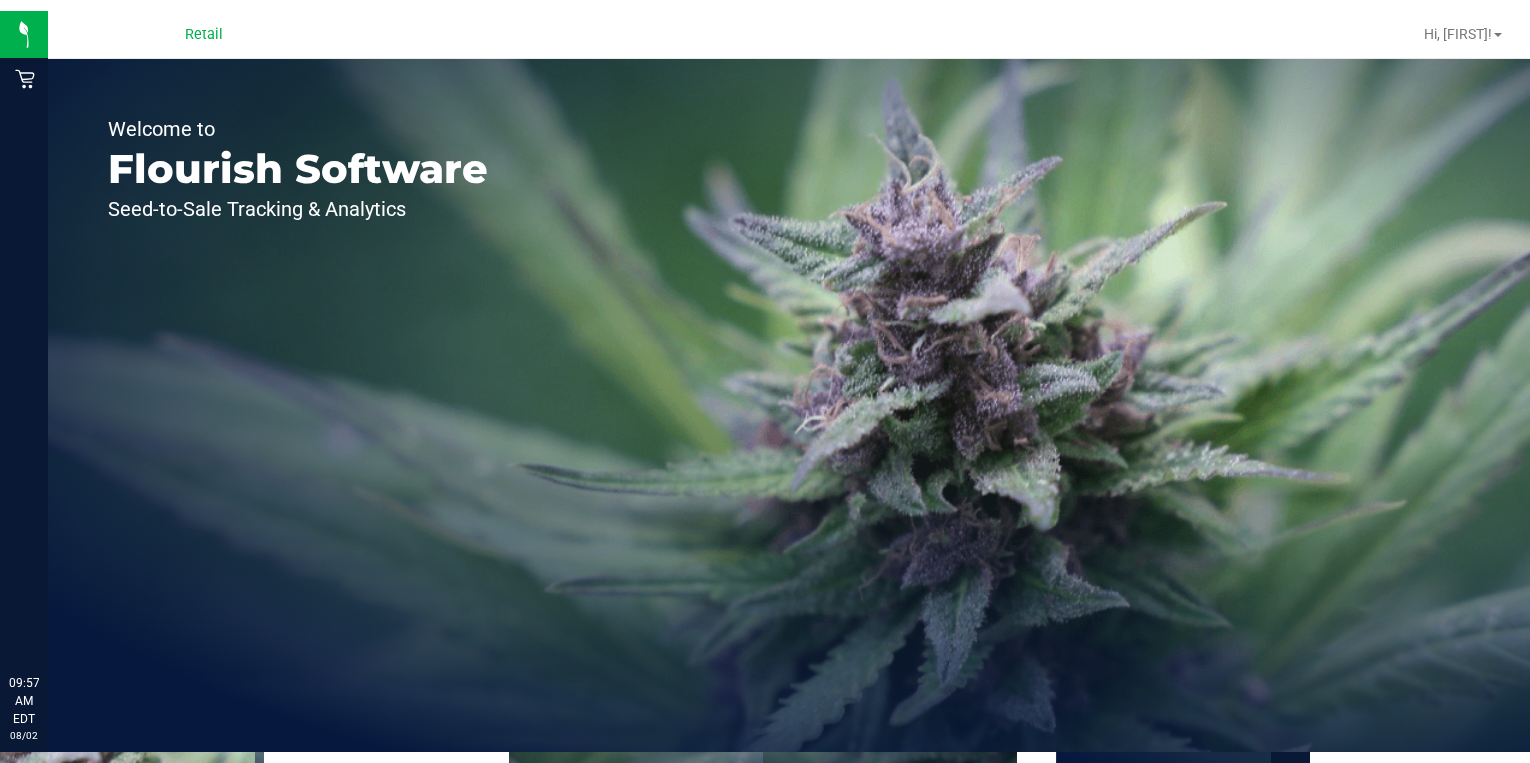 scroll, scrollTop: 0, scrollLeft: 0, axis: both 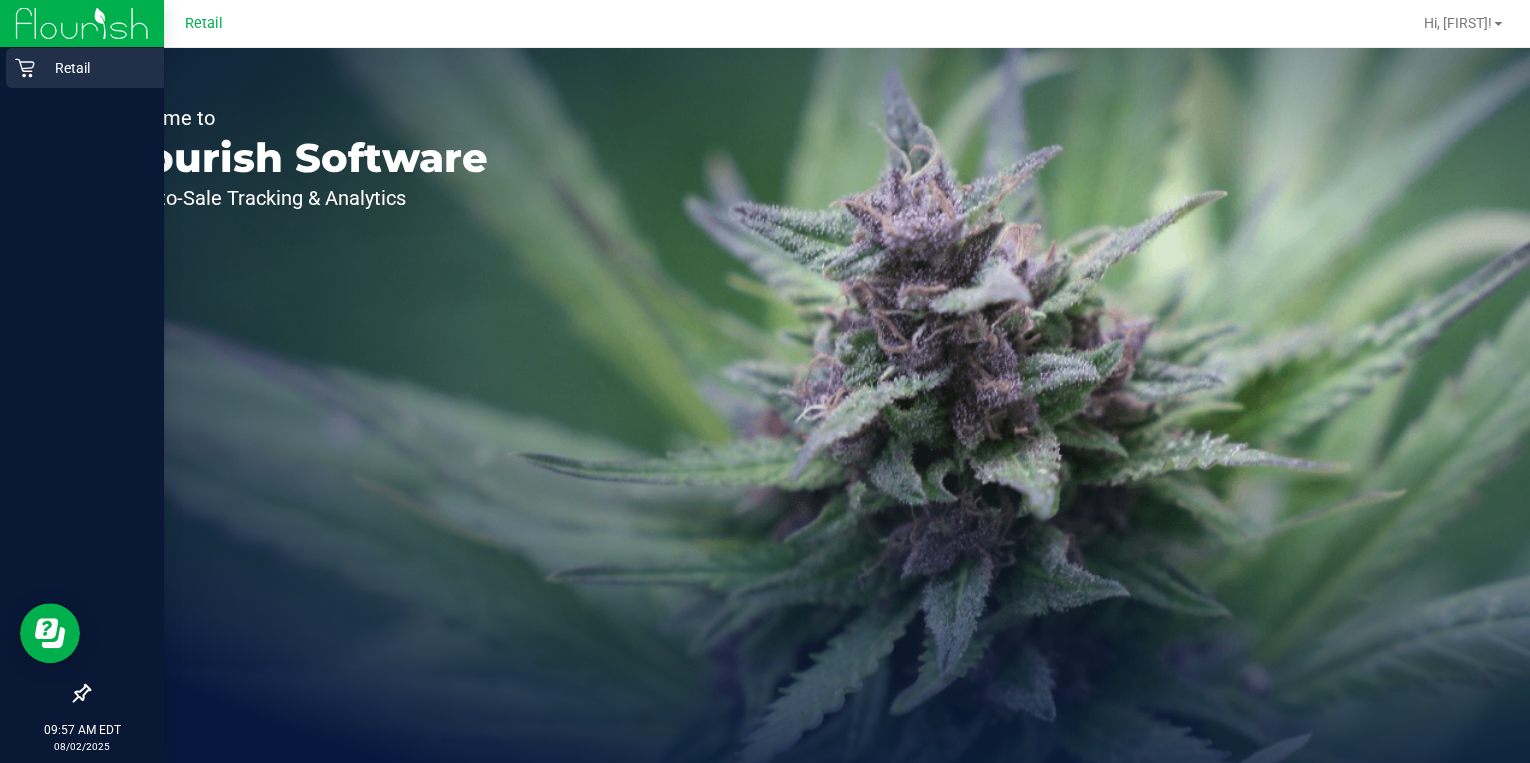 click 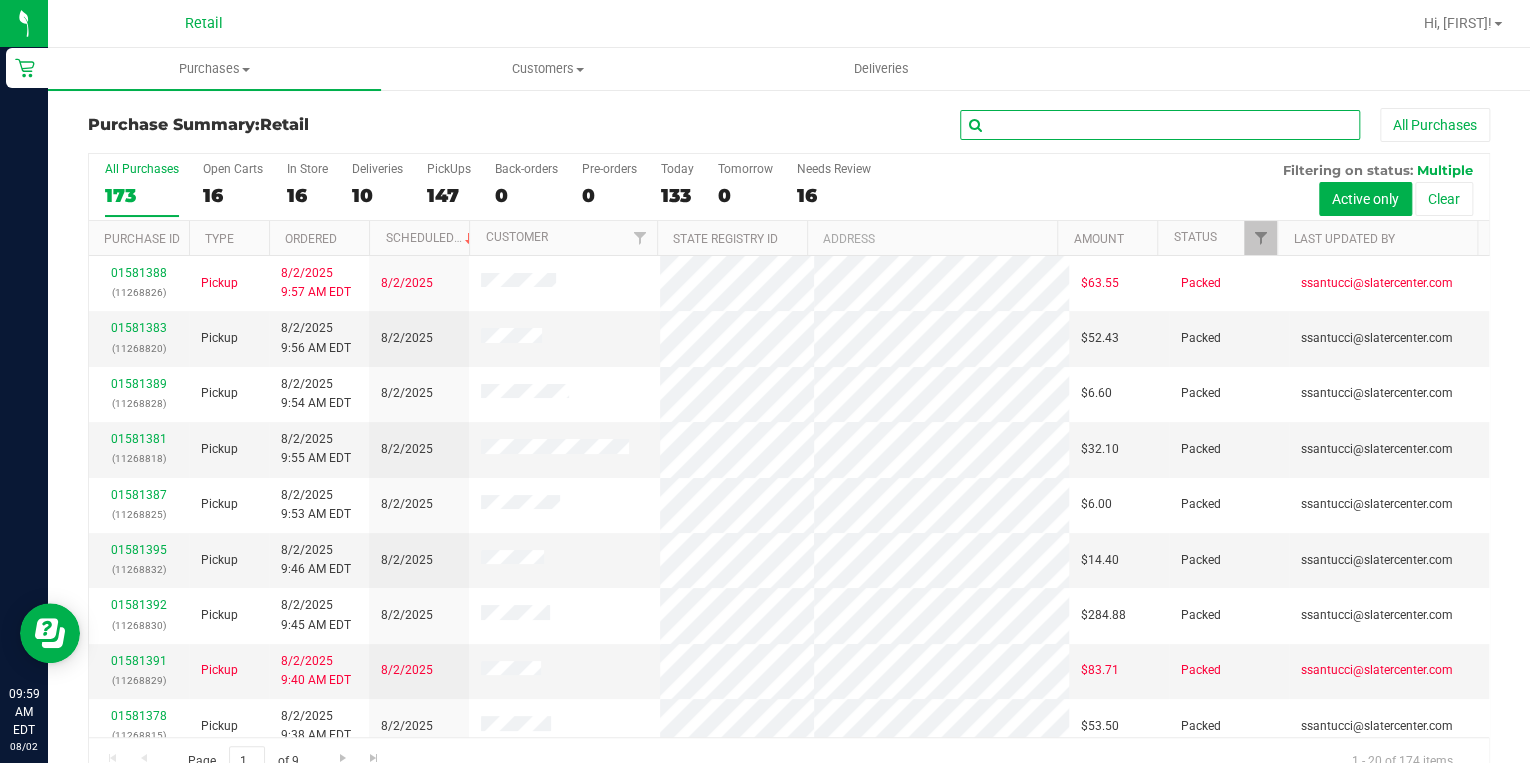 click at bounding box center (1160, 125) 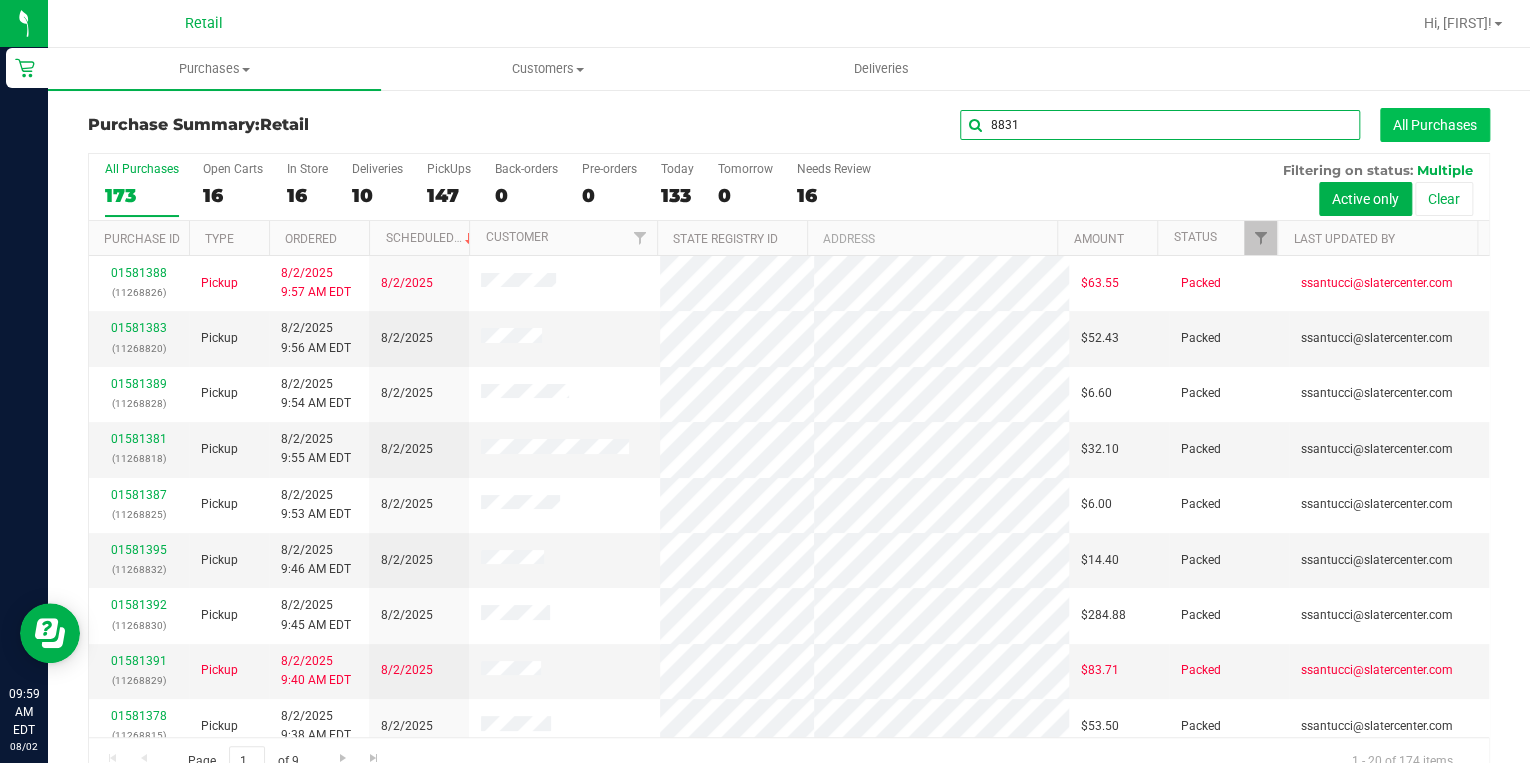 type on "8831" 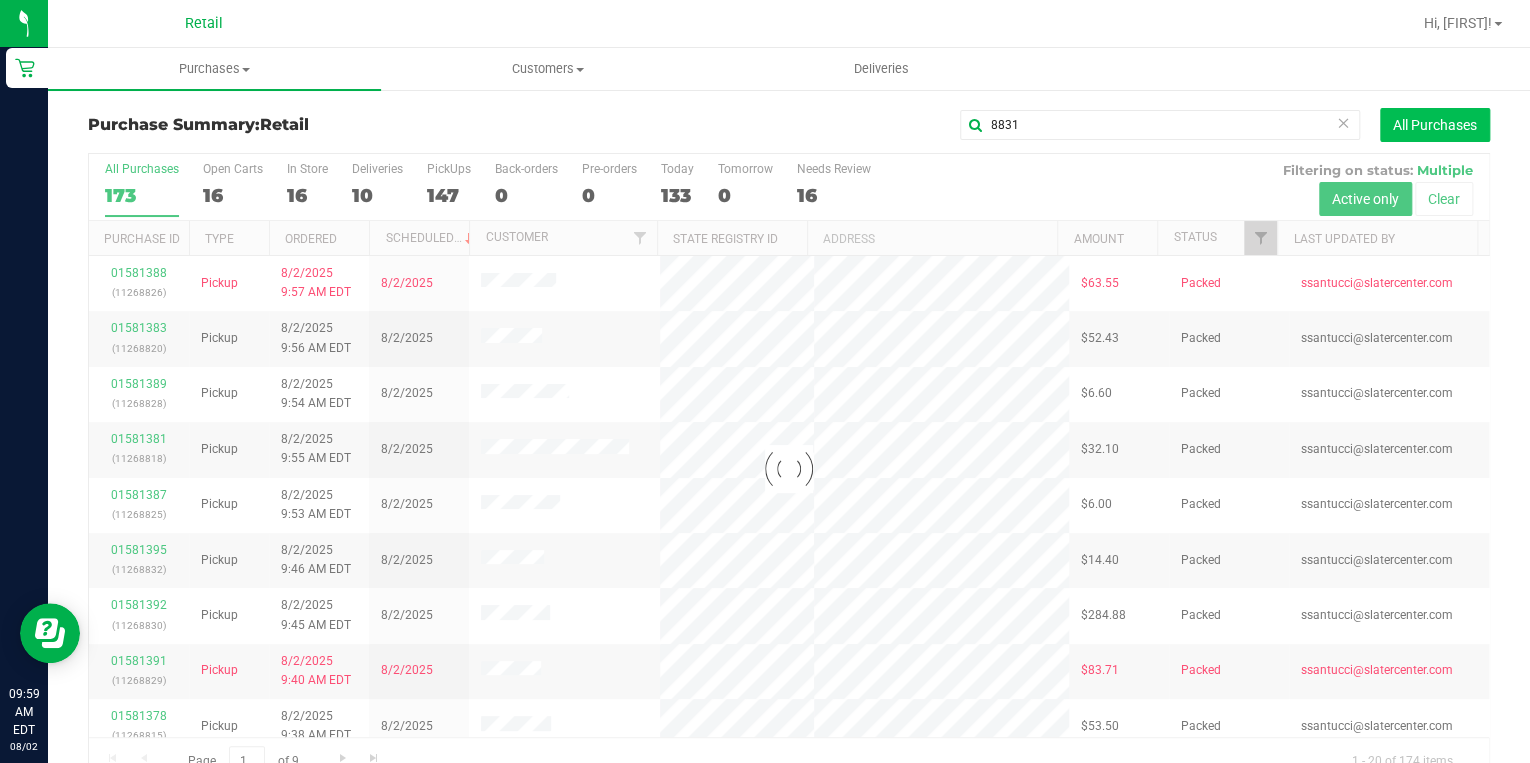 click on "All Purchases" at bounding box center [1435, 125] 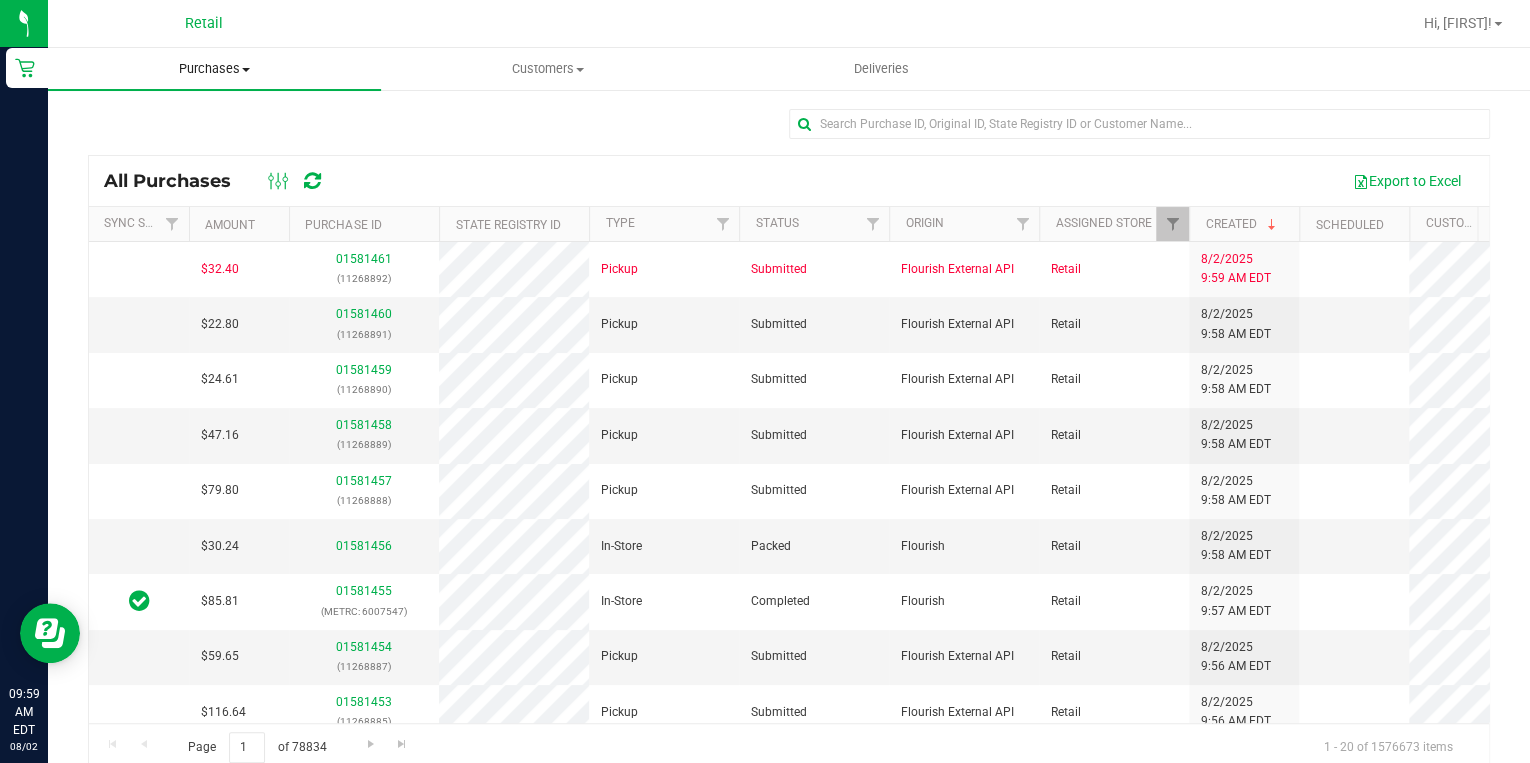 click on "Purchases" at bounding box center [214, 69] 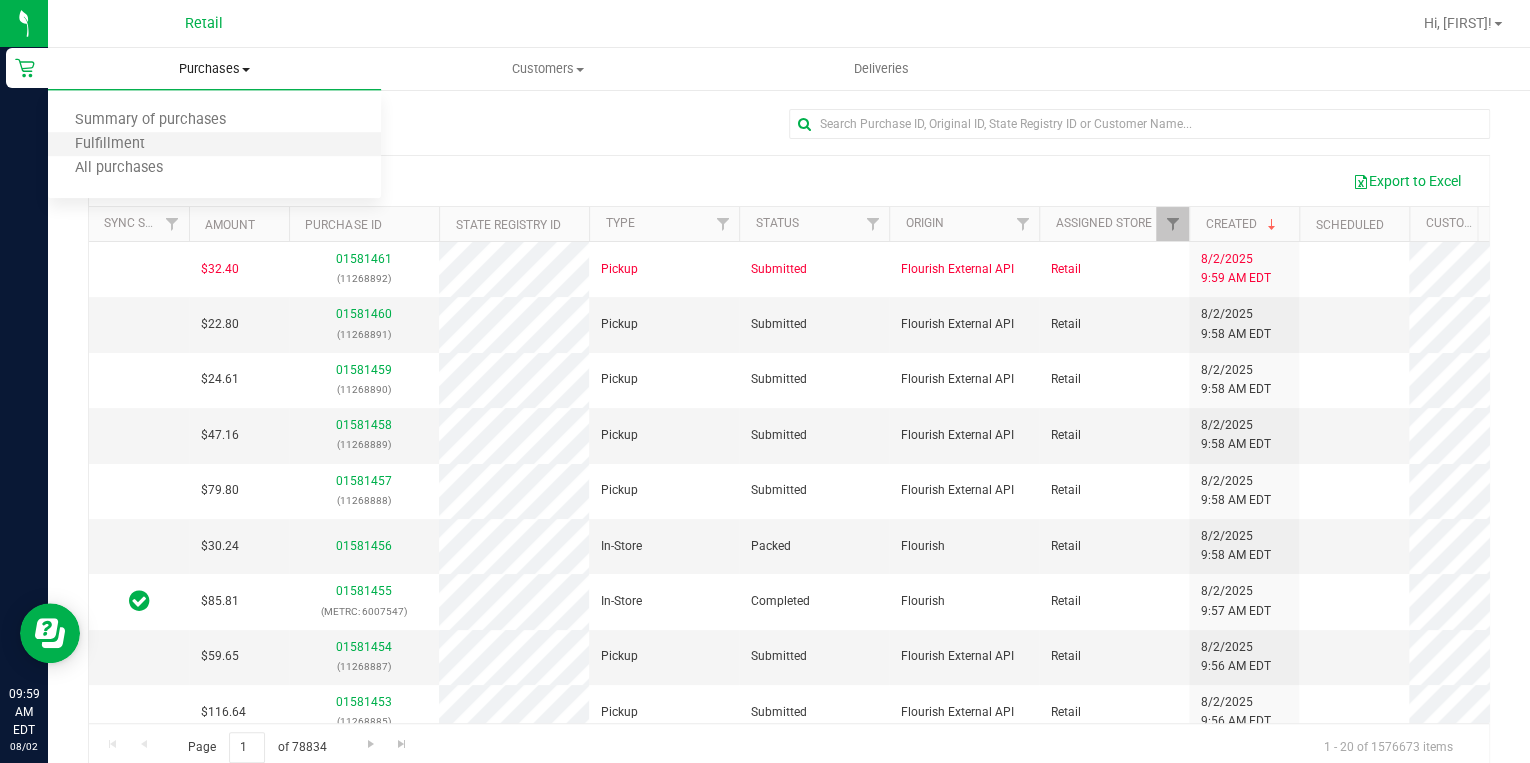 click on "Fulfillment" at bounding box center (214, 145) 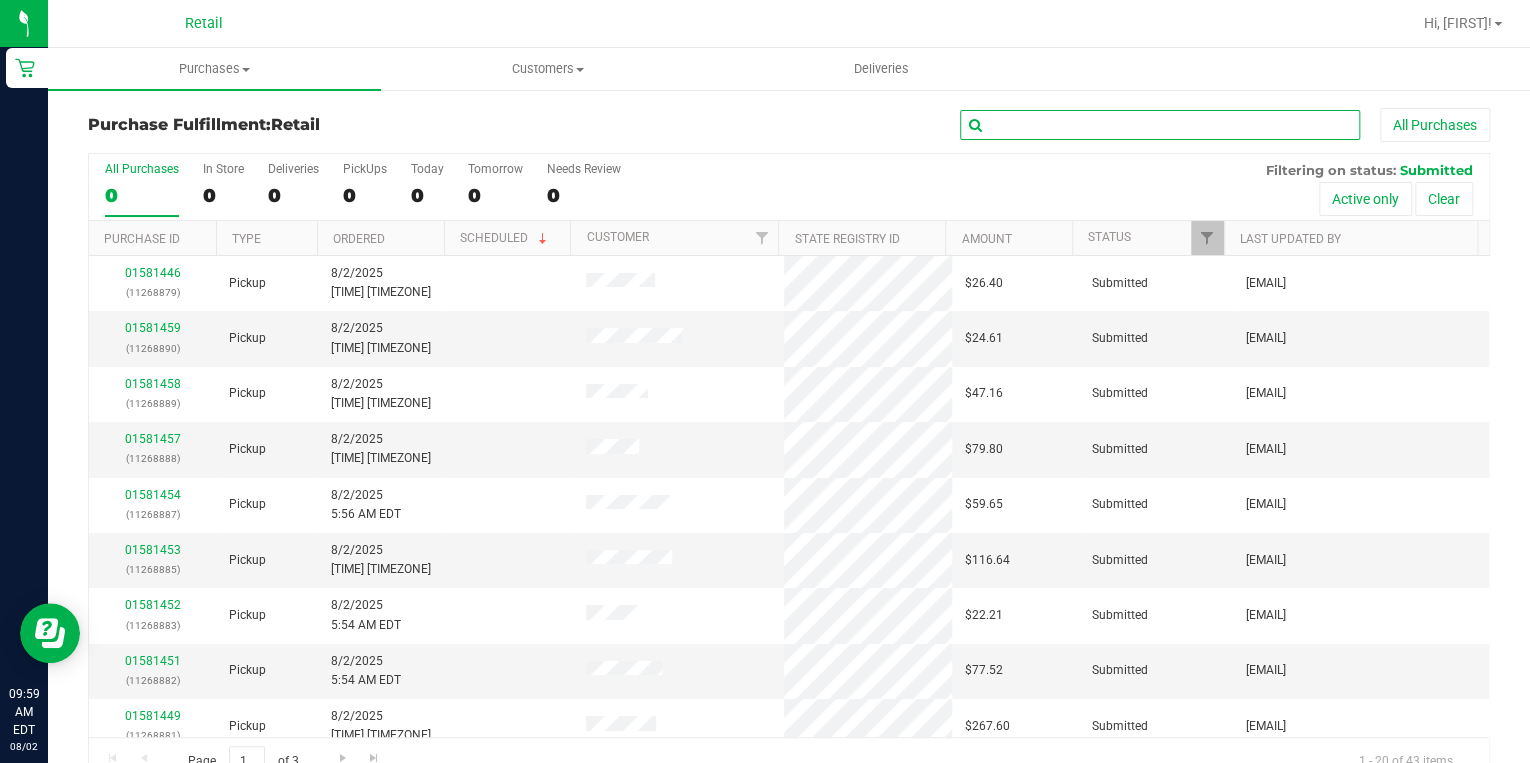 click at bounding box center (1160, 125) 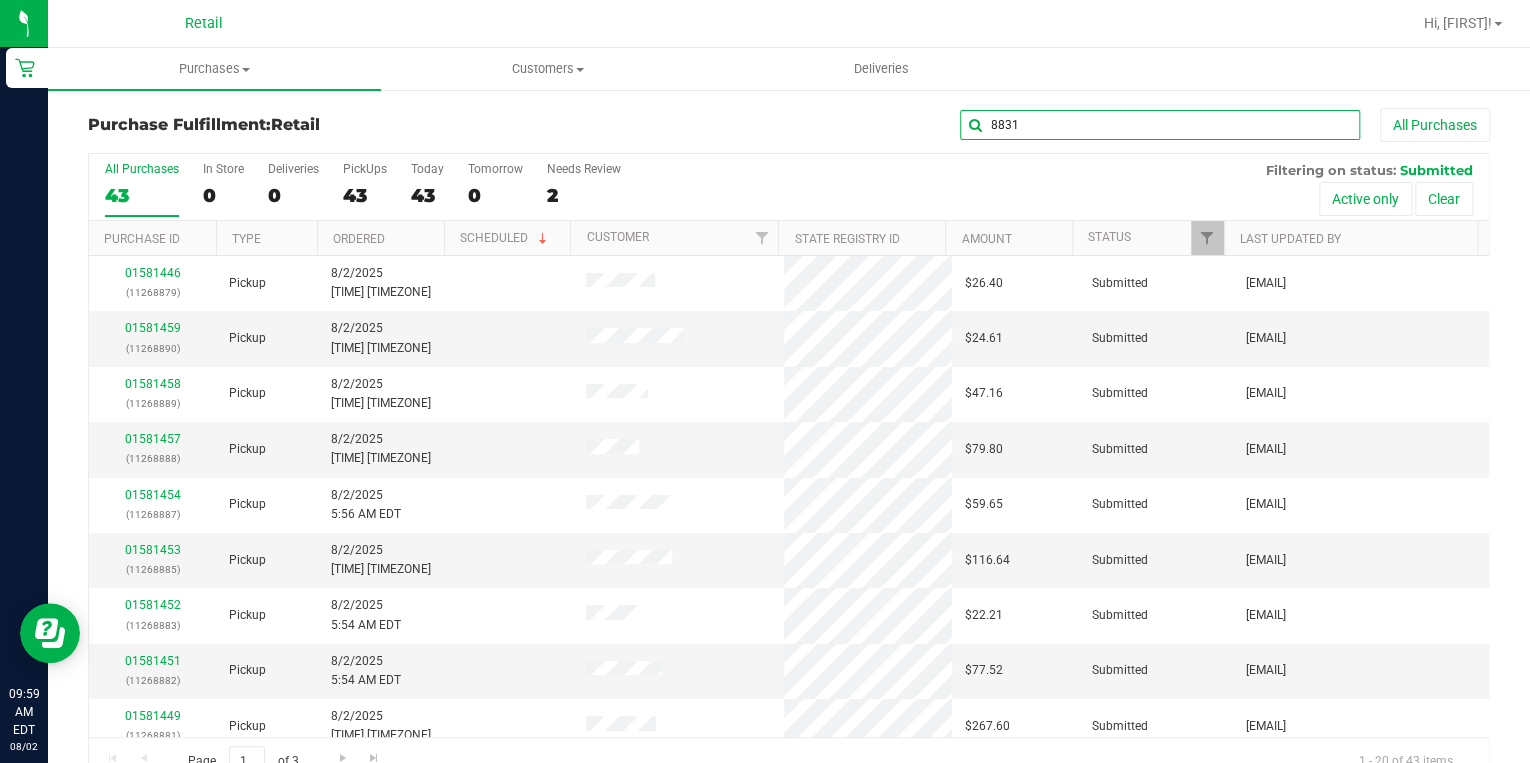 type on "8831" 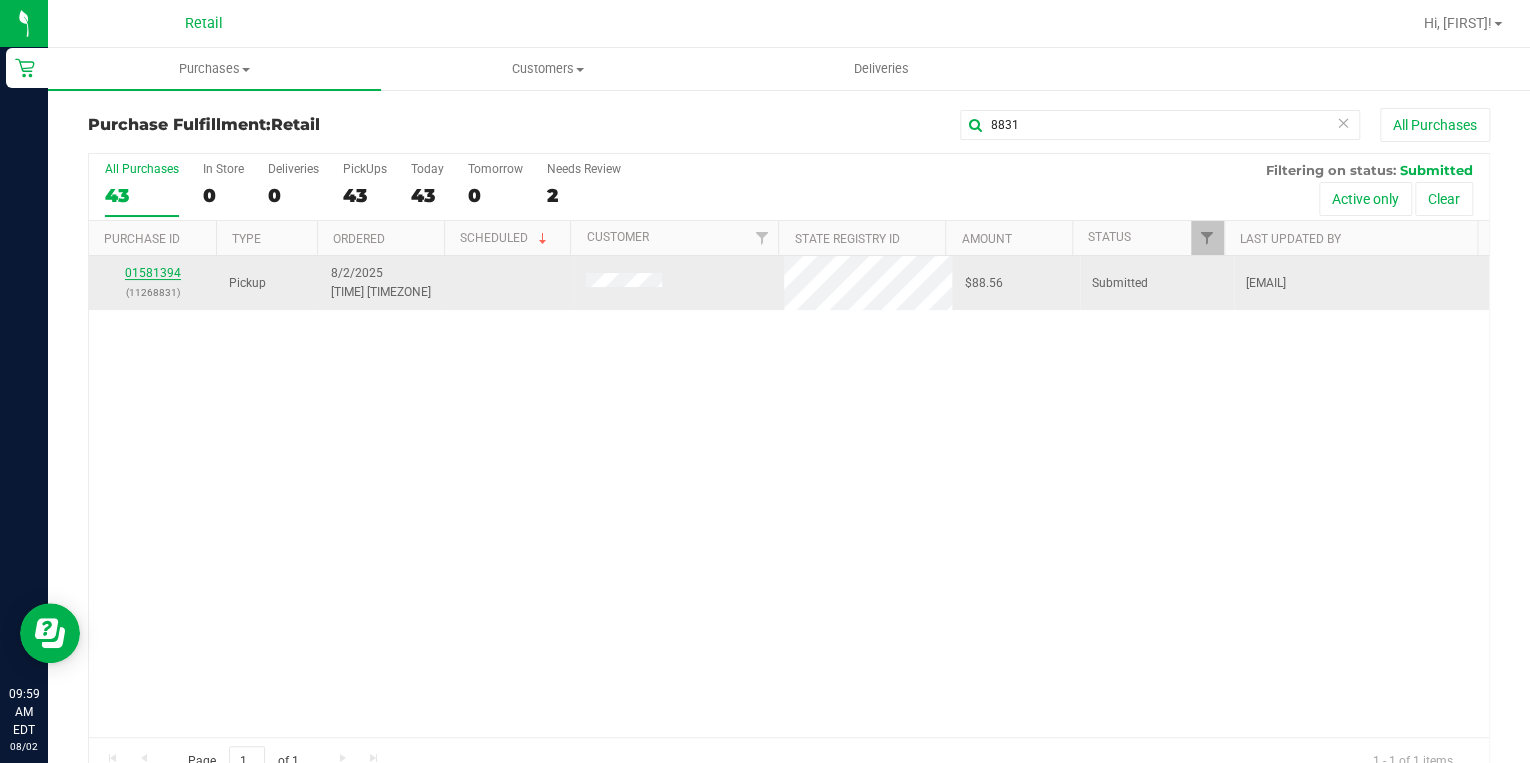 click on "01581394" at bounding box center [153, 273] 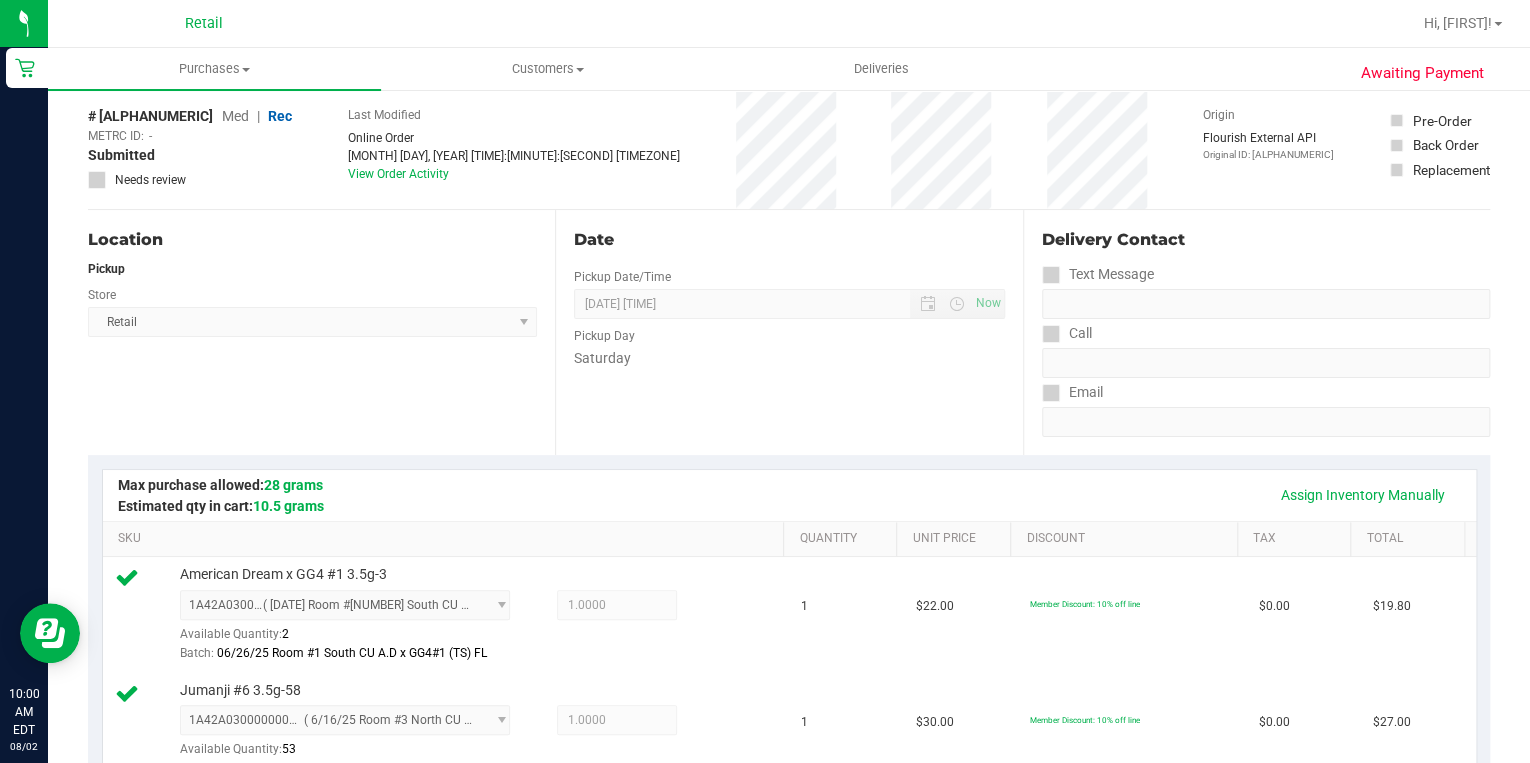 scroll, scrollTop: 0, scrollLeft: 0, axis: both 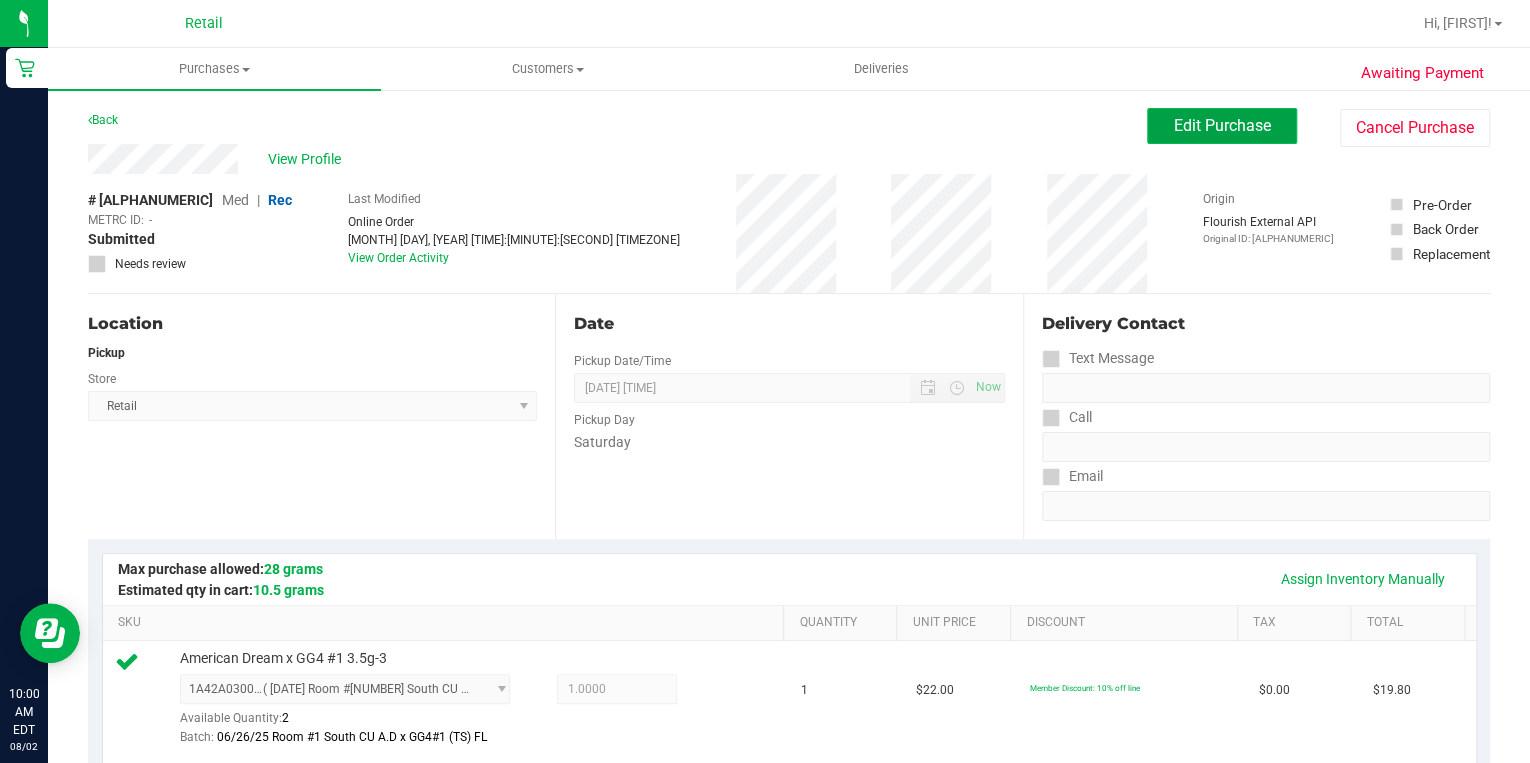 click on "Edit Purchase" at bounding box center [1222, 125] 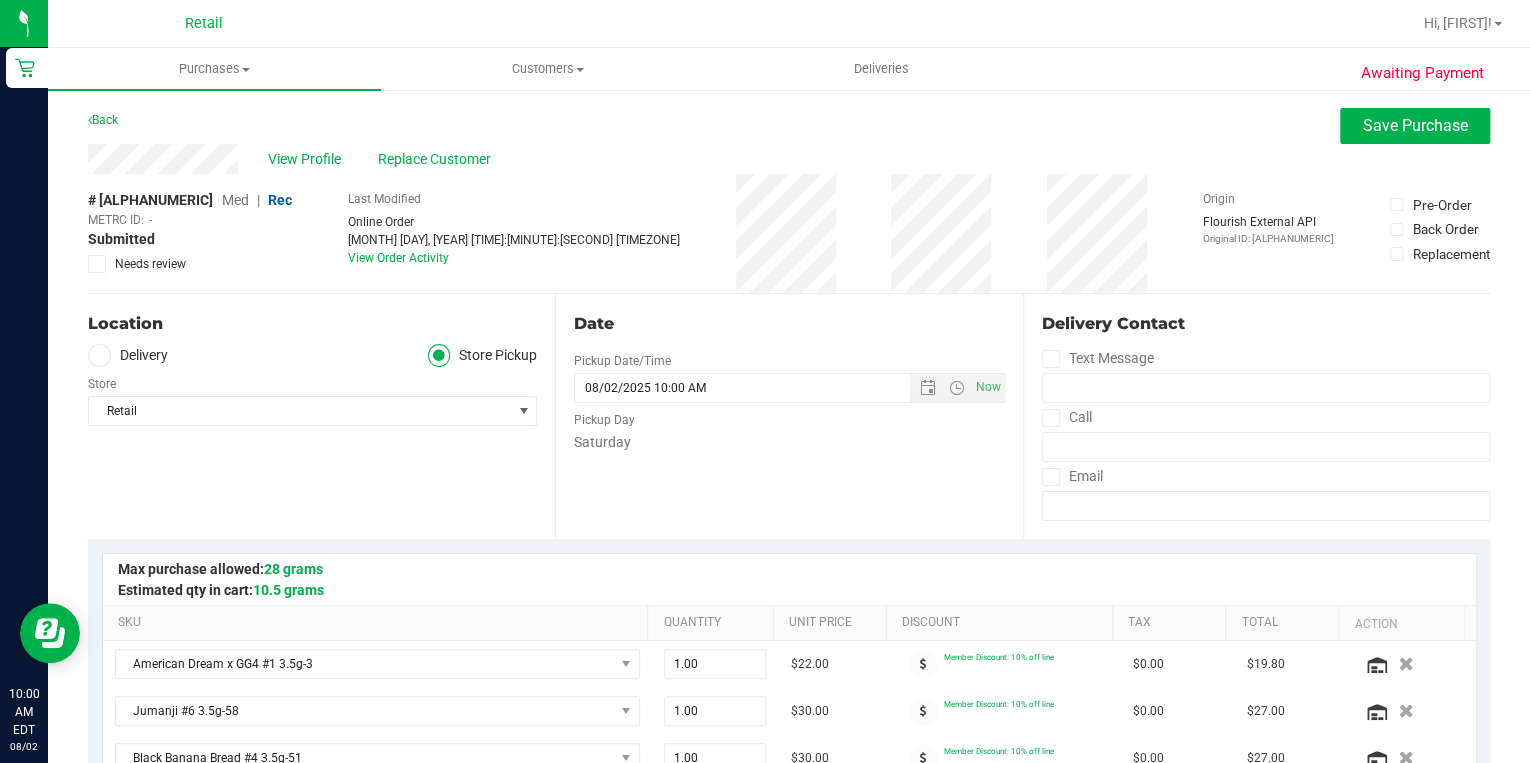 click on "Med" at bounding box center [235, 200] 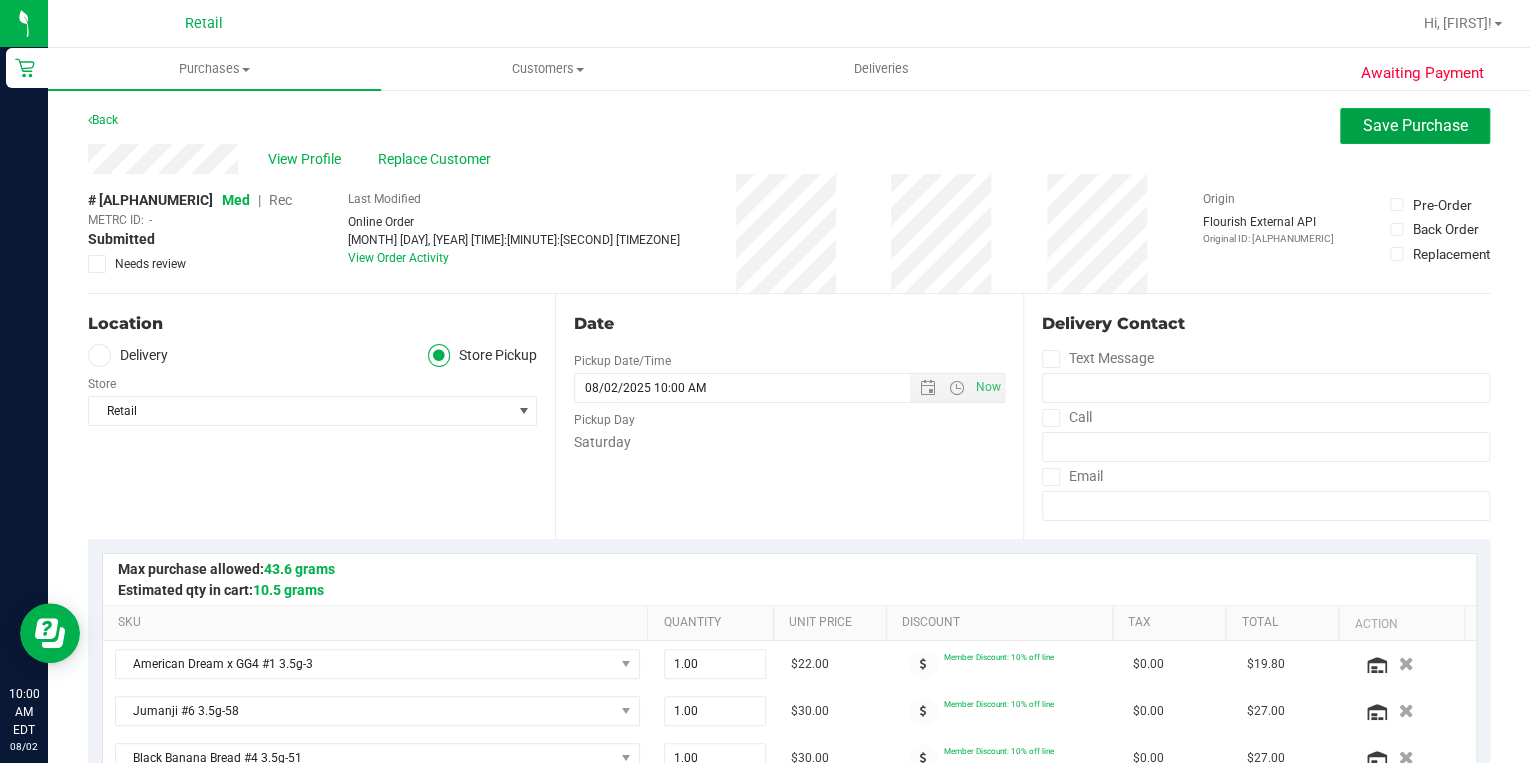 click on "Save Purchase" at bounding box center (1415, 126) 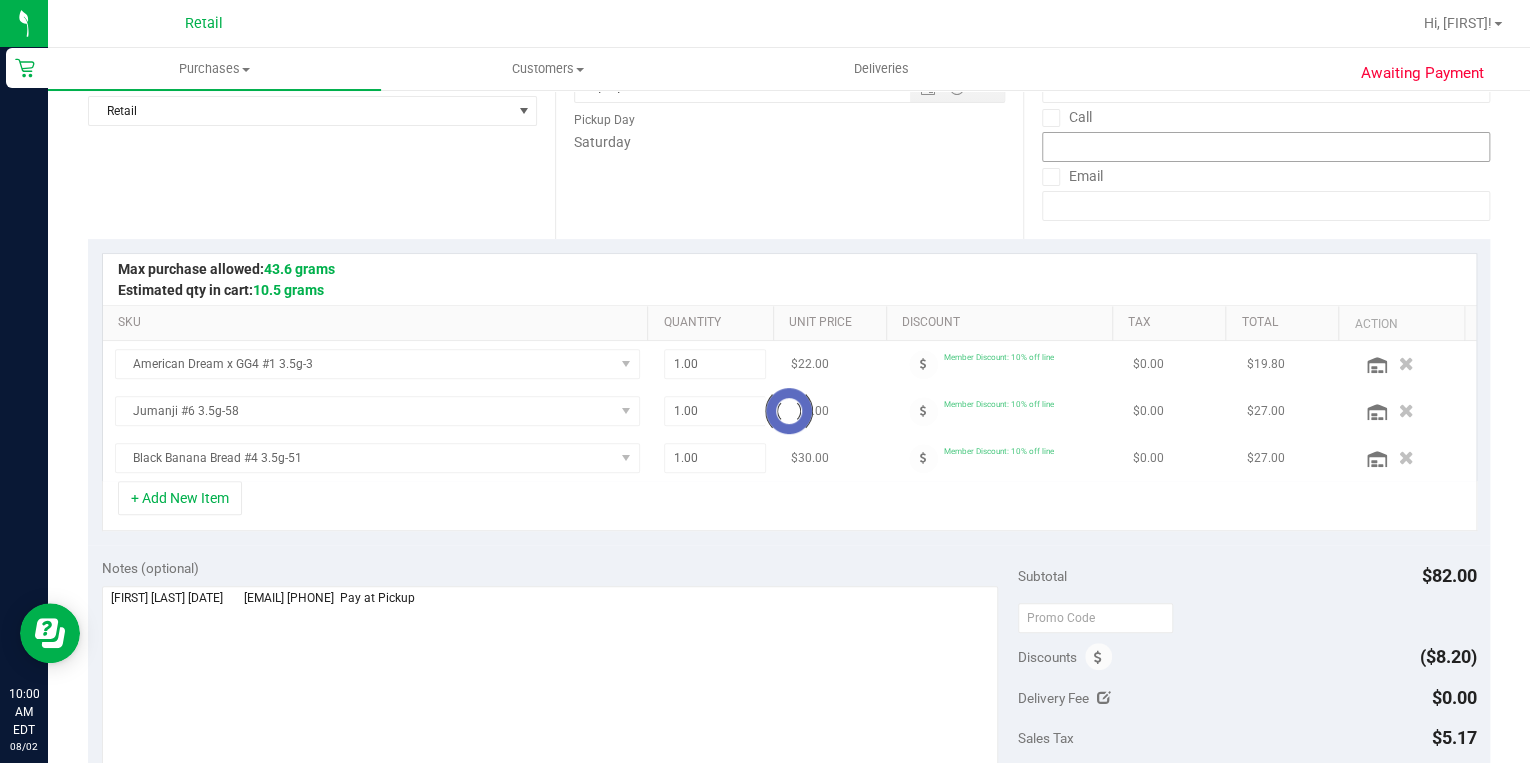 scroll, scrollTop: 320, scrollLeft: 0, axis: vertical 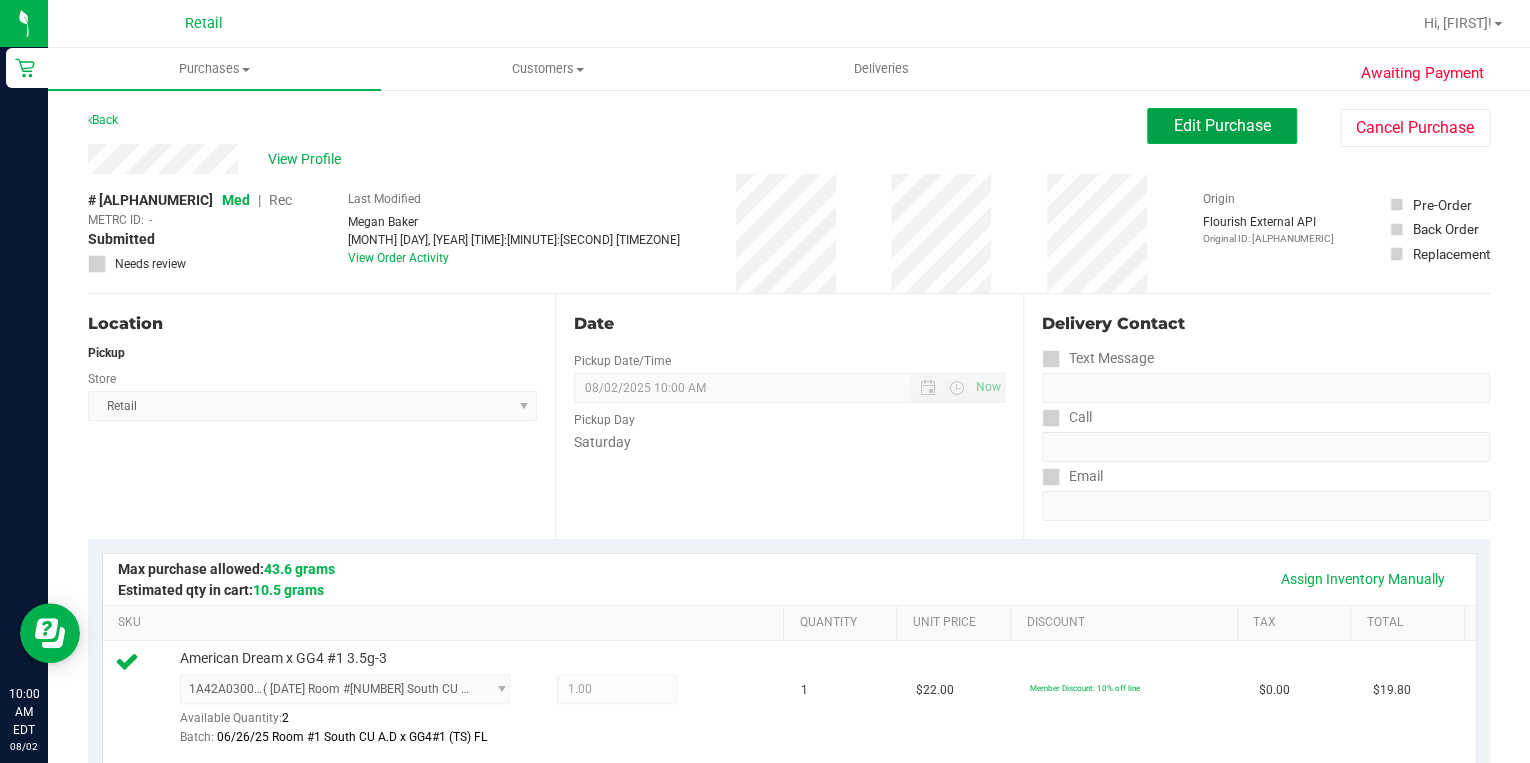 click on "Edit Purchase" at bounding box center (1222, 125) 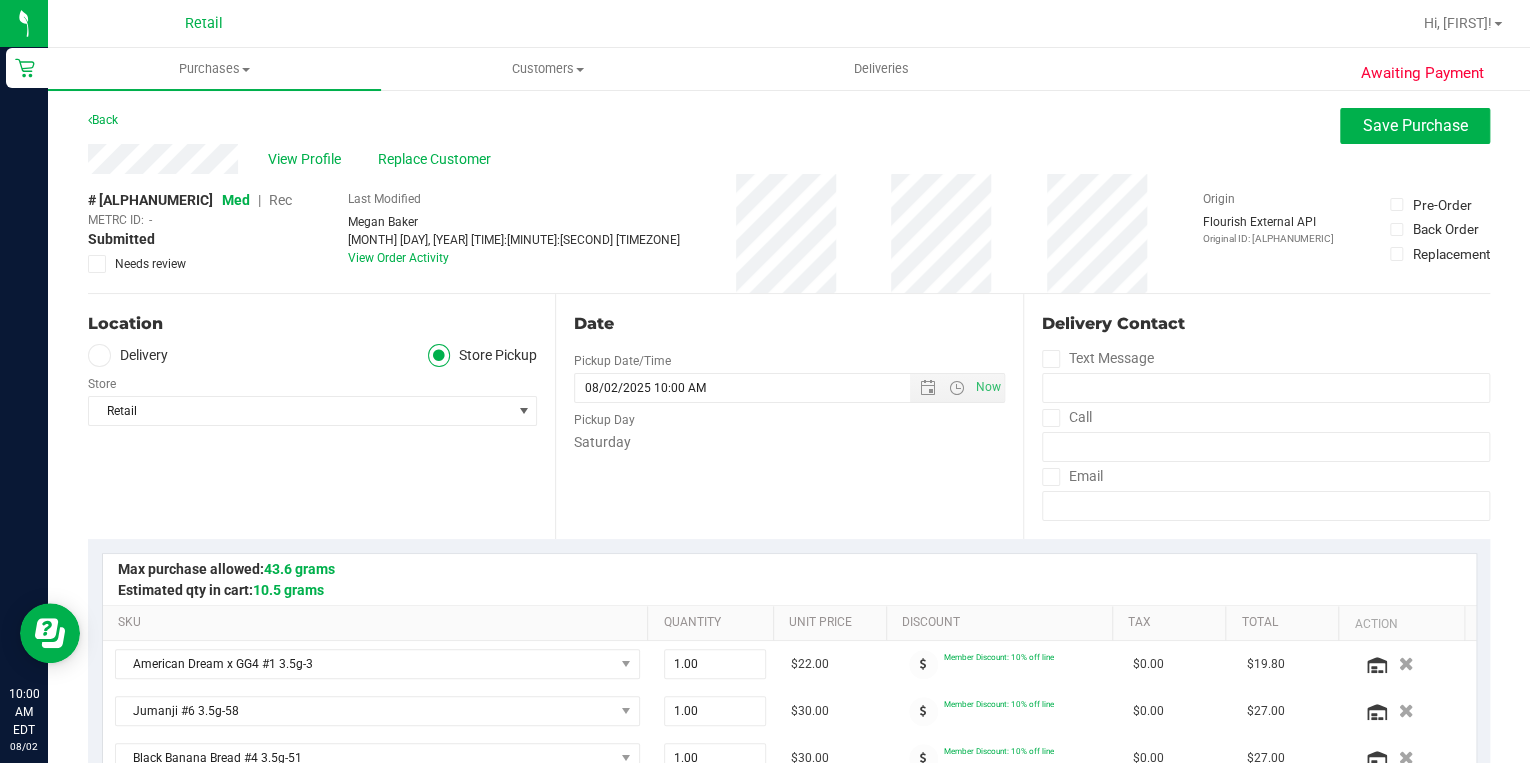 click at bounding box center [99, 355] 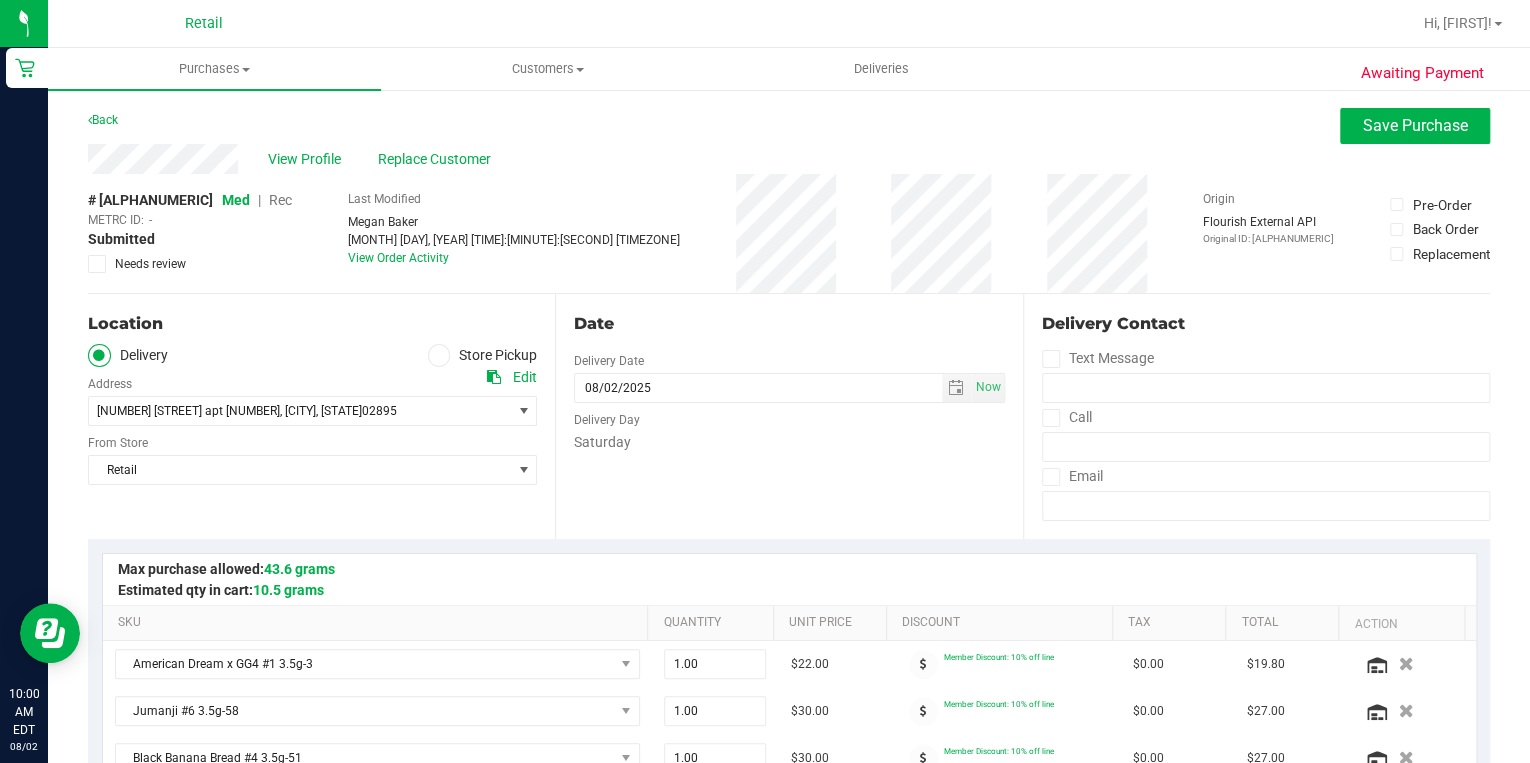 click at bounding box center (99, 355) 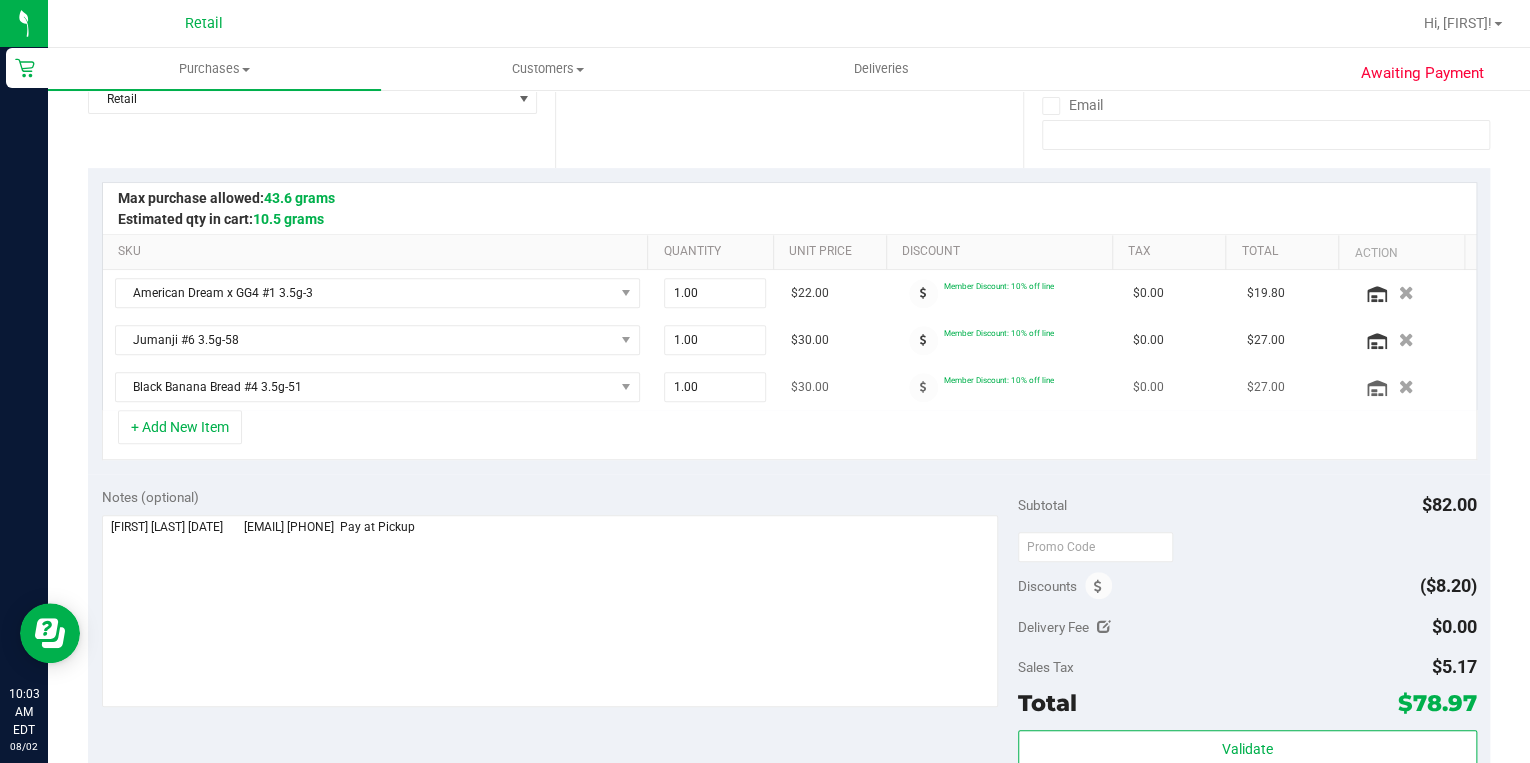 scroll, scrollTop: 640, scrollLeft: 0, axis: vertical 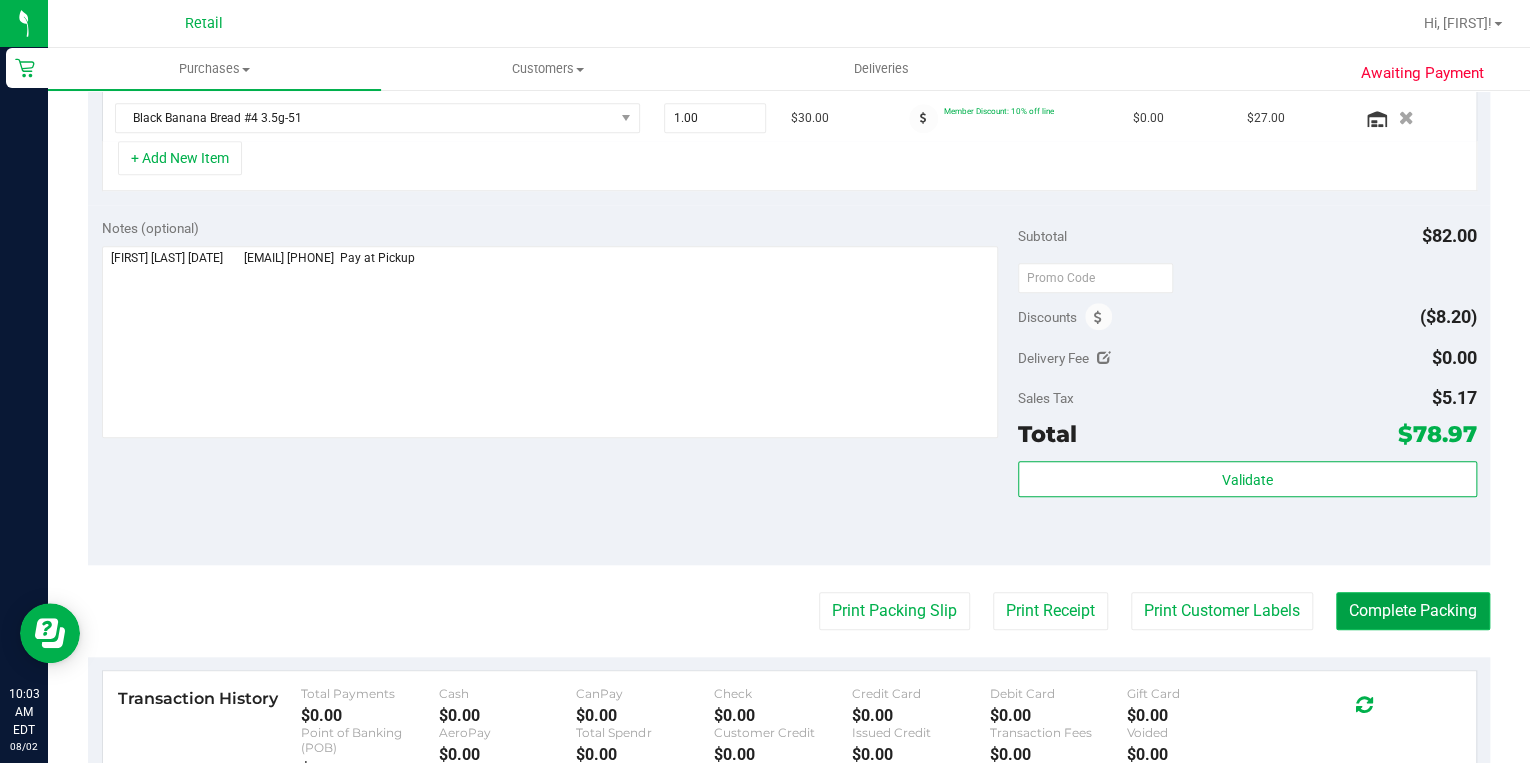 click on "Complete Packing" at bounding box center (1413, 611) 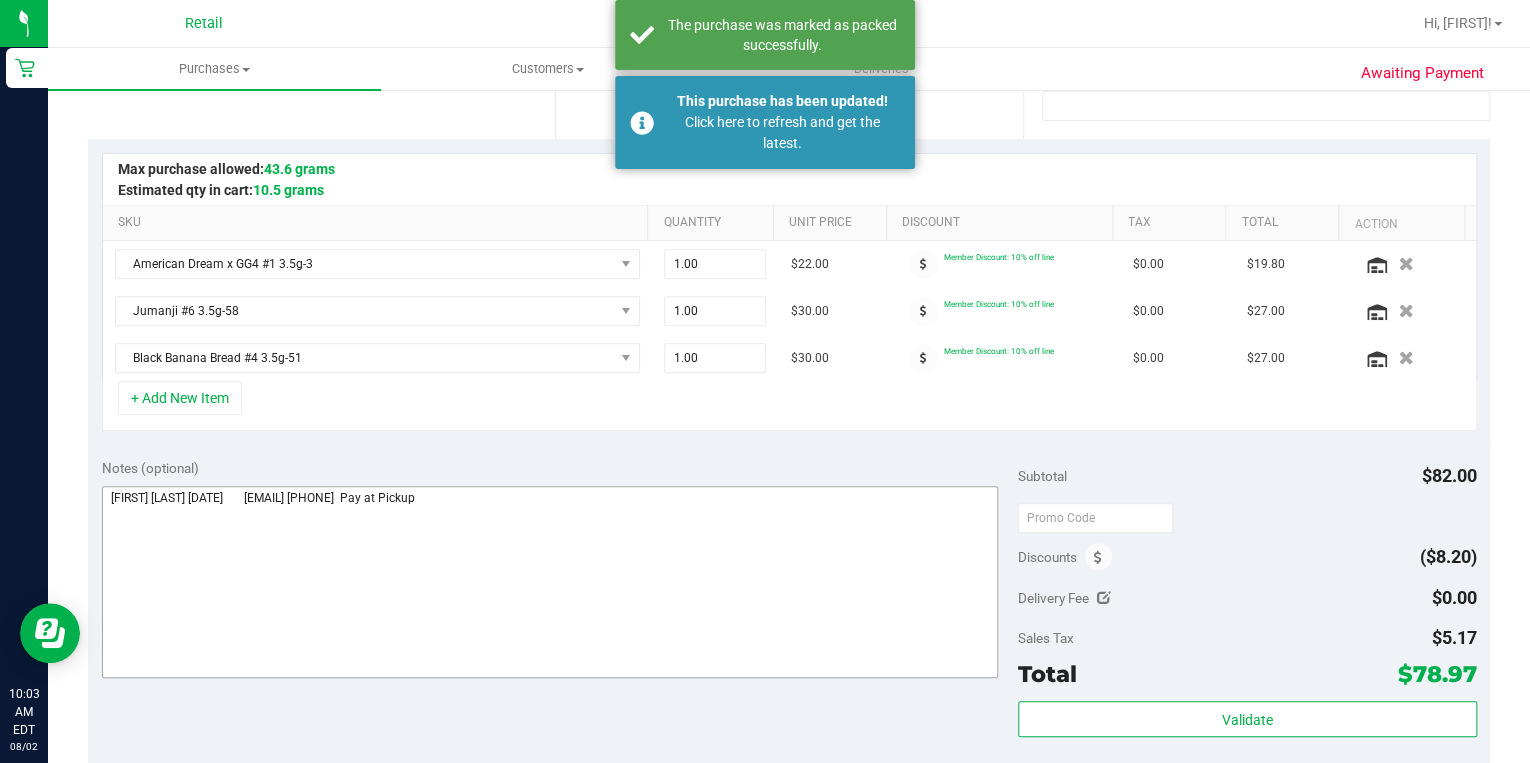 scroll, scrollTop: 400, scrollLeft: 0, axis: vertical 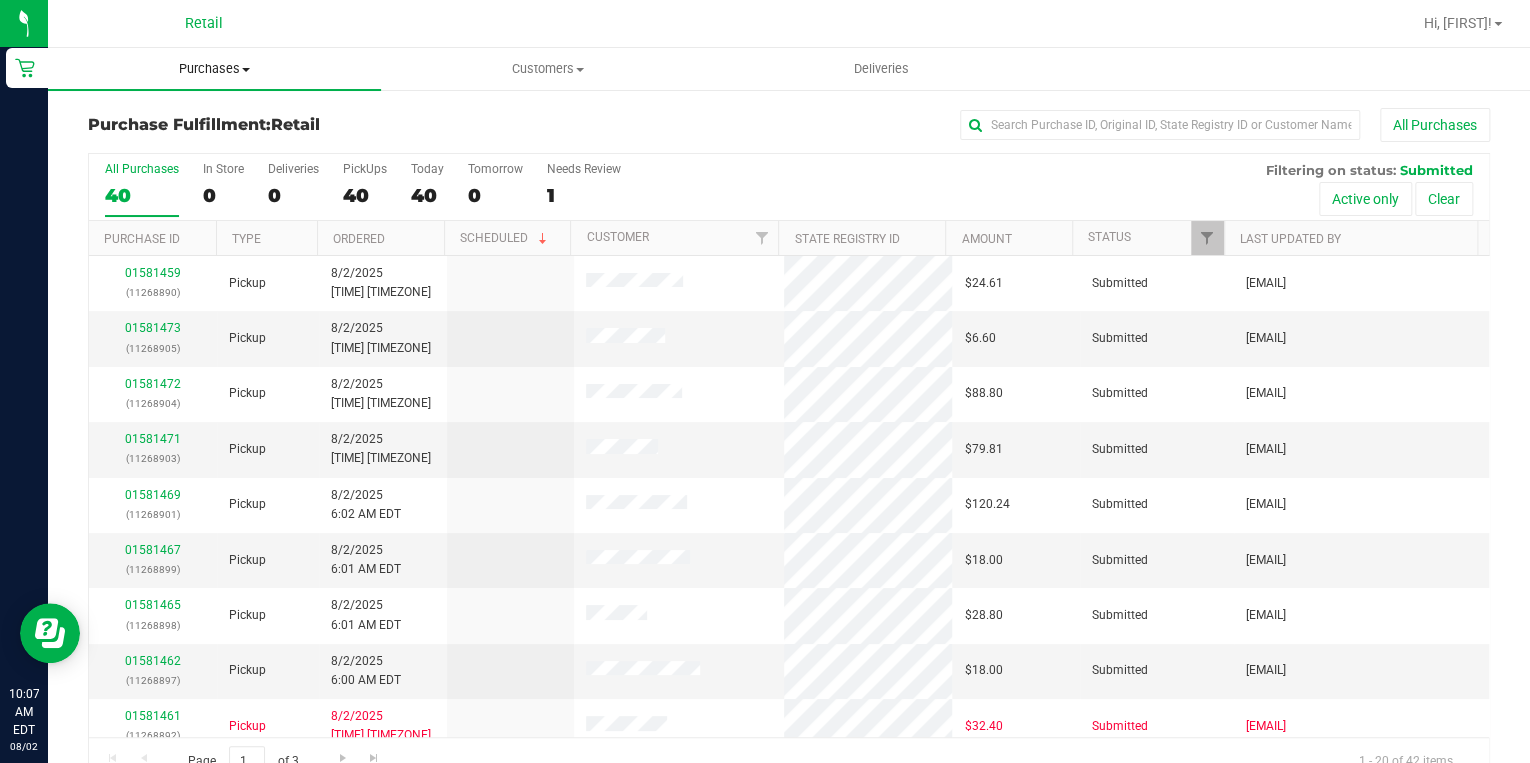 click on "Purchases" at bounding box center (214, 69) 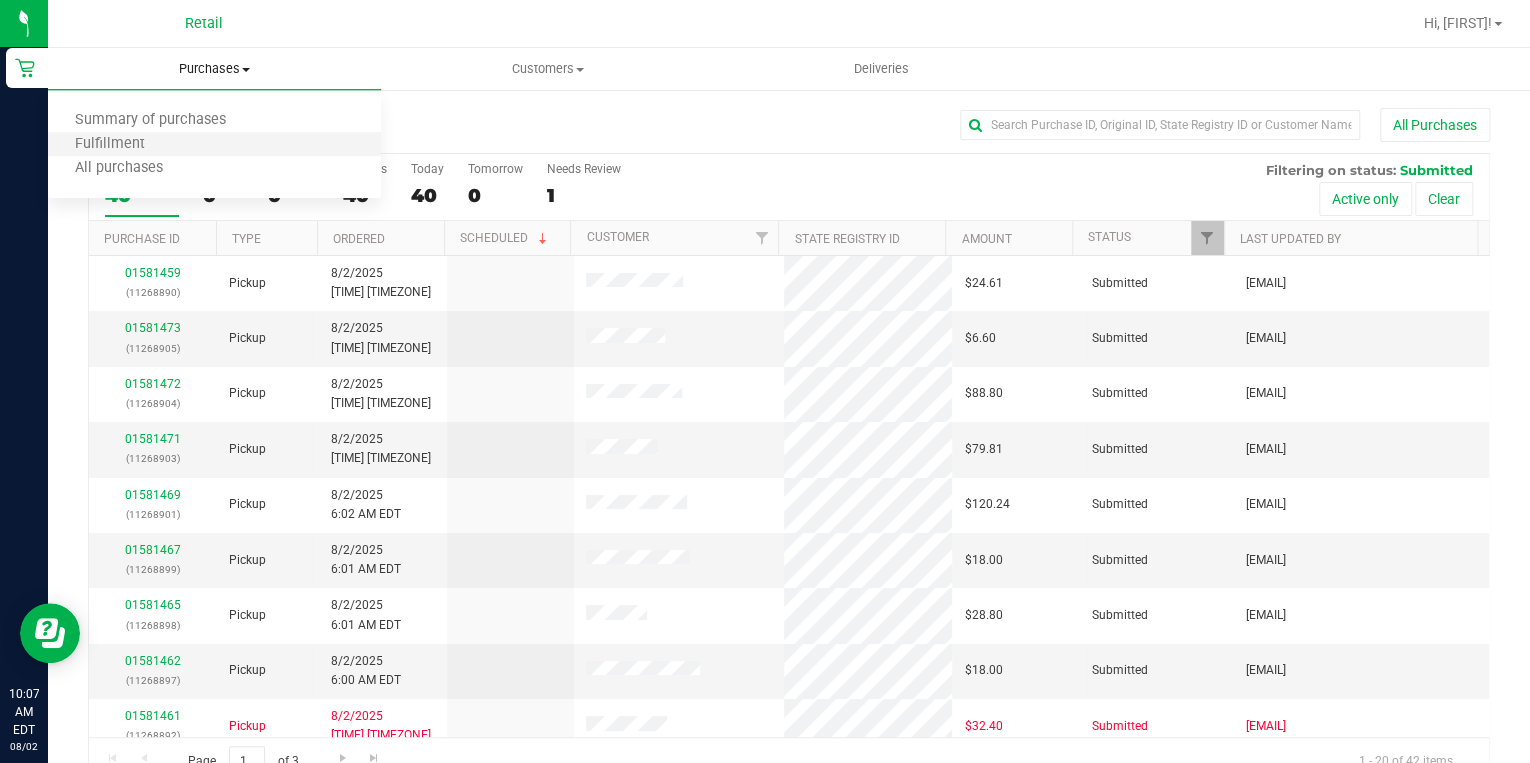 click on "Fulfillment" at bounding box center [214, 145] 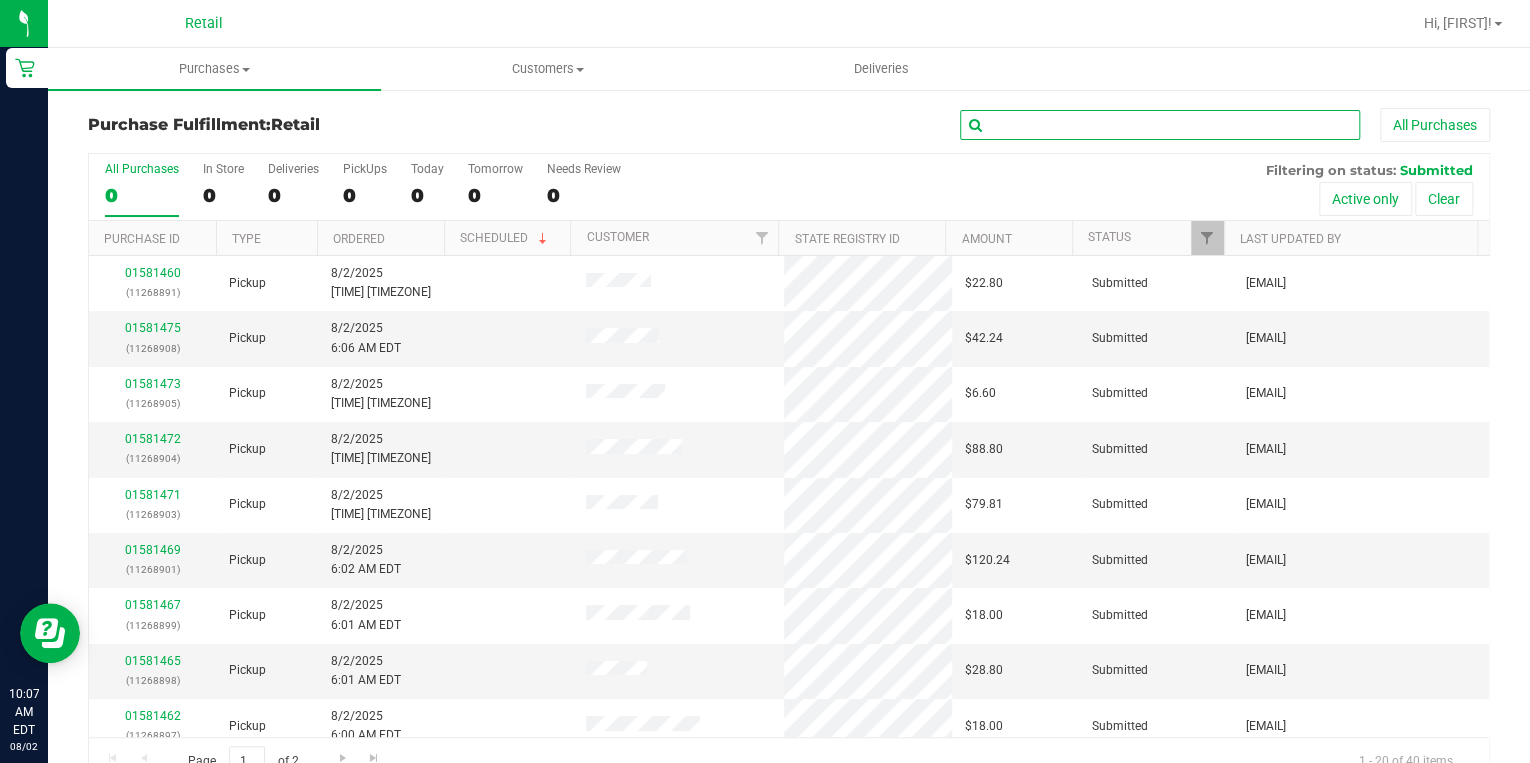 click at bounding box center [1160, 125] 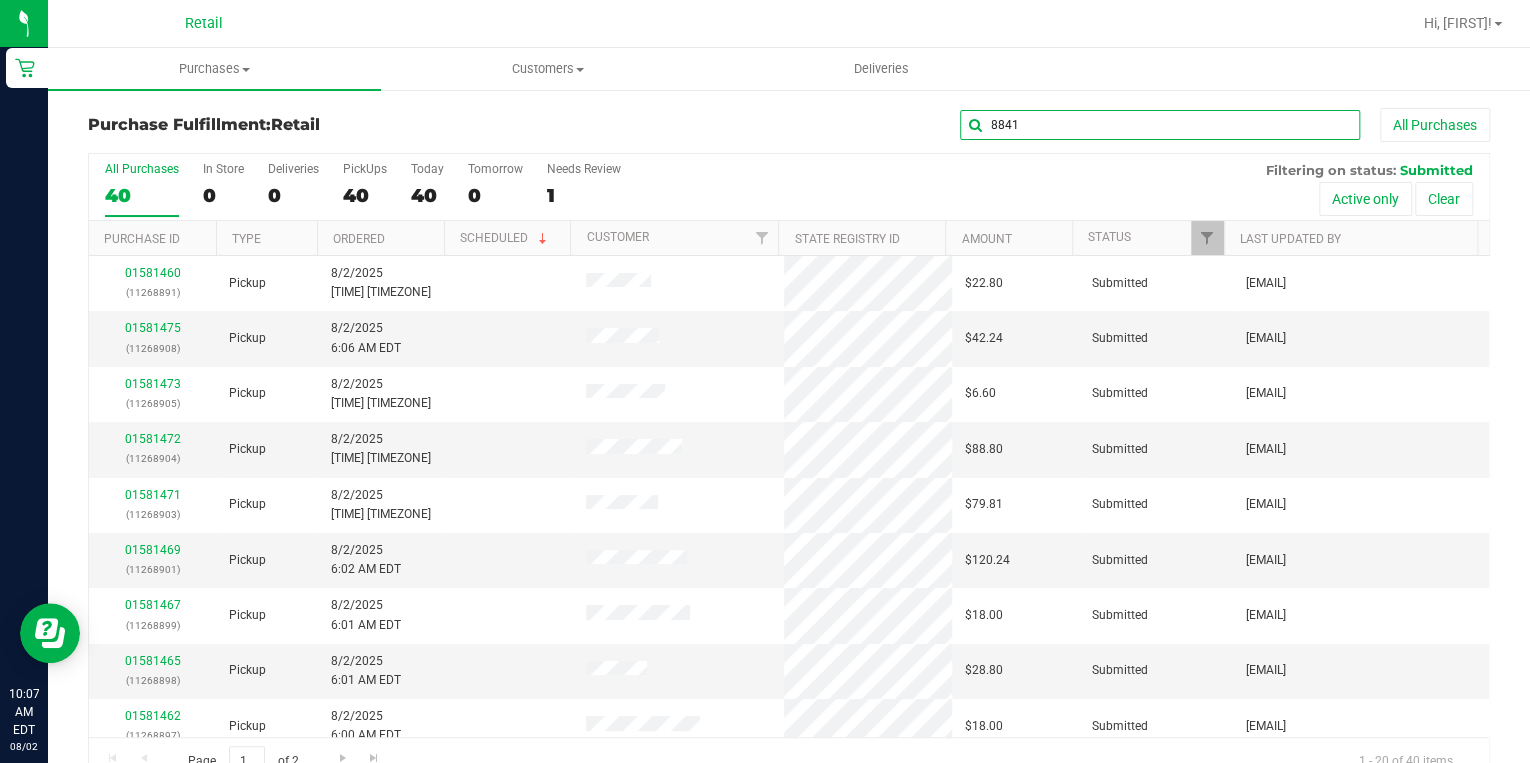 type on "8841" 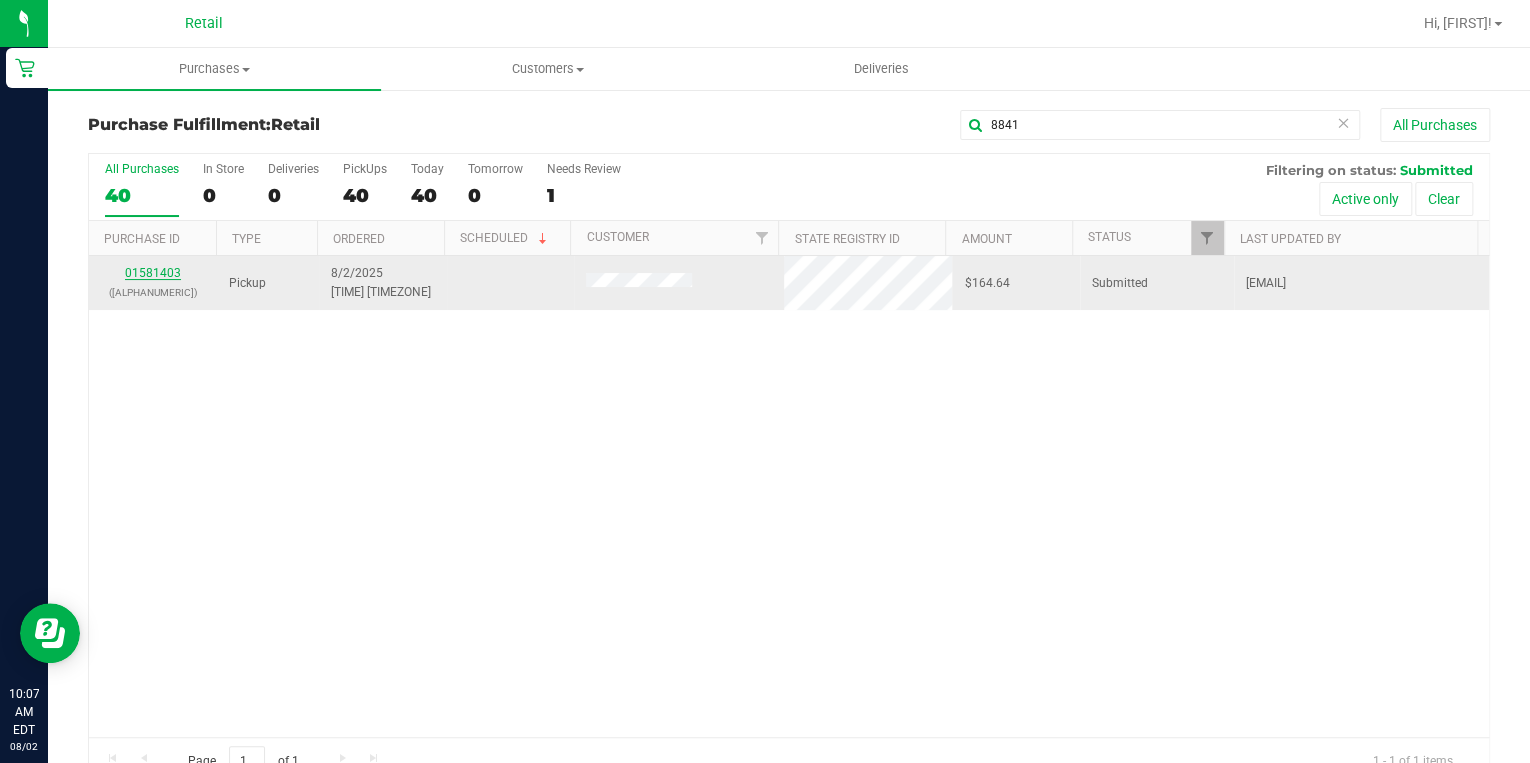 click on "01581403" at bounding box center [153, 273] 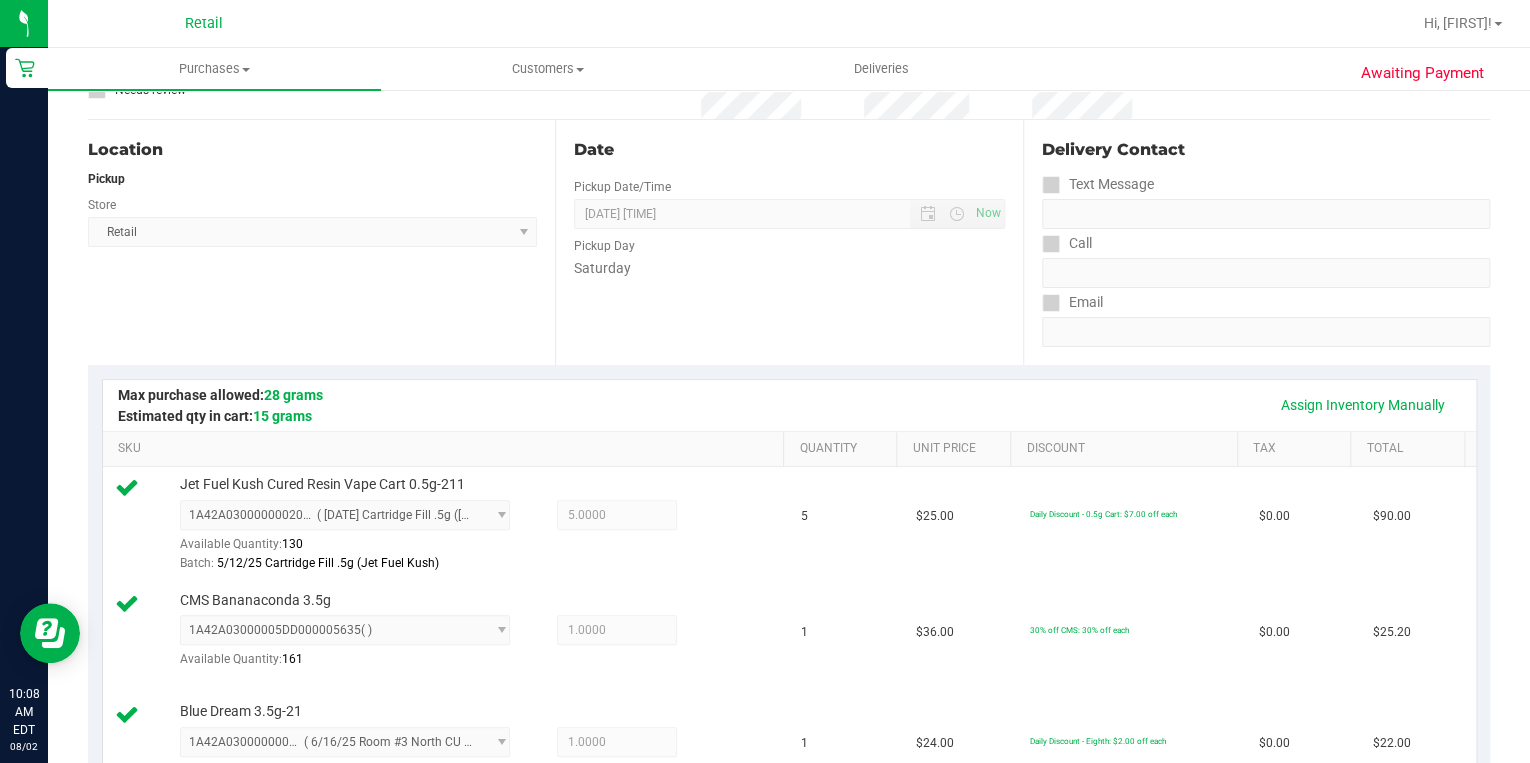 scroll, scrollTop: 0, scrollLeft: 0, axis: both 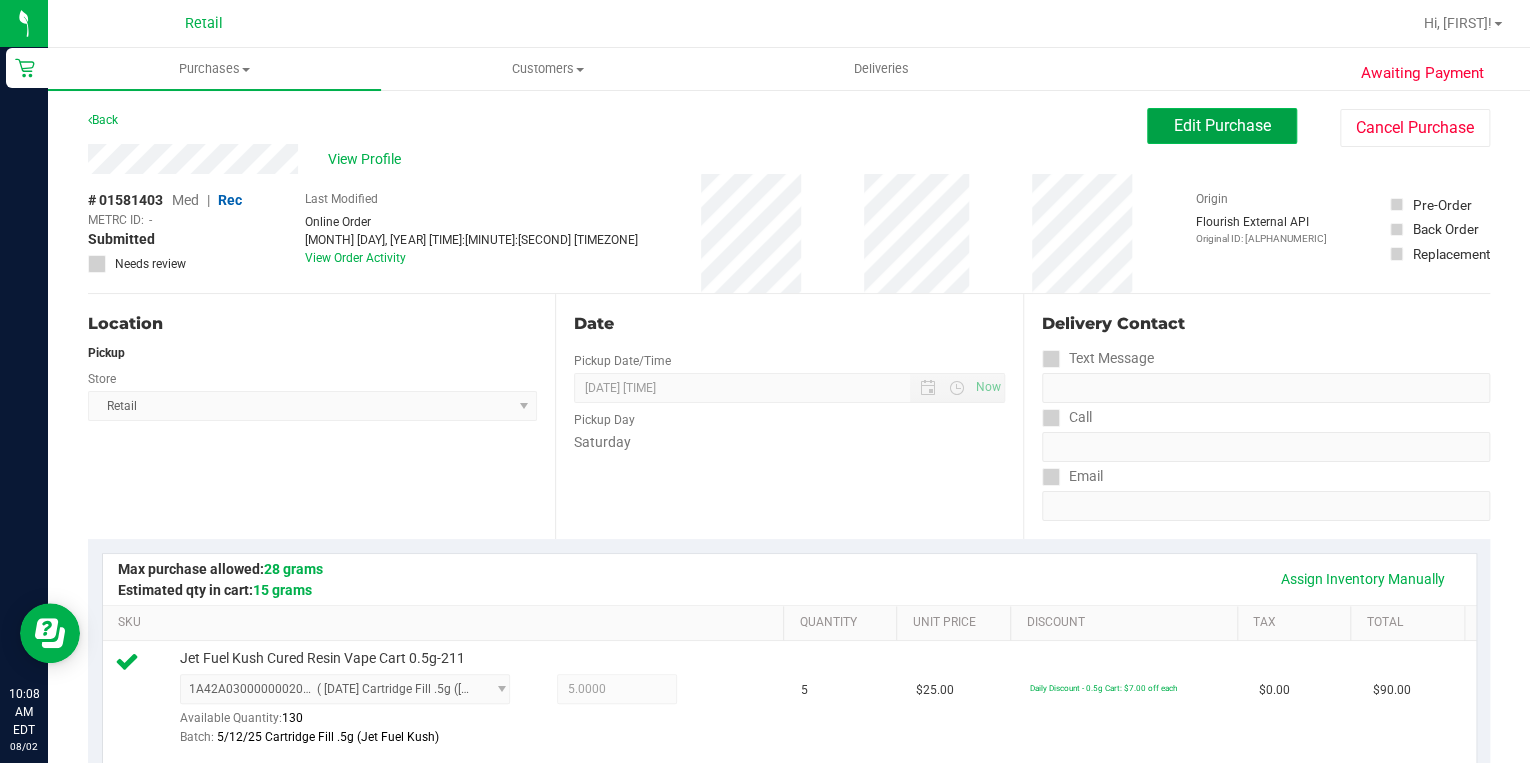 click on "Edit Purchase" at bounding box center [1222, 125] 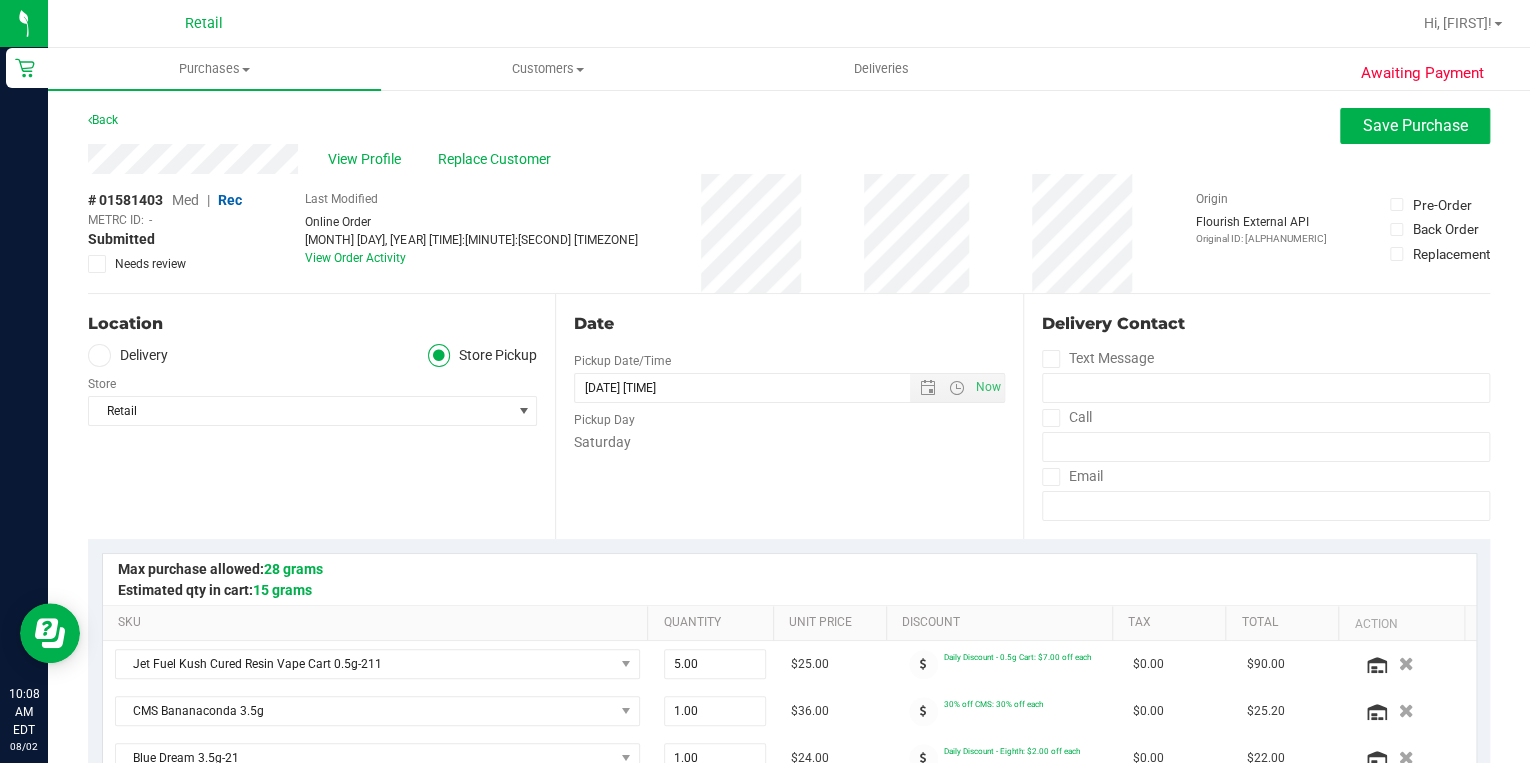 click at bounding box center (99, 355) 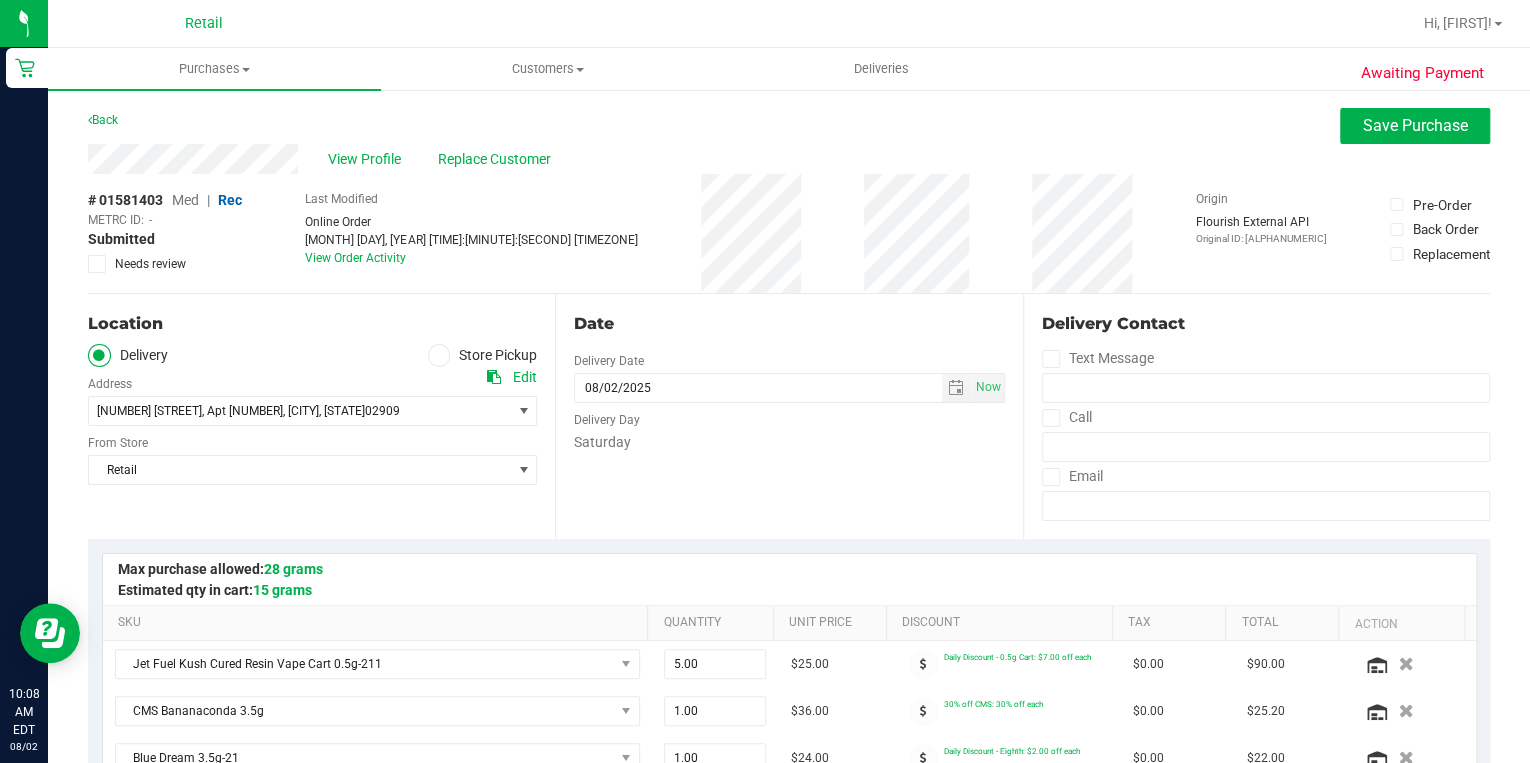 click at bounding box center (99, 355) 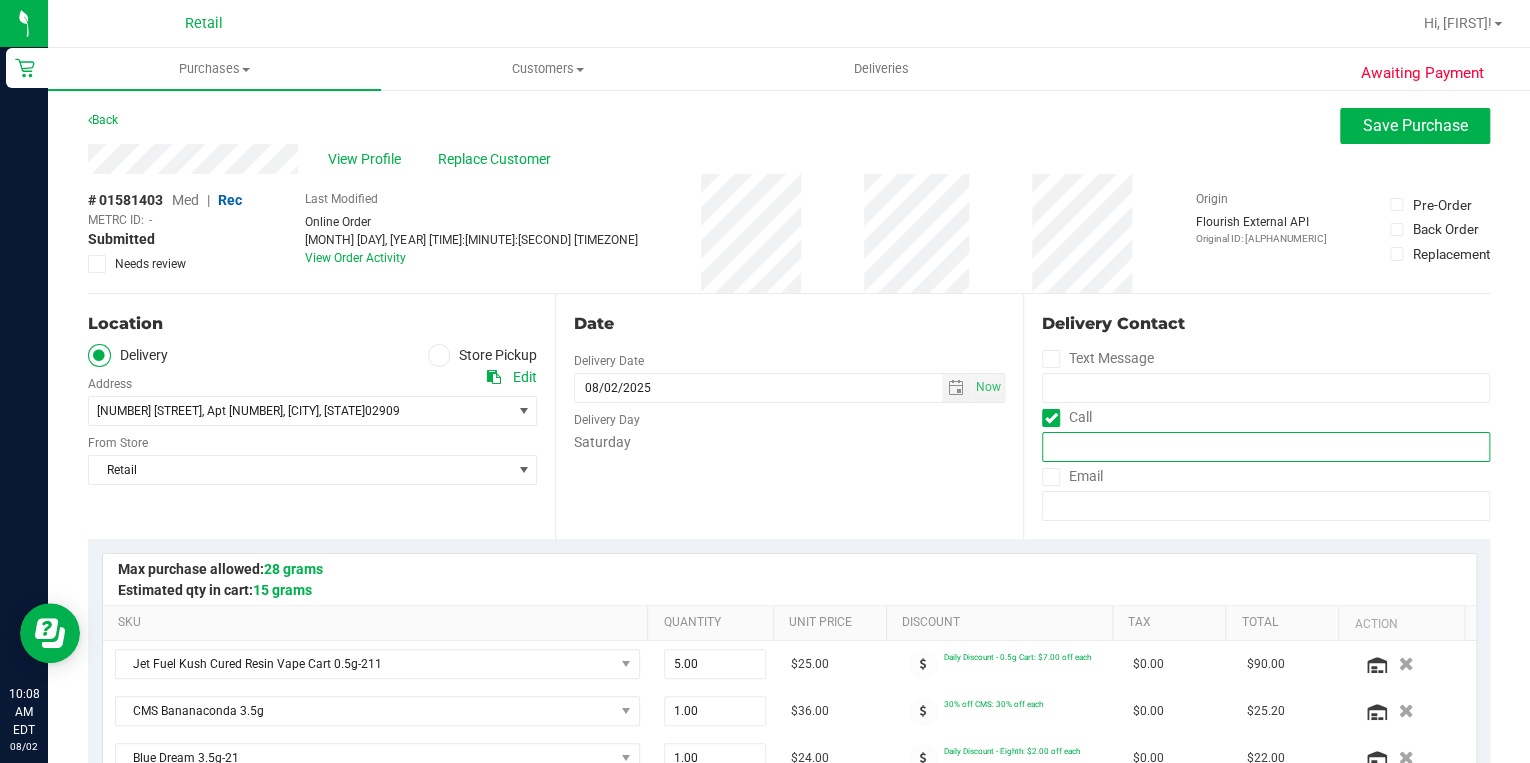 click at bounding box center [1266, 447] 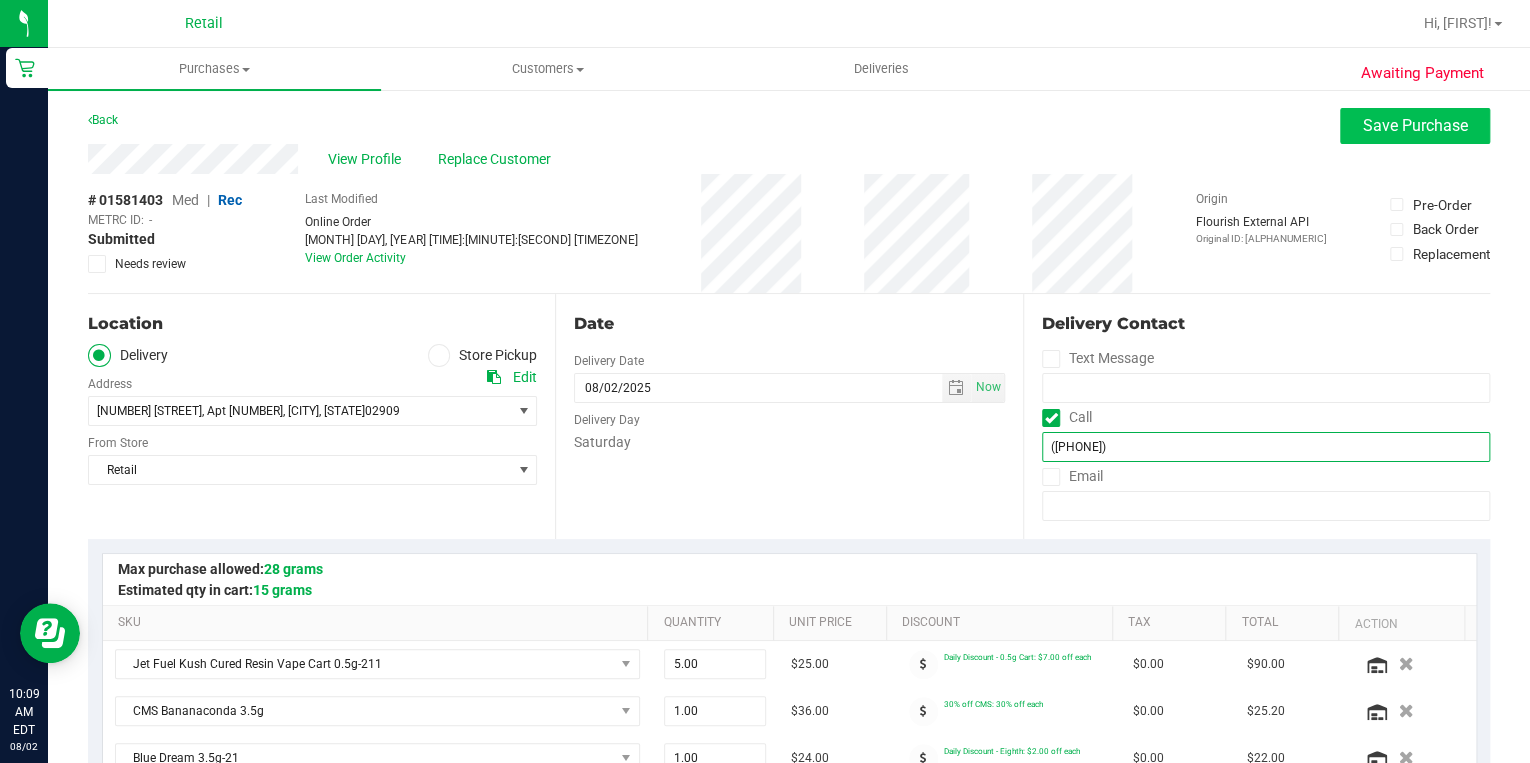 type on "(401) 215-4890" 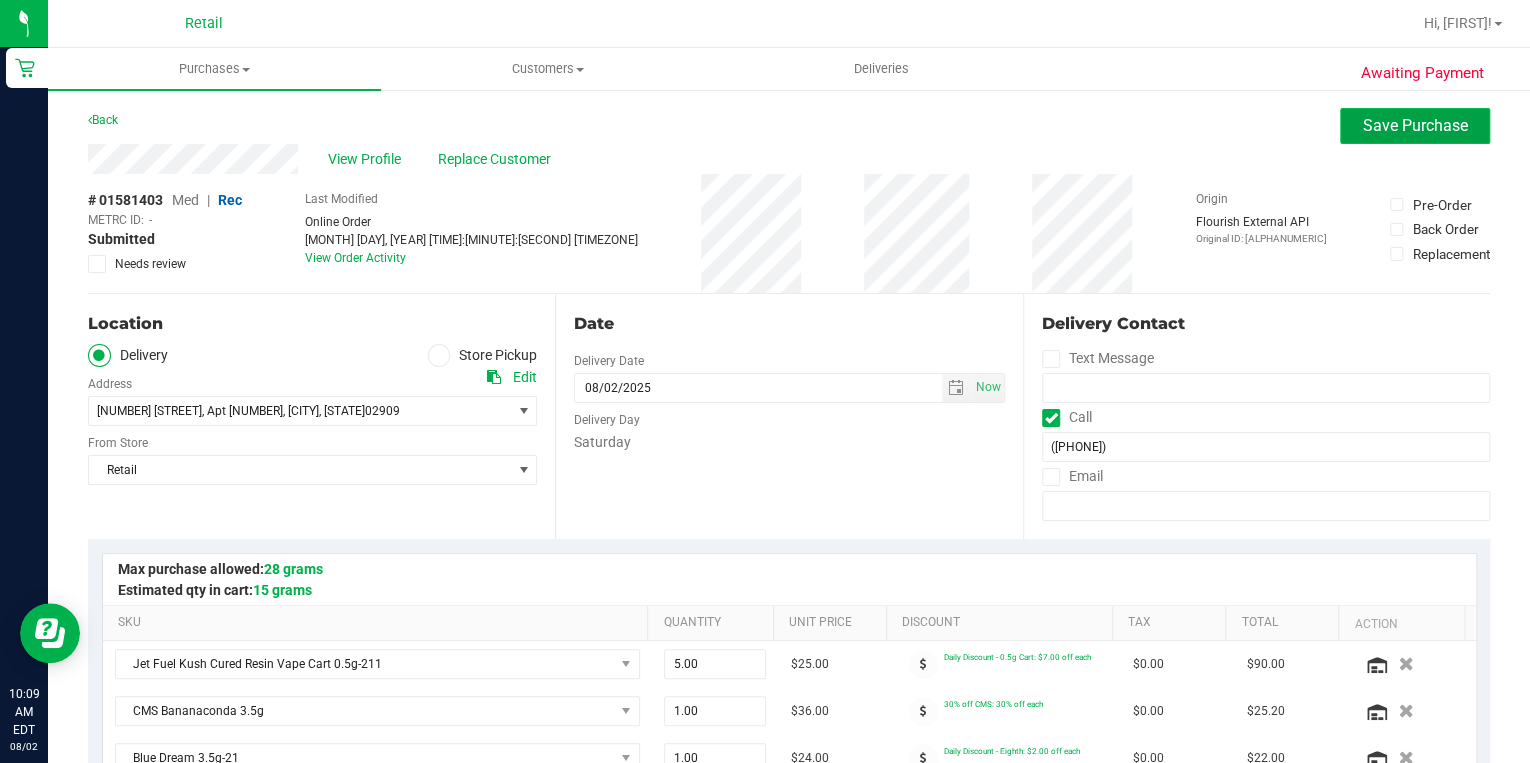 click on "Save Purchase" at bounding box center [1415, 126] 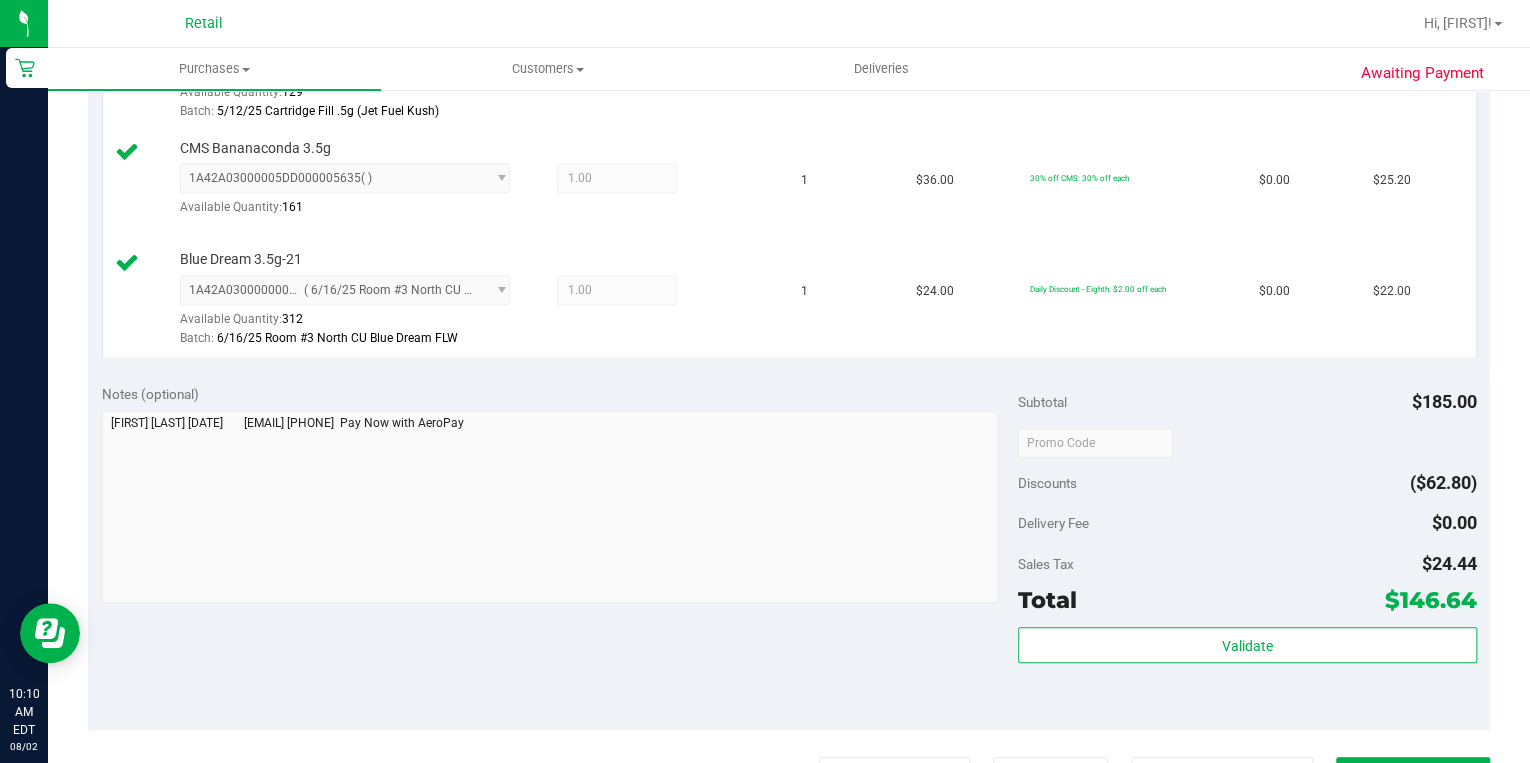 scroll, scrollTop: 800, scrollLeft: 0, axis: vertical 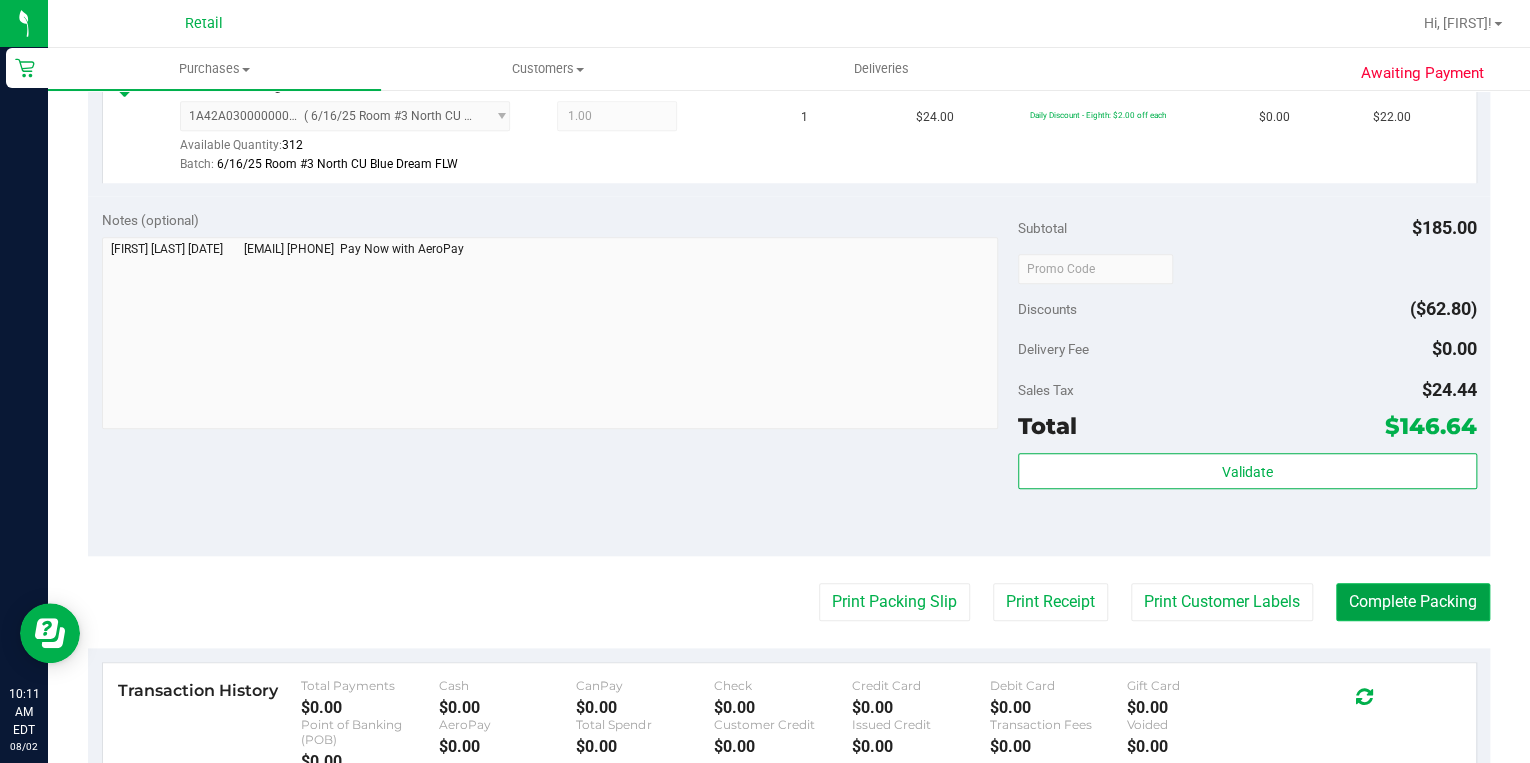 click on "Complete Packing" at bounding box center (1413, 602) 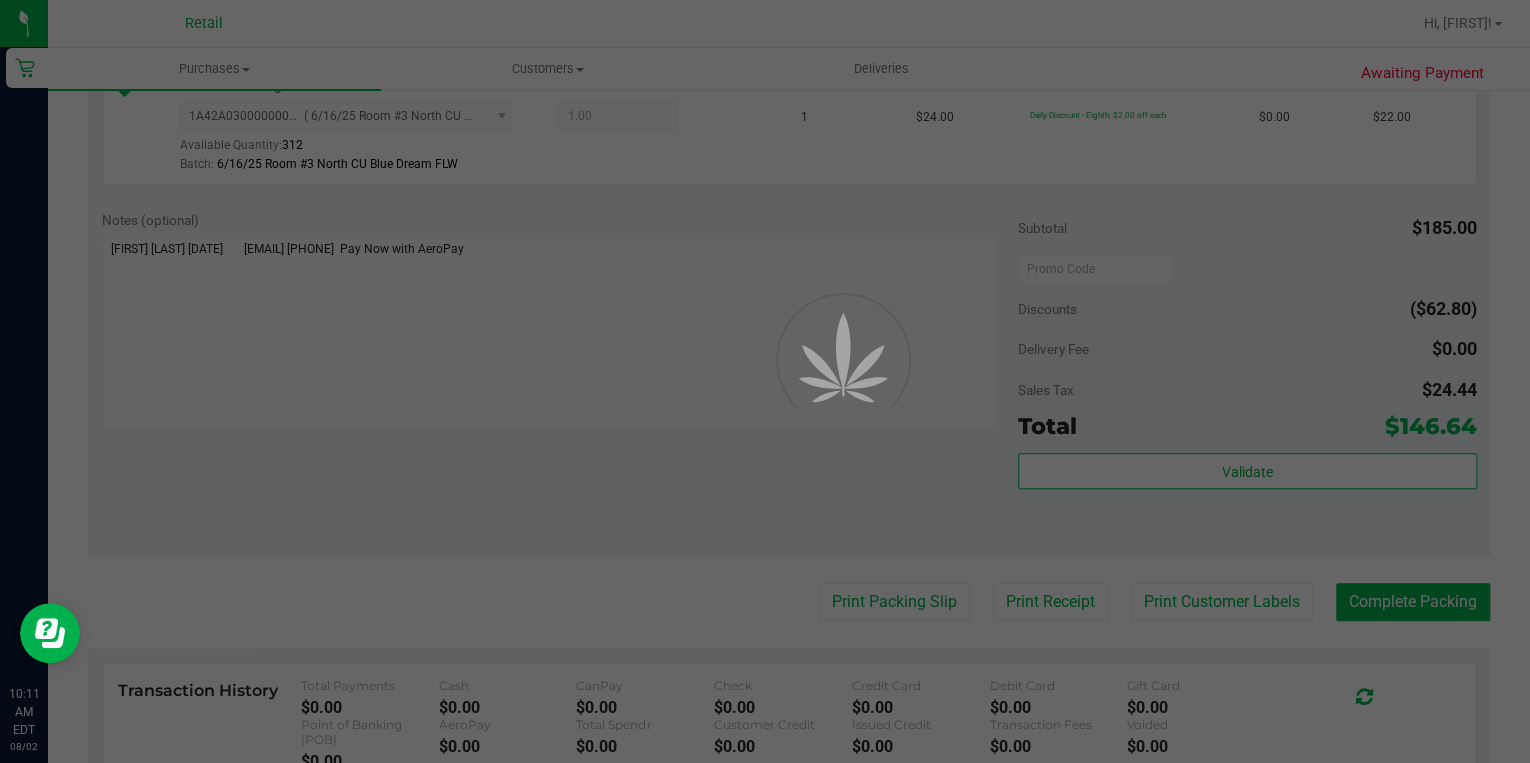 scroll, scrollTop: 0, scrollLeft: 0, axis: both 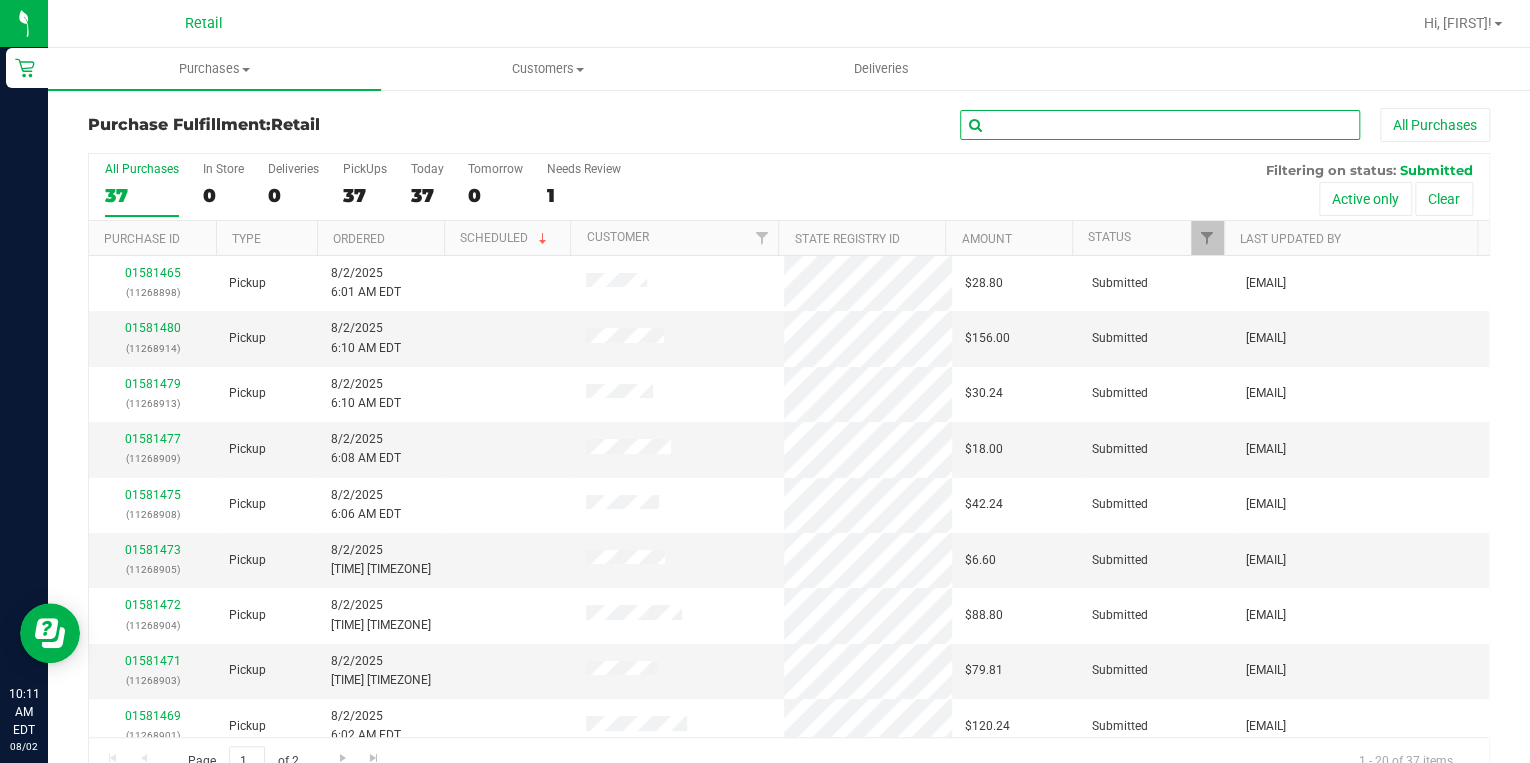 click at bounding box center [1160, 125] 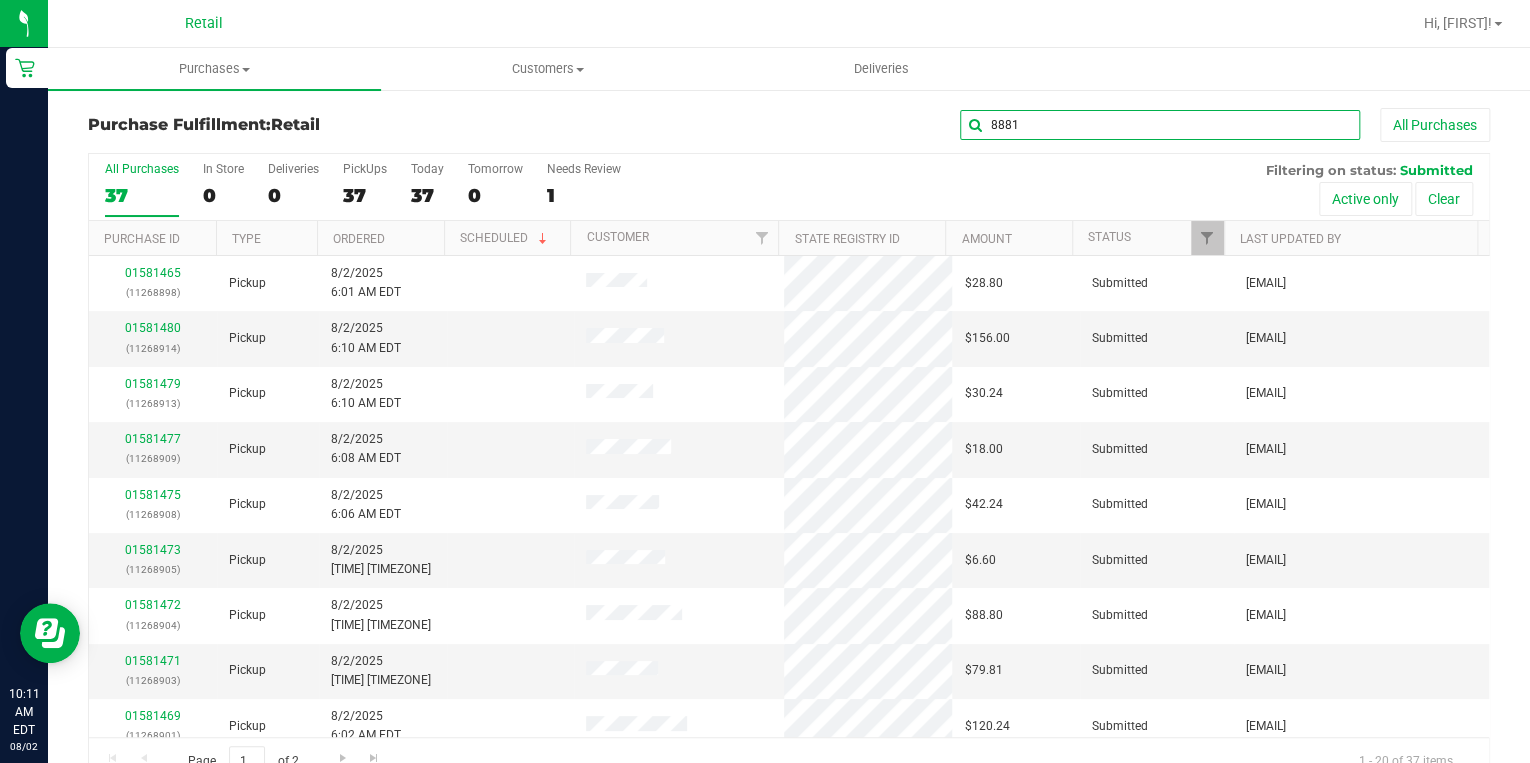 type on "8881" 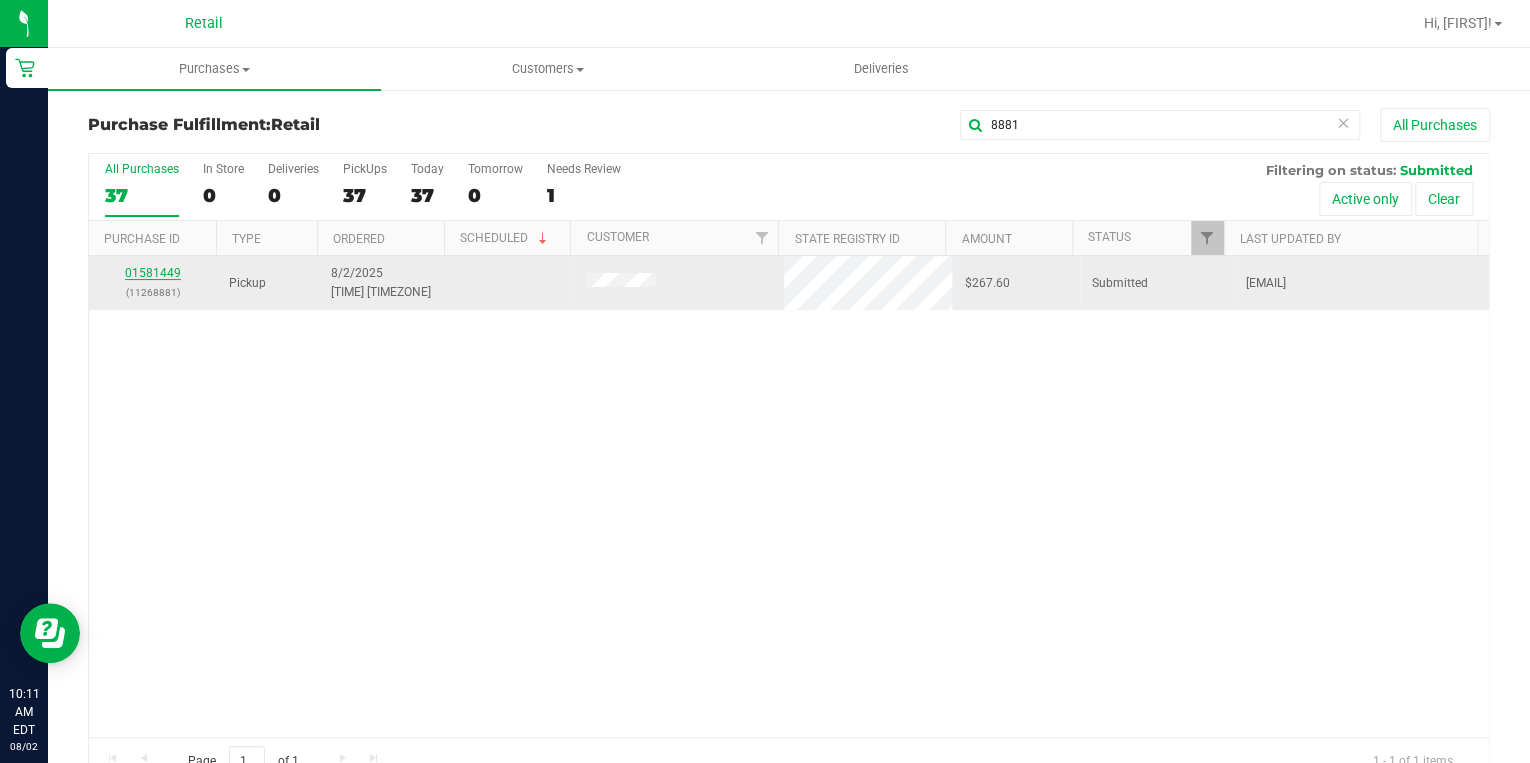 click on "01581449" at bounding box center (153, 273) 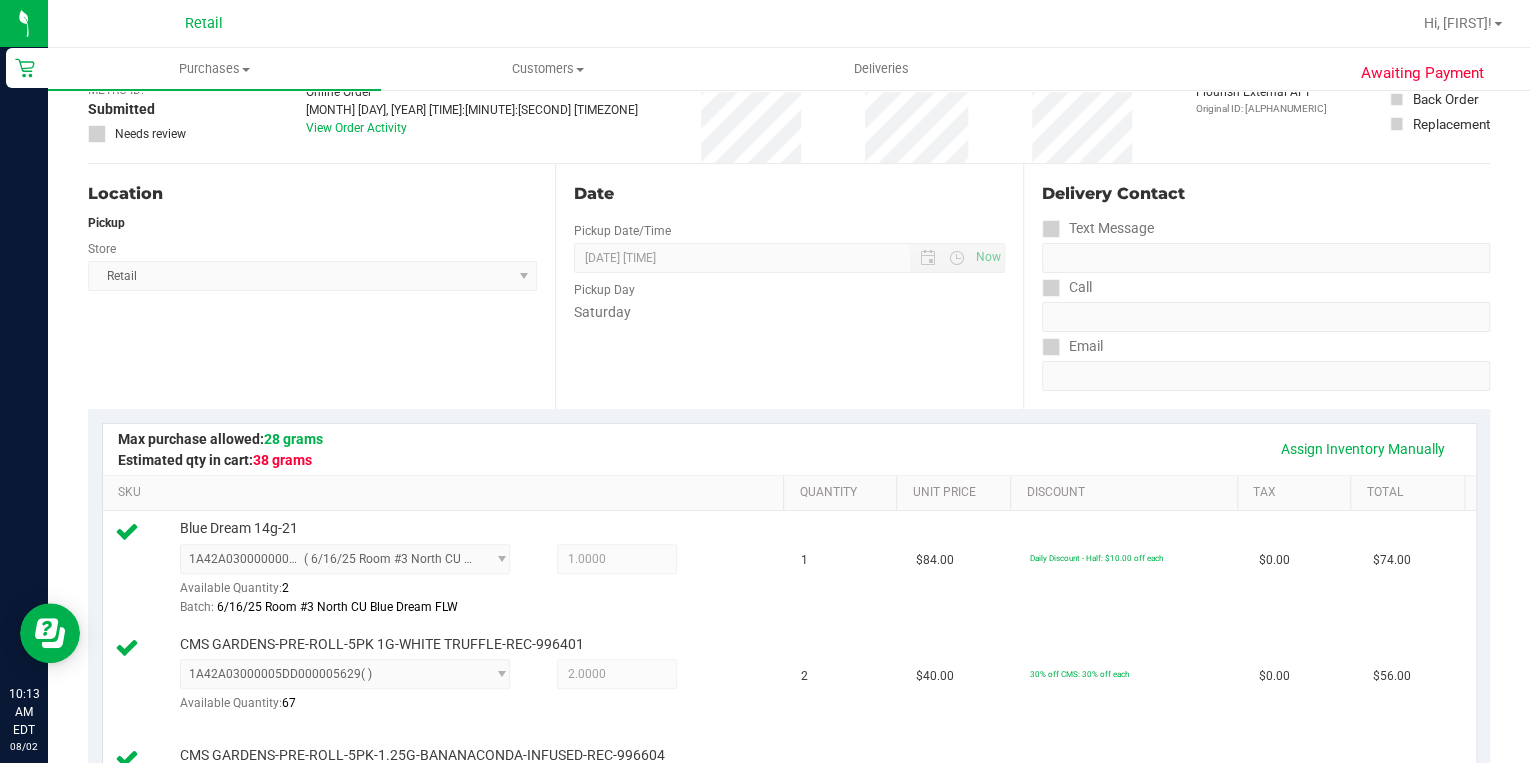 scroll, scrollTop: 0, scrollLeft: 0, axis: both 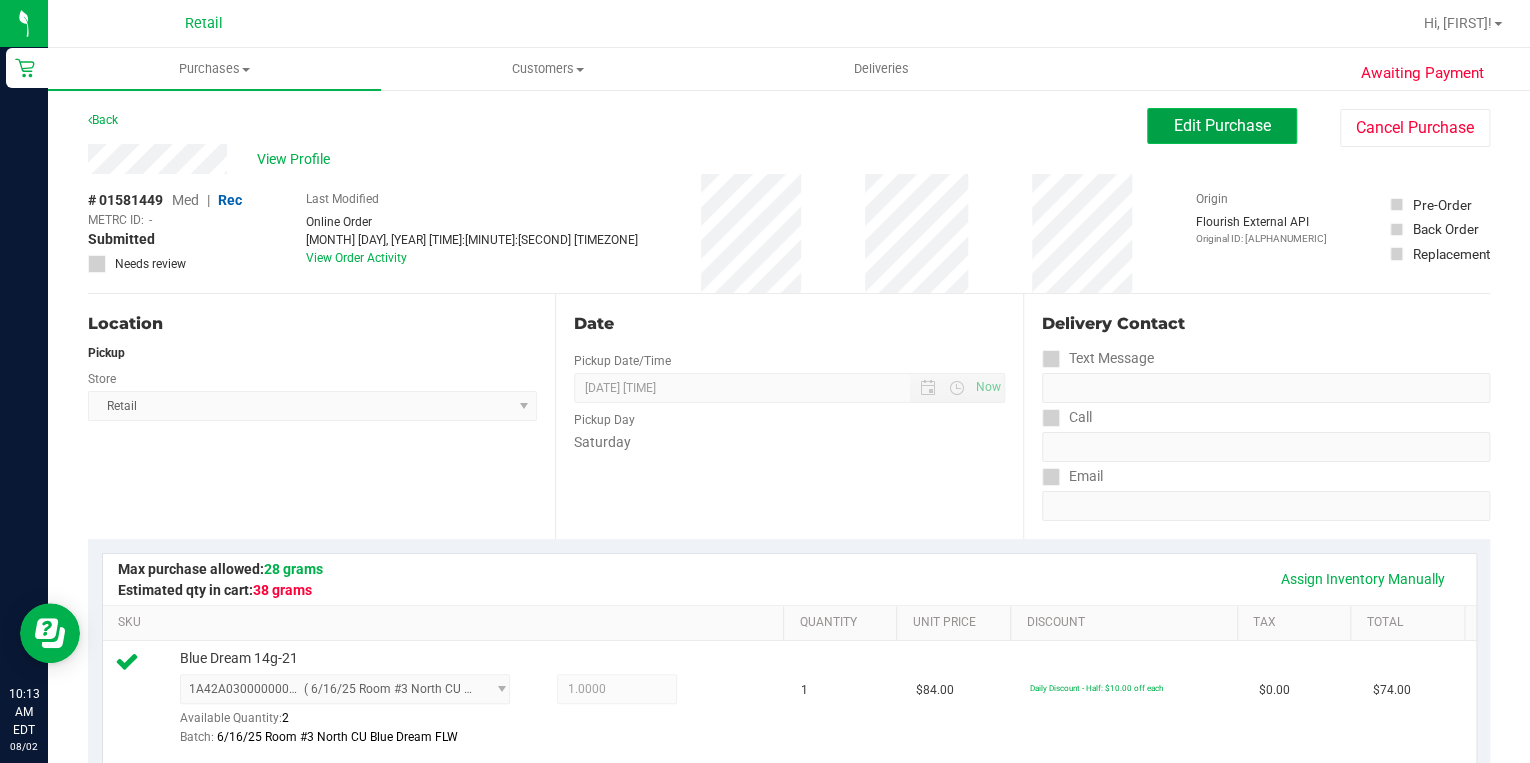 click on "Edit Purchase" at bounding box center (1222, 125) 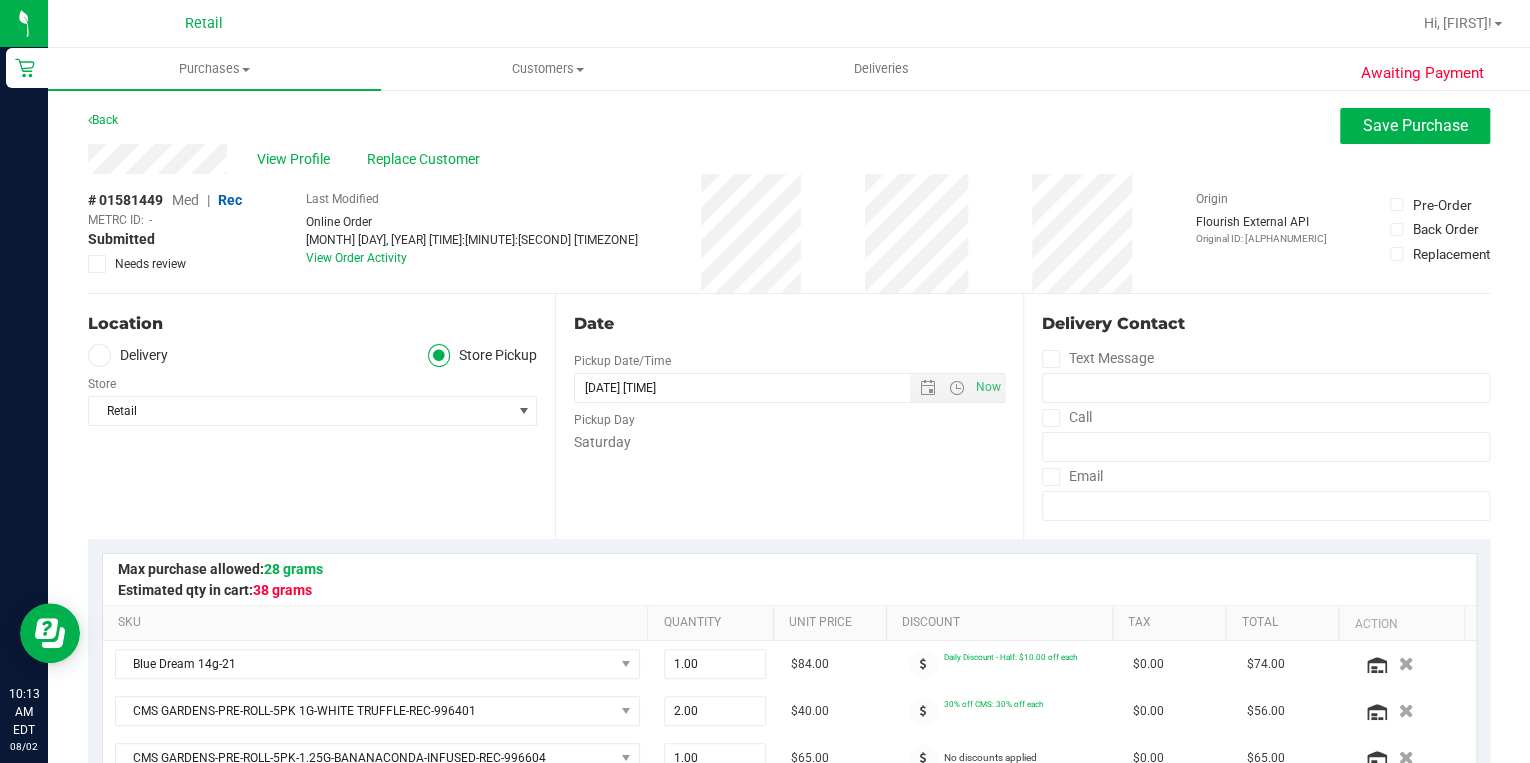 click on "Med" at bounding box center (185, 200) 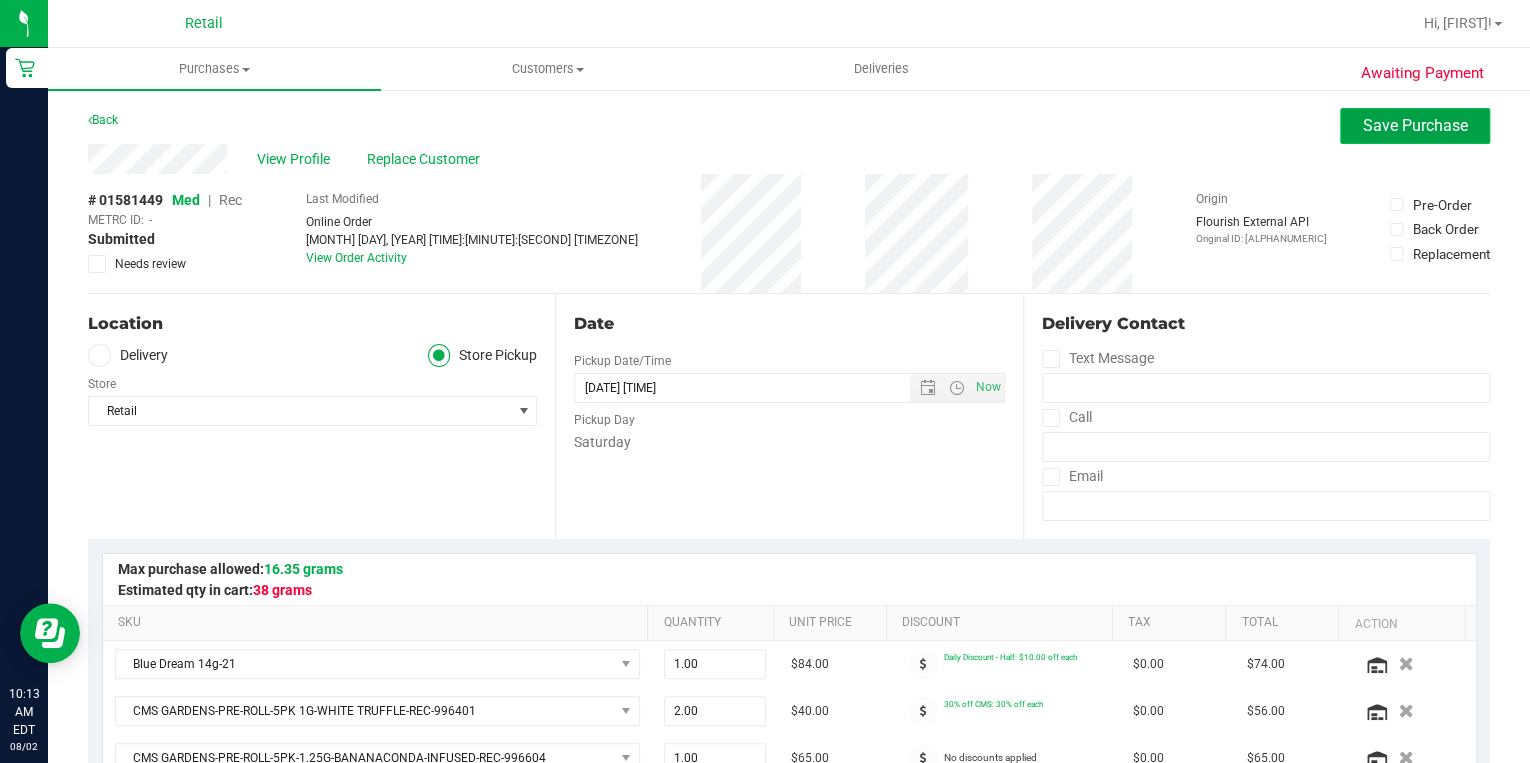 click on "Save Purchase" at bounding box center [1415, 125] 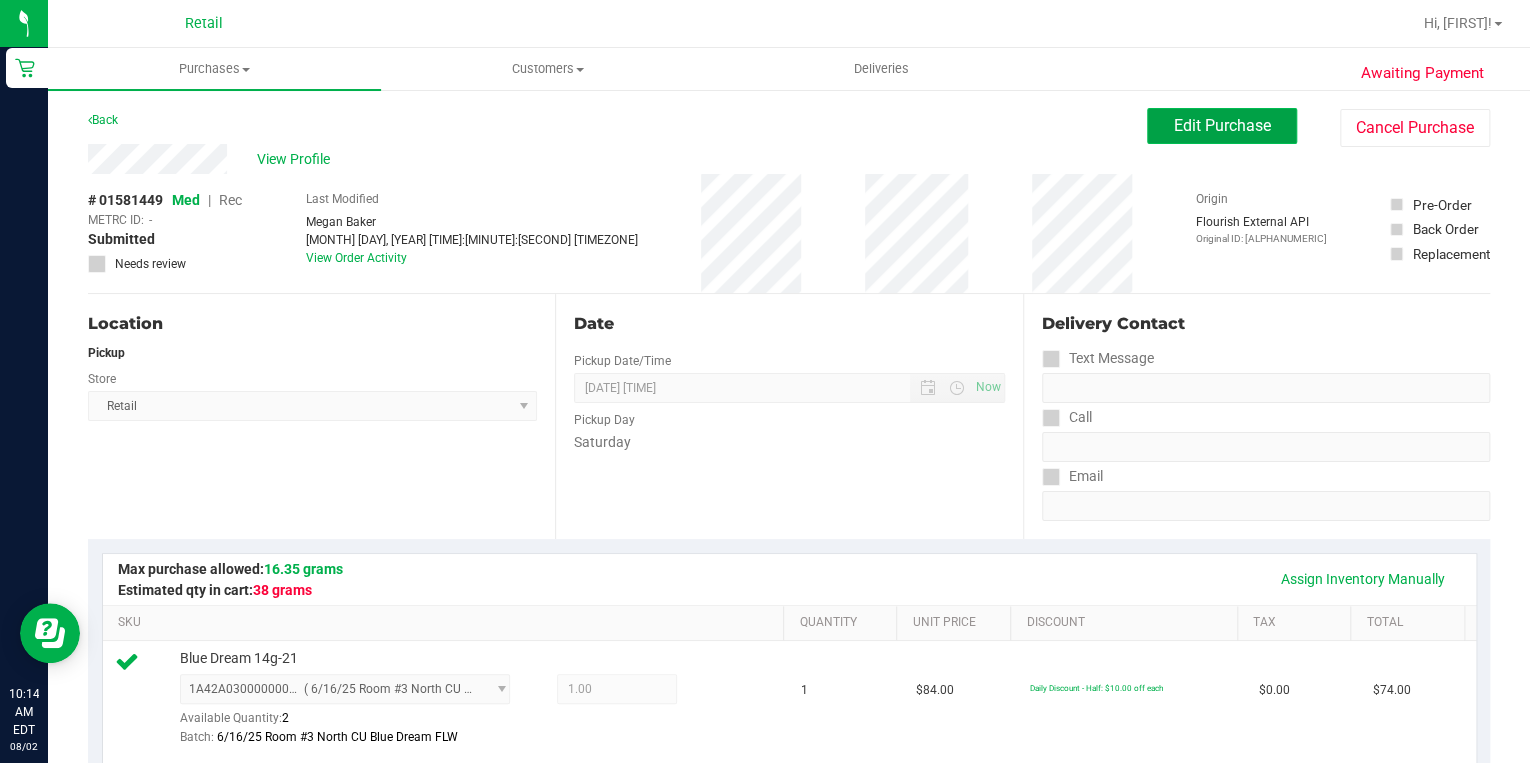 click on "Edit Purchase" at bounding box center (1222, 125) 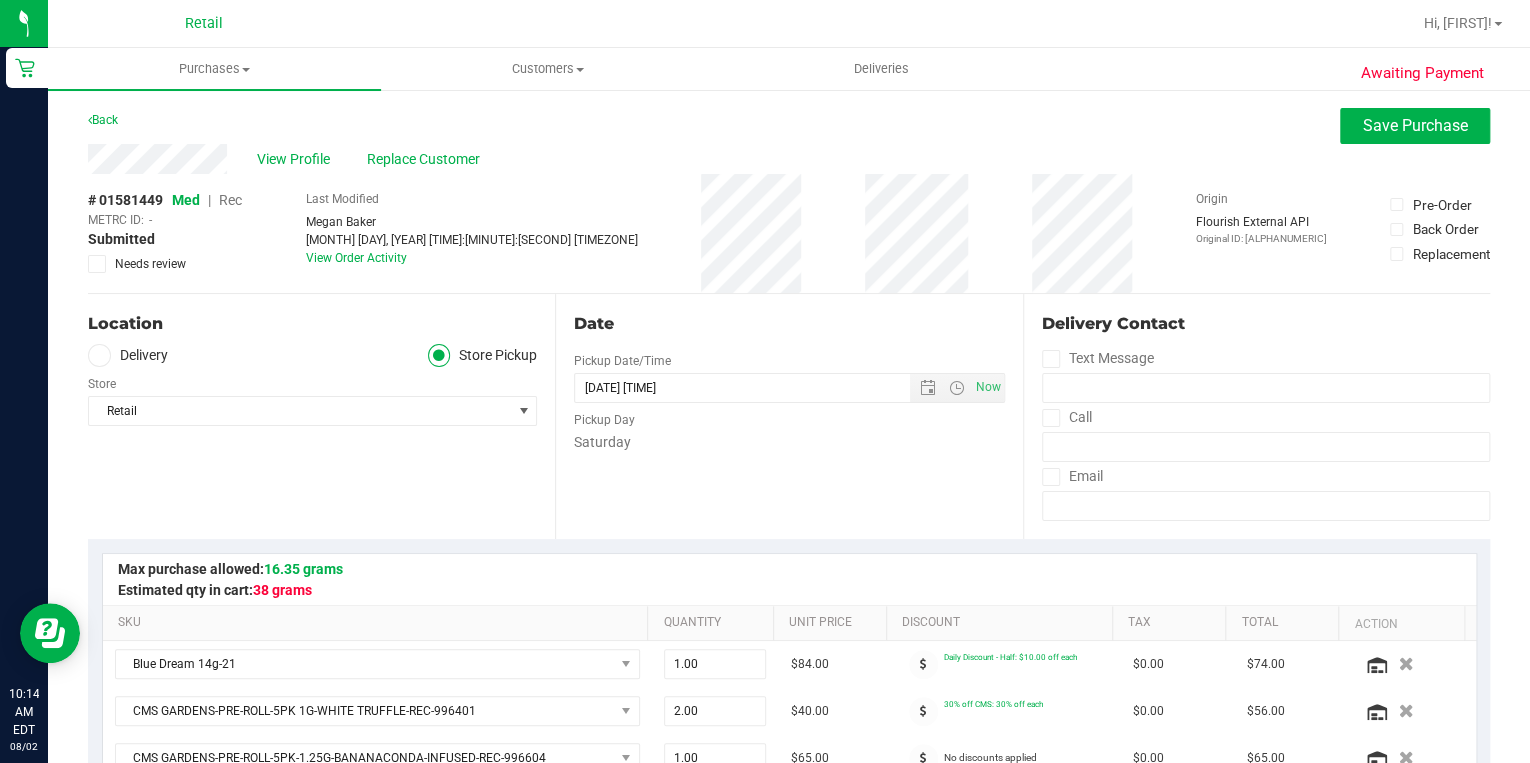 click on "Delivery" at bounding box center (128, 355) 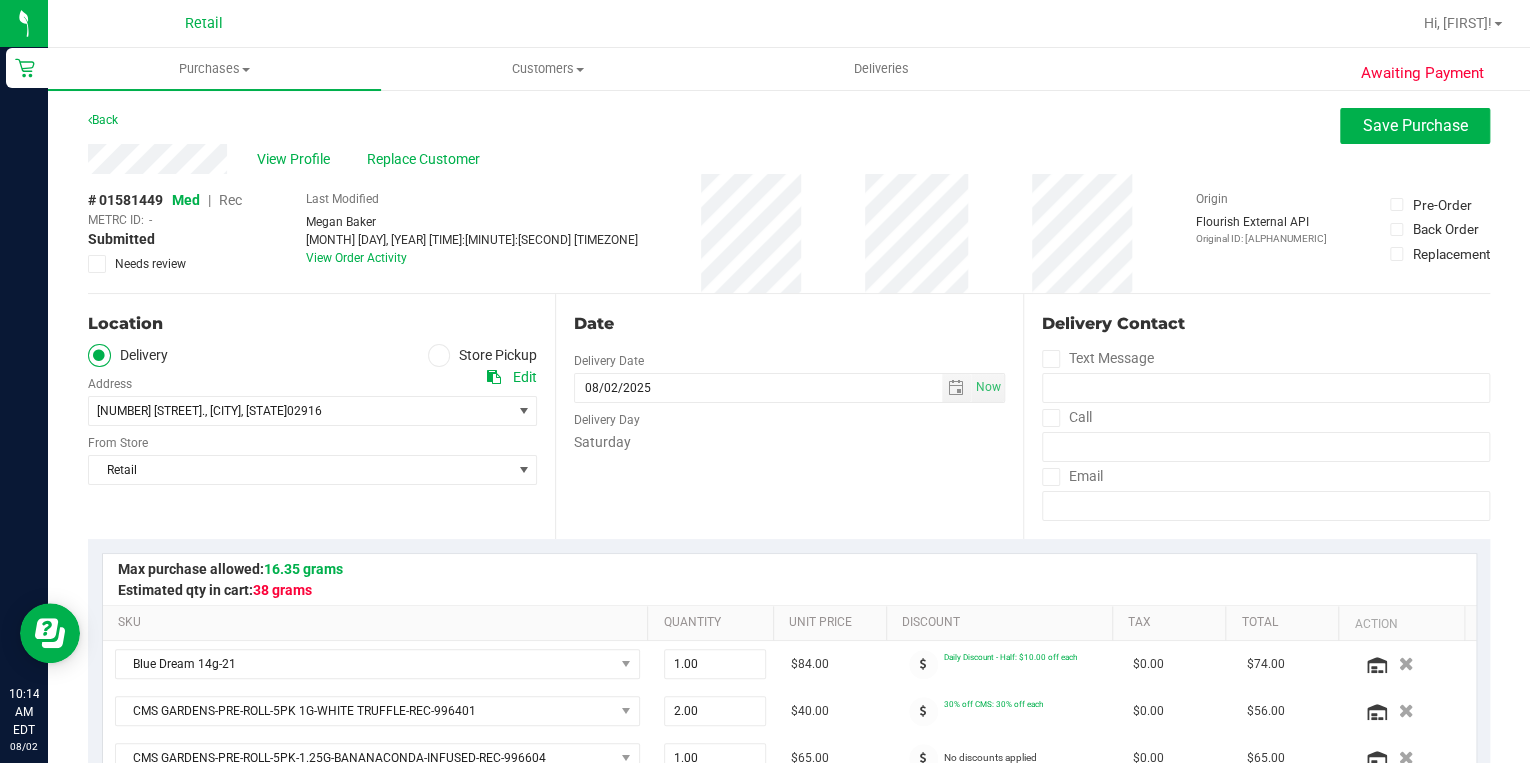 click on "Rec" at bounding box center [230, 200] 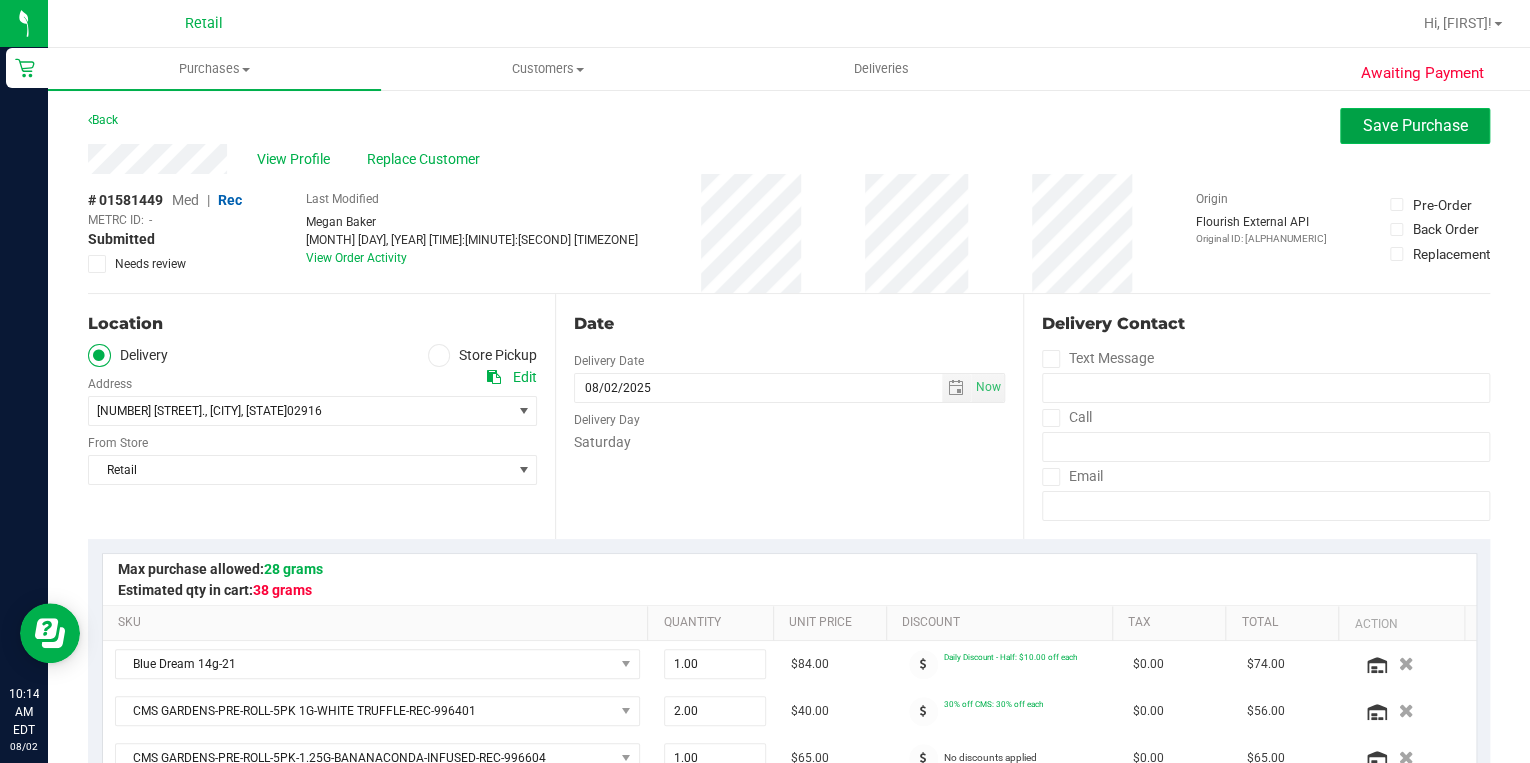 click on "Save Purchase" at bounding box center [1415, 126] 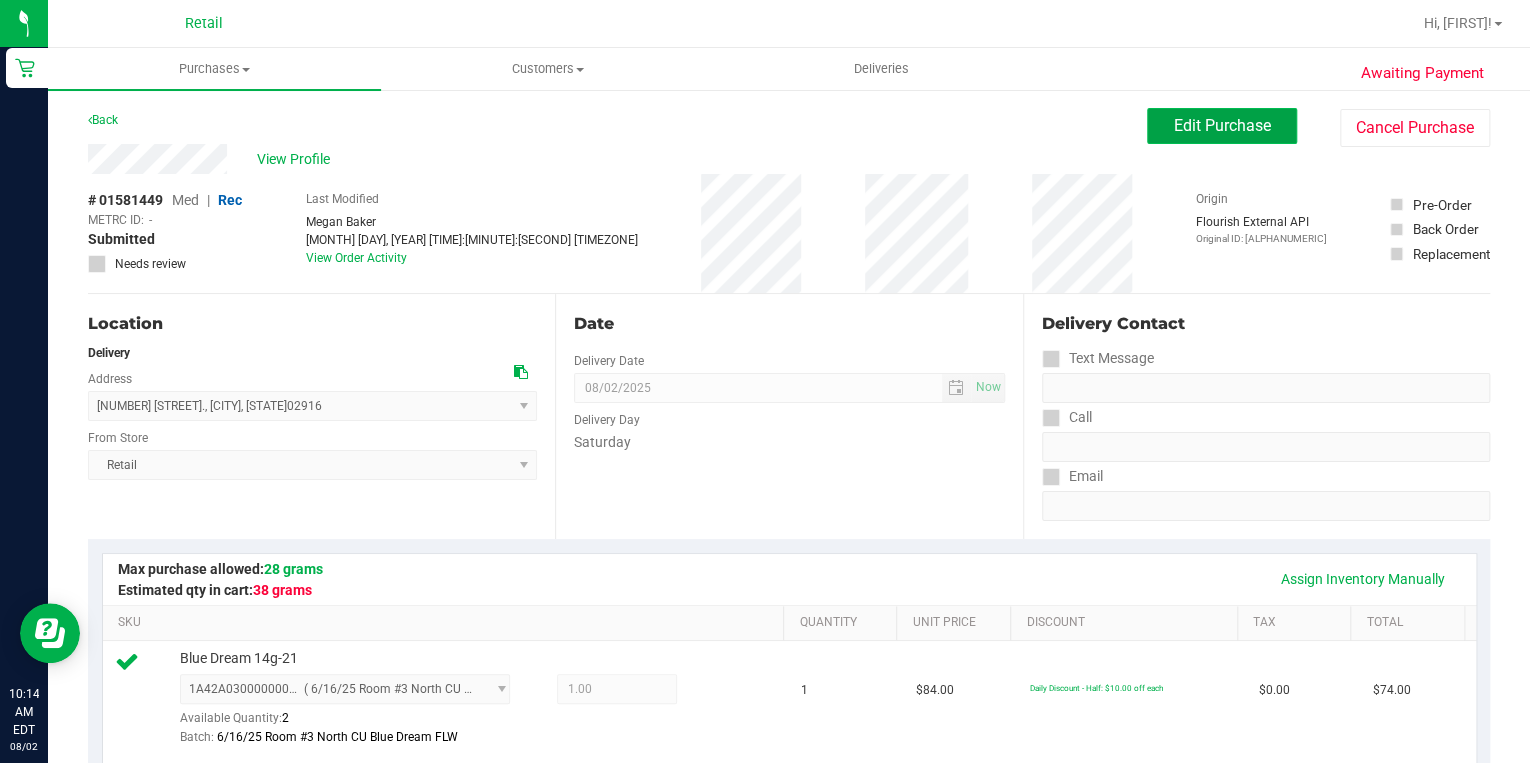 click on "Edit Purchase" at bounding box center (1222, 126) 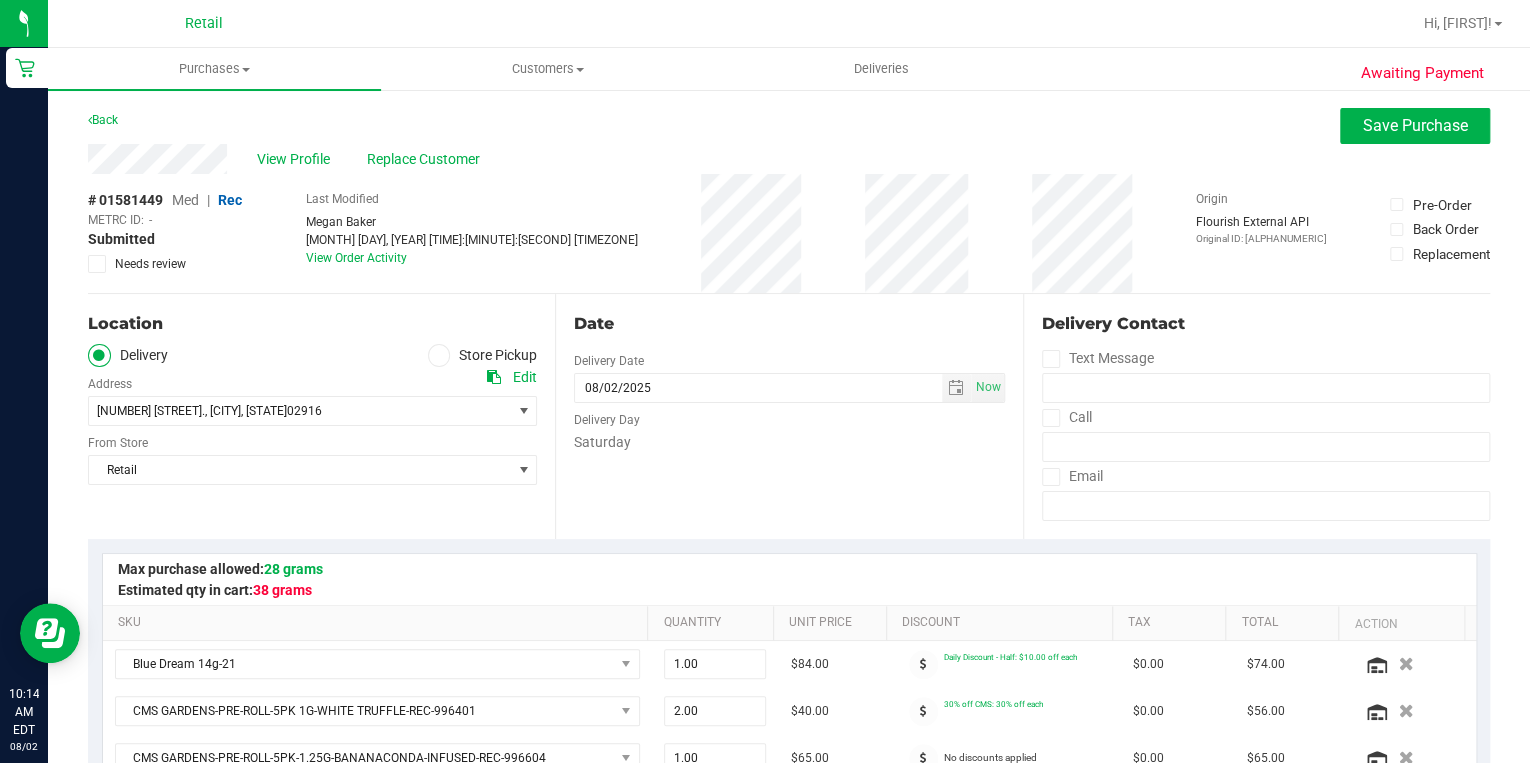 click at bounding box center [1050, 418] 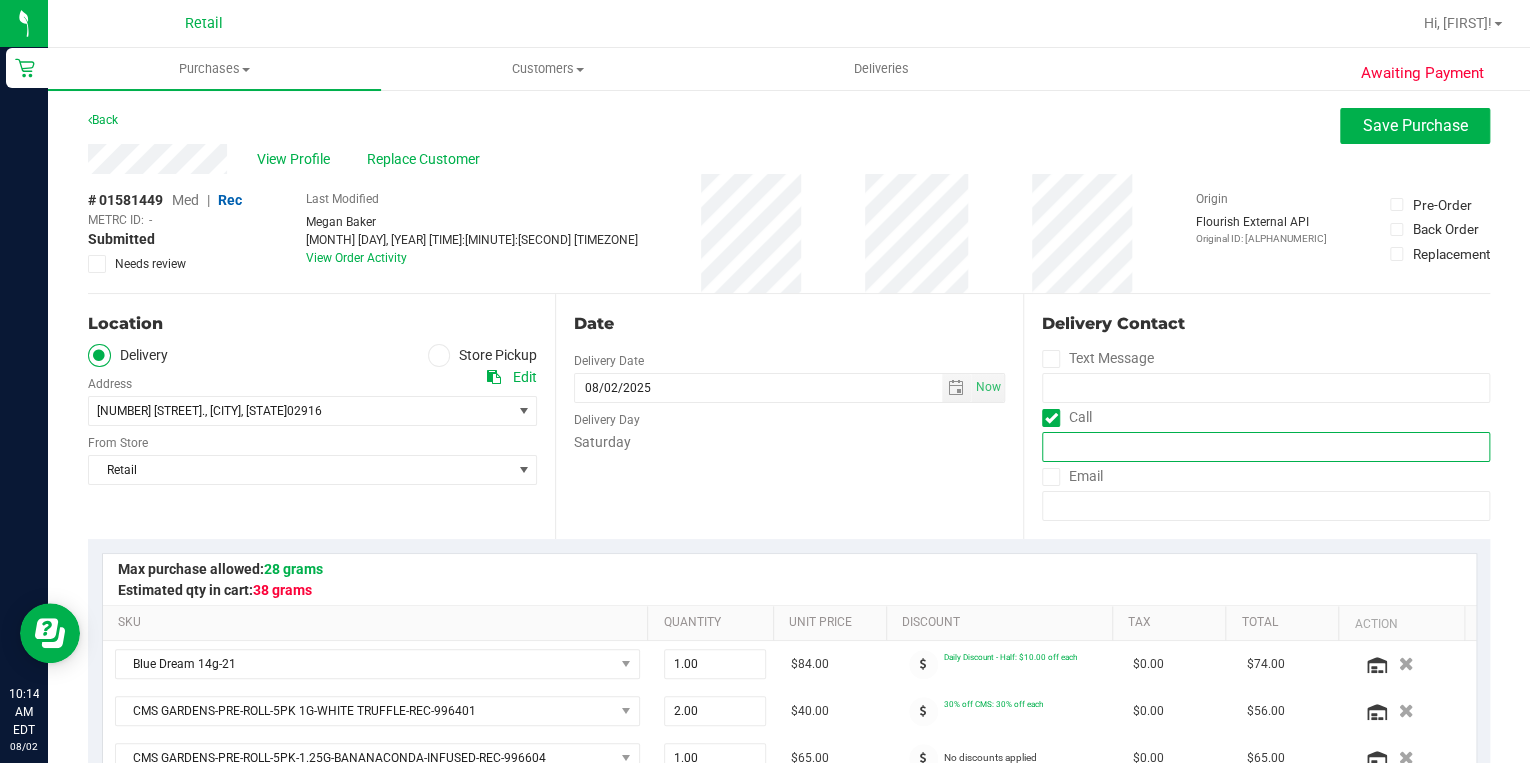 click at bounding box center [1266, 447] 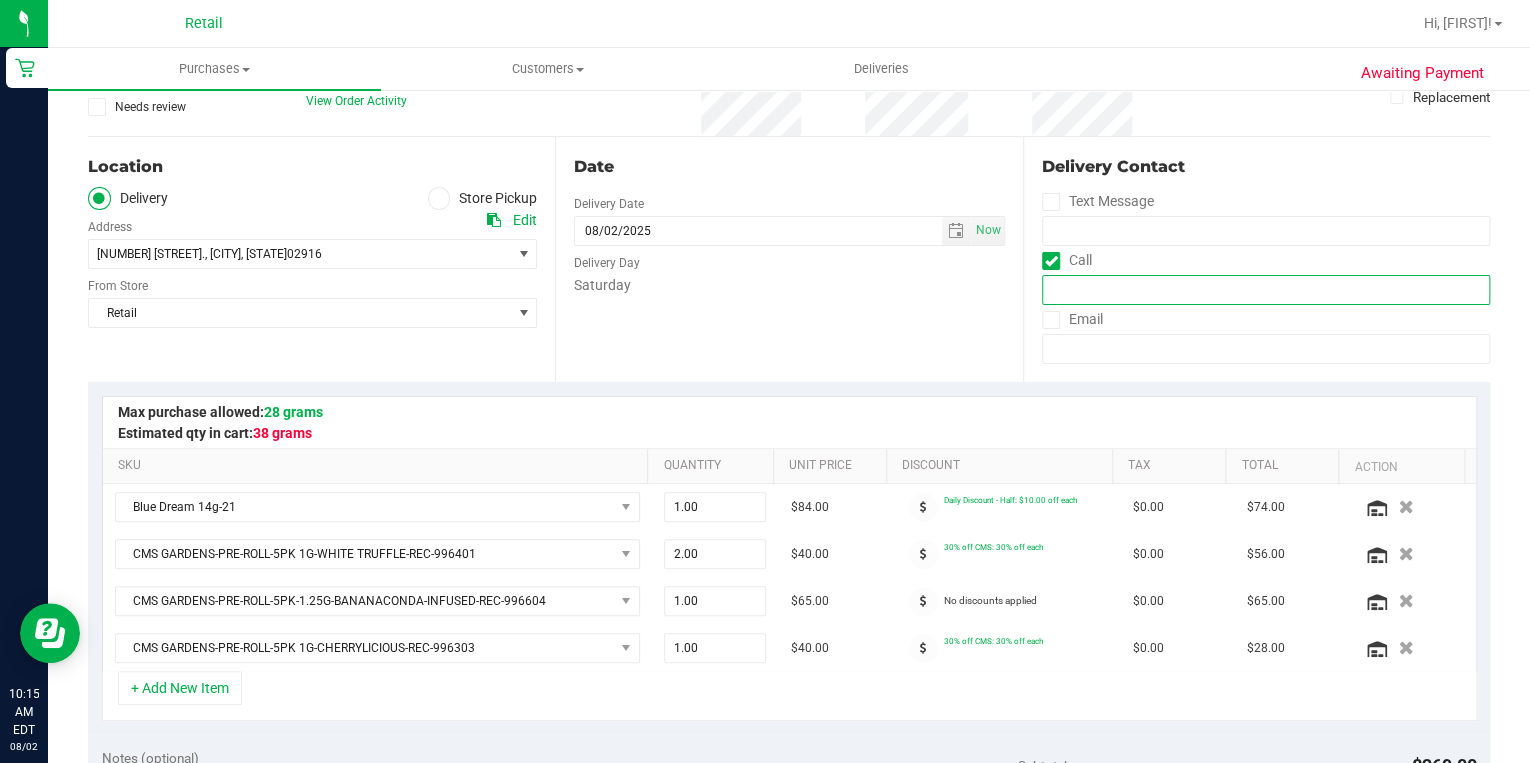 scroll, scrollTop: 0, scrollLeft: 0, axis: both 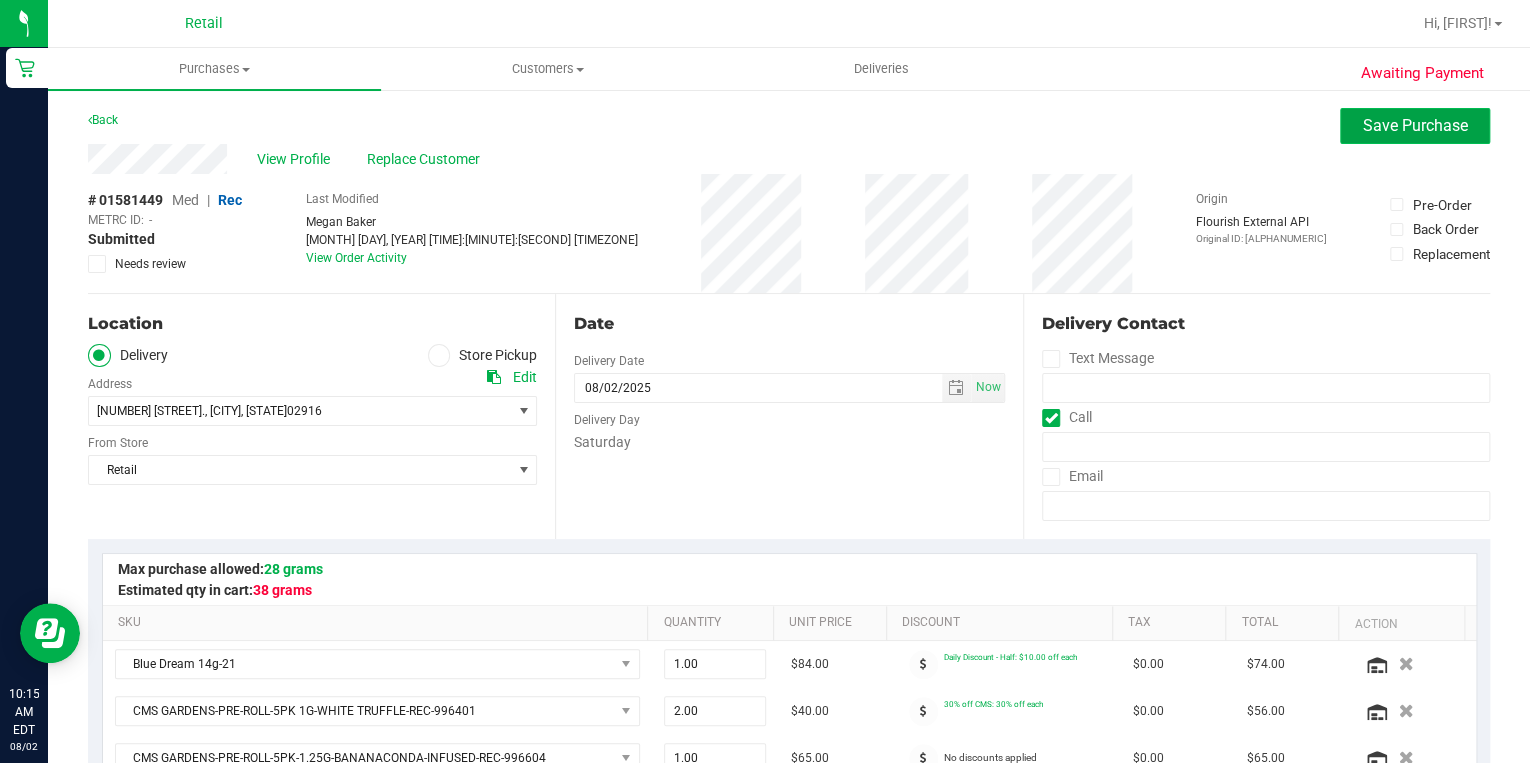 click on "Save Purchase" at bounding box center (1415, 125) 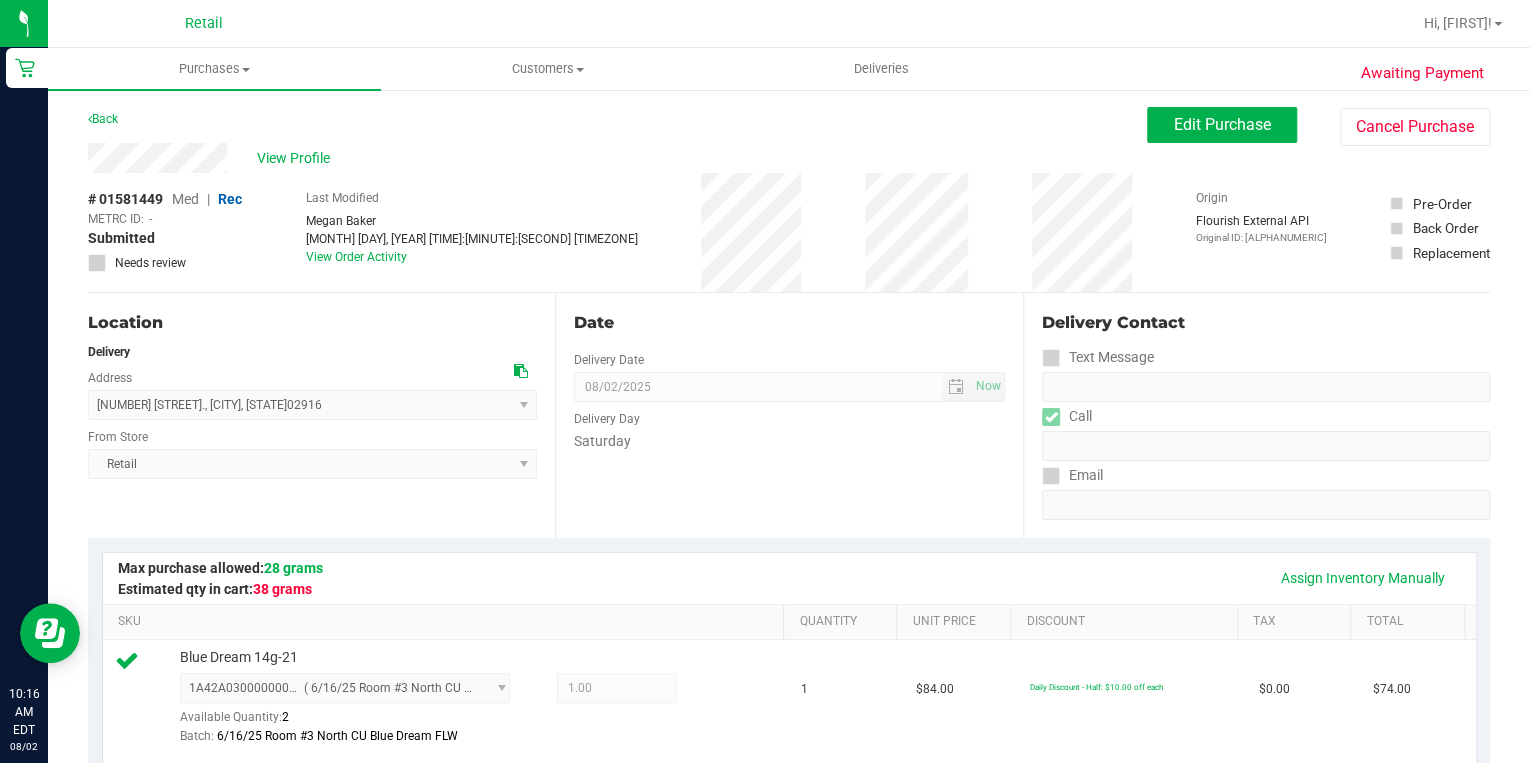scroll, scrollTop: 0, scrollLeft: 0, axis: both 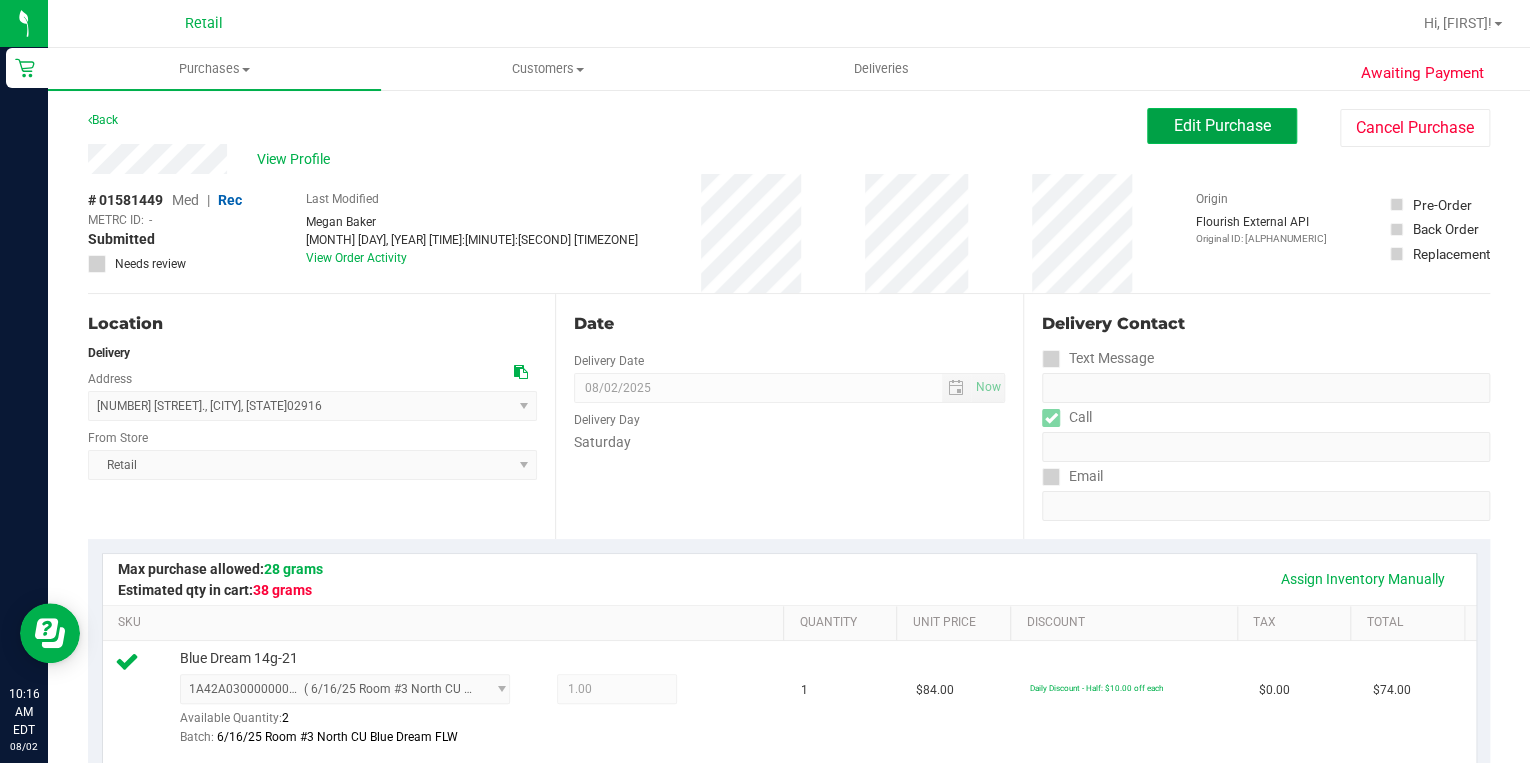 click on "Edit Purchase" at bounding box center (1222, 125) 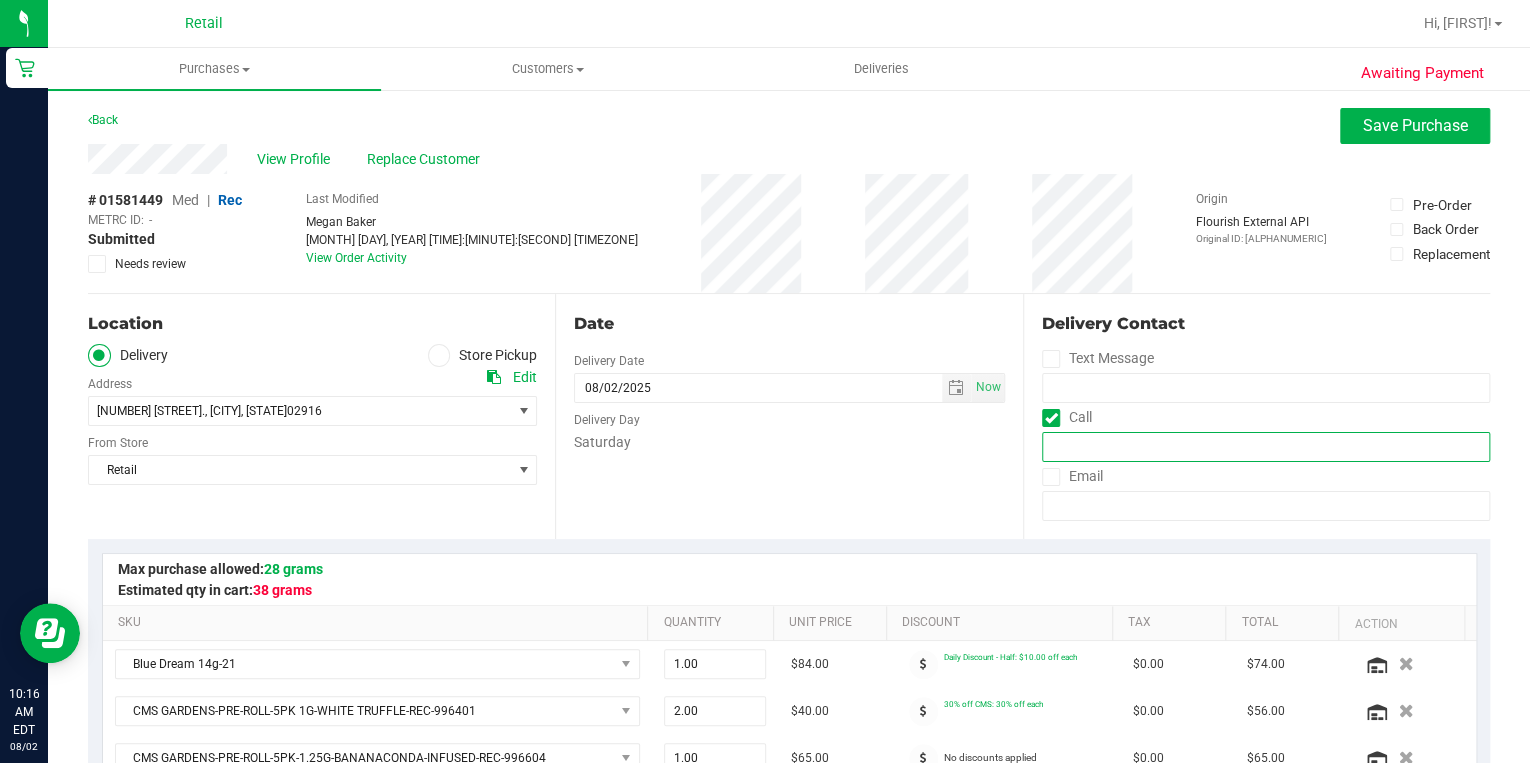 click at bounding box center [1266, 447] 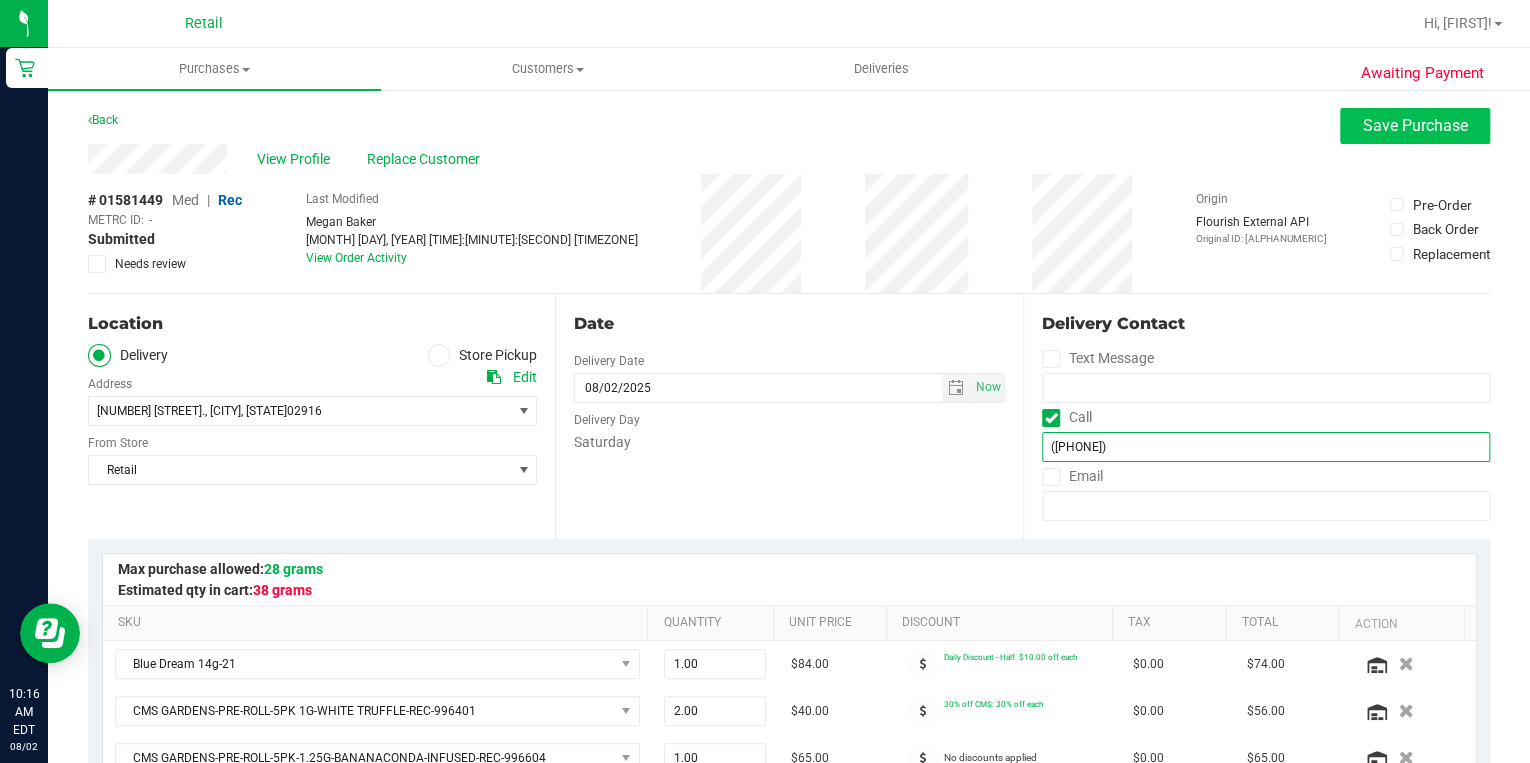 type on "(401) 297-7973" 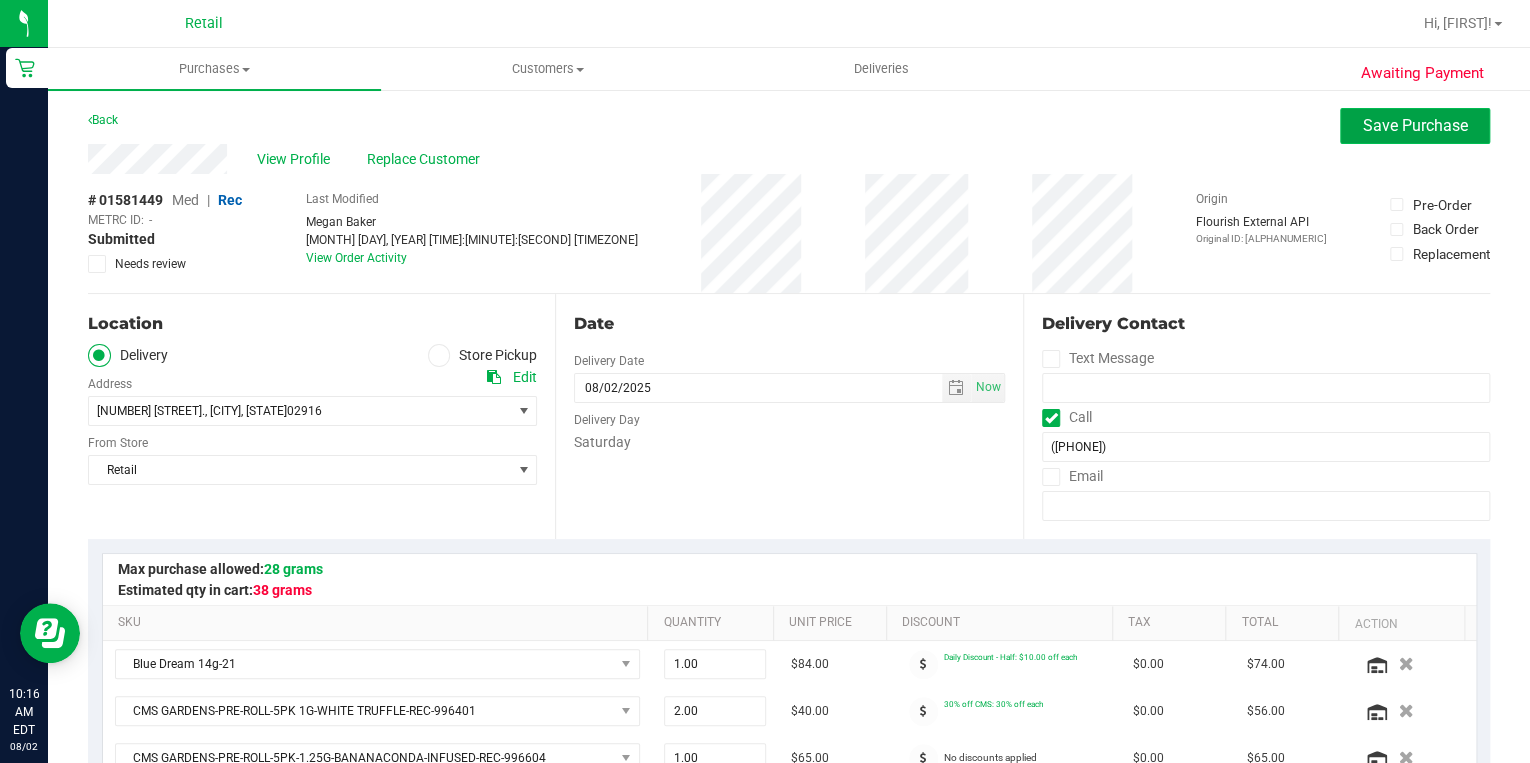 click on "Save Purchase" at bounding box center (1415, 125) 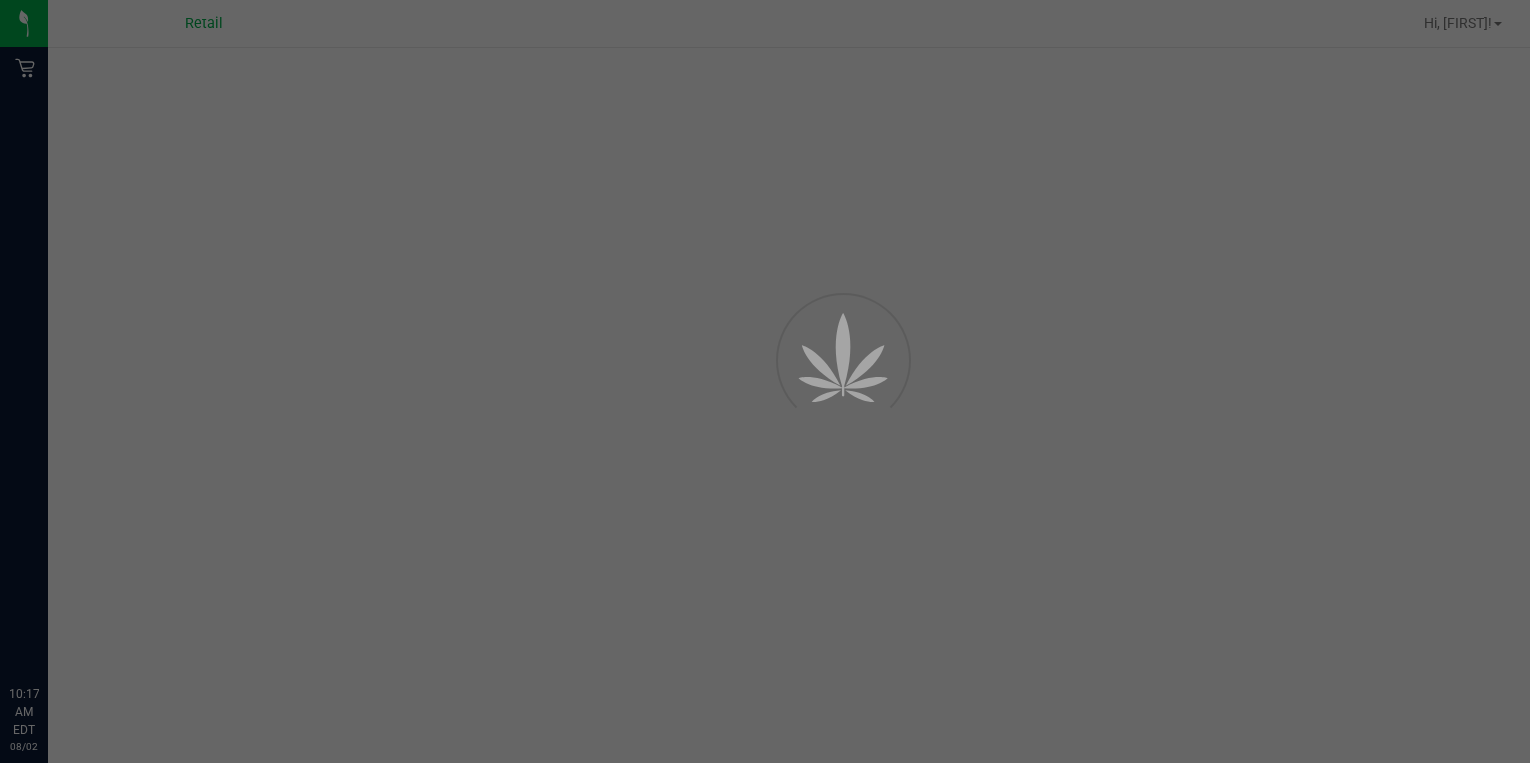 scroll, scrollTop: 0, scrollLeft: 0, axis: both 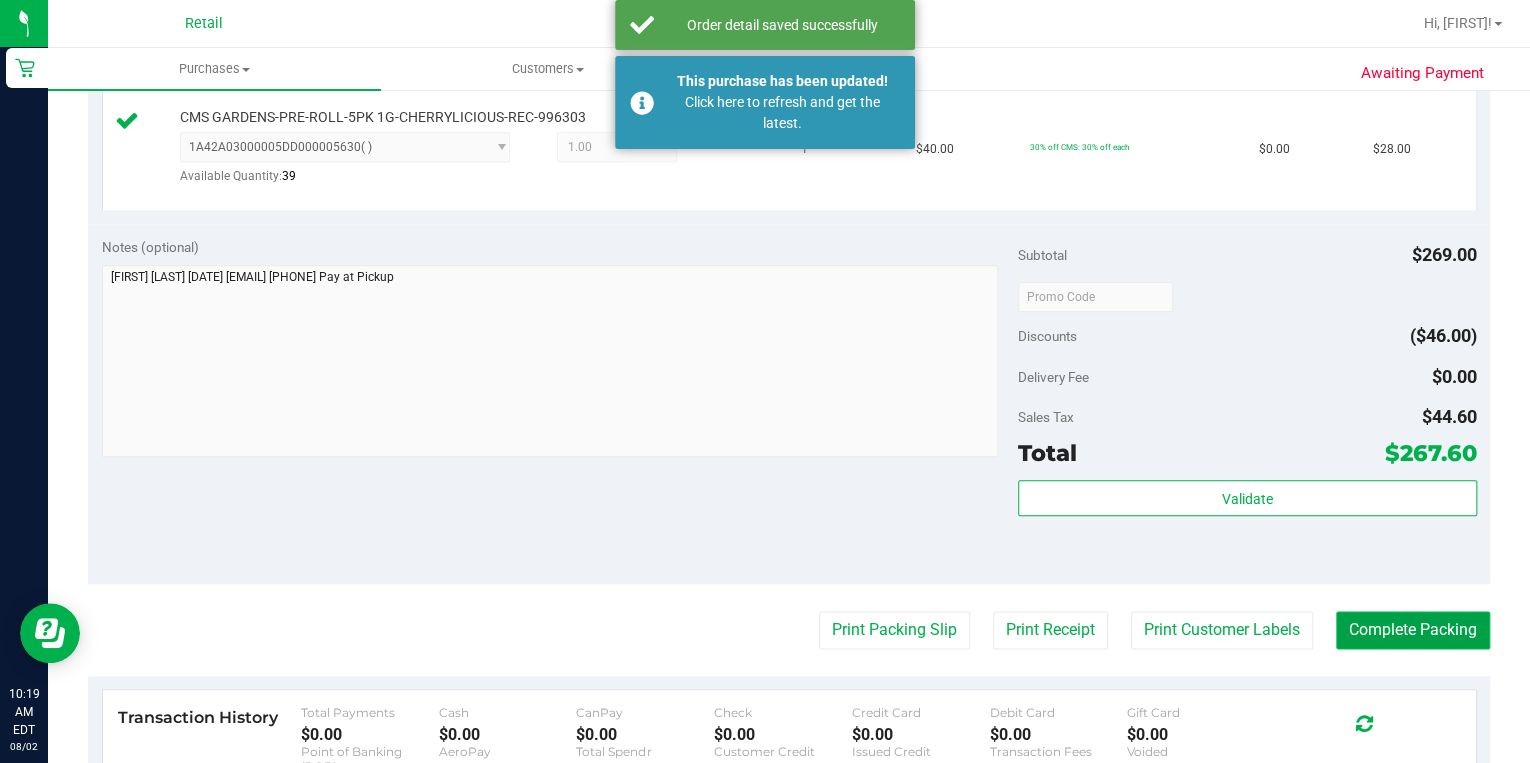click on "Complete Packing" at bounding box center [1413, 630] 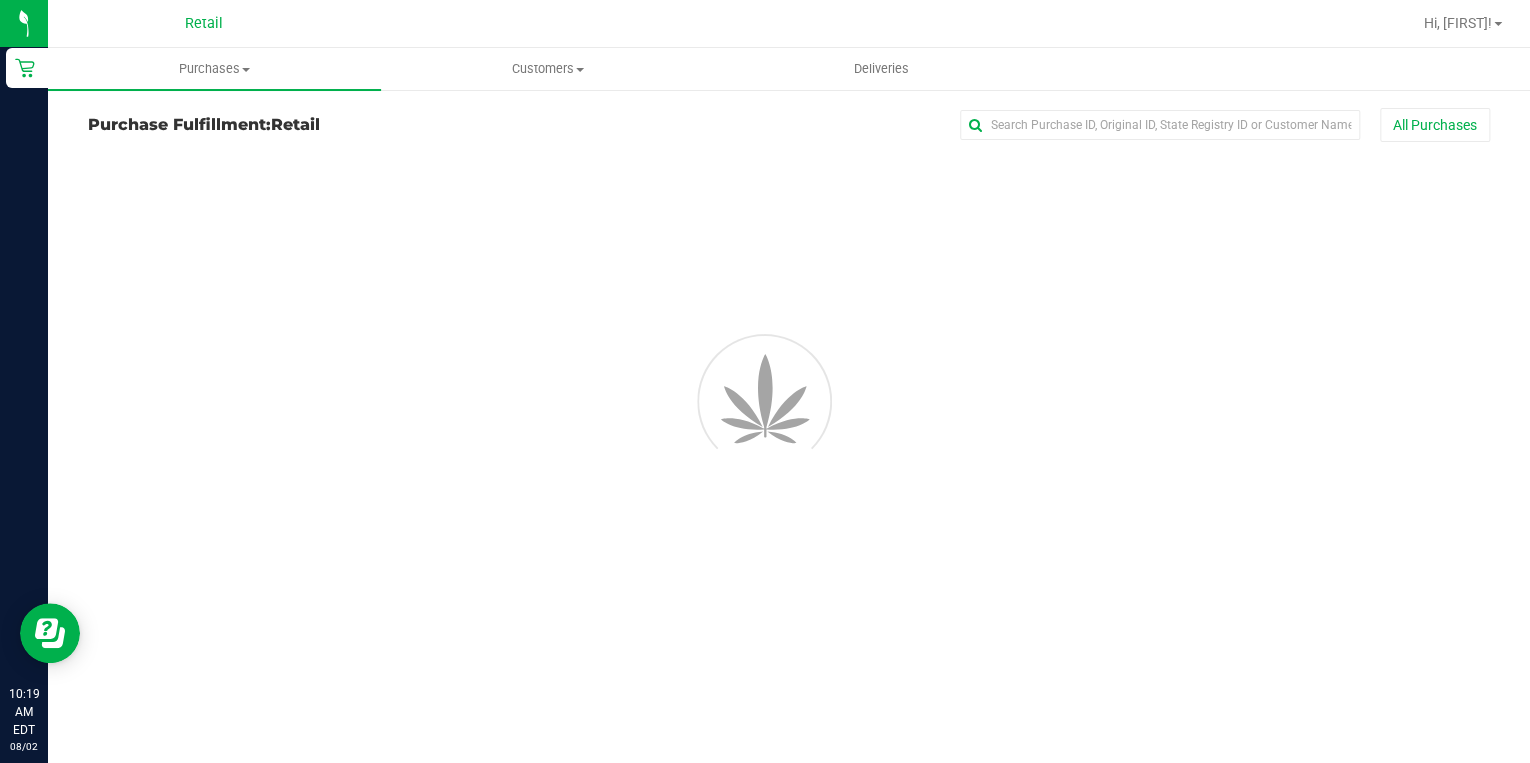 scroll, scrollTop: 0, scrollLeft: 0, axis: both 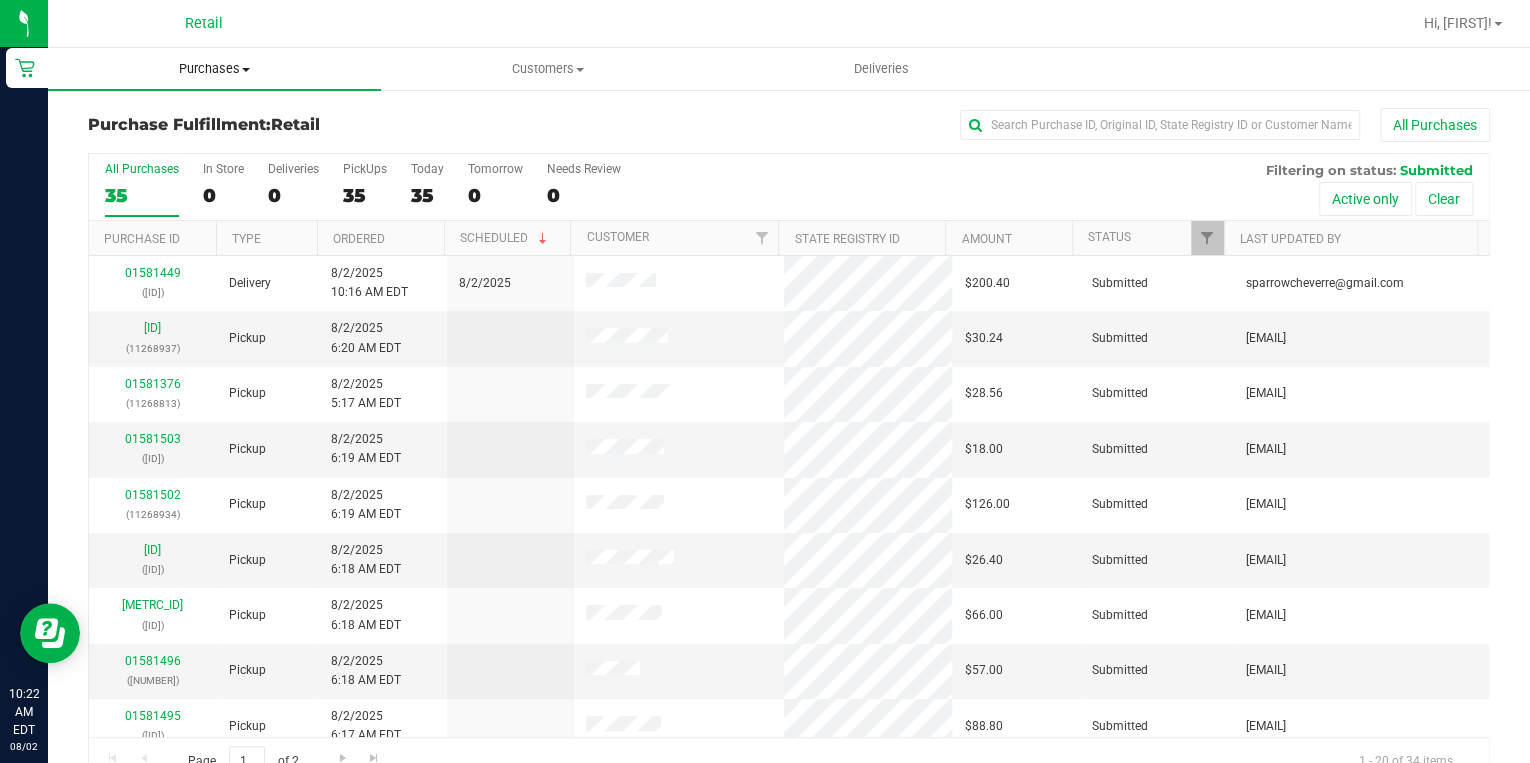 click on "Purchases" at bounding box center (214, 69) 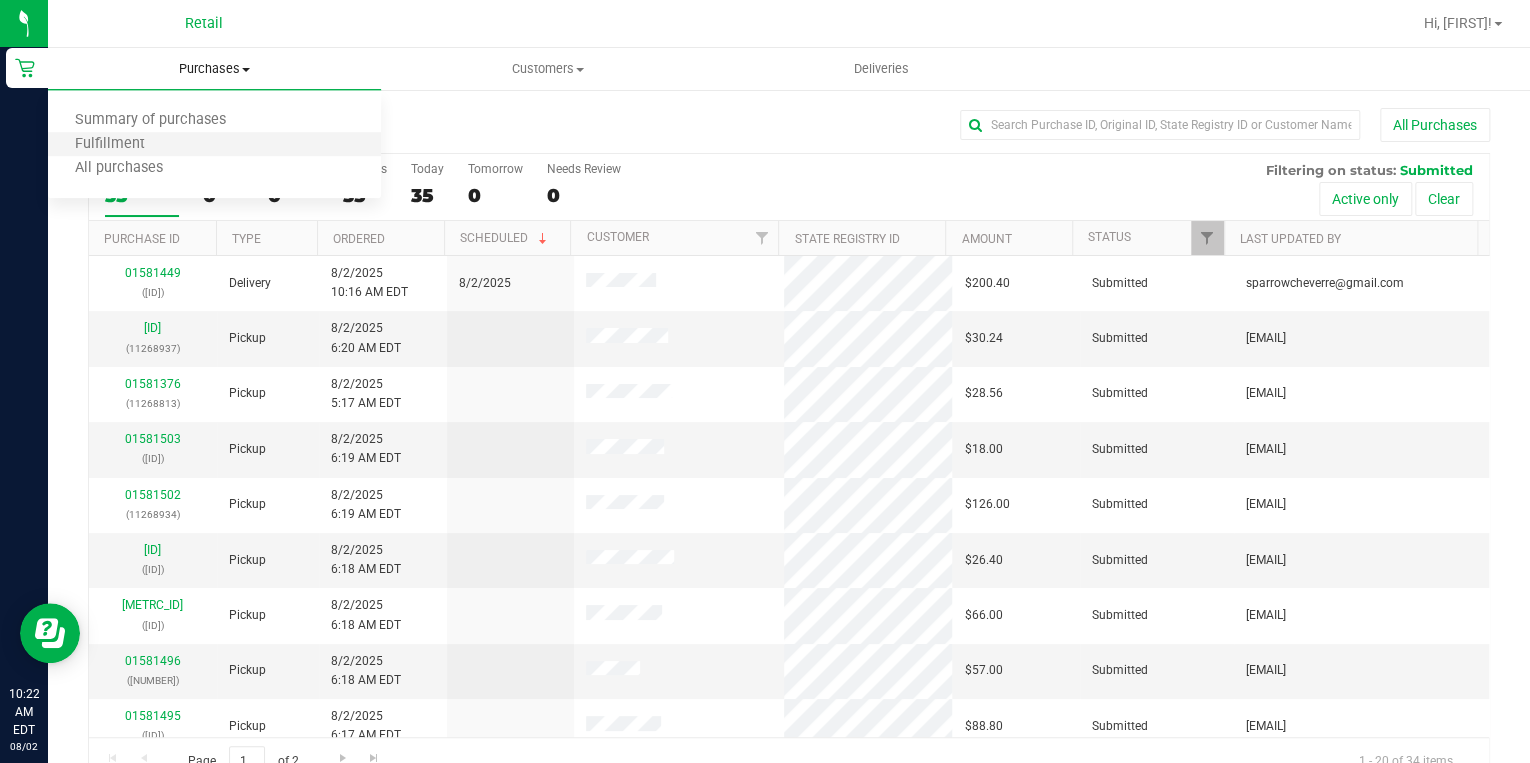 click on "Fulfillment" at bounding box center [214, 145] 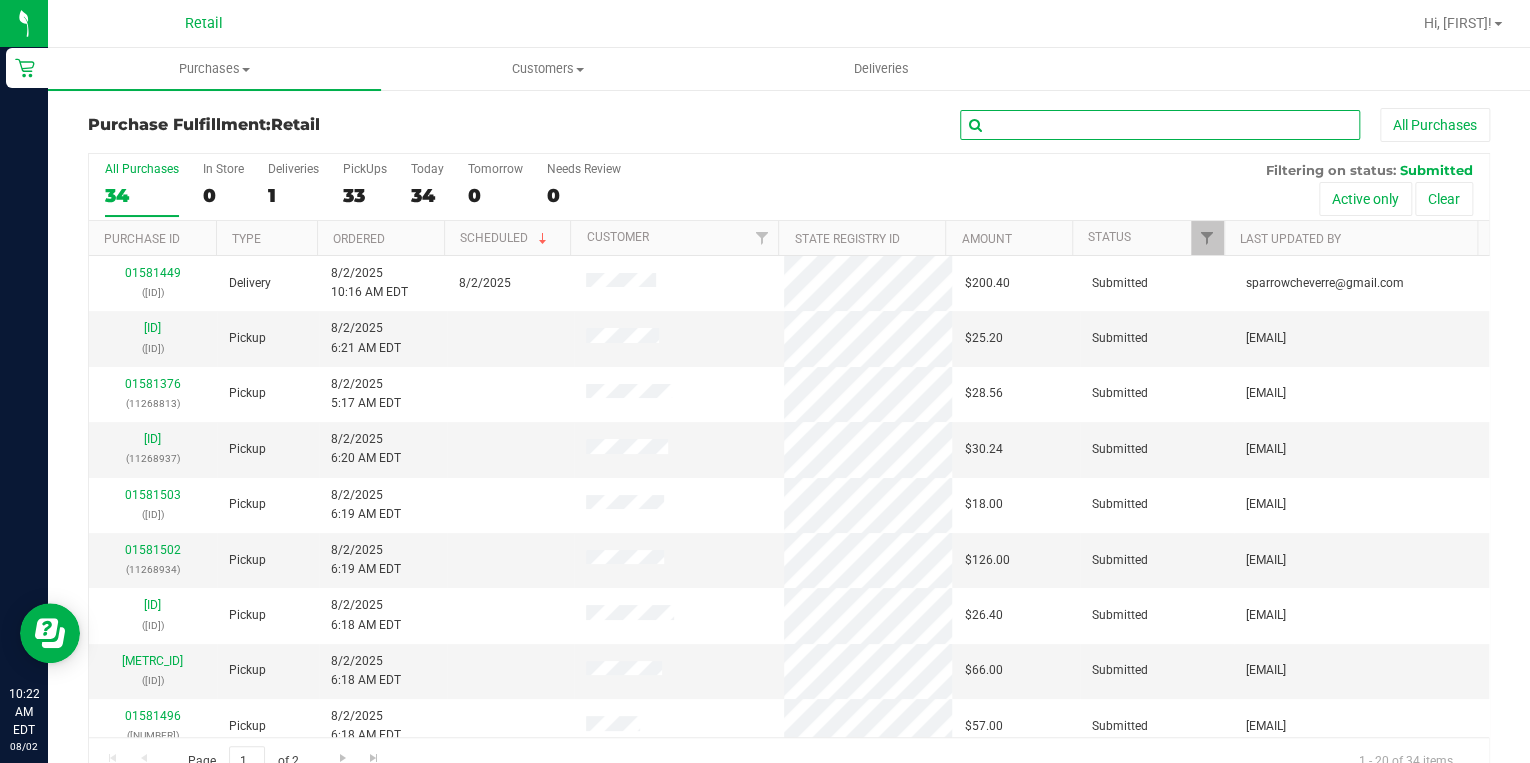 click at bounding box center [1160, 125] 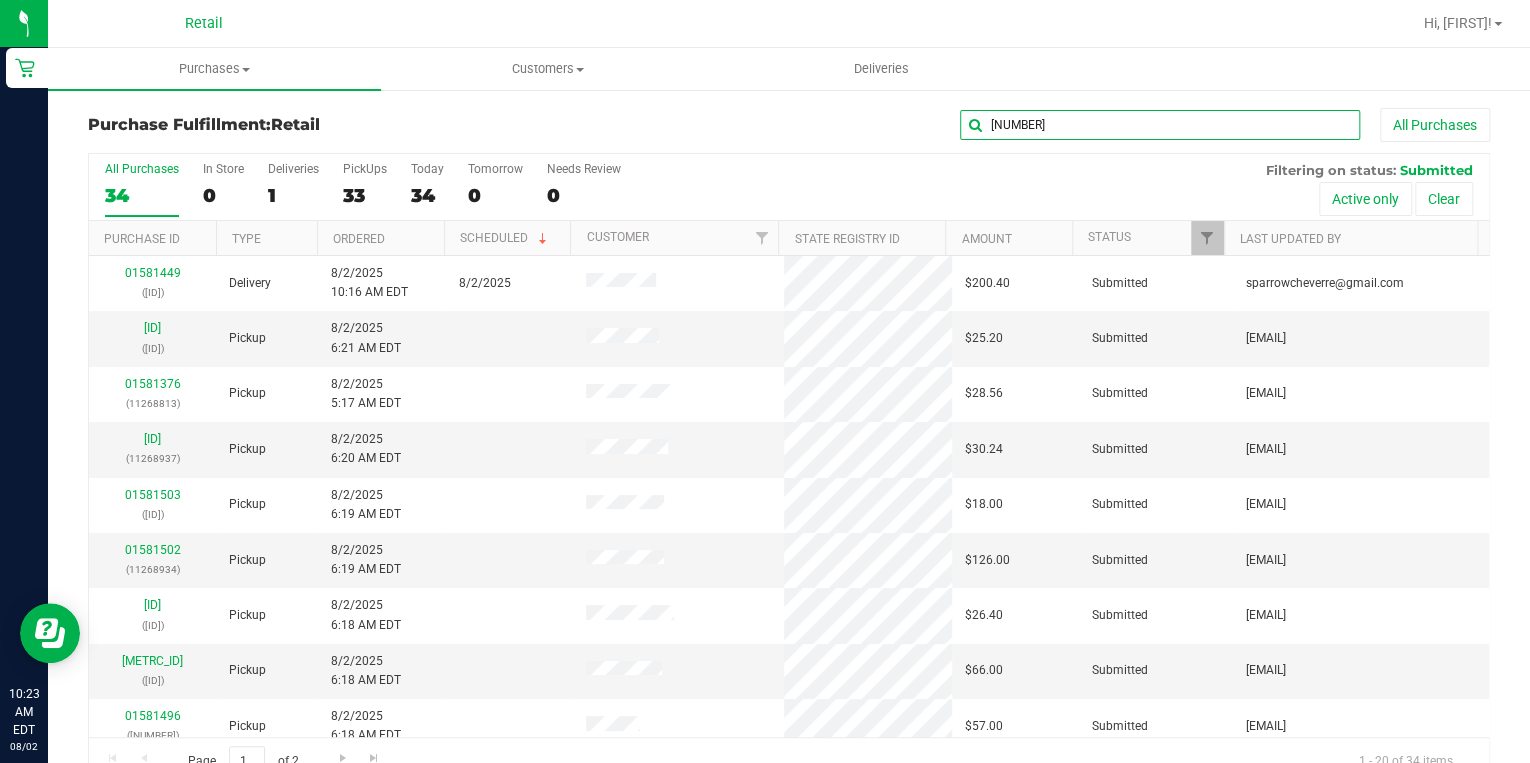 type on "8877" 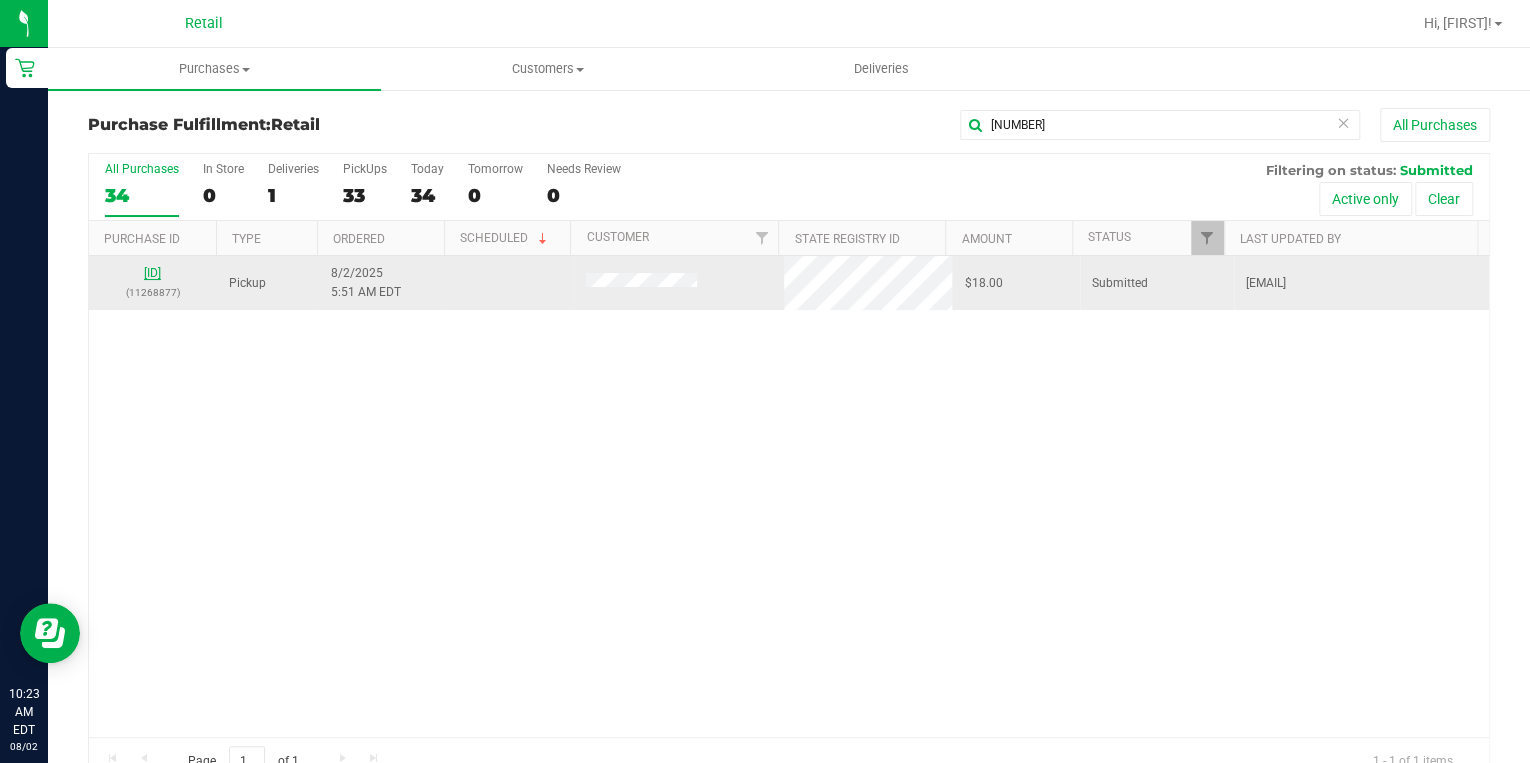 click on "01581444" at bounding box center [152, 273] 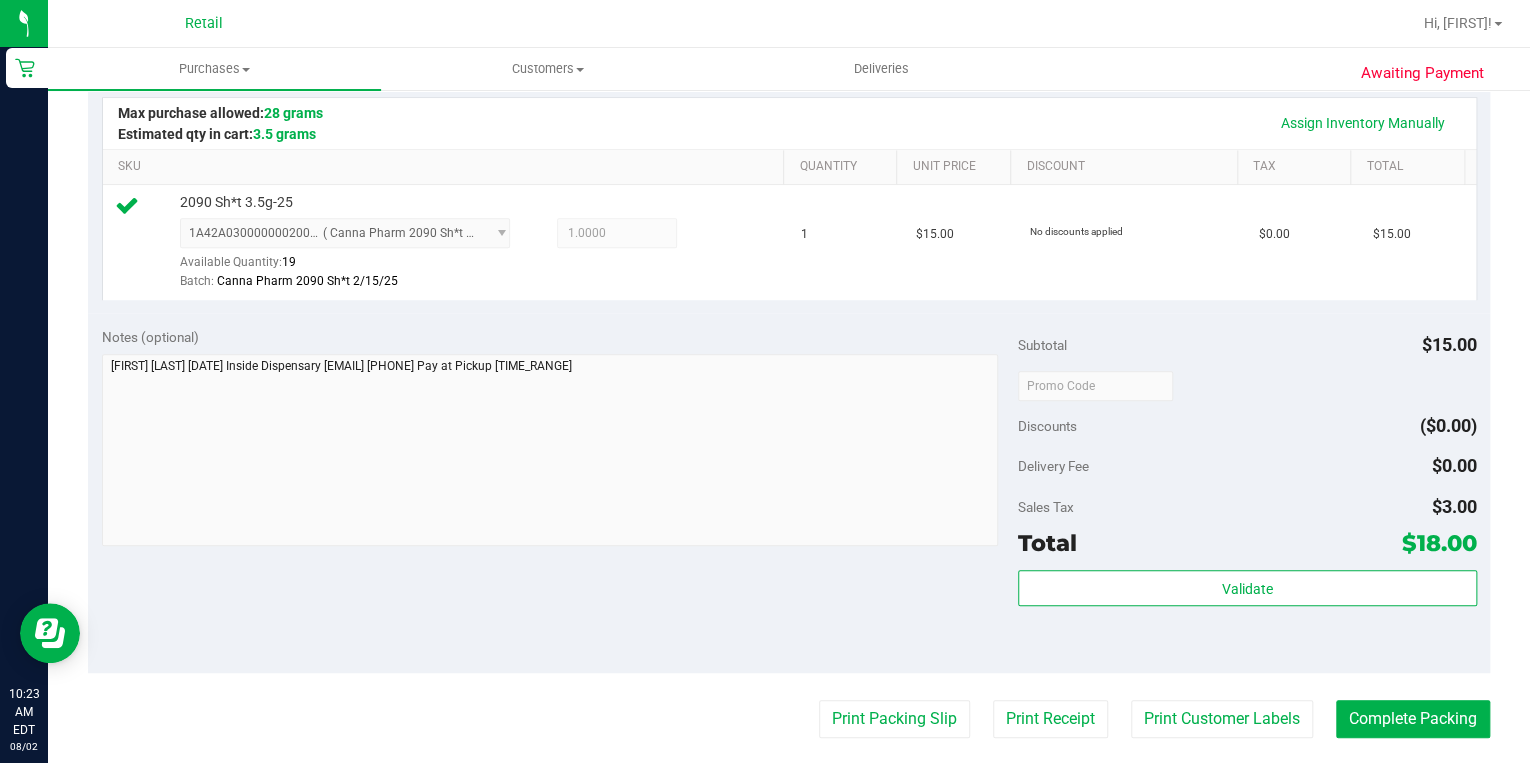 scroll, scrollTop: 560, scrollLeft: 0, axis: vertical 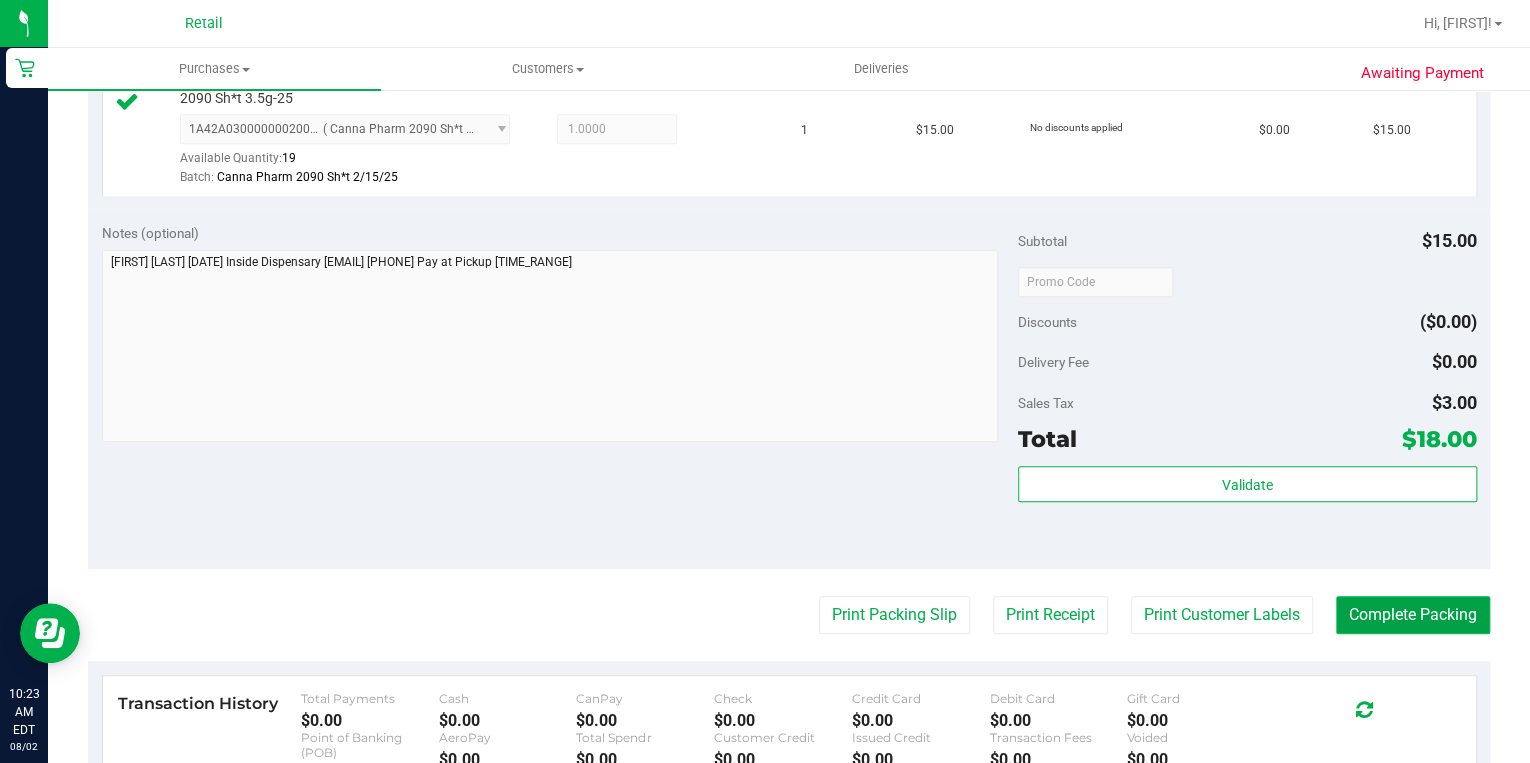 click on "Complete Packing" at bounding box center [1413, 615] 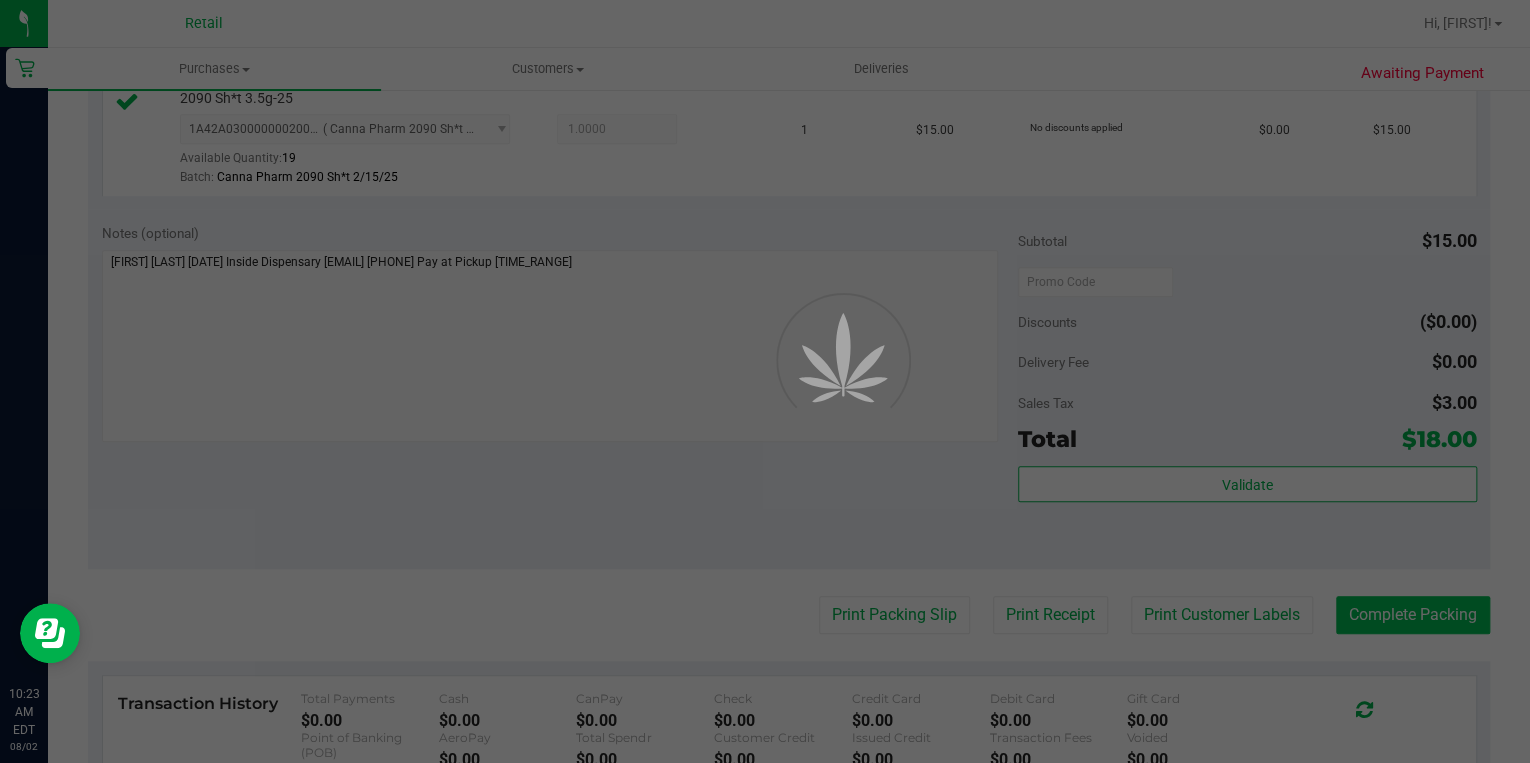 scroll, scrollTop: 0, scrollLeft: 0, axis: both 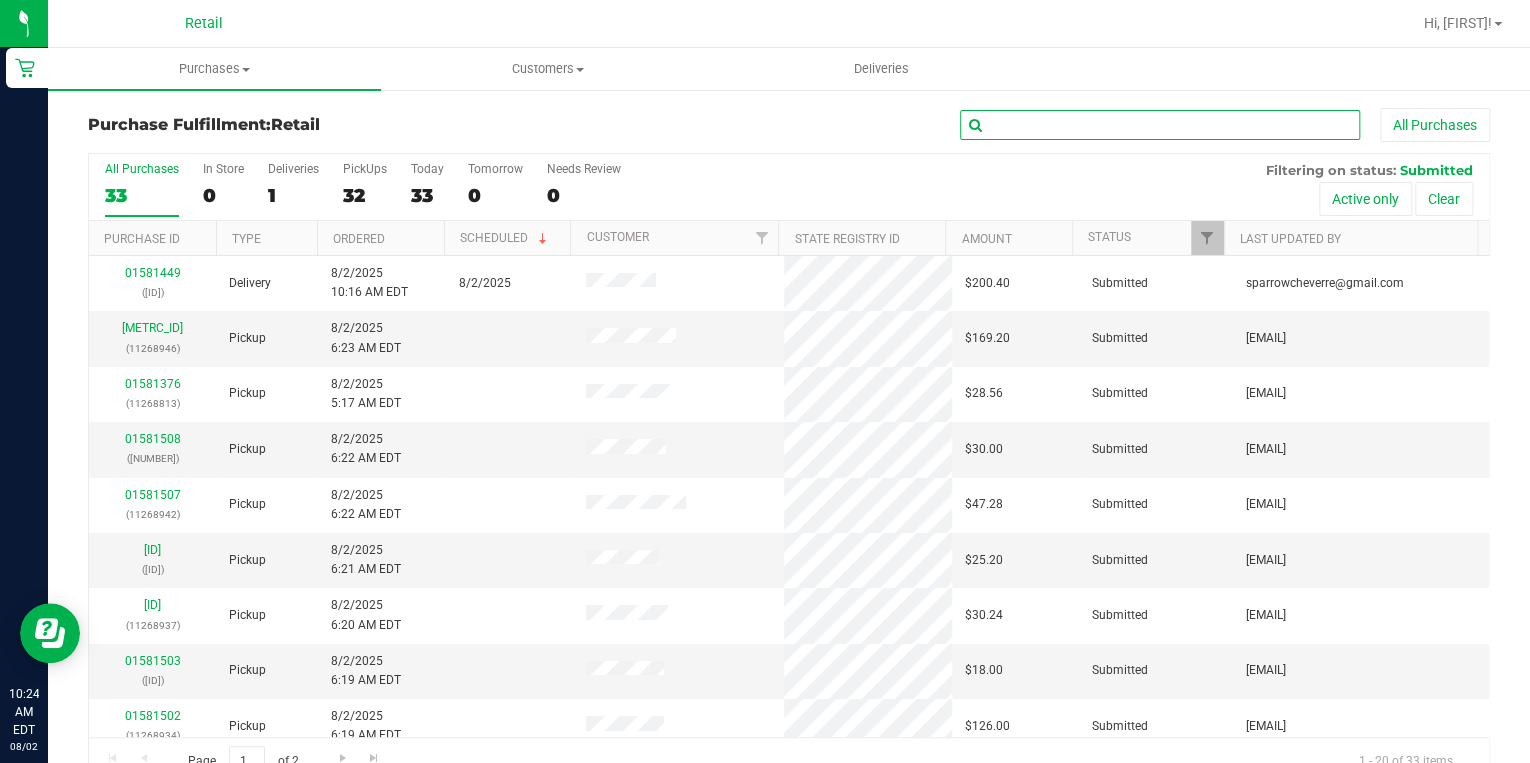 click at bounding box center (1160, 125) 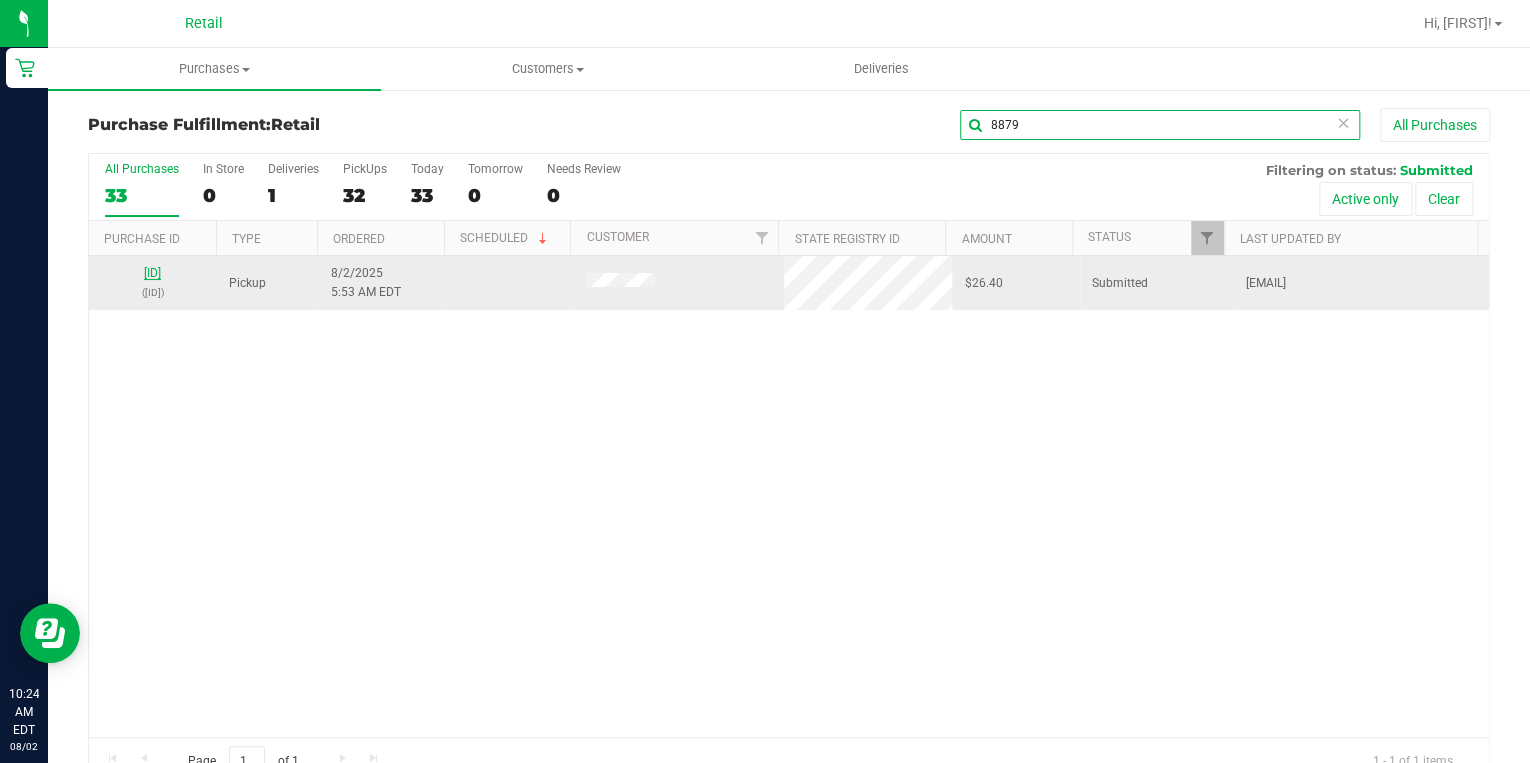 type on "8879" 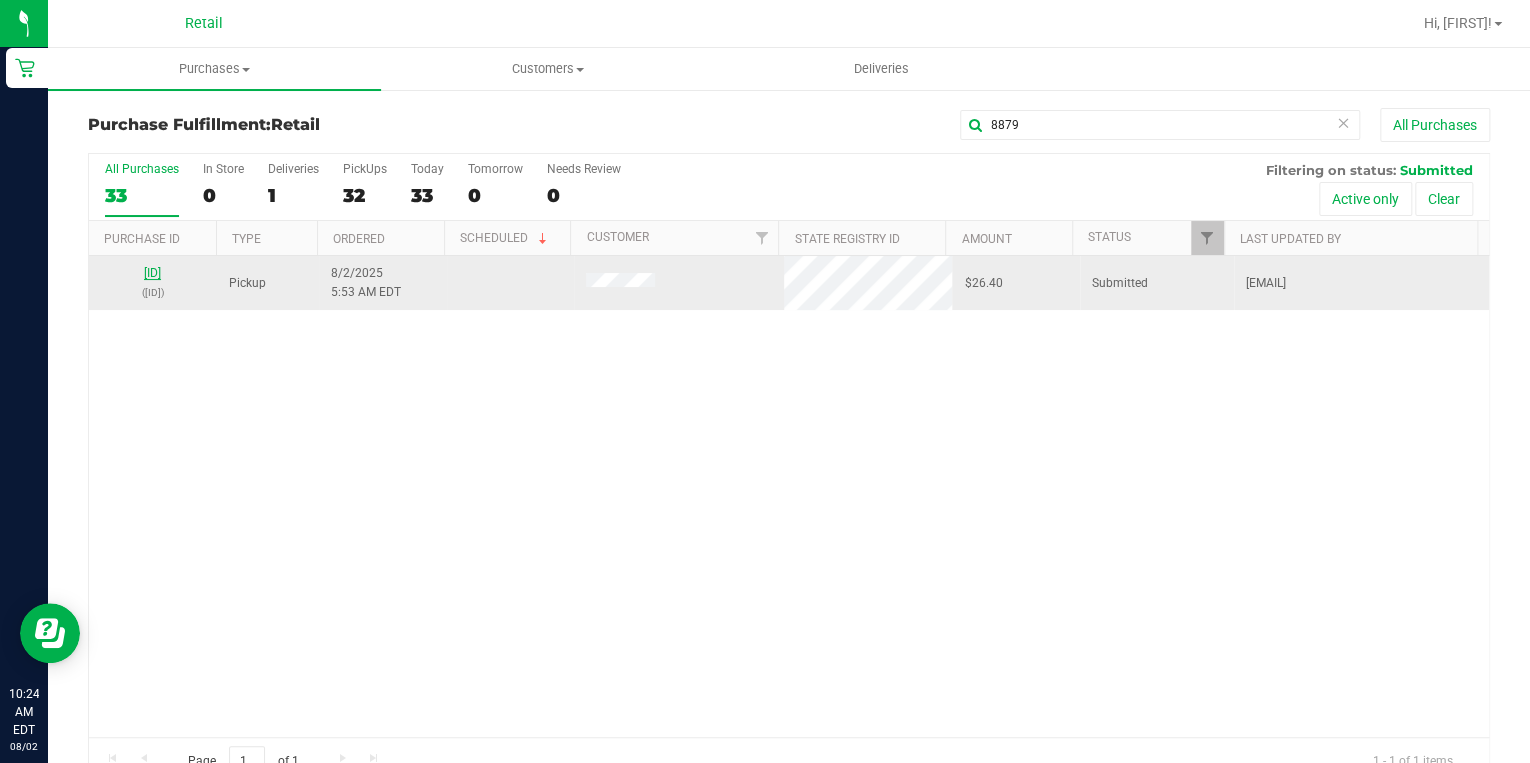 click on "01581446" at bounding box center [152, 273] 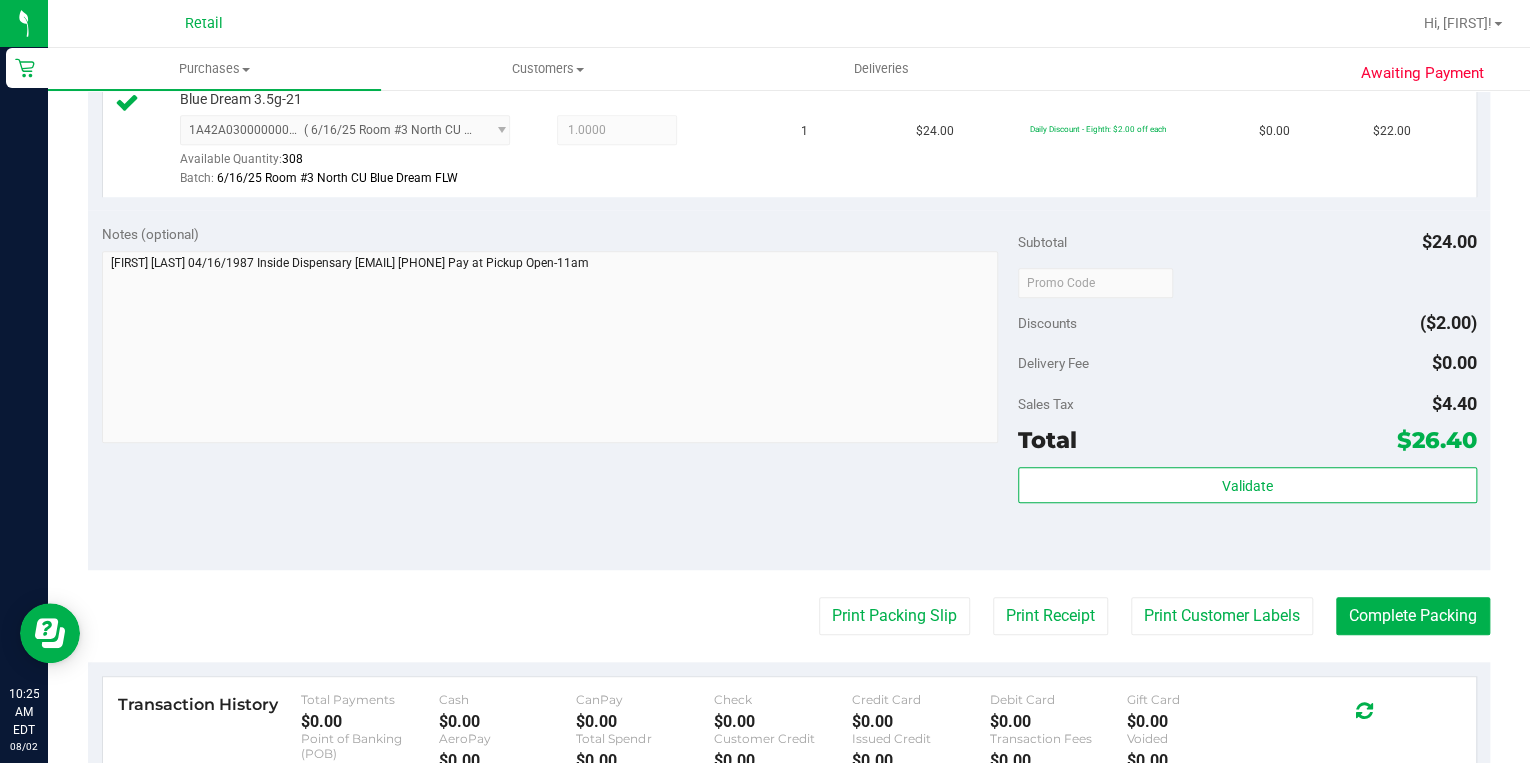 scroll, scrollTop: 560, scrollLeft: 0, axis: vertical 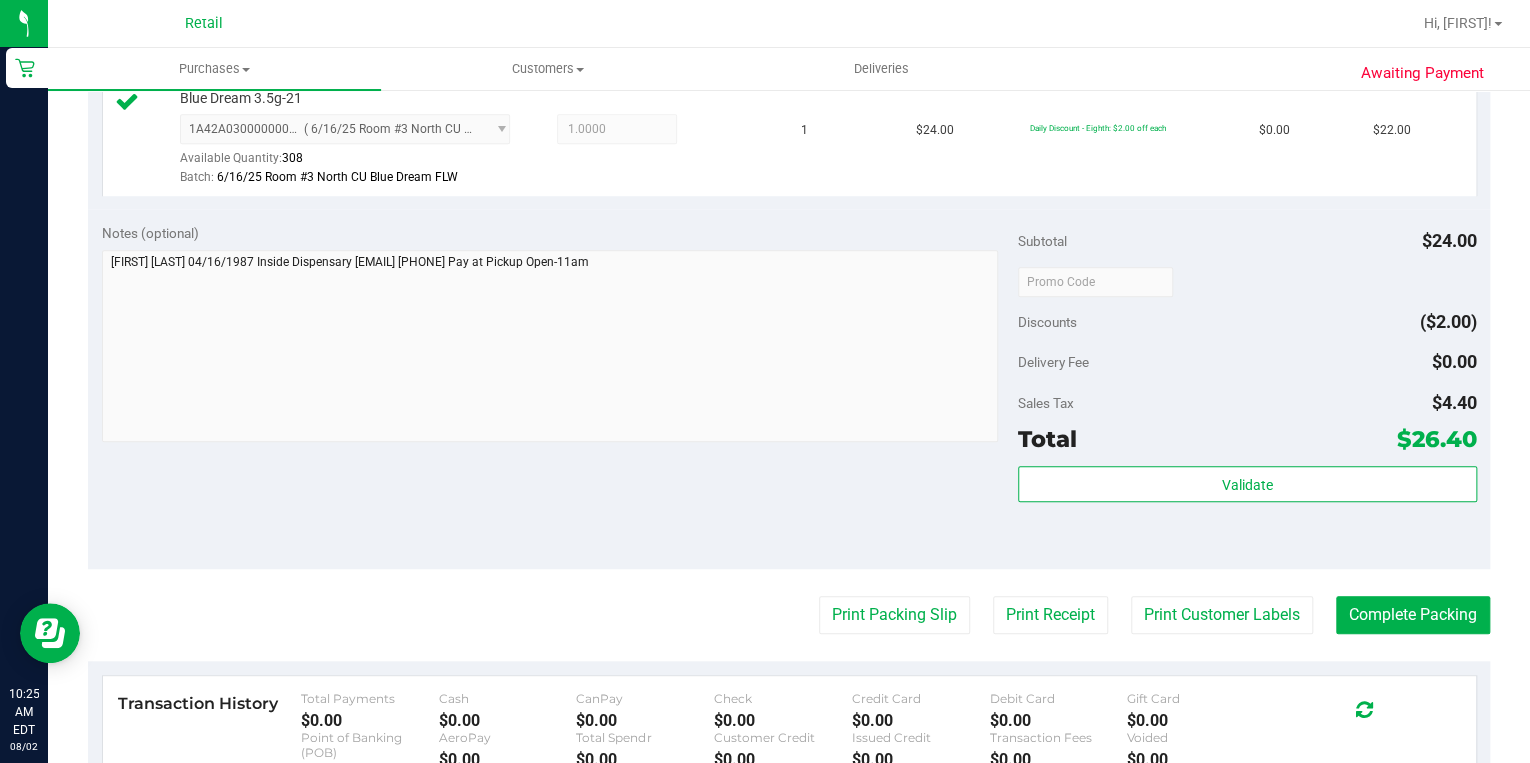 click on "Back
Edit Purchase
Cancel Purchase
View Profile
# 01581446
Med
|
Rec
METRC ID:
-
Submitted
Needs review" at bounding box center (789, 299) 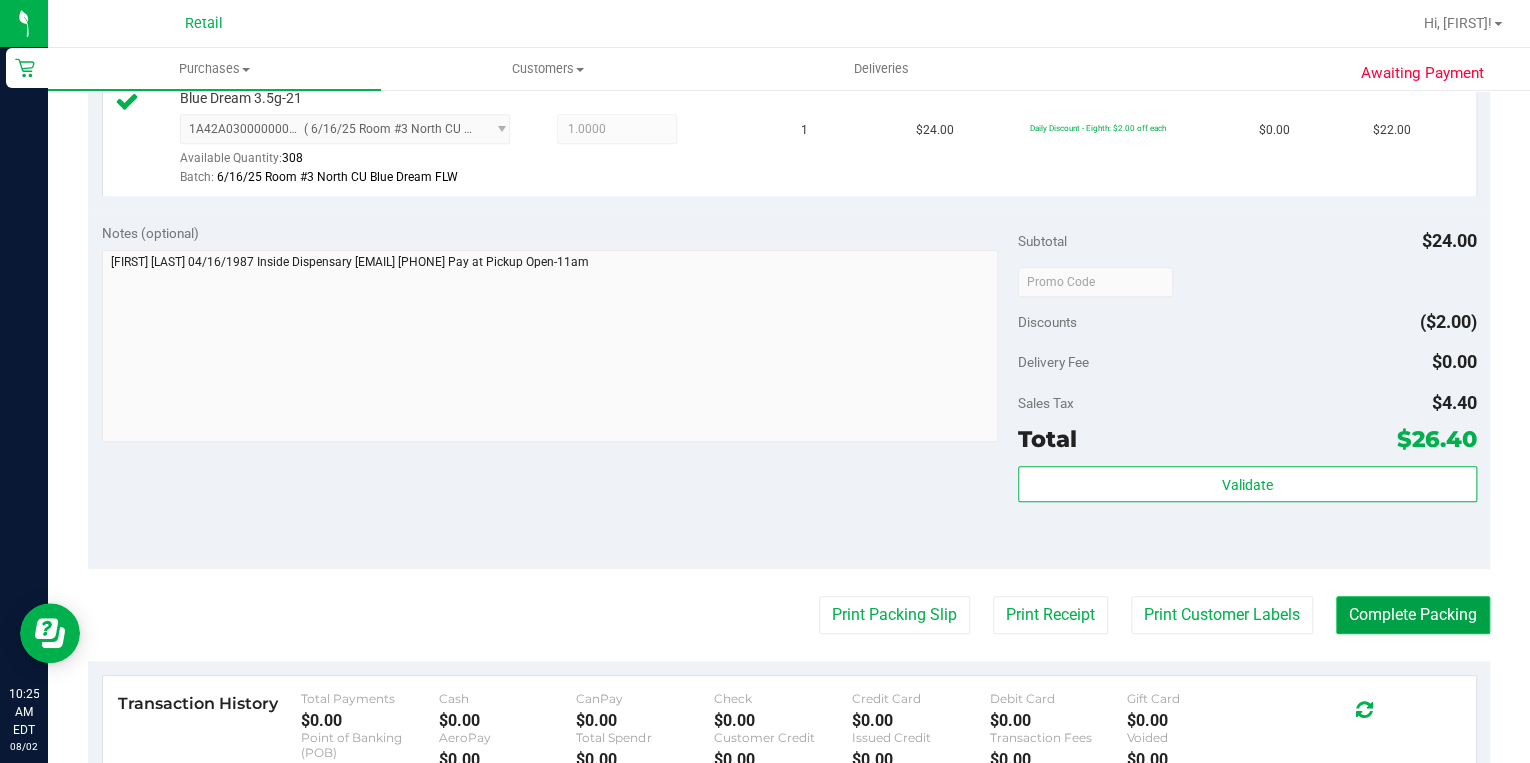 click on "Complete Packing" at bounding box center (1413, 615) 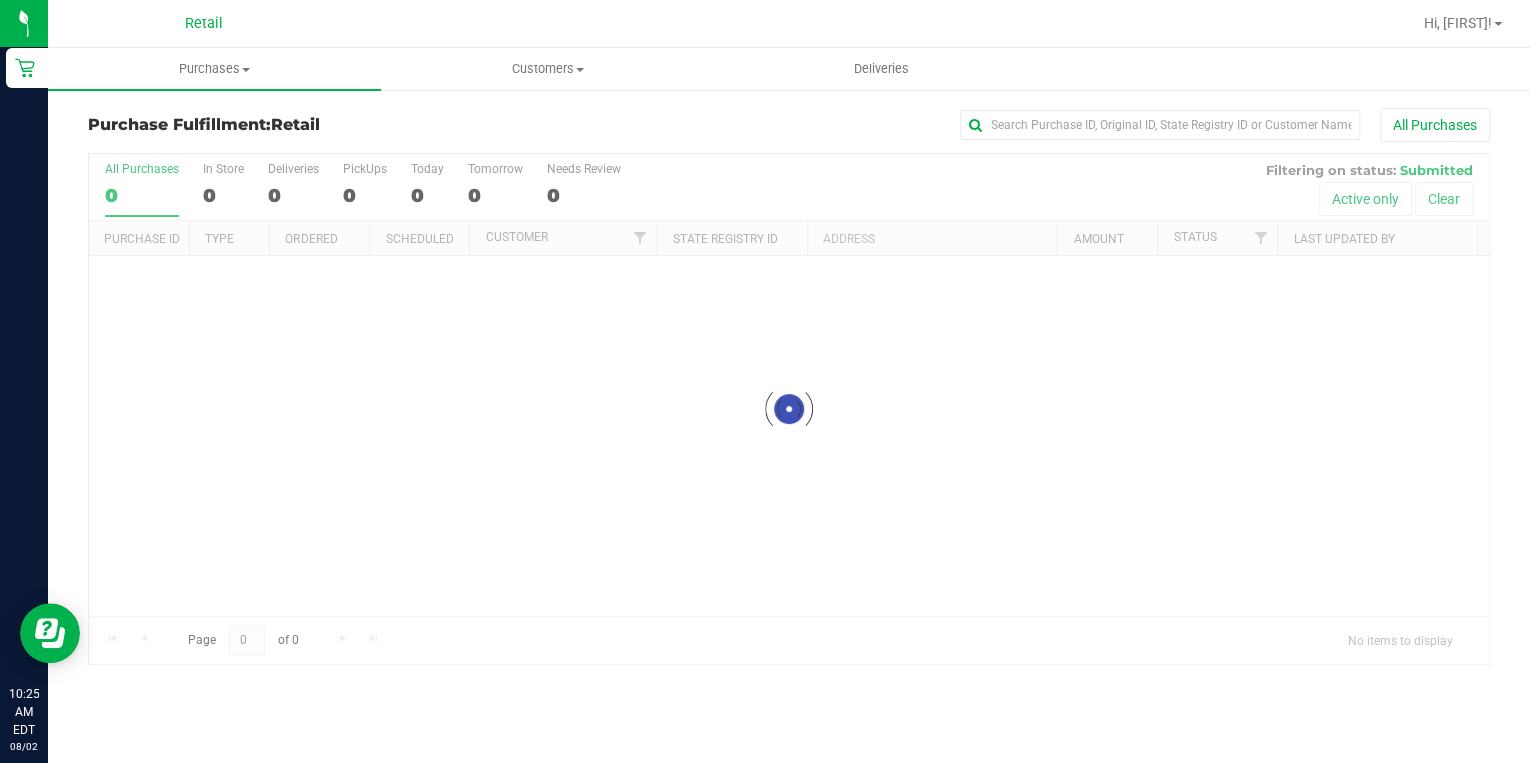scroll, scrollTop: 0, scrollLeft: 0, axis: both 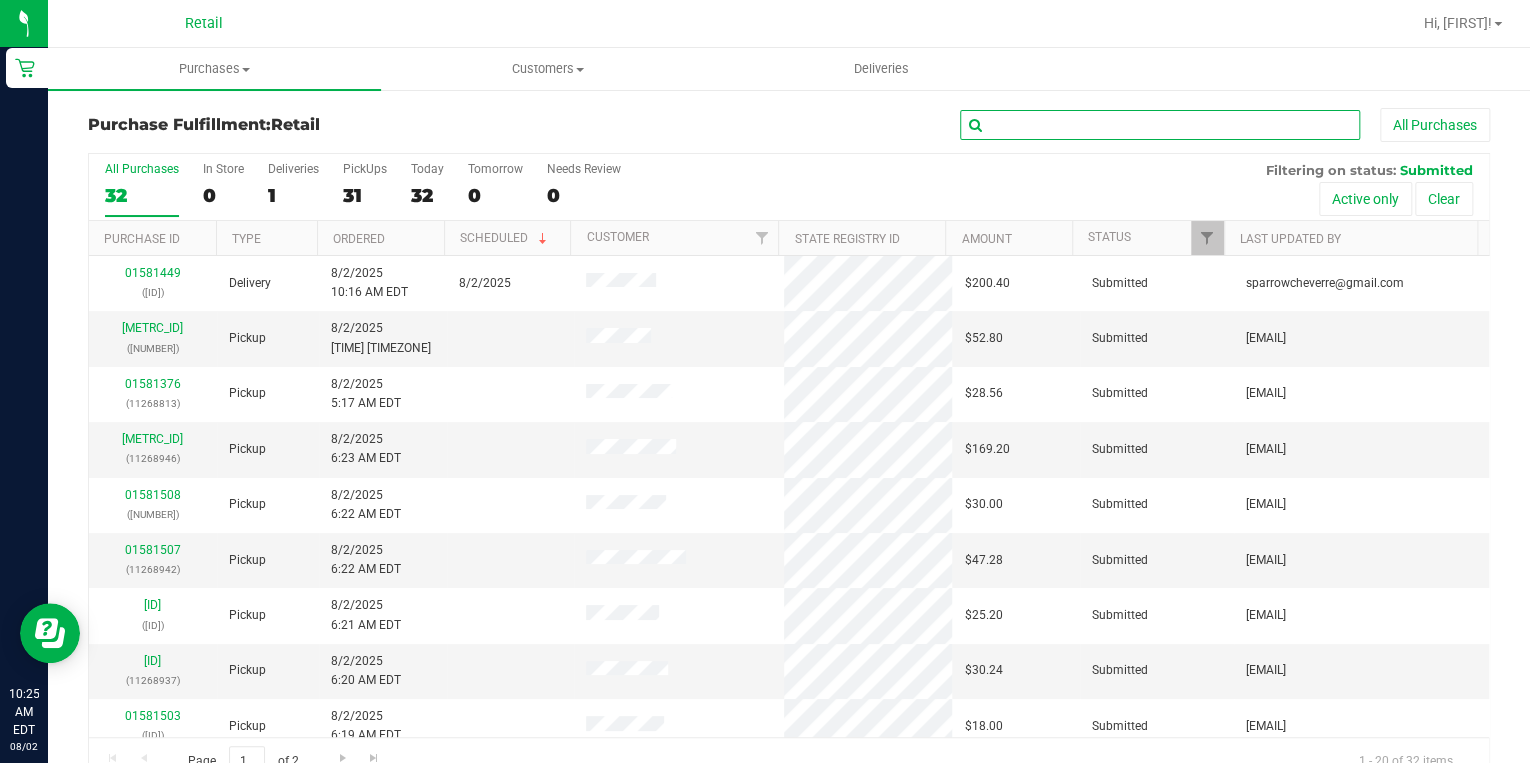 click at bounding box center [1160, 125] 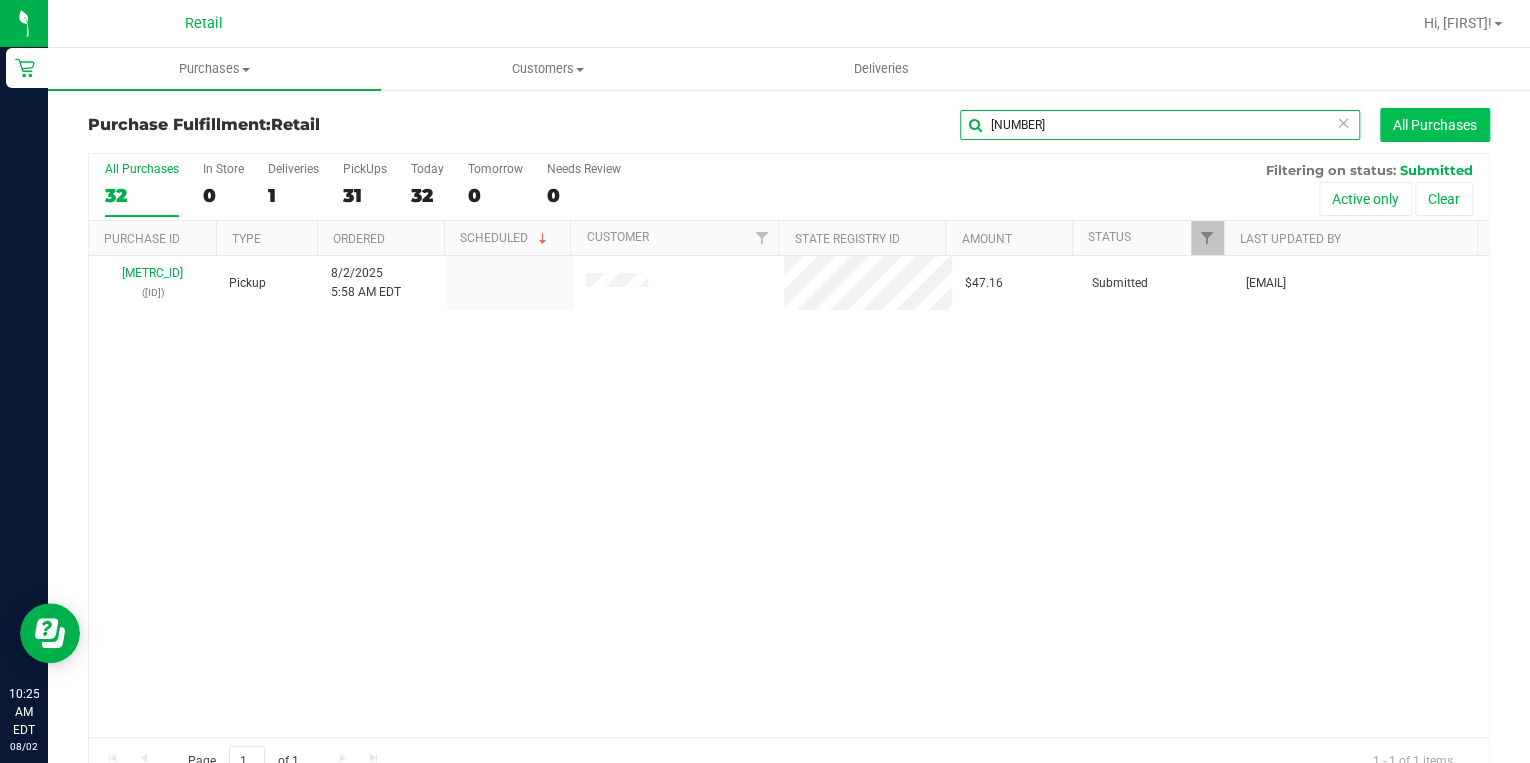 type on "8889" 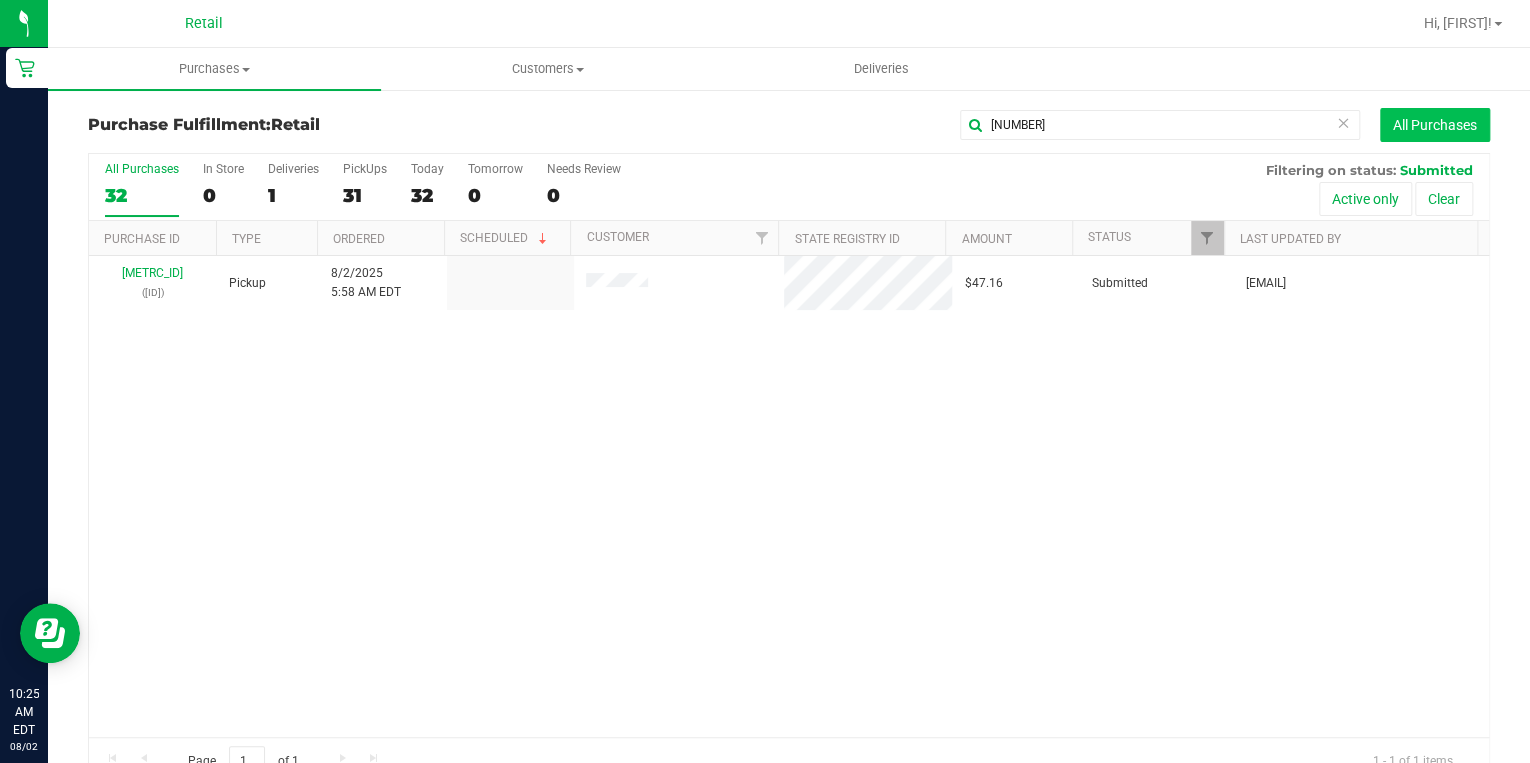 click on "All Purchases" at bounding box center (1435, 125) 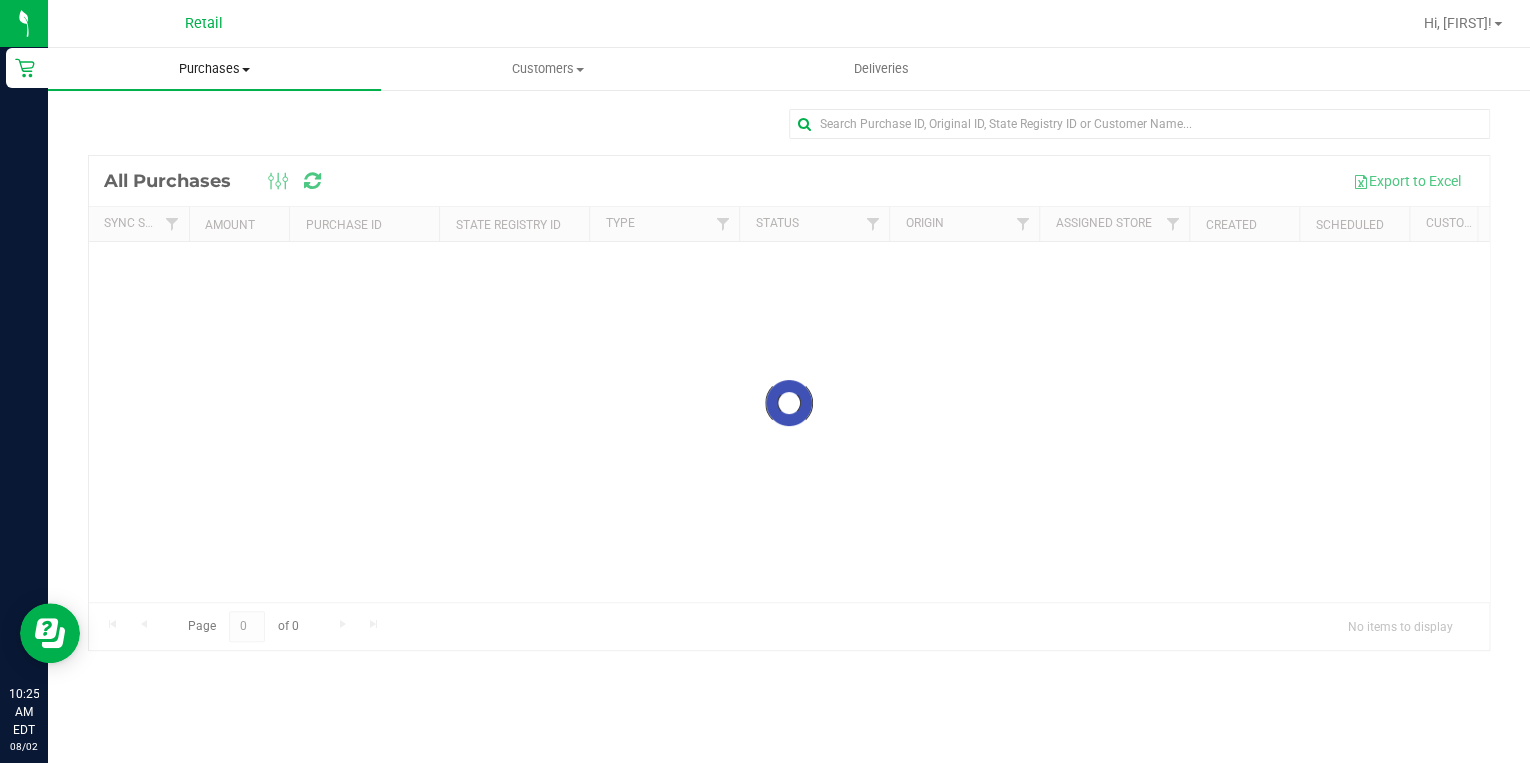 click on "Purchases" at bounding box center [214, 69] 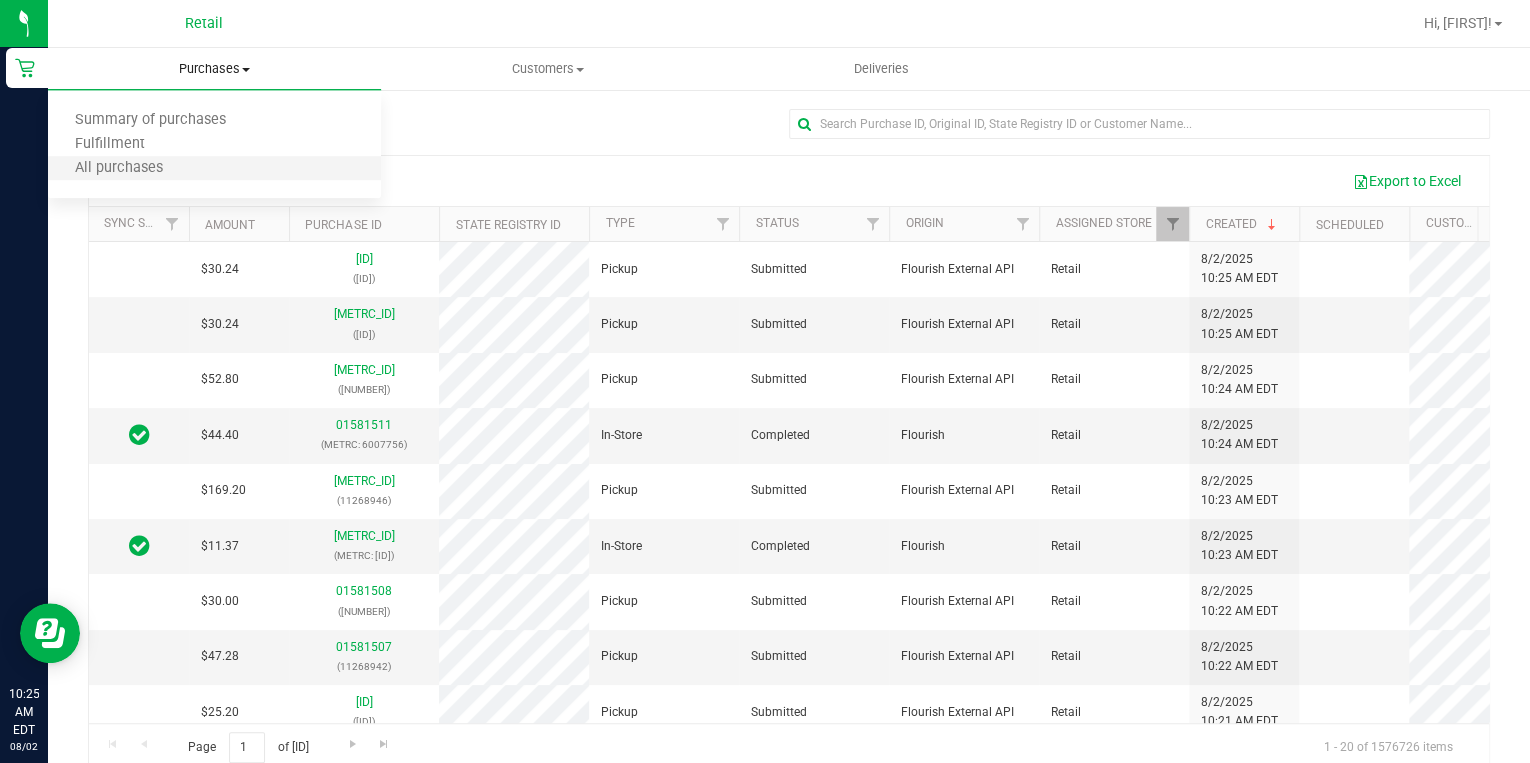 click on "All purchases" at bounding box center (214, 169) 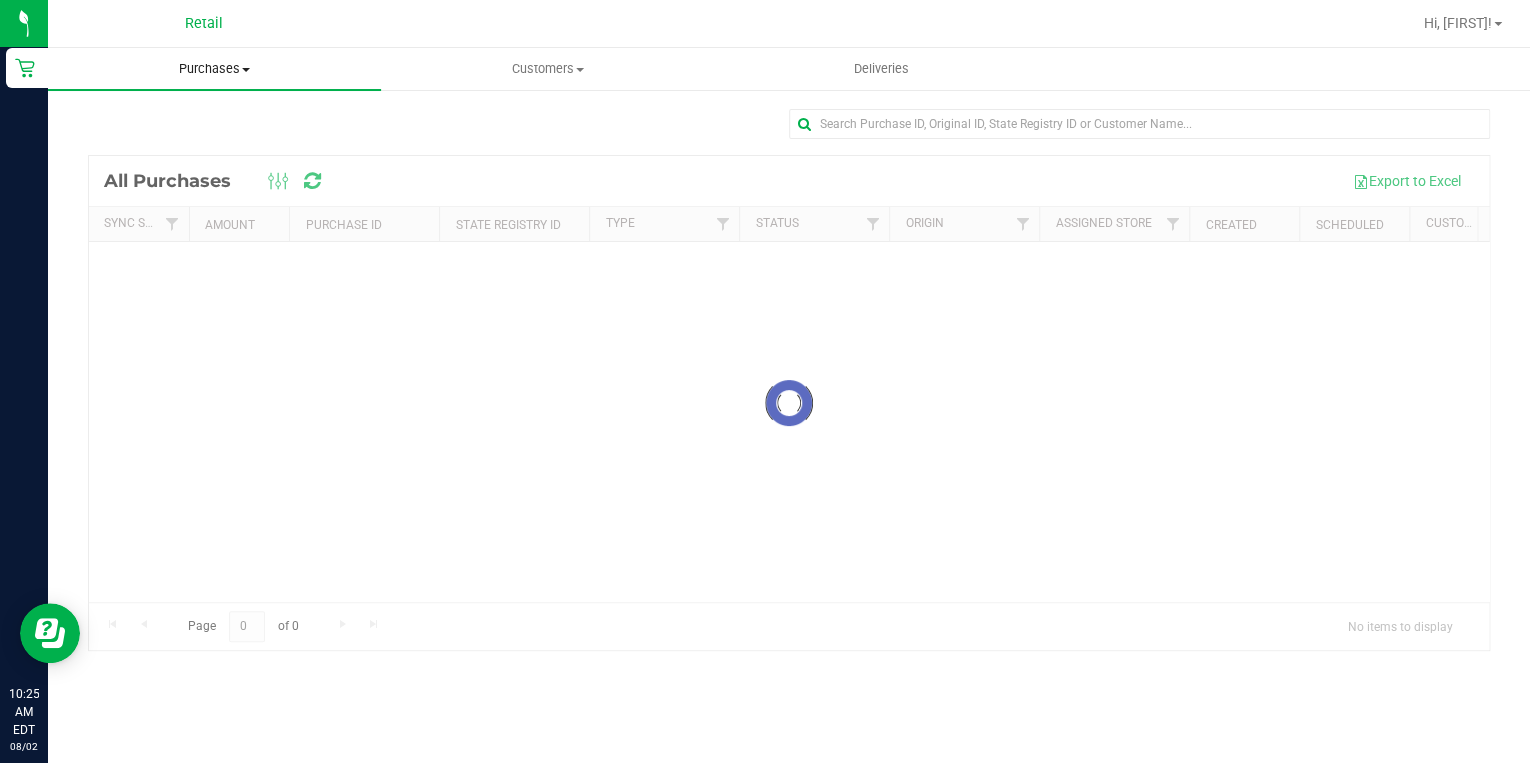 click on "Purchases" at bounding box center [214, 69] 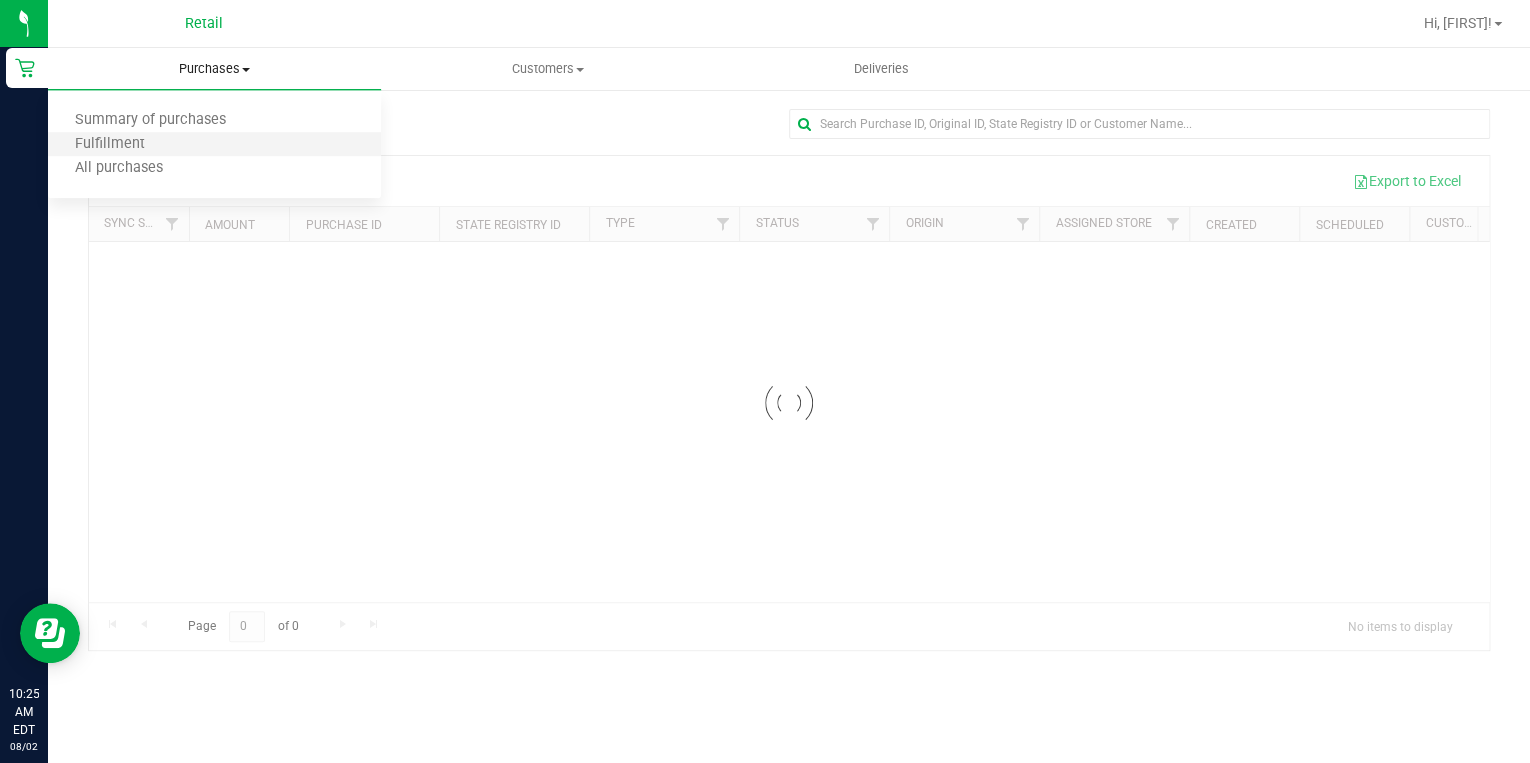 click on "Fulfillment" at bounding box center [214, 145] 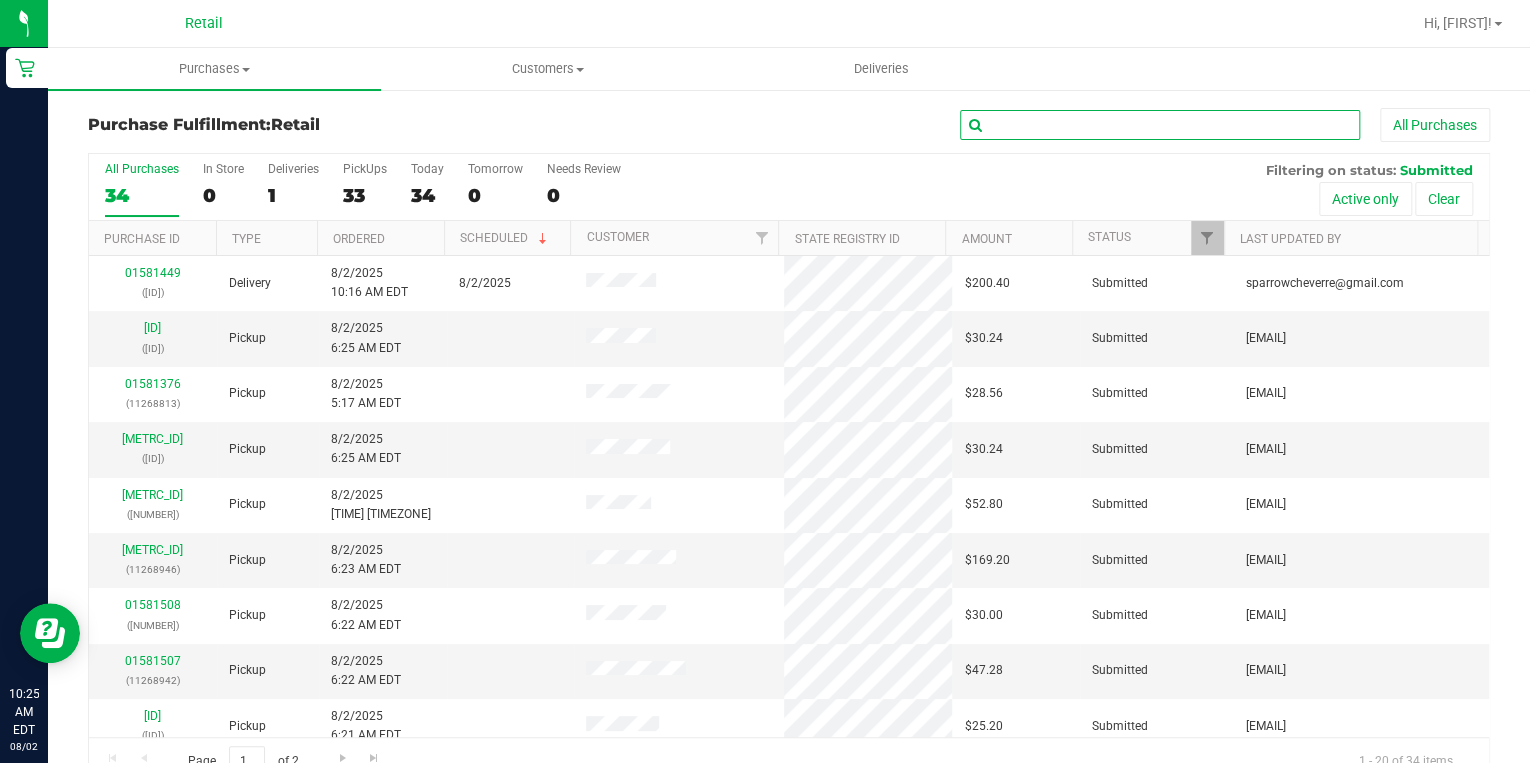 click at bounding box center [1160, 125] 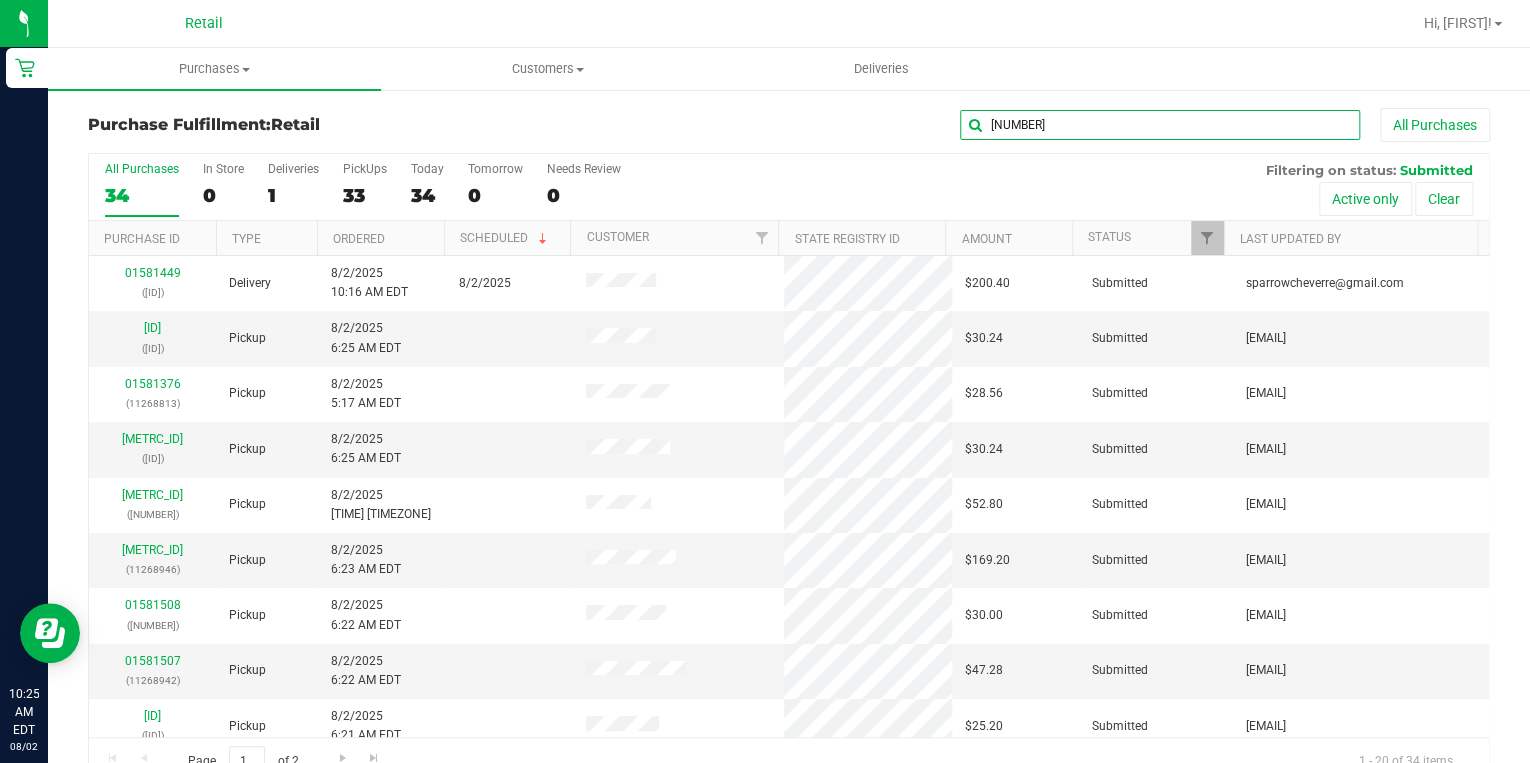 type on "8889" 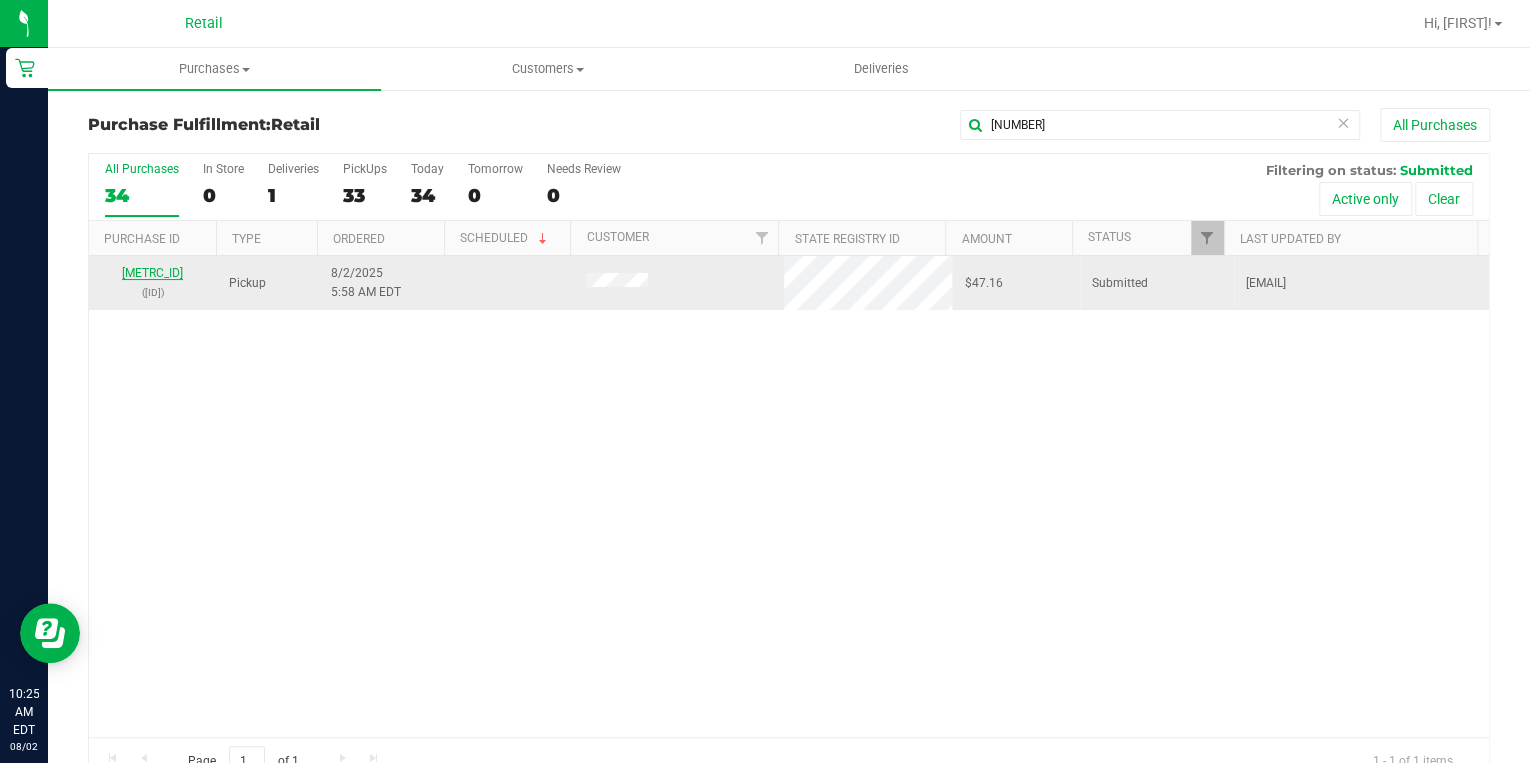 click on "01581458" at bounding box center (152, 273) 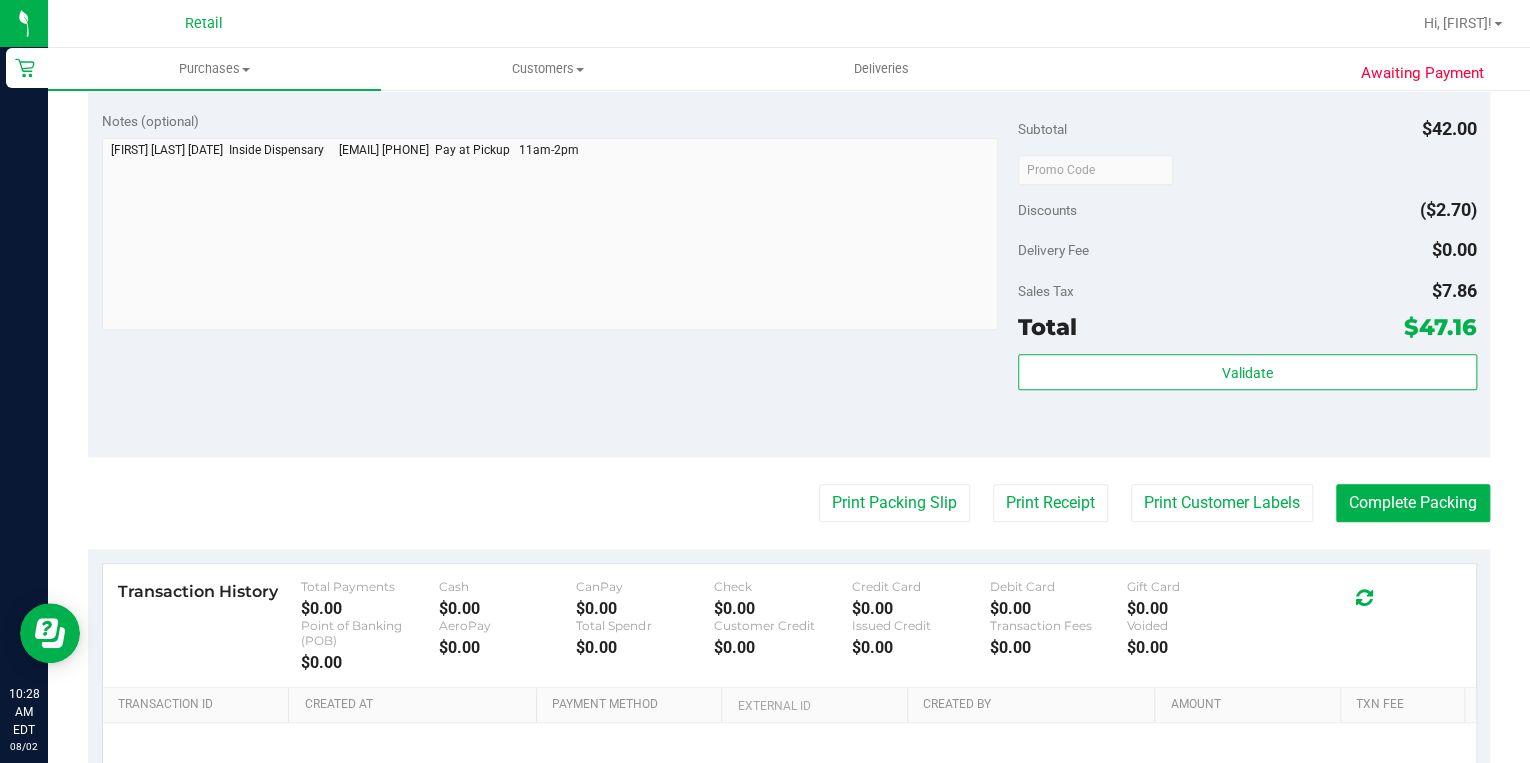 scroll, scrollTop: 800, scrollLeft: 0, axis: vertical 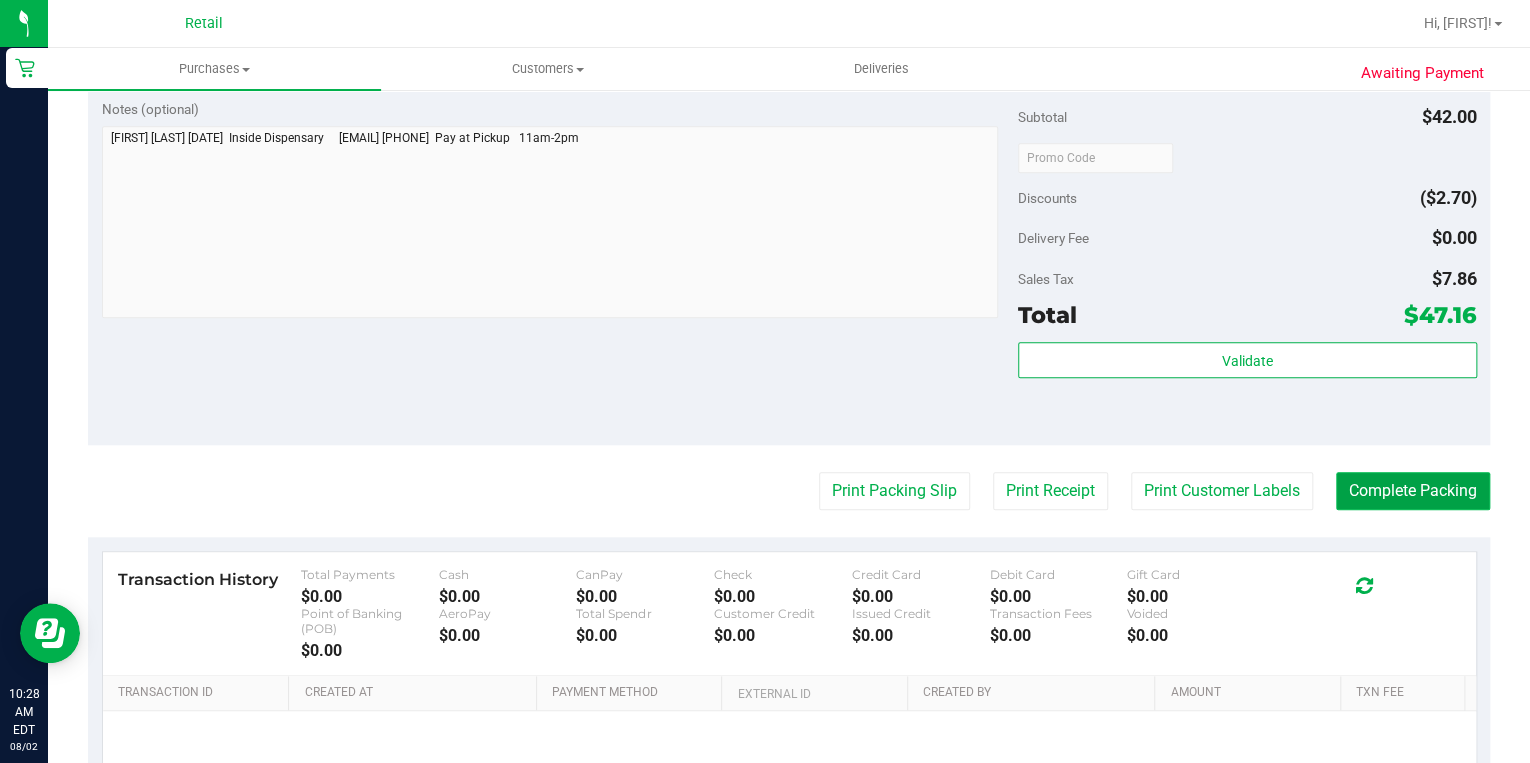 click on "Complete Packing" at bounding box center (1413, 491) 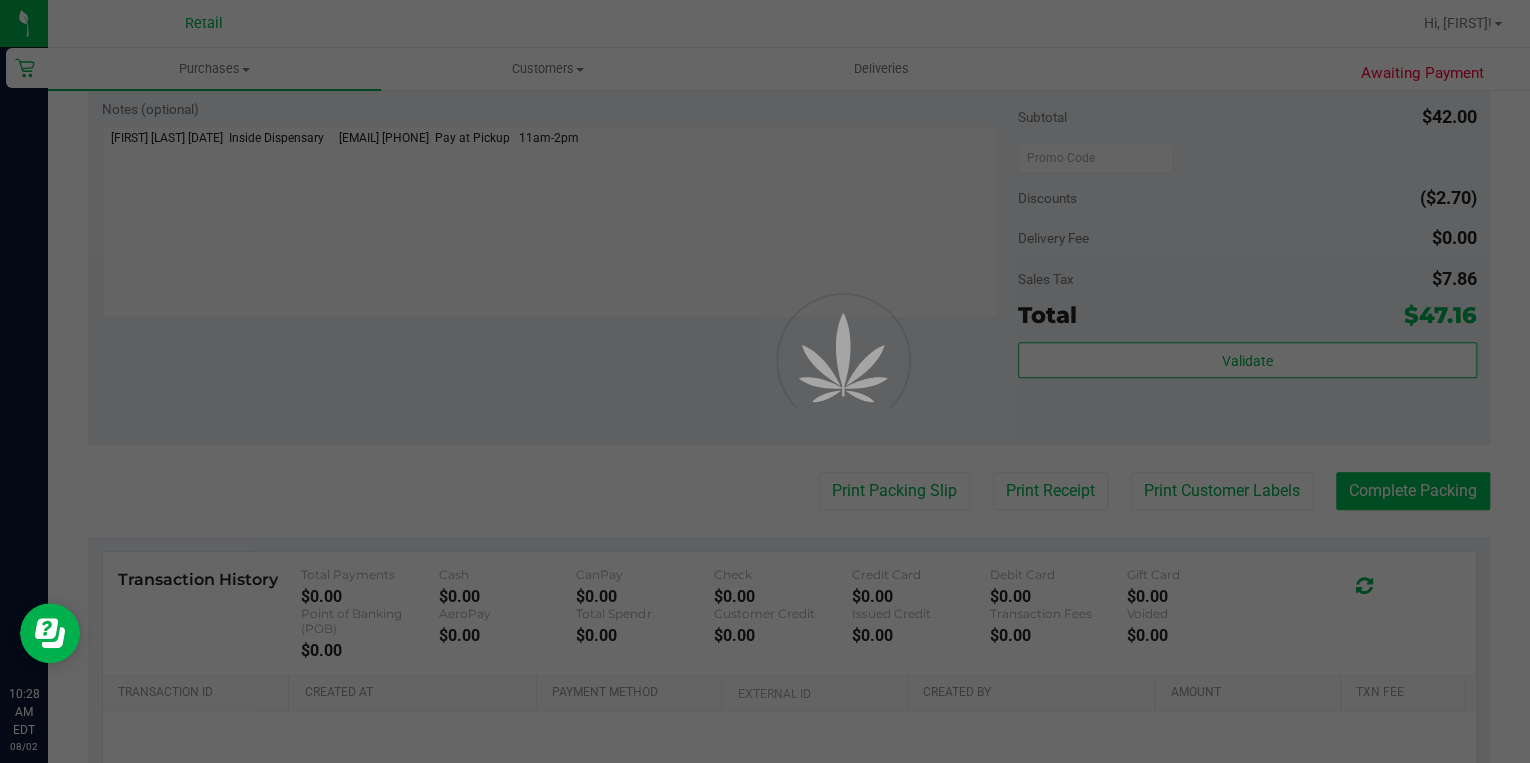 scroll, scrollTop: 0, scrollLeft: 0, axis: both 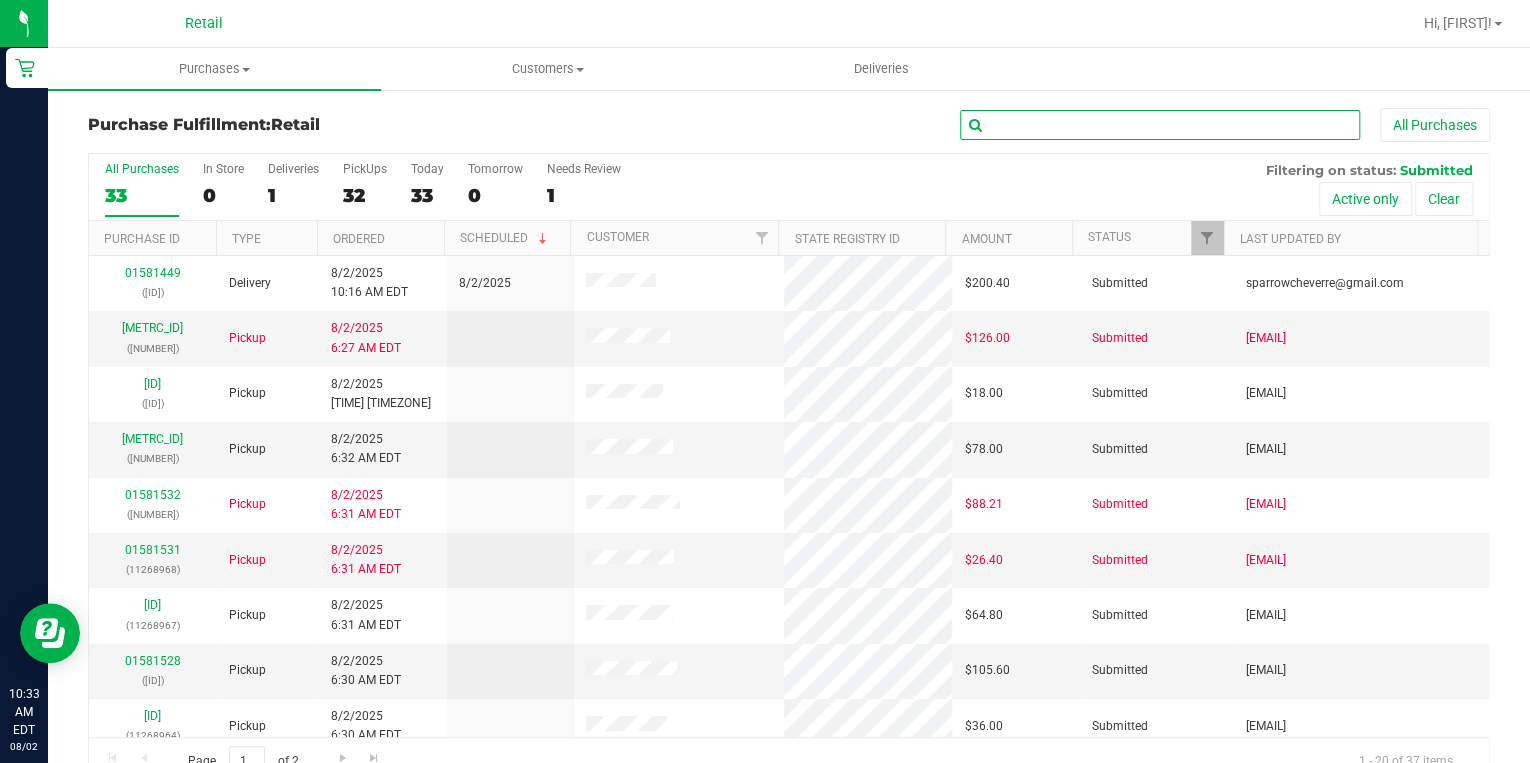 click at bounding box center [1160, 125] 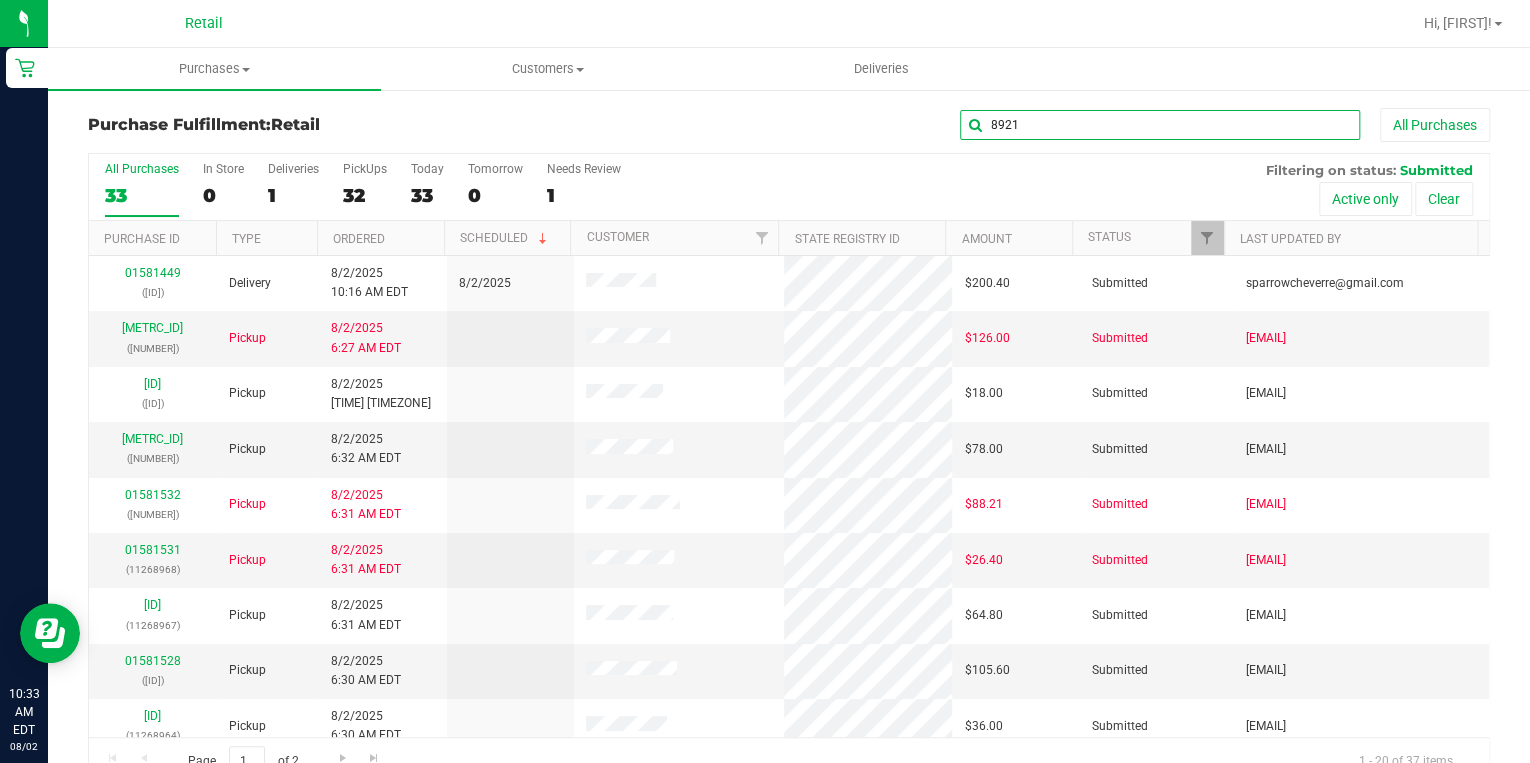 type on "8921" 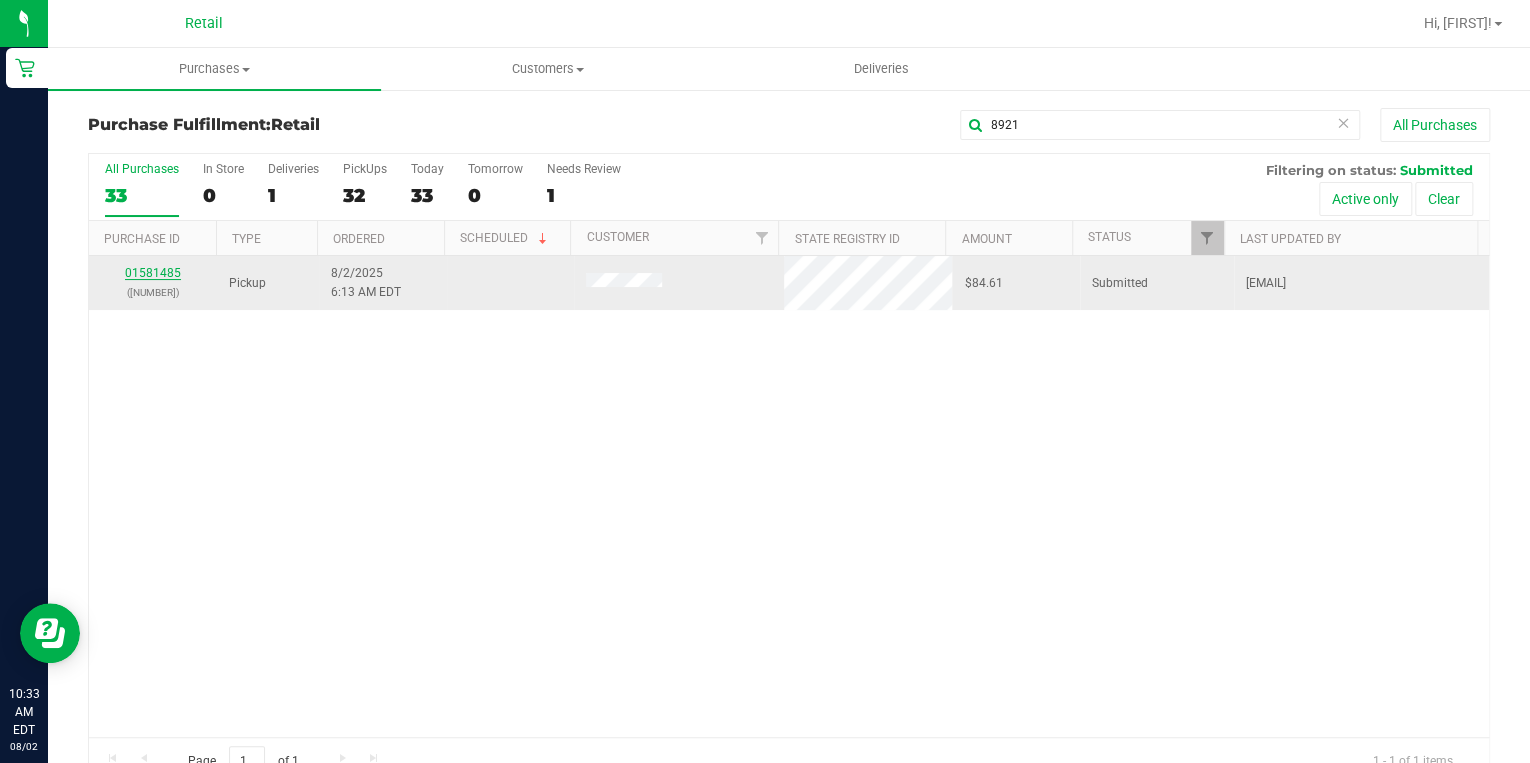 click on "01581485" at bounding box center (153, 273) 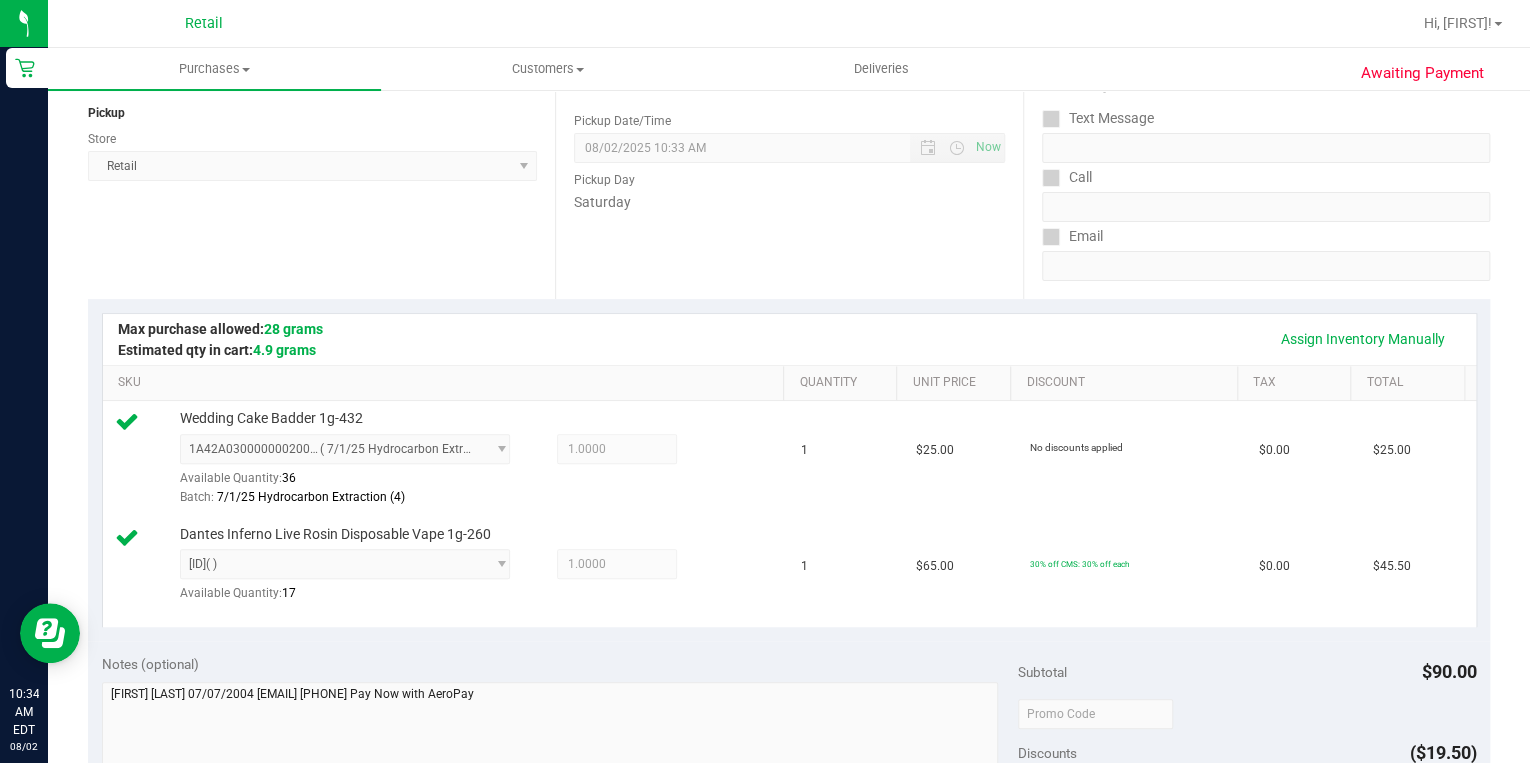 scroll, scrollTop: 560, scrollLeft: 0, axis: vertical 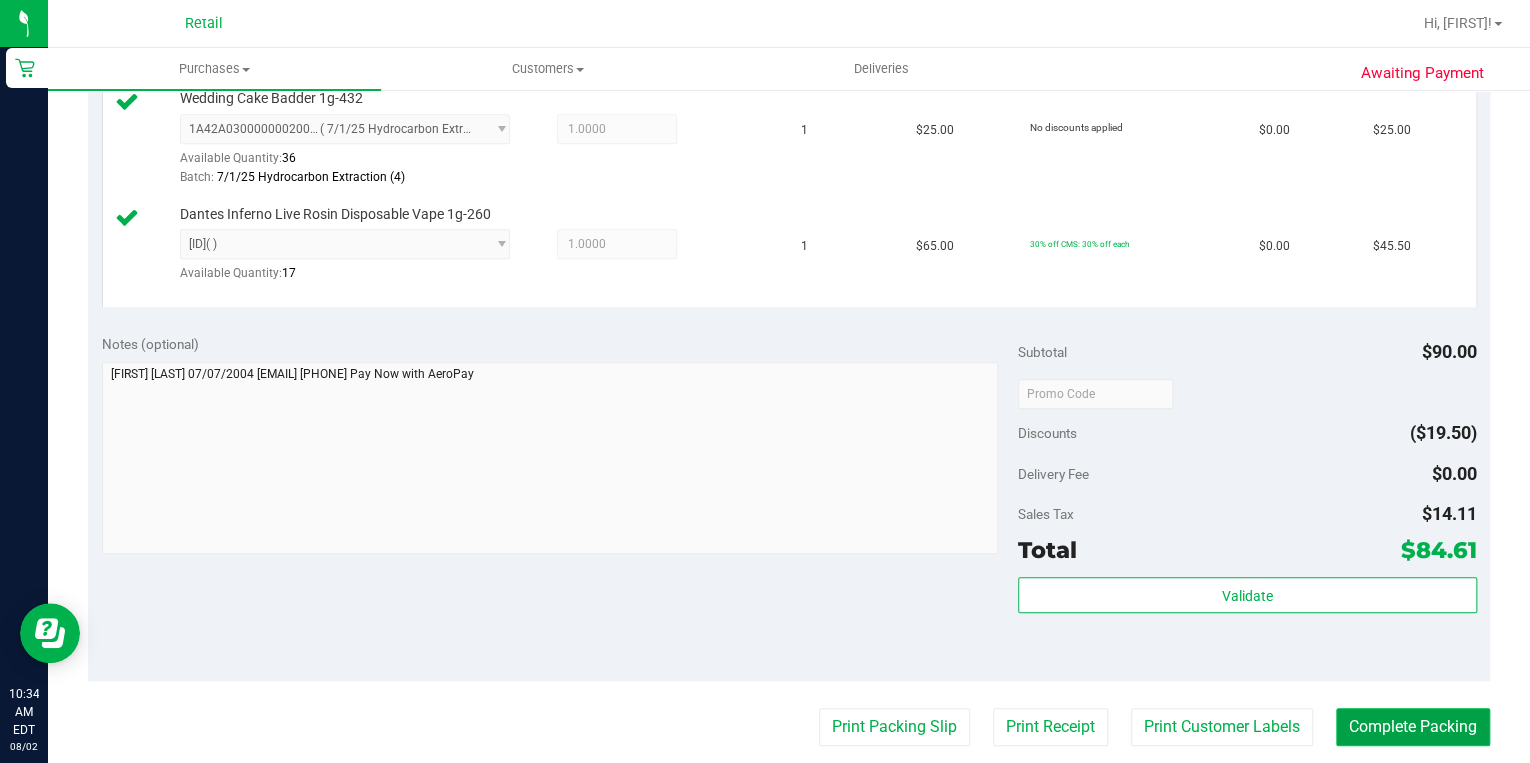 click on "Complete Packing" at bounding box center [1413, 727] 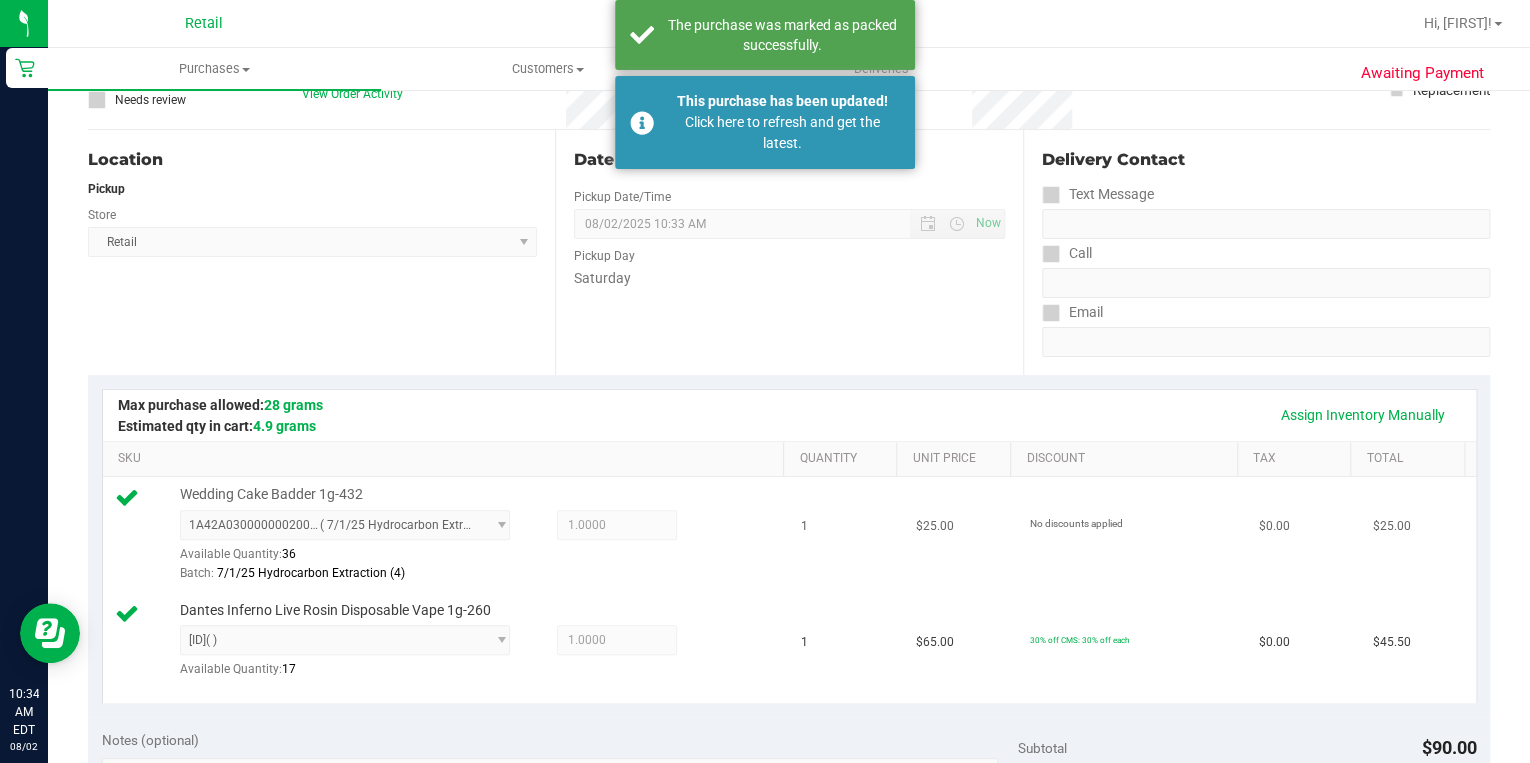 scroll, scrollTop: 160, scrollLeft: 0, axis: vertical 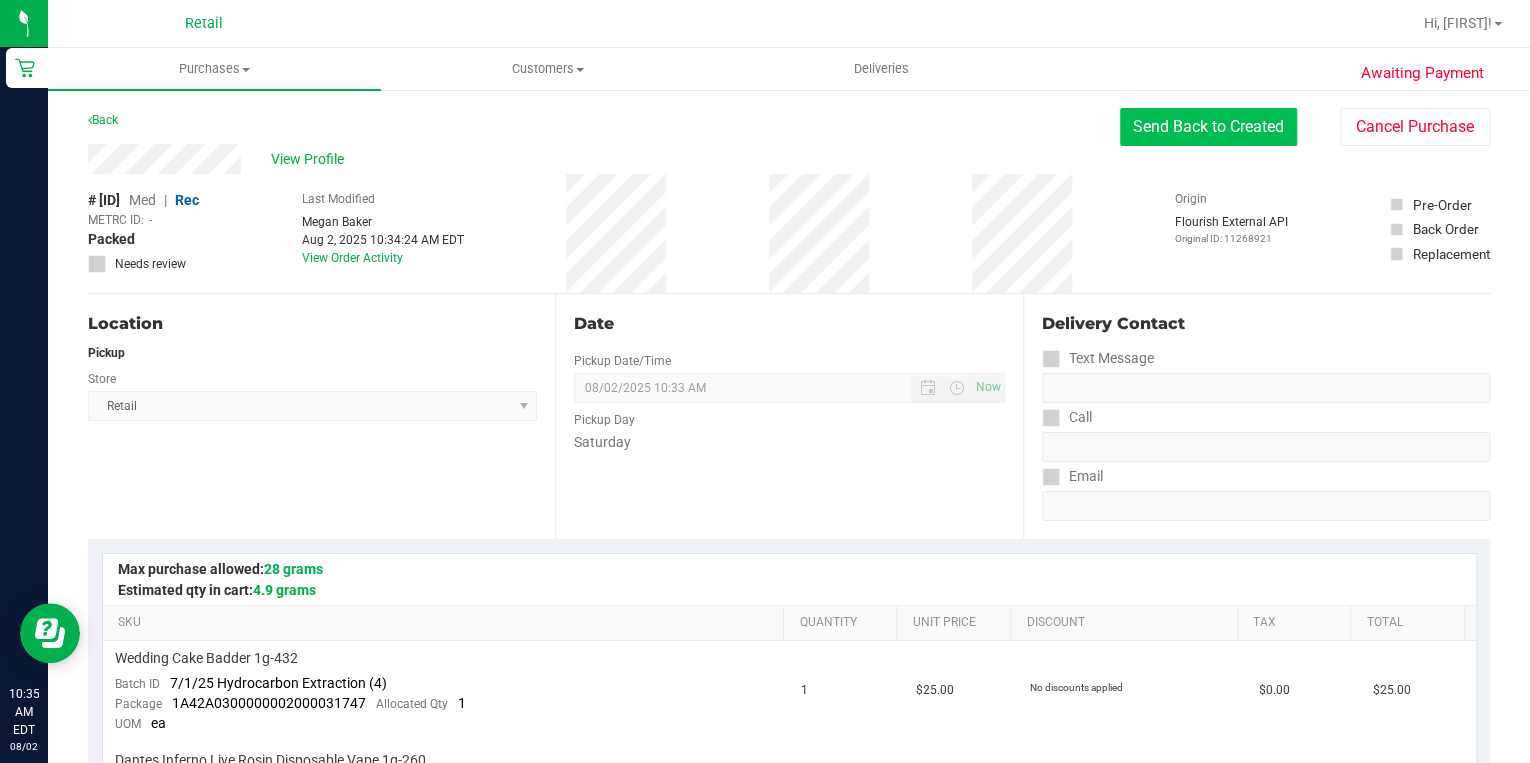 click on "Send Back to Created" at bounding box center [1208, 127] 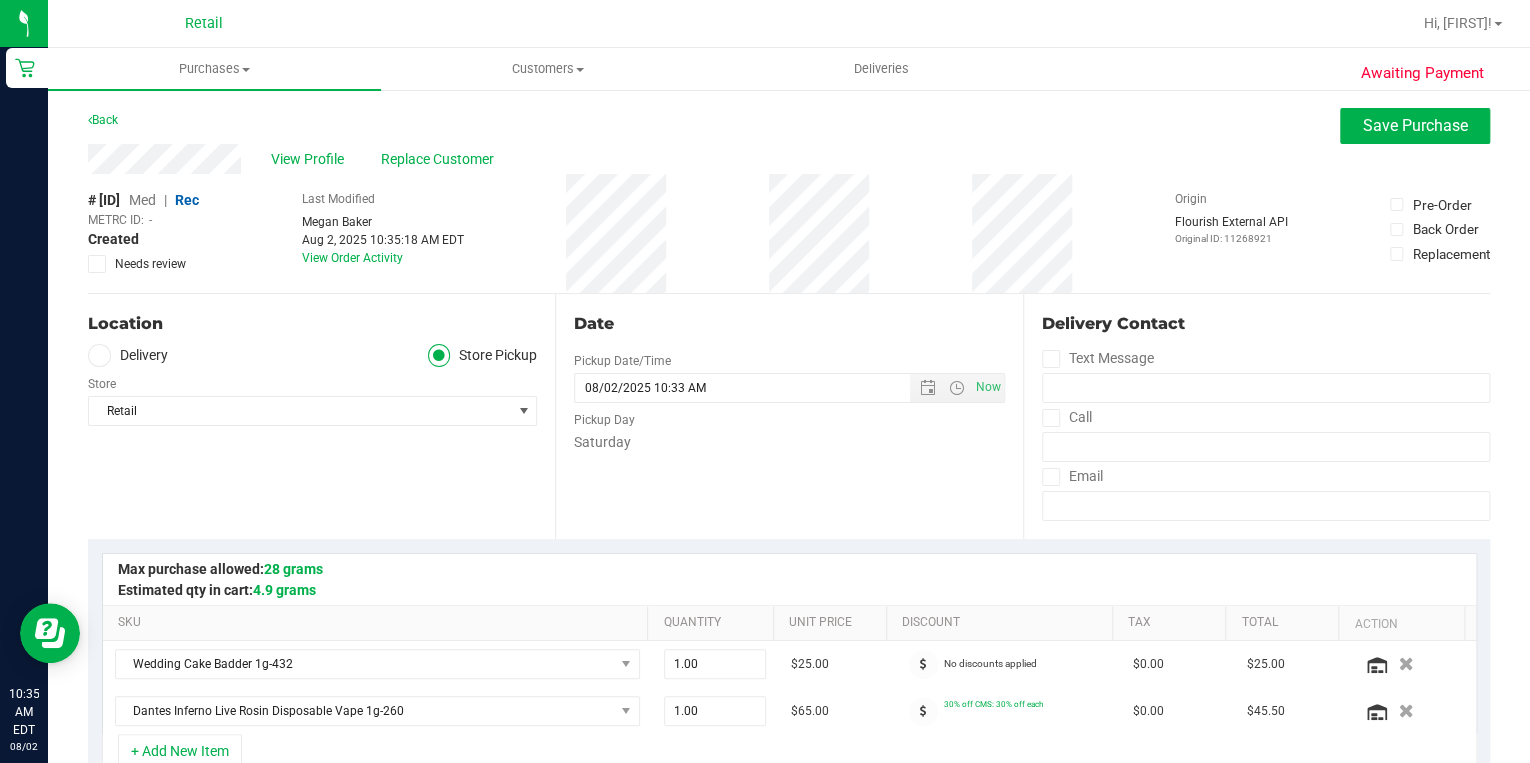 click at bounding box center [99, 355] 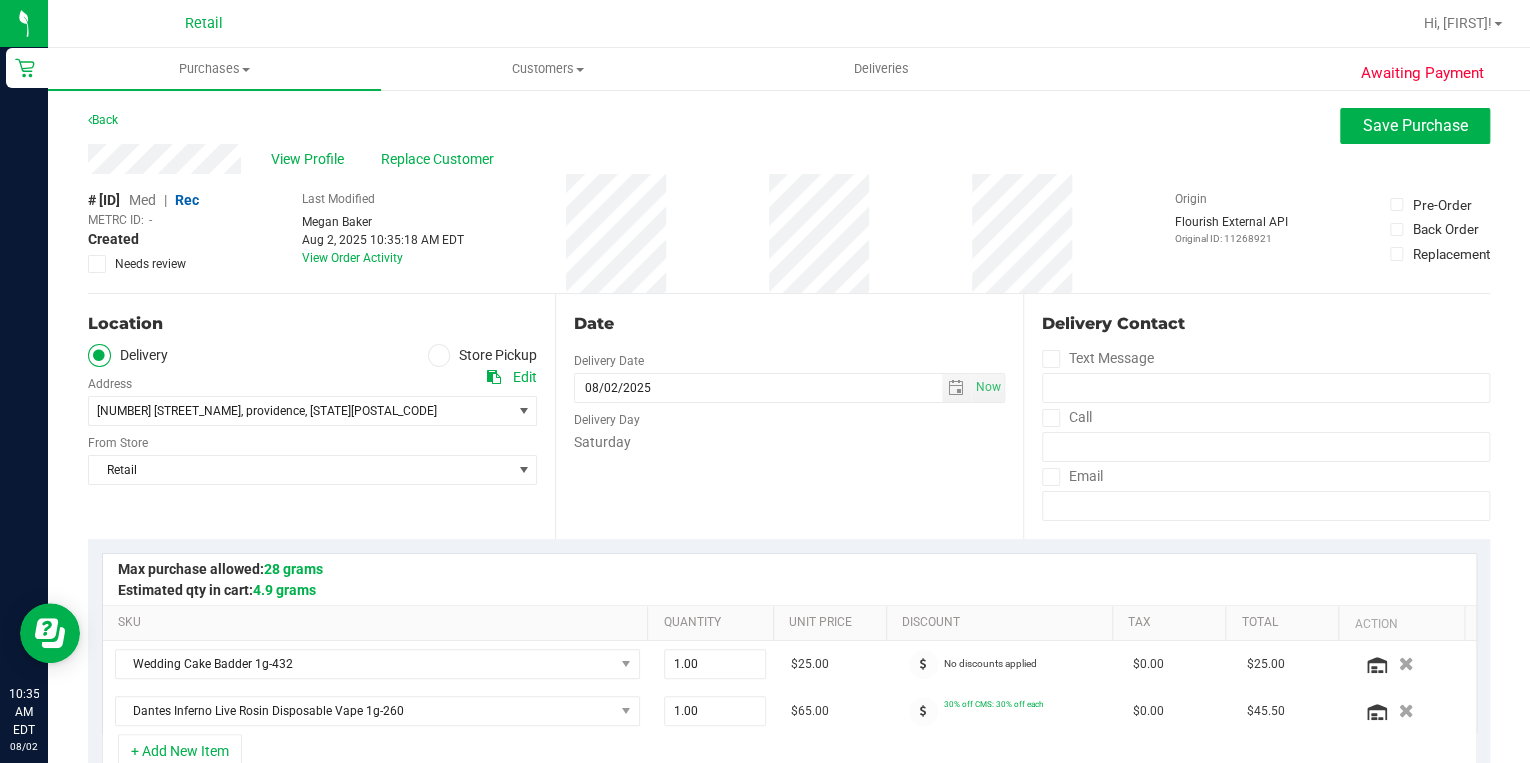 click at bounding box center (1050, 418) 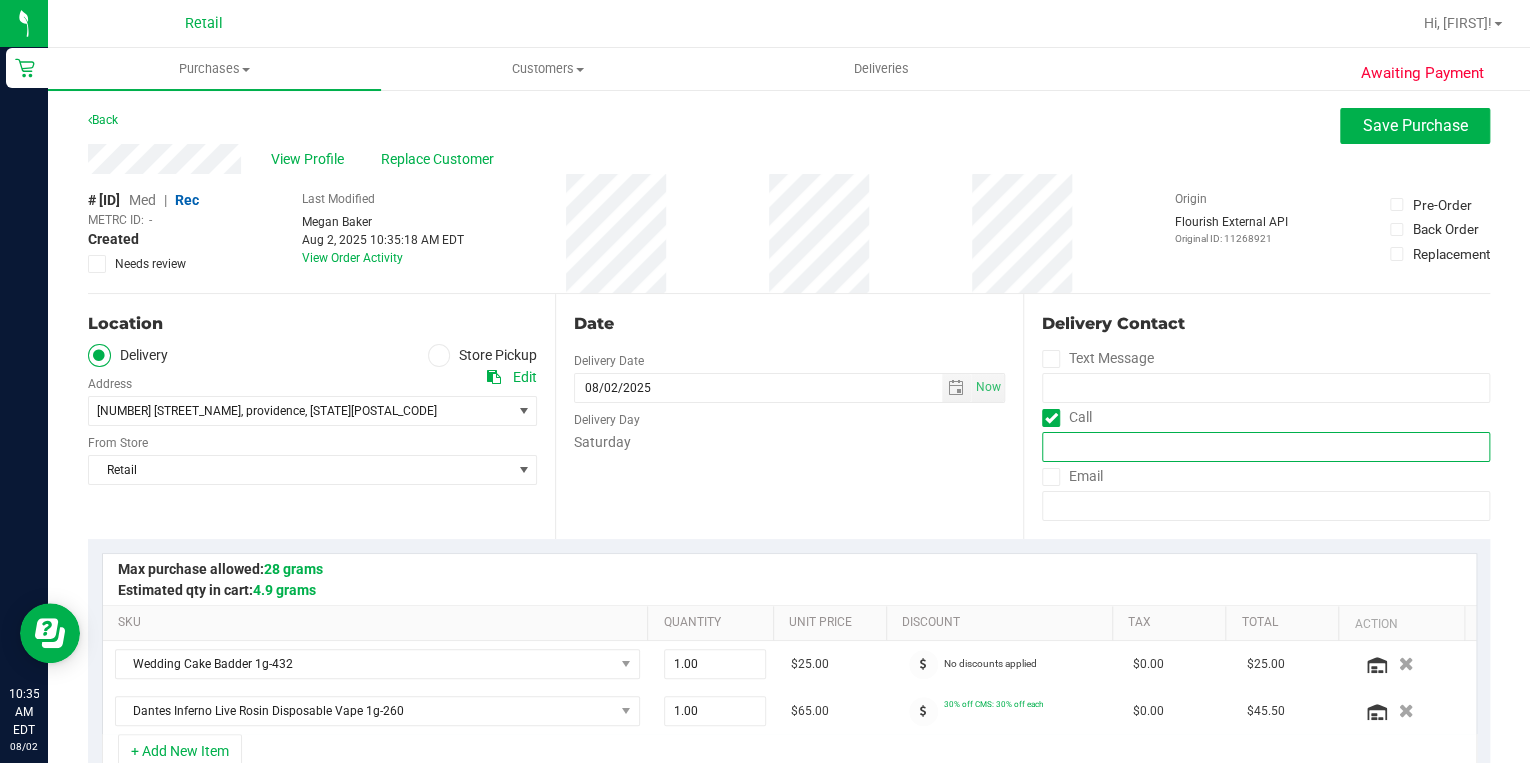 click at bounding box center [1266, 447] 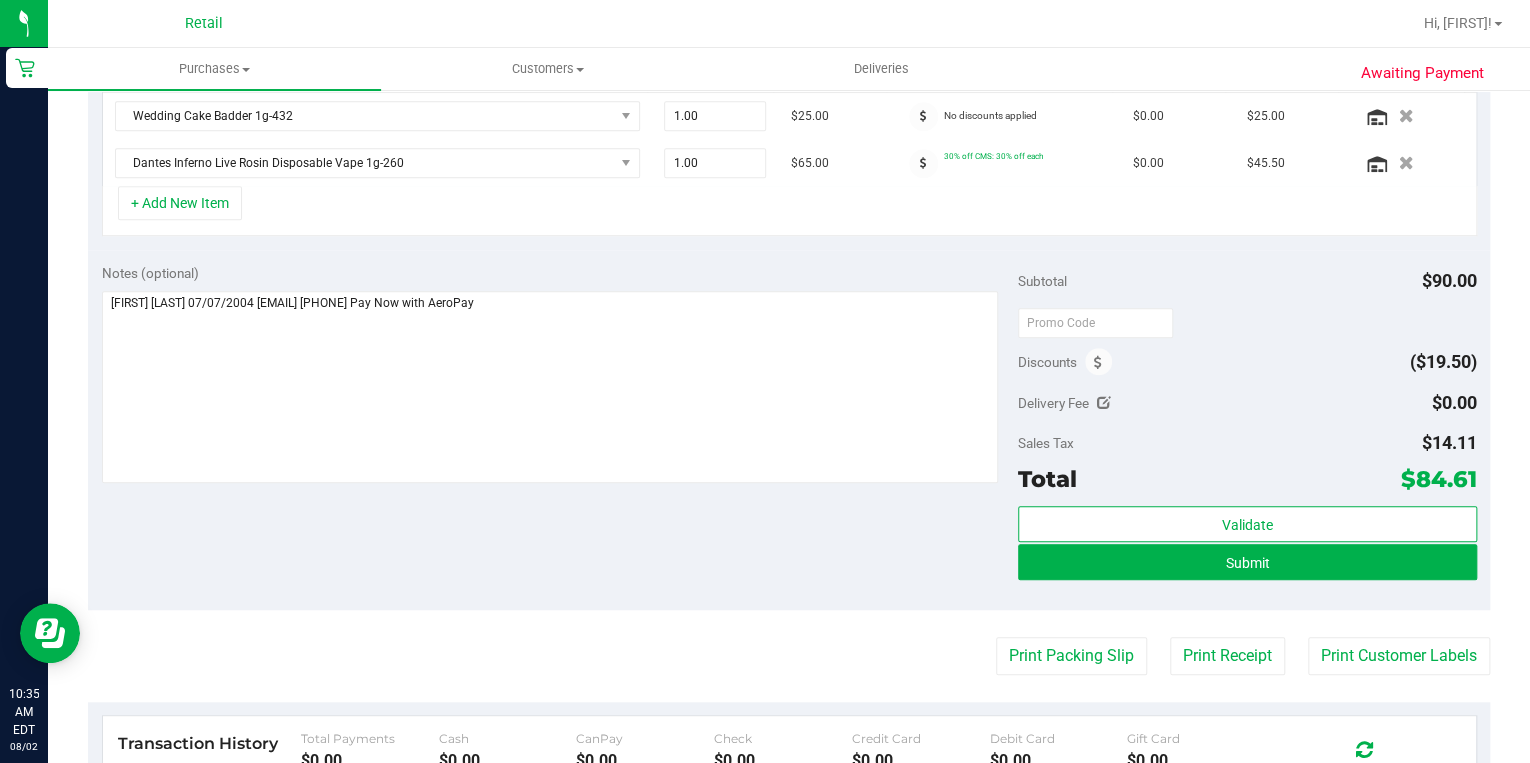 scroll, scrollTop: 560, scrollLeft: 0, axis: vertical 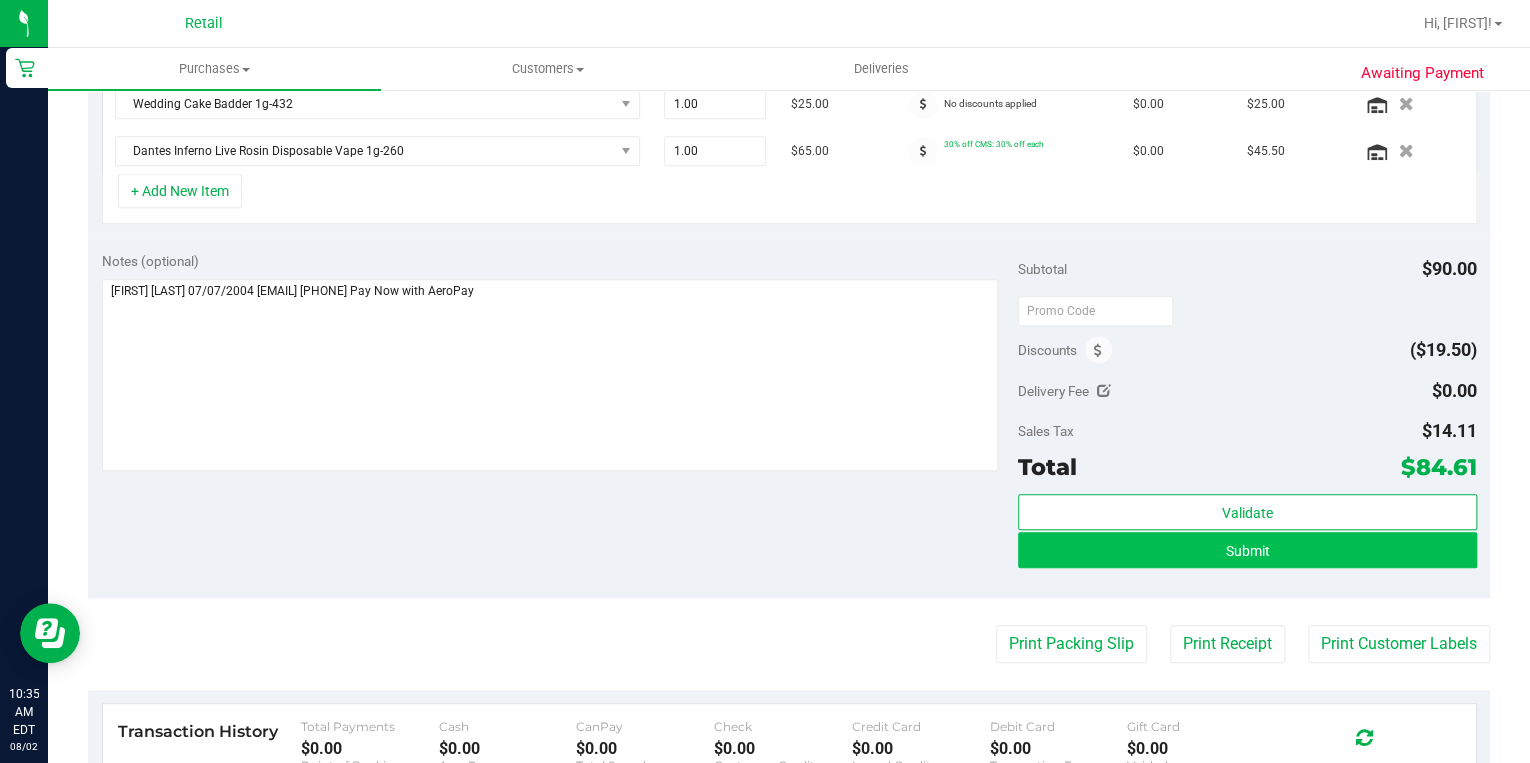 type on "(484) 250-1988" 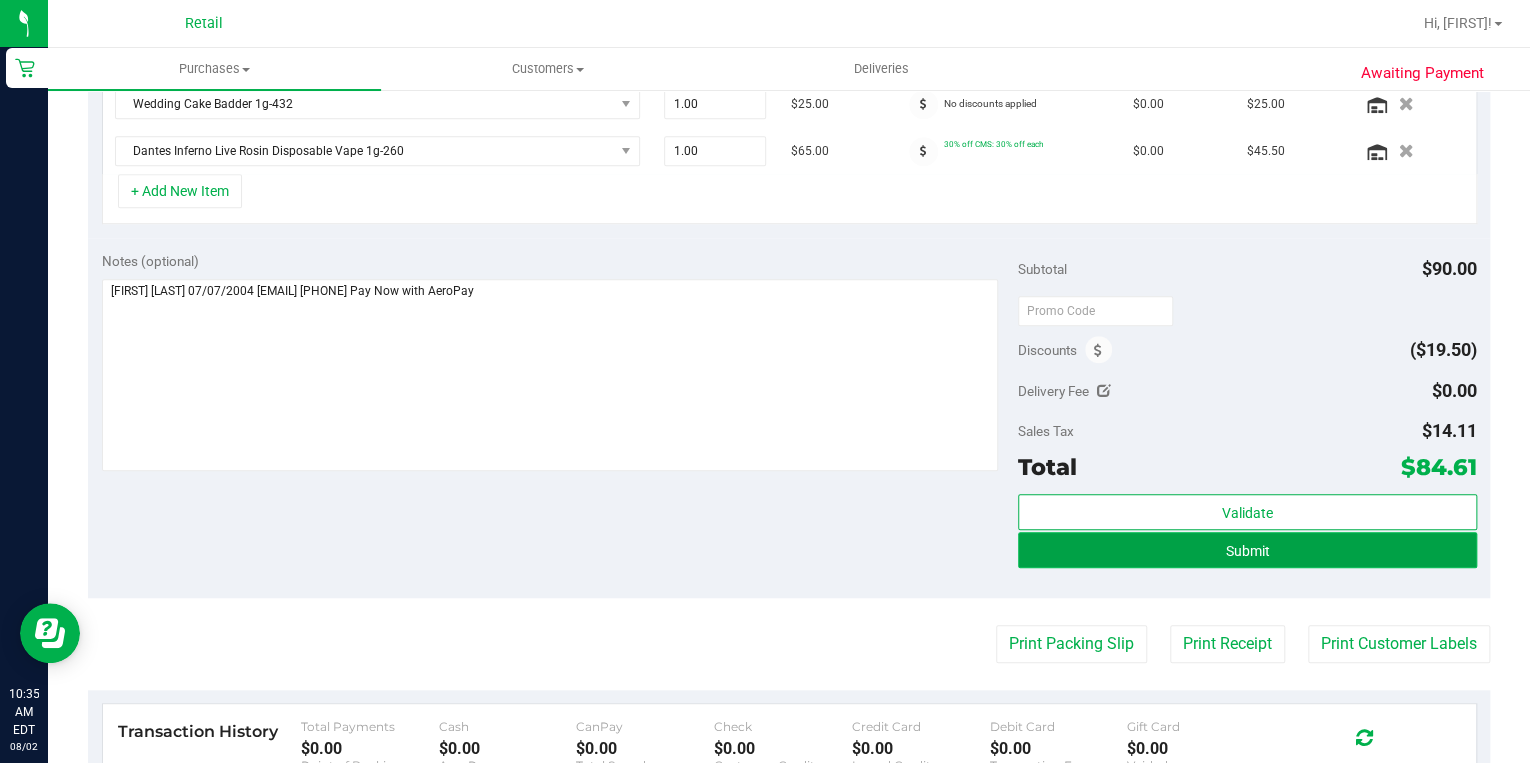 click on "Submit" at bounding box center (1247, 550) 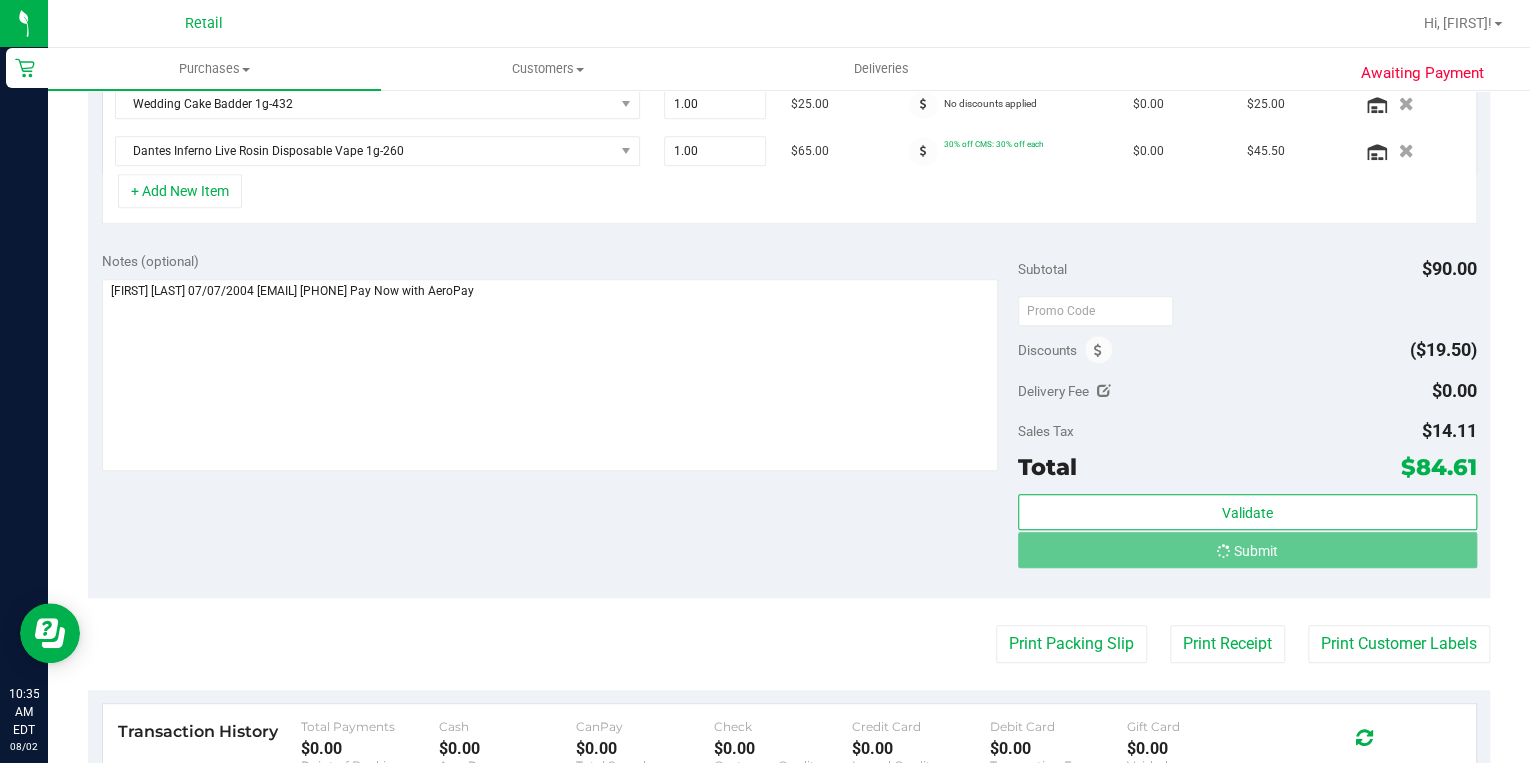 scroll, scrollTop: 563, scrollLeft: 0, axis: vertical 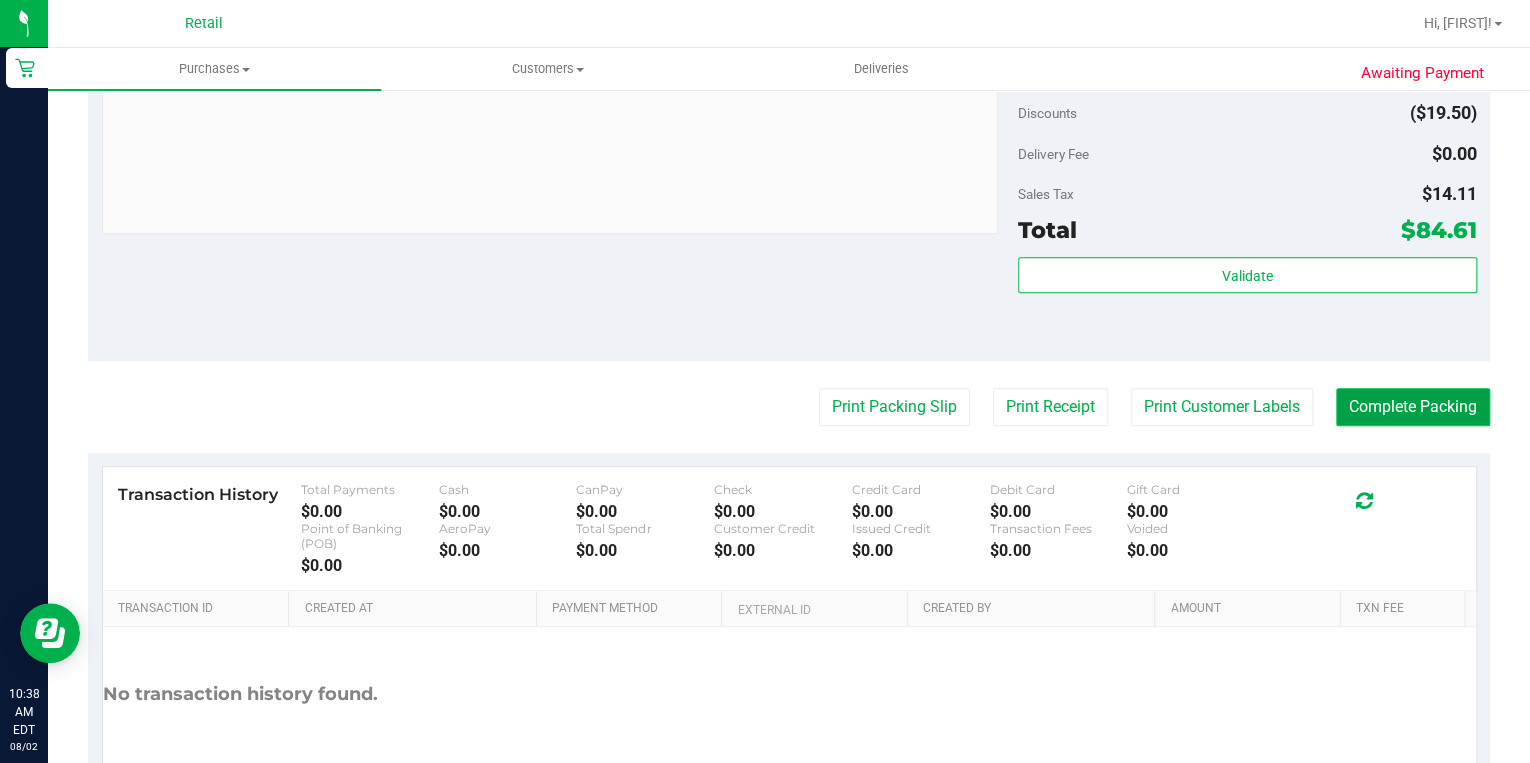 click on "Complete Packing" at bounding box center [1413, 407] 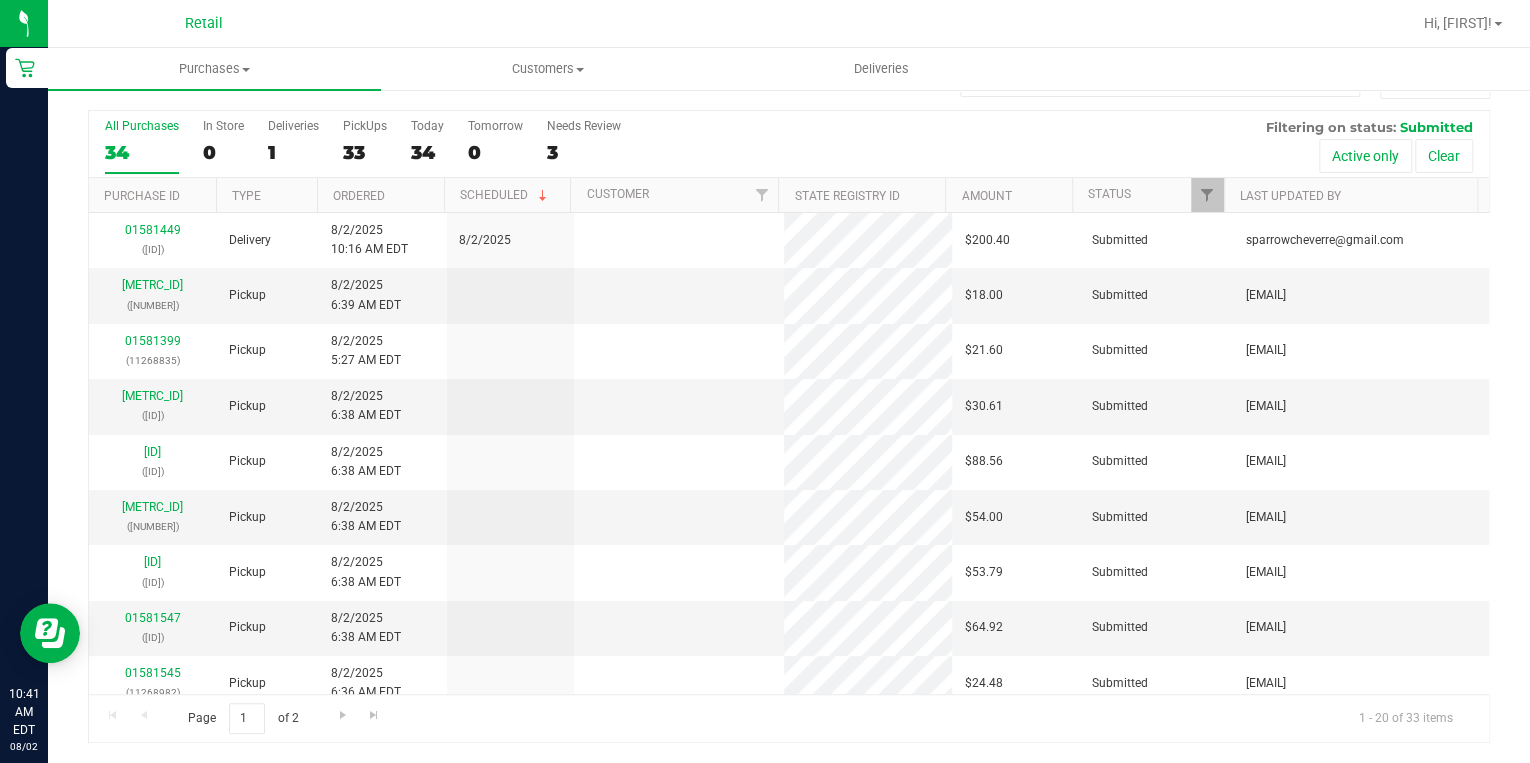 scroll, scrollTop: 0, scrollLeft: 0, axis: both 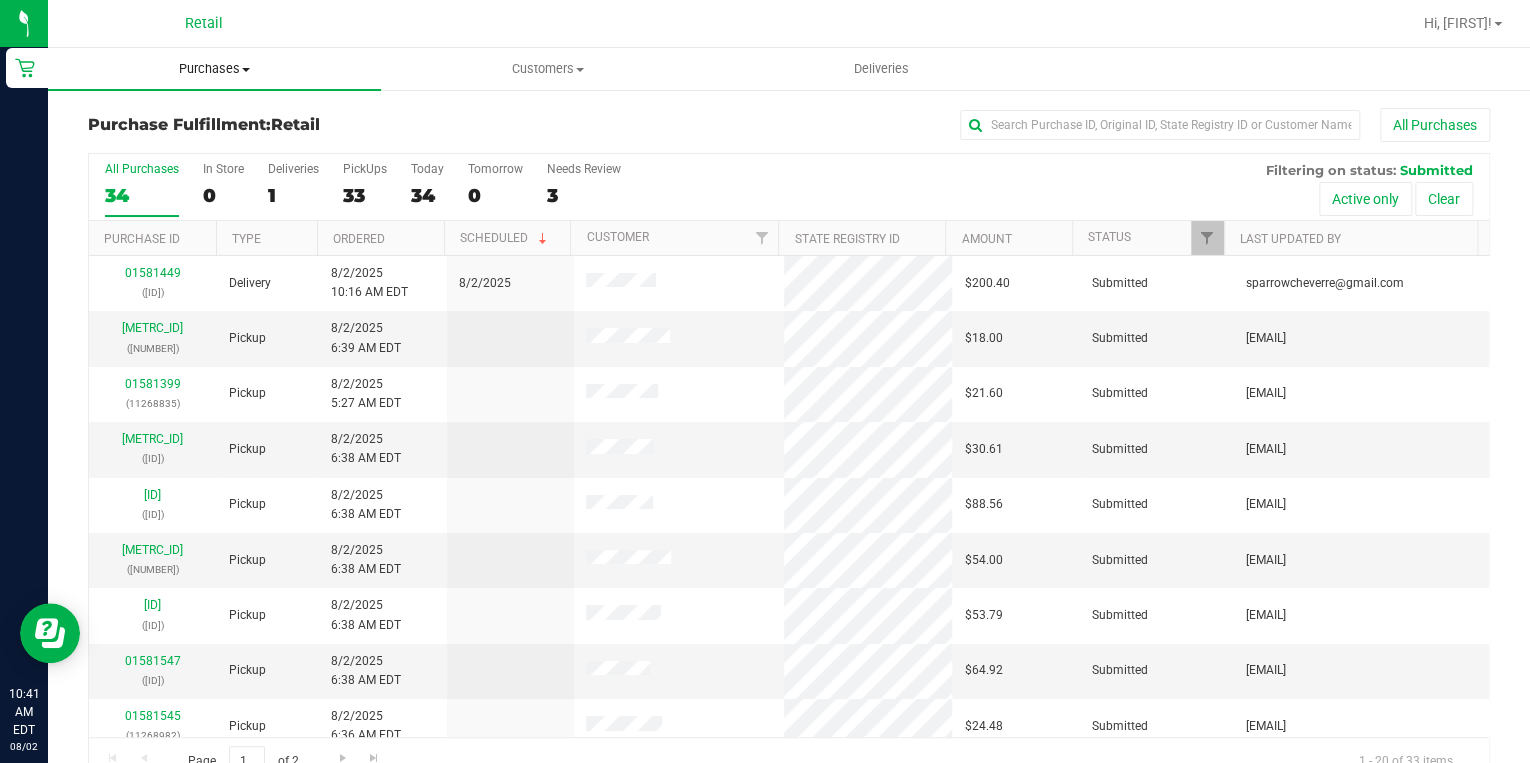 click on "Purchases" at bounding box center (214, 69) 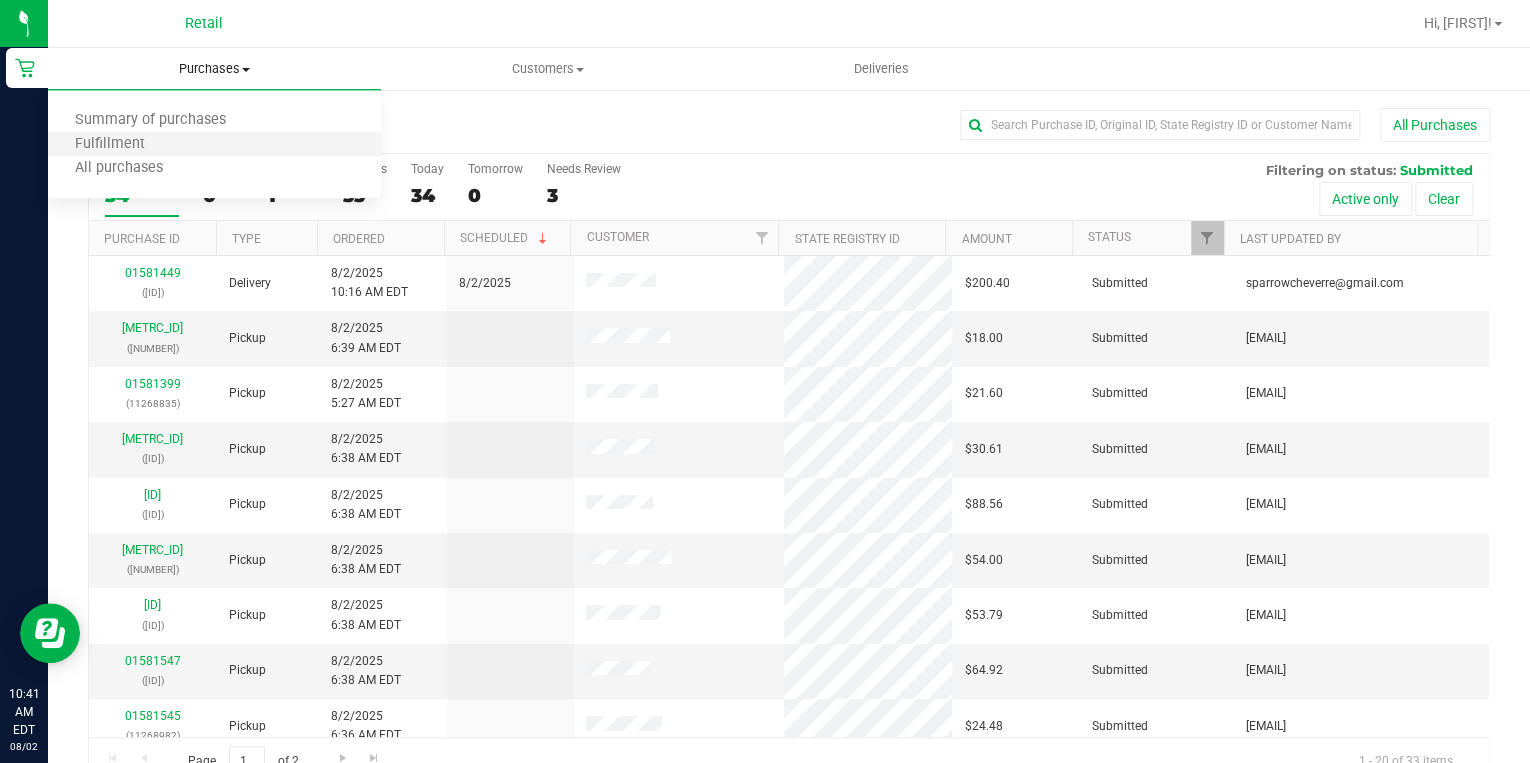 click on "Fulfillment" at bounding box center [214, 145] 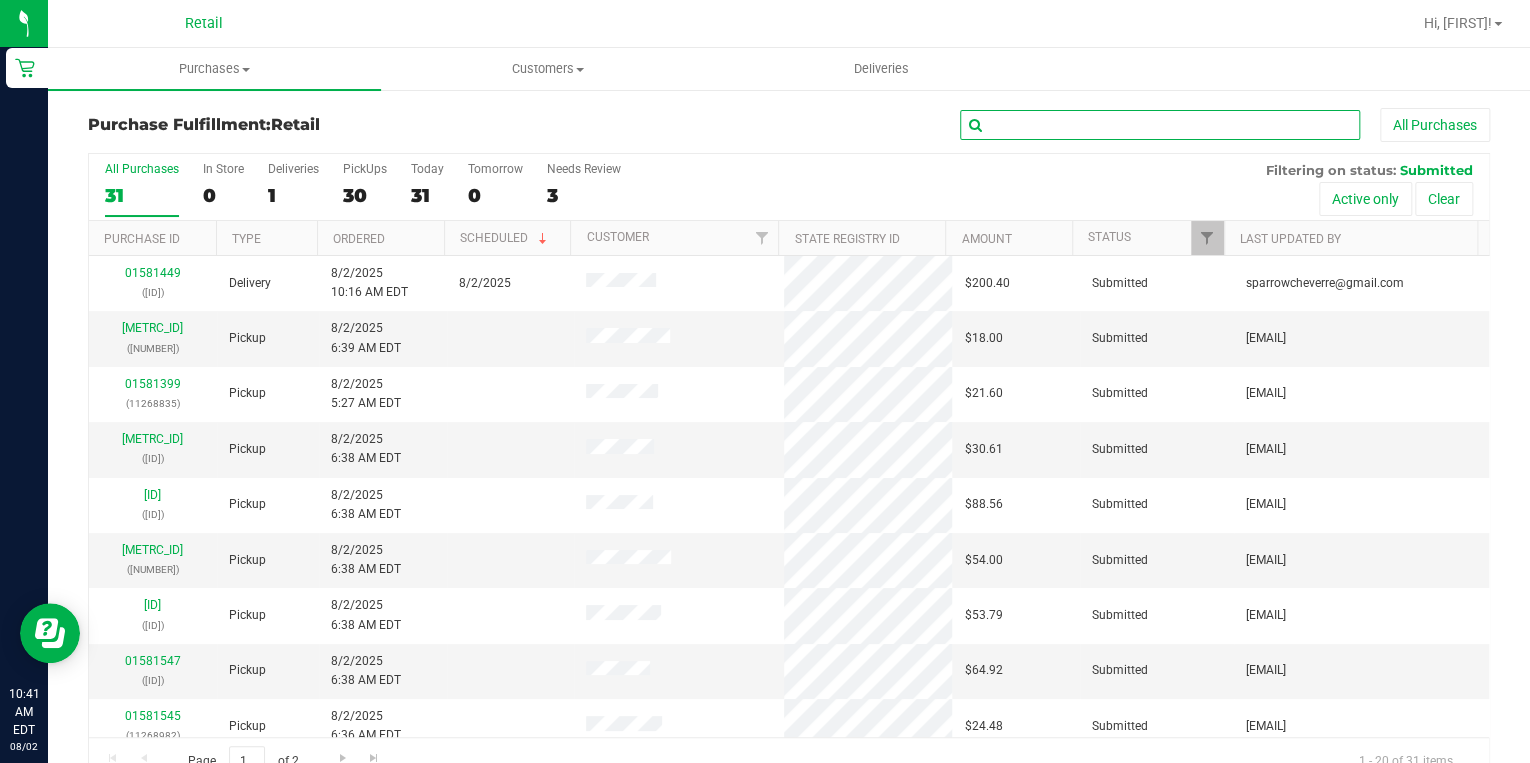 click at bounding box center [1160, 125] 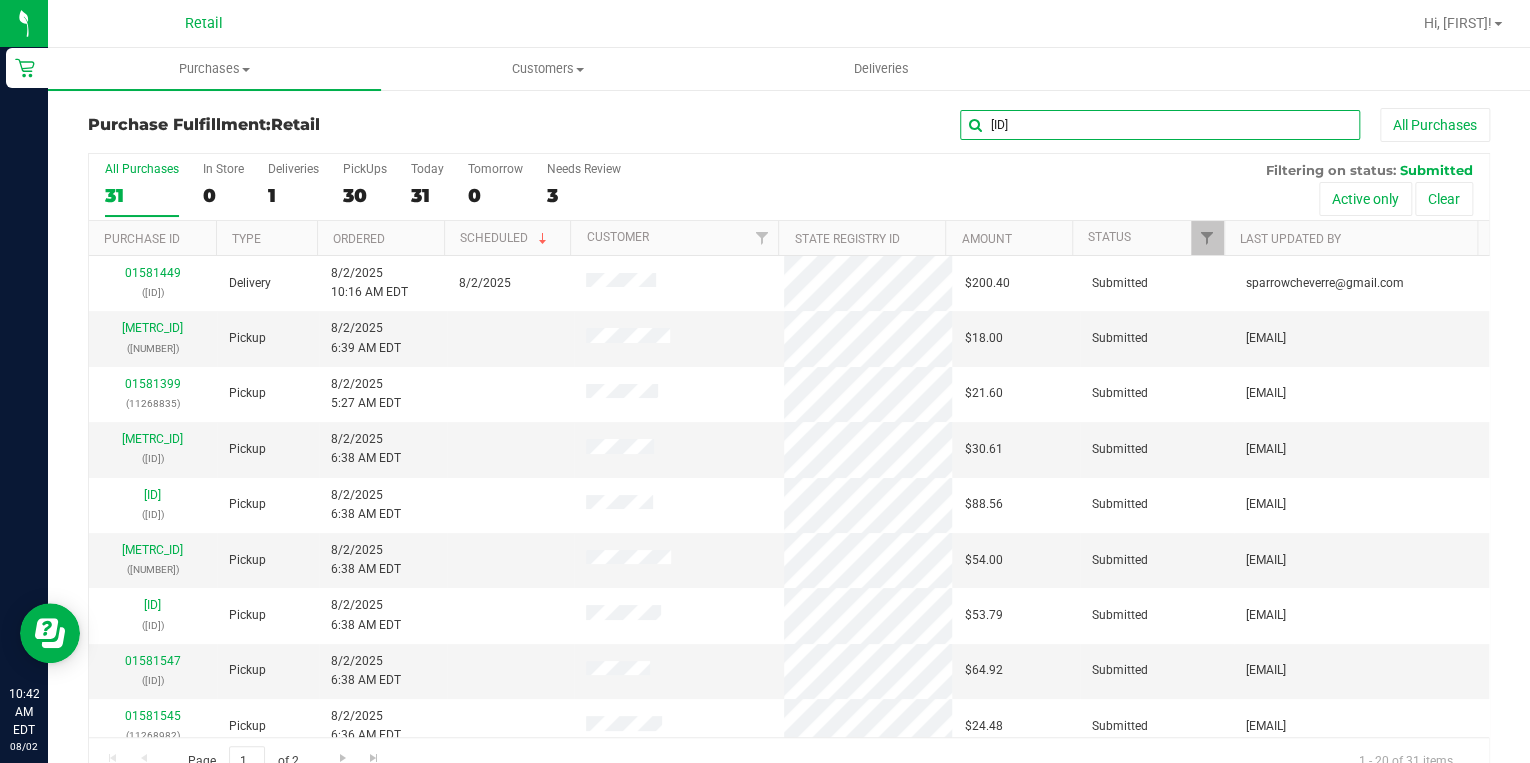 type on "8903" 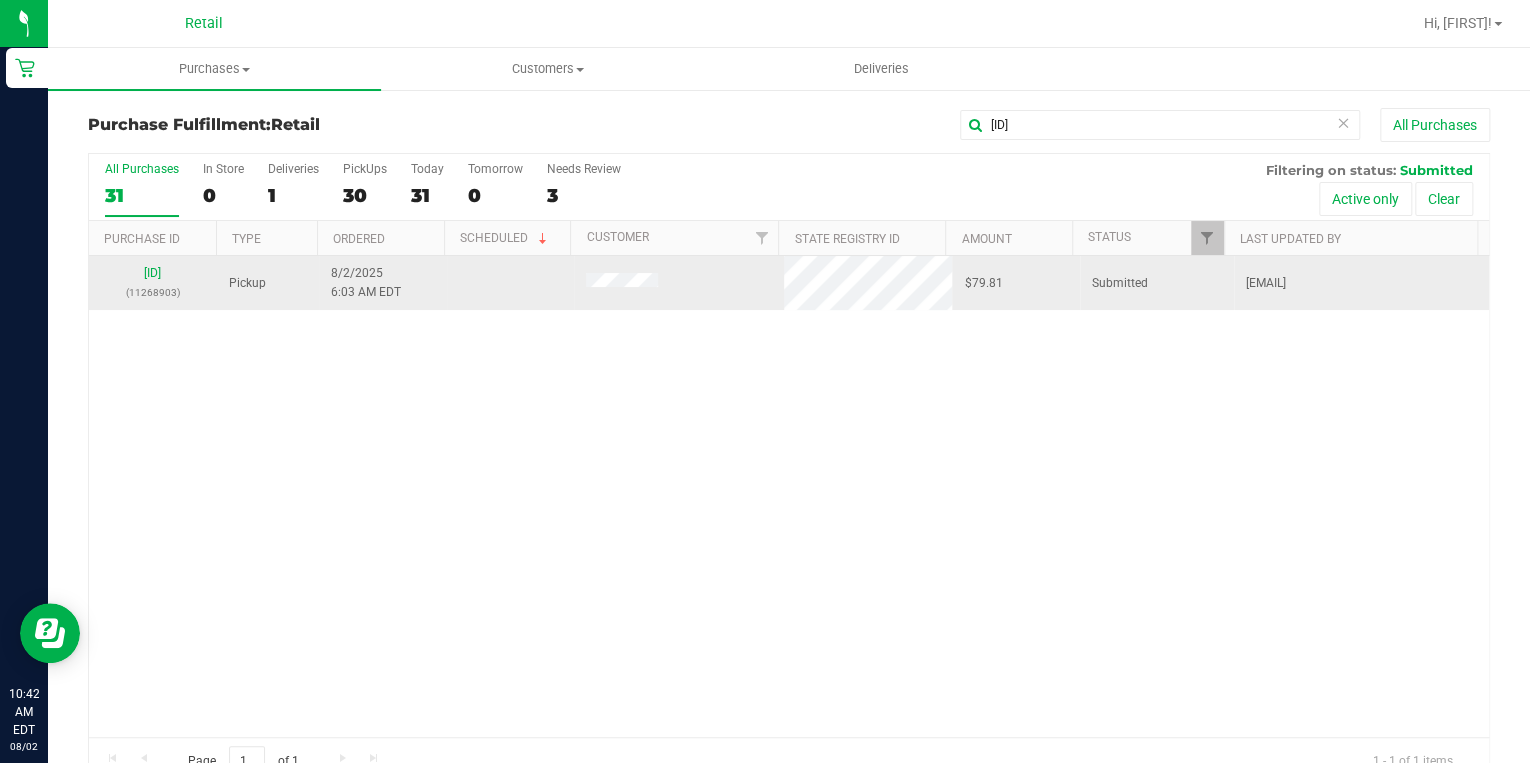 click on "01581471
(11268903)" at bounding box center (153, 283) 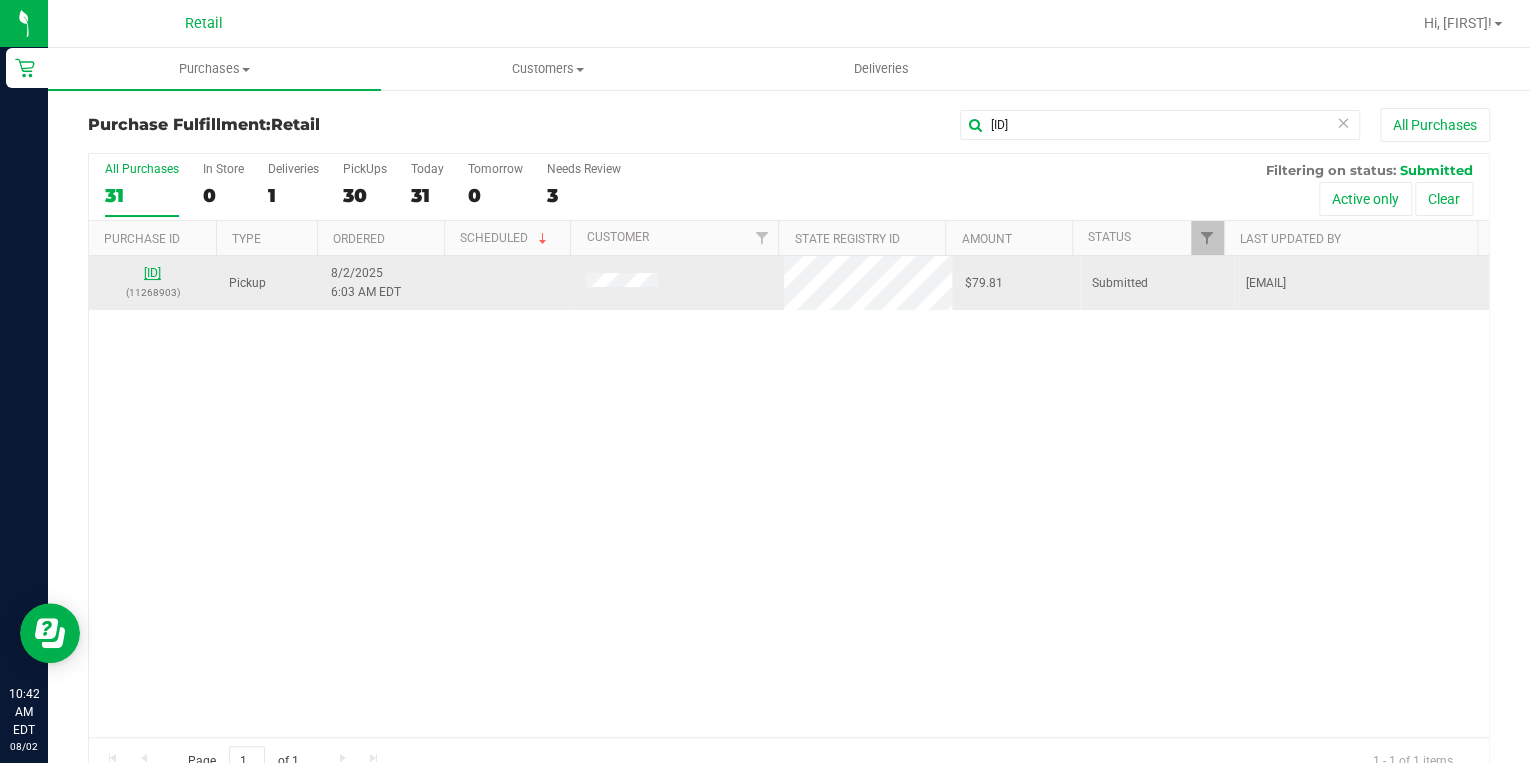 click on "01581471" at bounding box center [152, 273] 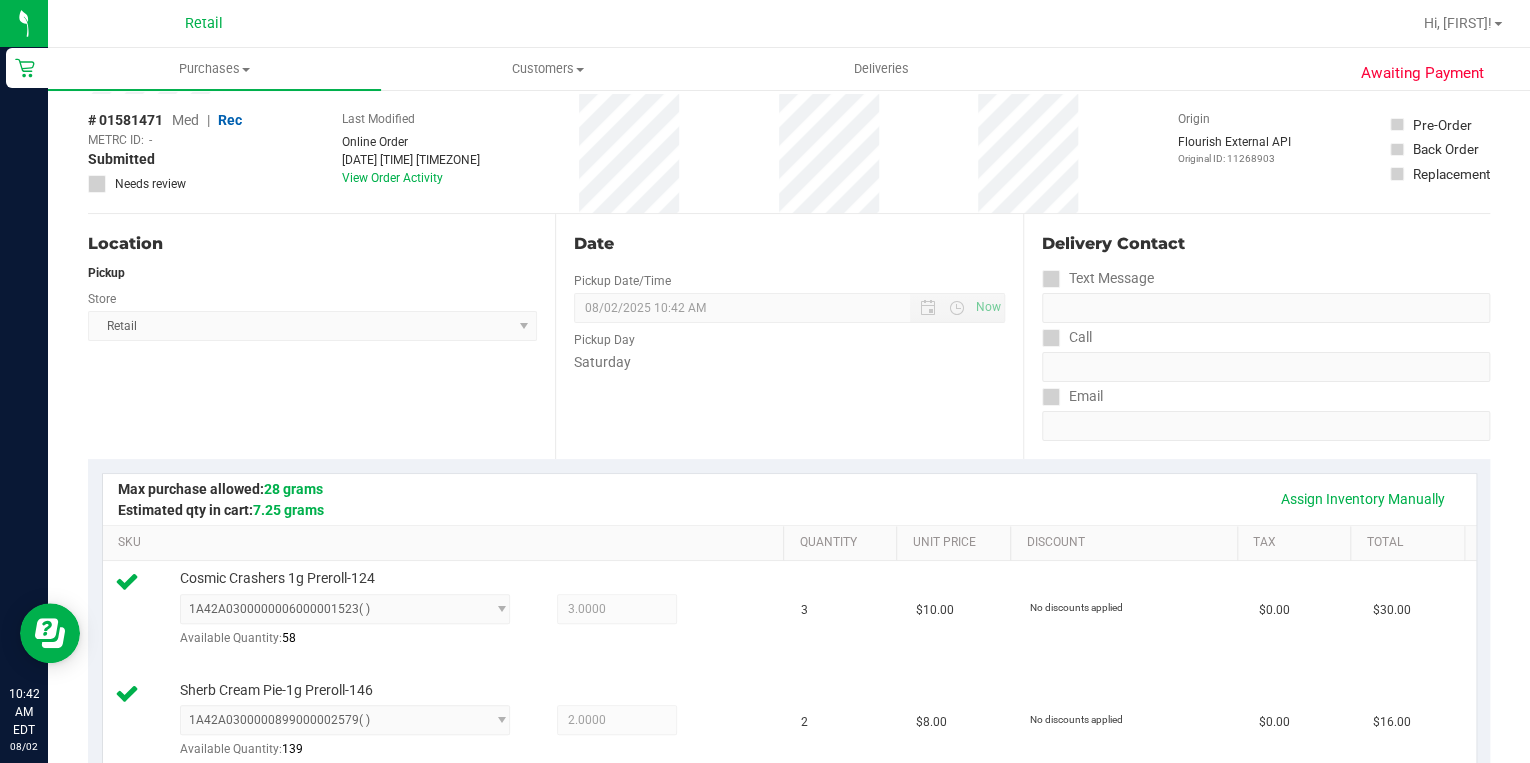 scroll, scrollTop: 0, scrollLeft: 0, axis: both 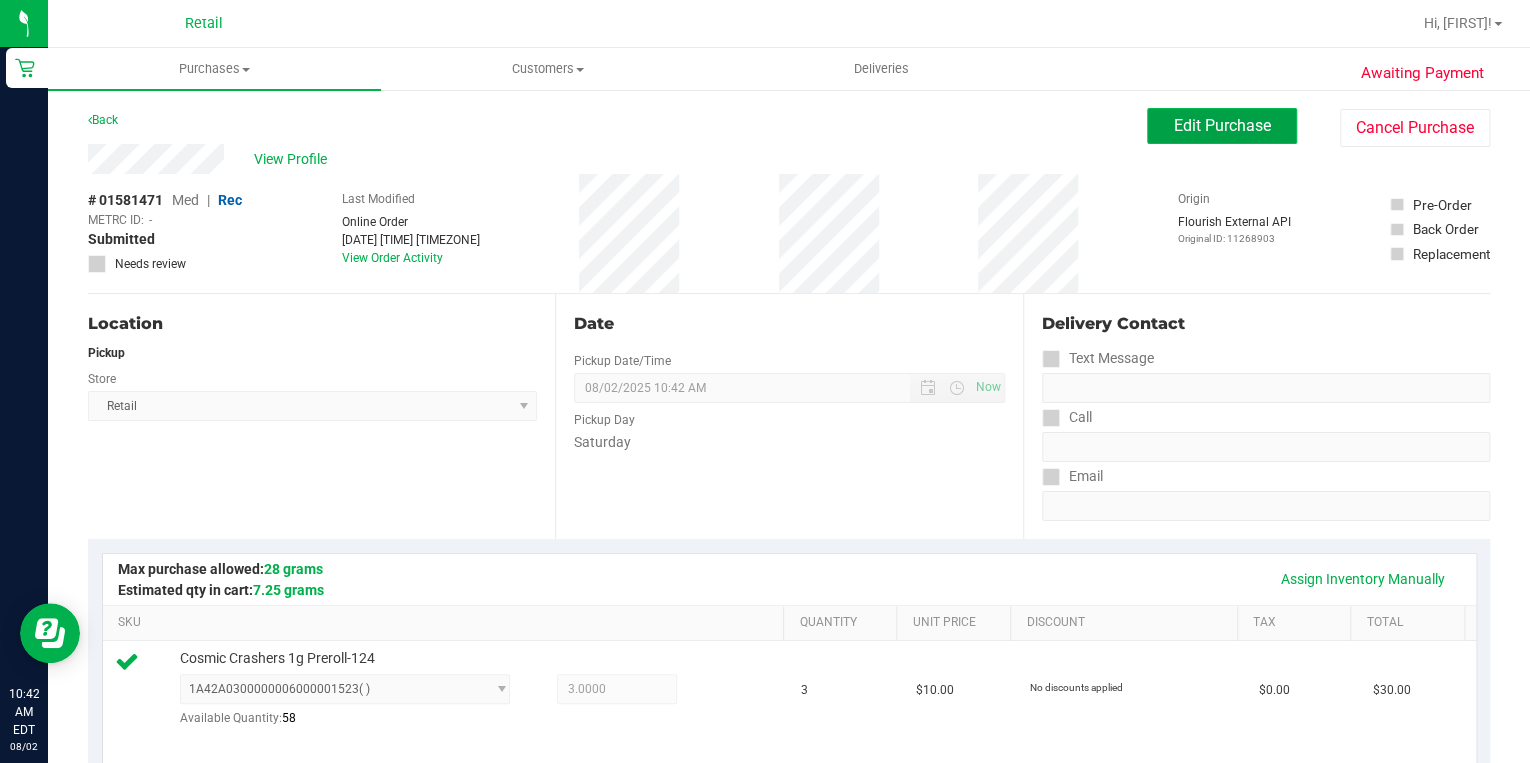 click on "Edit Purchase" at bounding box center (1222, 126) 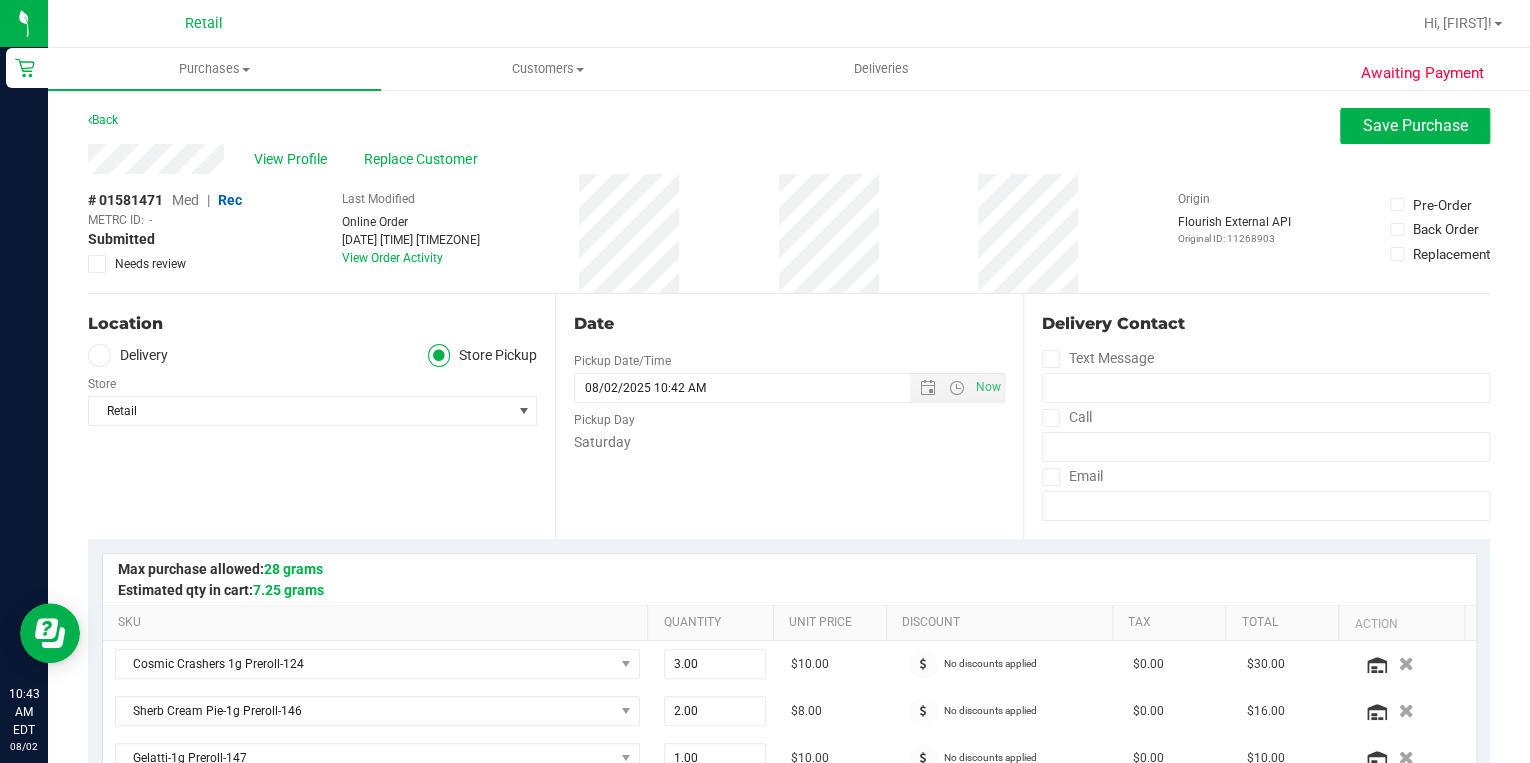 click on "Call" at bounding box center [1067, 417] 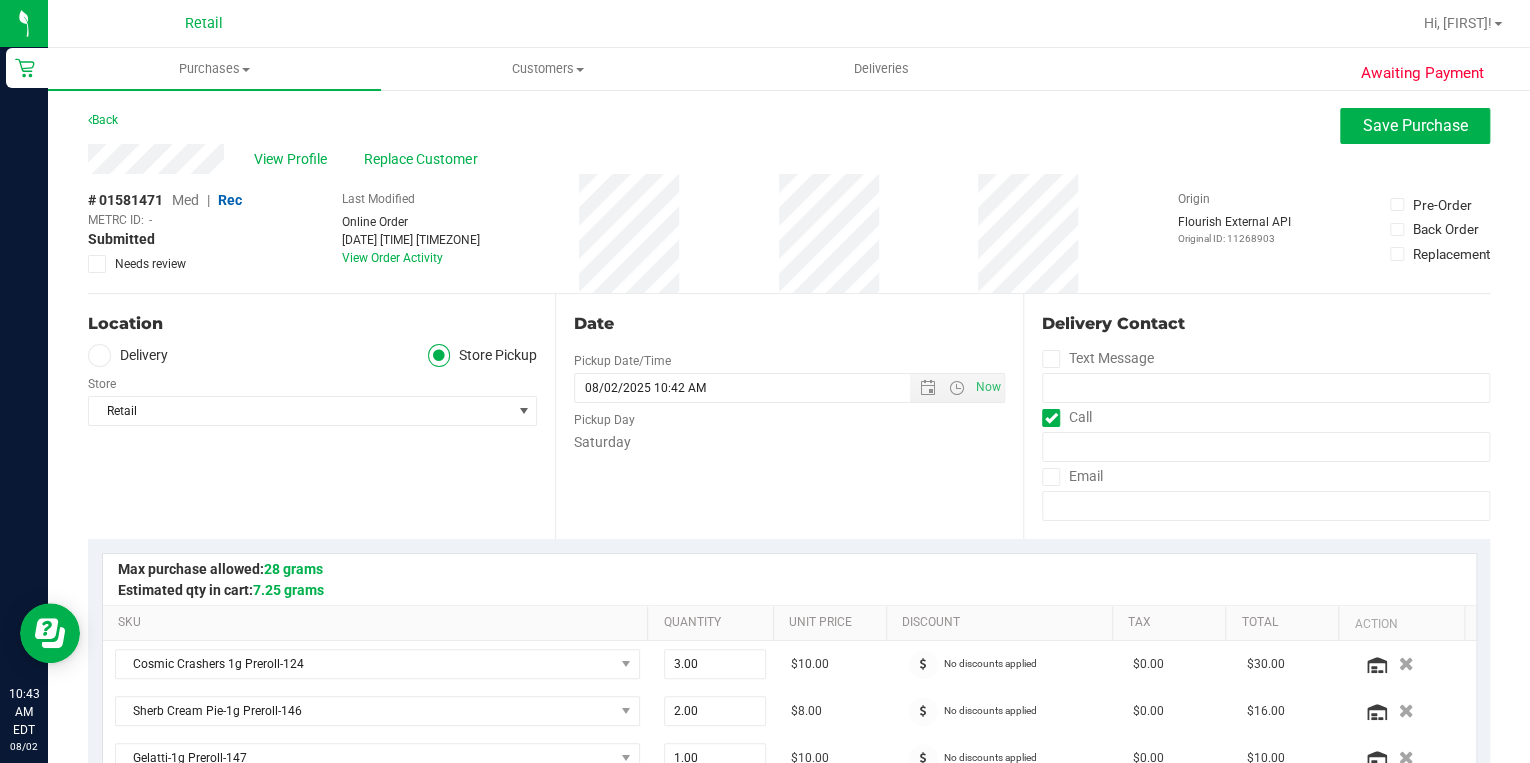 click at bounding box center [1050, 418] 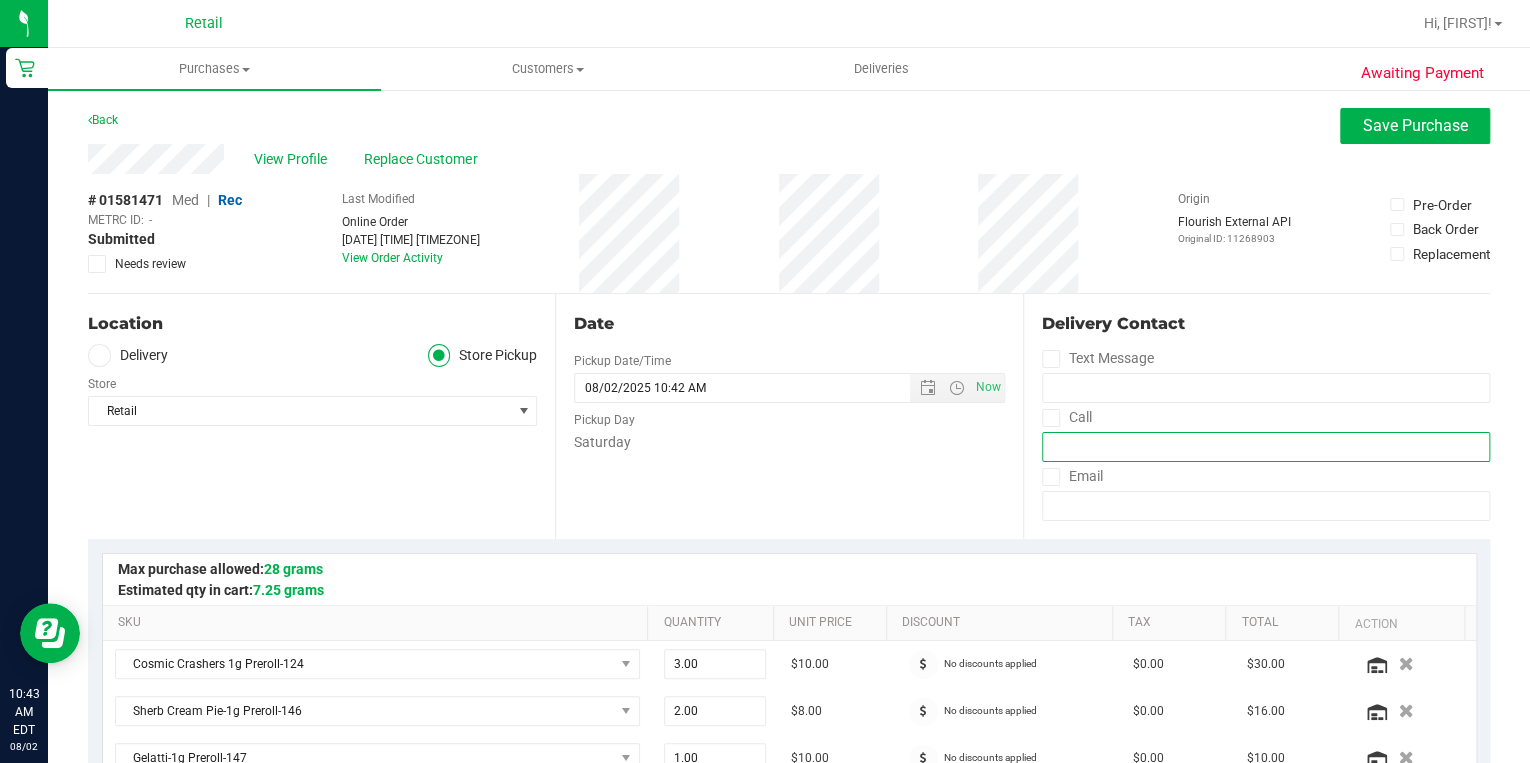 click at bounding box center [1266, 447] 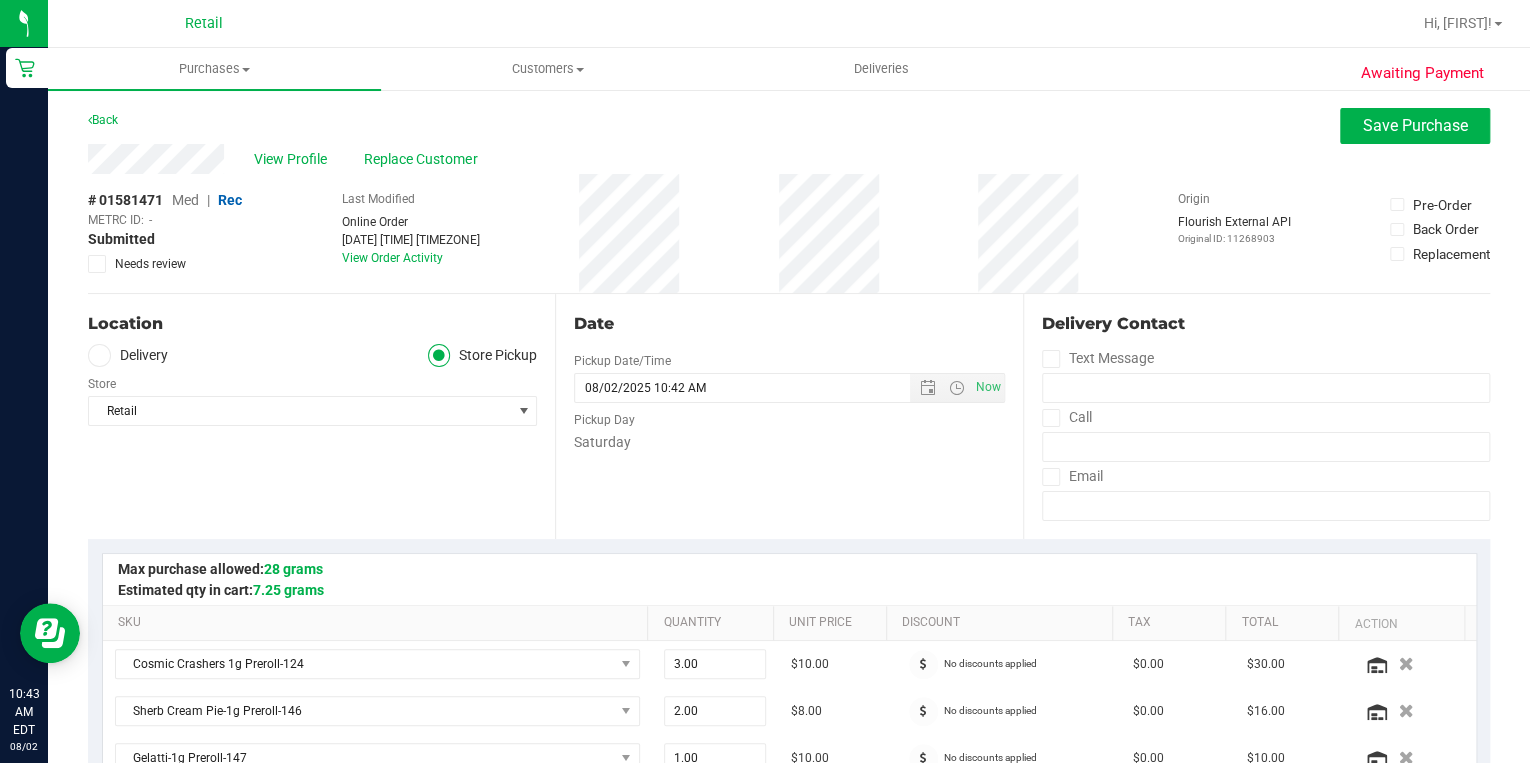 click on "Call" at bounding box center [1067, 417] 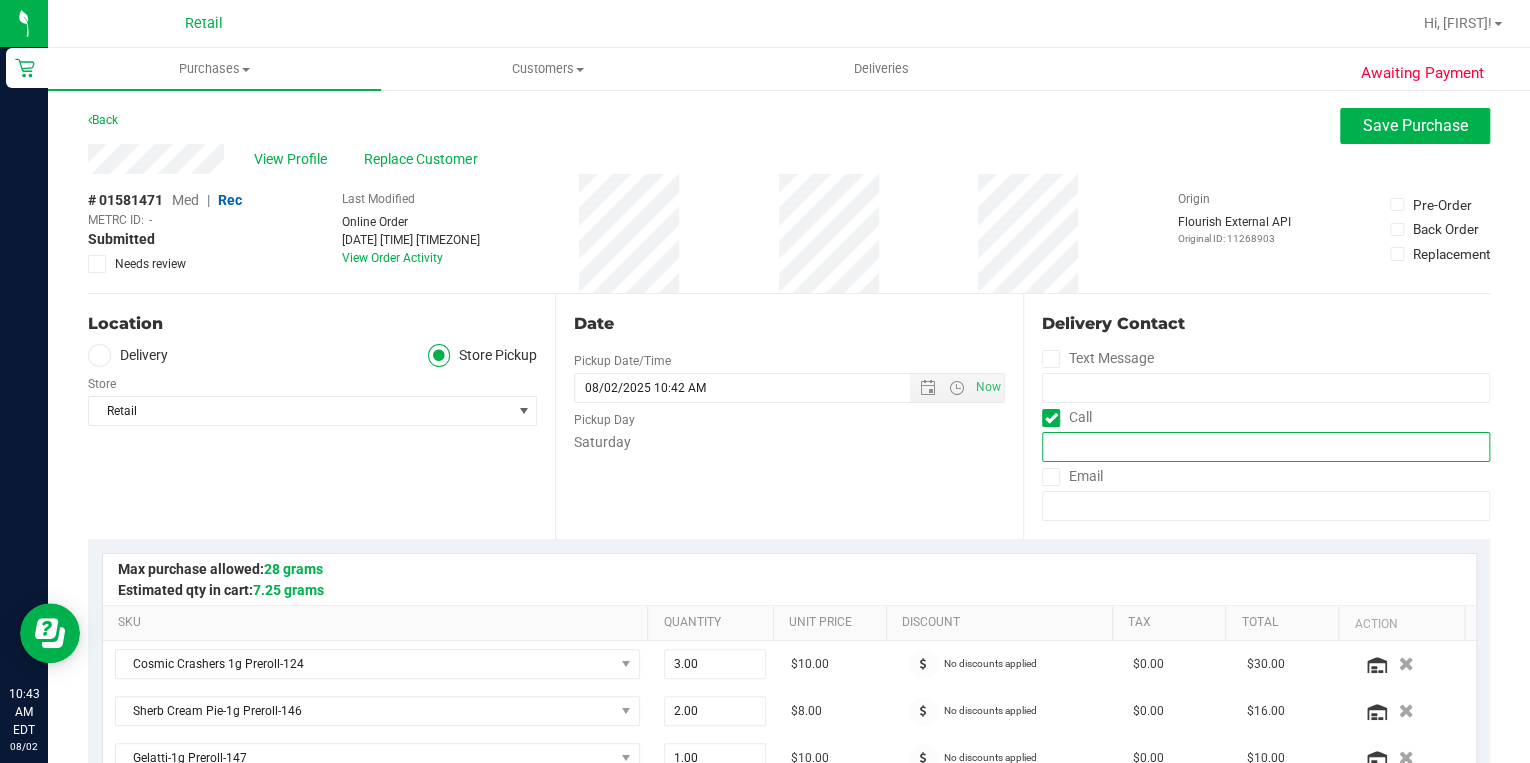 click at bounding box center [1266, 447] 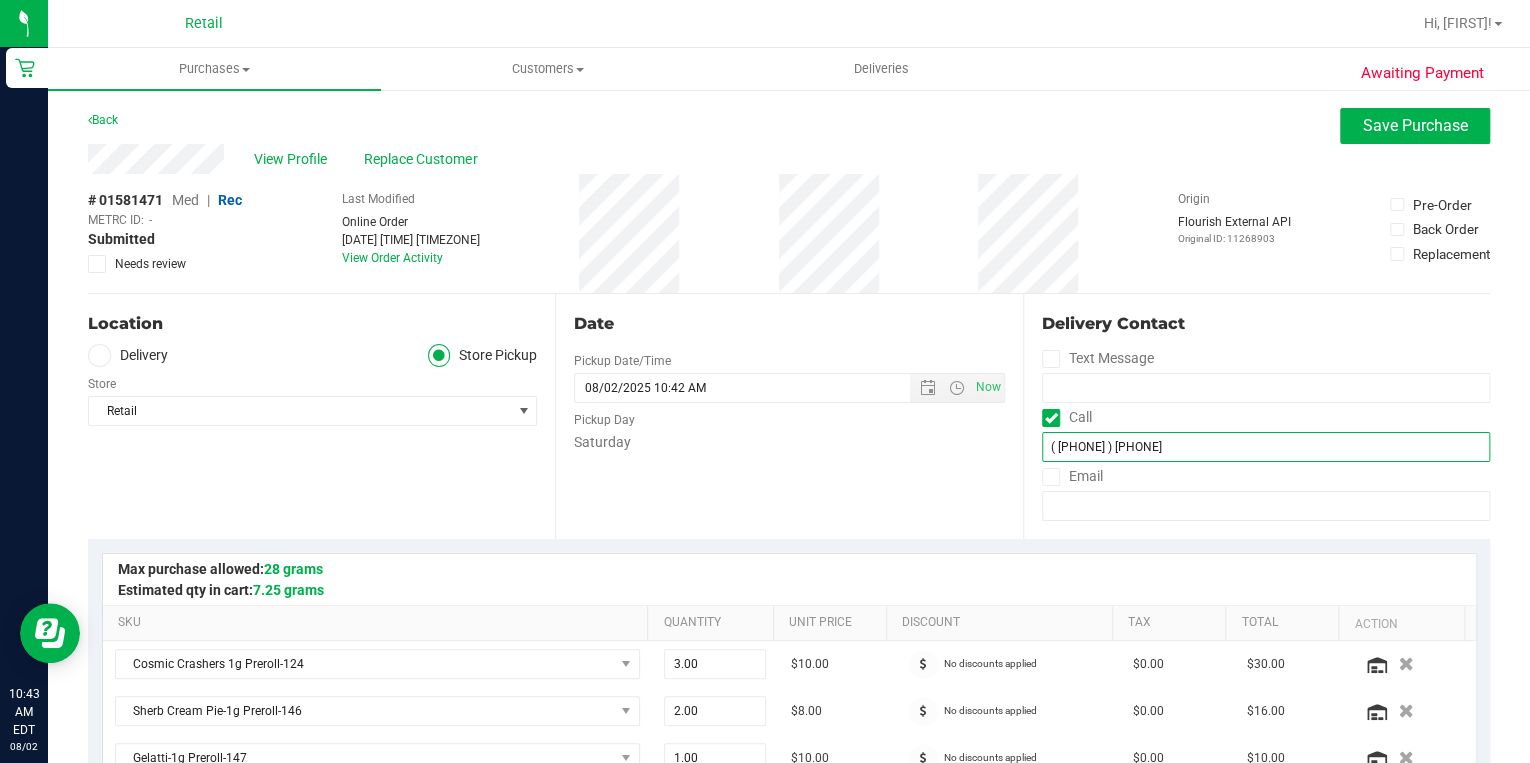 type on "(860) 235-5959" 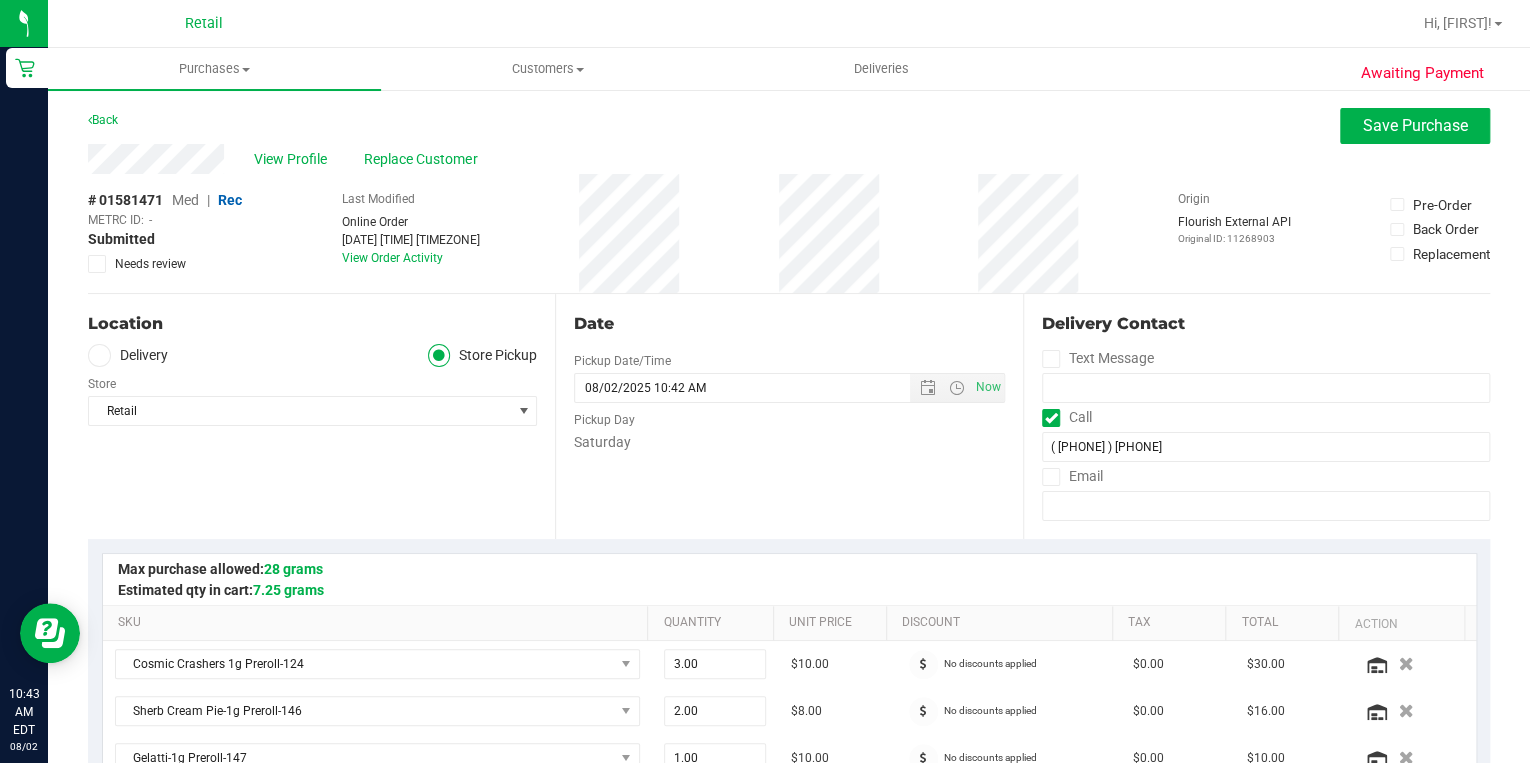 click on "Delivery" at bounding box center [128, 355] 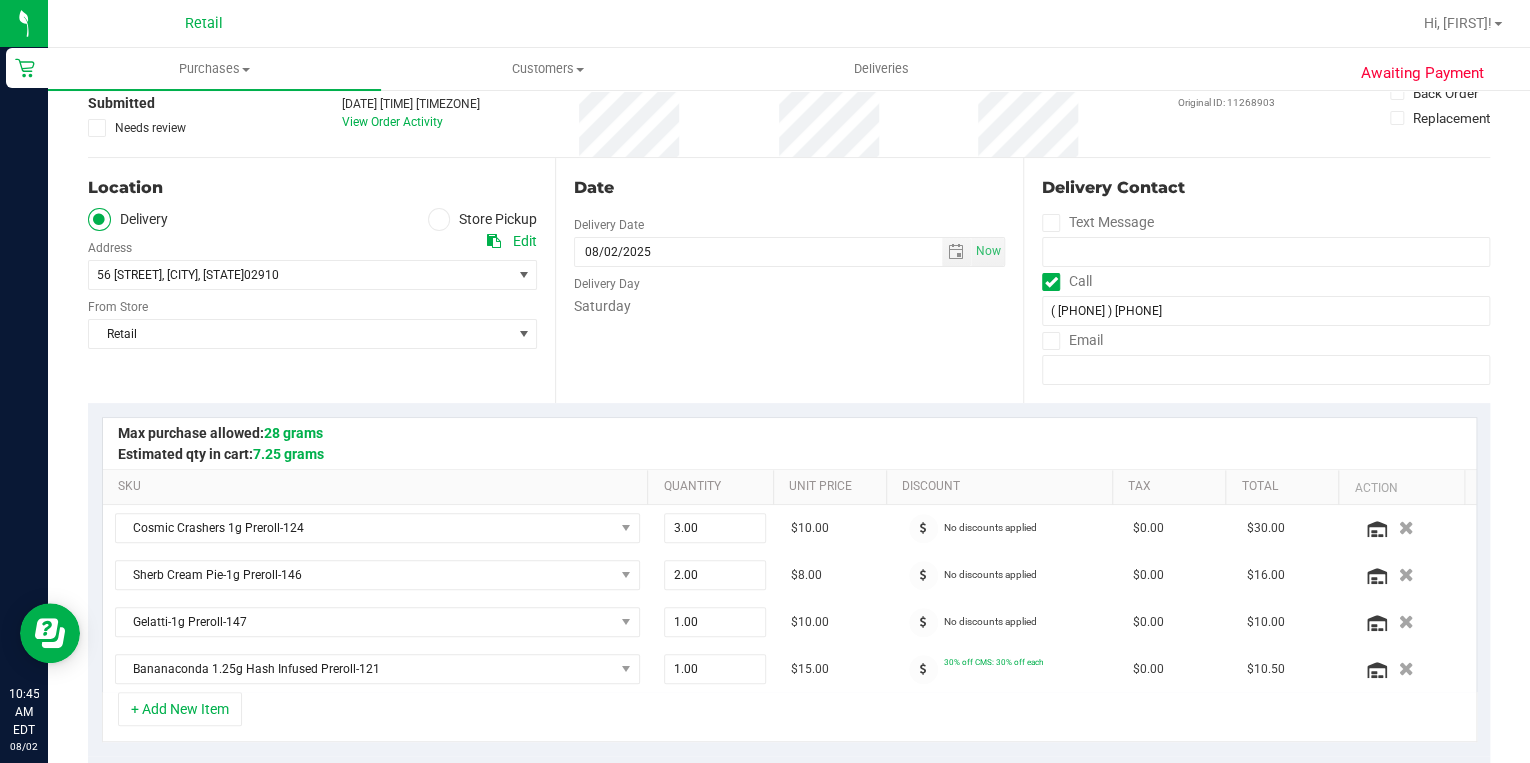 scroll, scrollTop: 0, scrollLeft: 0, axis: both 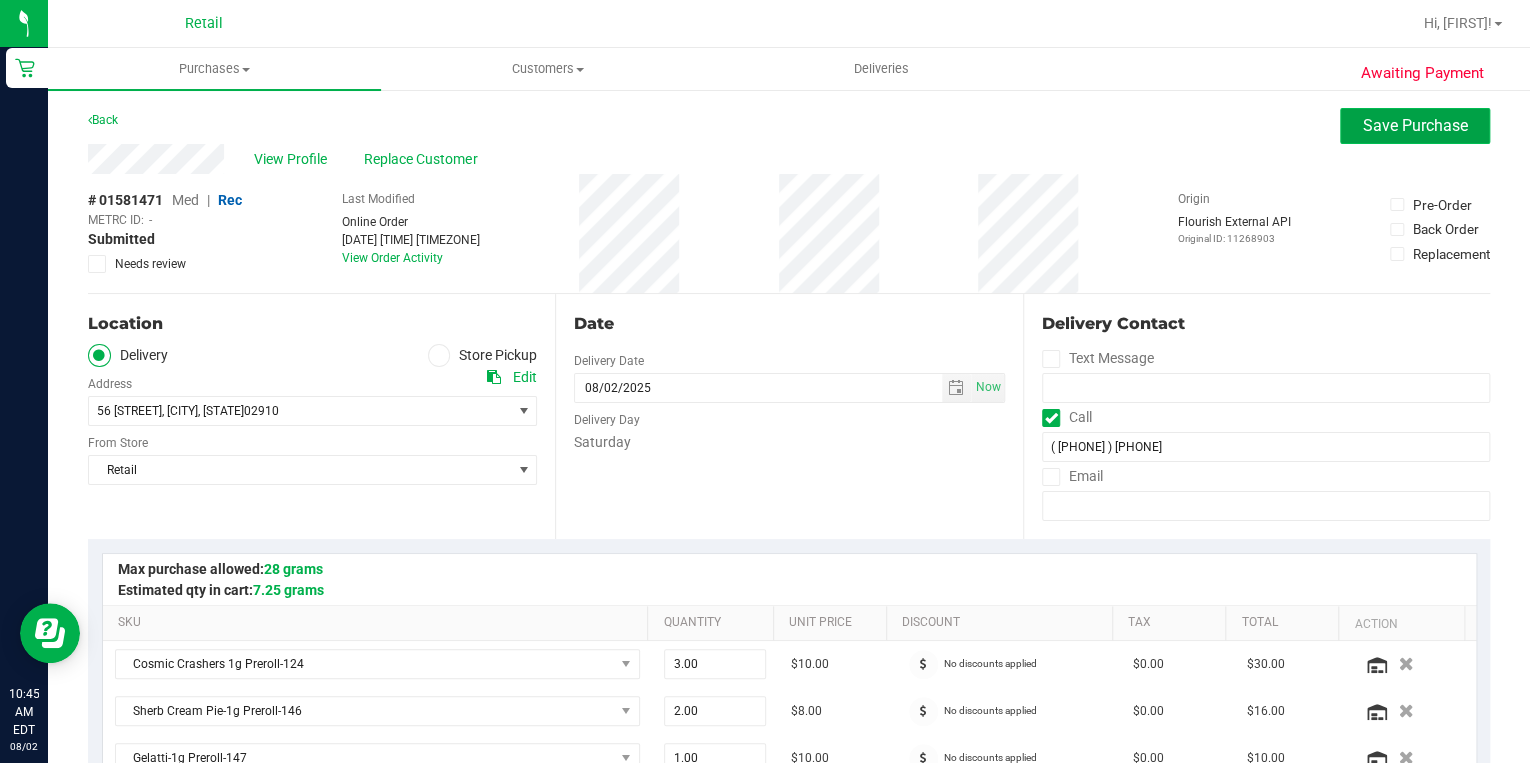 click on "Save Purchase" at bounding box center [1415, 125] 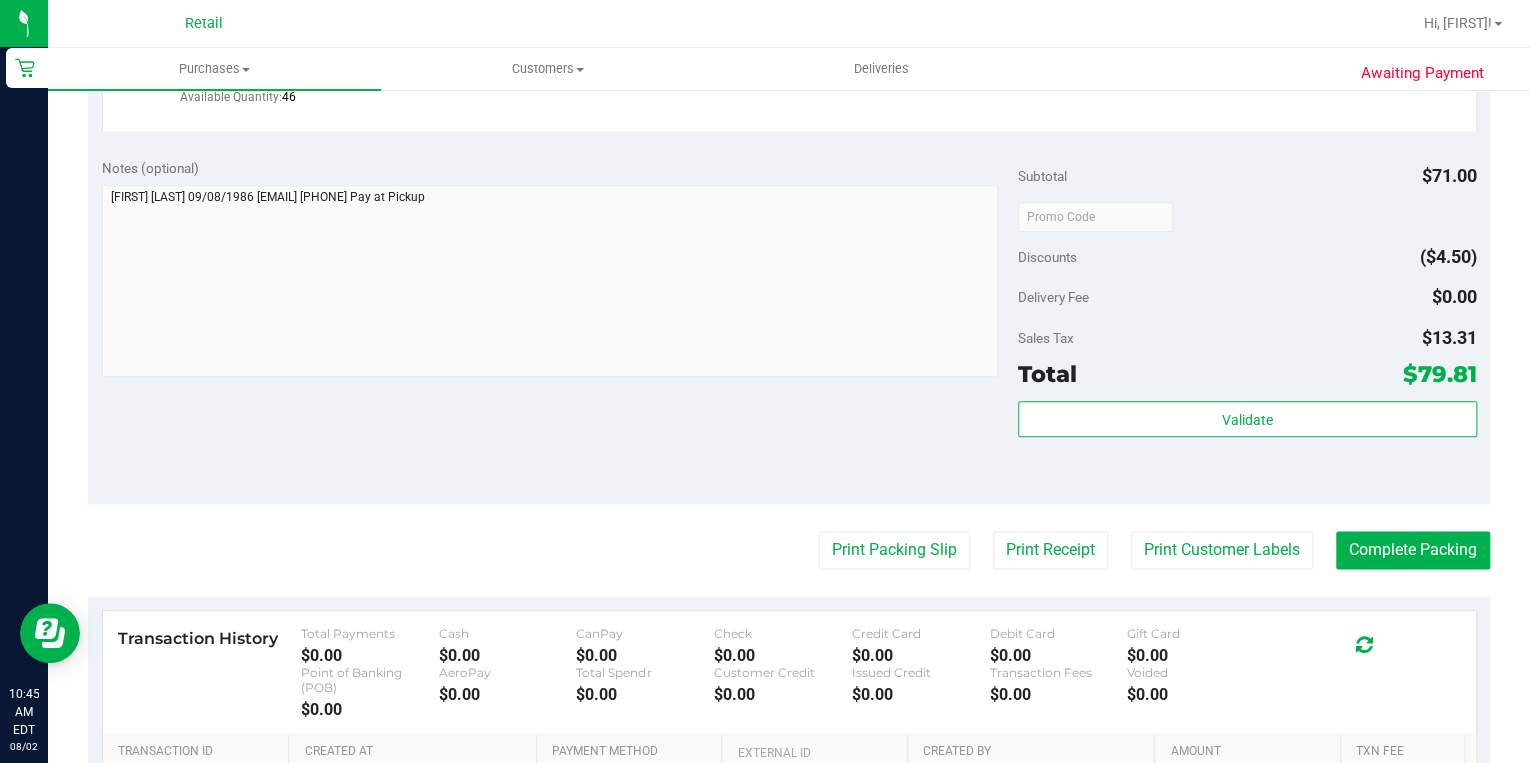 scroll, scrollTop: 960, scrollLeft: 0, axis: vertical 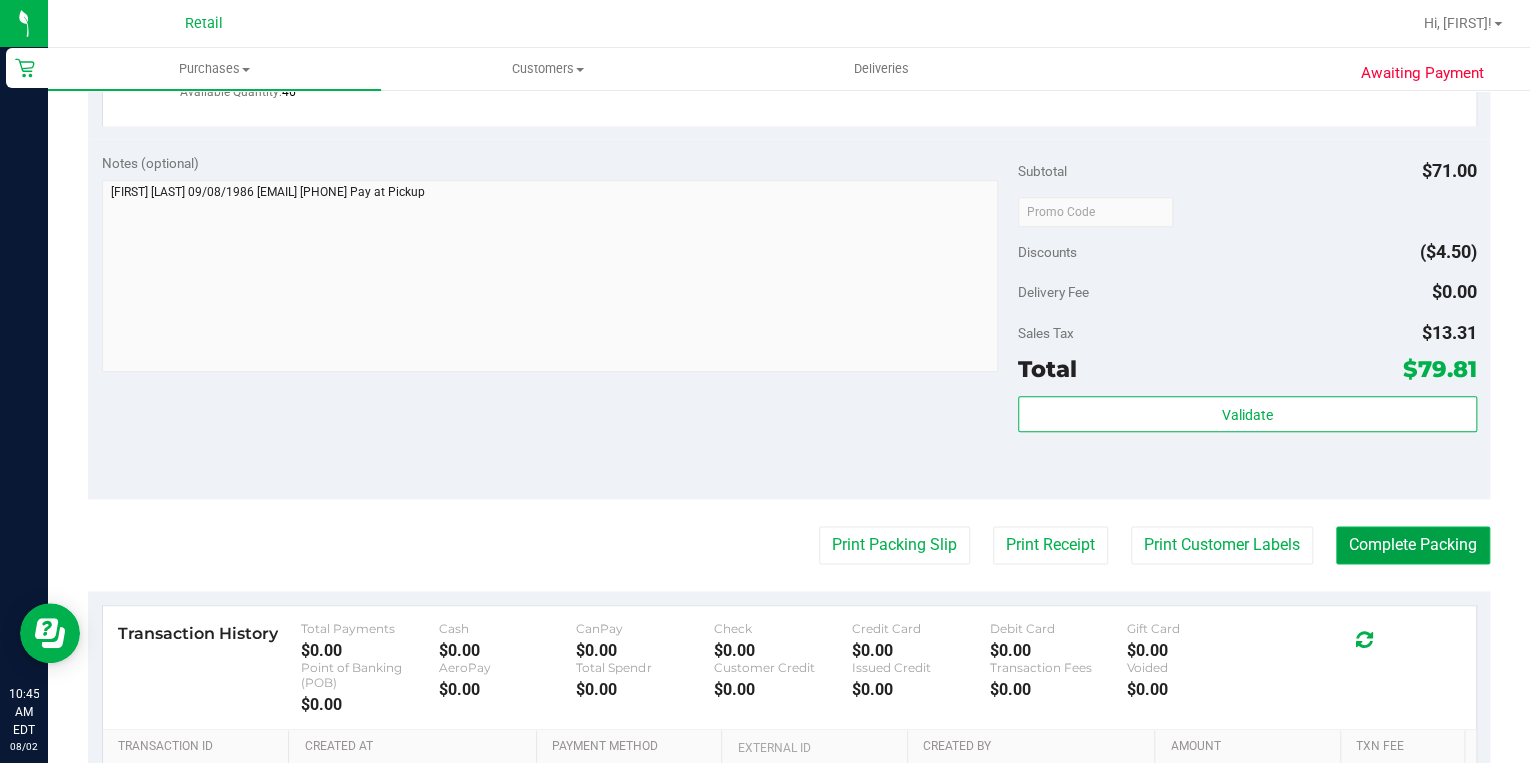 click on "Complete Packing" at bounding box center (1413, 545) 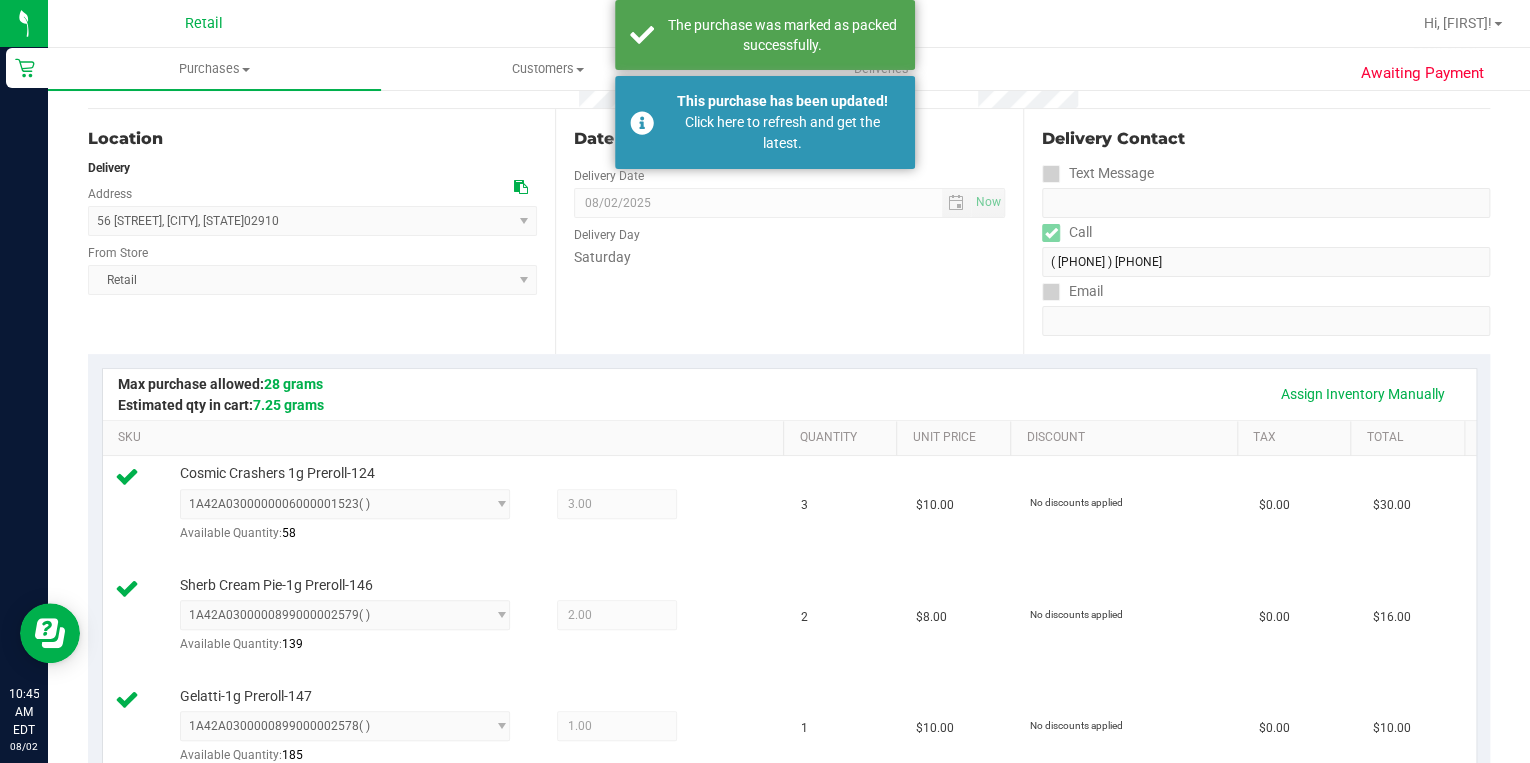 scroll, scrollTop: 0, scrollLeft: 0, axis: both 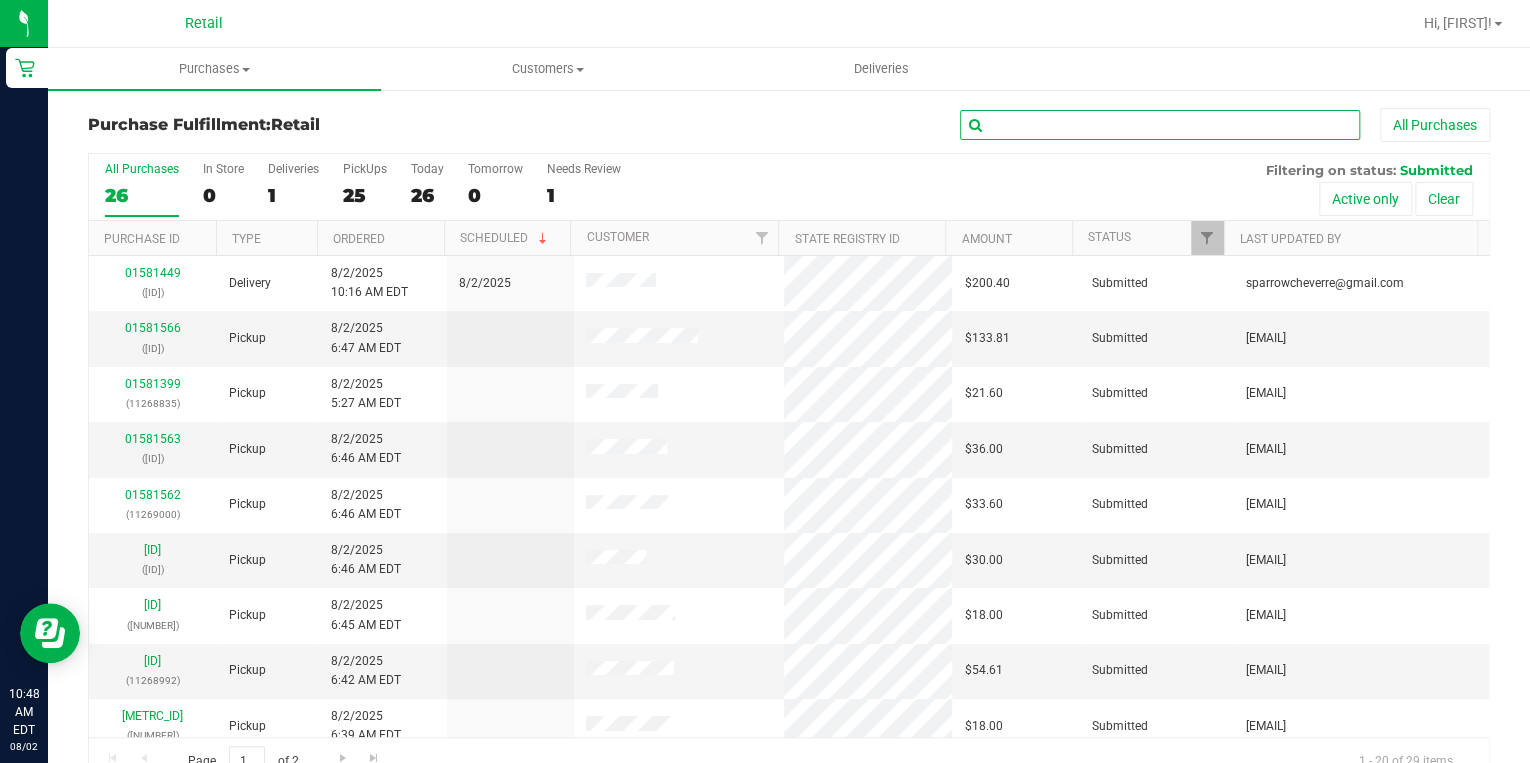 click at bounding box center [1160, 125] 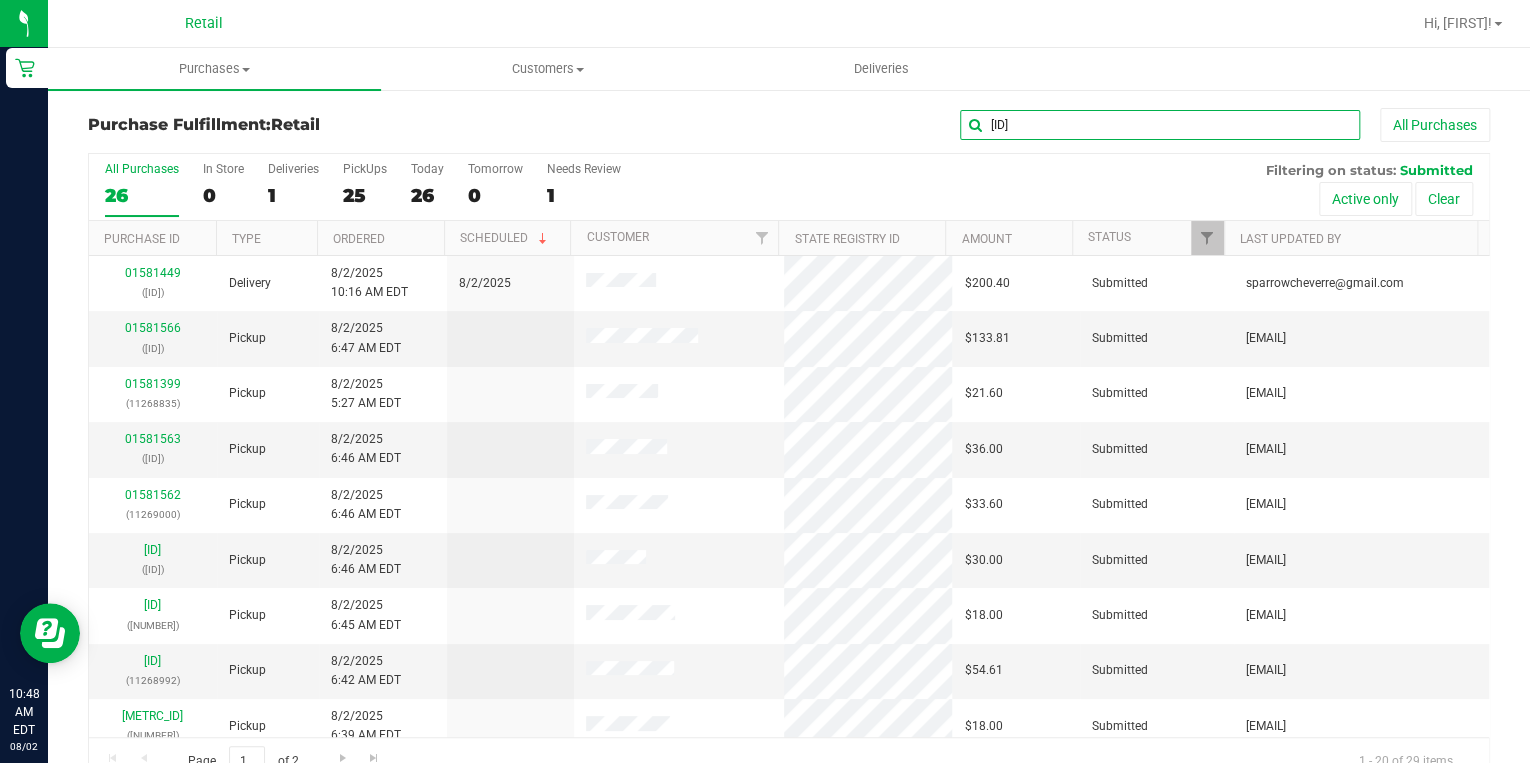 type on "8955" 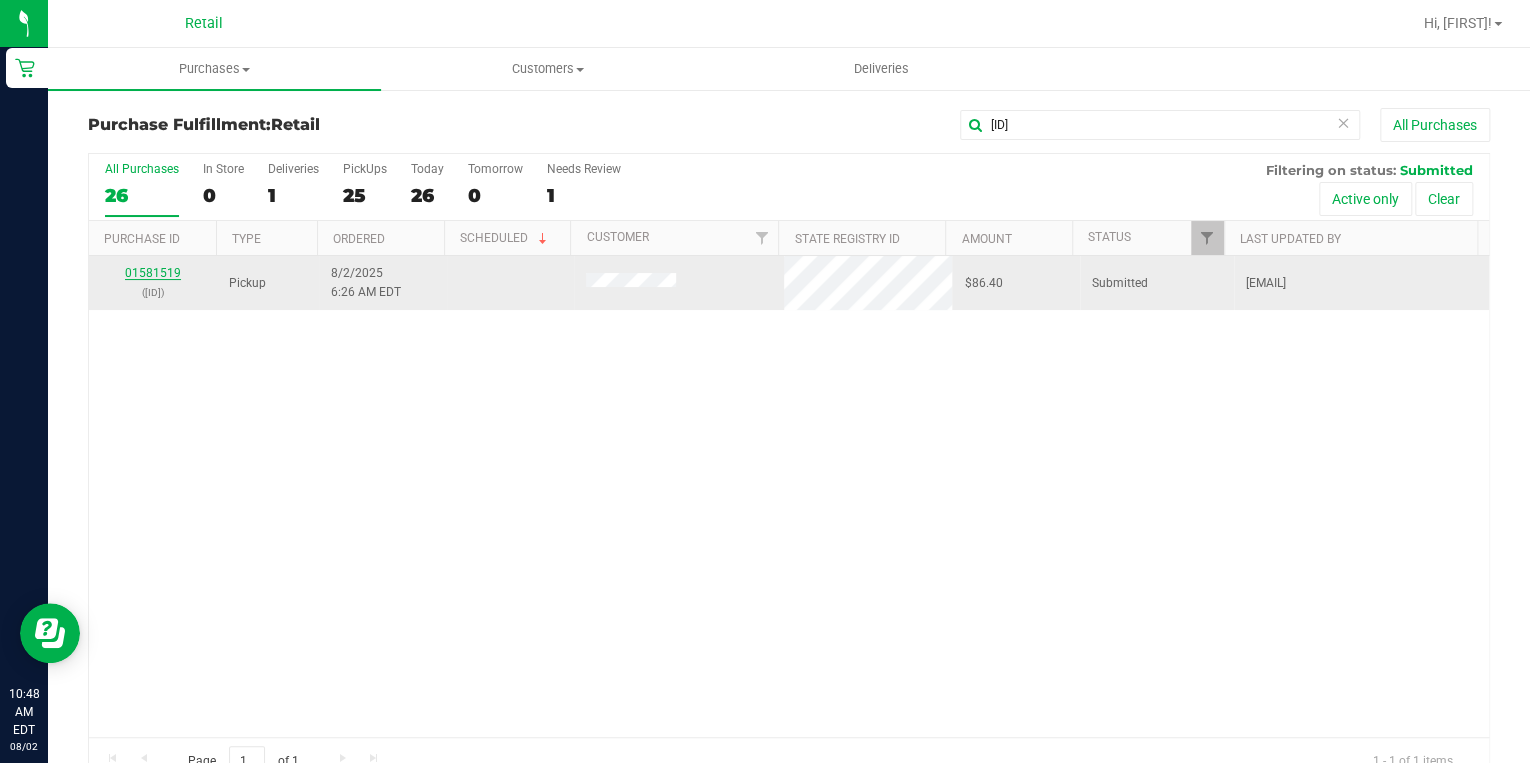 click on "01581519" at bounding box center (153, 273) 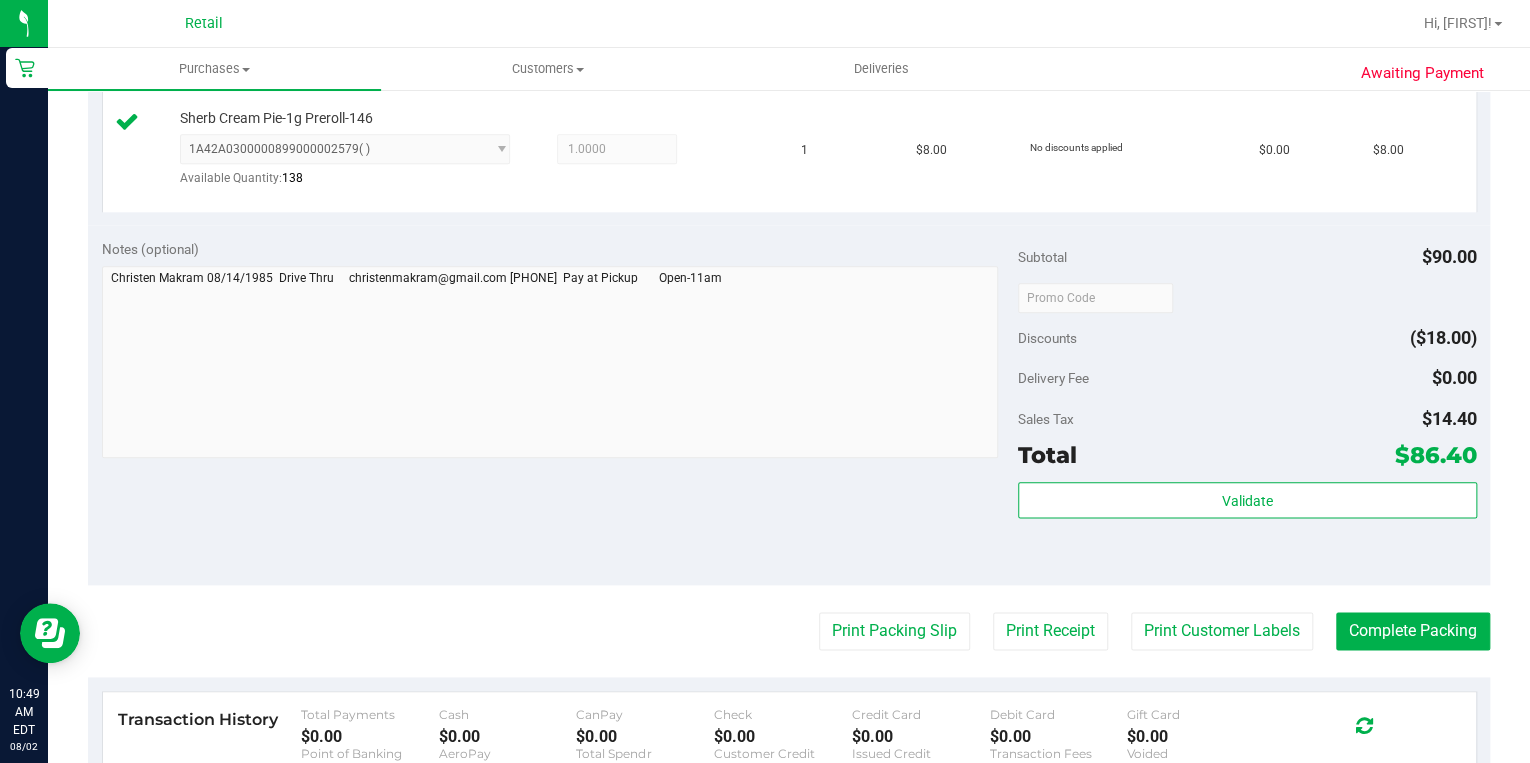 scroll, scrollTop: 1040, scrollLeft: 0, axis: vertical 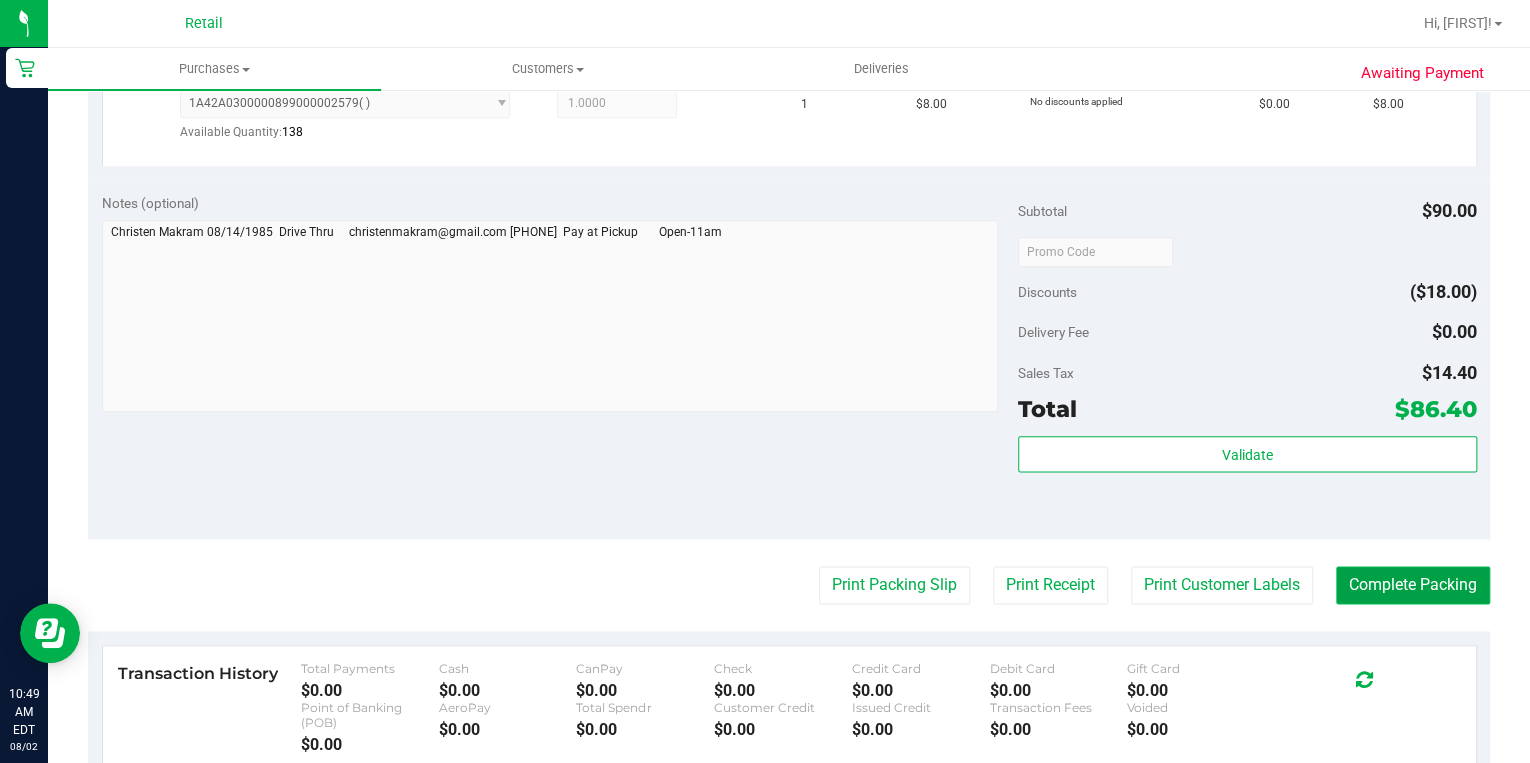 click on "Complete Packing" at bounding box center (1413, 585) 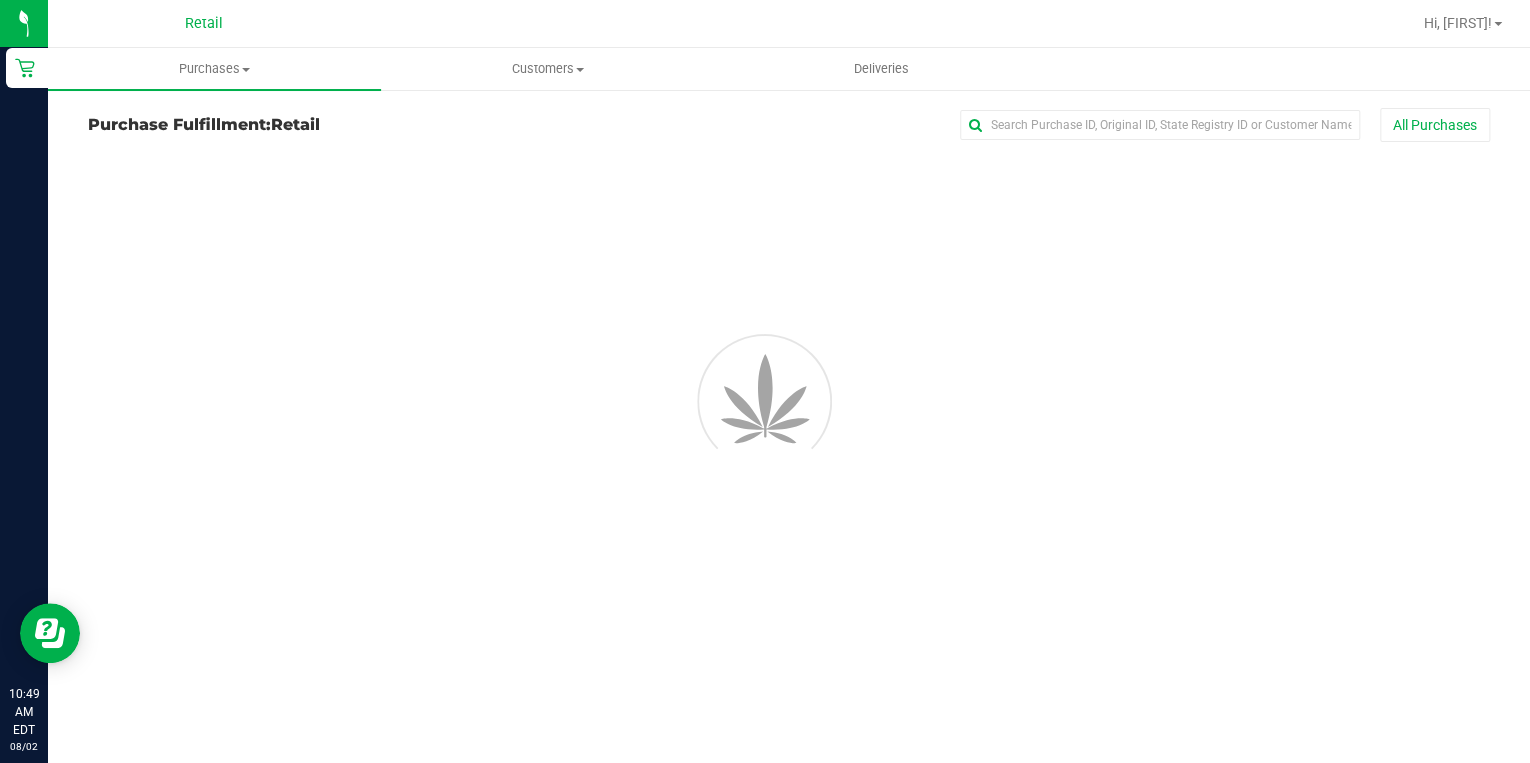 scroll, scrollTop: 0, scrollLeft: 0, axis: both 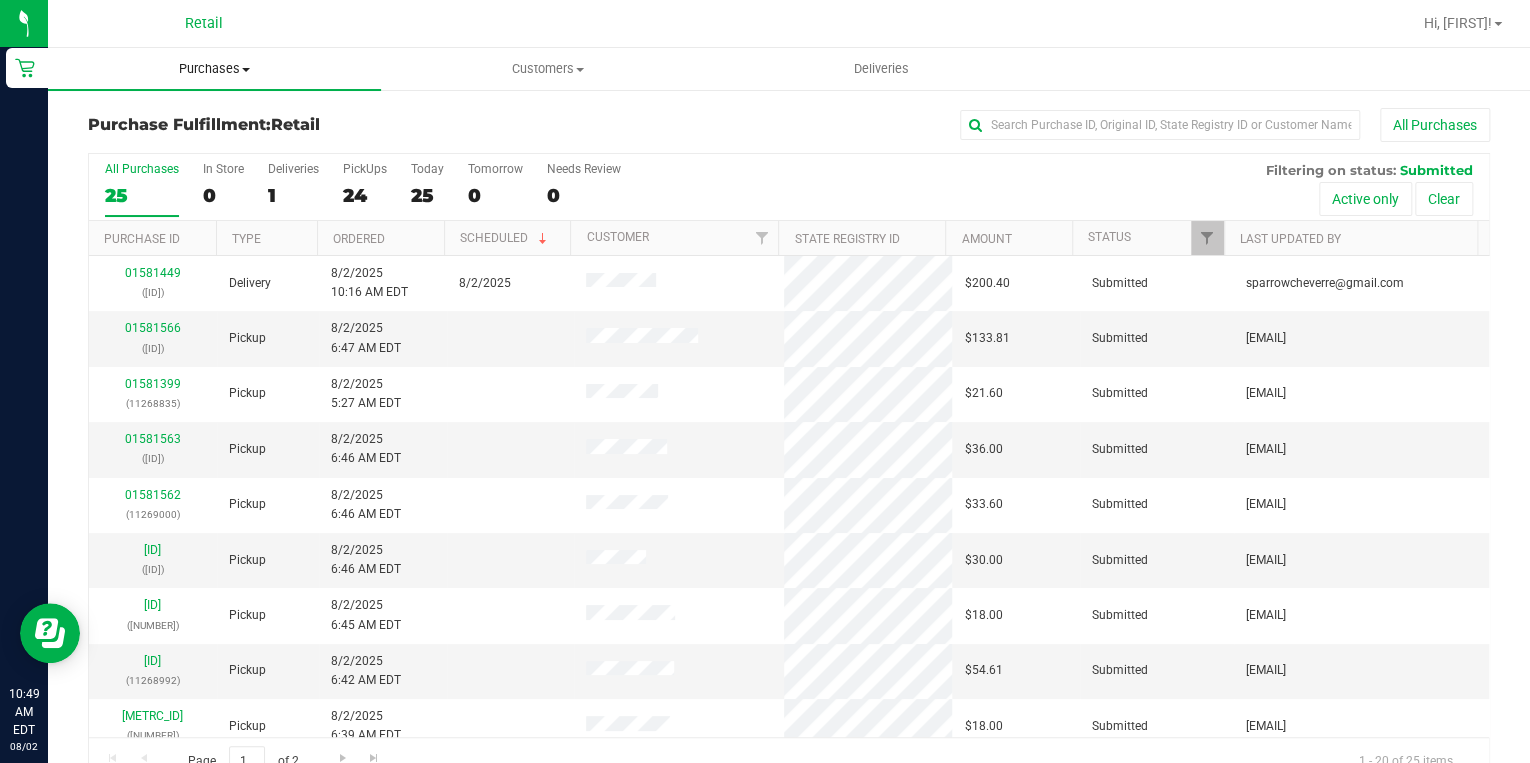 click on "Purchases
Summary of purchases
Fulfillment
All purchases" at bounding box center (214, 69) 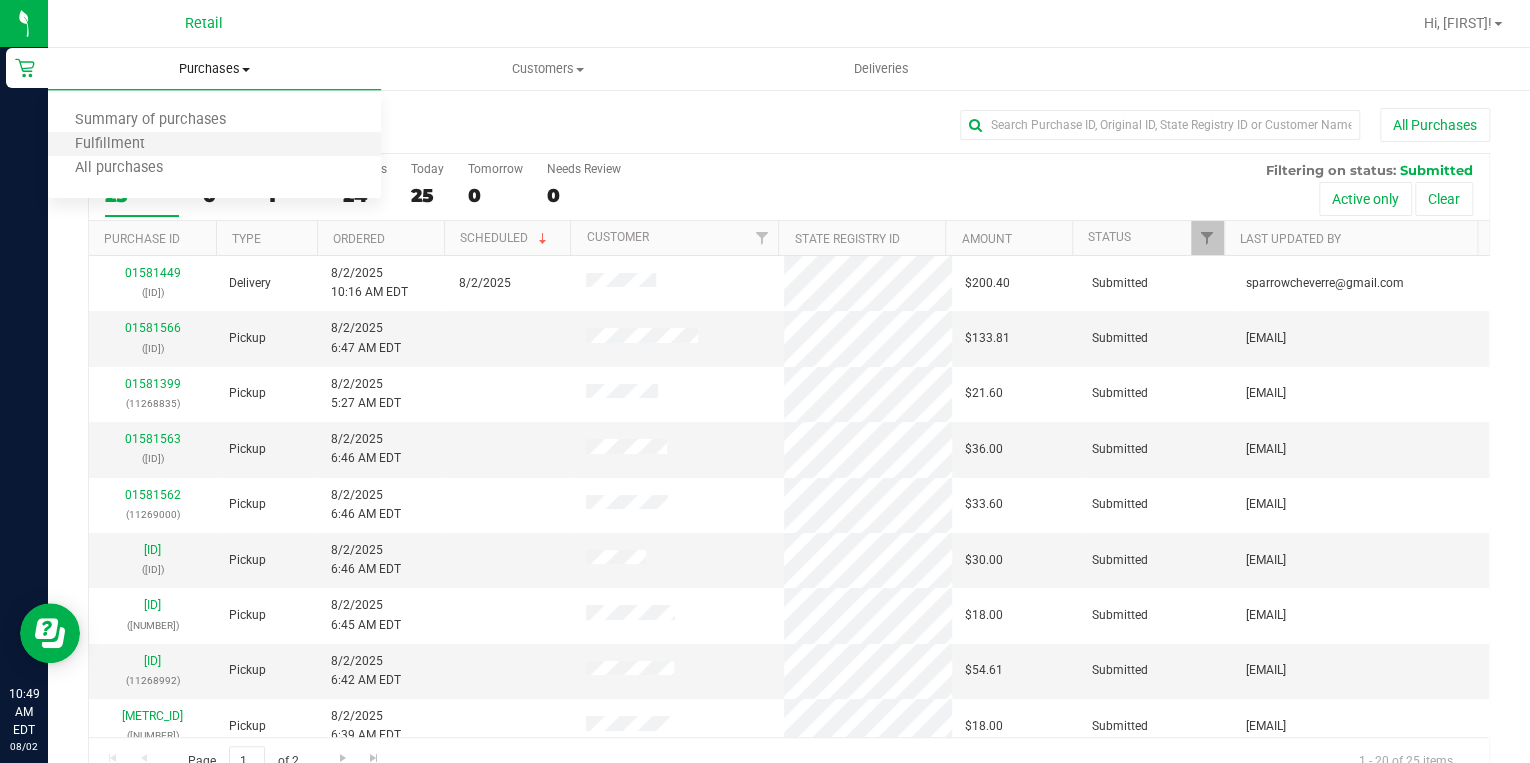 click on "Fulfillment" at bounding box center [214, 145] 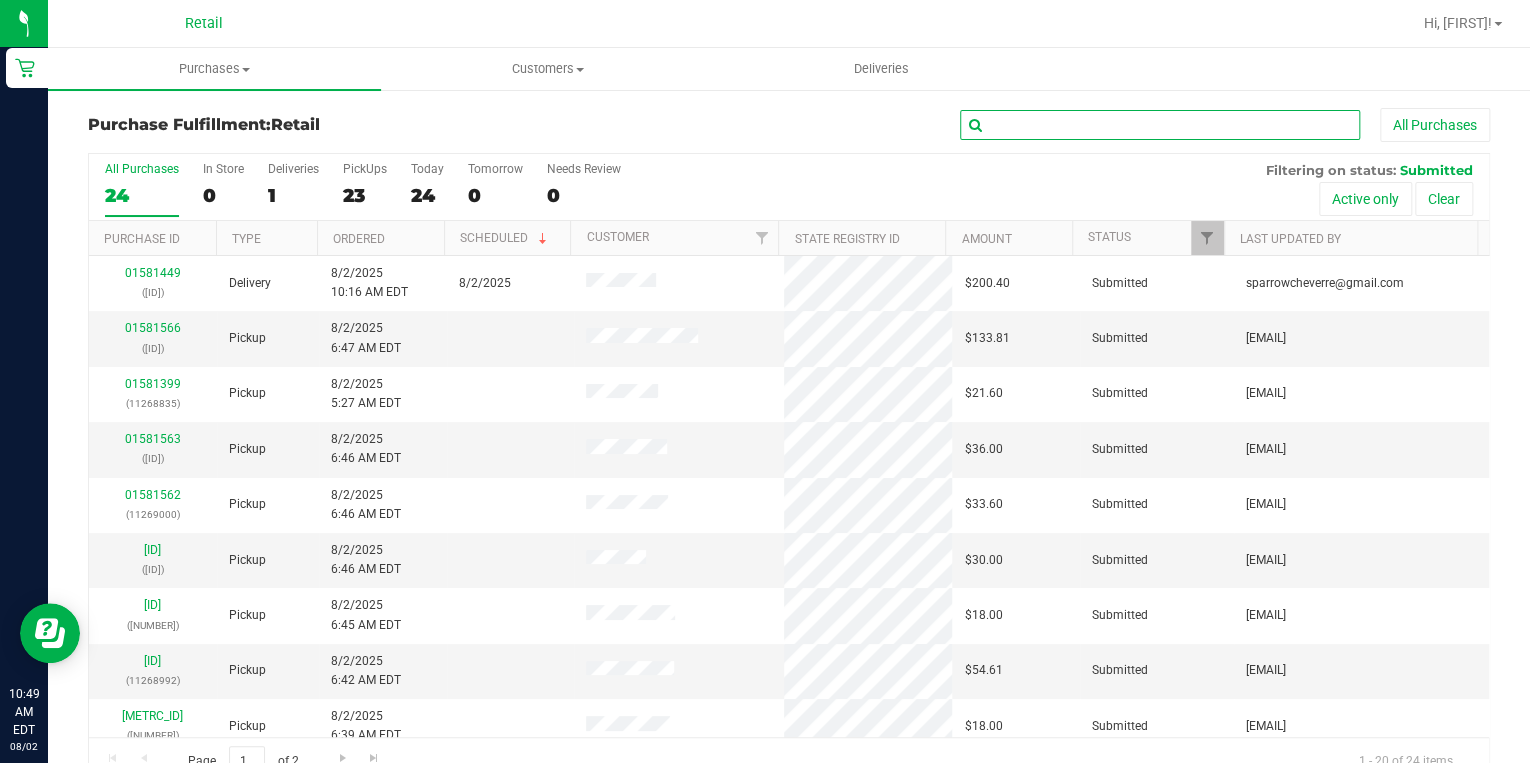 click at bounding box center (1160, 125) 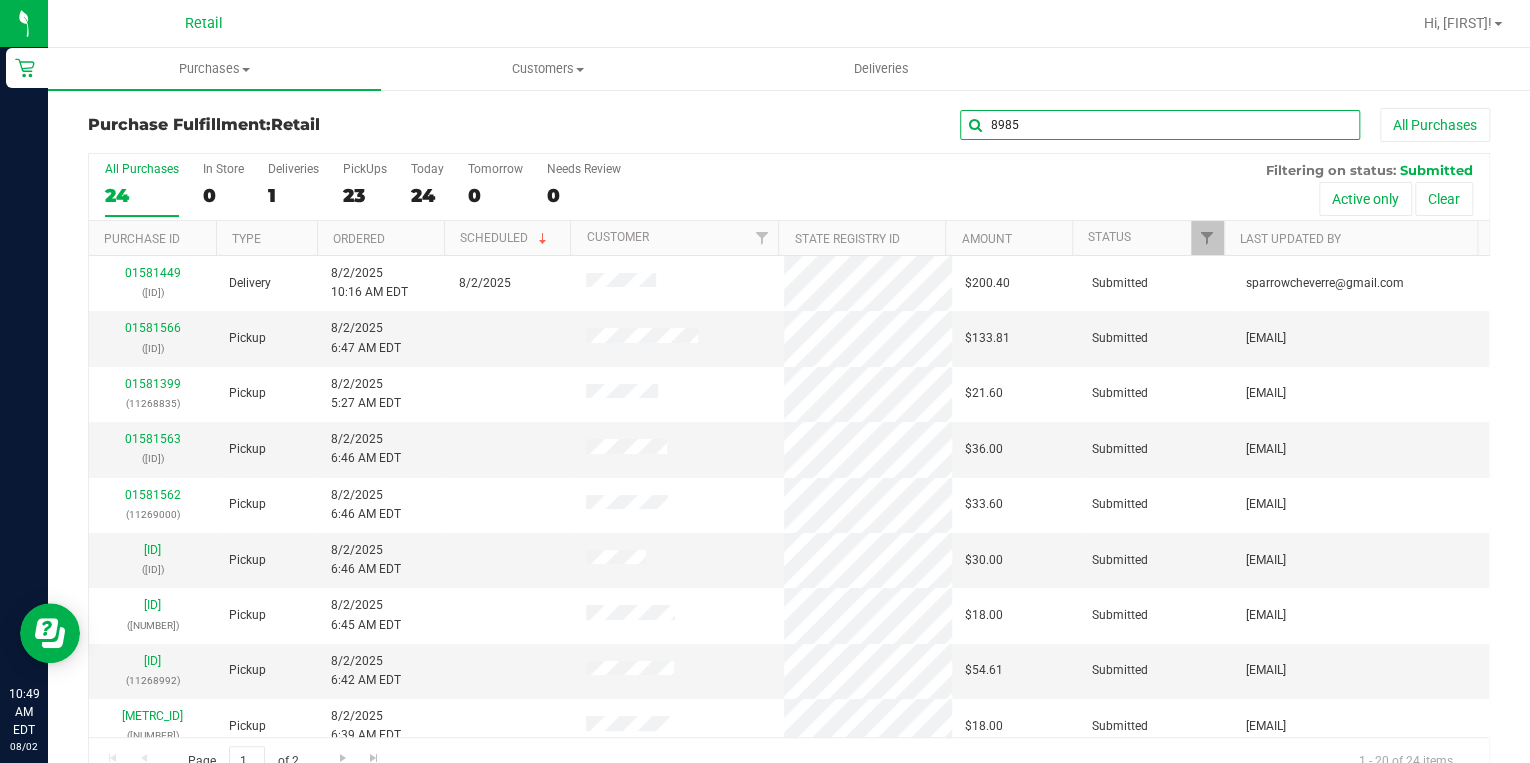 type on "8985" 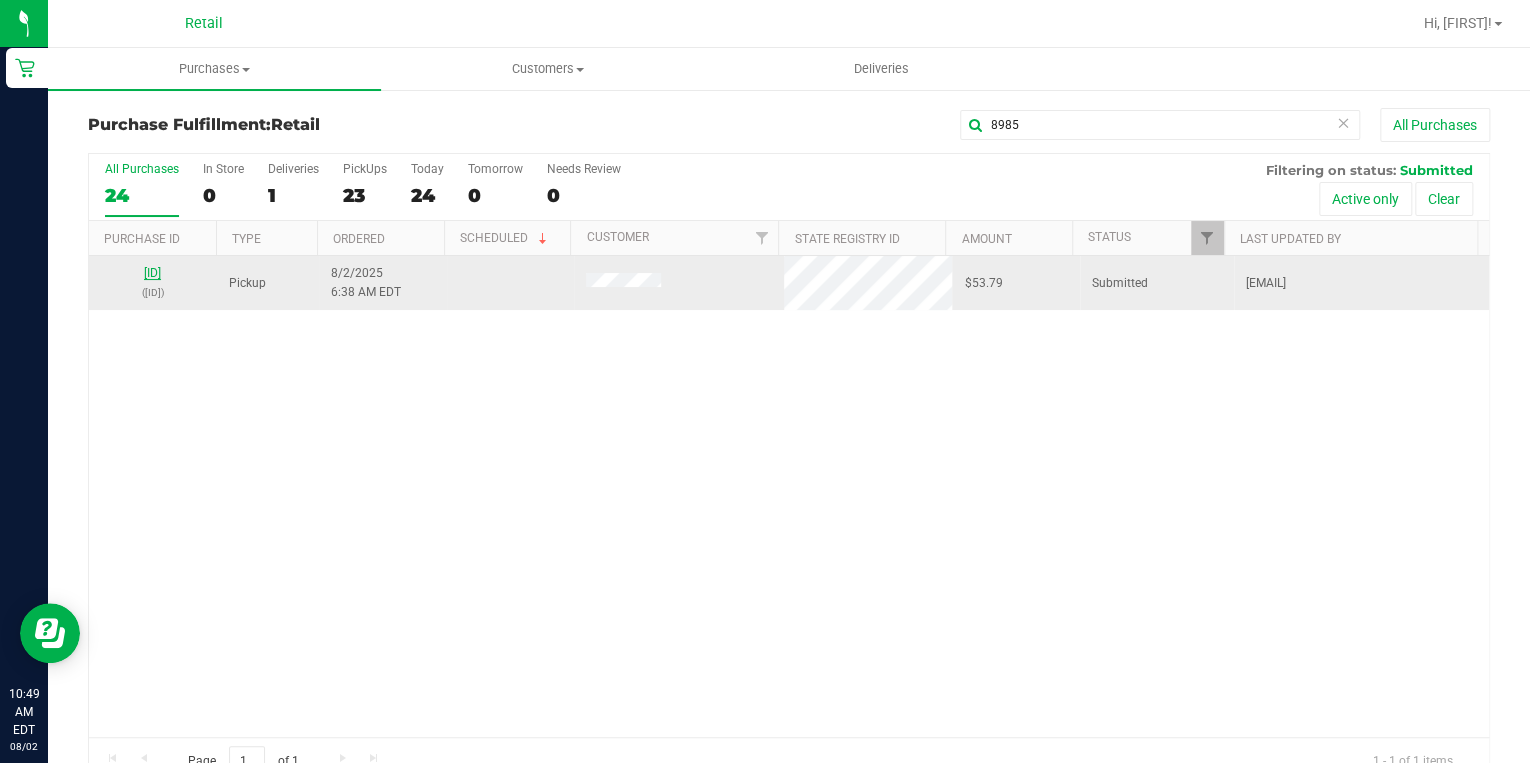click on "01581548" at bounding box center [152, 273] 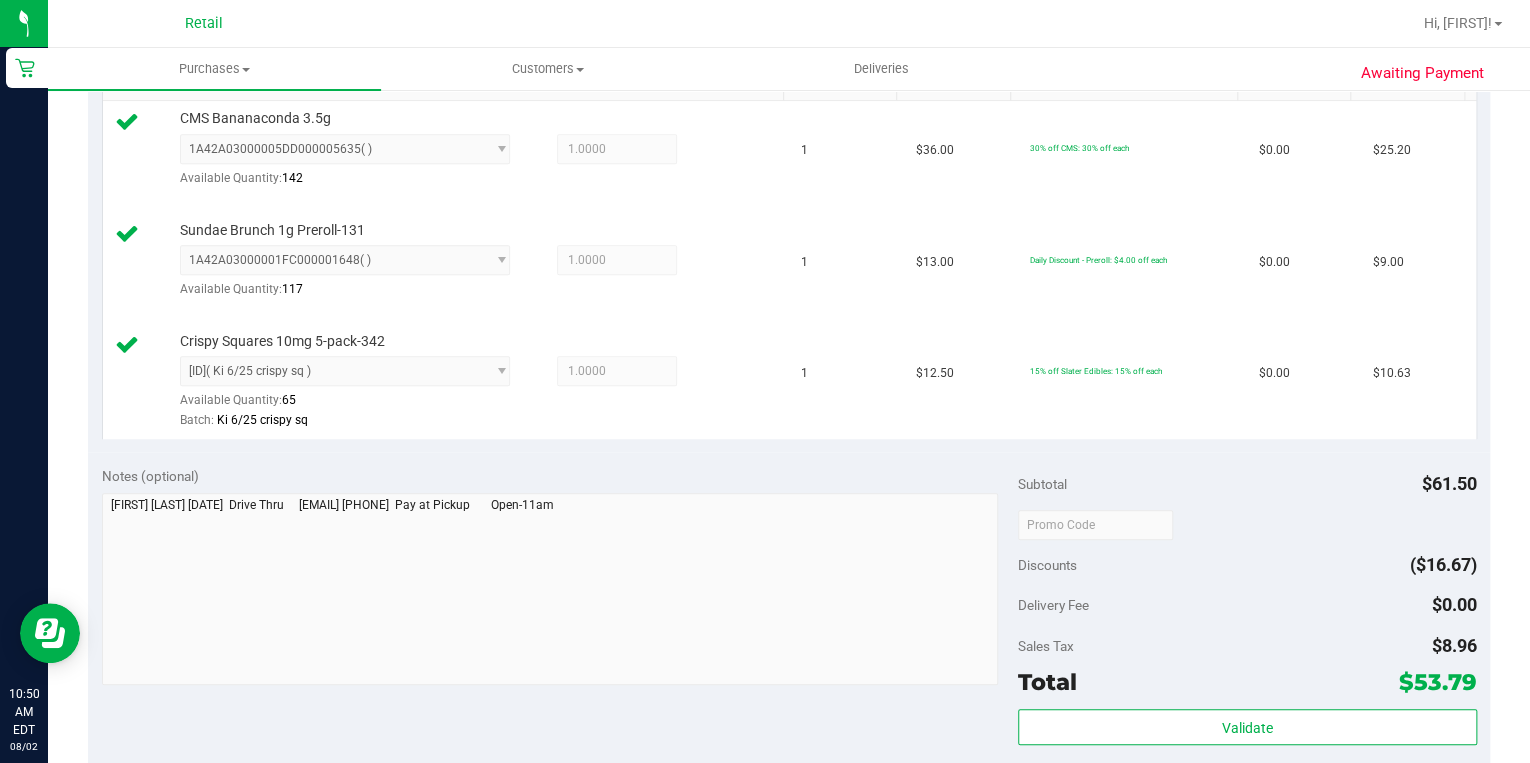 scroll, scrollTop: 560, scrollLeft: 0, axis: vertical 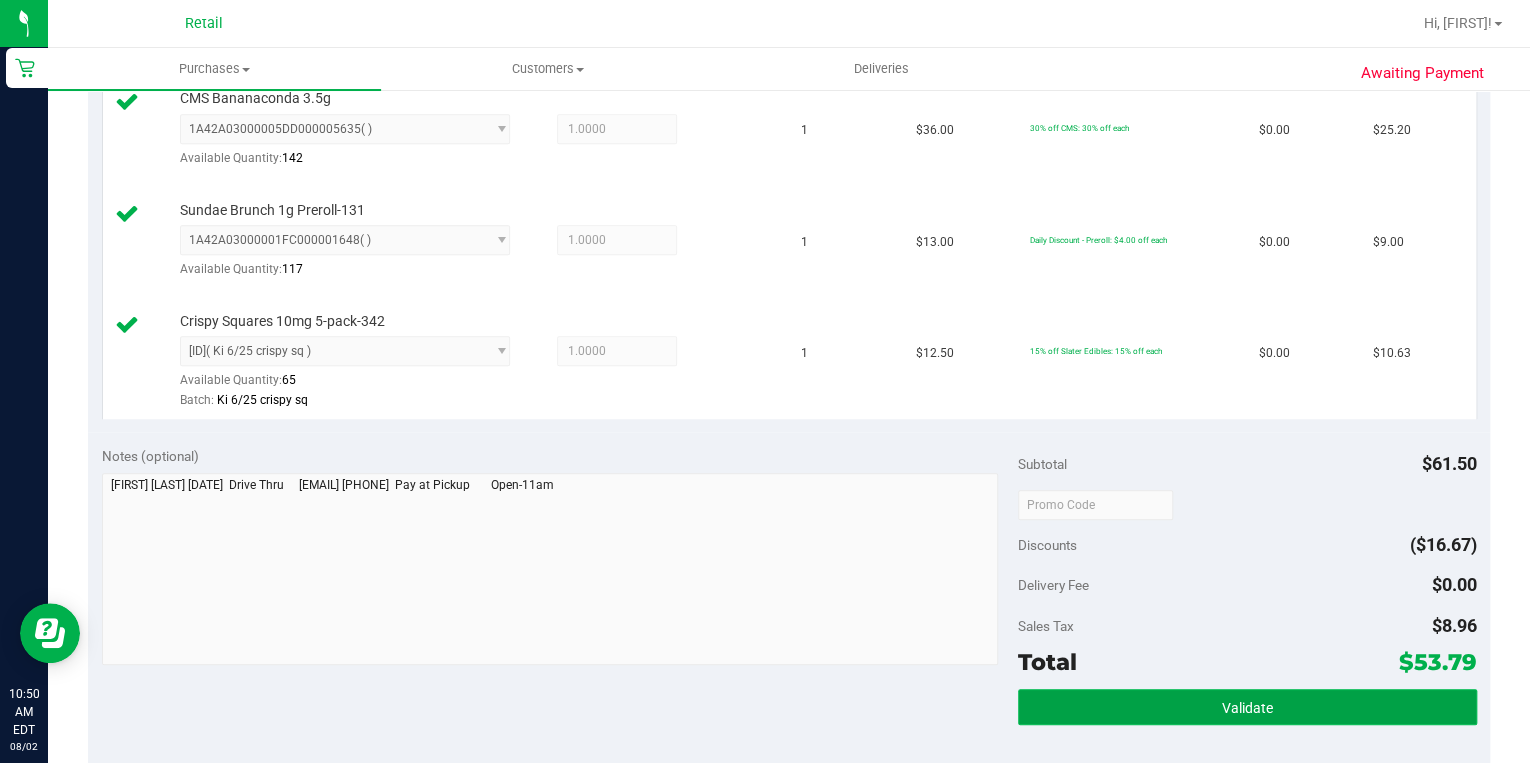 click on "Validate" at bounding box center [1247, 707] 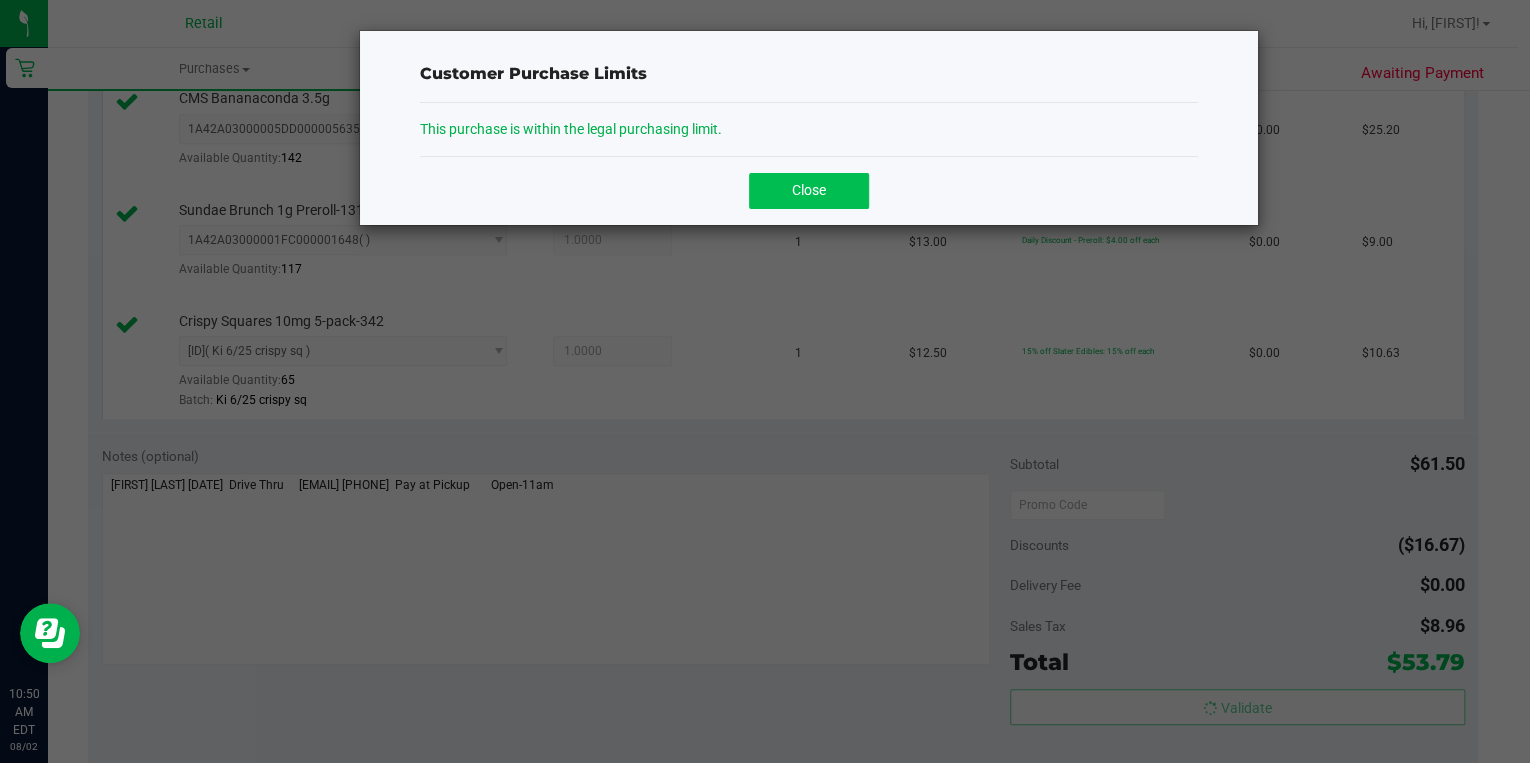 click on "Close" 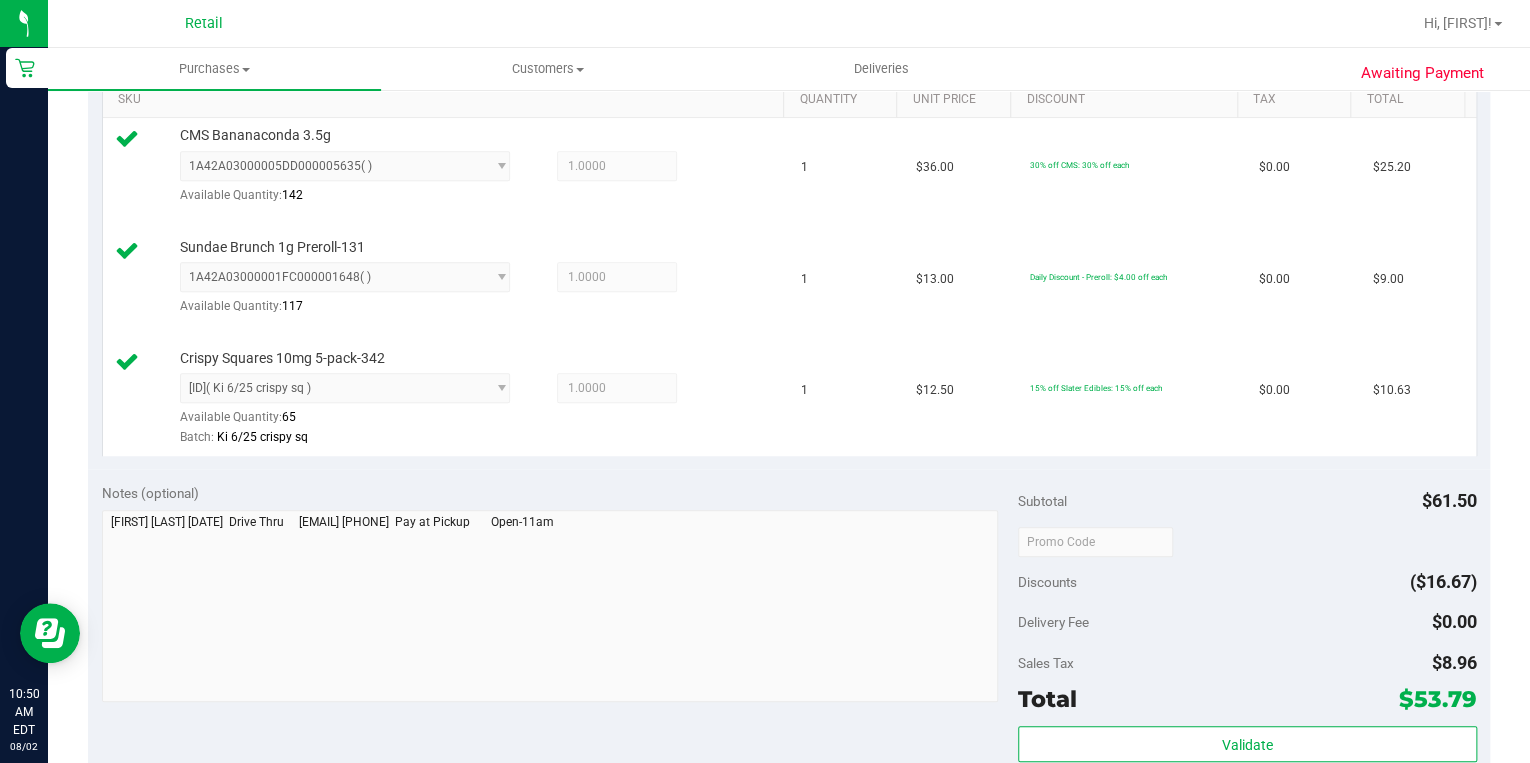 scroll, scrollTop: 720, scrollLeft: 0, axis: vertical 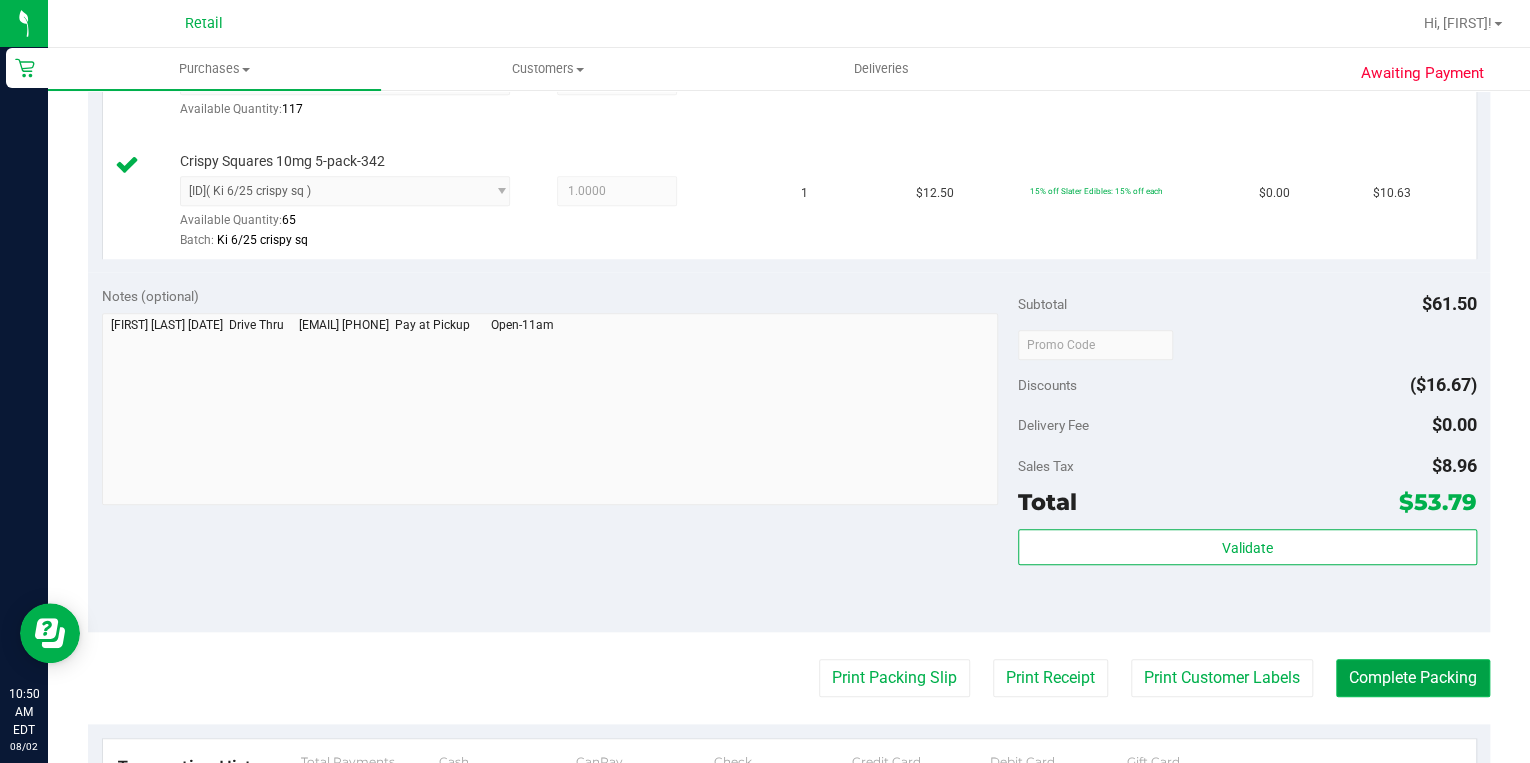 click on "Complete Packing" at bounding box center [1413, 678] 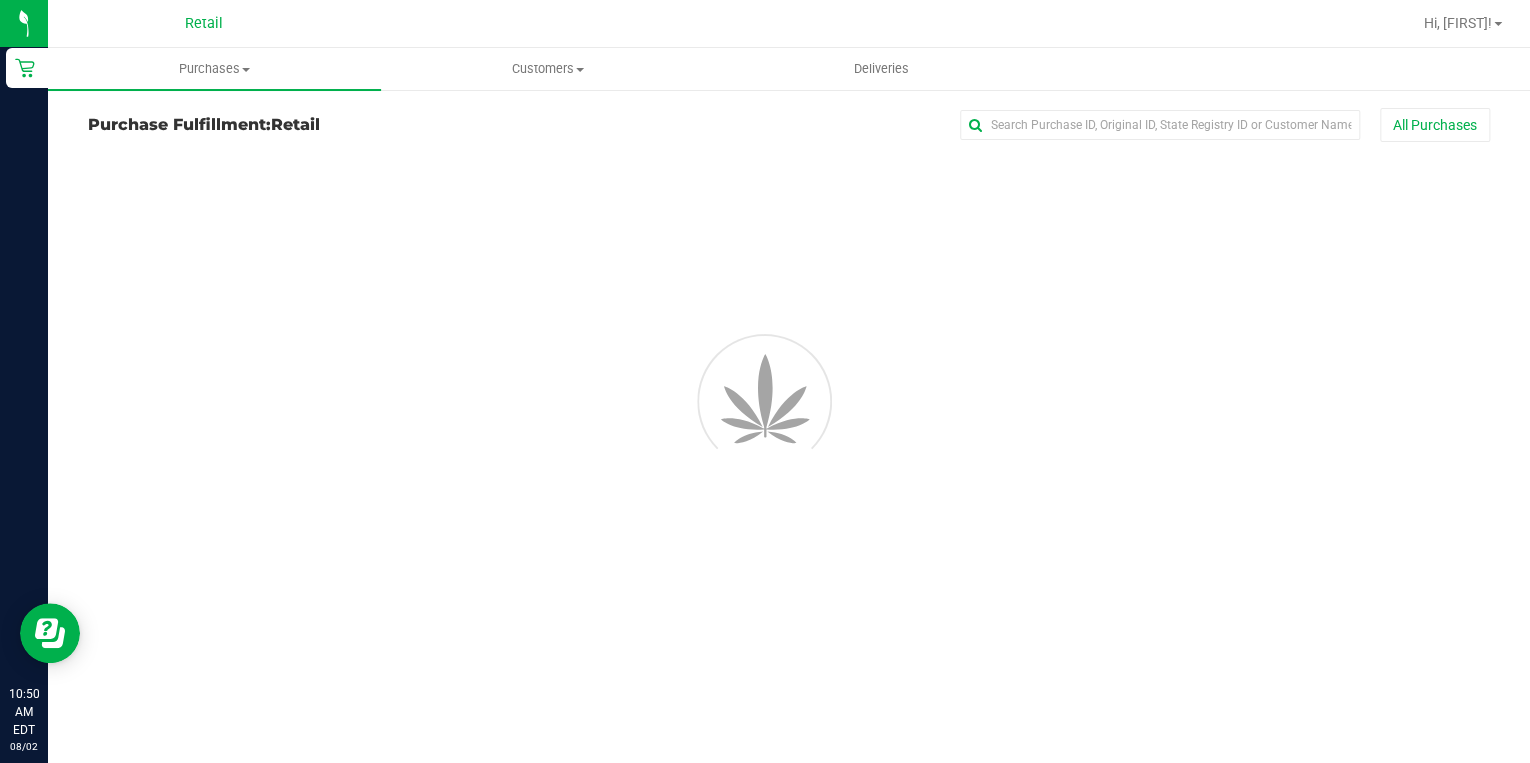 scroll, scrollTop: 0, scrollLeft: 0, axis: both 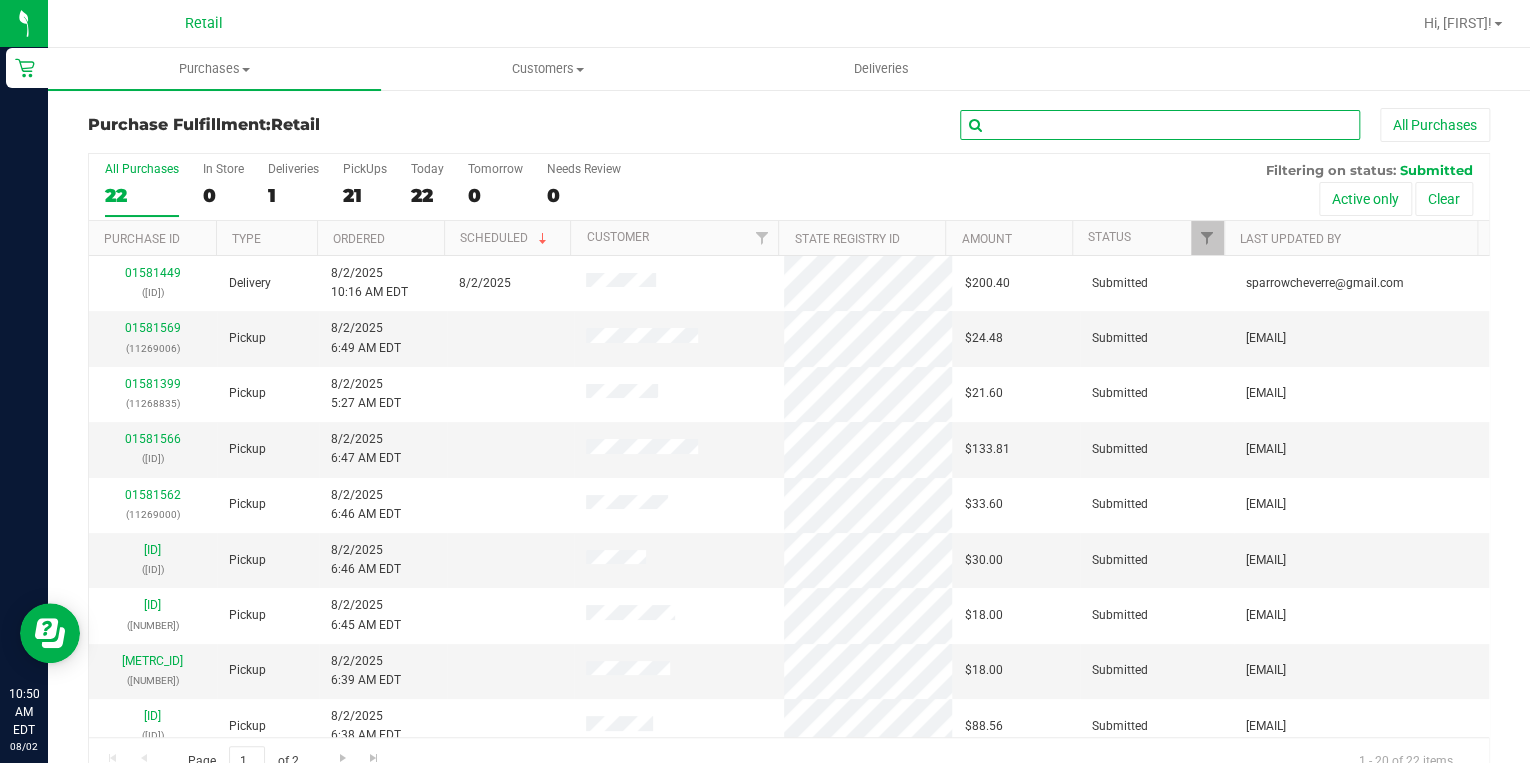 click at bounding box center [1160, 125] 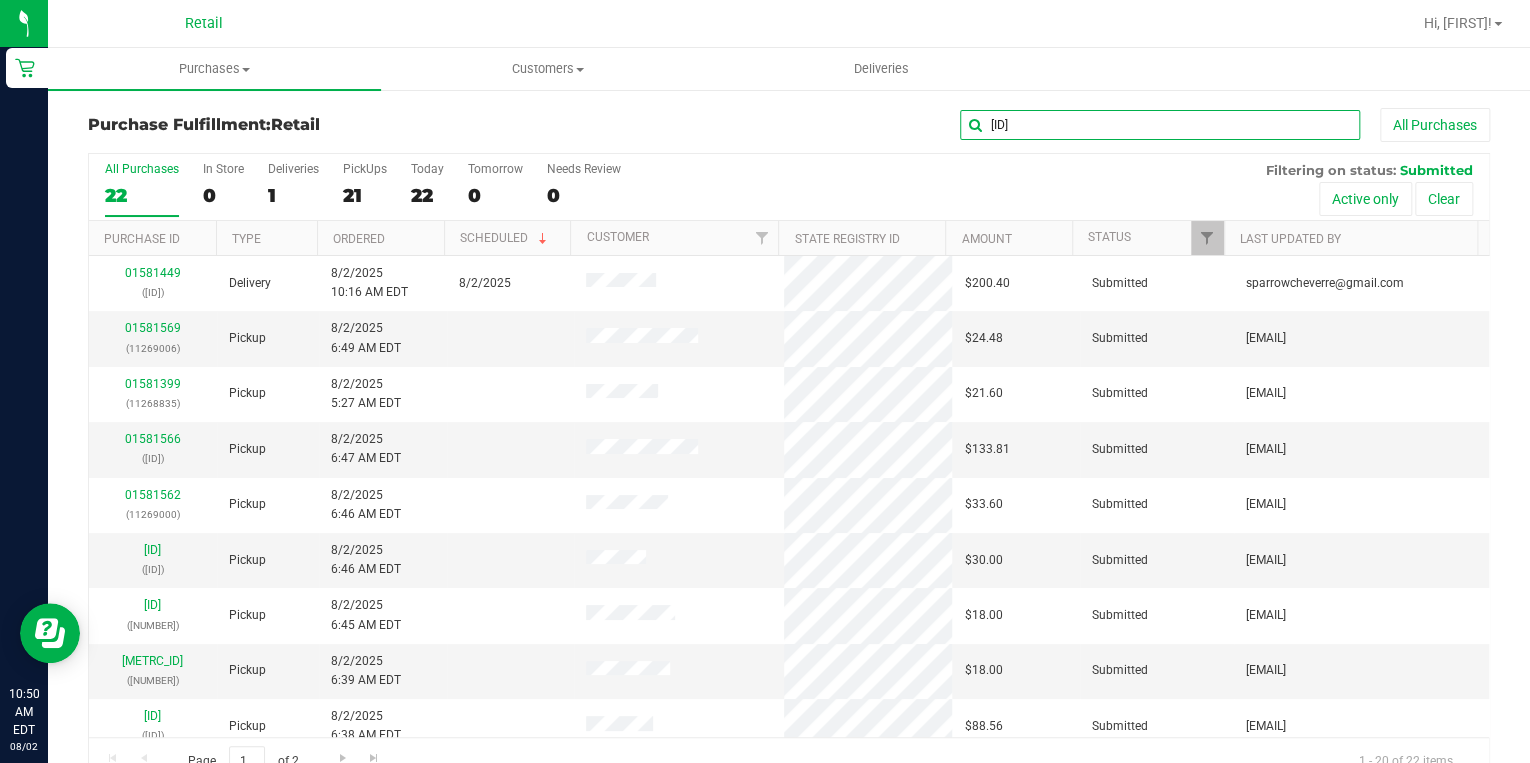 type on "8988" 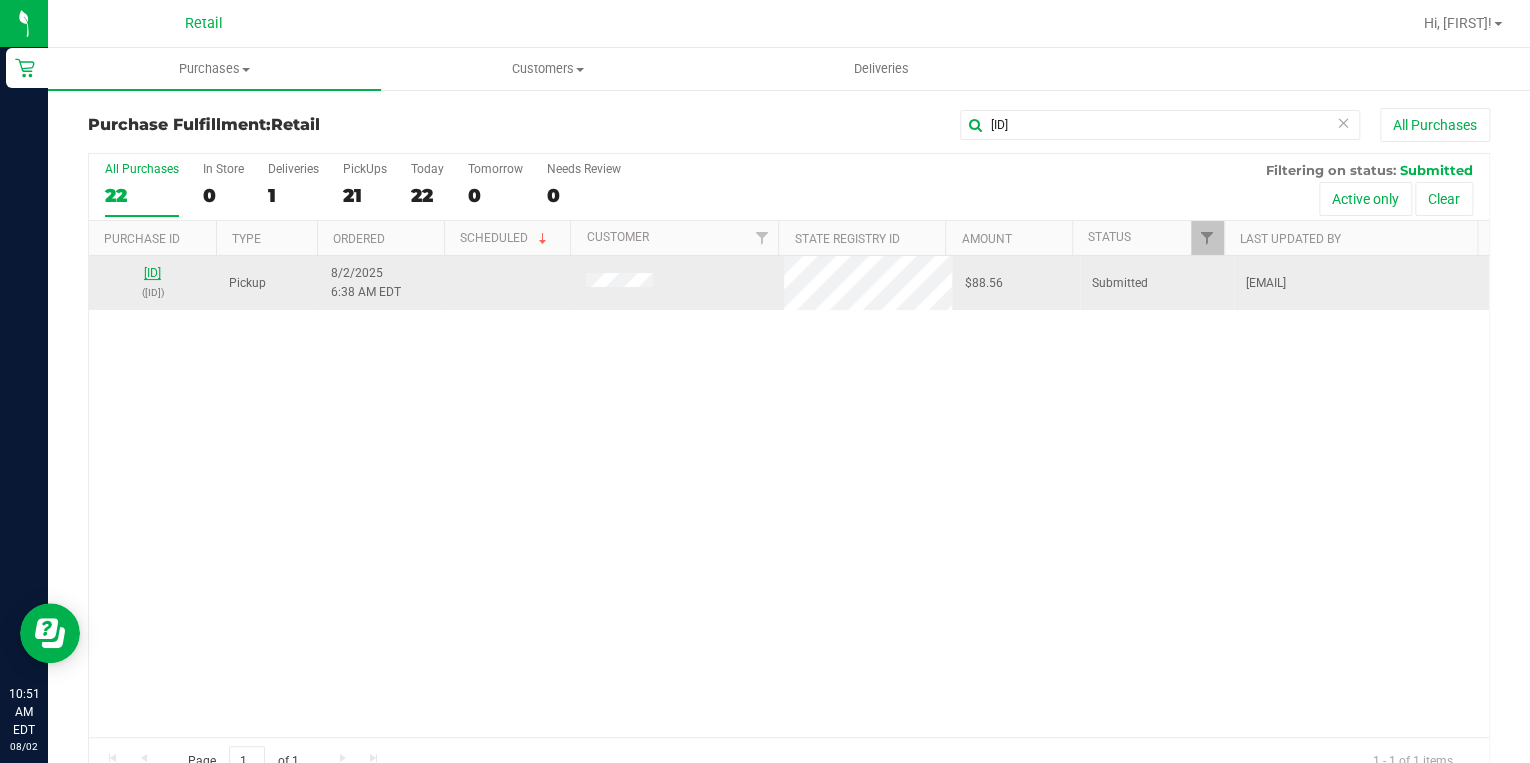 click on "01581550" at bounding box center (152, 273) 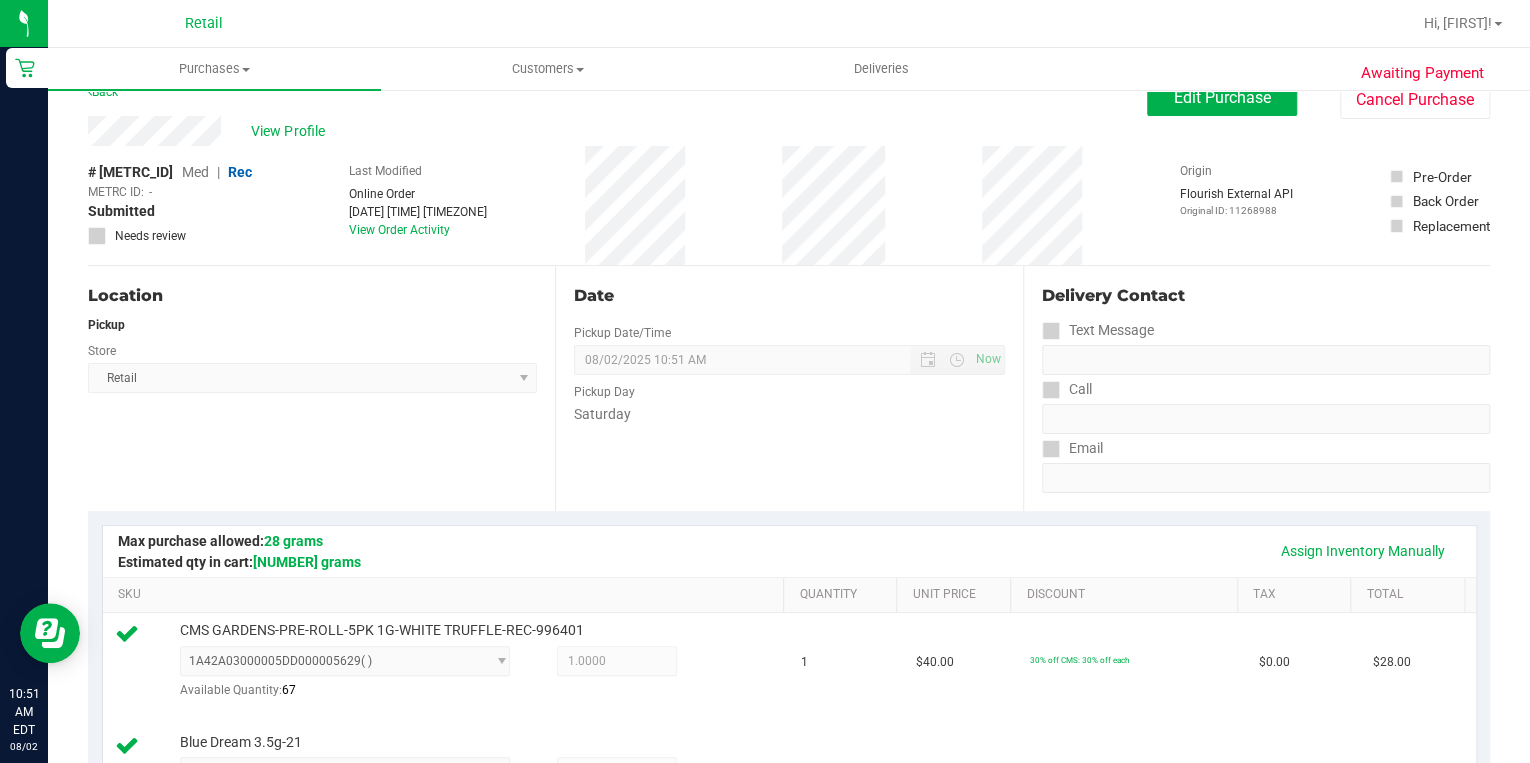 scroll, scrollTop: 0, scrollLeft: 0, axis: both 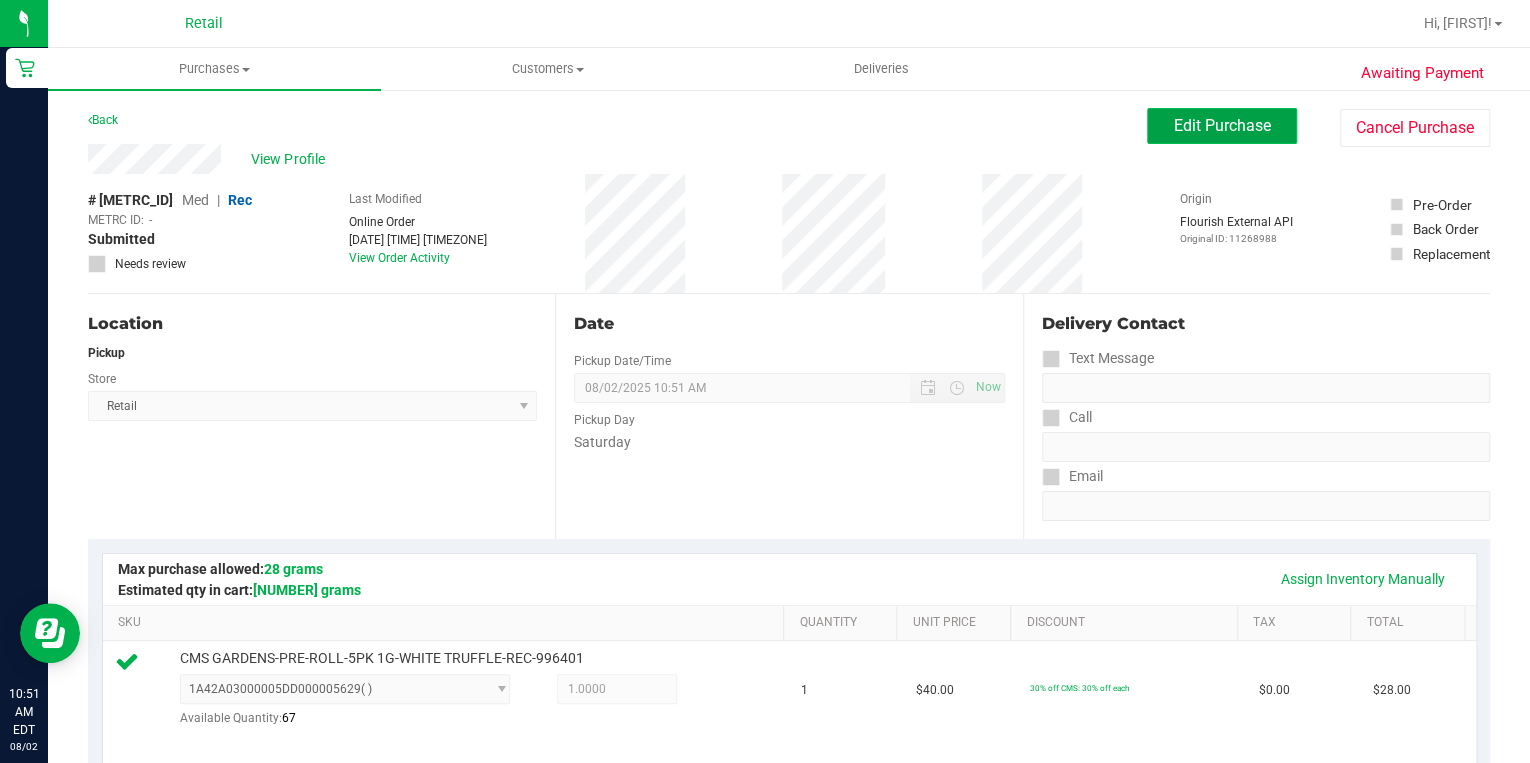 click on "Edit Purchase" at bounding box center (1222, 125) 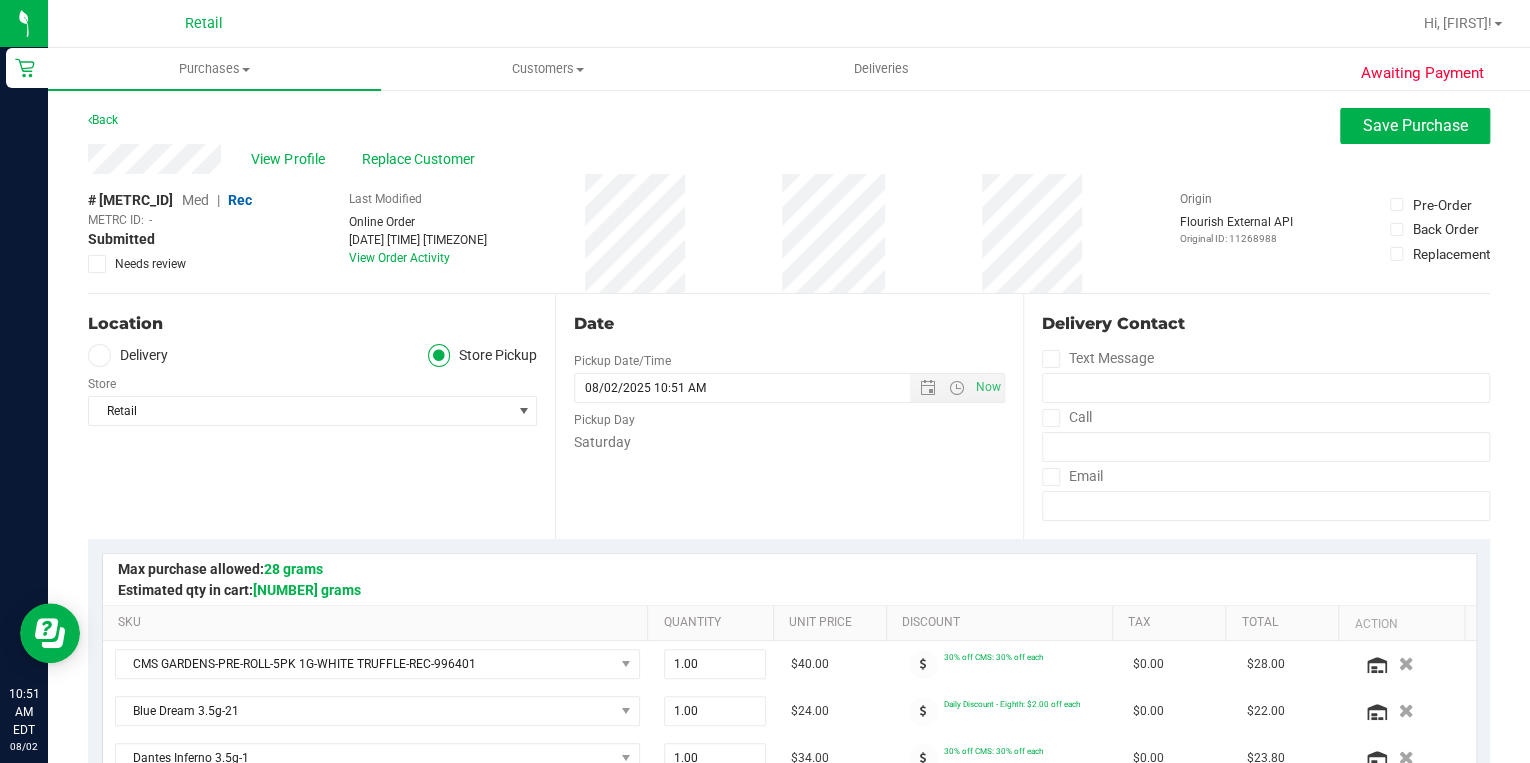 click on "Med" at bounding box center (195, 200) 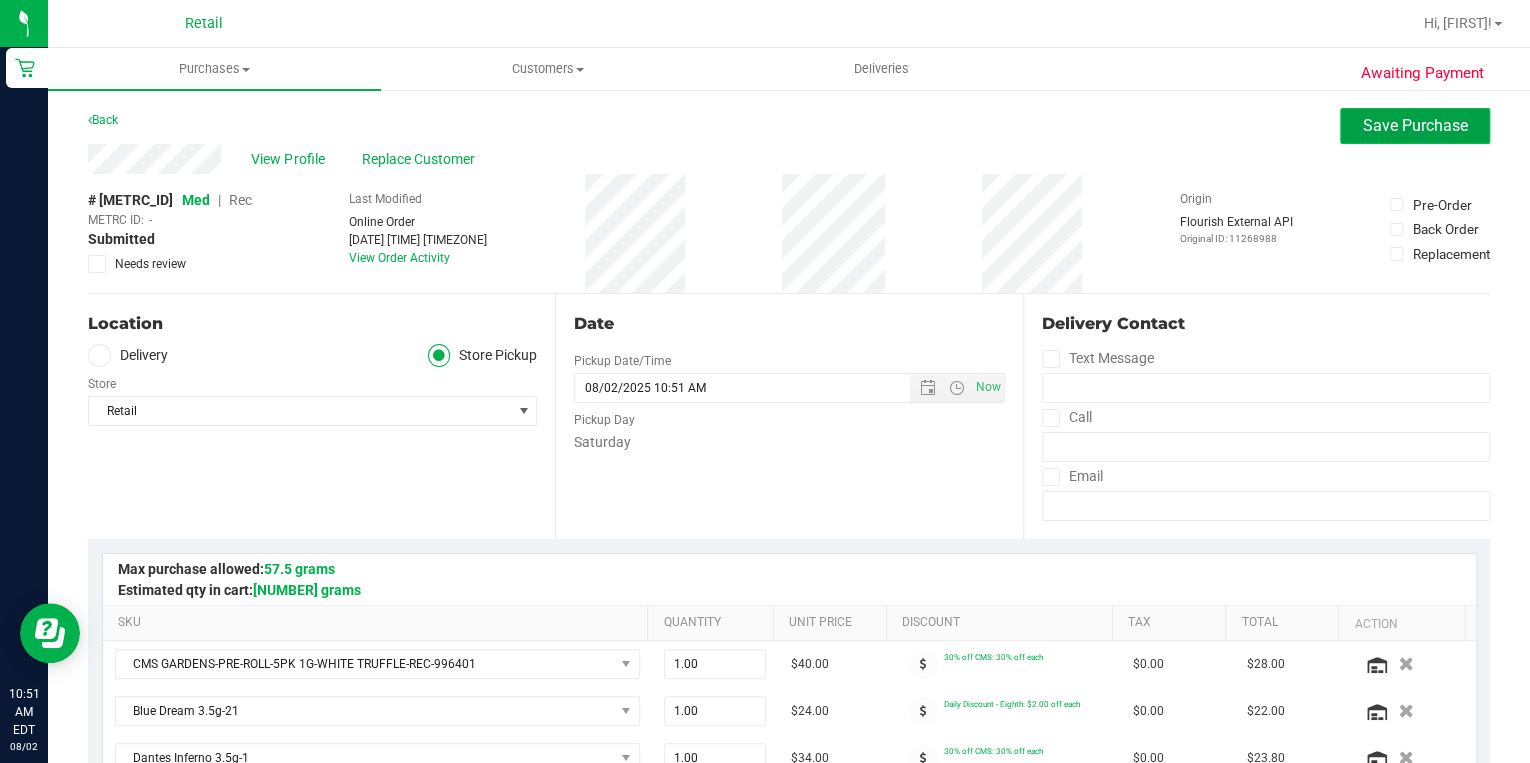 click on "Save Purchase" at bounding box center (1415, 125) 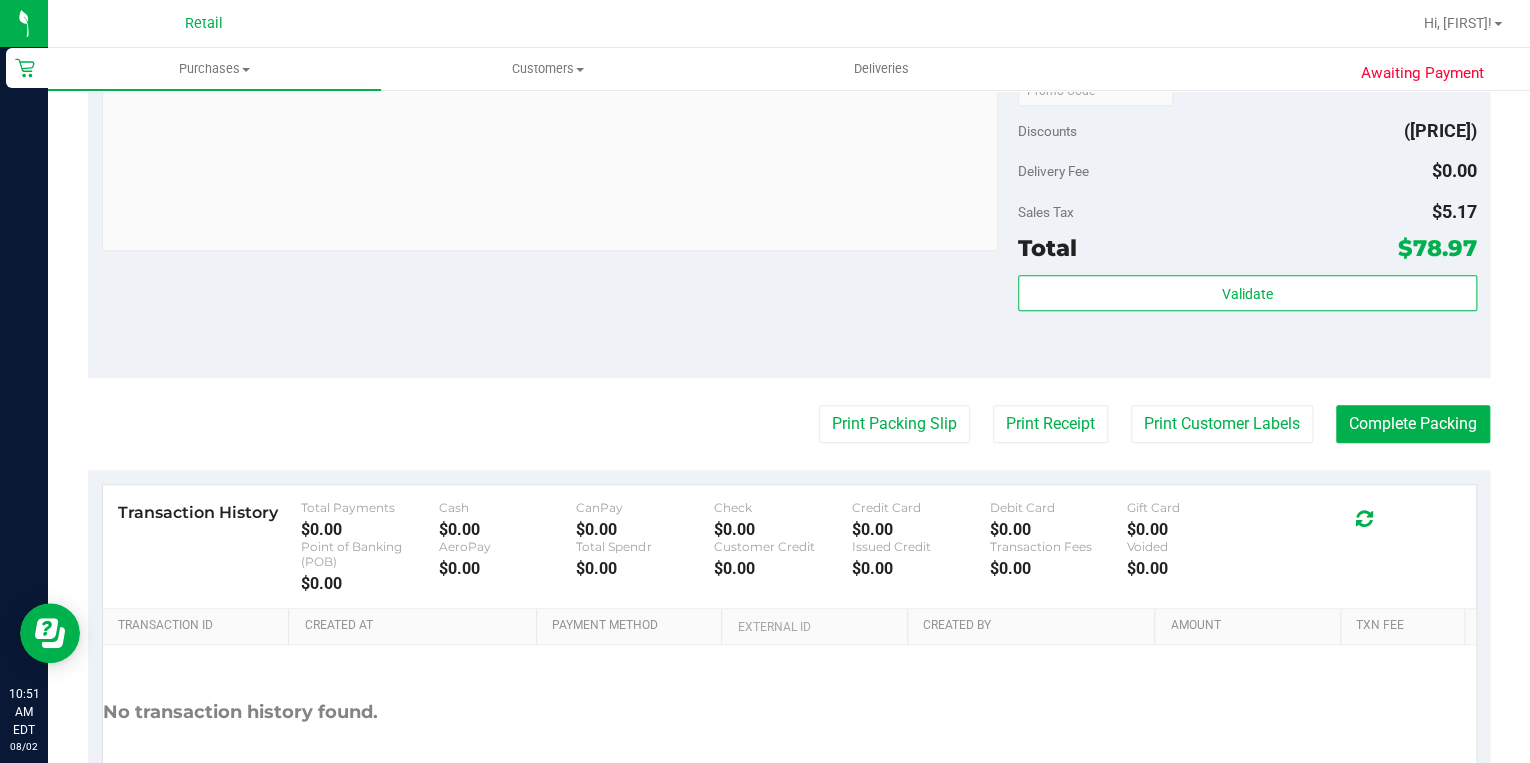scroll, scrollTop: 1107, scrollLeft: 0, axis: vertical 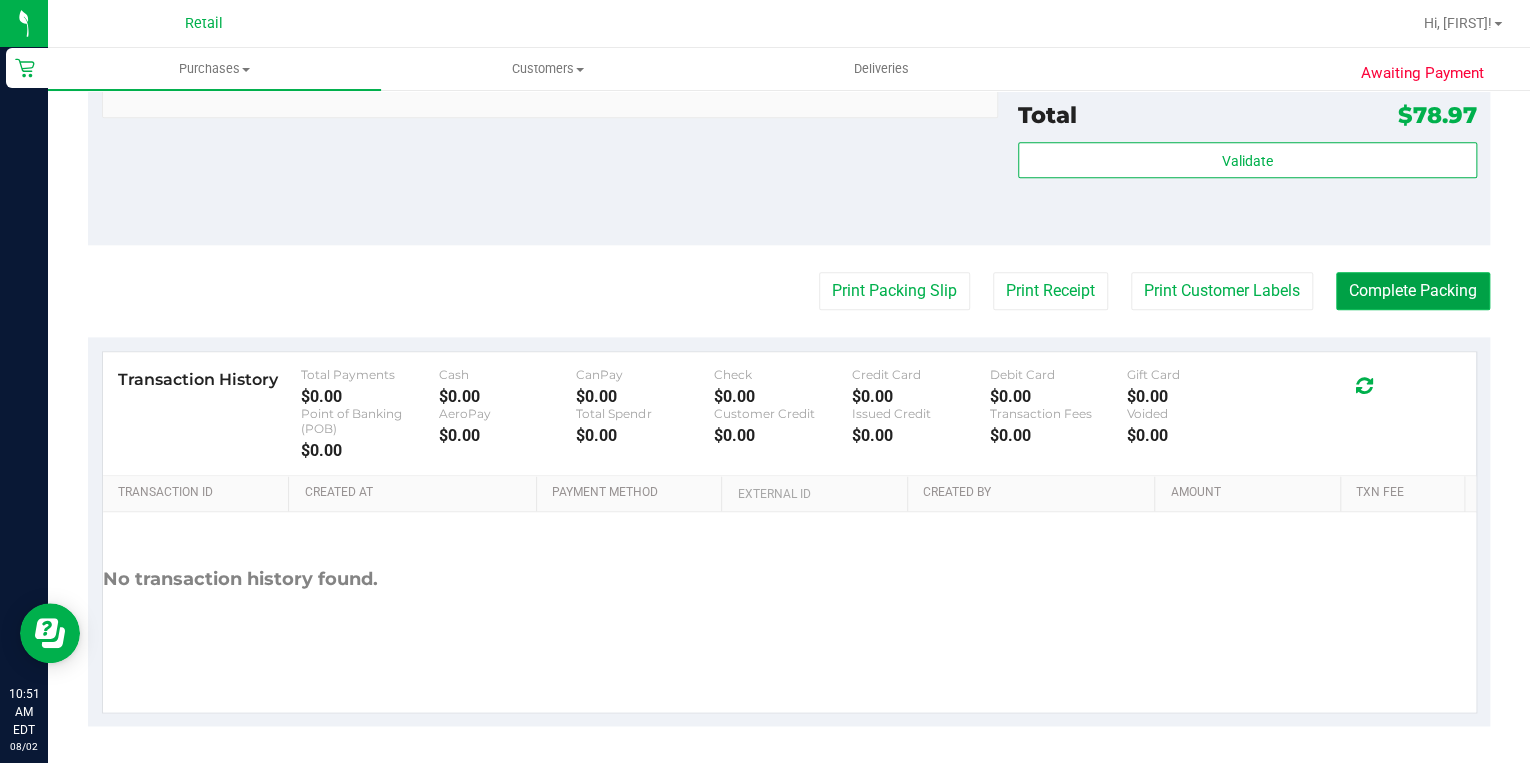 click on "Complete Packing" at bounding box center [1413, 291] 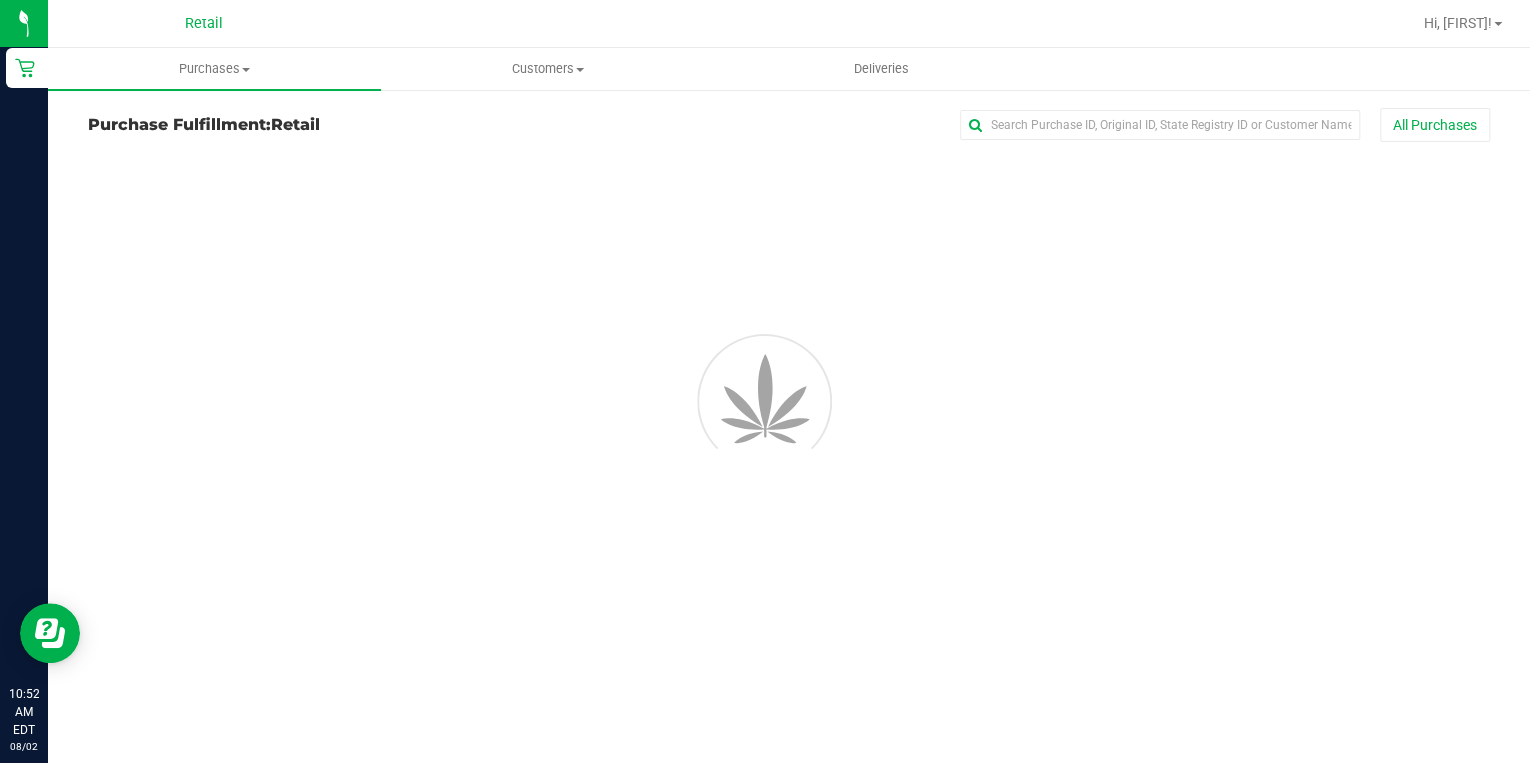 scroll, scrollTop: 0, scrollLeft: 0, axis: both 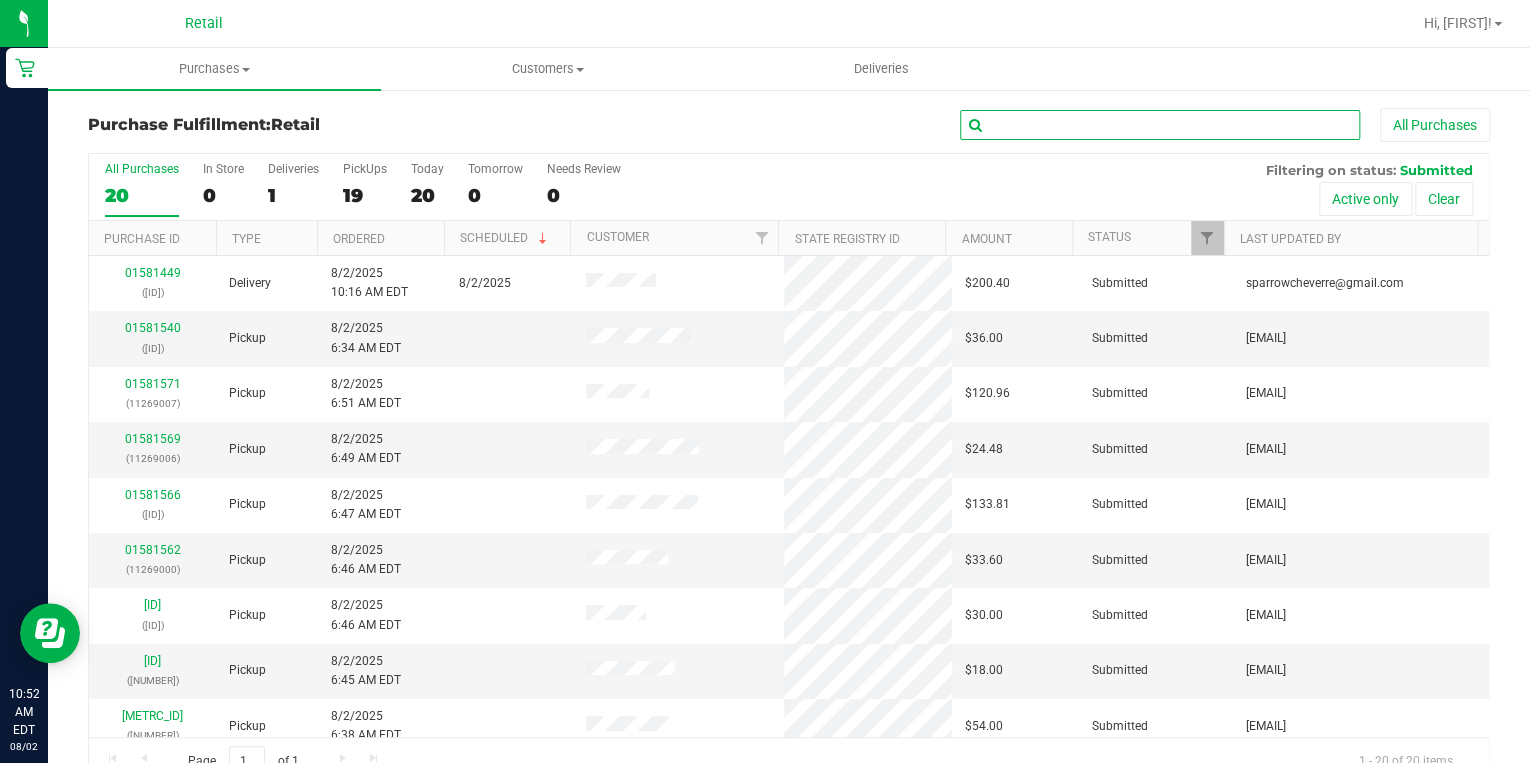 click at bounding box center (1160, 125) 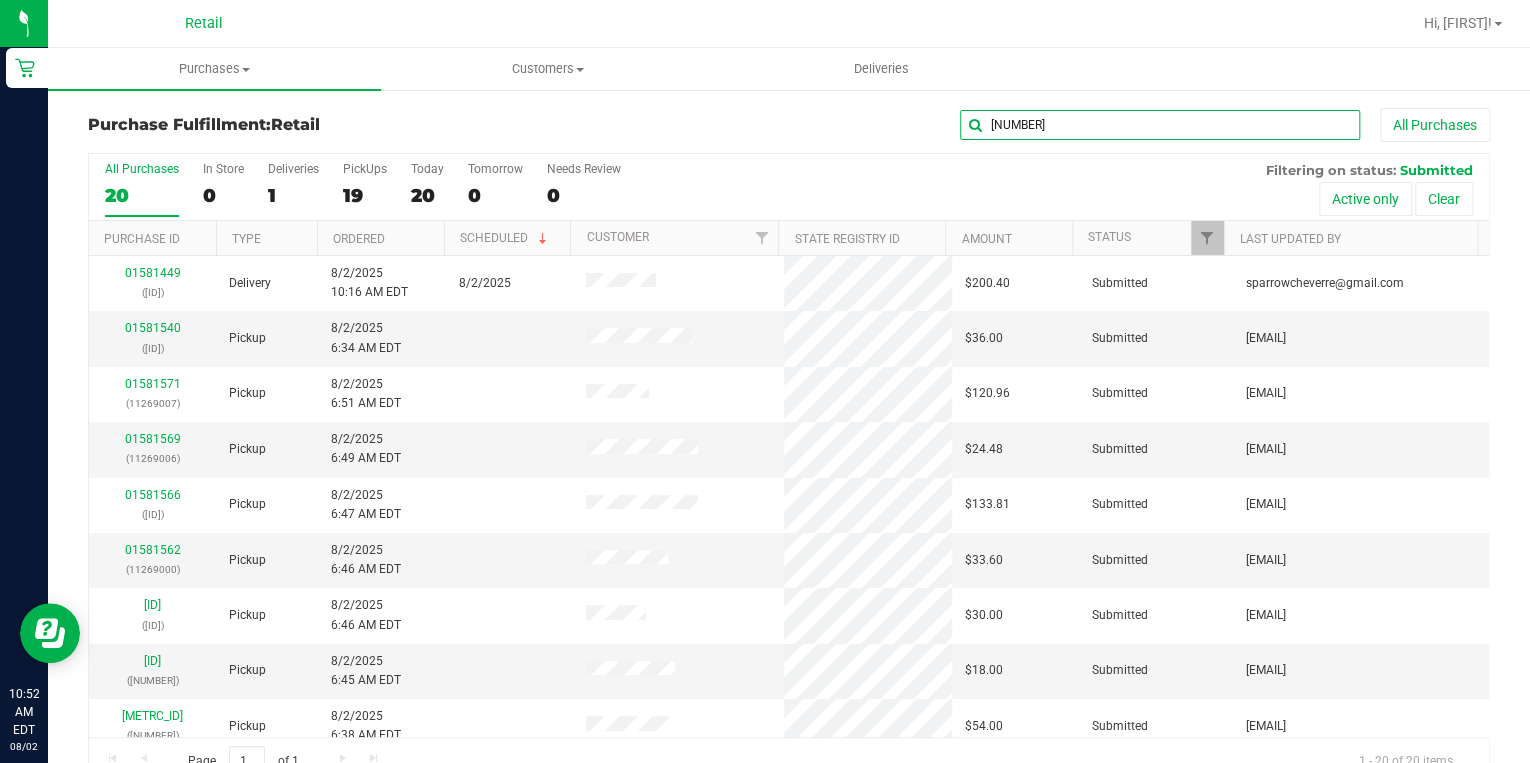 type on "8998" 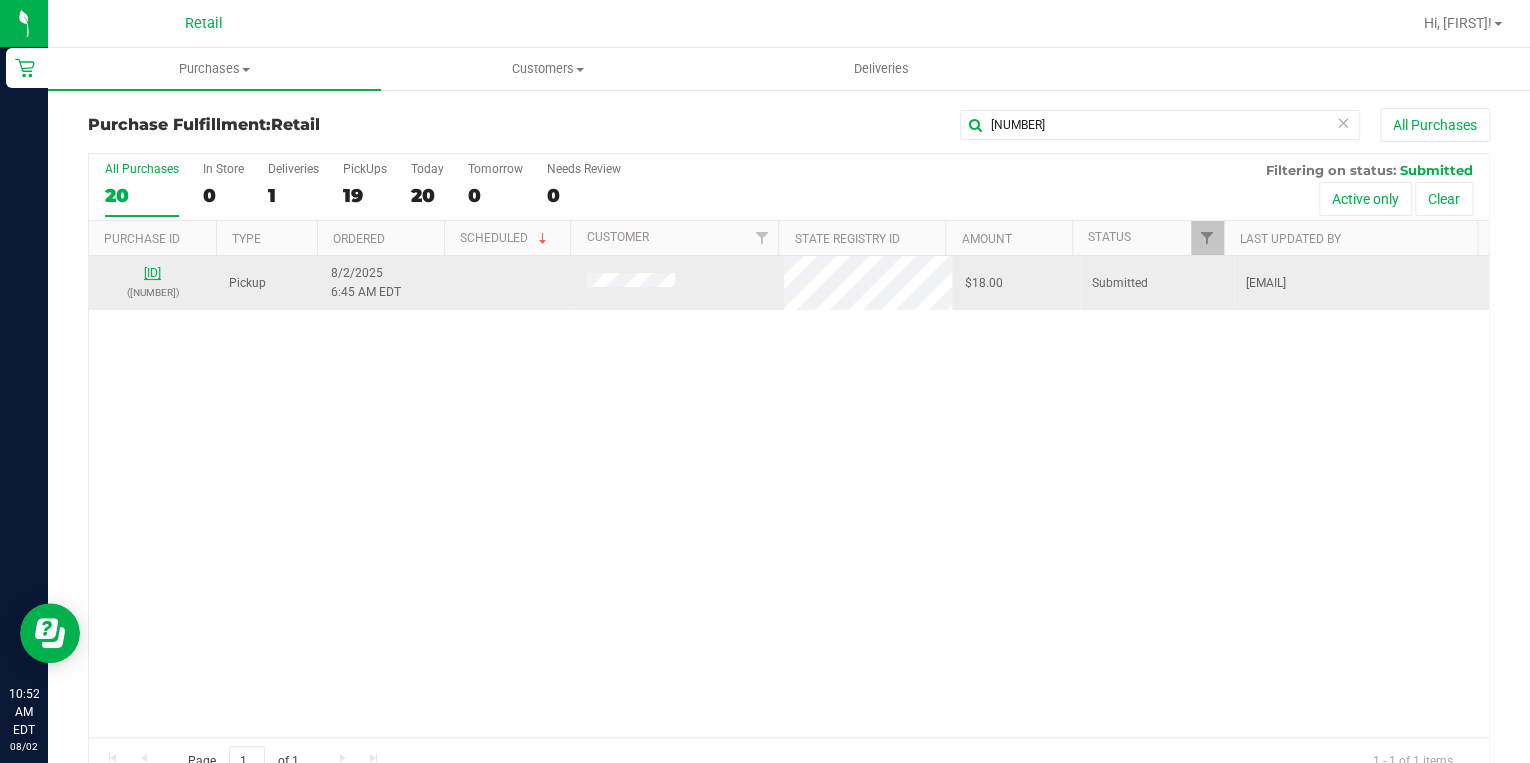 click on "01581560" at bounding box center [152, 273] 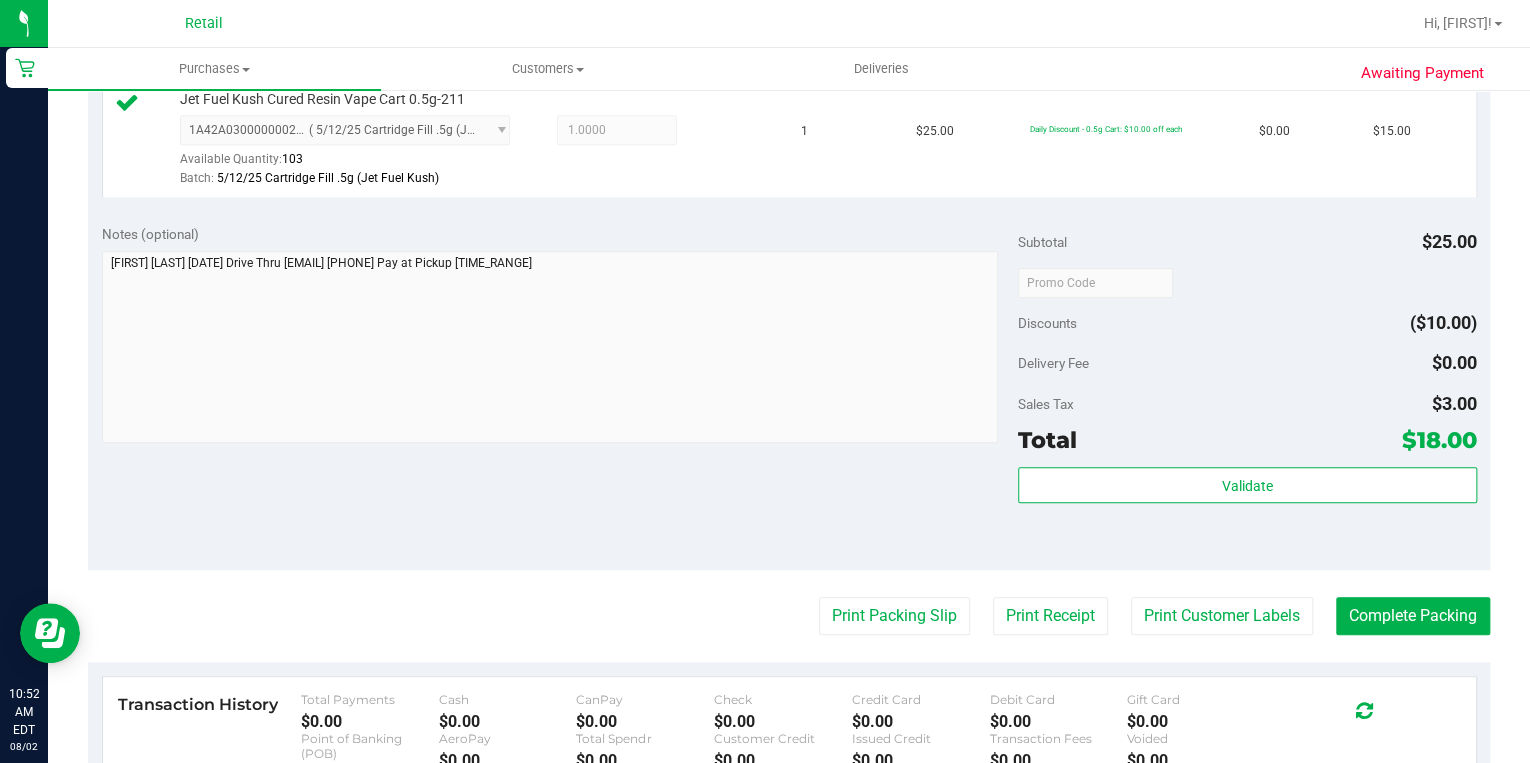 scroll, scrollTop: 560, scrollLeft: 0, axis: vertical 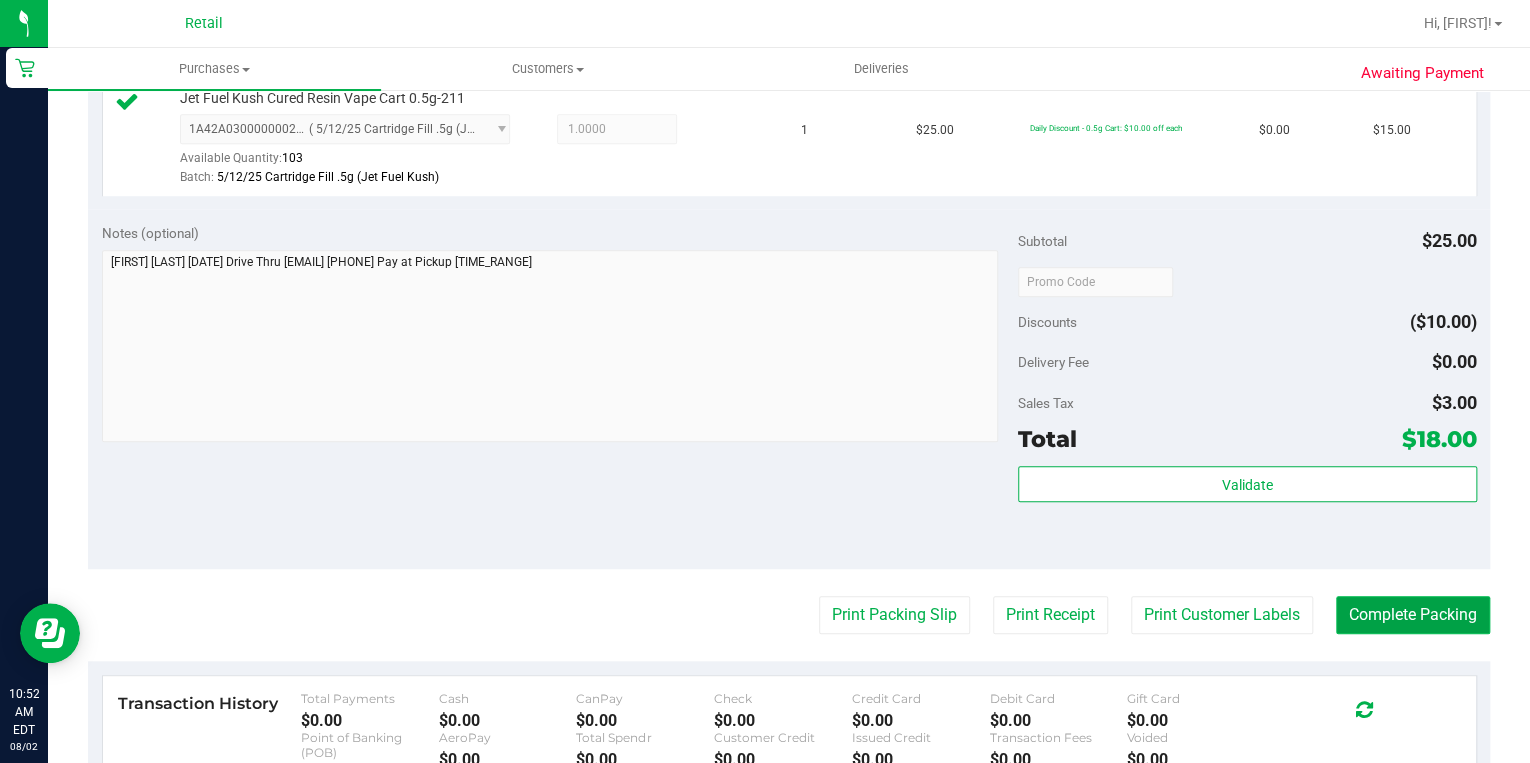 click on "Complete Packing" at bounding box center (1413, 615) 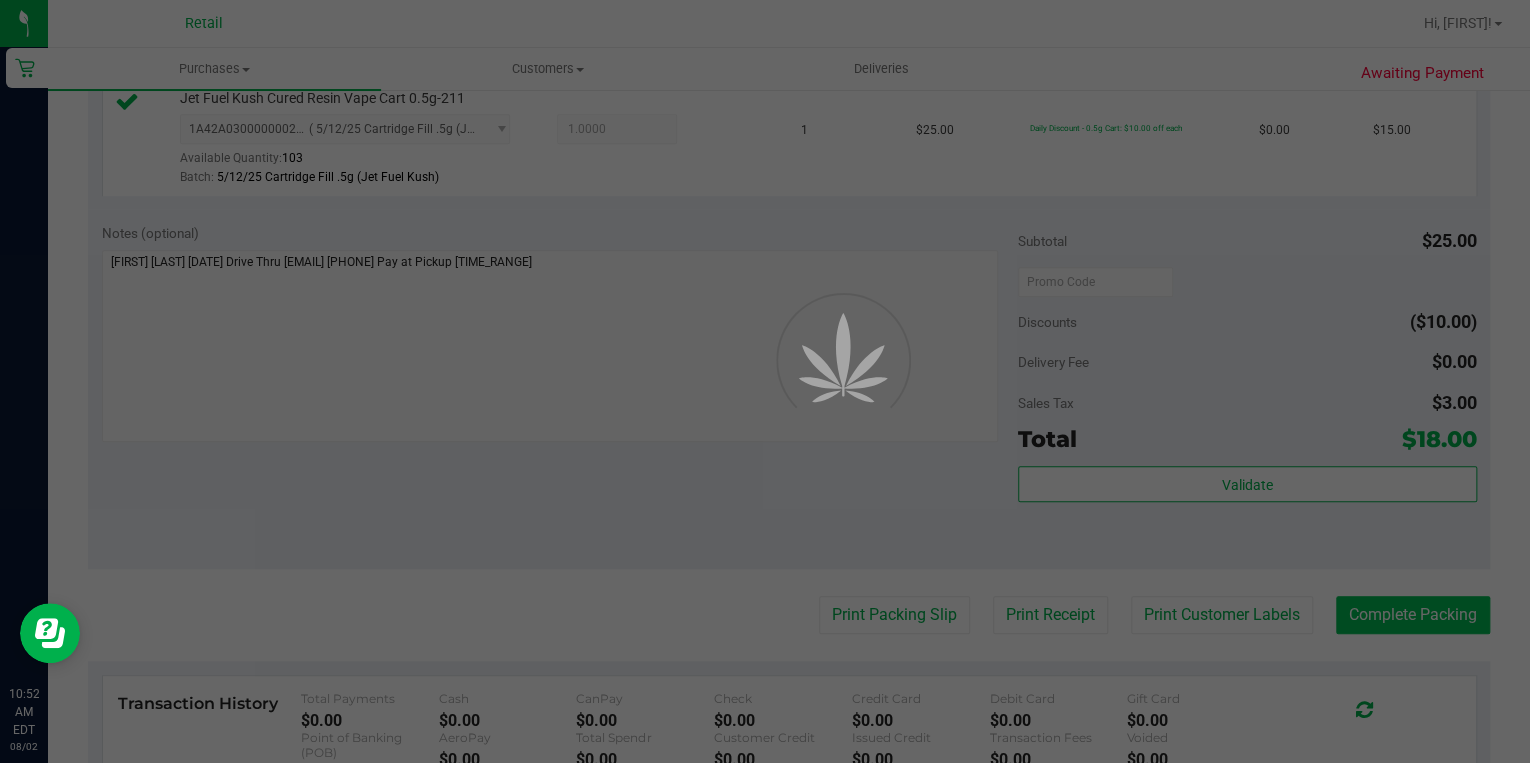 scroll, scrollTop: 0, scrollLeft: 0, axis: both 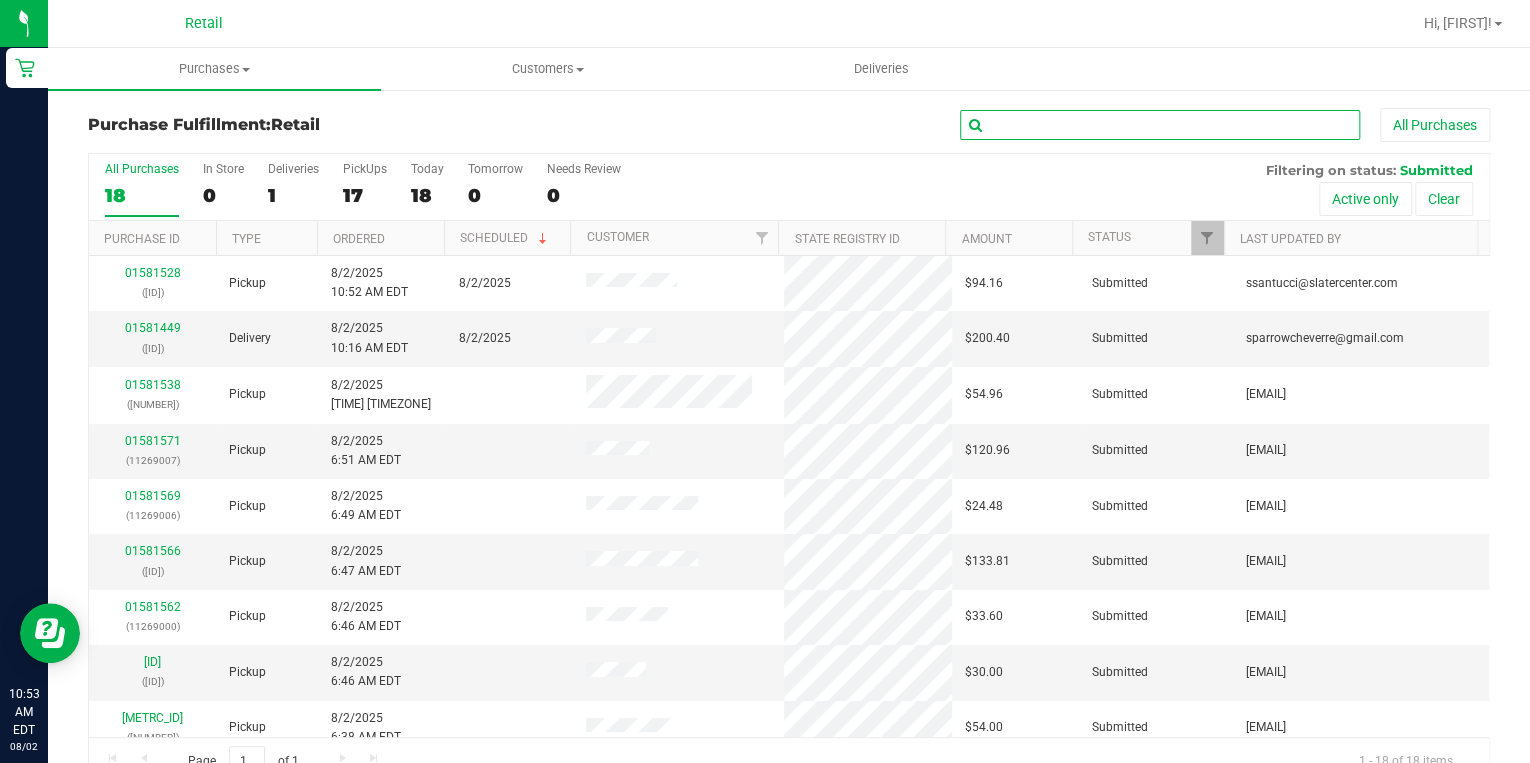 click at bounding box center (1160, 125) 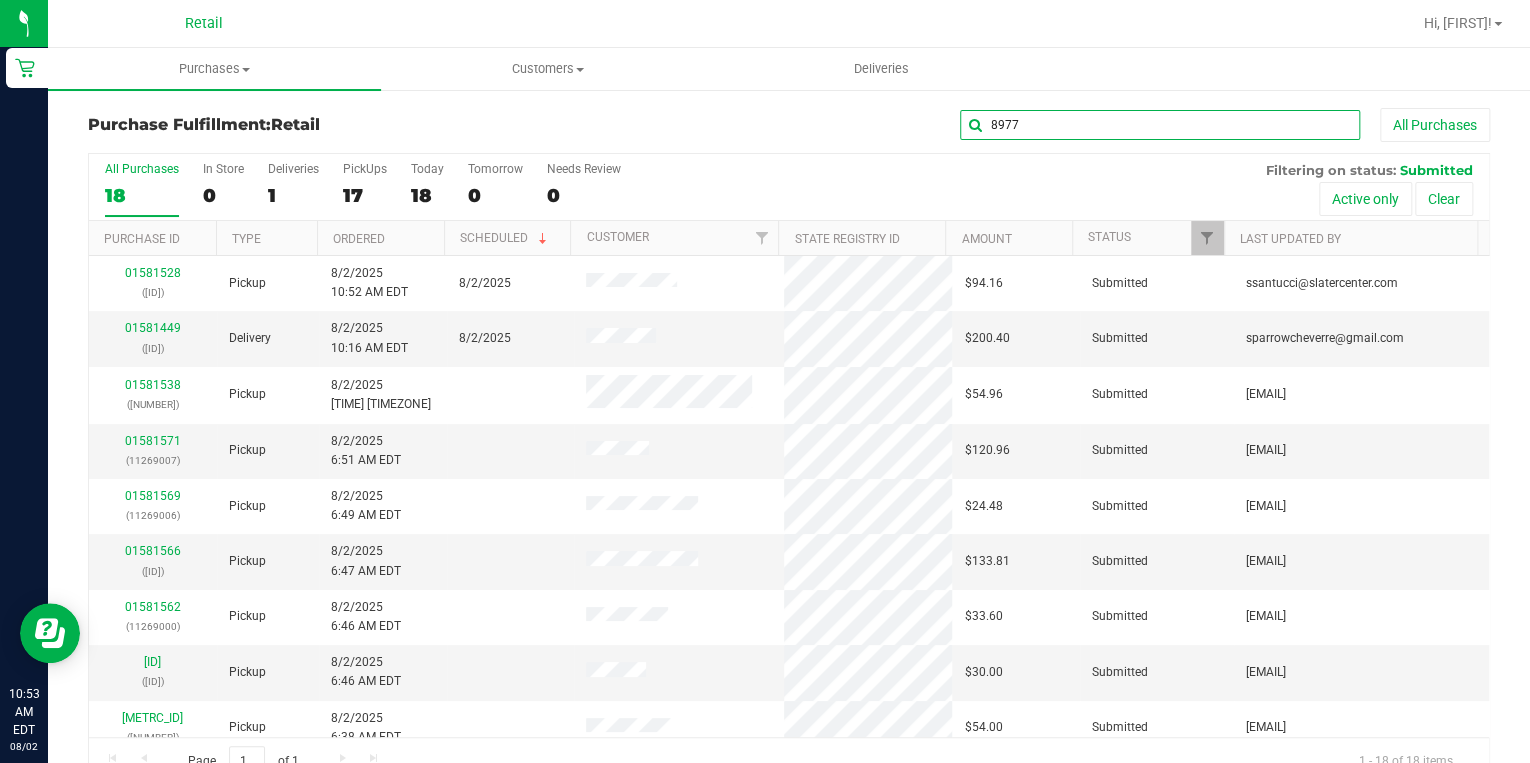 type on "8977" 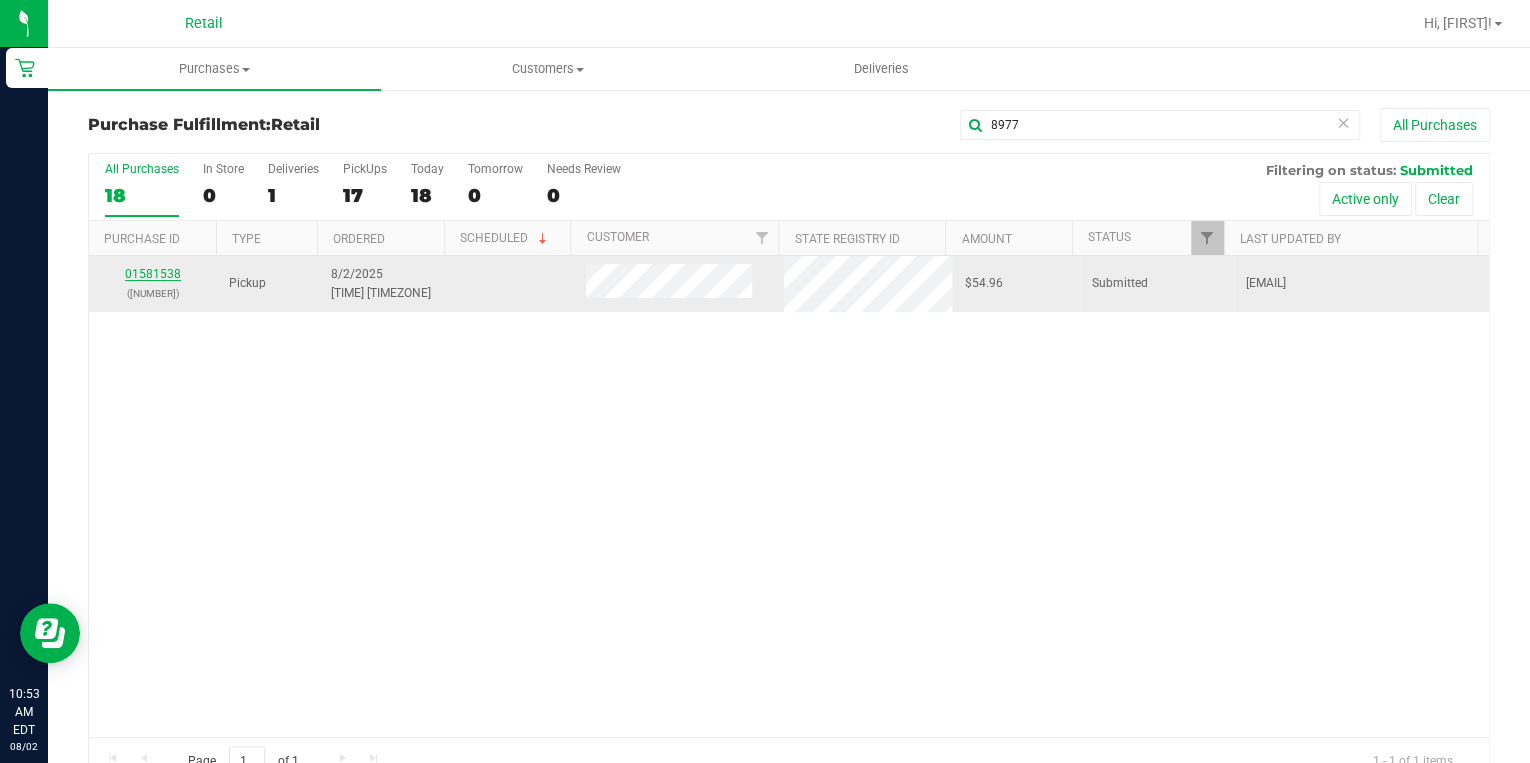 click on "01581538" at bounding box center (153, 274) 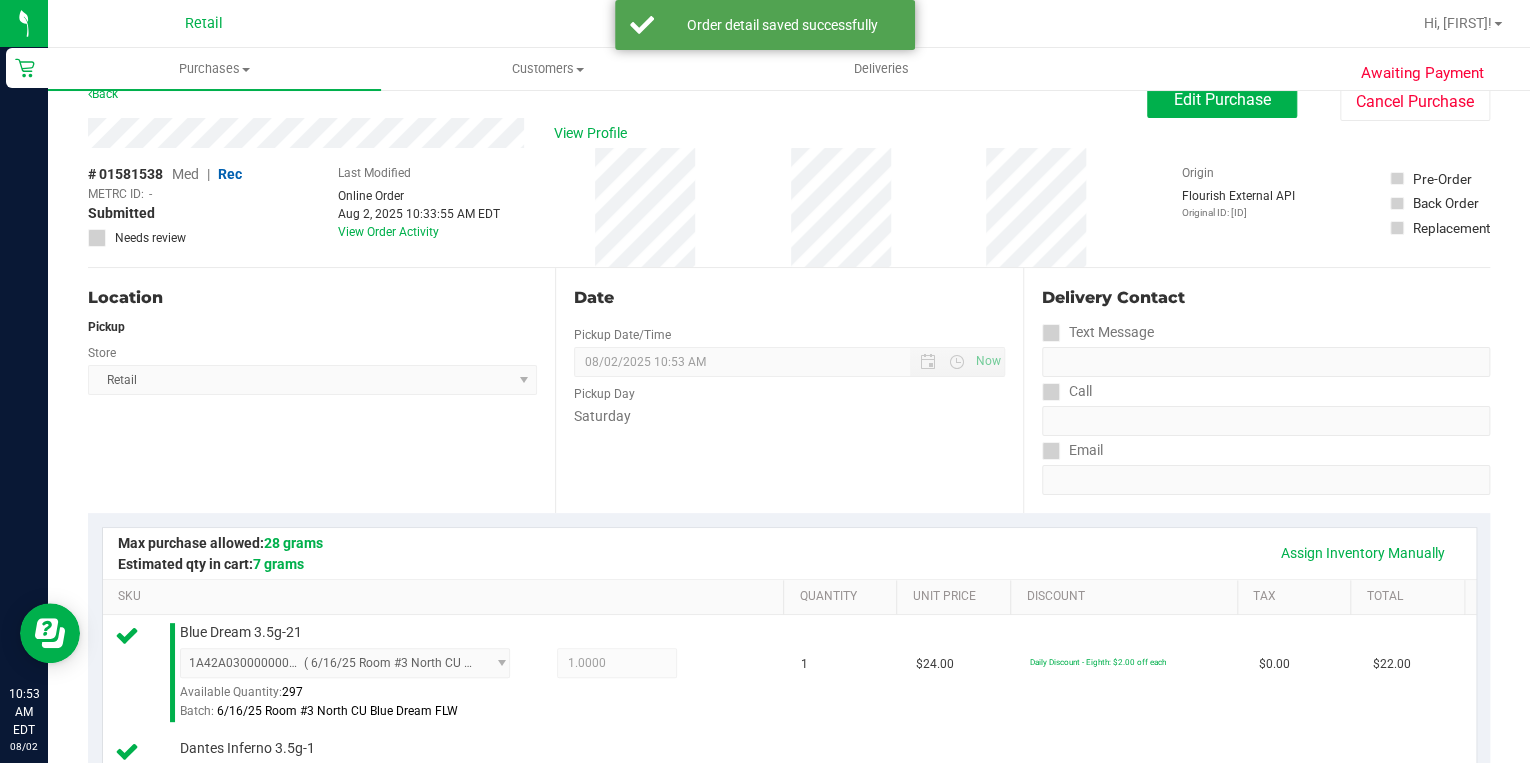 scroll, scrollTop: 0, scrollLeft: 0, axis: both 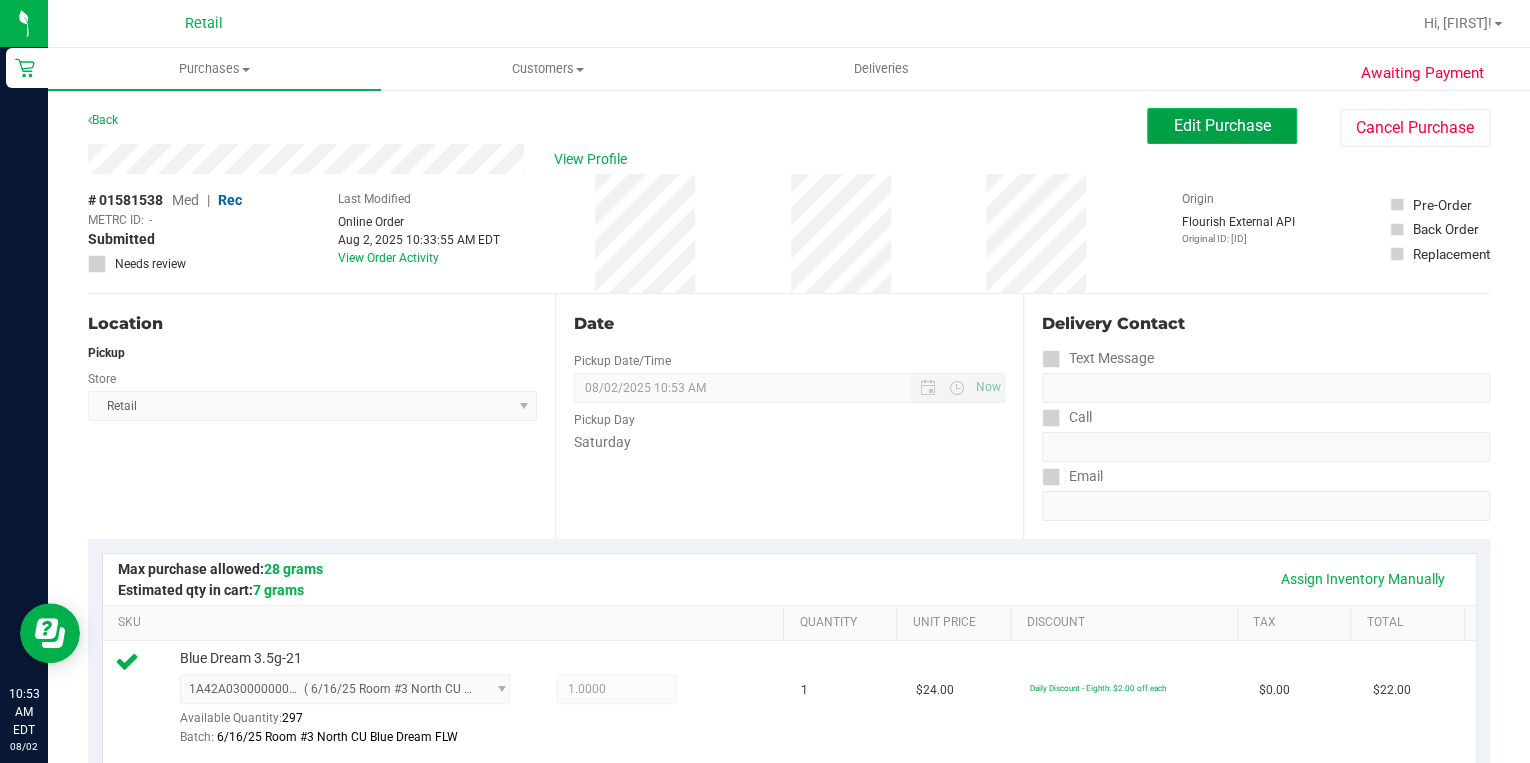 click on "Edit Purchase" at bounding box center (1222, 125) 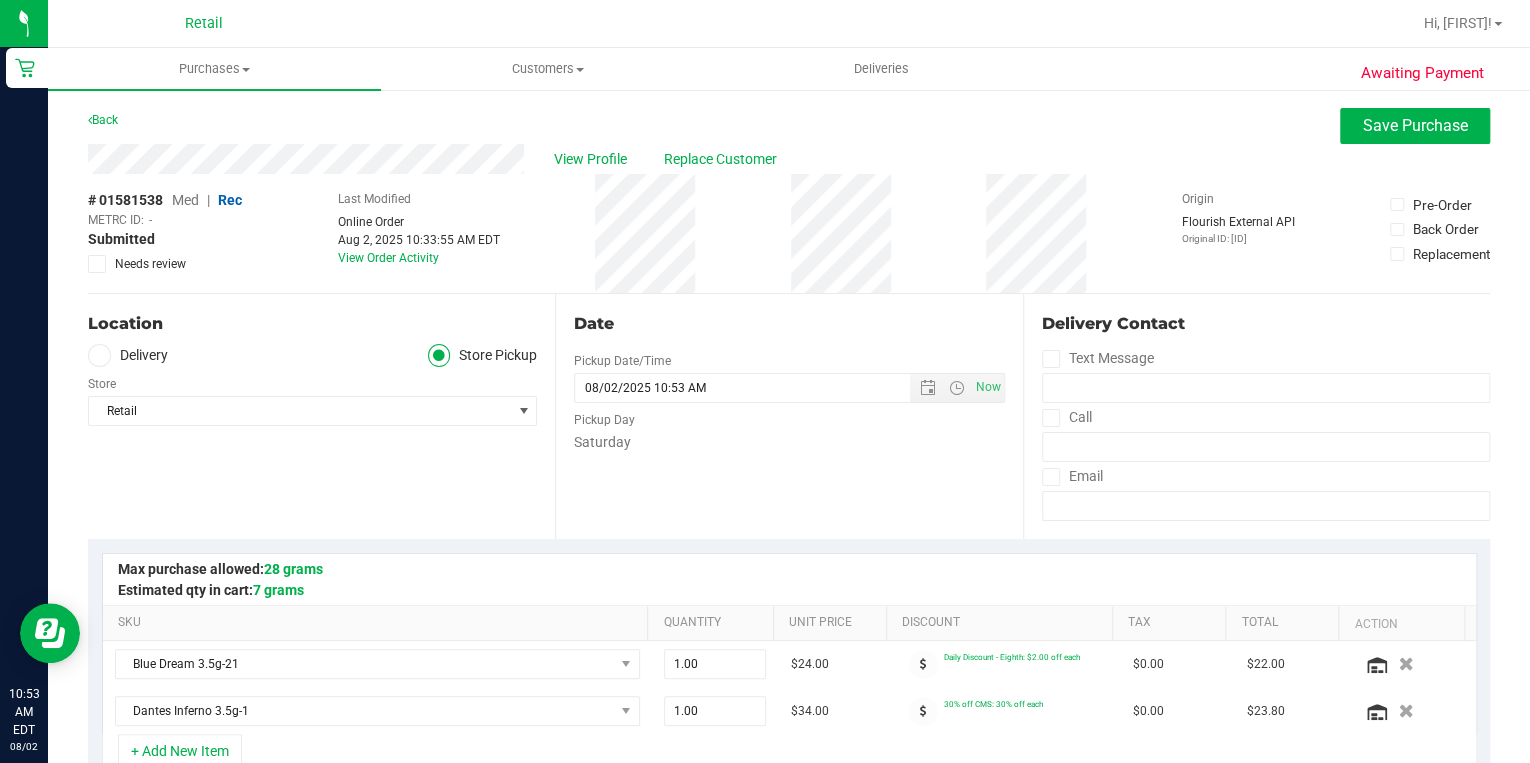 click on "Med" at bounding box center (185, 200) 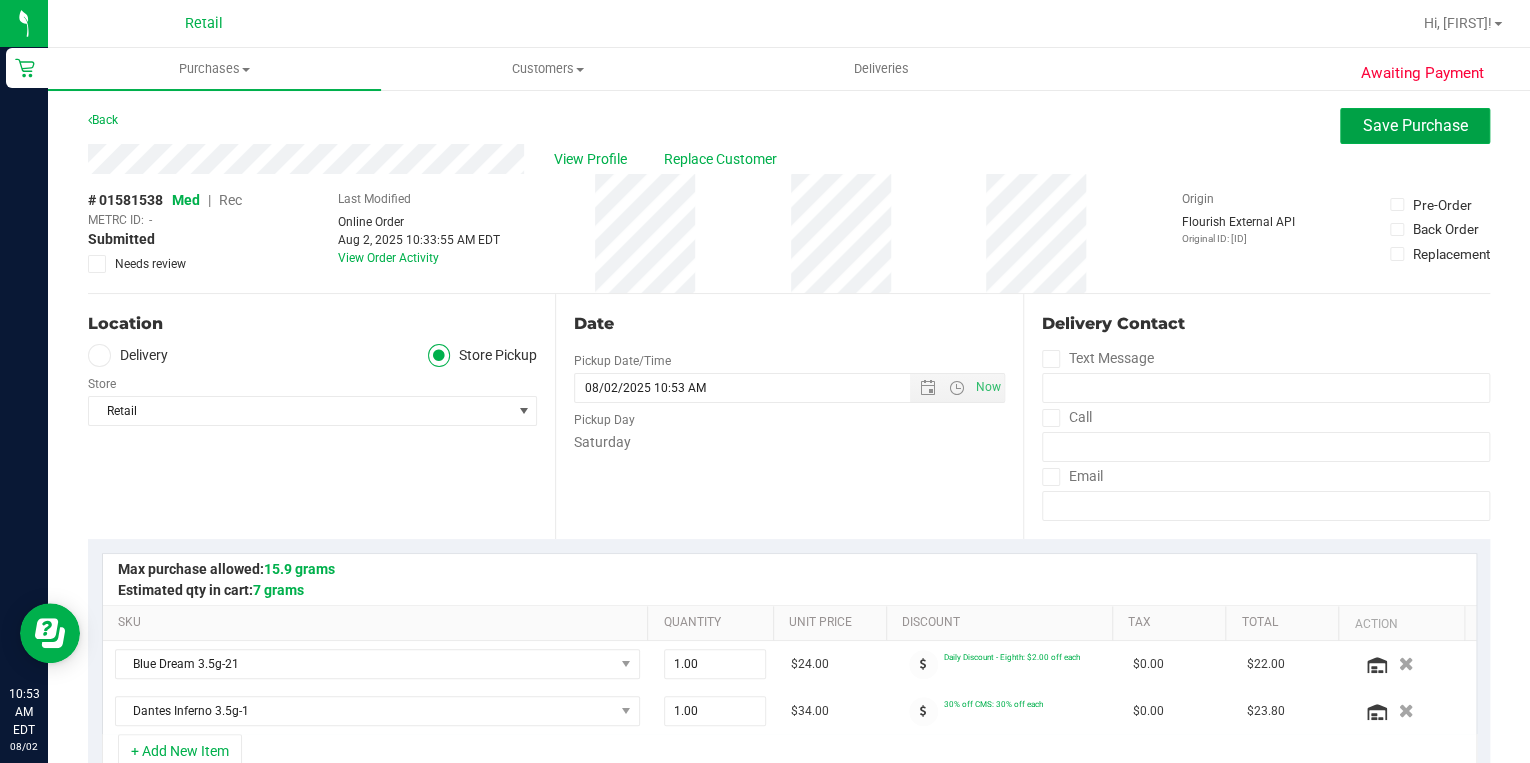 click on "Save Purchase" at bounding box center (1415, 125) 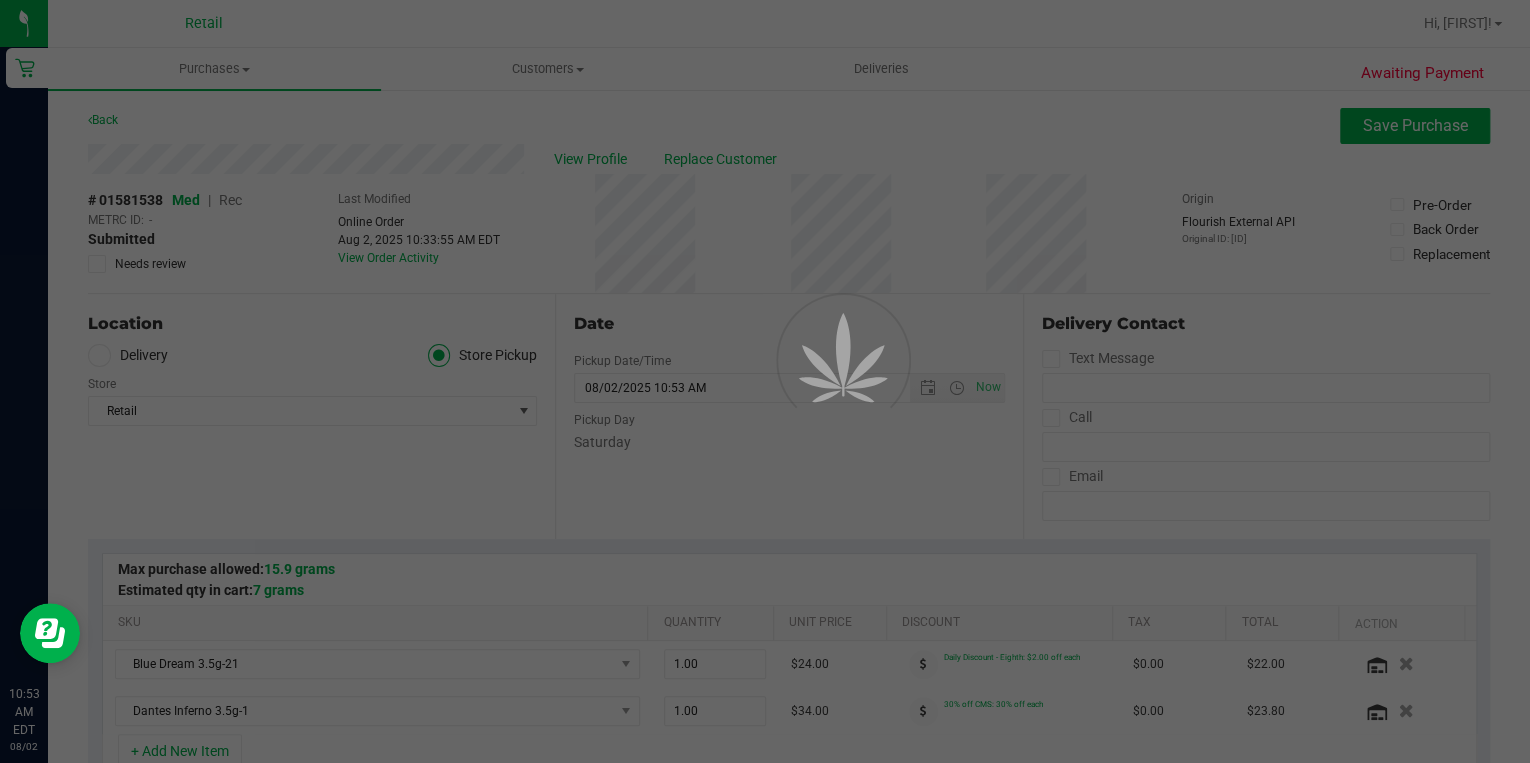 scroll, scrollTop: 80, scrollLeft: 0, axis: vertical 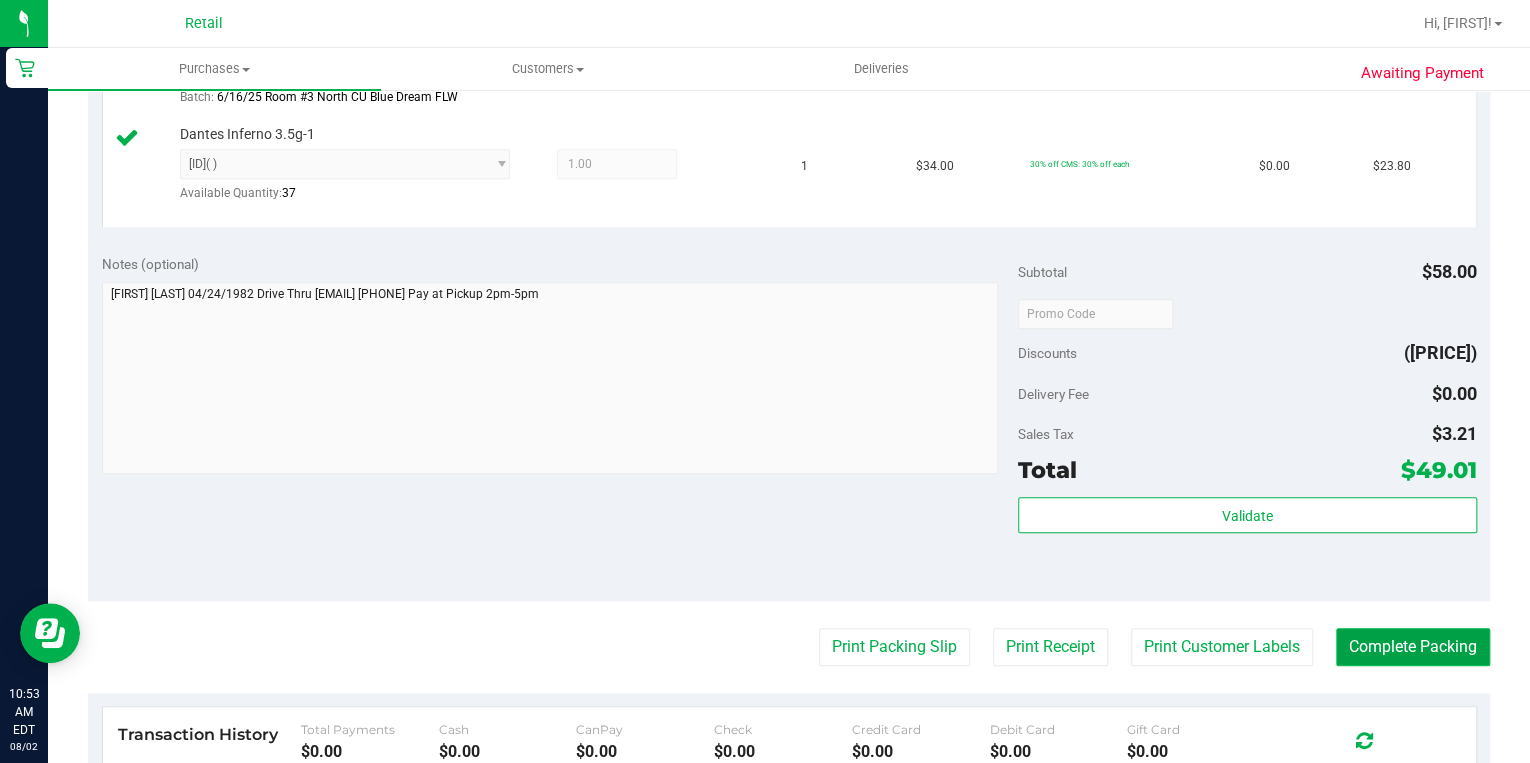 click on "Complete Packing" at bounding box center [1413, 647] 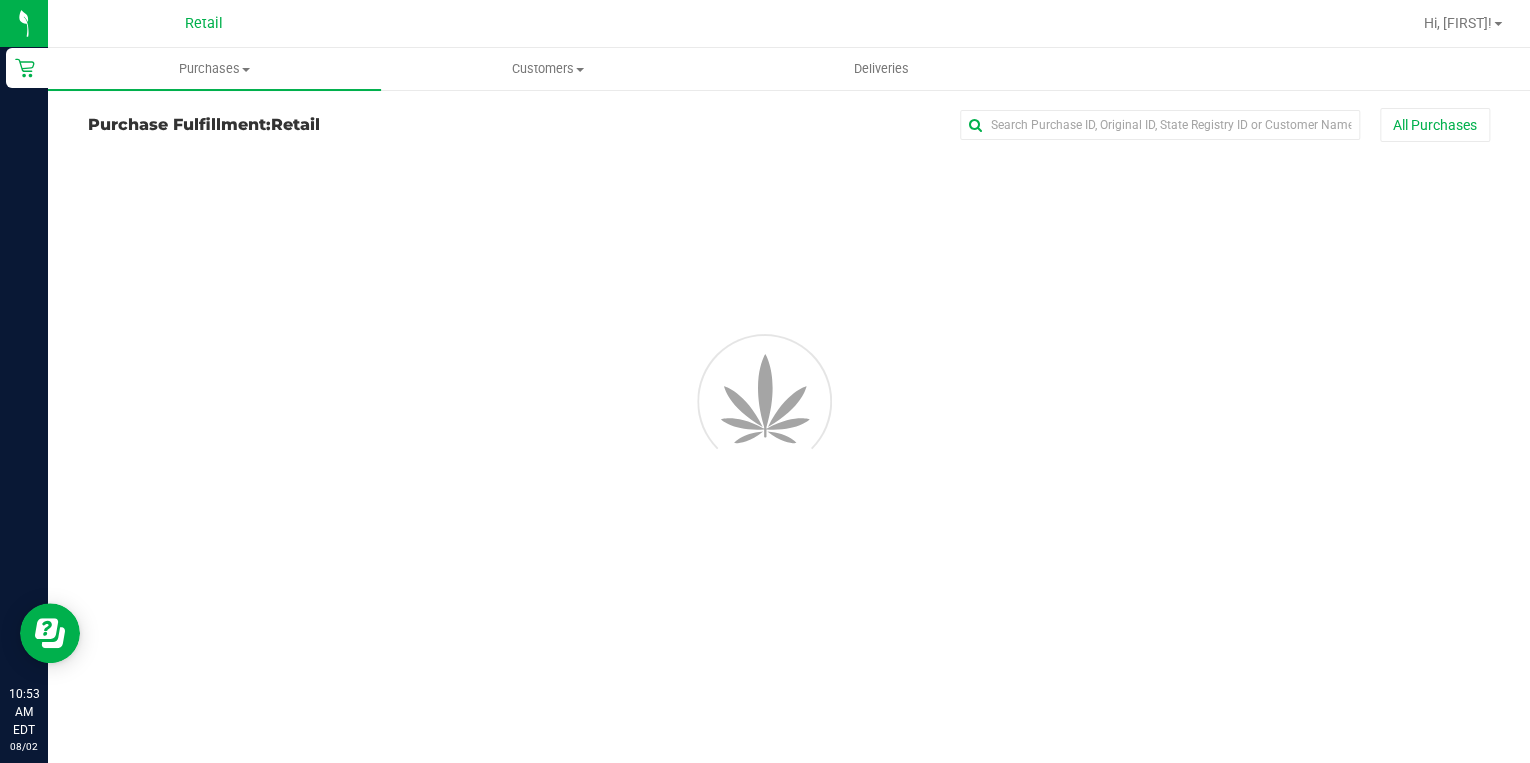 scroll, scrollTop: 0, scrollLeft: 0, axis: both 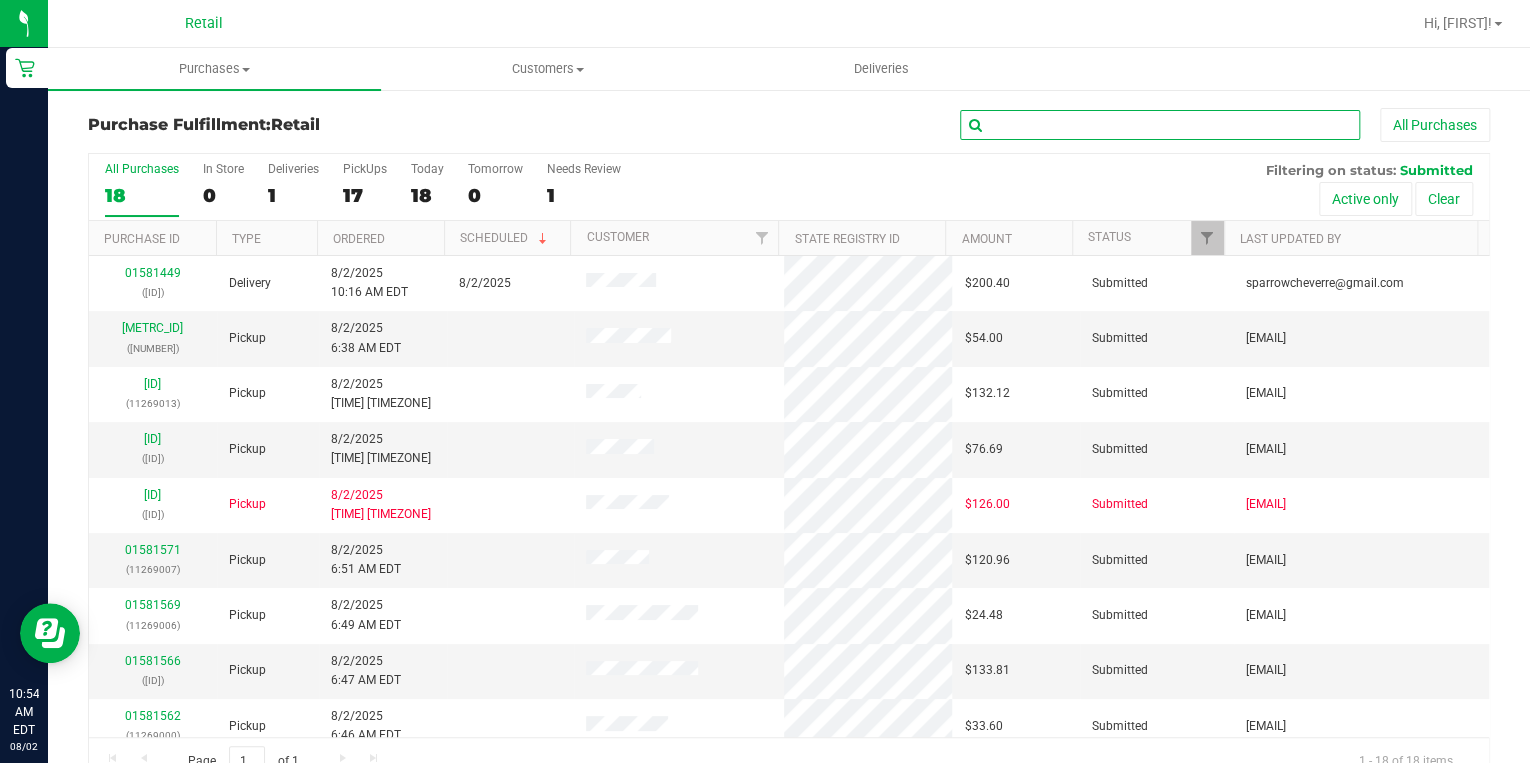 click at bounding box center (1160, 125) 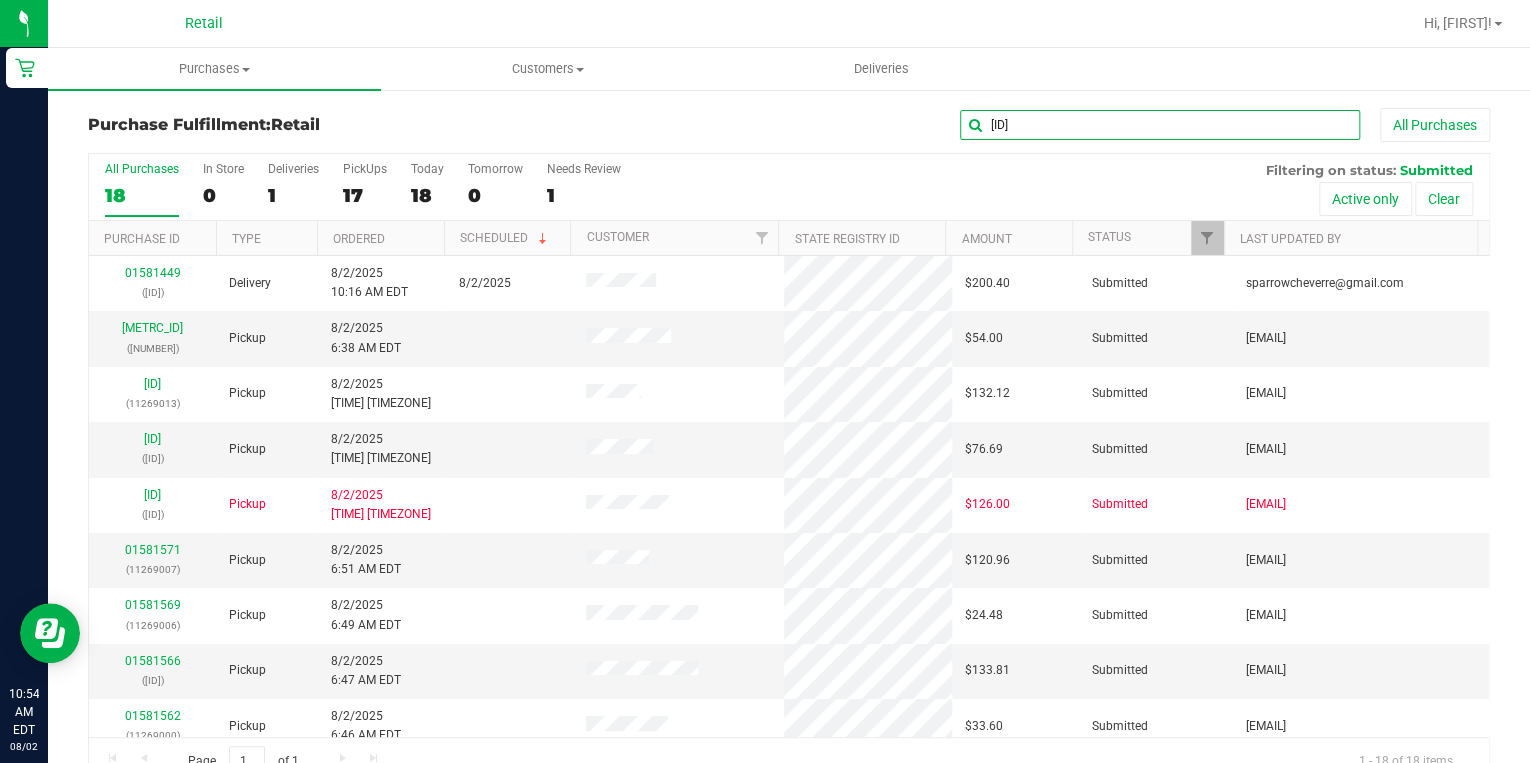 type on "8999" 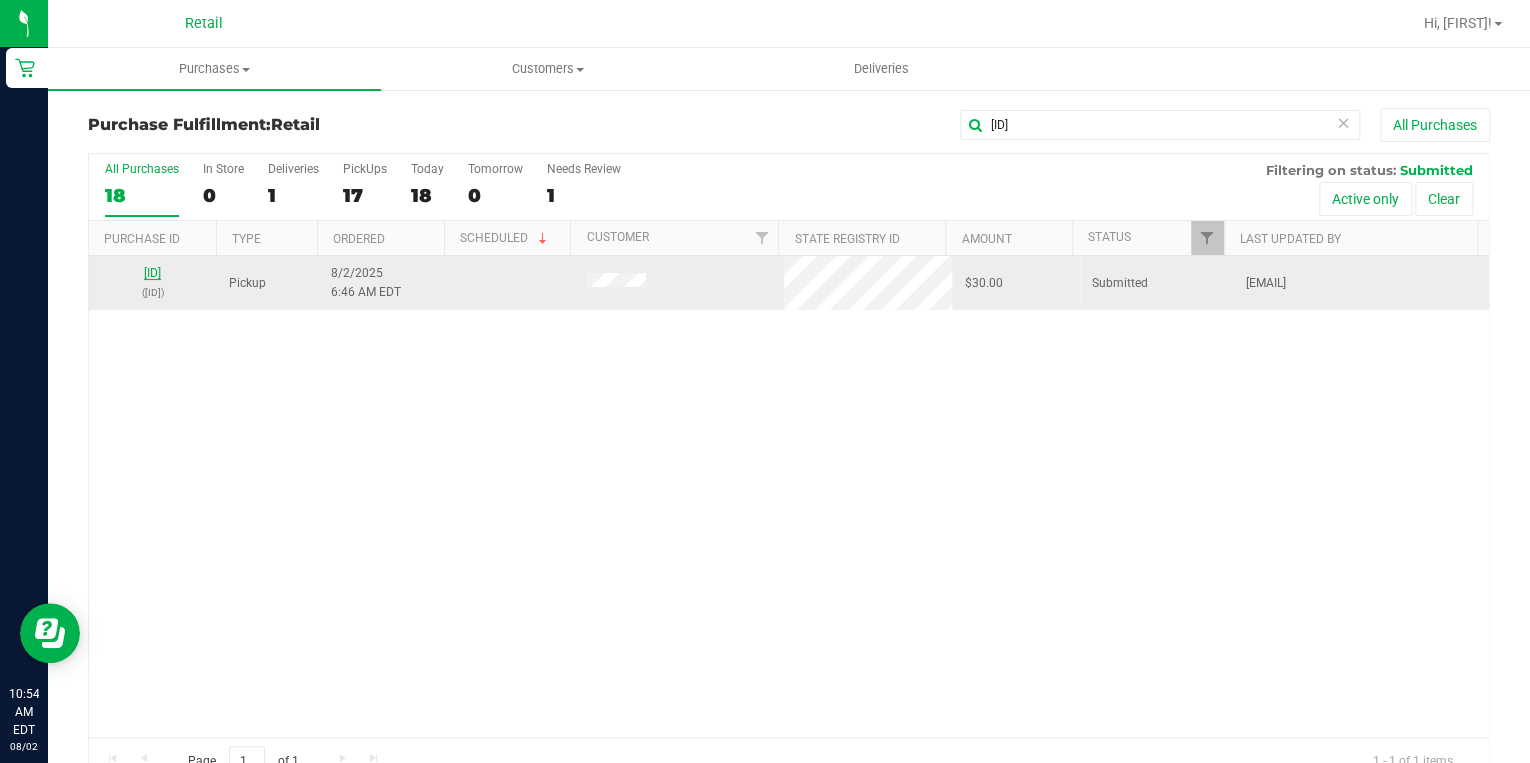 click on "01581561" at bounding box center (152, 273) 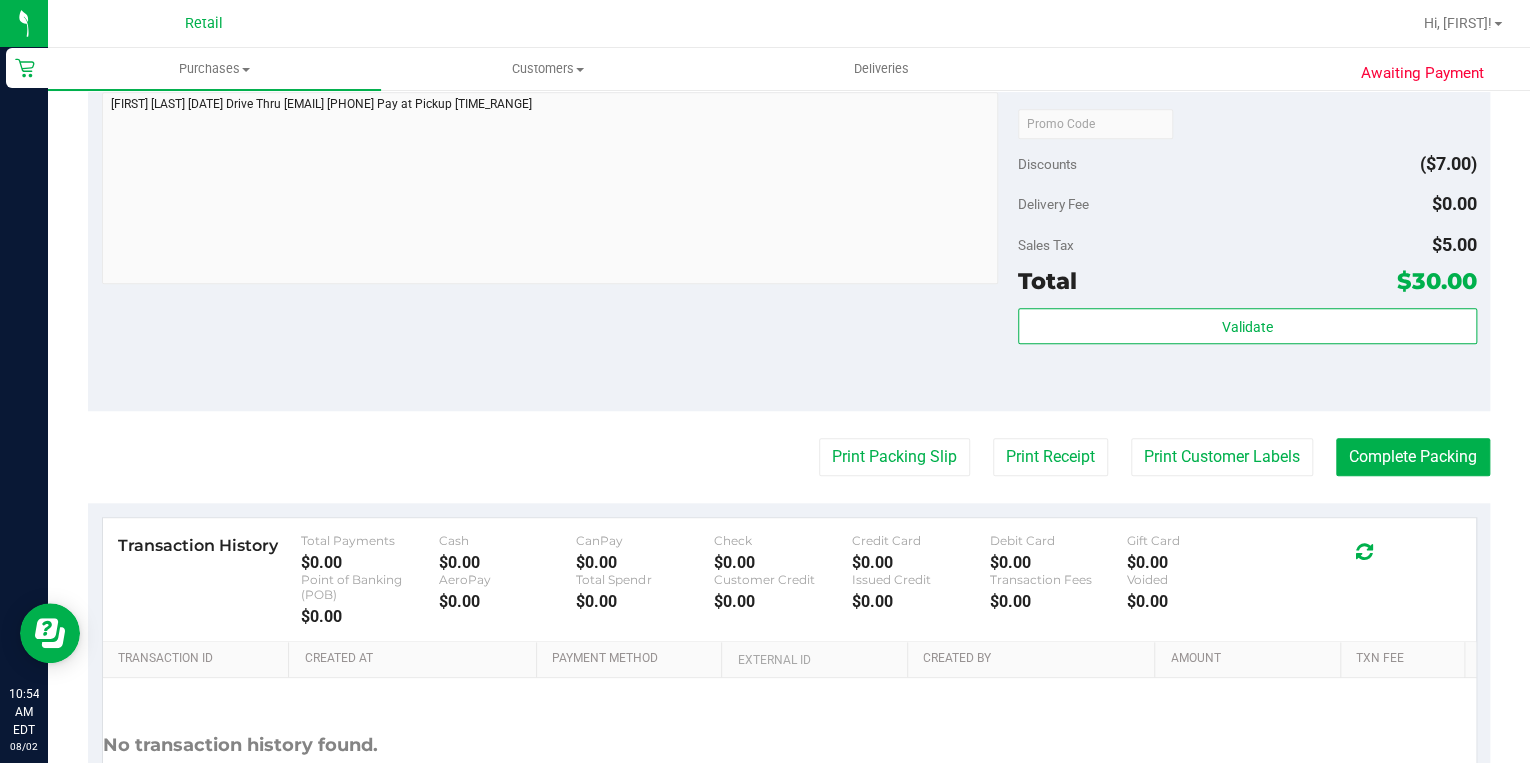 scroll, scrollTop: 720, scrollLeft: 0, axis: vertical 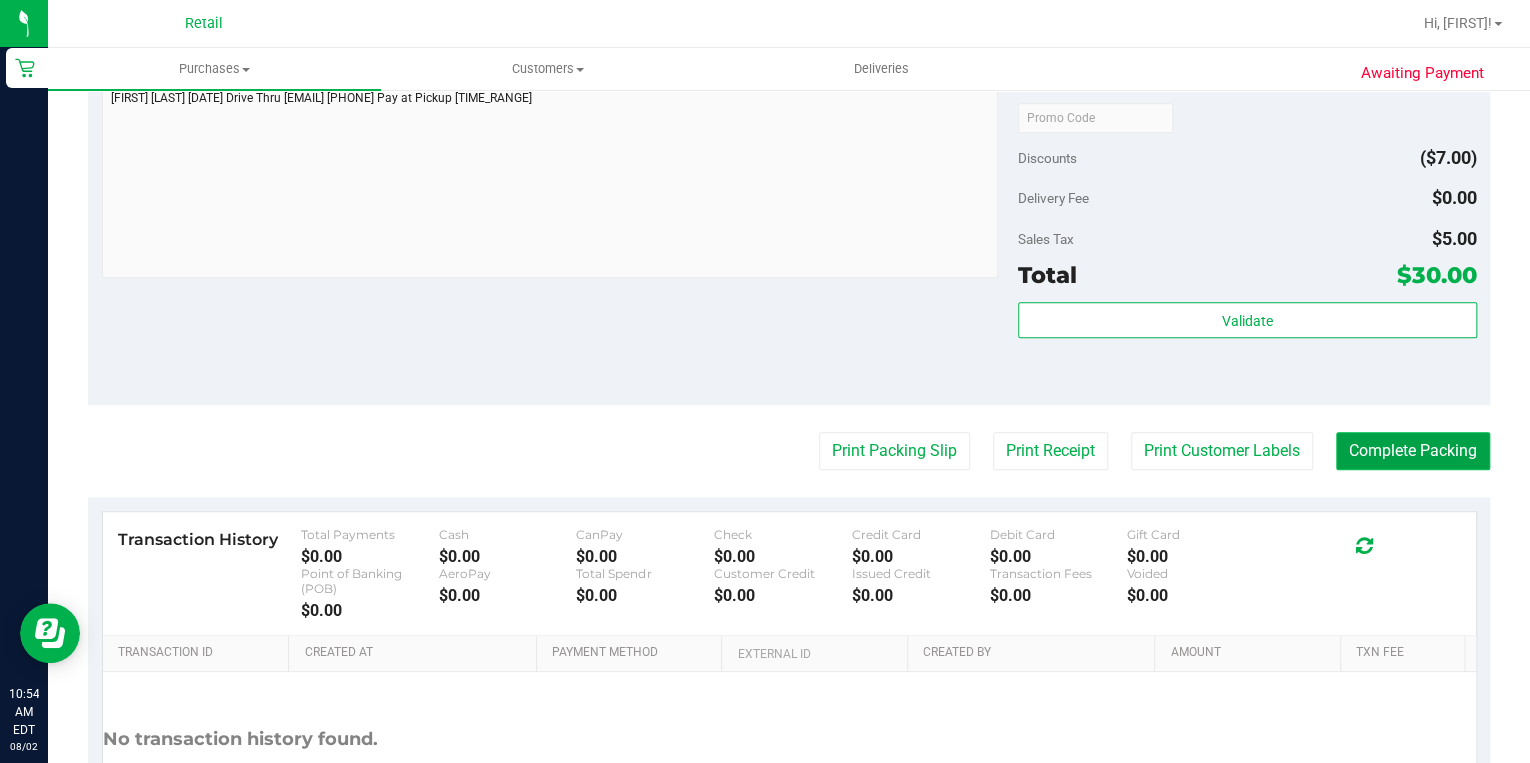 click on "Complete Packing" at bounding box center [1413, 451] 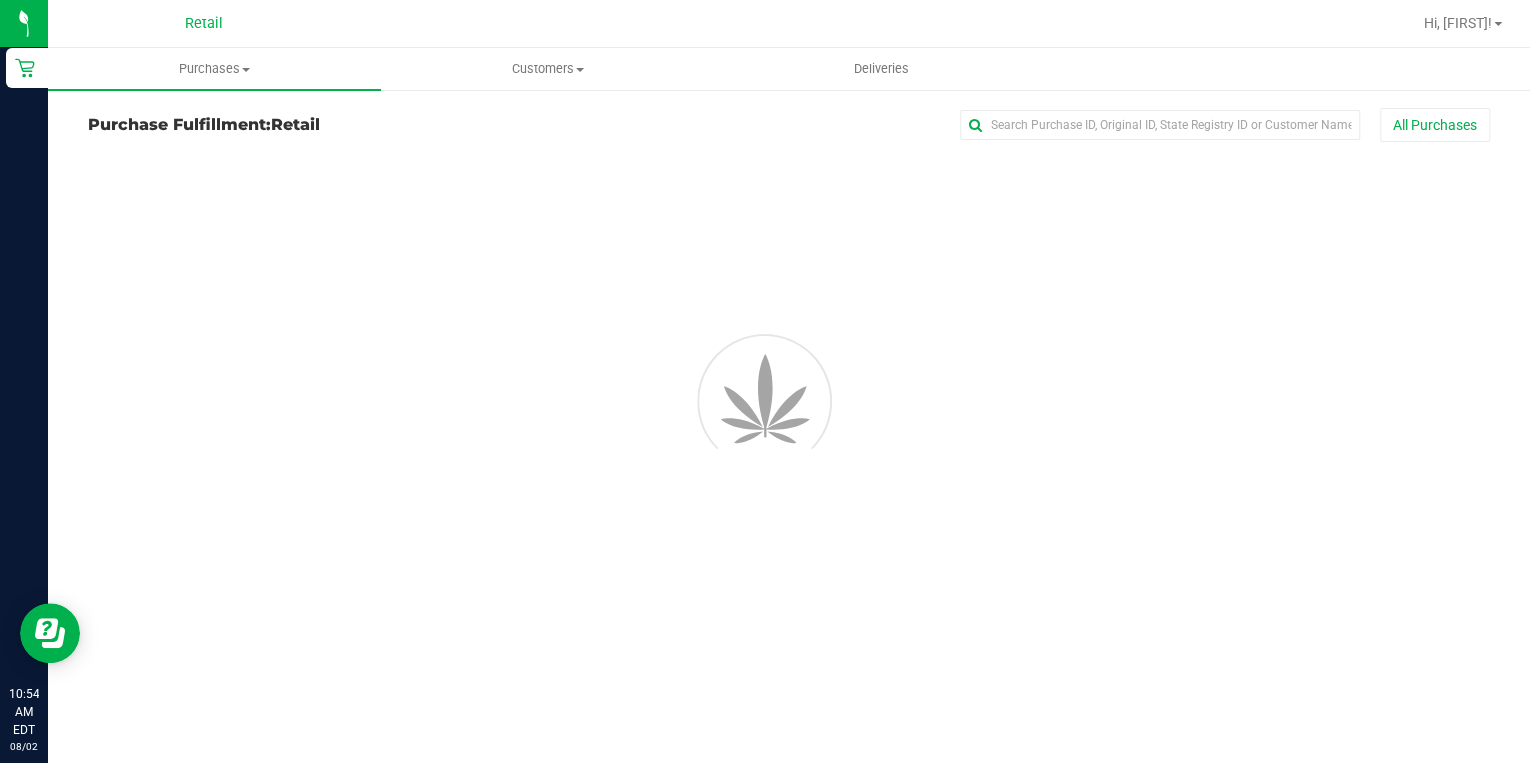 scroll, scrollTop: 0, scrollLeft: 0, axis: both 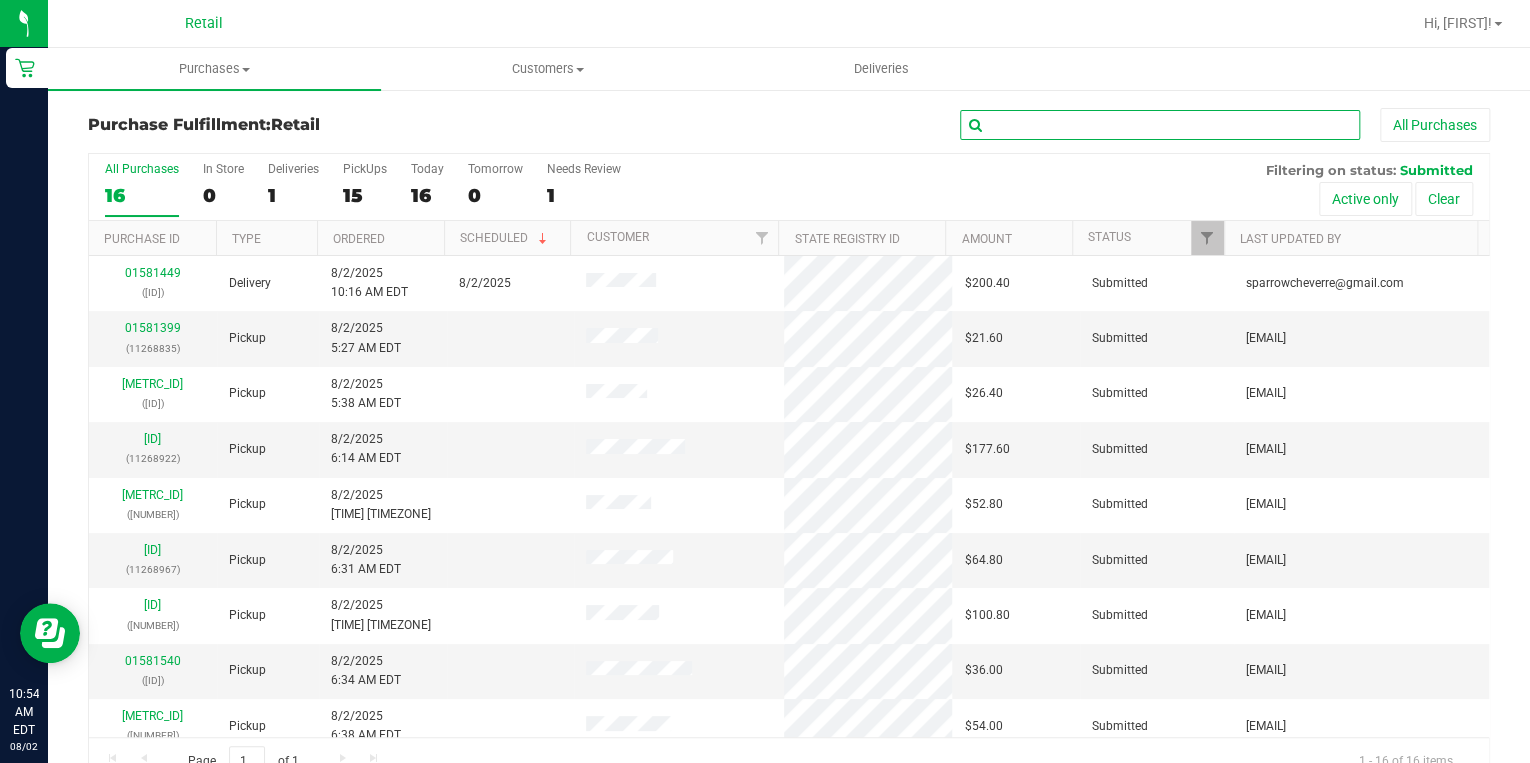 click at bounding box center (1160, 125) 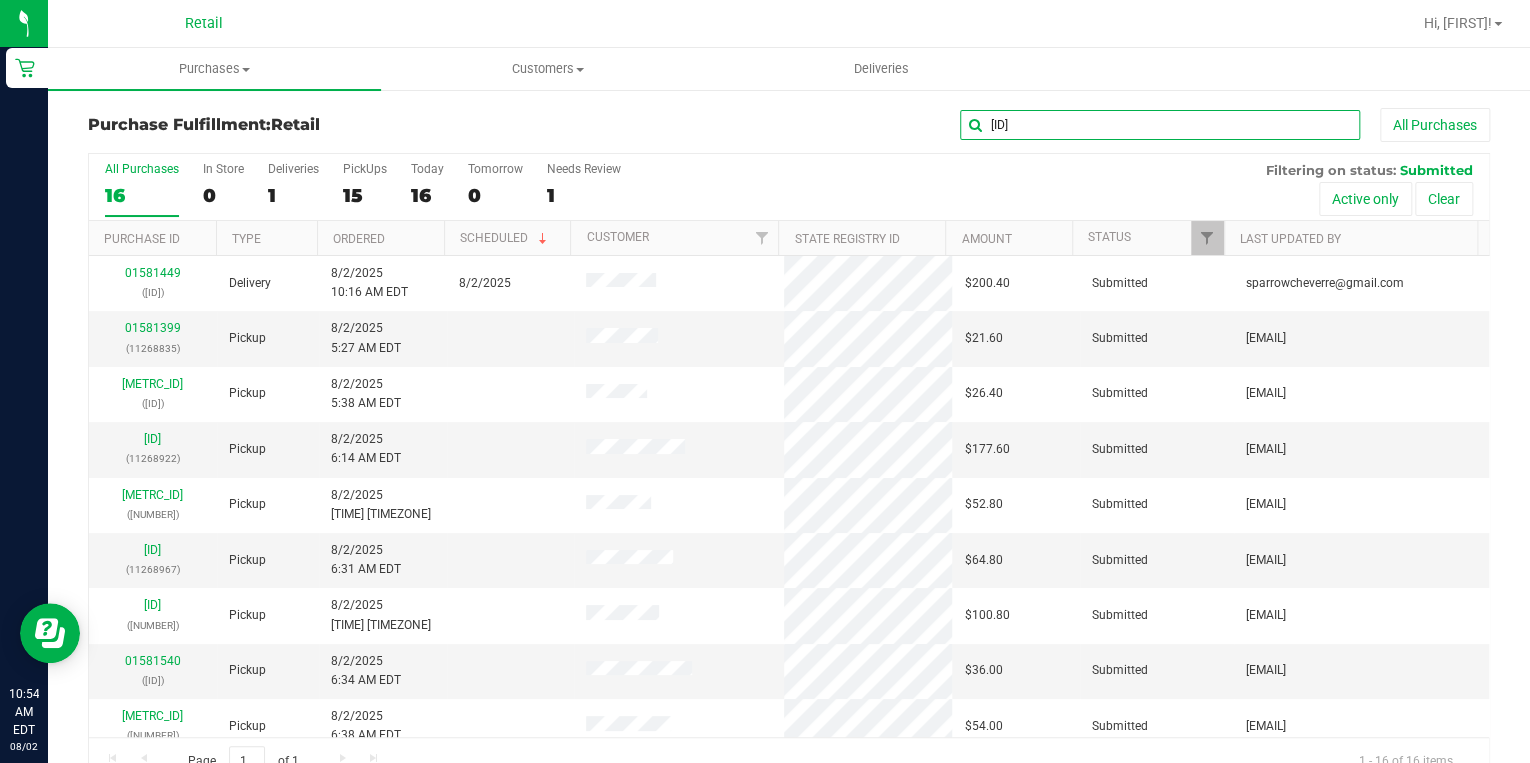 type on "9000" 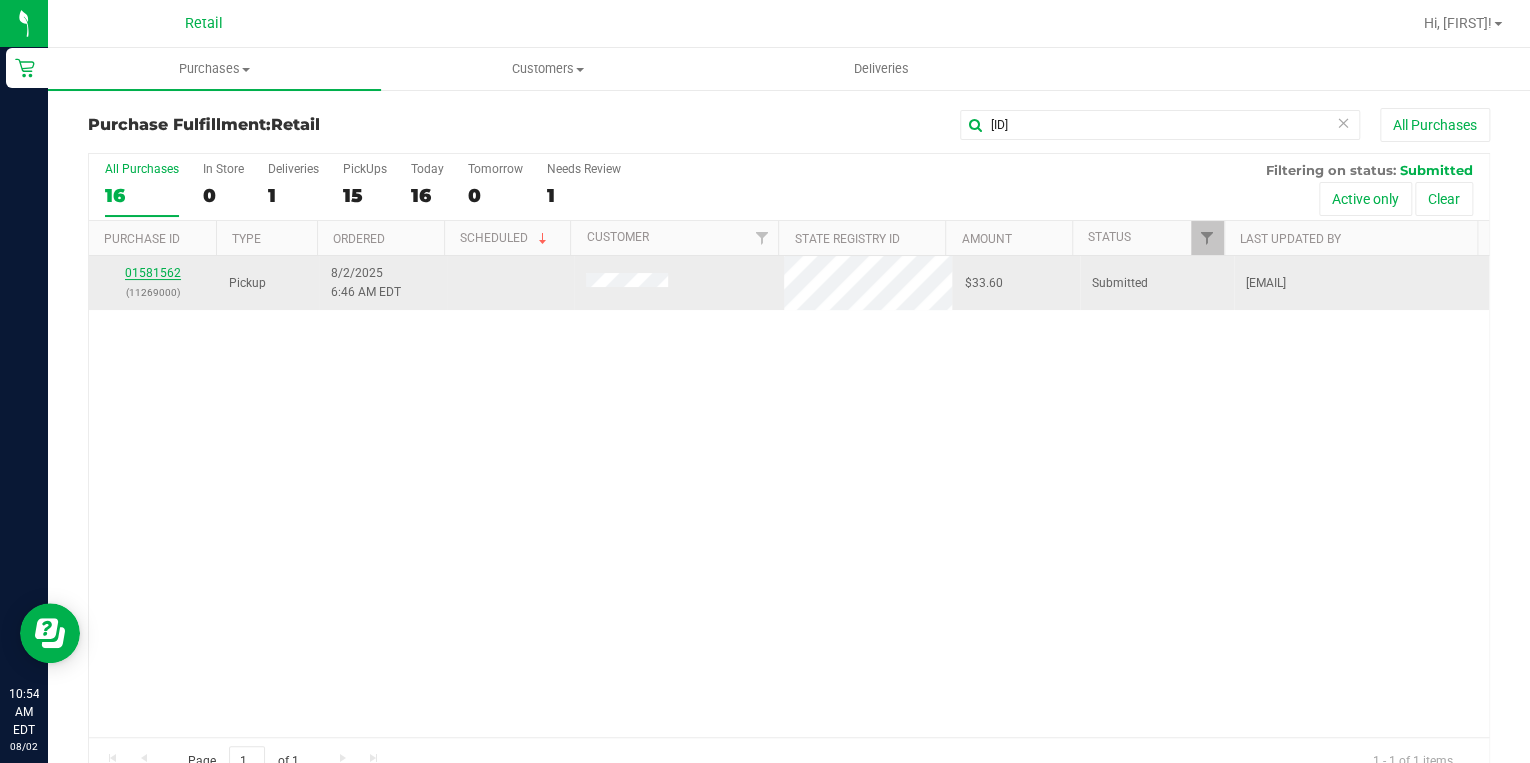 click on "01581562" at bounding box center (153, 273) 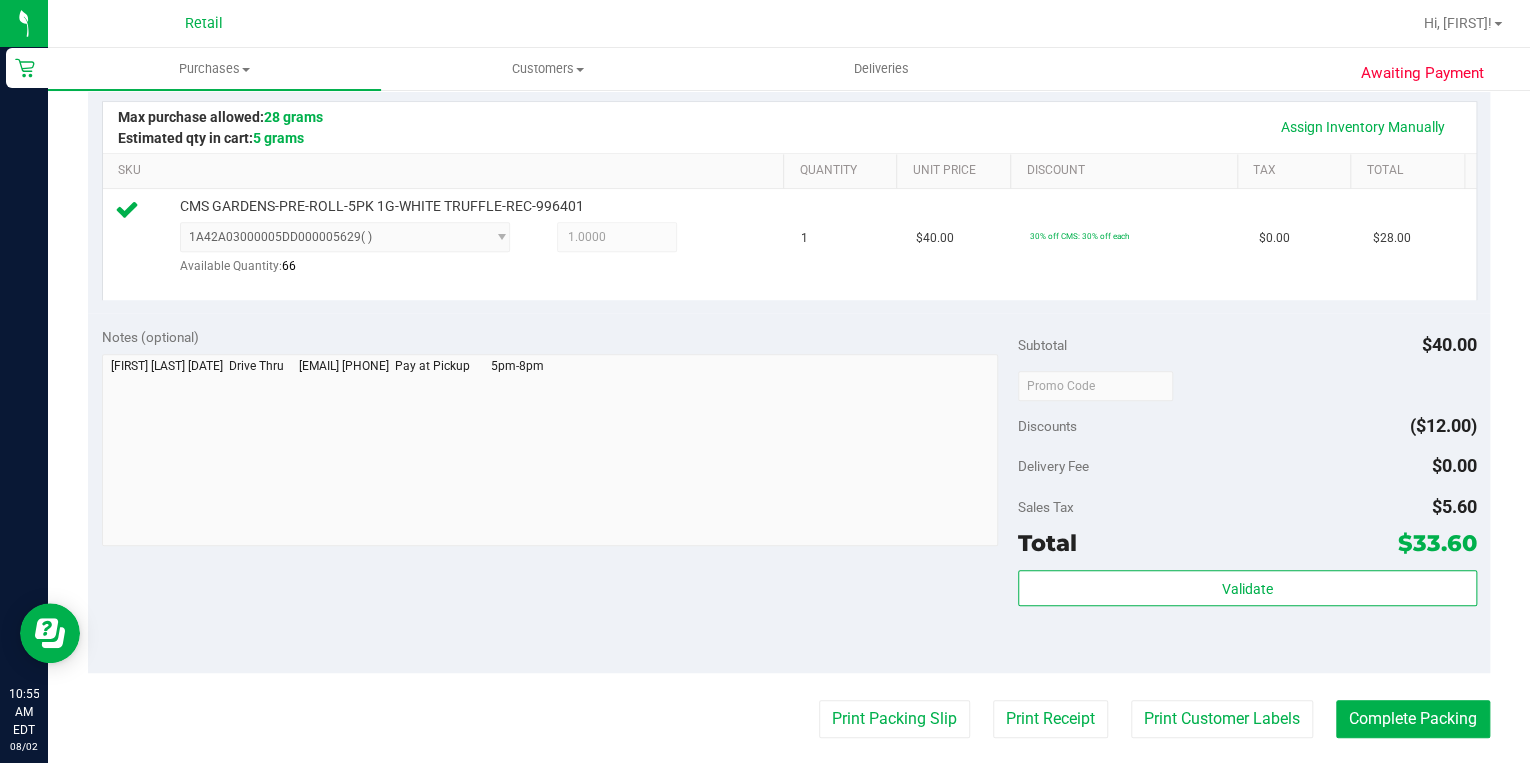 scroll, scrollTop: 560, scrollLeft: 0, axis: vertical 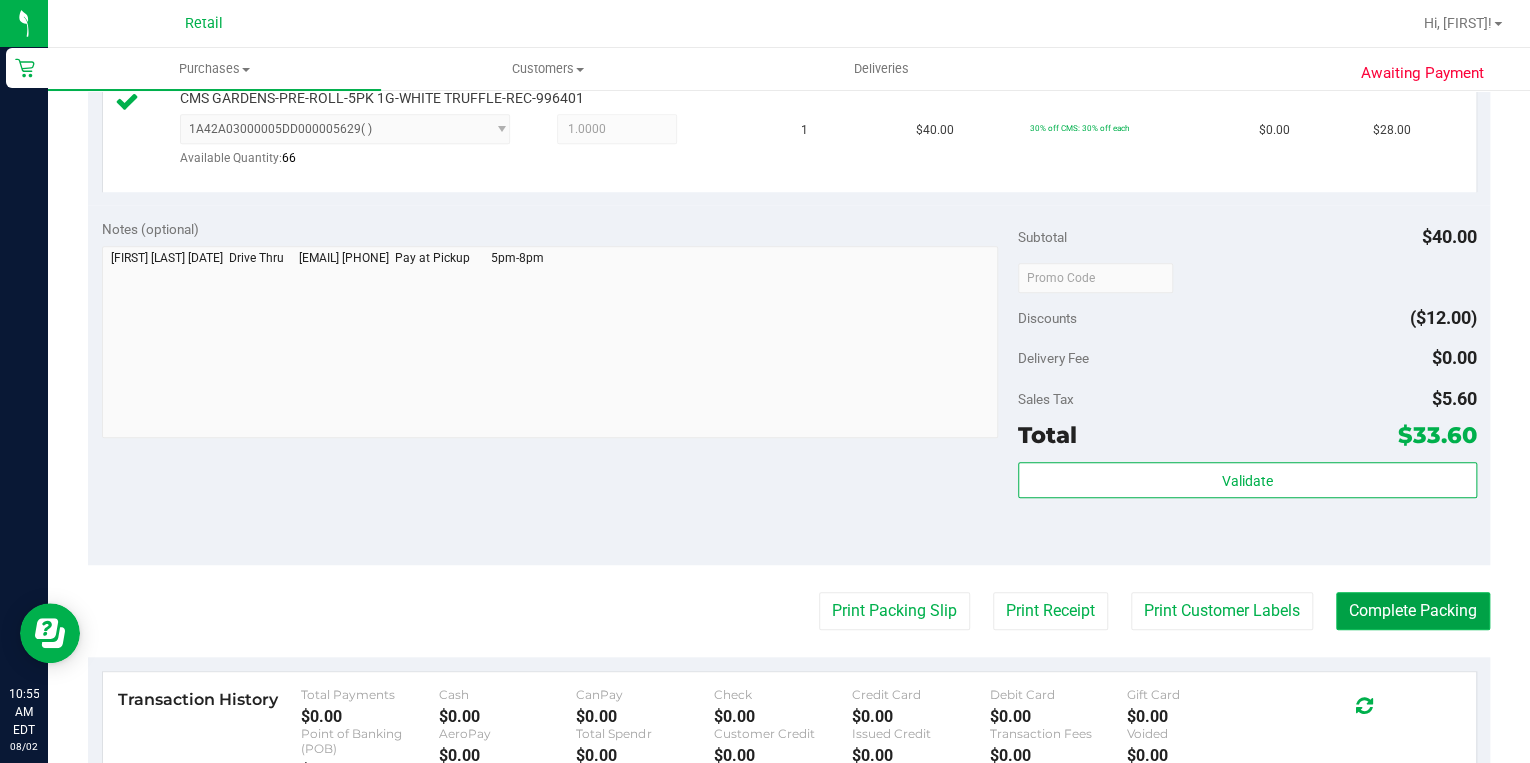 click on "Complete Packing" at bounding box center (1413, 611) 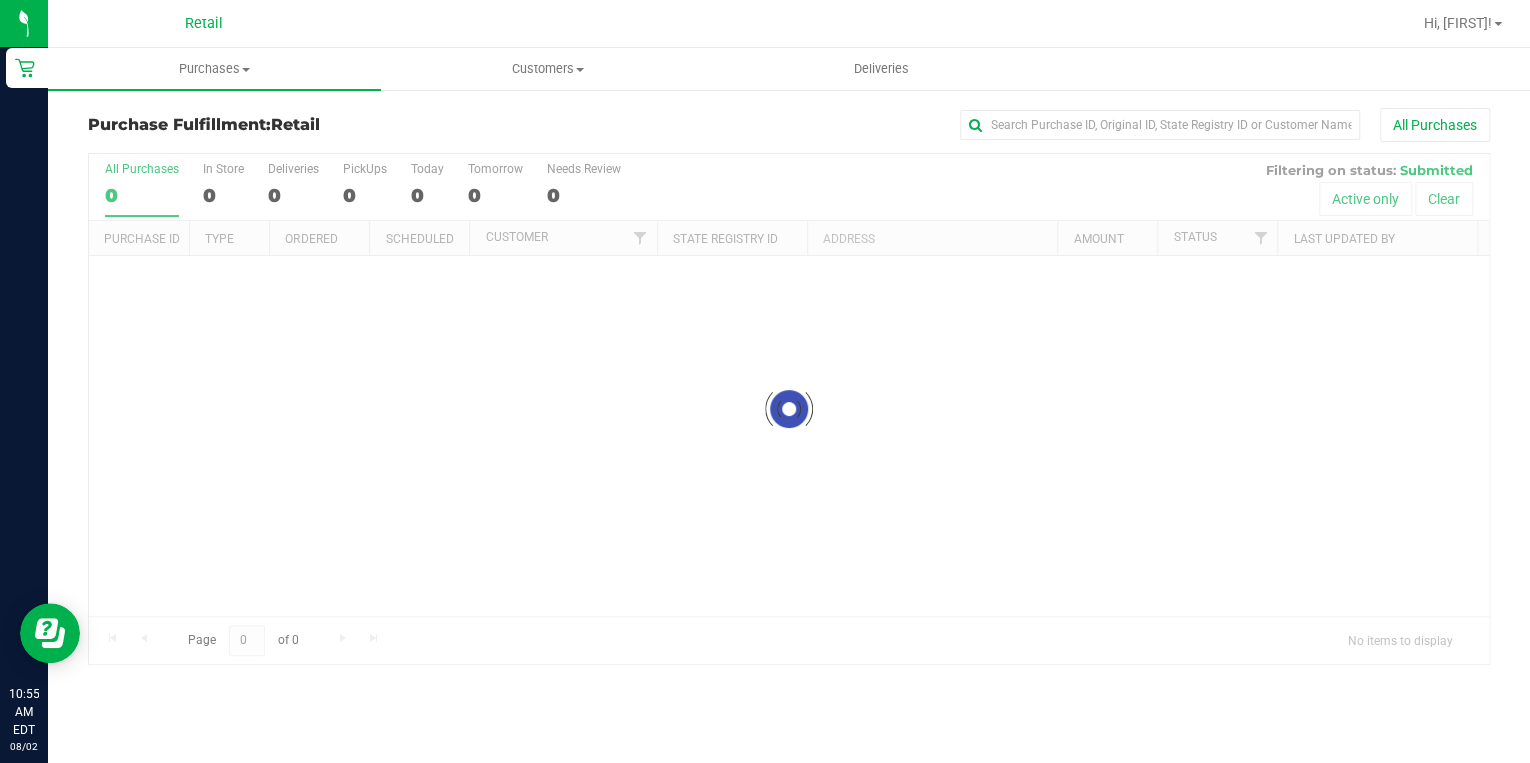 scroll, scrollTop: 0, scrollLeft: 0, axis: both 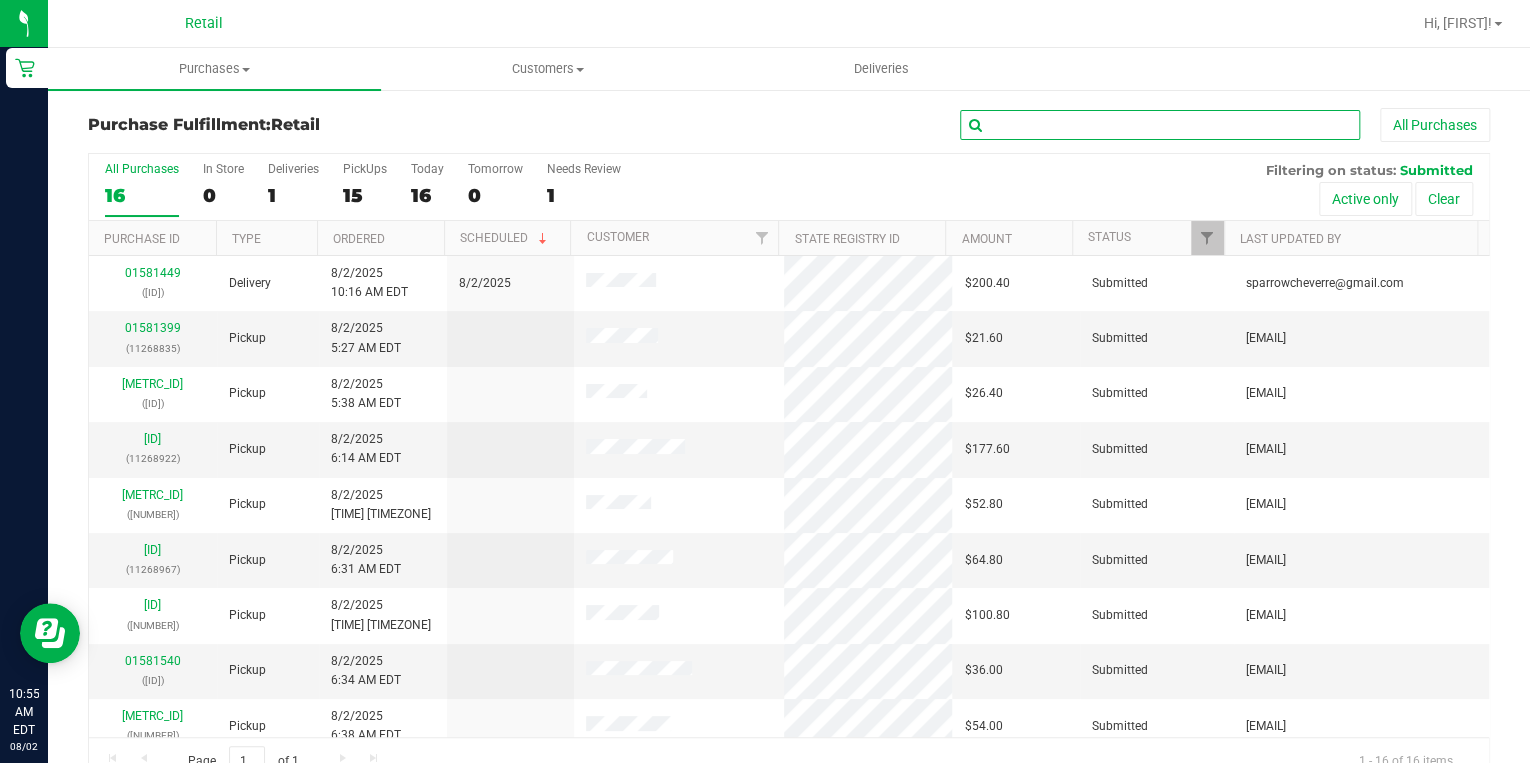 click at bounding box center [1160, 125] 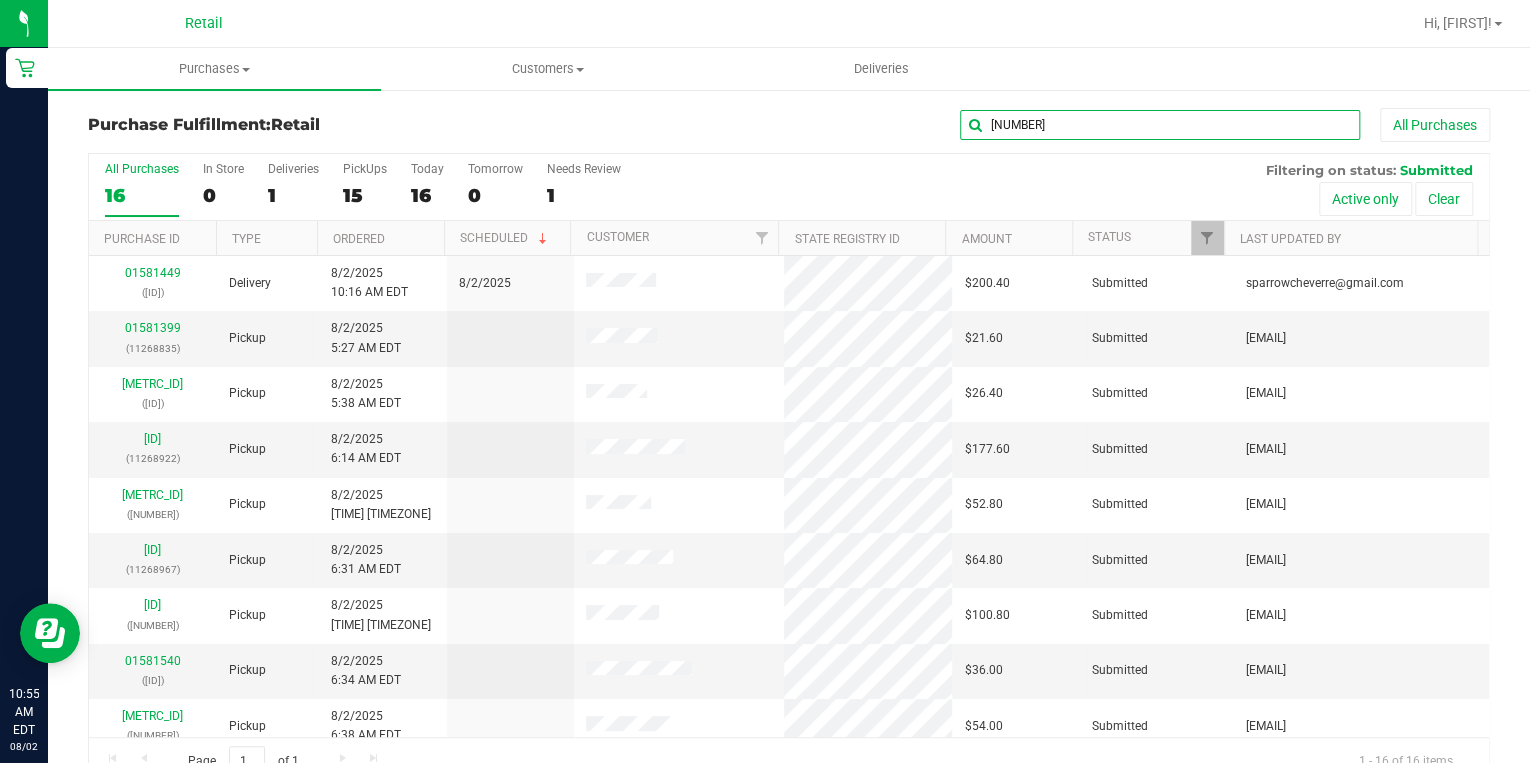 type on "8987" 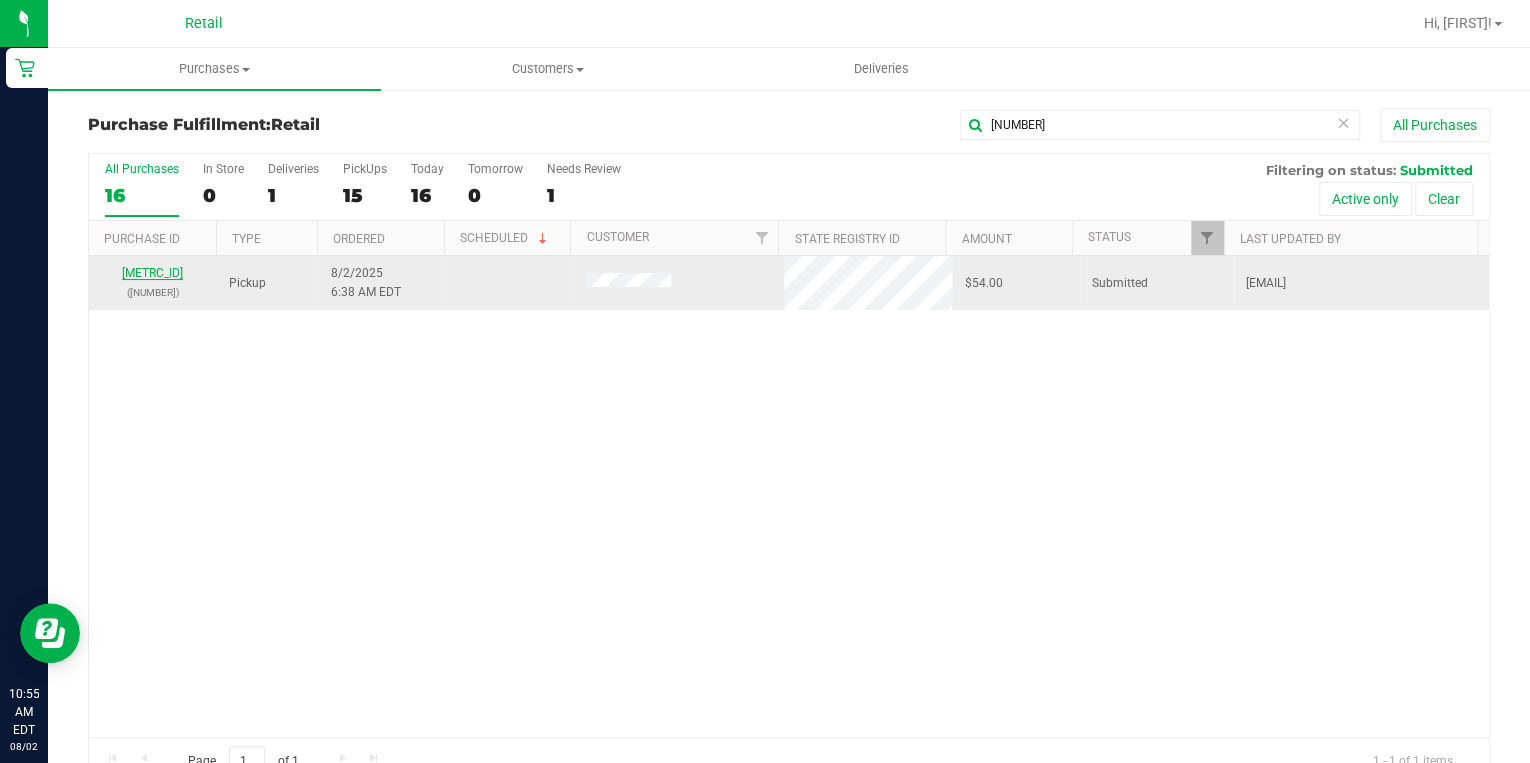 click on "01581549" at bounding box center [152, 273] 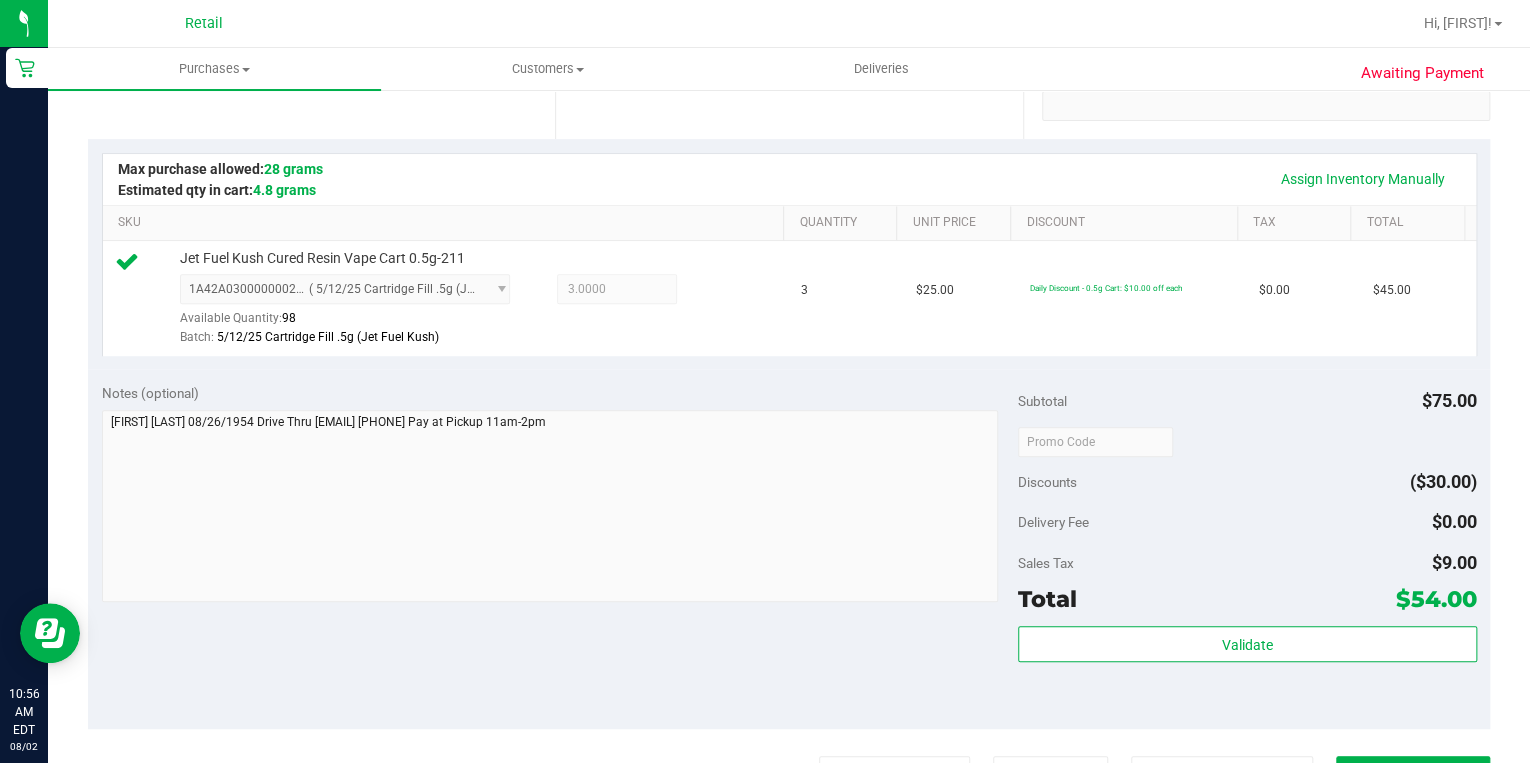 scroll, scrollTop: 480, scrollLeft: 0, axis: vertical 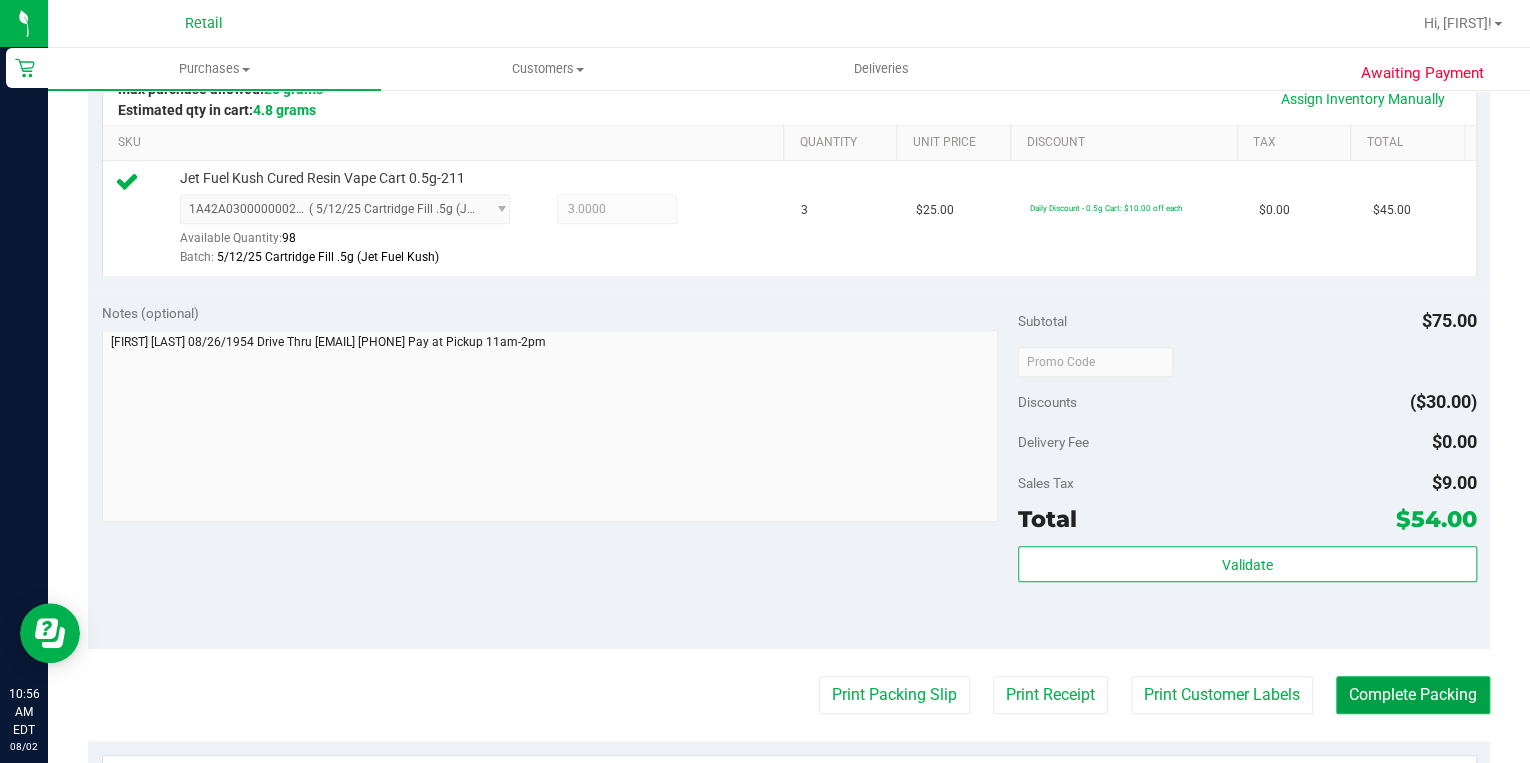 click on "Complete Packing" at bounding box center [1413, 695] 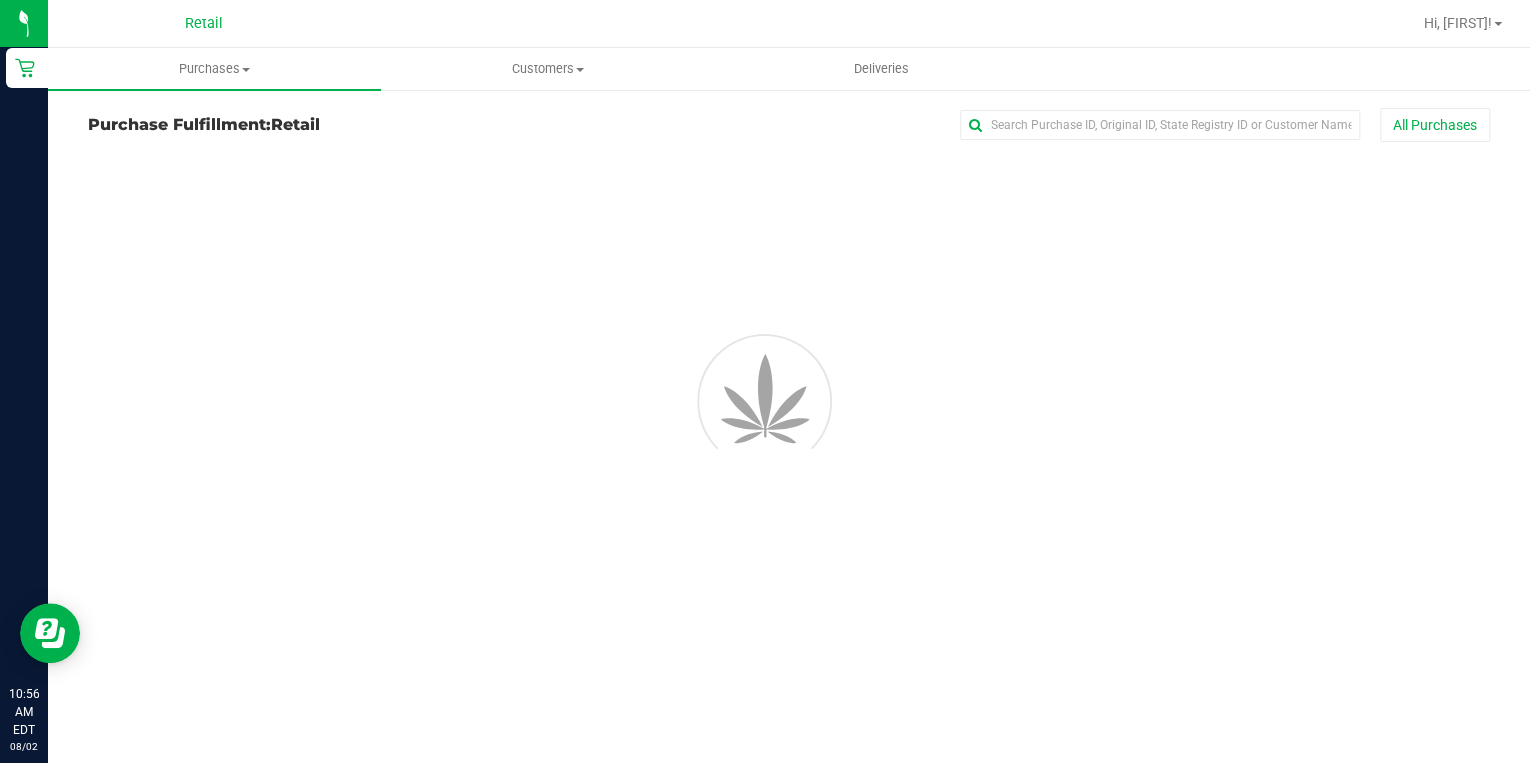 scroll, scrollTop: 0, scrollLeft: 0, axis: both 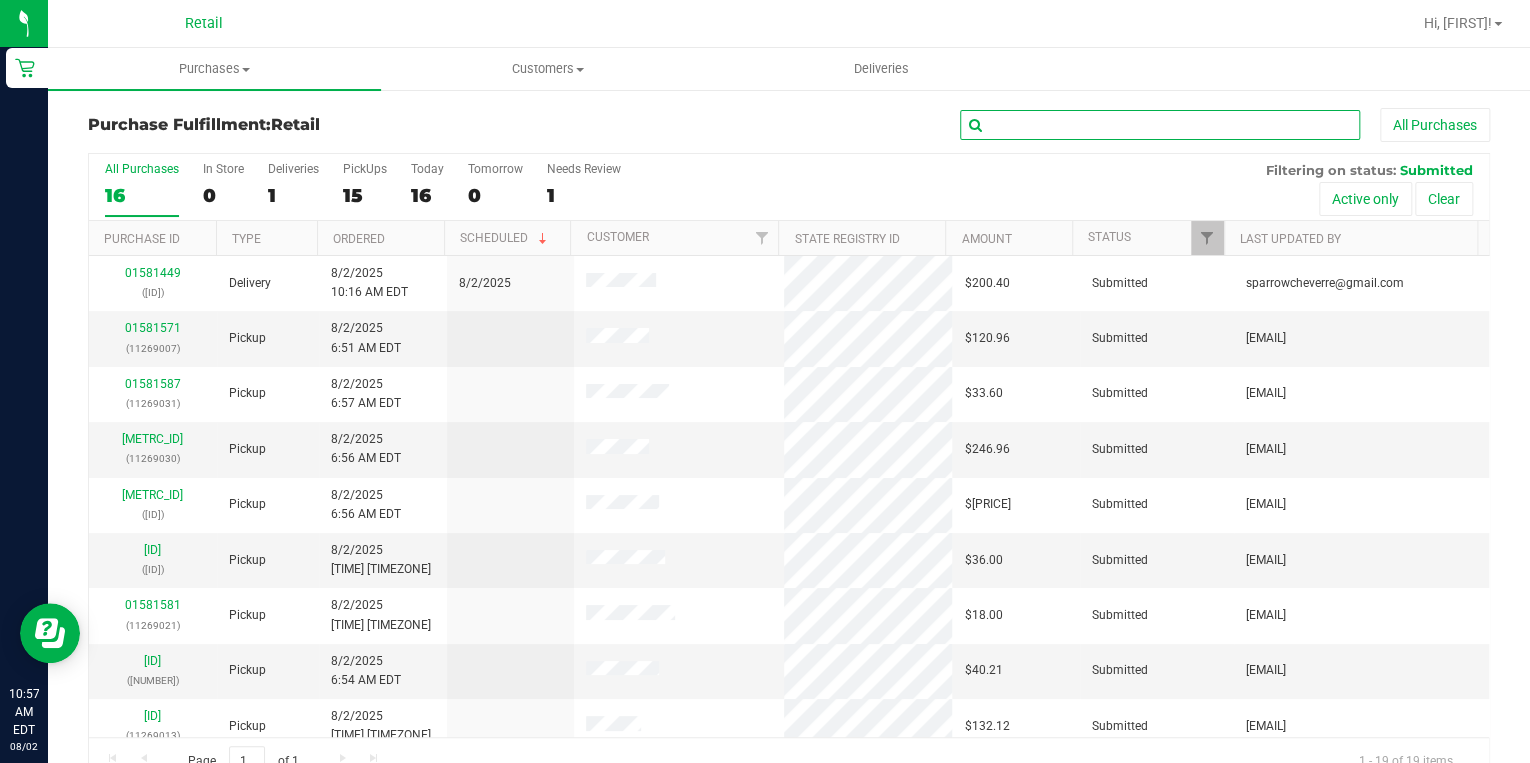 click at bounding box center [1160, 125] 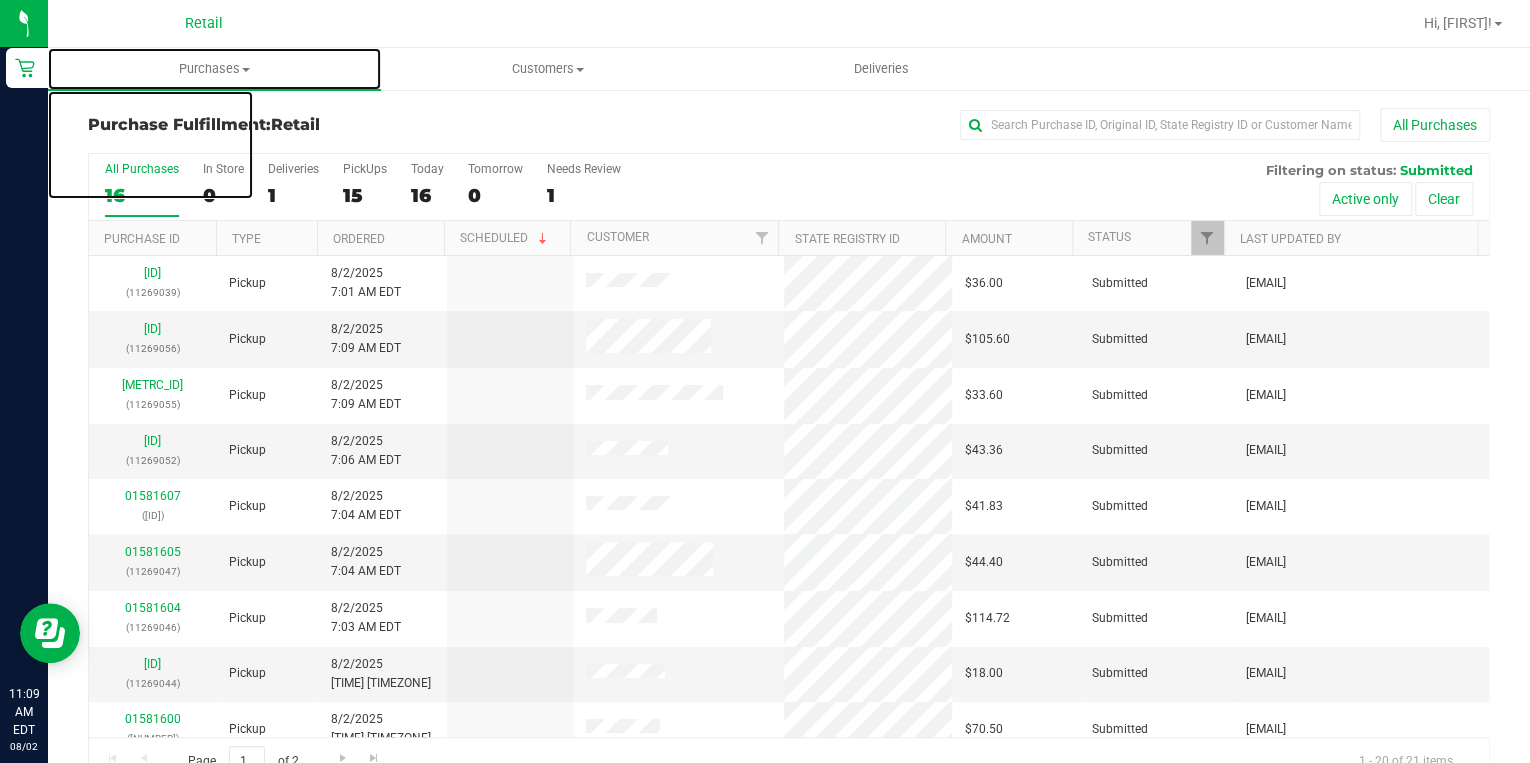 click on "Purchases" at bounding box center [214, 69] 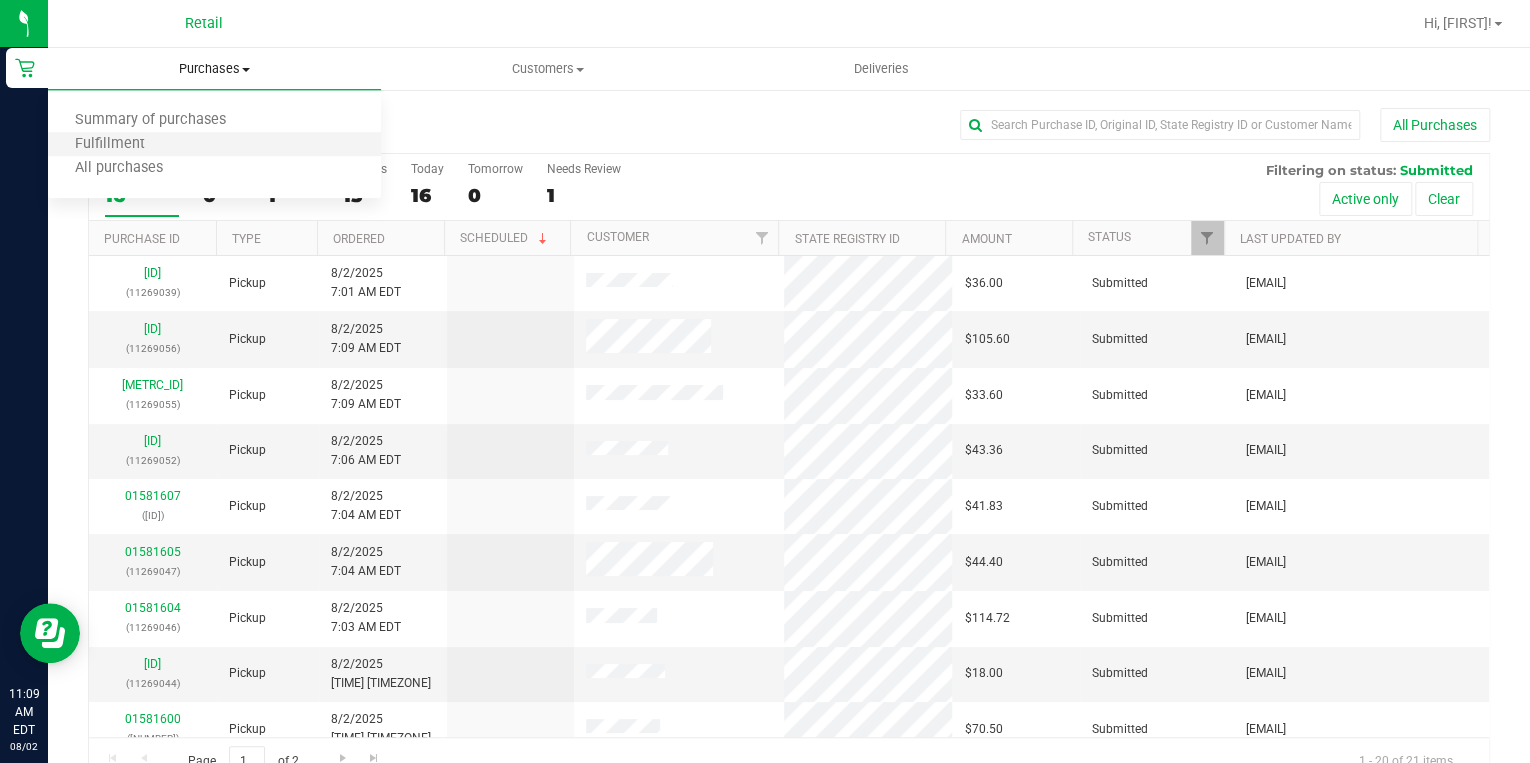 click on "Fulfillment" at bounding box center [214, 145] 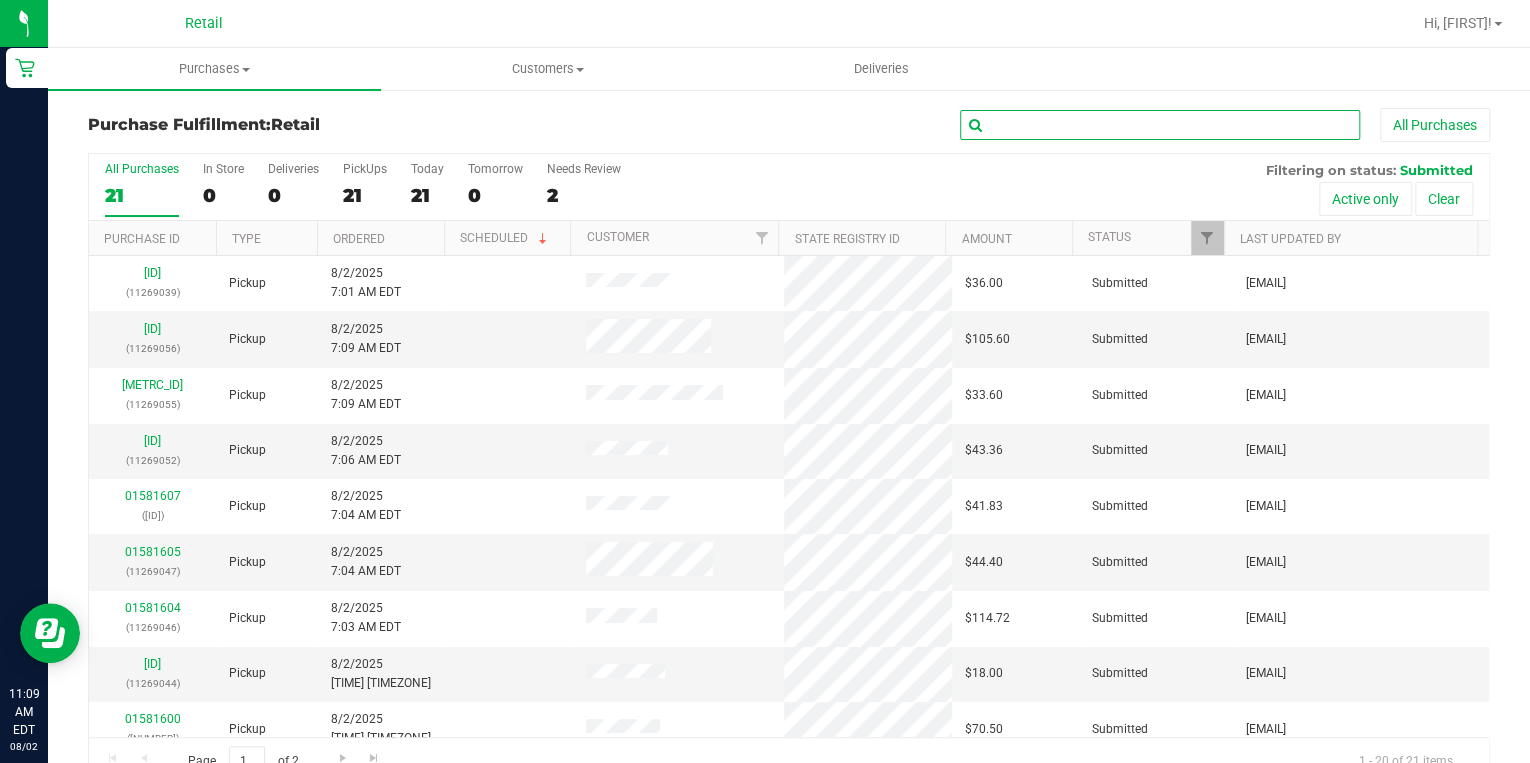 click at bounding box center (1160, 125) 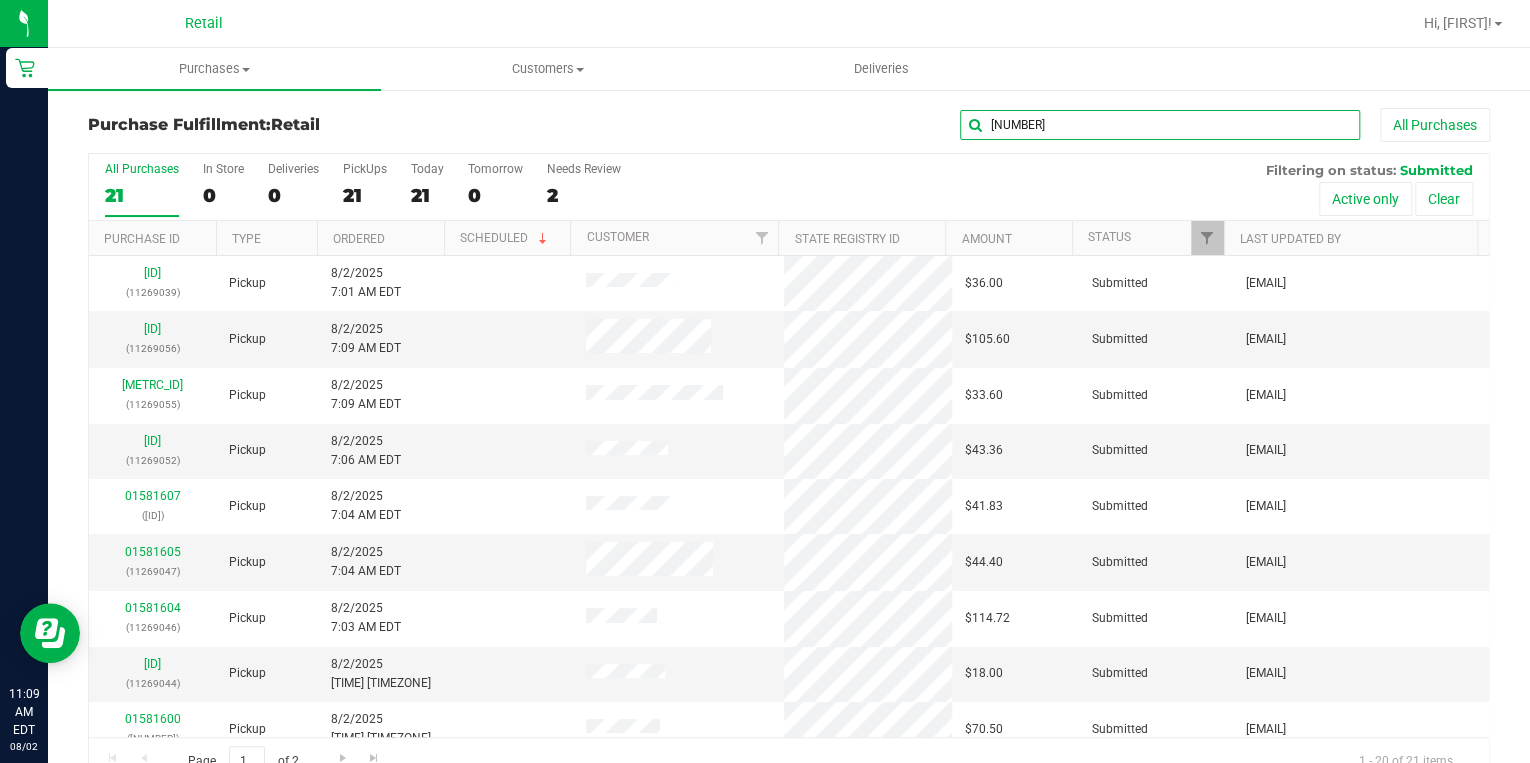 type on "9012" 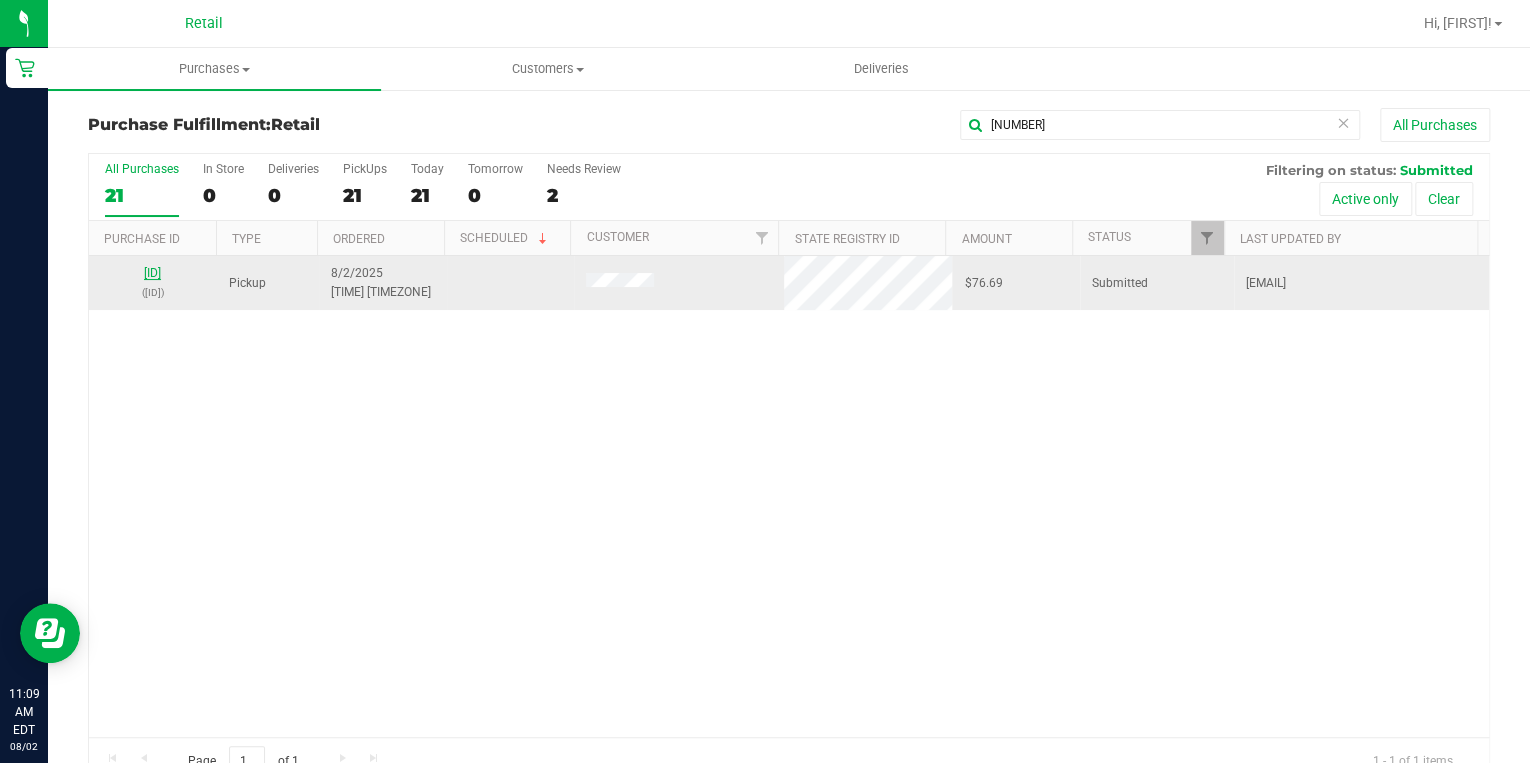 click on "01581576" at bounding box center [152, 273] 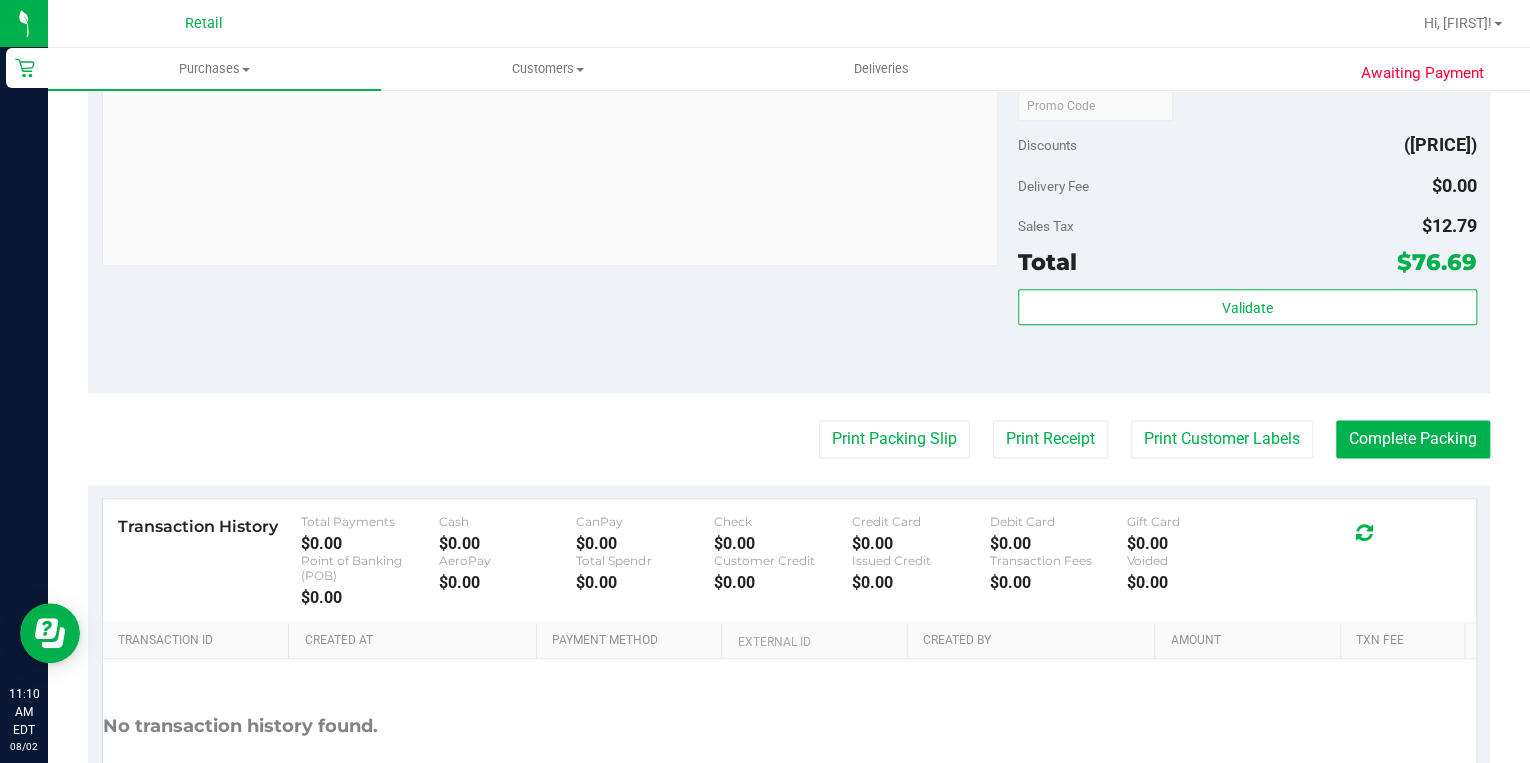 scroll, scrollTop: 1120, scrollLeft: 0, axis: vertical 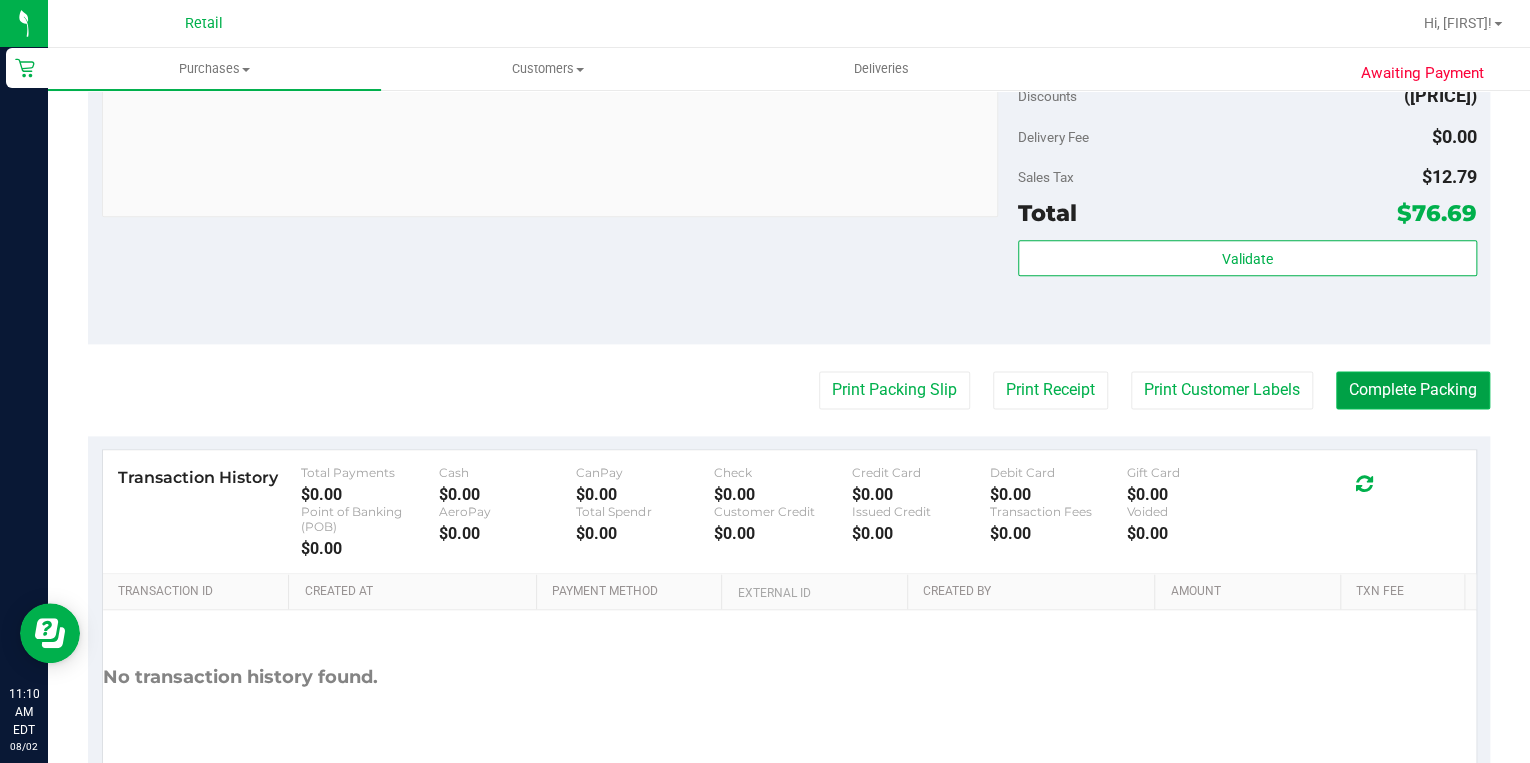 click on "Complete Packing" at bounding box center [1413, 390] 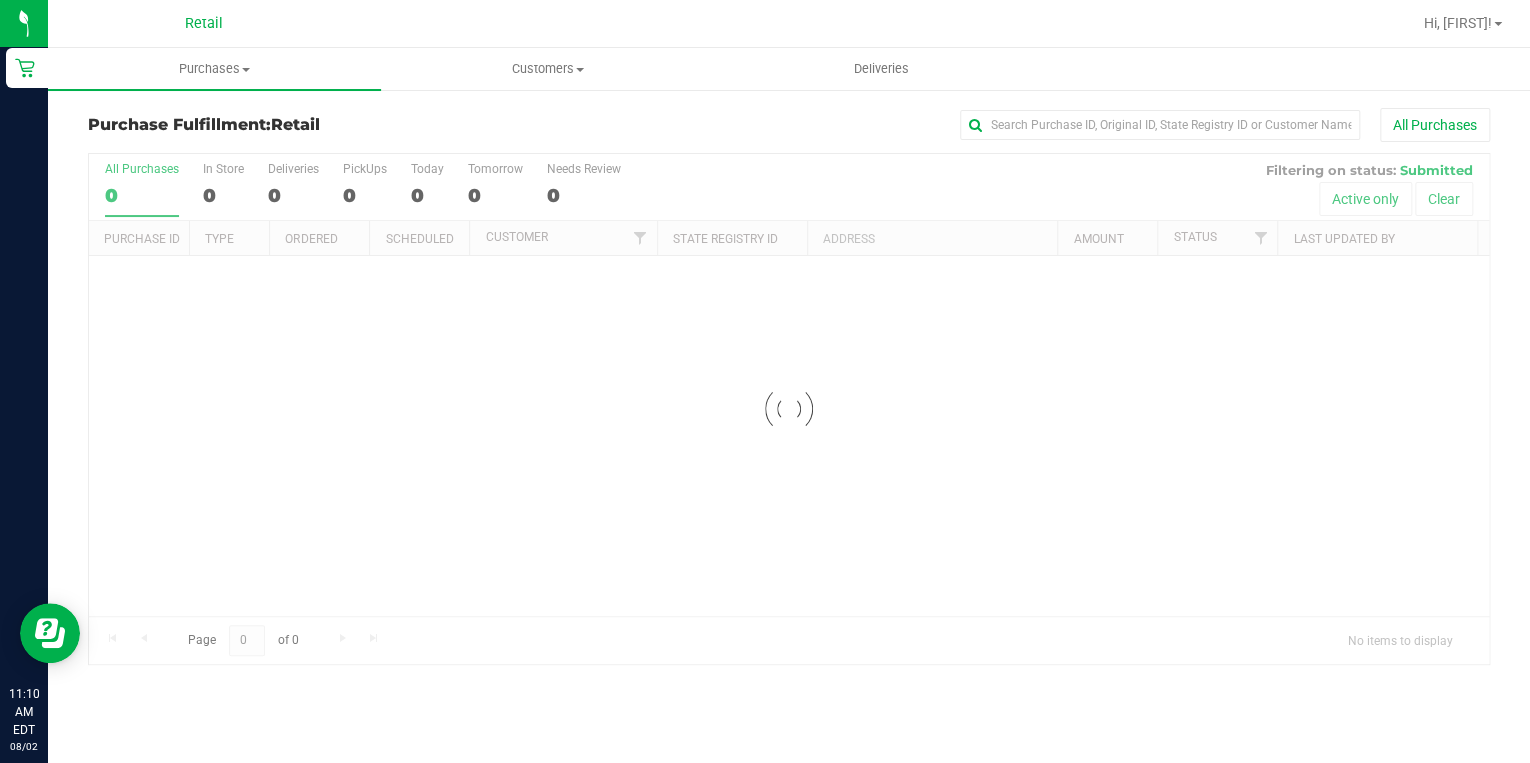 scroll, scrollTop: 0, scrollLeft: 0, axis: both 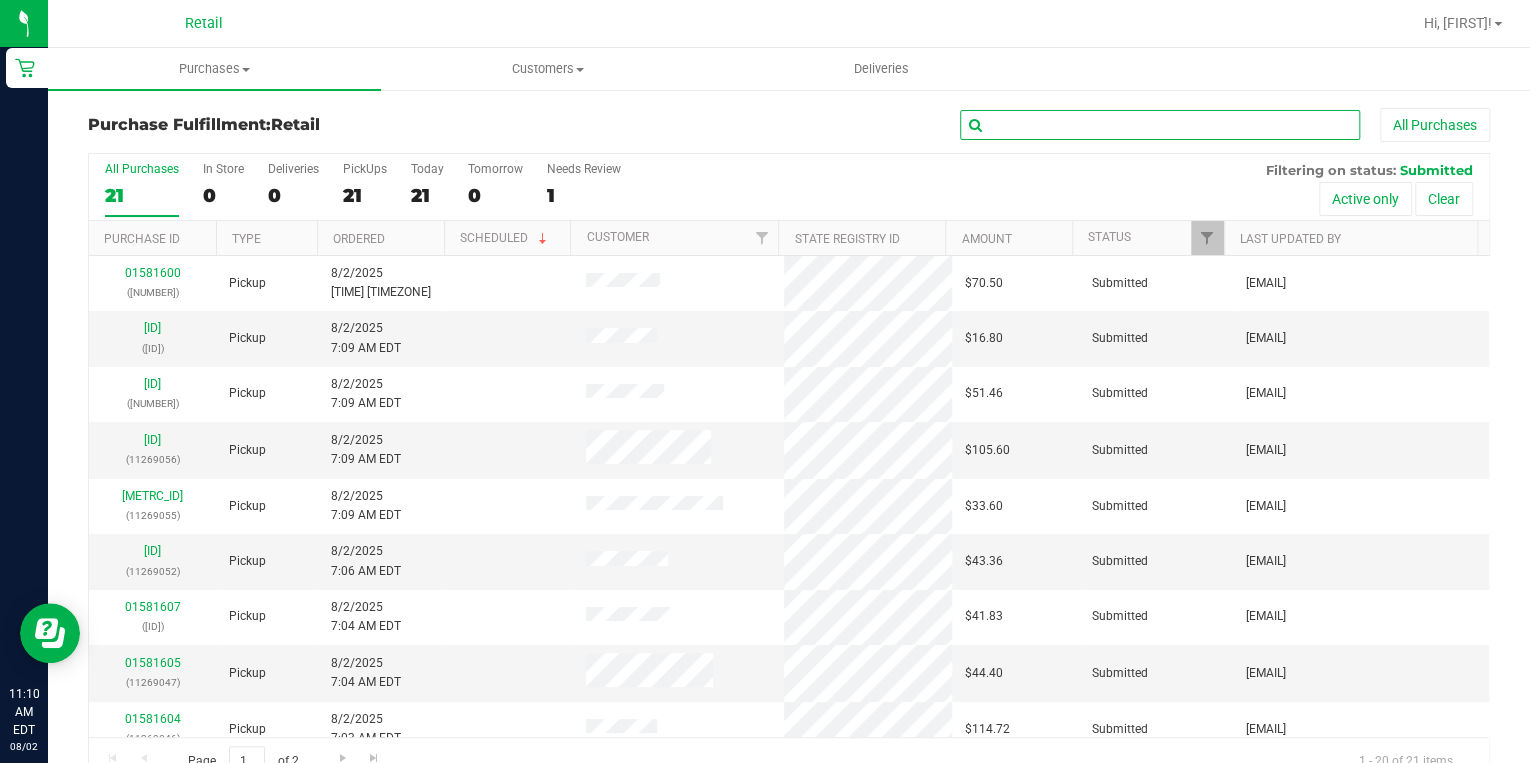 click at bounding box center (1160, 125) 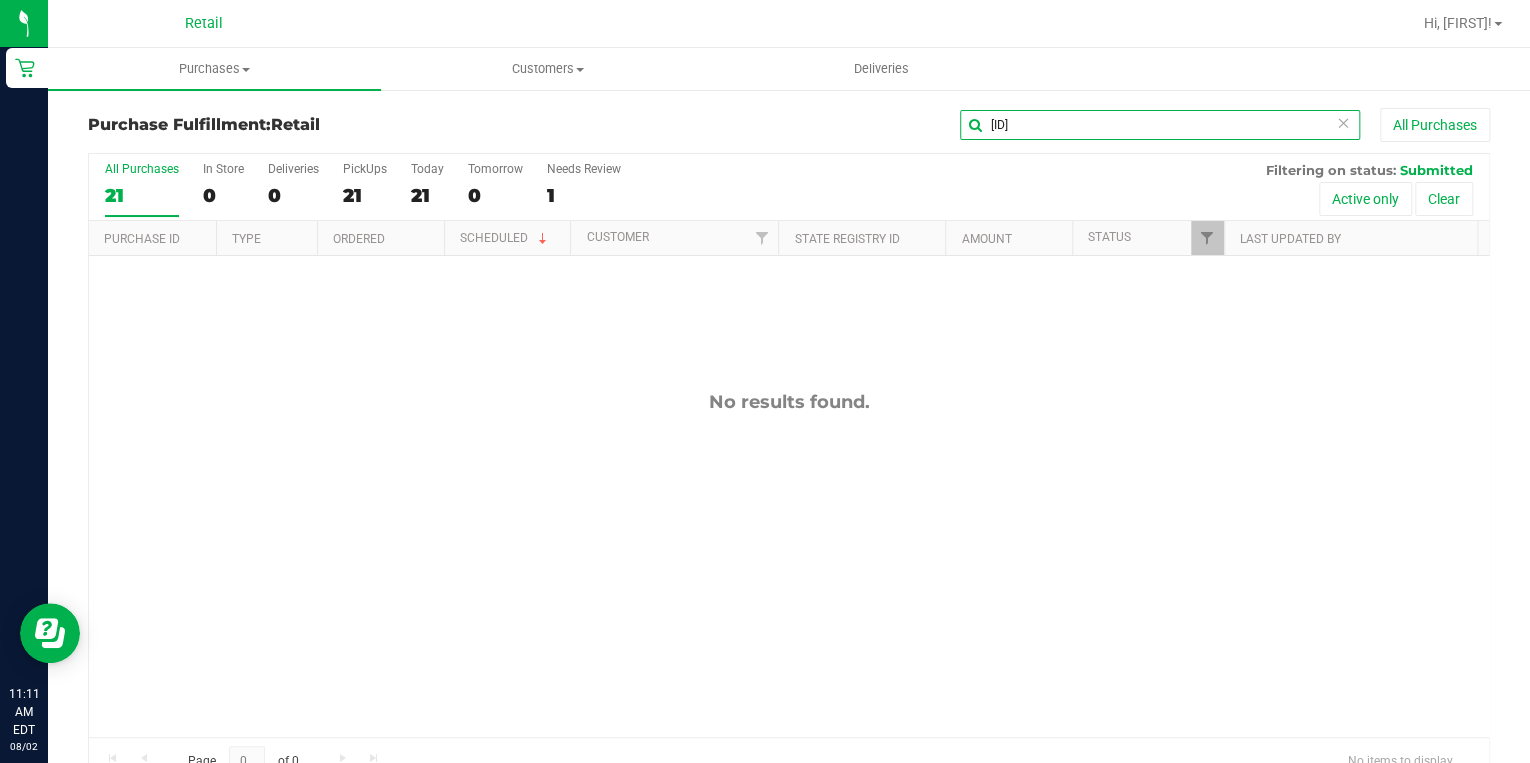 drag, startPoint x: 1095, startPoint y: 135, endPoint x: 953, endPoint y: 139, distance: 142.05632 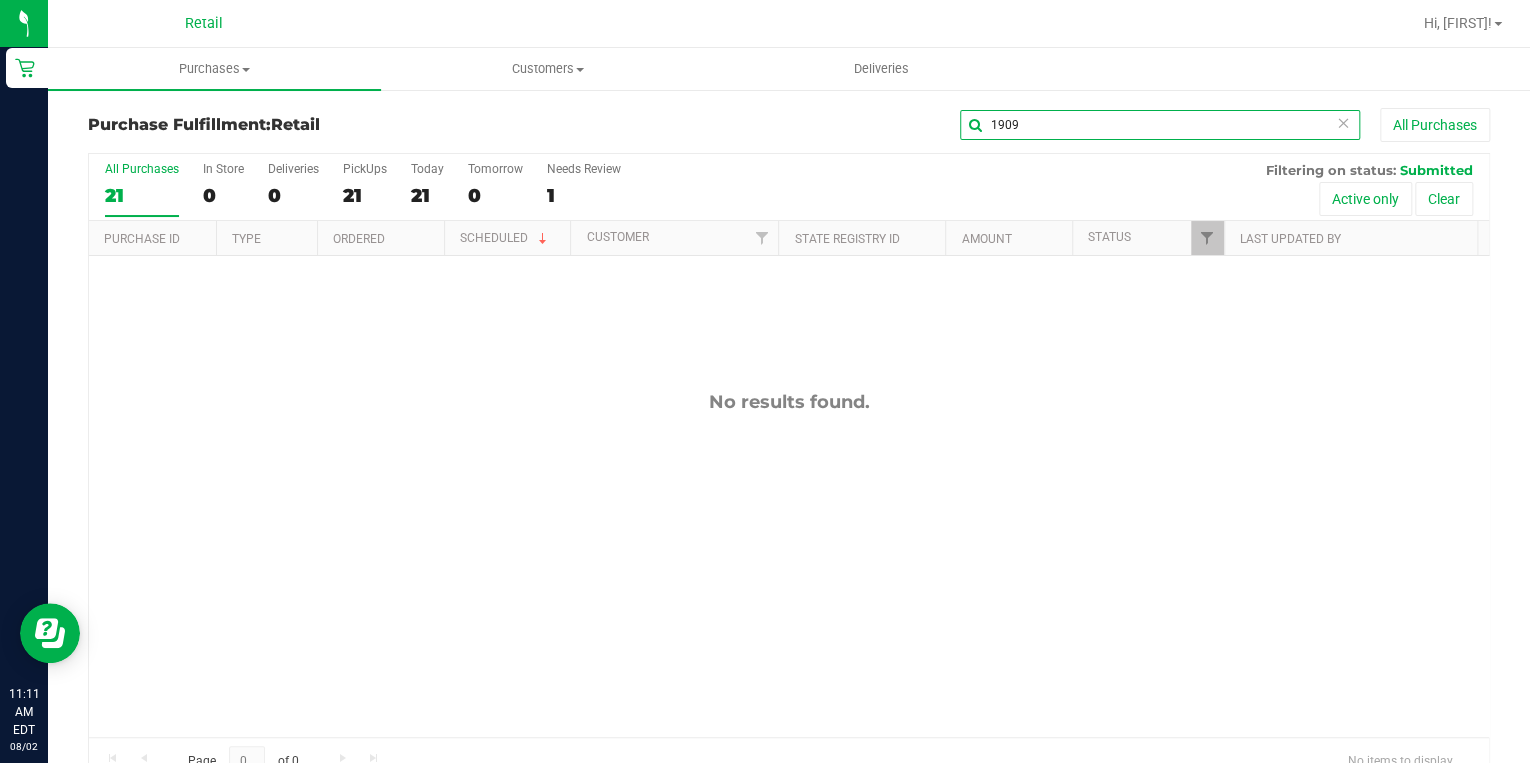 drag, startPoint x: 1004, startPoint y: 124, endPoint x: 976, endPoint y: 117, distance: 28.86174 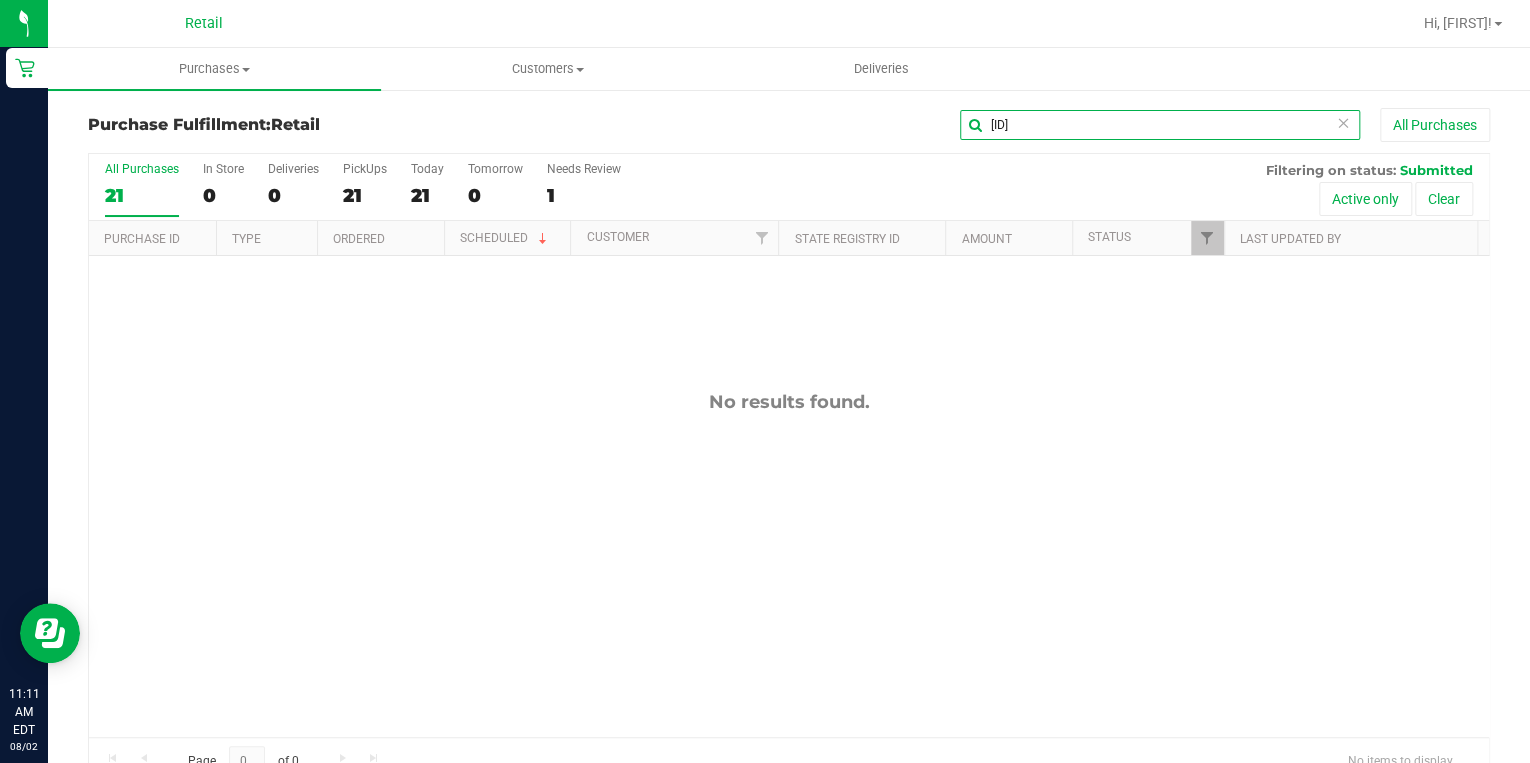 type on "9019" 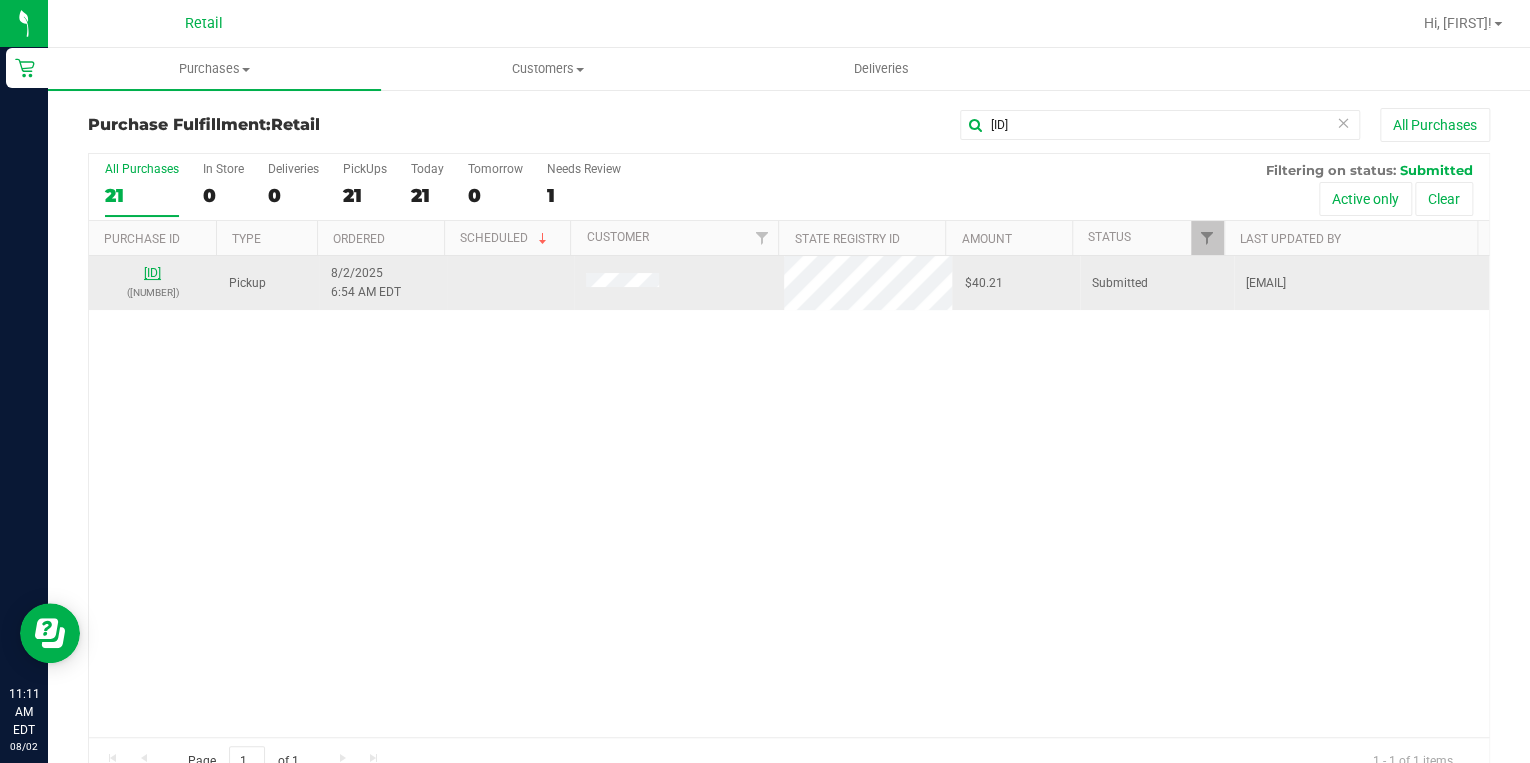 click on "01581580" at bounding box center [152, 273] 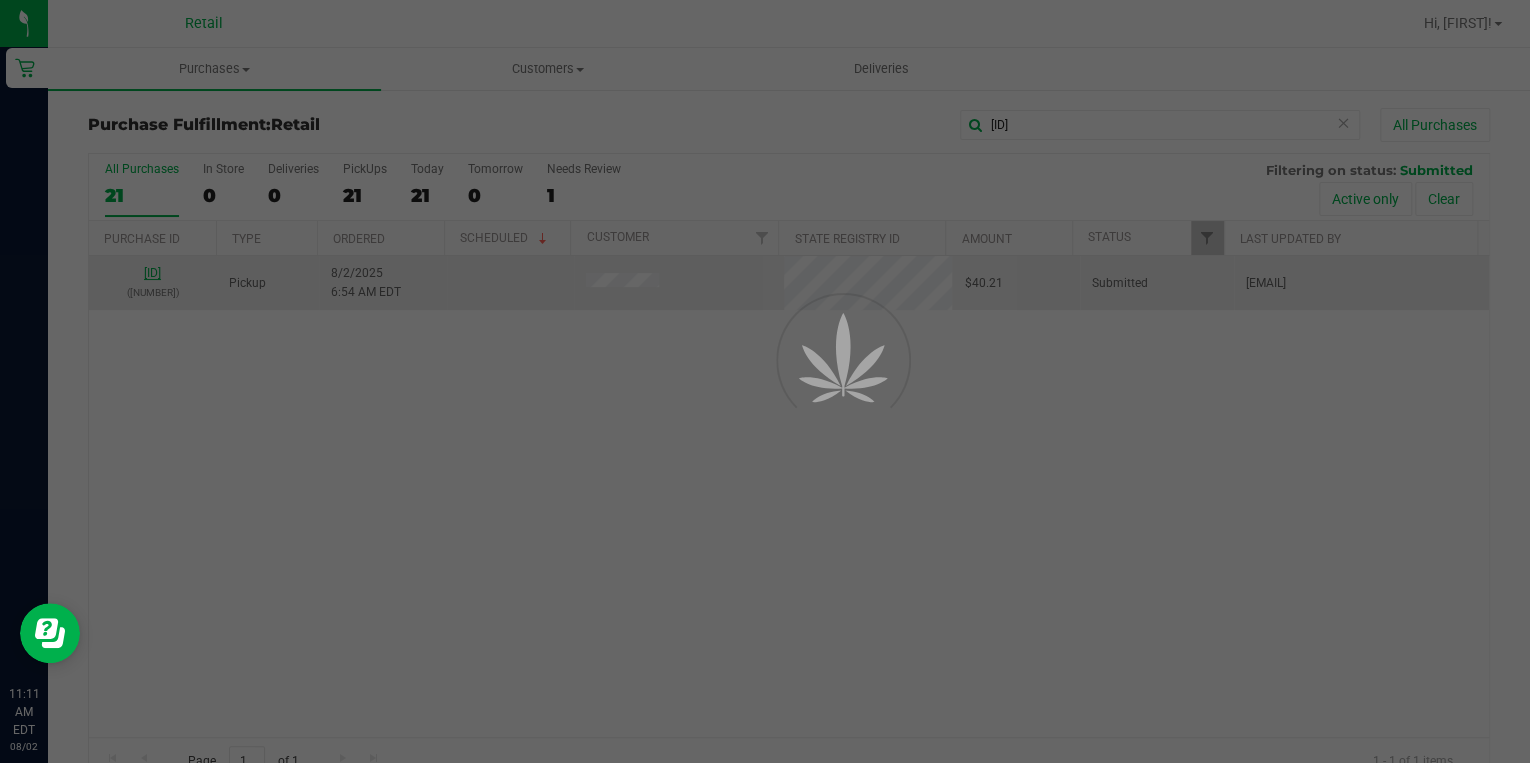 click at bounding box center [765, 381] 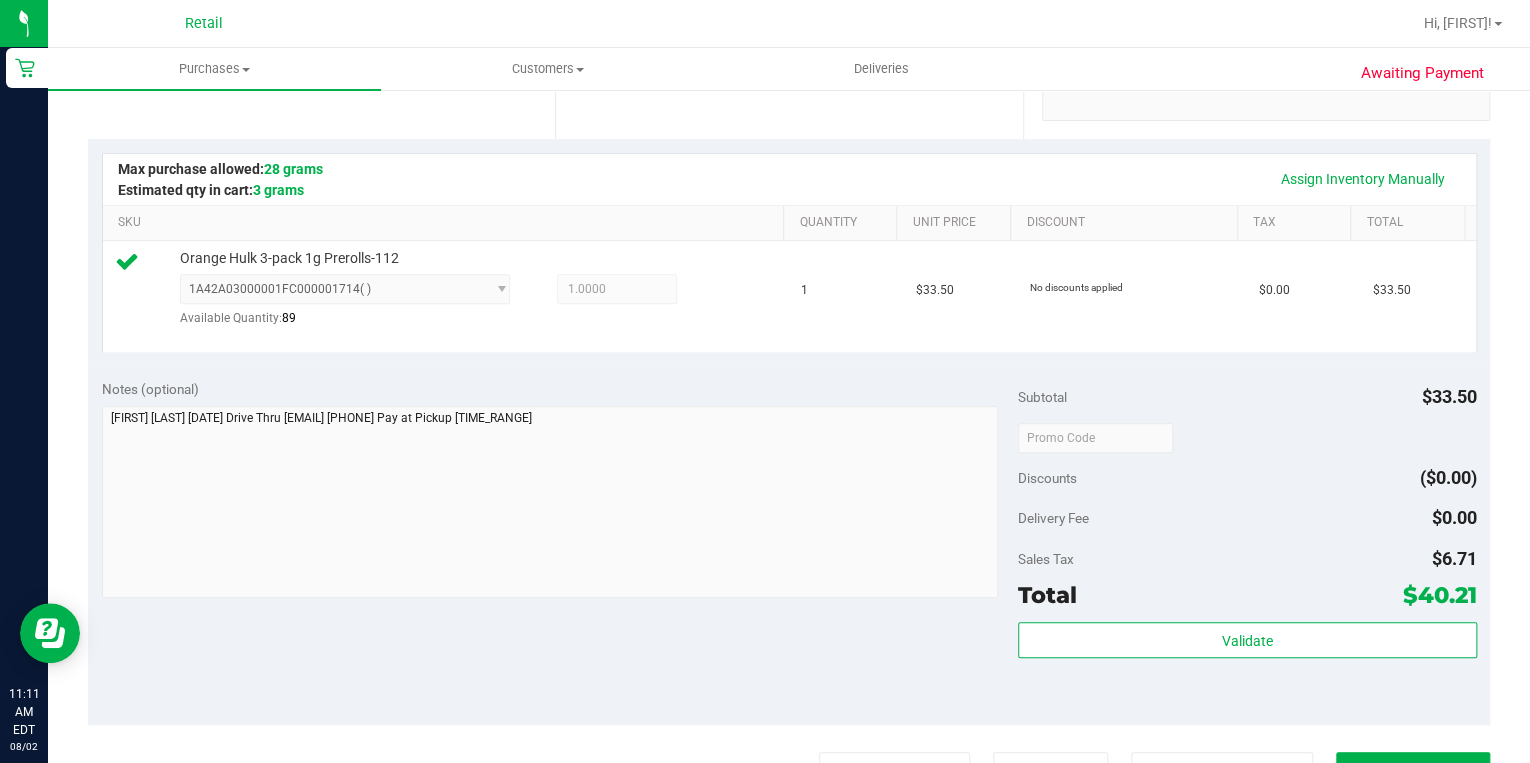 scroll, scrollTop: 640, scrollLeft: 0, axis: vertical 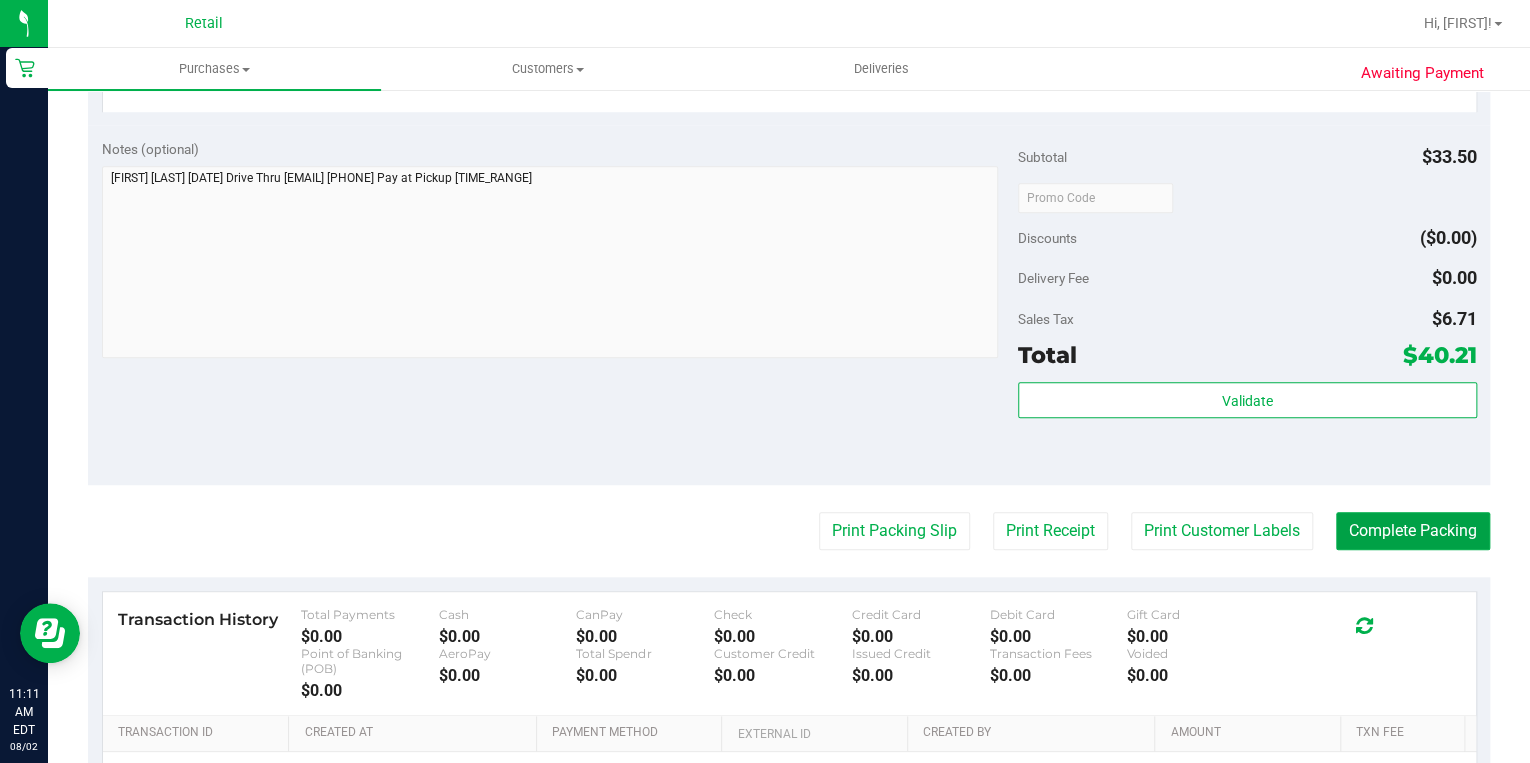 drag, startPoint x: 1362, startPoint y: 541, endPoint x: 1358, endPoint y: 489, distance: 52.153618 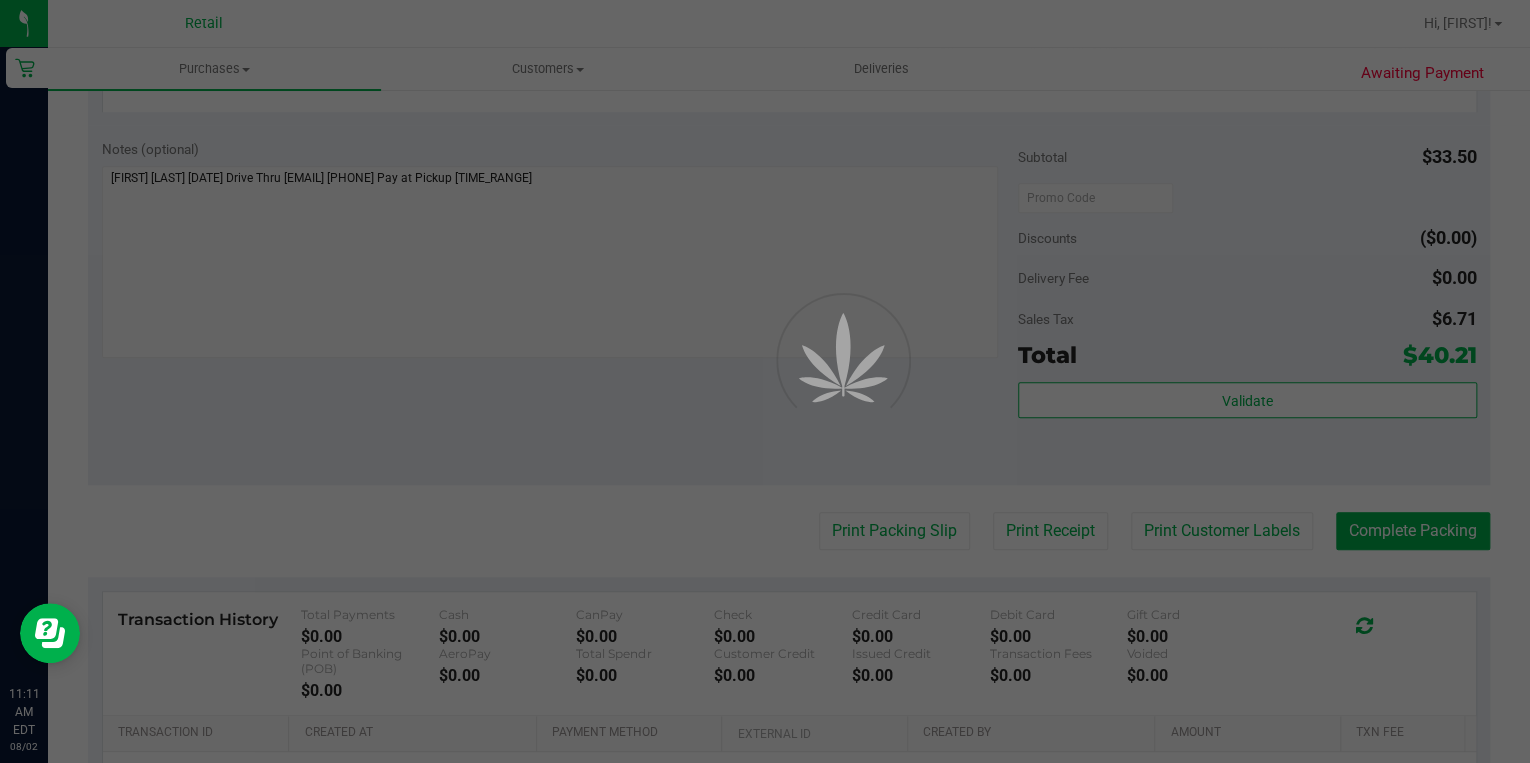 scroll, scrollTop: 0, scrollLeft: 0, axis: both 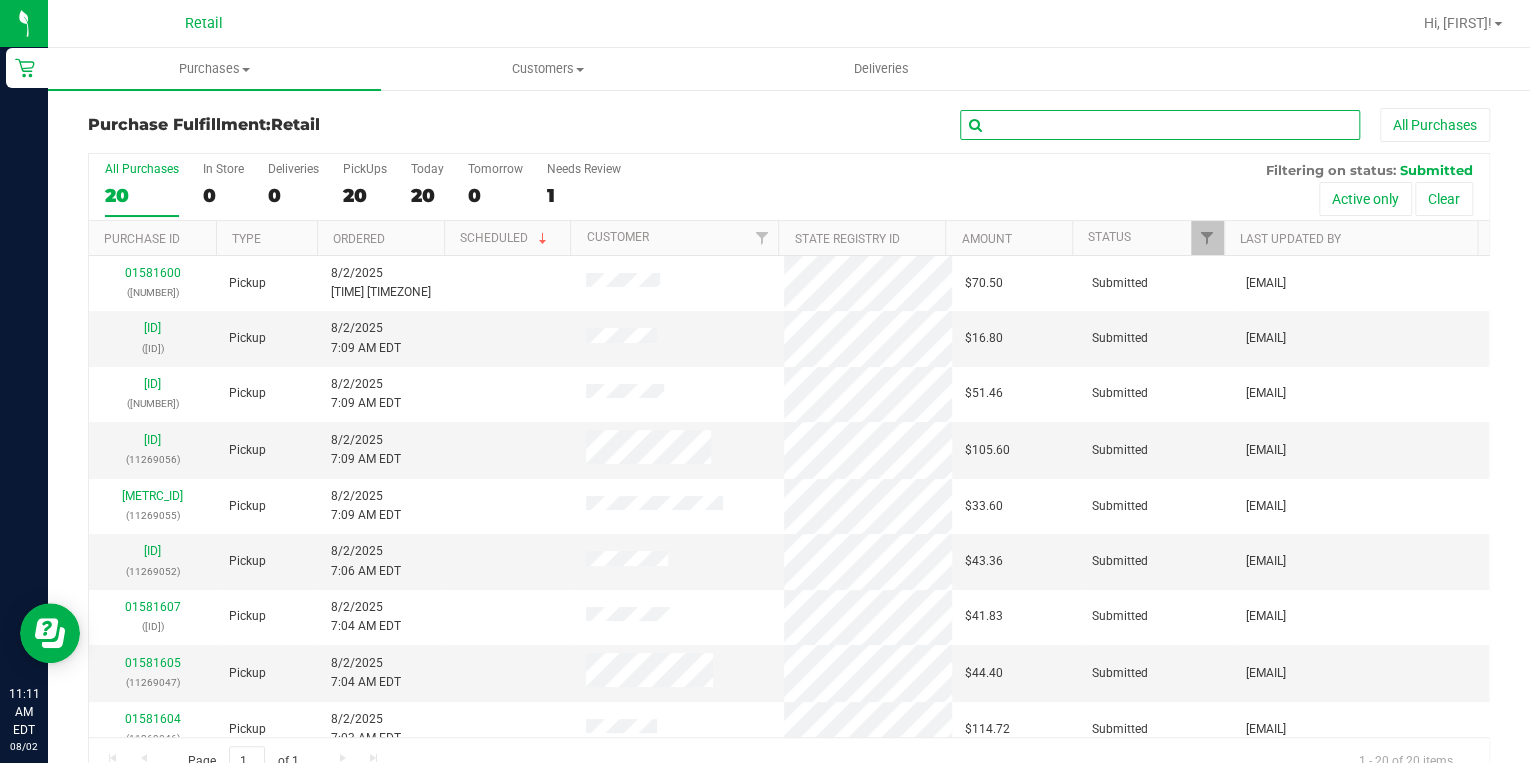 click at bounding box center (1160, 125) 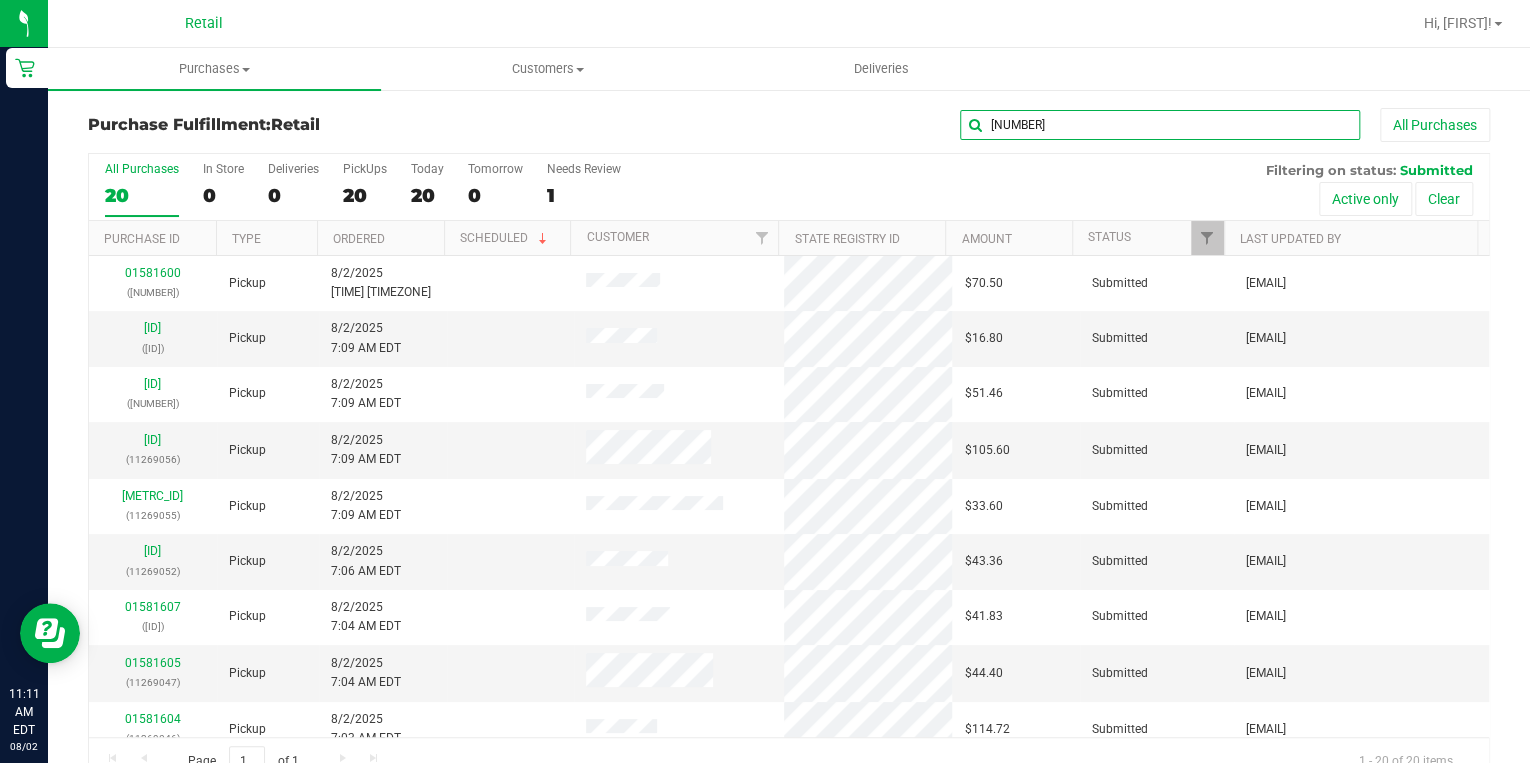 type on "9031" 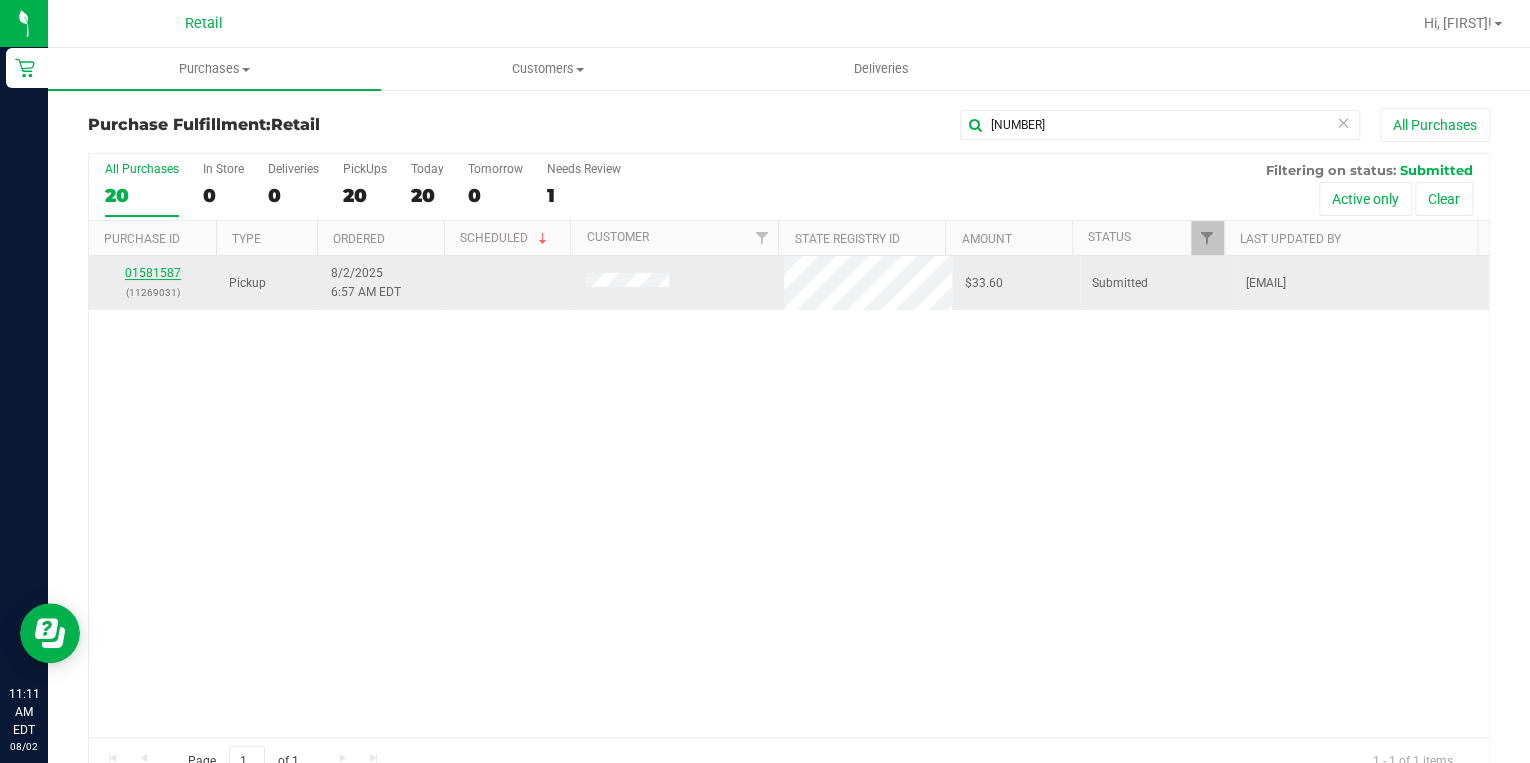 click on "01581587" at bounding box center [153, 273] 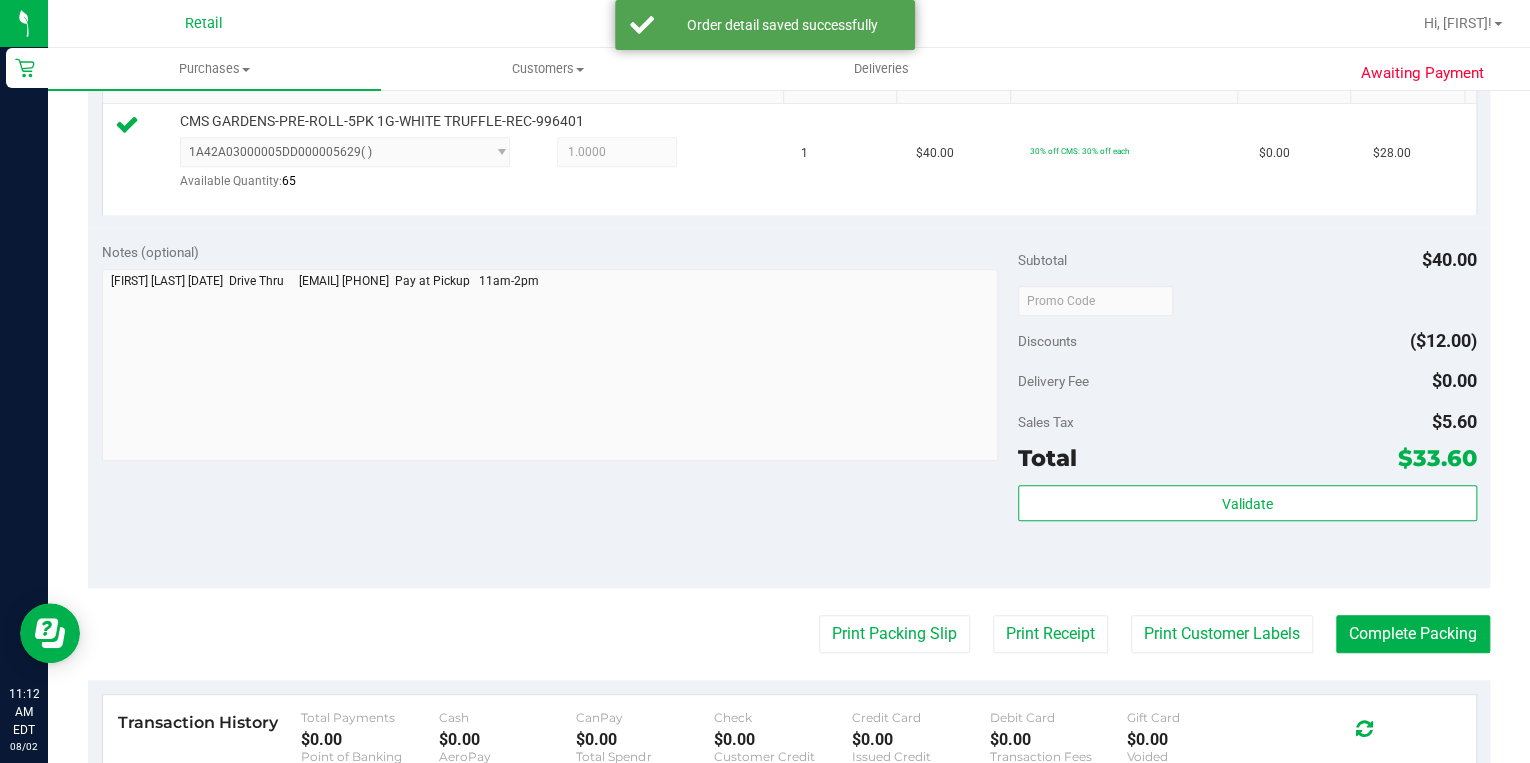 scroll, scrollTop: 640, scrollLeft: 0, axis: vertical 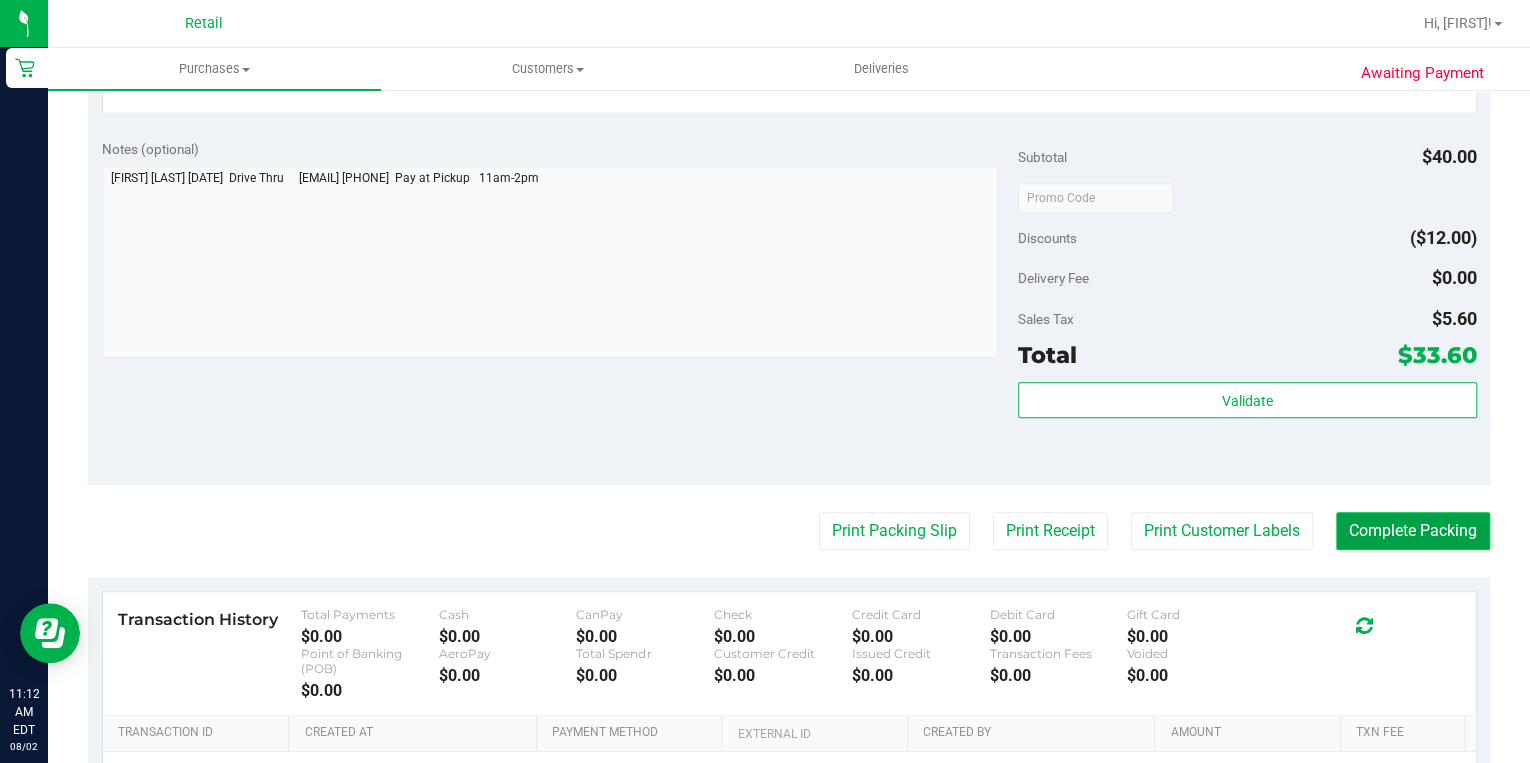 click on "Complete Packing" at bounding box center [1413, 531] 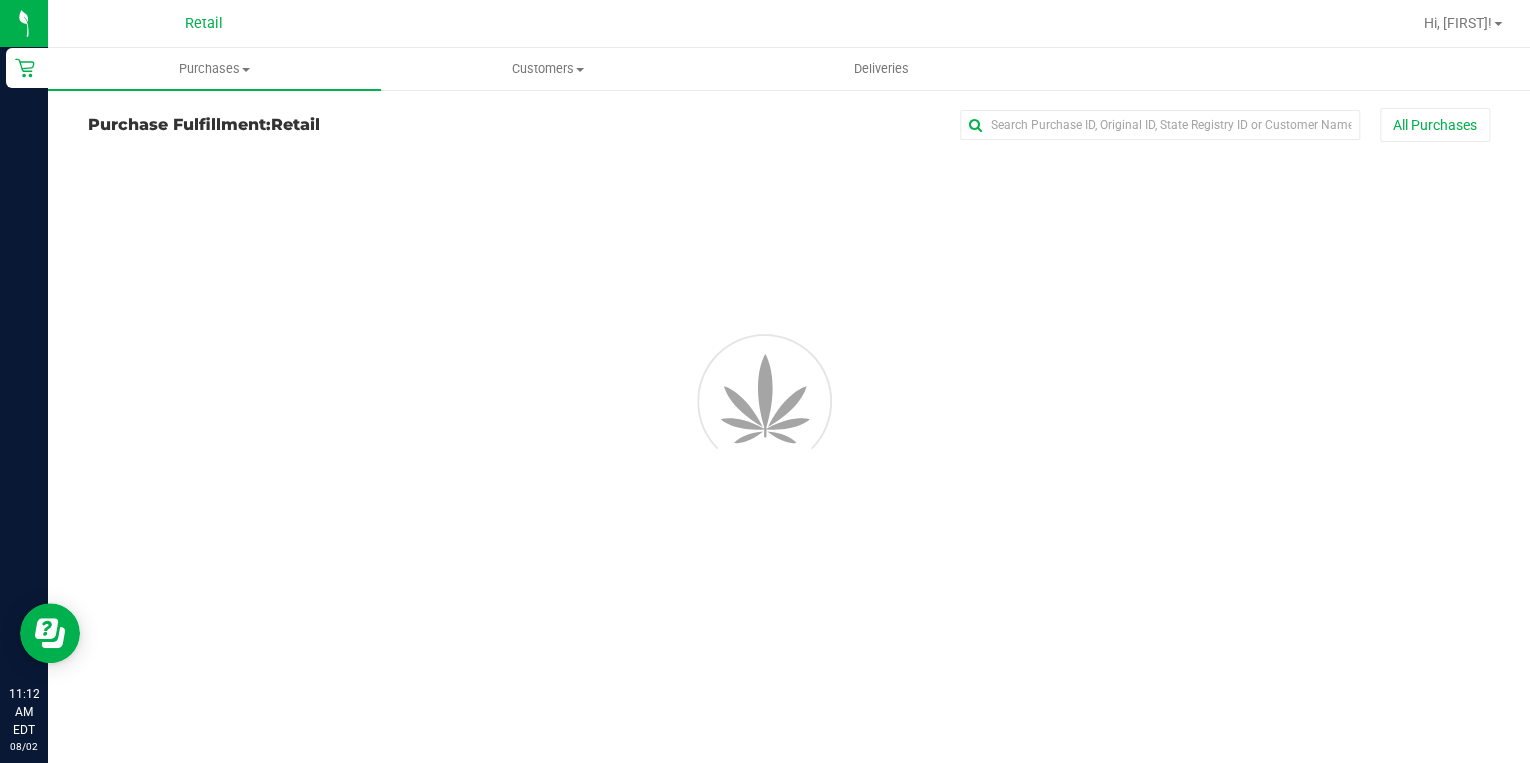 scroll, scrollTop: 0, scrollLeft: 0, axis: both 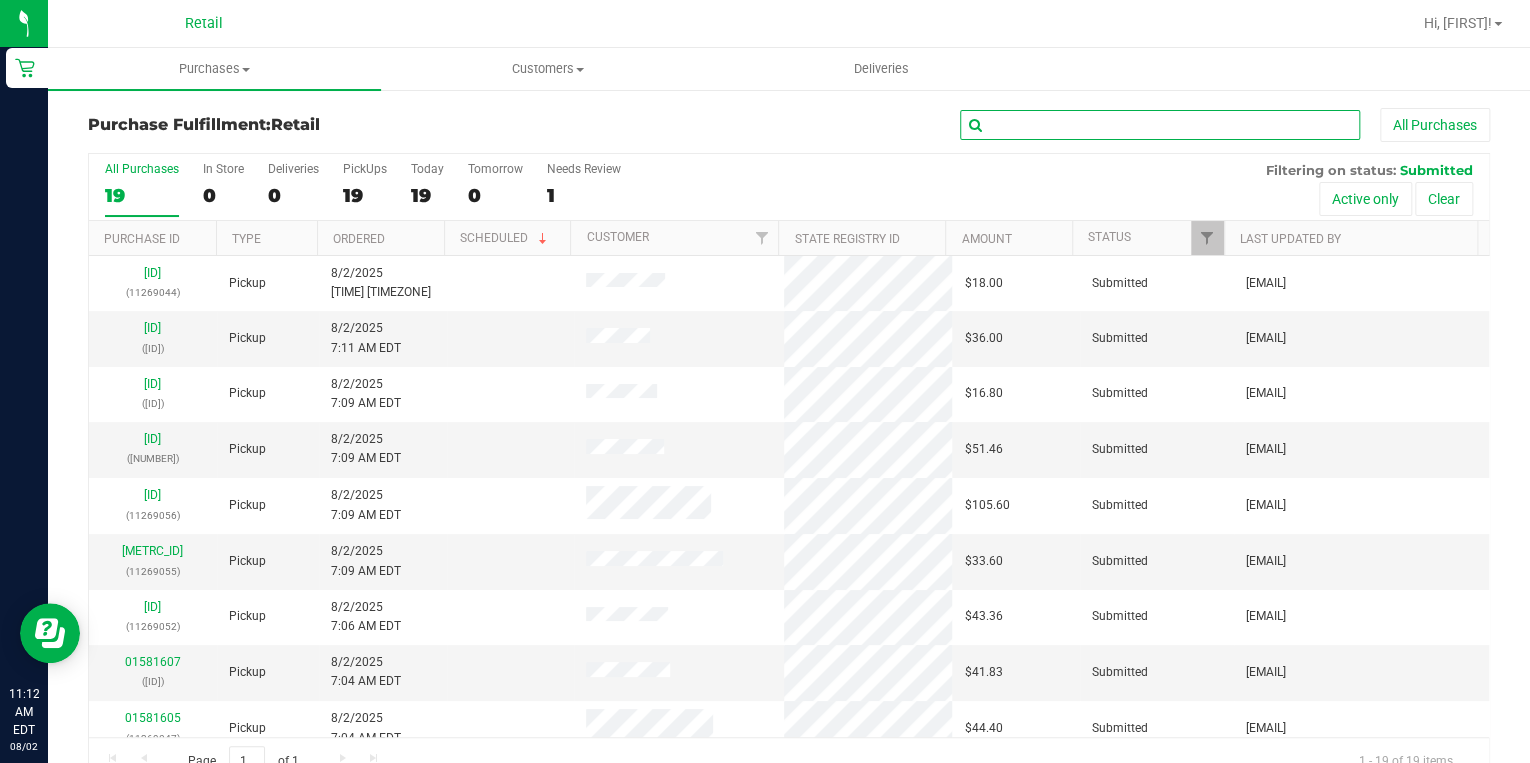 click at bounding box center (1160, 125) 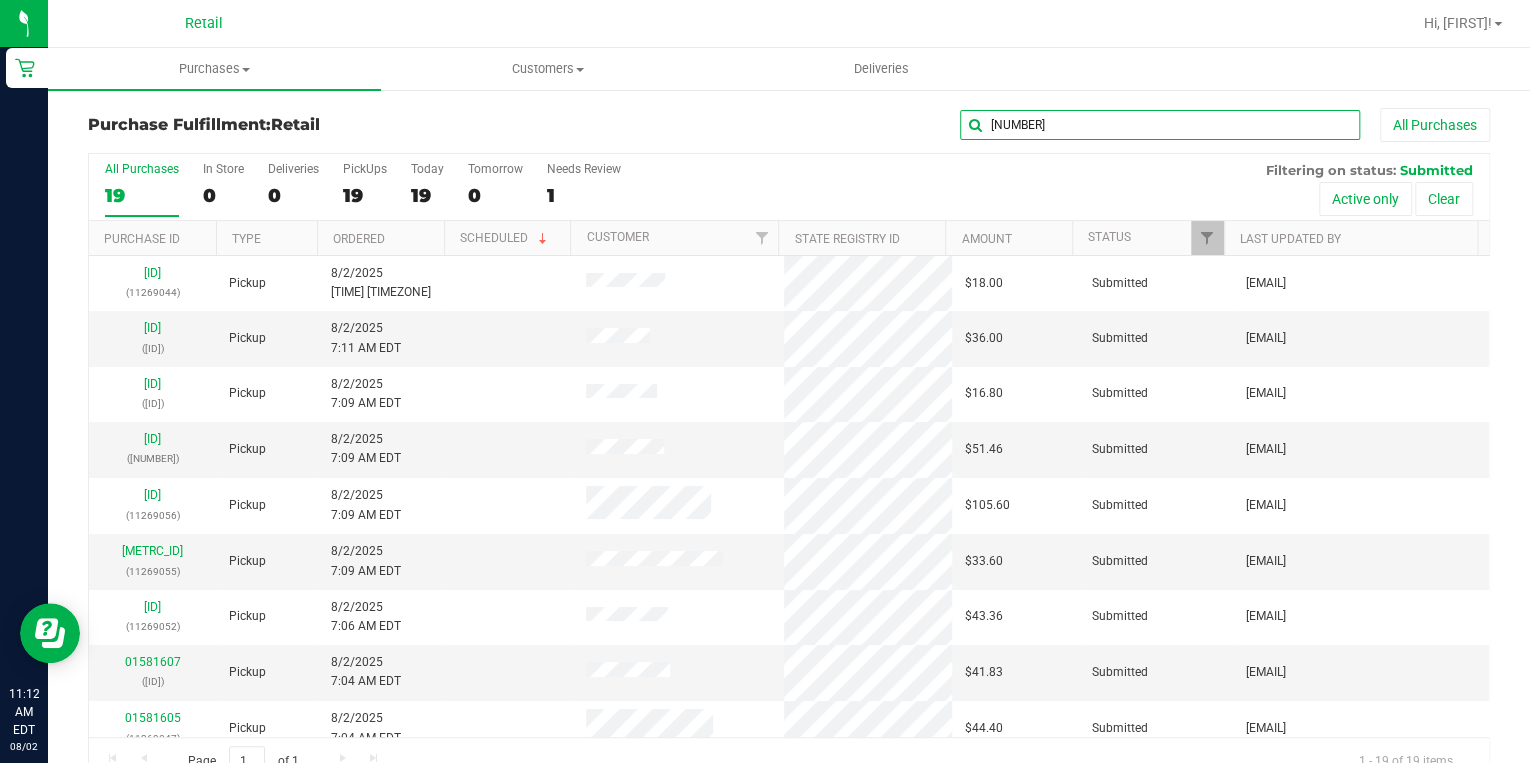 type on "9034" 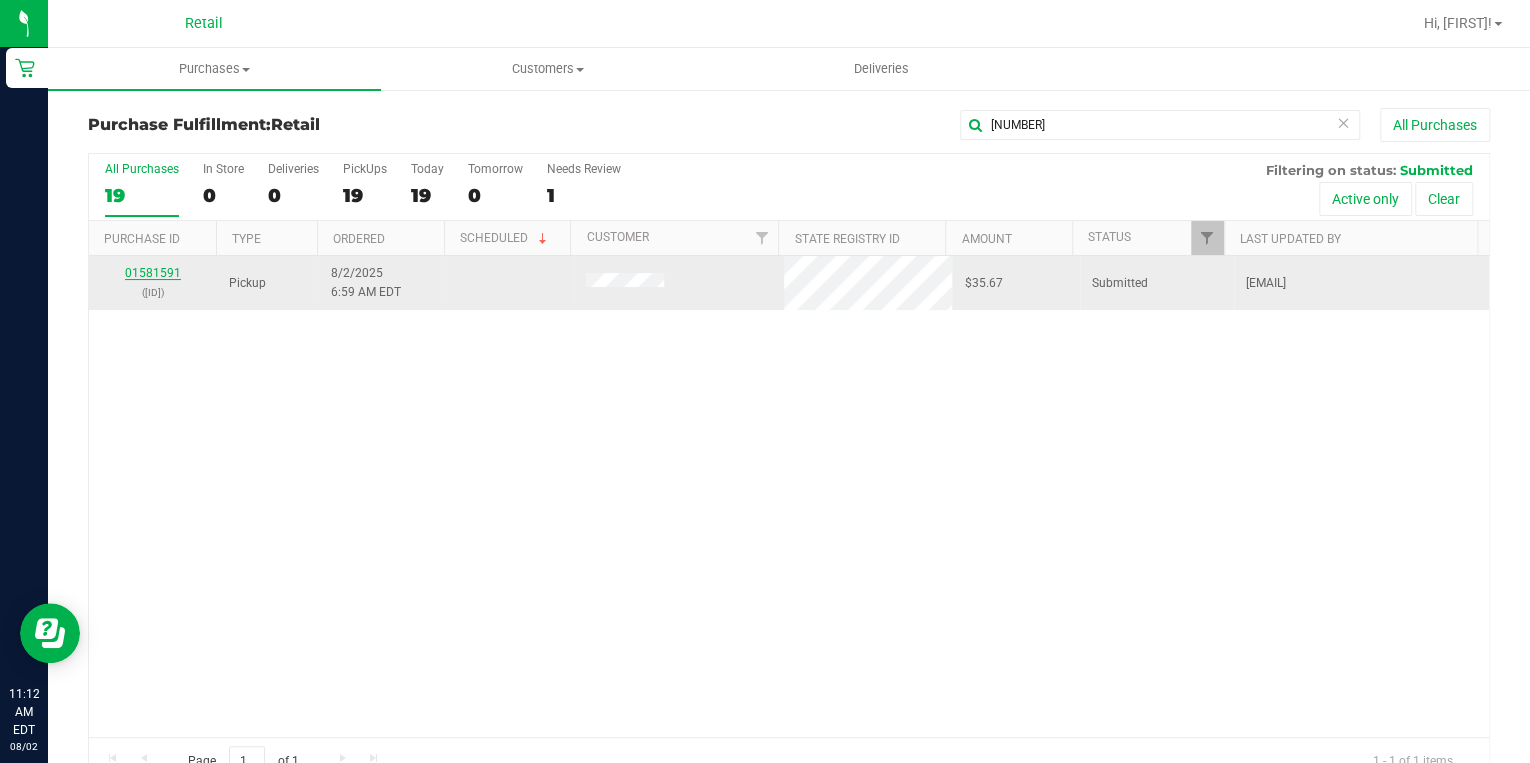 click on "01581591" at bounding box center (153, 273) 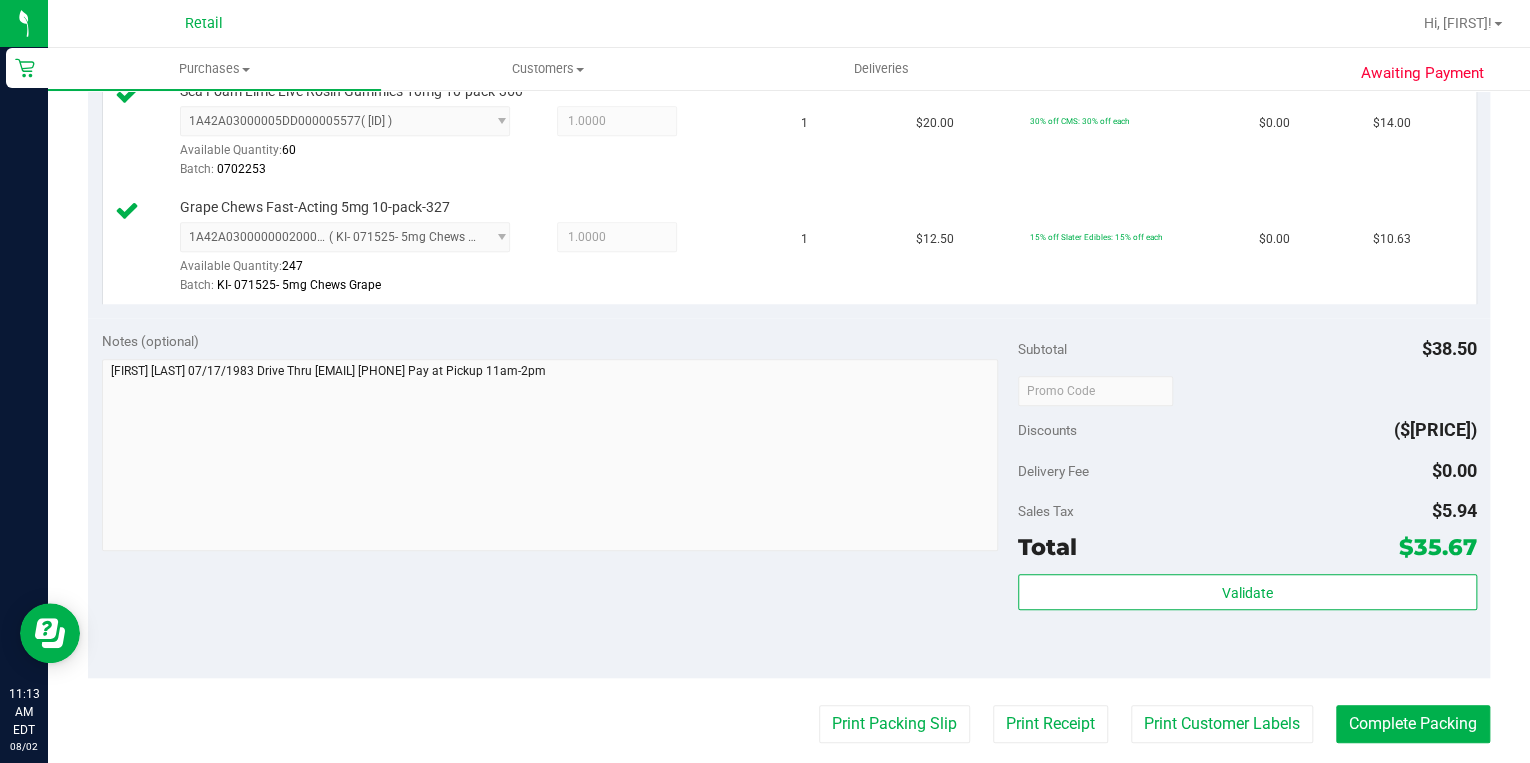 scroll, scrollTop: 720, scrollLeft: 0, axis: vertical 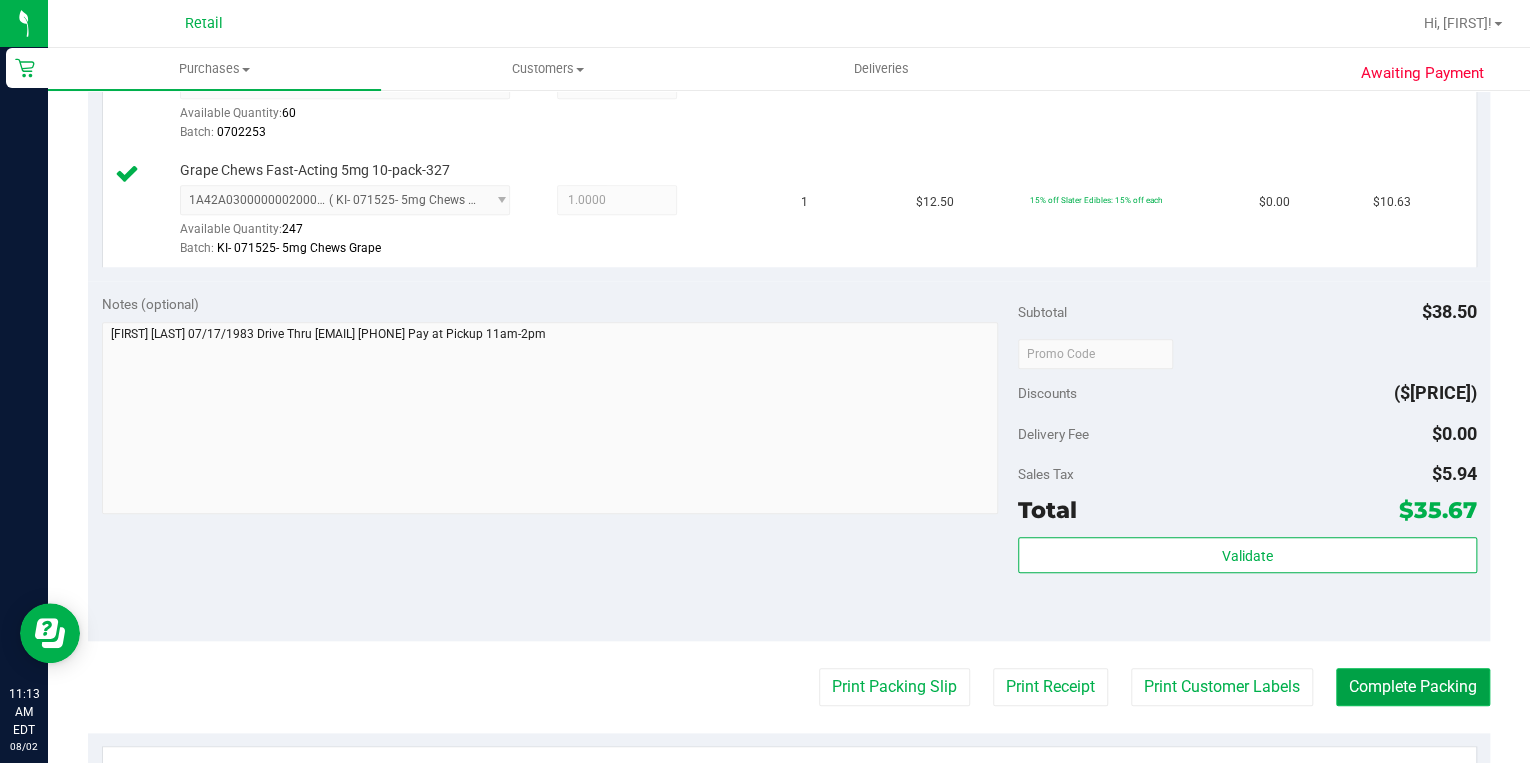 click on "Complete Packing" at bounding box center [1413, 687] 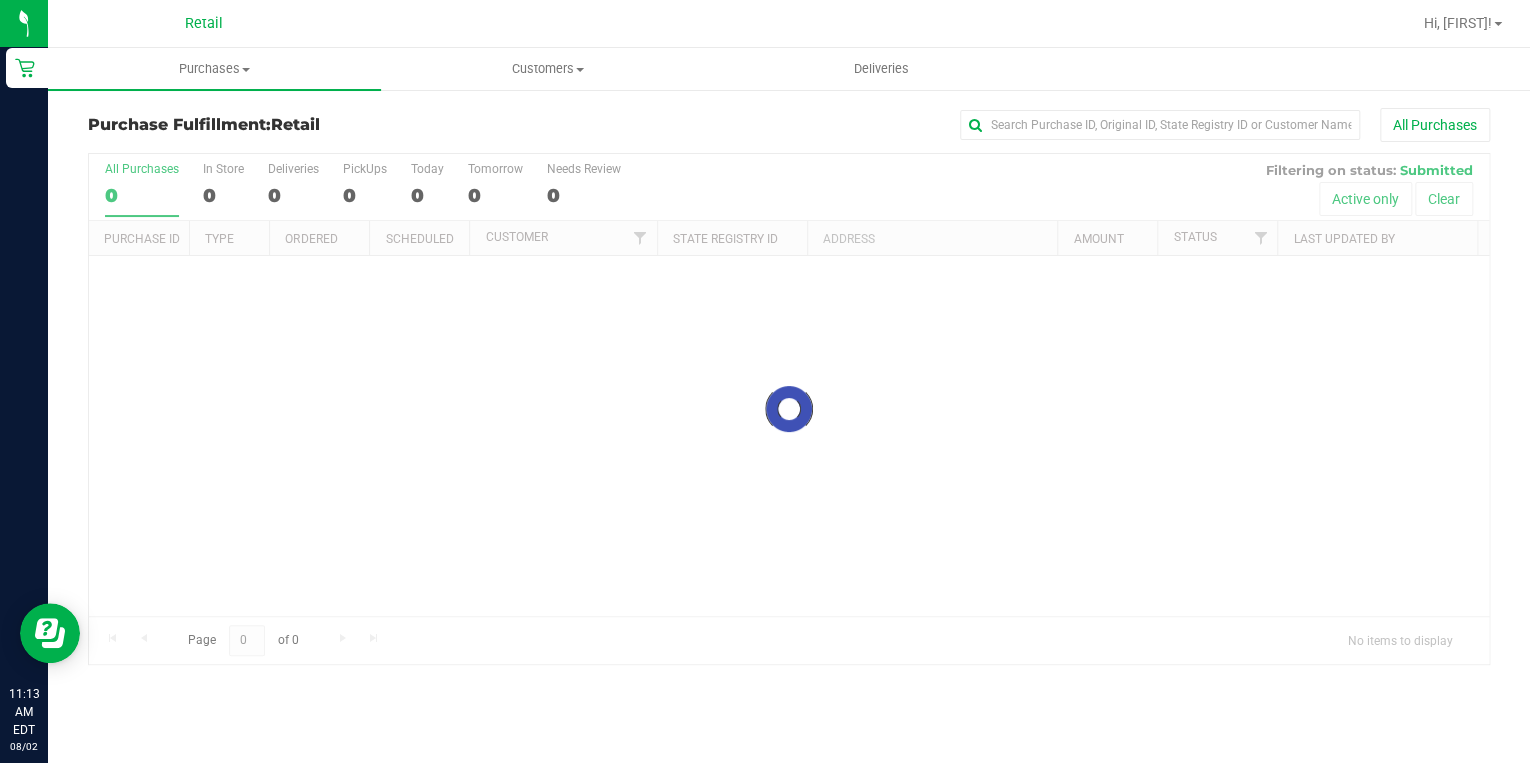 scroll, scrollTop: 0, scrollLeft: 0, axis: both 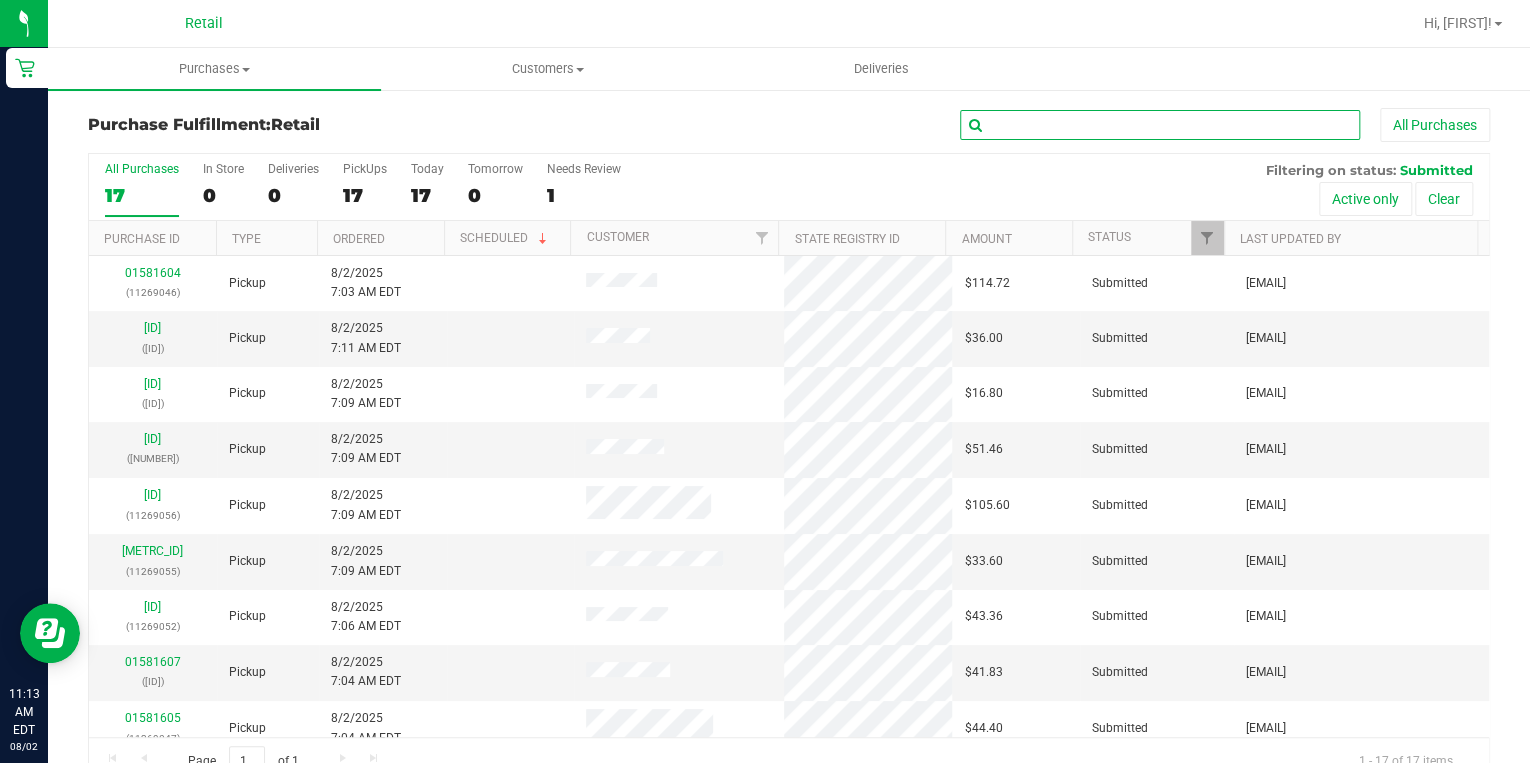 click at bounding box center (1160, 125) 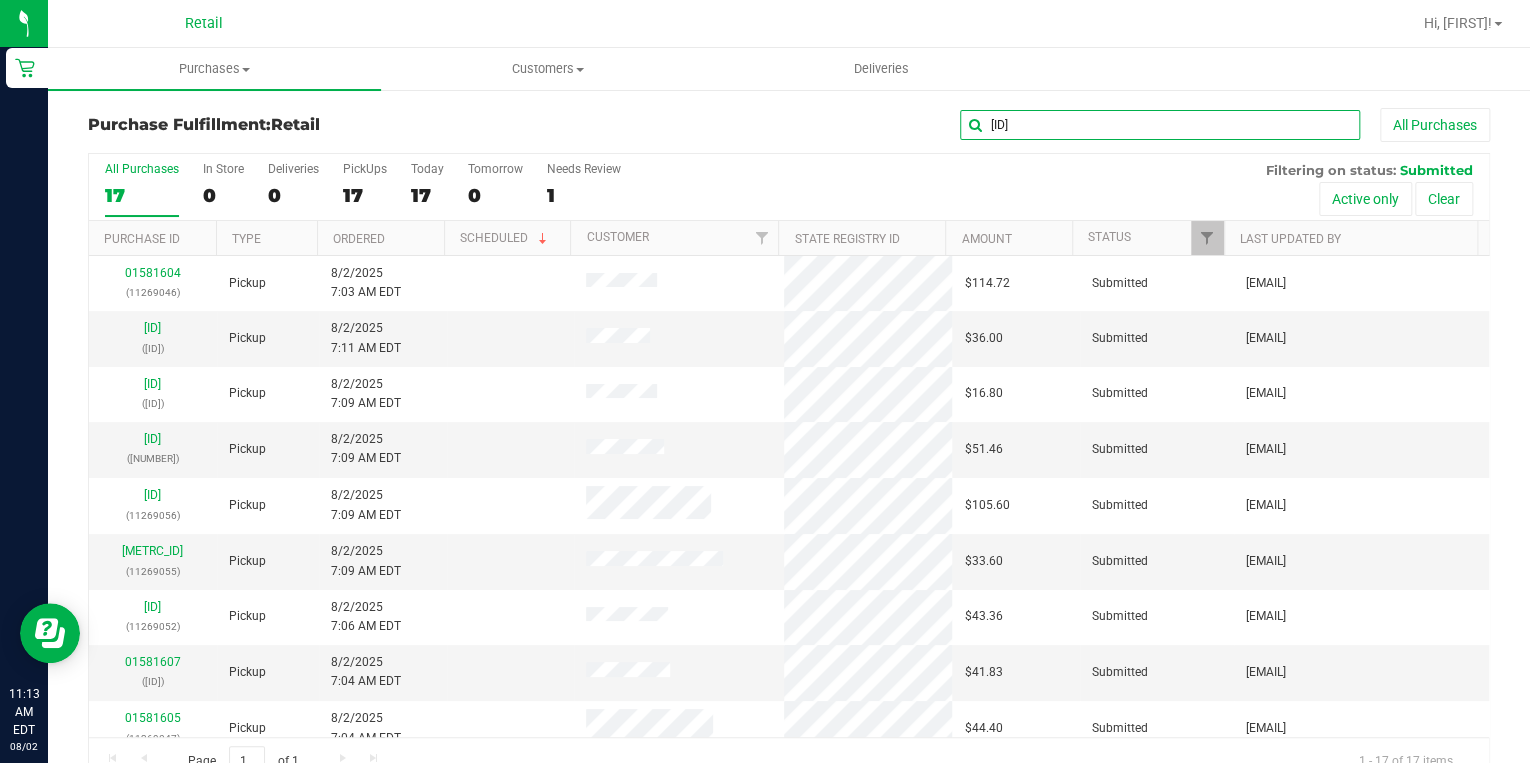 type on "9048" 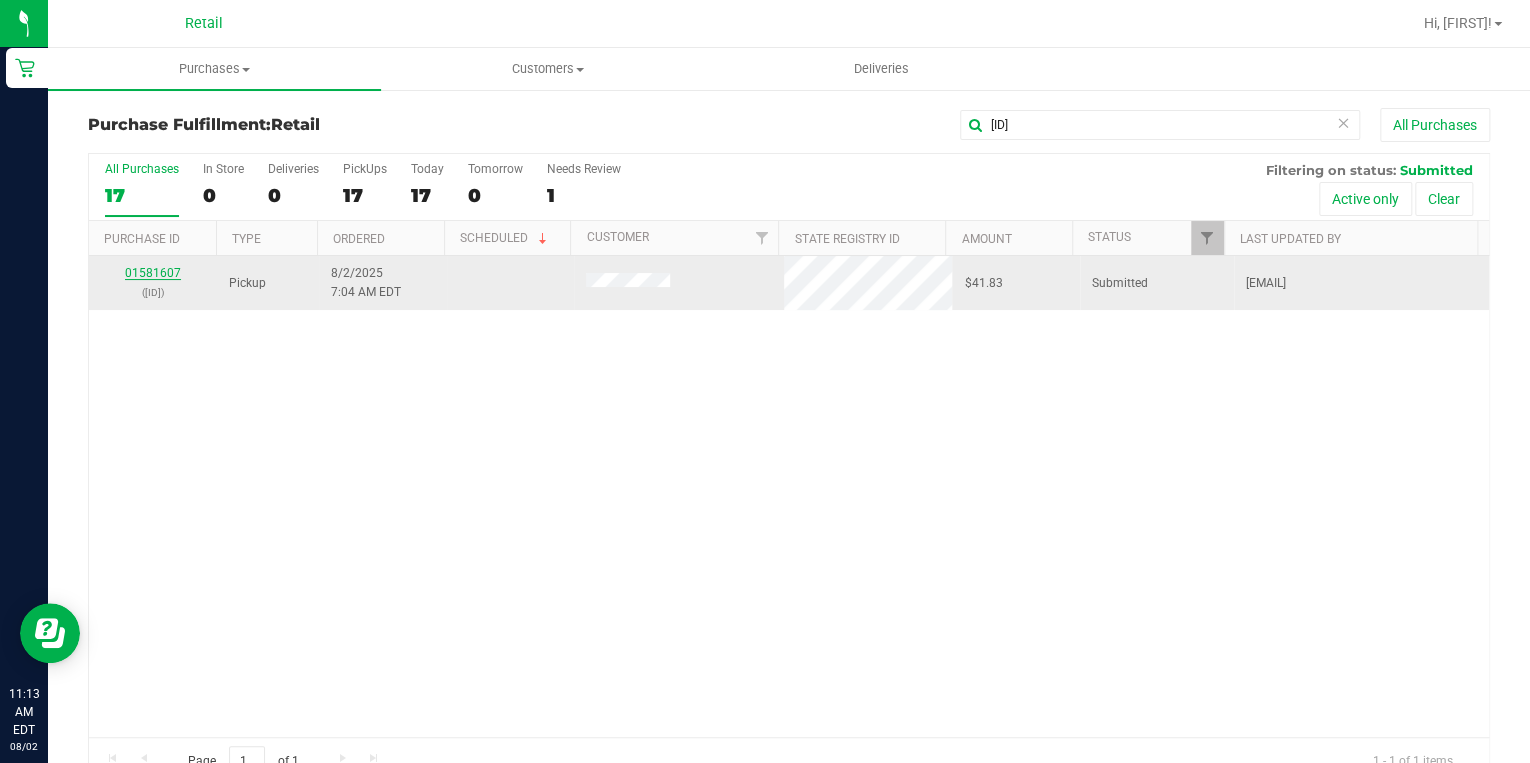 click on "01581607" at bounding box center (153, 273) 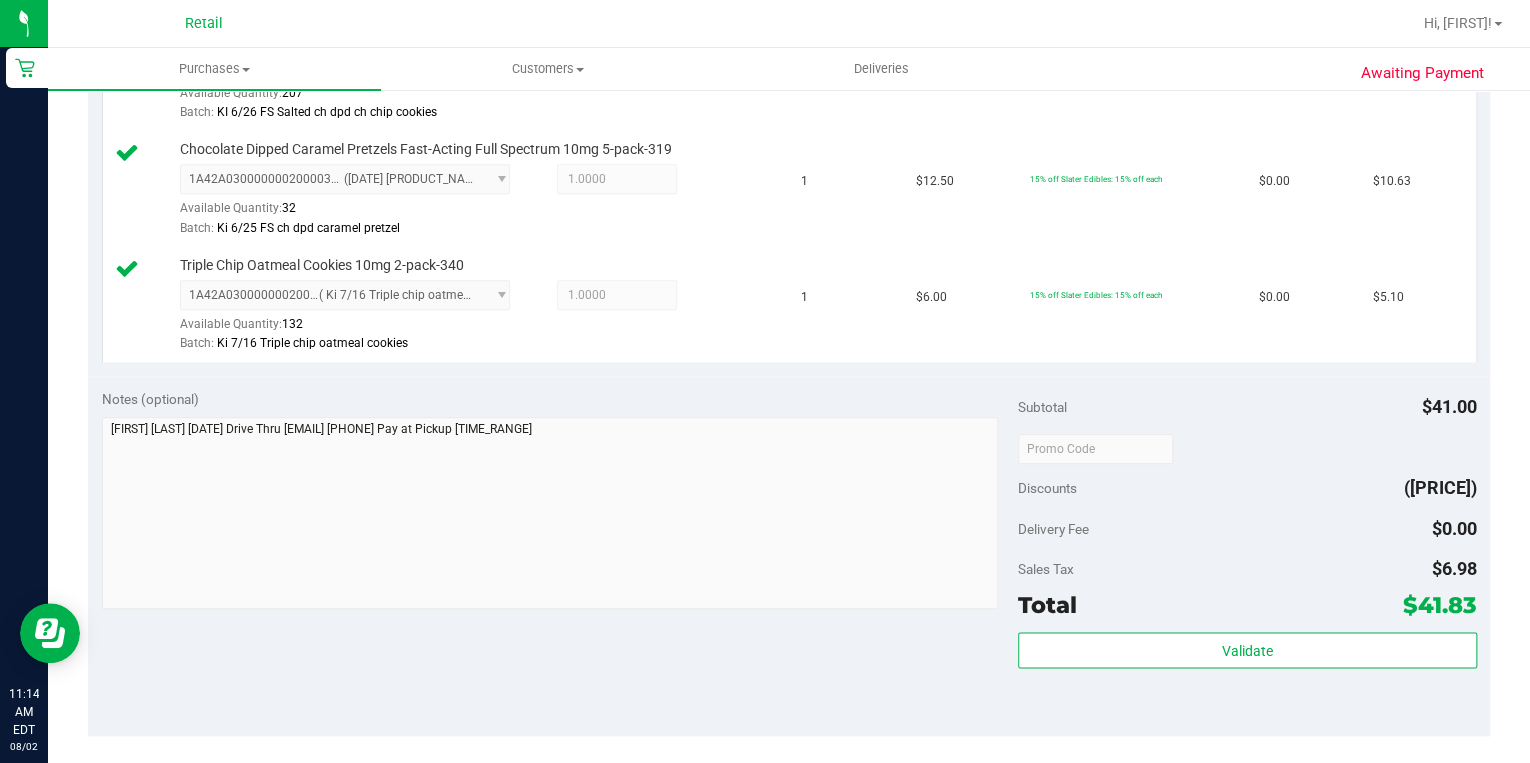 scroll, scrollTop: 1040, scrollLeft: 0, axis: vertical 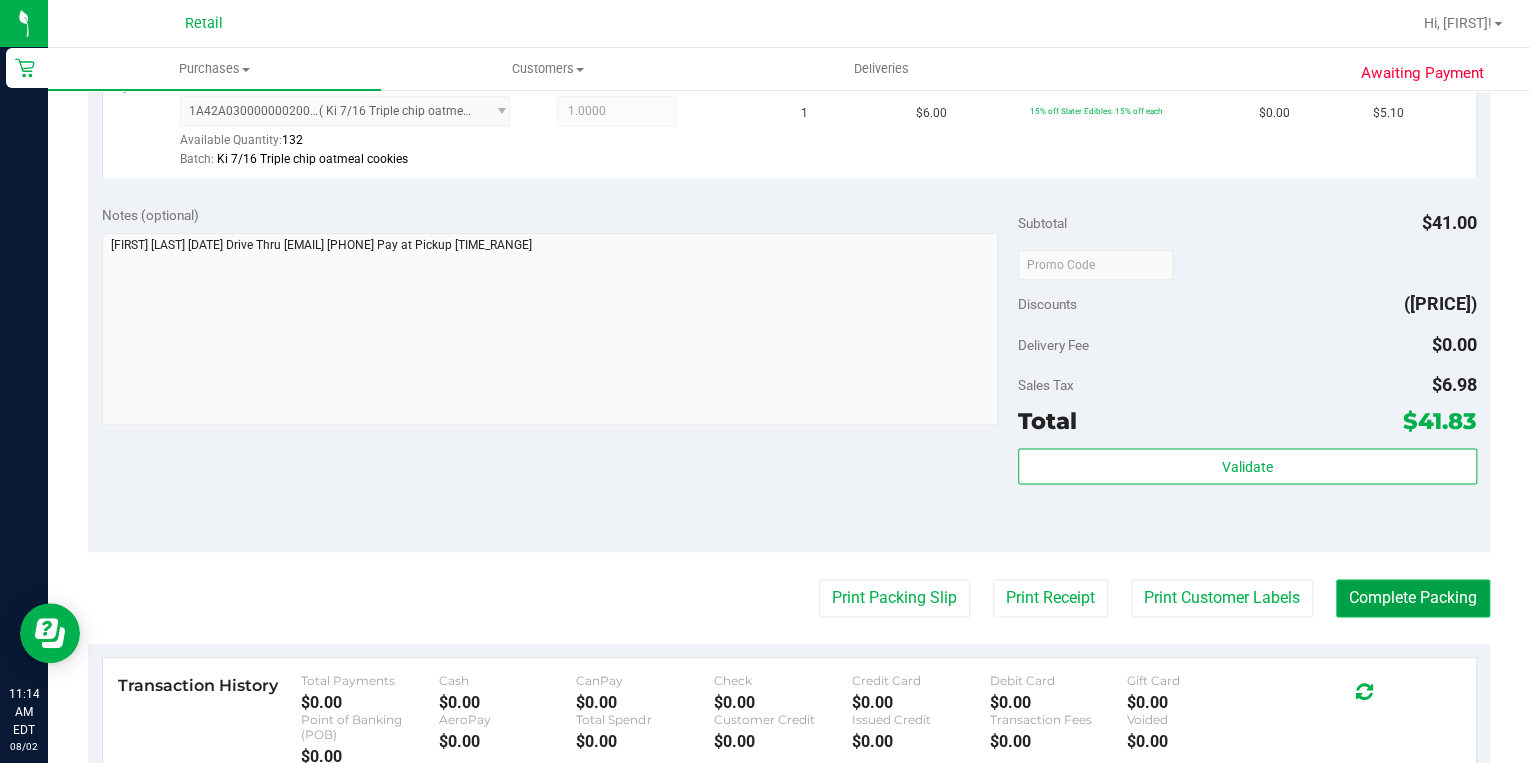 click on "Complete Packing" at bounding box center (1413, 598) 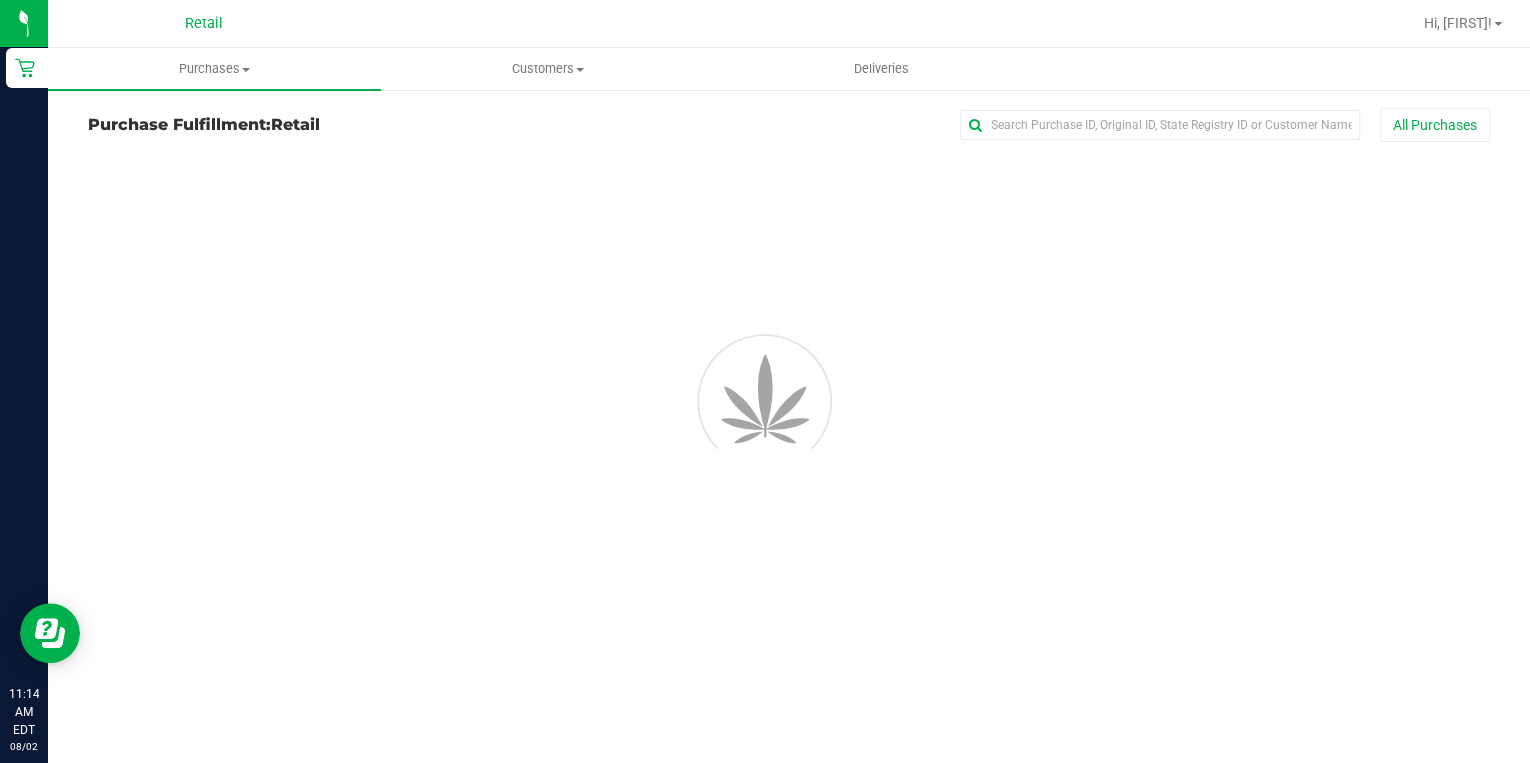 scroll, scrollTop: 0, scrollLeft: 0, axis: both 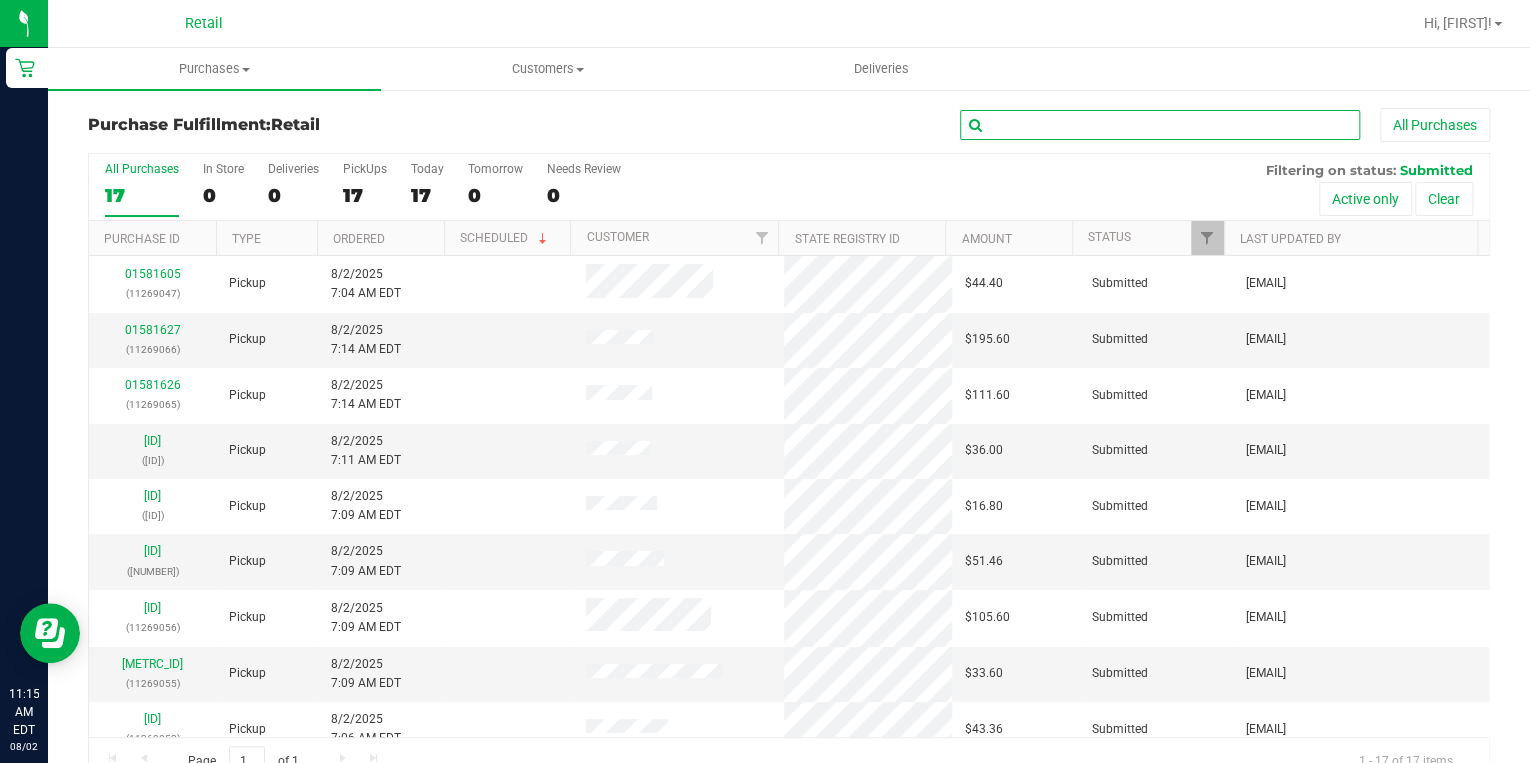 click at bounding box center (1160, 125) 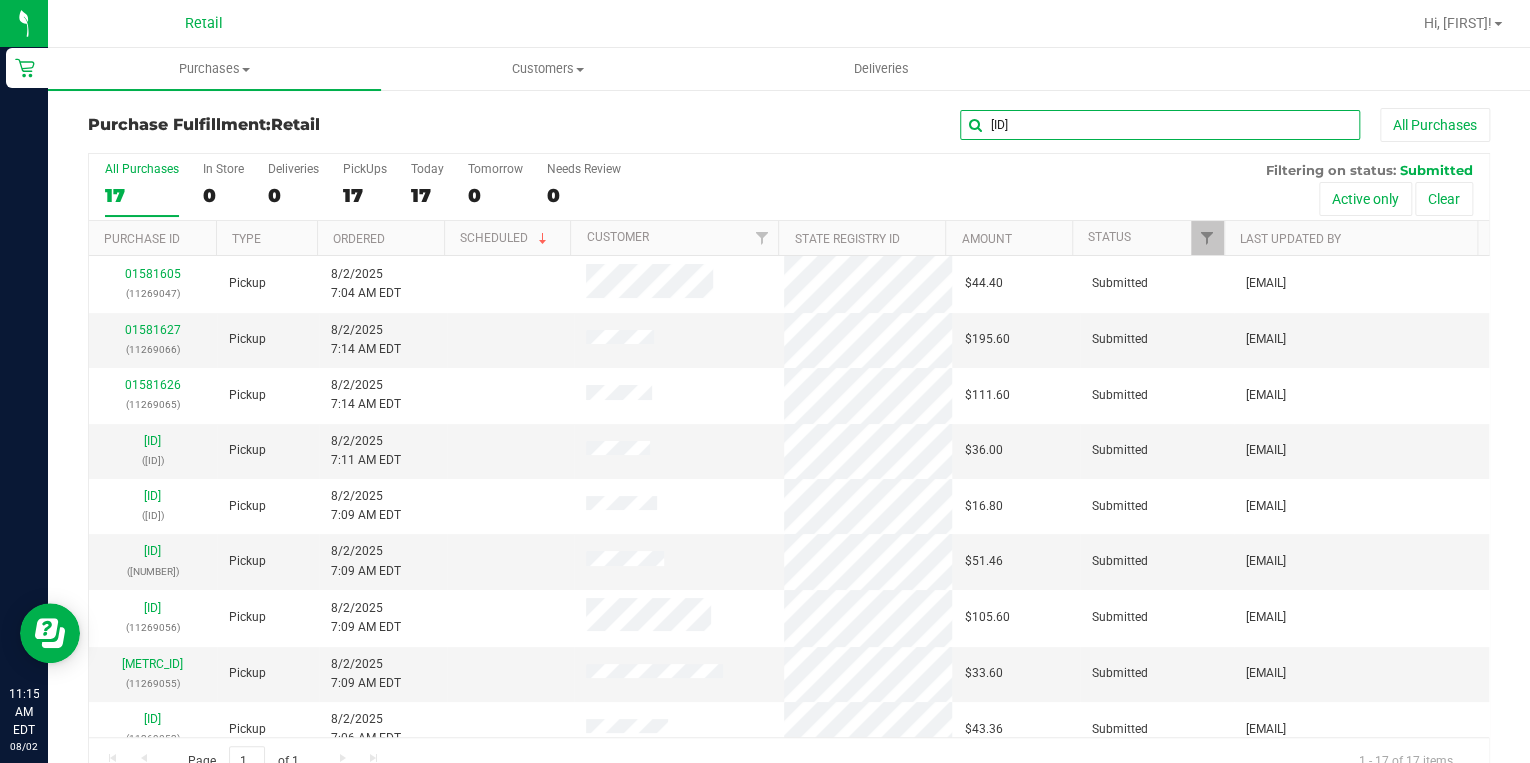 type on "9047" 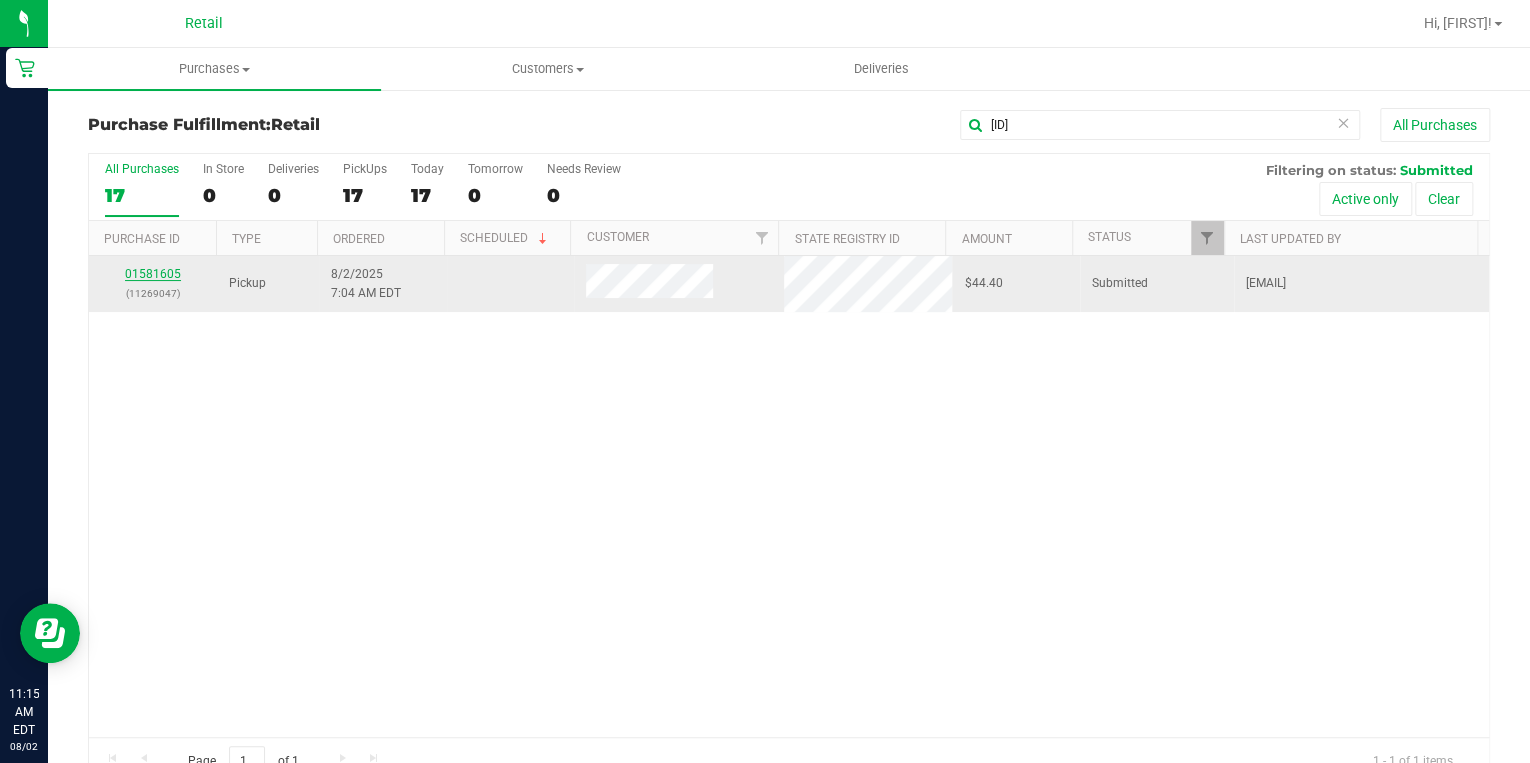 click on "01581605" at bounding box center (153, 274) 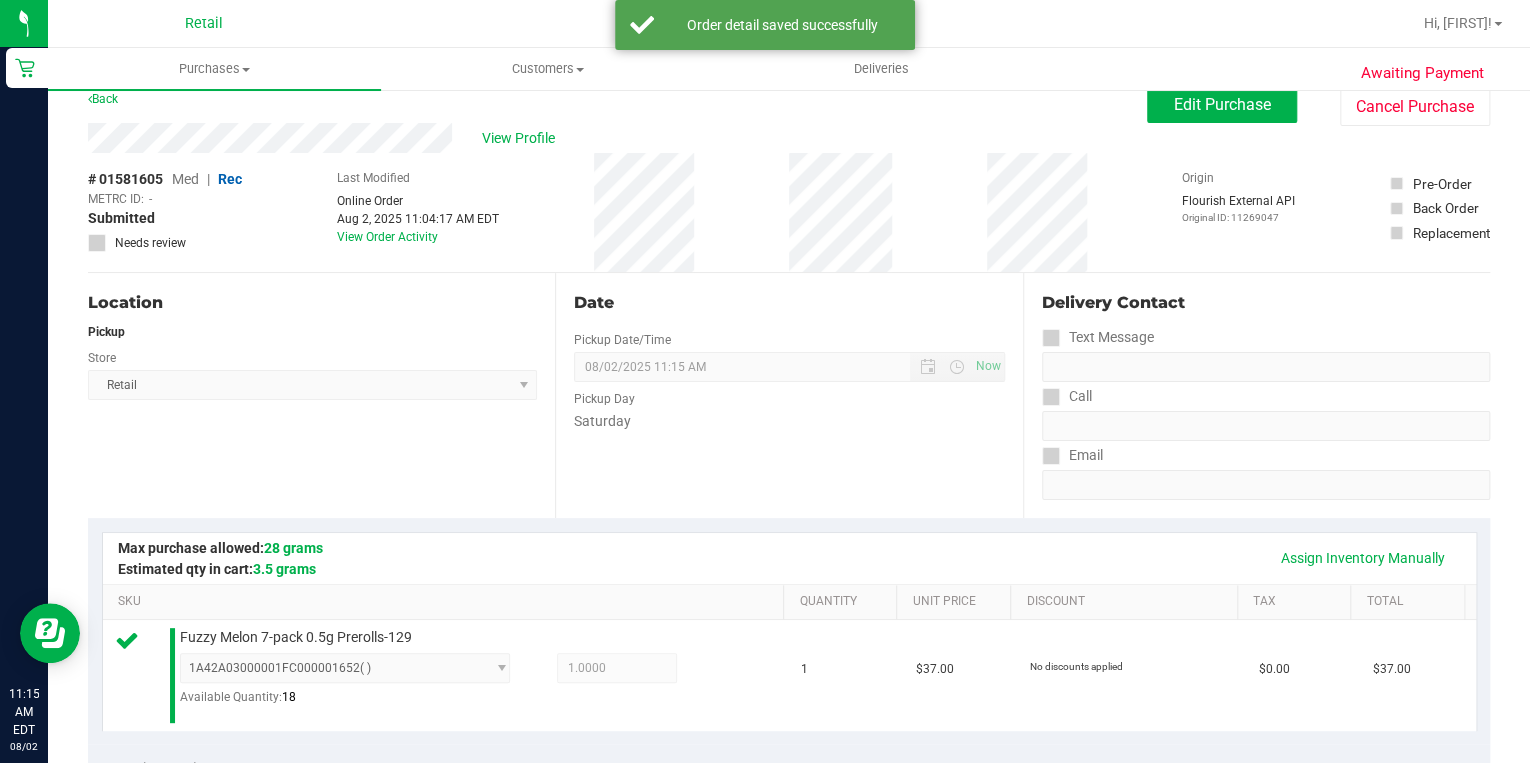 scroll, scrollTop: 0, scrollLeft: 0, axis: both 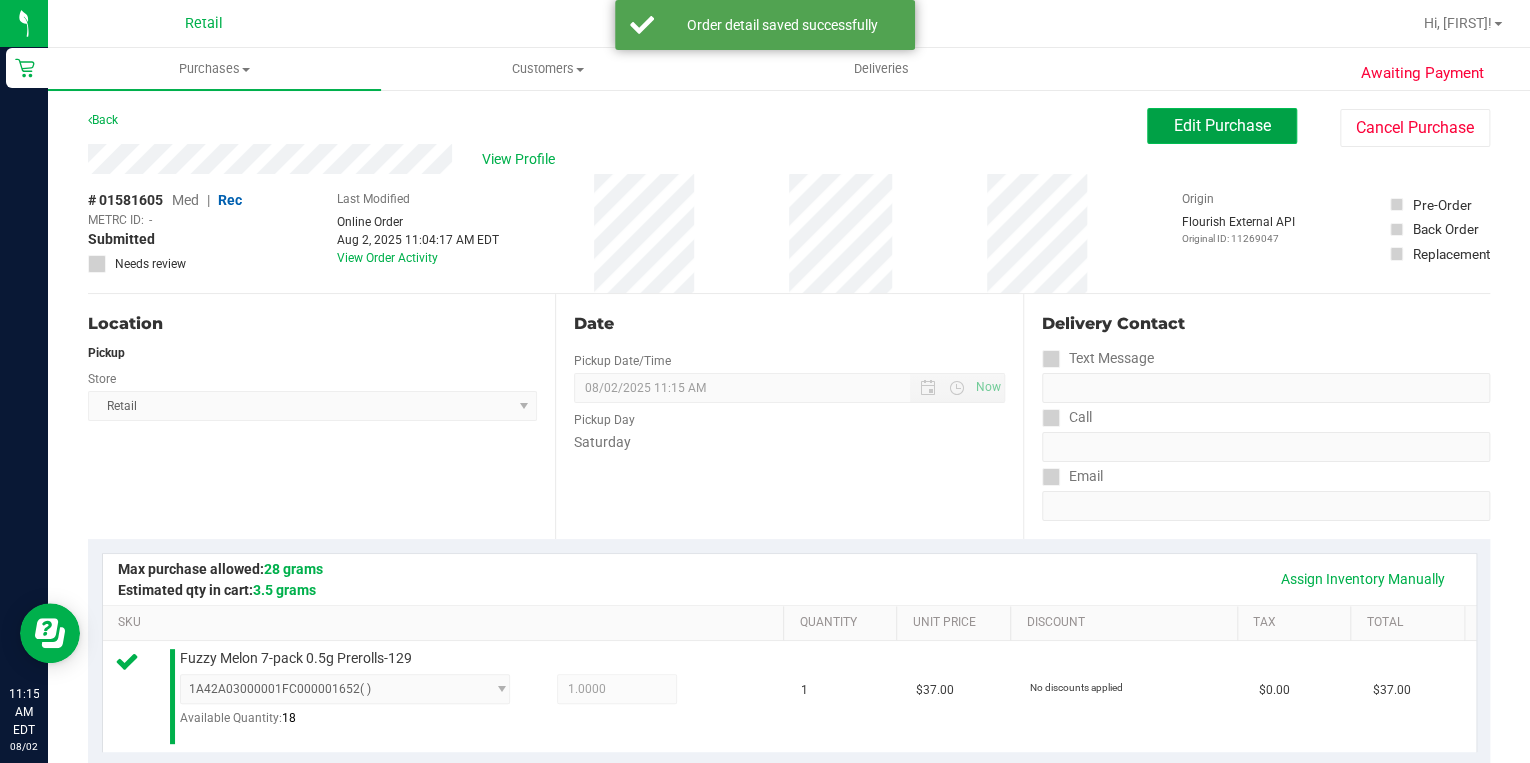 click on "Edit Purchase" at bounding box center (1222, 125) 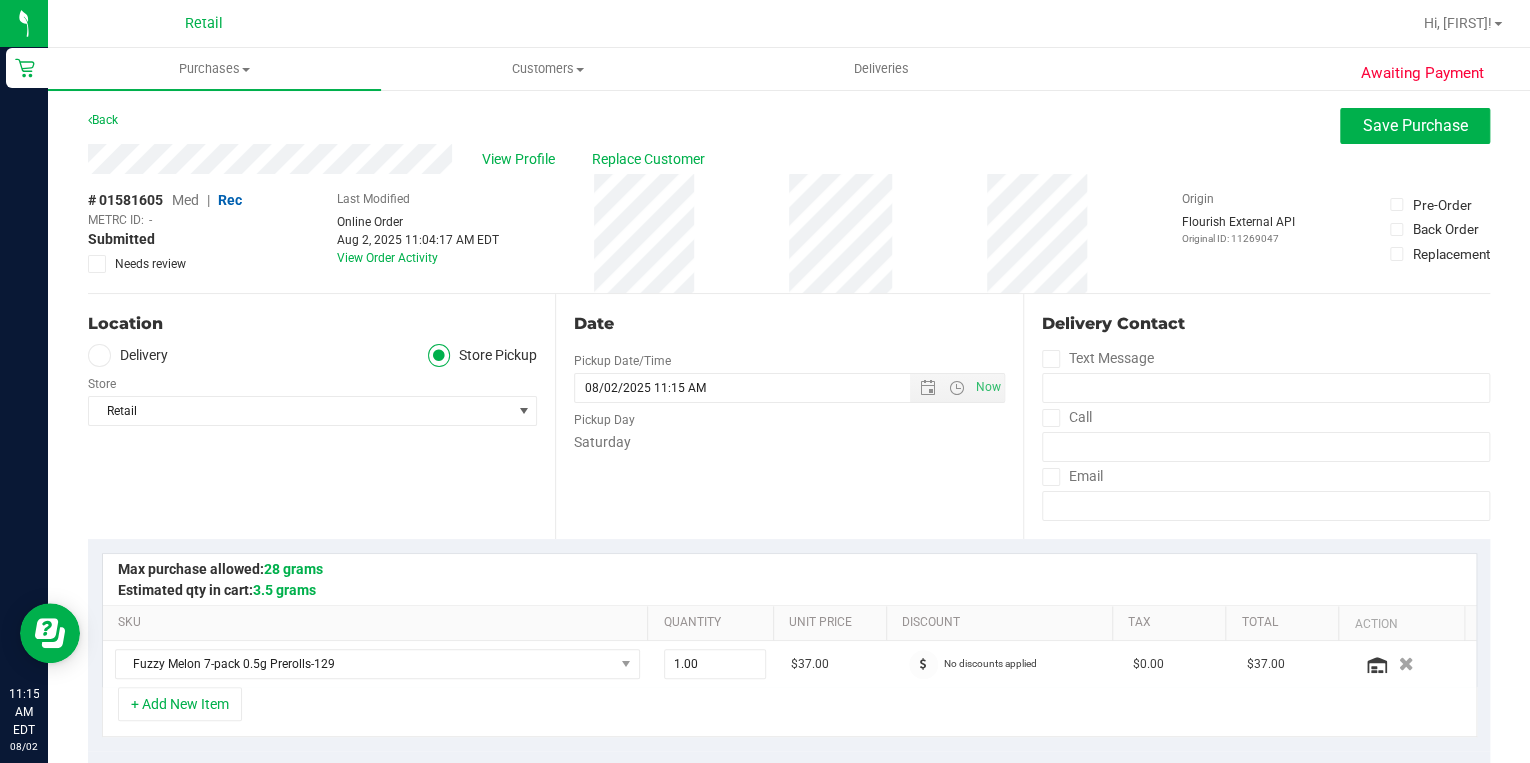 click on "Med" at bounding box center (185, 200) 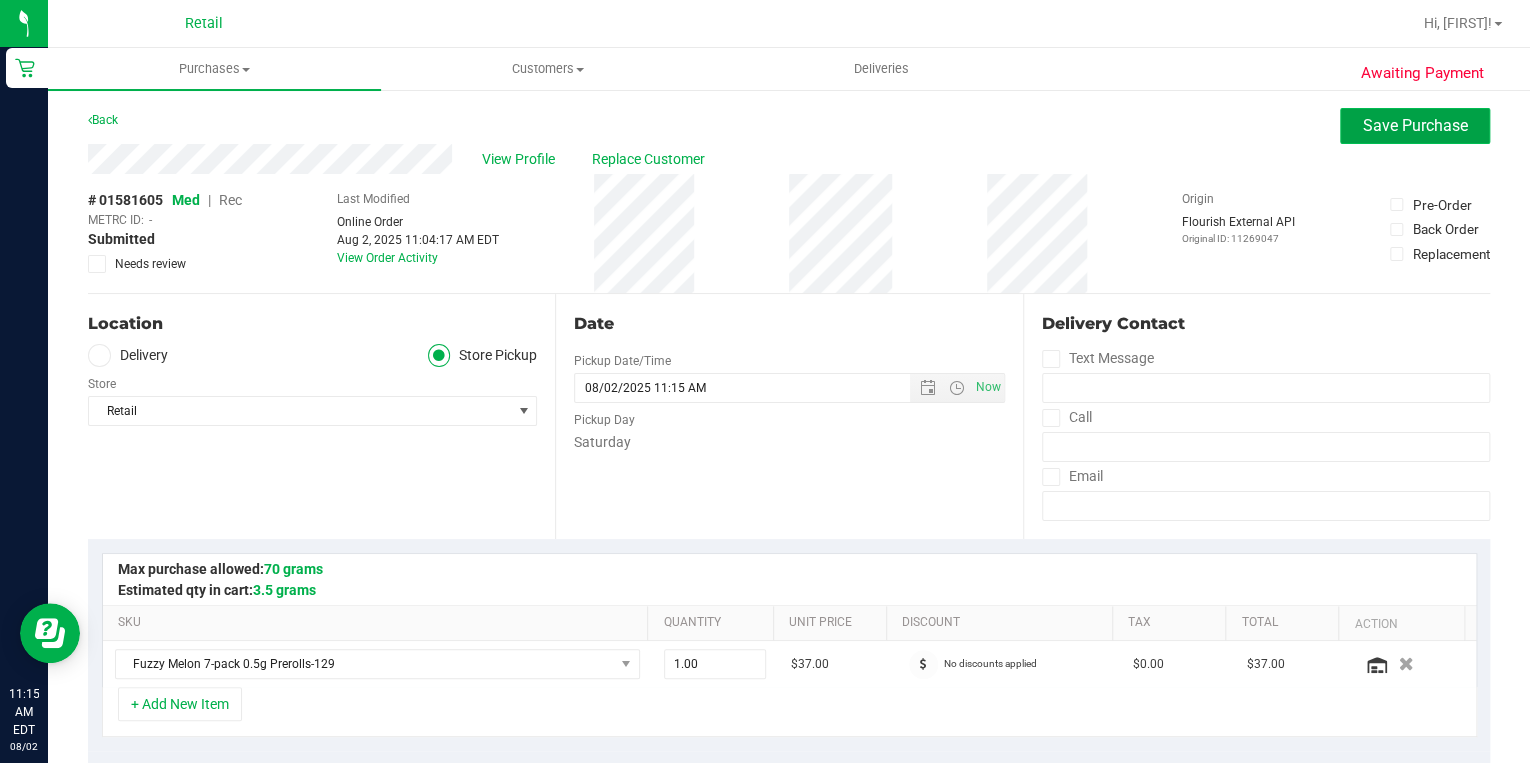 click on "Save Purchase" at bounding box center (1415, 125) 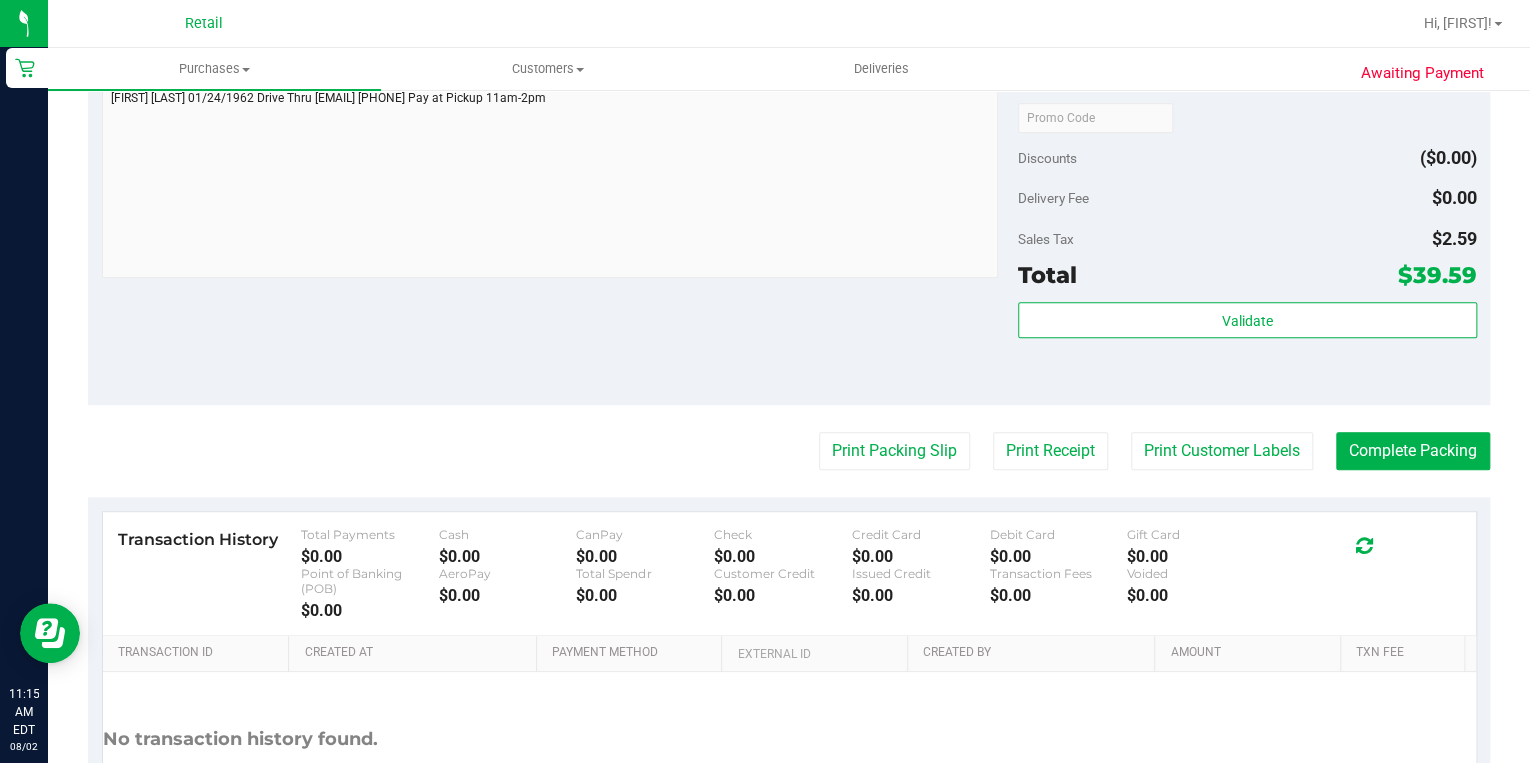 scroll, scrollTop: 880, scrollLeft: 0, axis: vertical 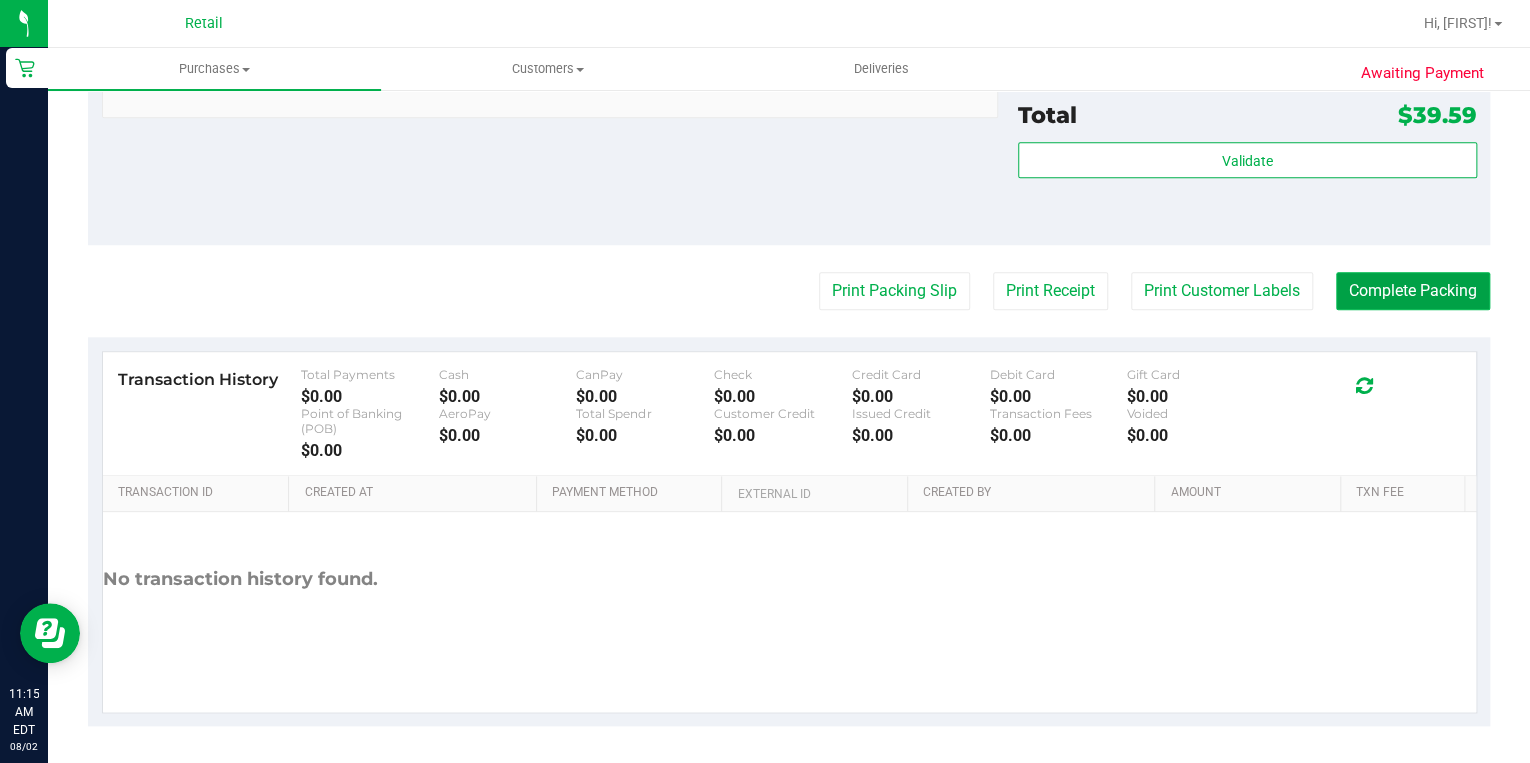 click on "Complete Packing" at bounding box center [1413, 291] 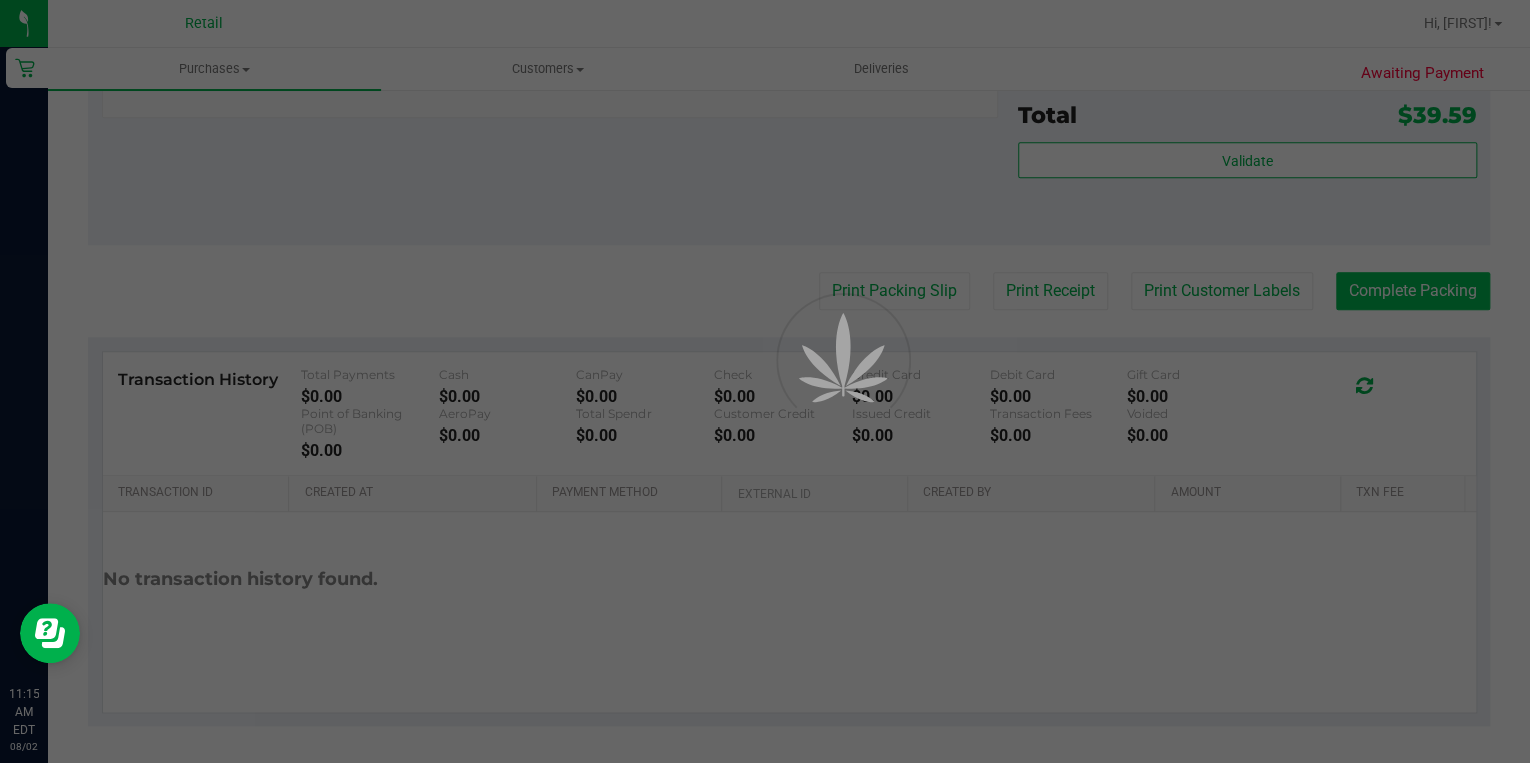 scroll, scrollTop: 0, scrollLeft: 0, axis: both 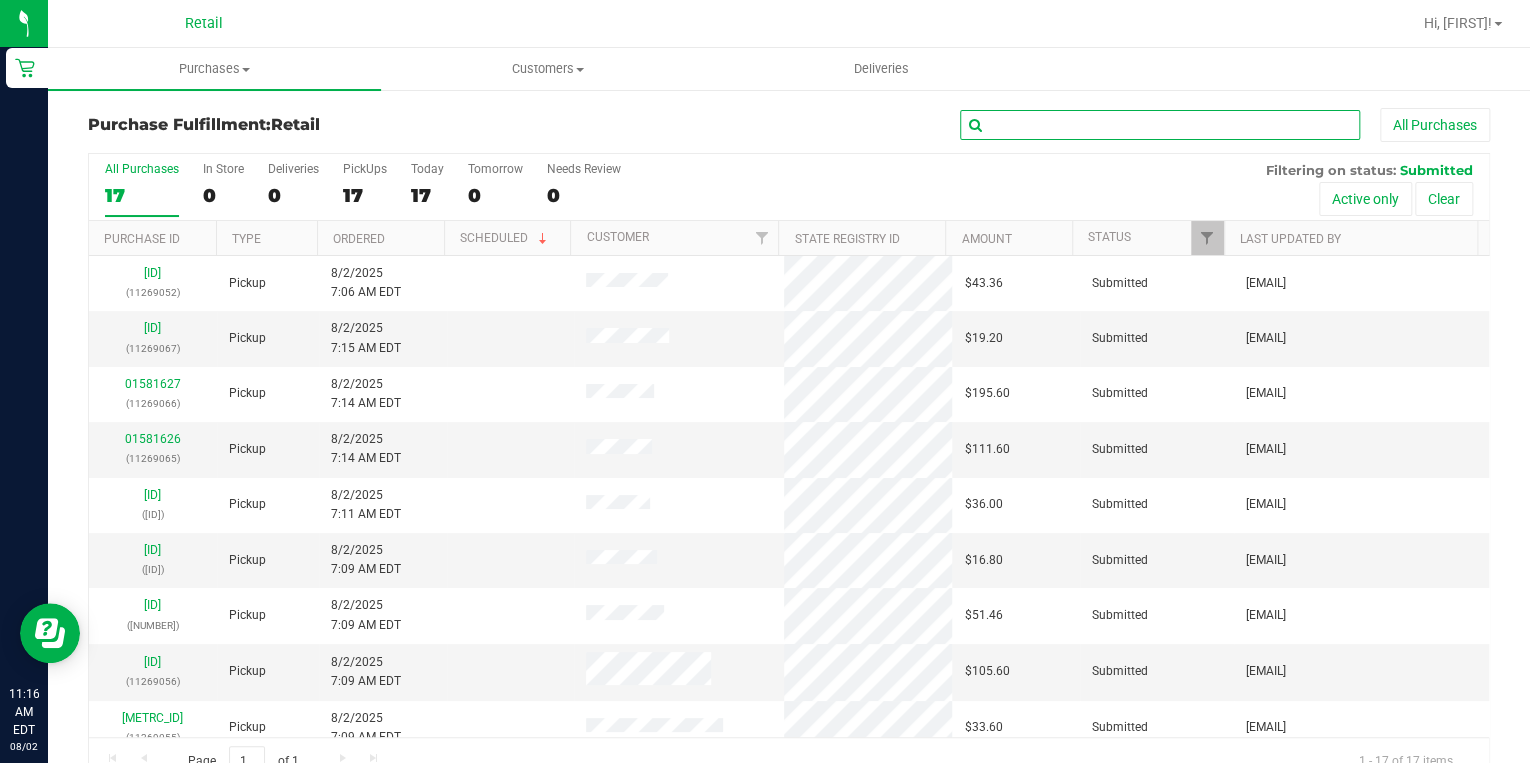 click at bounding box center (1160, 125) 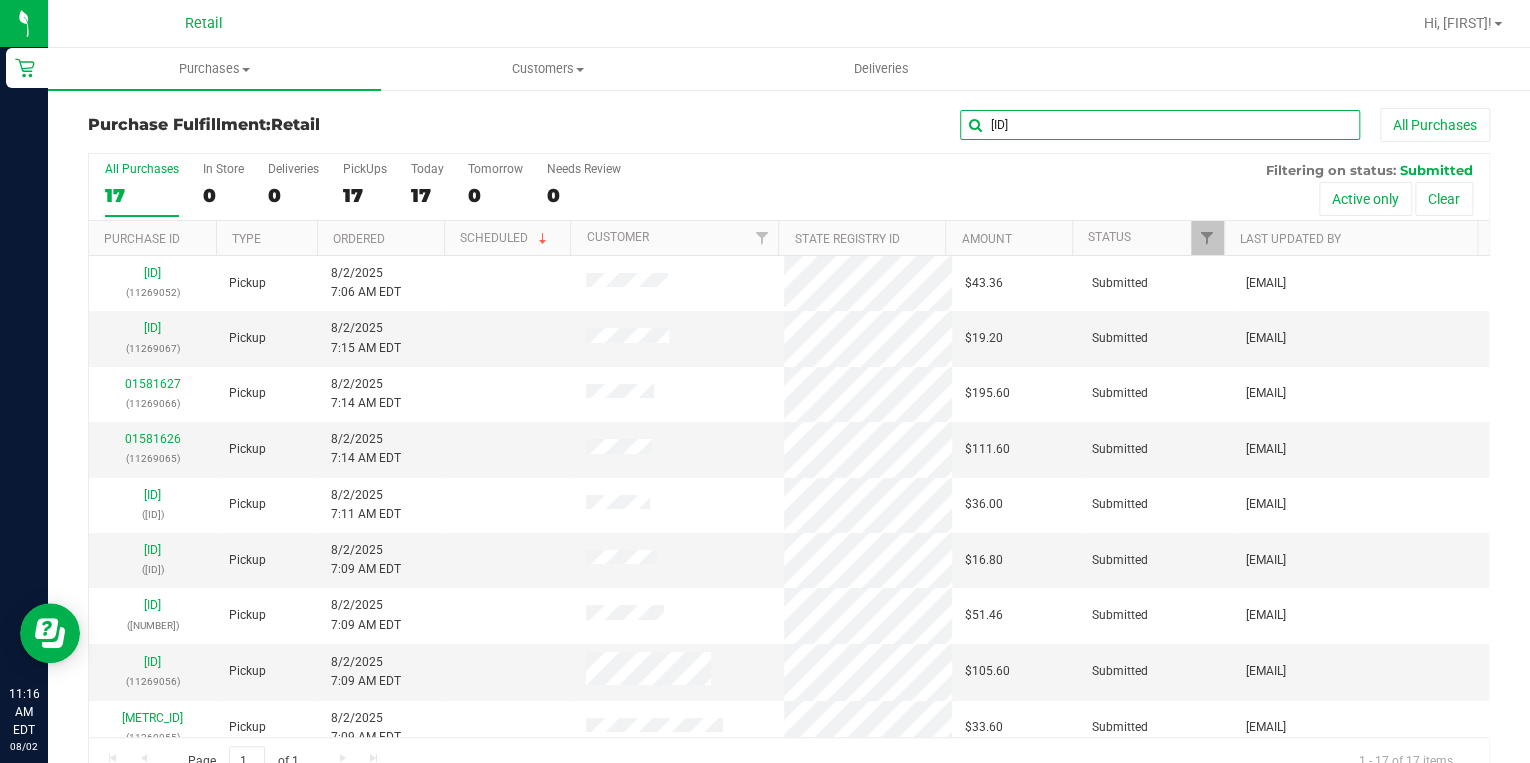 type on "9036" 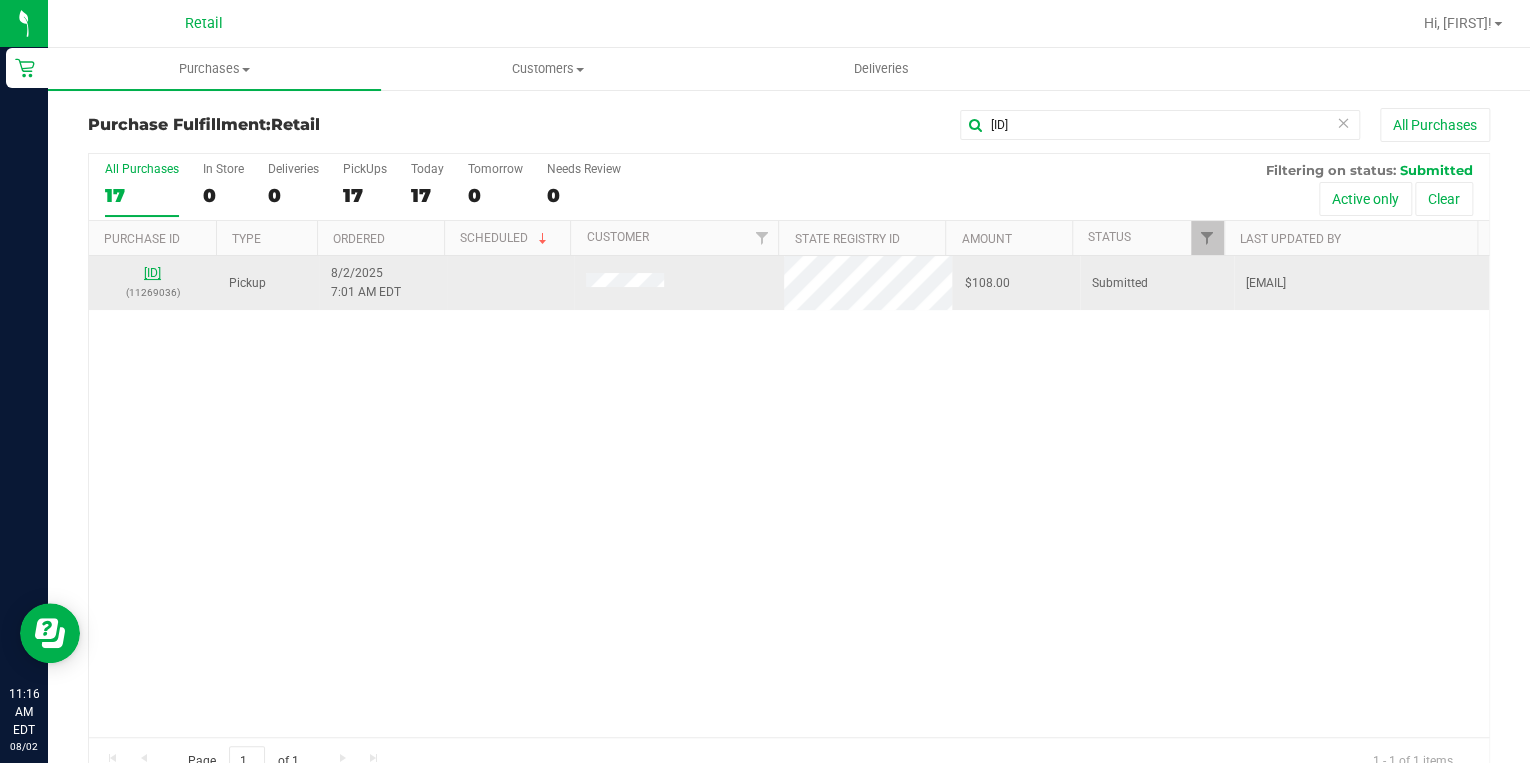 click on "01581595" at bounding box center (152, 273) 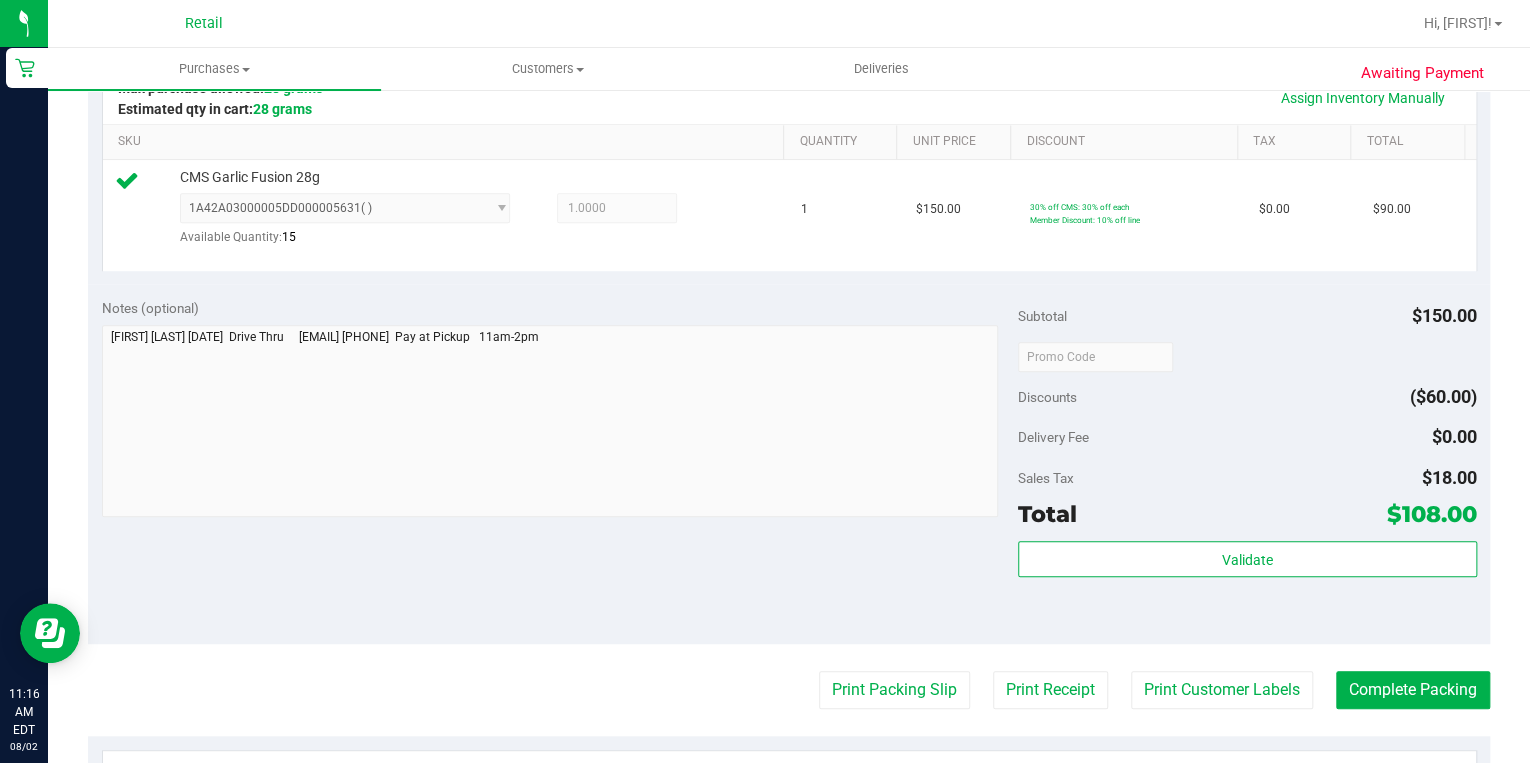 scroll, scrollTop: 640, scrollLeft: 0, axis: vertical 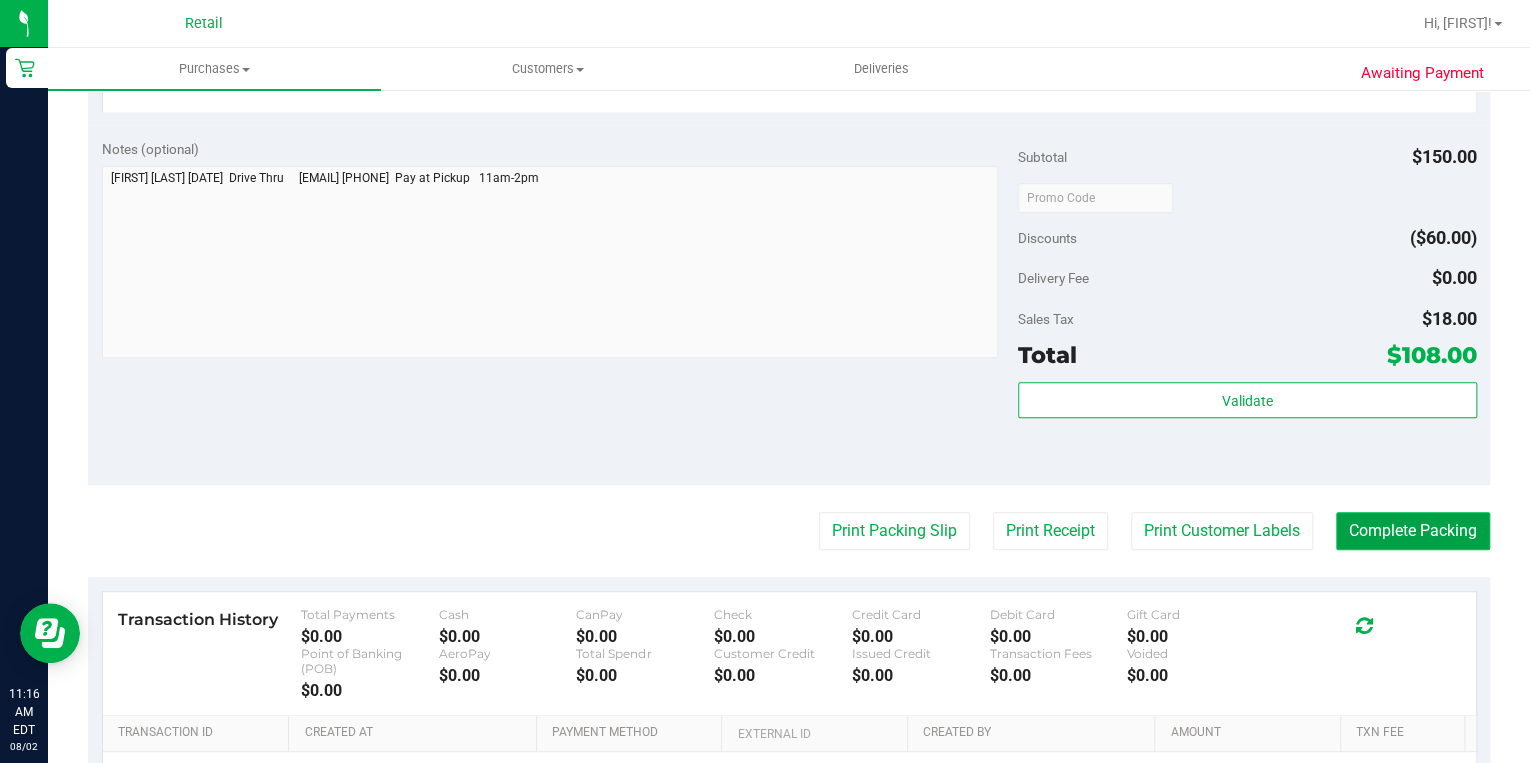 click on "Complete Packing" at bounding box center (1413, 531) 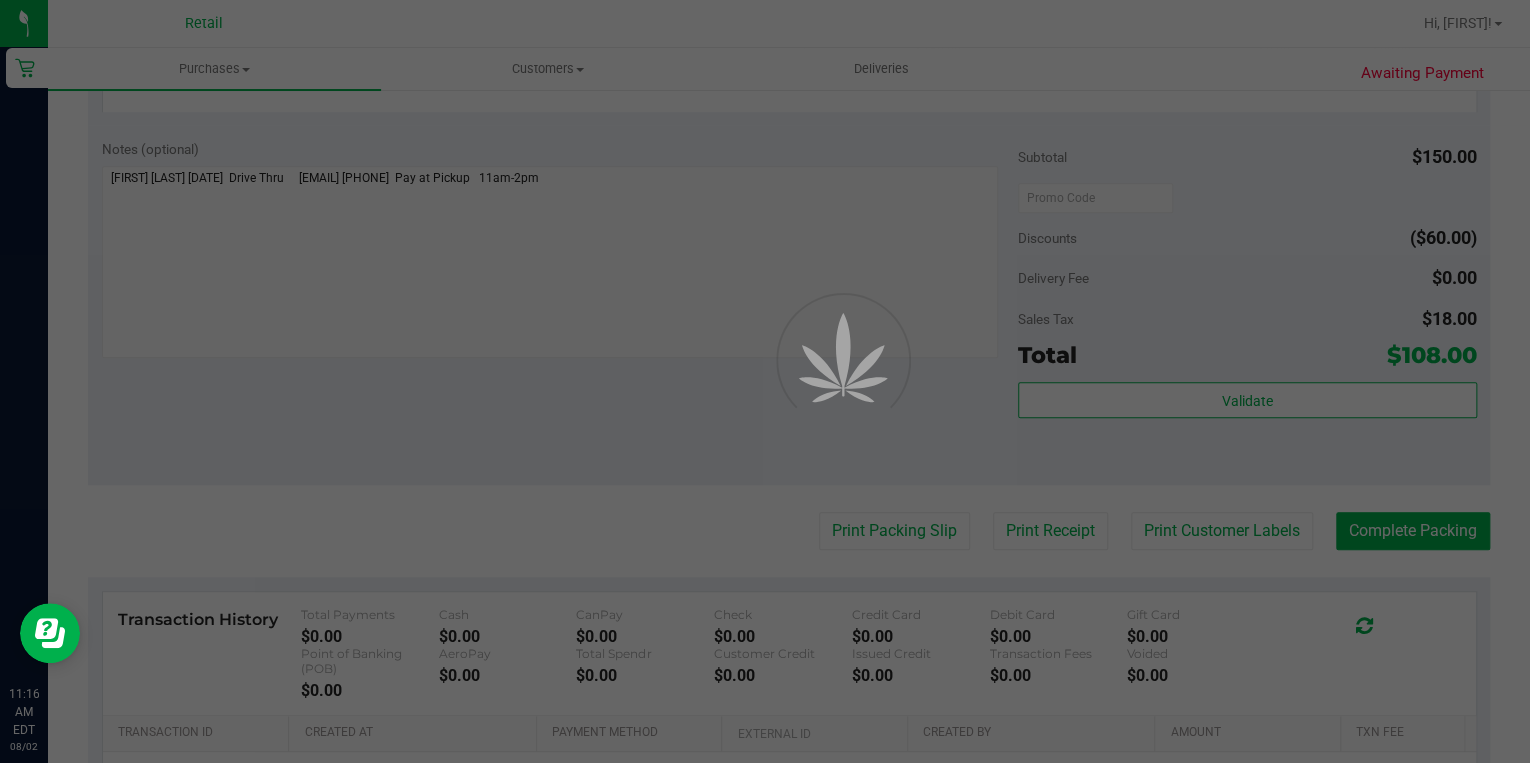 scroll, scrollTop: 0, scrollLeft: 0, axis: both 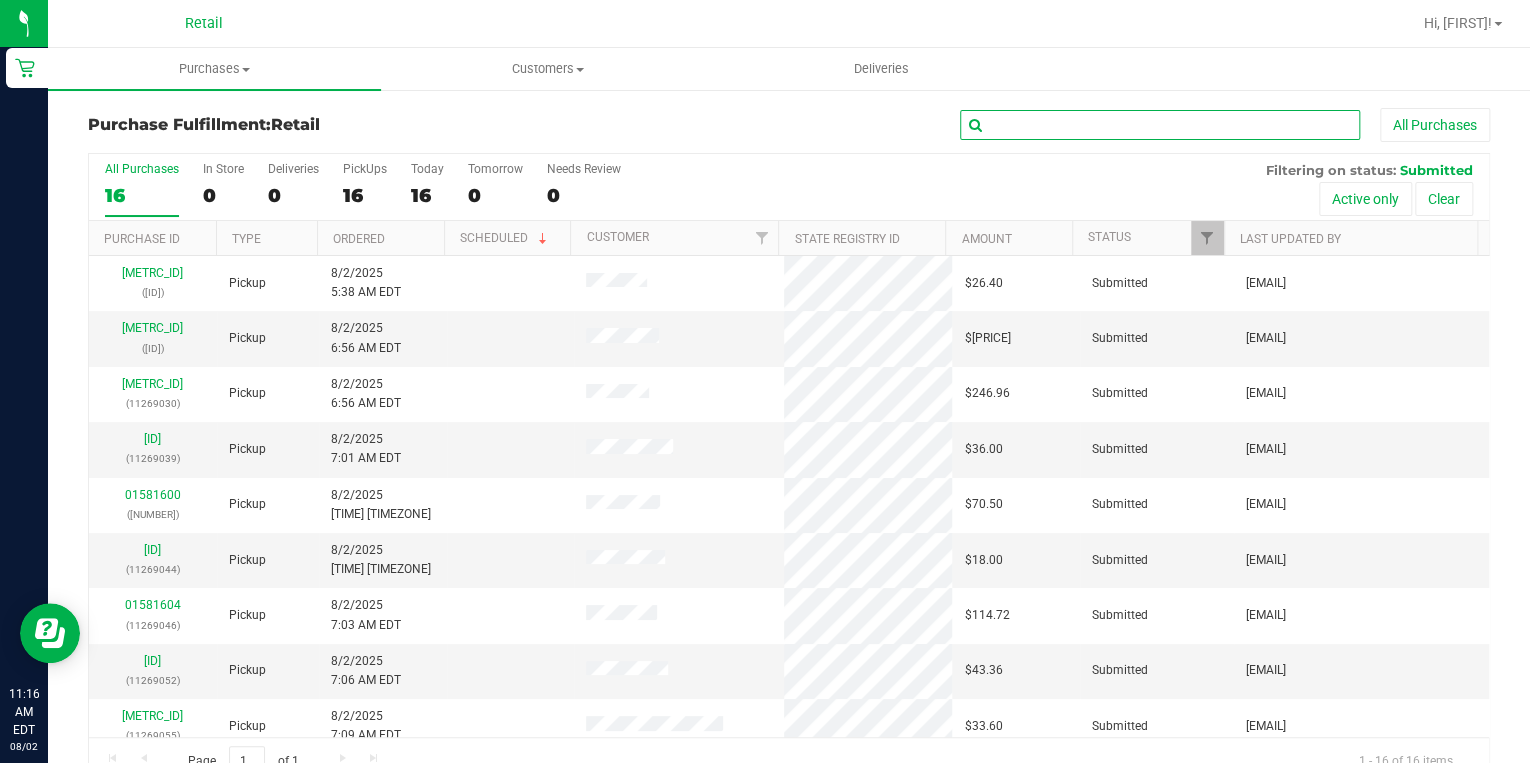 click at bounding box center (1160, 125) 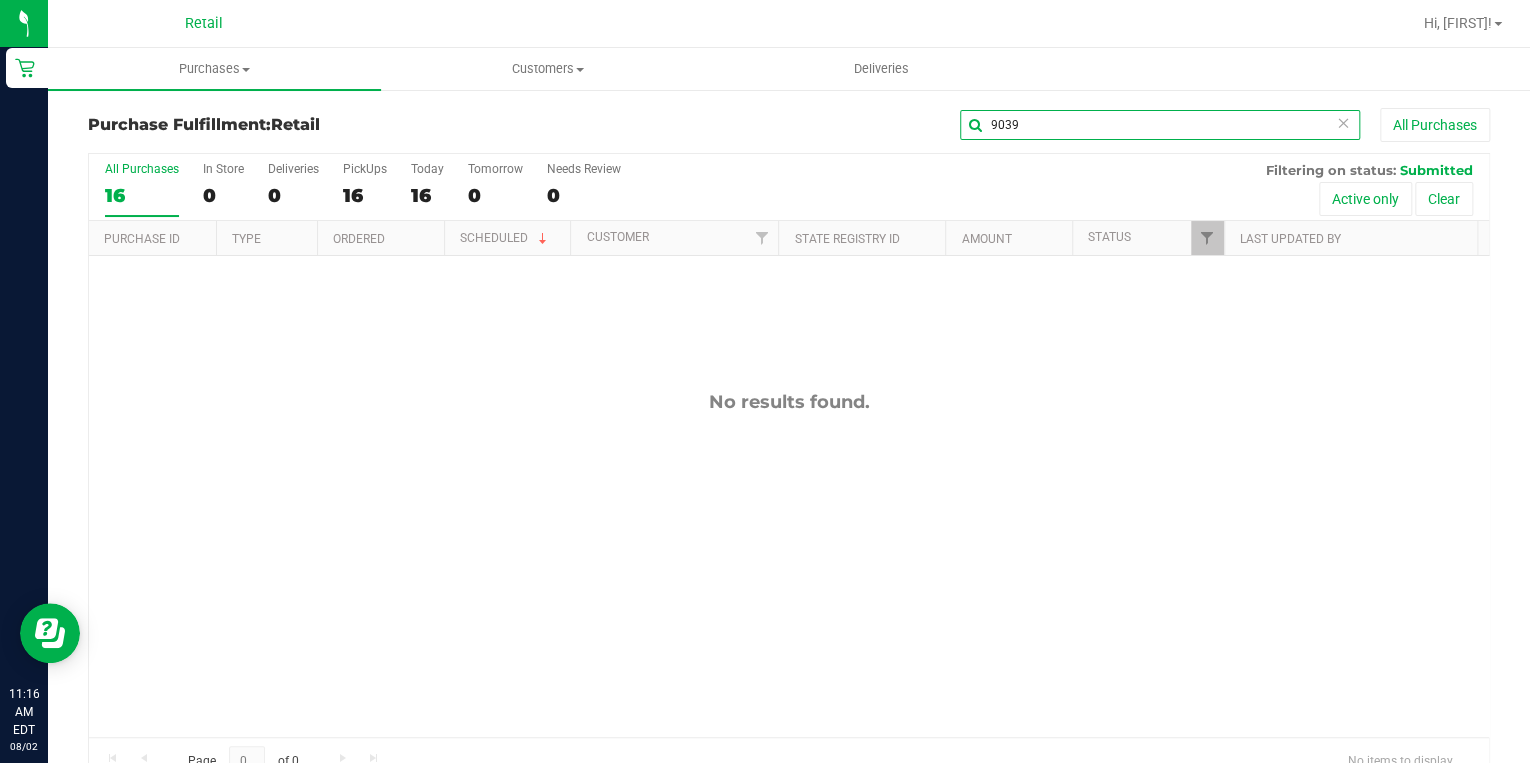 type on "9039" 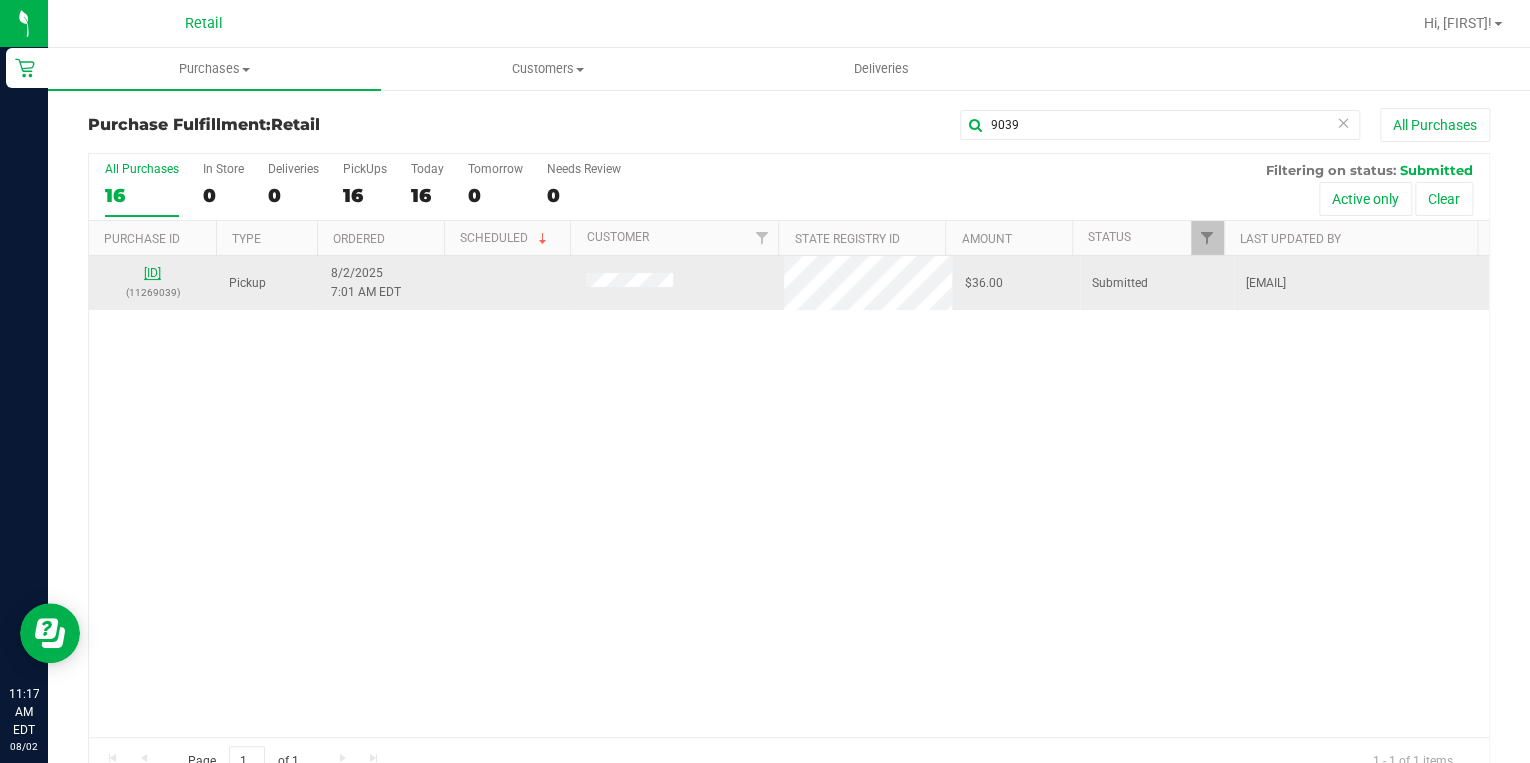 click on "01581596" at bounding box center (152, 273) 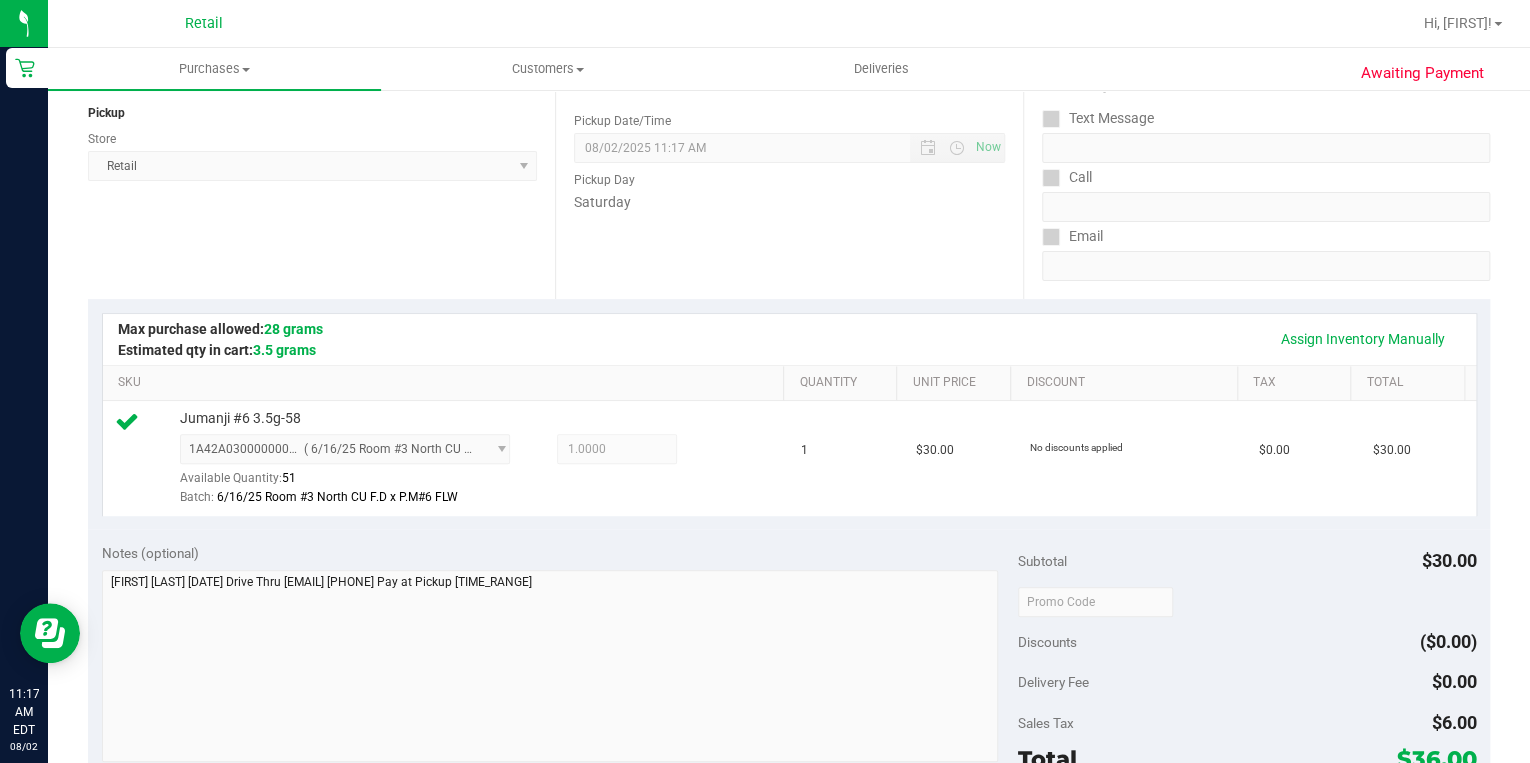 scroll, scrollTop: 0, scrollLeft: 0, axis: both 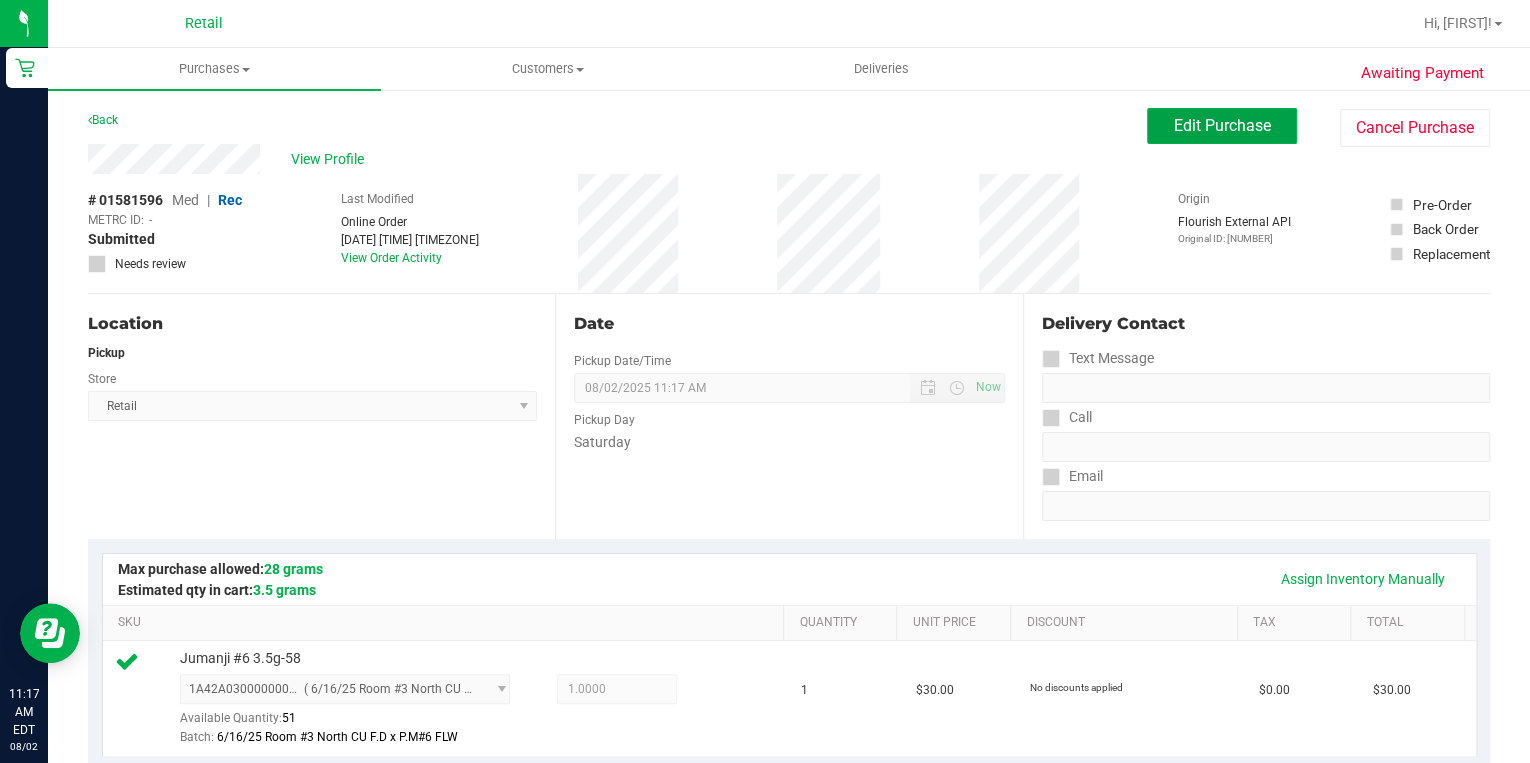 drag, startPoint x: 1187, startPoint y: 126, endPoint x: 1122, endPoint y: 126, distance: 65 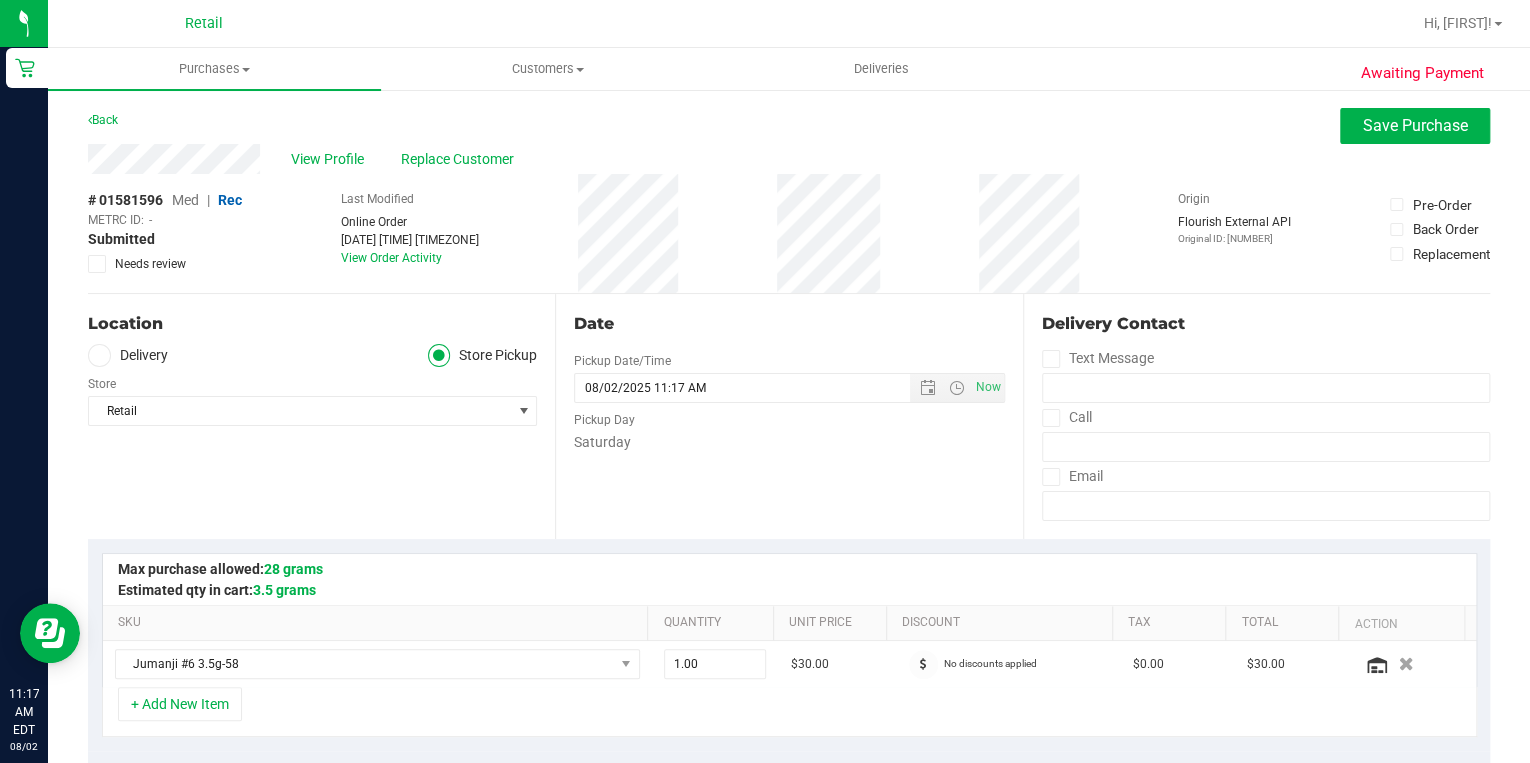 click on "Med" at bounding box center [185, 200] 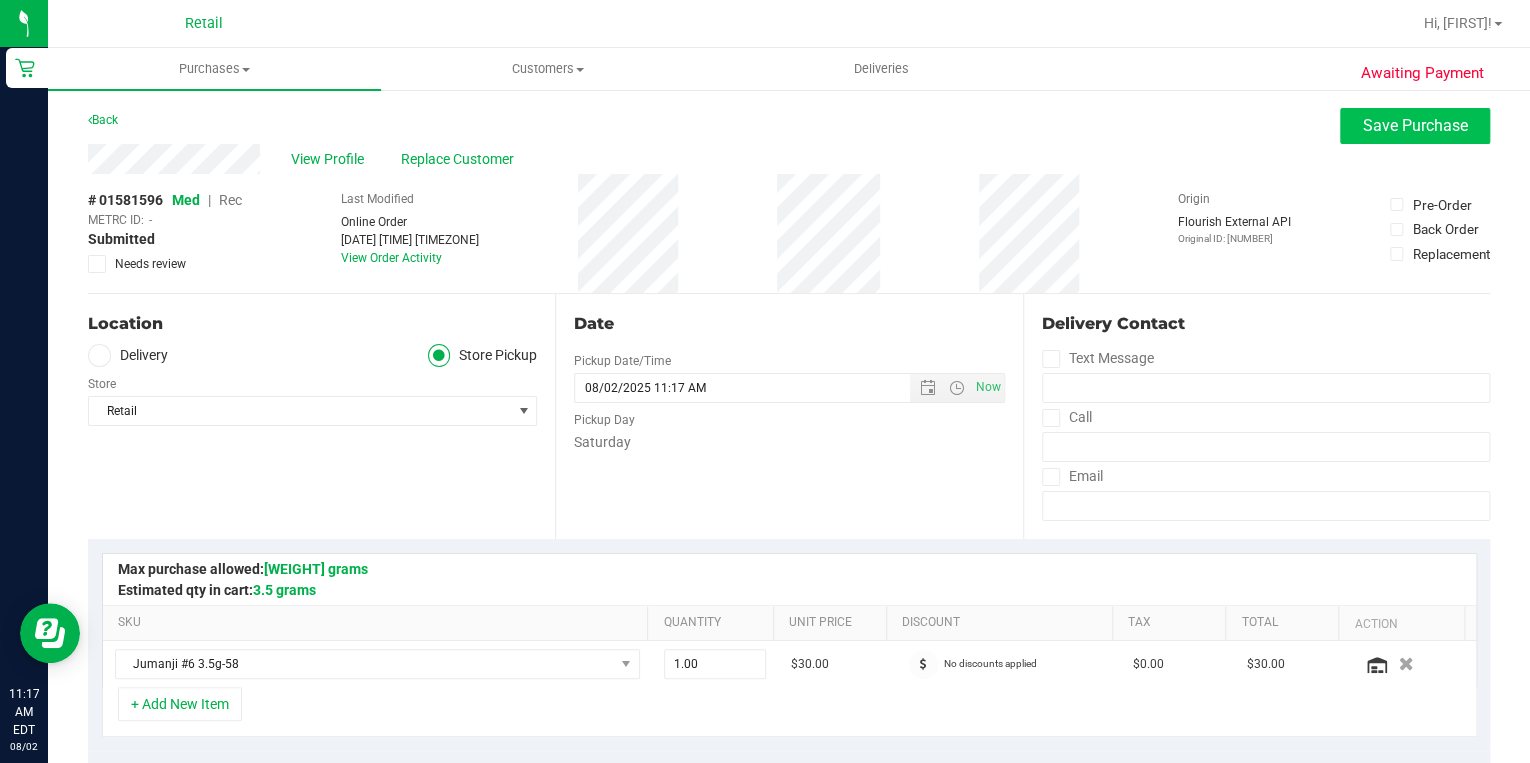 click on "Med" at bounding box center [186, 200] 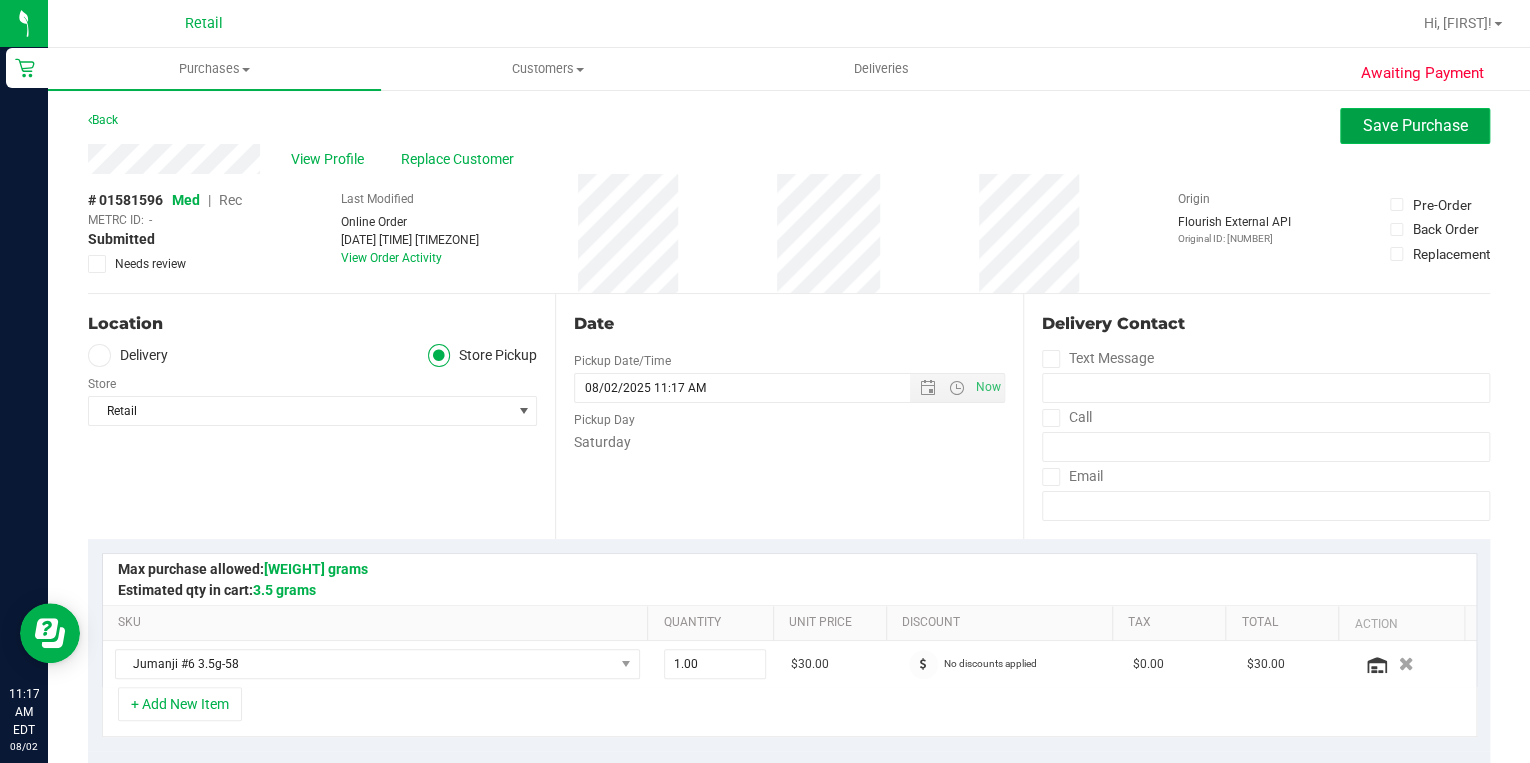 click on "Save Purchase" at bounding box center [1415, 125] 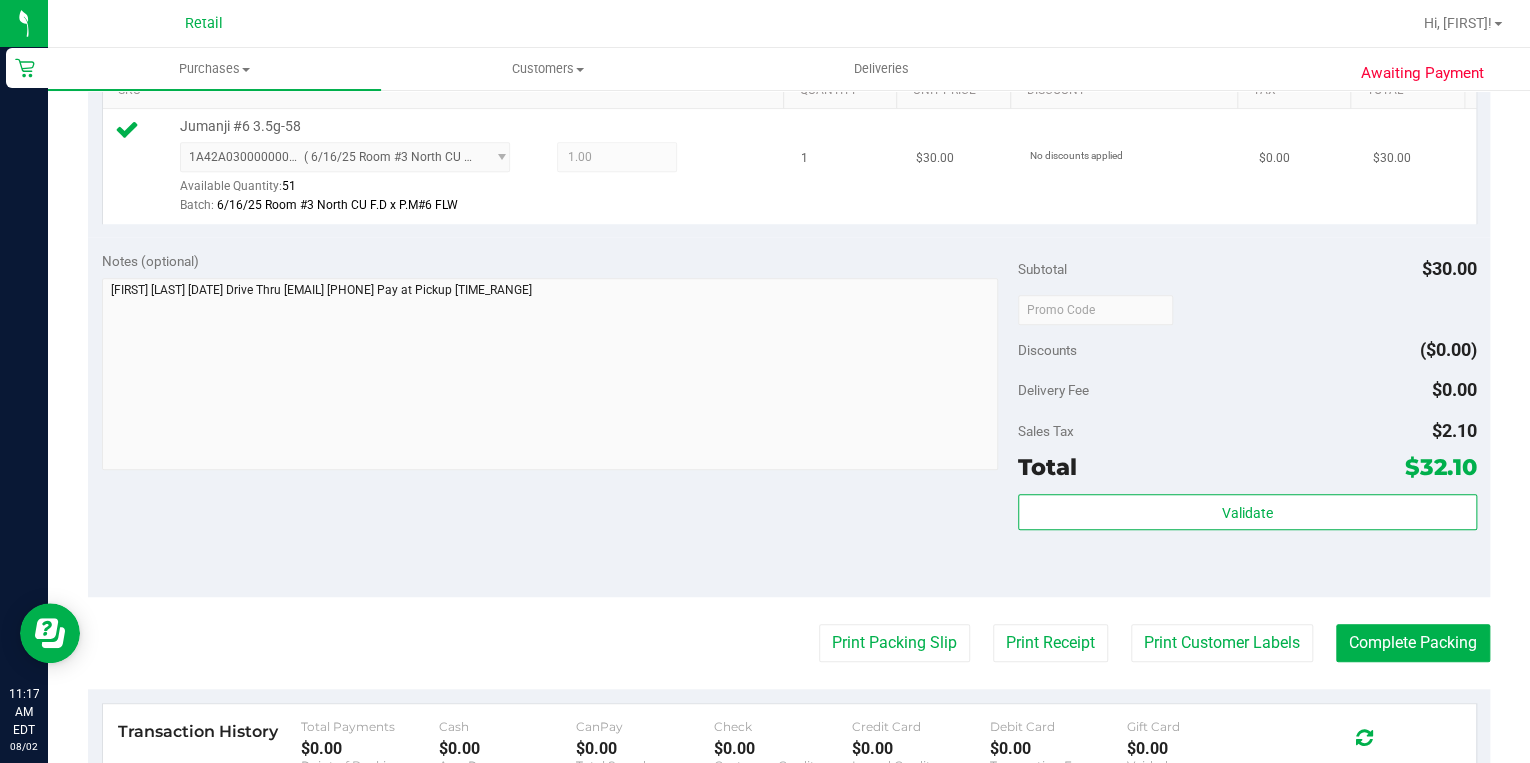 scroll, scrollTop: 560, scrollLeft: 0, axis: vertical 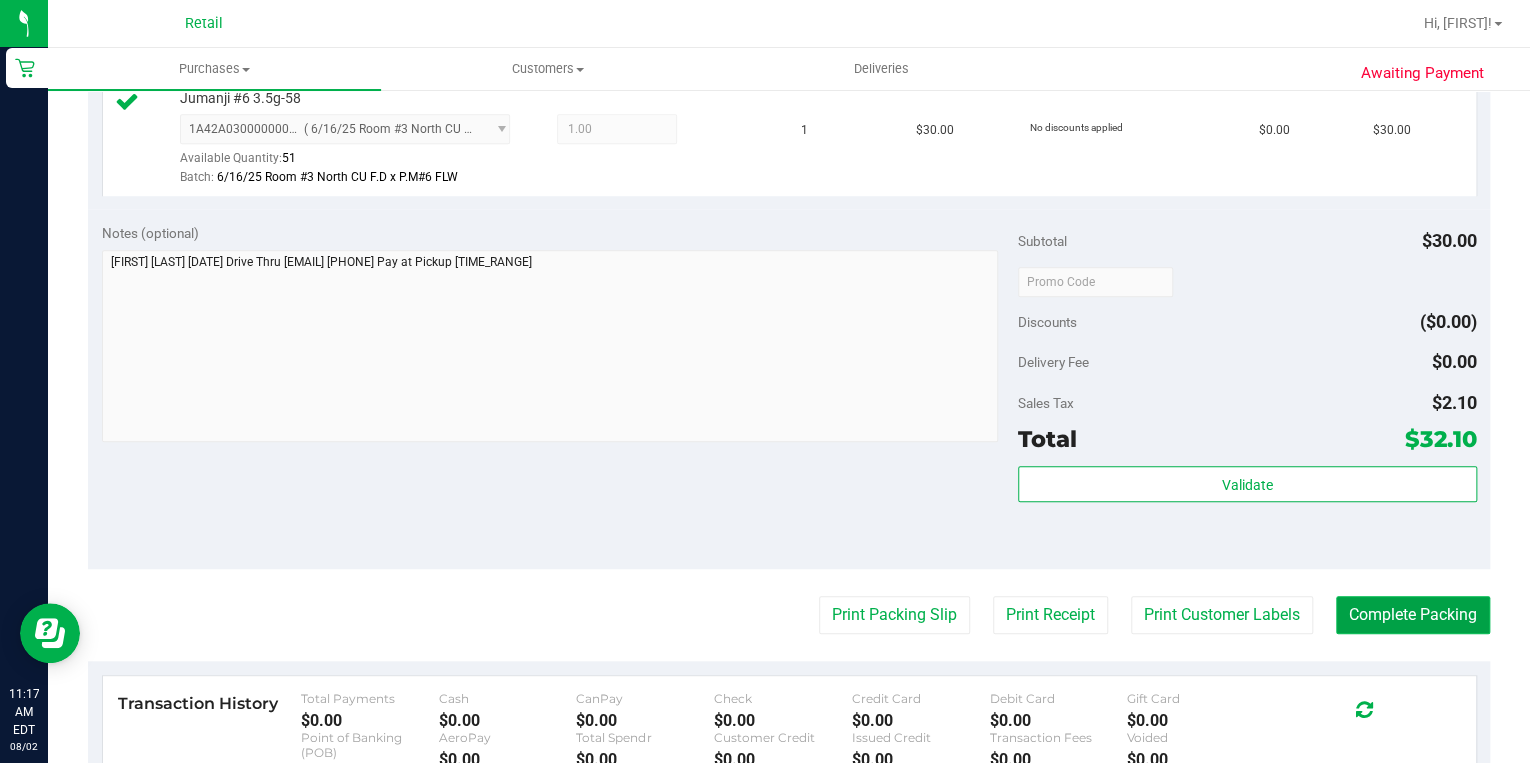 click on "Complete Packing" at bounding box center (1413, 615) 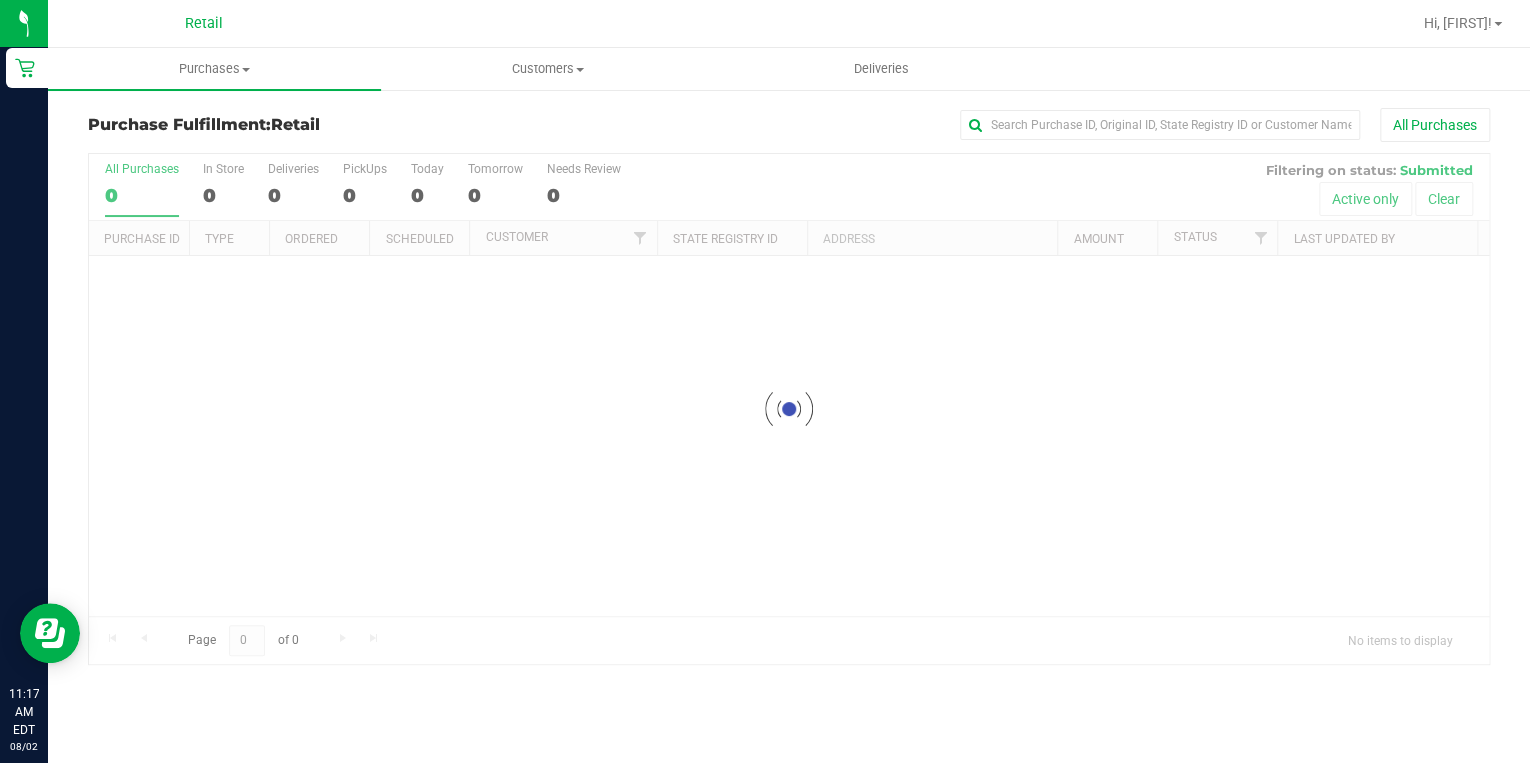 scroll, scrollTop: 0, scrollLeft: 0, axis: both 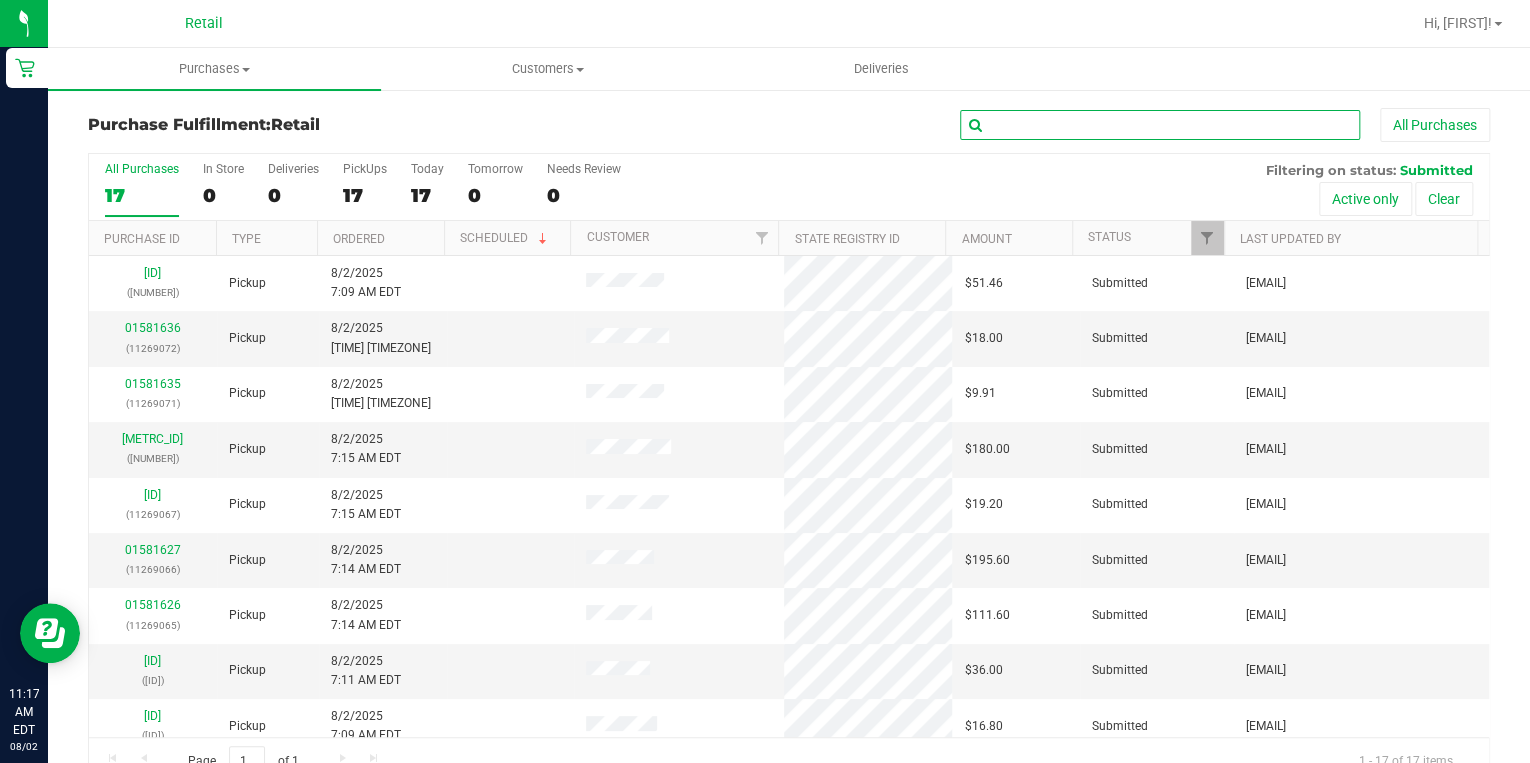 click at bounding box center [1160, 125] 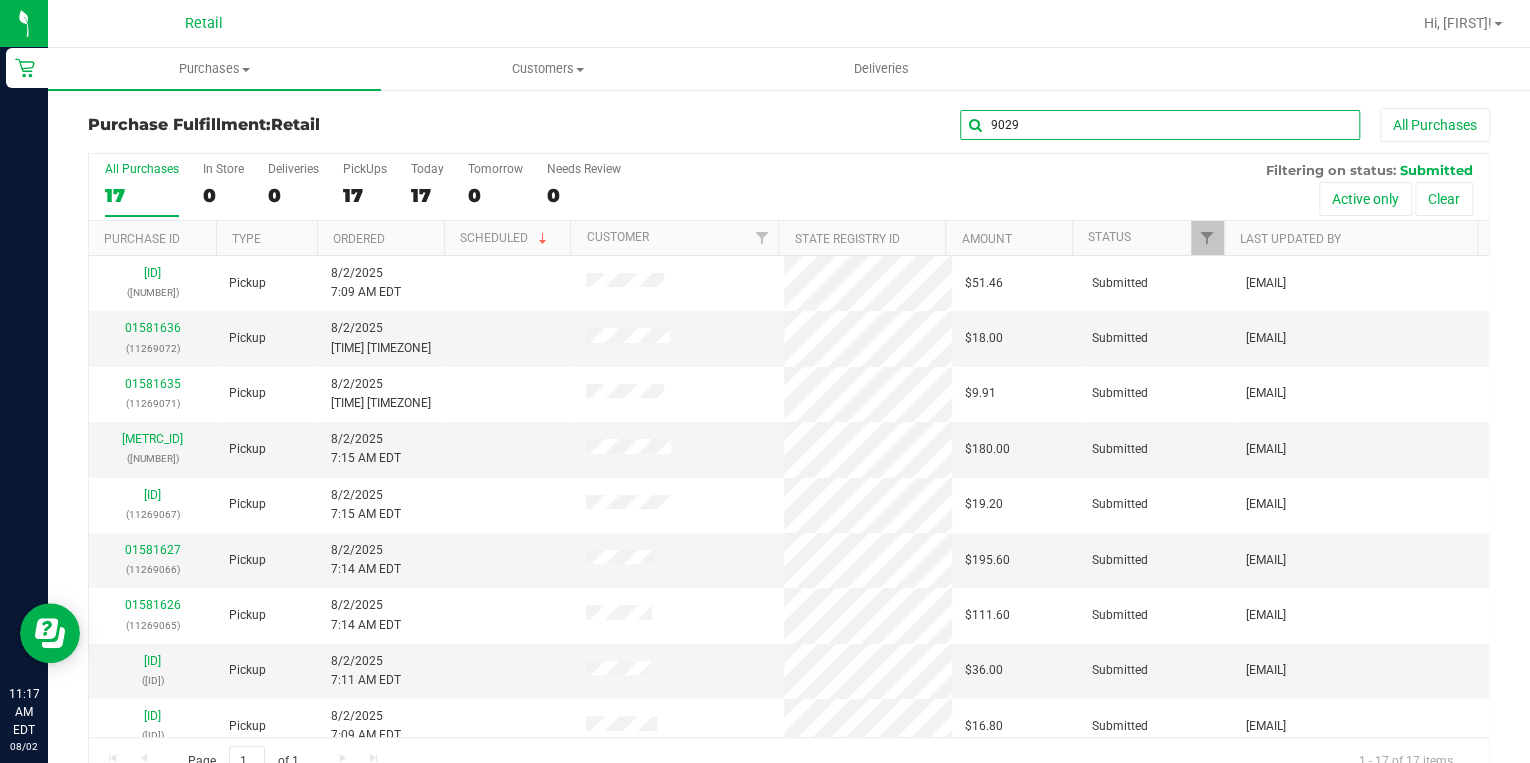 type on "9029" 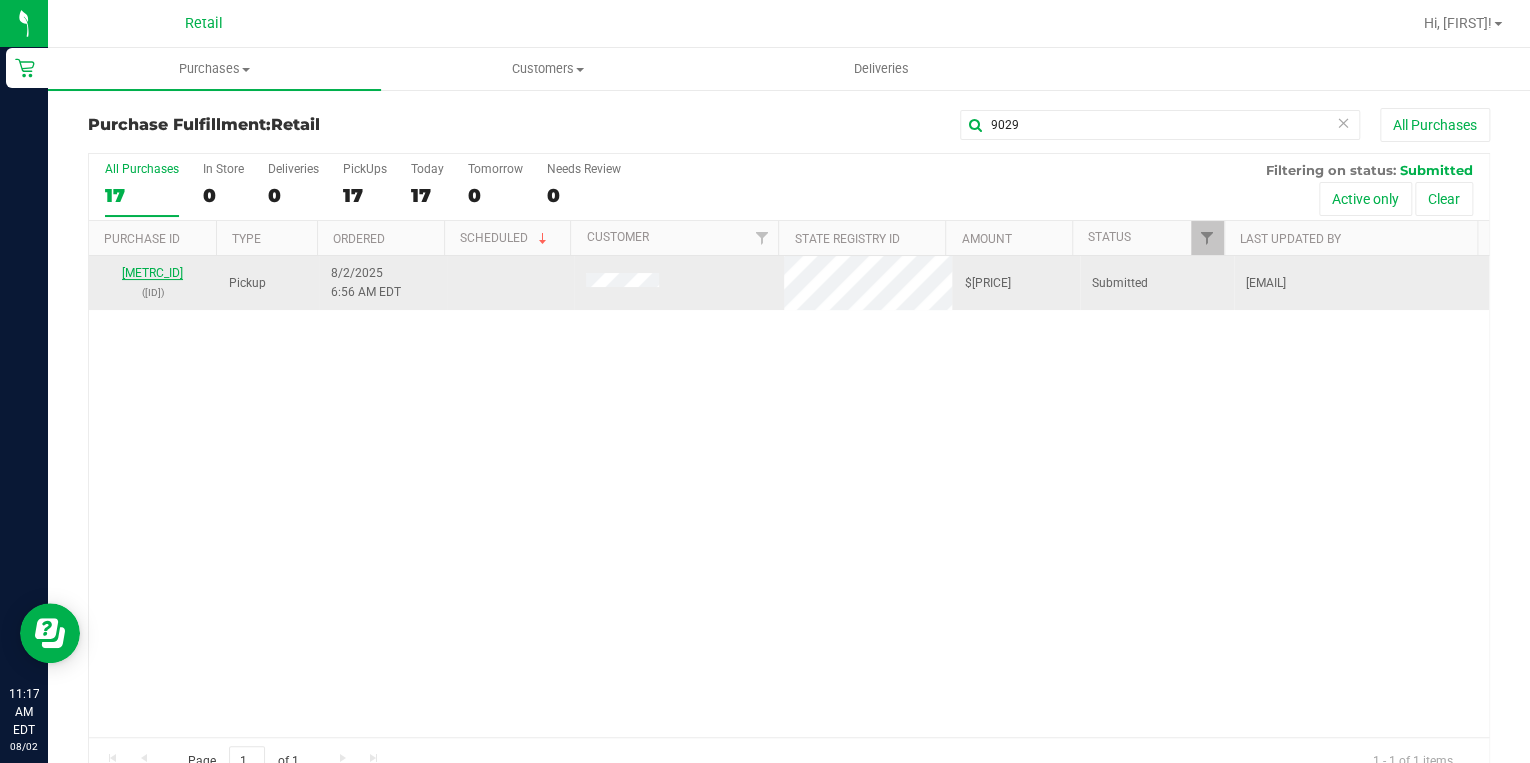 click on "01581585" at bounding box center [152, 273] 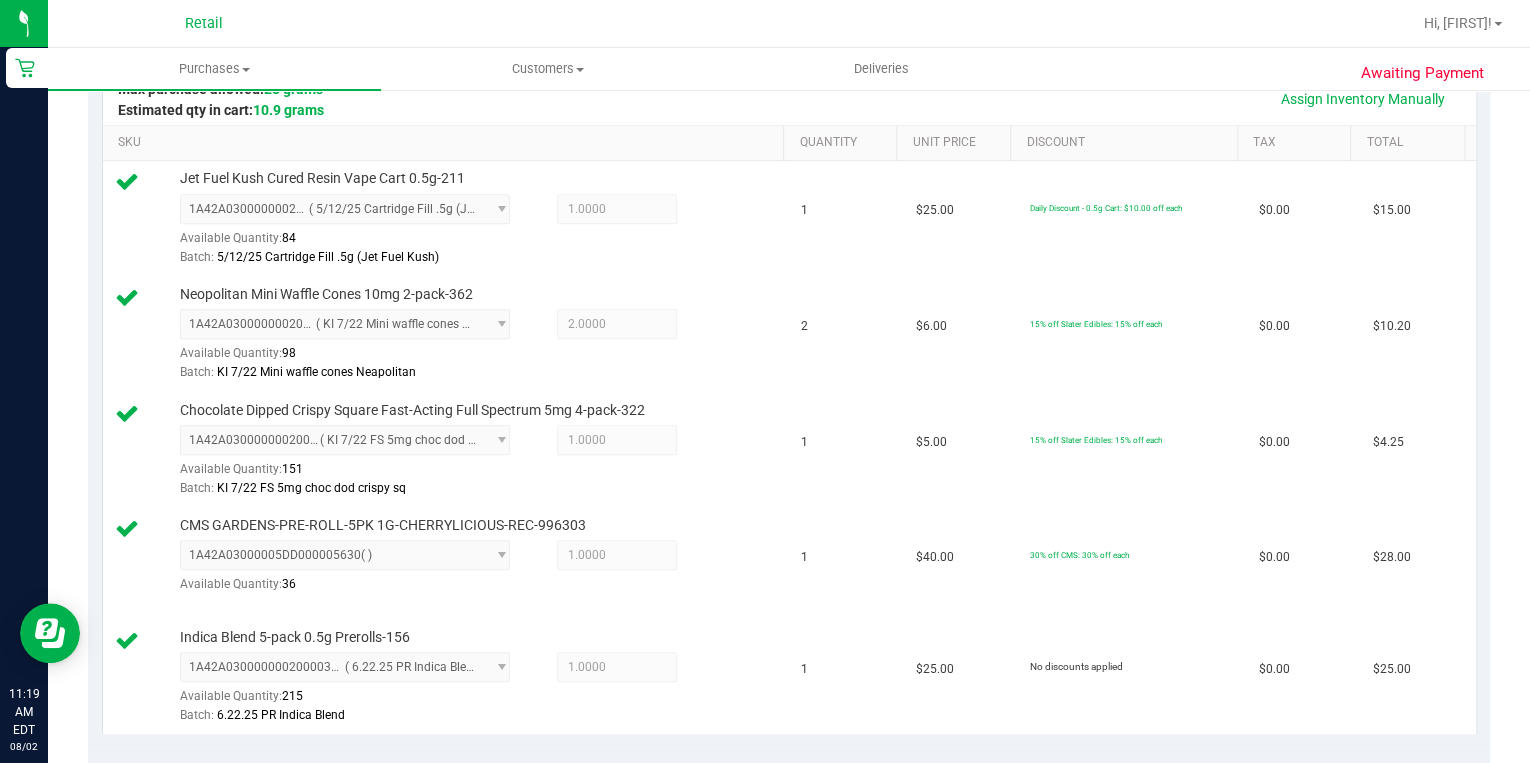 scroll, scrollTop: 0, scrollLeft: 0, axis: both 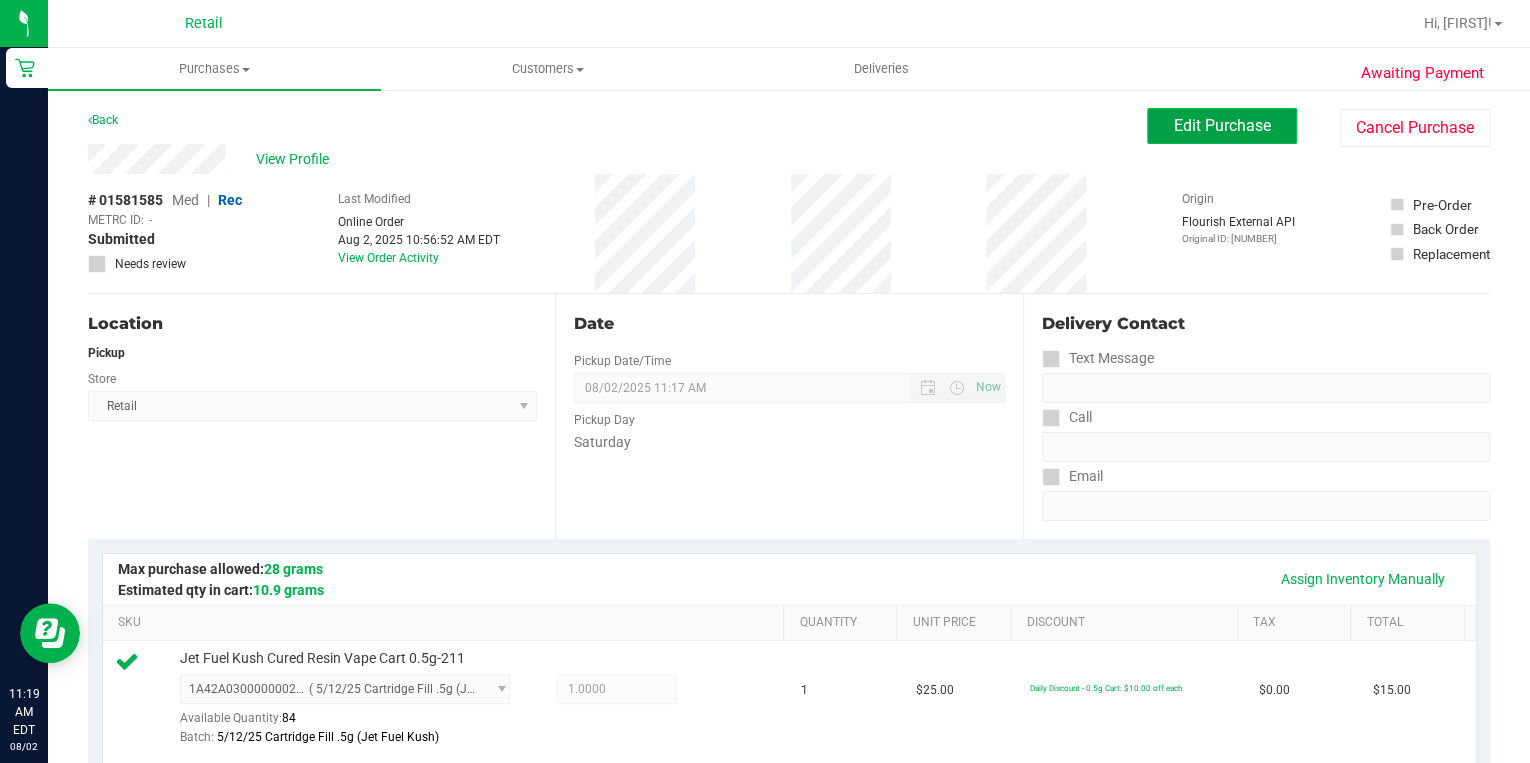 click on "Edit Purchase" at bounding box center (1222, 125) 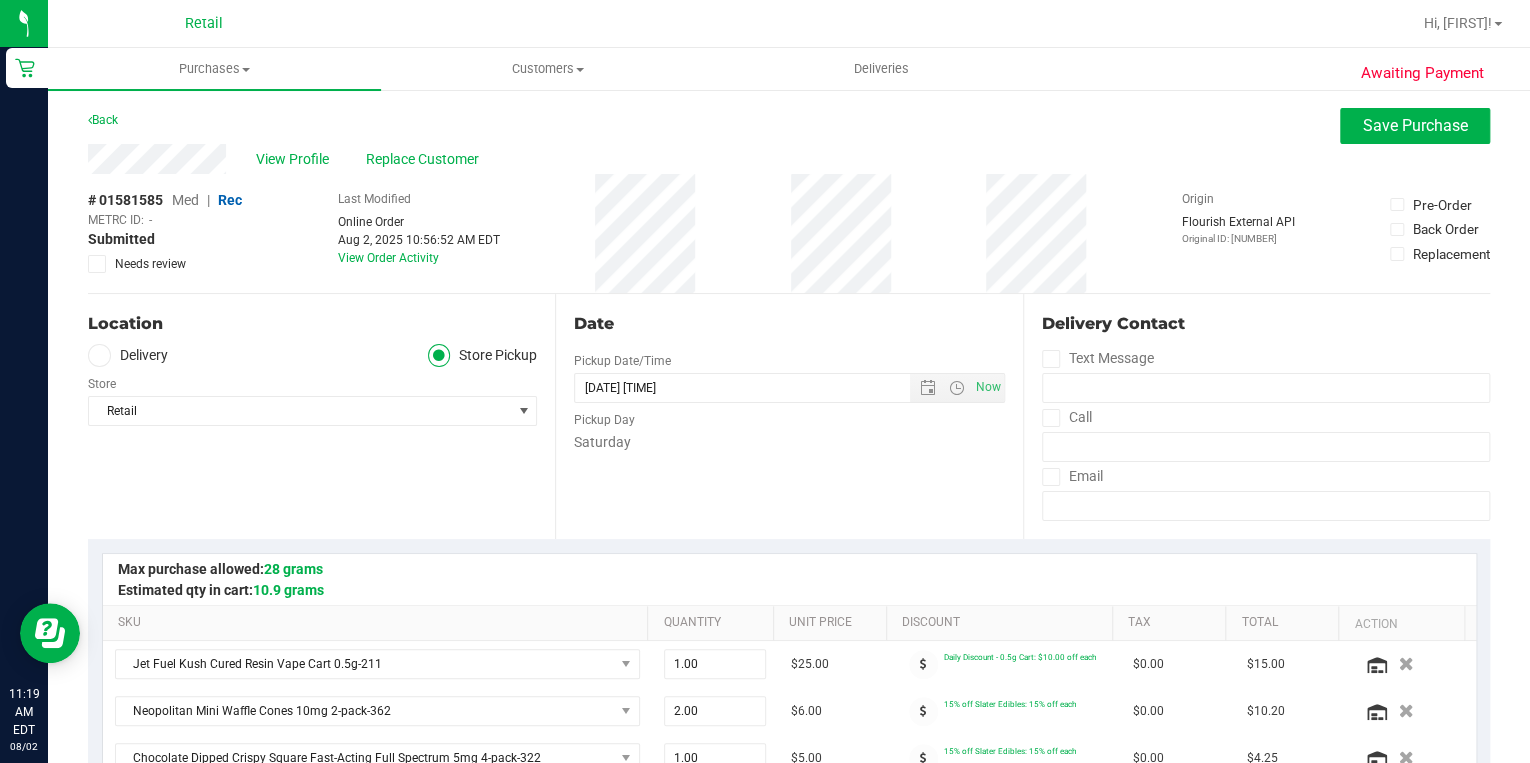 click on "Med" at bounding box center (185, 200) 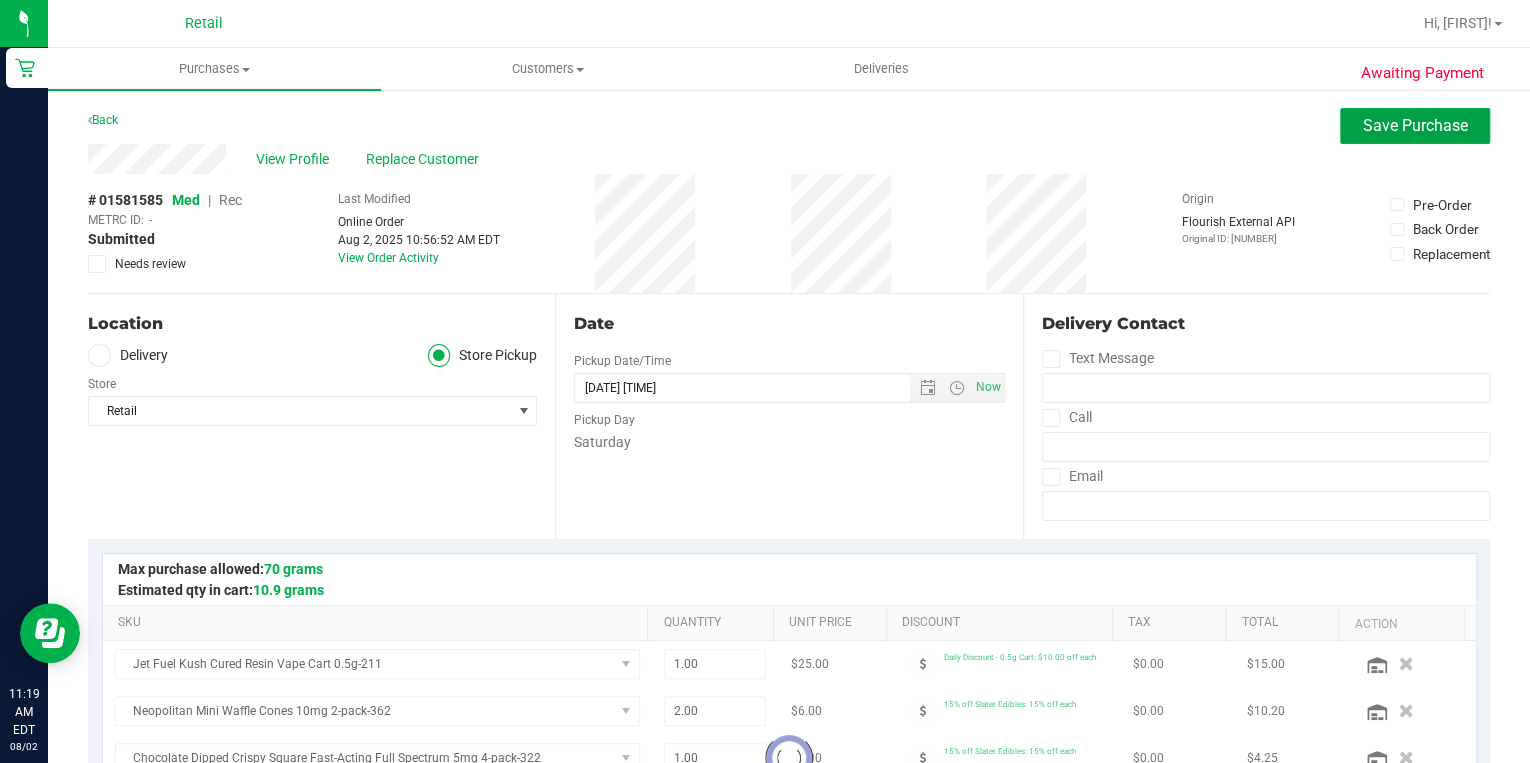click on "Save Purchase" at bounding box center (1415, 125) 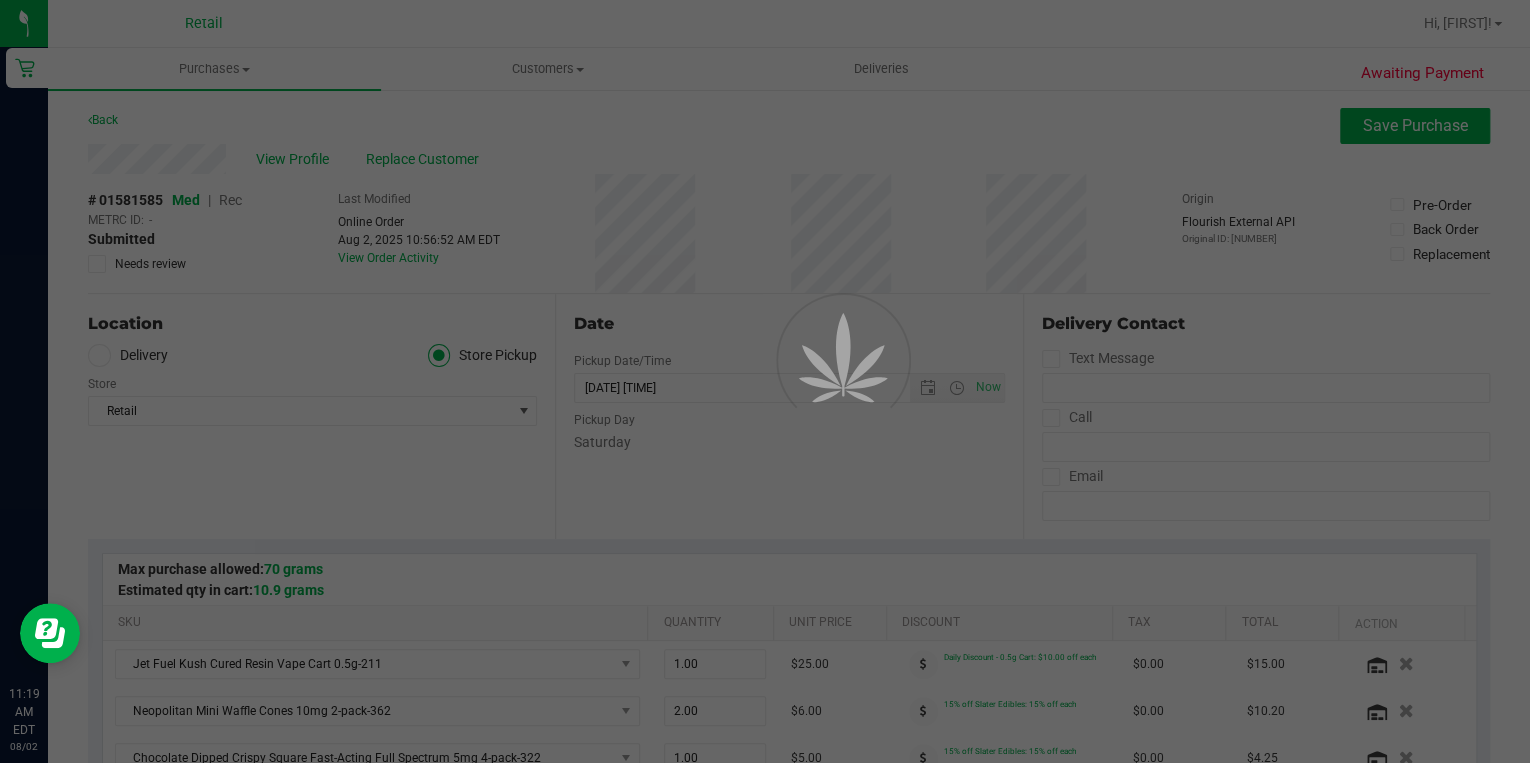 scroll, scrollTop: 640, scrollLeft: 0, axis: vertical 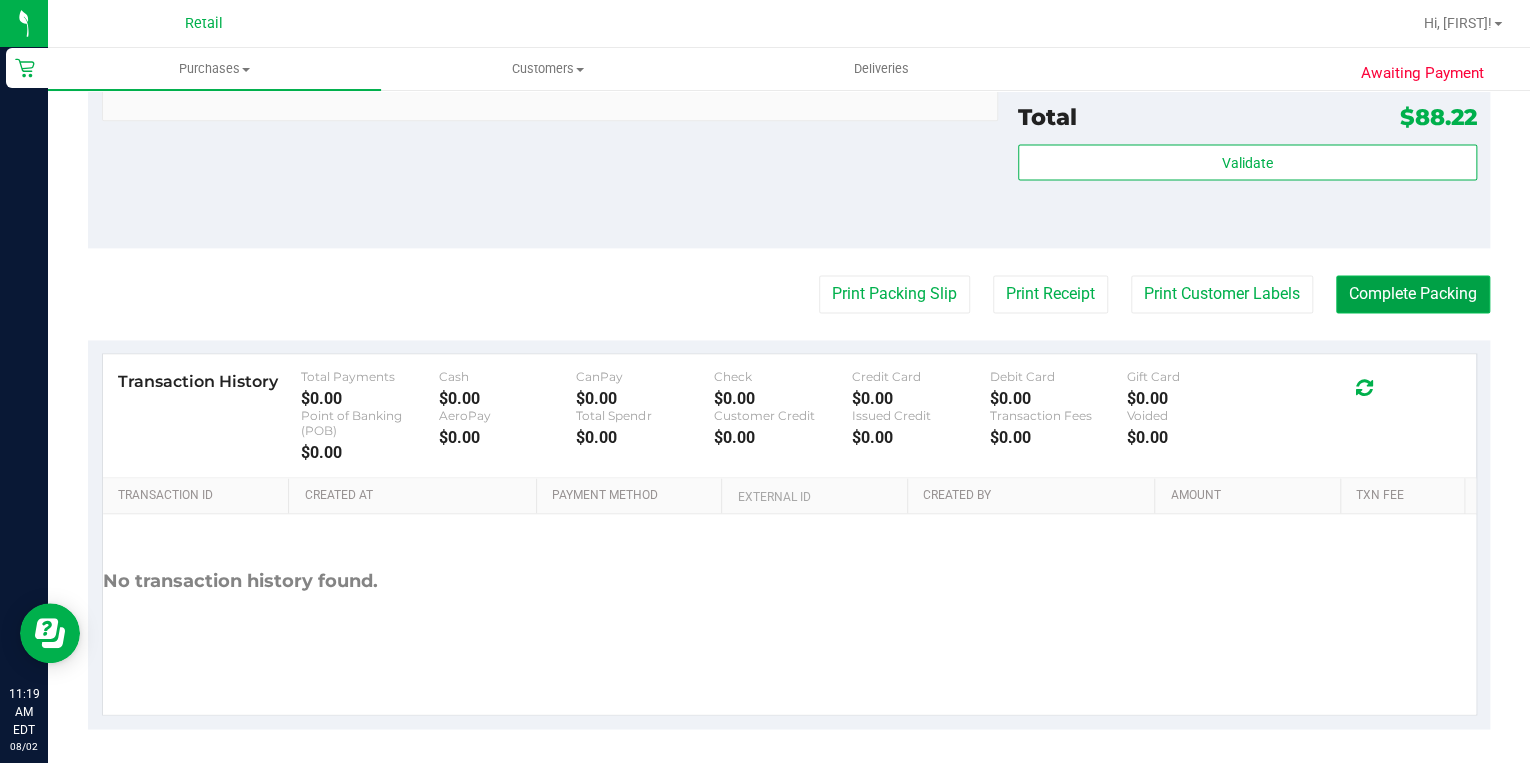 click on "Complete Packing" at bounding box center [1413, 294] 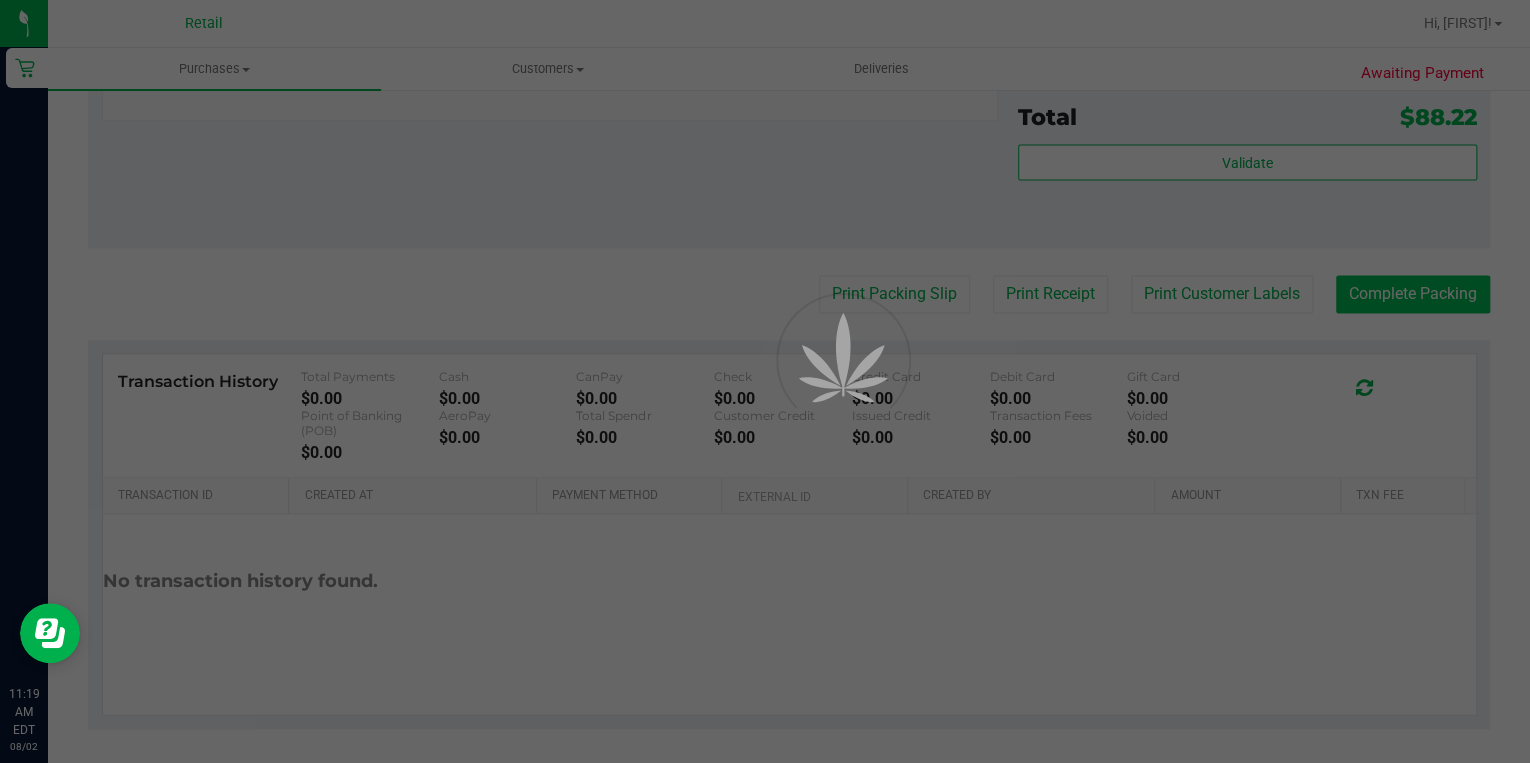 scroll, scrollTop: 0, scrollLeft: 0, axis: both 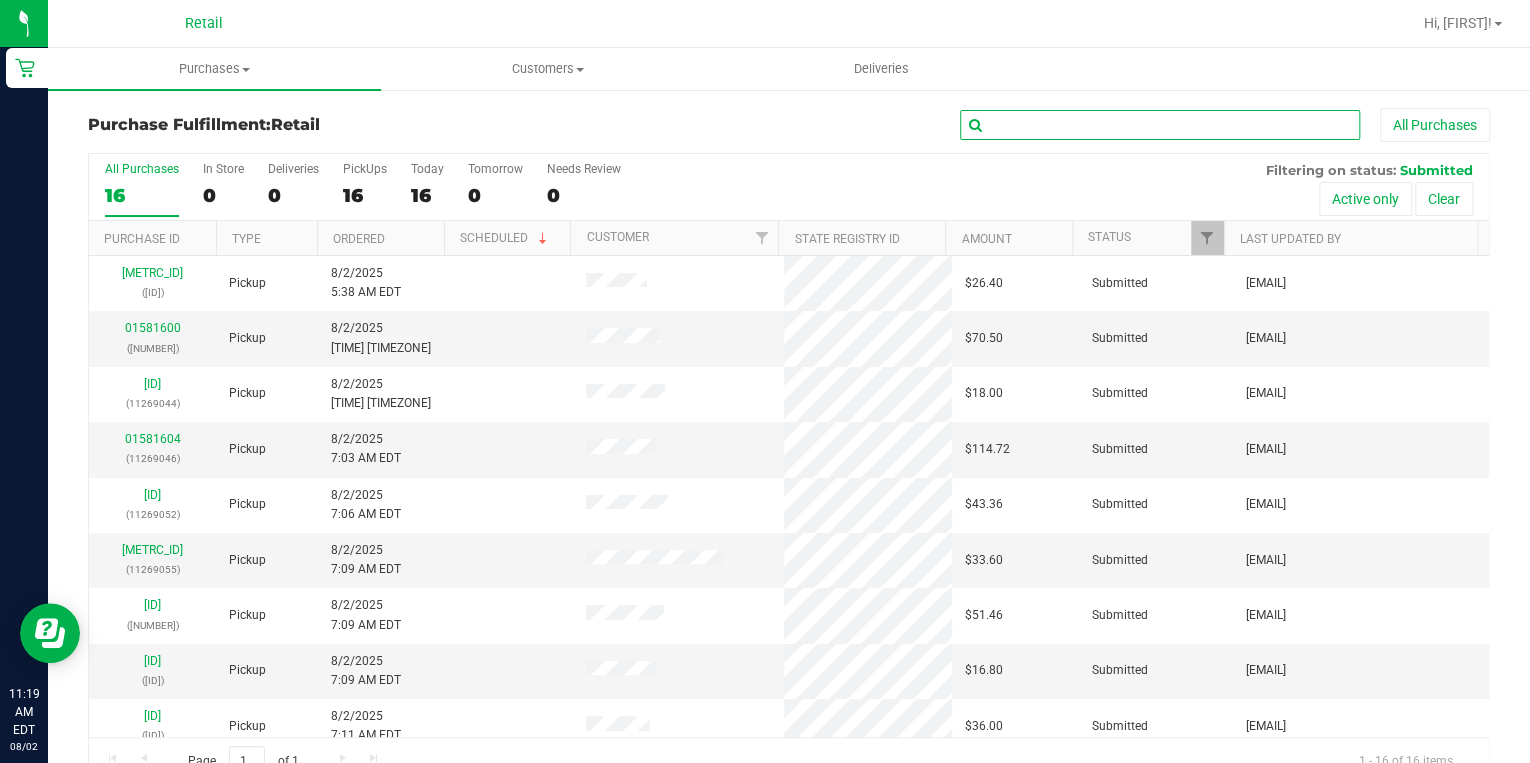 click at bounding box center [1160, 125] 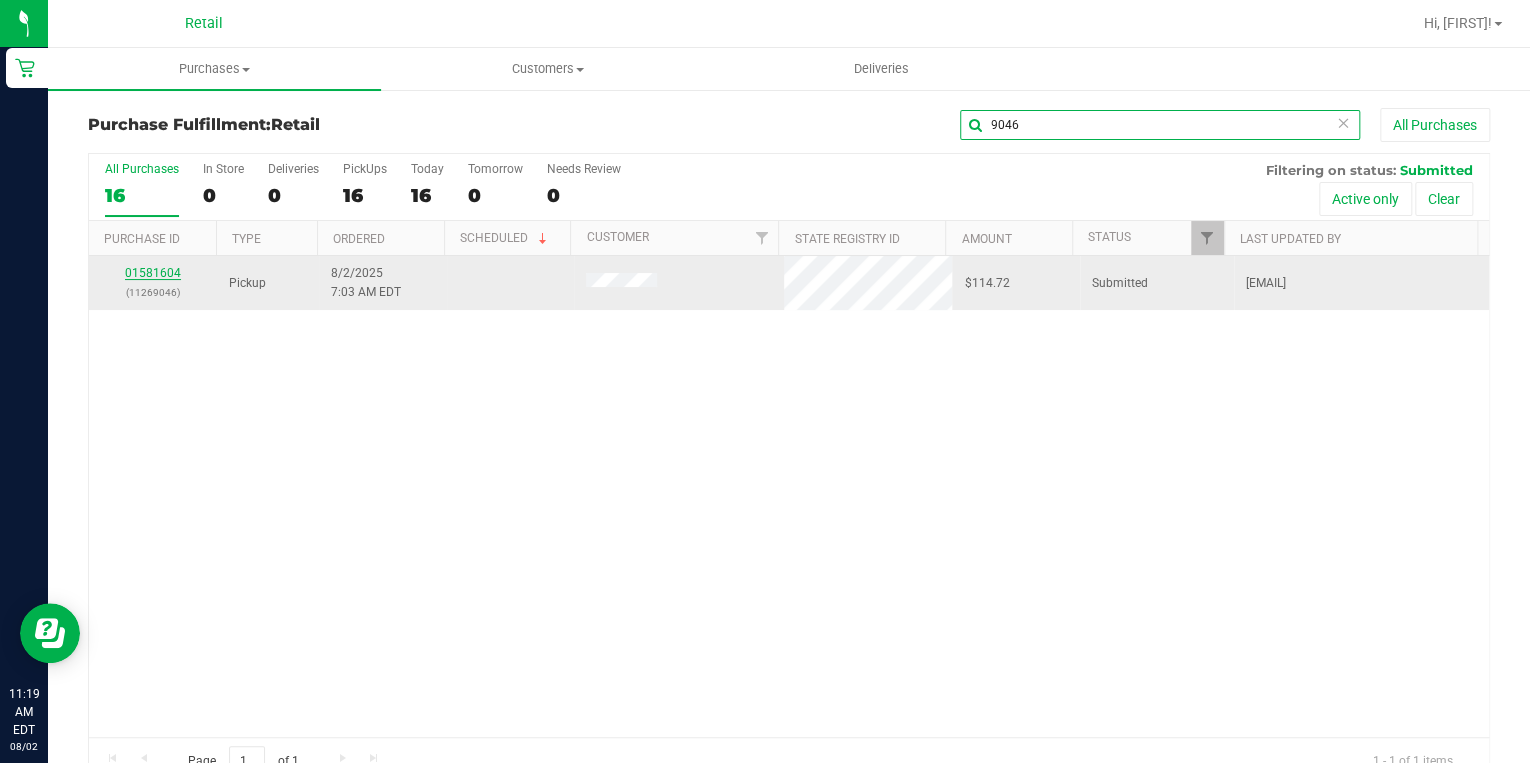 type on "9046" 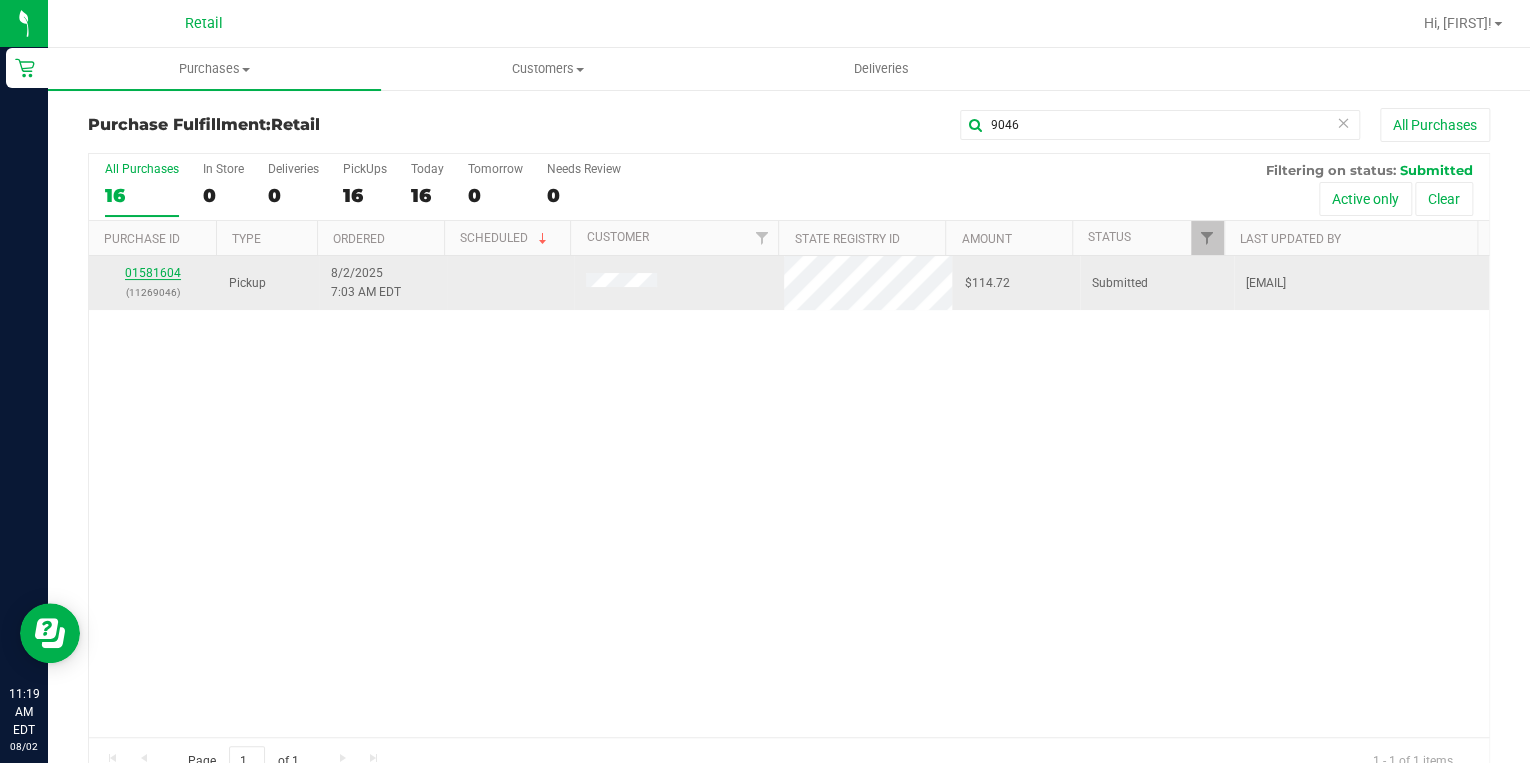 click on "01581604" at bounding box center [153, 273] 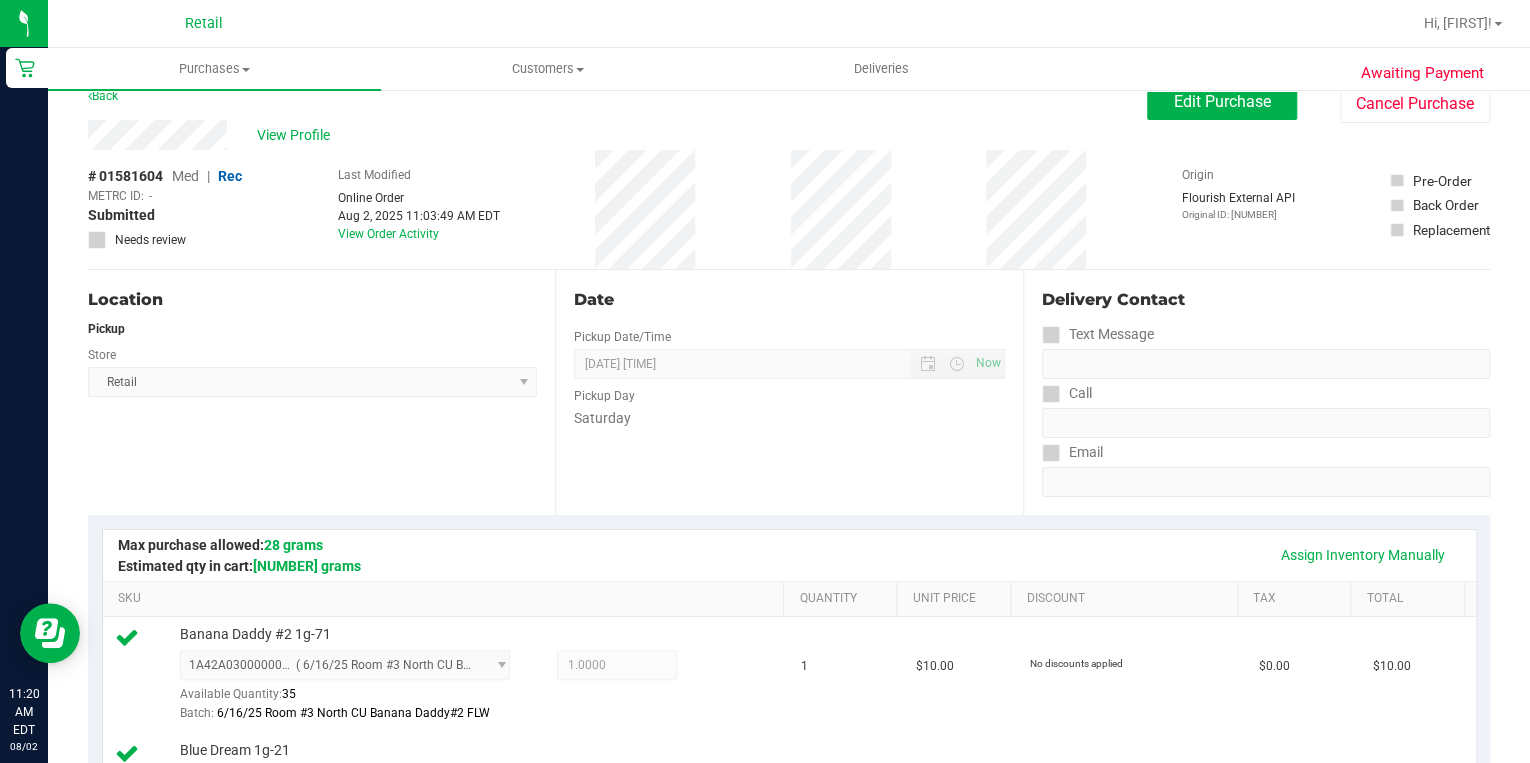 scroll, scrollTop: 0, scrollLeft: 0, axis: both 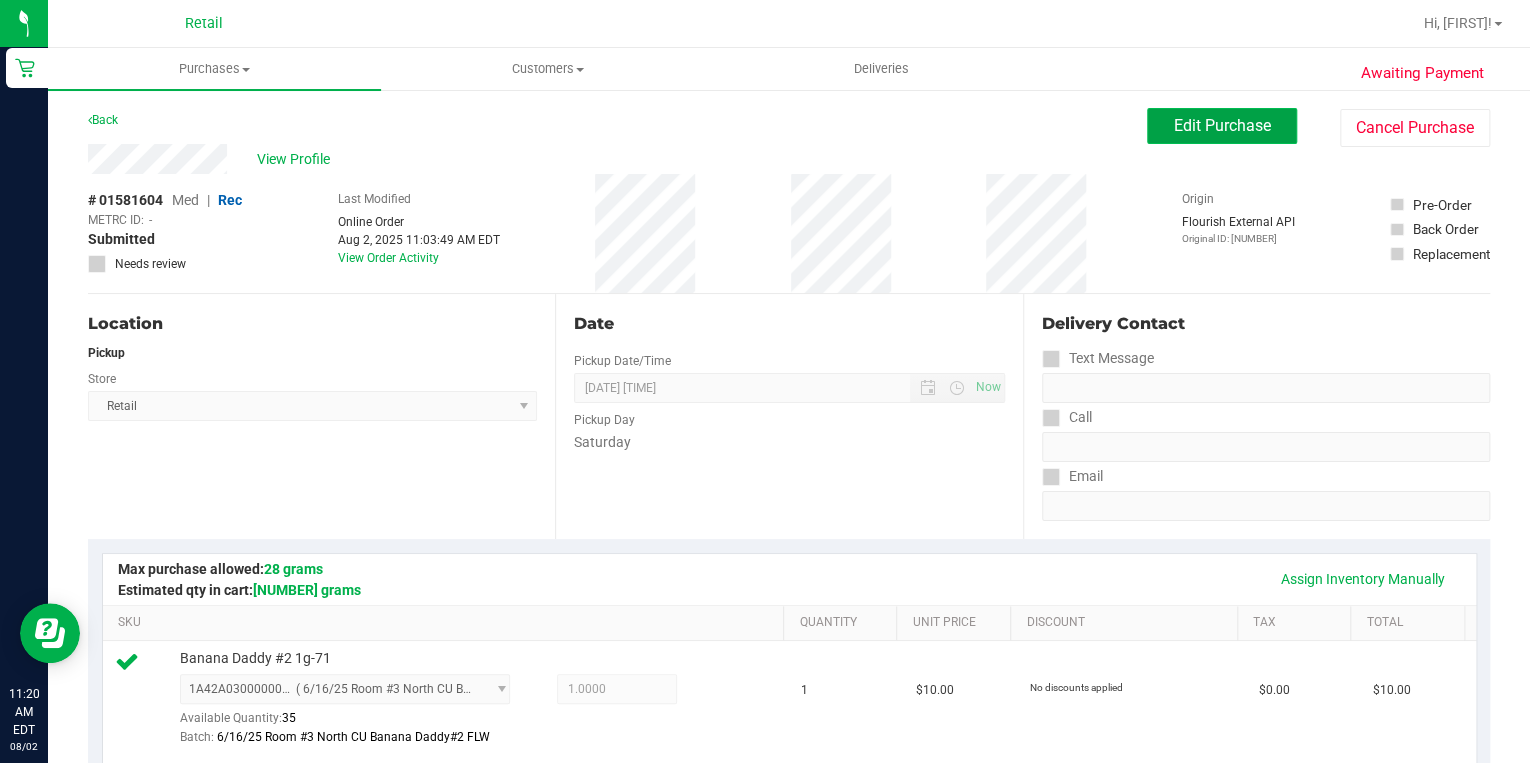 click on "Edit Purchase" at bounding box center [1222, 126] 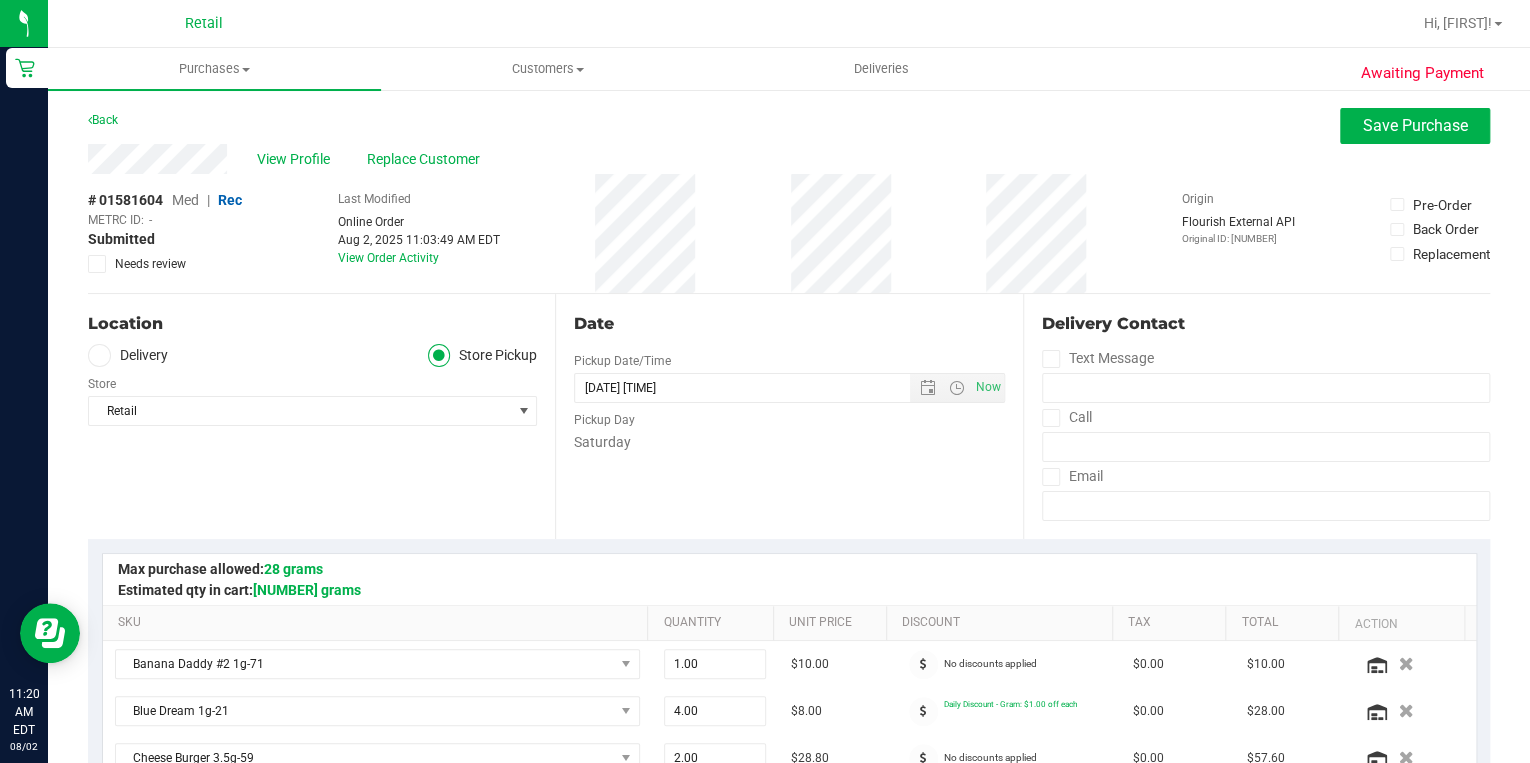 click on "Med" at bounding box center [185, 200] 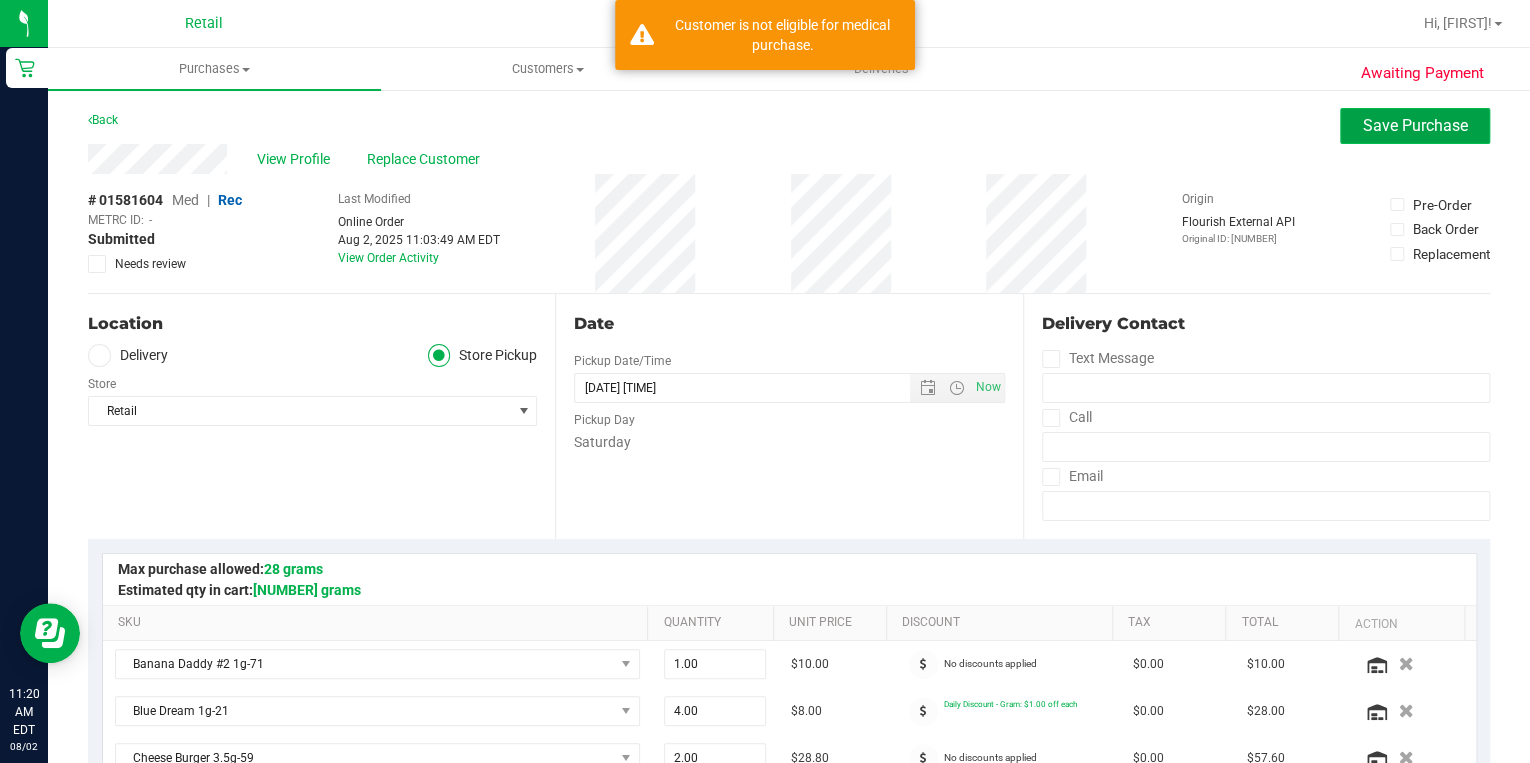 click on "Save Purchase" at bounding box center (1415, 125) 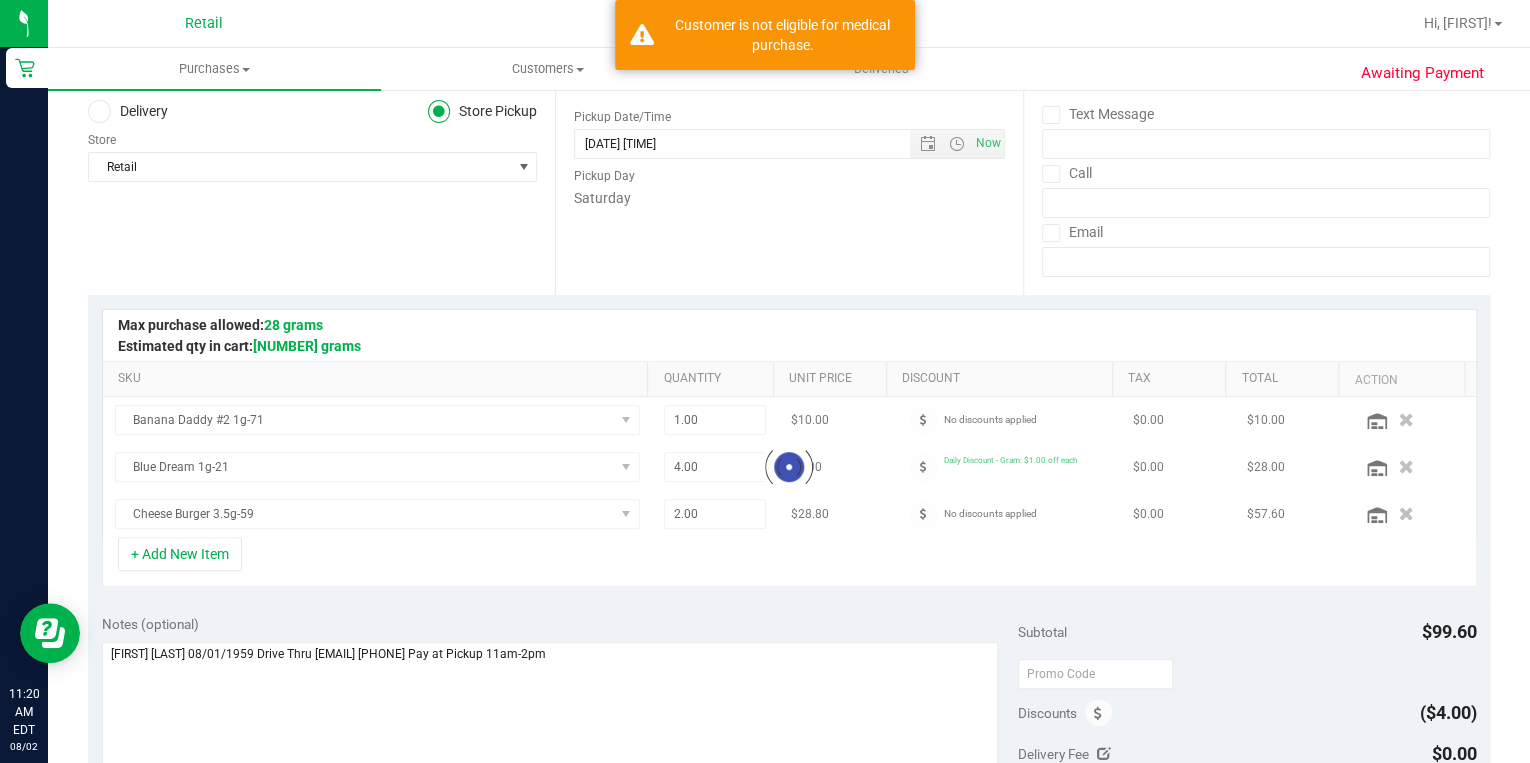 scroll, scrollTop: 320, scrollLeft: 0, axis: vertical 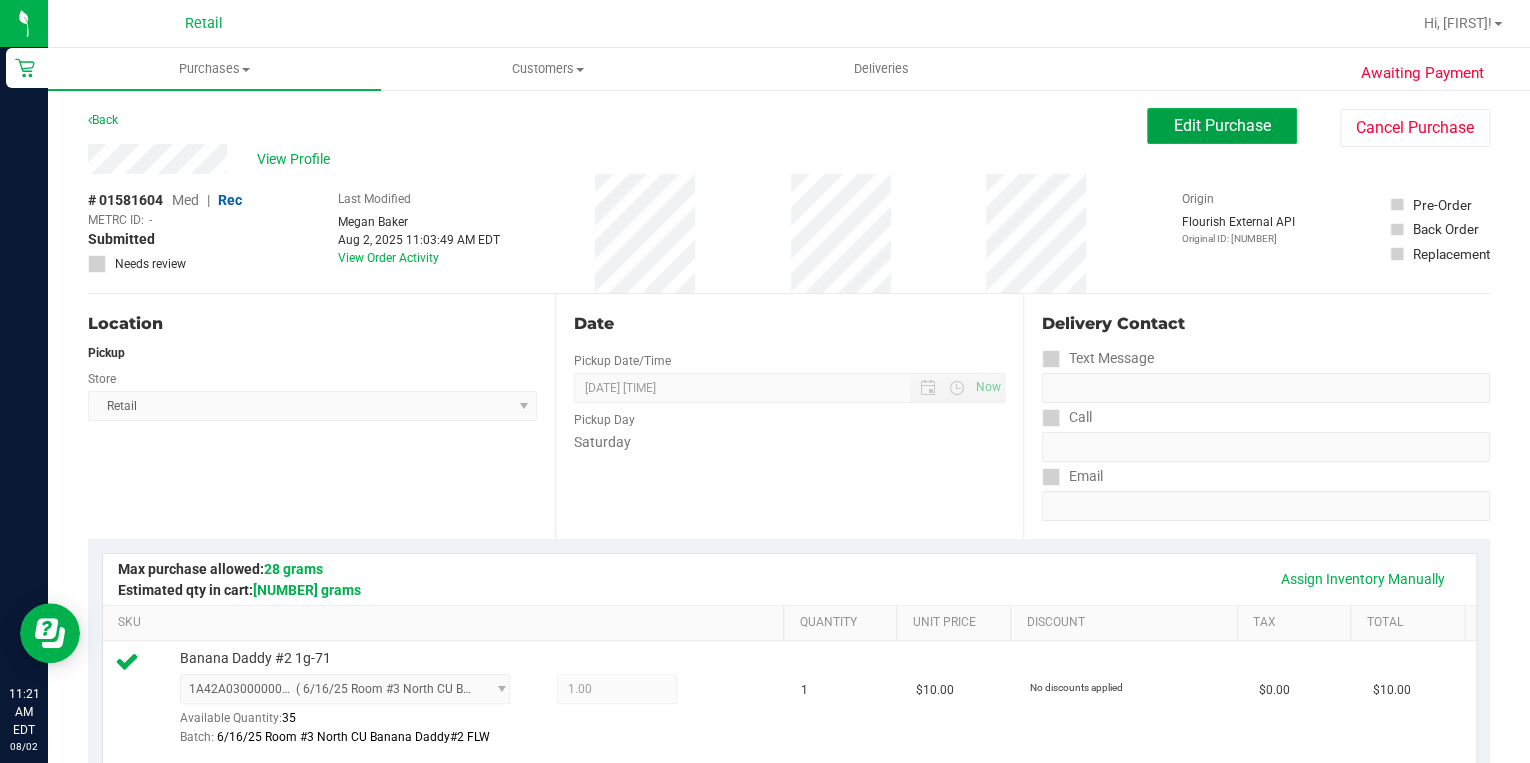 click on "Edit Purchase" at bounding box center (1222, 125) 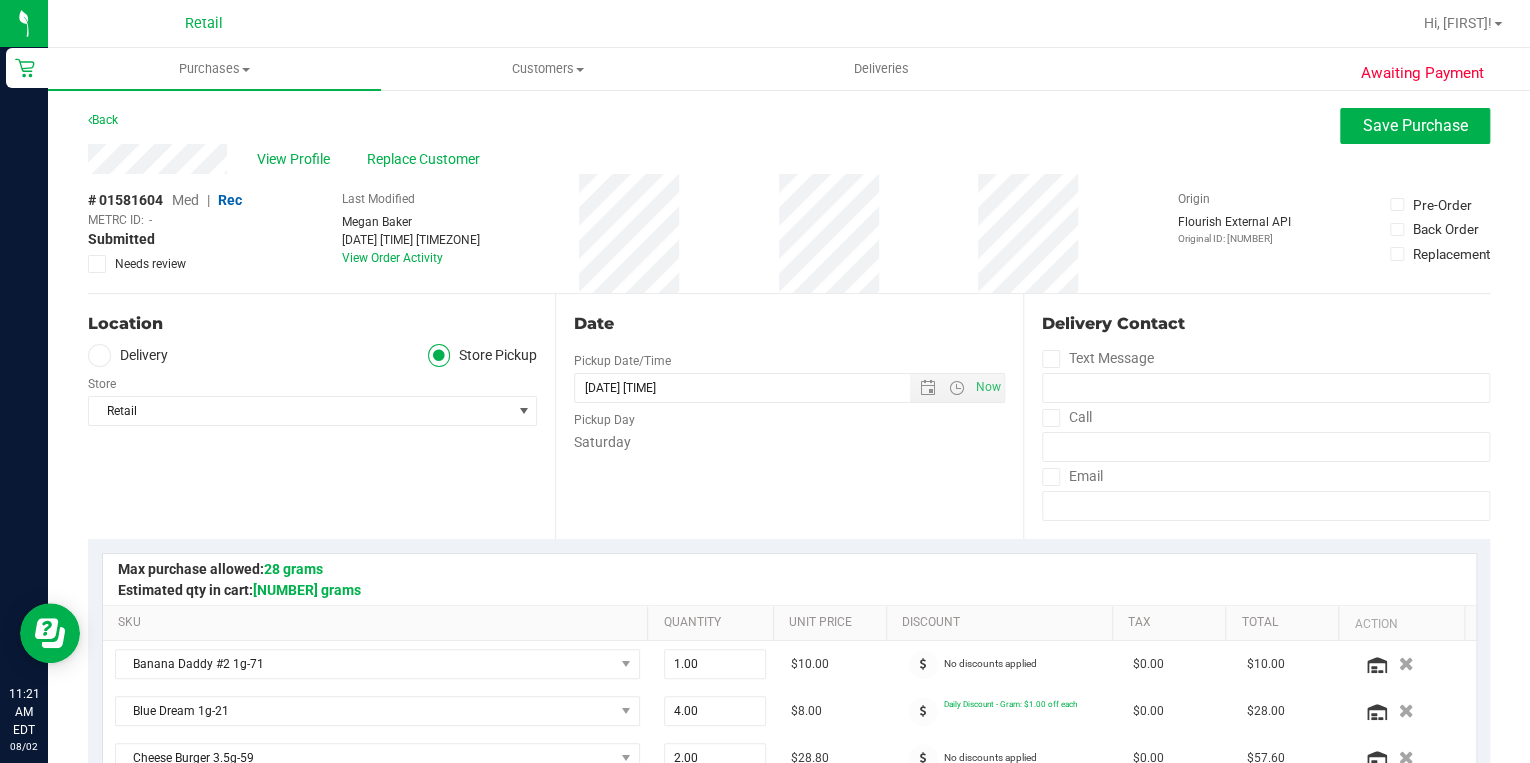 click on "Med" at bounding box center [185, 200] 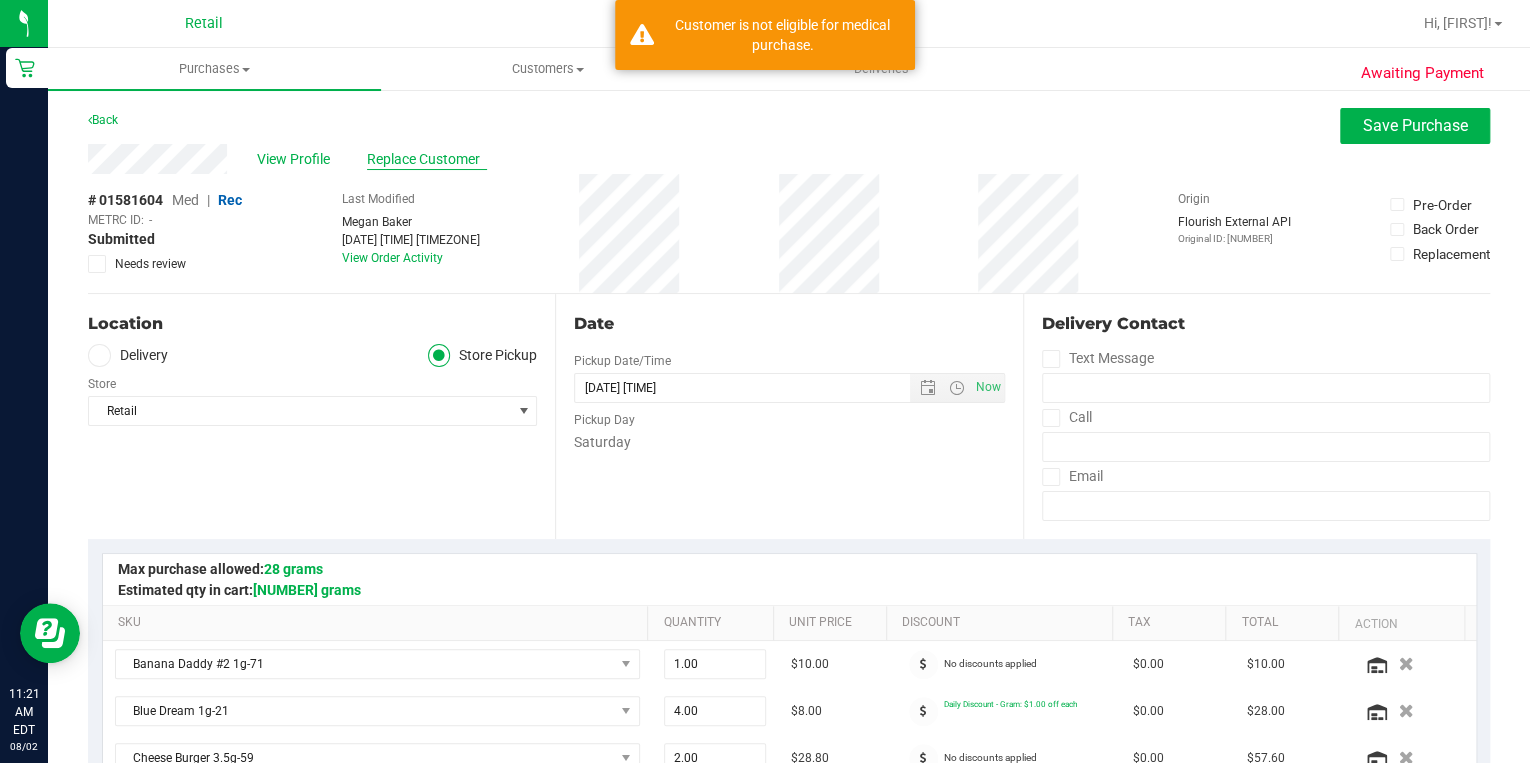 click on "Replace Customer" at bounding box center (427, 159) 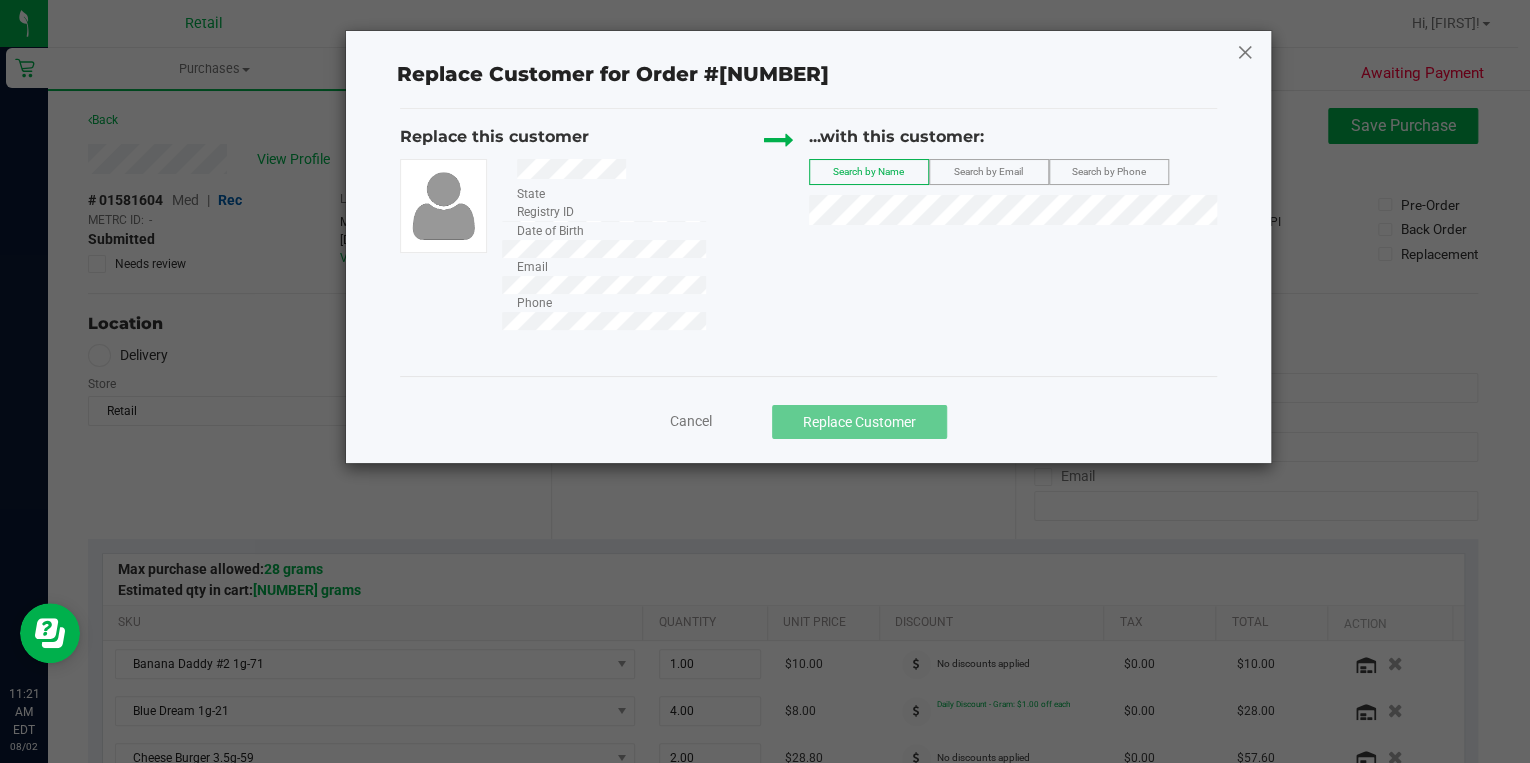click 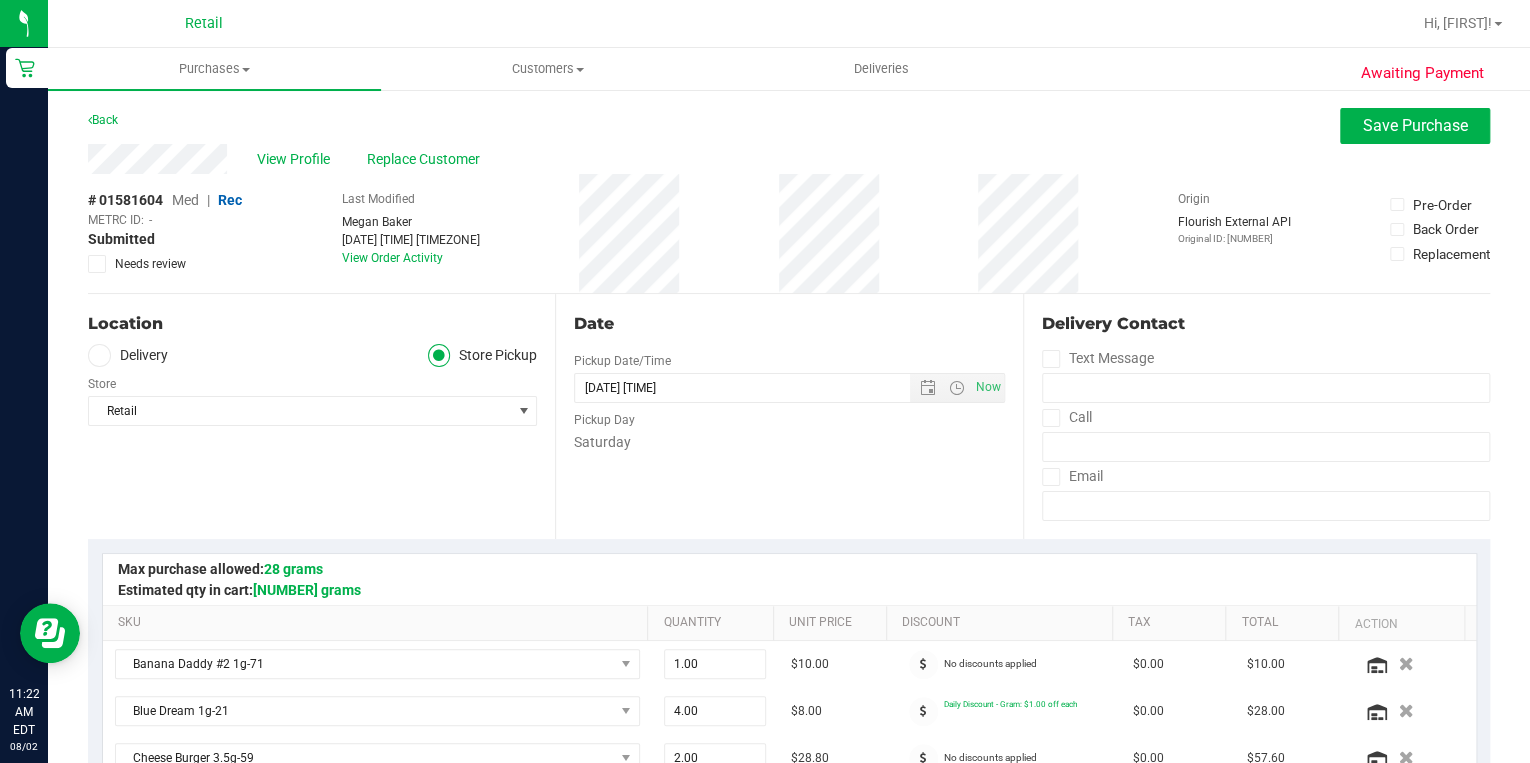 click on "Med" at bounding box center [185, 200] 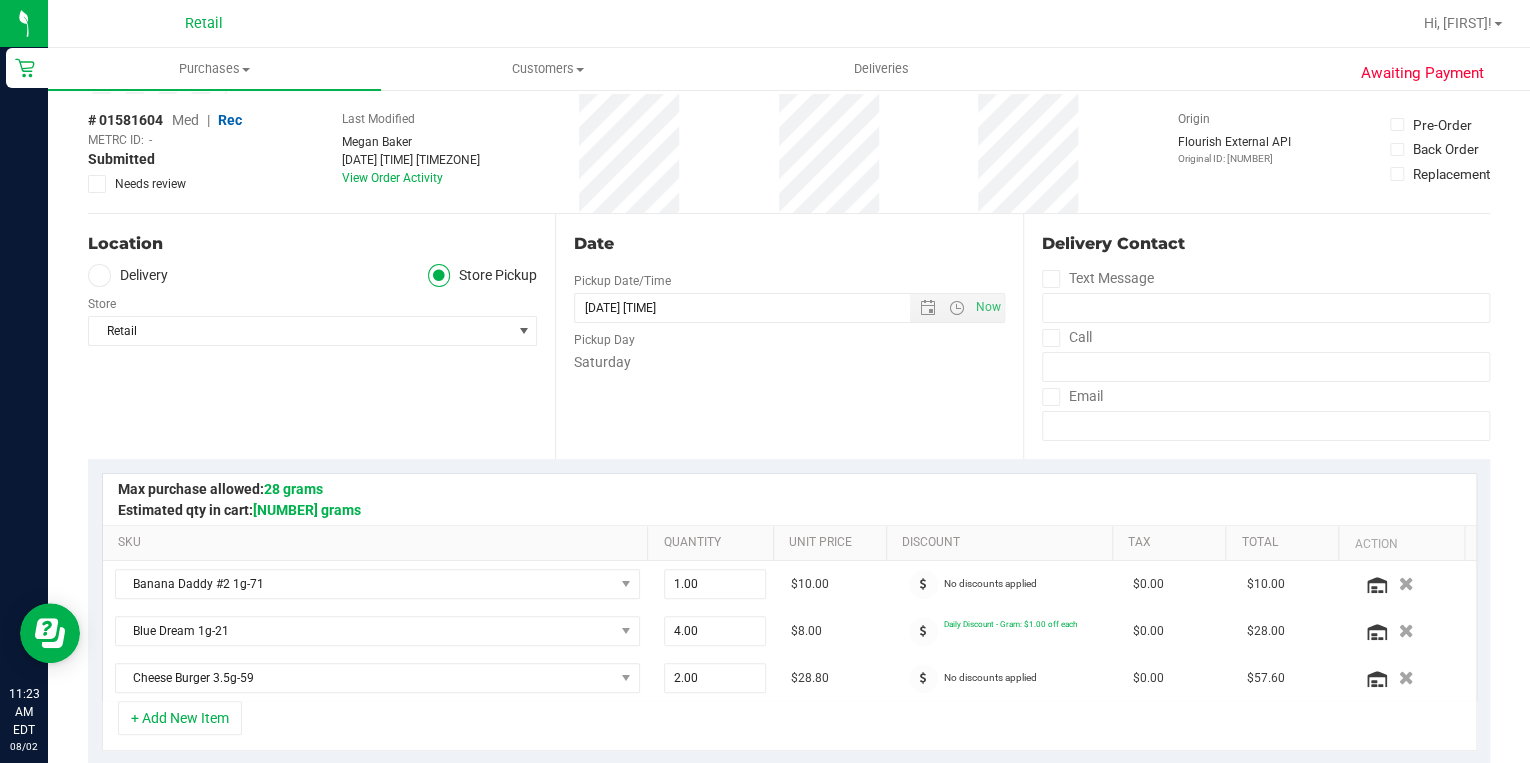 scroll, scrollTop: 0, scrollLeft: 0, axis: both 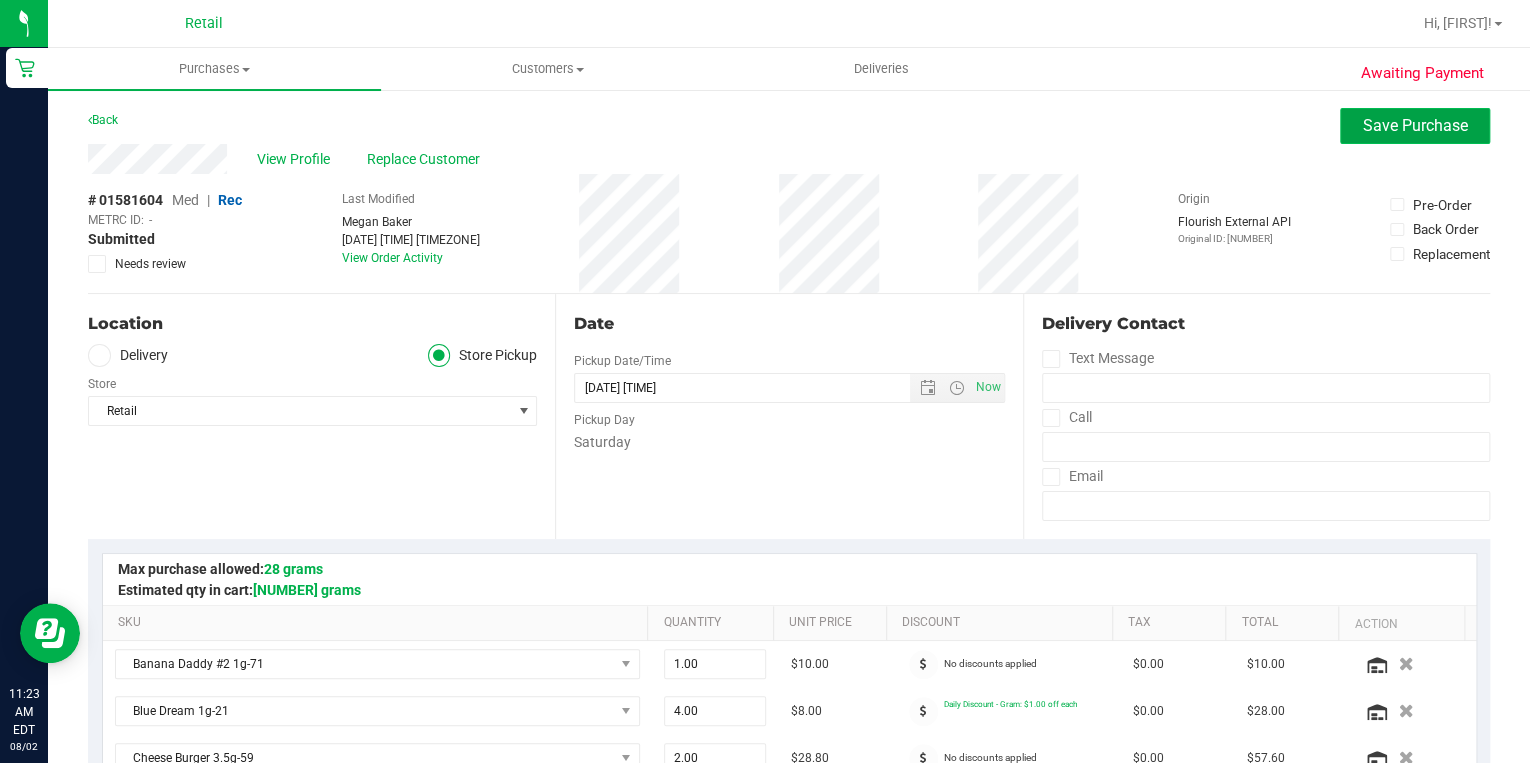click on "Save Purchase" at bounding box center (1415, 125) 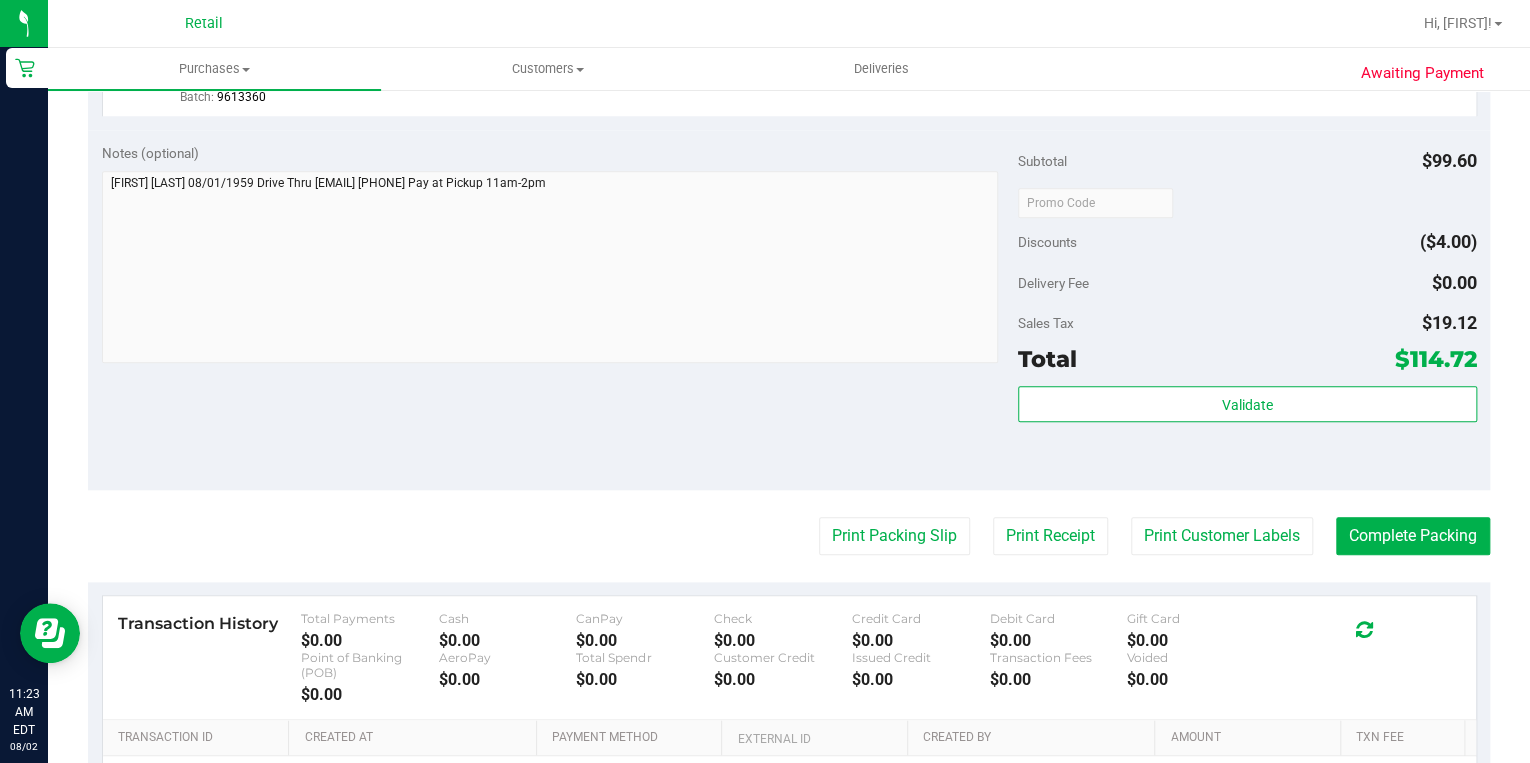 scroll, scrollTop: 960, scrollLeft: 0, axis: vertical 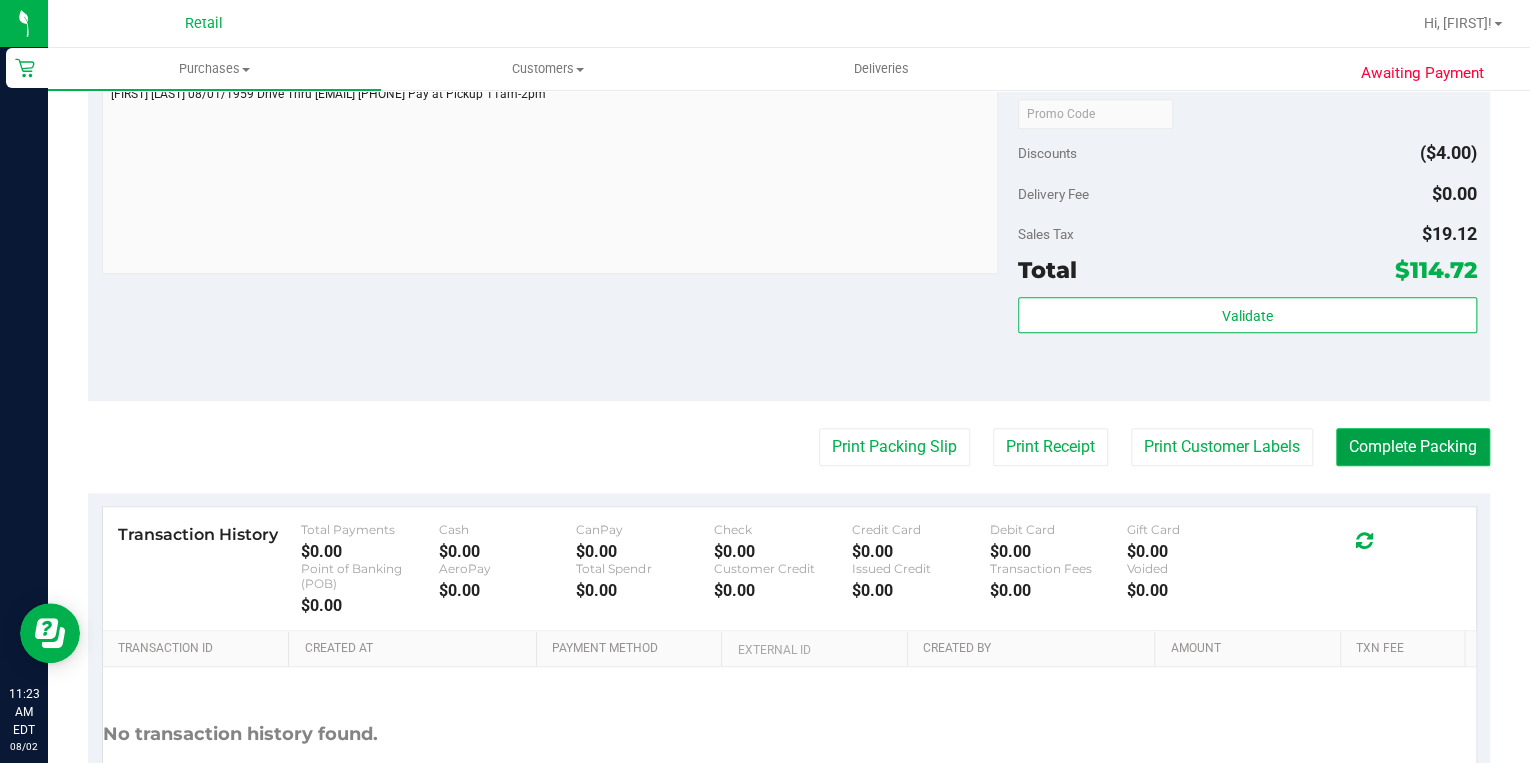 click on "Complete Packing" at bounding box center (1413, 447) 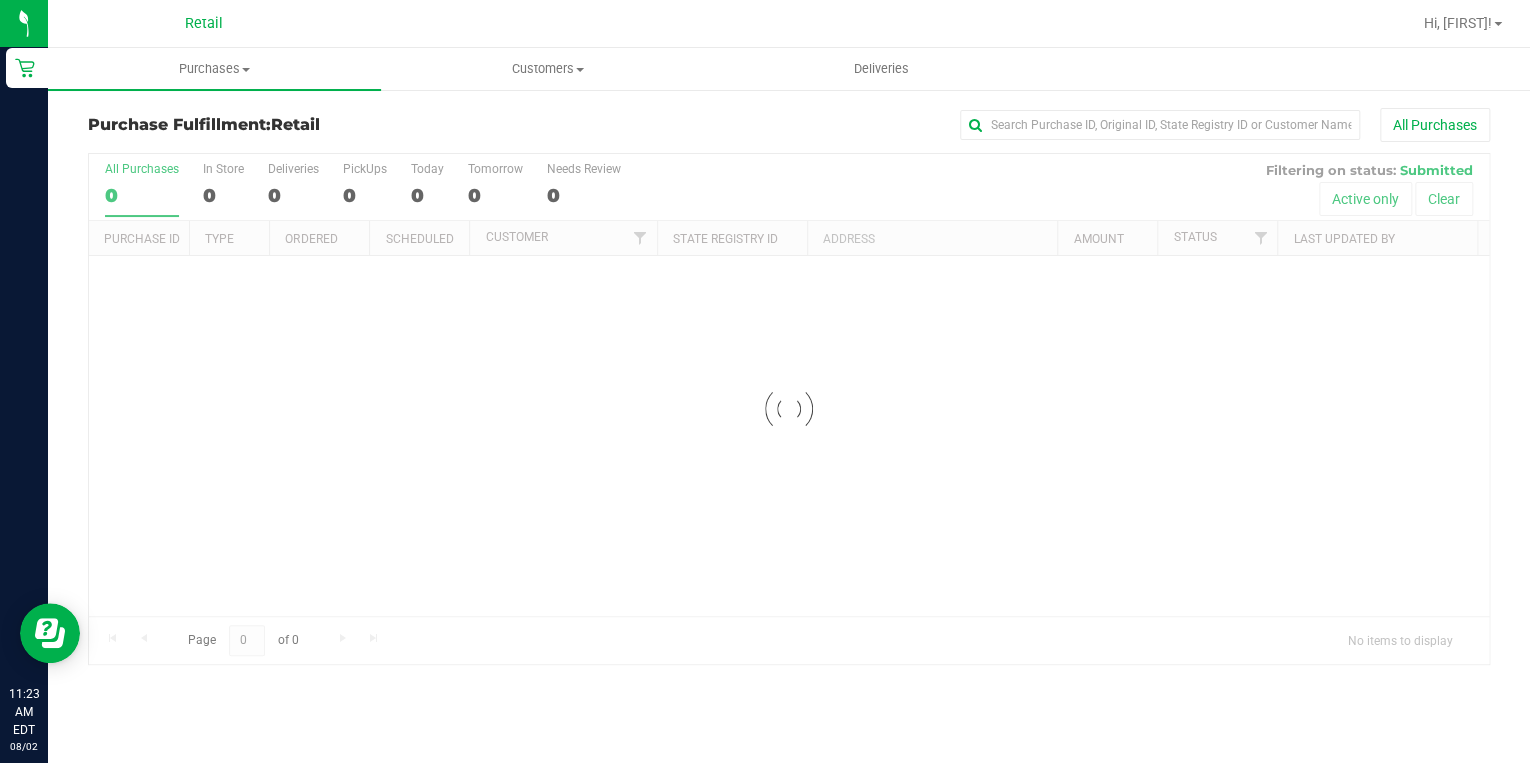 scroll, scrollTop: 0, scrollLeft: 0, axis: both 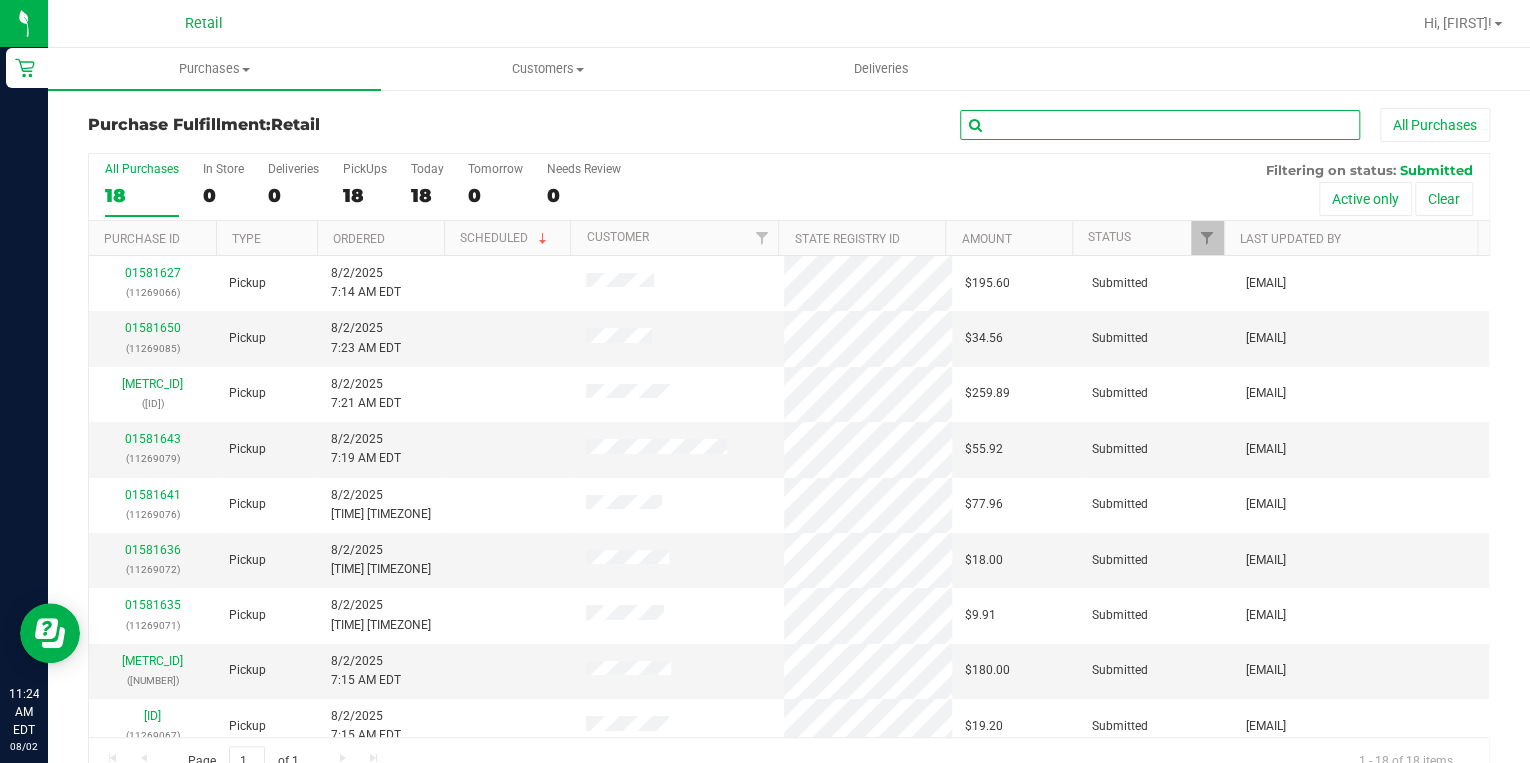 click at bounding box center (1160, 125) 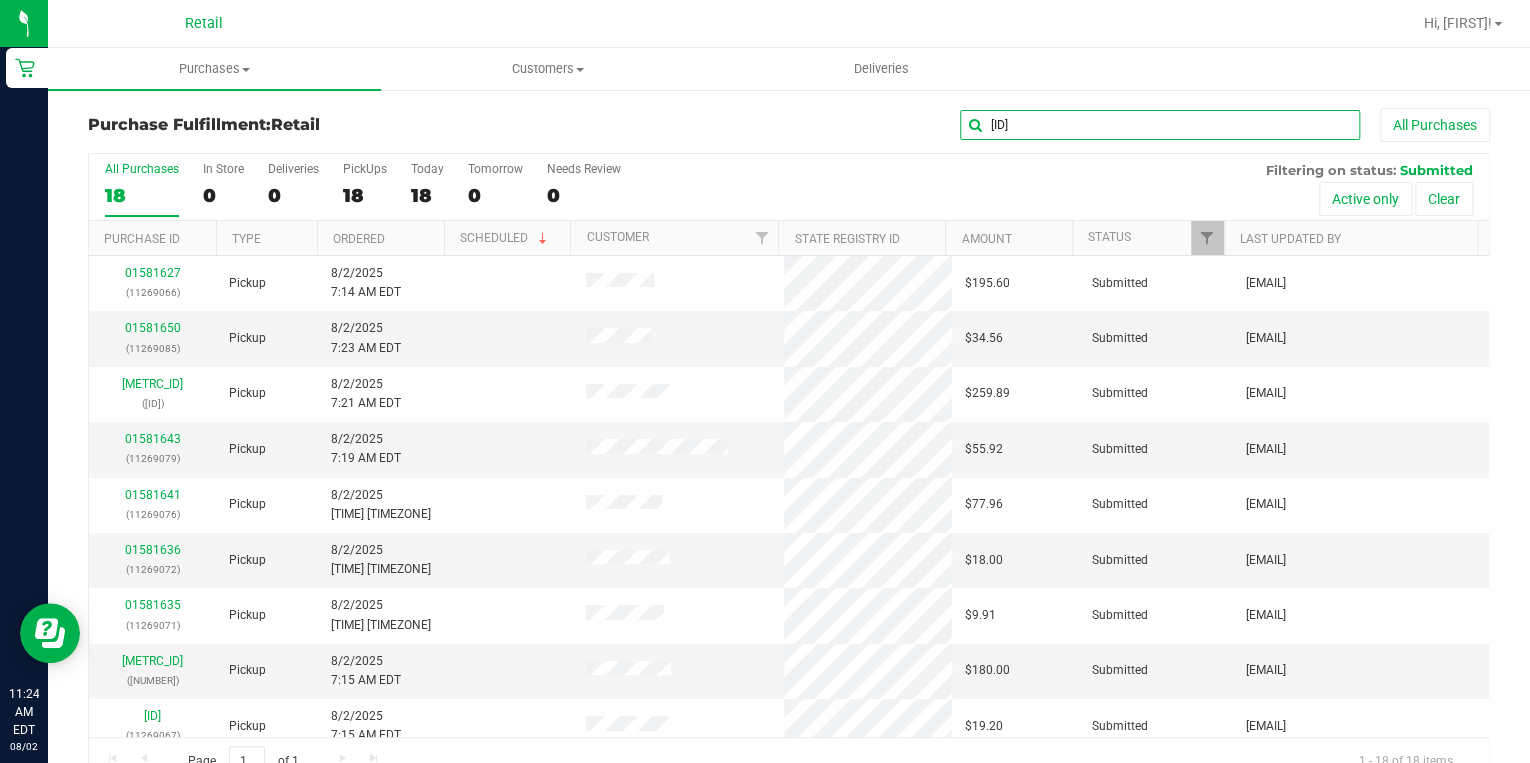type on "9052" 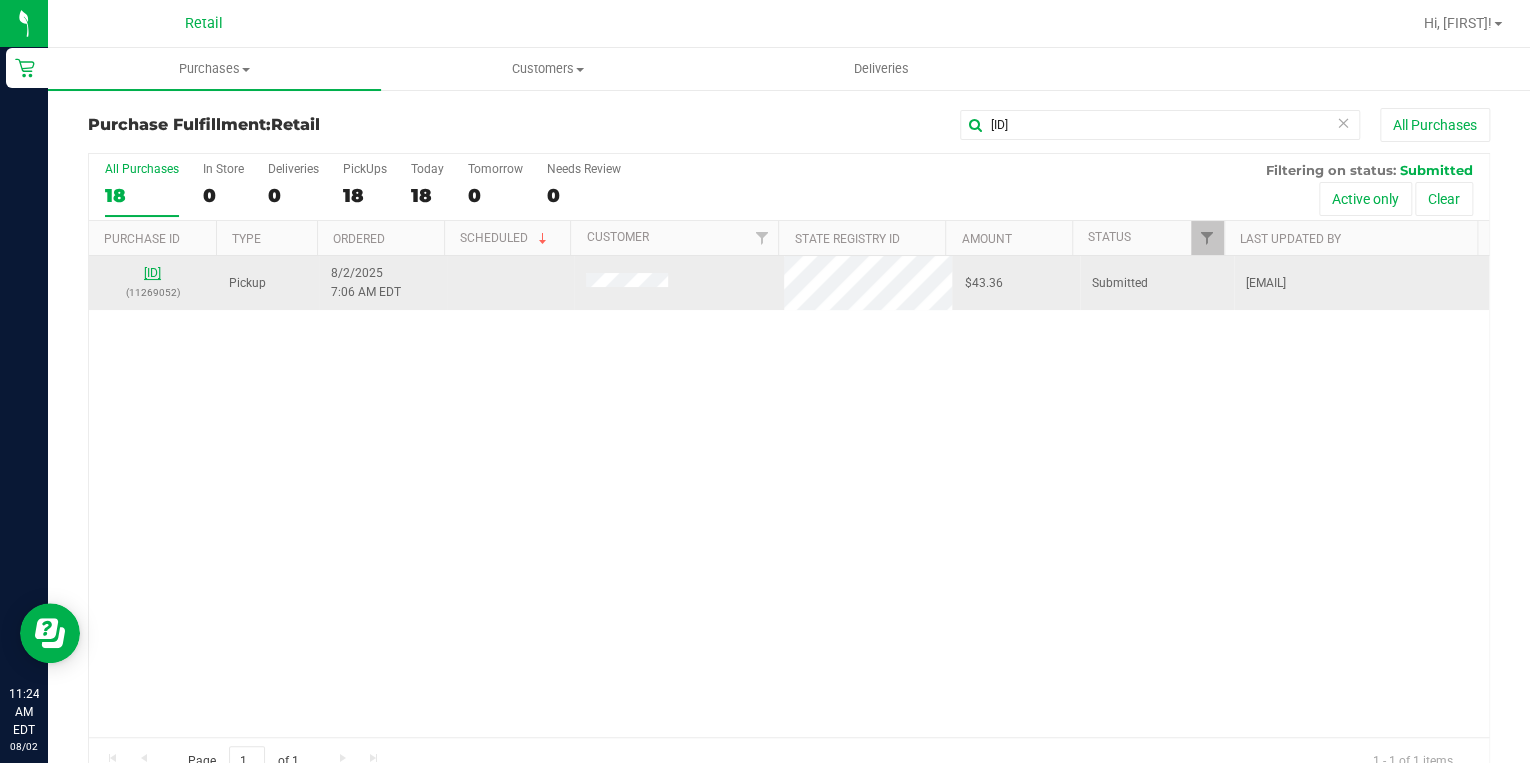 click on "01581609" at bounding box center [152, 273] 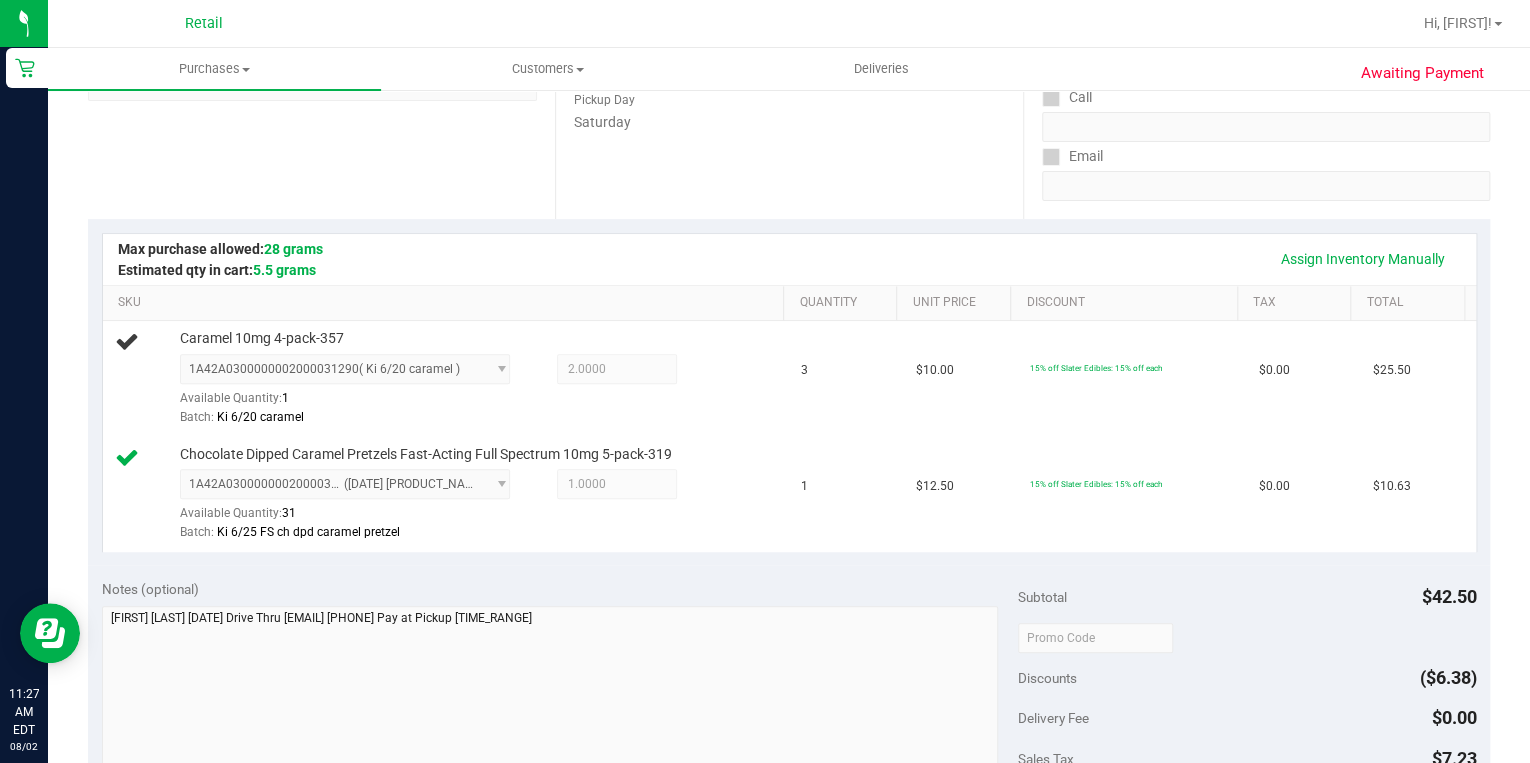 scroll, scrollTop: 0, scrollLeft: 0, axis: both 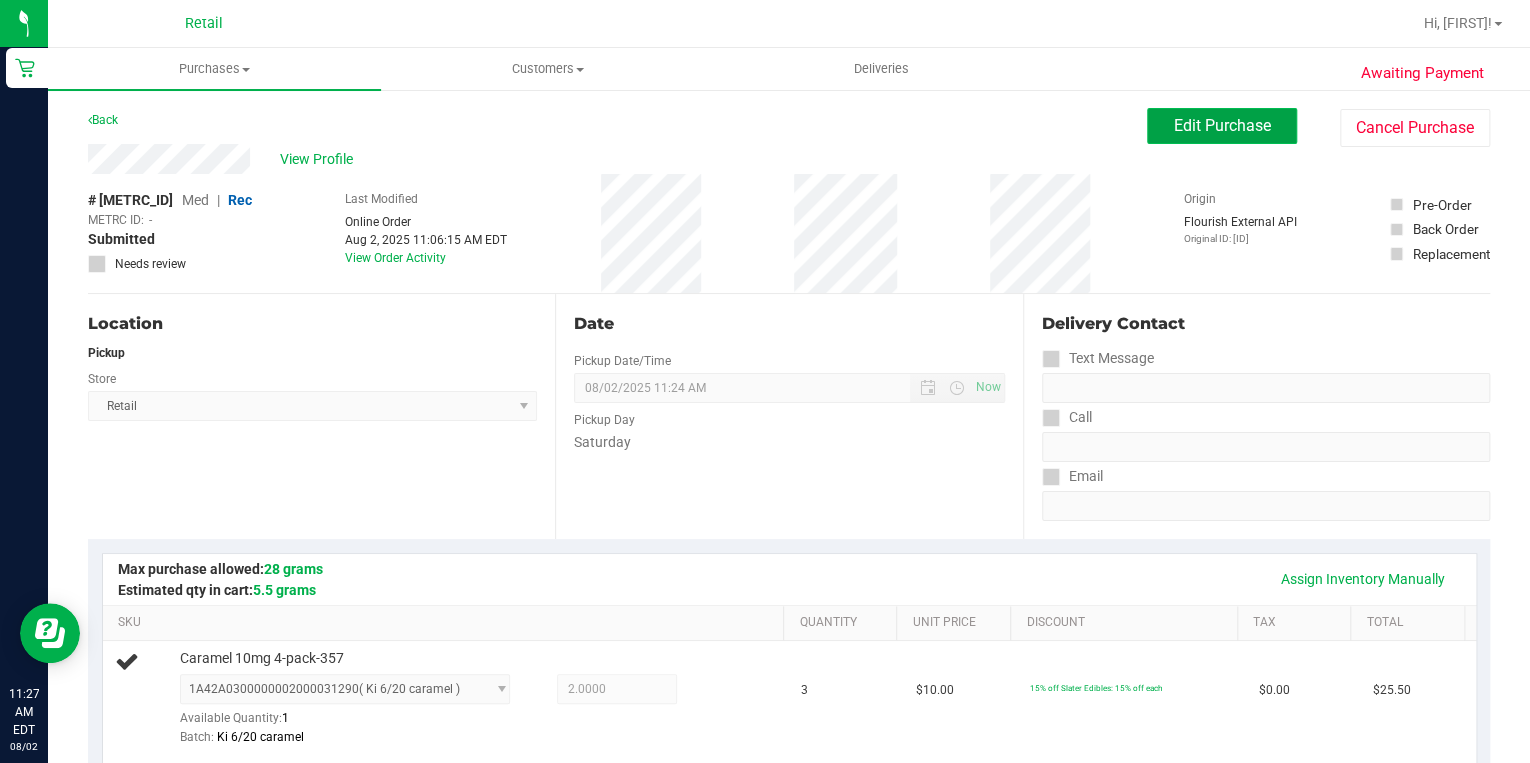 click on "Edit Purchase" at bounding box center [1222, 125] 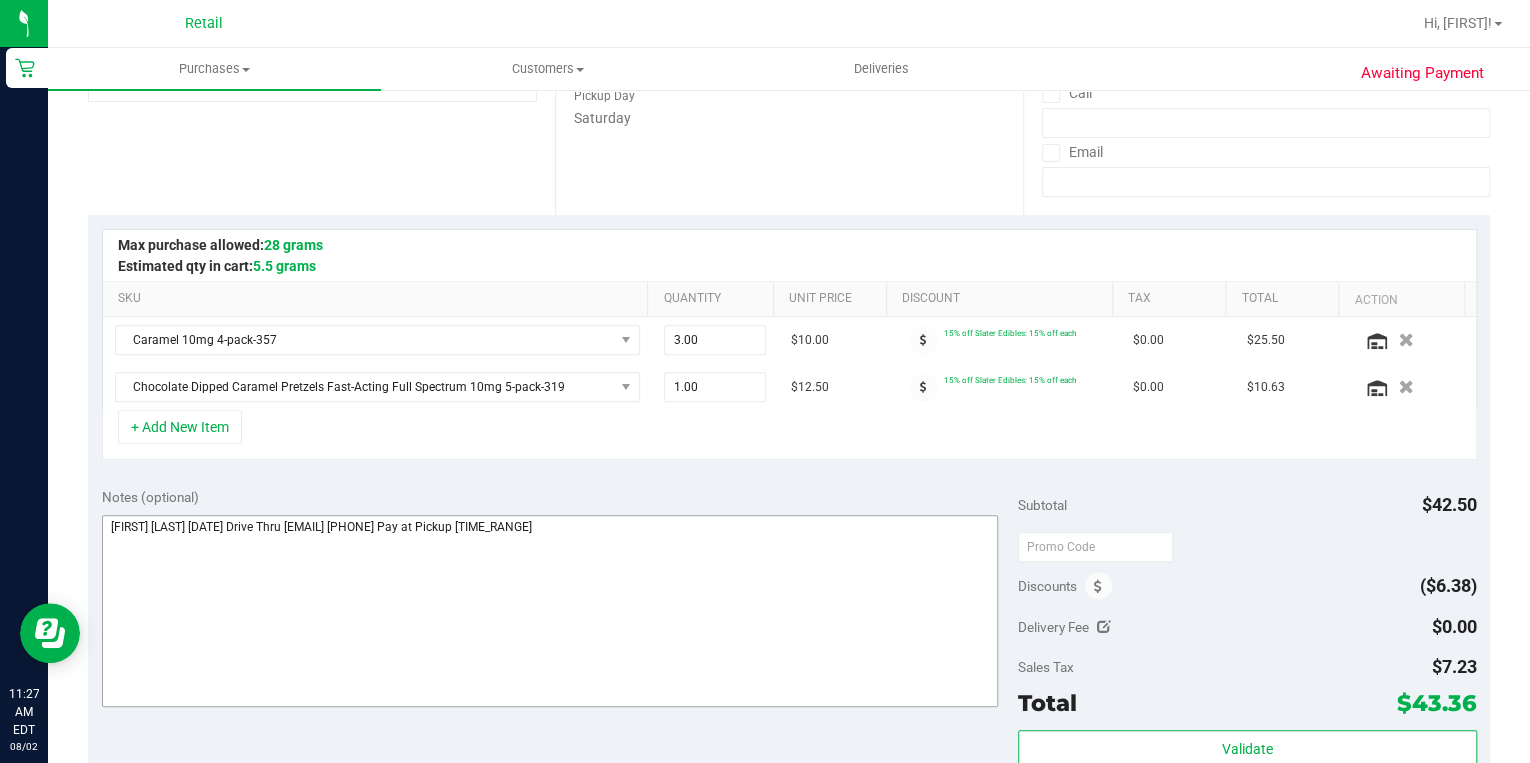 scroll, scrollTop: 320, scrollLeft: 0, axis: vertical 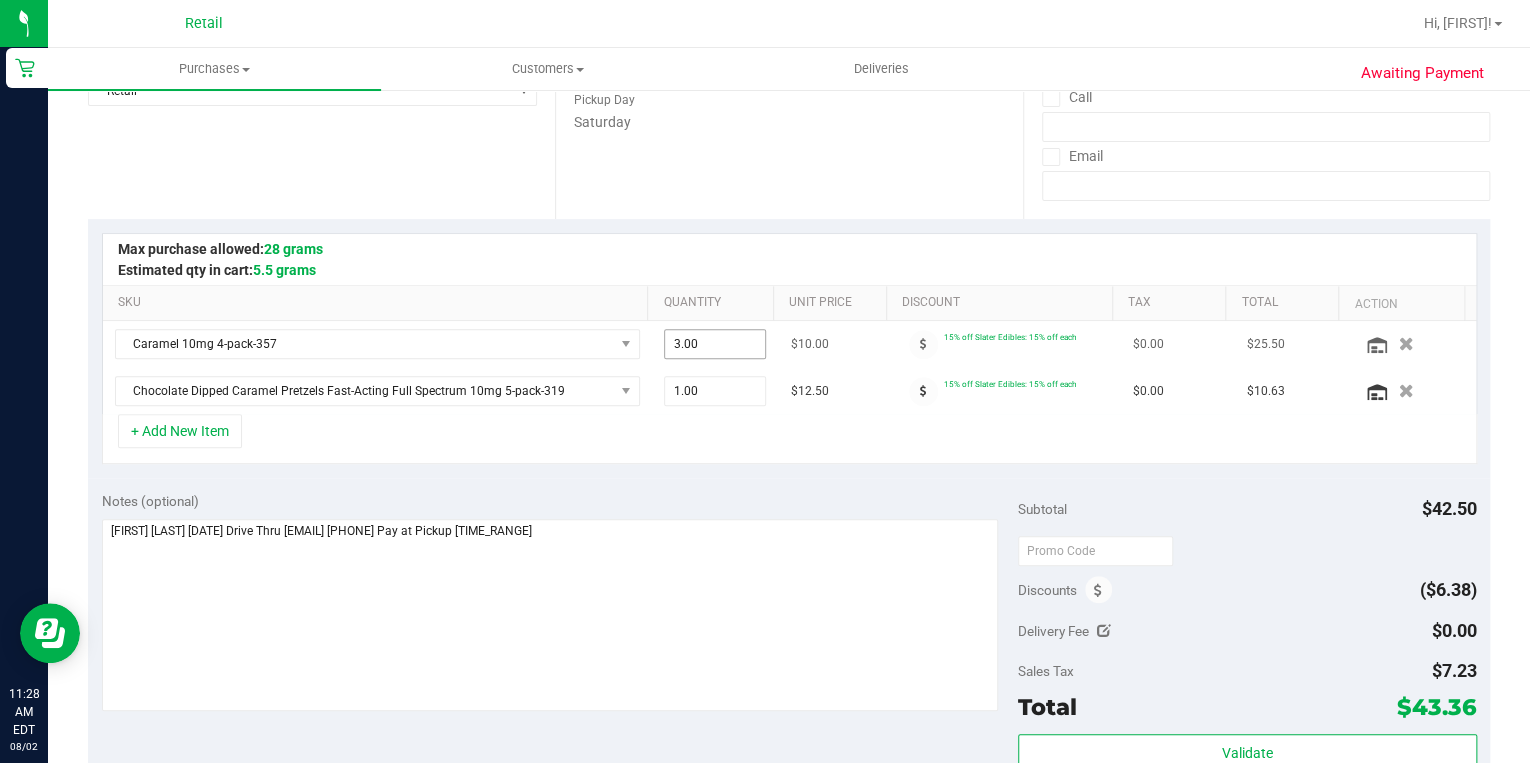 click on "3.00 3" at bounding box center (715, 344) 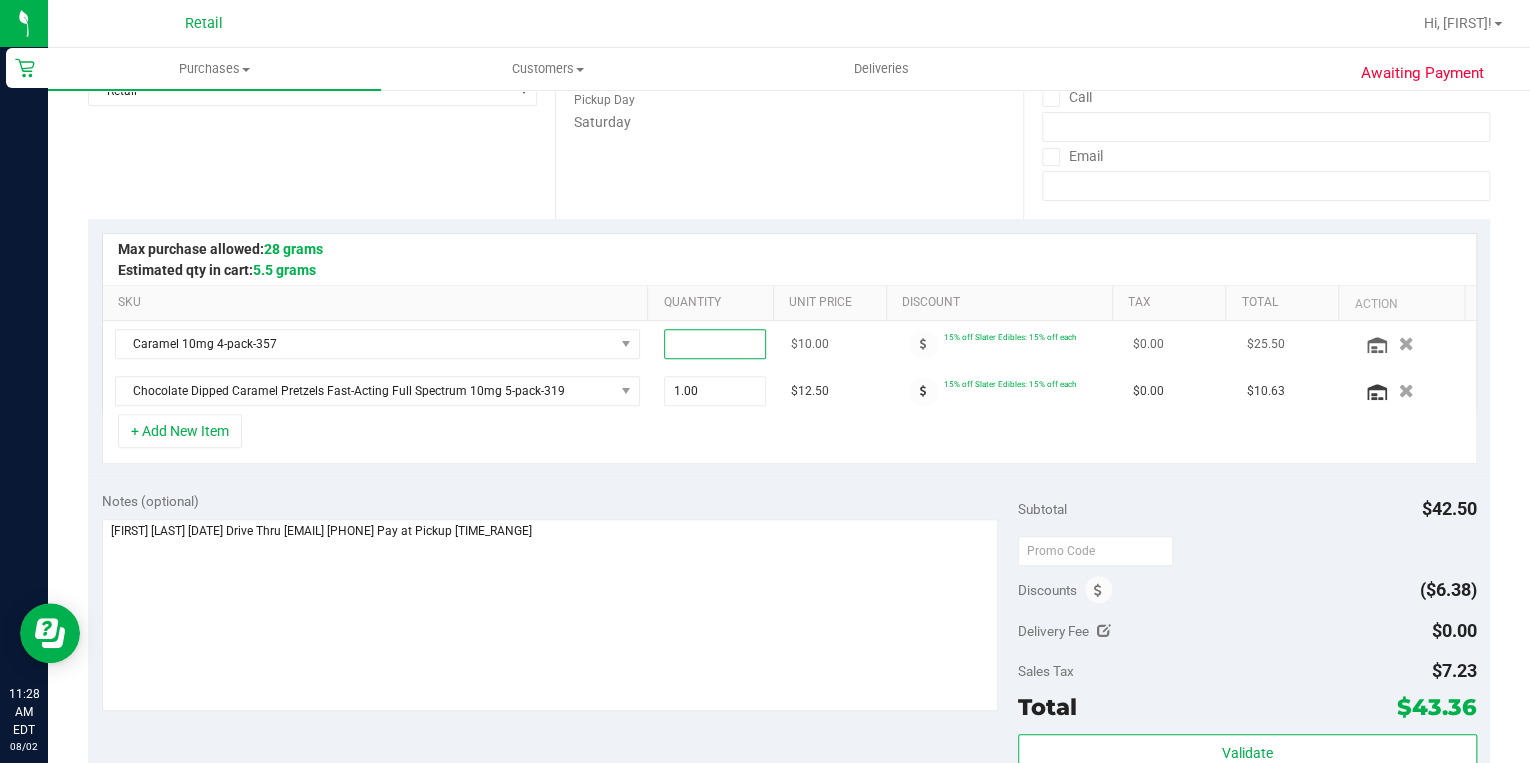 type on "2" 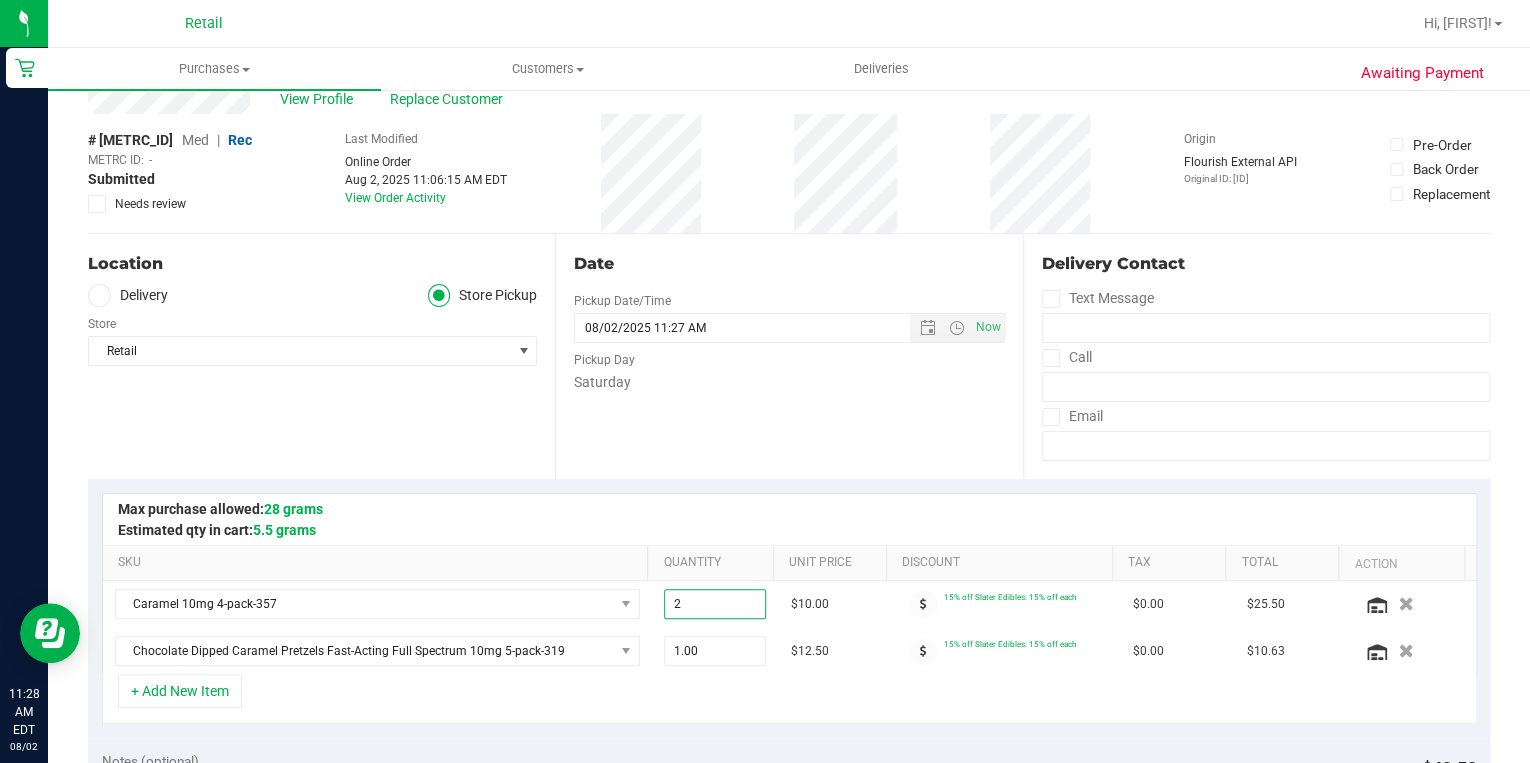 scroll, scrollTop: 0, scrollLeft: 0, axis: both 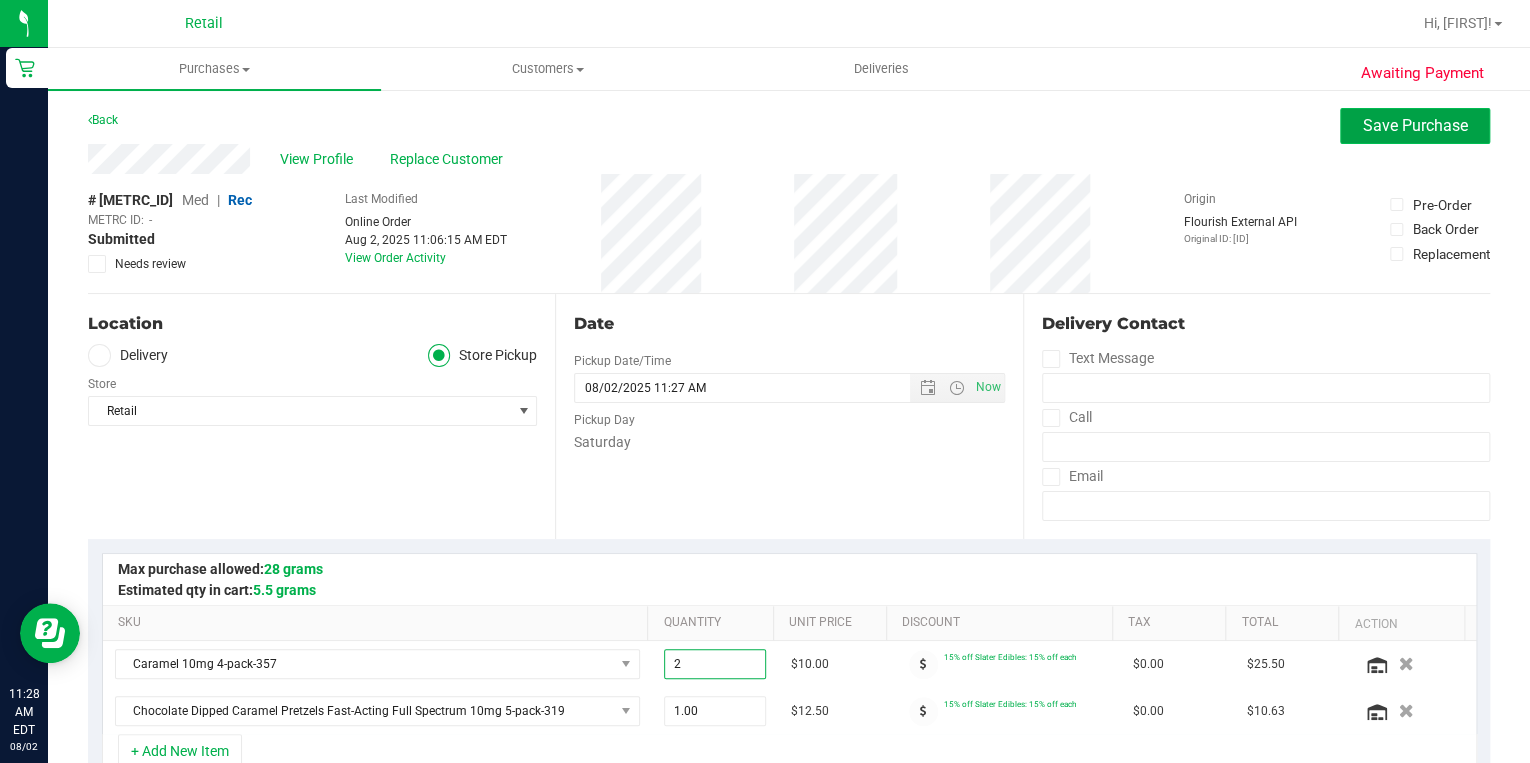 type on "2.00" 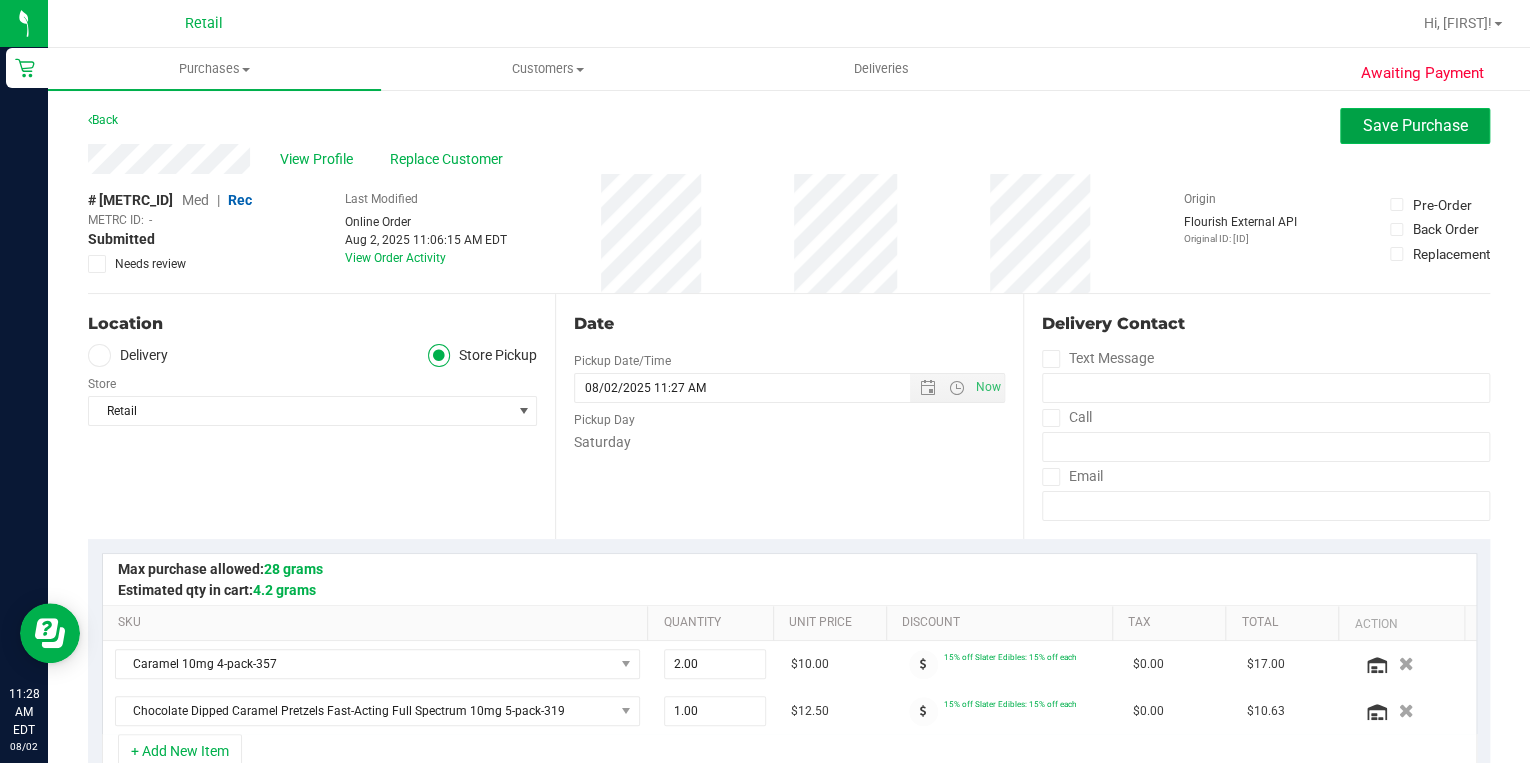 click on "Save Purchase" at bounding box center [1415, 125] 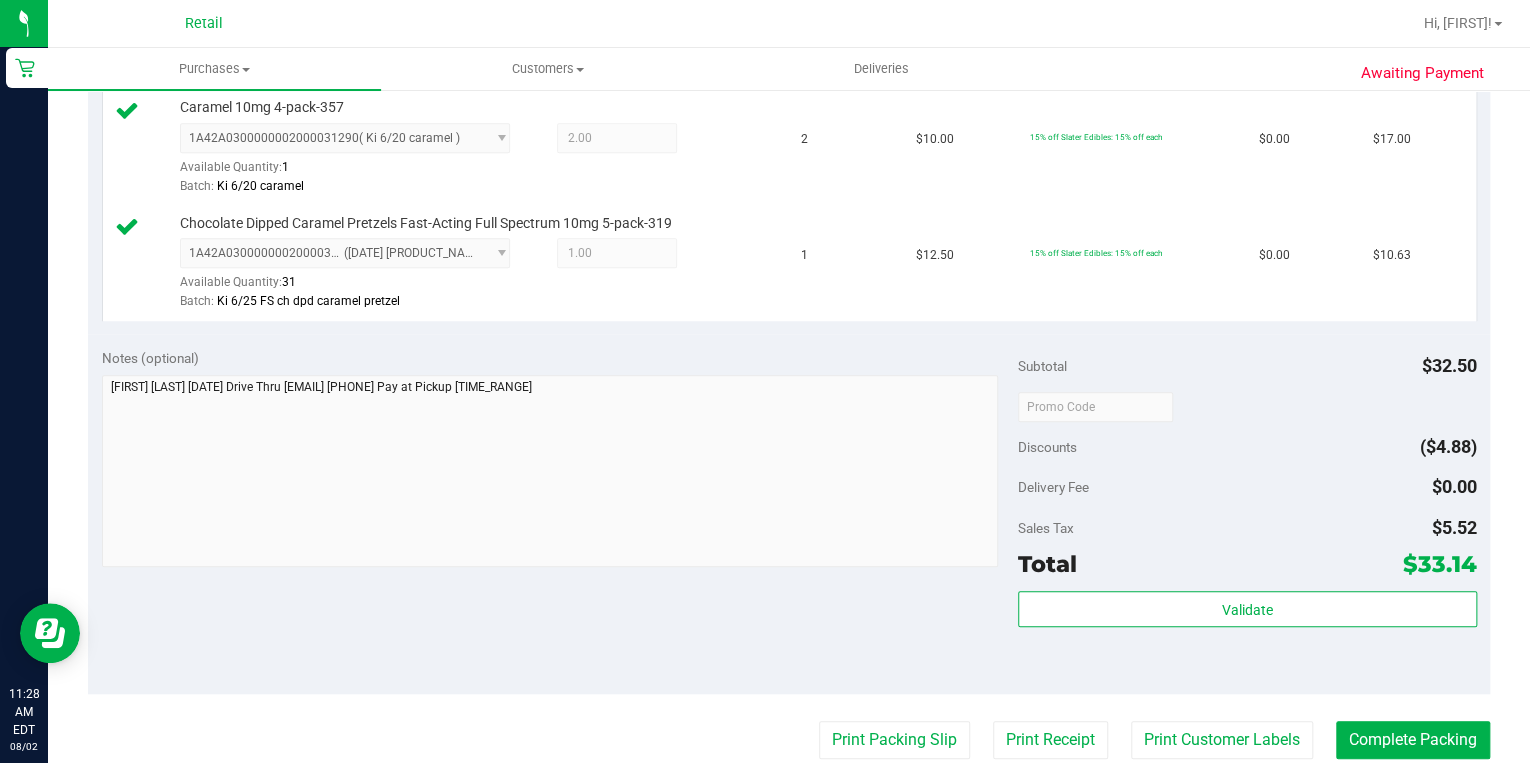 scroll, scrollTop: 560, scrollLeft: 0, axis: vertical 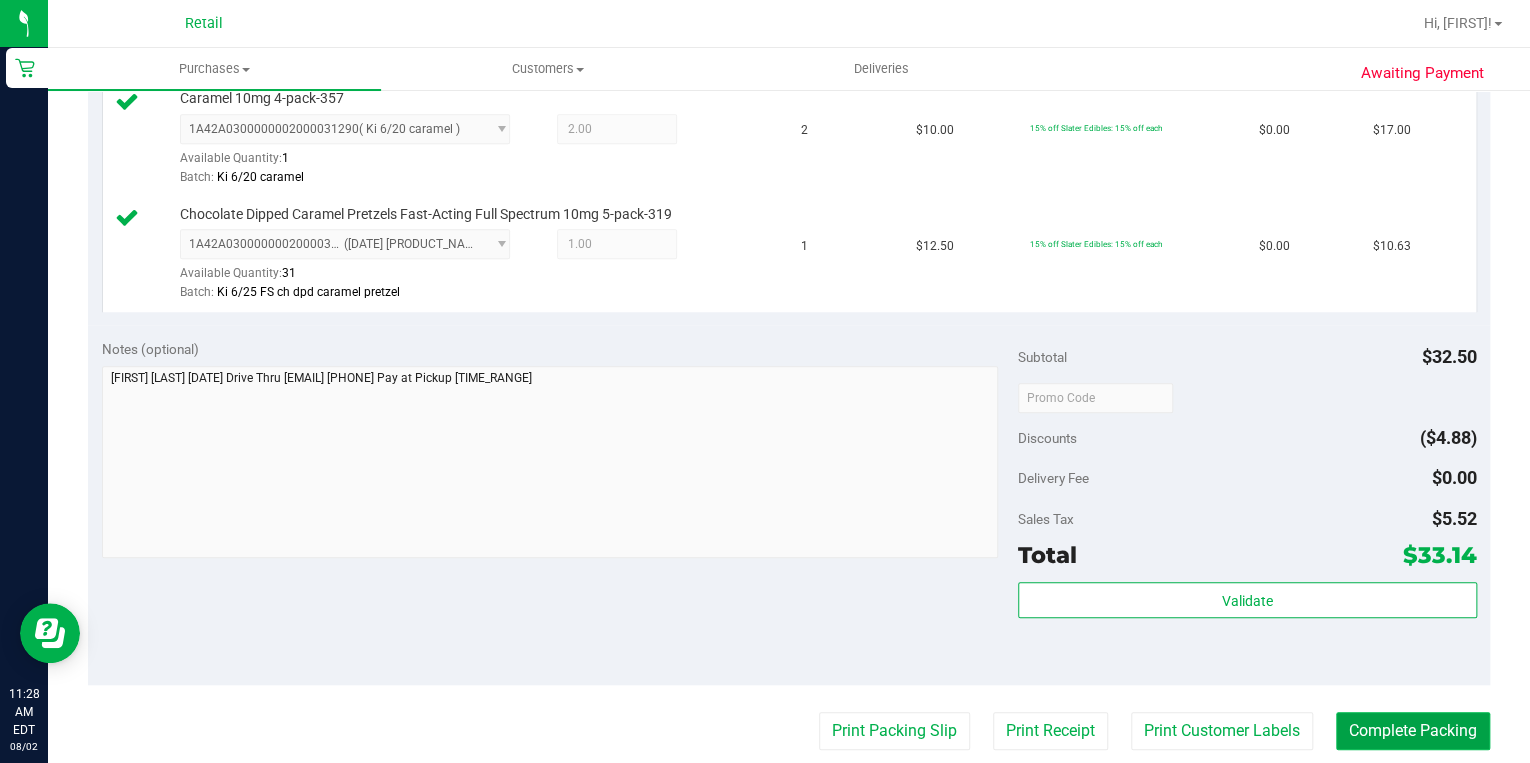 click on "Complete Packing" at bounding box center (1413, 731) 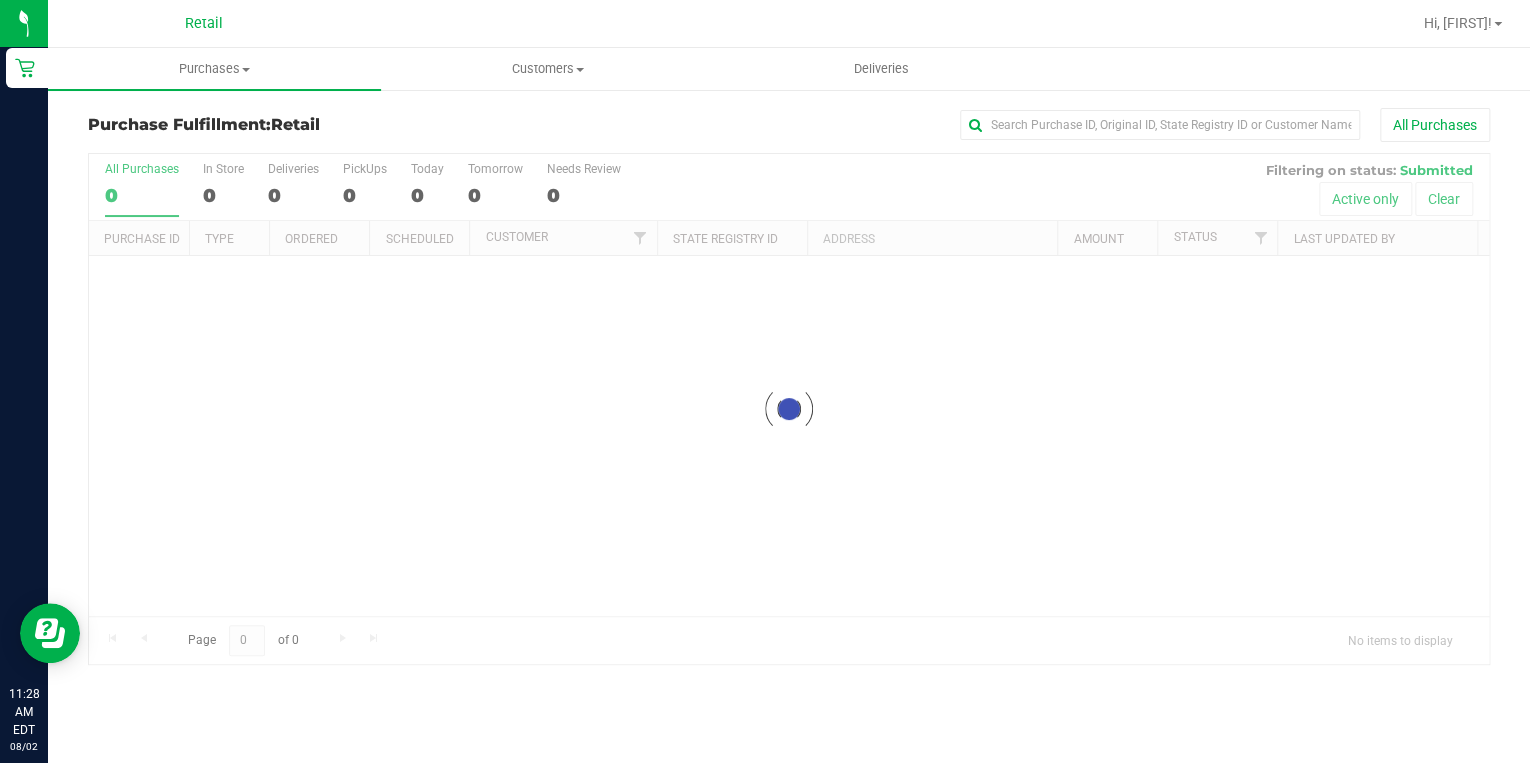 scroll, scrollTop: 0, scrollLeft: 0, axis: both 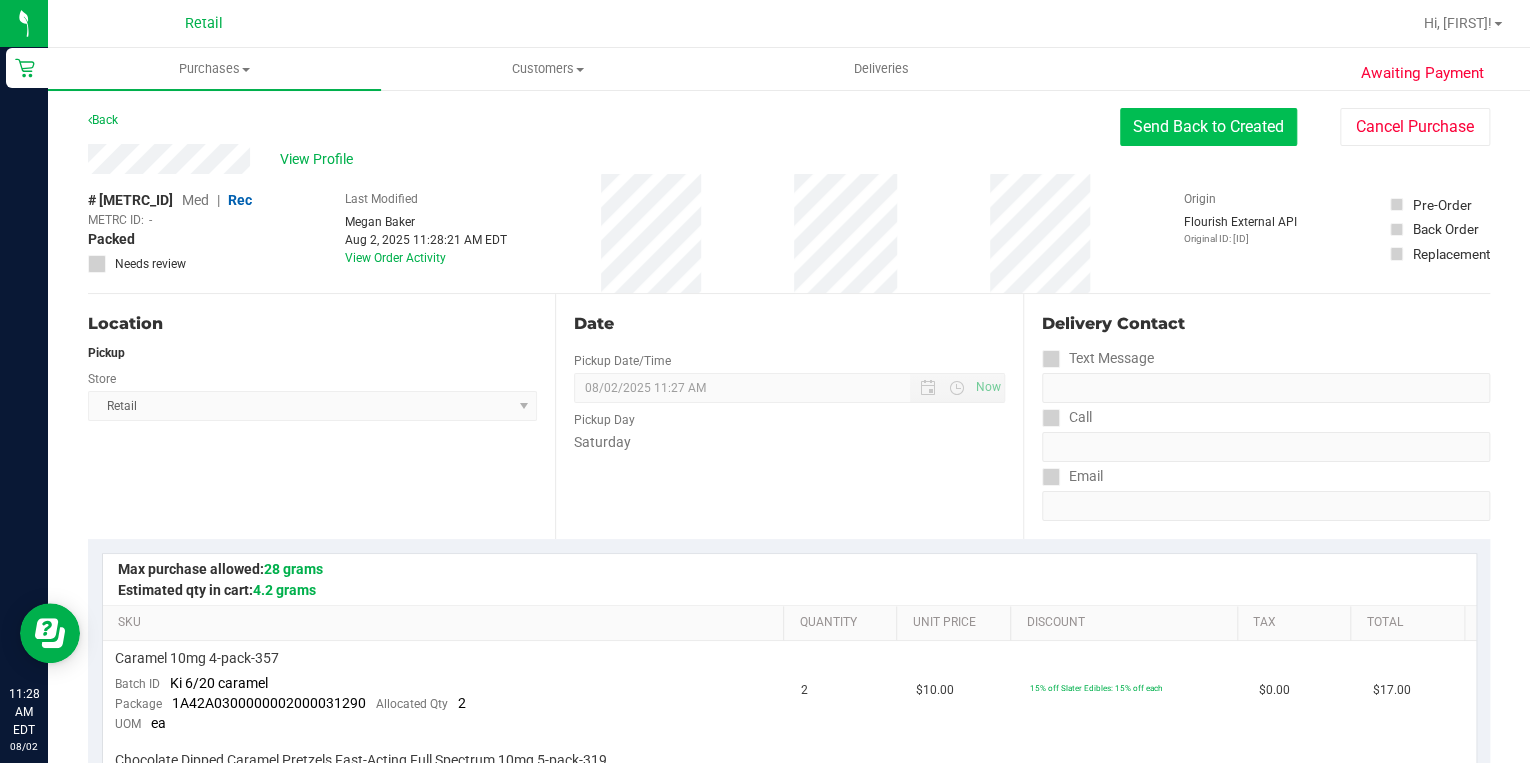 click on "Send Back to Created" at bounding box center (1208, 127) 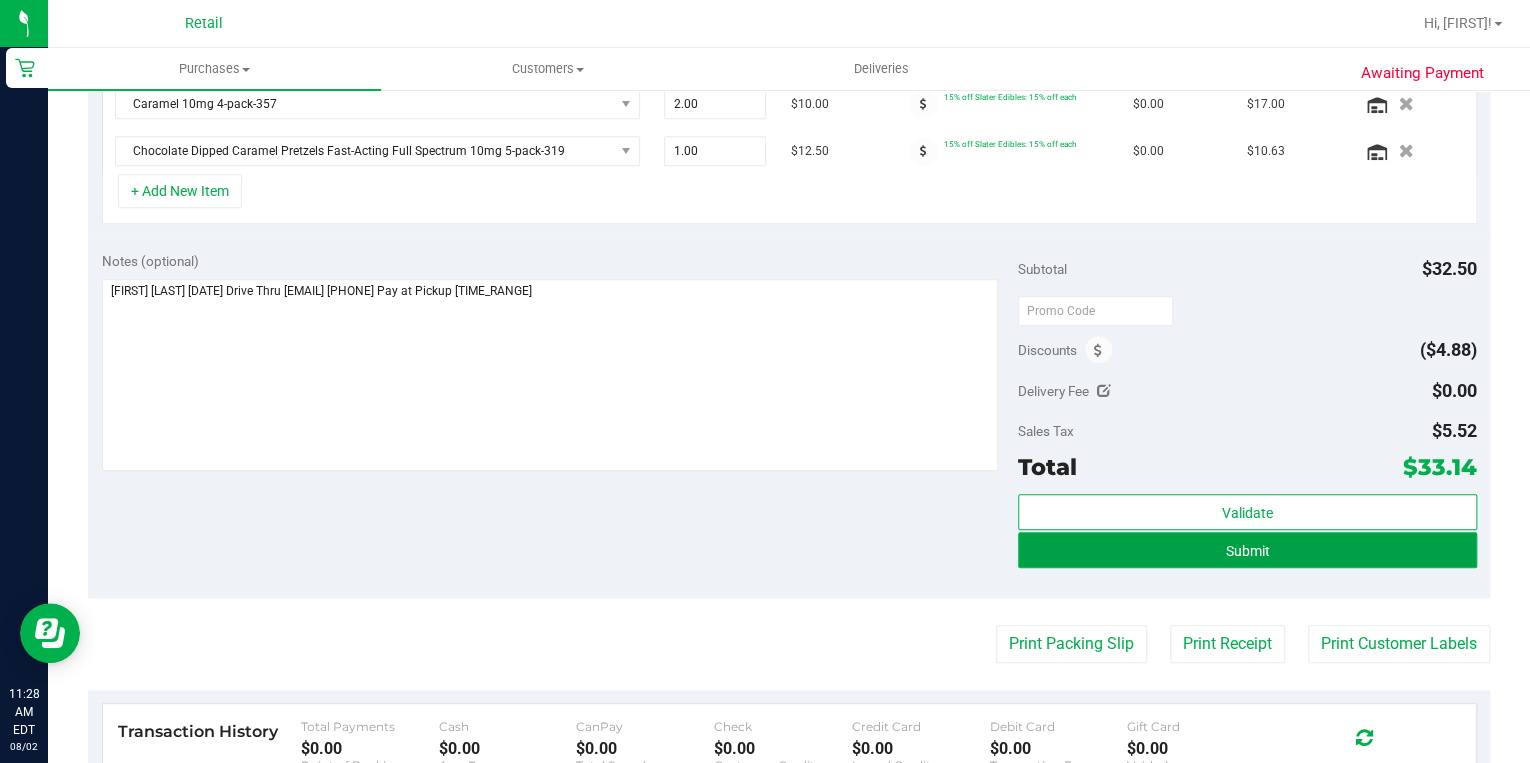 click on "Submit" at bounding box center (1247, 550) 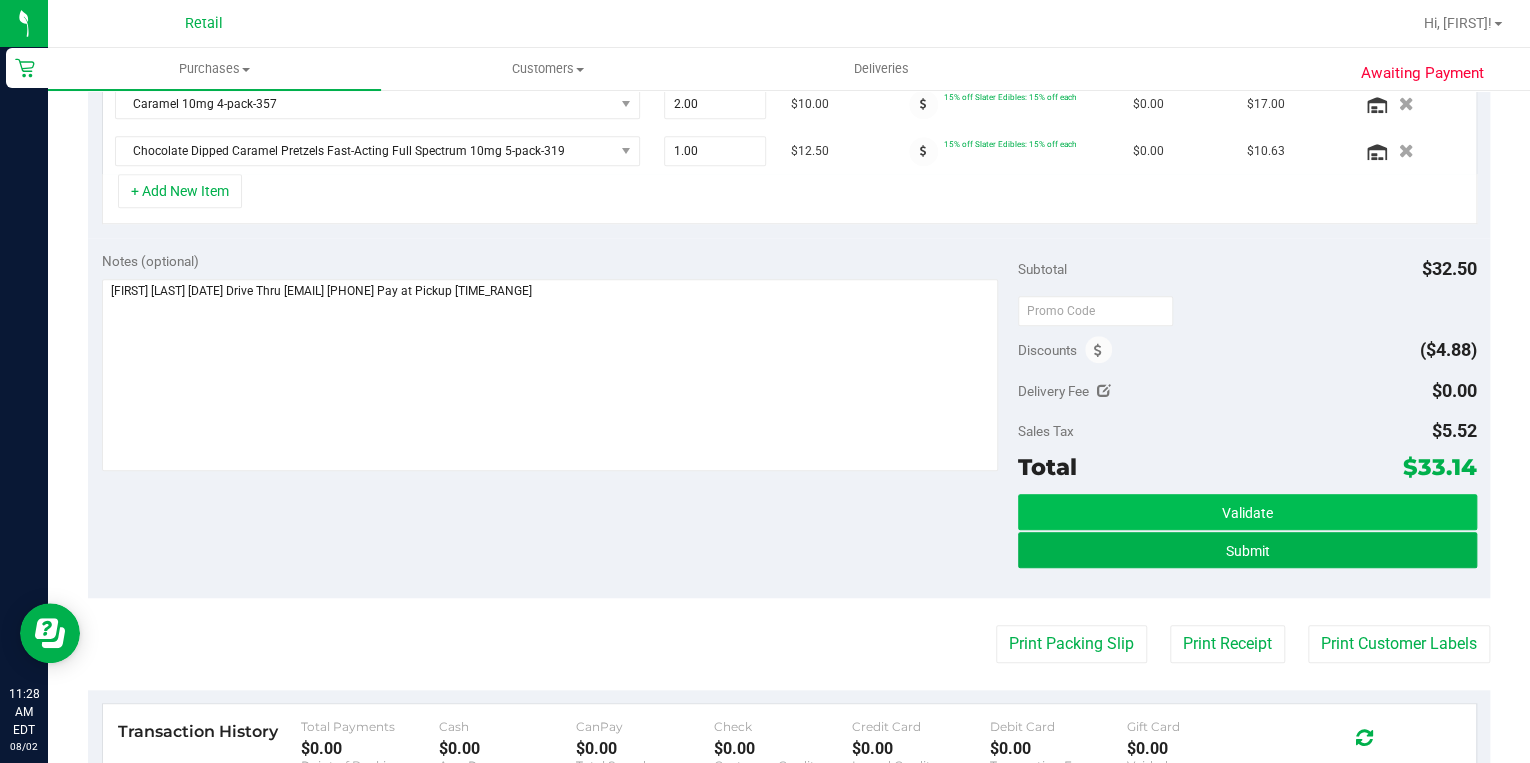 scroll, scrollTop: 563, scrollLeft: 0, axis: vertical 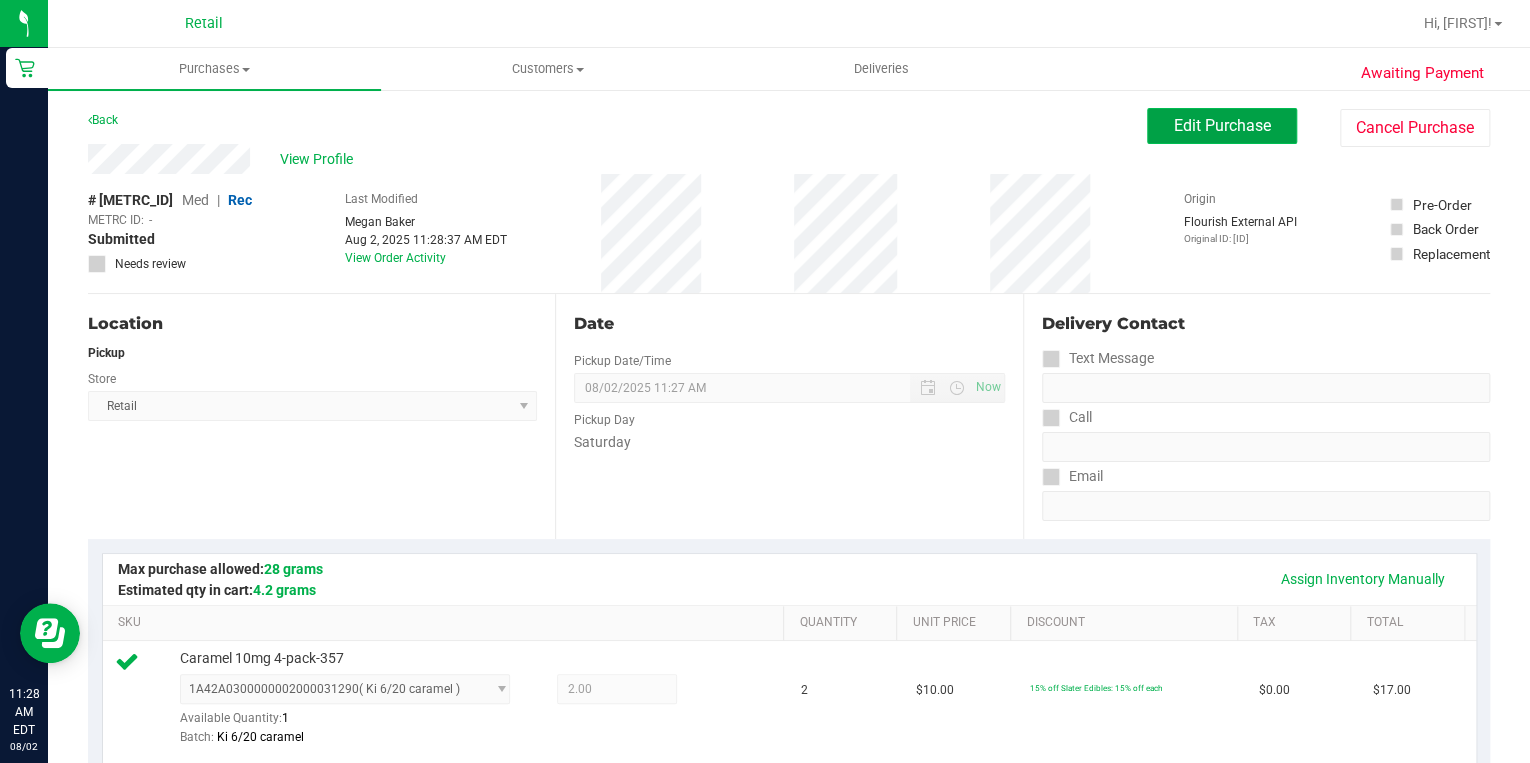 click on "Edit Purchase" at bounding box center (1222, 126) 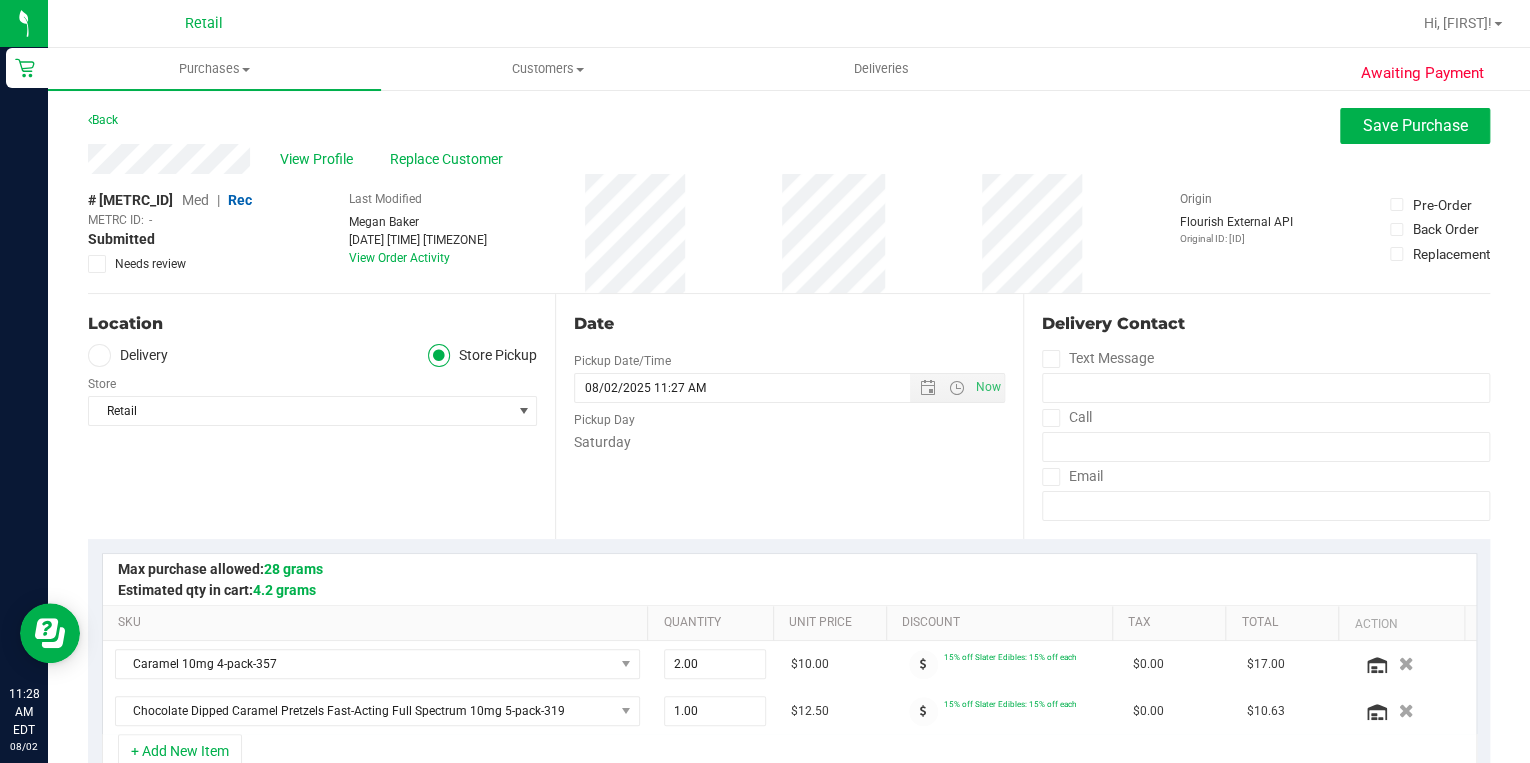click on "Med" at bounding box center (195, 200) 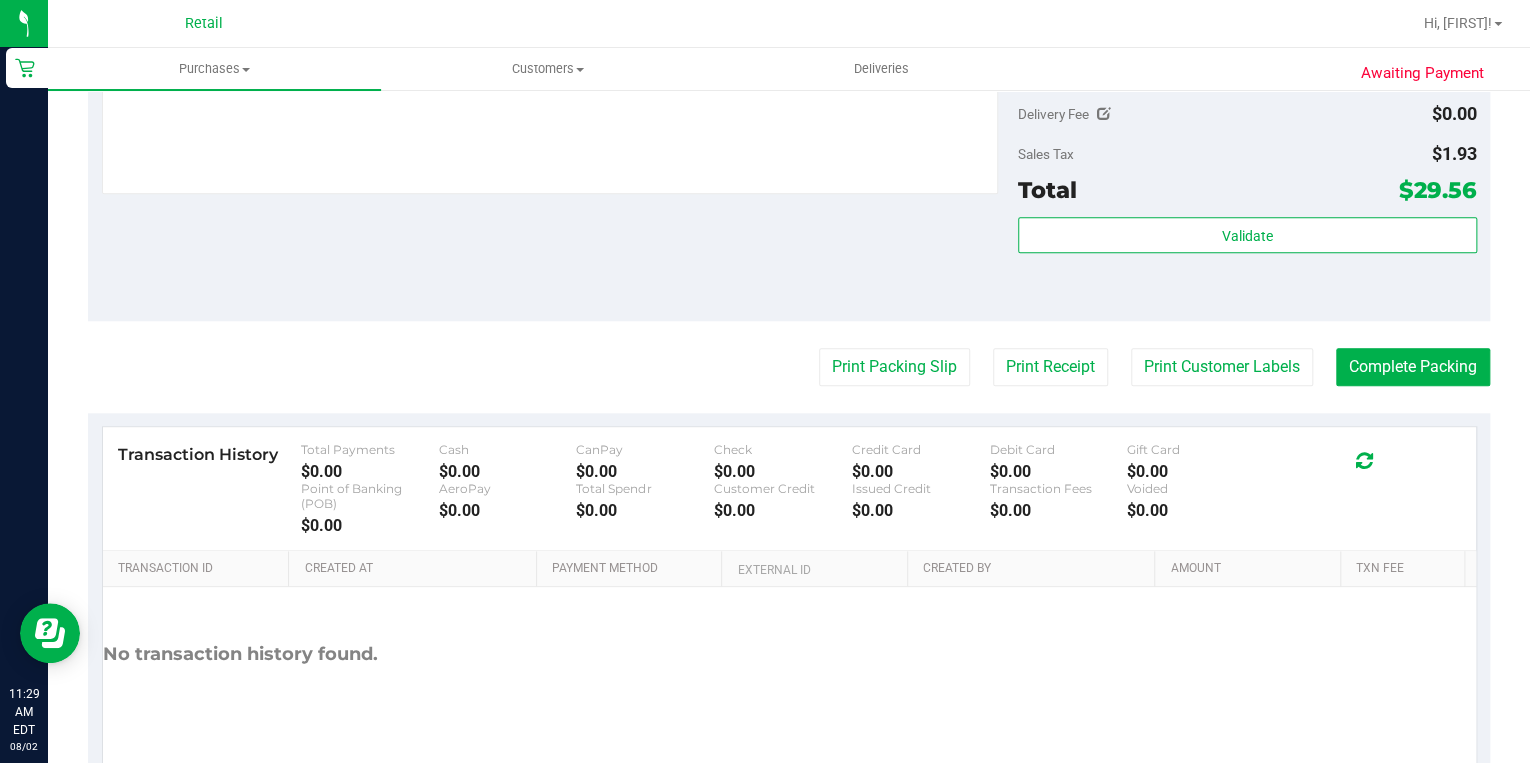 scroll, scrollTop: 752, scrollLeft: 0, axis: vertical 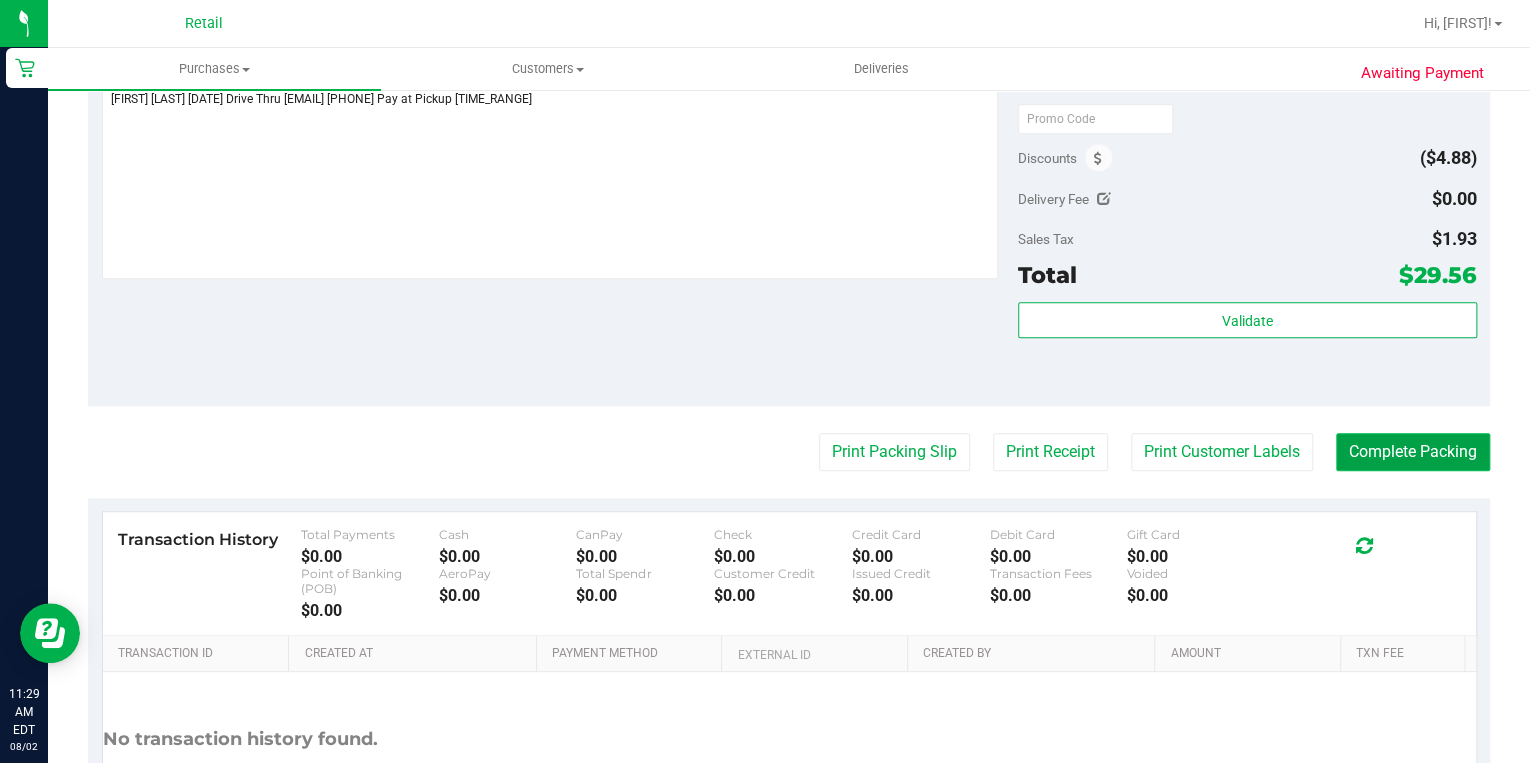 click on "Complete Packing" at bounding box center (1413, 452) 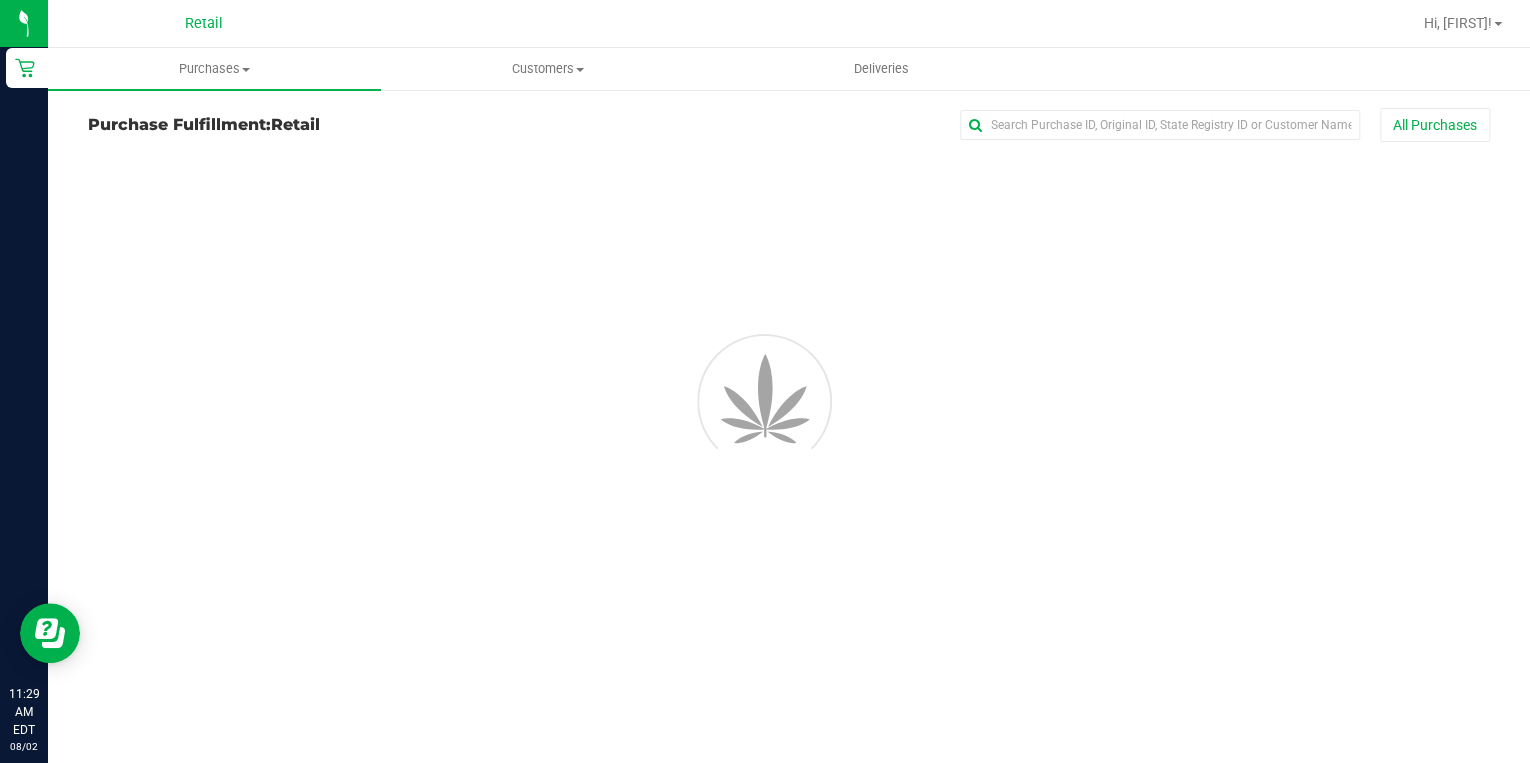 scroll, scrollTop: 0, scrollLeft: 0, axis: both 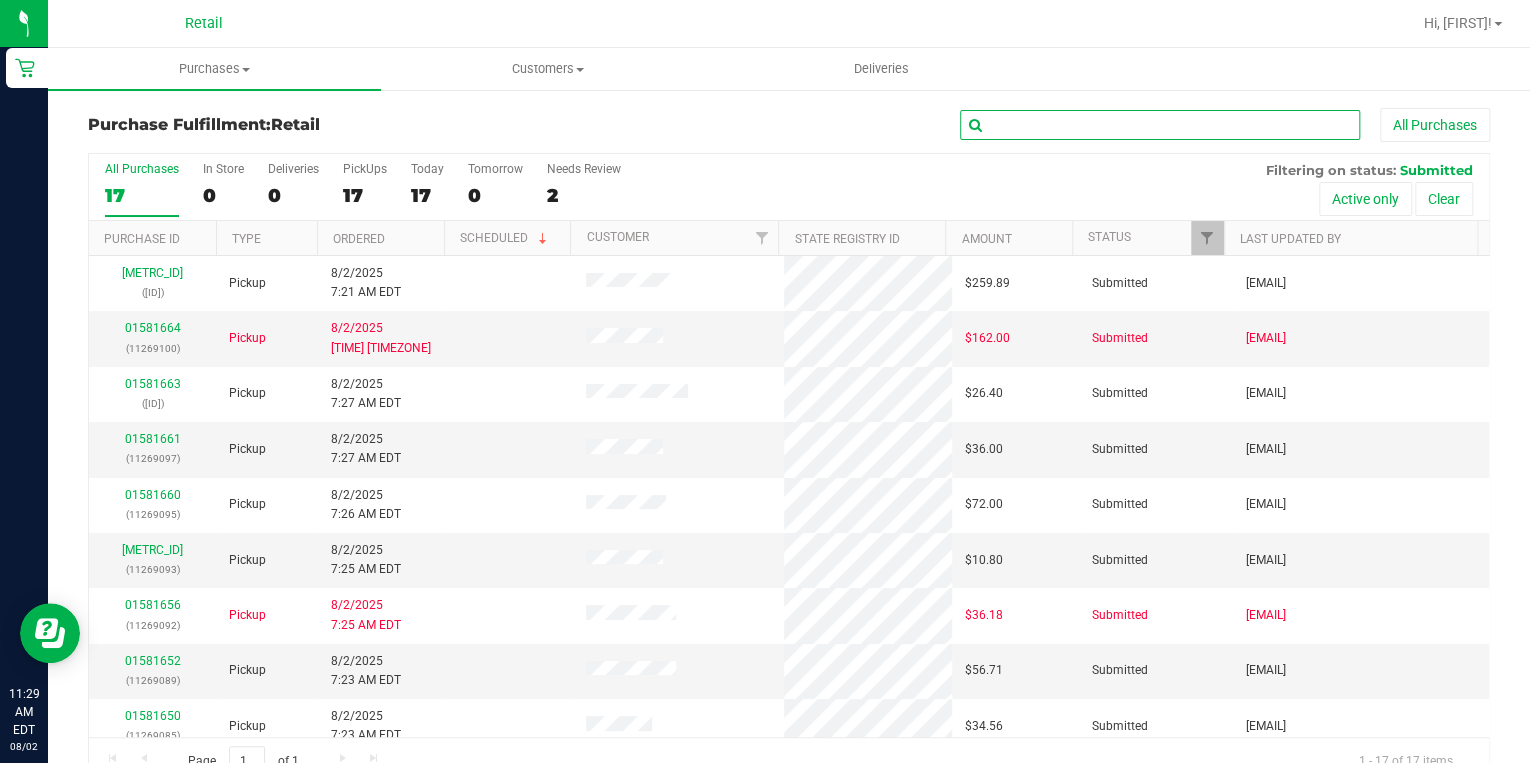 click at bounding box center (1160, 125) 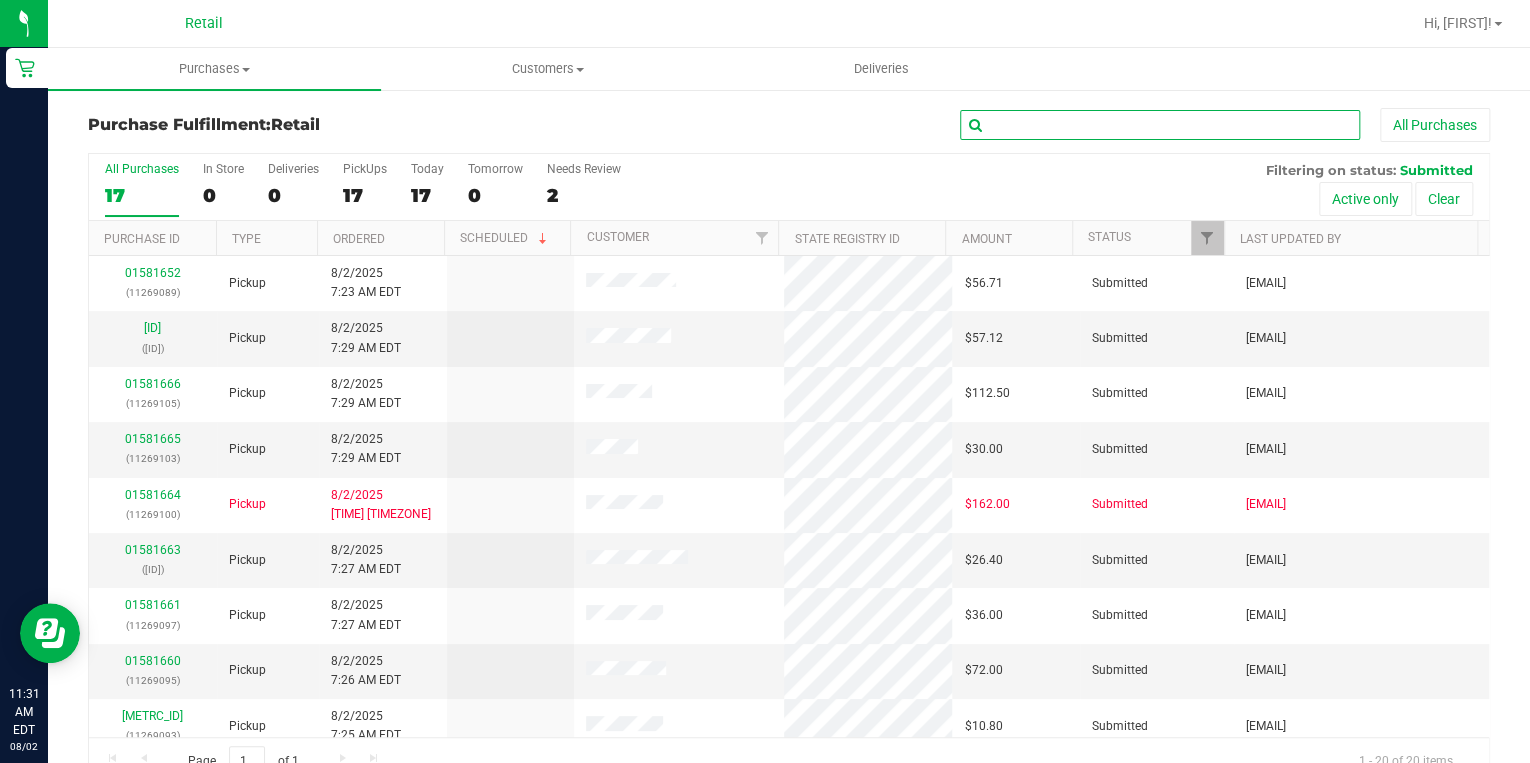 click at bounding box center [1160, 125] 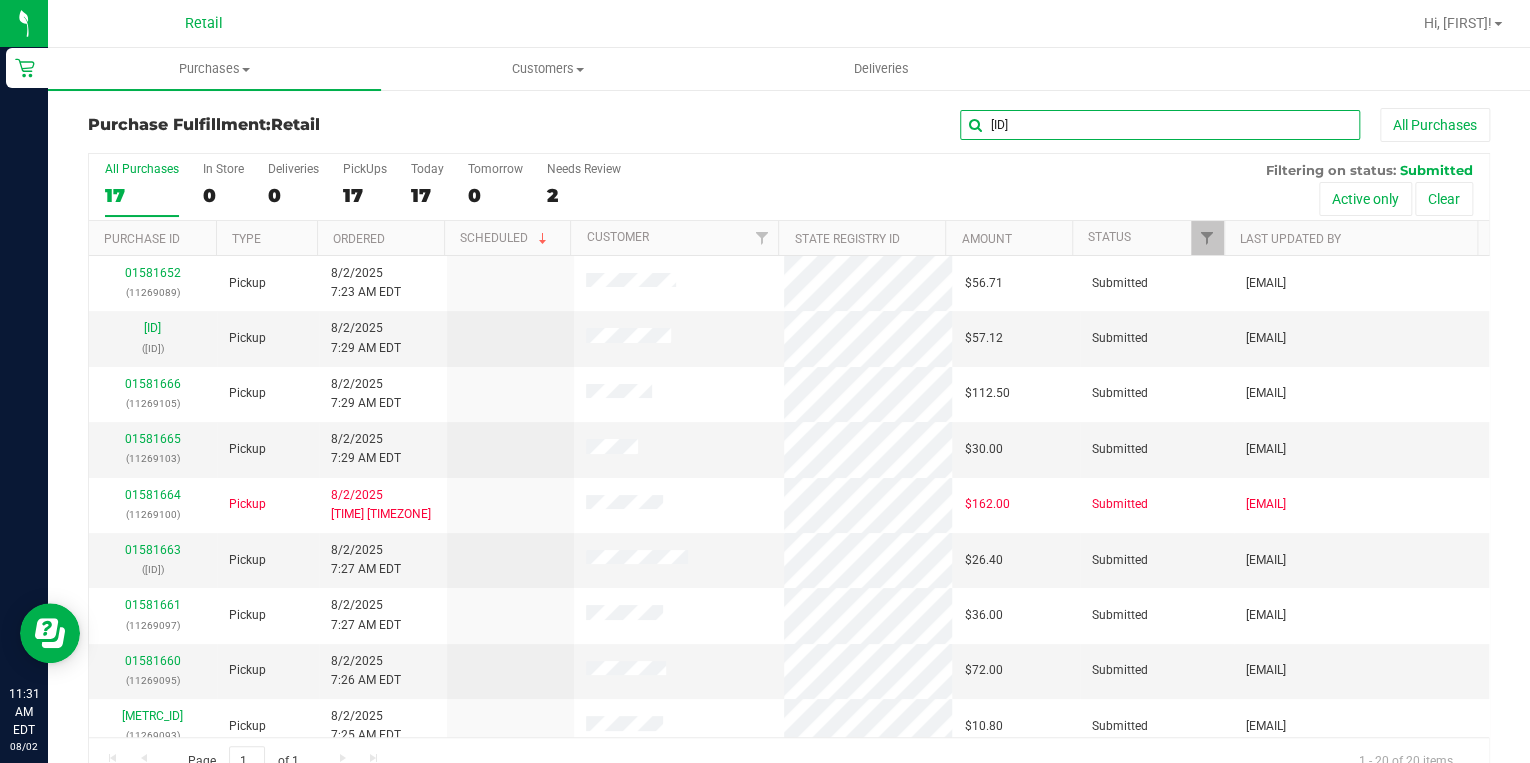 type on "9067" 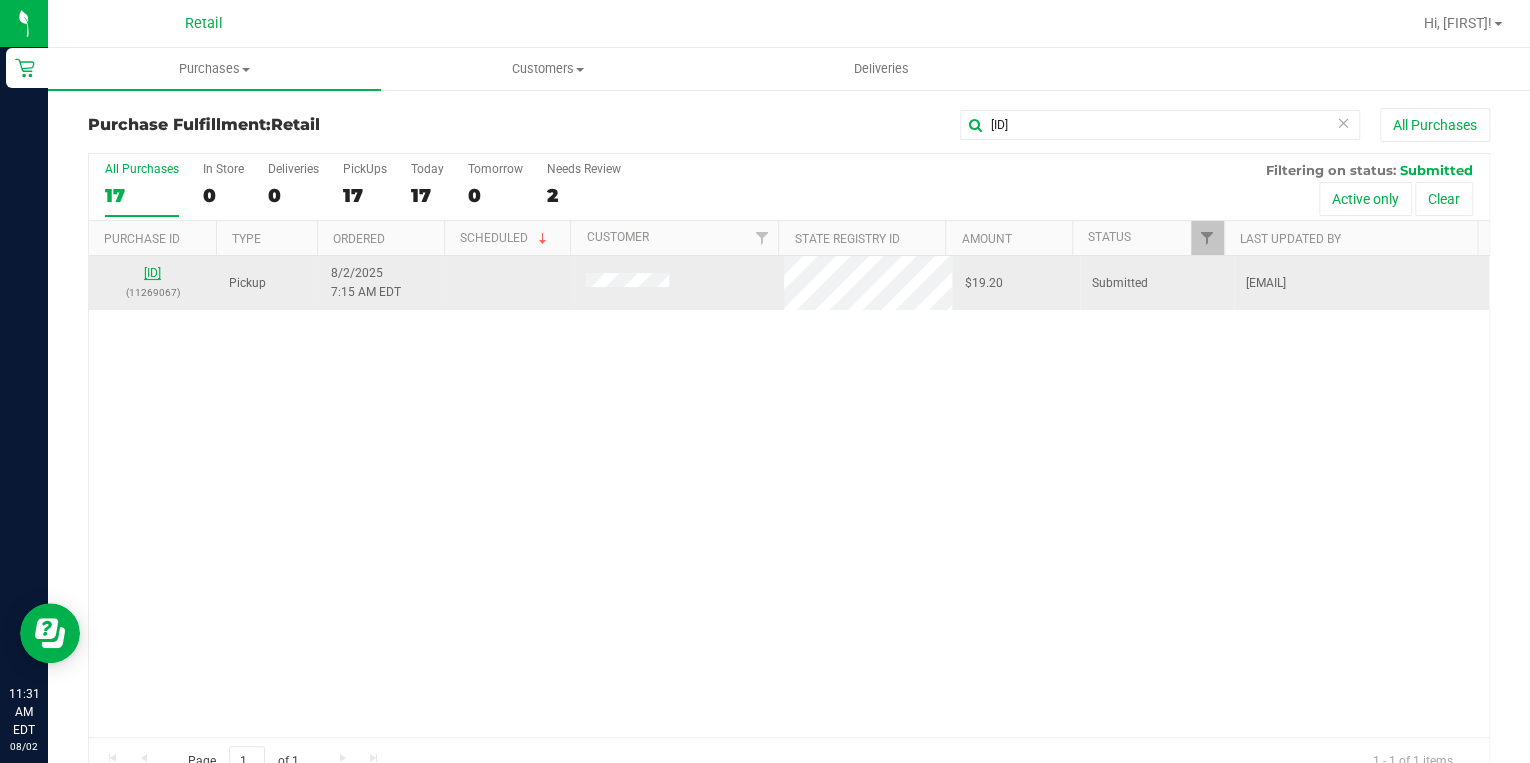 click on "01581630" at bounding box center (152, 273) 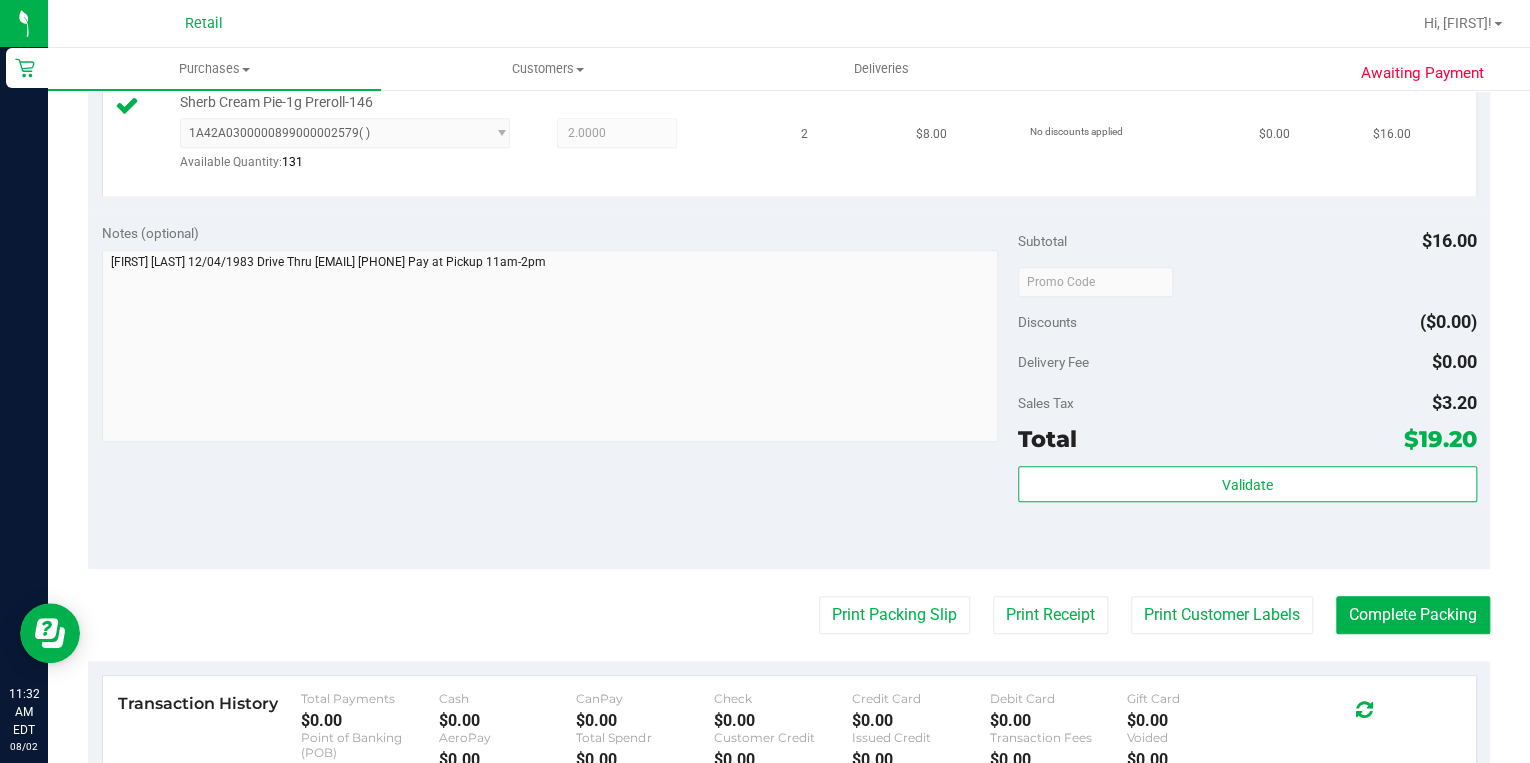 scroll, scrollTop: 560, scrollLeft: 0, axis: vertical 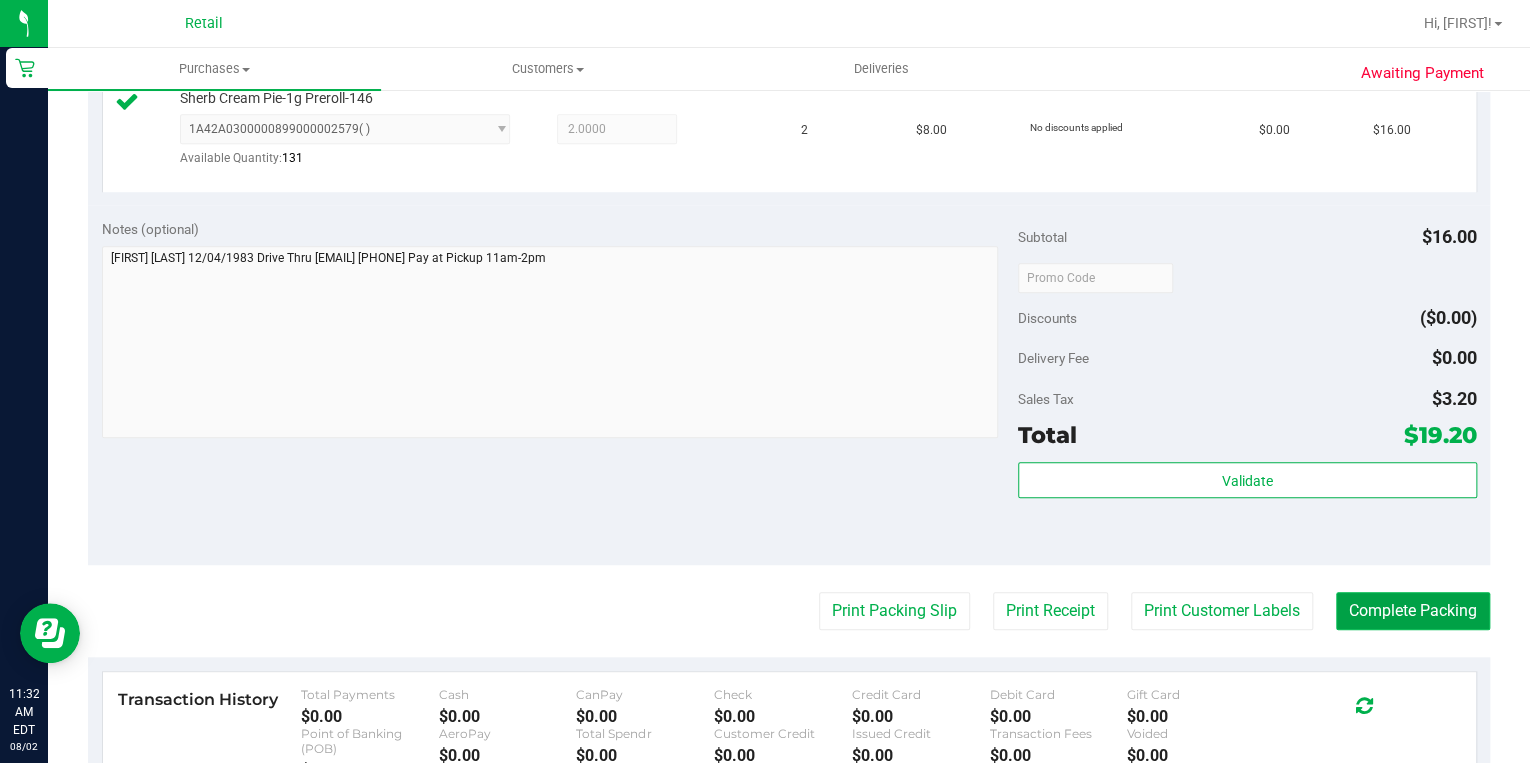 click on "Complete Packing" at bounding box center (1413, 611) 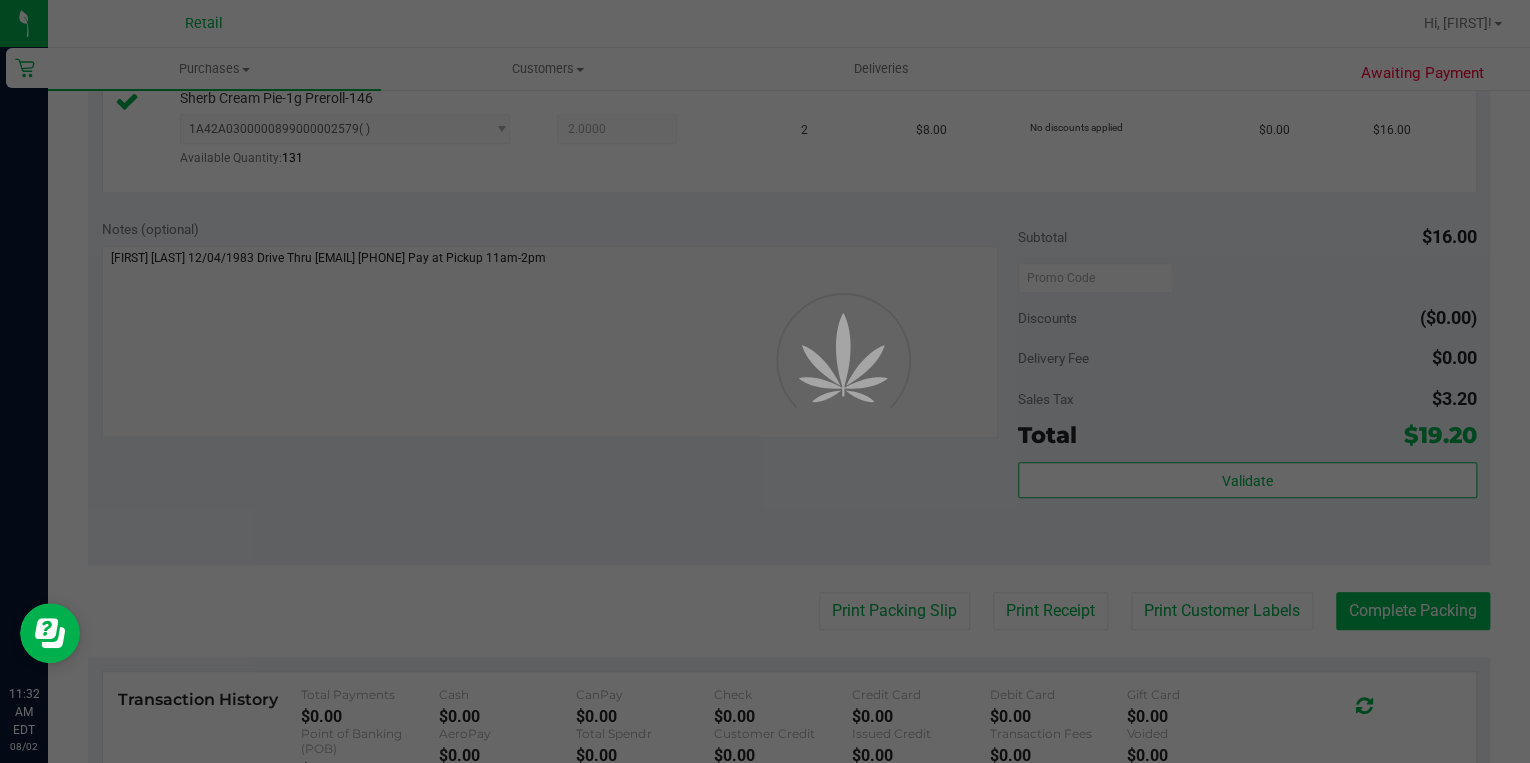 scroll, scrollTop: 0, scrollLeft: 0, axis: both 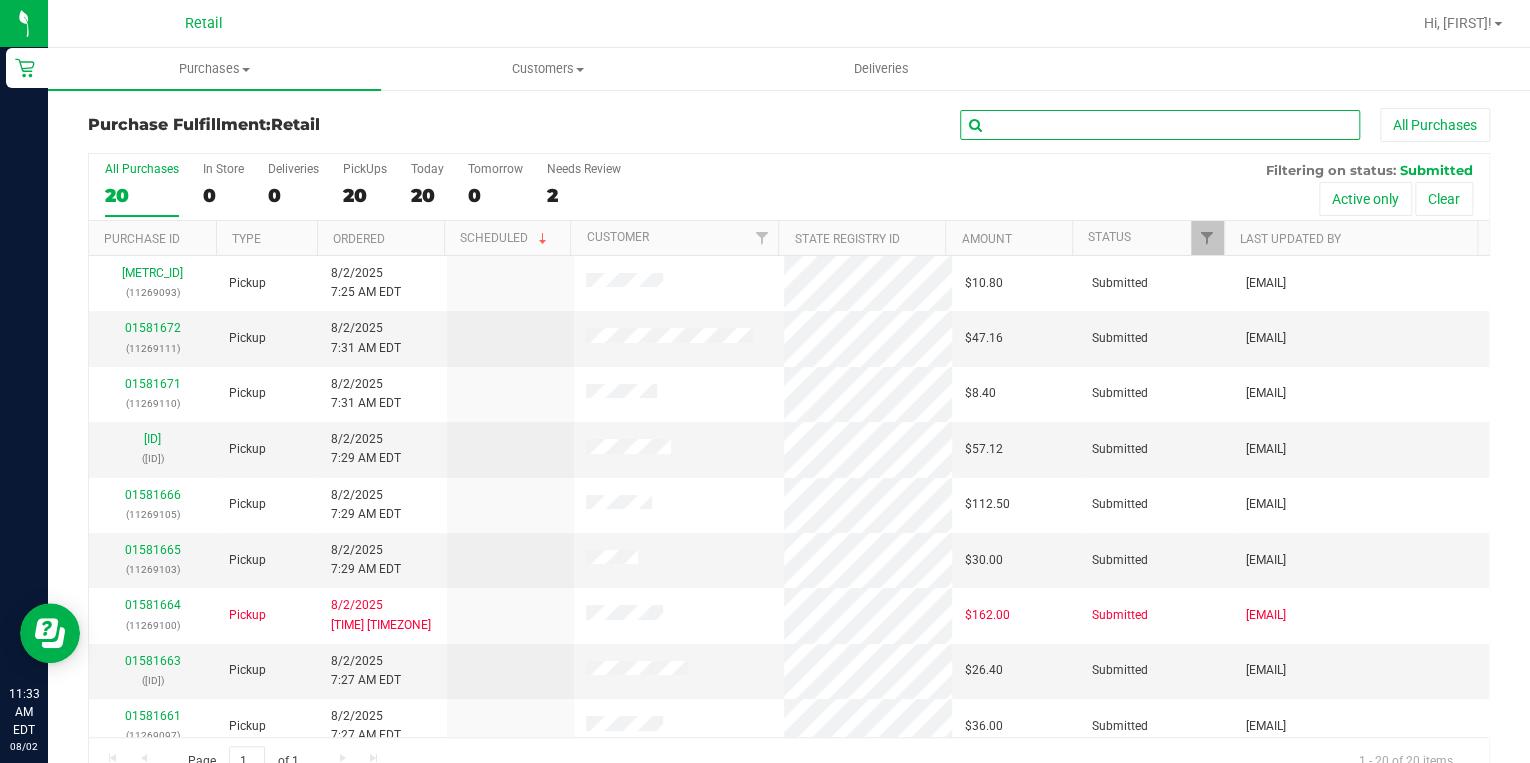 click at bounding box center (1160, 125) 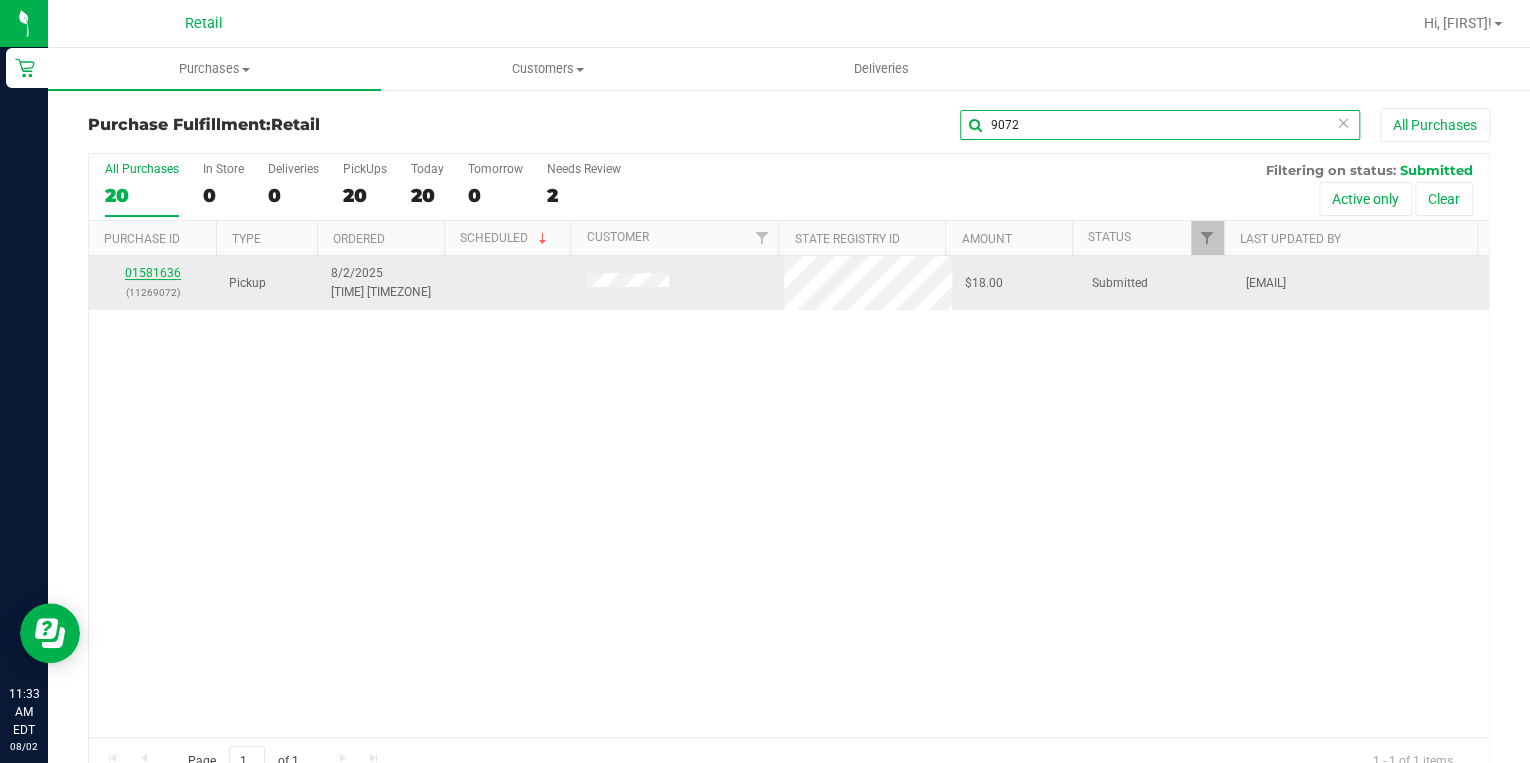 type on "9072" 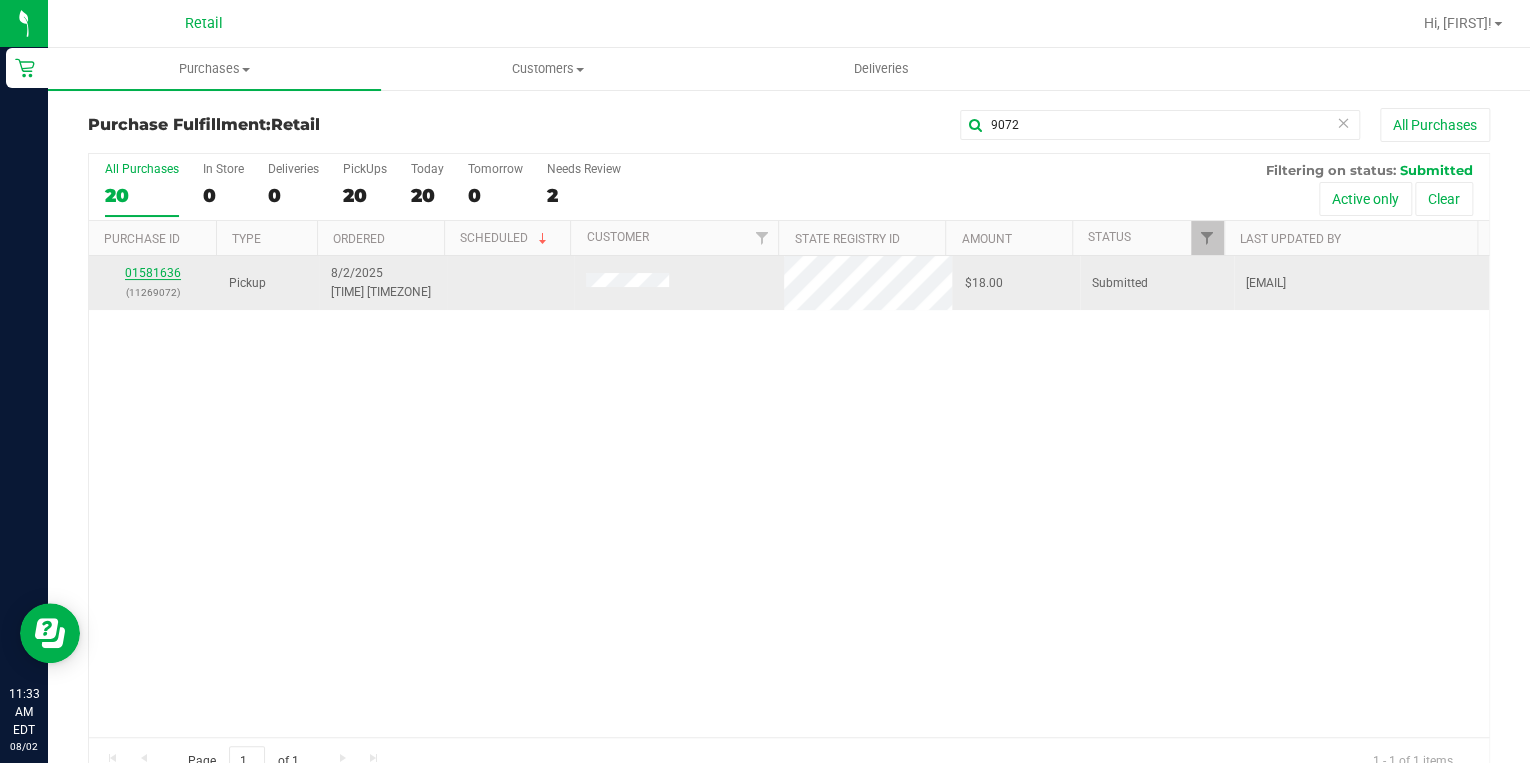 click on "01581636" at bounding box center [153, 273] 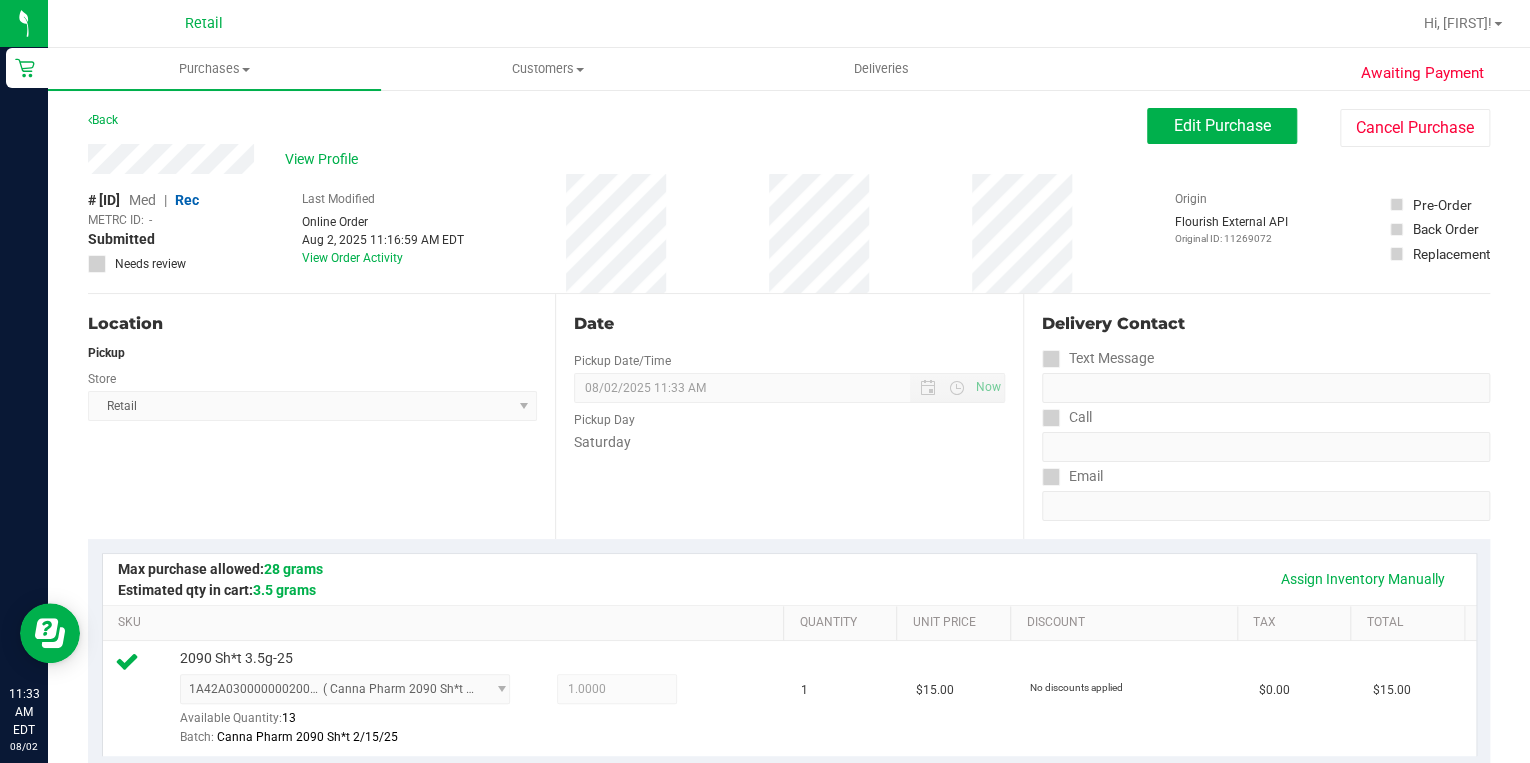 scroll, scrollTop: 560, scrollLeft: 0, axis: vertical 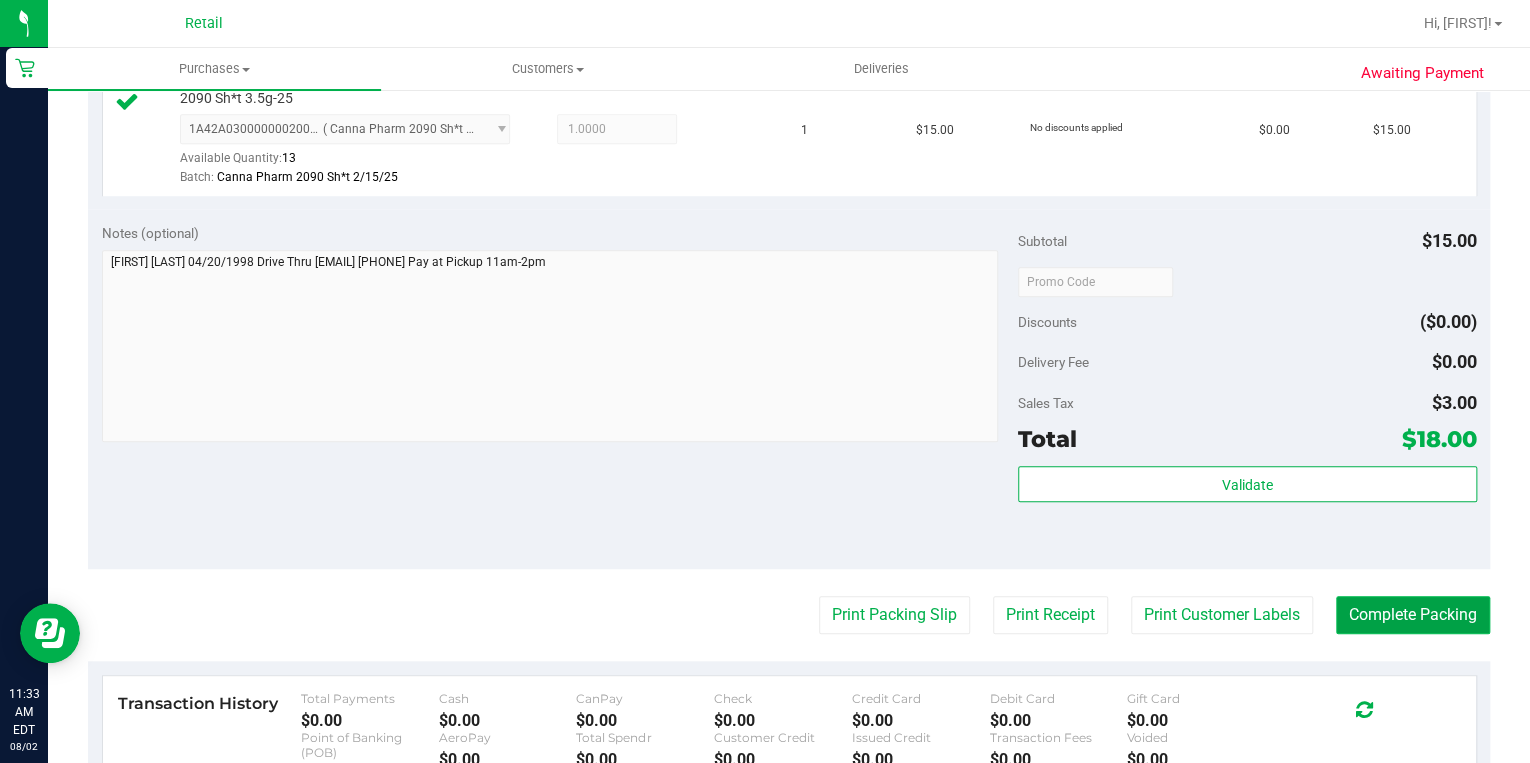 click on "Complete Packing" at bounding box center [1413, 615] 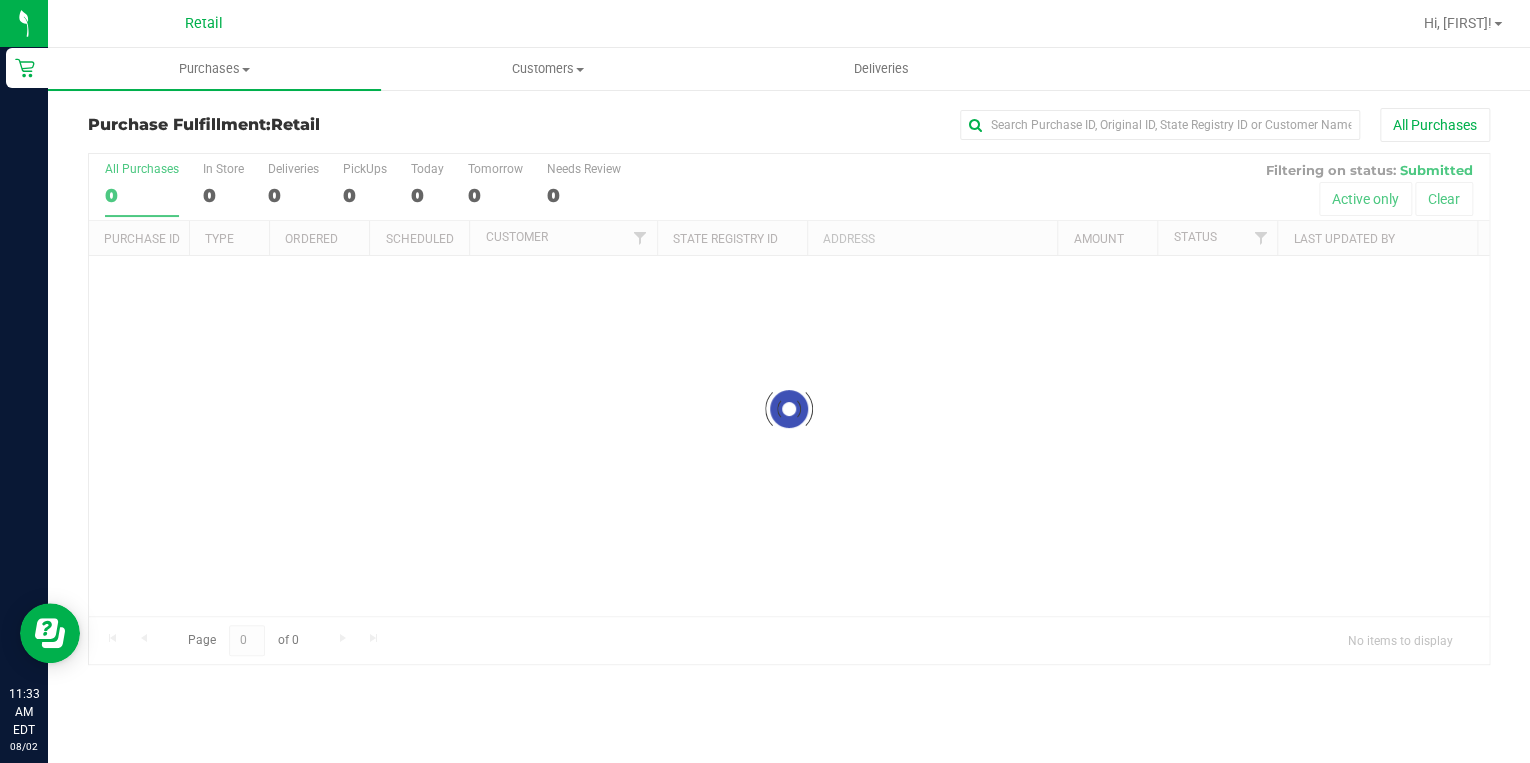 scroll, scrollTop: 0, scrollLeft: 0, axis: both 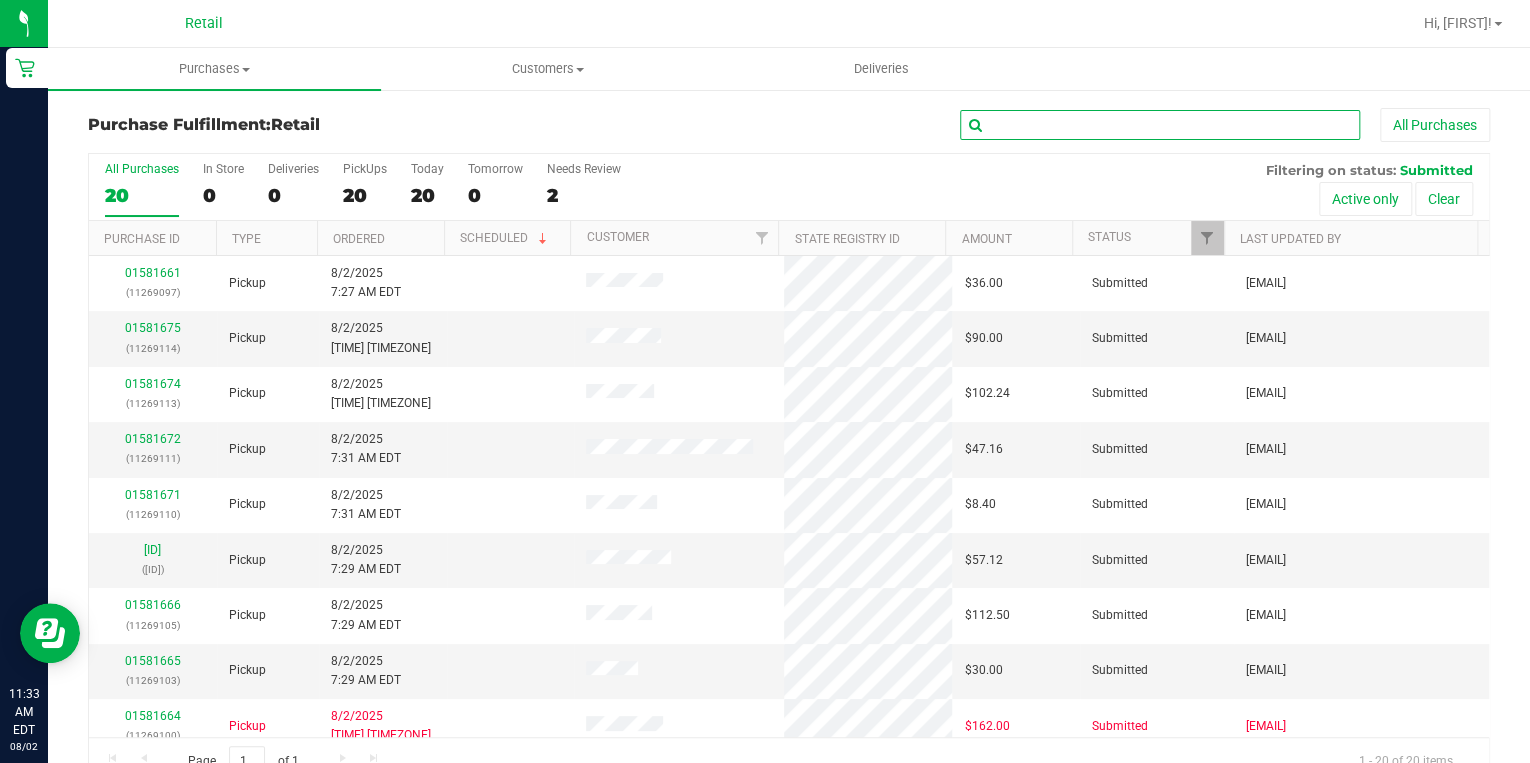 click at bounding box center (1160, 125) 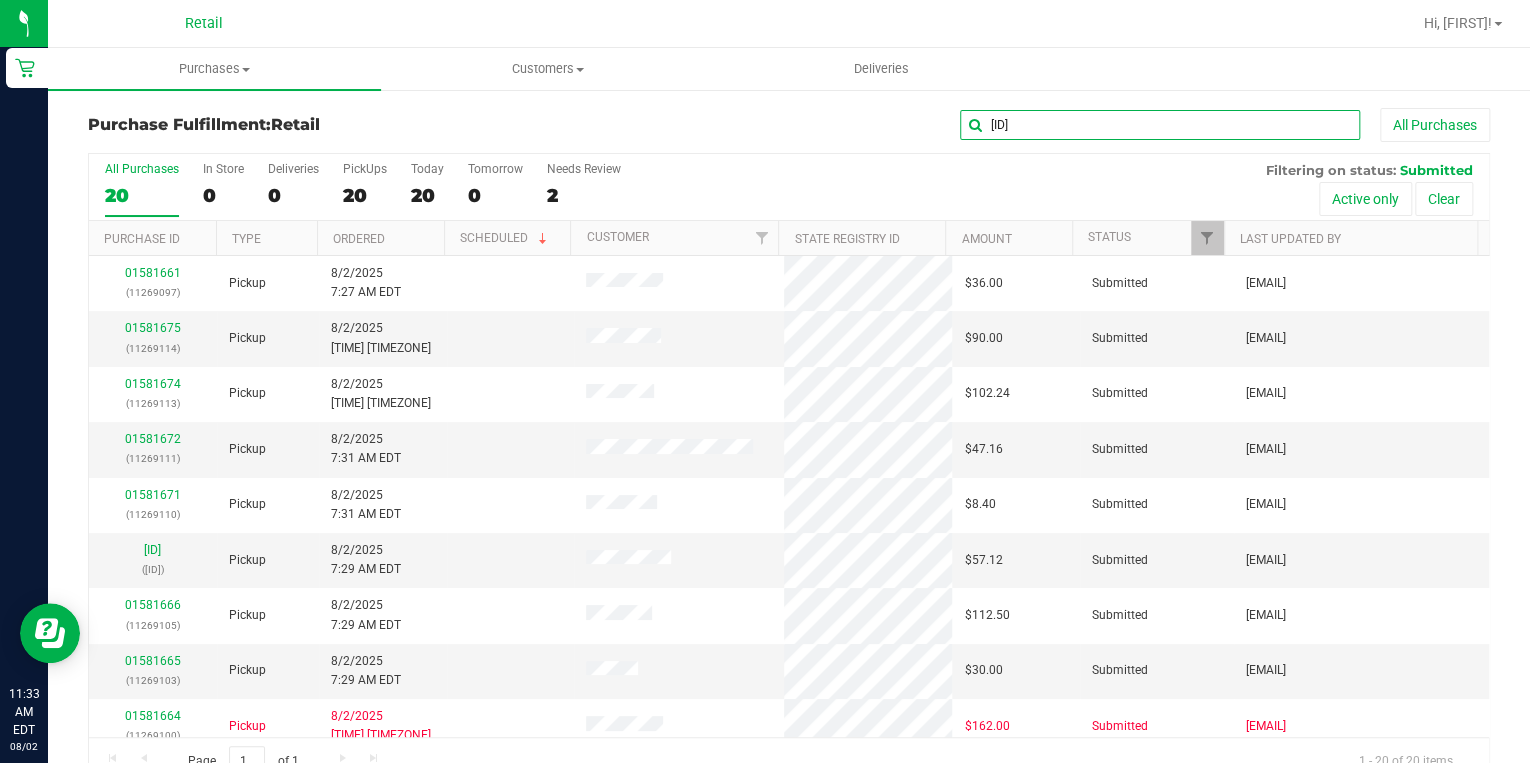 type on "9065" 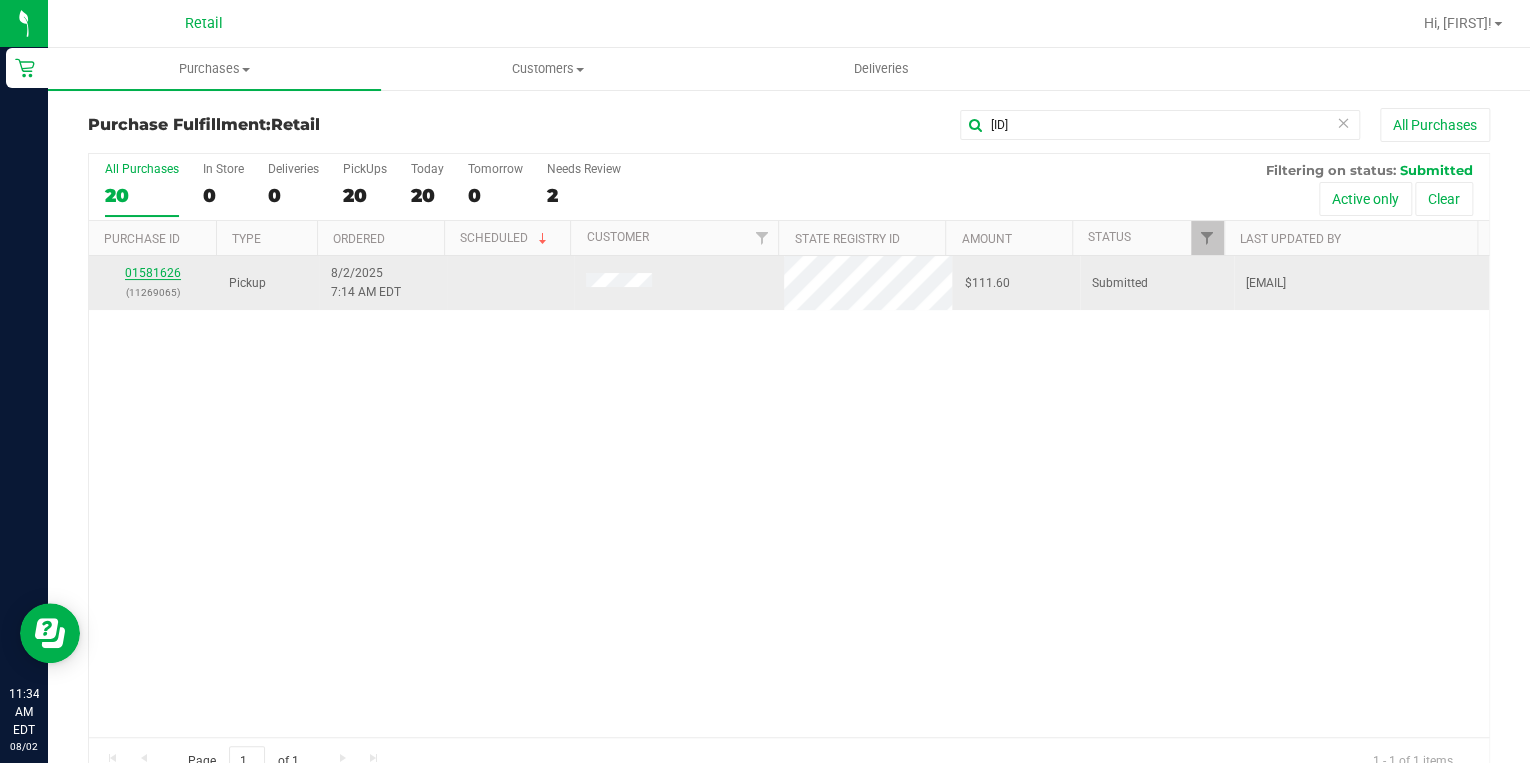 click on "01581626" at bounding box center (153, 273) 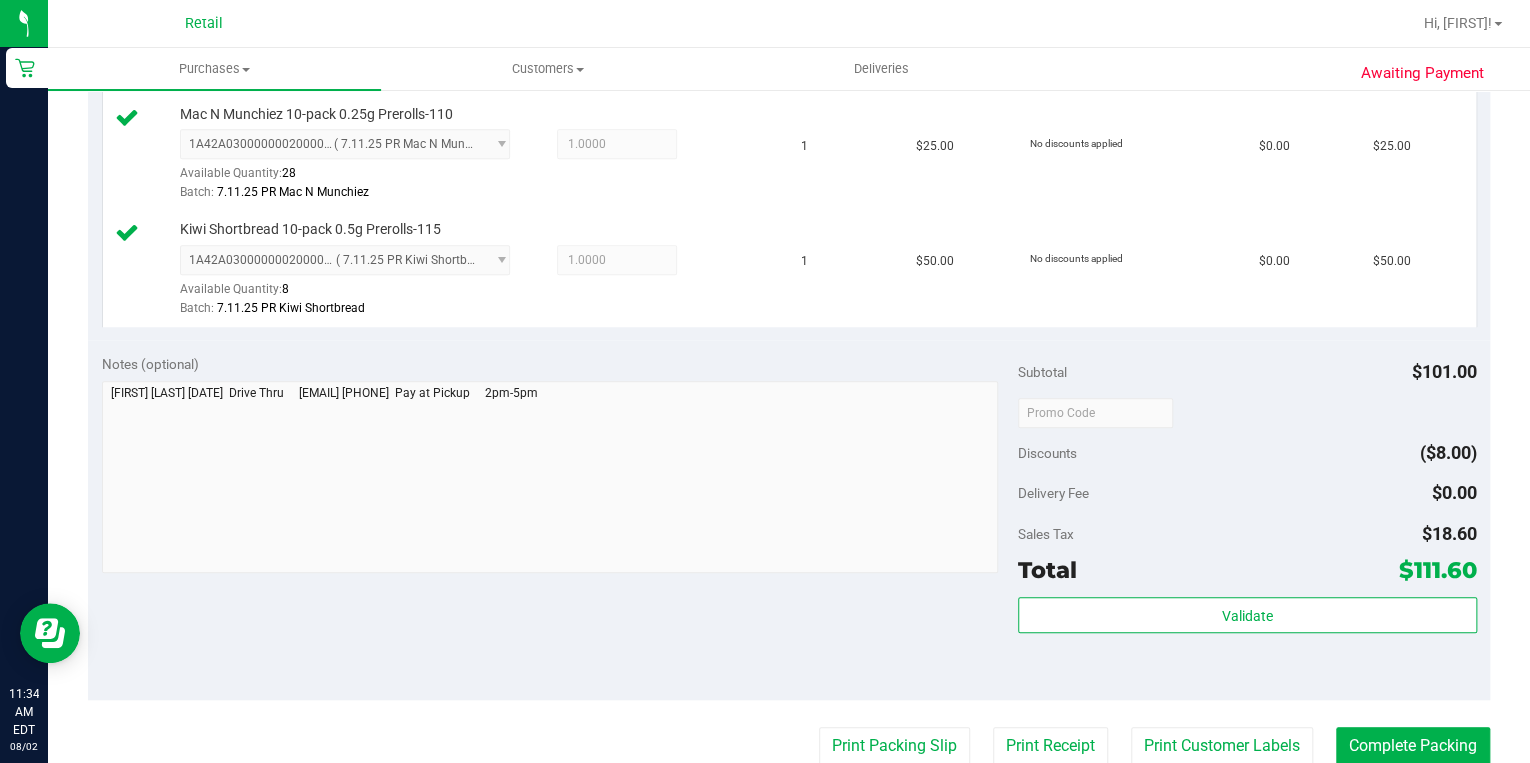 scroll, scrollTop: 800, scrollLeft: 0, axis: vertical 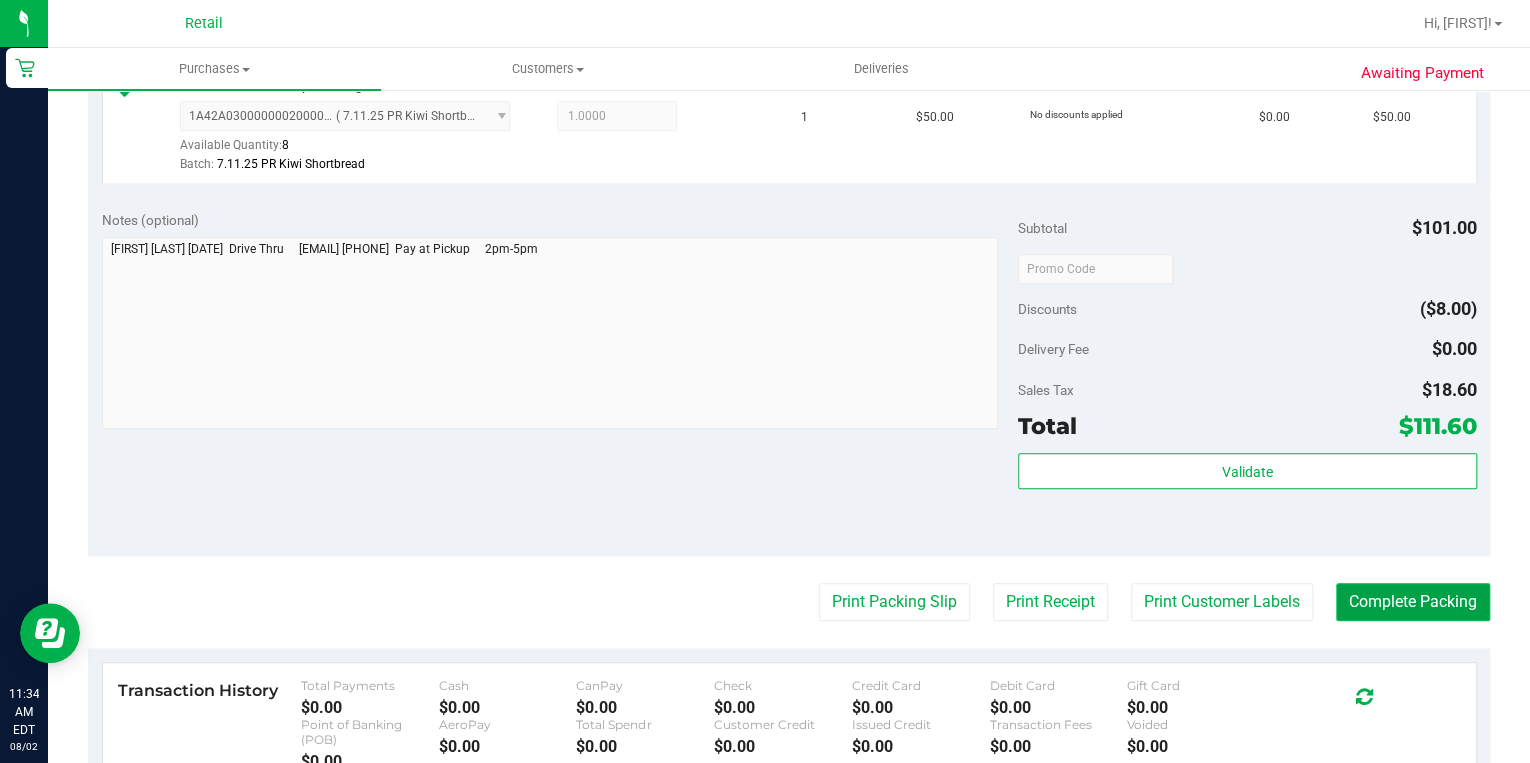 click on "Complete Packing" at bounding box center (1413, 602) 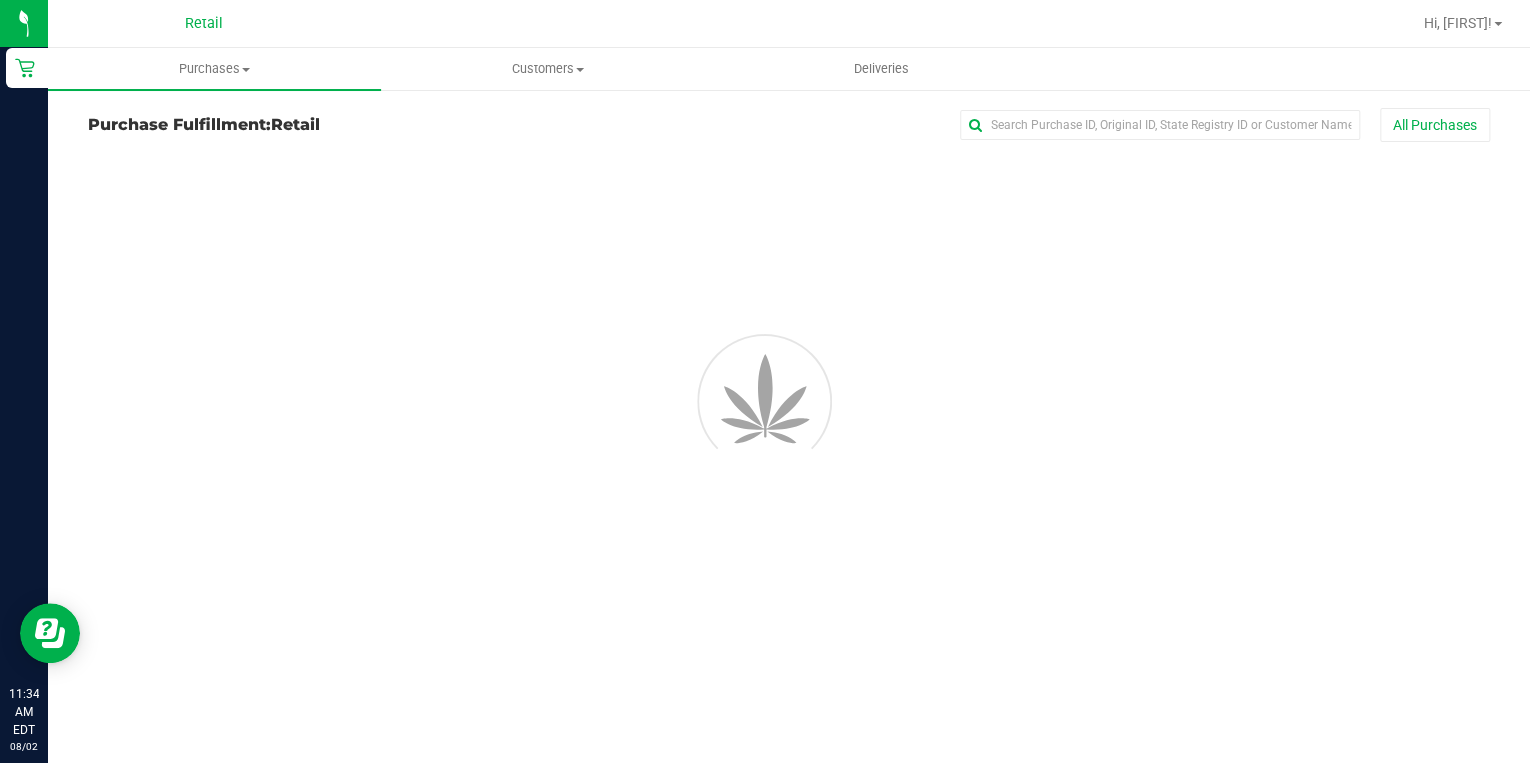 scroll, scrollTop: 0, scrollLeft: 0, axis: both 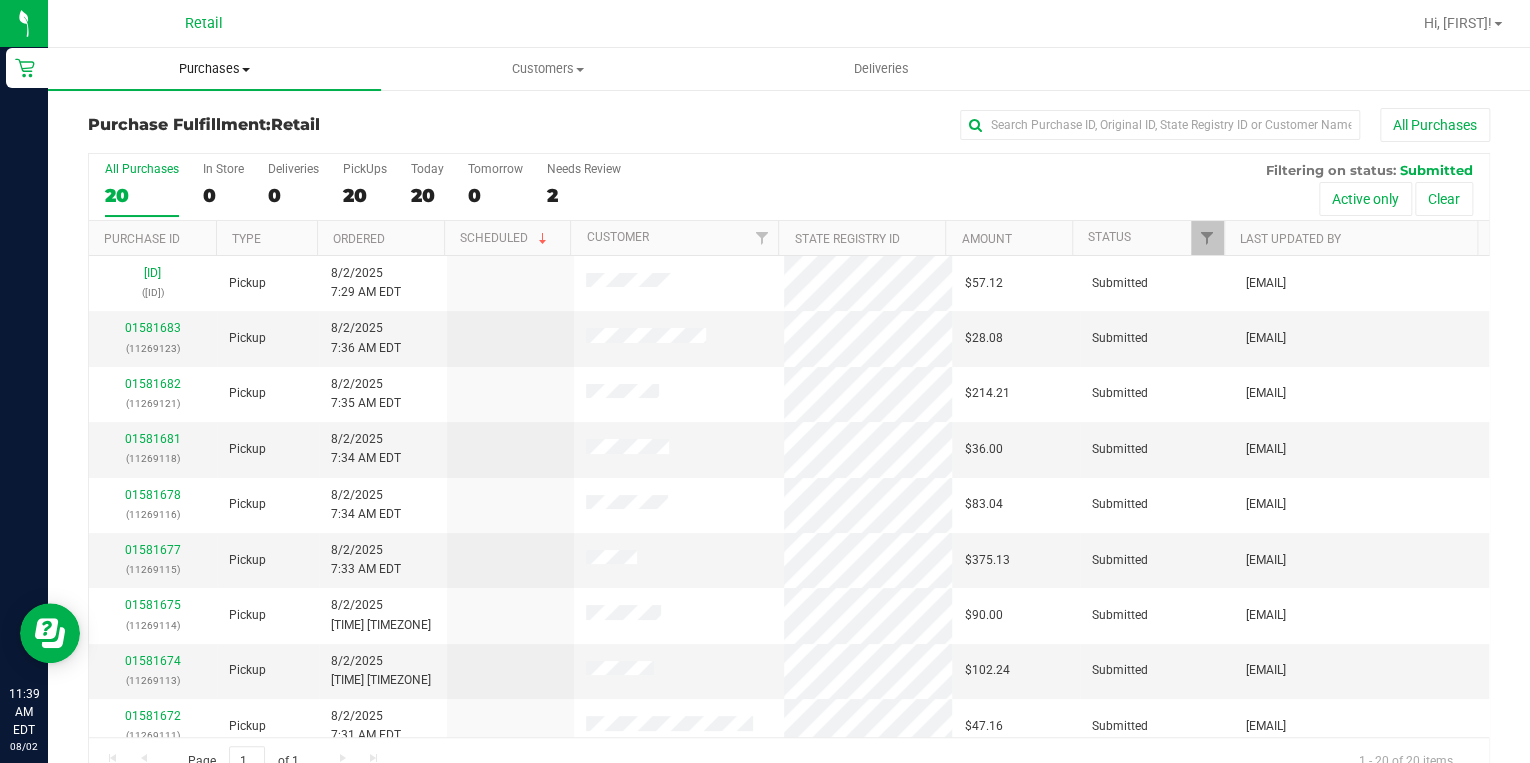 click on "Purchases" at bounding box center [214, 69] 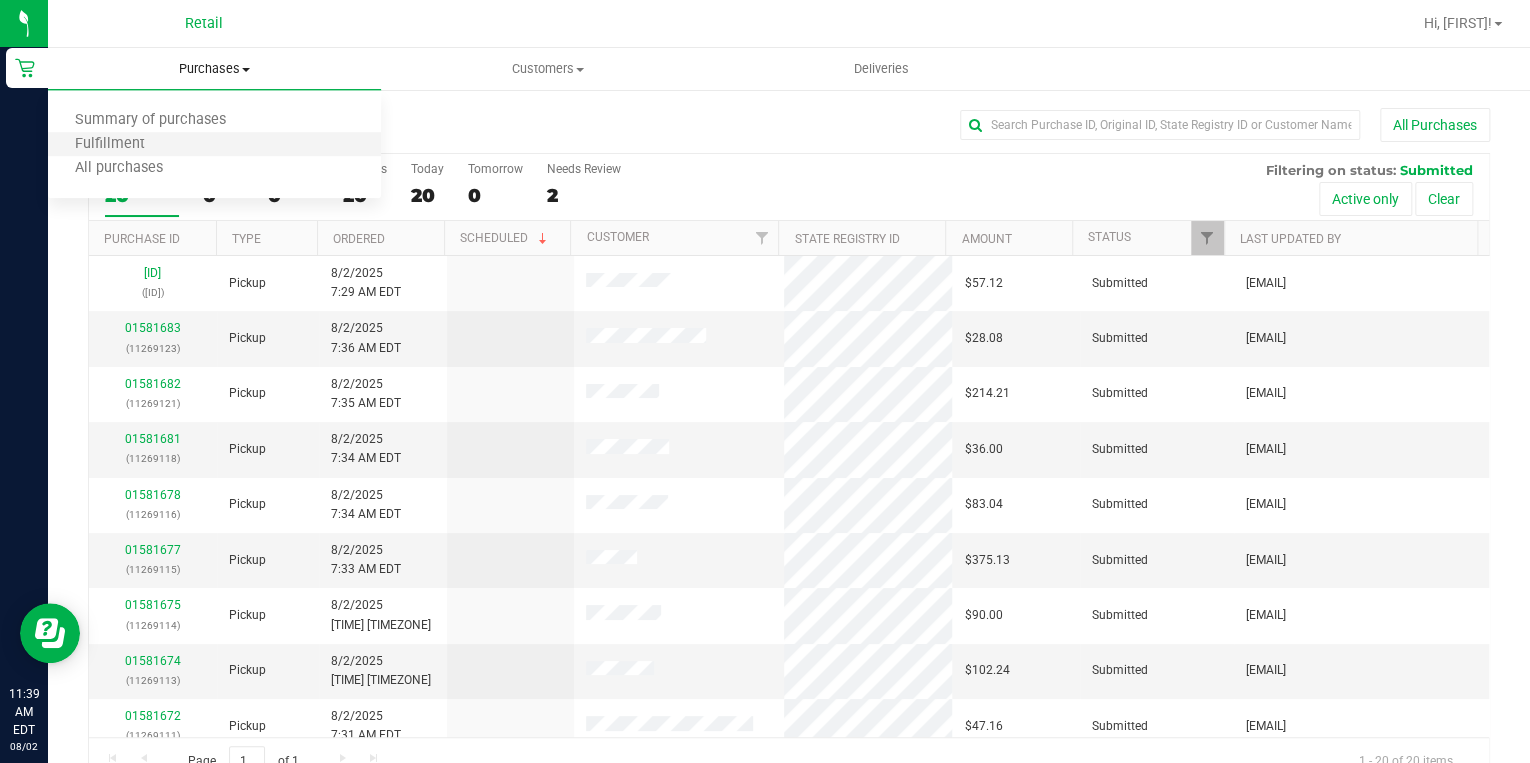 click on "Fulfillment" at bounding box center (214, 145) 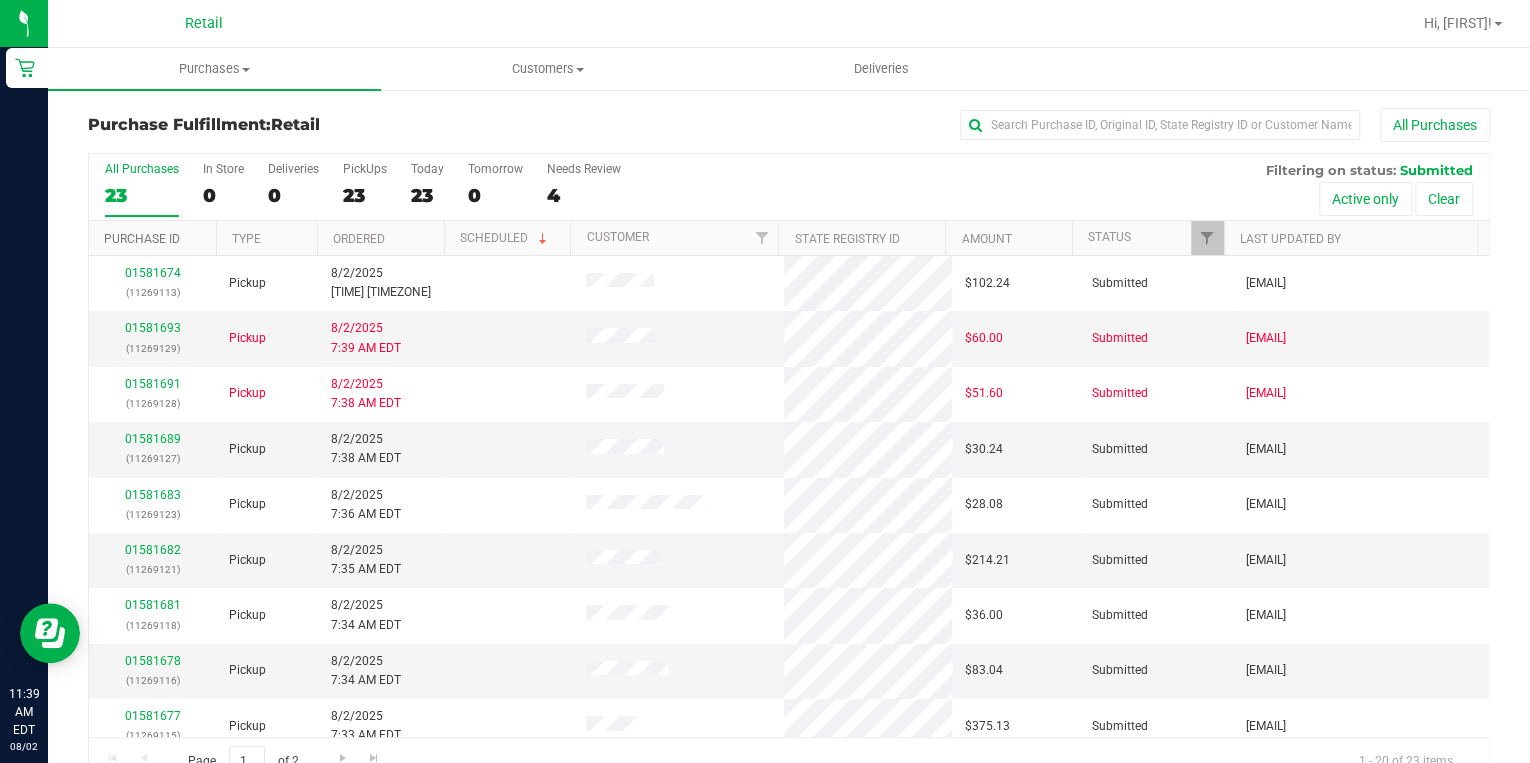 click on "Purchase ID" at bounding box center [142, 239] 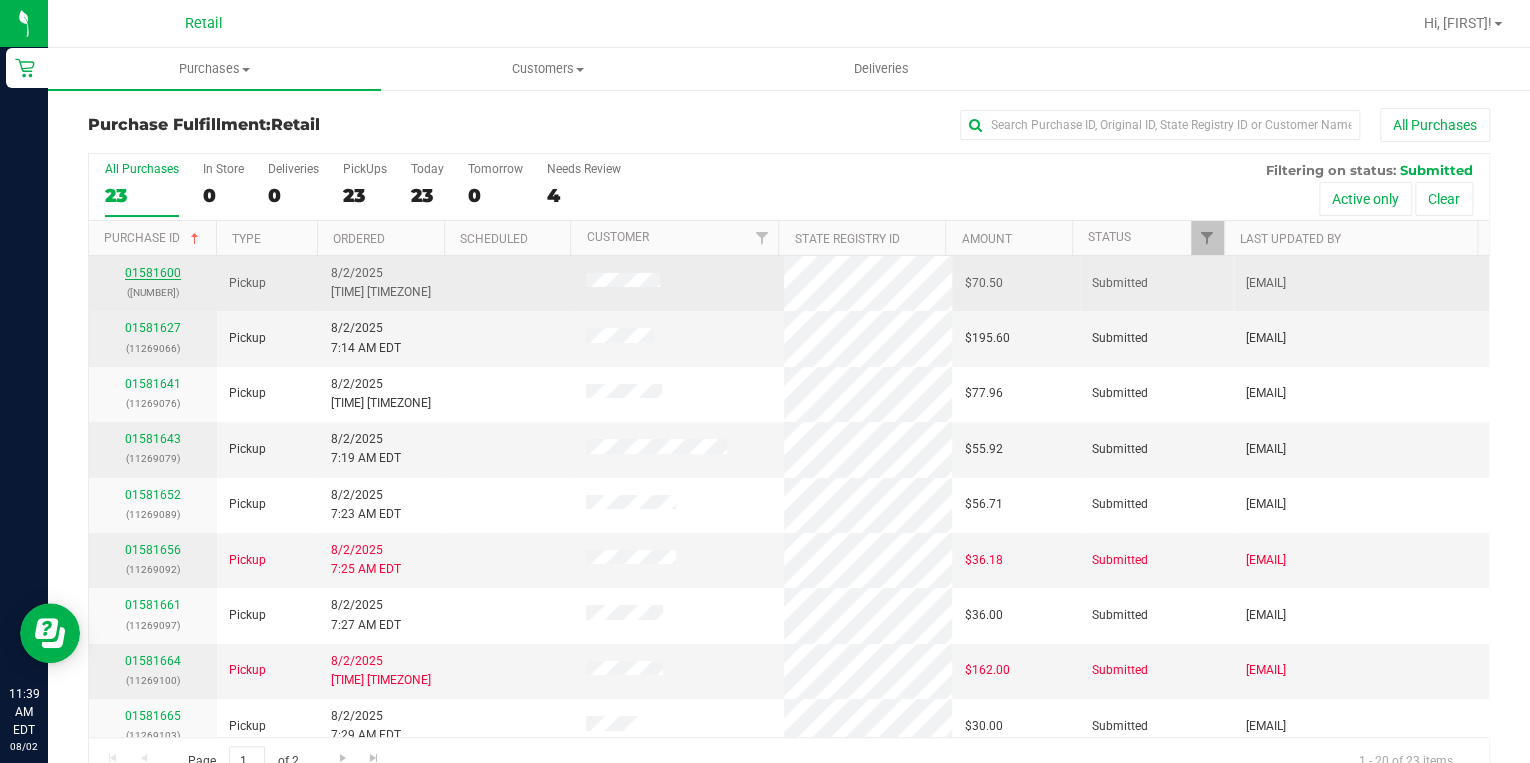 click on "01581600" at bounding box center (153, 273) 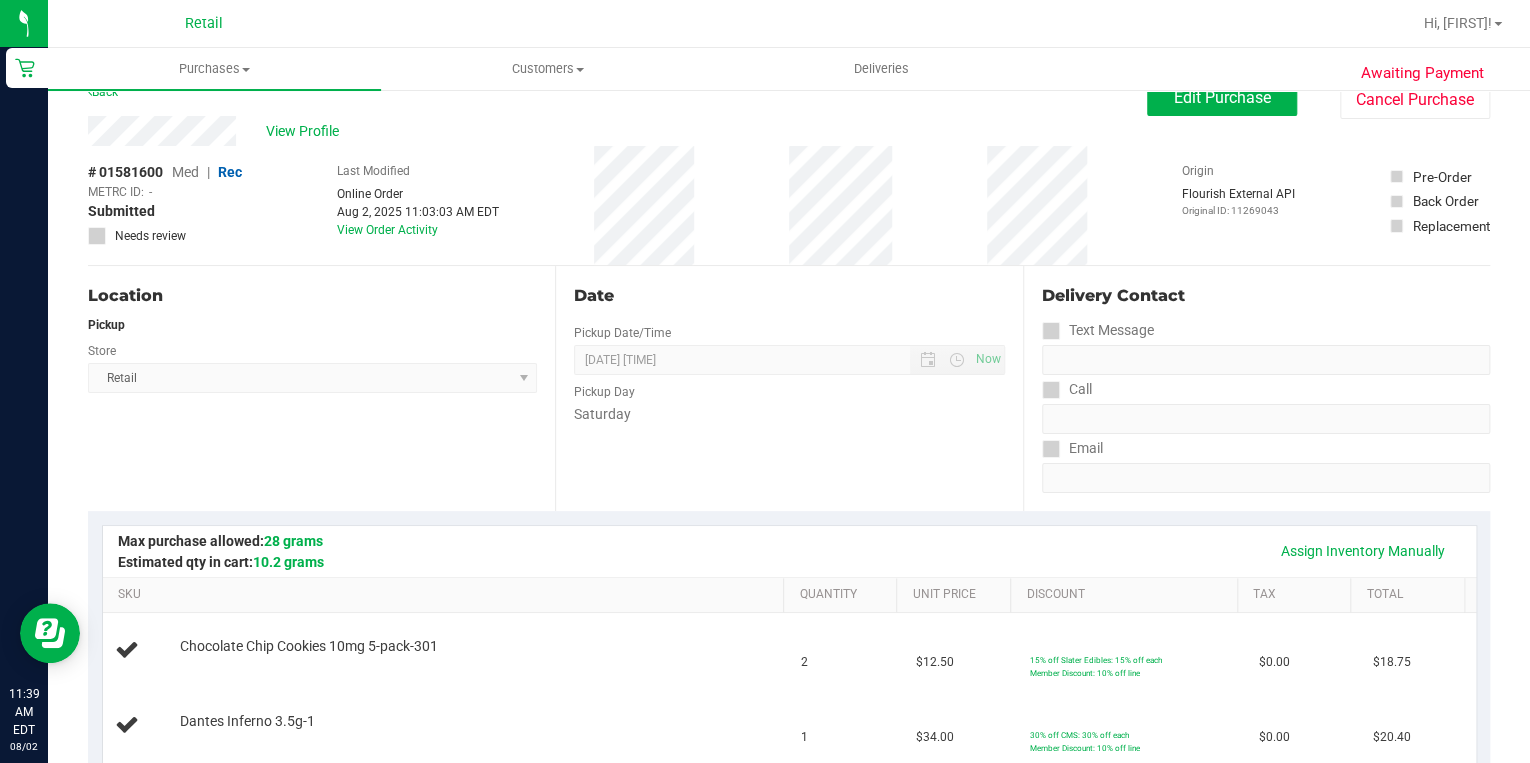 scroll, scrollTop: 0, scrollLeft: 0, axis: both 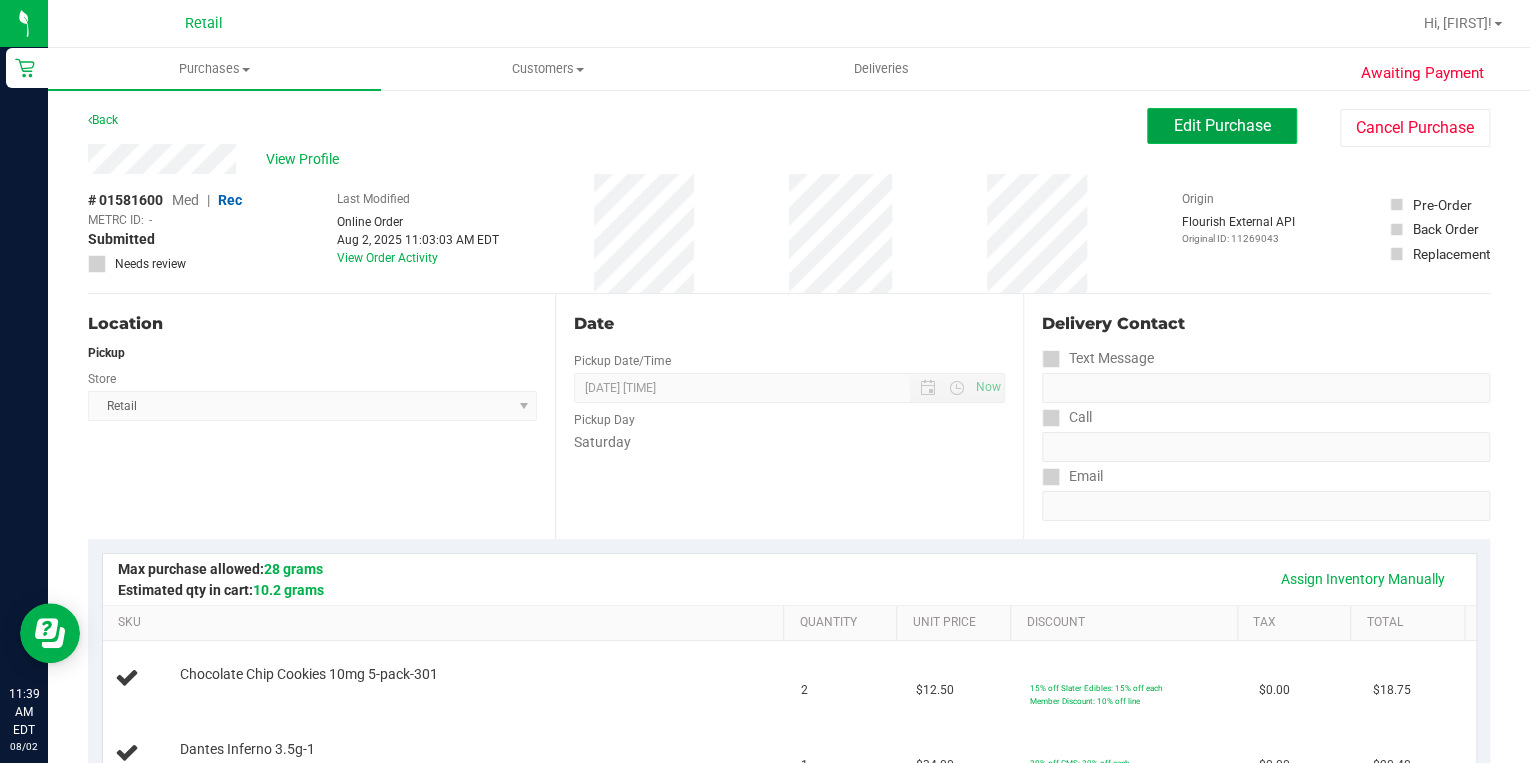 click on "Edit Purchase" at bounding box center [1222, 126] 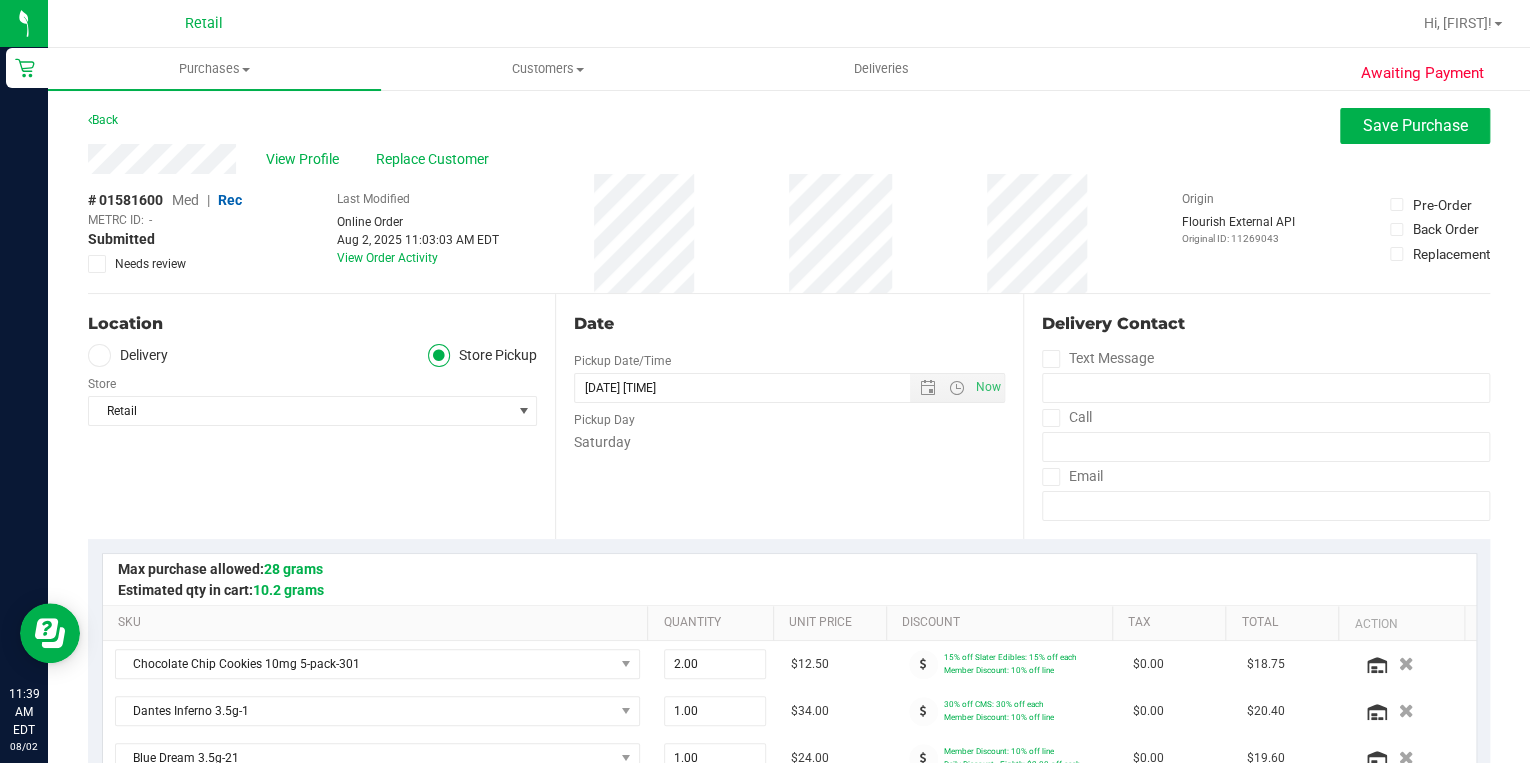click on "Med" at bounding box center (185, 200) 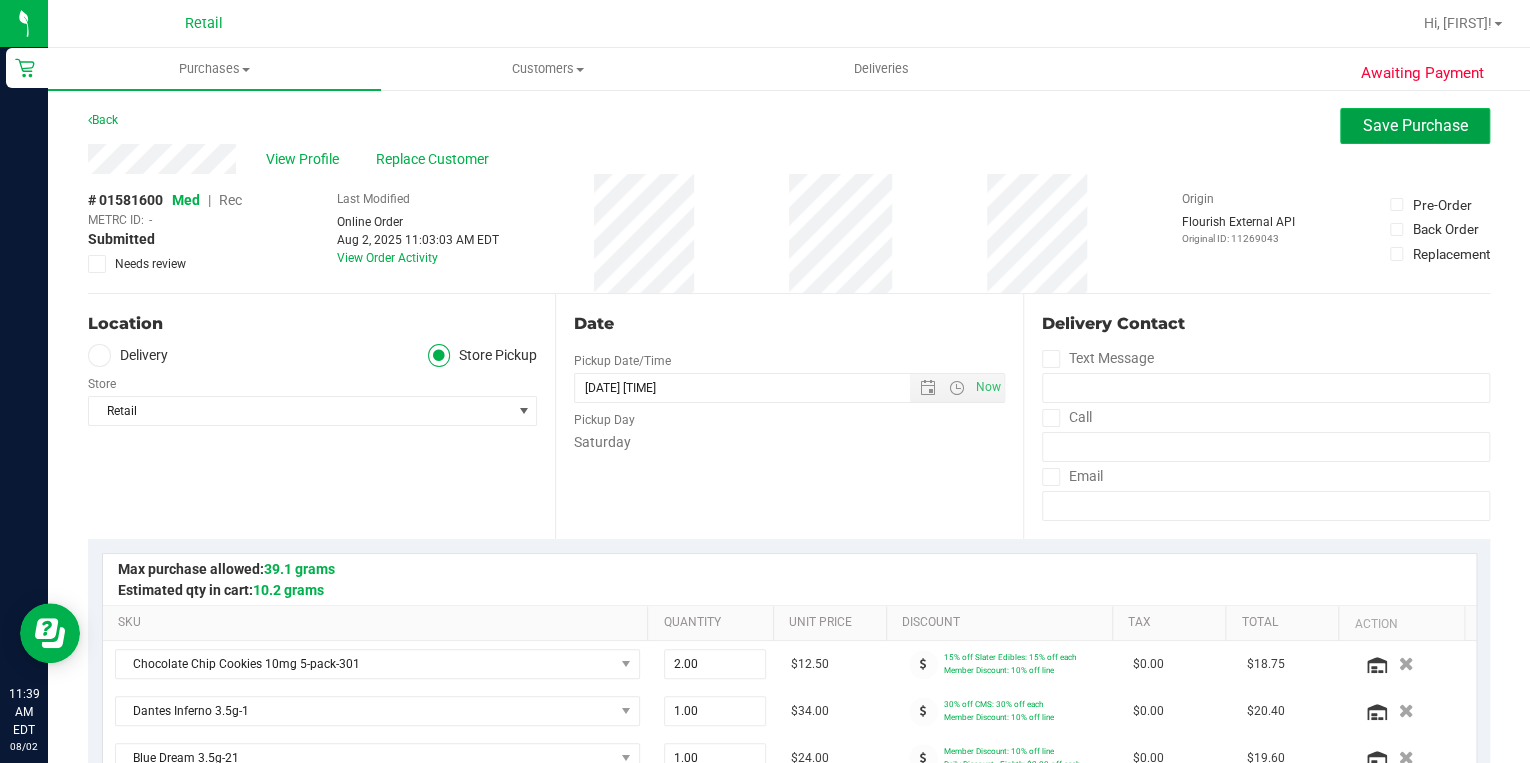 click on "Save Purchase" at bounding box center [1415, 125] 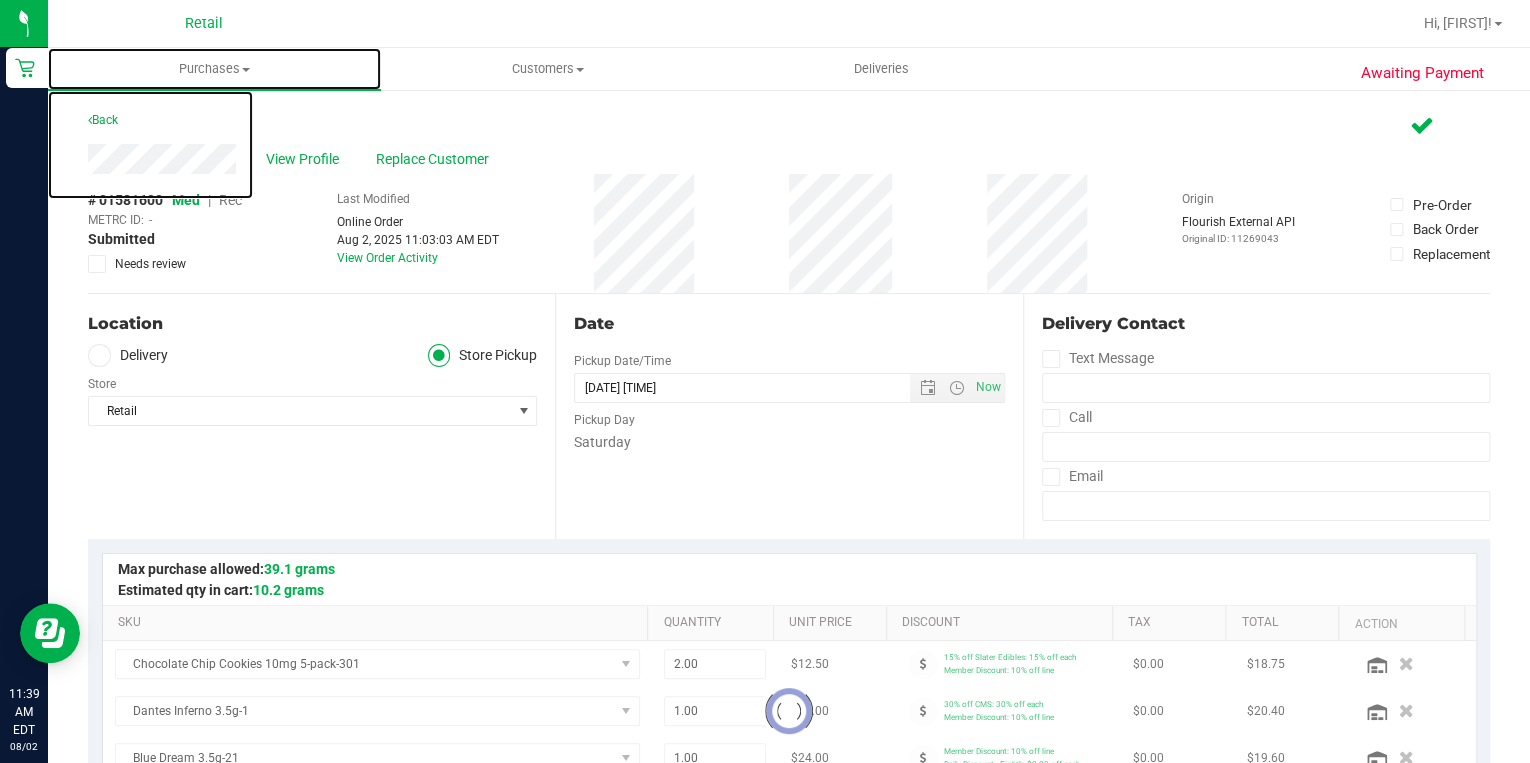 click on "Purchases" at bounding box center (214, 69) 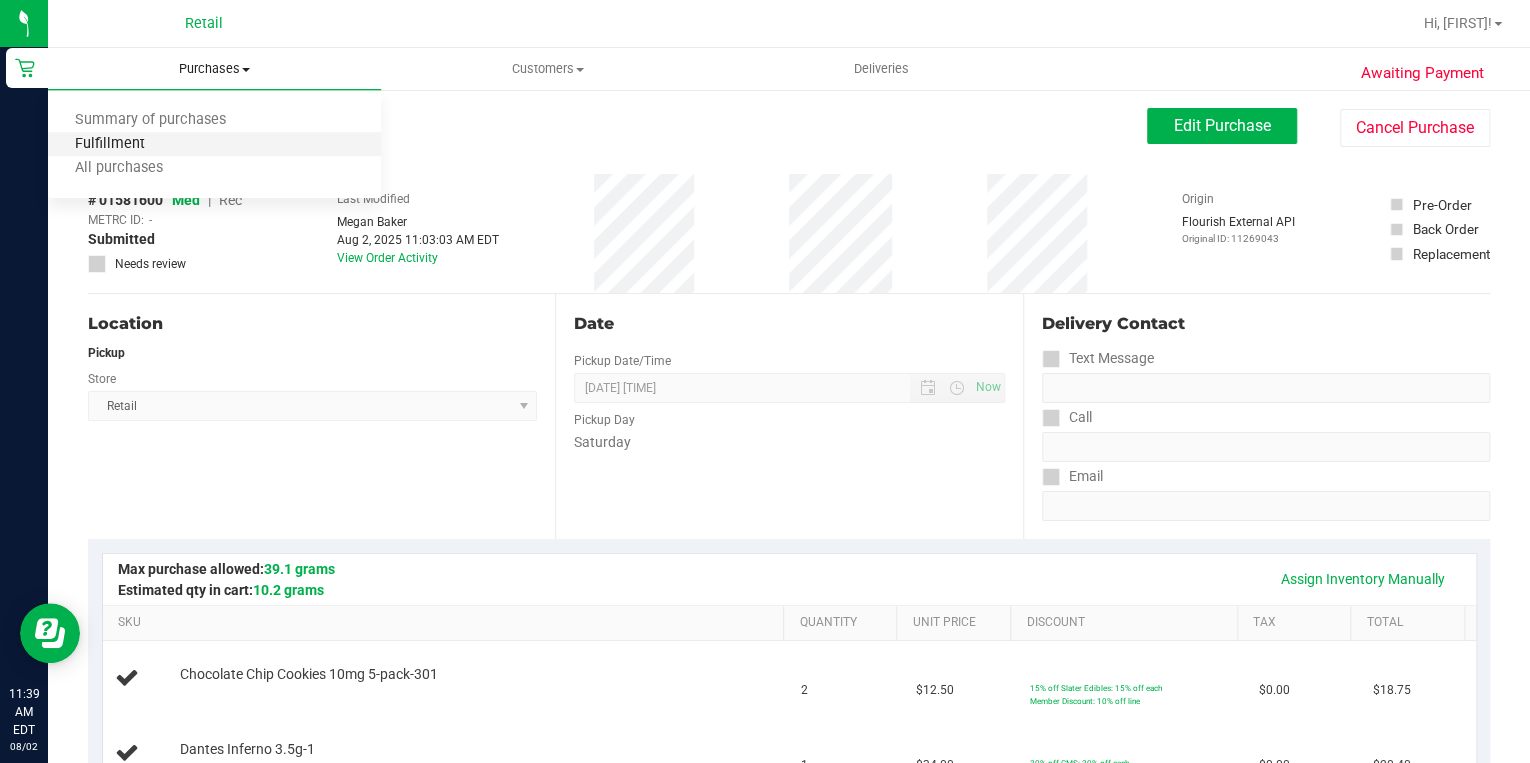 click on "Fulfillment" at bounding box center (110, 144) 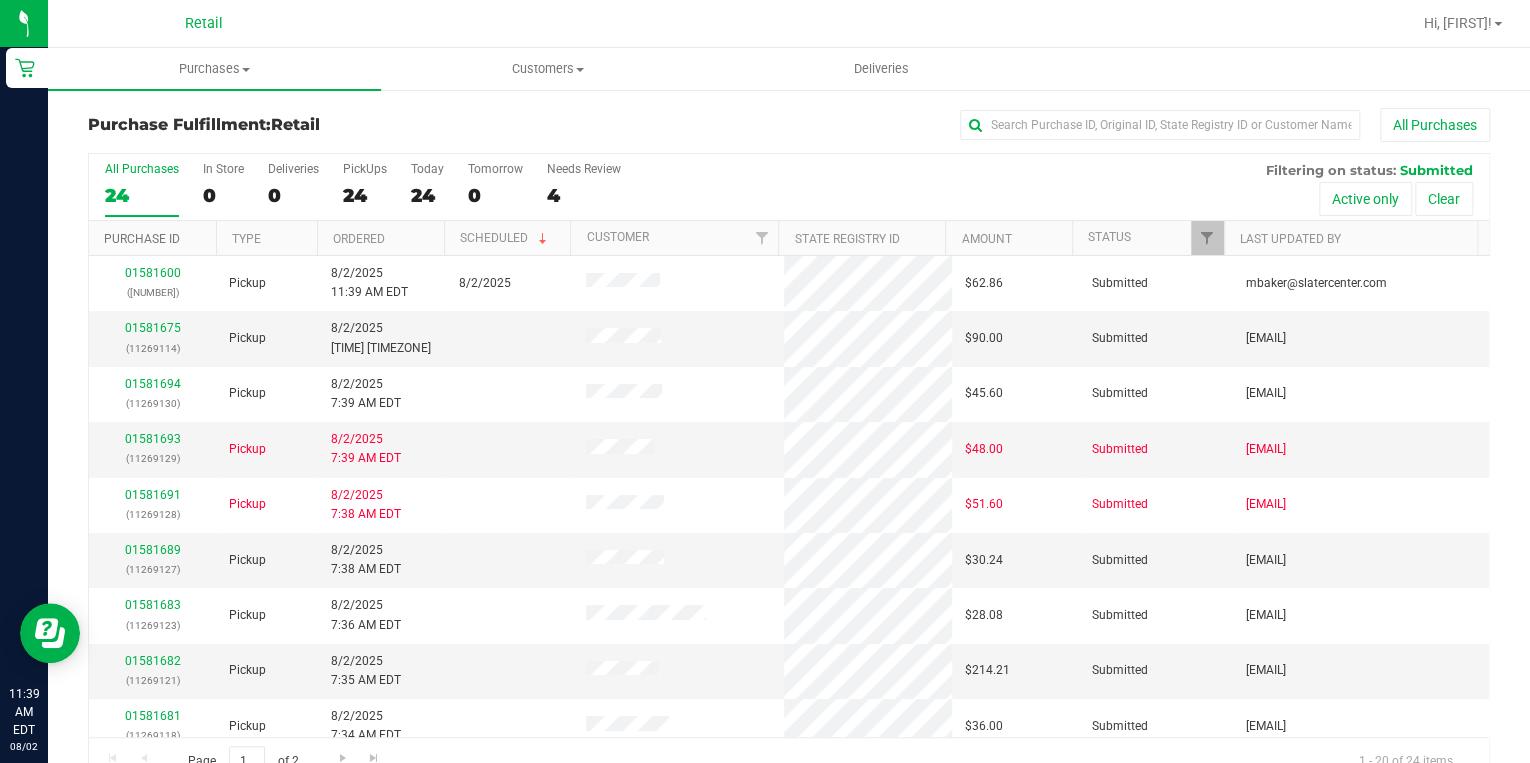 click on "Purchase ID" at bounding box center [142, 239] 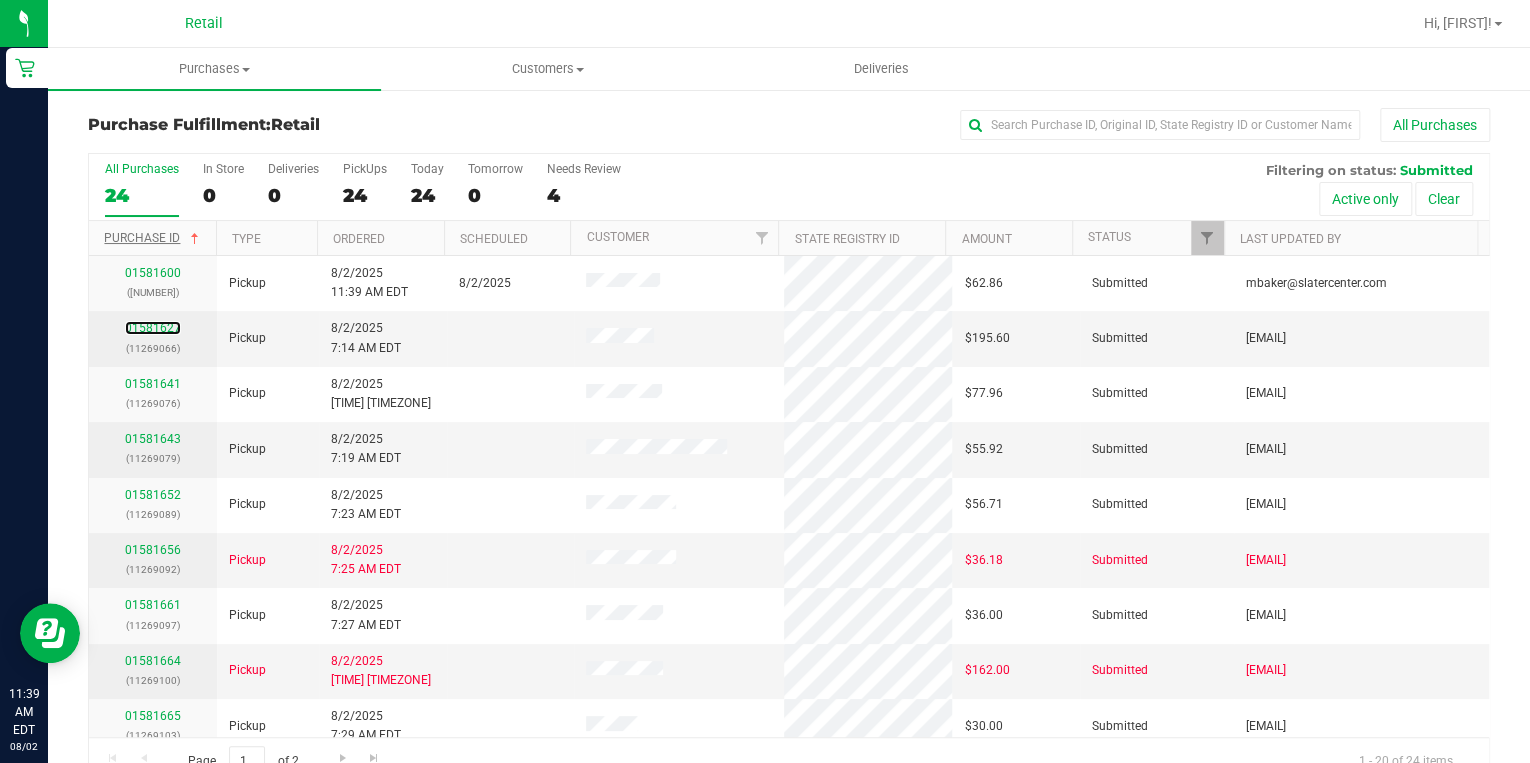 click on "01581627" at bounding box center [153, 328] 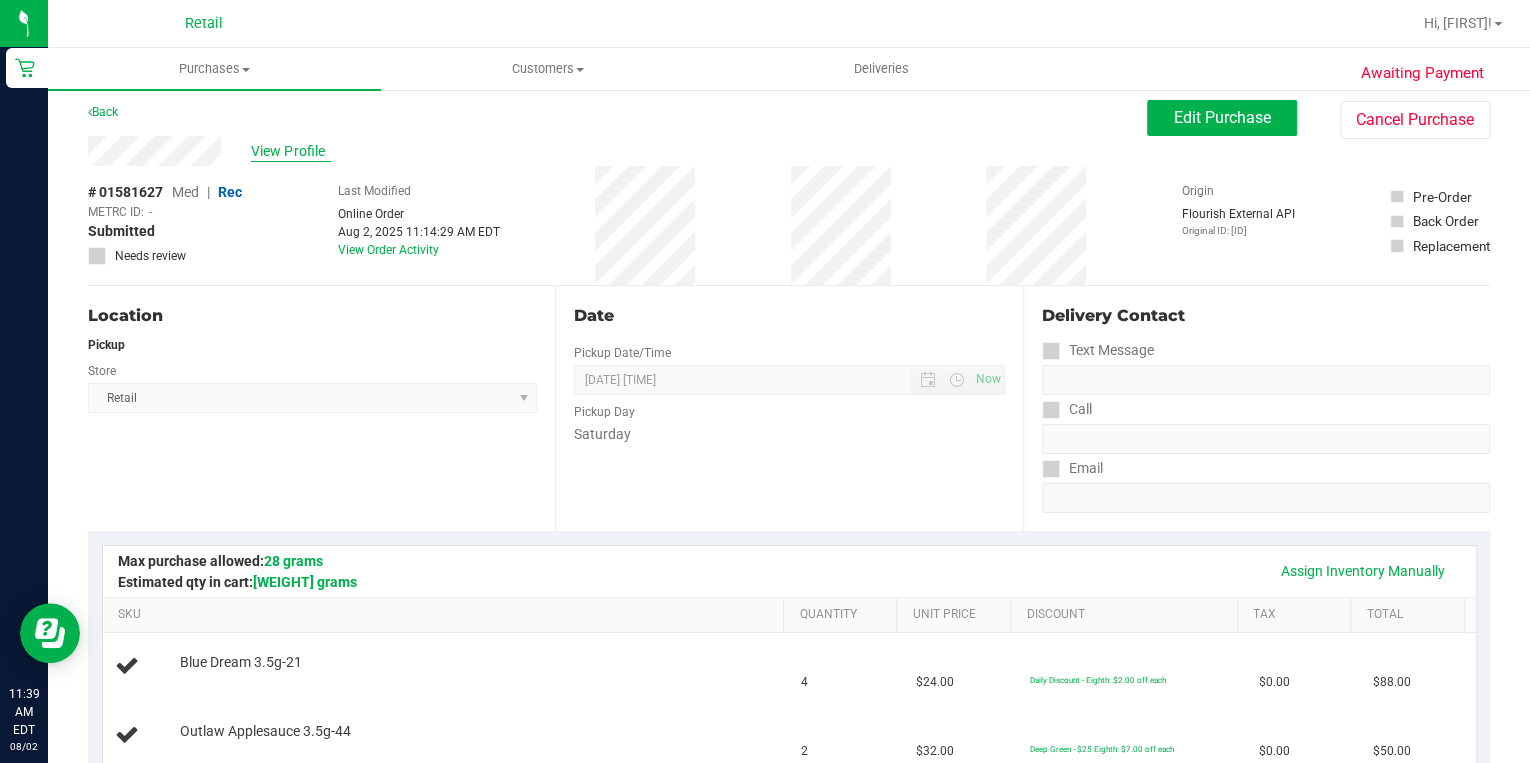 scroll, scrollTop: 0, scrollLeft: 0, axis: both 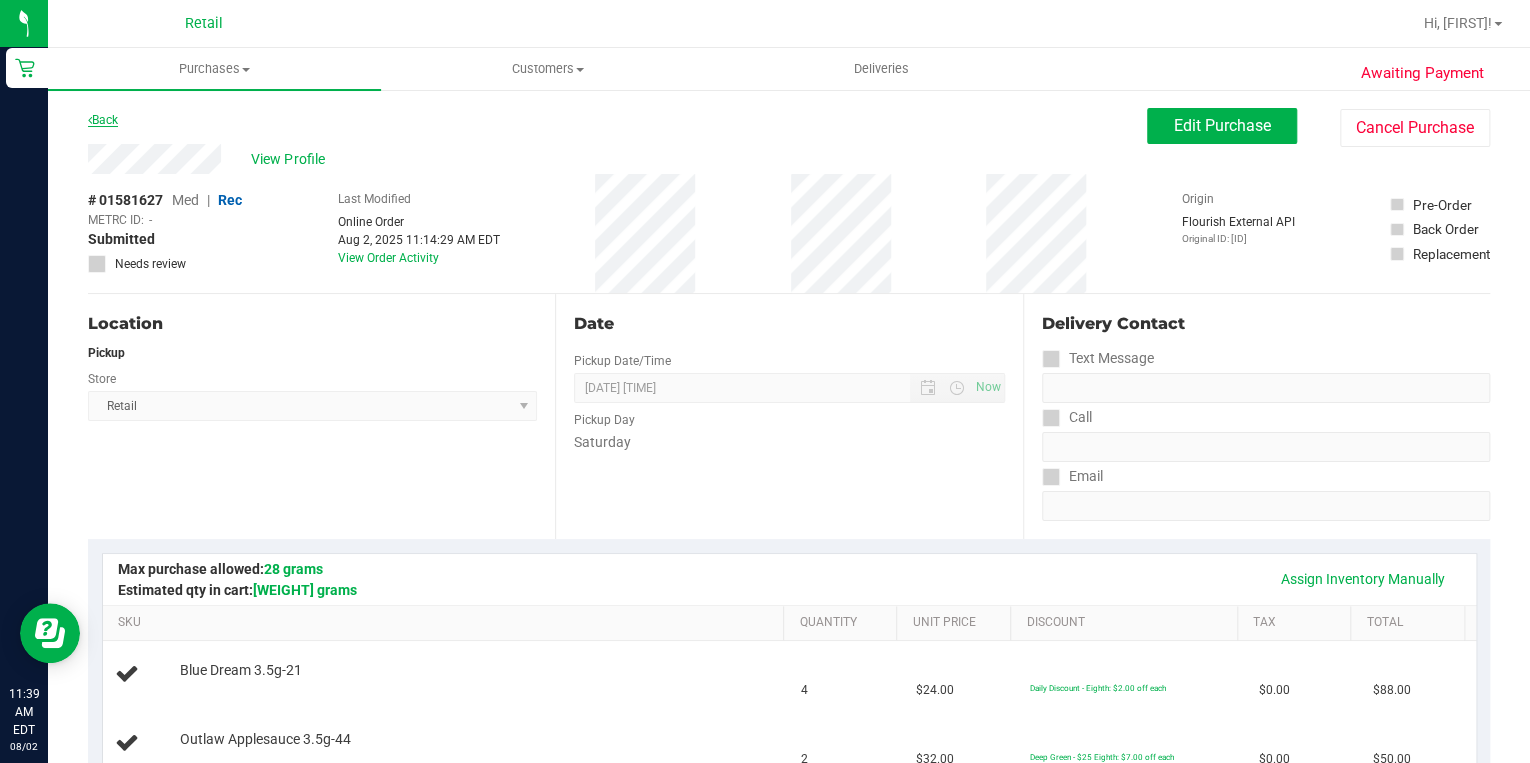 click on "Back" at bounding box center [103, 120] 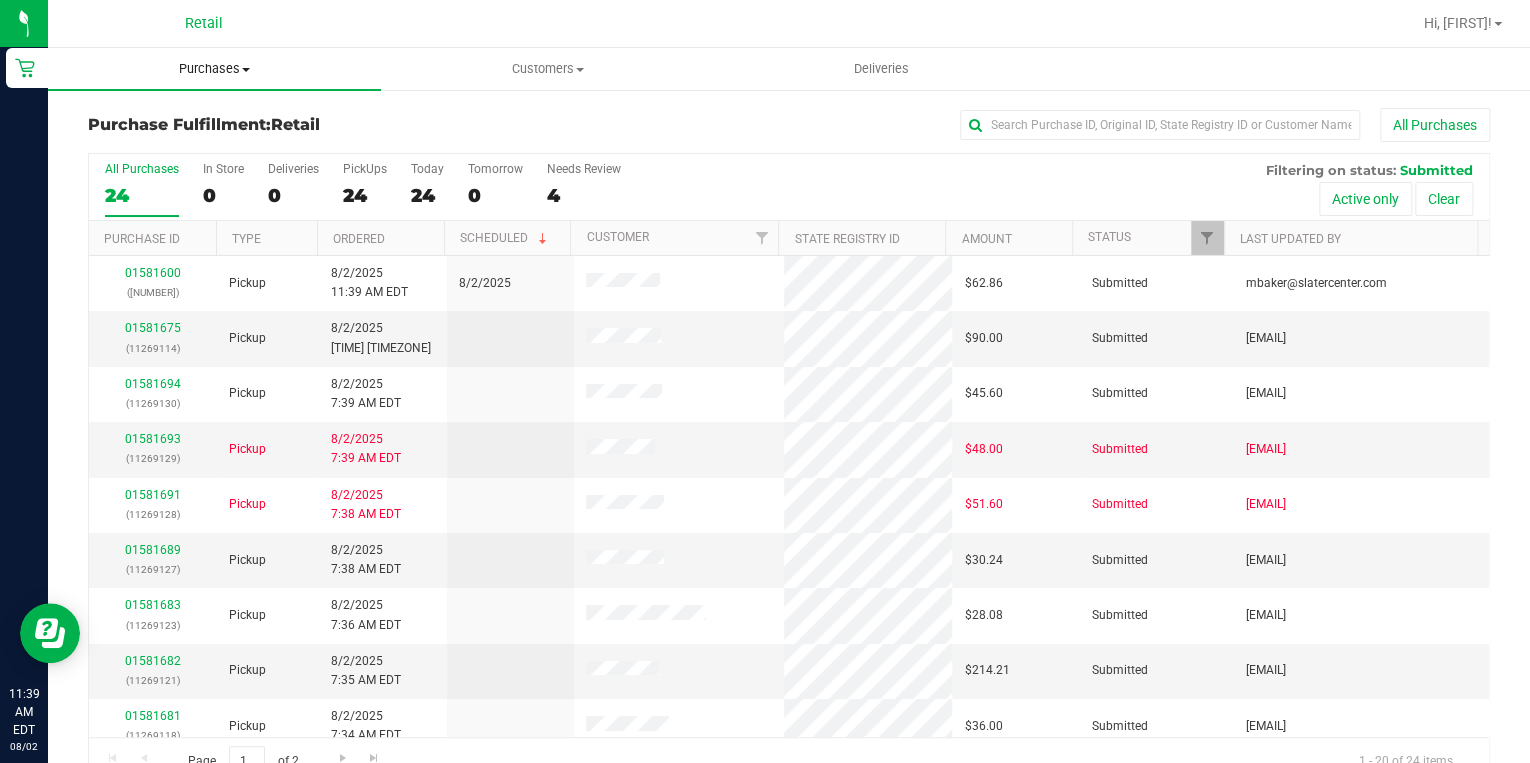 click on "Purchases" at bounding box center (214, 69) 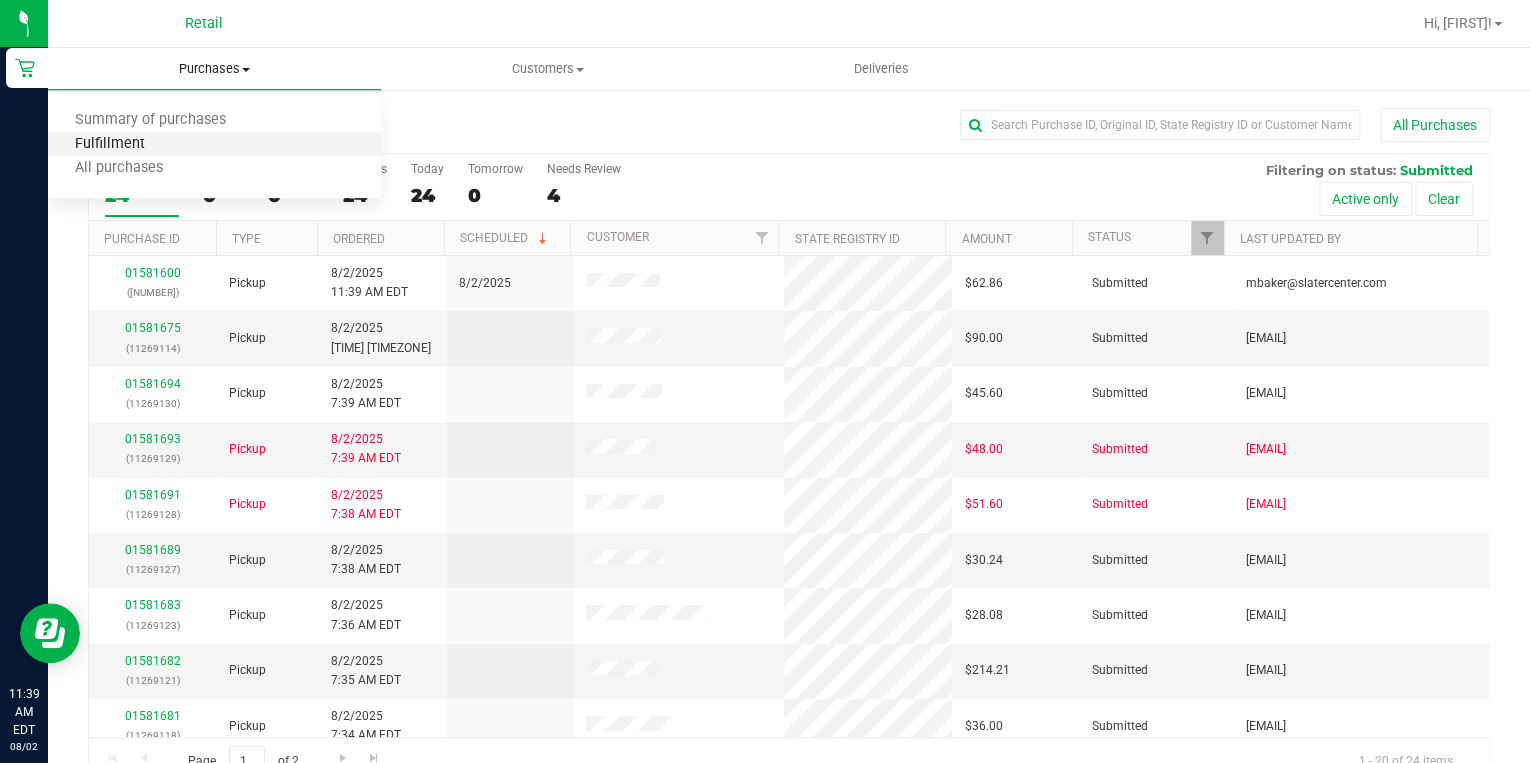 click on "Fulfillment" at bounding box center [110, 144] 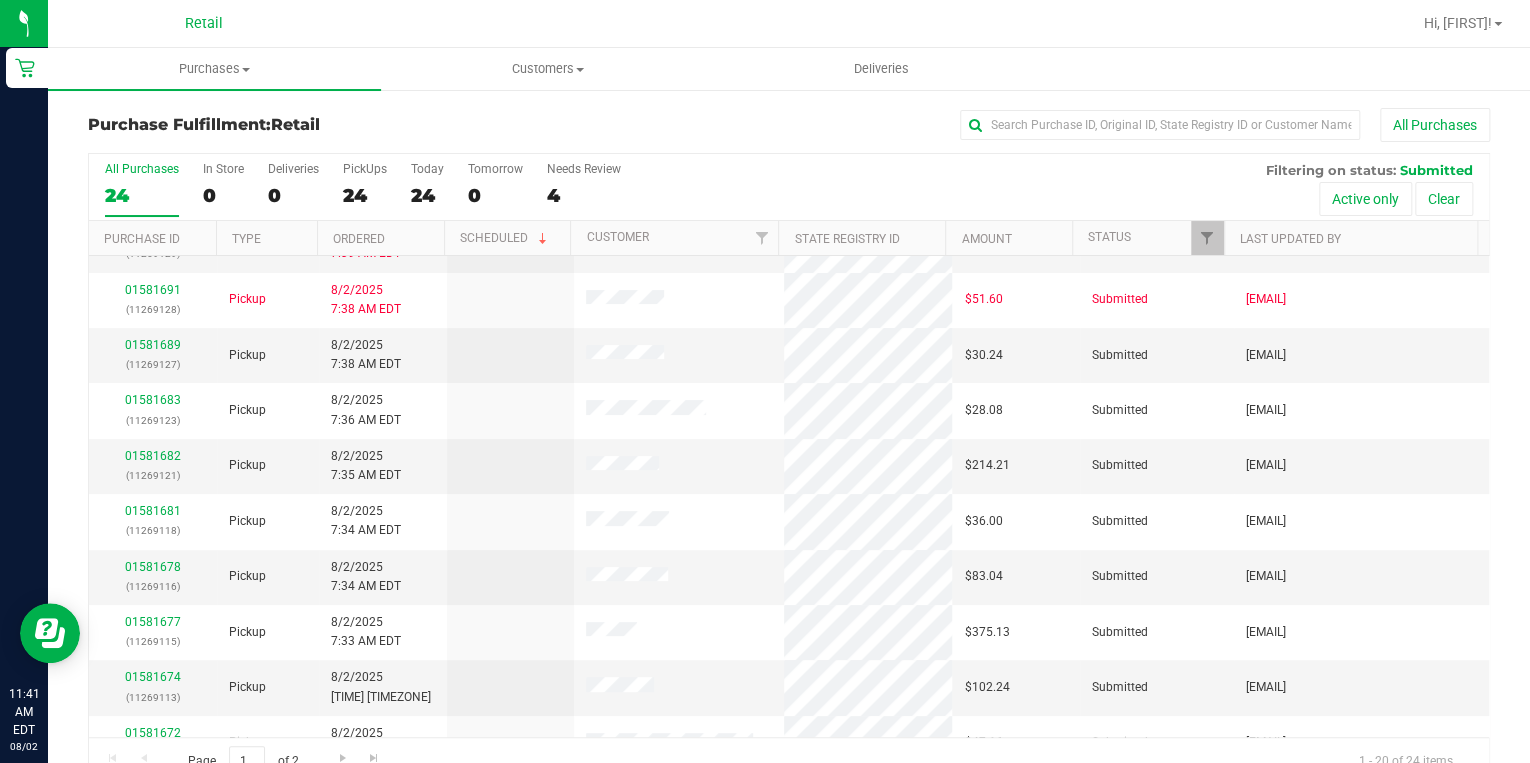 scroll, scrollTop: 0, scrollLeft: 0, axis: both 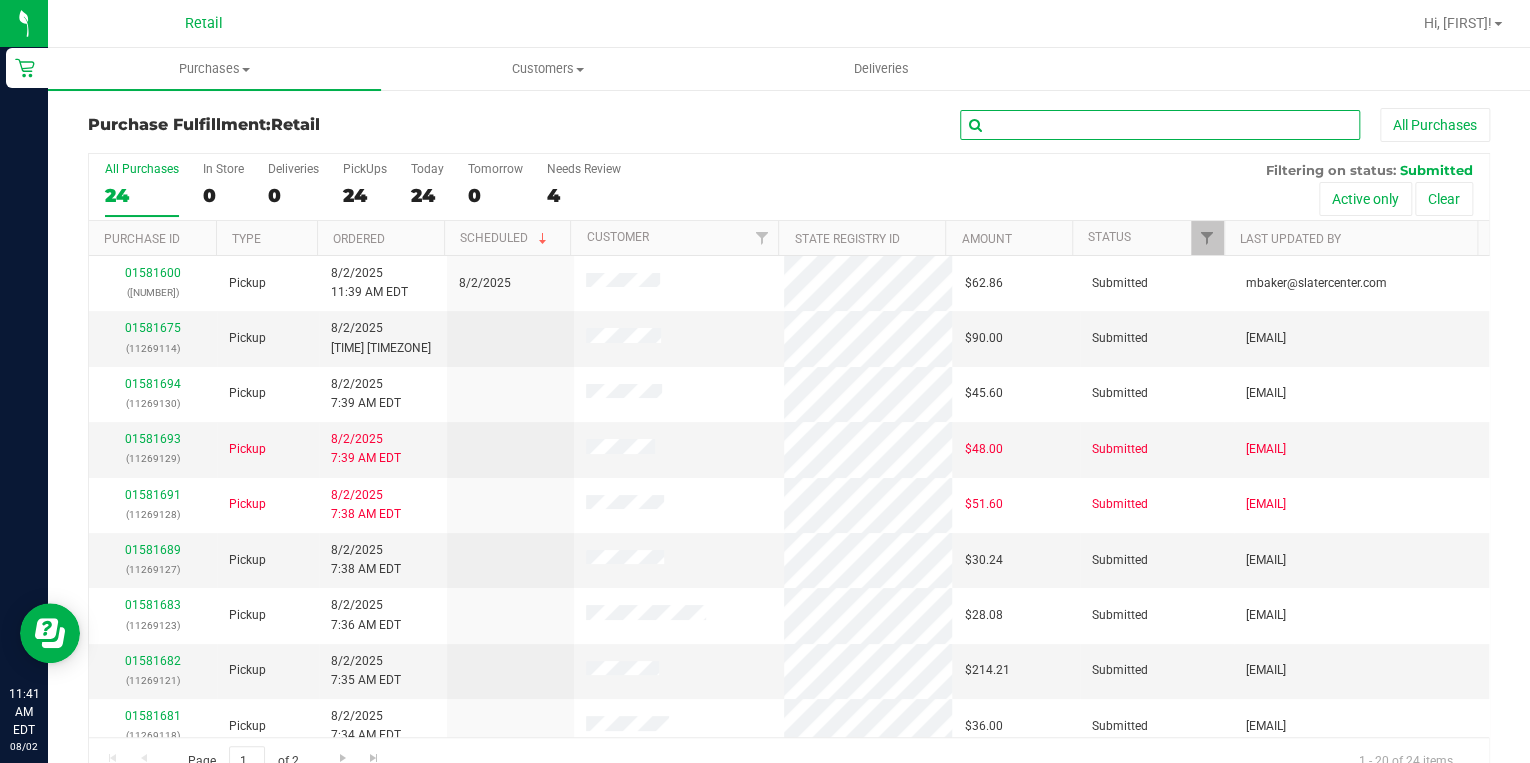 click at bounding box center [1160, 125] 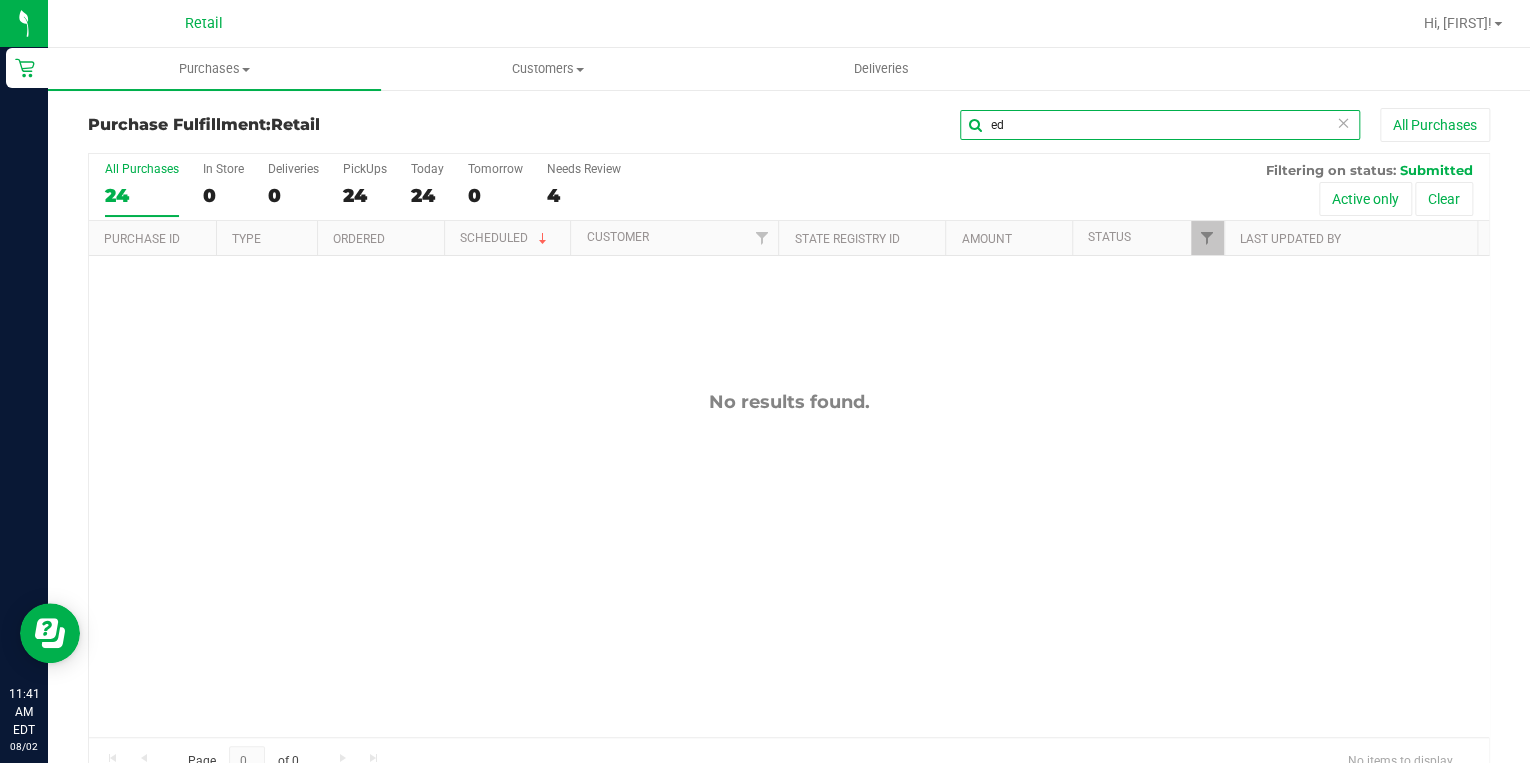 type on "ed" 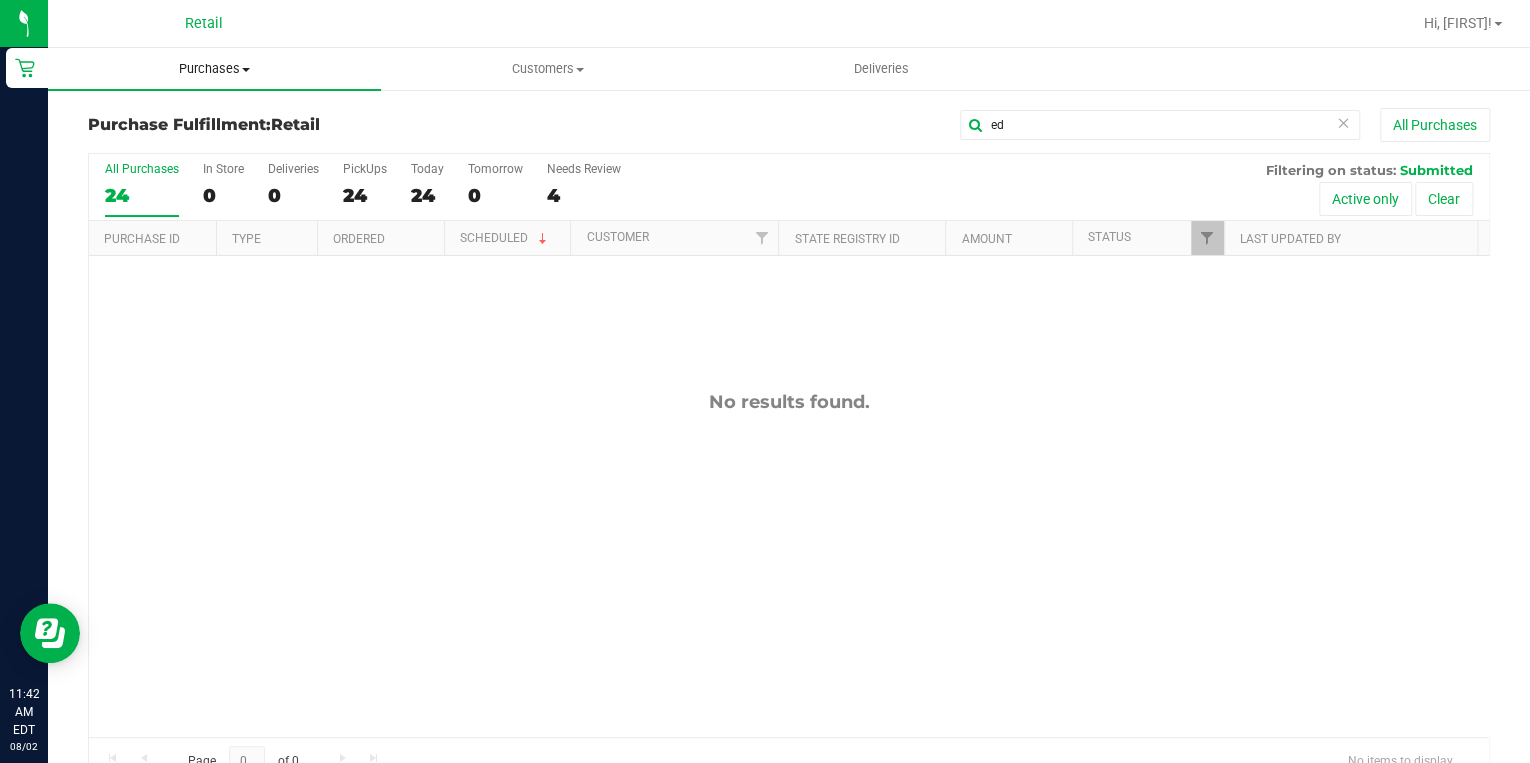 click on "Purchases" at bounding box center (214, 69) 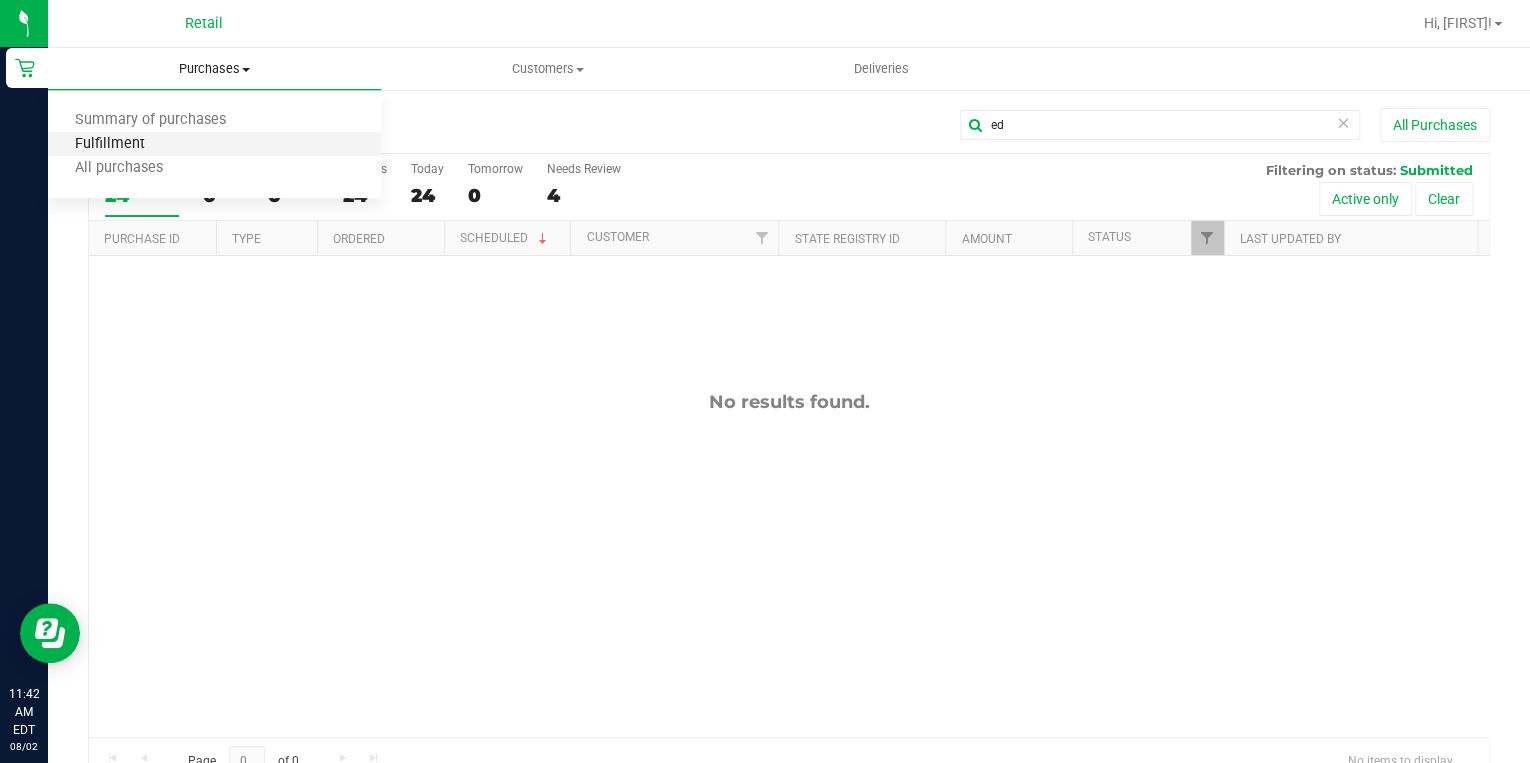 click on "Fulfillment" at bounding box center [110, 144] 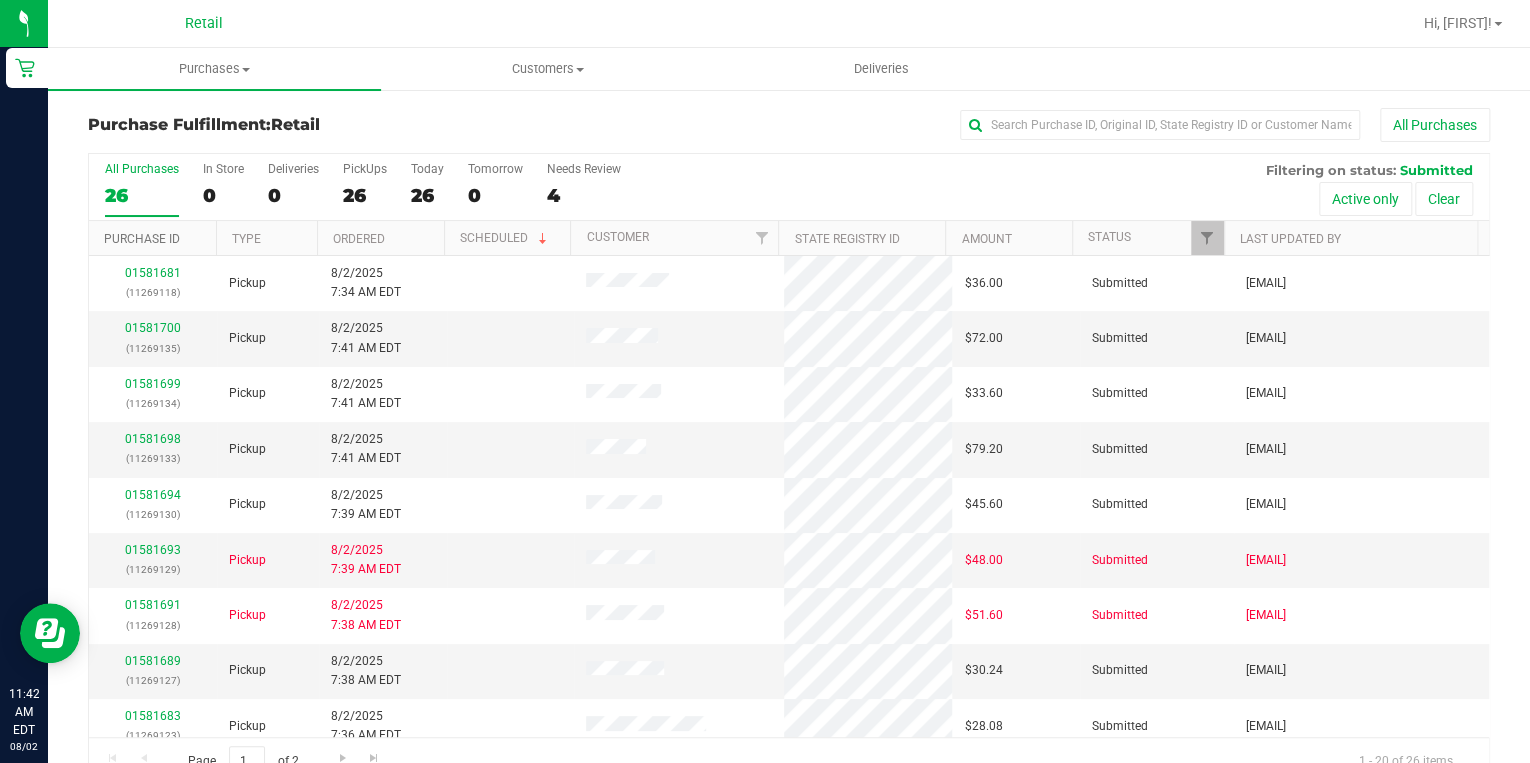 click on "Purchase ID" at bounding box center [142, 239] 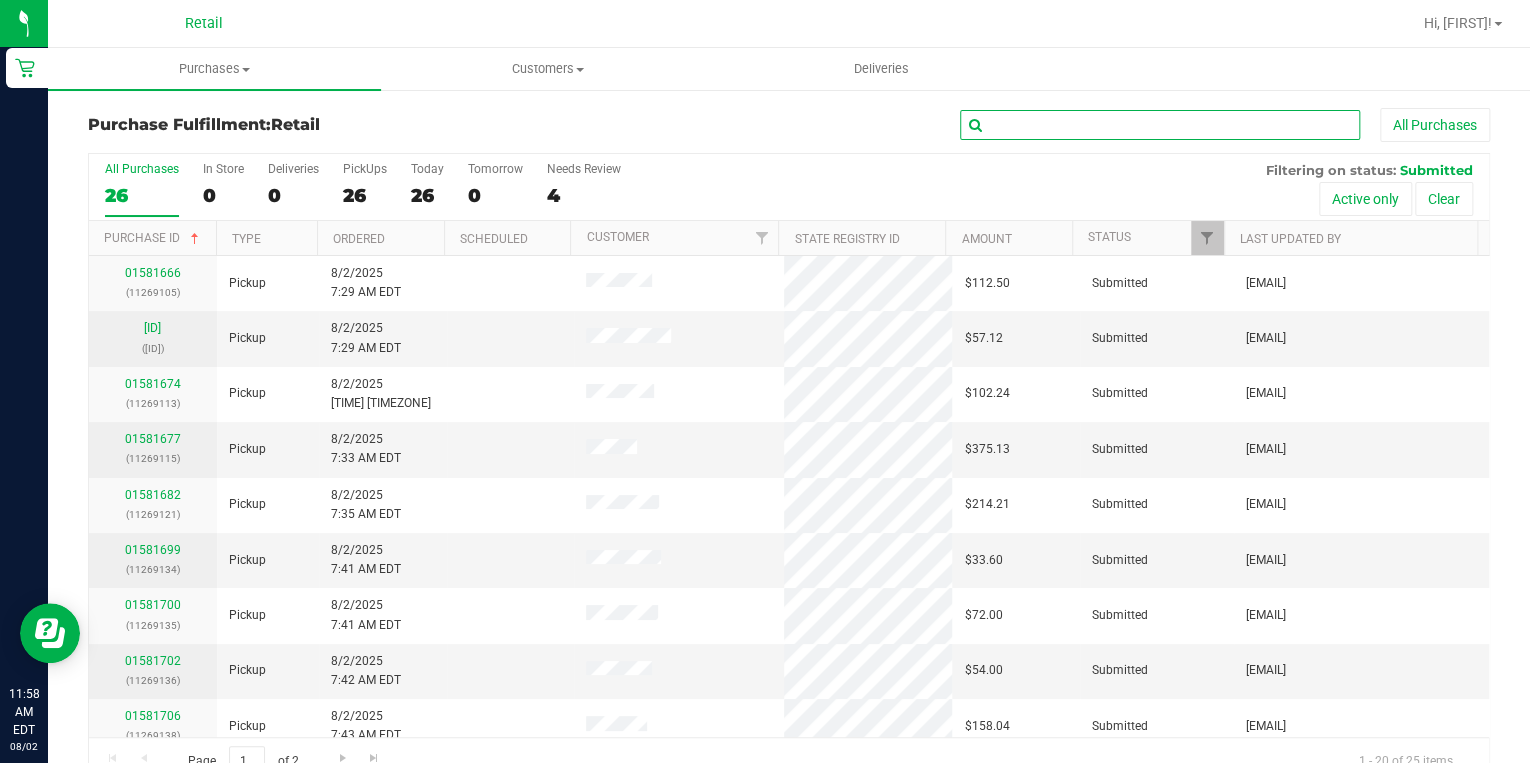 click at bounding box center (1160, 125) 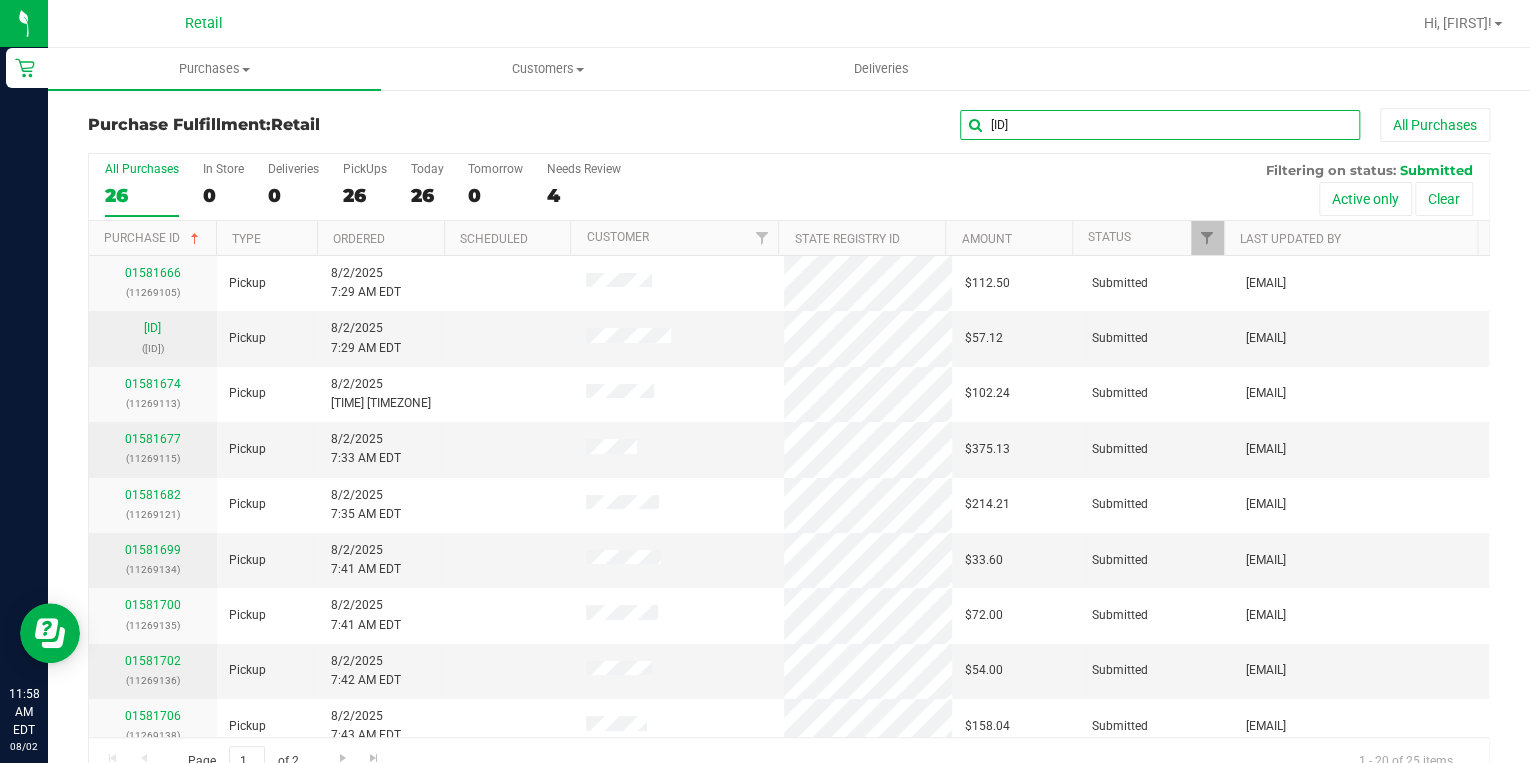 type on "9142" 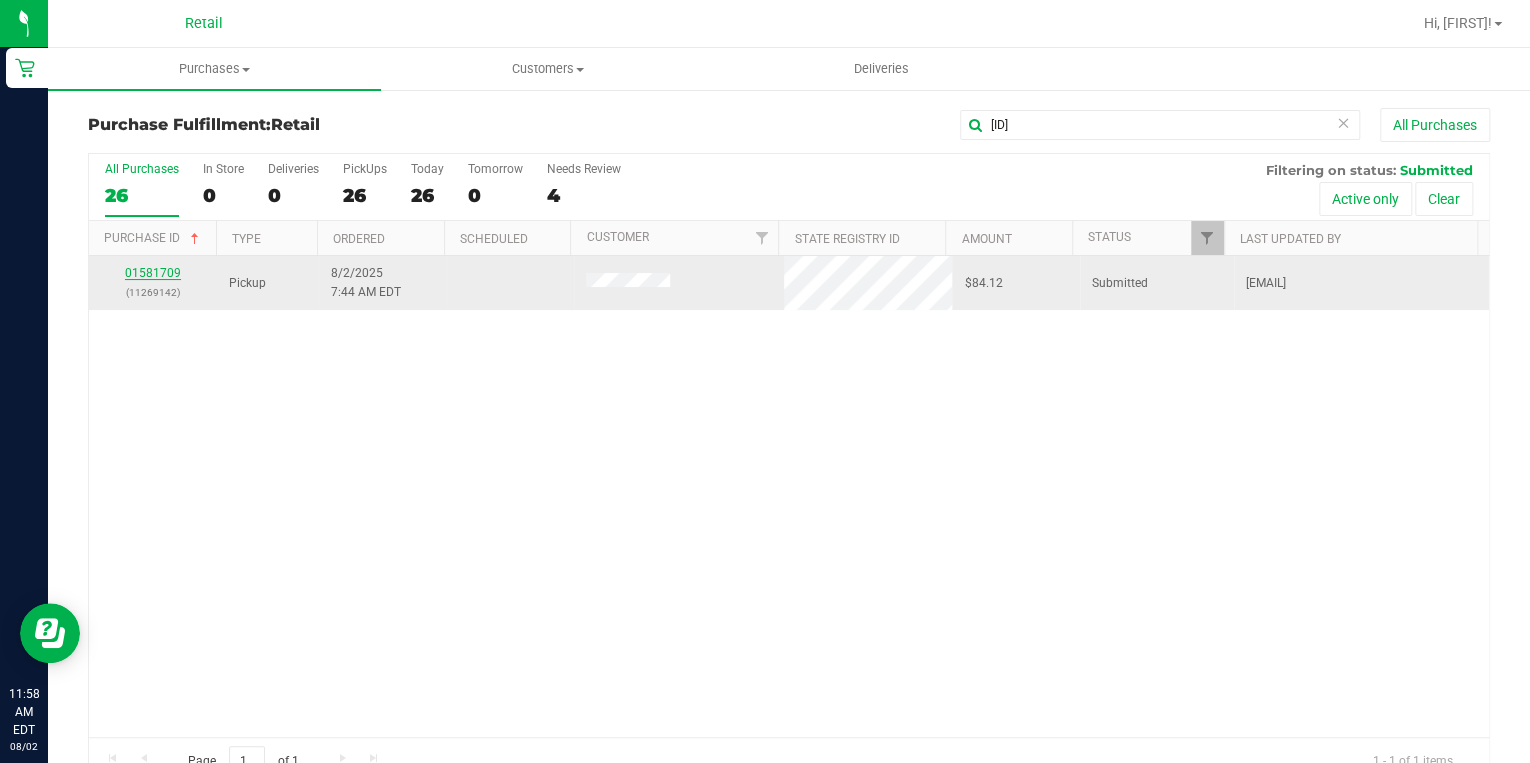click on "01581709" at bounding box center (153, 273) 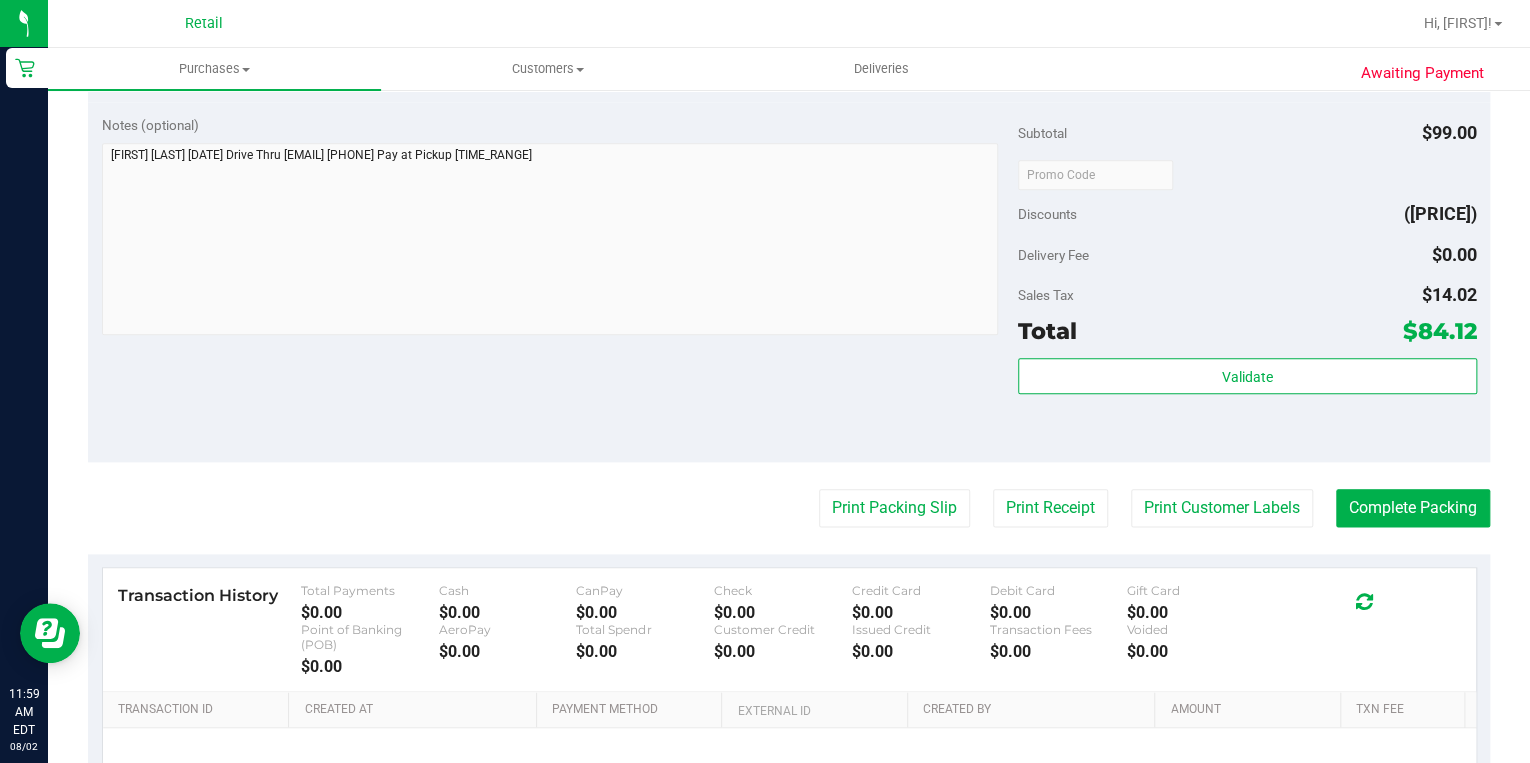 scroll, scrollTop: 960, scrollLeft: 0, axis: vertical 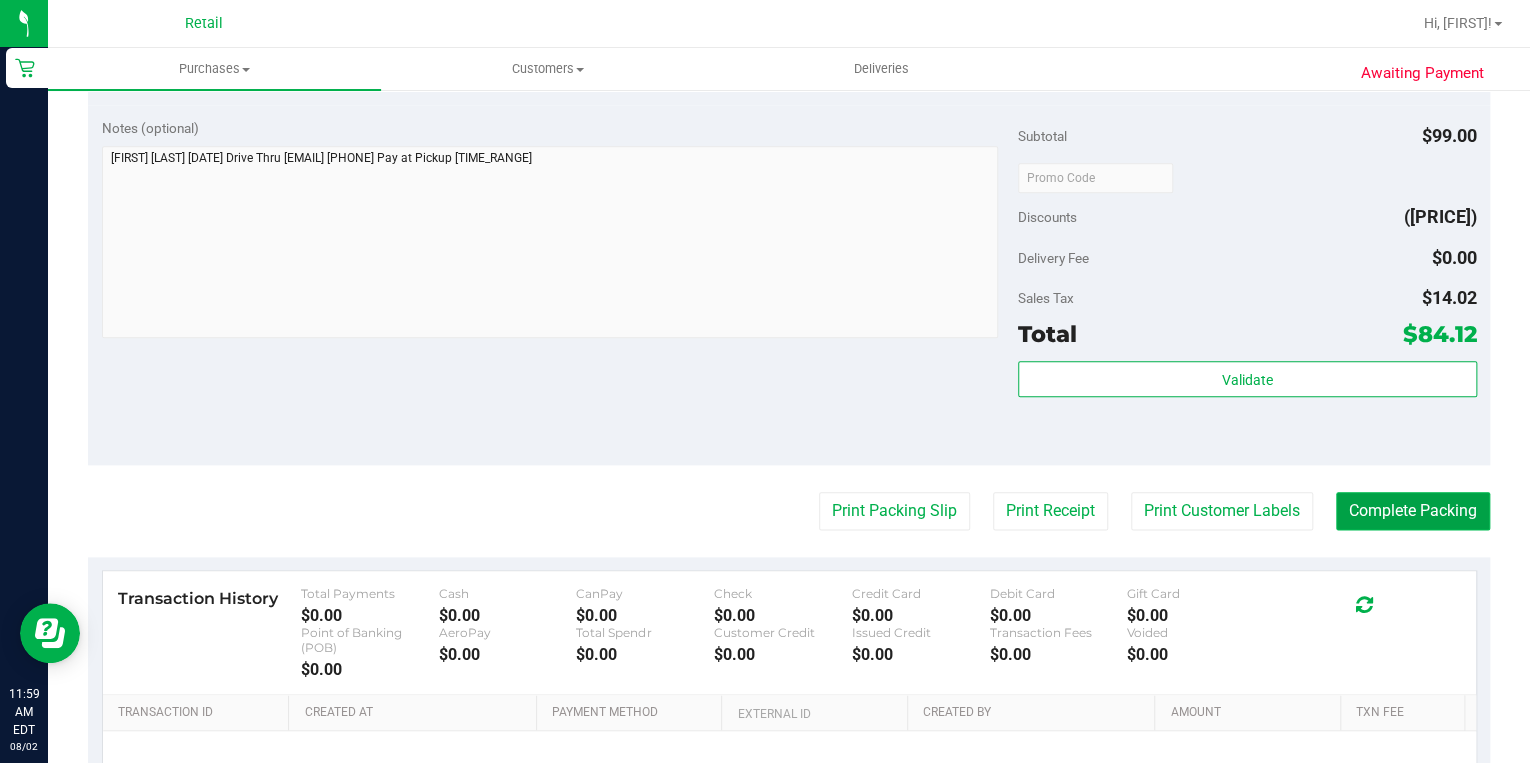 click on "Complete Packing" at bounding box center [1413, 511] 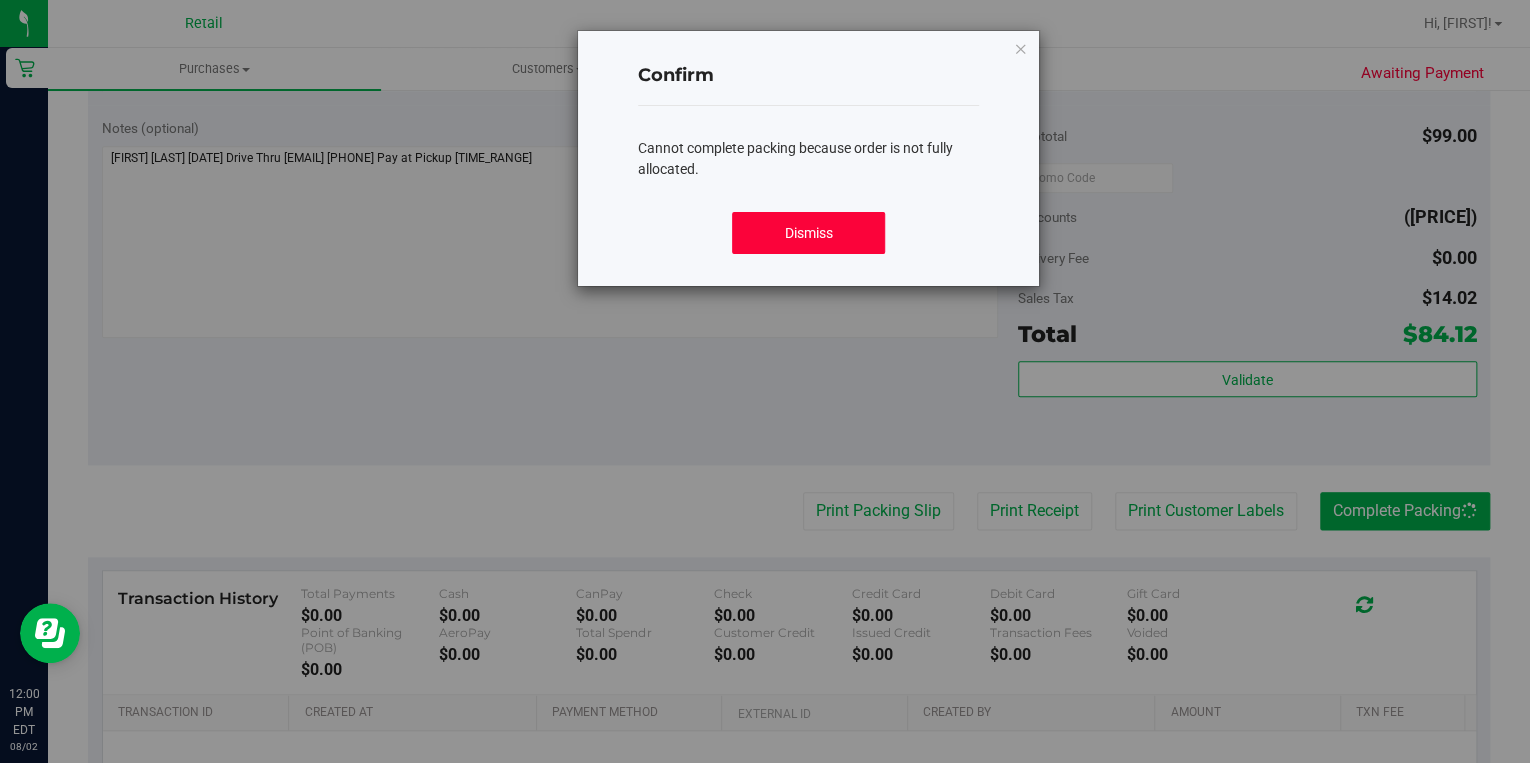 click on "Dismiss" at bounding box center [809, 233] 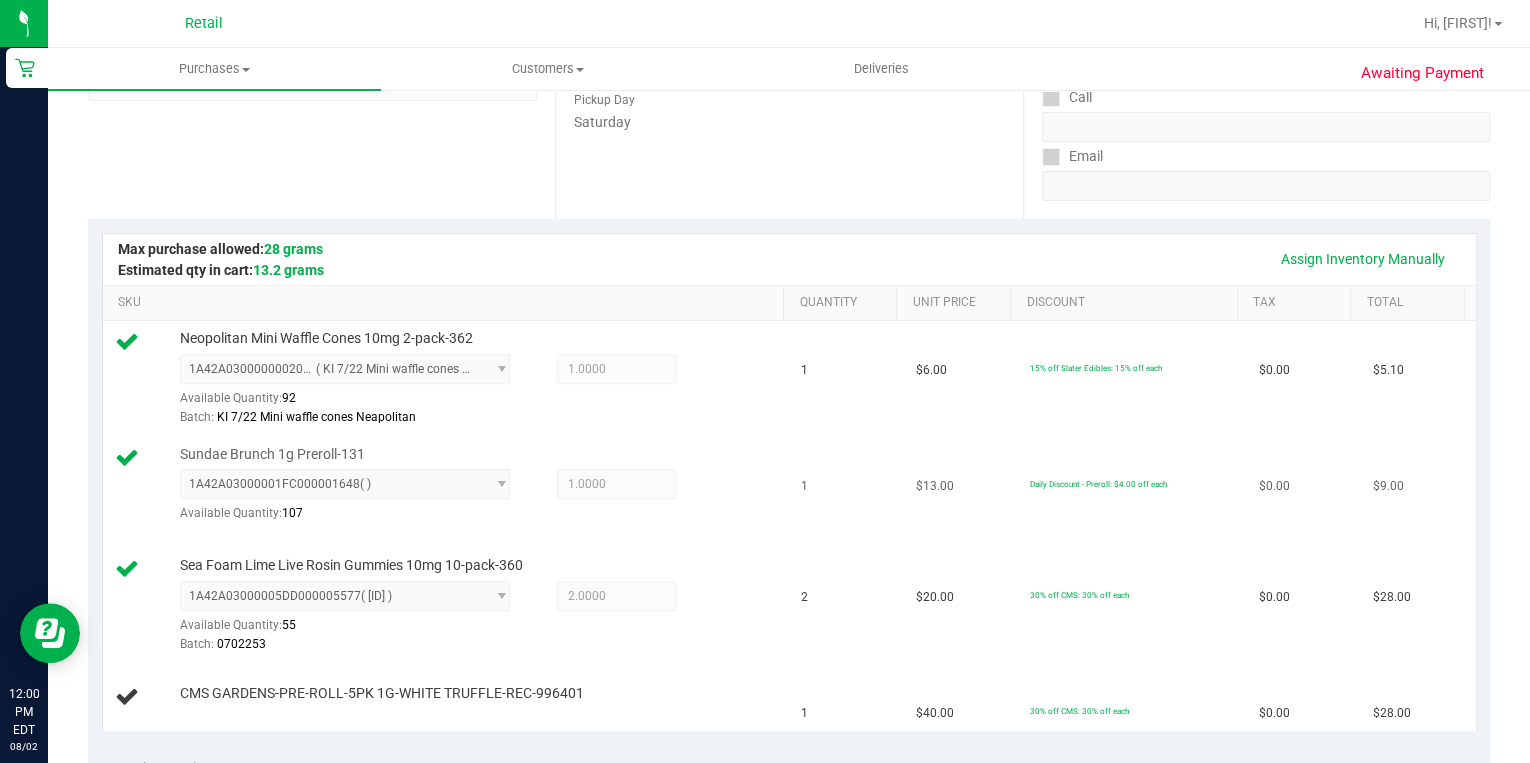 scroll, scrollTop: 400, scrollLeft: 0, axis: vertical 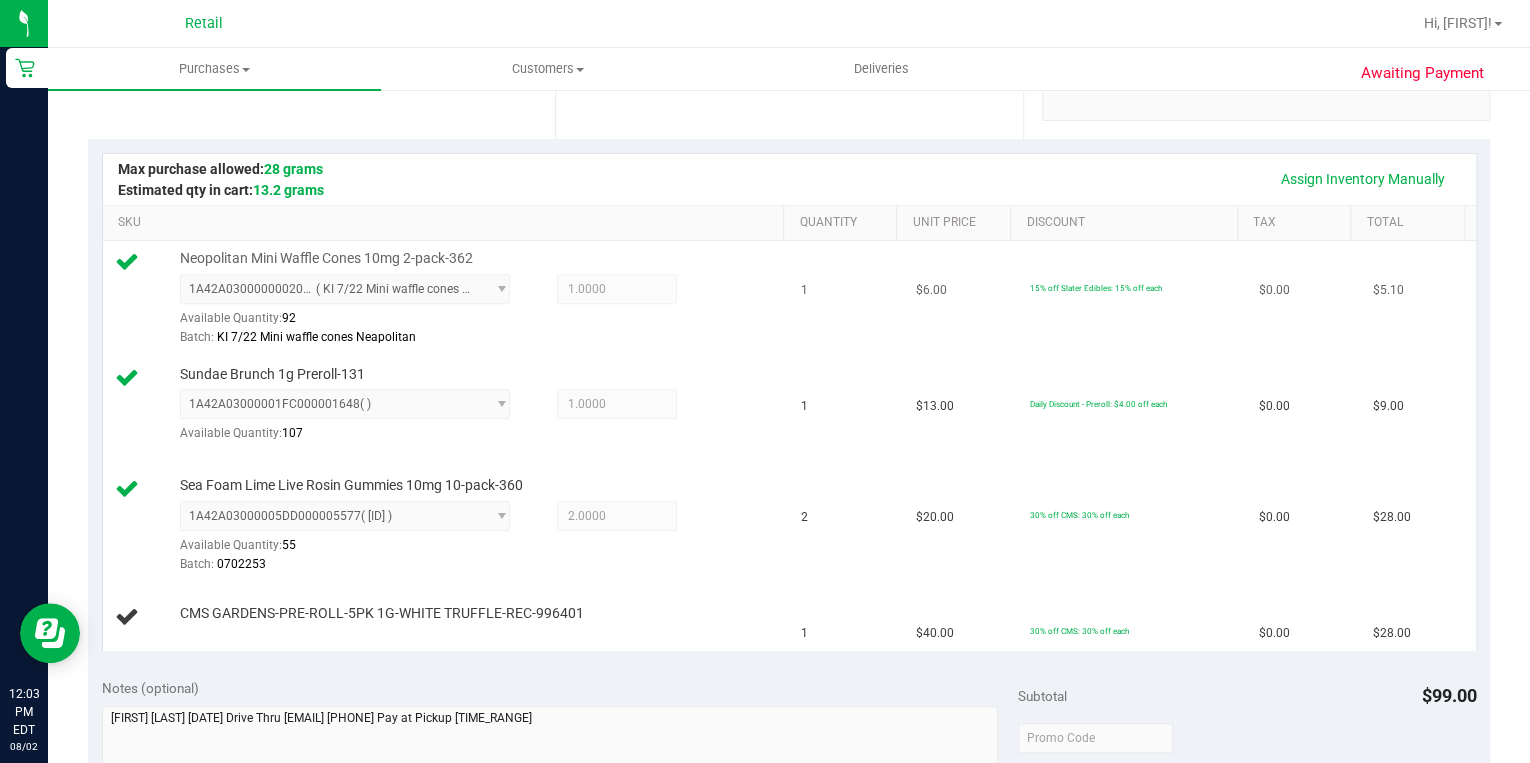 type 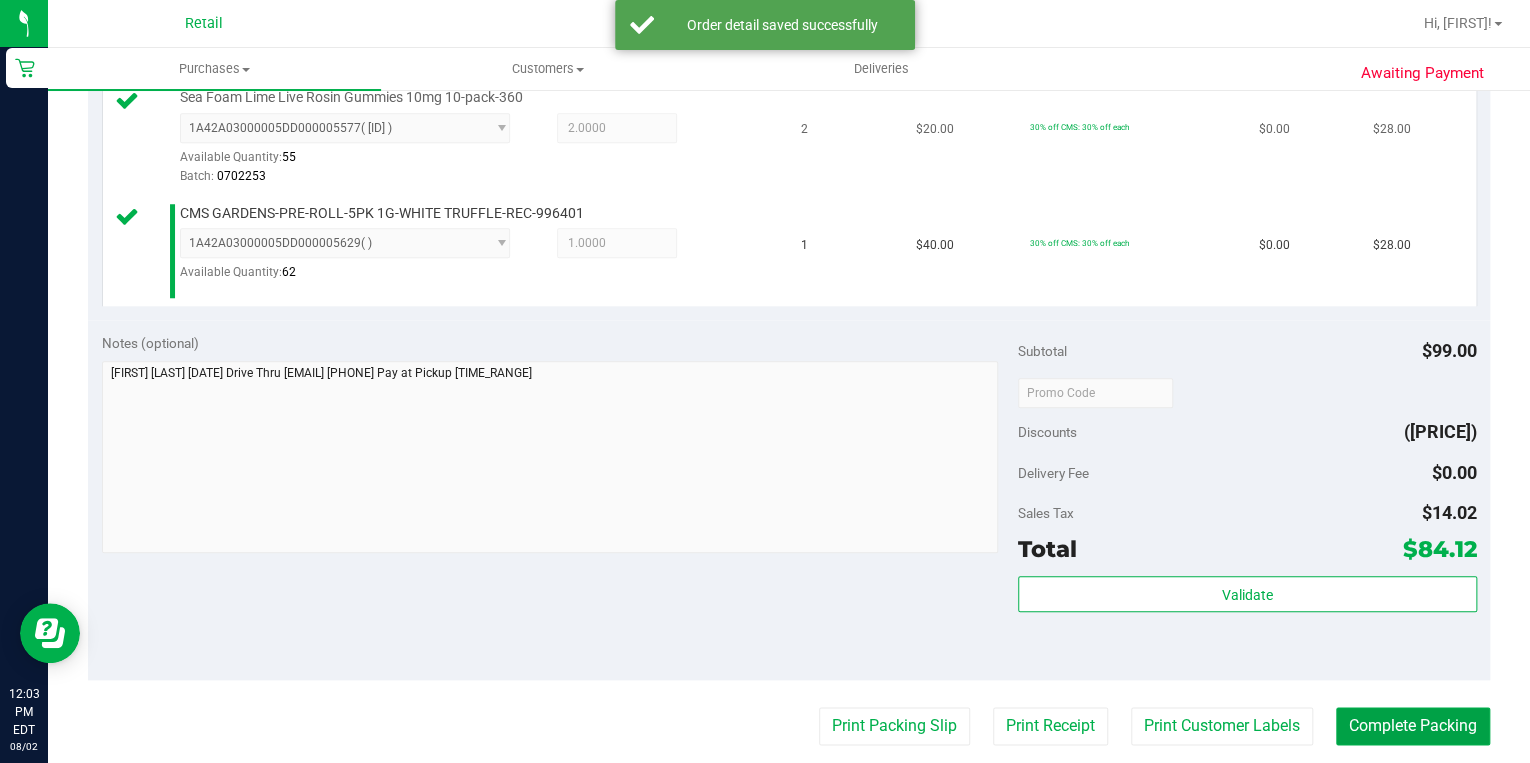 scroll, scrollTop: 800, scrollLeft: 0, axis: vertical 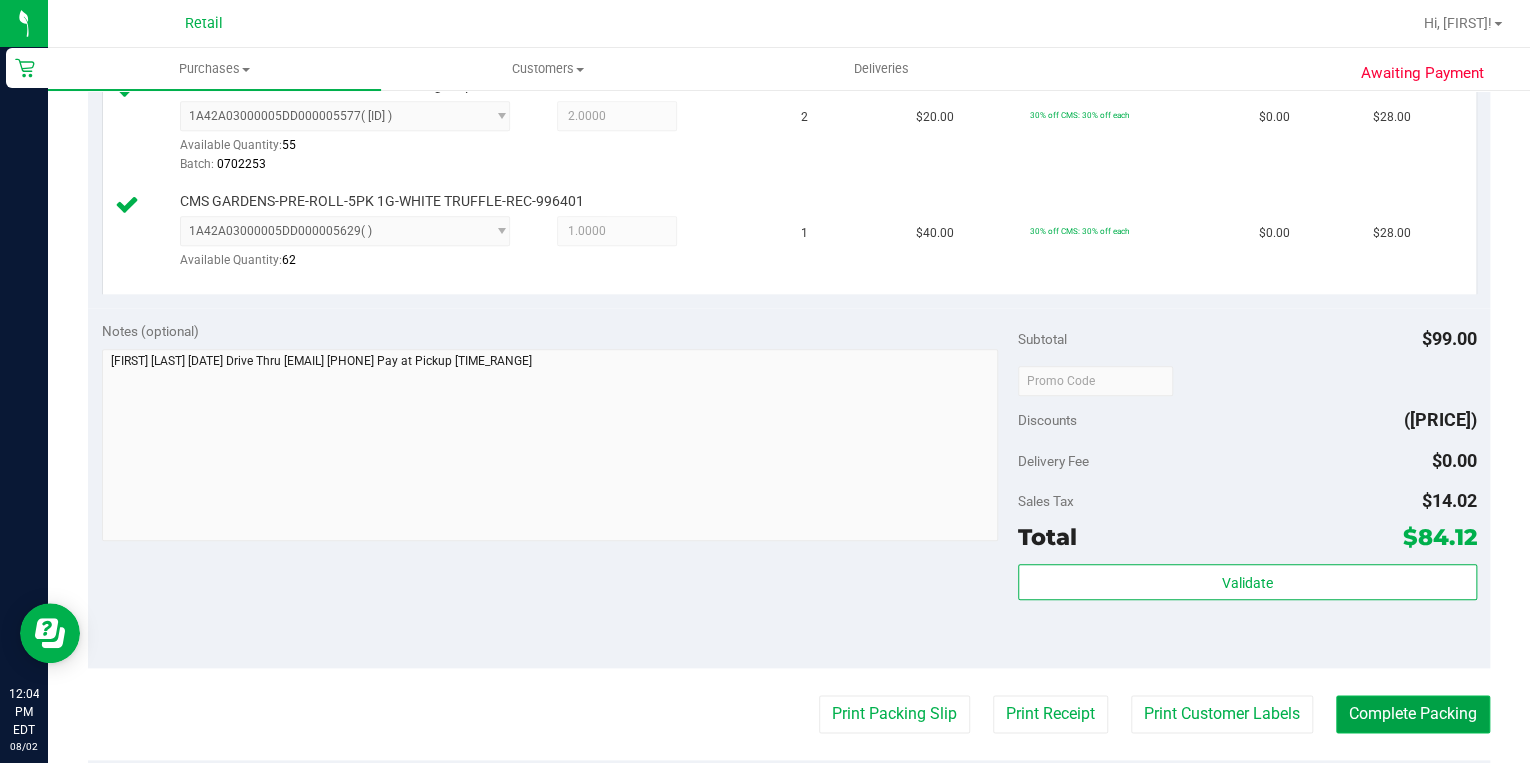 click on "Complete Packing" at bounding box center [1413, 714] 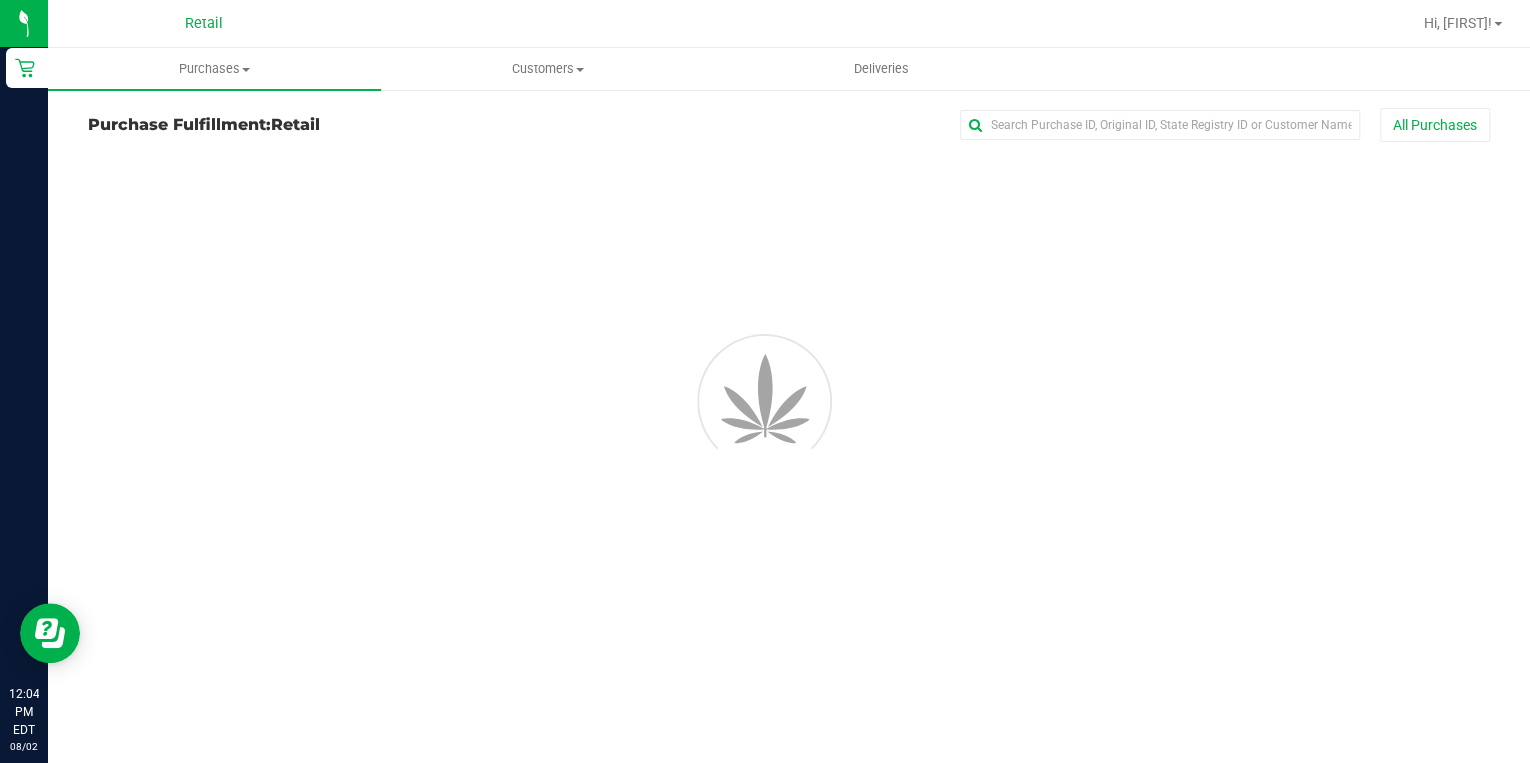 scroll, scrollTop: 0, scrollLeft: 0, axis: both 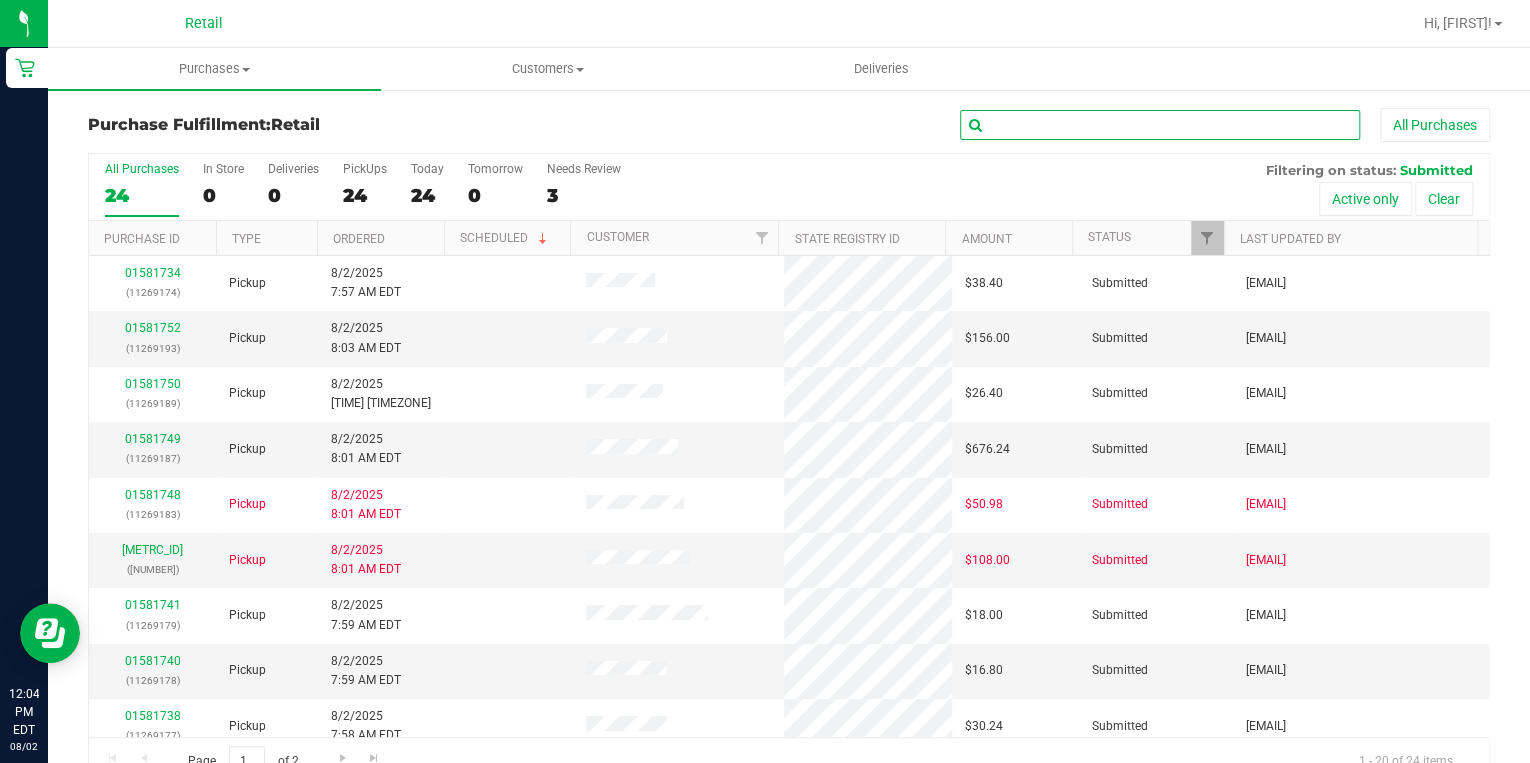 click at bounding box center (1160, 125) 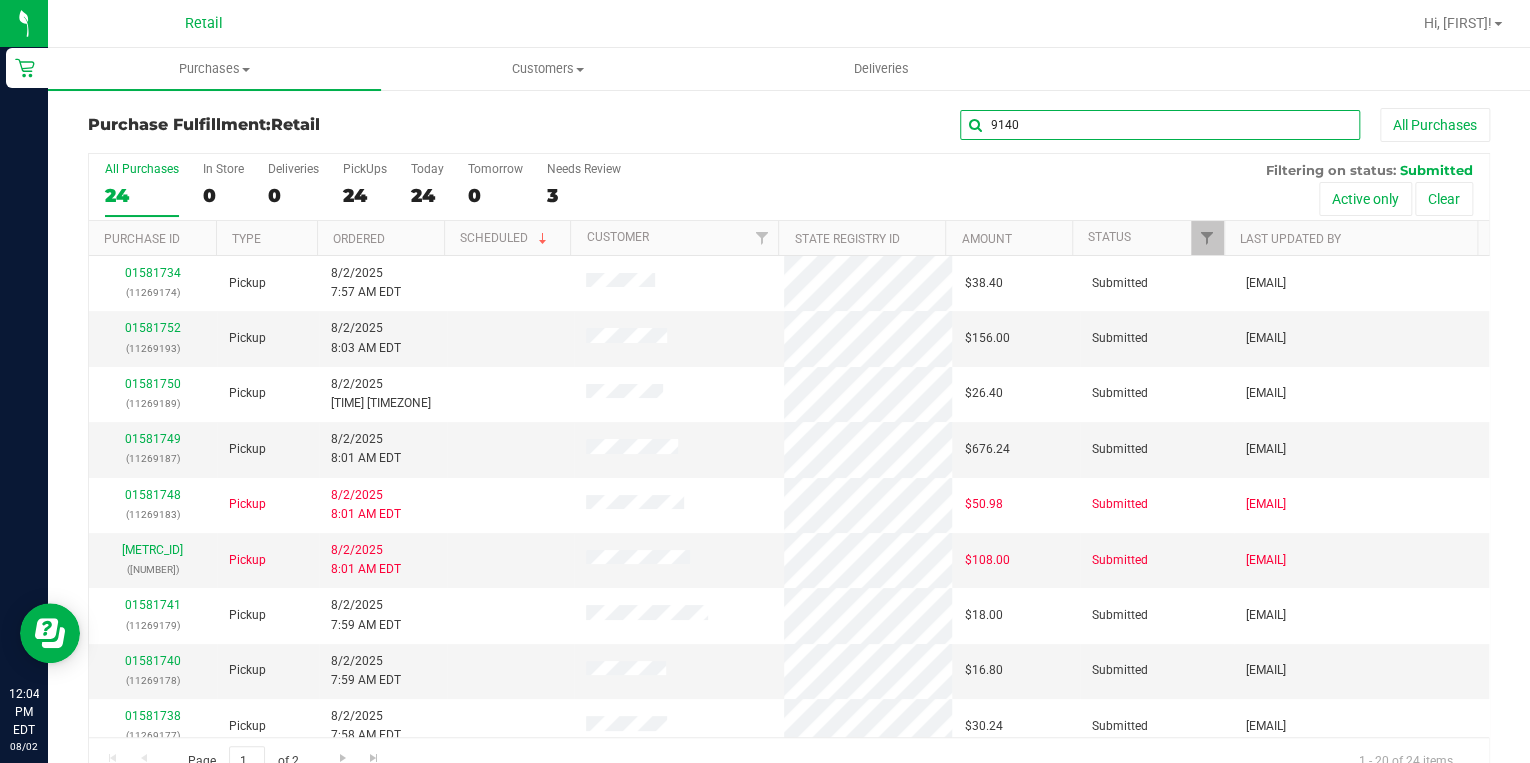 type on "9140" 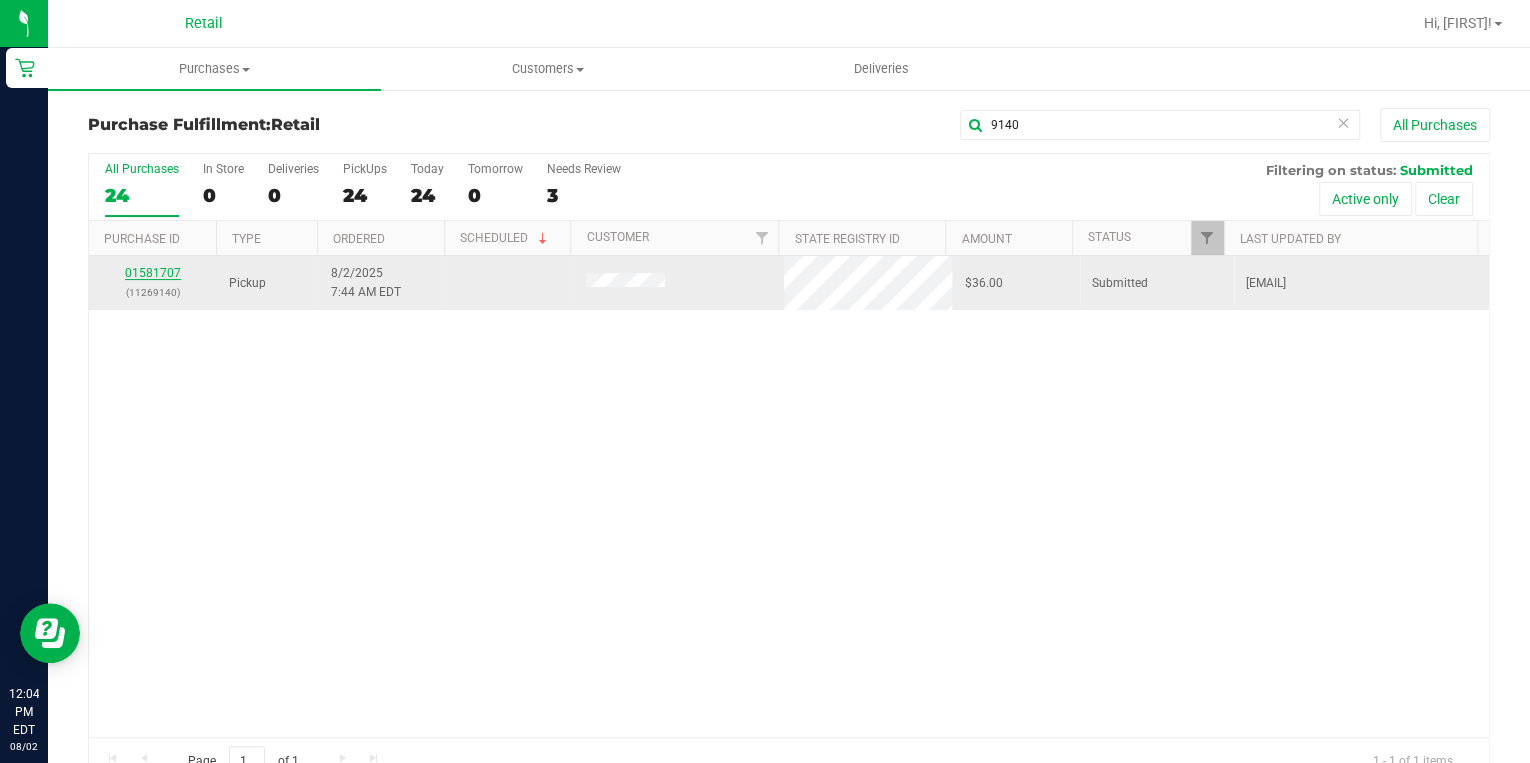 click on "01581707" at bounding box center [153, 273] 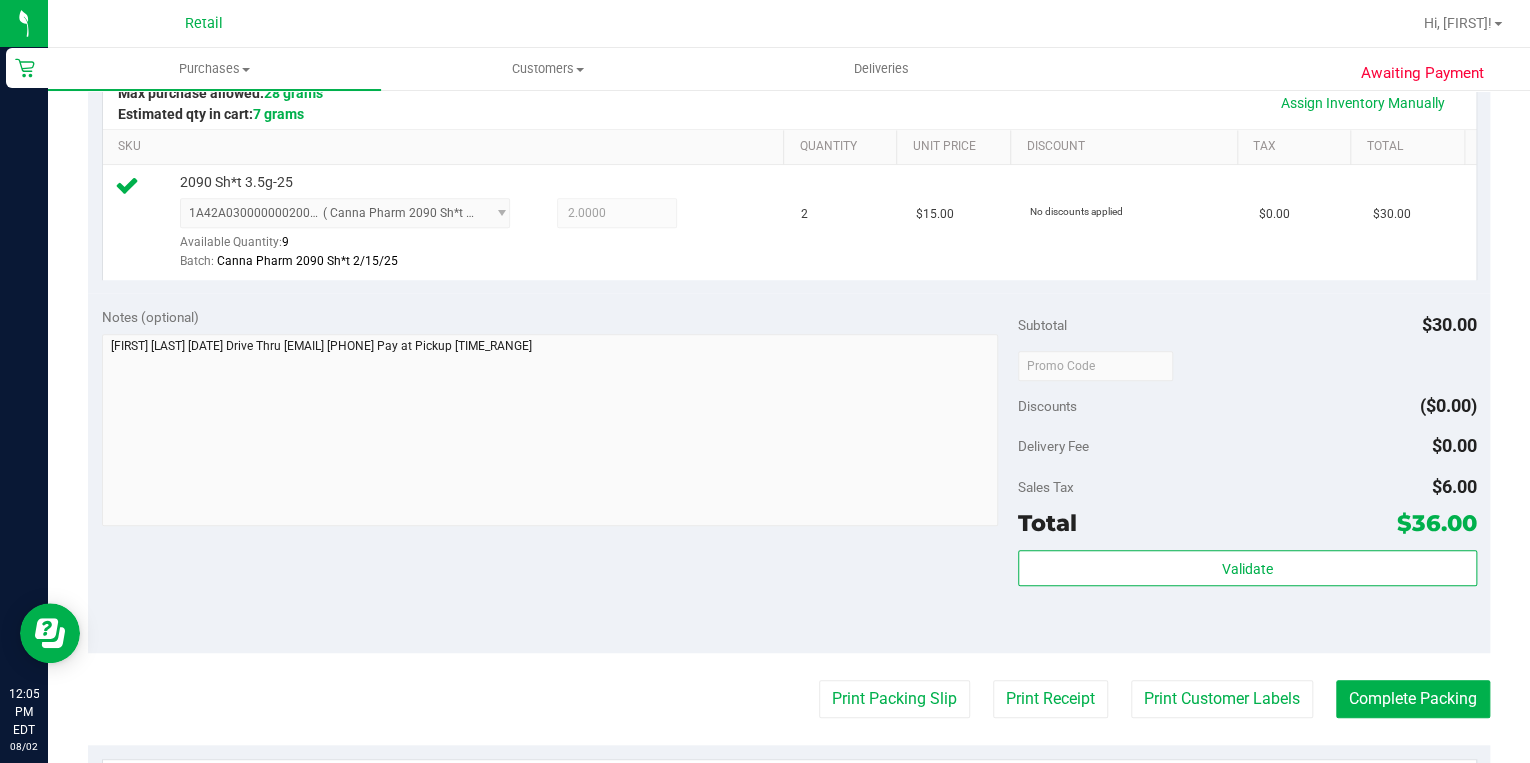 scroll, scrollTop: 480, scrollLeft: 0, axis: vertical 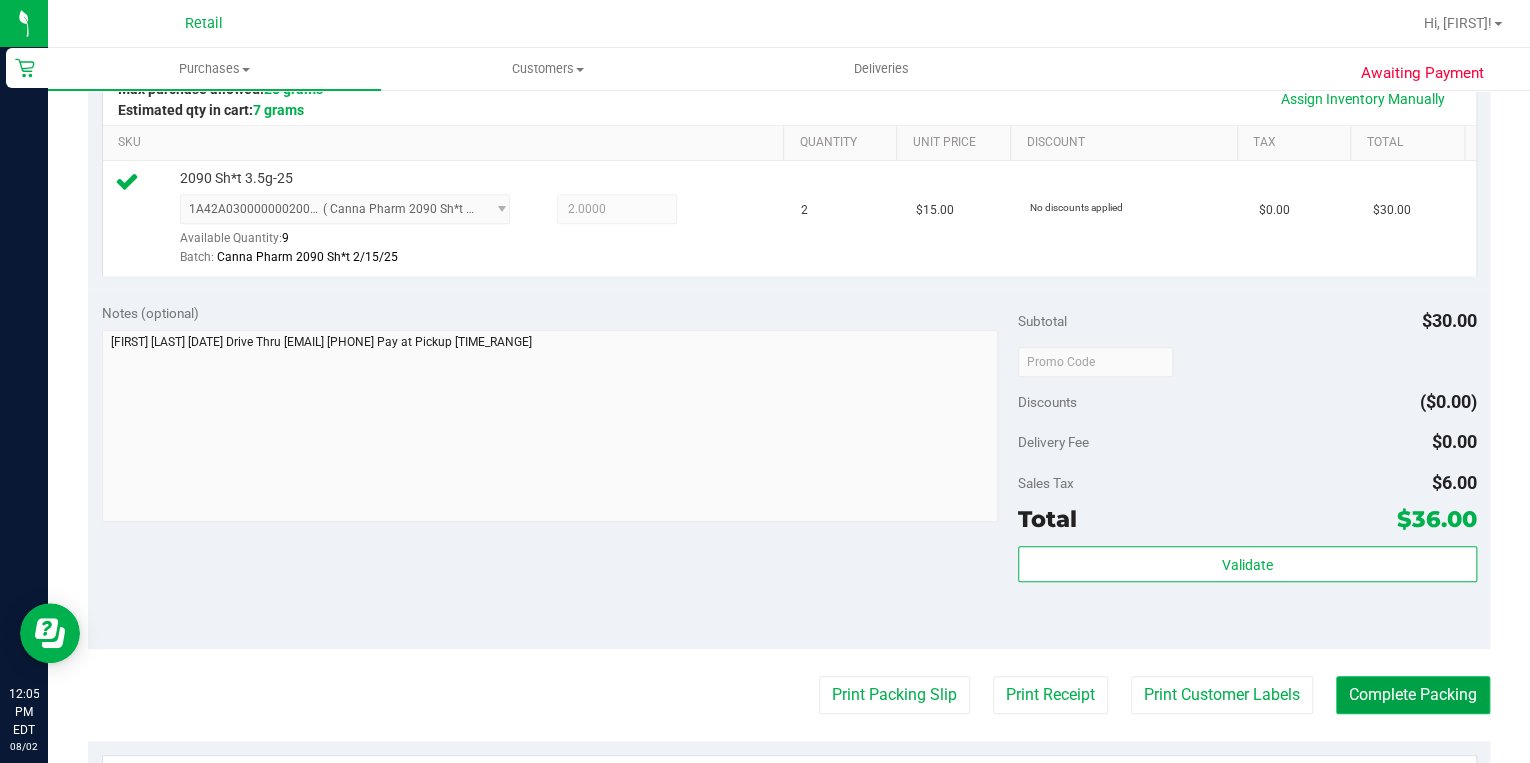 click on "Complete Packing" at bounding box center (1413, 695) 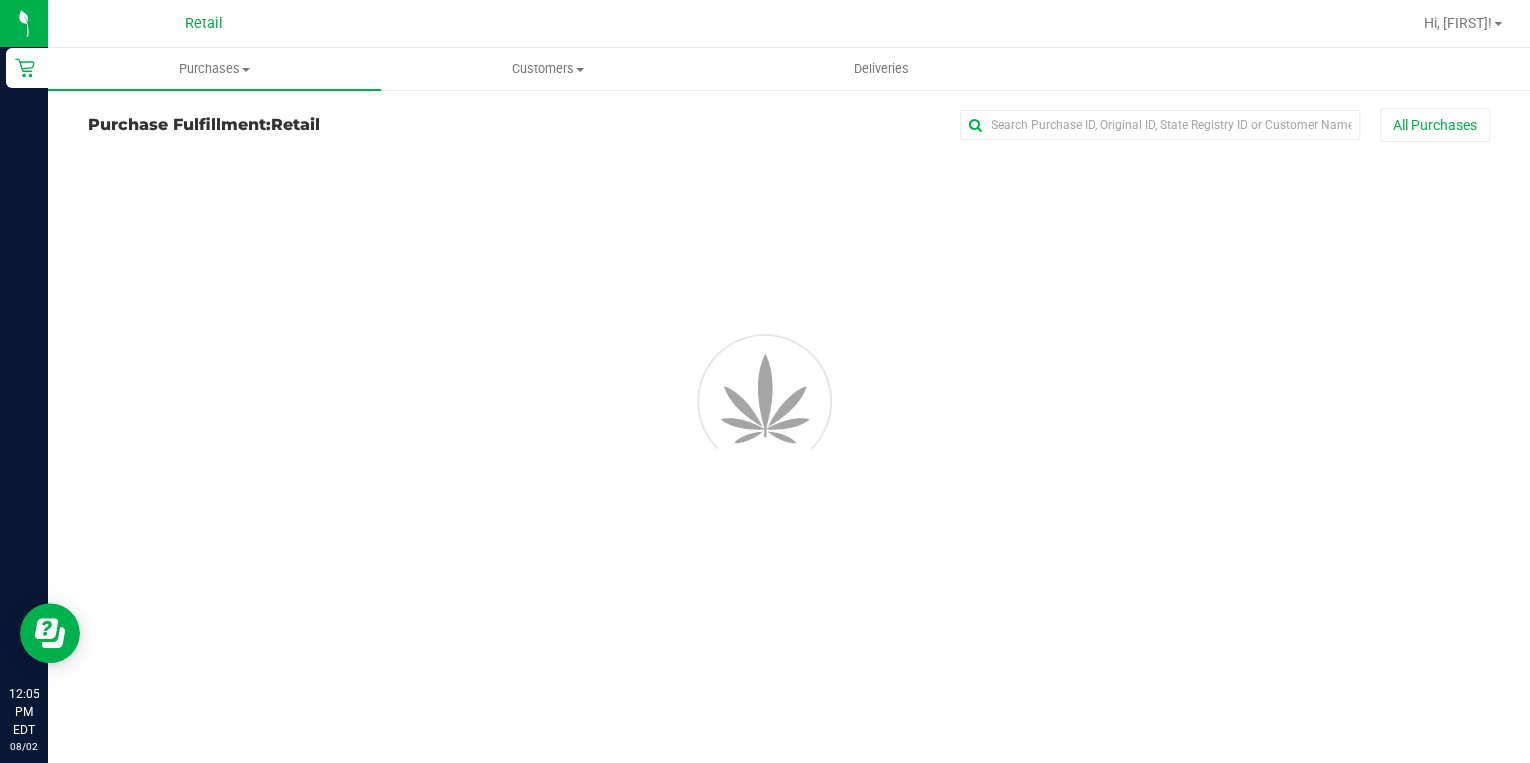 scroll, scrollTop: 0, scrollLeft: 0, axis: both 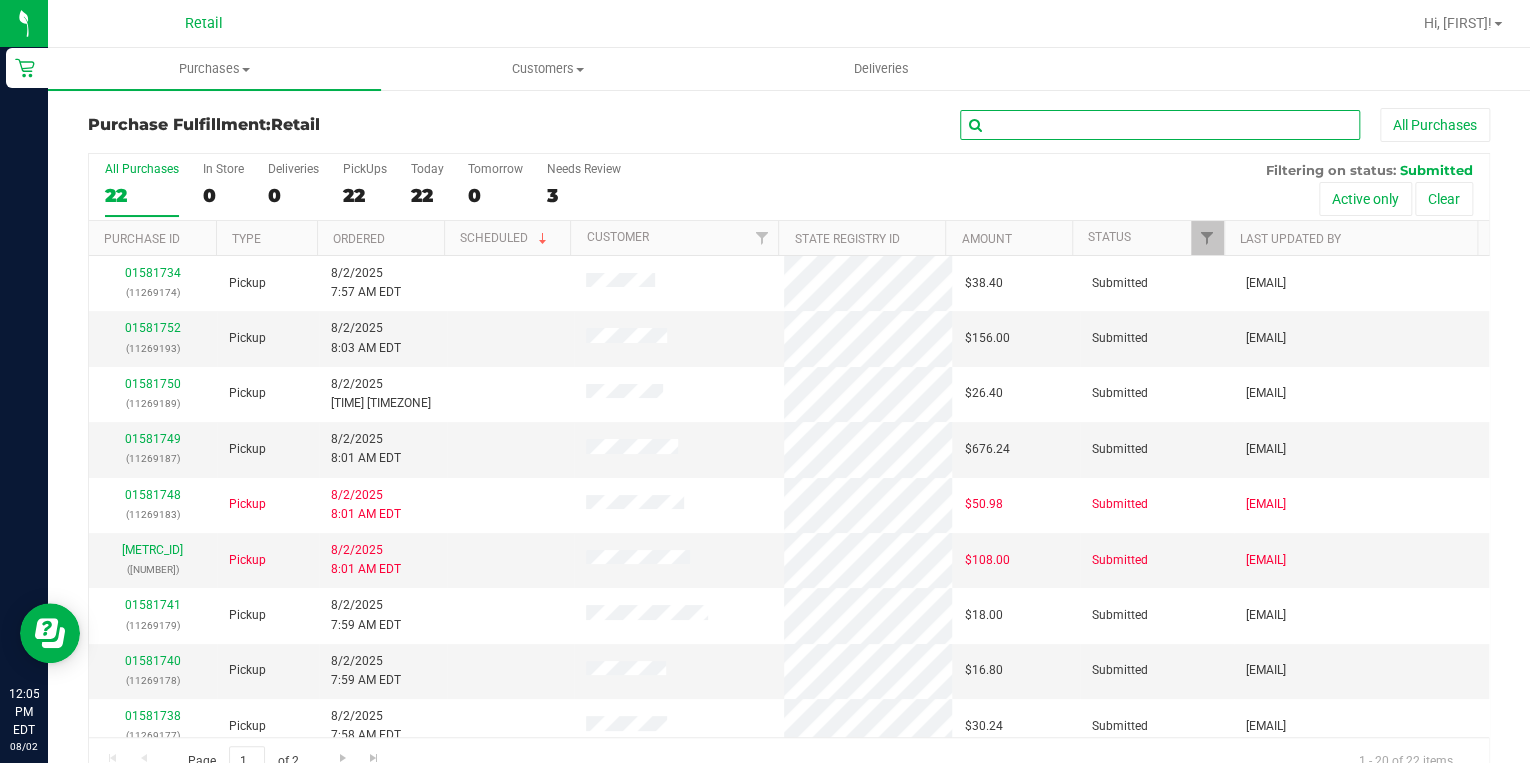 click at bounding box center [1160, 125] 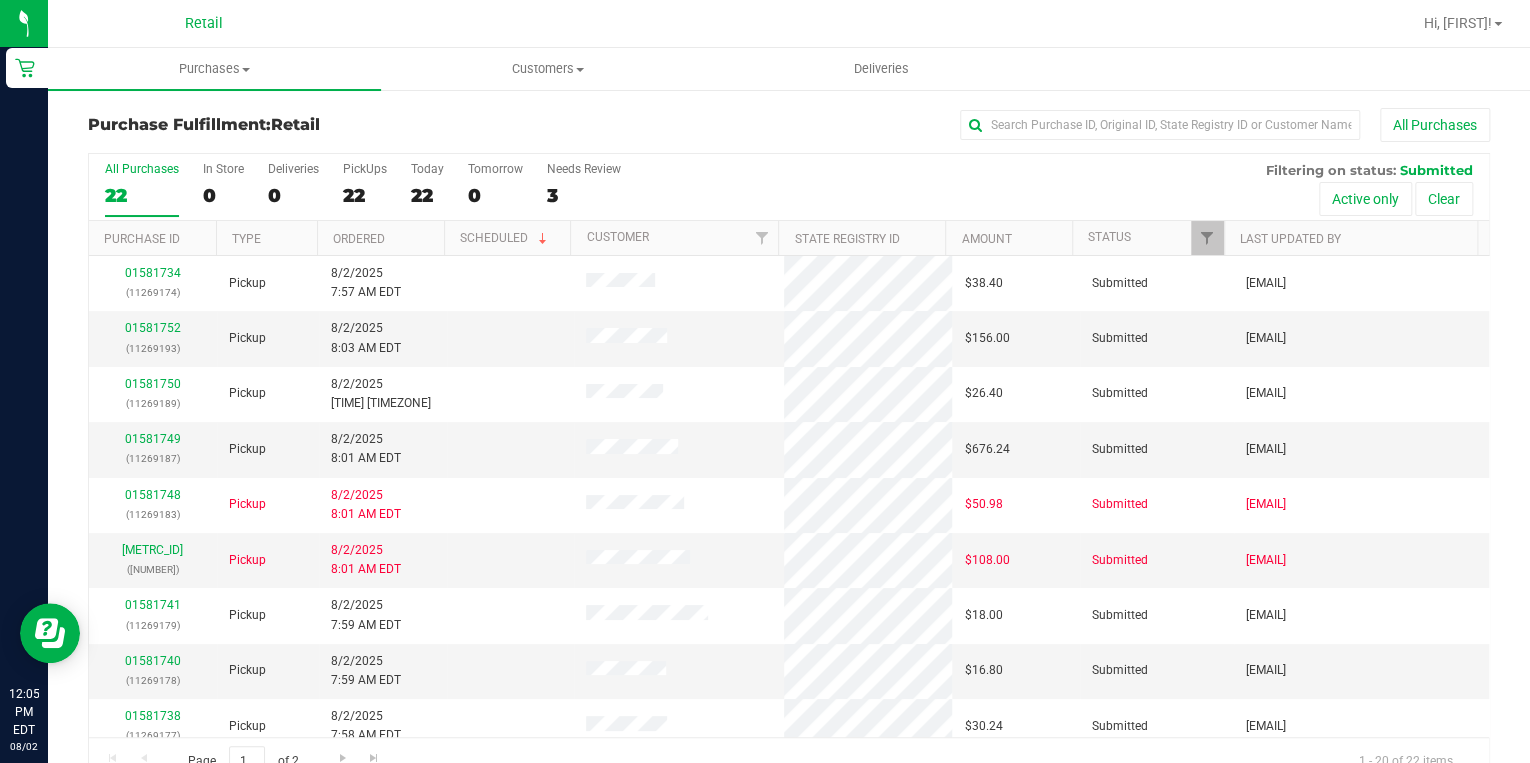 click on "All Purchases" at bounding box center [1022, 125] 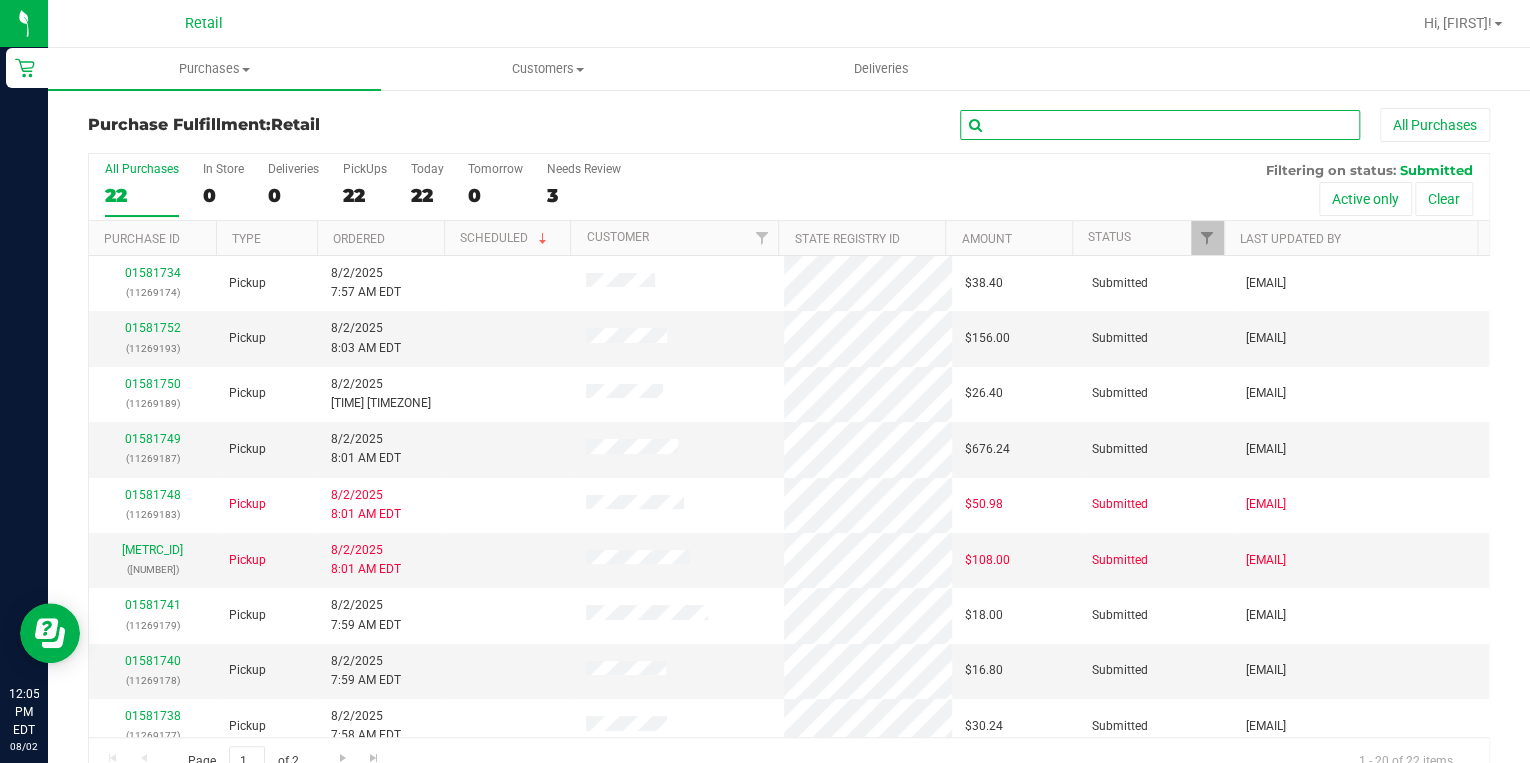 click at bounding box center (1160, 125) 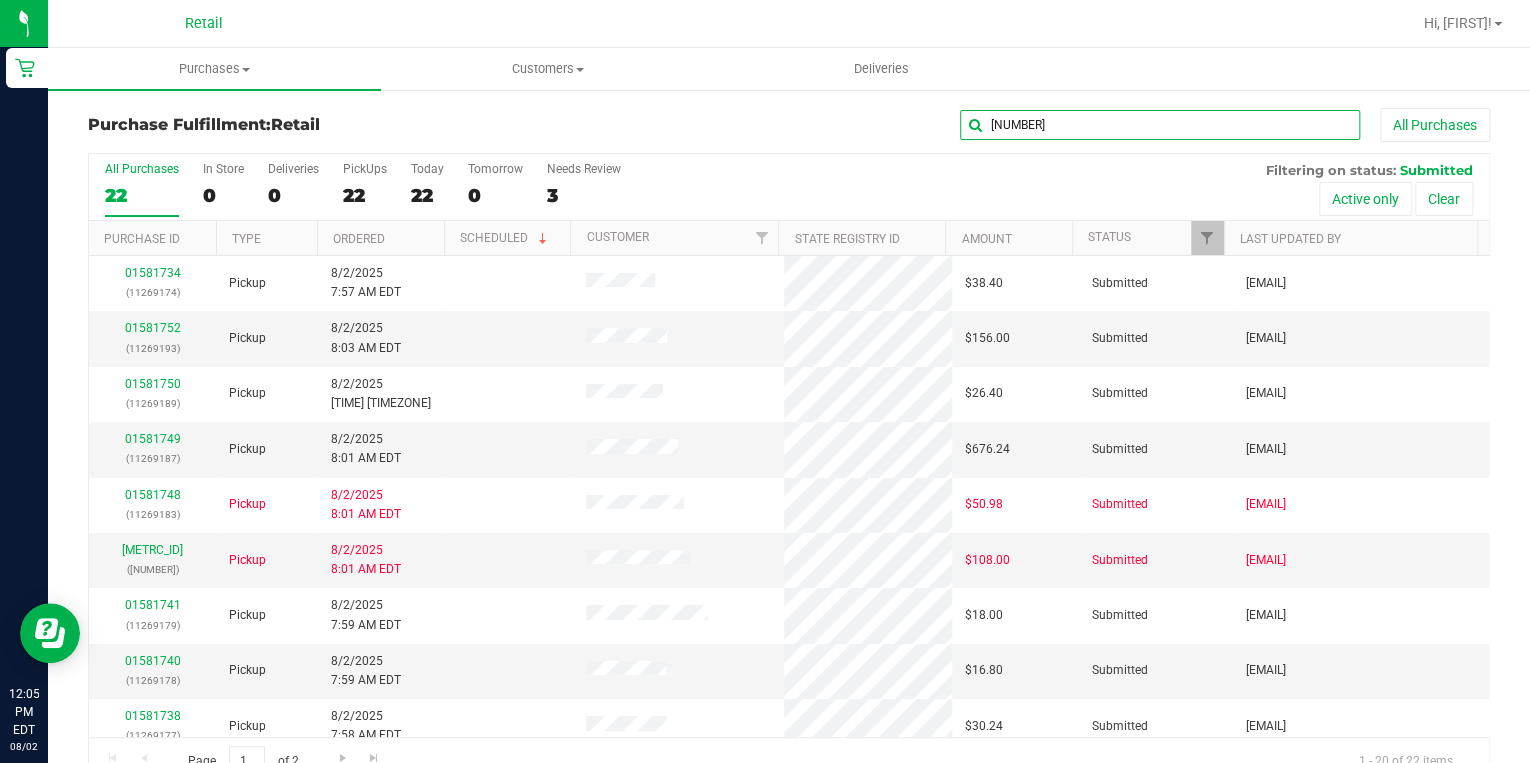 type on "9138" 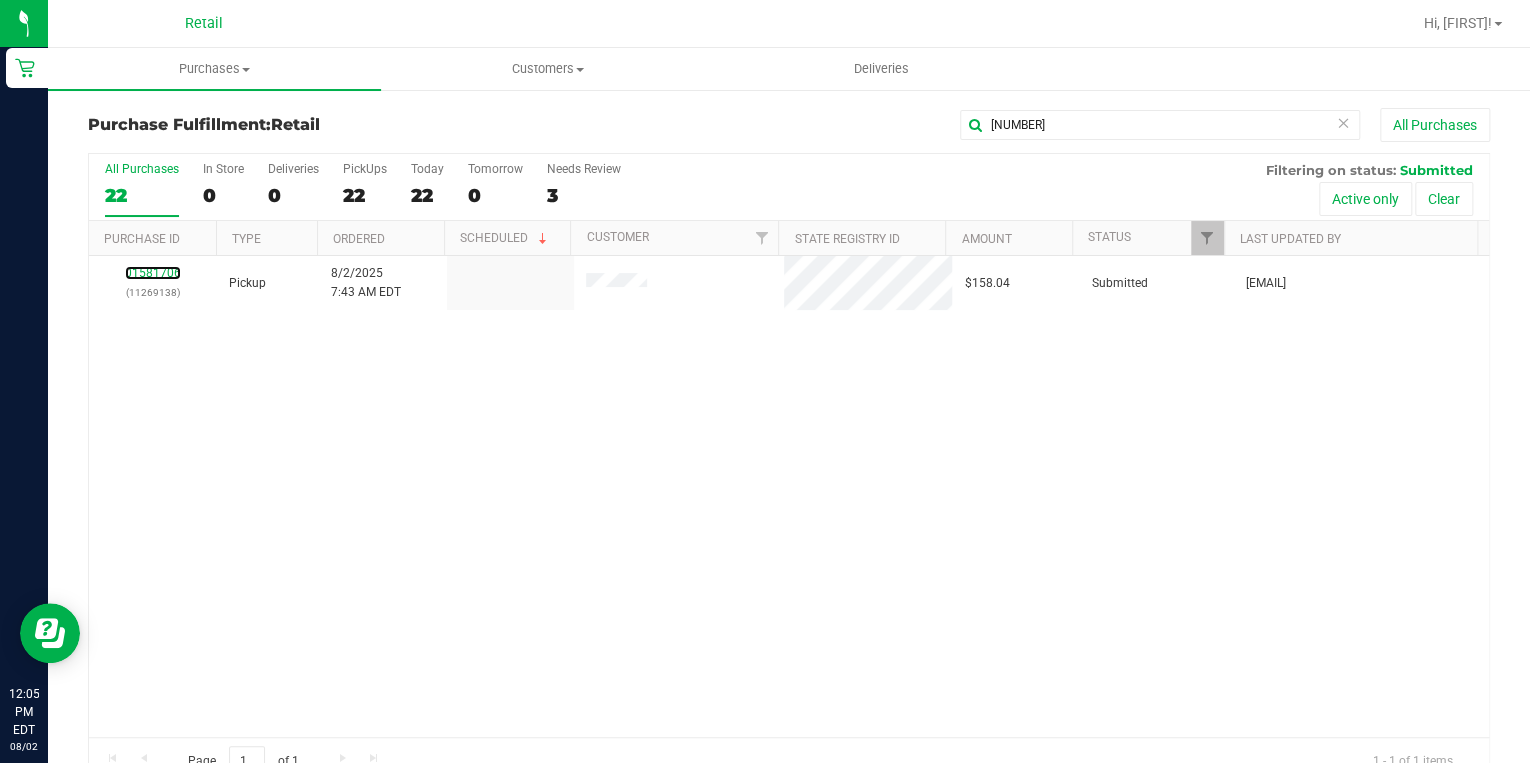 click on "01581706" at bounding box center (153, 273) 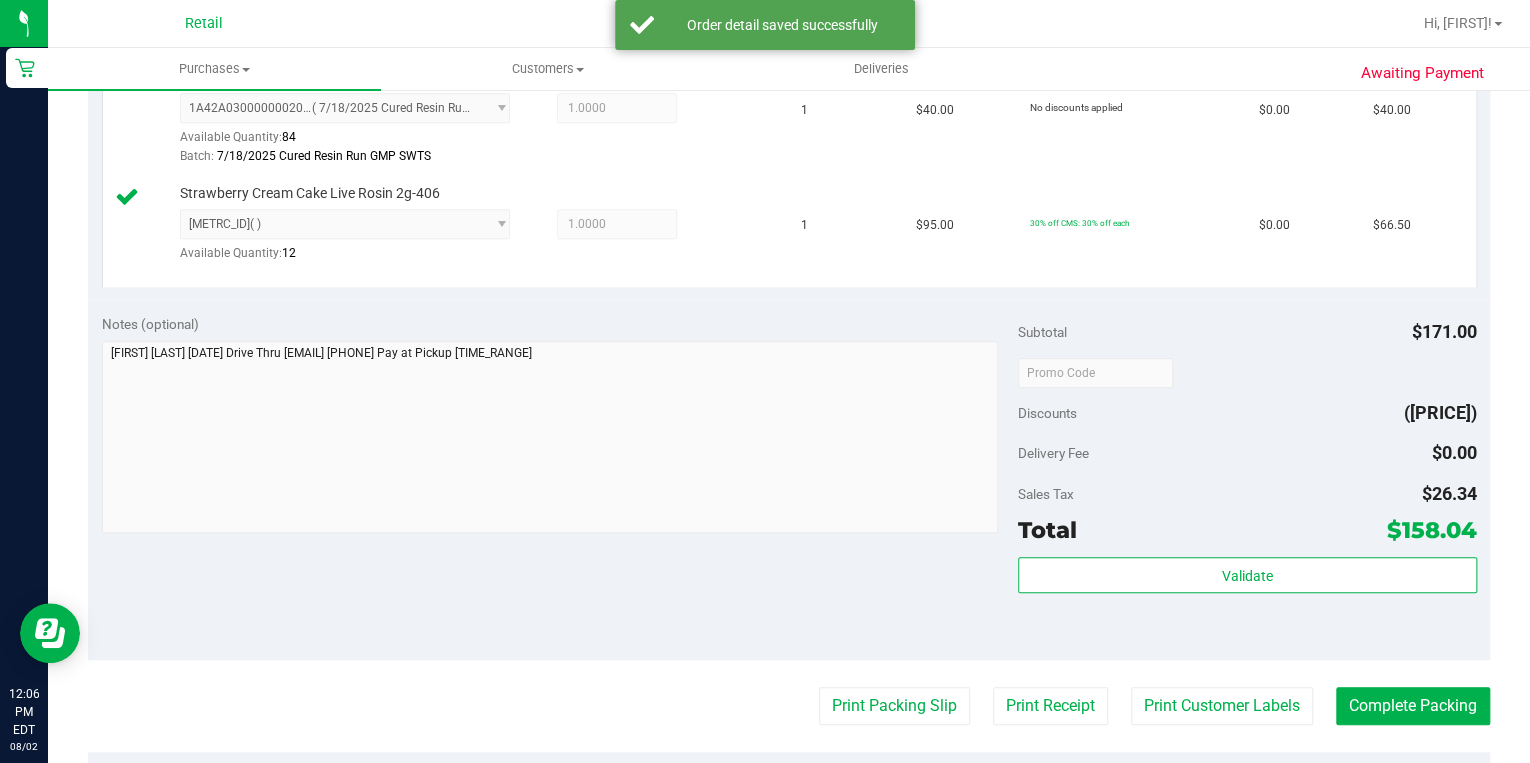 scroll, scrollTop: 720, scrollLeft: 0, axis: vertical 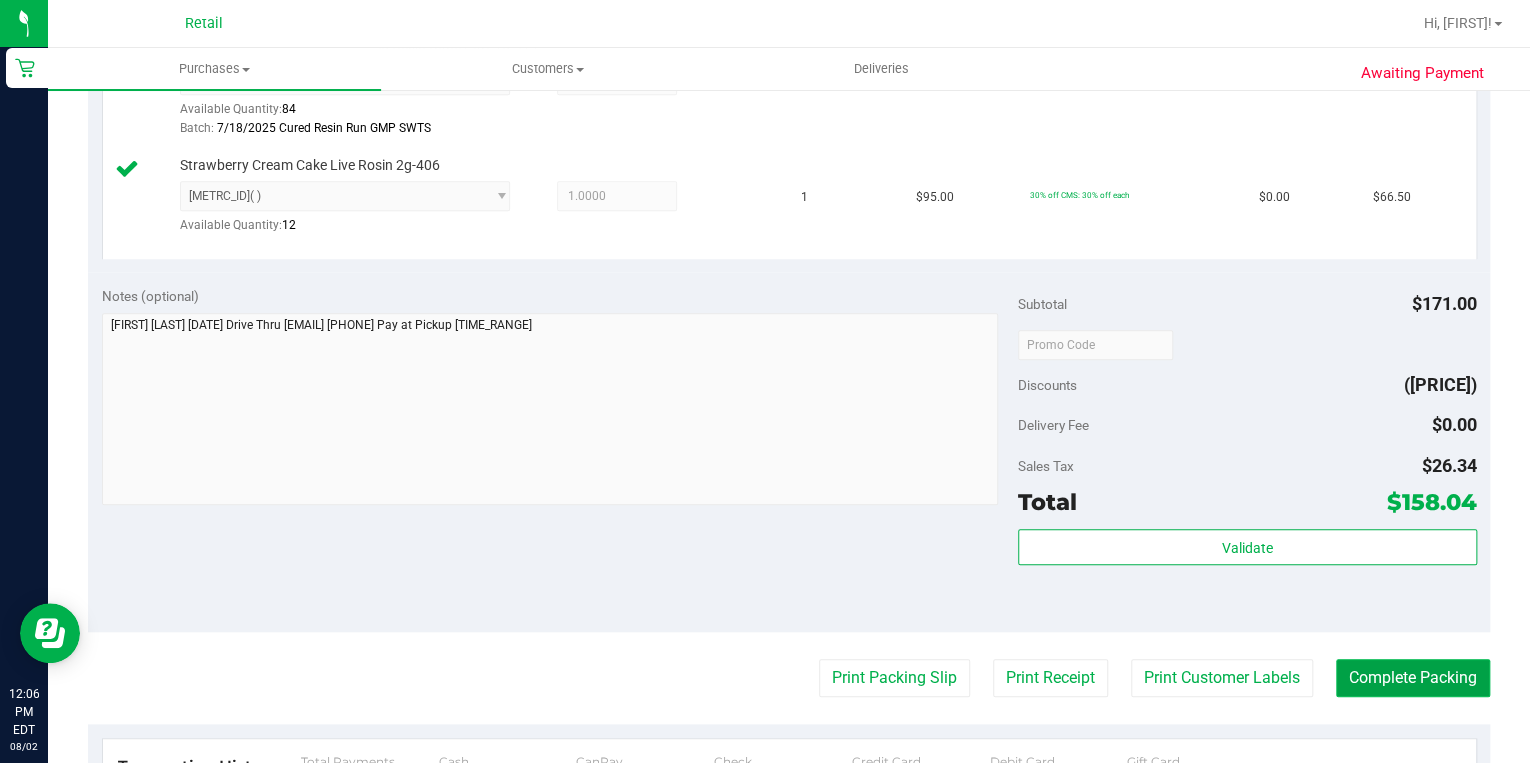 click on "Complete Packing" at bounding box center (1413, 678) 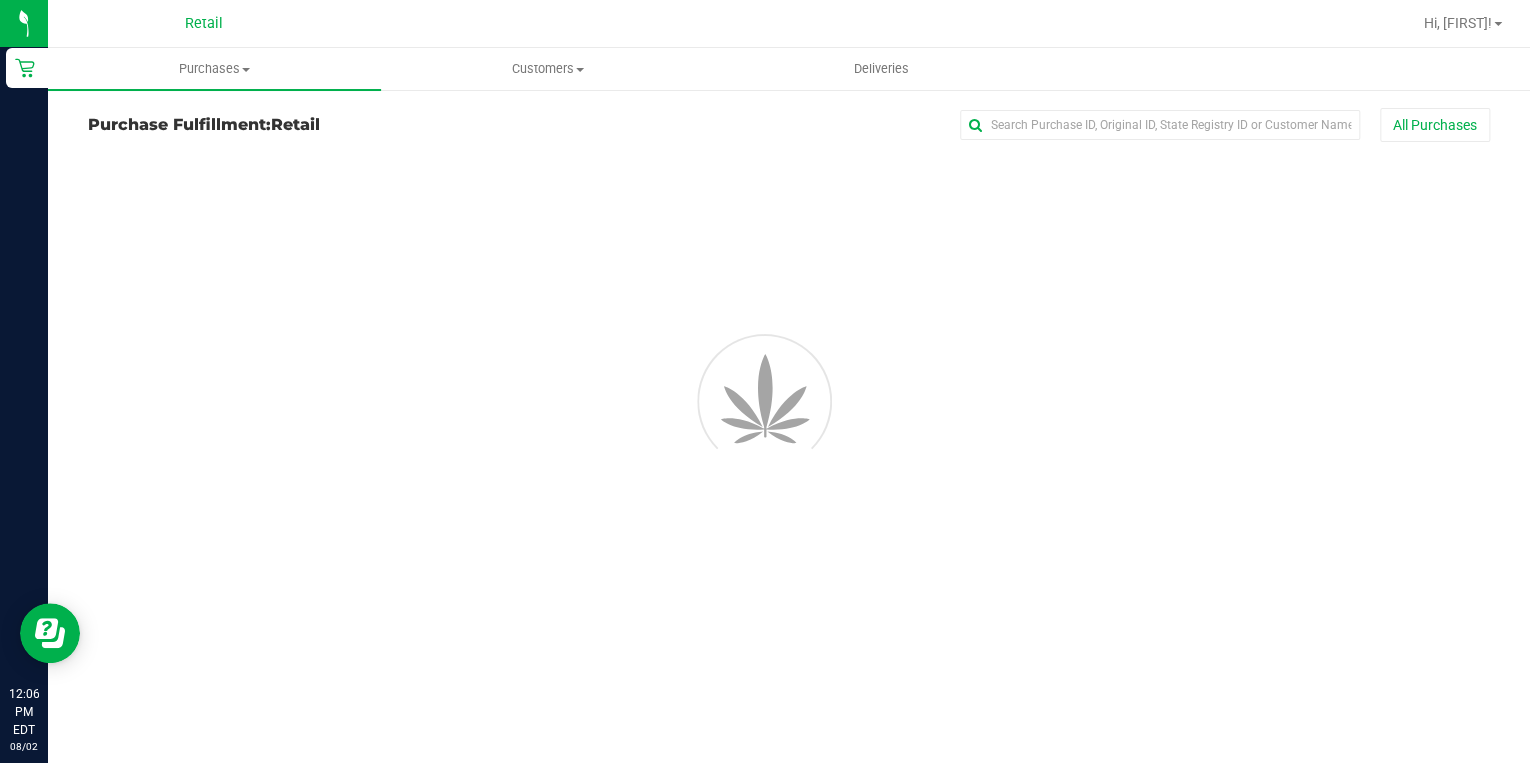 scroll, scrollTop: 0, scrollLeft: 0, axis: both 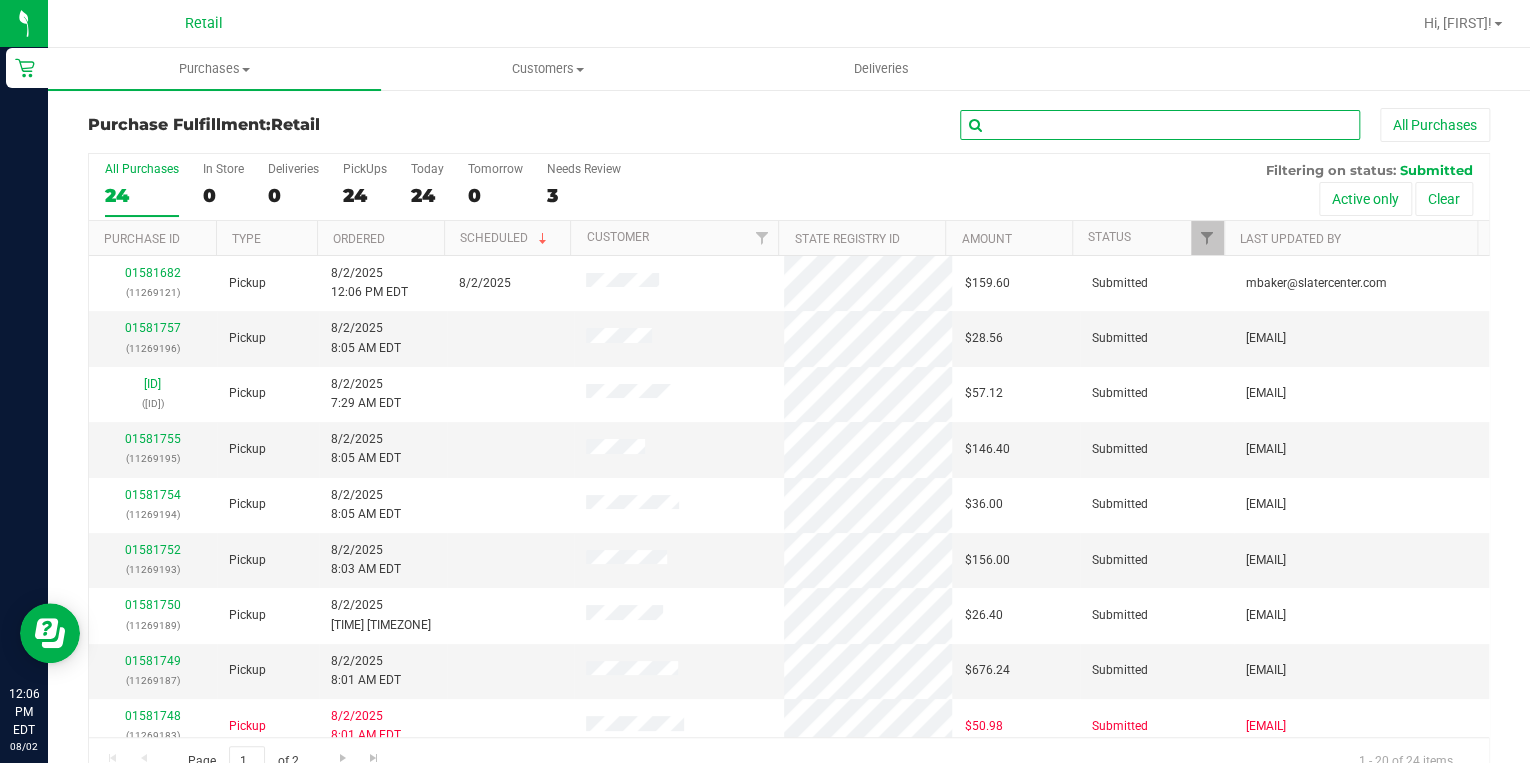 click at bounding box center (1160, 125) 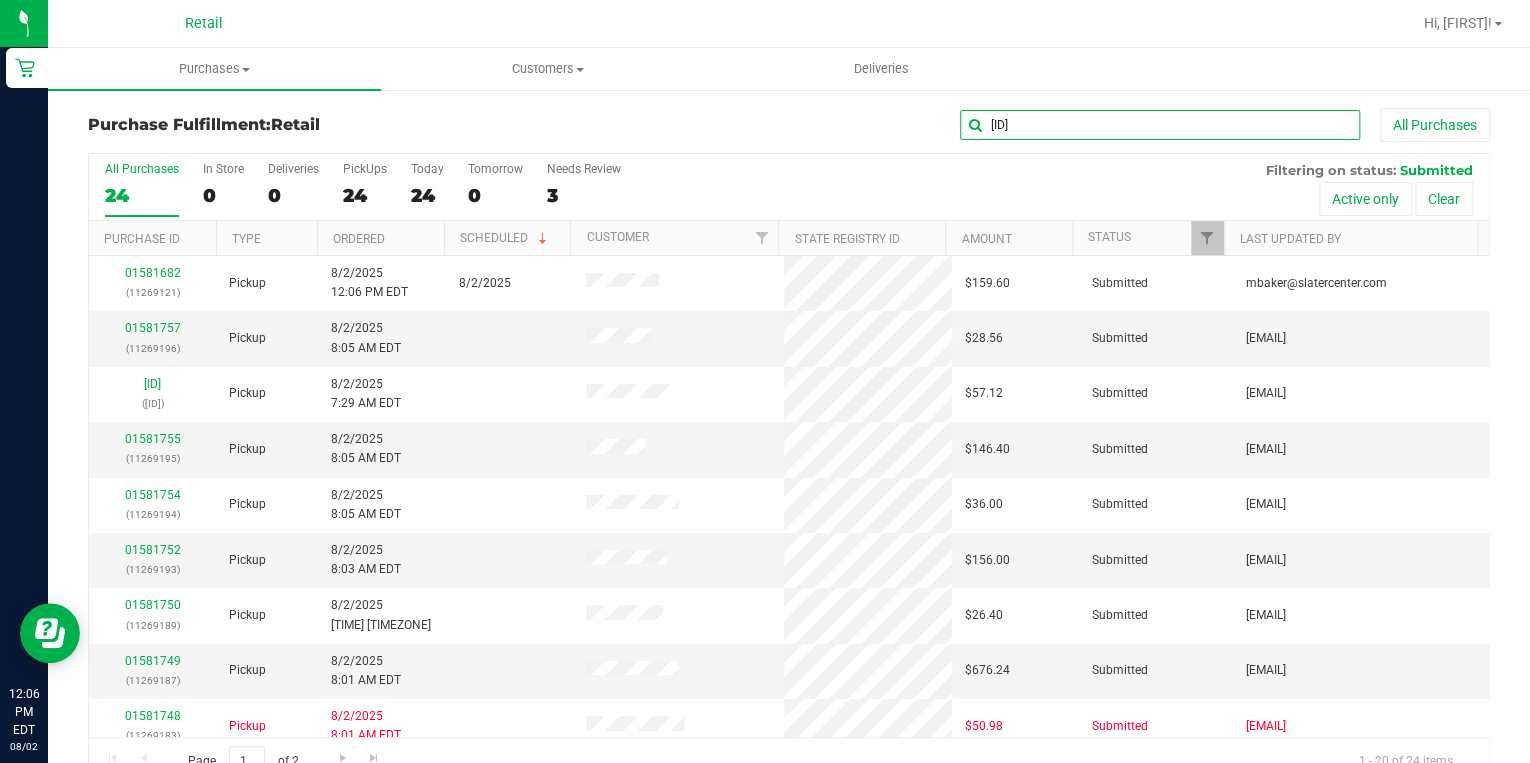 type on "9115" 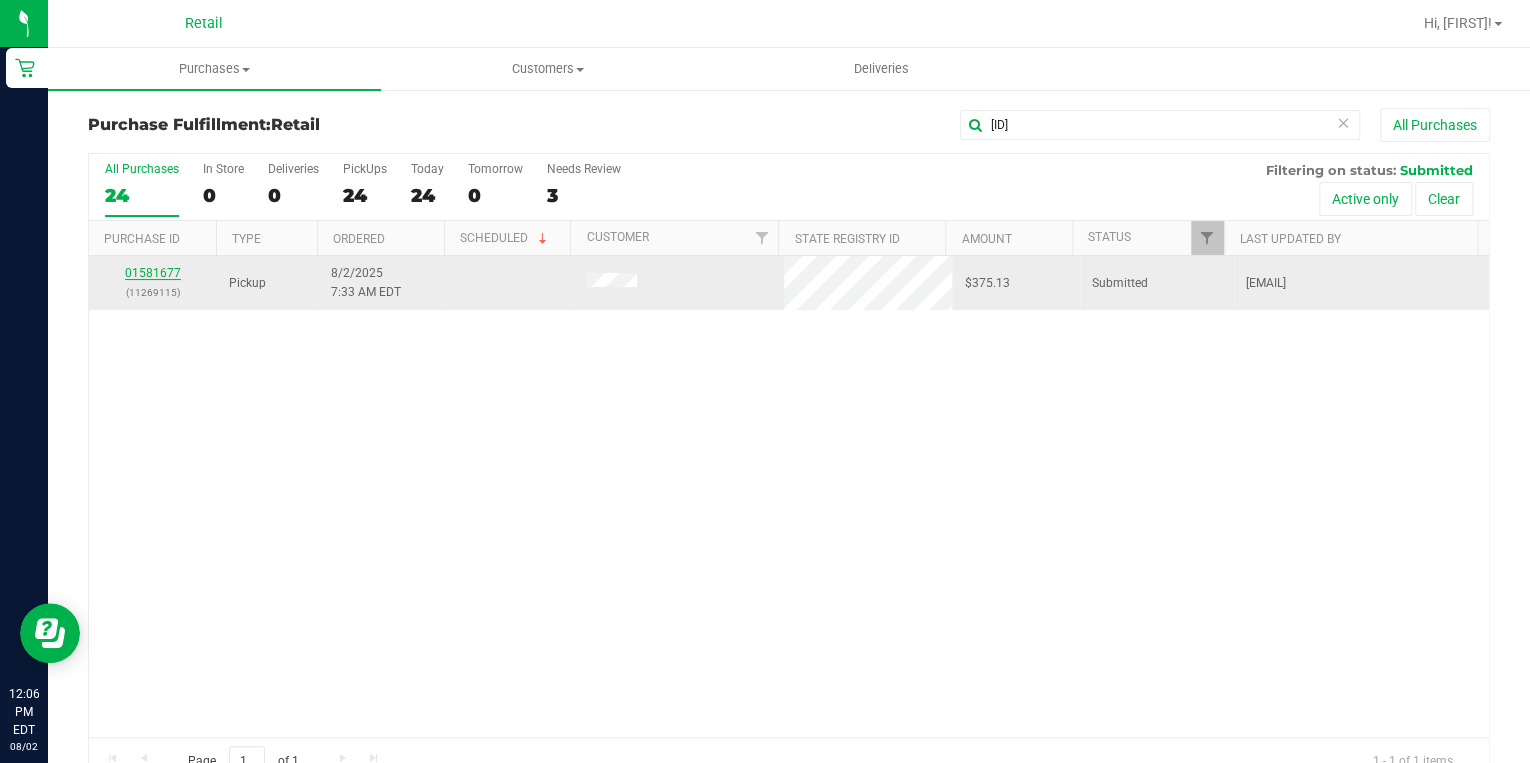 click on "01581677" at bounding box center [153, 273] 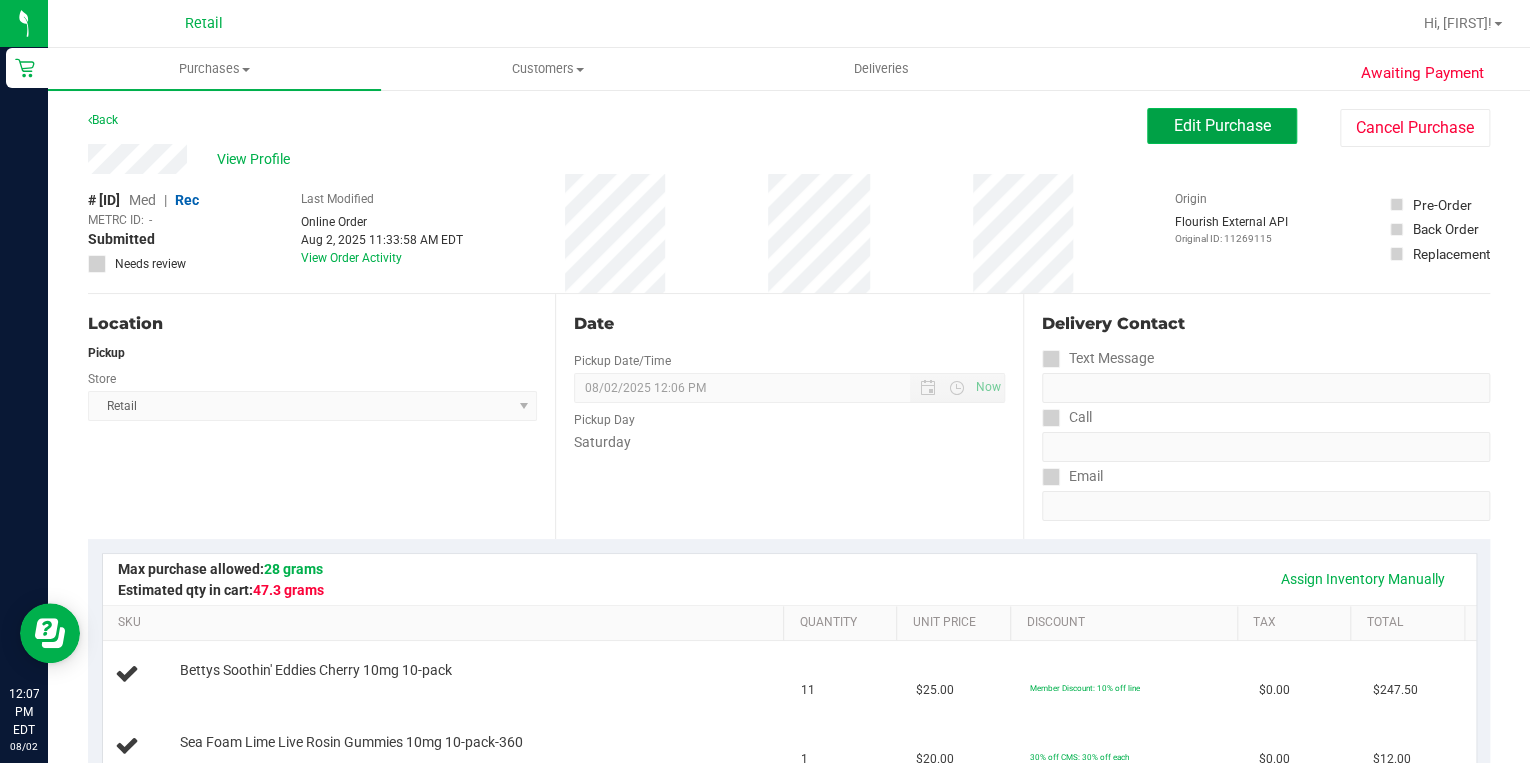 click on "Edit Purchase" at bounding box center (1222, 126) 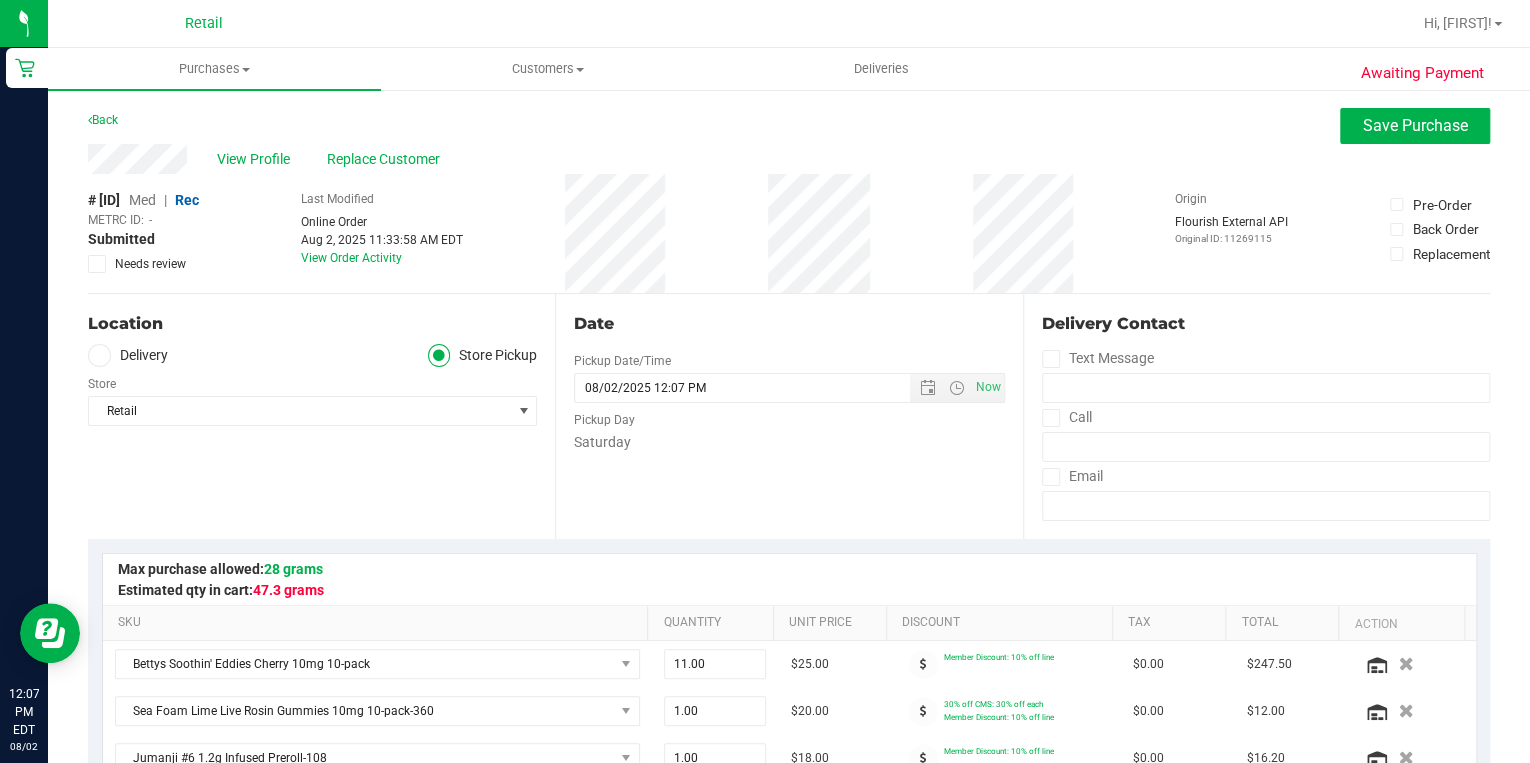 click on "Med" at bounding box center [142, 200] 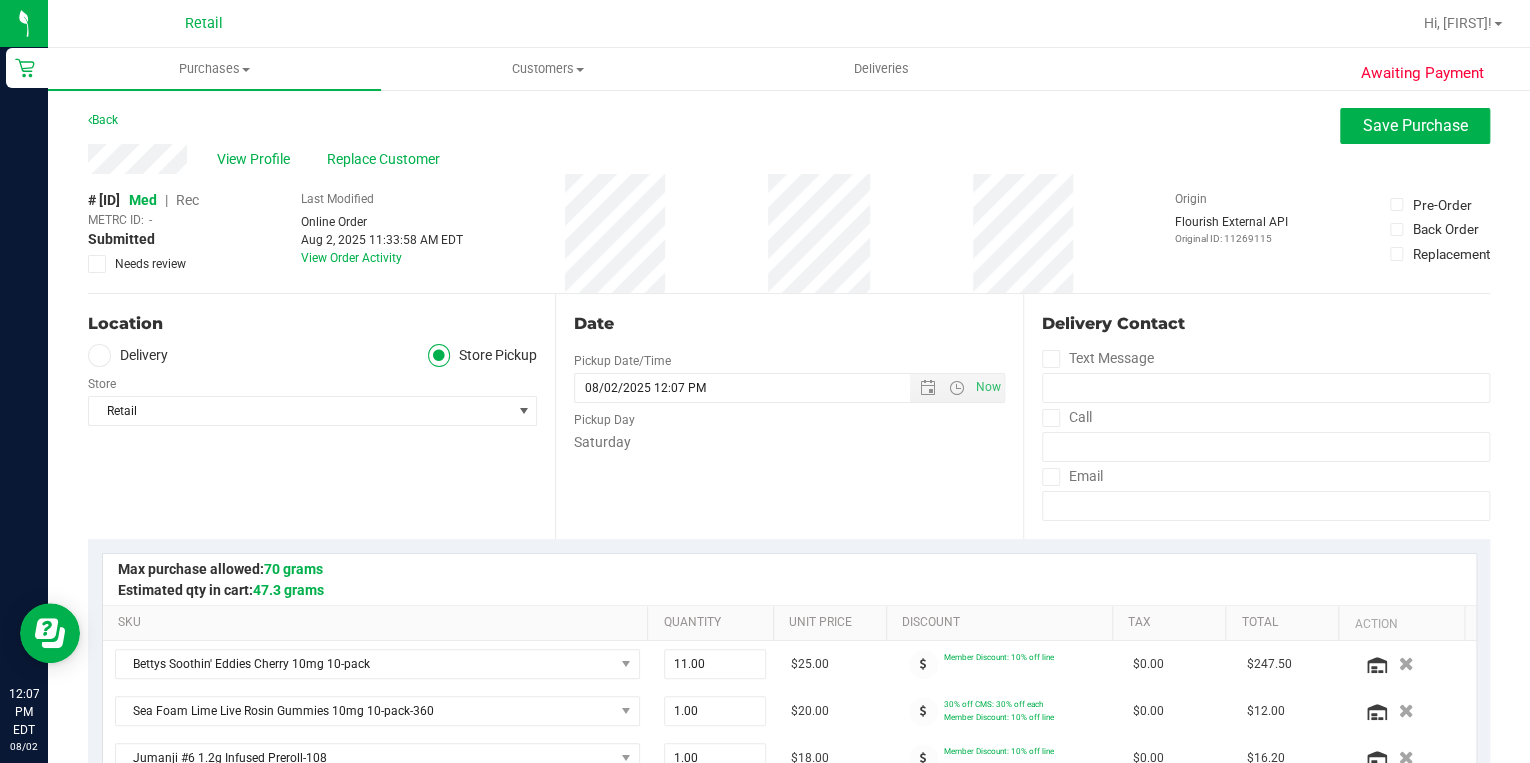 click on "Med" at bounding box center [143, 200] 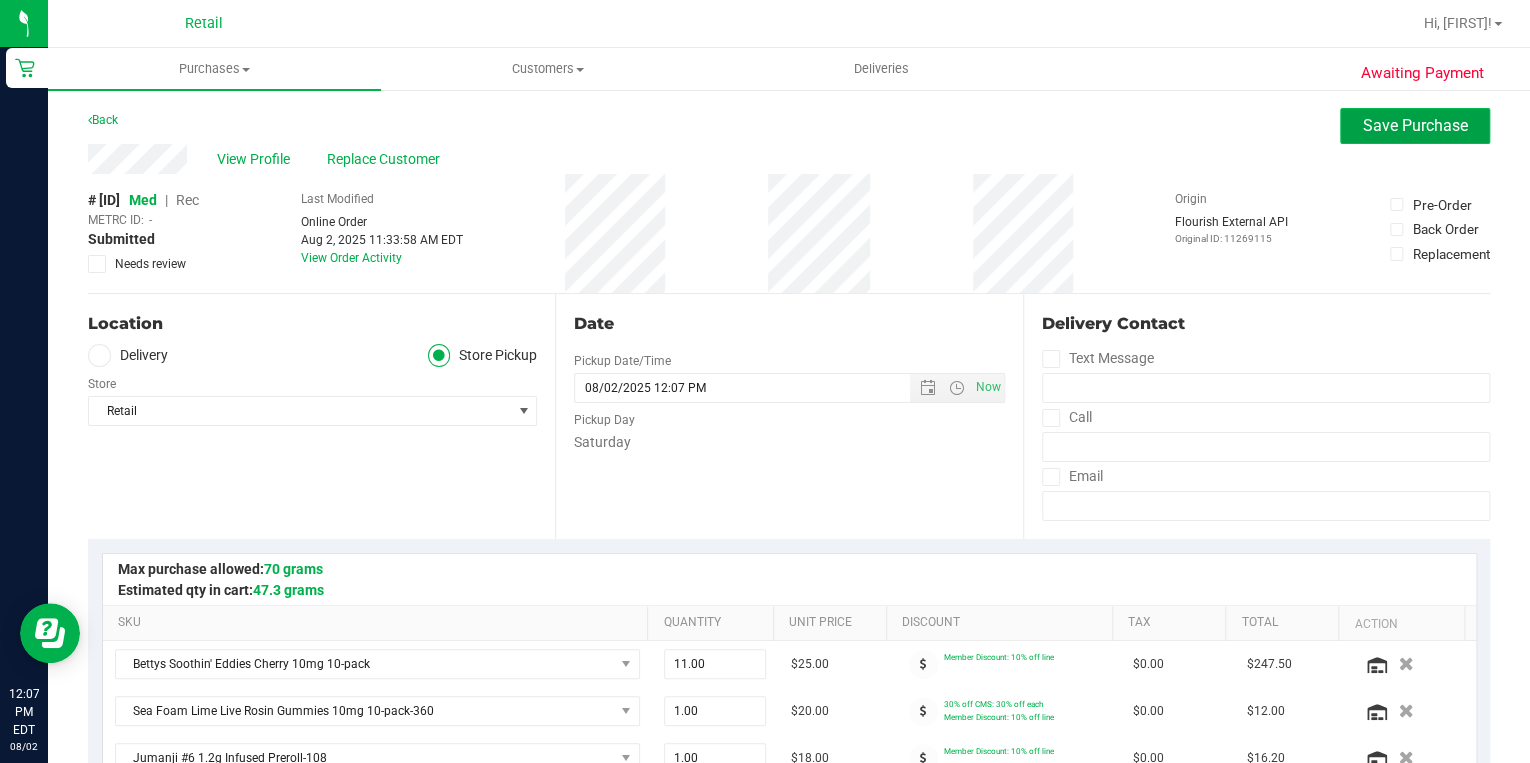click on "Save Purchase" at bounding box center (1415, 126) 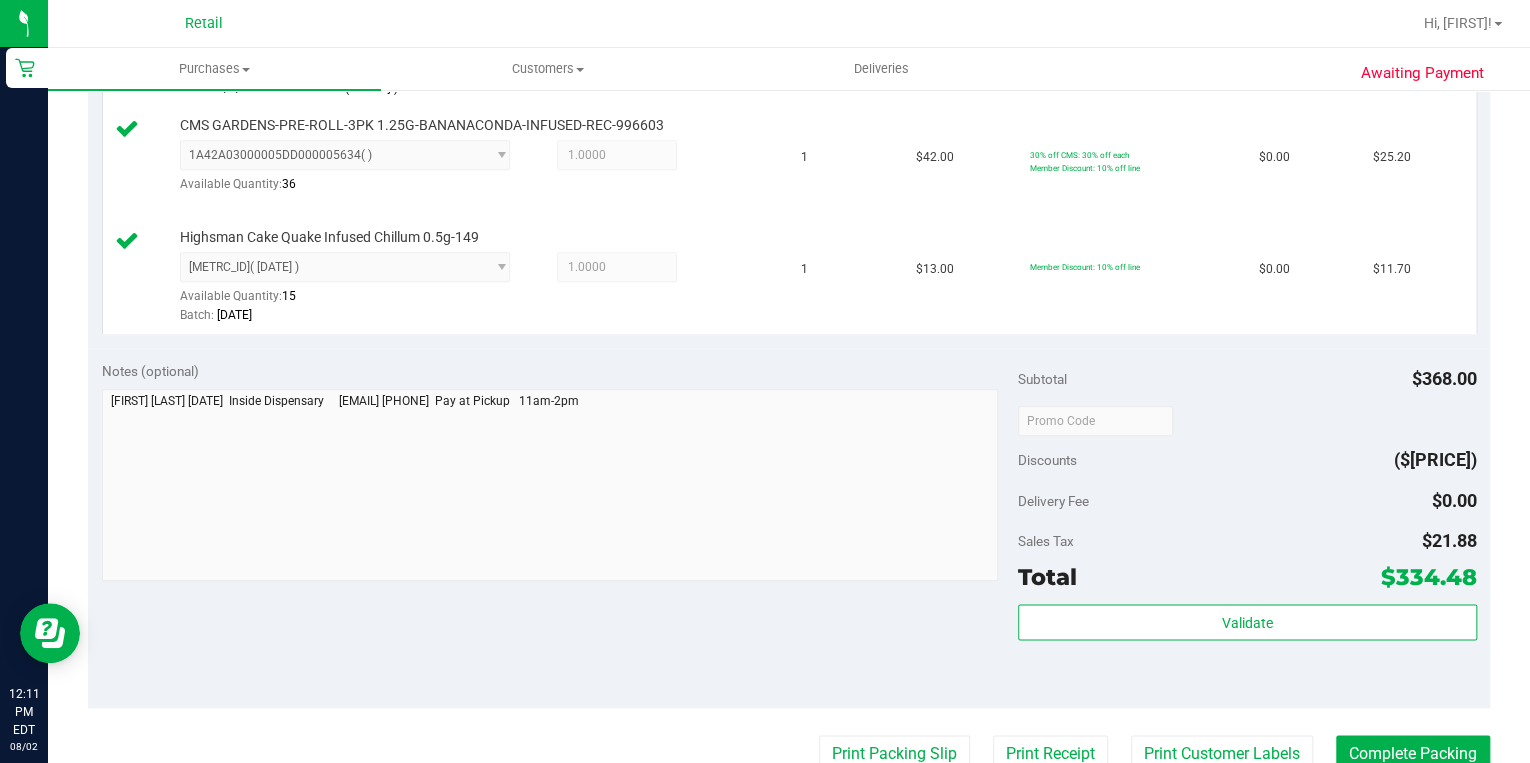 scroll, scrollTop: 1040, scrollLeft: 0, axis: vertical 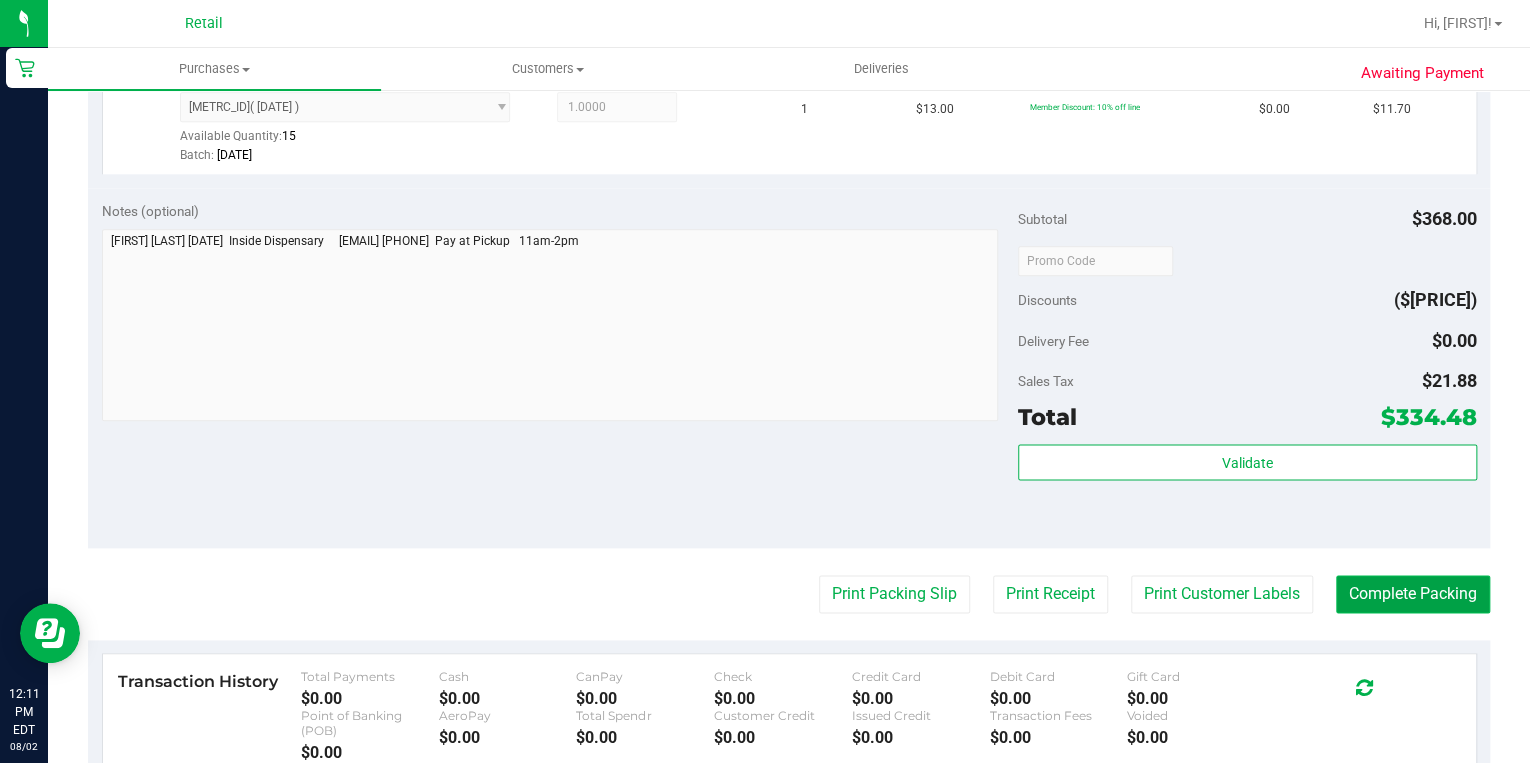 click on "Complete Packing" at bounding box center (1413, 594) 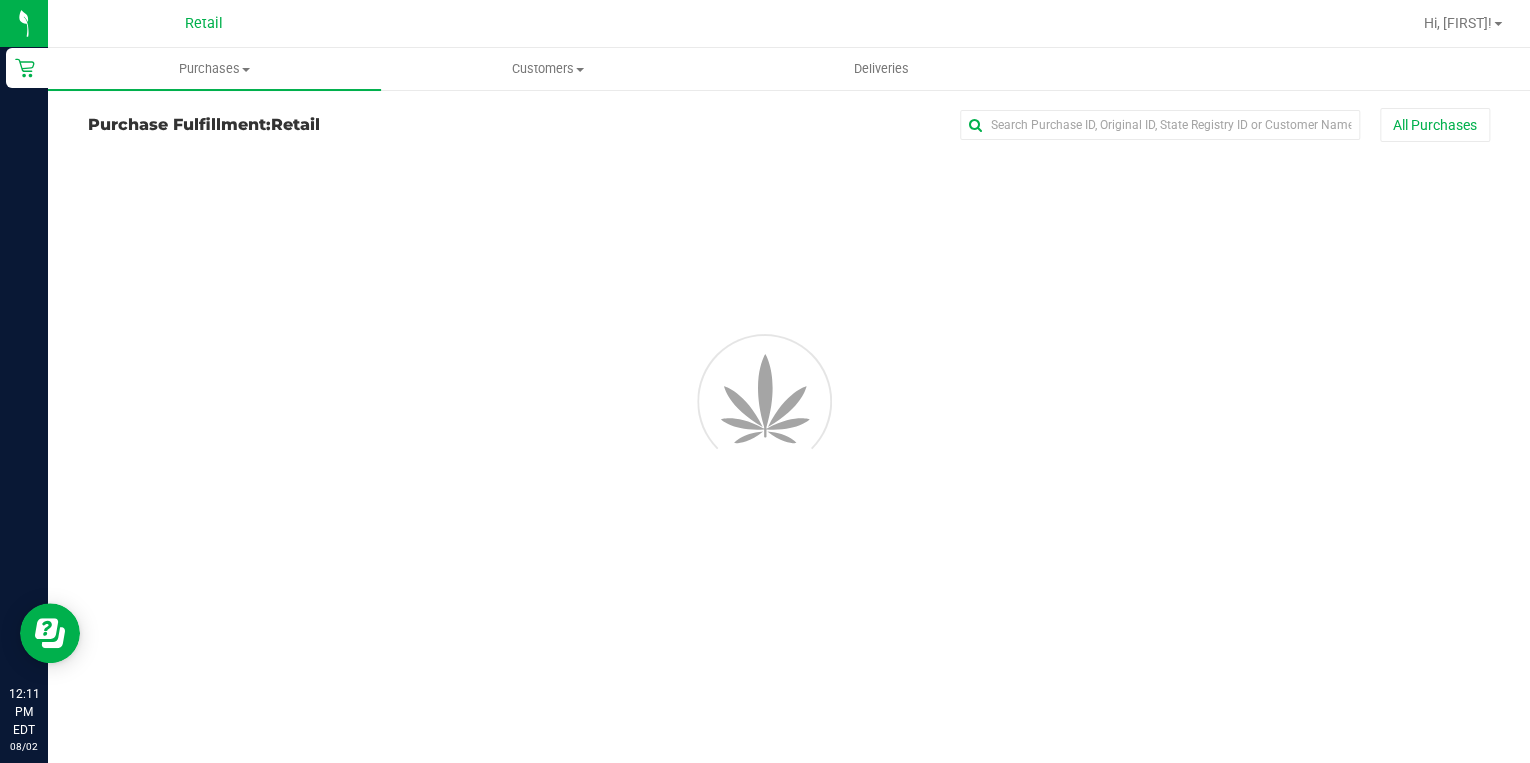 scroll, scrollTop: 0, scrollLeft: 0, axis: both 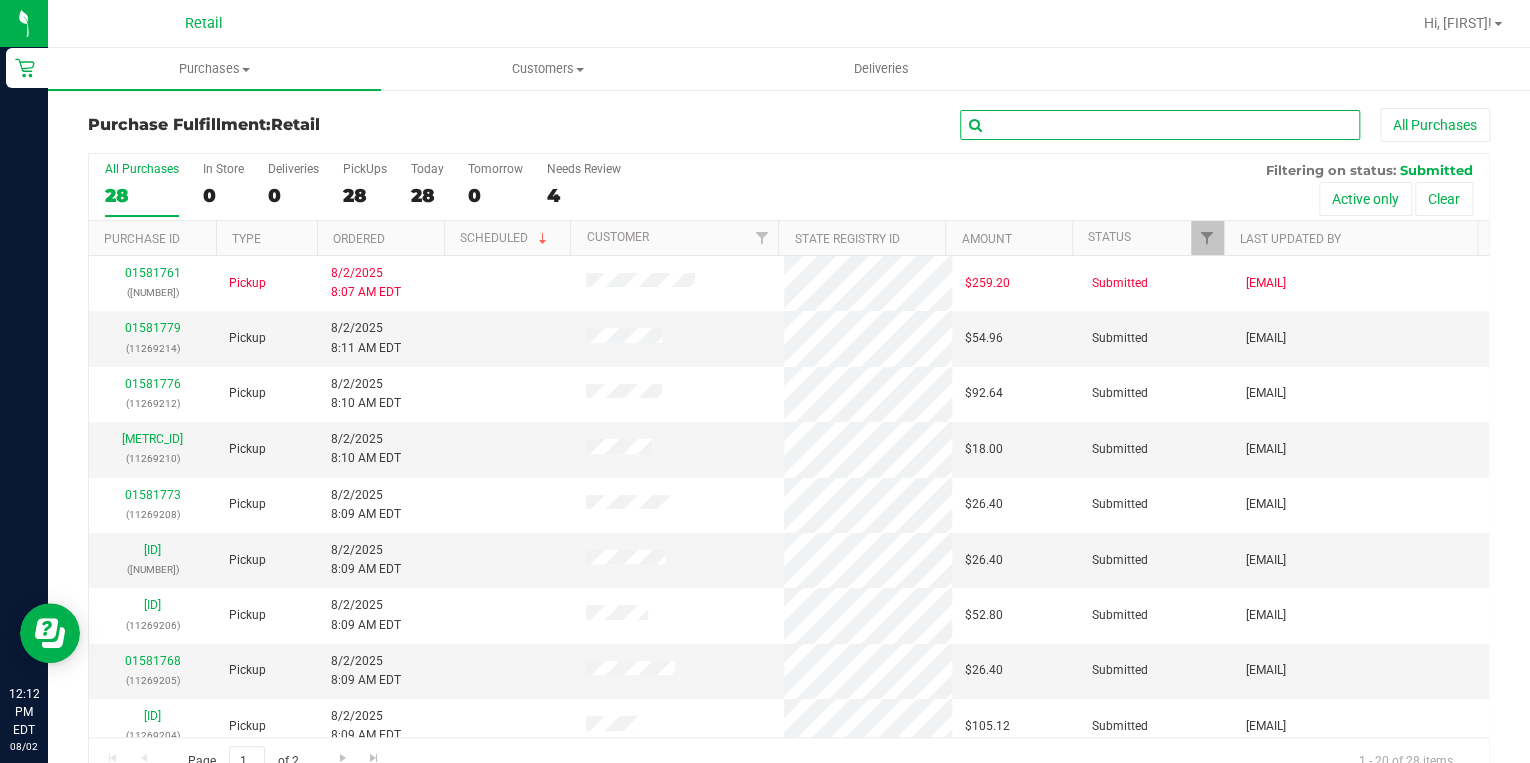 click at bounding box center (1160, 125) 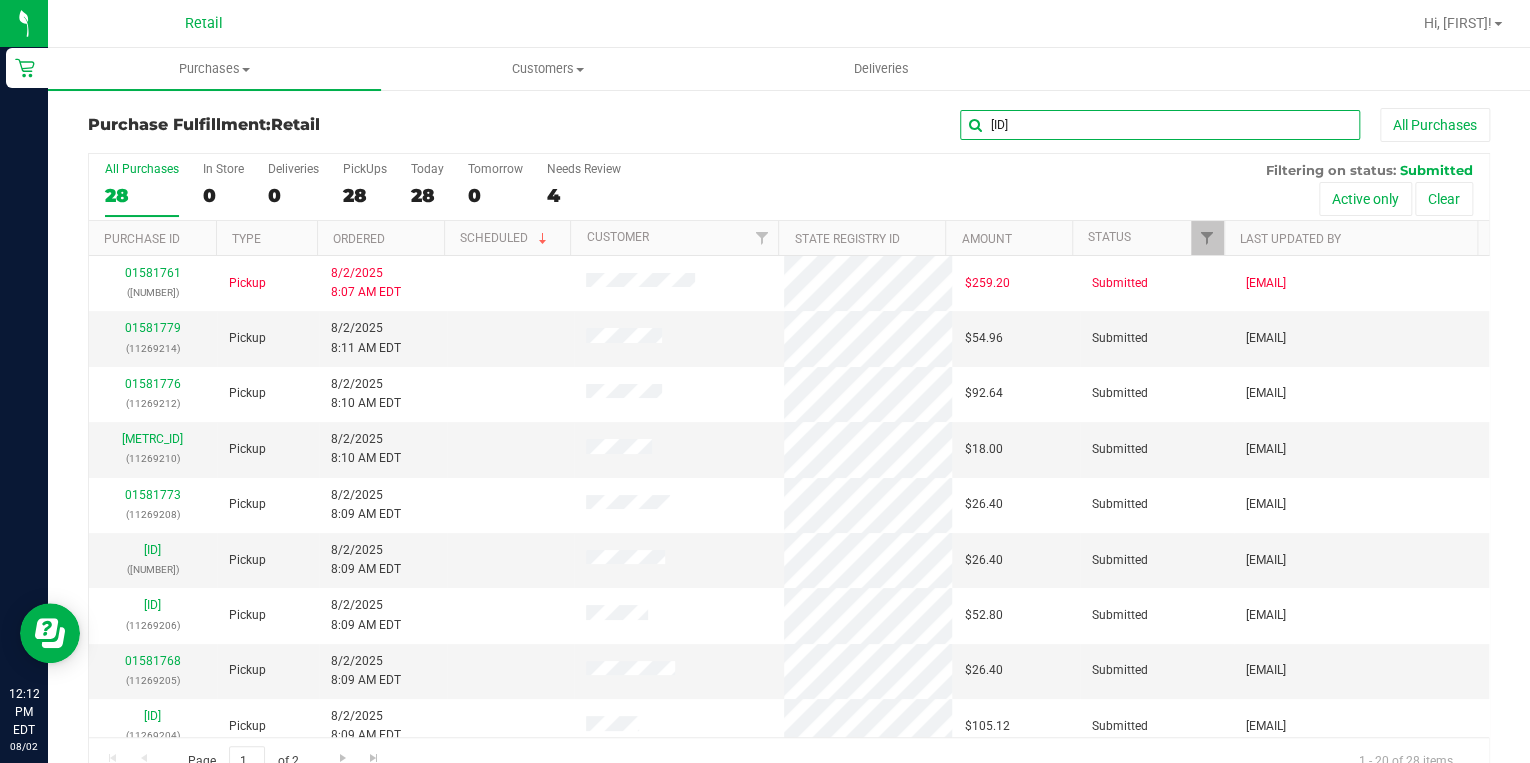 type on "9198" 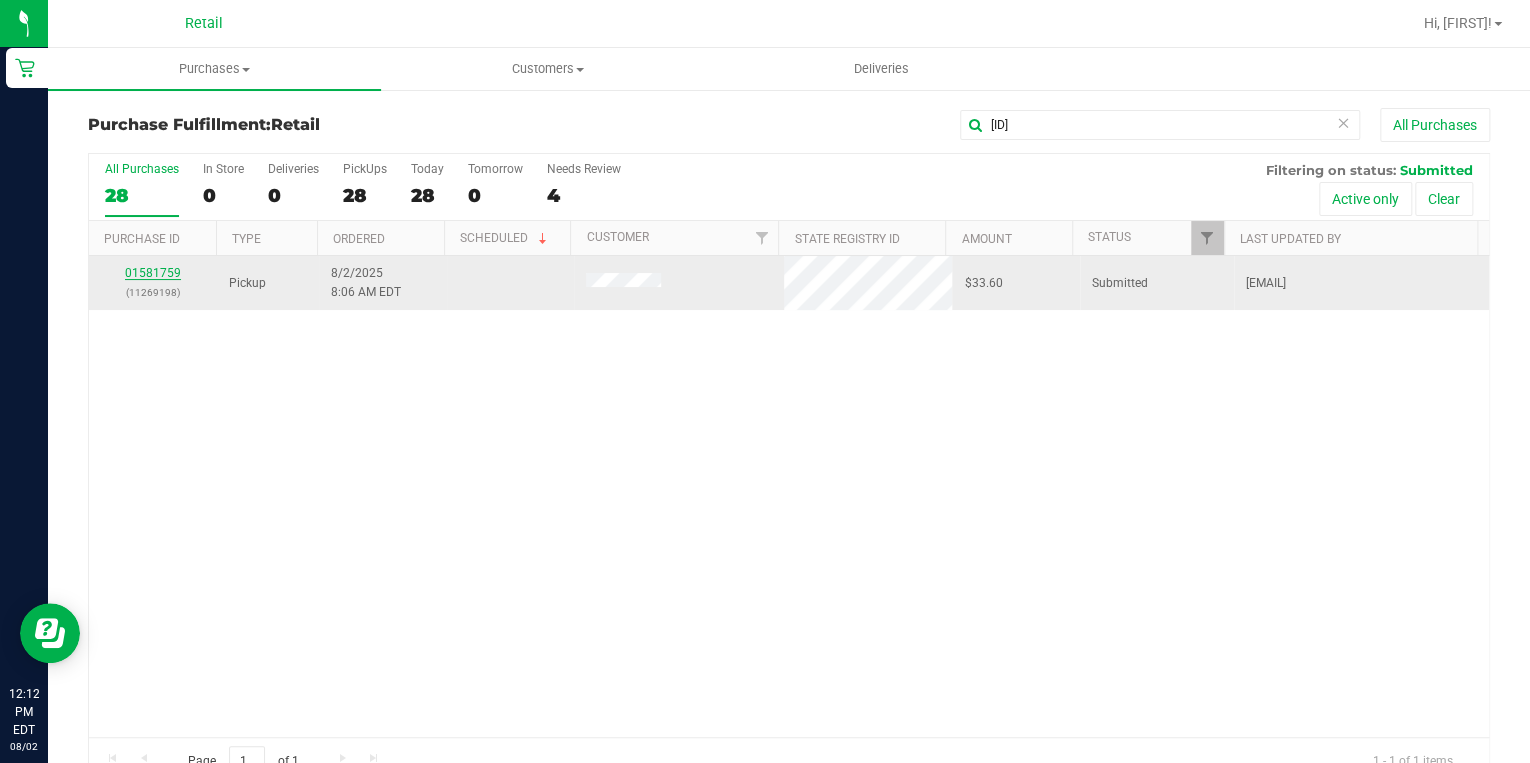 click on "01581759" at bounding box center [153, 273] 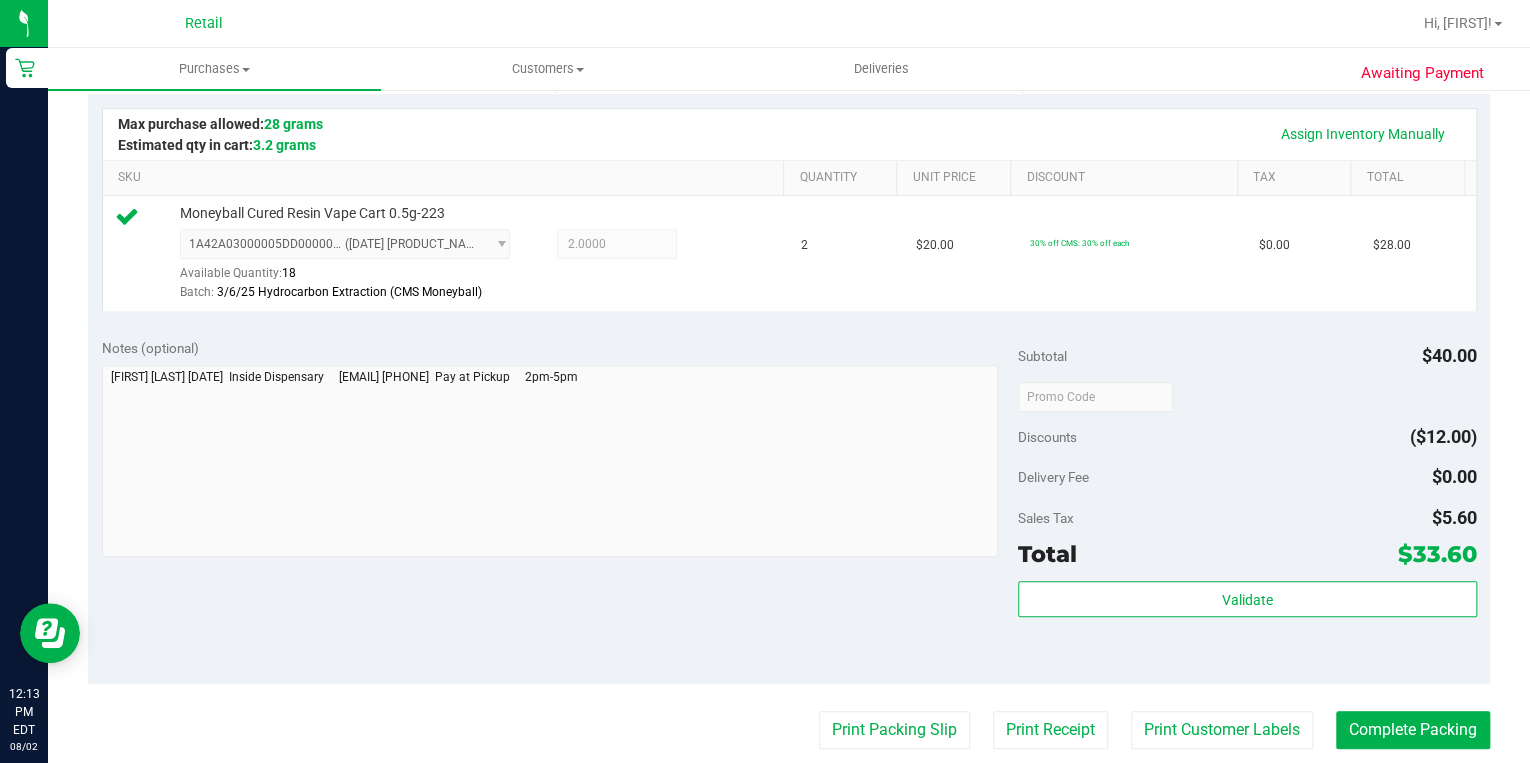 scroll, scrollTop: 560, scrollLeft: 0, axis: vertical 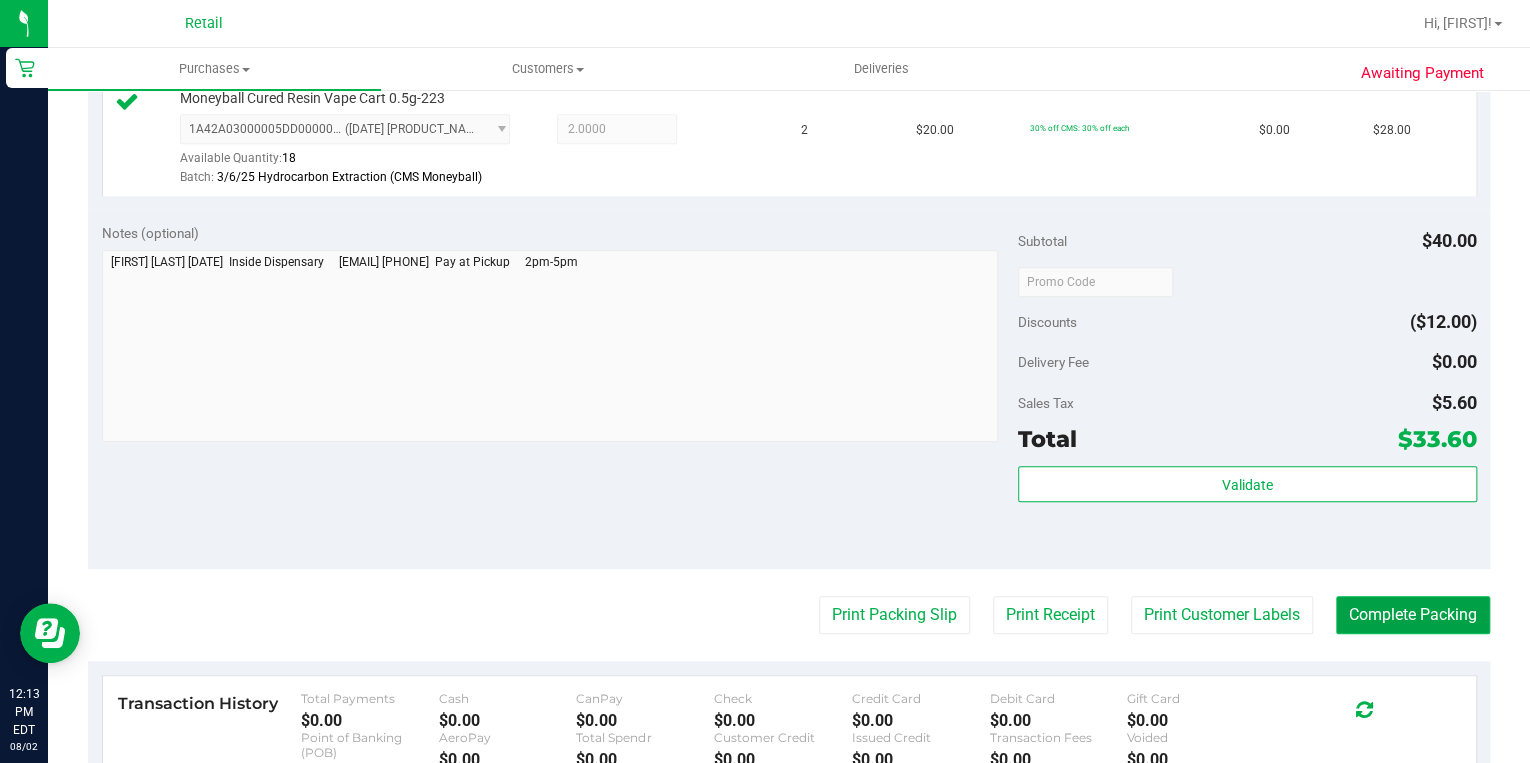 click on "Complete Packing" at bounding box center (1413, 615) 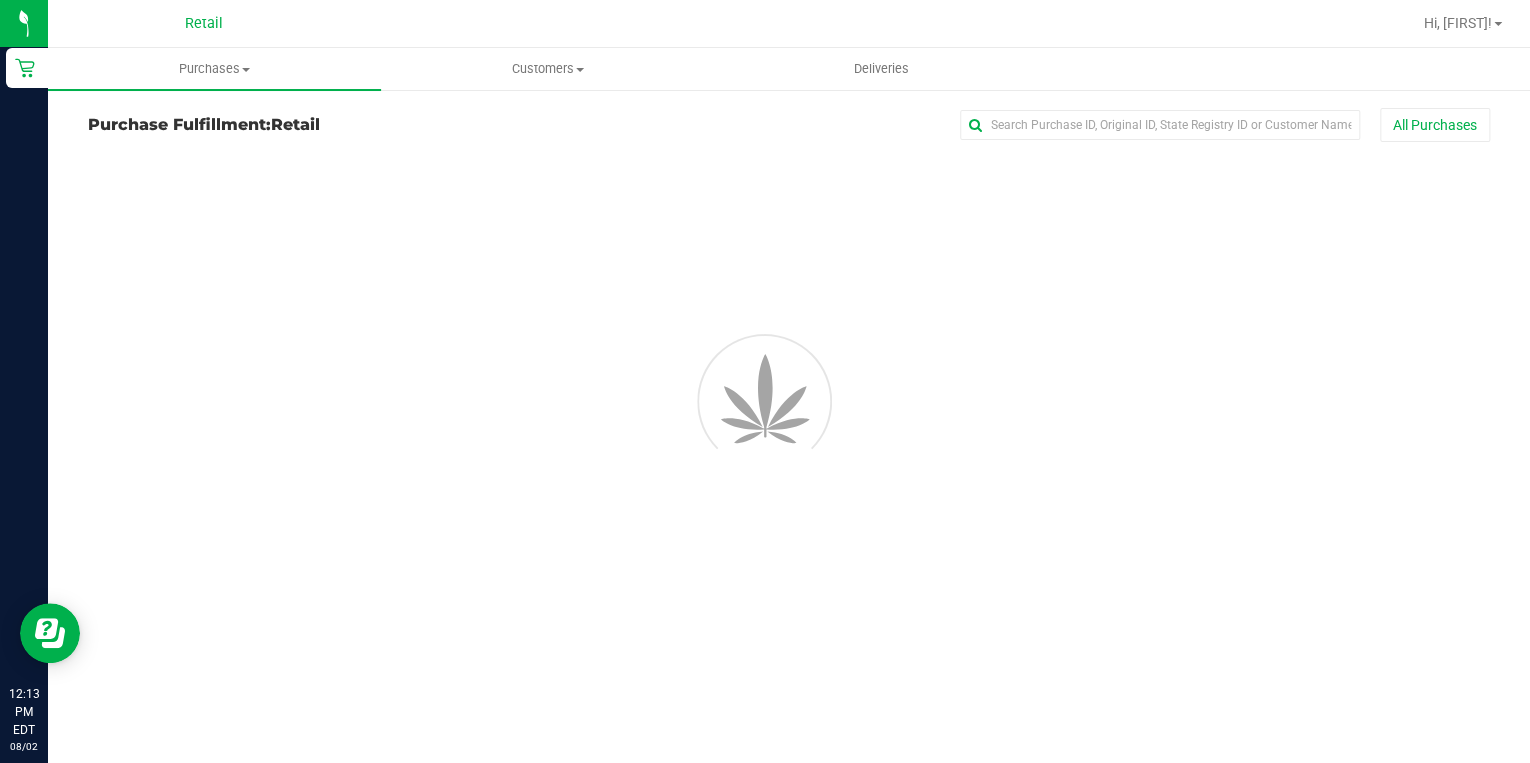 scroll, scrollTop: 0, scrollLeft: 0, axis: both 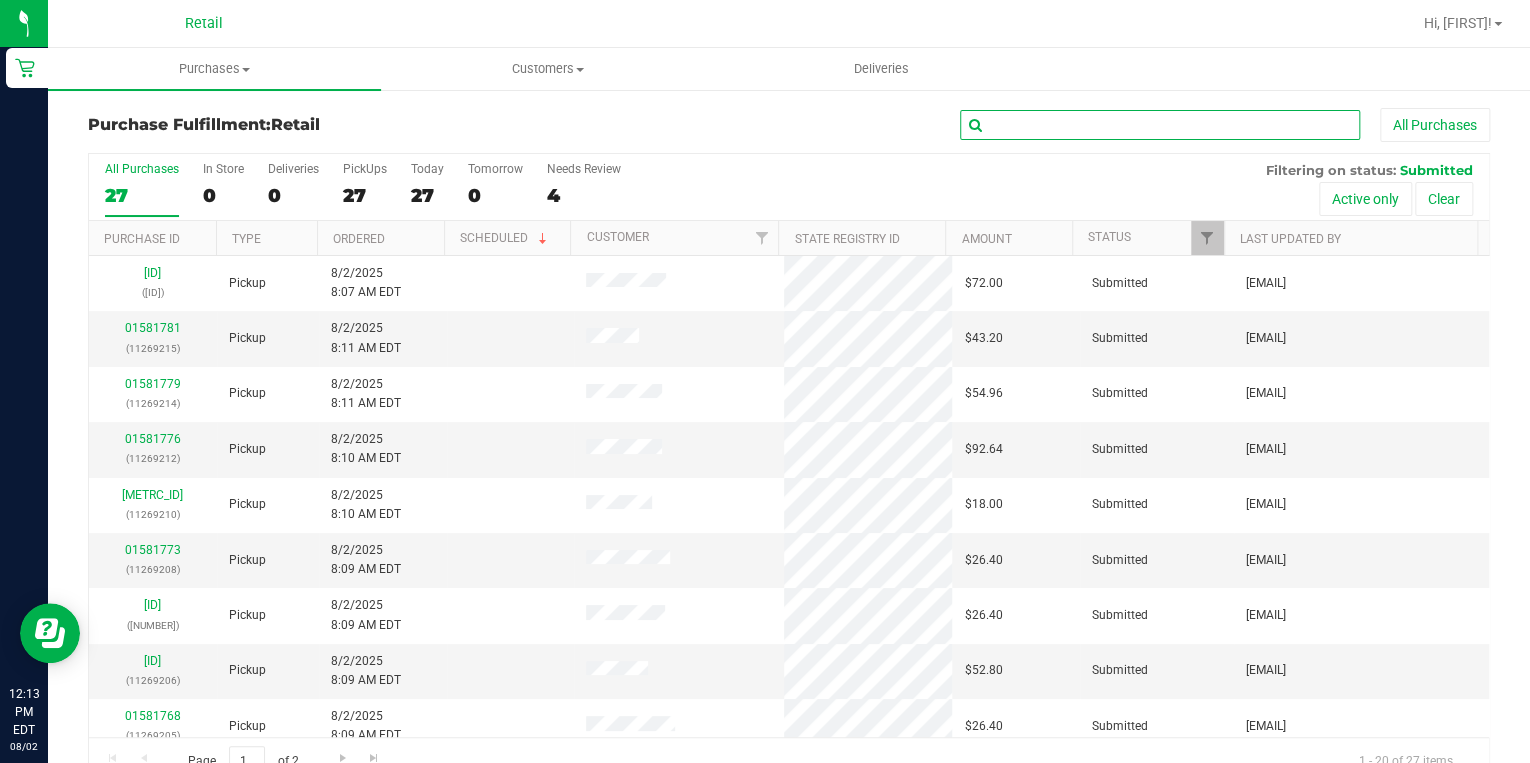 click at bounding box center [1160, 125] 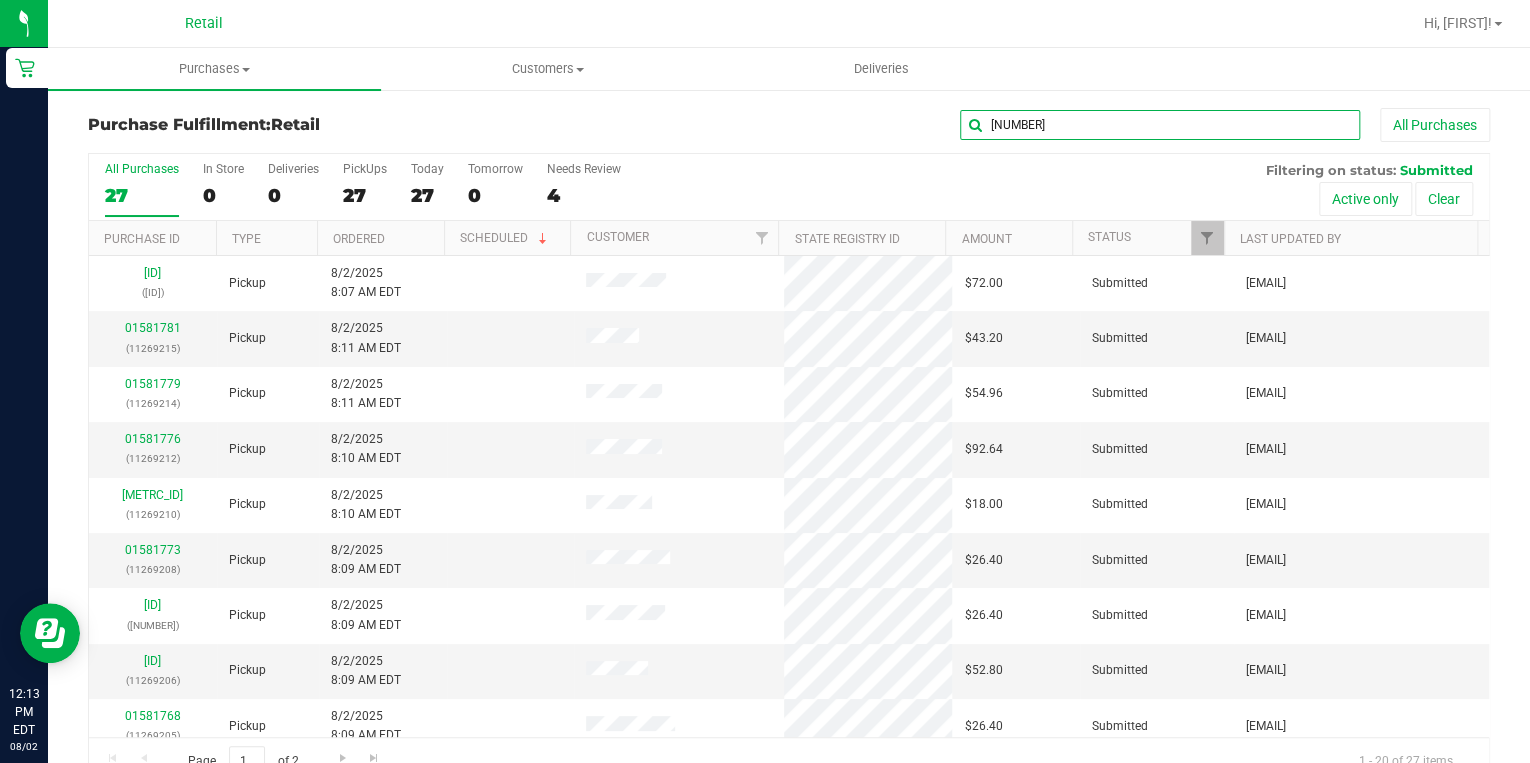 type on "9174" 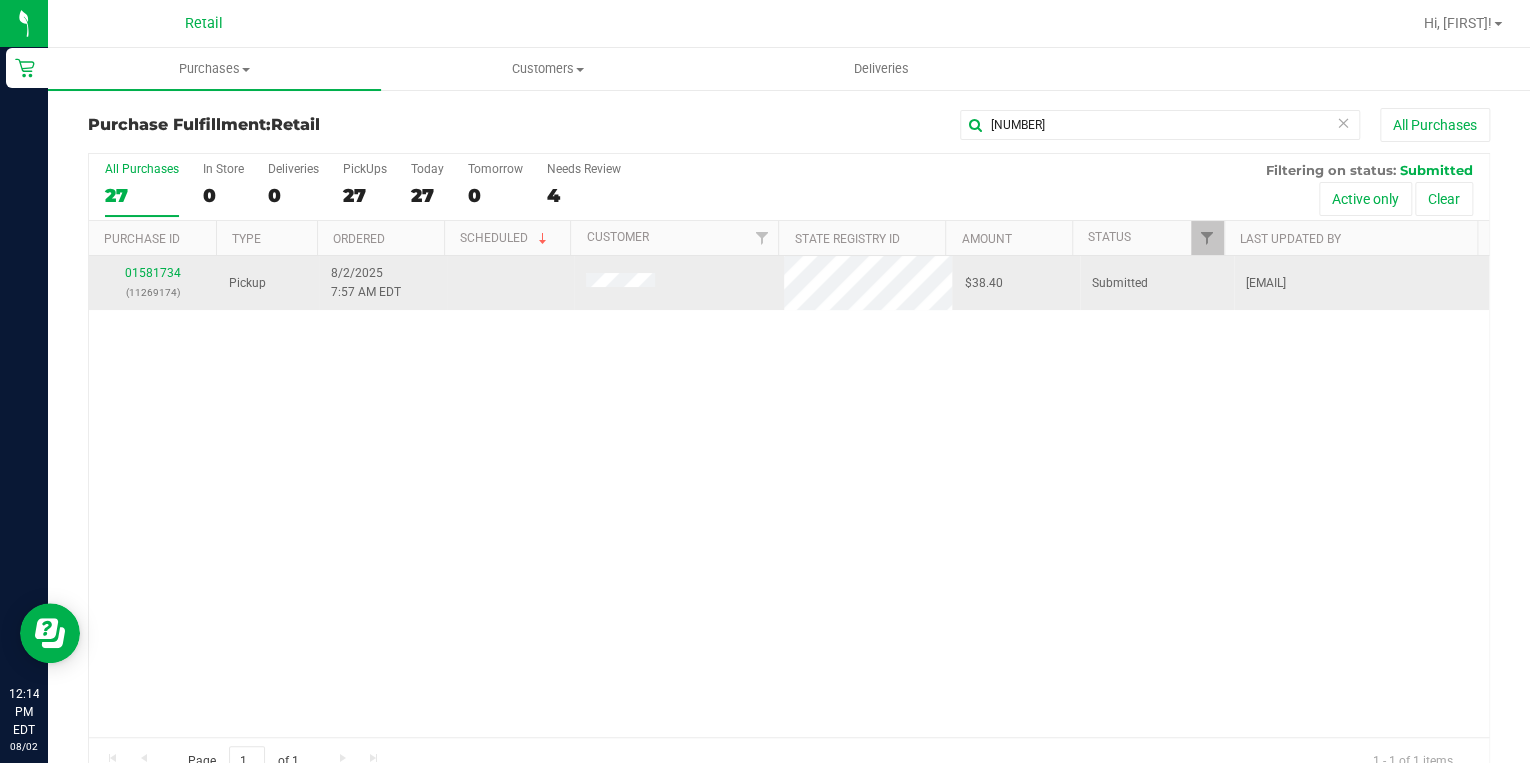click on "01581734
(11269174)" at bounding box center [153, 283] 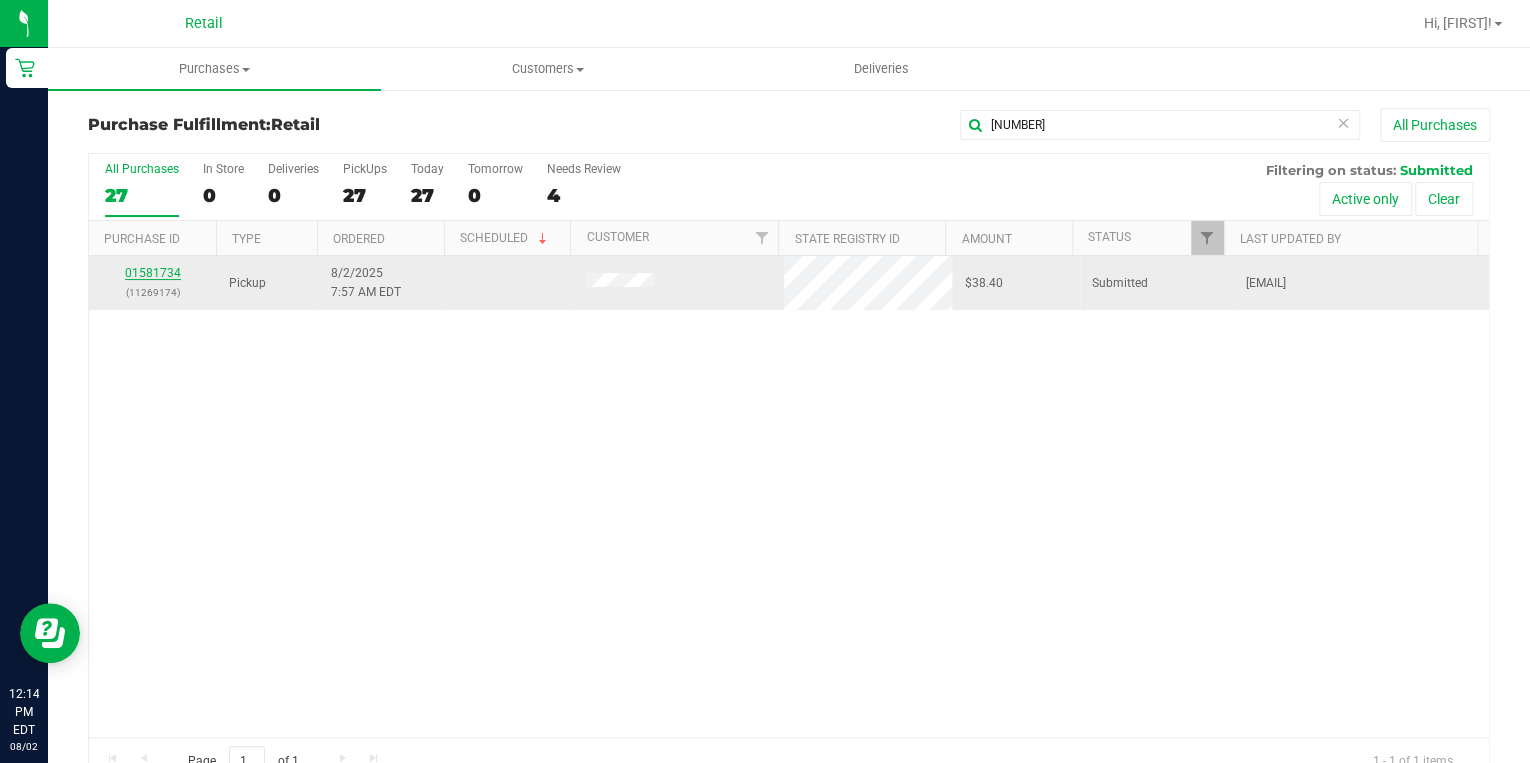 click on "01581734" at bounding box center [153, 273] 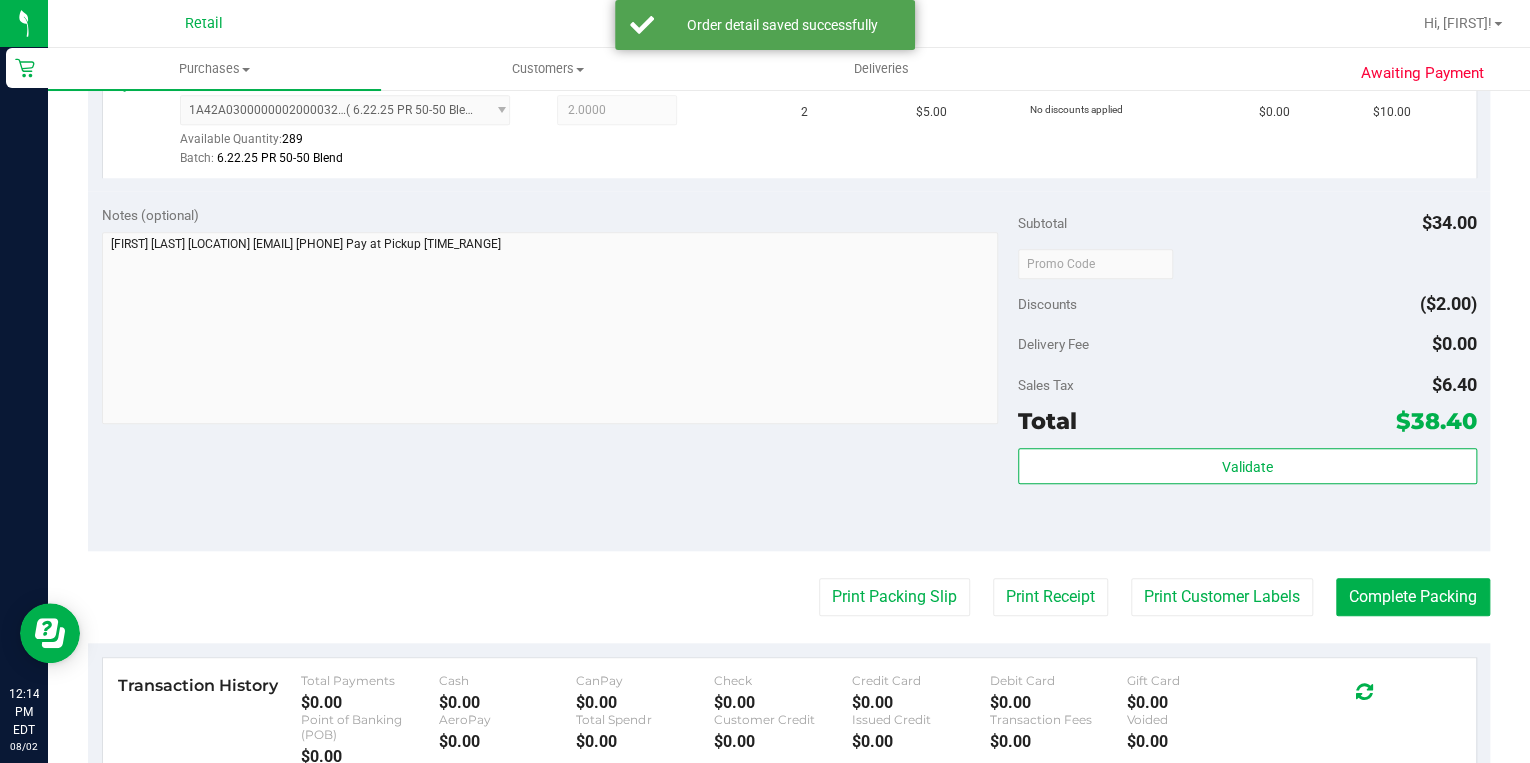 scroll, scrollTop: 720, scrollLeft: 0, axis: vertical 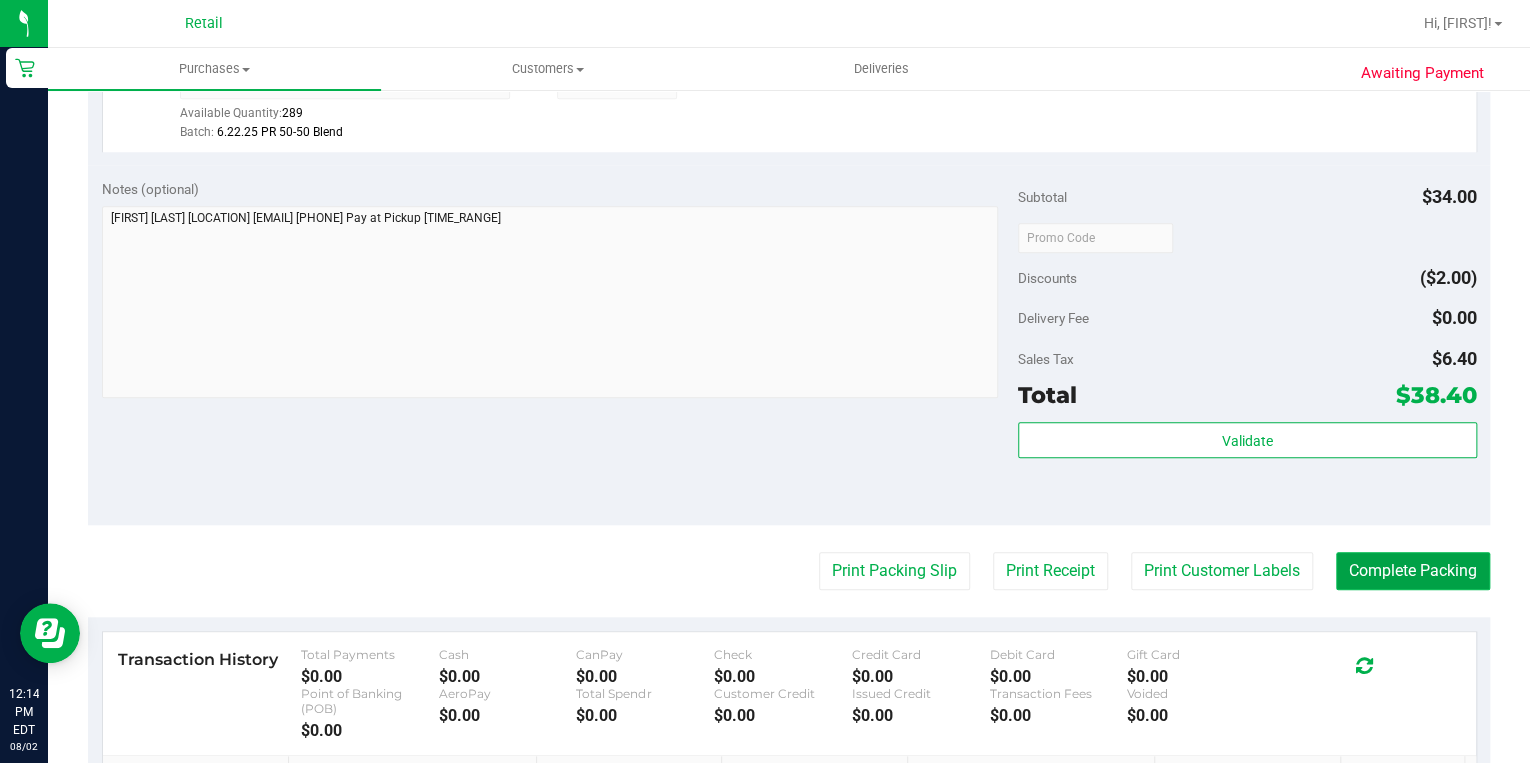 click on "Complete Packing" at bounding box center (1413, 571) 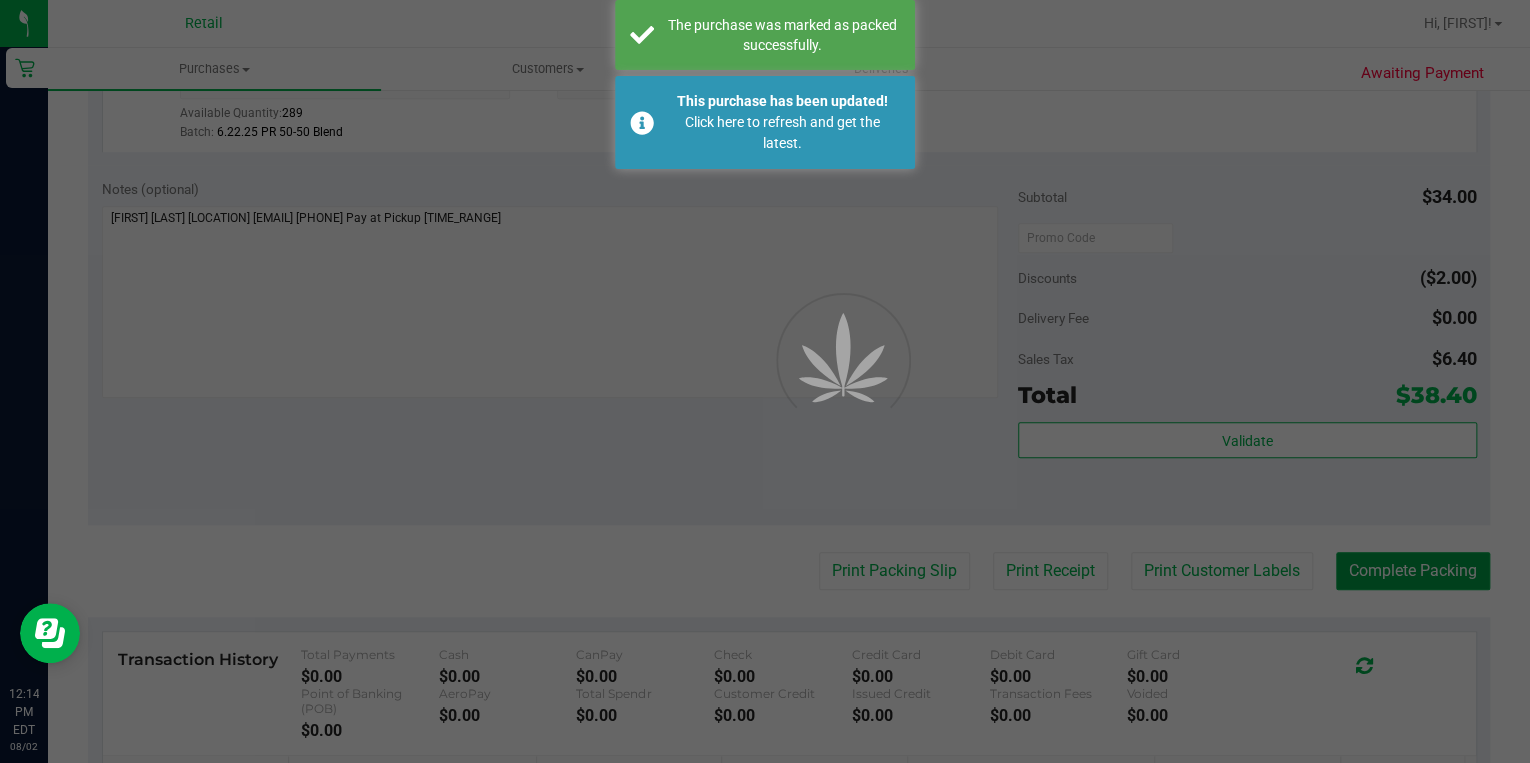 scroll, scrollTop: 518, scrollLeft: 0, axis: vertical 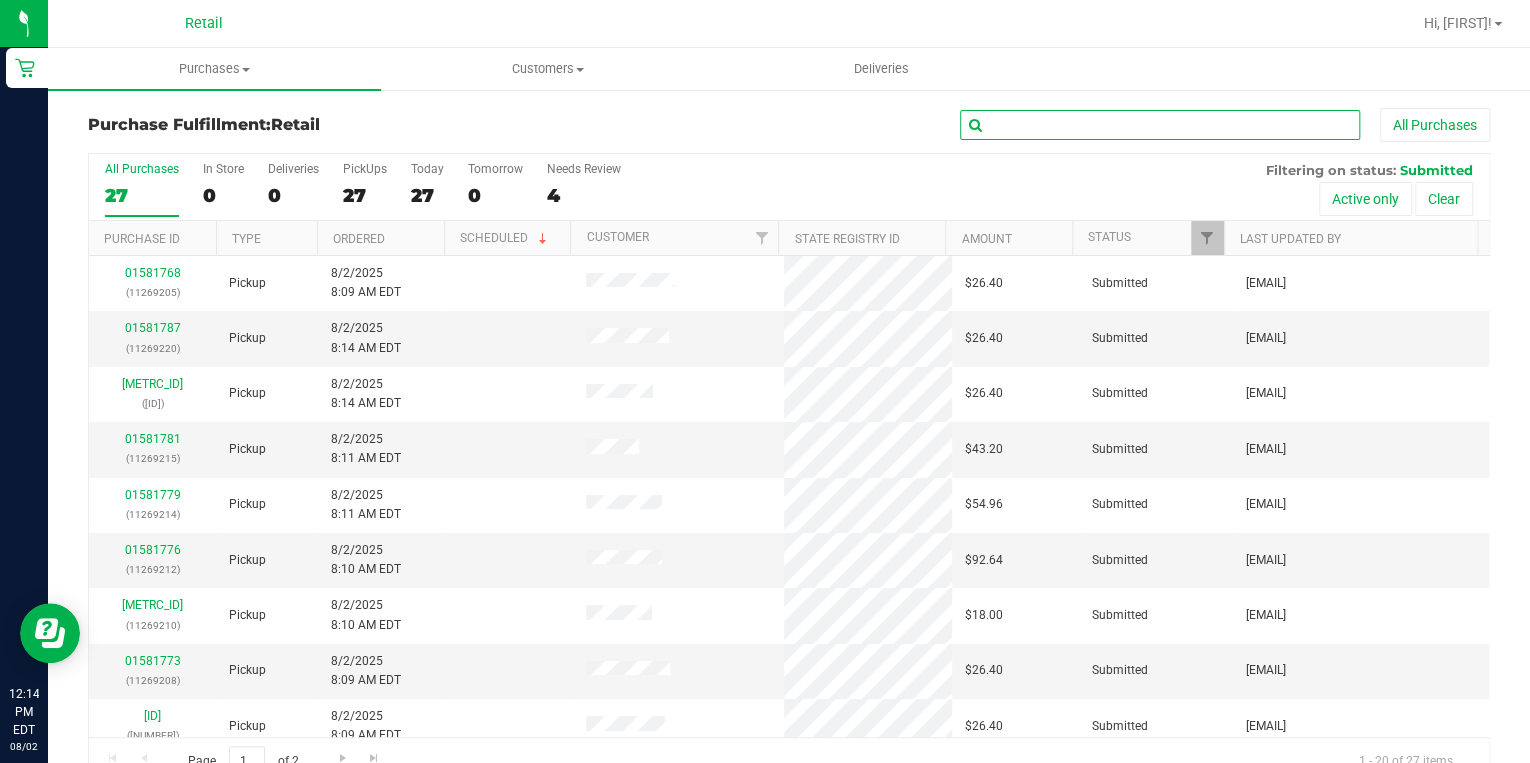 click at bounding box center (1160, 125) 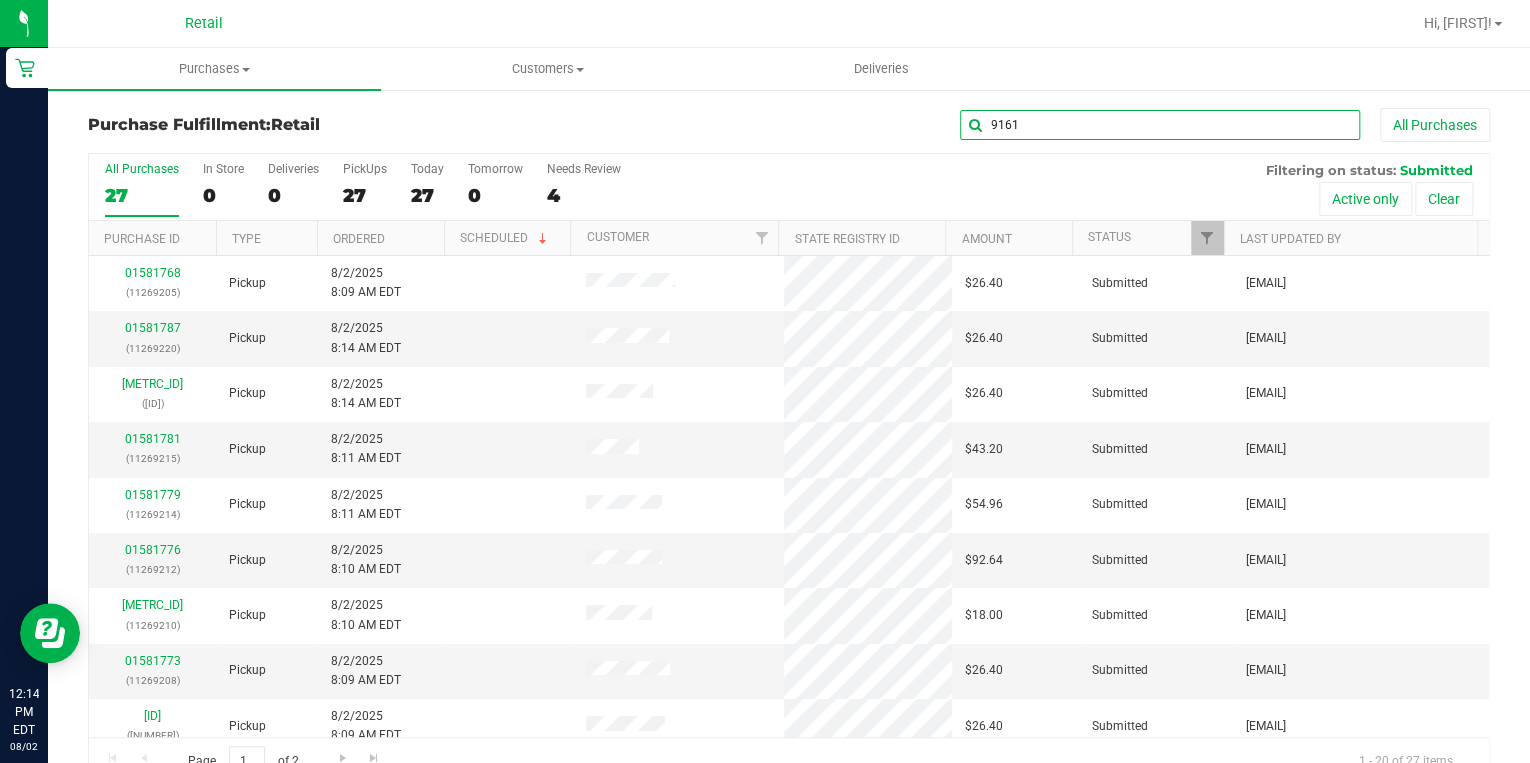 type on "9161" 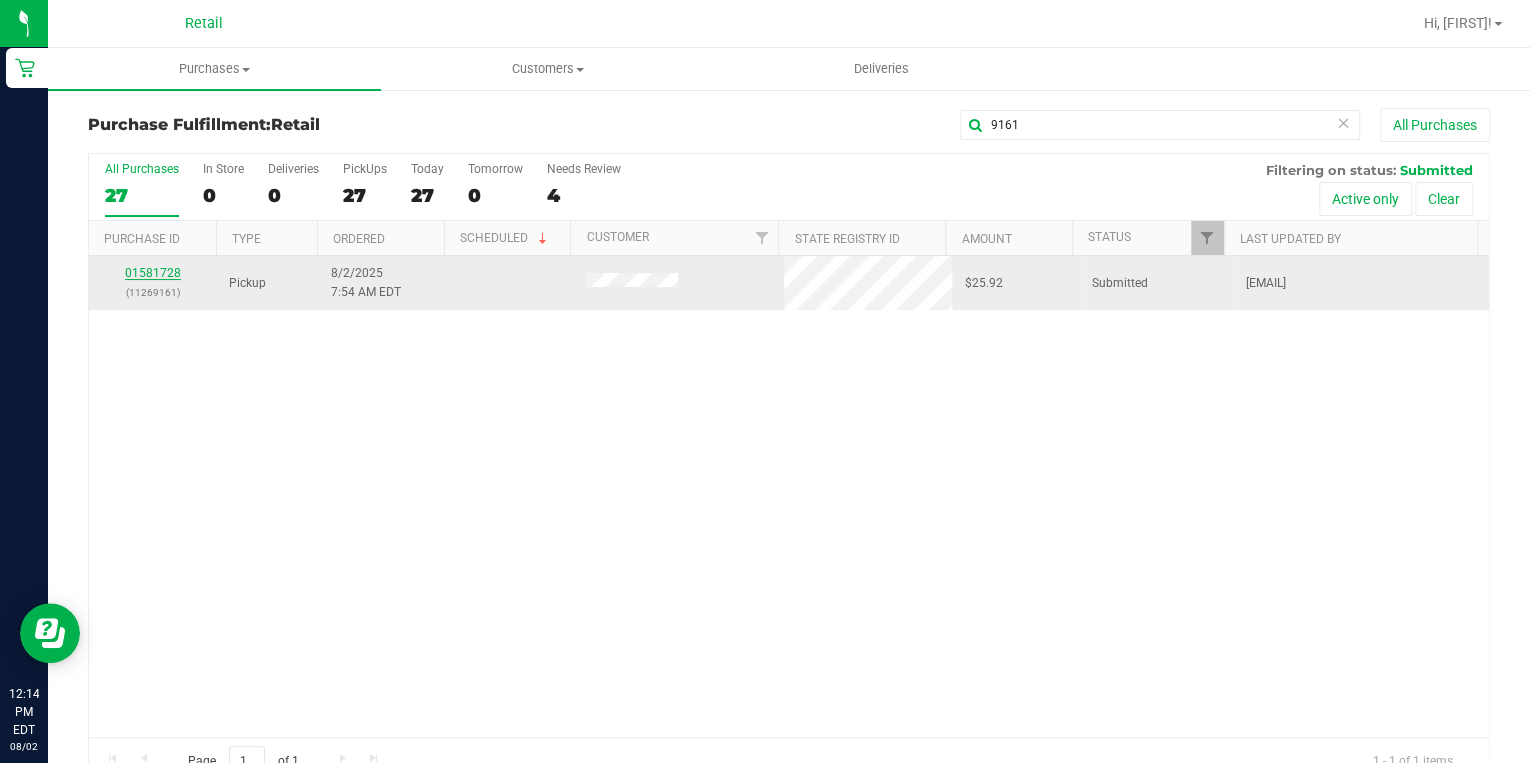 click on "01581728" at bounding box center (153, 273) 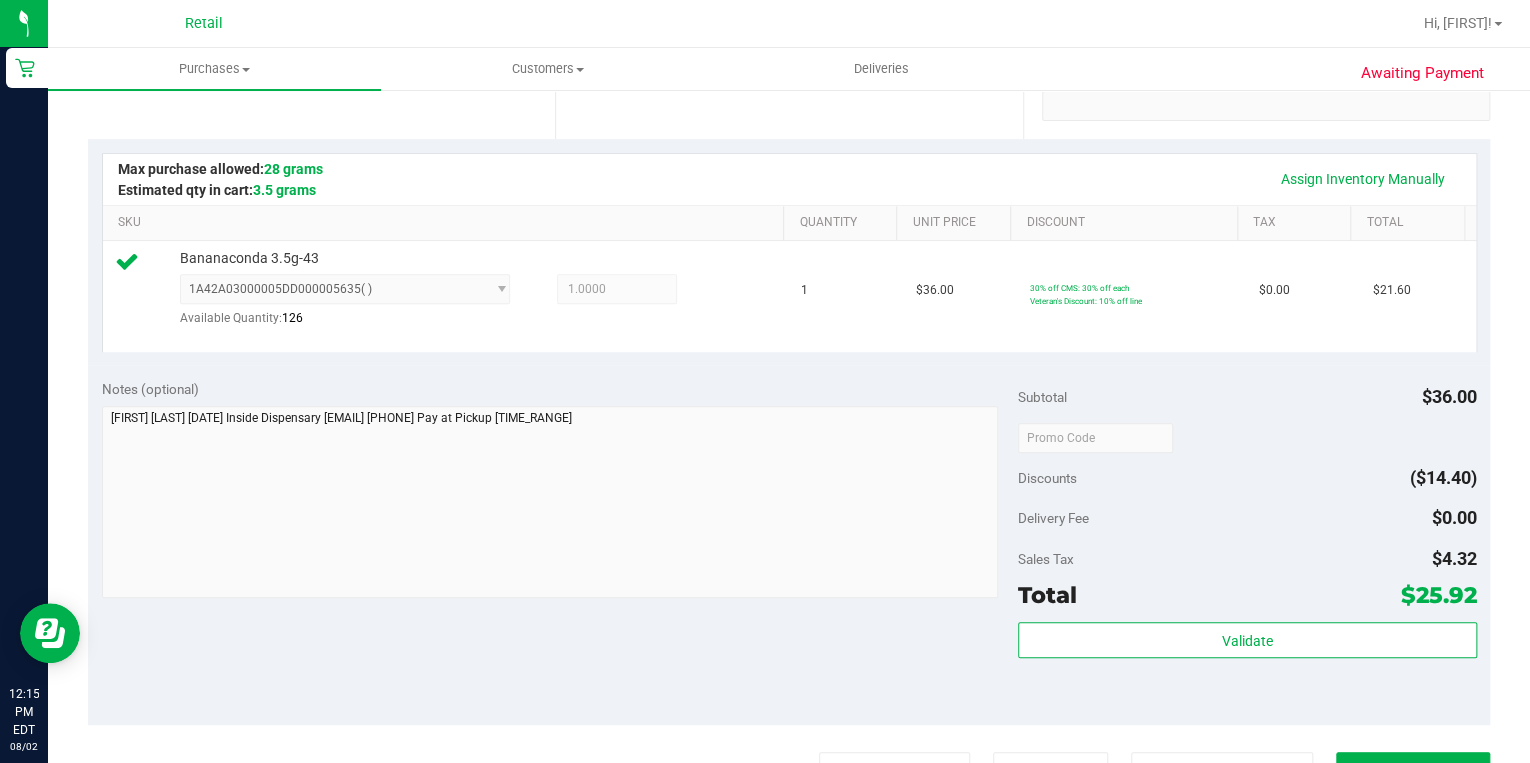 scroll, scrollTop: 560, scrollLeft: 0, axis: vertical 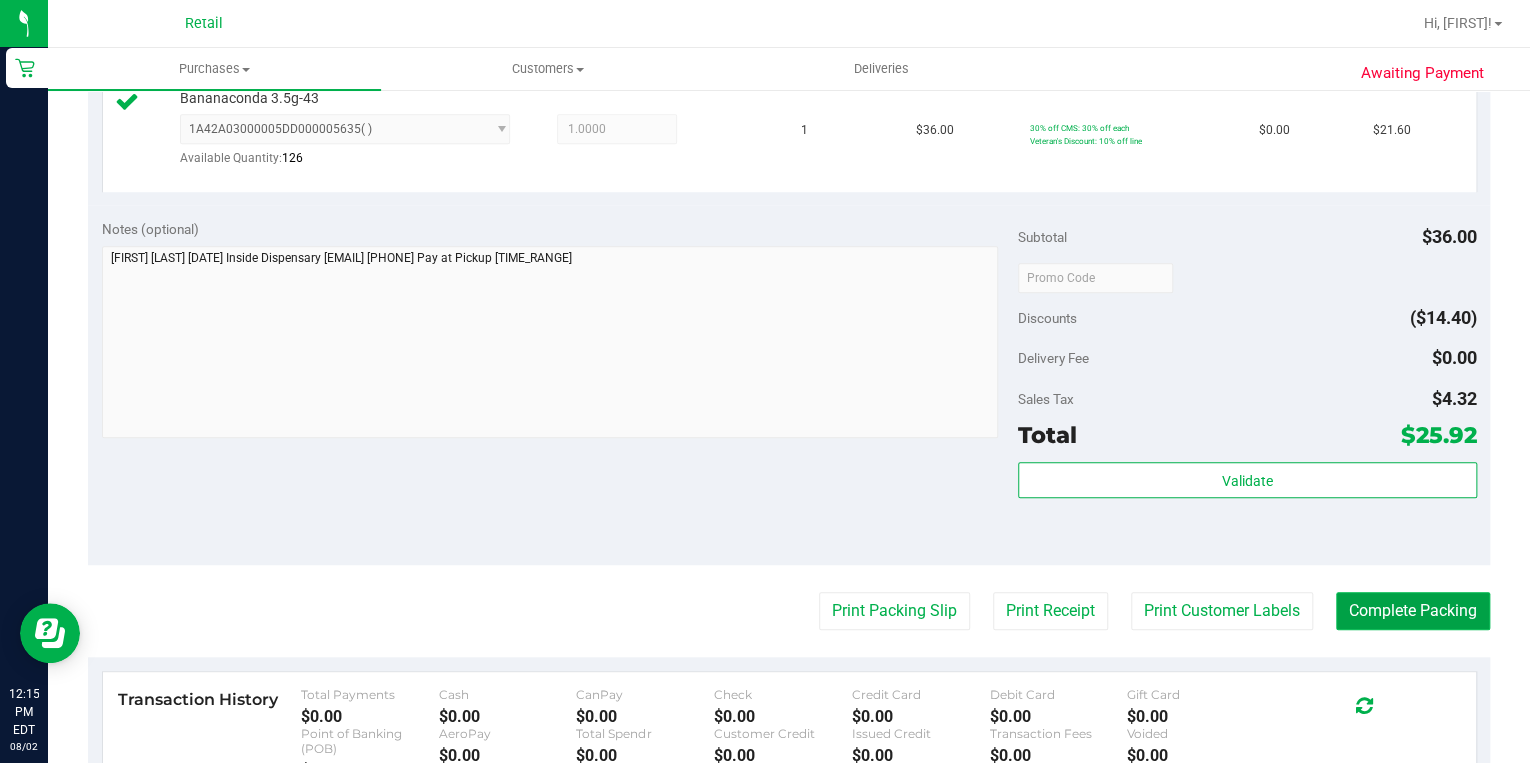 click on "Complete Packing" at bounding box center (1413, 611) 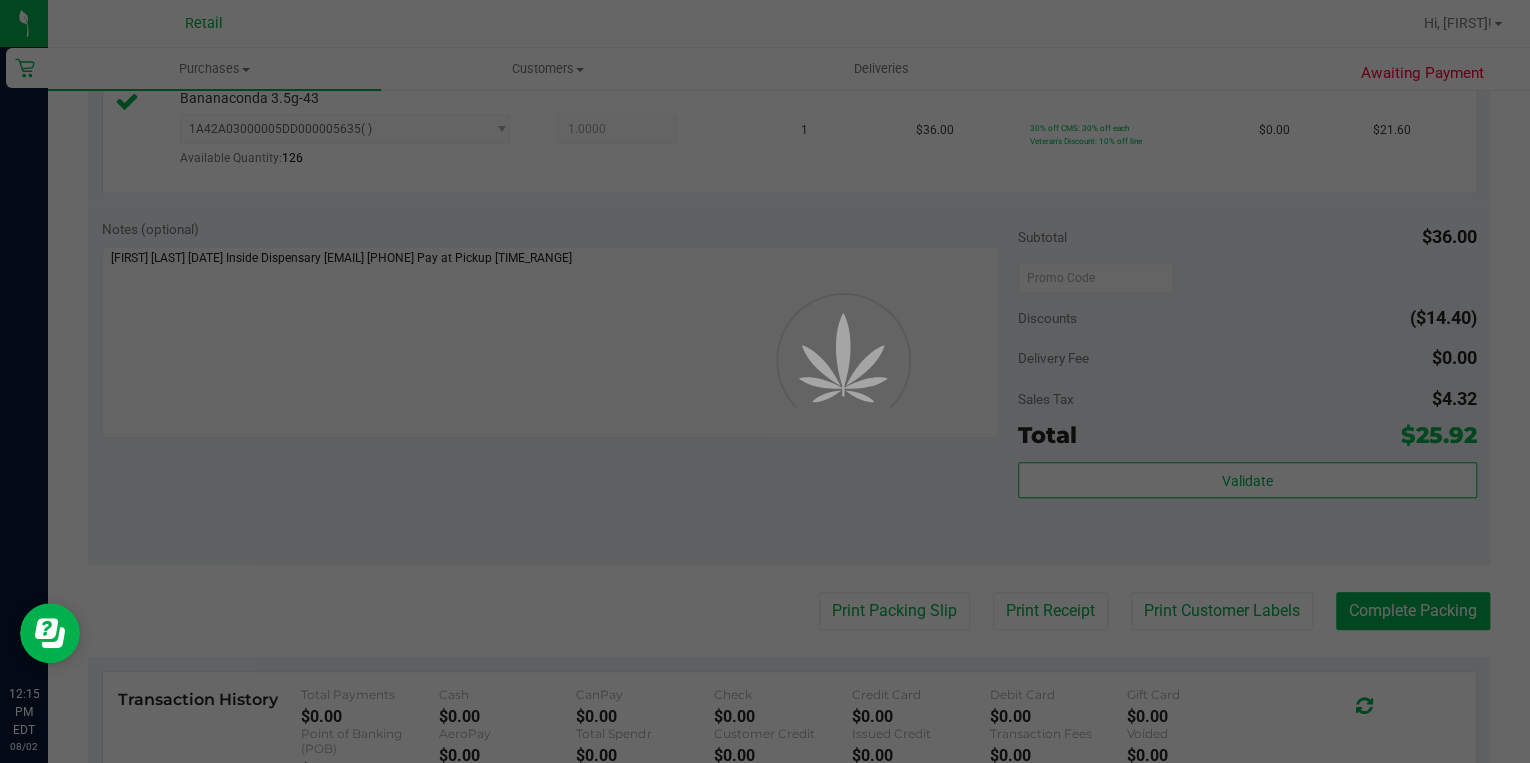 scroll, scrollTop: 0, scrollLeft: 0, axis: both 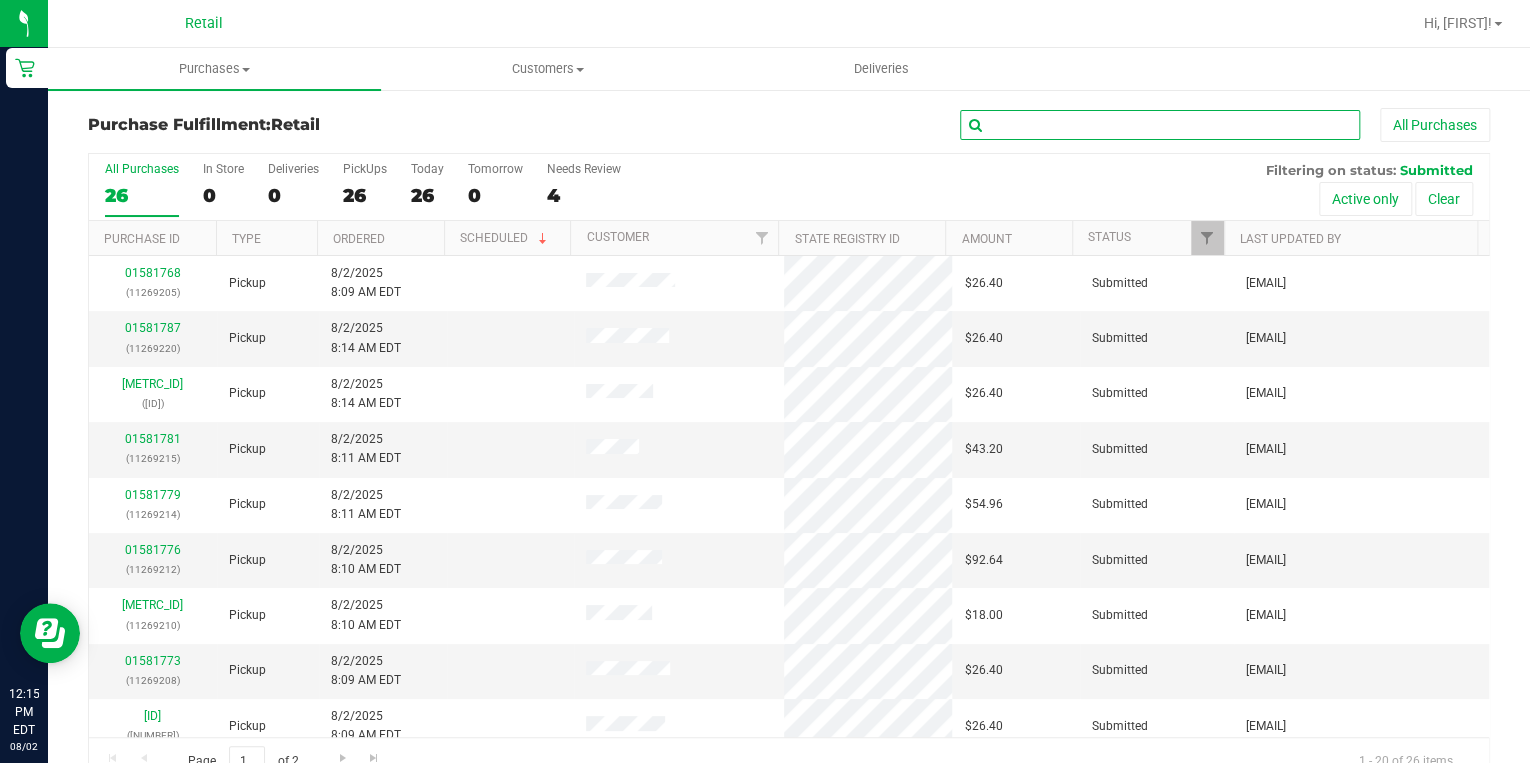 click at bounding box center (1160, 125) 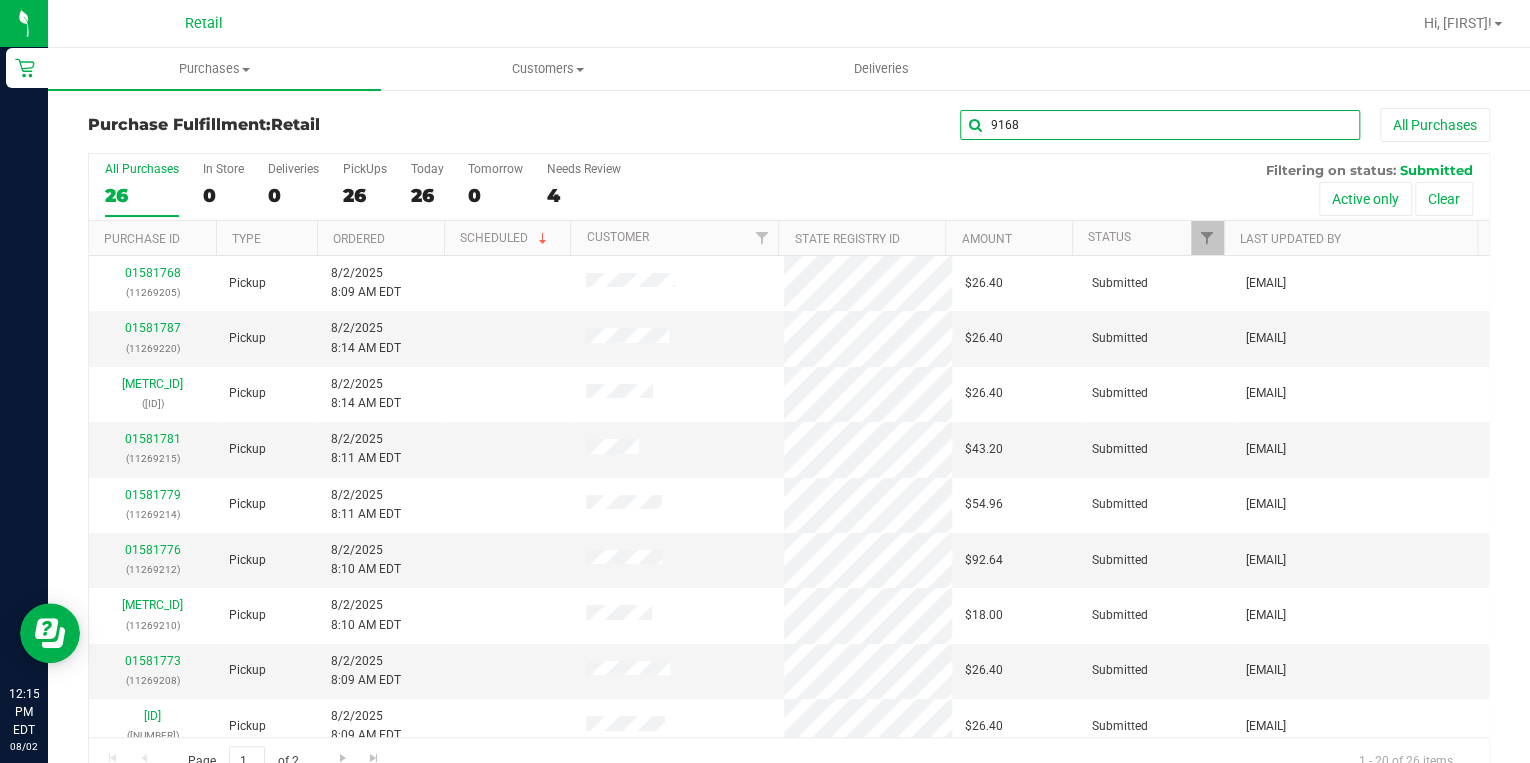 type on "9168" 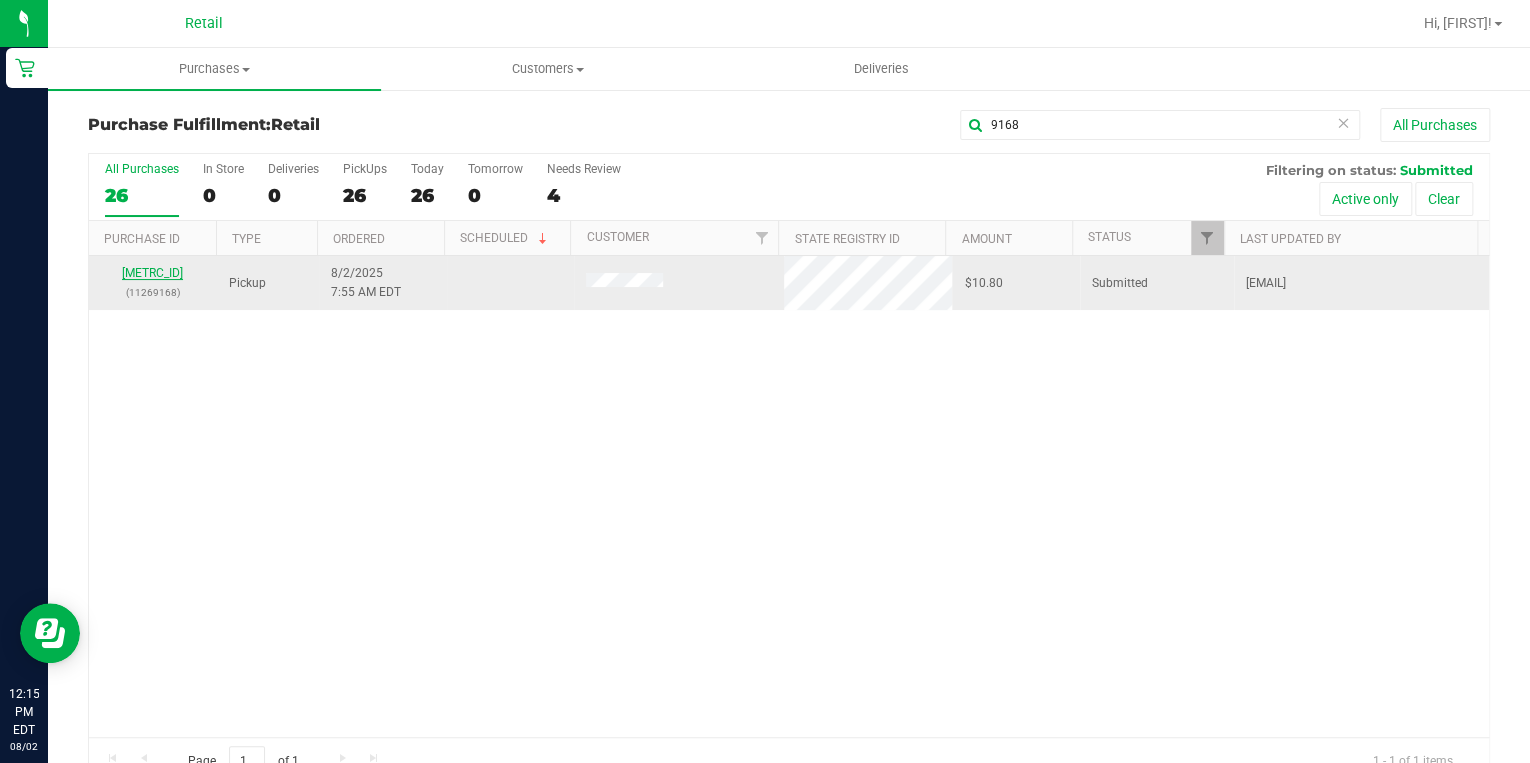 click on "01581730" at bounding box center (152, 273) 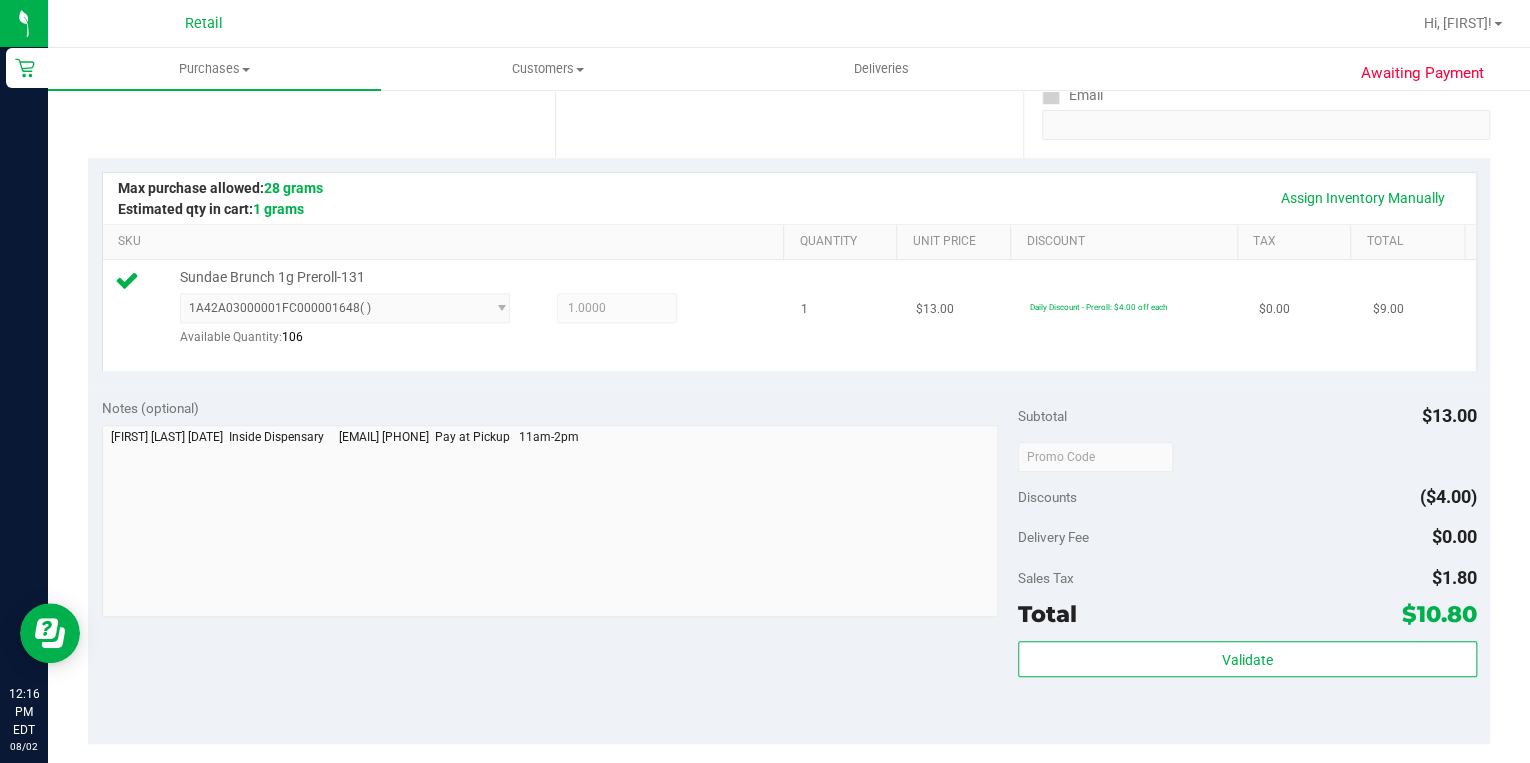 scroll, scrollTop: 480, scrollLeft: 0, axis: vertical 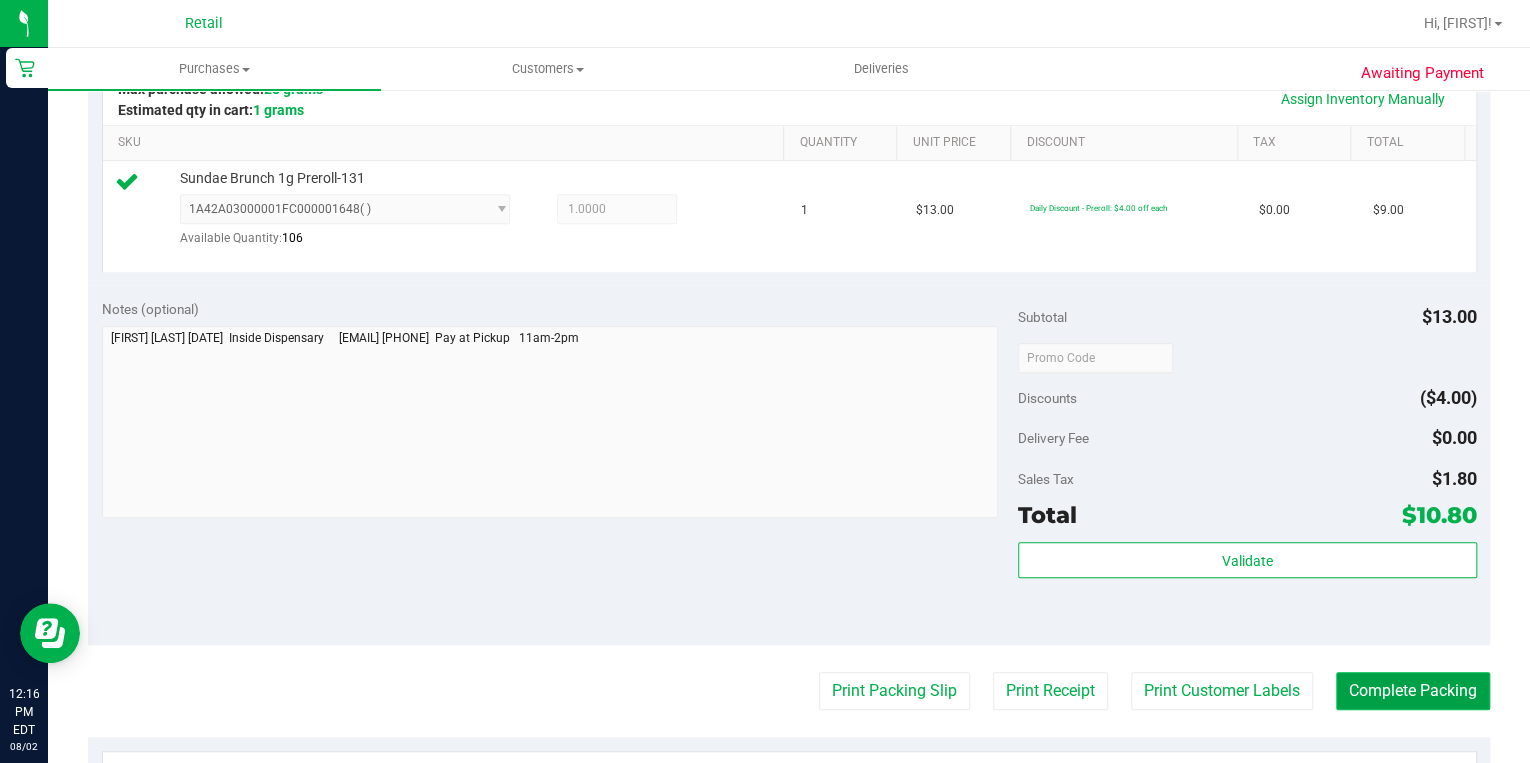 click on "Complete Packing" at bounding box center [1413, 691] 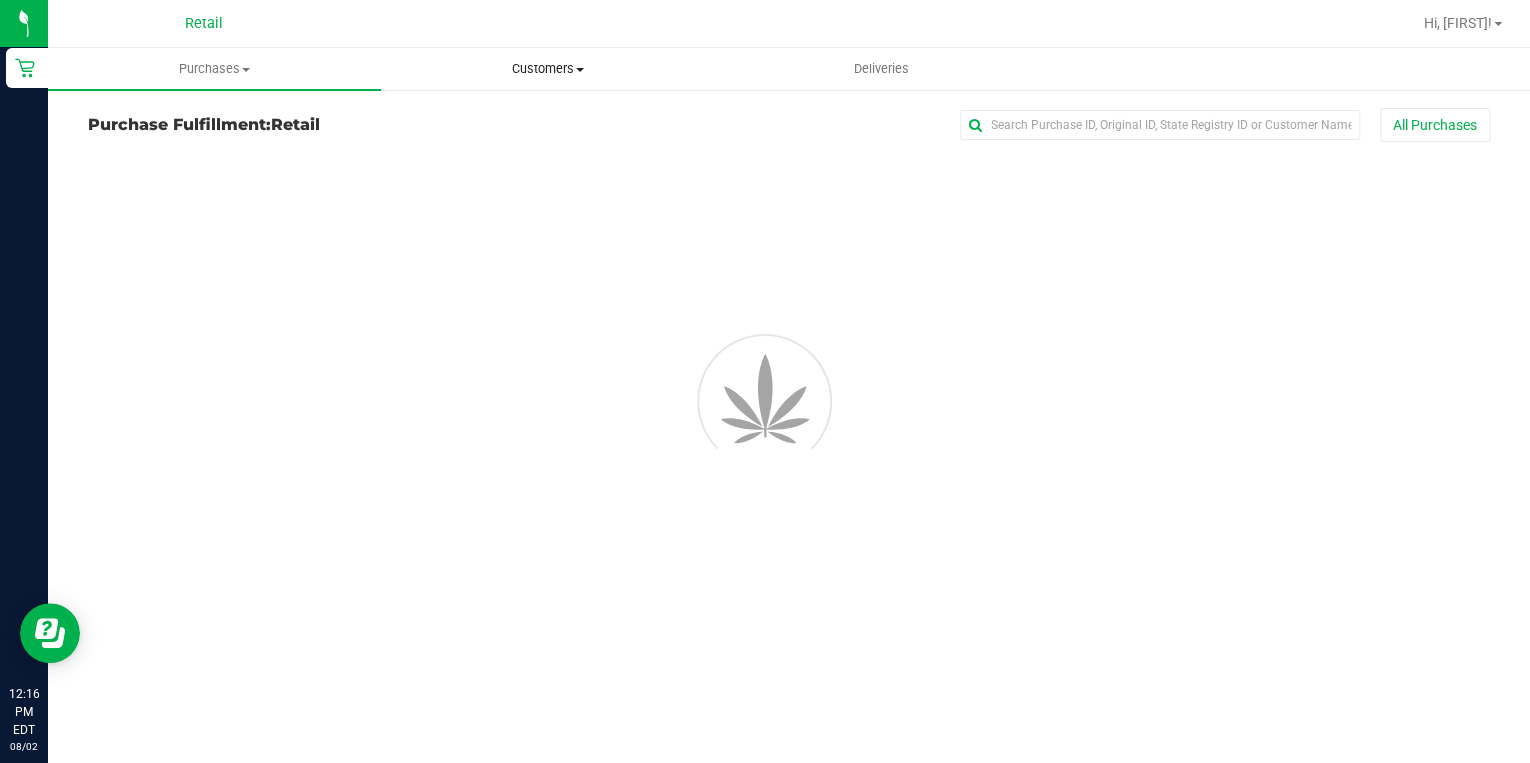 scroll, scrollTop: 0, scrollLeft: 0, axis: both 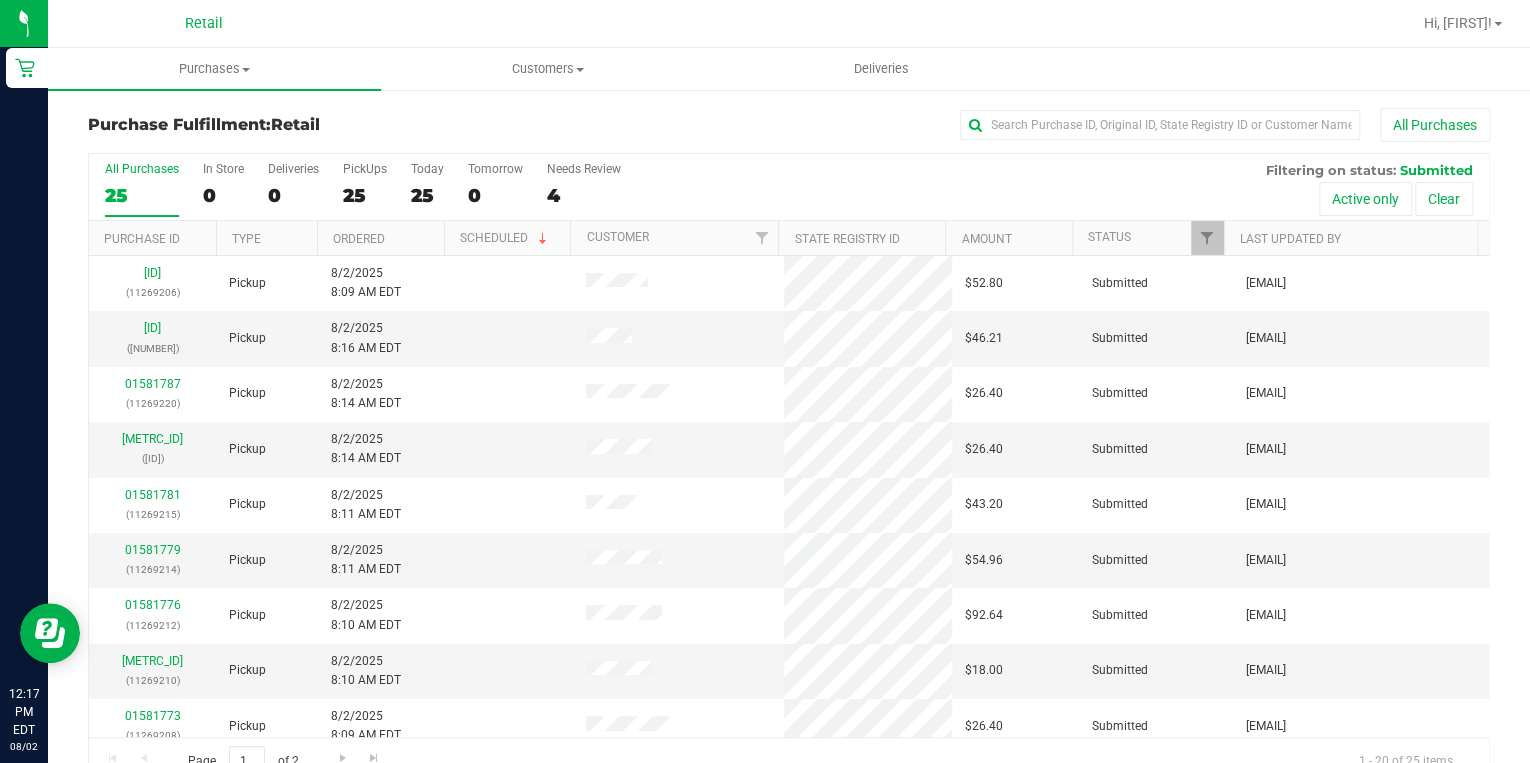 click on "All Purchases" at bounding box center [1022, 125] 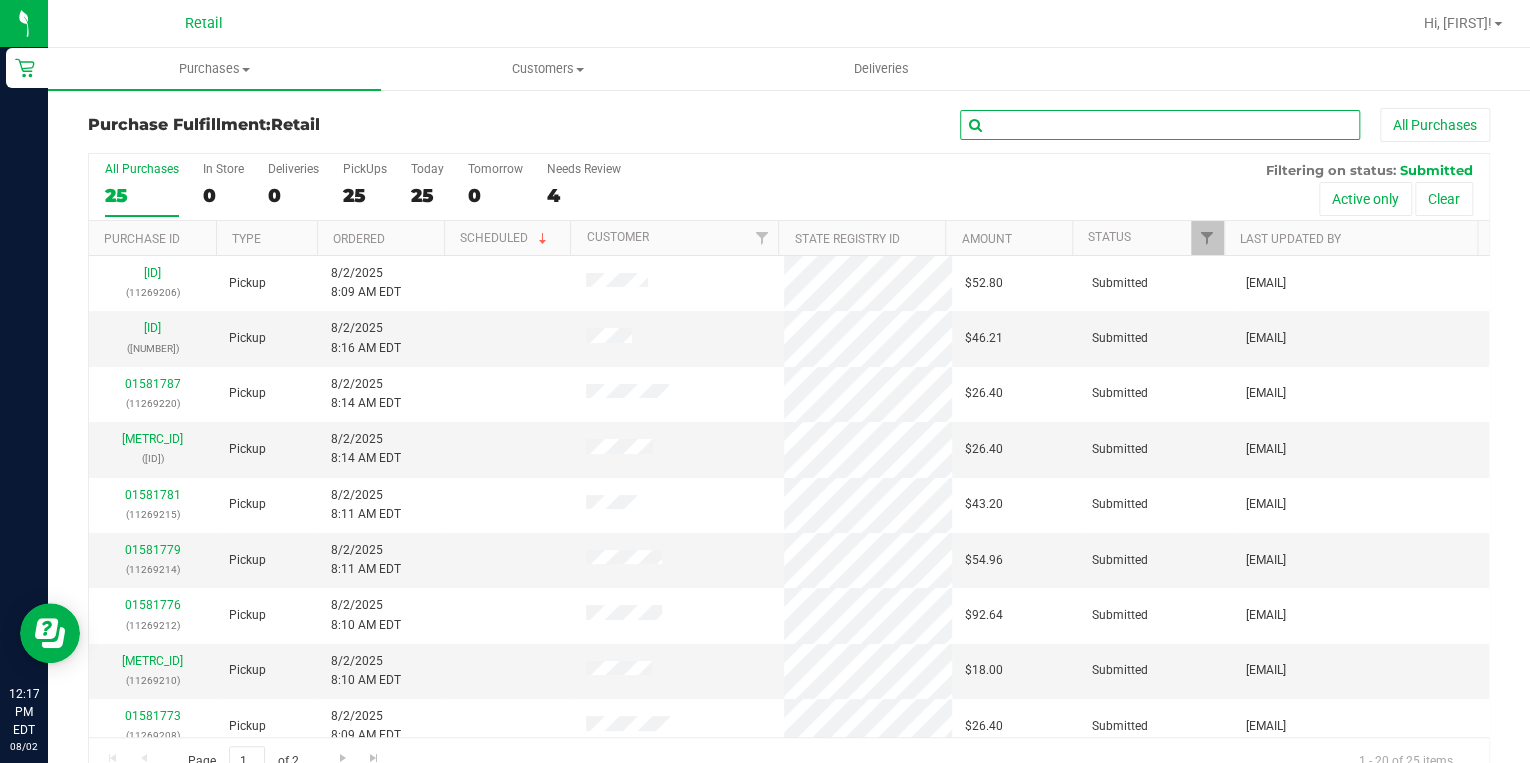 click at bounding box center (1160, 125) 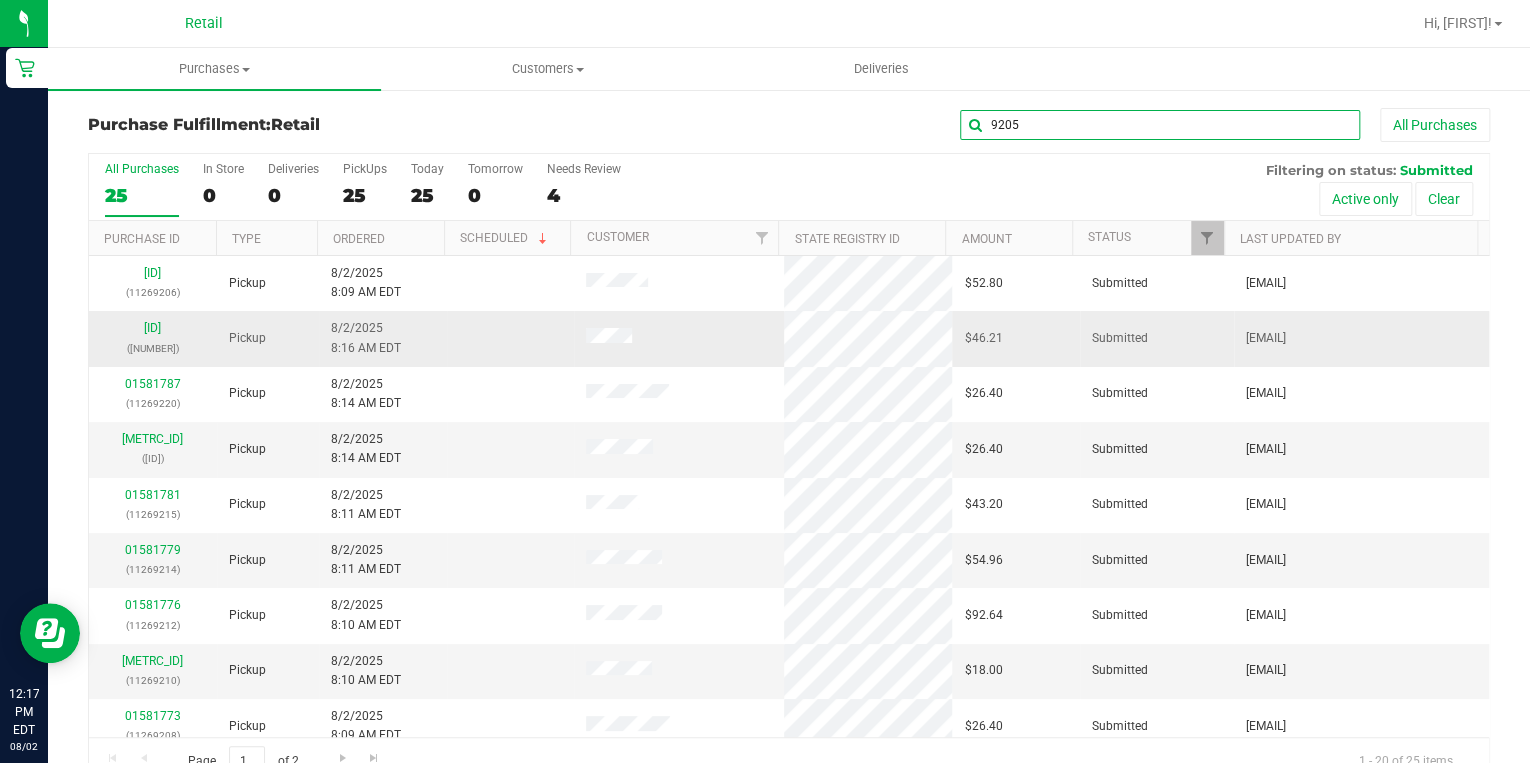 type on "9205" 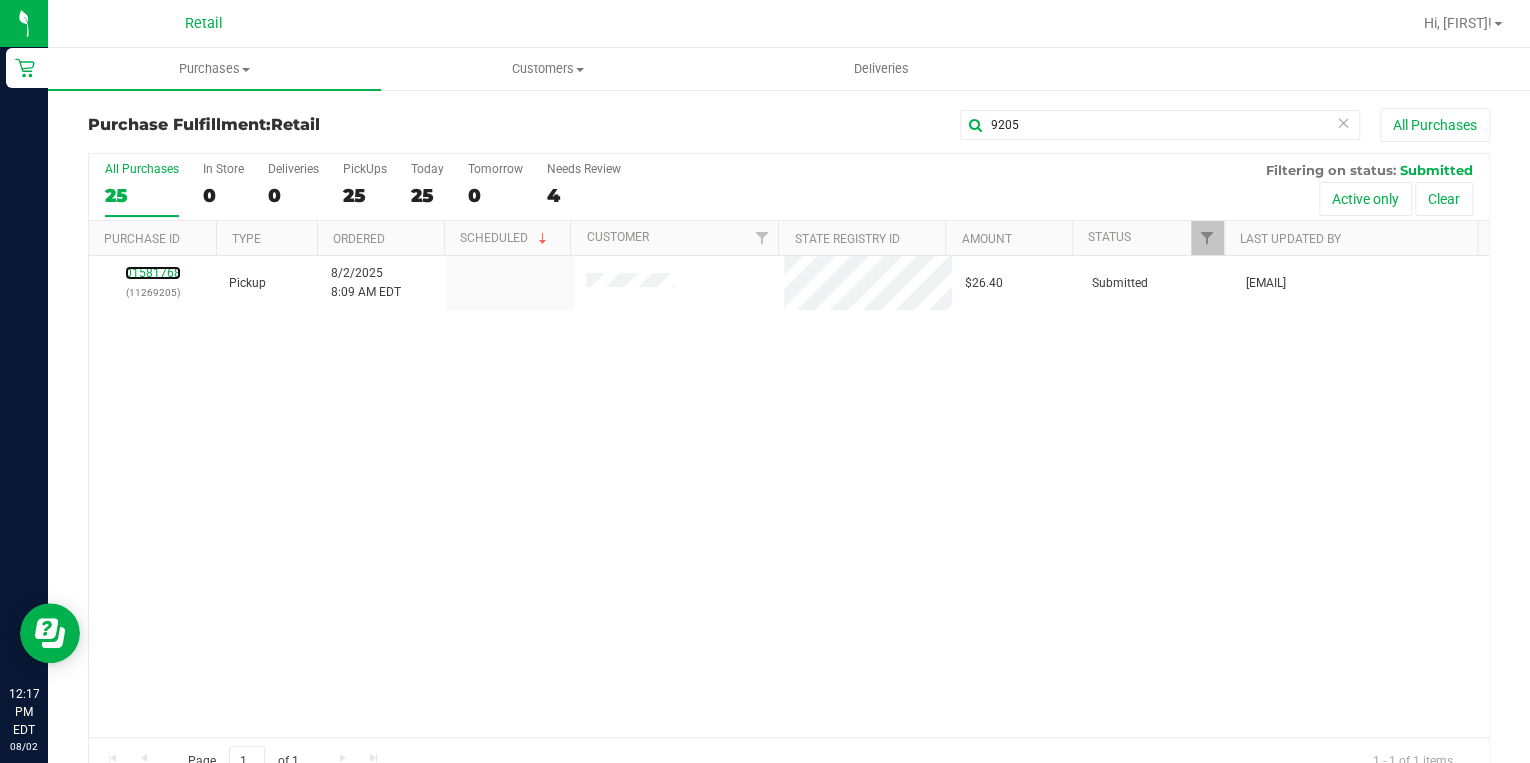 click on "01581768" at bounding box center [153, 273] 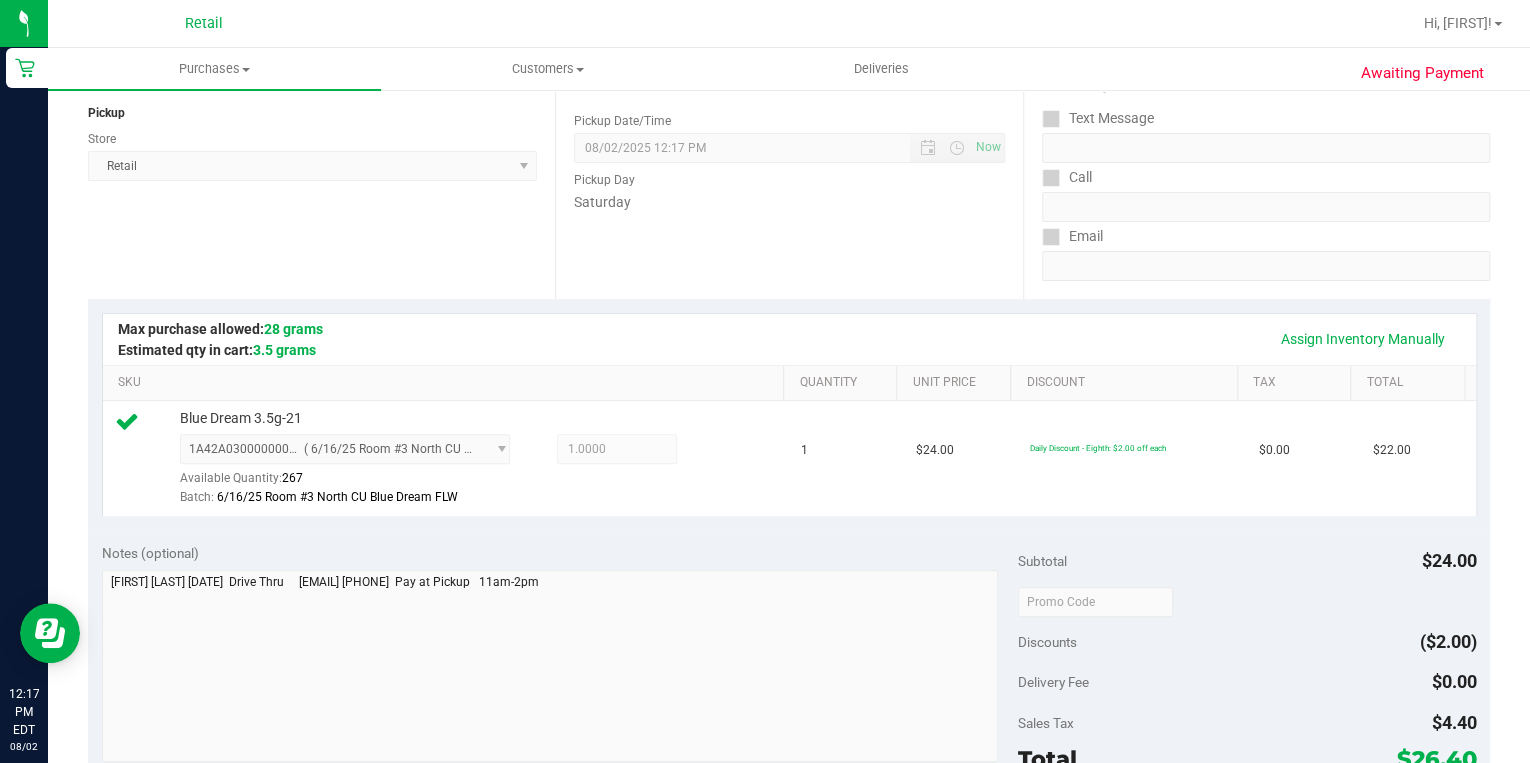 scroll, scrollTop: 480, scrollLeft: 0, axis: vertical 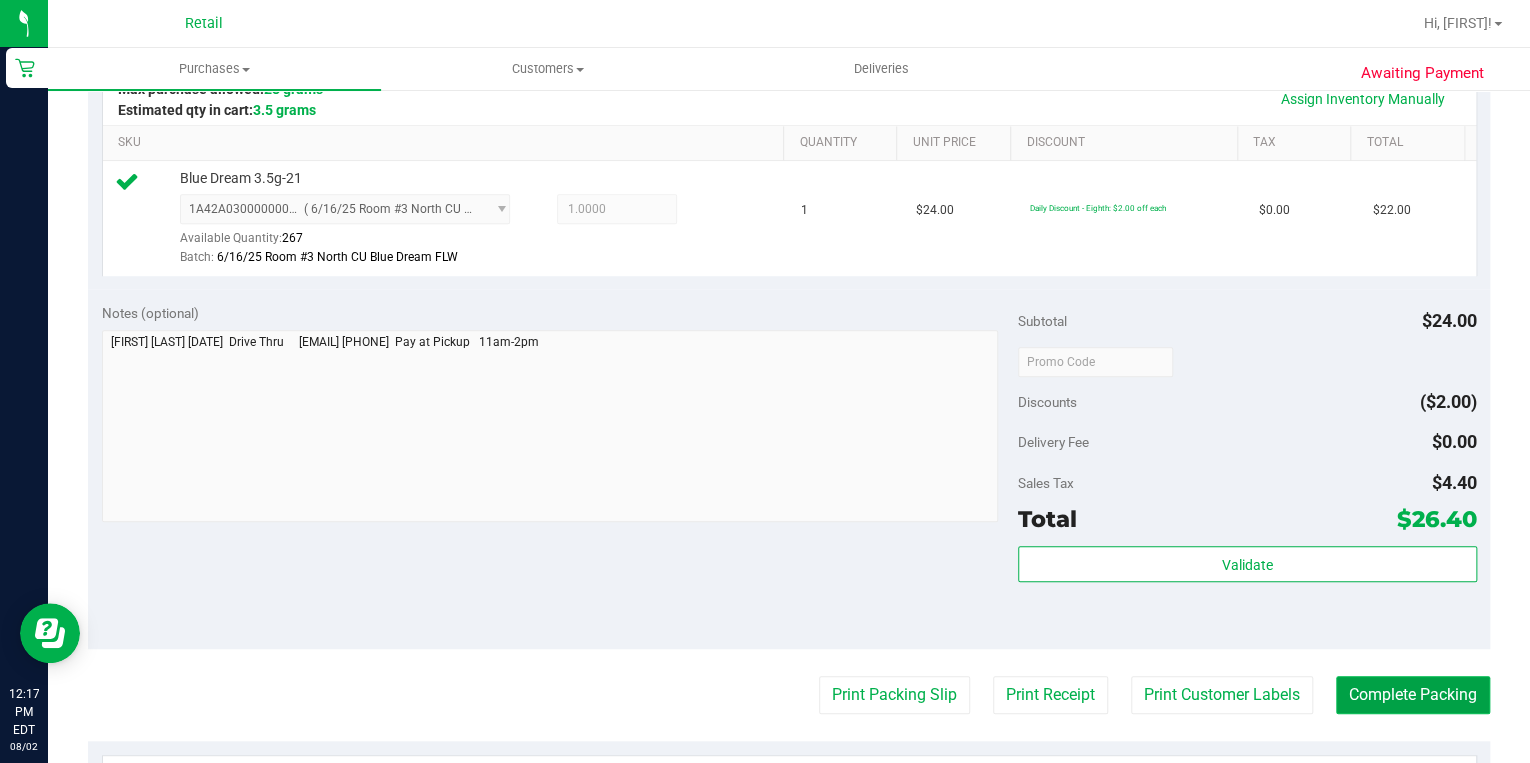 click on "Complete Packing" at bounding box center [1413, 695] 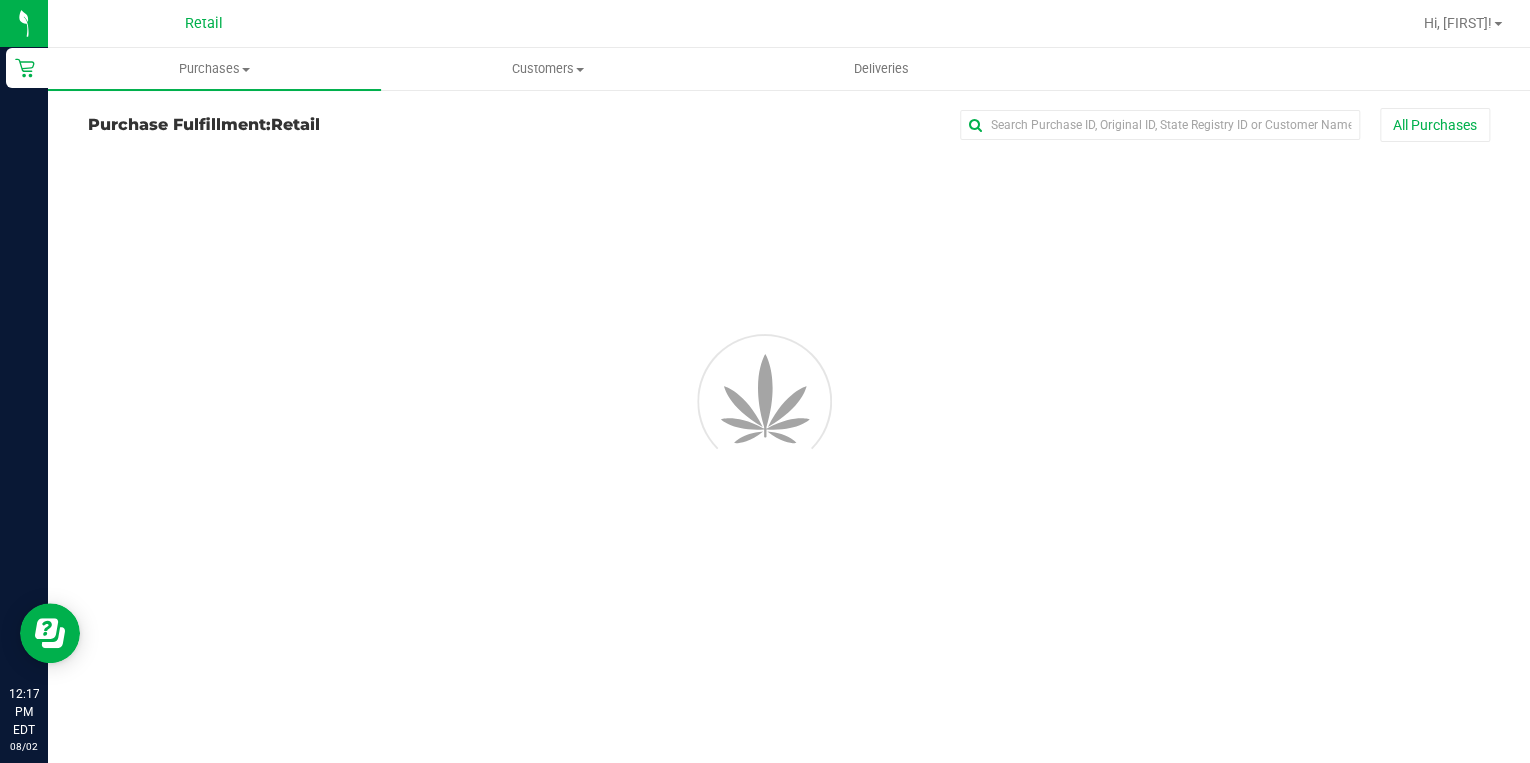 scroll, scrollTop: 0, scrollLeft: 0, axis: both 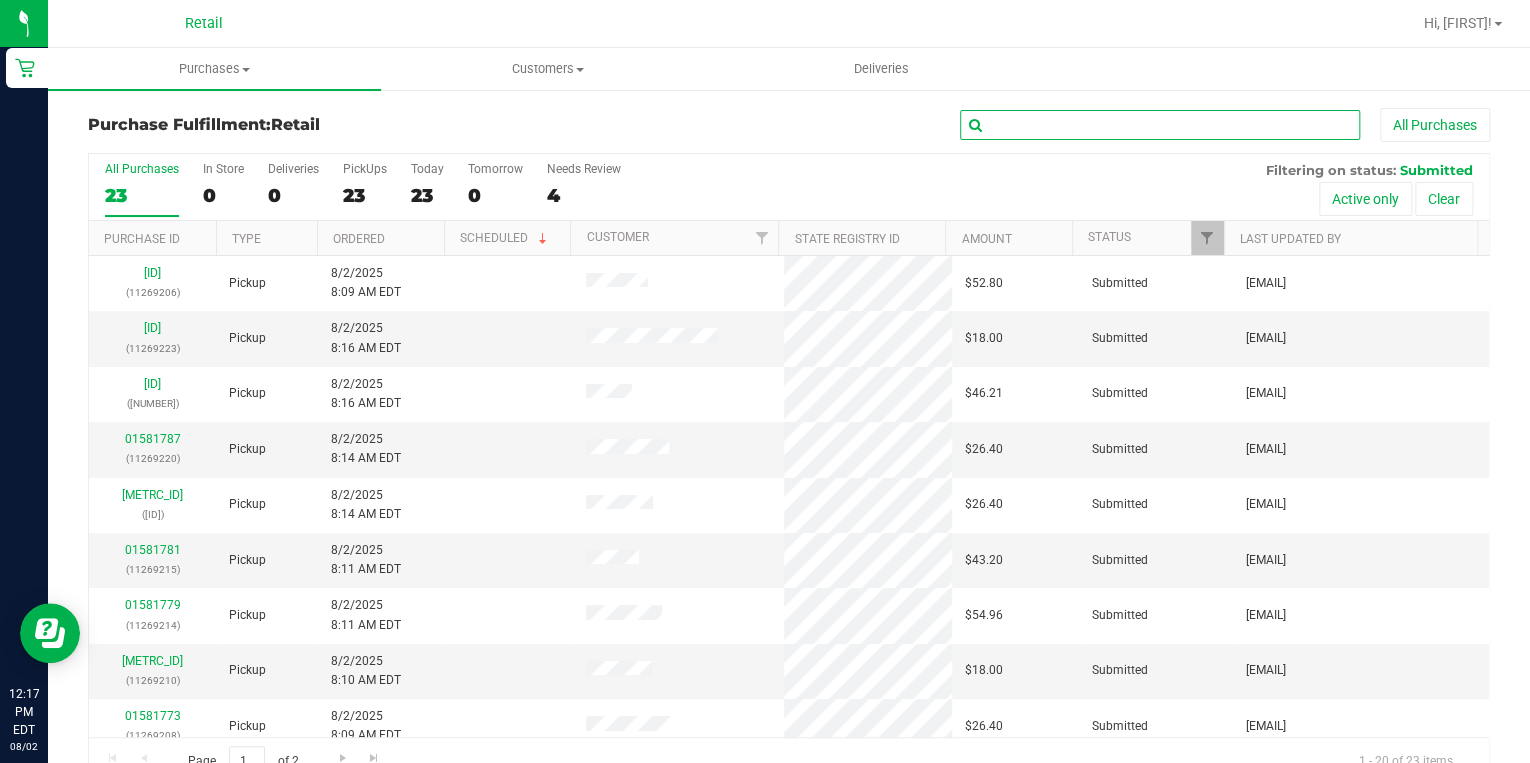 click at bounding box center [1160, 125] 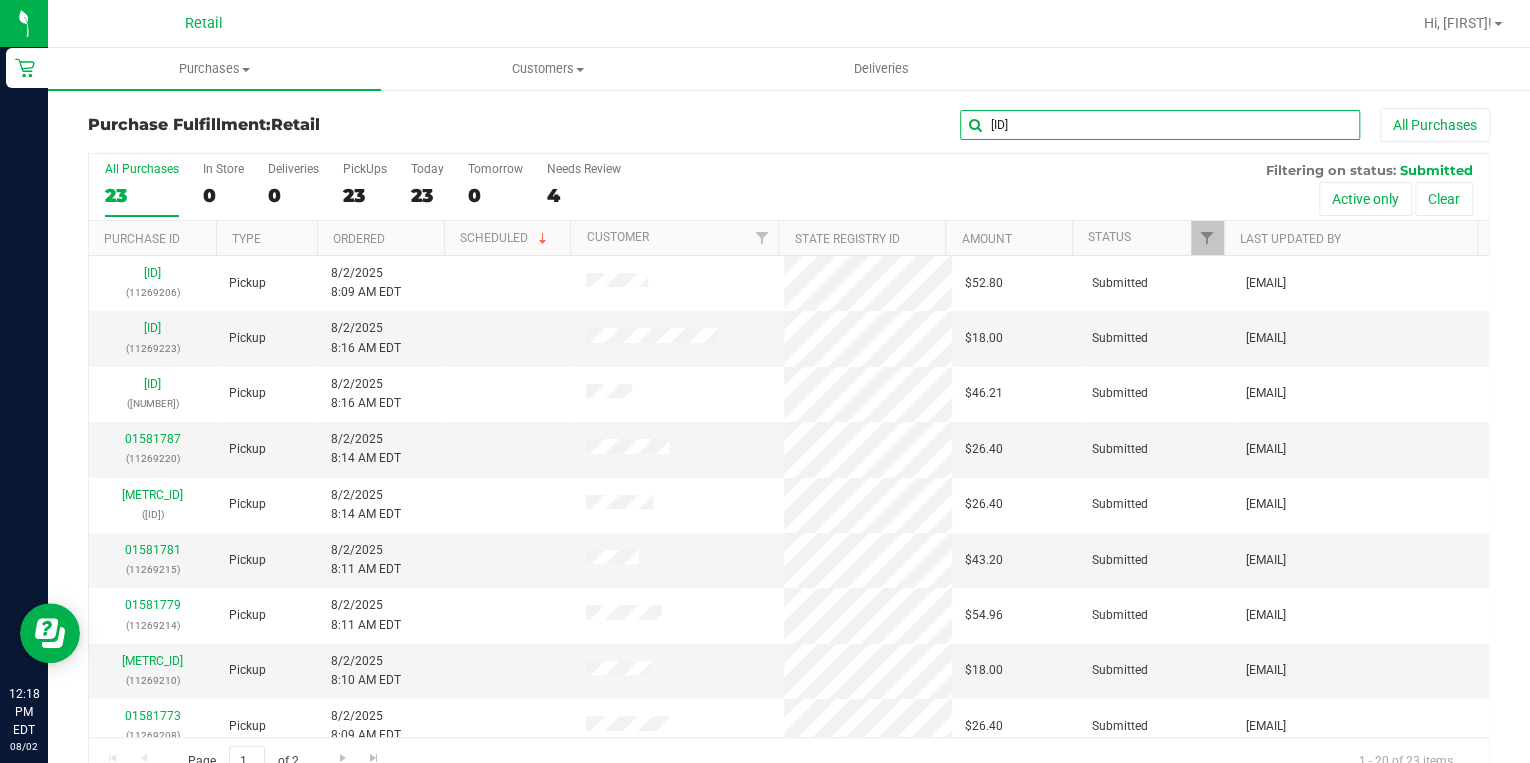 type on "9207" 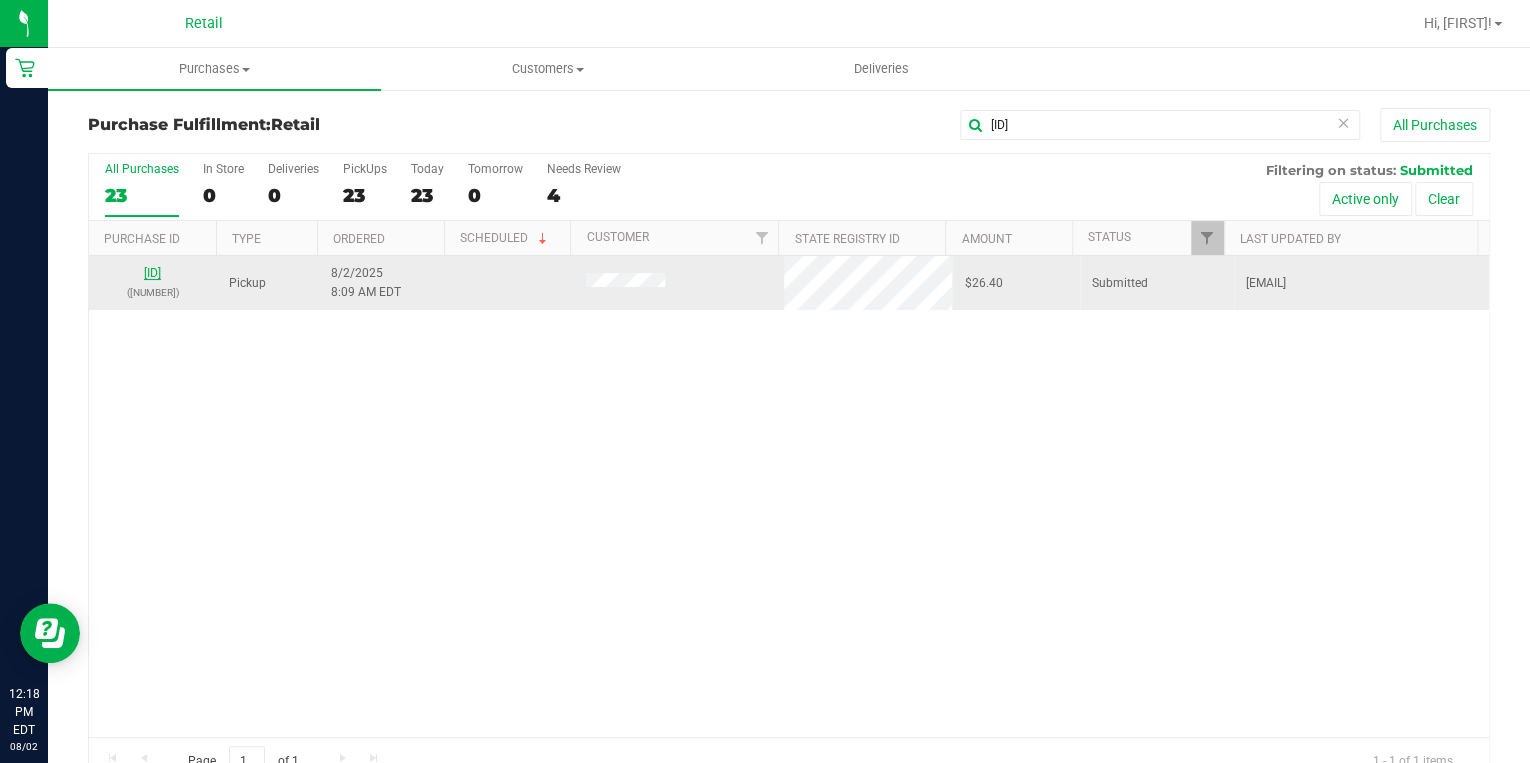 click on "01581771" at bounding box center (152, 273) 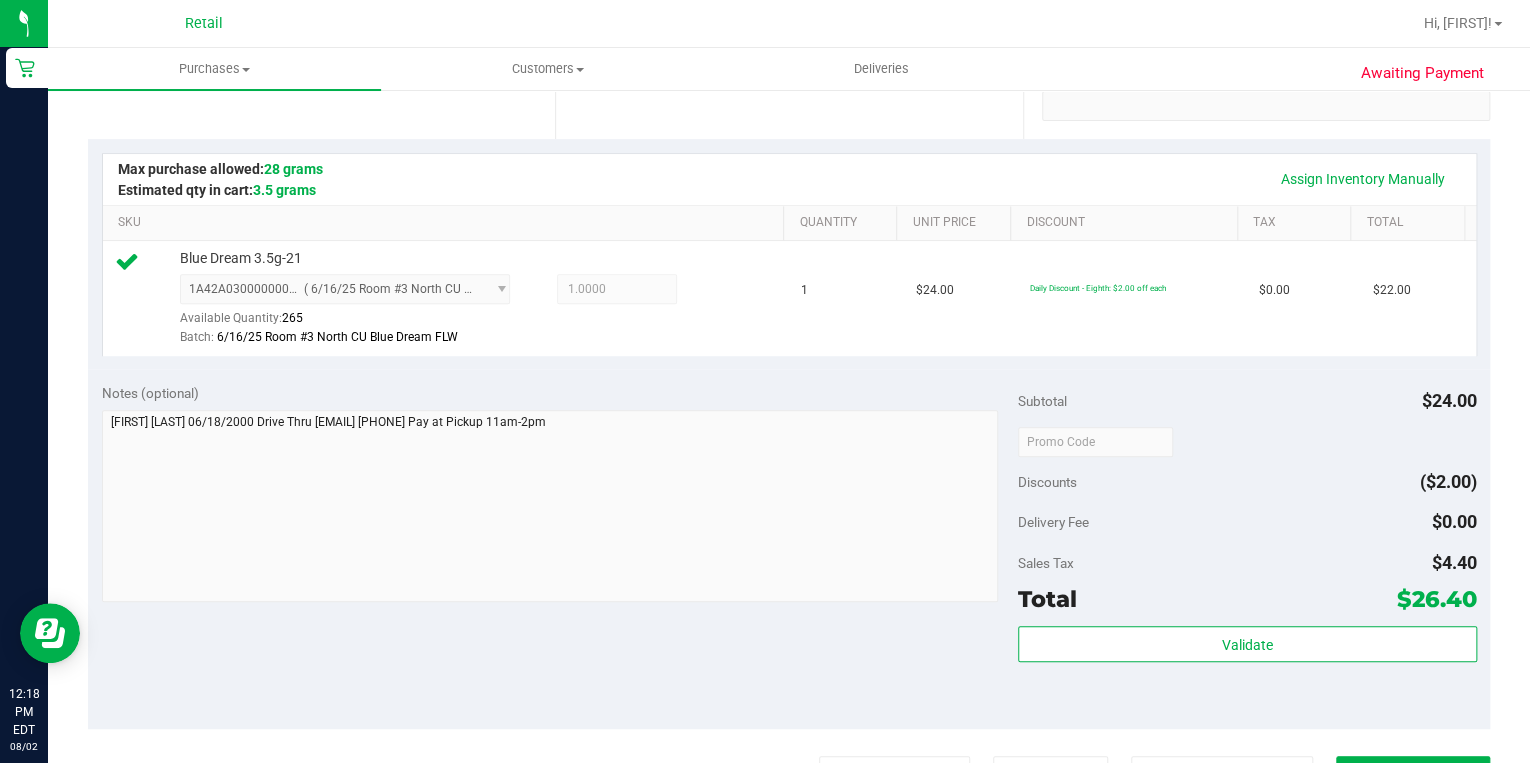 scroll, scrollTop: 560, scrollLeft: 0, axis: vertical 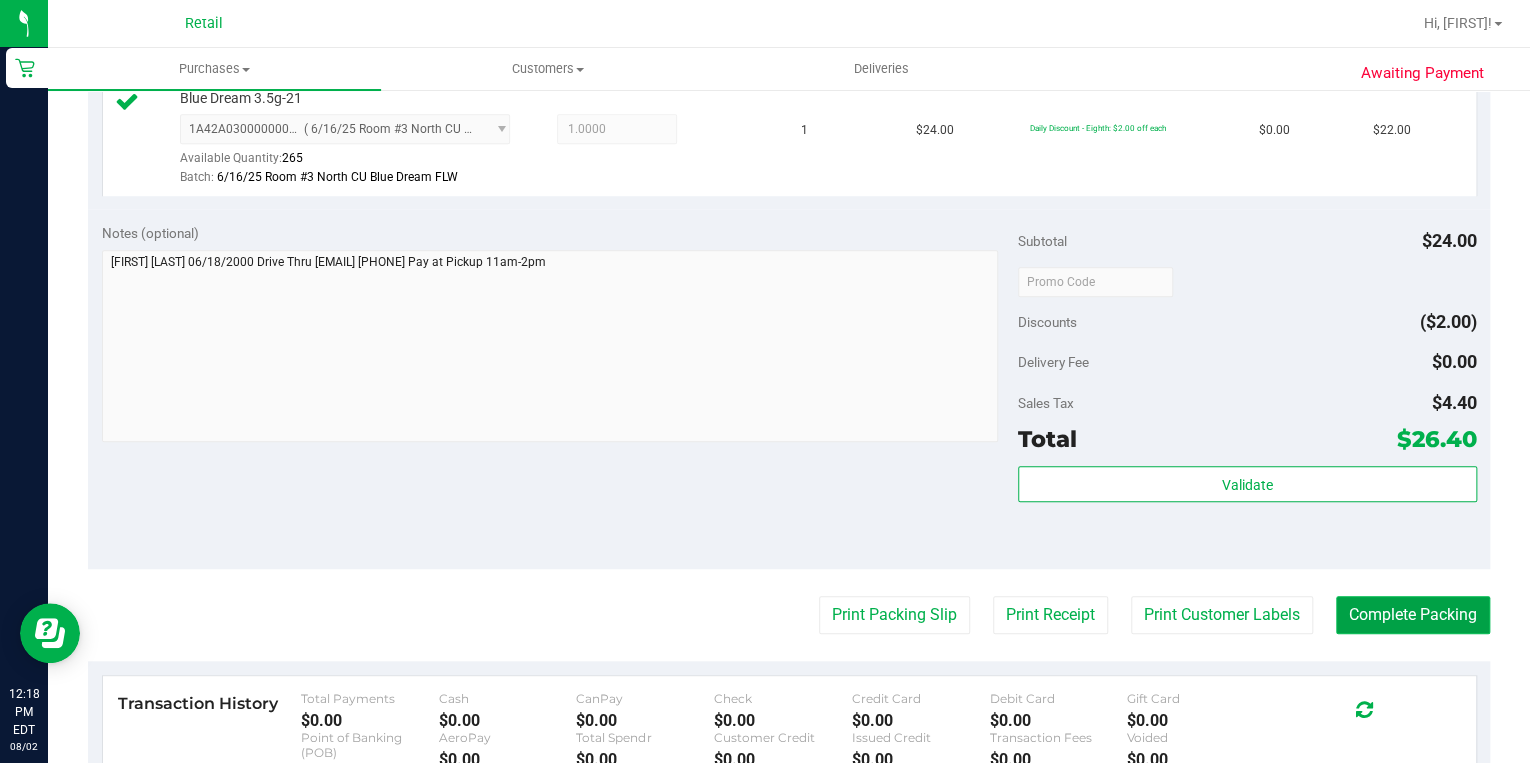 click on "Complete Packing" at bounding box center (1413, 615) 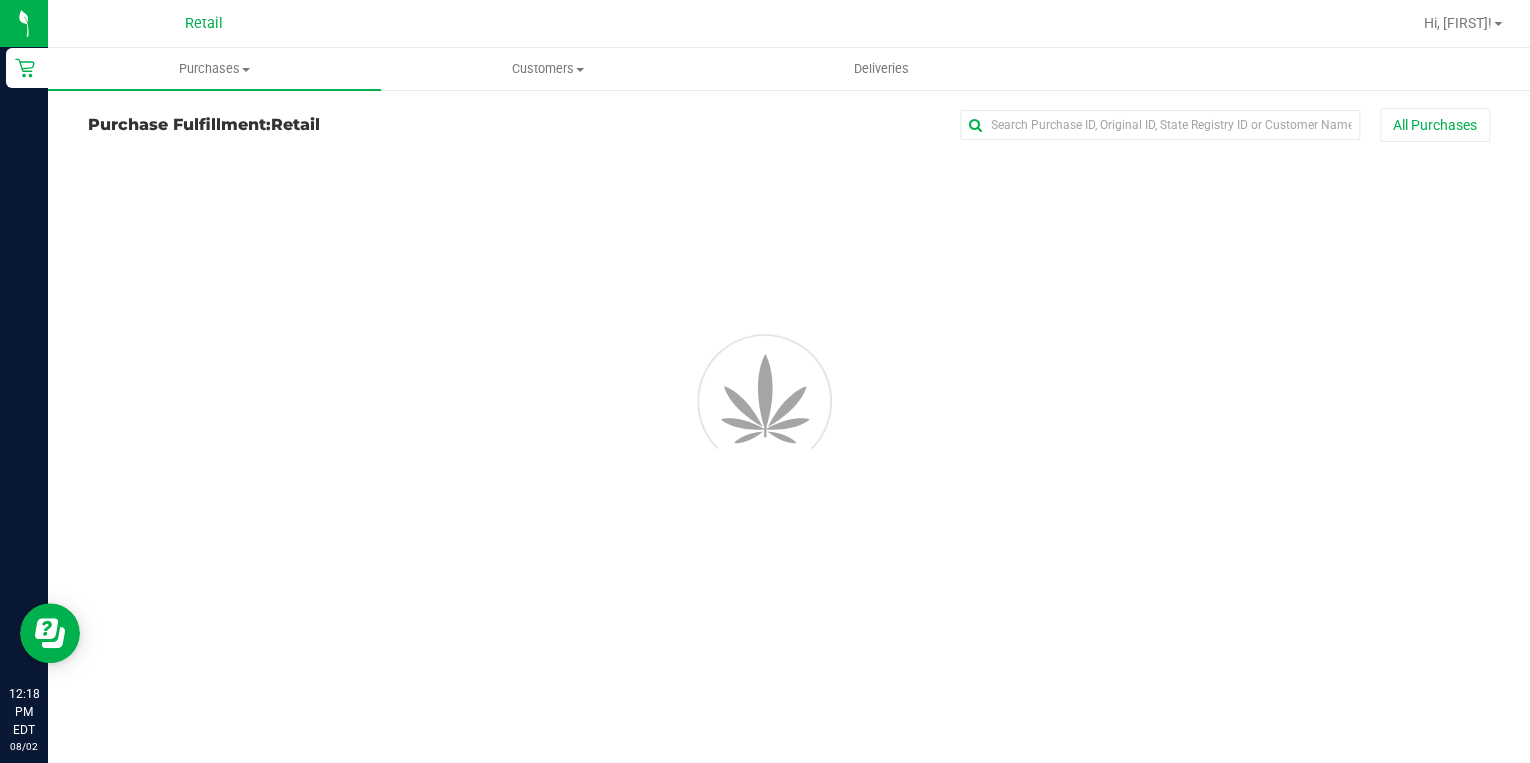 scroll, scrollTop: 0, scrollLeft: 0, axis: both 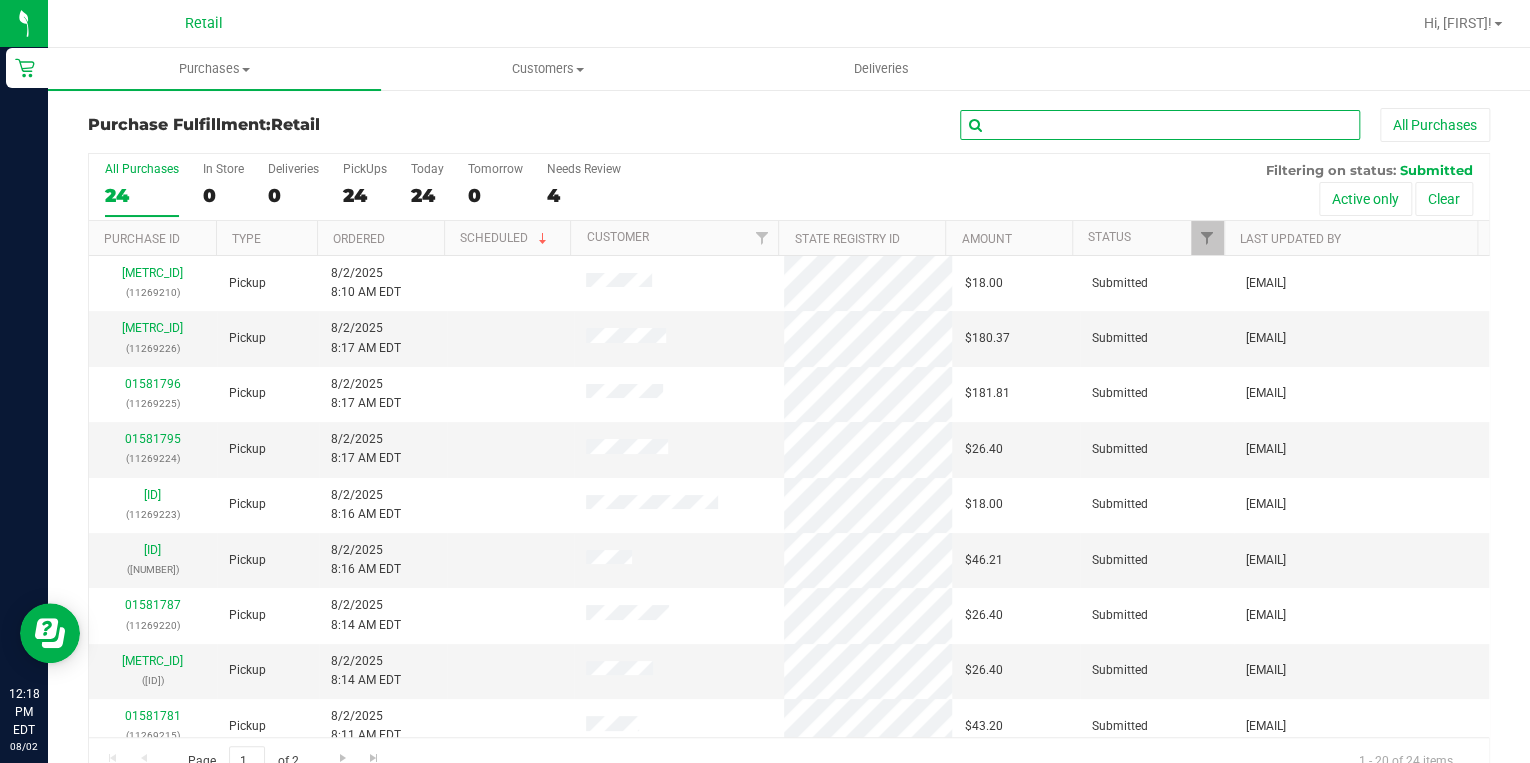 click at bounding box center (1160, 125) 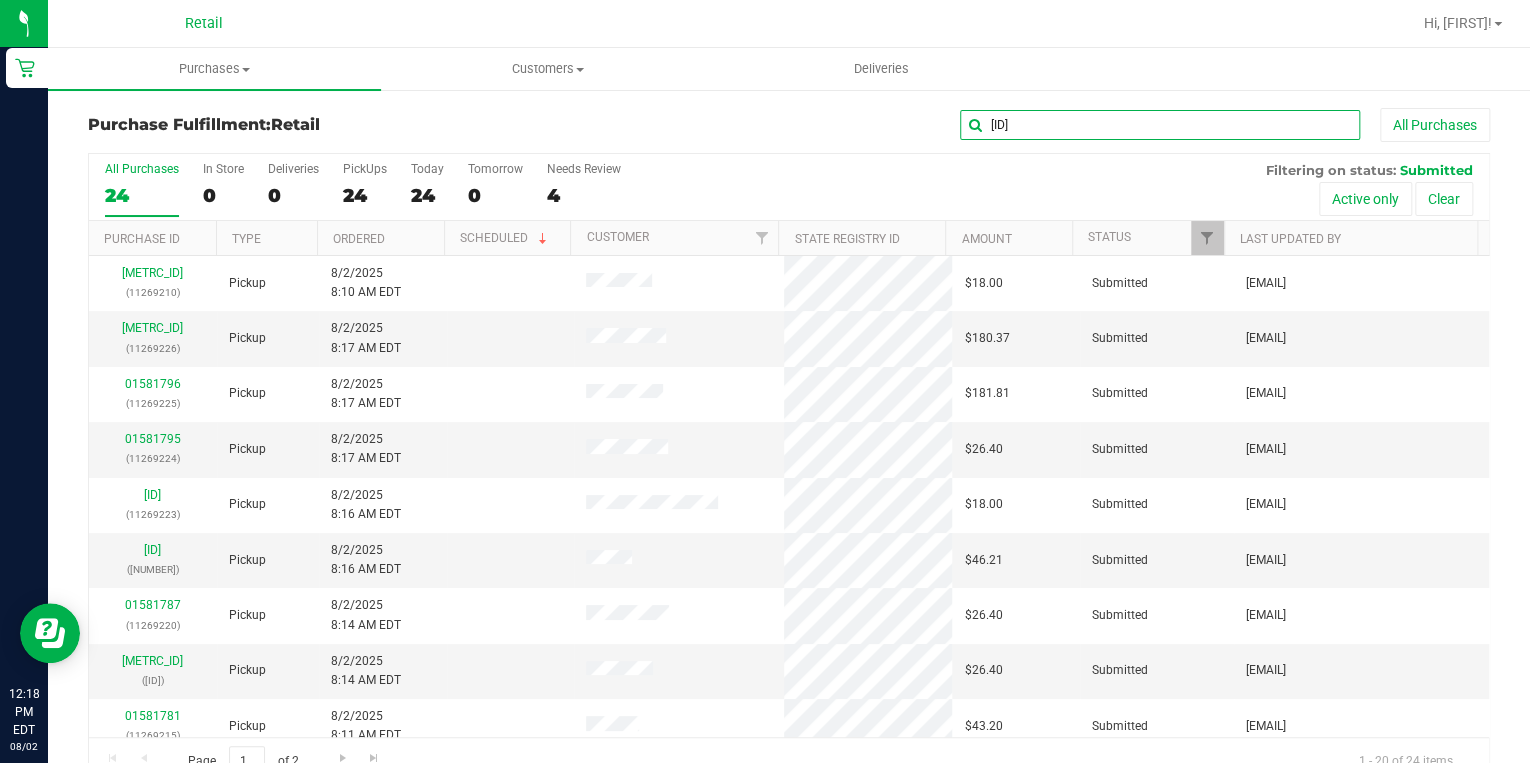 type on "9206" 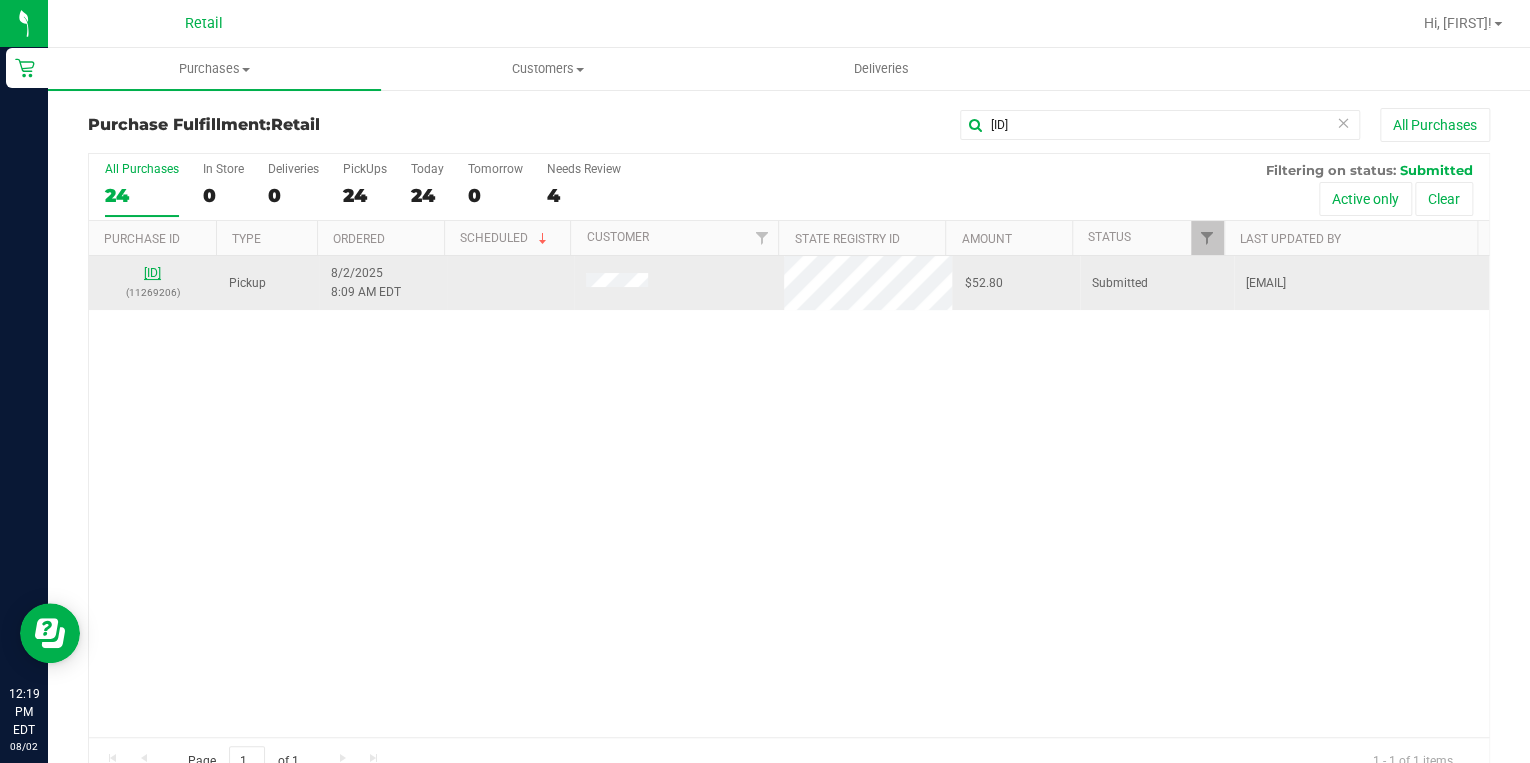 click on "01581770" at bounding box center [152, 273] 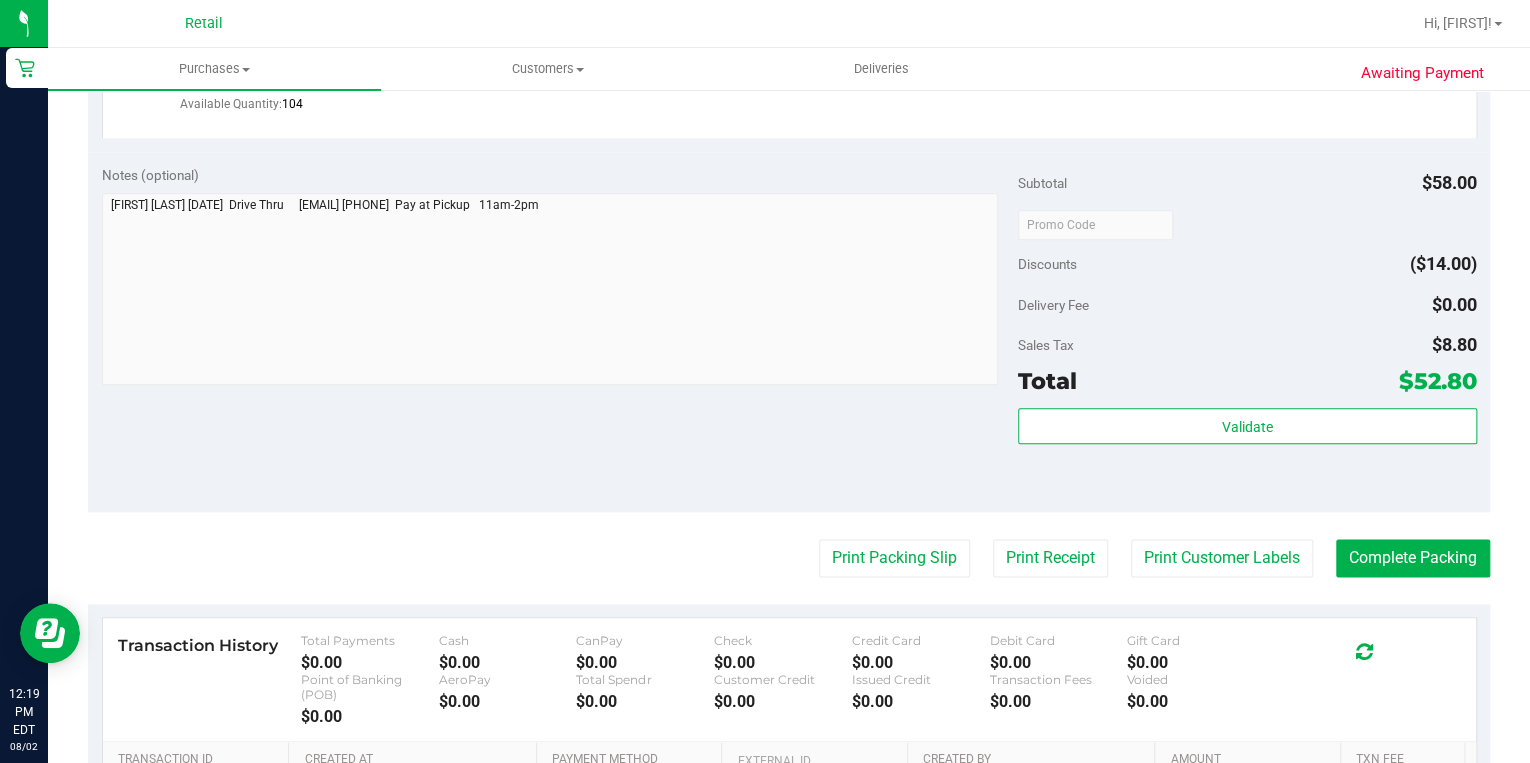 scroll, scrollTop: 960, scrollLeft: 0, axis: vertical 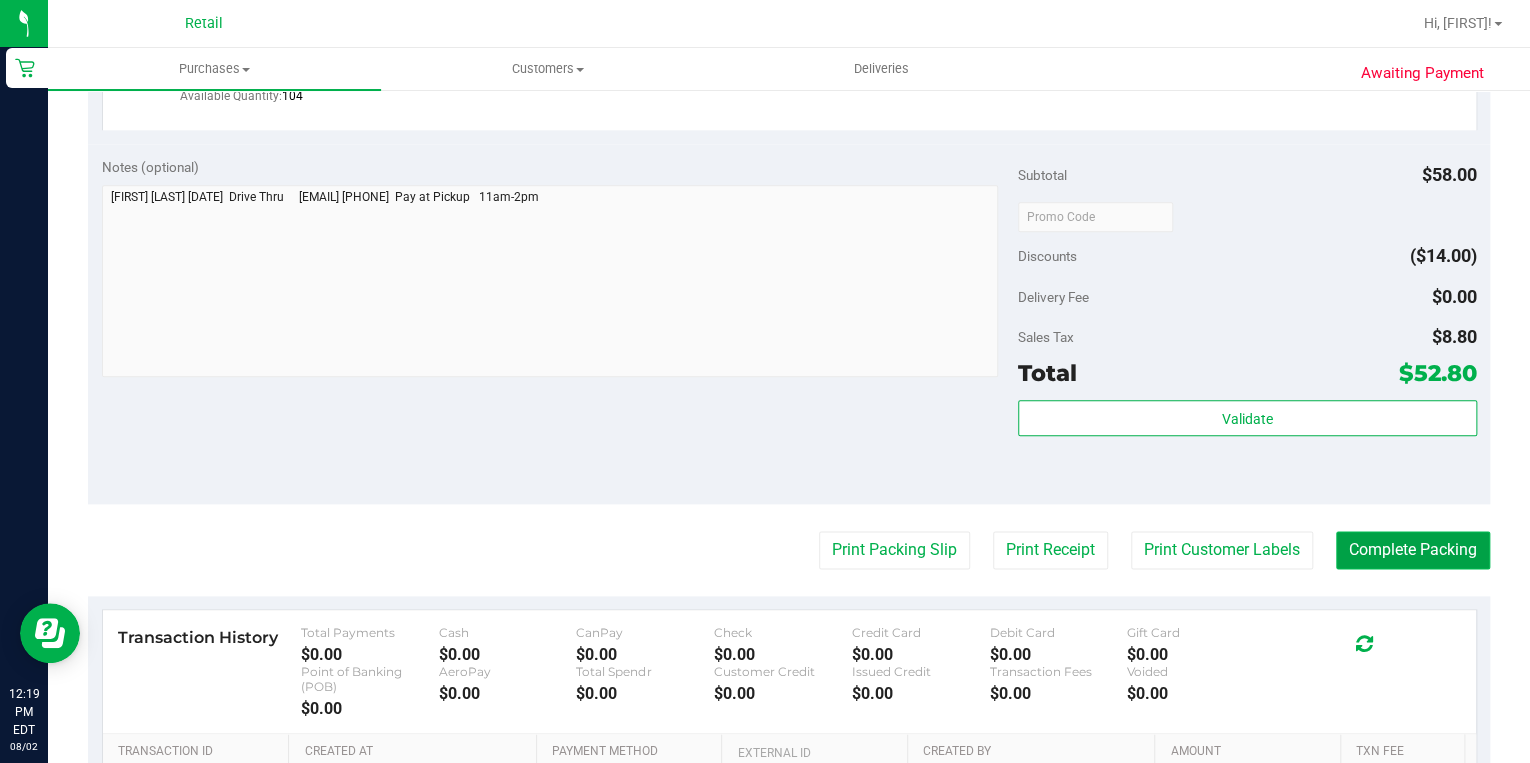 click on "Complete Packing" at bounding box center [1413, 550] 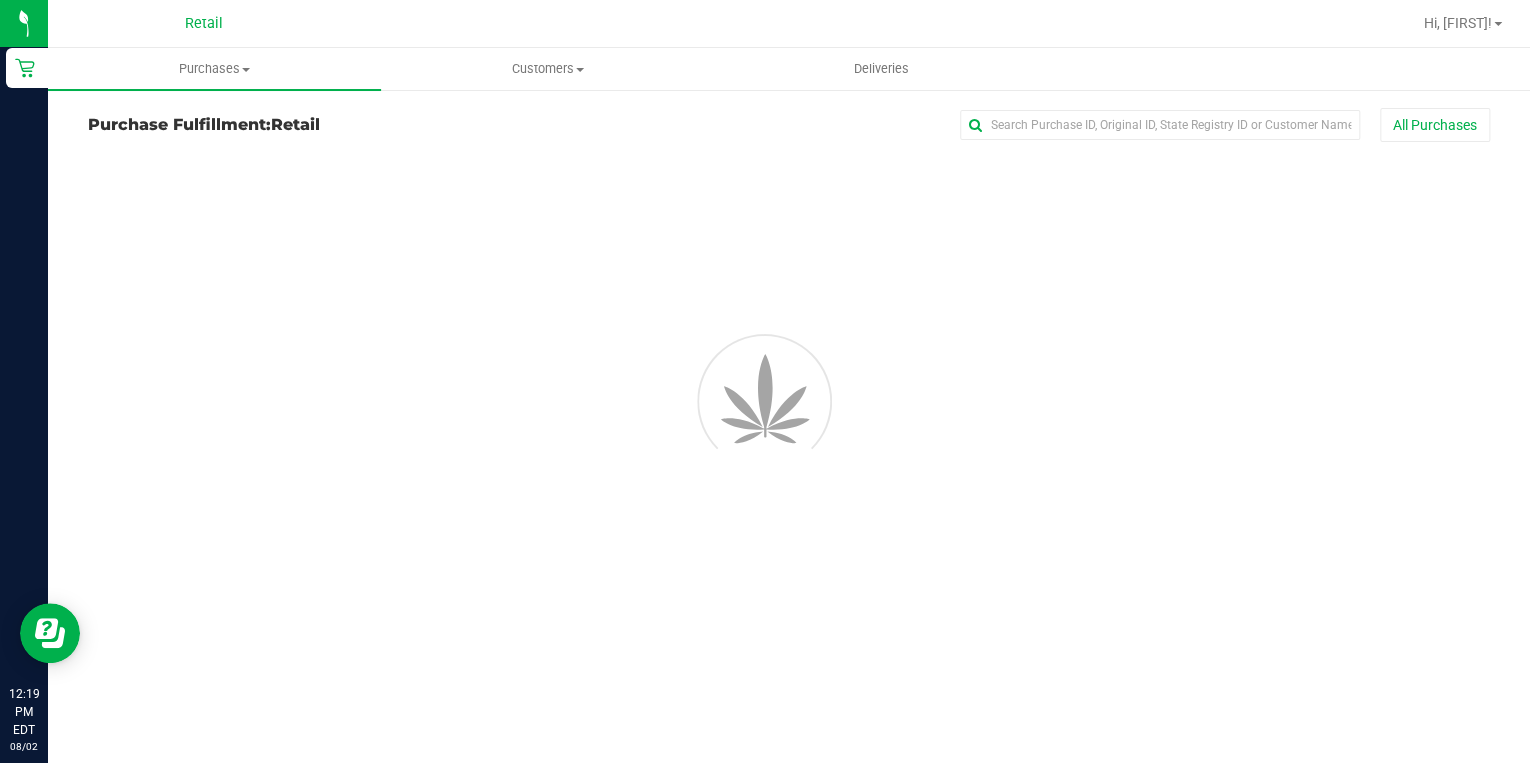 scroll, scrollTop: 0, scrollLeft: 0, axis: both 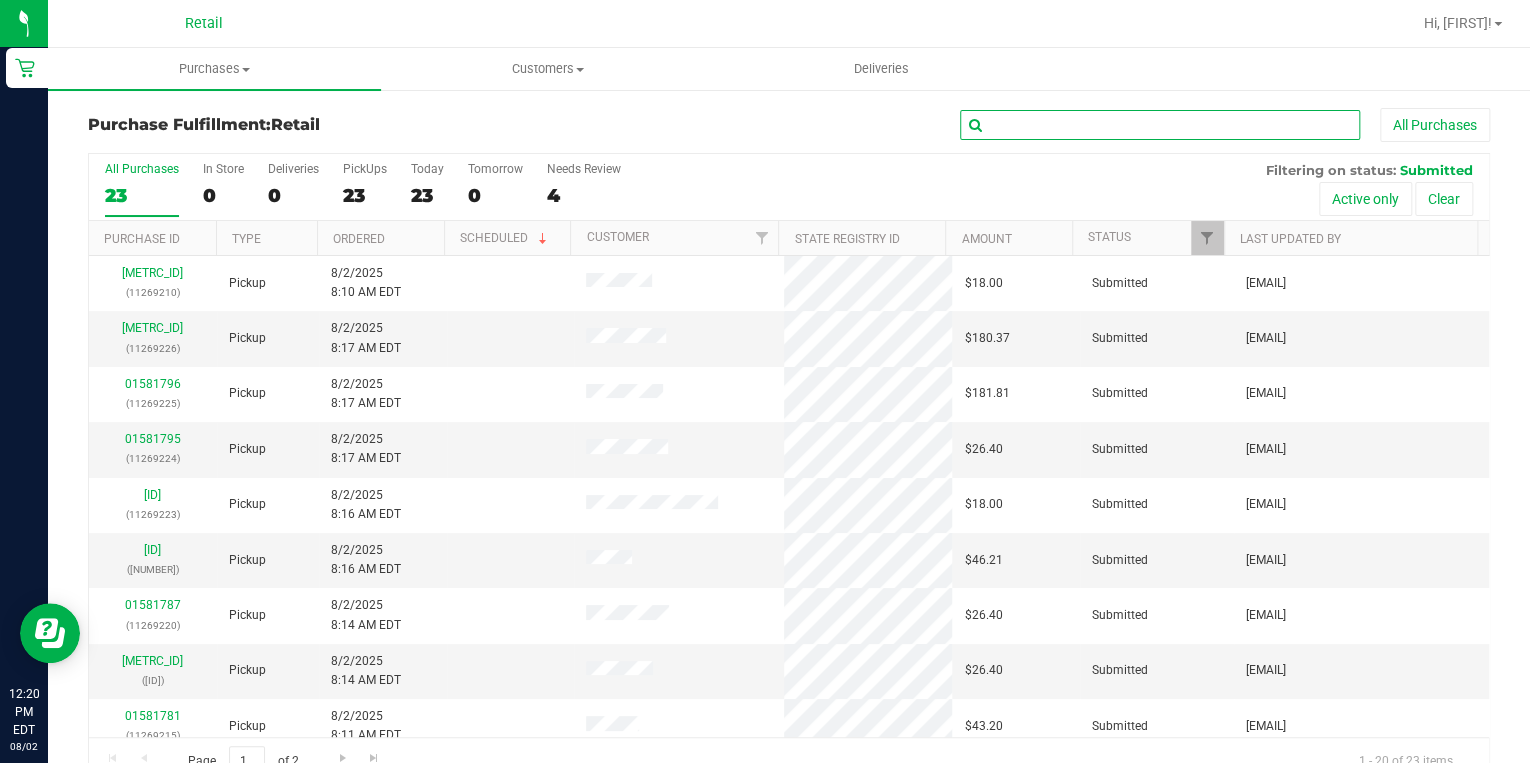 click at bounding box center [1160, 125] 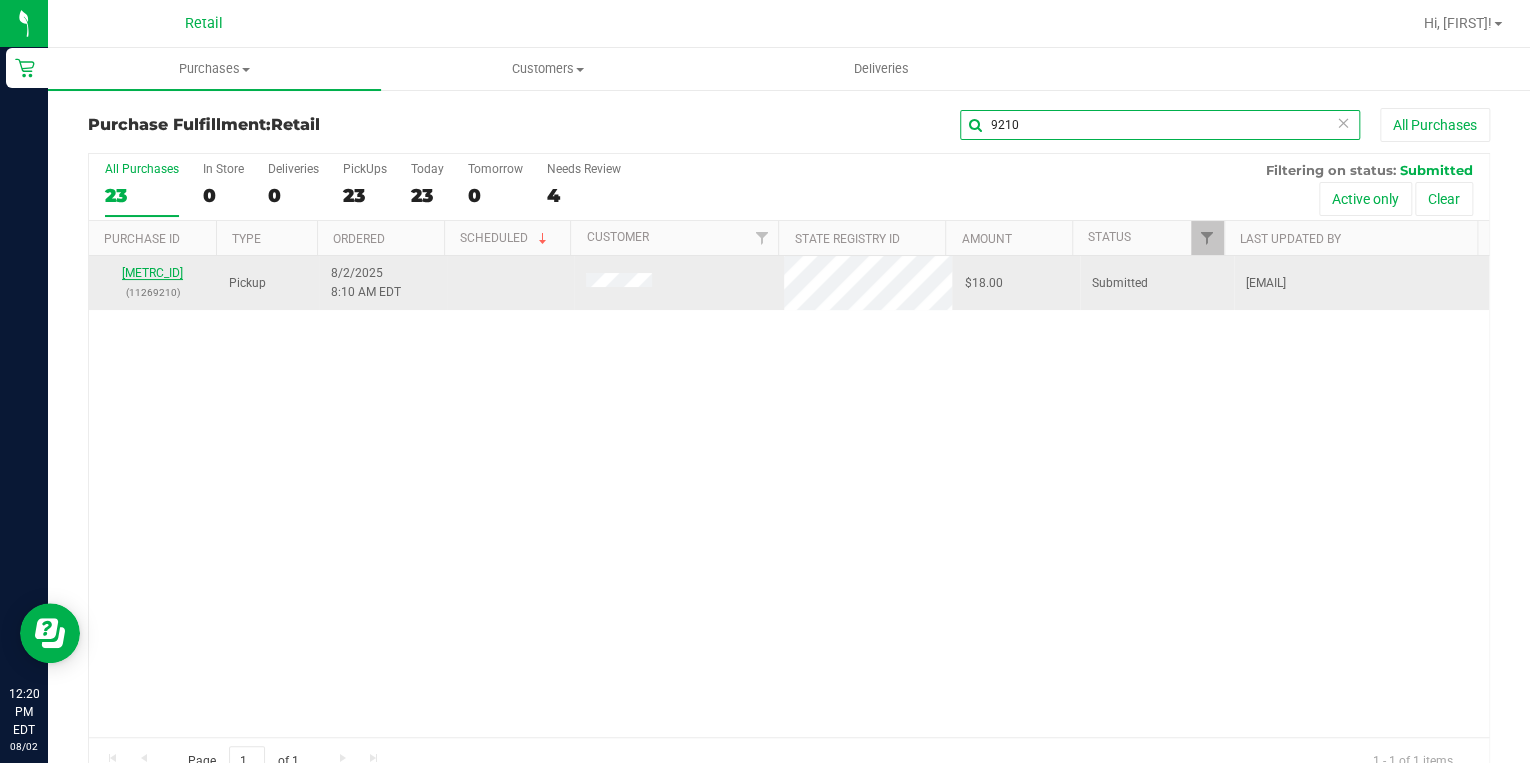 type on "9210" 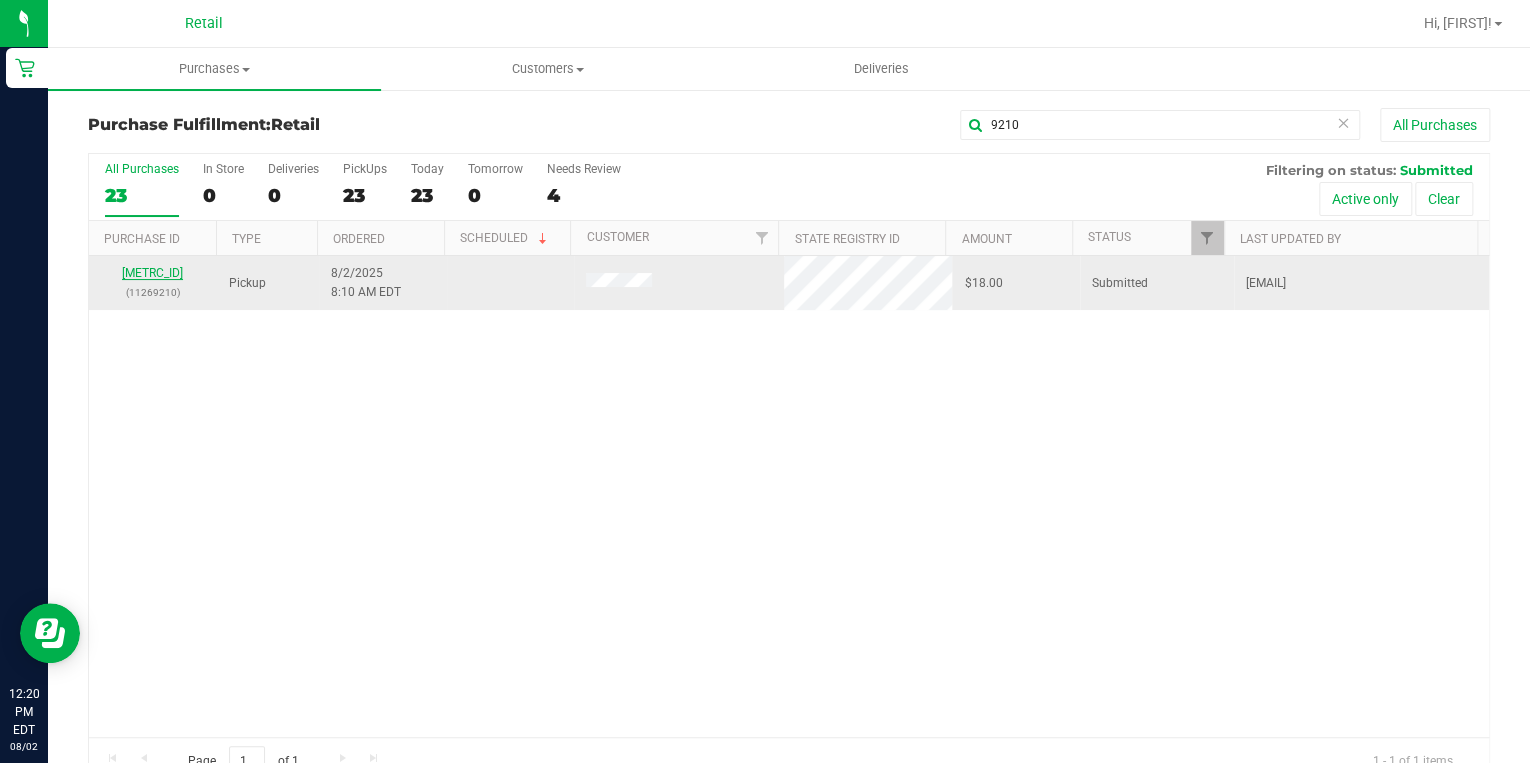 click on "01581774" at bounding box center [152, 273] 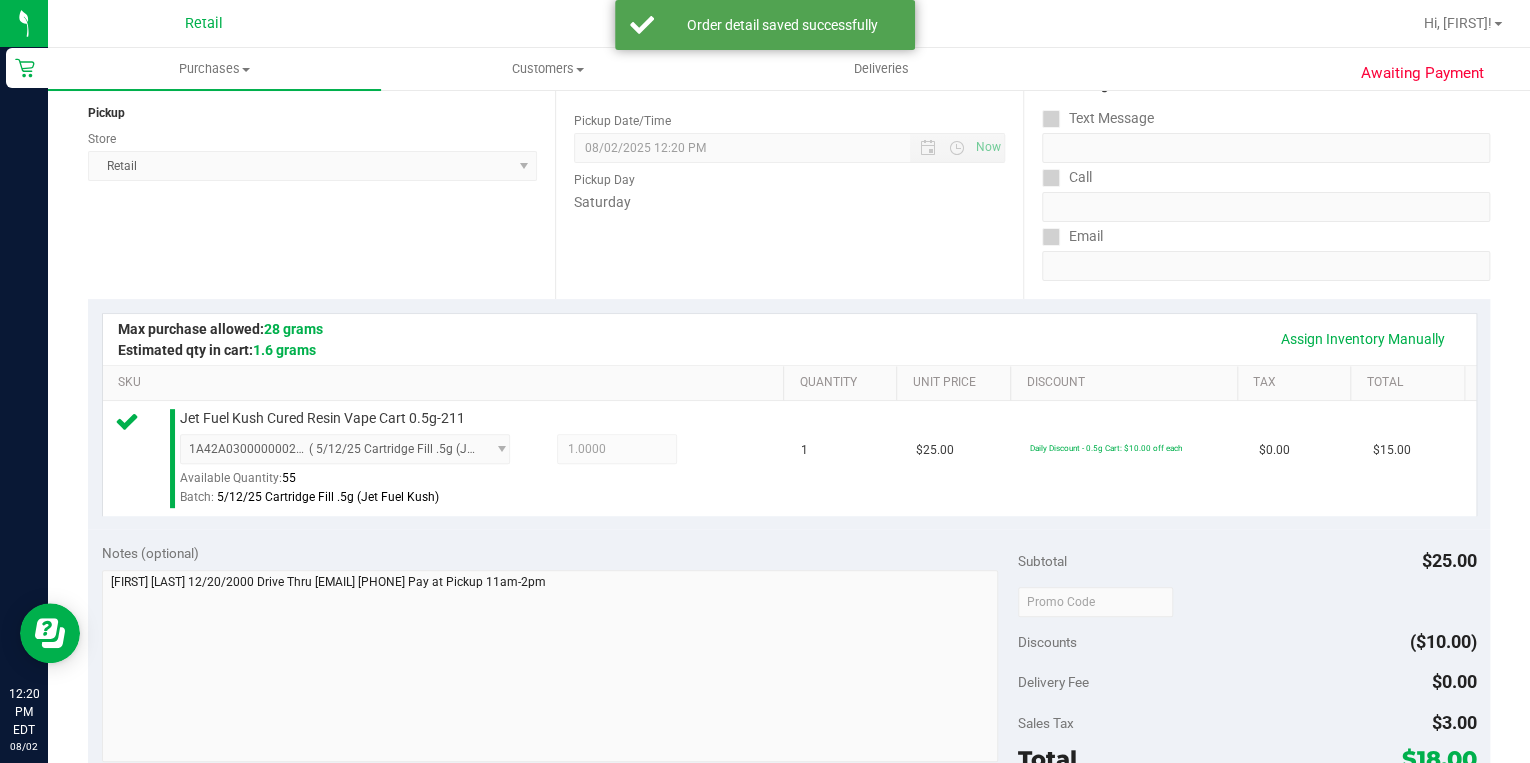 scroll, scrollTop: 640, scrollLeft: 0, axis: vertical 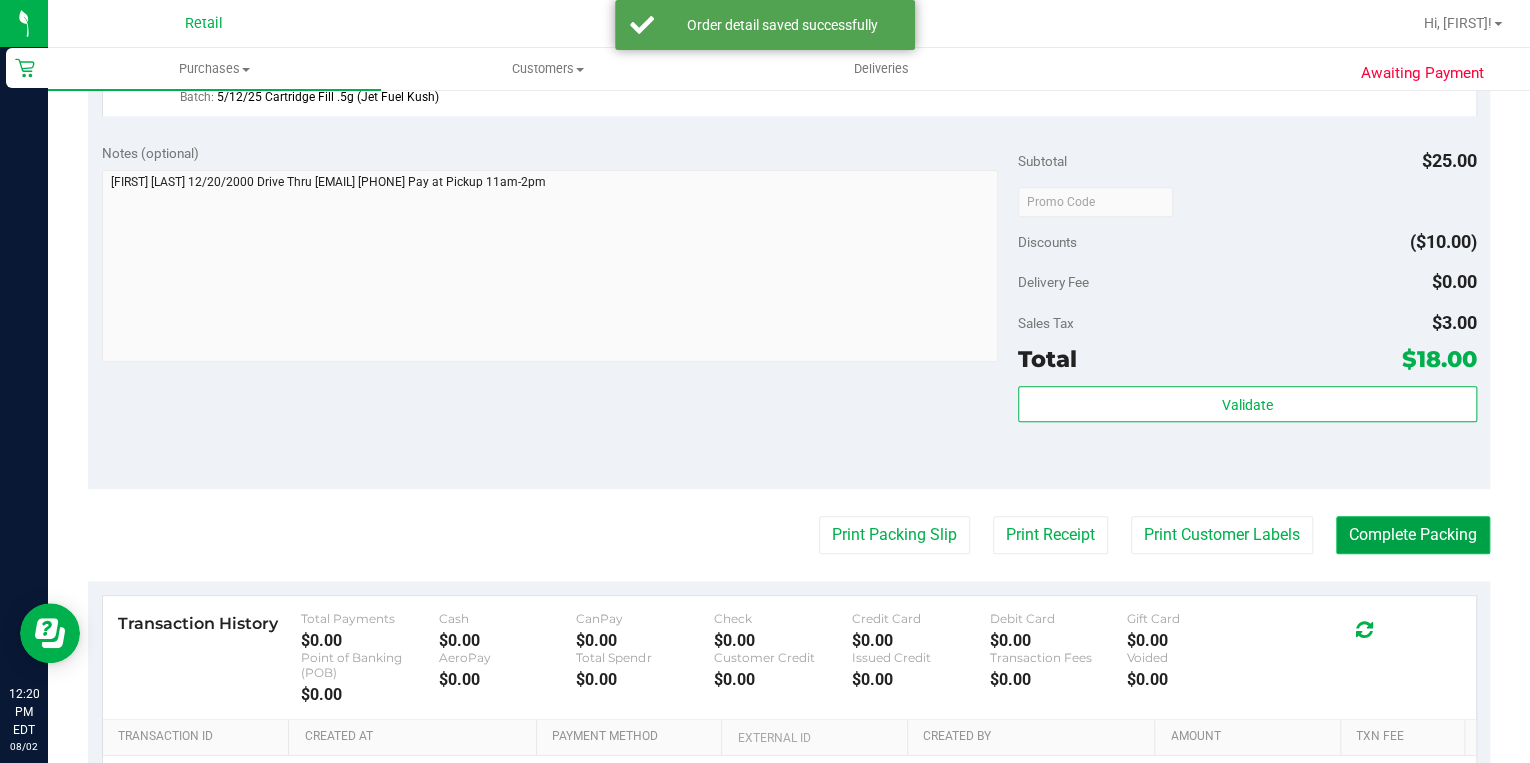 click on "Complete Packing" at bounding box center (1413, 535) 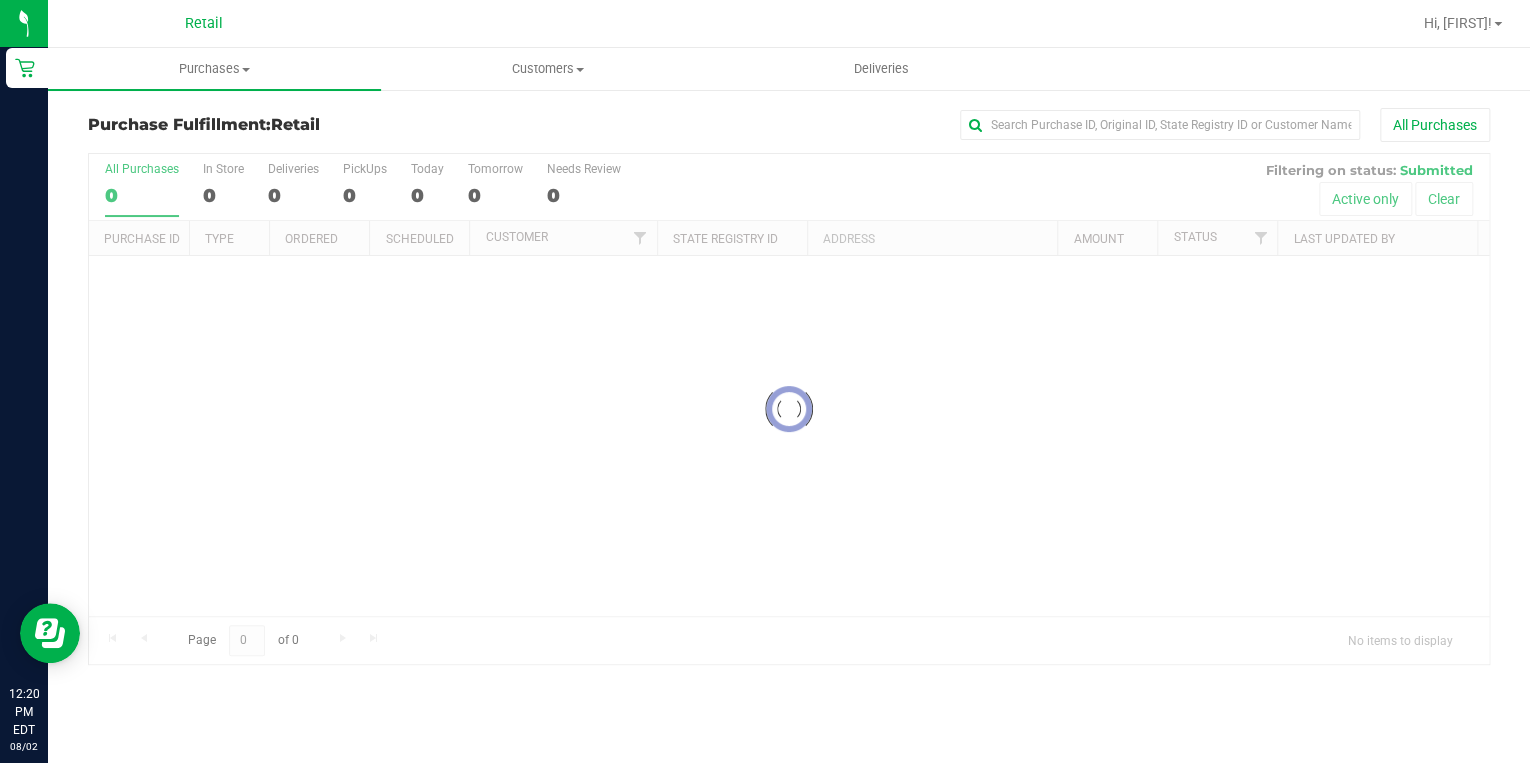 scroll, scrollTop: 0, scrollLeft: 0, axis: both 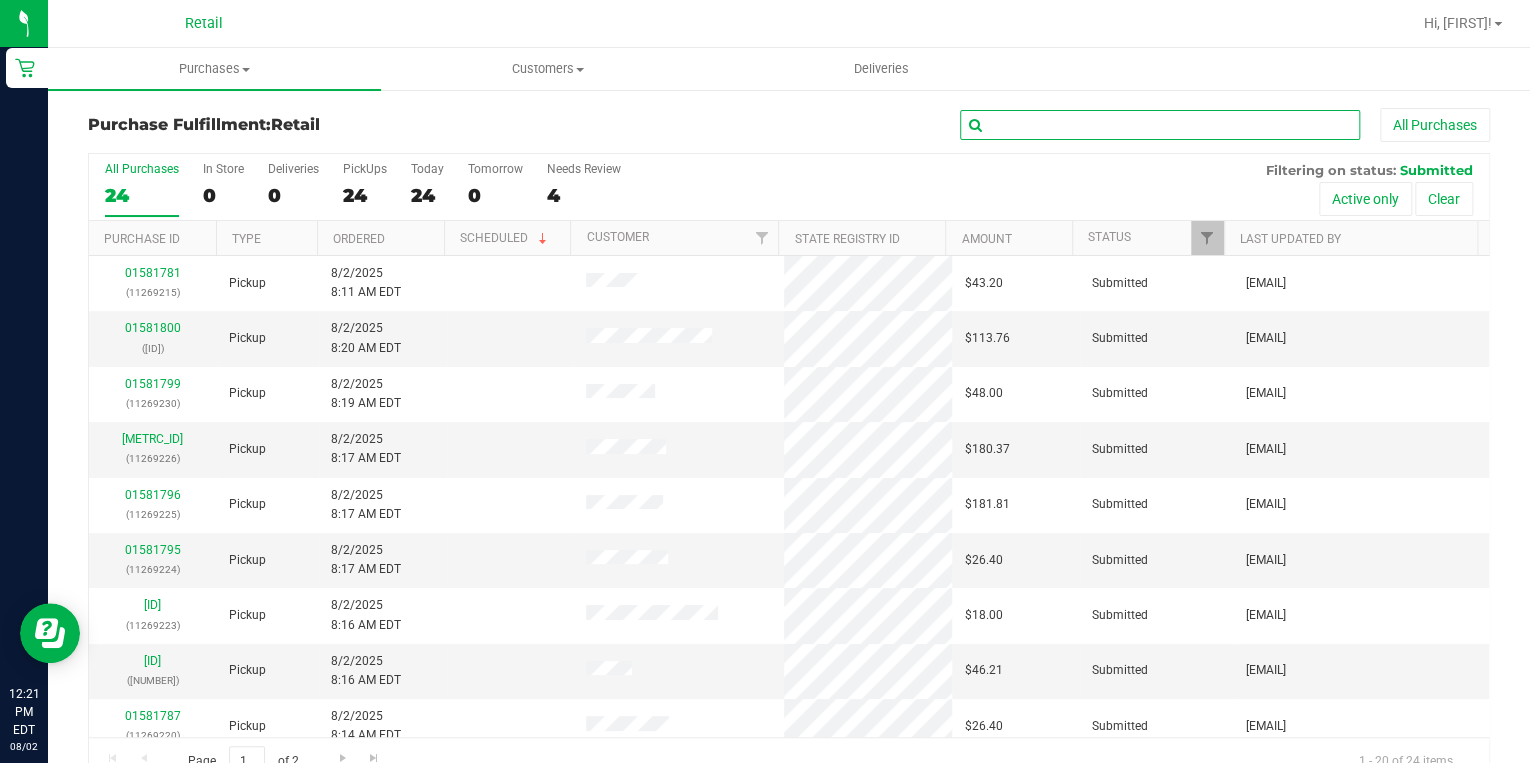 click at bounding box center [1160, 125] 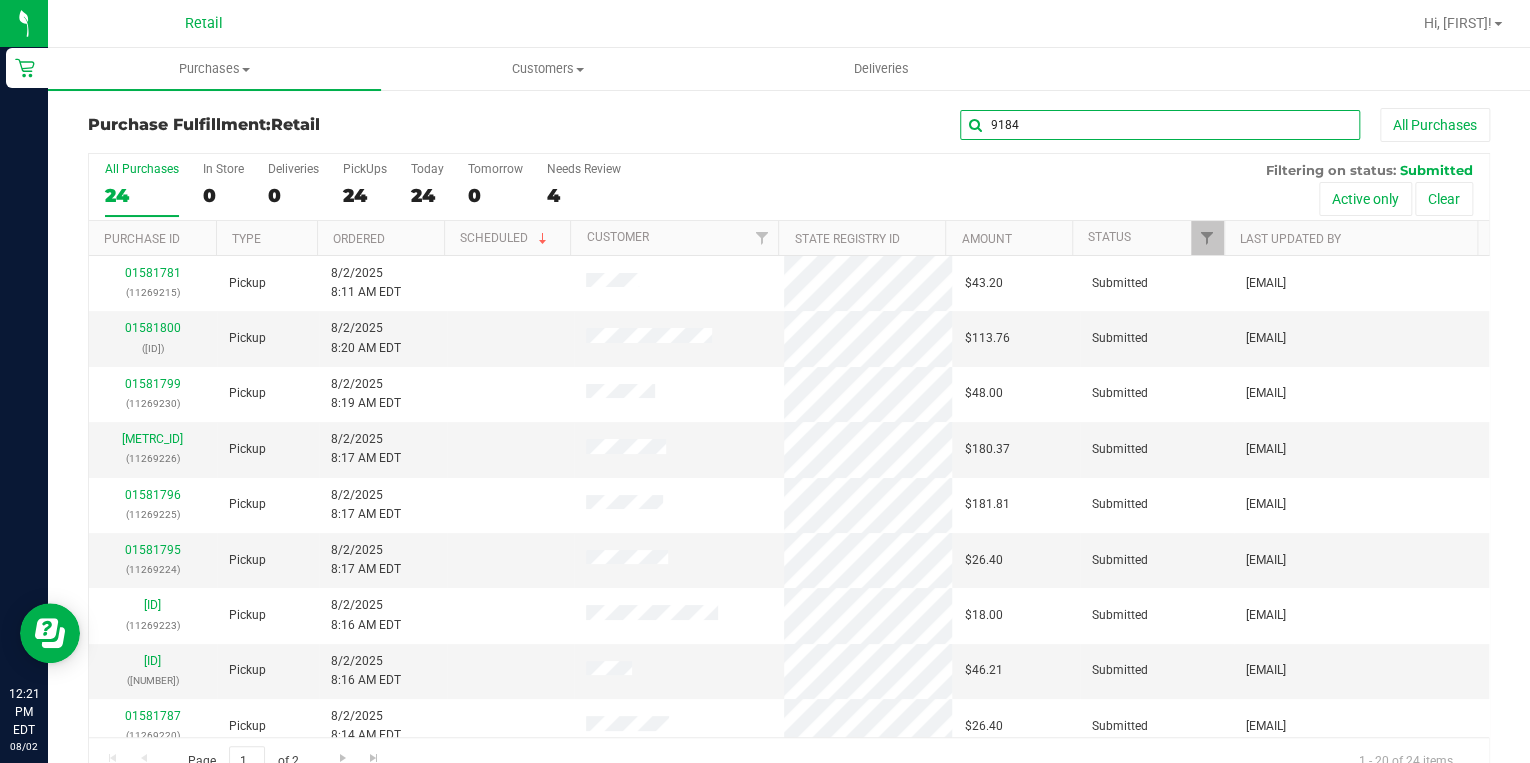 type on "9184" 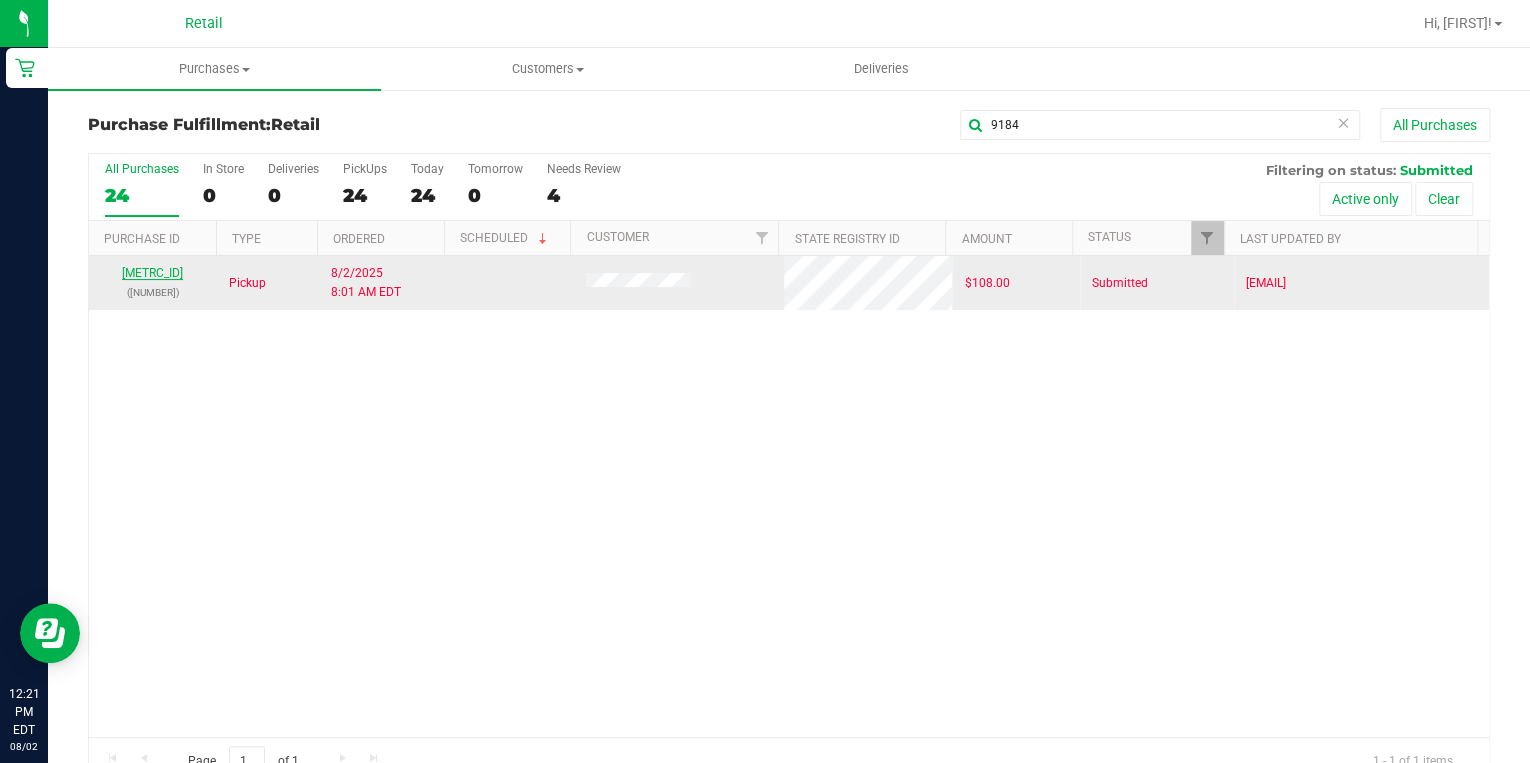 click on "01581747" at bounding box center (152, 273) 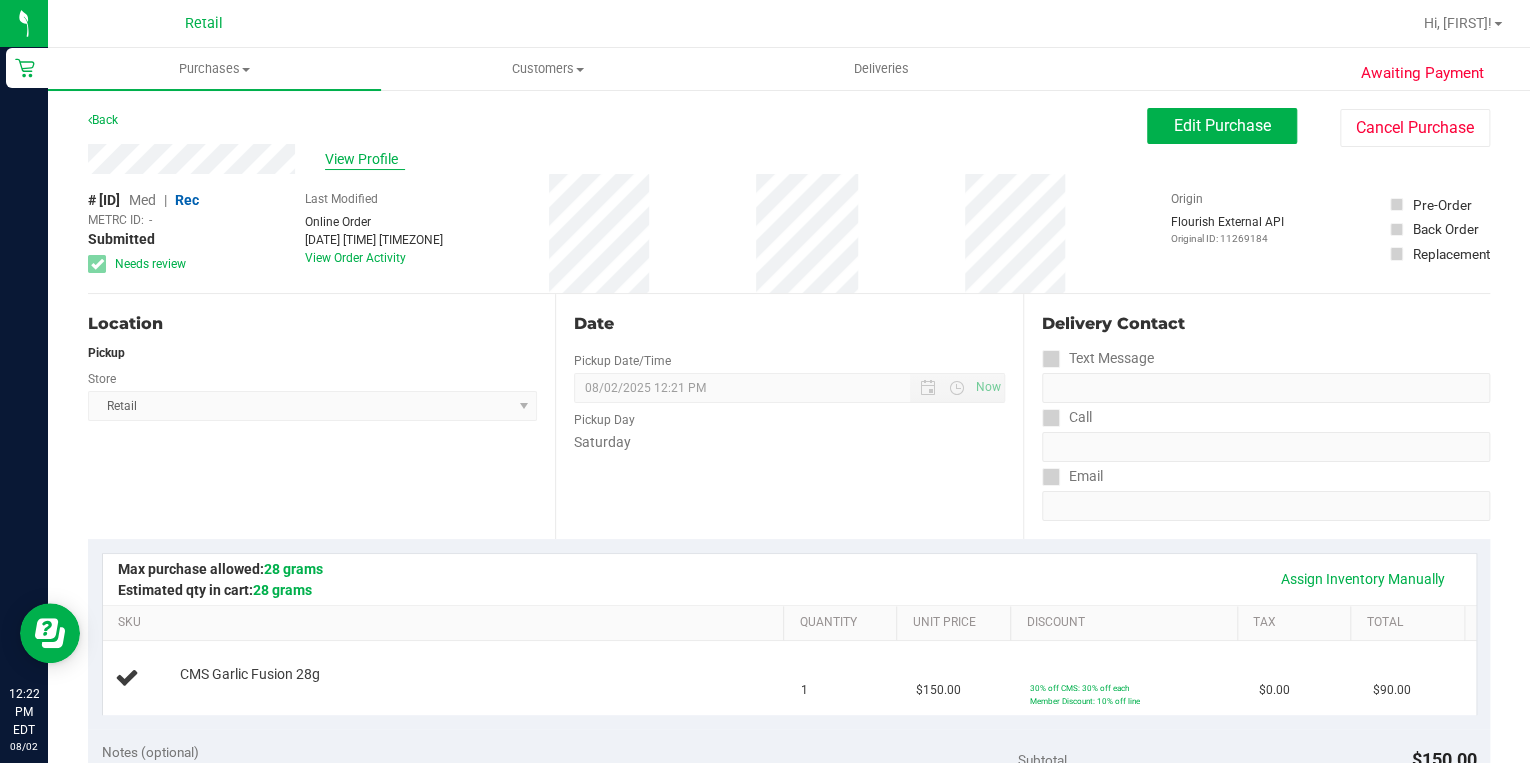 click on "View Profile" at bounding box center (365, 159) 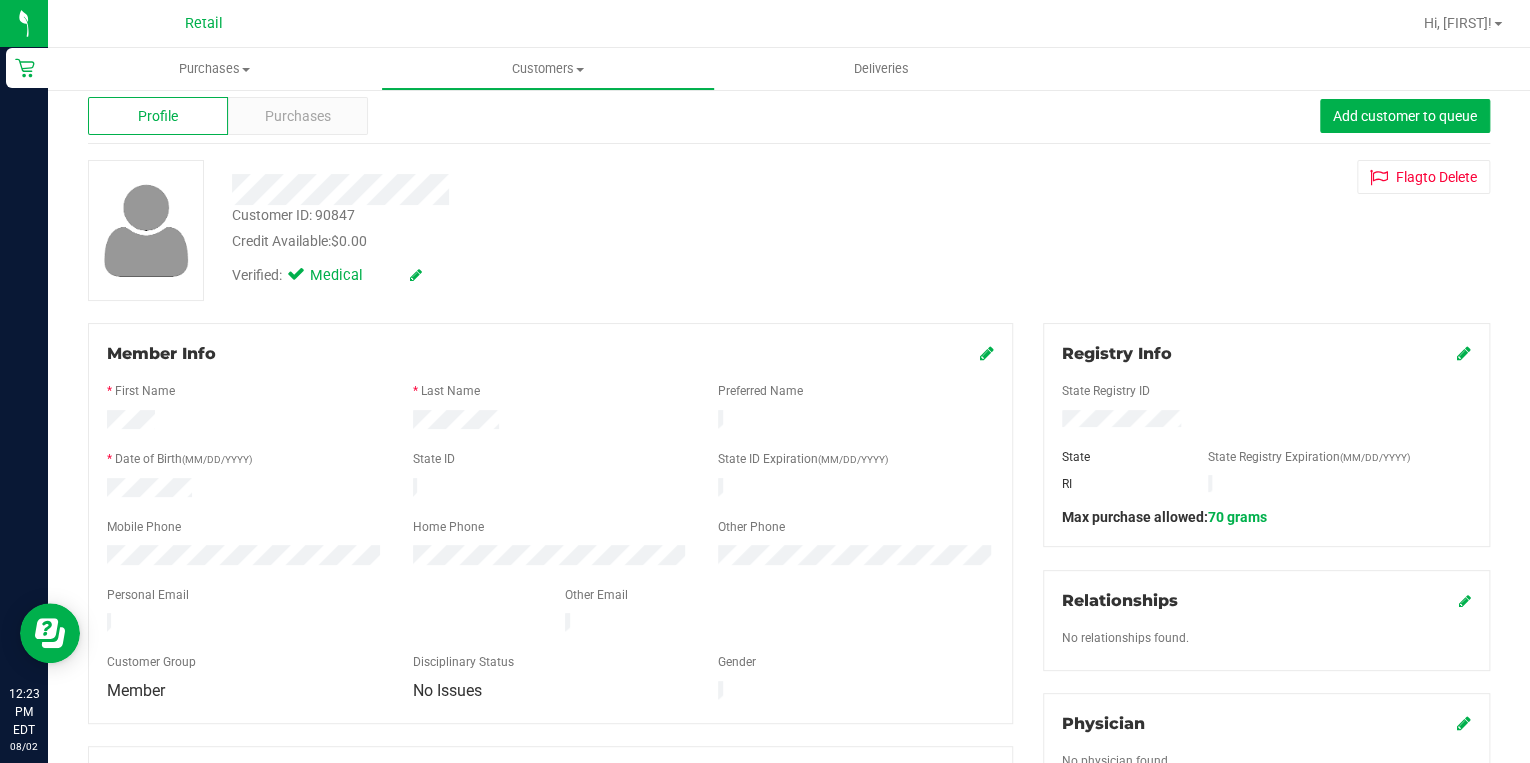 scroll, scrollTop: 0, scrollLeft: 0, axis: both 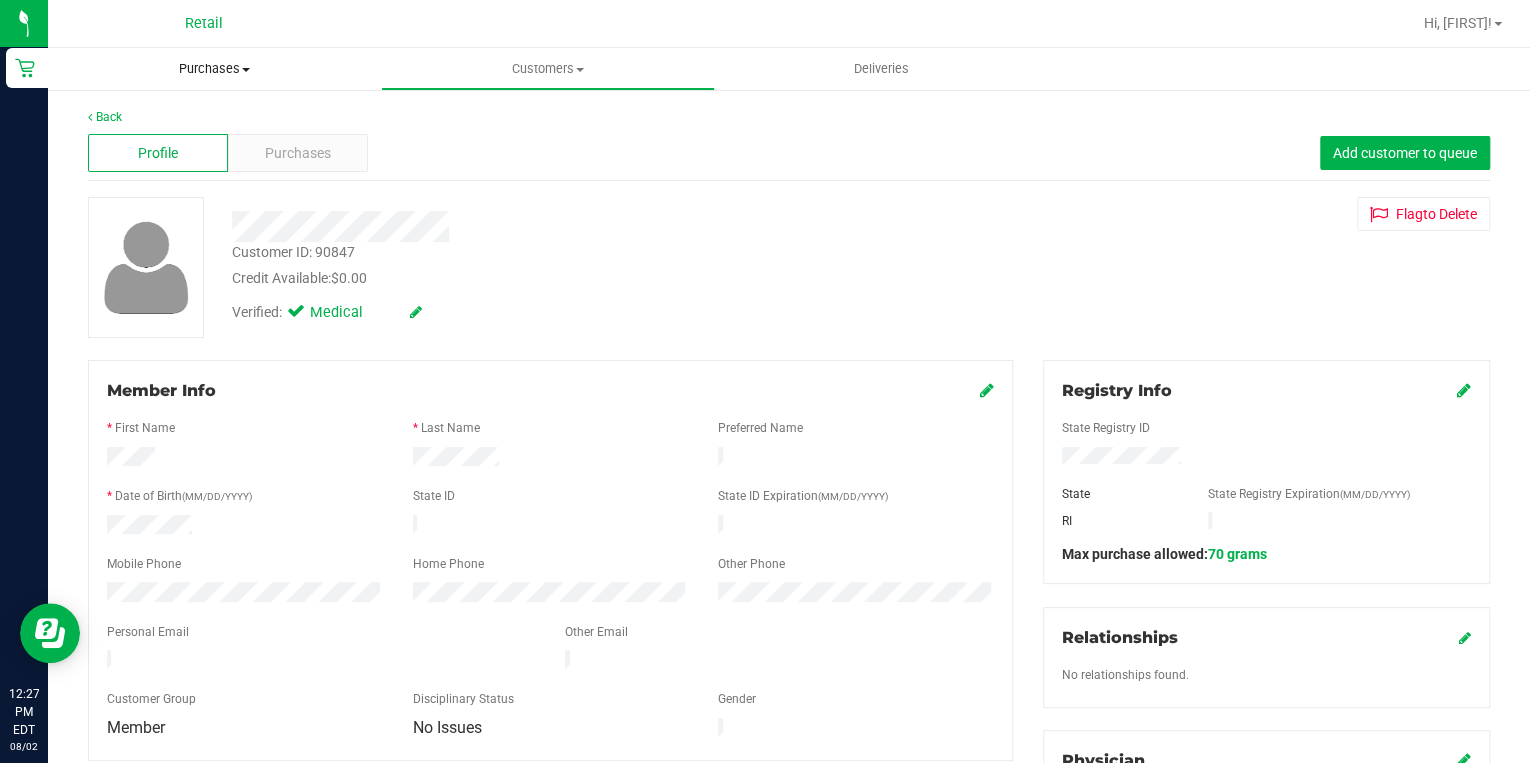 click on "Purchases" at bounding box center (214, 69) 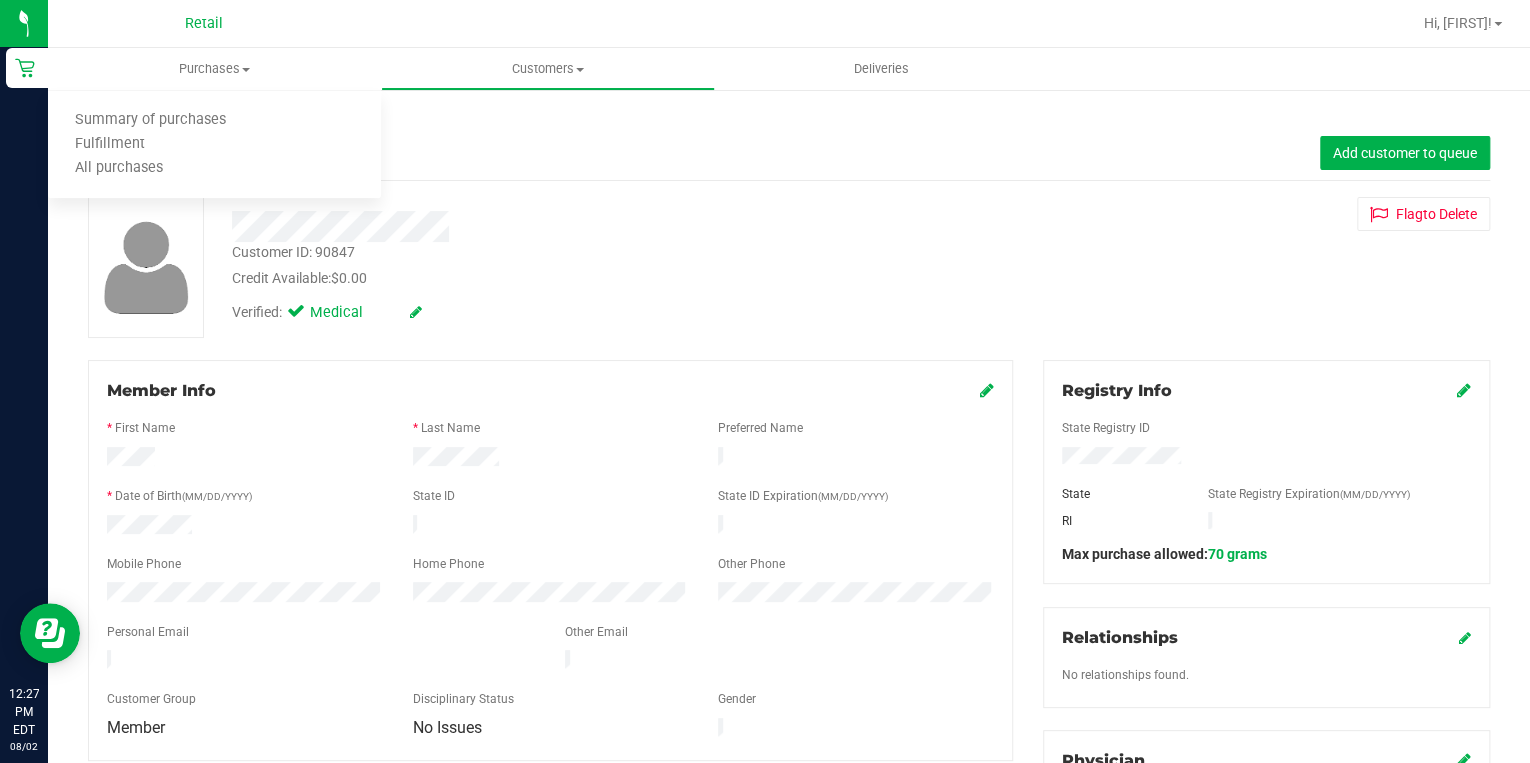click on "Customer ID: 90847
Credit Available:
$0.00" at bounding box center (575, 265) 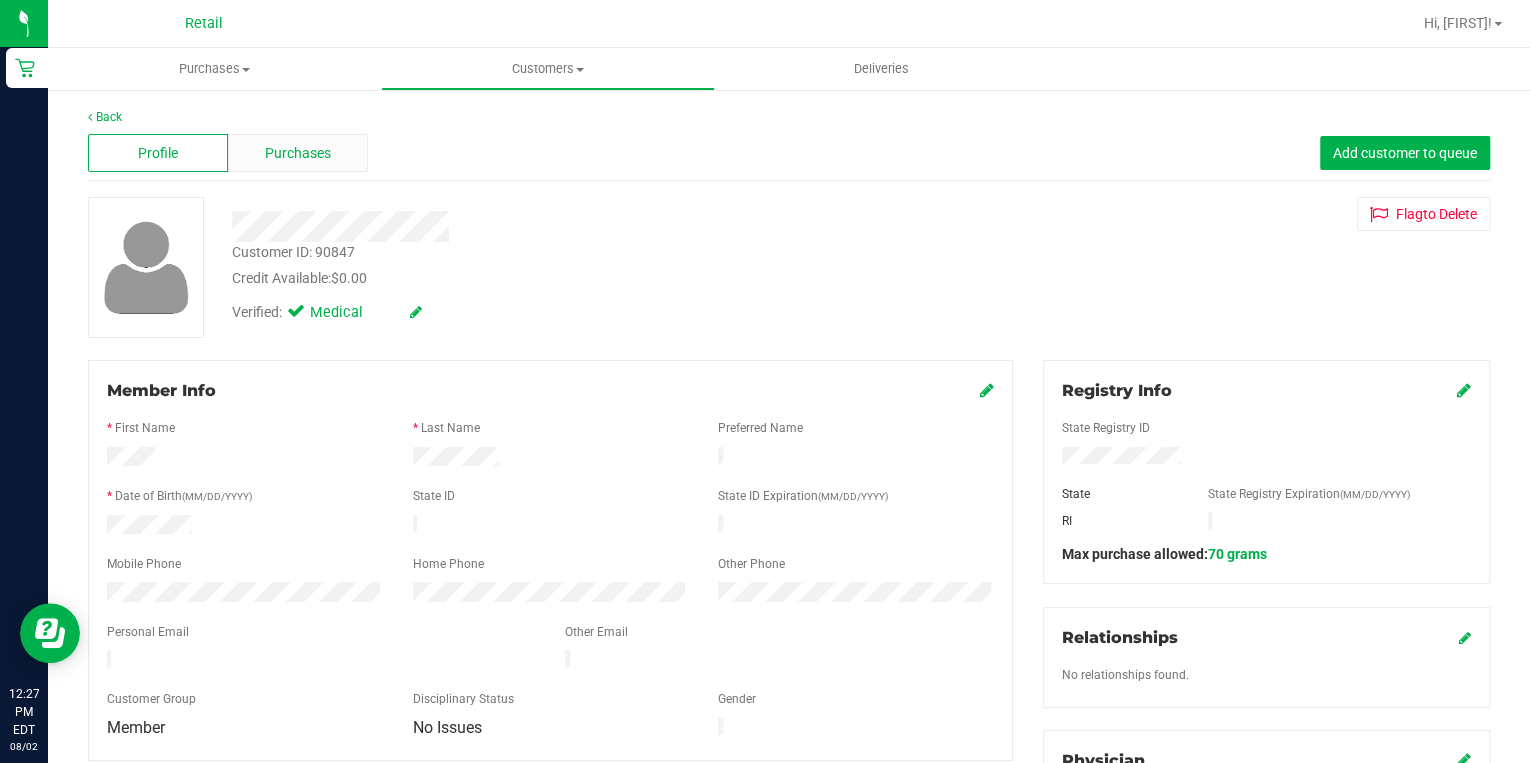 click on "Purchases" at bounding box center (298, 153) 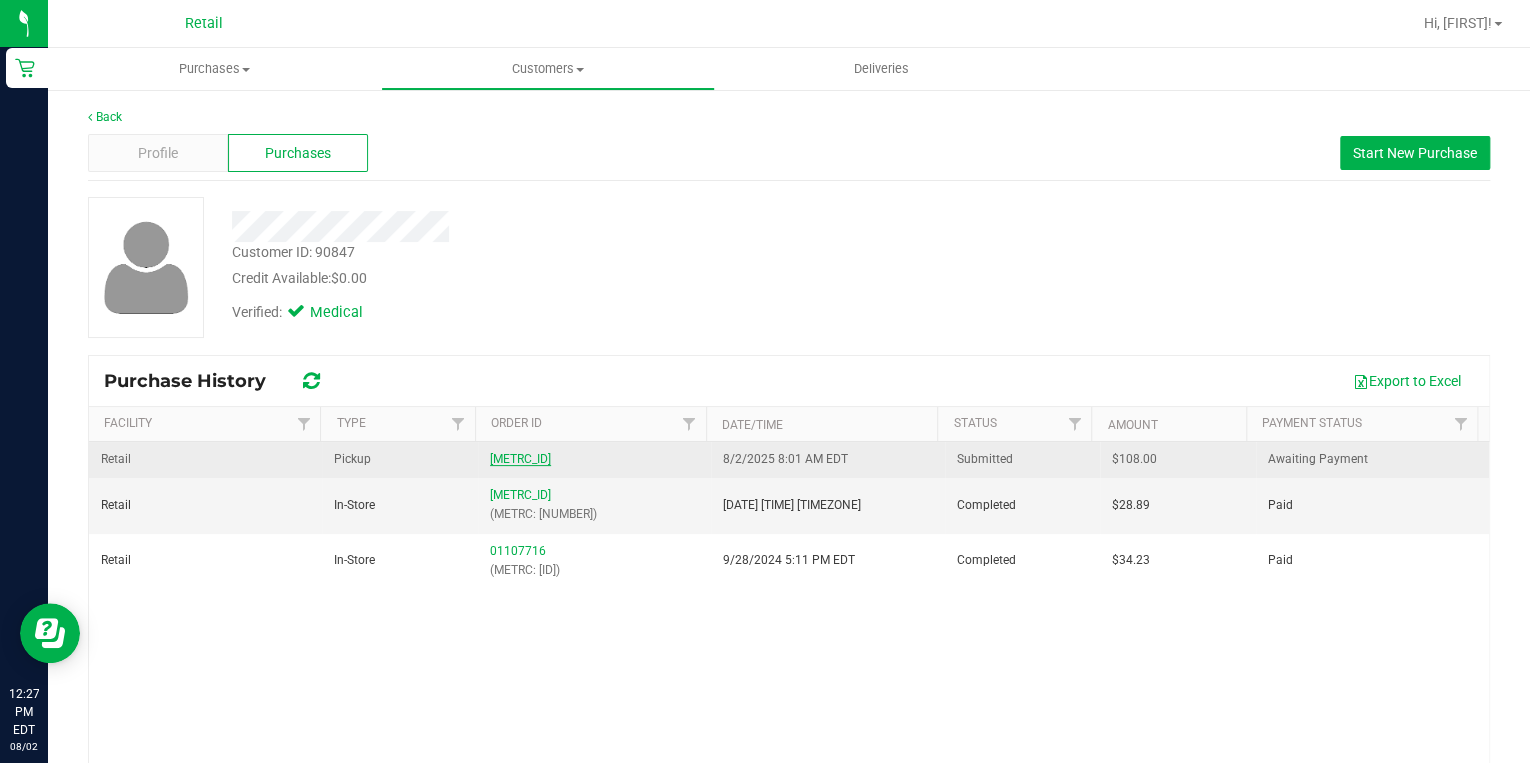 click on "01581747" at bounding box center (520, 459) 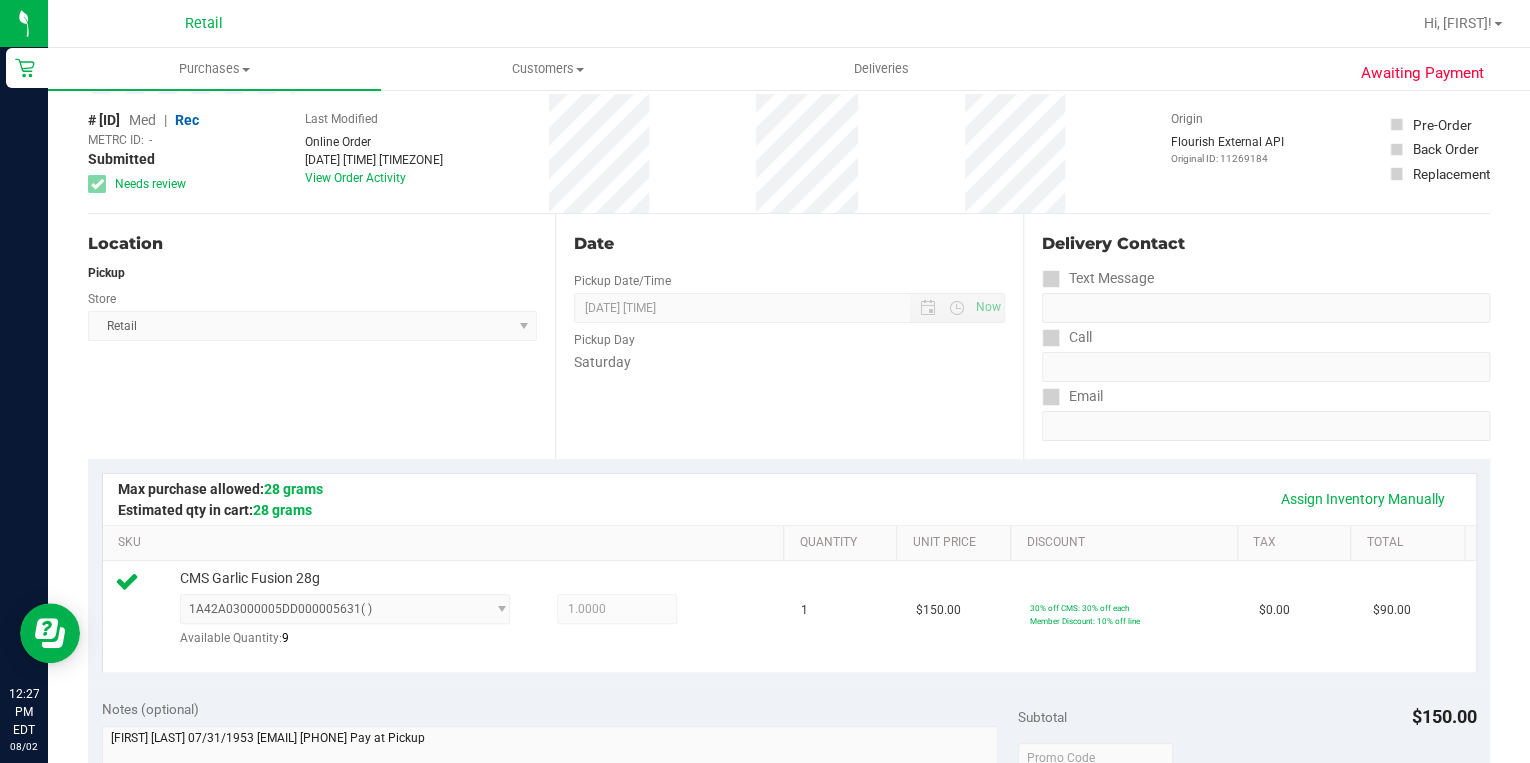 scroll, scrollTop: 0, scrollLeft: 0, axis: both 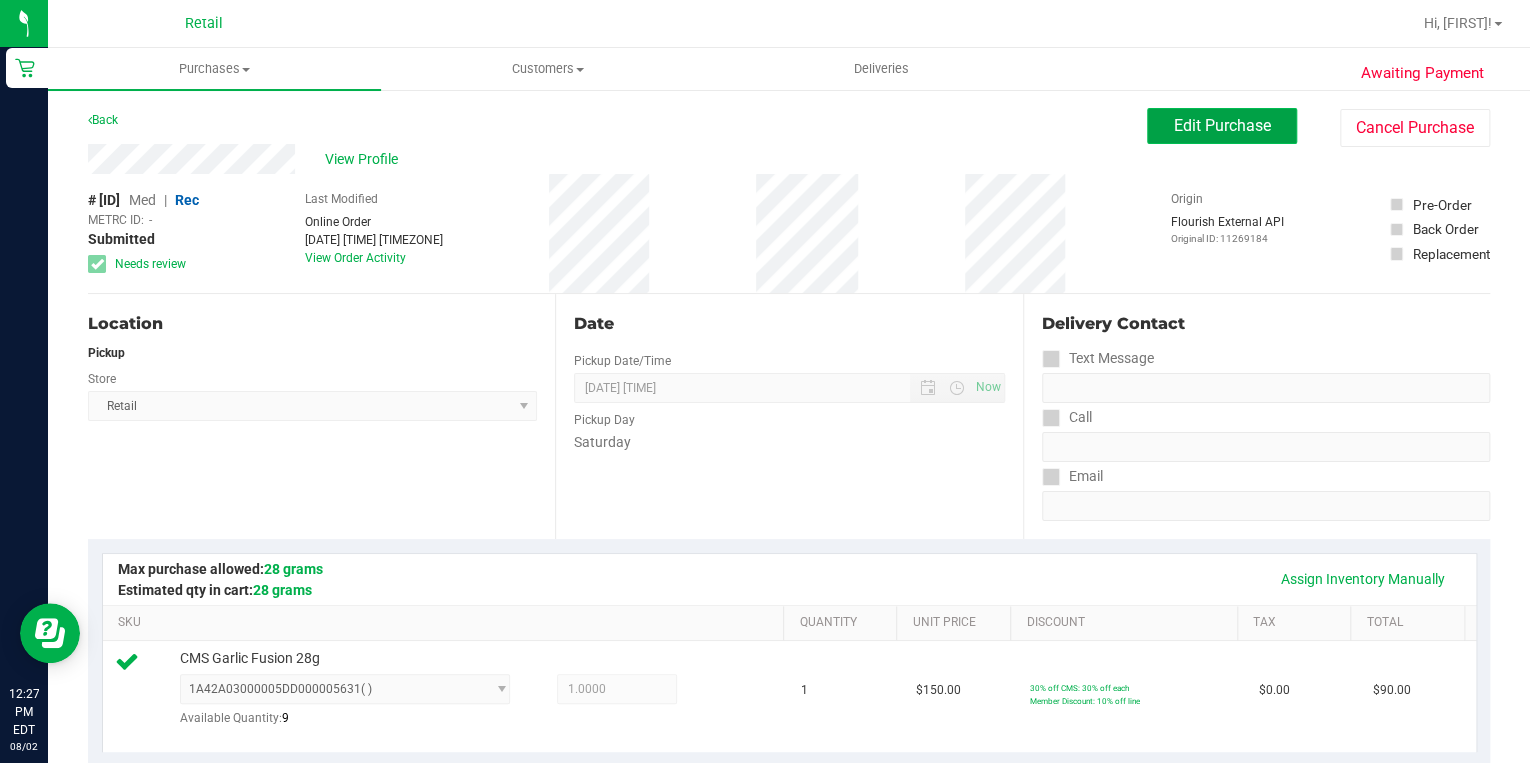 click on "Edit Purchase" at bounding box center [1222, 125] 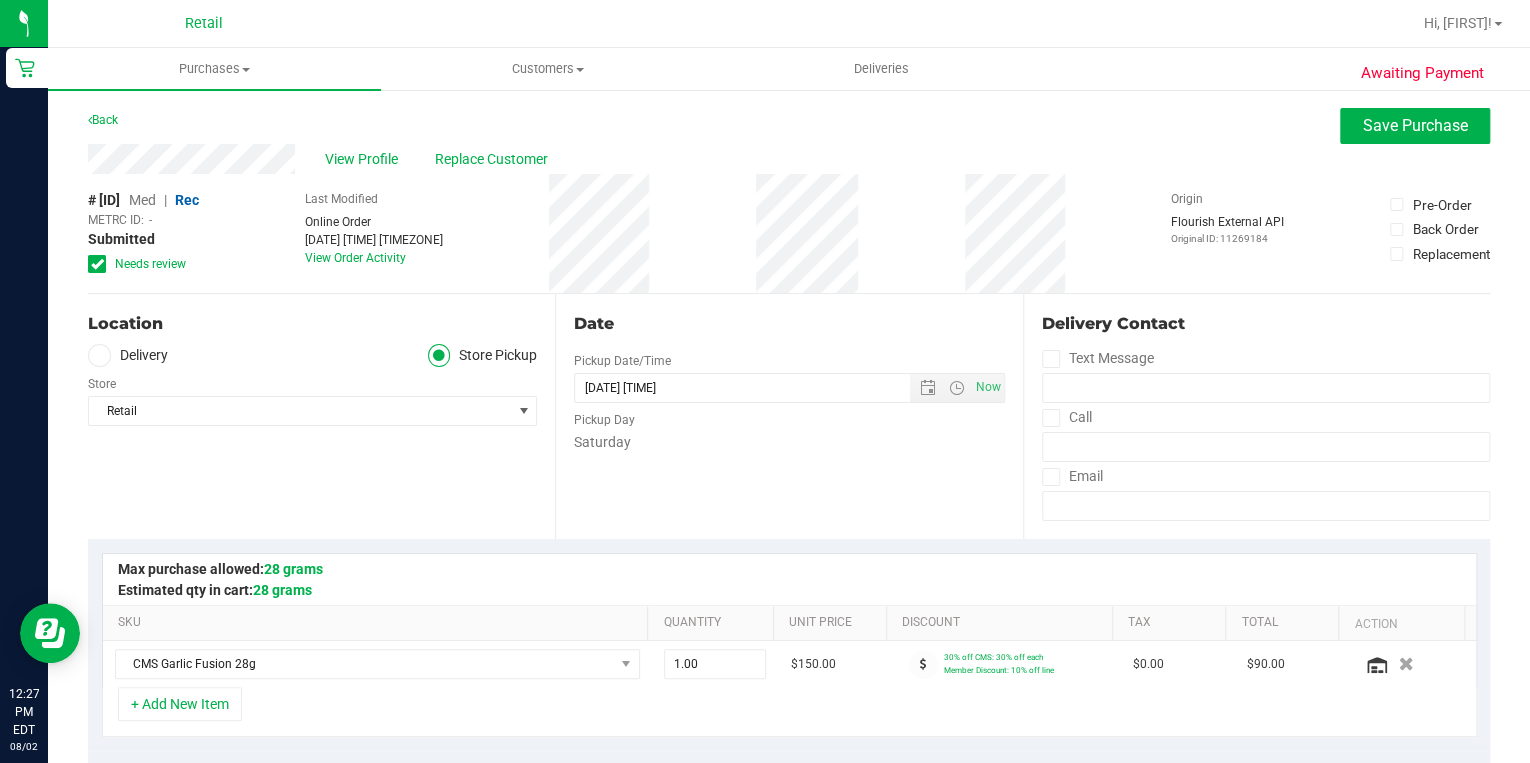 click on "Med" at bounding box center [142, 200] 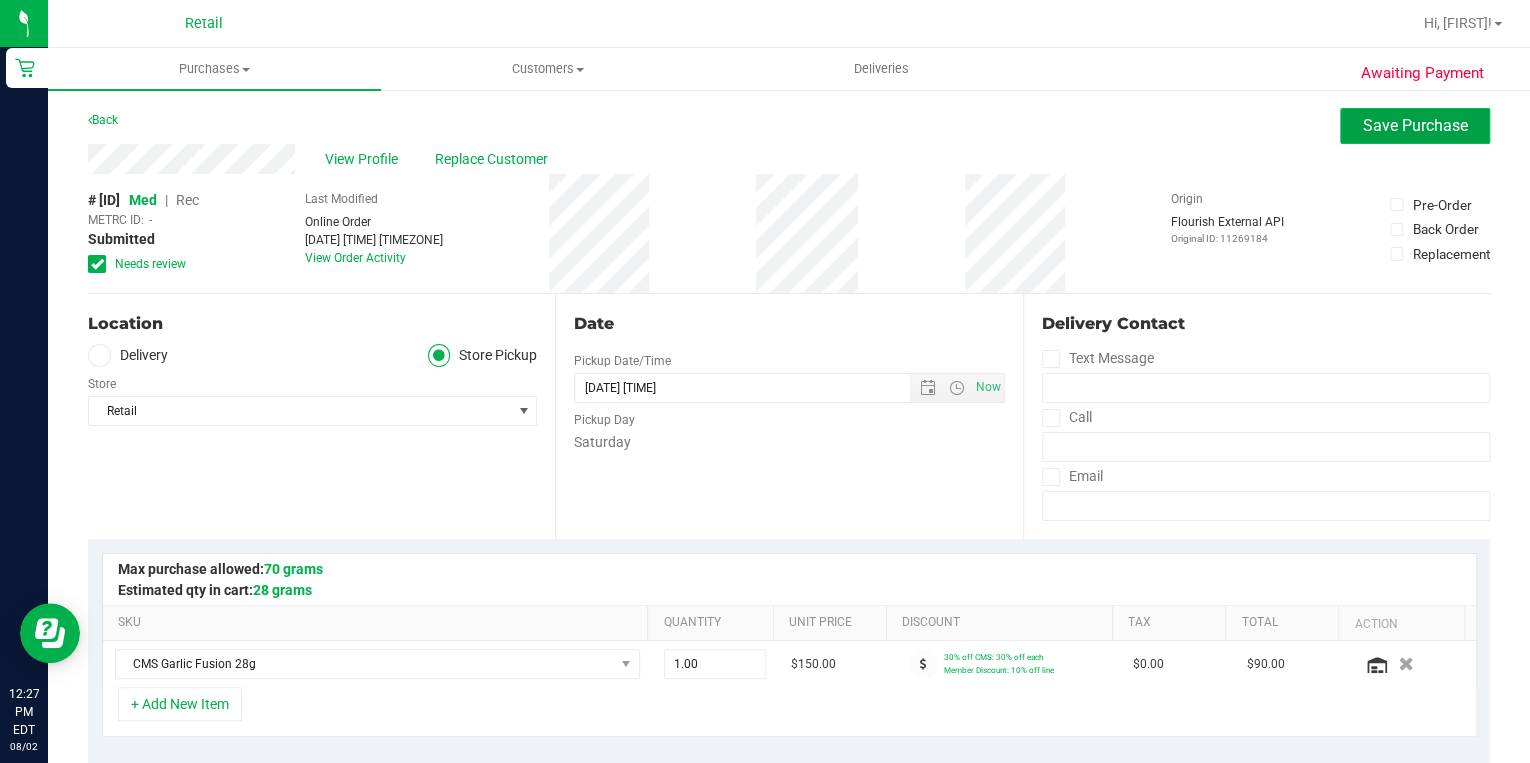 click on "Save Purchase" at bounding box center [1415, 125] 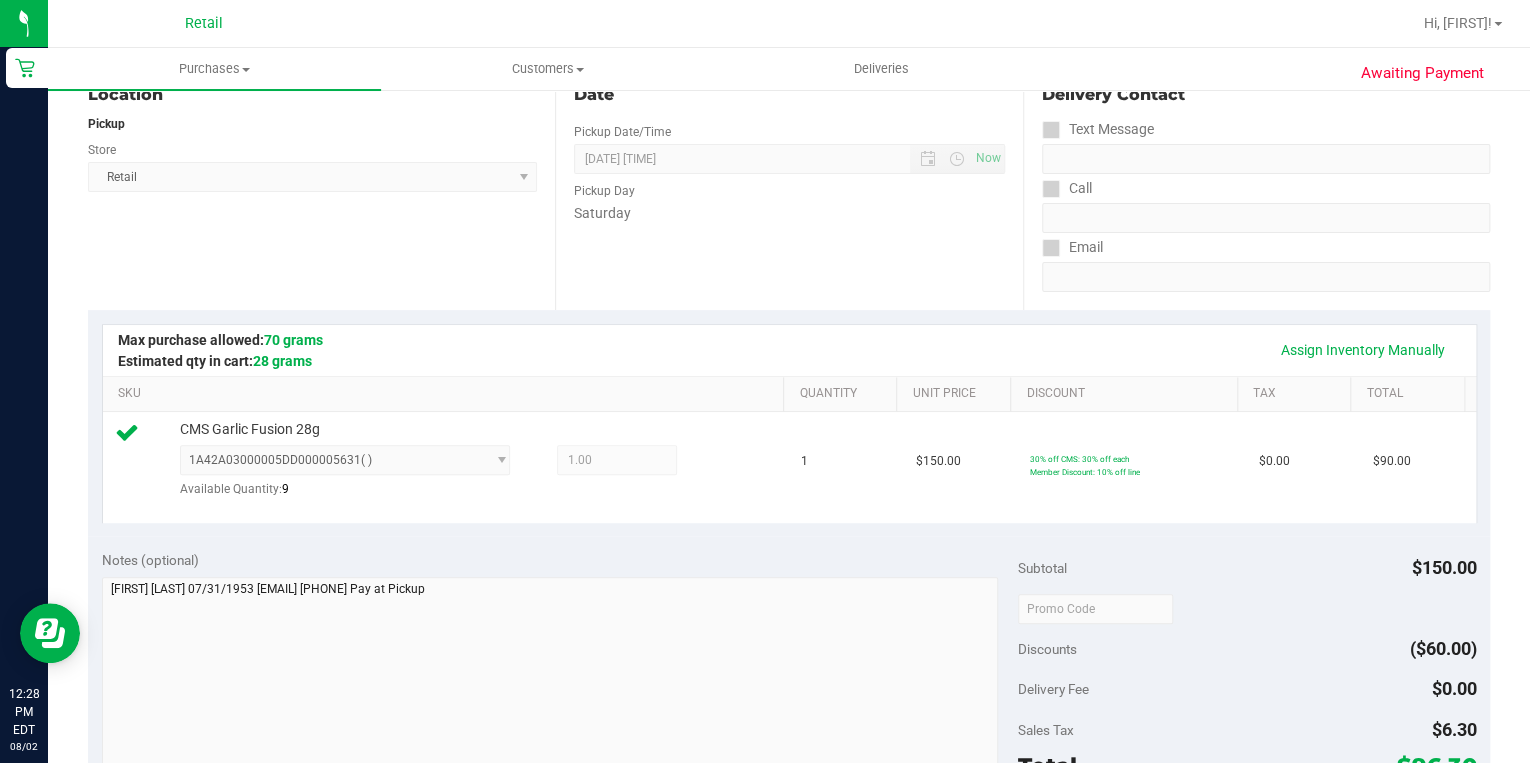 scroll, scrollTop: 0, scrollLeft: 0, axis: both 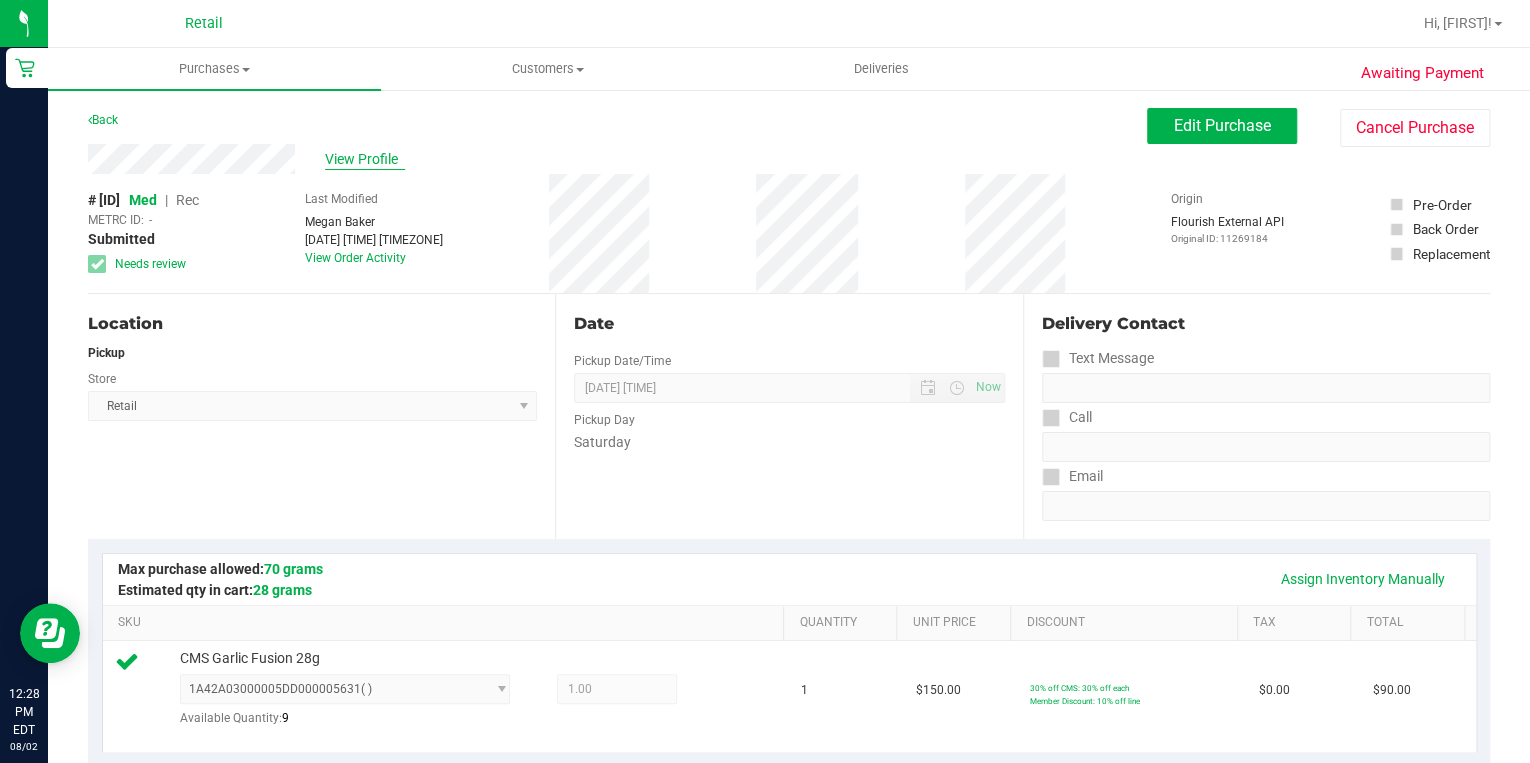 click on "View Profile" at bounding box center [365, 159] 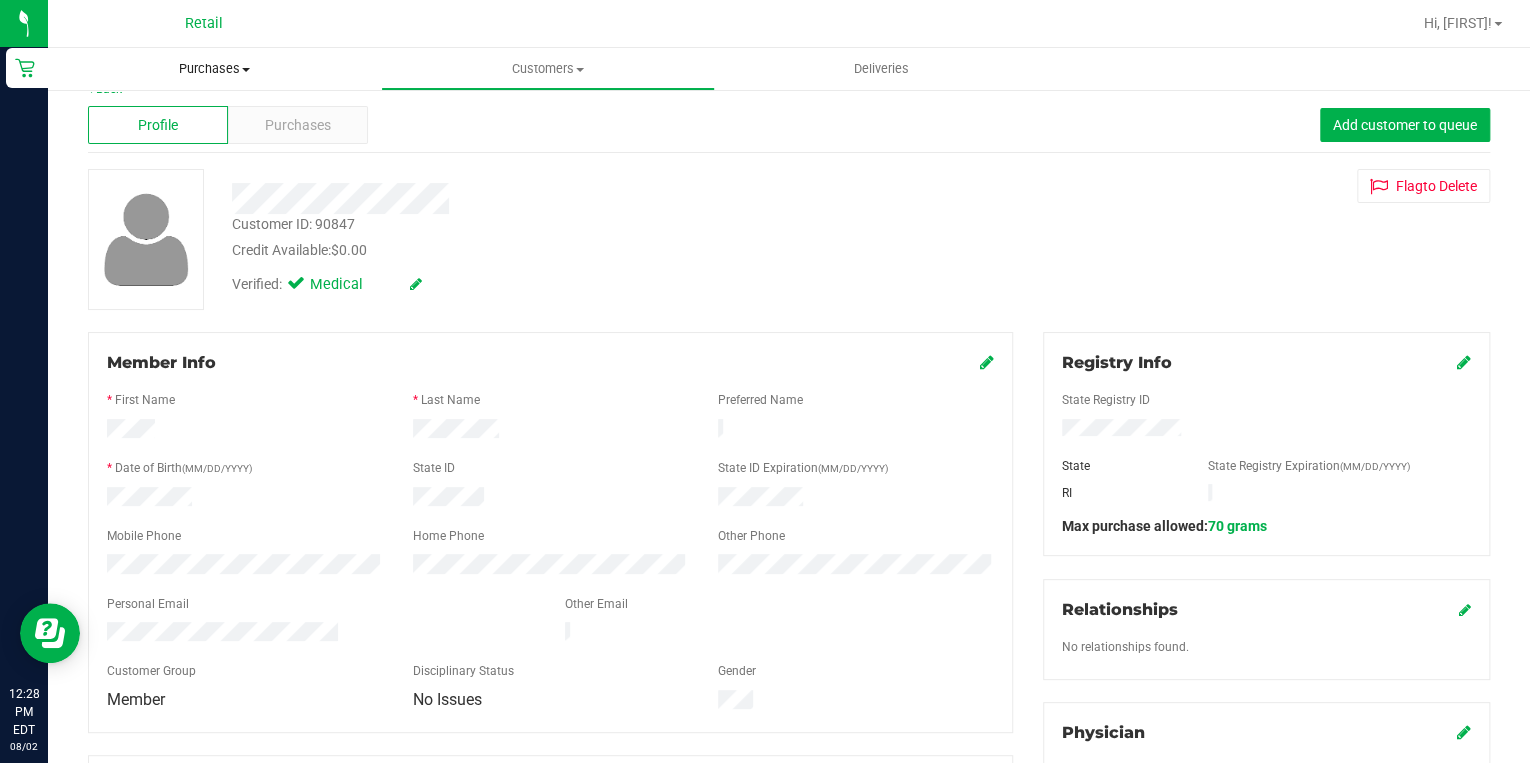 scroll, scrollTop: 0, scrollLeft: 0, axis: both 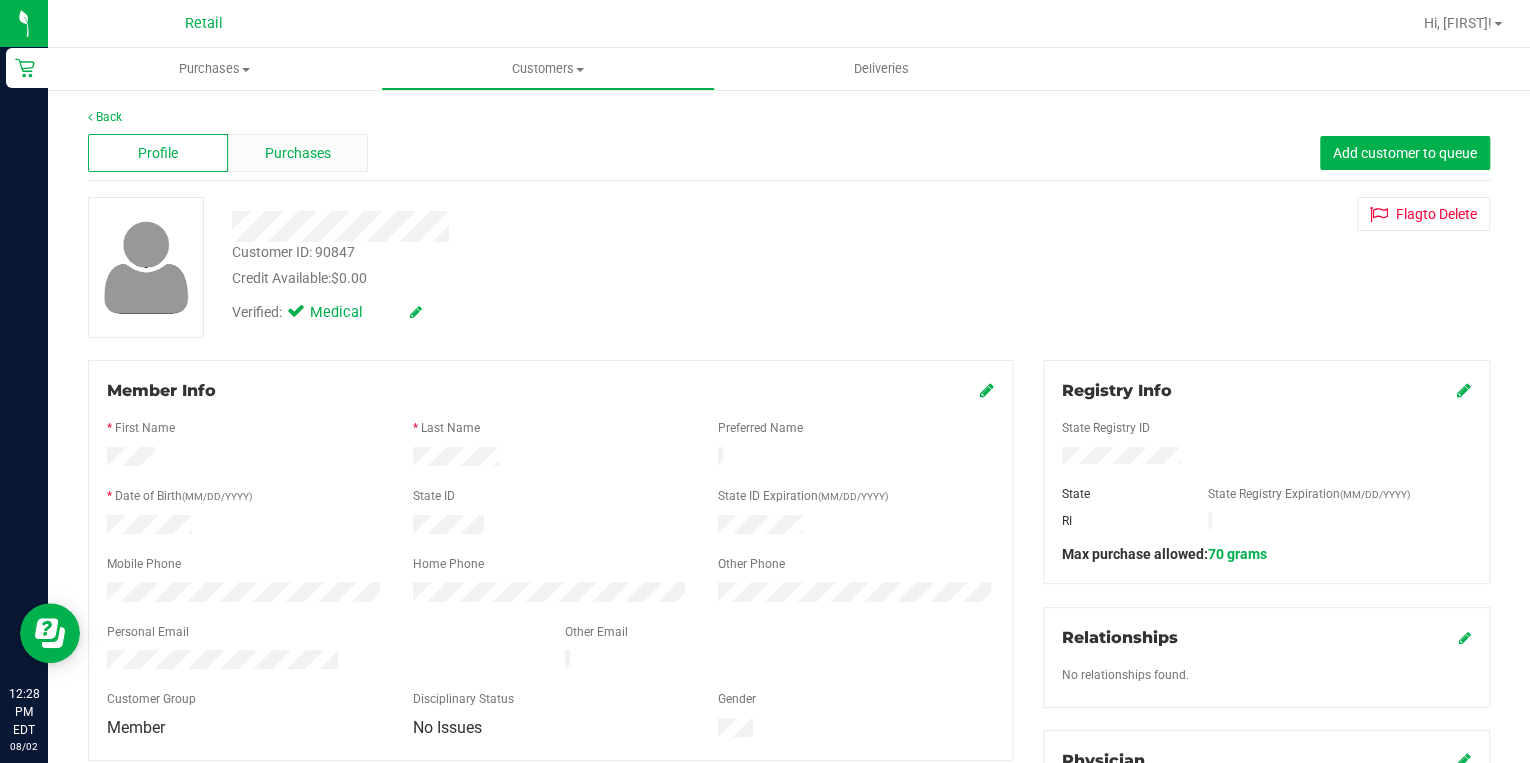 click on "Purchases" at bounding box center [298, 153] 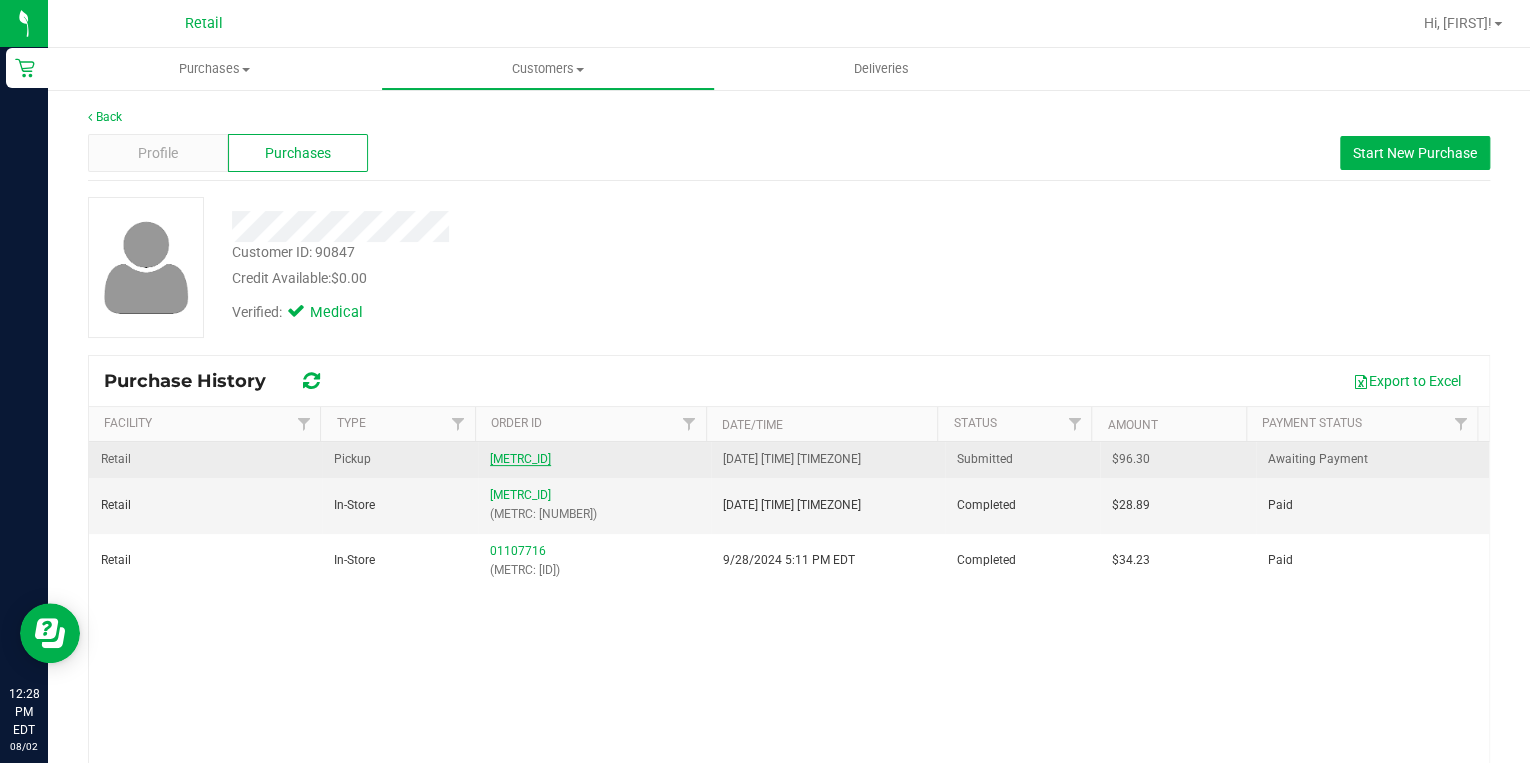 click on "01581747" at bounding box center (520, 459) 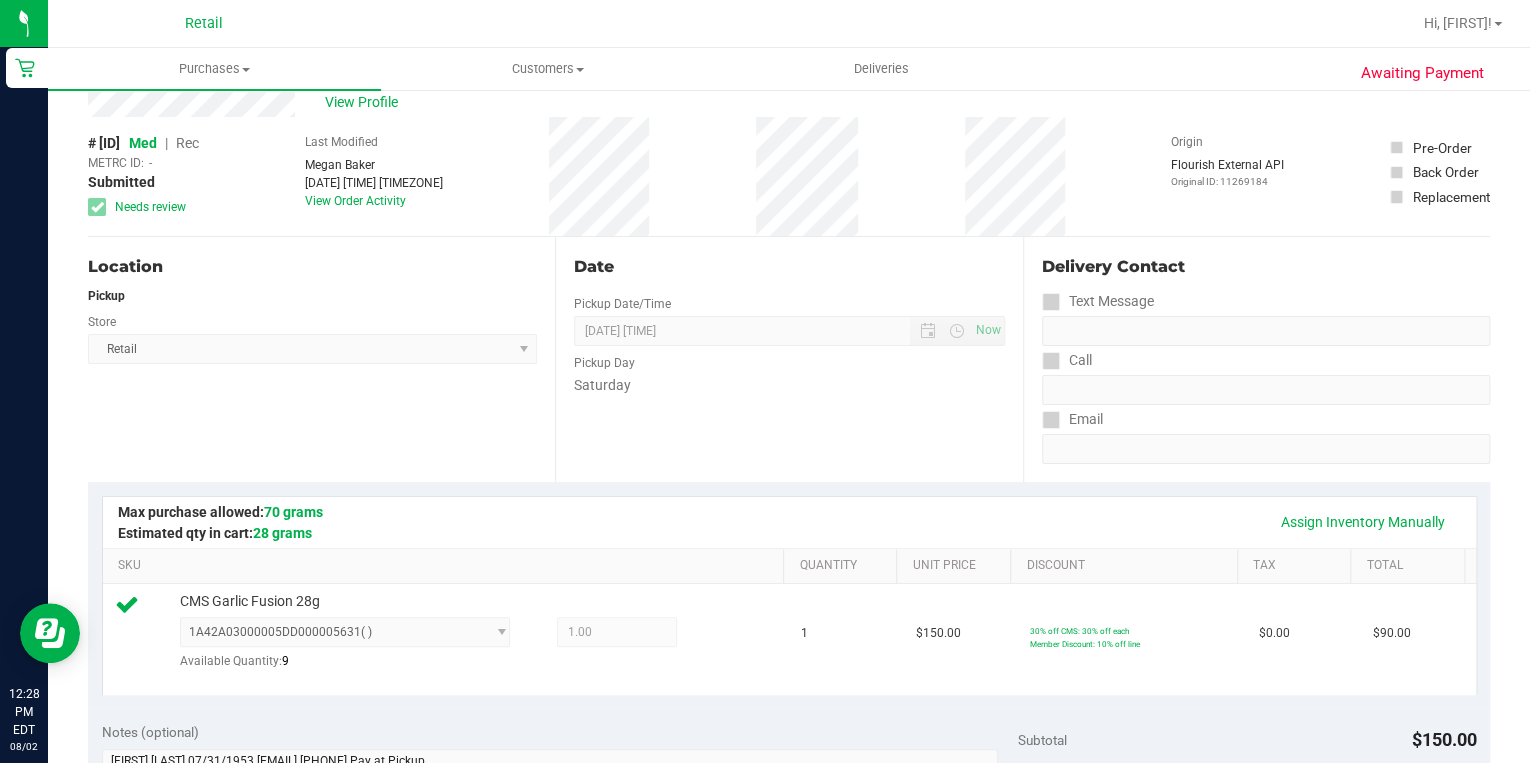 scroll, scrollTop: 0, scrollLeft: 0, axis: both 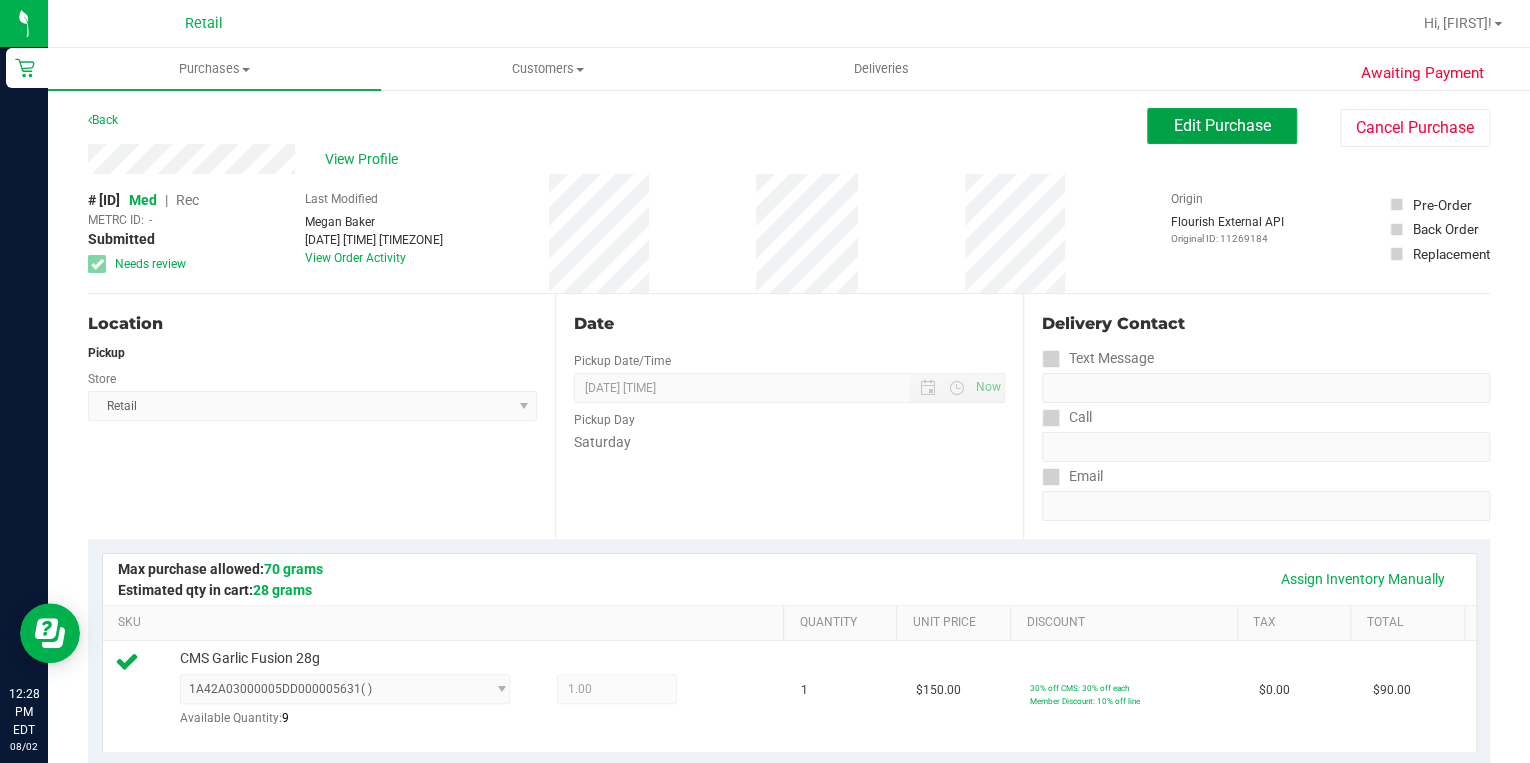 click on "Edit Purchase" at bounding box center (1222, 126) 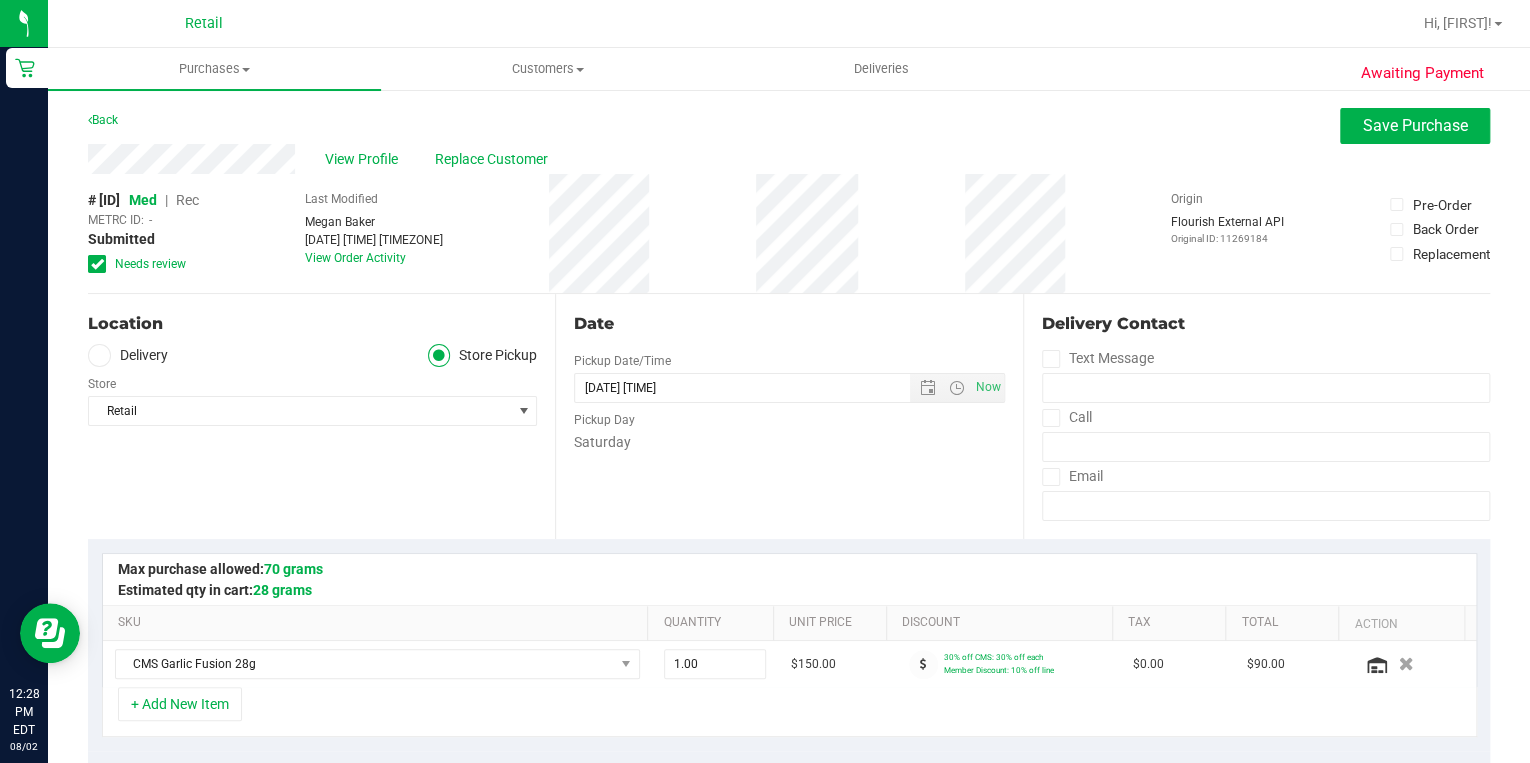 drag, startPoint x: 97, startPoint y: 352, endPoint x: 104, endPoint y: 360, distance: 10.630146 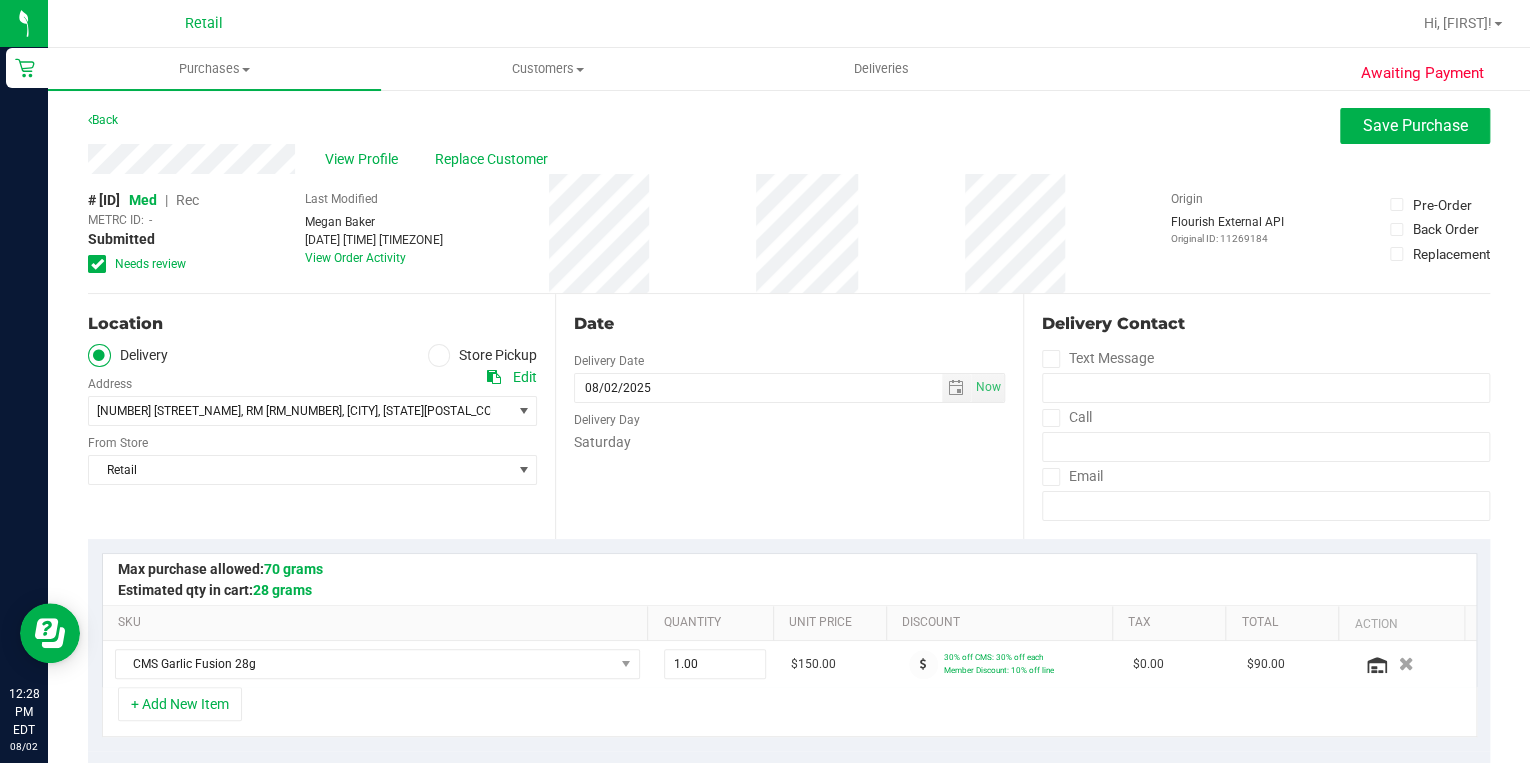 click at bounding box center [99, 355] 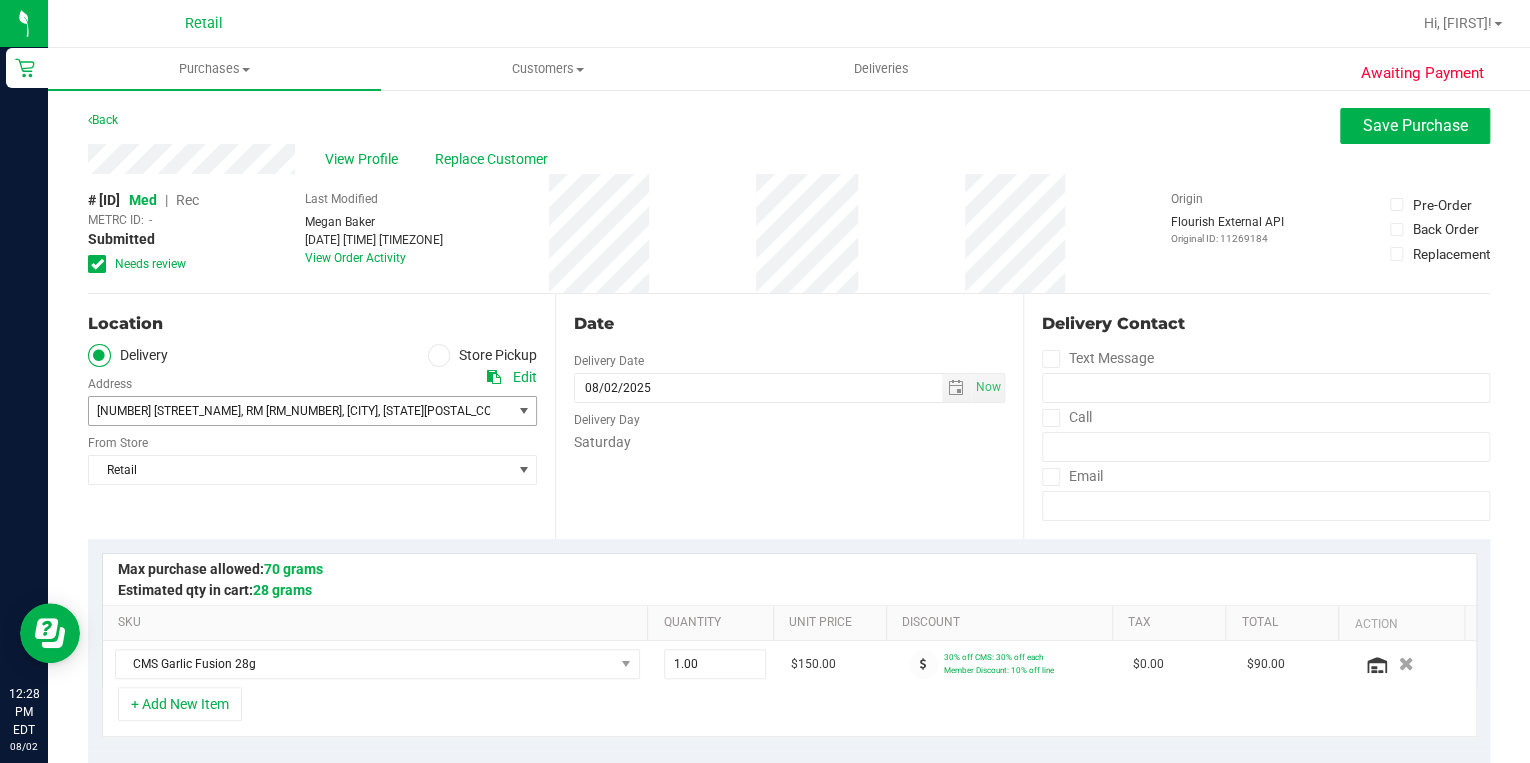 drag, startPoint x: 444, startPoint y: 411, endPoint x: 508, endPoint y: 380, distance: 71.11259 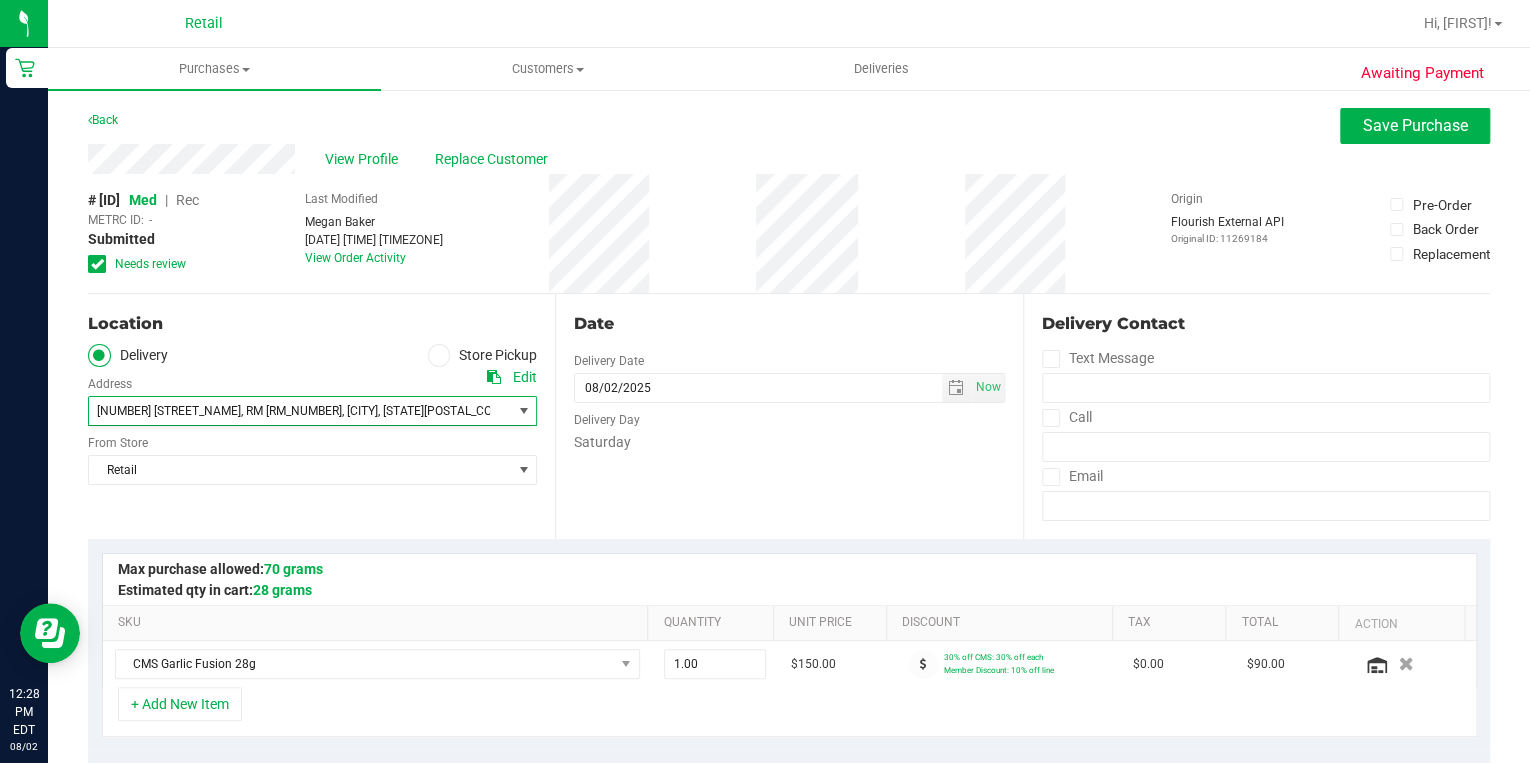 click on "Edit" at bounding box center [525, 377] 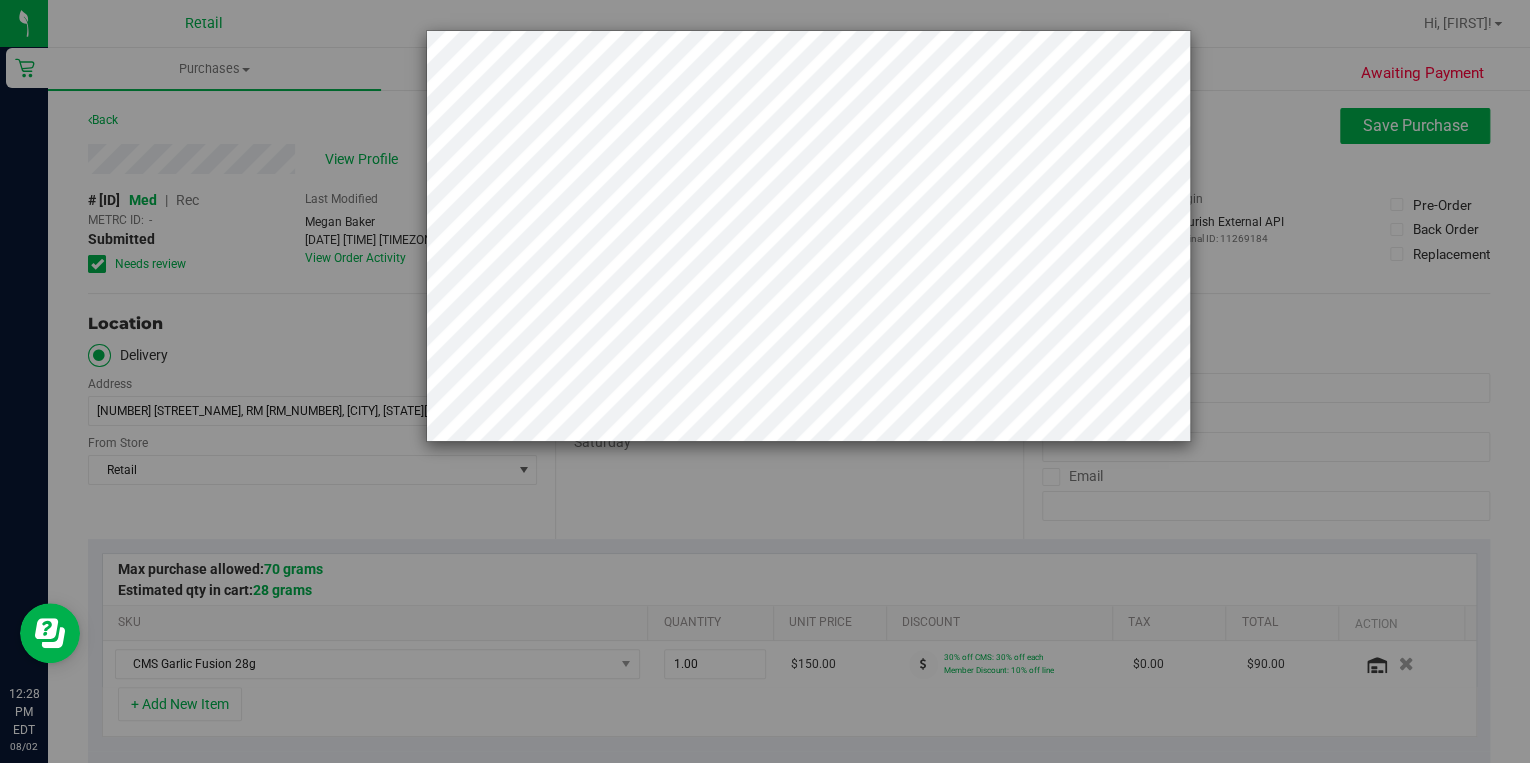 click at bounding box center (772, 236) 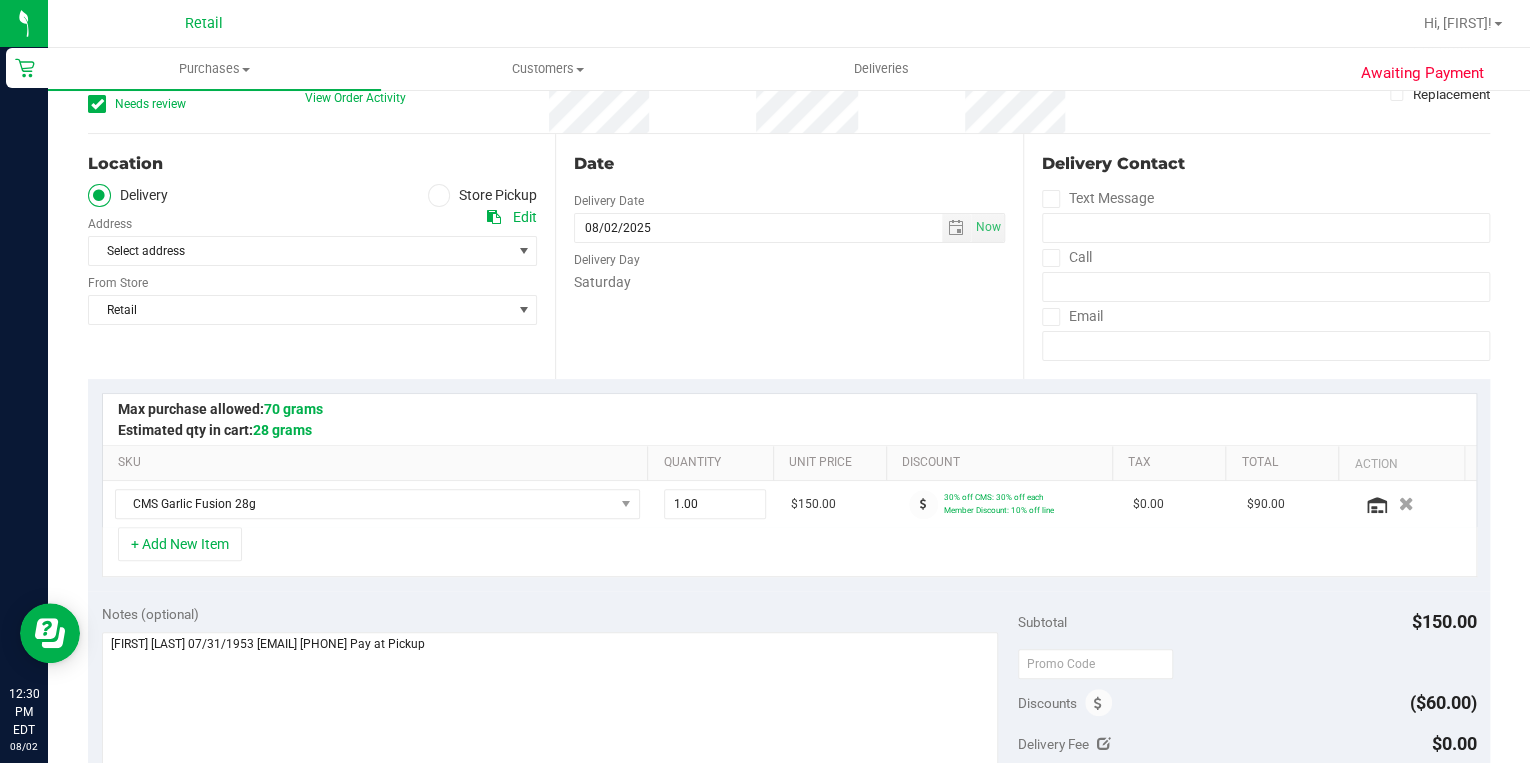 scroll, scrollTop: 0, scrollLeft: 0, axis: both 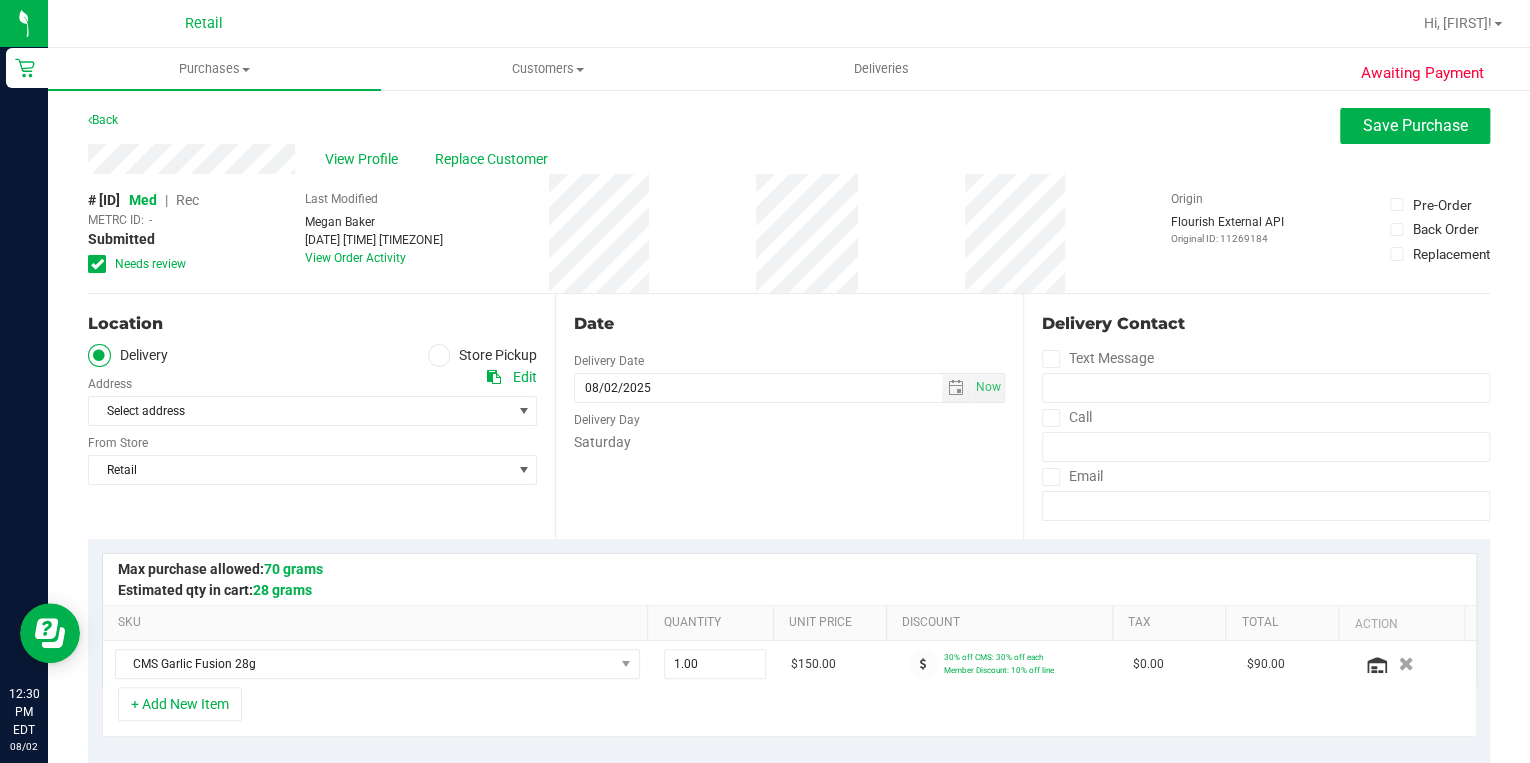 click on "Edit" at bounding box center (525, 377) 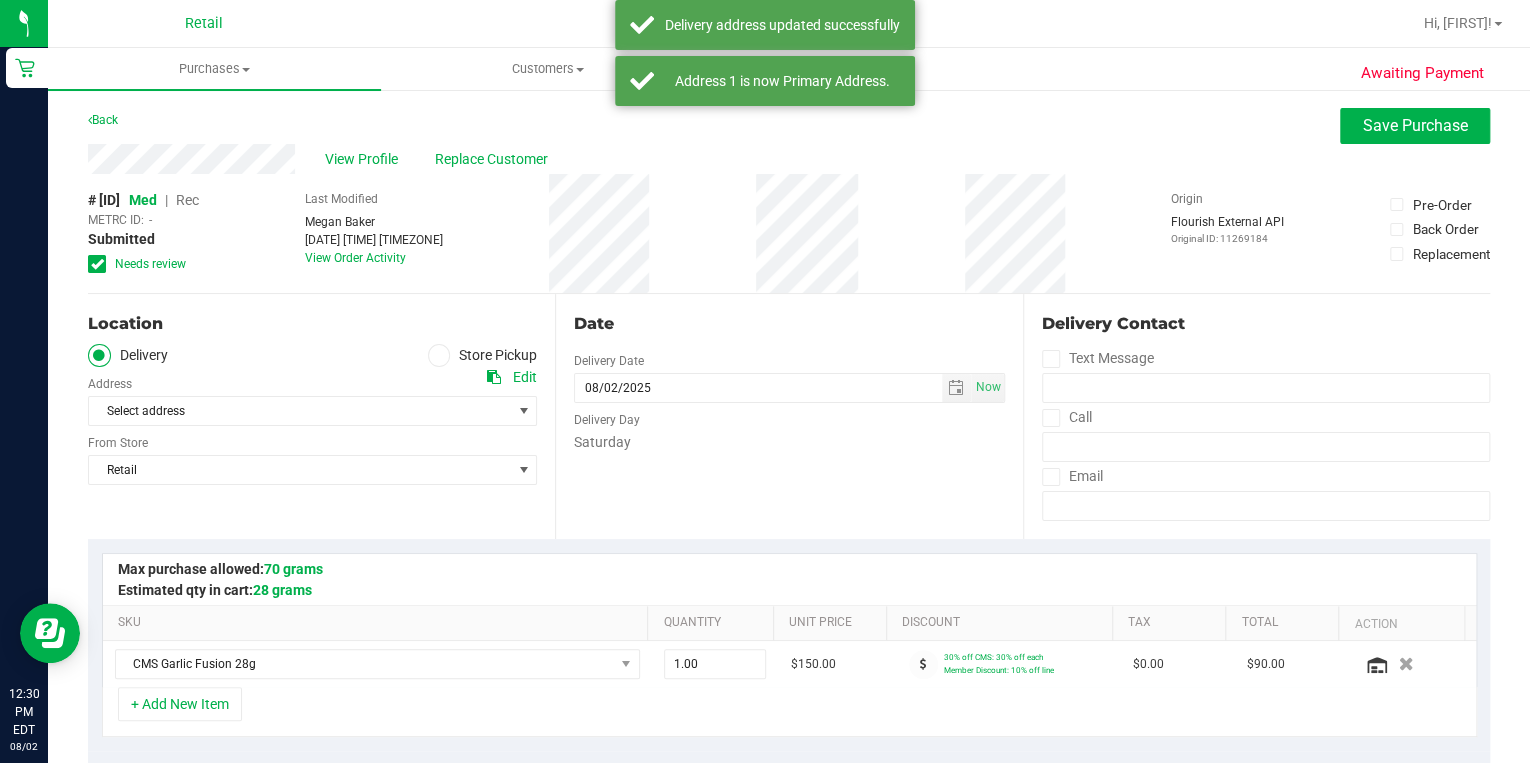 click at bounding box center [1050, 418] 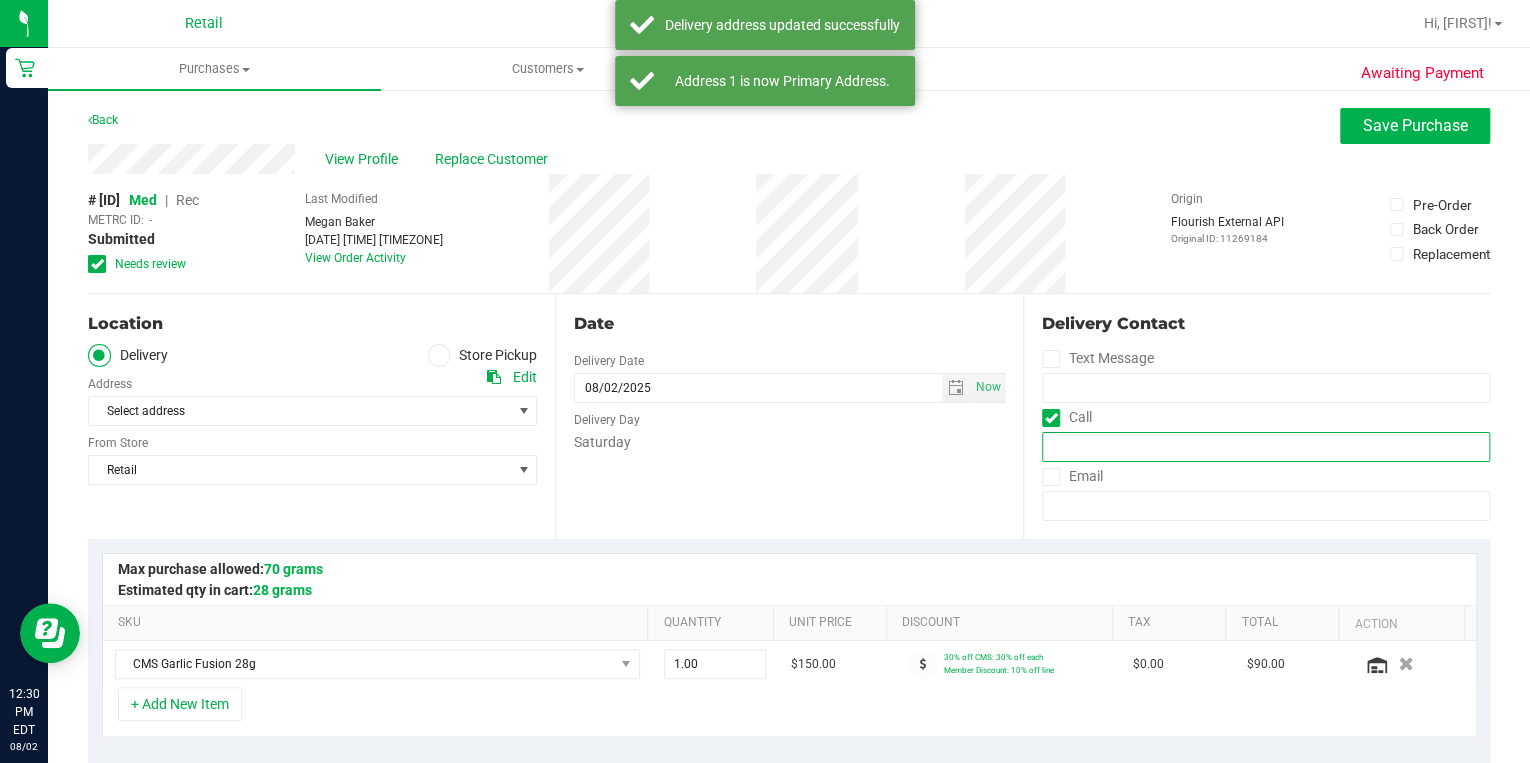 click at bounding box center (1266, 447) 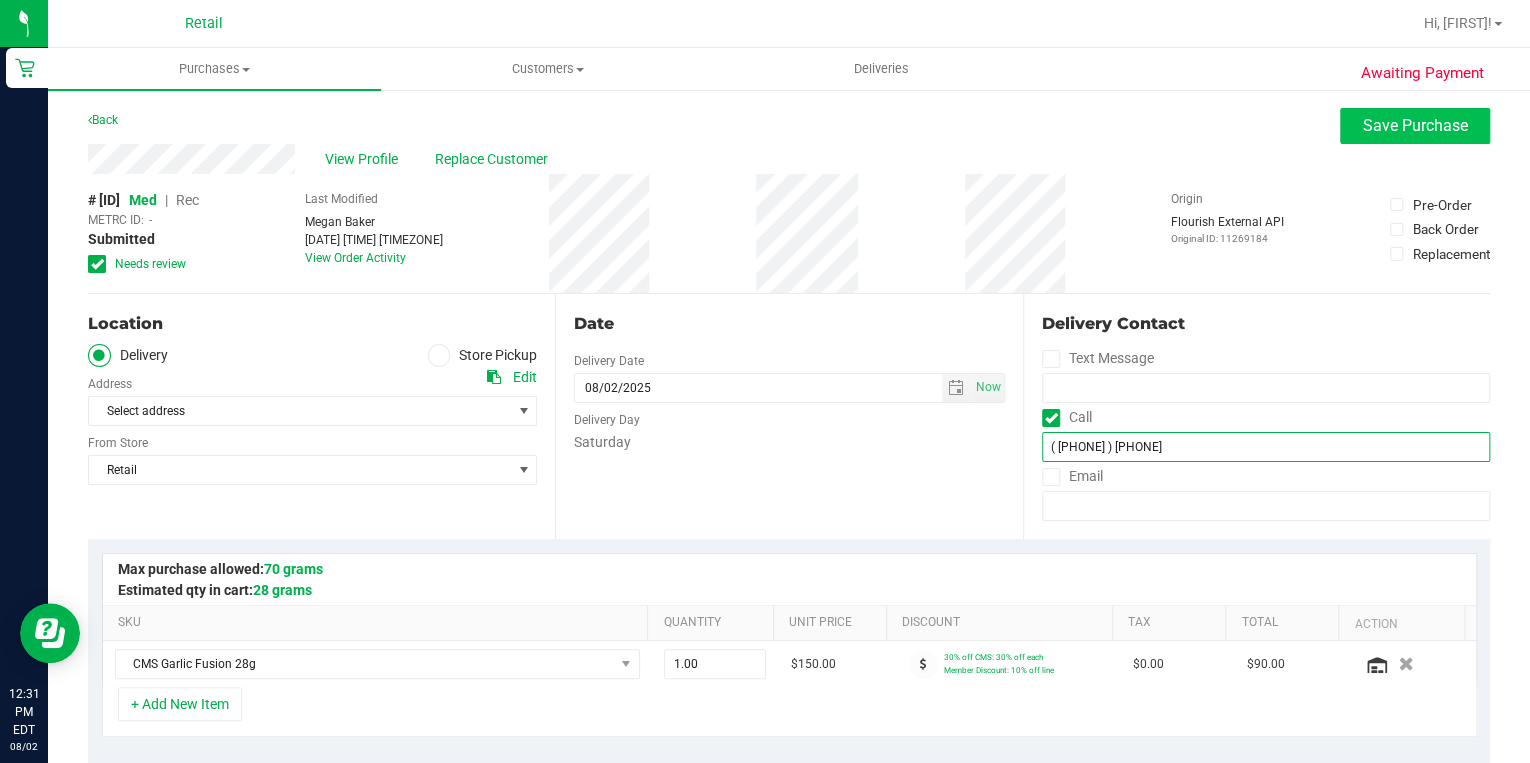 type on "(401) 492-0770" 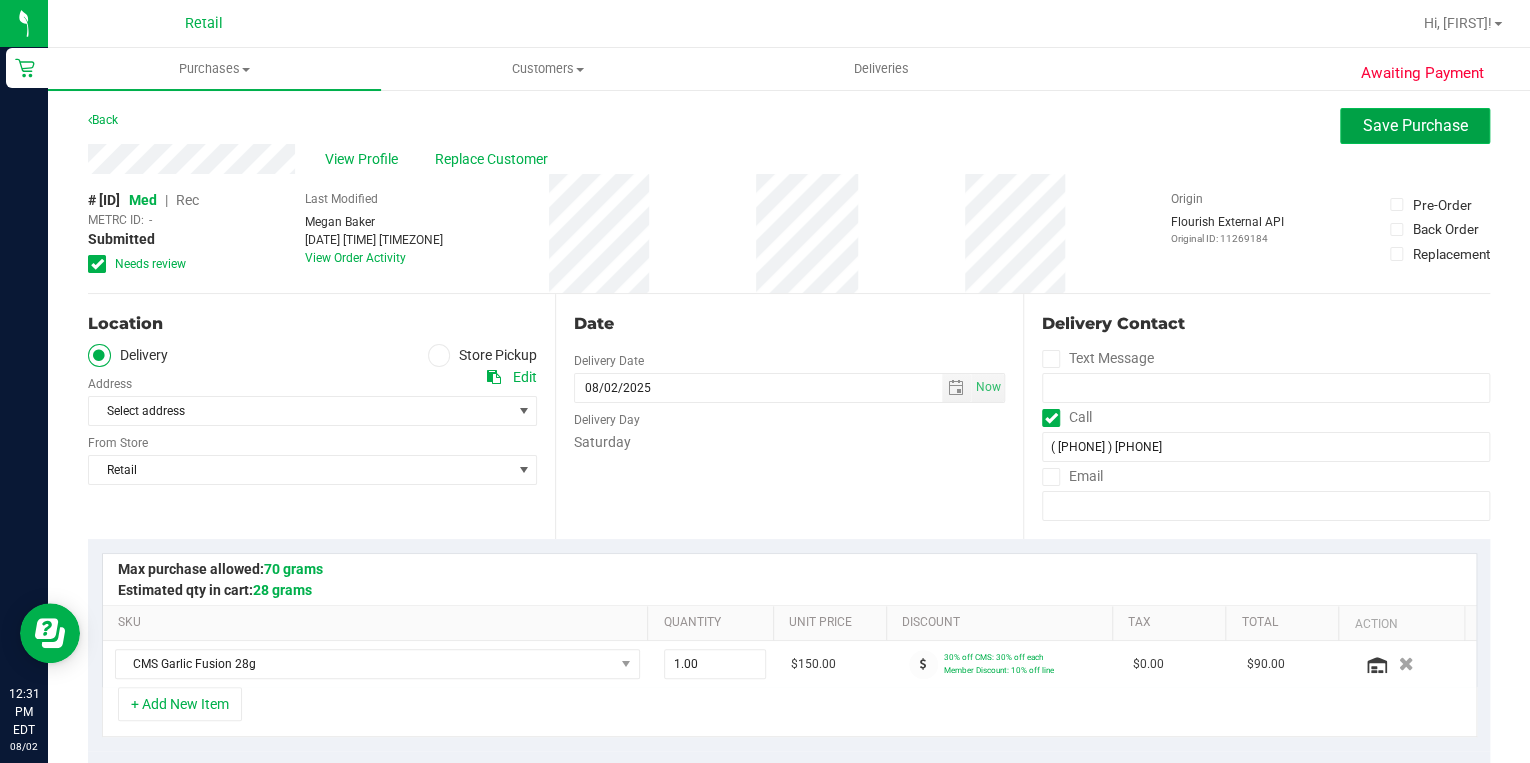 click on "Save Purchase" at bounding box center (1415, 125) 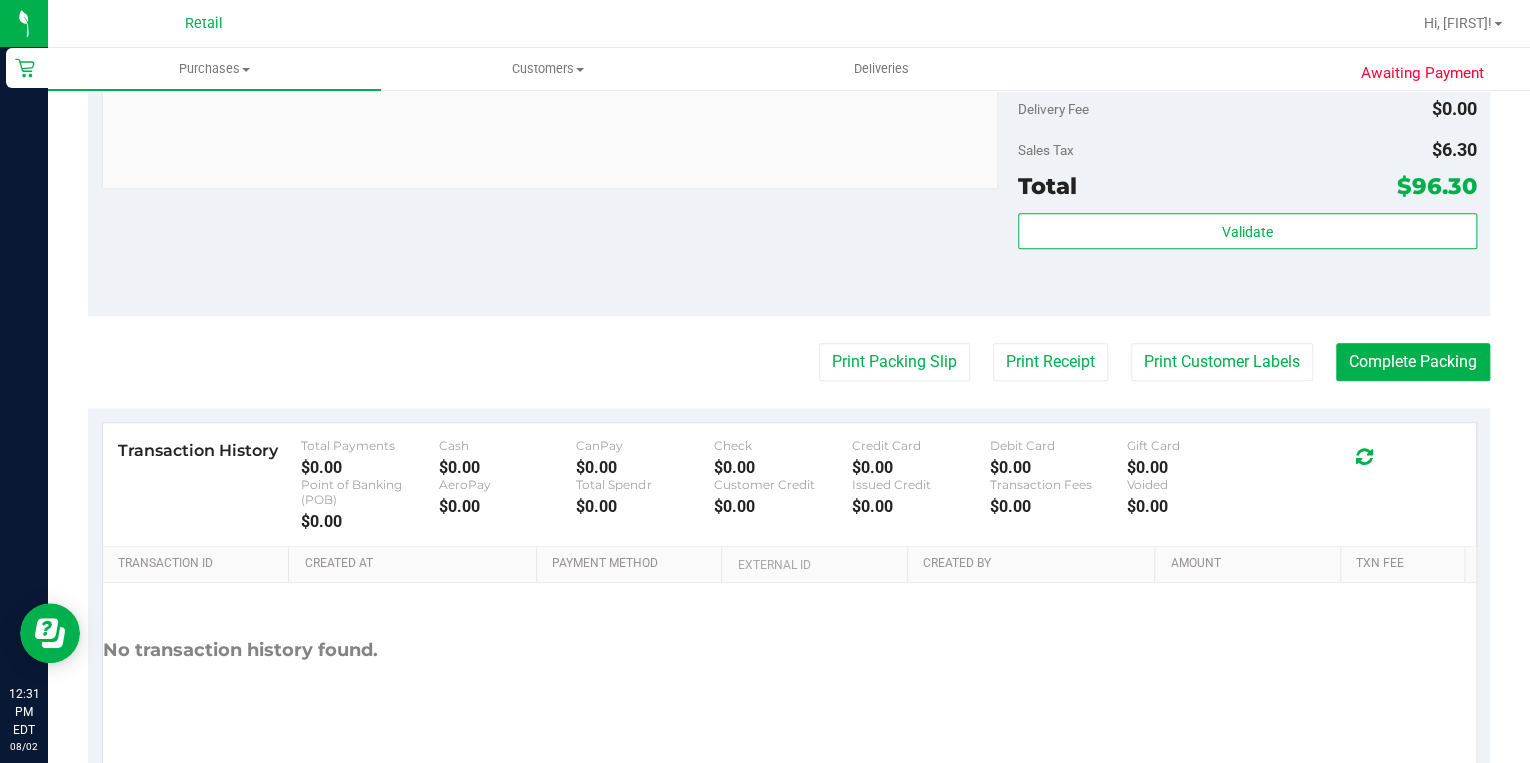 scroll, scrollTop: 880, scrollLeft: 0, axis: vertical 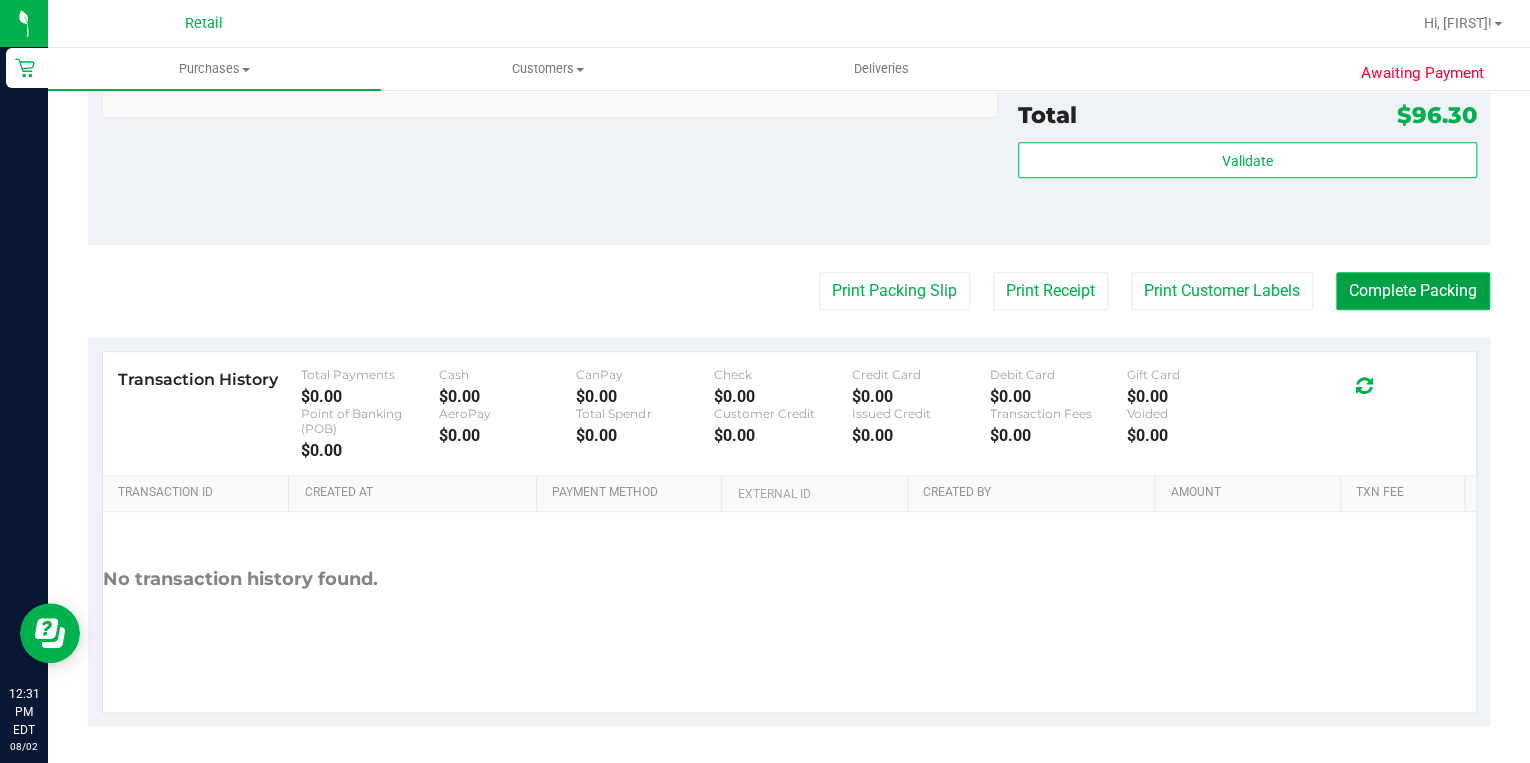 click on "Complete Packing" at bounding box center [1413, 291] 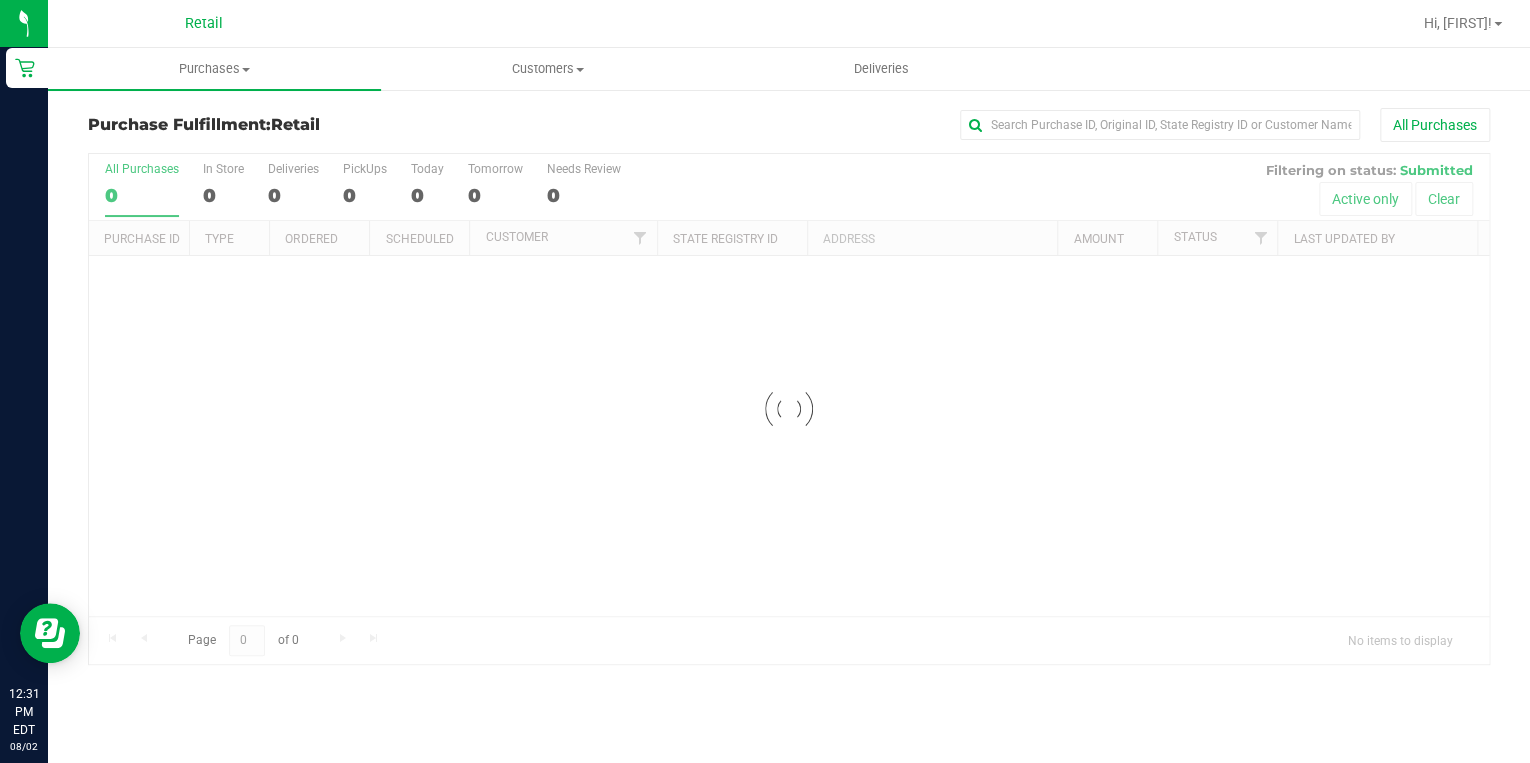 scroll, scrollTop: 0, scrollLeft: 0, axis: both 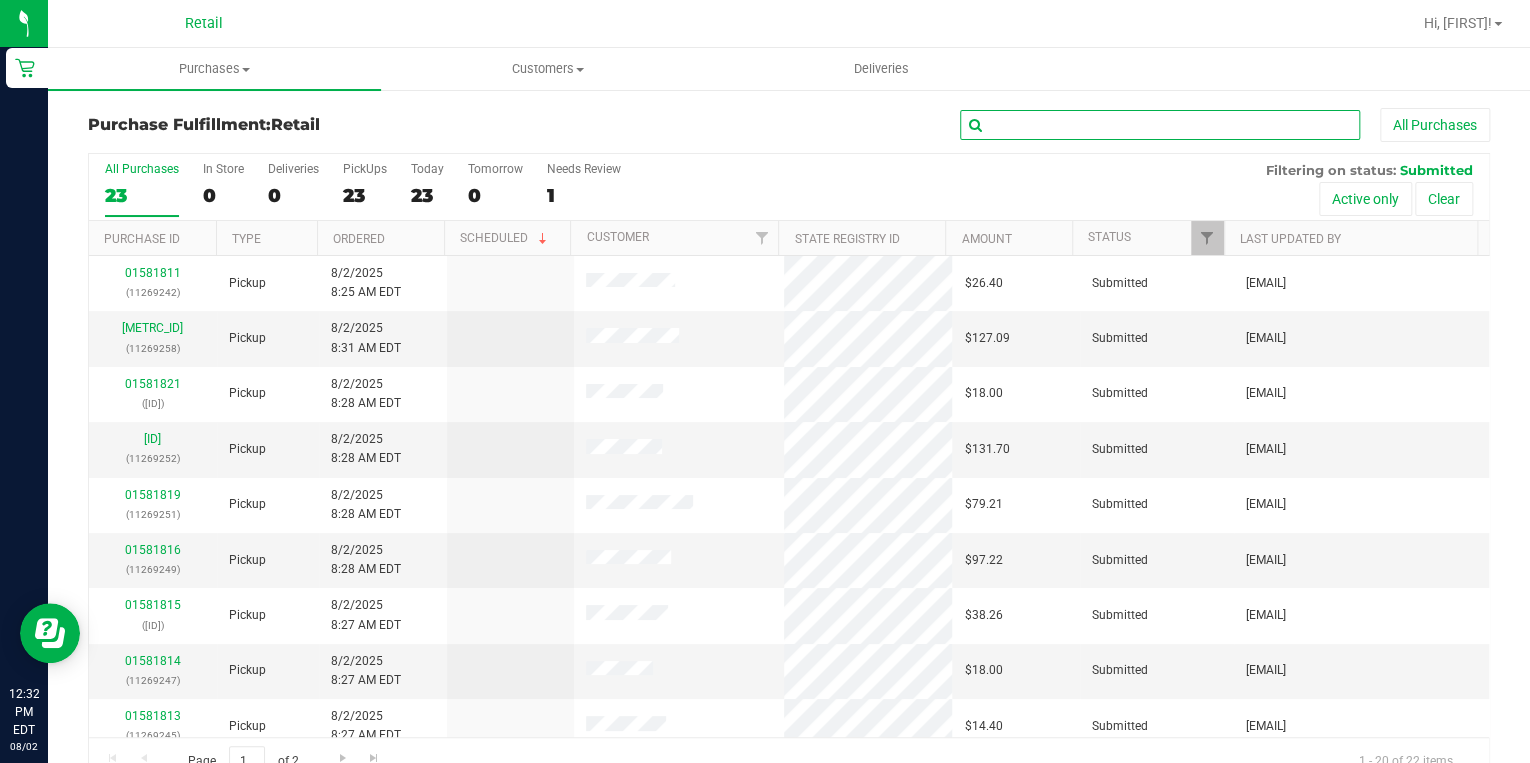 click at bounding box center (1160, 125) 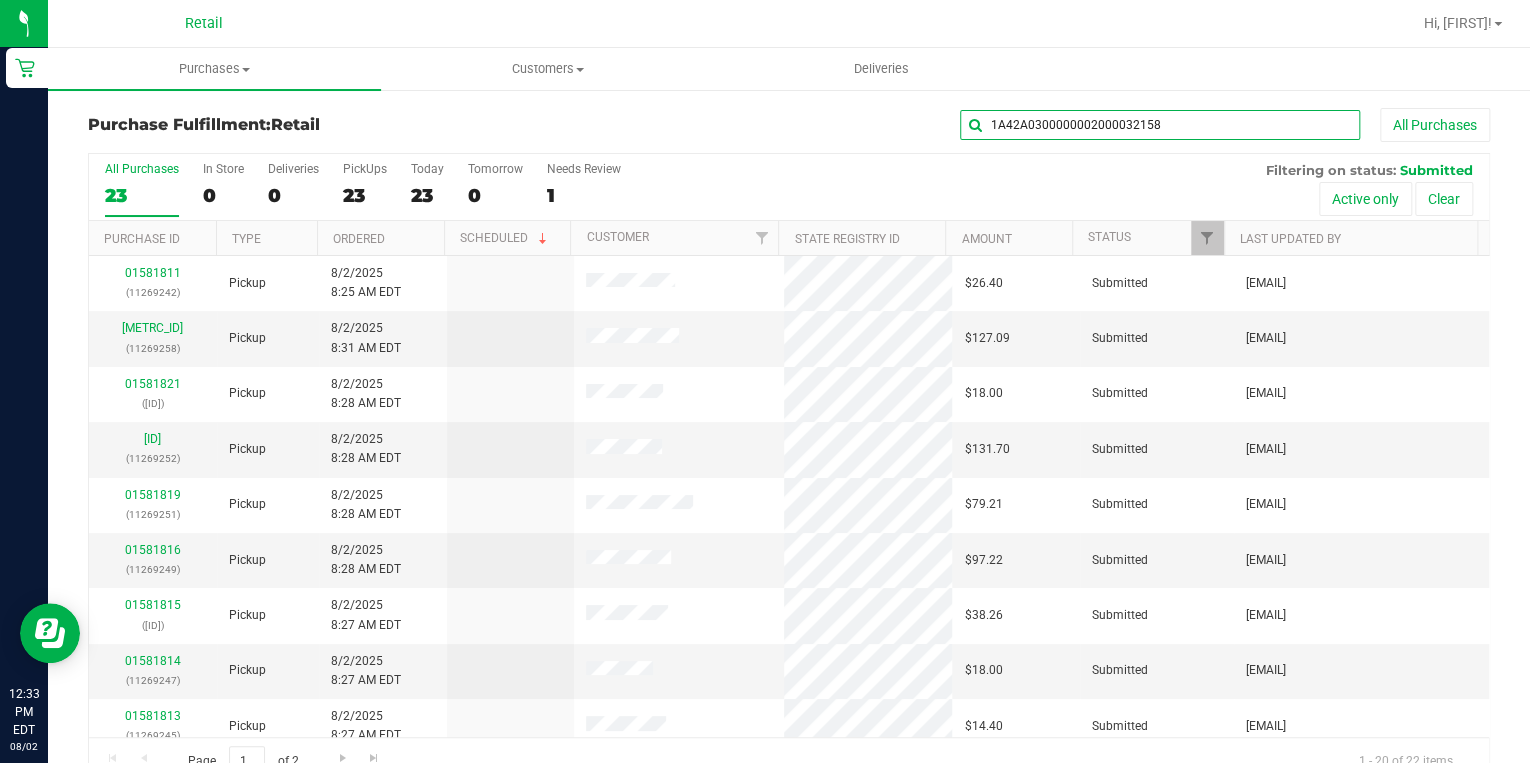 drag, startPoint x: 1180, startPoint y: 119, endPoint x: 888, endPoint y: 92, distance: 293.24564 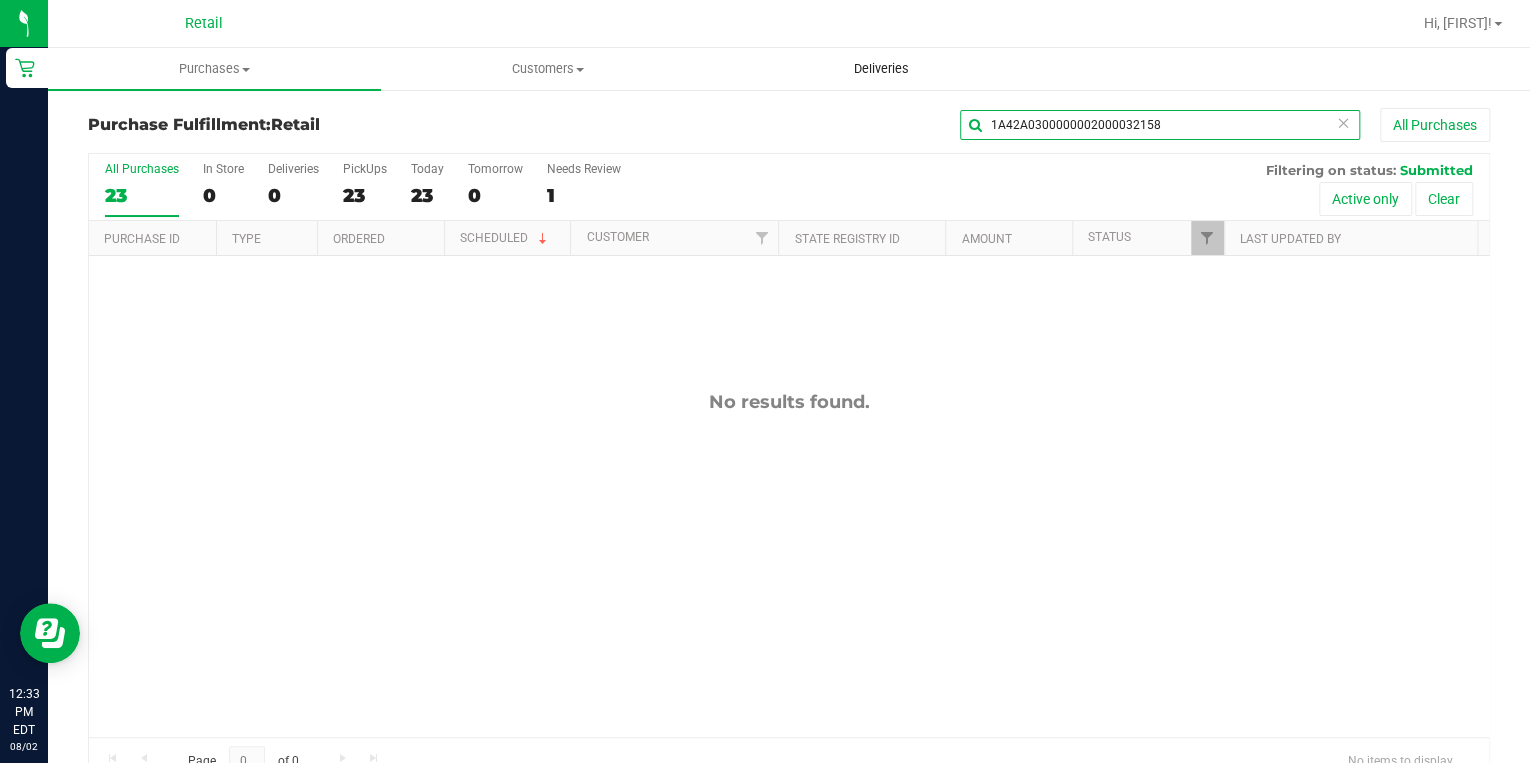 type on "8" 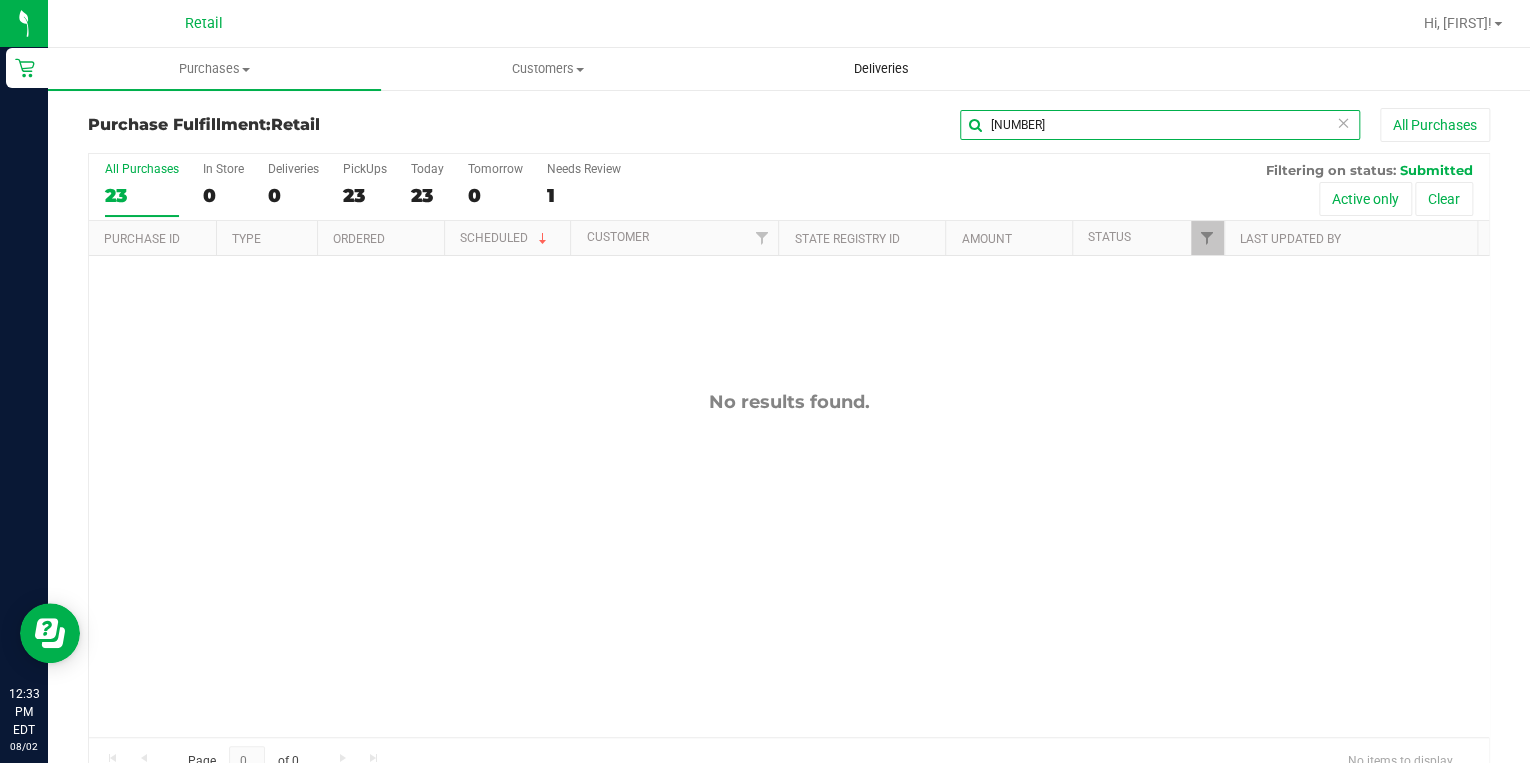 type on "9232" 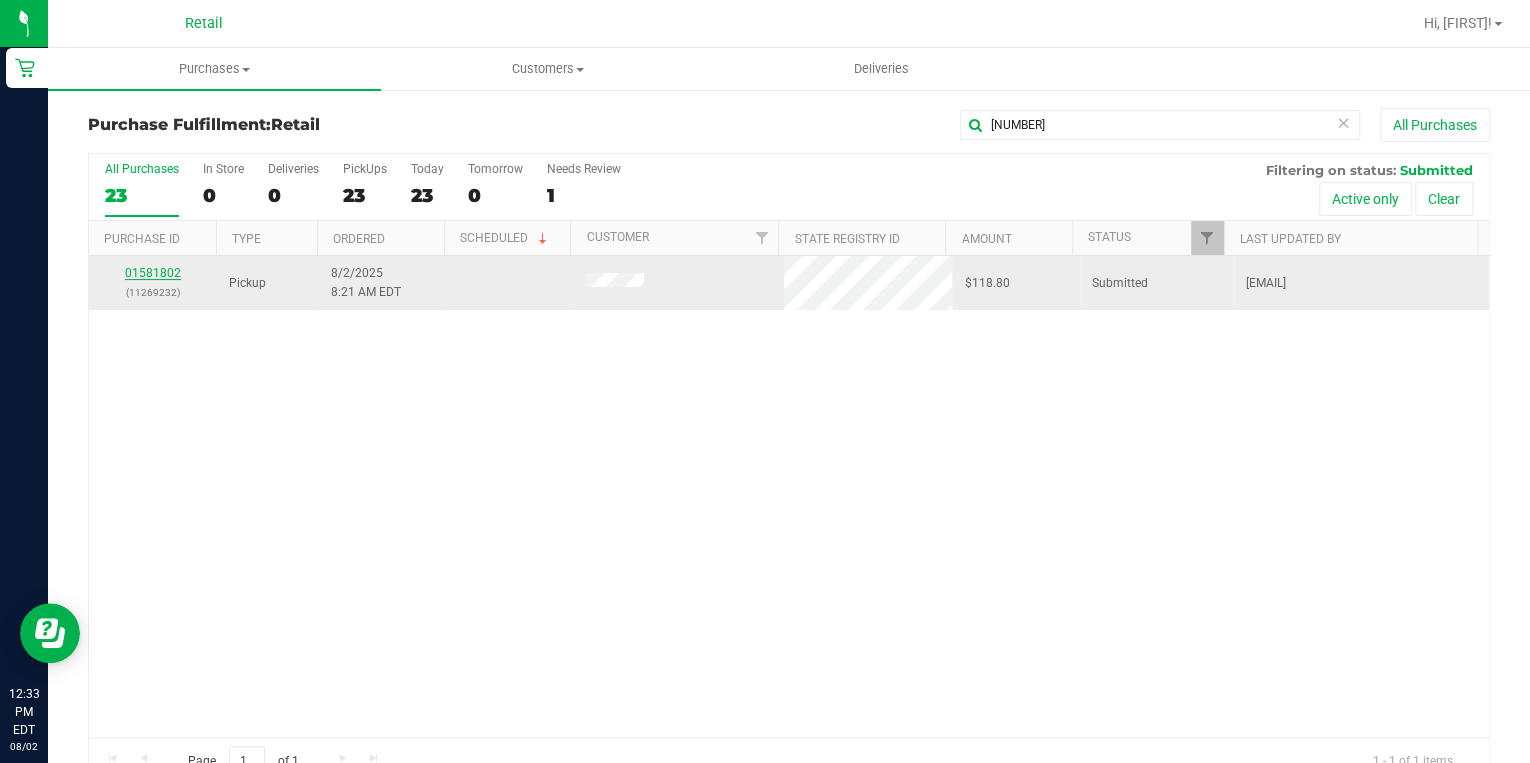 click on "01581802" at bounding box center [153, 273] 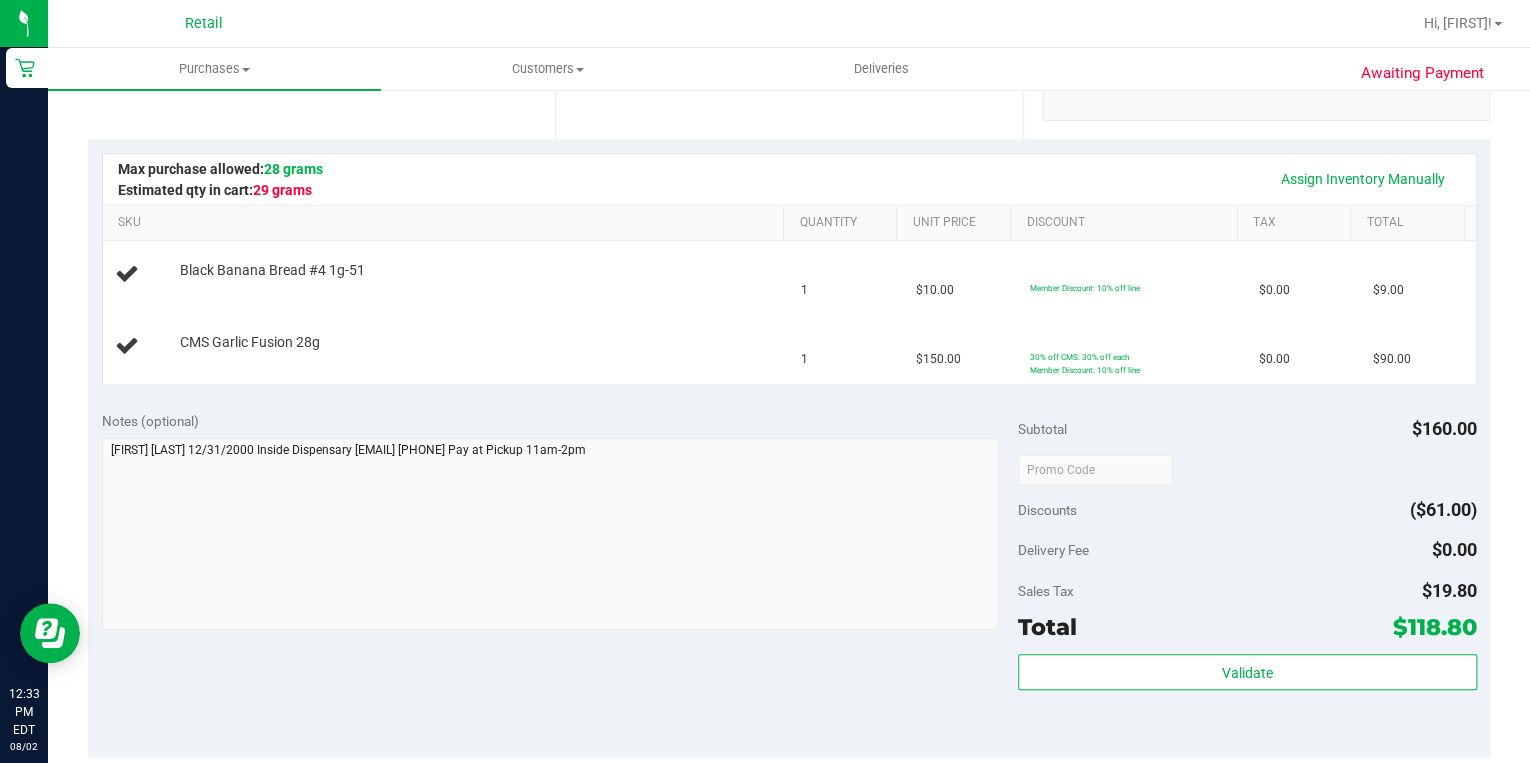 scroll, scrollTop: 0, scrollLeft: 0, axis: both 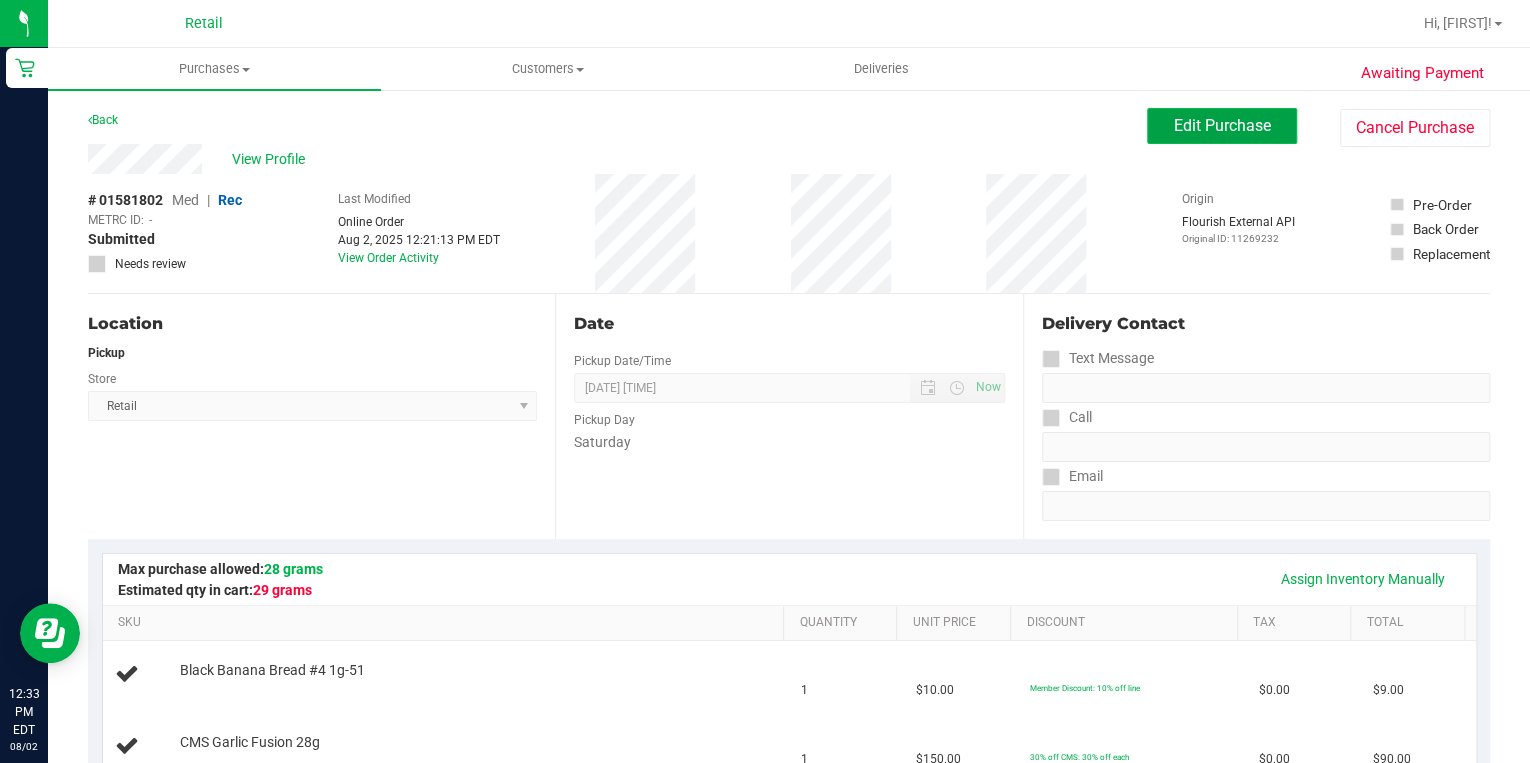 click on "Edit Purchase" at bounding box center (1222, 126) 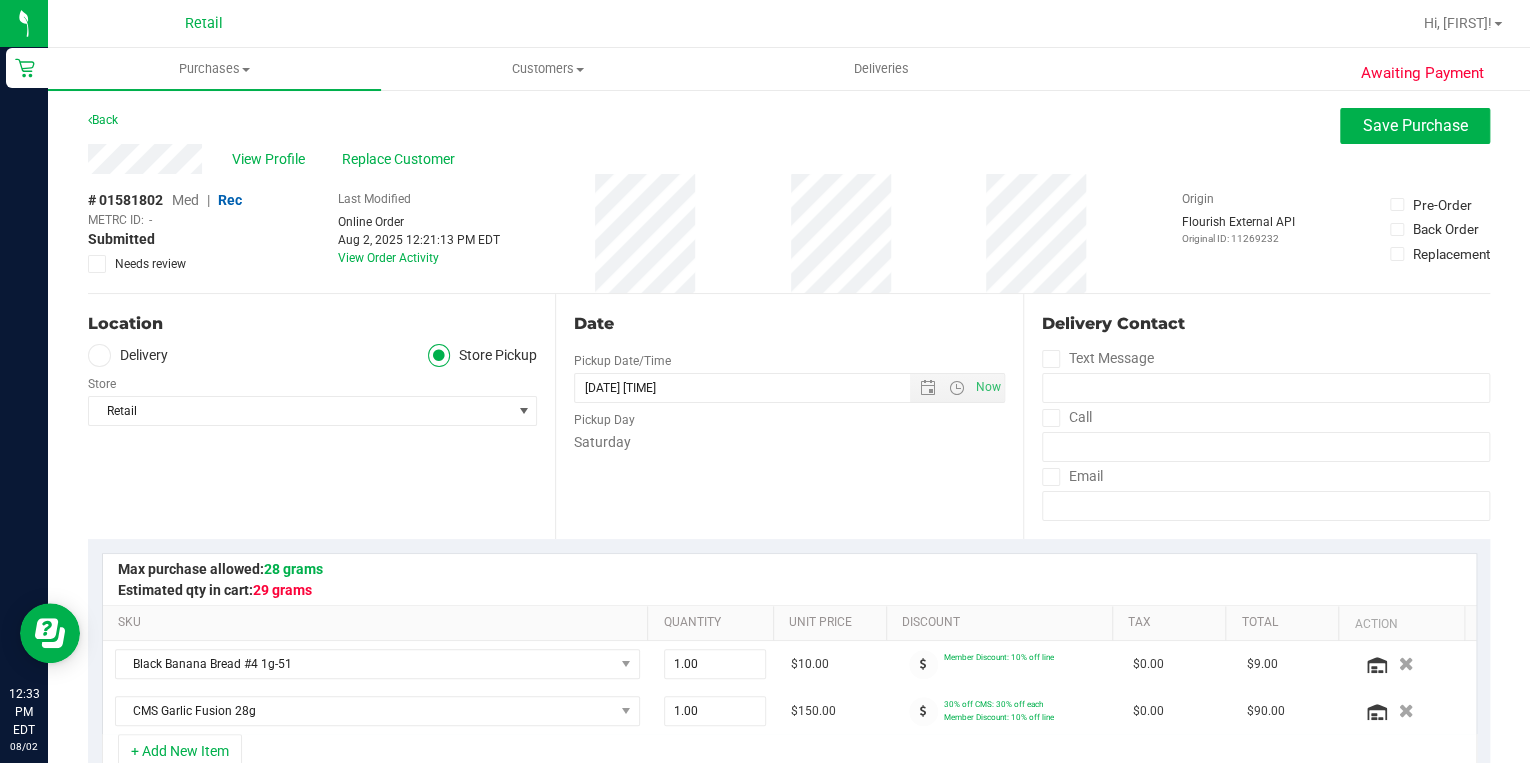 click on "Med" at bounding box center (185, 200) 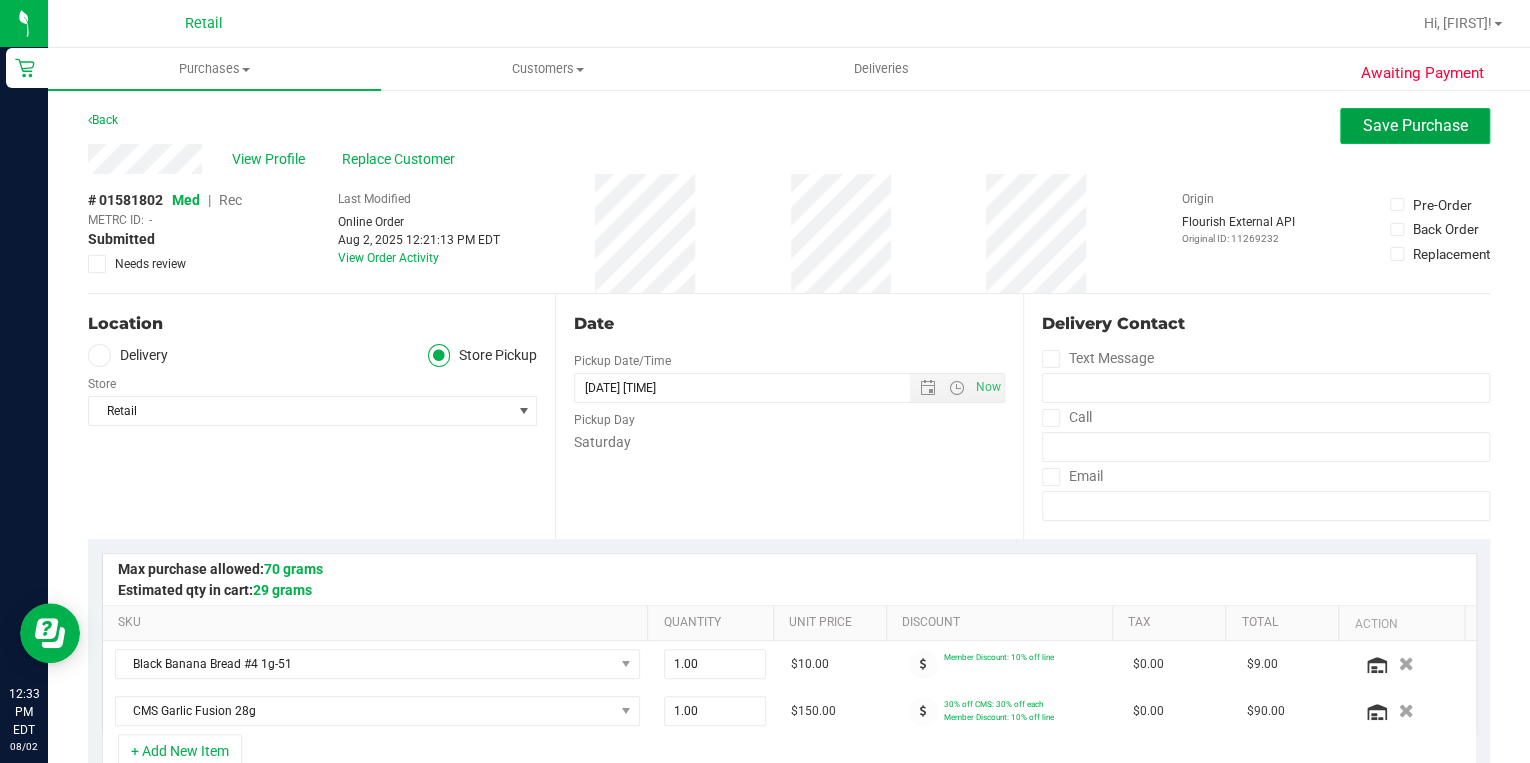 click on "Save Purchase" at bounding box center (1415, 125) 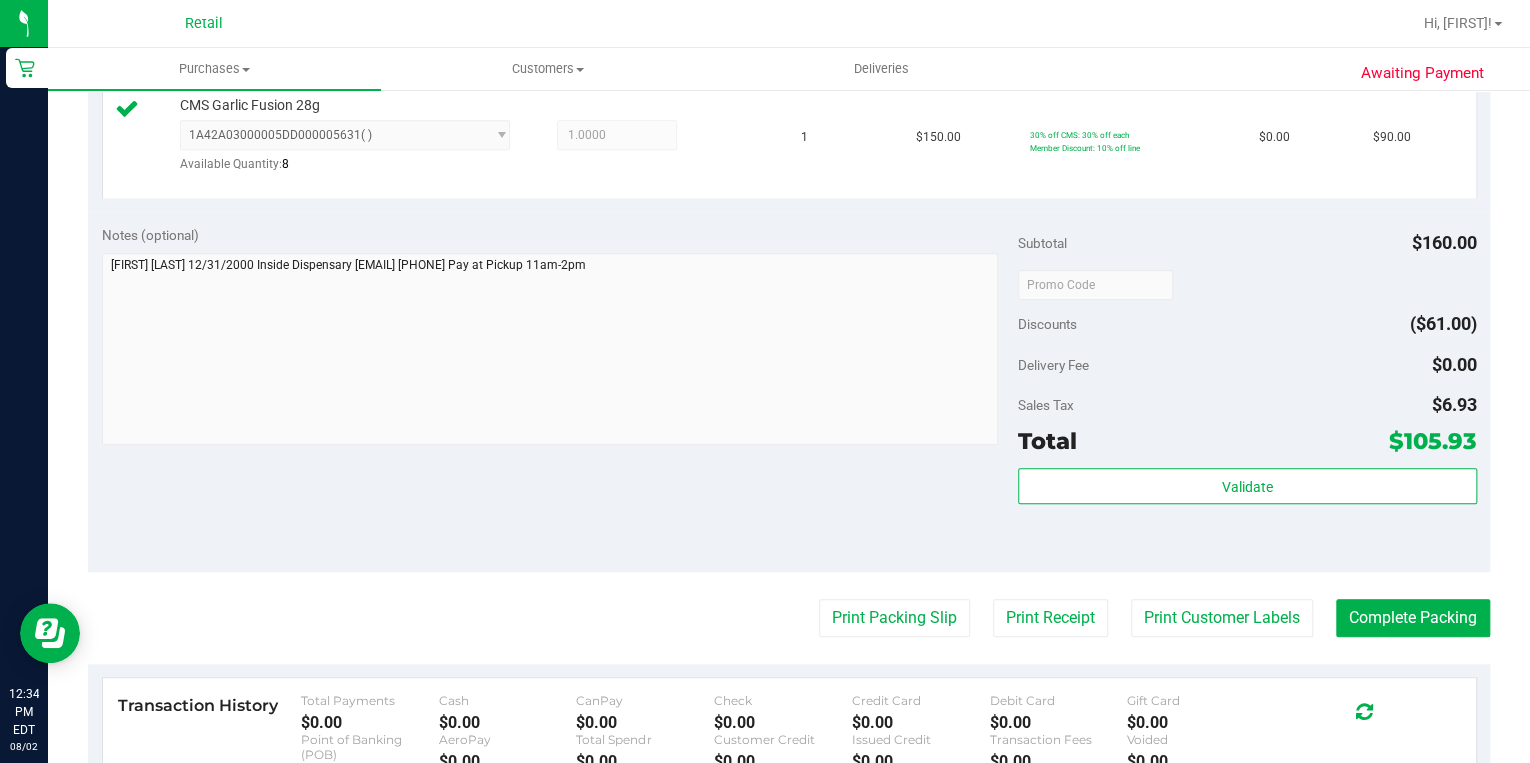 scroll, scrollTop: 720, scrollLeft: 0, axis: vertical 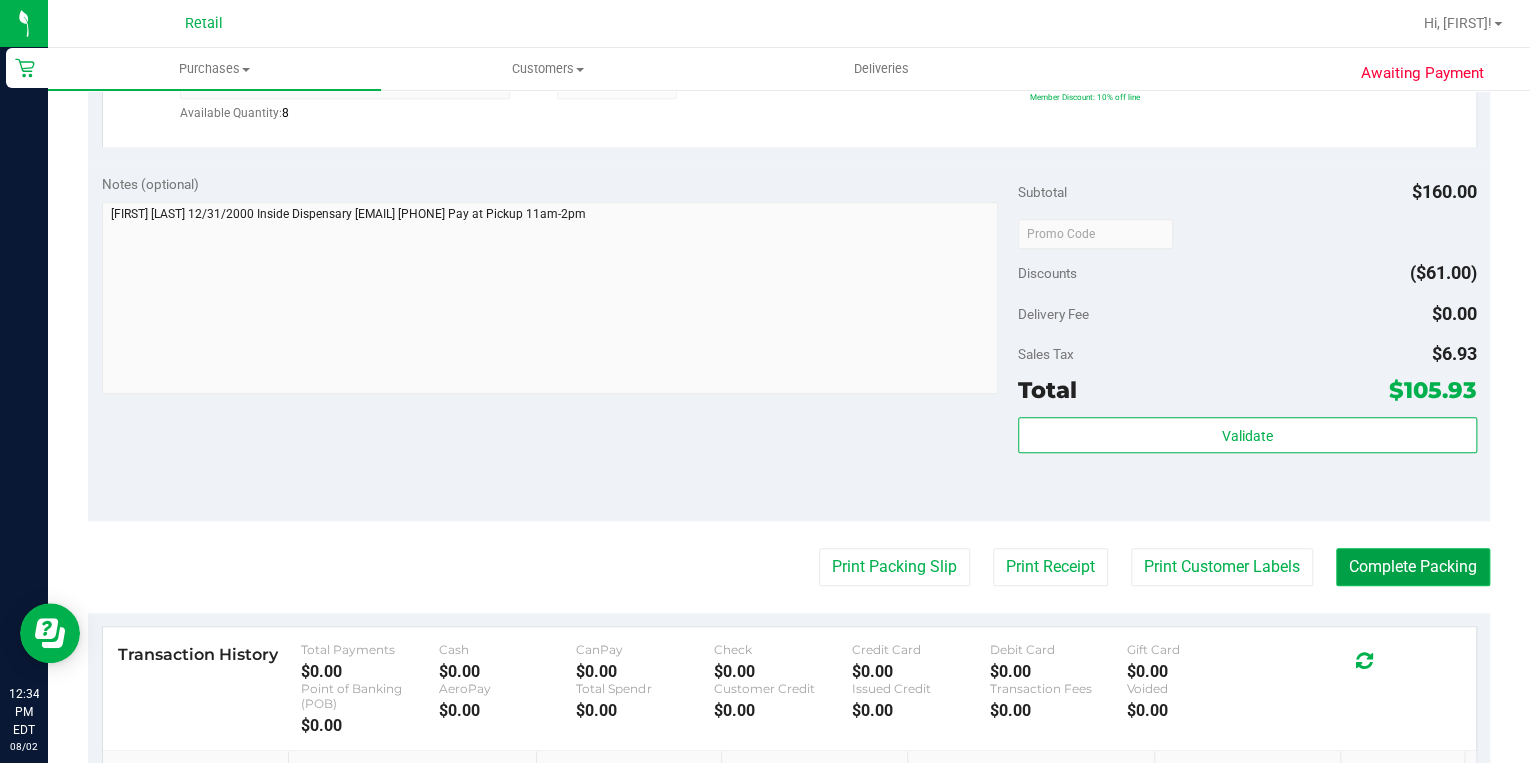 click on "Complete Packing" at bounding box center (1413, 567) 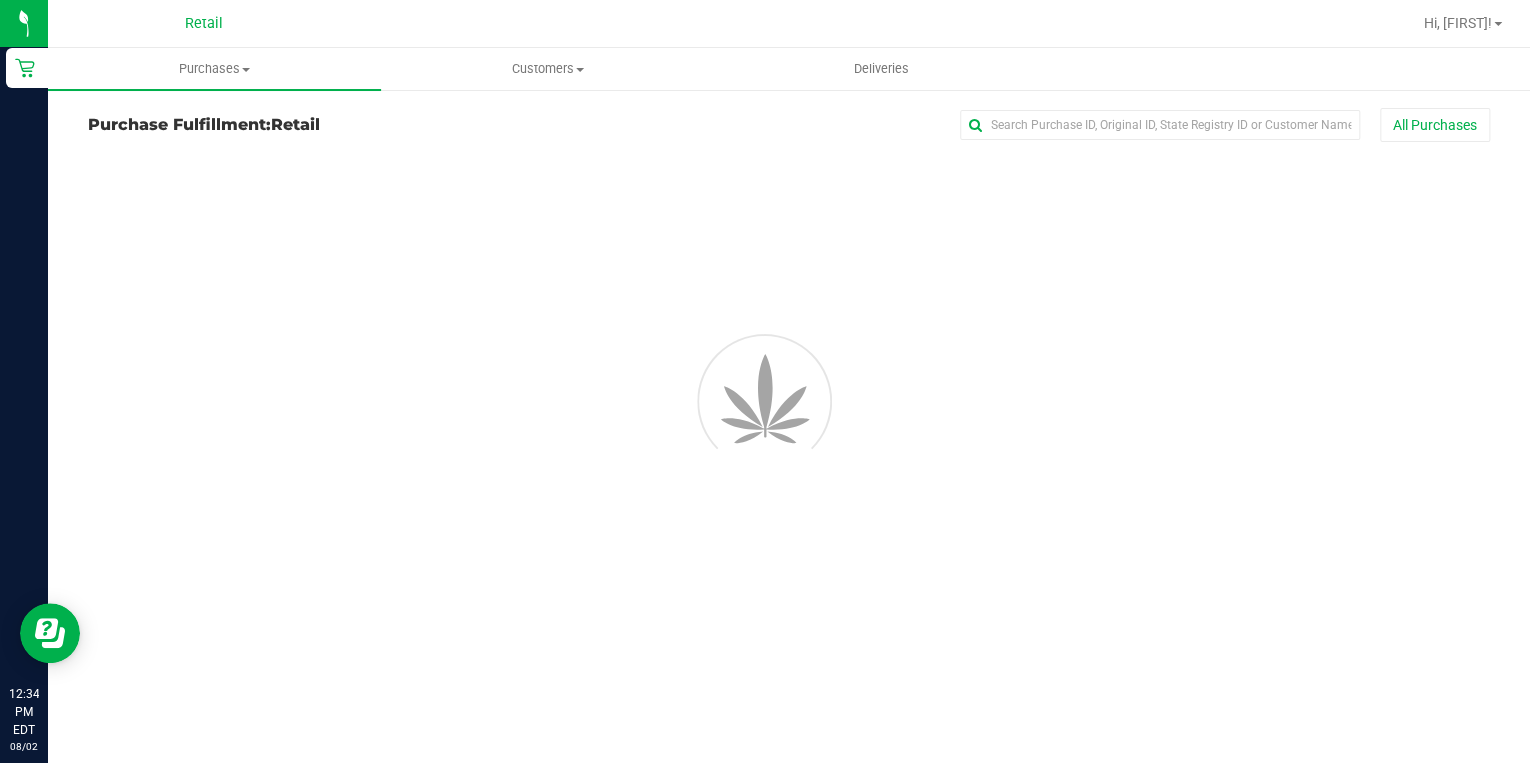 scroll, scrollTop: 0, scrollLeft: 0, axis: both 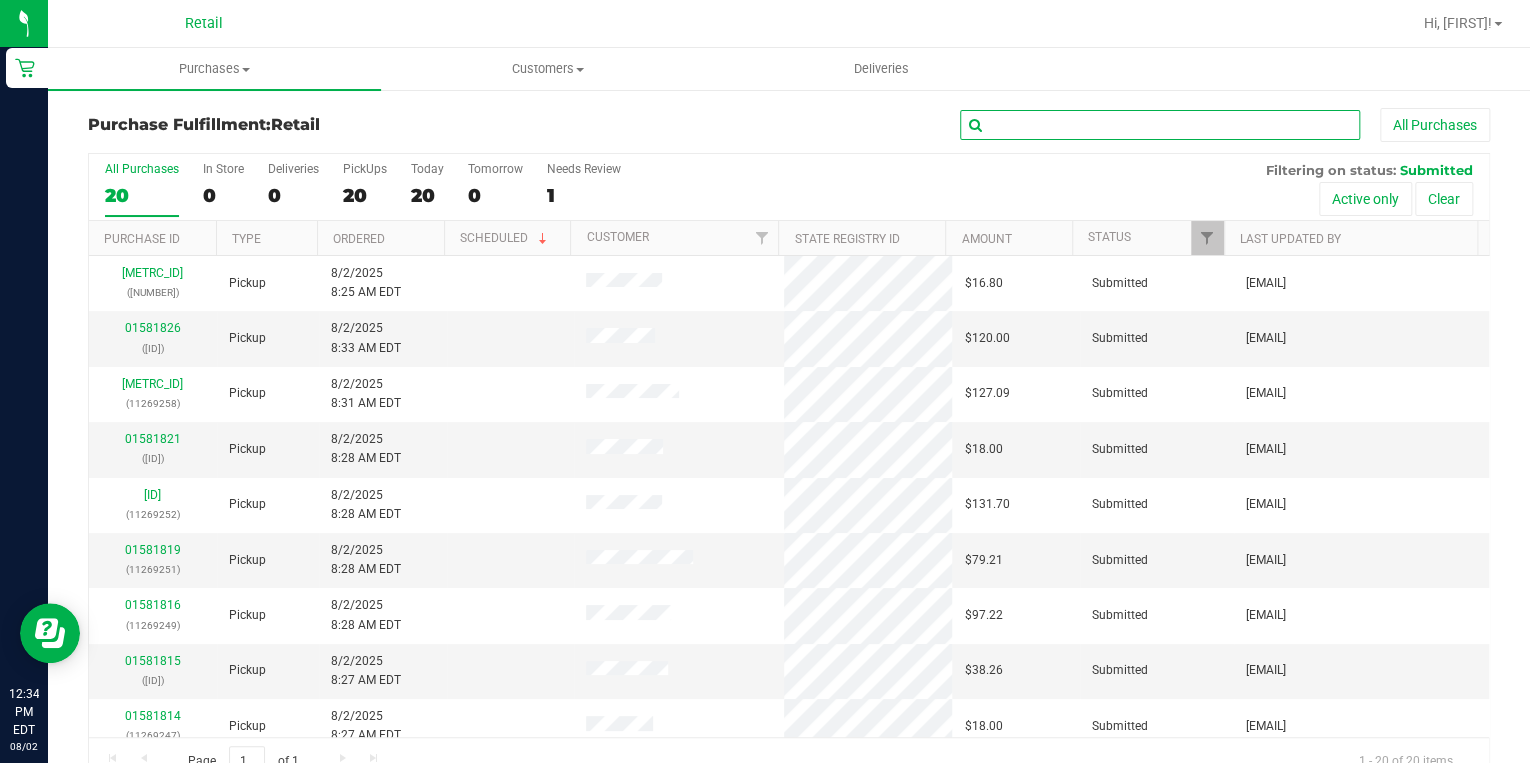 click at bounding box center [1160, 125] 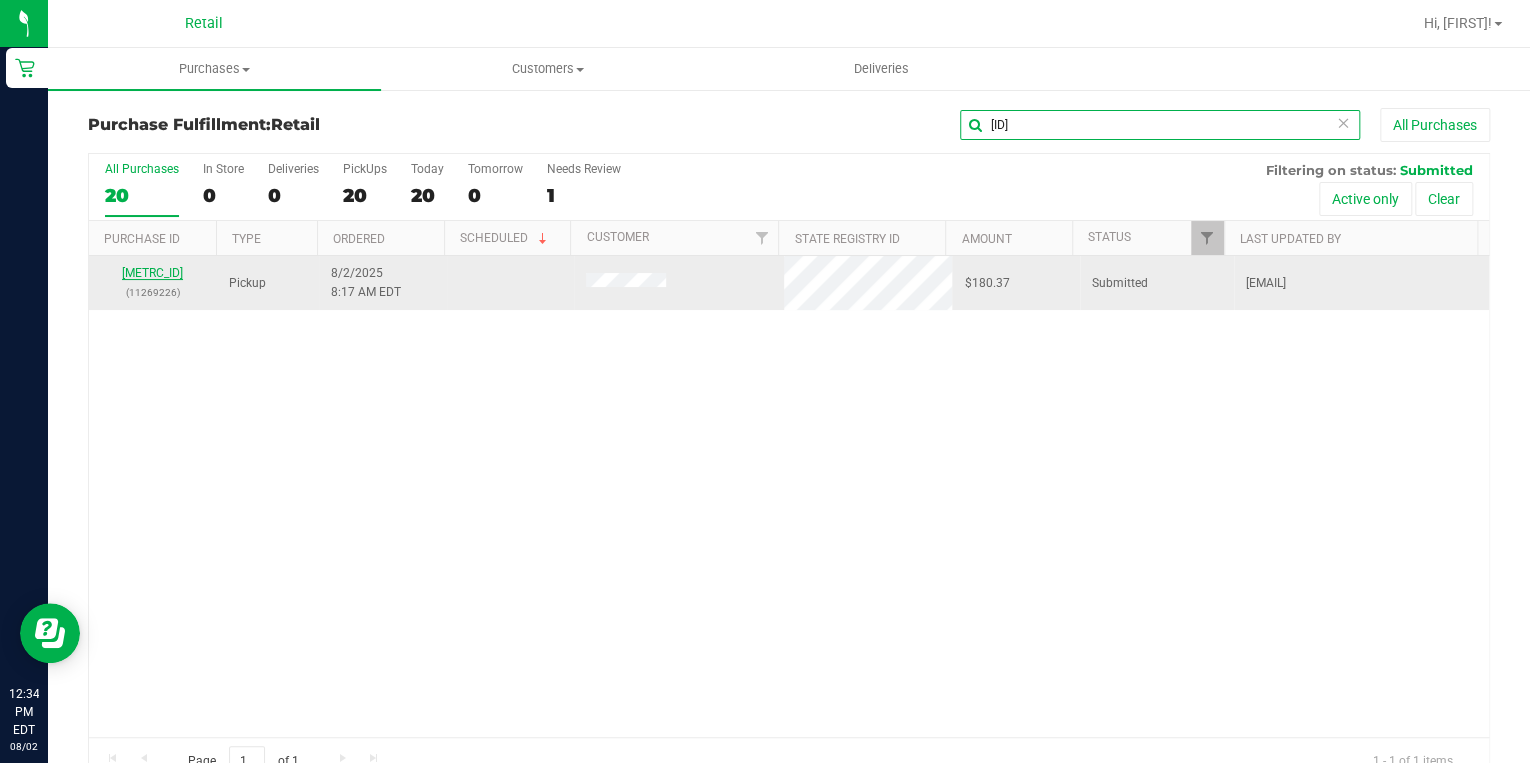 type on "9226" 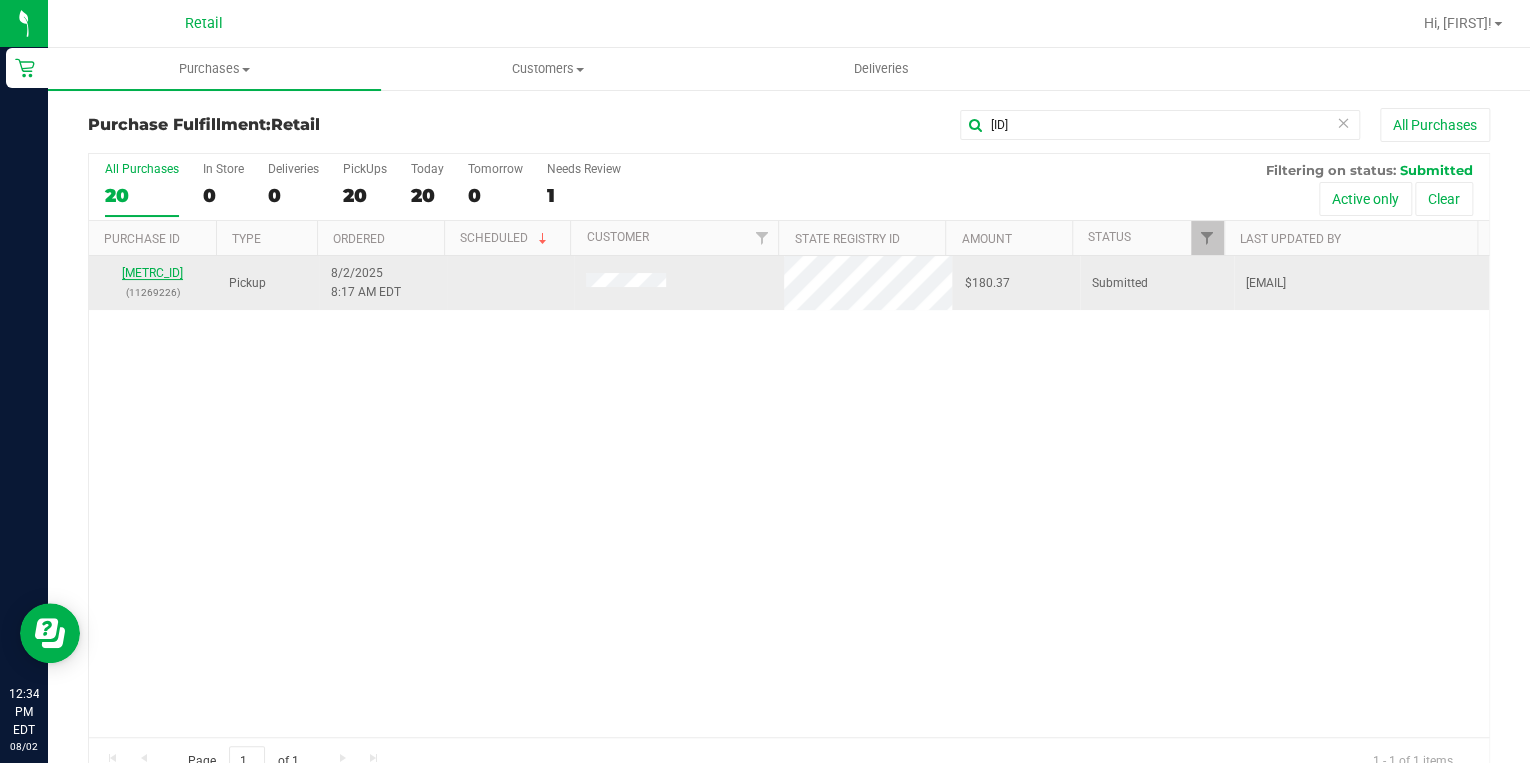 click on "01581797" at bounding box center (152, 273) 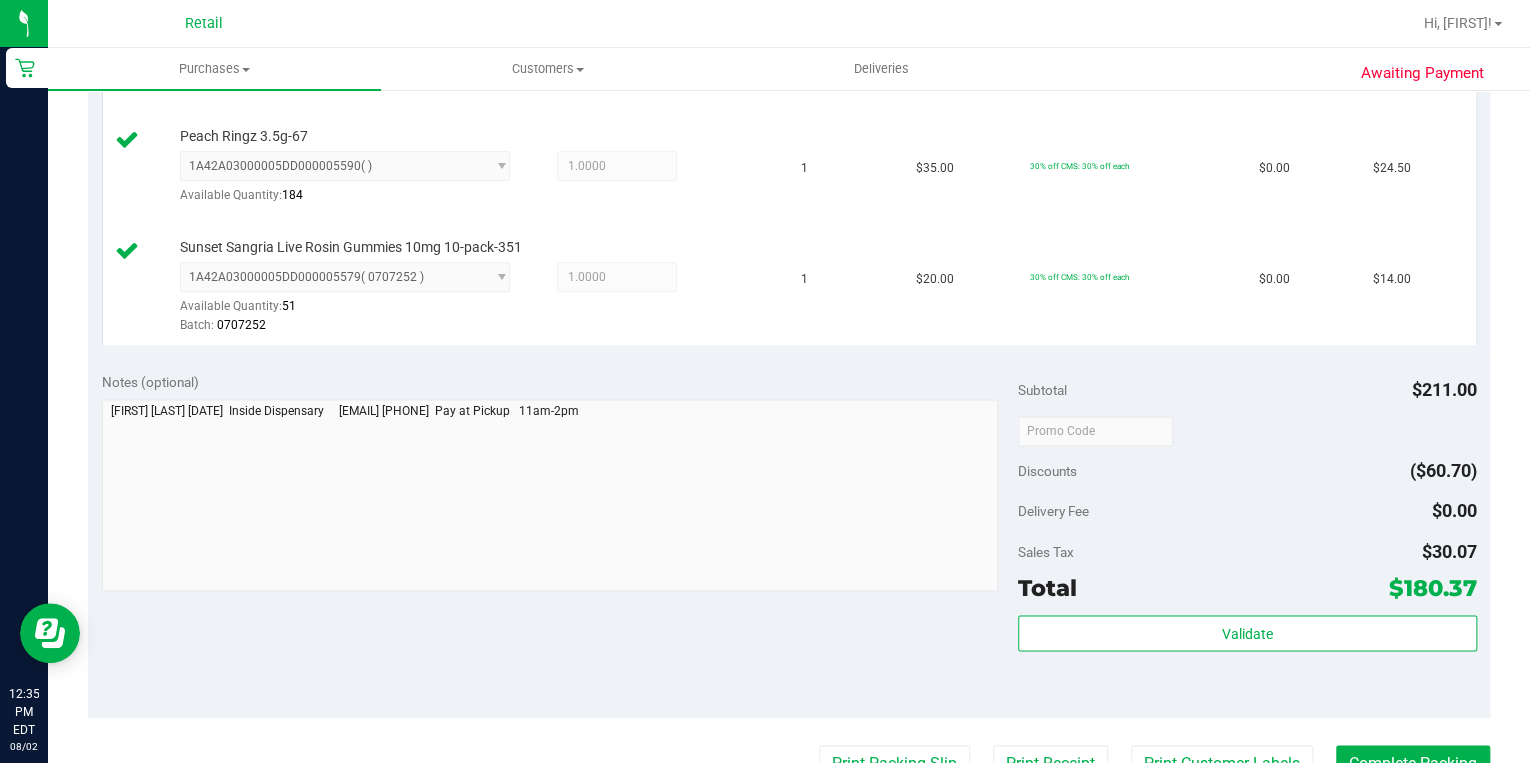 scroll, scrollTop: 1120, scrollLeft: 0, axis: vertical 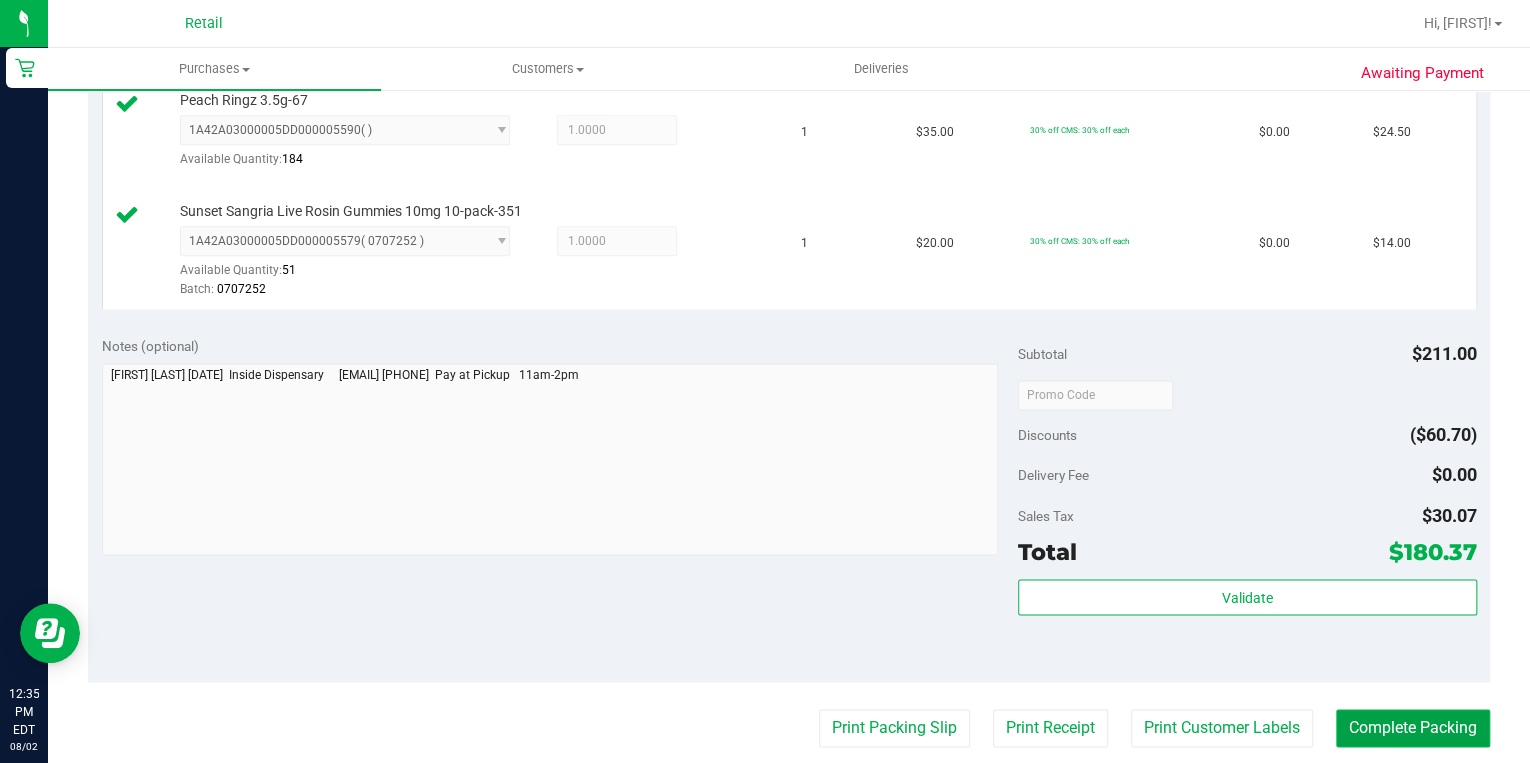 click on "Complete Packing" at bounding box center [1413, 728] 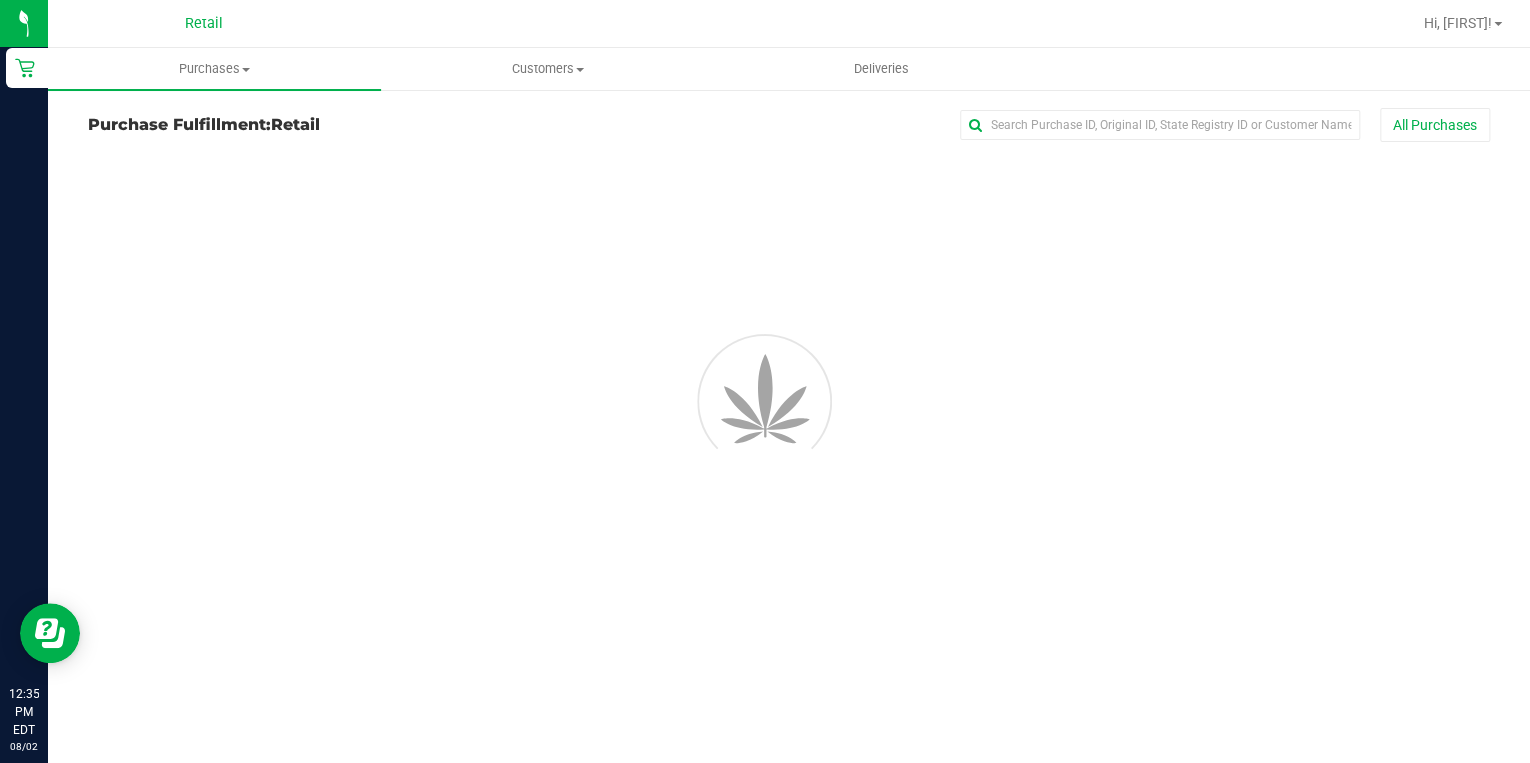 scroll, scrollTop: 0, scrollLeft: 0, axis: both 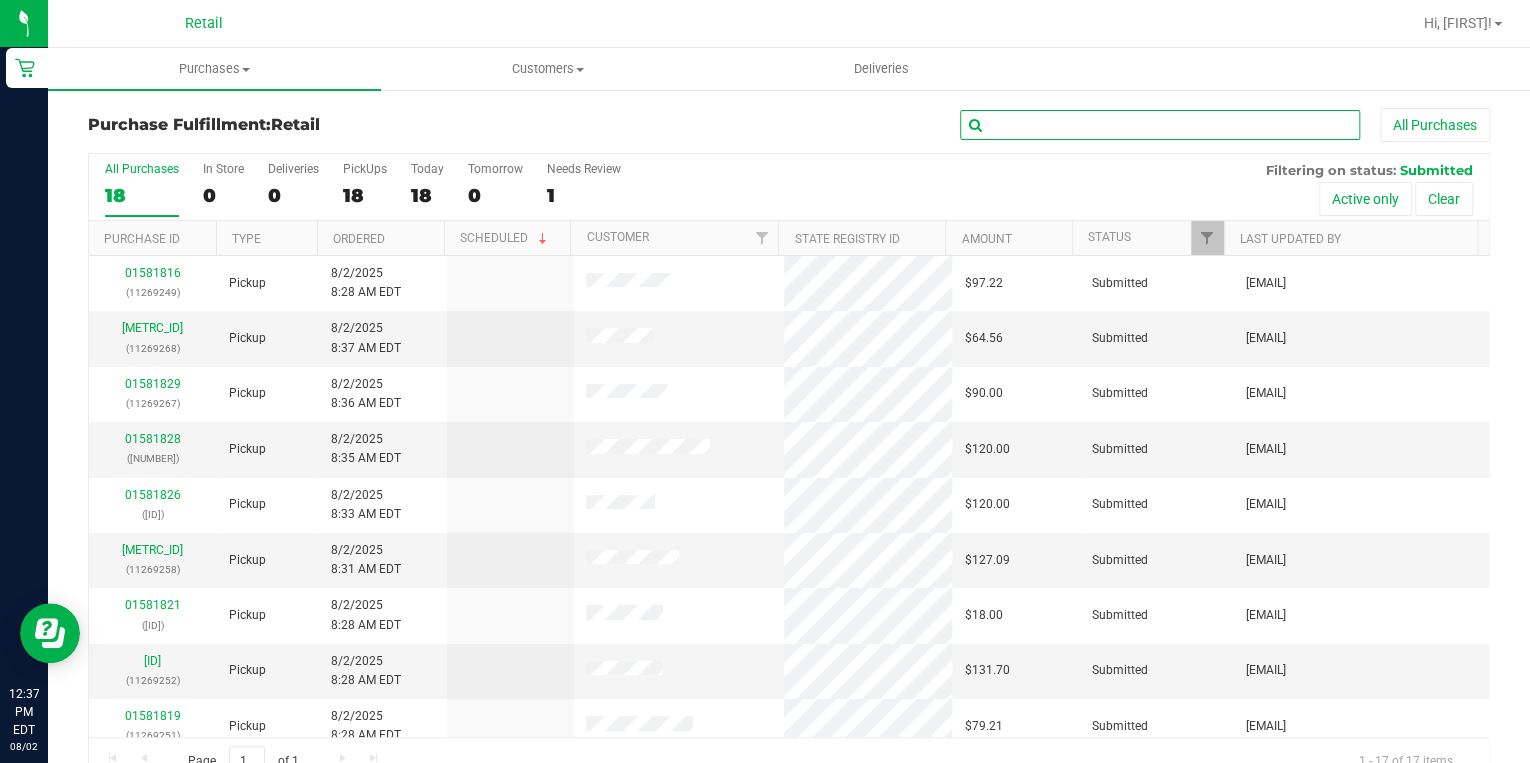click at bounding box center [1160, 125] 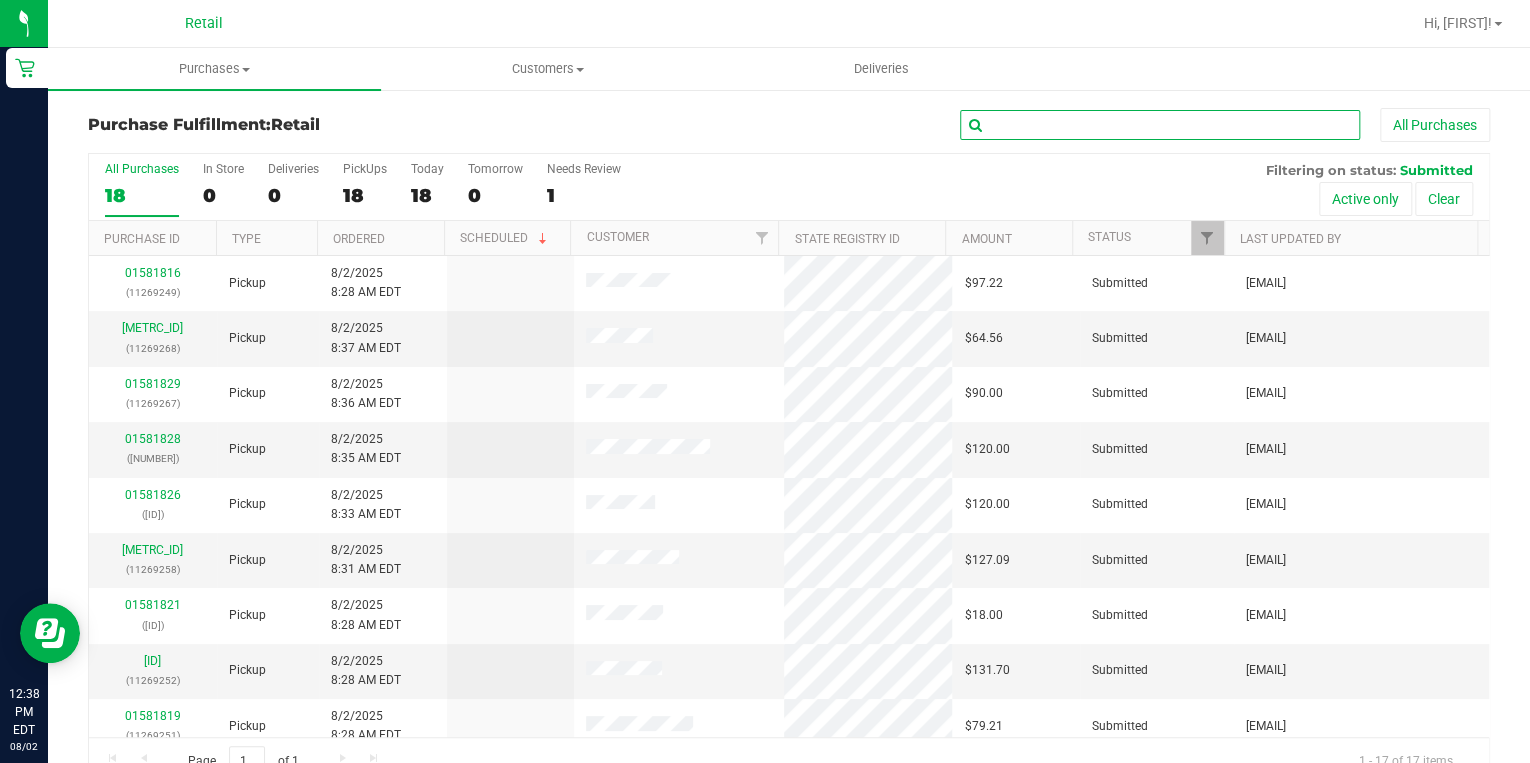 click at bounding box center (1160, 125) 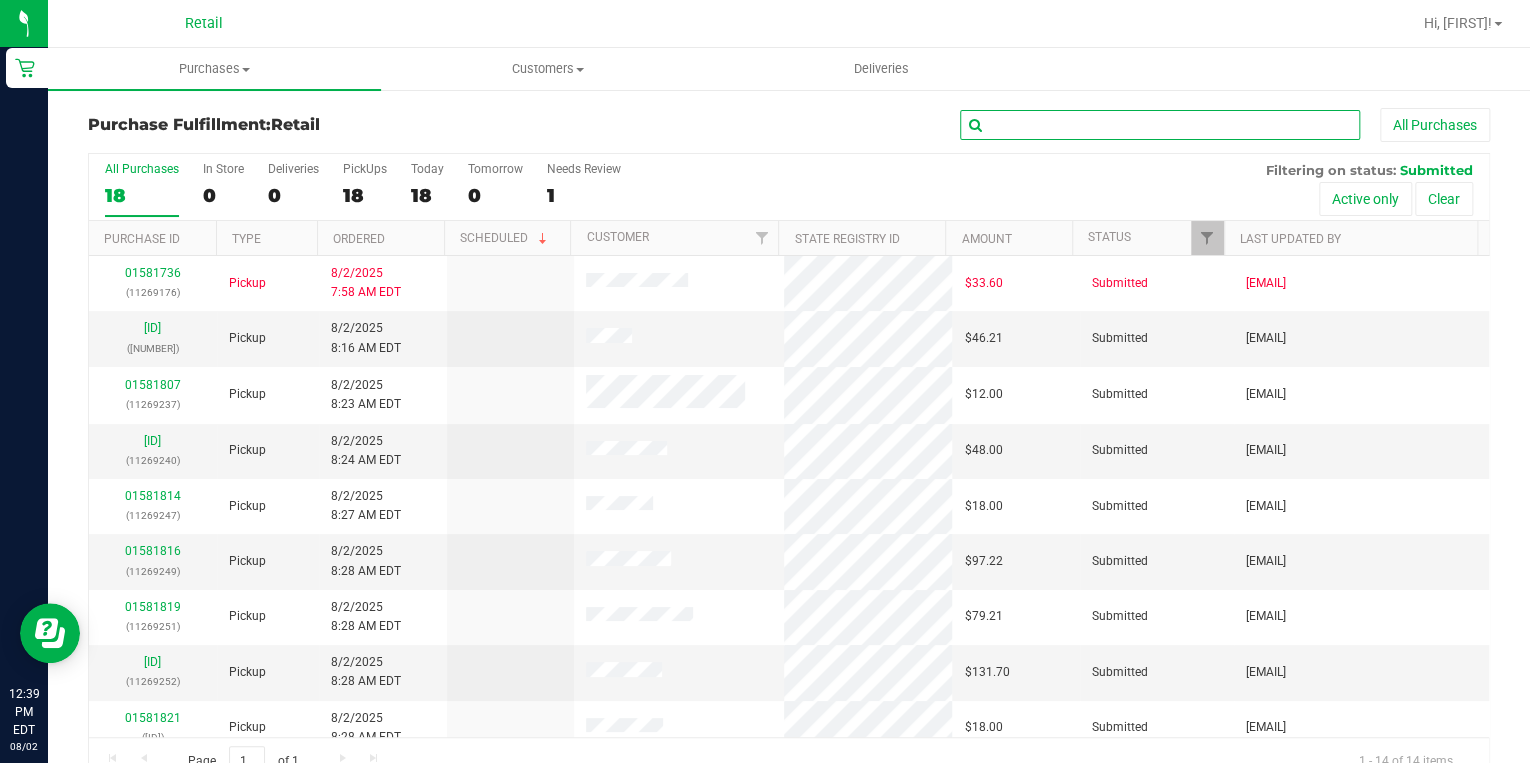 click at bounding box center (1160, 125) 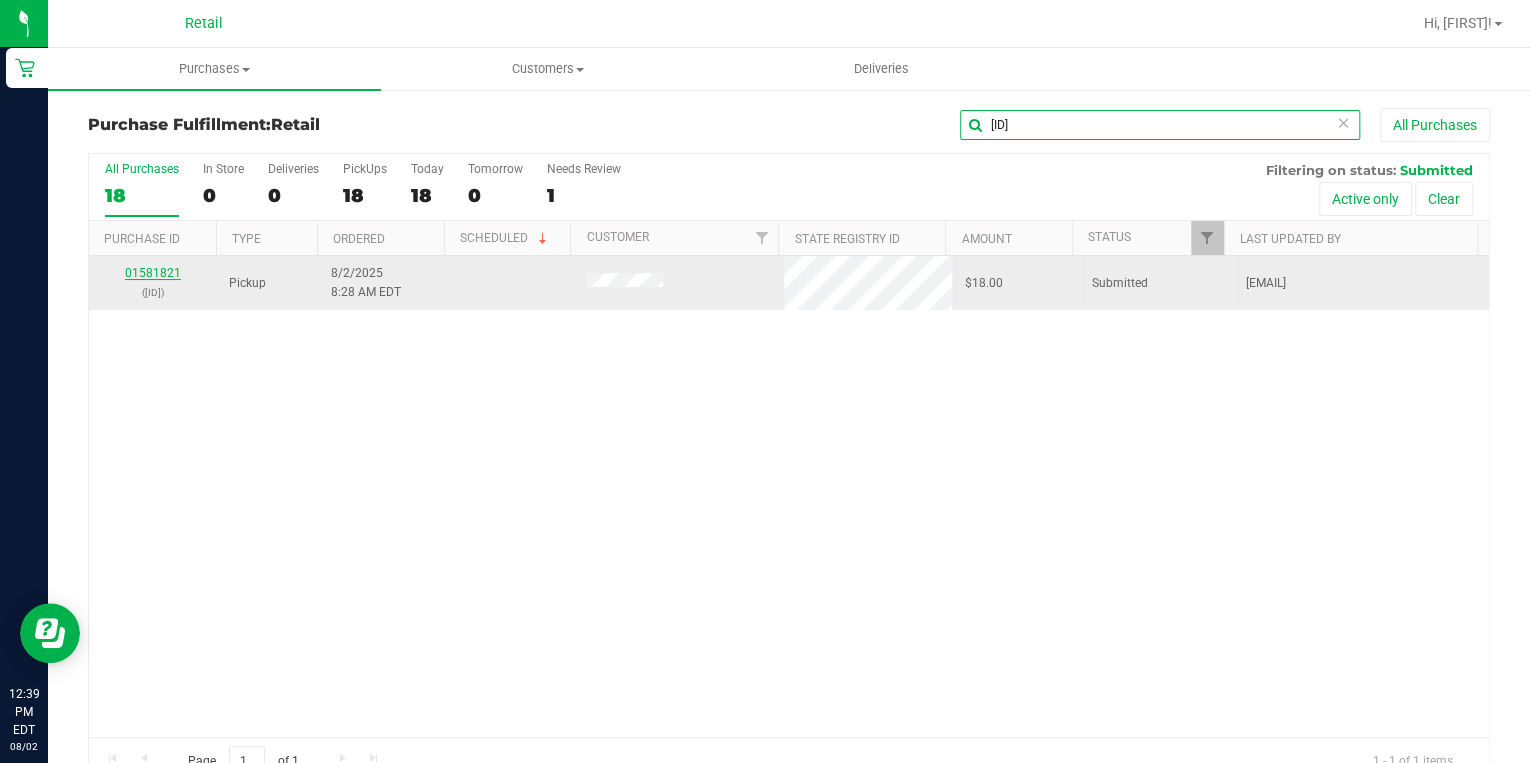 type on "9253" 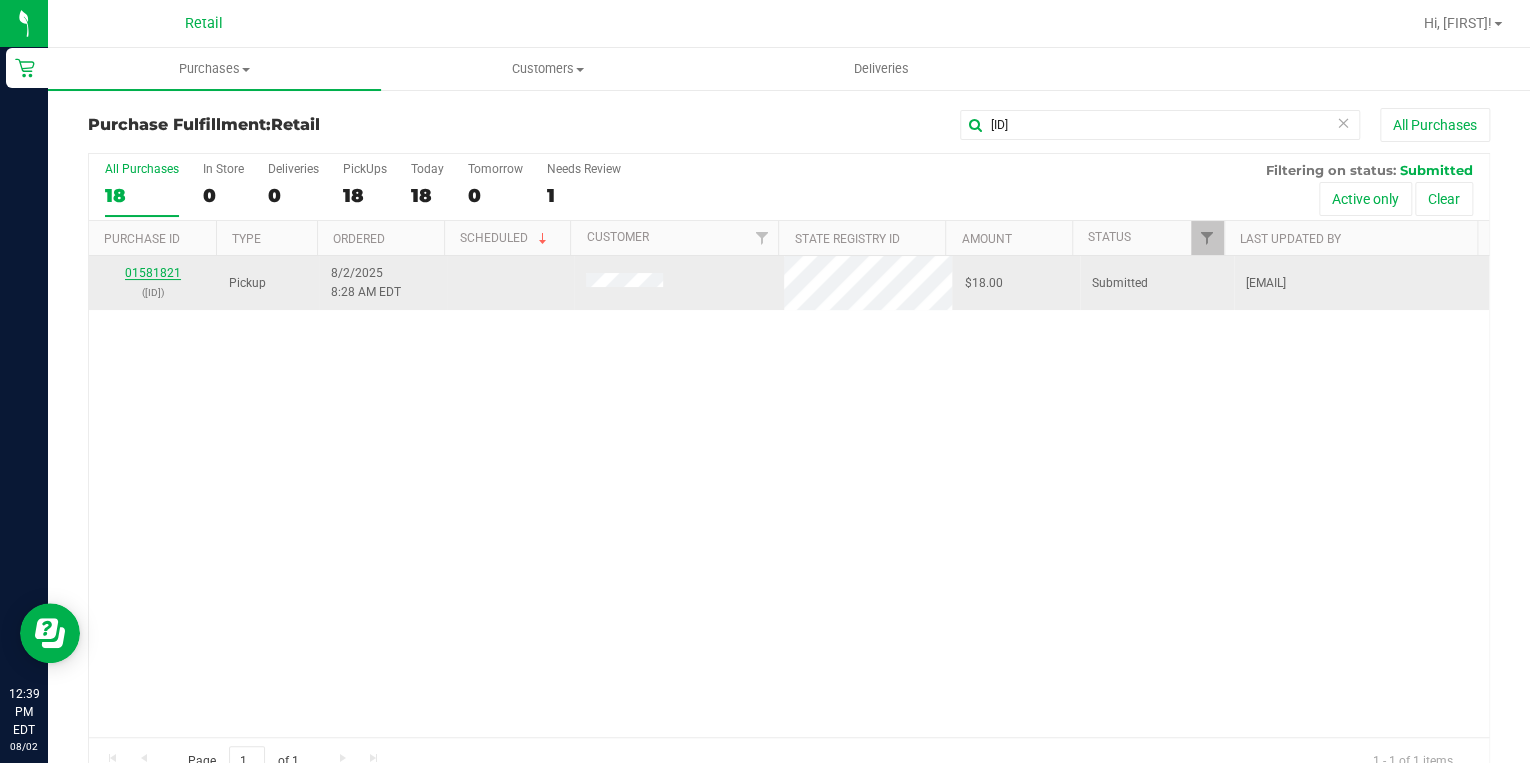 click on "01581821" at bounding box center [153, 273] 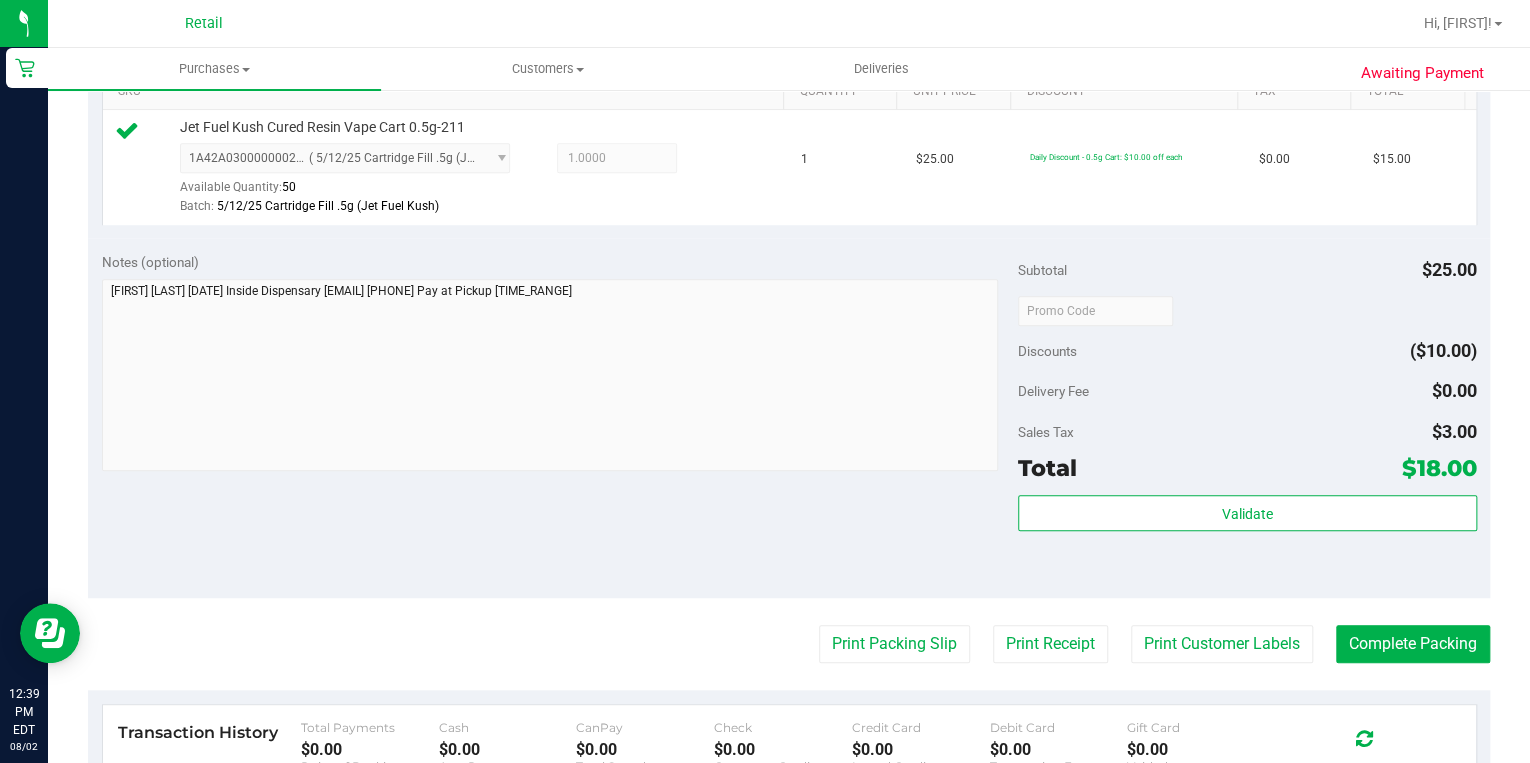 scroll, scrollTop: 560, scrollLeft: 0, axis: vertical 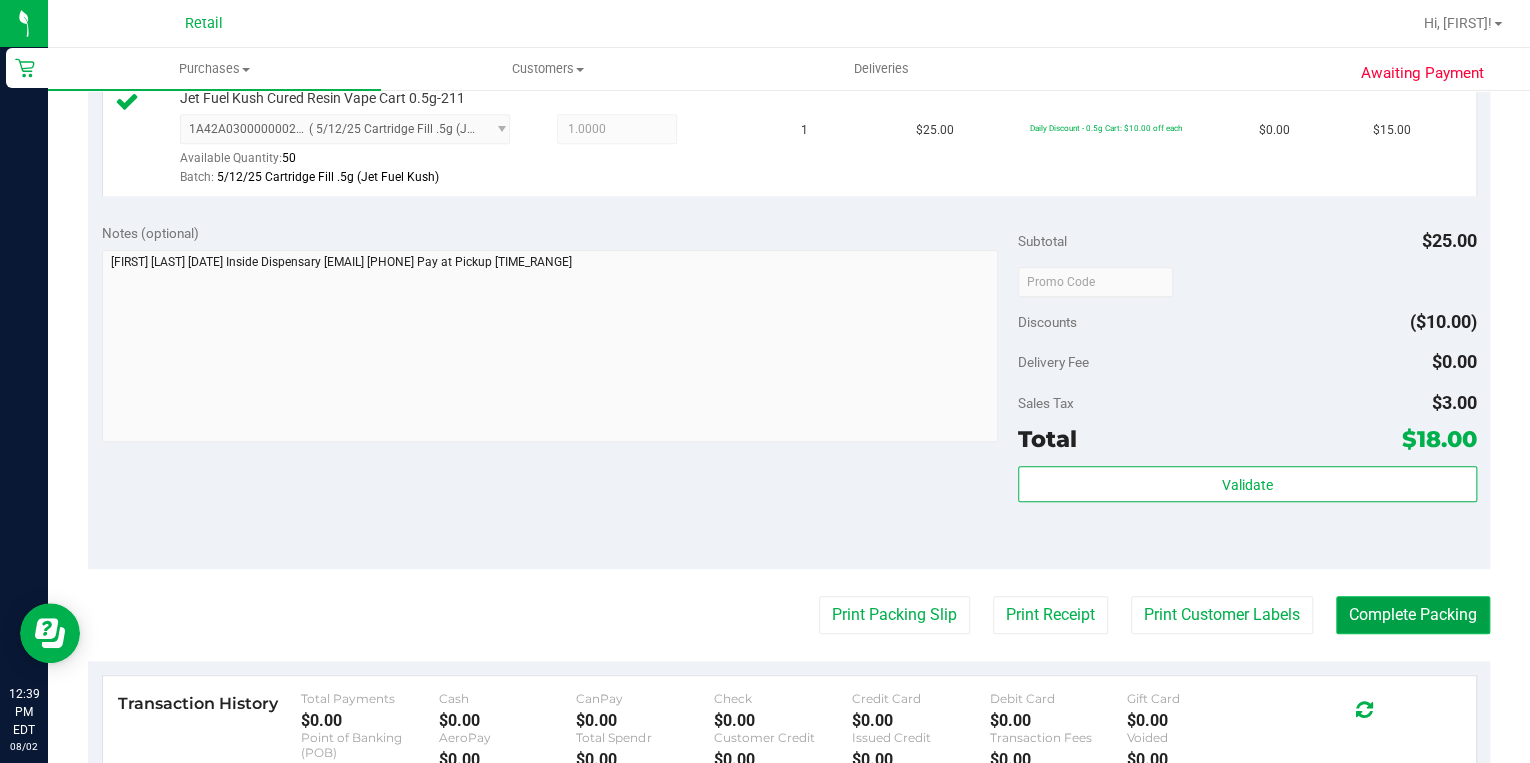 click on "Complete Packing" at bounding box center (1413, 615) 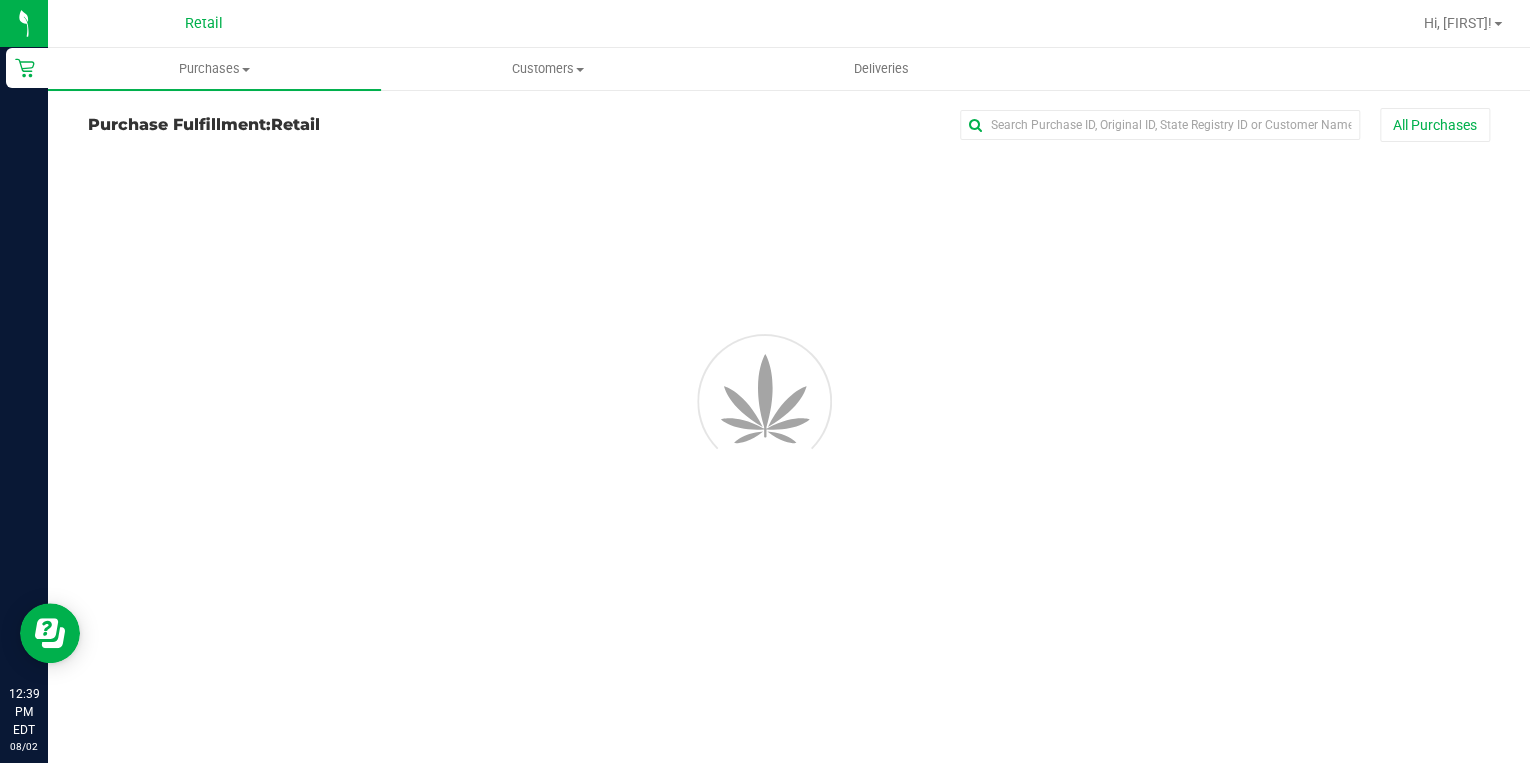 scroll, scrollTop: 0, scrollLeft: 0, axis: both 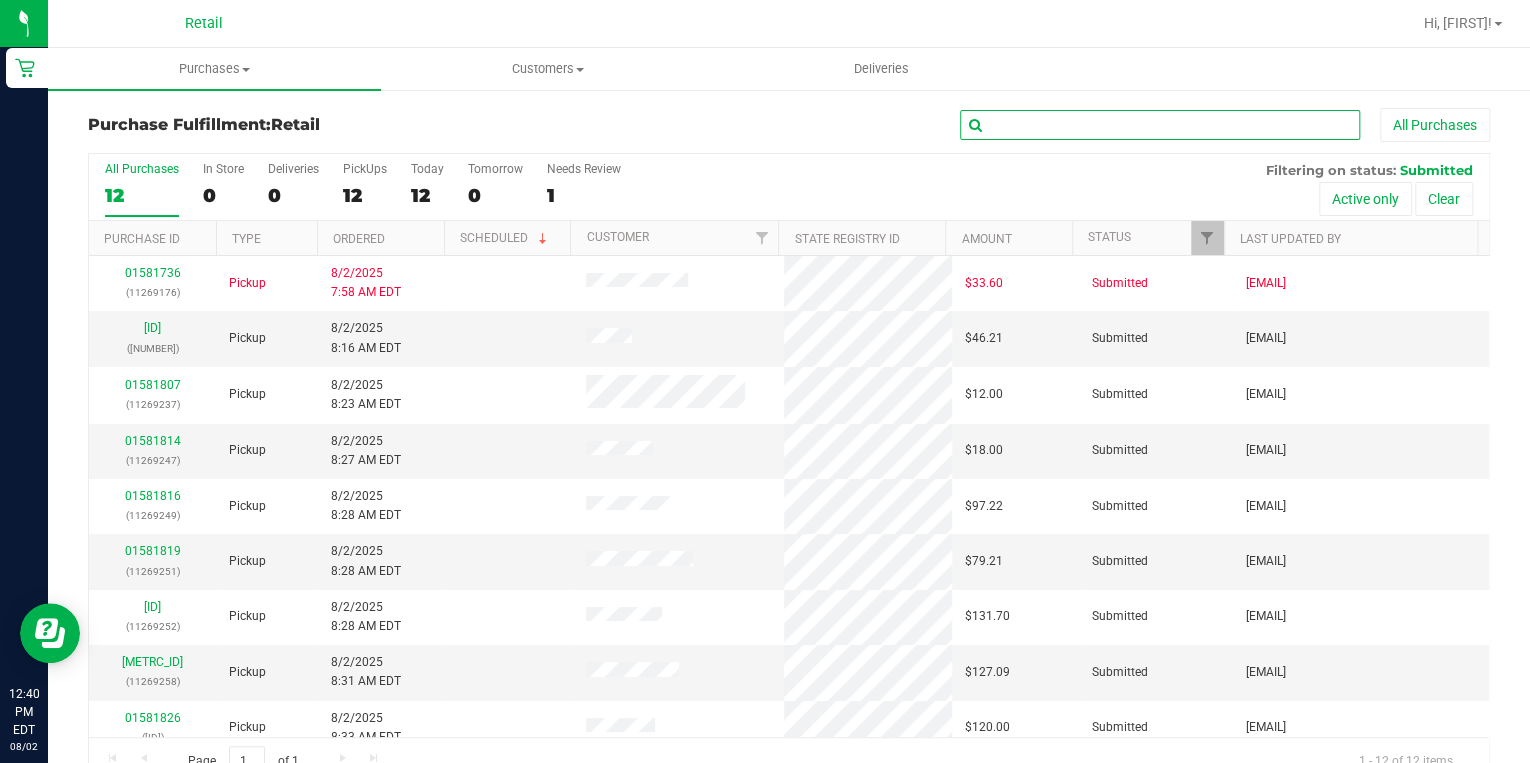click at bounding box center [1160, 125] 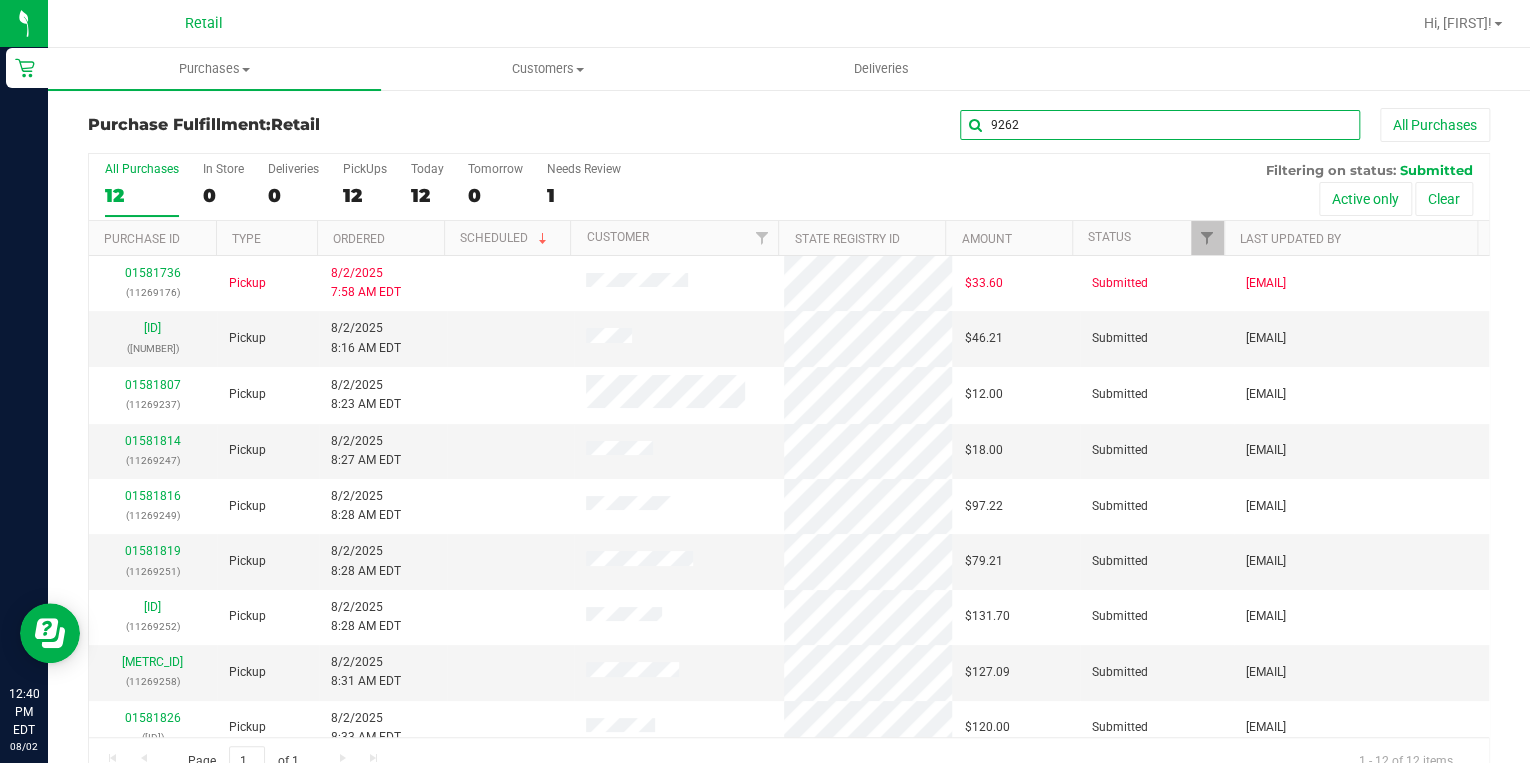 type on "9262" 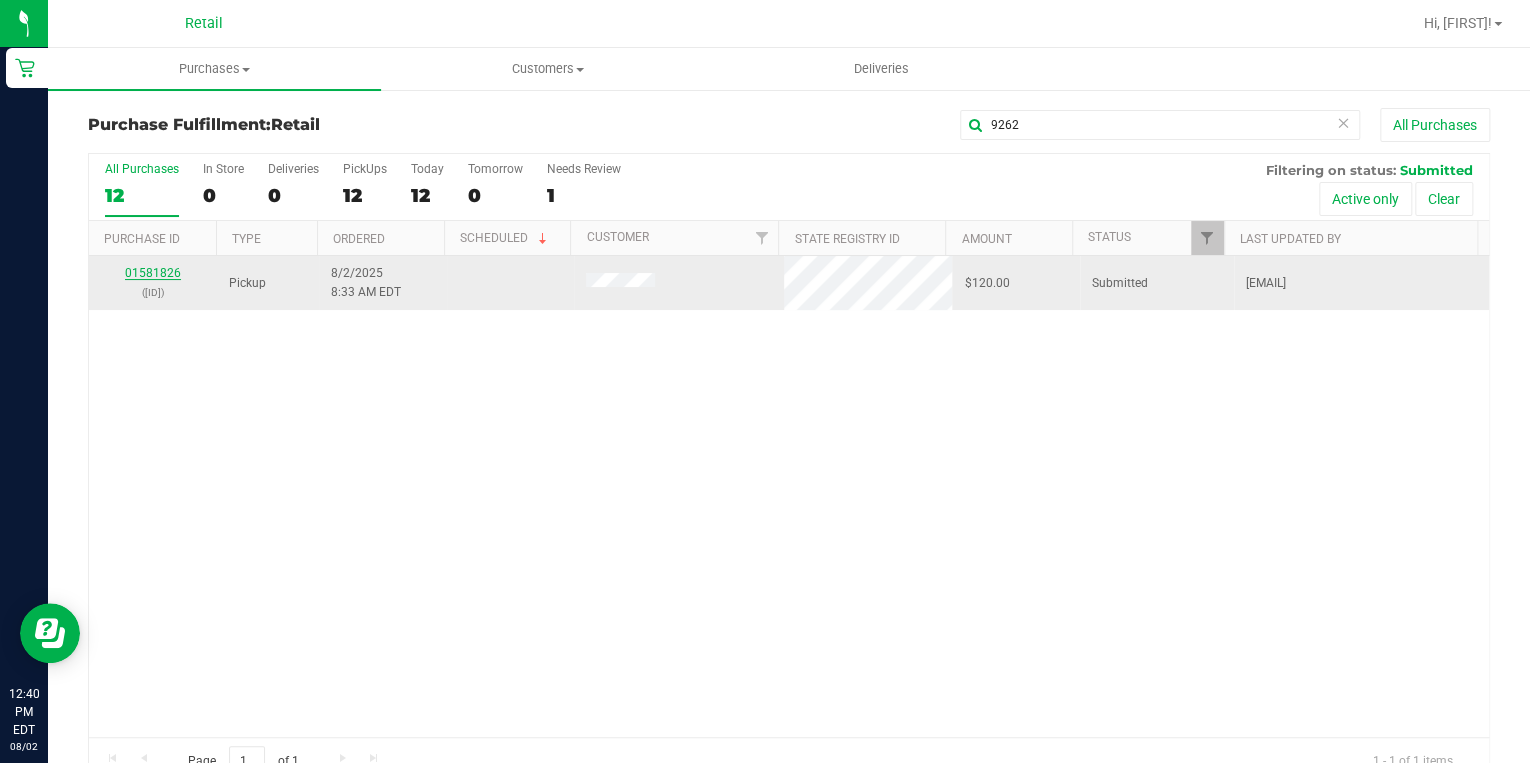click on "01581826" at bounding box center [153, 273] 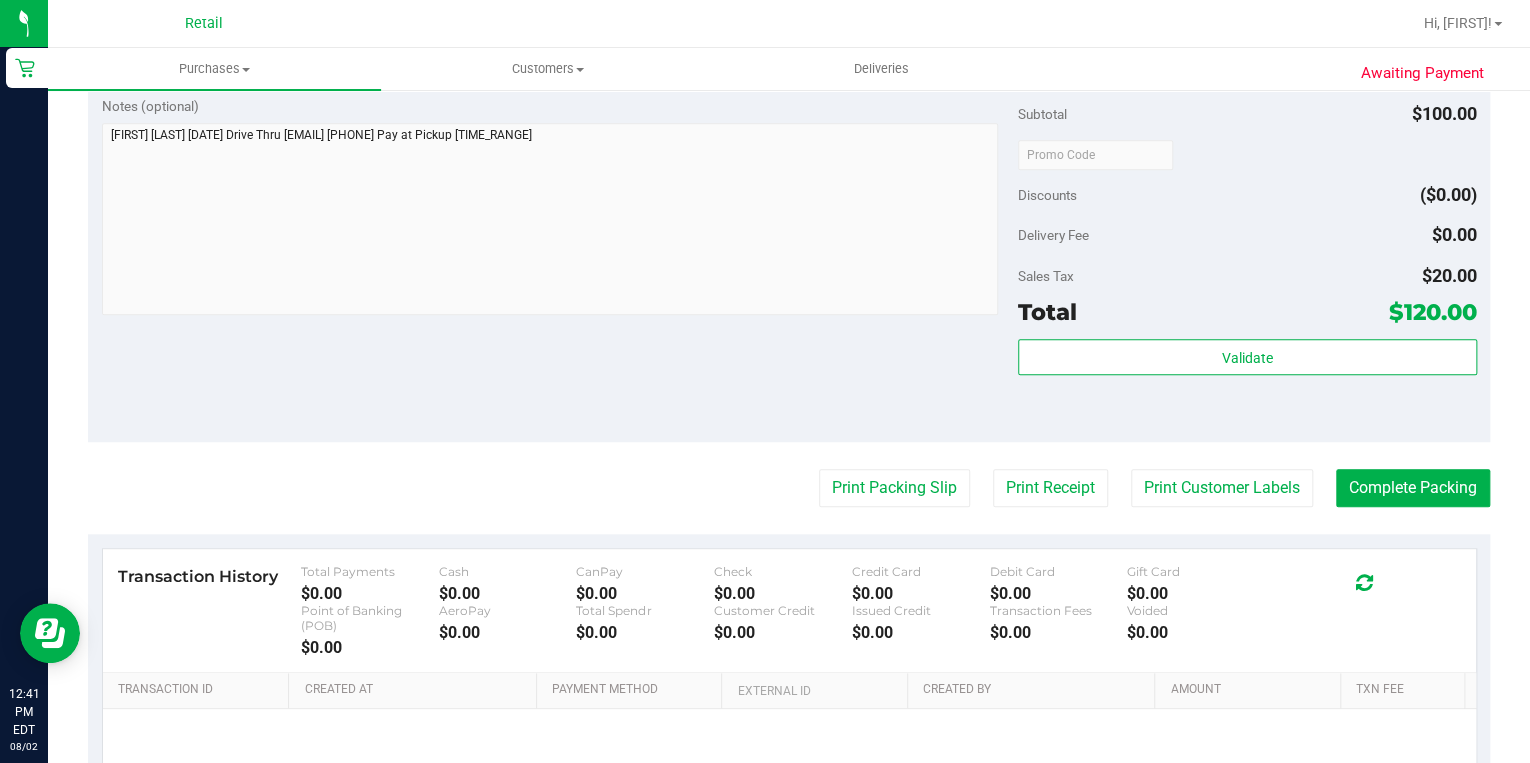 scroll, scrollTop: 720, scrollLeft: 0, axis: vertical 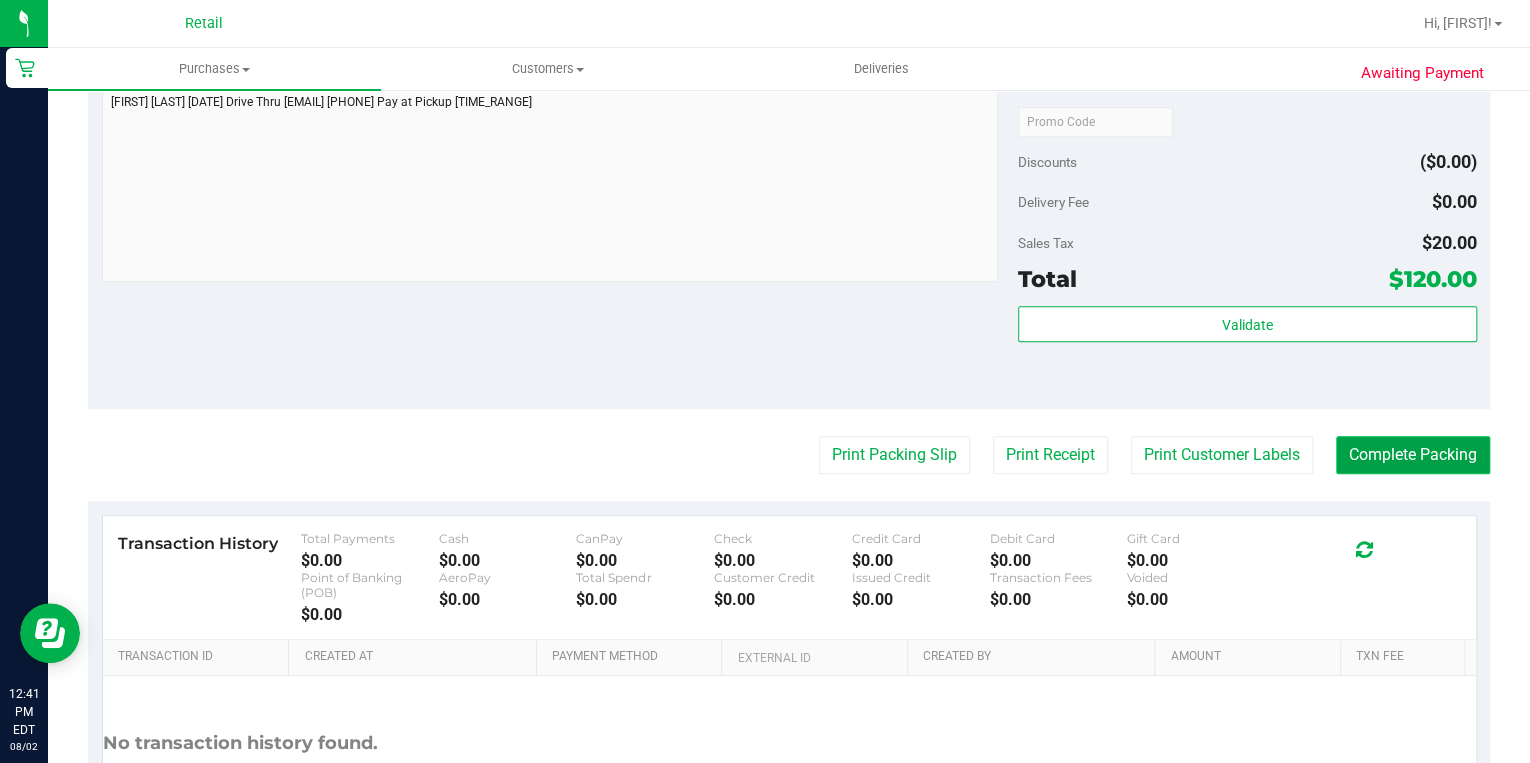 click on "Complete Packing" at bounding box center [1413, 455] 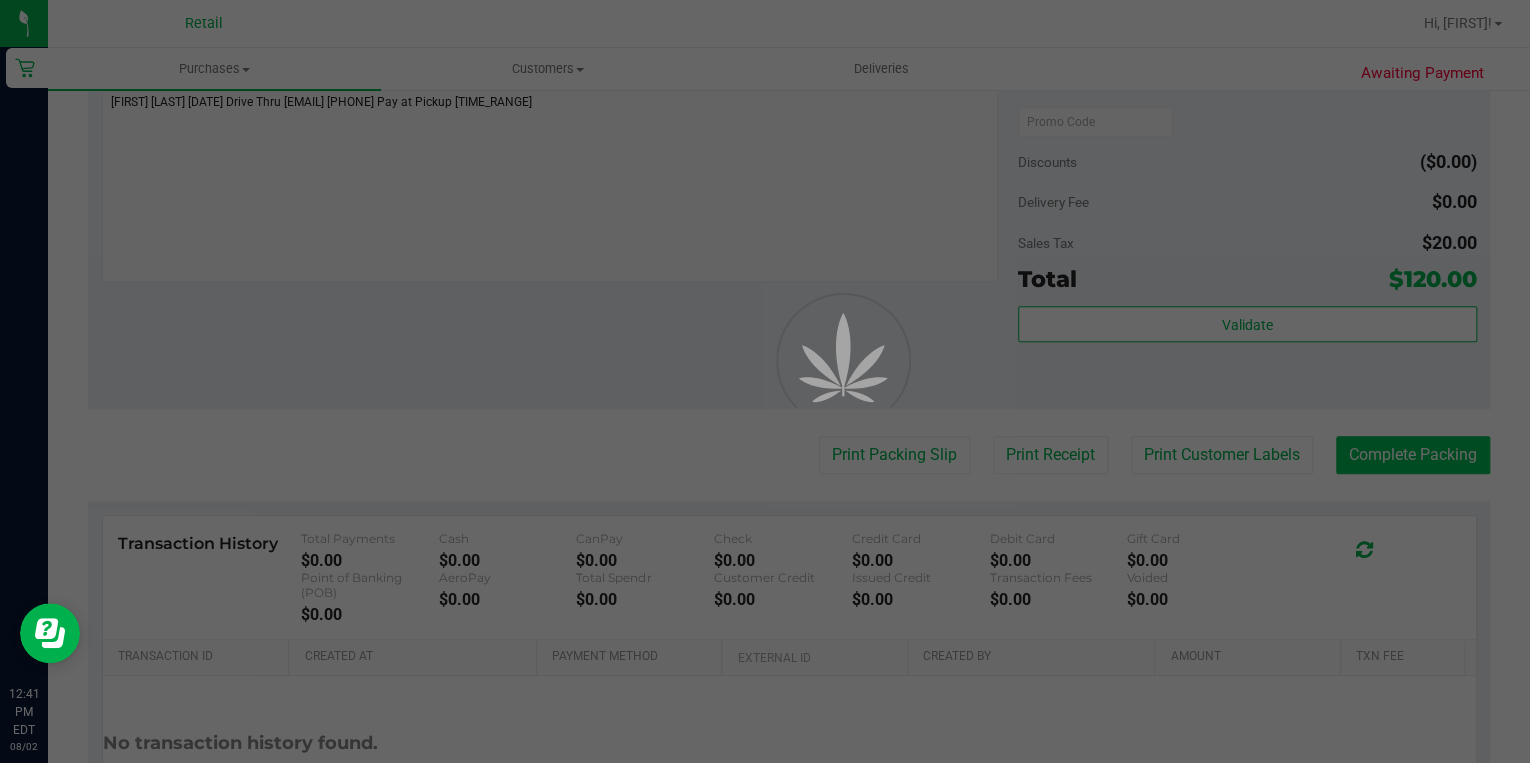 scroll, scrollTop: 0, scrollLeft: 0, axis: both 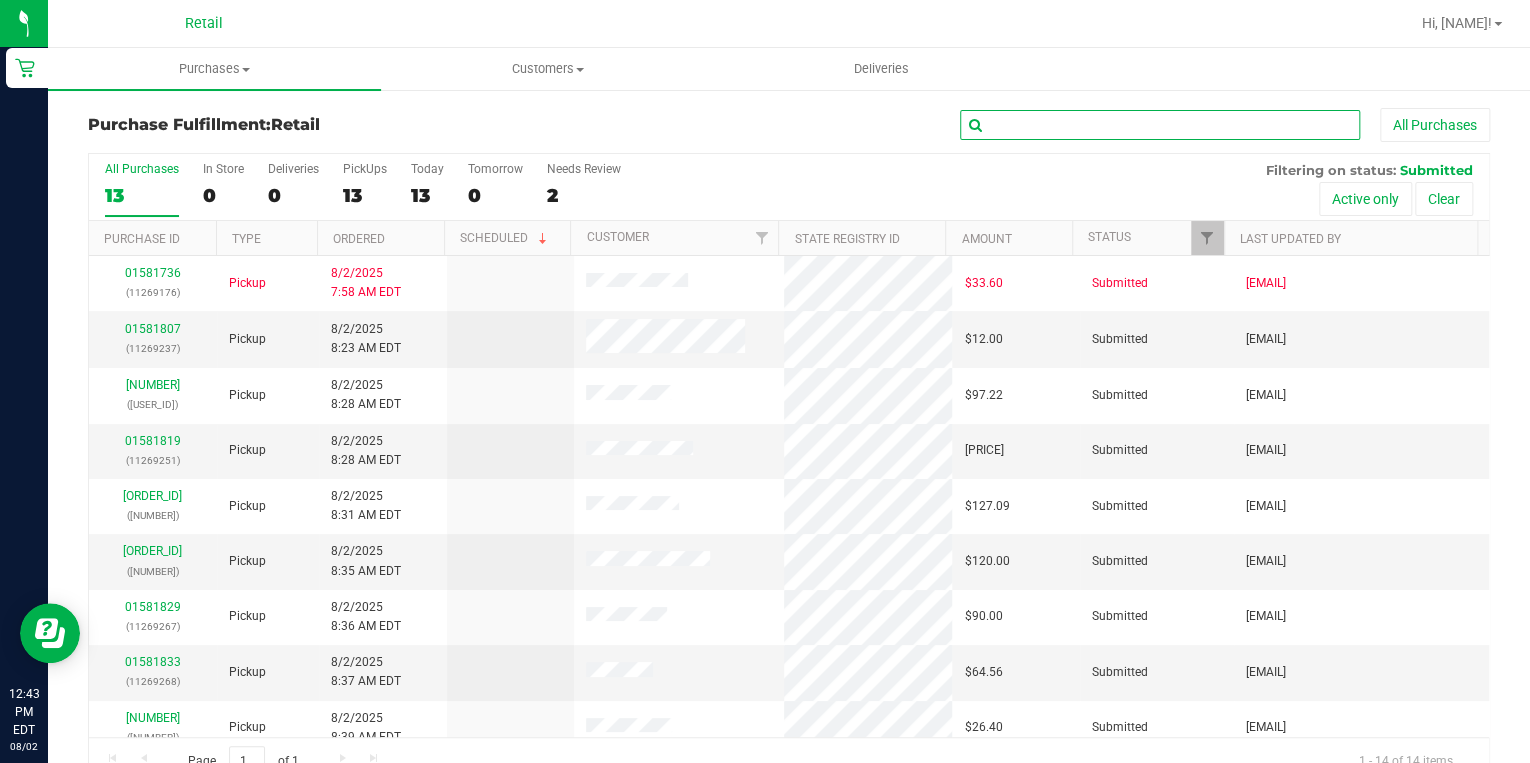 click at bounding box center [1160, 125] 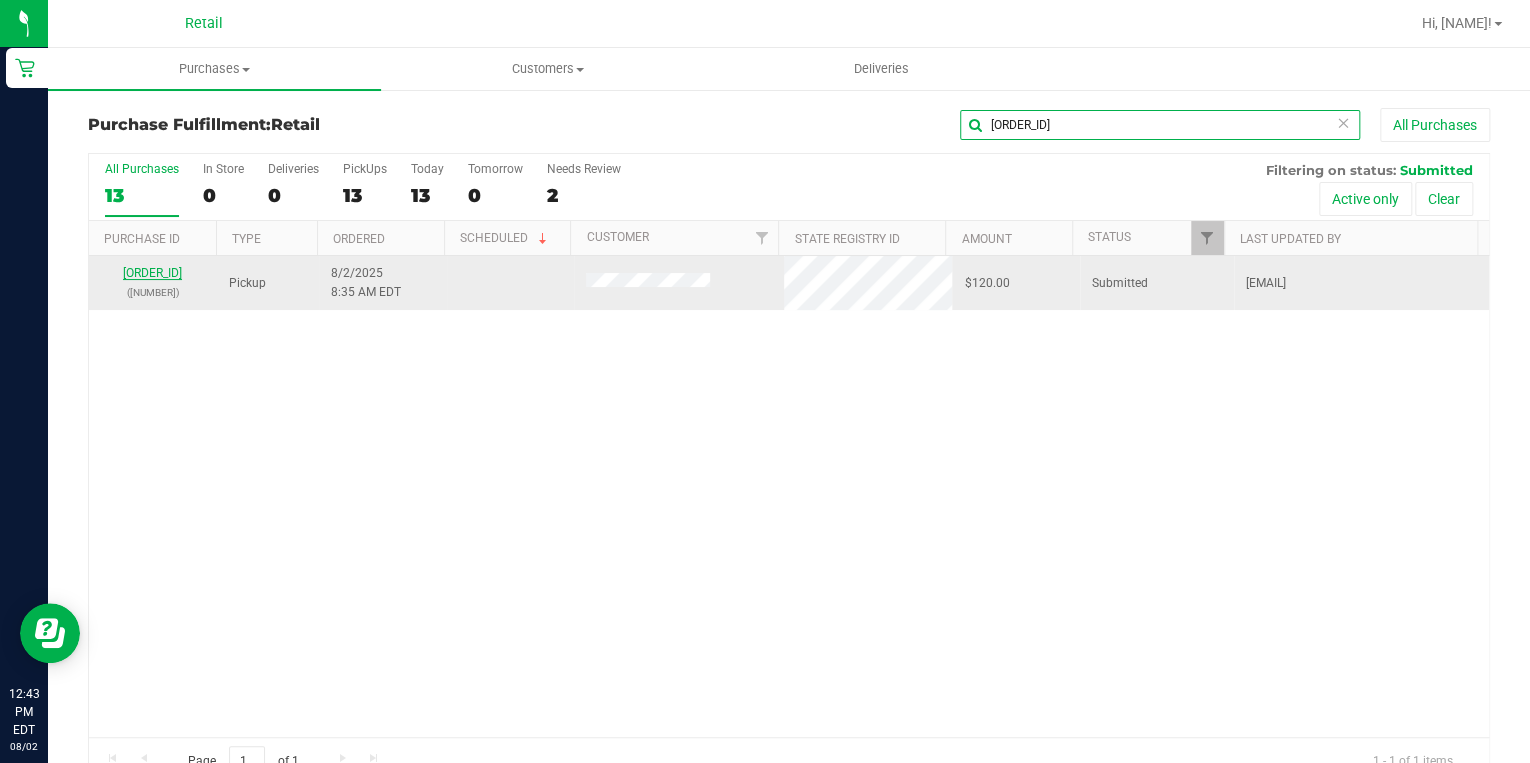 type on "[ORDER_ID]" 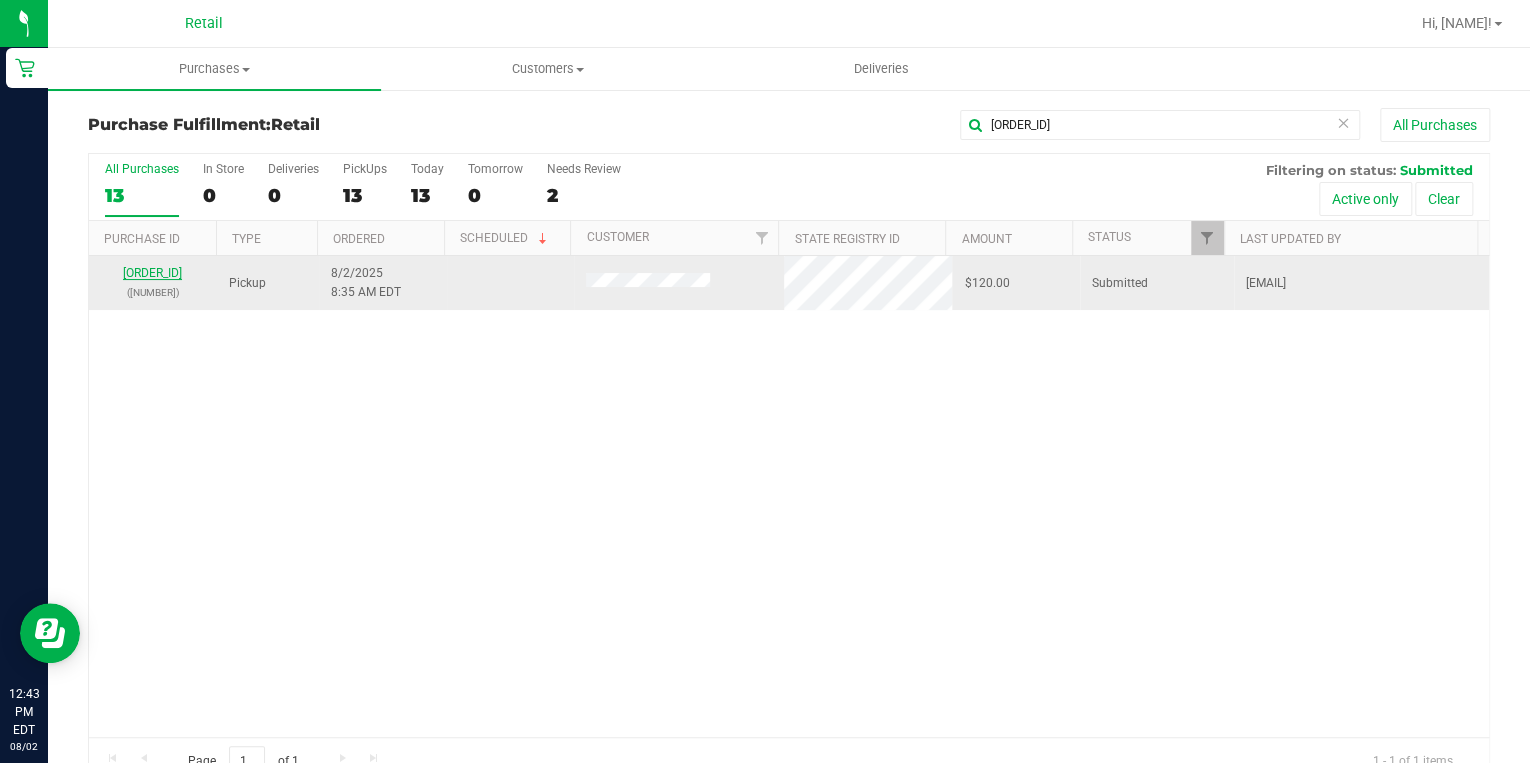click on "[ORDER_ID]" at bounding box center [152, 273] 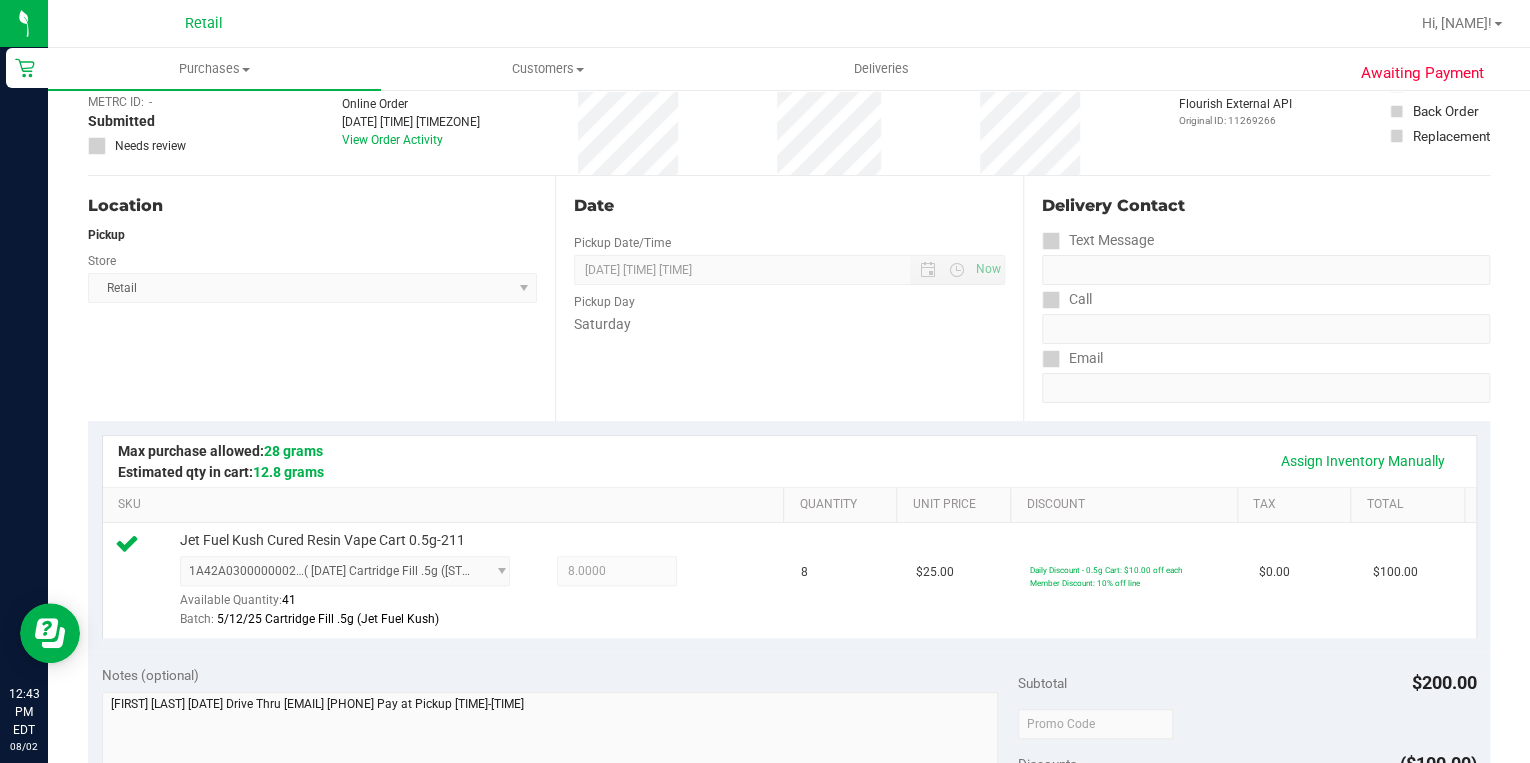 scroll, scrollTop: 0, scrollLeft: 0, axis: both 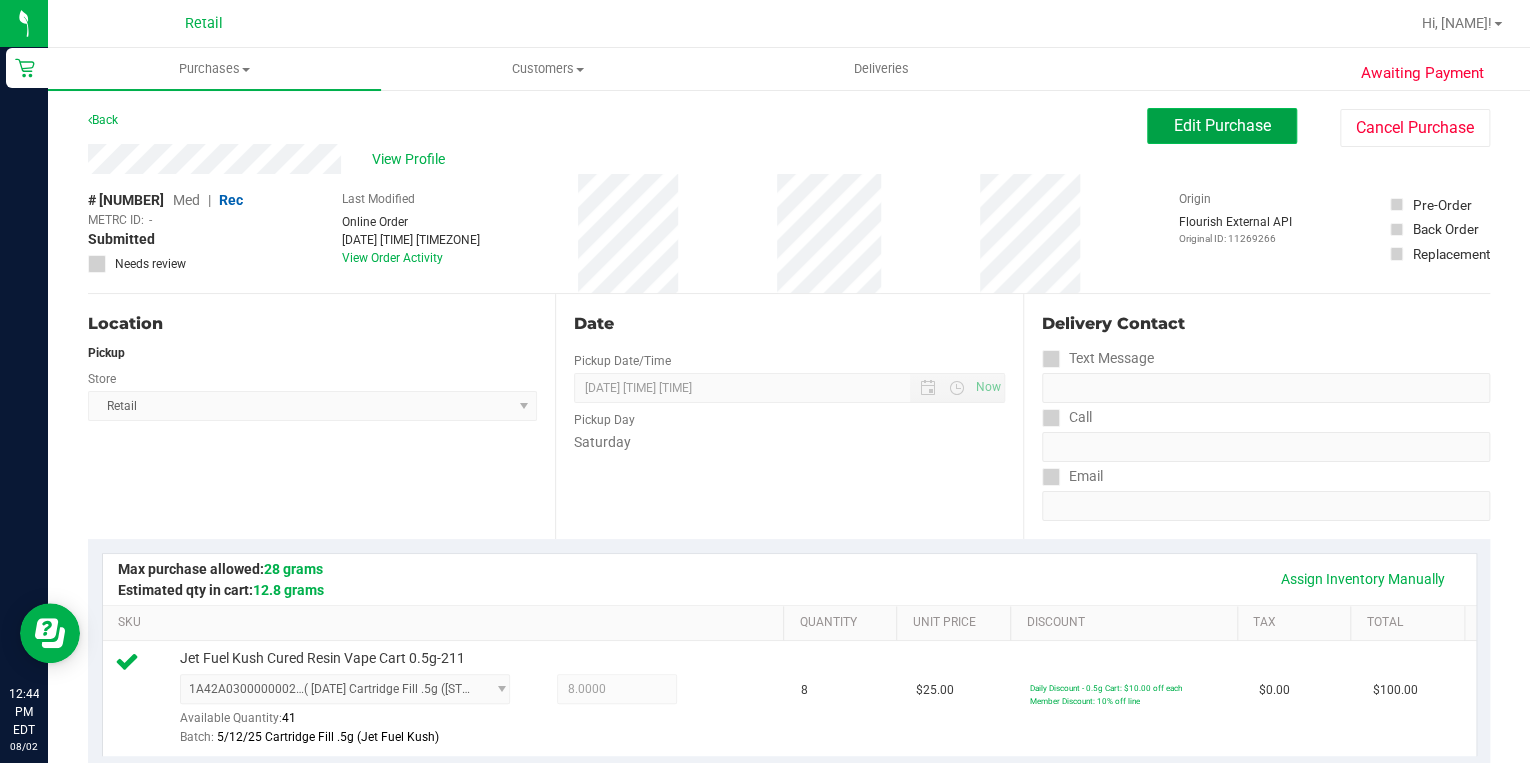 click on "Edit Purchase" at bounding box center (1222, 125) 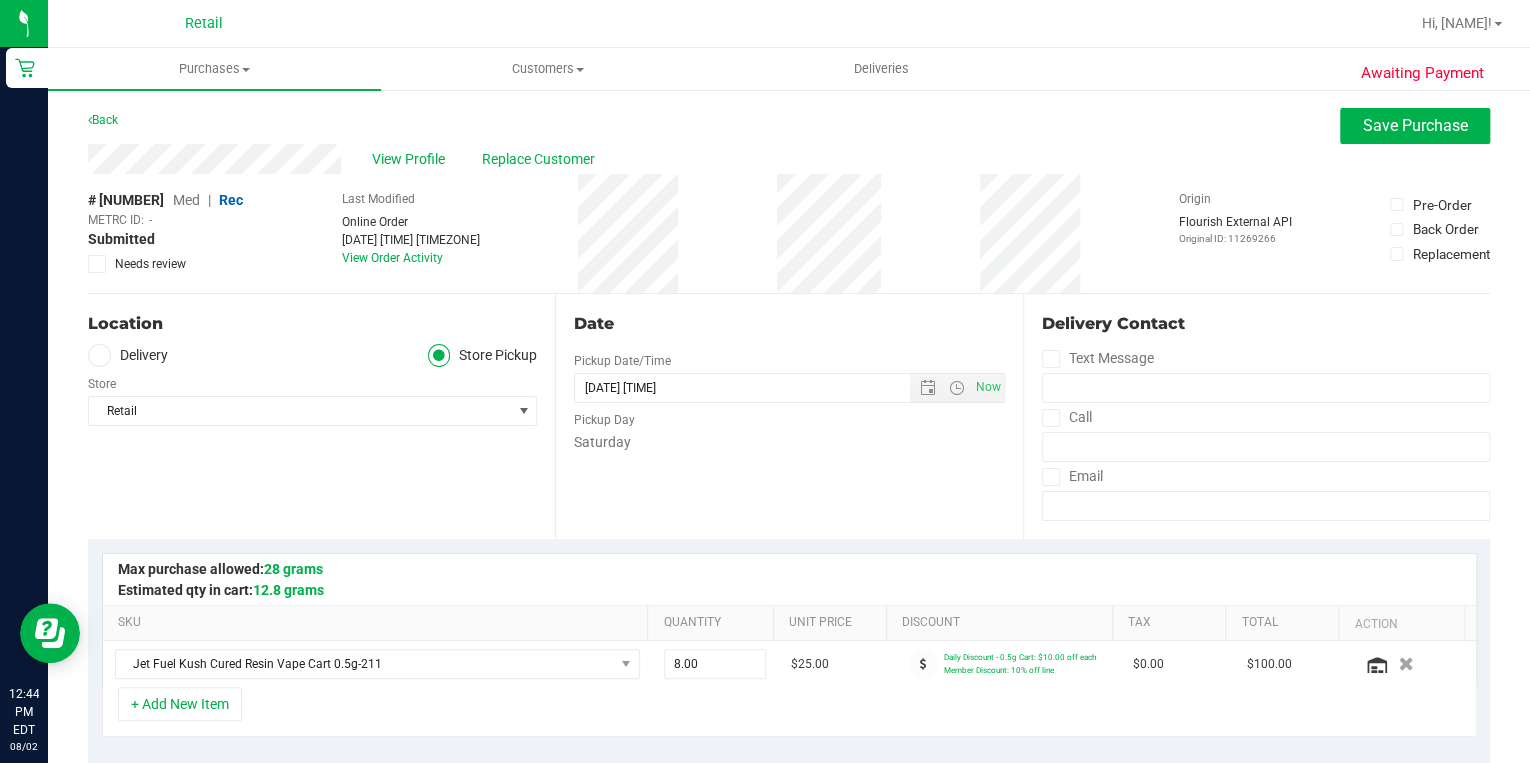 click on "Med" at bounding box center (186, 200) 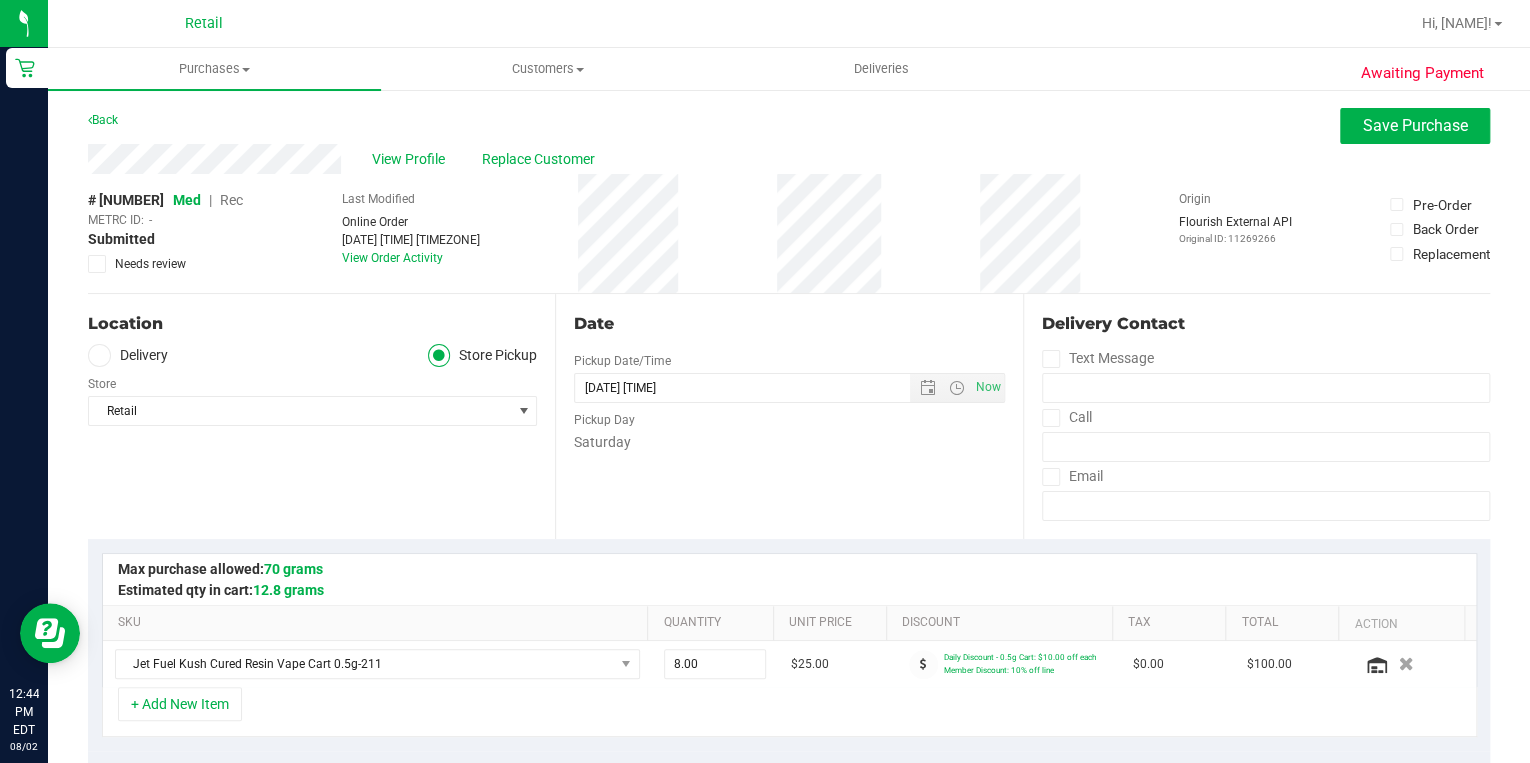 click on "Med" at bounding box center (187, 200) 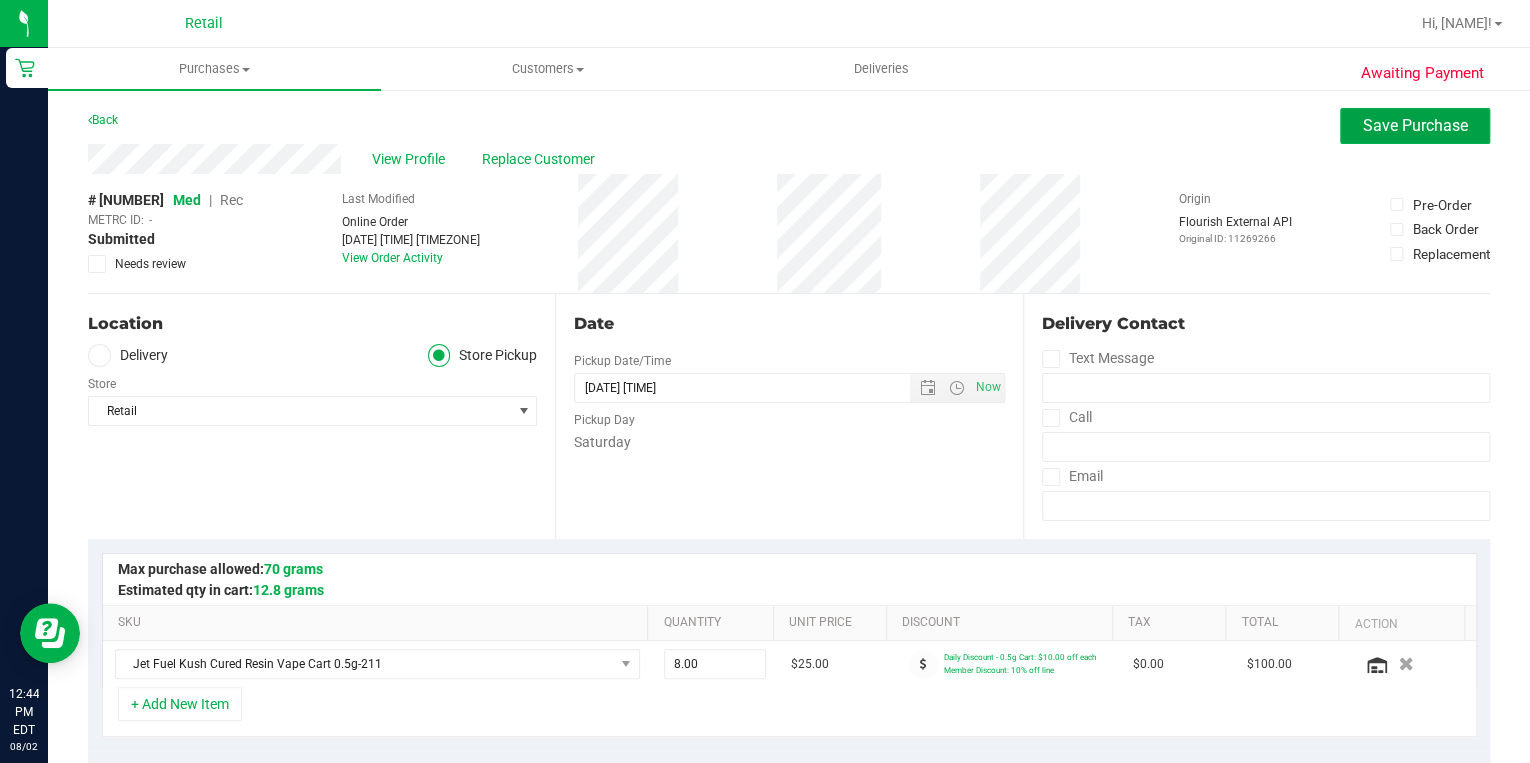click on "Save Purchase" at bounding box center (1415, 125) 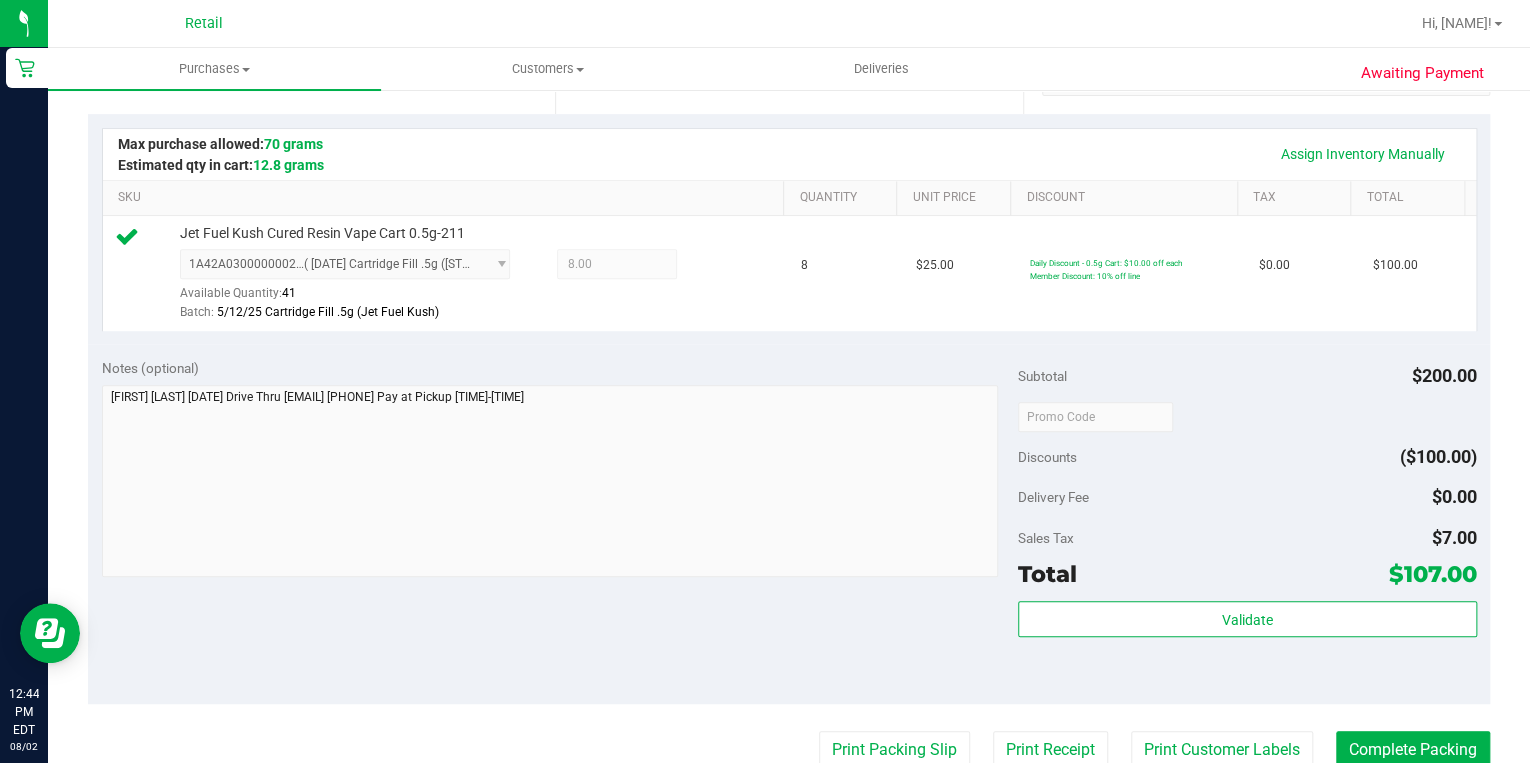 scroll, scrollTop: 640, scrollLeft: 0, axis: vertical 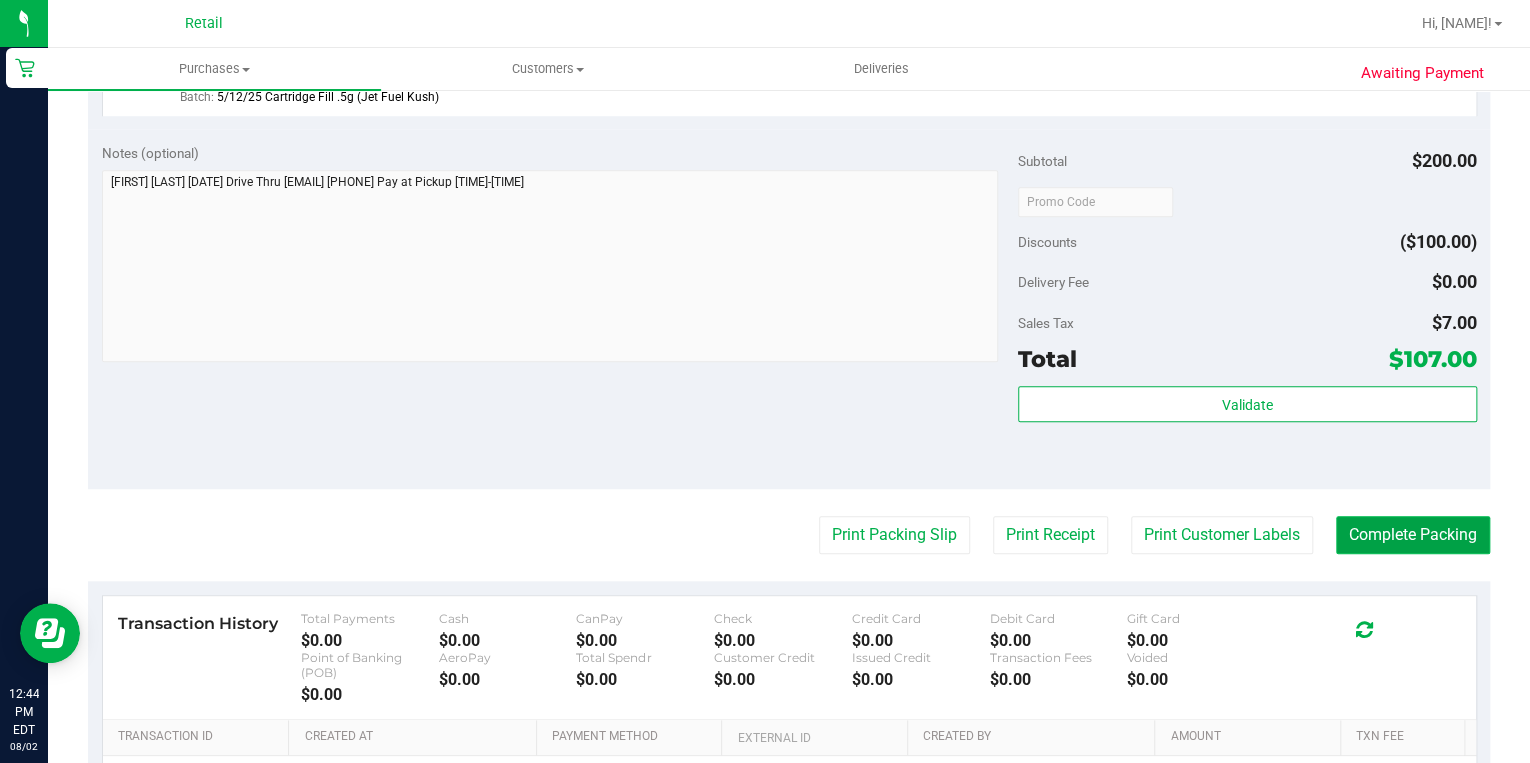 click on "Complete Packing" at bounding box center (1413, 535) 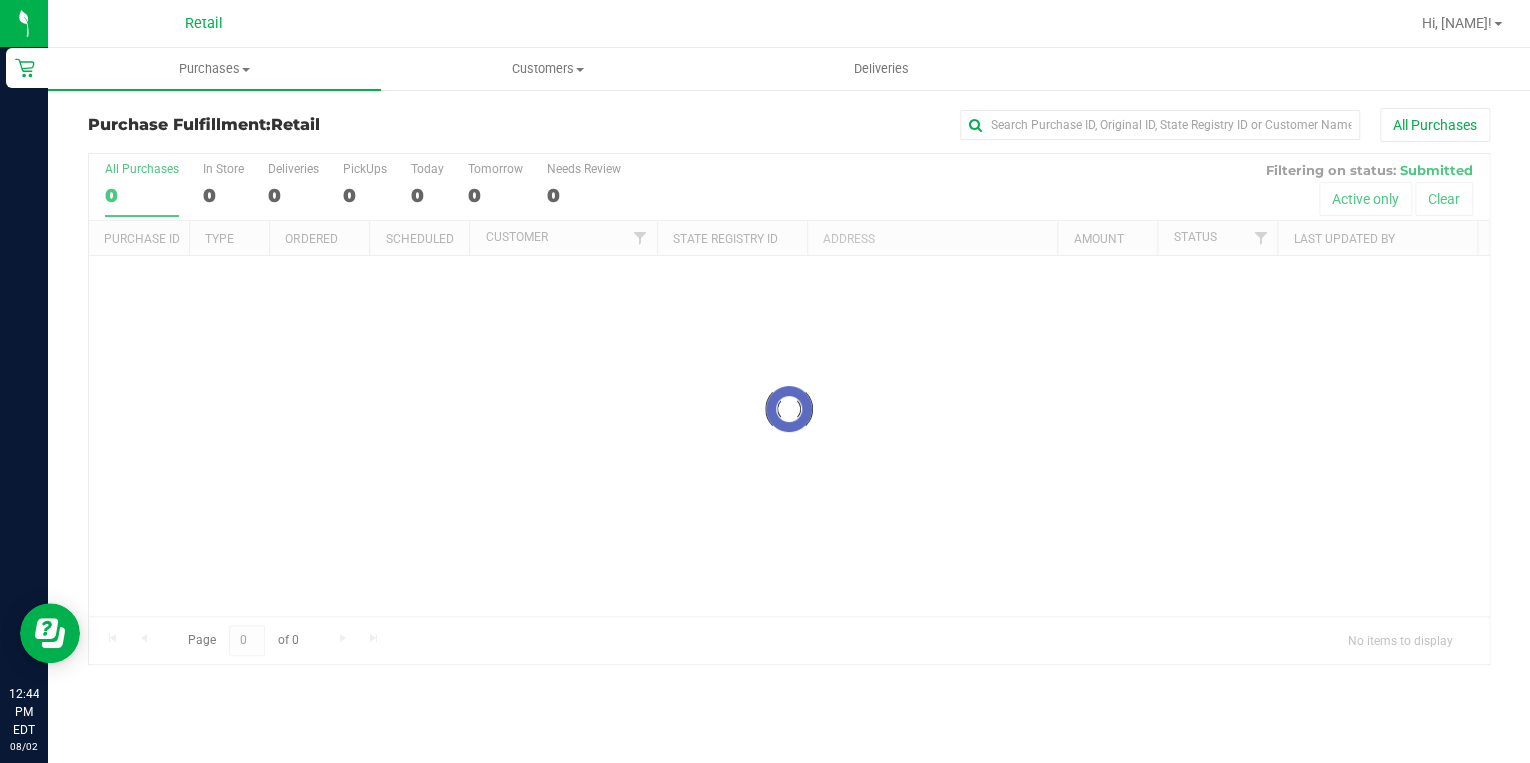 scroll, scrollTop: 0, scrollLeft: 0, axis: both 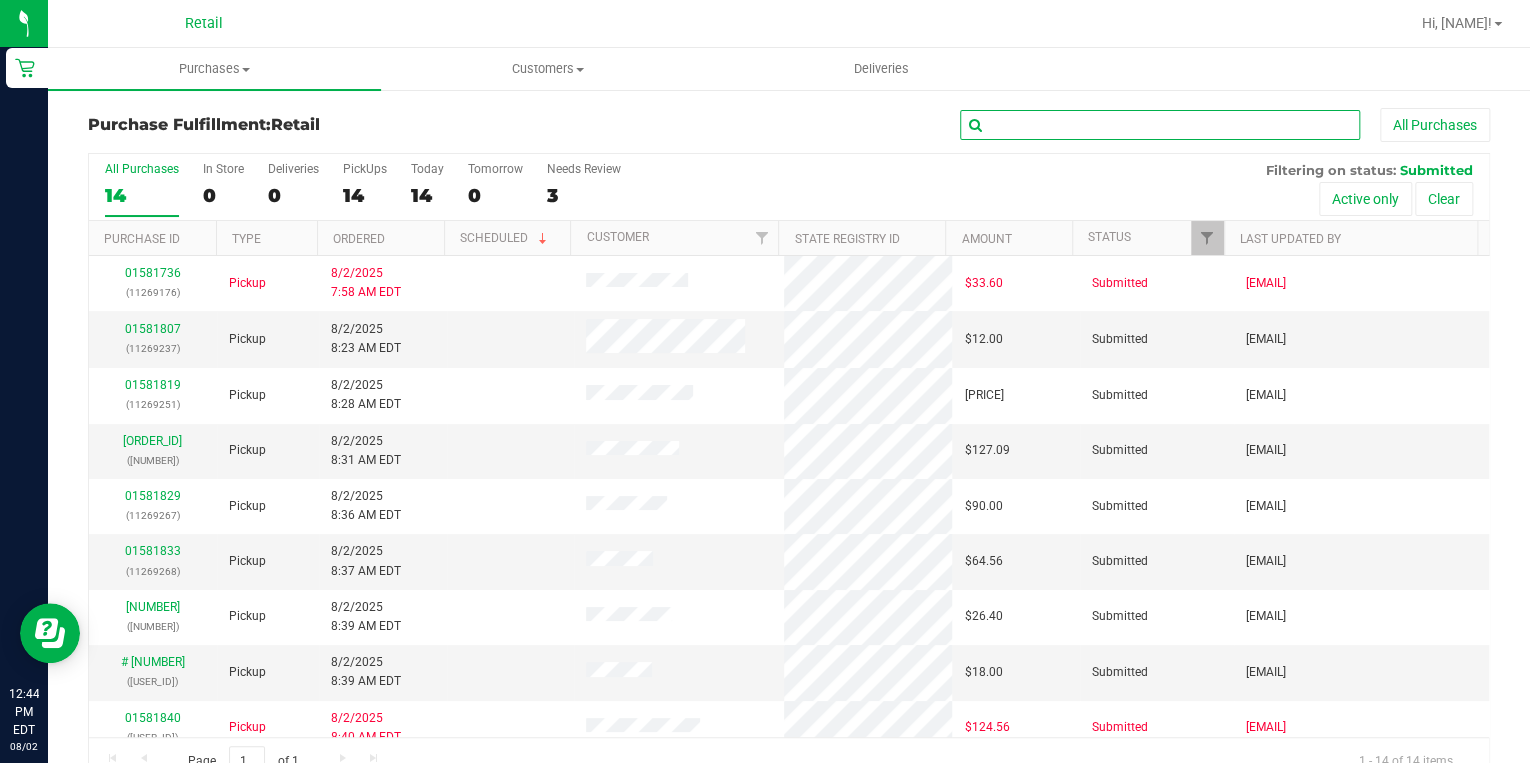 click at bounding box center [1160, 125] 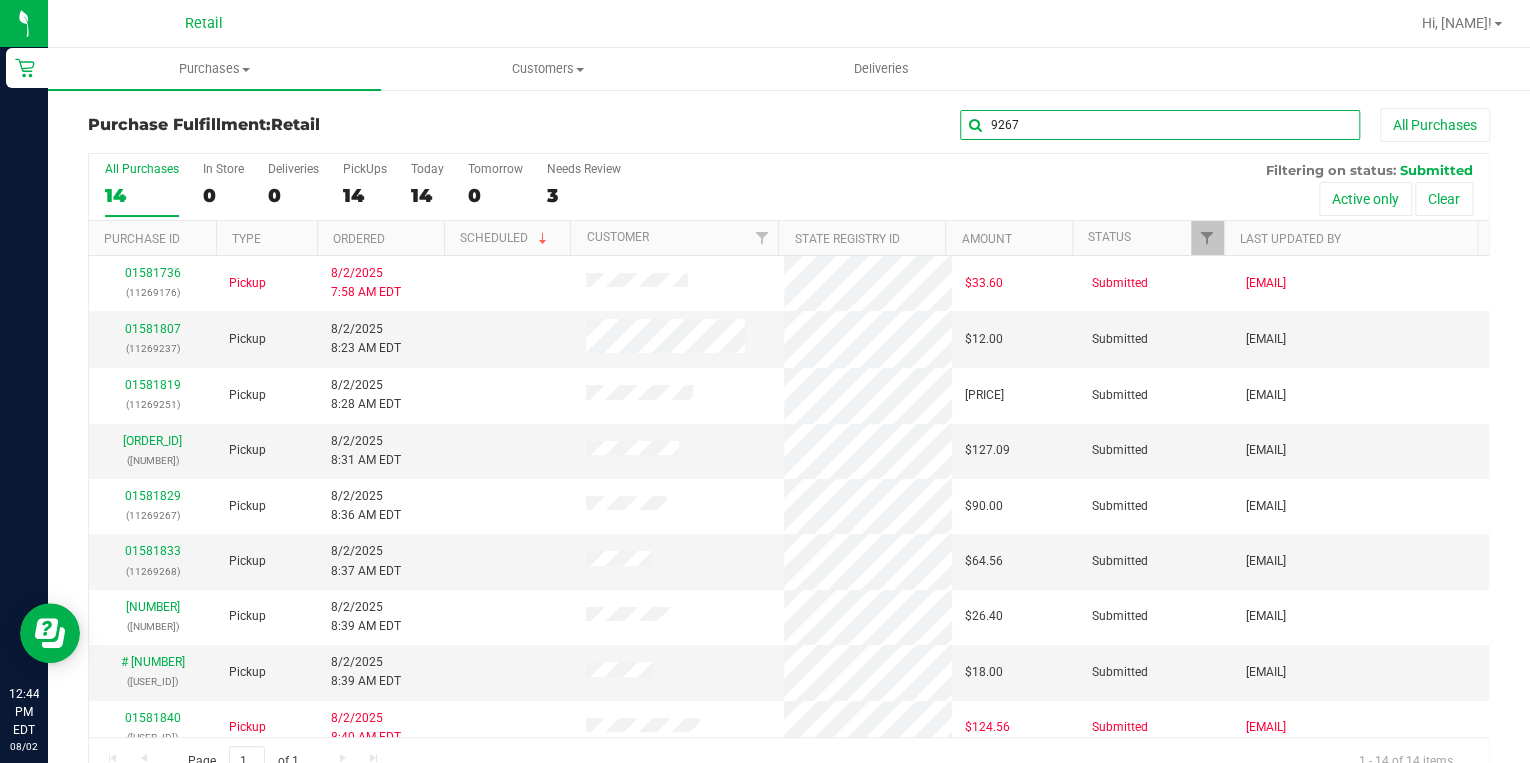 type on "9267" 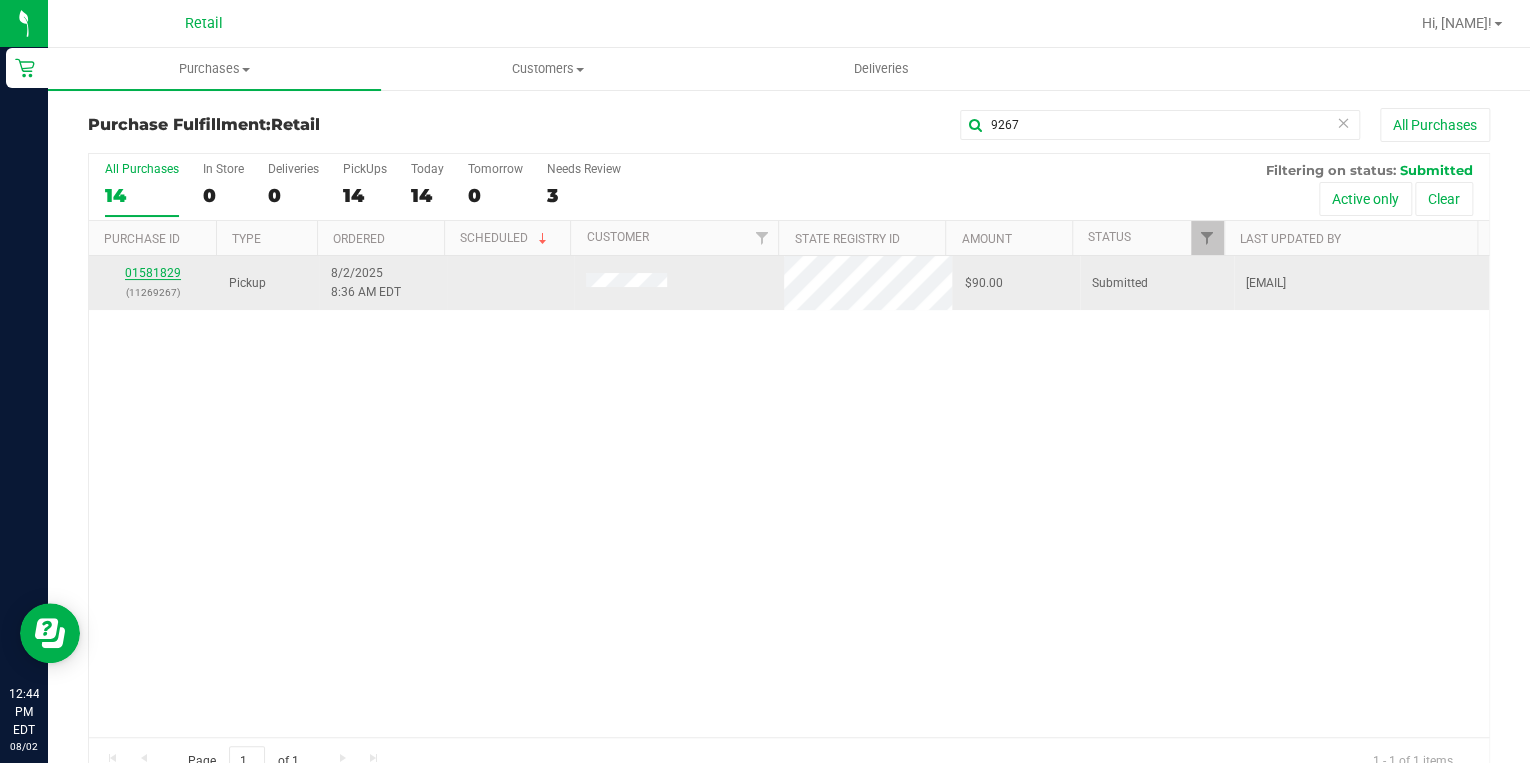 click on "01581829" at bounding box center [153, 273] 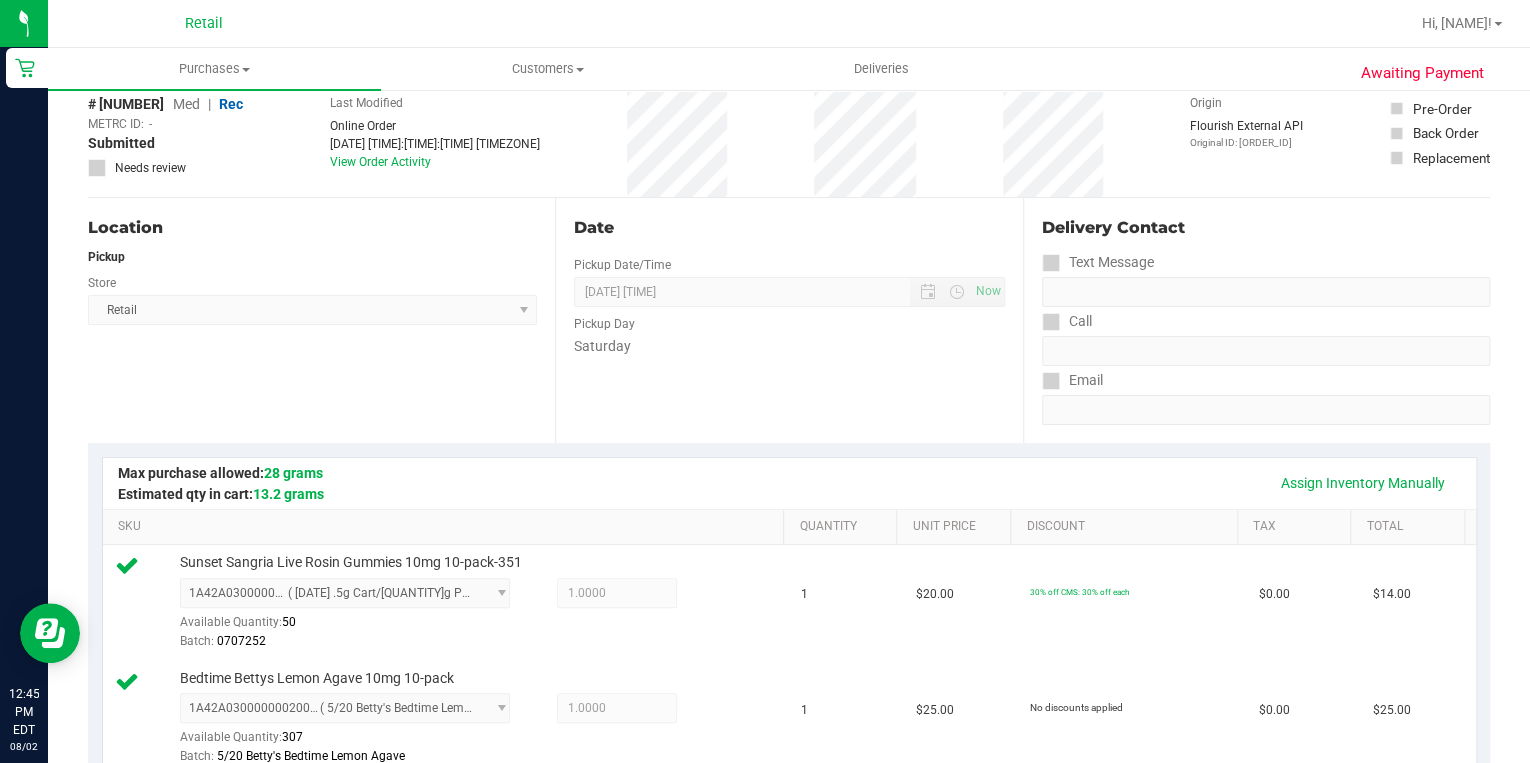 scroll, scrollTop: 0, scrollLeft: 0, axis: both 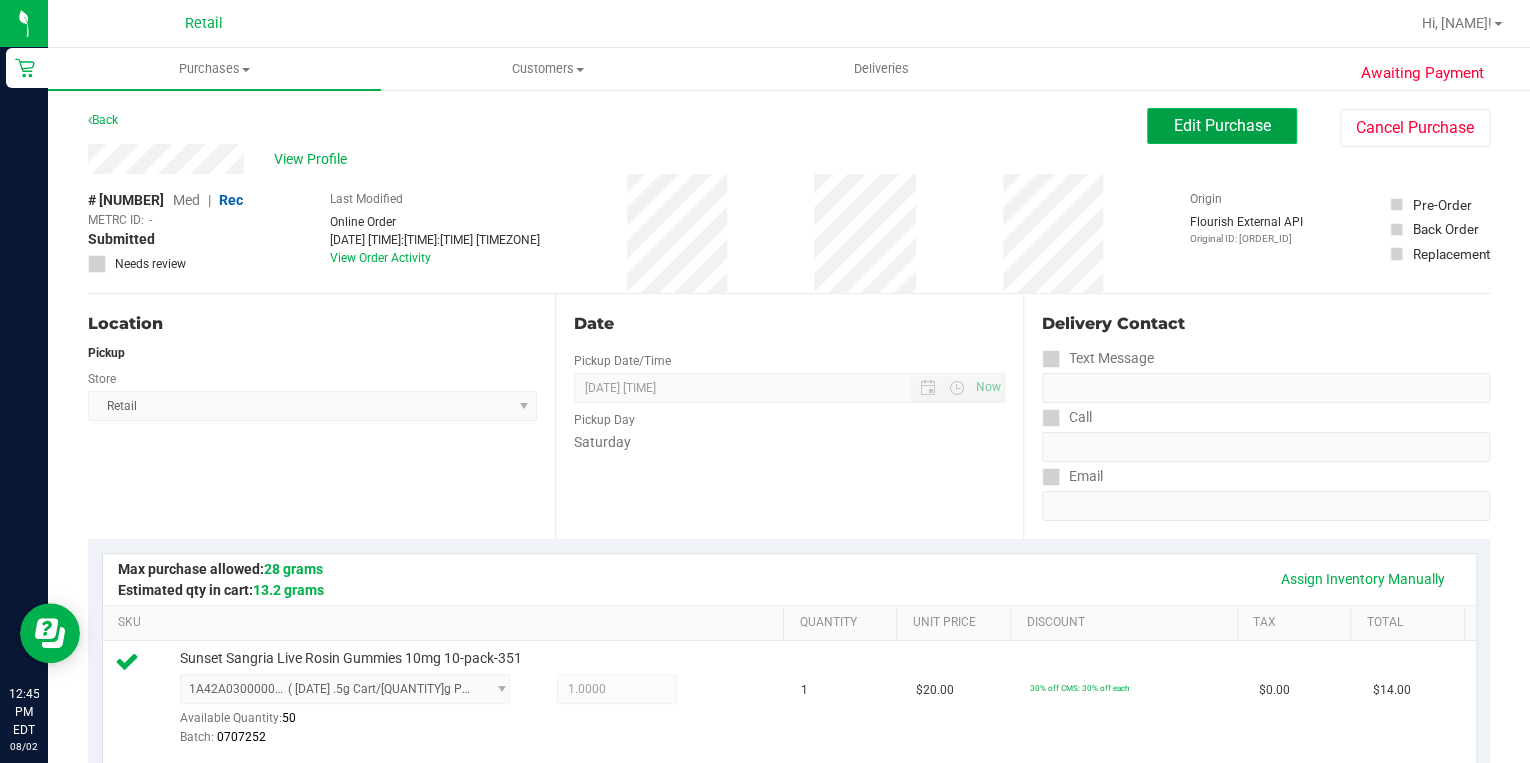 click on "Edit Purchase" at bounding box center [1222, 126] 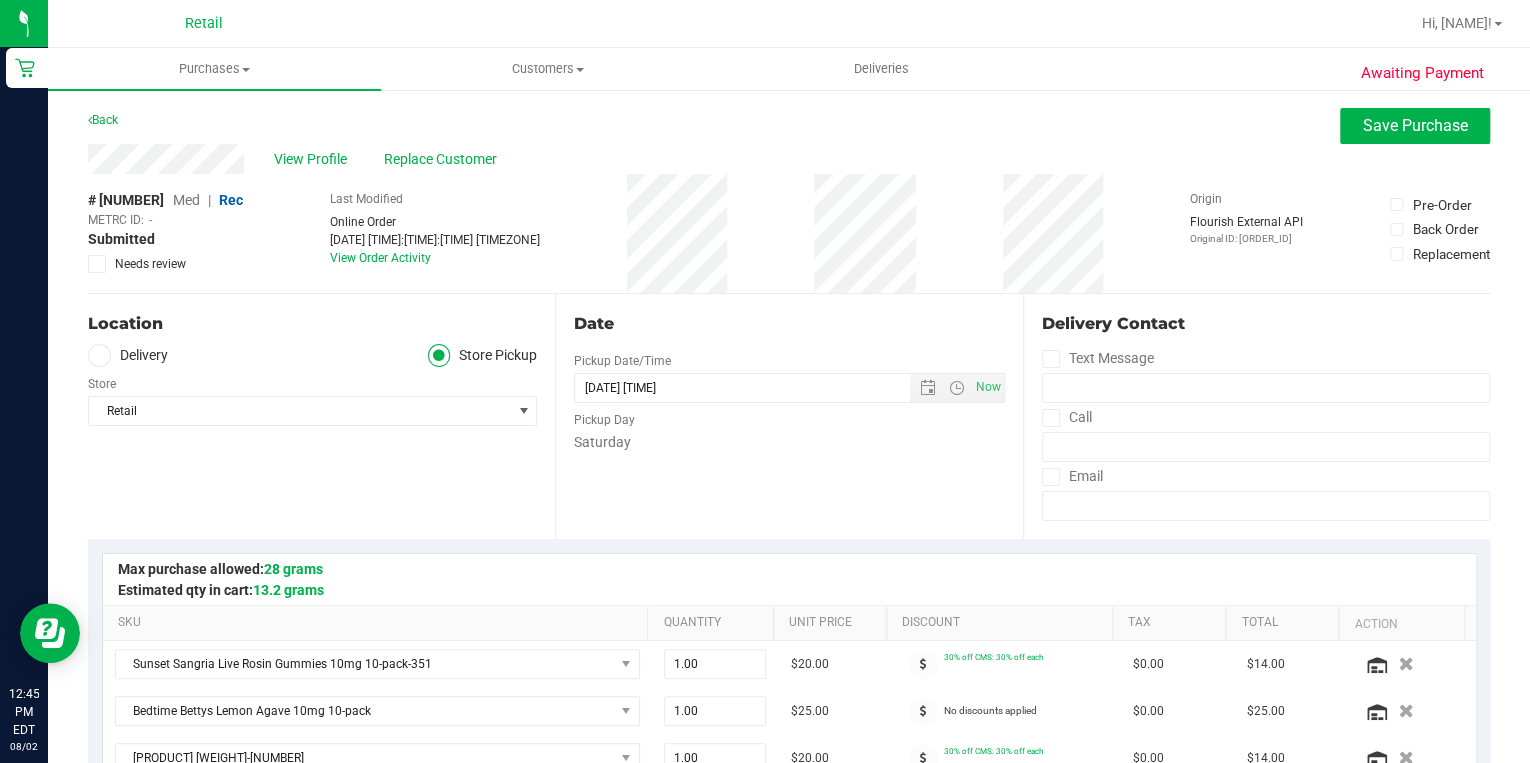 click on "Med" at bounding box center (186, 200) 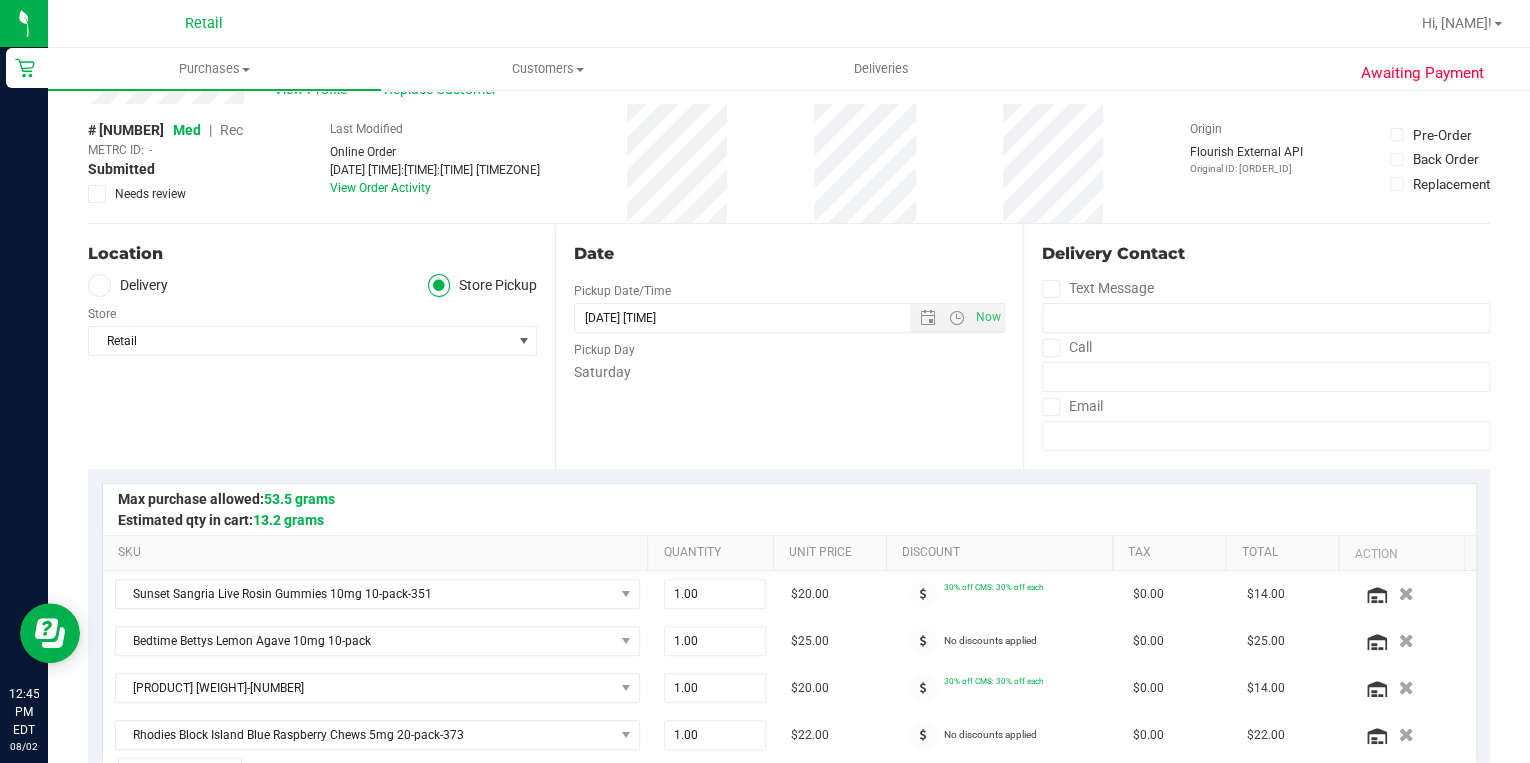 scroll, scrollTop: 0, scrollLeft: 0, axis: both 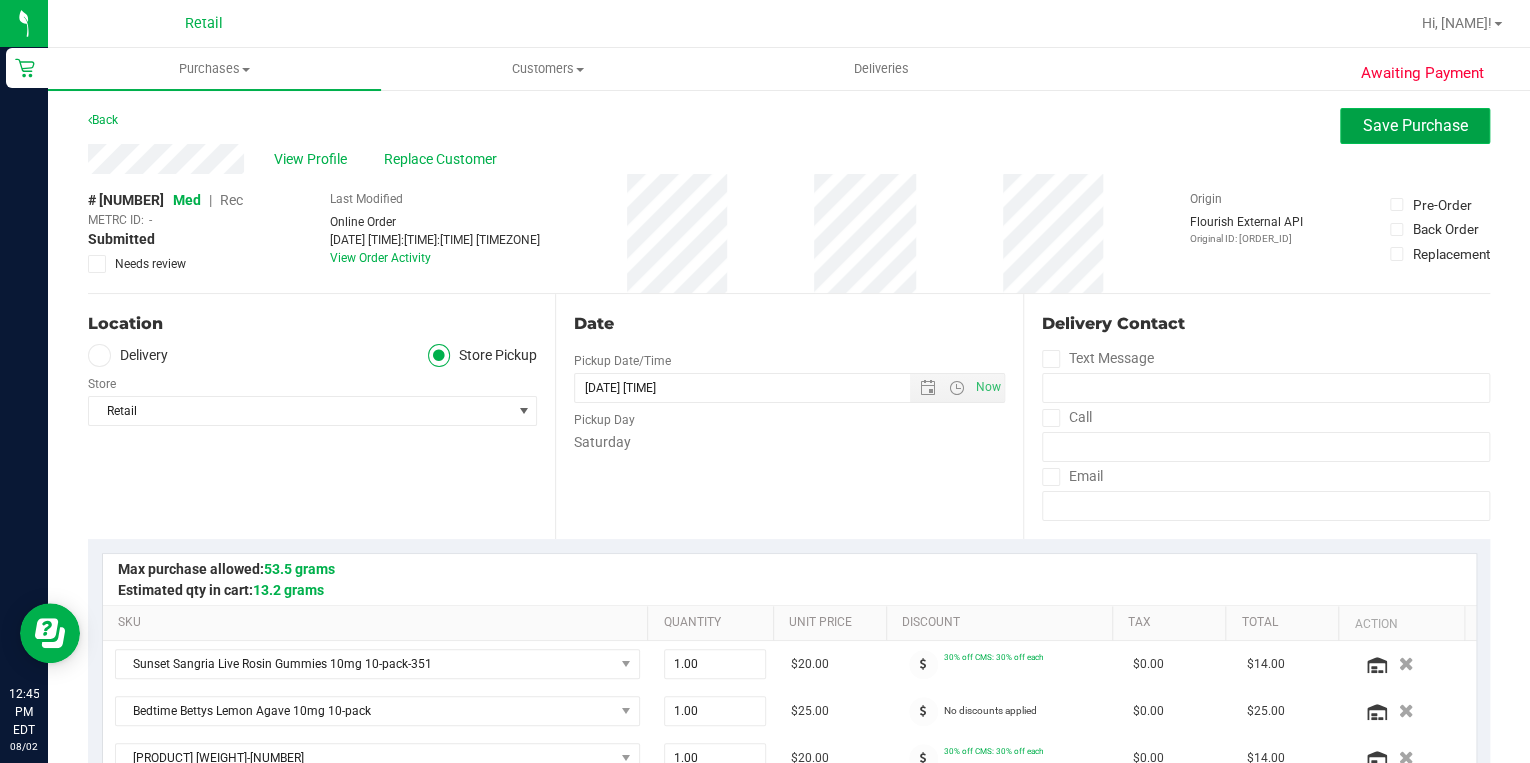 click on "Save Purchase" at bounding box center [1415, 125] 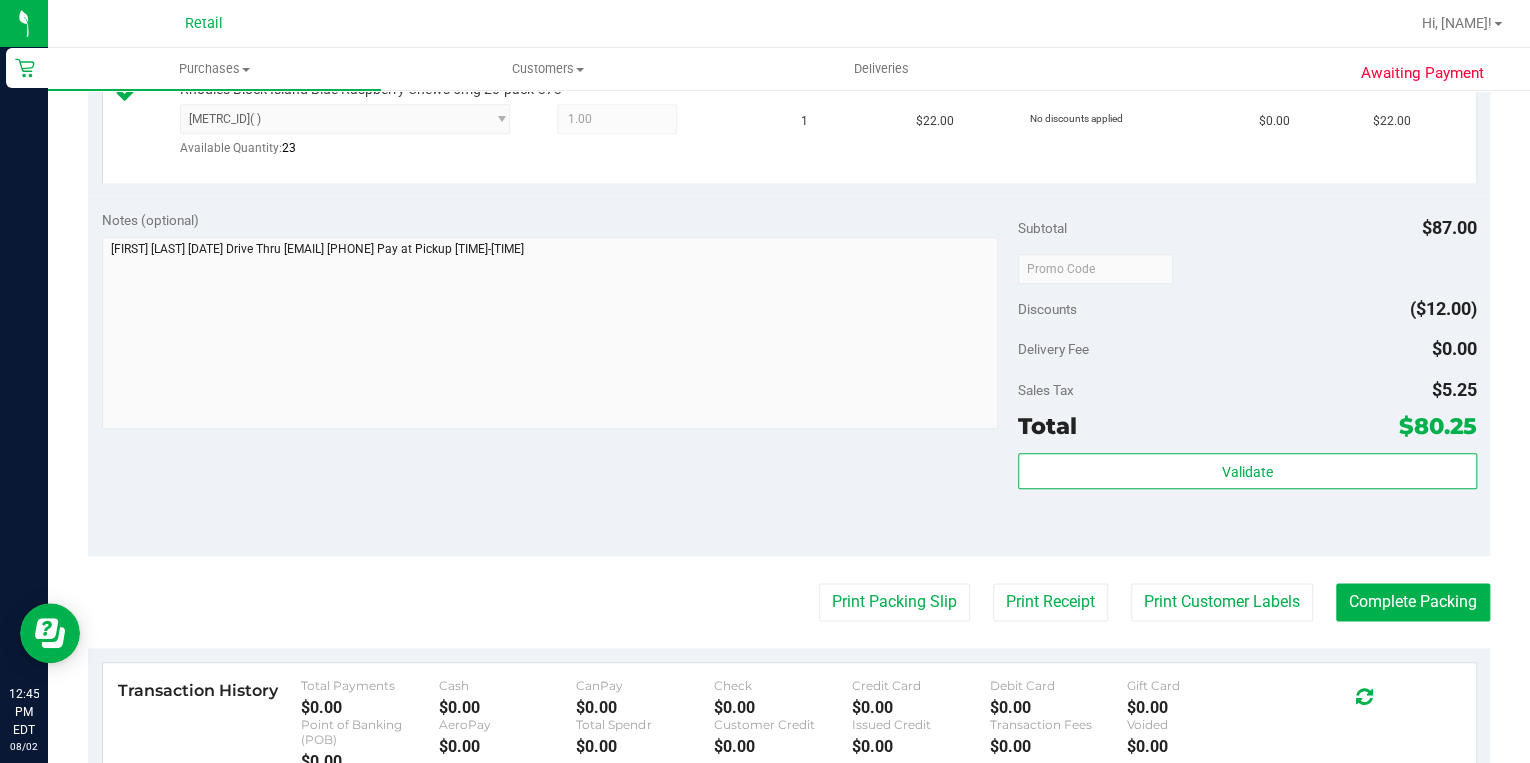 scroll, scrollTop: 960, scrollLeft: 0, axis: vertical 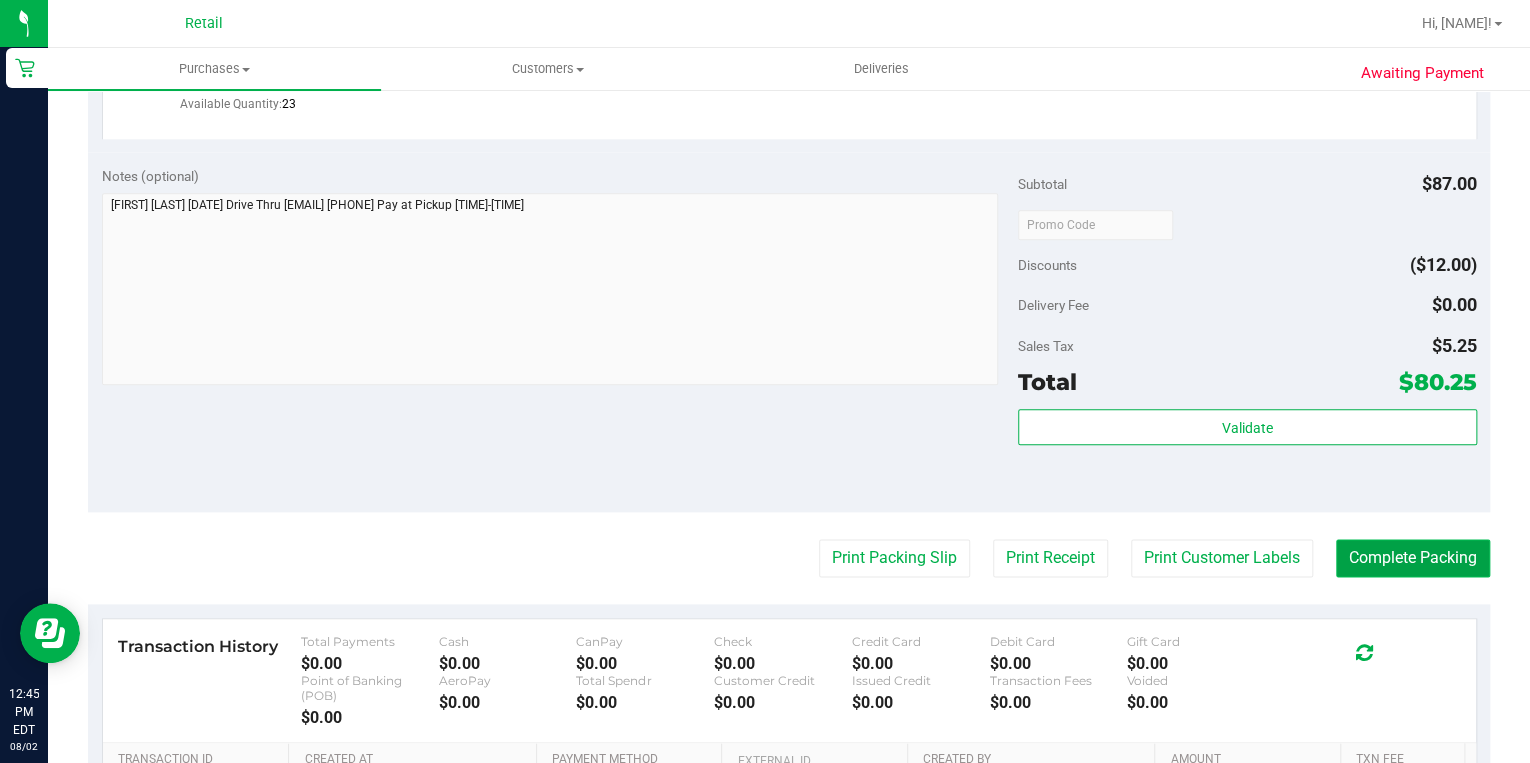 click on "Complete Packing" at bounding box center (1413, 558) 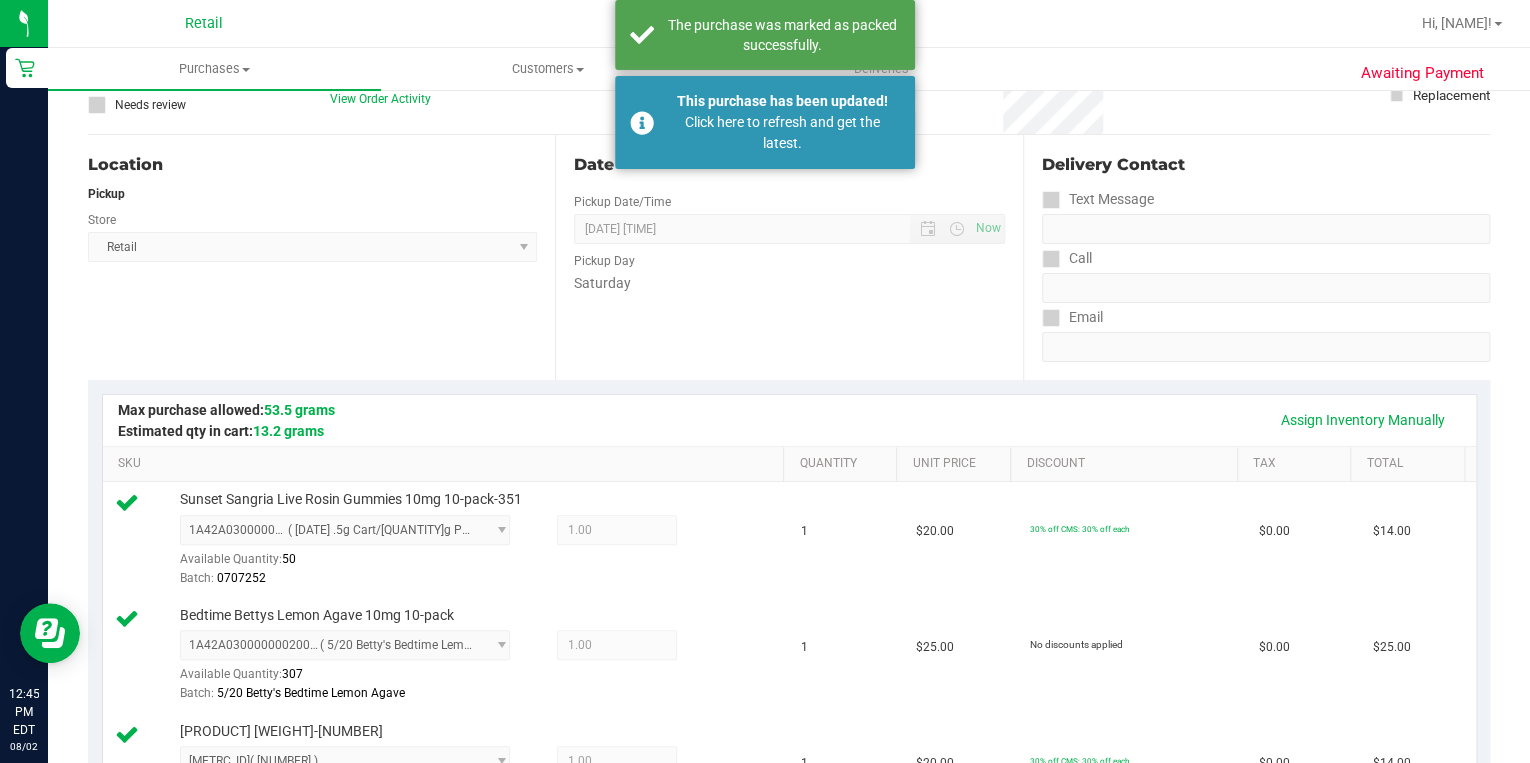 scroll, scrollTop: 0, scrollLeft: 0, axis: both 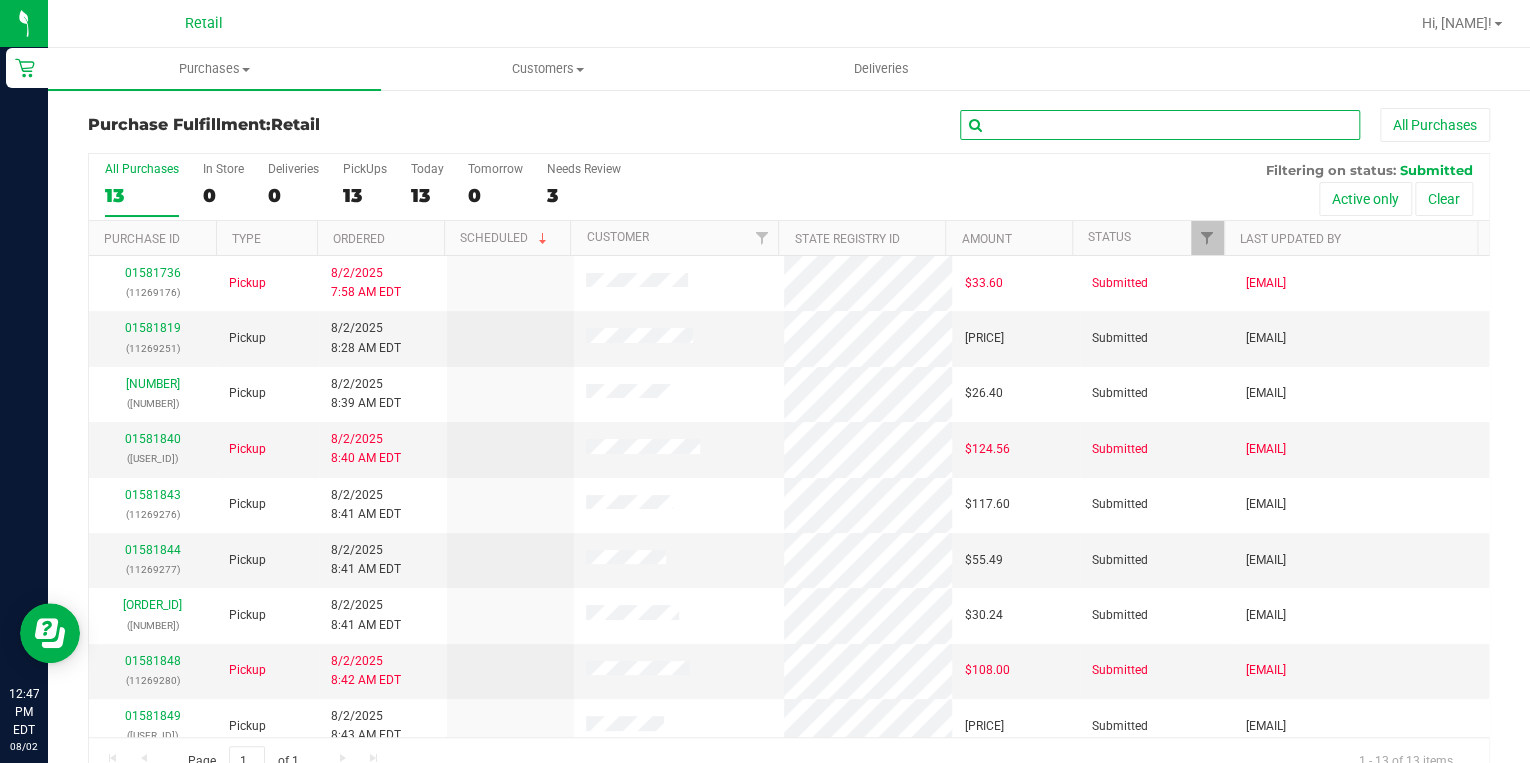 click at bounding box center (1160, 125) 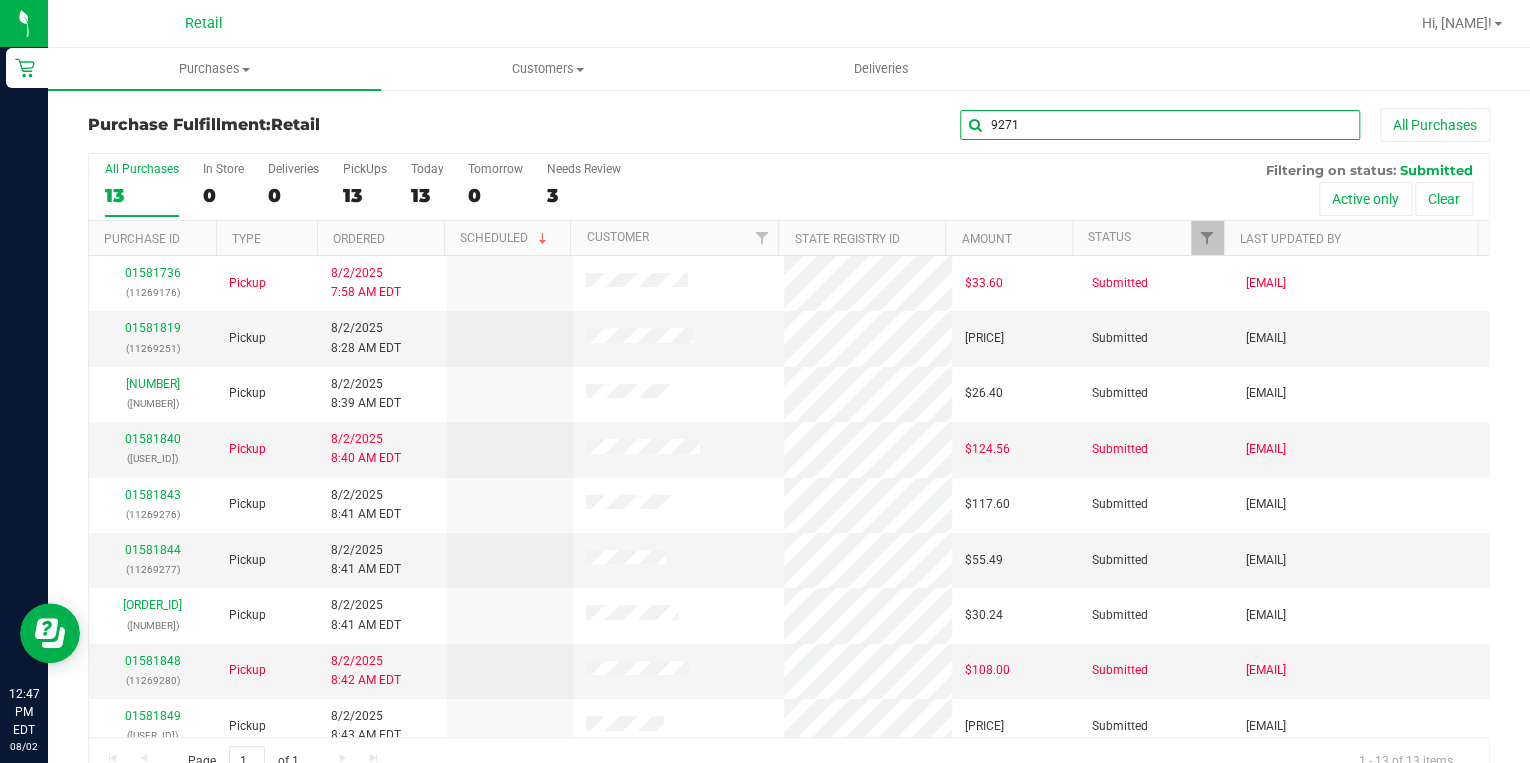 type on "9271" 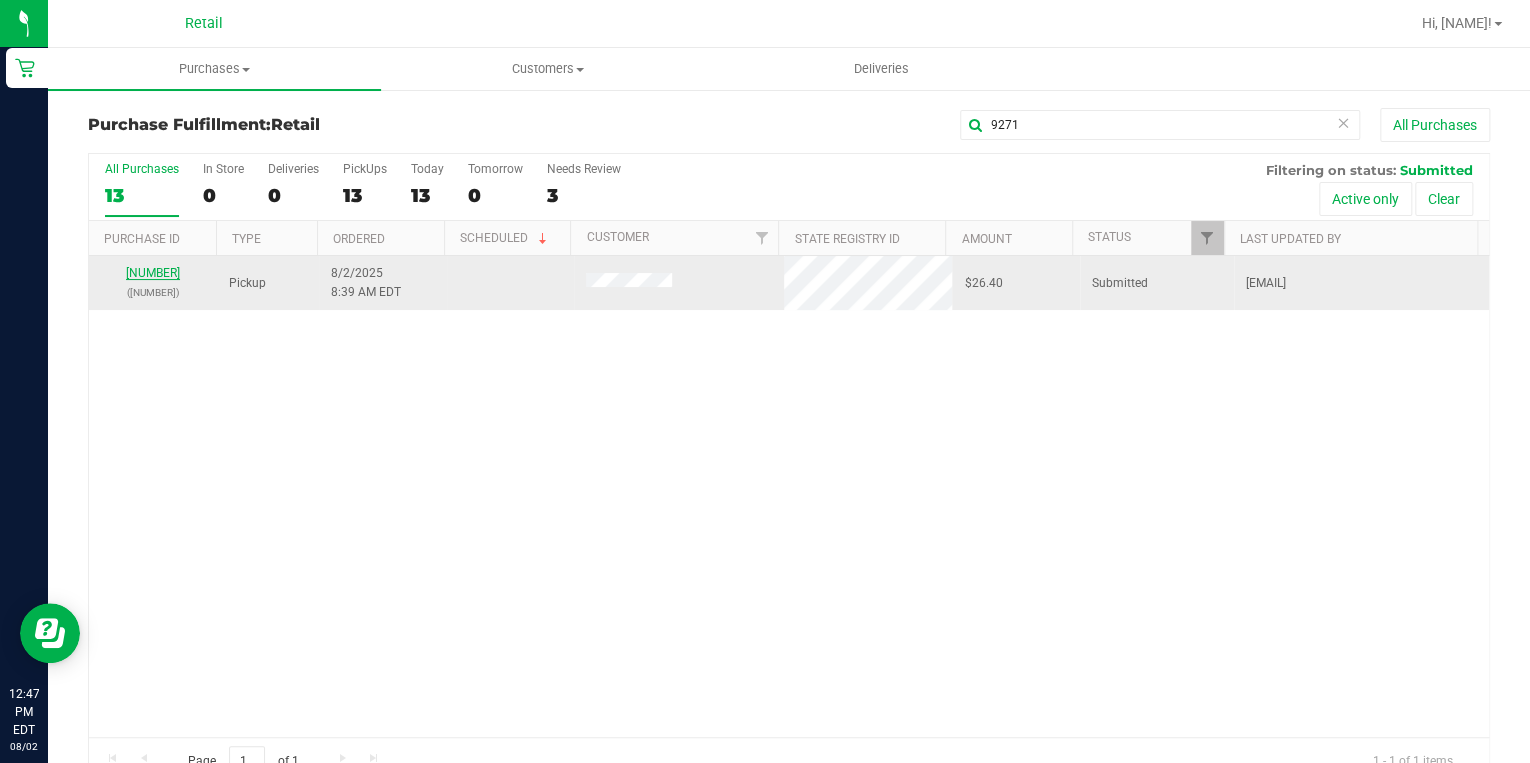 click on "01581838" at bounding box center (153, 273) 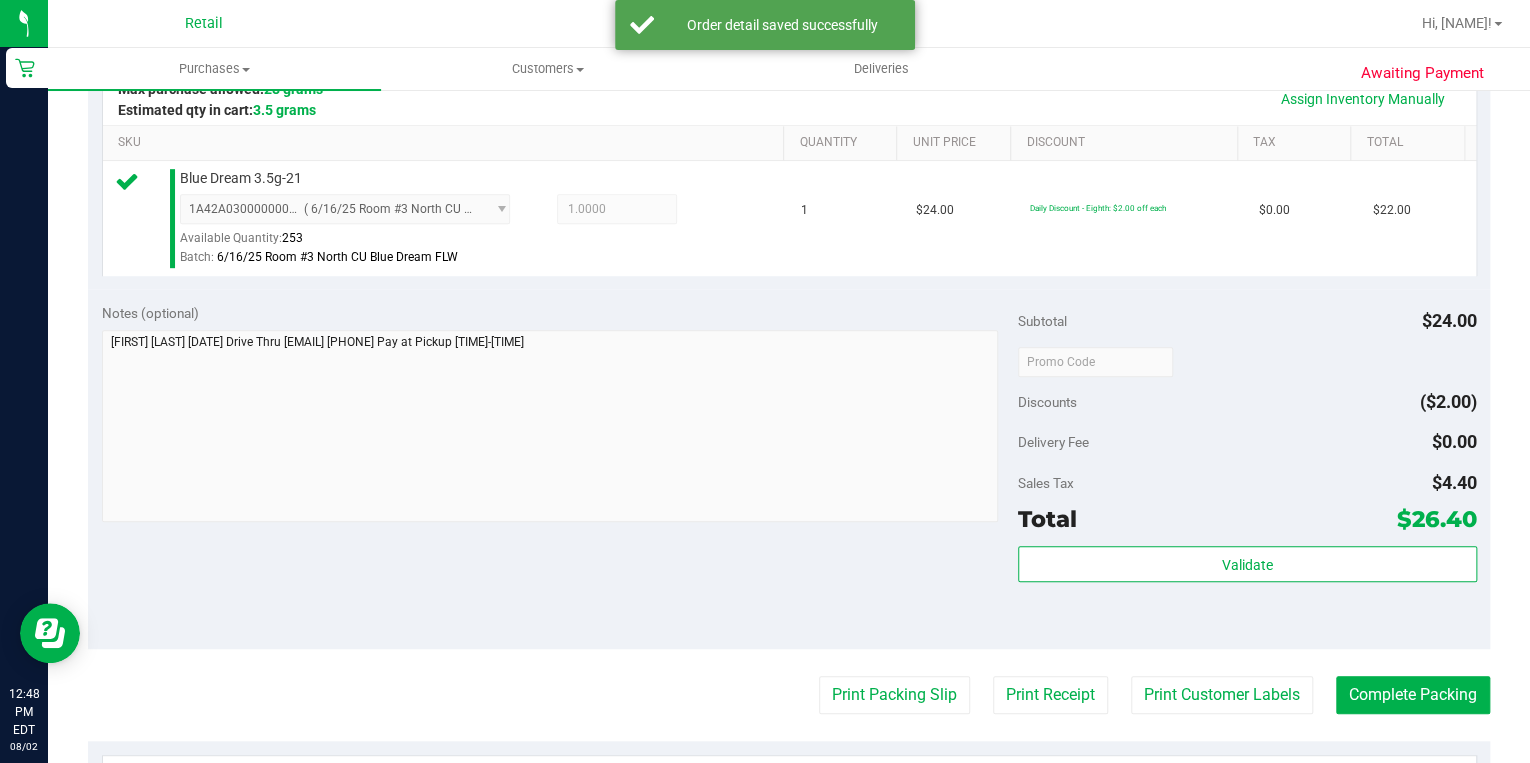 scroll, scrollTop: 640, scrollLeft: 0, axis: vertical 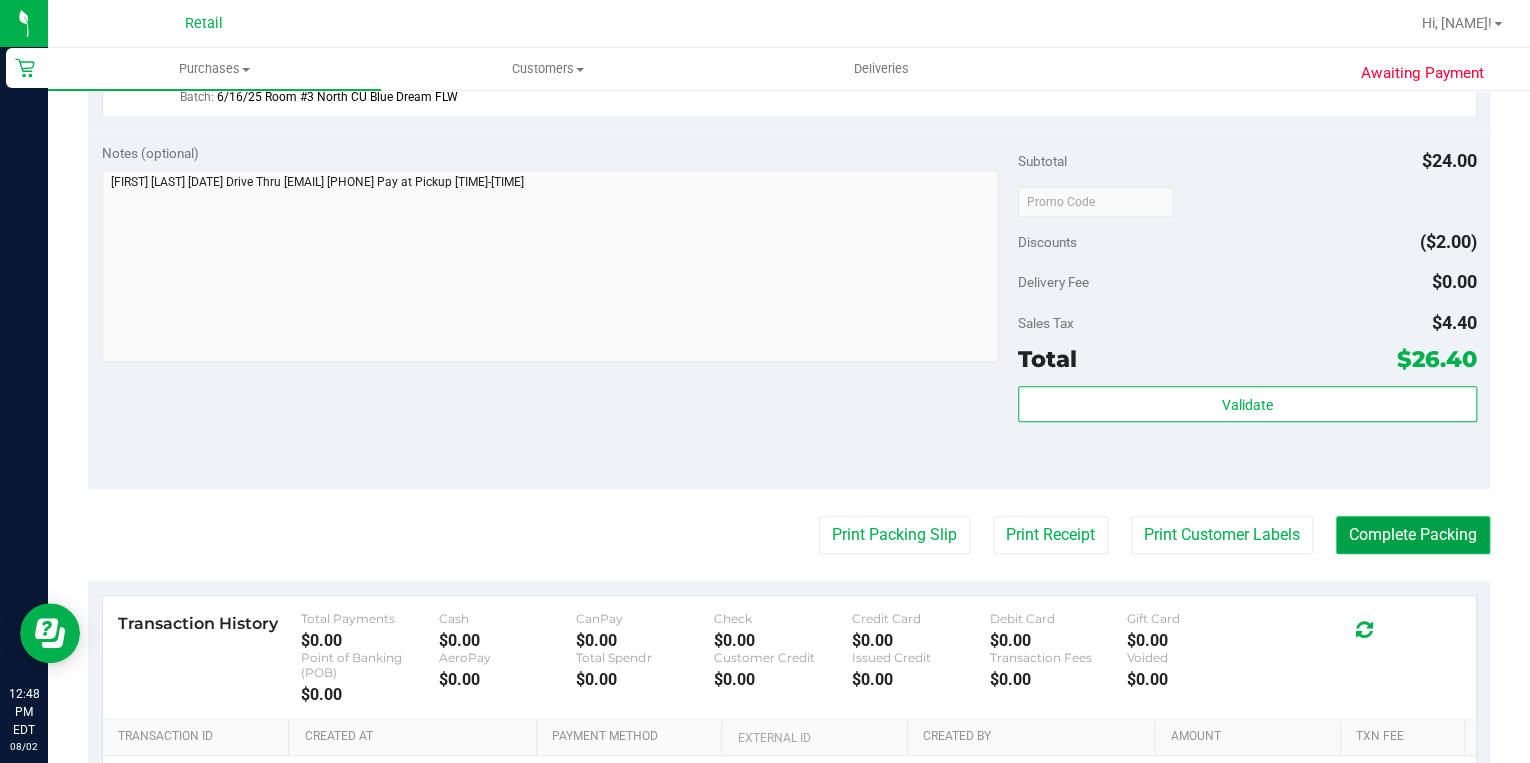 click on "Complete Packing" at bounding box center (1413, 535) 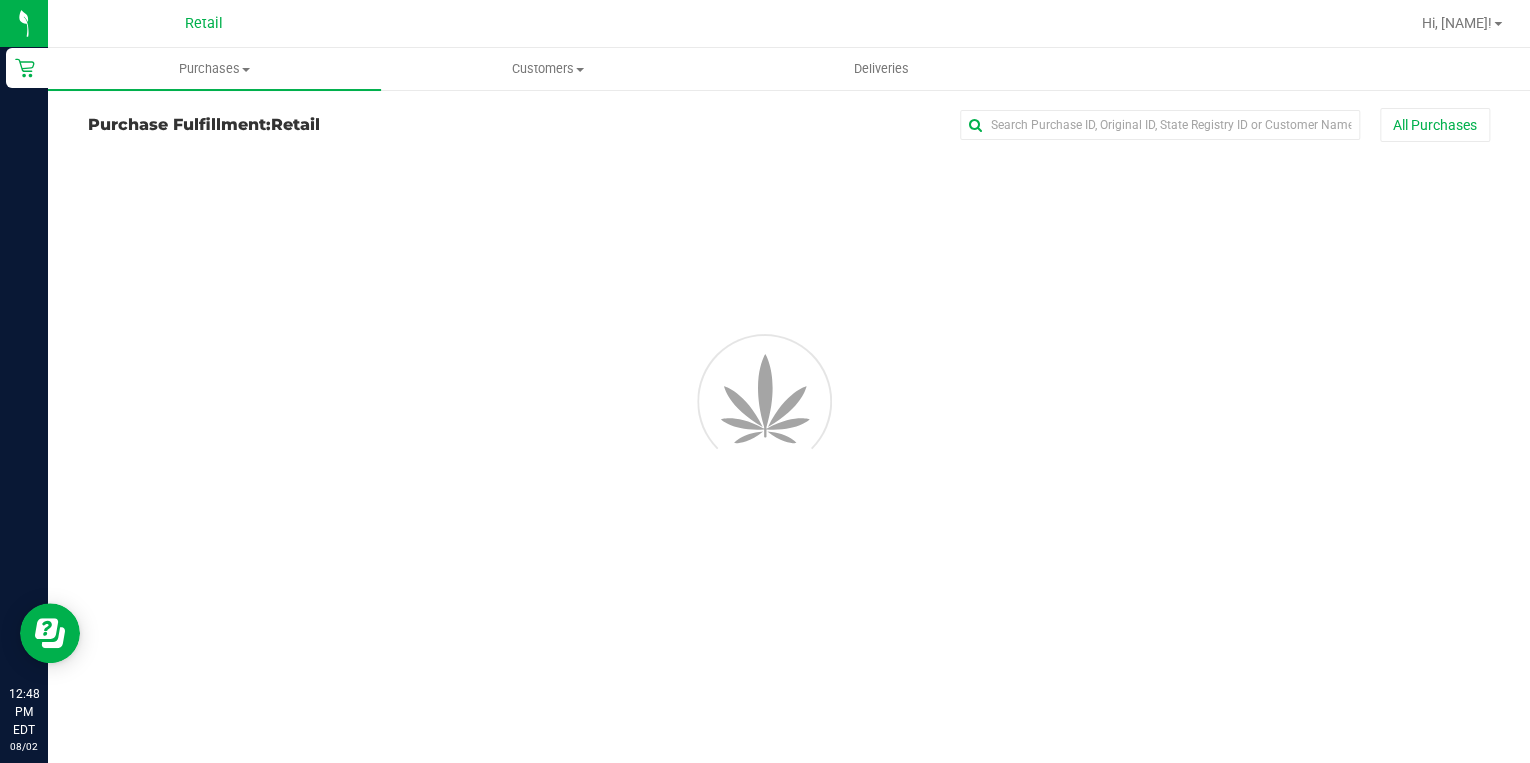 scroll, scrollTop: 0, scrollLeft: 0, axis: both 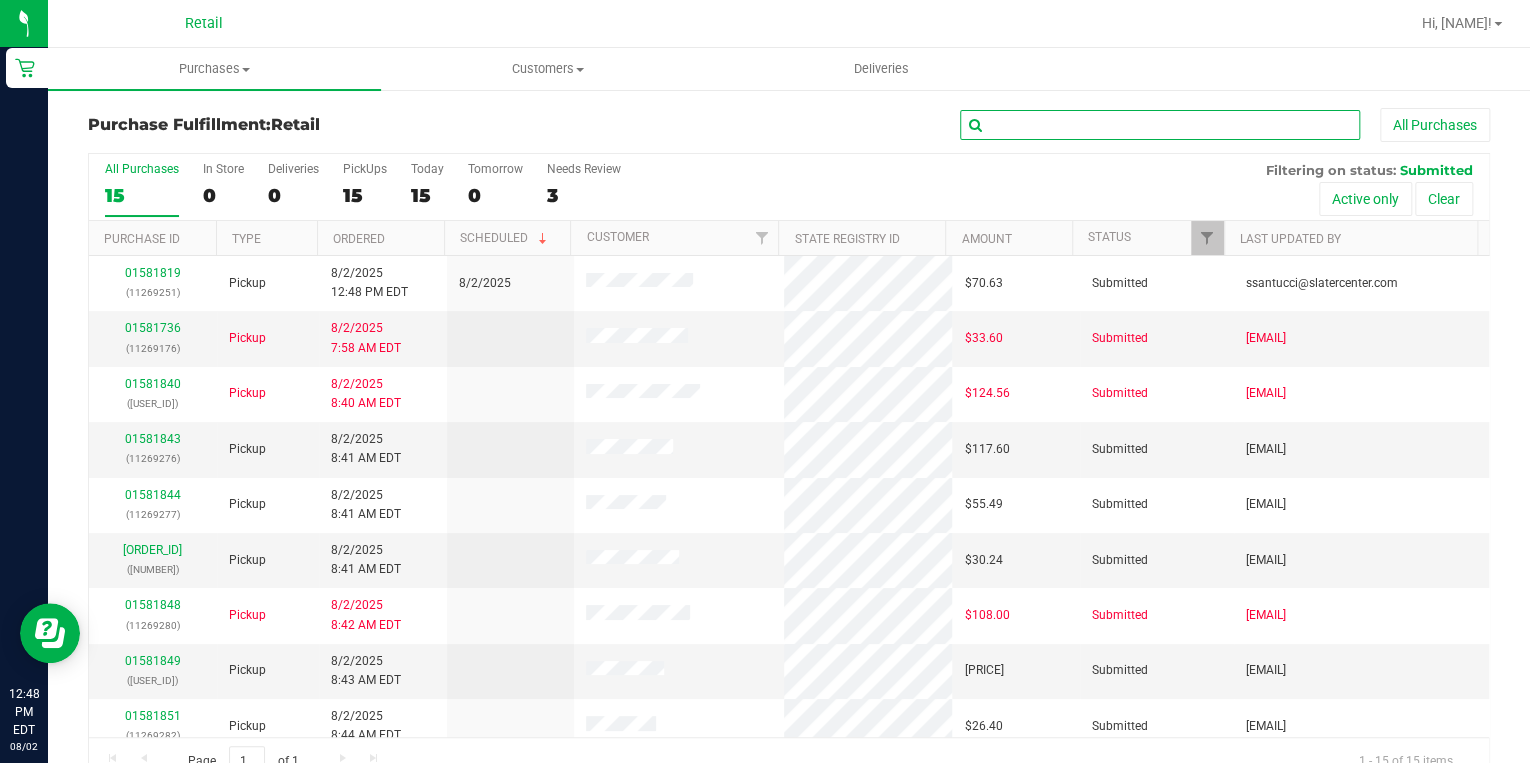 click at bounding box center (1160, 125) 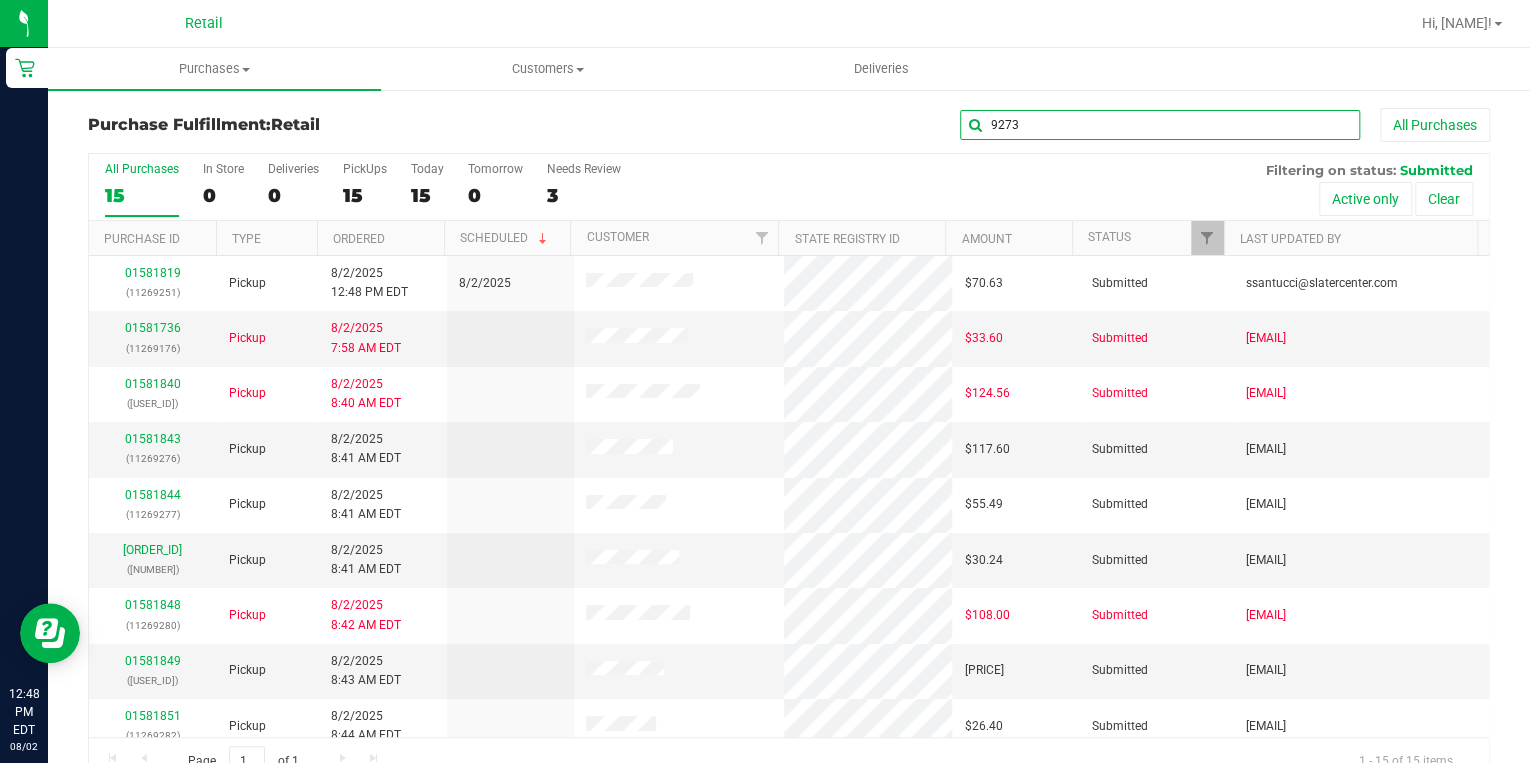 type on "9273" 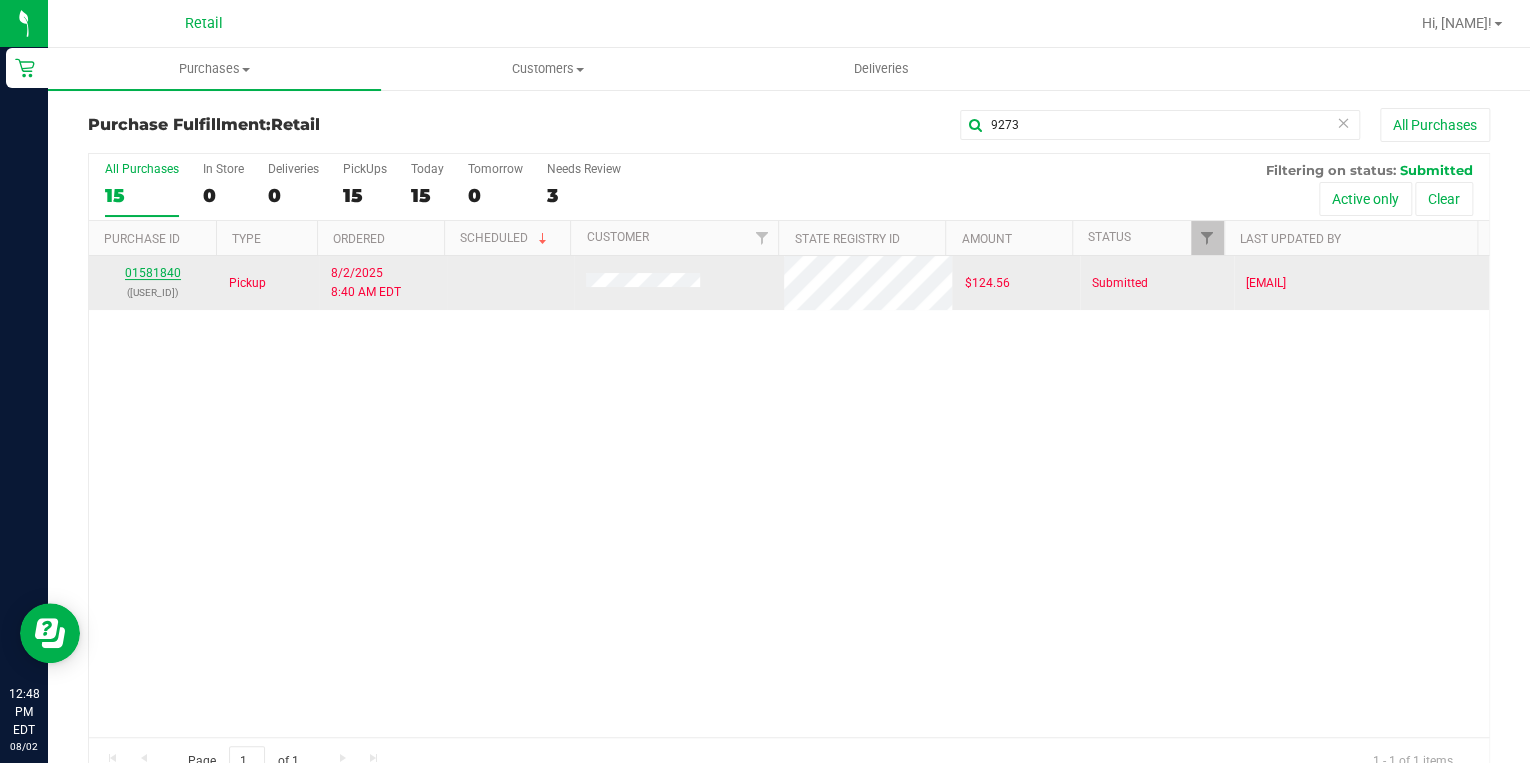click on "01581840" at bounding box center (153, 273) 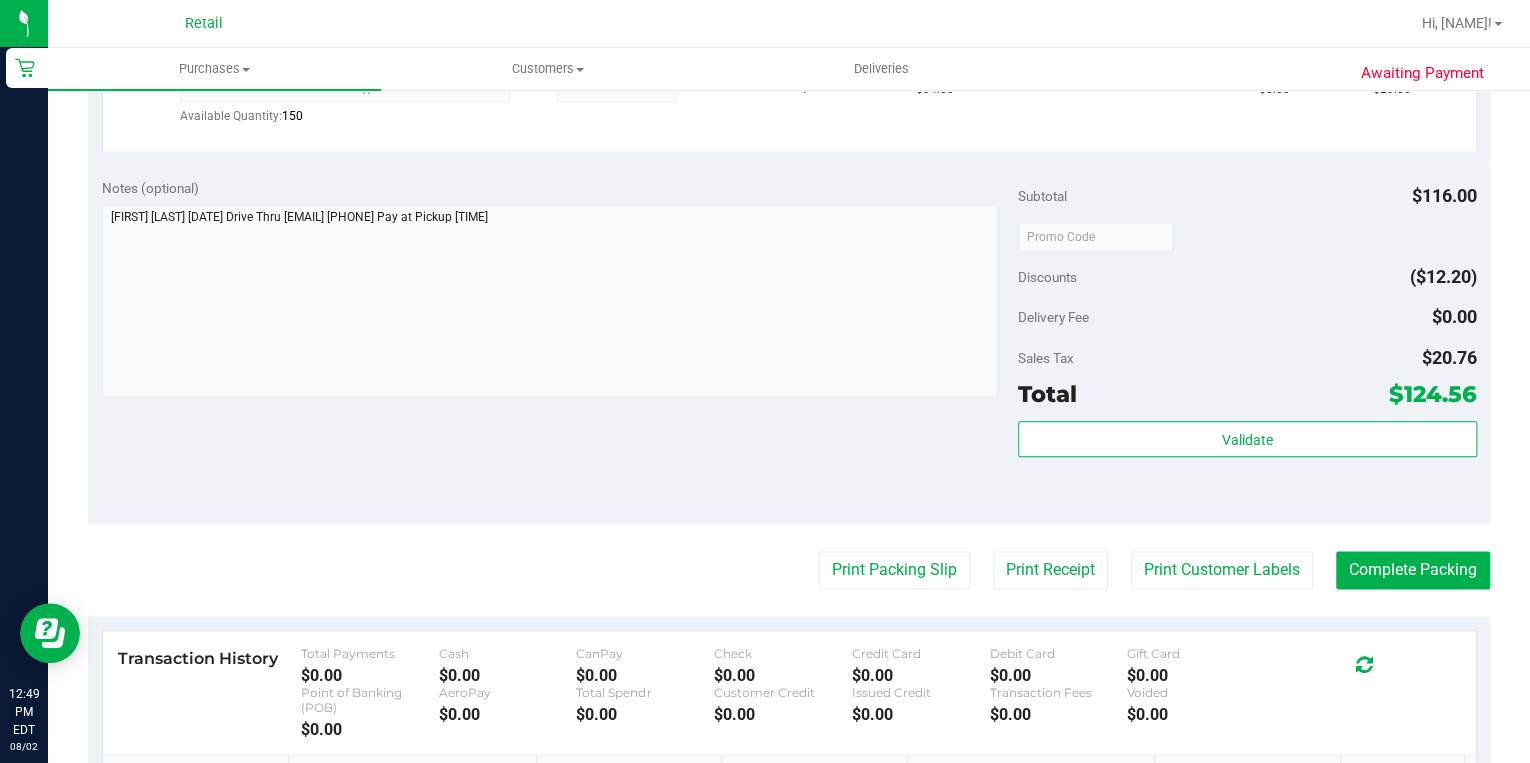 scroll, scrollTop: 1146, scrollLeft: 0, axis: vertical 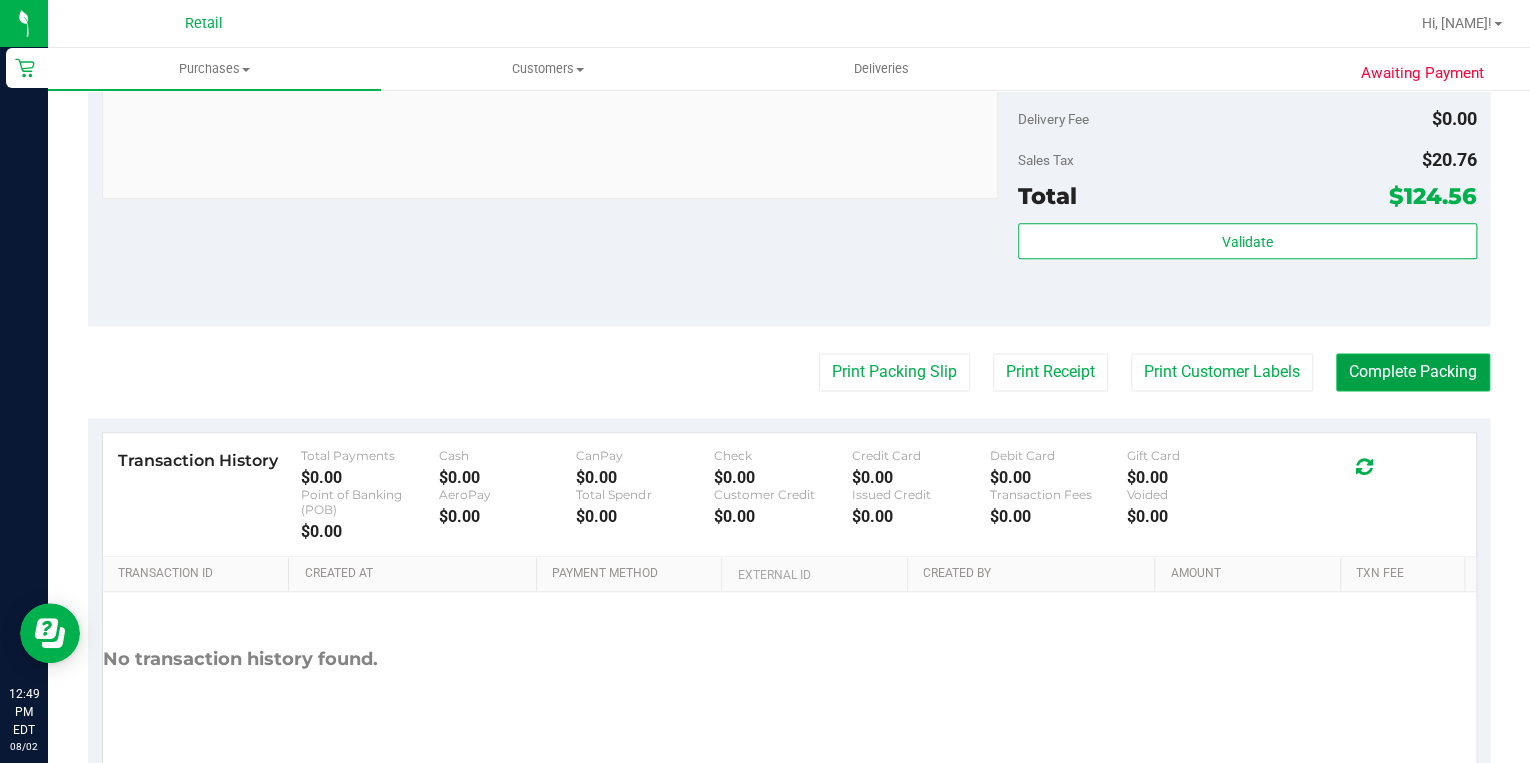 click on "Complete Packing" at bounding box center (1413, 372) 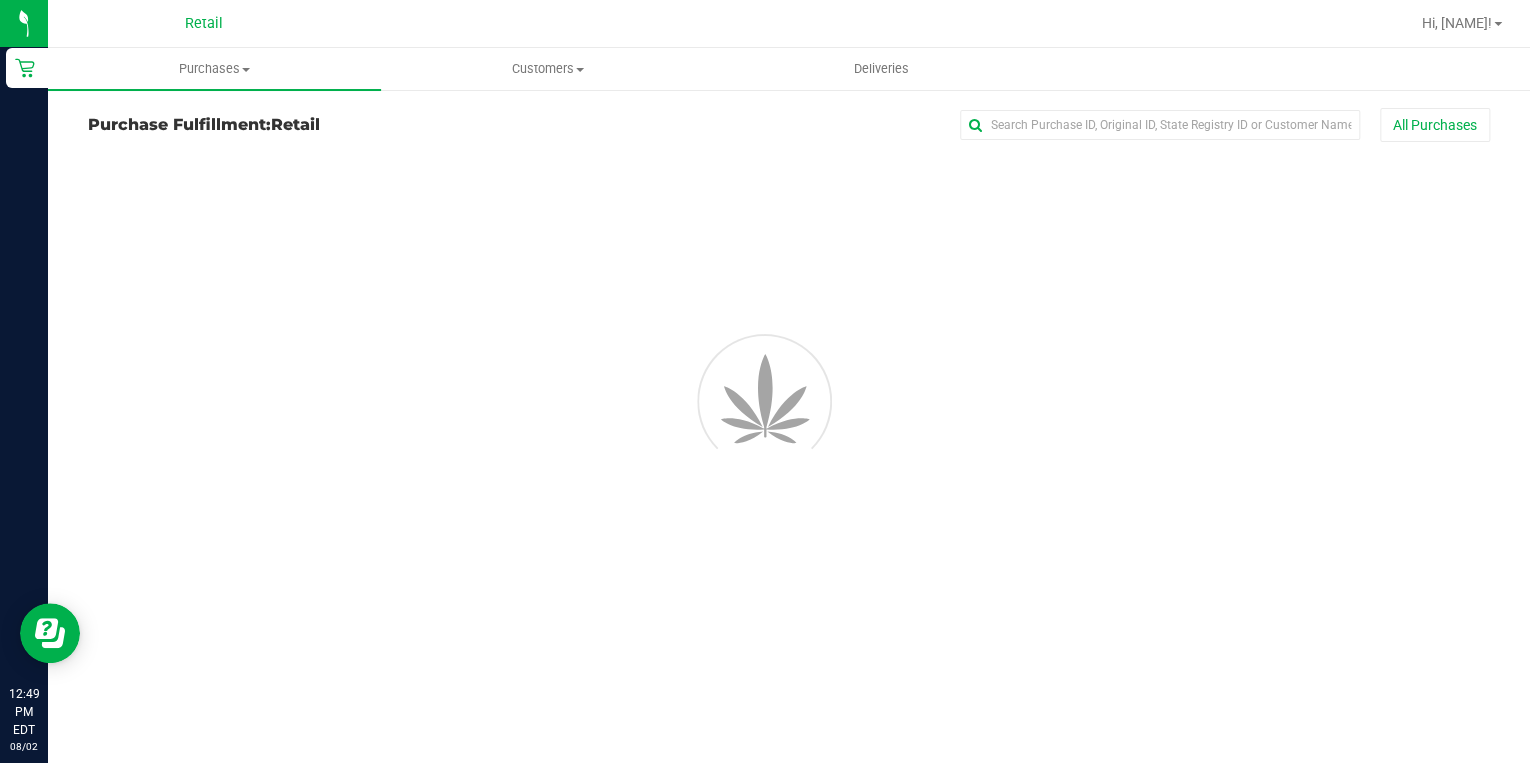 scroll, scrollTop: 0, scrollLeft: 0, axis: both 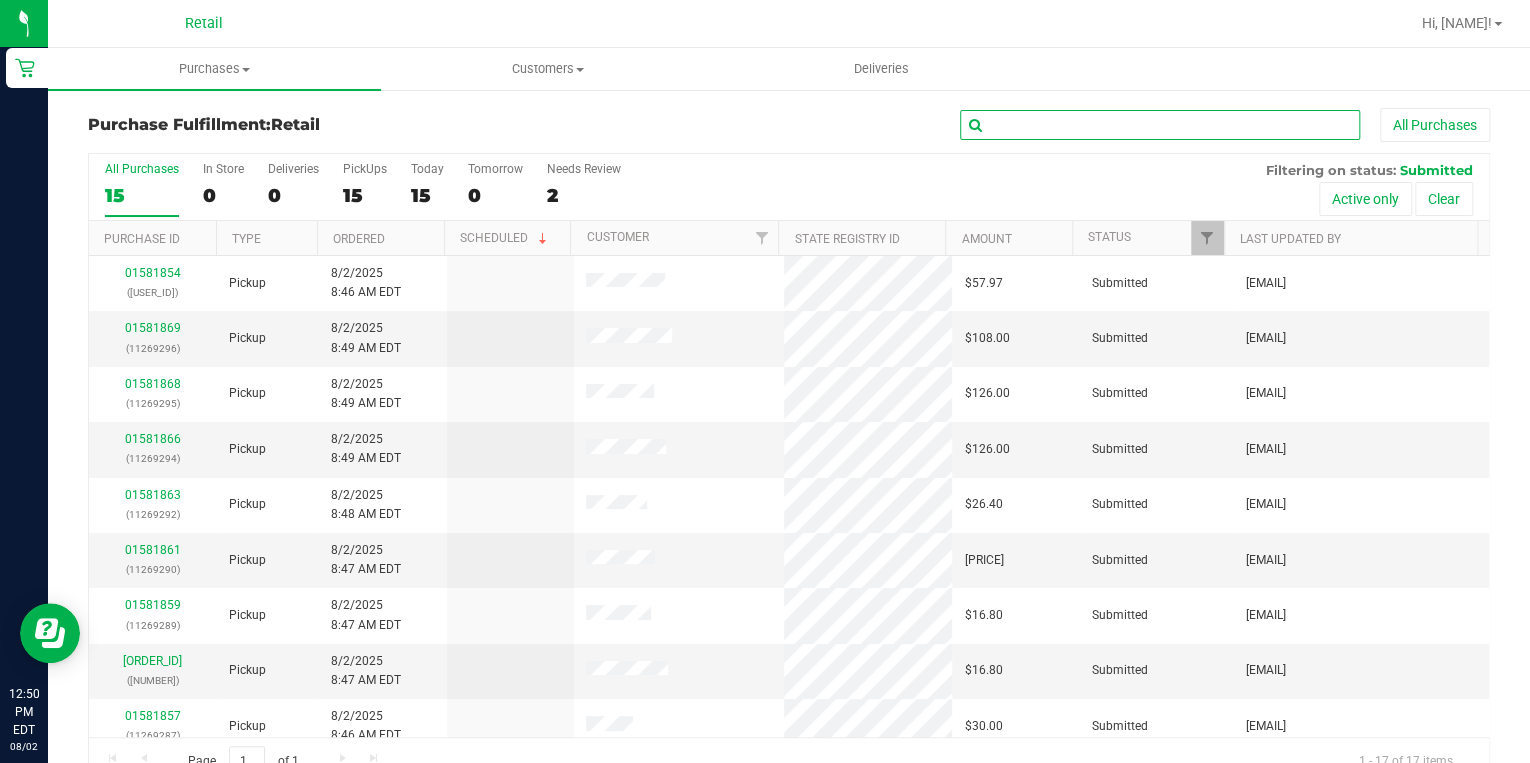 click at bounding box center (1160, 125) 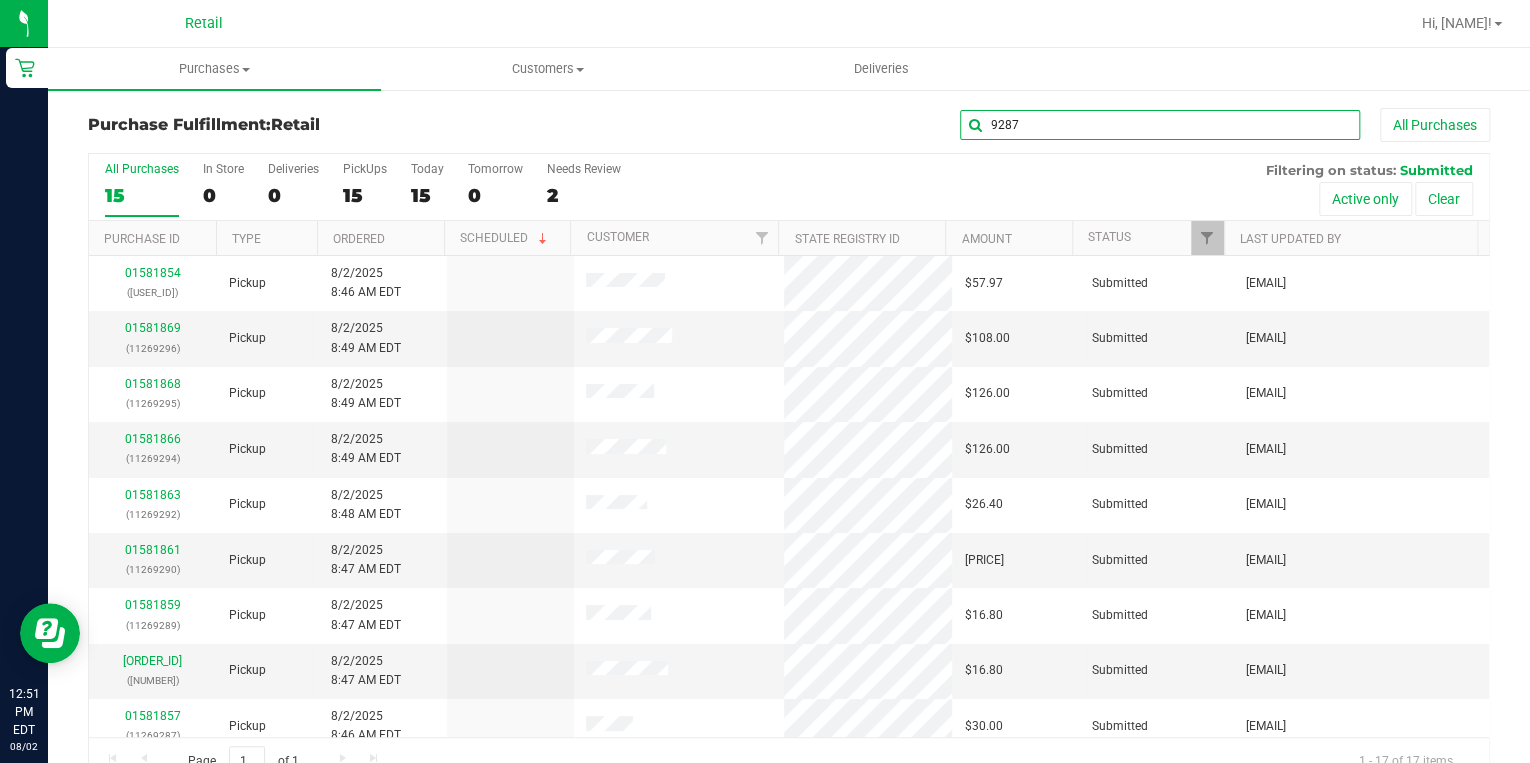 type on "9287" 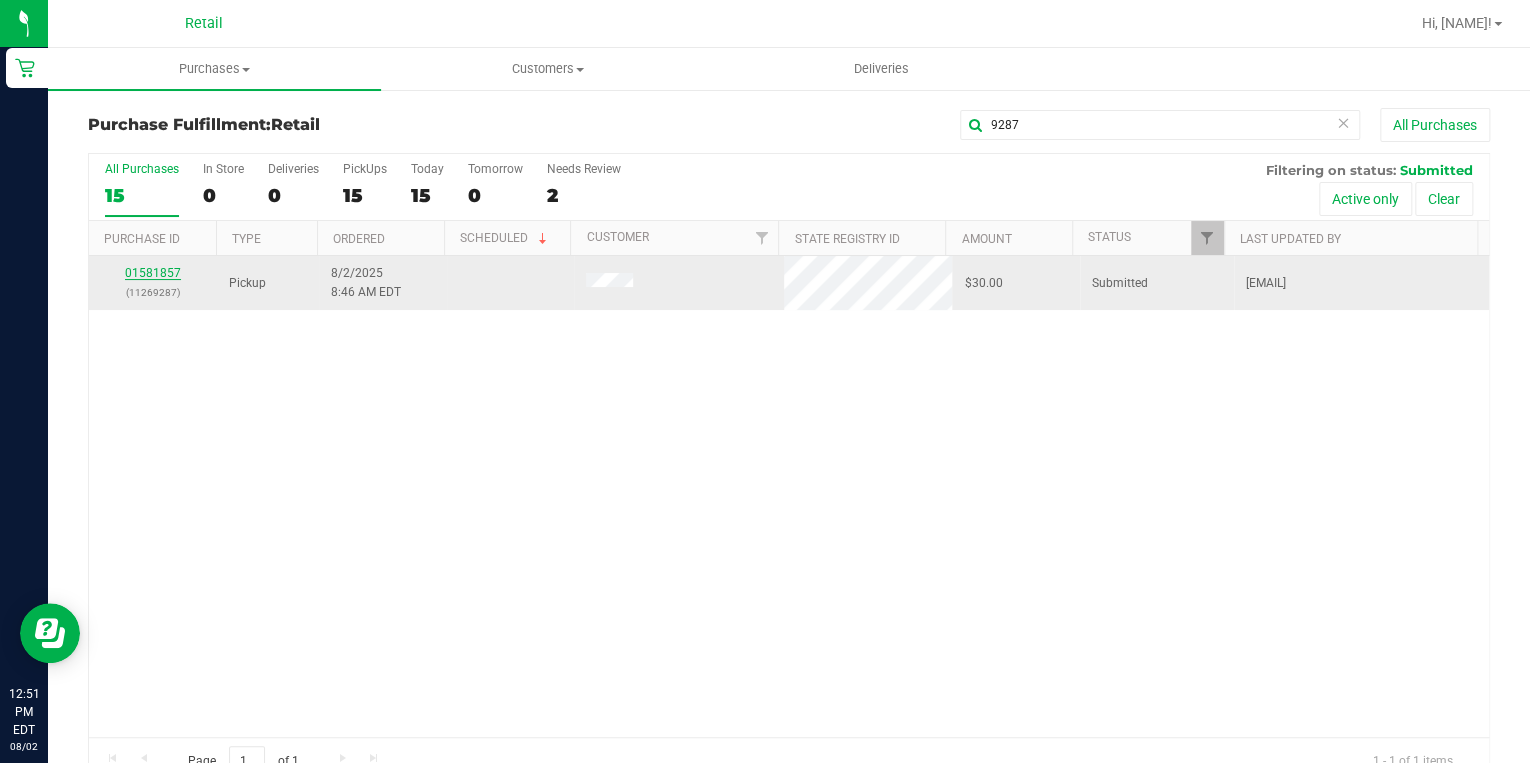 click on "01581857" at bounding box center [153, 273] 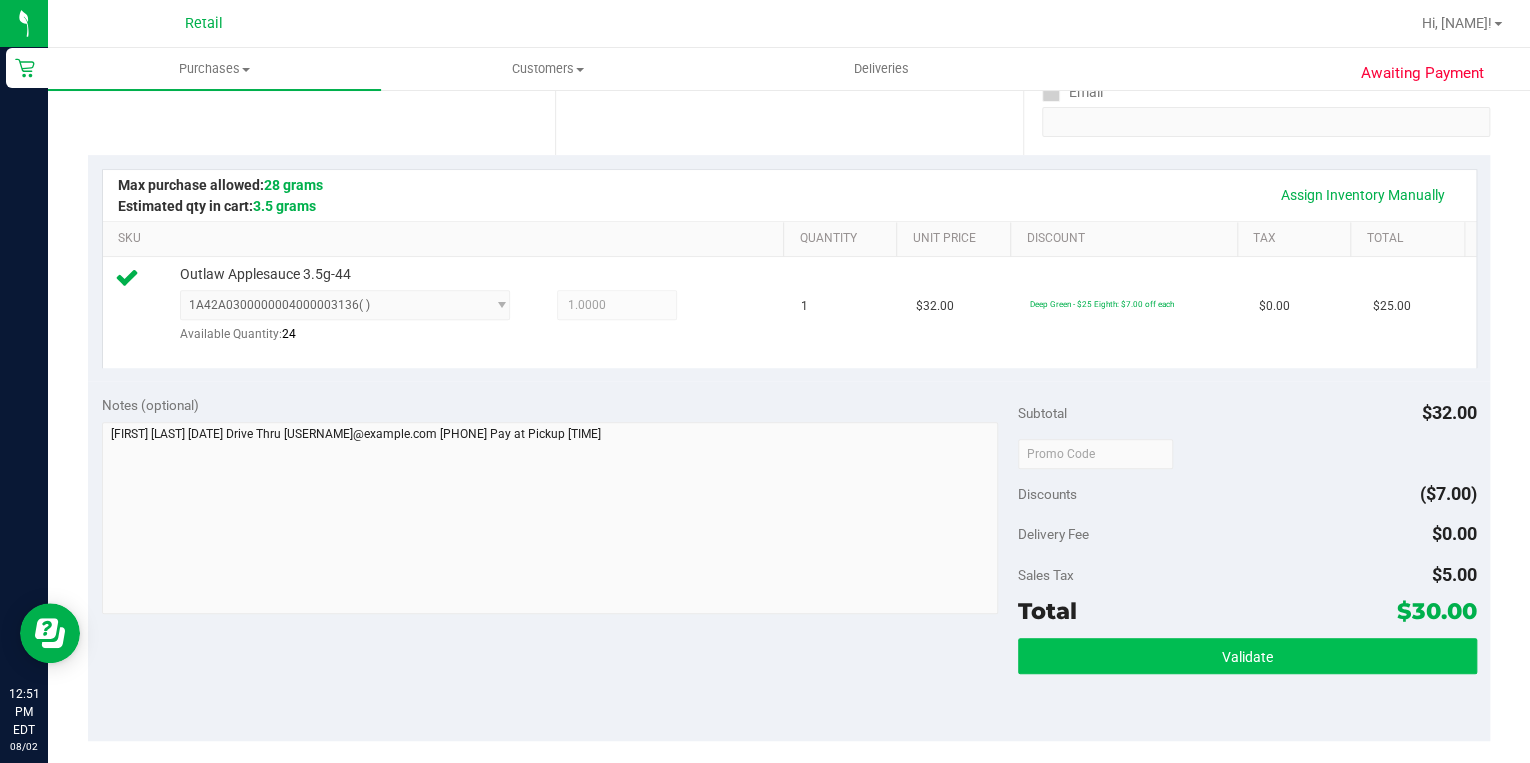 scroll, scrollTop: 480, scrollLeft: 0, axis: vertical 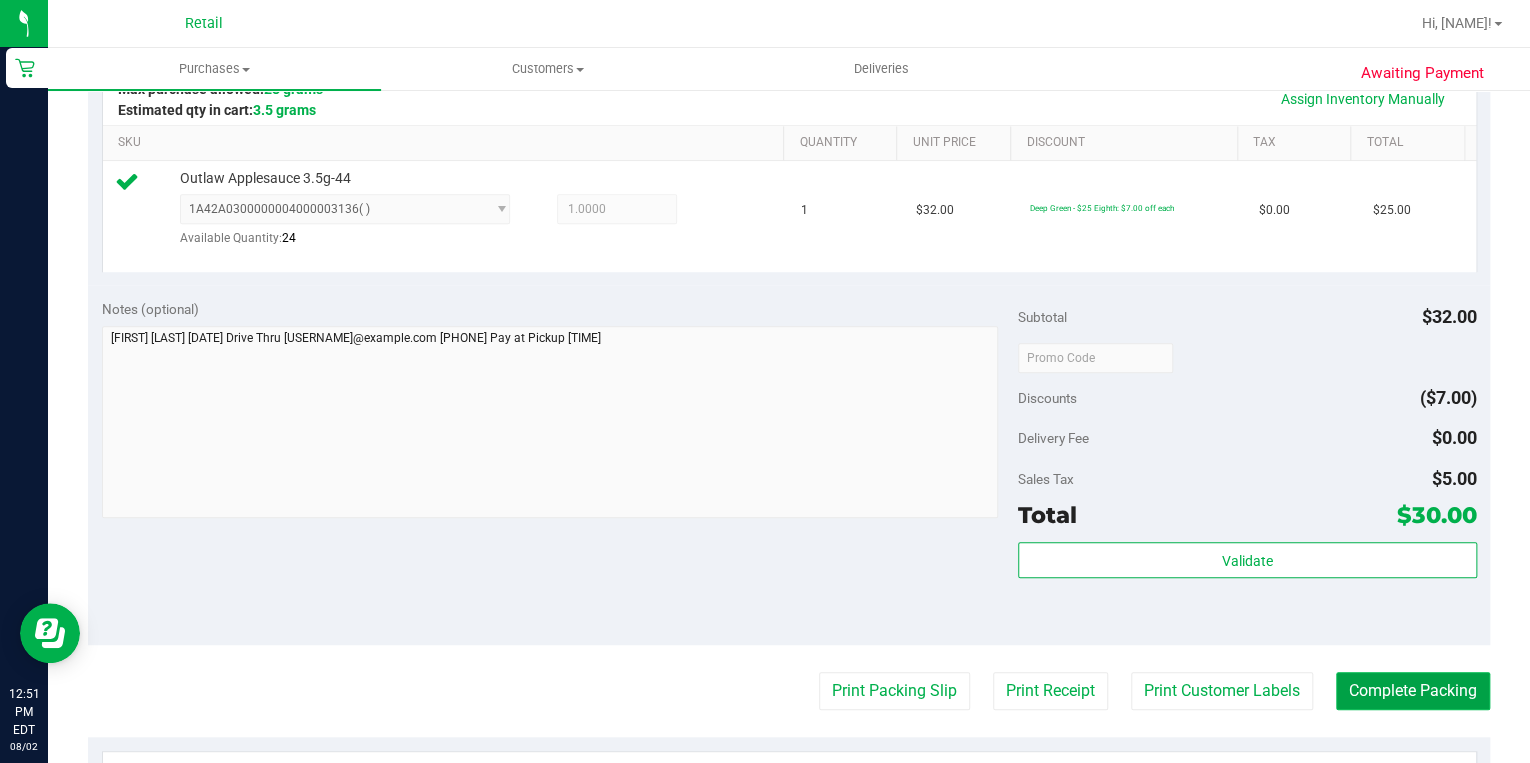 click on "Complete Packing" at bounding box center [1413, 691] 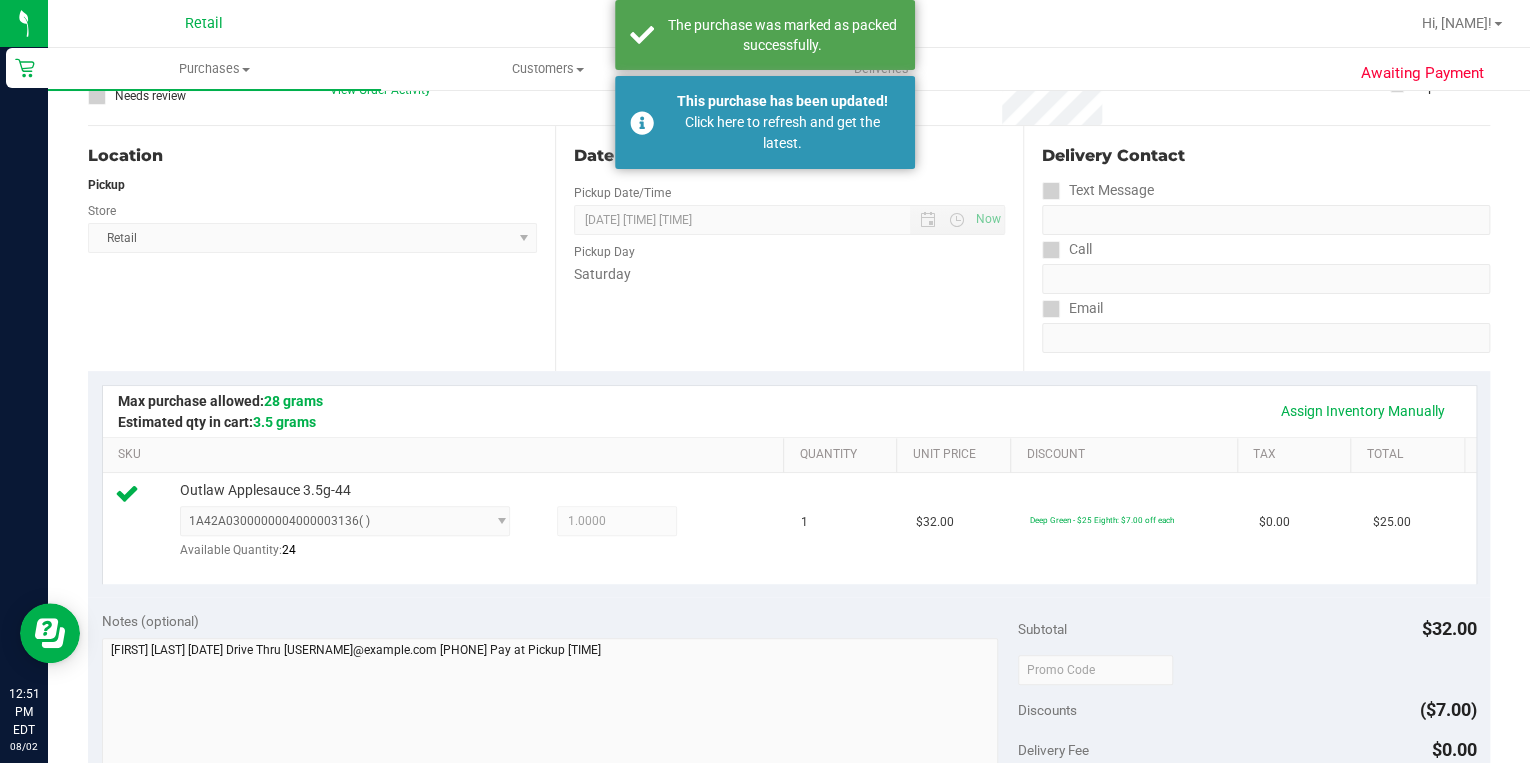 scroll, scrollTop: 160, scrollLeft: 0, axis: vertical 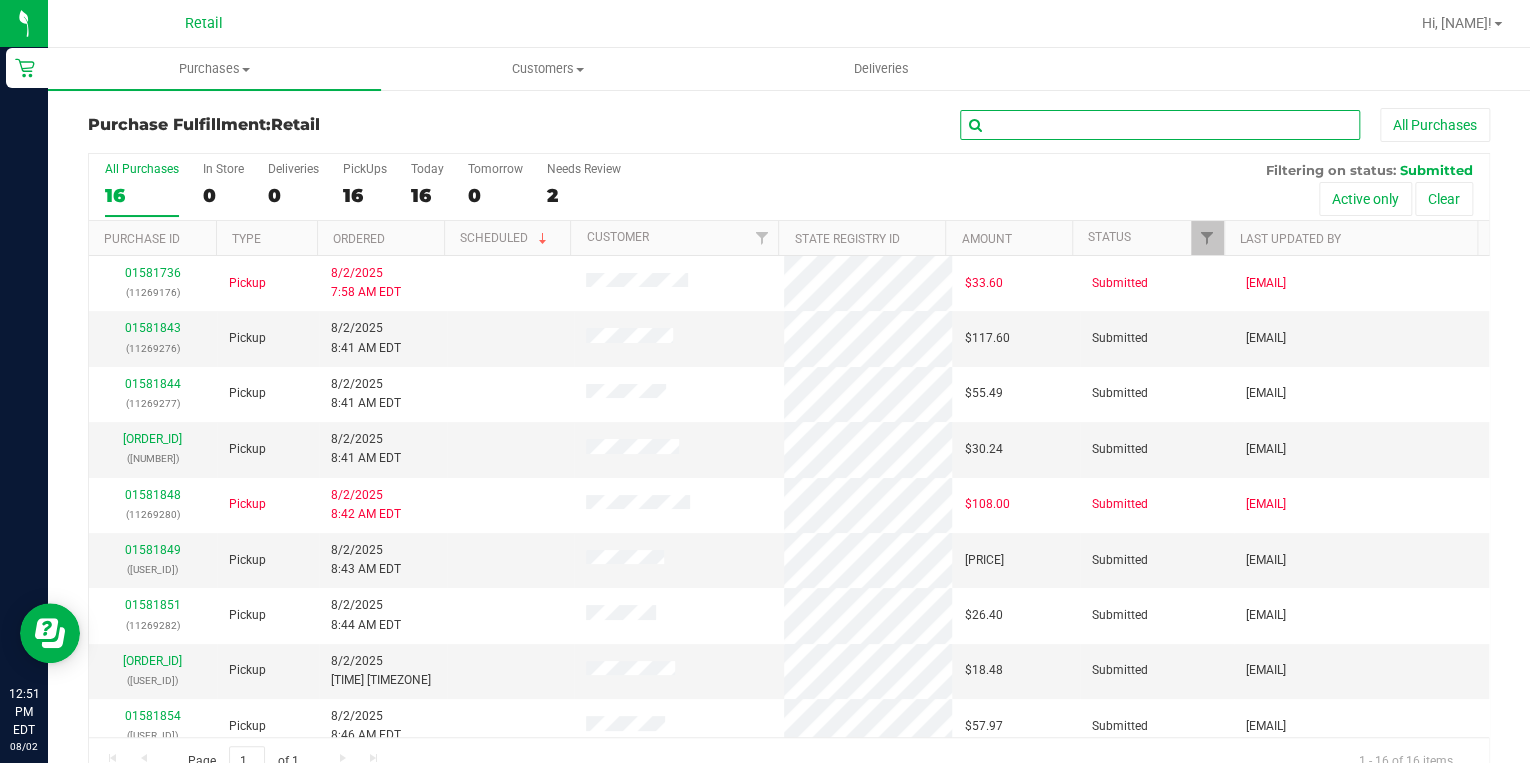 click at bounding box center (1160, 125) 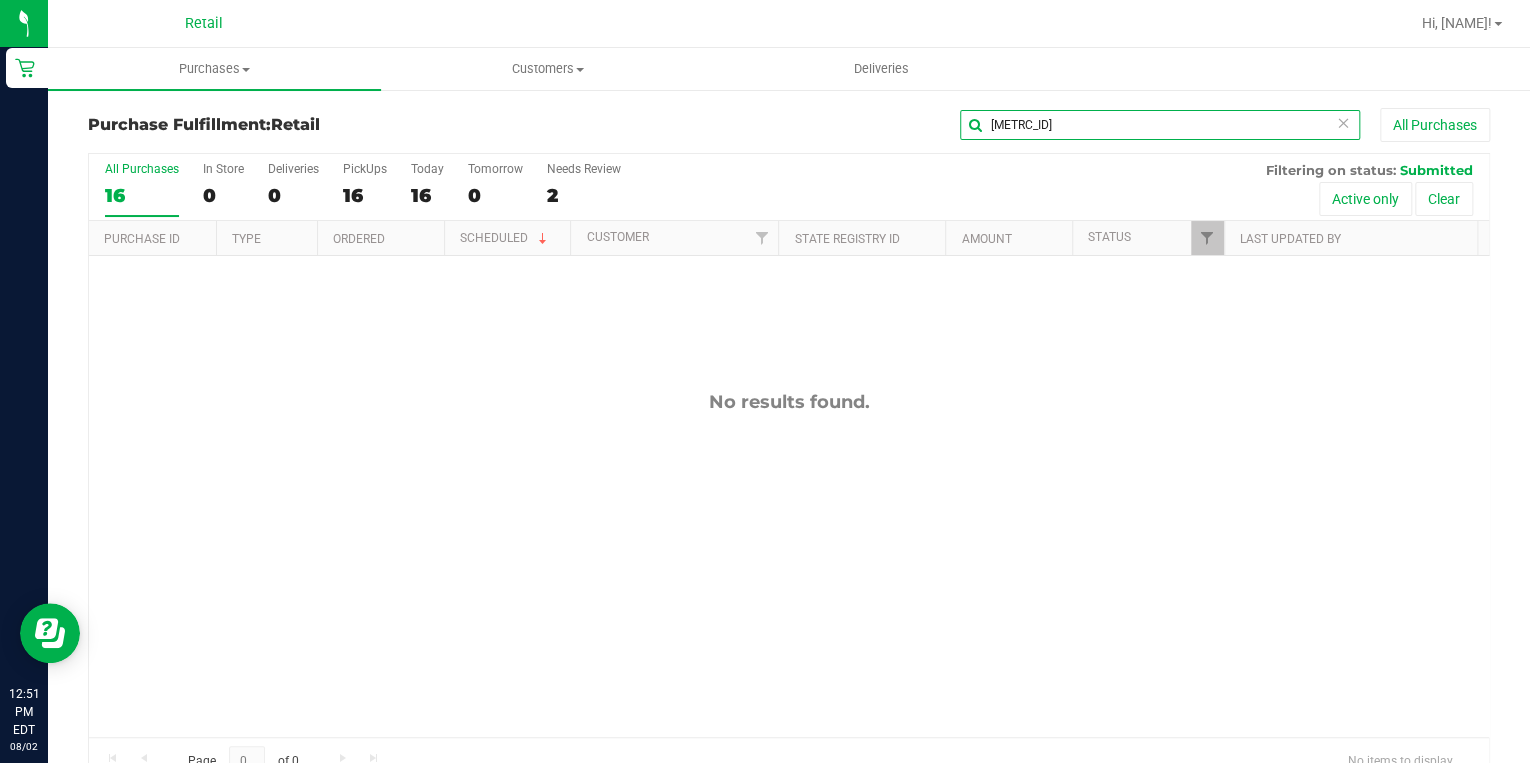 drag, startPoint x: 1176, startPoint y: 117, endPoint x: 1013, endPoint y: 124, distance: 163.15024 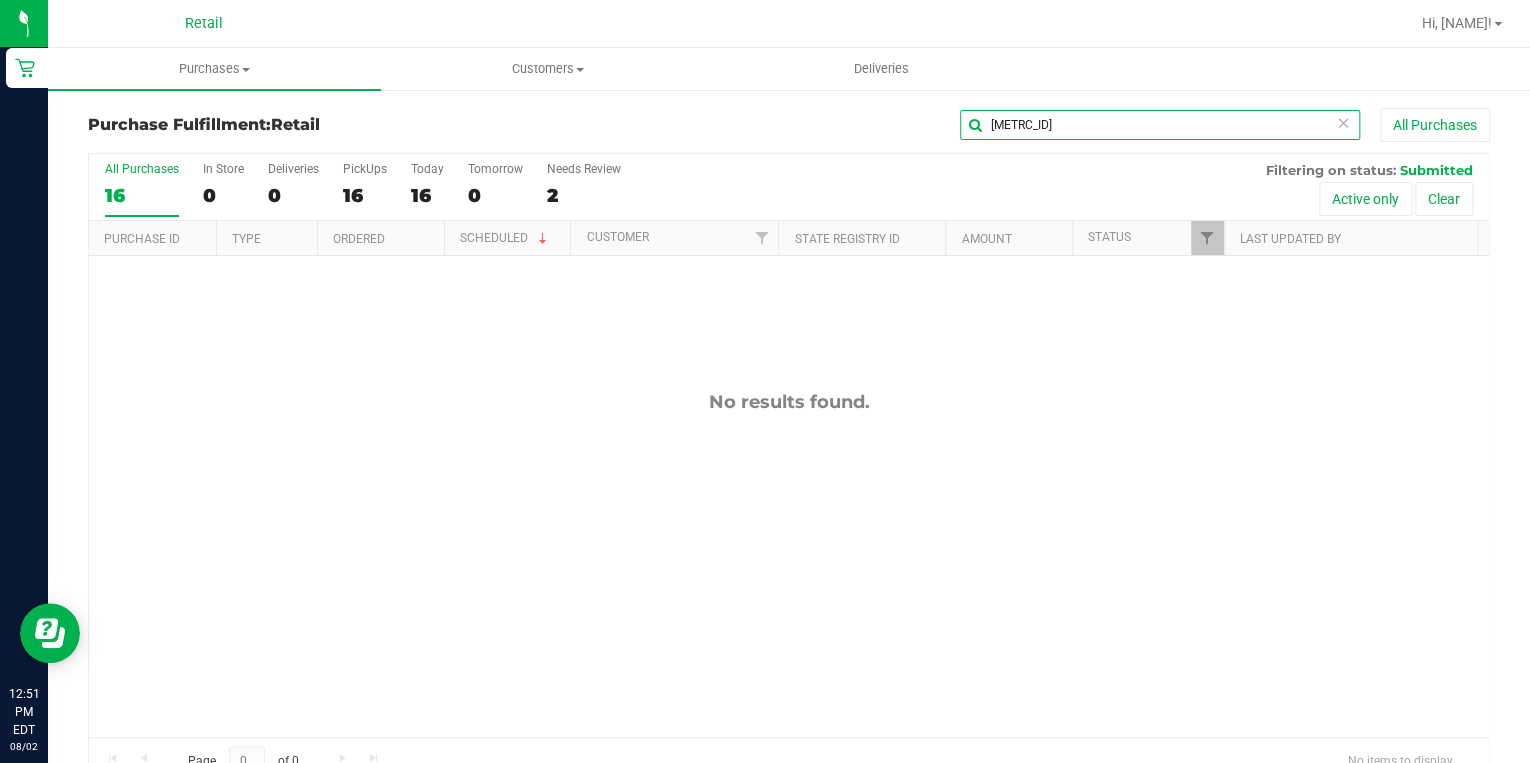 click on "92761A42A0300000321000001593" at bounding box center [1160, 125] 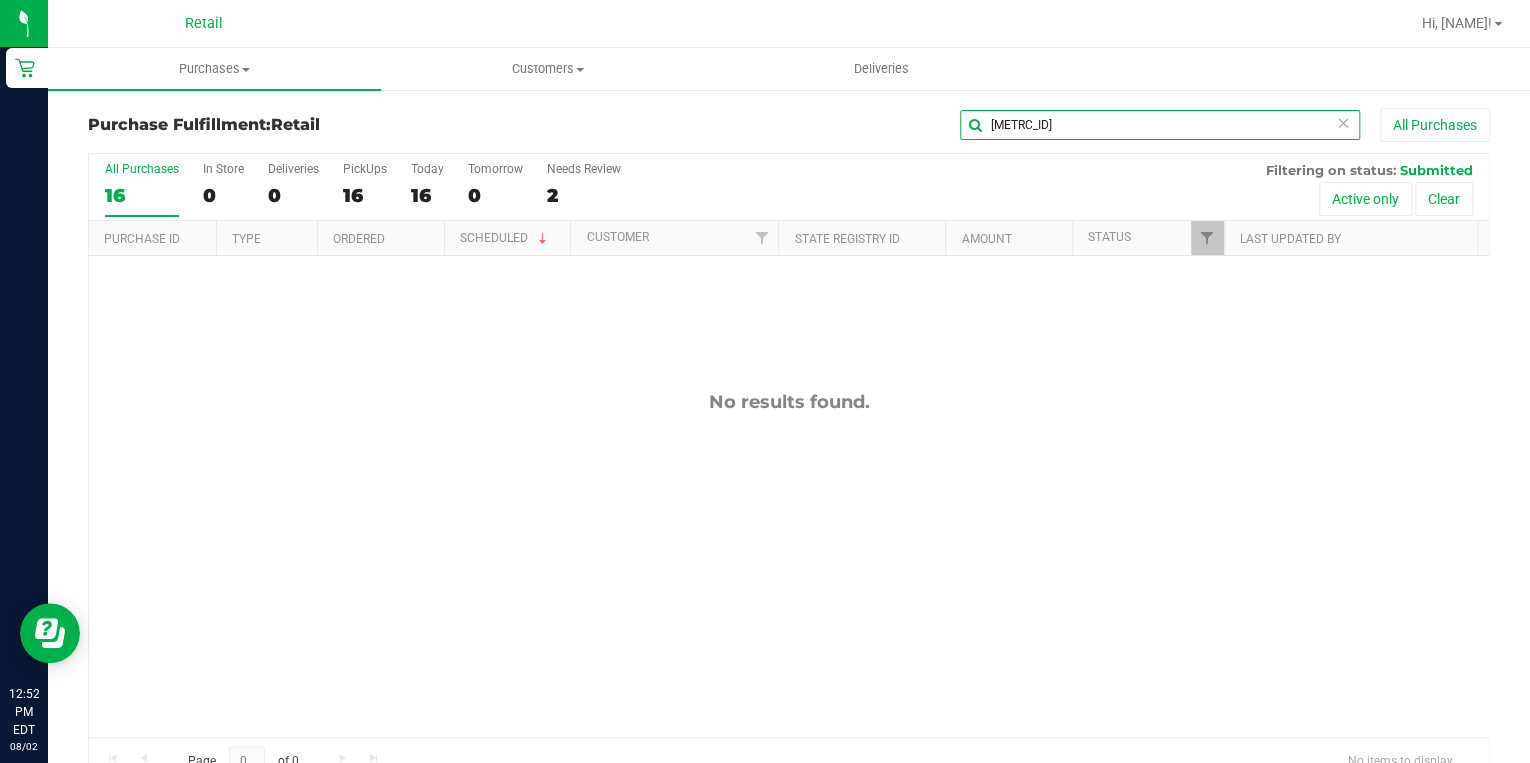 drag, startPoint x: 1003, startPoint y: 120, endPoint x: 1208, endPoint y: 112, distance: 205.15604 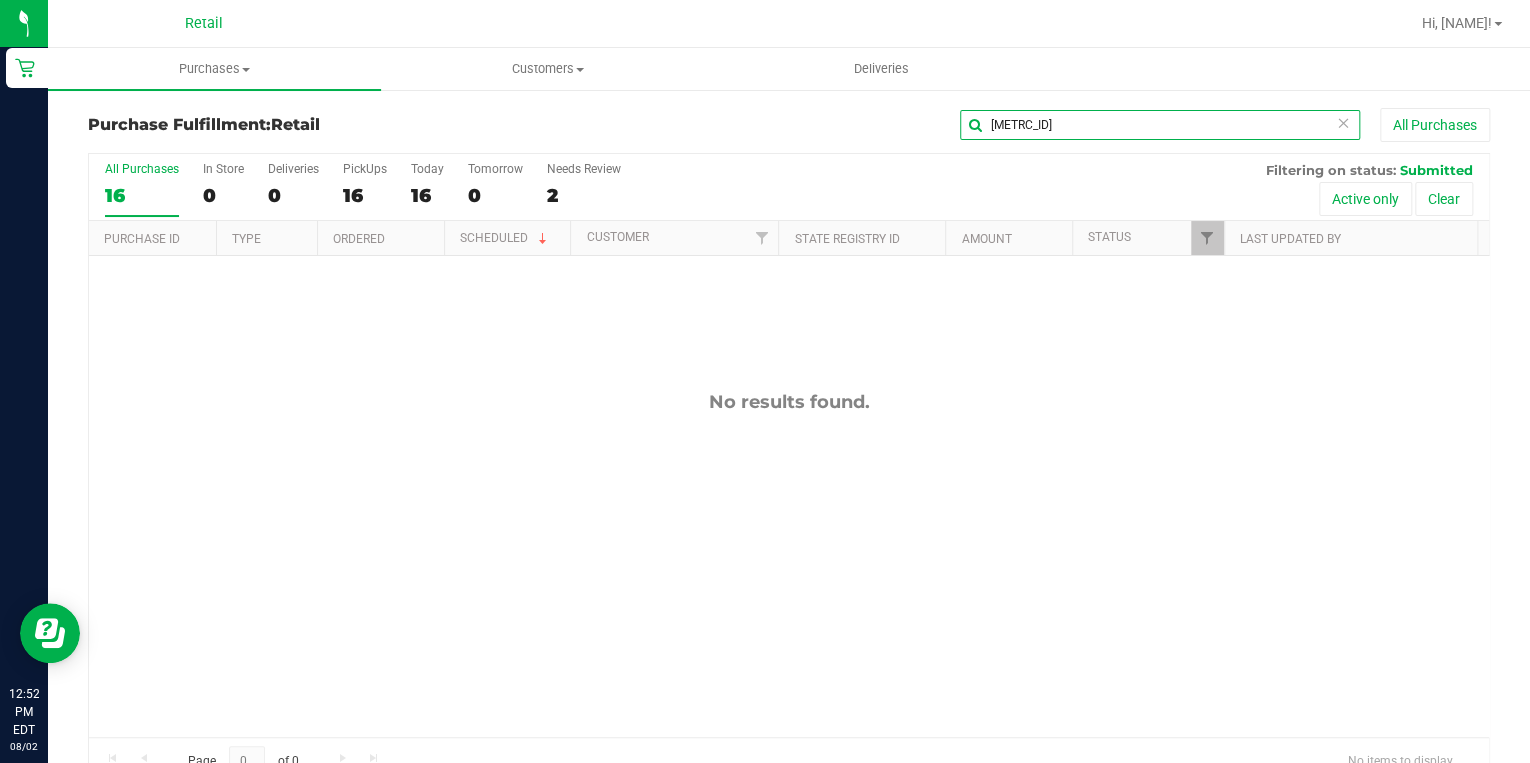 type on "9276" 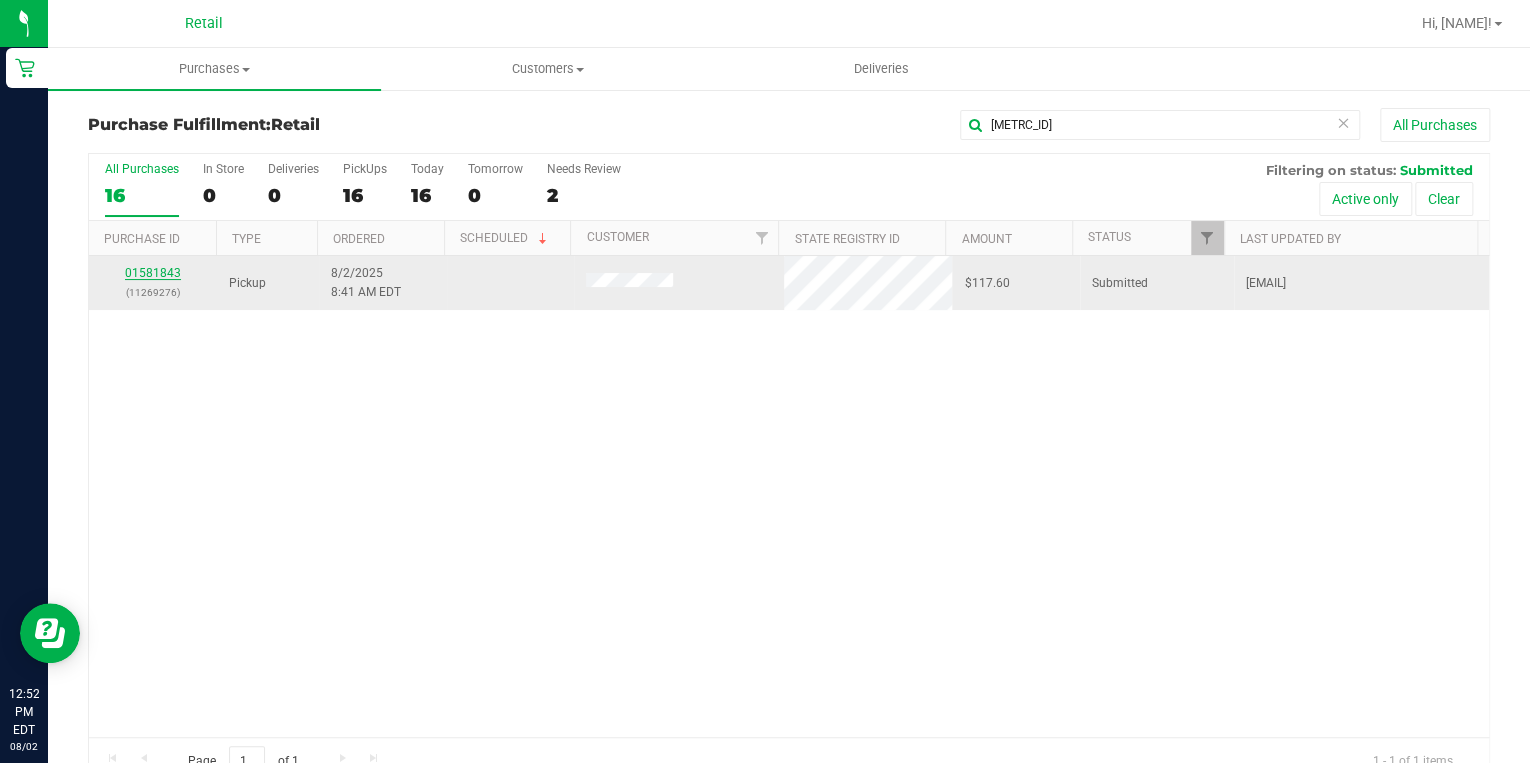 click on "01581843" at bounding box center (153, 273) 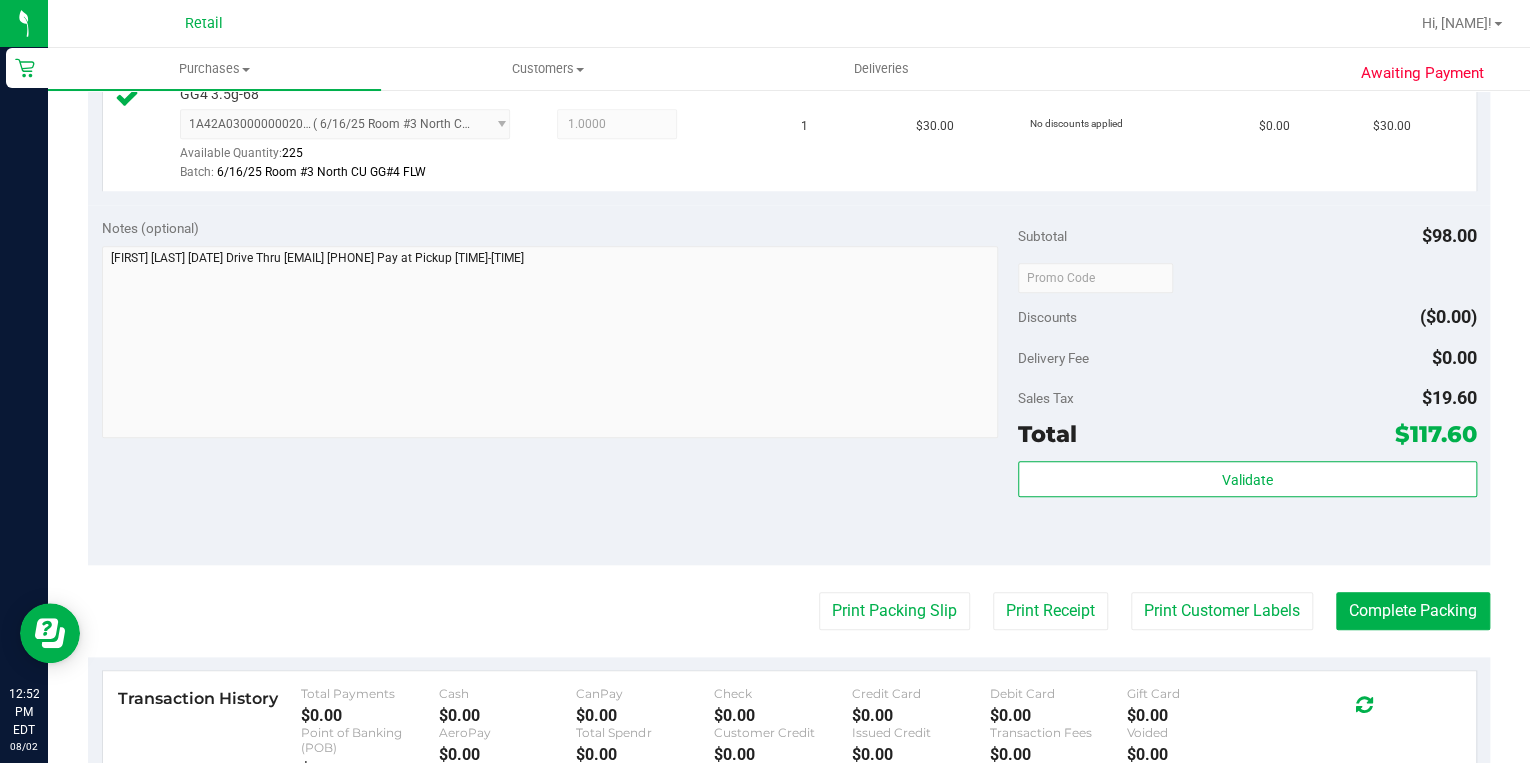 scroll, scrollTop: 880, scrollLeft: 0, axis: vertical 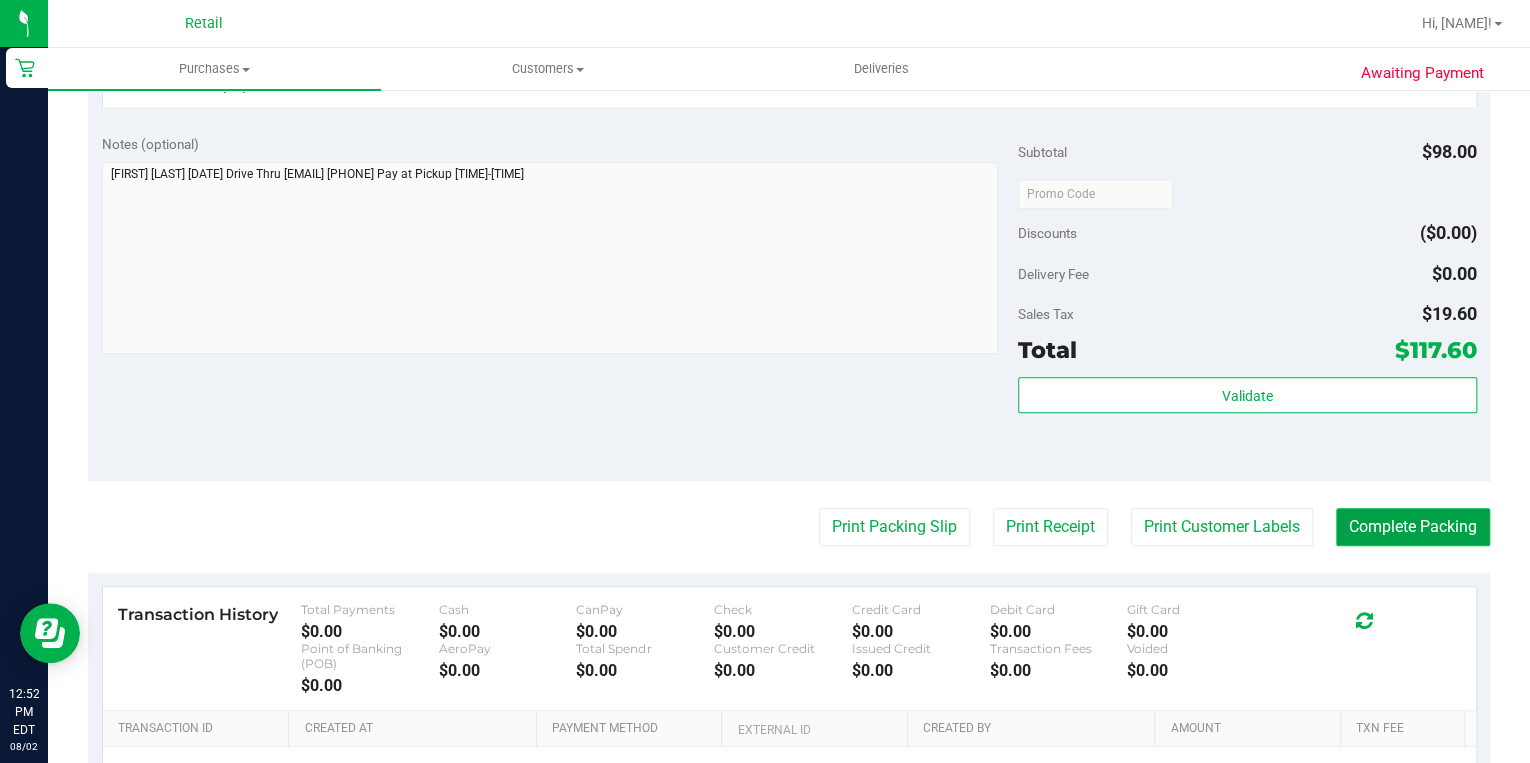 click on "Complete Packing" at bounding box center (1413, 527) 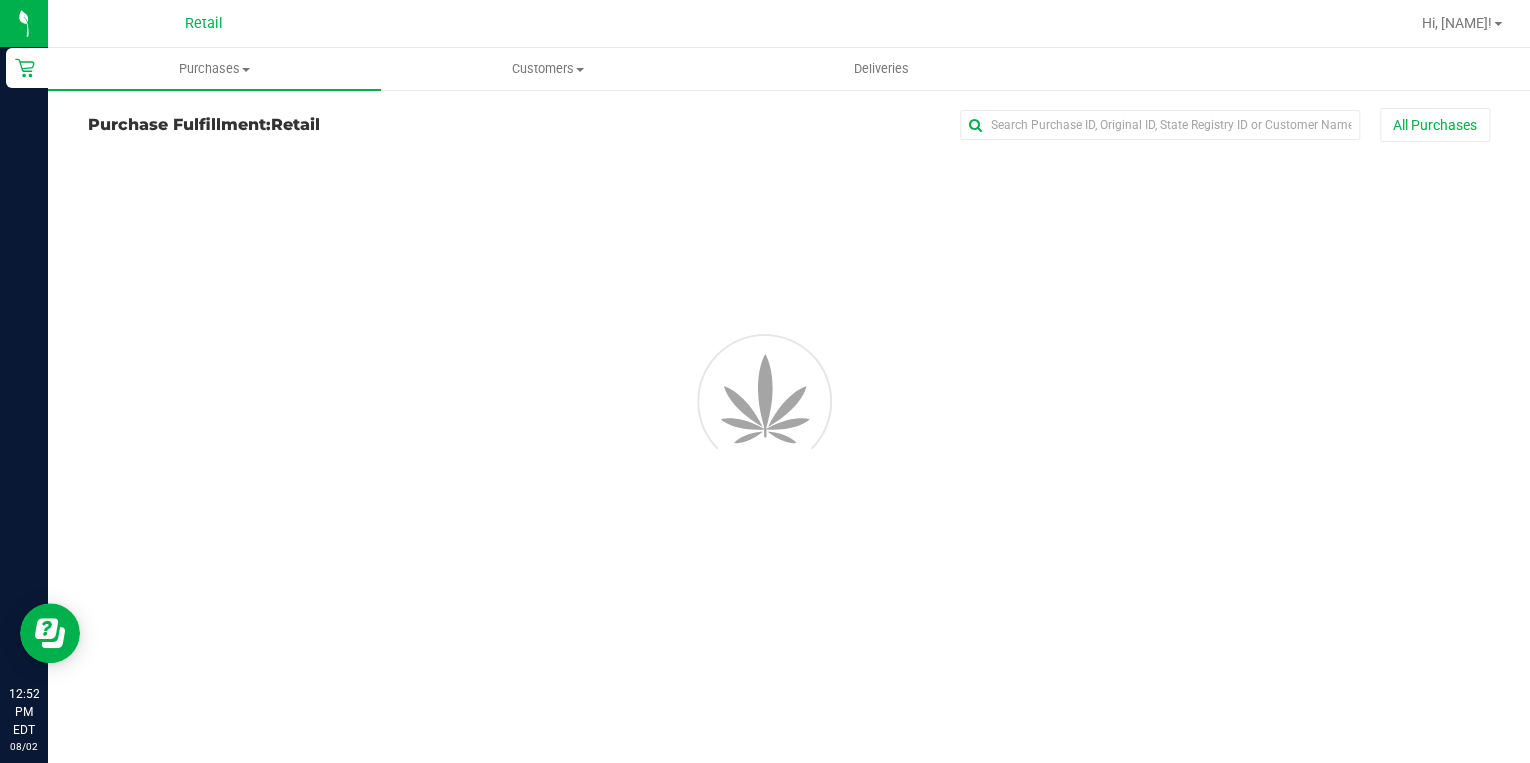scroll, scrollTop: 0, scrollLeft: 0, axis: both 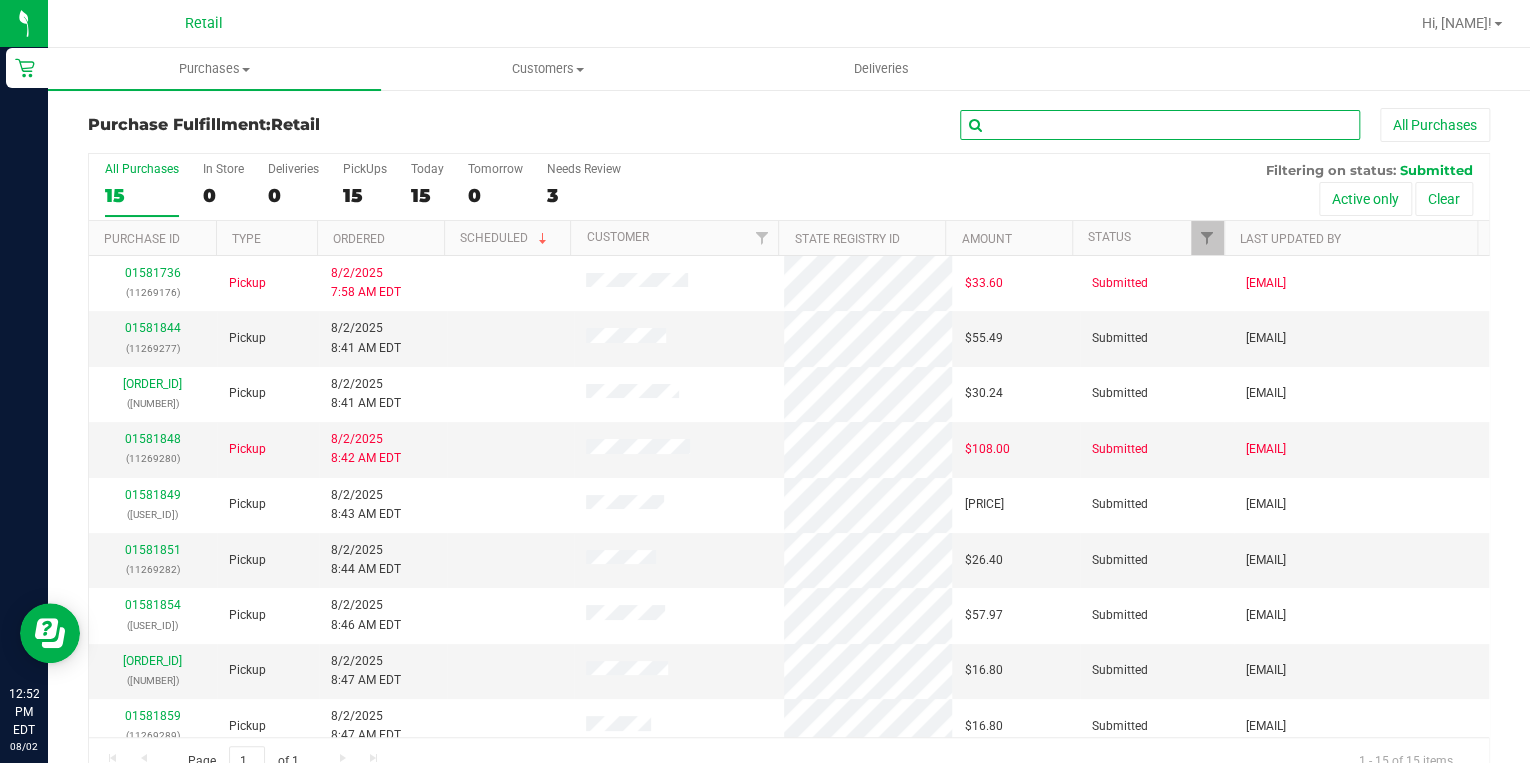 click at bounding box center (1160, 125) 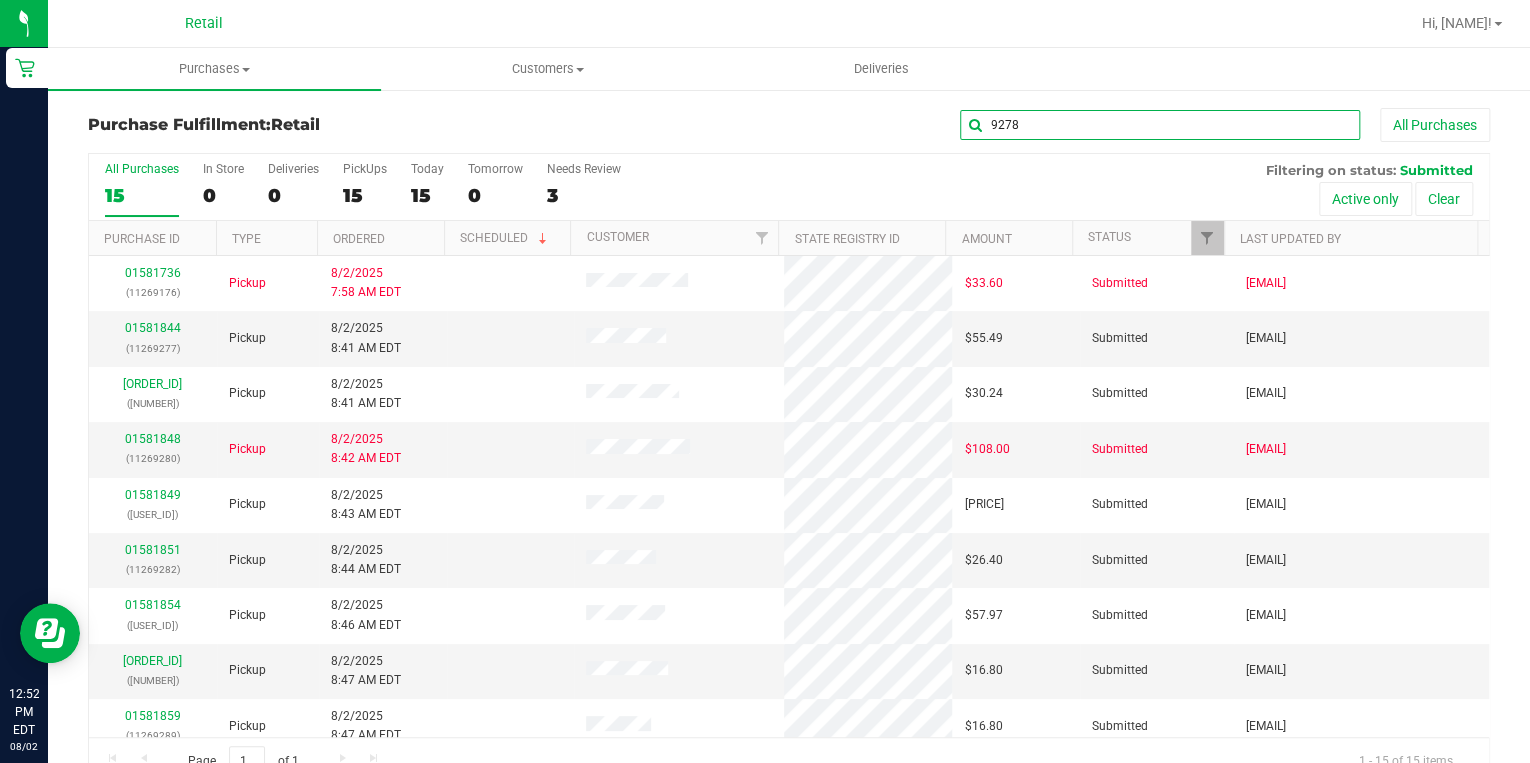 type on "9278" 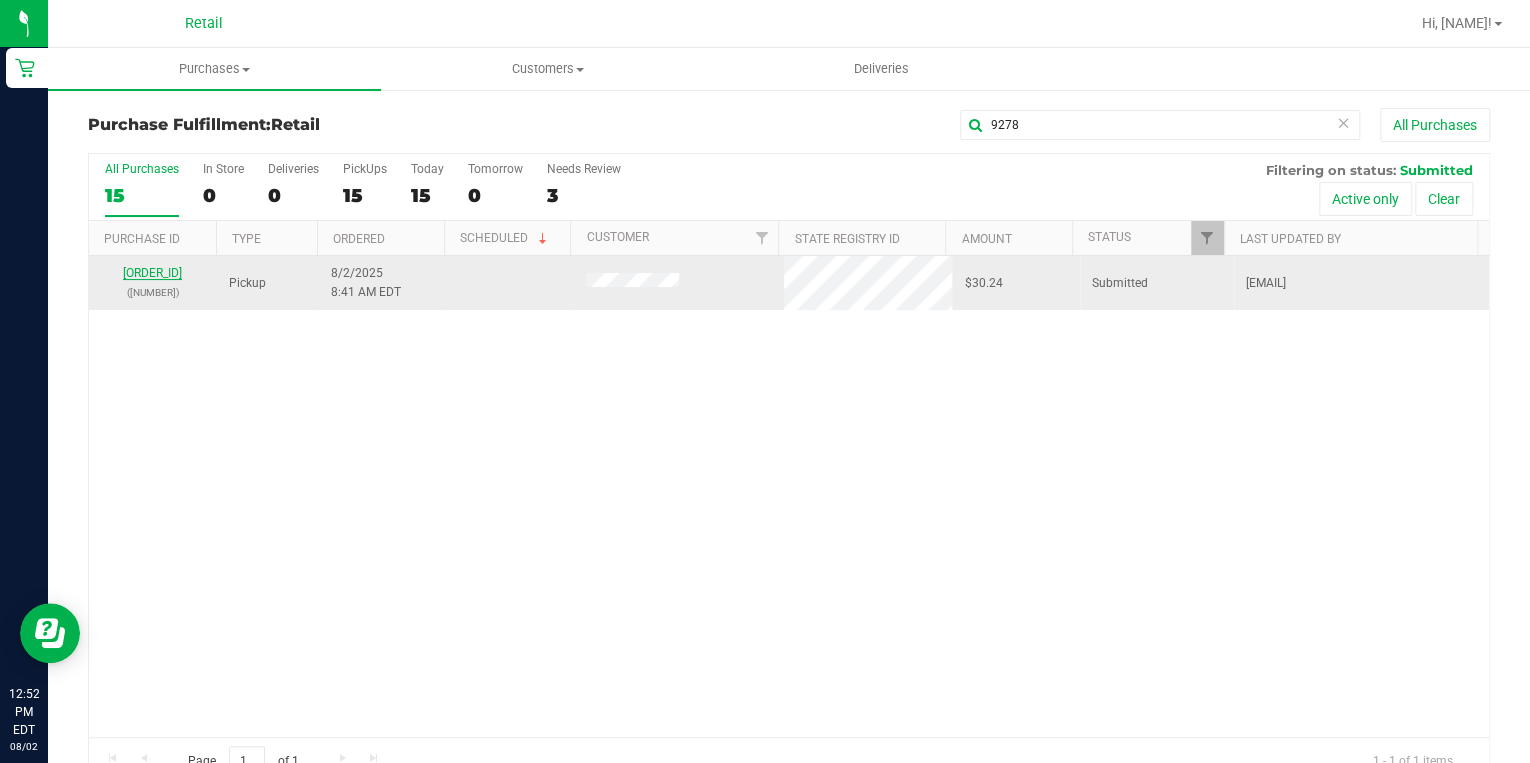 click on "01581845" at bounding box center [152, 273] 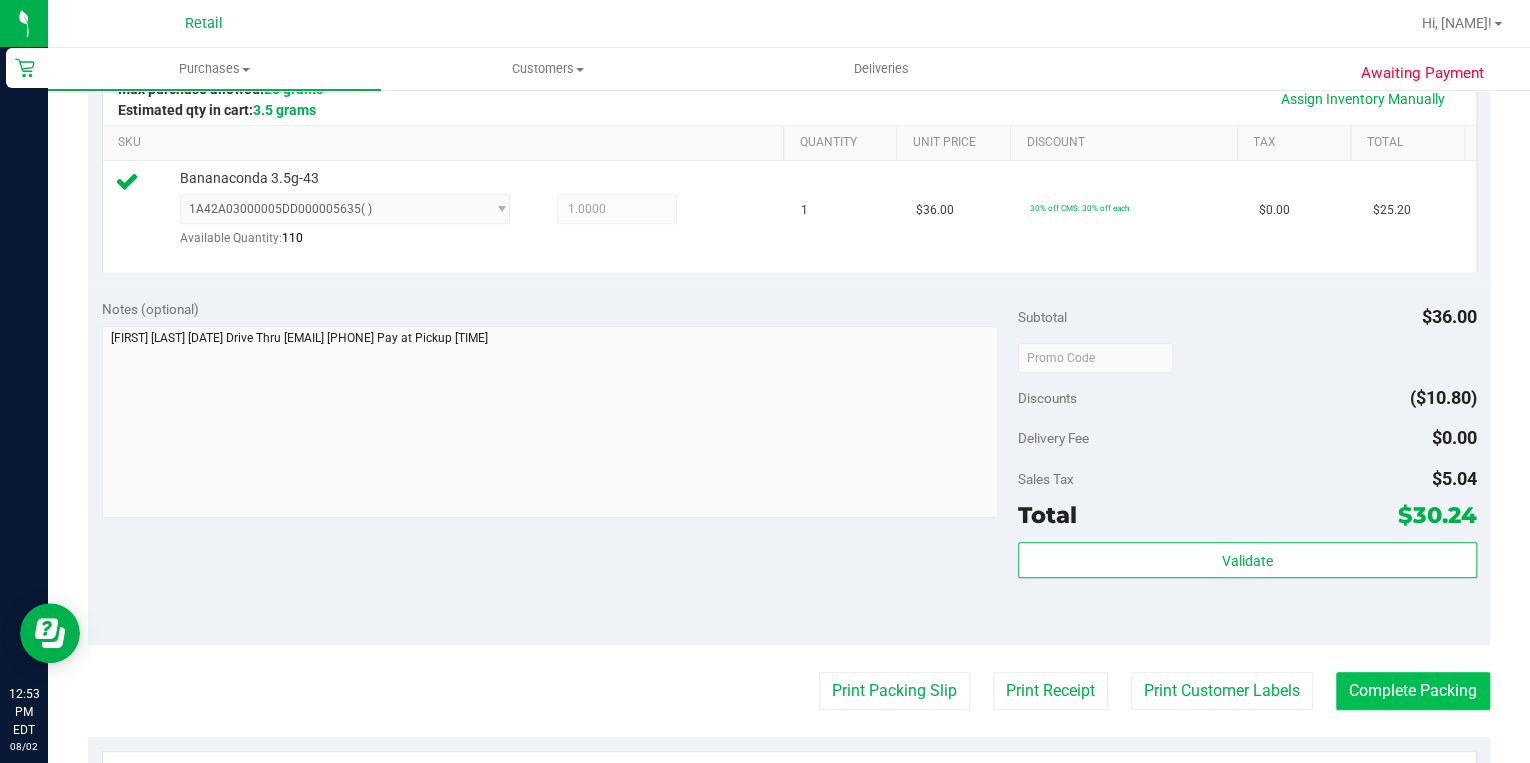 scroll, scrollTop: 560, scrollLeft: 0, axis: vertical 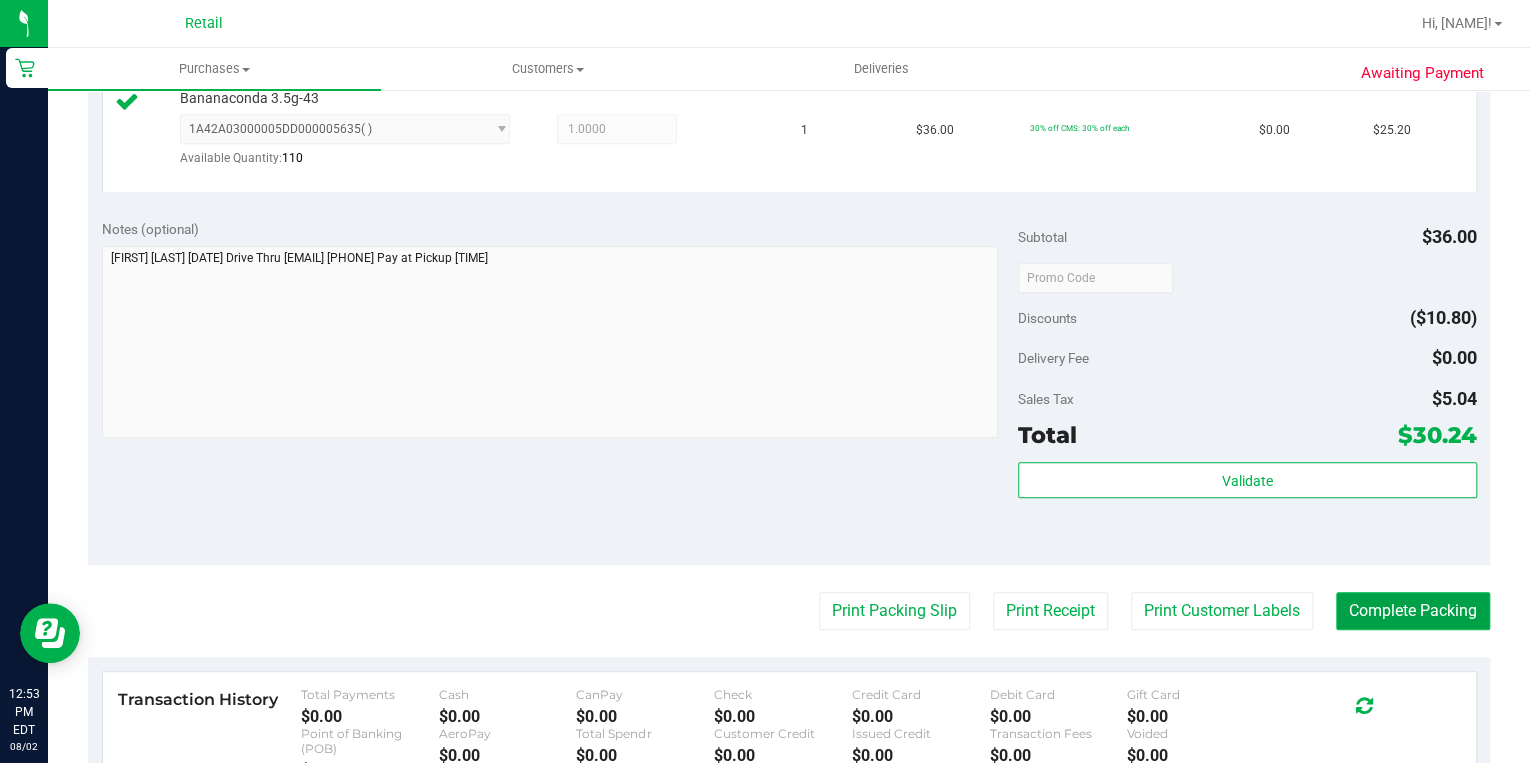 click on "Complete Packing" at bounding box center [1413, 611] 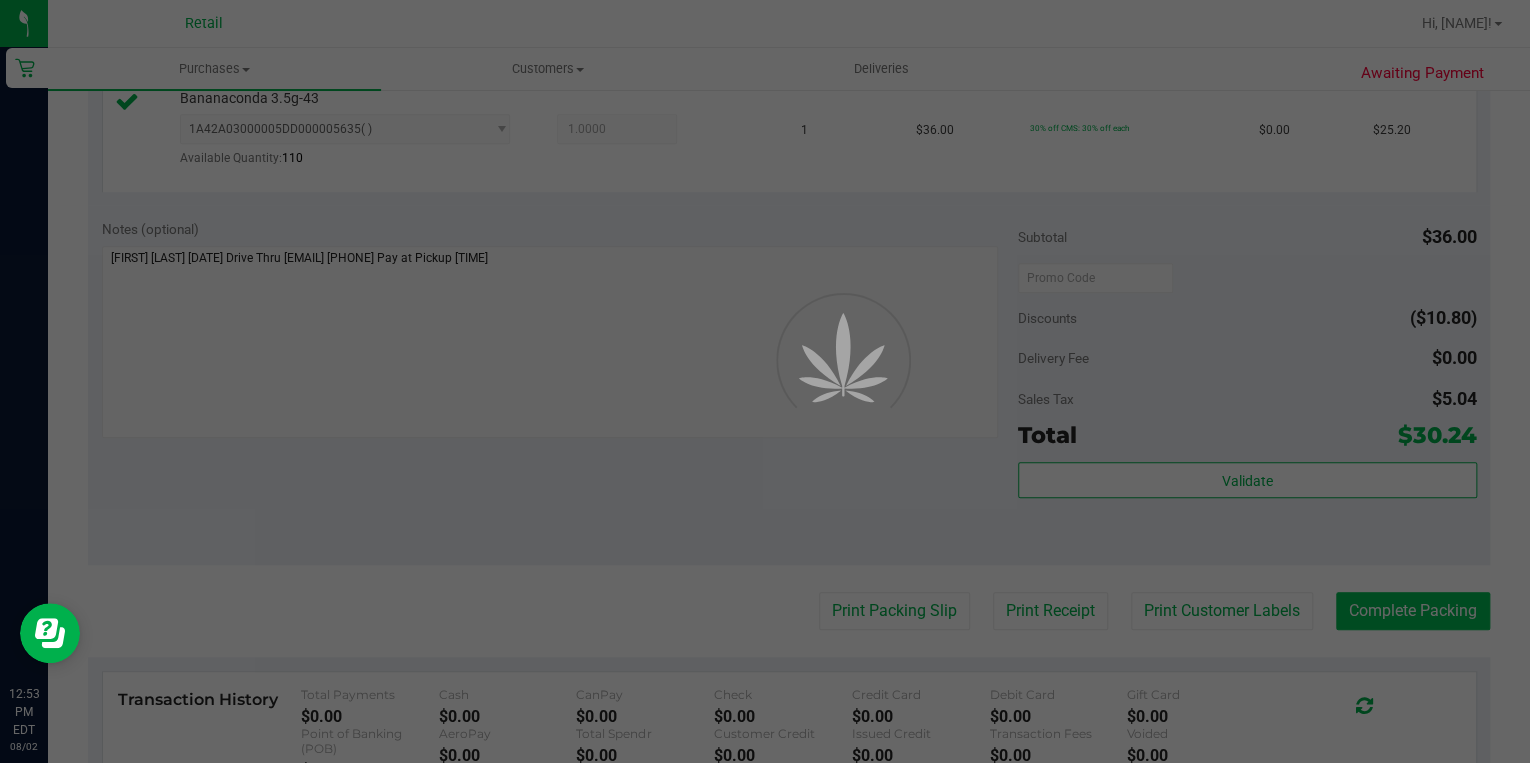 scroll, scrollTop: 0, scrollLeft: 0, axis: both 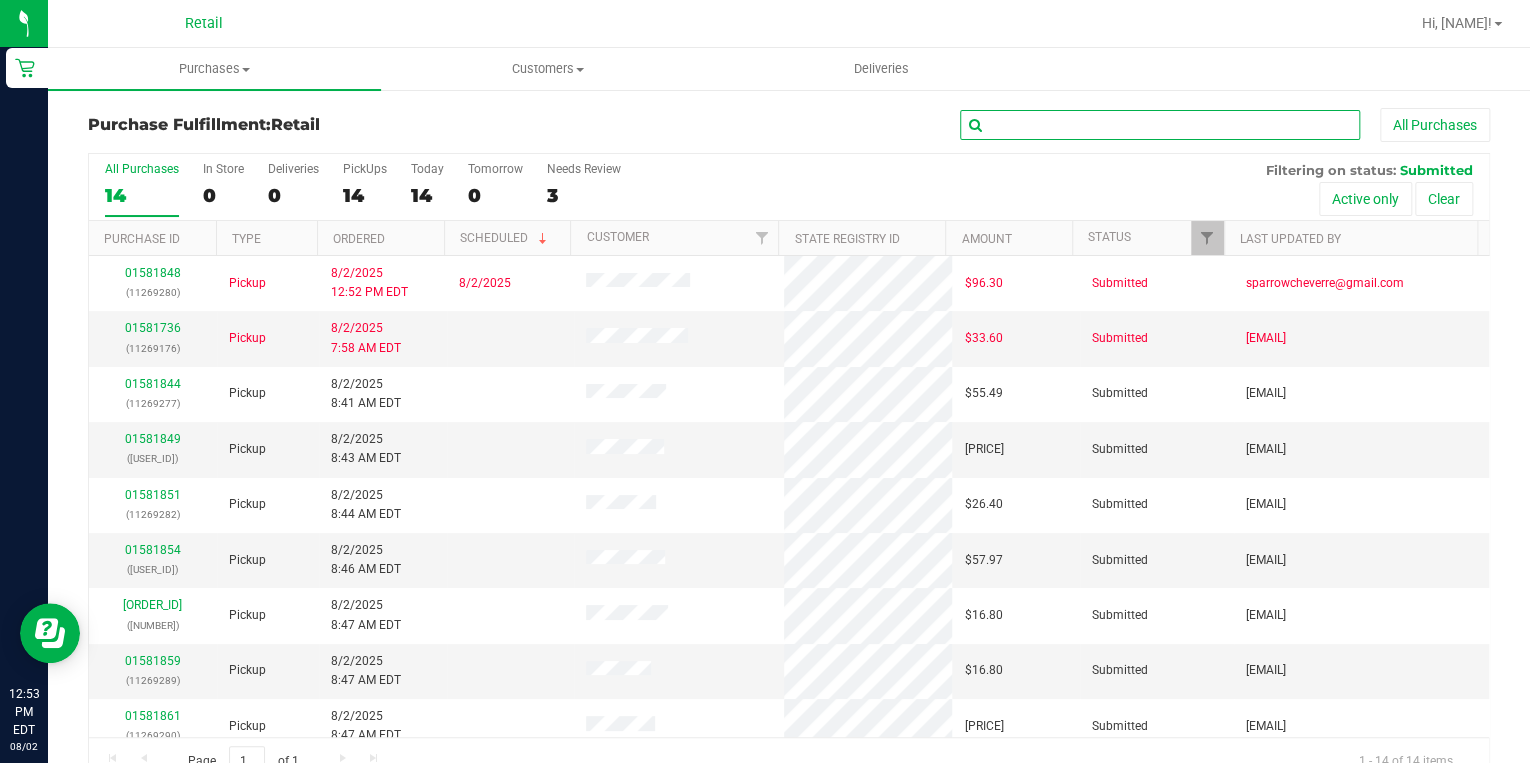 click at bounding box center (1160, 125) 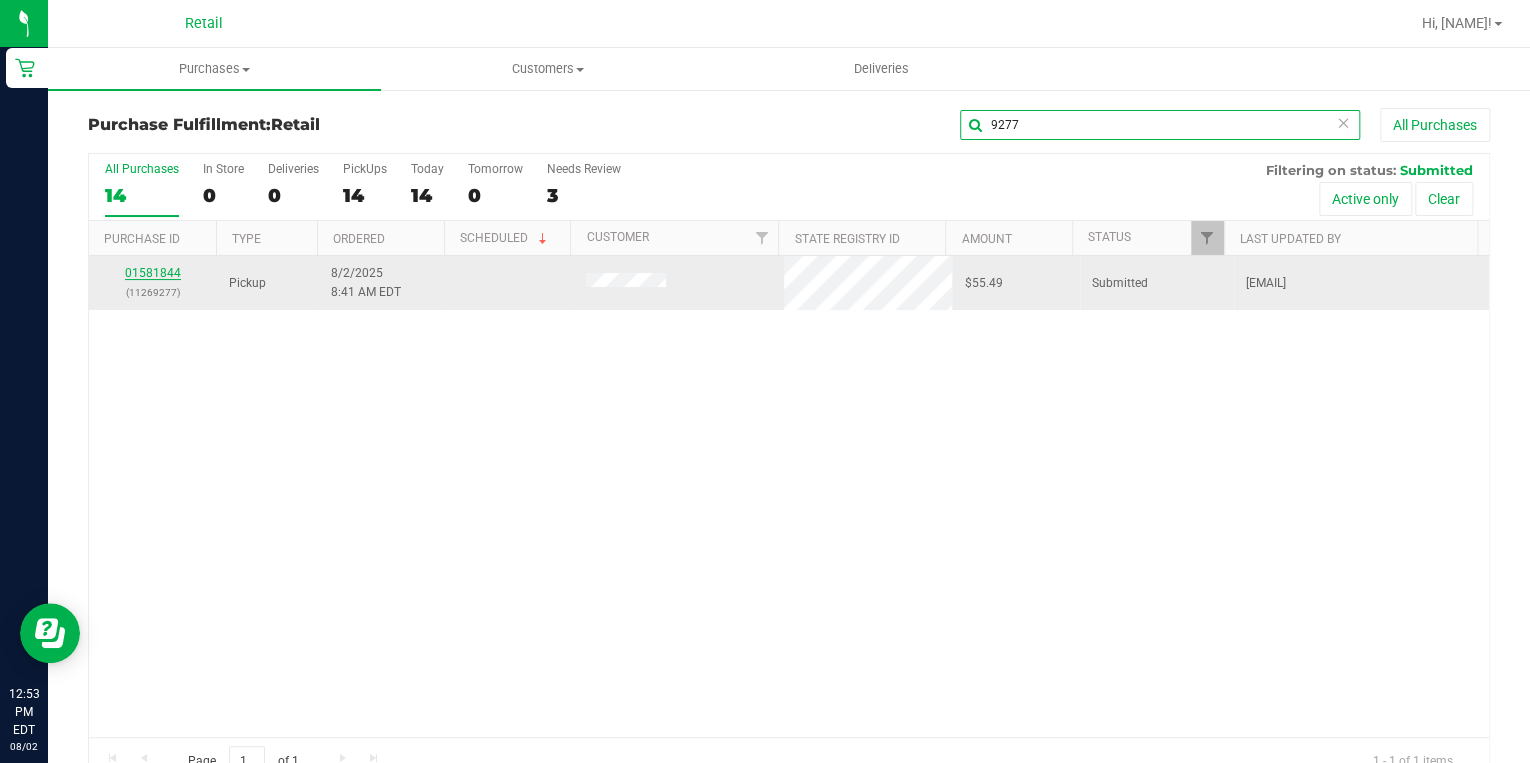type on "9277" 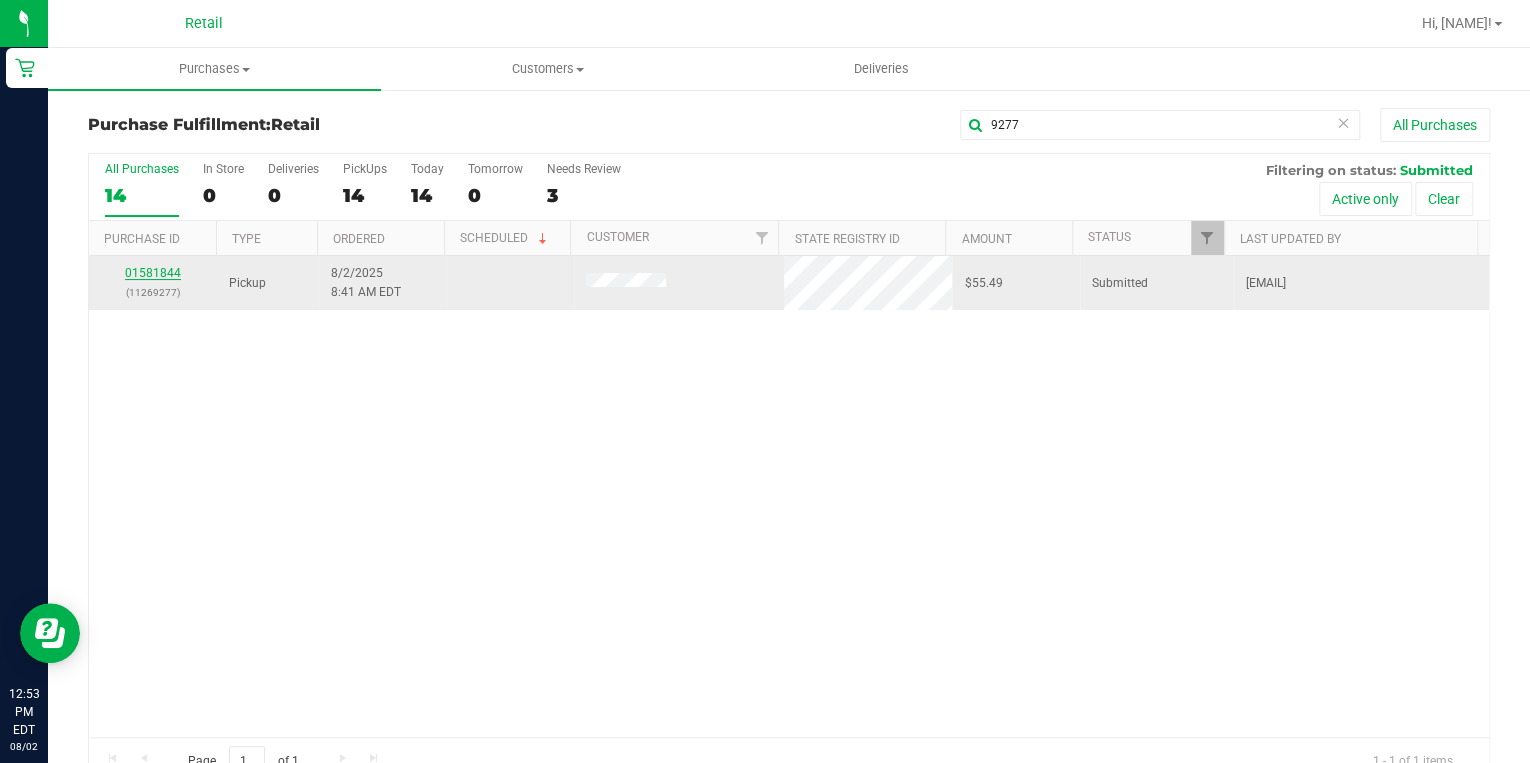 click on "01581844" at bounding box center [153, 273] 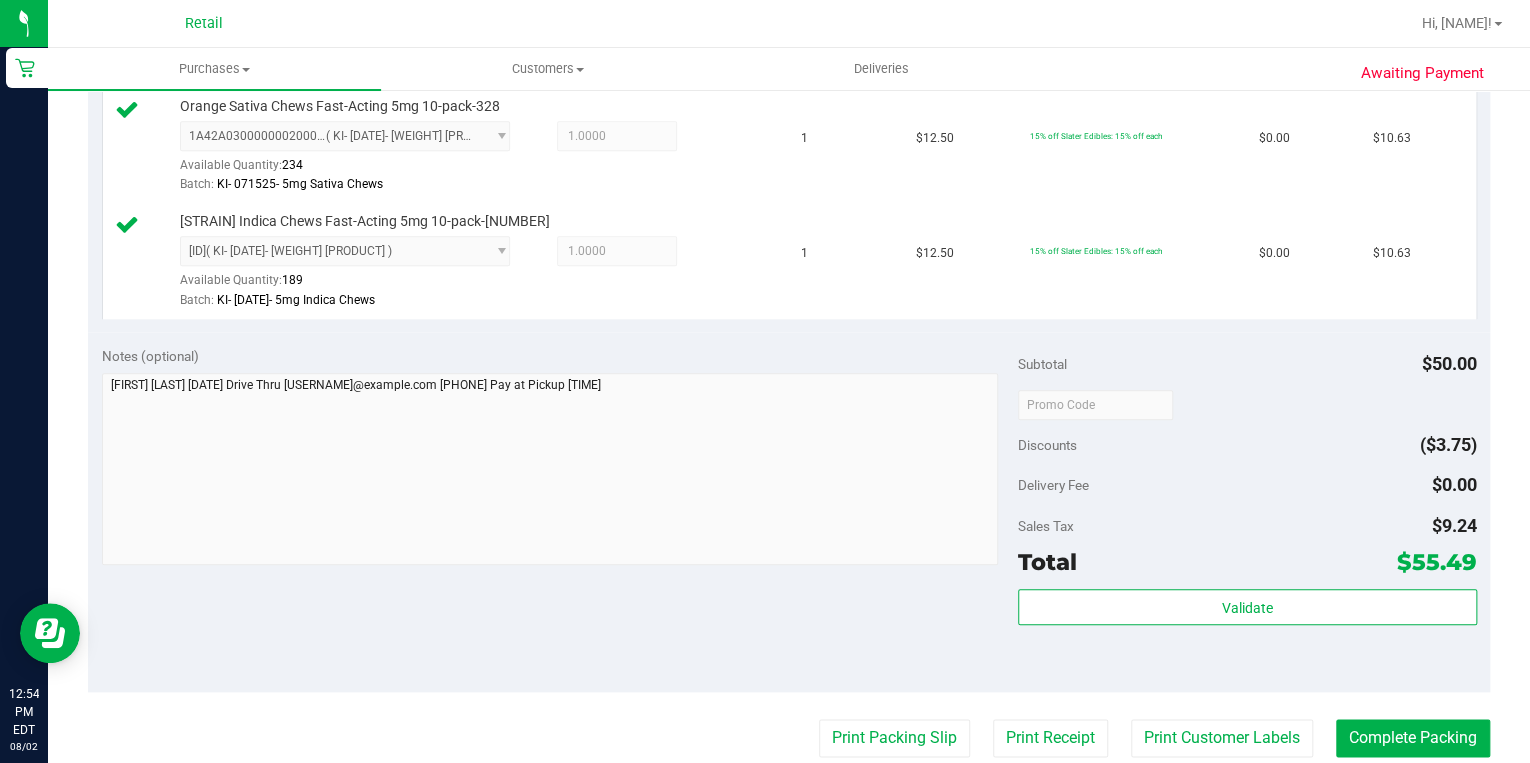 scroll, scrollTop: 800, scrollLeft: 0, axis: vertical 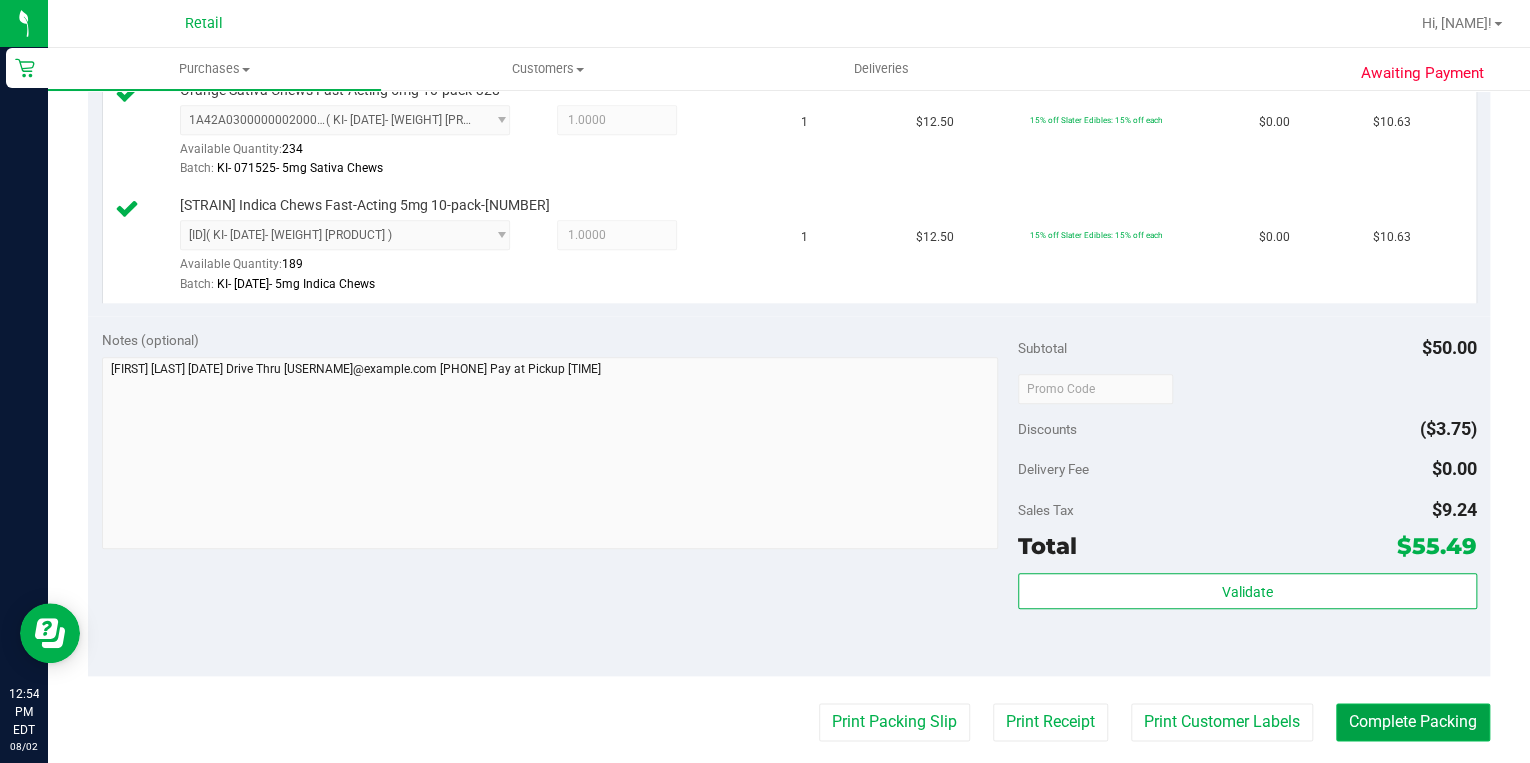 click on "Complete Packing" at bounding box center (1413, 722) 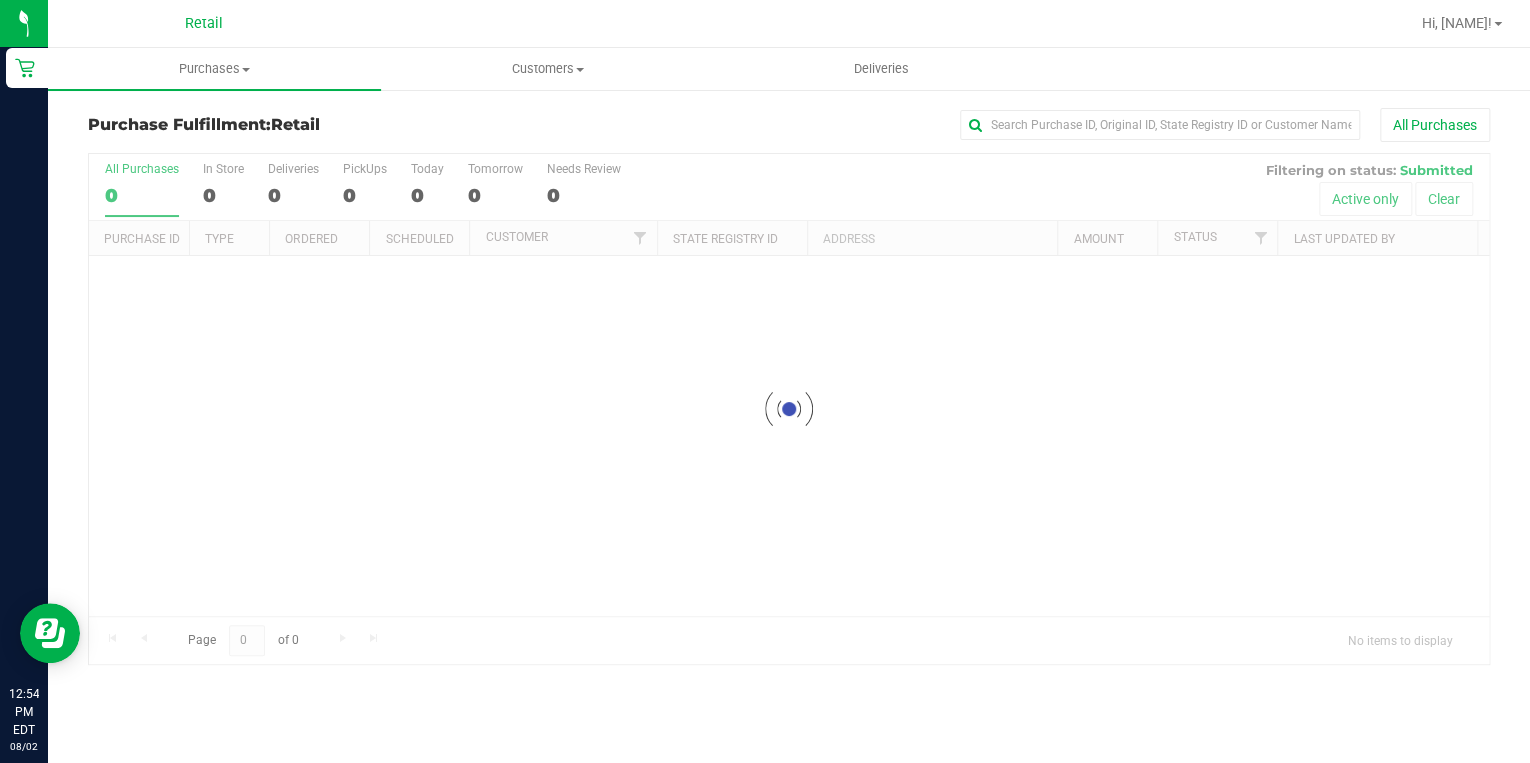 scroll, scrollTop: 0, scrollLeft: 0, axis: both 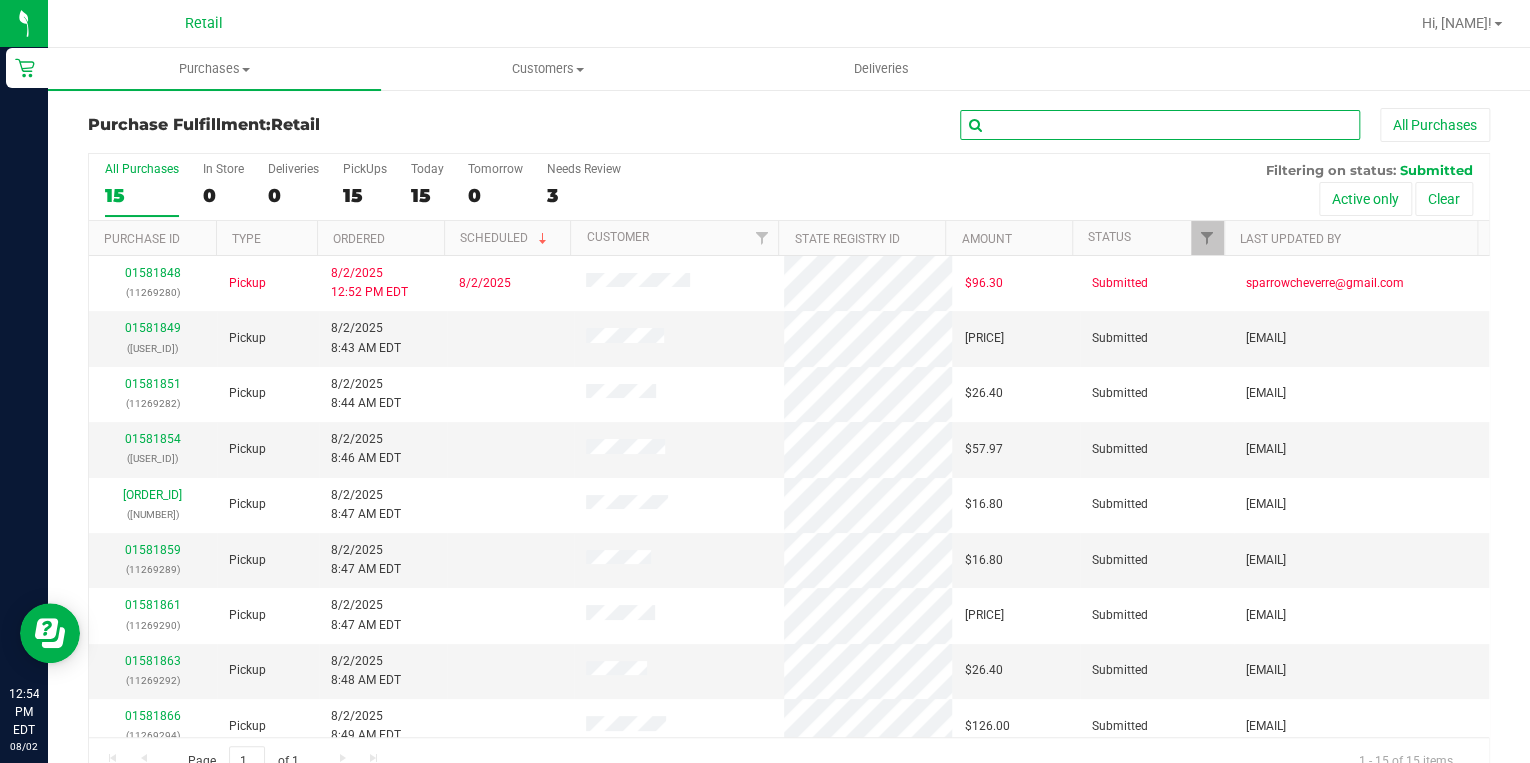 click at bounding box center [1160, 125] 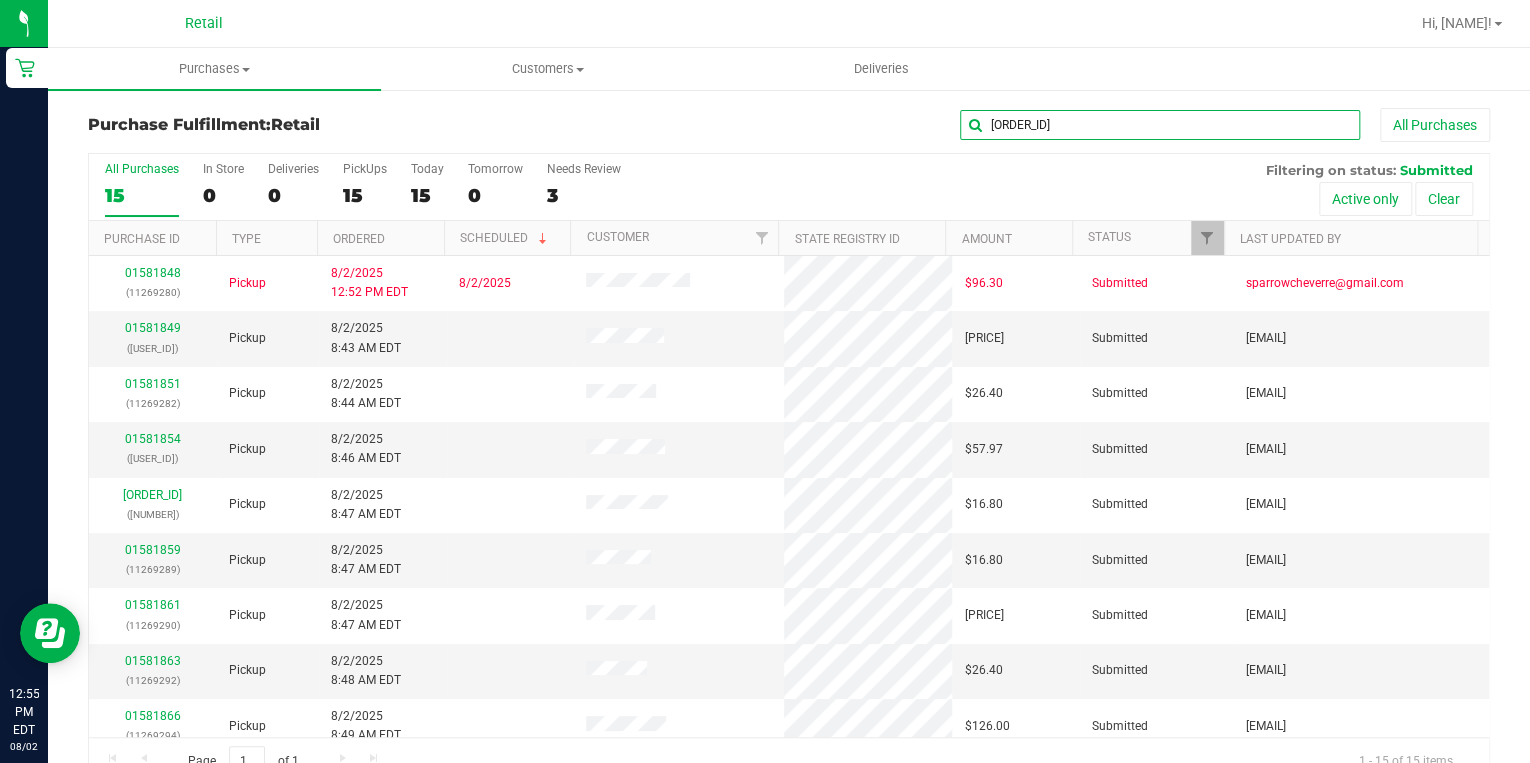 type on "9282" 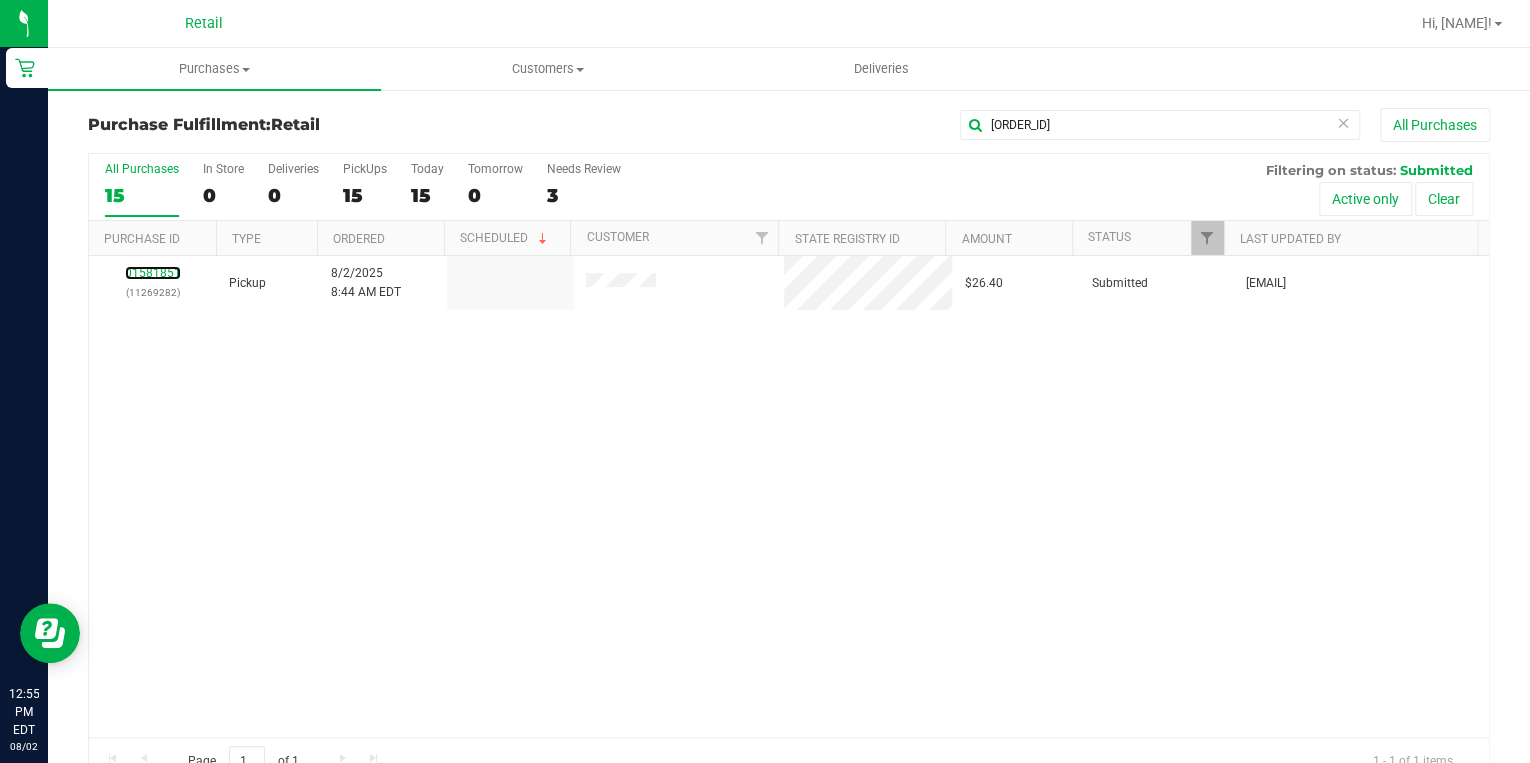 click on "01581851" at bounding box center [153, 273] 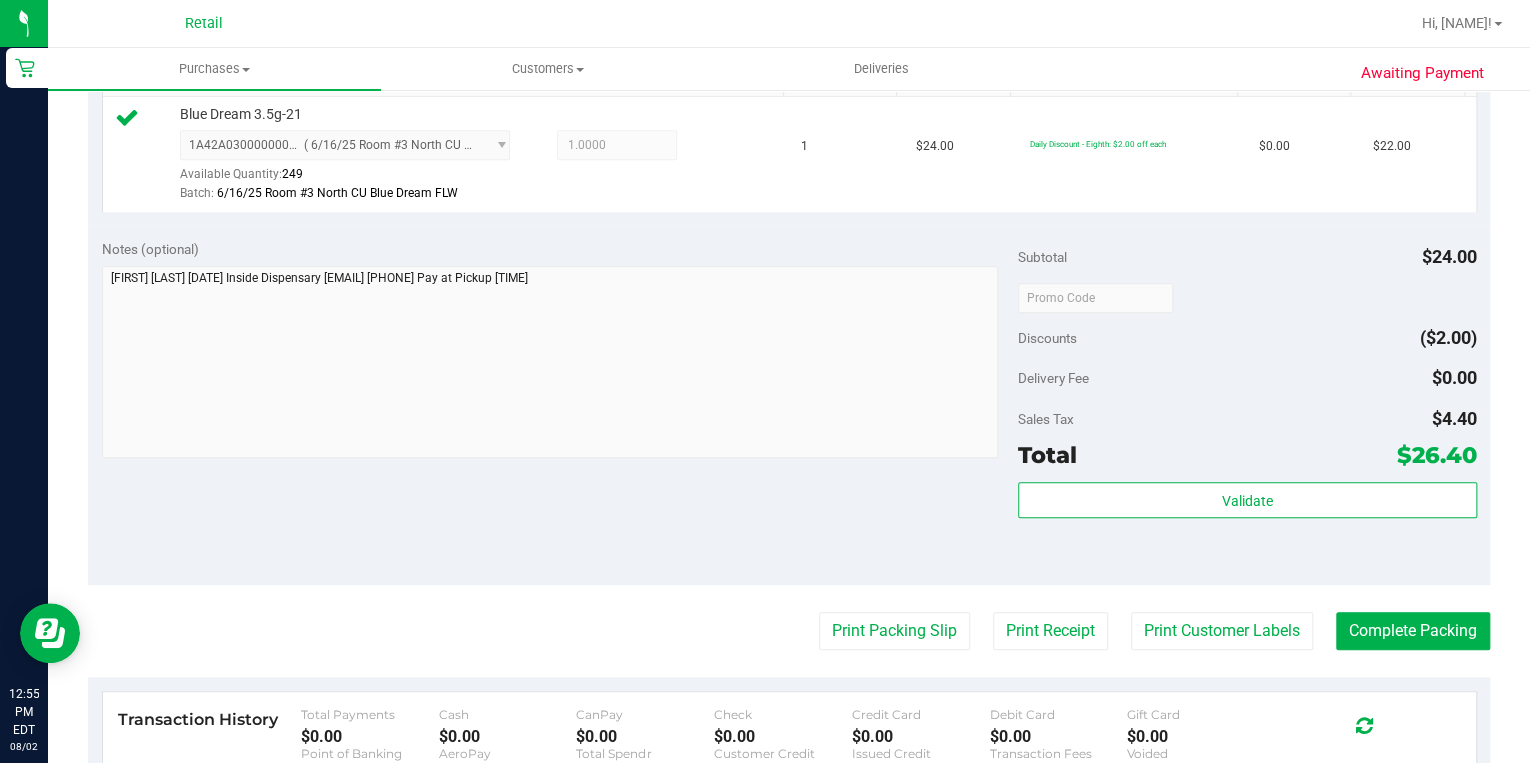 scroll, scrollTop: 800, scrollLeft: 0, axis: vertical 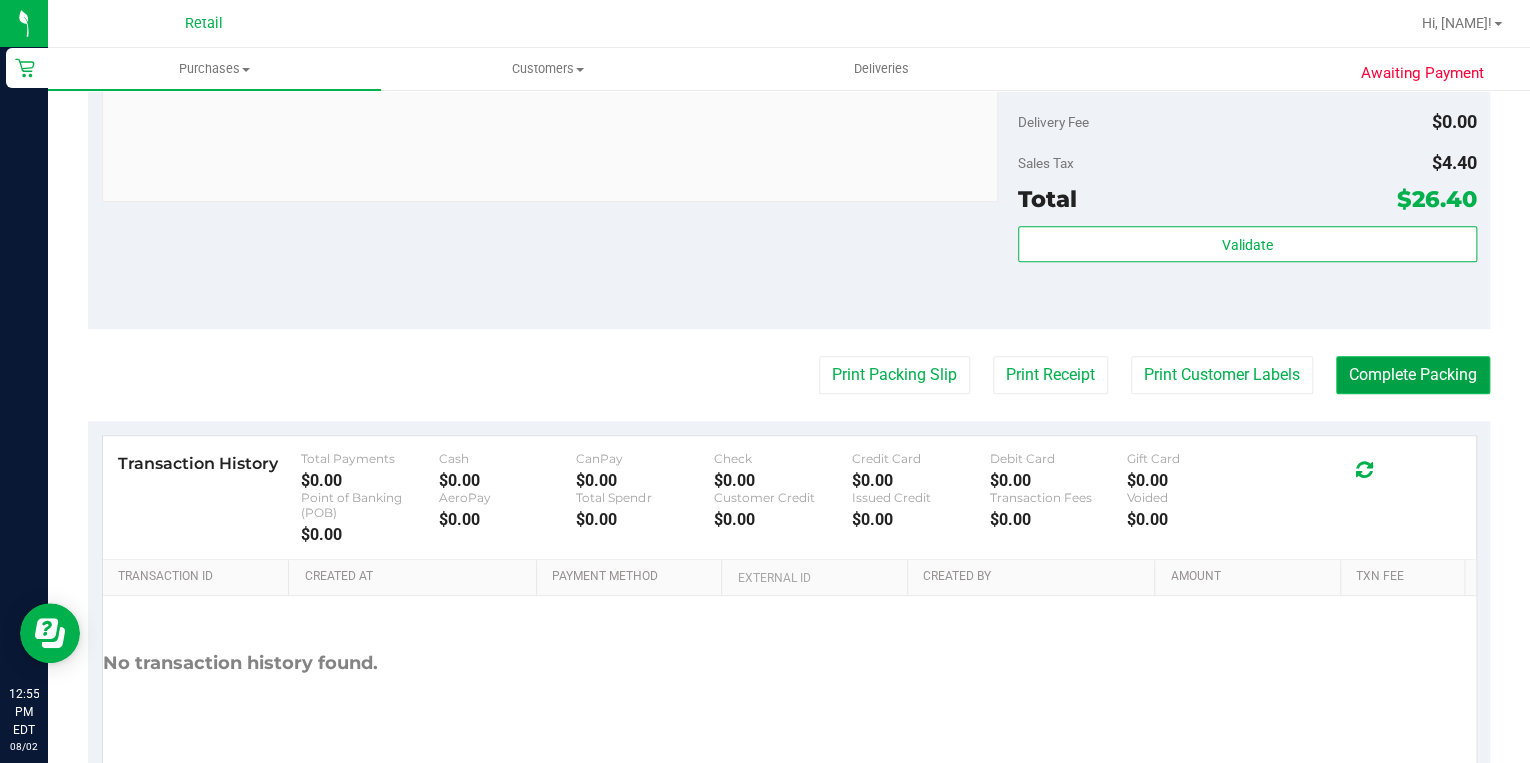 click on "Complete Packing" at bounding box center [1413, 375] 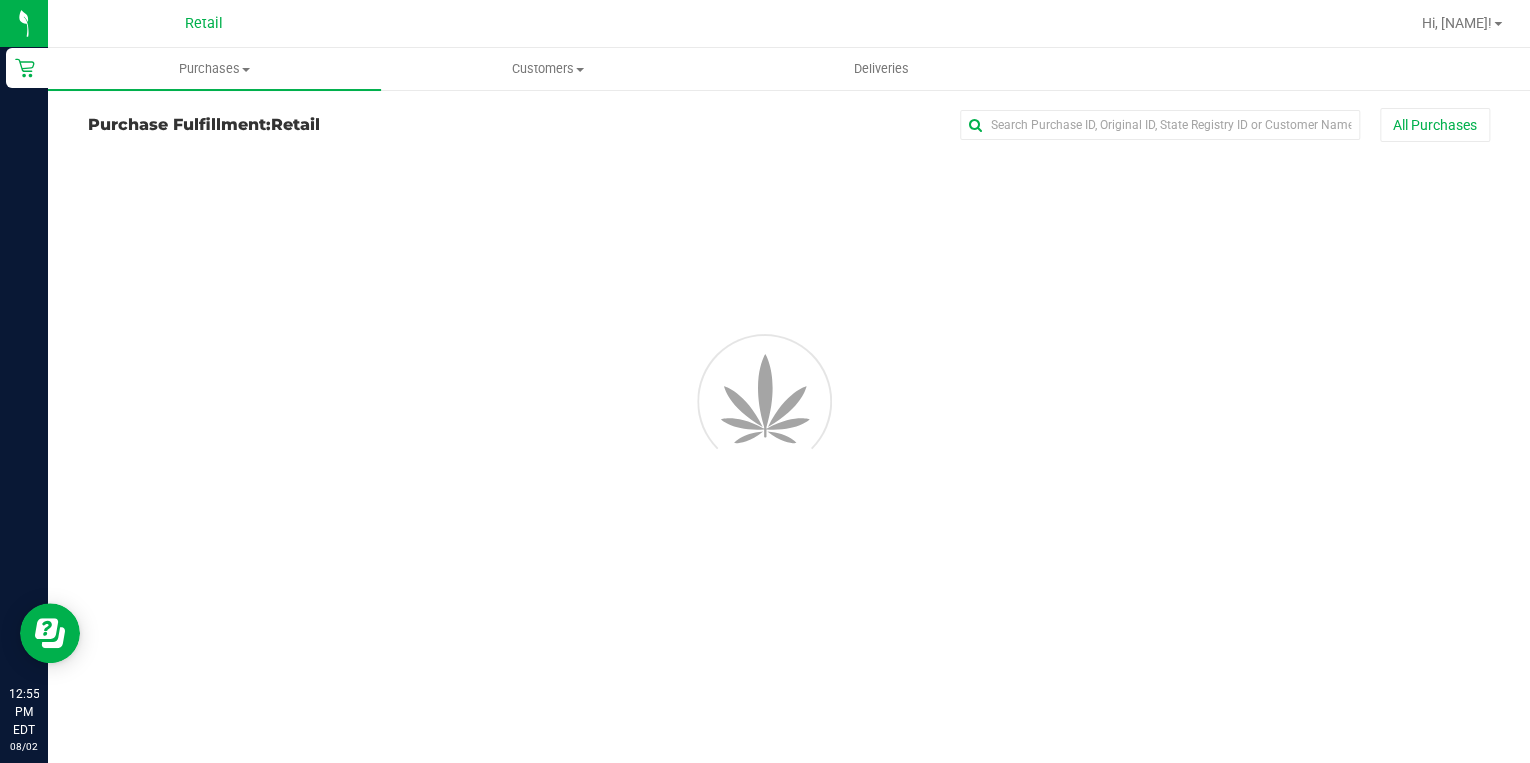 scroll, scrollTop: 0, scrollLeft: 0, axis: both 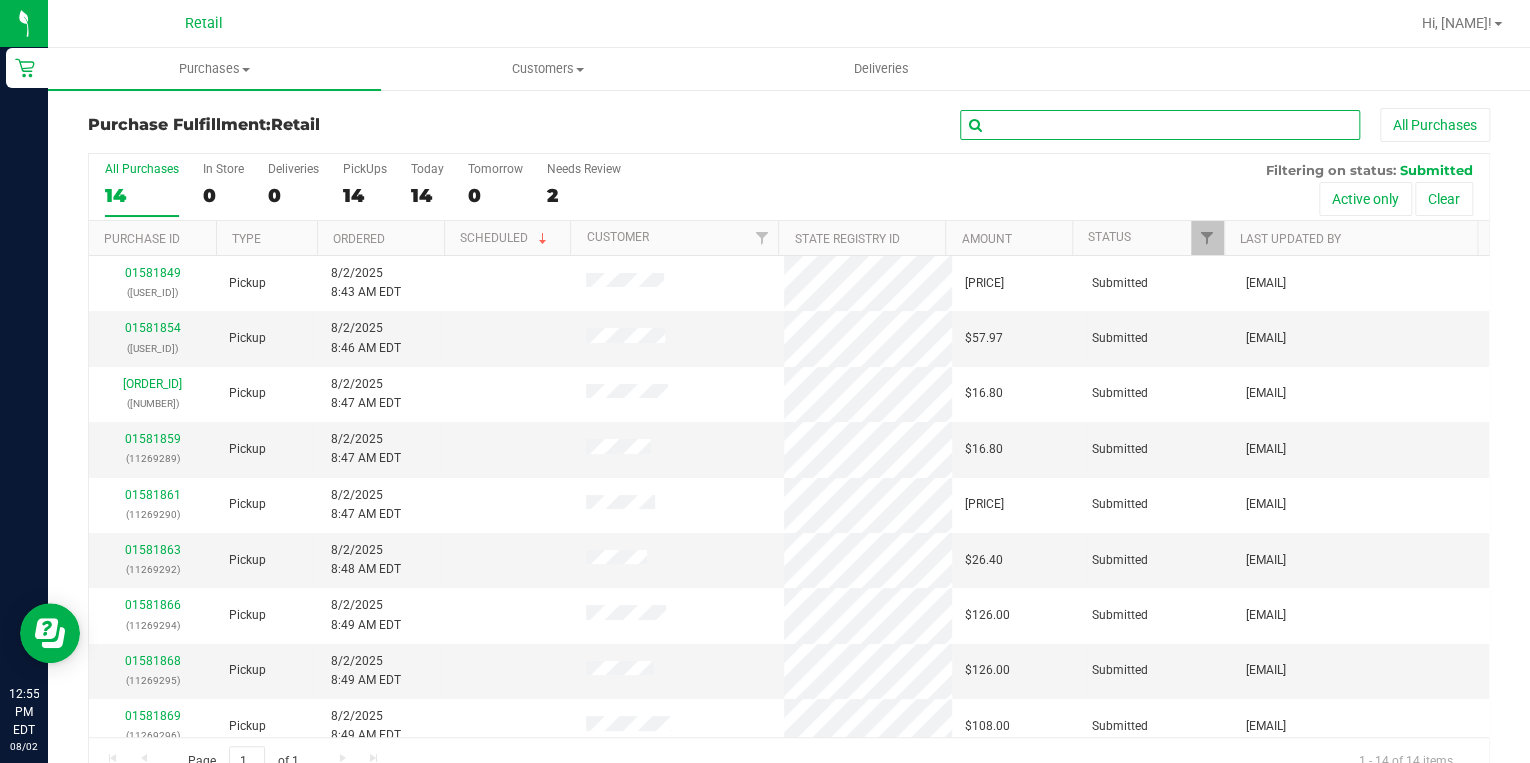 click at bounding box center [1160, 125] 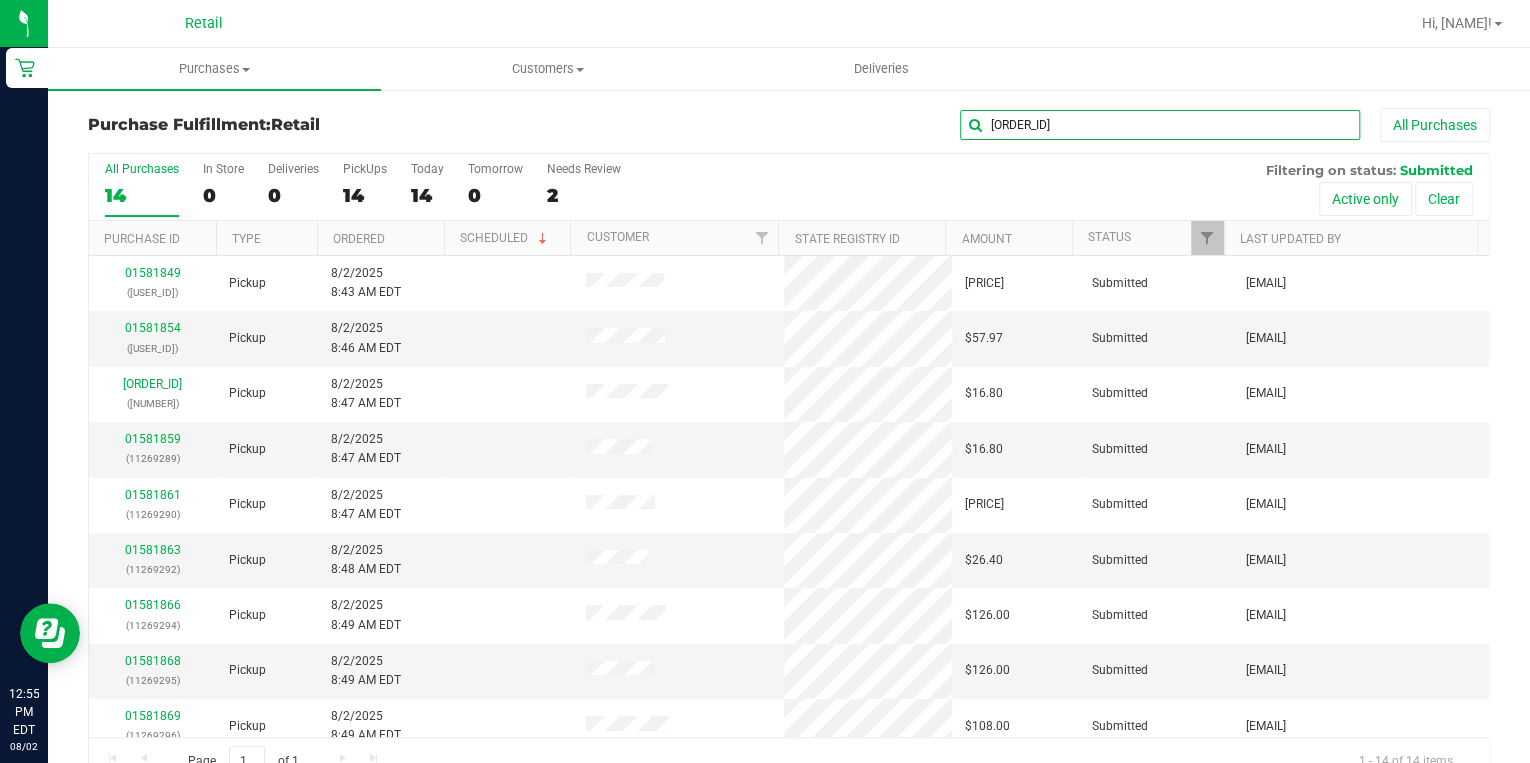 type on "9281" 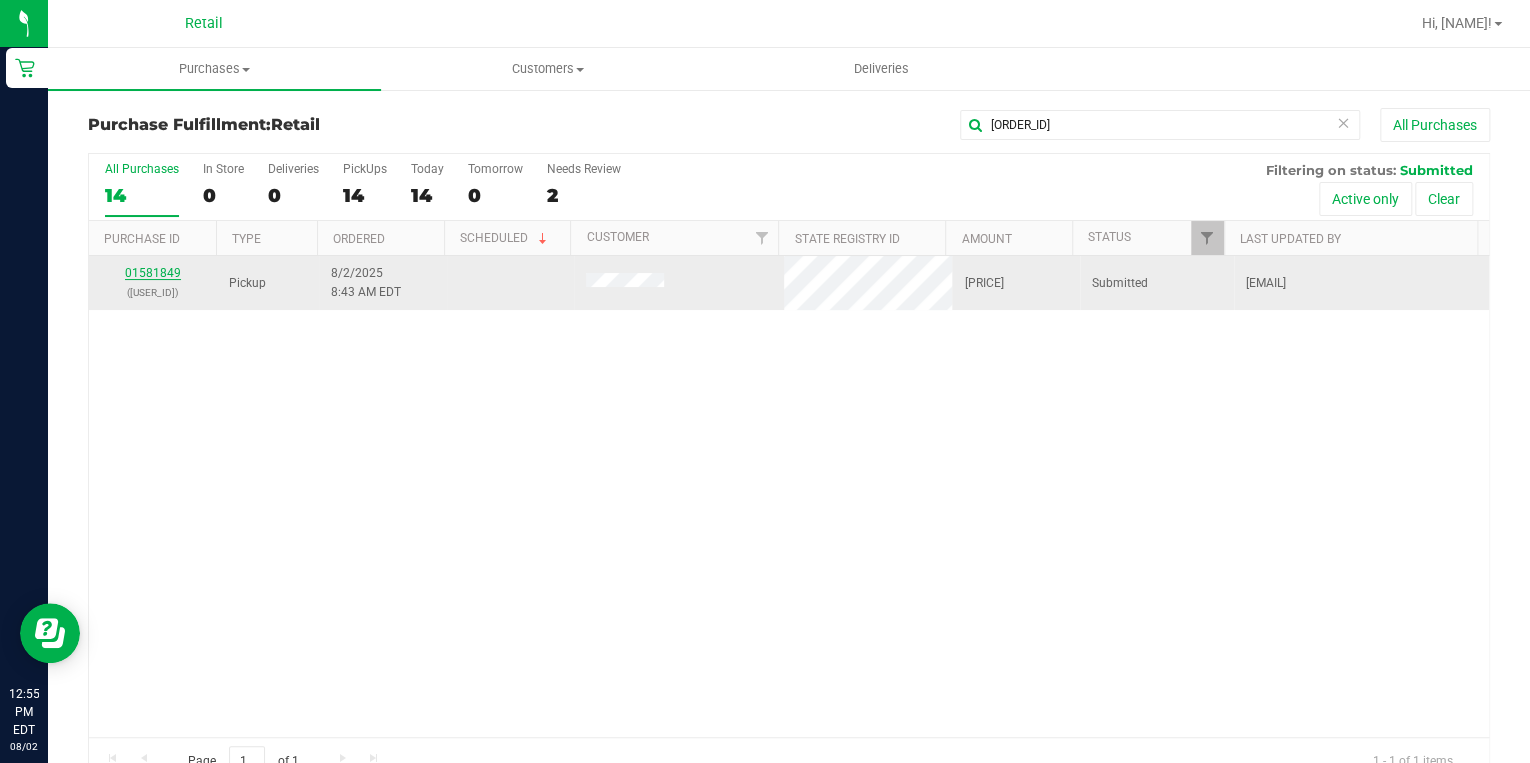 click on "01581849" at bounding box center [153, 273] 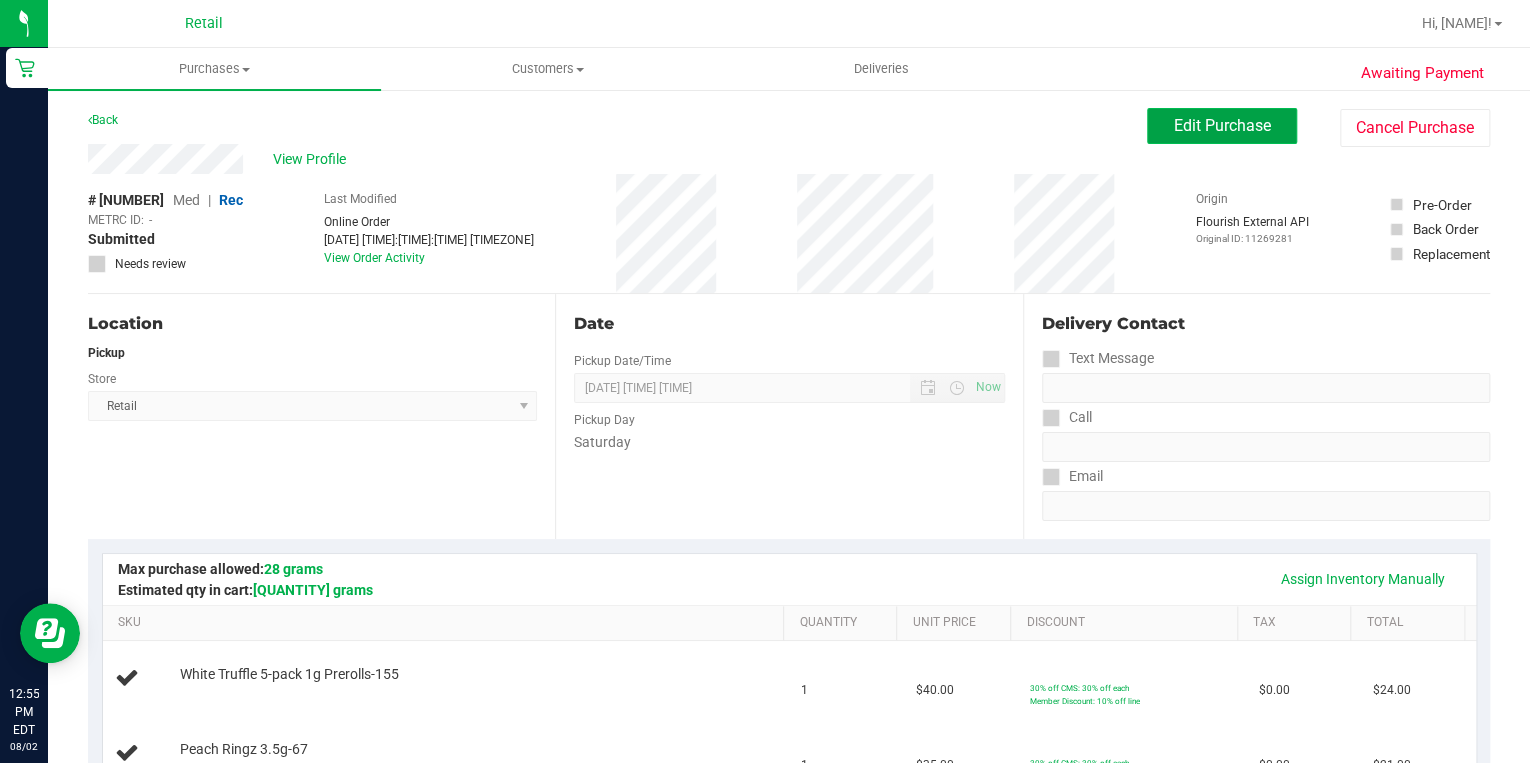 click on "Edit Purchase" at bounding box center (1222, 125) 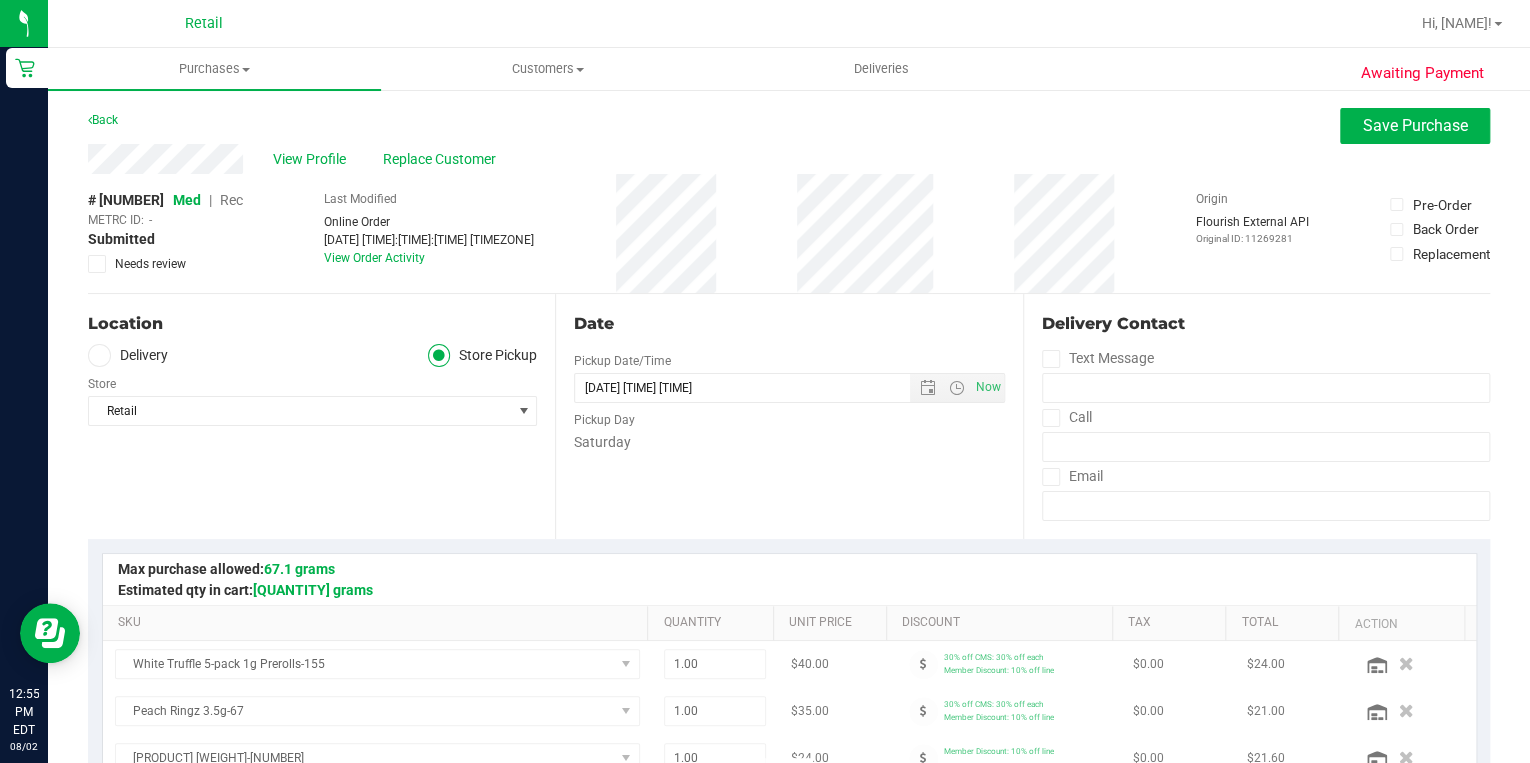 click on "Med" at bounding box center [187, 200] 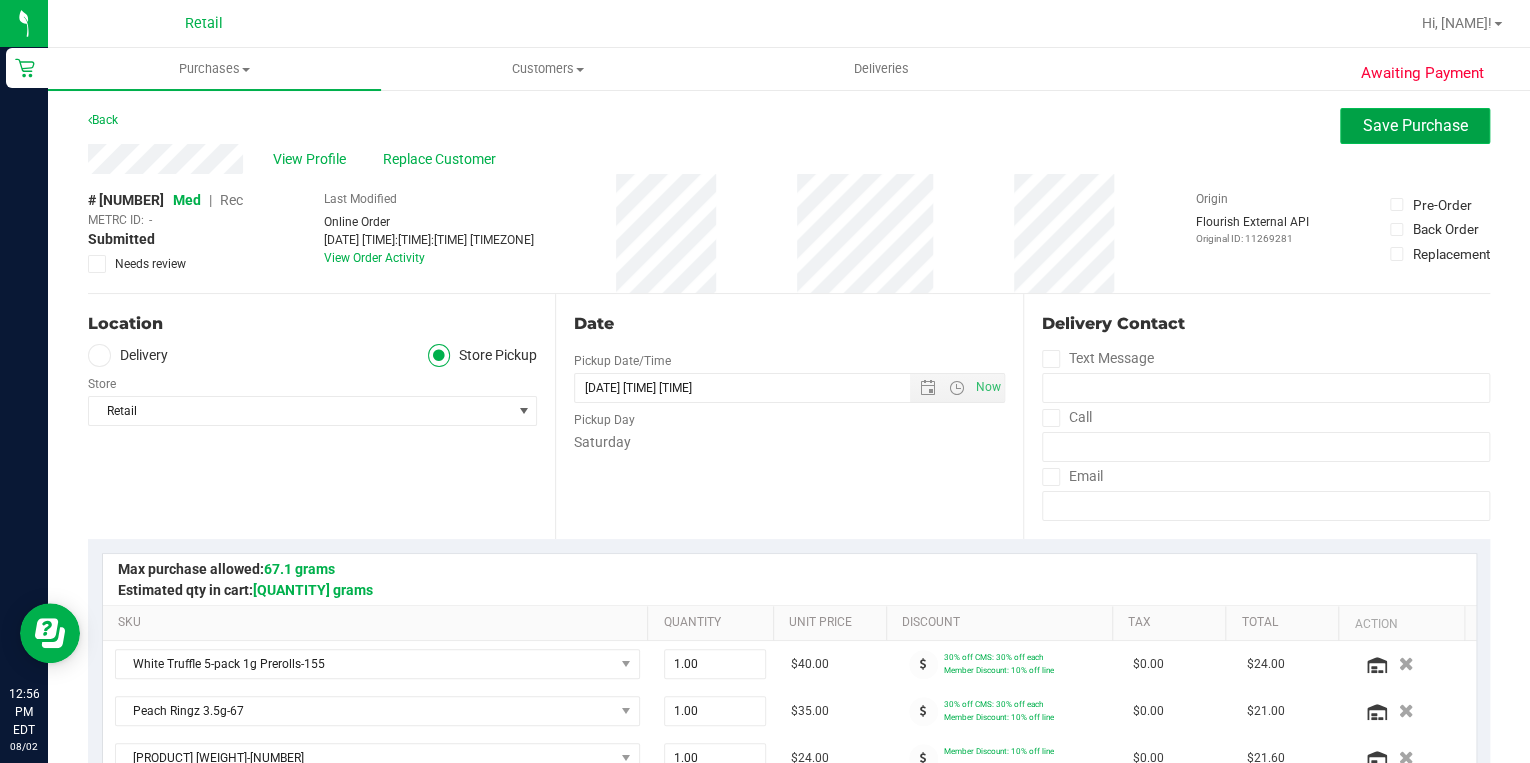 click on "Save Purchase" at bounding box center (1415, 125) 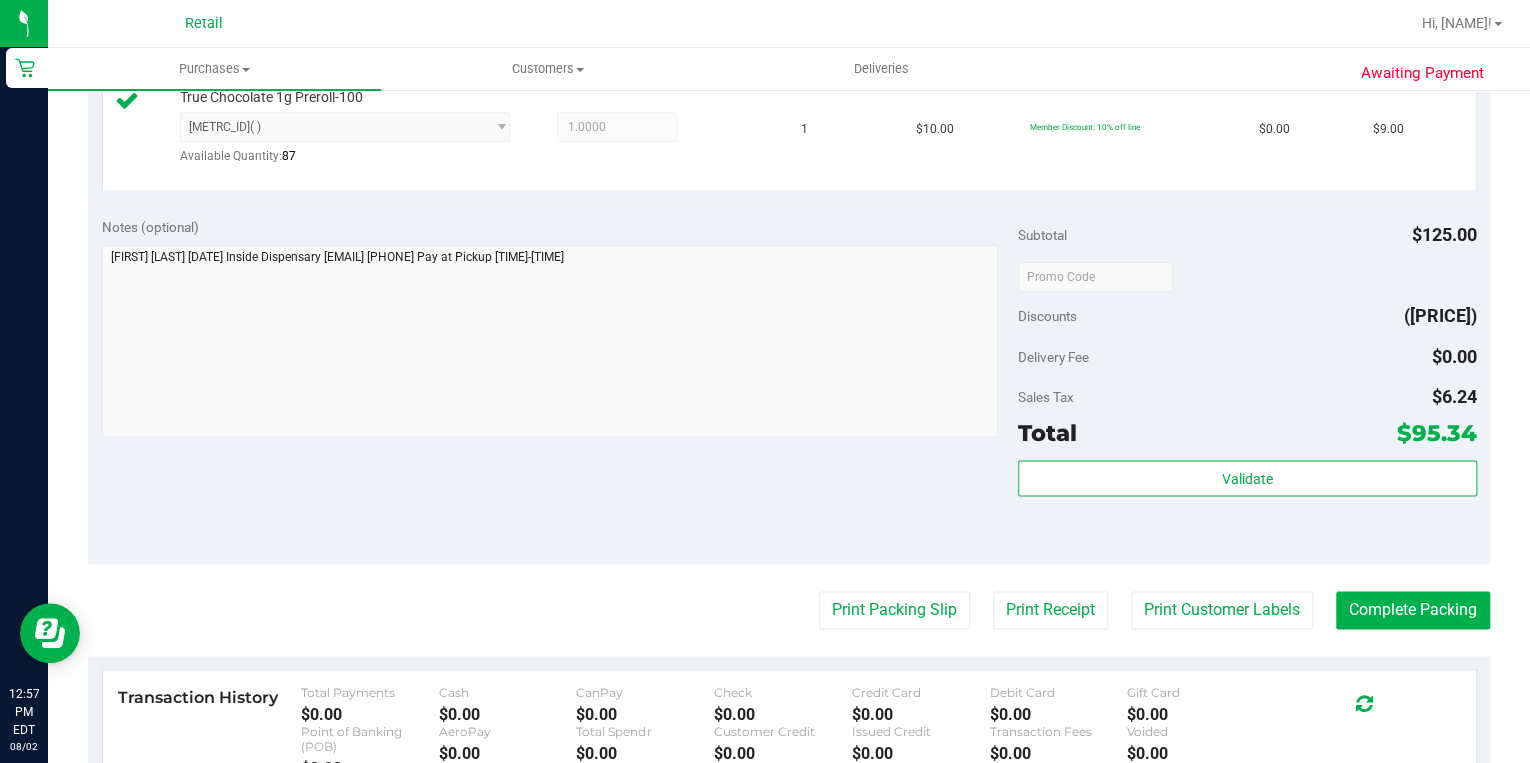 scroll, scrollTop: 1280, scrollLeft: 0, axis: vertical 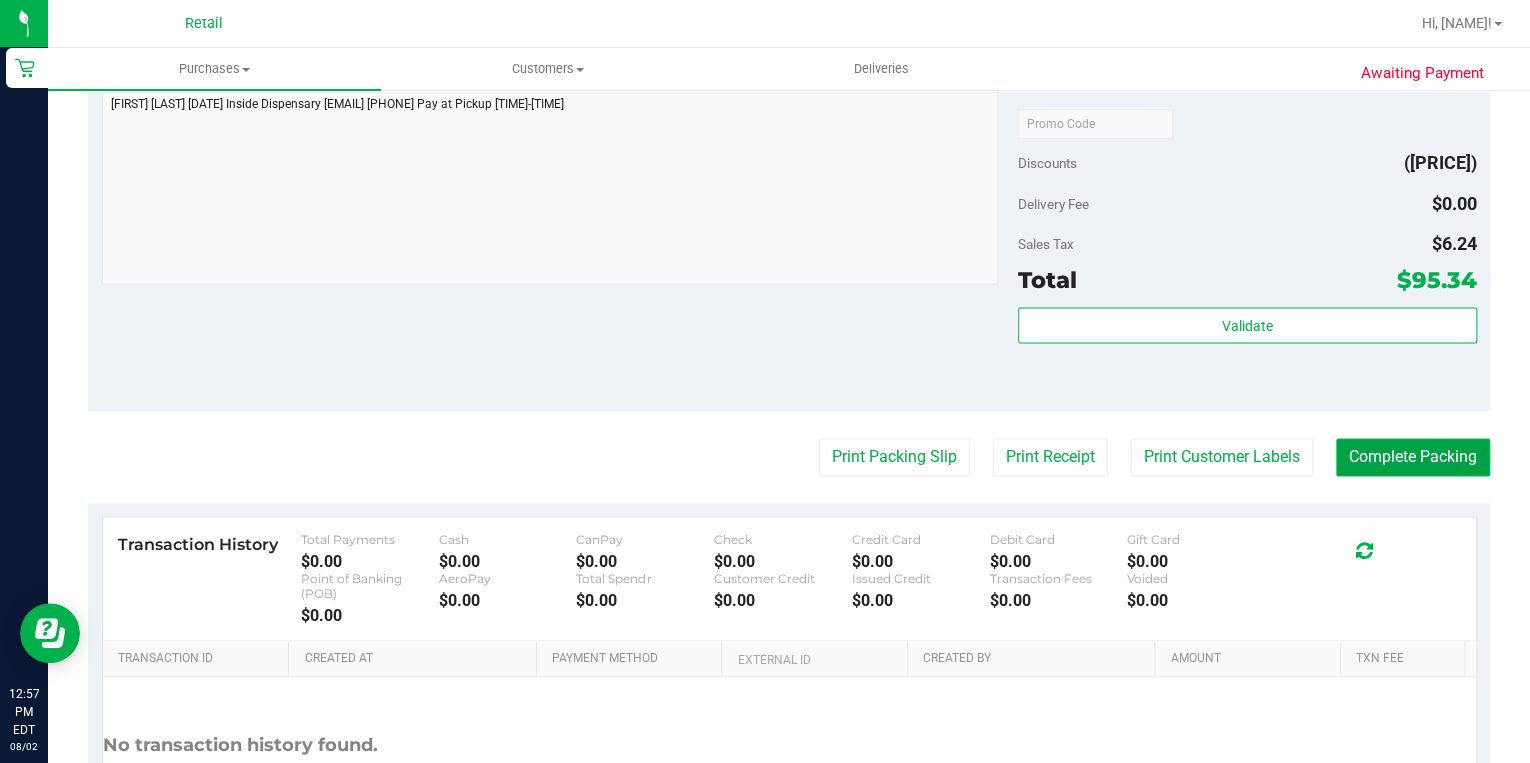 click on "Complete Packing" at bounding box center (1413, 457) 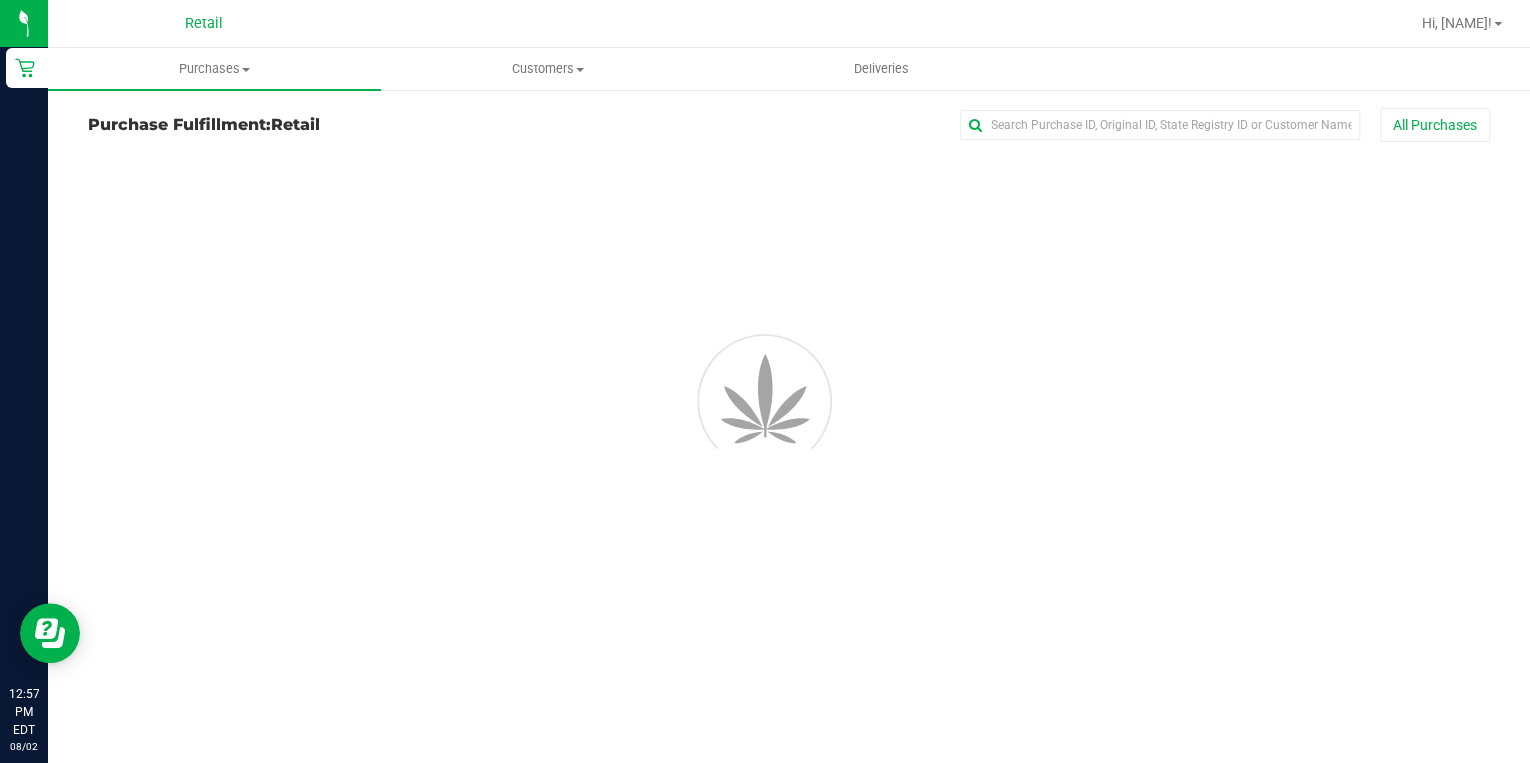 scroll, scrollTop: 0, scrollLeft: 0, axis: both 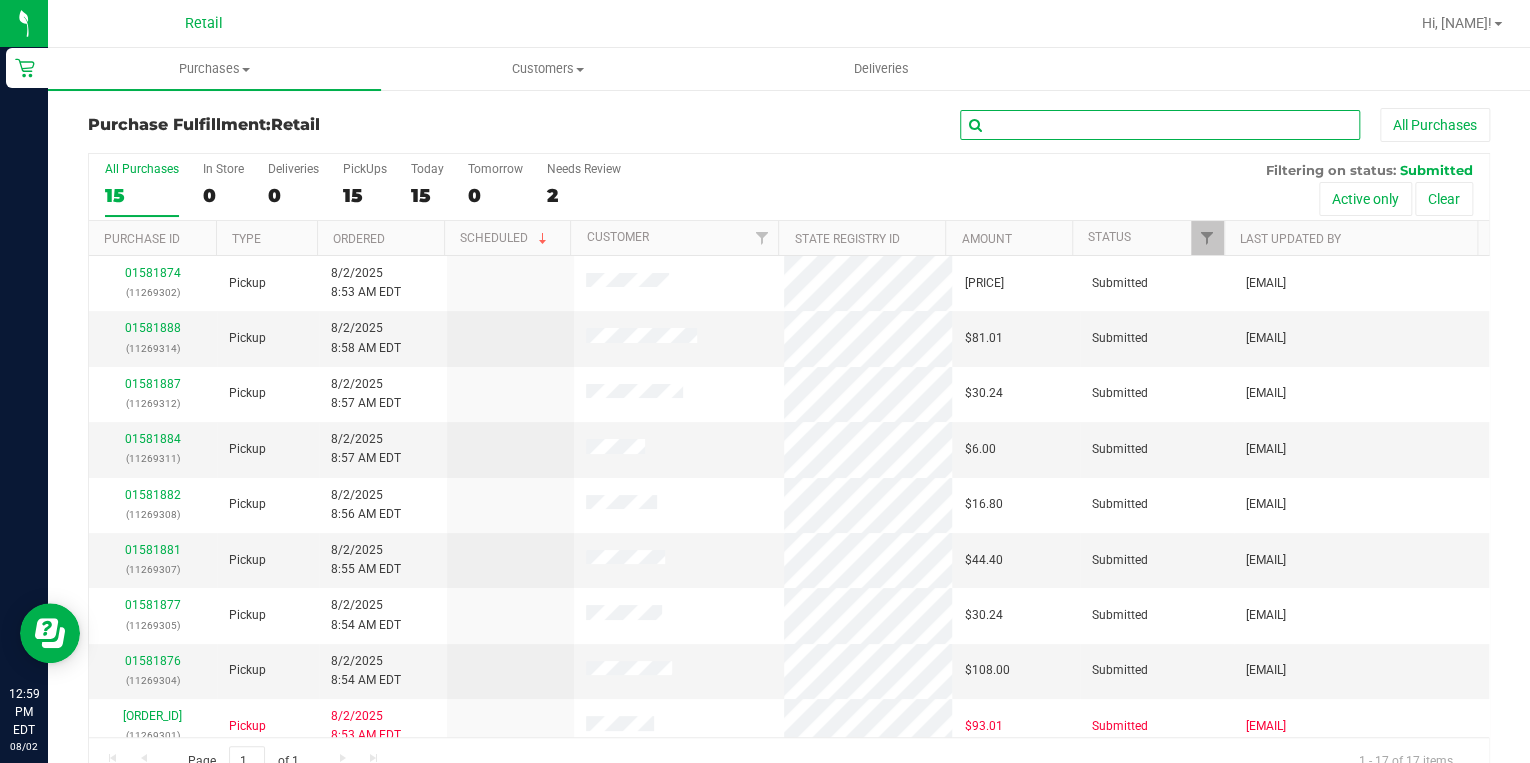 click at bounding box center [1160, 125] 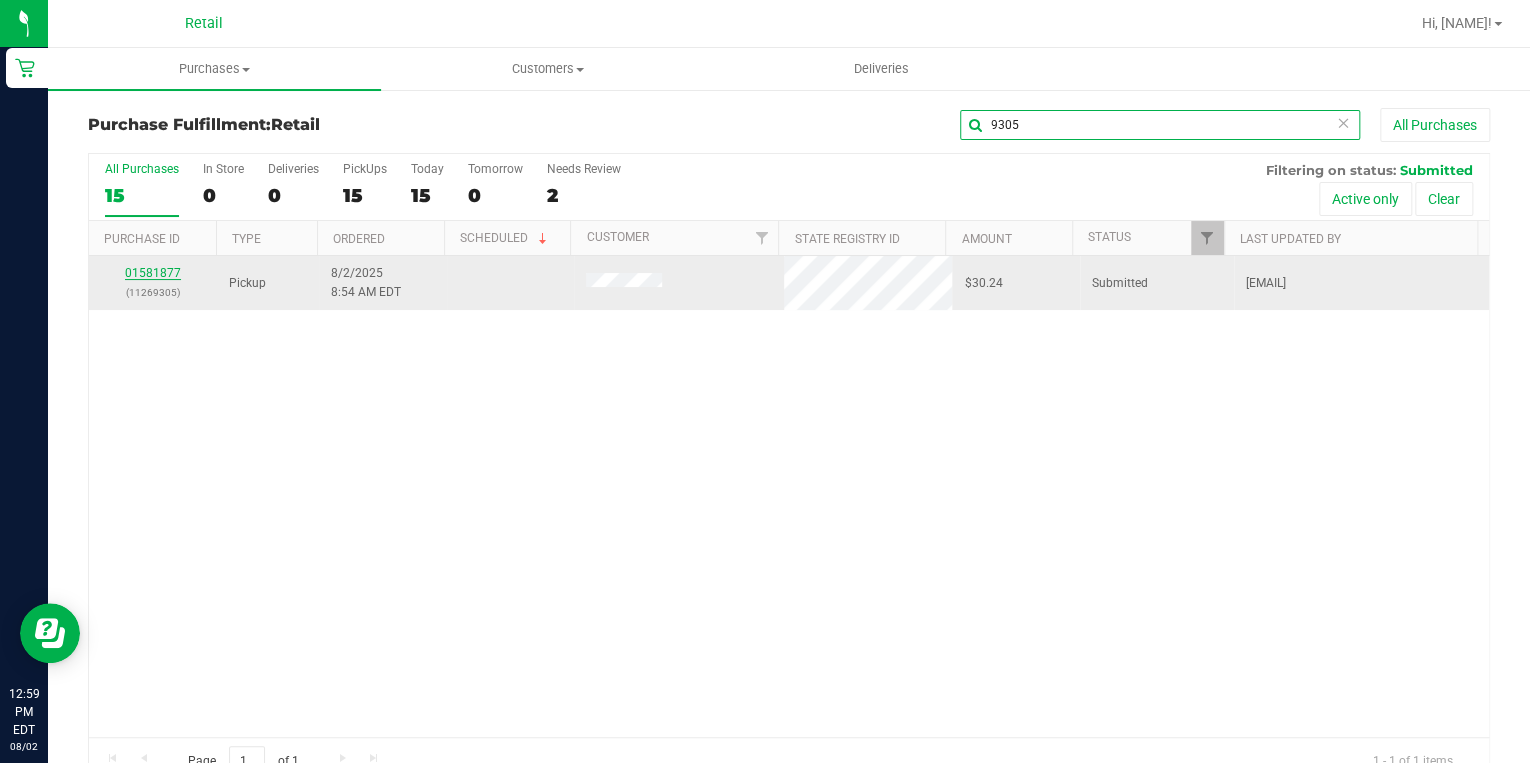 type on "9305" 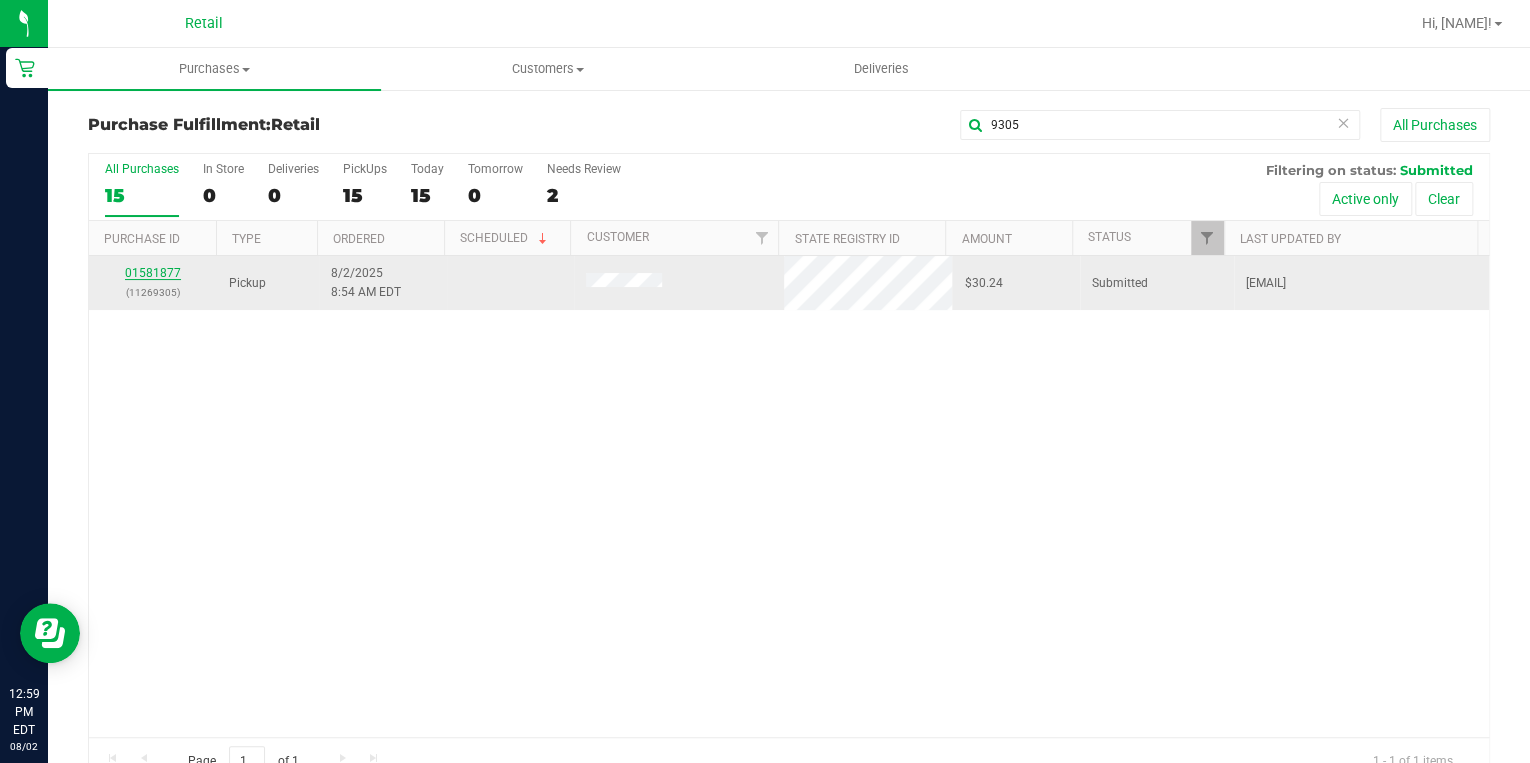 click on "01581877" at bounding box center (153, 273) 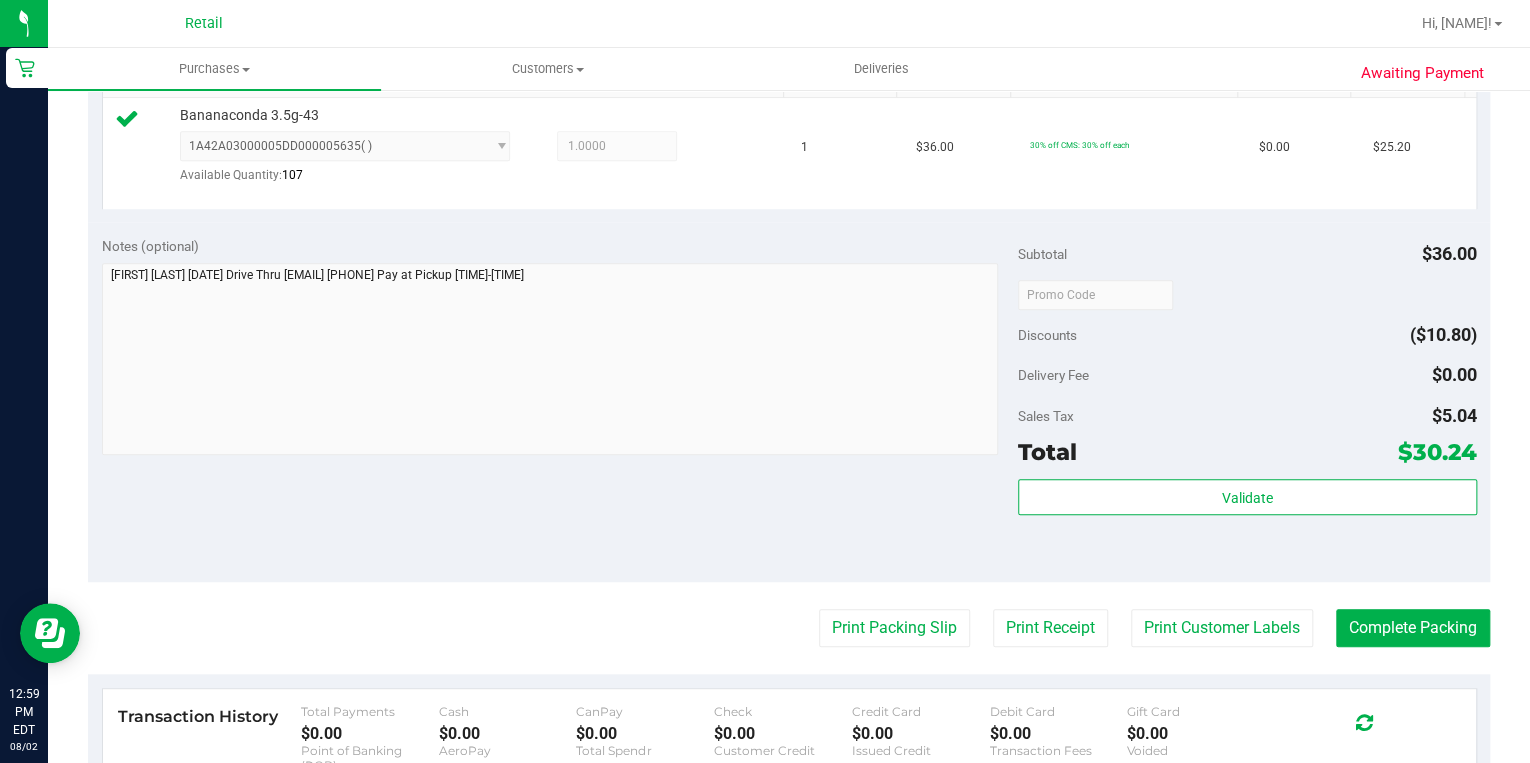 scroll, scrollTop: 560, scrollLeft: 0, axis: vertical 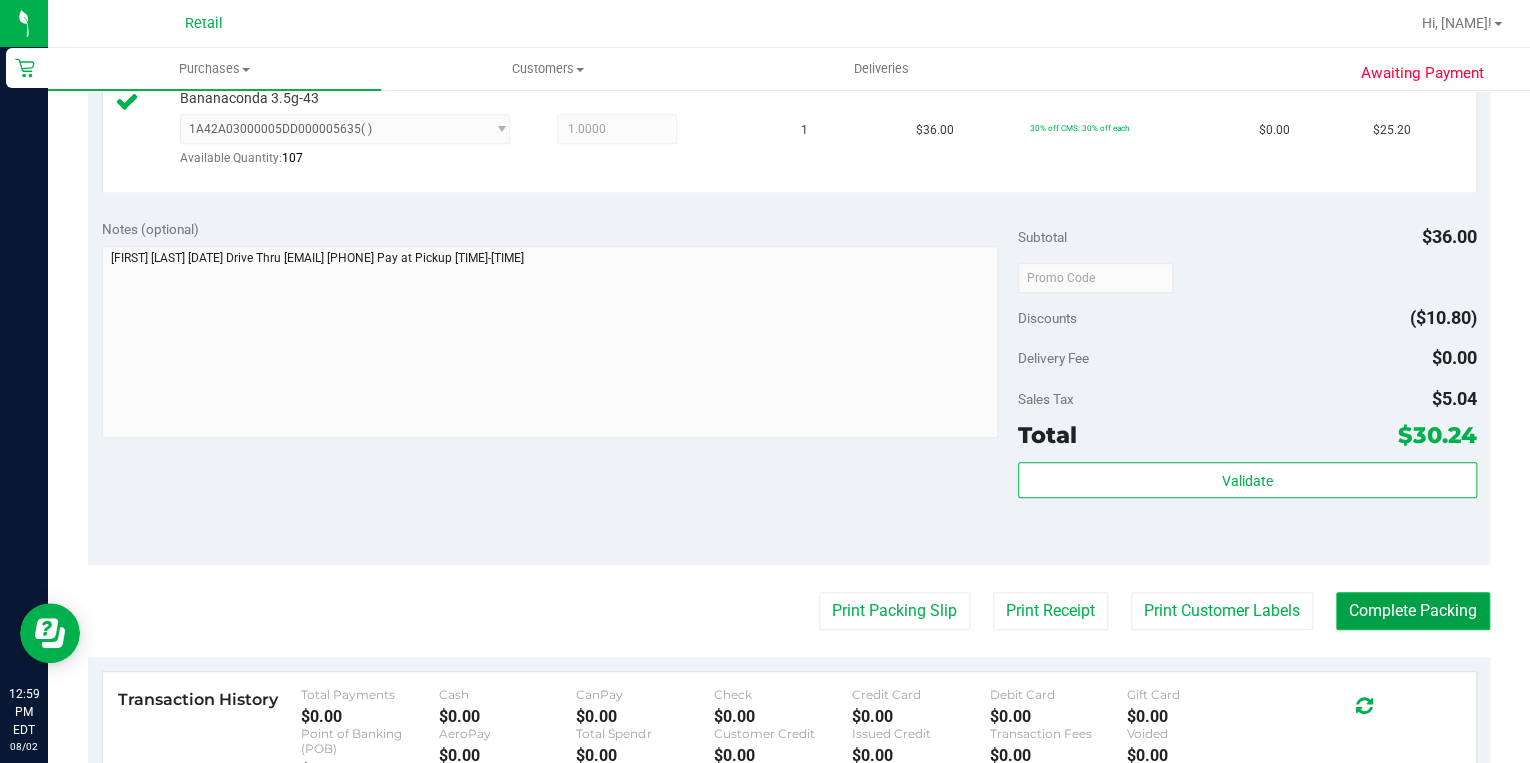 click on "Complete Packing" at bounding box center [1413, 611] 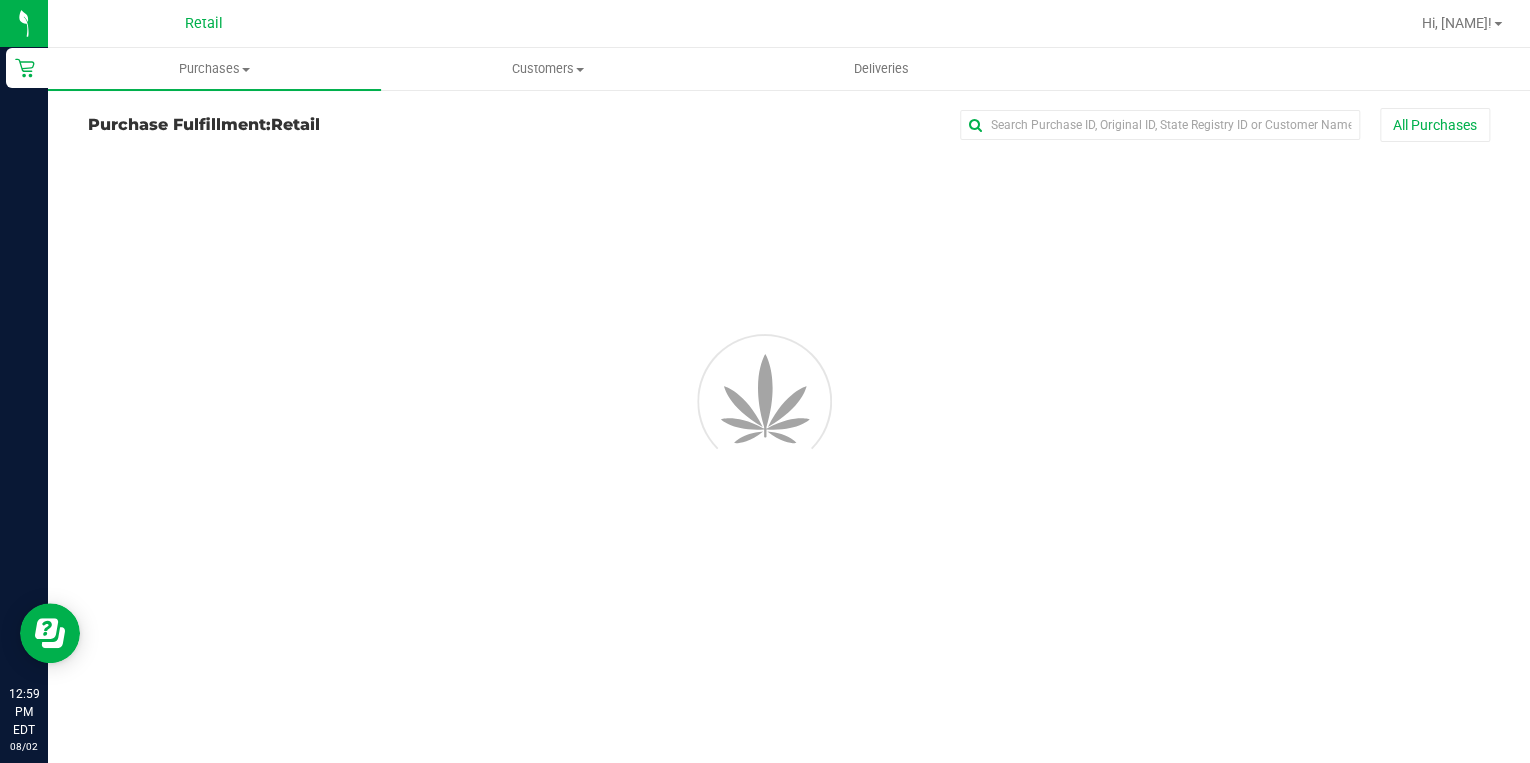 scroll, scrollTop: 0, scrollLeft: 0, axis: both 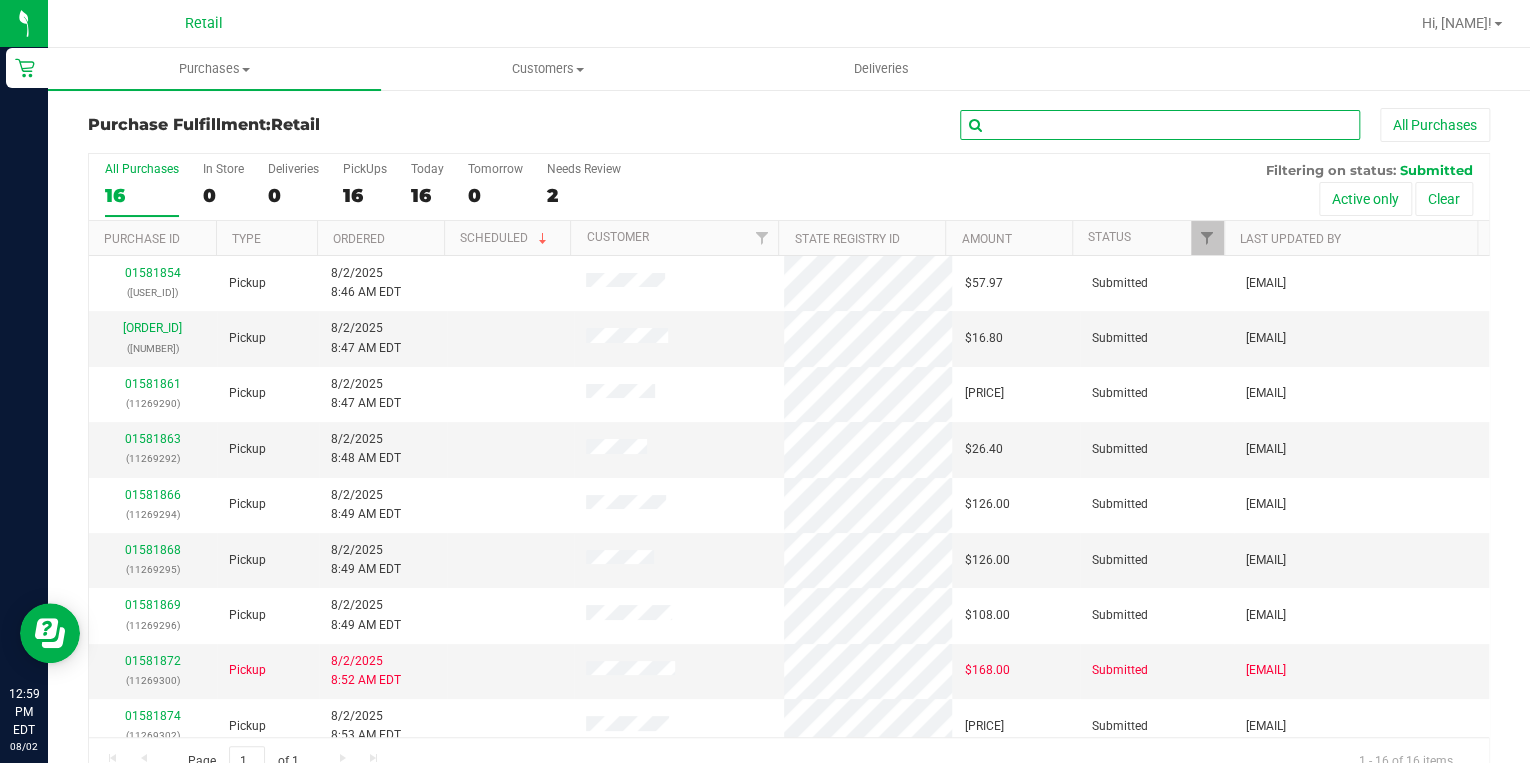 click at bounding box center (1160, 125) 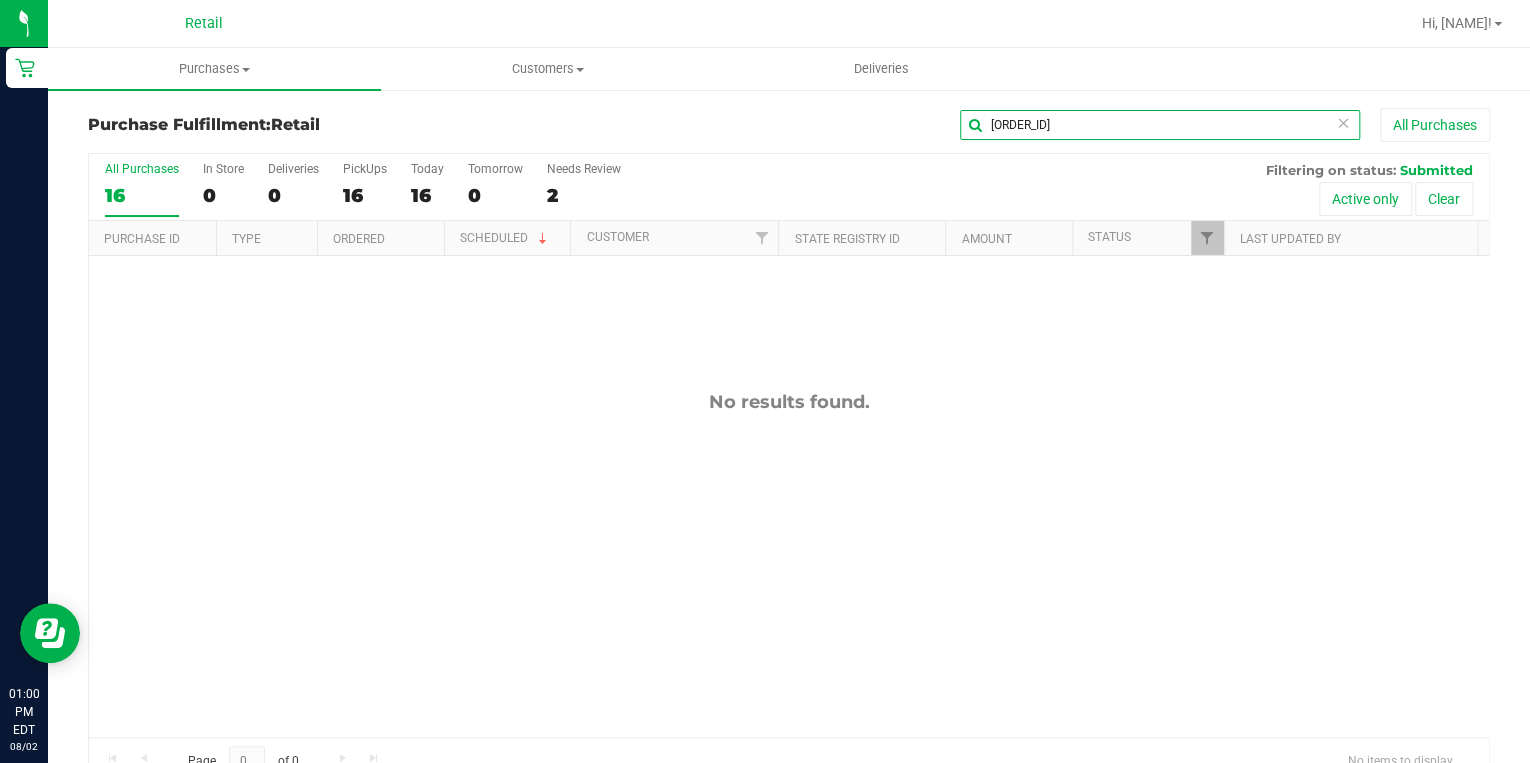 click on "Purchase Fulfillment:
Retail
3907
All Purchases
All Purchases
16
In Store
0
Deliveries
0
PickUps
16
Today
16
Tomorrow" at bounding box center (789, 447) 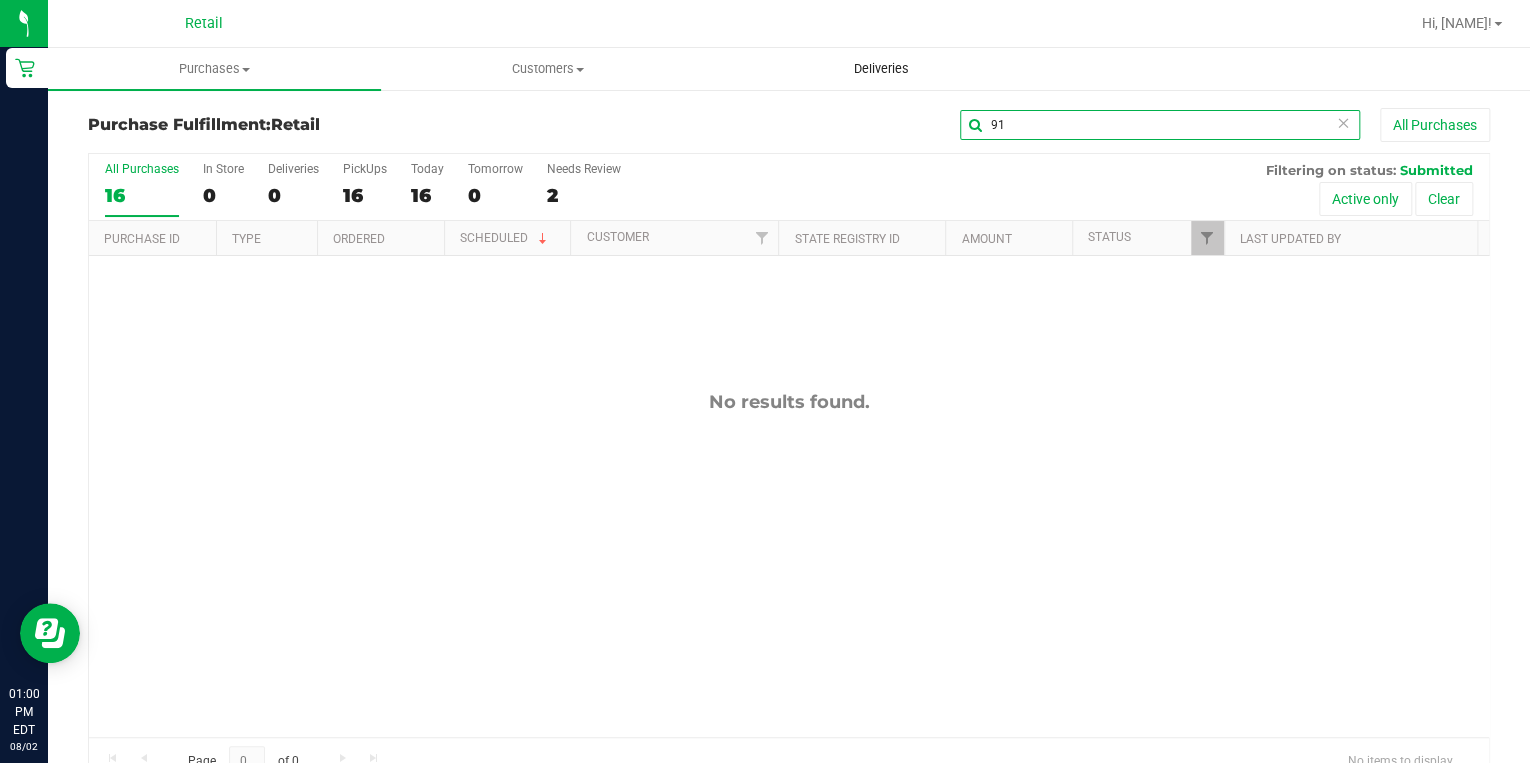 type on "9" 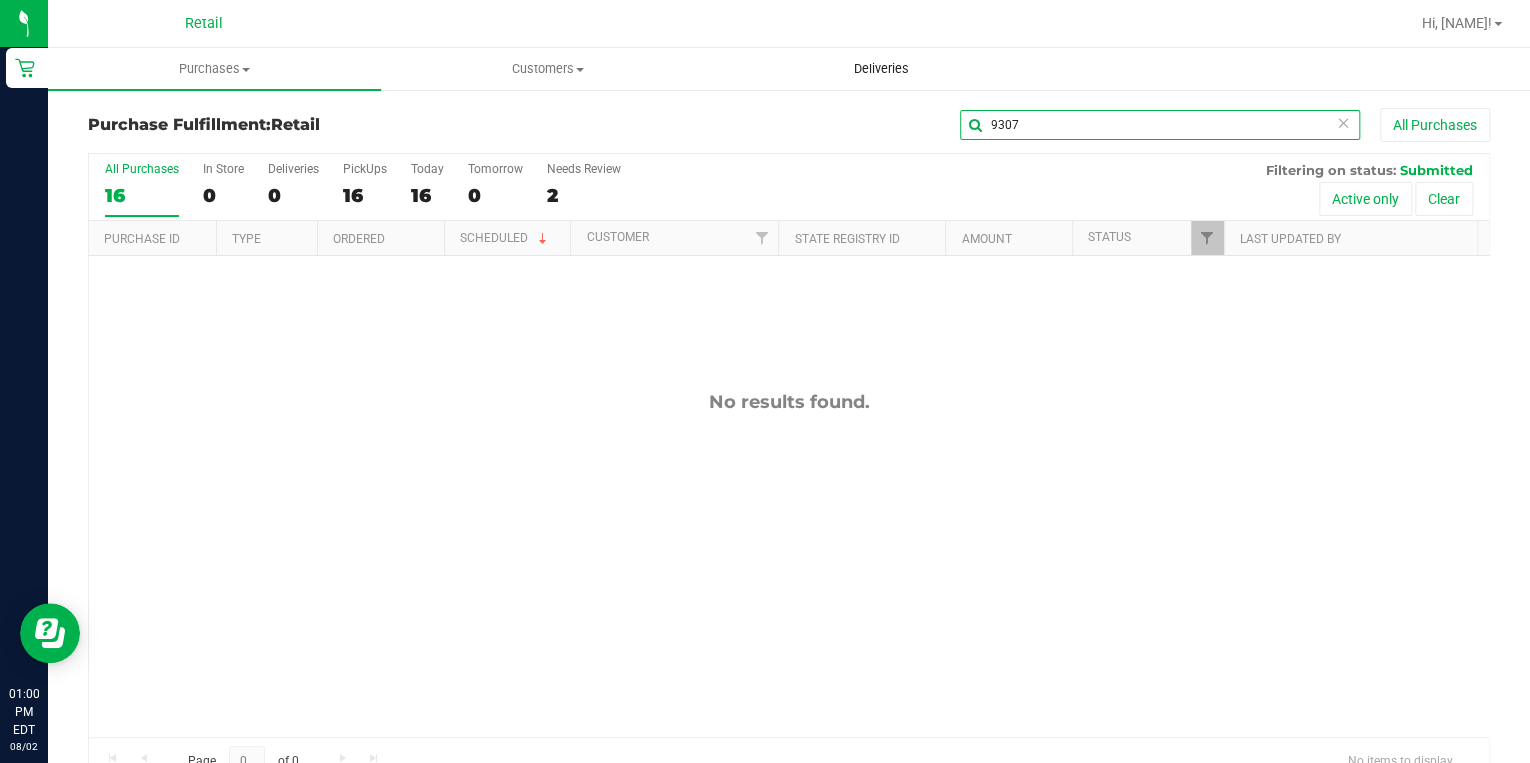 type on "9307" 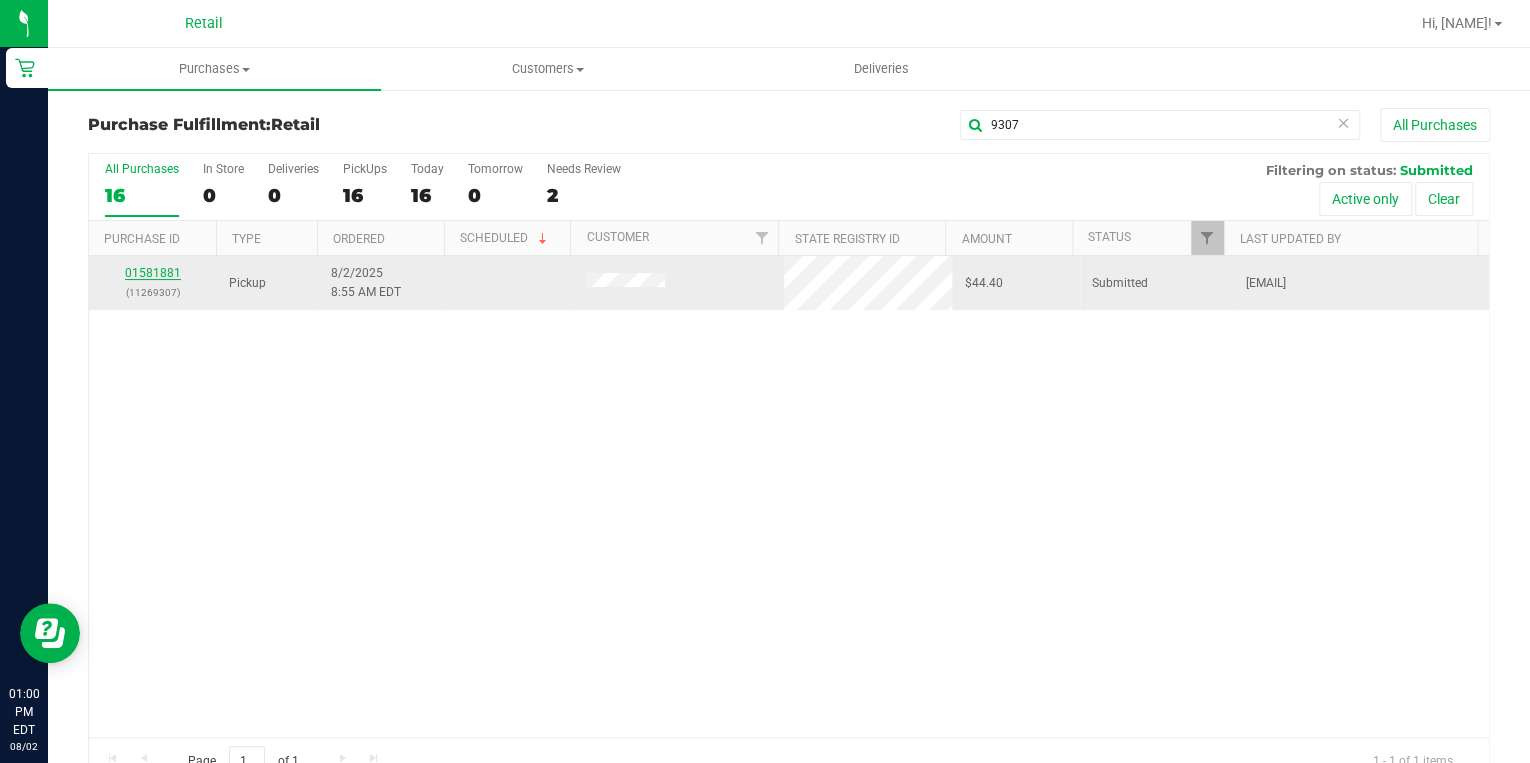 click on "01581881" at bounding box center (153, 273) 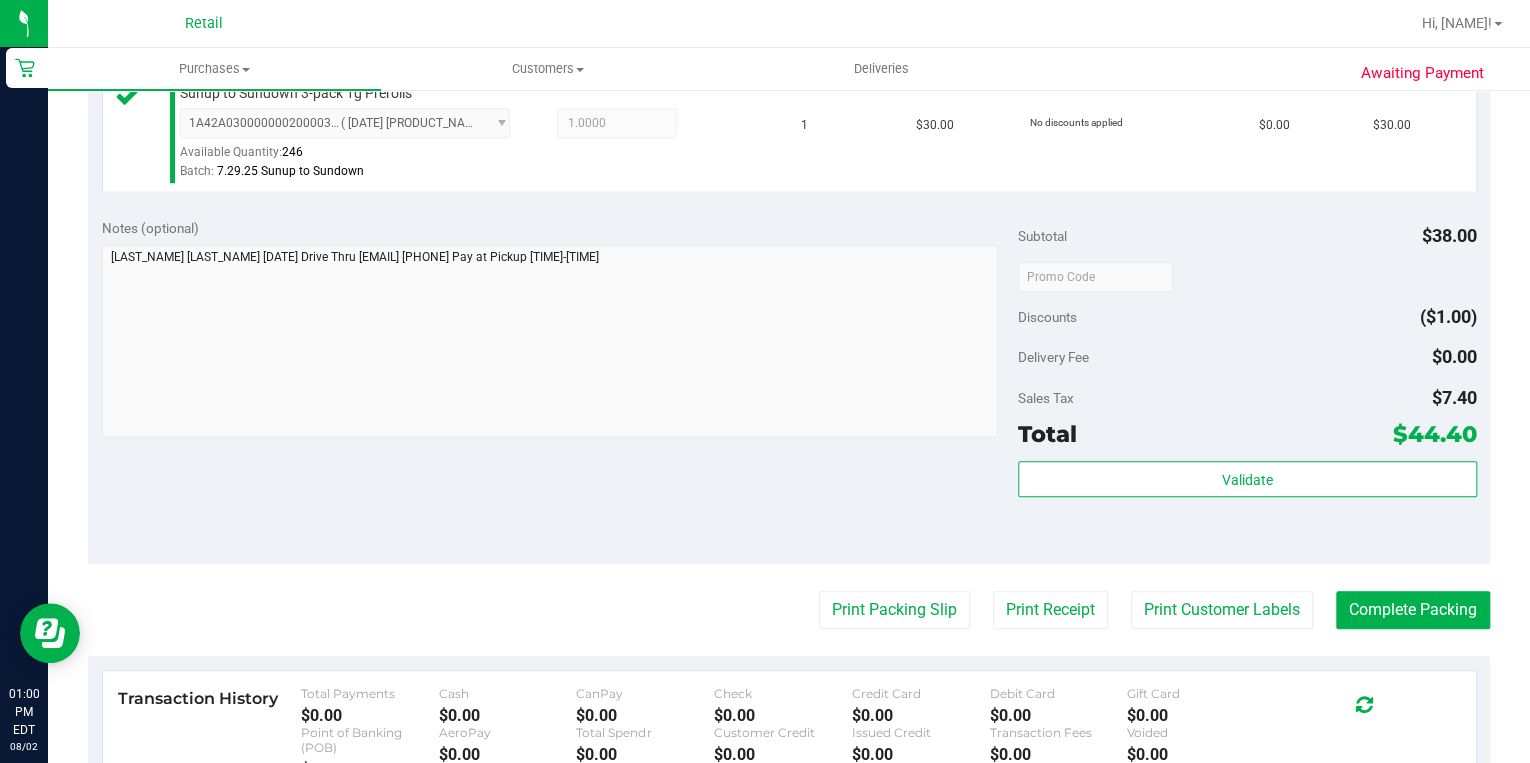scroll, scrollTop: 720, scrollLeft: 0, axis: vertical 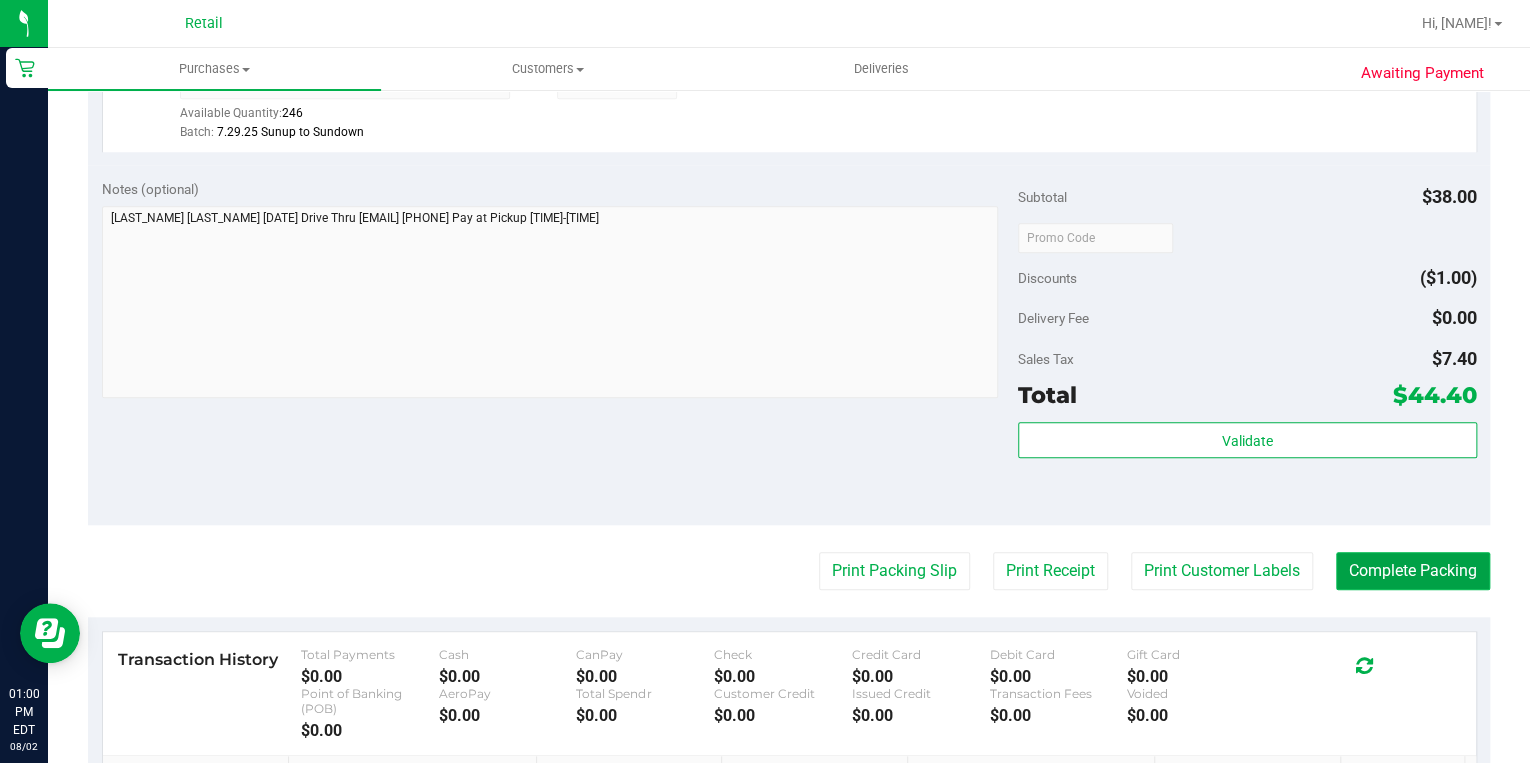 click on "Complete Packing" at bounding box center [1413, 571] 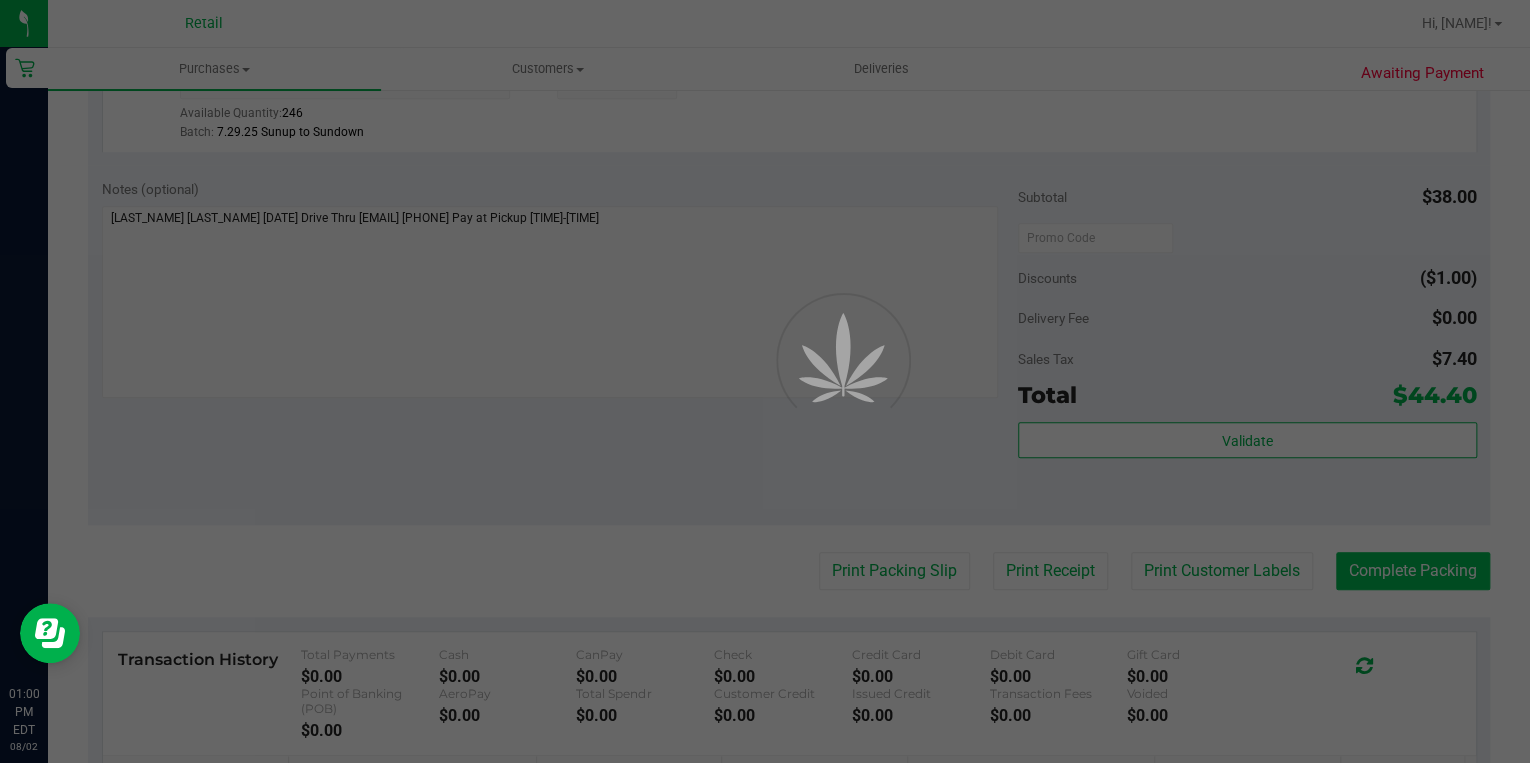 scroll, scrollTop: 0, scrollLeft: 0, axis: both 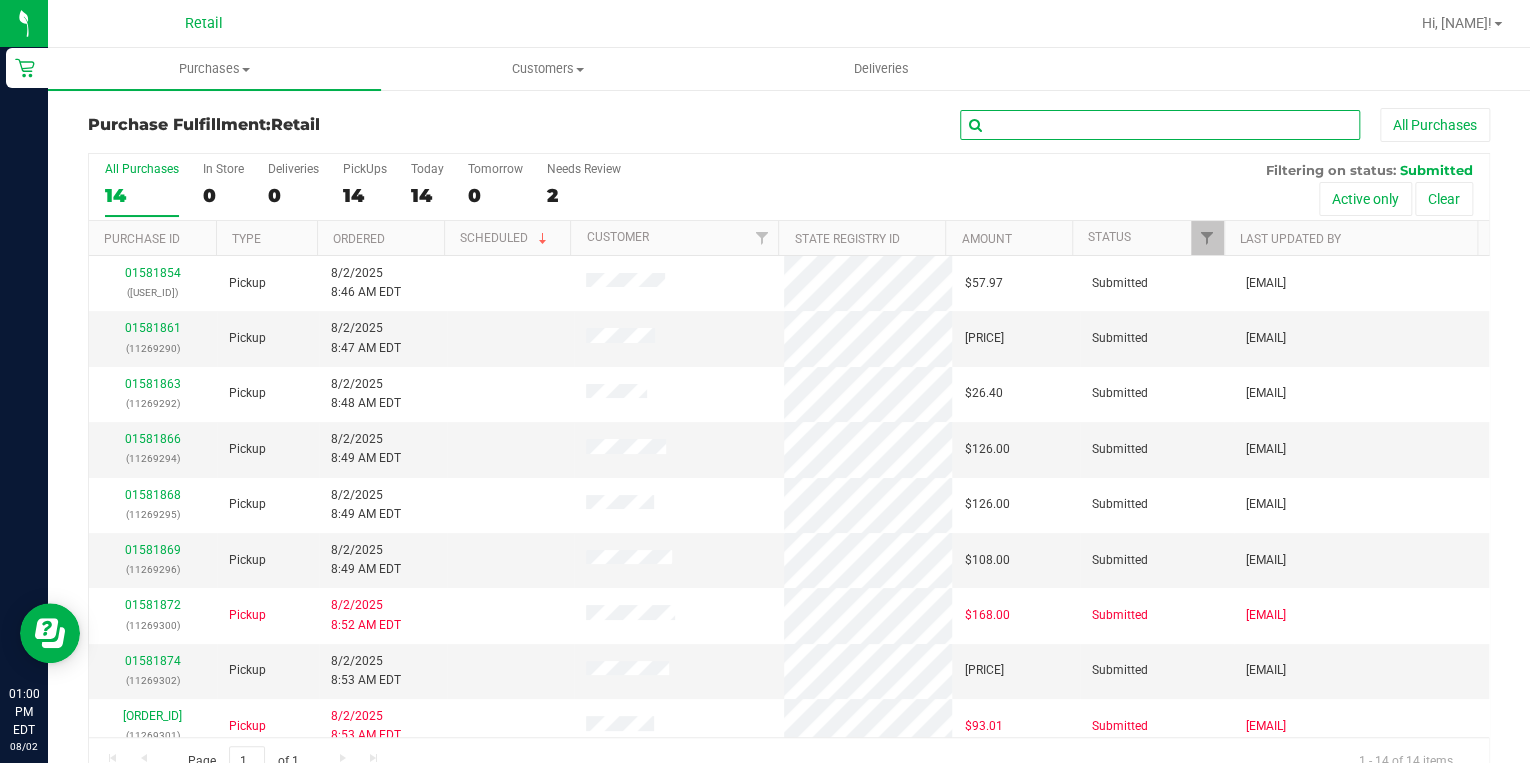 click at bounding box center [1160, 125] 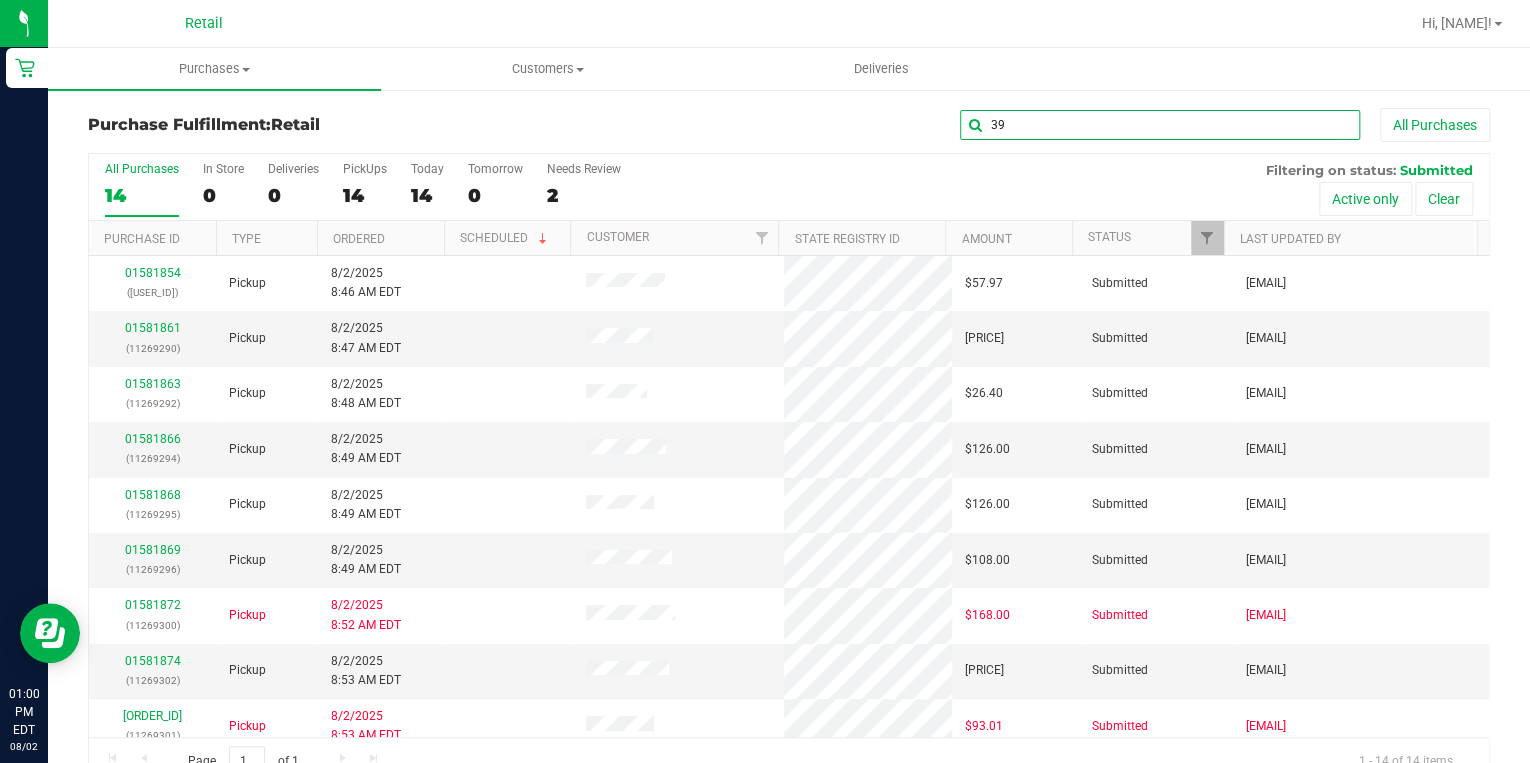 type on "3" 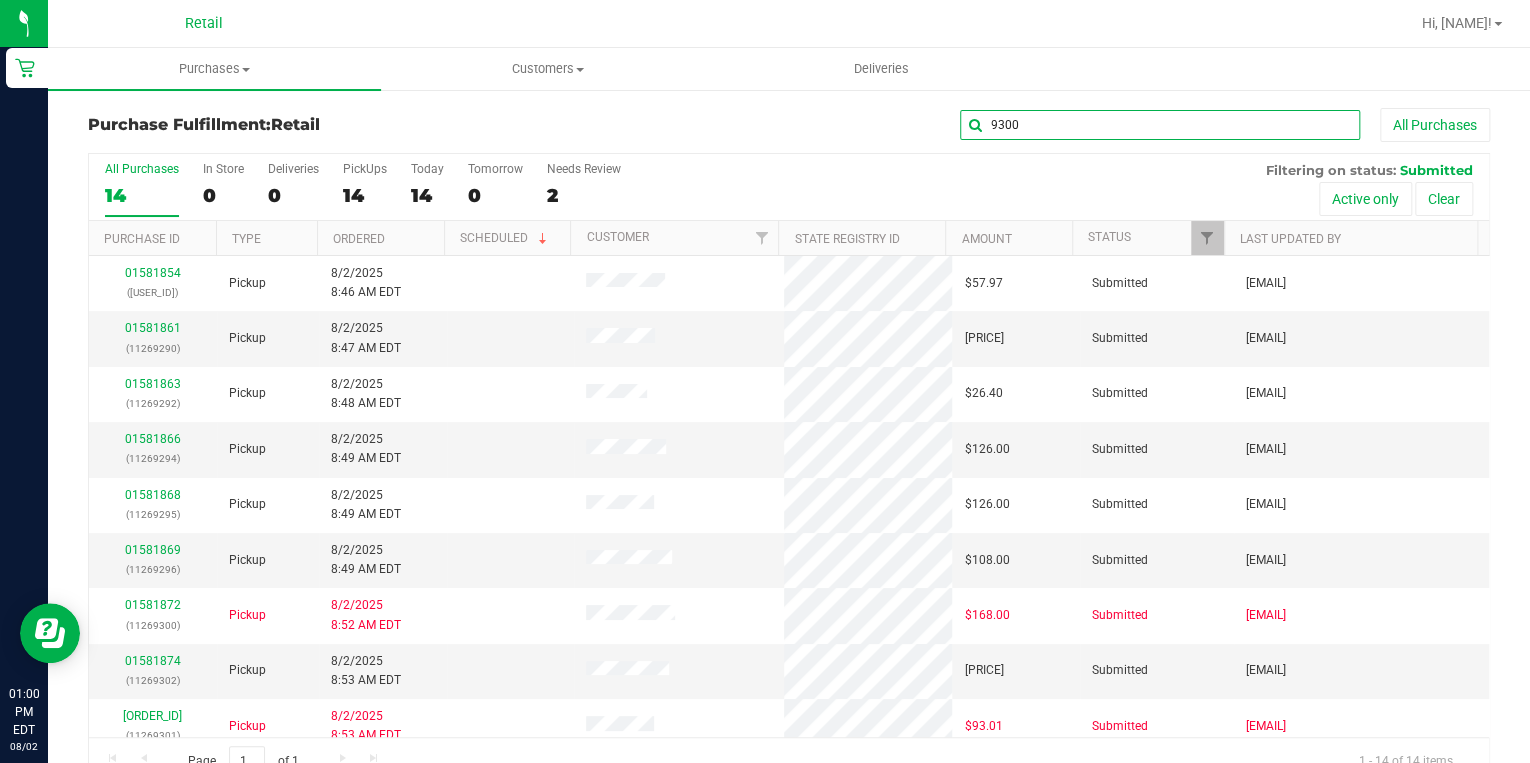 type on "9300" 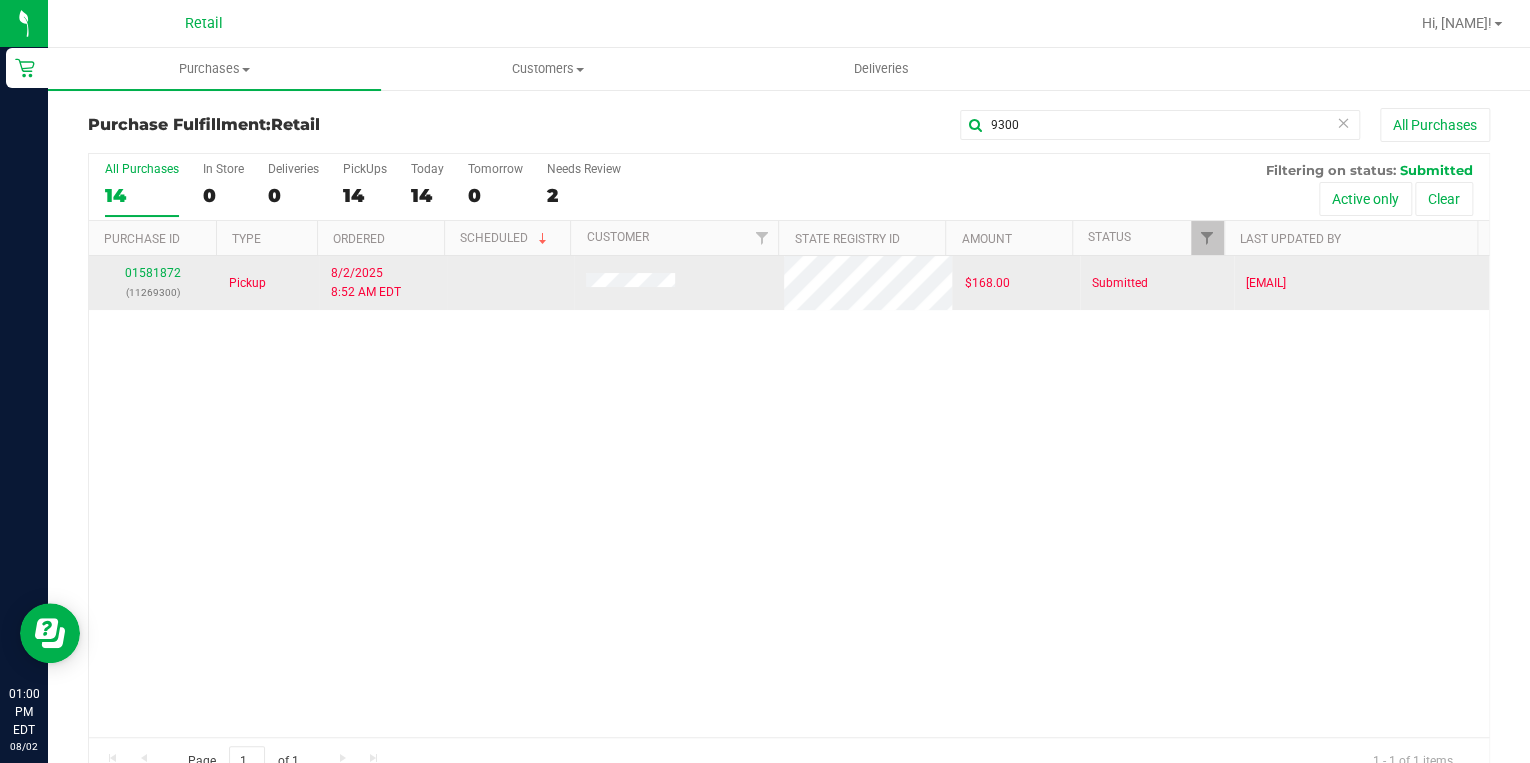 click on "01581872
(11269300)" at bounding box center [153, 283] 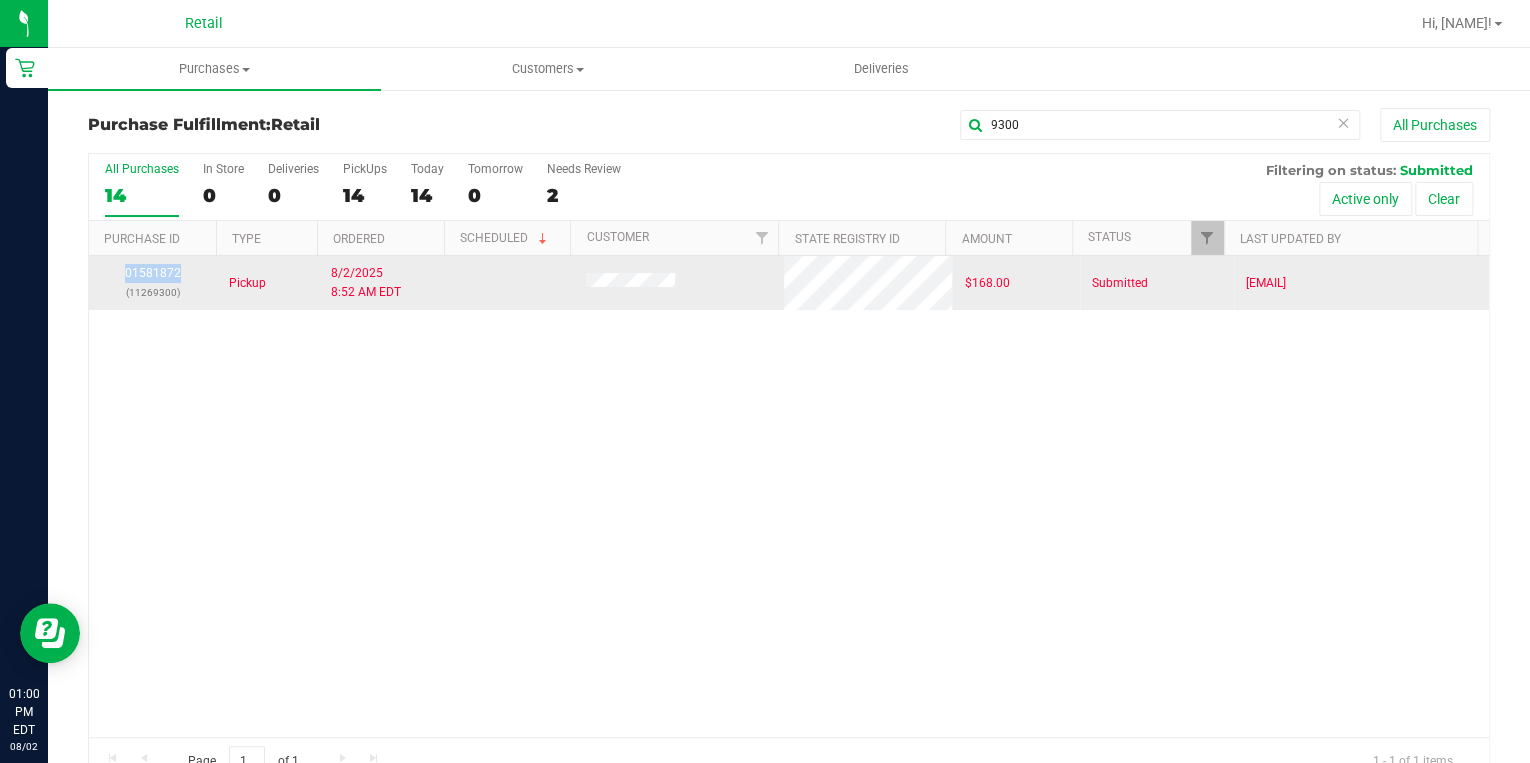 click on "01581872
(11269300)" at bounding box center [153, 283] 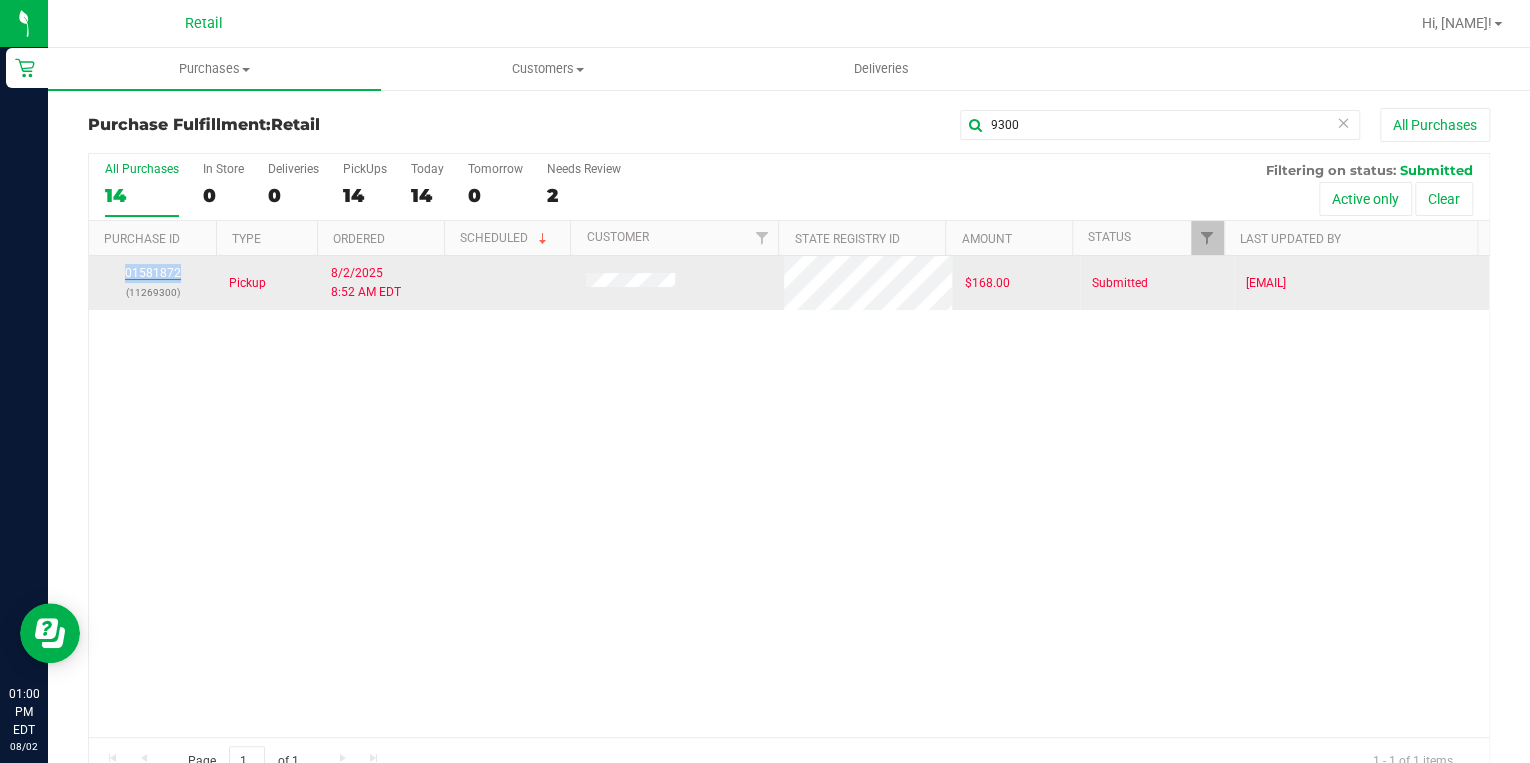 drag, startPoint x: 161, startPoint y: 262, endPoint x: 148, endPoint y: 272, distance: 16.40122 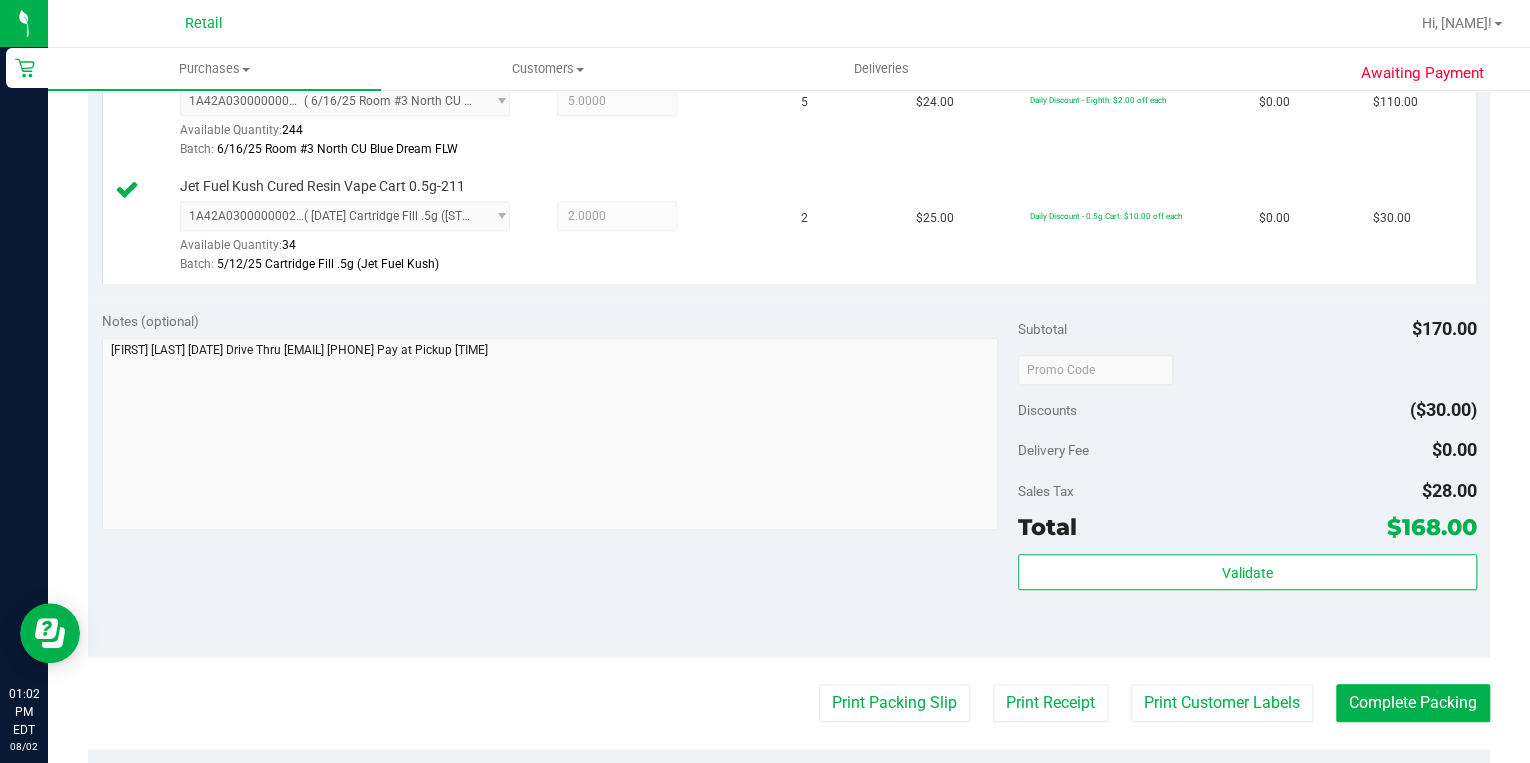scroll, scrollTop: 800, scrollLeft: 0, axis: vertical 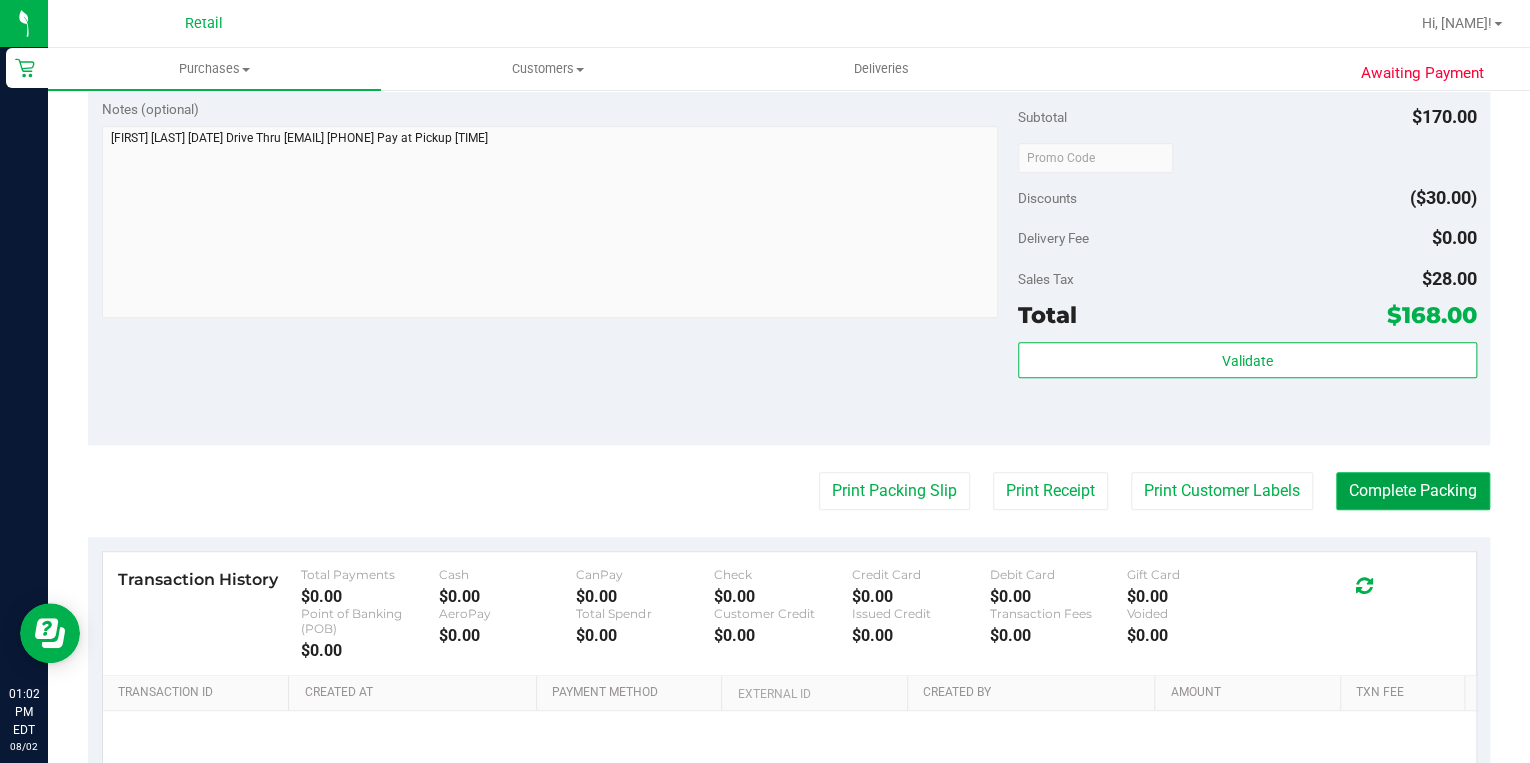 click on "Complete Packing" at bounding box center (1413, 491) 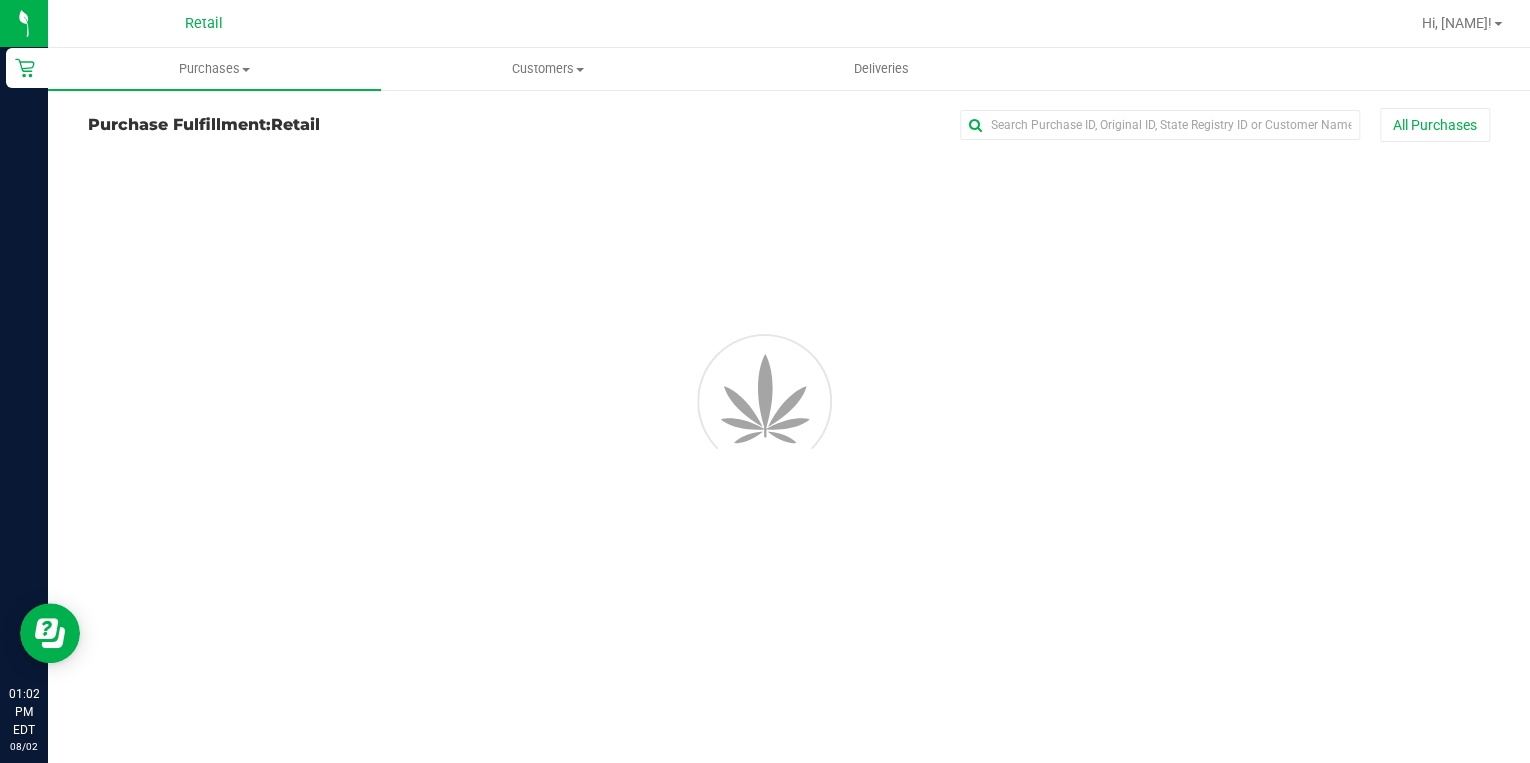 scroll, scrollTop: 0, scrollLeft: 0, axis: both 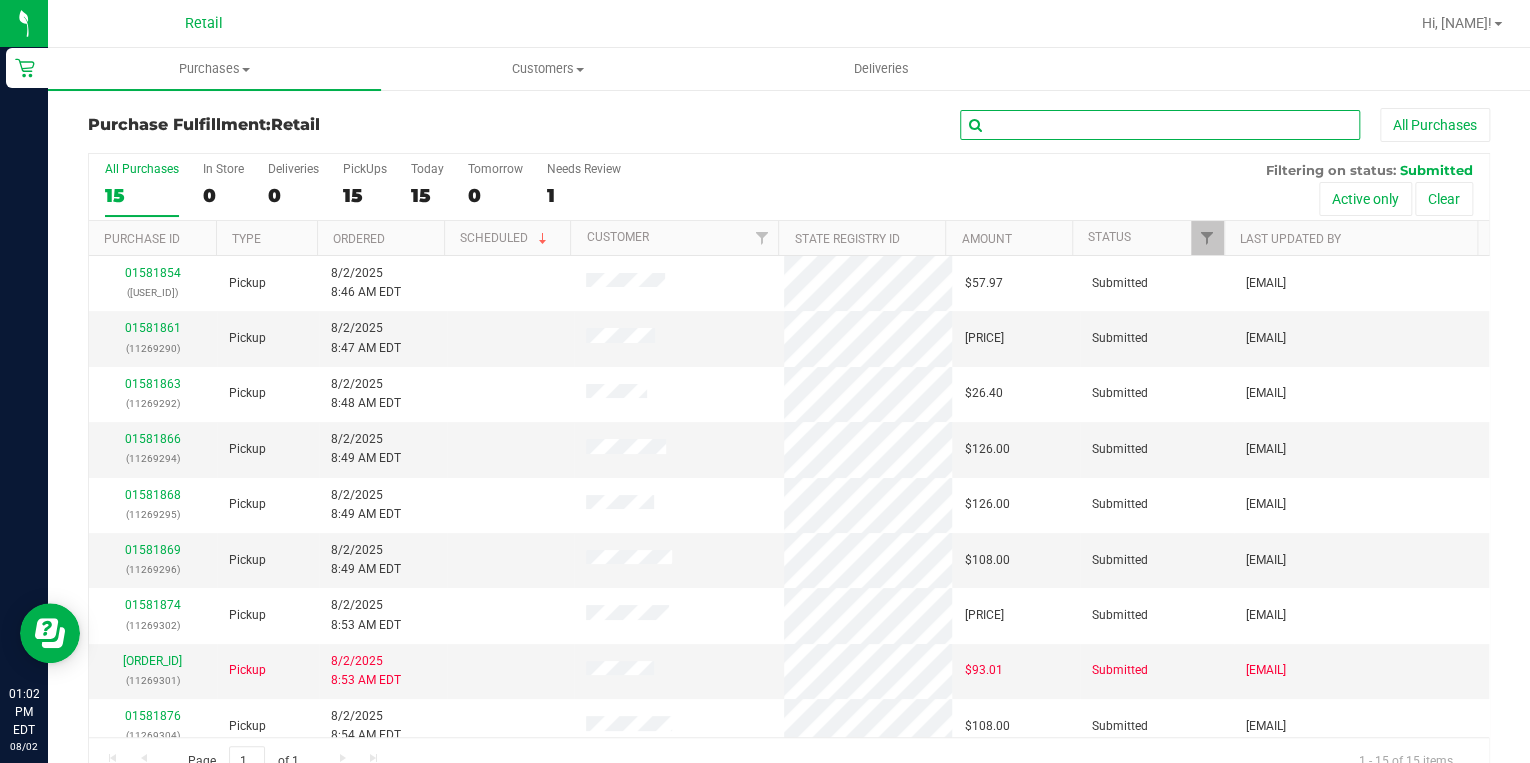 click at bounding box center [1160, 125] 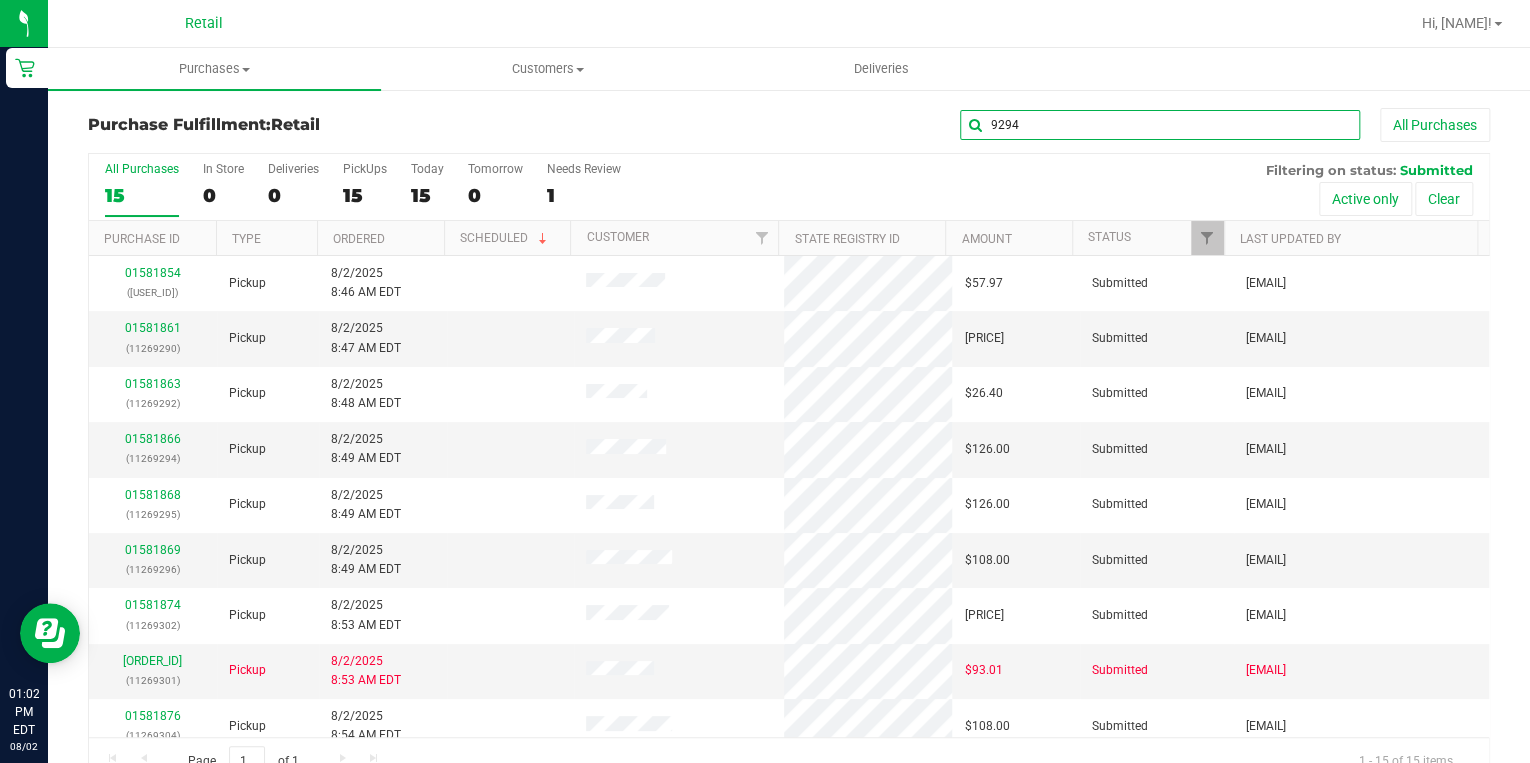 type on "9294" 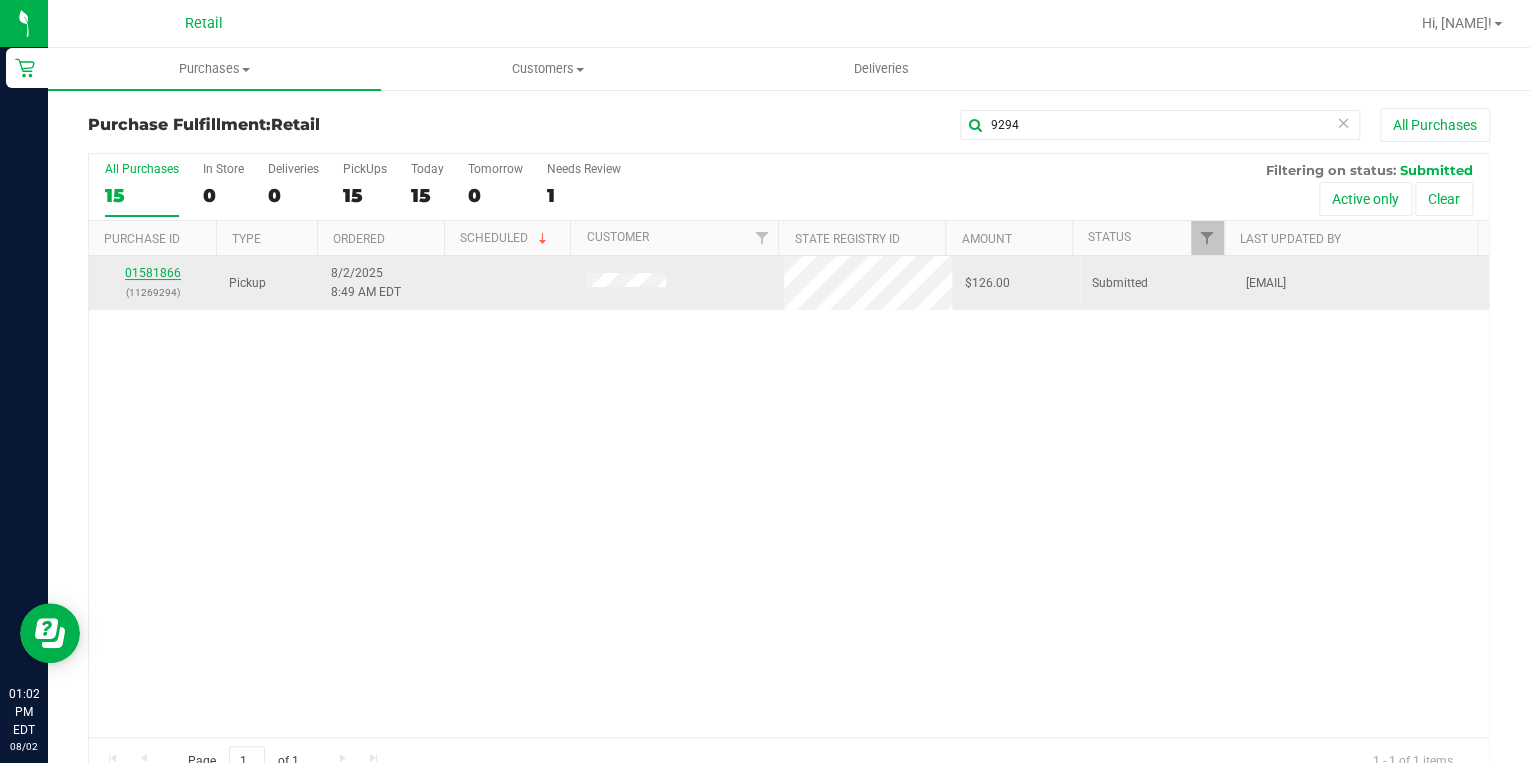 click on "01581866" at bounding box center (153, 273) 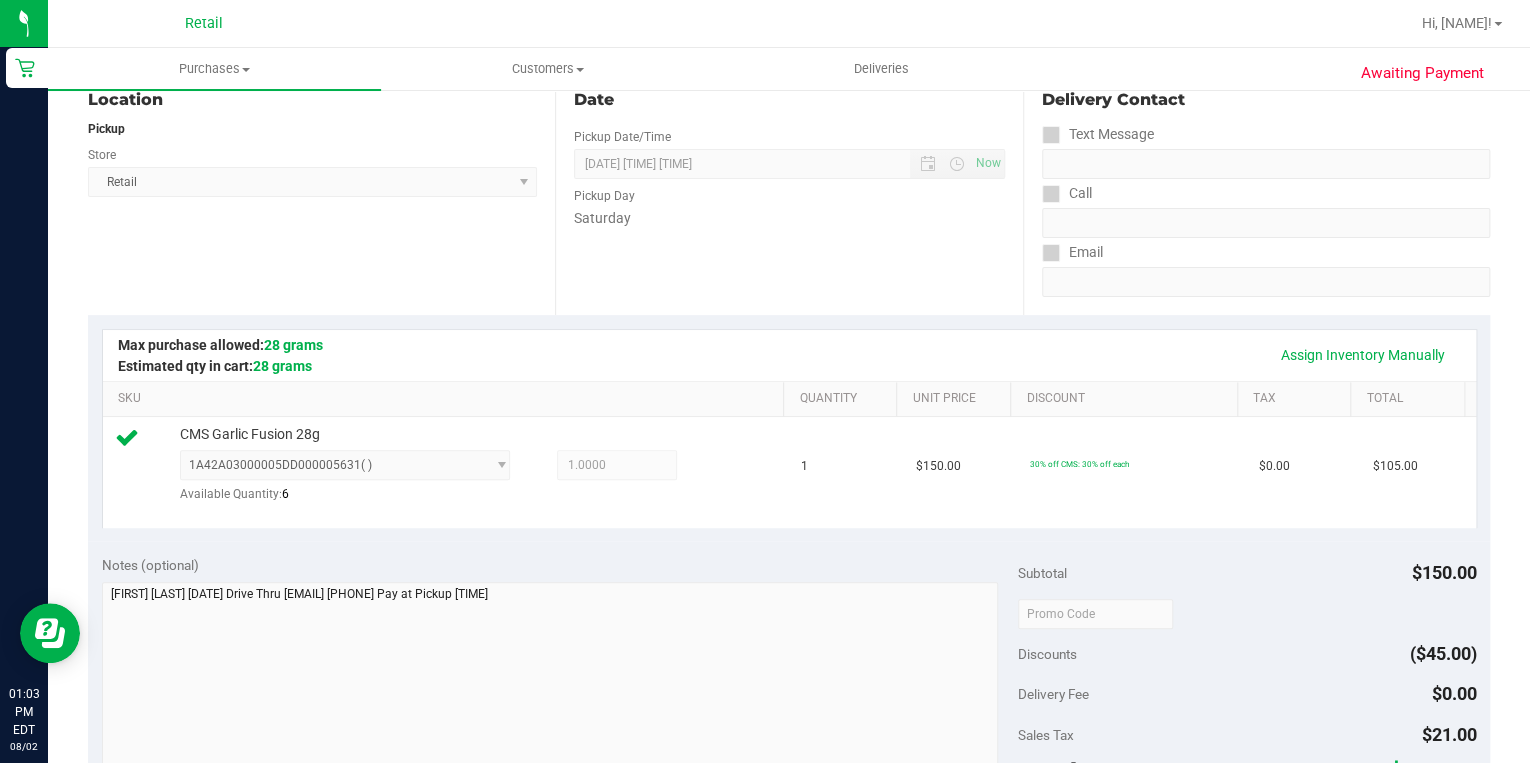 scroll, scrollTop: 480, scrollLeft: 0, axis: vertical 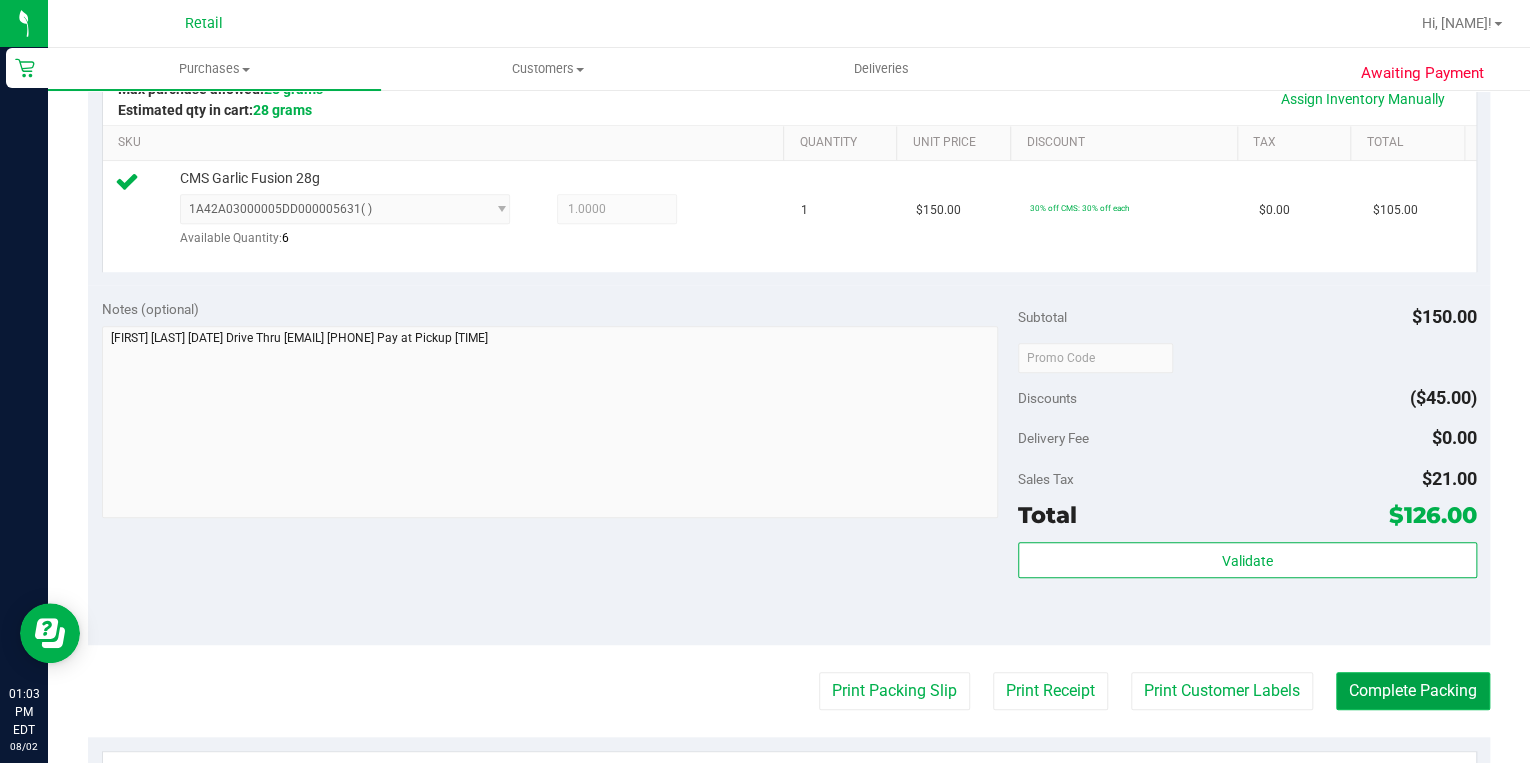 click on "Complete Packing" at bounding box center (1413, 691) 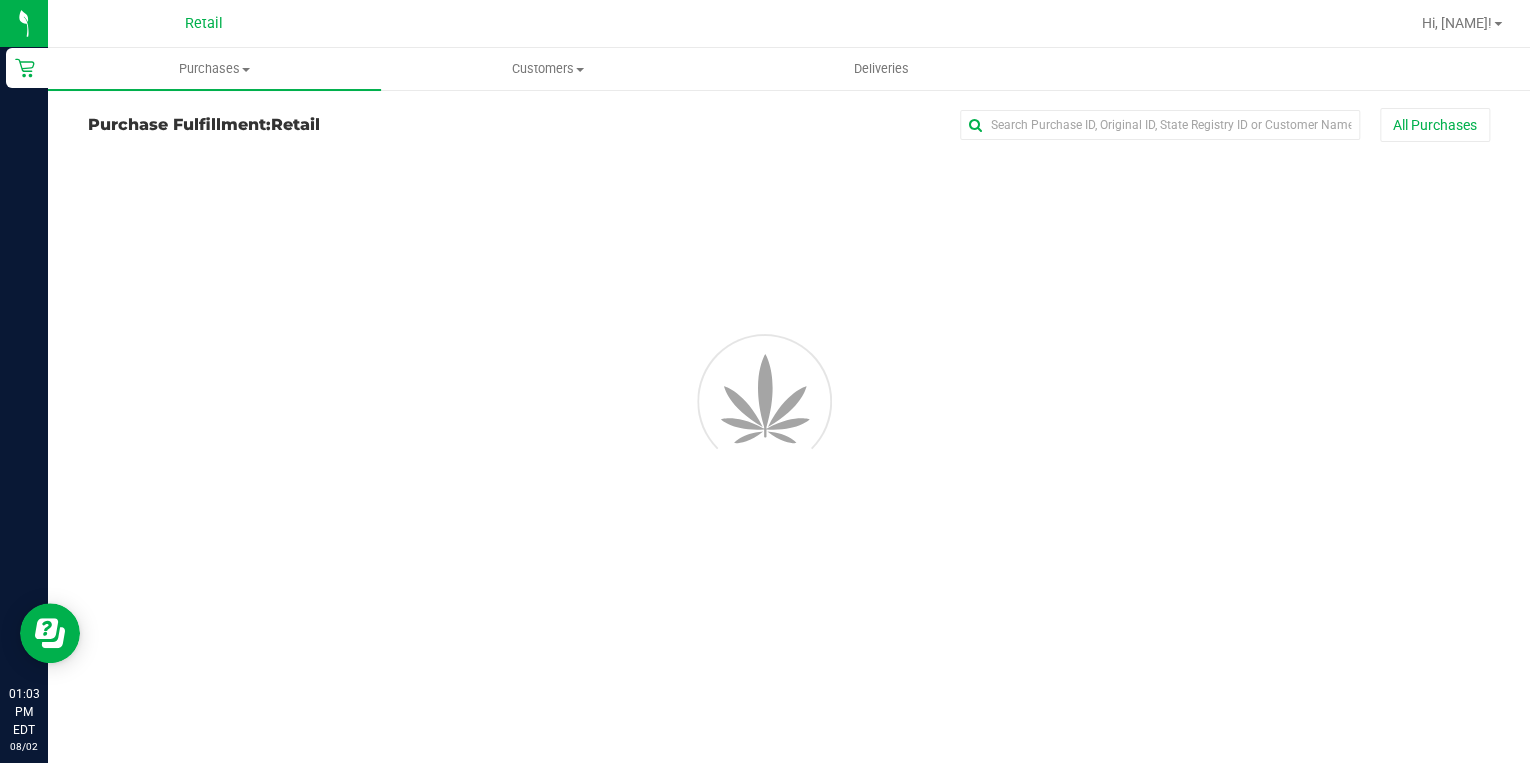 scroll, scrollTop: 0, scrollLeft: 0, axis: both 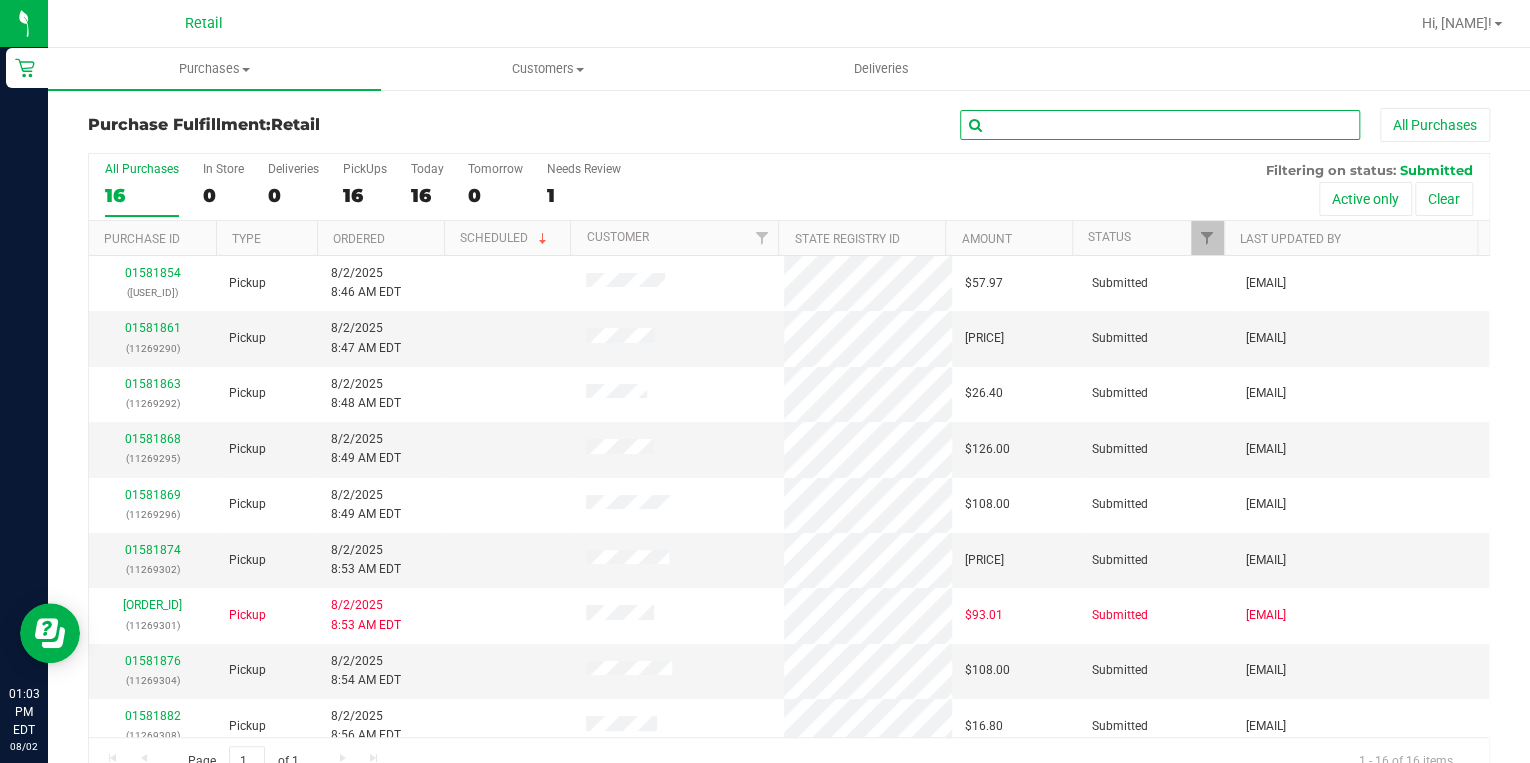 click at bounding box center (1160, 125) 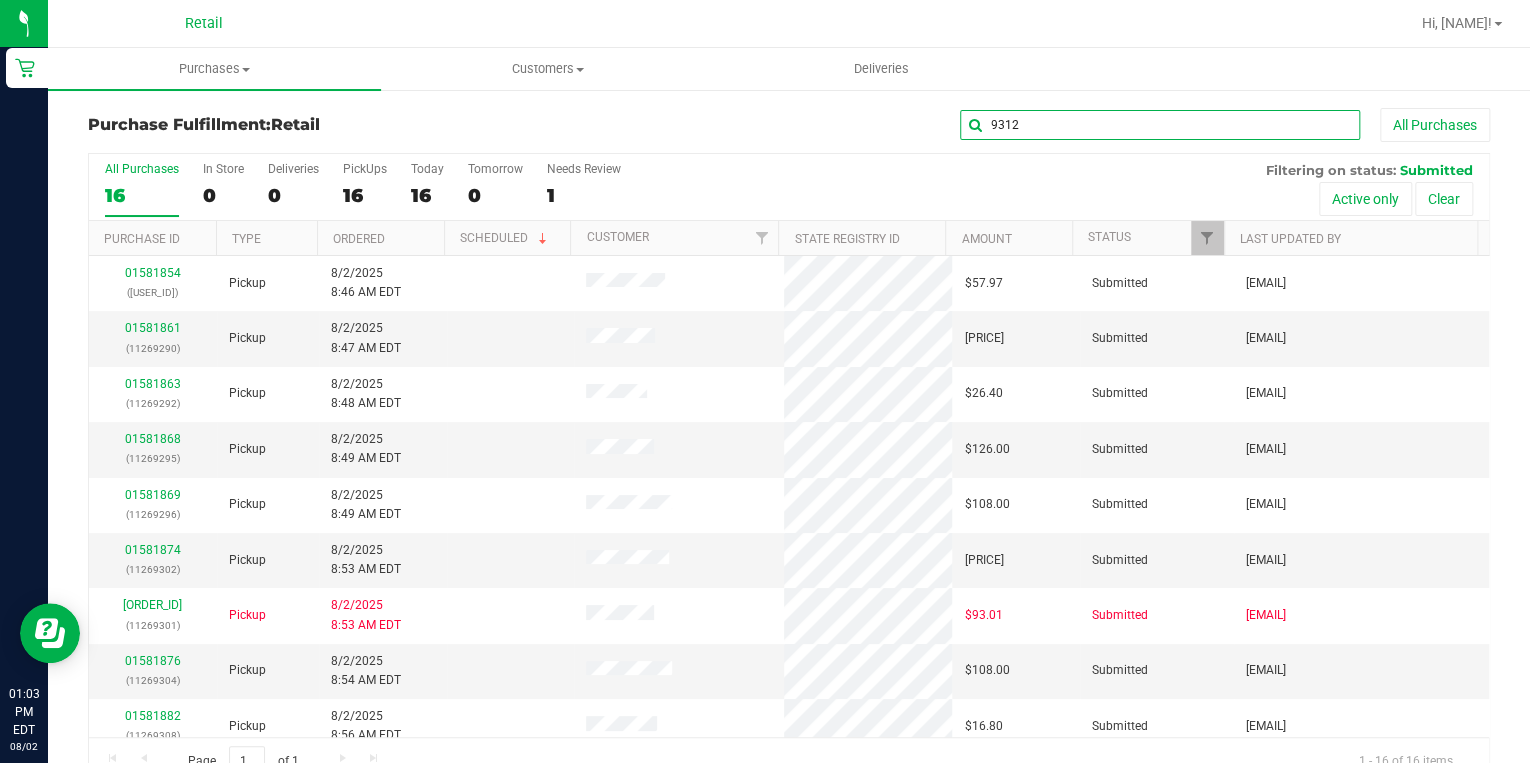 type on "9312" 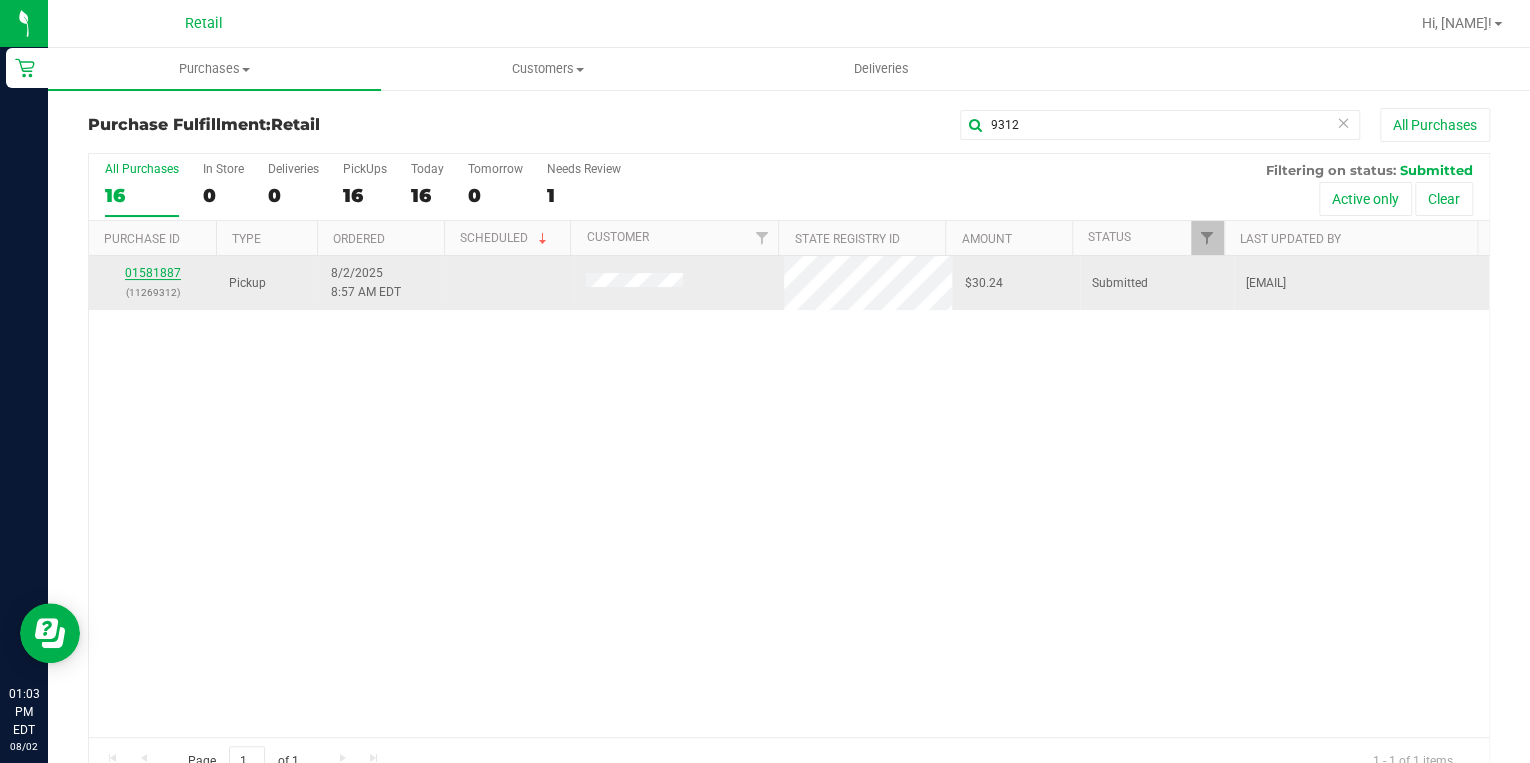 click on "01581887" at bounding box center [153, 273] 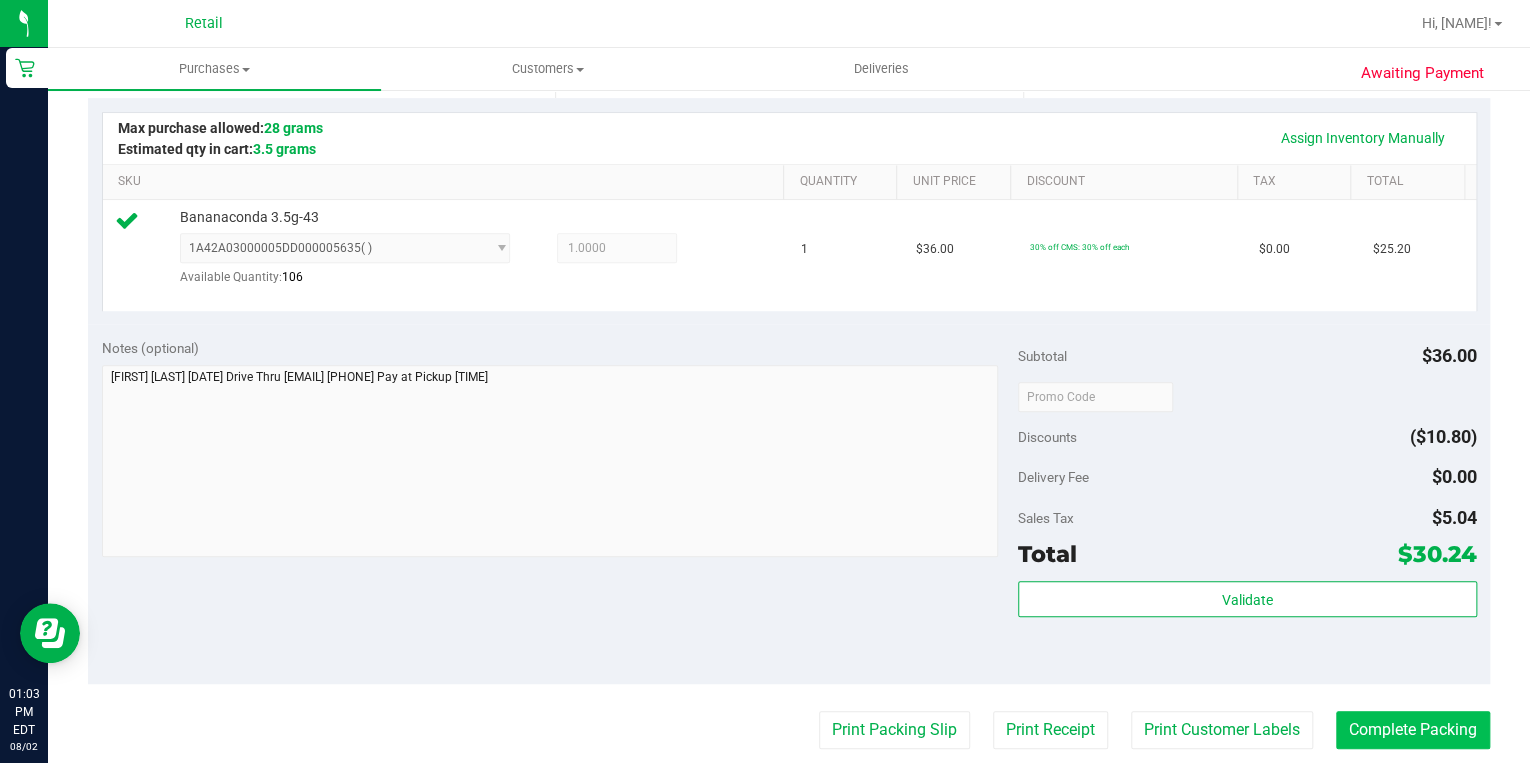 scroll, scrollTop: 480, scrollLeft: 0, axis: vertical 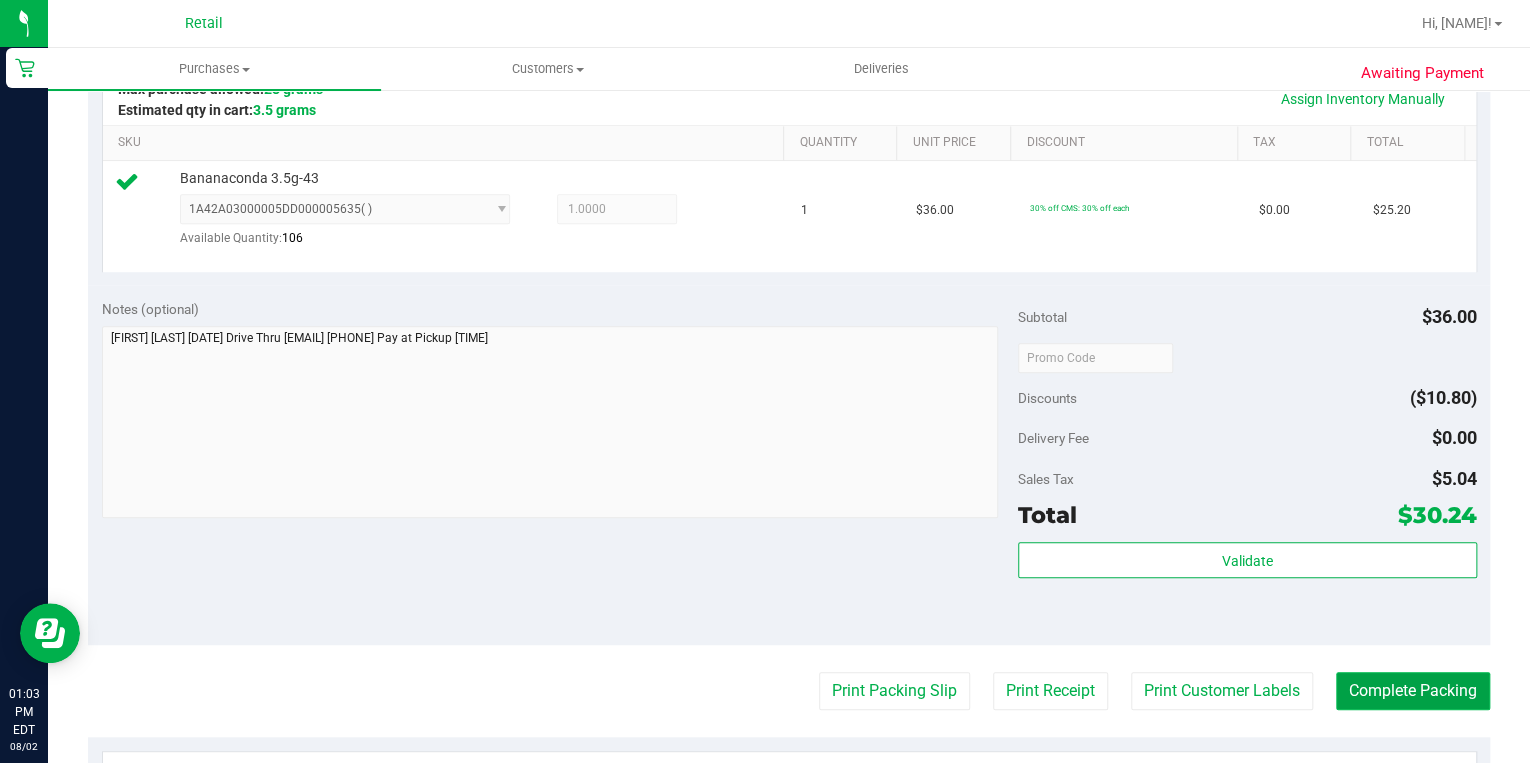 click on "Complete Packing" at bounding box center [1413, 691] 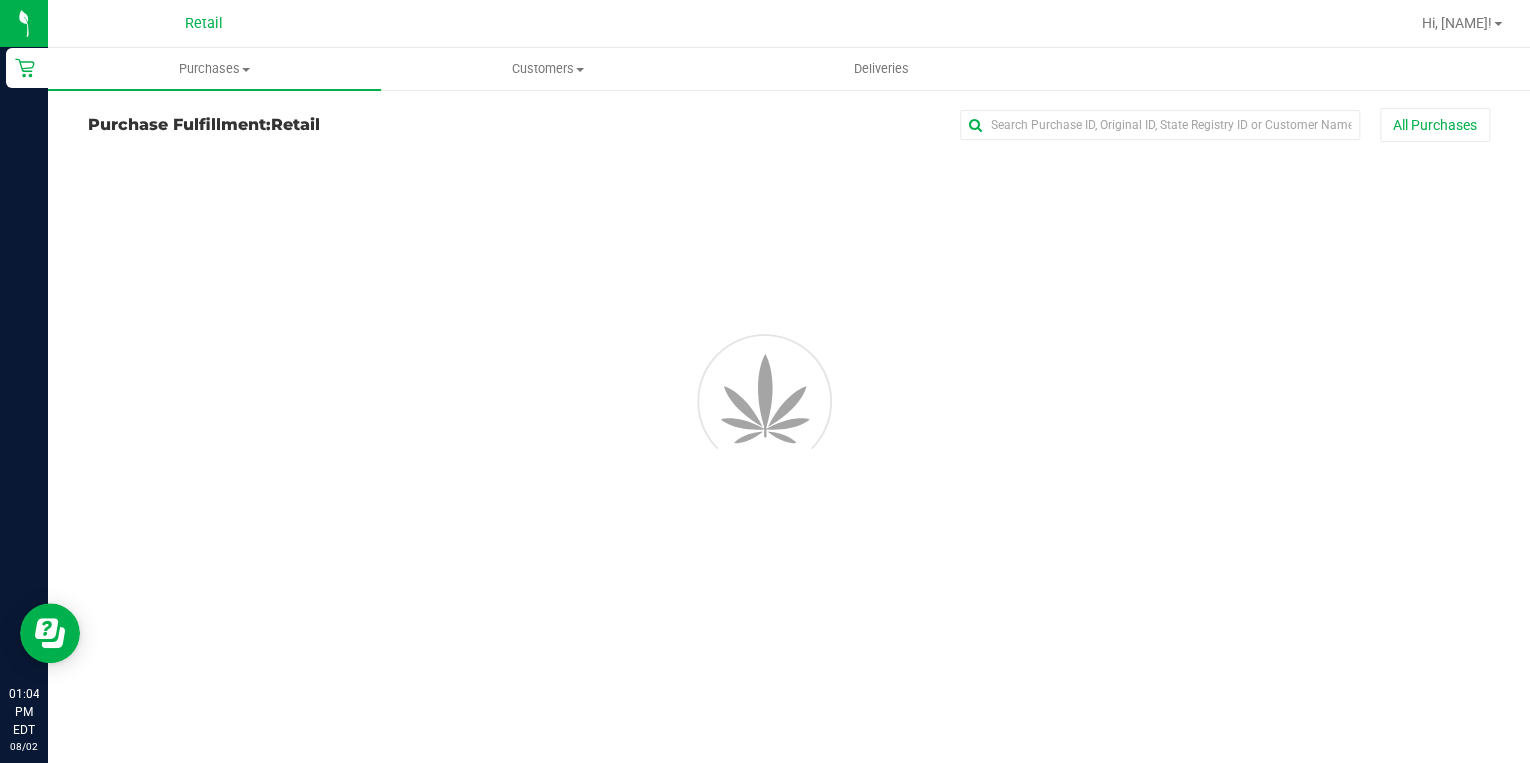 scroll, scrollTop: 0, scrollLeft: 0, axis: both 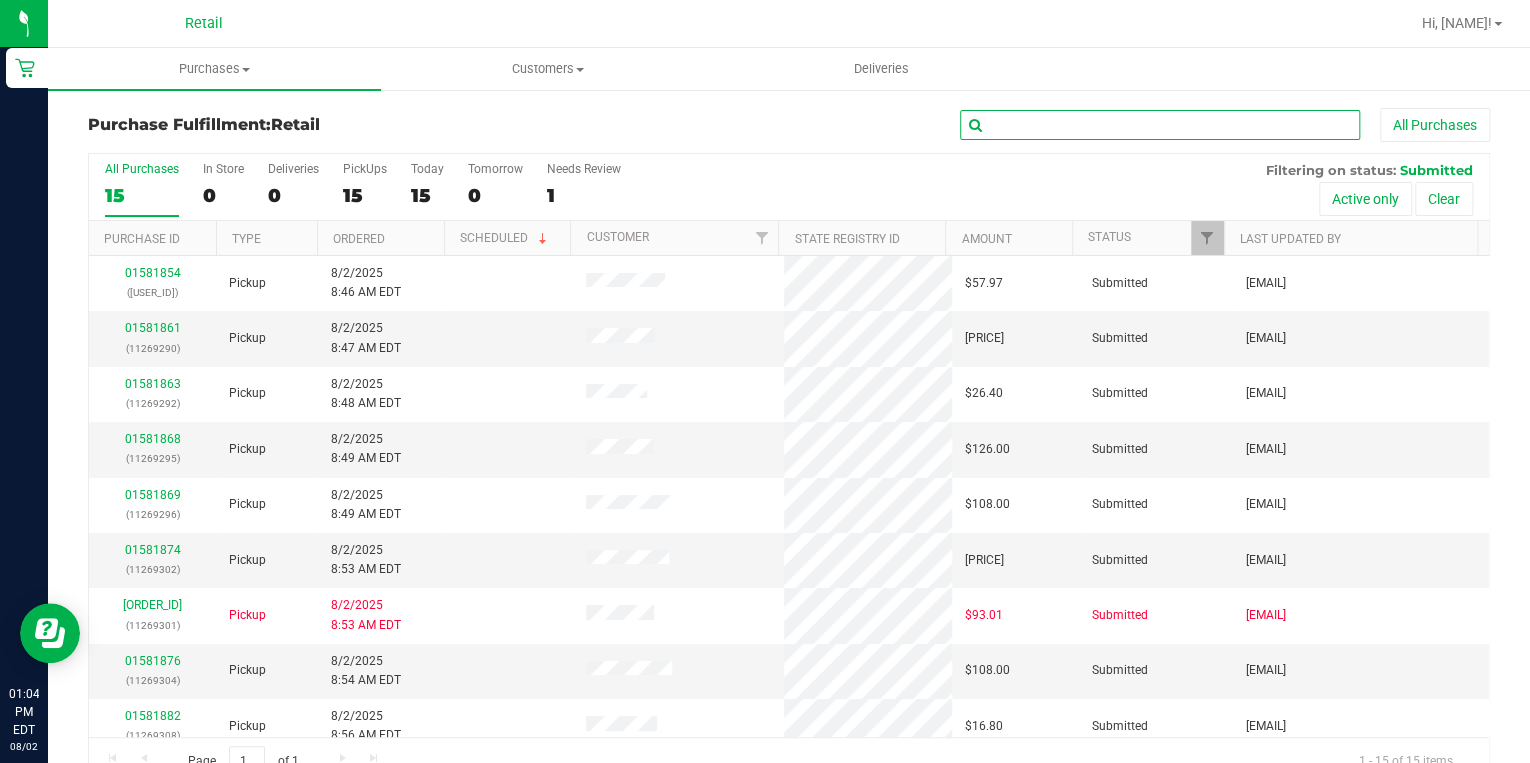 click at bounding box center [1160, 125] 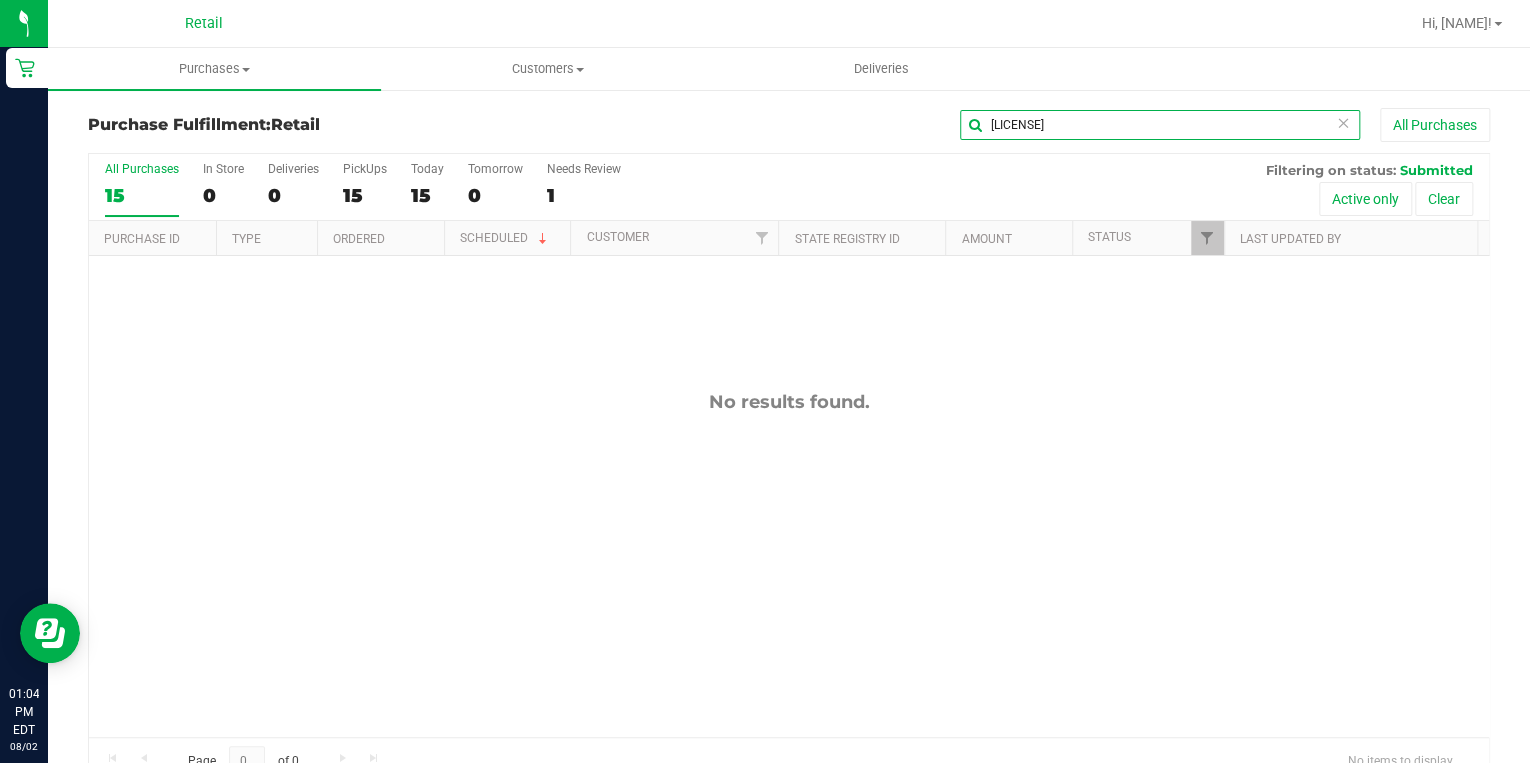 drag, startPoint x: 1005, startPoint y: 124, endPoint x: 1260, endPoint y: 114, distance: 255.196 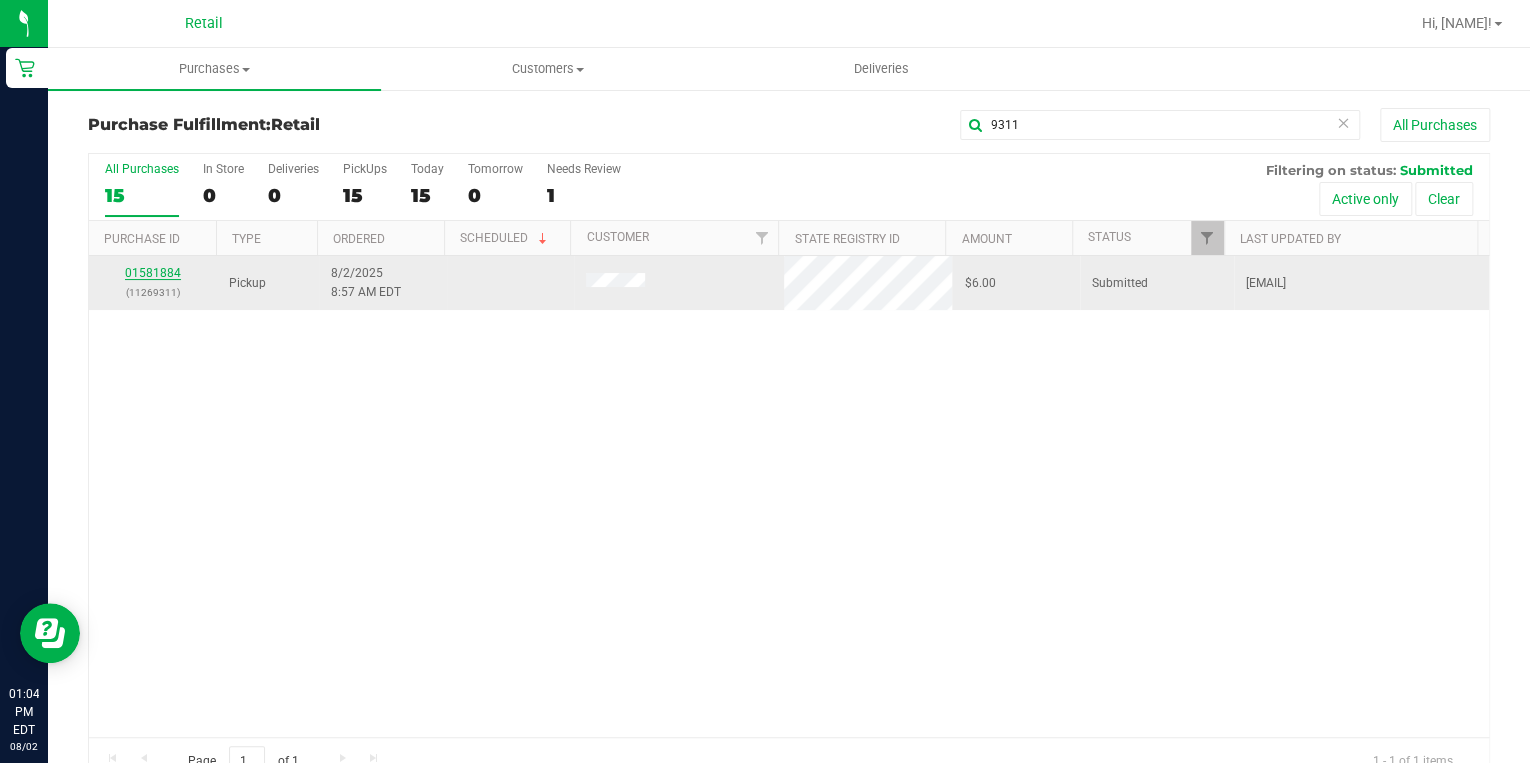 click on "01581884" at bounding box center [153, 273] 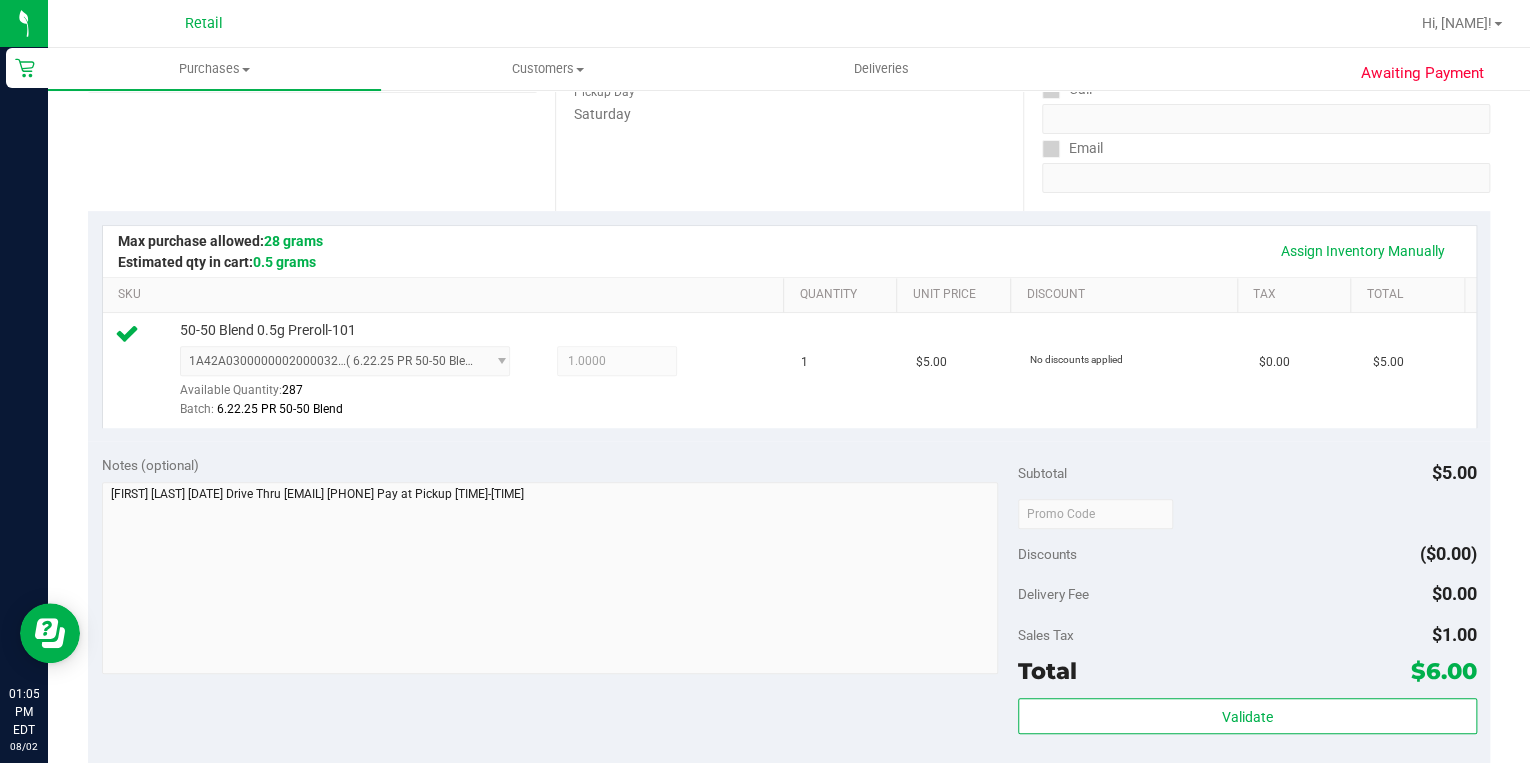 scroll, scrollTop: 480, scrollLeft: 0, axis: vertical 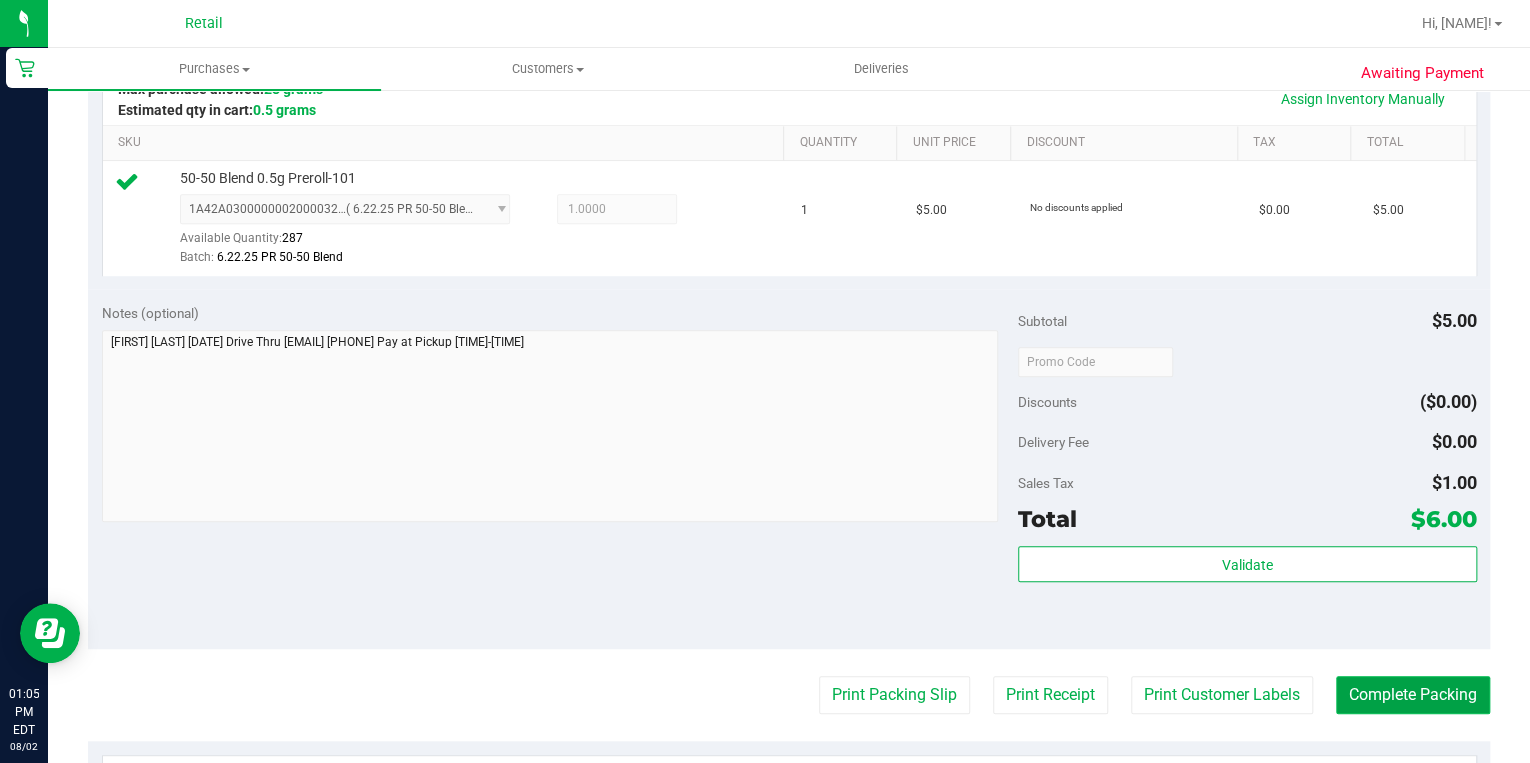 click on "Complete Packing" at bounding box center [1413, 695] 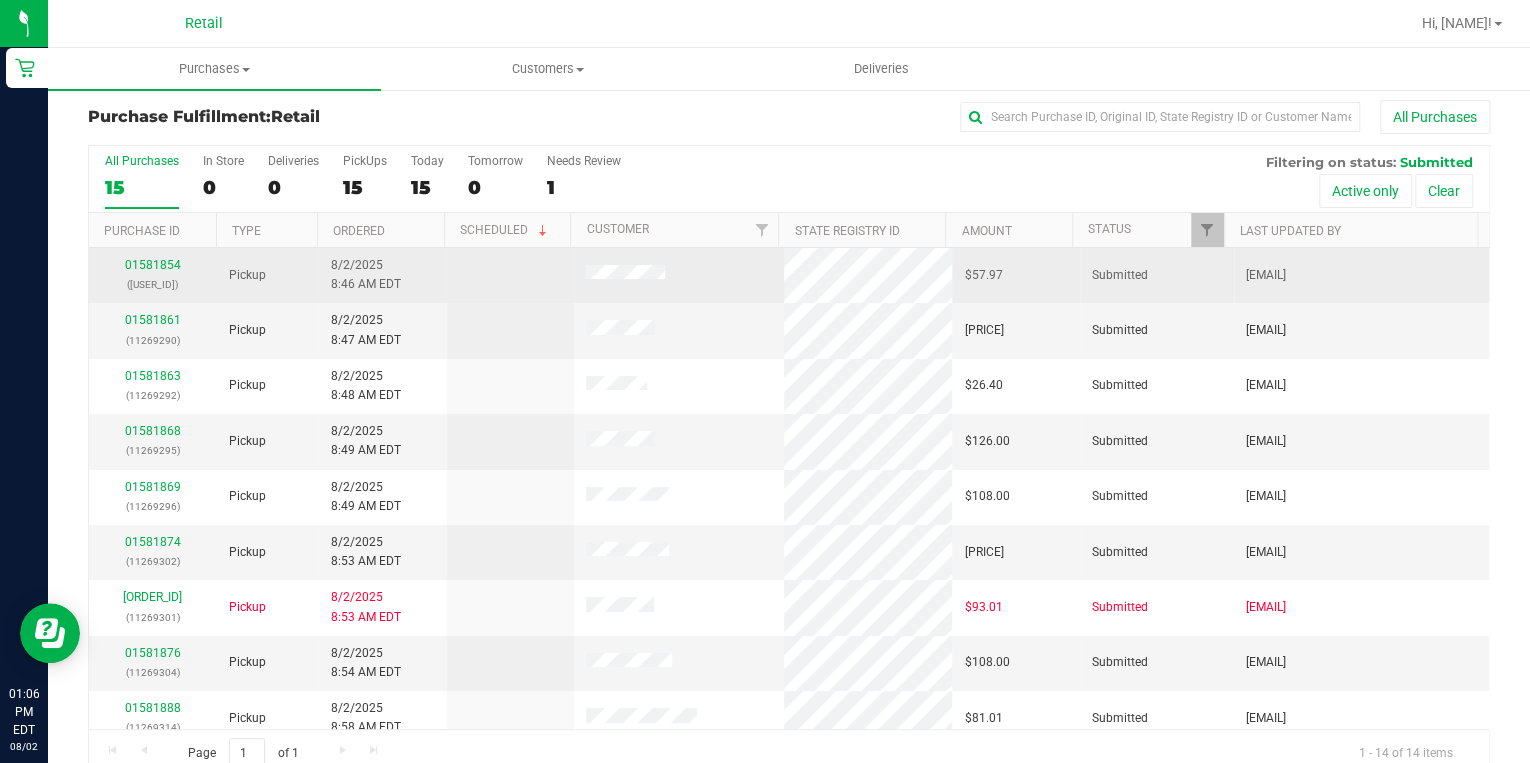 scroll, scrollTop: 0, scrollLeft: 0, axis: both 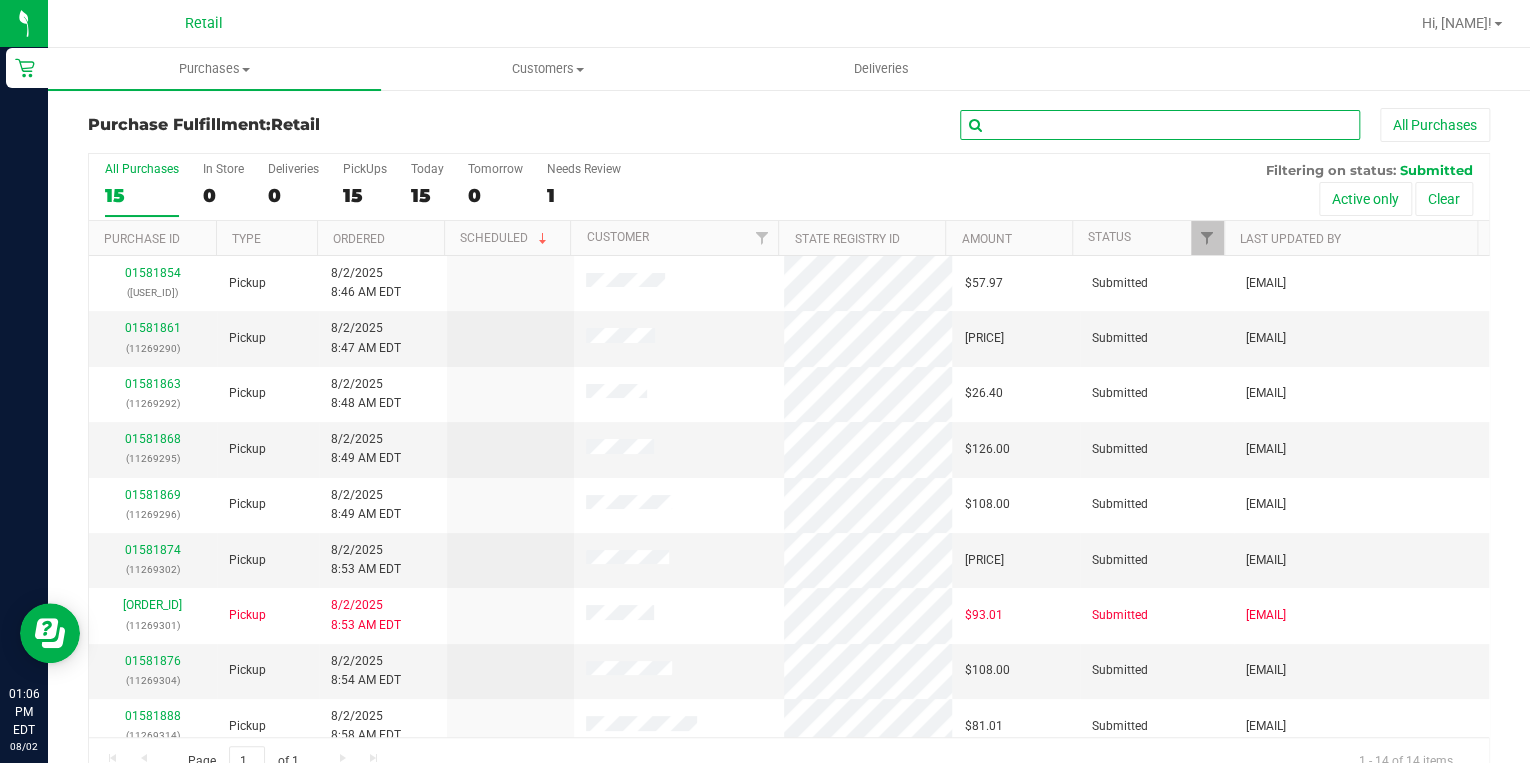 click at bounding box center (1160, 125) 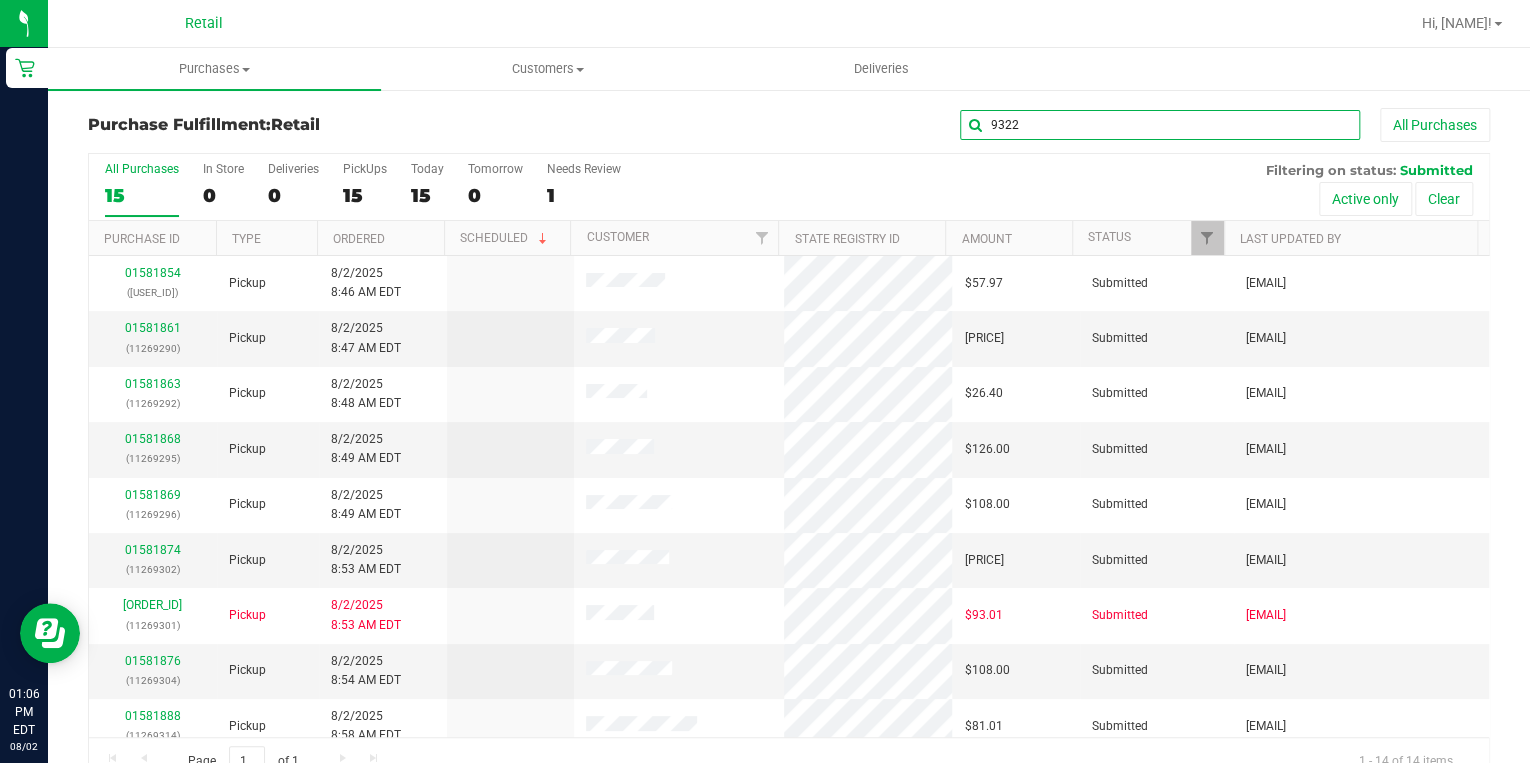 type on "9322" 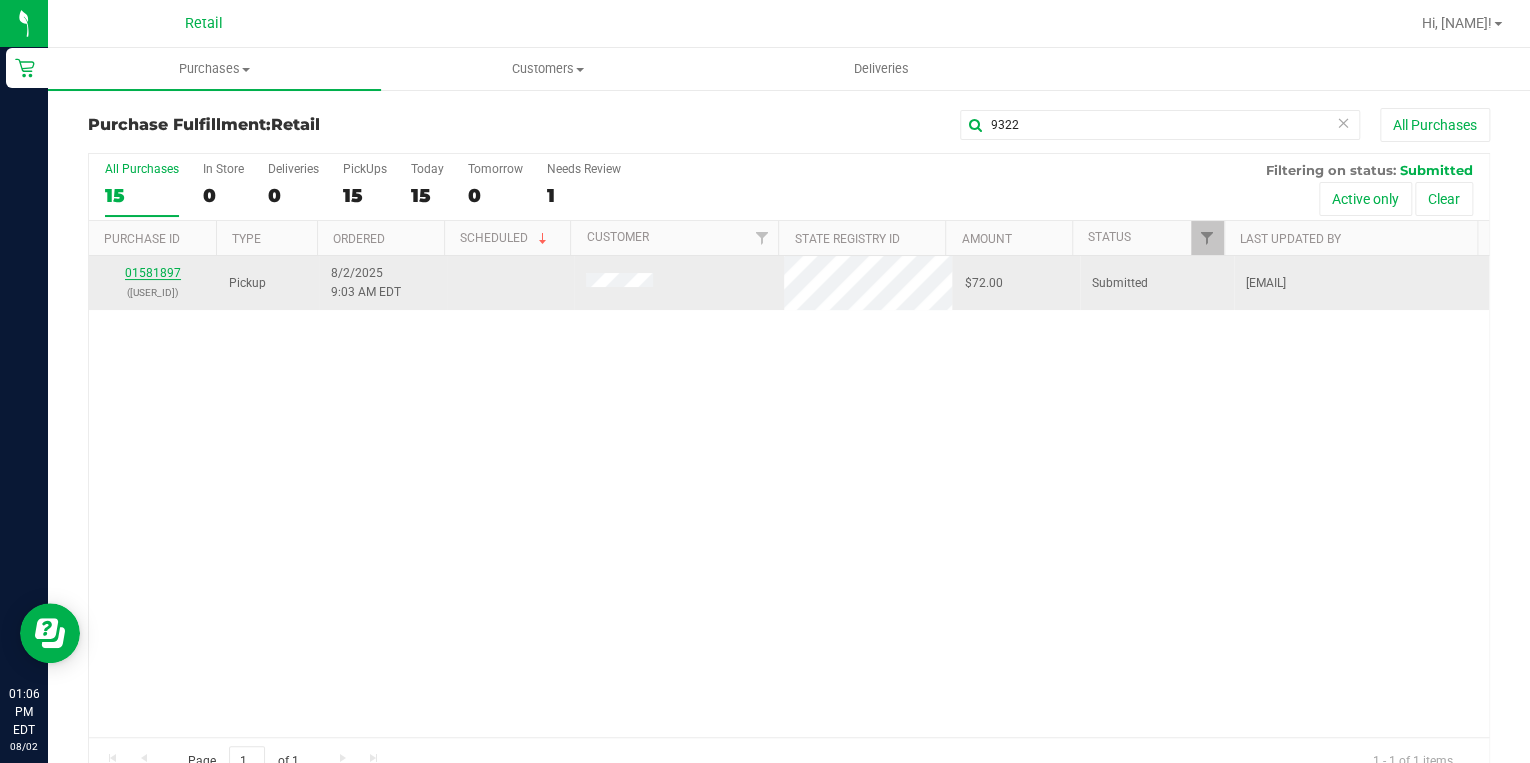 click on "01581897" at bounding box center (153, 273) 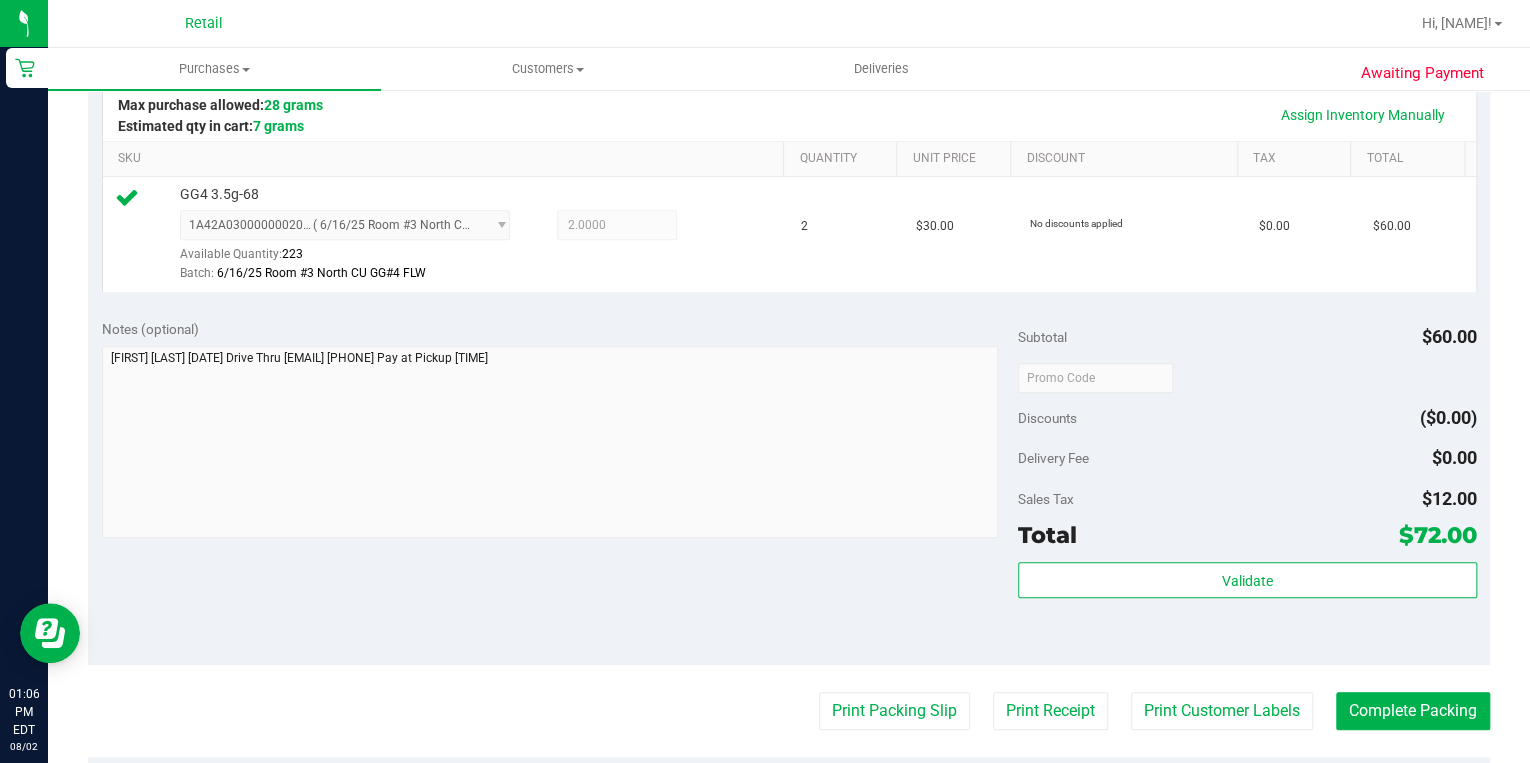 scroll, scrollTop: 560, scrollLeft: 0, axis: vertical 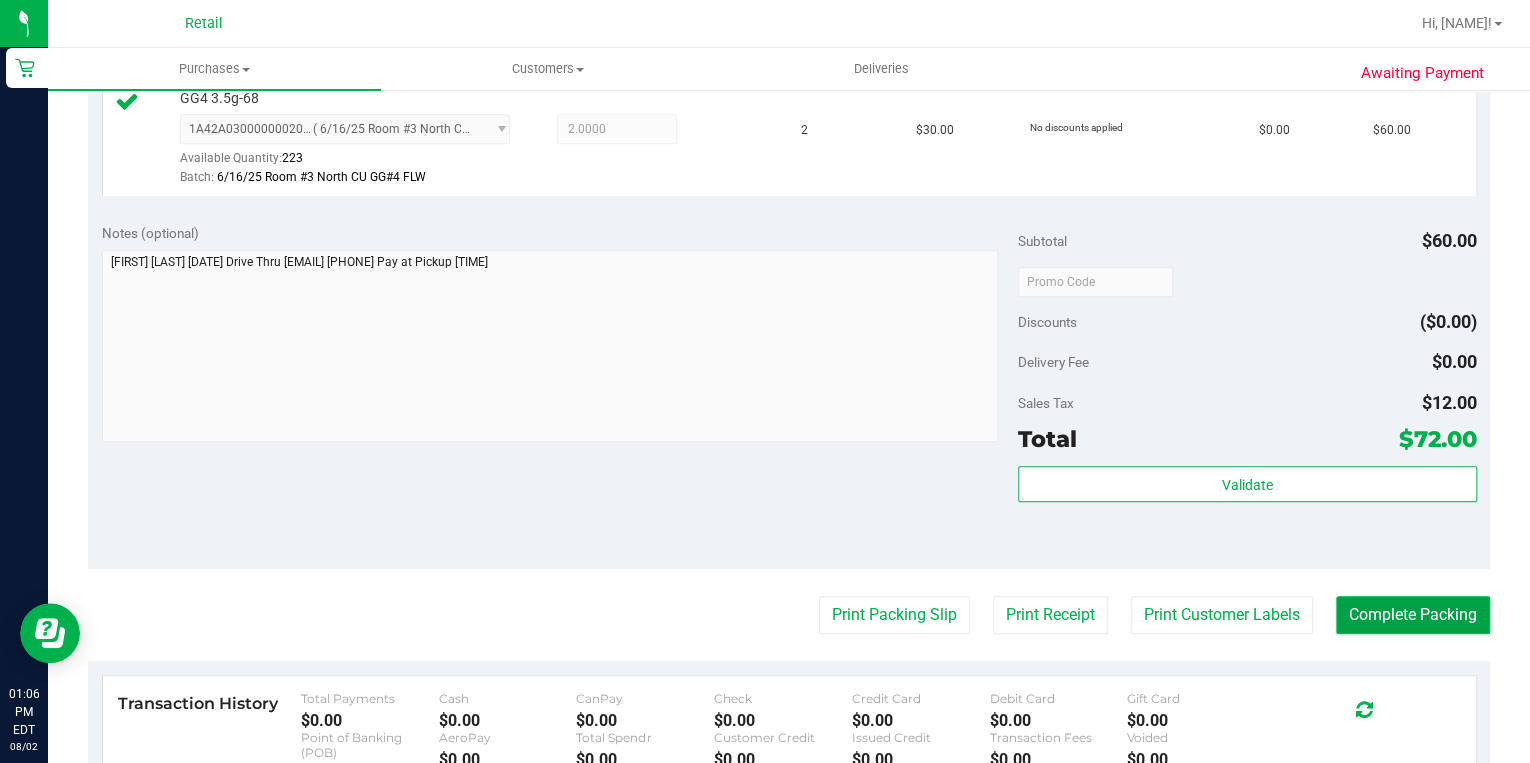 drag, startPoint x: 1374, startPoint y: 621, endPoint x: 1372, endPoint y: 610, distance: 11.18034 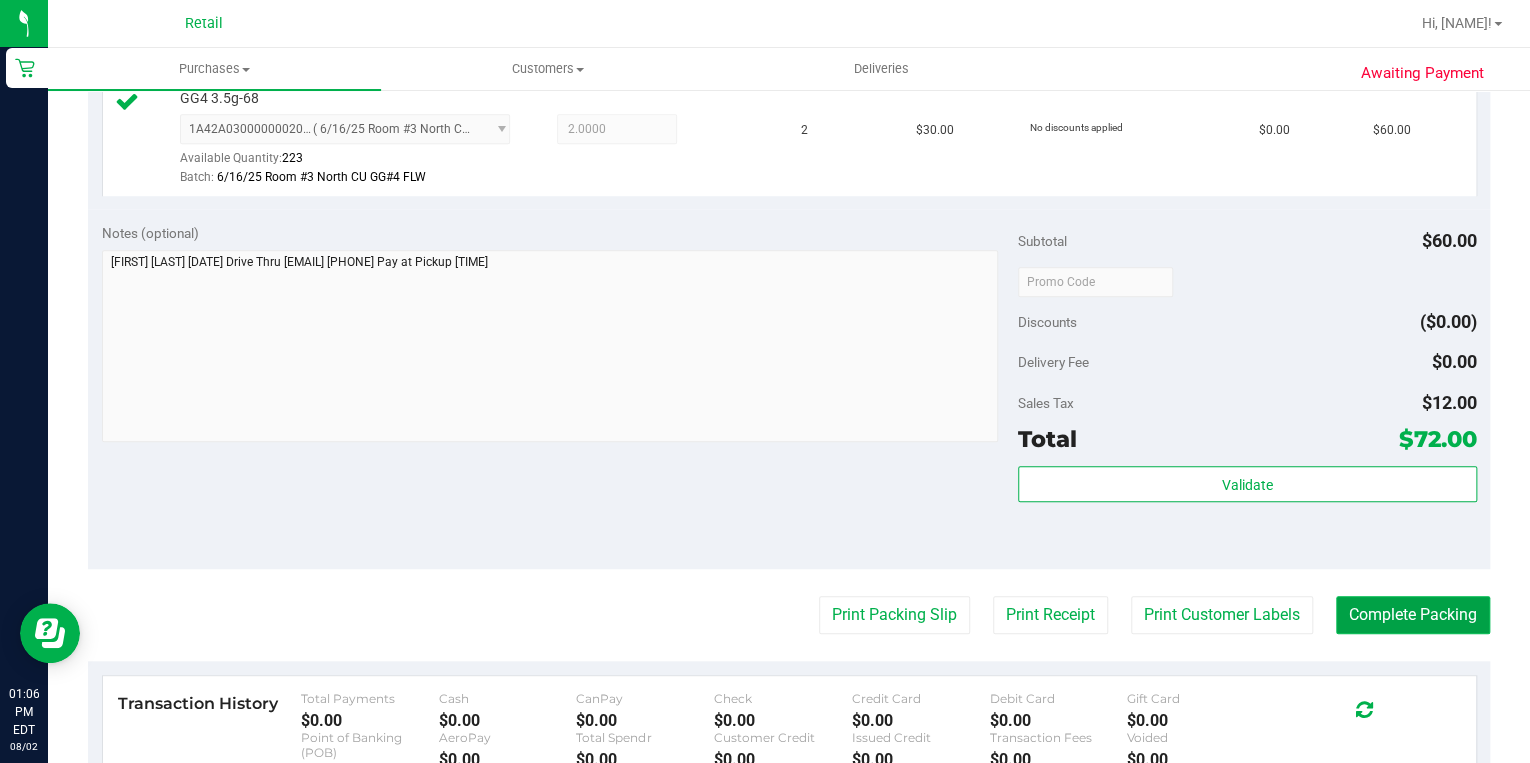 click on "Complete Packing" at bounding box center (1413, 615) 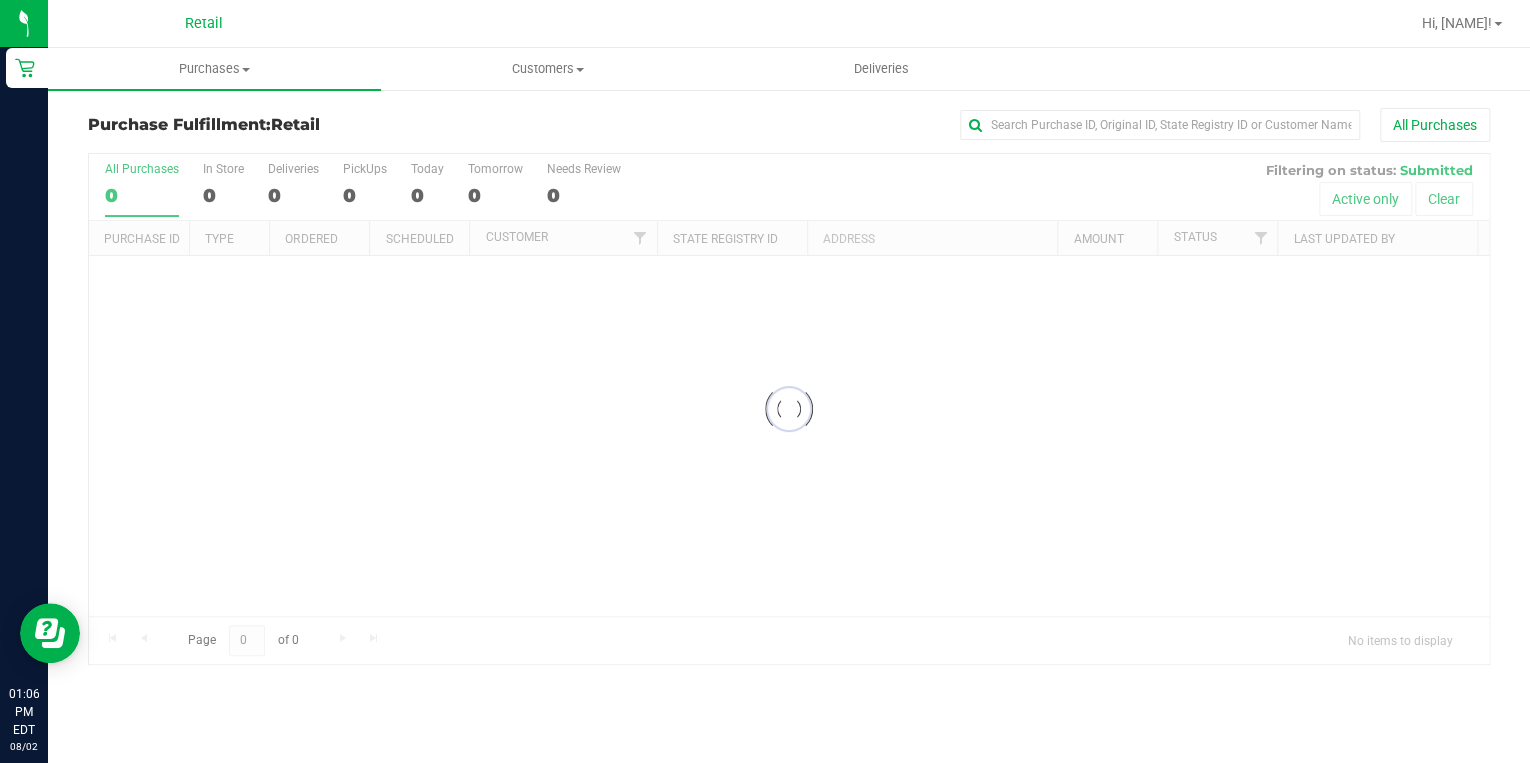 scroll, scrollTop: 0, scrollLeft: 0, axis: both 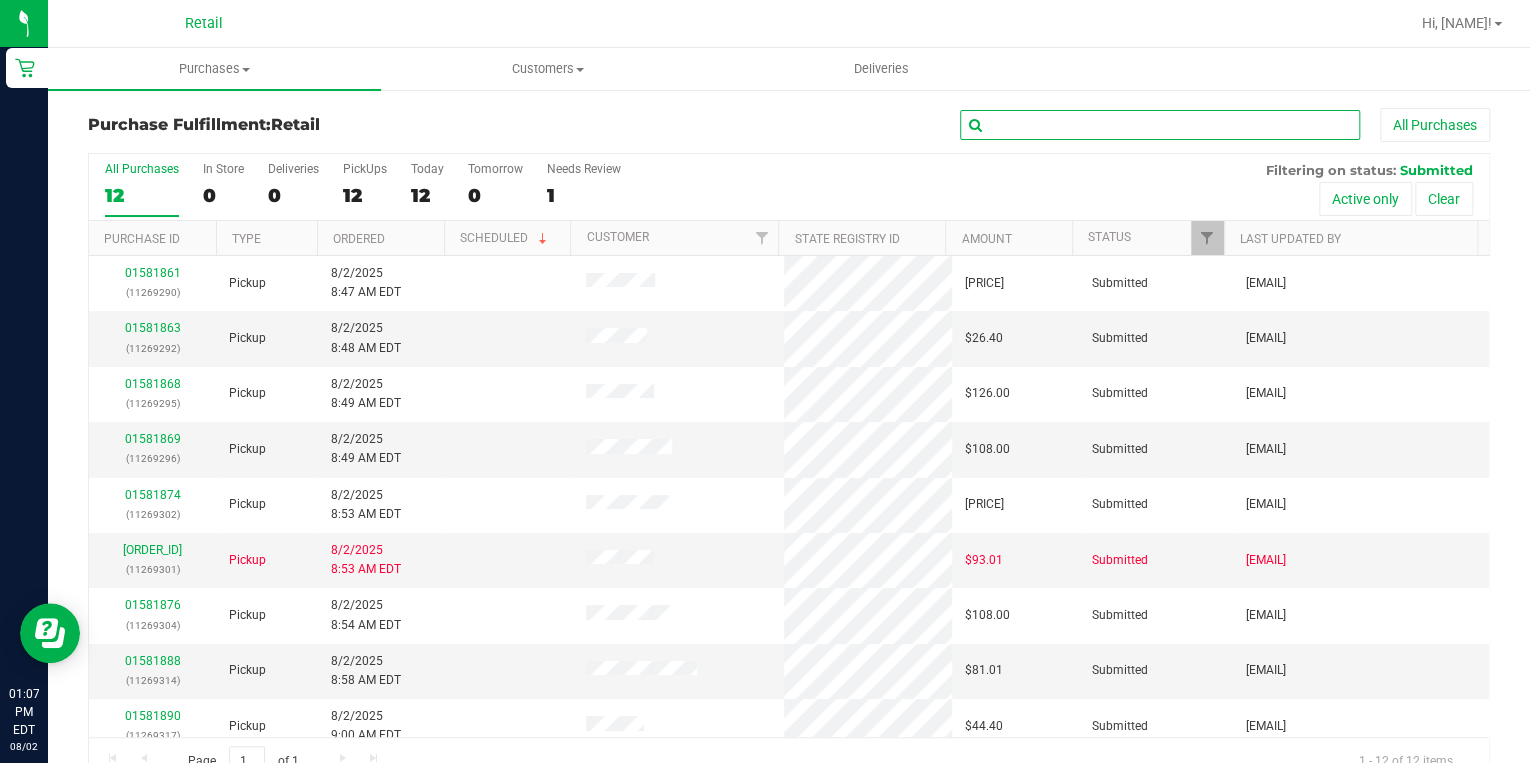 click at bounding box center (1160, 125) 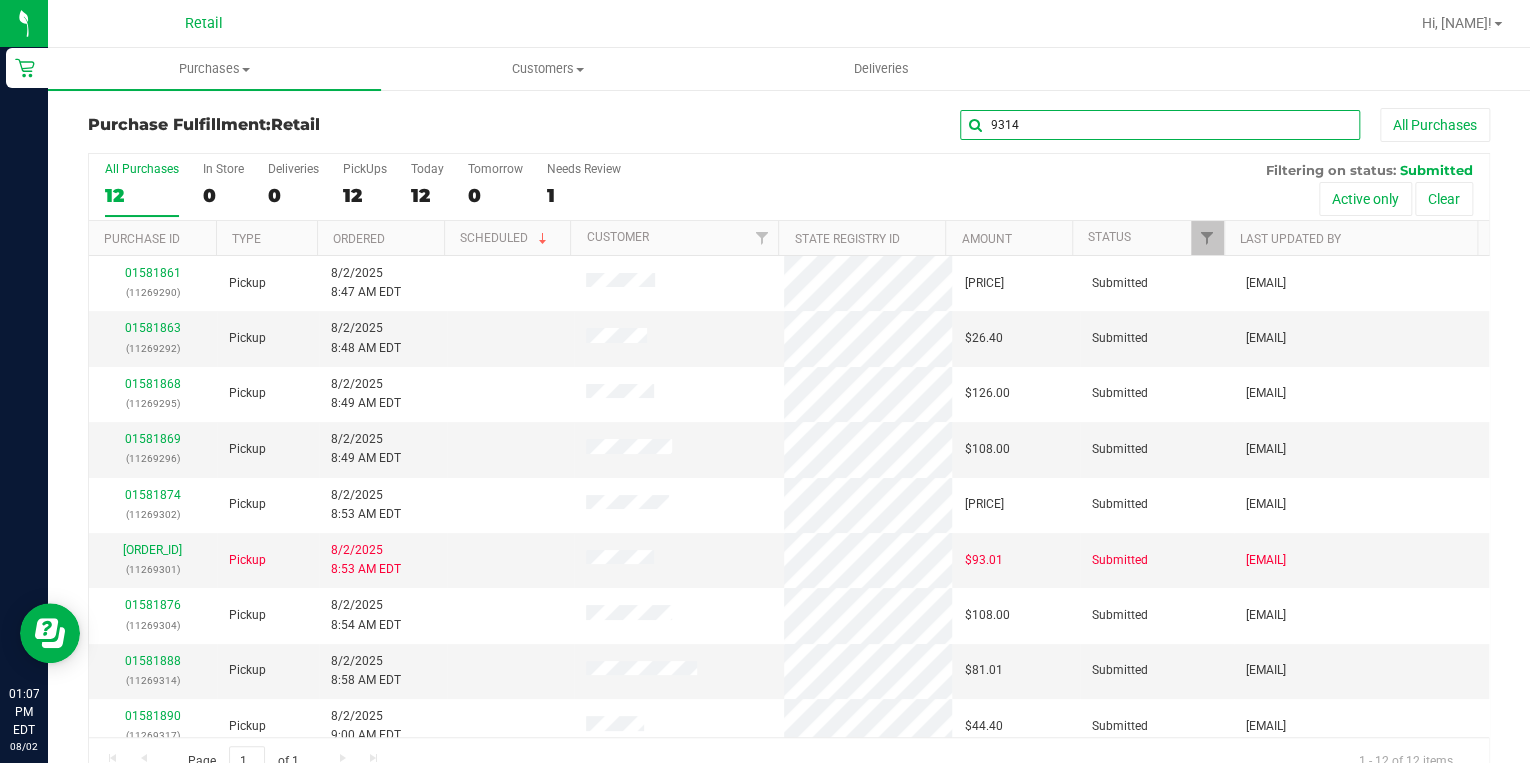 type on "9314" 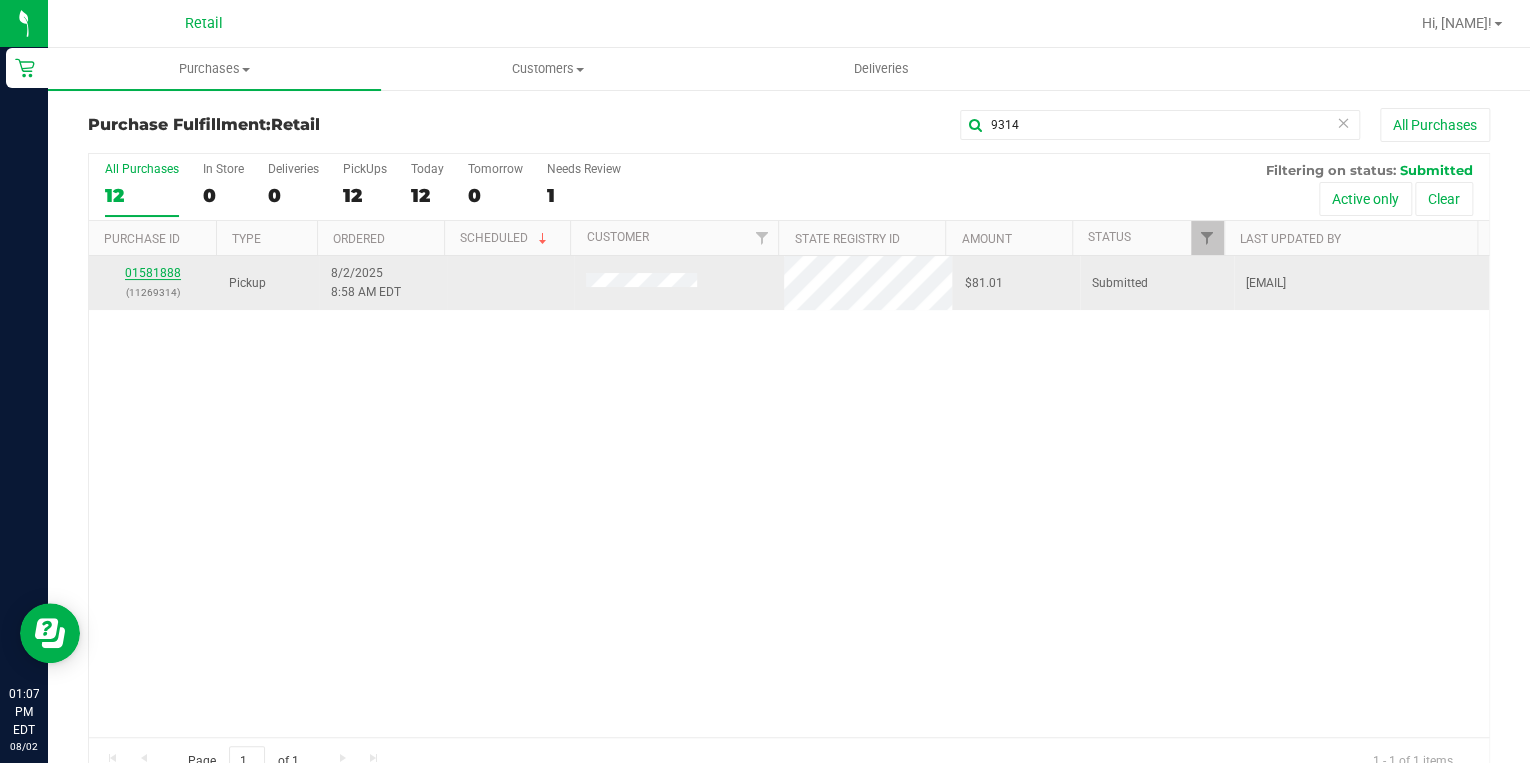 click on "01581888" at bounding box center (153, 273) 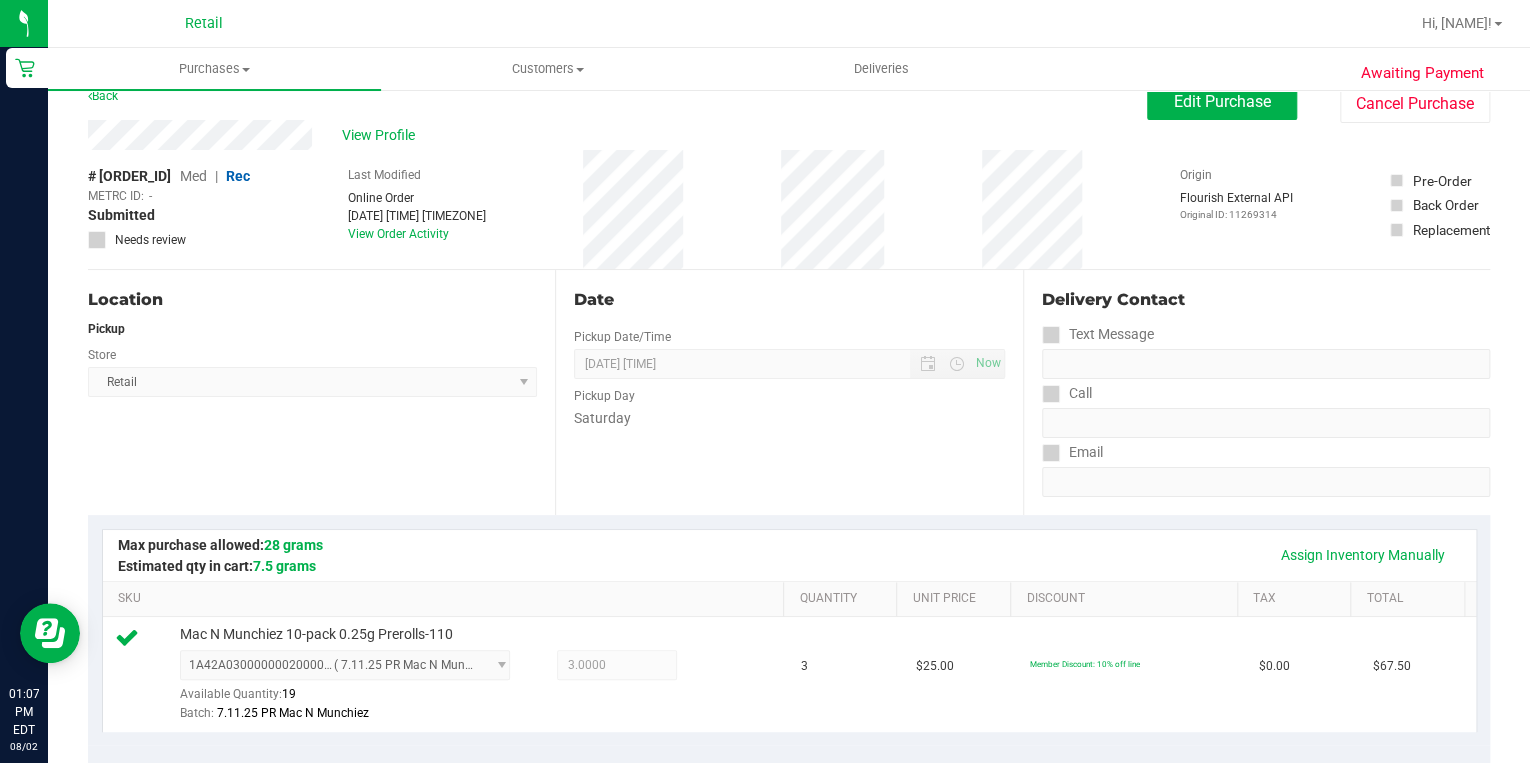 scroll, scrollTop: 0, scrollLeft: 0, axis: both 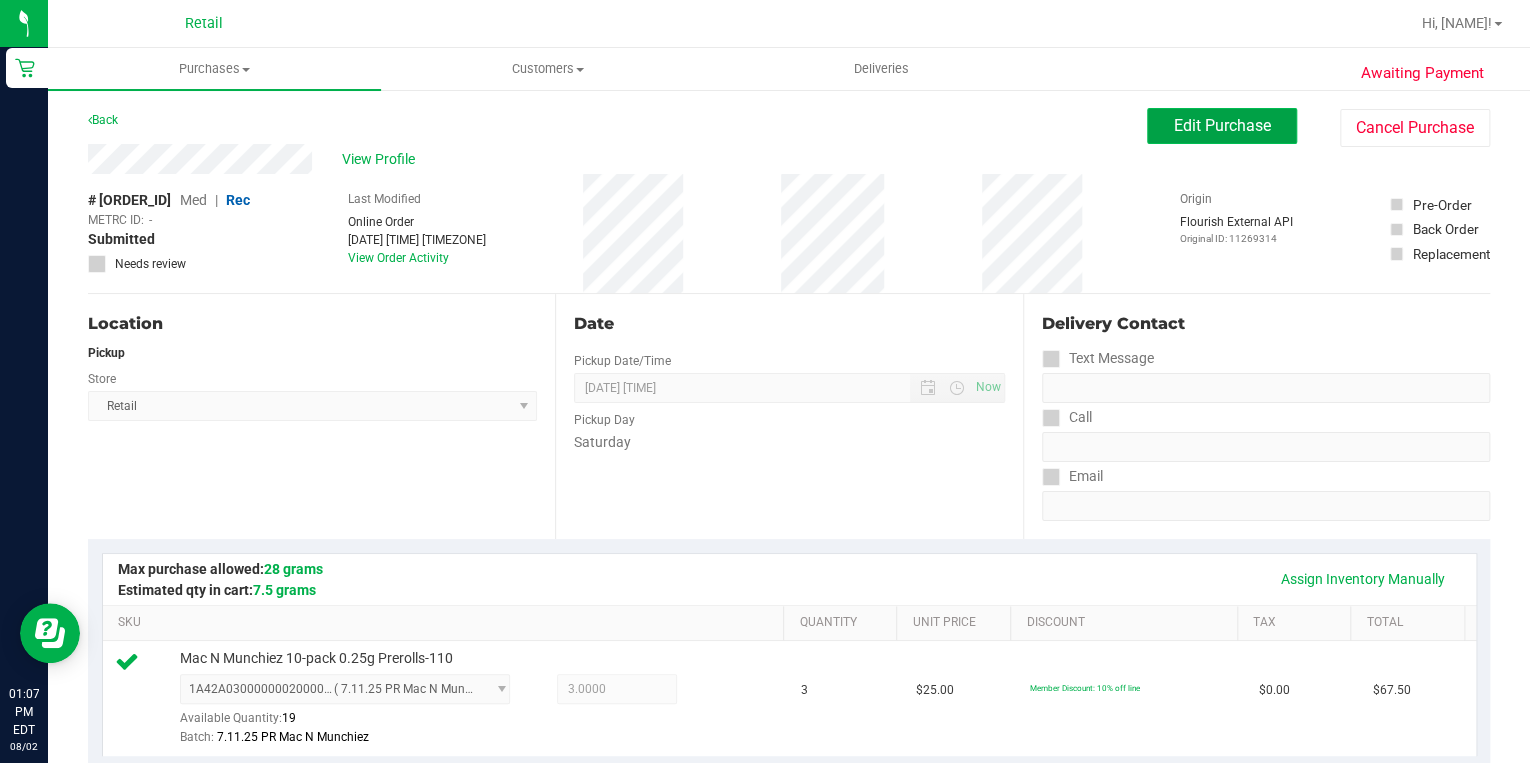 click on "Edit Purchase" at bounding box center (1222, 125) 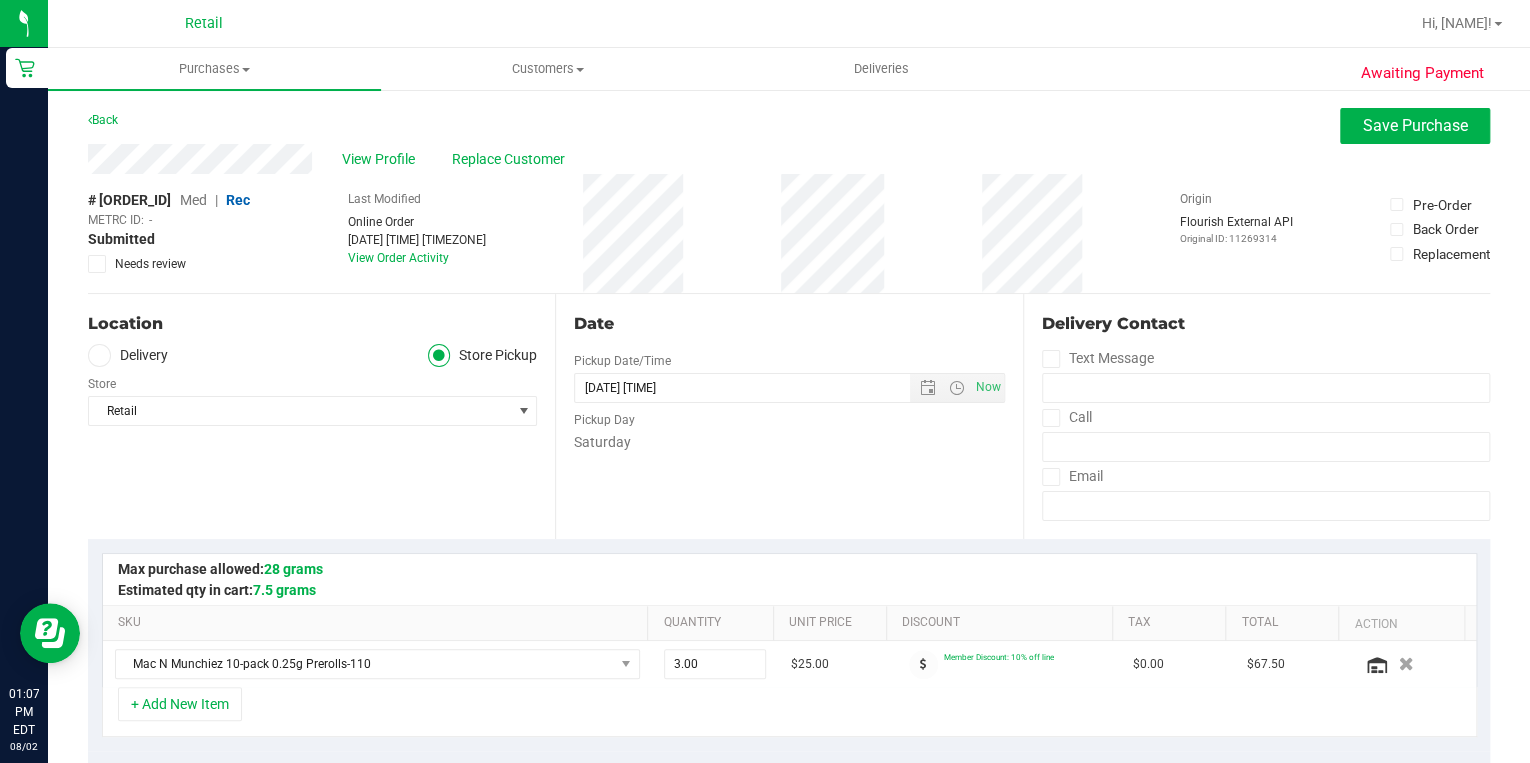 click on "Med" at bounding box center (193, 200) 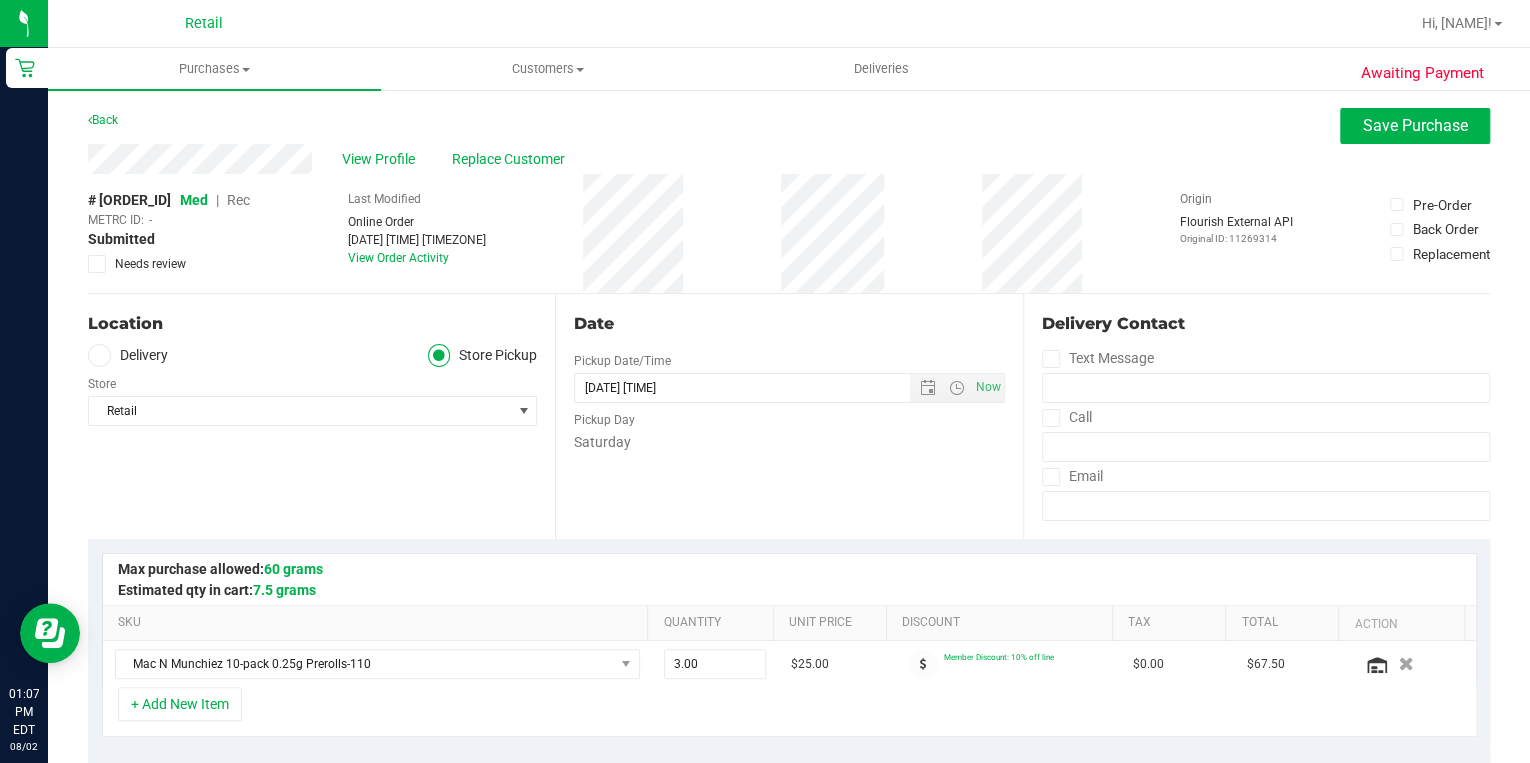 click on "Med" at bounding box center [194, 200] 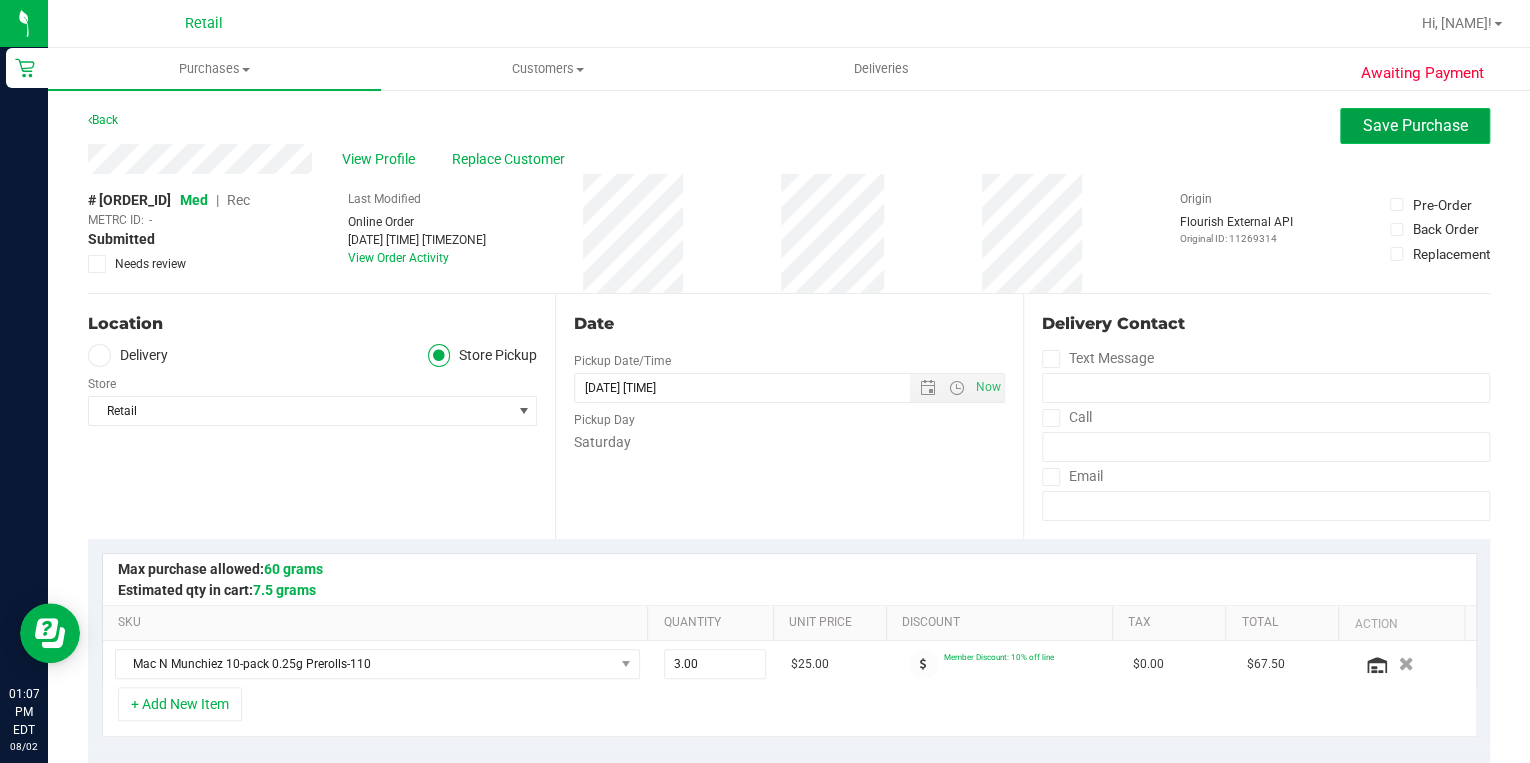 click on "Save Purchase" at bounding box center (1415, 125) 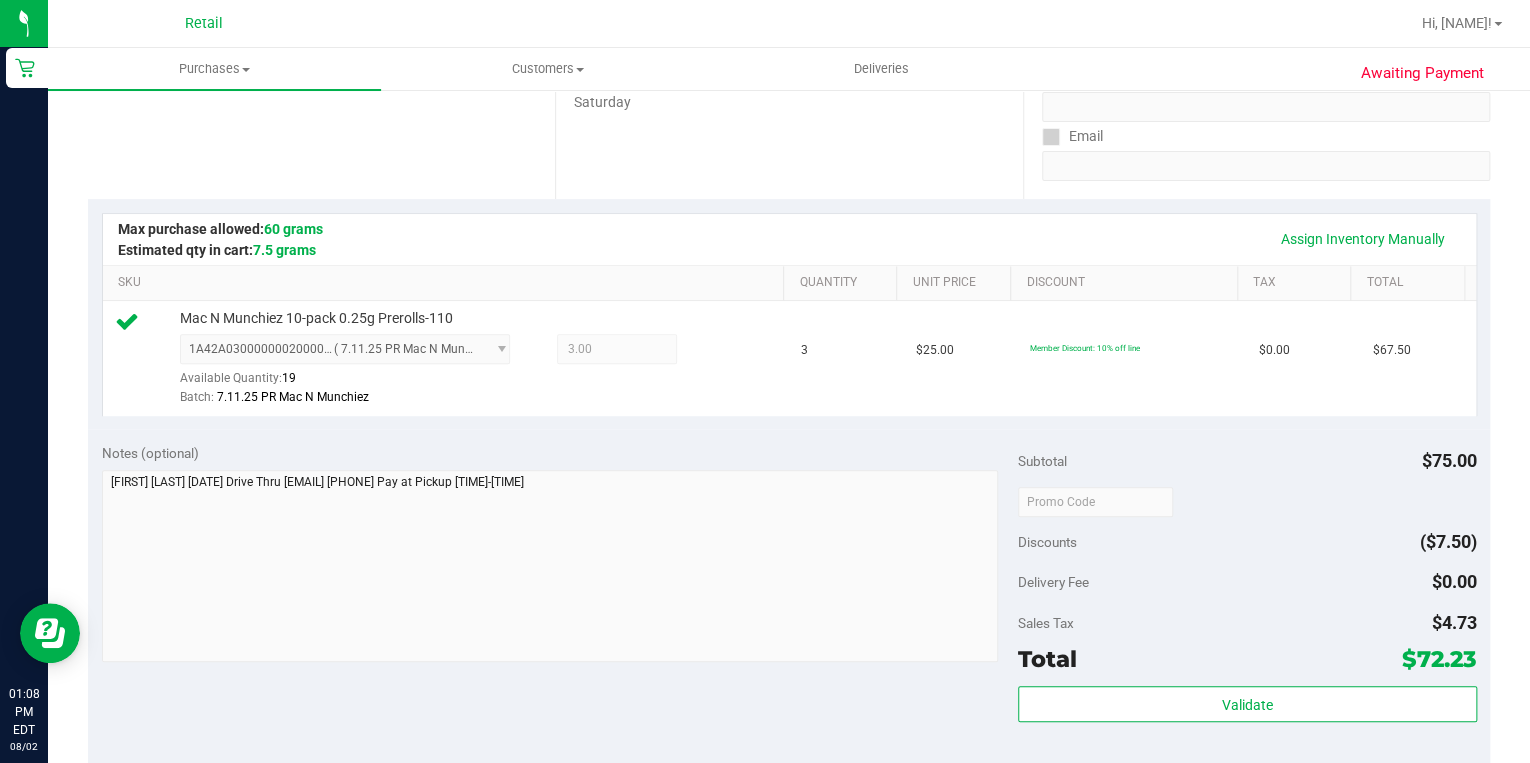 scroll, scrollTop: 480, scrollLeft: 0, axis: vertical 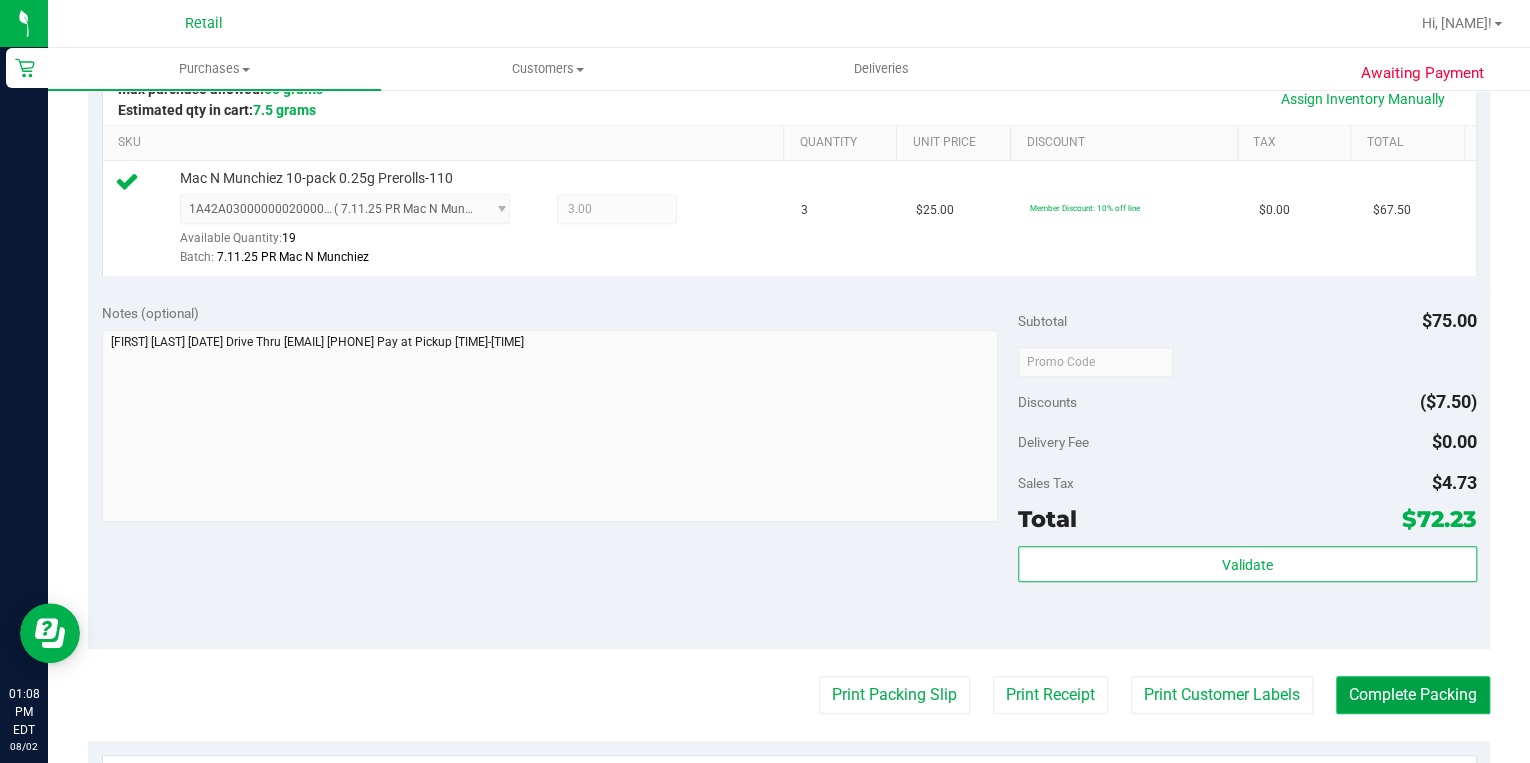 click on "Complete Packing" at bounding box center [1413, 695] 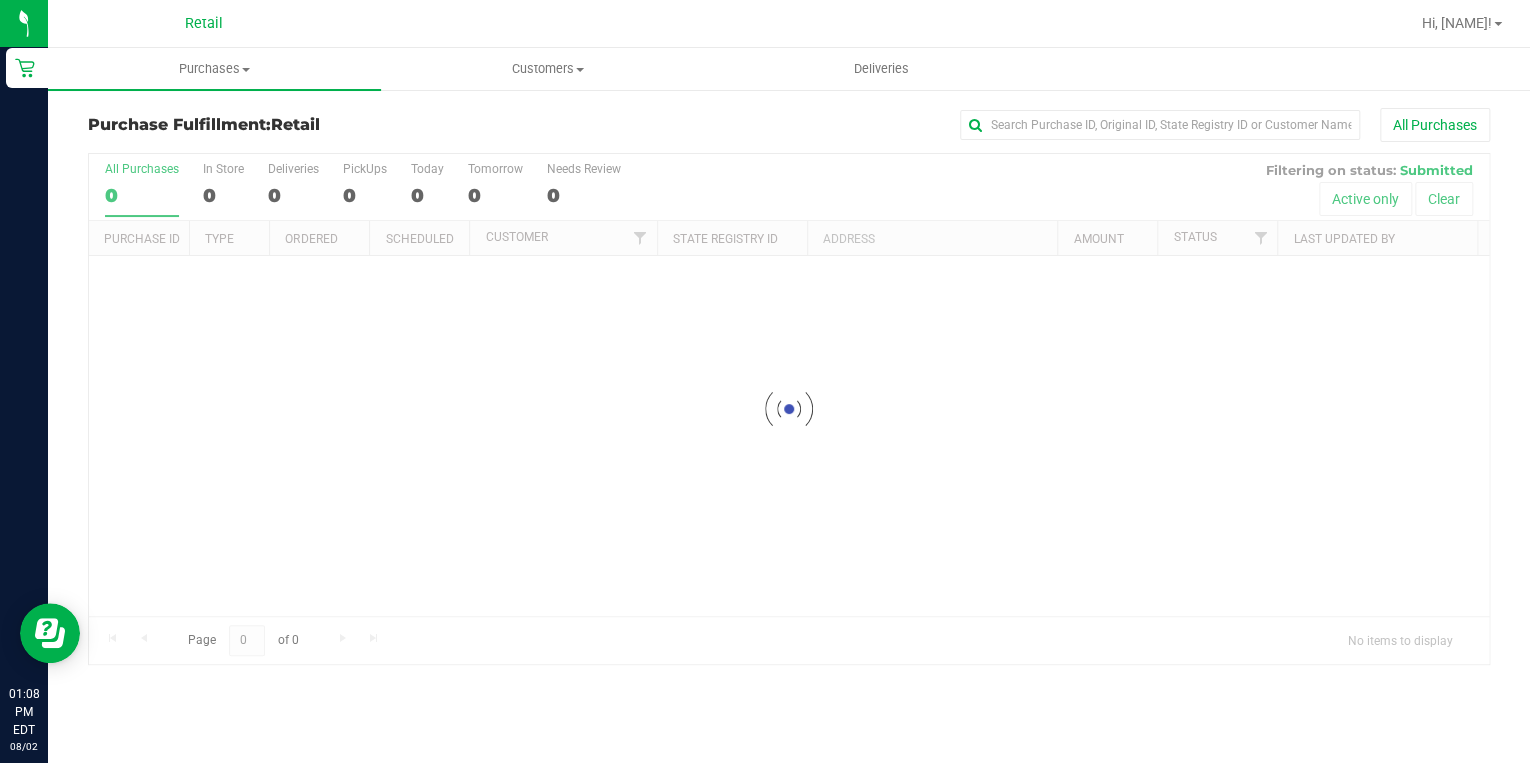 scroll, scrollTop: 0, scrollLeft: 0, axis: both 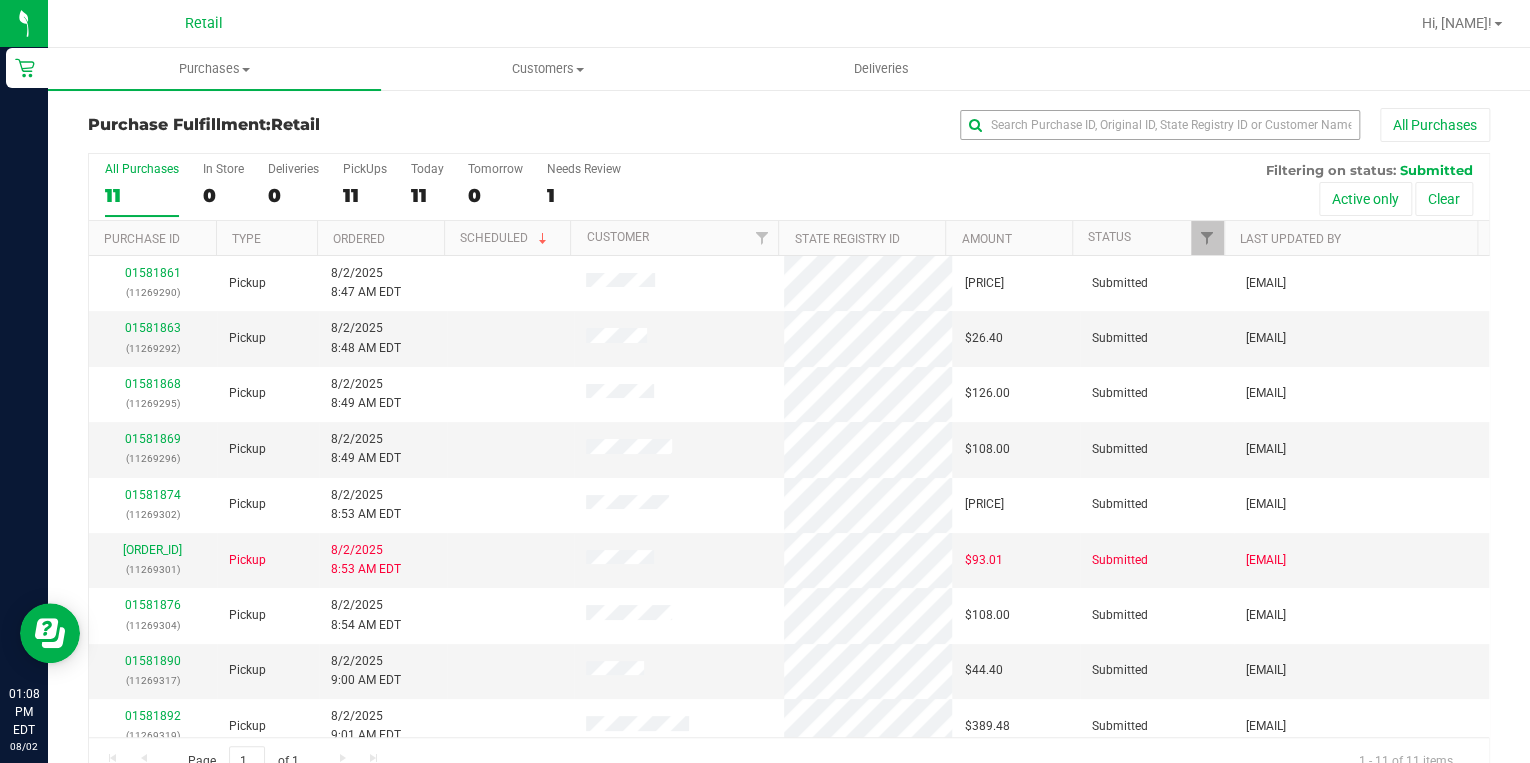drag, startPoint x: 1255, startPoint y: 140, endPoint x: 1246, endPoint y: 112, distance: 29.410883 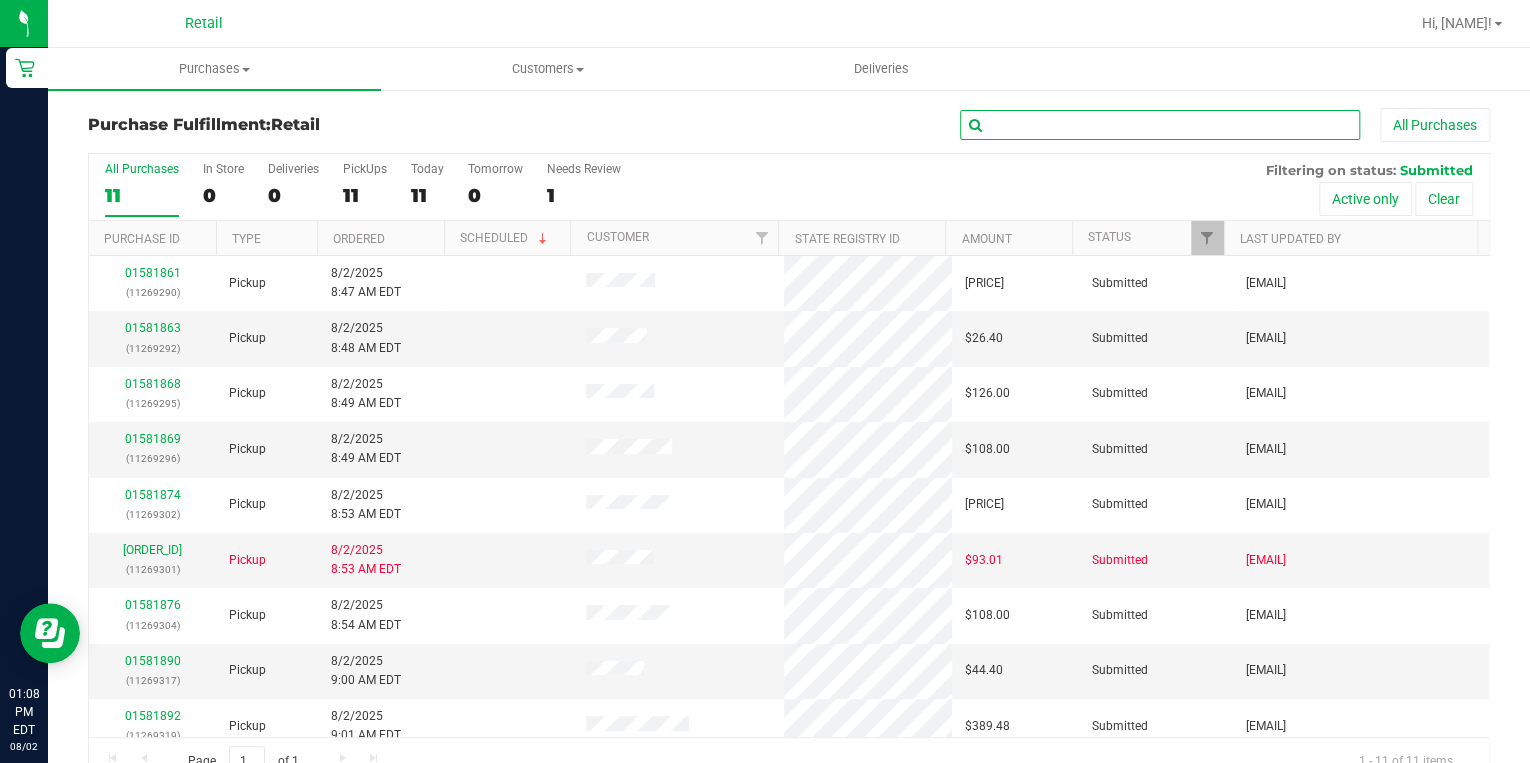 click at bounding box center [1160, 125] 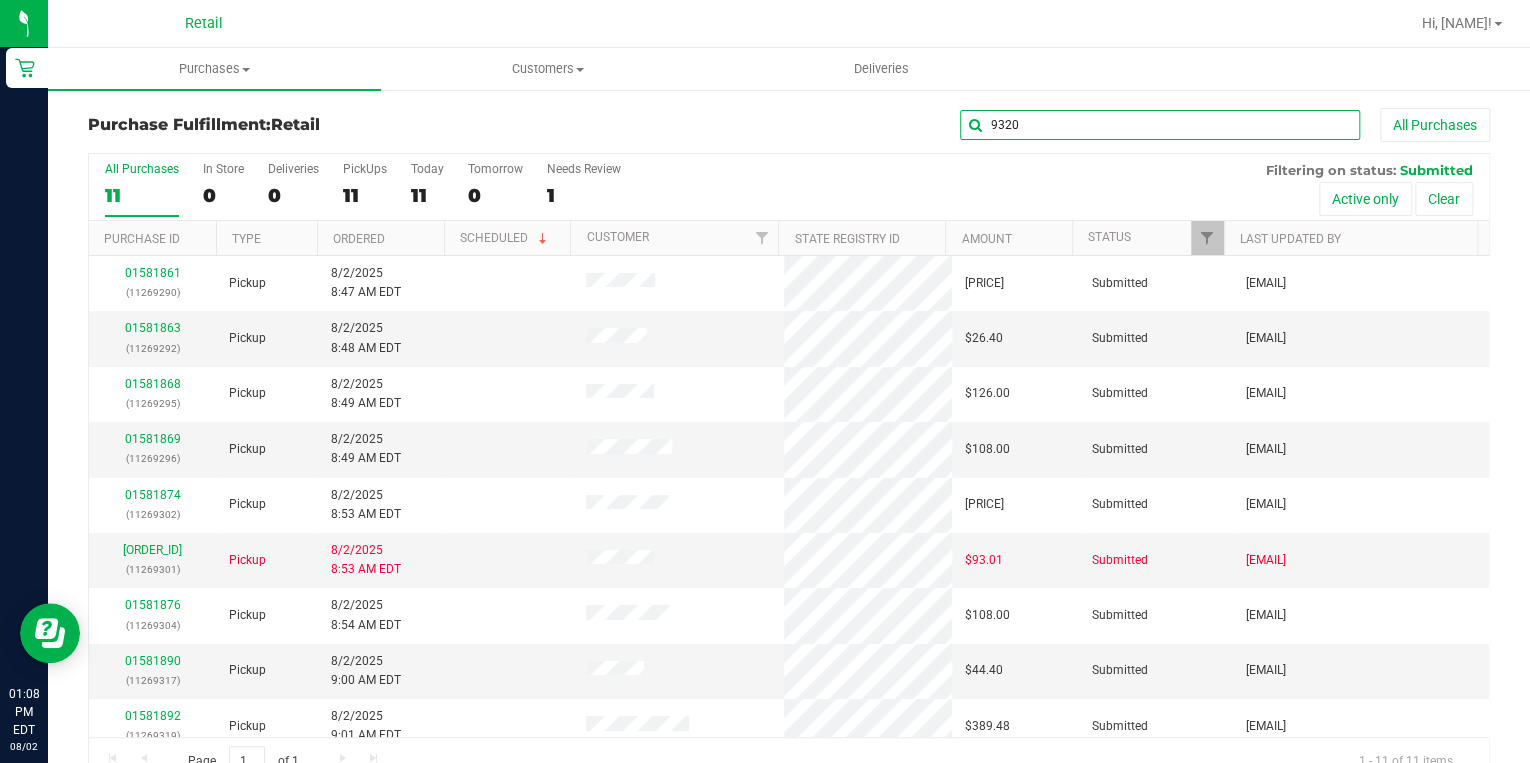 type on "9320" 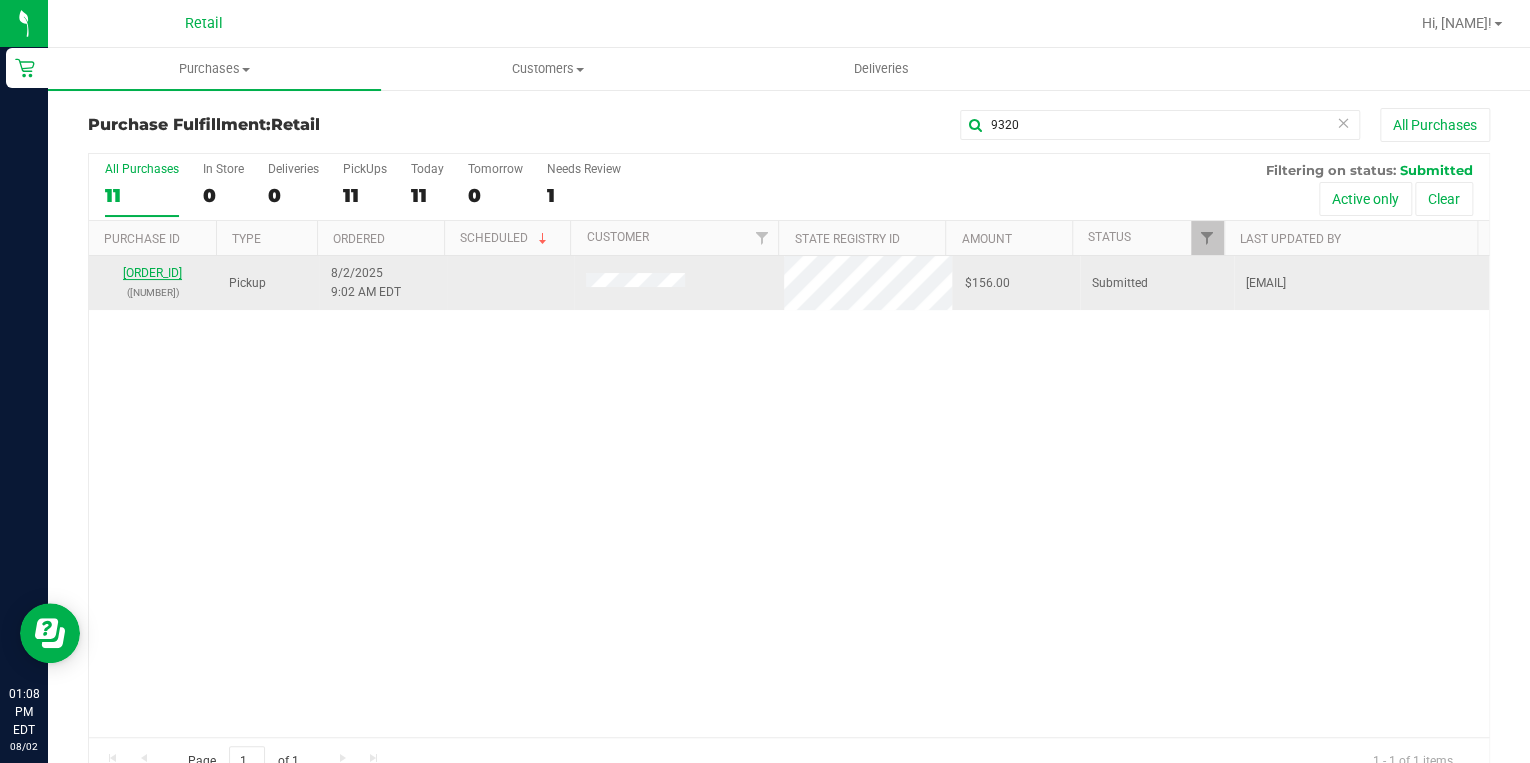 click on "01581894" at bounding box center [152, 273] 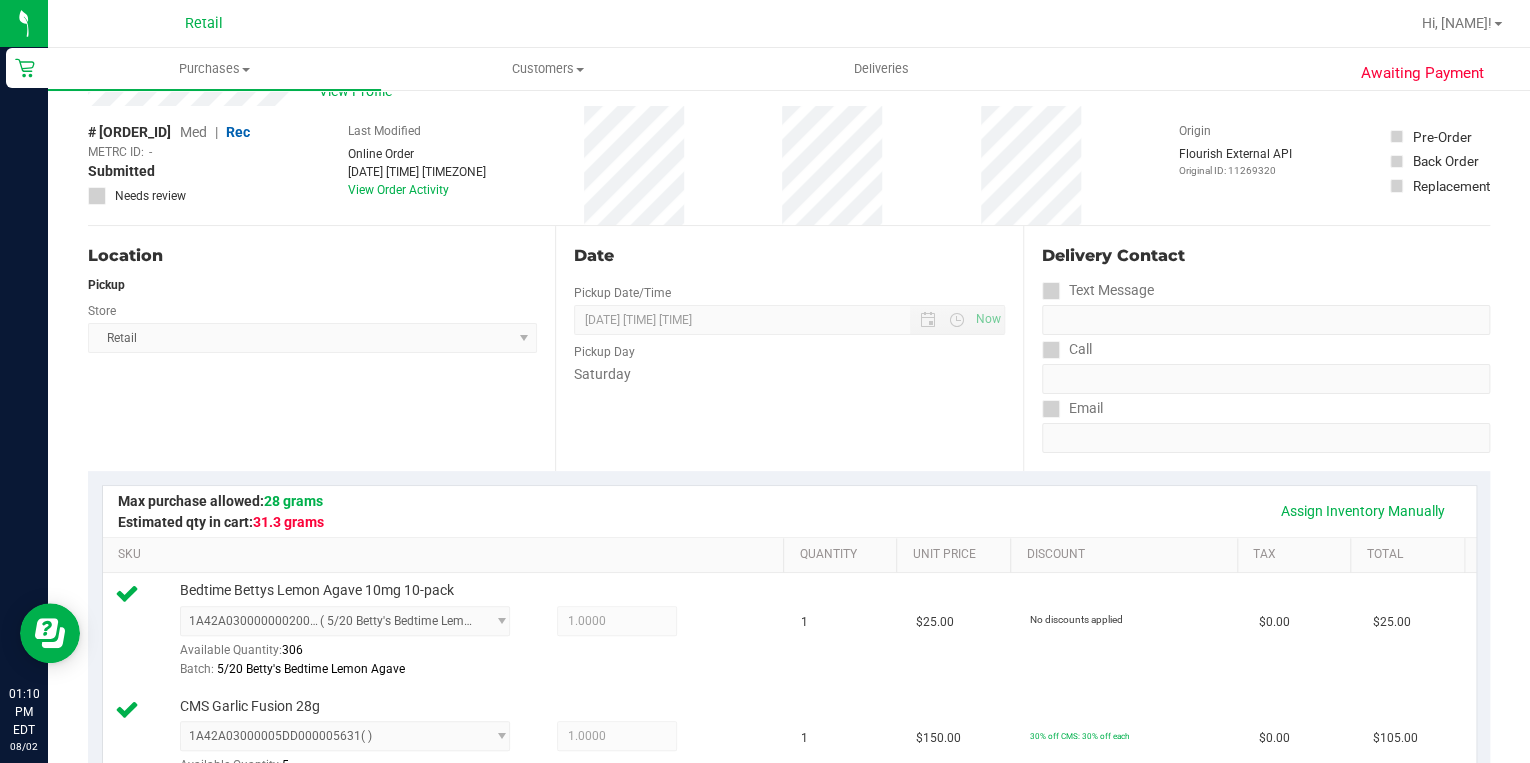 scroll, scrollTop: 0, scrollLeft: 0, axis: both 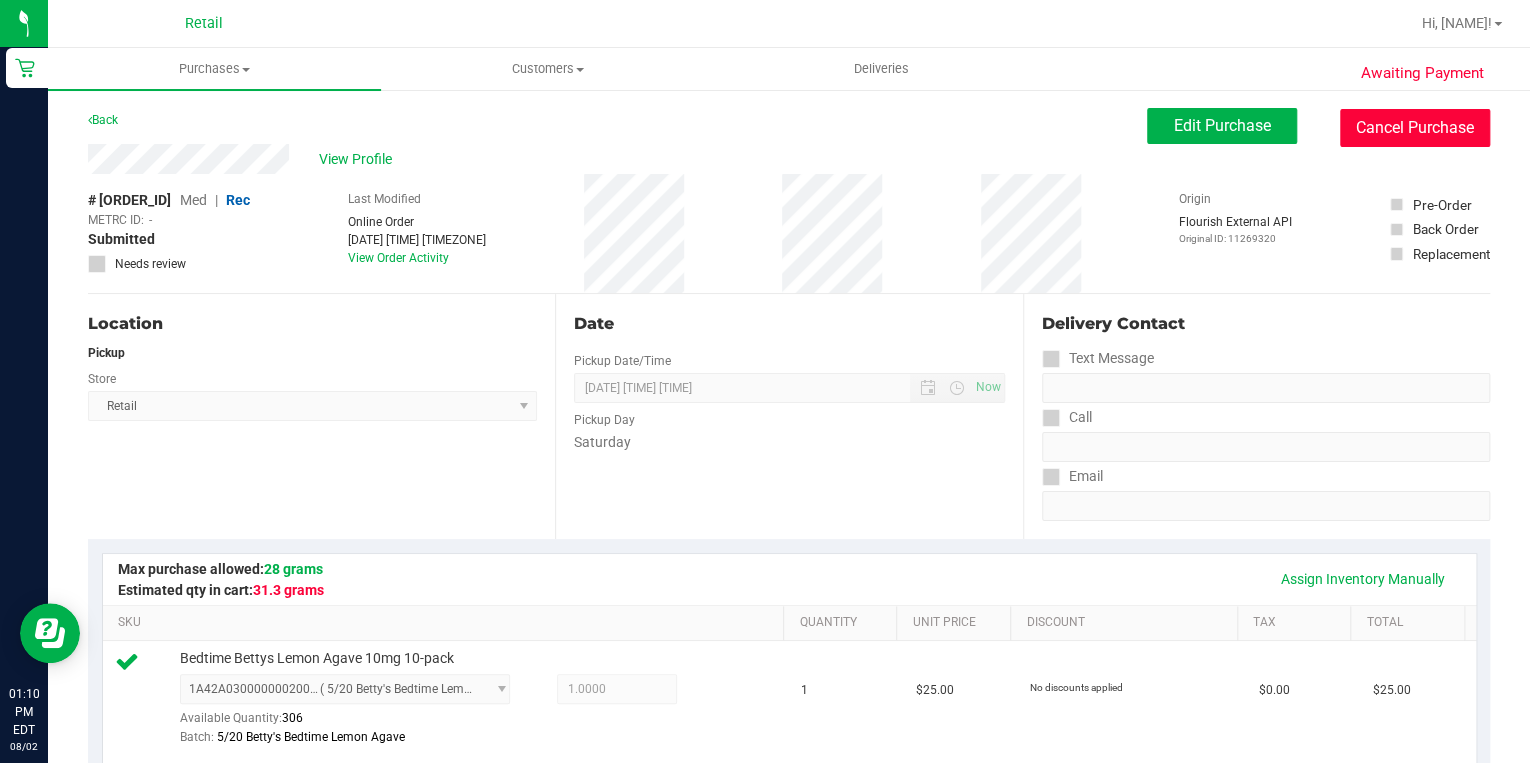click on "Cancel Purchase" at bounding box center (1415, 128) 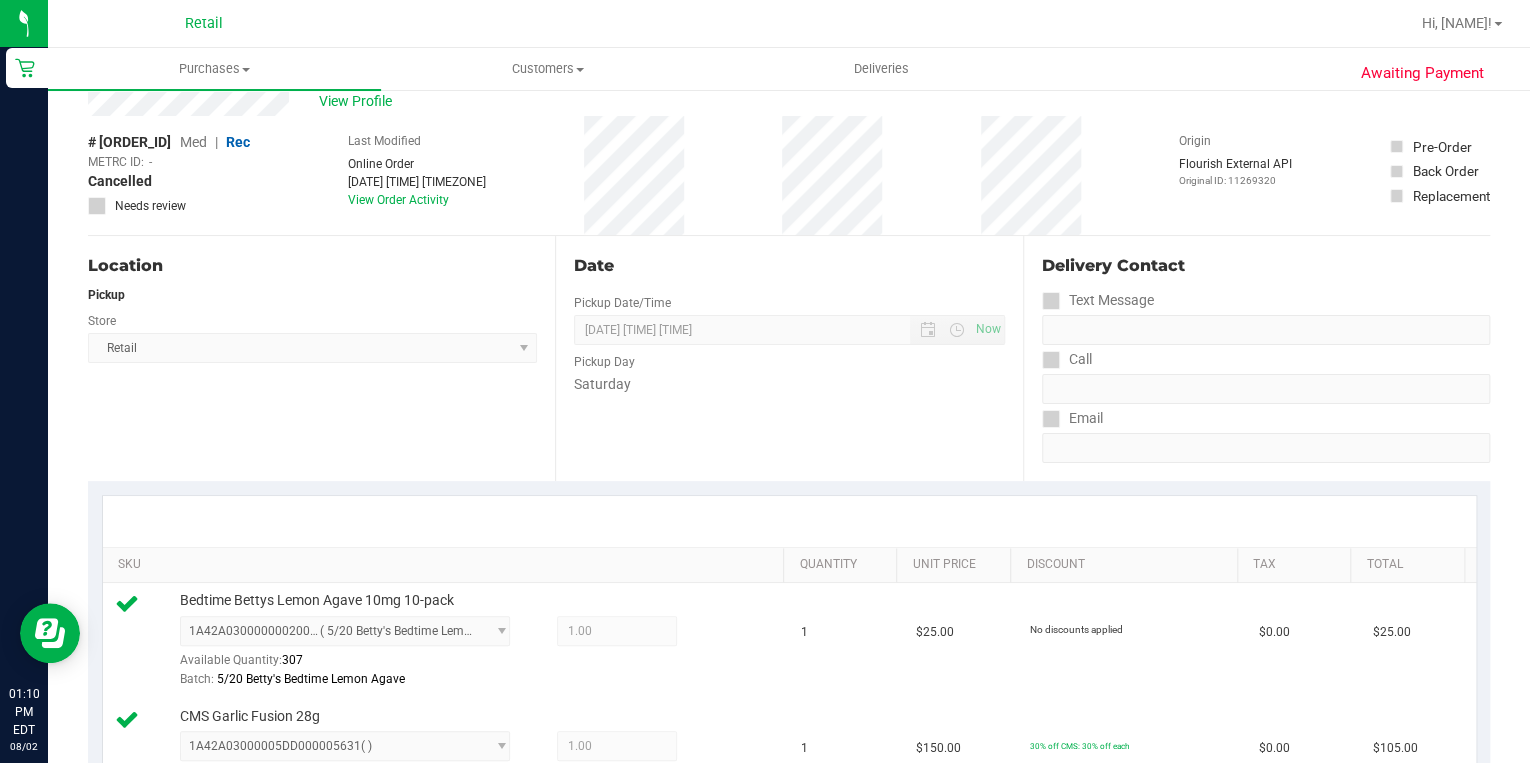 scroll, scrollTop: 0, scrollLeft: 0, axis: both 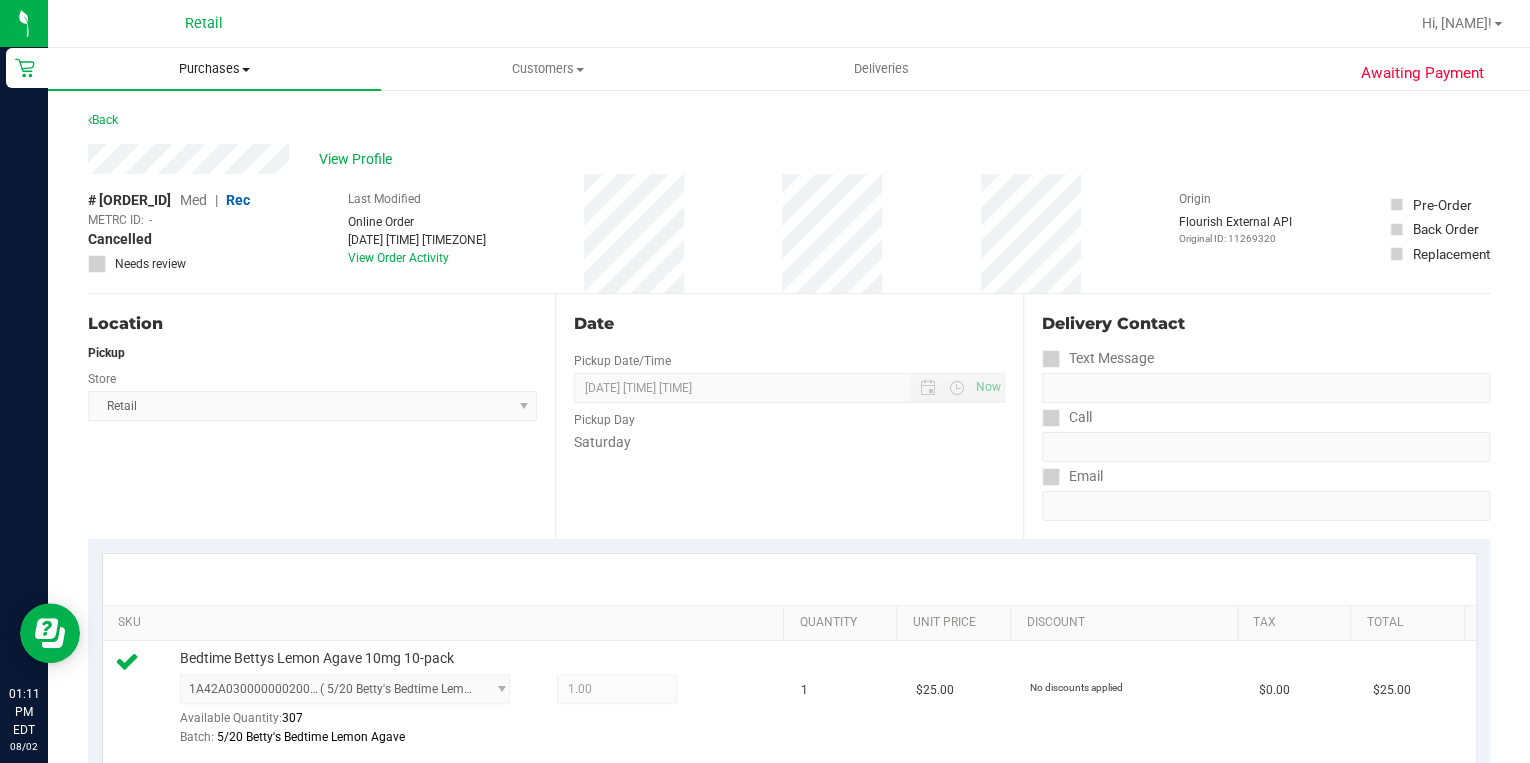 click on "Purchases" at bounding box center (214, 69) 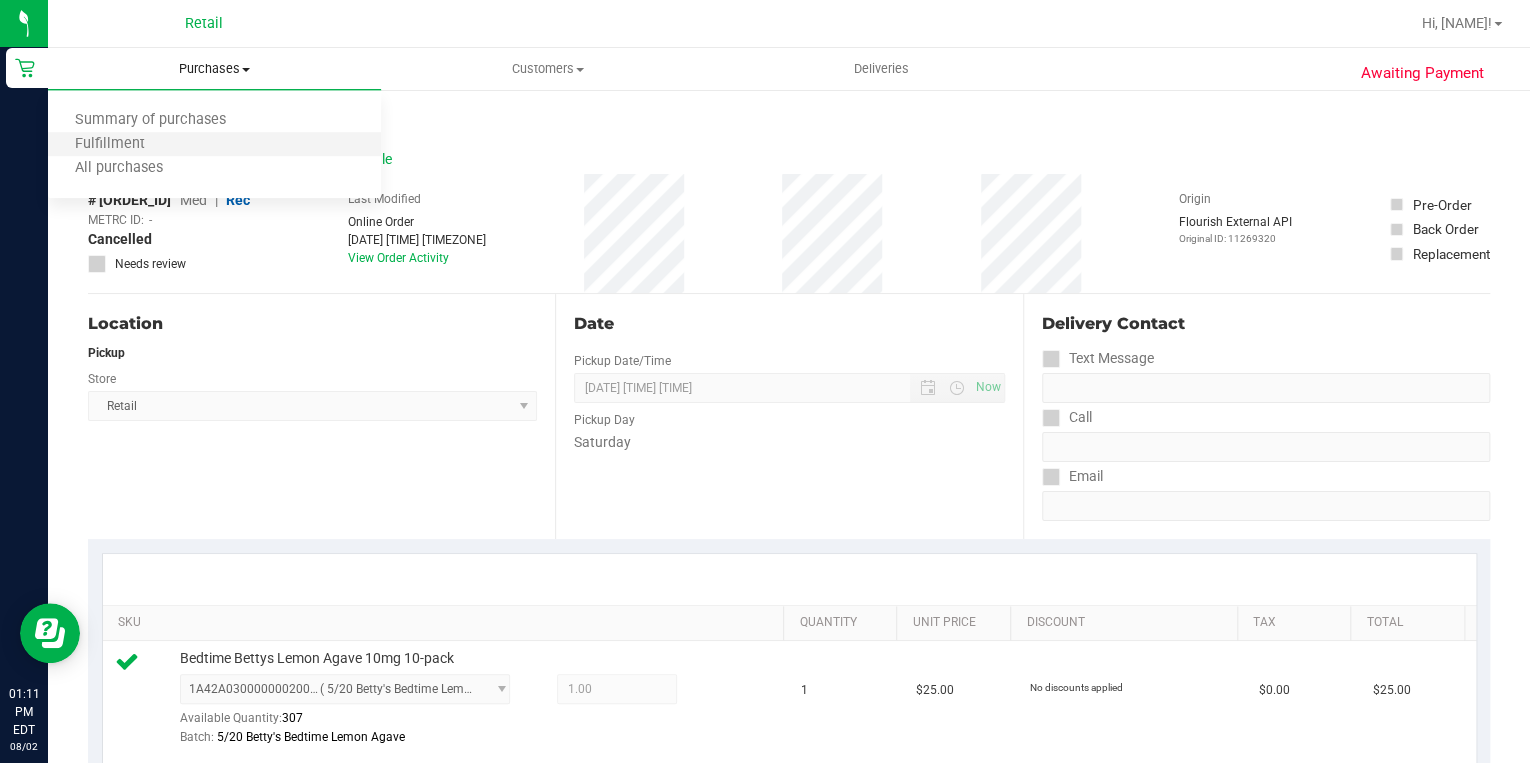 click on "Fulfillment" at bounding box center (214, 145) 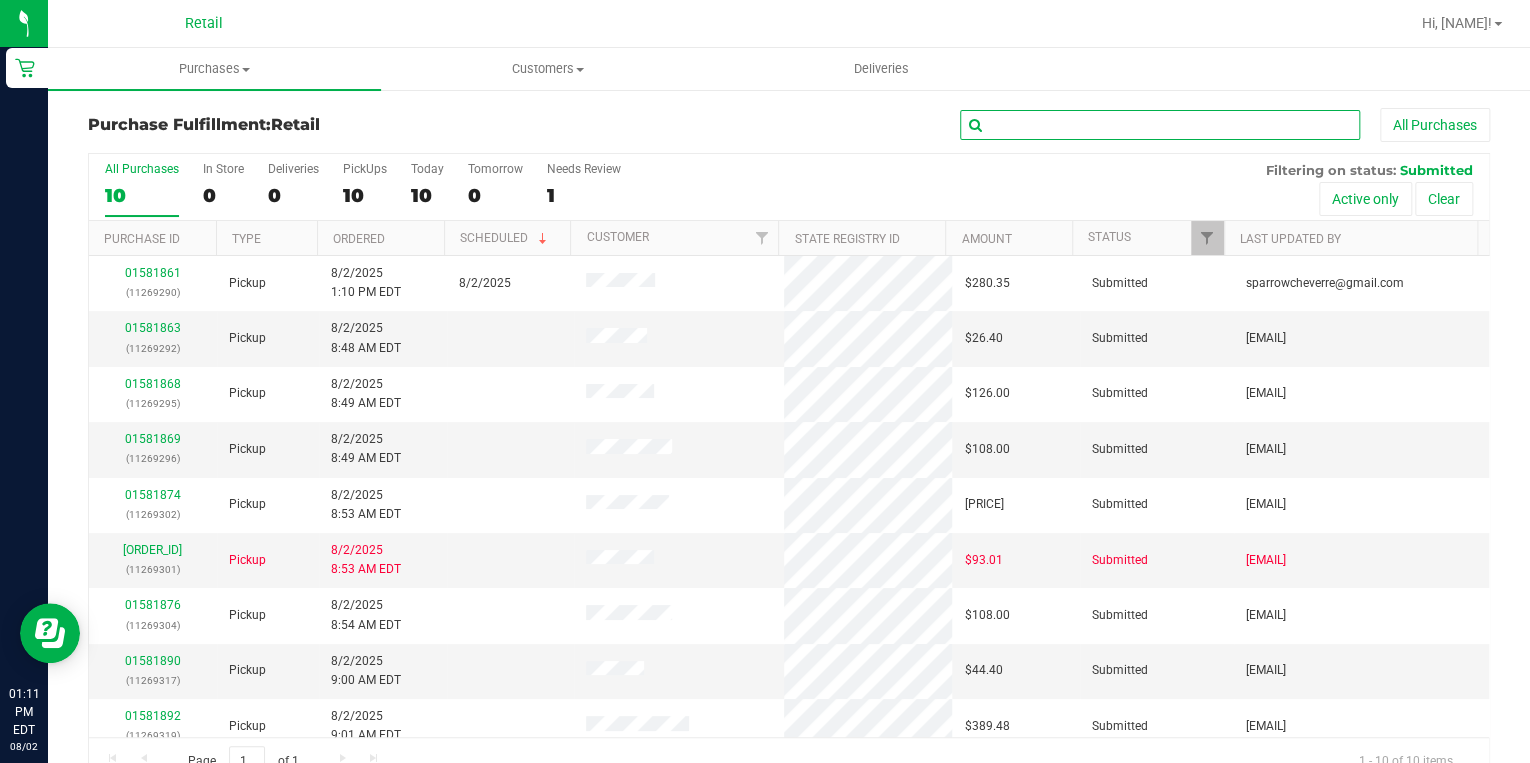 click at bounding box center [1160, 125] 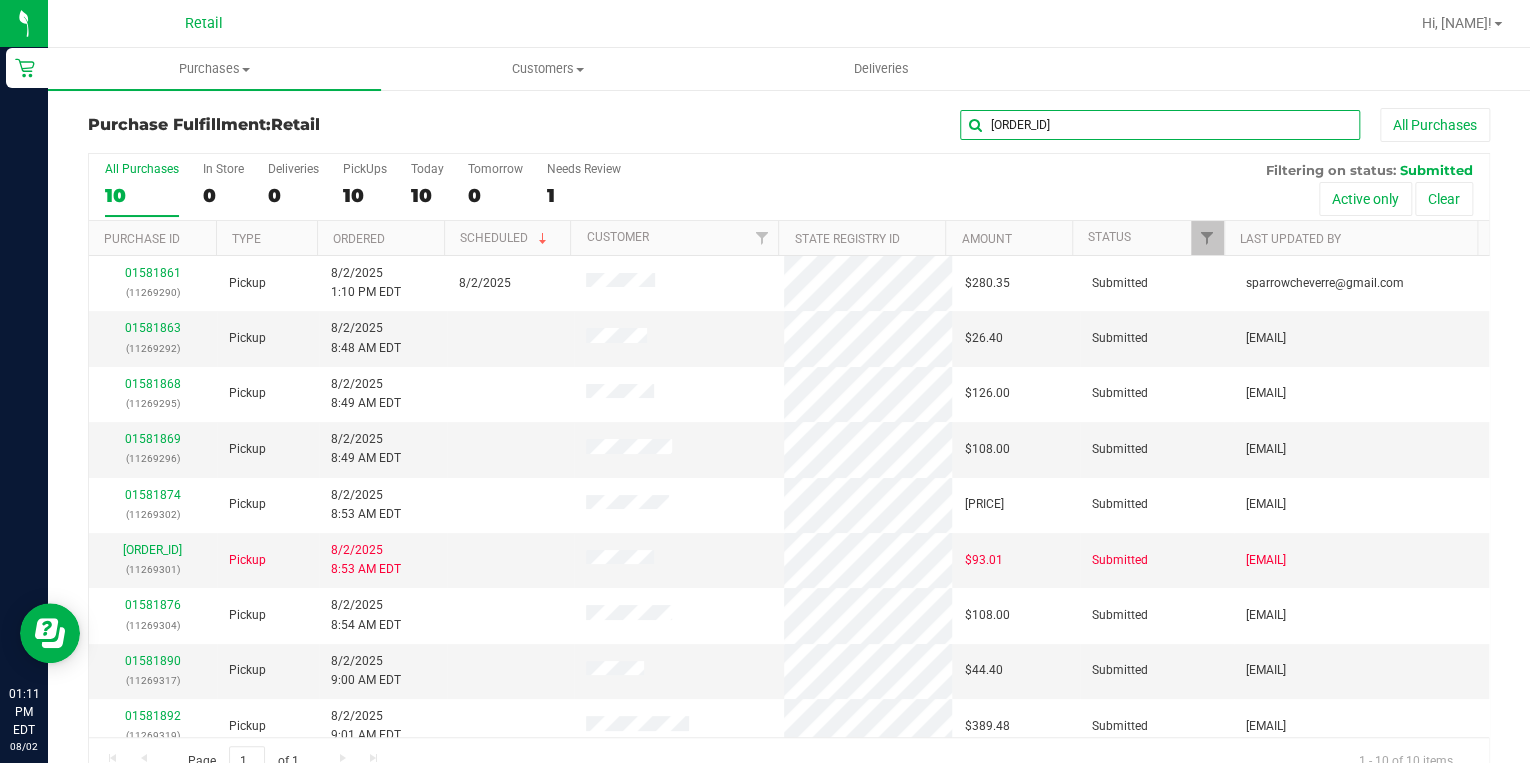 type on "9302" 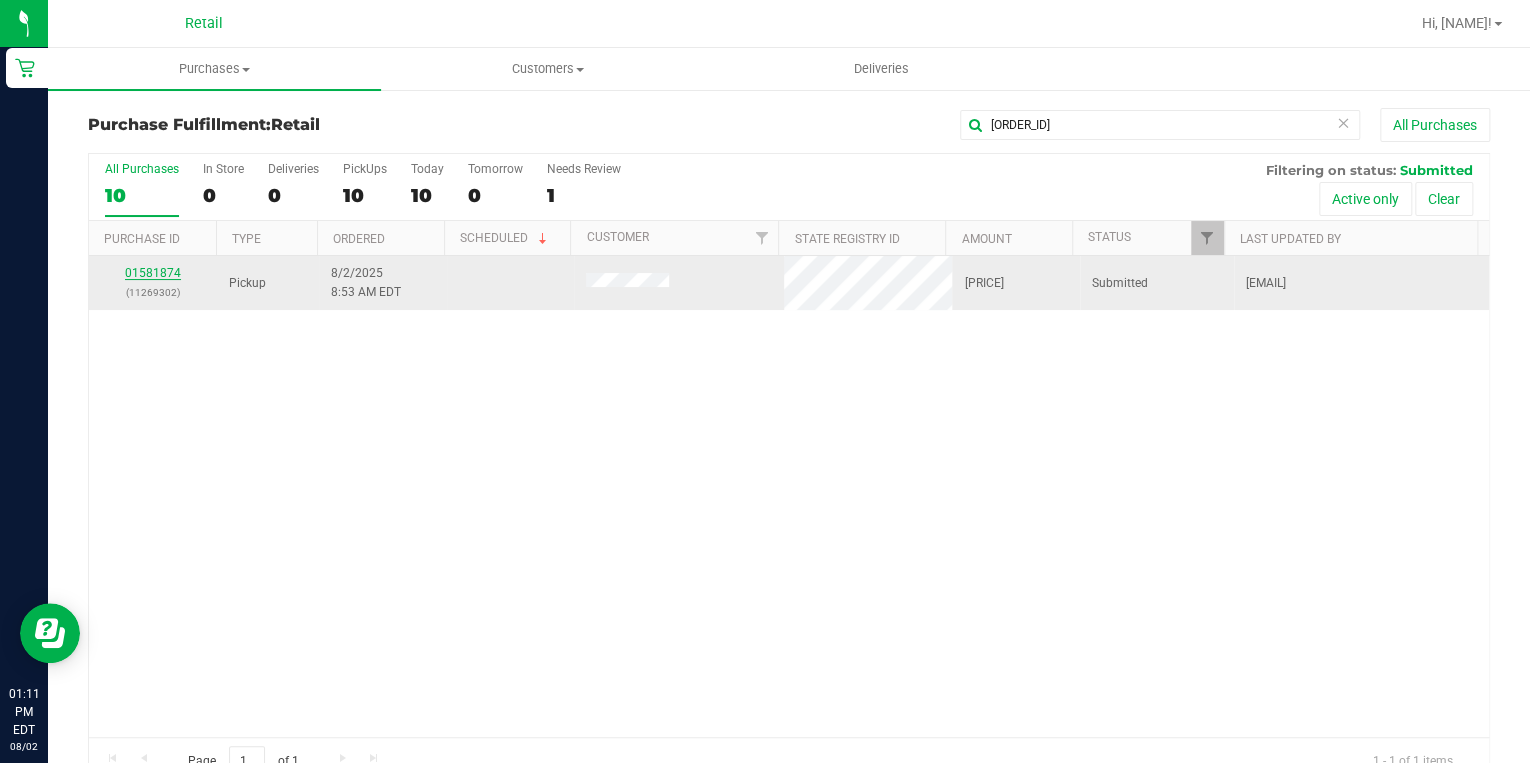 click on "01581874" at bounding box center [153, 273] 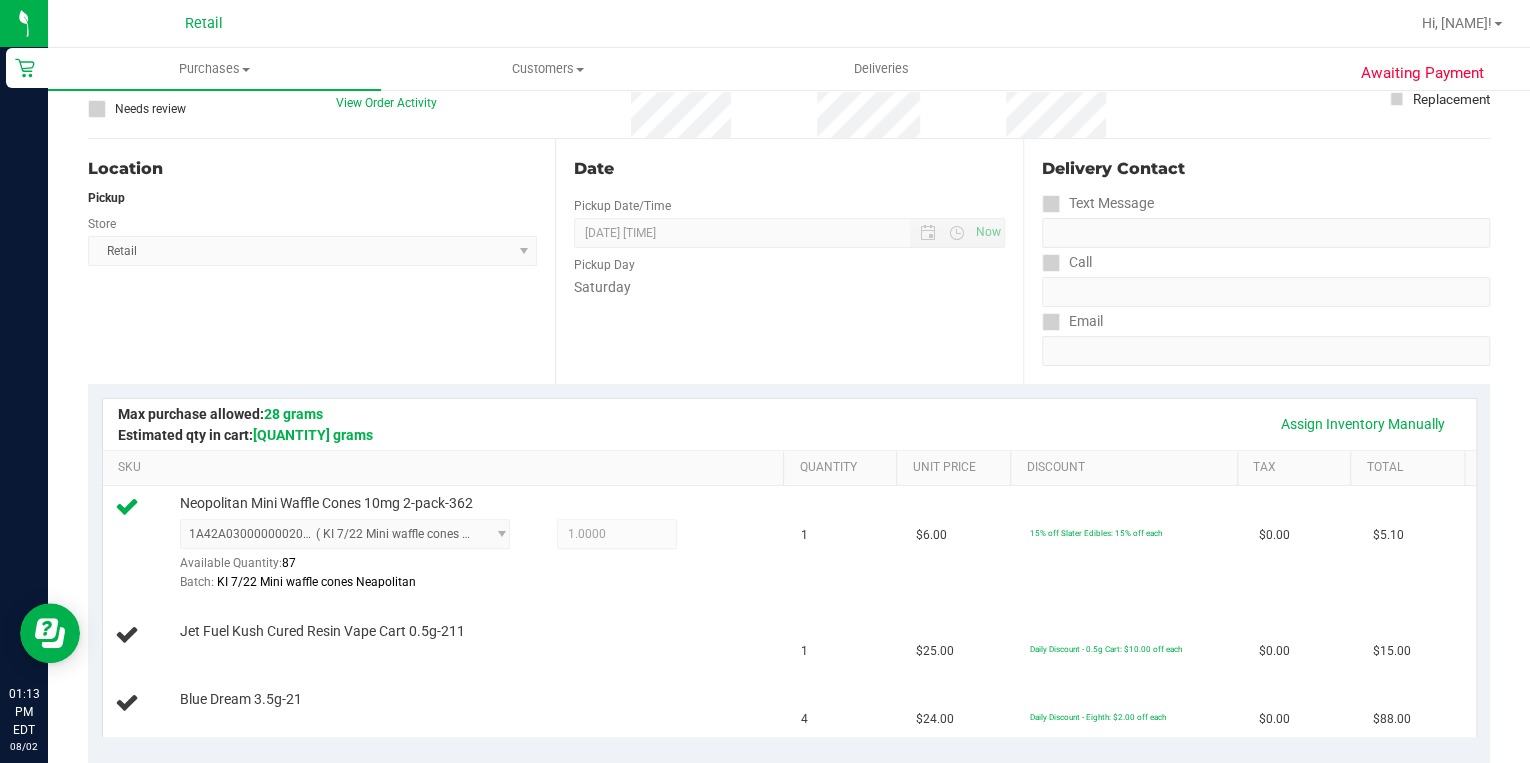 scroll, scrollTop: 0, scrollLeft: 0, axis: both 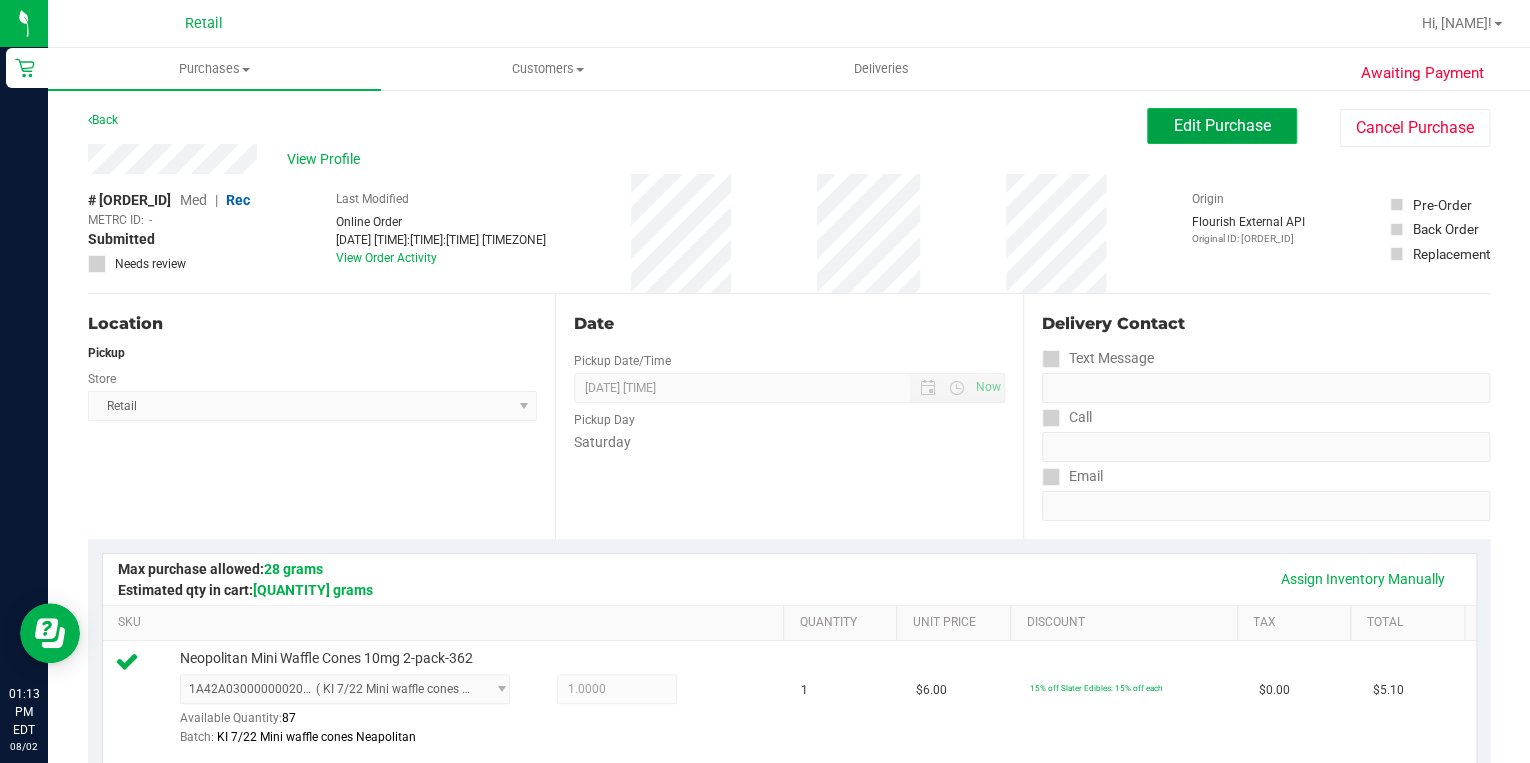 click on "Edit Purchase" at bounding box center (1222, 125) 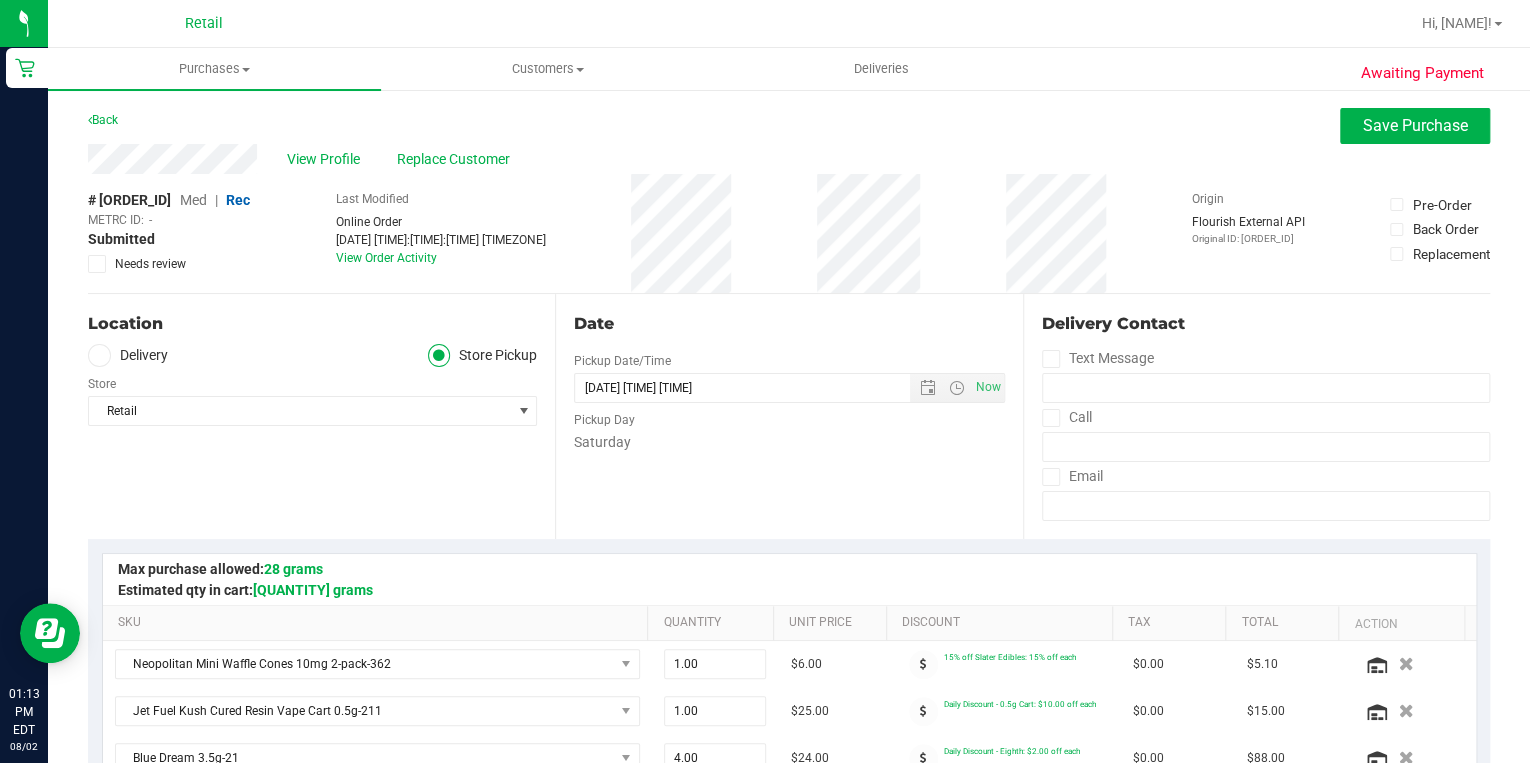 click on "Med" at bounding box center [193, 200] 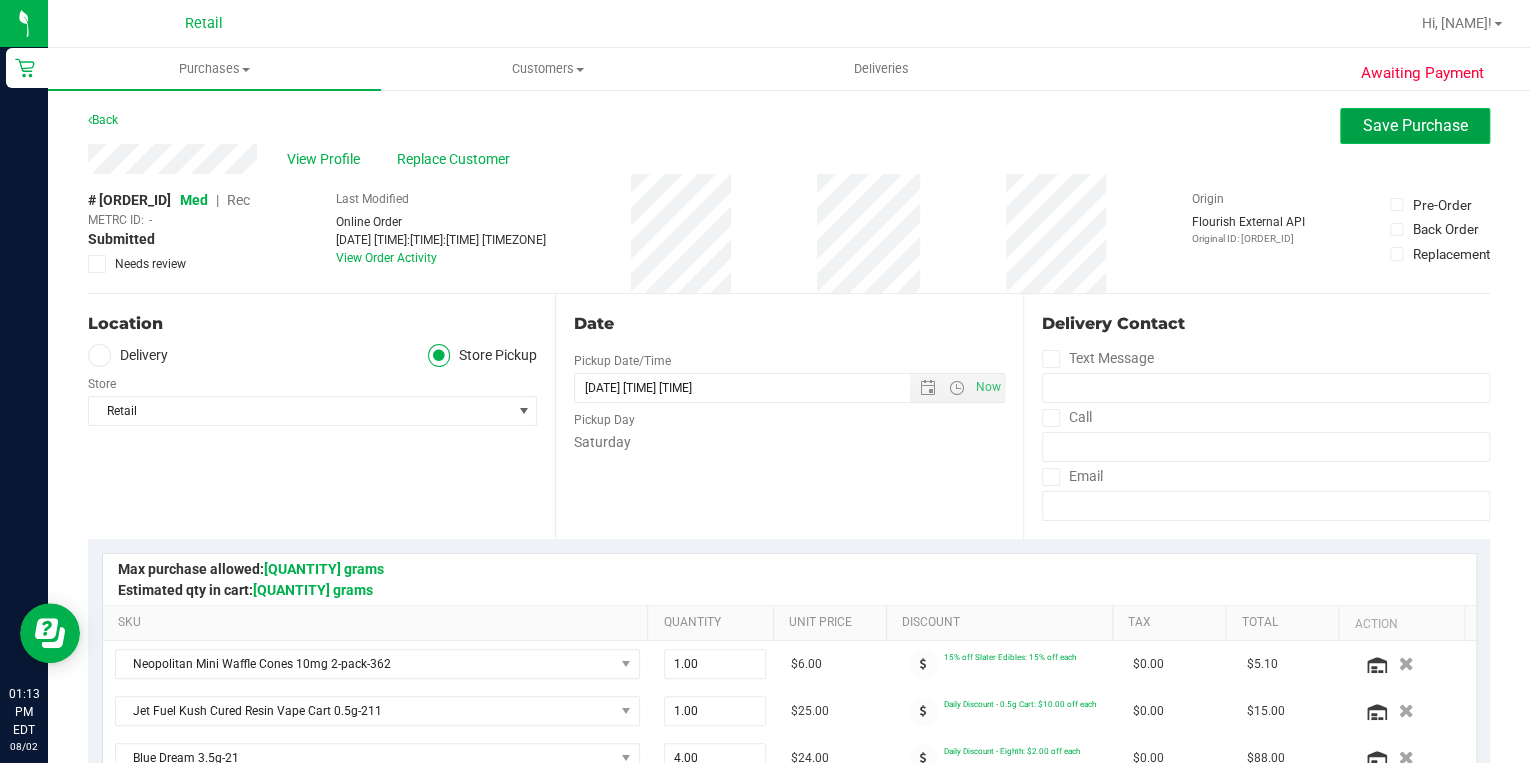 click on "Save Purchase" at bounding box center [1415, 125] 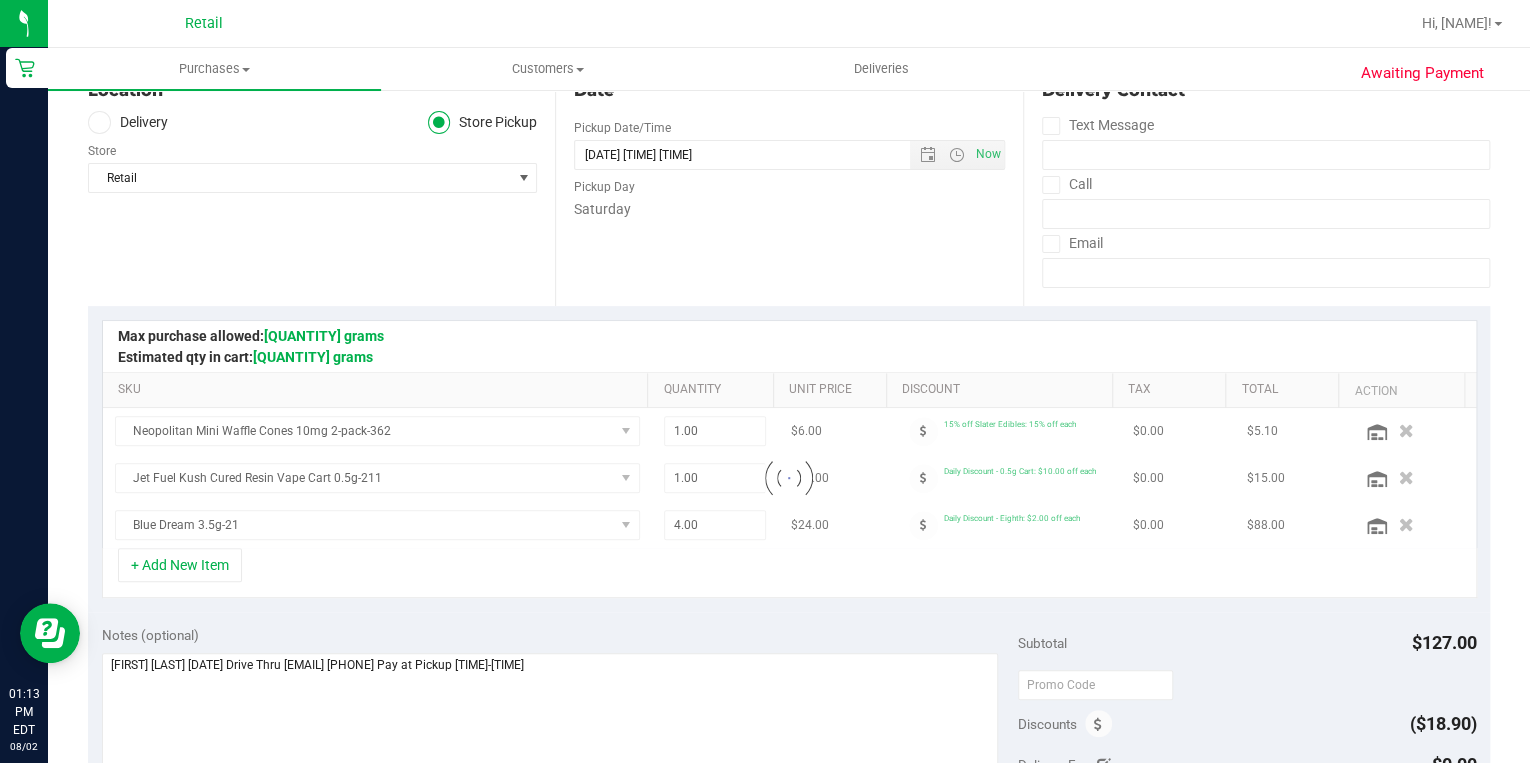 scroll, scrollTop: 240, scrollLeft: 0, axis: vertical 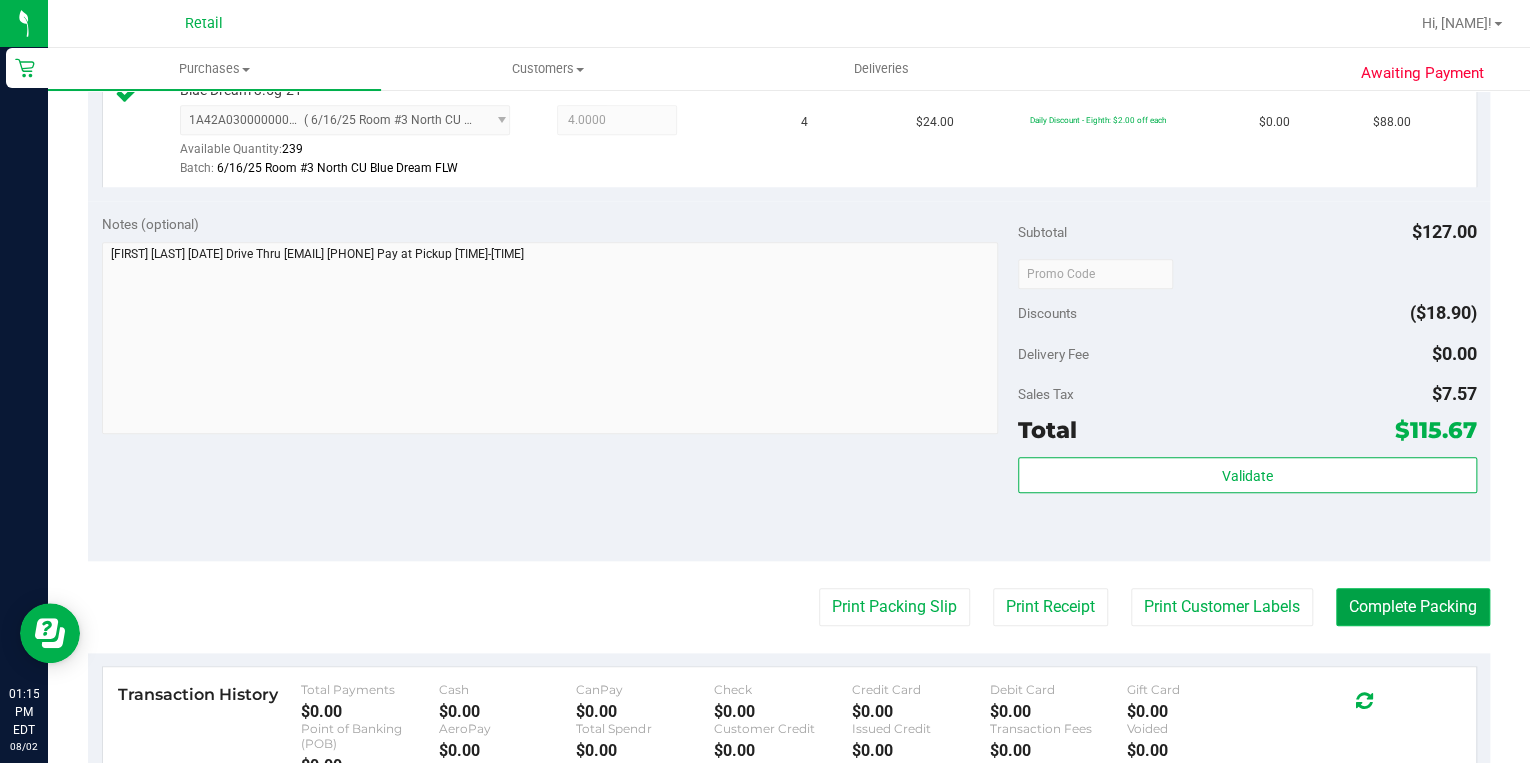 click on "Complete Packing" at bounding box center (1413, 607) 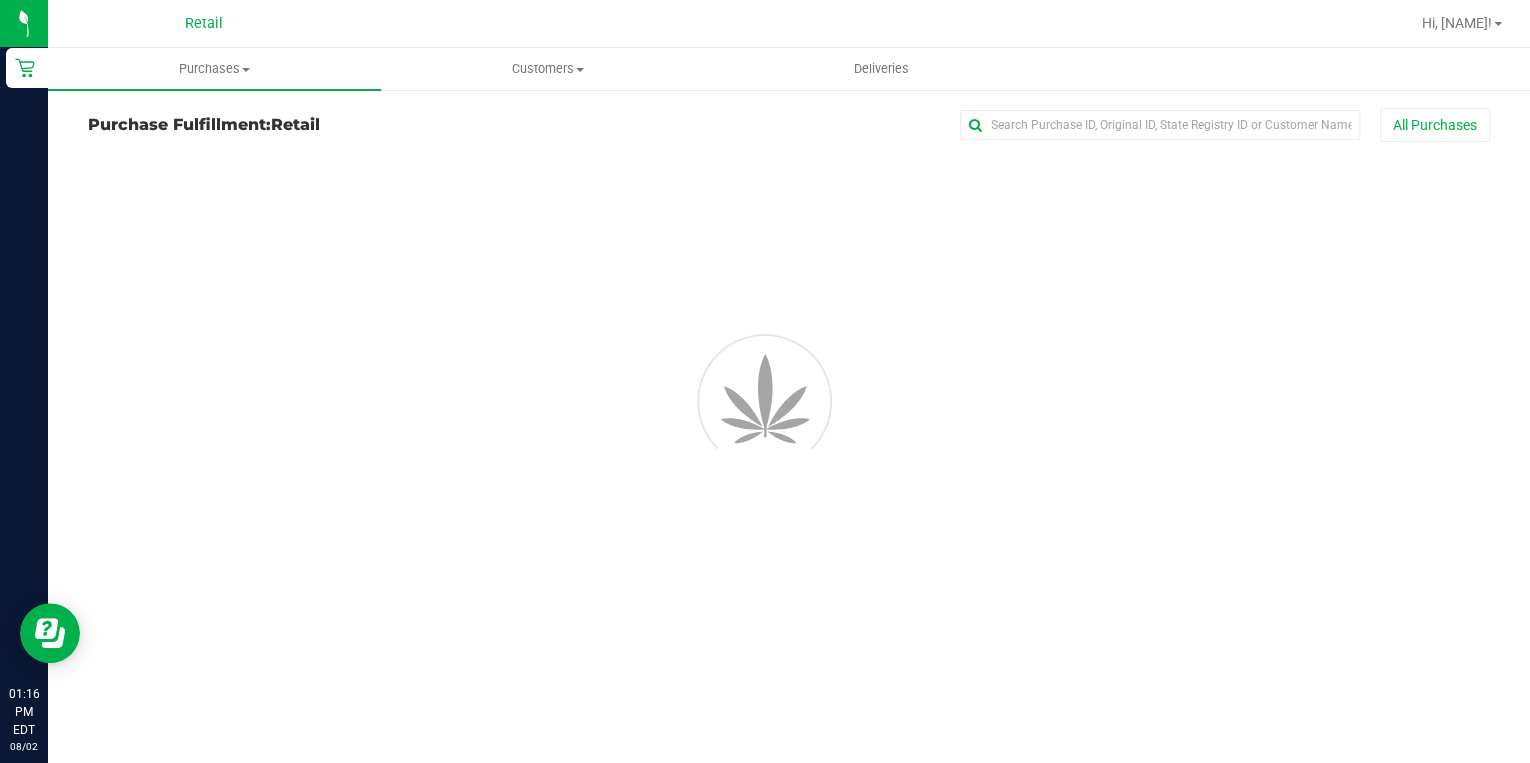 scroll, scrollTop: 0, scrollLeft: 0, axis: both 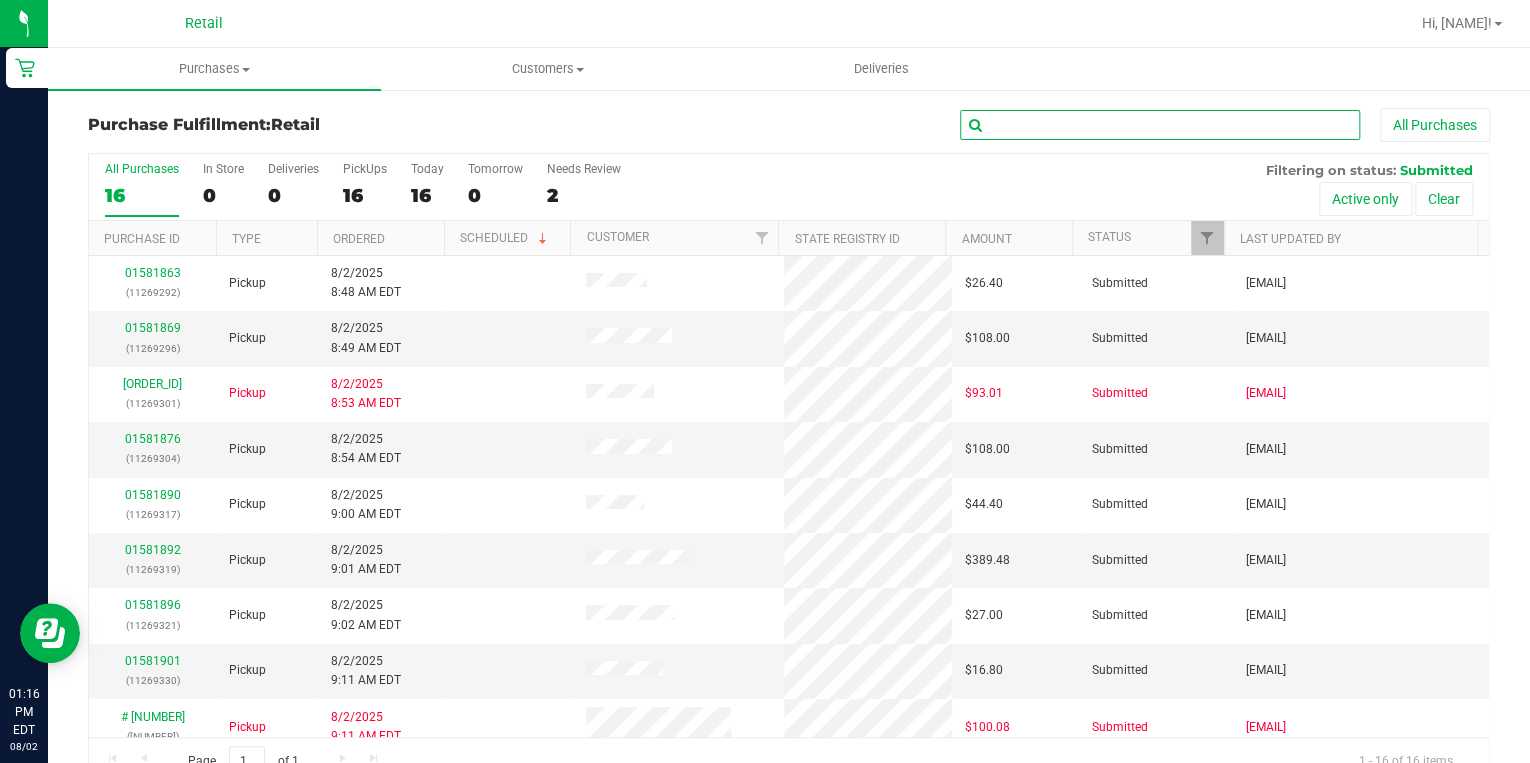 click at bounding box center (1160, 125) 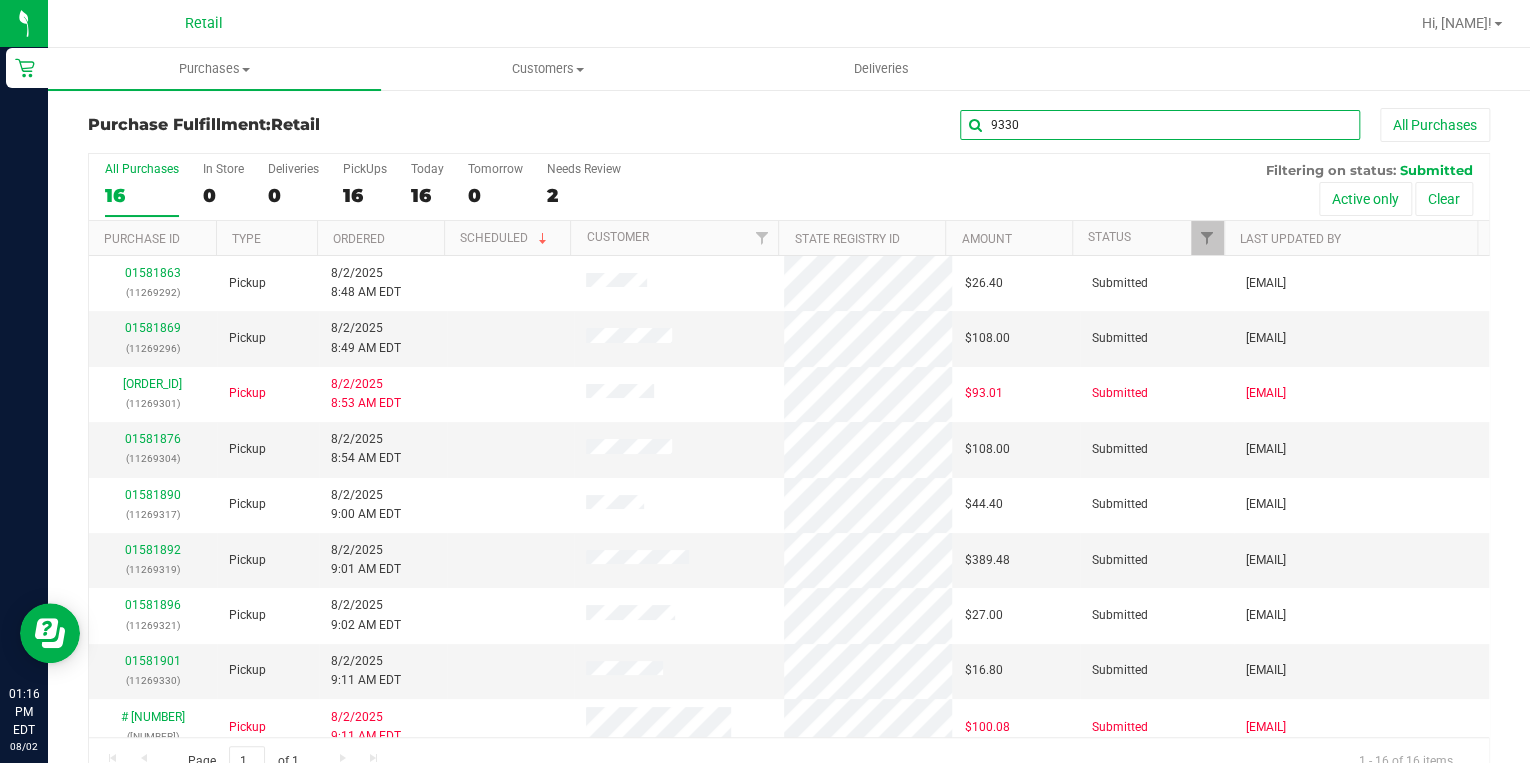 type on "9330" 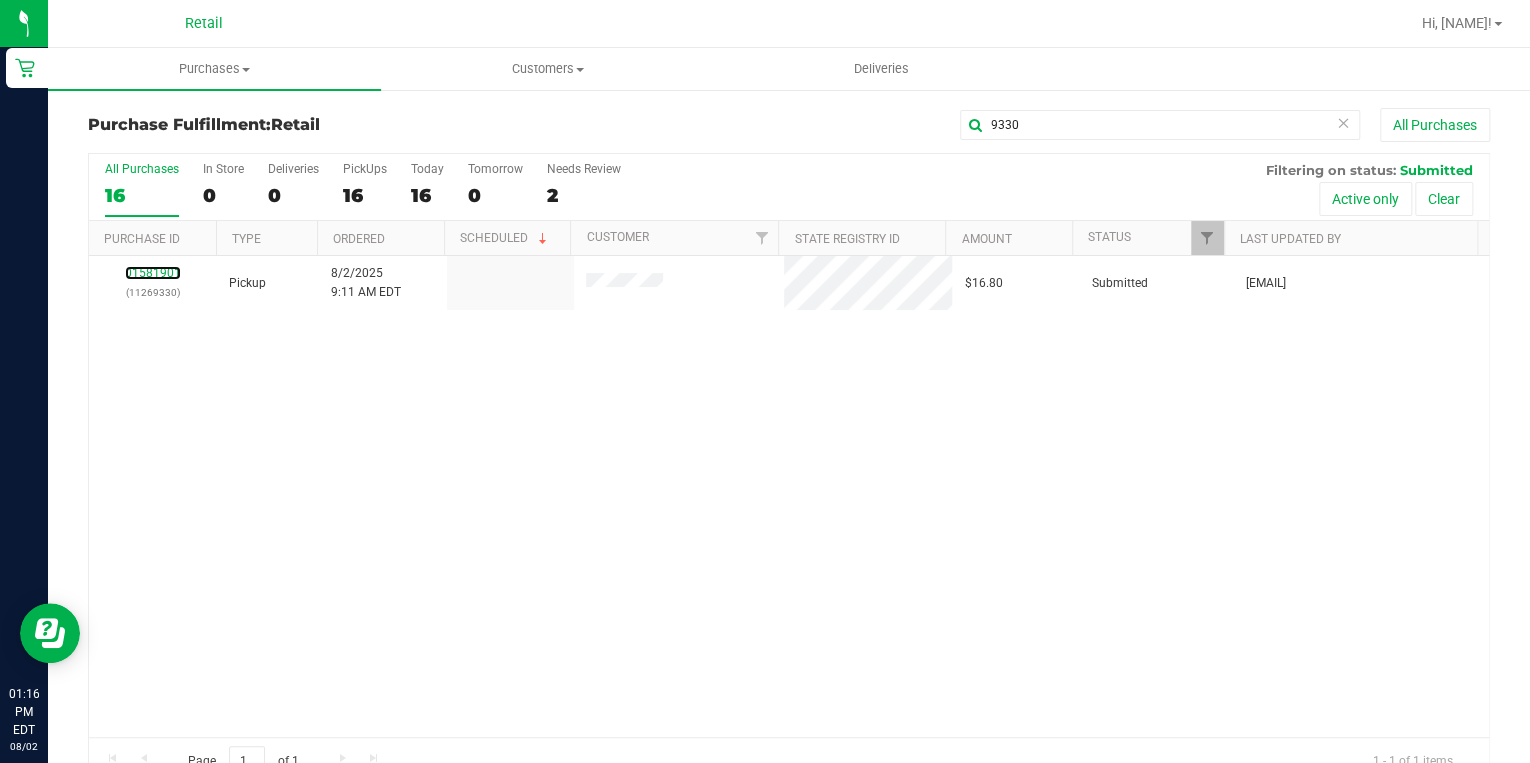 click on "01581901" at bounding box center (153, 273) 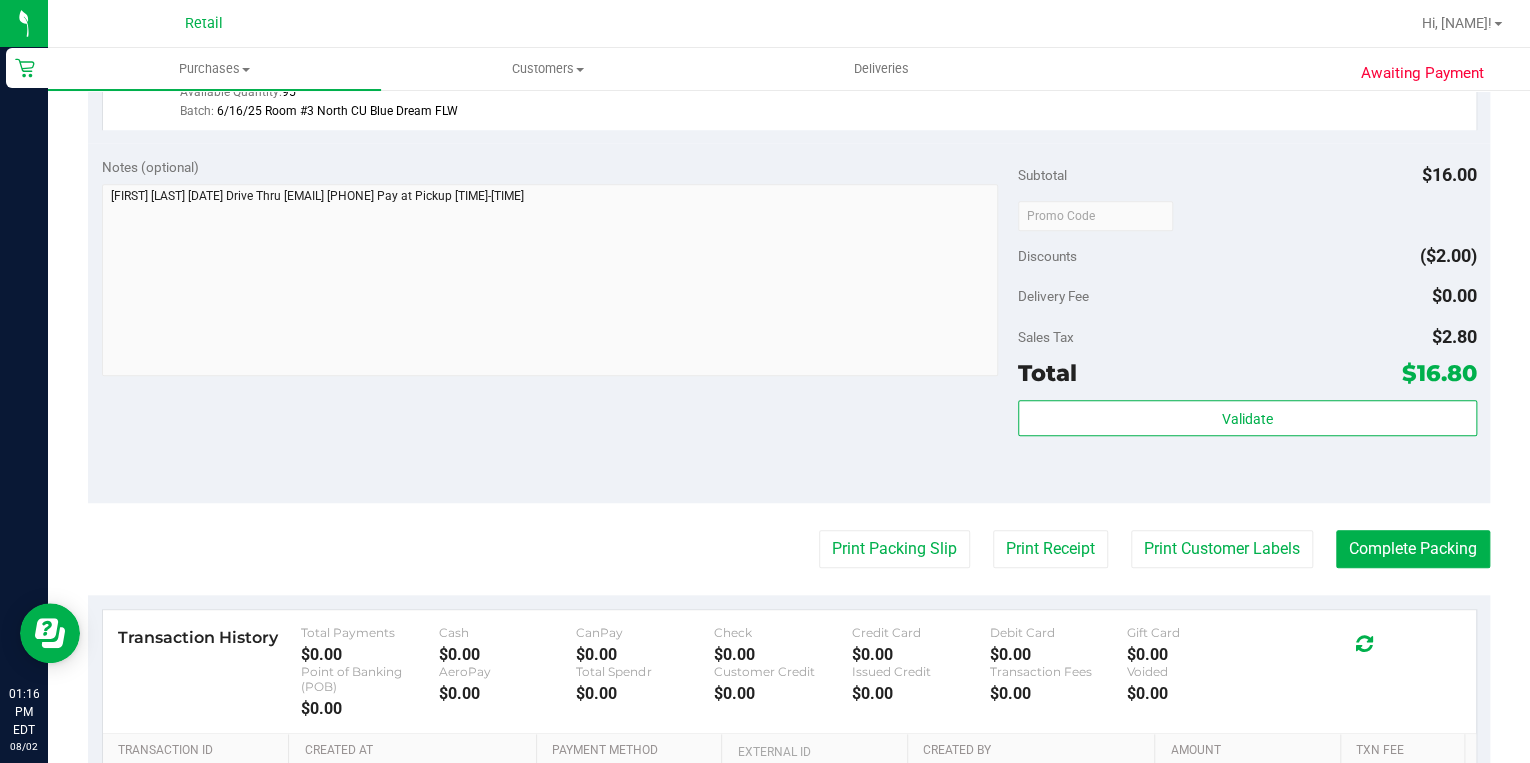 scroll, scrollTop: 640, scrollLeft: 0, axis: vertical 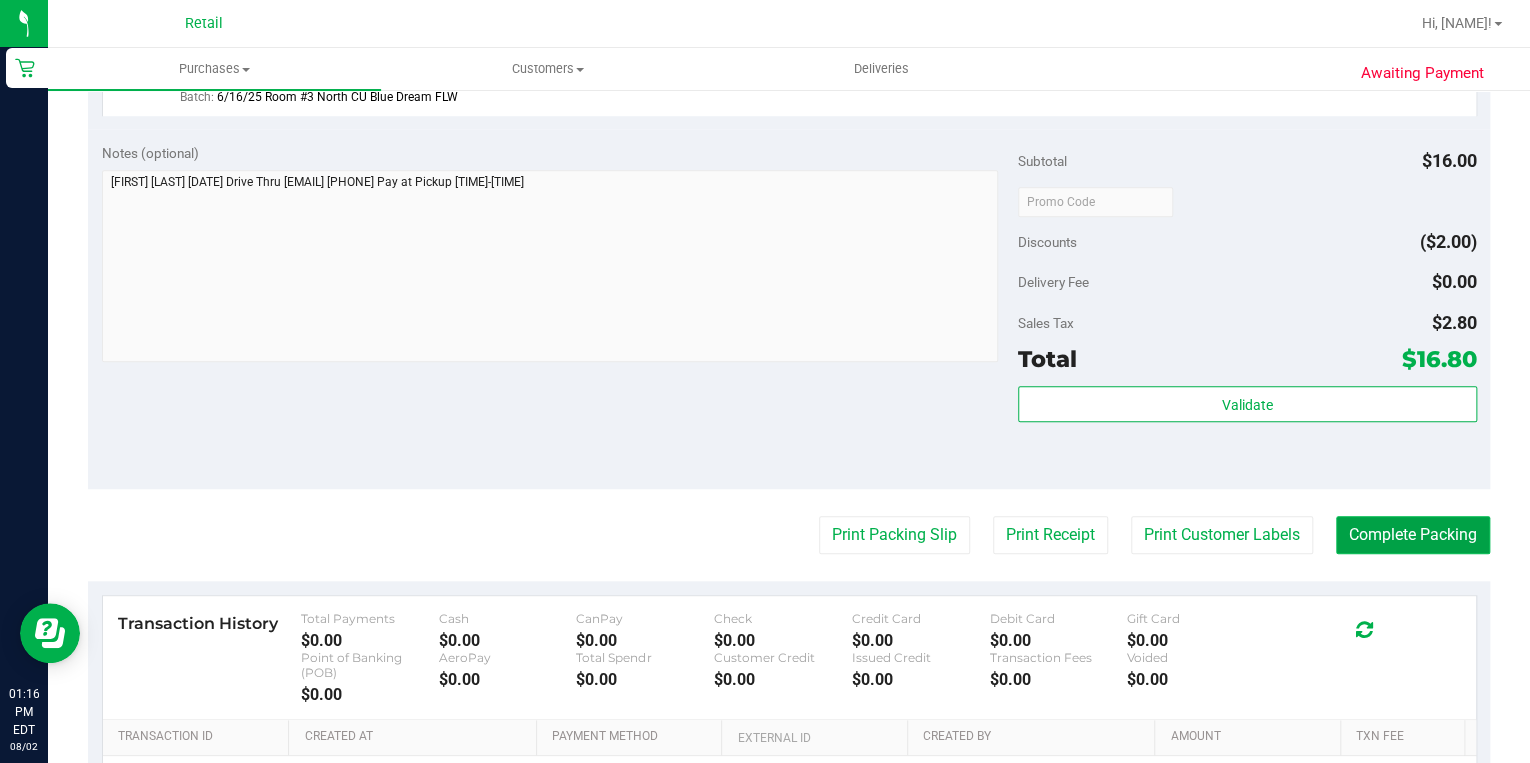 click on "Complete Packing" at bounding box center [1413, 535] 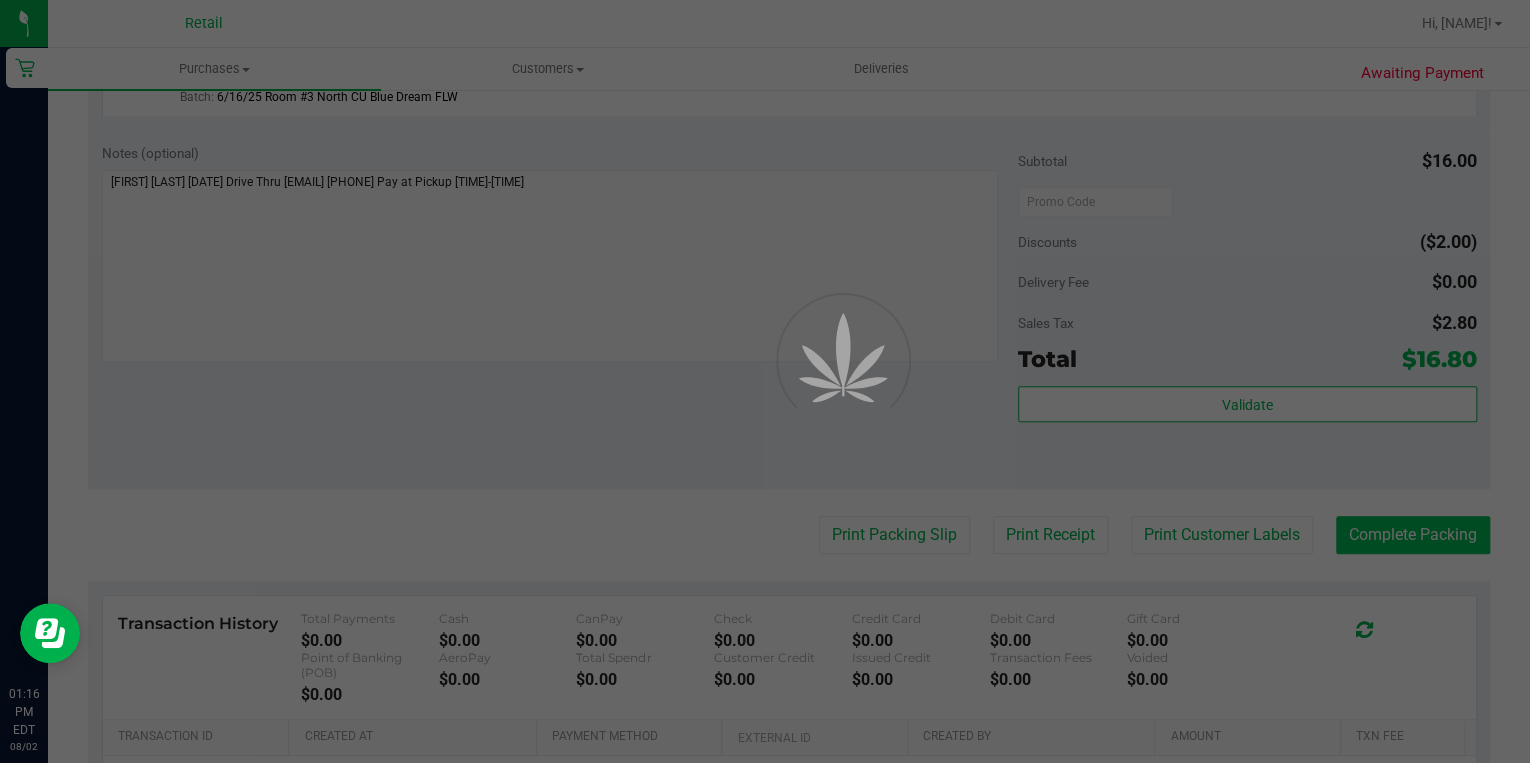 scroll, scrollTop: 0, scrollLeft: 0, axis: both 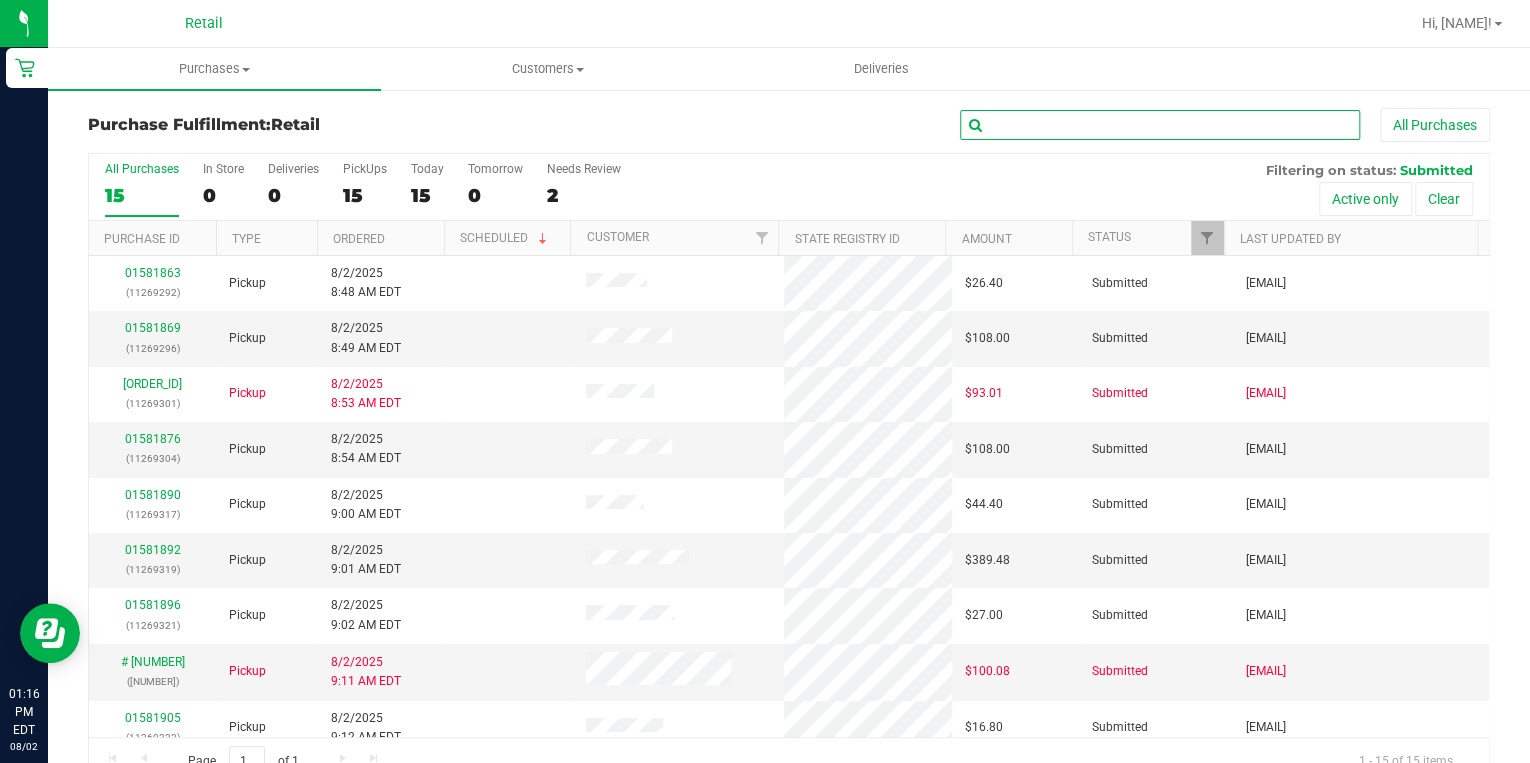 click at bounding box center [1160, 125] 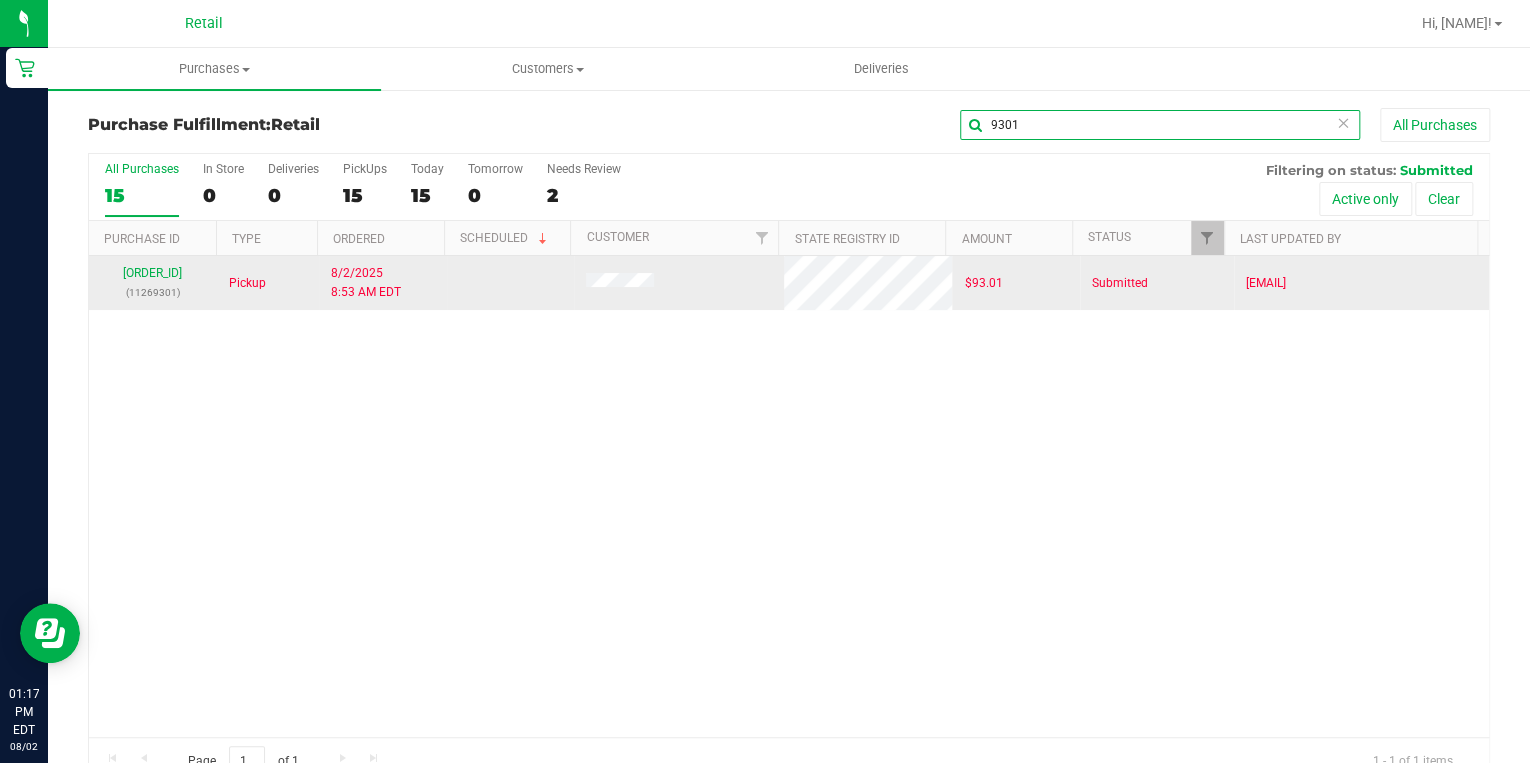 type on "9301" 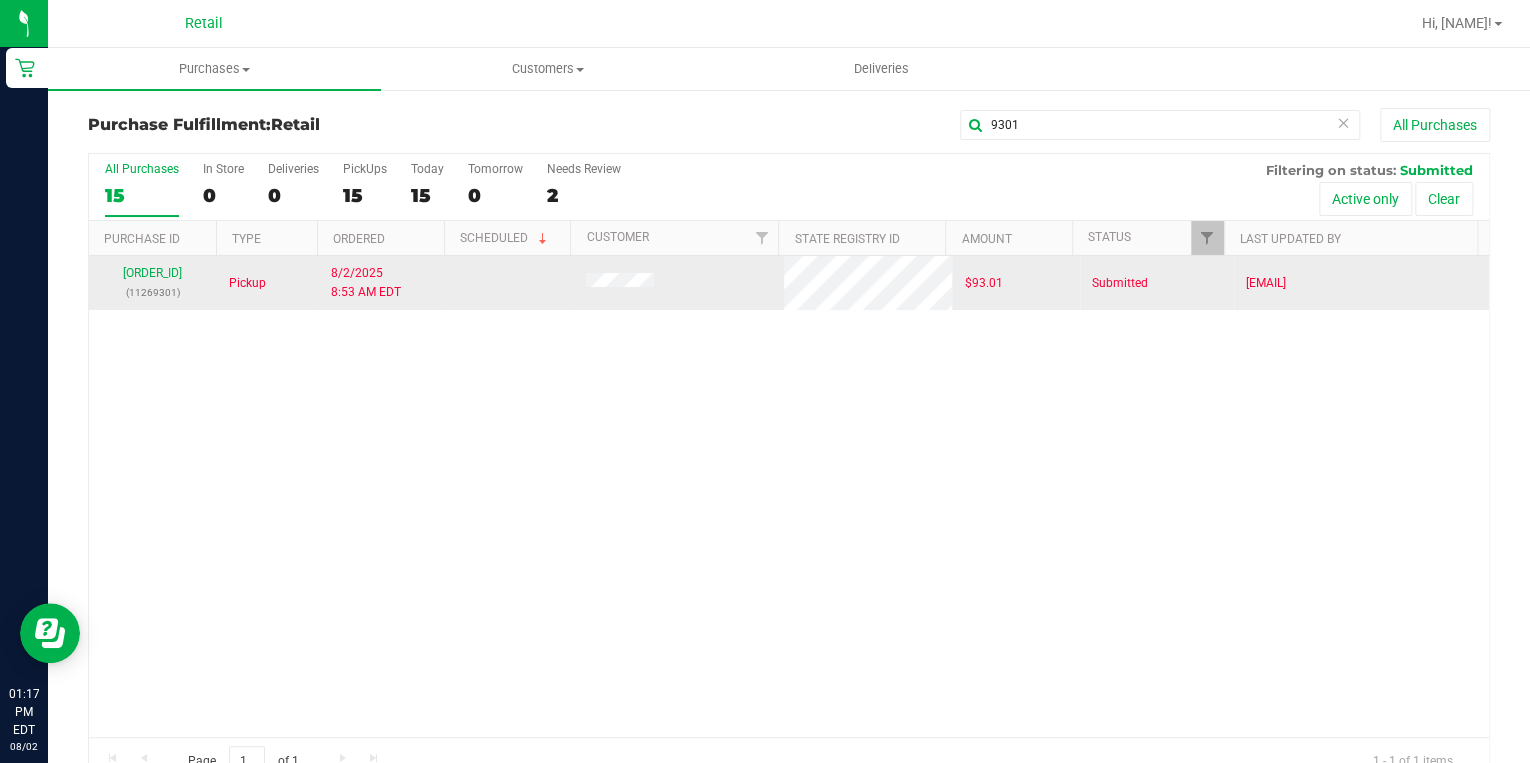 click on "(11269301)" at bounding box center (153, 292) 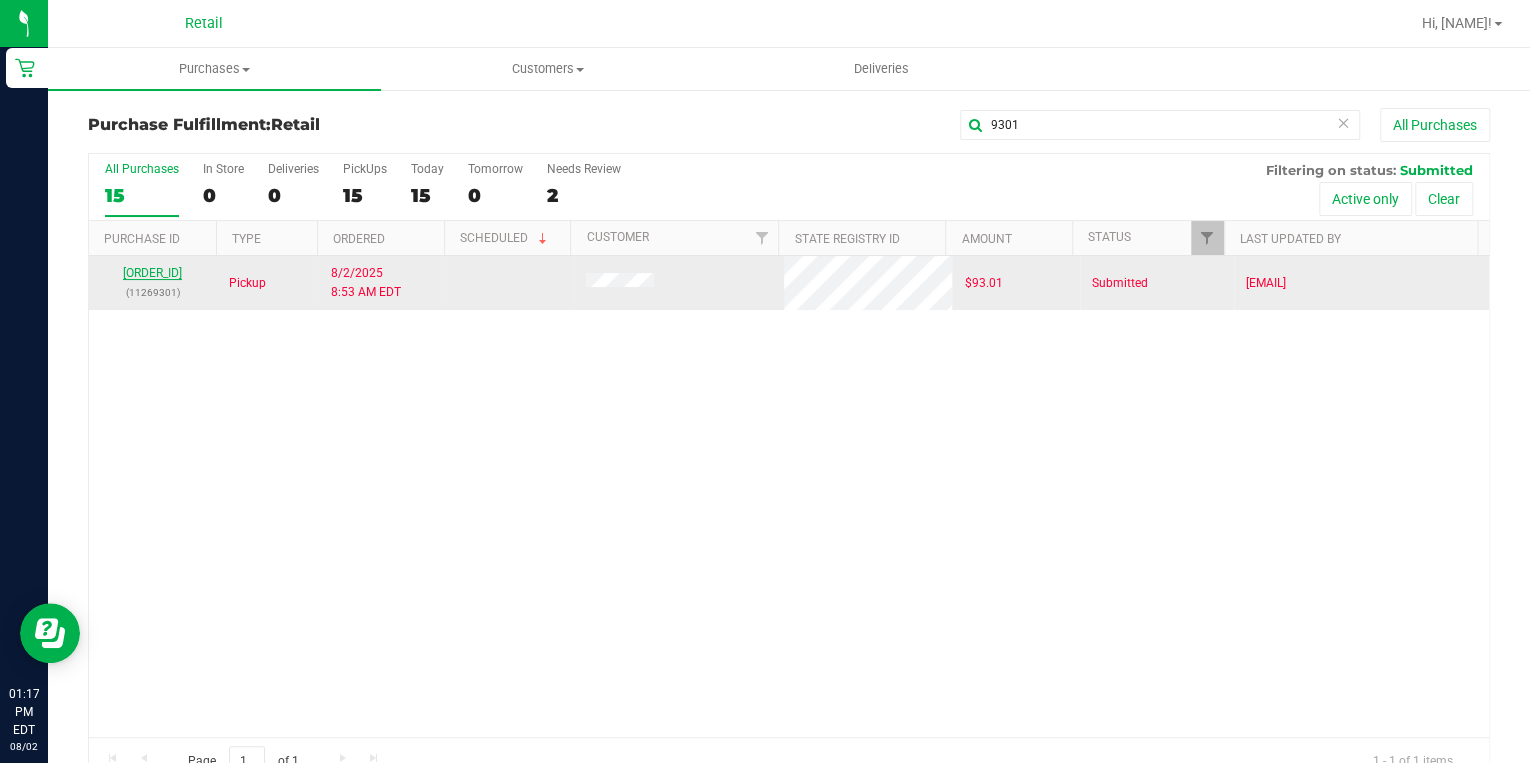 click on "01581875" at bounding box center [152, 273] 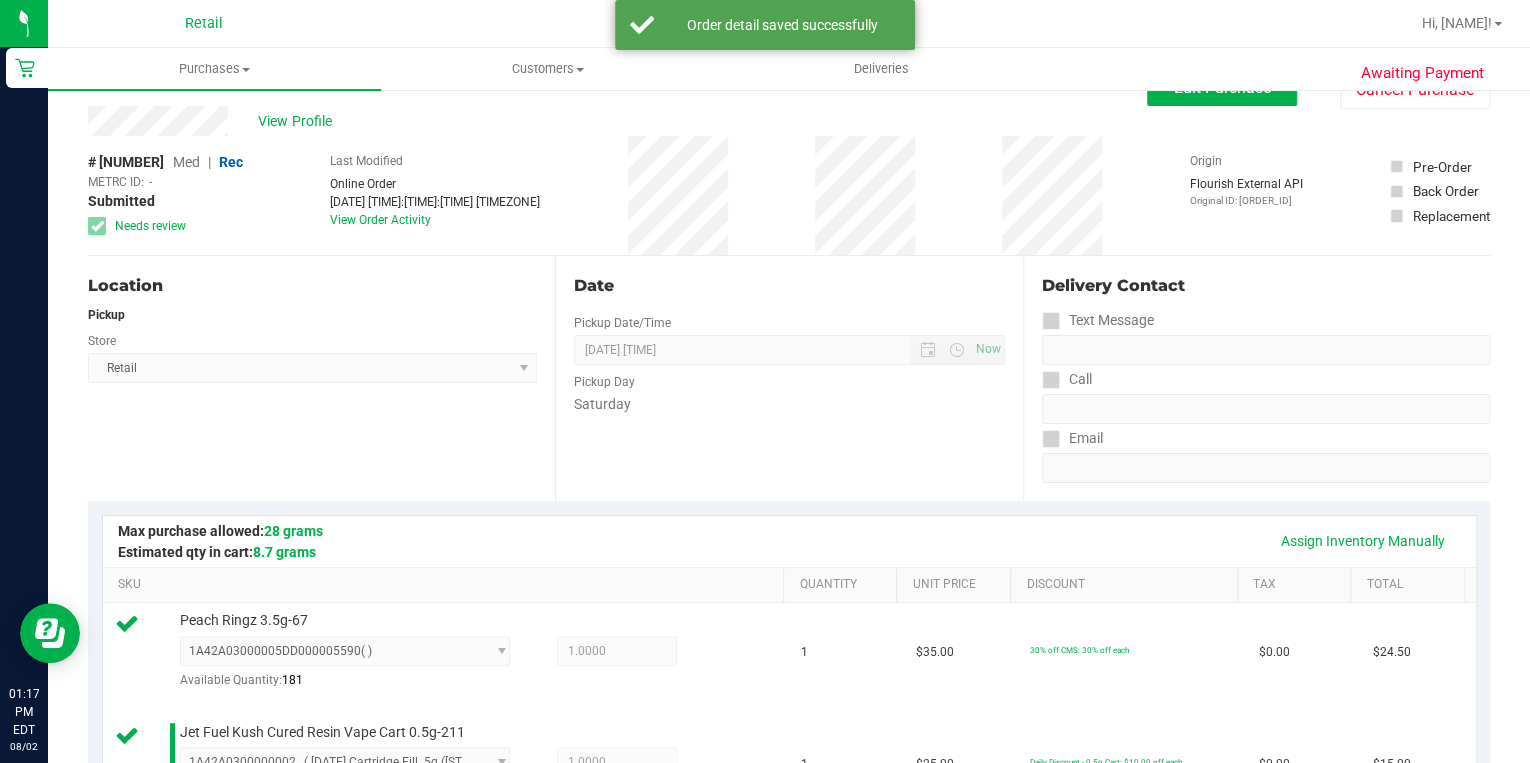 scroll, scrollTop: 0, scrollLeft: 0, axis: both 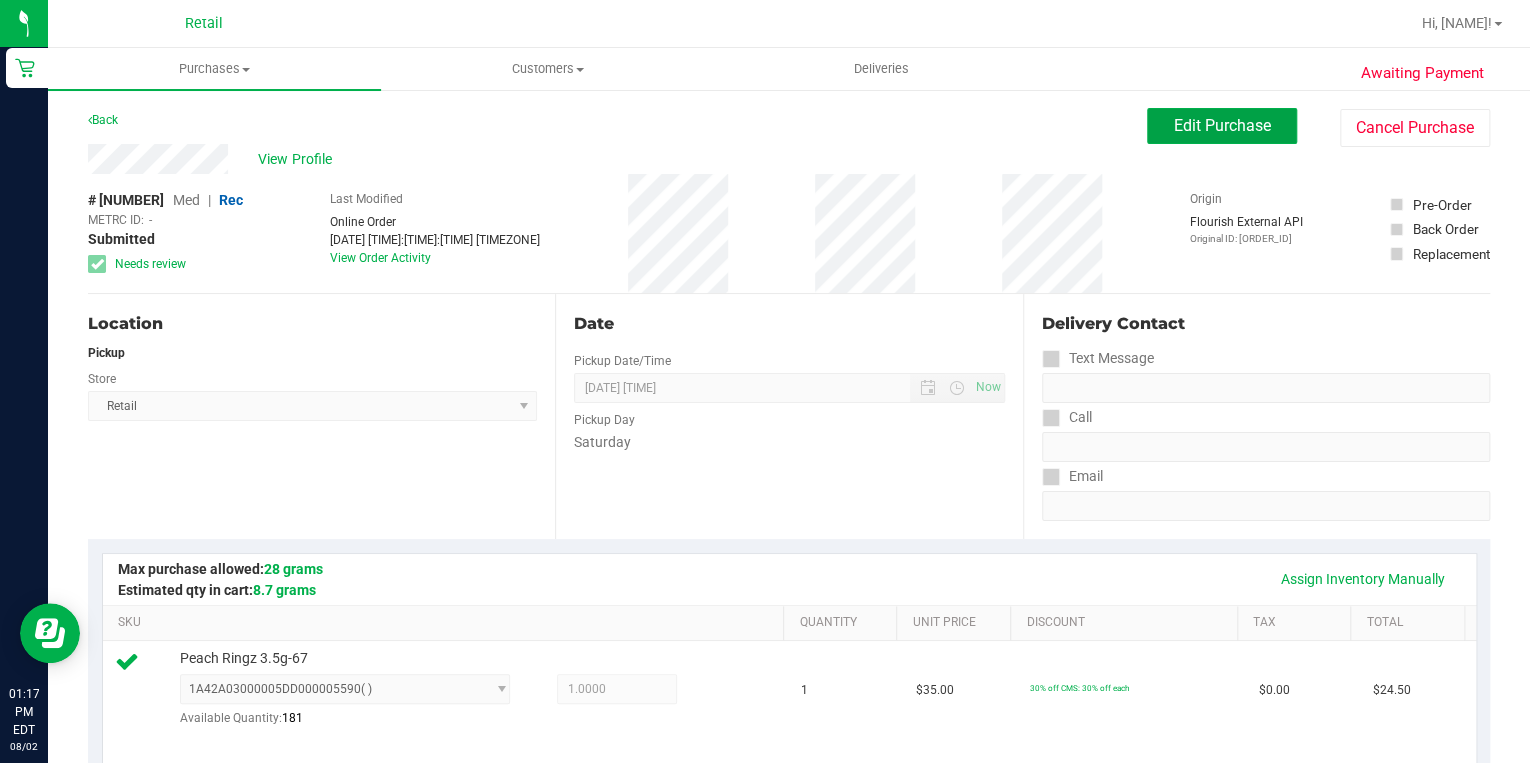 drag, startPoint x: 1199, startPoint y: 131, endPoint x: 1089, endPoint y: 132, distance: 110.00455 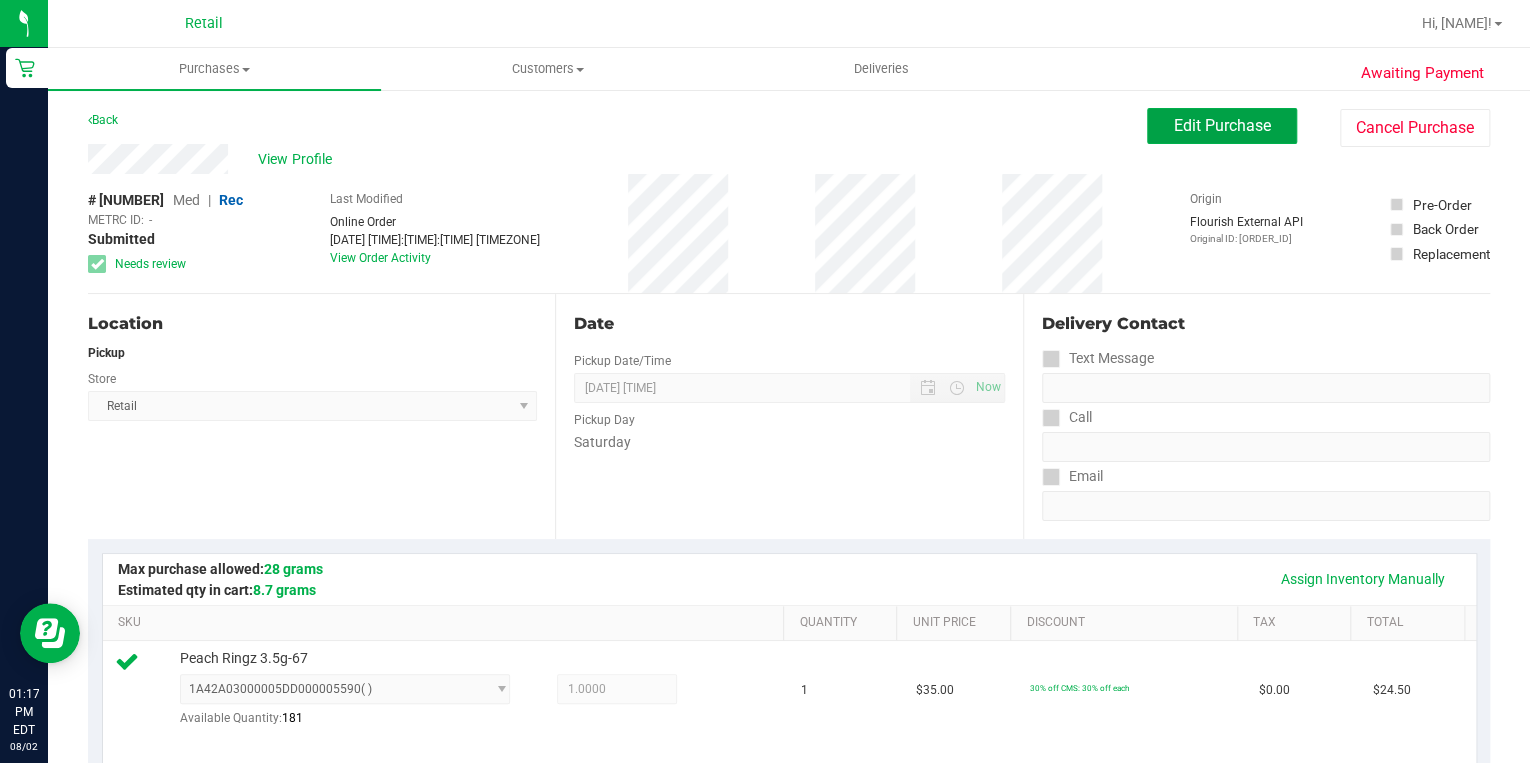 click on "Edit Purchase" at bounding box center (1222, 125) 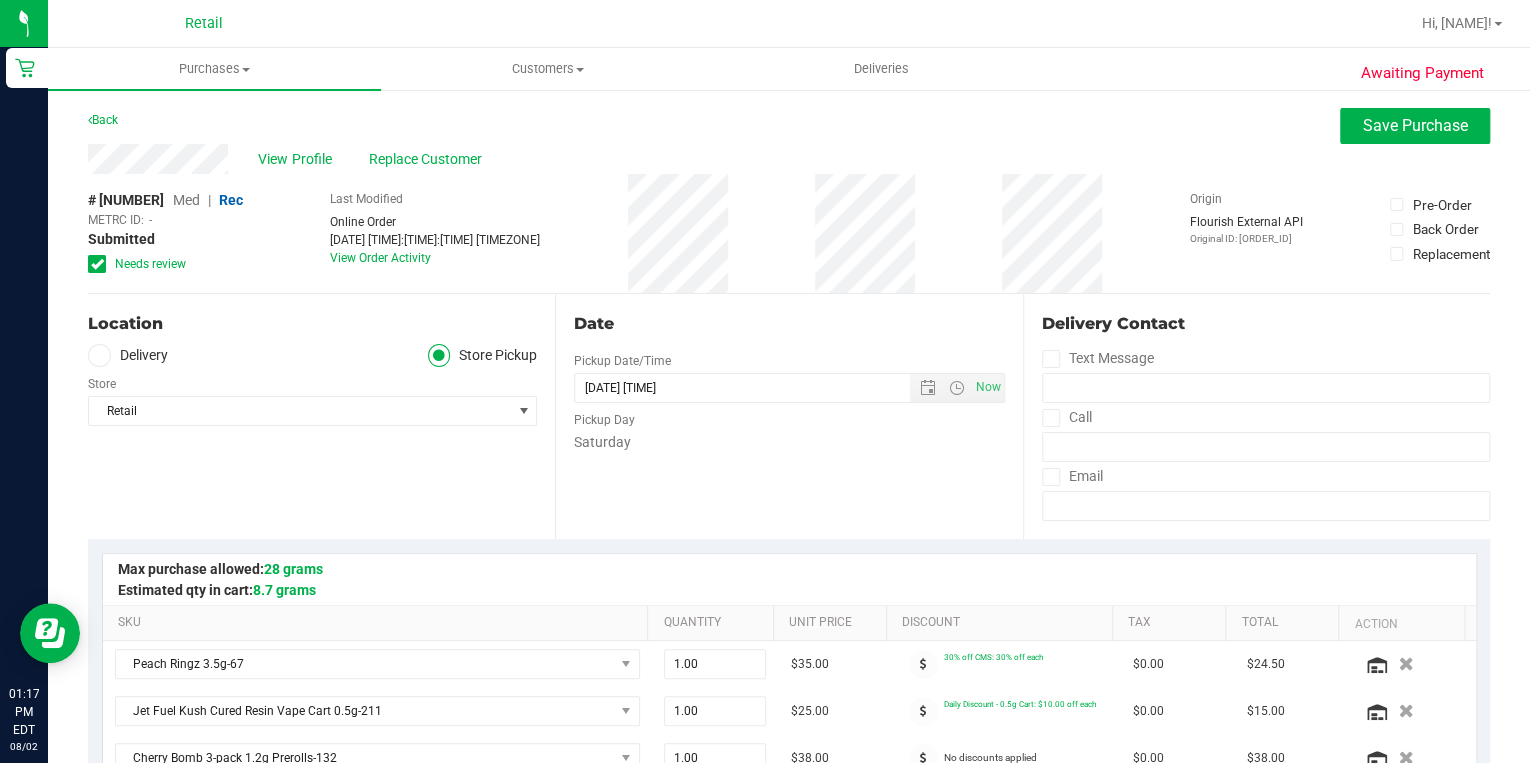 click on "Med" at bounding box center (186, 200) 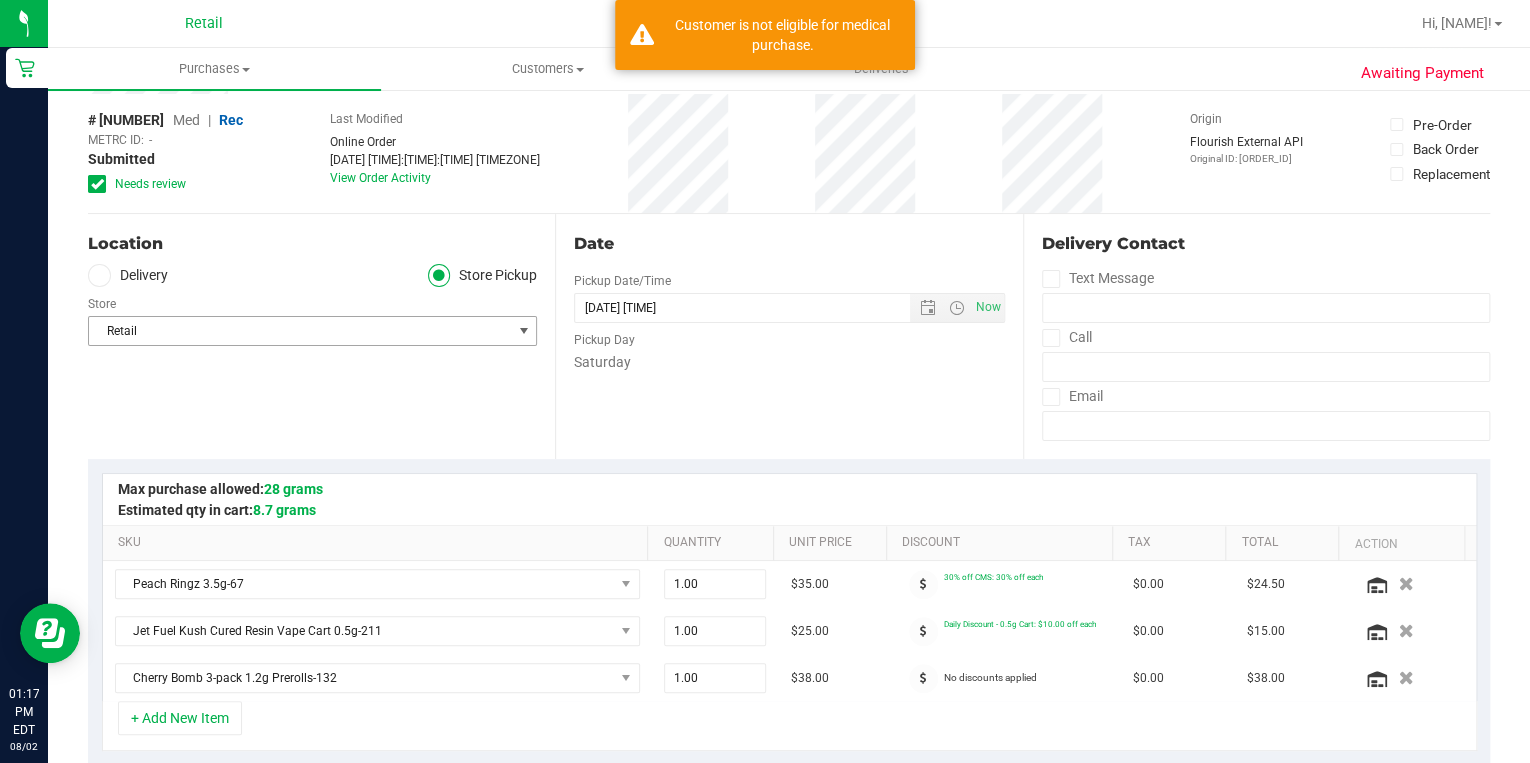 scroll, scrollTop: 0, scrollLeft: 0, axis: both 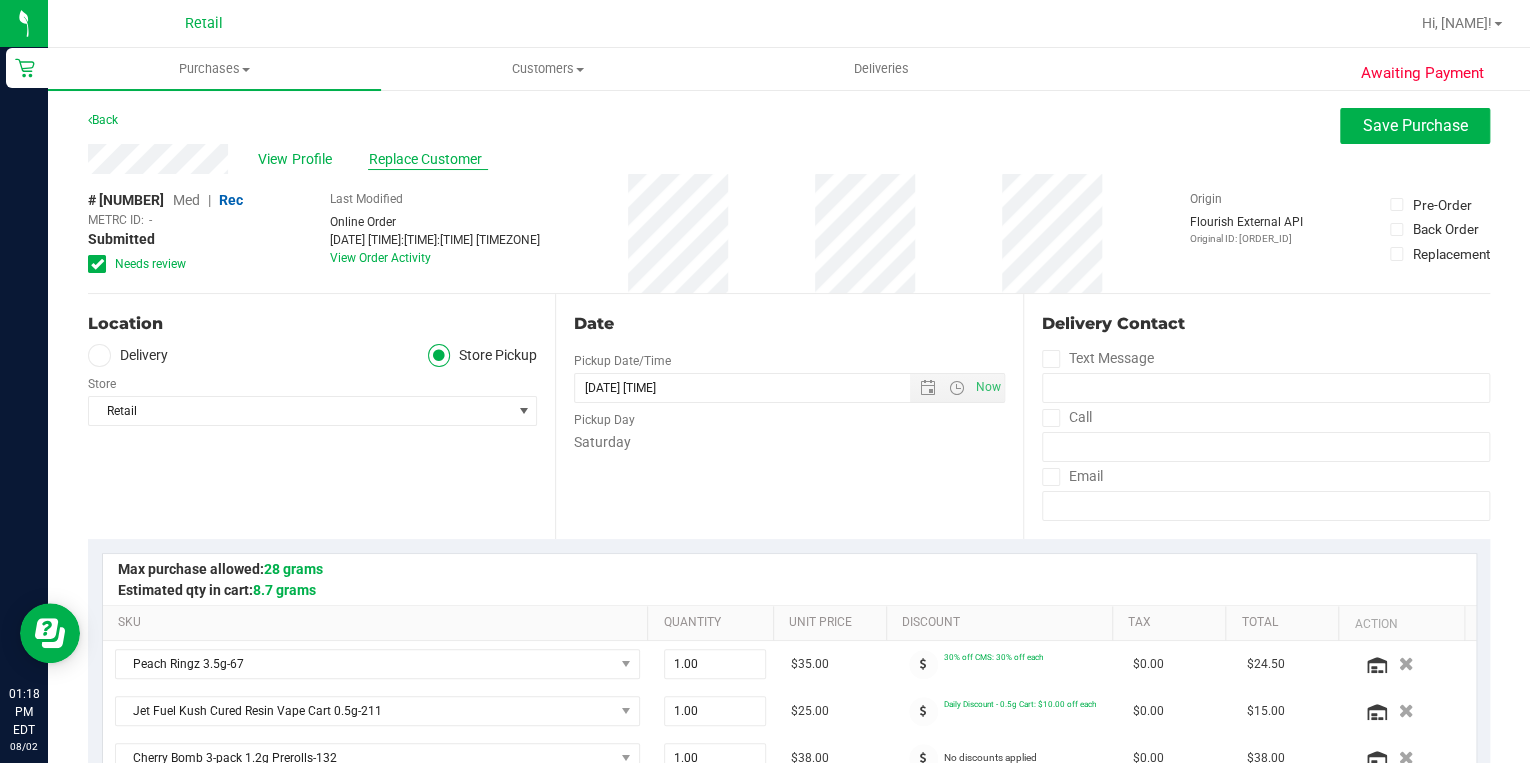 click on "Replace Customer" at bounding box center [428, 159] 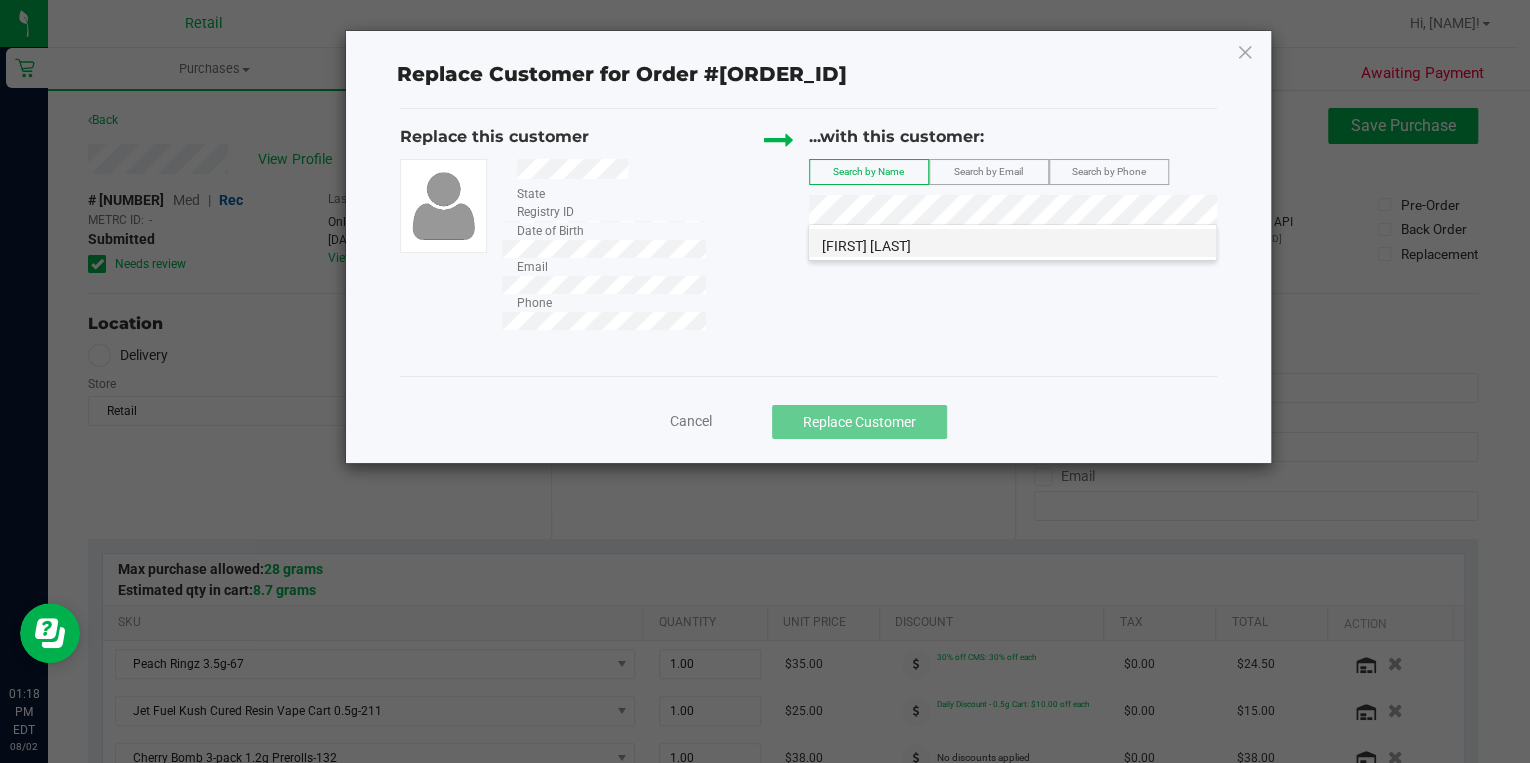 click on "Derek Brown" at bounding box center [1012, 243] 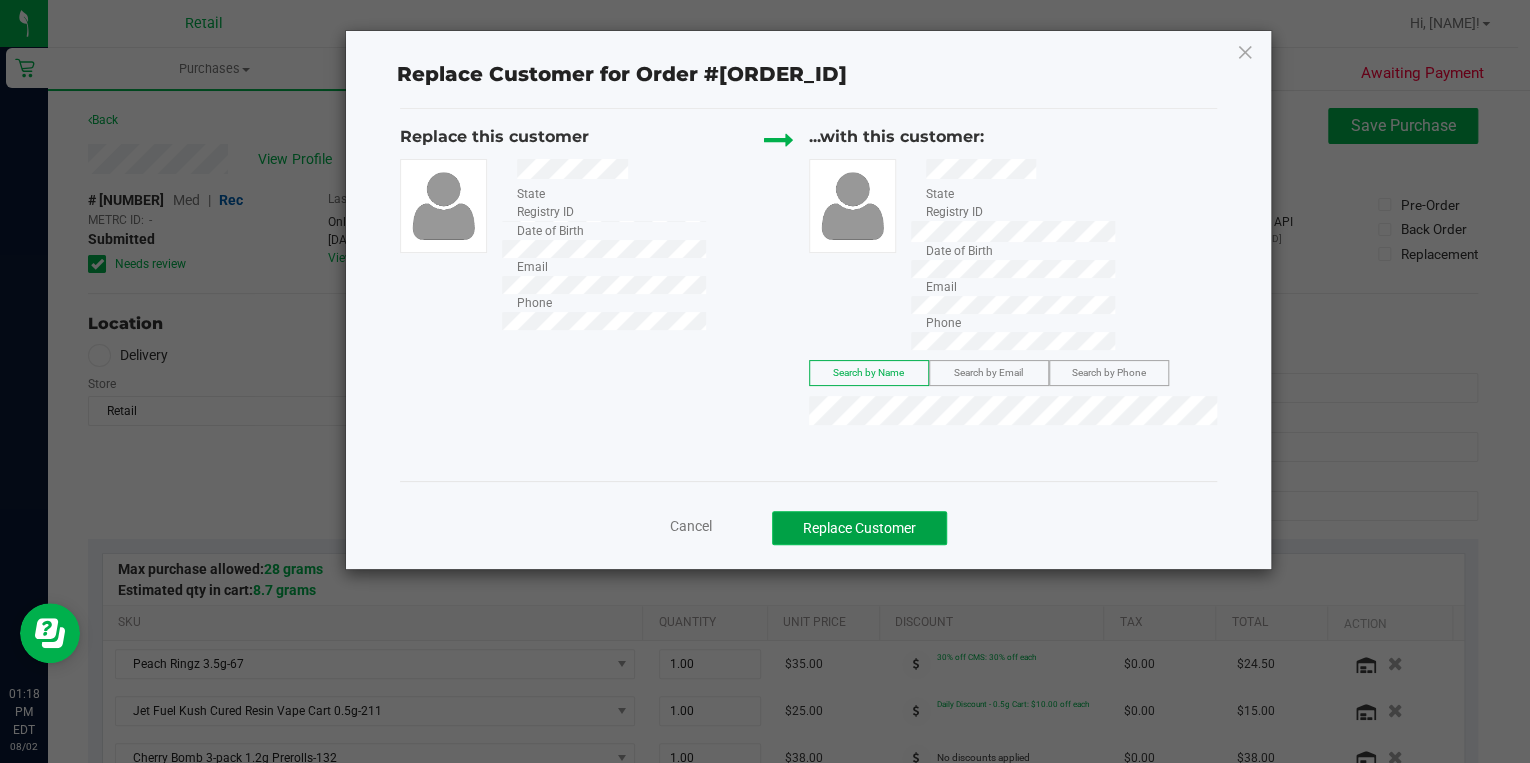 click on "Replace Customer" 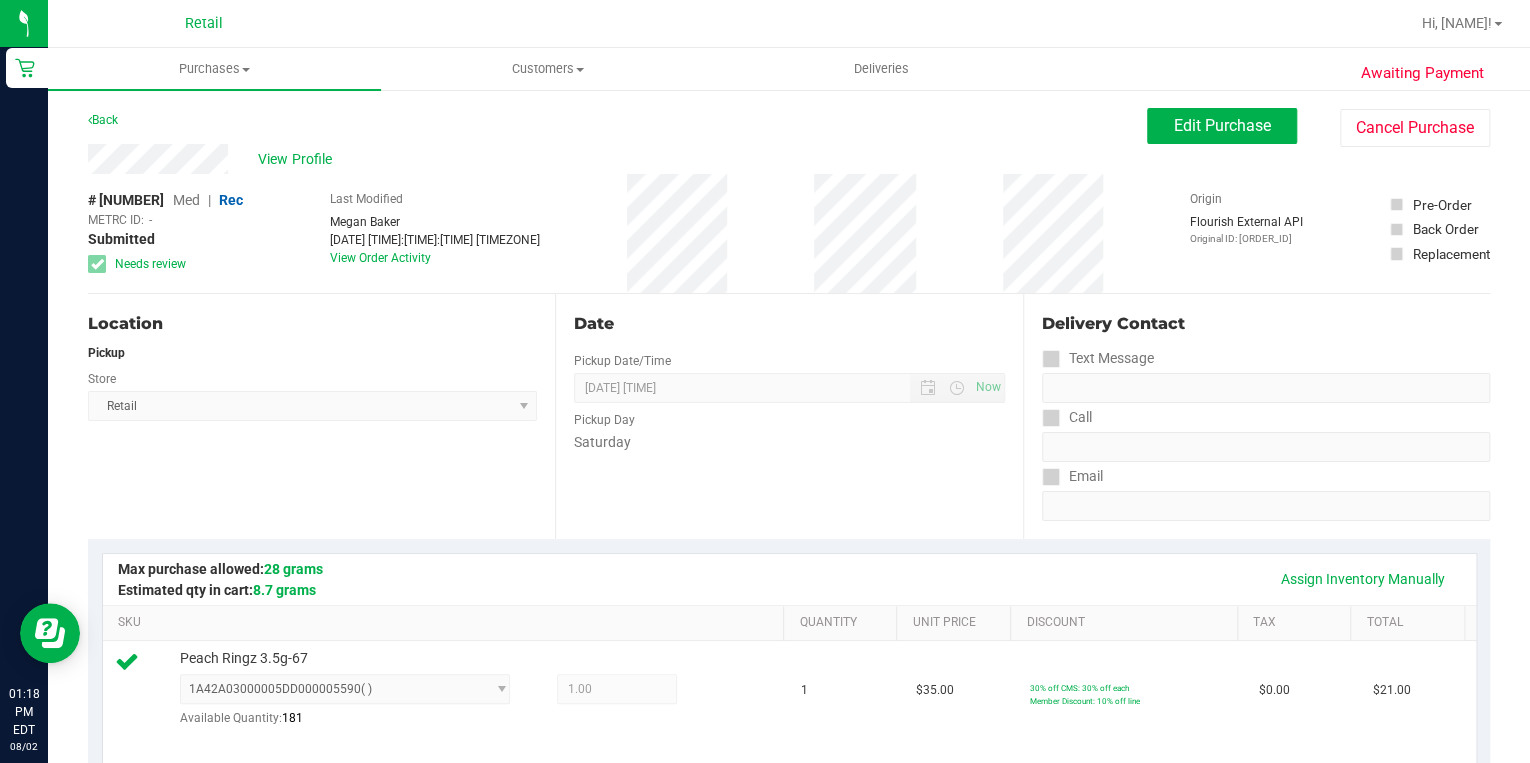 click on "Med" at bounding box center (186, 200) 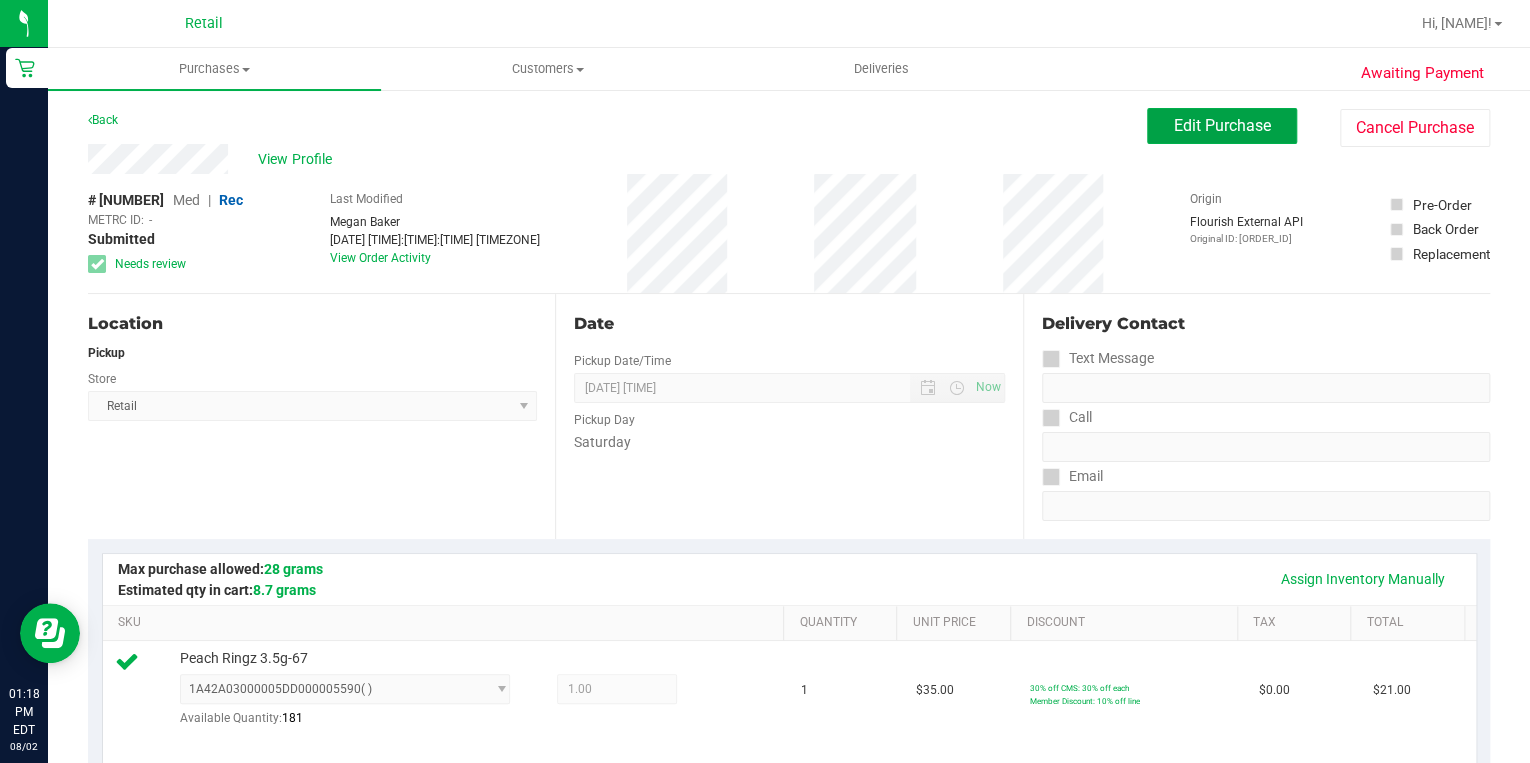 click on "Edit Purchase" at bounding box center (1222, 125) 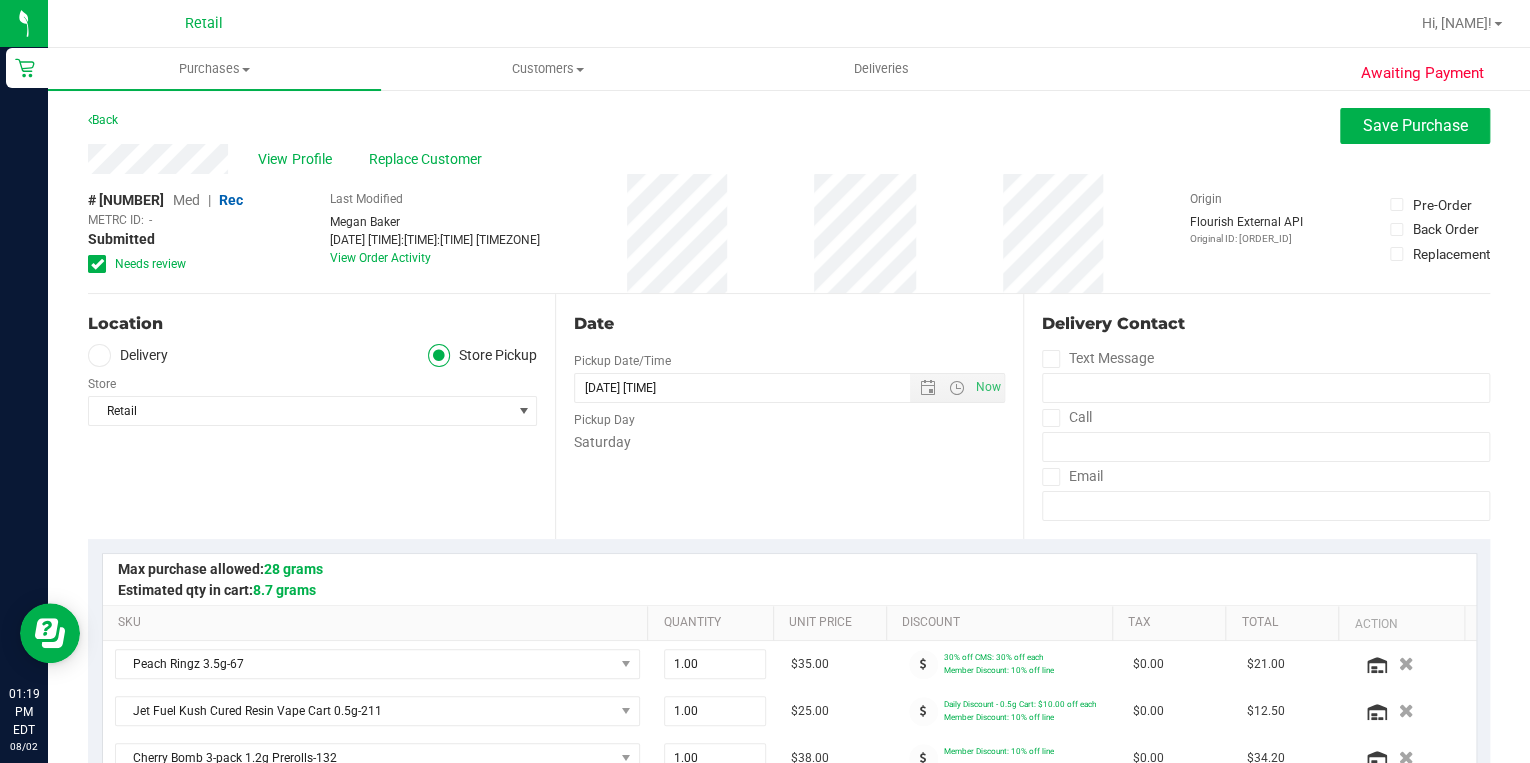click on "Med" at bounding box center (186, 200) 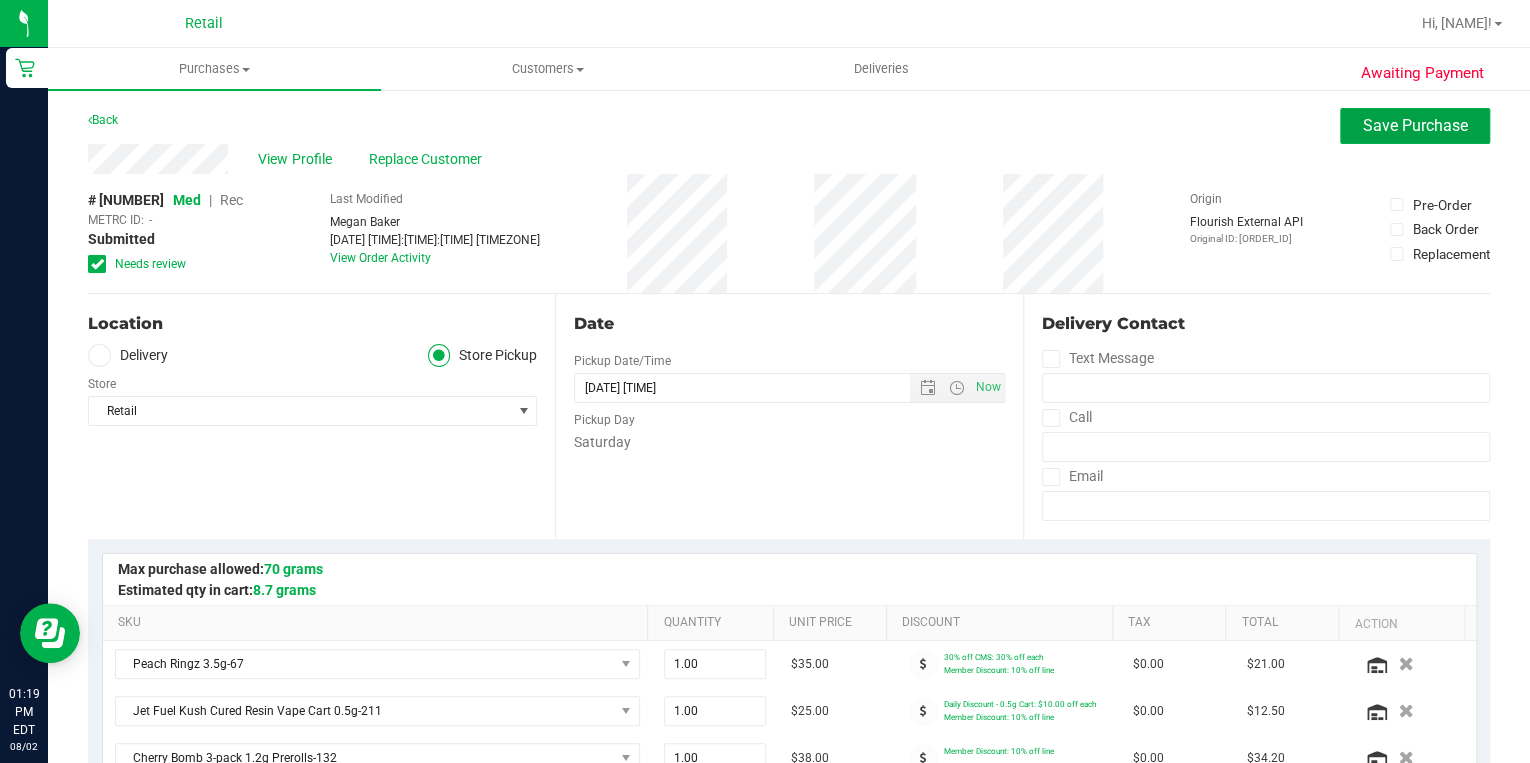 click on "Save Purchase" at bounding box center (1415, 125) 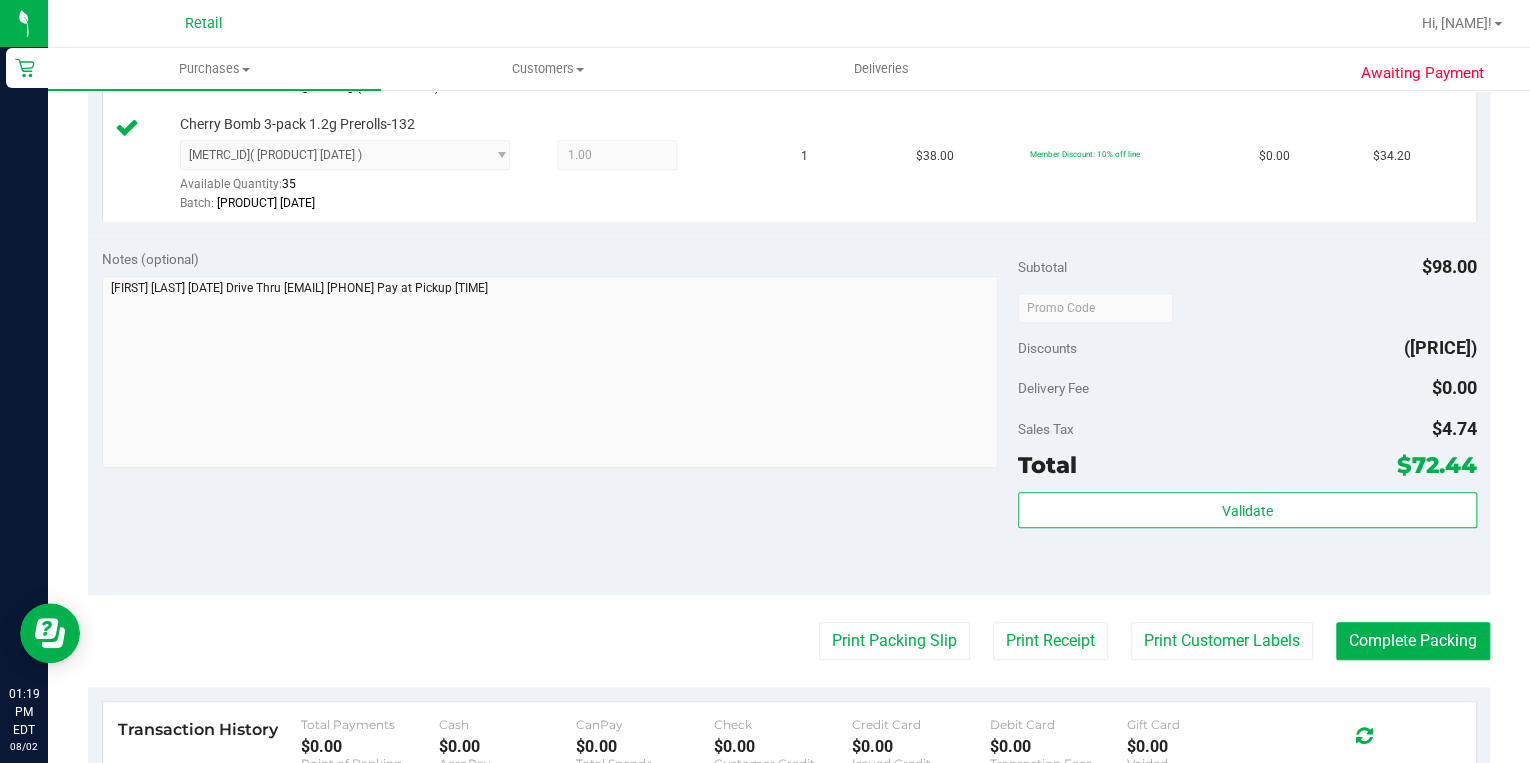 scroll, scrollTop: 800, scrollLeft: 0, axis: vertical 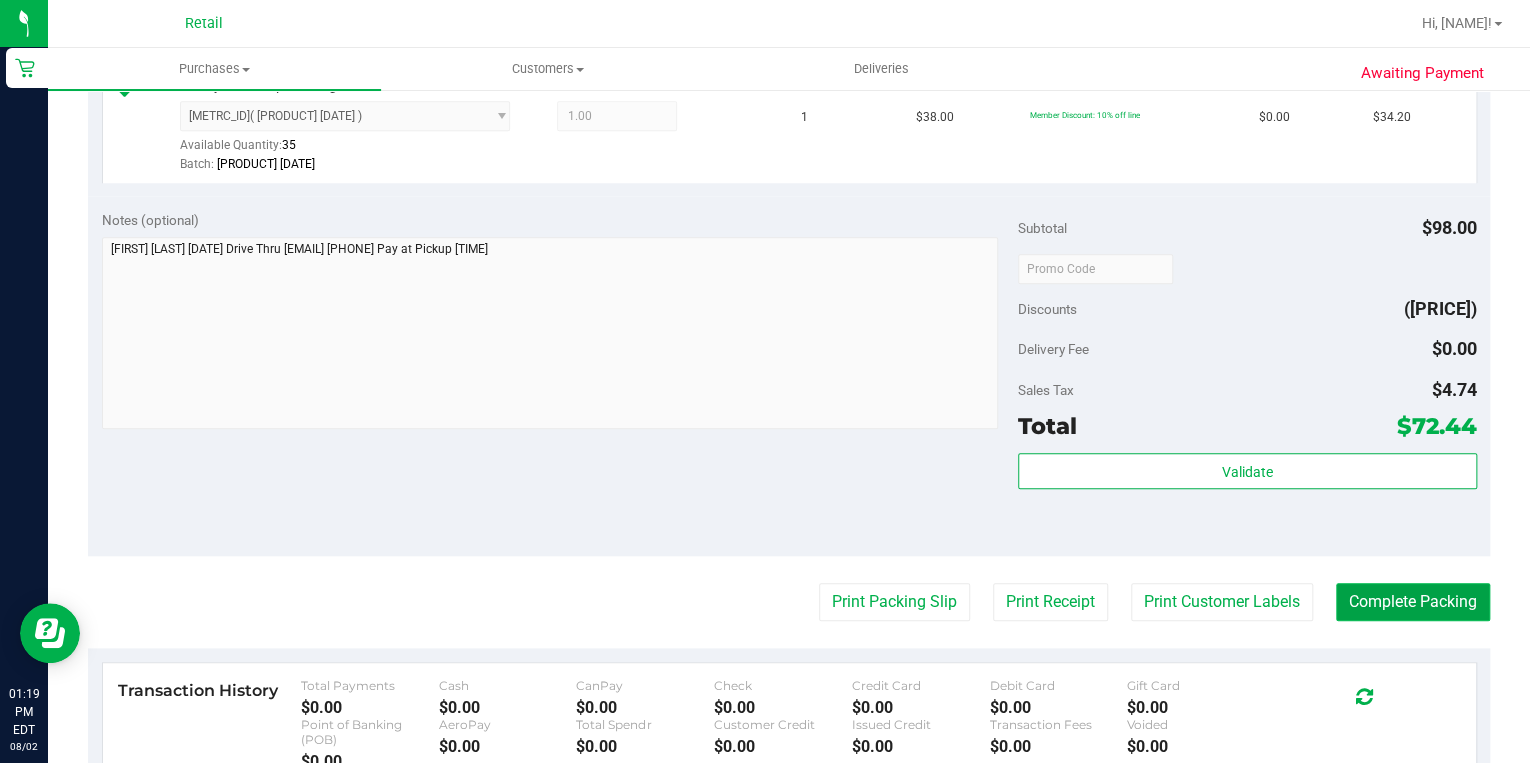click on "Complete Packing" at bounding box center [1413, 602] 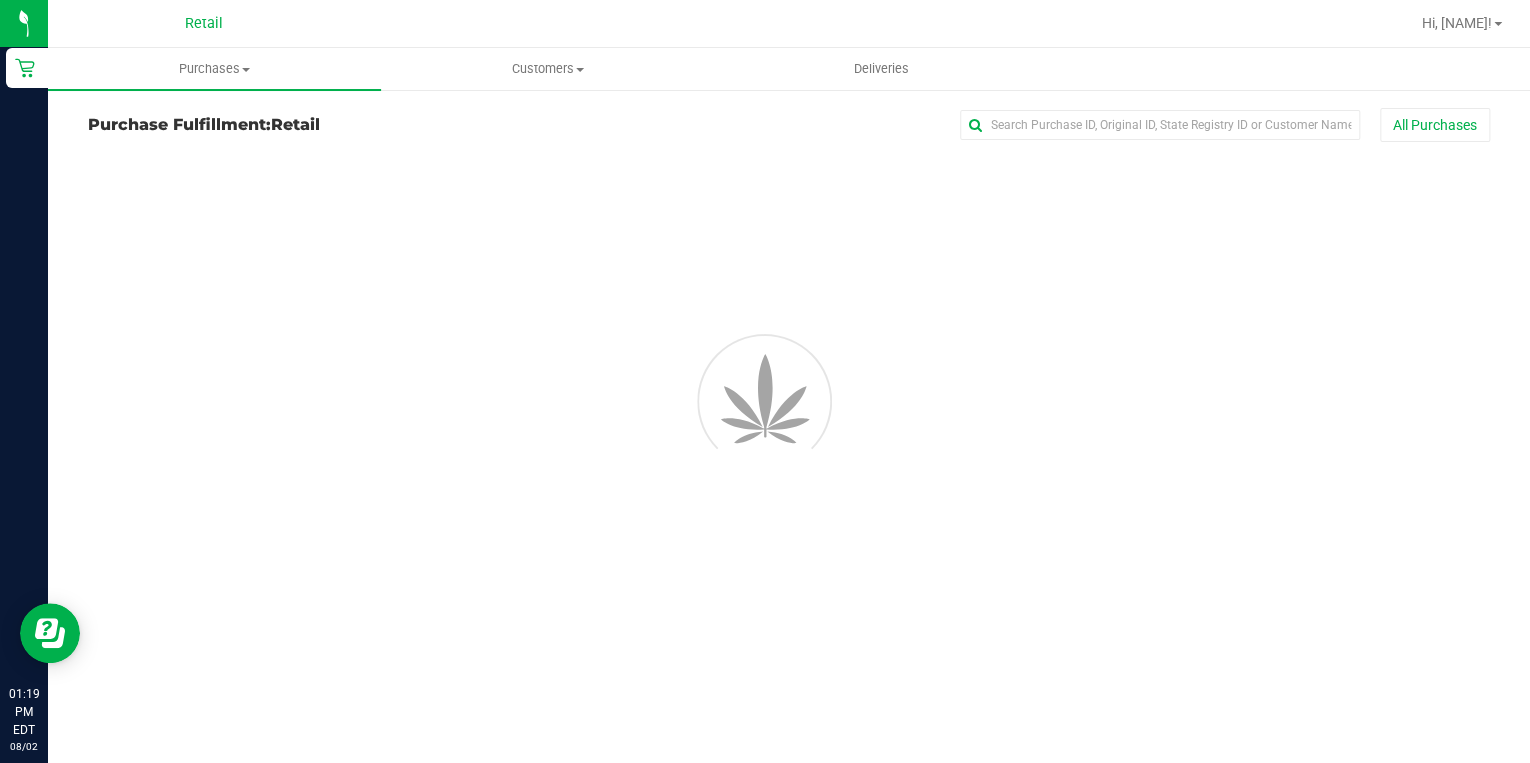 scroll, scrollTop: 0, scrollLeft: 0, axis: both 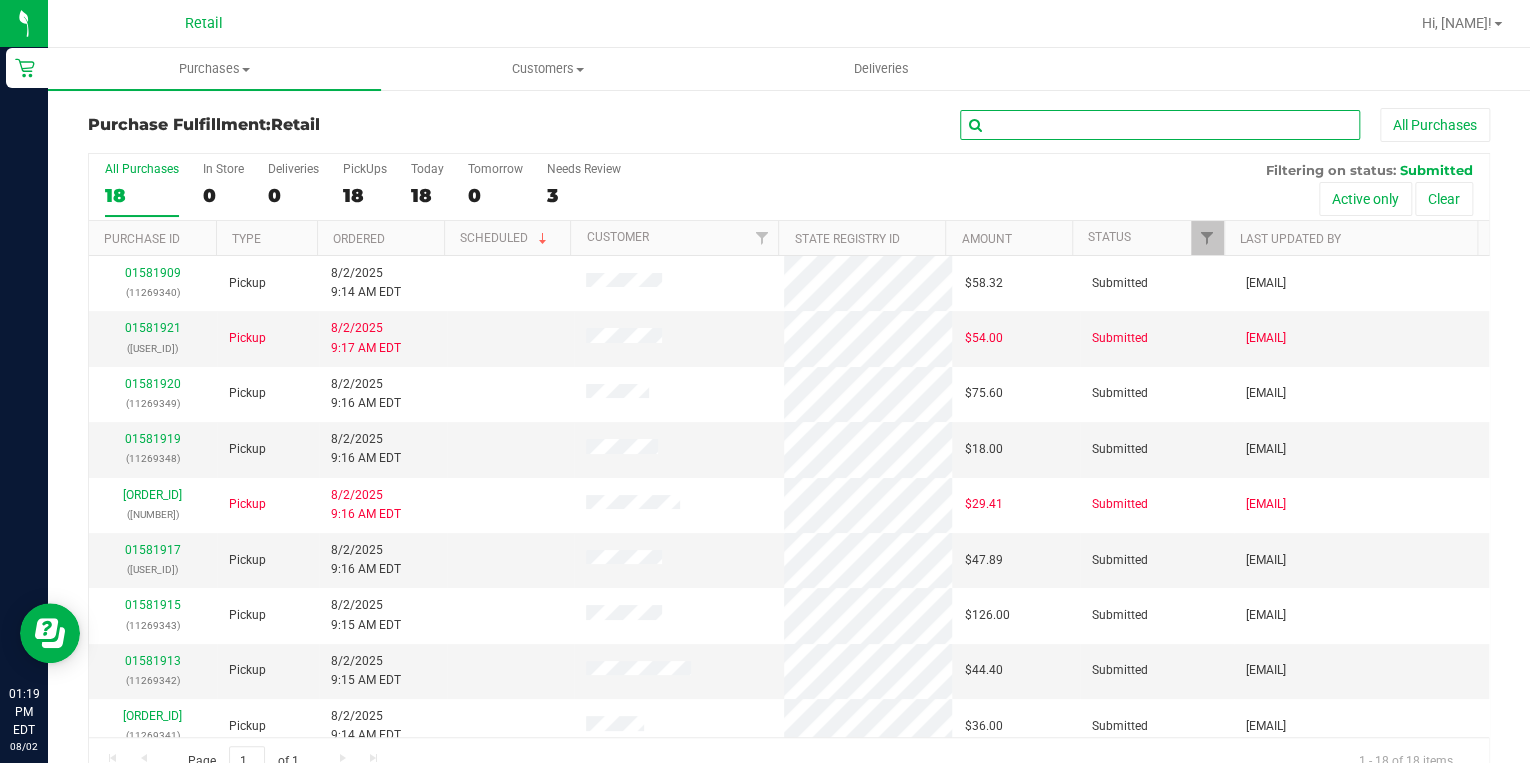 click at bounding box center (1160, 125) 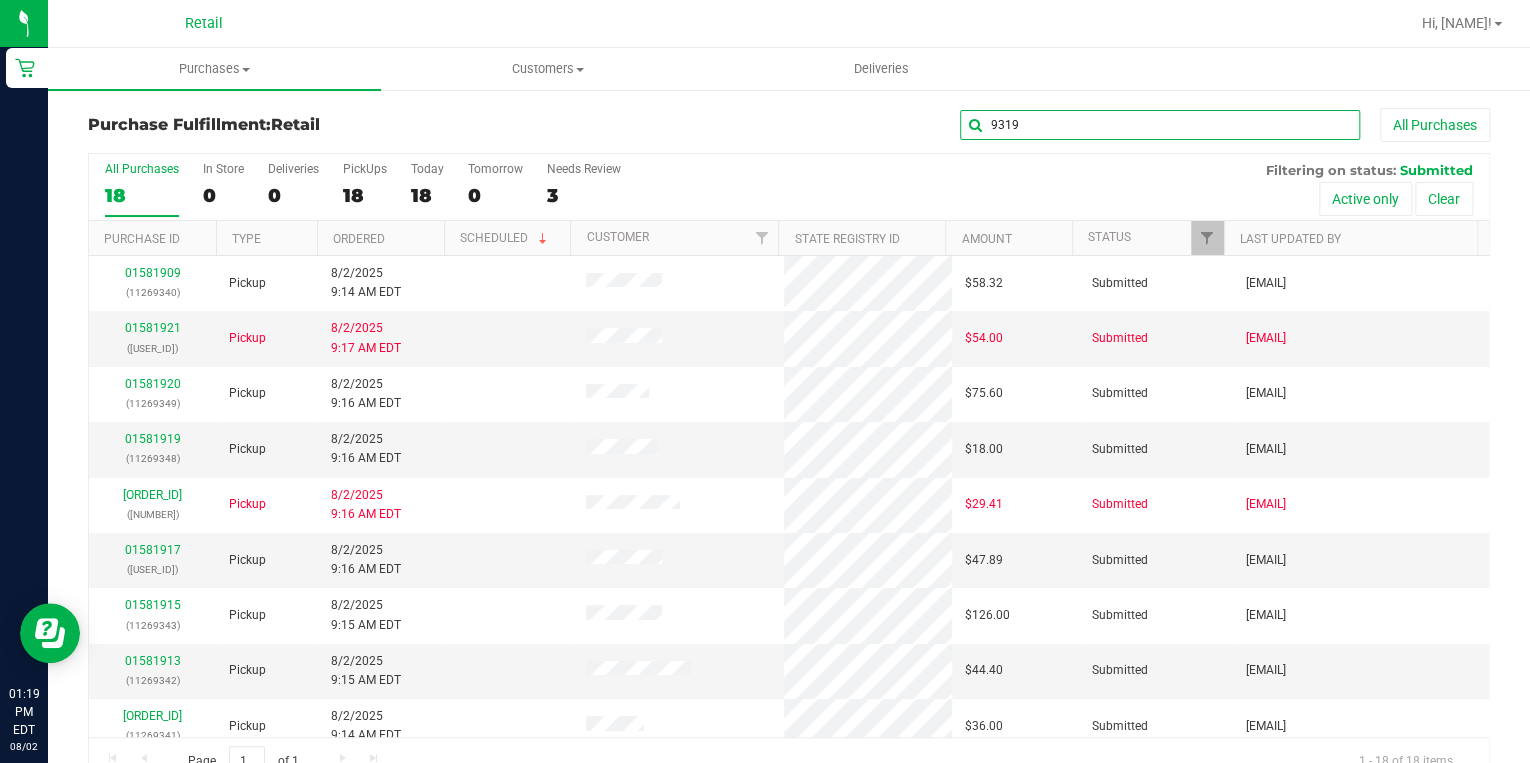 type on "9319" 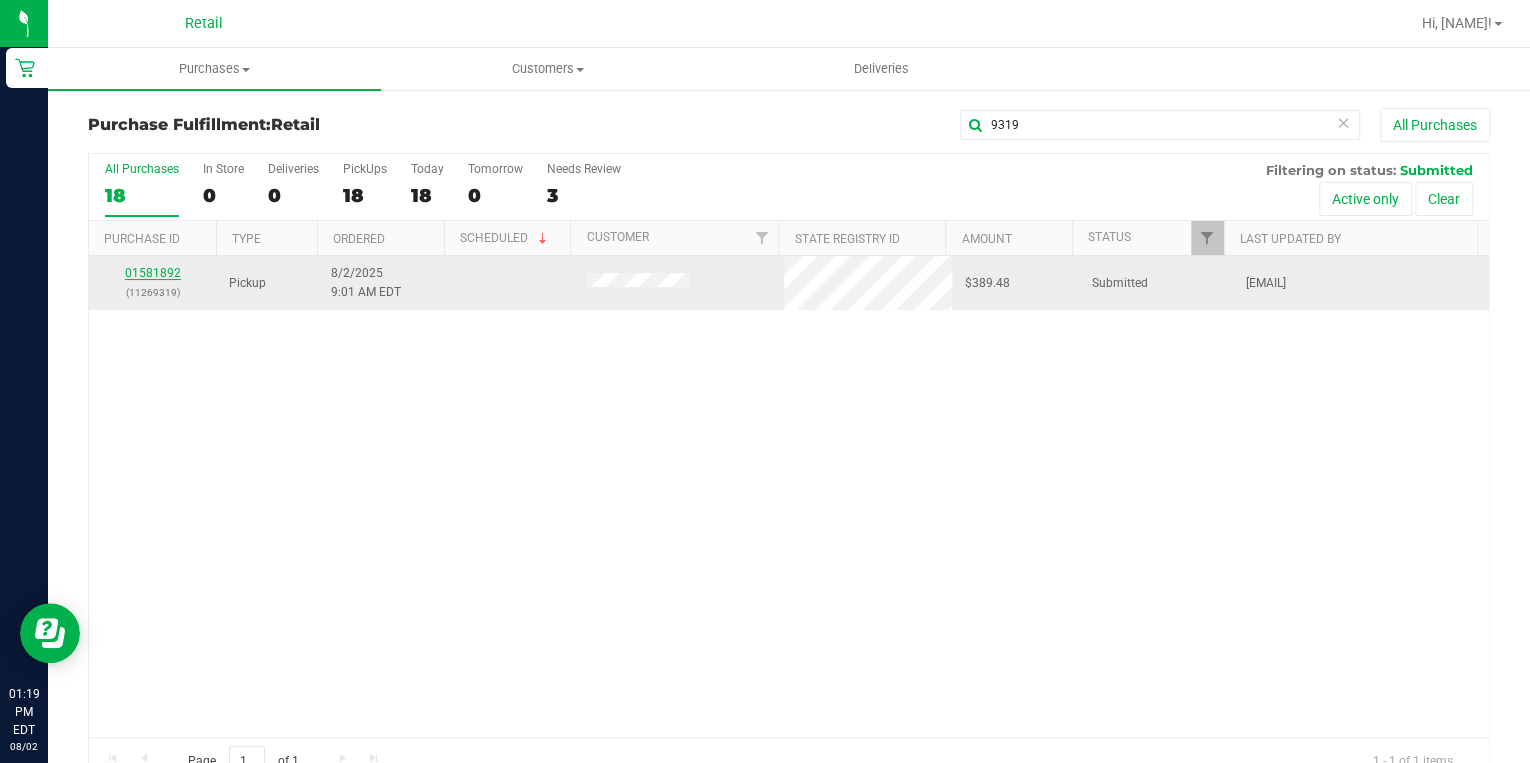 click on "01581892" at bounding box center (153, 273) 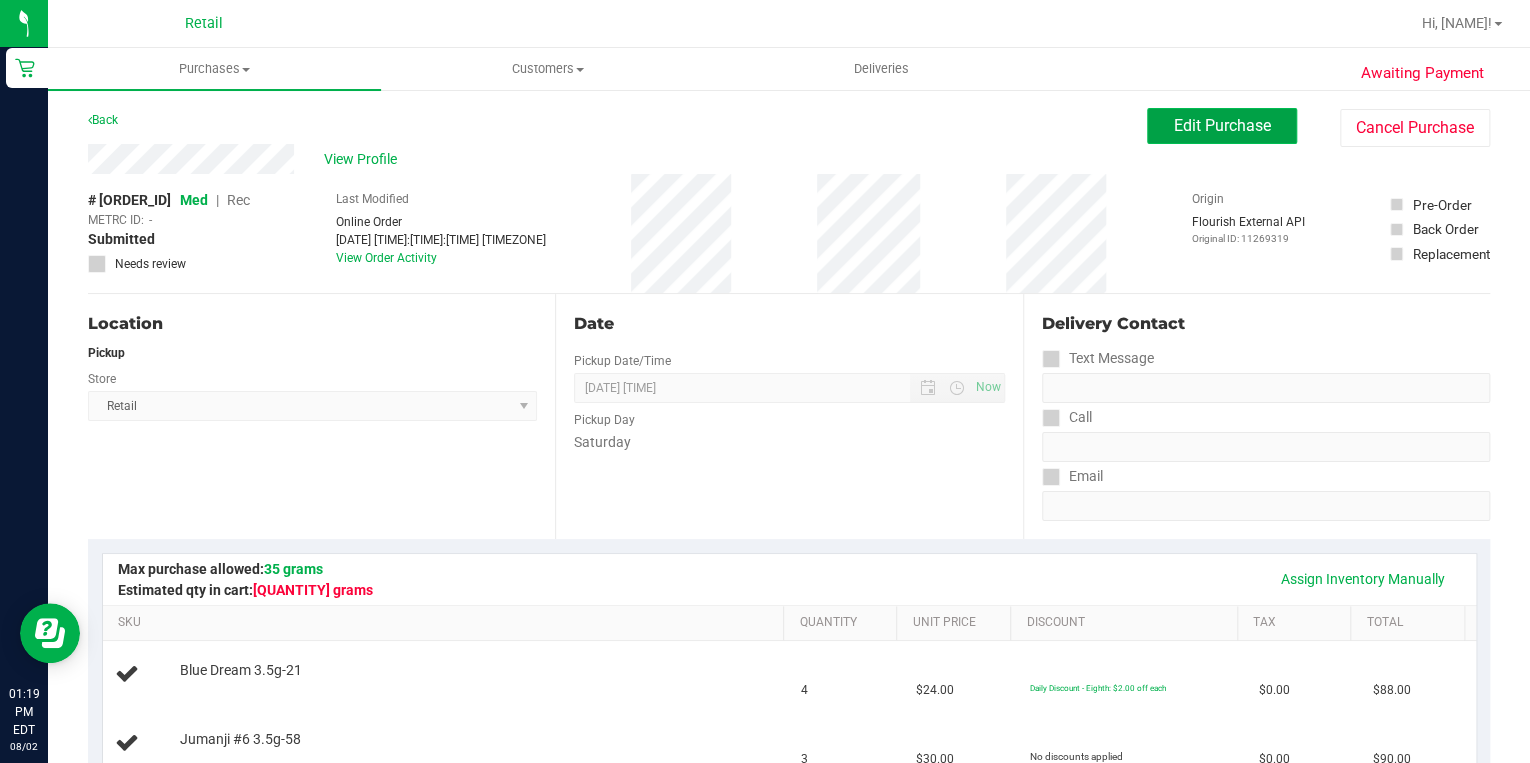 click on "Edit Purchase" at bounding box center (1222, 125) 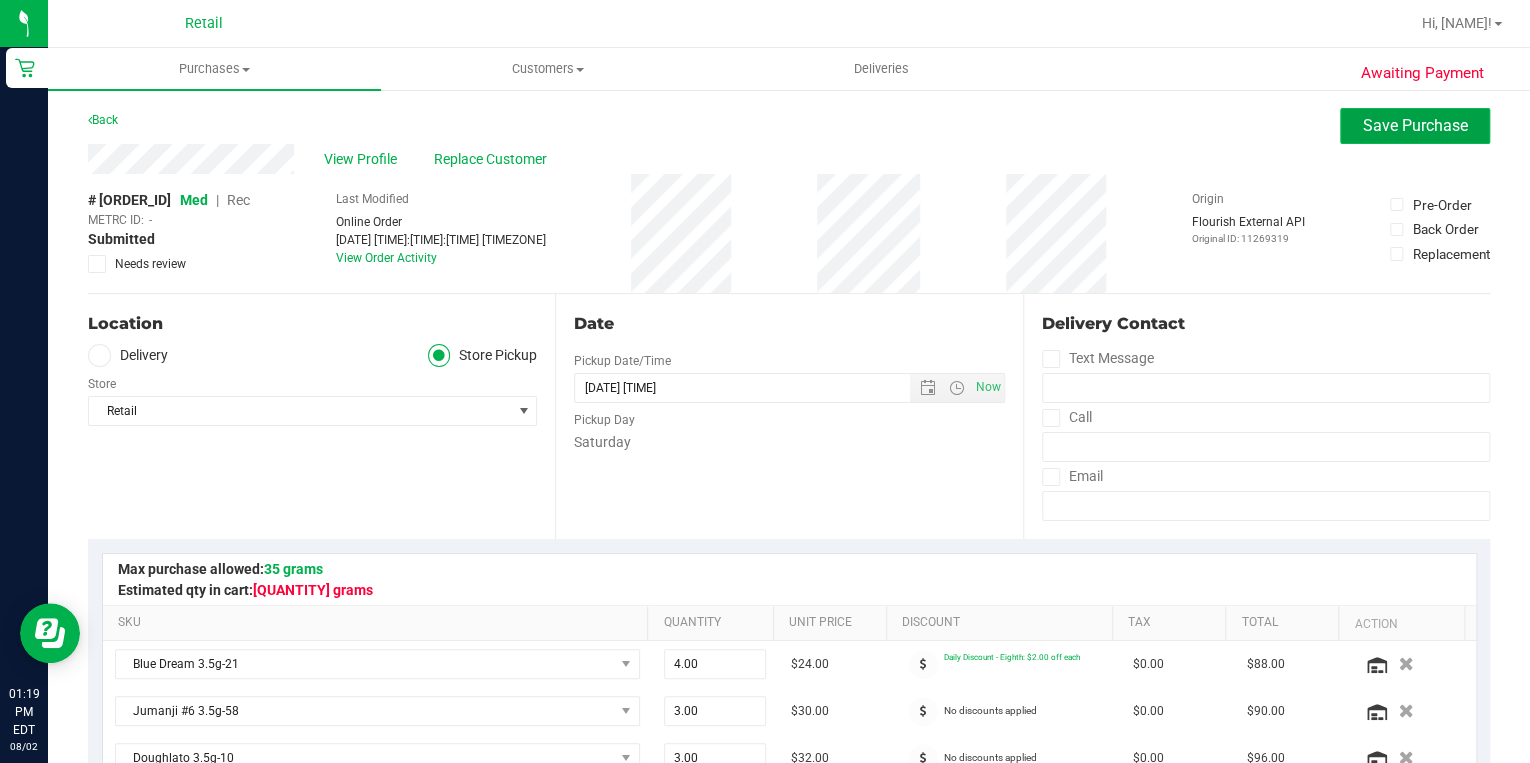 click on "Save Purchase" at bounding box center (1415, 125) 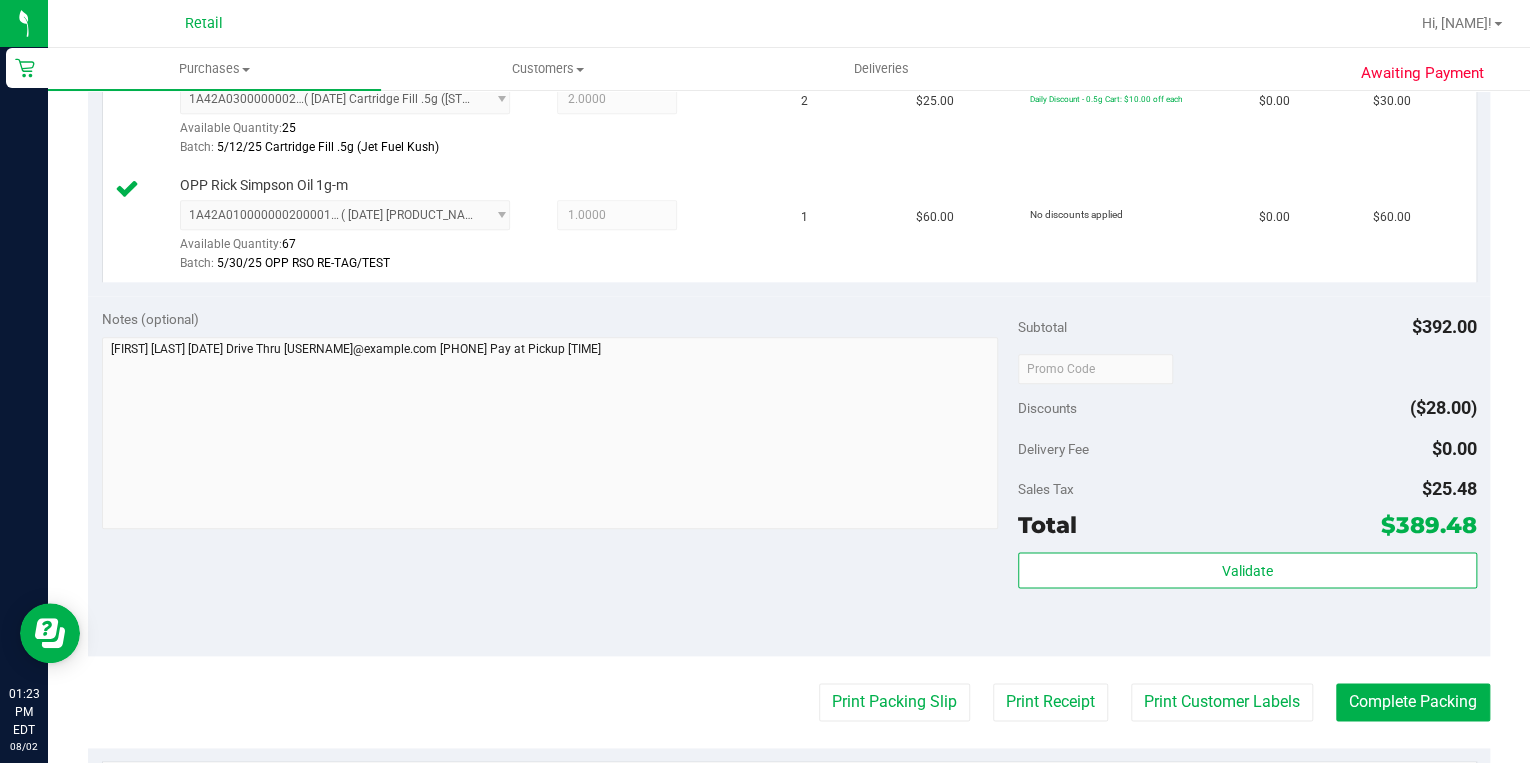 scroll, scrollTop: 1040, scrollLeft: 0, axis: vertical 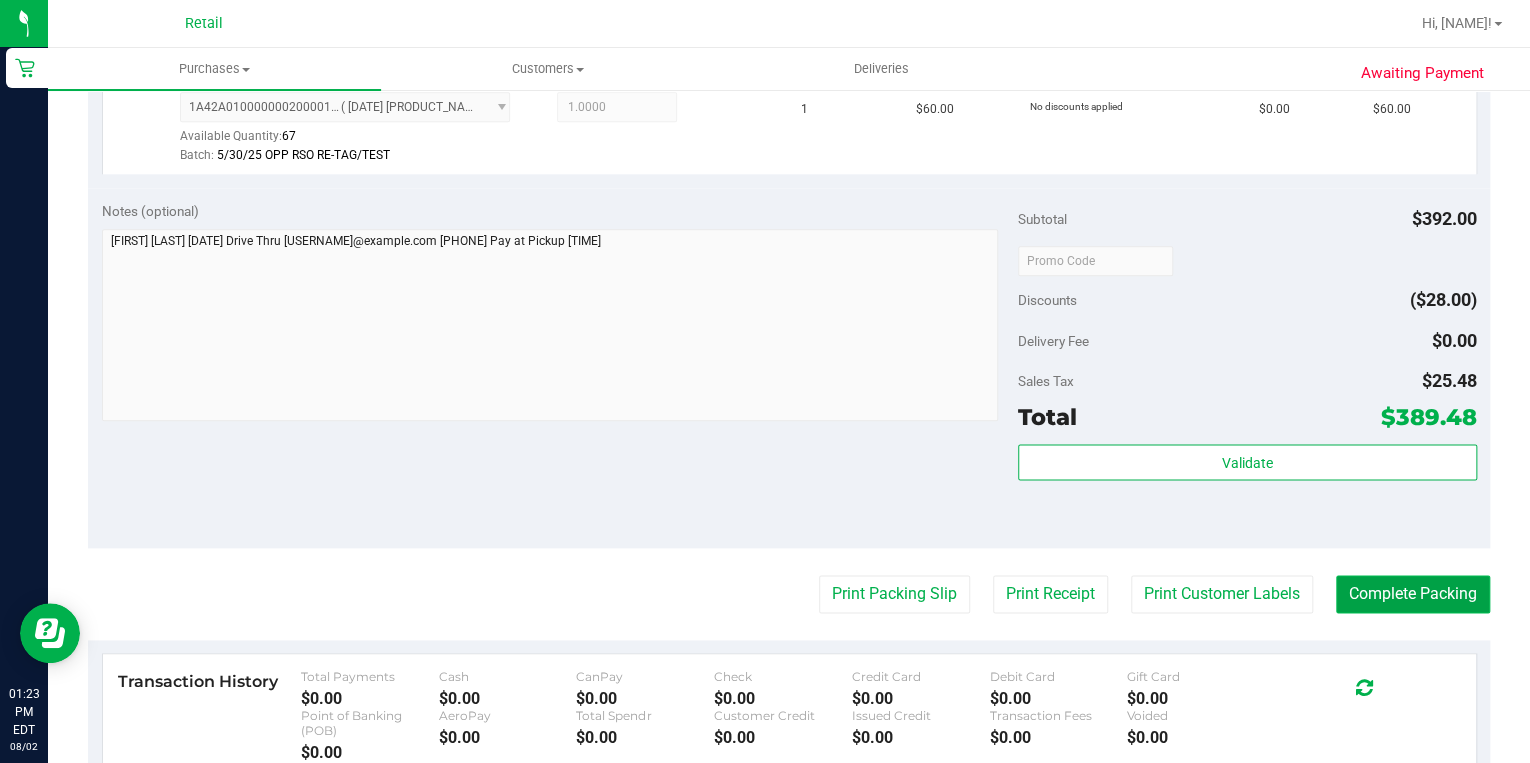 click on "Complete Packing" at bounding box center [1413, 594] 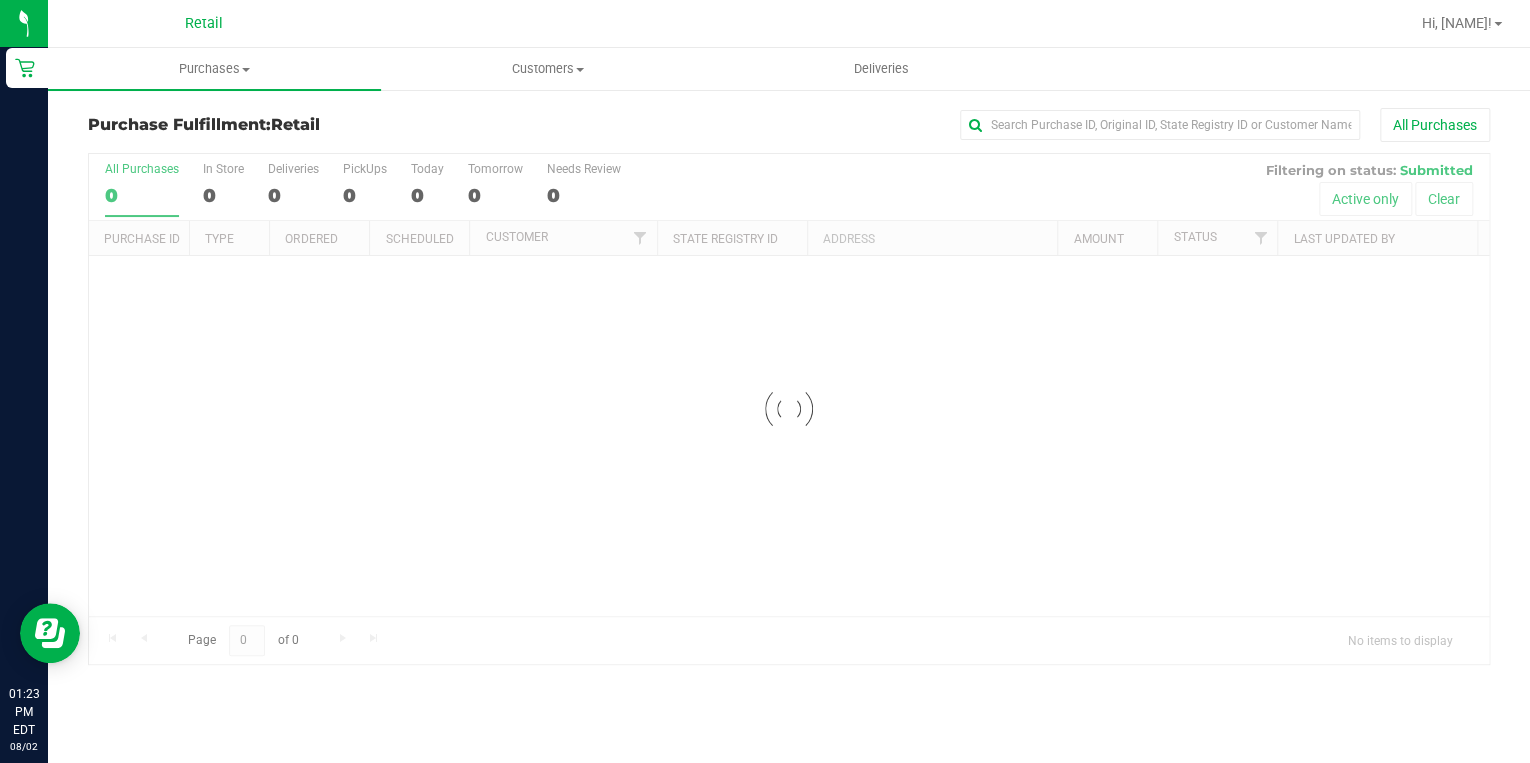 scroll, scrollTop: 0, scrollLeft: 0, axis: both 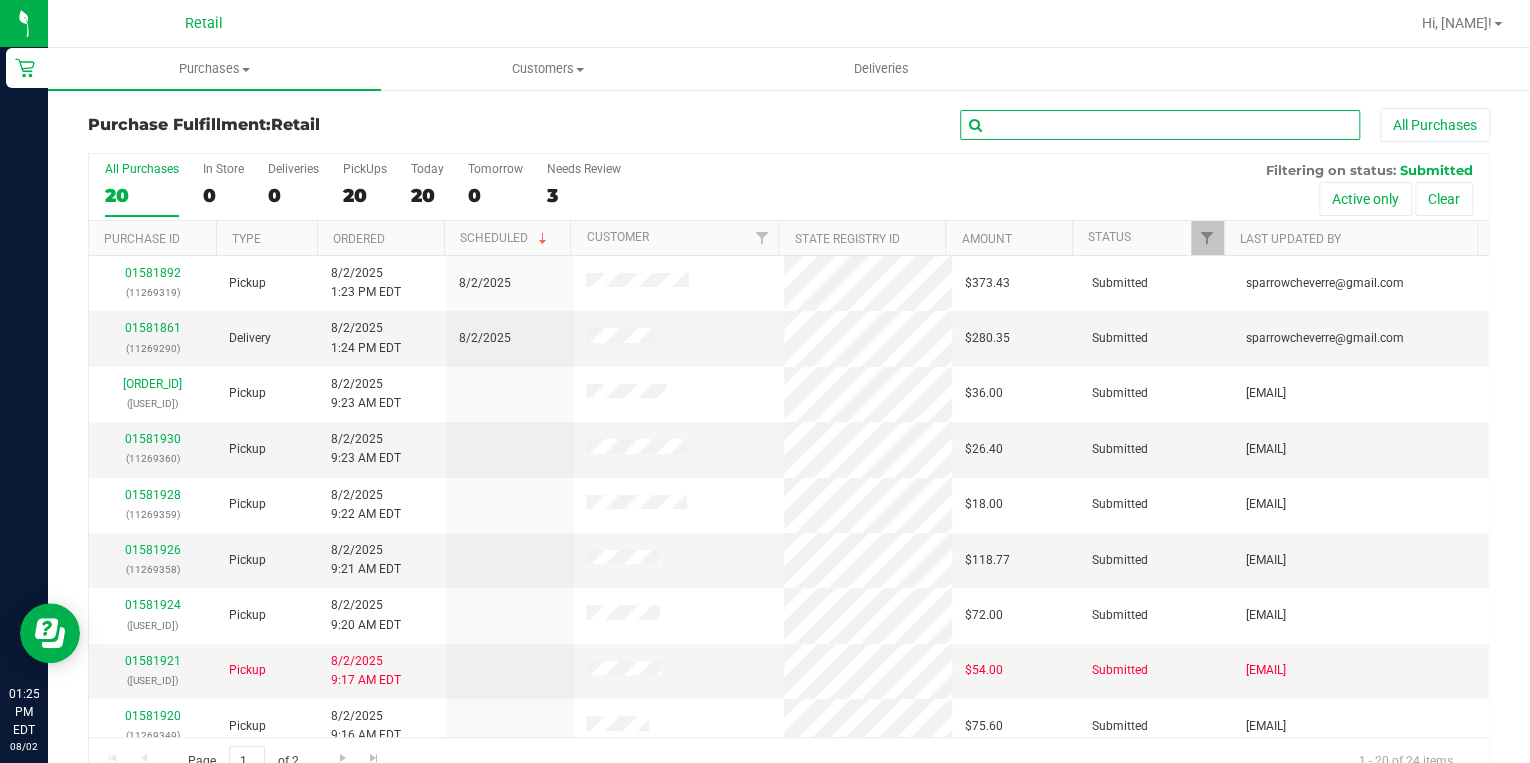click at bounding box center [1160, 125] 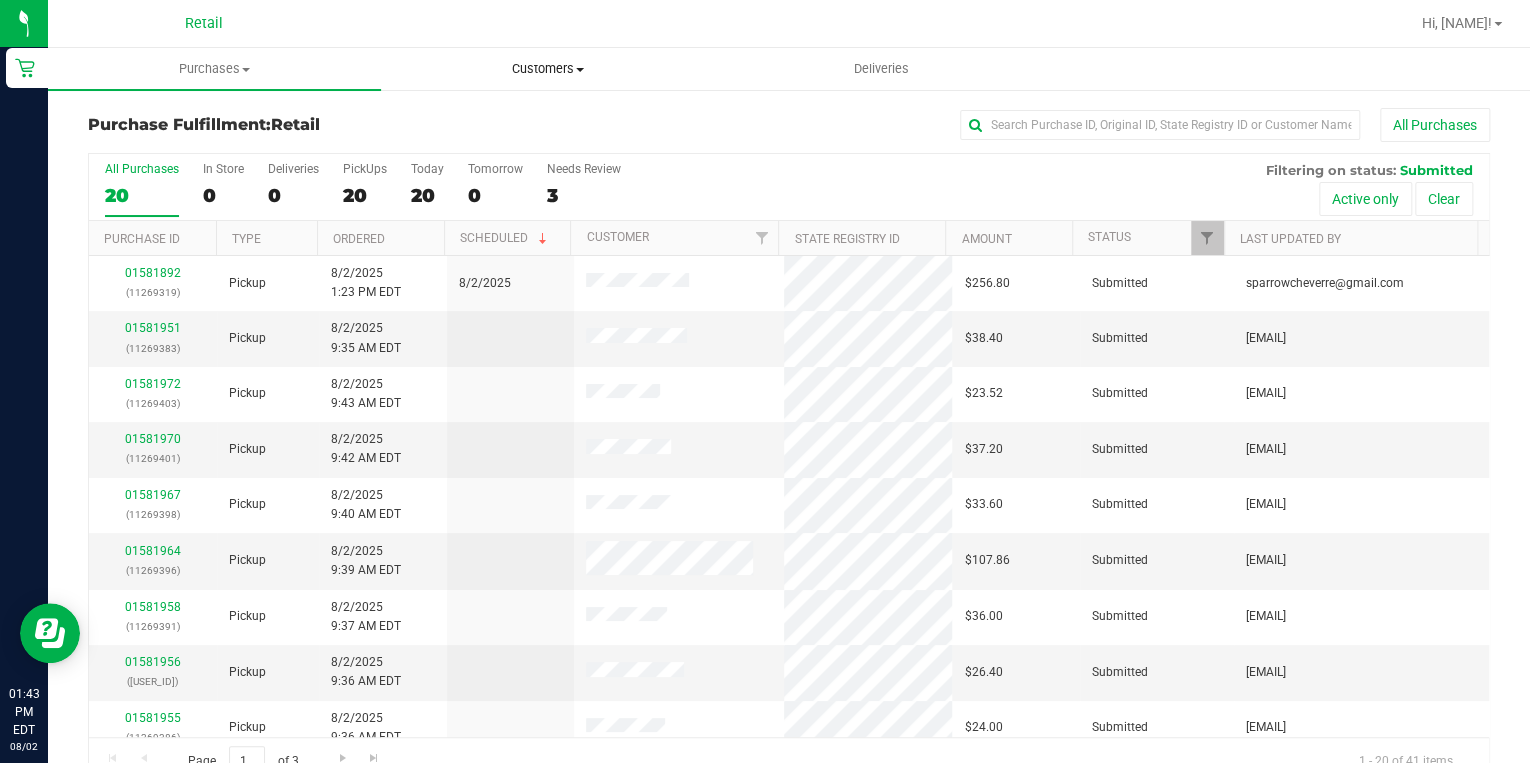 click on "Customers
All customers
Add a new customer
All physicians" at bounding box center [547, 69] 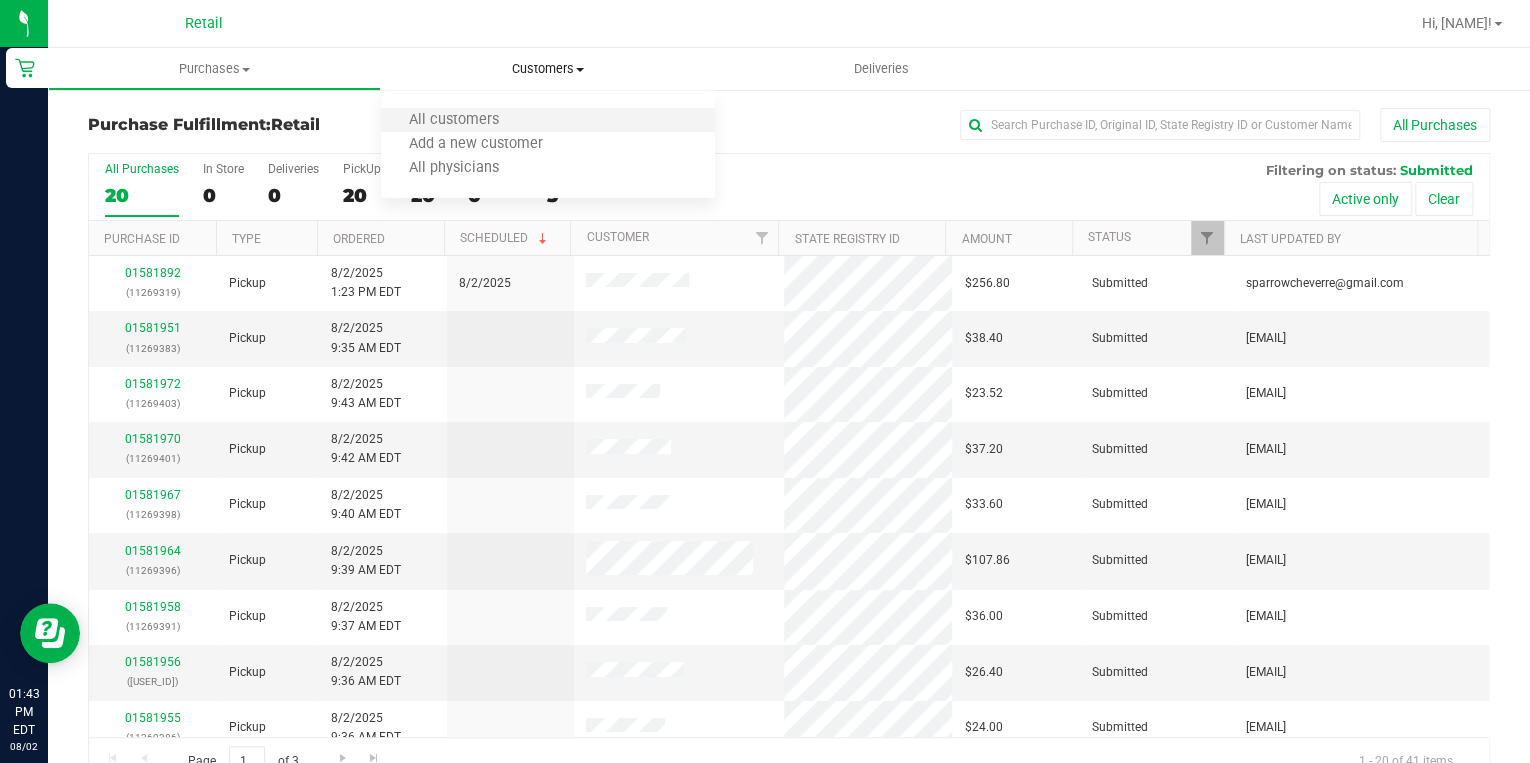 click on "All customers" at bounding box center (547, 121) 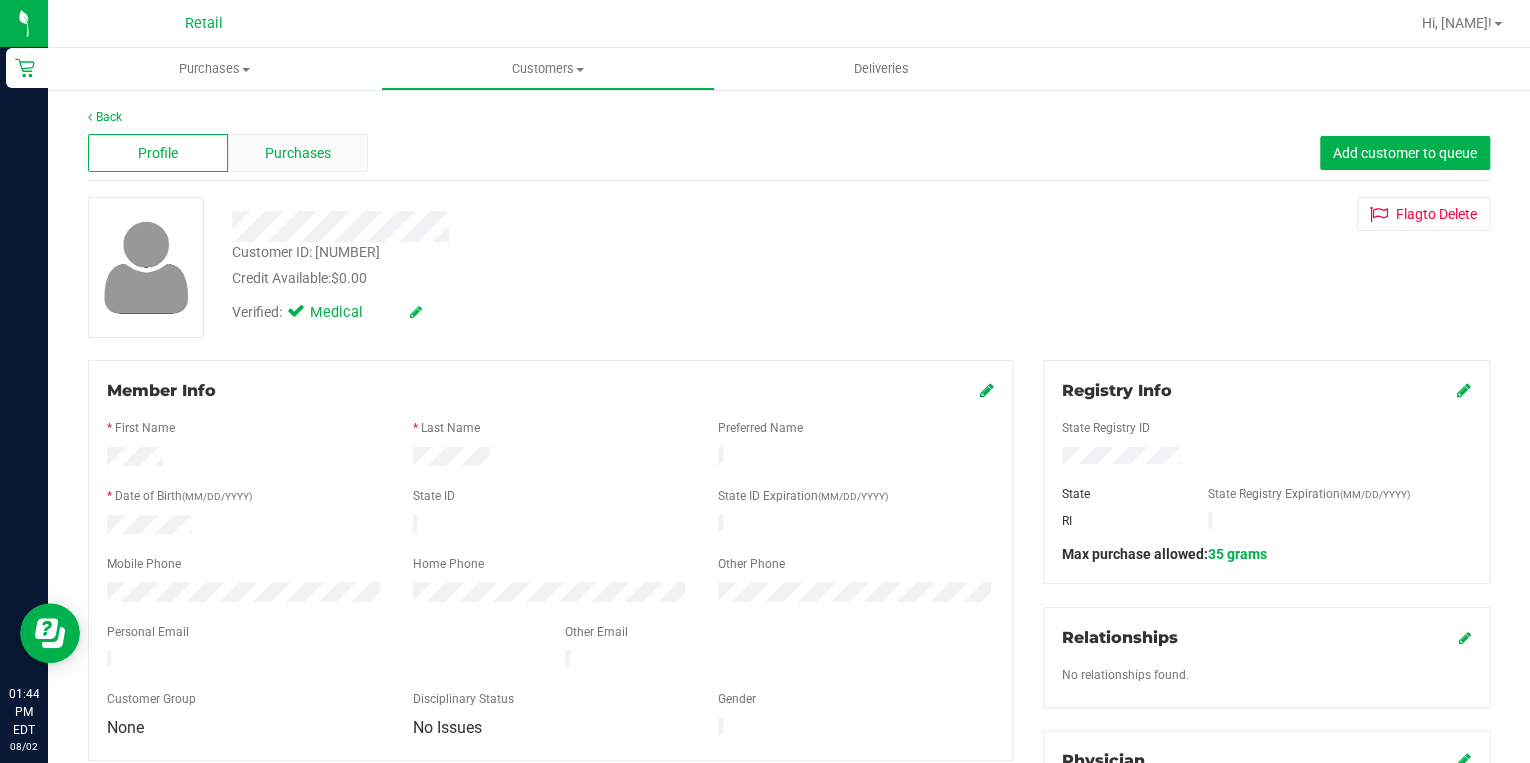 click on "Purchases" at bounding box center [298, 153] 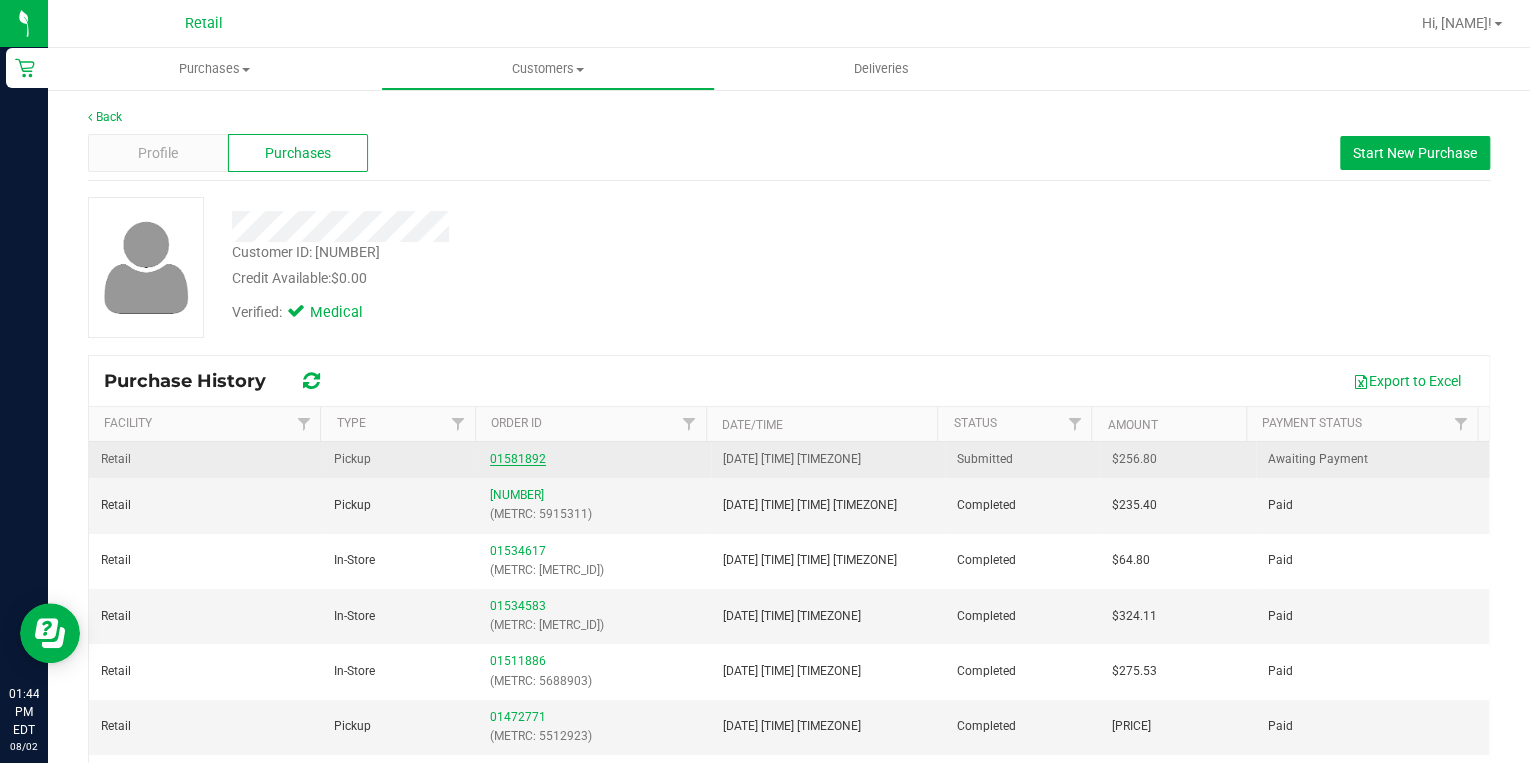 click on "01581892" at bounding box center [594, 459] 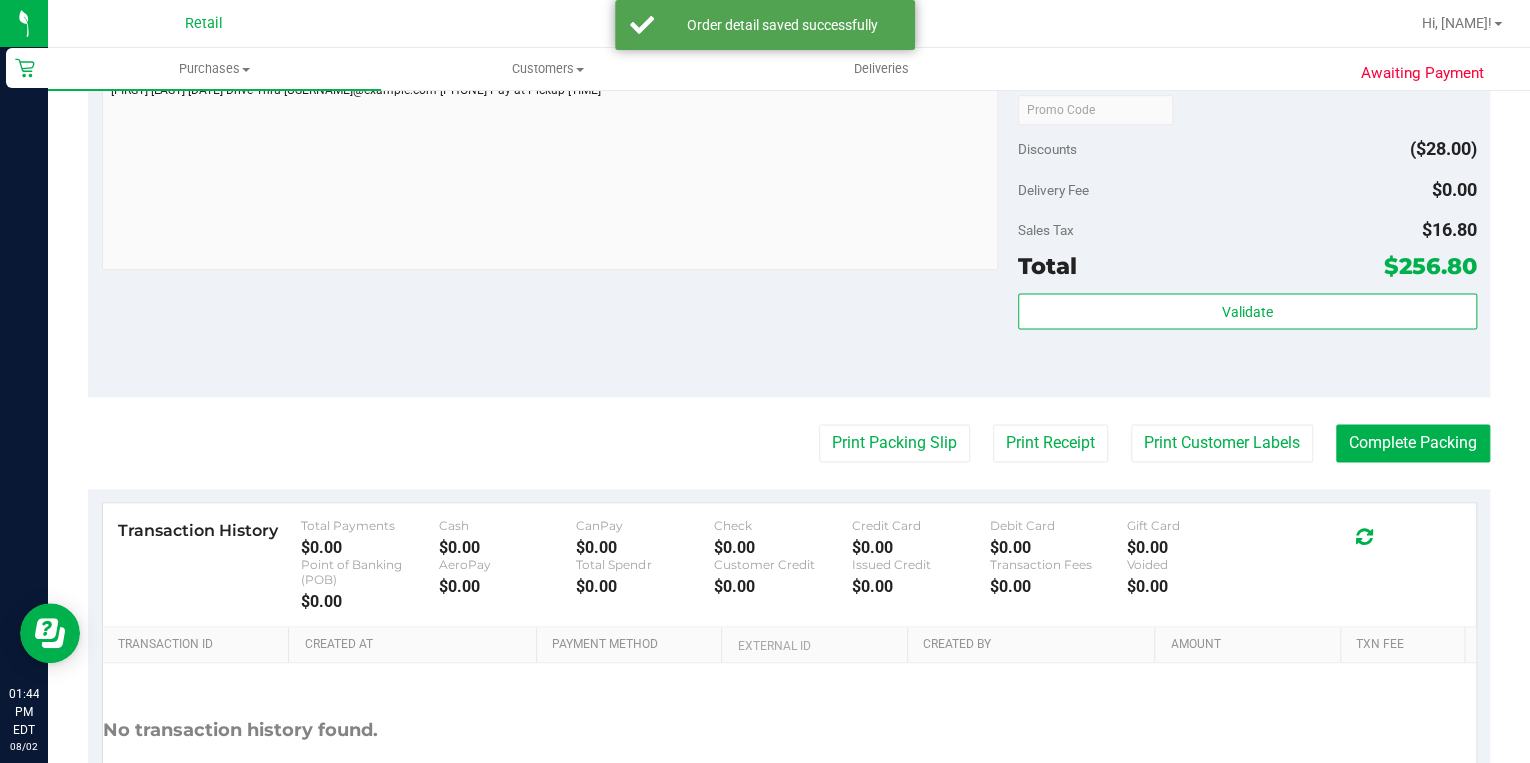 scroll, scrollTop: 1280, scrollLeft: 0, axis: vertical 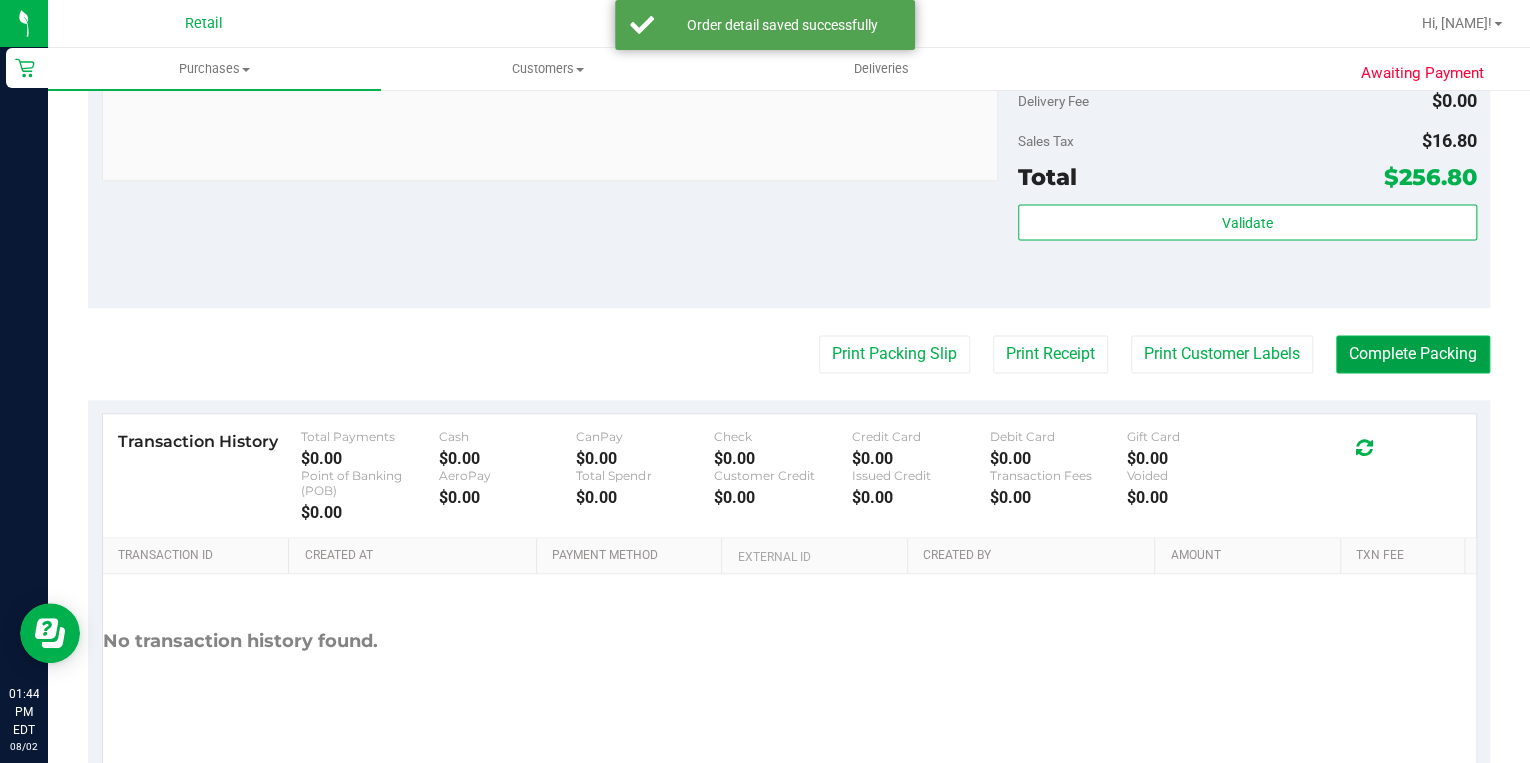 click on "Complete Packing" at bounding box center (1413, 354) 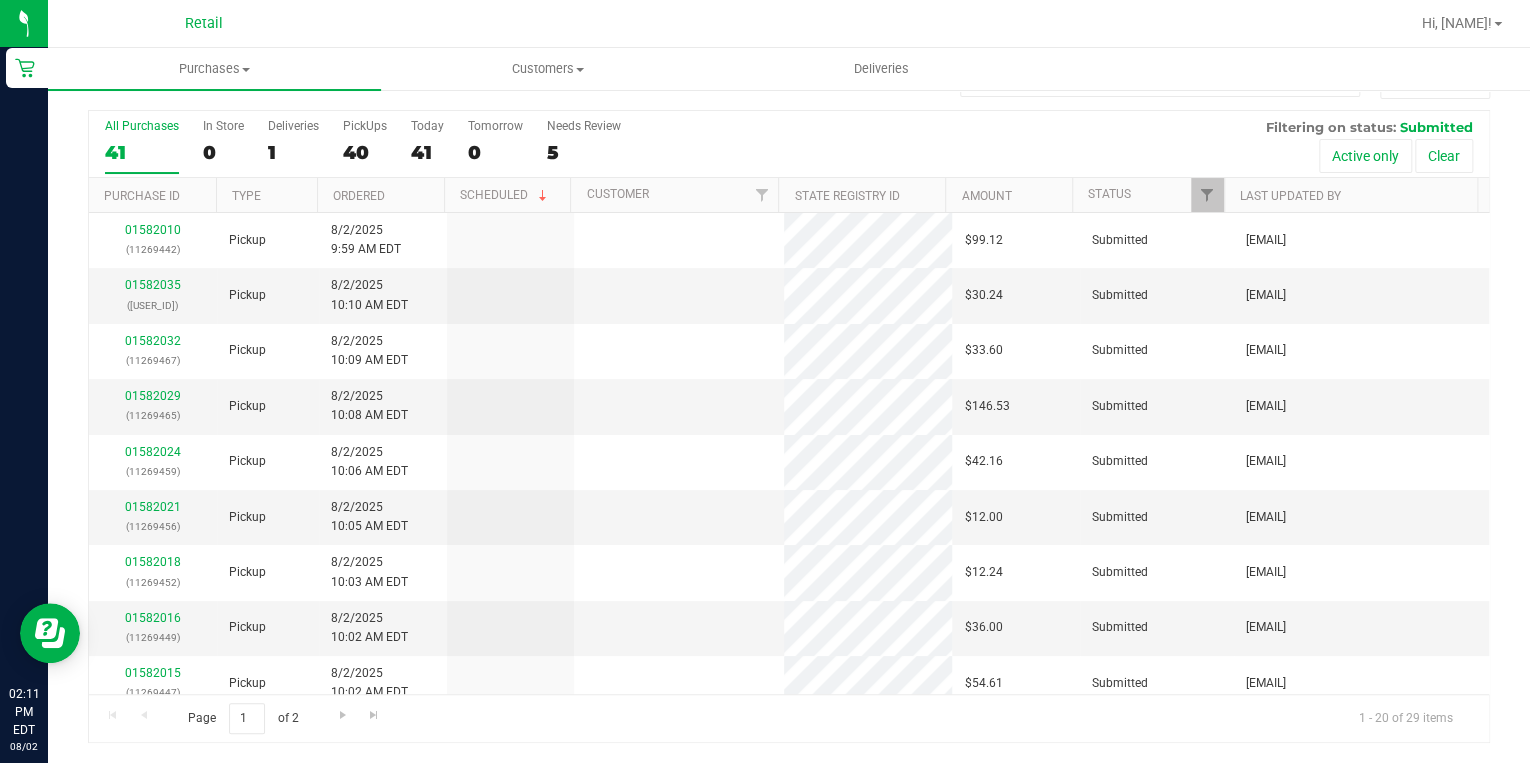scroll, scrollTop: 0, scrollLeft: 0, axis: both 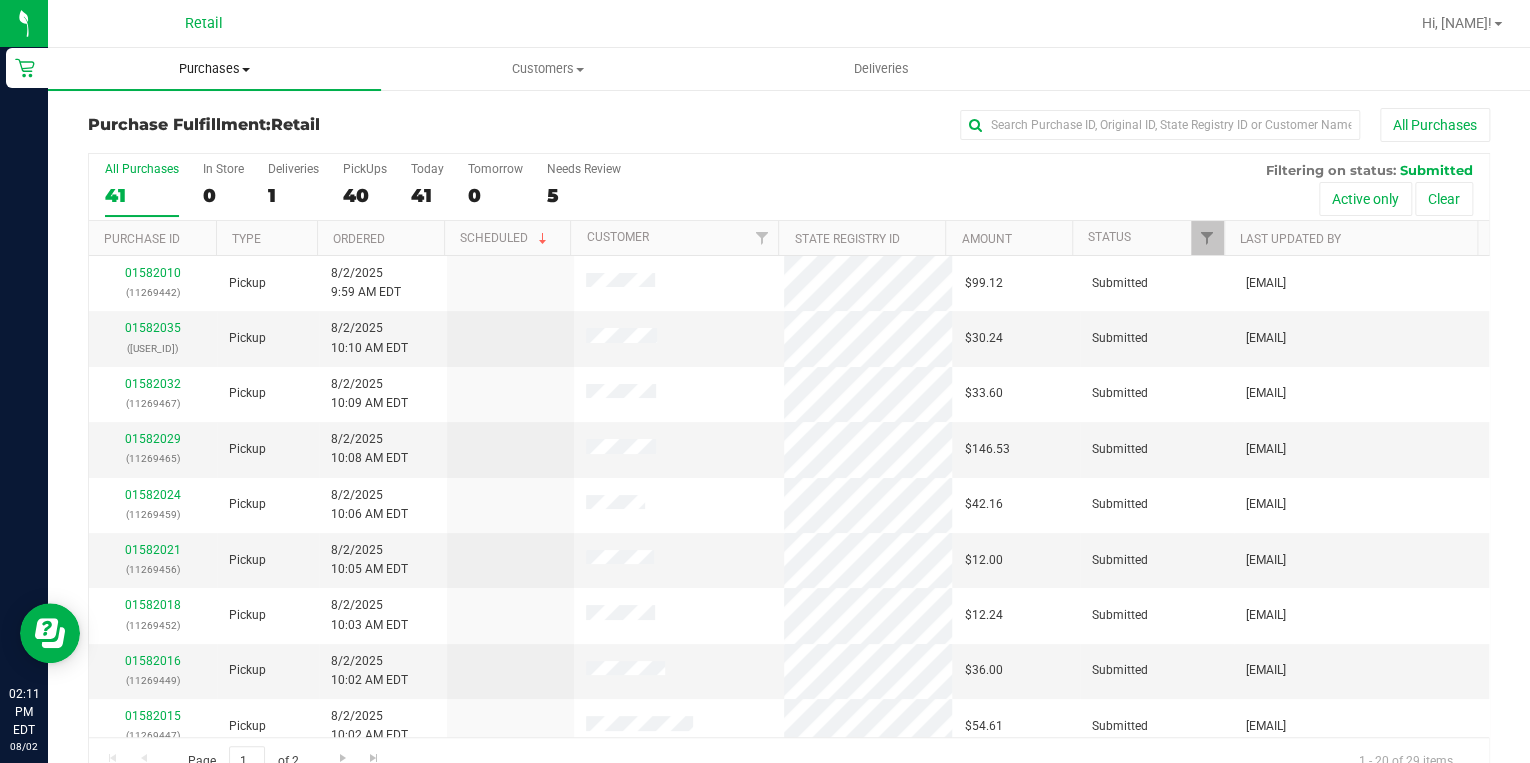 click on "Purchases" at bounding box center (214, 69) 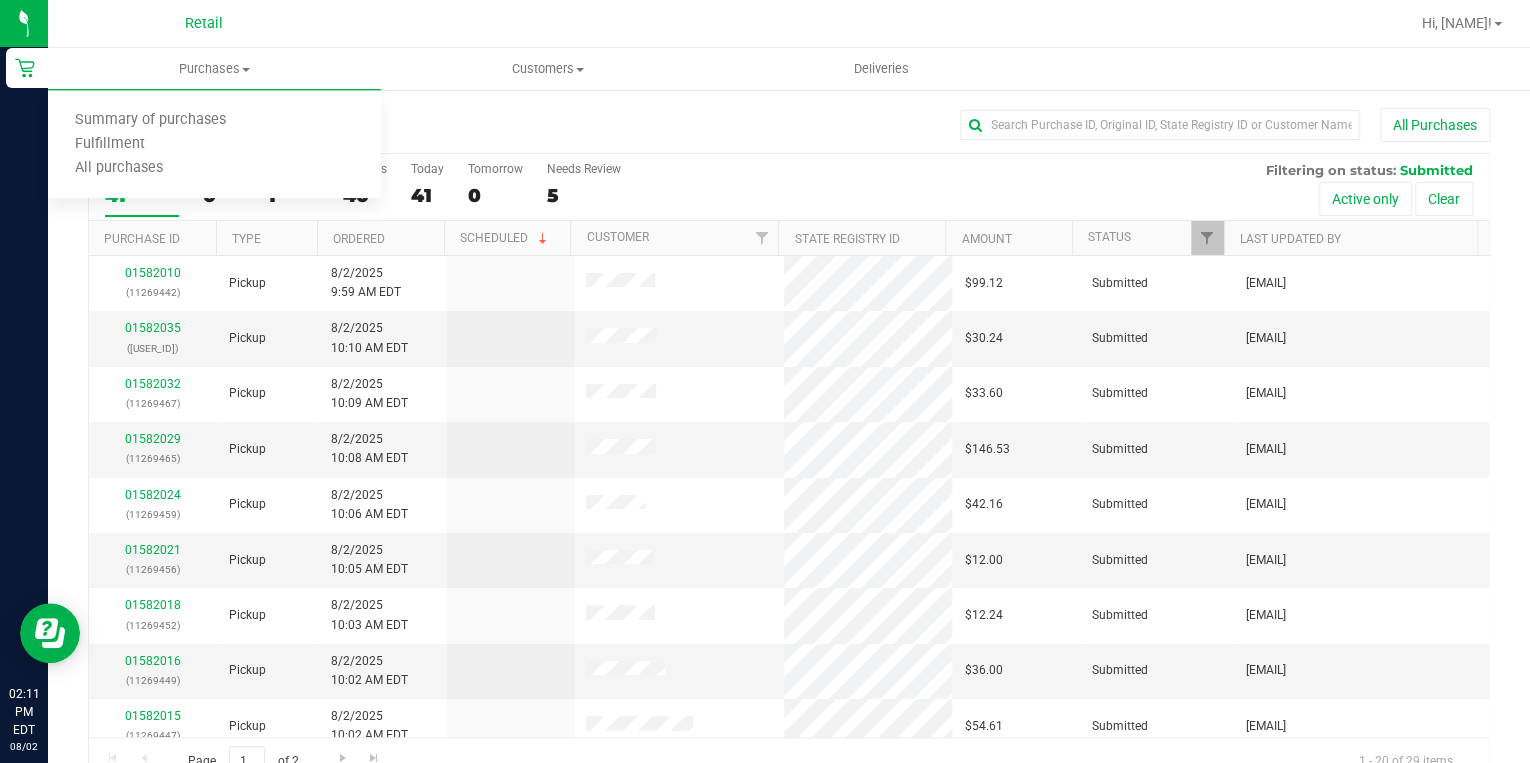 click on "Retail" at bounding box center [204, 24] 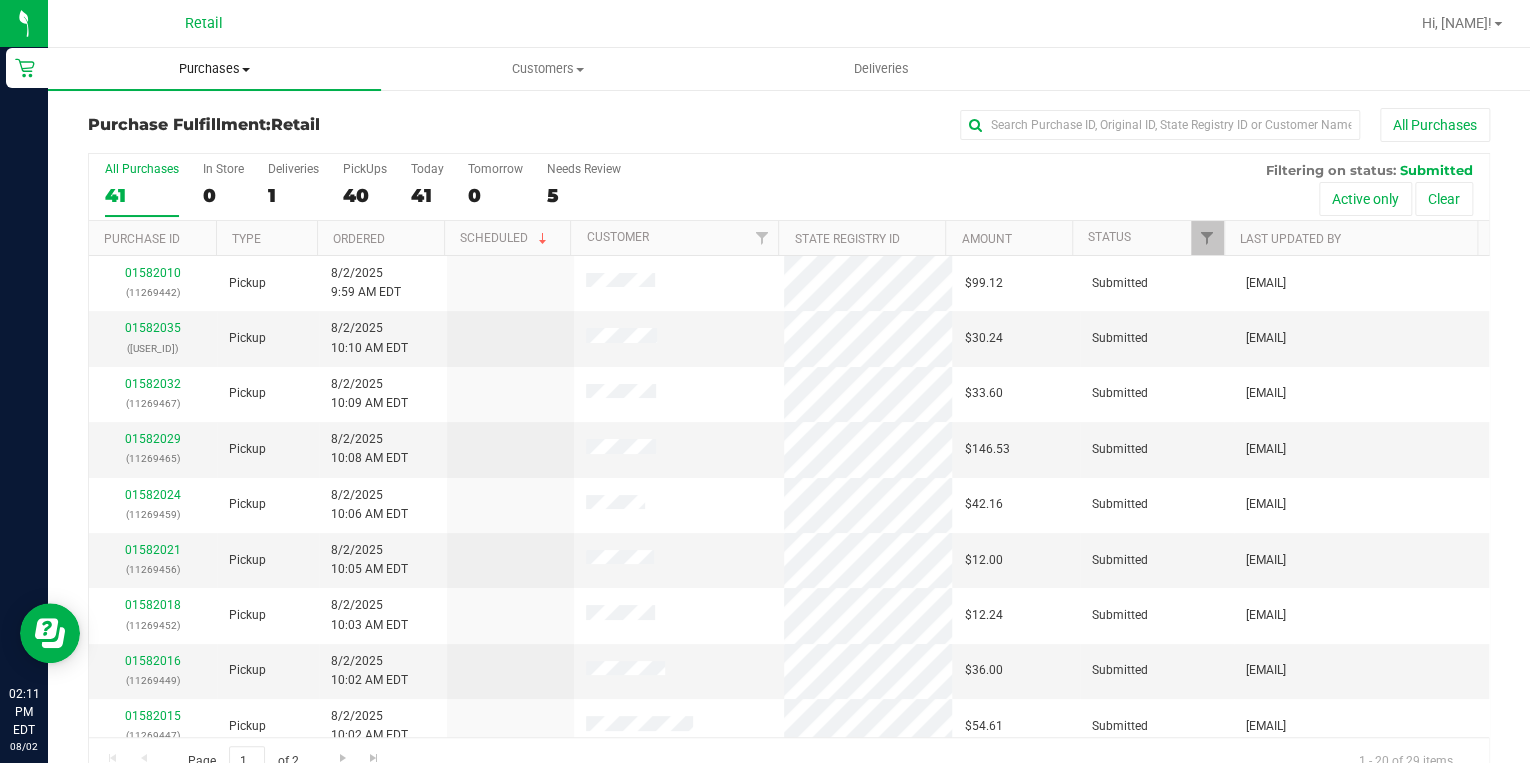 click on "Purchases" at bounding box center [214, 69] 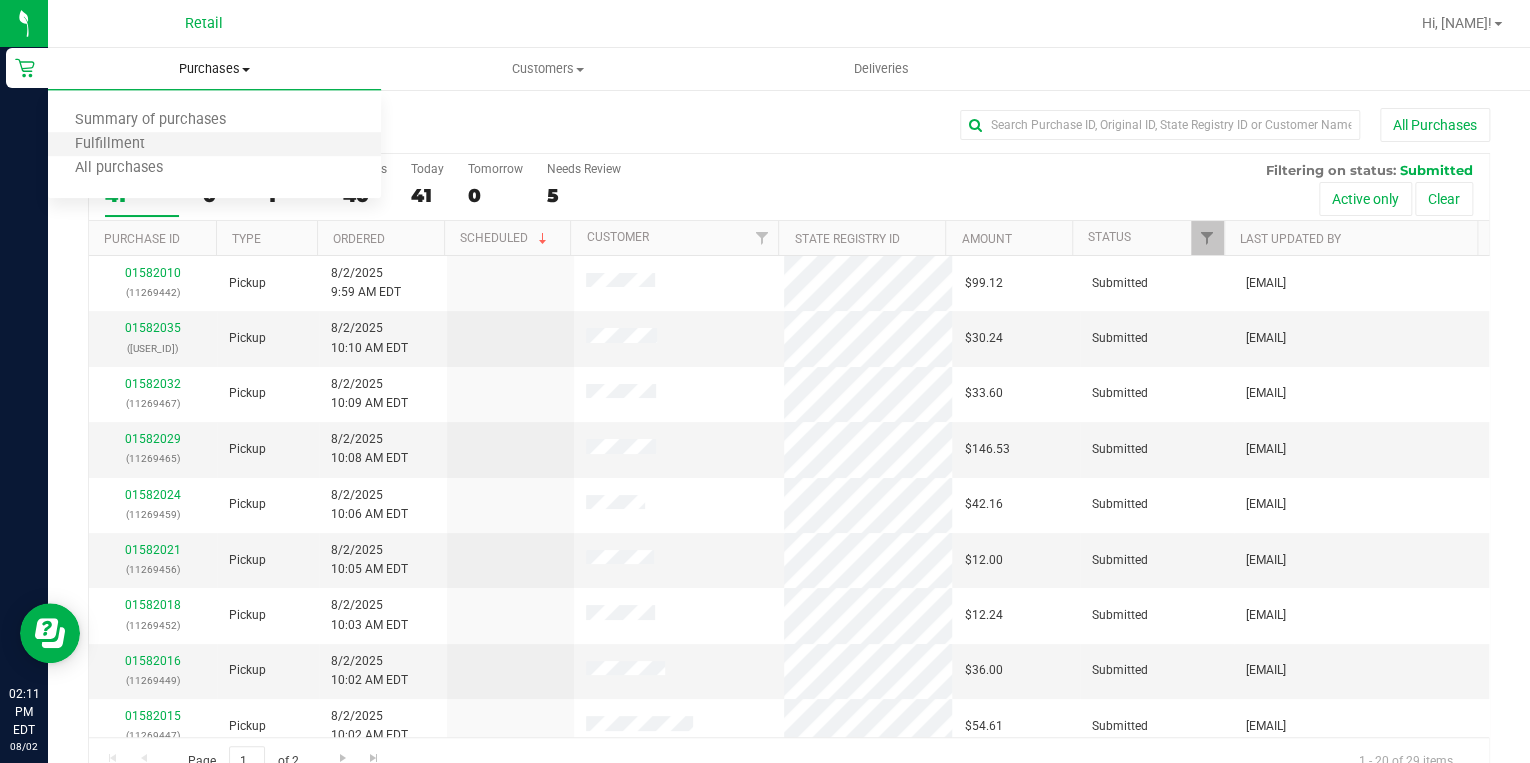 click on "Fulfillment" at bounding box center (214, 145) 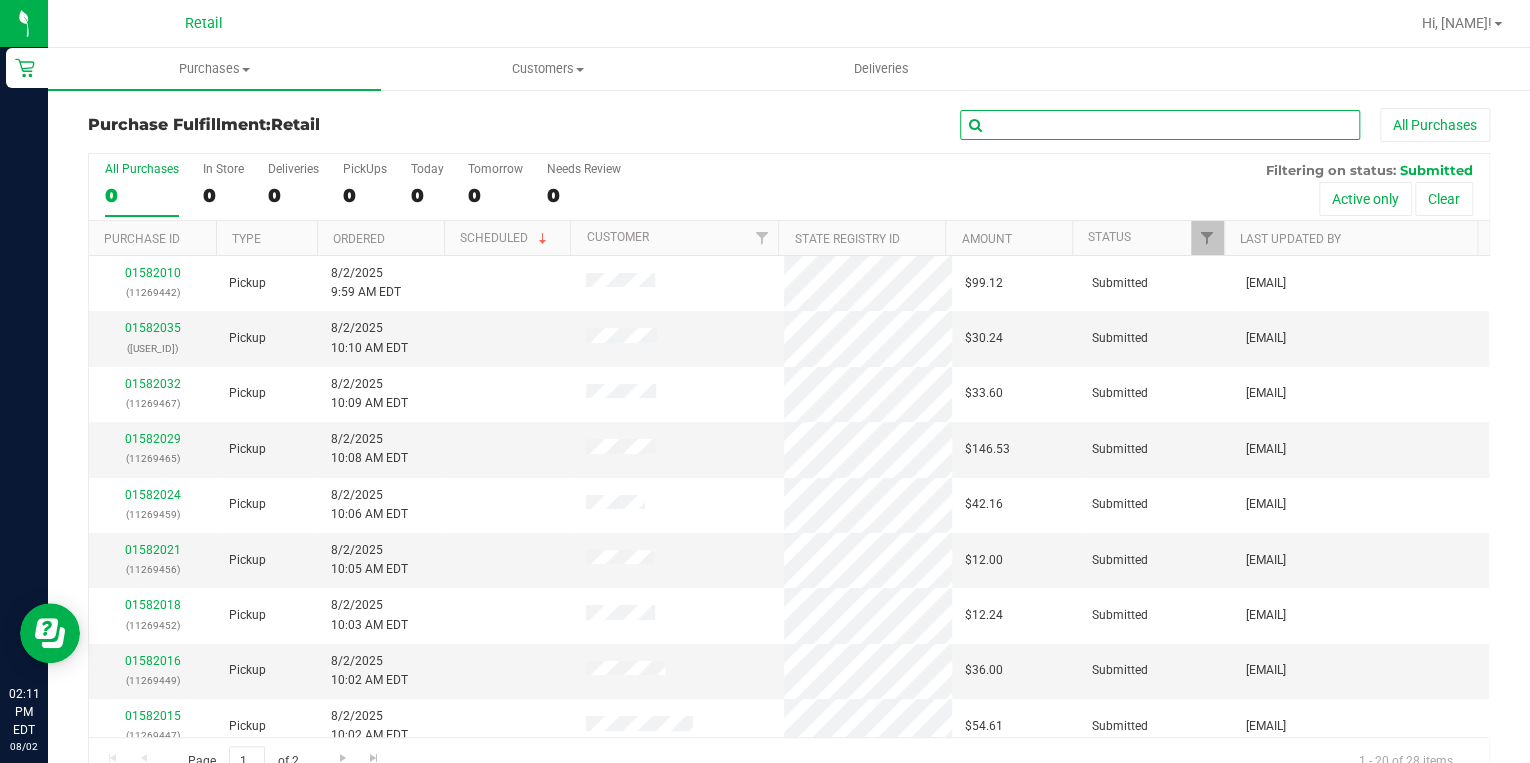 click at bounding box center (1160, 125) 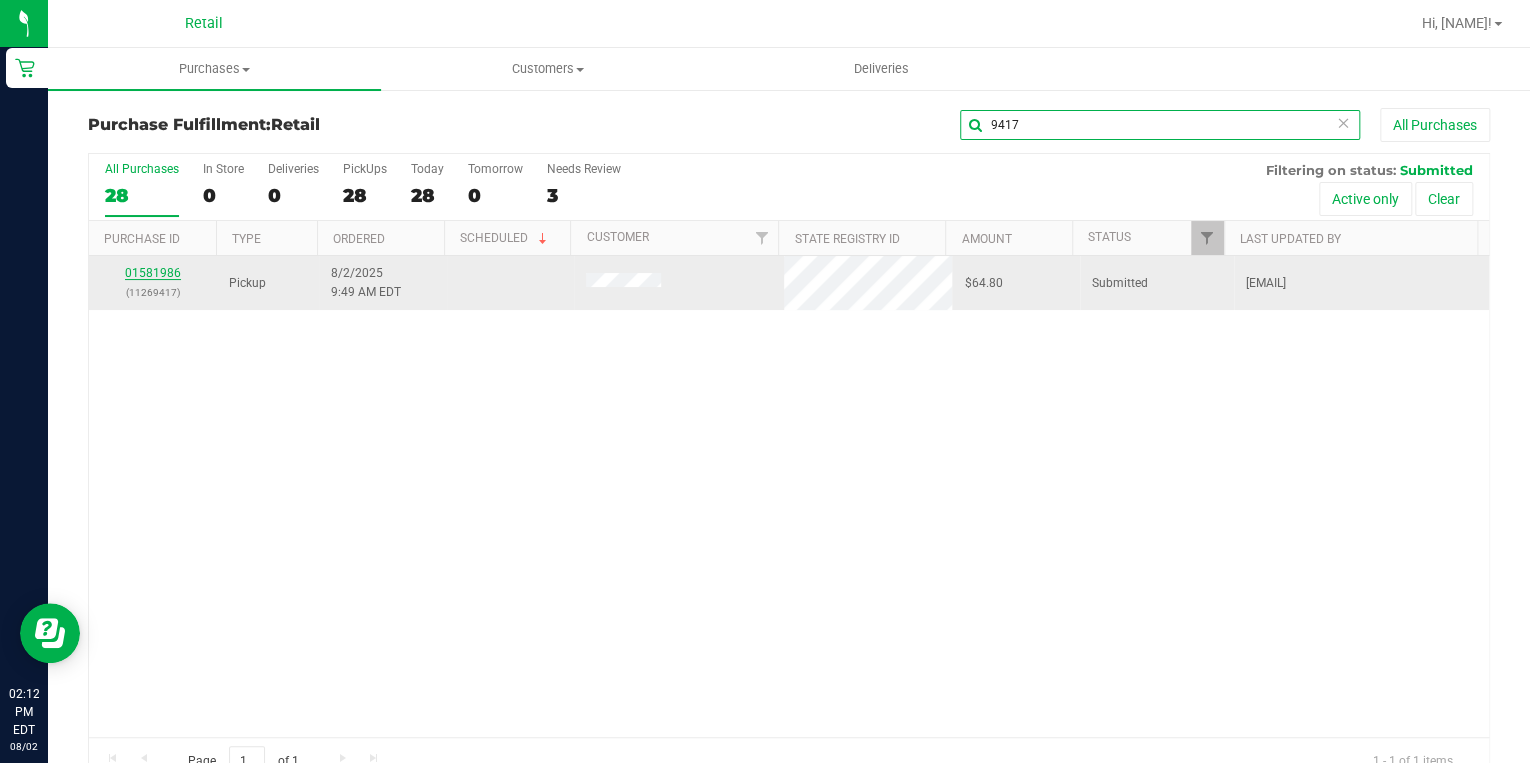 type on "9417" 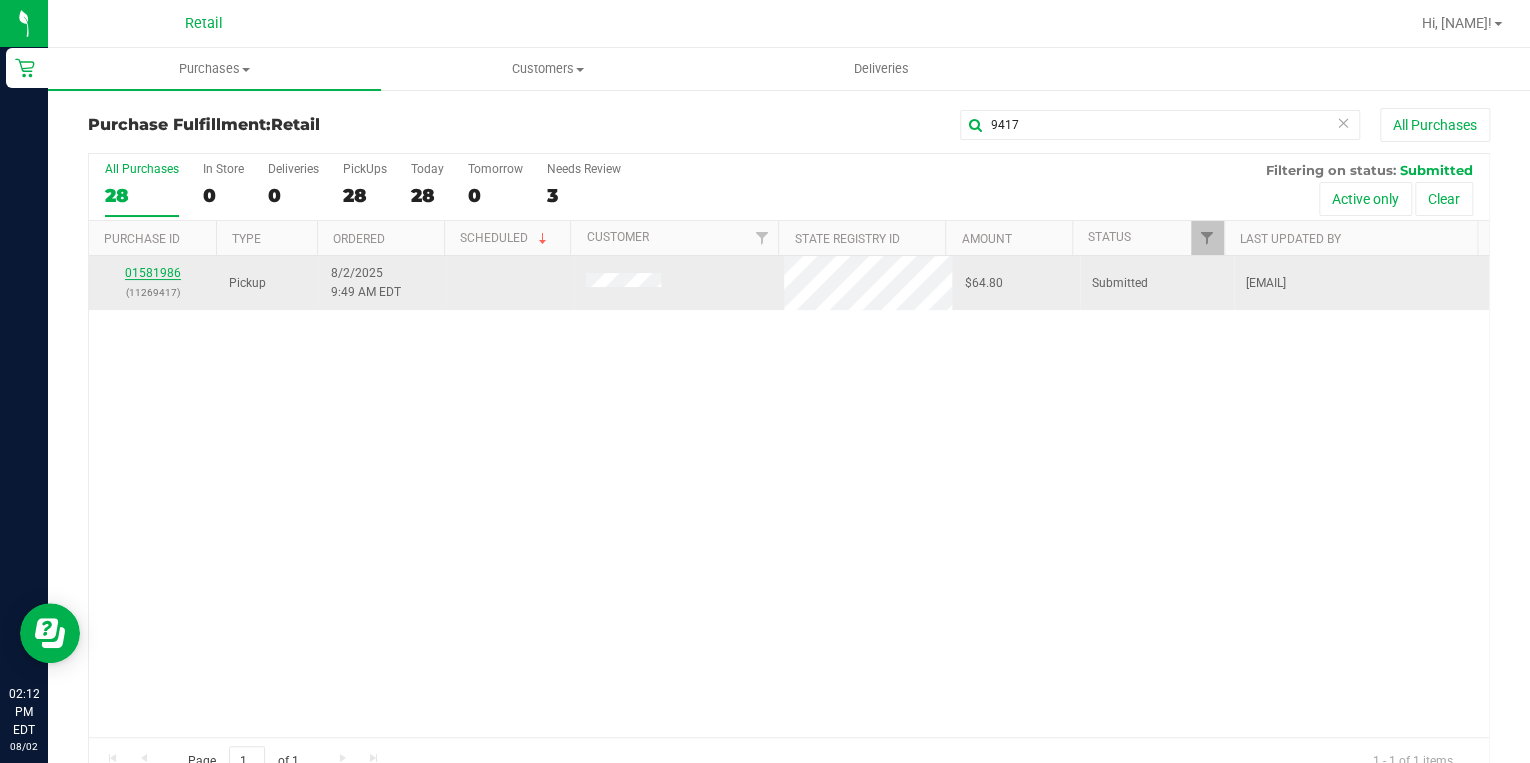 click on "01581986" at bounding box center [153, 273] 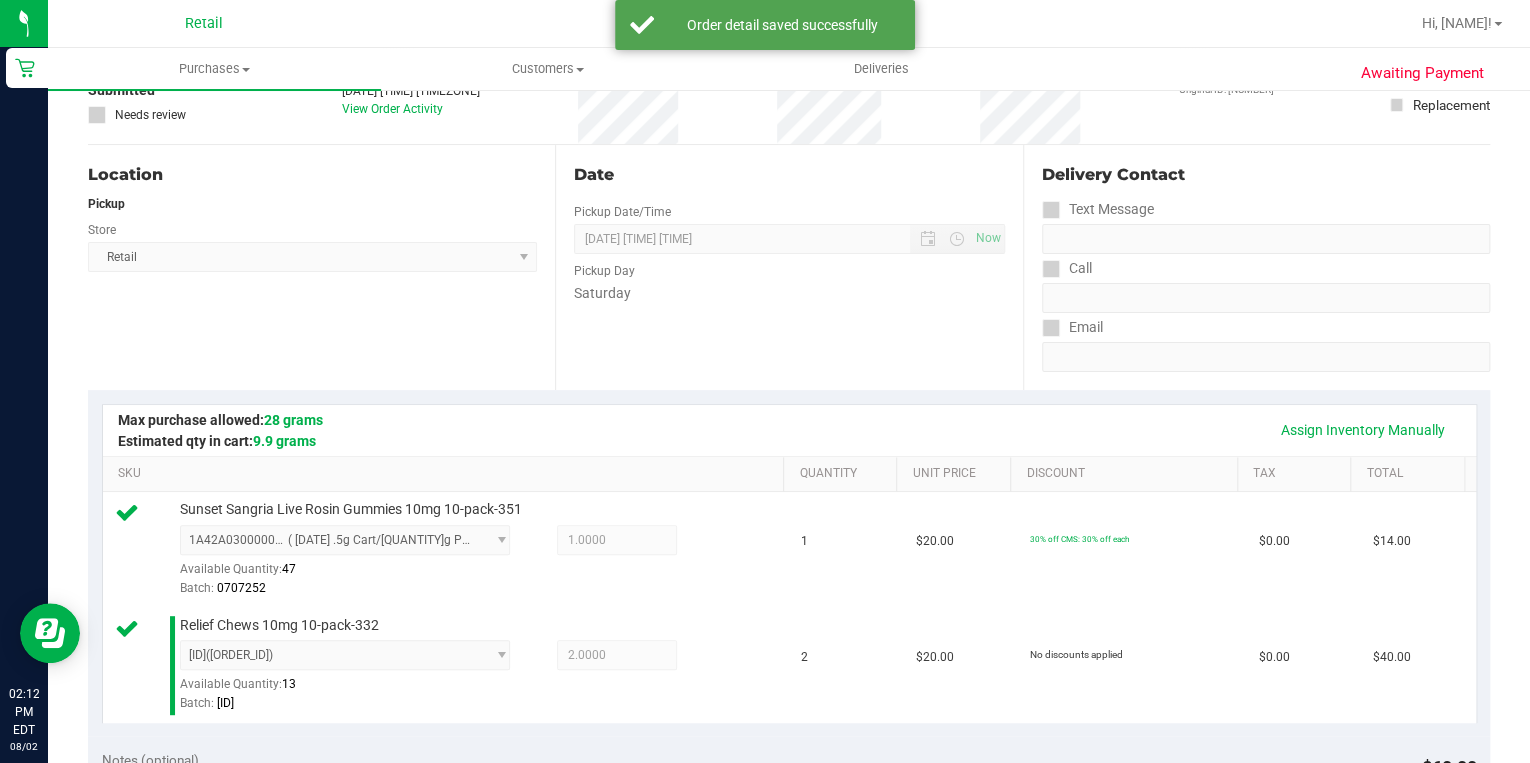 scroll, scrollTop: 0, scrollLeft: 0, axis: both 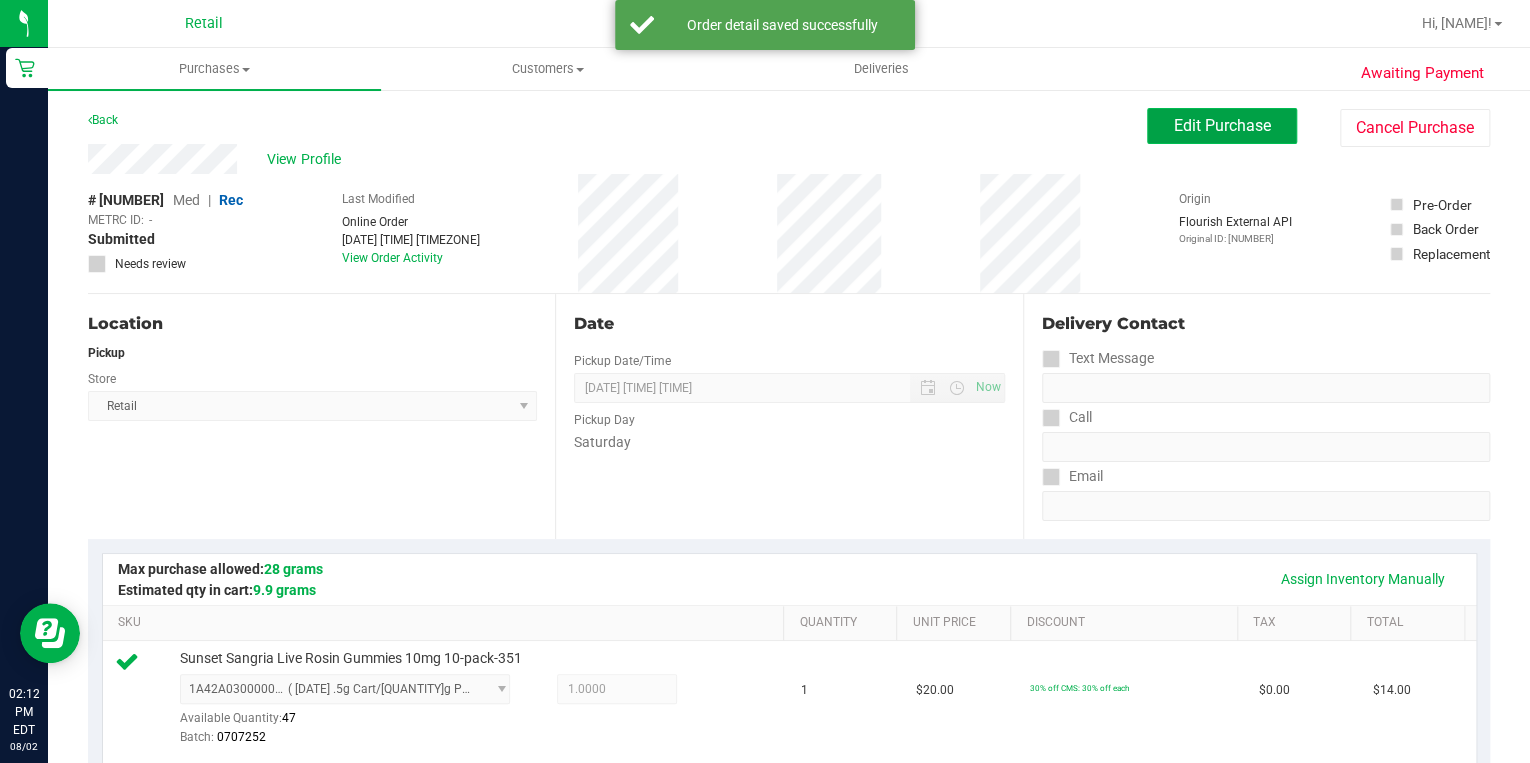 click on "Edit Purchase" at bounding box center [1222, 125] 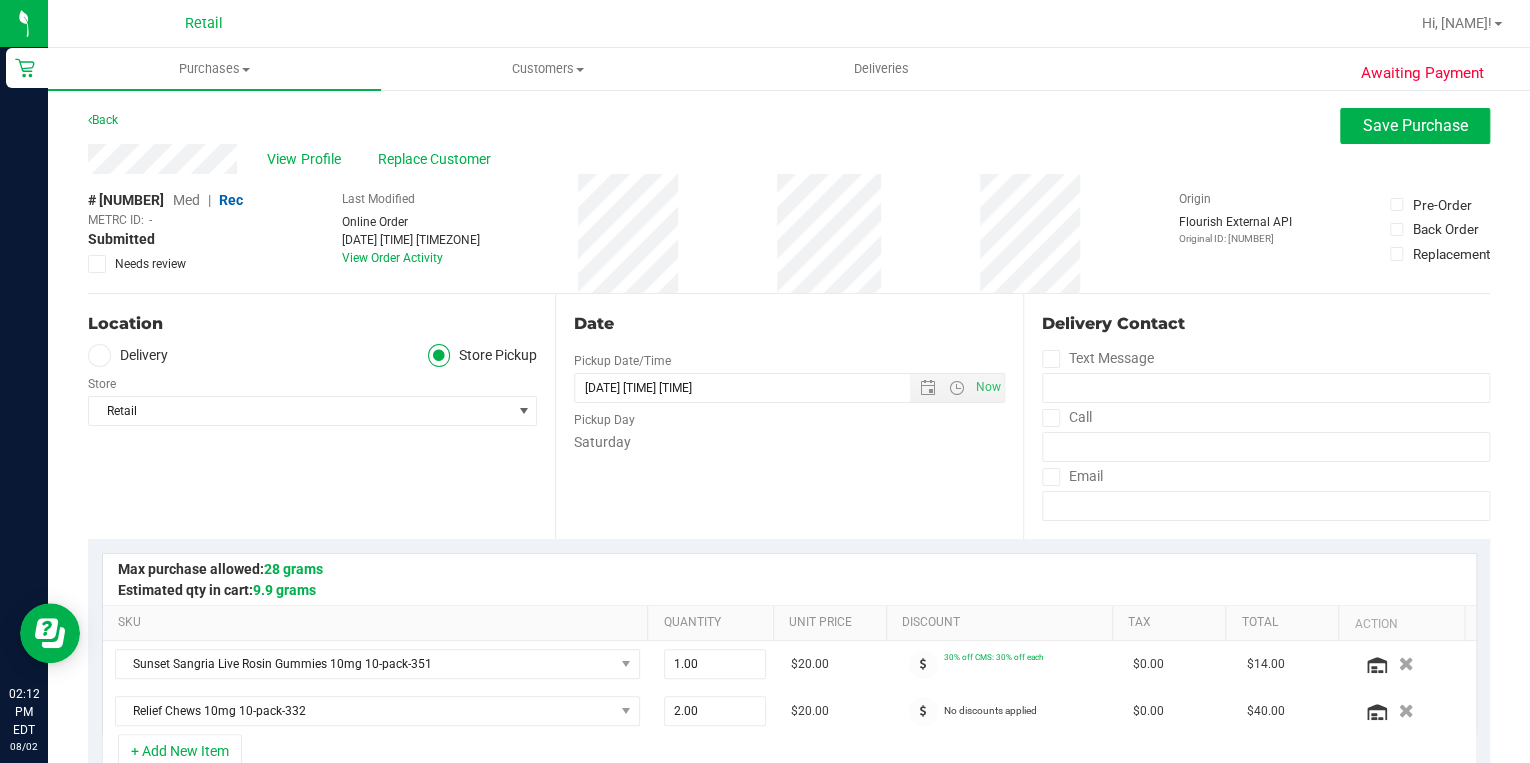 click on "Med" at bounding box center (186, 200) 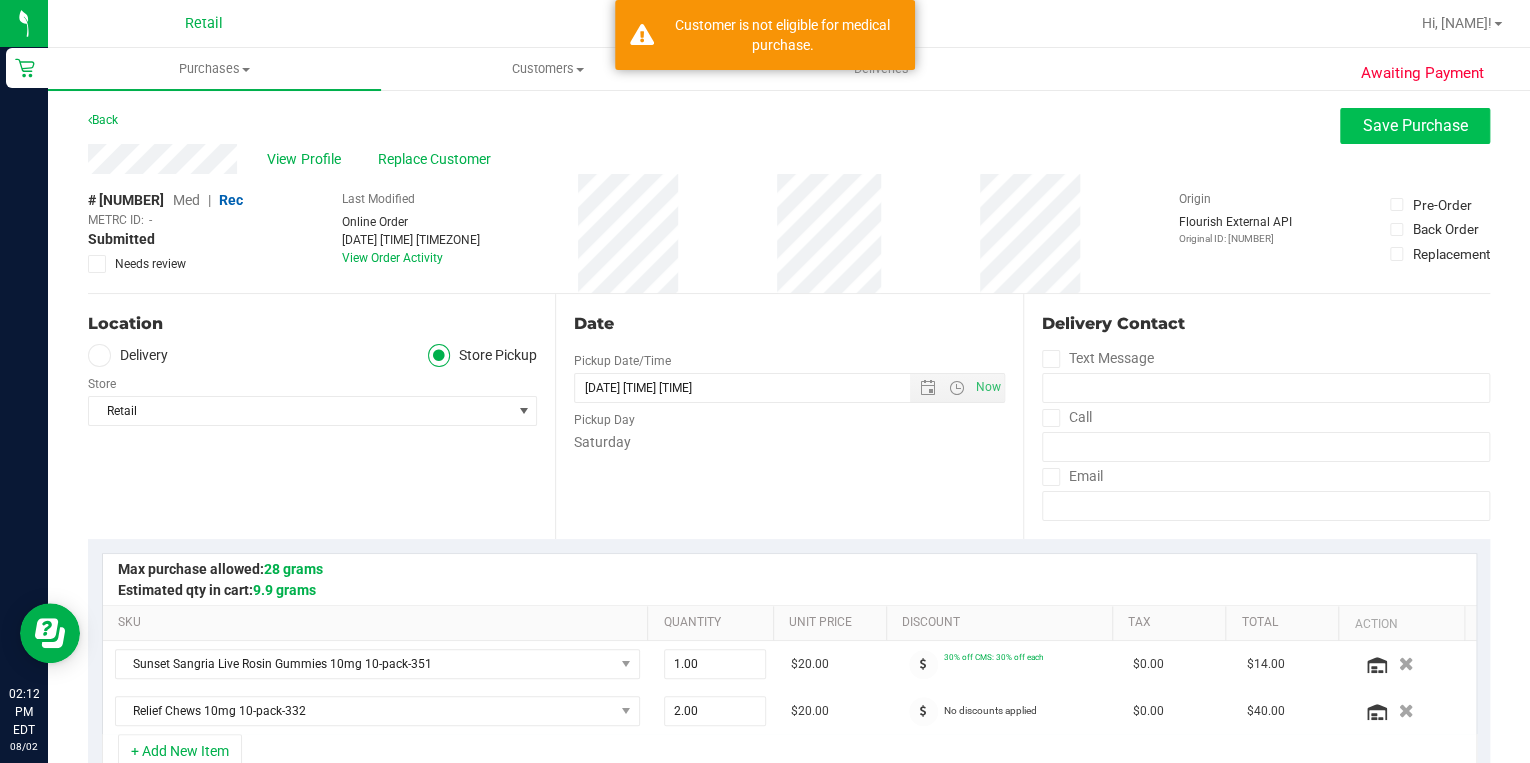 click on "Med" at bounding box center (186, 200) 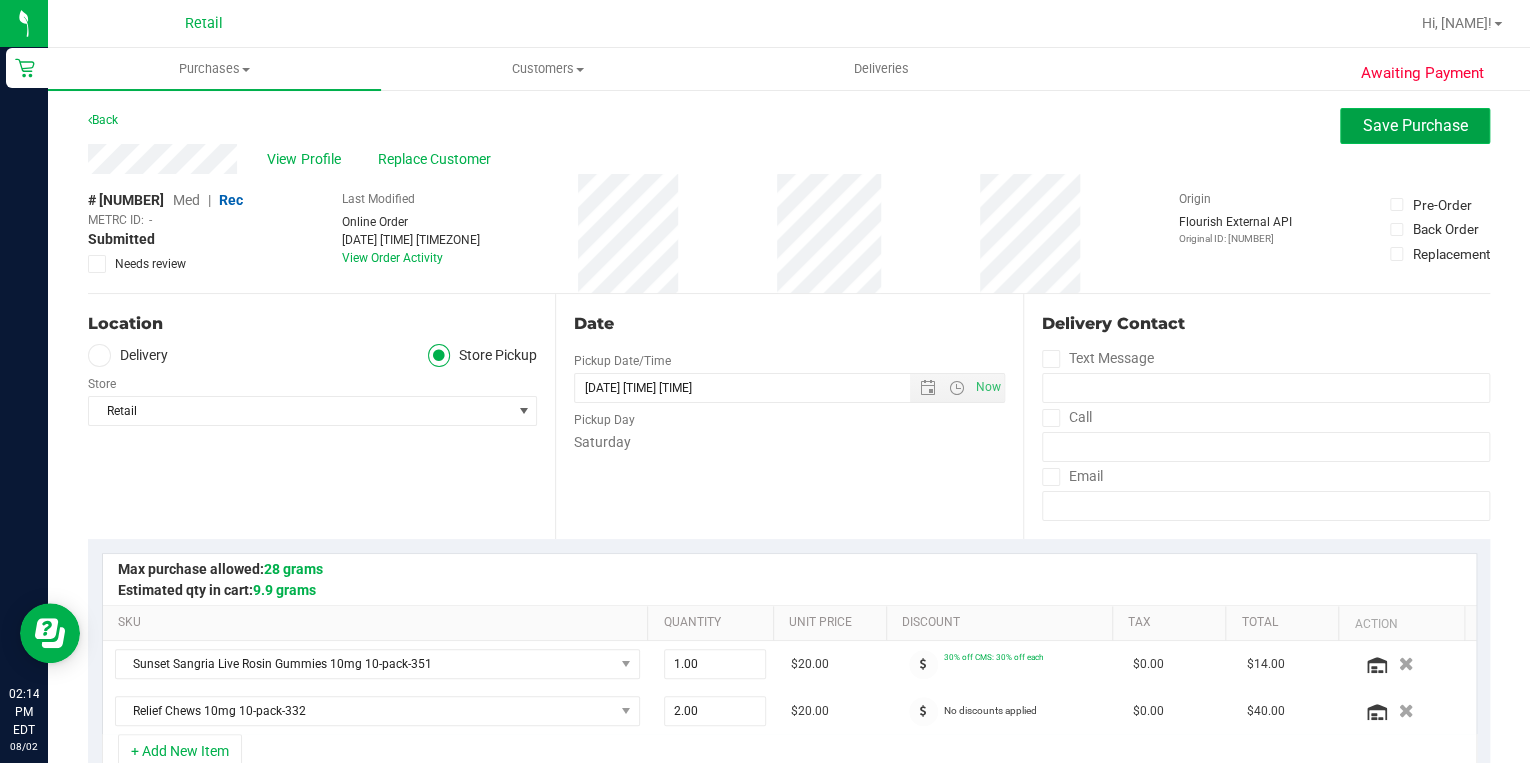 click on "Save Purchase" at bounding box center [1415, 125] 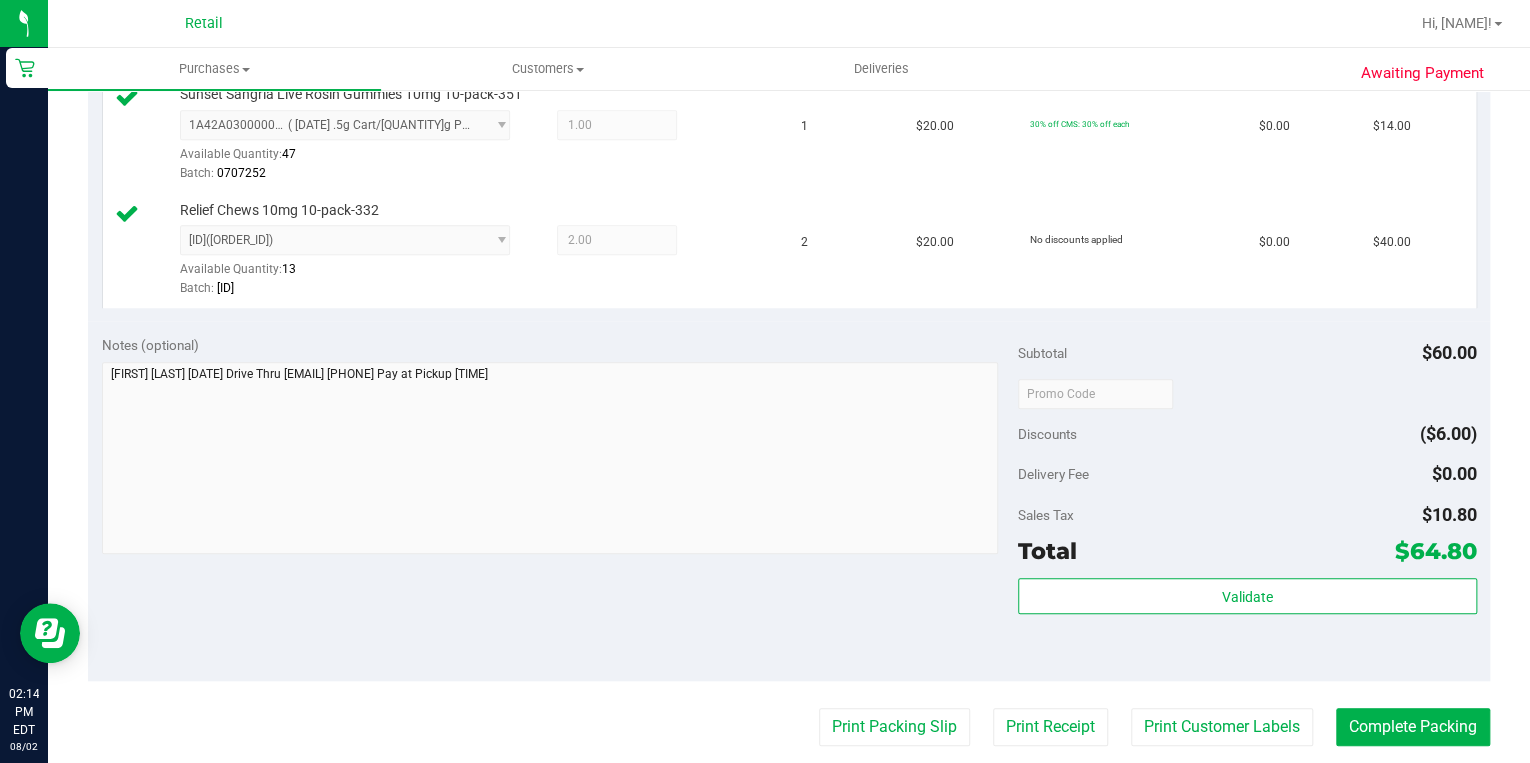 scroll, scrollTop: 640, scrollLeft: 0, axis: vertical 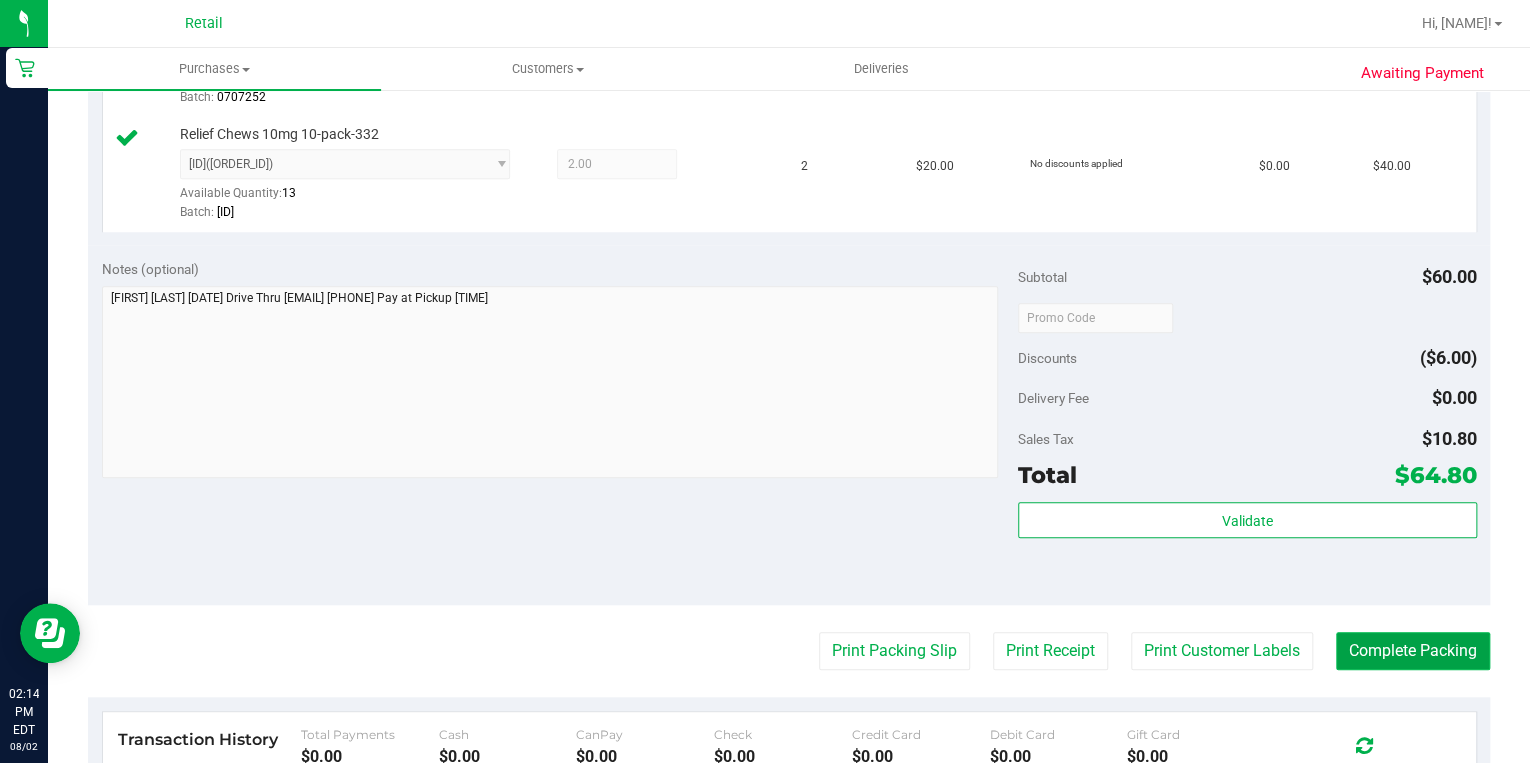 click on "Complete Packing" at bounding box center (1413, 651) 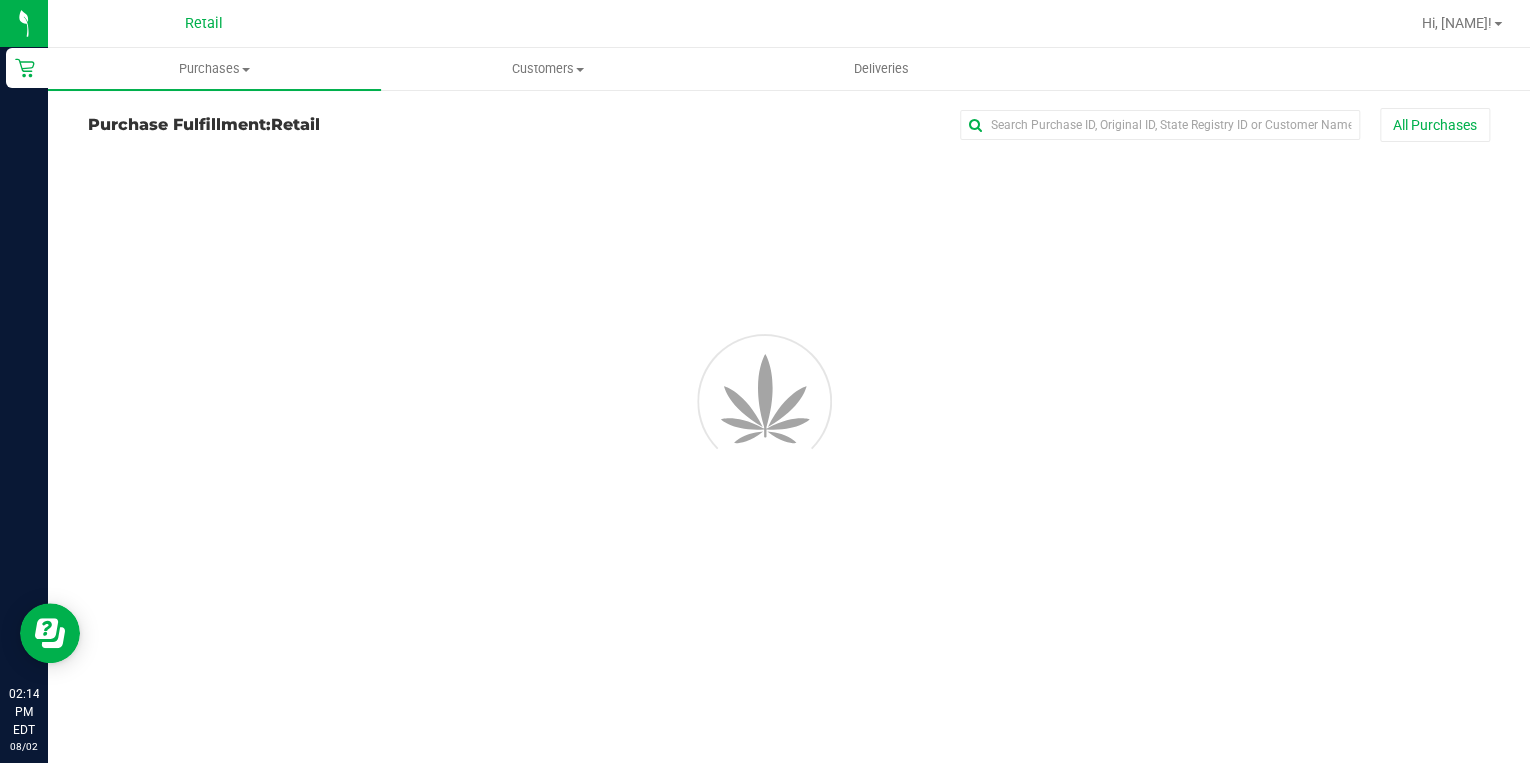 scroll, scrollTop: 0, scrollLeft: 0, axis: both 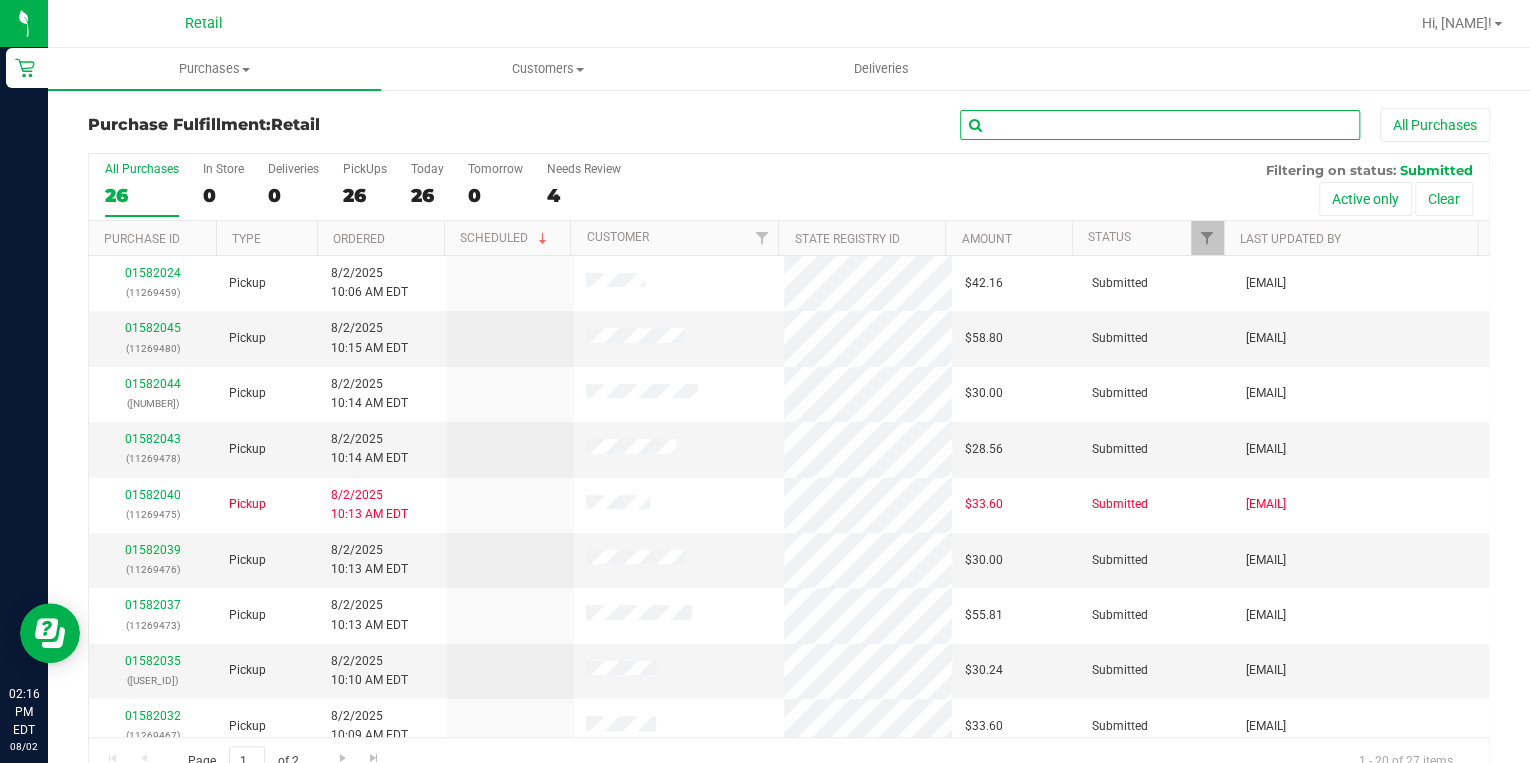 click at bounding box center [1160, 125] 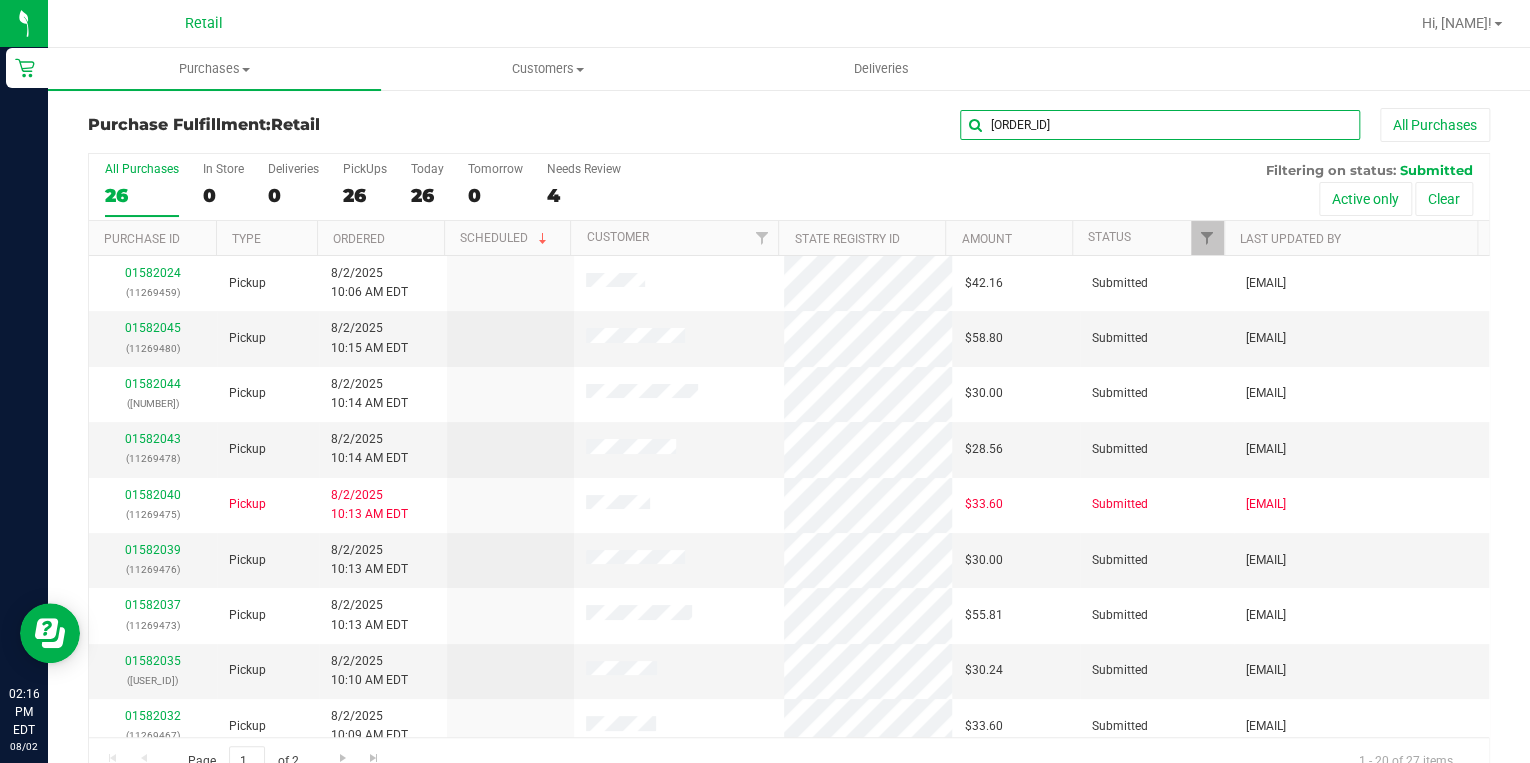 type on "9419" 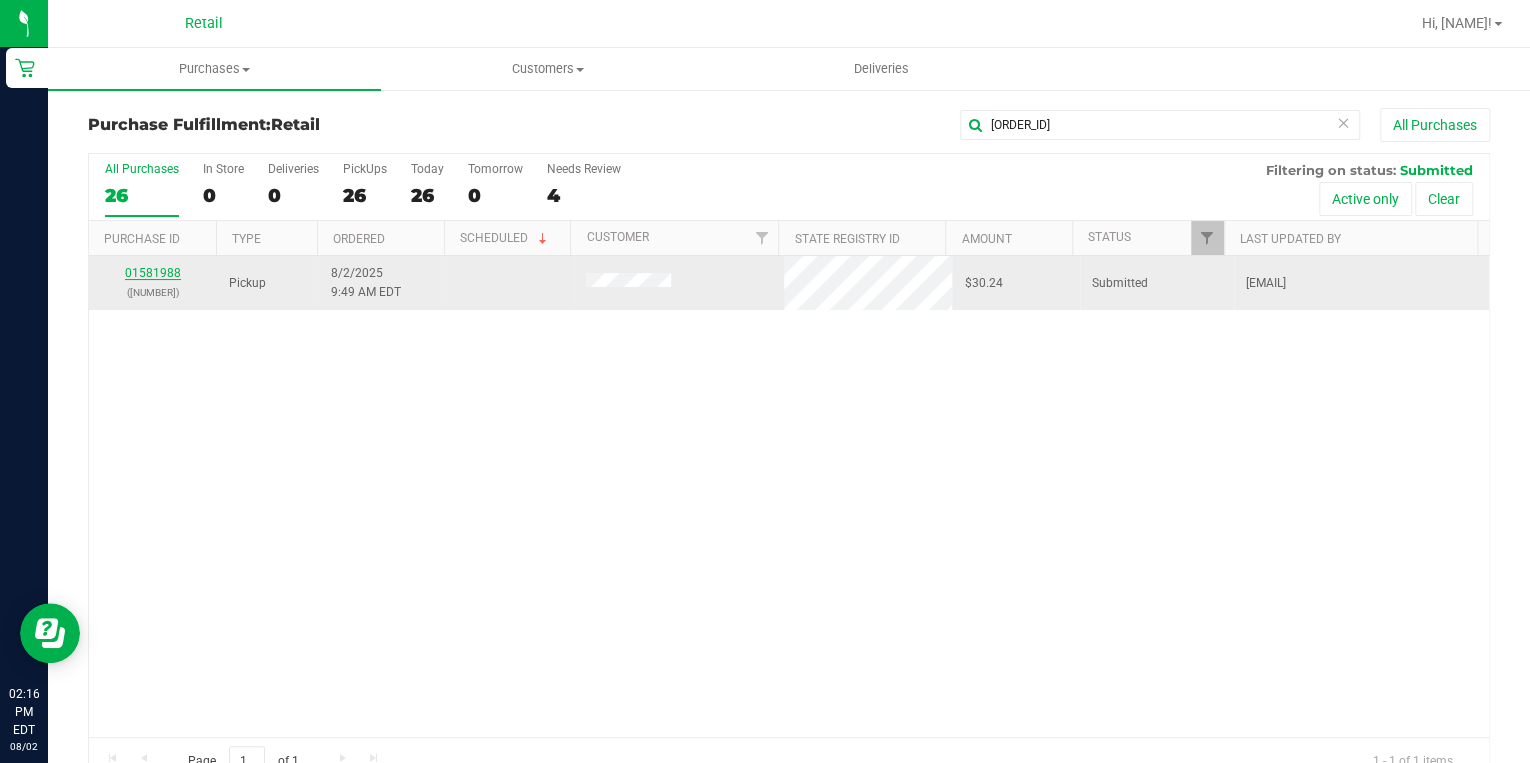 click on "01581988" at bounding box center [153, 273] 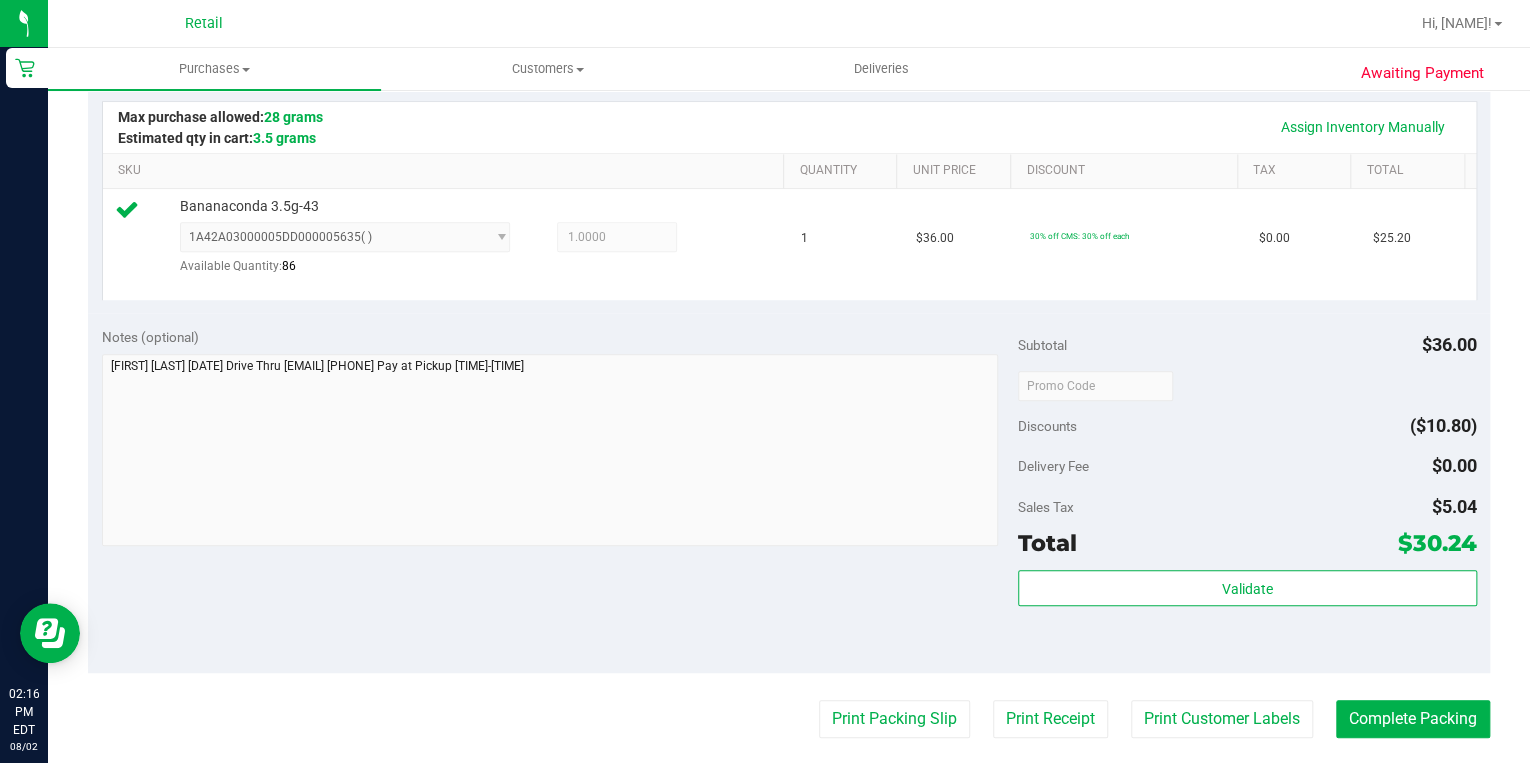scroll, scrollTop: 480, scrollLeft: 0, axis: vertical 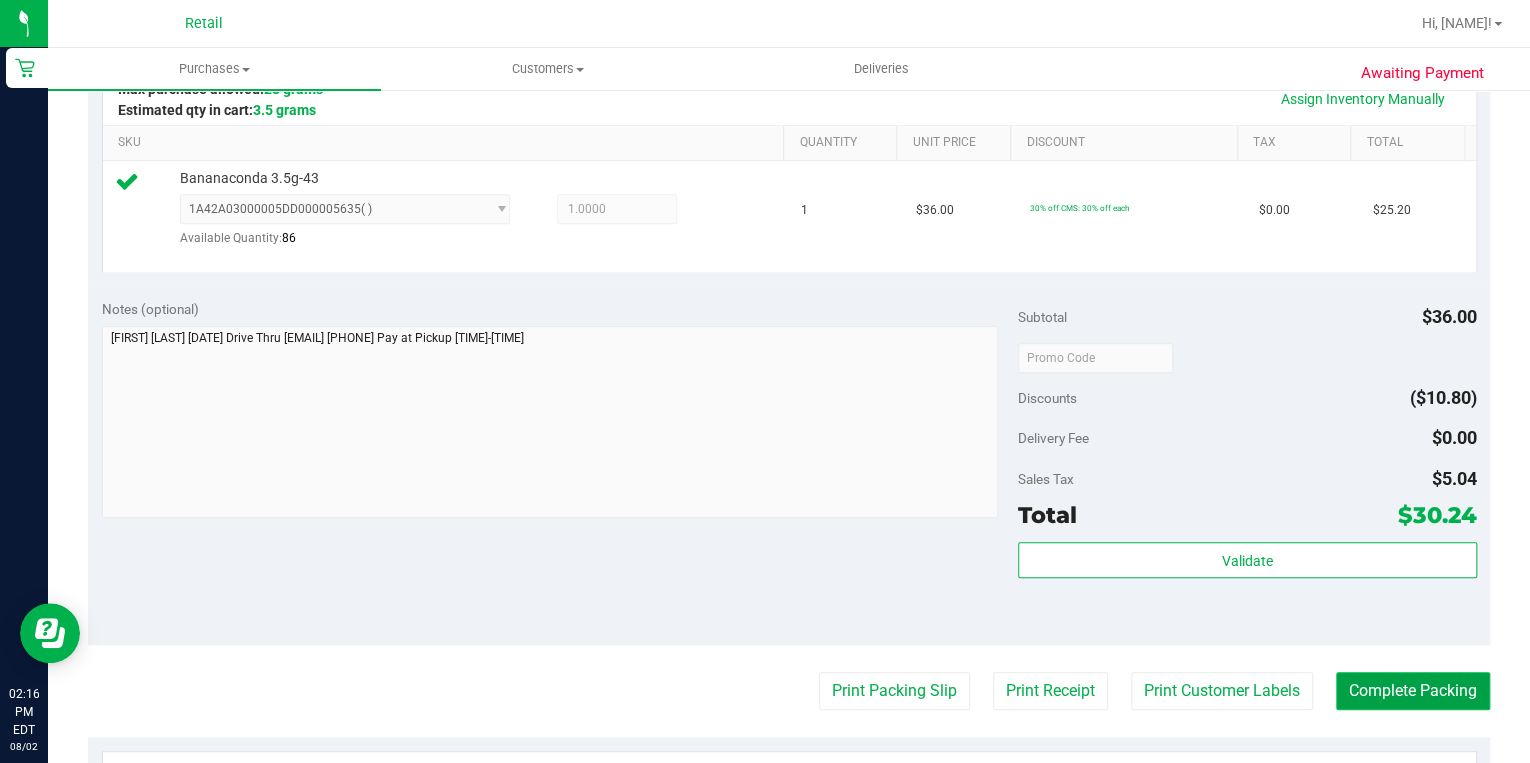 click on "Complete Packing" at bounding box center [1413, 691] 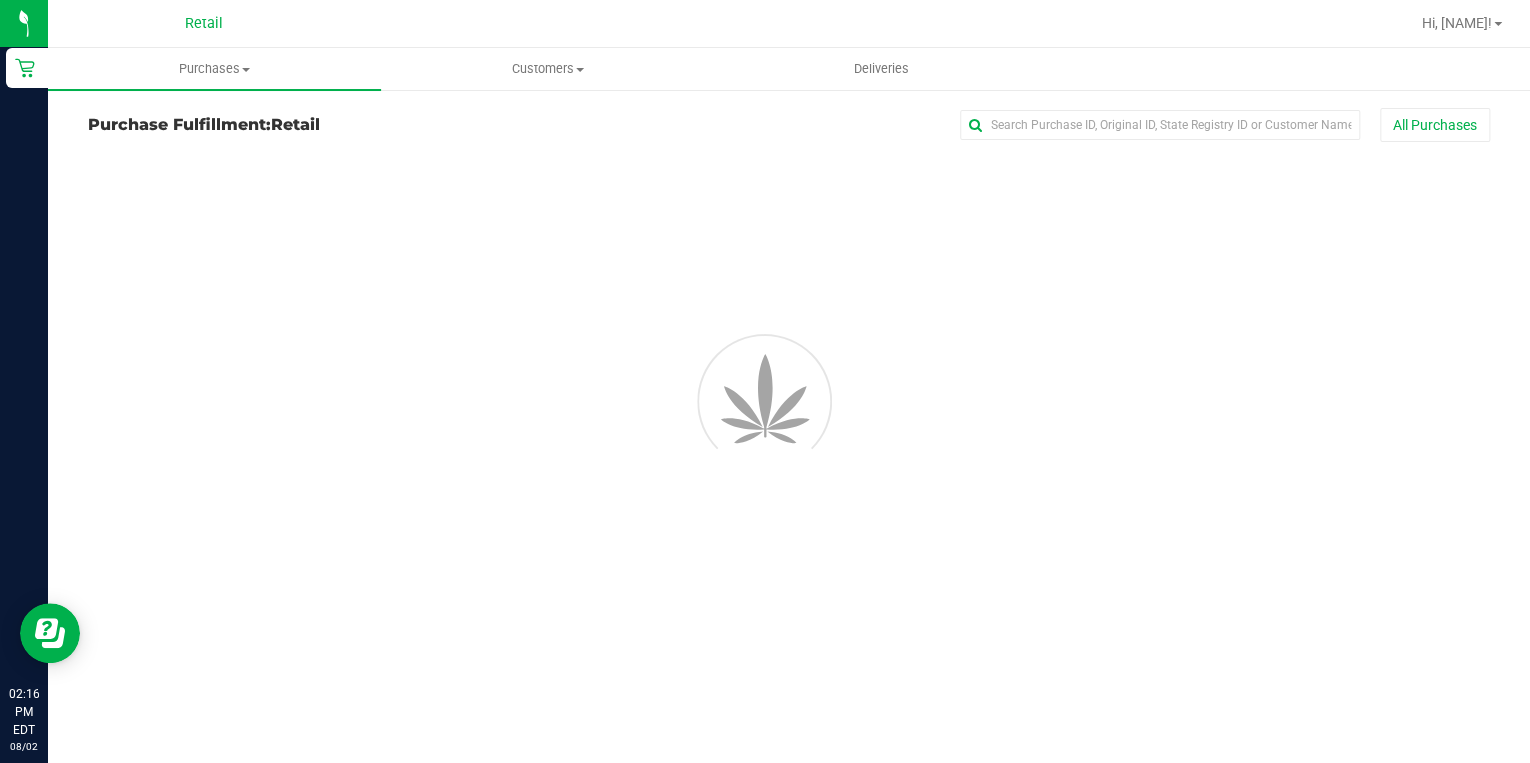 scroll, scrollTop: 0, scrollLeft: 0, axis: both 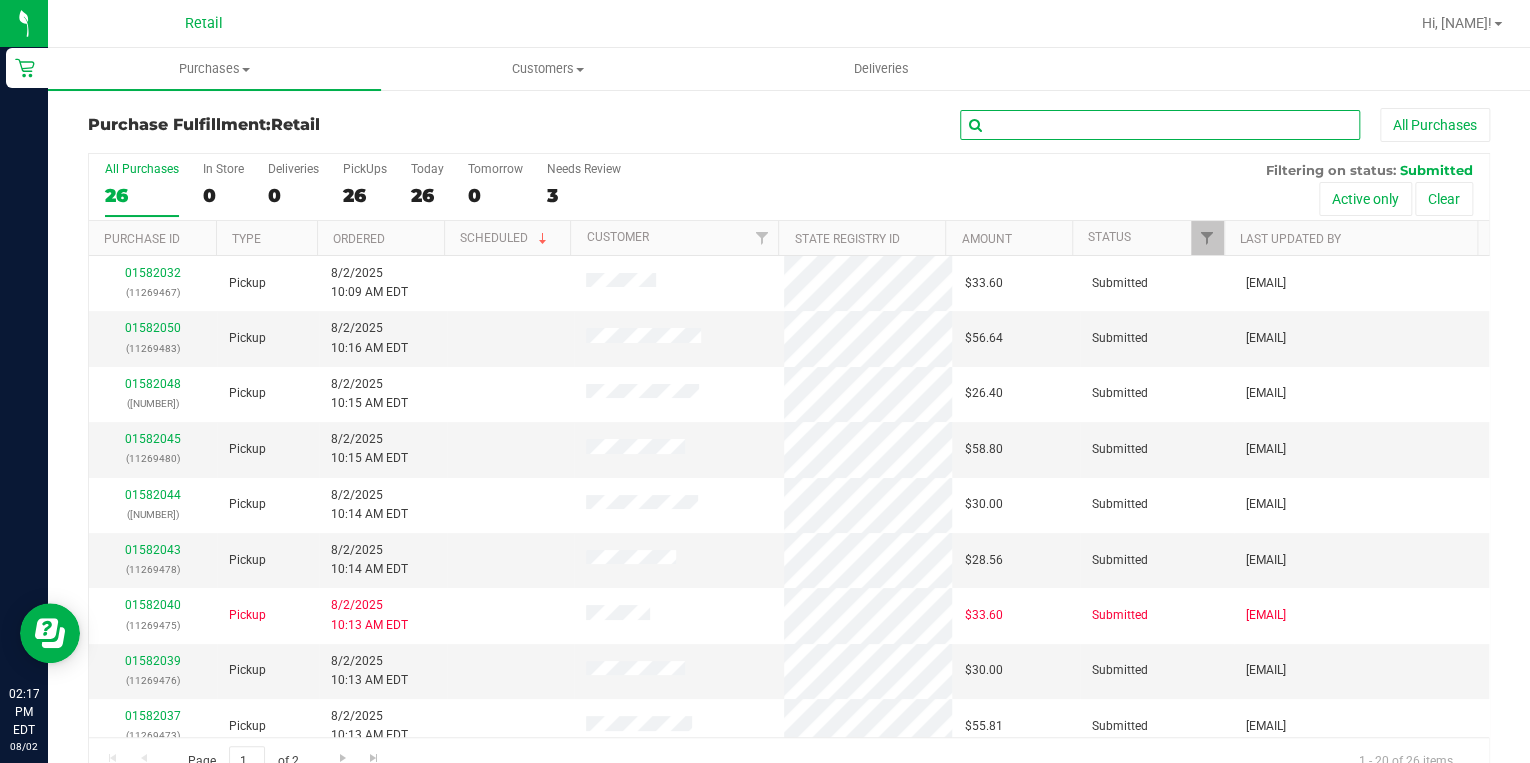 click at bounding box center (1160, 125) 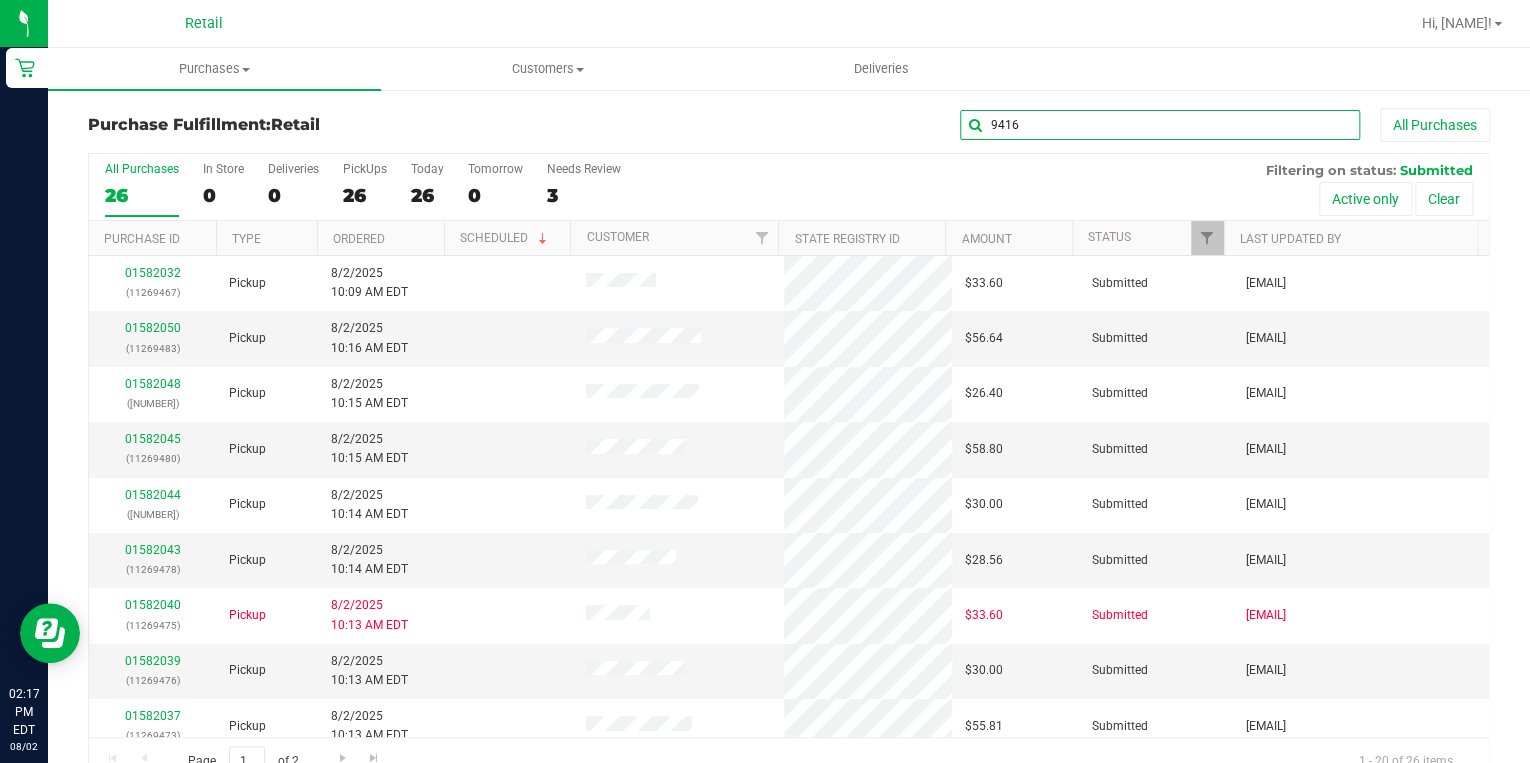 type on "9416" 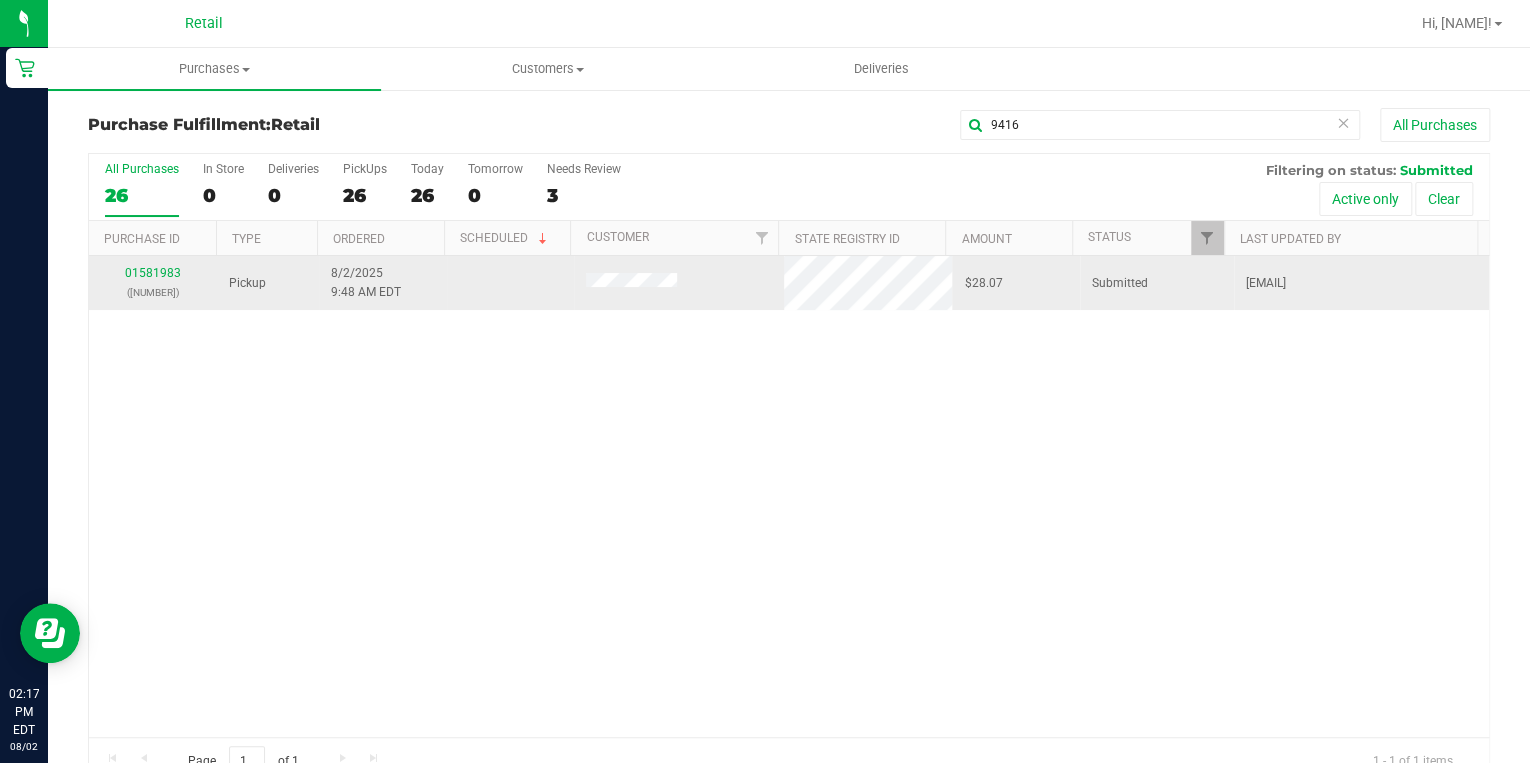 click on "01581983
(11269416)" at bounding box center [153, 283] 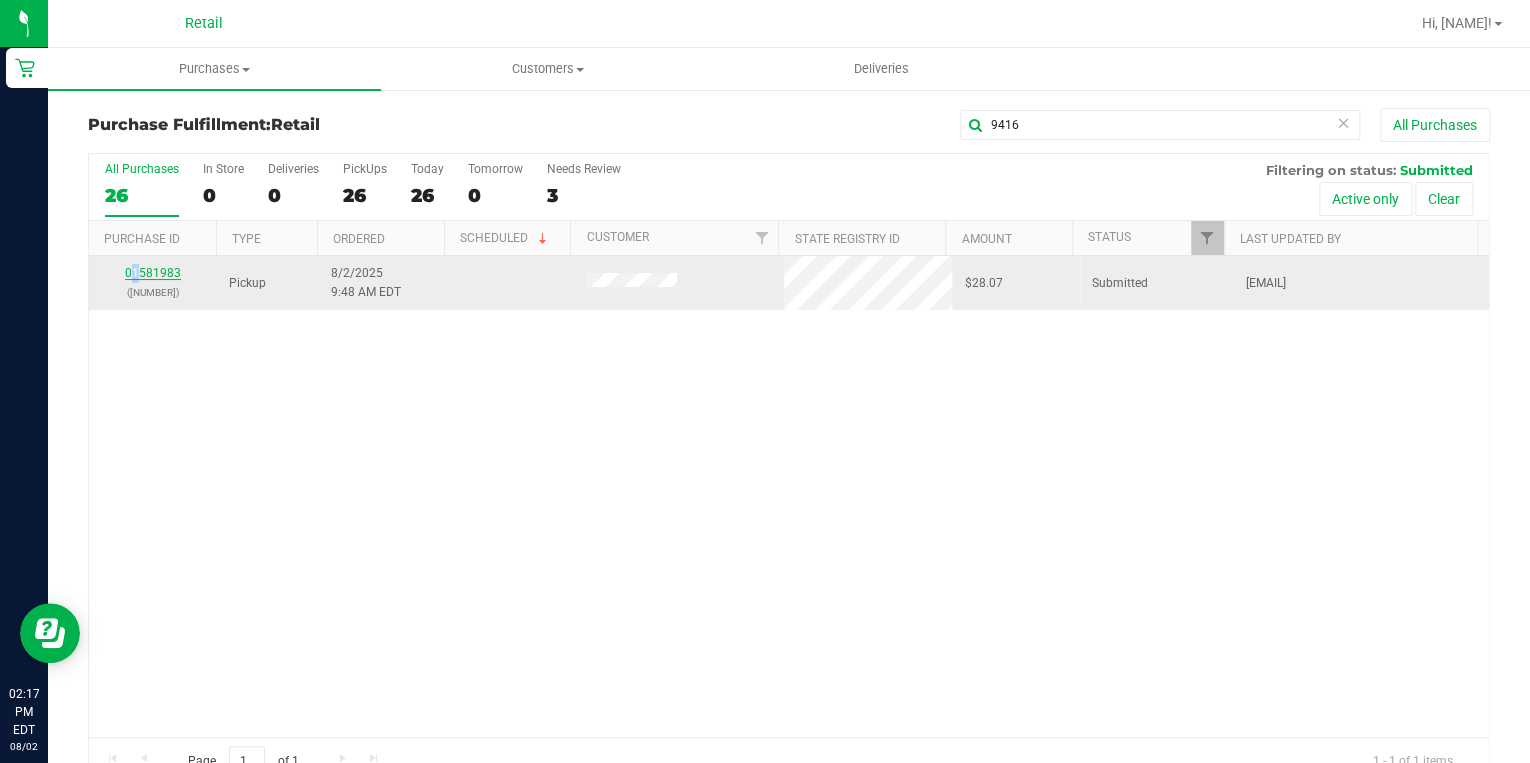 drag, startPoint x: 136, startPoint y: 261, endPoint x: 147, endPoint y: 268, distance: 13.038404 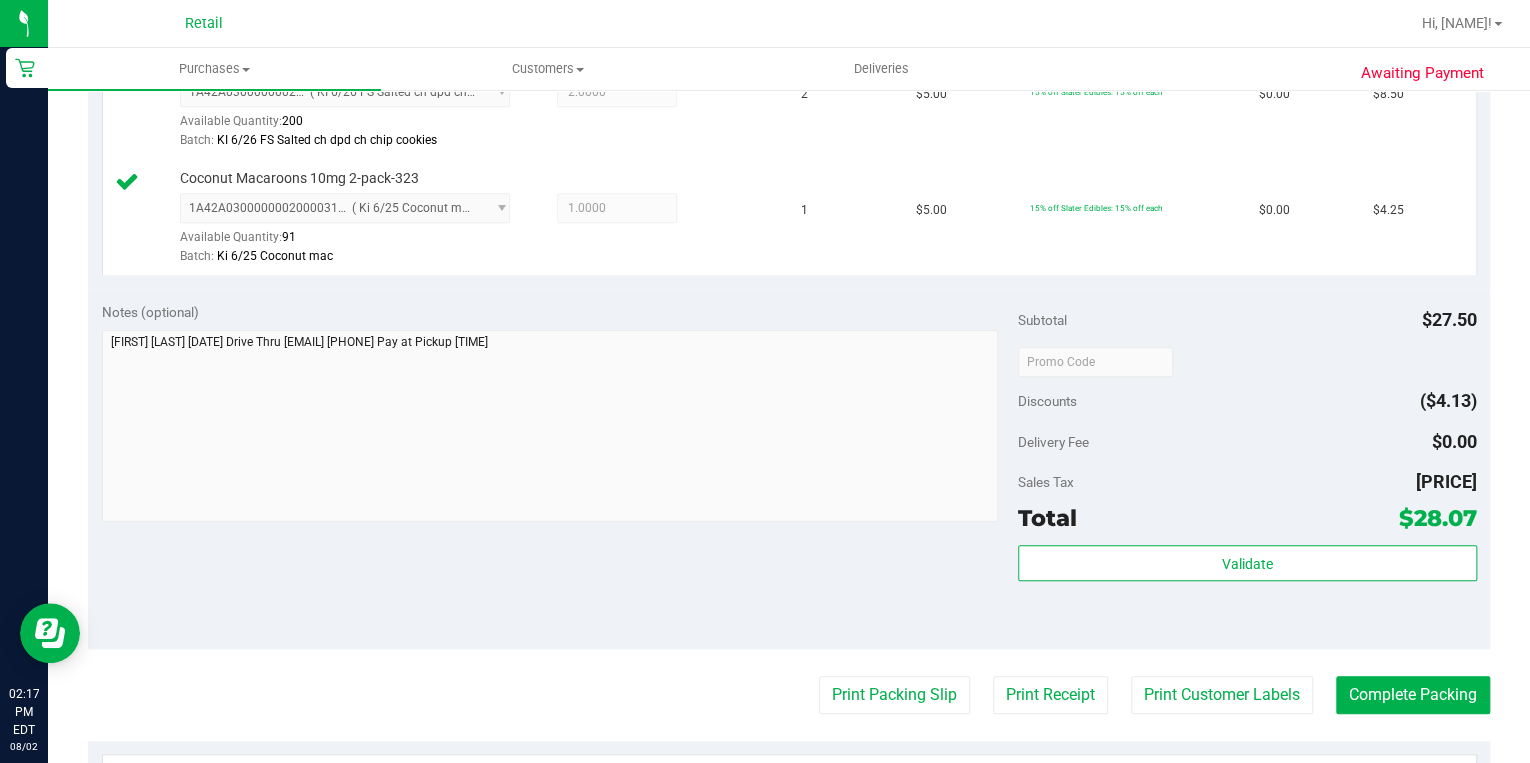 scroll, scrollTop: 720, scrollLeft: 0, axis: vertical 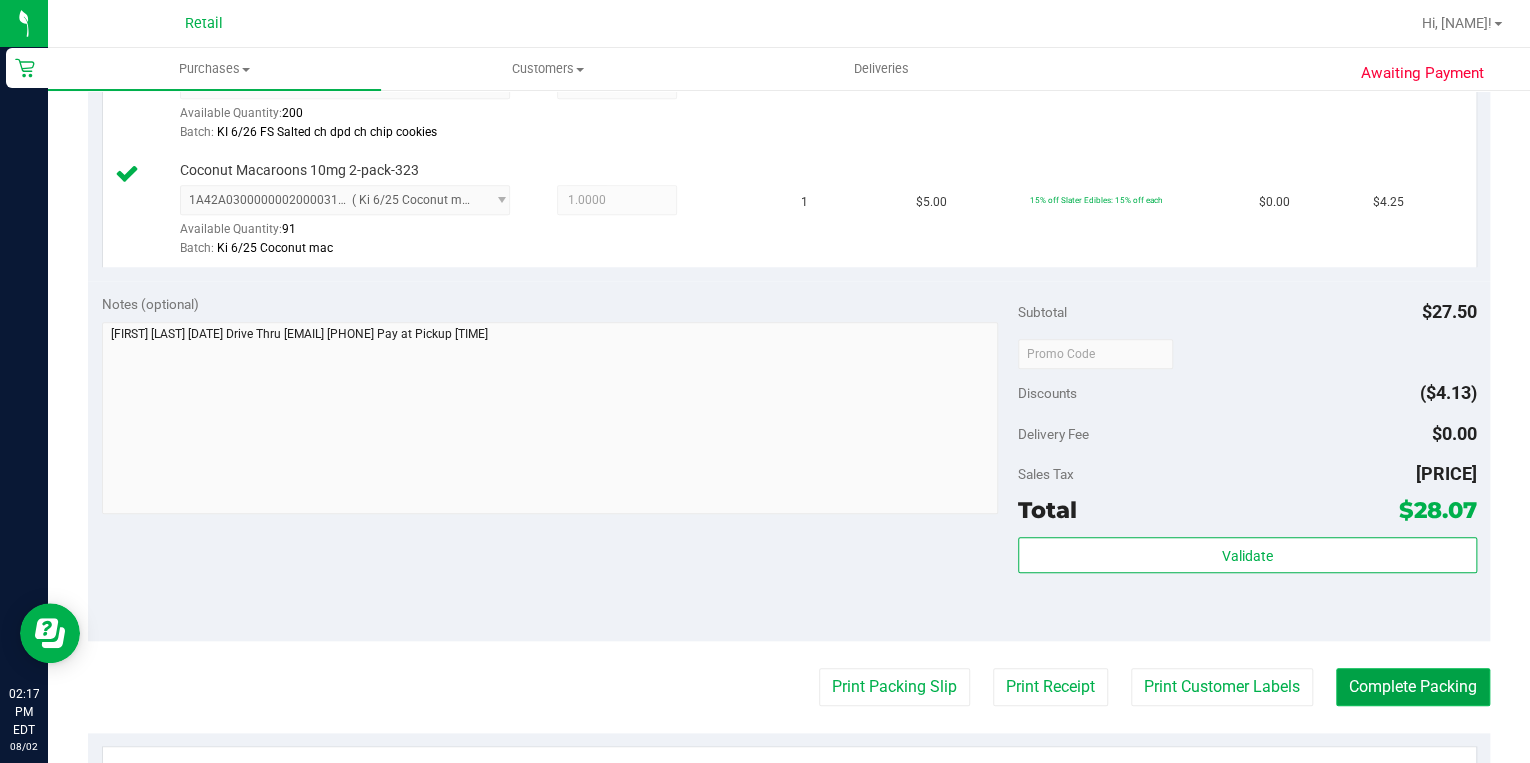 click on "Complete Packing" at bounding box center [1413, 687] 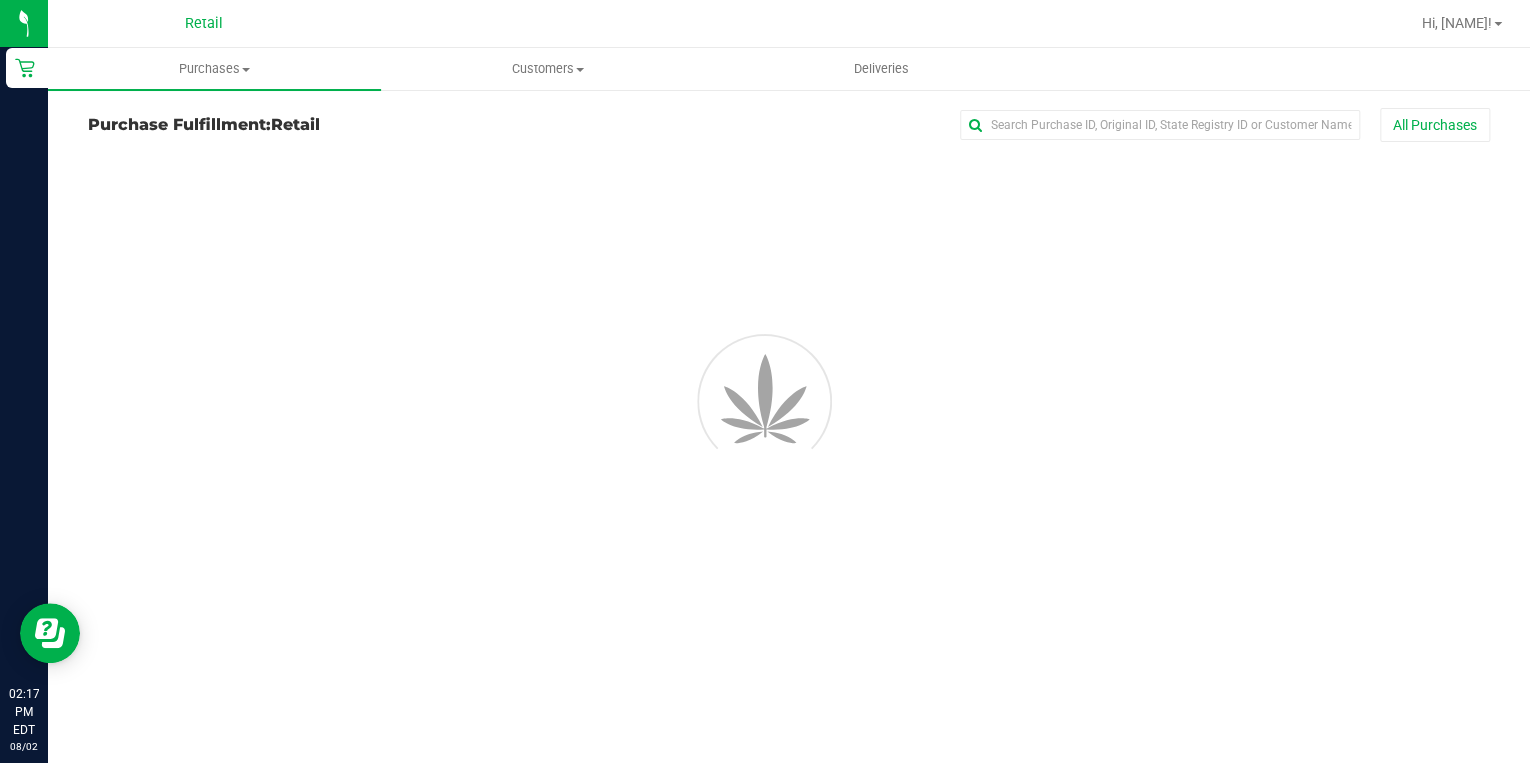 scroll, scrollTop: 0, scrollLeft: 0, axis: both 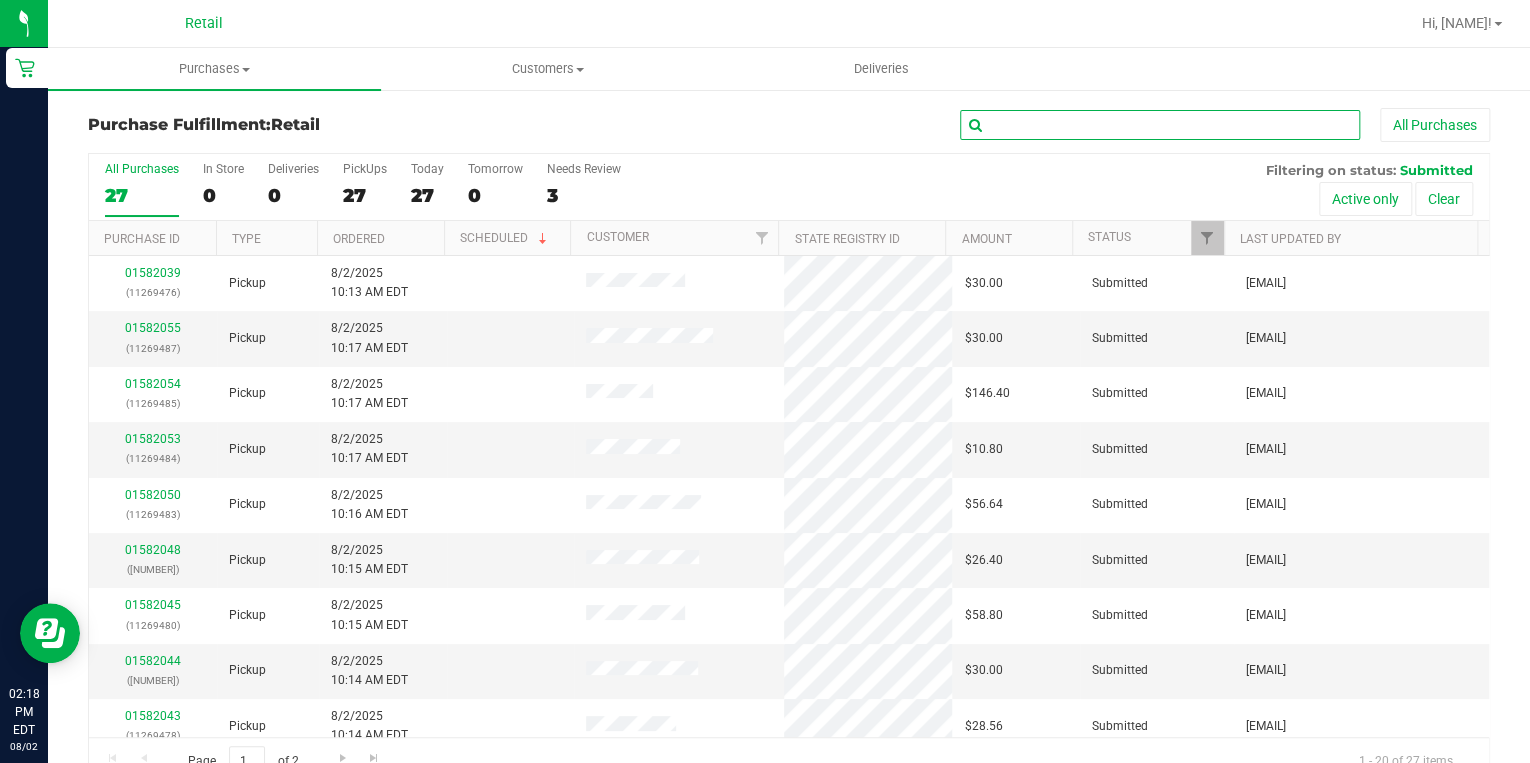click at bounding box center [1160, 125] 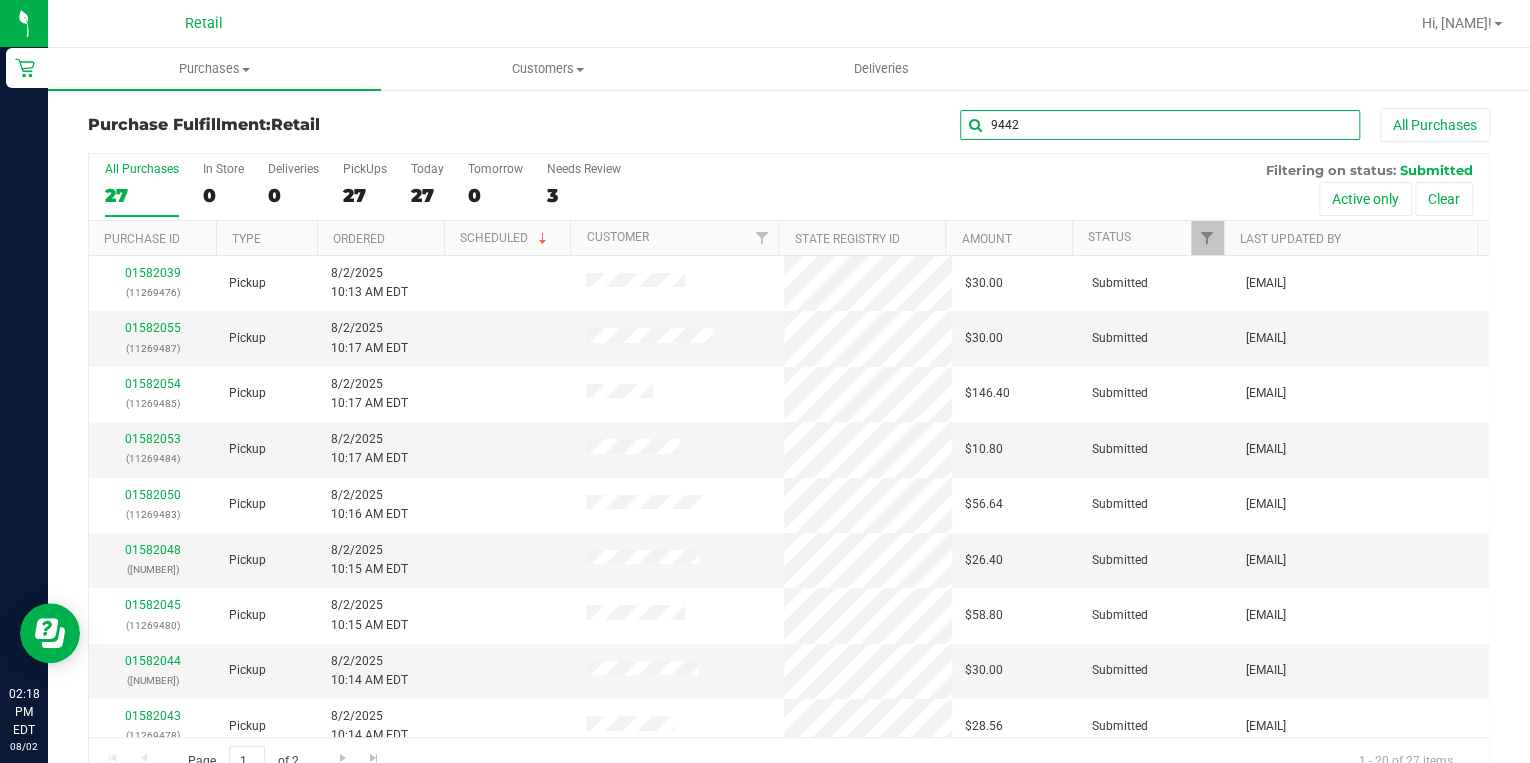 type on "9442" 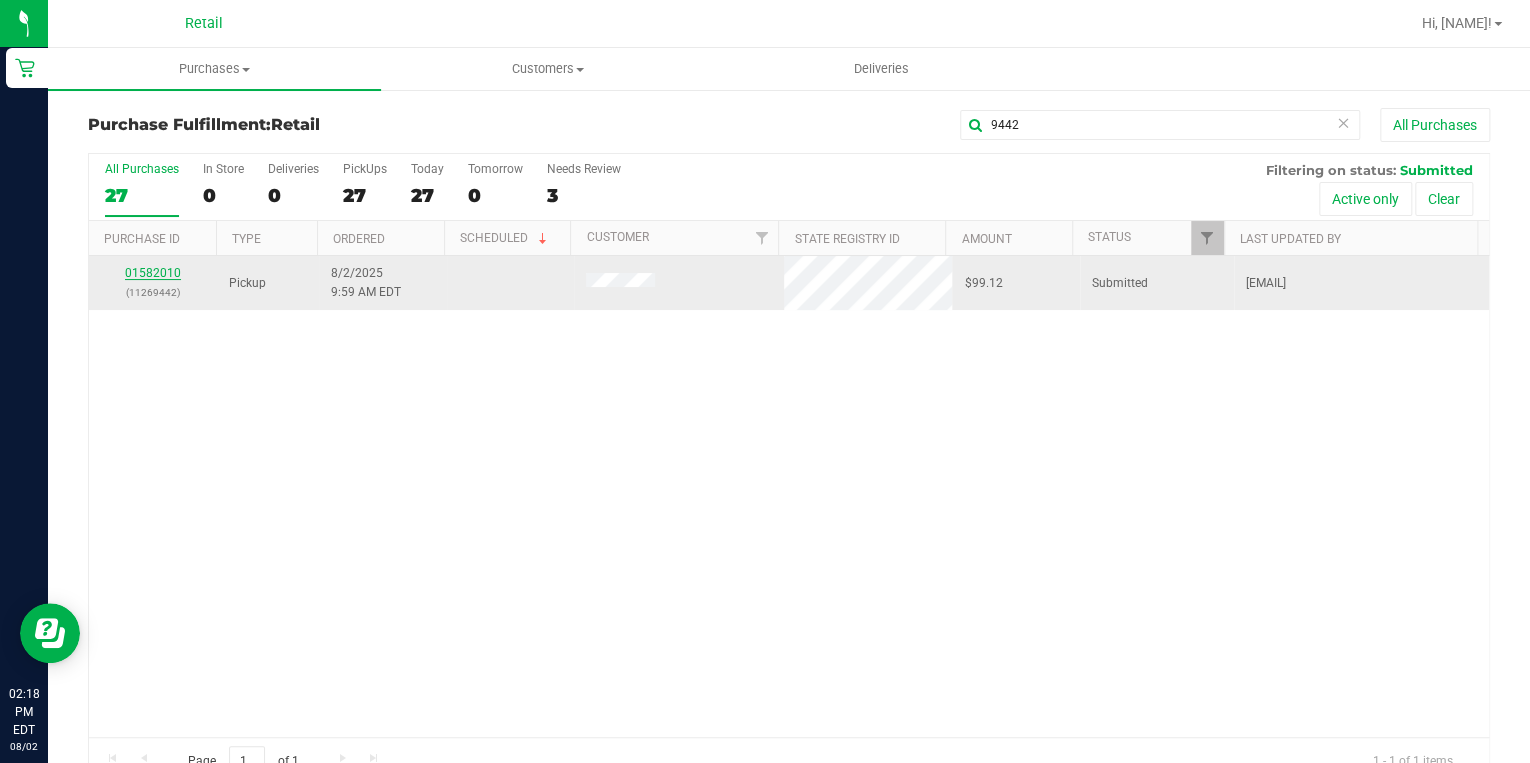 click on "01582010" at bounding box center [153, 273] 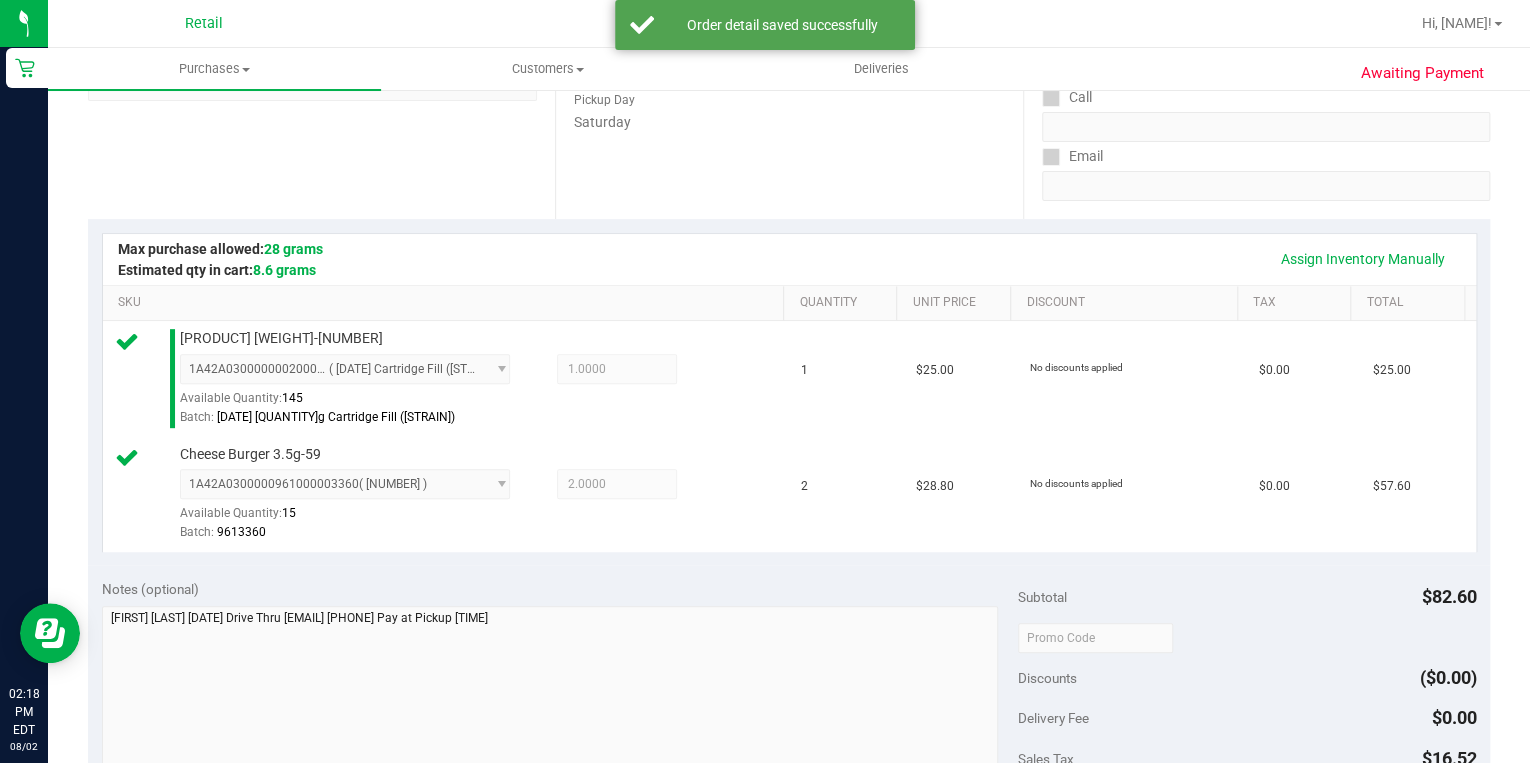 scroll, scrollTop: 960, scrollLeft: 0, axis: vertical 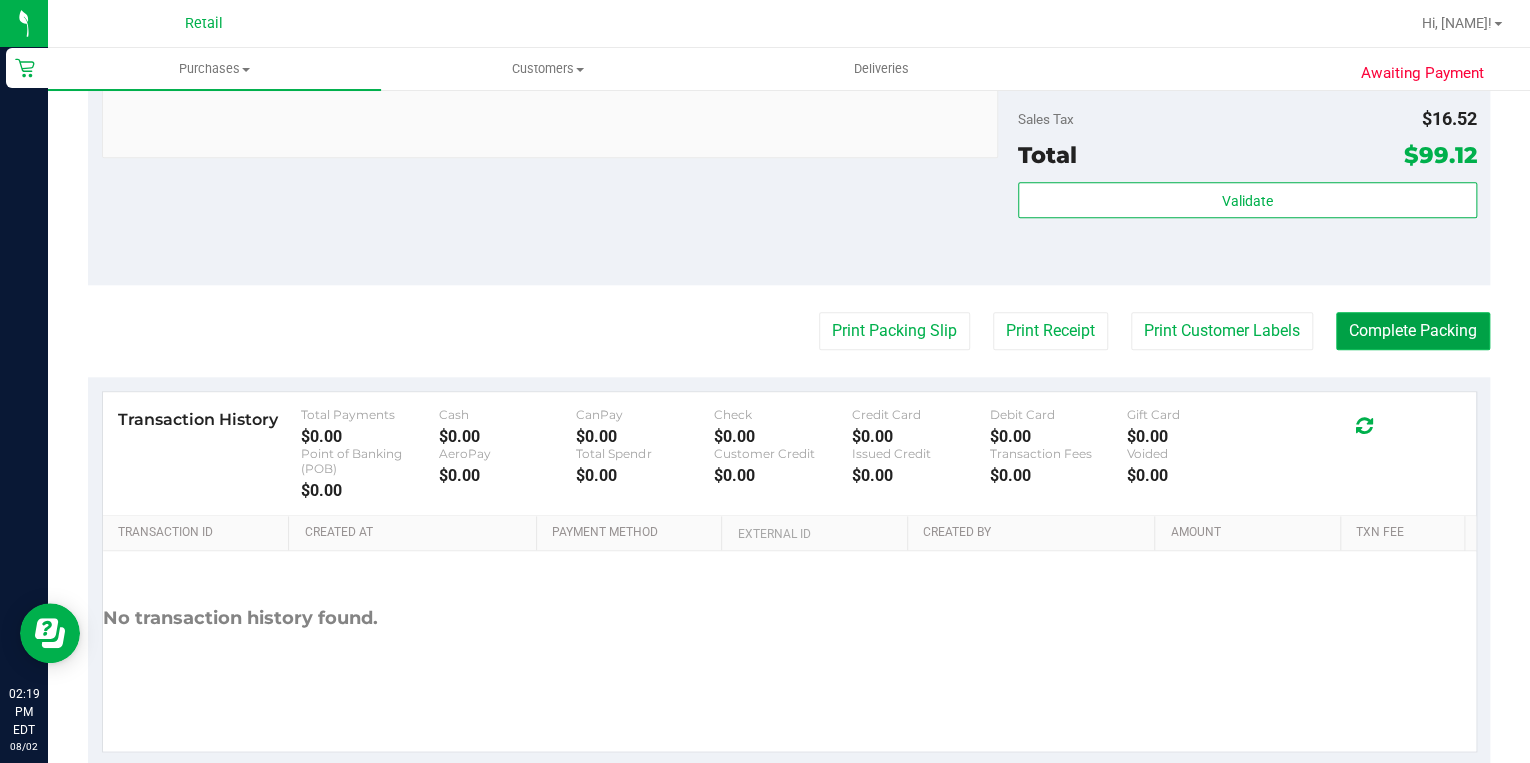 click on "Complete Packing" at bounding box center [1413, 331] 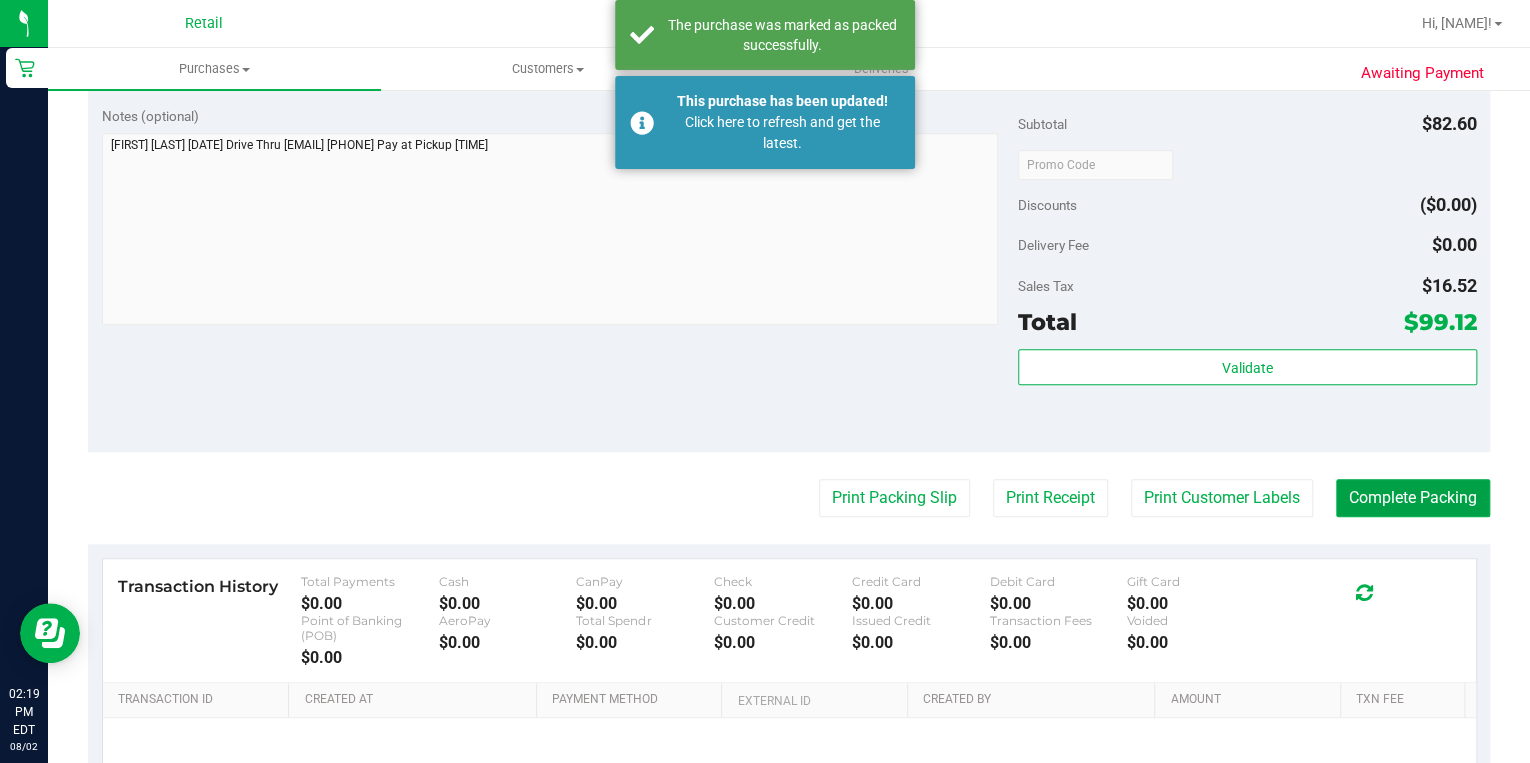 scroll, scrollTop: 560, scrollLeft: 0, axis: vertical 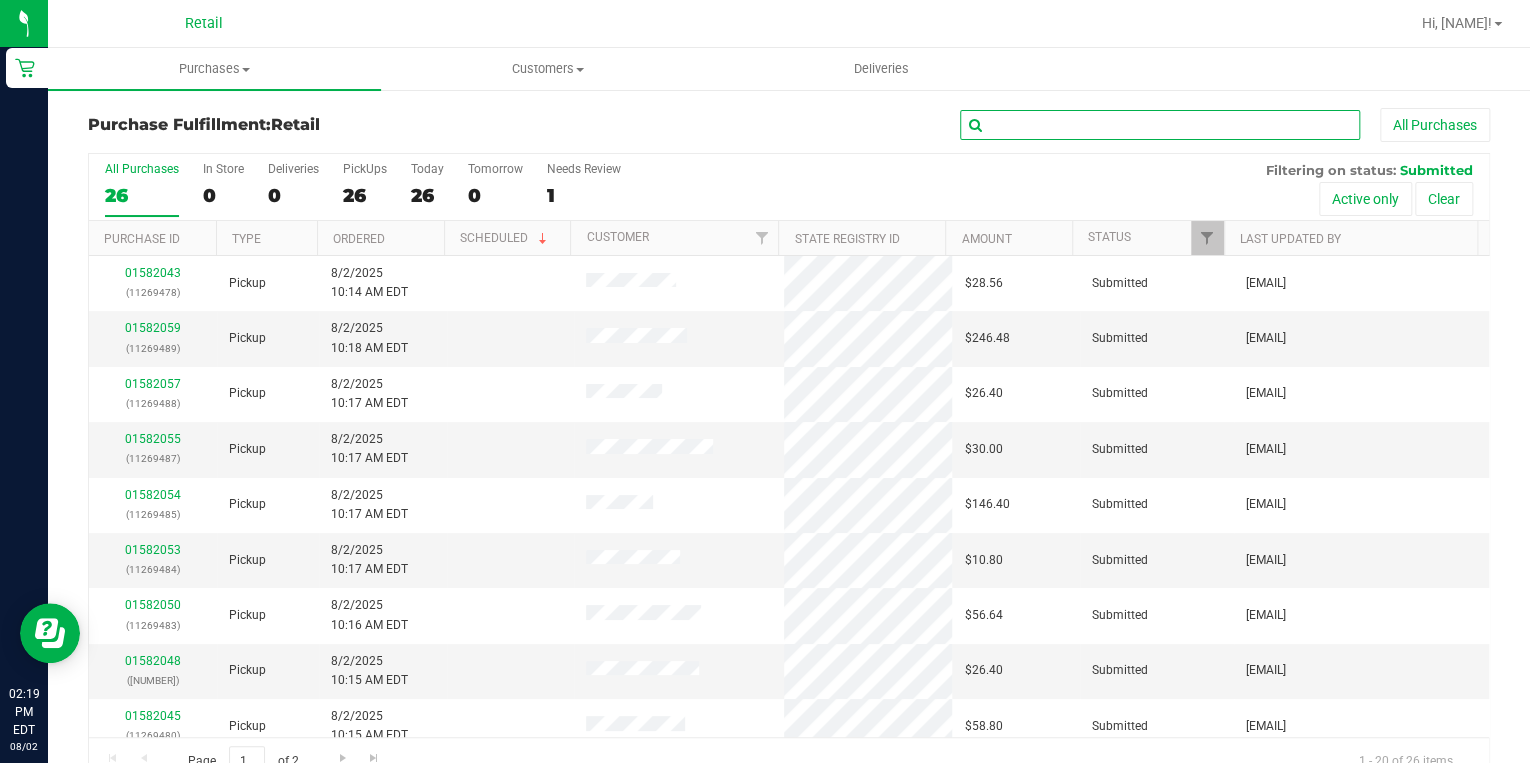 click at bounding box center [1160, 125] 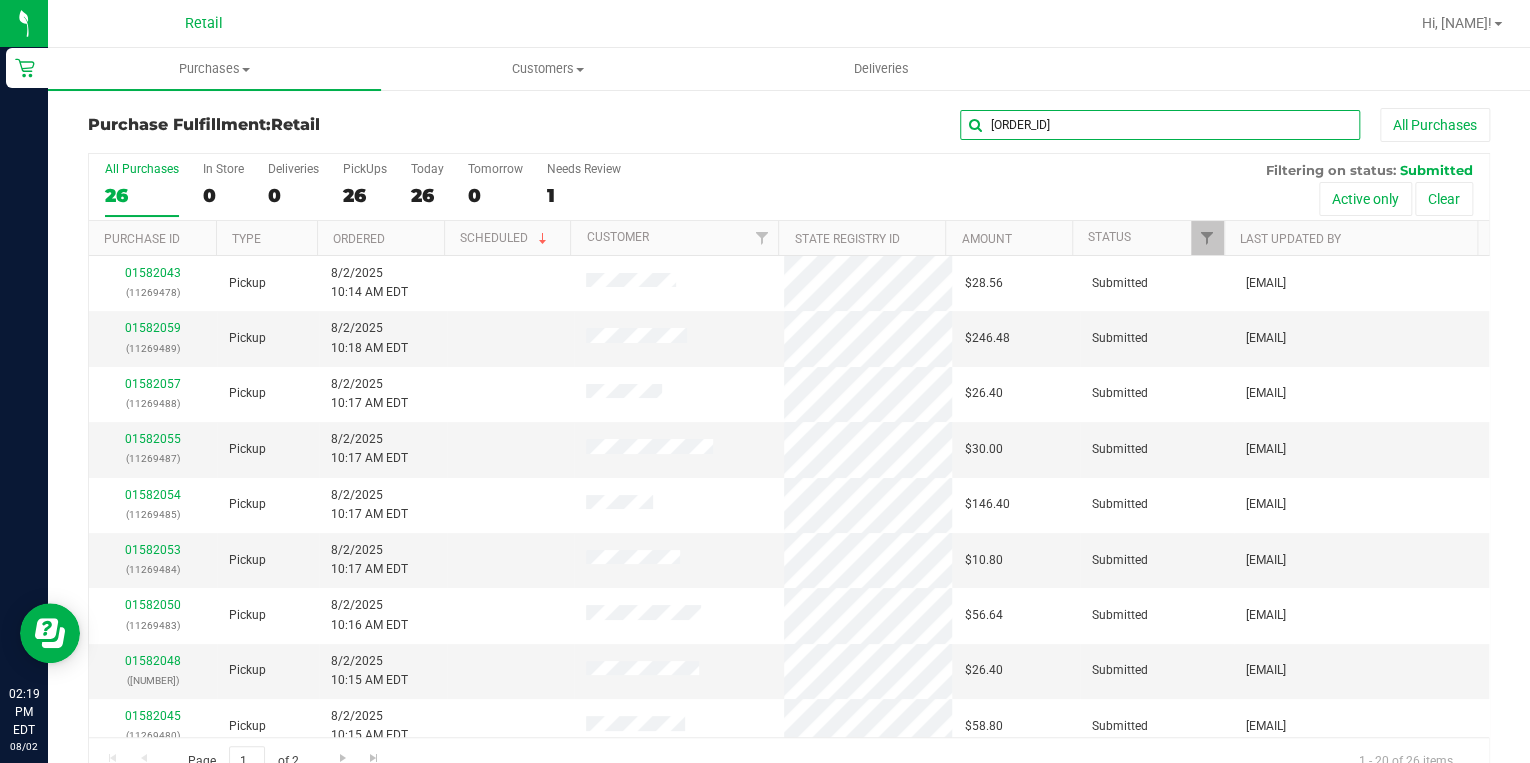 type on "9465" 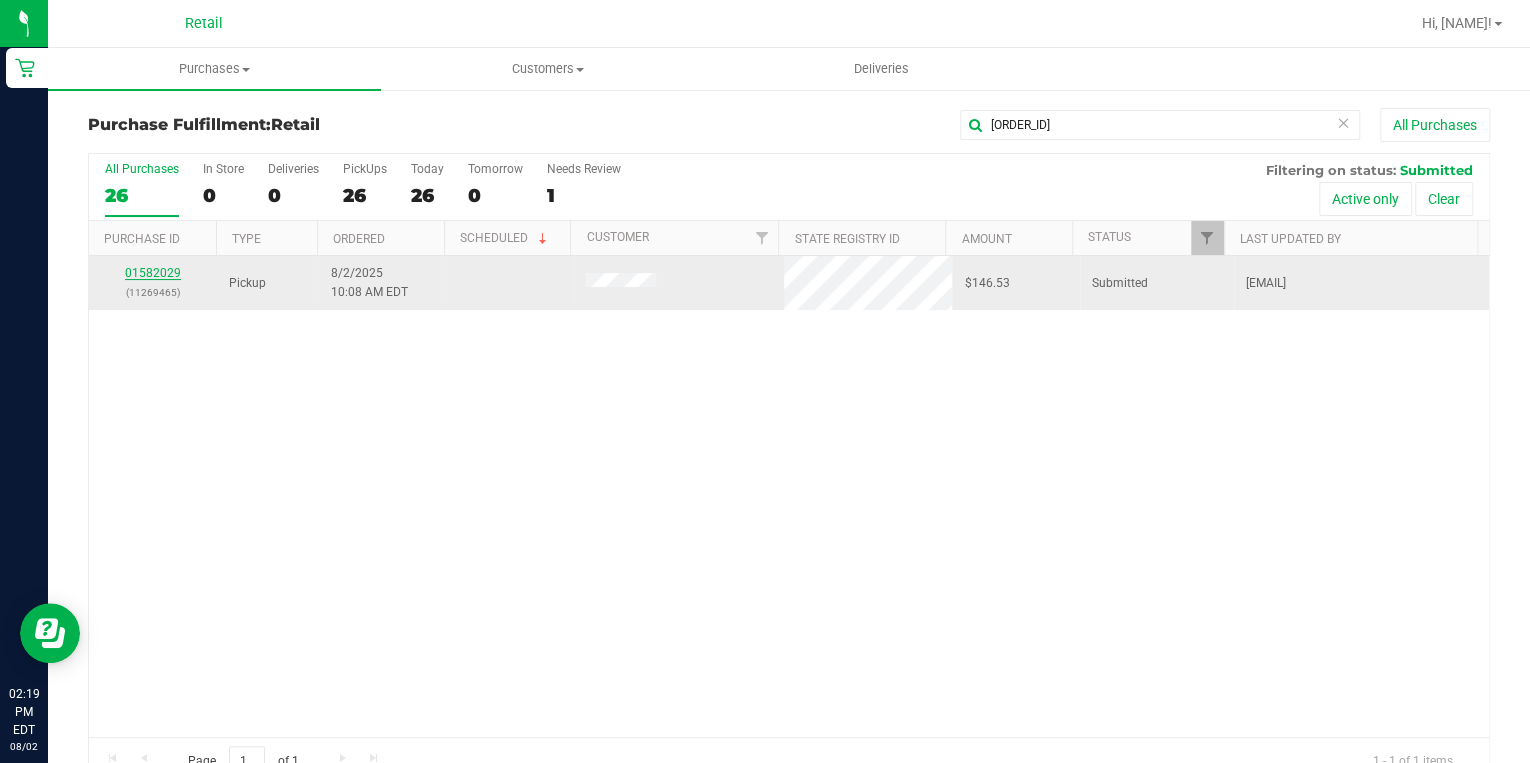 click on "01582029" at bounding box center [153, 273] 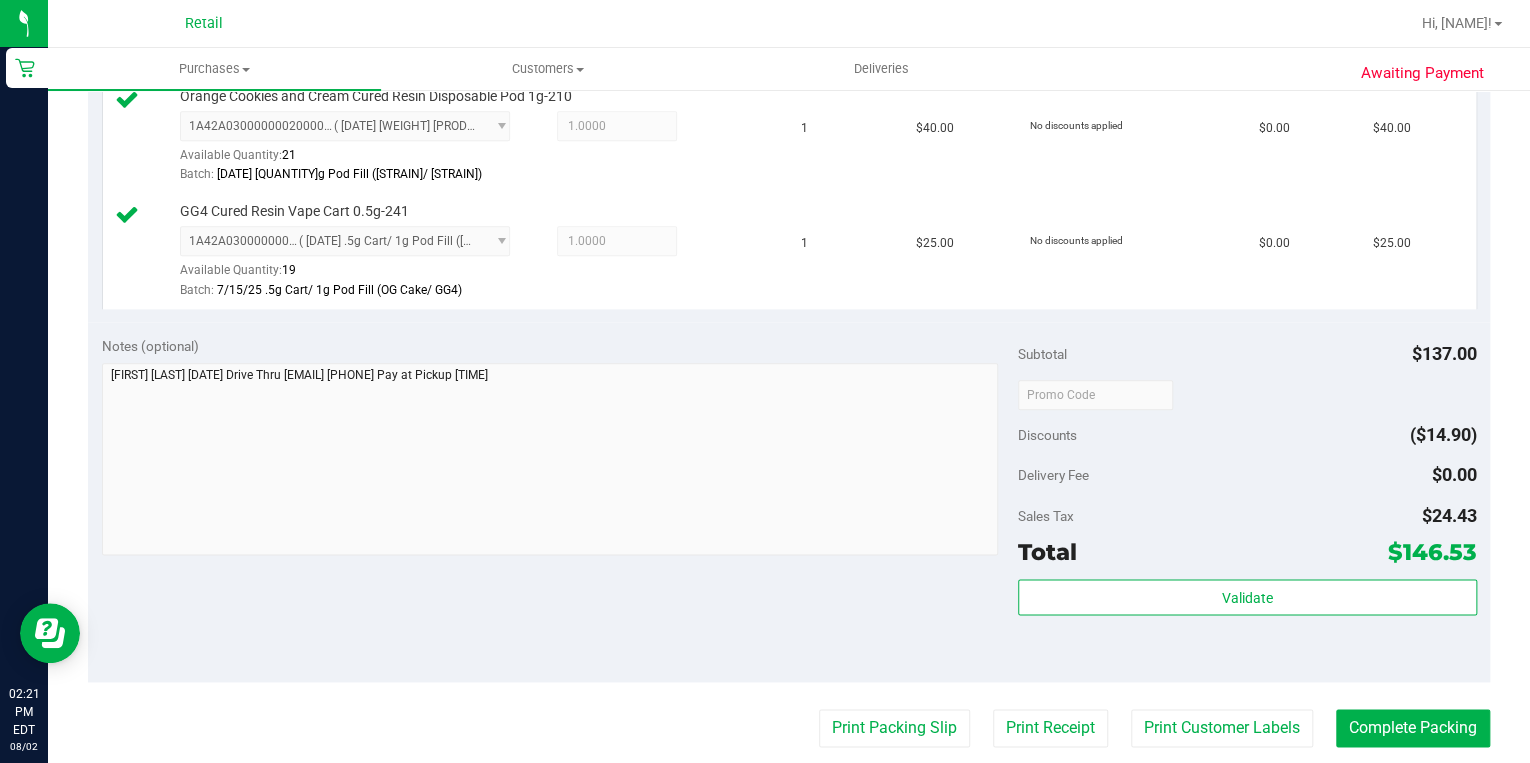 scroll, scrollTop: 1040, scrollLeft: 0, axis: vertical 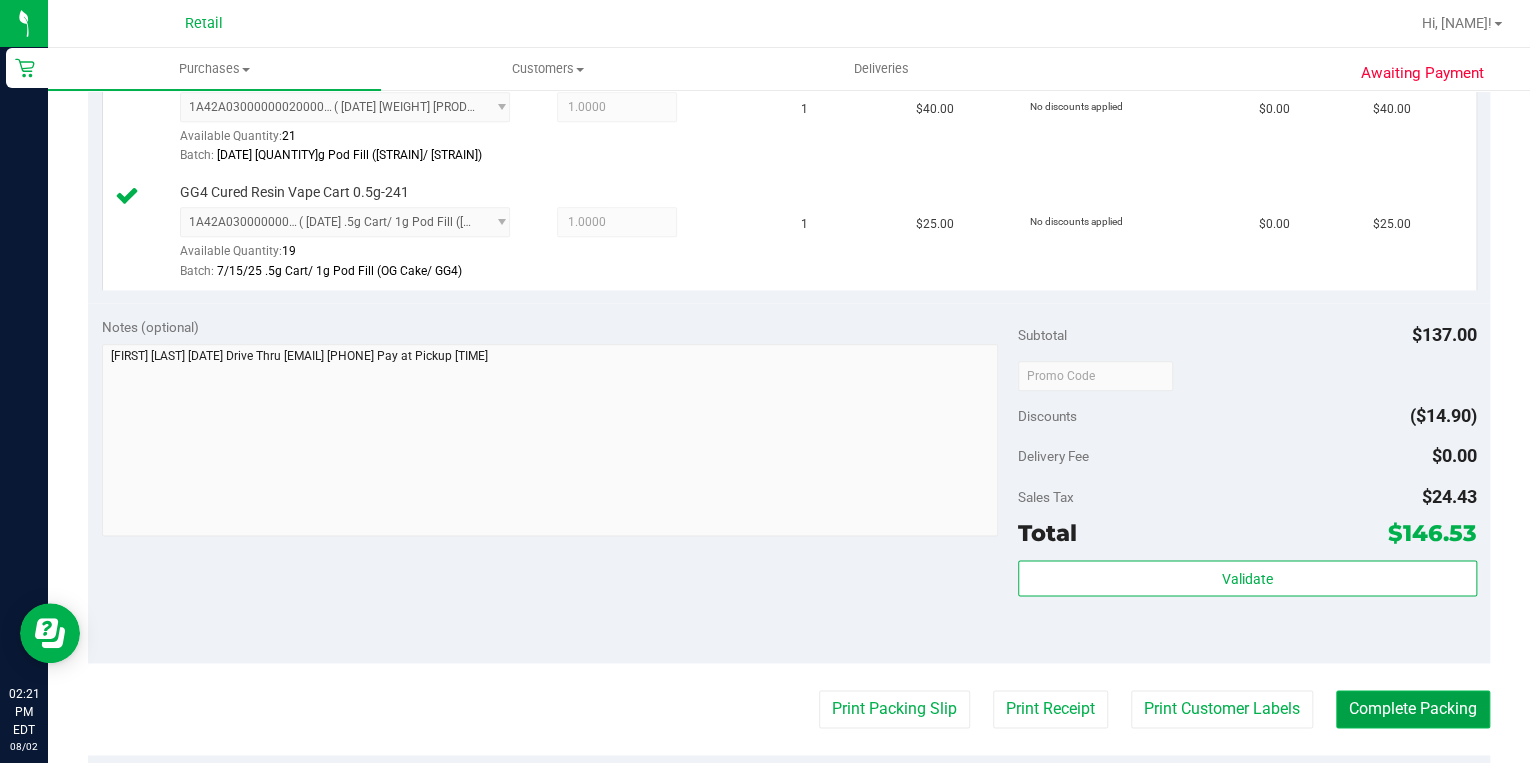 click on "Complete Packing" at bounding box center [1413, 709] 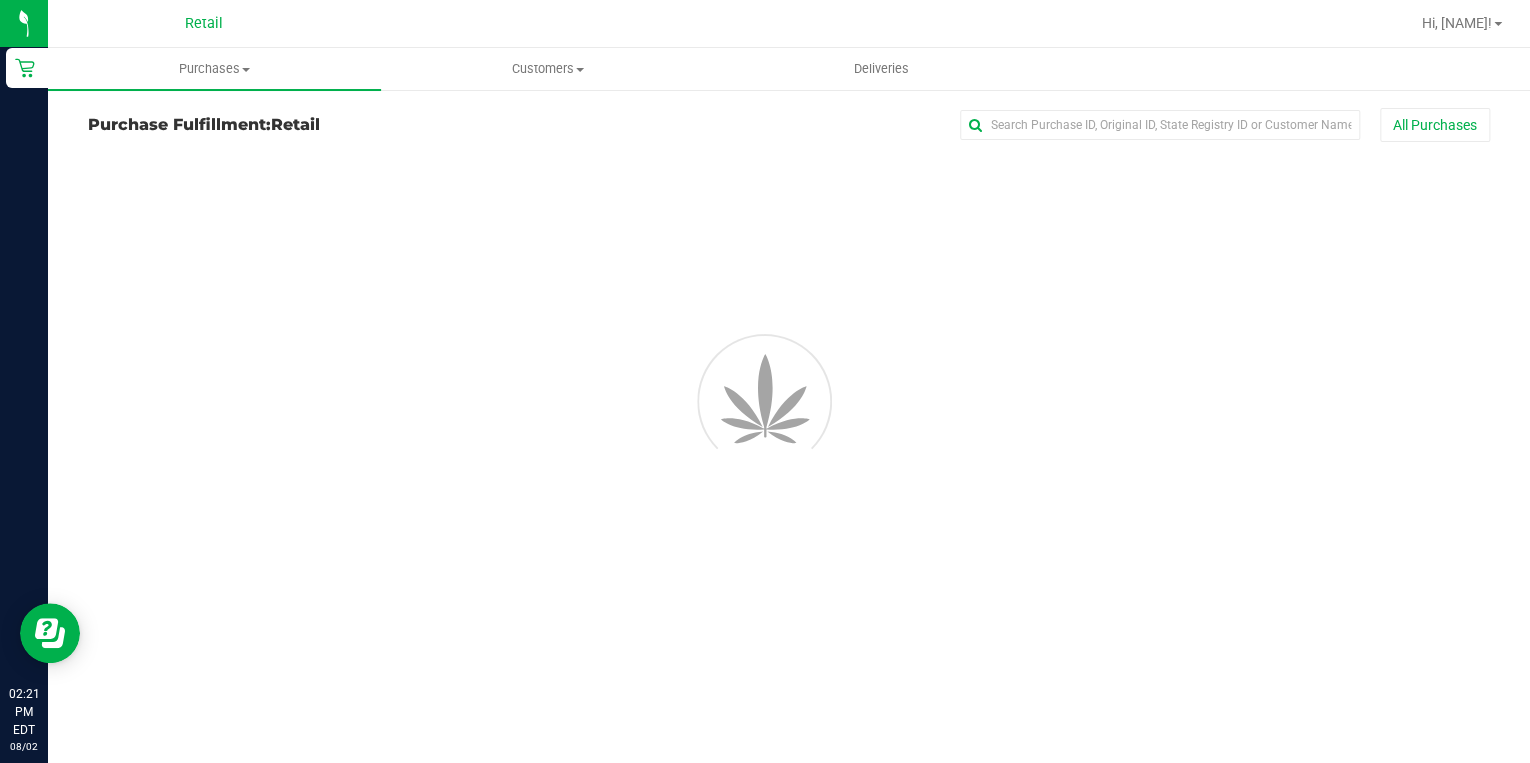 scroll, scrollTop: 0, scrollLeft: 0, axis: both 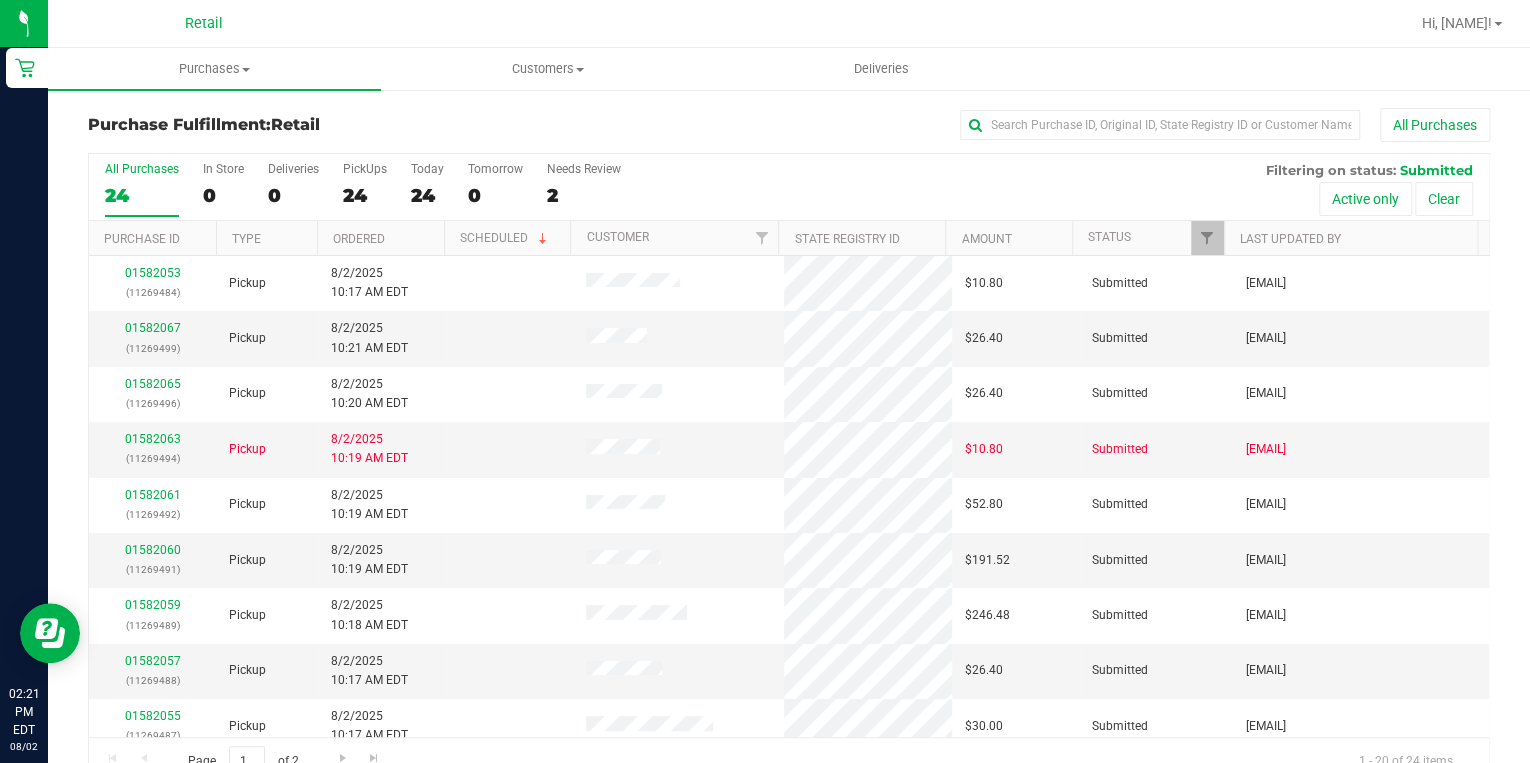 click on "All Purchases" at bounding box center [1022, 125] 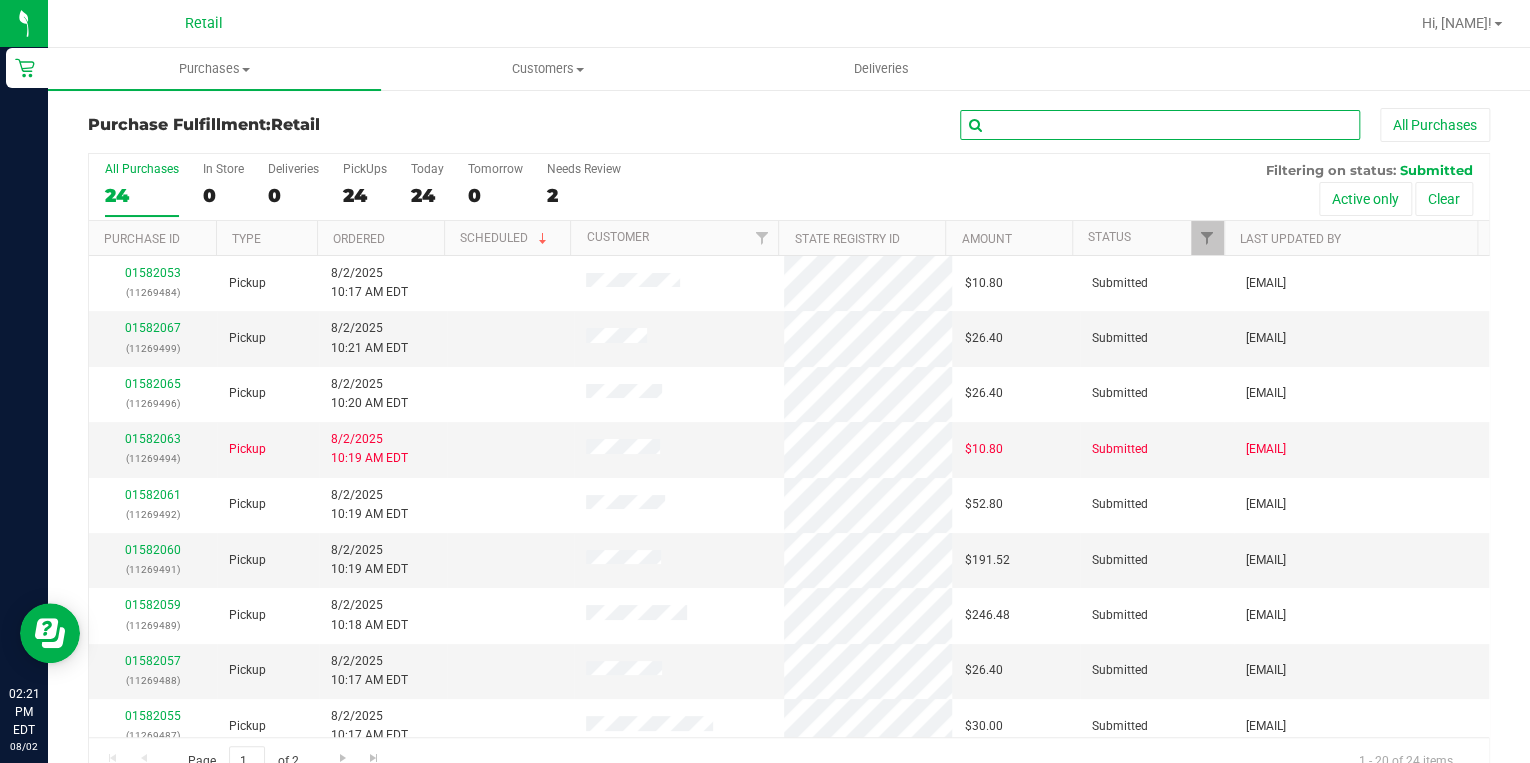 click at bounding box center (1160, 125) 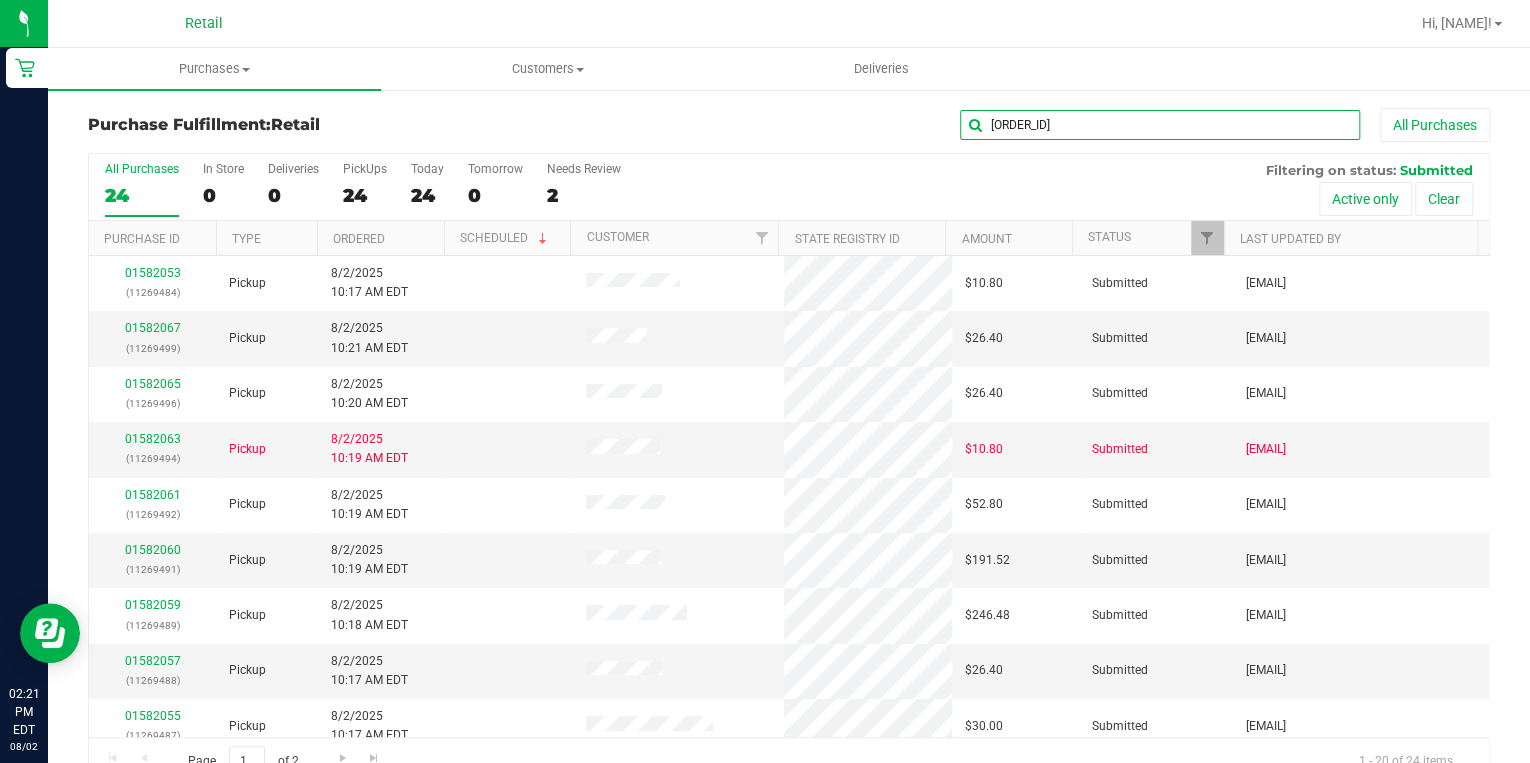 type on "9428" 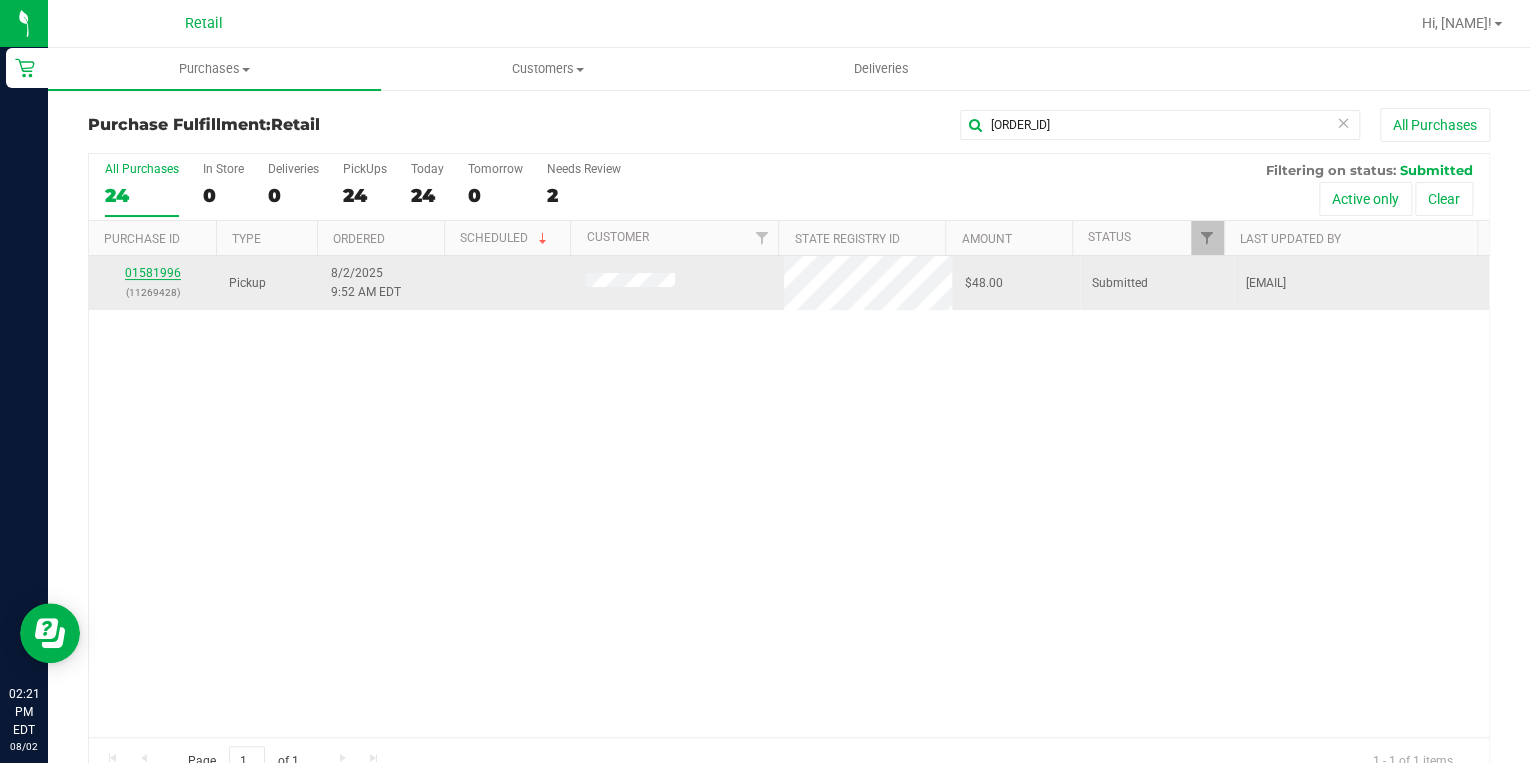 click on "01581996" at bounding box center [153, 273] 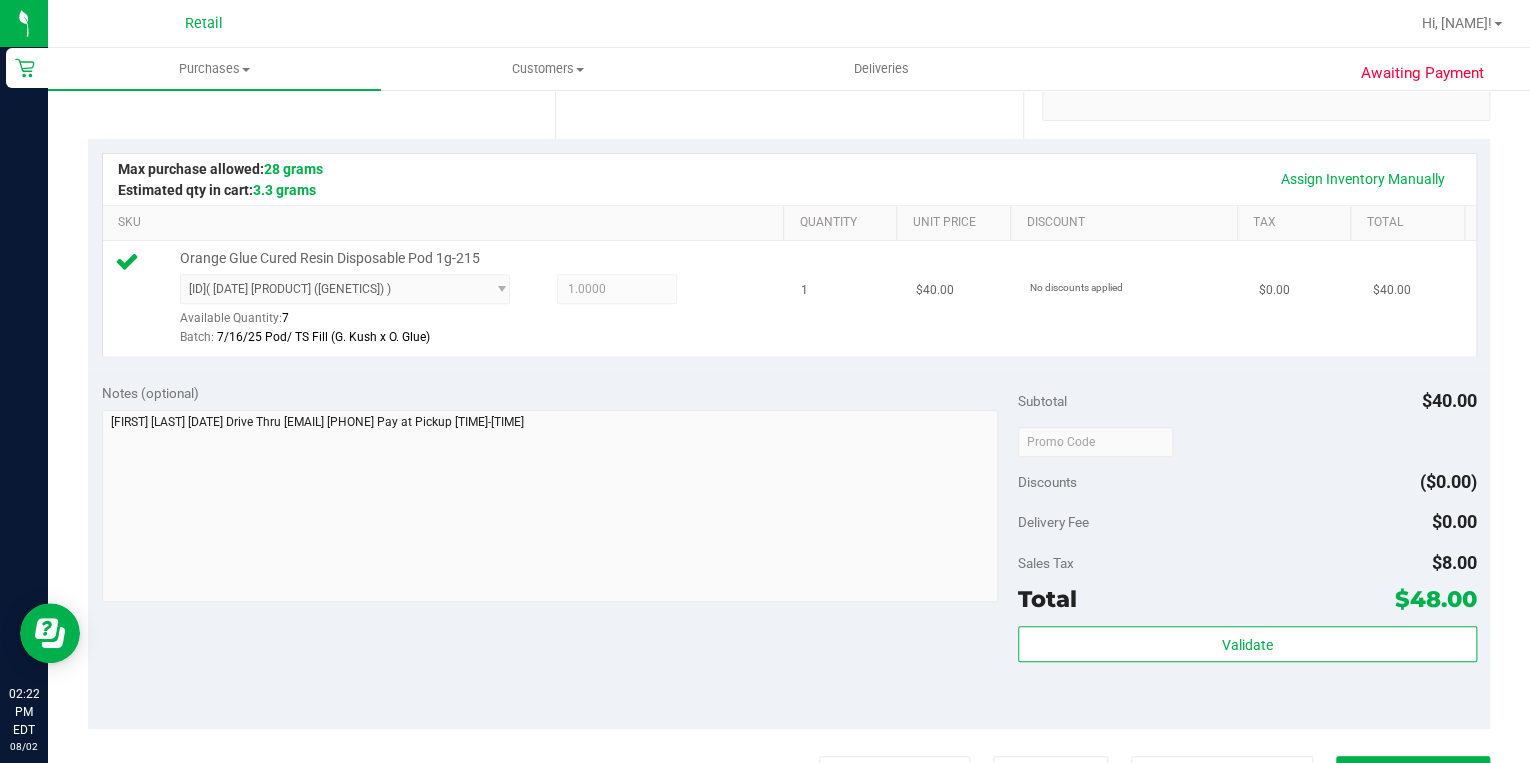 scroll, scrollTop: 880, scrollLeft: 0, axis: vertical 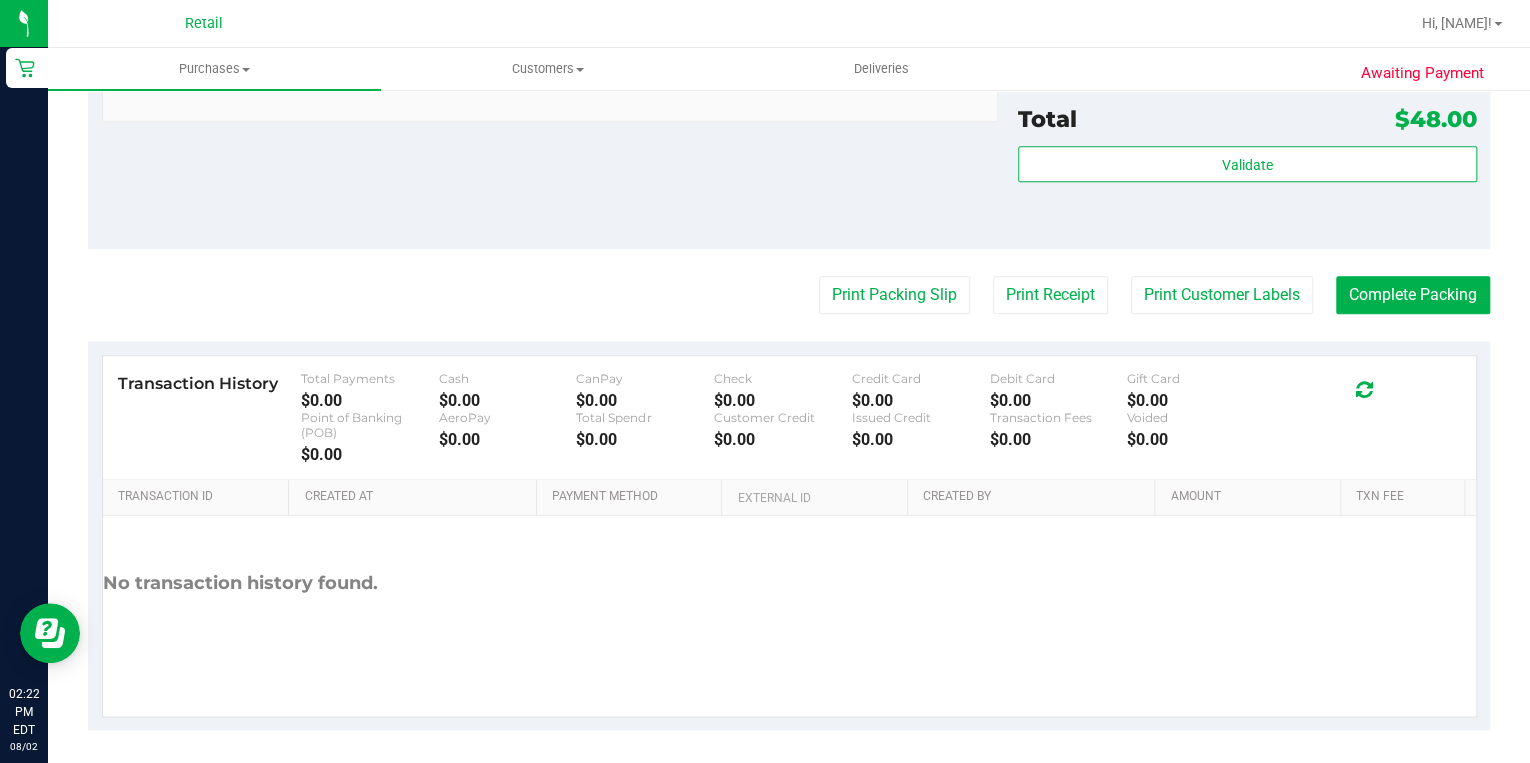 click on "Back
Edit Purchase
Cancel Purchase
View Profile
# 01581996
Med
|
Rec
METRC ID:
-
Submitted
Needs review" at bounding box center (789, -21) 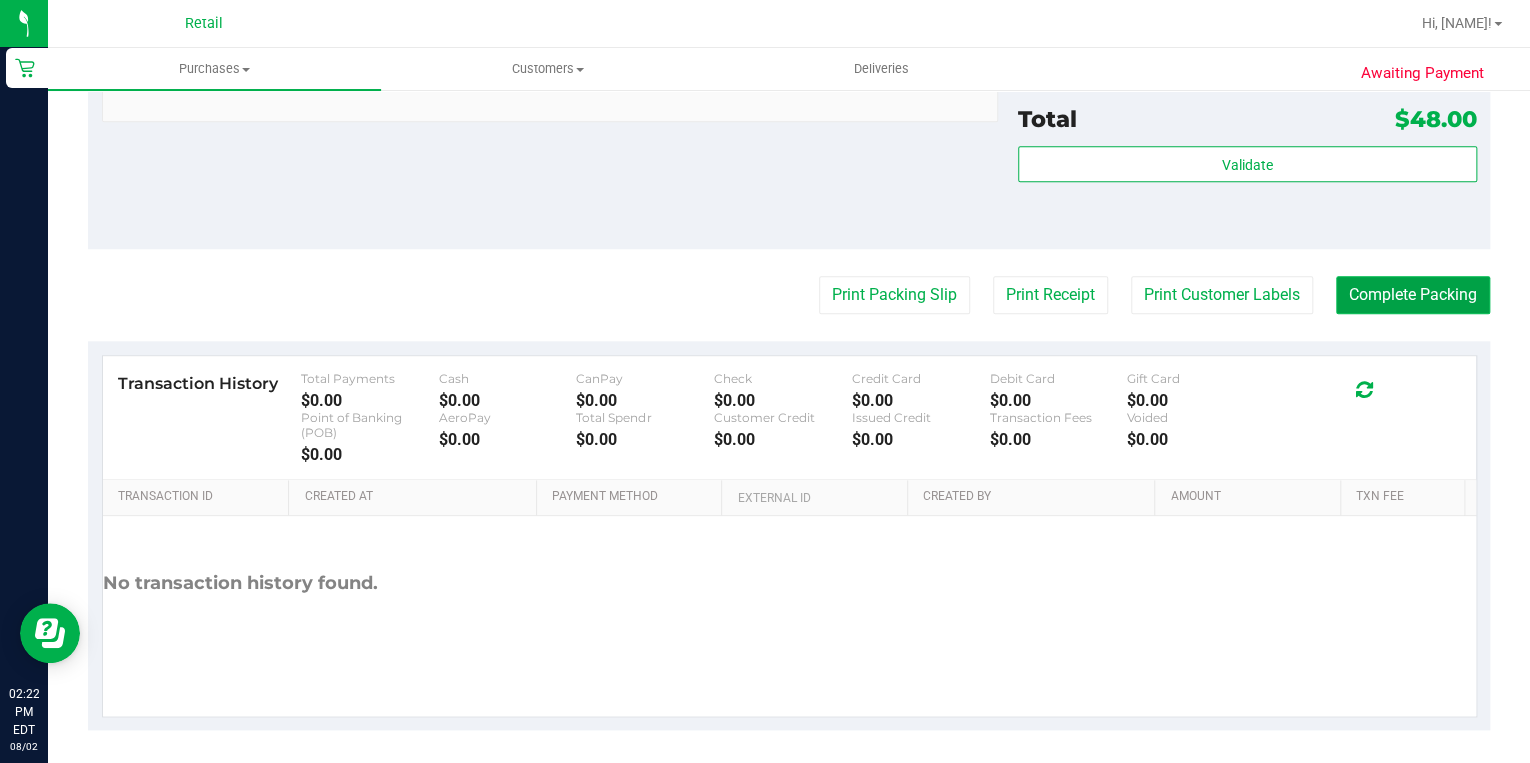 click on "Complete Packing" at bounding box center (1413, 295) 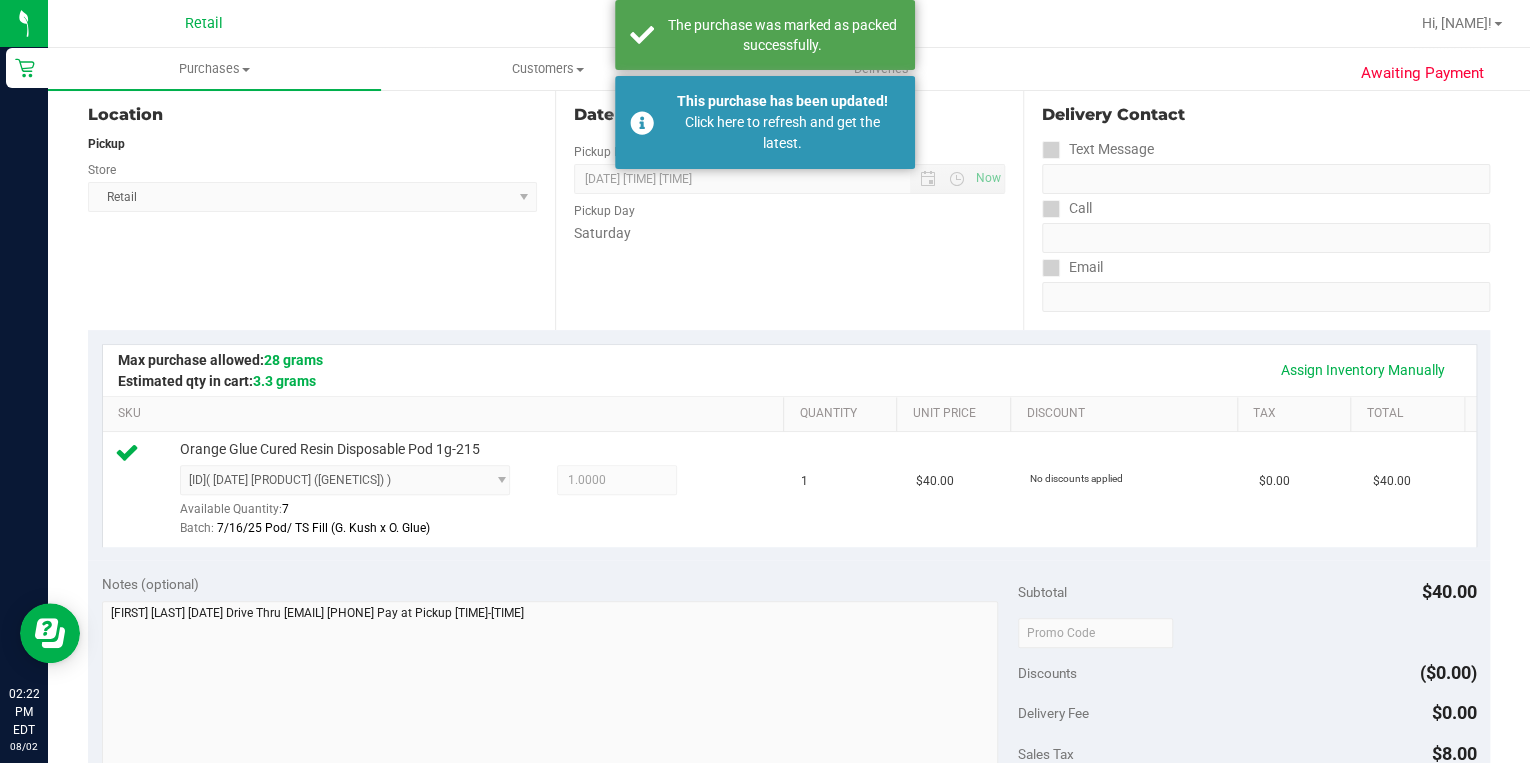 scroll, scrollTop: 0, scrollLeft: 0, axis: both 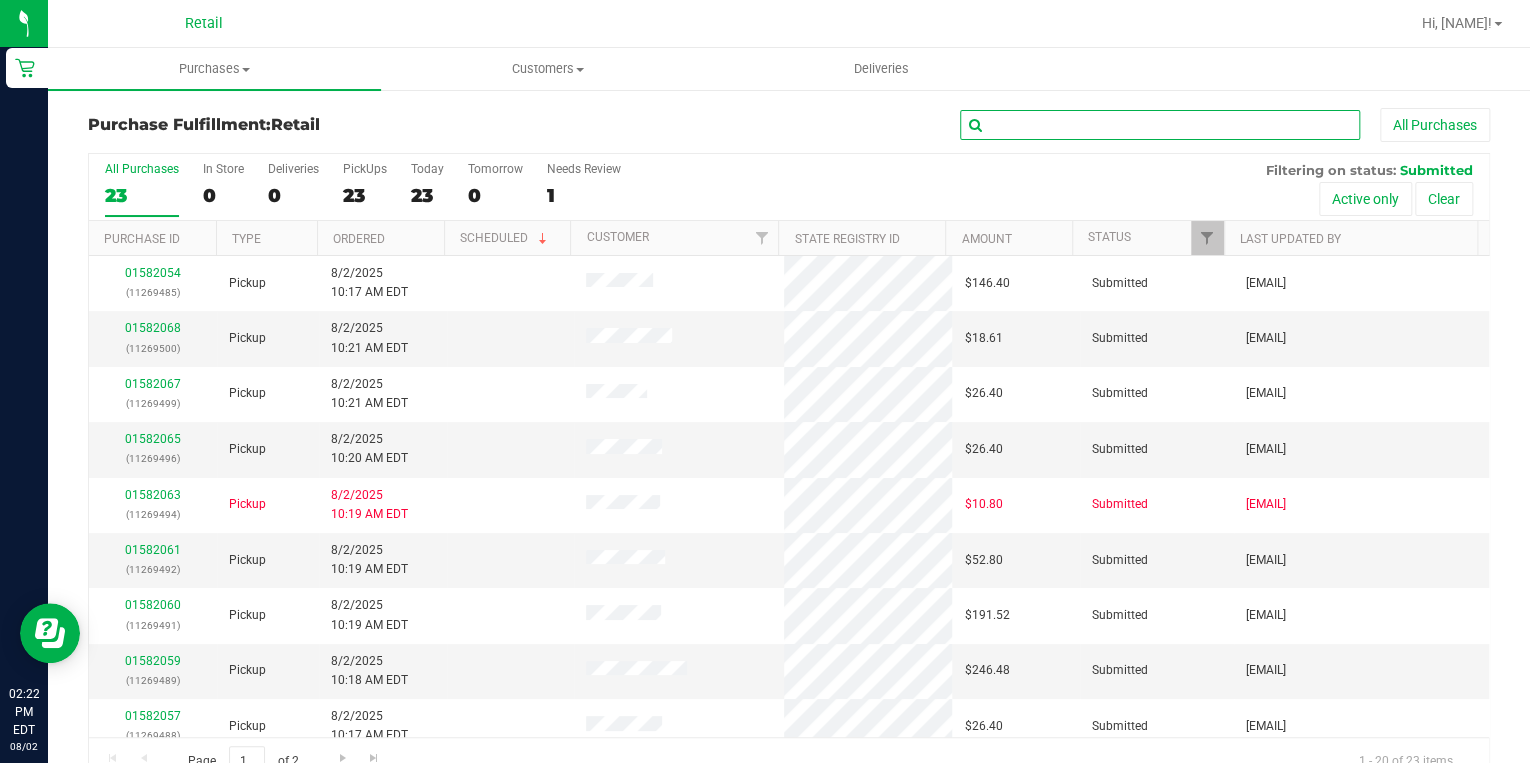 click at bounding box center [1160, 125] 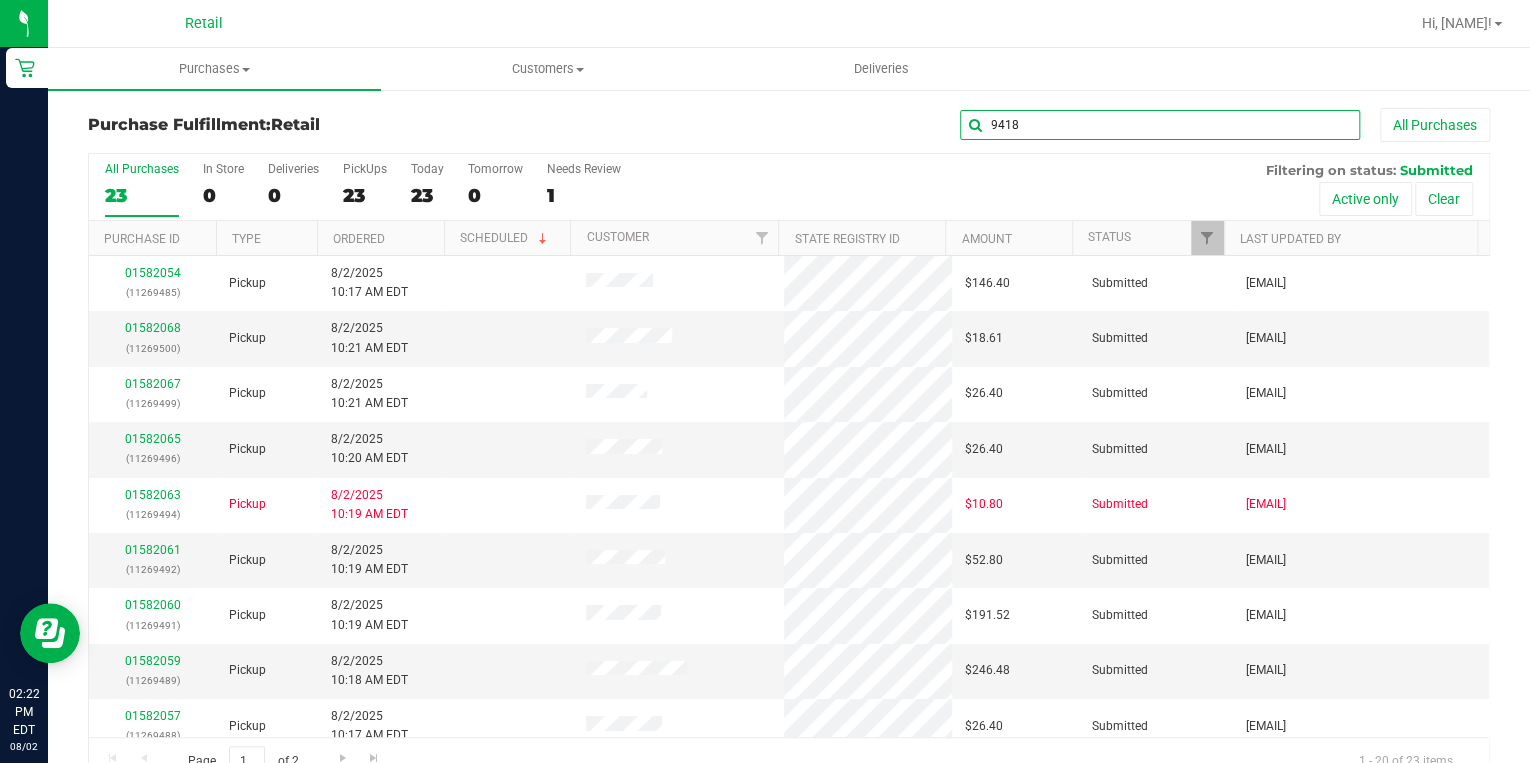 type on "9418" 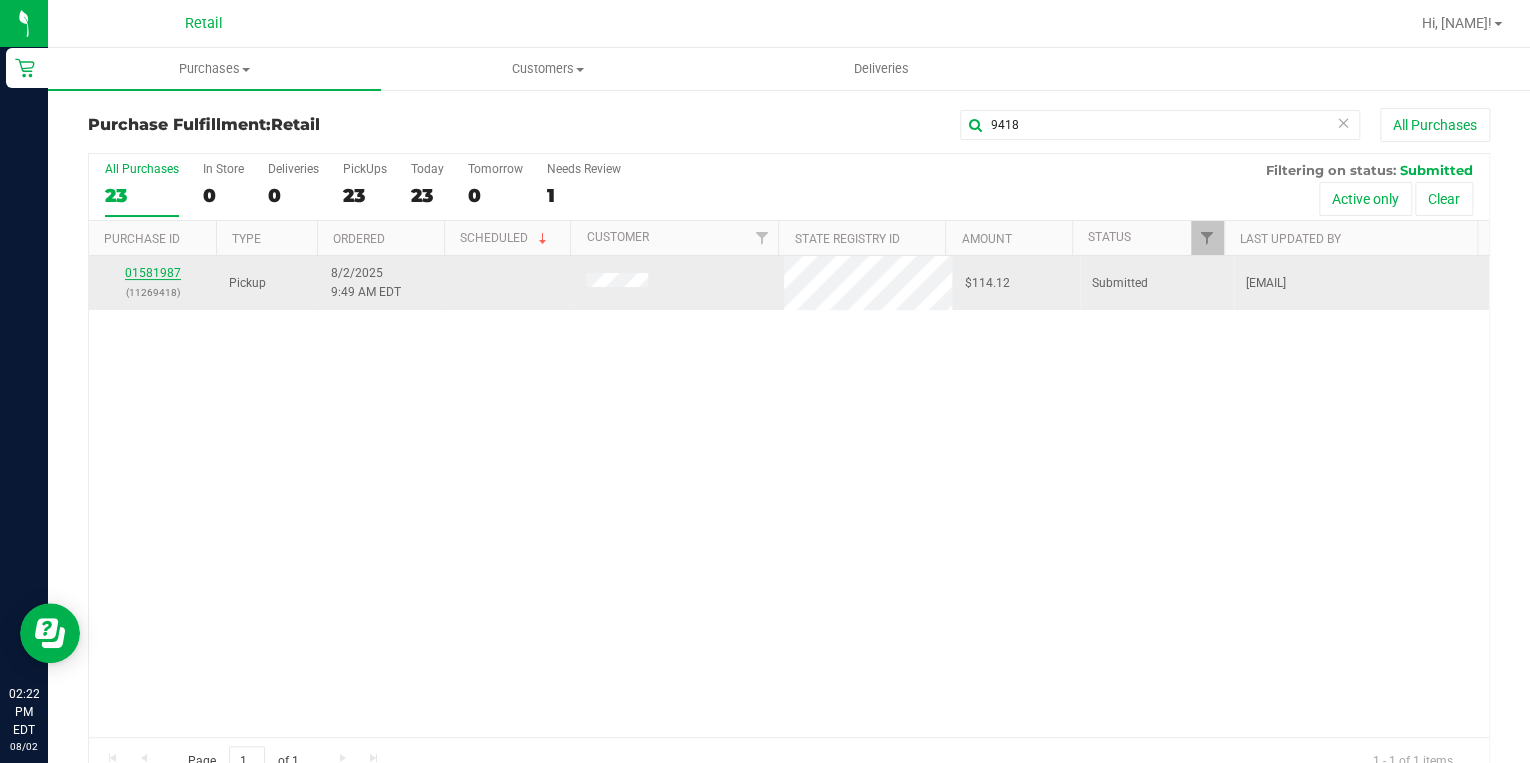 click on "01581987" at bounding box center [153, 273] 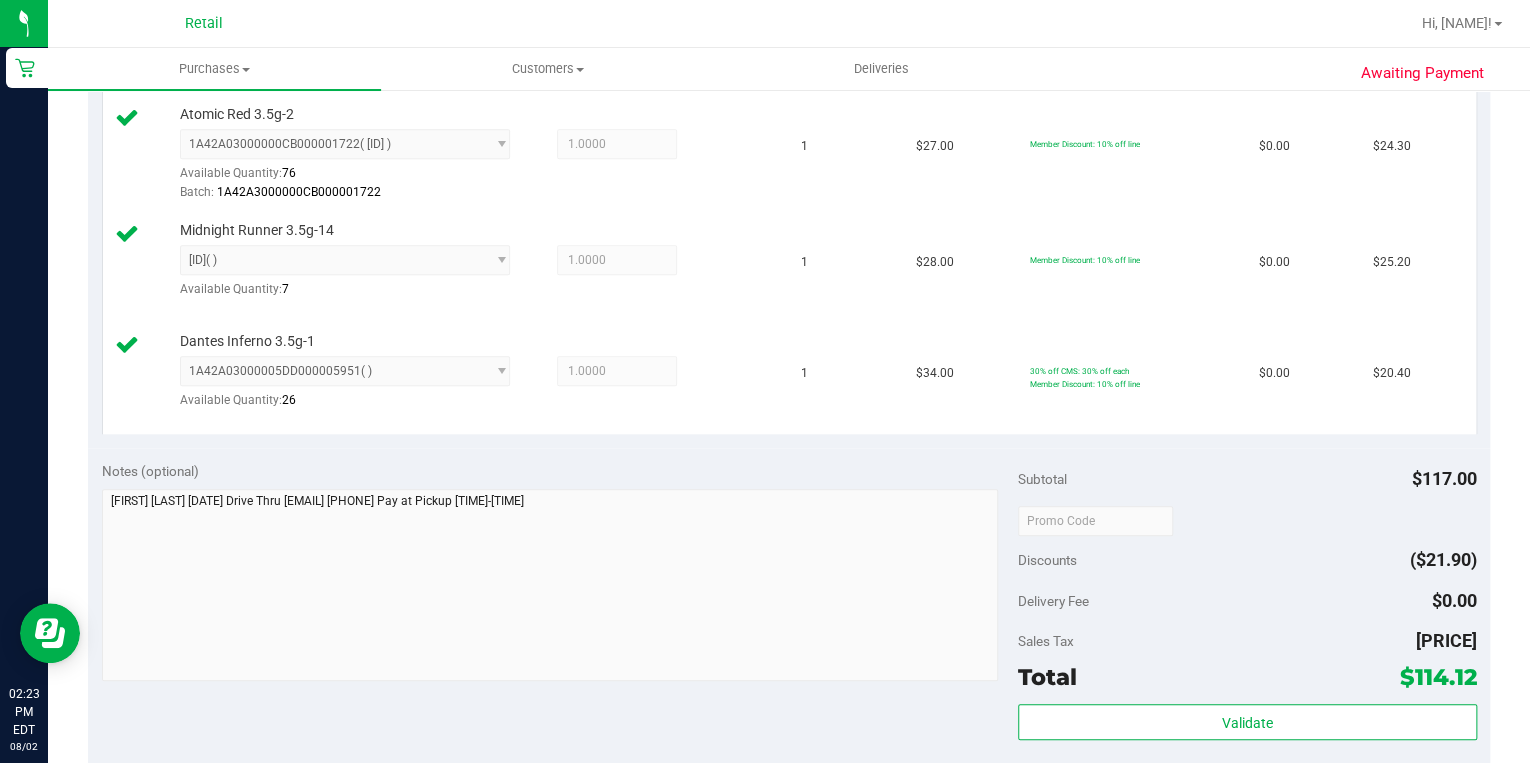 scroll, scrollTop: 960, scrollLeft: 0, axis: vertical 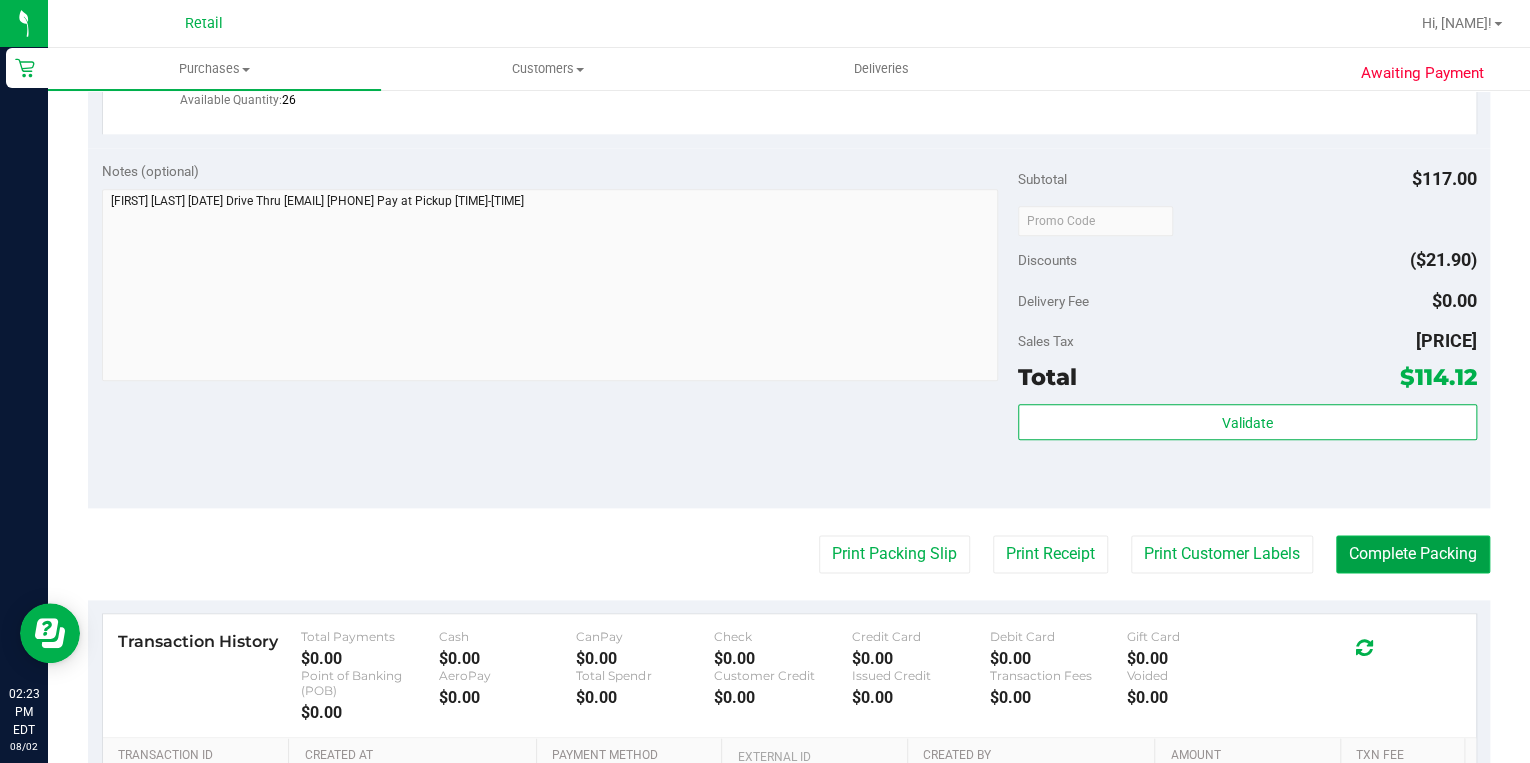 click on "Complete Packing" at bounding box center [1413, 554] 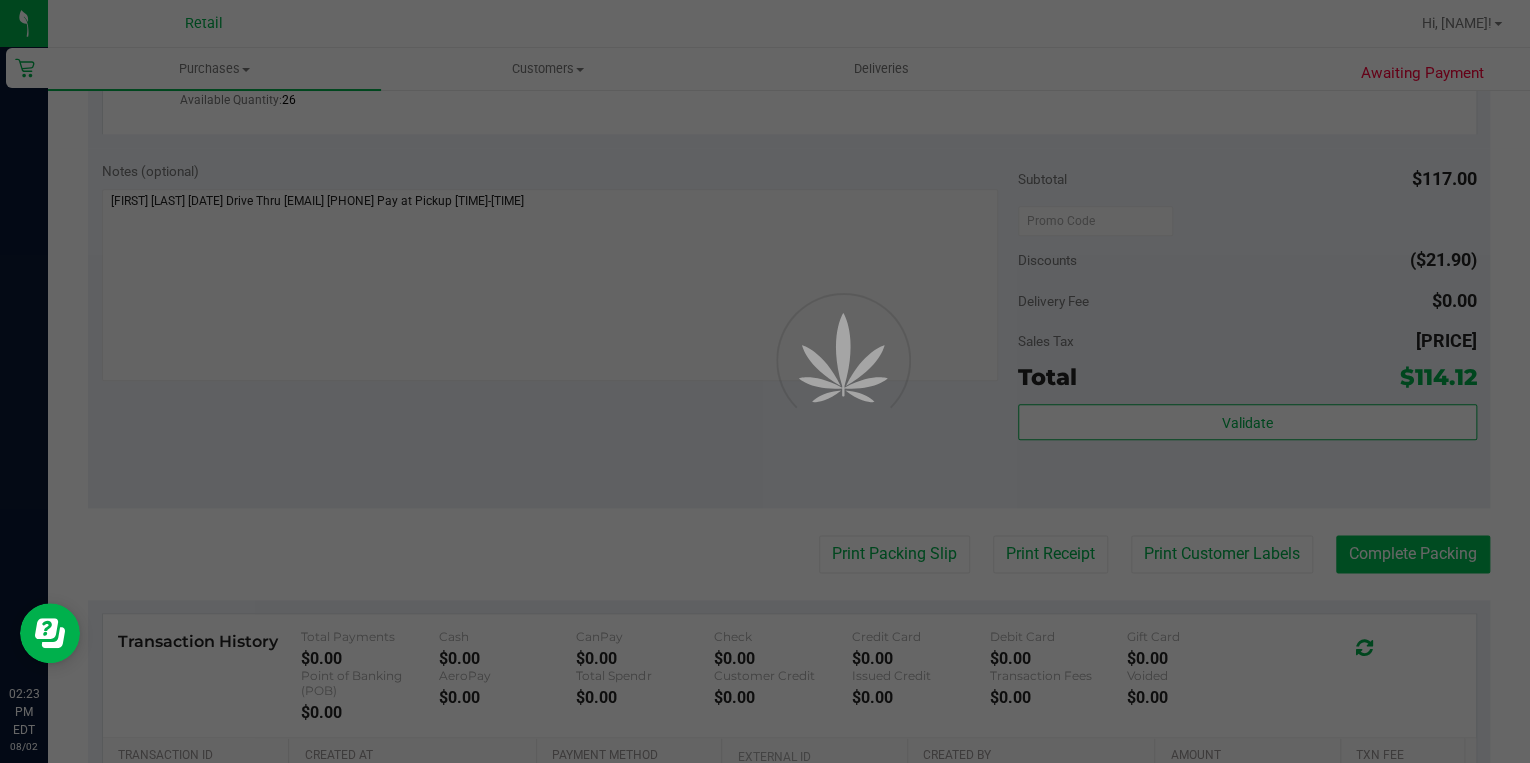 scroll, scrollTop: 0, scrollLeft: 0, axis: both 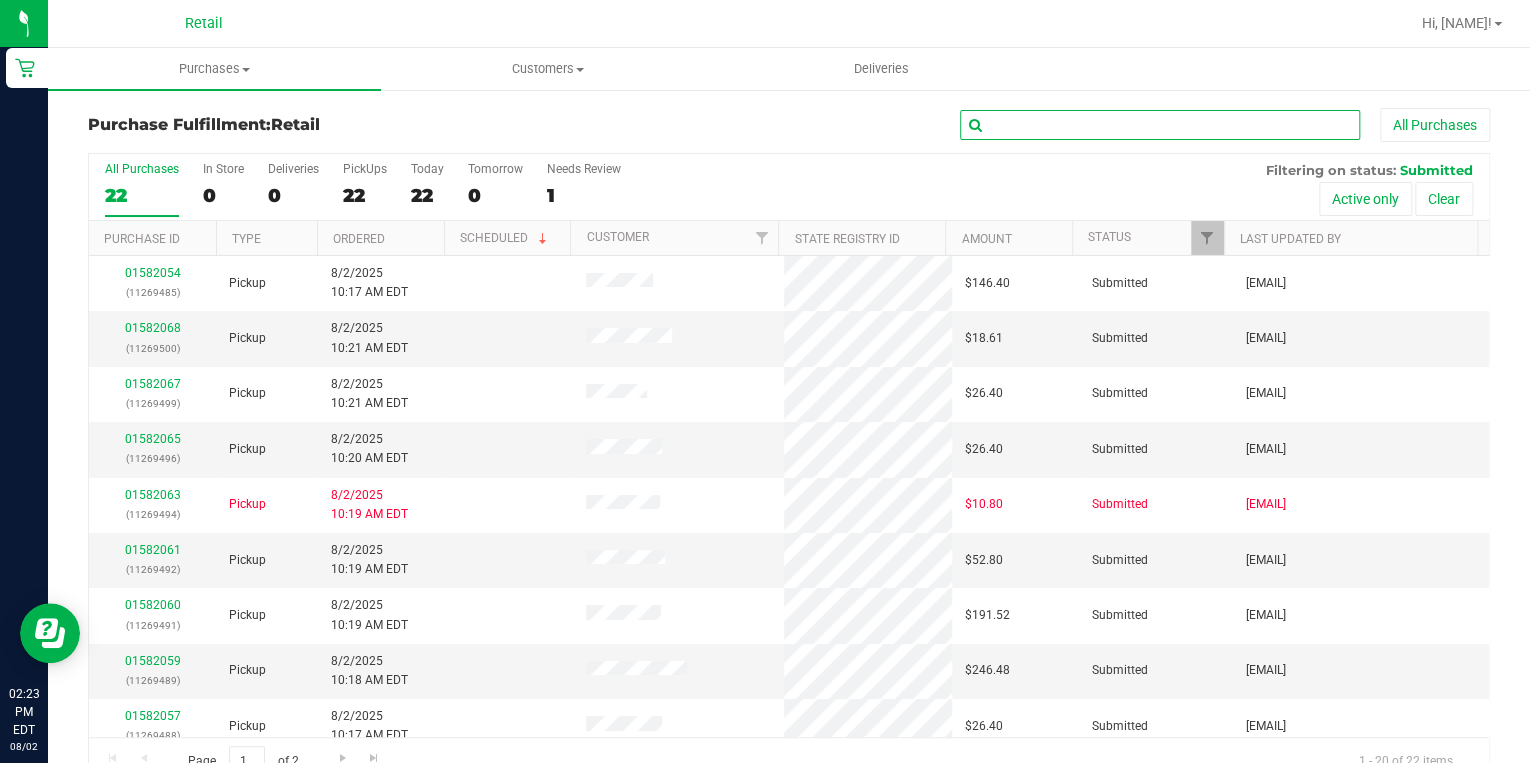 click at bounding box center (1160, 125) 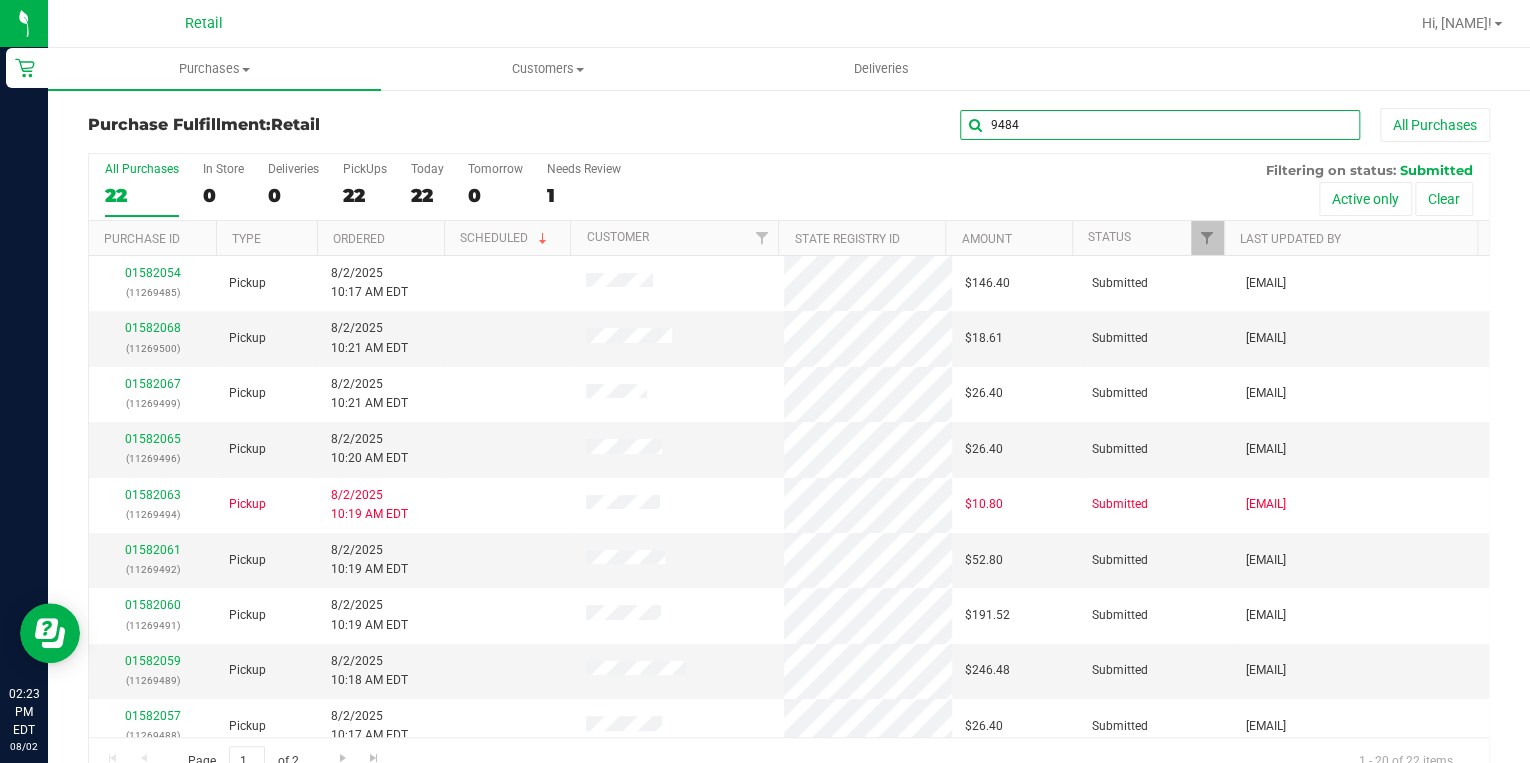 type on "9484" 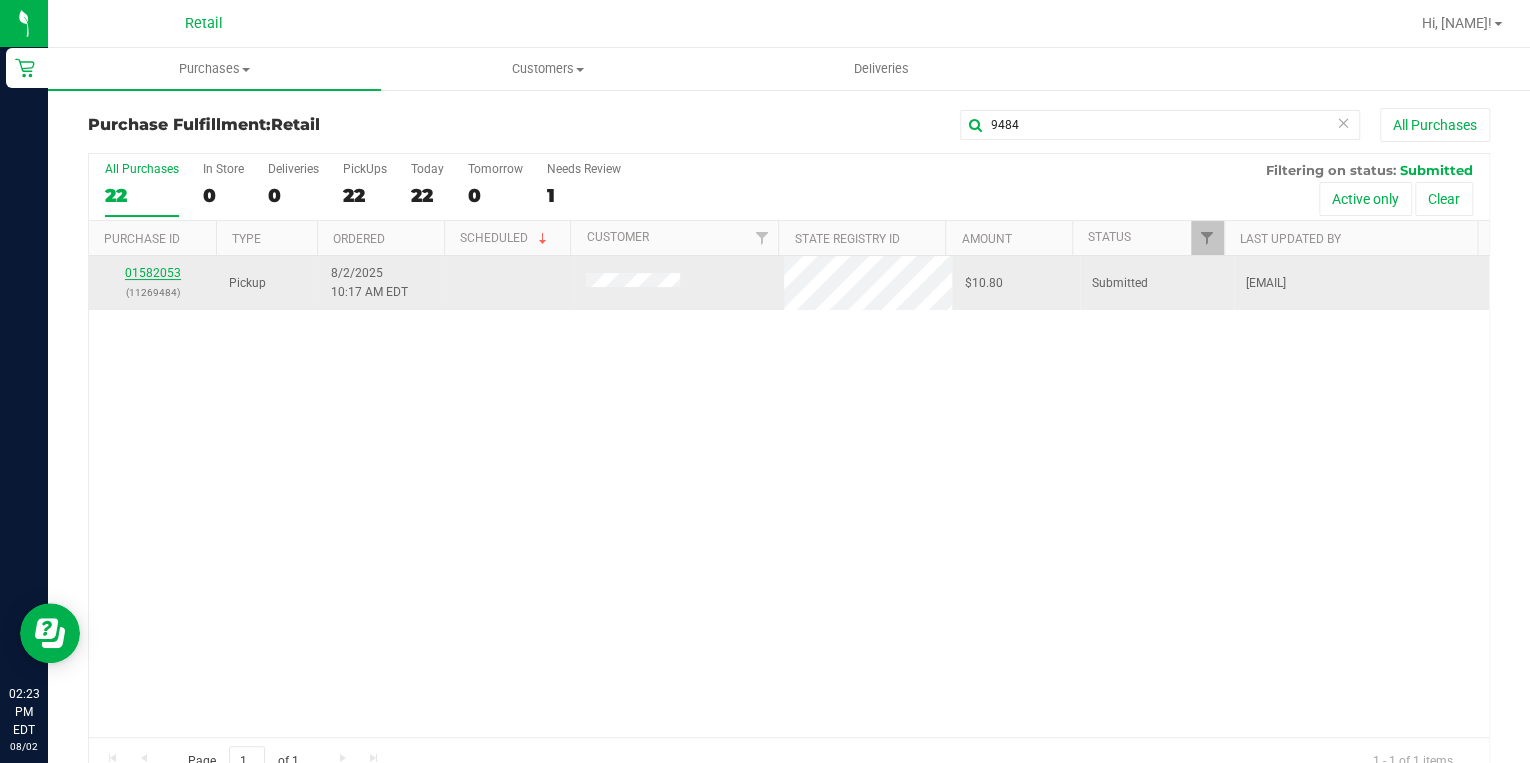 click on "01582053" at bounding box center [153, 273] 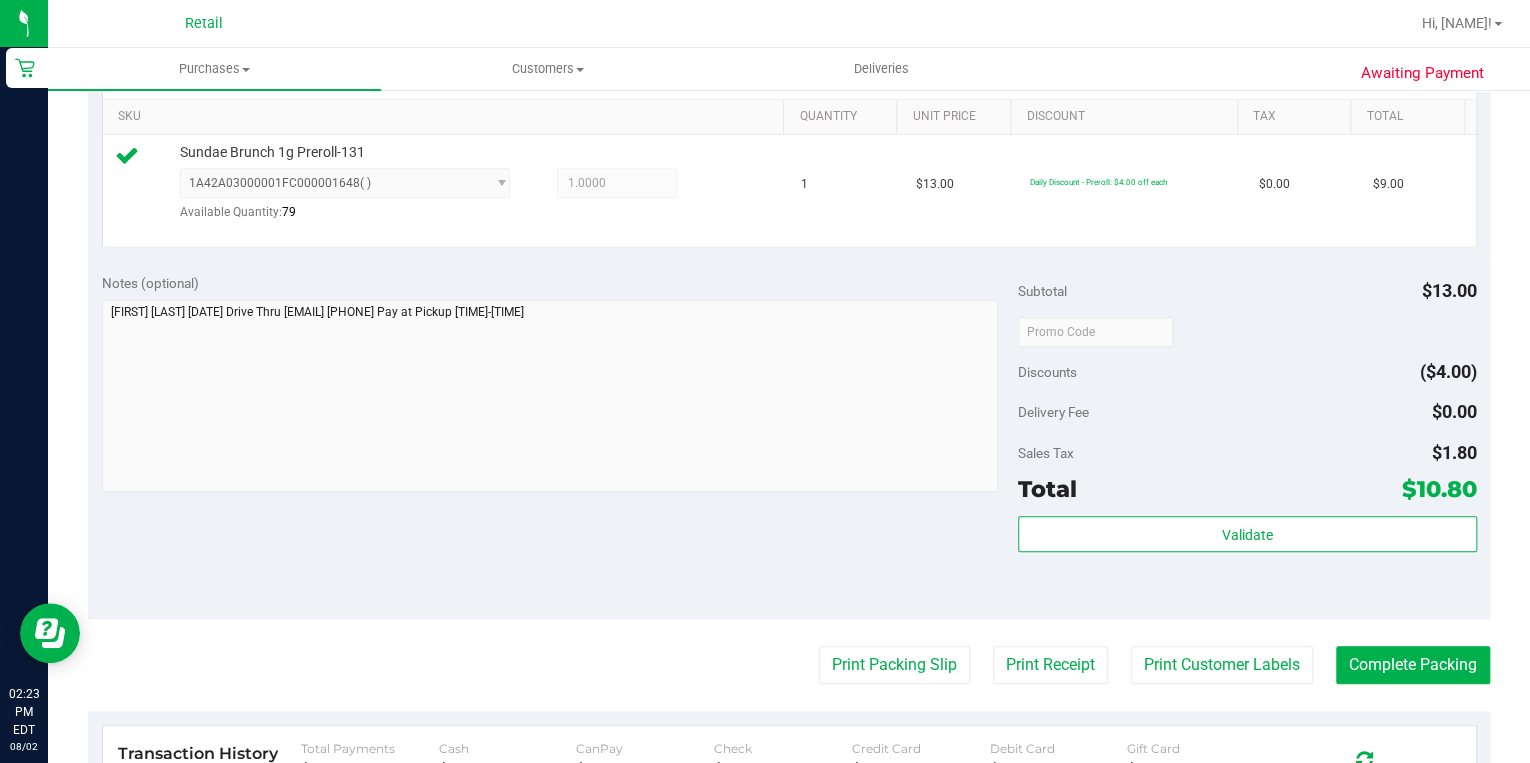 scroll, scrollTop: 560, scrollLeft: 0, axis: vertical 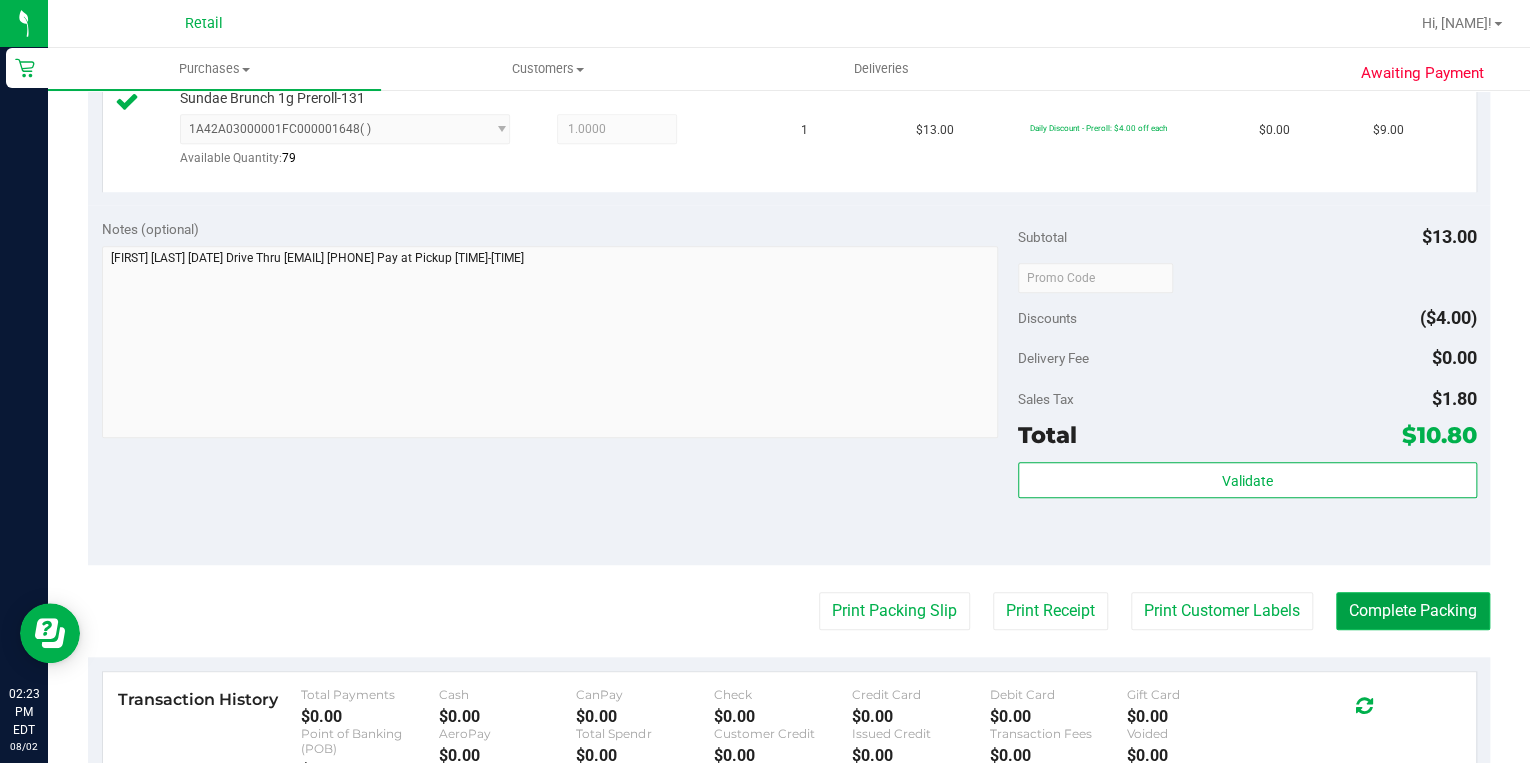 click on "Complete Packing" at bounding box center [1413, 611] 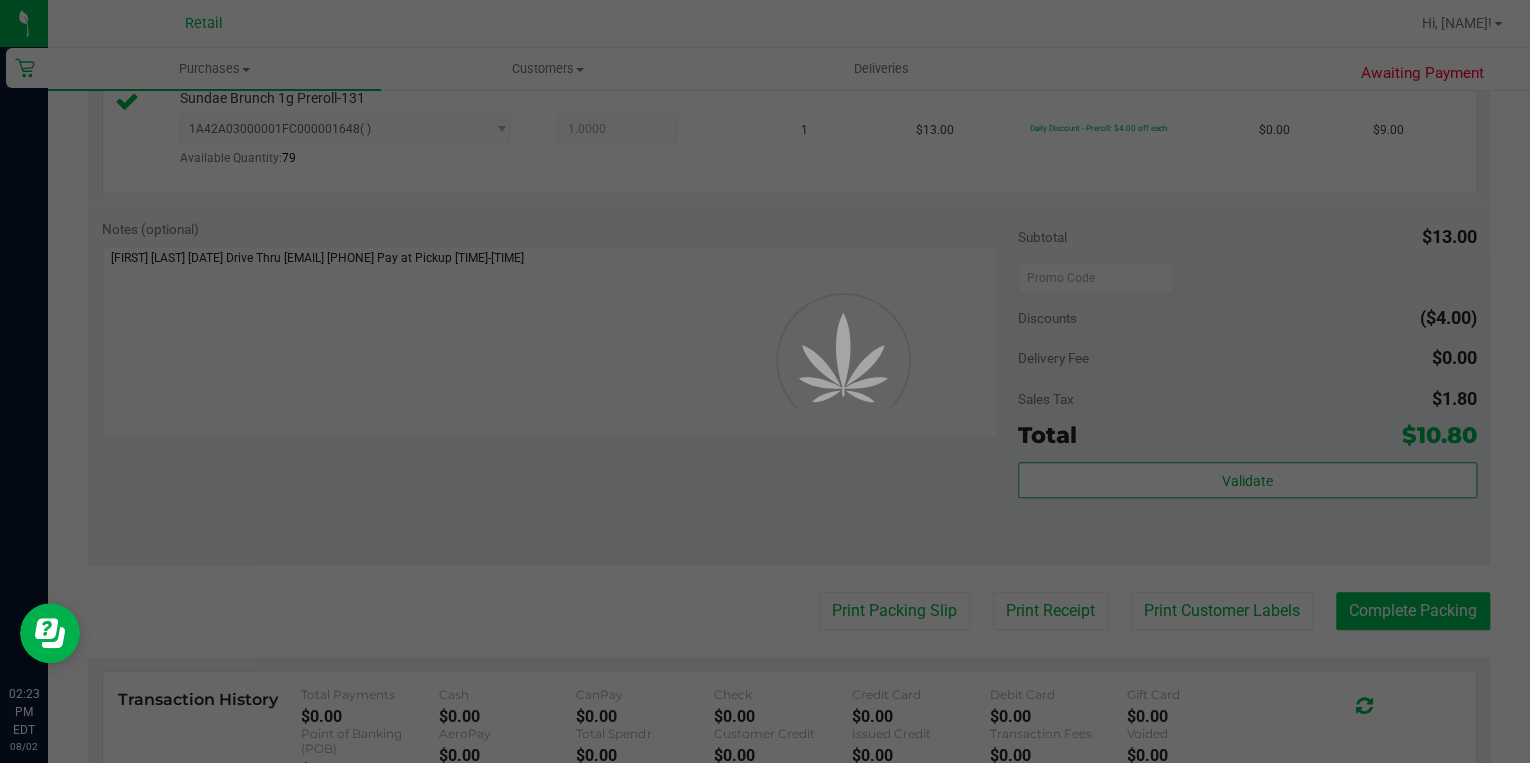 scroll, scrollTop: 0, scrollLeft: 0, axis: both 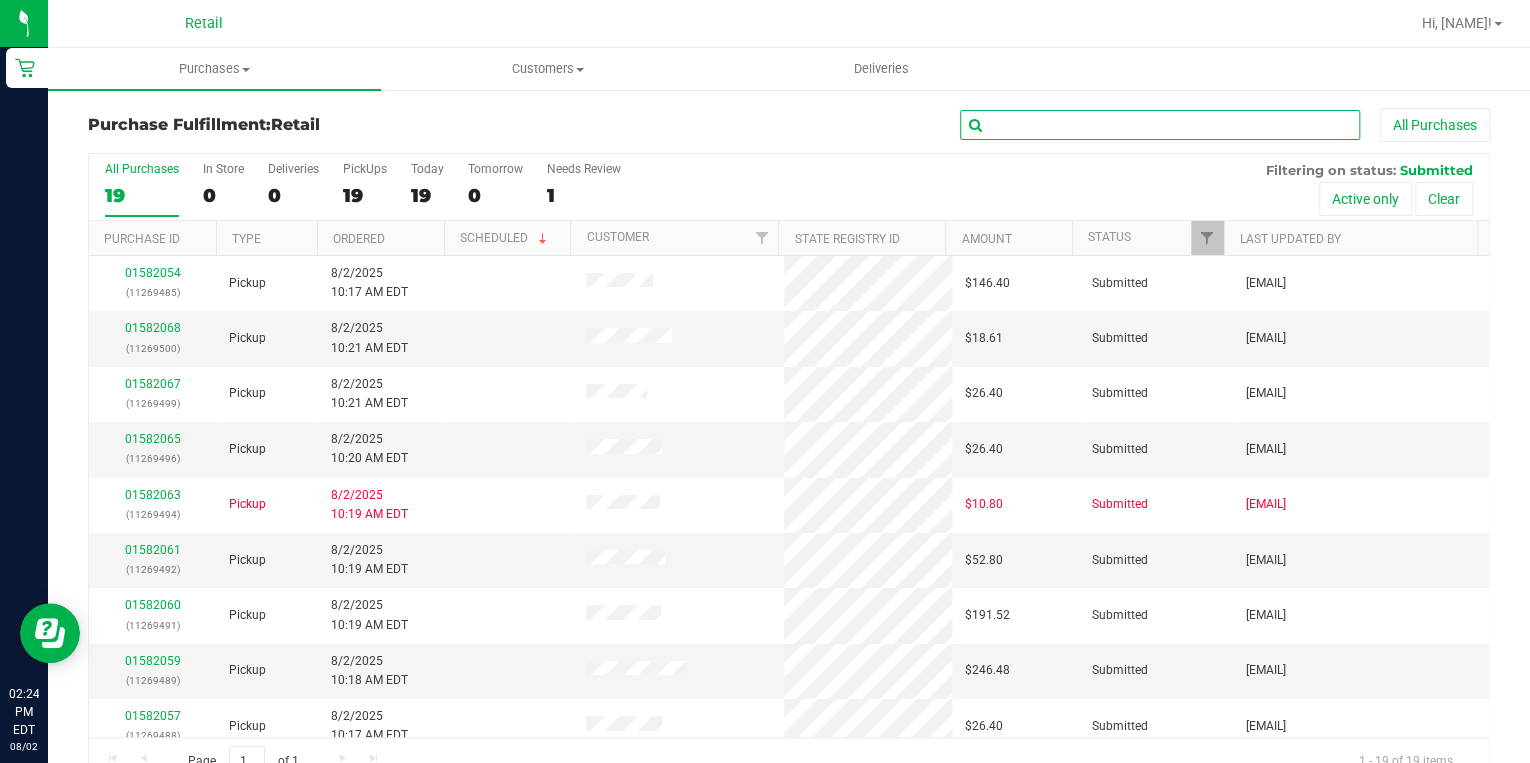 click at bounding box center (1160, 125) 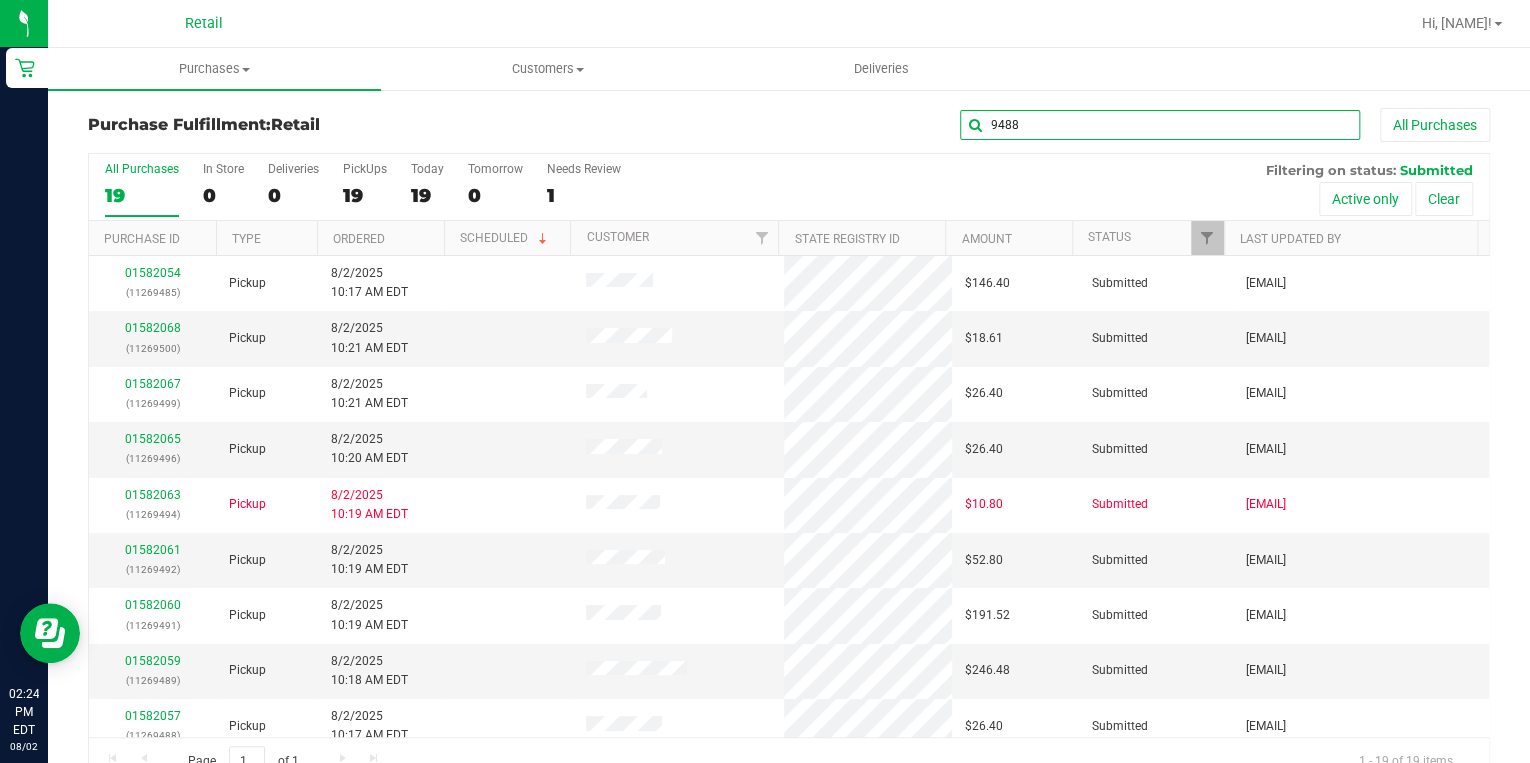 type on "9488" 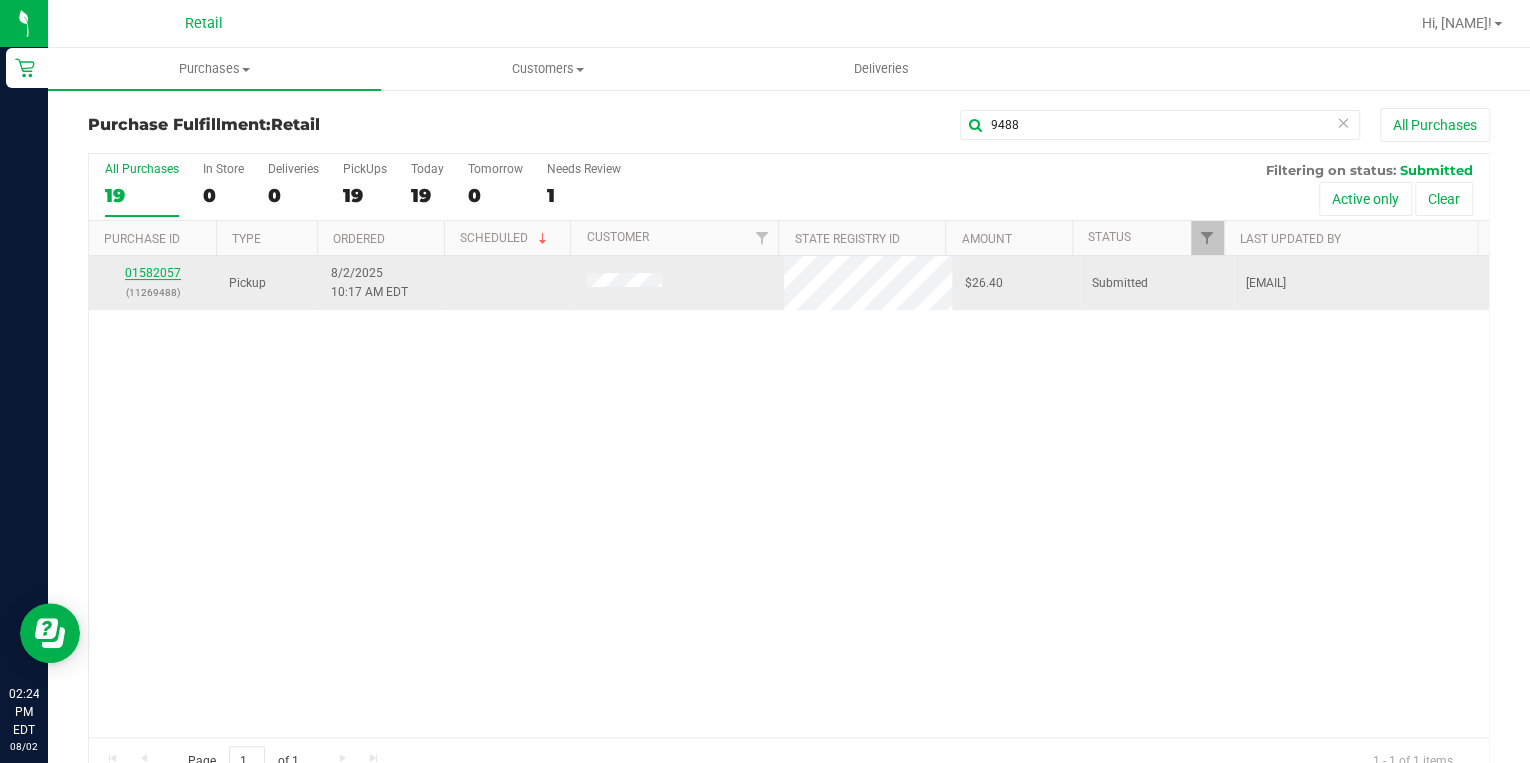 click on "01582057" at bounding box center (153, 273) 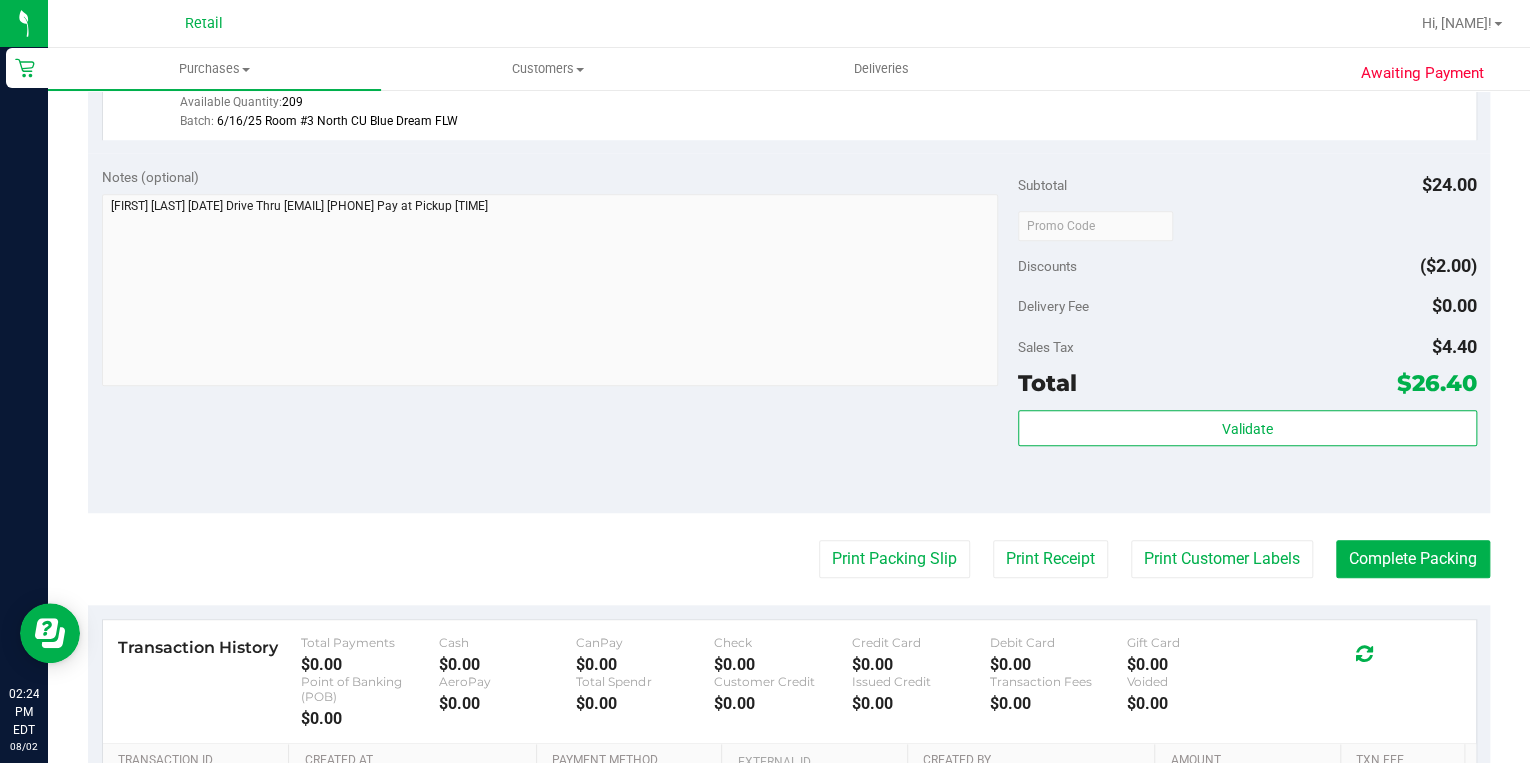 scroll, scrollTop: 640, scrollLeft: 0, axis: vertical 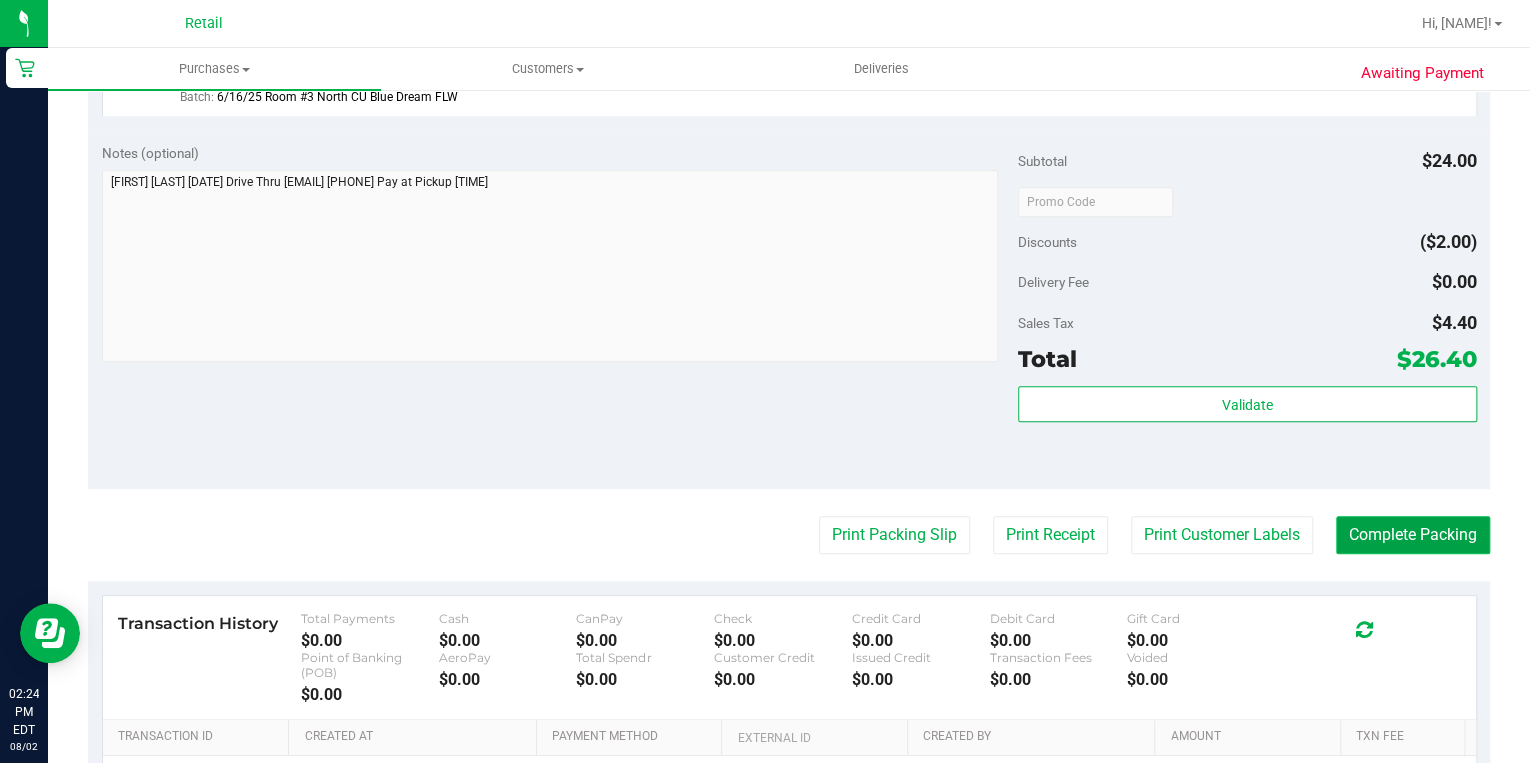 click on "Complete Packing" at bounding box center (1413, 535) 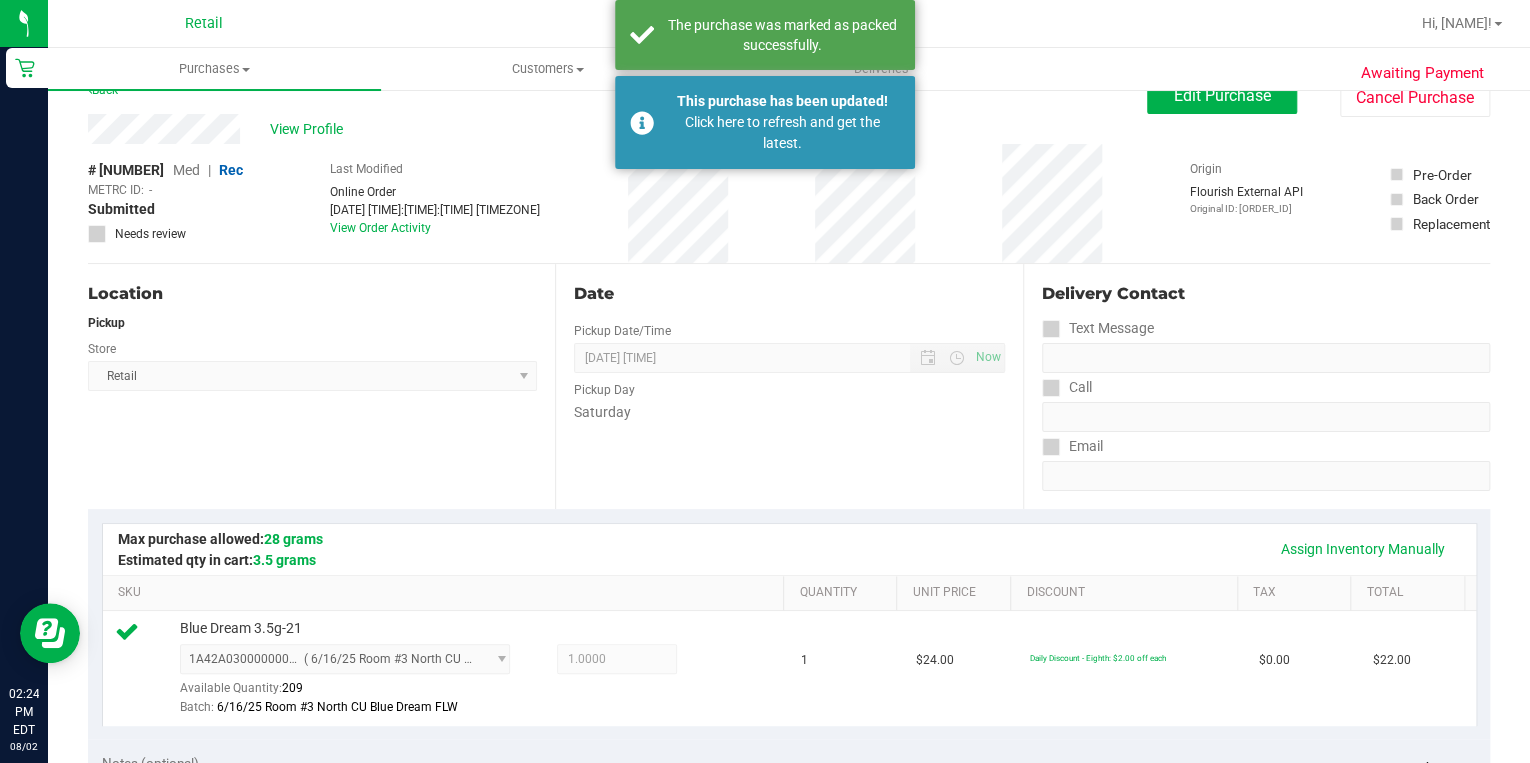 scroll, scrollTop: 0, scrollLeft: 0, axis: both 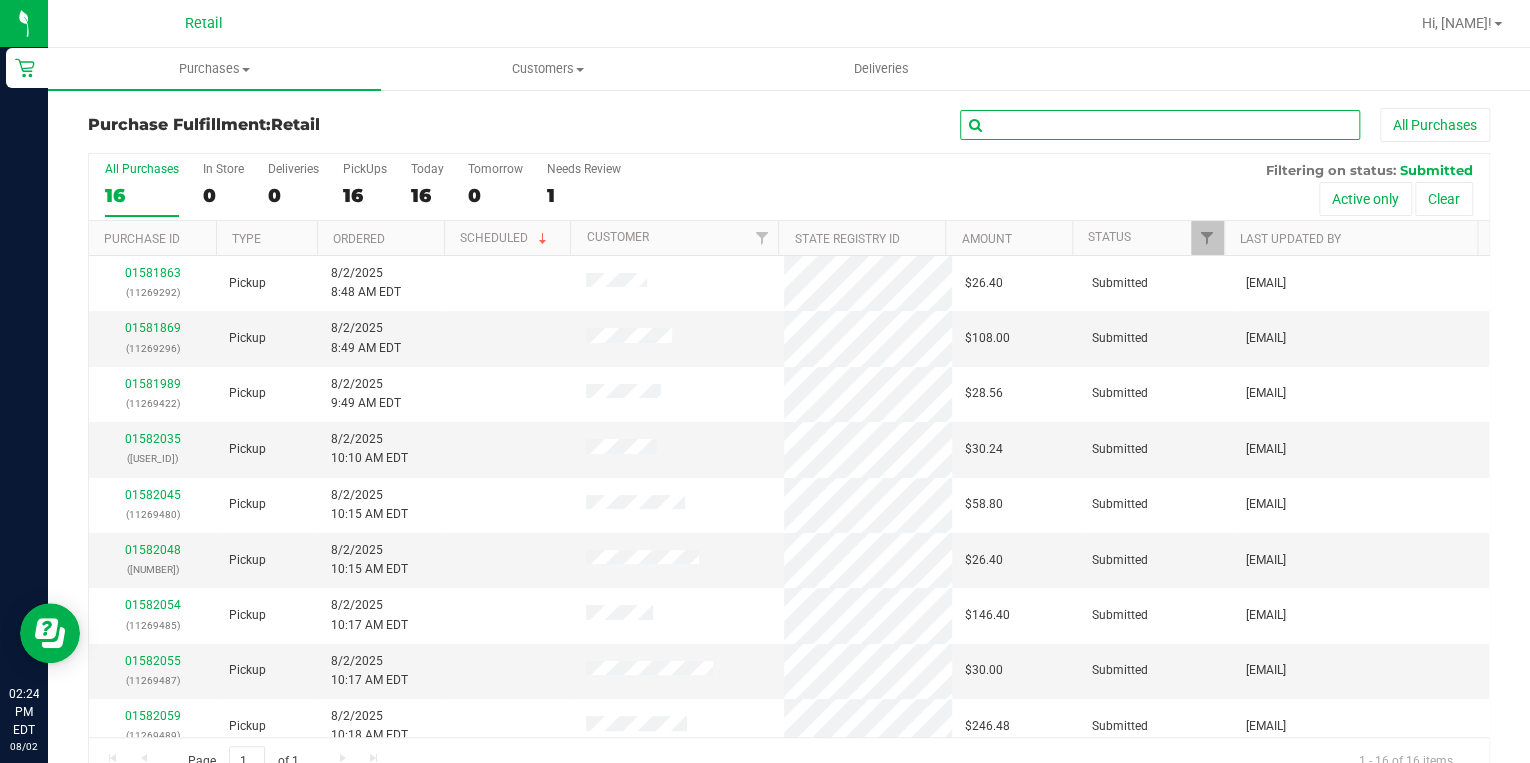 click at bounding box center [1160, 125] 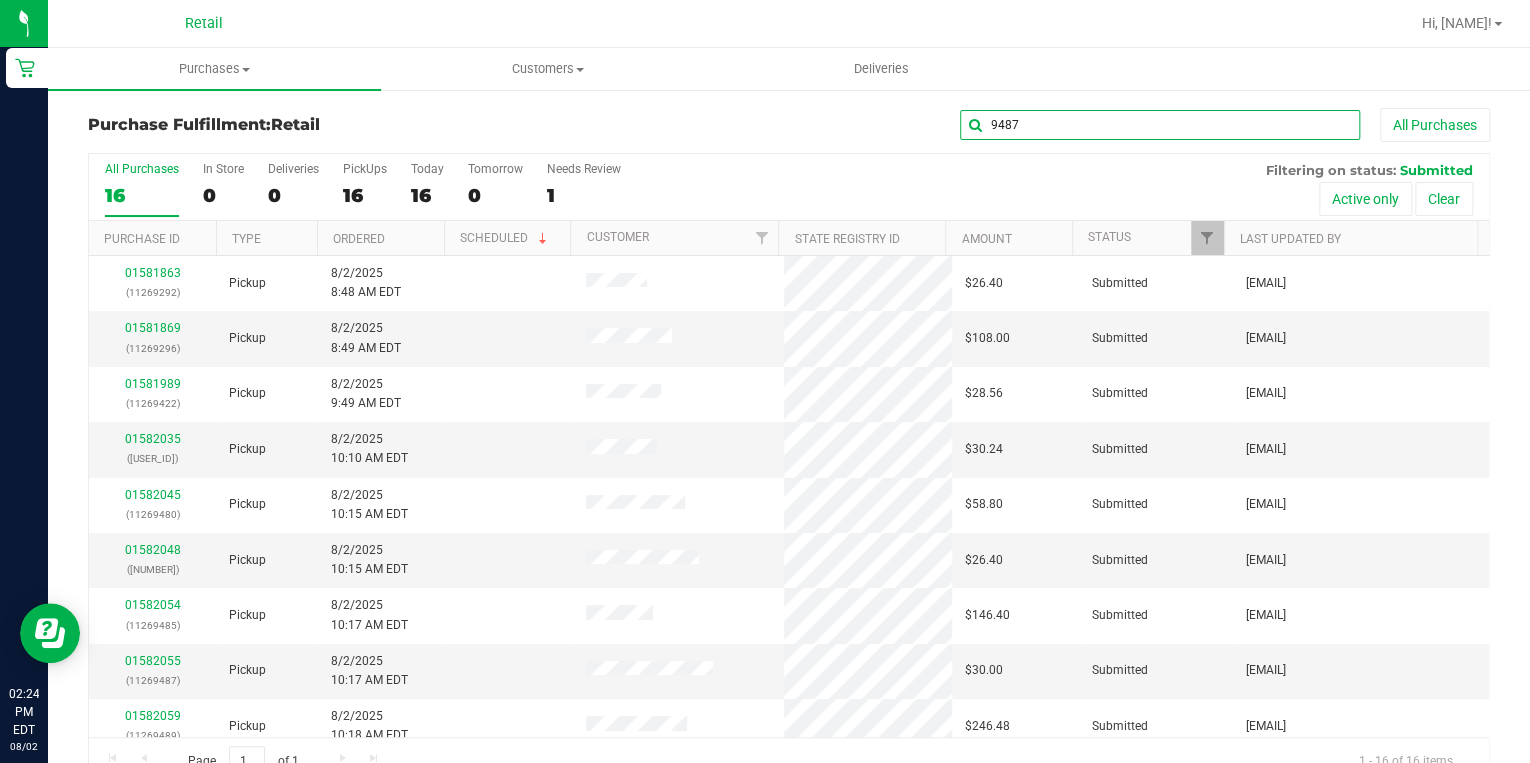 type on "9487" 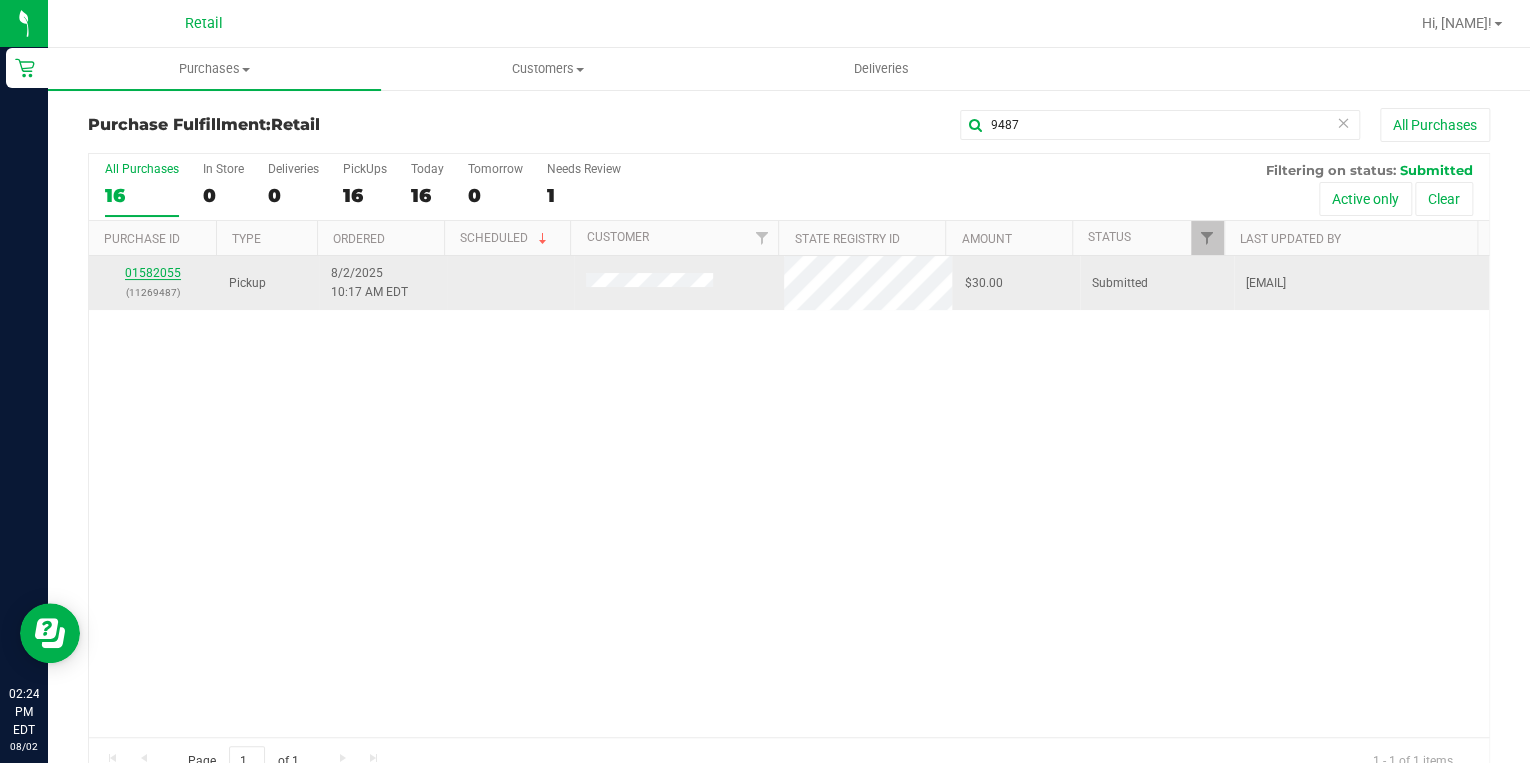 click on "01582055" at bounding box center (153, 273) 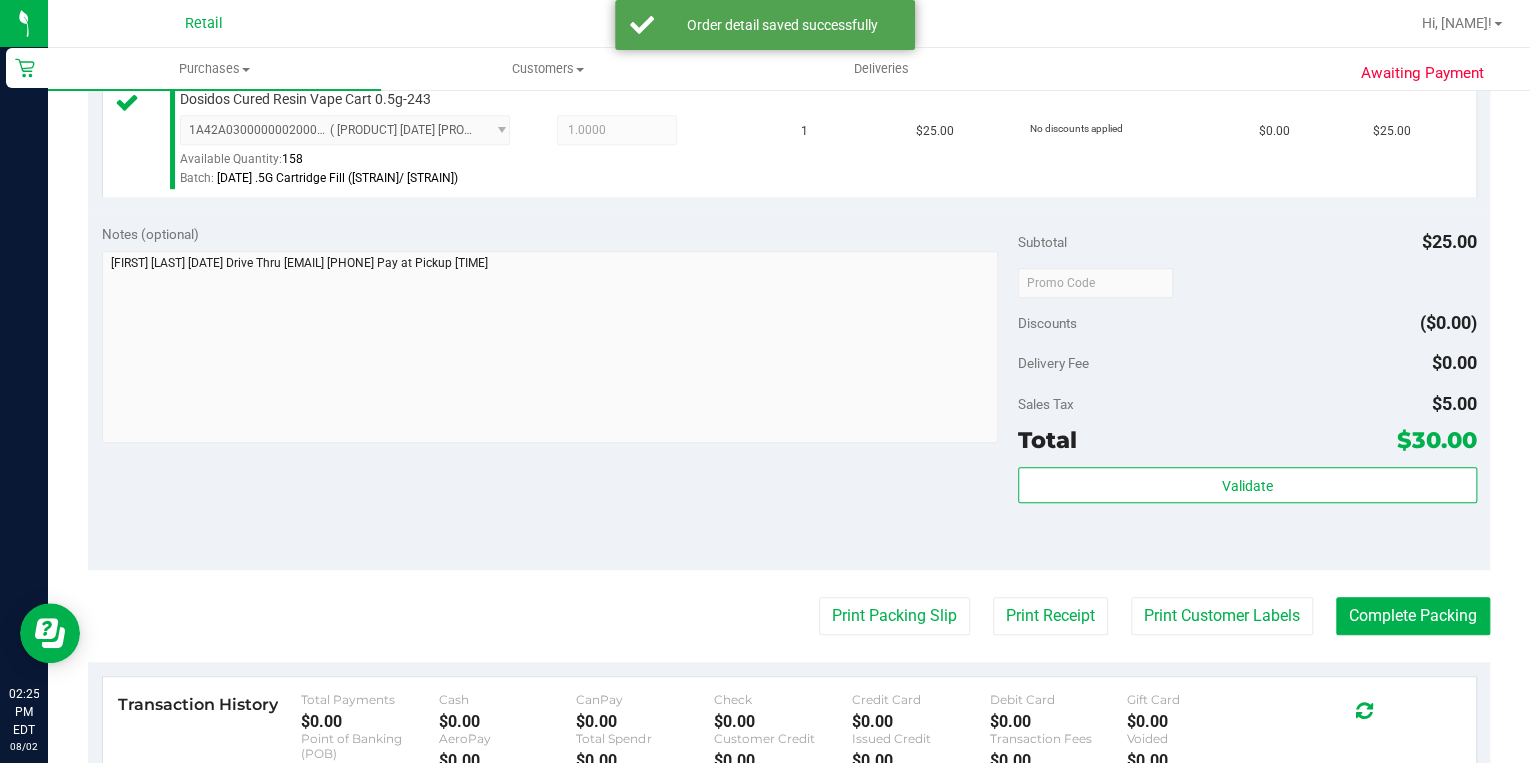 scroll, scrollTop: 560, scrollLeft: 0, axis: vertical 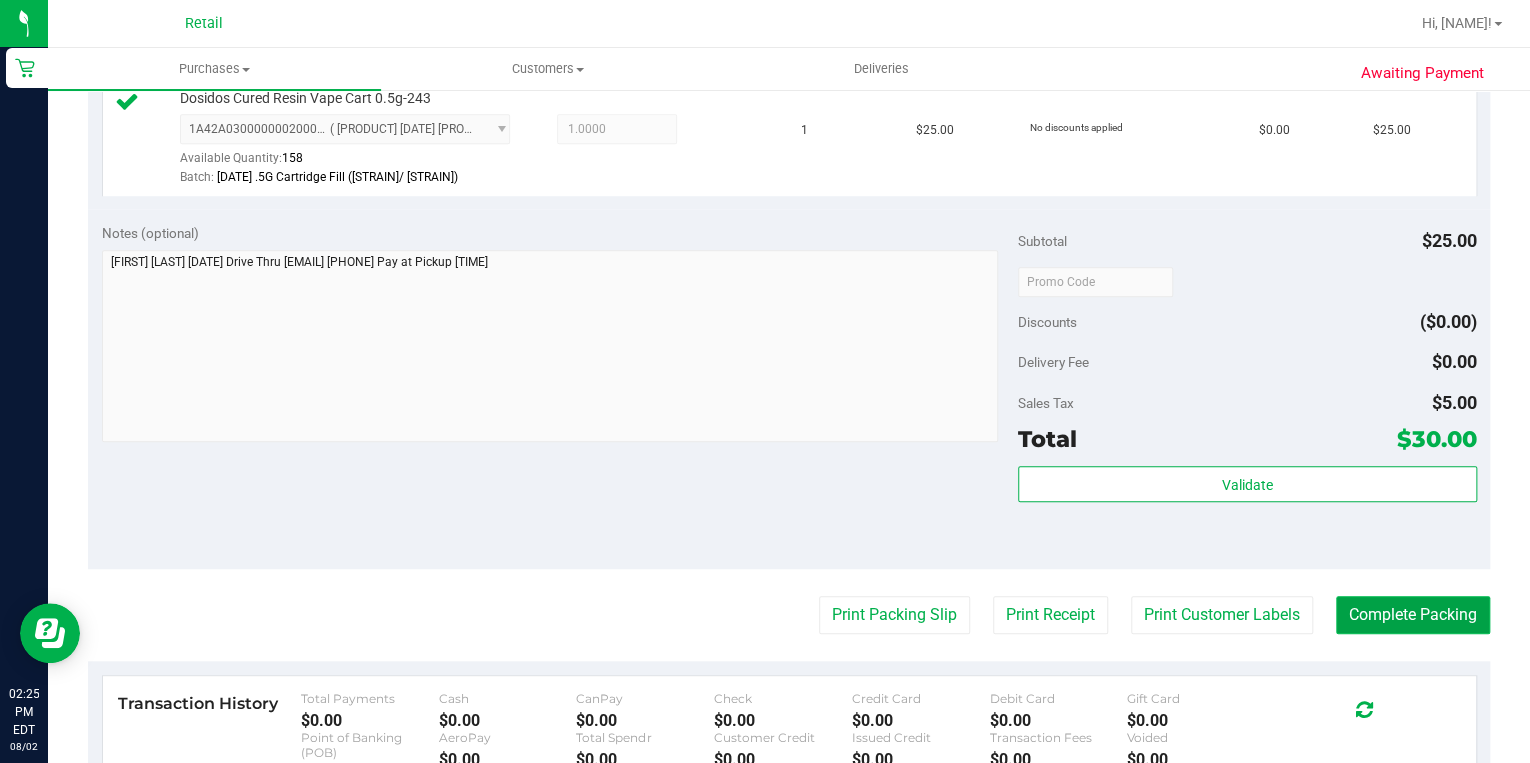 click on "Complete Packing" at bounding box center [1413, 615] 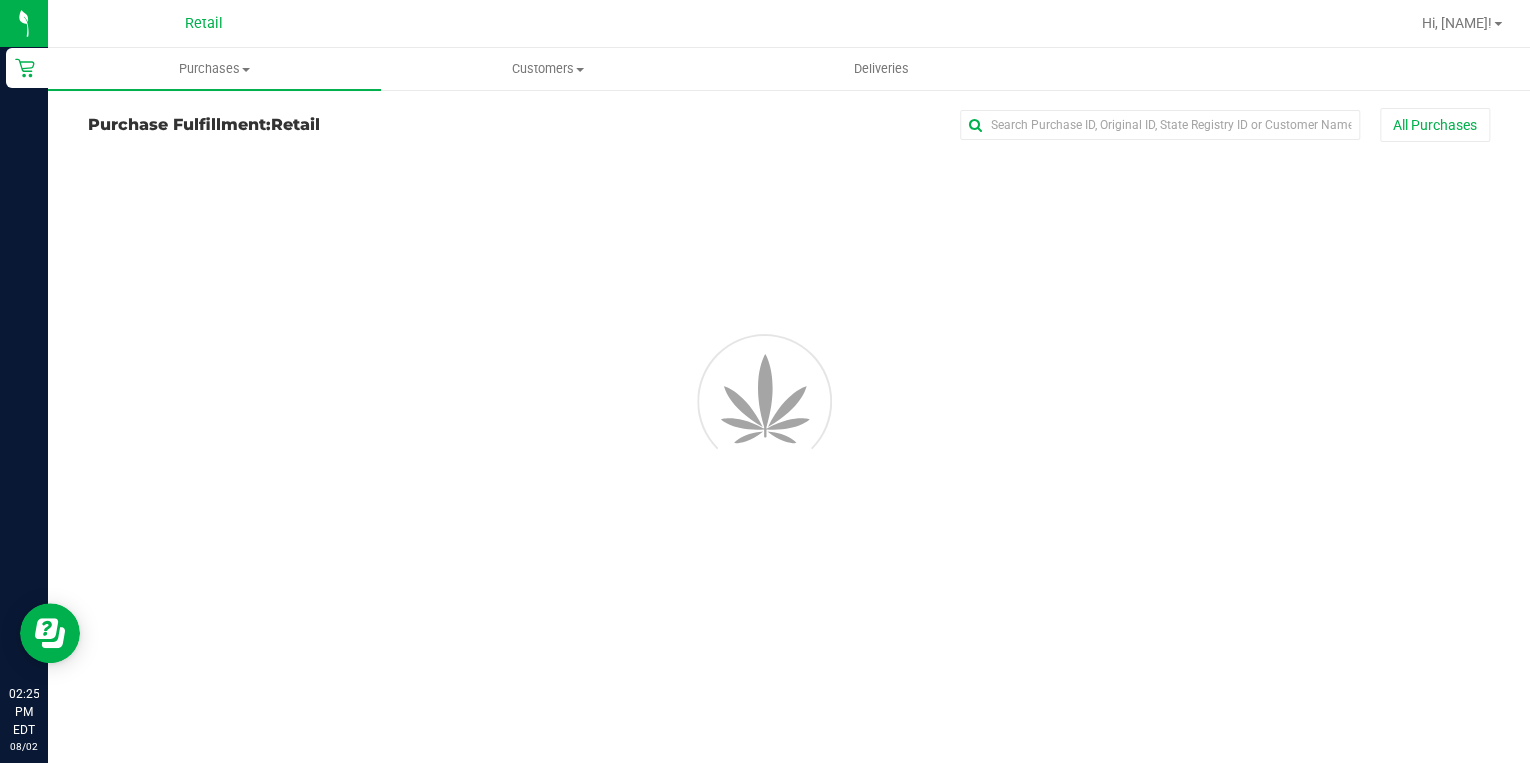 scroll, scrollTop: 0, scrollLeft: 0, axis: both 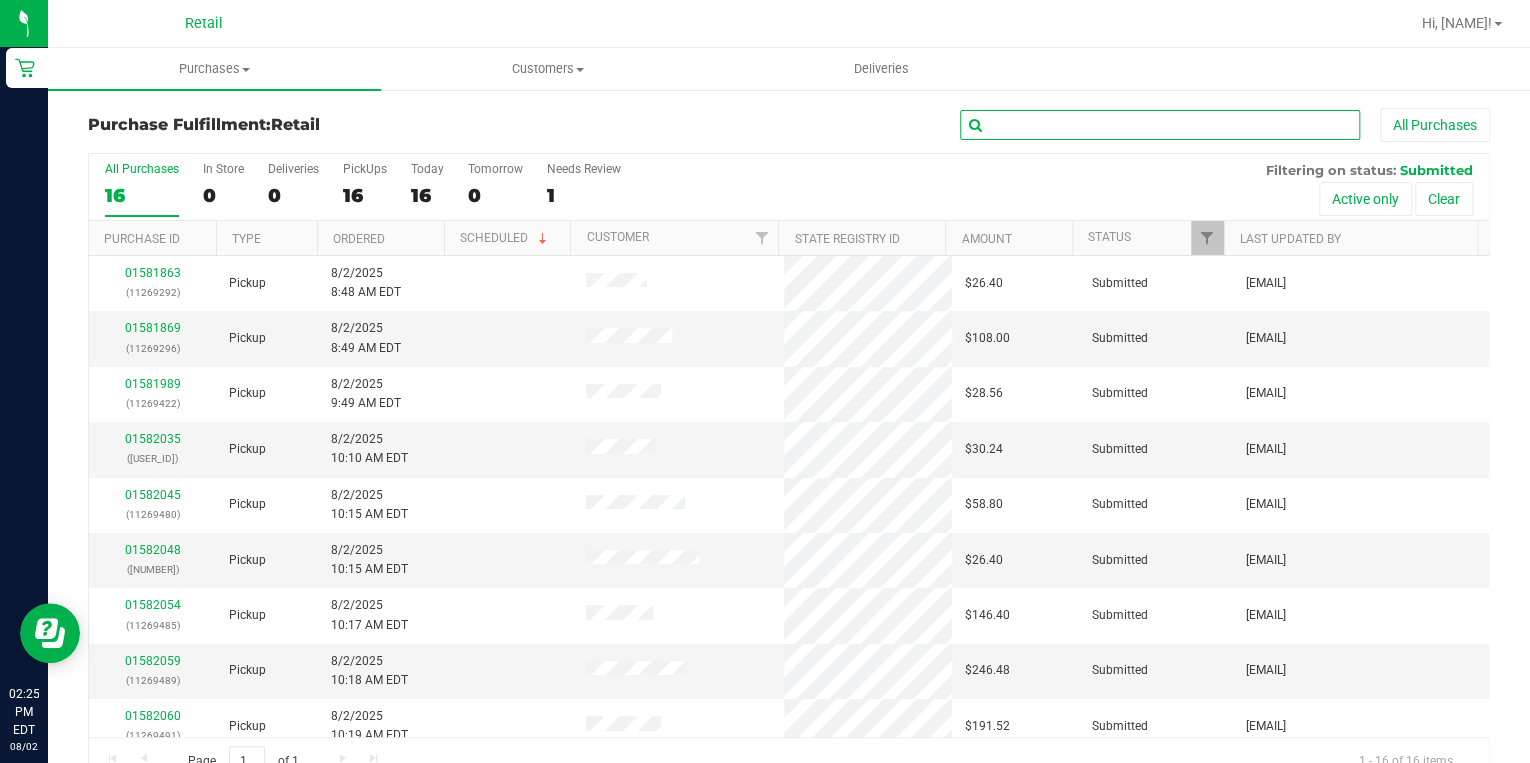 click at bounding box center [1160, 125] 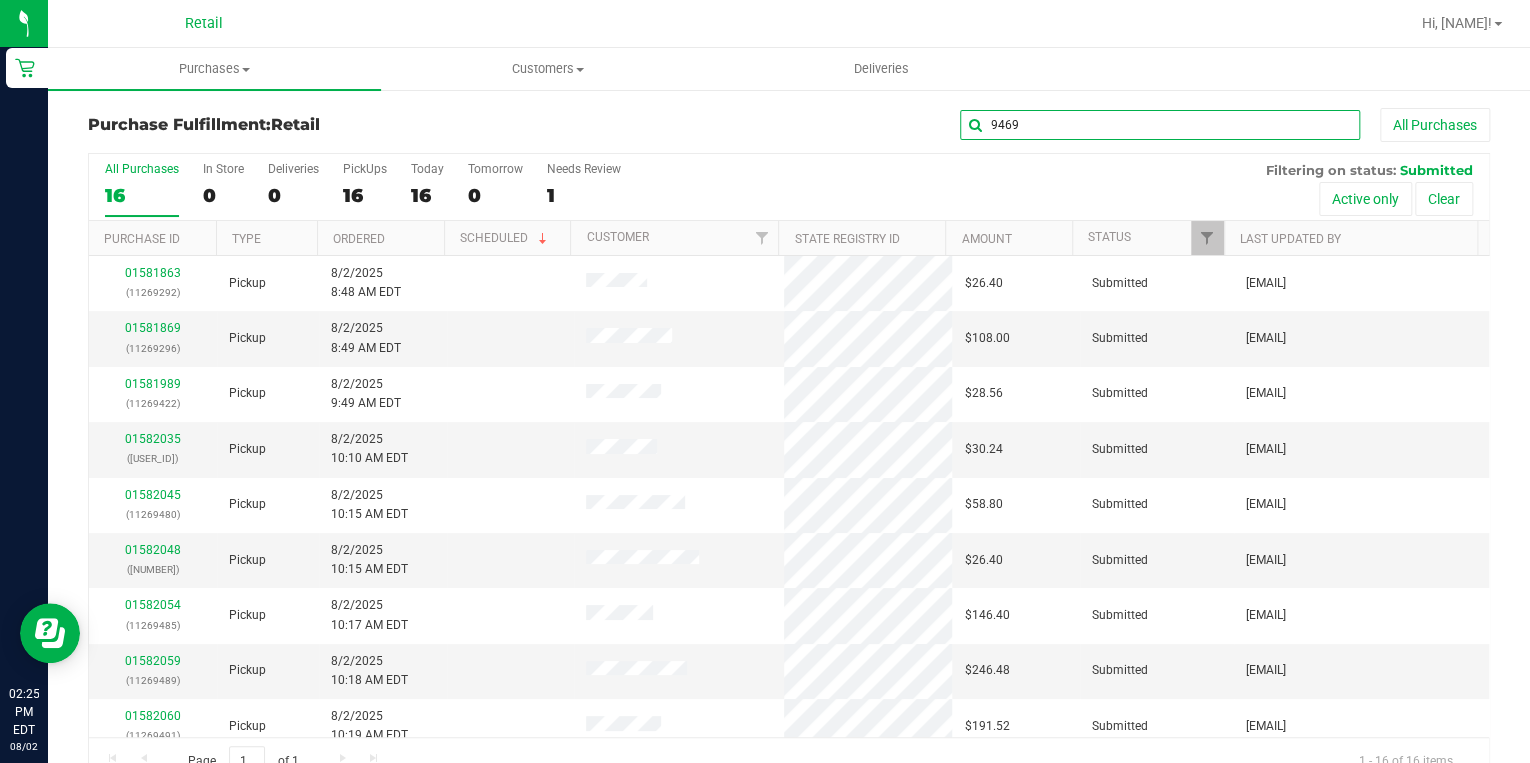 type on "9469" 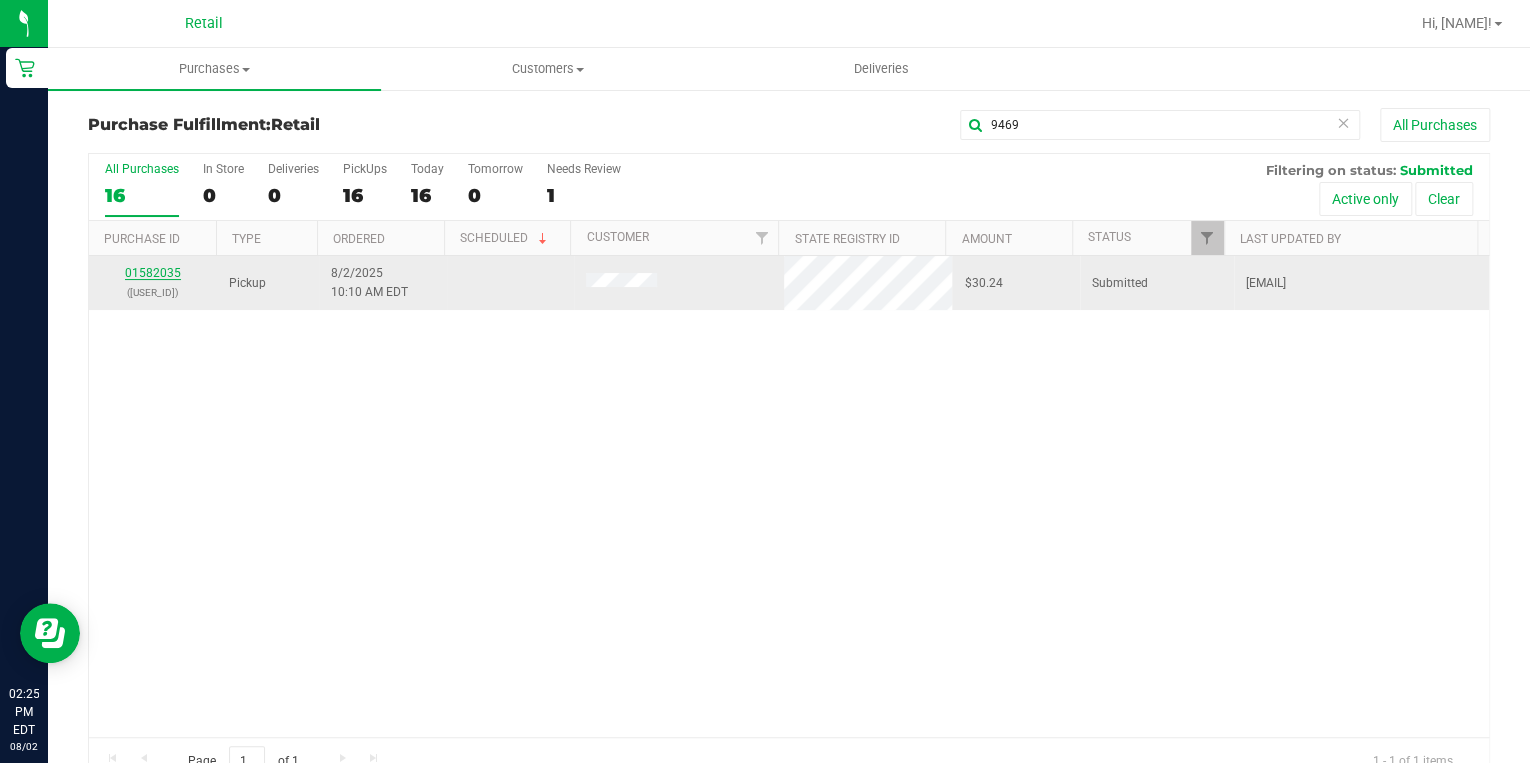 click on "01582035" at bounding box center (153, 273) 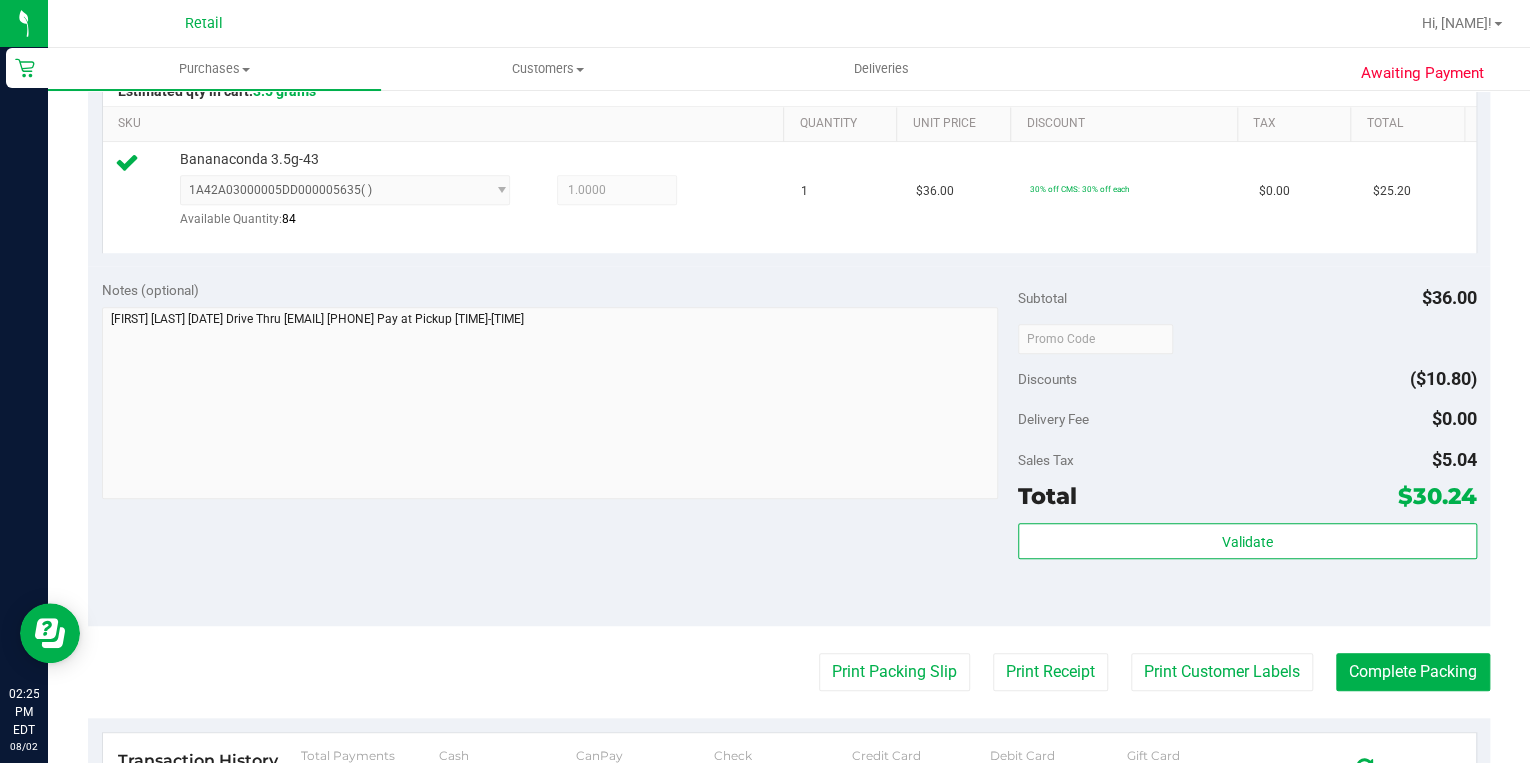 scroll, scrollTop: 640, scrollLeft: 0, axis: vertical 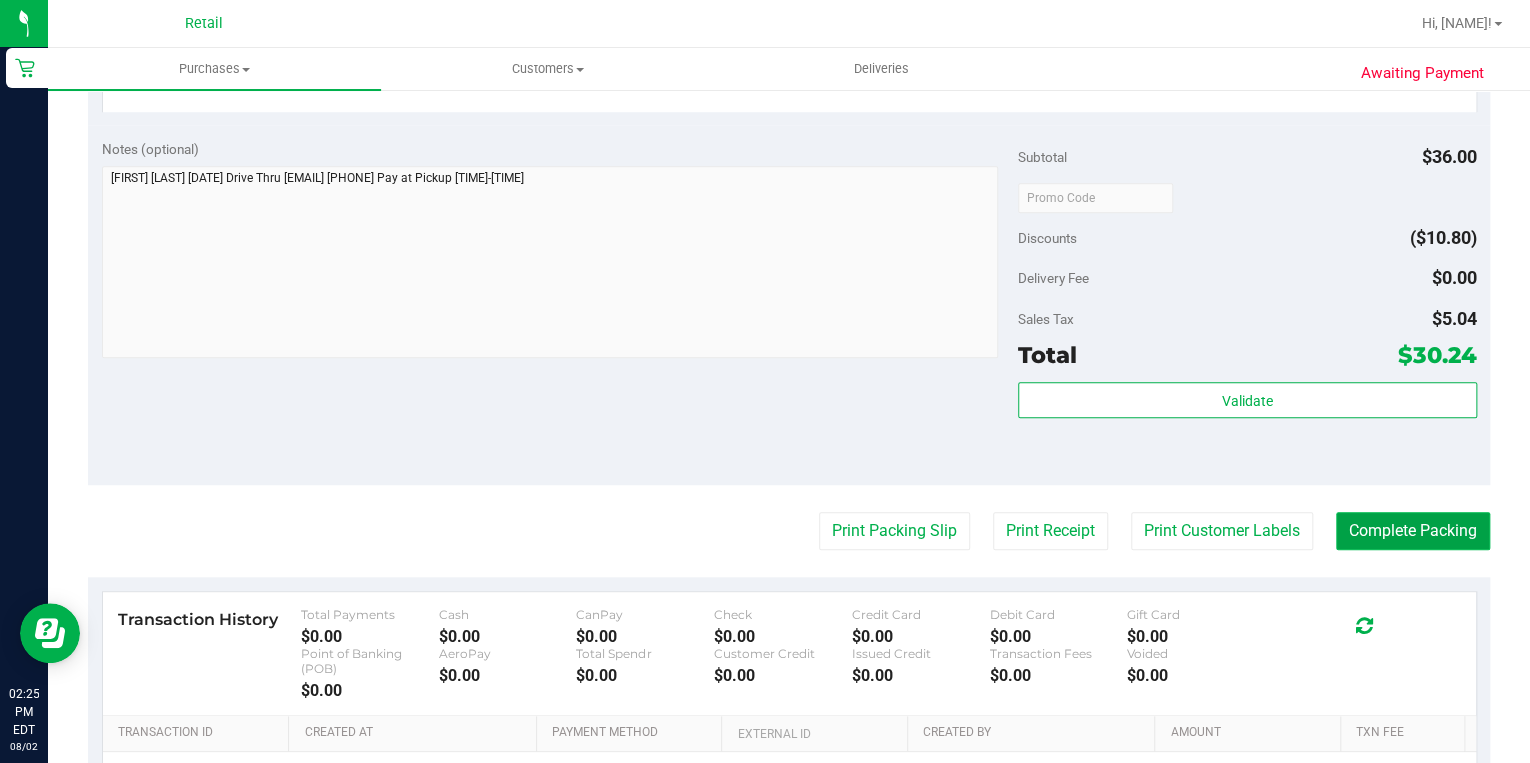 click on "Complete Packing" at bounding box center [1413, 531] 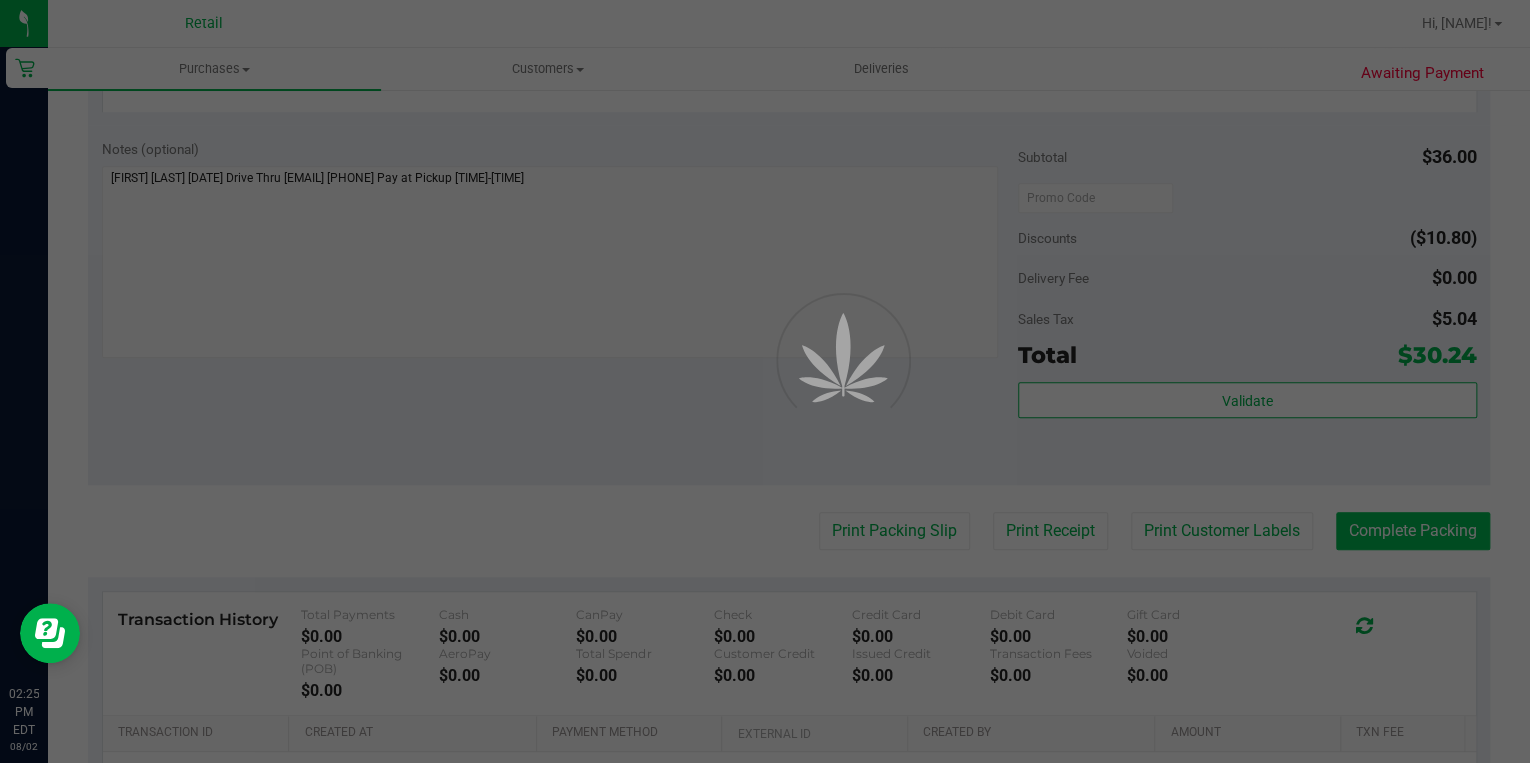 scroll, scrollTop: 0, scrollLeft: 0, axis: both 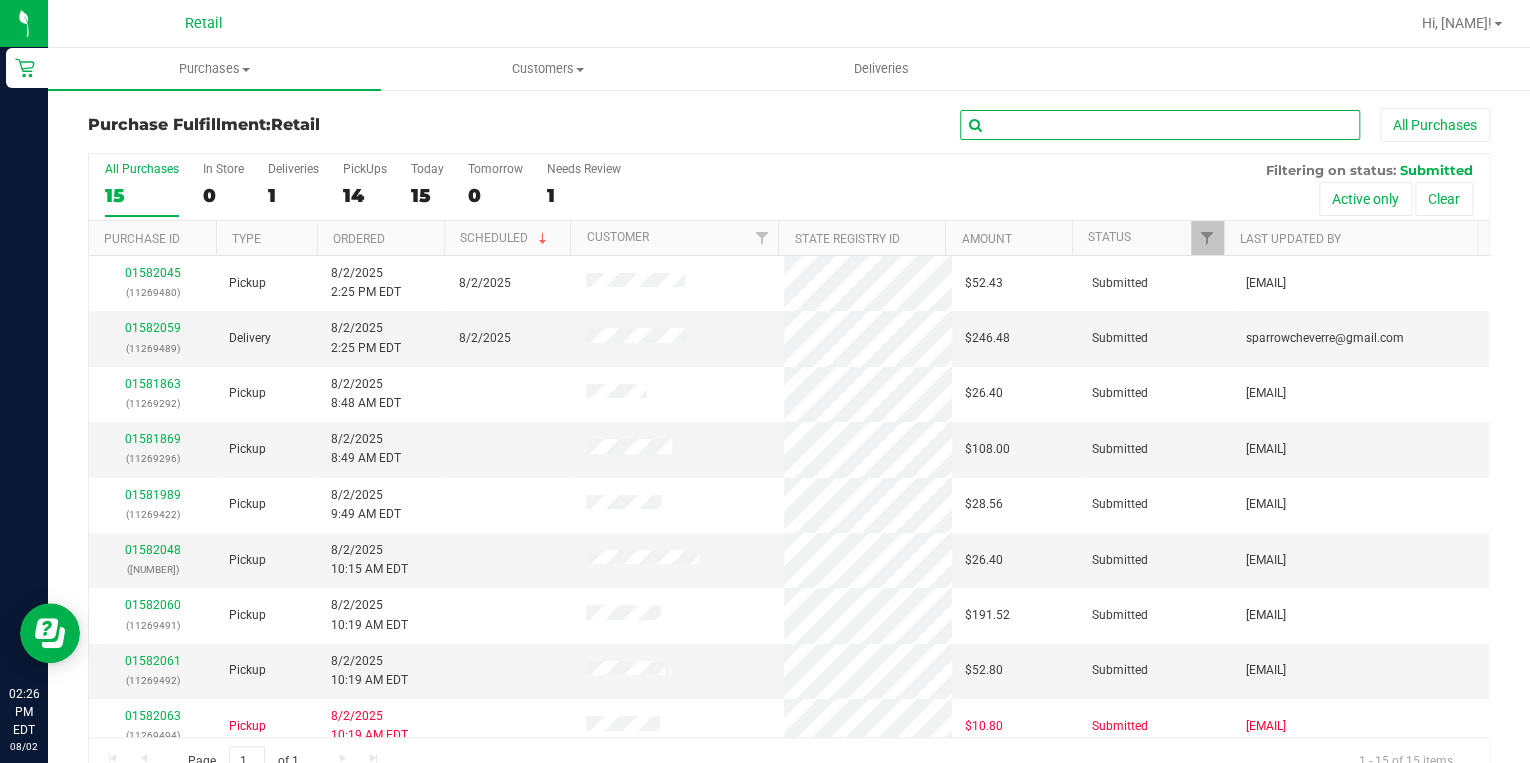 click at bounding box center (1160, 125) 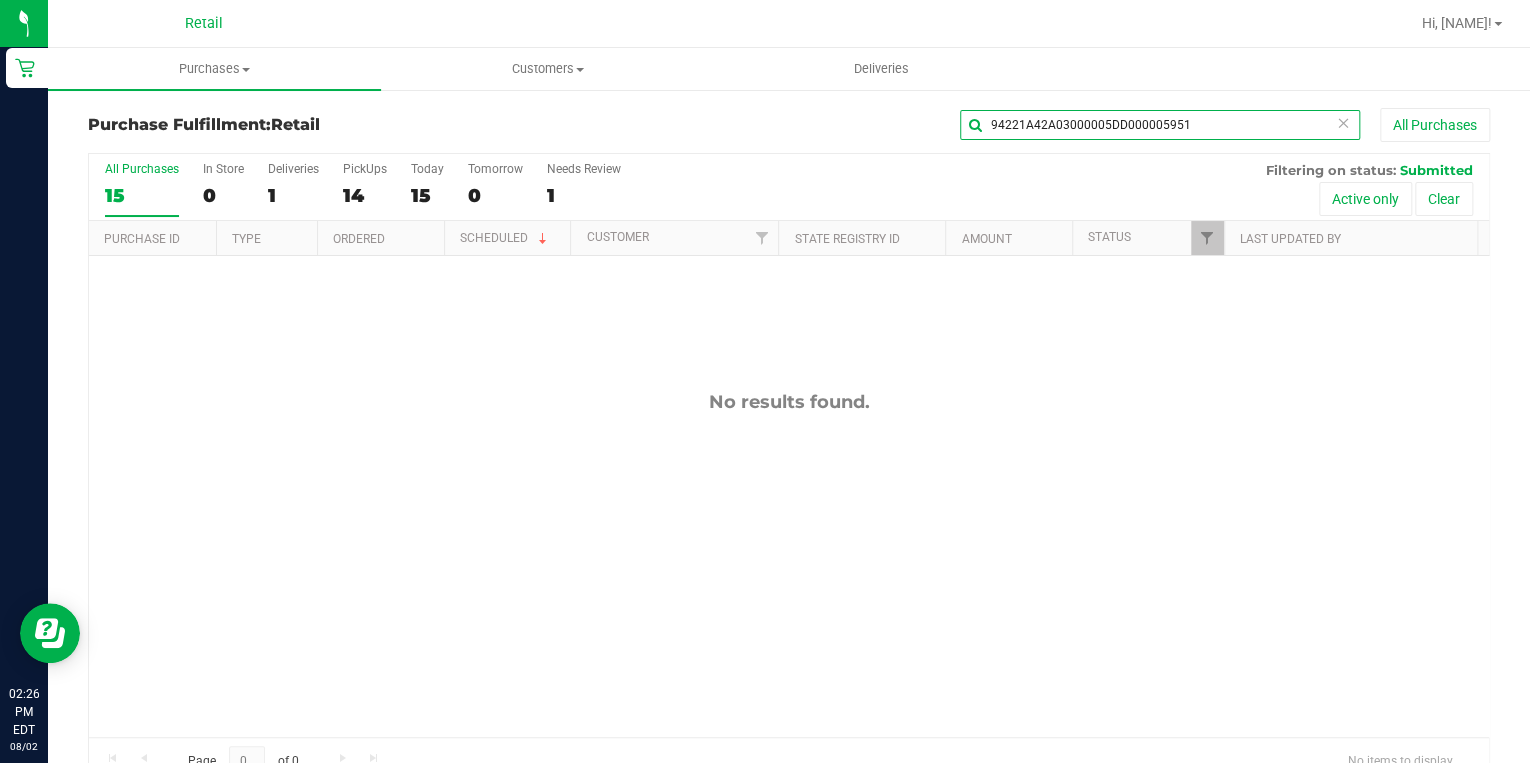click on "94221A42A03000005DD000005951" at bounding box center (1160, 125) 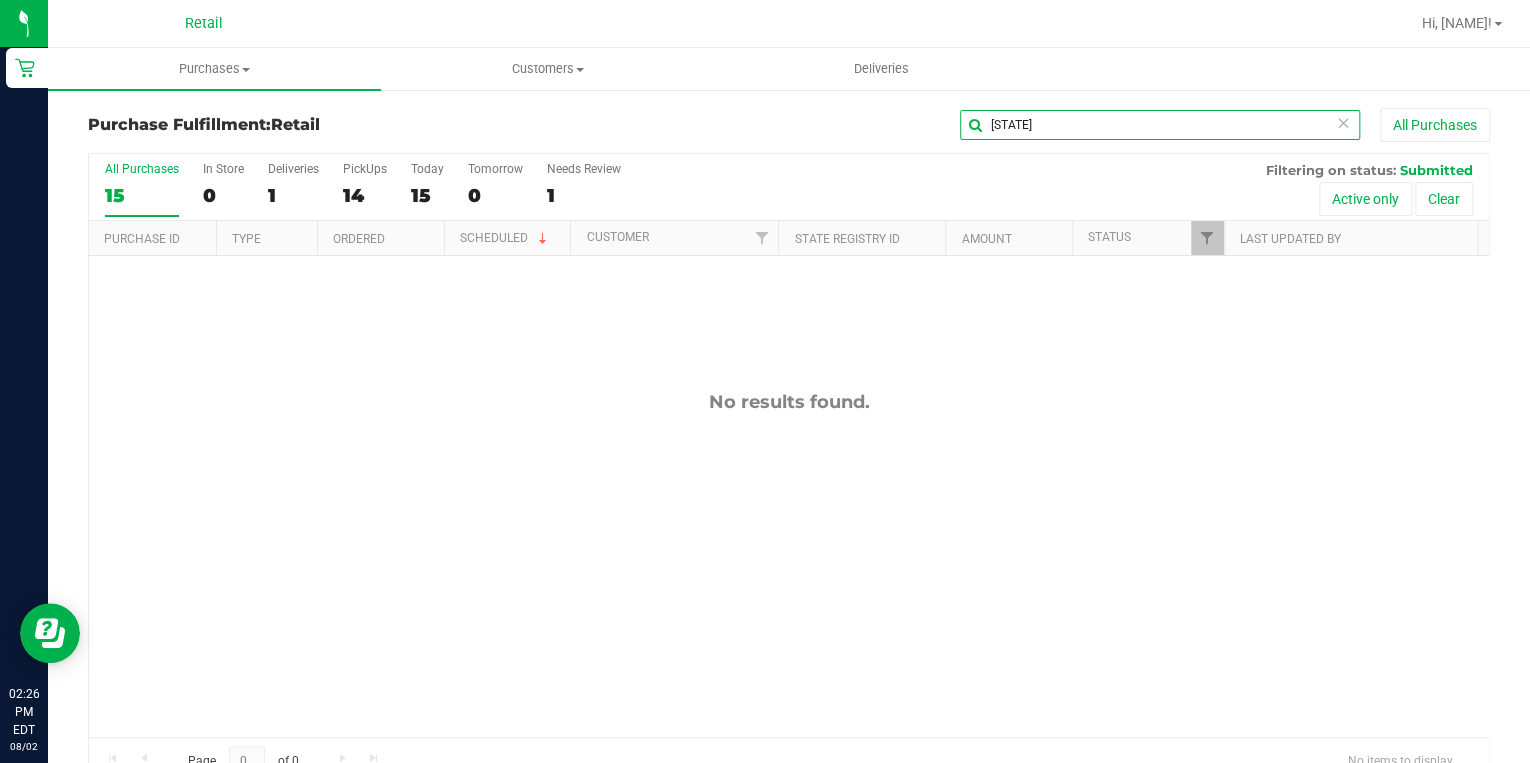 type on "9422" 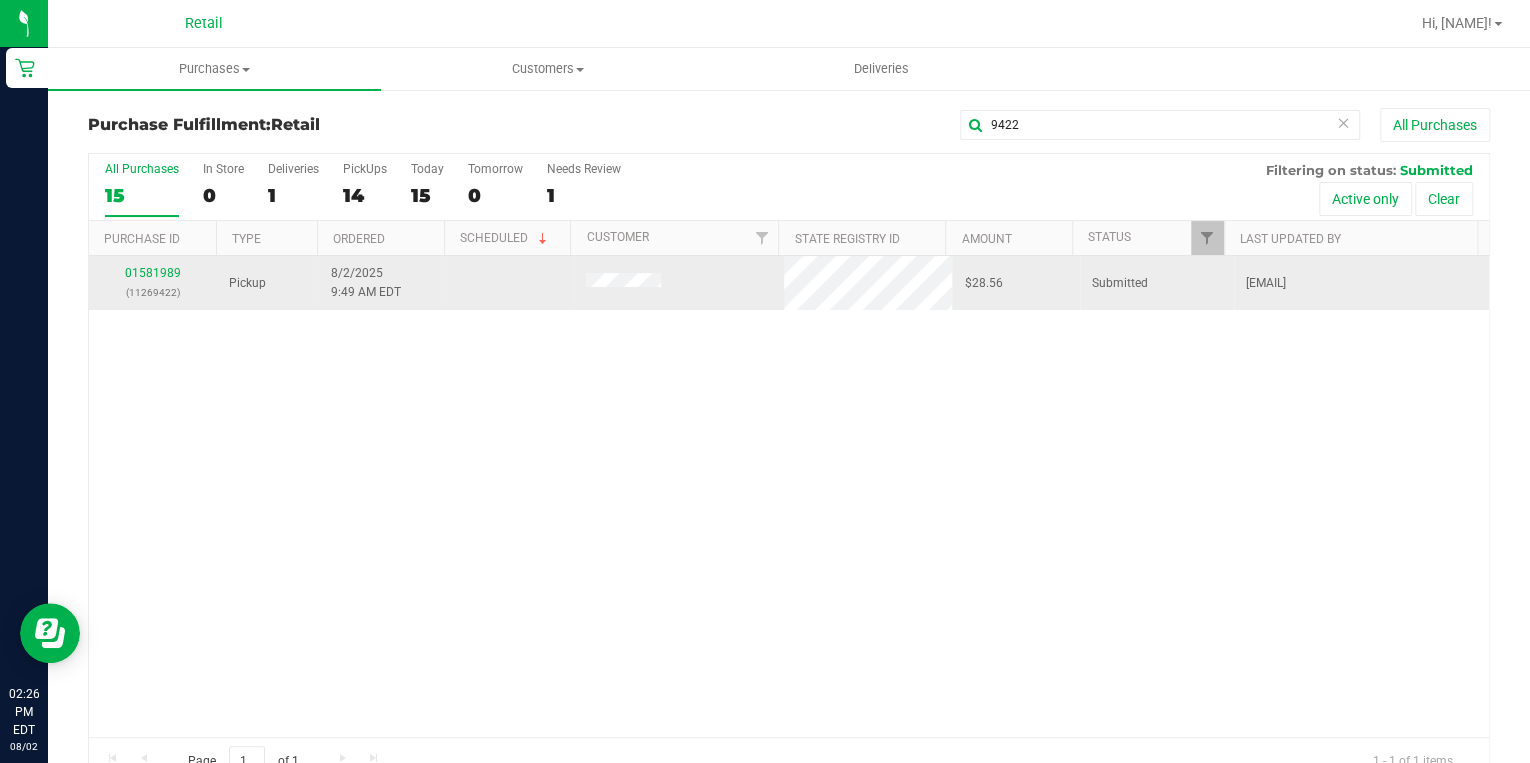 click on "01581989
(11269422)" at bounding box center (153, 283) 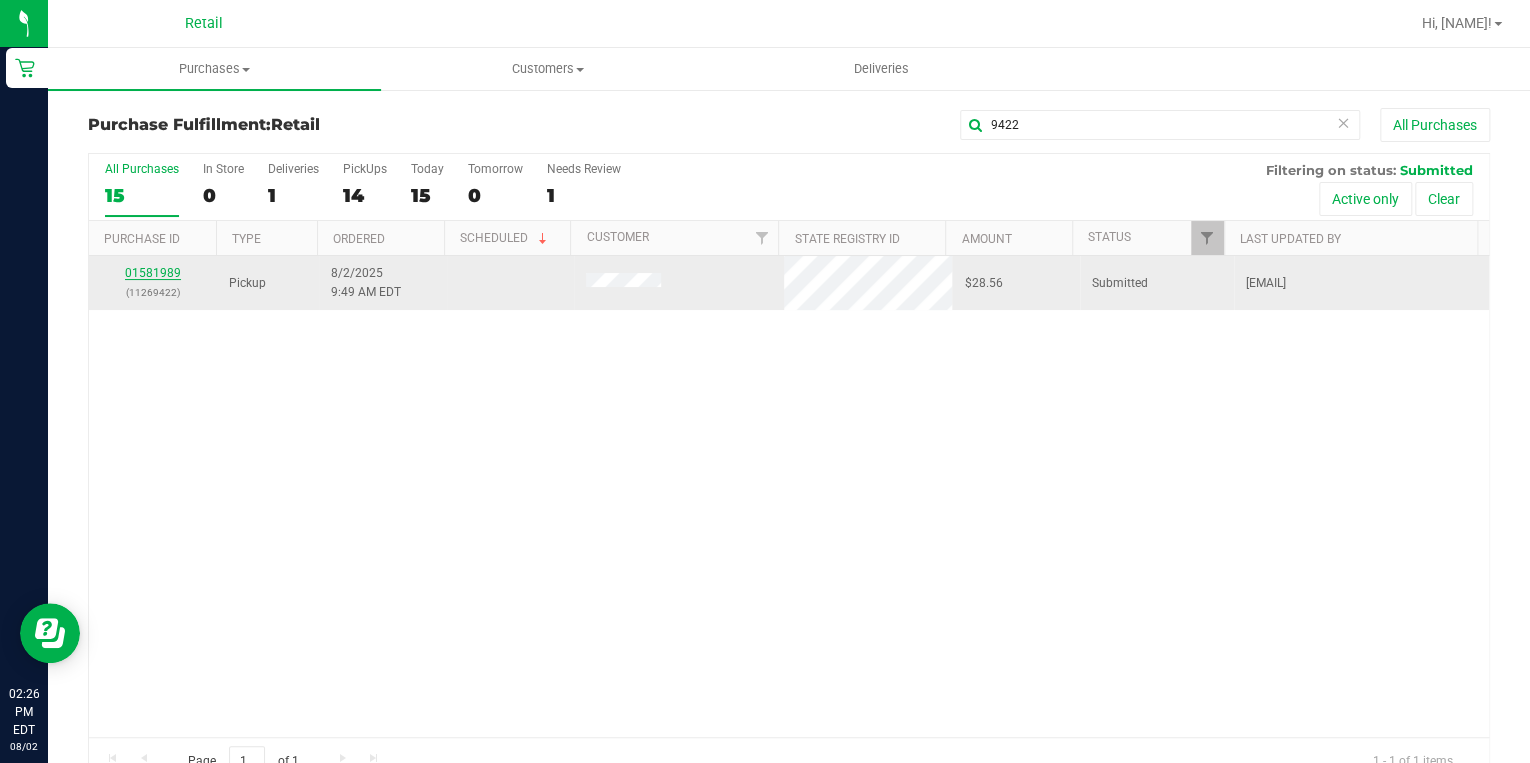 click on "01581989" at bounding box center [153, 273] 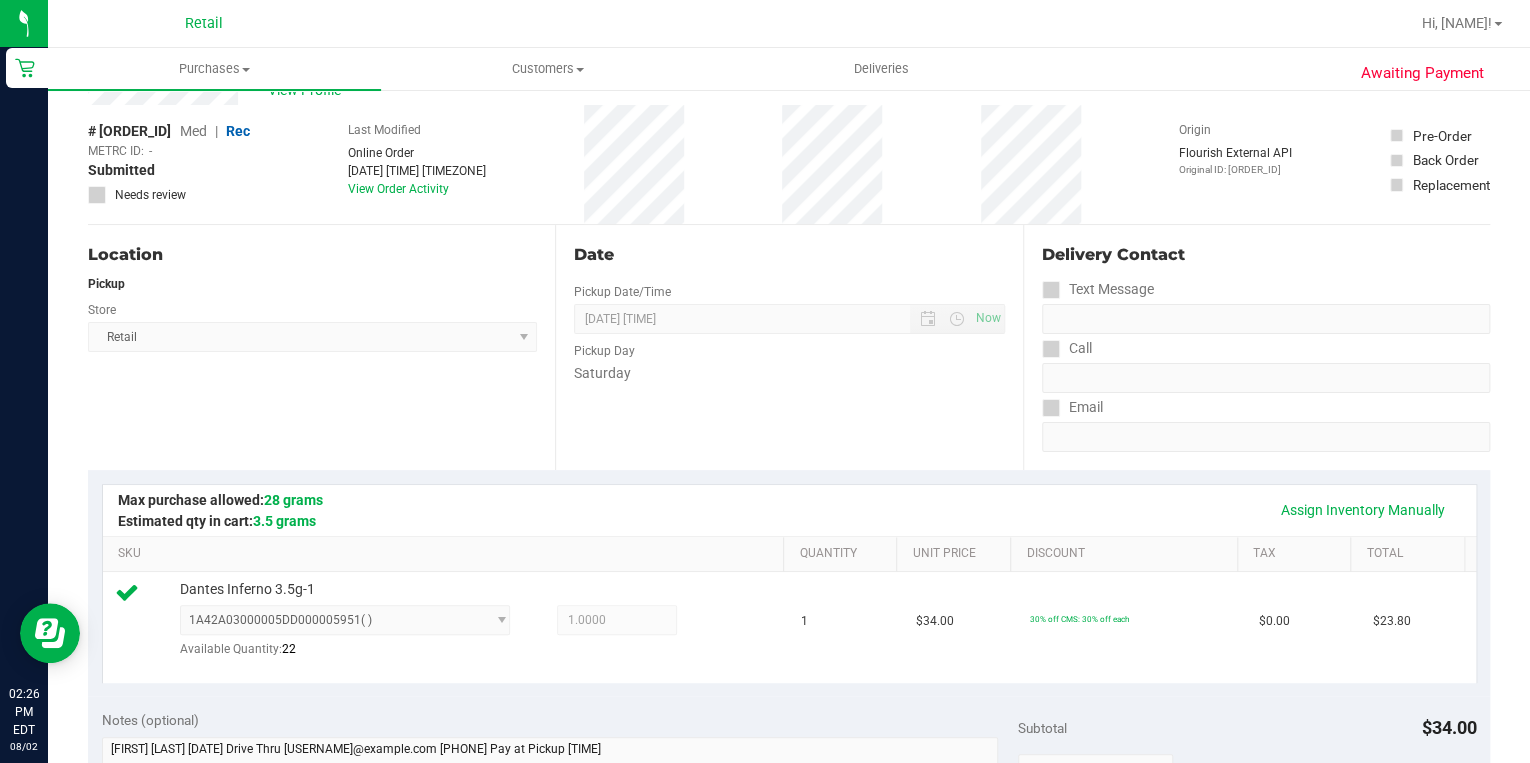 scroll, scrollTop: 0, scrollLeft: 0, axis: both 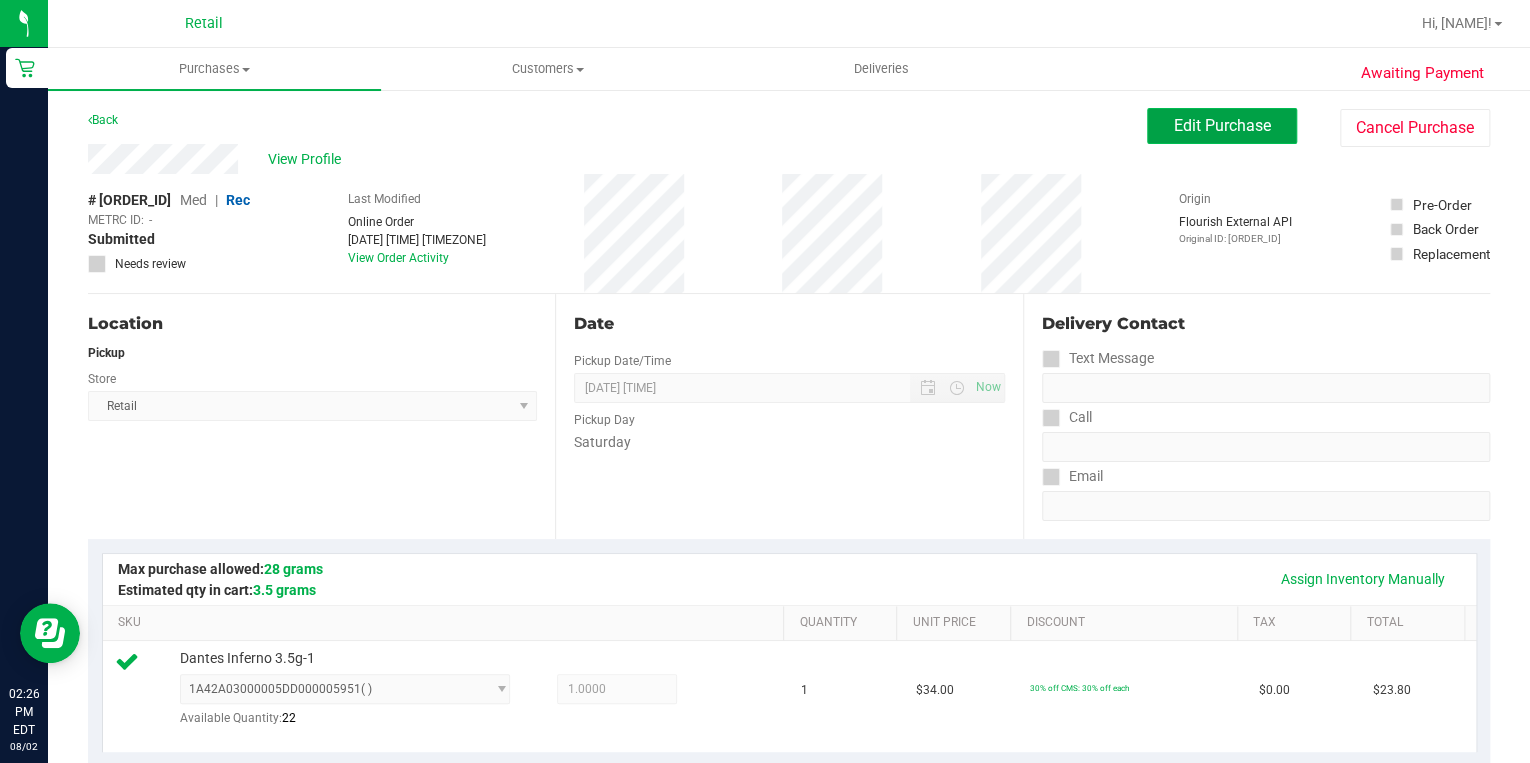 click on "Edit Purchase" at bounding box center [1222, 126] 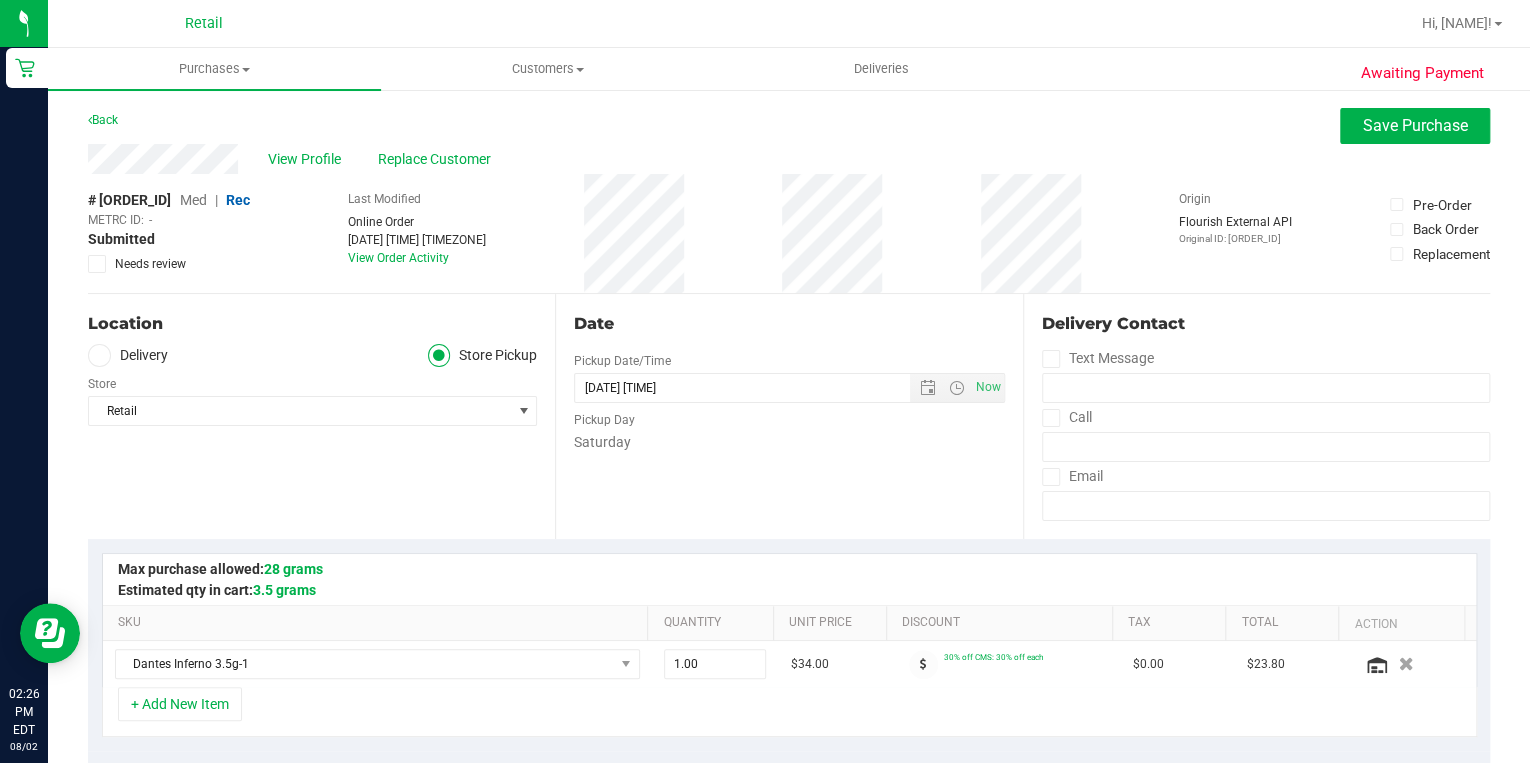 click on "Med" at bounding box center (193, 200) 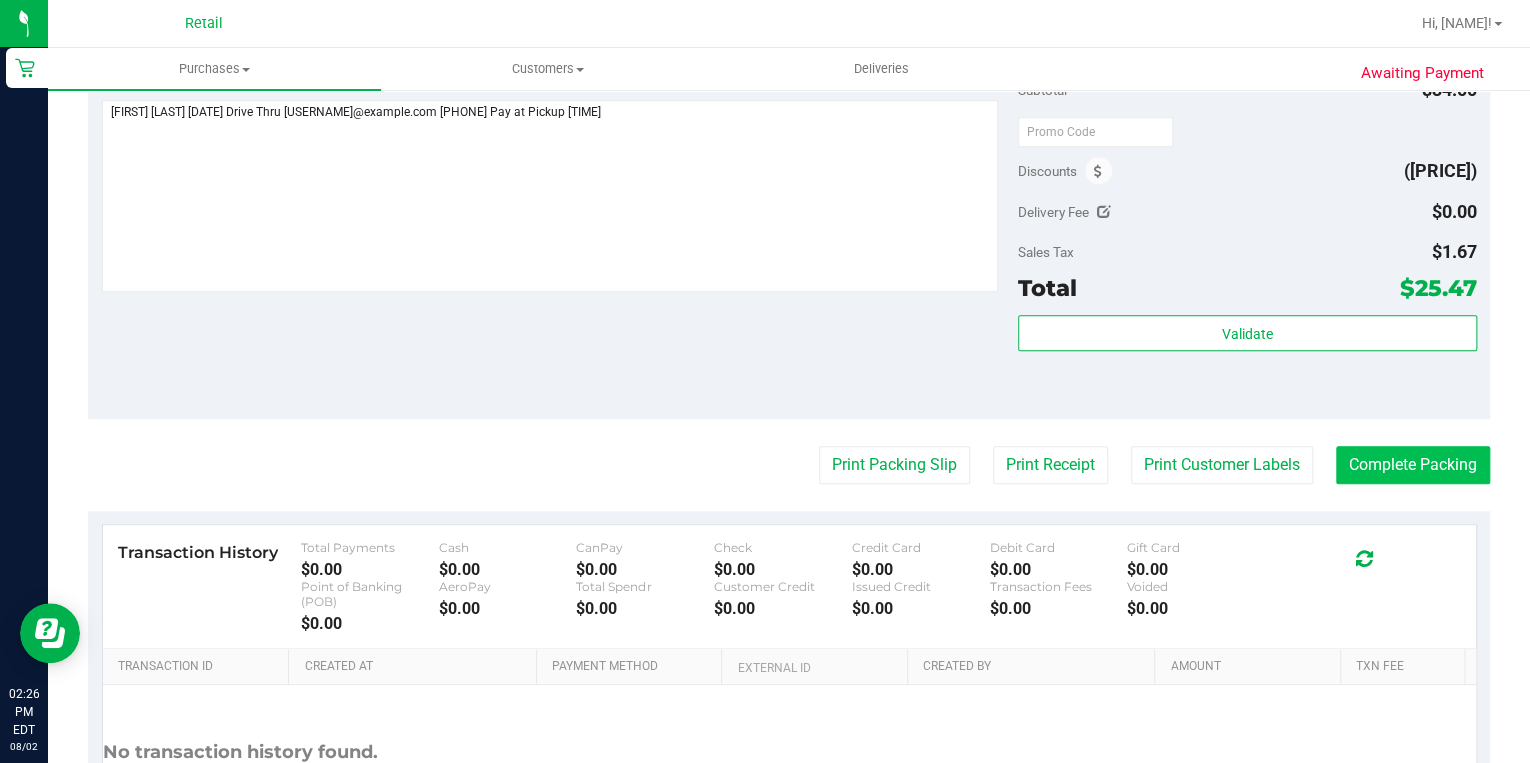 scroll, scrollTop: 720, scrollLeft: 0, axis: vertical 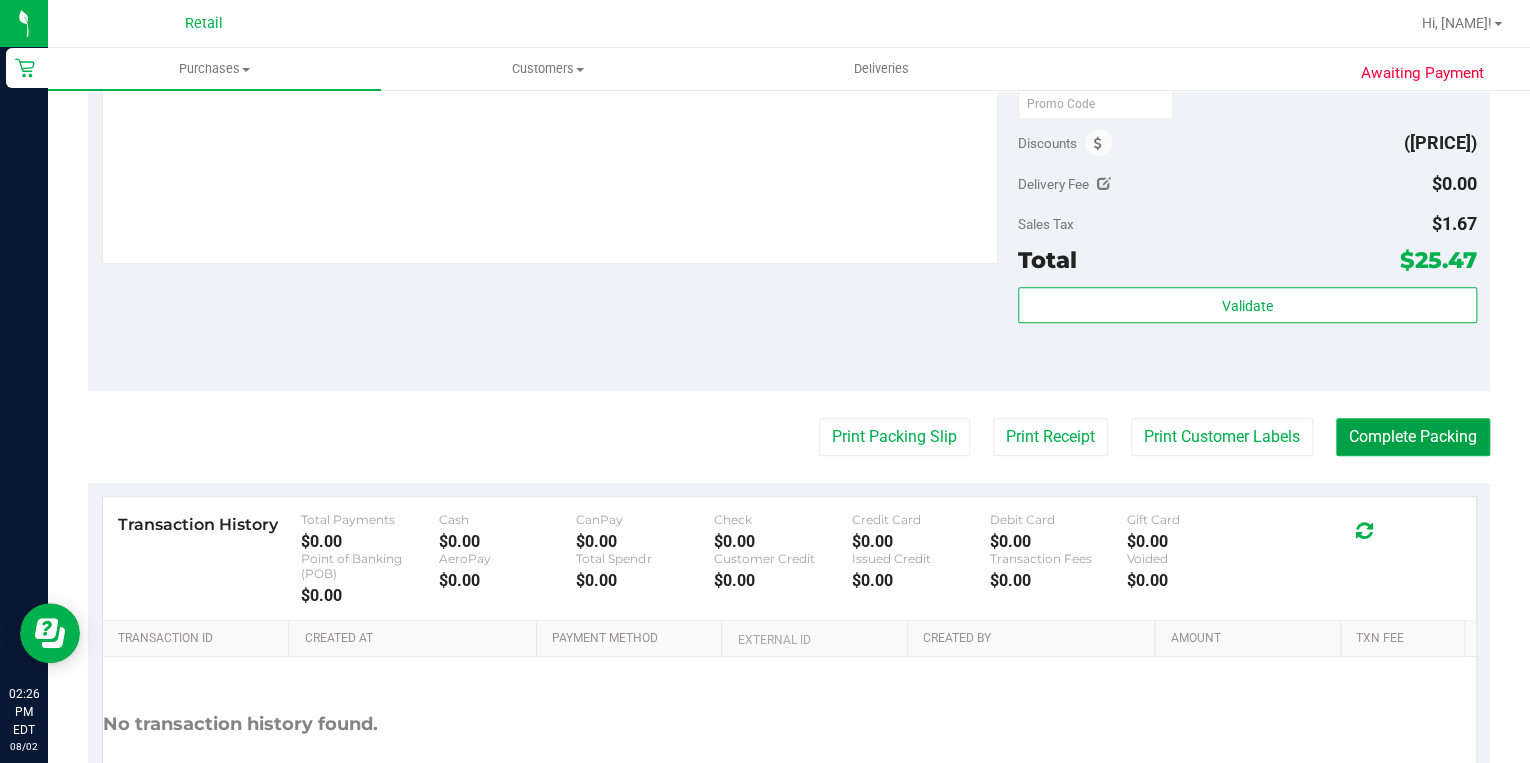click on "Complete Packing" at bounding box center (1413, 437) 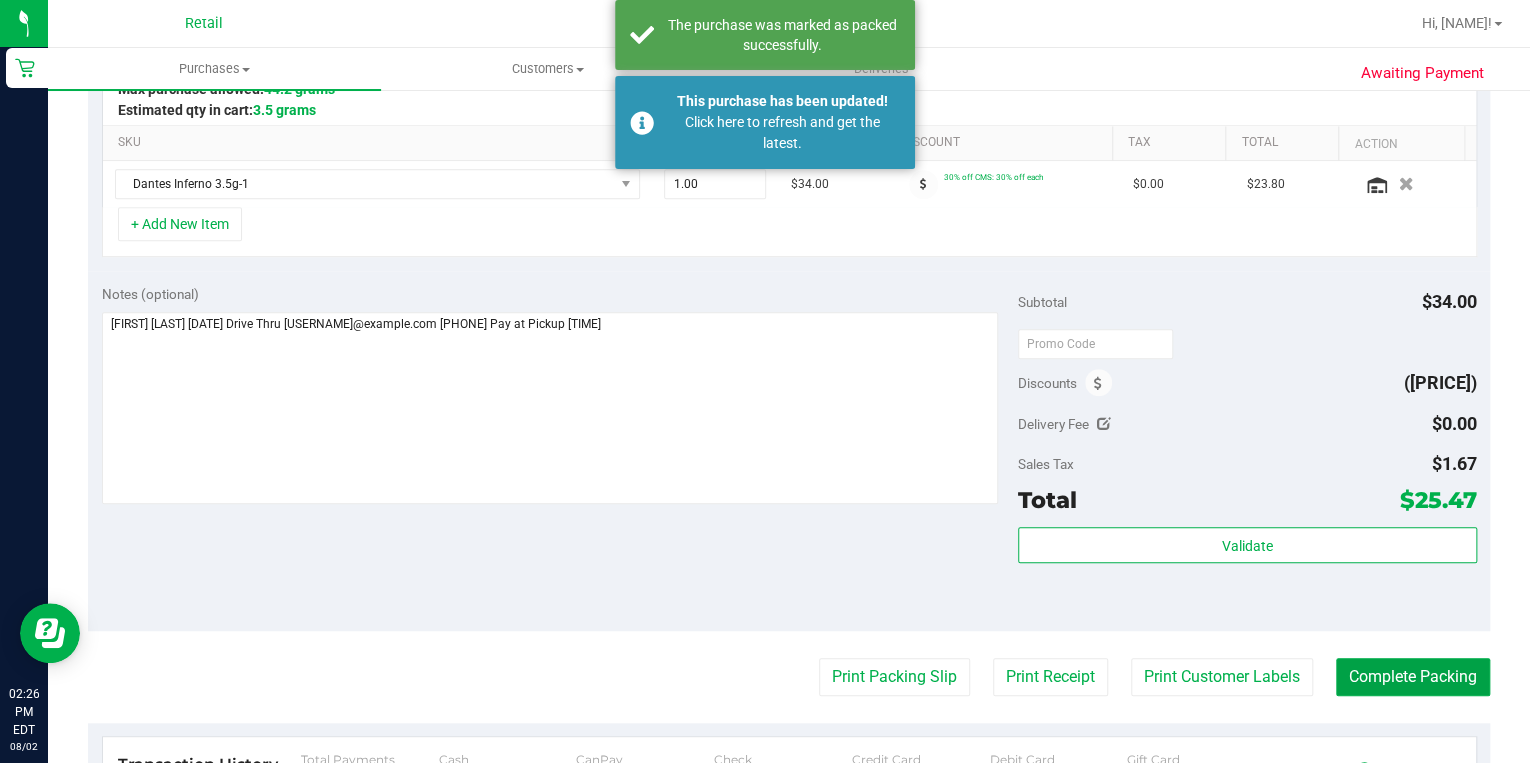 scroll, scrollTop: 320, scrollLeft: 0, axis: vertical 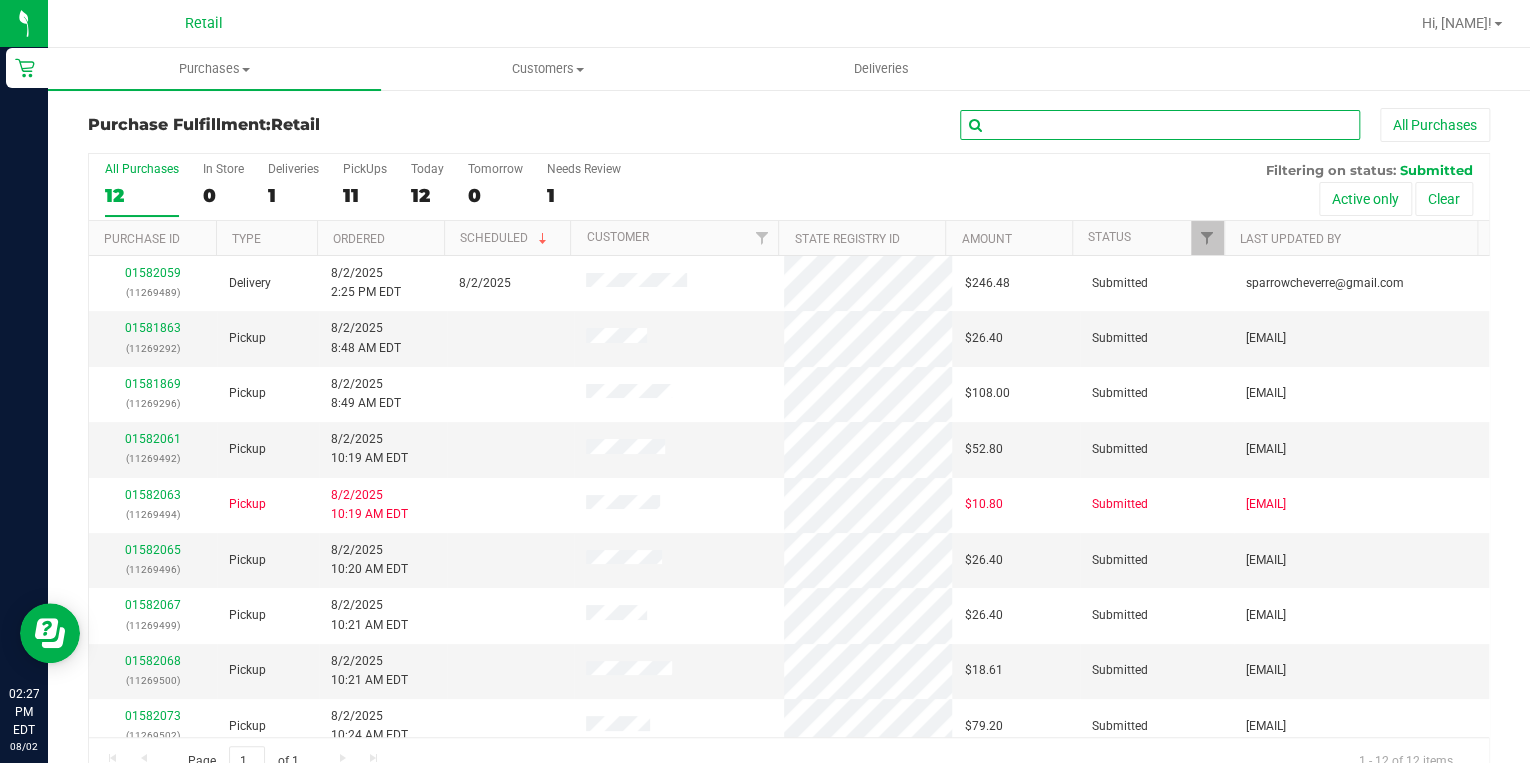 click at bounding box center (1160, 125) 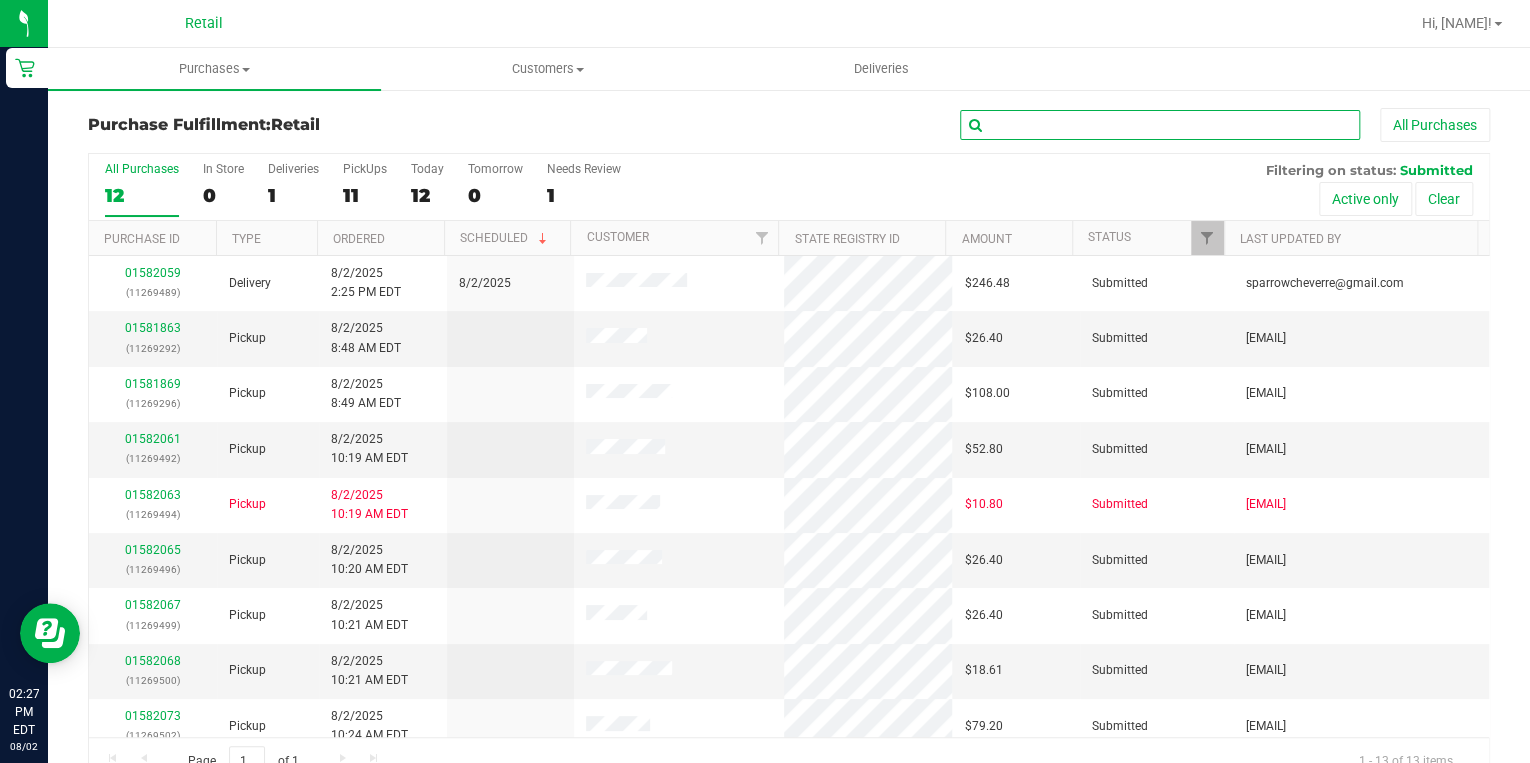 click at bounding box center (1160, 125) 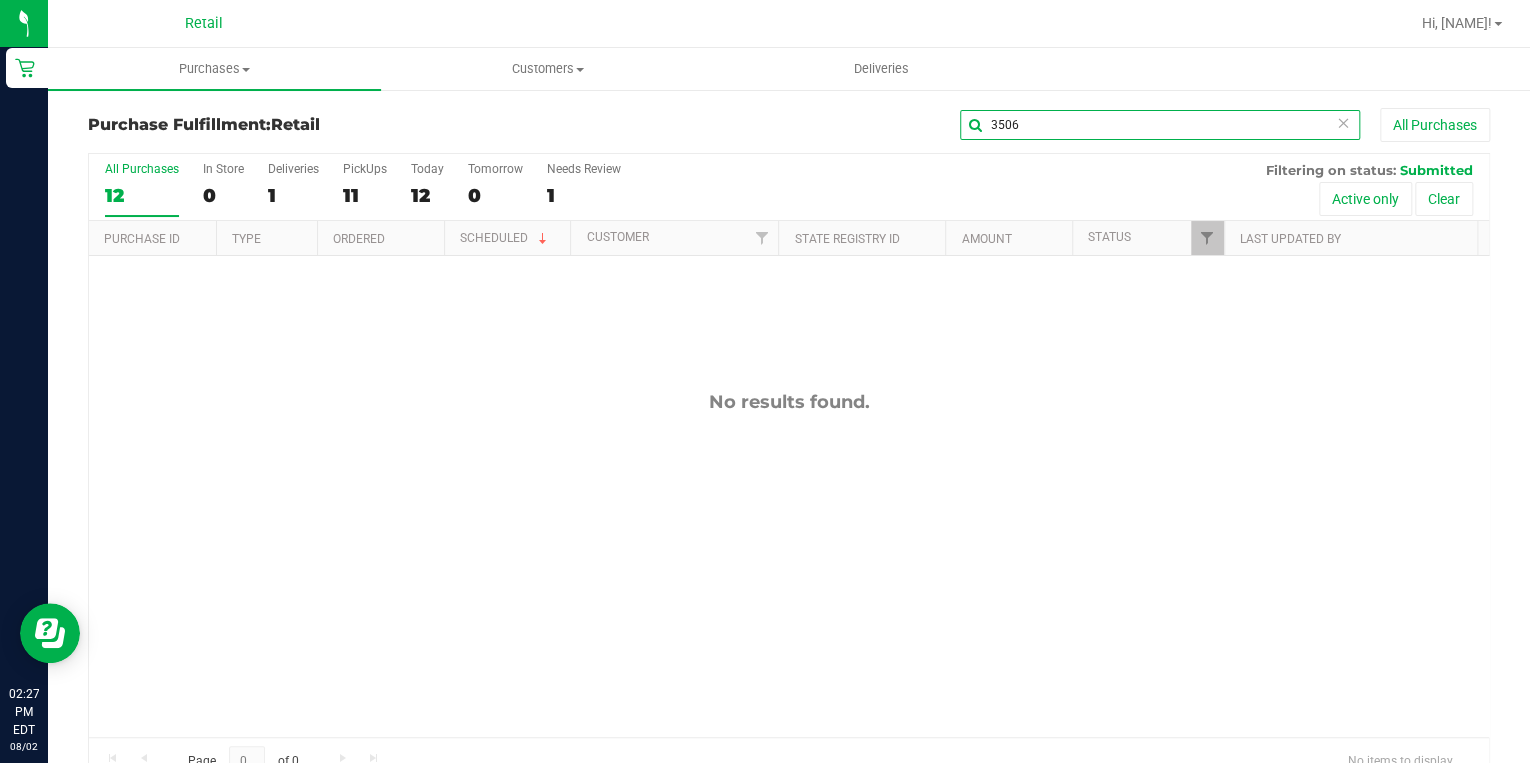 click on "3506" at bounding box center (1160, 125) 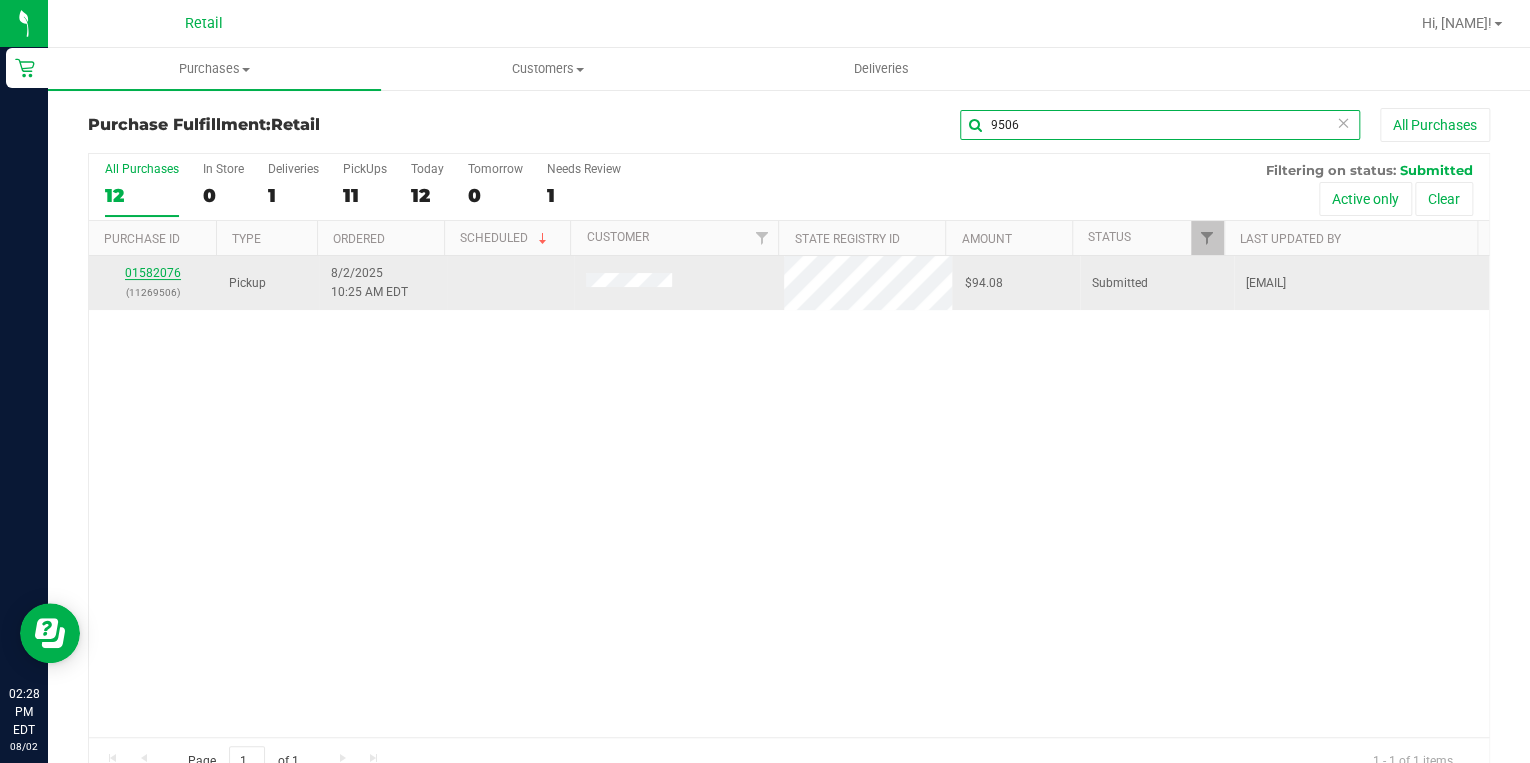 type on "9506" 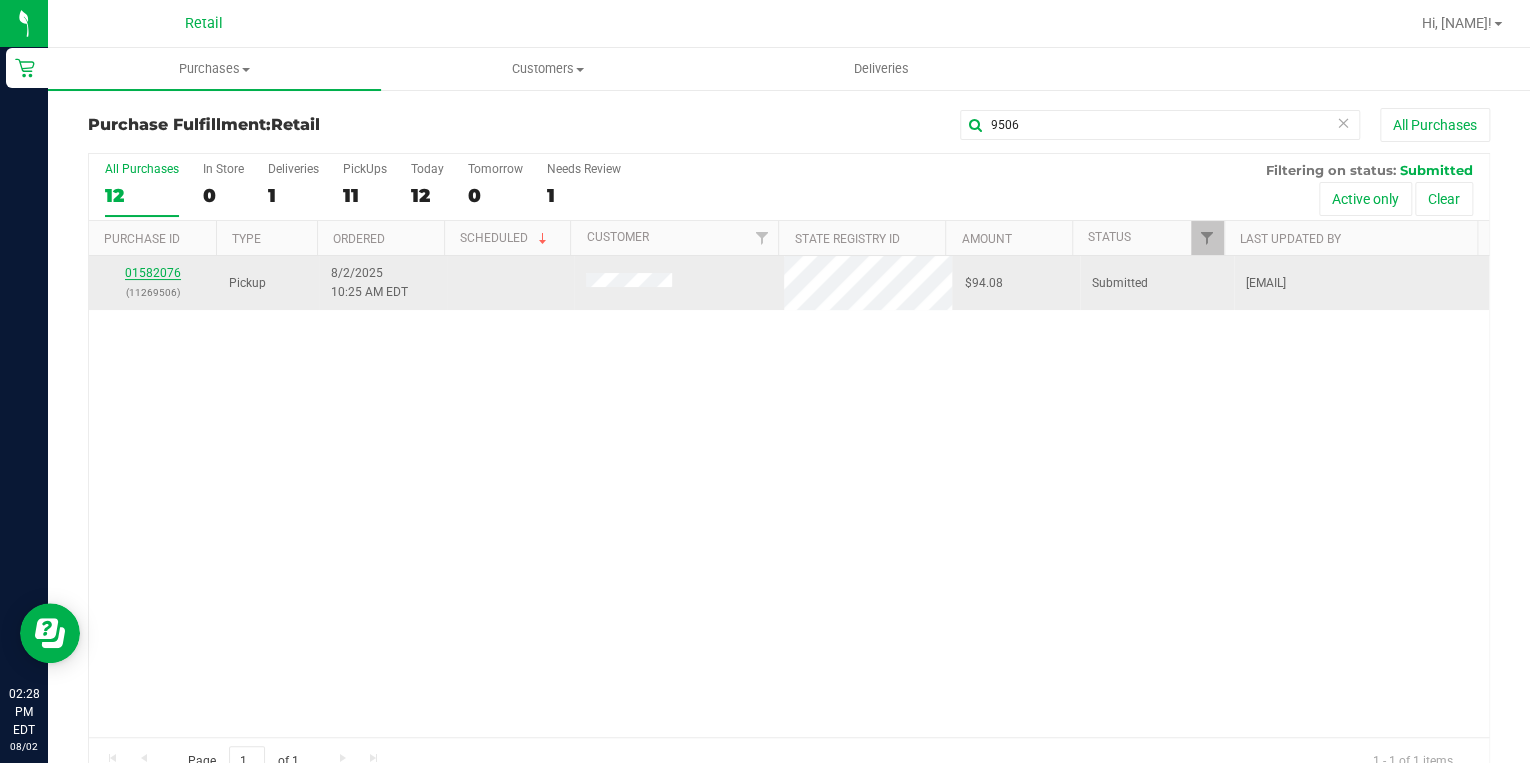 click on "01582076" at bounding box center [153, 273] 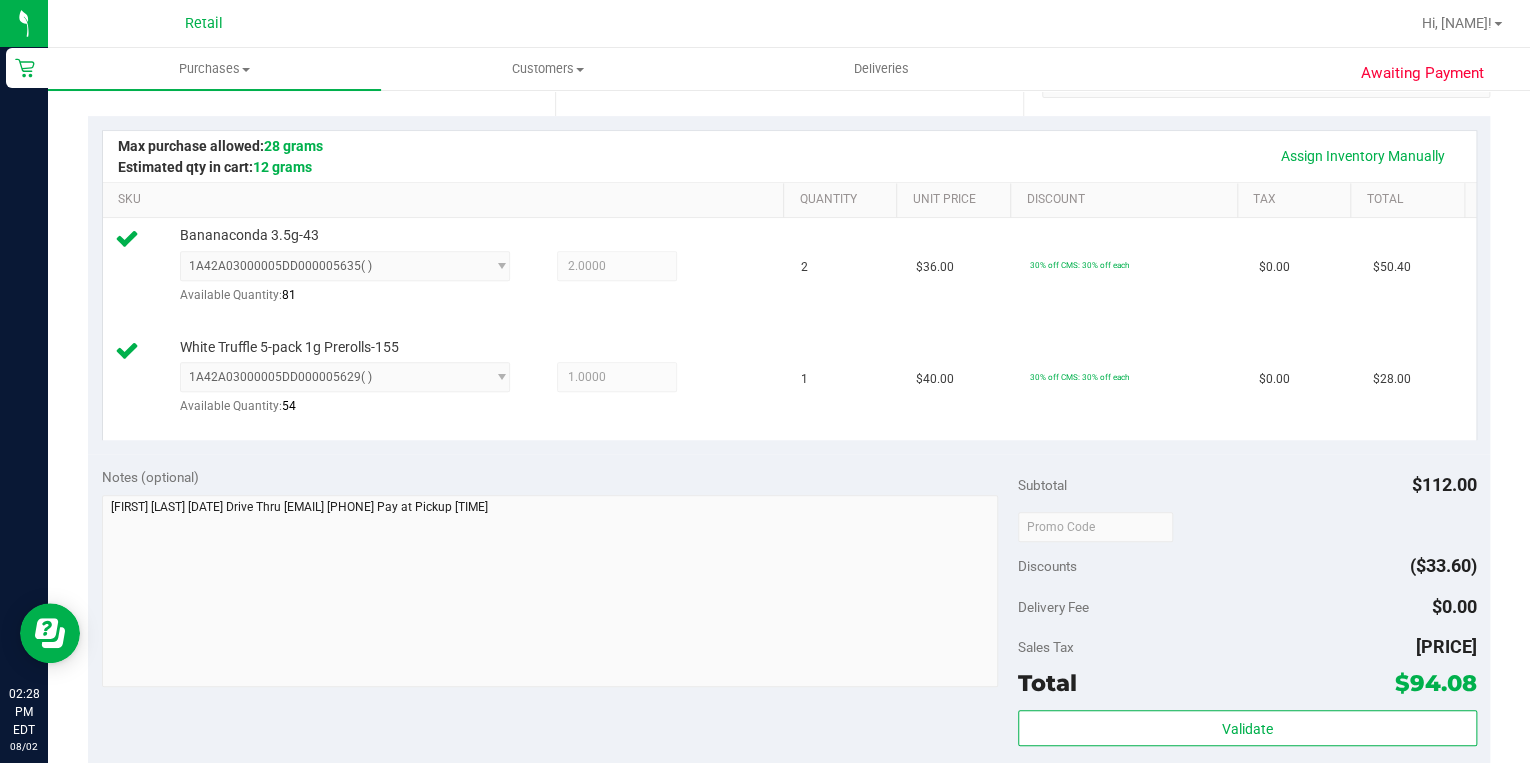 scroll, scrollTop: 640, scrollLeft: 0, axis: vertical 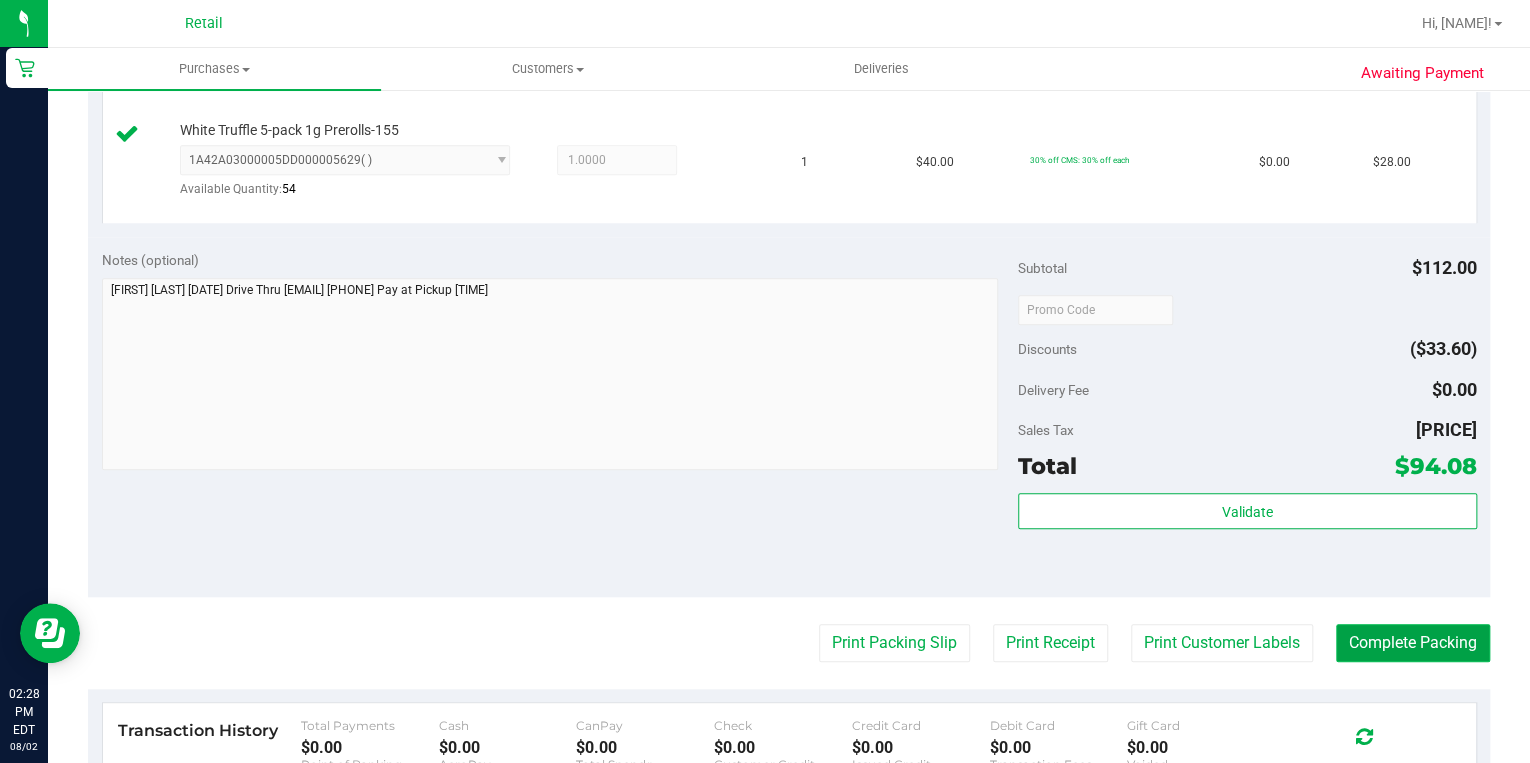 click on "Complete Packing" at bounding box center (1413, 643) 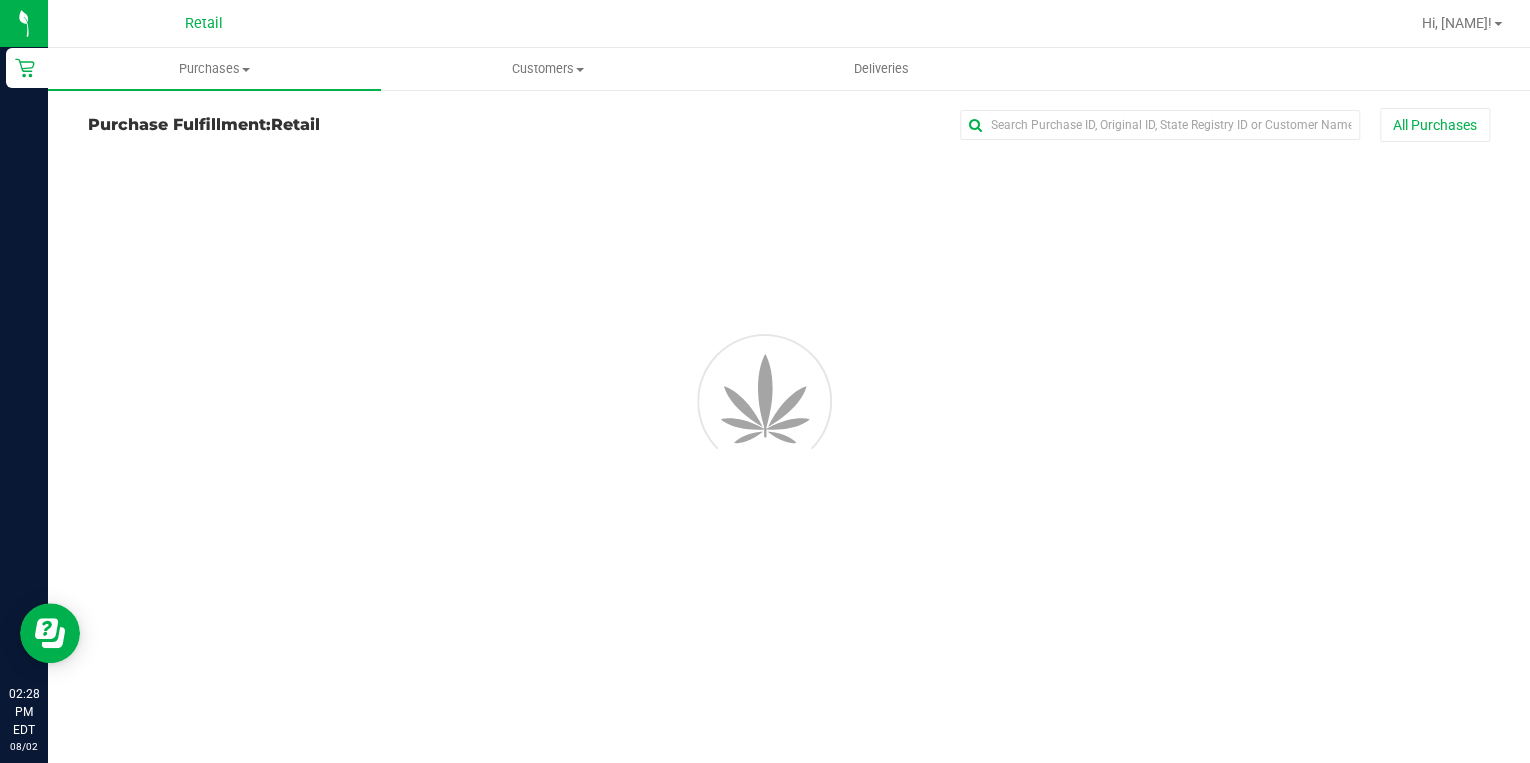scroll, scrollTop: 0, scrollLeft: 0, axis: both 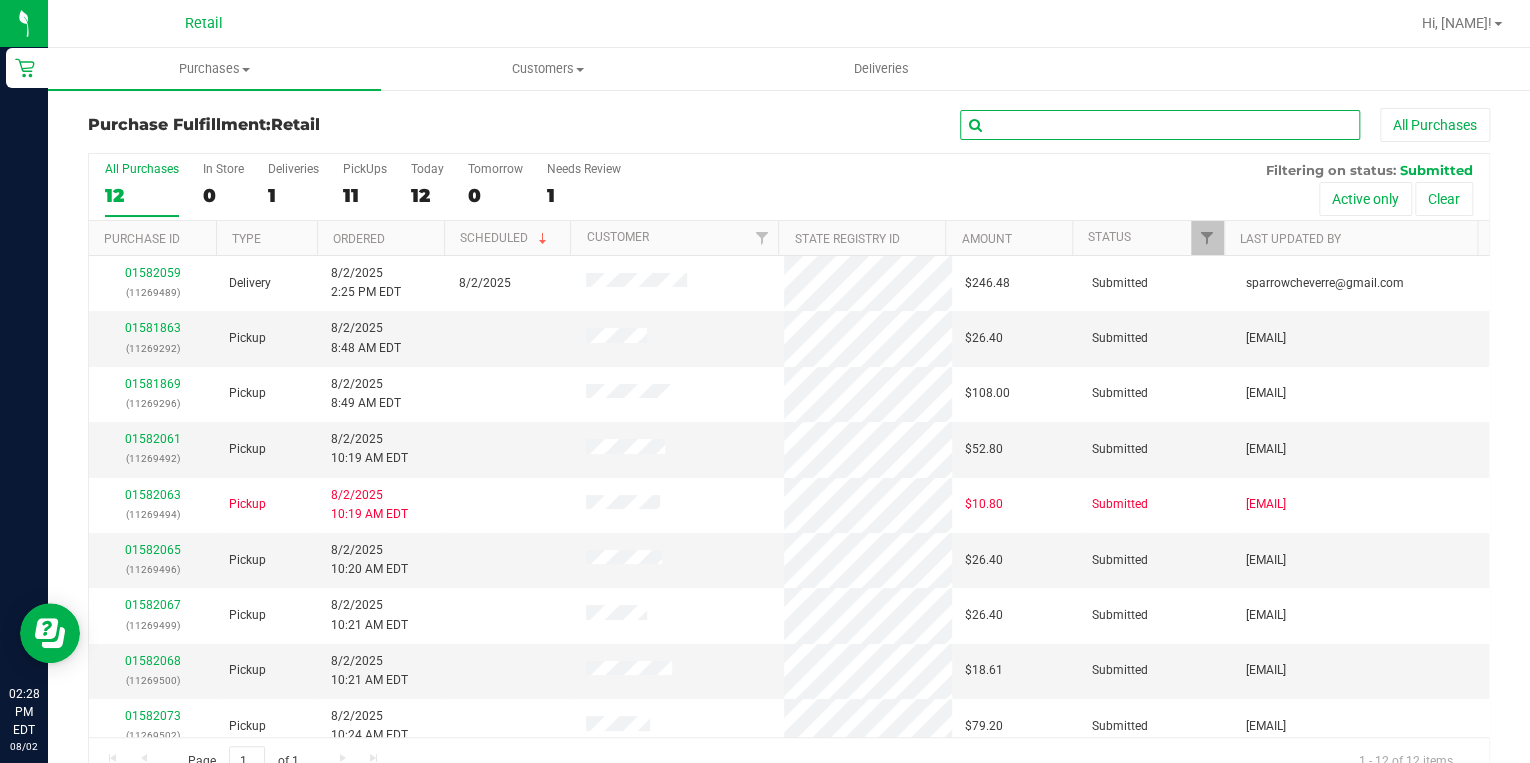 click at bounding box center (1160, 125) 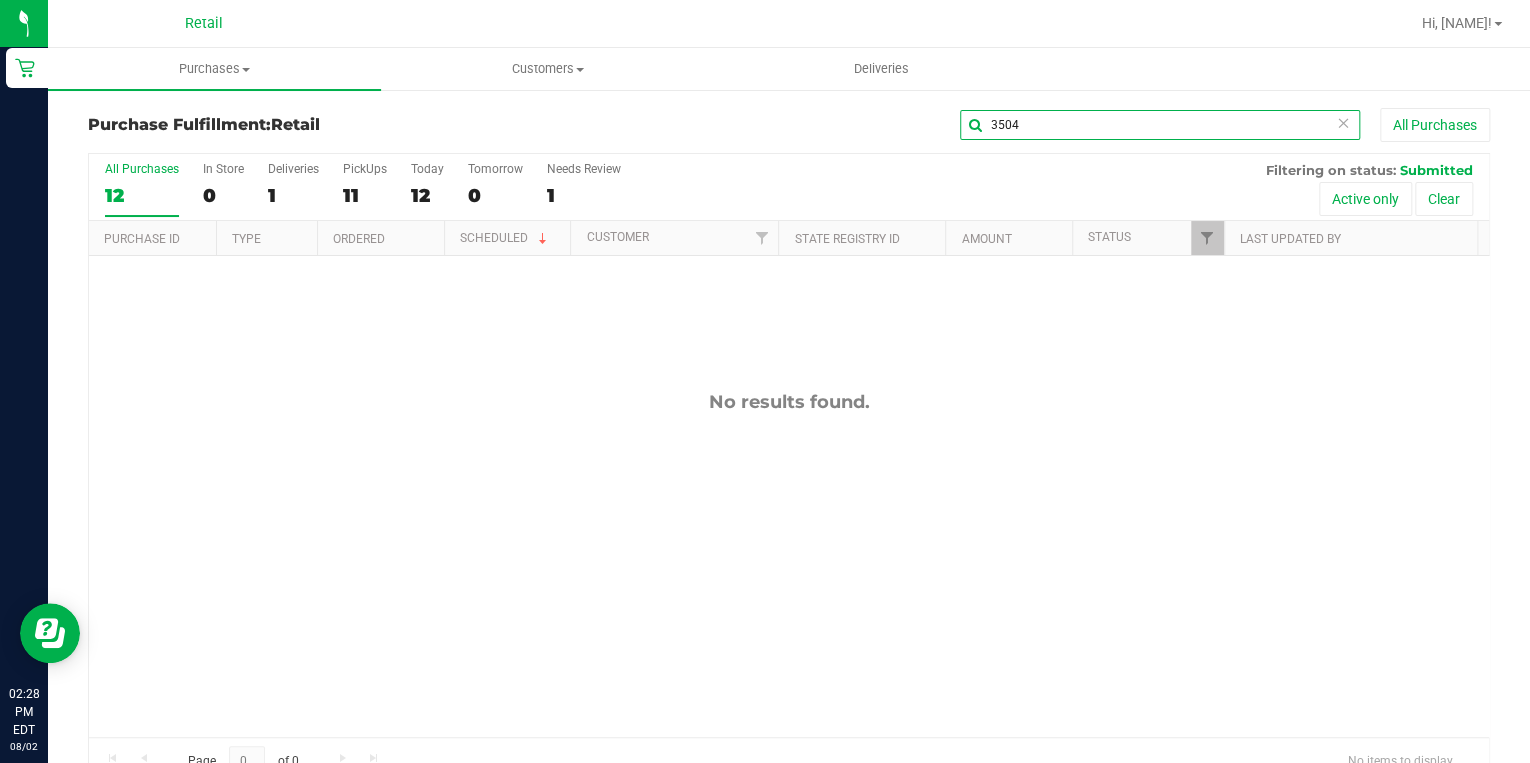 click on "3504" at bounding box center [1160, 125] 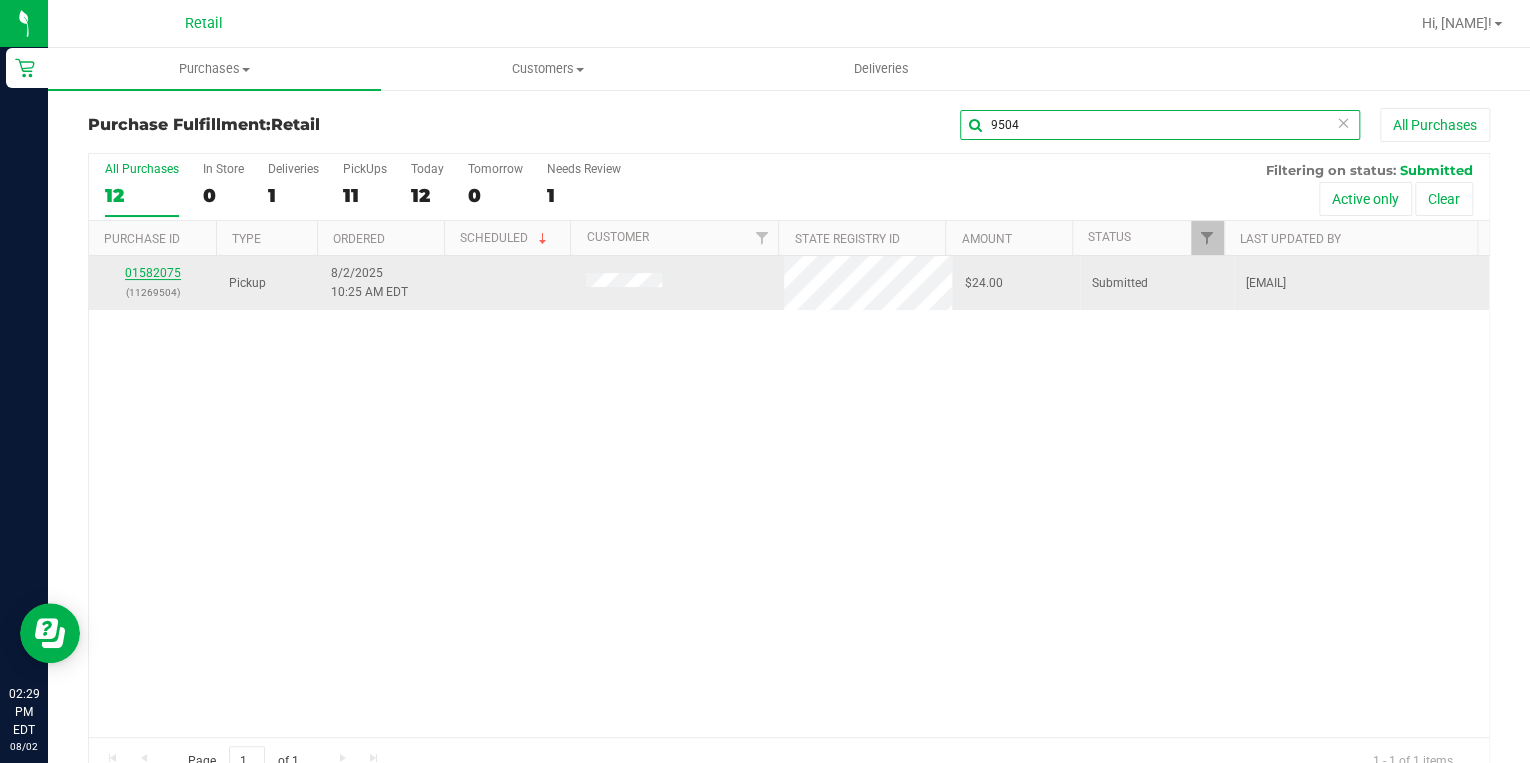 type on "9504" 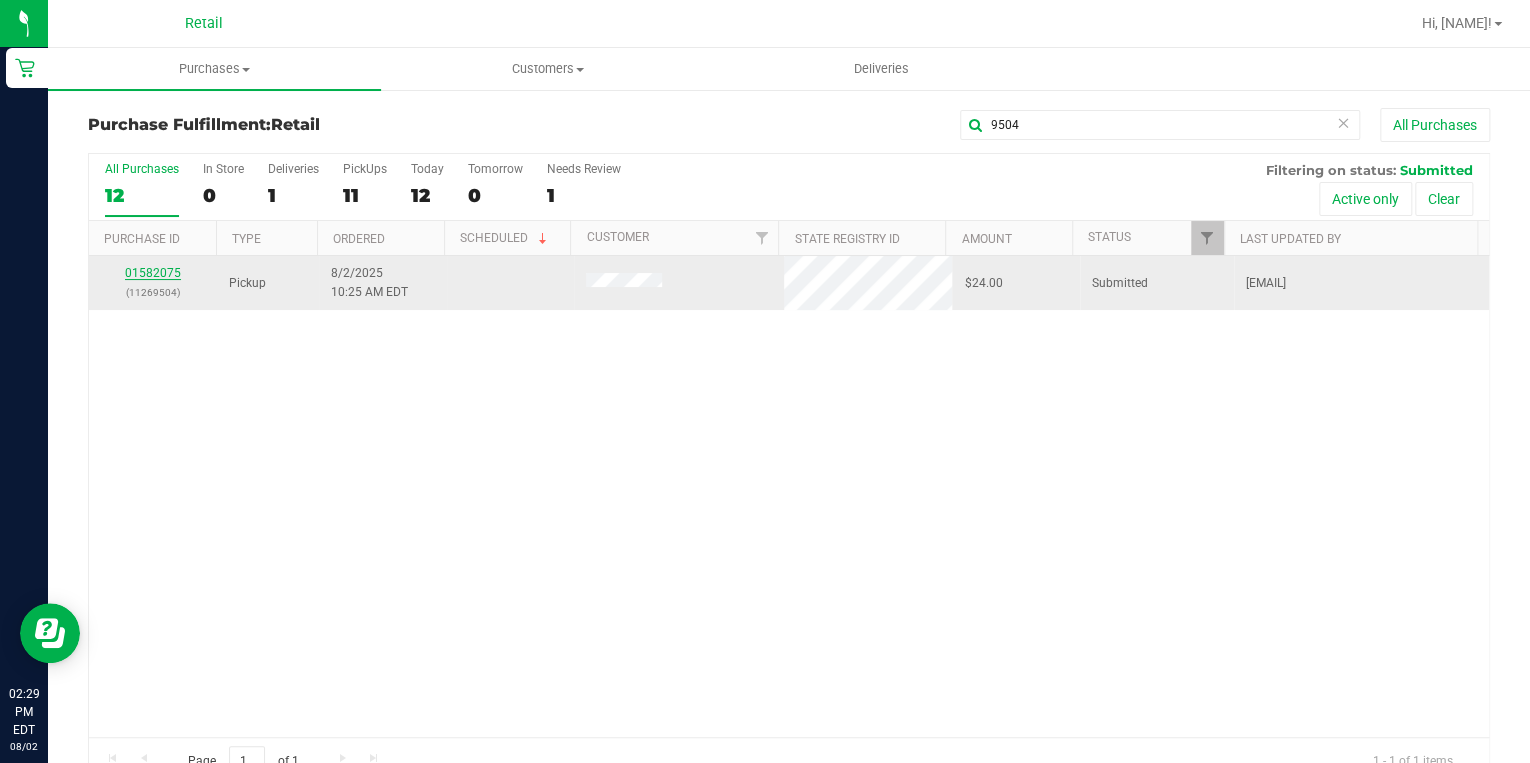 click on "01582075" at bounding box center [153, 273] 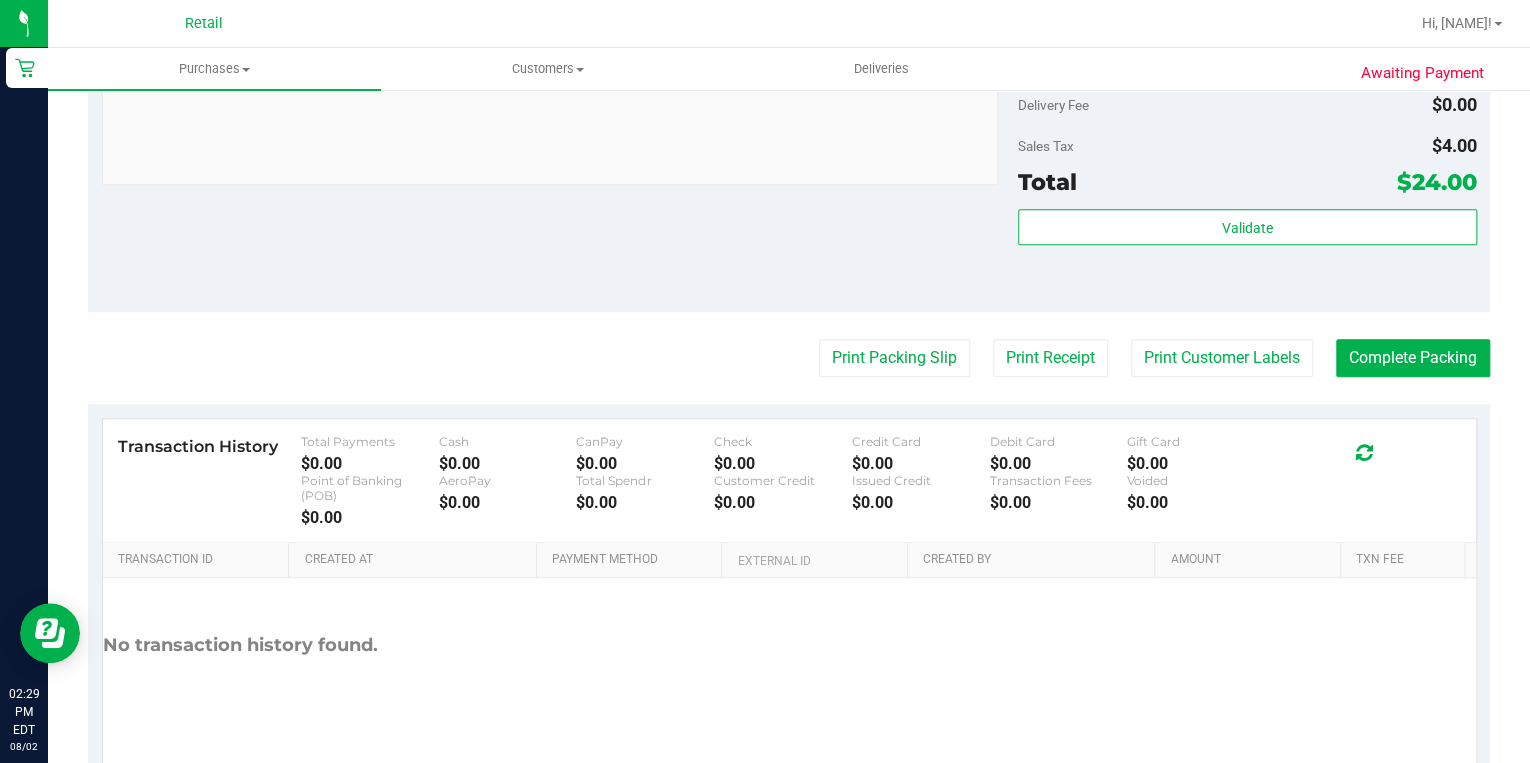 scroll, scrollTop: 1000, scrollLeft: 0, axis: vertical 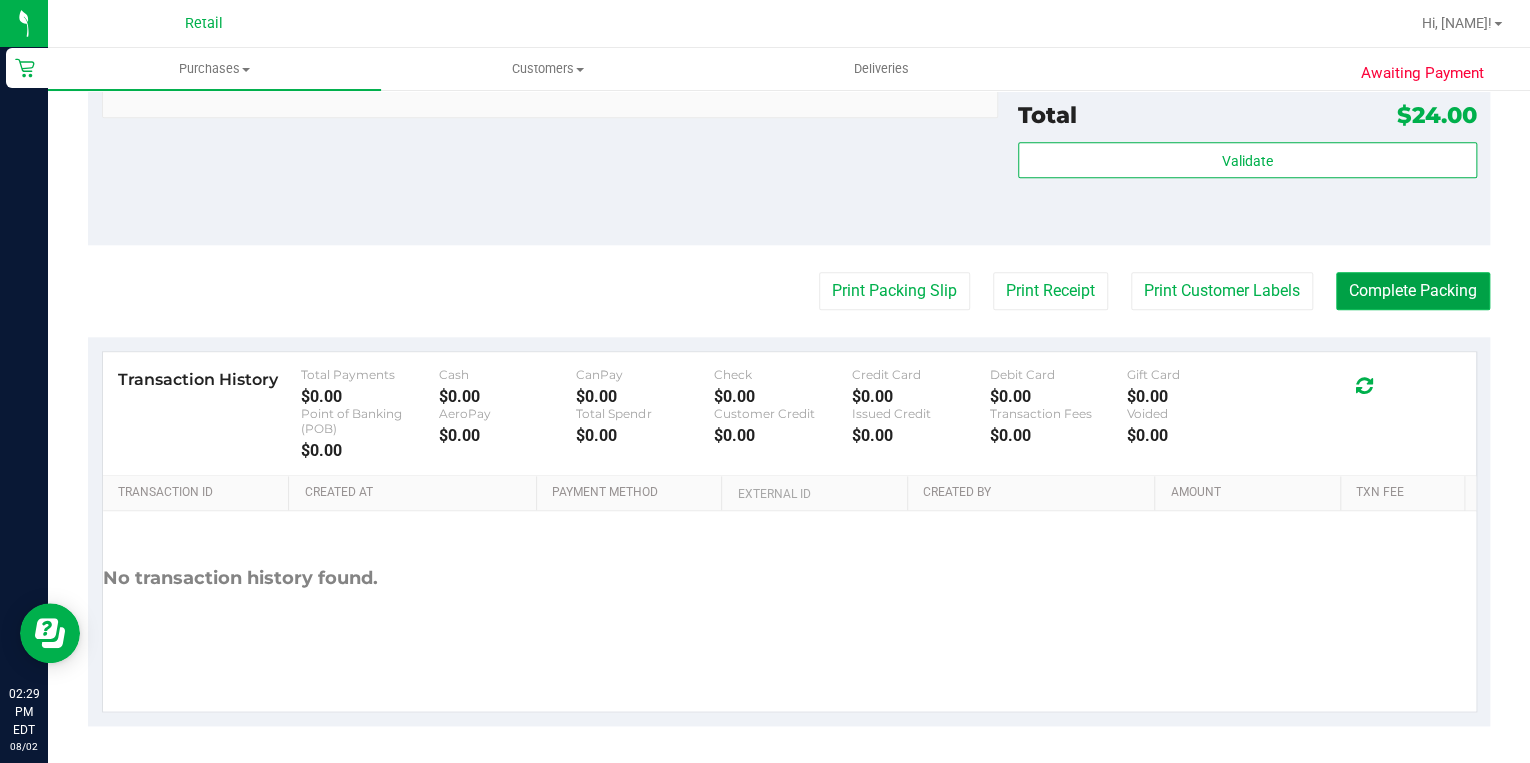 click on "Complete Packing" at bounding box center (1413, 291) 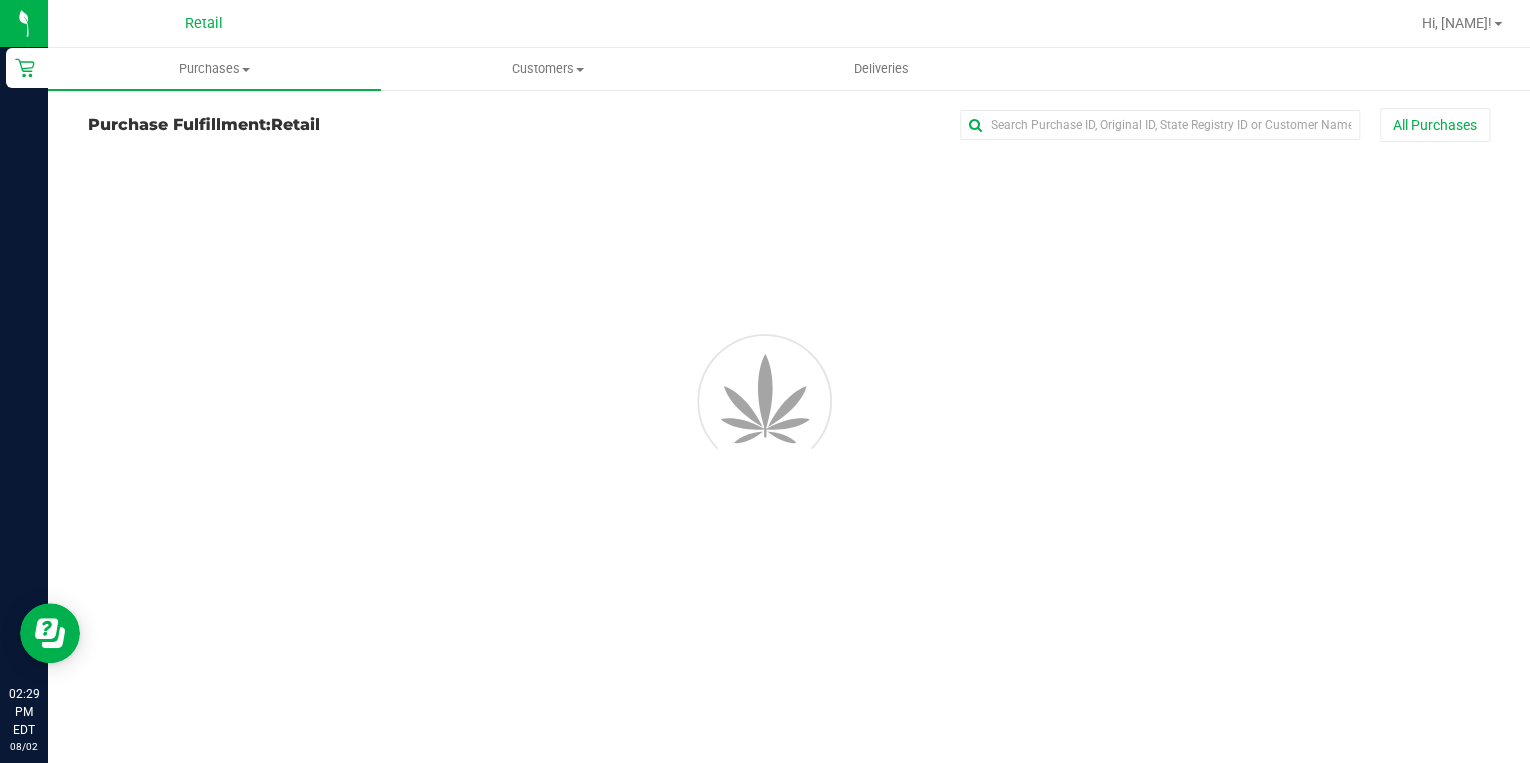 scroll, scrollTop: 0, scrollLeft: 0, axis: both 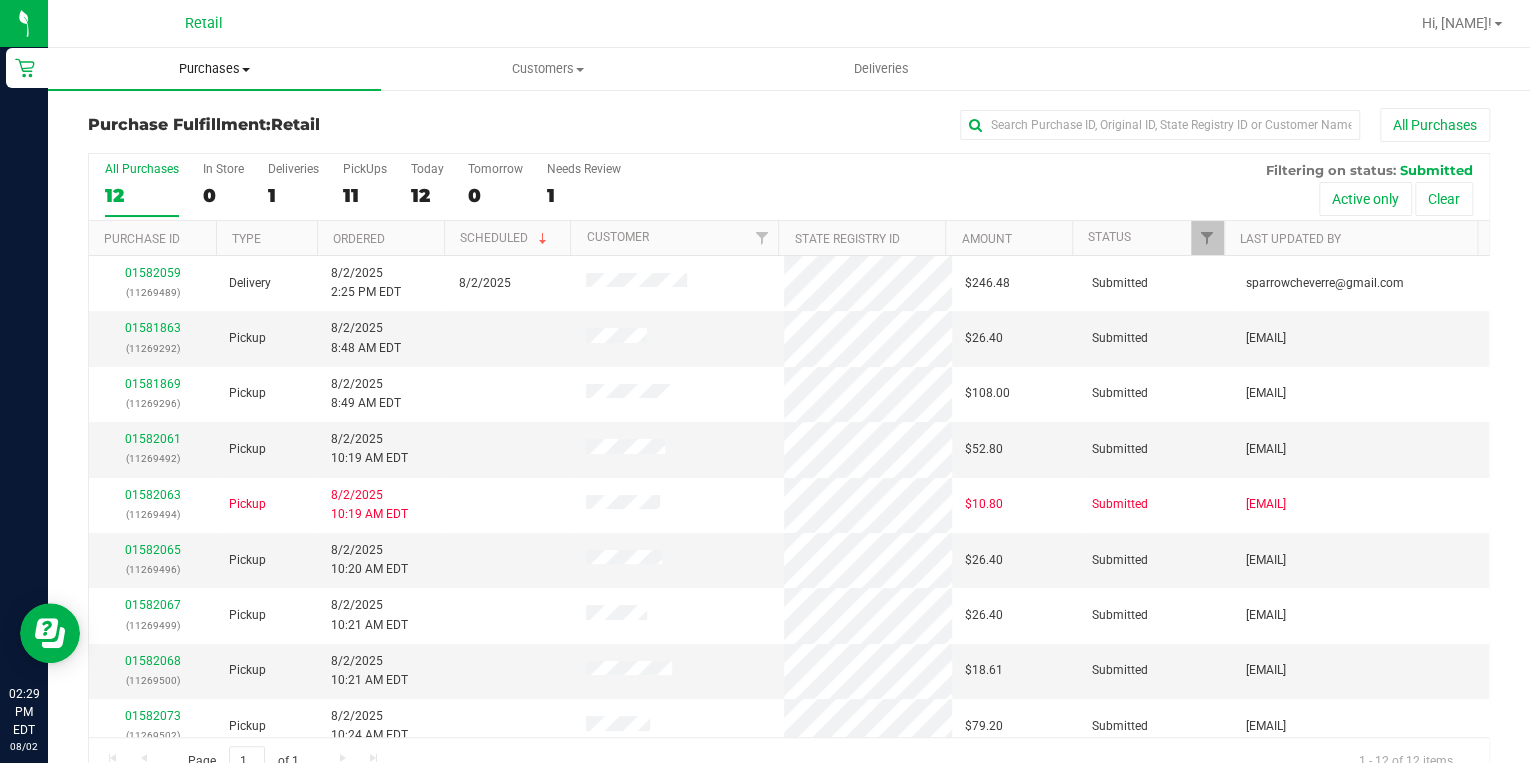 click on "Purchases" at bounding box center [214, 69] 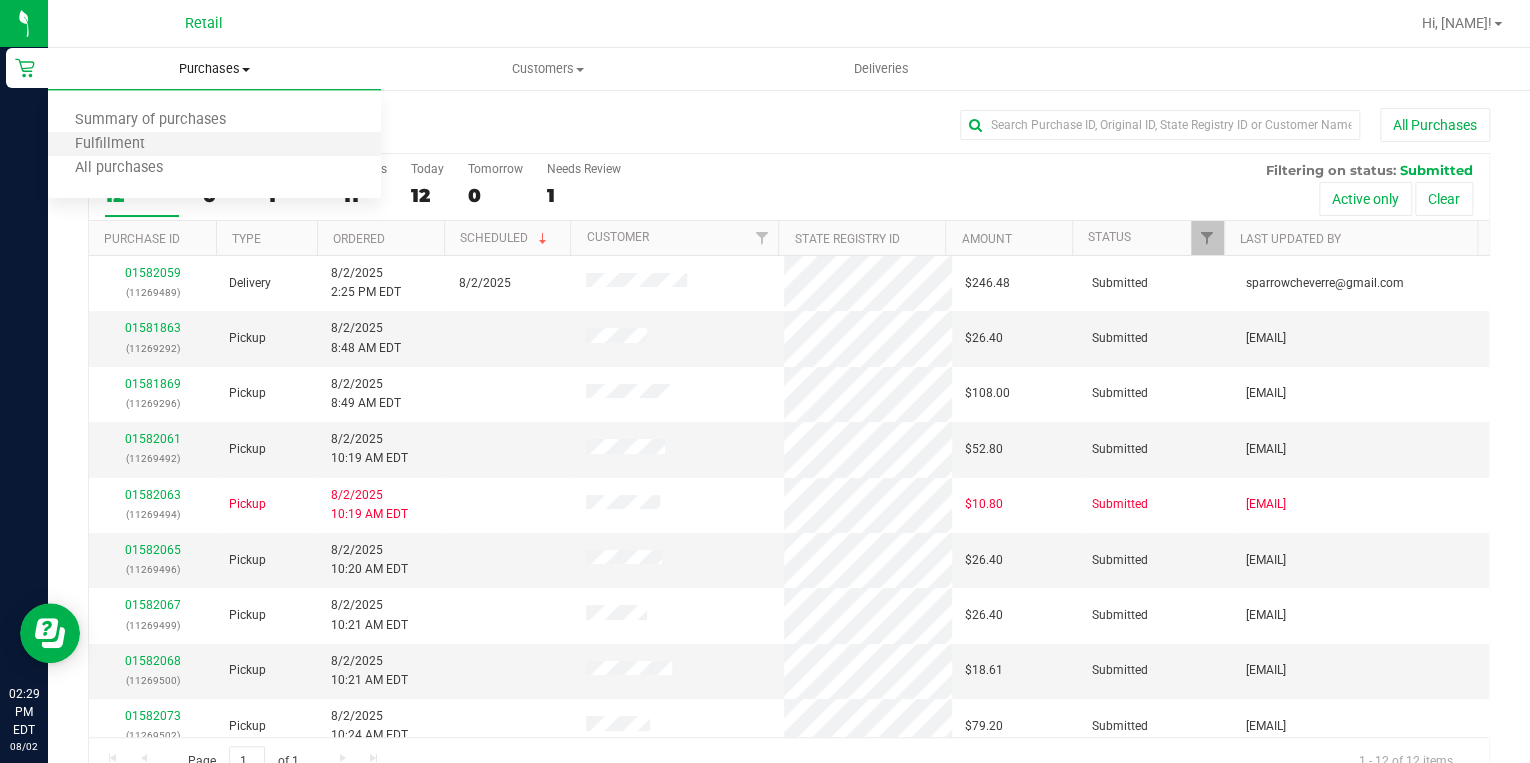 click on "Fulfillment" at bounding box center (214, 145) 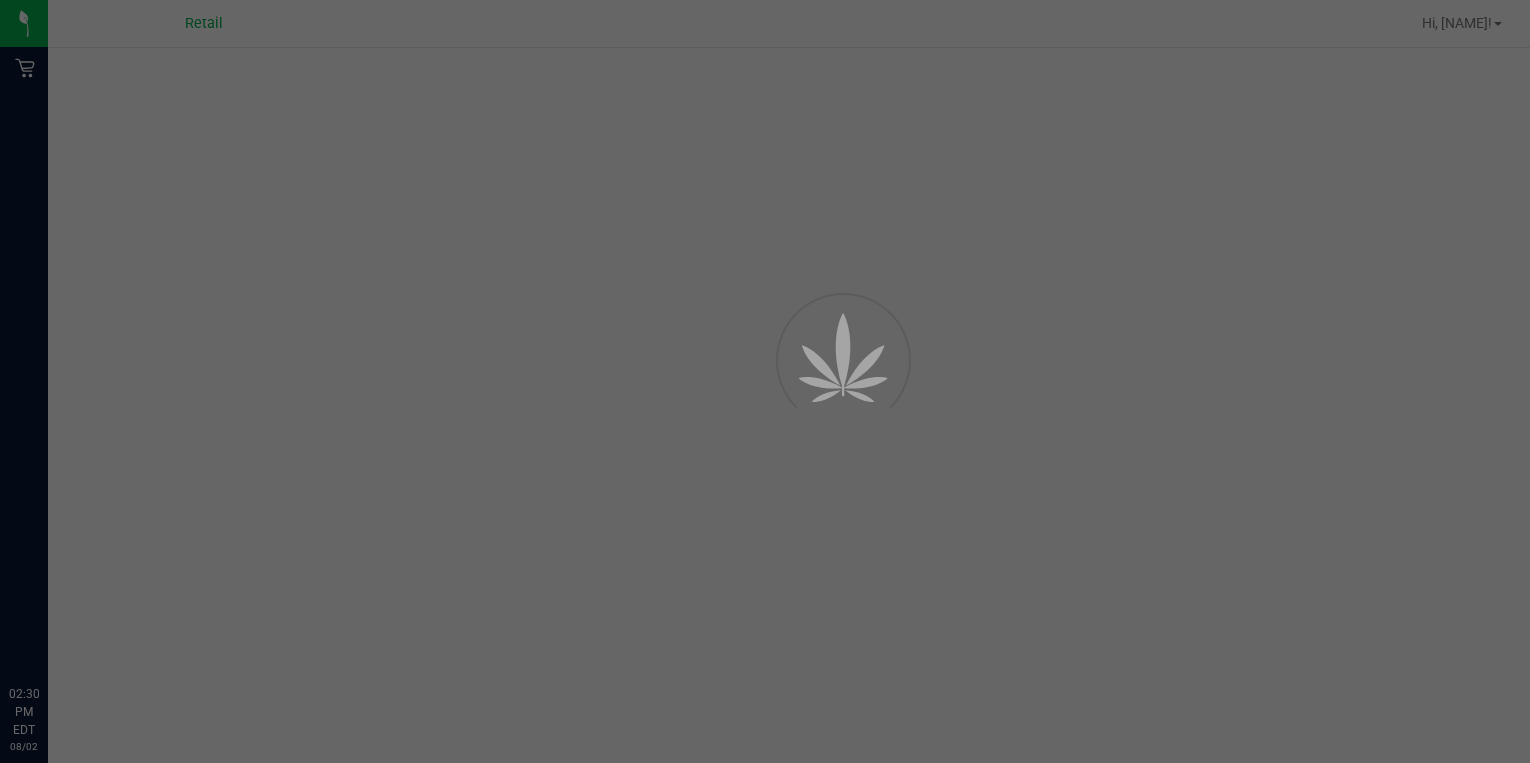 scroll, scrollTop: 0, scrollLeft: 0, axis: both 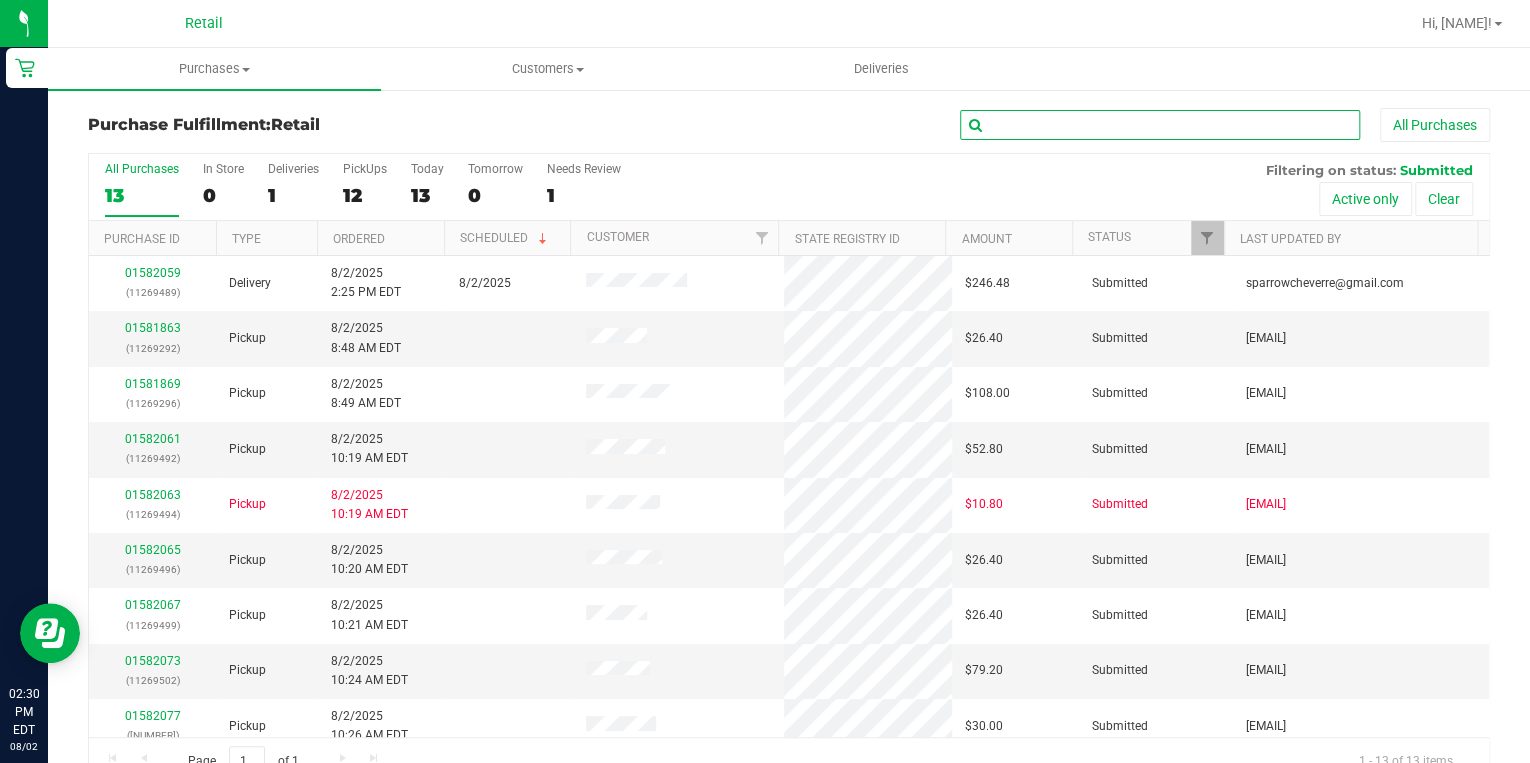 click at bounding box center (1160, 125) 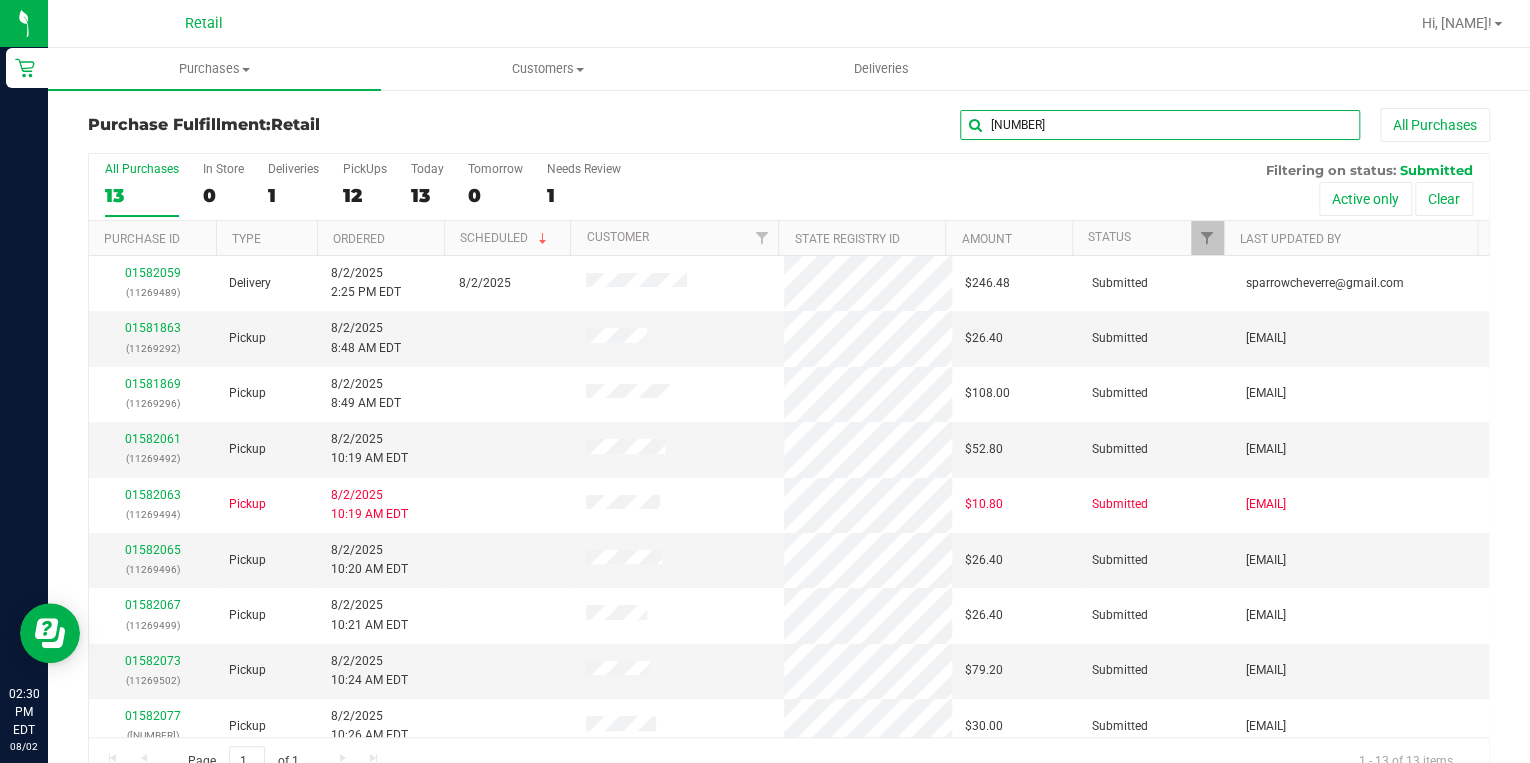 type on "9492" 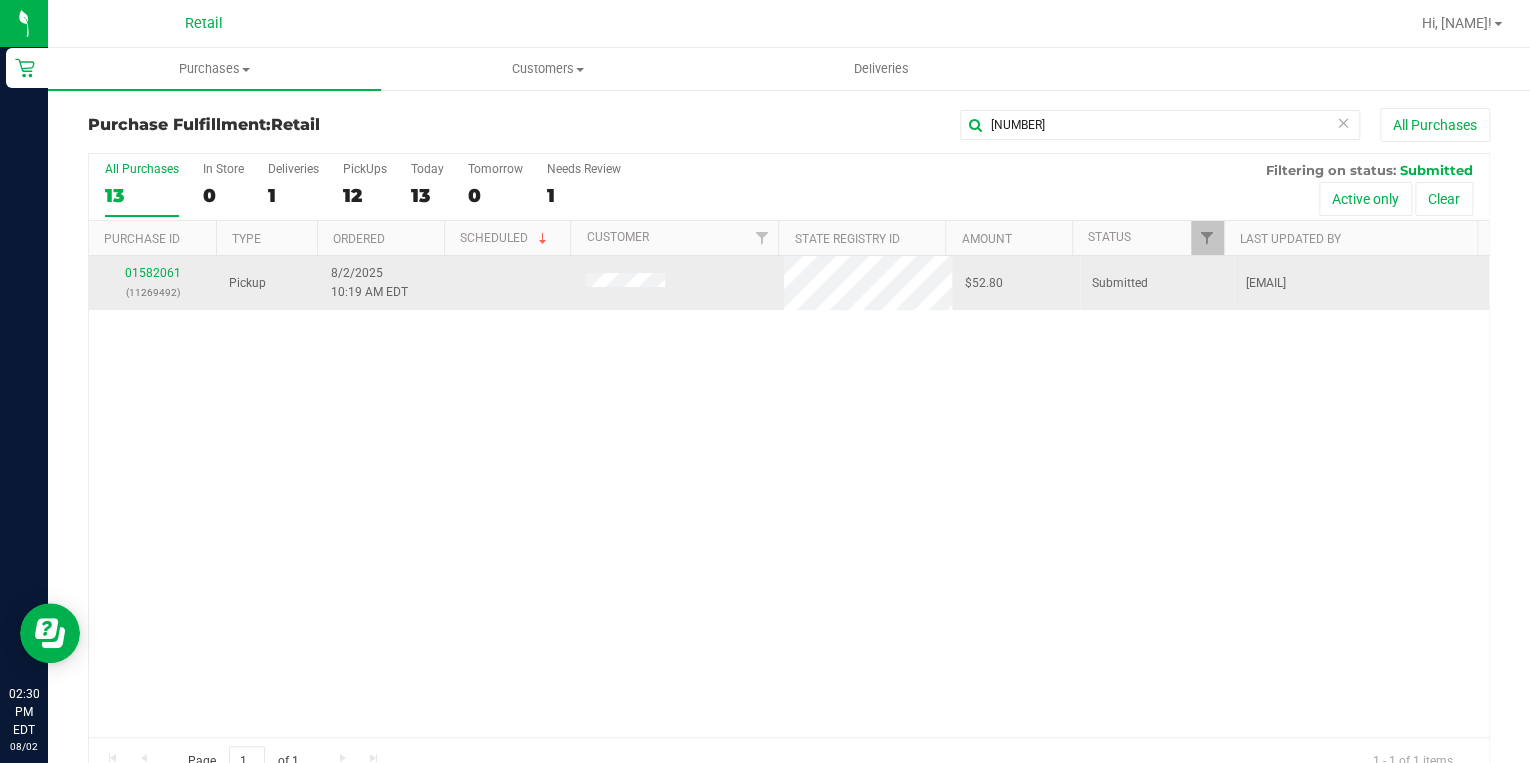 click on "01582061
(11269492)" at bounding box center (153, 283) 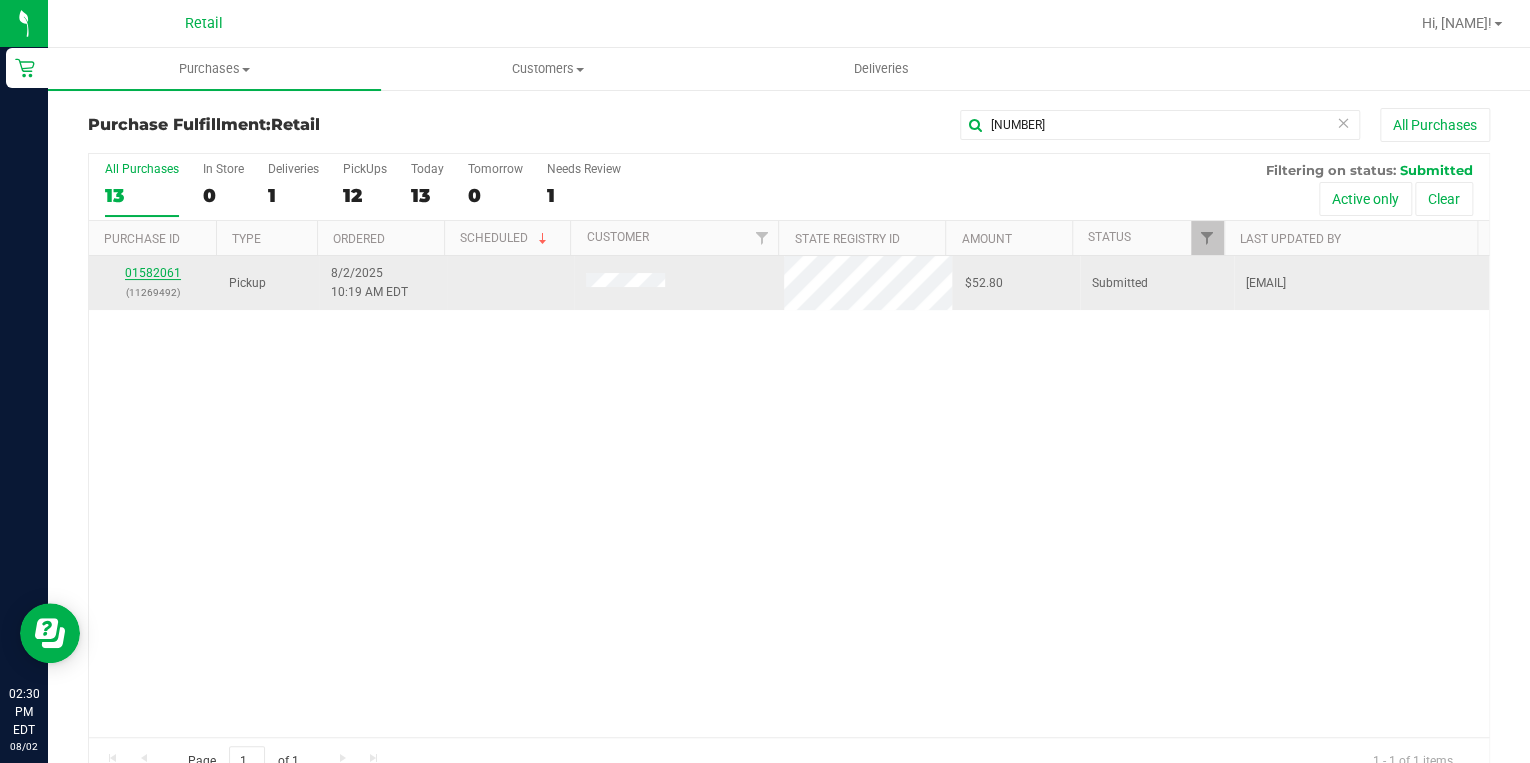 click on "01582061" at bounding box center [153, 273] 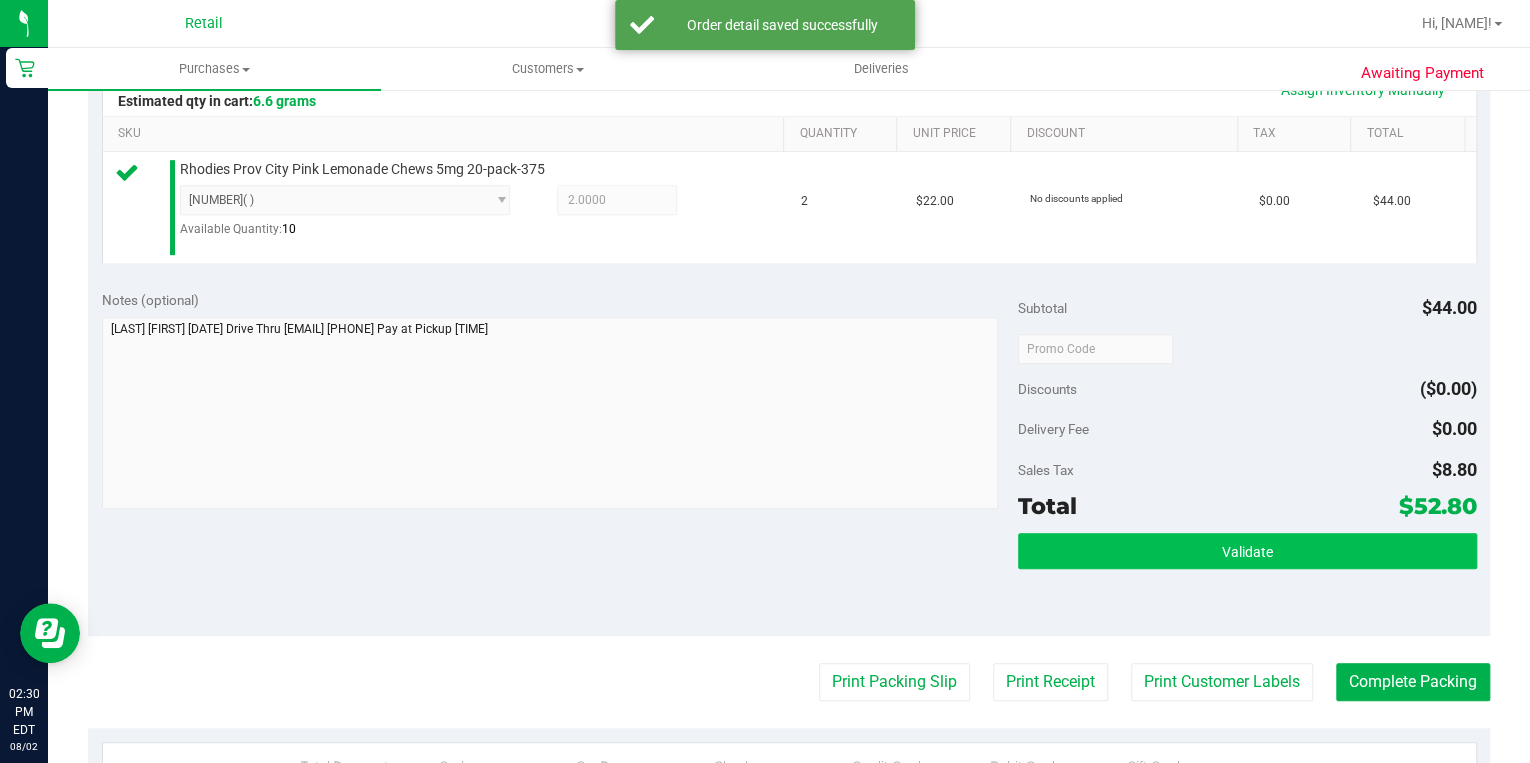 scroll, scrollTop: 560, scrollLeft: 0, axis: vertical 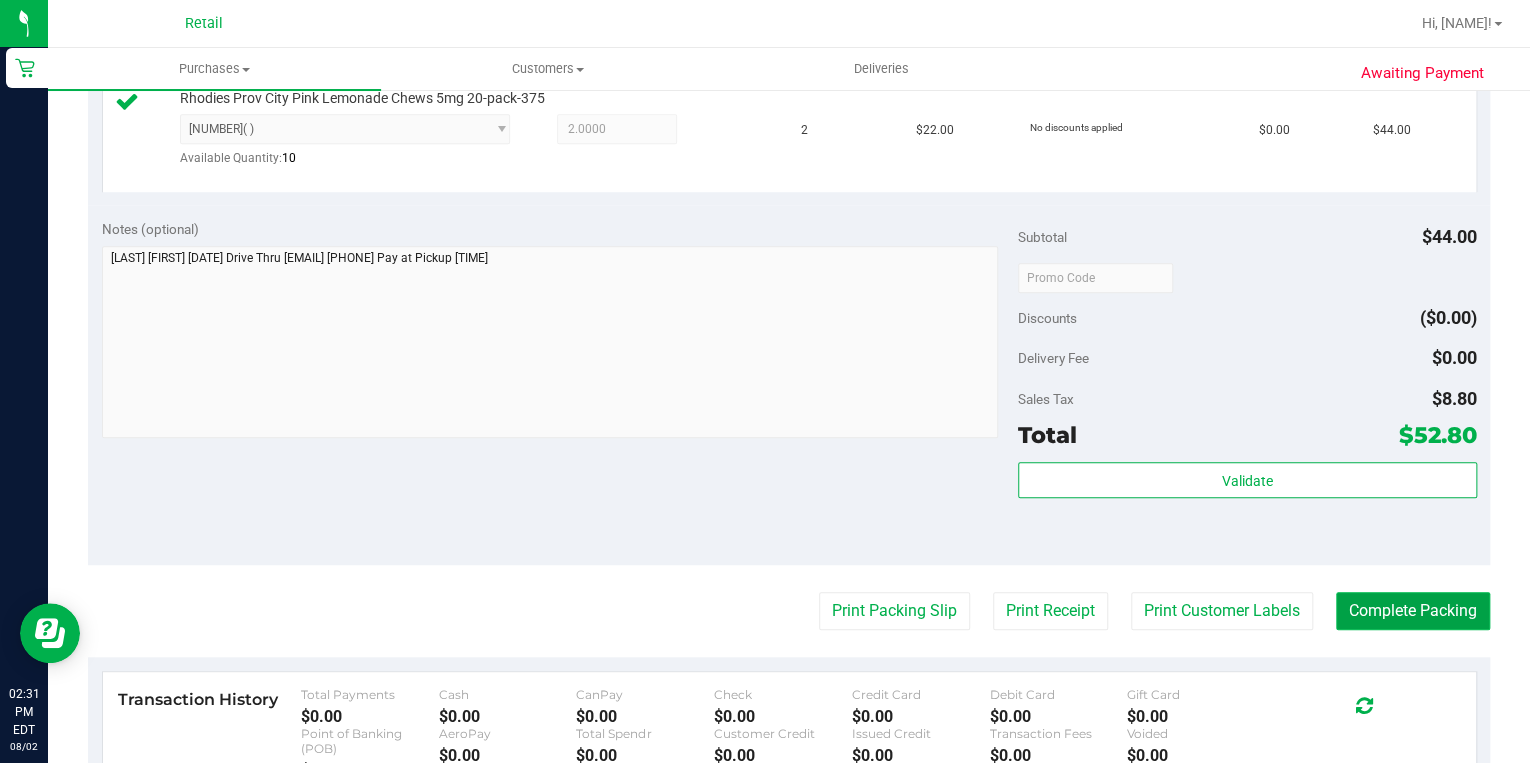 click on "Complete Packing" at bounding box center [1413, 611] 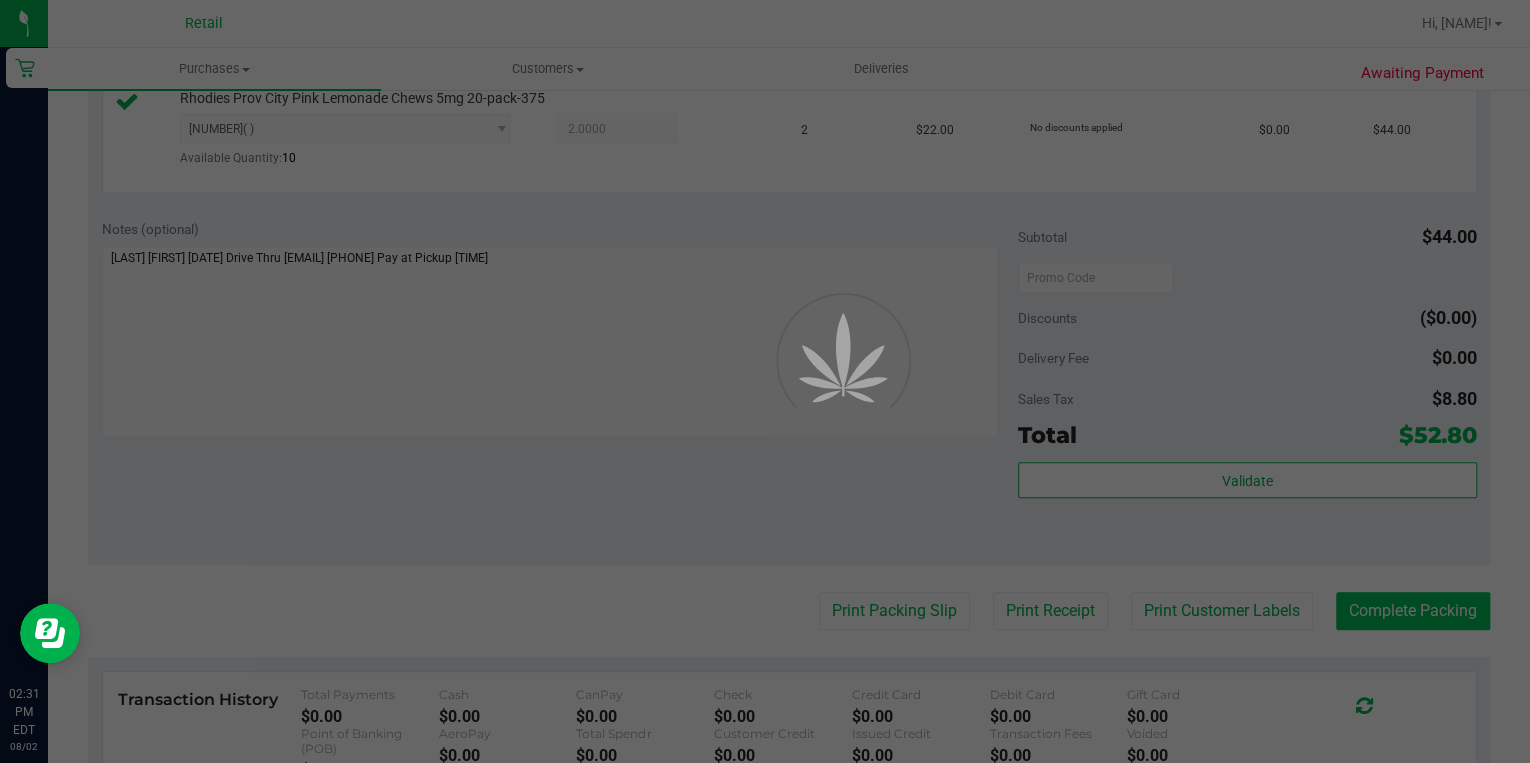 scroll, scrollTop: 0, scrollLeft: 0, axis: both 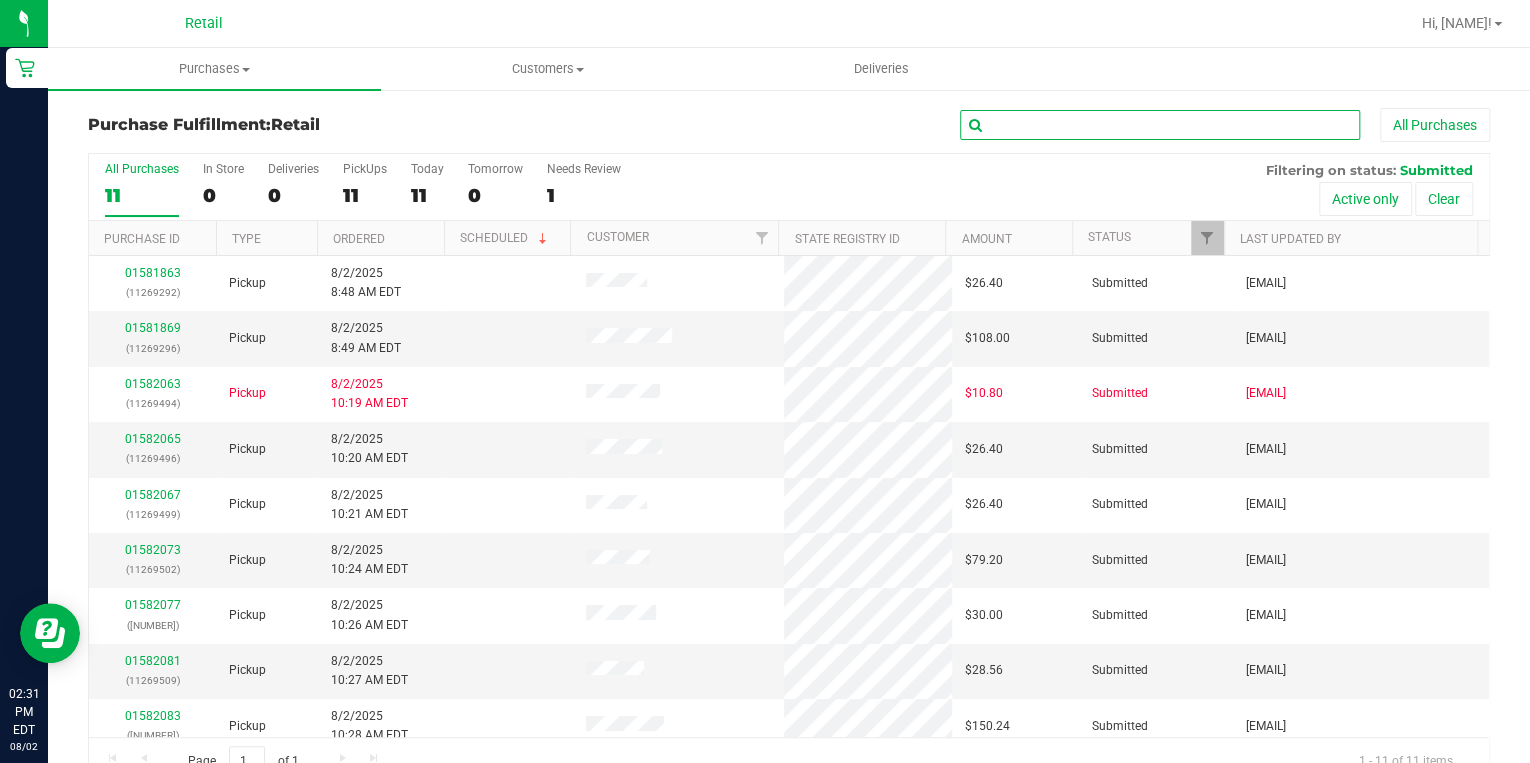 click at bounding box center [1160, 125] 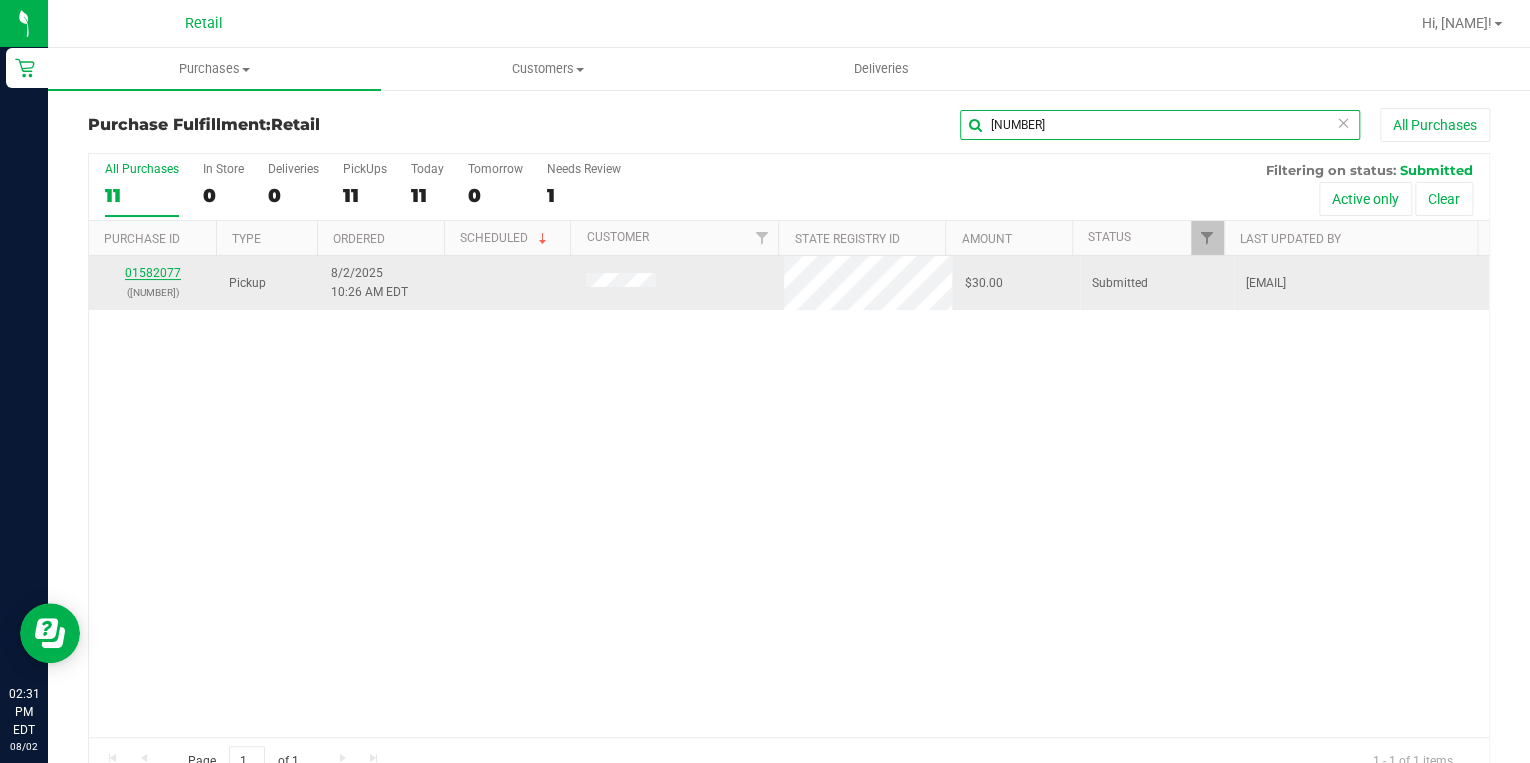 type on "9508" 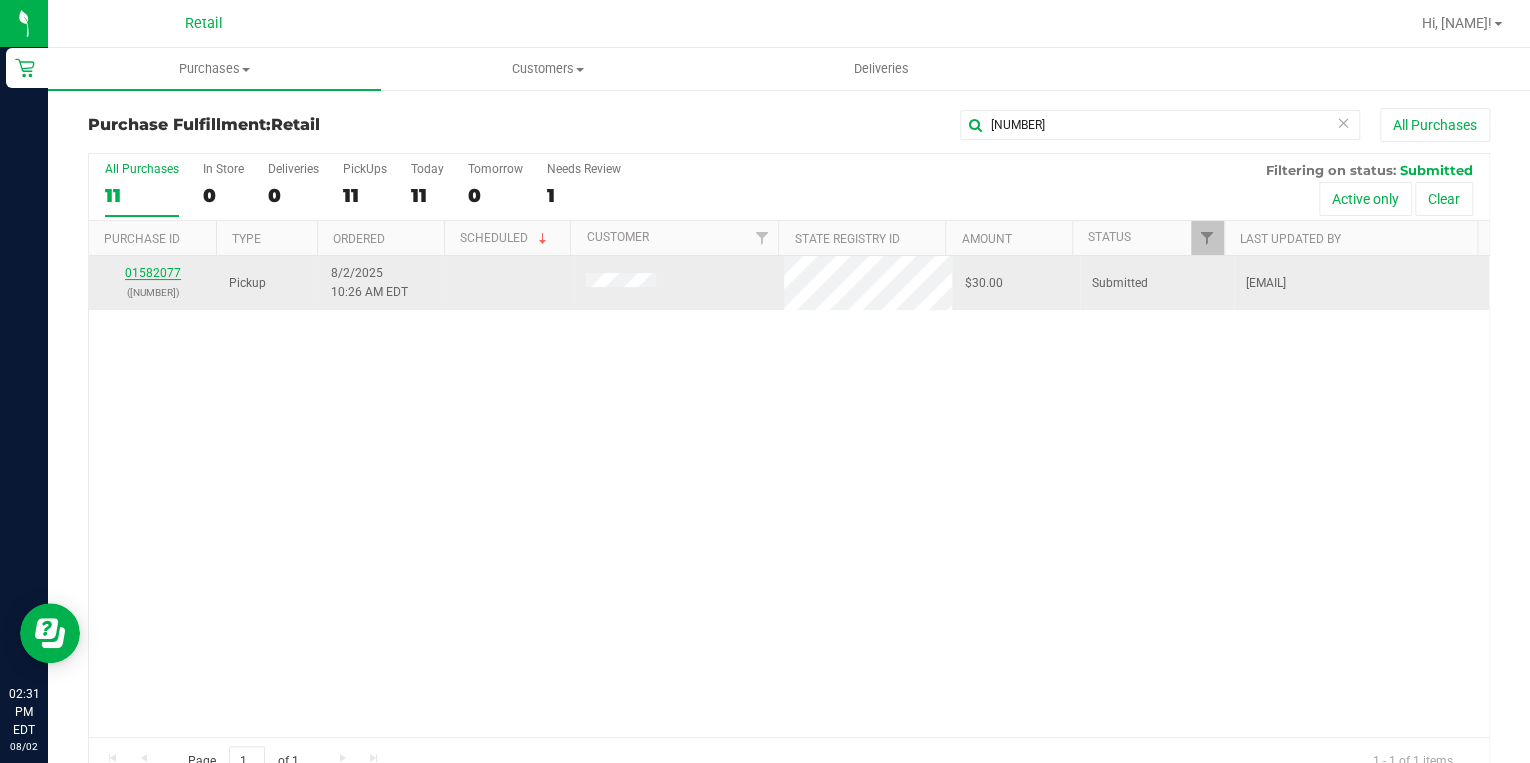 click on "01582077" at bounding box center (153, 273) 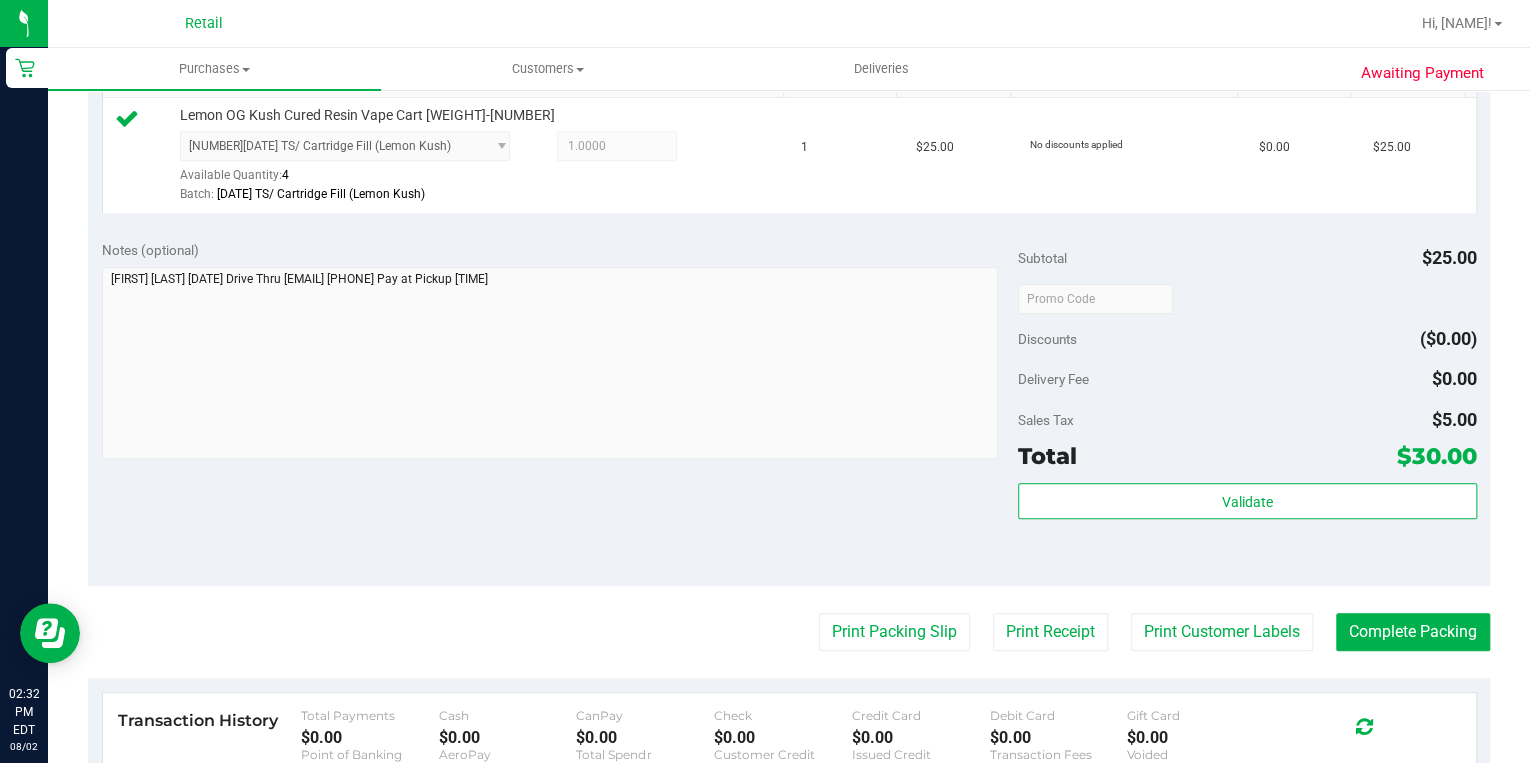 scroll, scrollTop: 560, scrollLeft: 0, axis: vertical 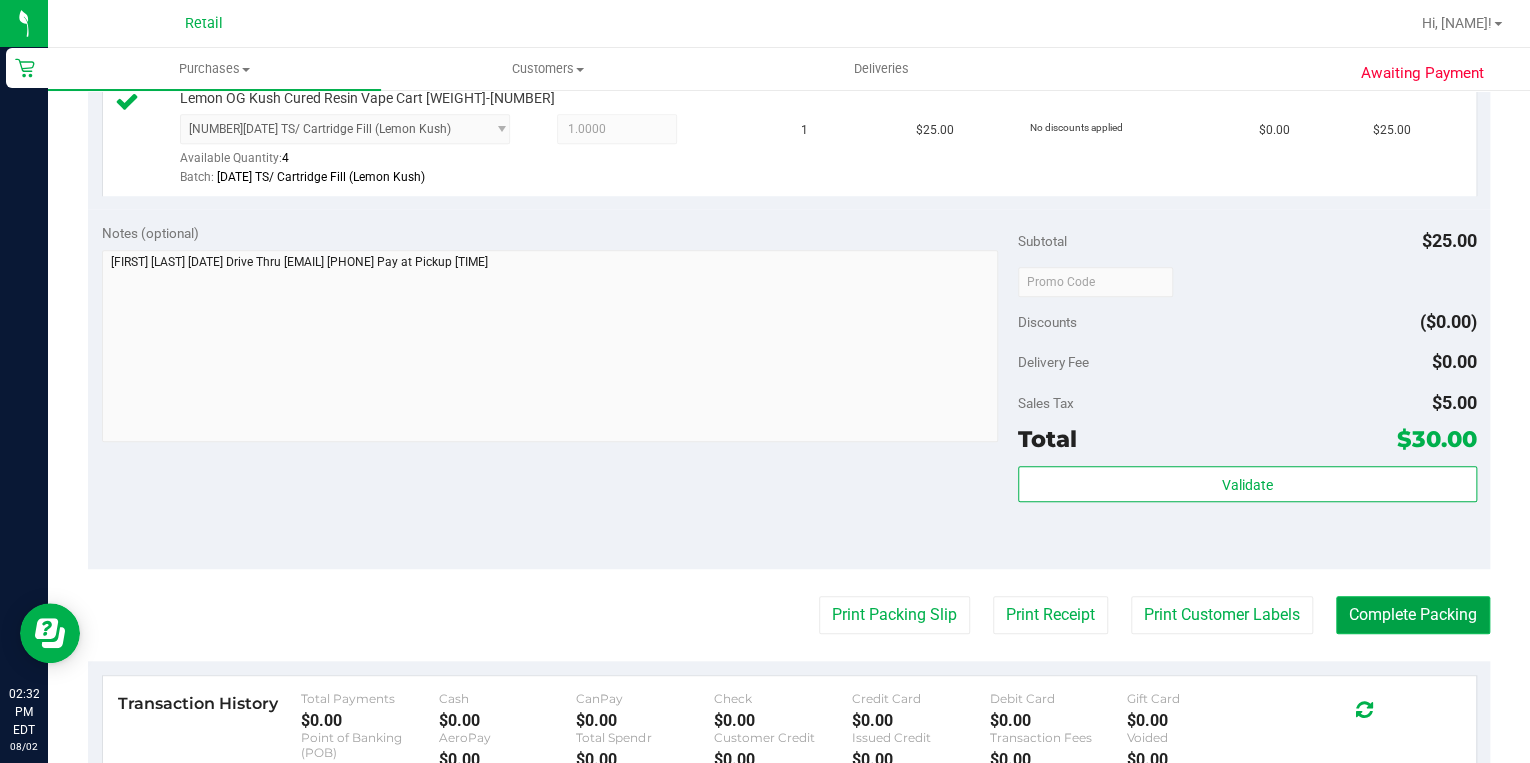 click on "Complete Packing" at bounding box center [1413, 615] 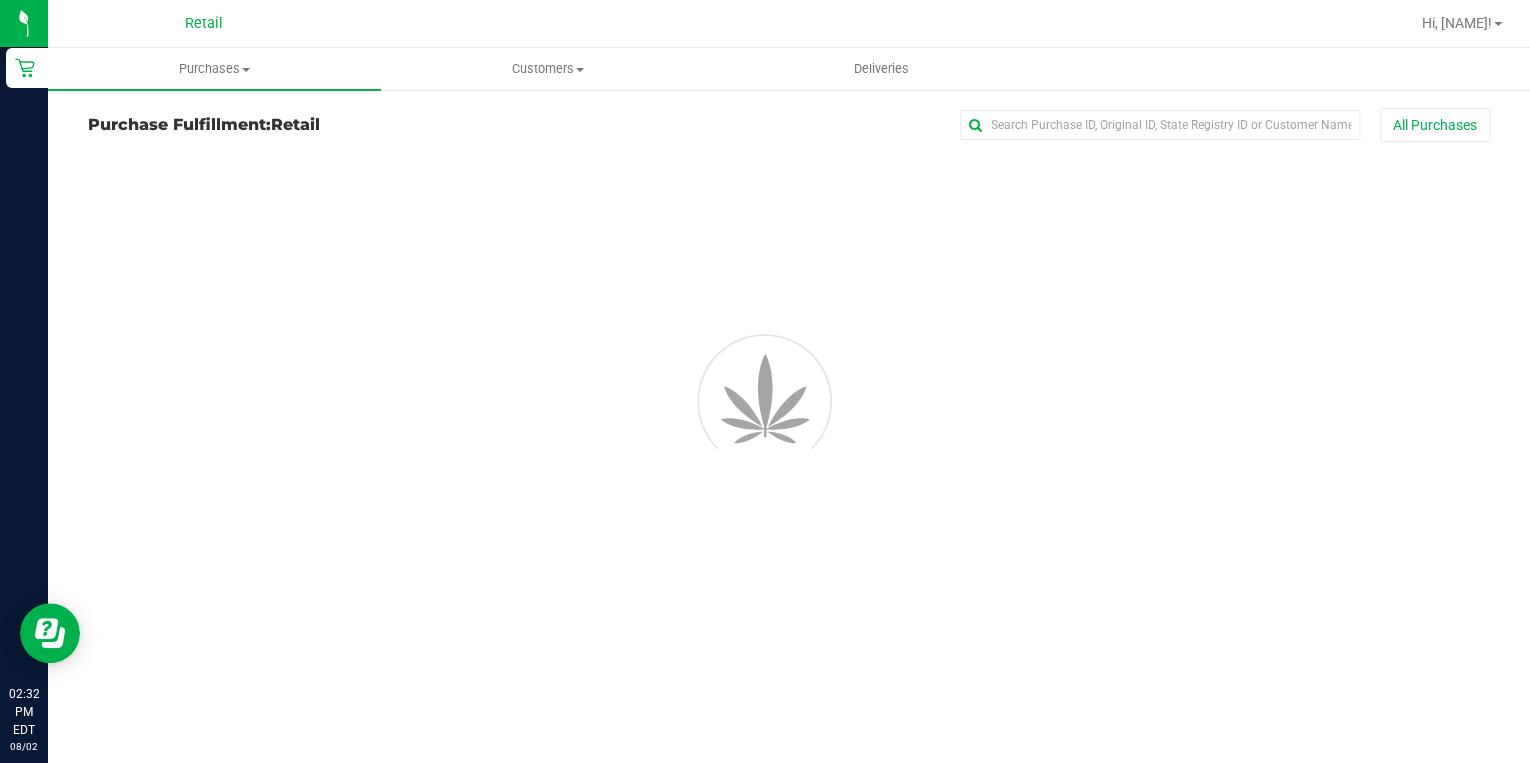 scroll, scrollTop: 0, scrollLeft: 0, axis: both 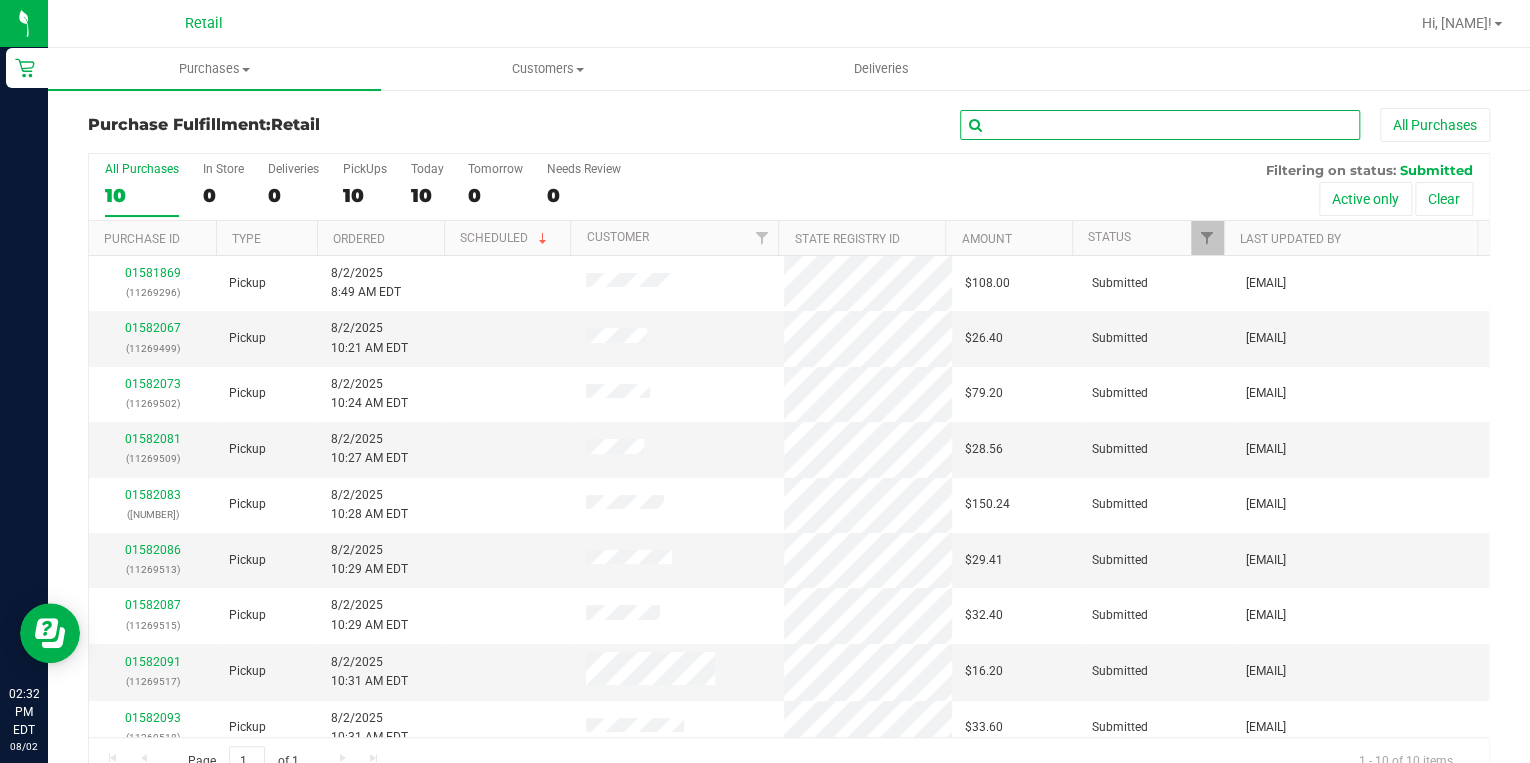 click at bounding box center (1160, 125) 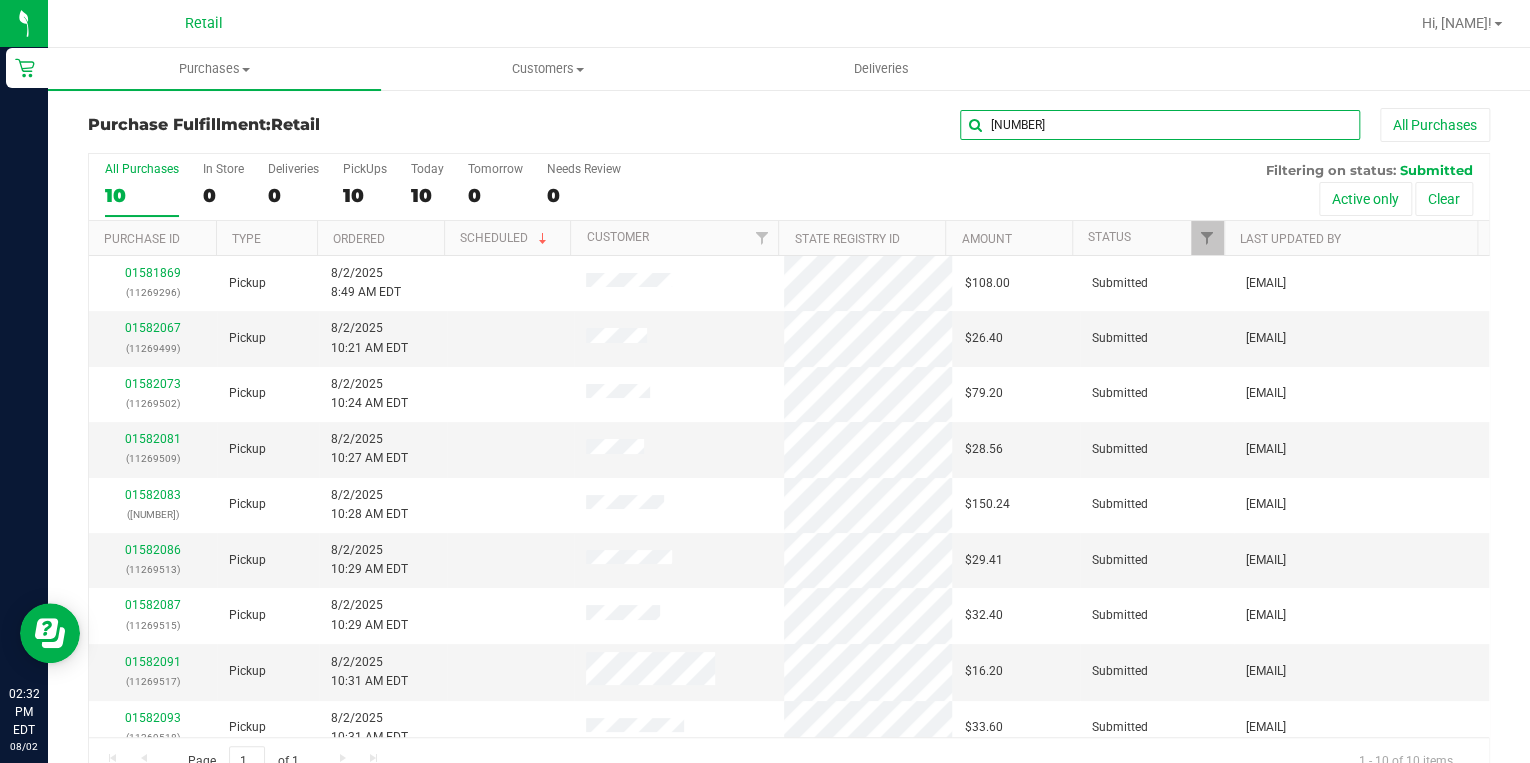 type on "9512" 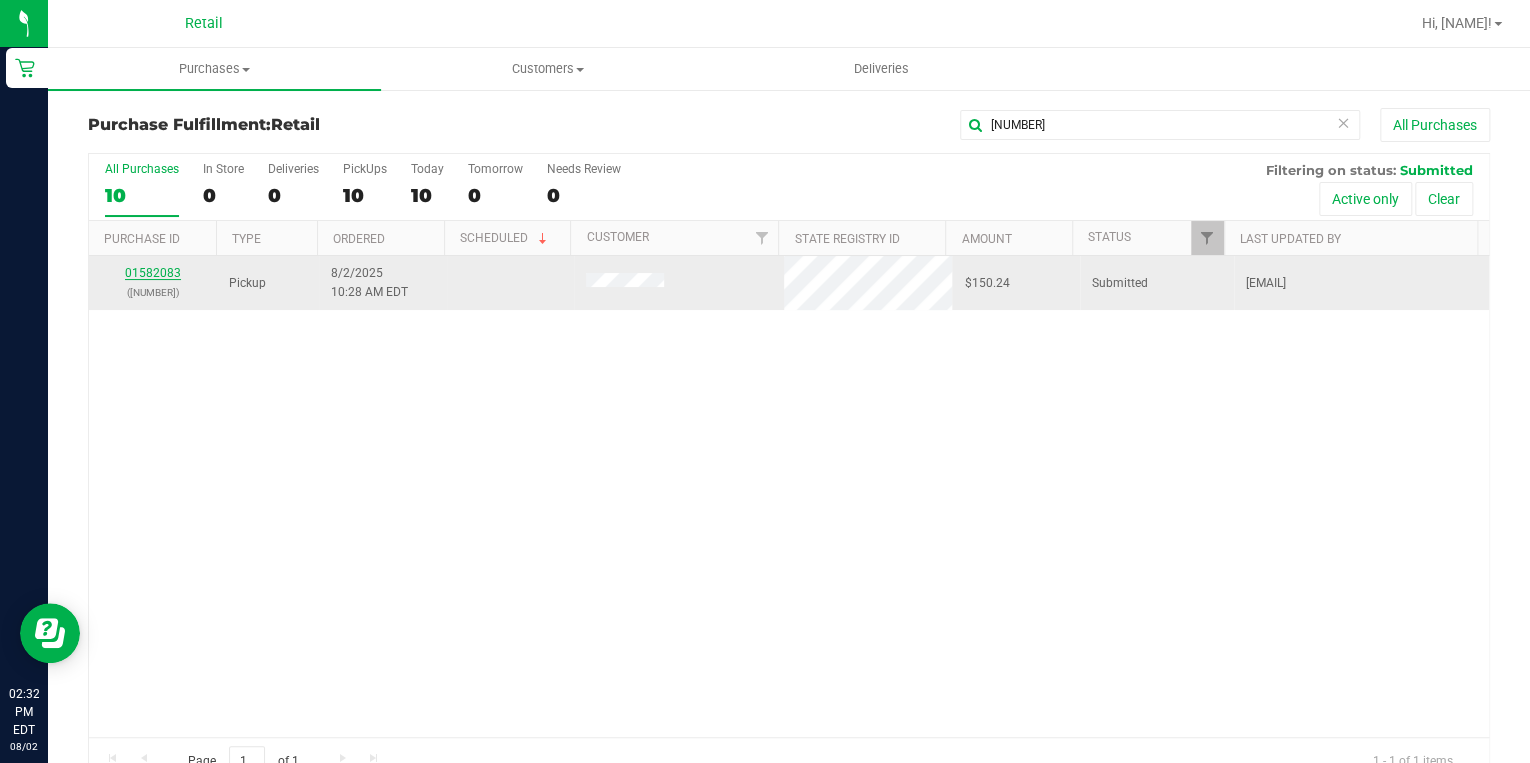 click on "01582083" at bounding box center [153, 273] 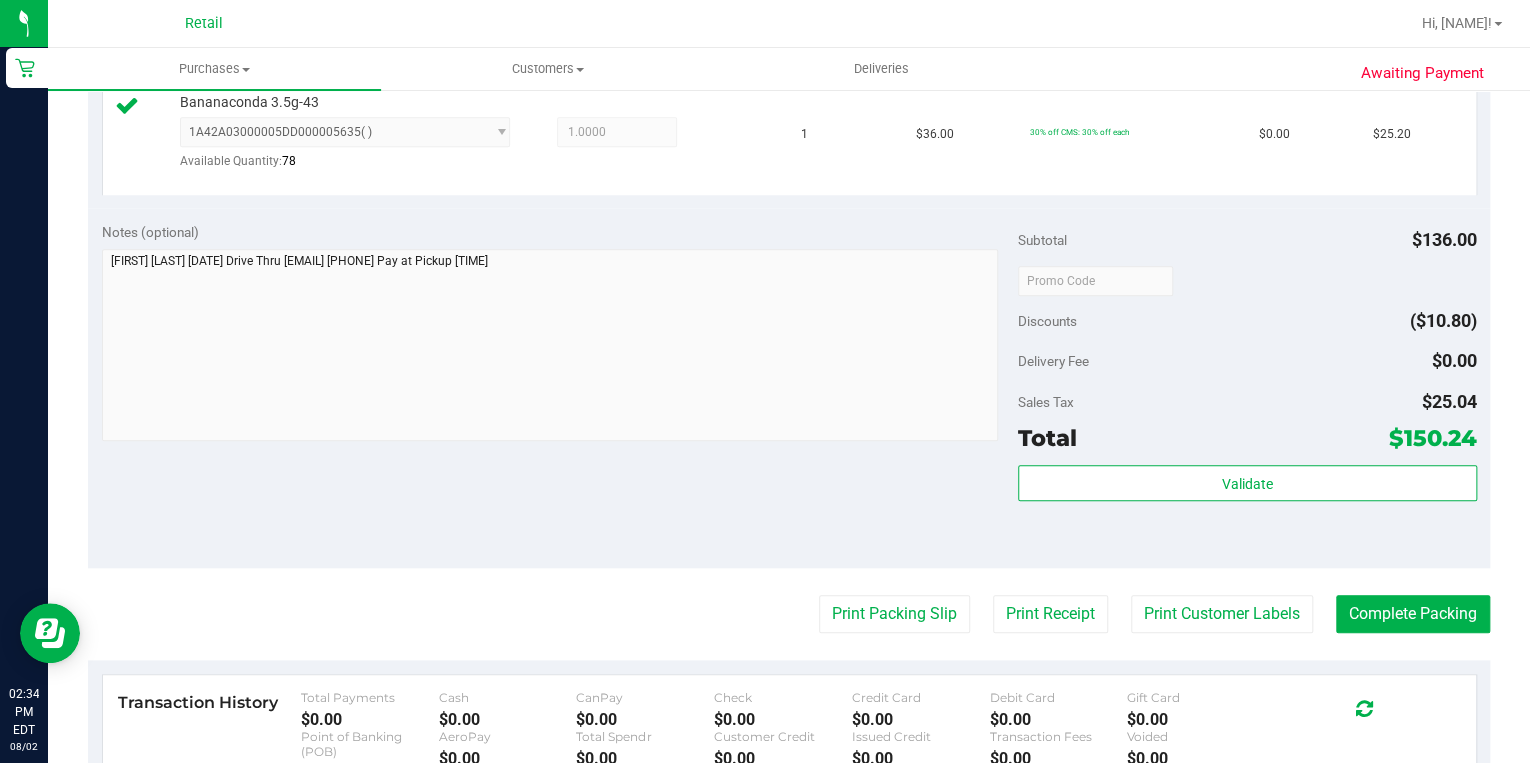 scroll, scrollTop: 880, scrollLeft: 0, axis: vertical 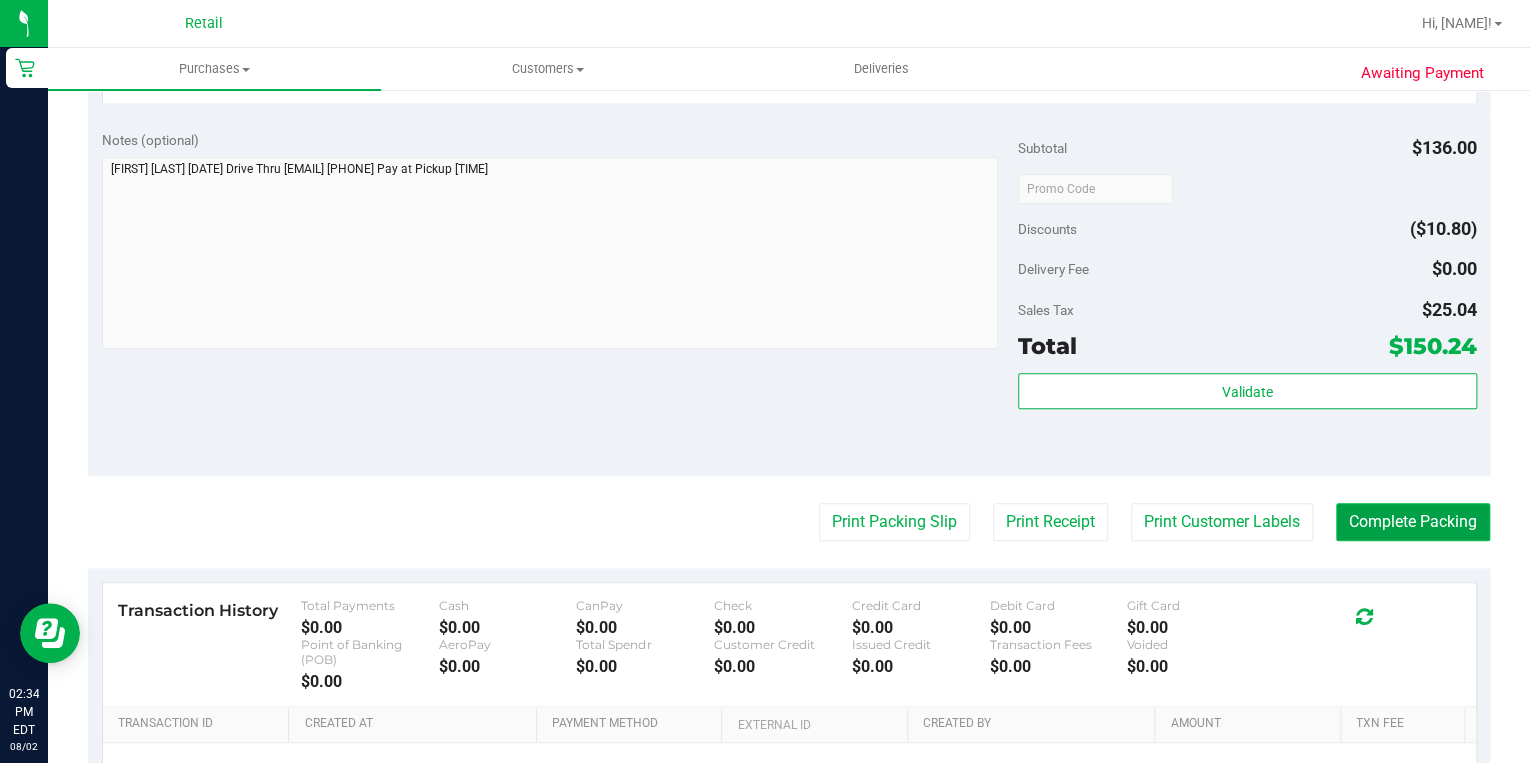 click on "Complete Packing" at bounding box center (1413, 522) 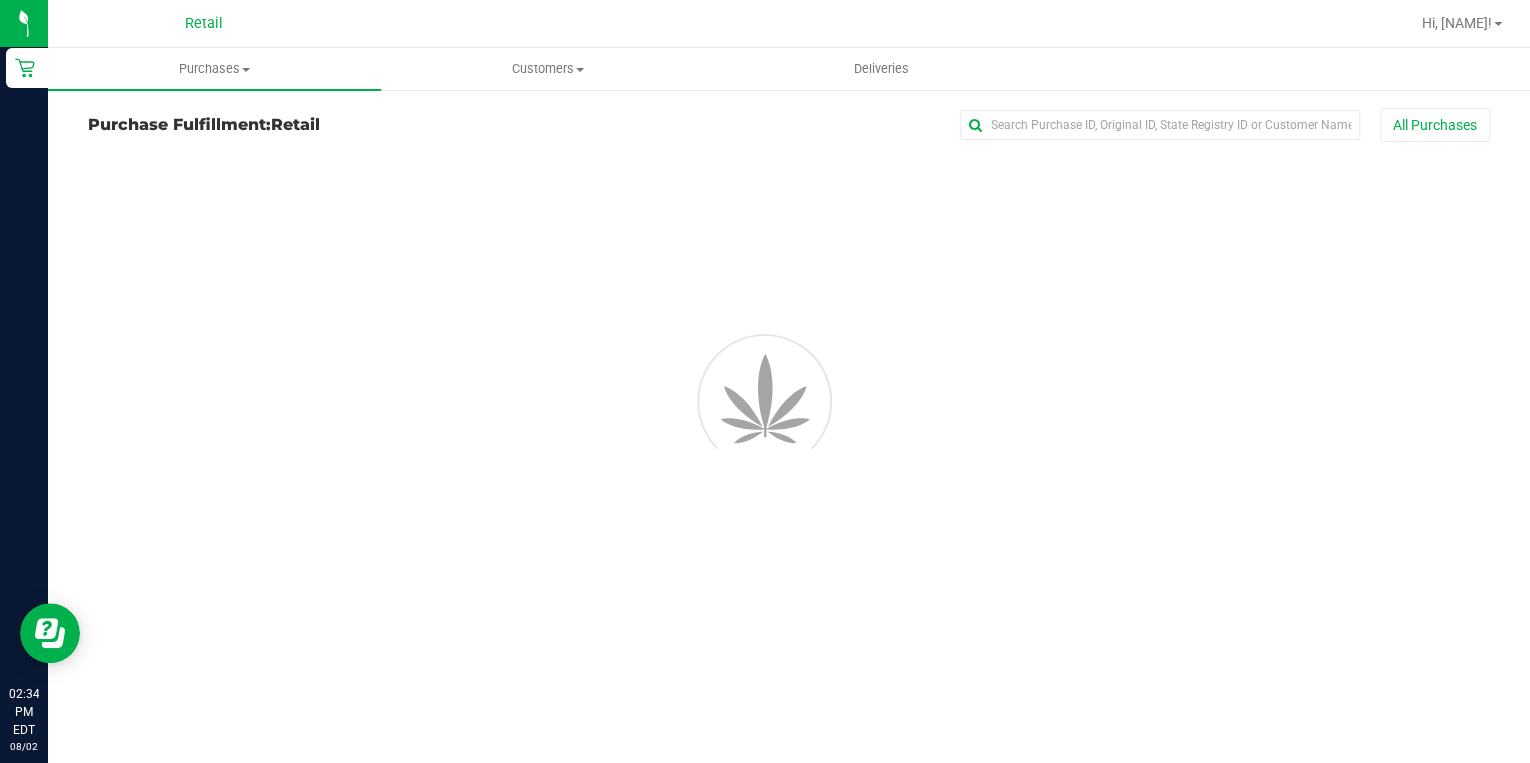scroll, scrollTop: 0, scrollLeft: 0, axis: both 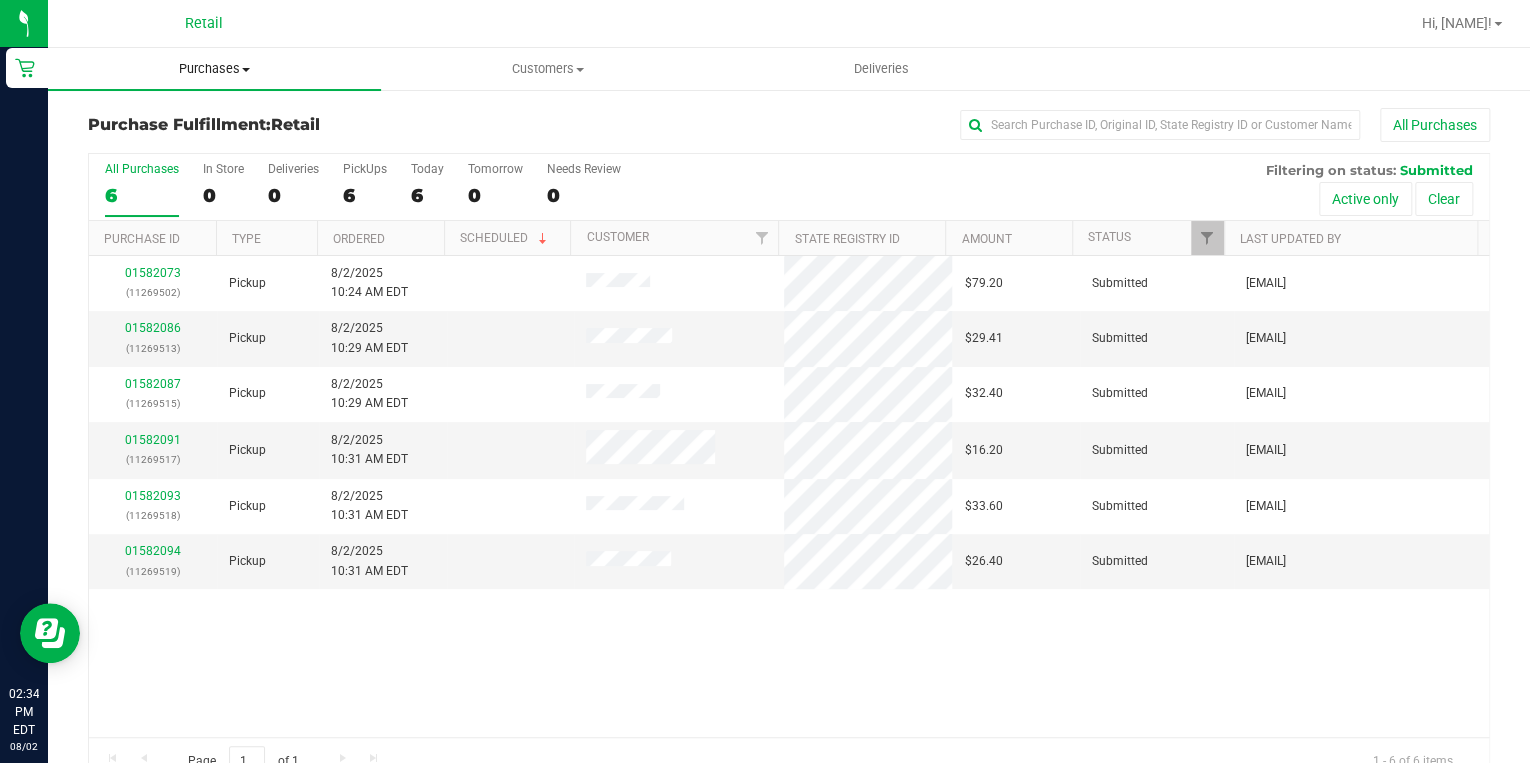 click on "Purchases" at bounding box center (214, 69) 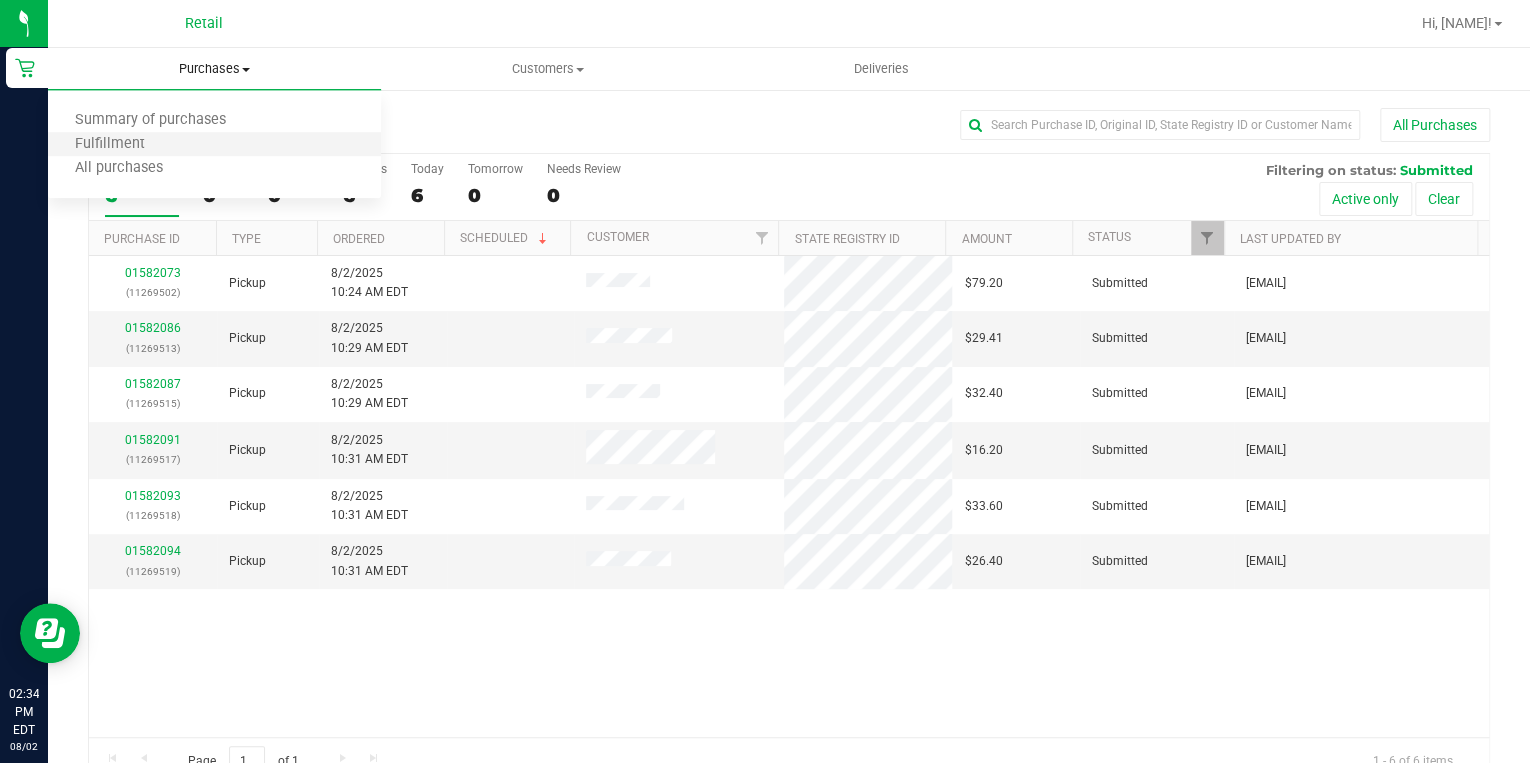 click on "Fulfillment" at bounding box center [214, 145] 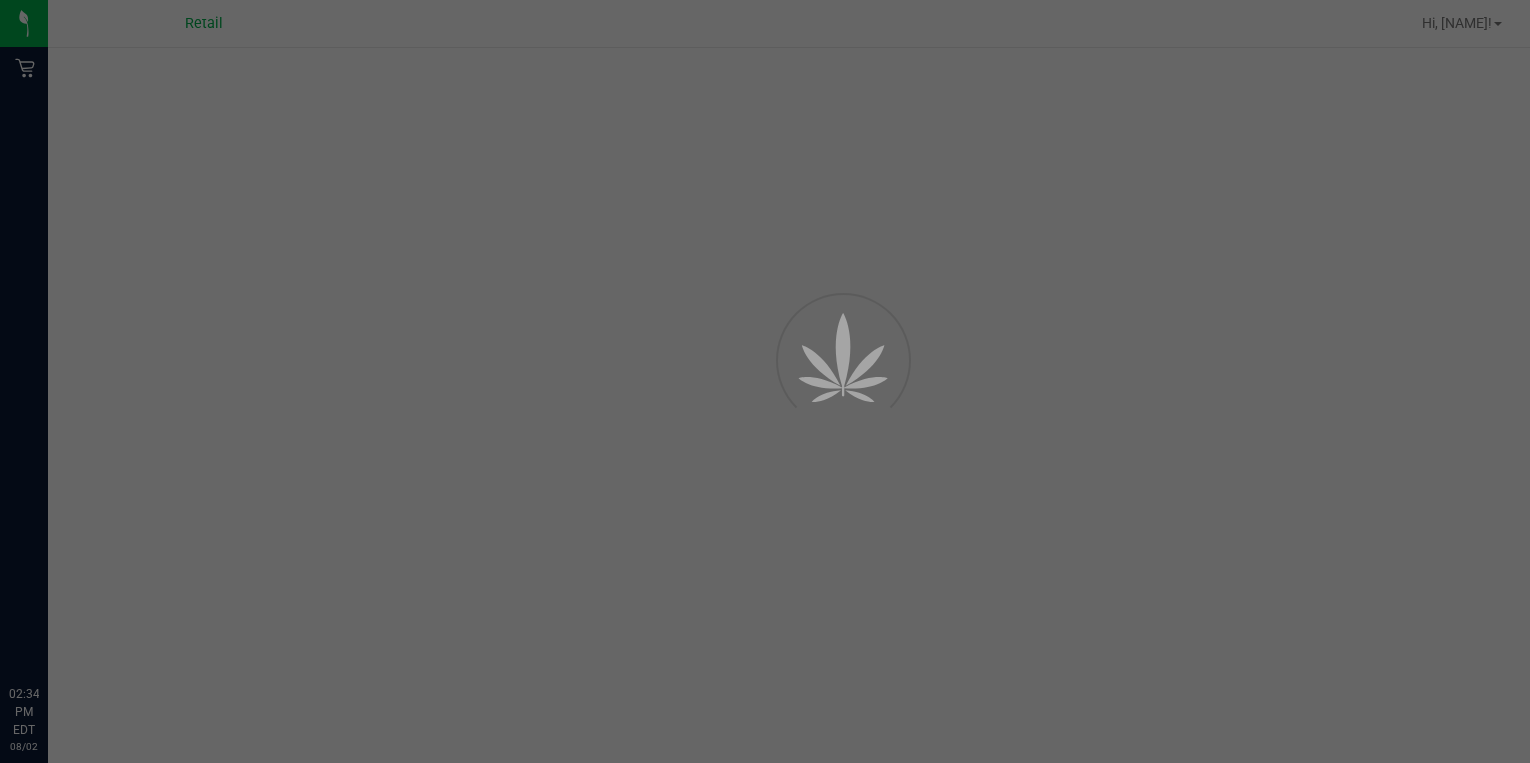 scroll, scrollTop: 0, scrollLeft: 0, axis: both 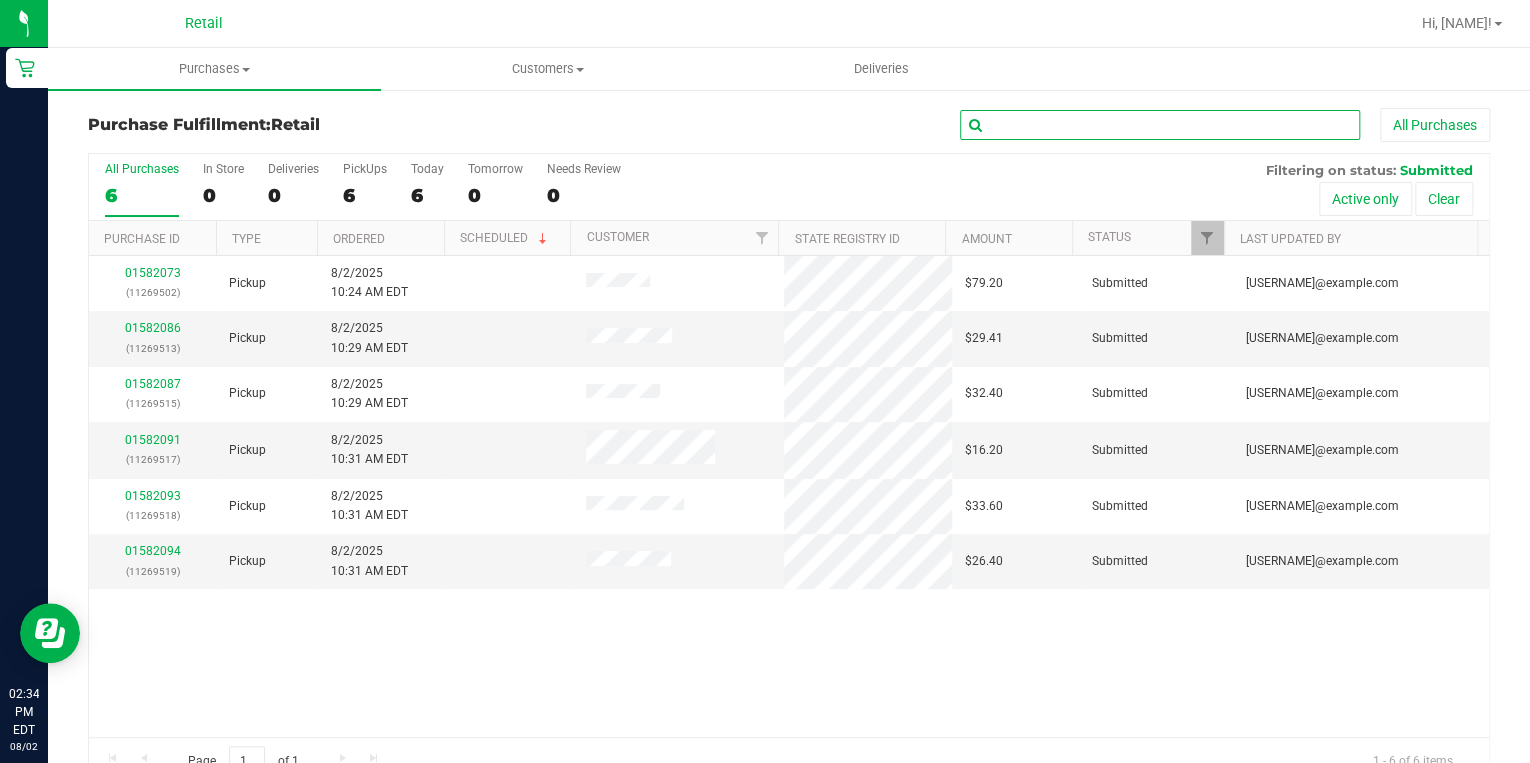 click at bounding box center (1160, 125) 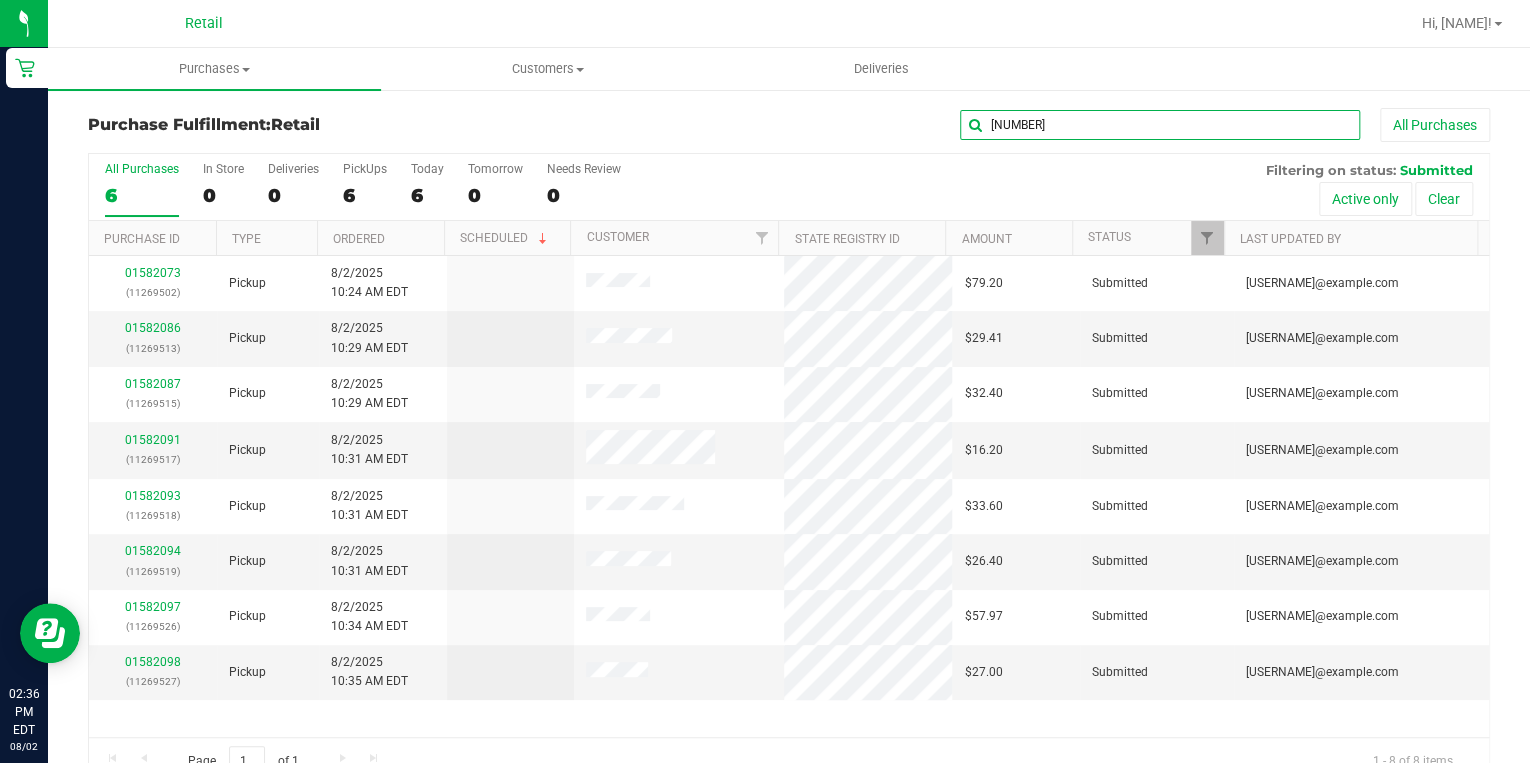 type on "[NUMBER]" 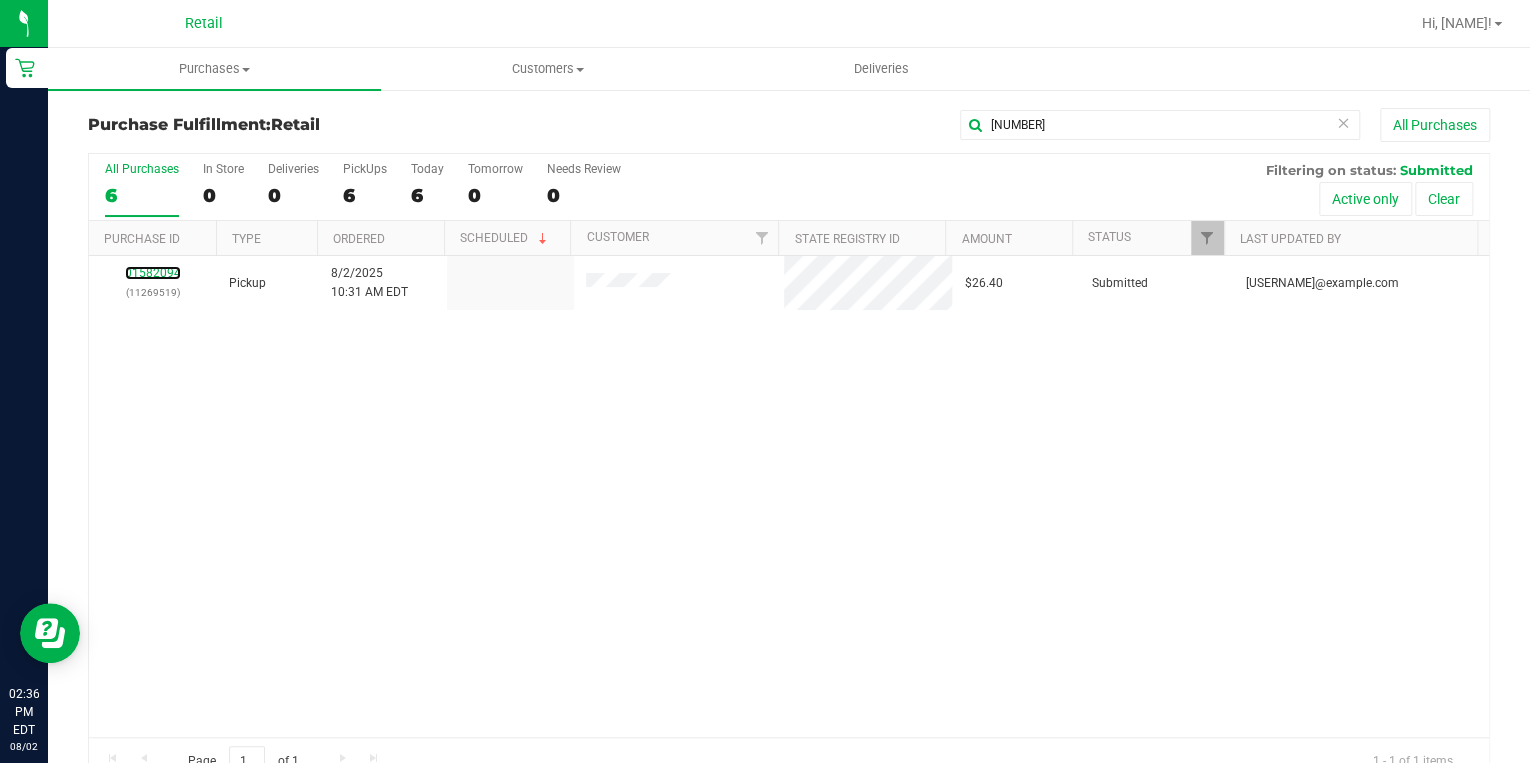 click on "01582094" at bounding box center [153, 273] 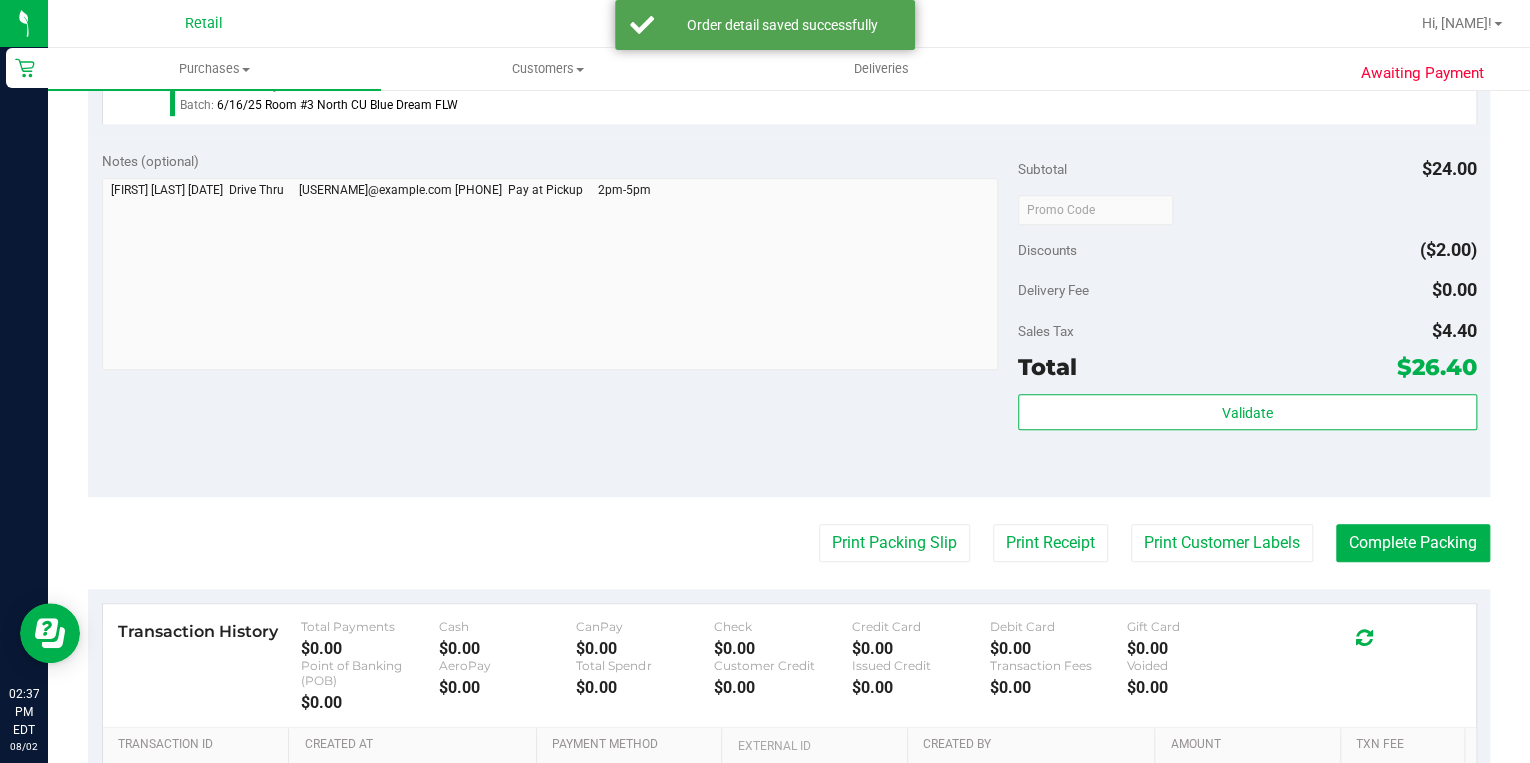 scroll, scrollTop: 640, scrollLeft: 0, axis: vertical 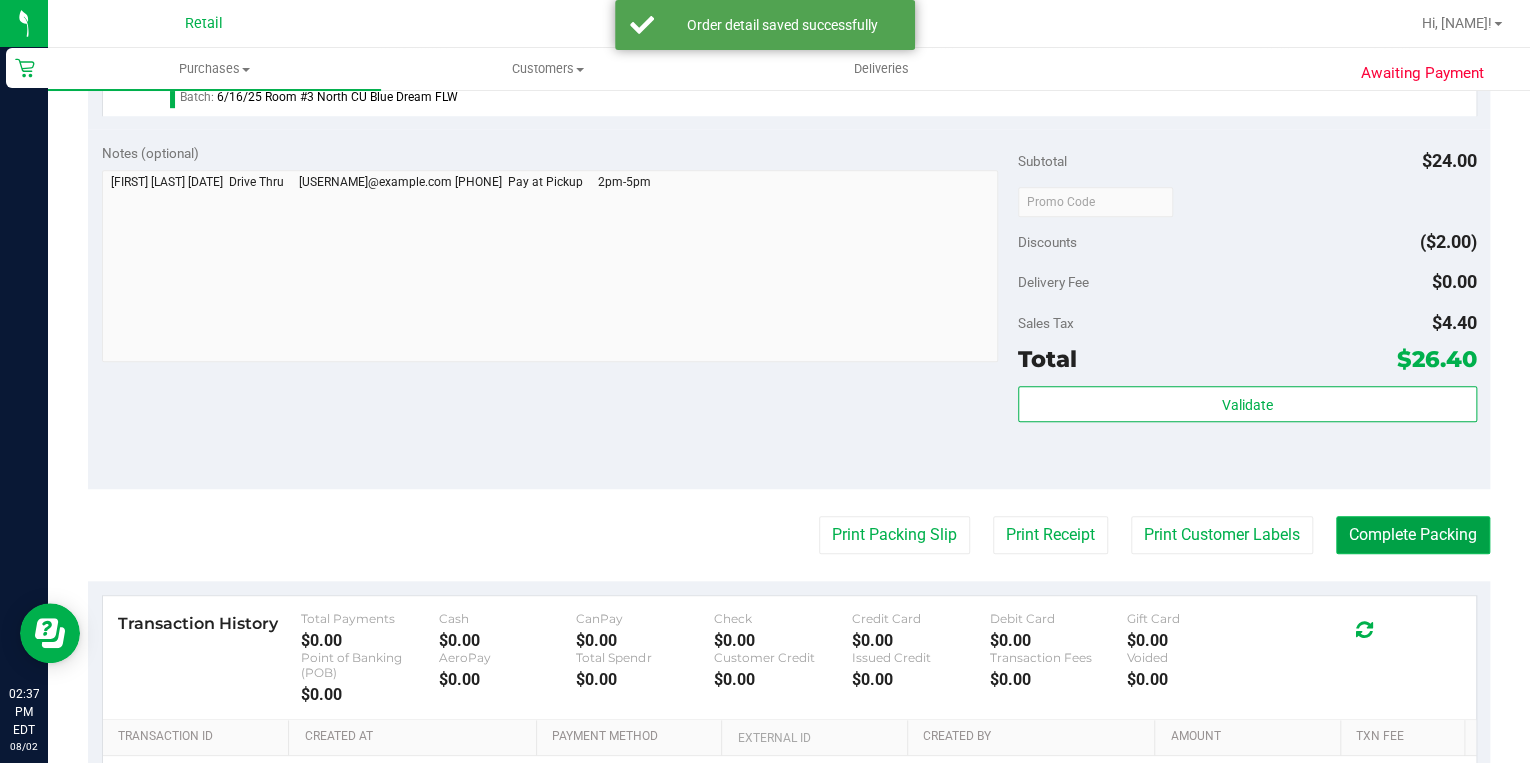click on "Complete Packing" at bounding box center (1413, 535) 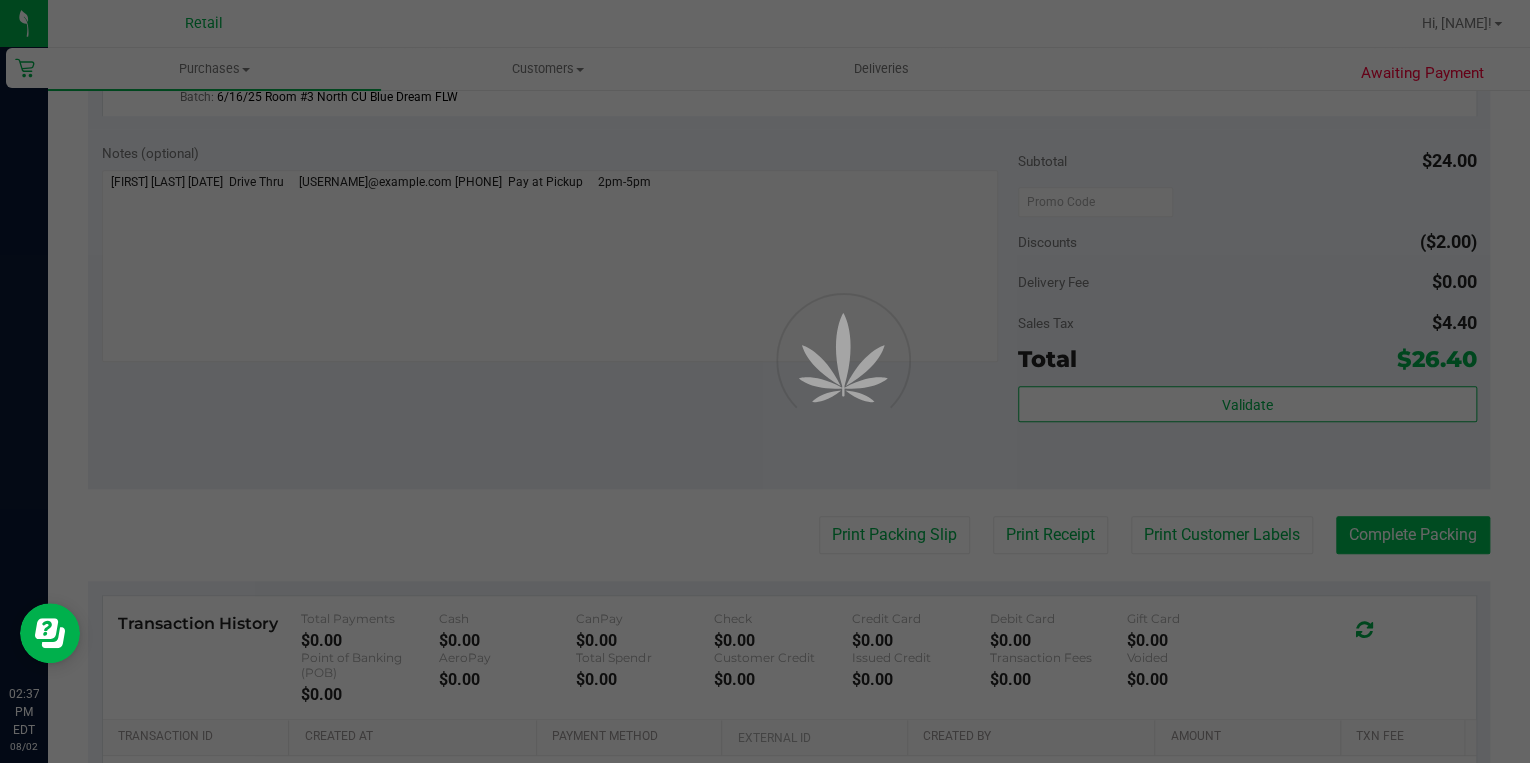 scroll, scrollTop: 0, scrollLeft: 0, axis: both 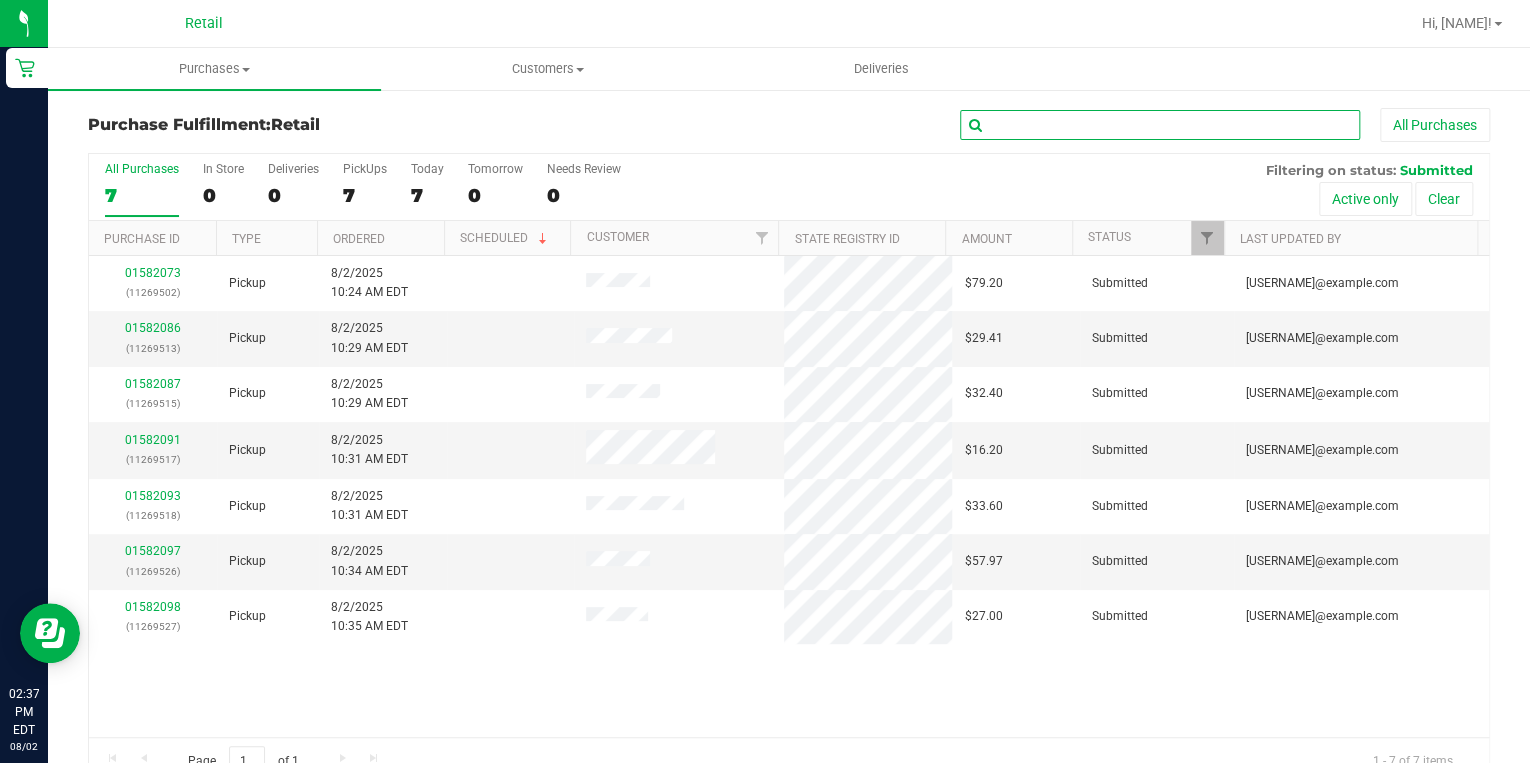 click at bounding box center (1160, 125) 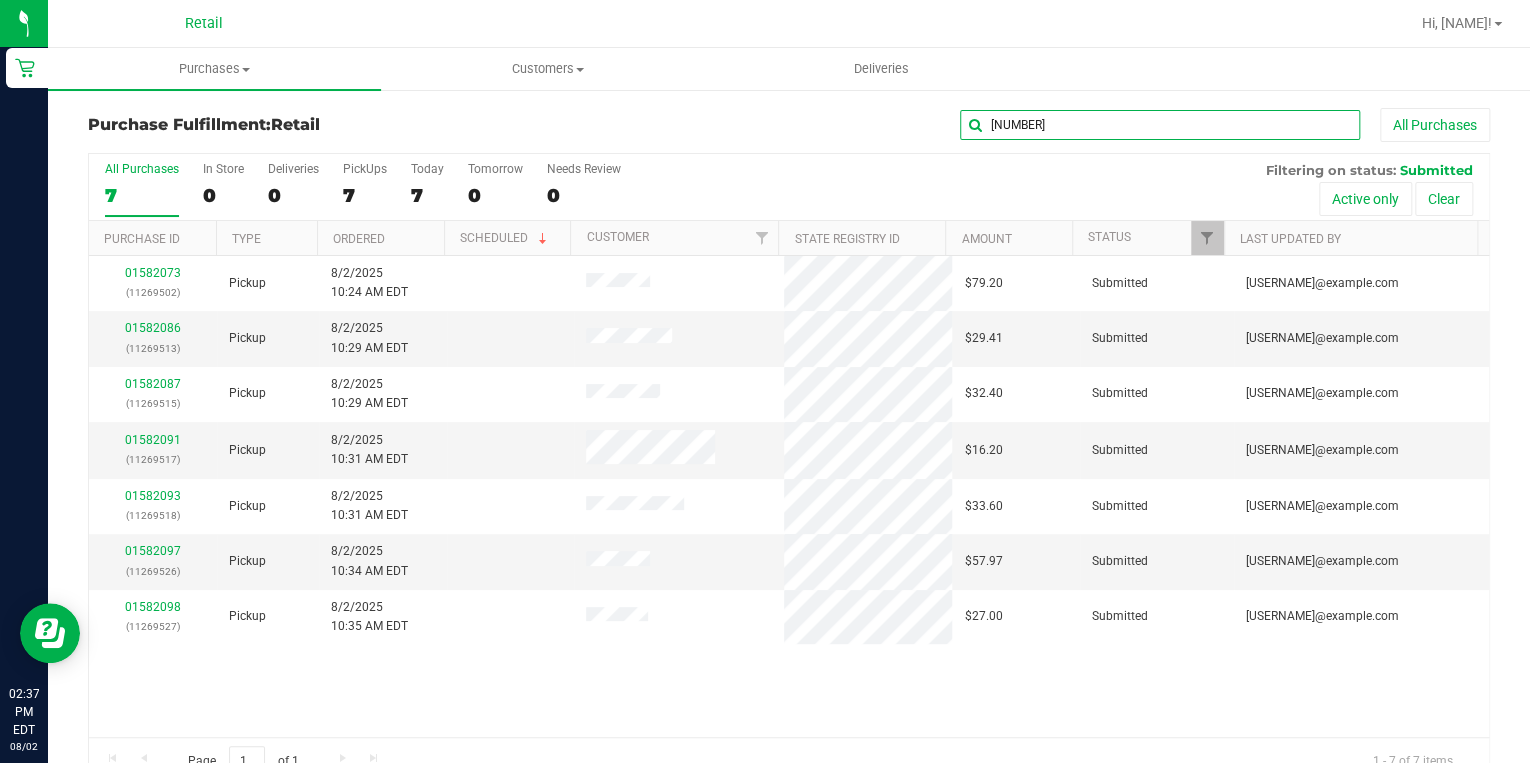 type on "9513" 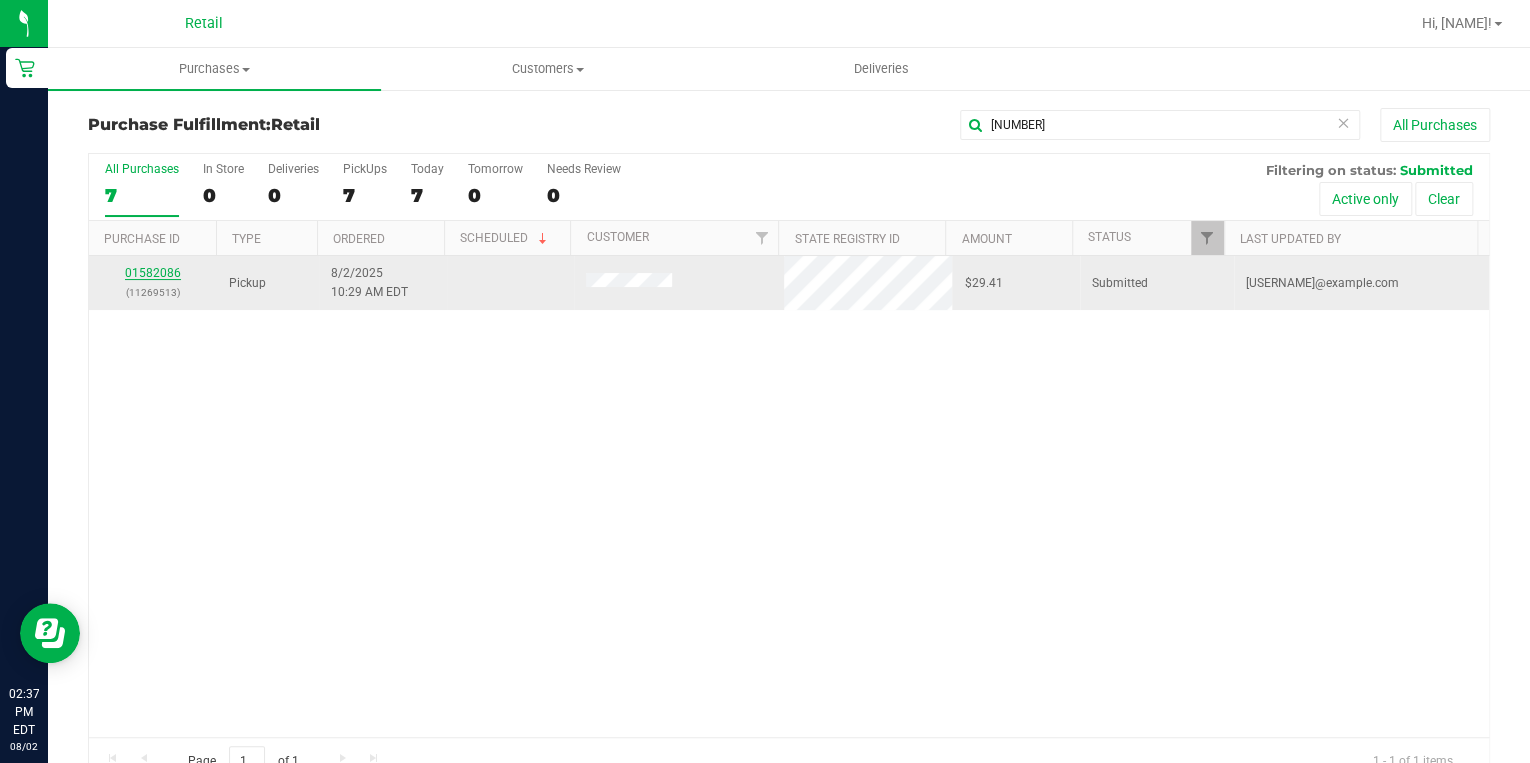 click on "01582086" at bounding box center (153, 273) 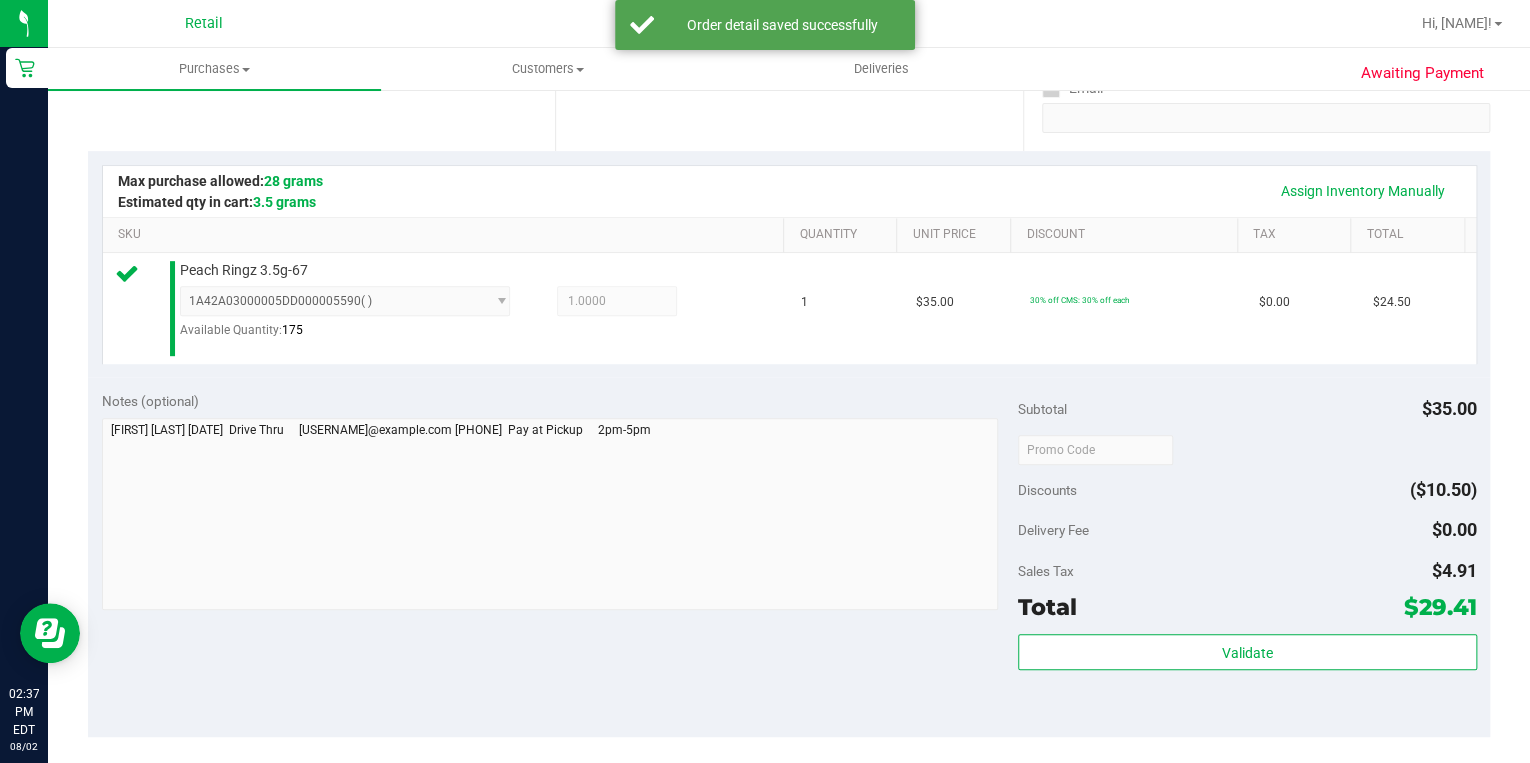 scroll, scrollTop: 560, scrollLeft: 0, axis: vertical 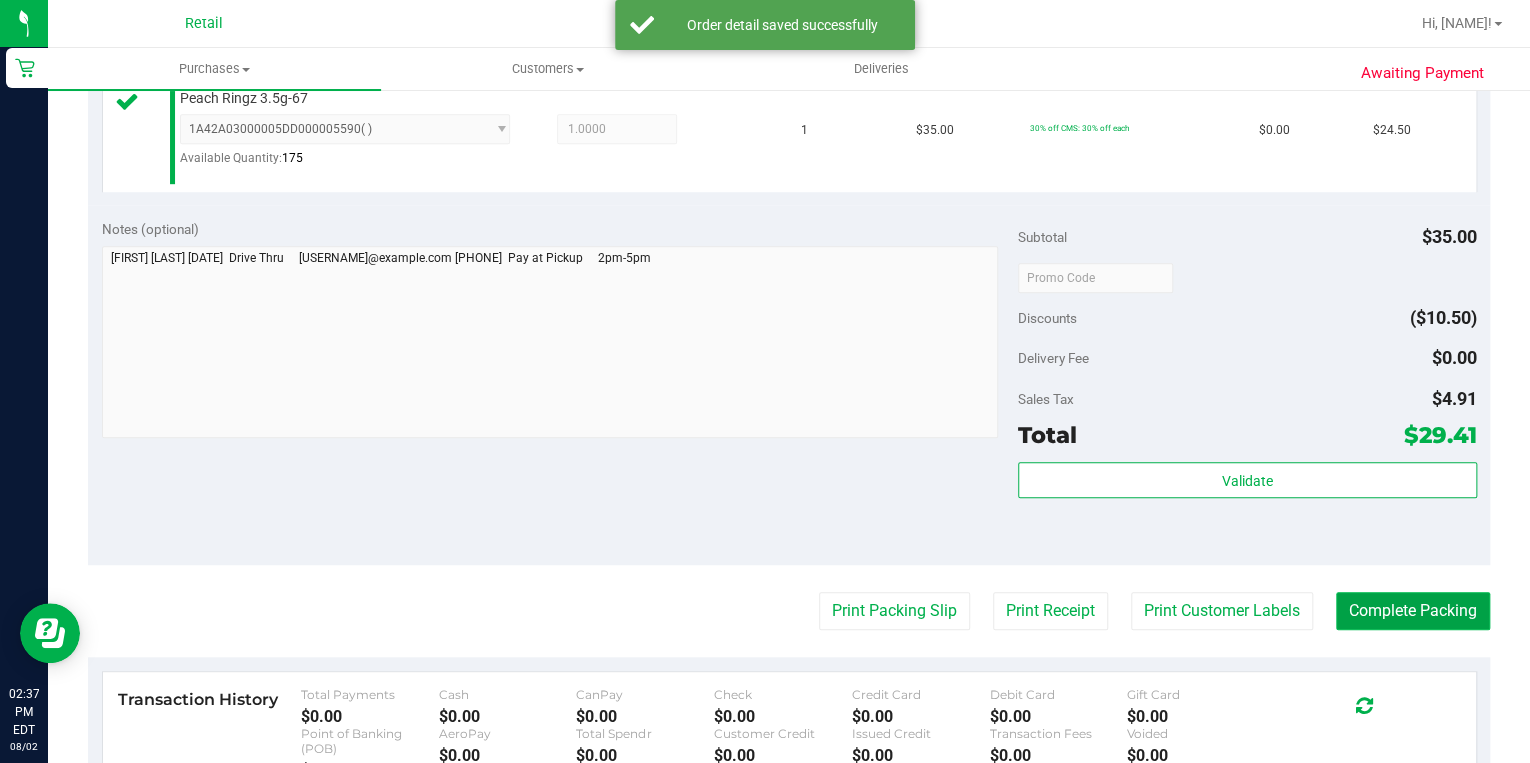 click on "Complete Packing" at bounding box center [1413, 611] 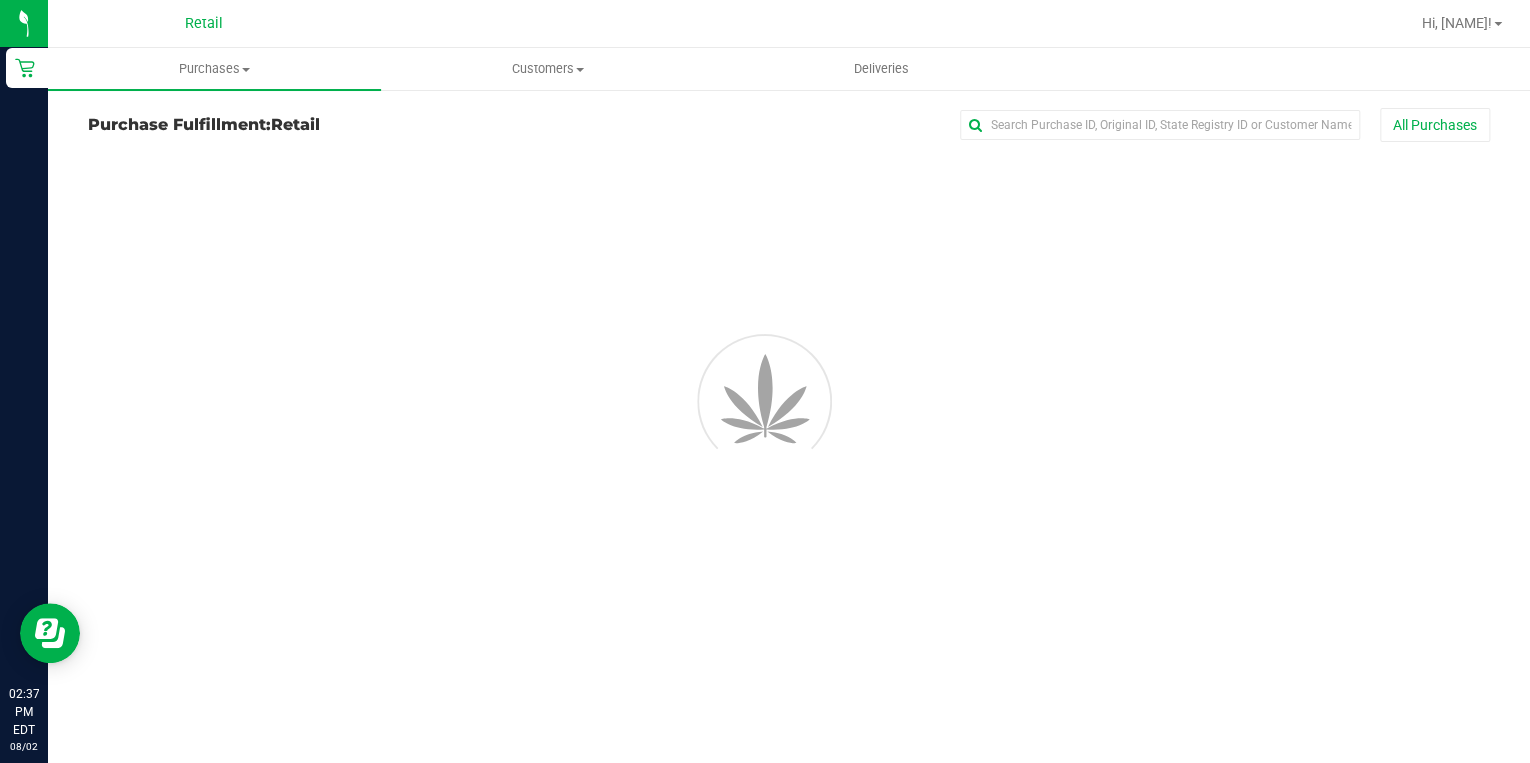 scroll, scrollTop: 0, scrollLeft: 0, axis: both 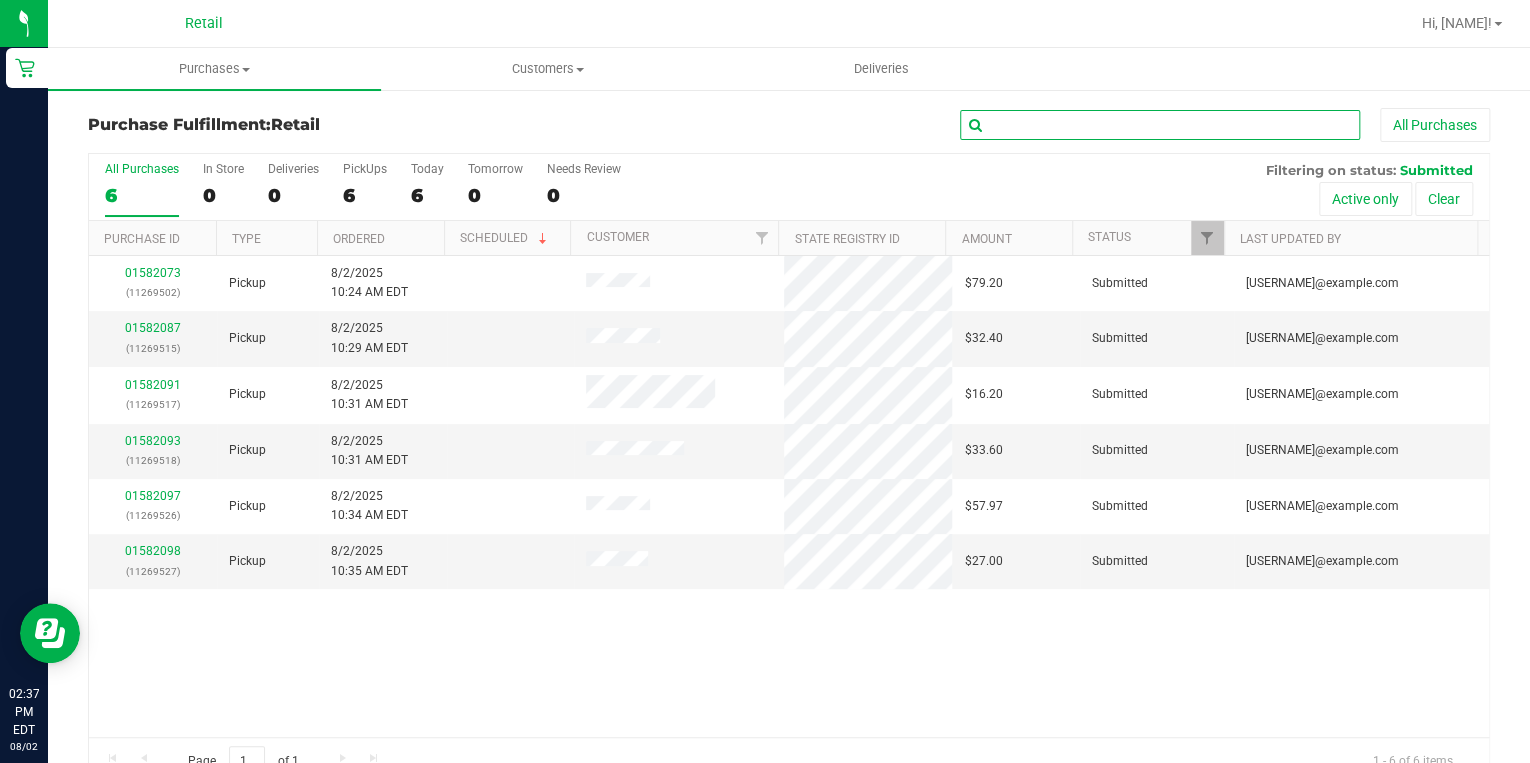 click at bounding box center (1160, 125) 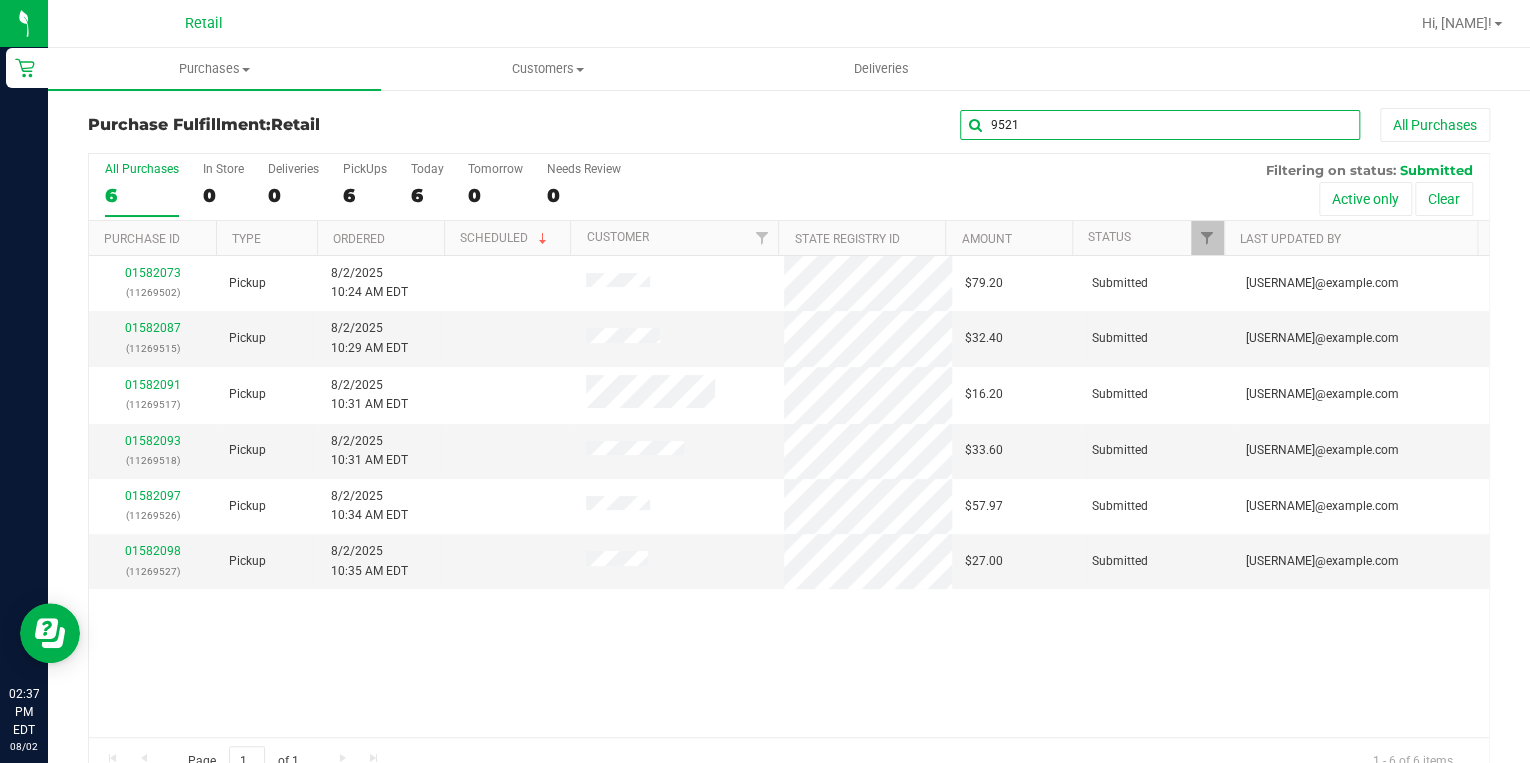 type on "9521" 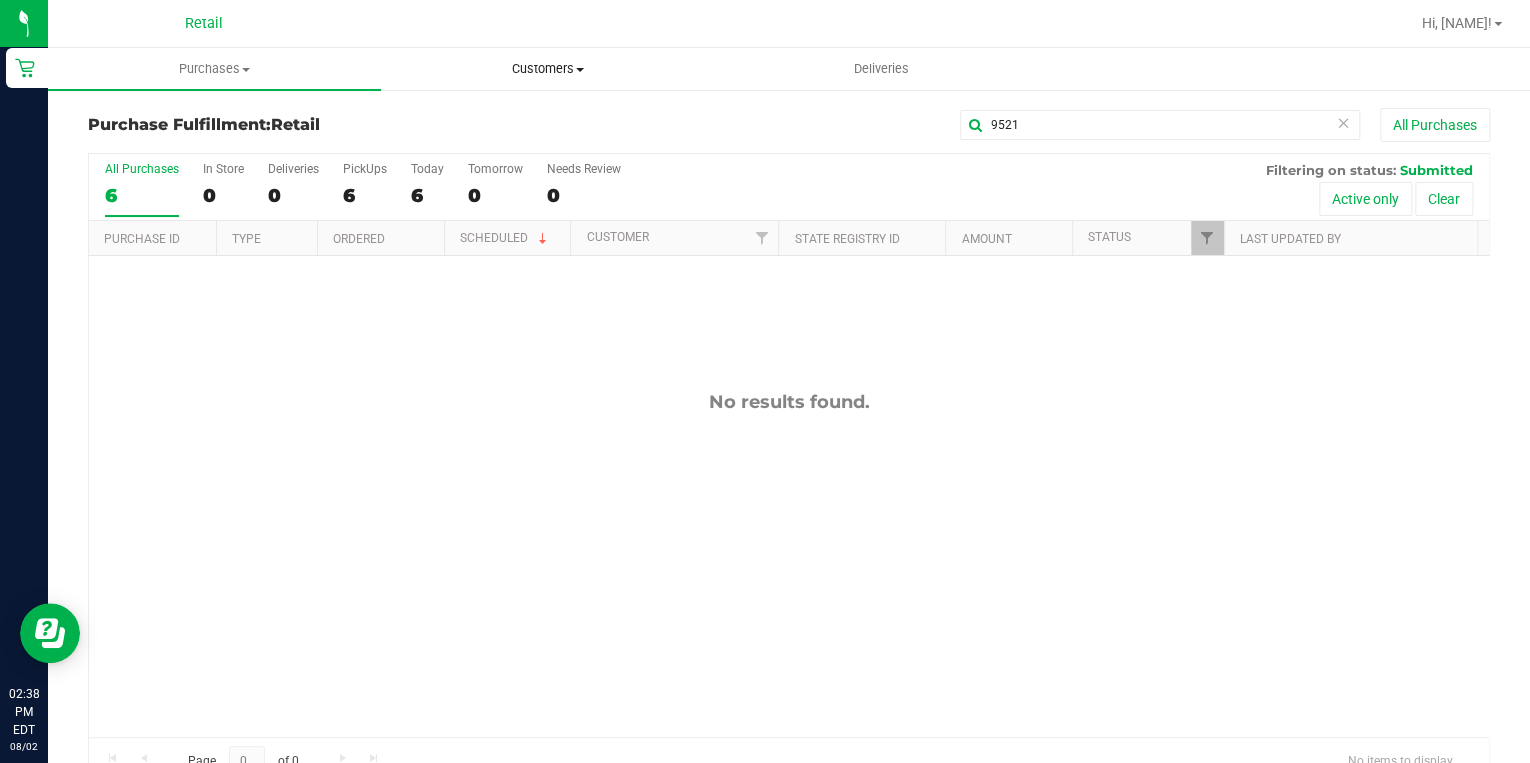 click on "Customers" at bounding box center (547, 69) 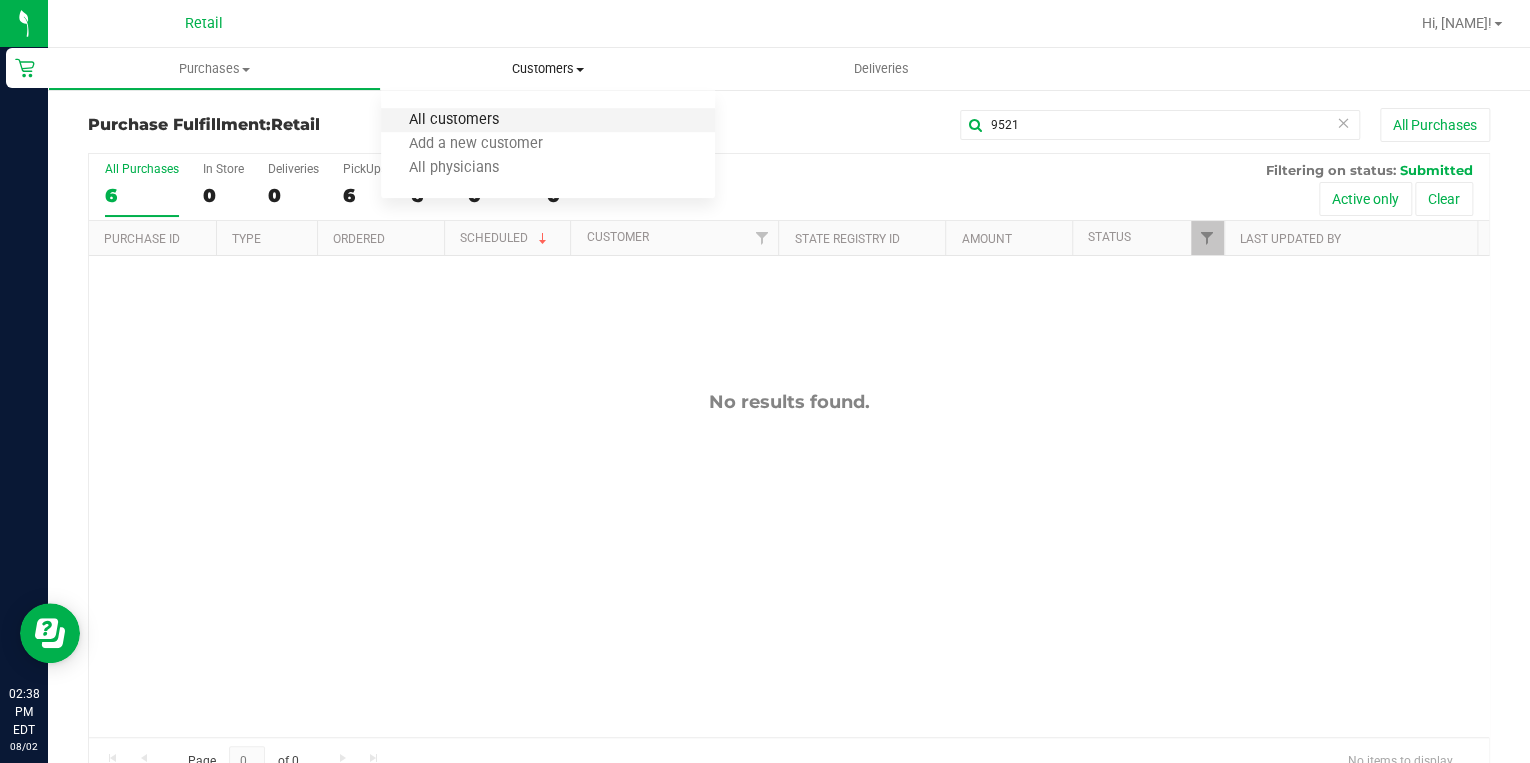 click on "All customers" at bounding box center (453, 120) 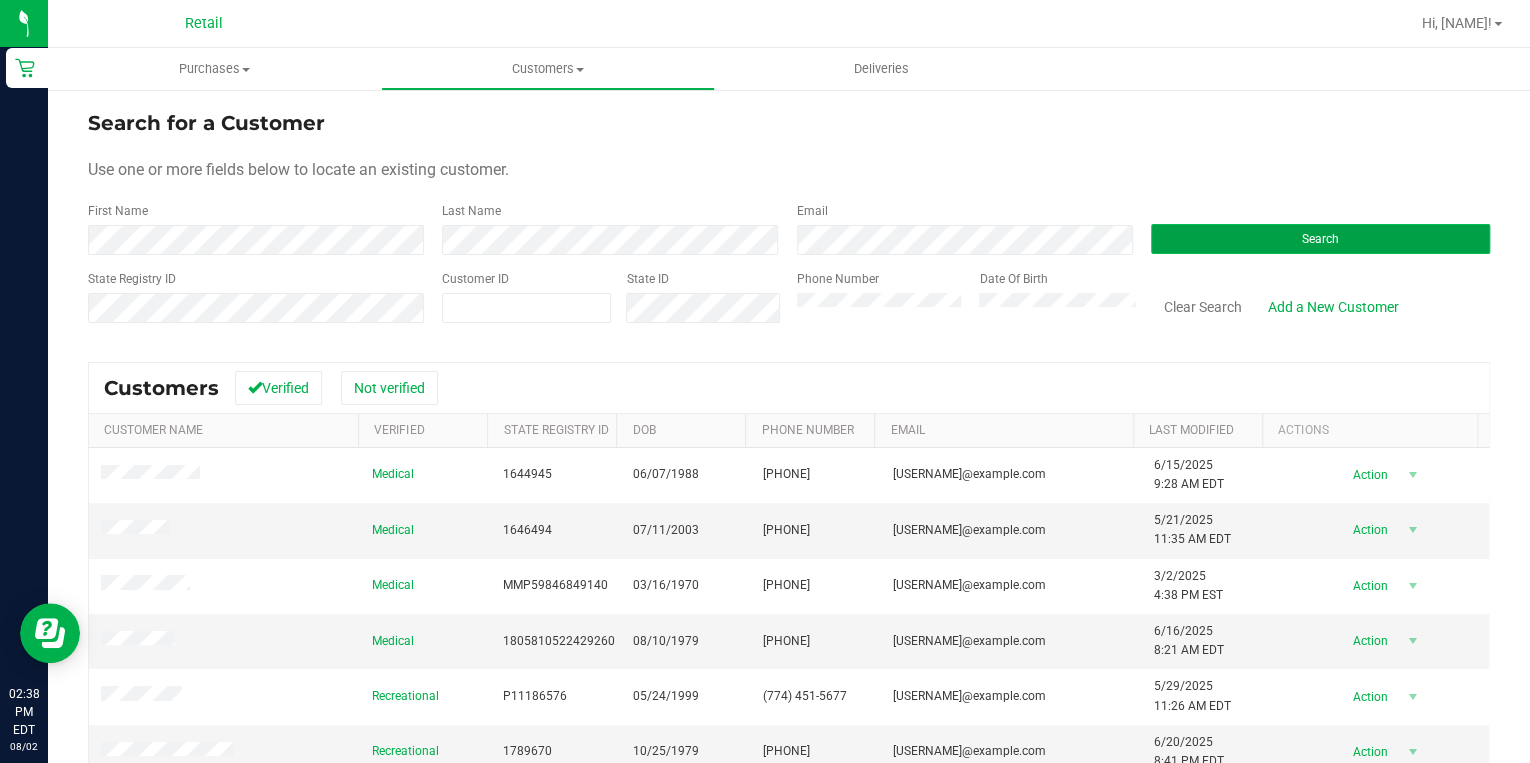 click on "Search" at bounding box center [1320, 239] 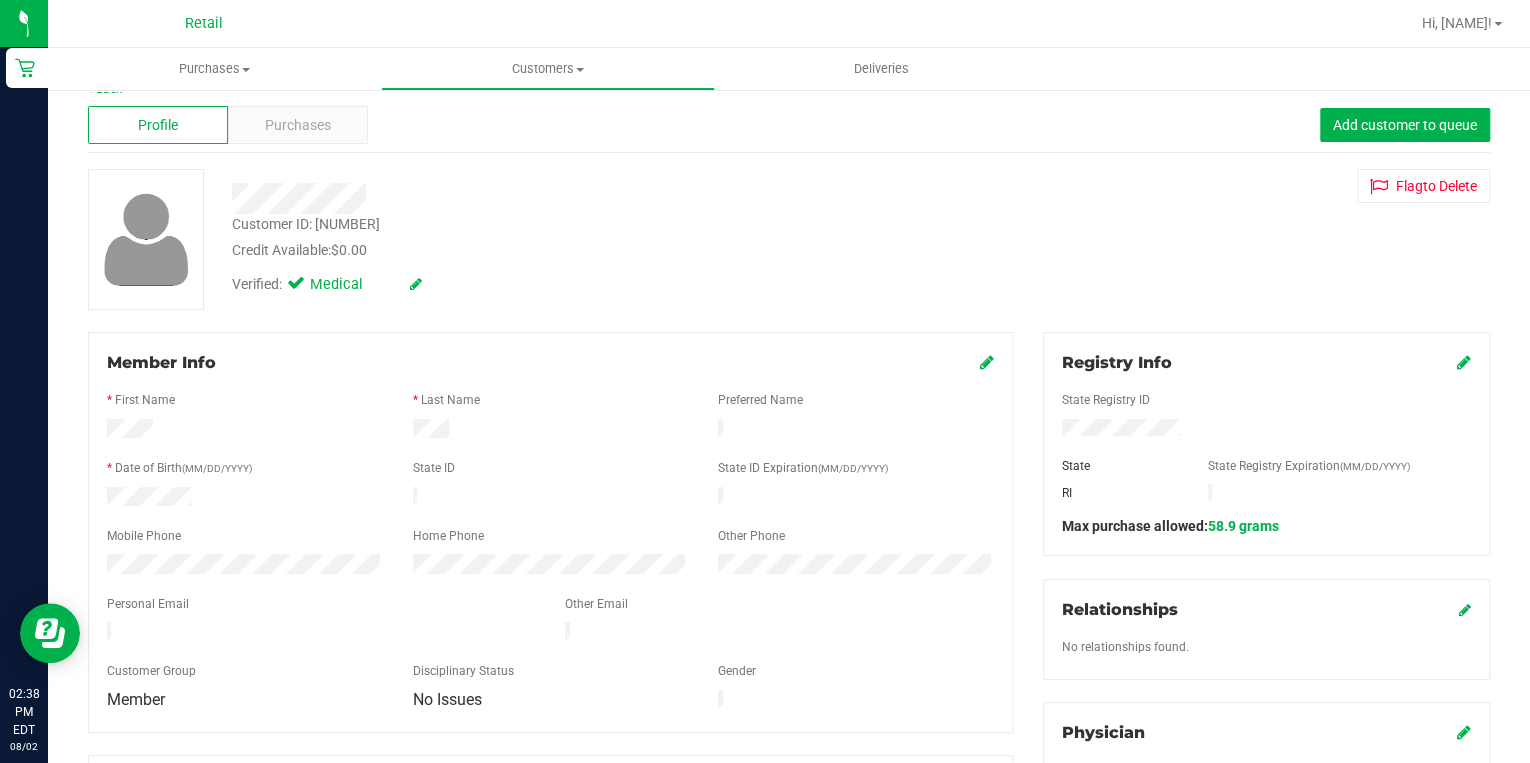 scroll, scrollTop: 0, scrollLeft: 0, axis: both 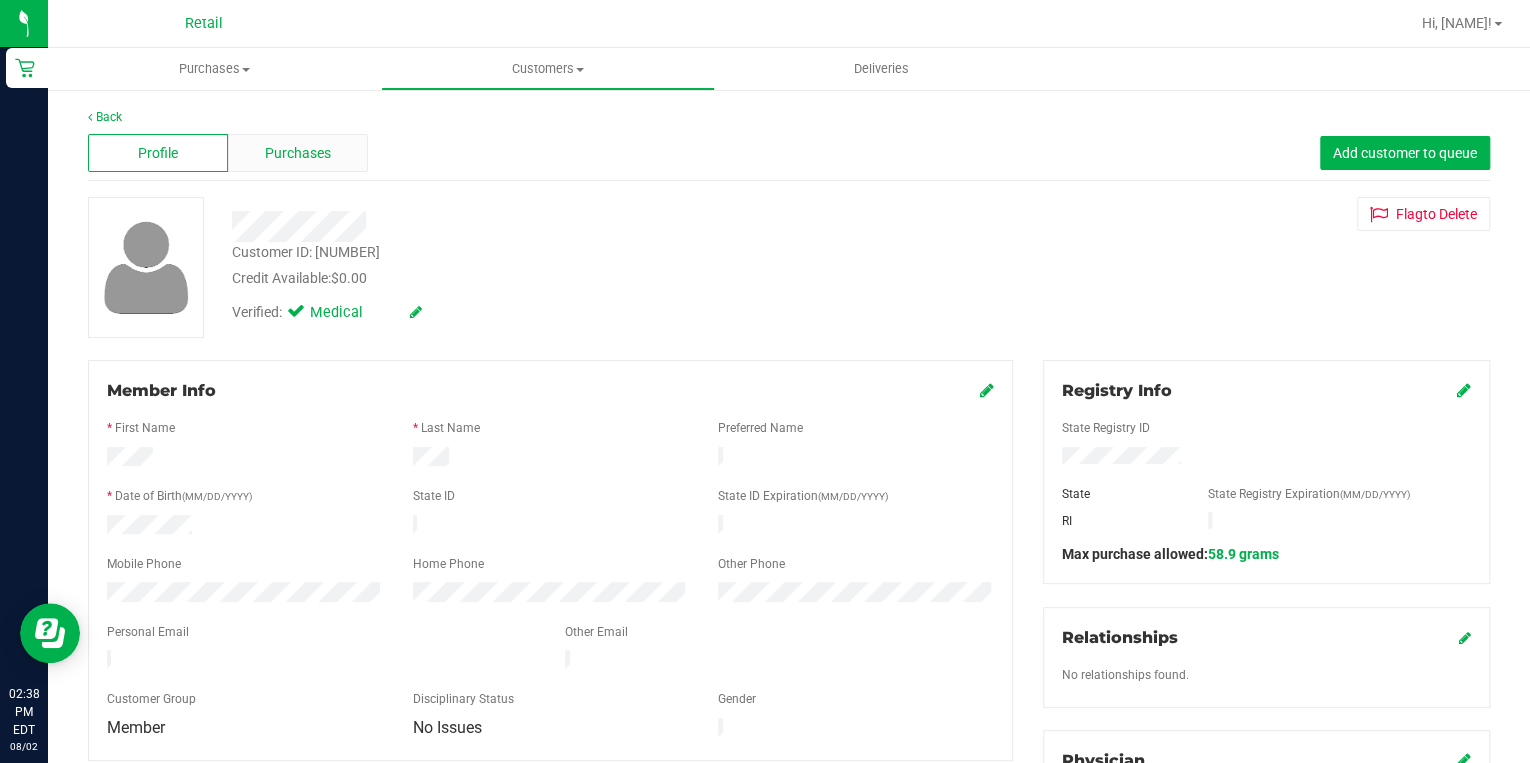 click on "Purchases" at bounding box center (298, 153) 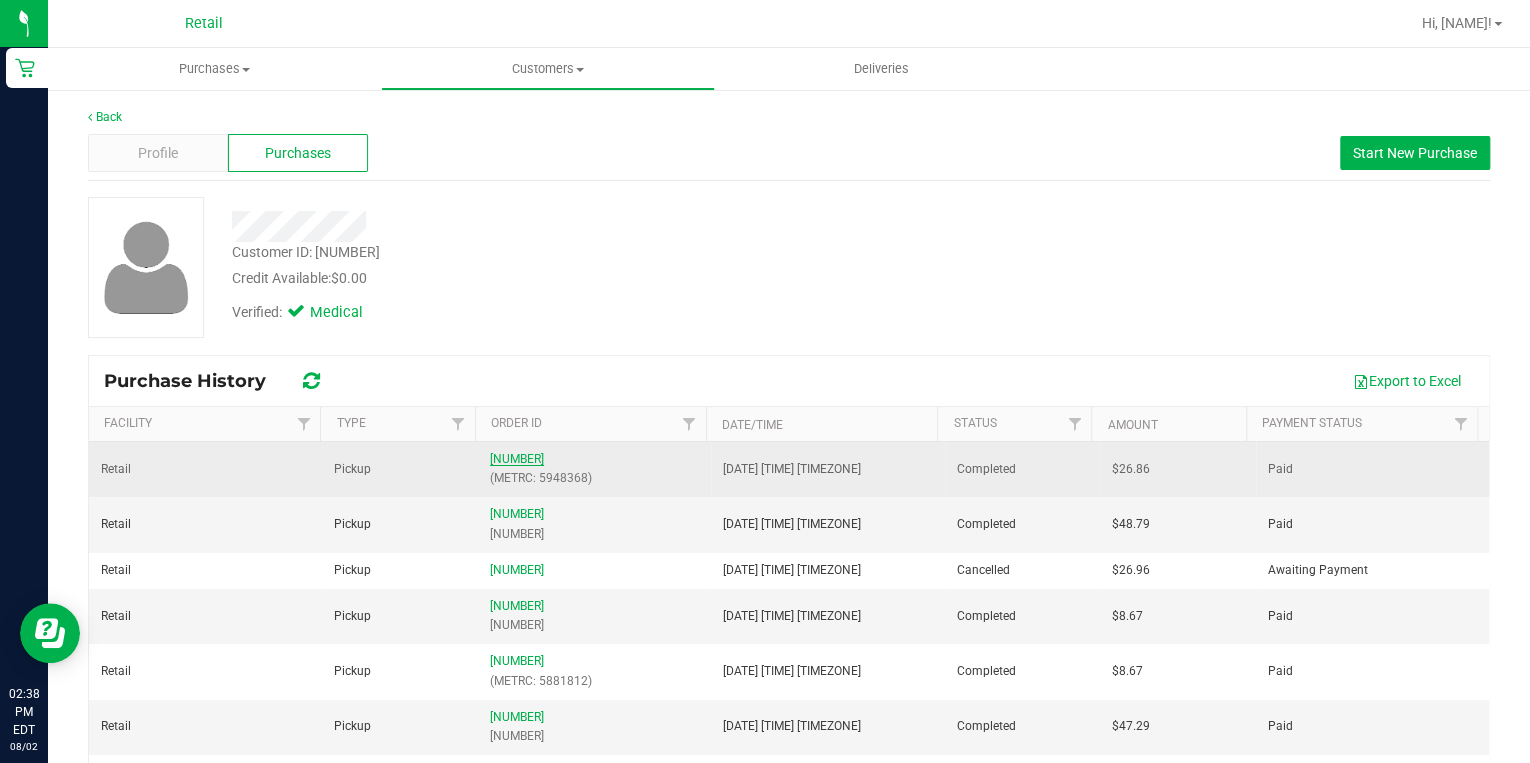 click on "01568481" at bounding box center (517, 459) 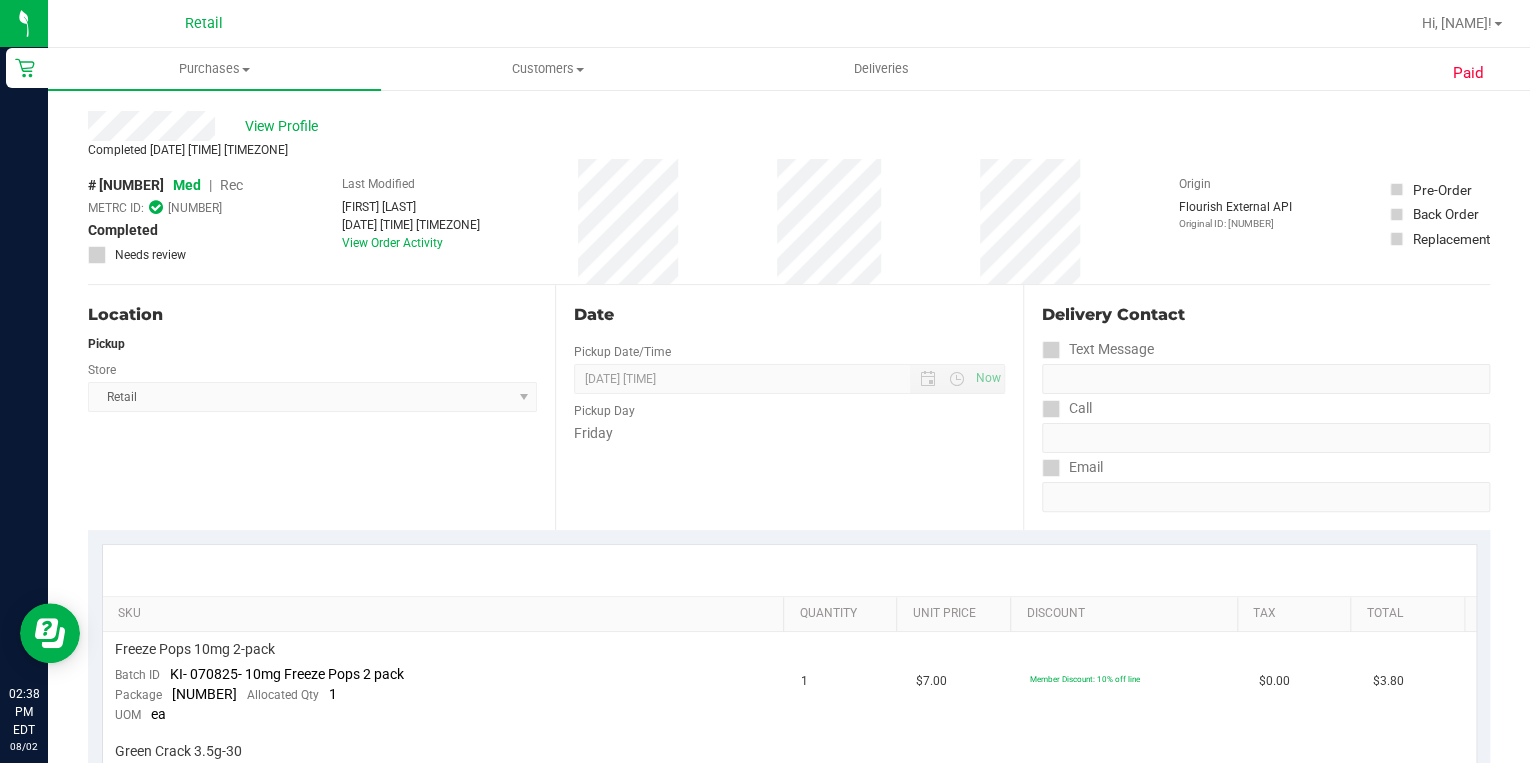 scroll, scrollTop: 0, scrollLeft: 0, axis: both 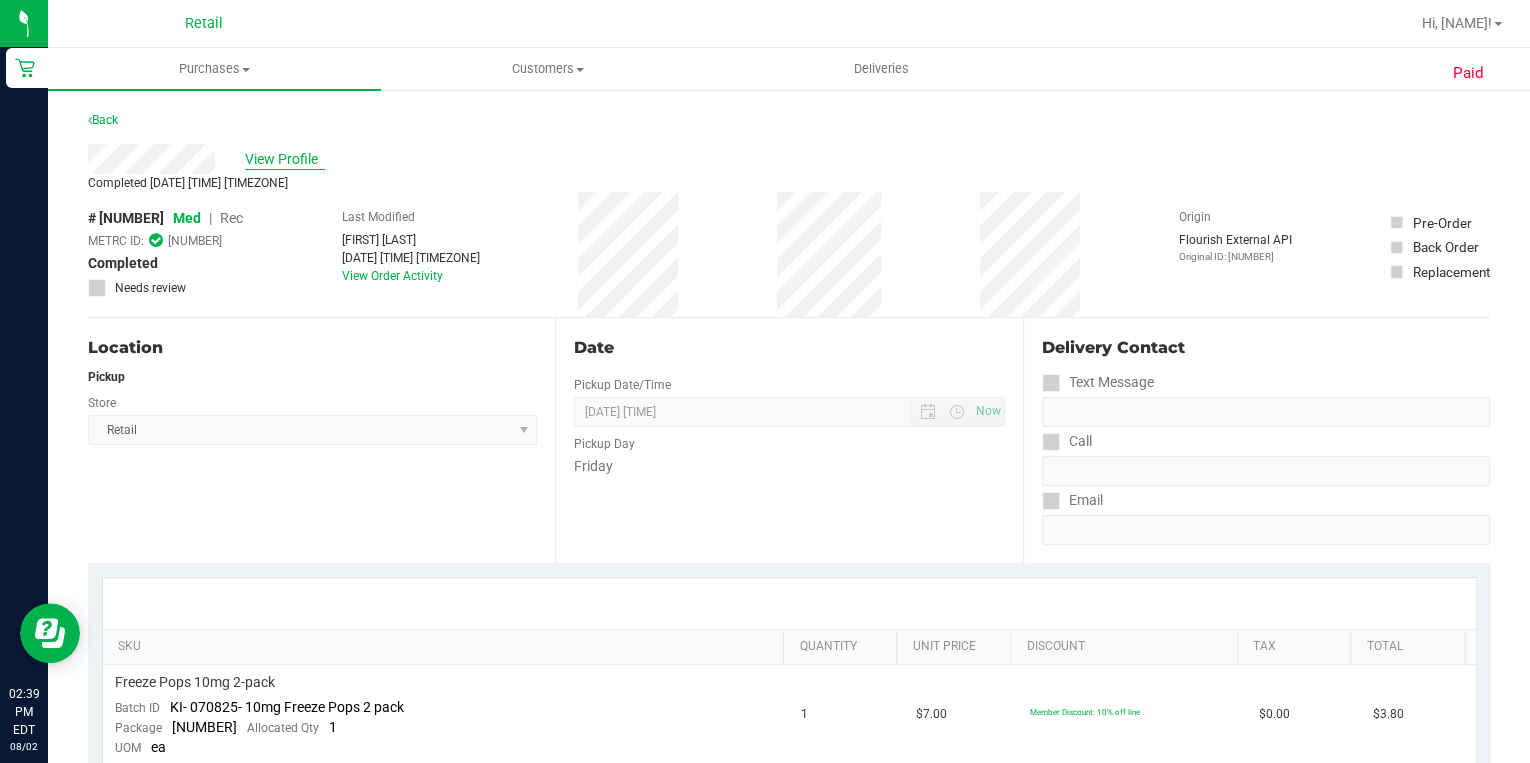 click on "View Profile" at bounding box center (285, 159) 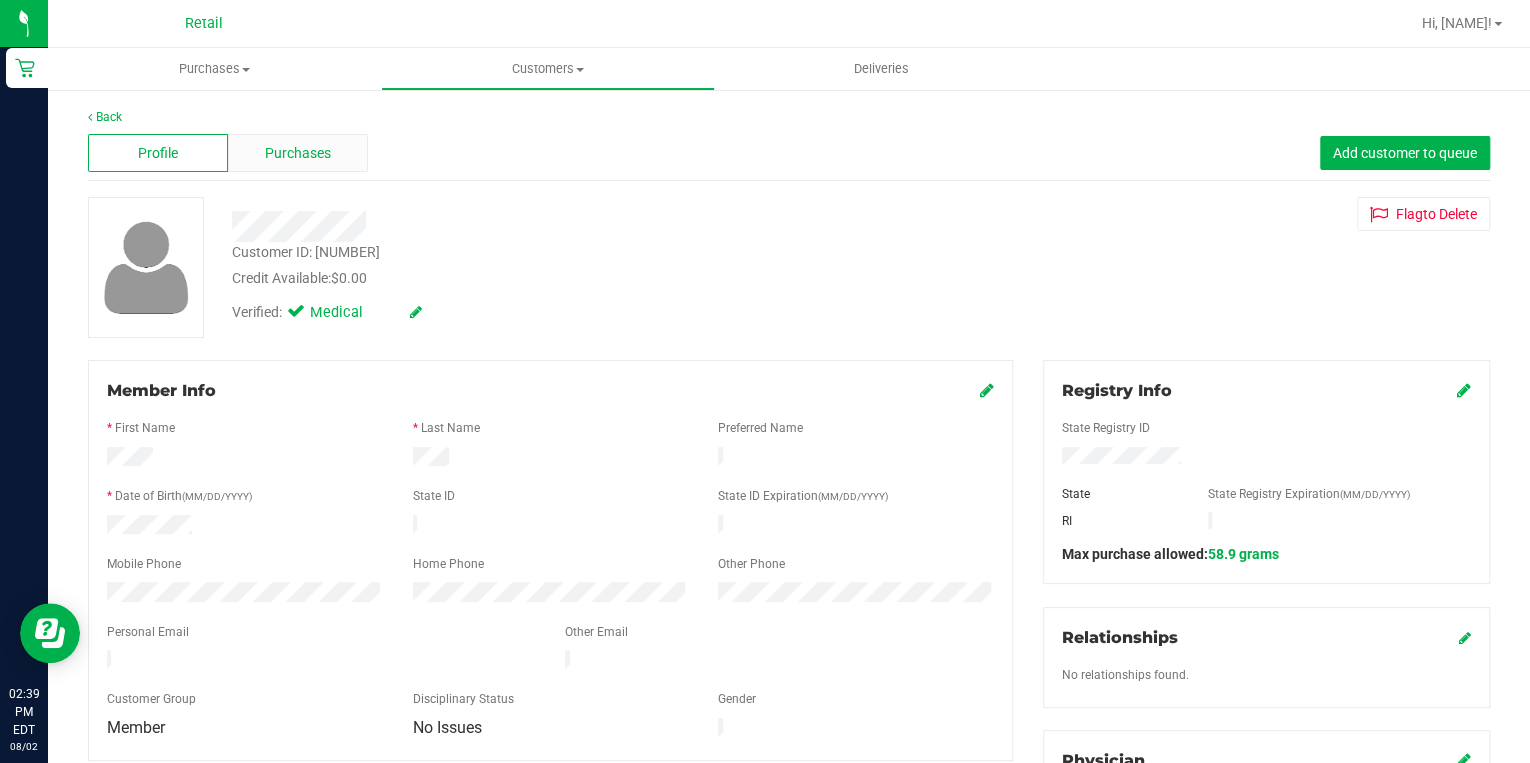 click on "Purchases" at bounding box center [298, 153] 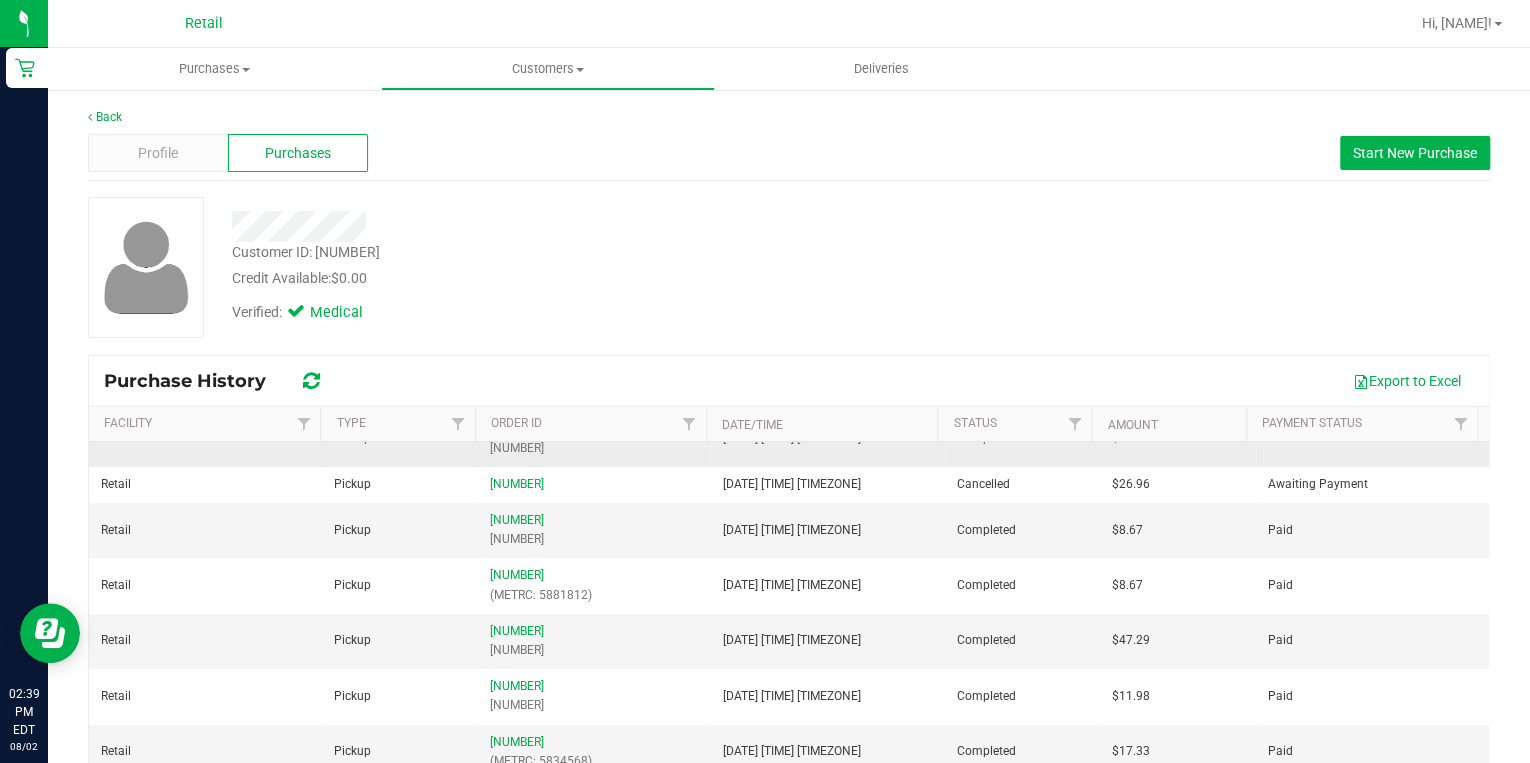 scroll, scrollTop: 0, scrollLeft: 0, axis: both 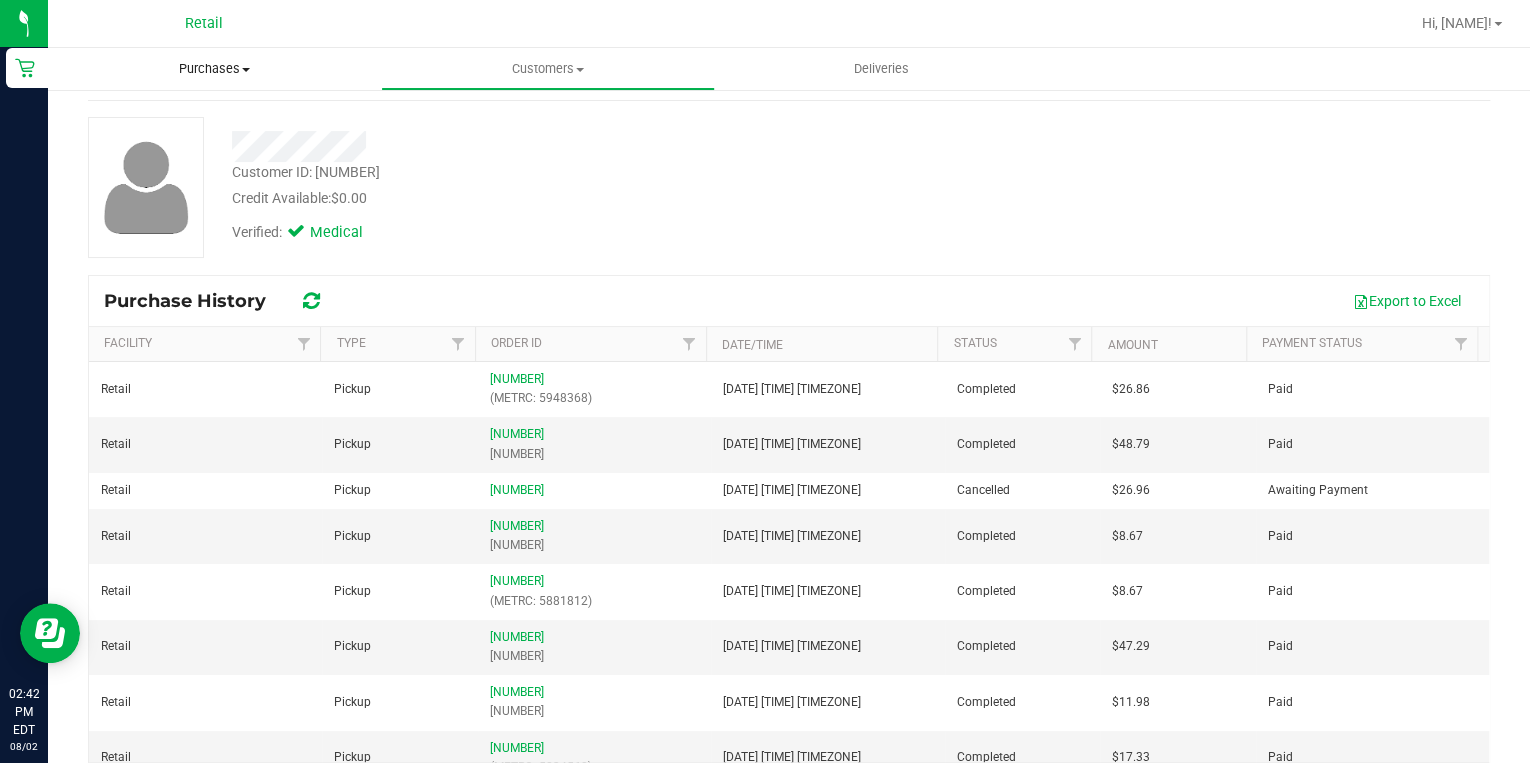 click on "Purchases
Summary of purchases
Fulfillment
All purchases" at bounding box center [214, 69] 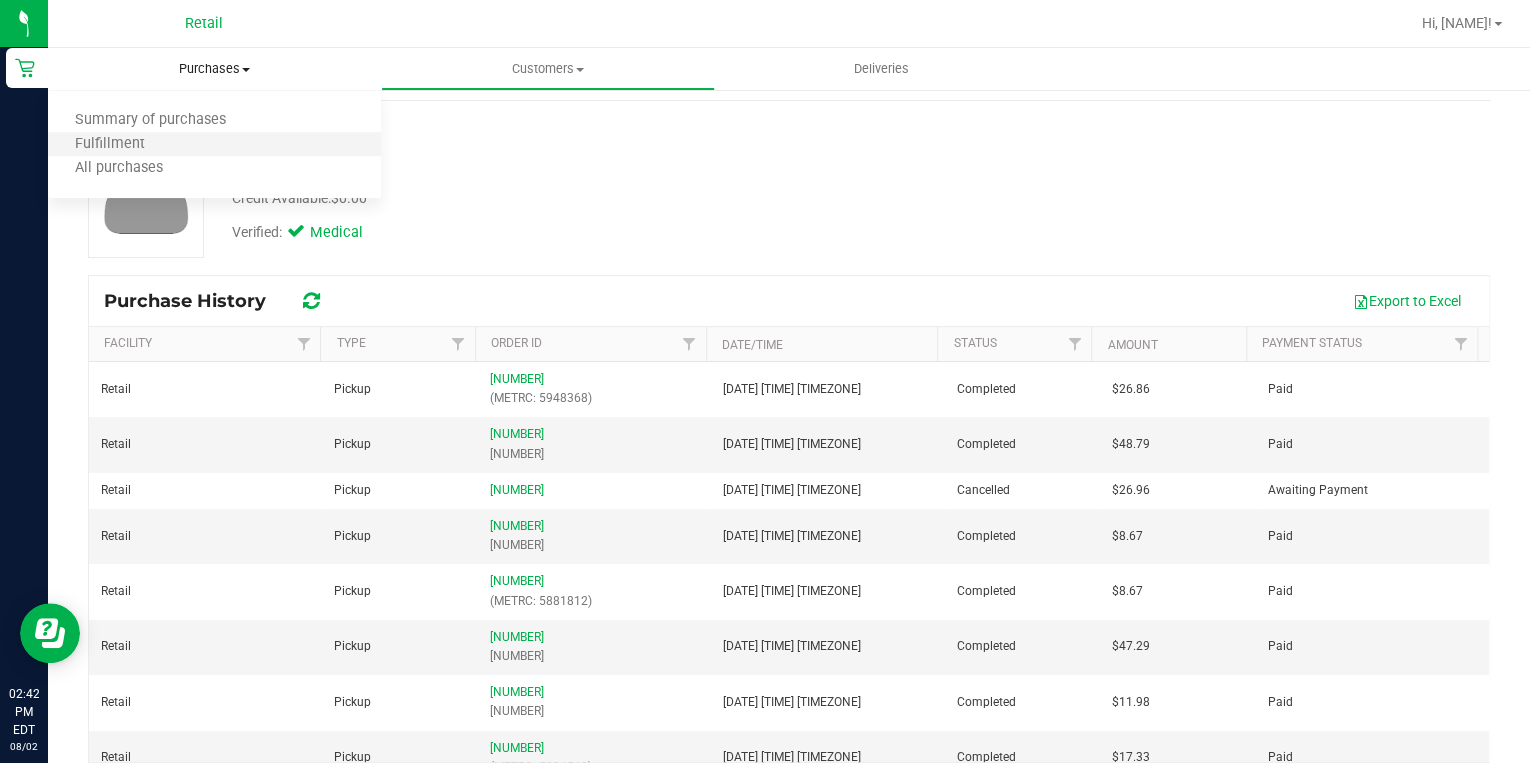 click on "Fulfillment" at bounding box center (214, 145) 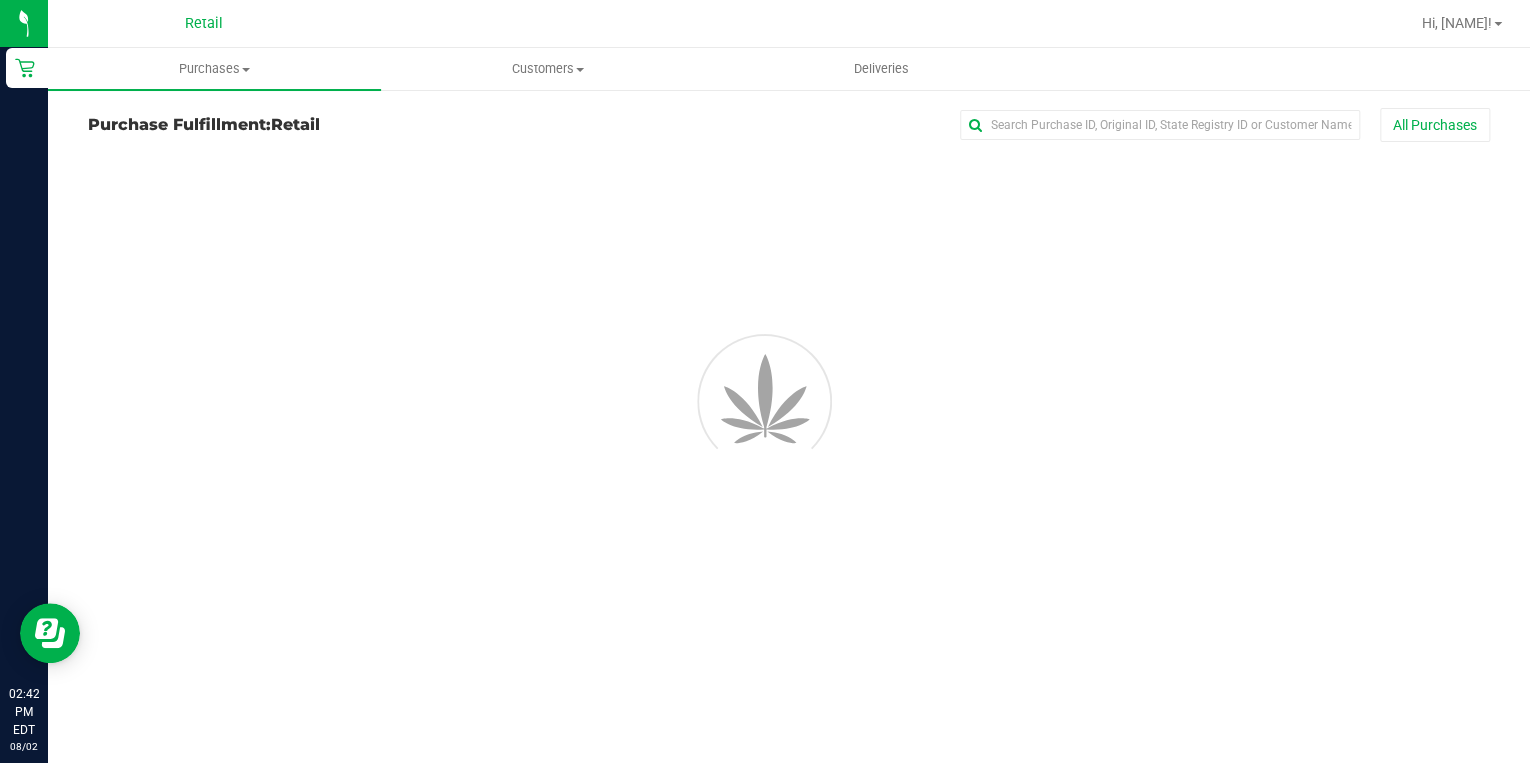 scroll, scrollTop: 0, scrollLeft: 0, axis: both 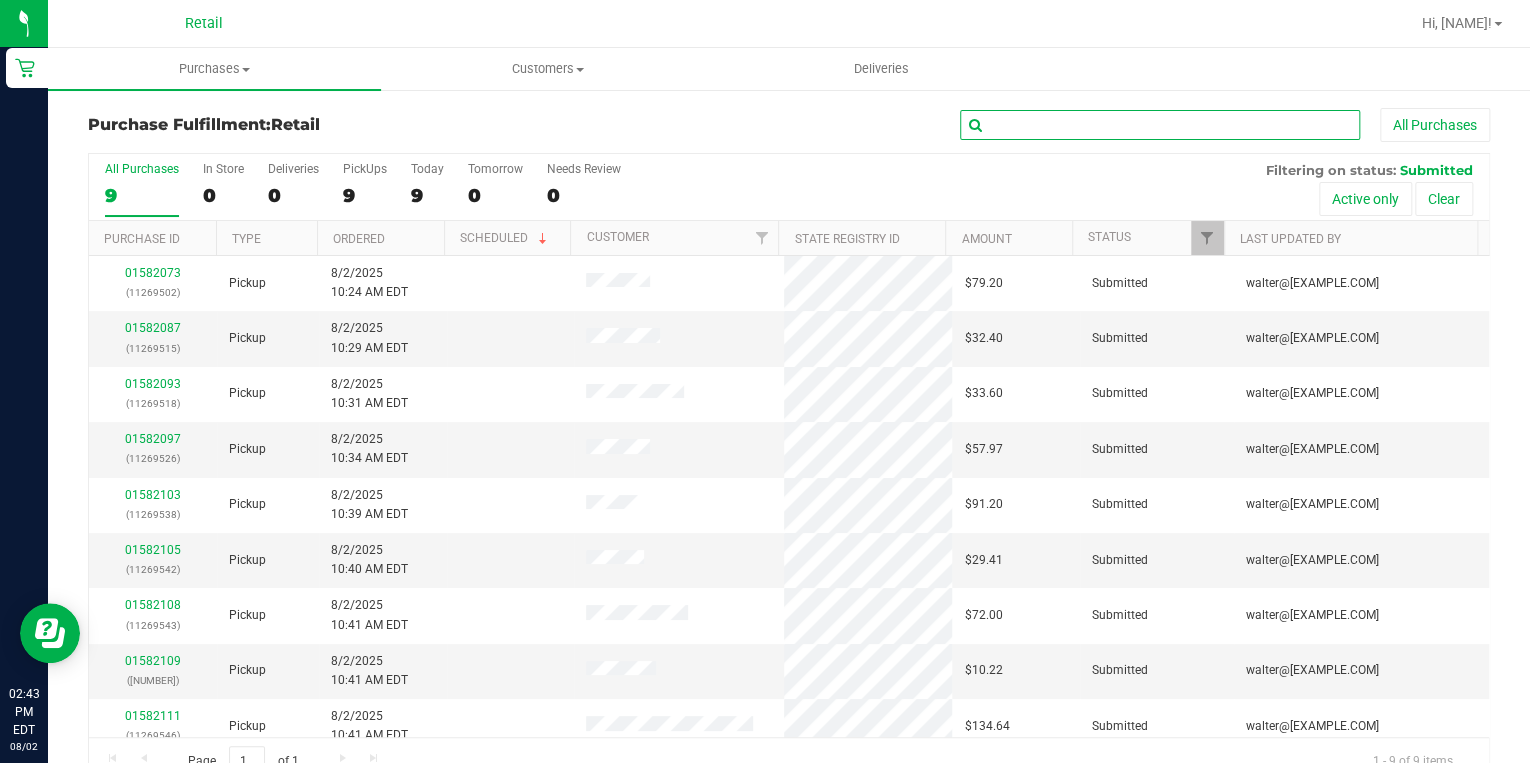 click at bounding box center (1160, 125) 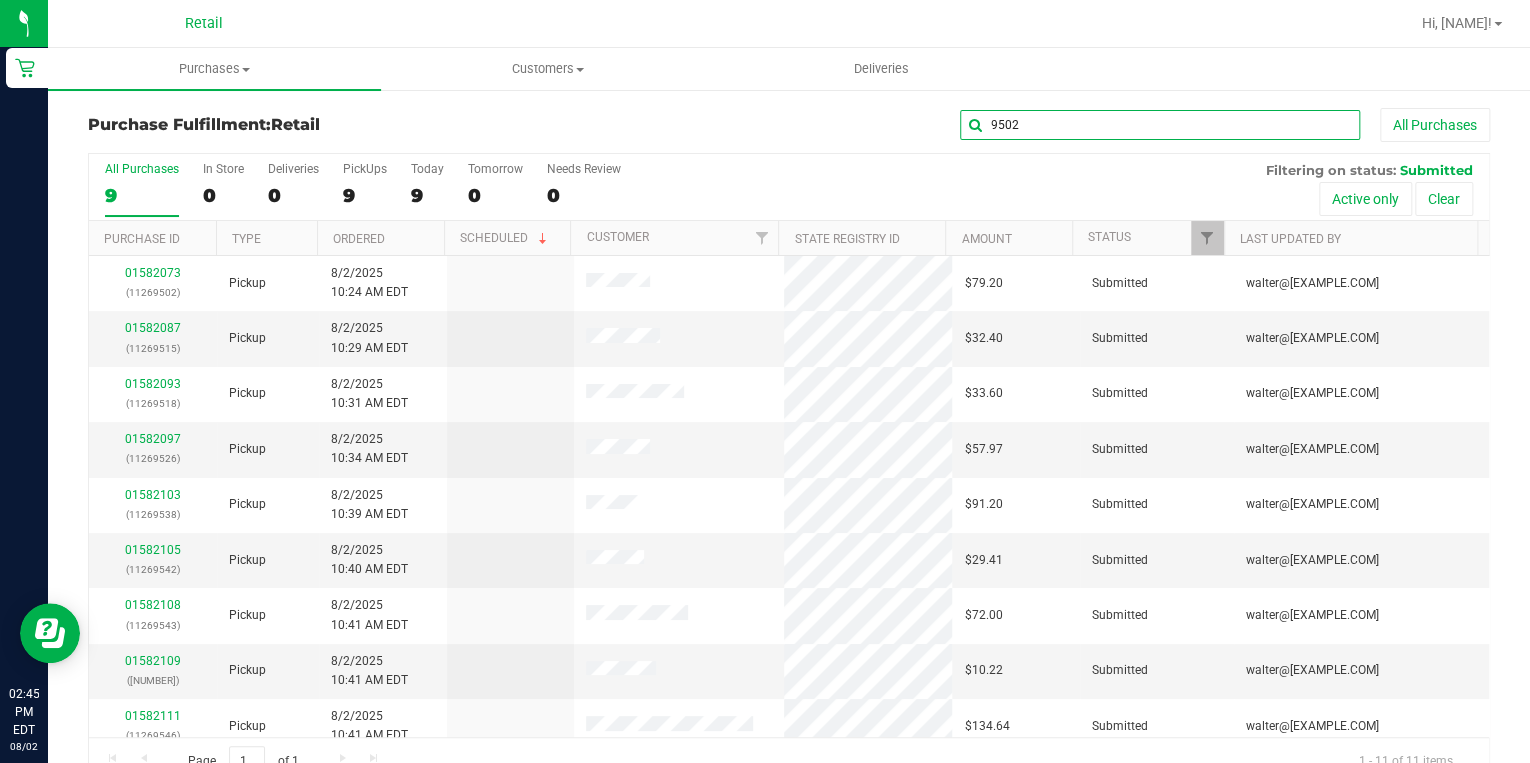 type on "9502" 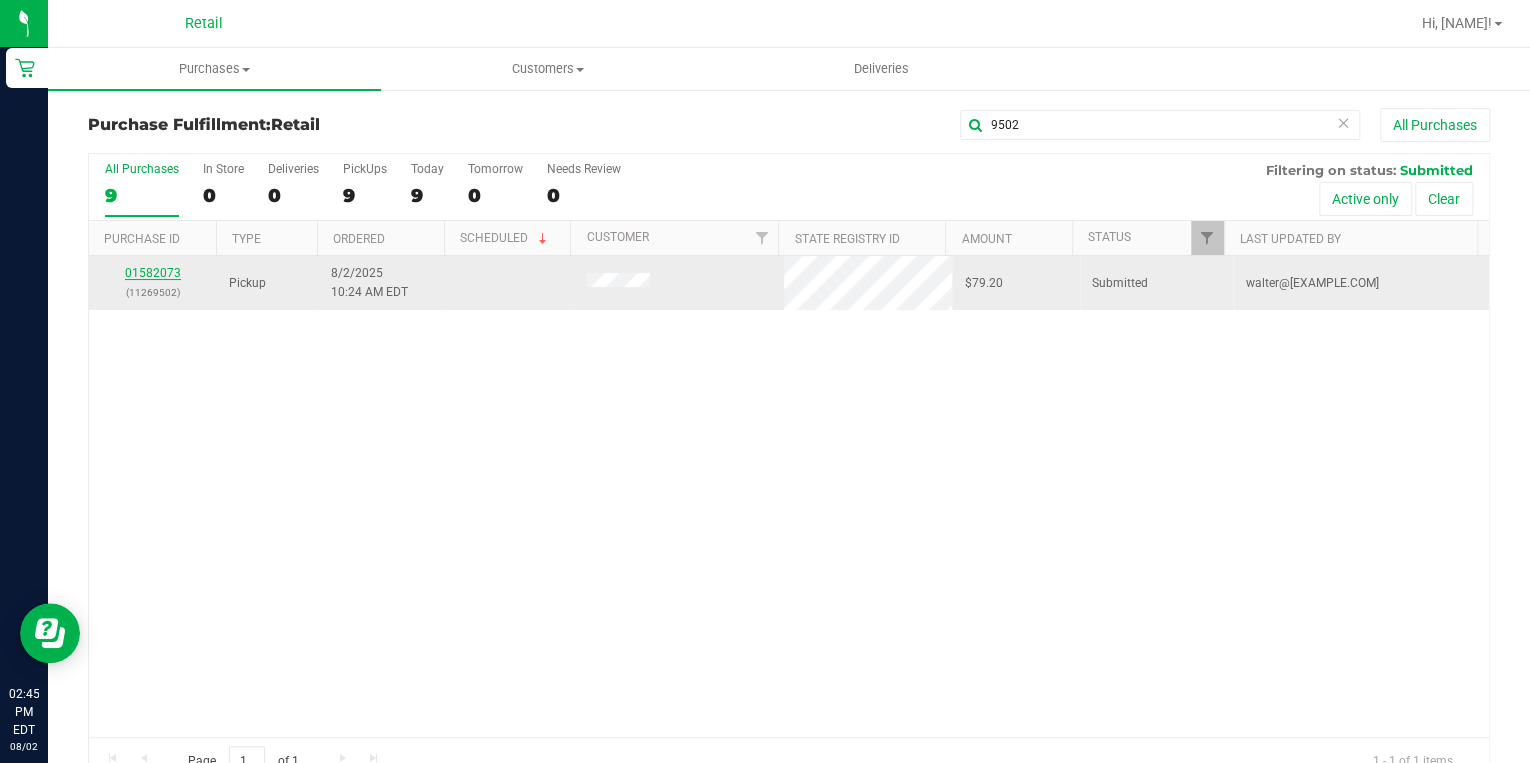 click on "01582073" at bounding box center [153, 273] 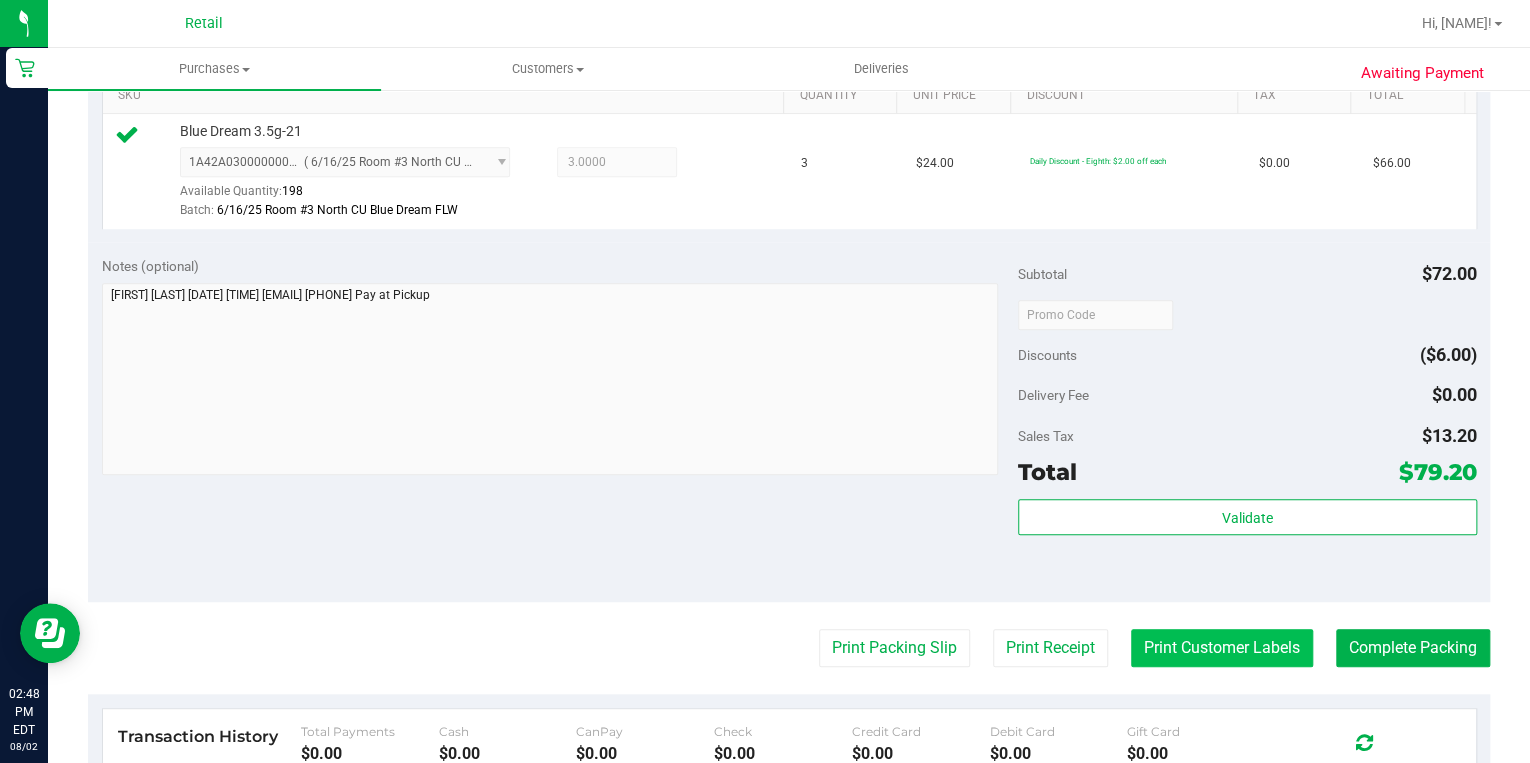scroll, scrollTop: 720, scrollLeft: 0, axis: vertical 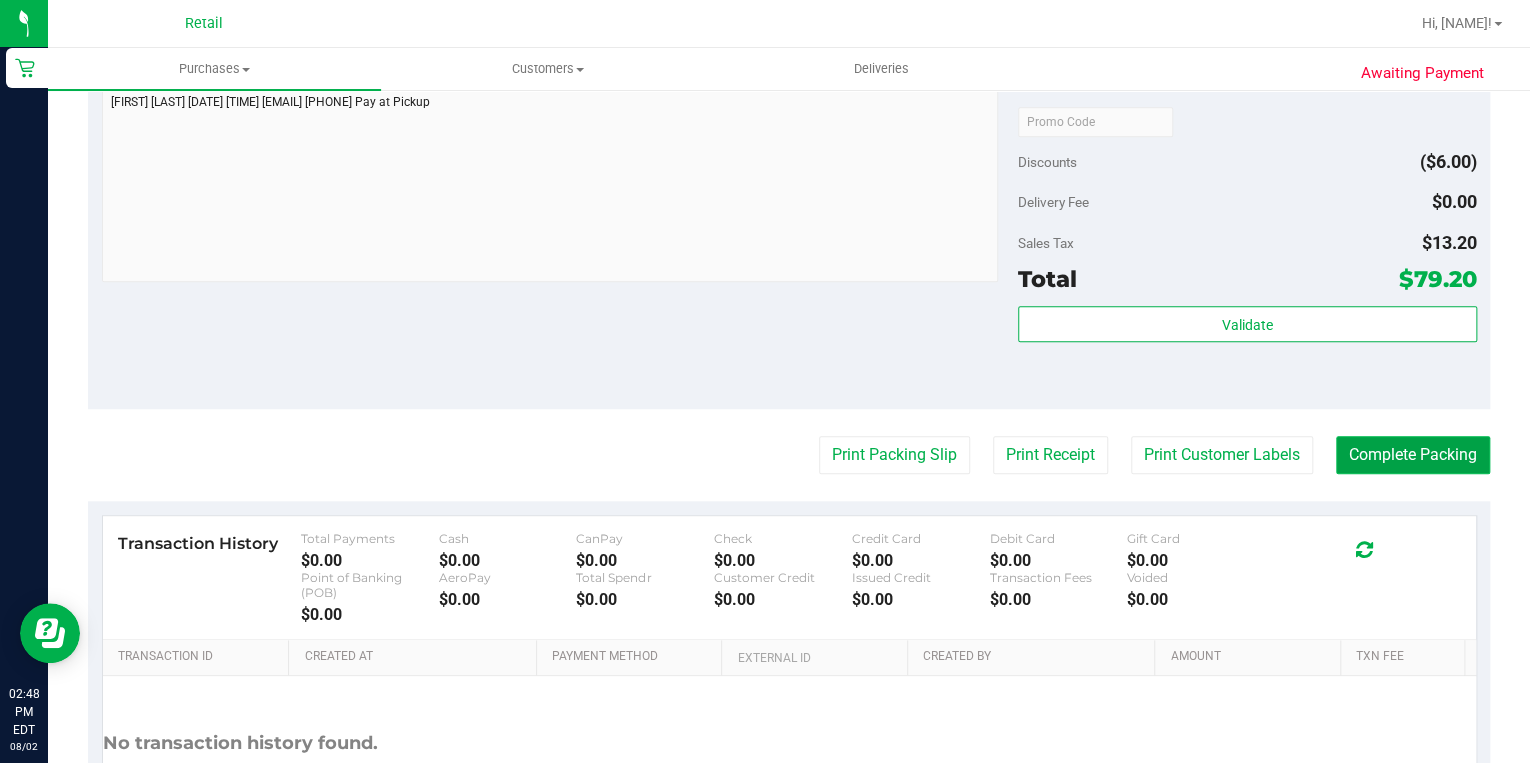 click on "Complete Packing" at bounding box center (1413, 455) 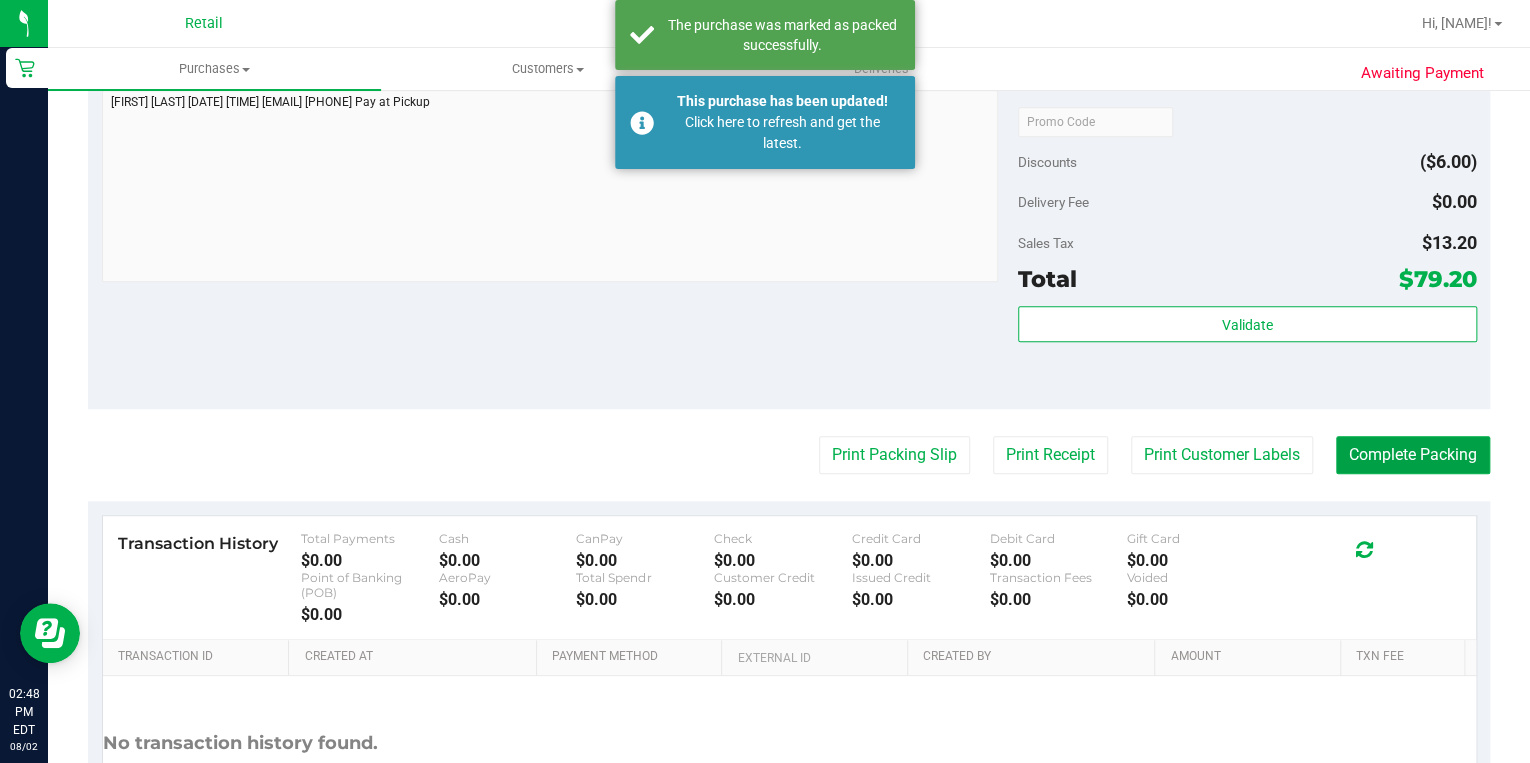 scroll, scrollTop: 240, scrollLeft: 0, axis: vertical 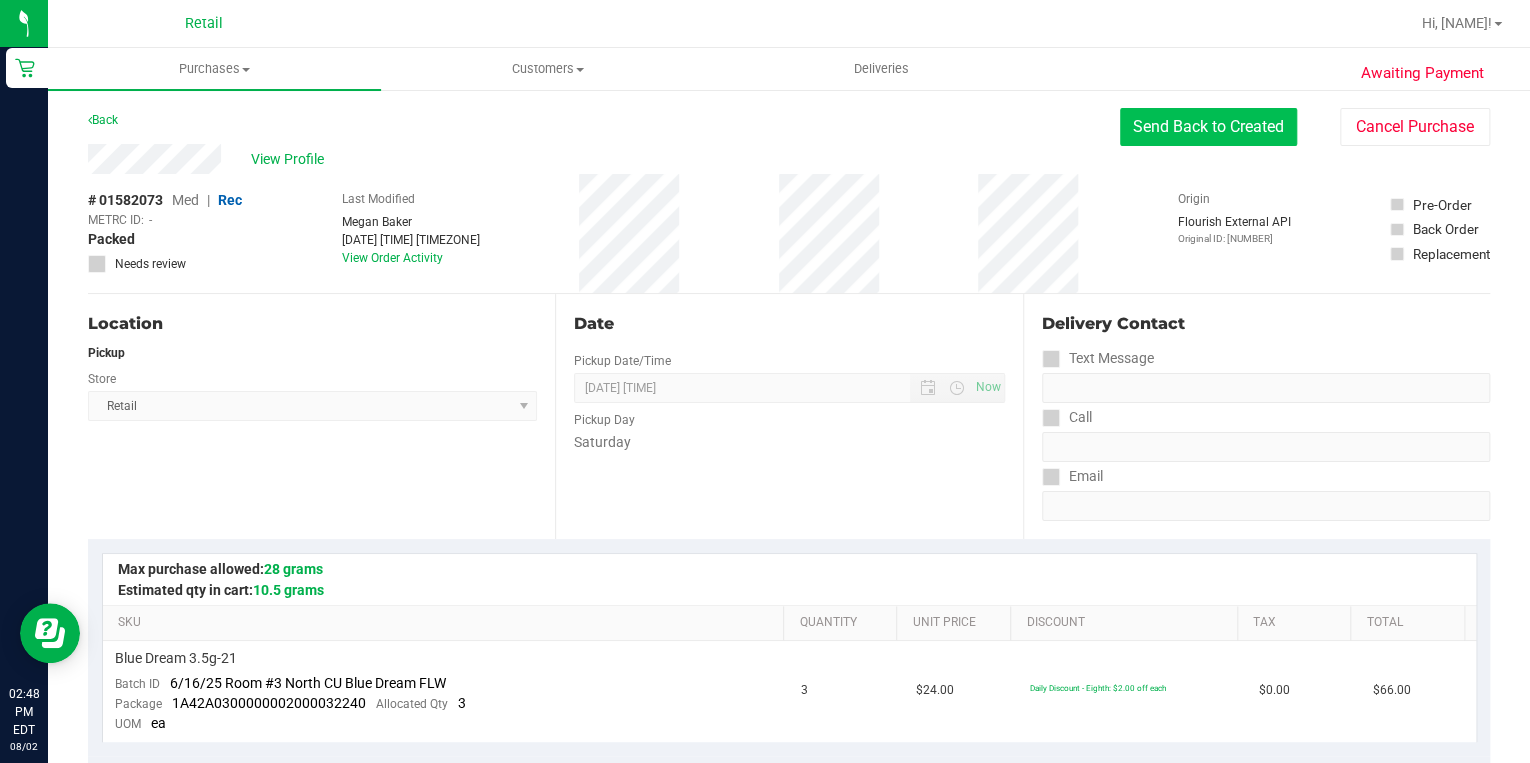 click on "Send Back to Created" at bounding box center [1208, 127] 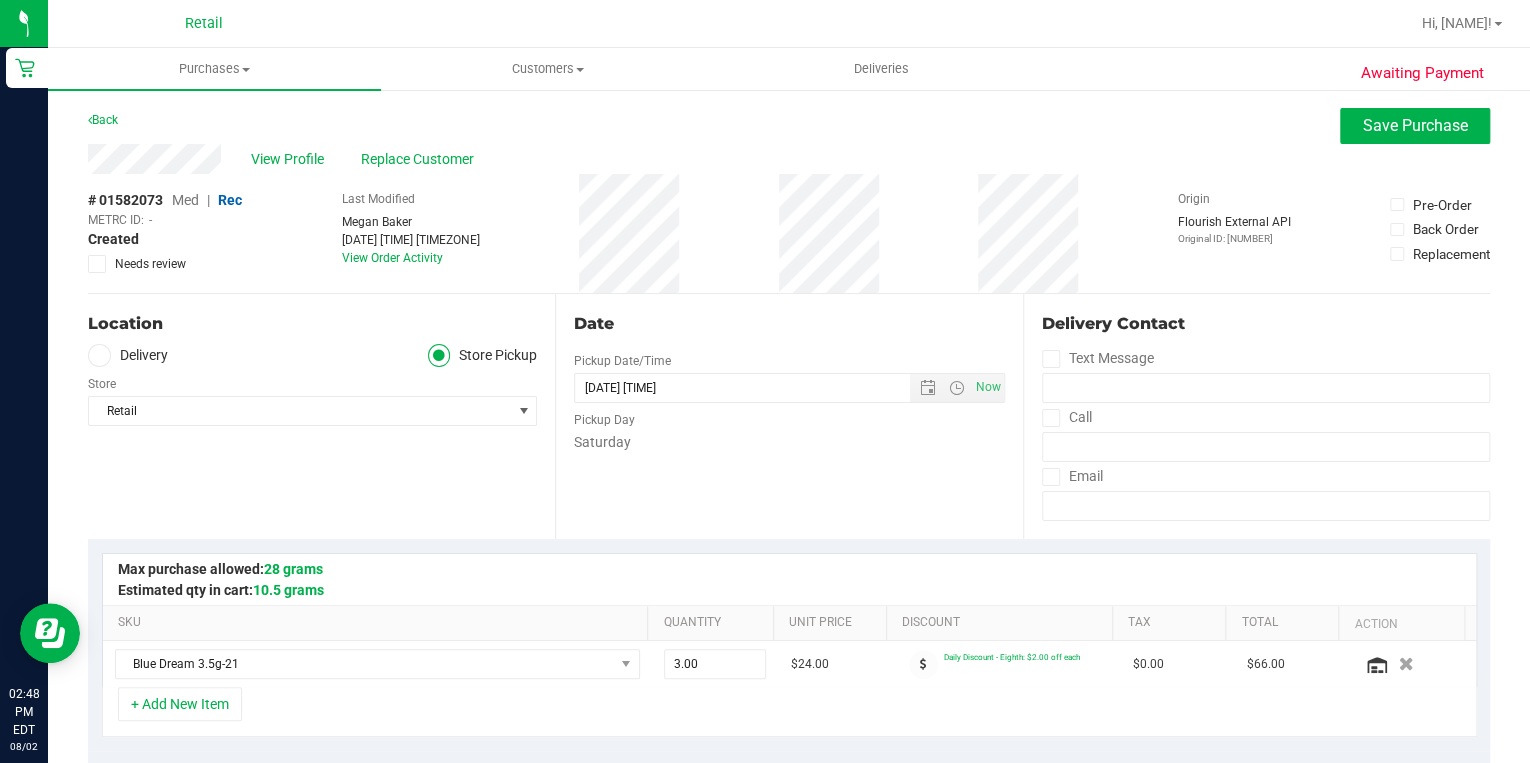 click at bounding box center [99, 355] 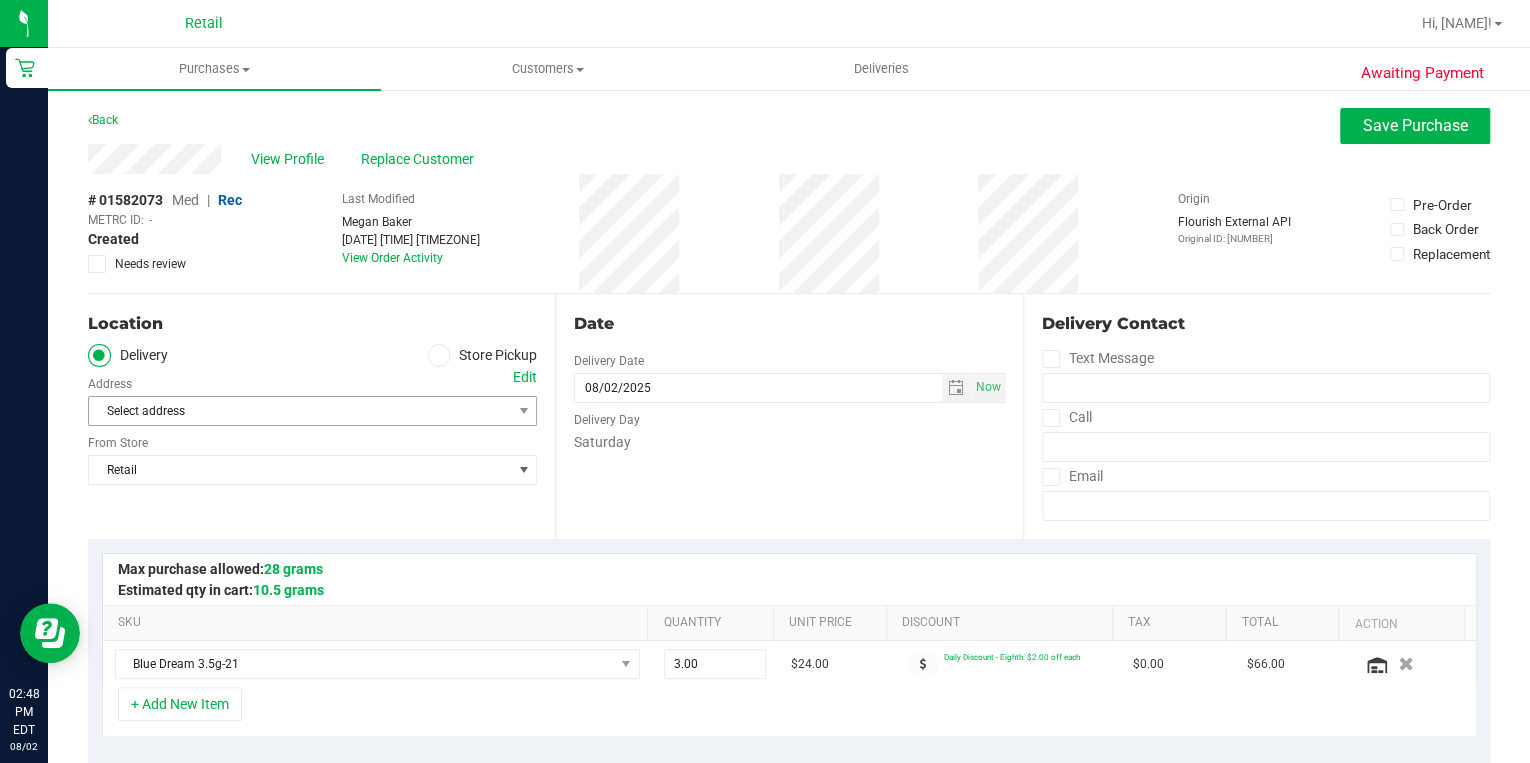 click on "Select address" at bounding box center [289, 411] 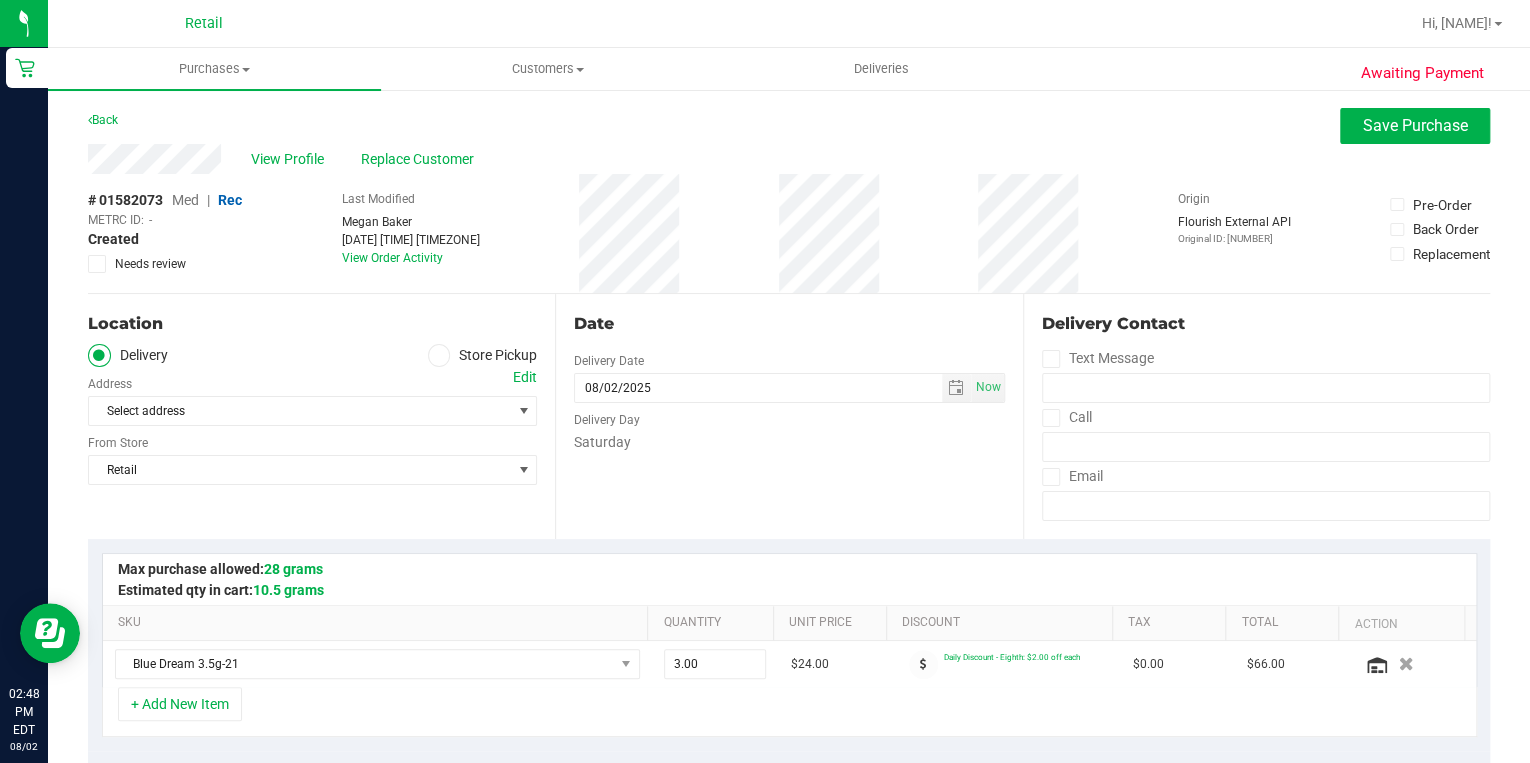click on "Edit" at bounding box center [525, 377] 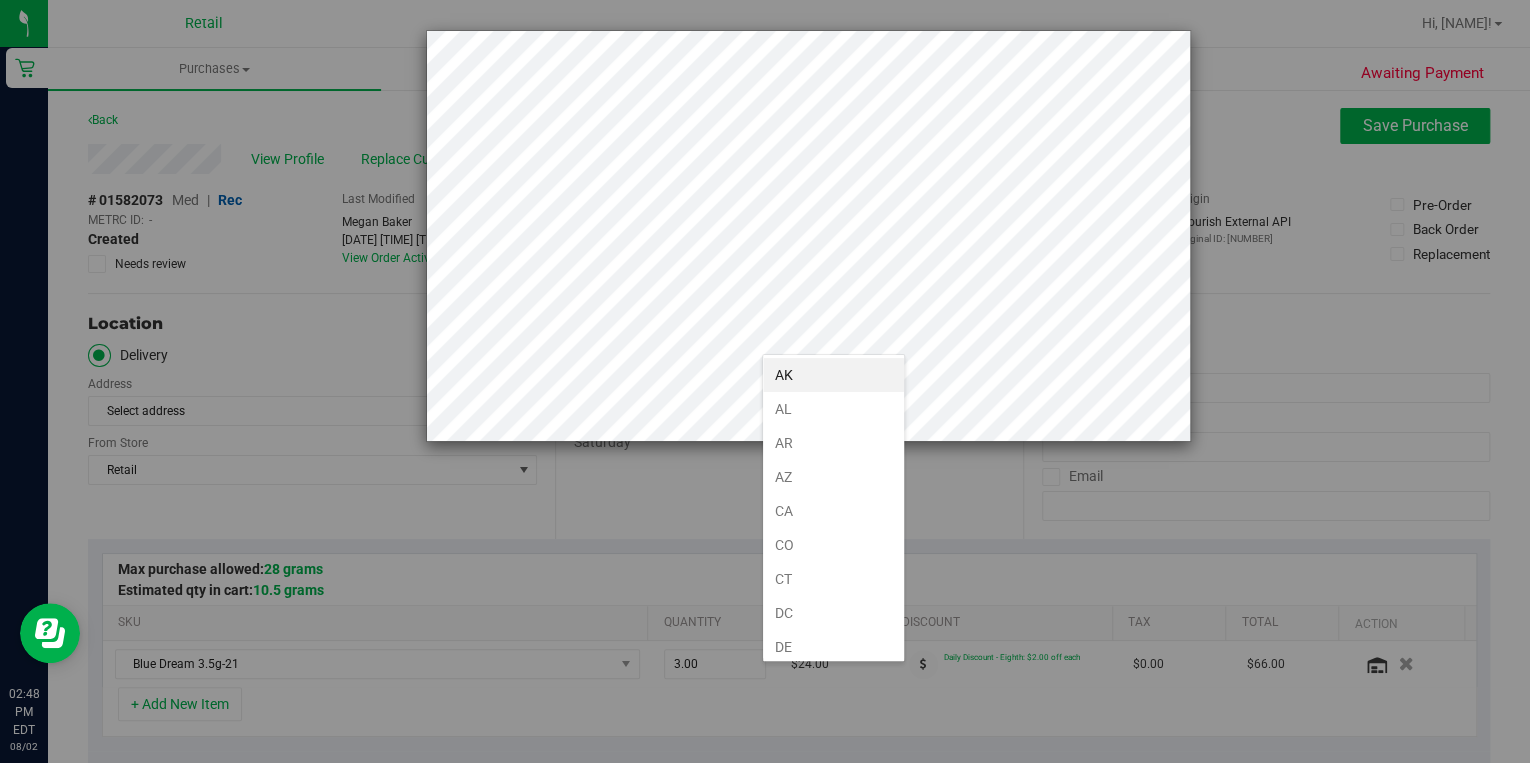 scroll, scrollTop: 1078, scrollLeft: 0, axis: vertical 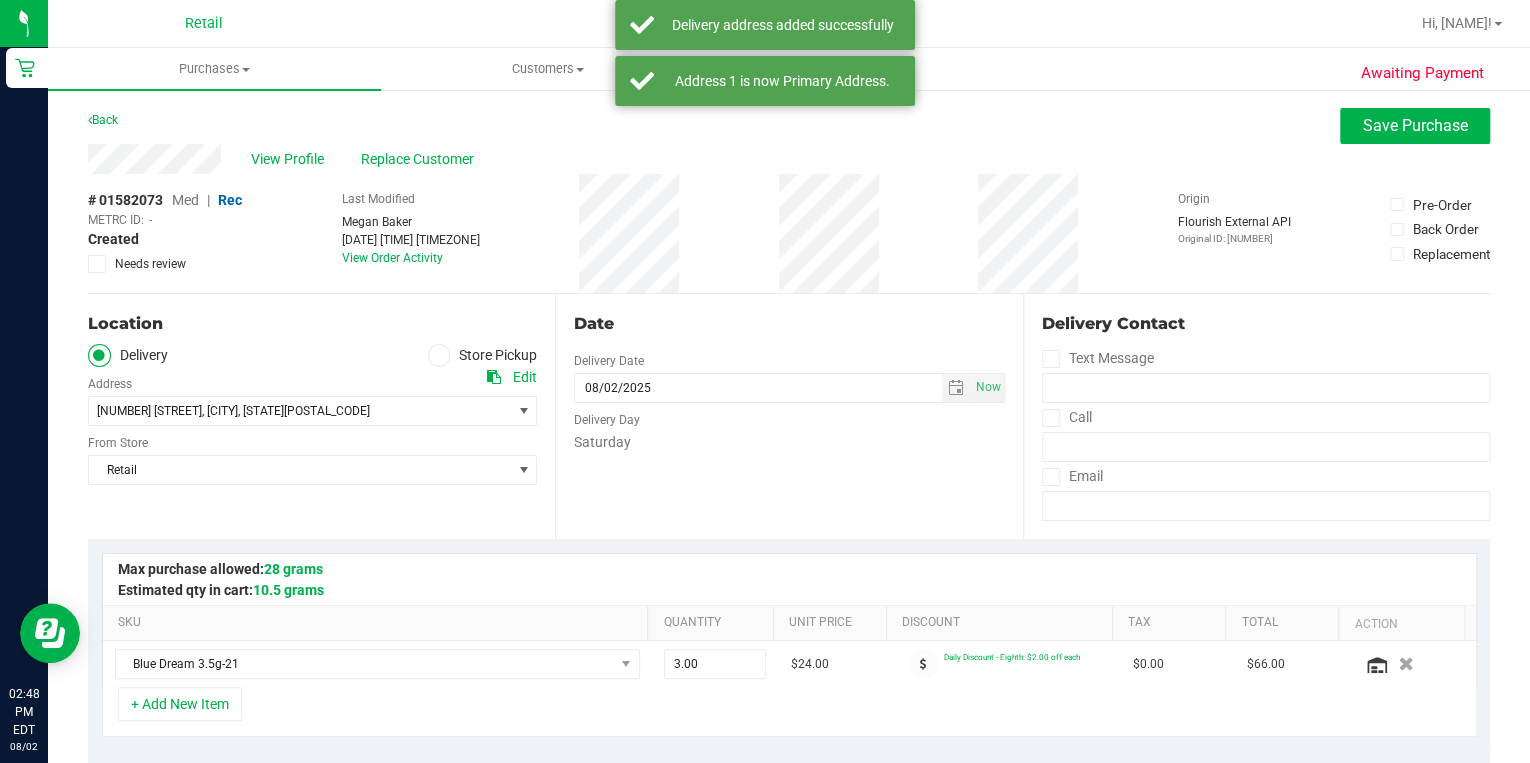 click at bounding box center [1051, 418] 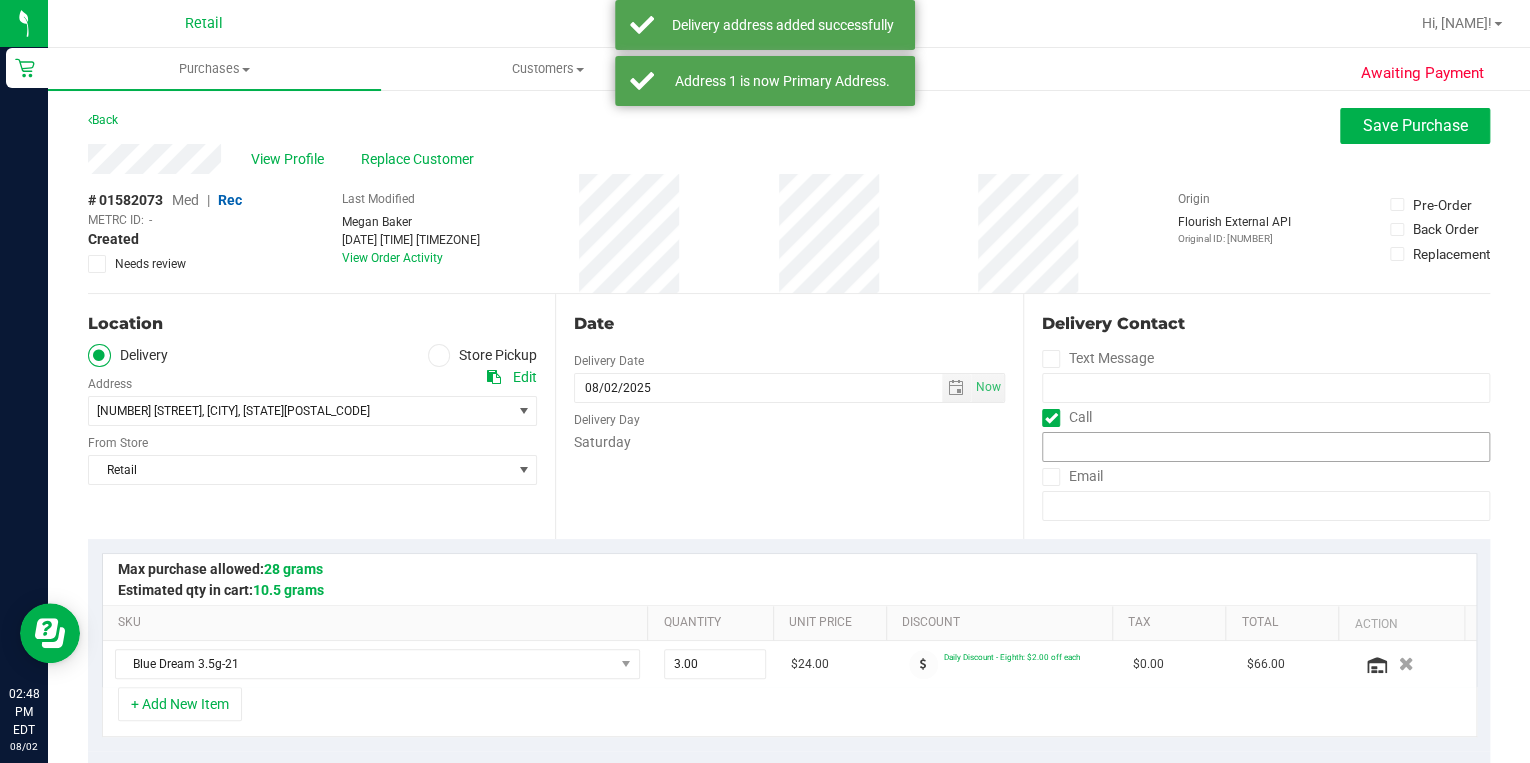 click at bounding box center [1051, 418] 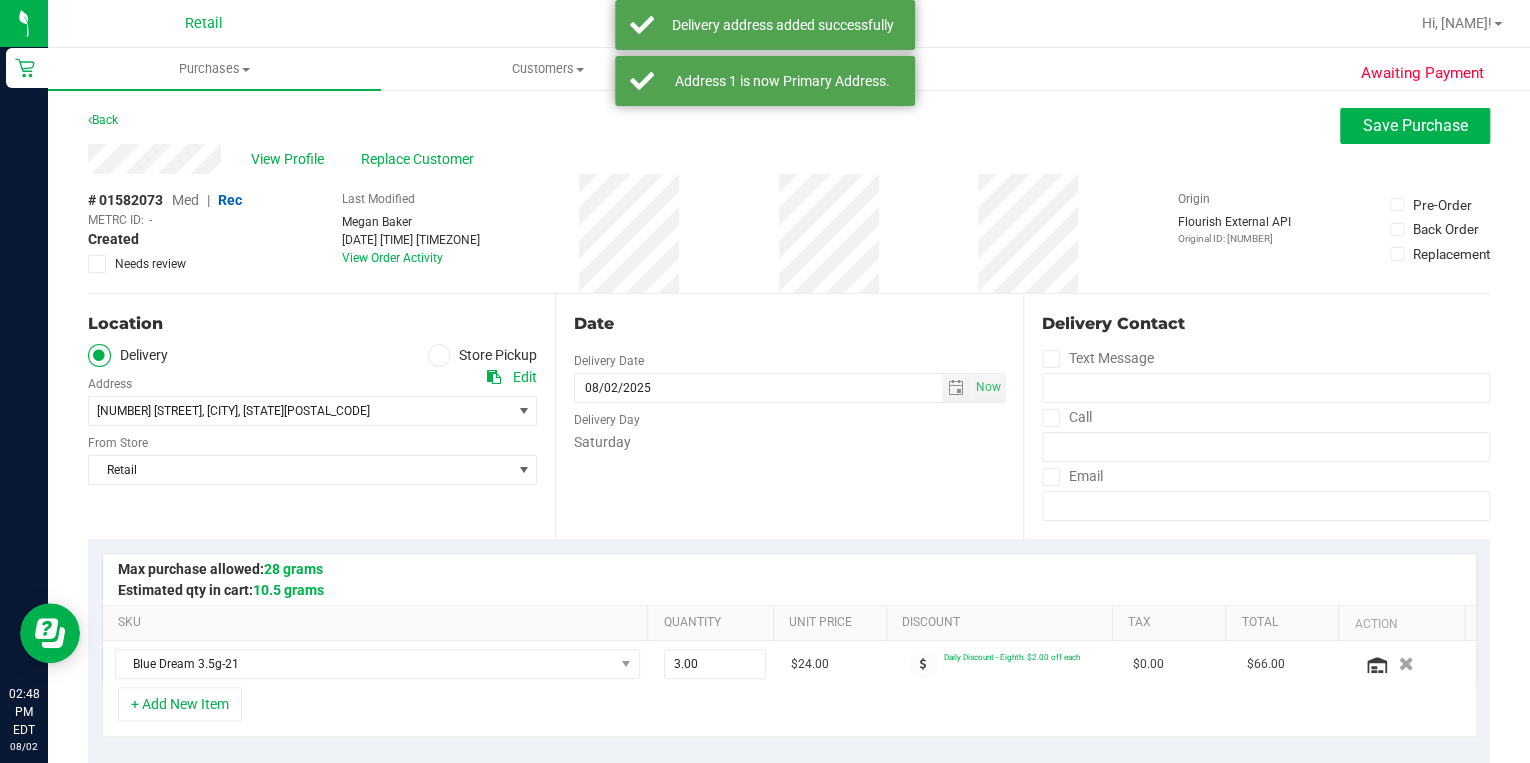 click at bounding box center (1050, 418) 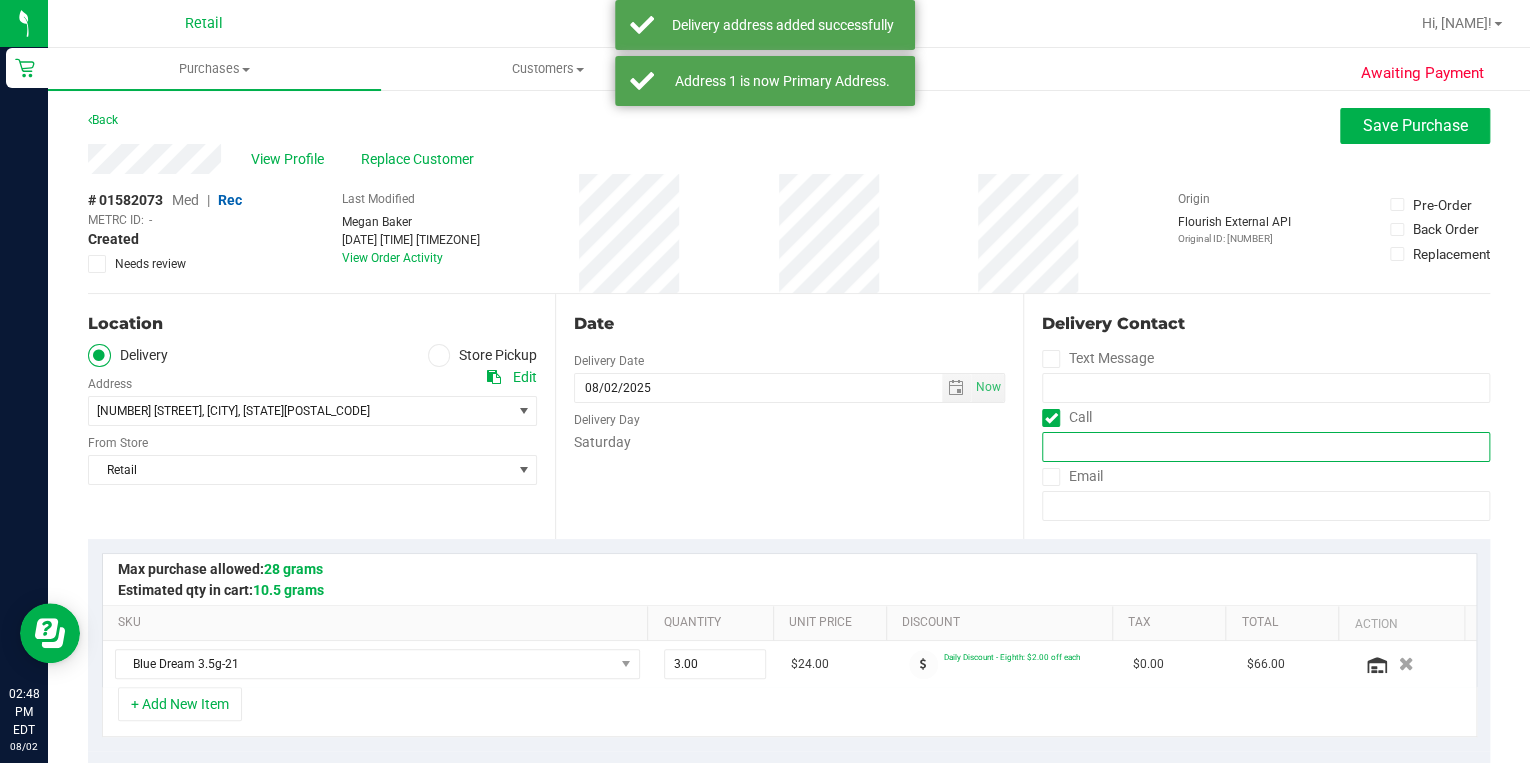 click at bounding box center [1266, 447] 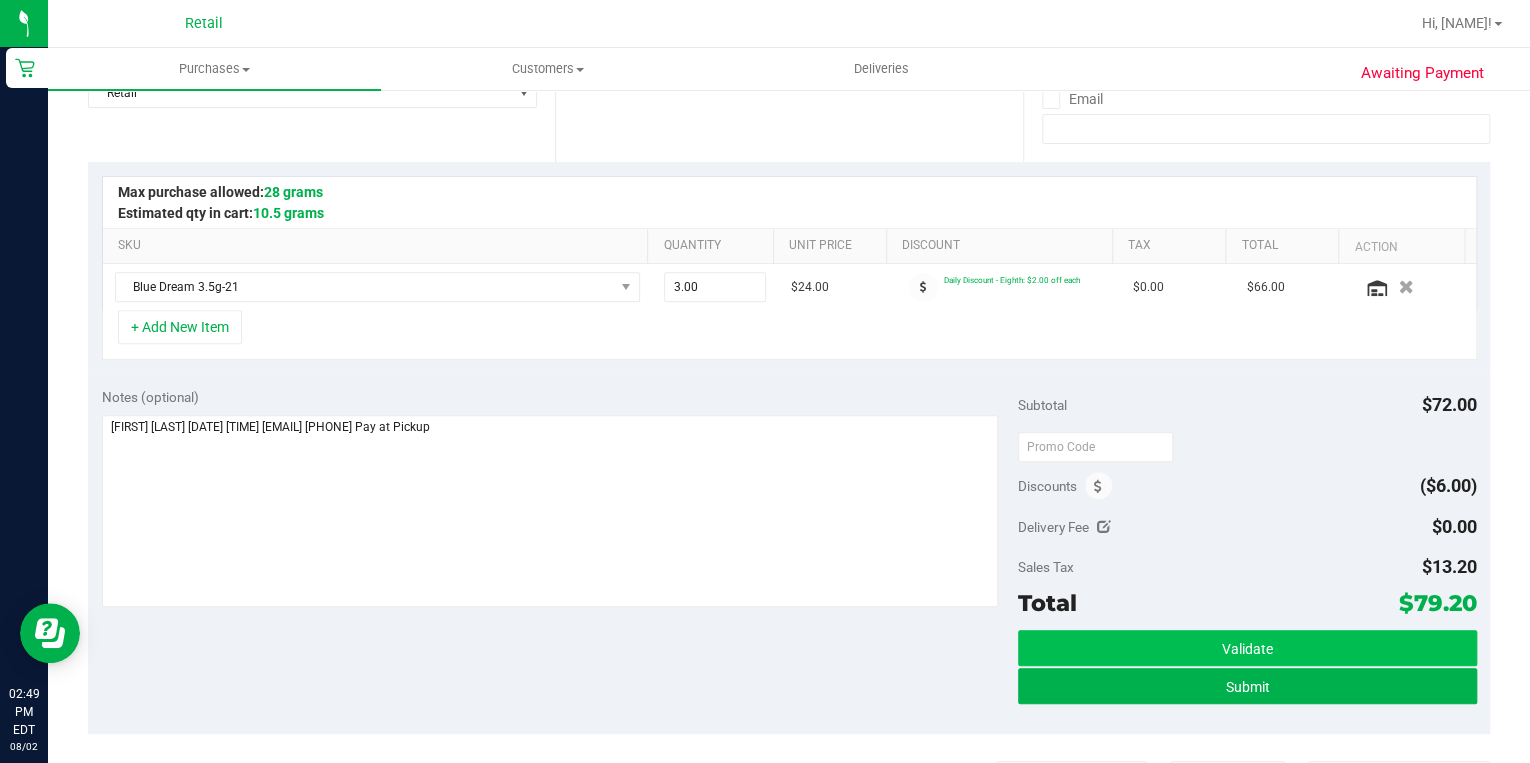 scroll, scrollTop: 400, scrollLeft: 0, axis: vertical 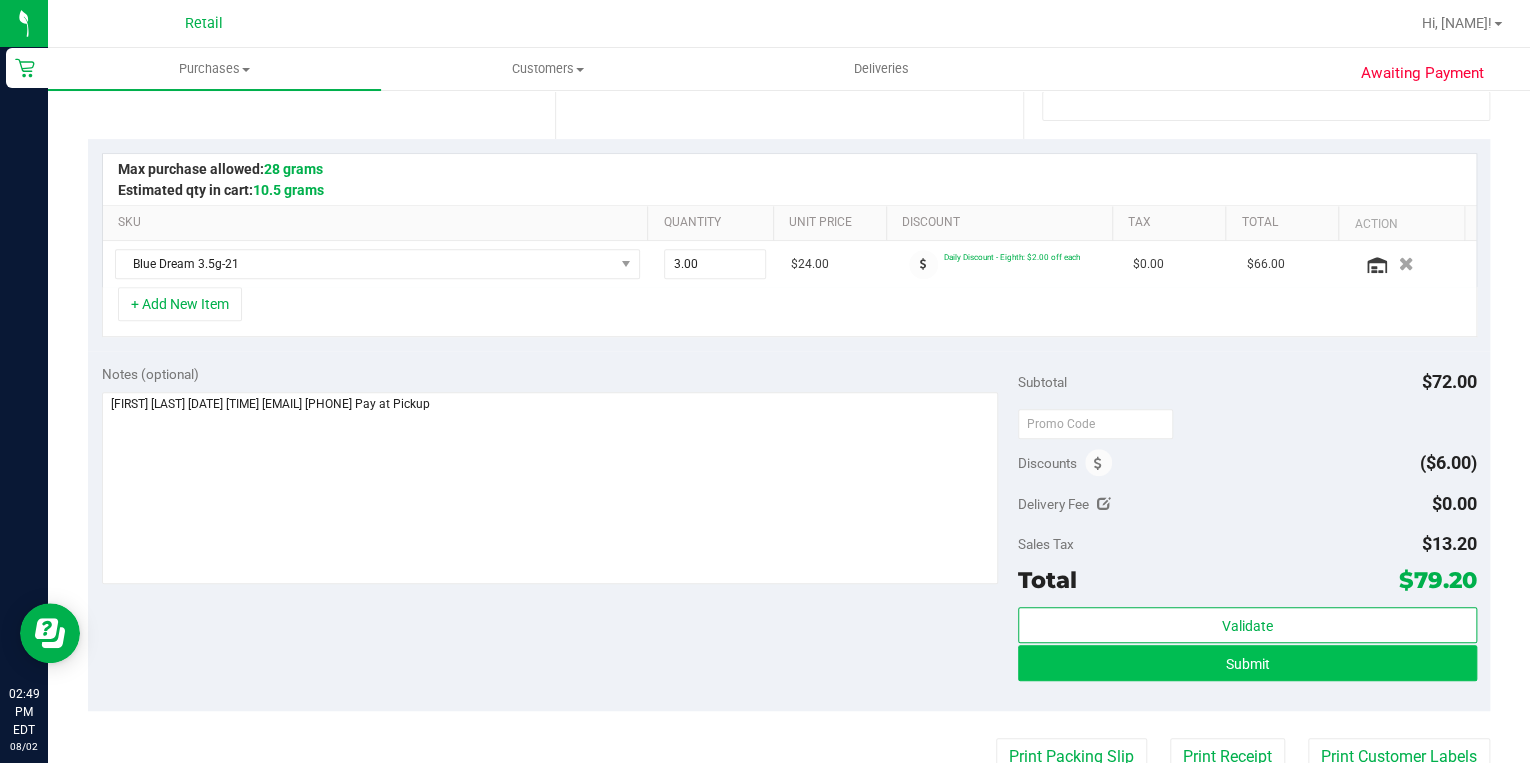 type on "(401) 569-7300" 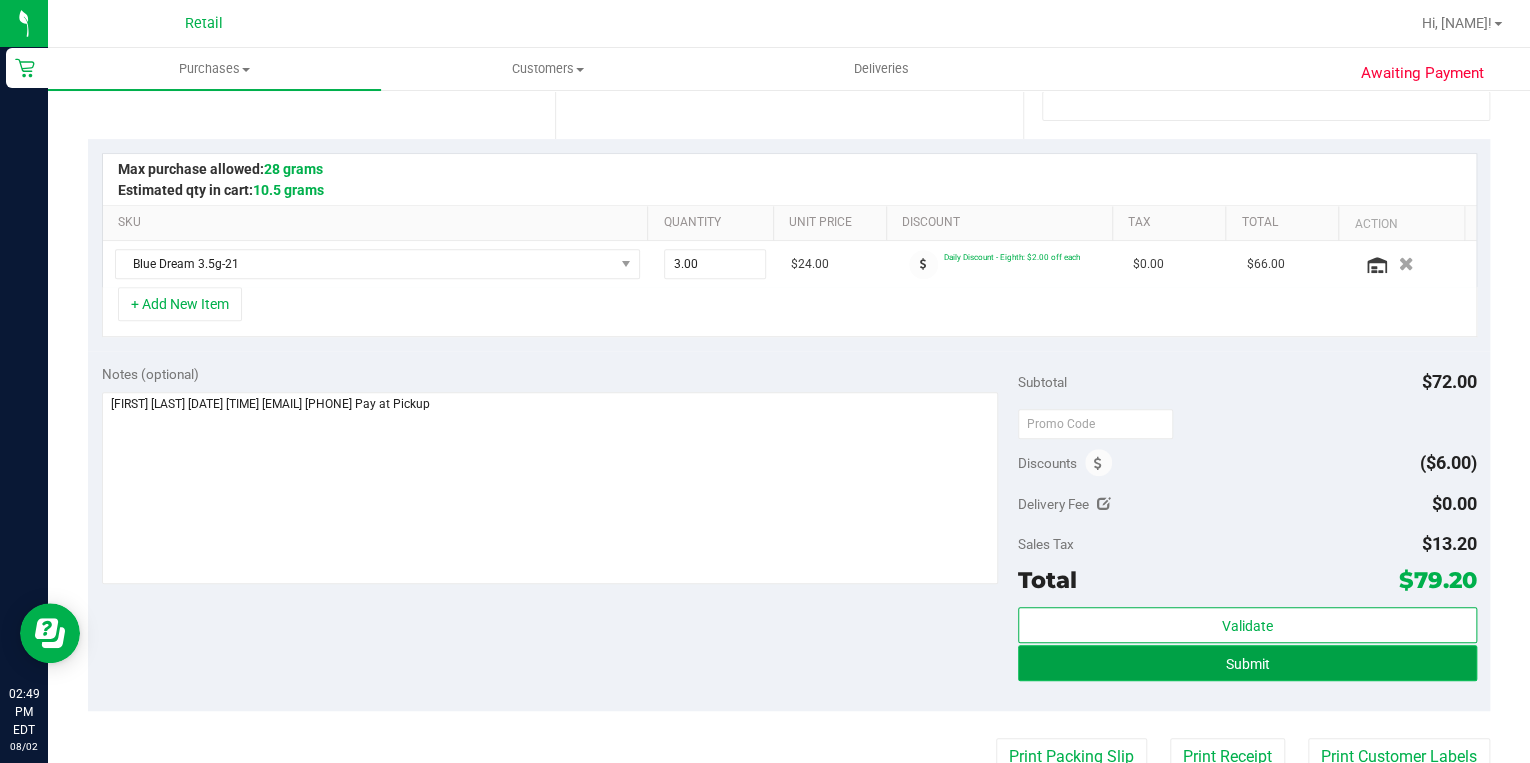 click on "Submit" at bounding box center [1247, 663] 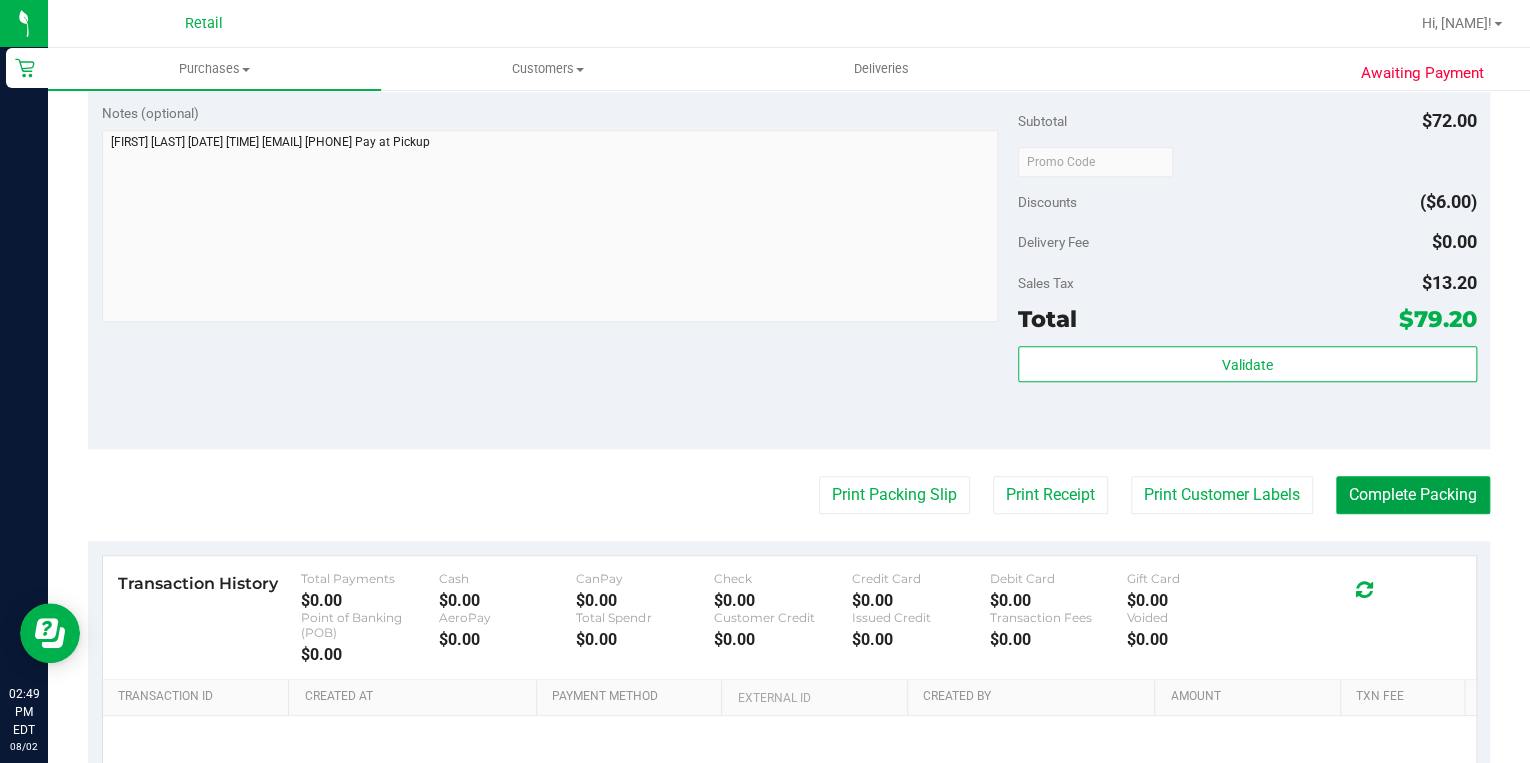 click on "Back
Edit Purchase
Cancel Purchase
View Profile
# 01582073
Med
|
Rec
METRC ID:
-
Submitted
Needs review" at bounding box center (789, 179) 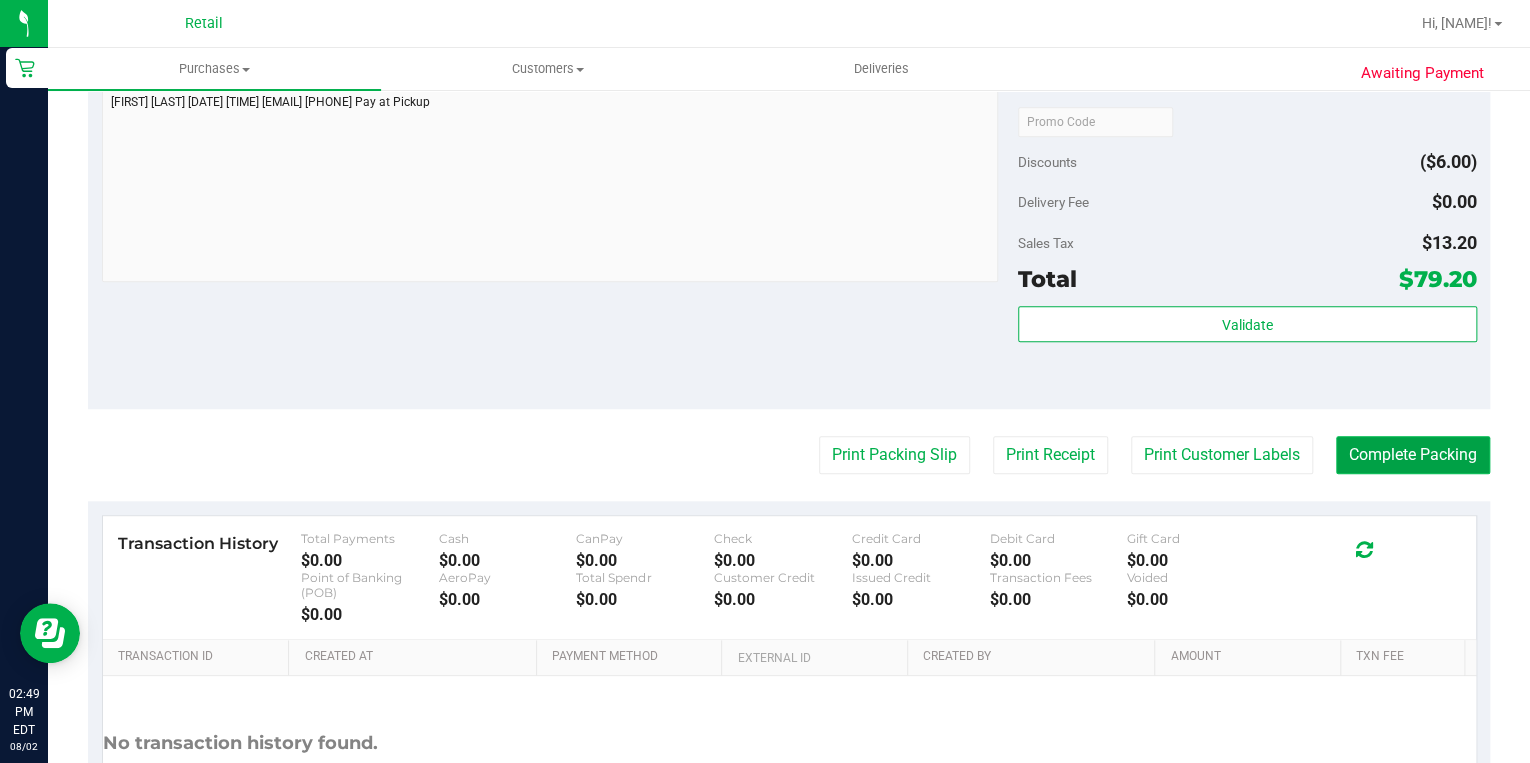 click on "Complete Packing" at bounding box center [1413, 455] 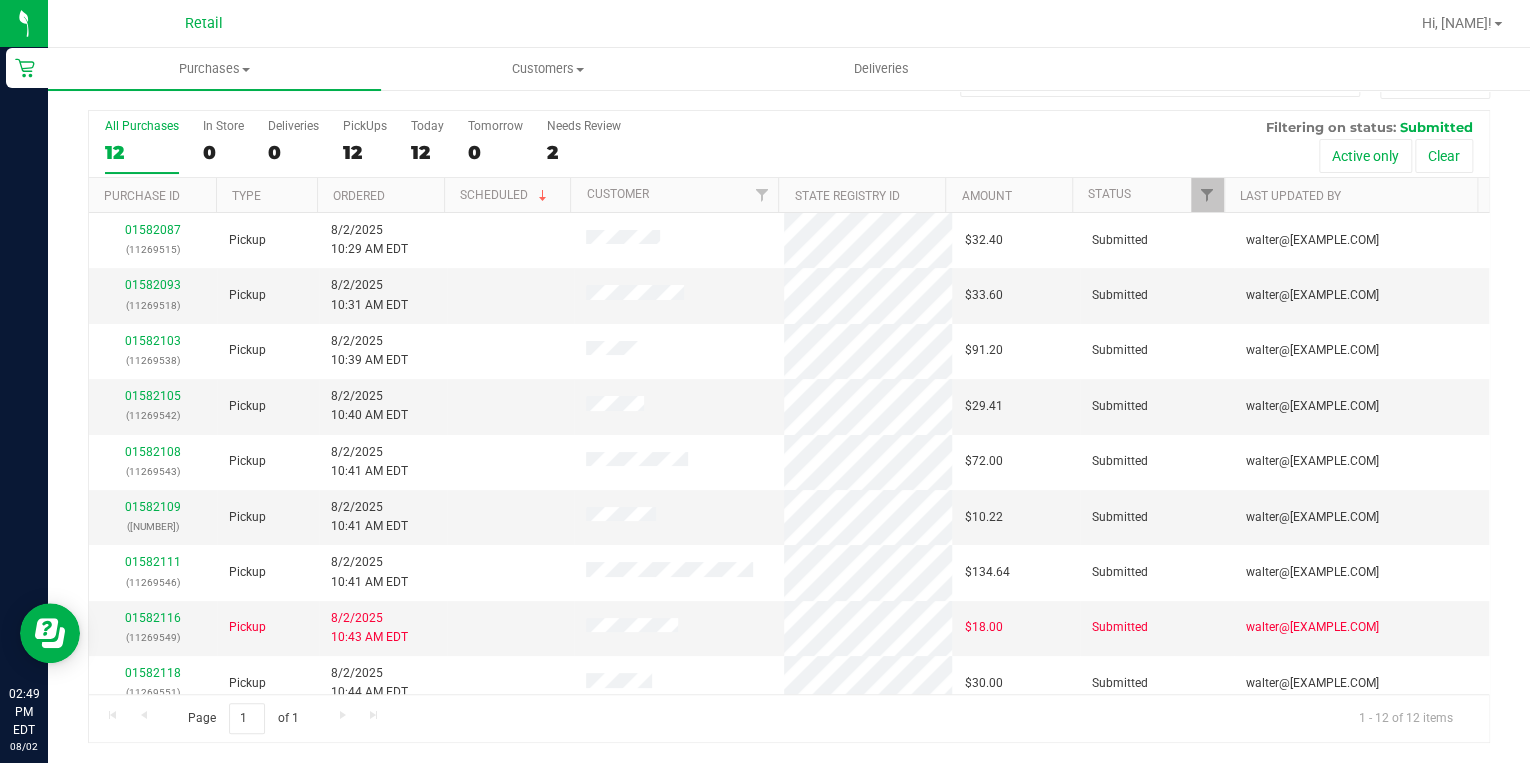 scroll, scrollTop: 0, scrollLeft: 0, axis: both 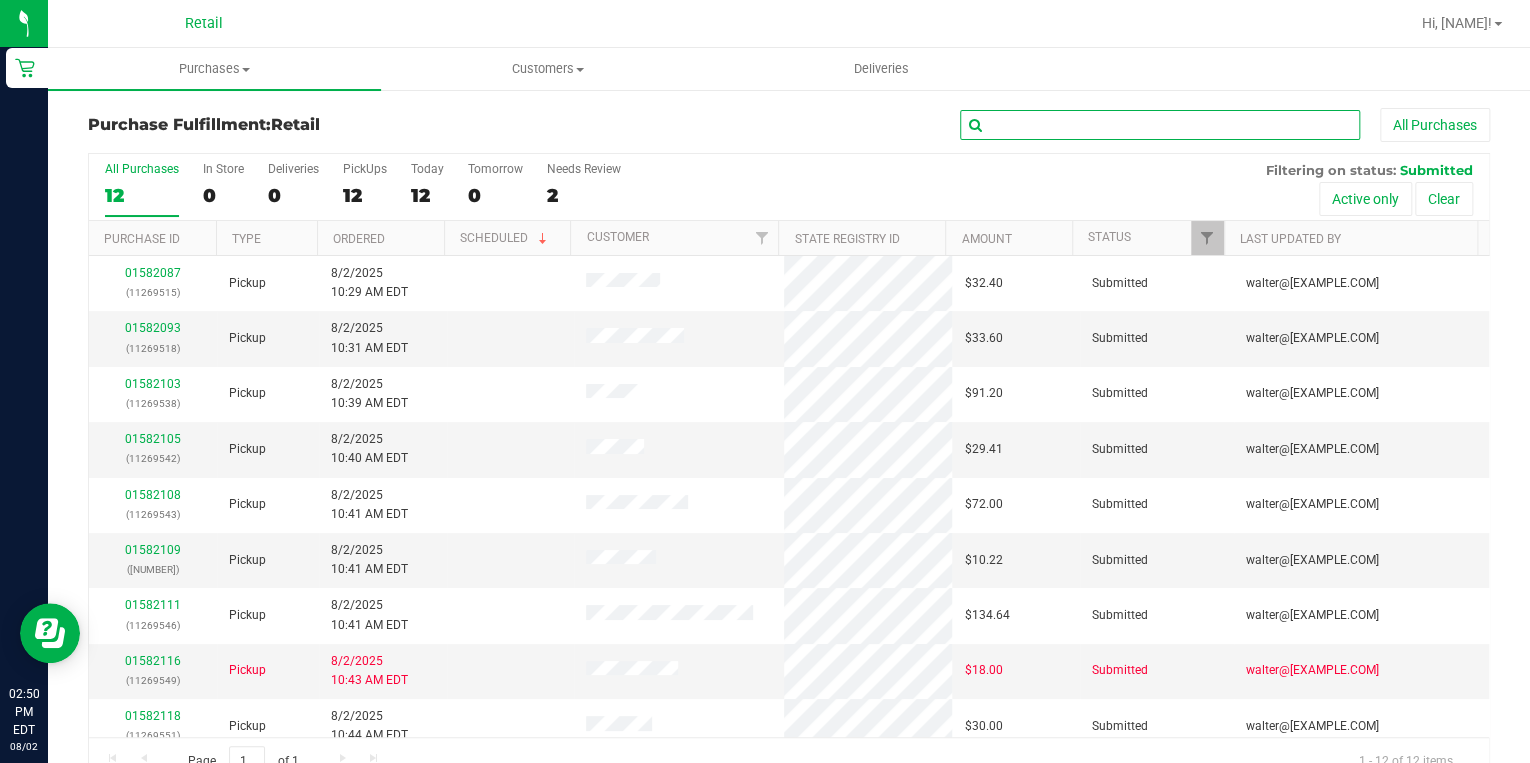 click at bounding box center (1160, 125) 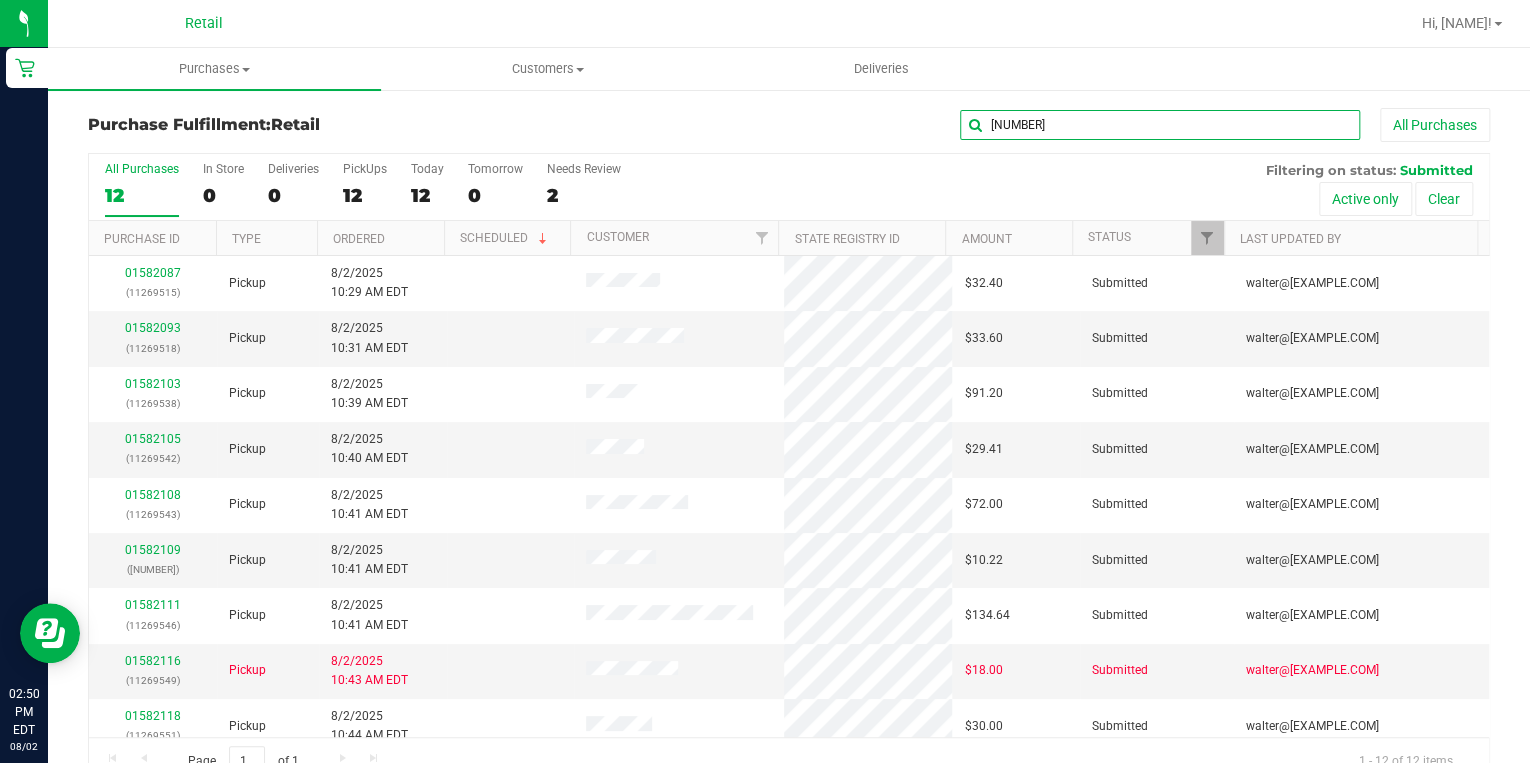 type on "9538" 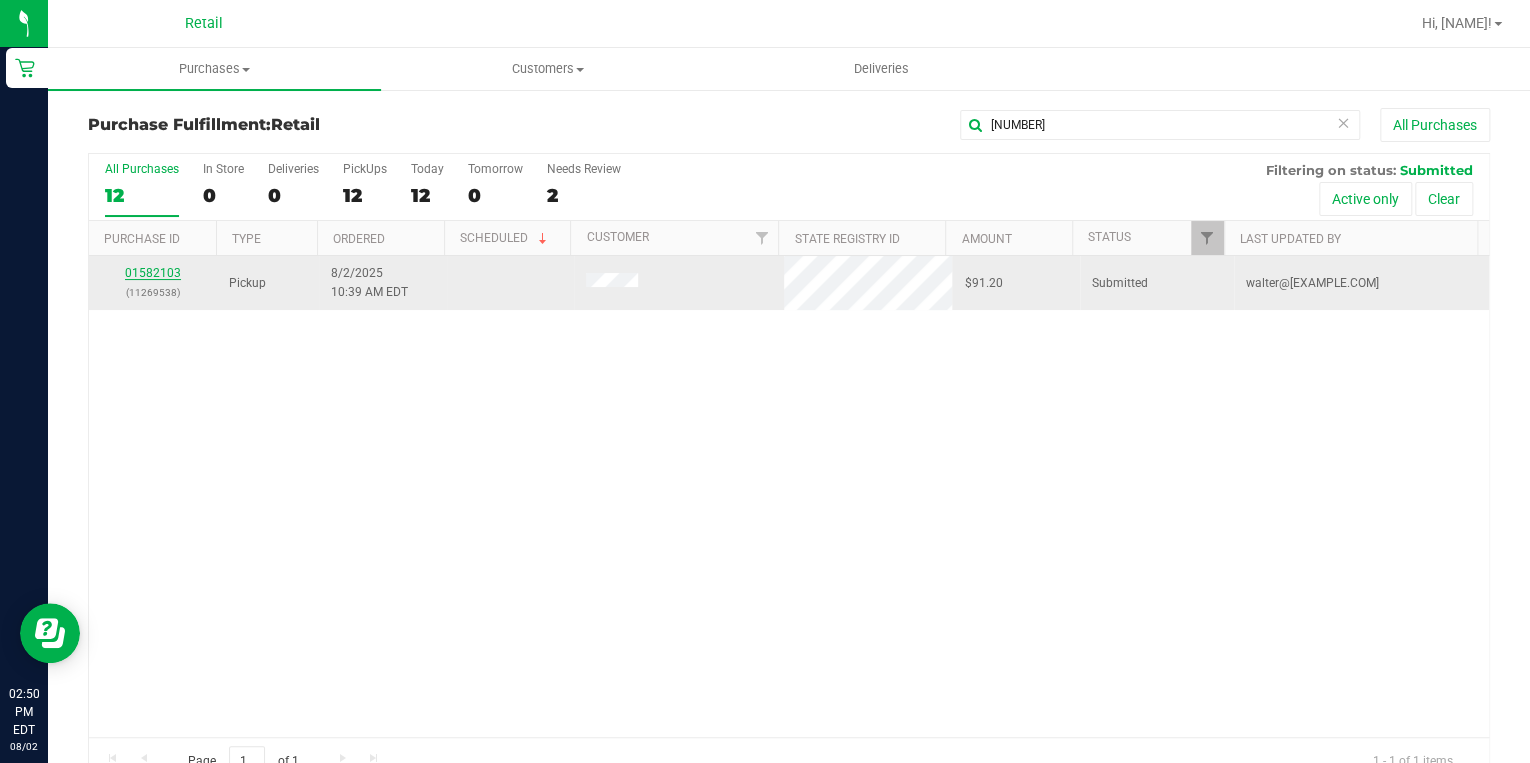 click on "01582103" at bounding box center (153, 273) 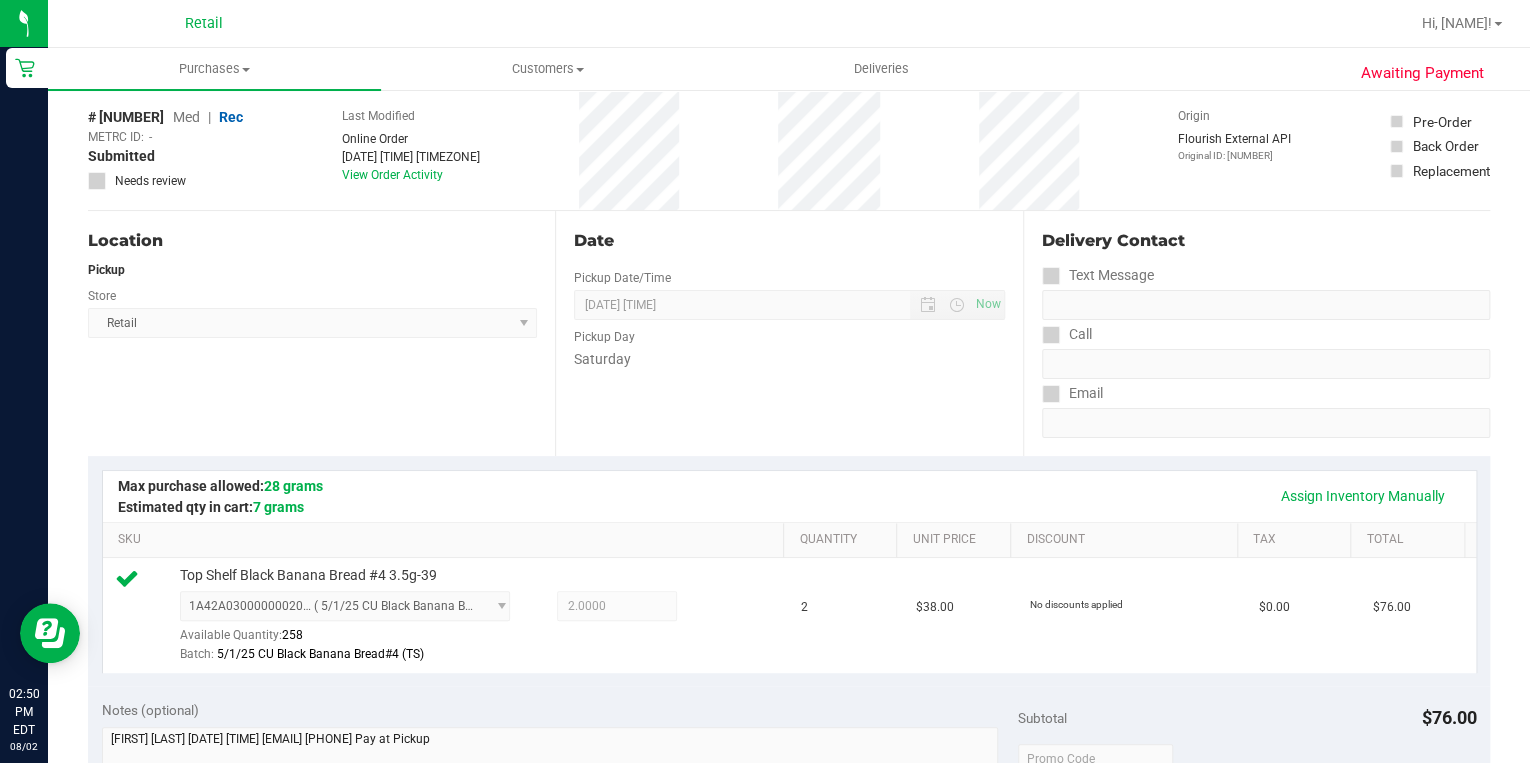 scroll, scrollTop: 0, scrollLeft: 0, axis: both 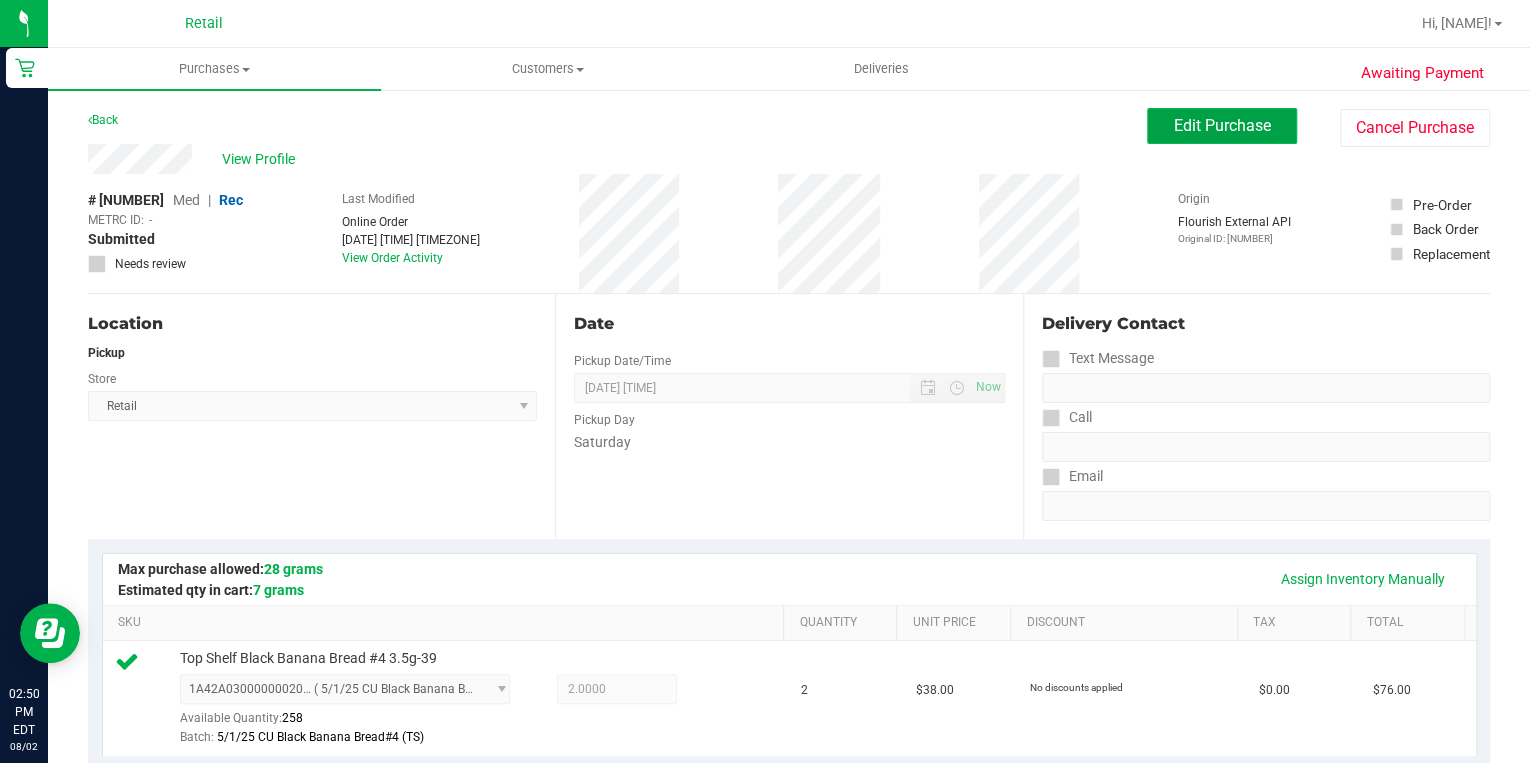 click on "Edit Purchase" at bounding box center [1222, 125] 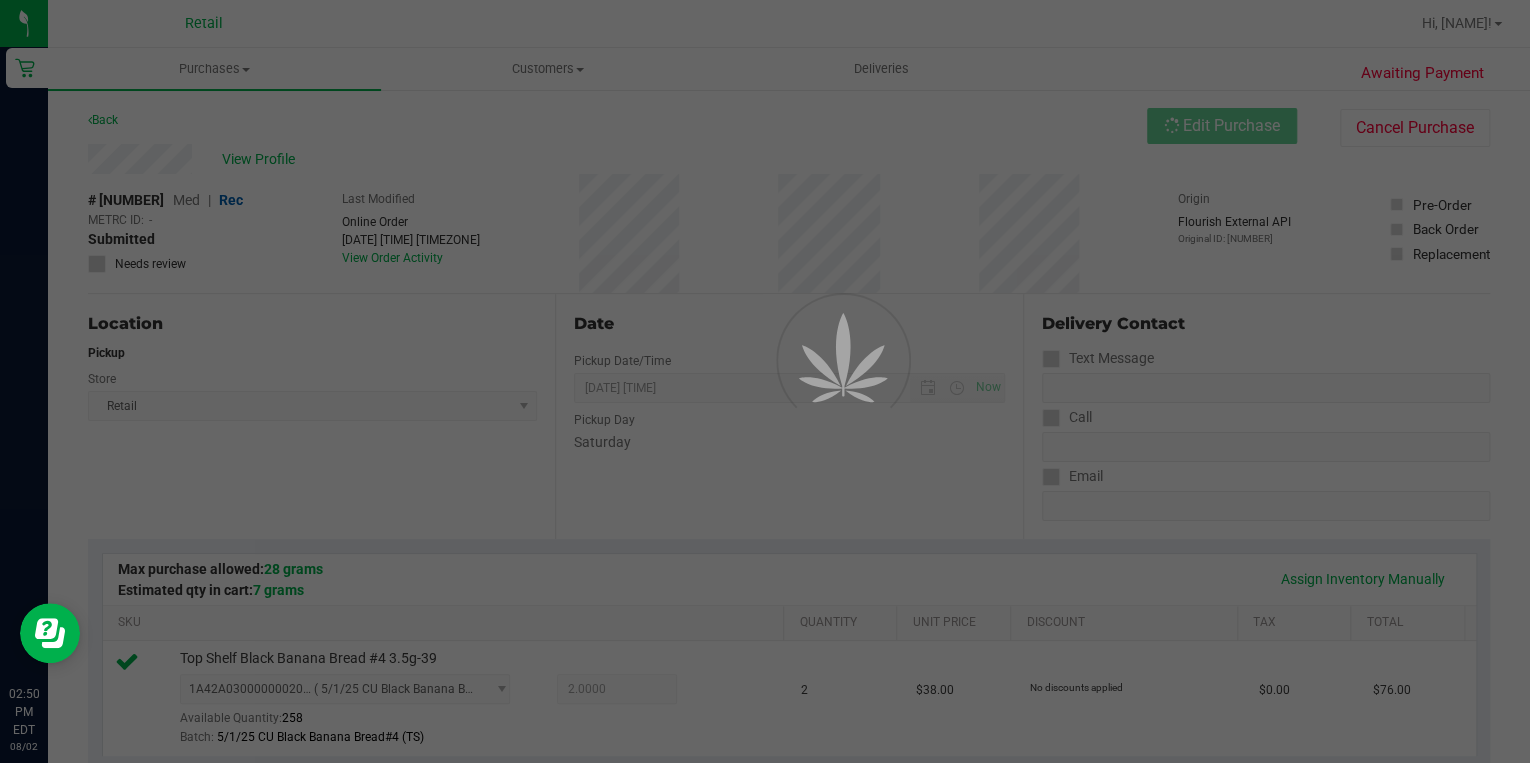 click at bounding box center (765, 381) 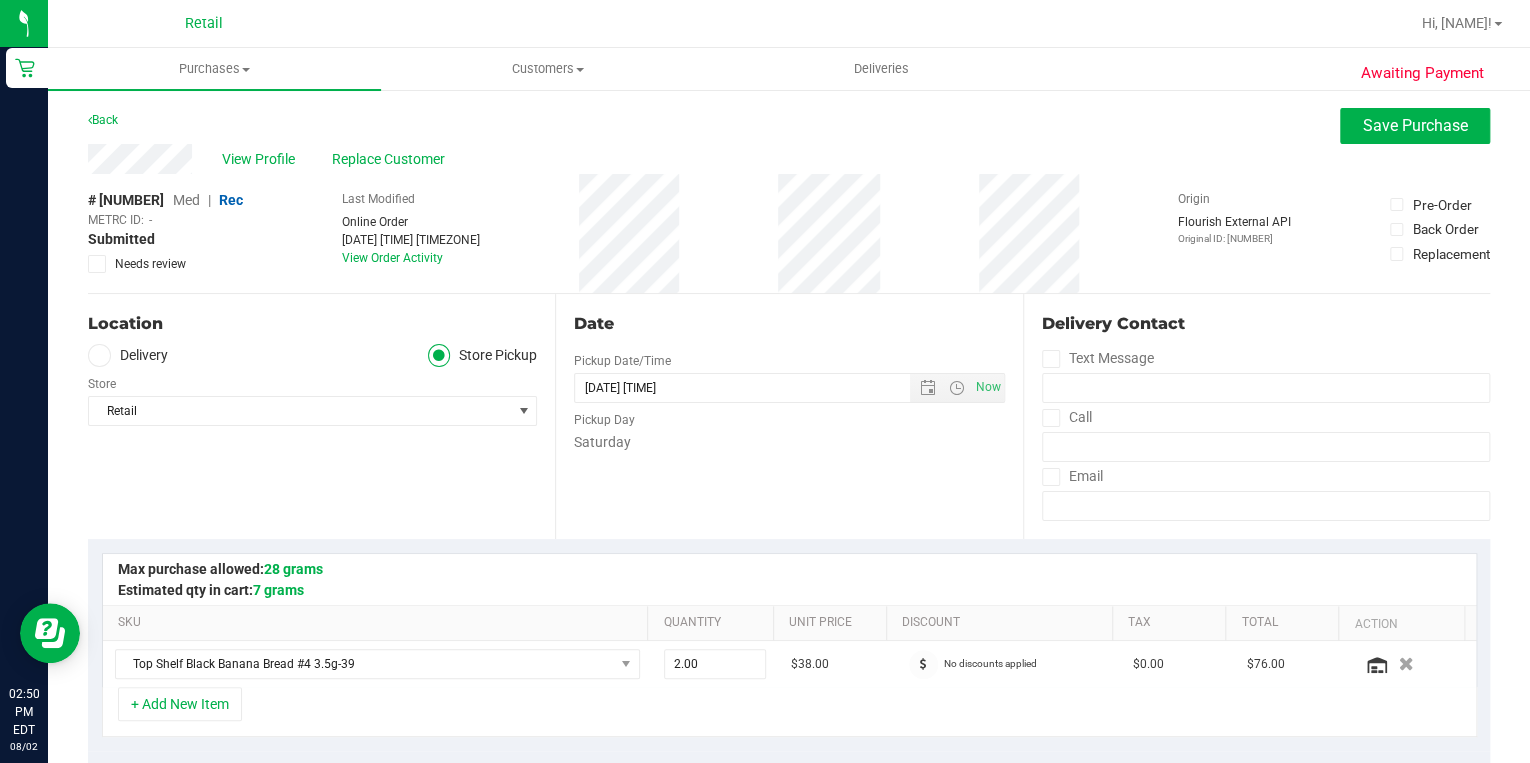 click on "Med" at bounding box center (186, 200) 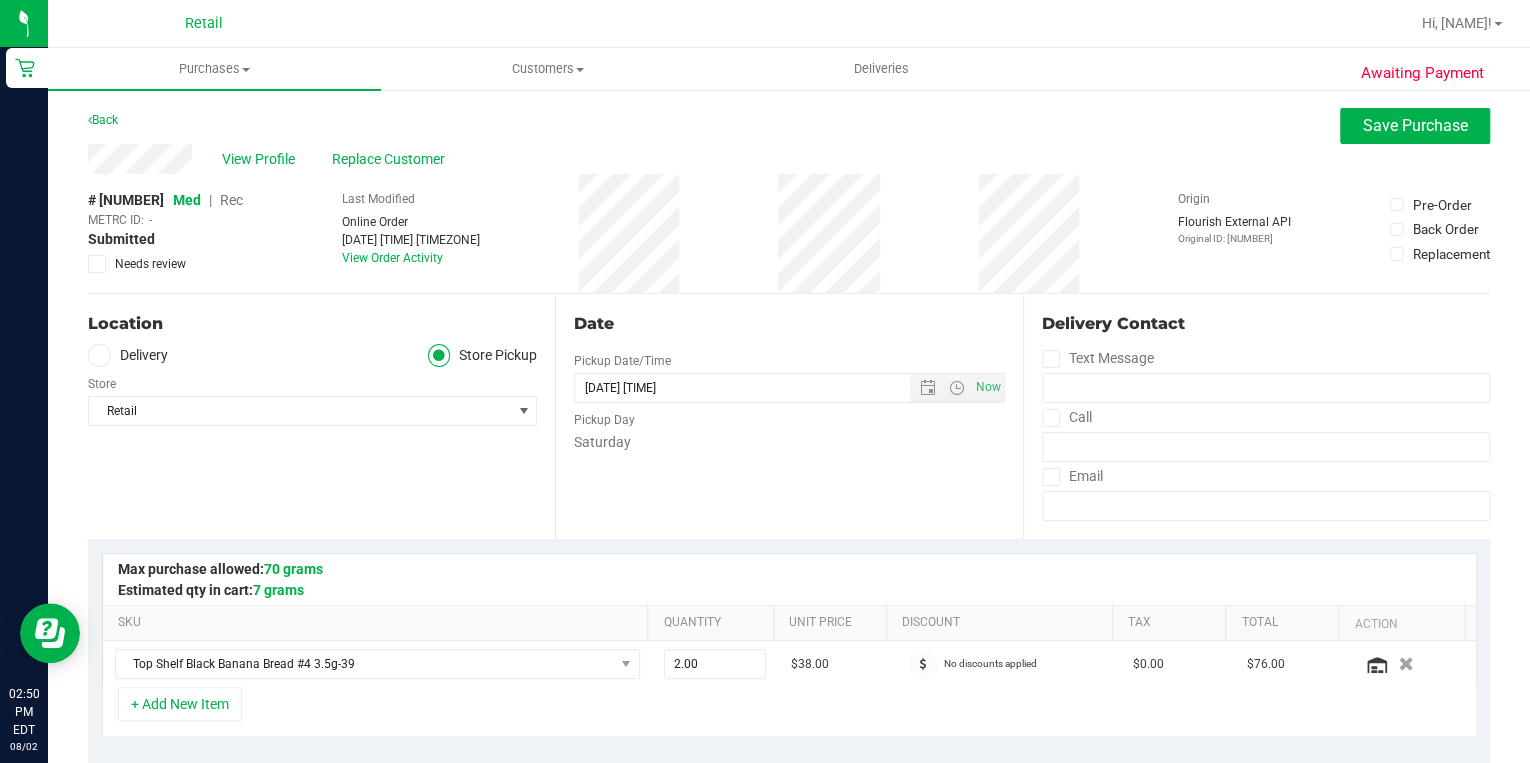 click at bounding box center (1050, 418) 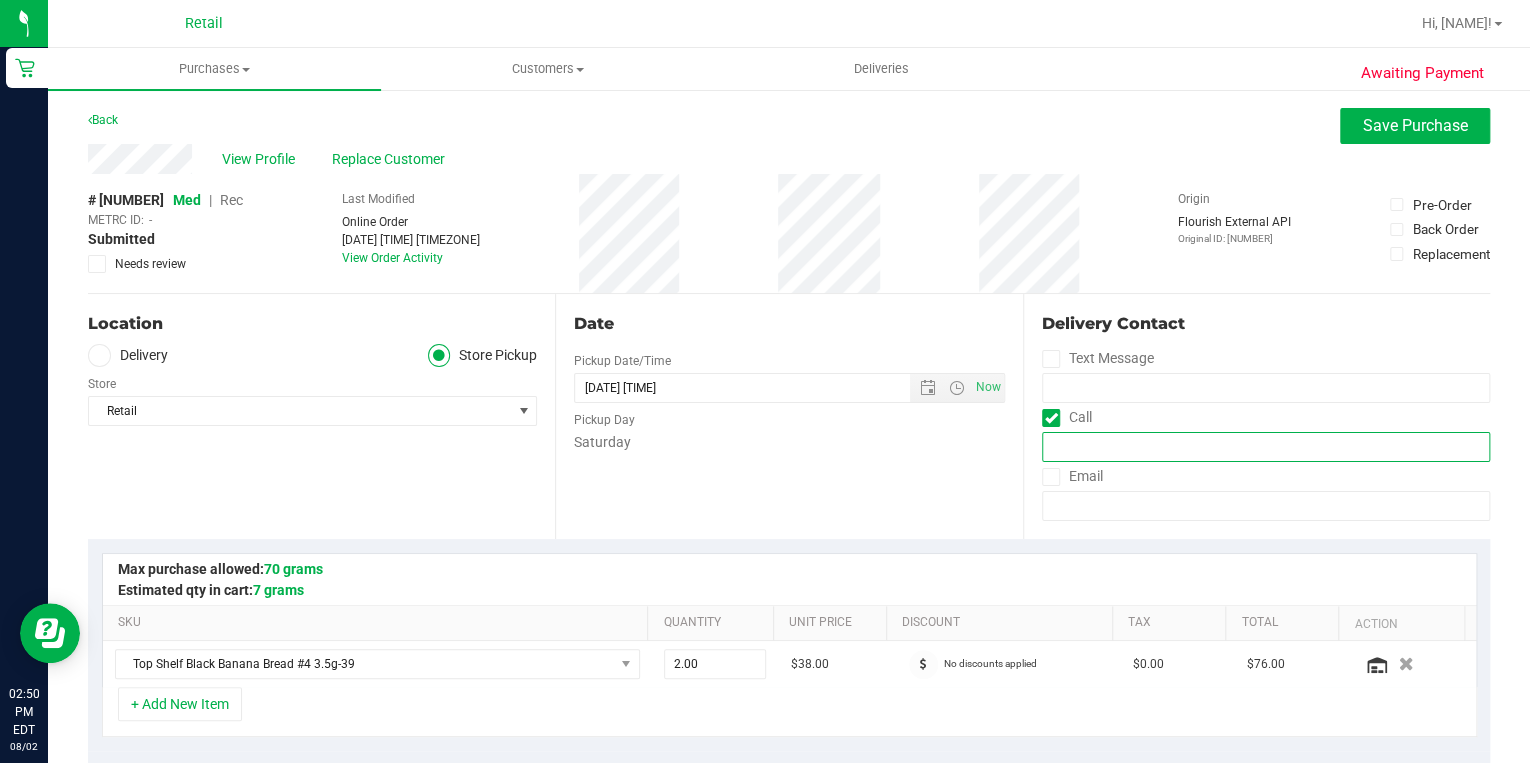 click at bounding box center [1266, 447] 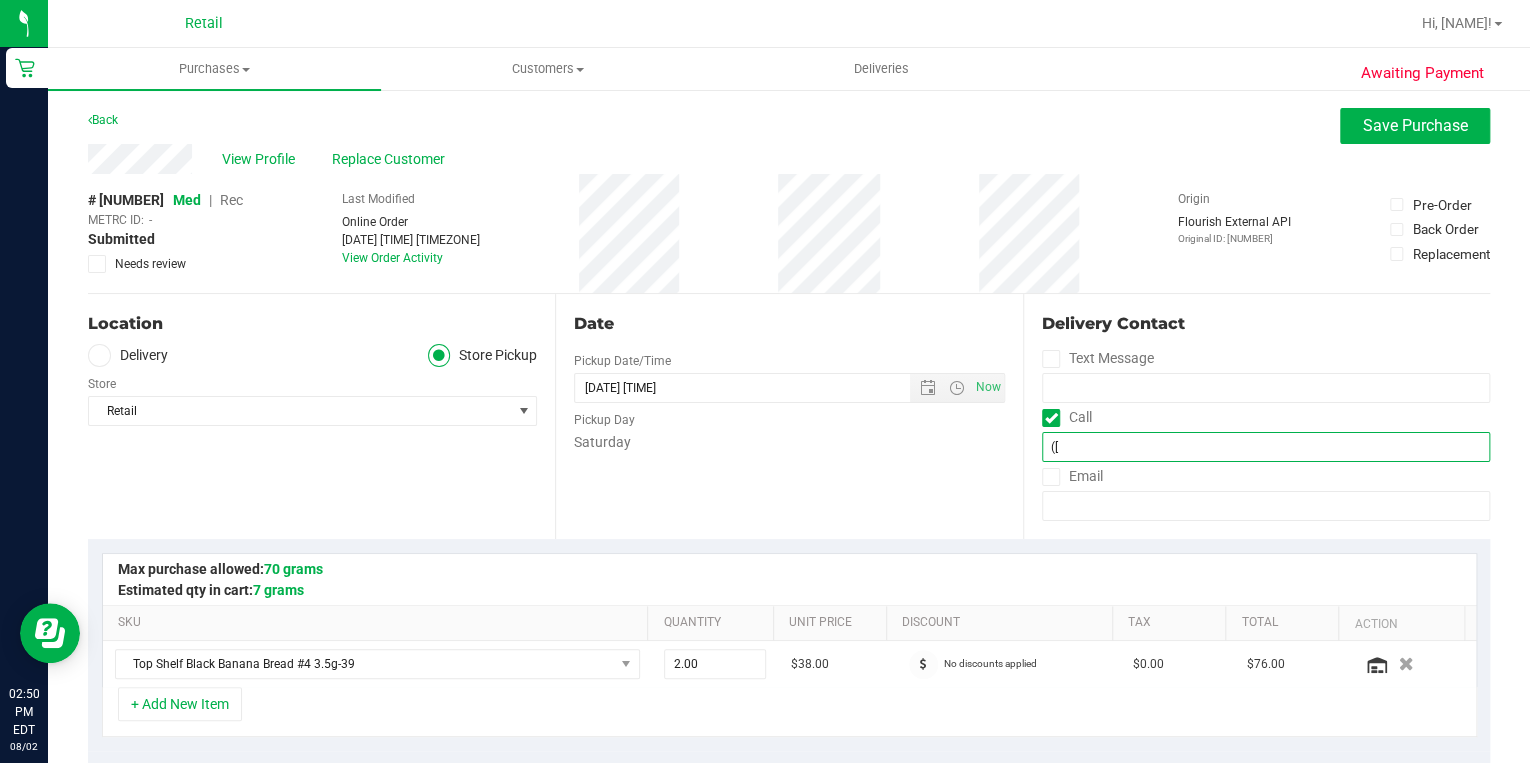 type on "(" 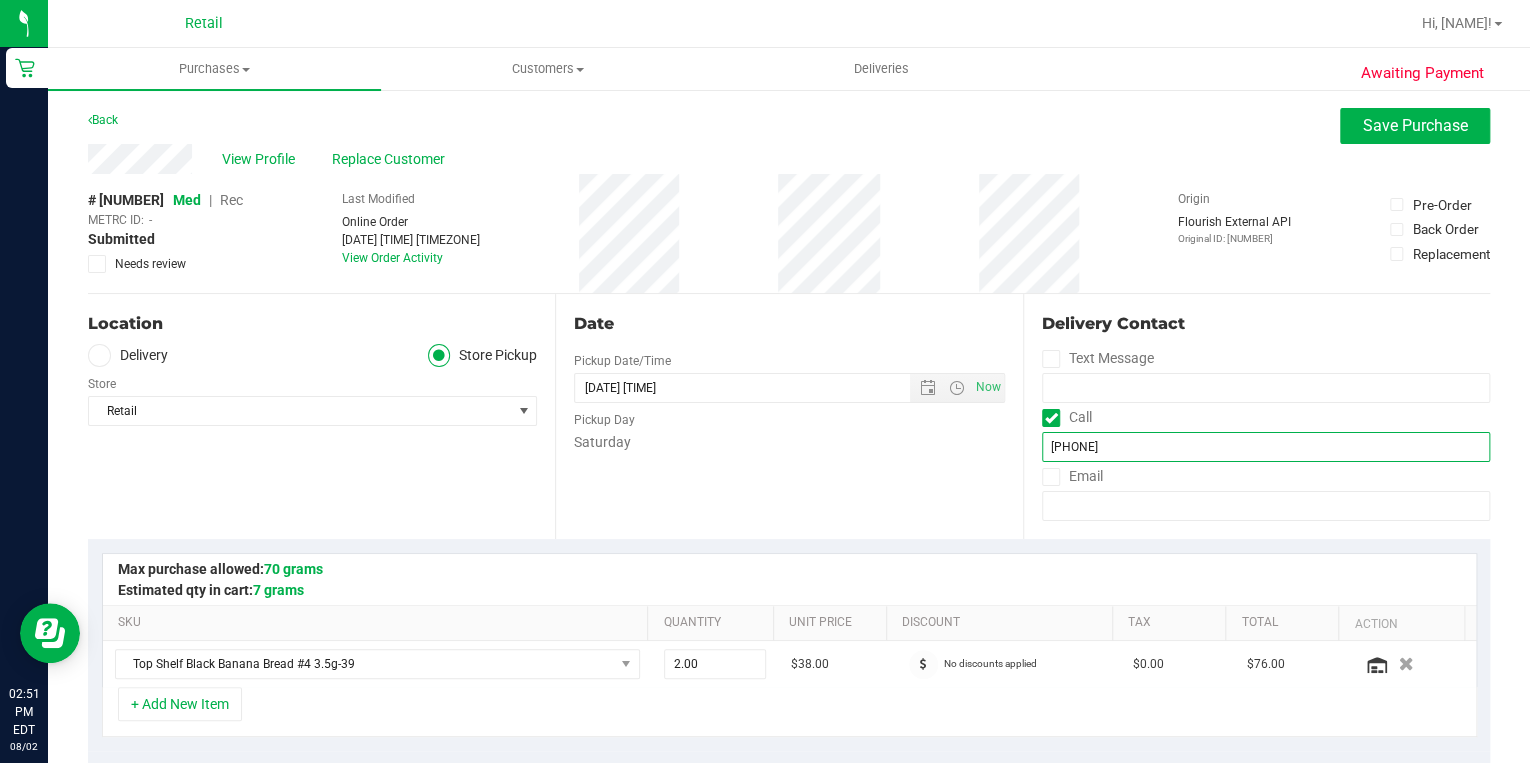 type on "(401) 864-6002" 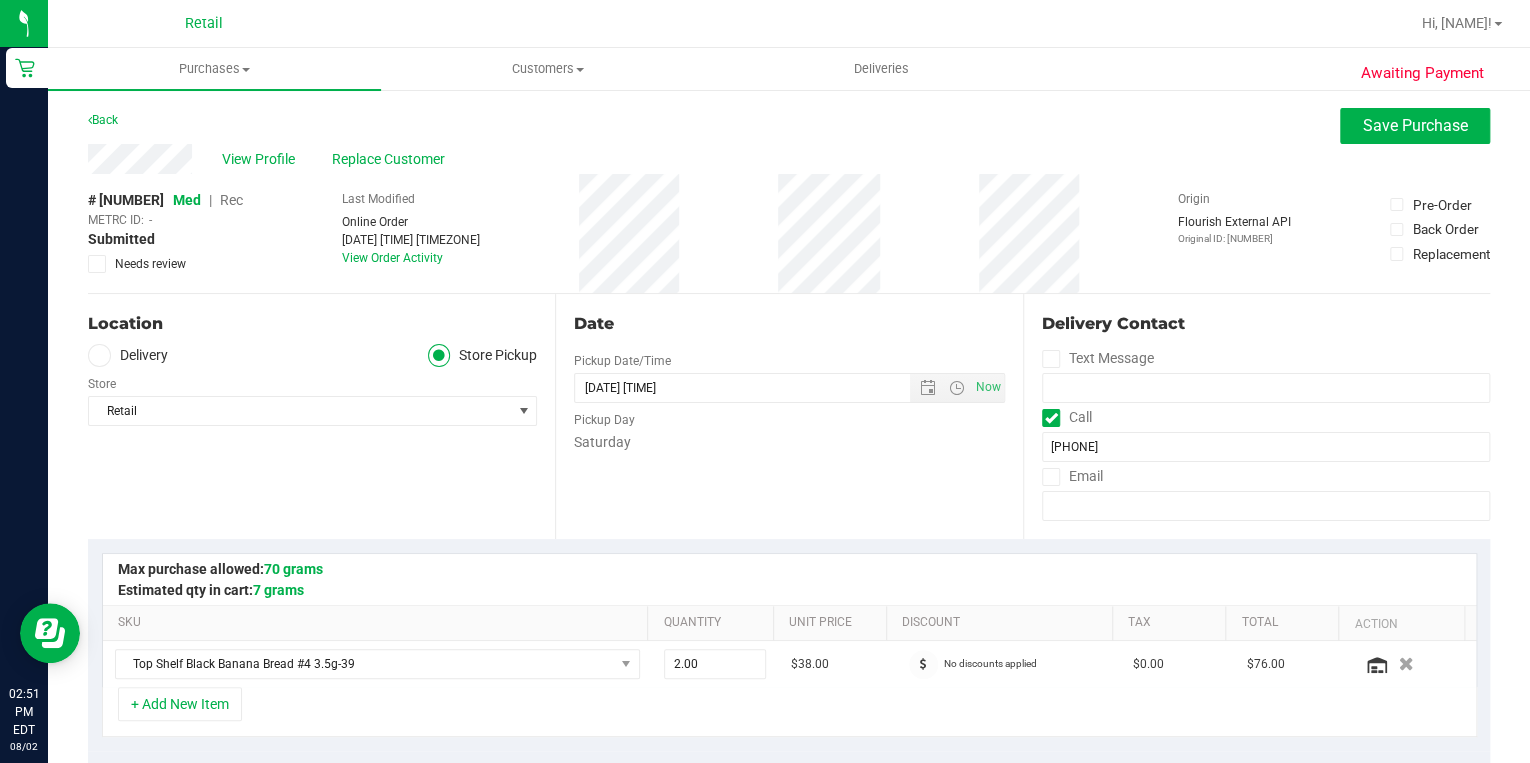 click at bounding box center (99, 355) 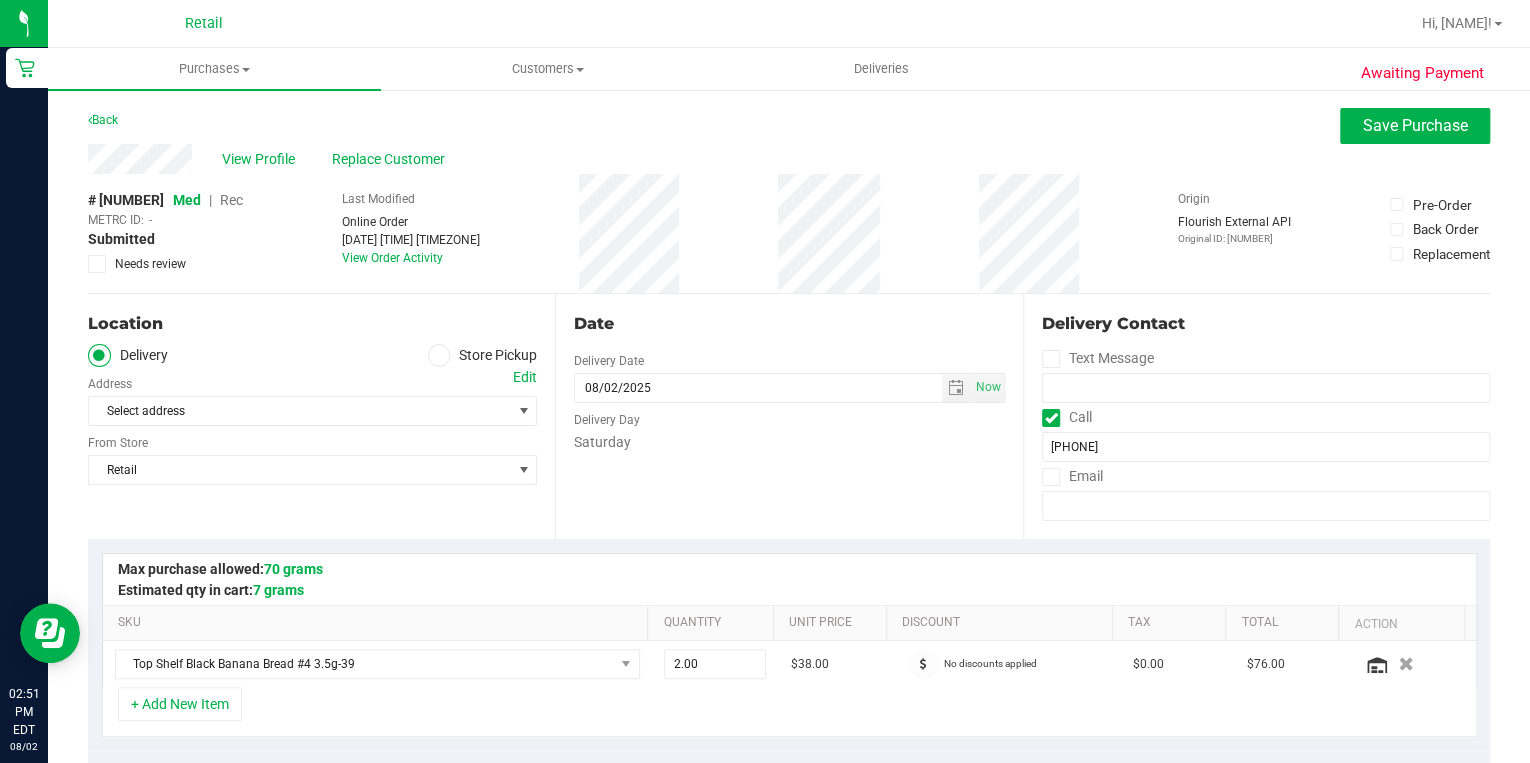 click on "Edit" at bounding box center (525, 377) 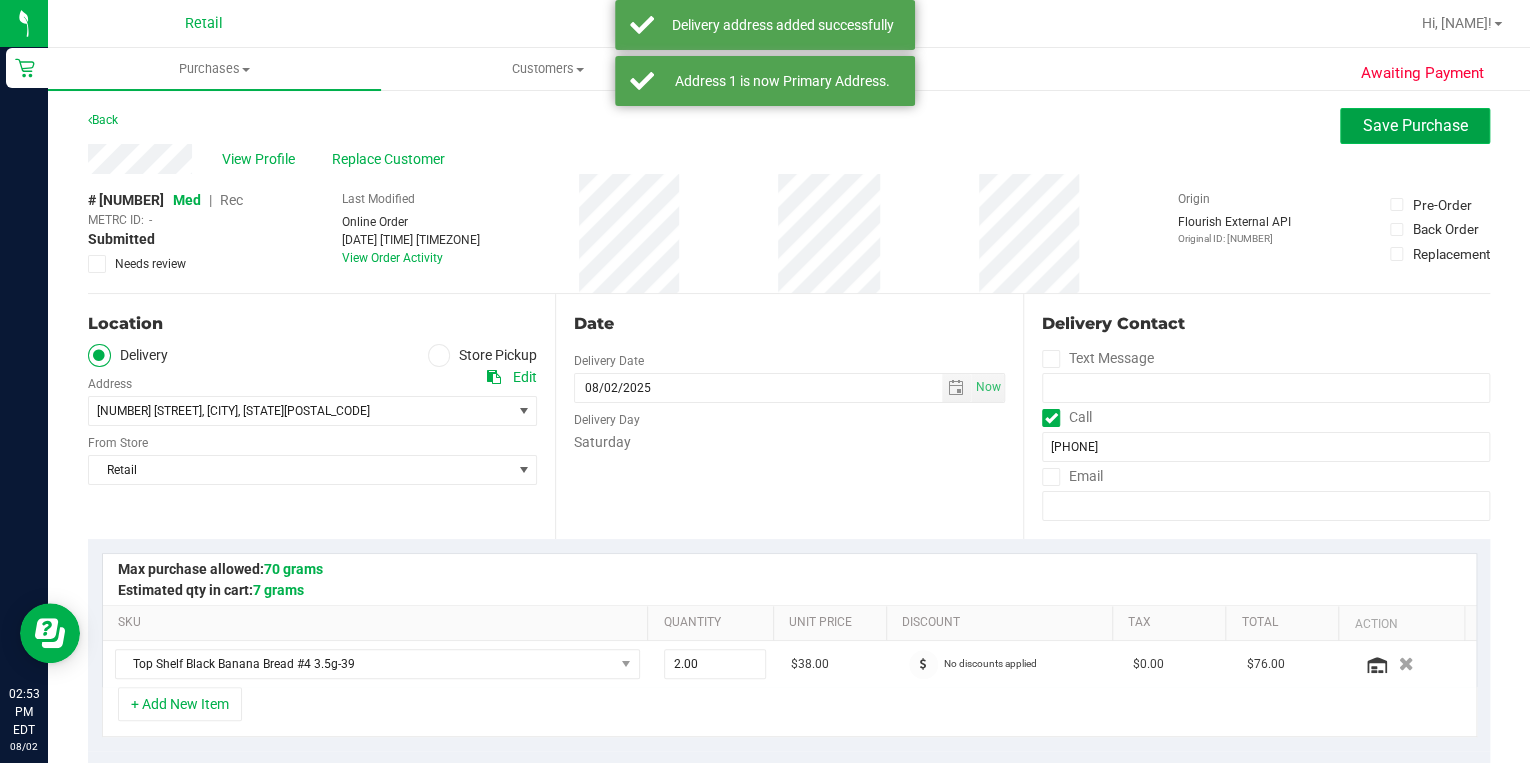 click on "Save Purchase" at bounding box center (1415, 126) 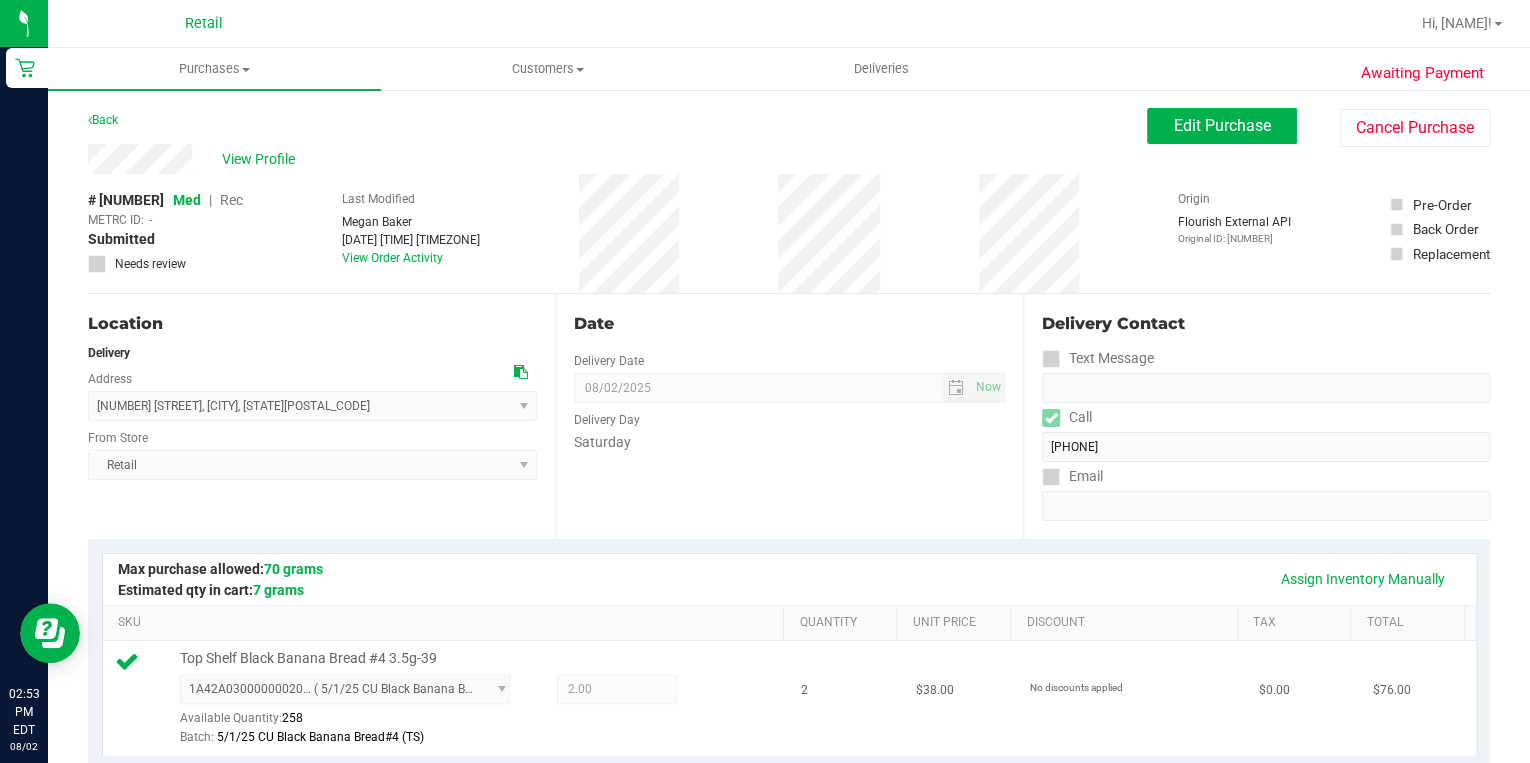 scroll, scrollTop: 560, scrollLeft: 0, axis: vertical 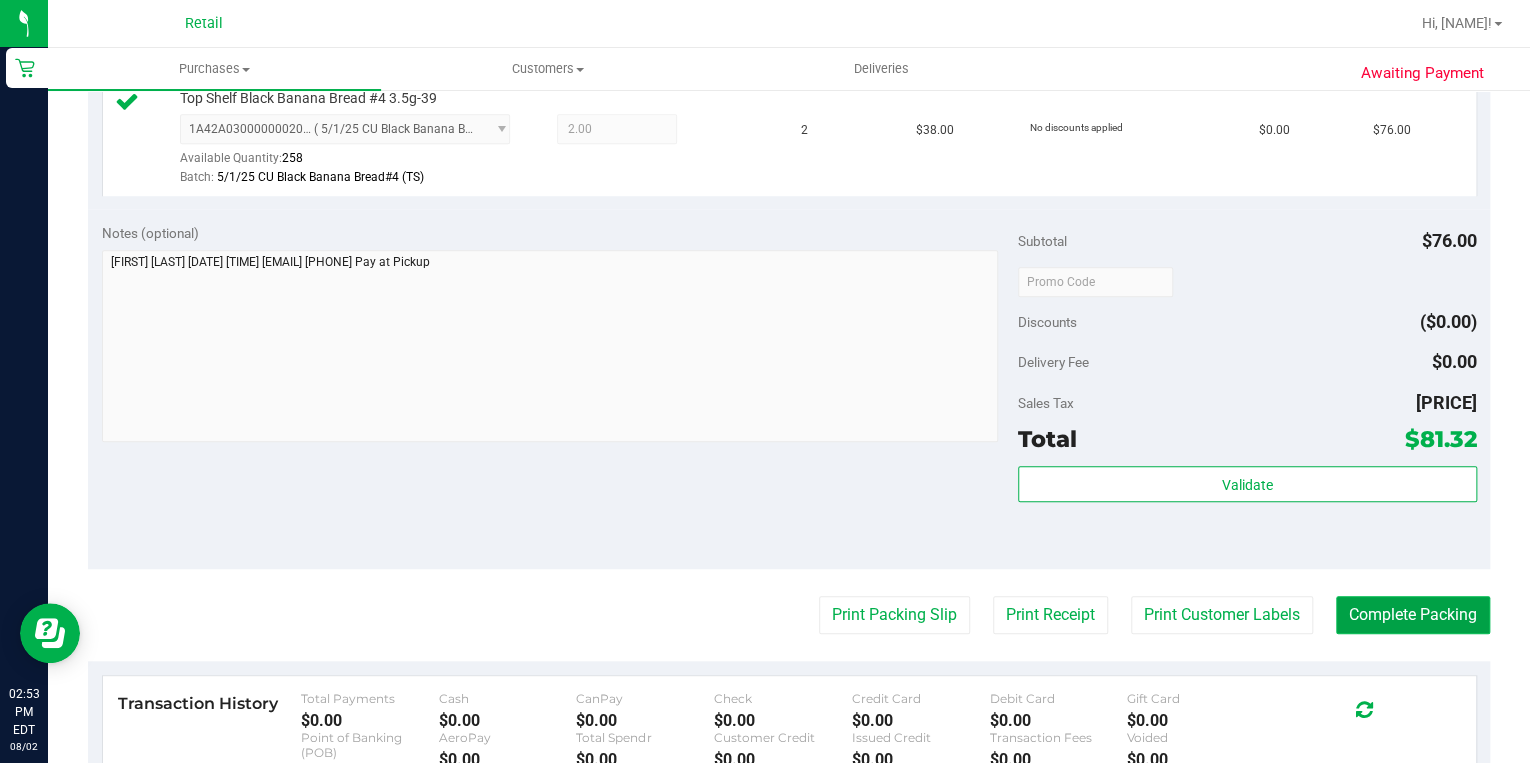 click on "Complete Packing" at bounding box center (1413, 615) 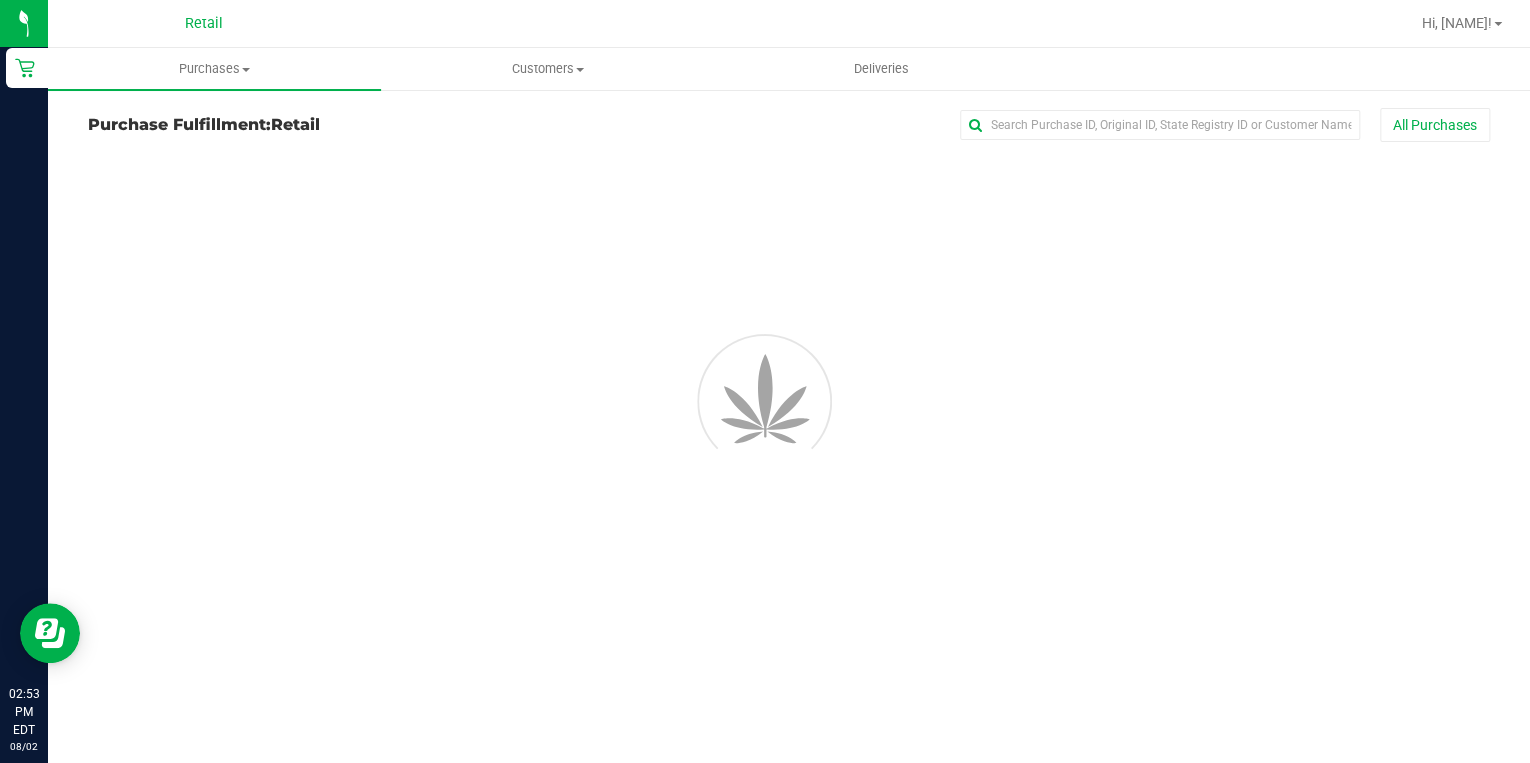 scroll, scrollTop: 0, scrollLeft: 0, axis: both 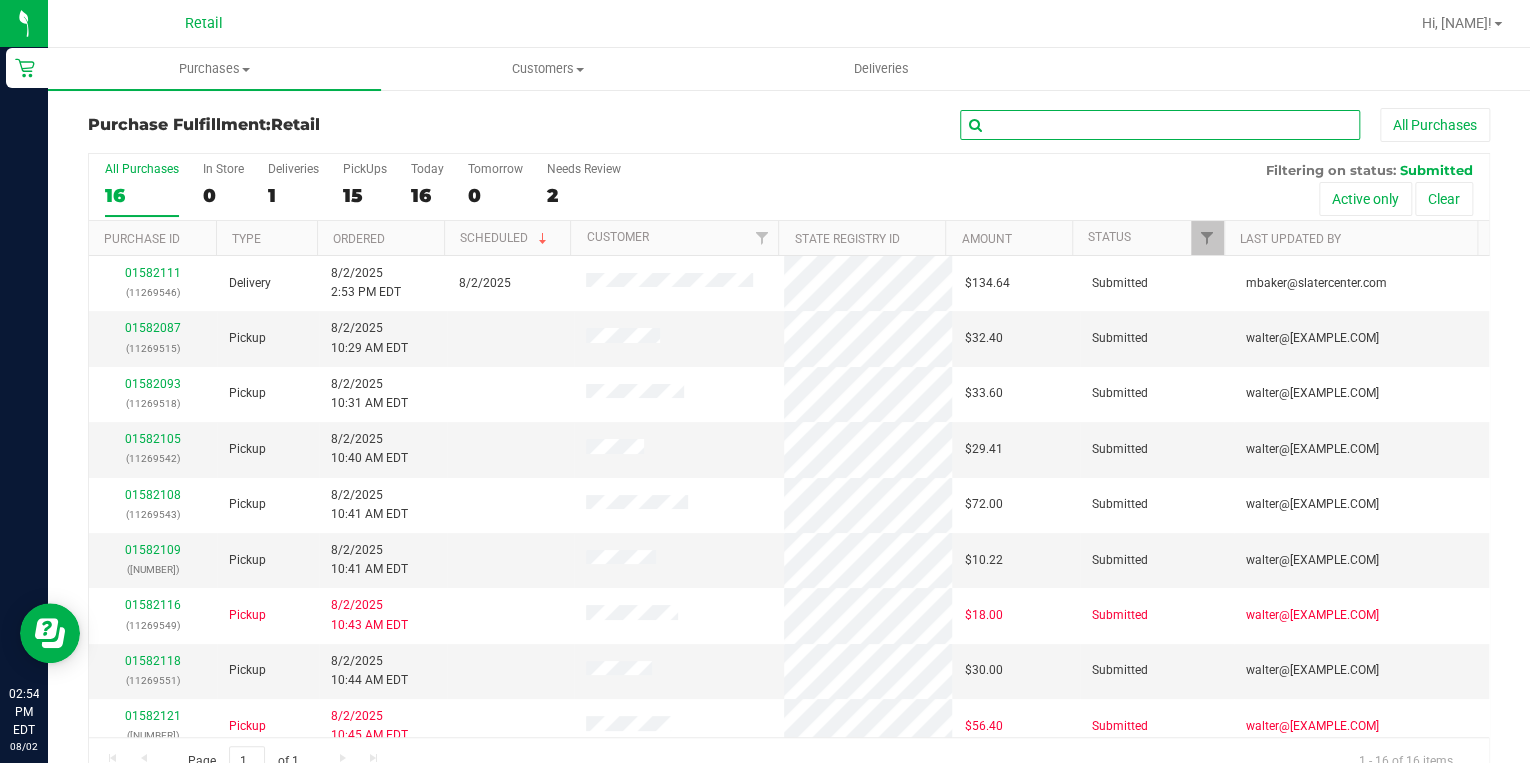 click at bounding box center (1160, 125) 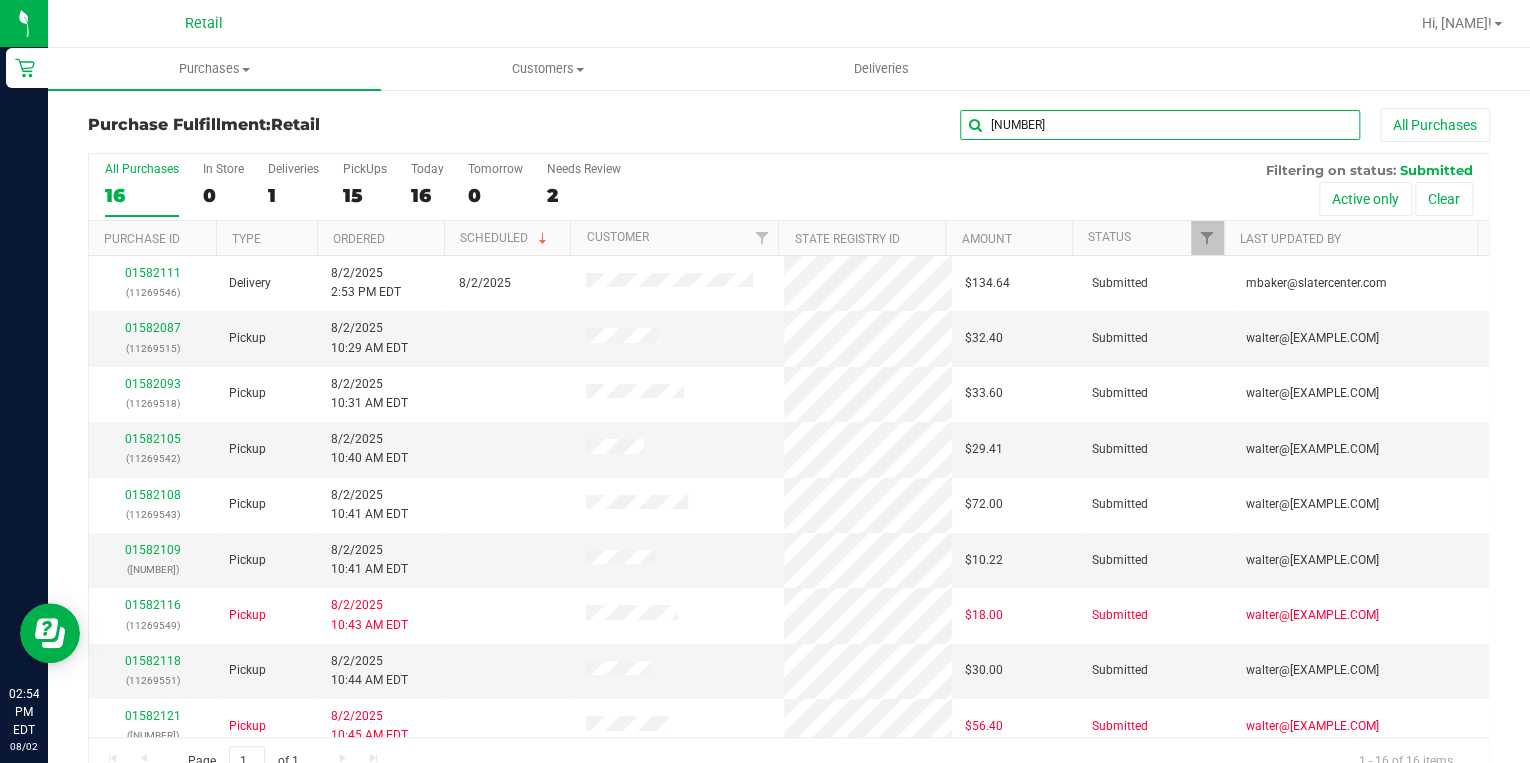 type on "9546" 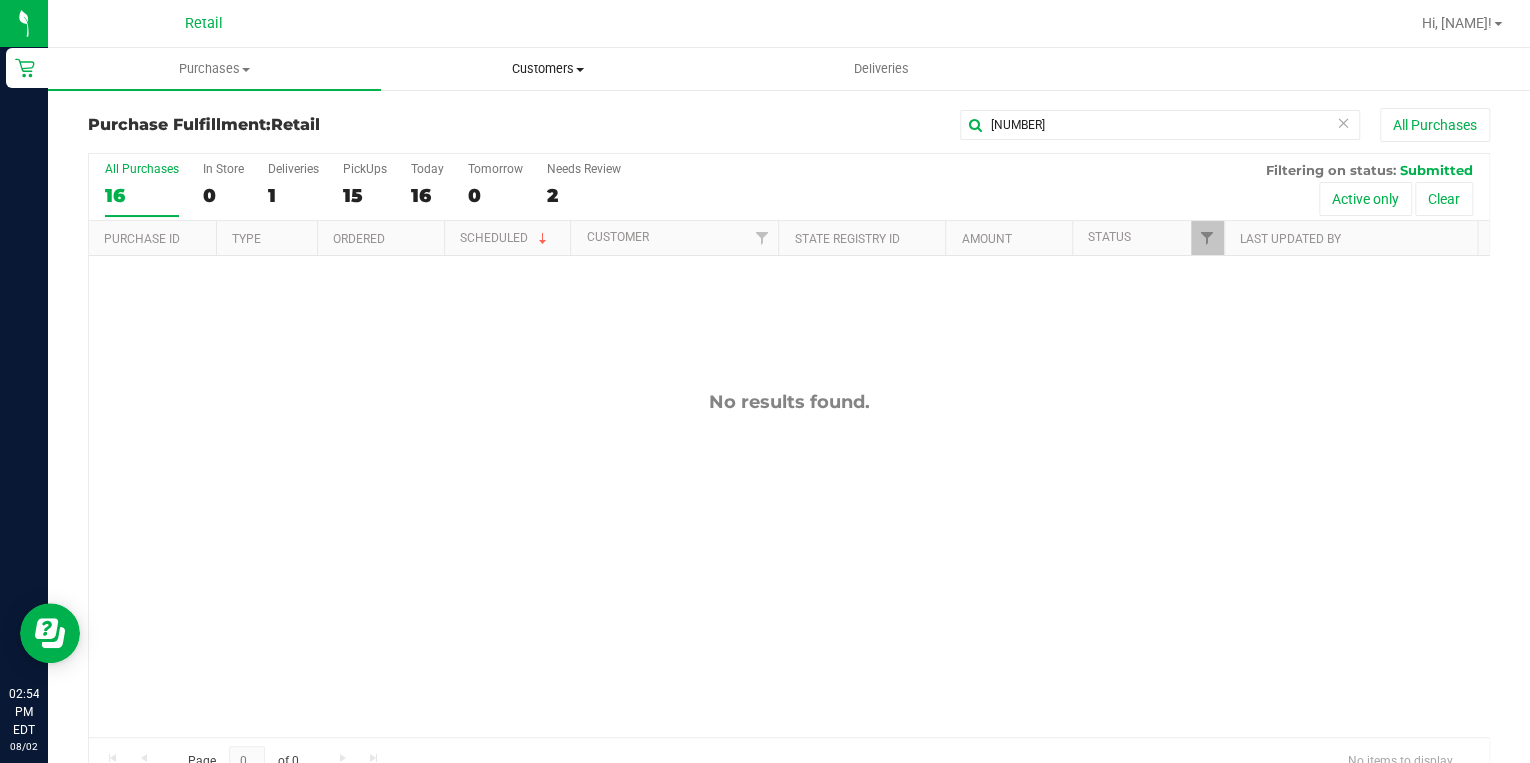 click on "Customers" at bounding box center (547, 69) 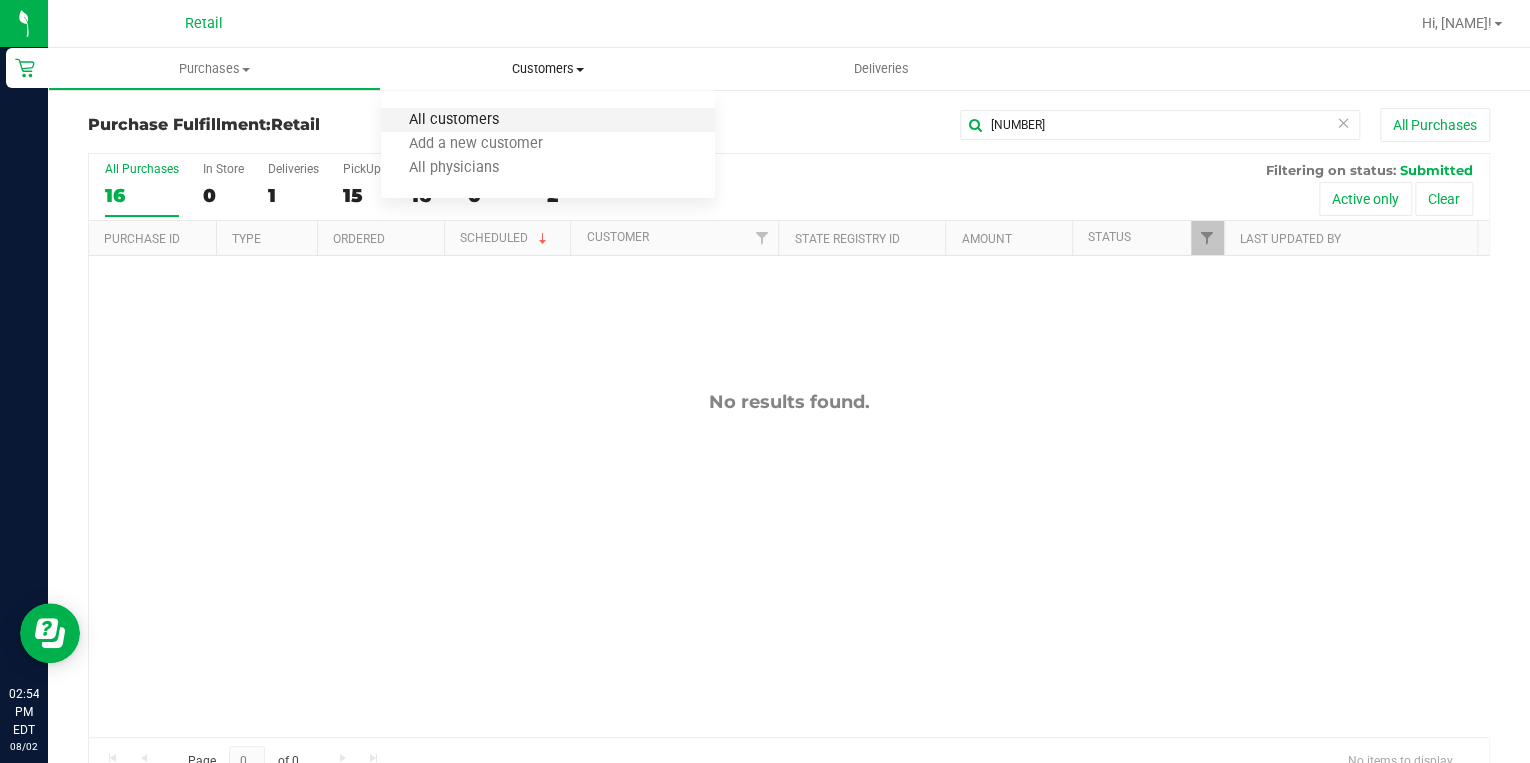 click on "All customers" at bounding box center (453, 120) 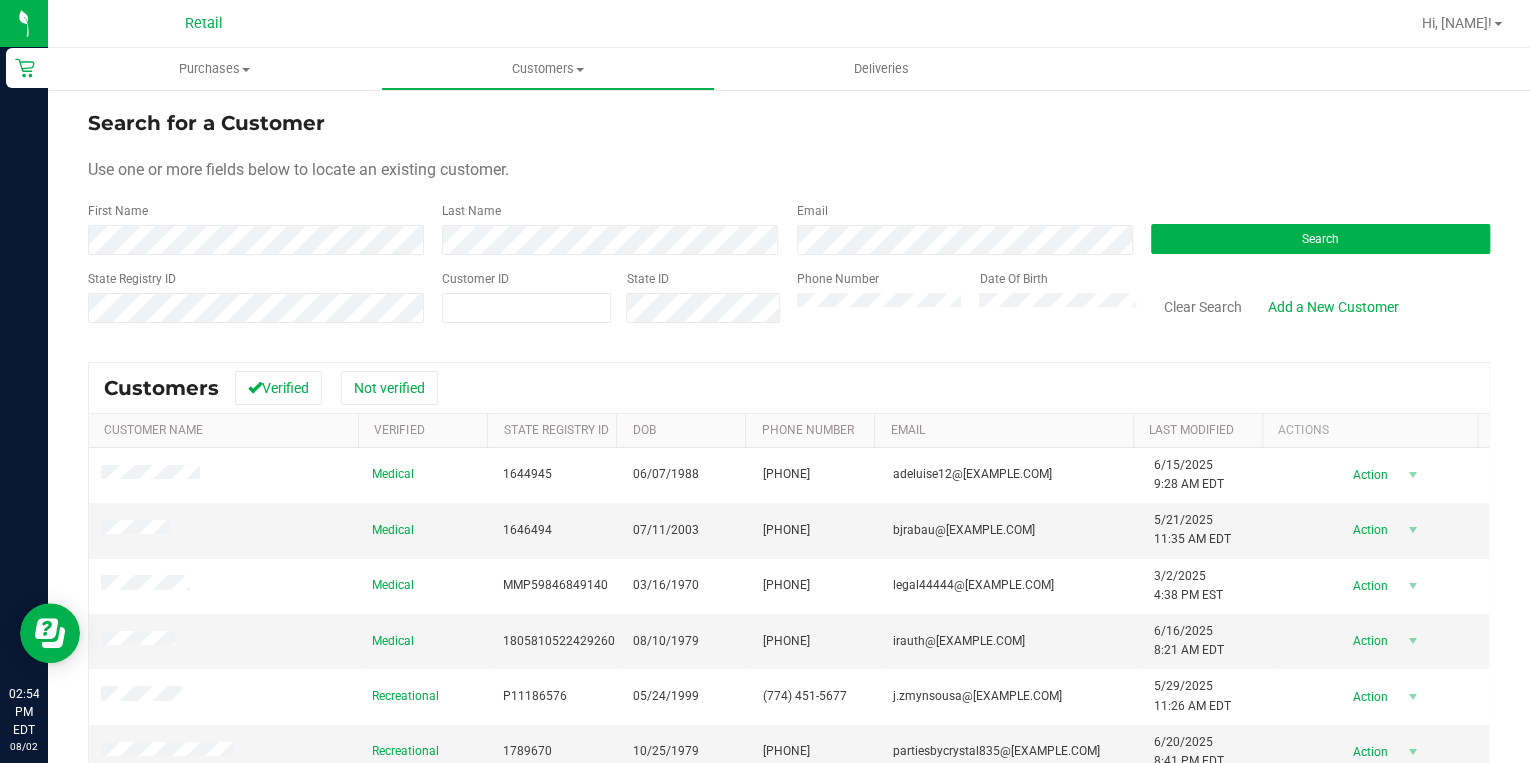 click on "Search for a Customer
Use one or more fields below to locate an existing customer.
First Name
Last Name
Email
Search
State Registry ID
Customer ID
State ID
Phone Number
Date Of Birth" at bounding box center (789, 224) 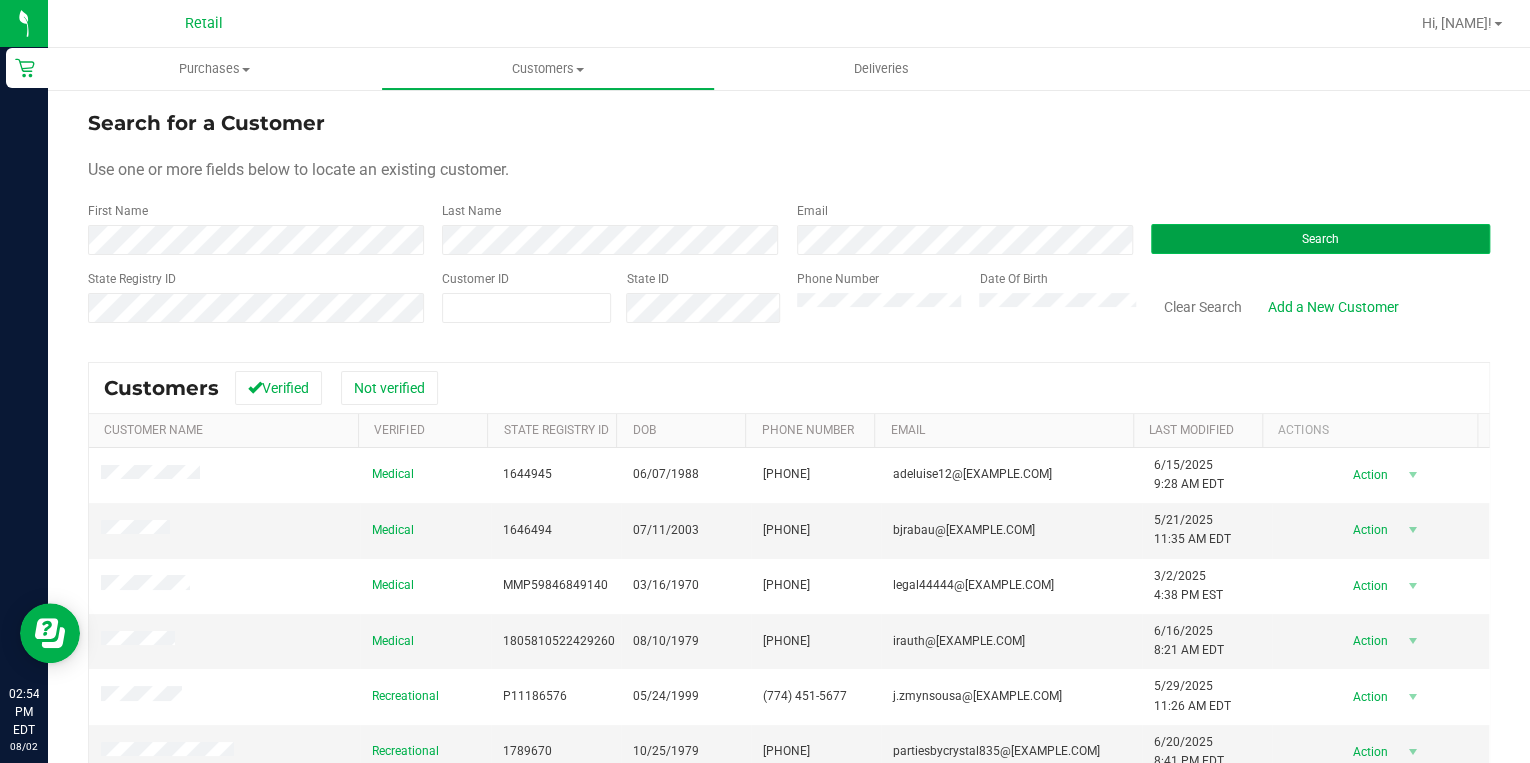 click on "Search" at bounding box center [1320, 239] 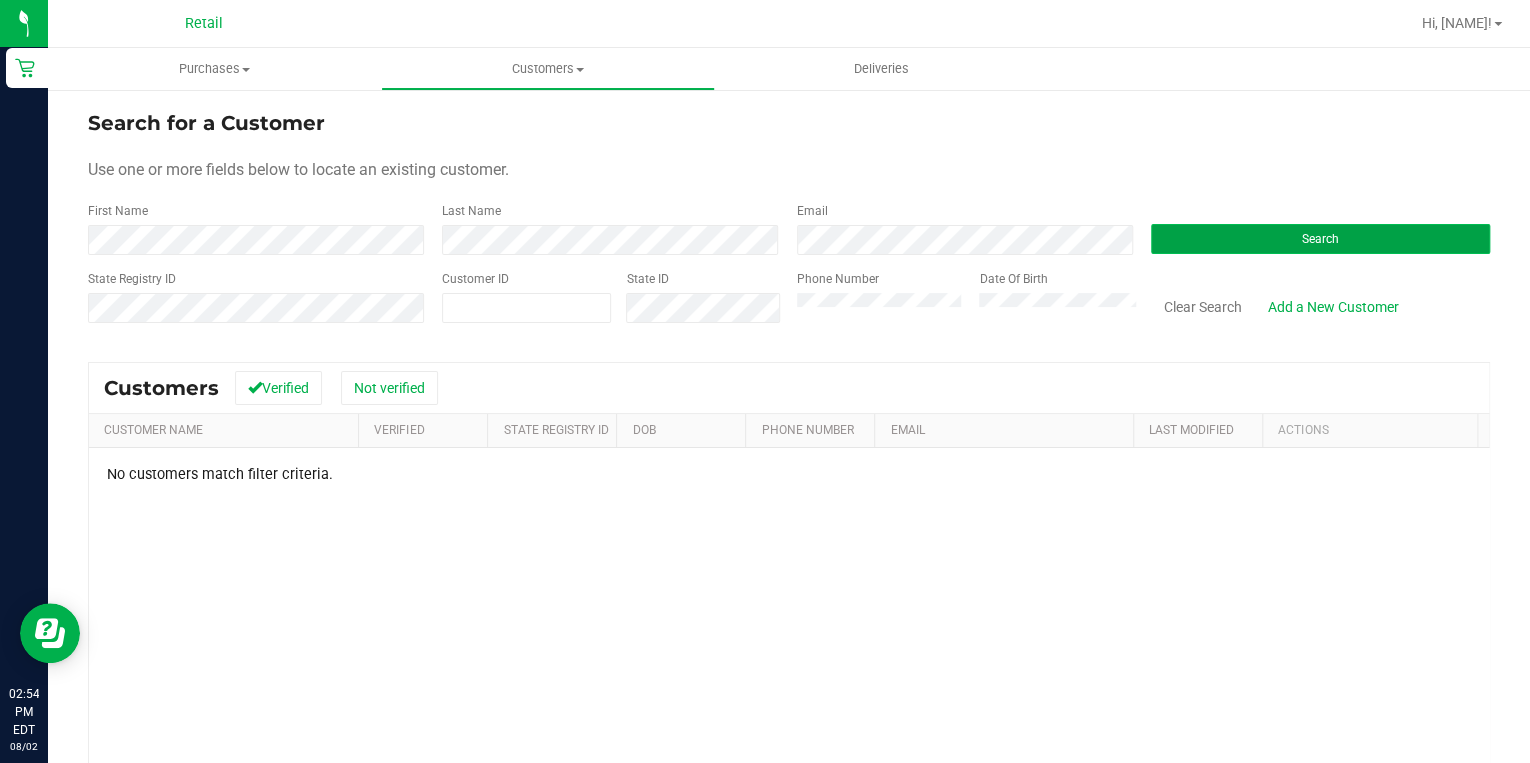 drag, startPoint x: 1244, startPoint y: 228, endPoint x: 458, endPoint y: 343, distance: 794.3683 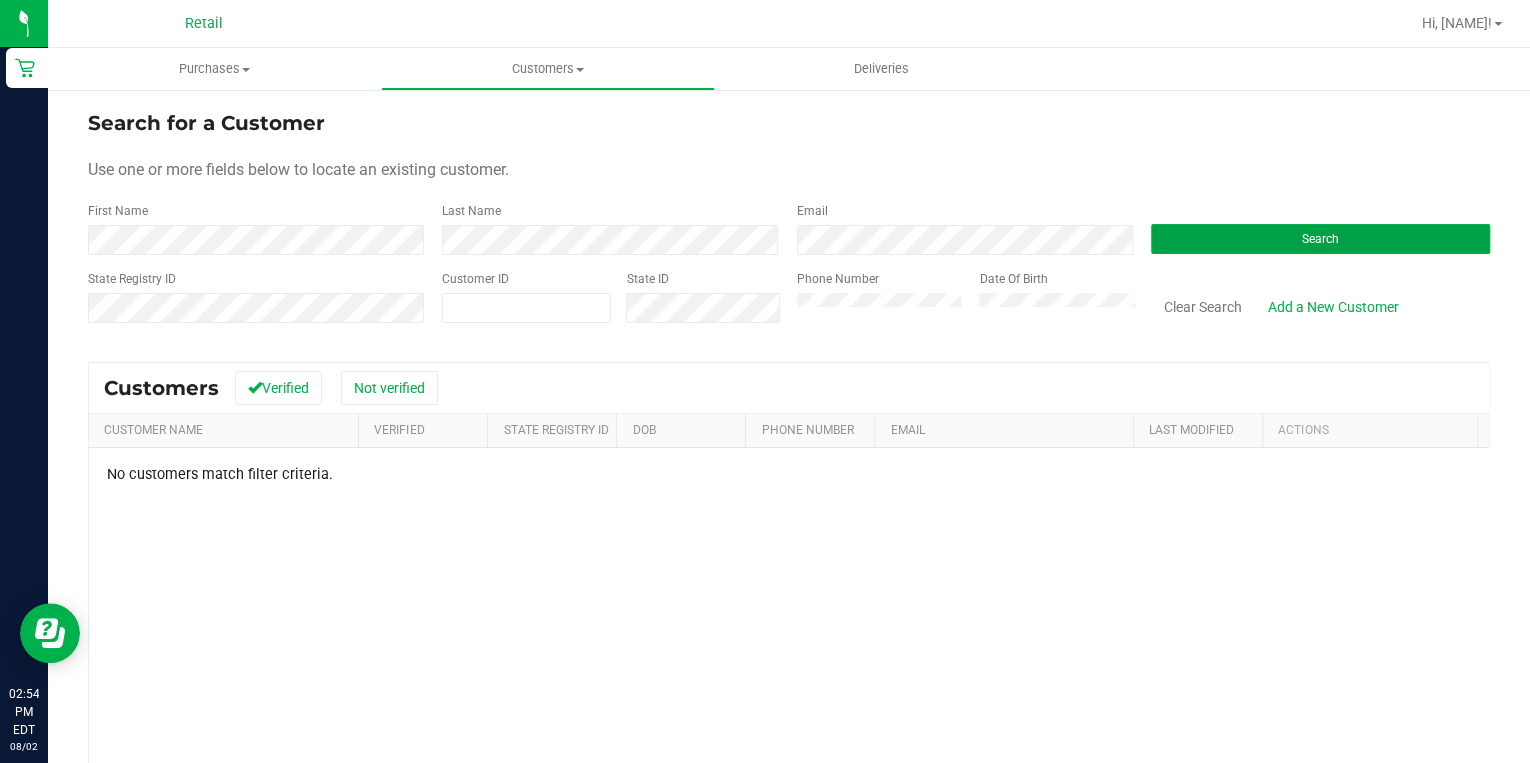 click on "Search" at bounding box center (1320, 239) 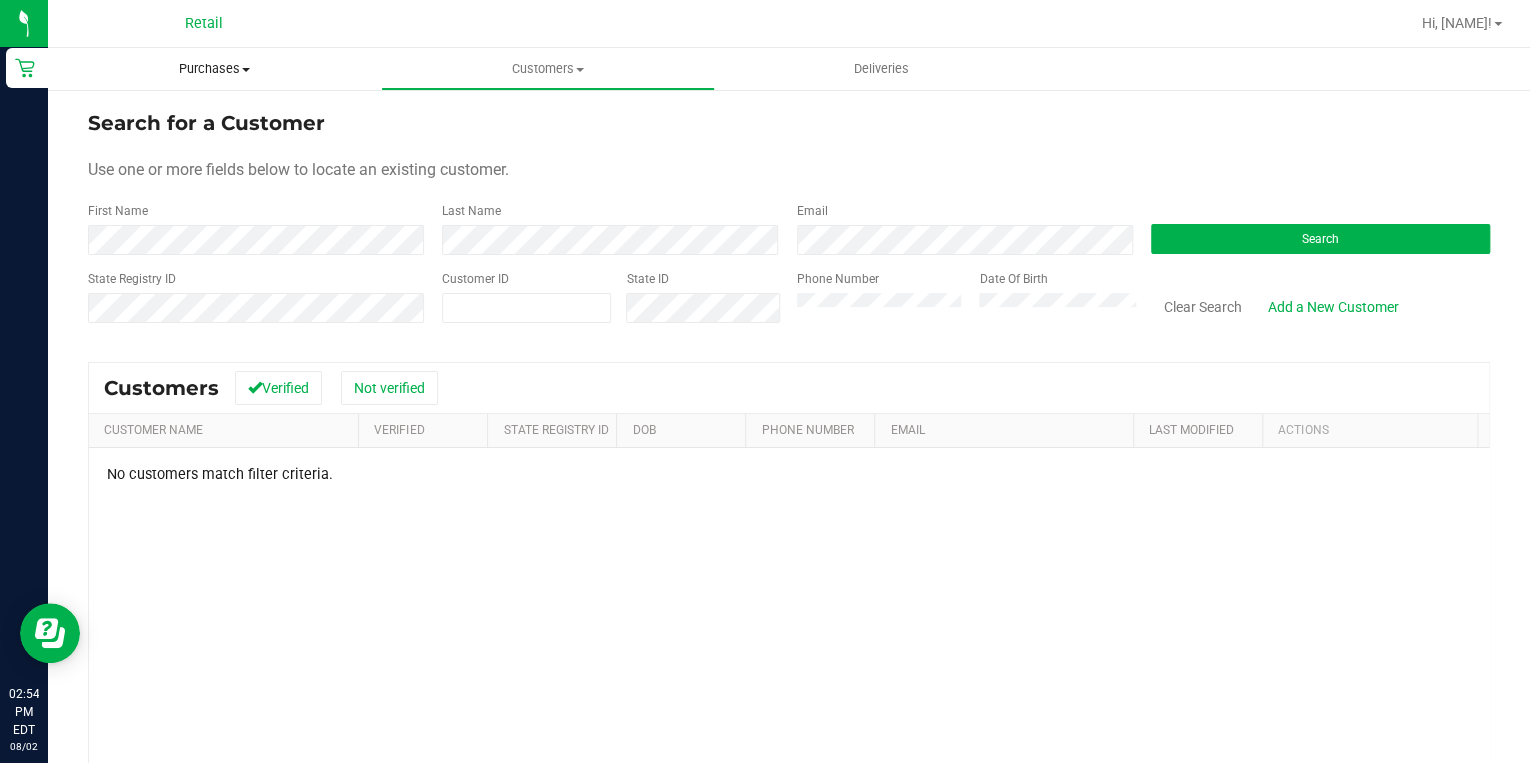 click on "Purchases" at bounding box center (214, 69) 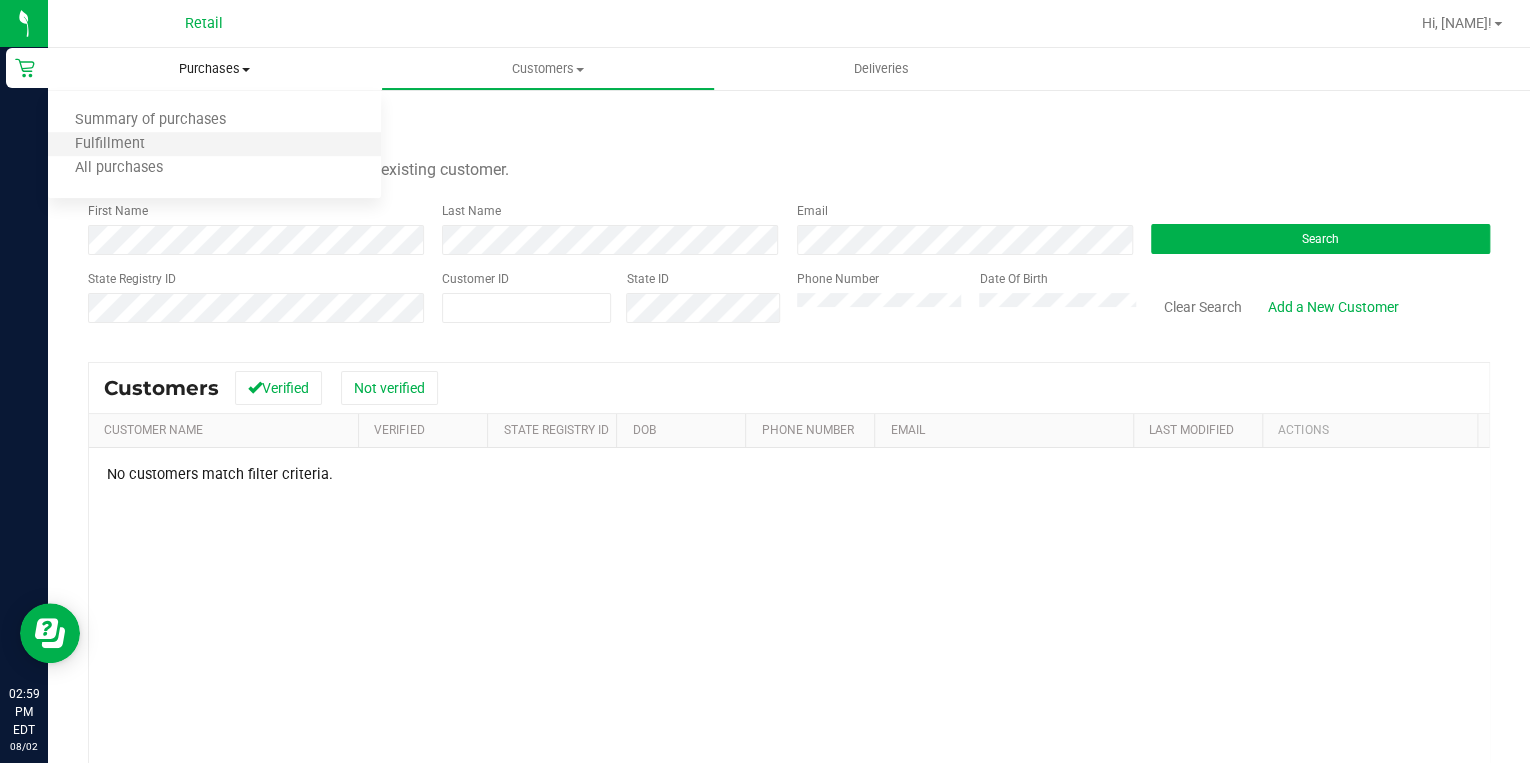 click on "Fulfillment" at bounding box center [214, 145] 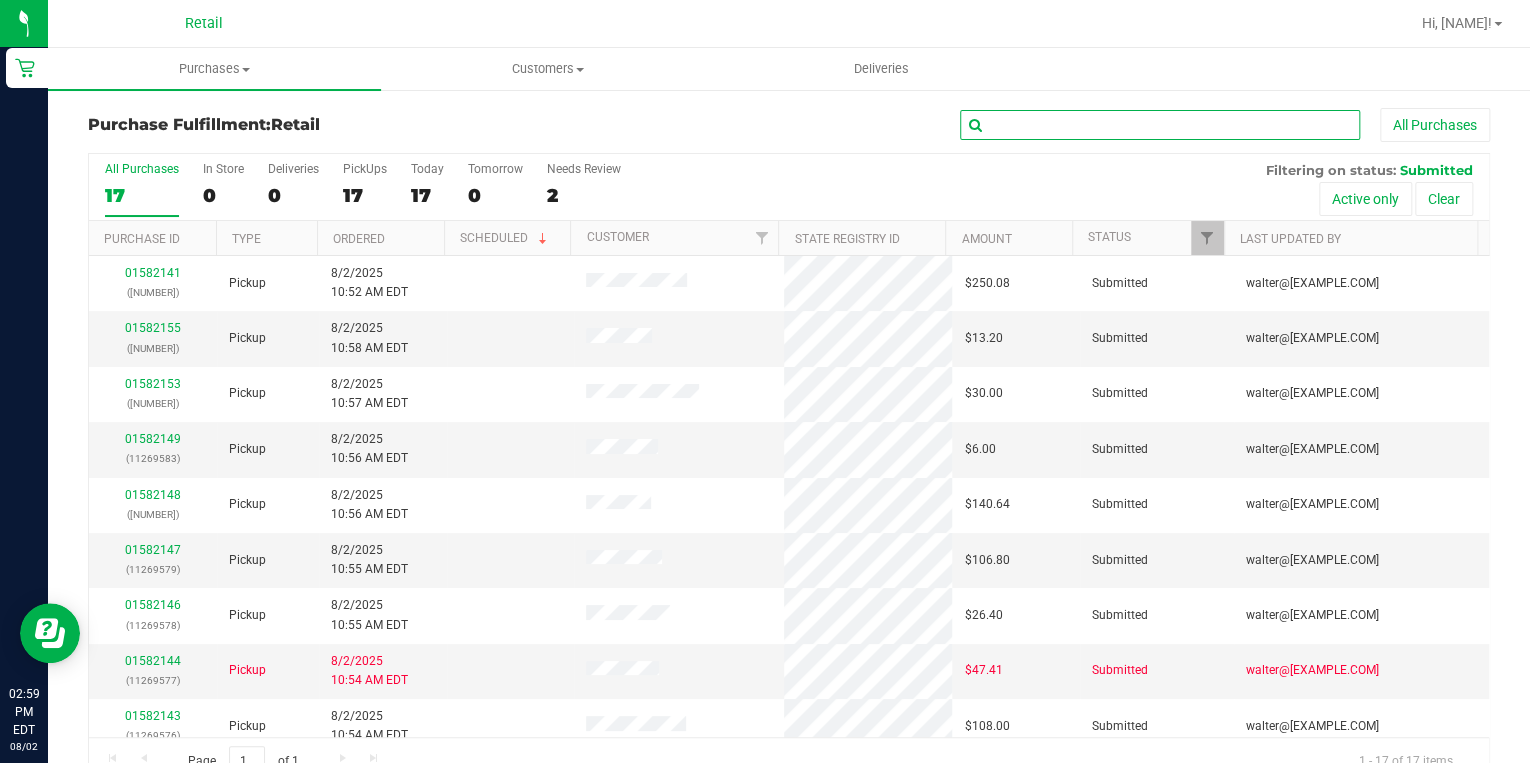 drag, startPoint x: 1161, startPoint y: 112, endPoint x: 1164, endPoint y: 125, distance: 13.341664 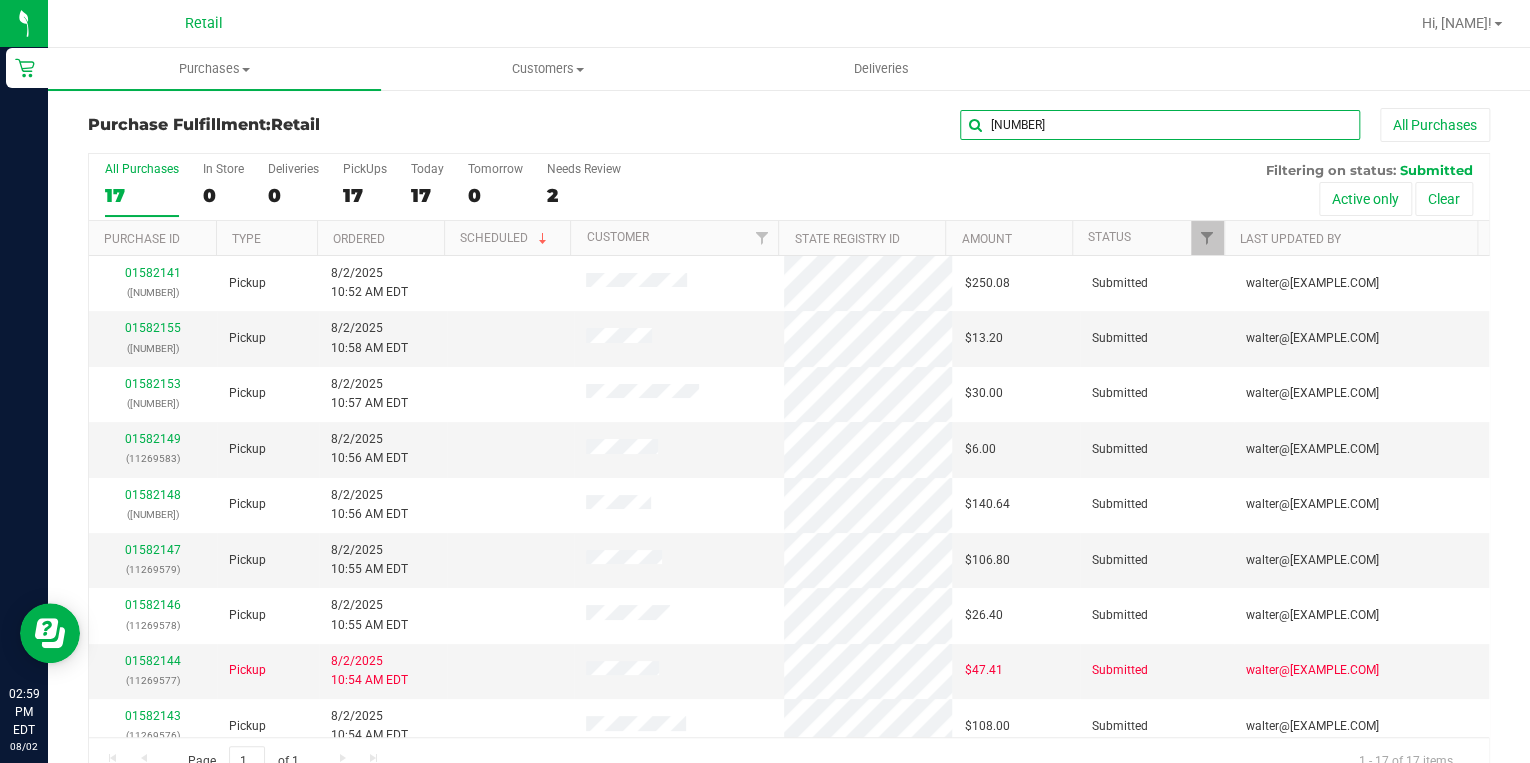 type on "9554" 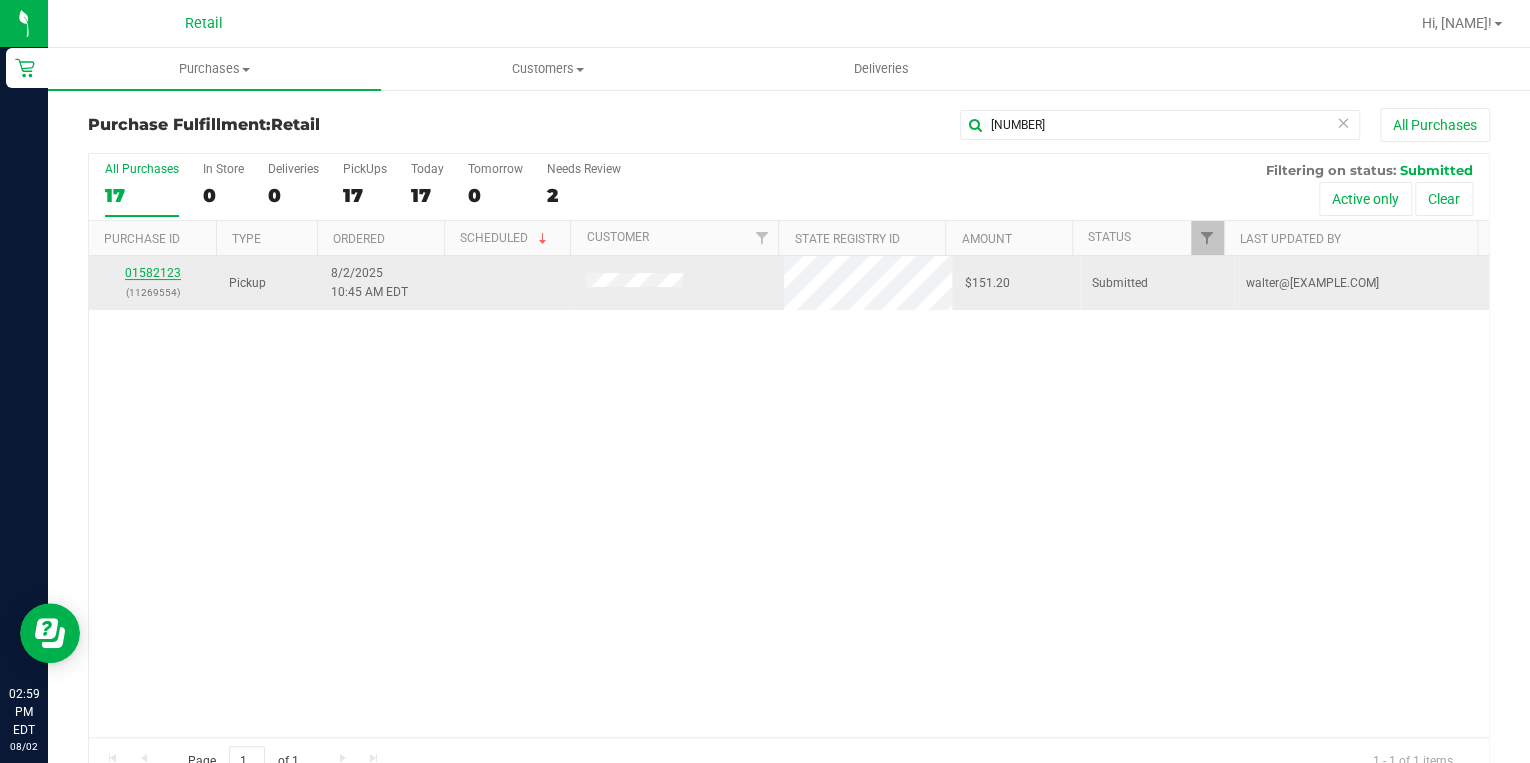 click on "01582123" at bounding box center [153, 273] 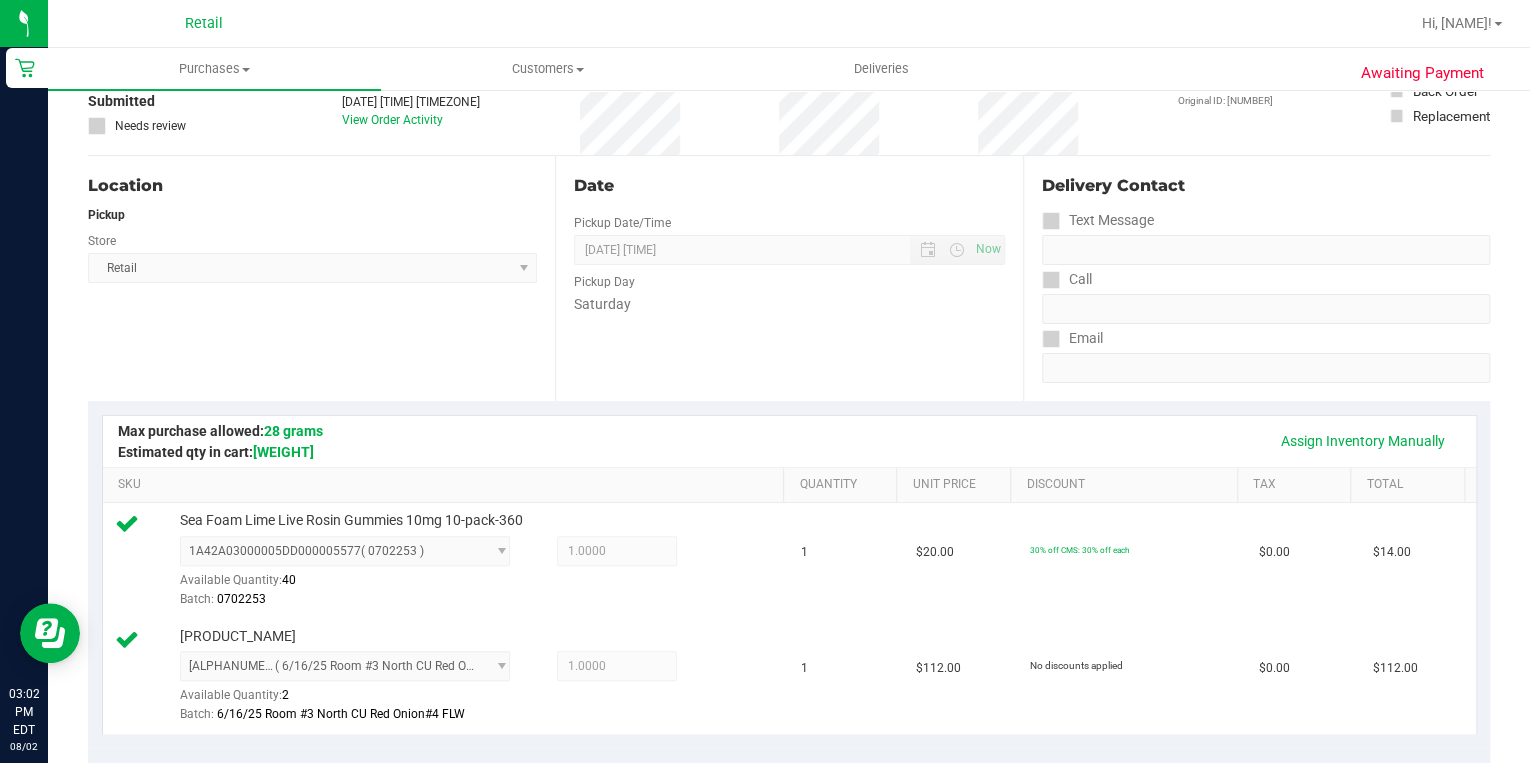 scroll, scrollTop: 0, scrollLeft: 0, axis: both 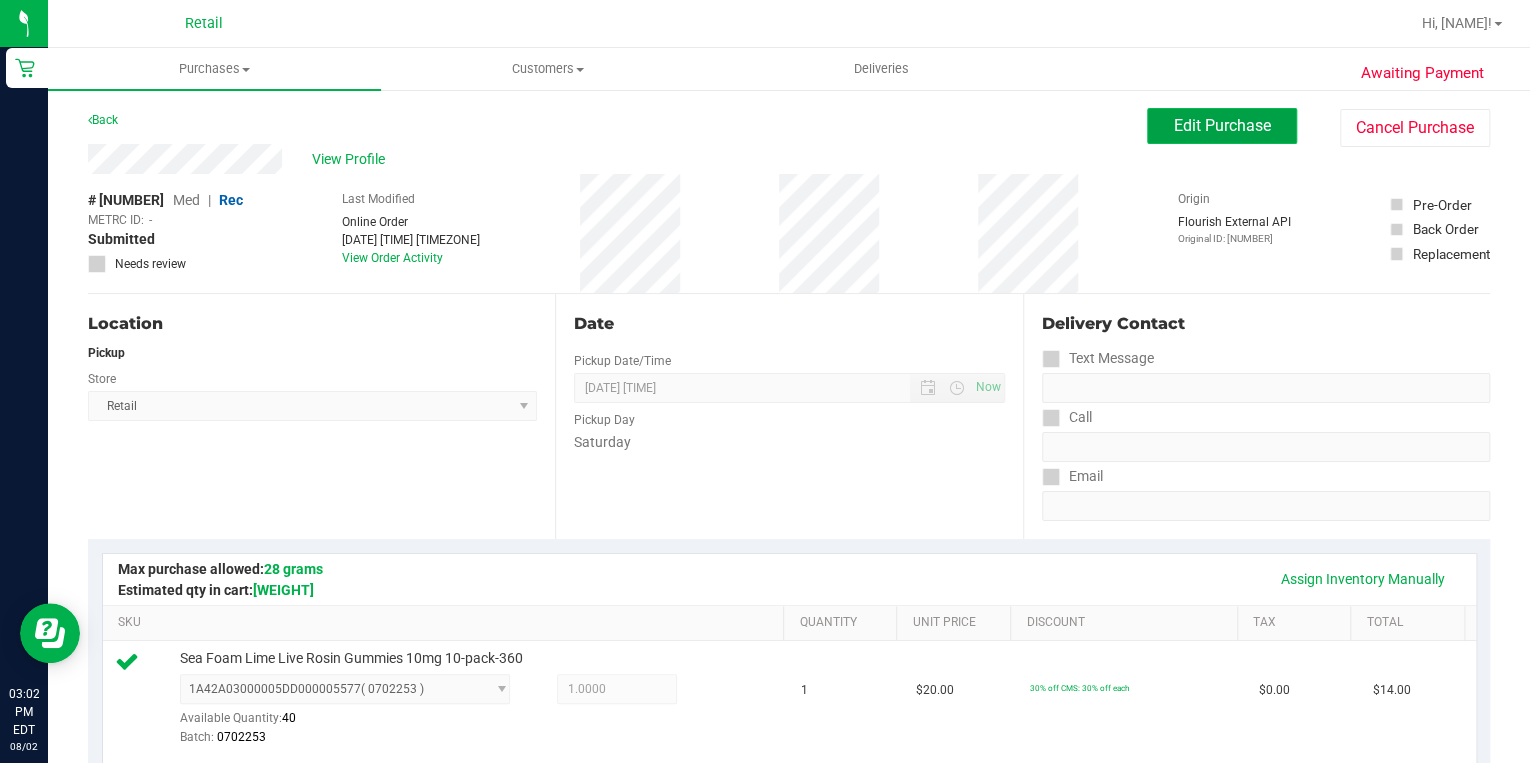 click on "Edit Purchase" at bounding box center (1222, 125) 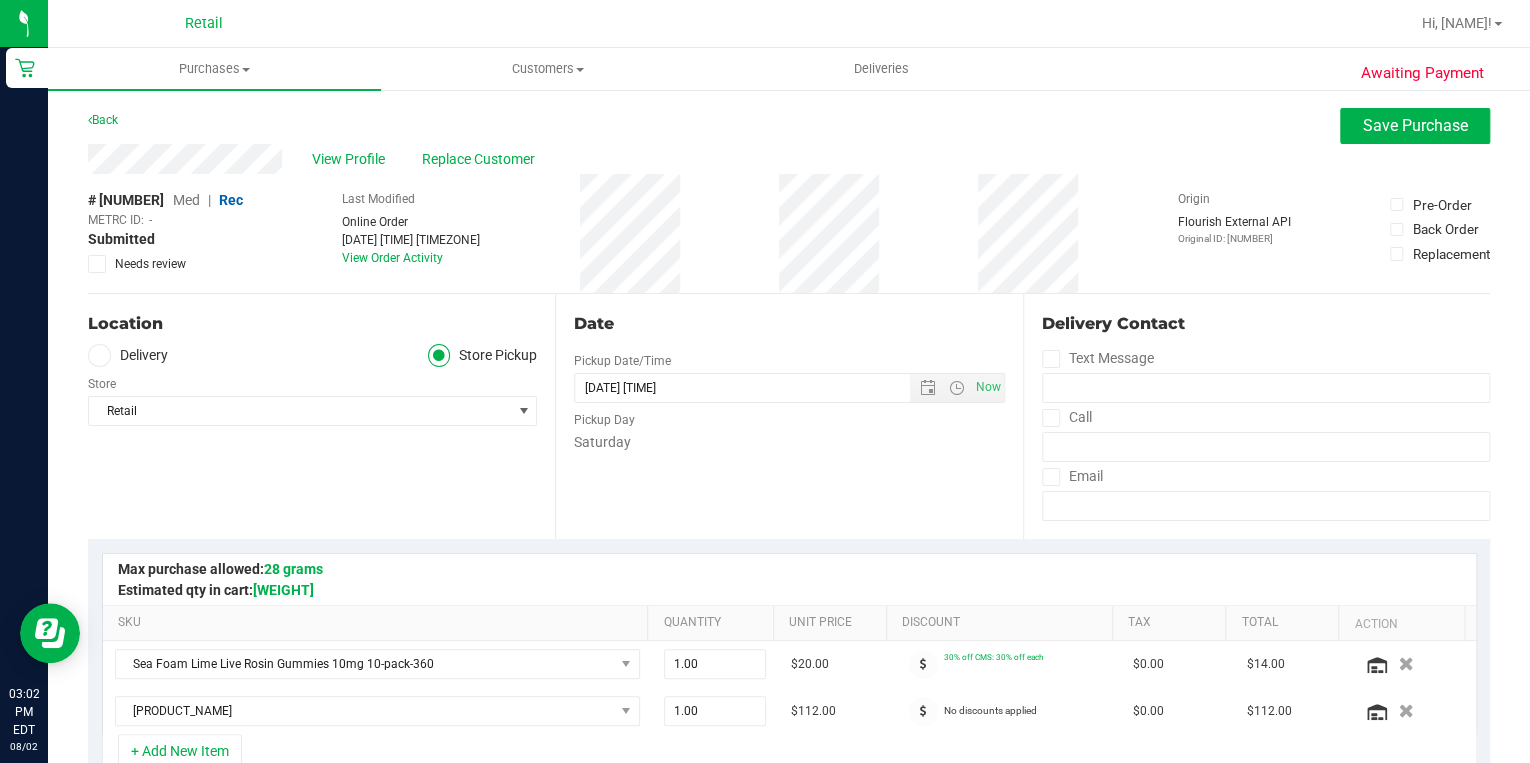click at bounding box center (1051, 418) 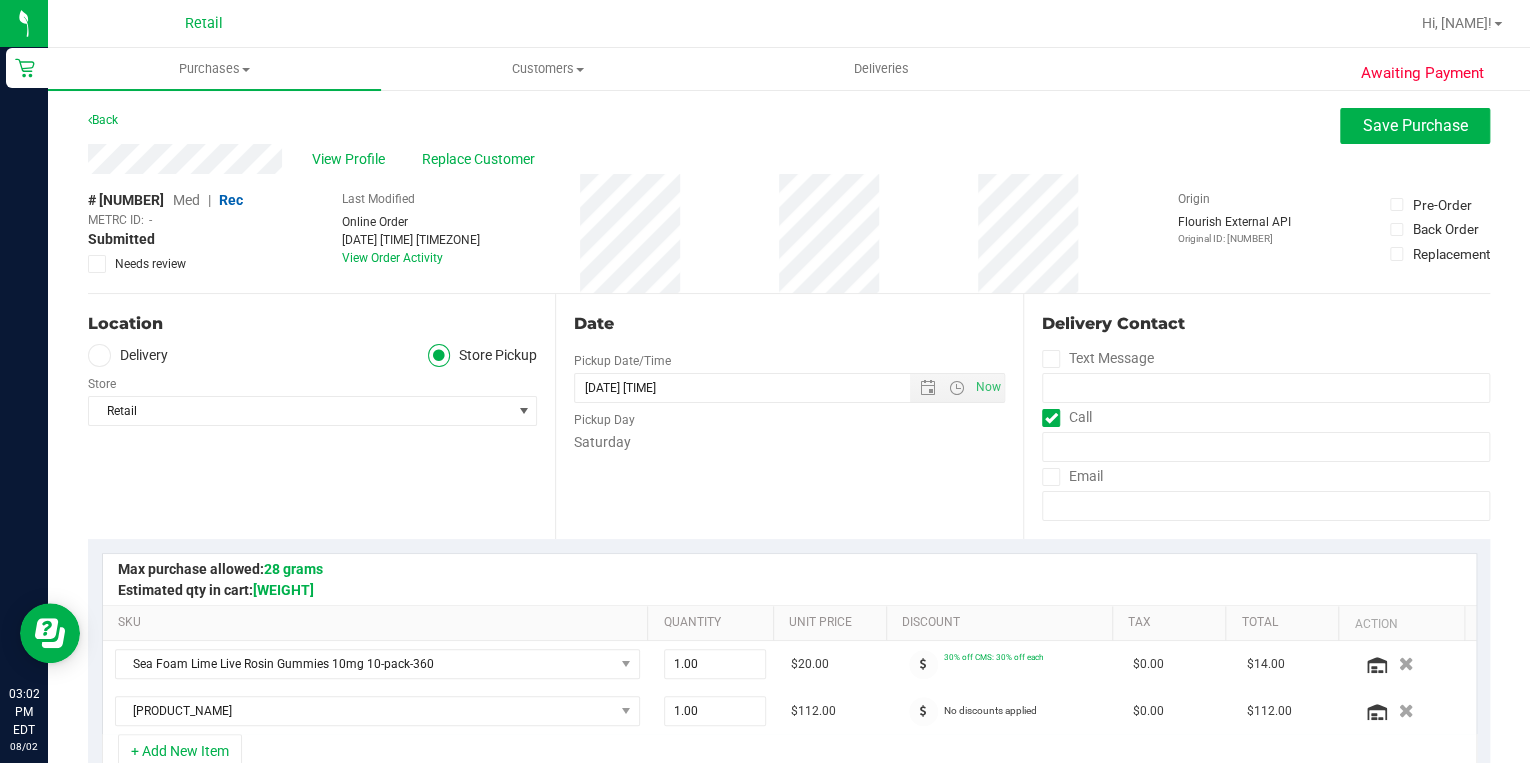 click at bounding box center [1051, 418] 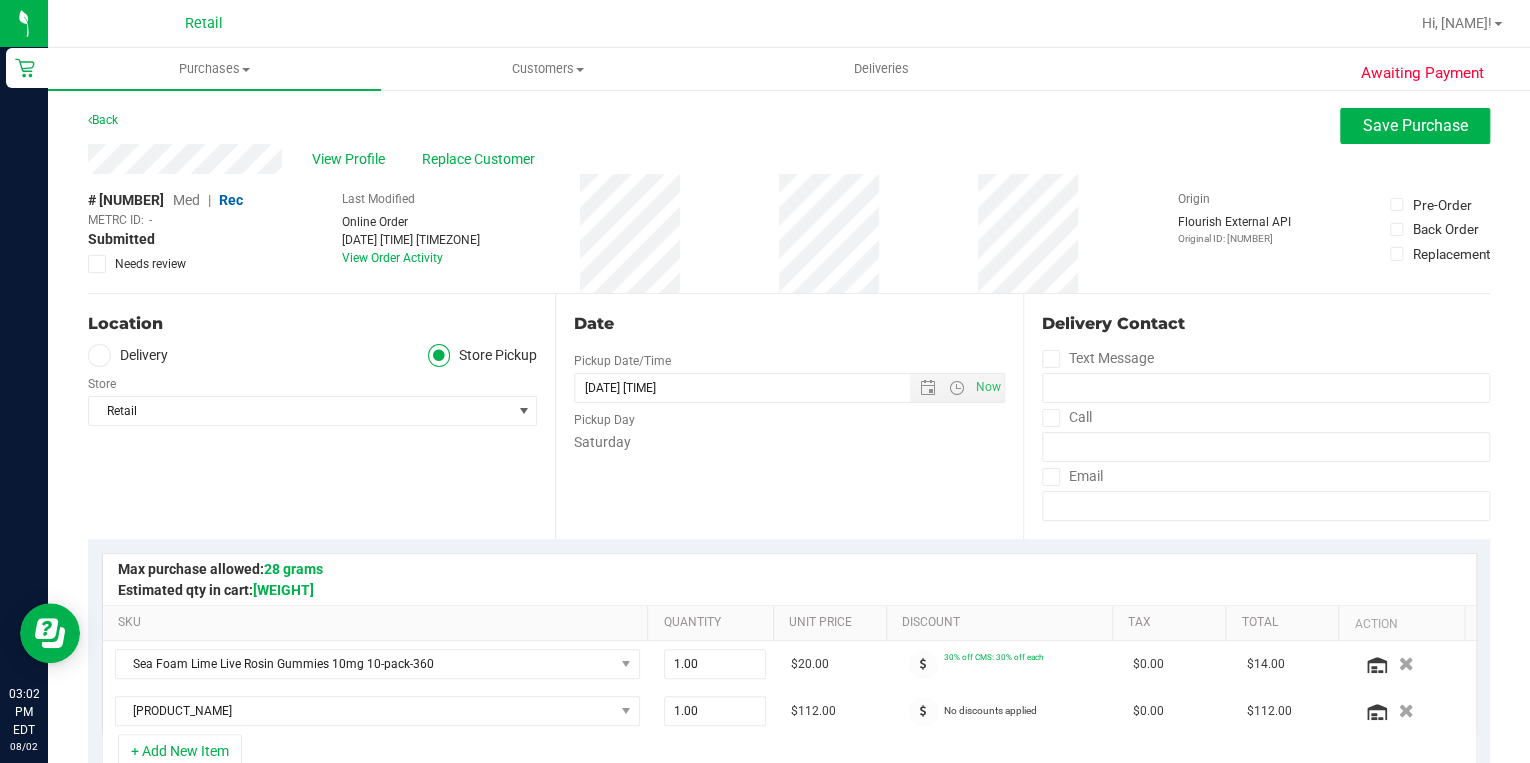 click at bounding box center [1050, 418] 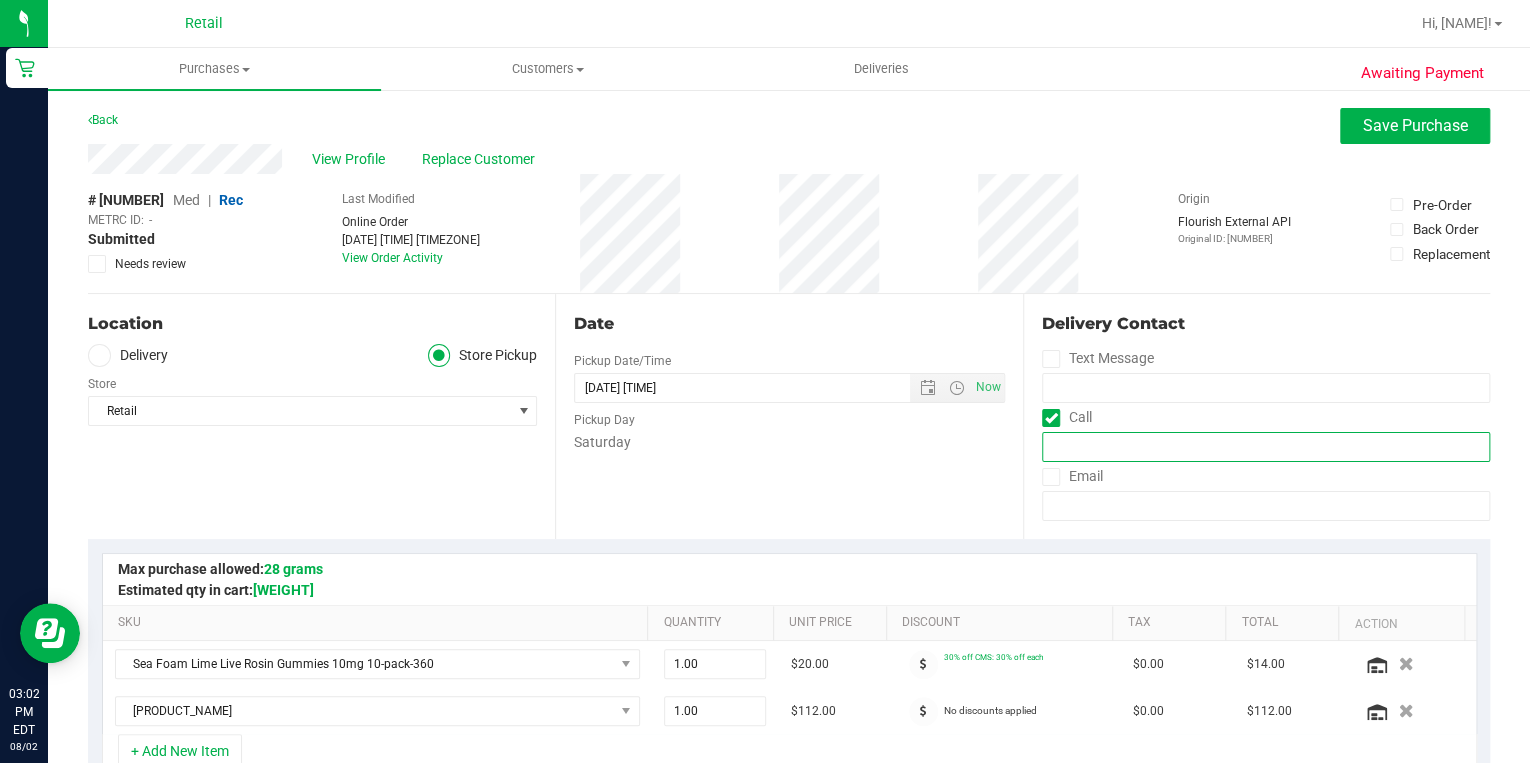 click at bounding box center [1266, 447] 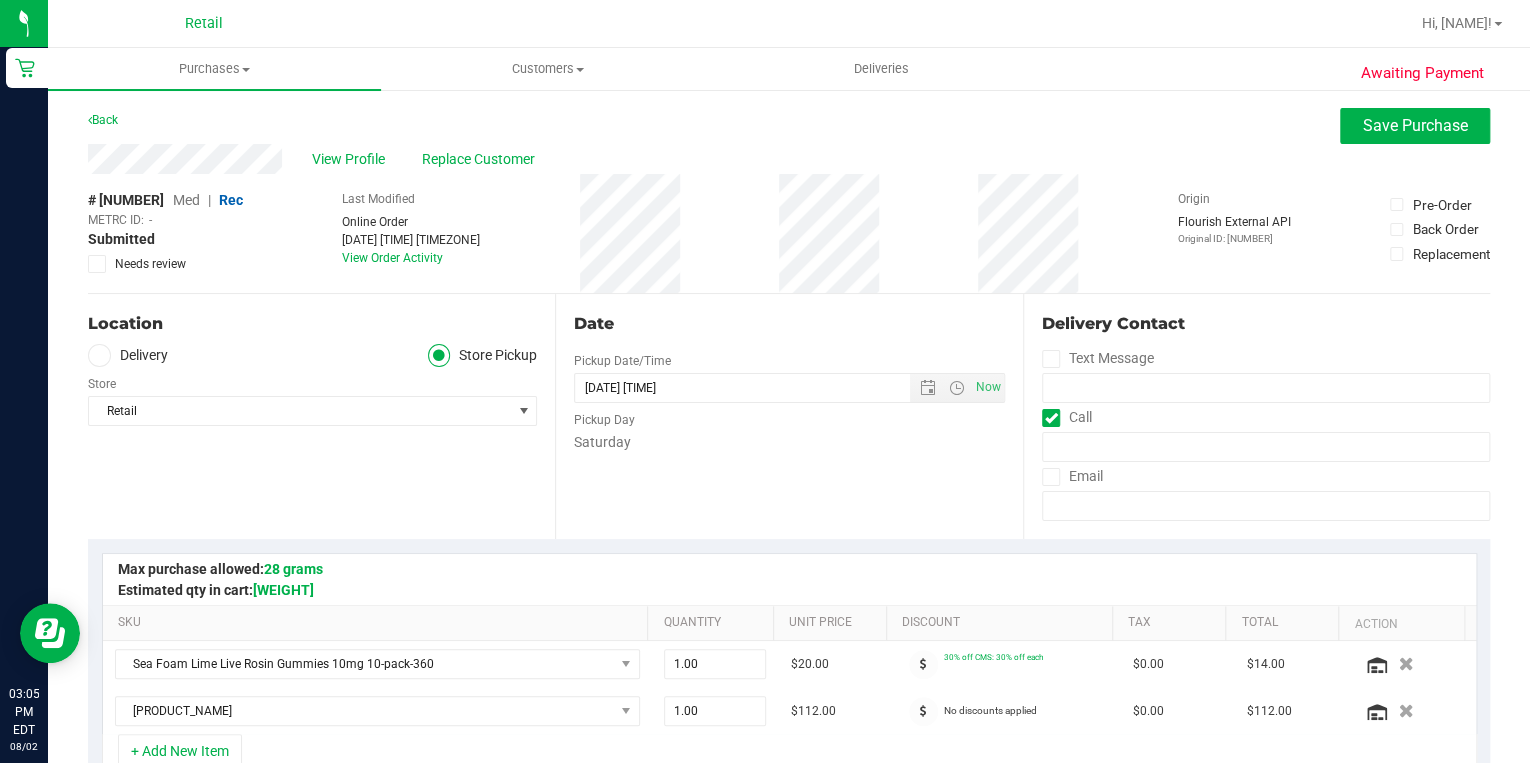 click on "Delivery" at bounding box center (128, 355) 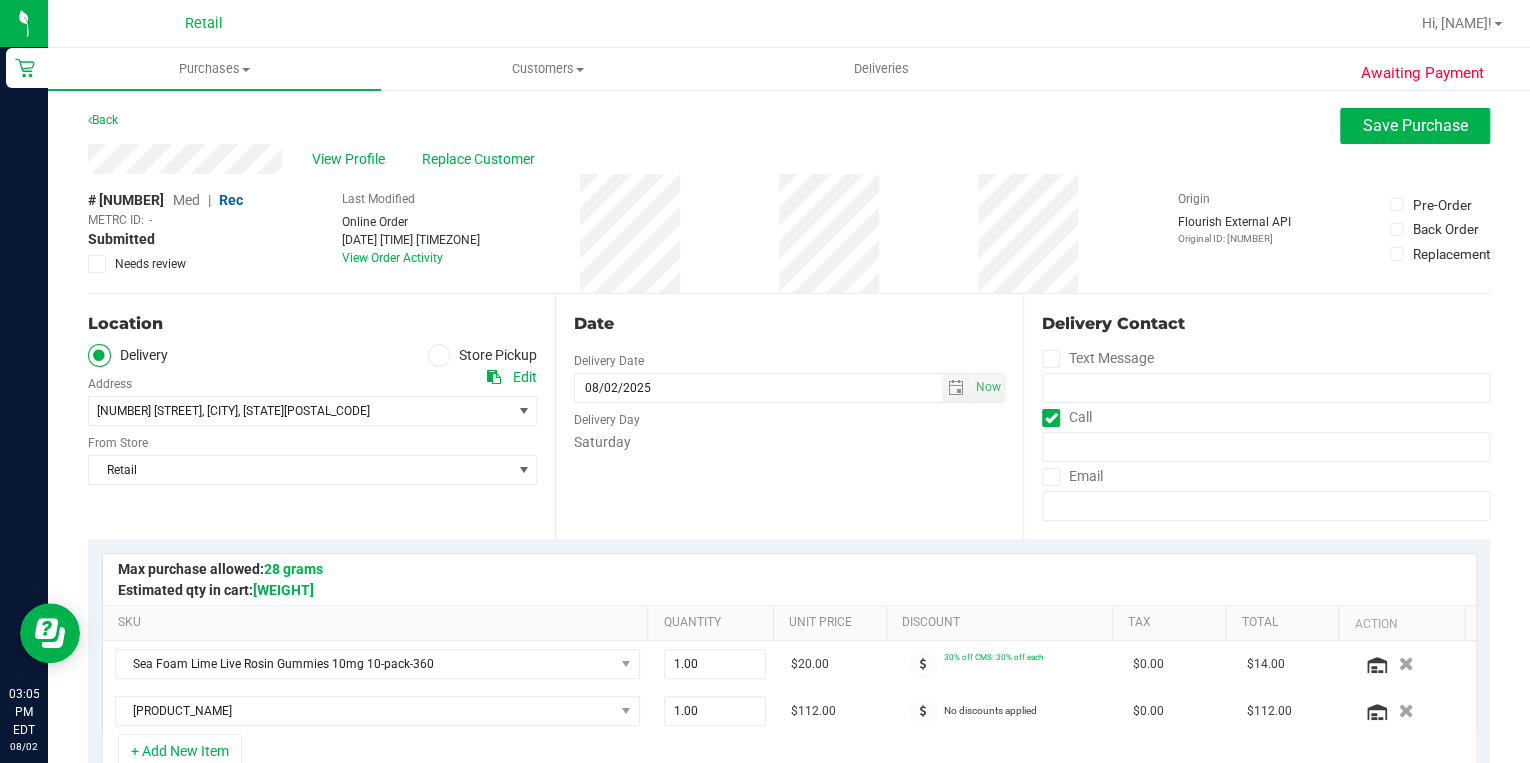 click on "Edit" at bounding box center (525, 377) 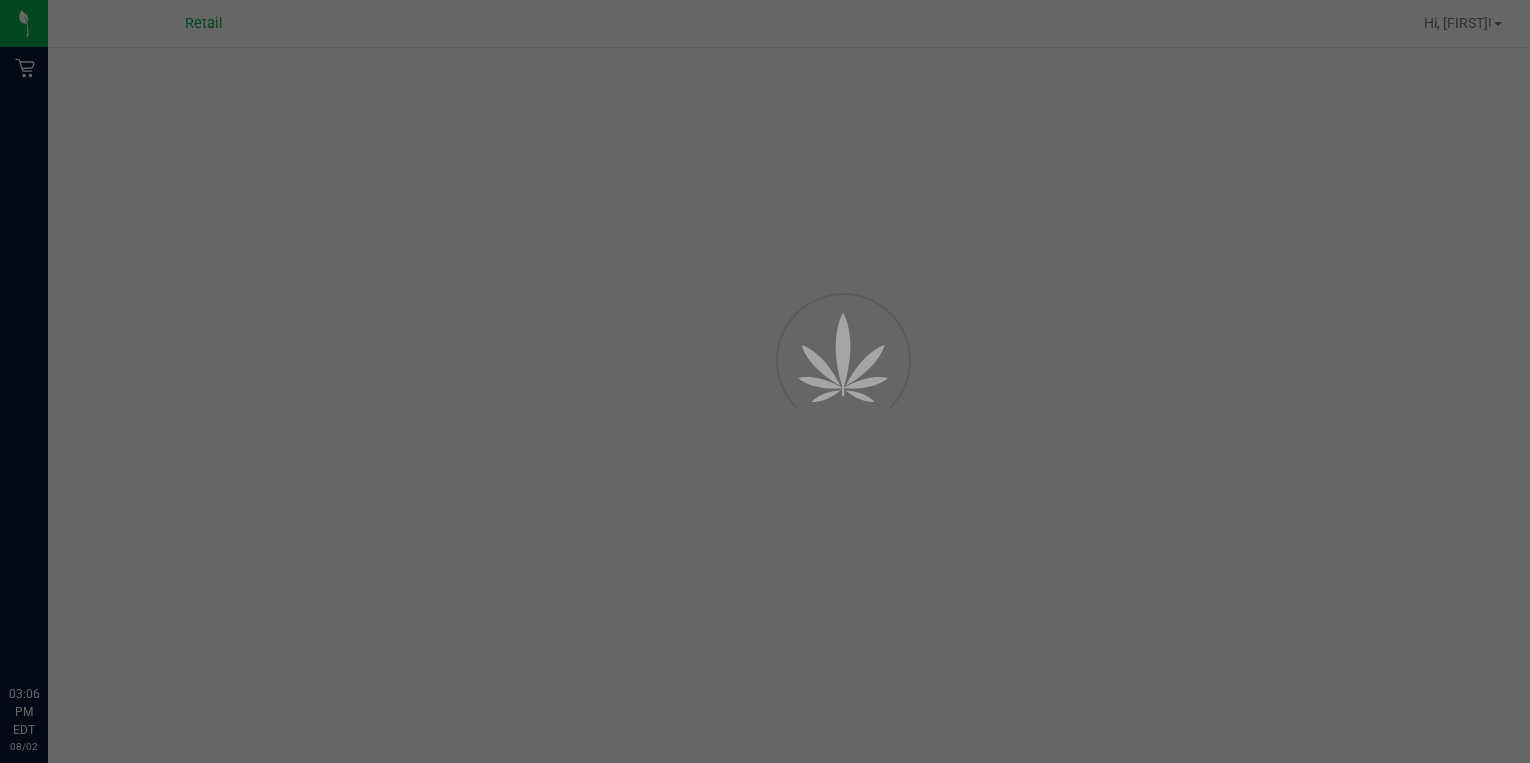 scroll, scrollTop: 0, scrollLeft: 0, axis: both 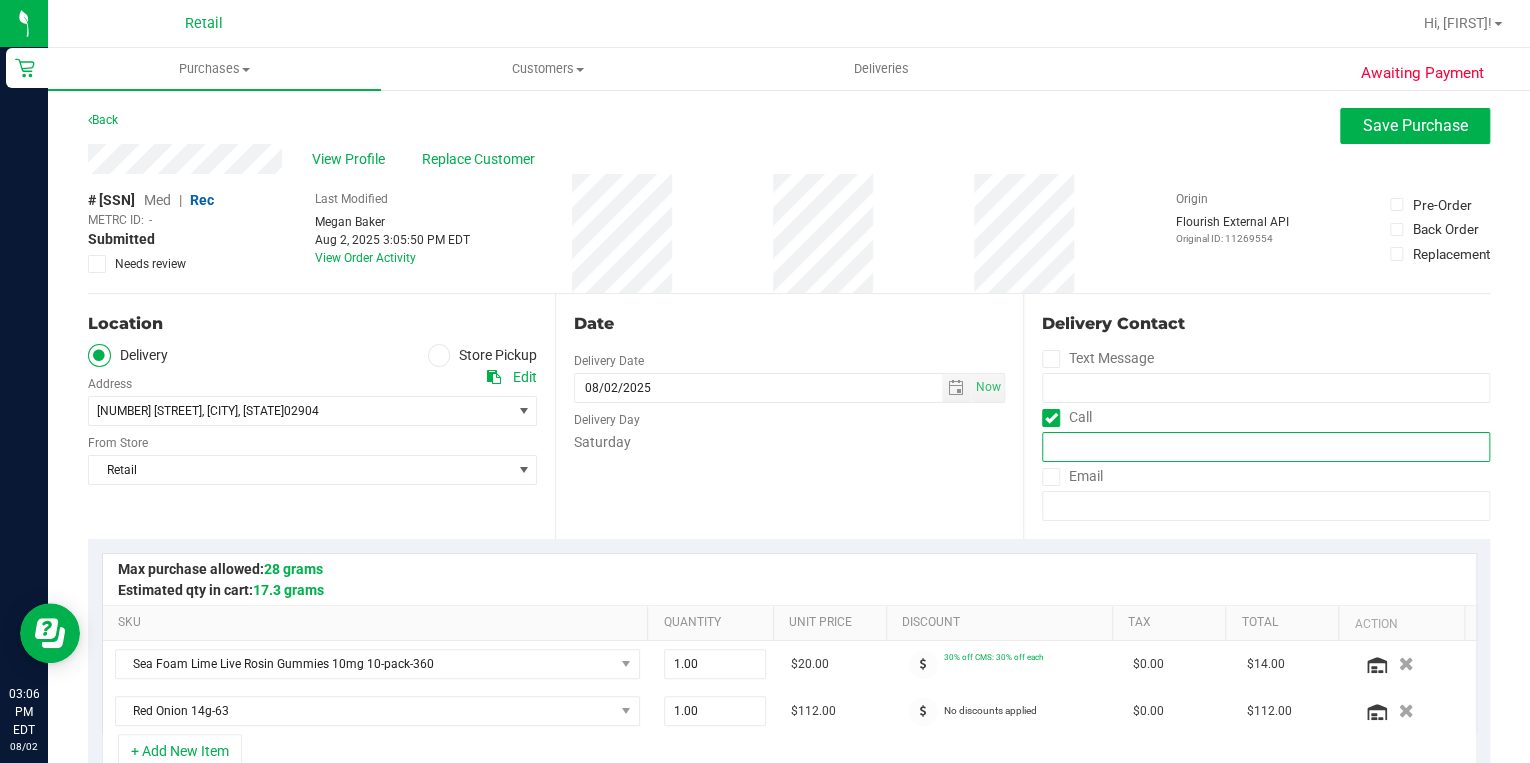click at bounding box center (1266, 447) 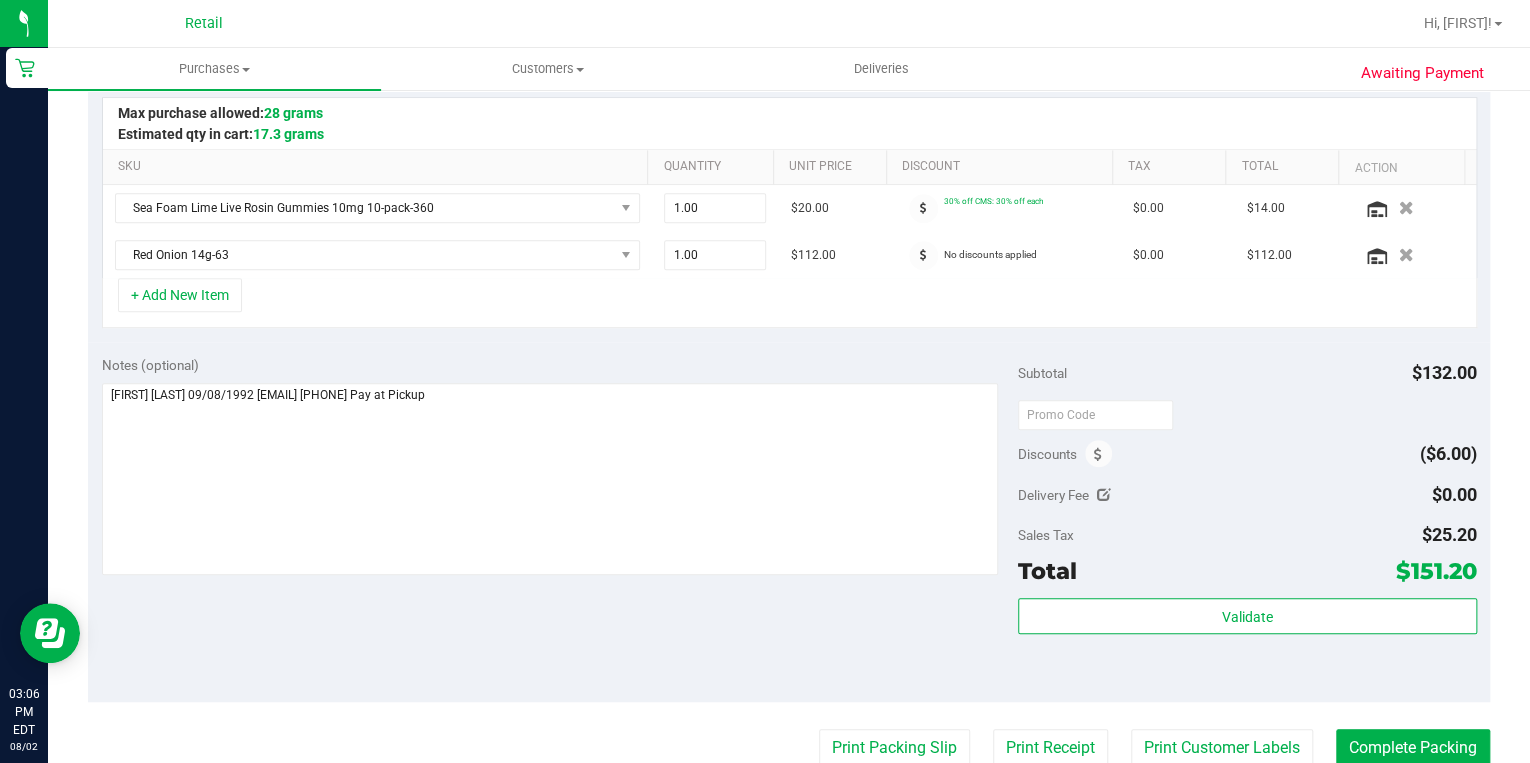 scroll, scrollTop: 720, scrollLeft: 0, axis: vertical 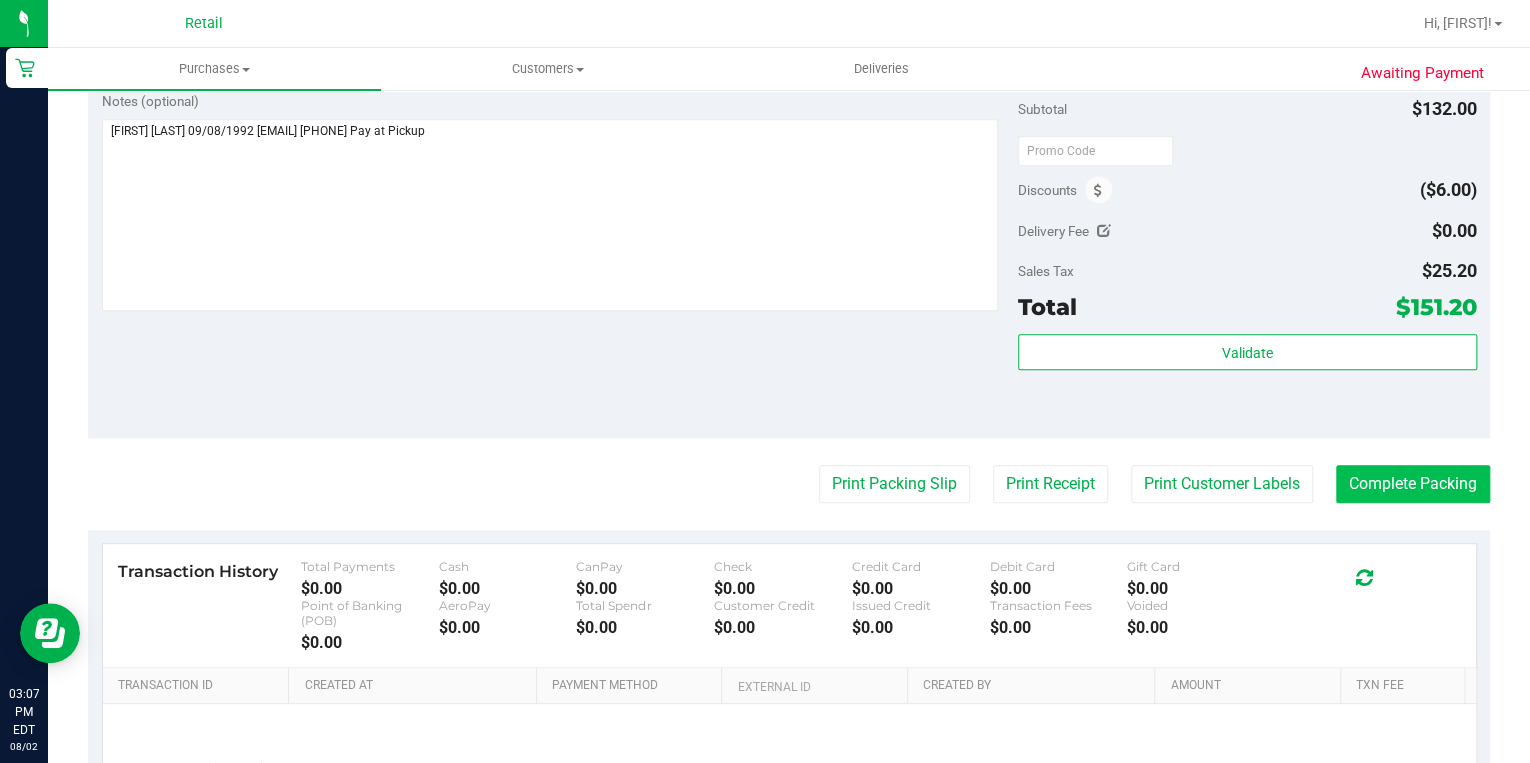 type on "([PHONE])" 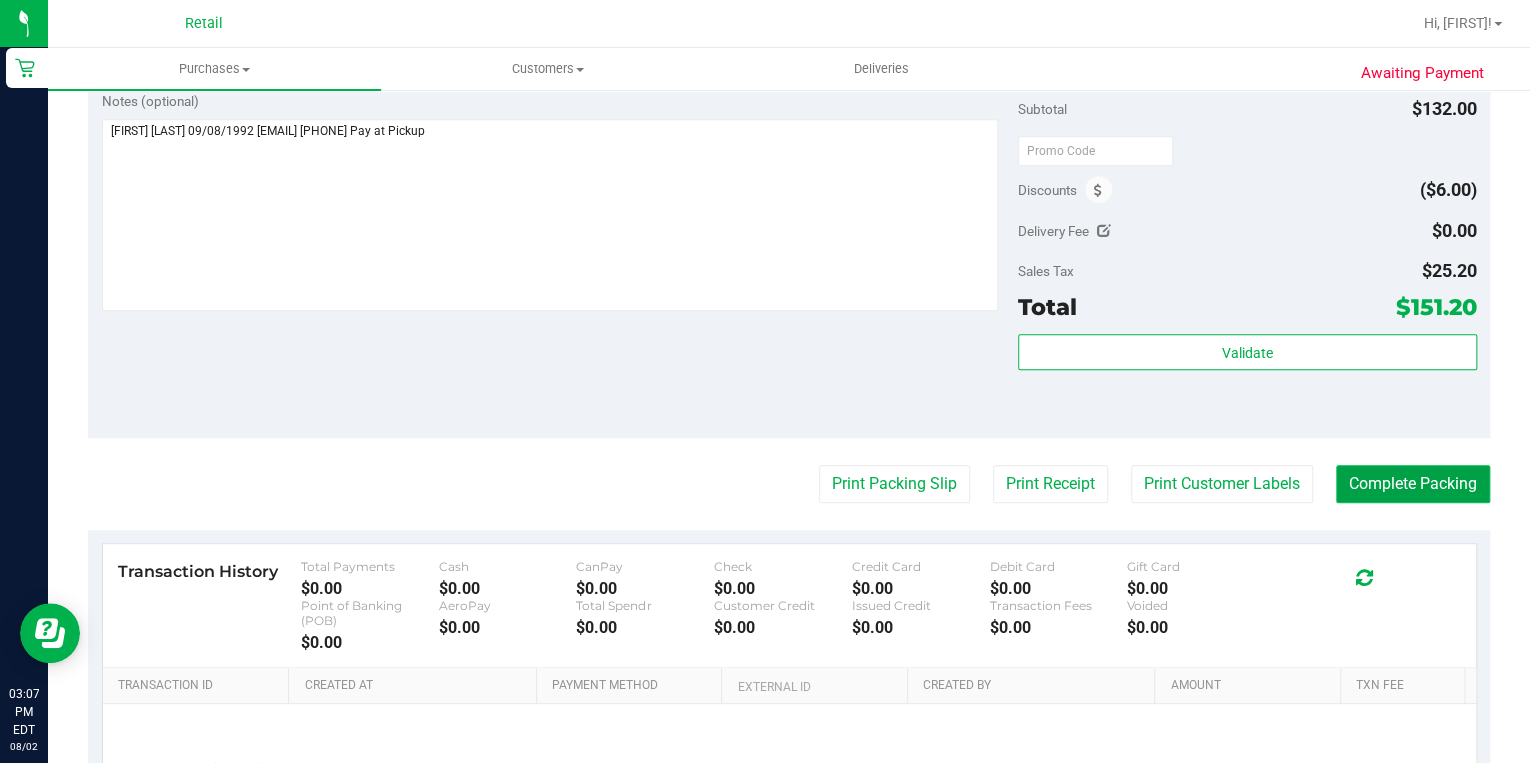 click on "Complete Packing" at bounding box center [1413, 484] 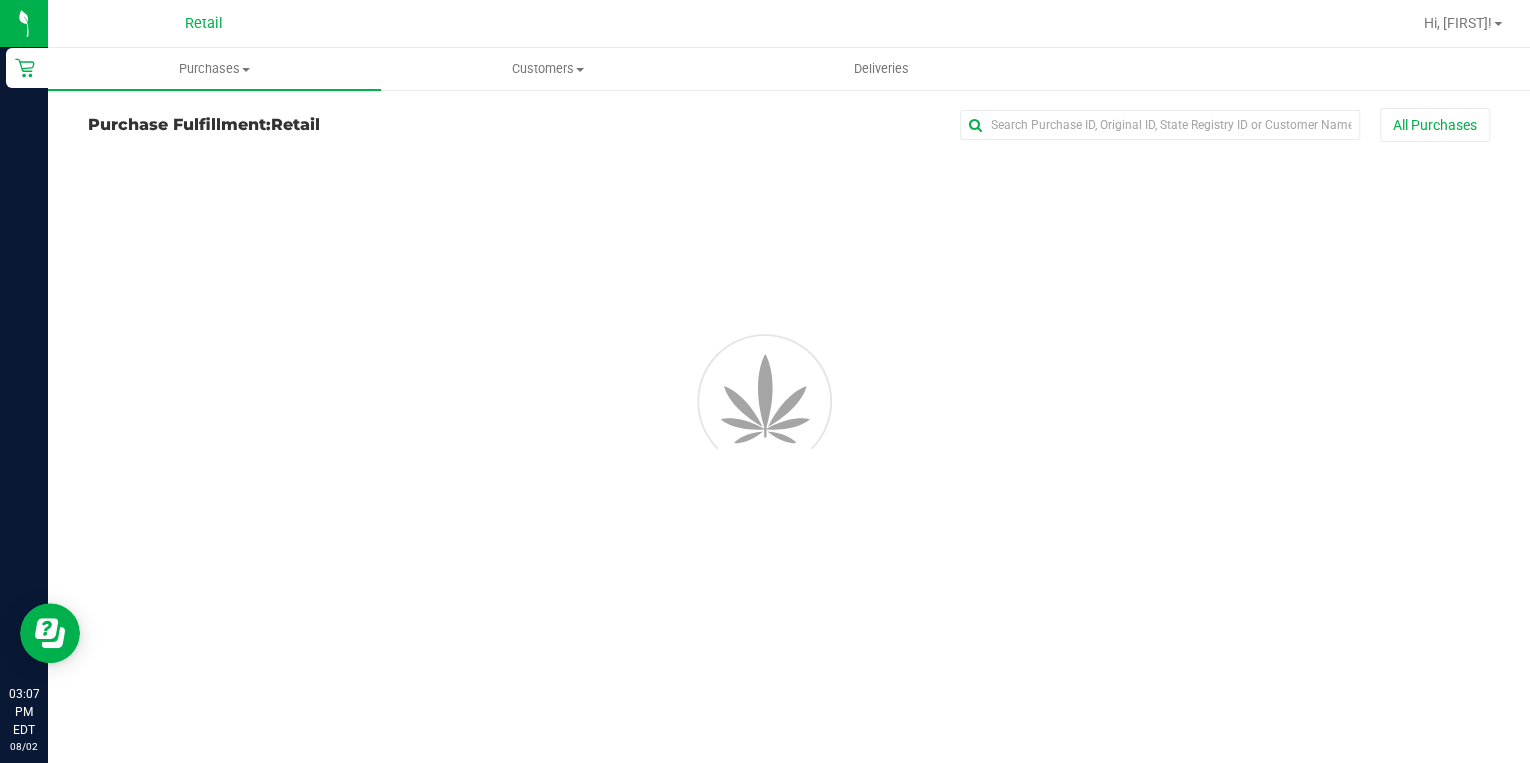 scroll, scrollTop: 0, scrollLeft: 0, axis: both 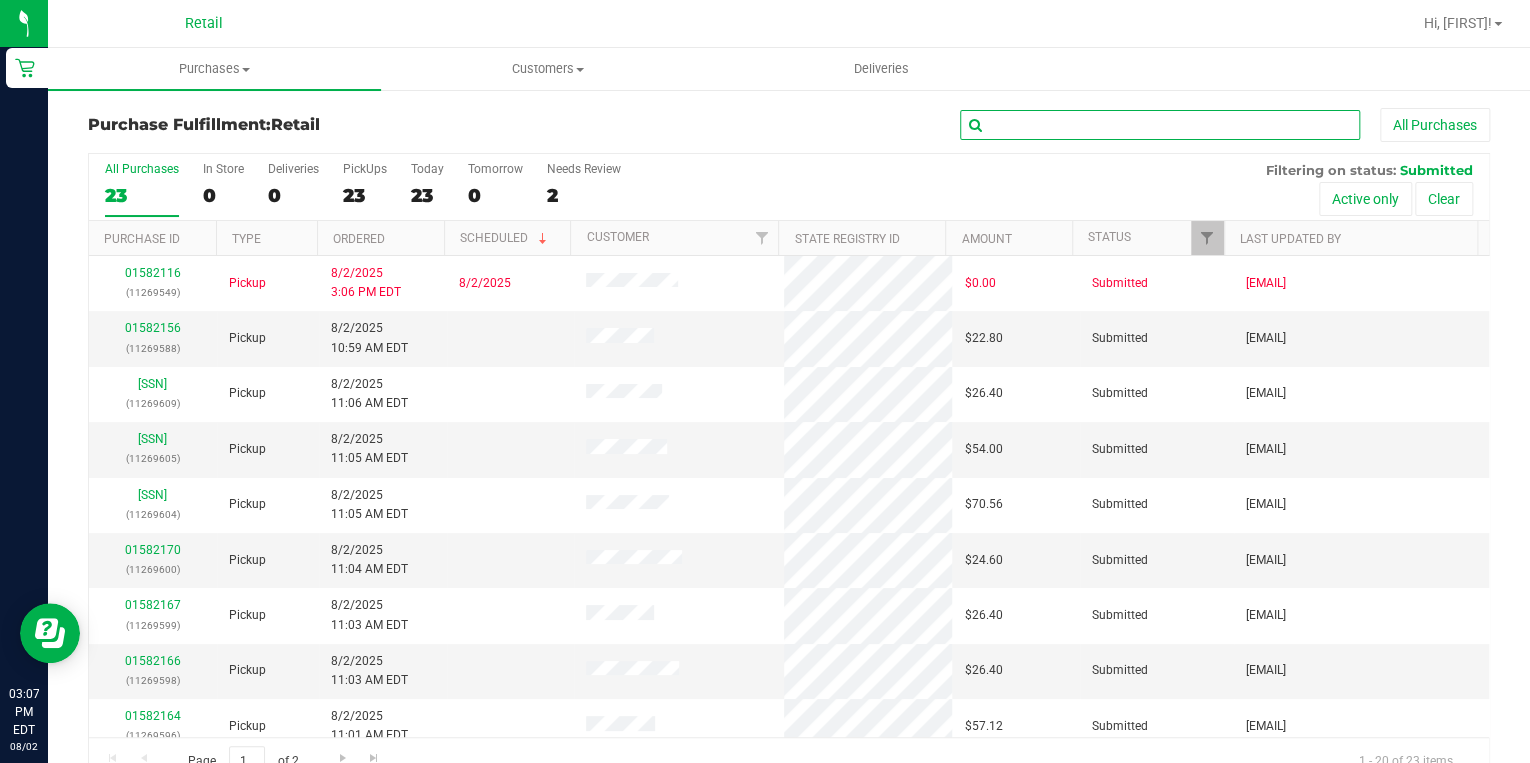 click at bounding box center (1160, 125) 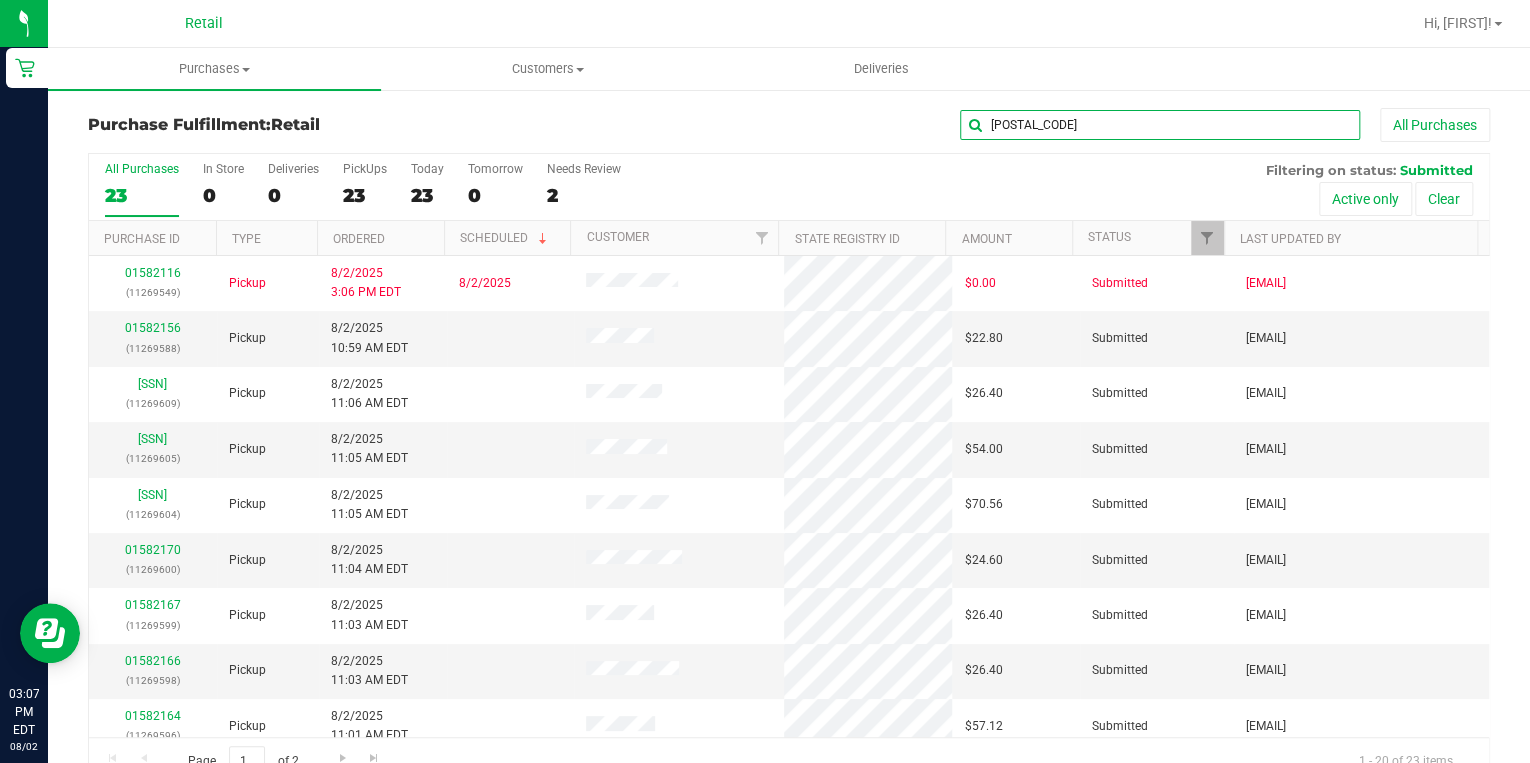 type on "[POSTAL_CODE]" 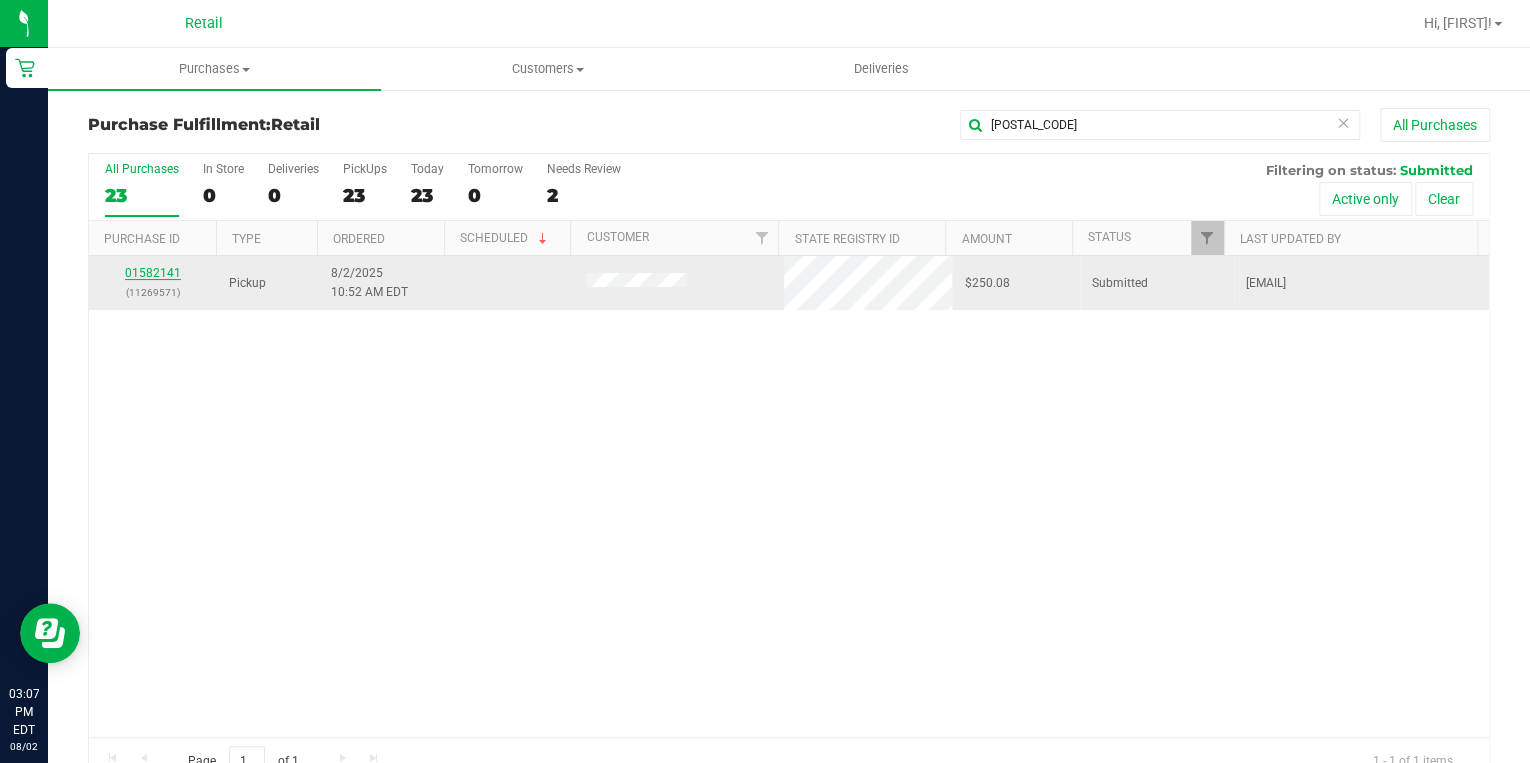 click on "01582141" at bounding box center (153, 273) 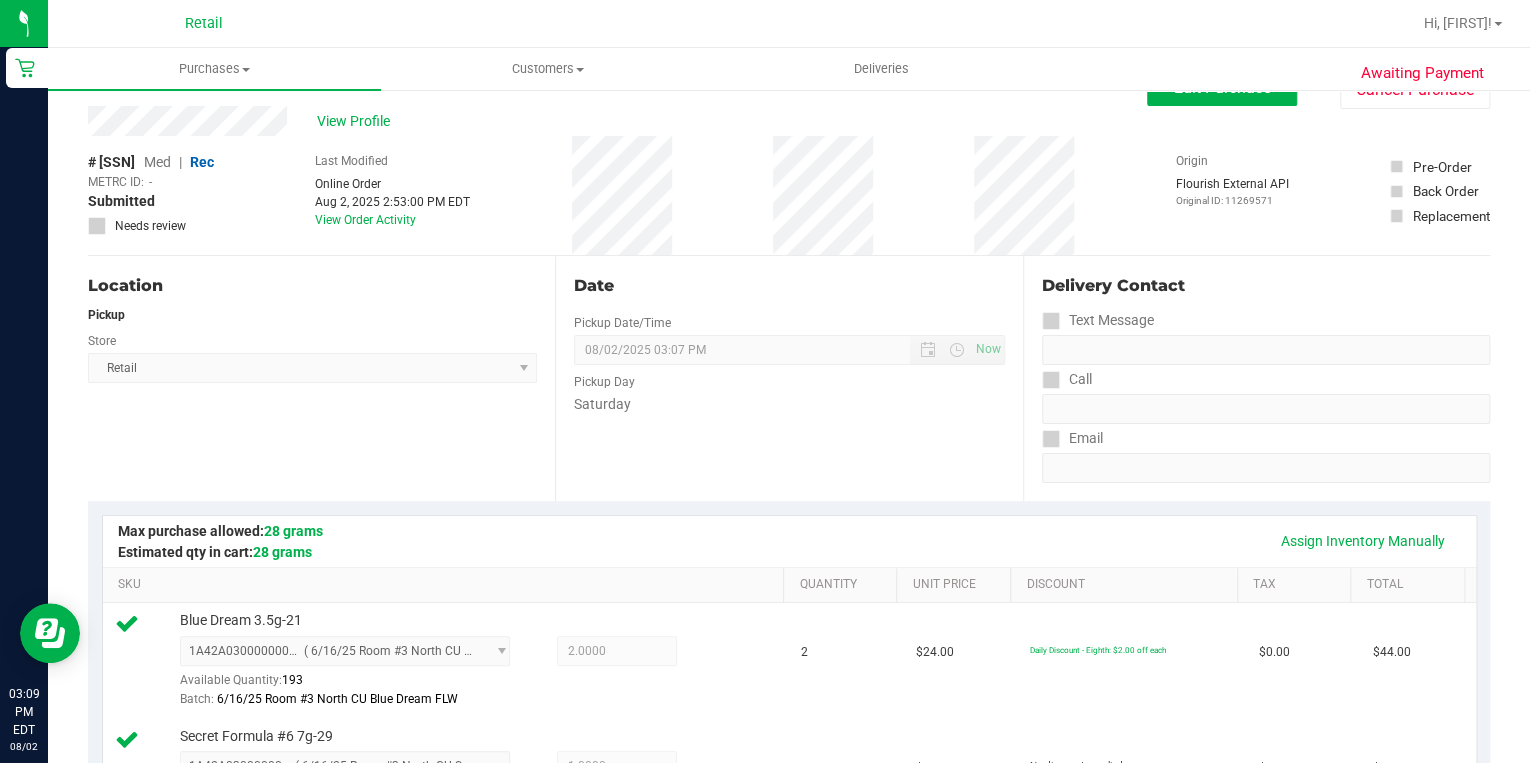 scroll, scrollTop: 0, scrollLeft: 0, axis: both 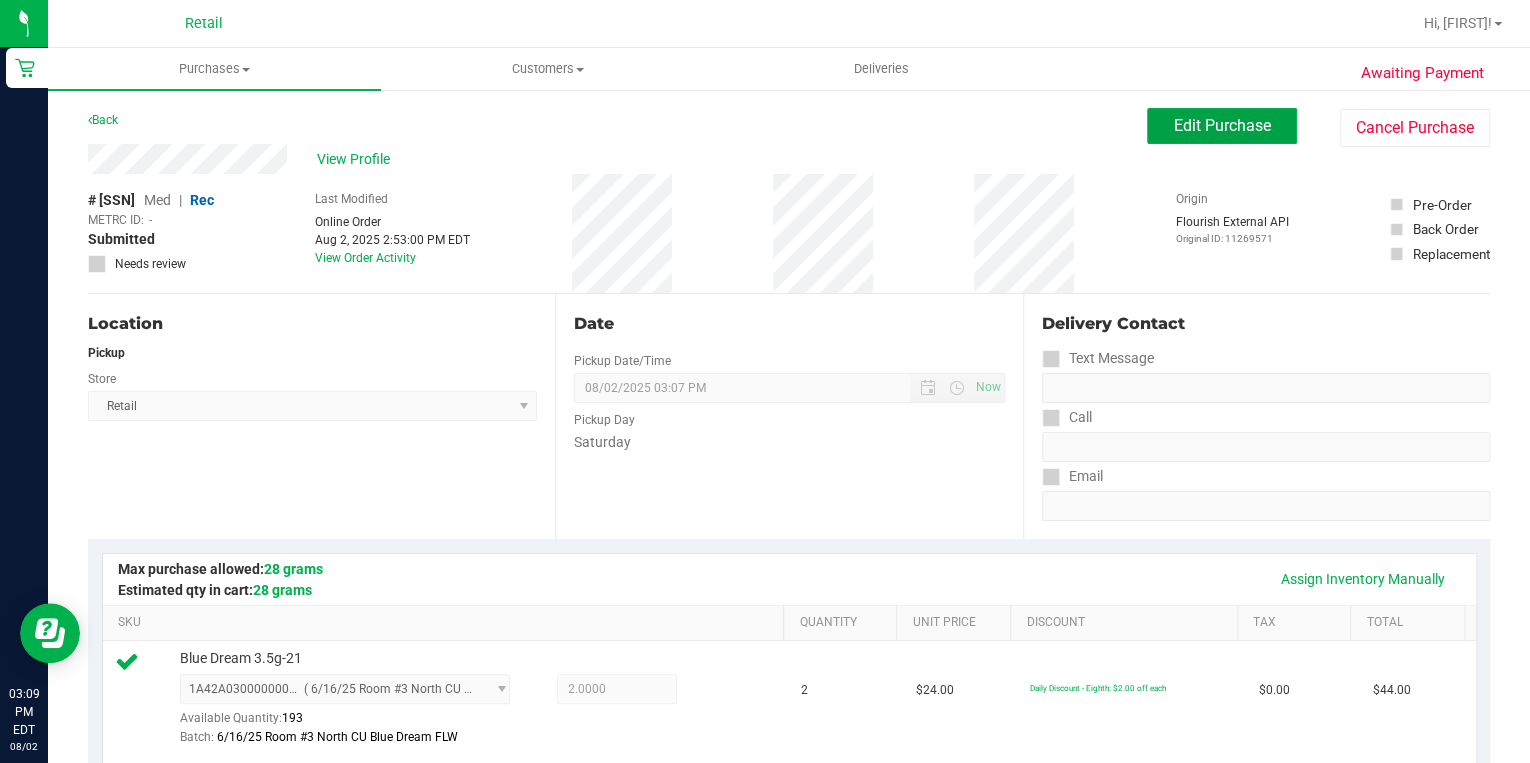 drag, startPoint x: 1240, startPoint y: 136, endPoint x: 1093, endPoint y: 168, distance: 150.44267 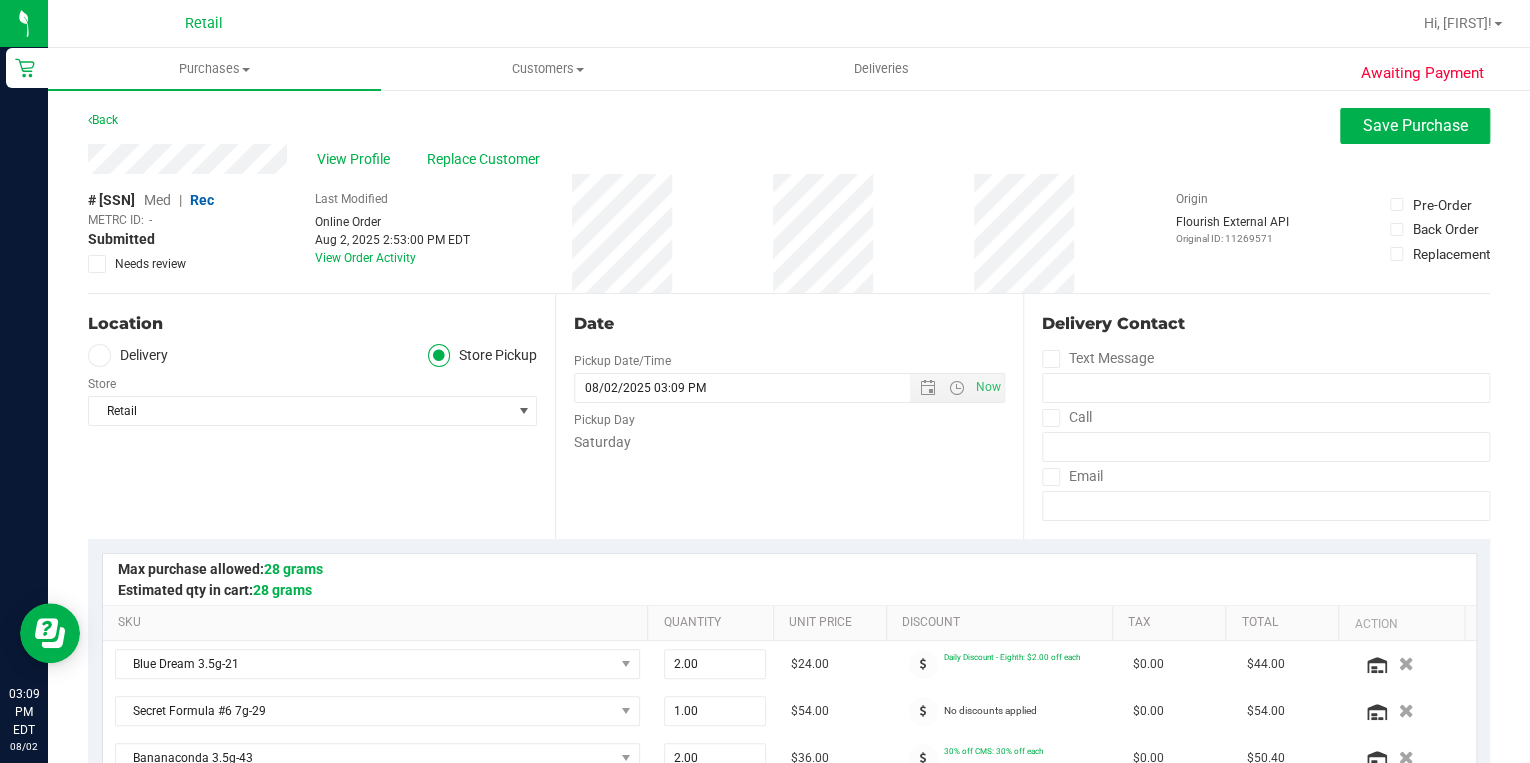 click at bounding box center [1050, 418] 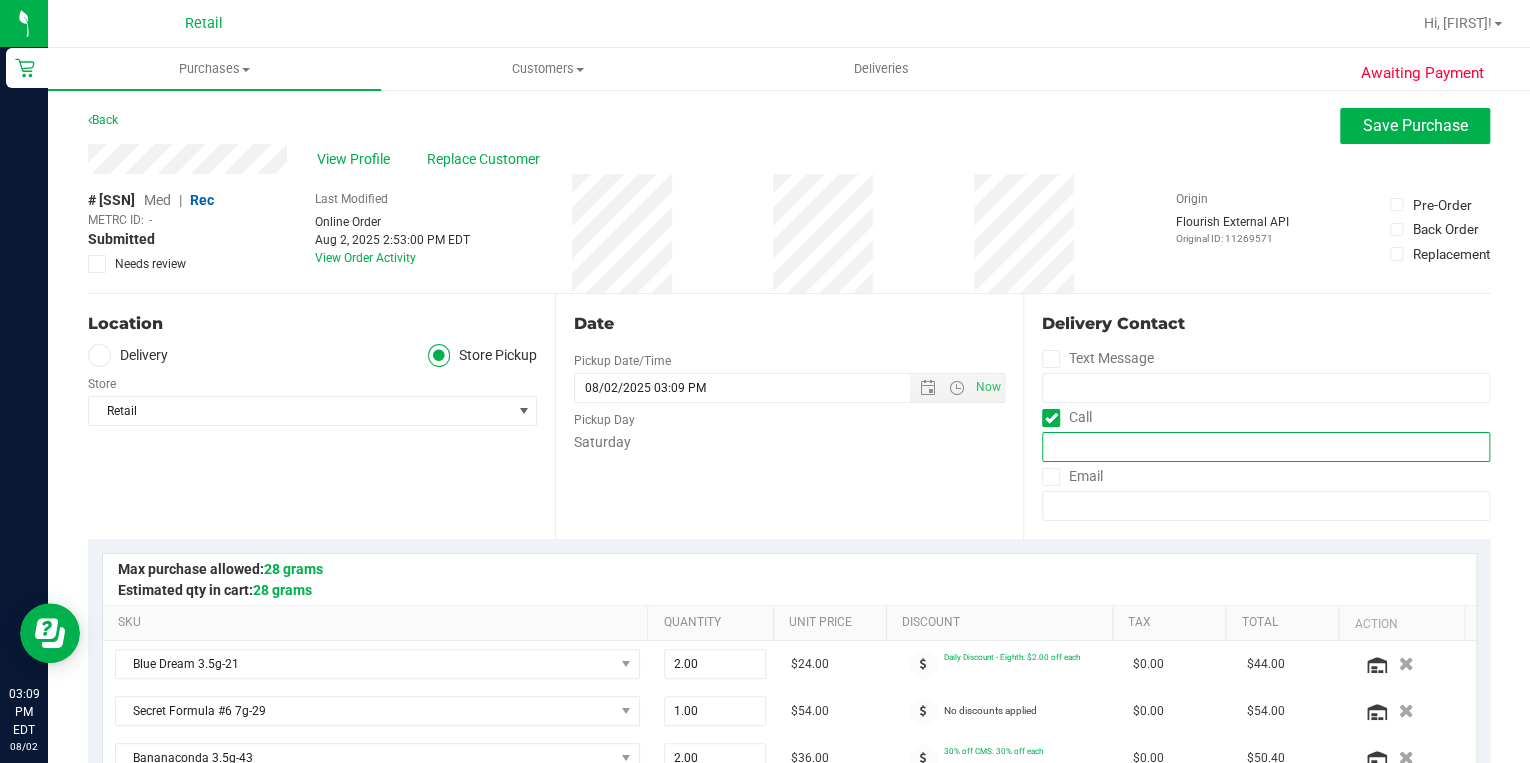 click at bounding box center (1266, 447) 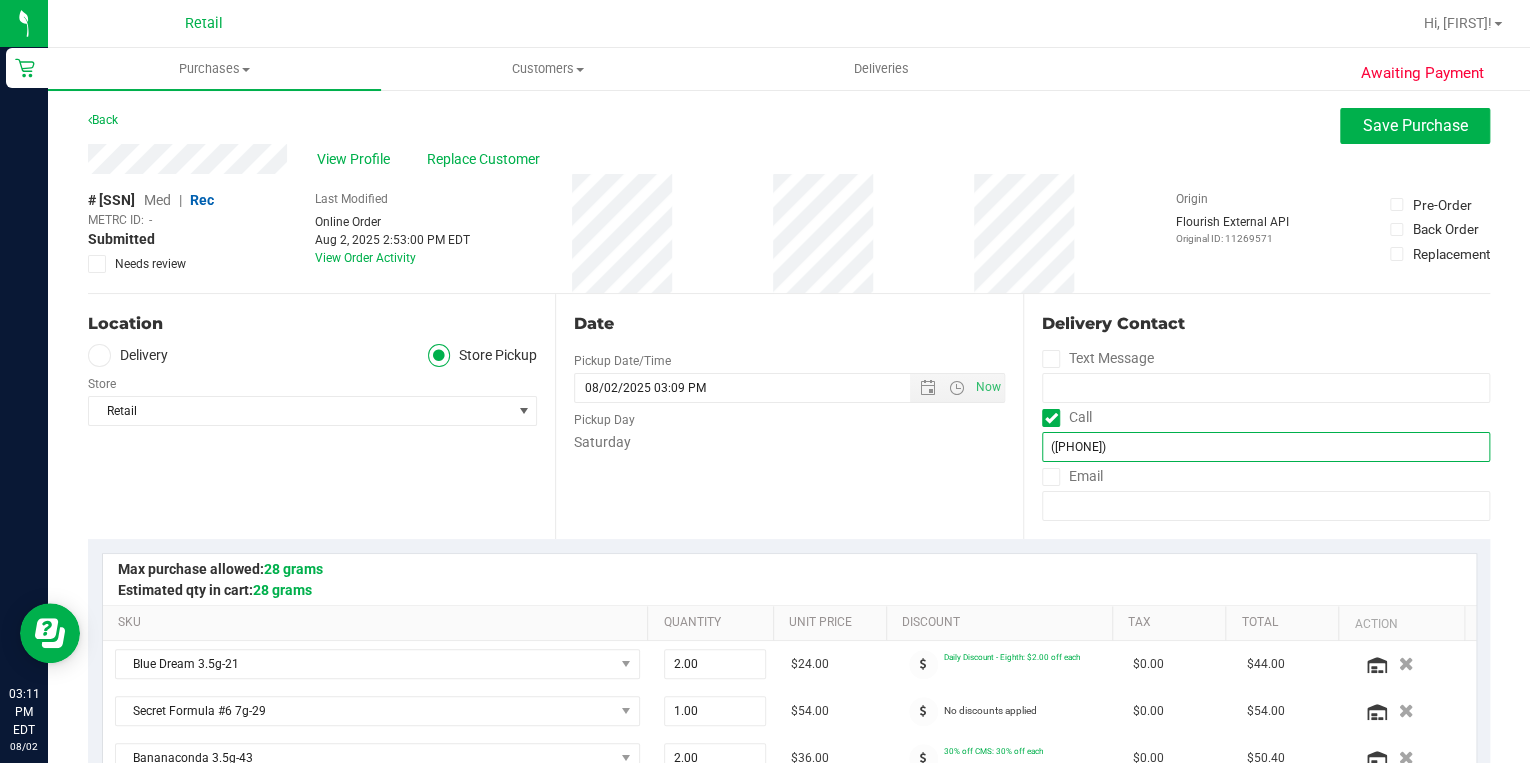 type on "([PHONE])" 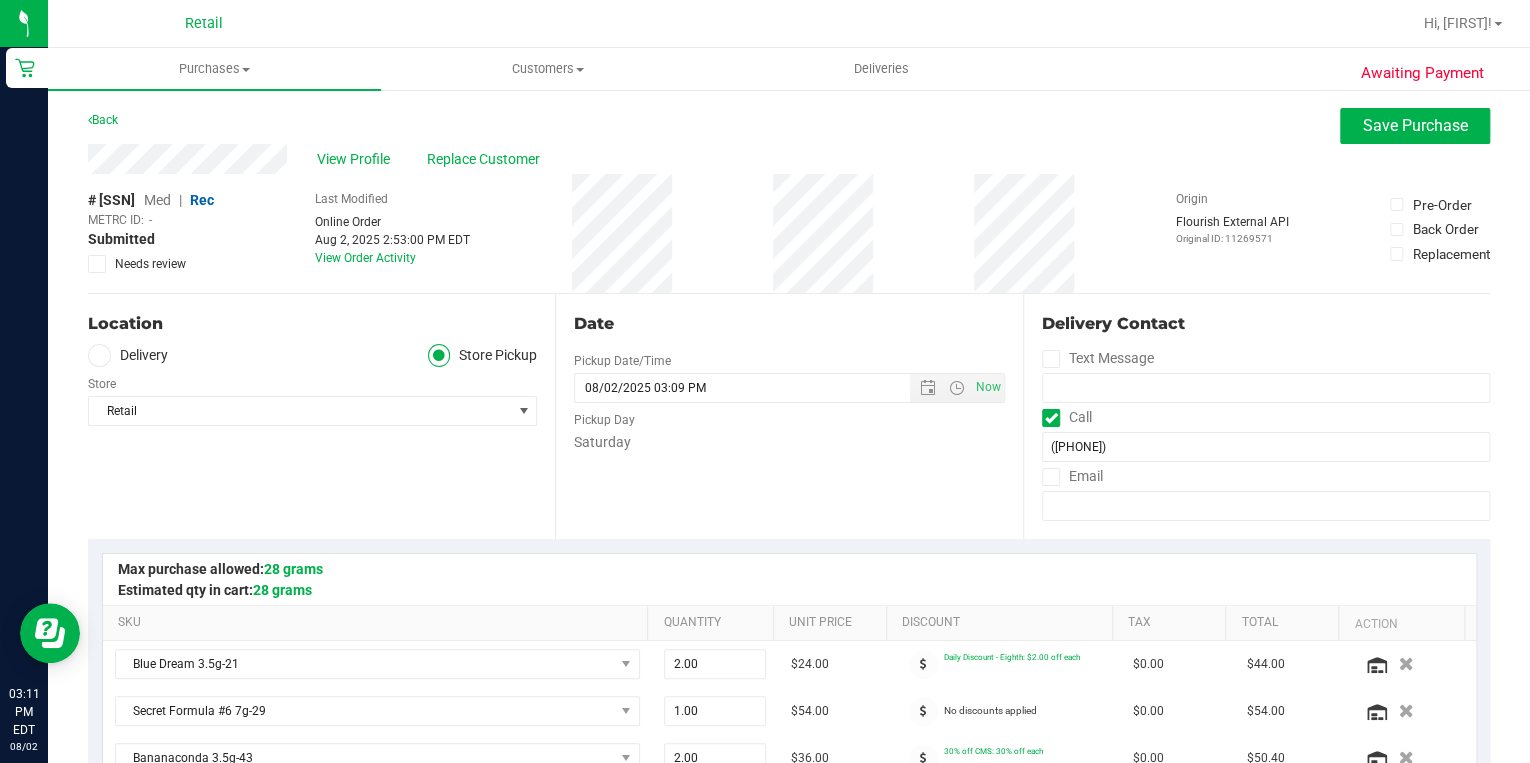 click on "Delivery" at bounding box center (128, 355) 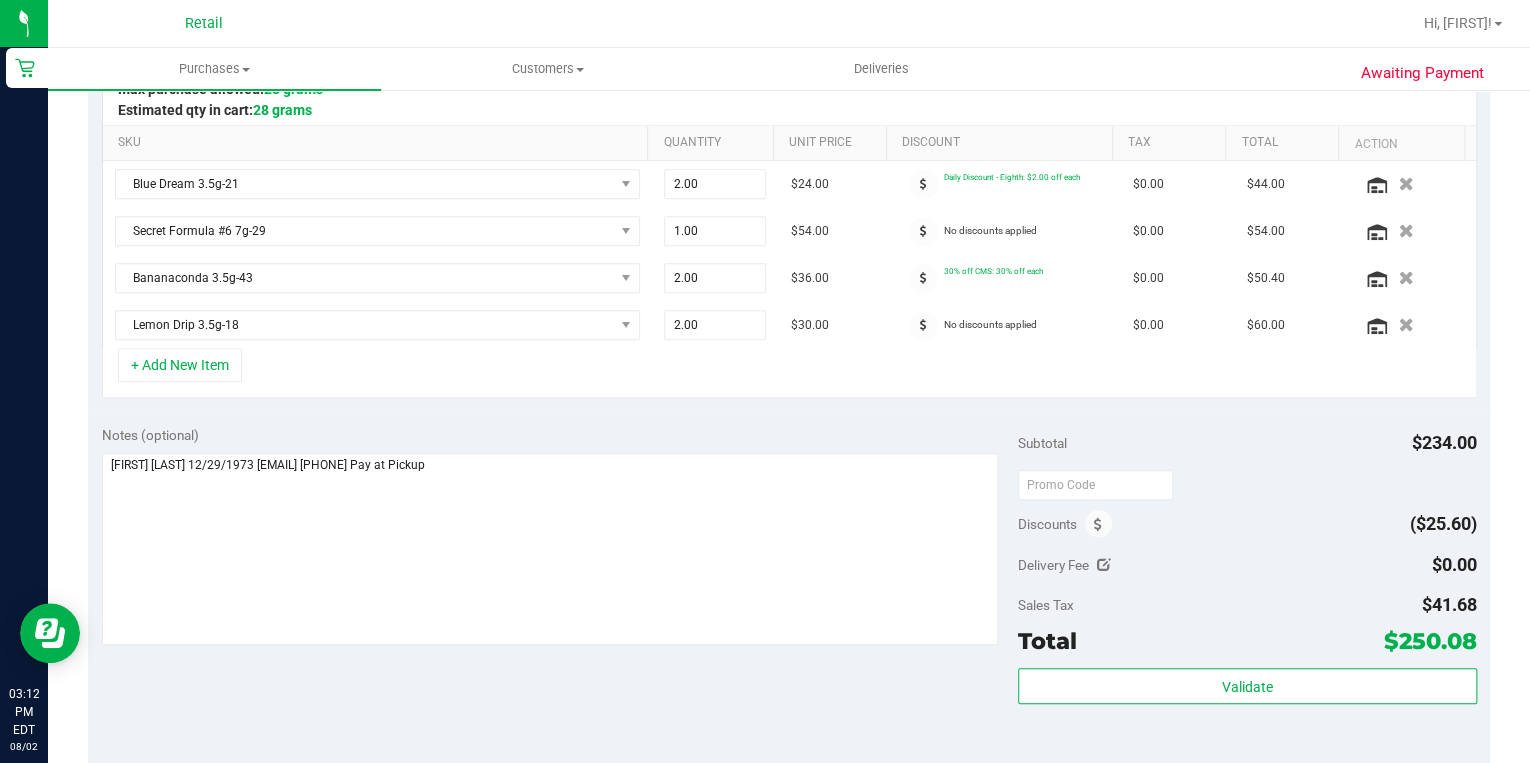 scroll, scrollTop: 960, scrollLeft: 0, axis: vertical 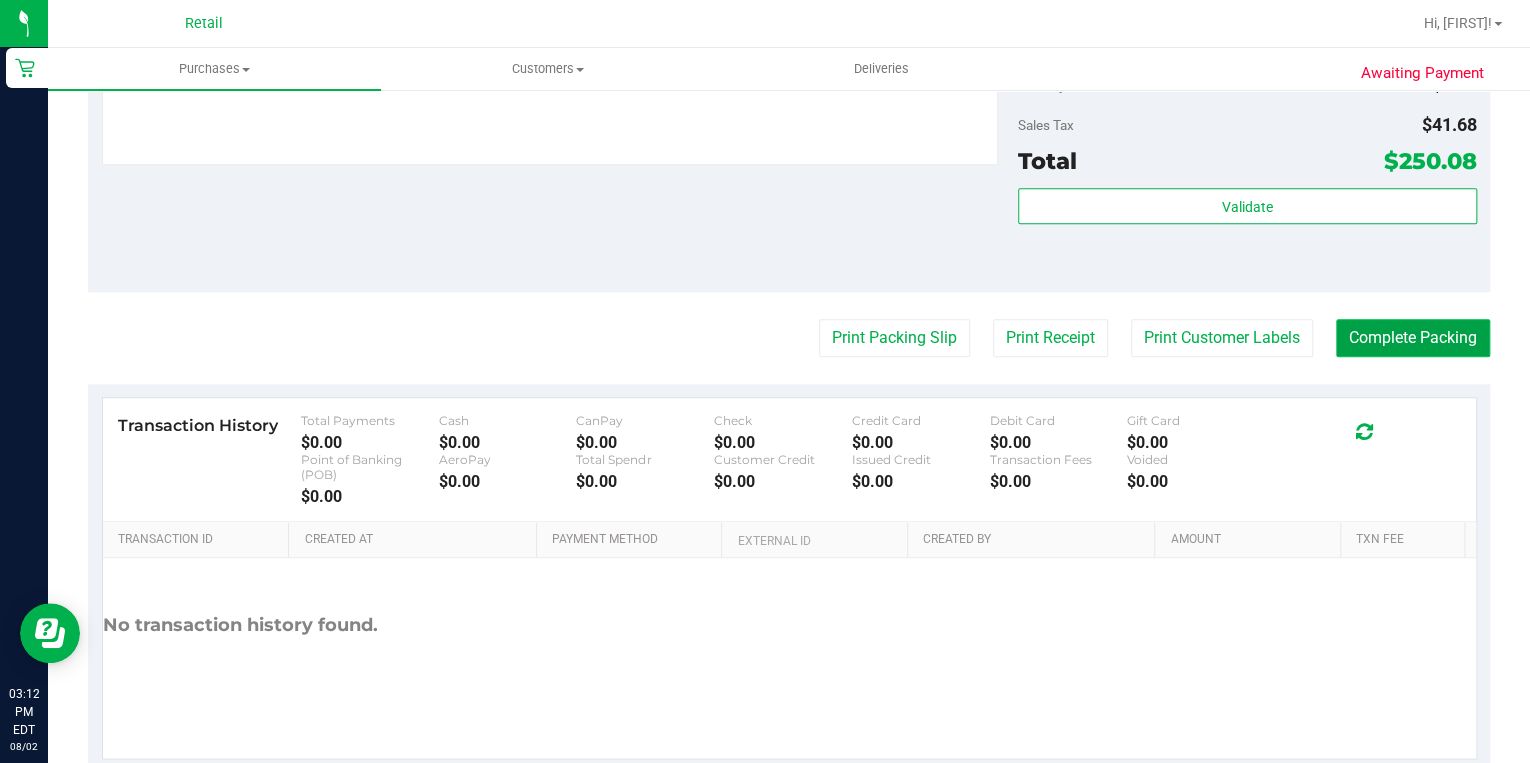 click on "Complete Packing" at bounding box center (1413, 338) 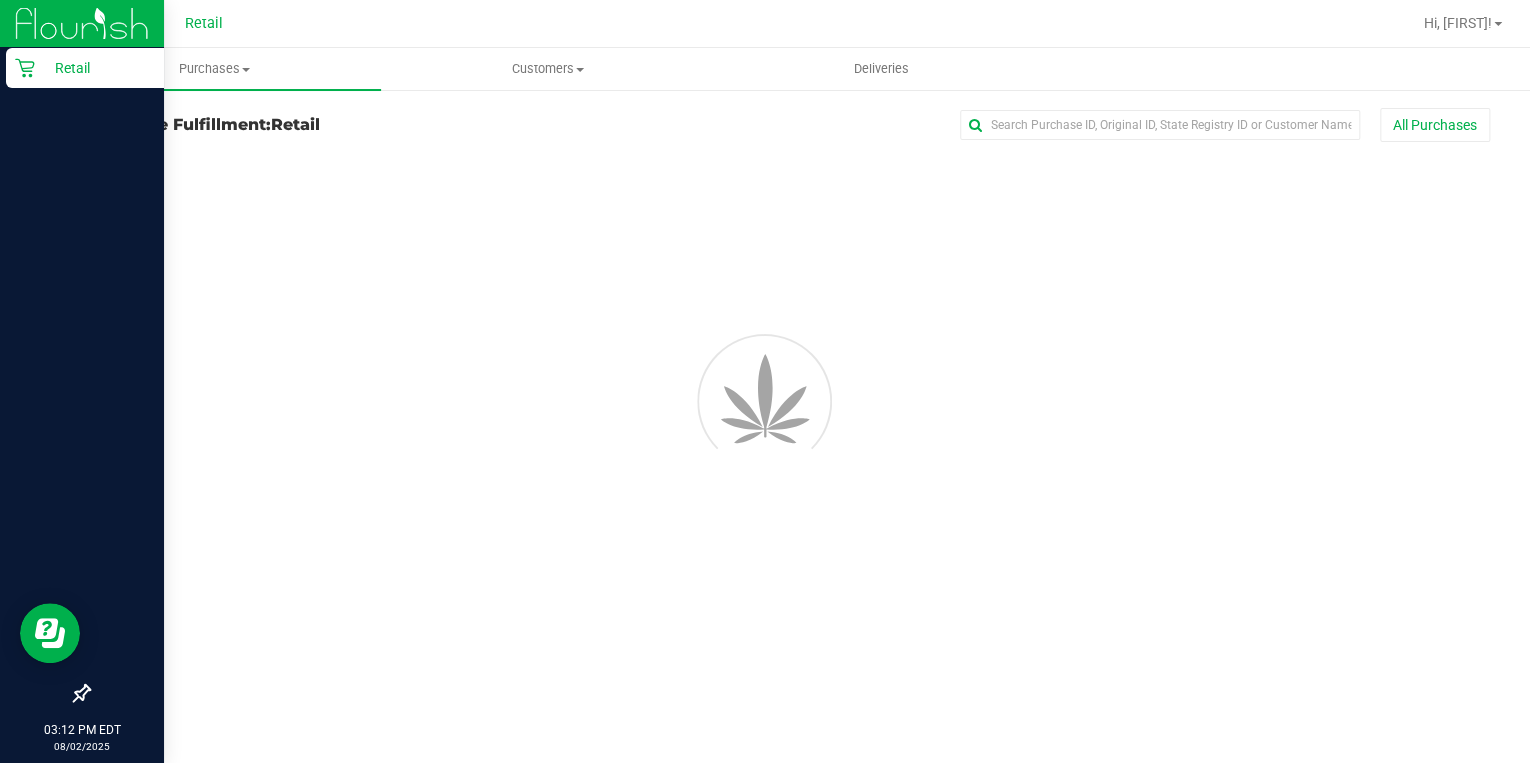 scroll, scrollTop: 0, scrollLeft: 0, axis: both 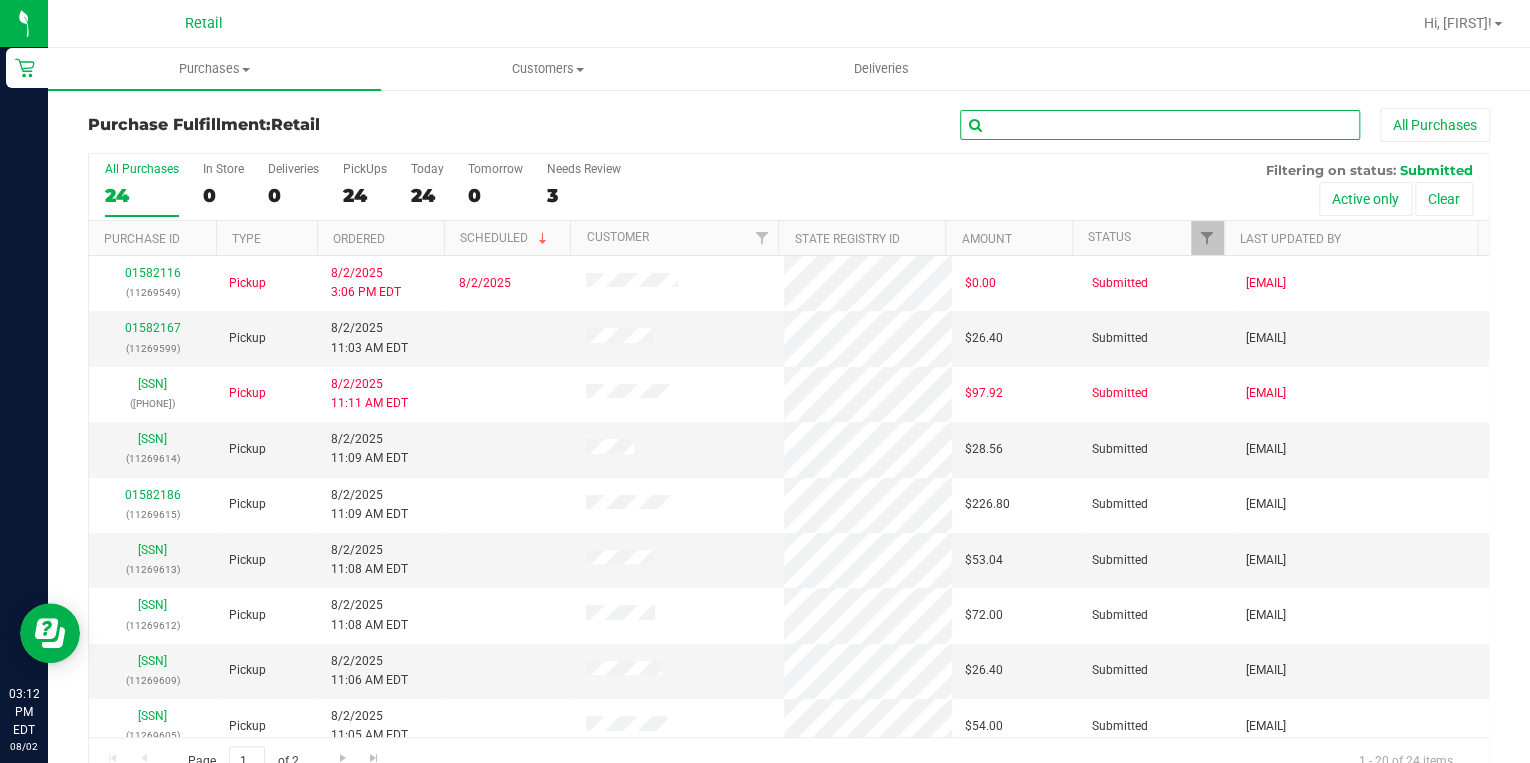 click at bounding box center [1160, 125] 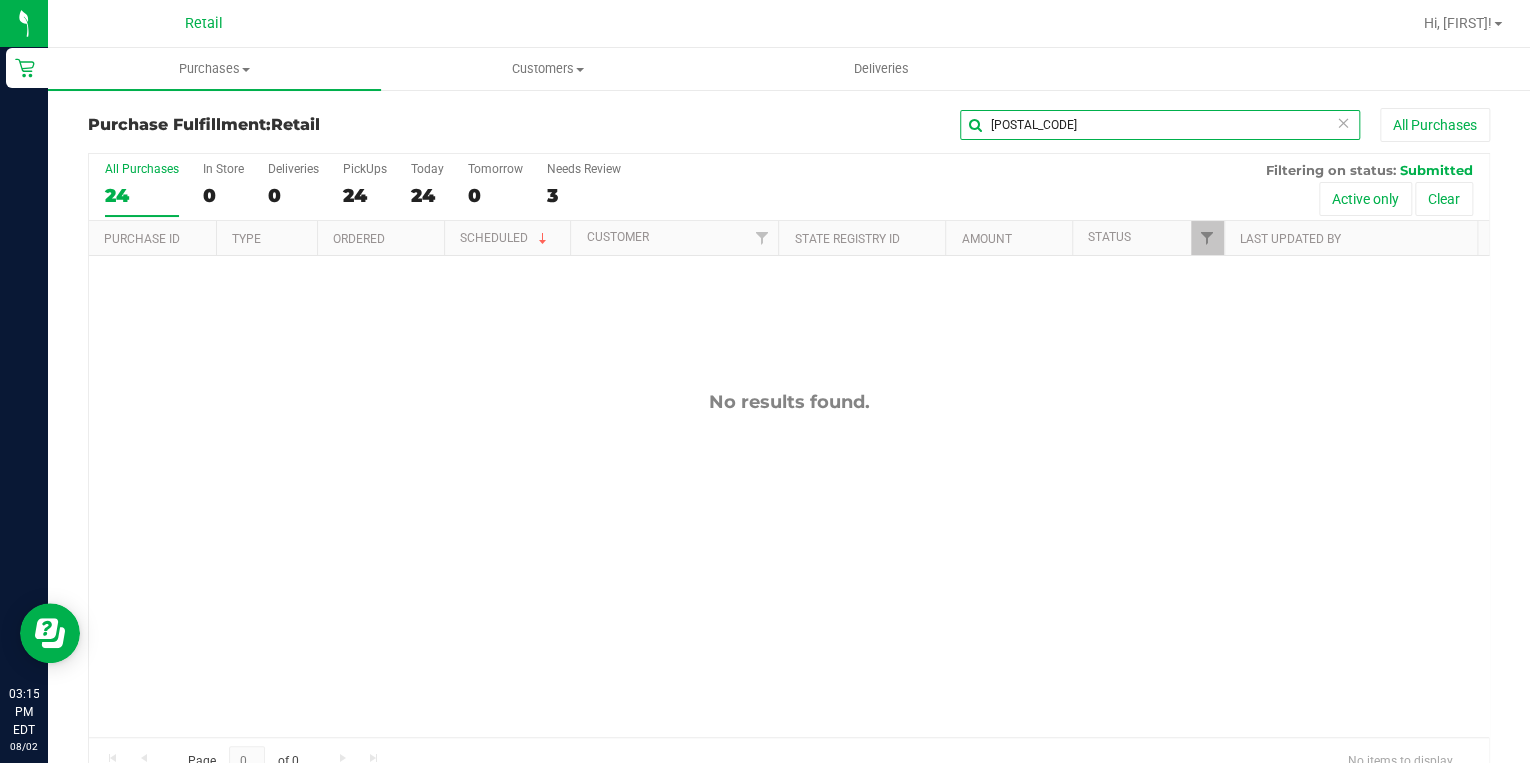drag, startPoint x: 1052, startPoint y: 132, endPoint x: 905, endPoint y: 112, distance: 148.35431 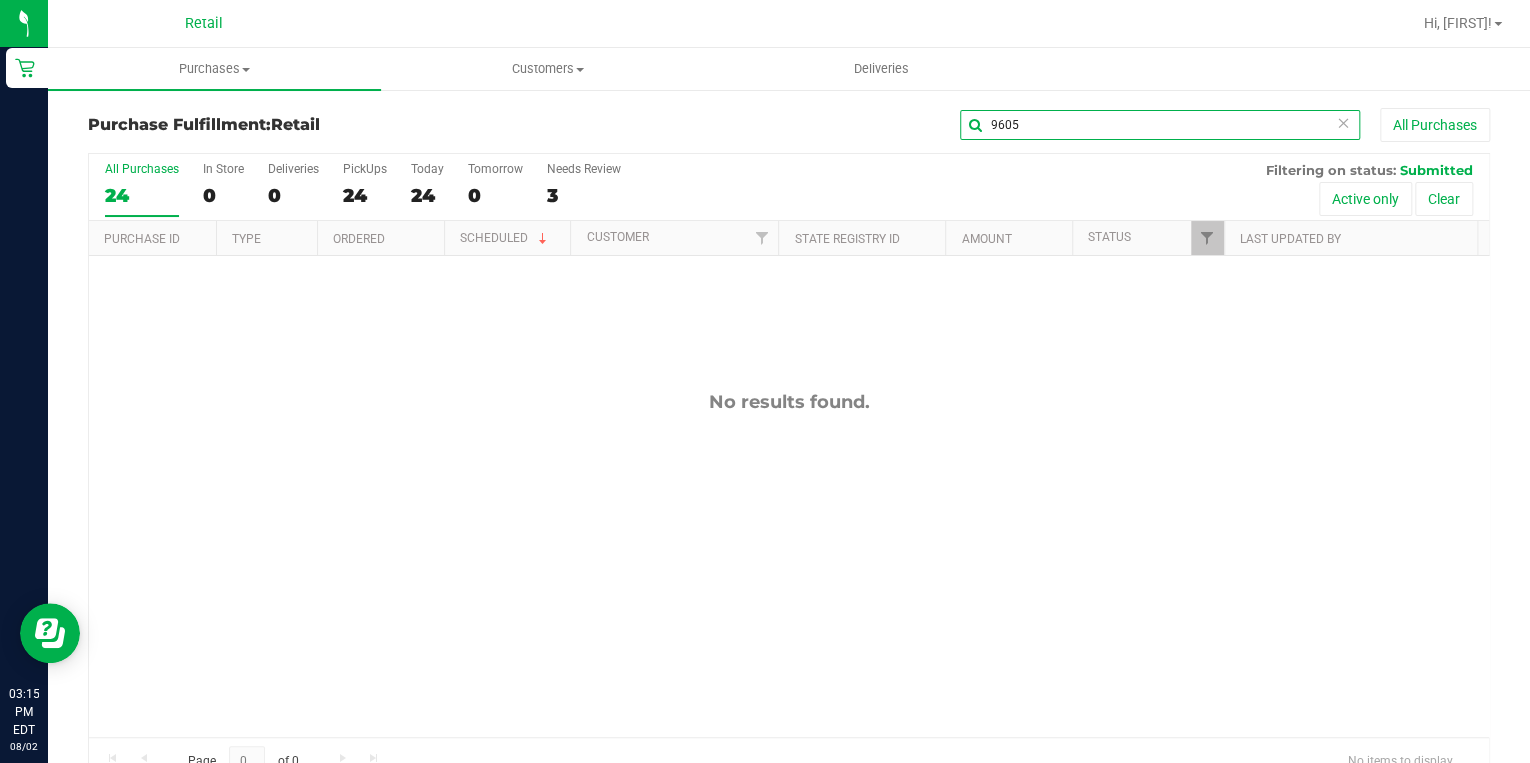 type on "9605" 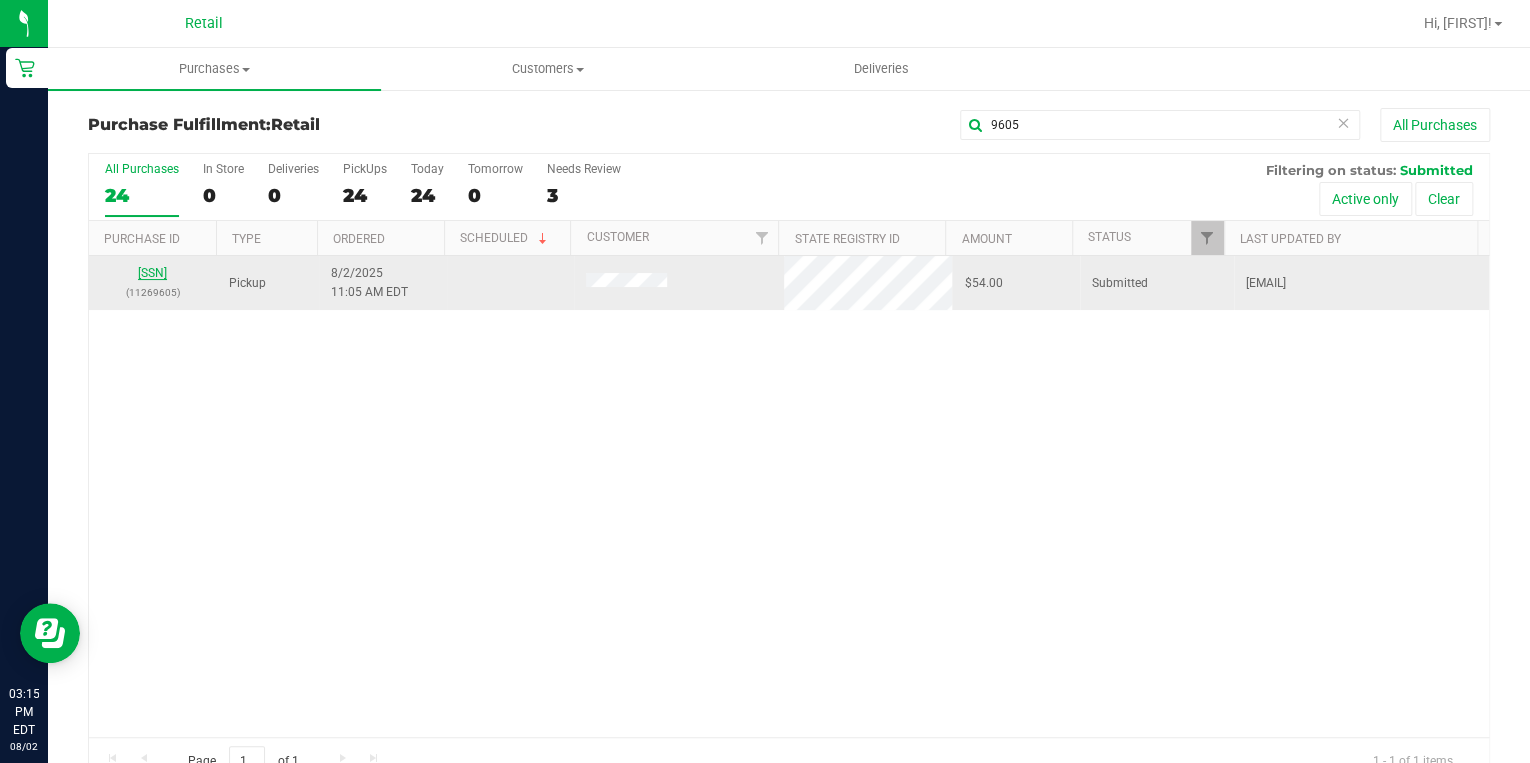 click on "[SSN]" at bounding box center (152, 273) 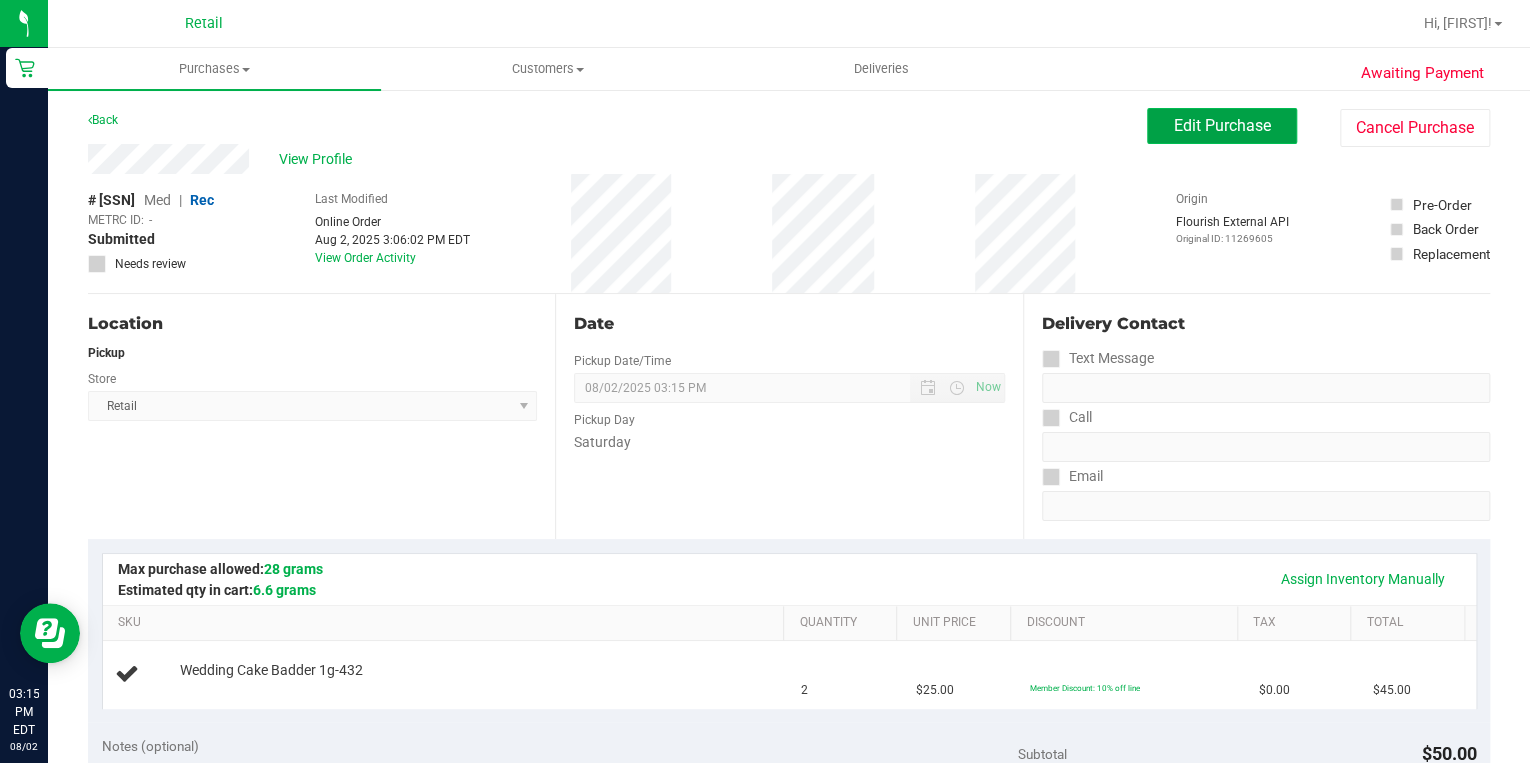 click on "Edit Purchase" at bounding box center [1222, 125] 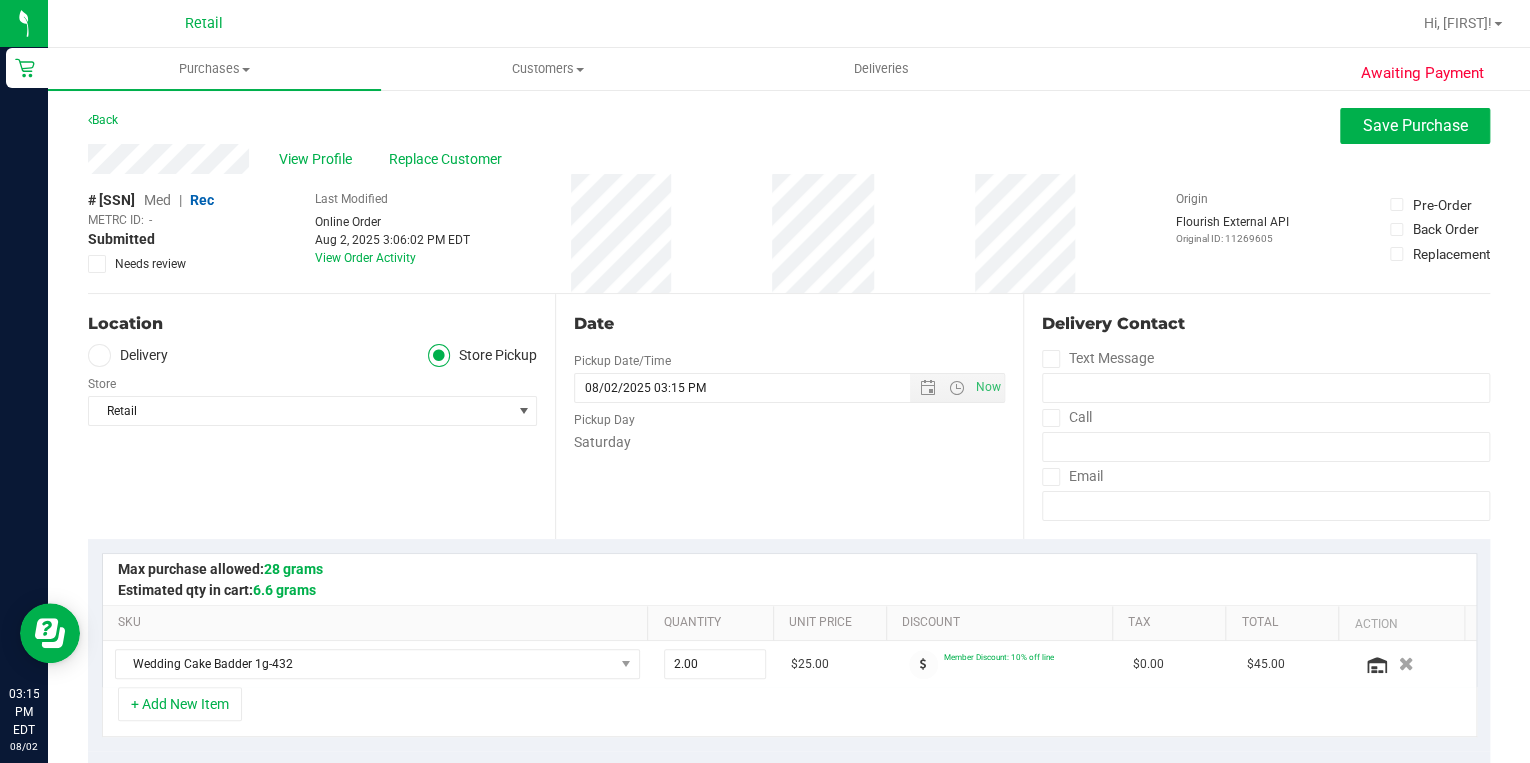 click on "Med" at bounding box center (157, 200) 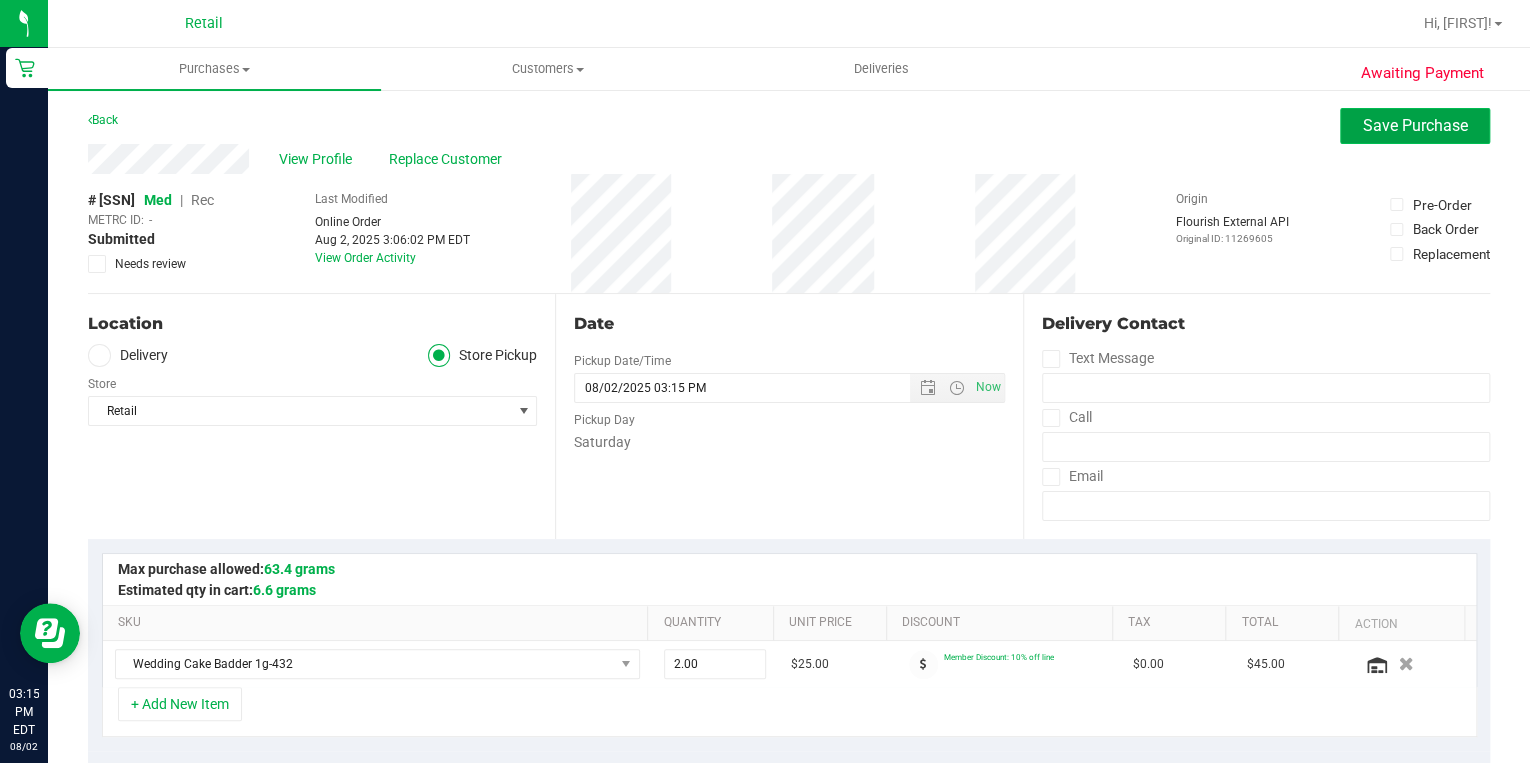 click on "Save Purchase" at bounding box center (1415, 125) 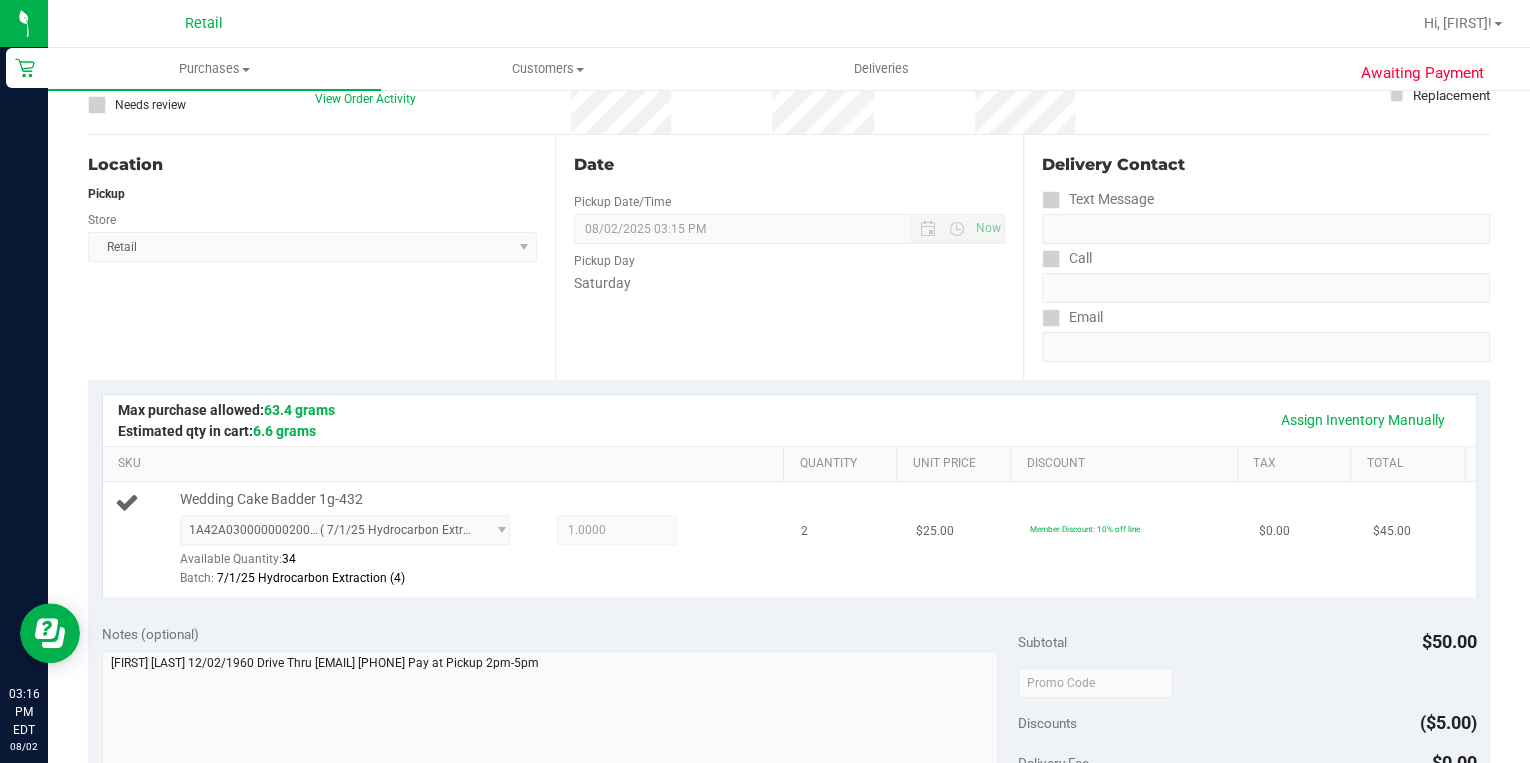 scroll, scrollTop: 160, scrollLeft: 0, axis: vertical 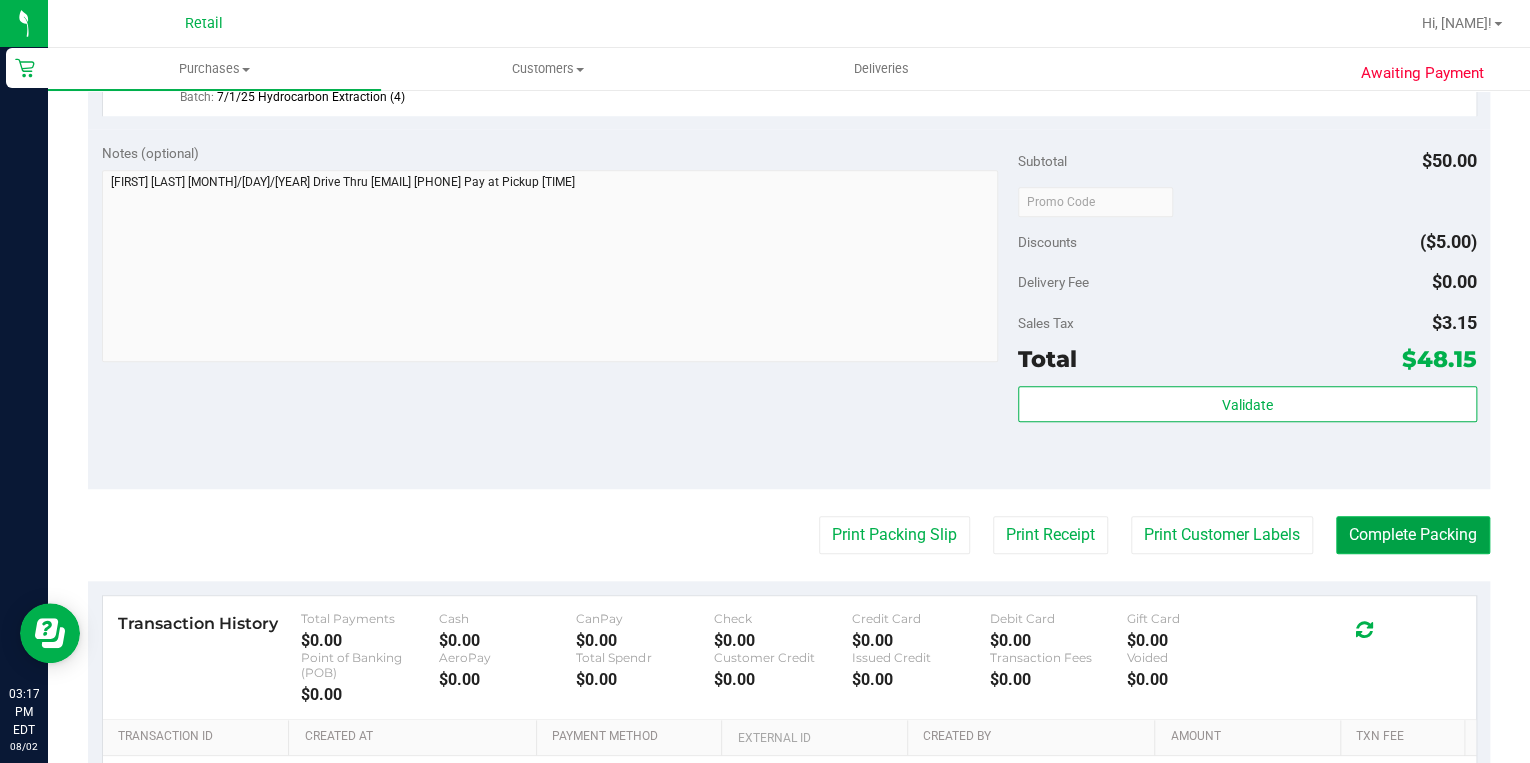 click on "Complete Packing" at bounding box center (1413, 535) 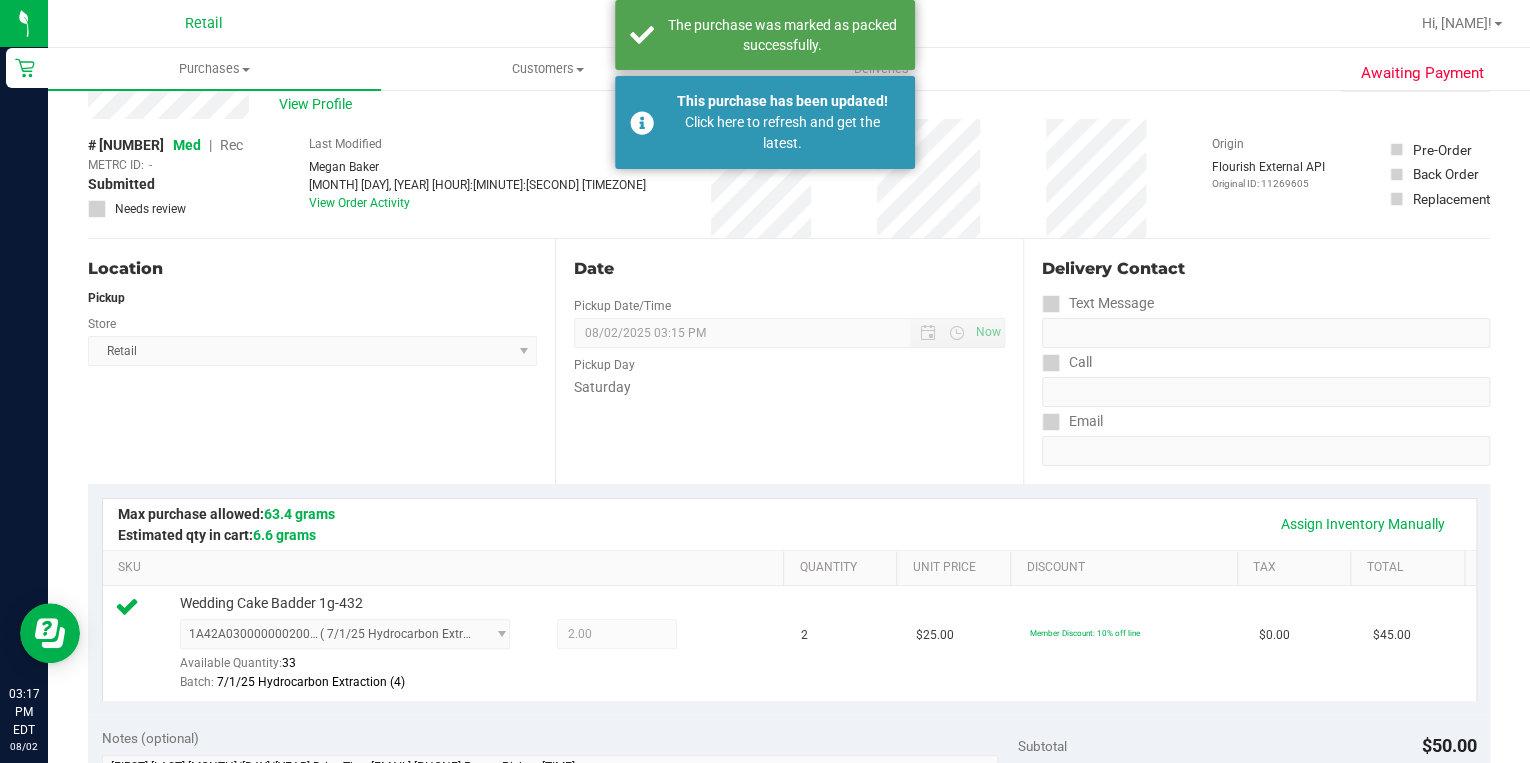 scroll, scrollTop: 0, scrollLeft: 0, axis: both 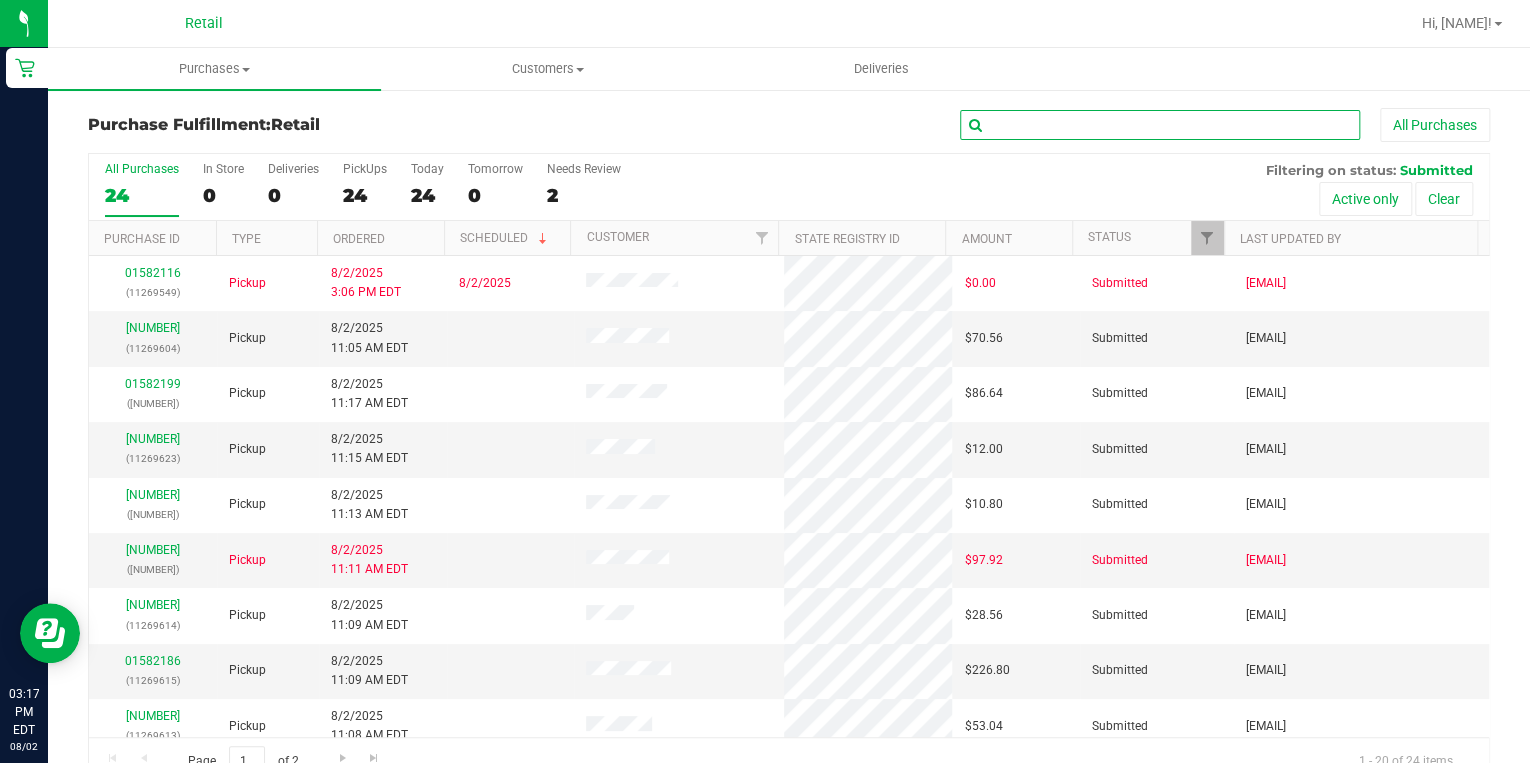 click at bounding box center (1160, 125) 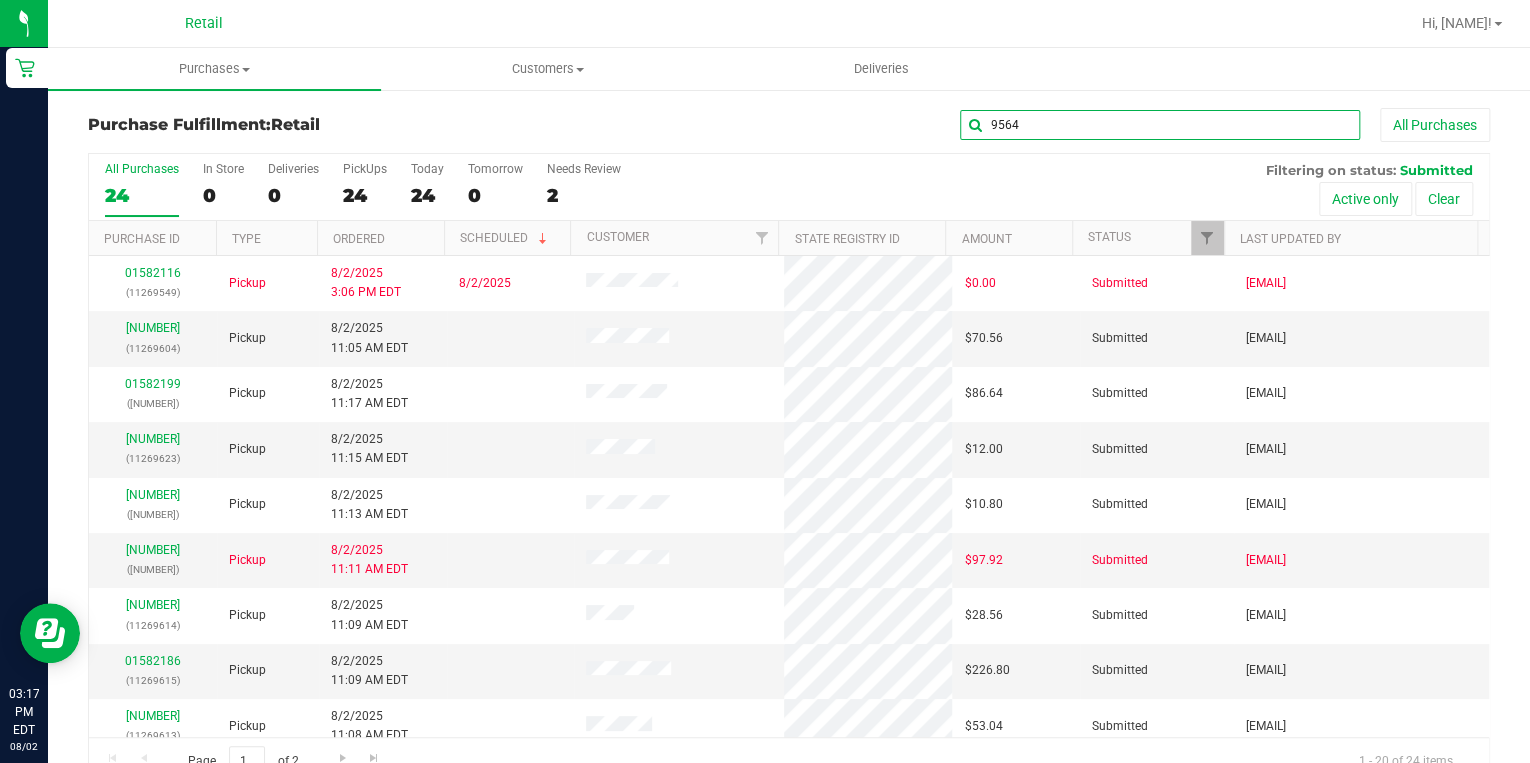 type on "9564" 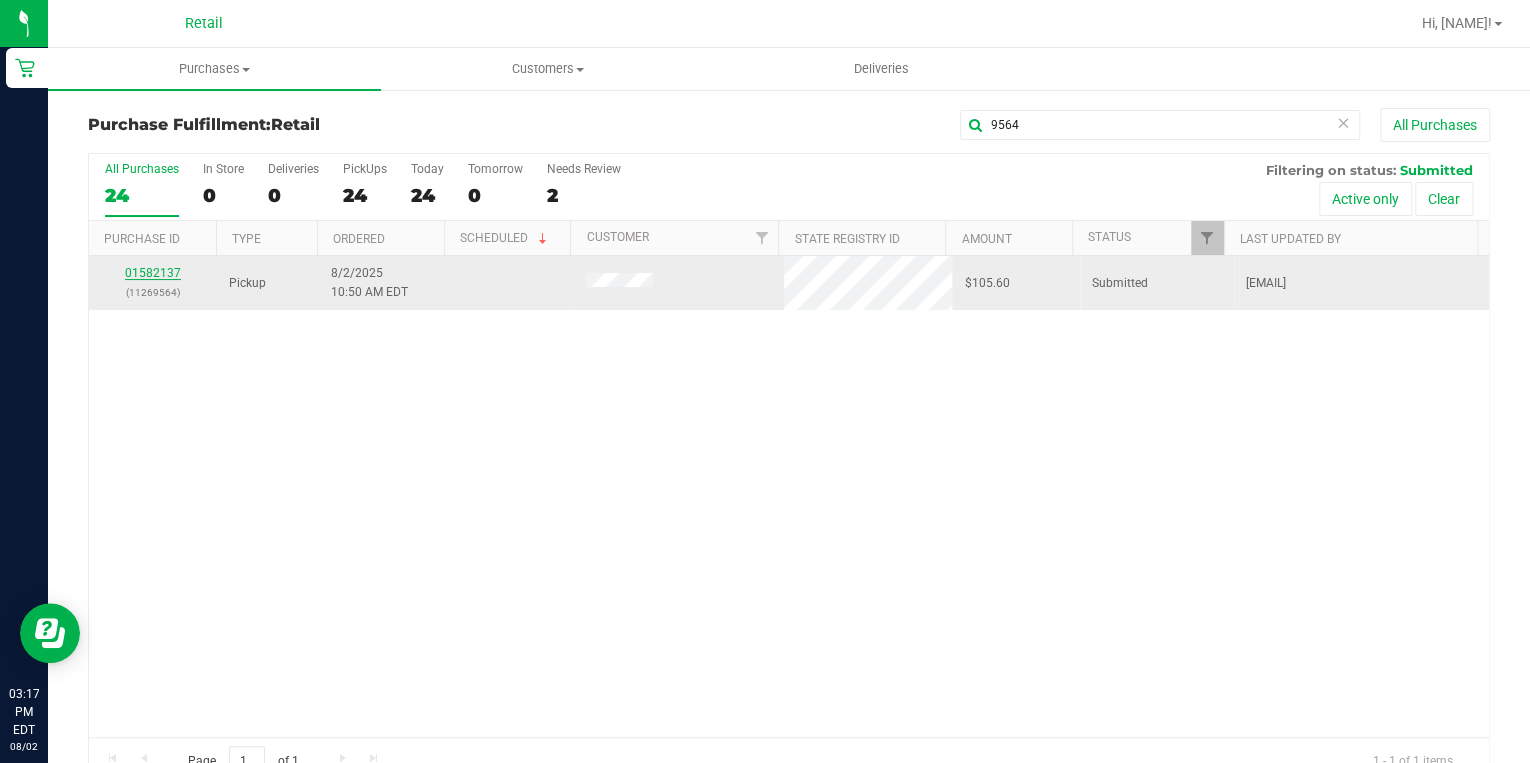 click on "01582137" at bounding box center (153, 273) 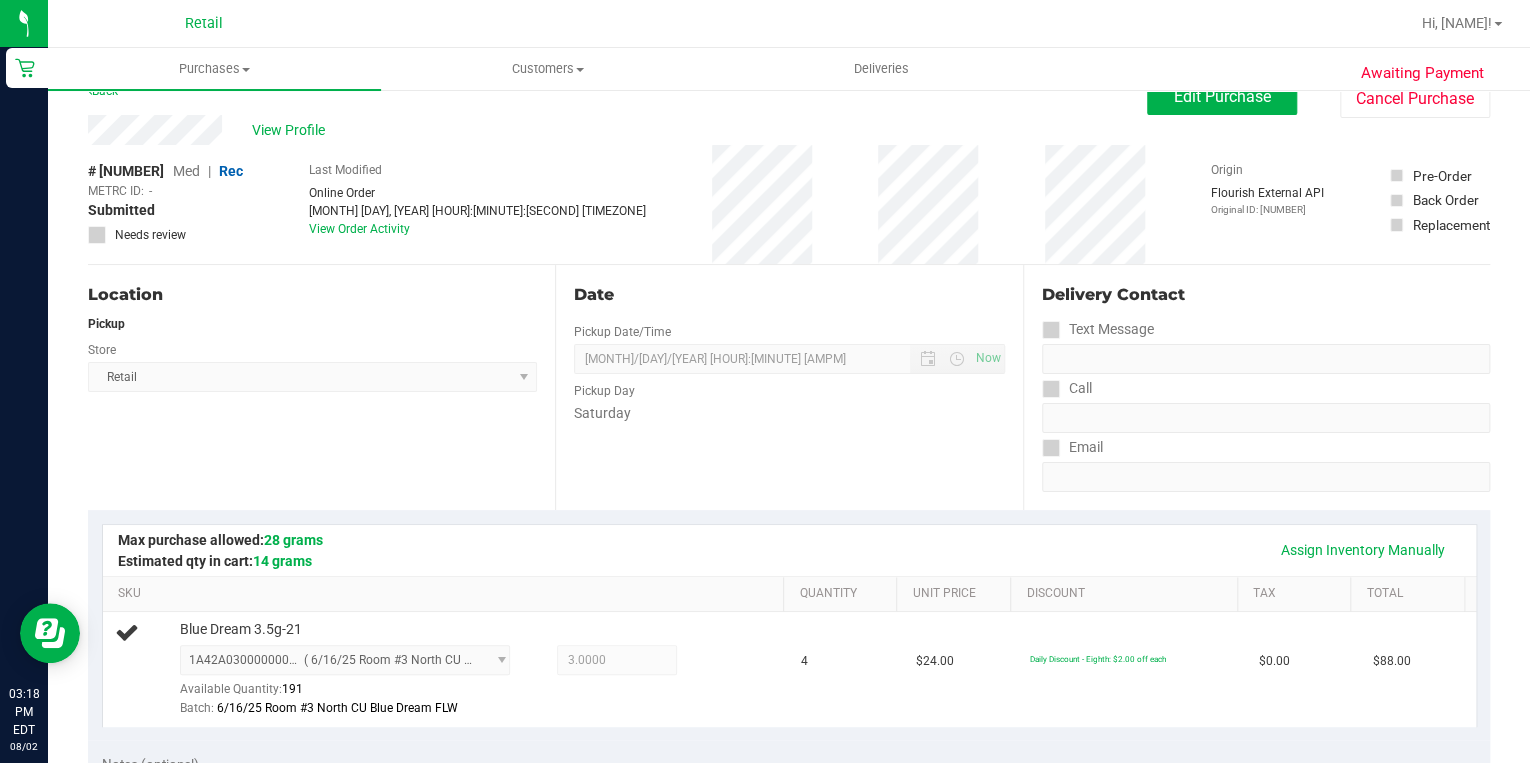 scroll, scrollTop: 0, scrollLeft: 0, axis: both 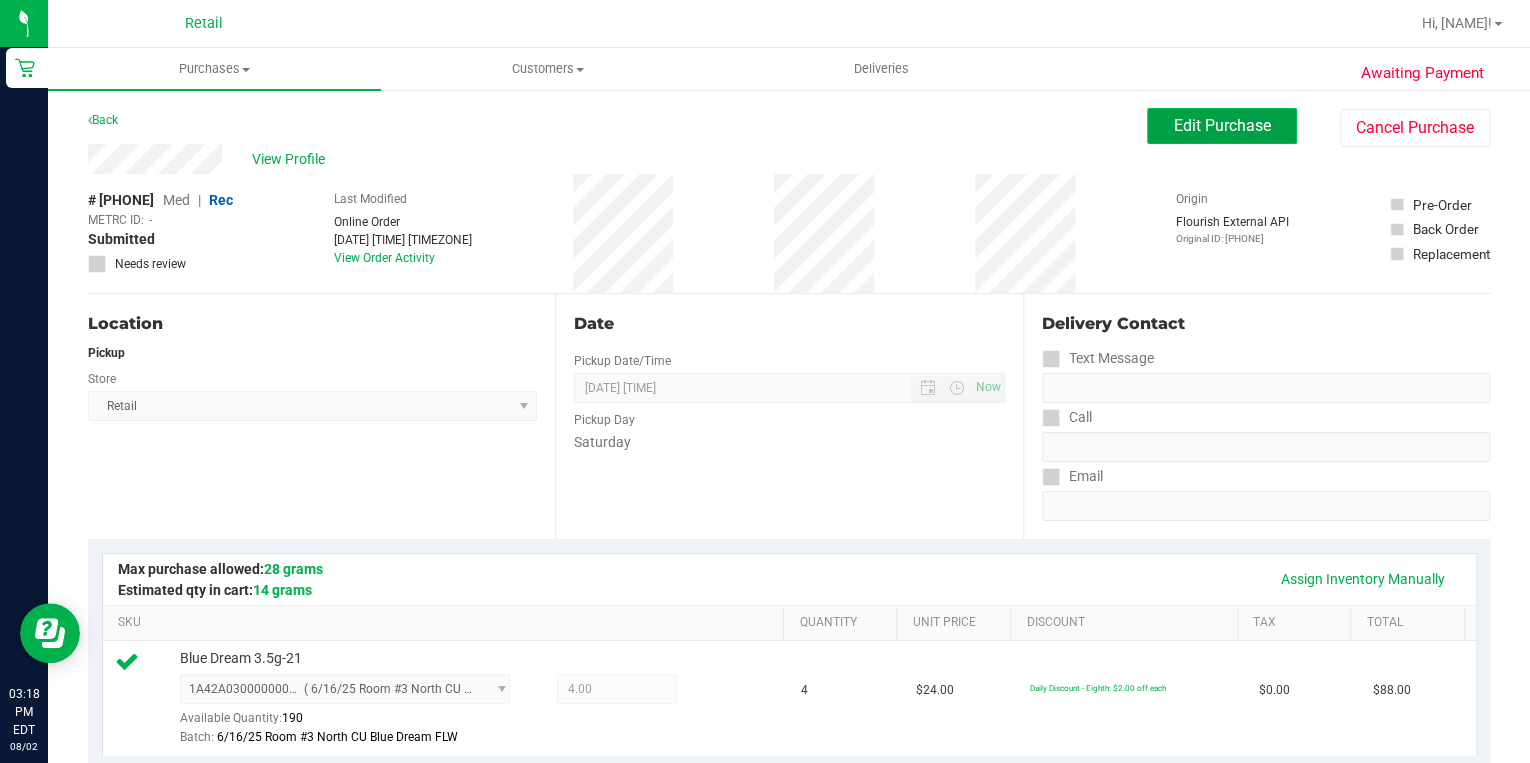 click on "Edit Purchase" at bounding box center (1222, 126) 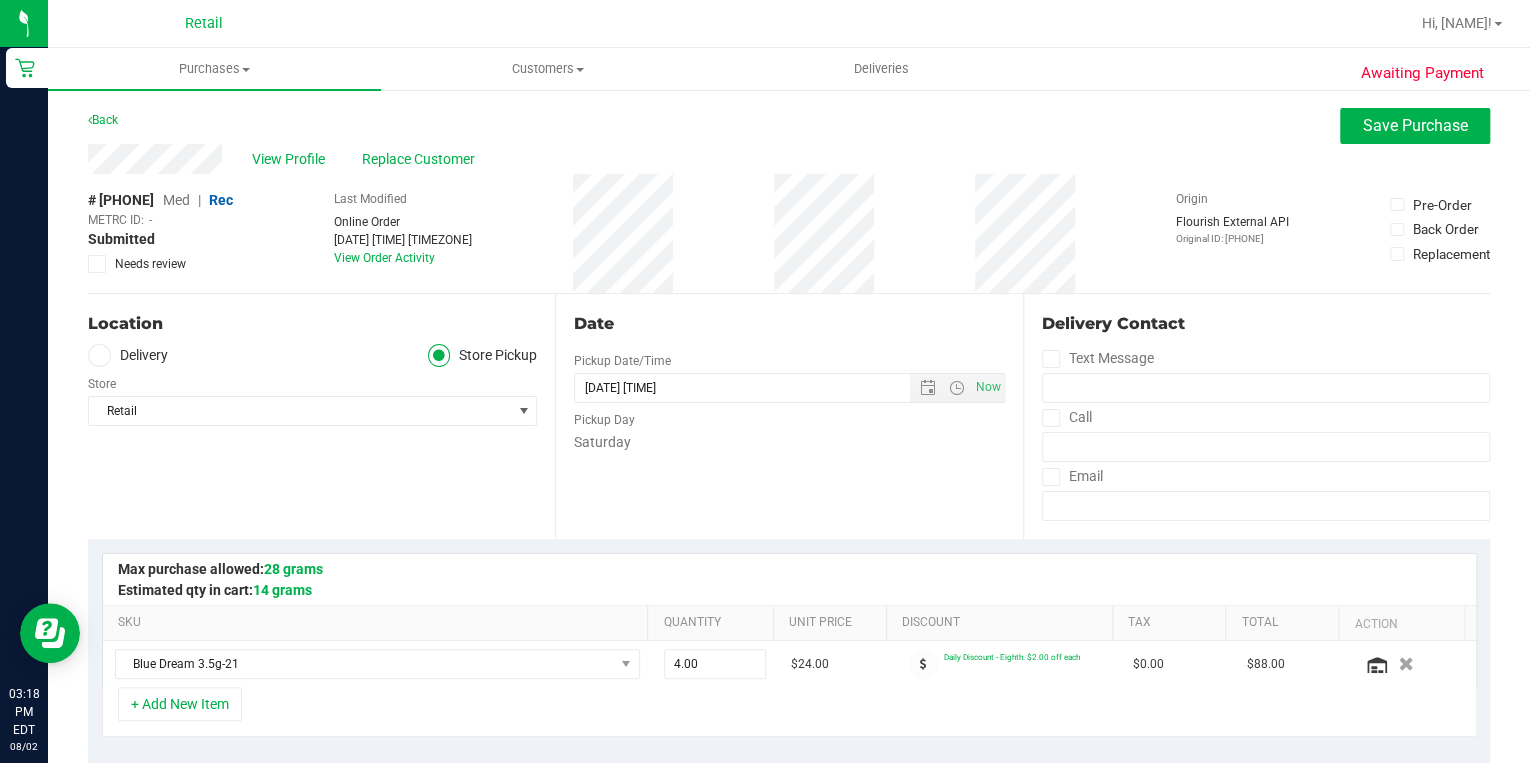 click on "Med" at bounding box center (176, 200) 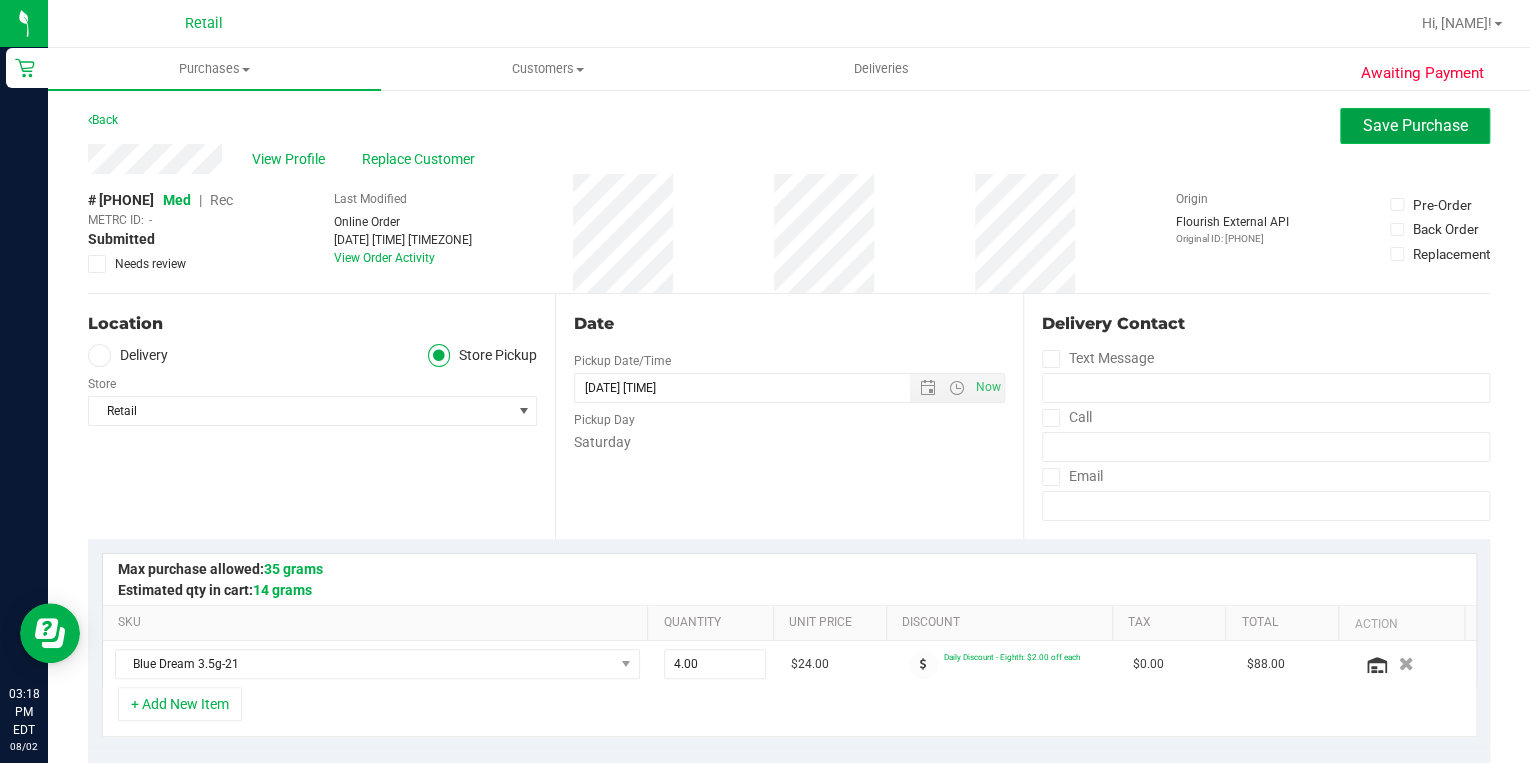 click on "Save Purchase" at bounding box center [1415, 126] 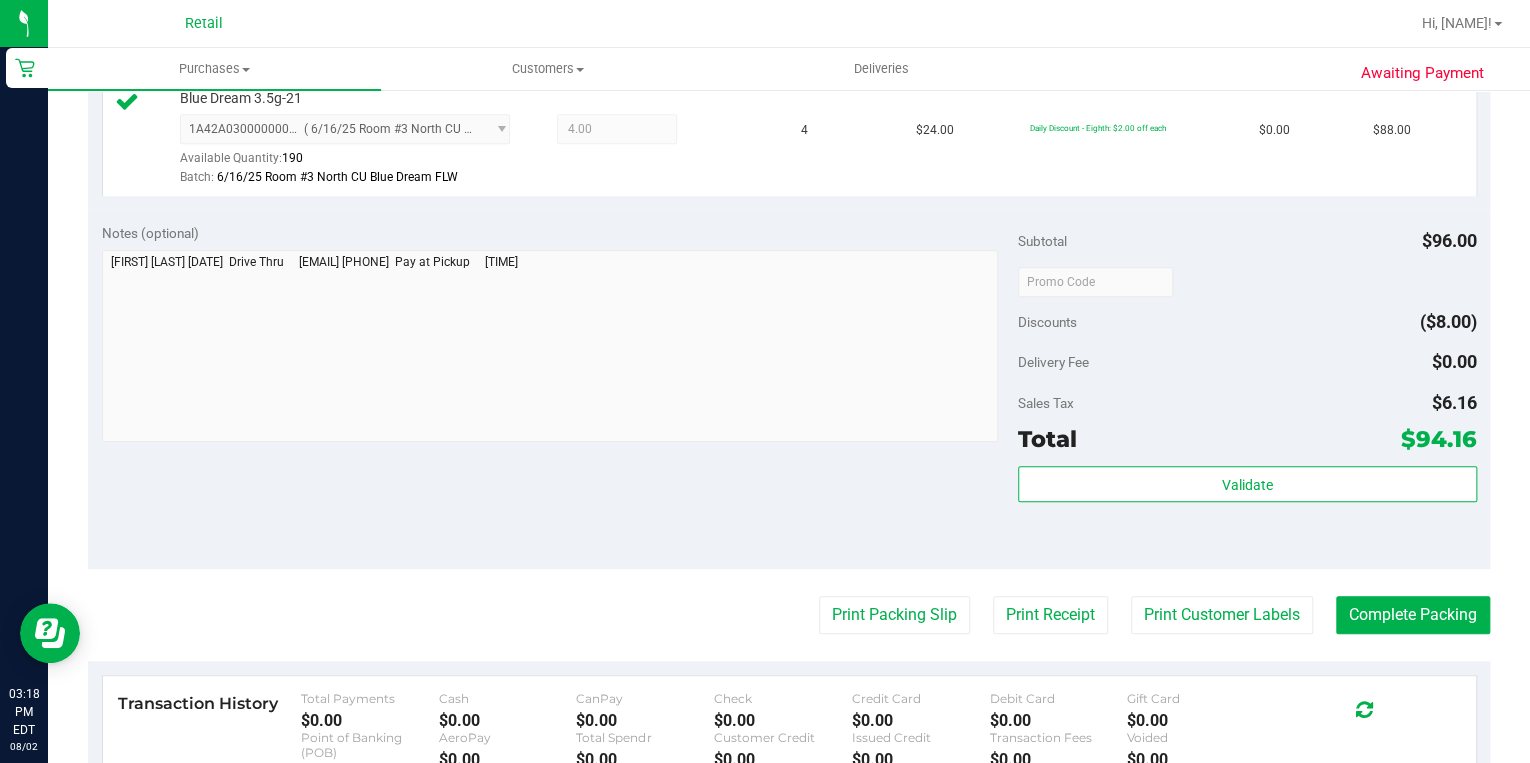 scroll, scrollTop: 640, scrollLeft: 0, axis: vertical 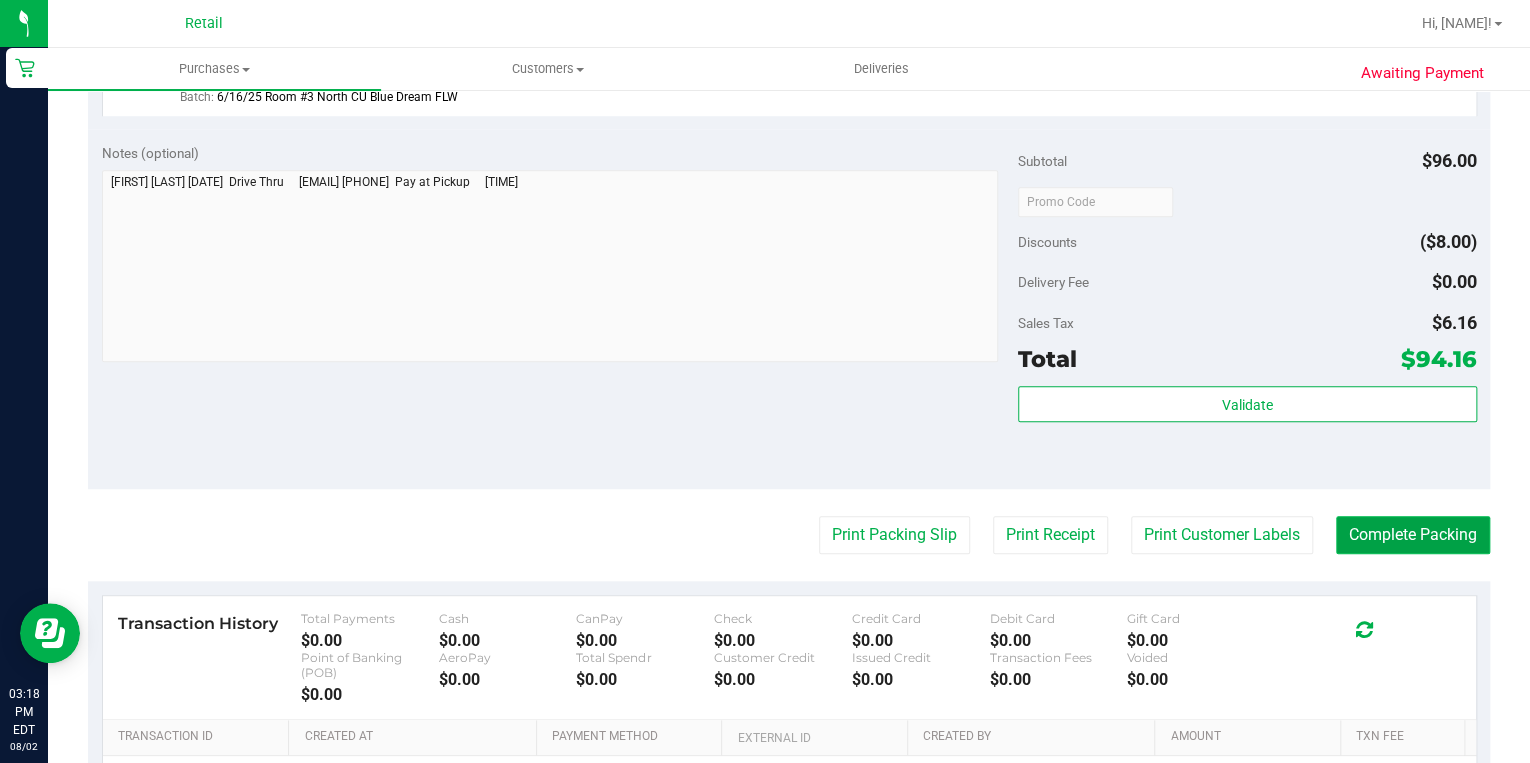 click on "Complete Packing" at bounding box center [1413, 535] 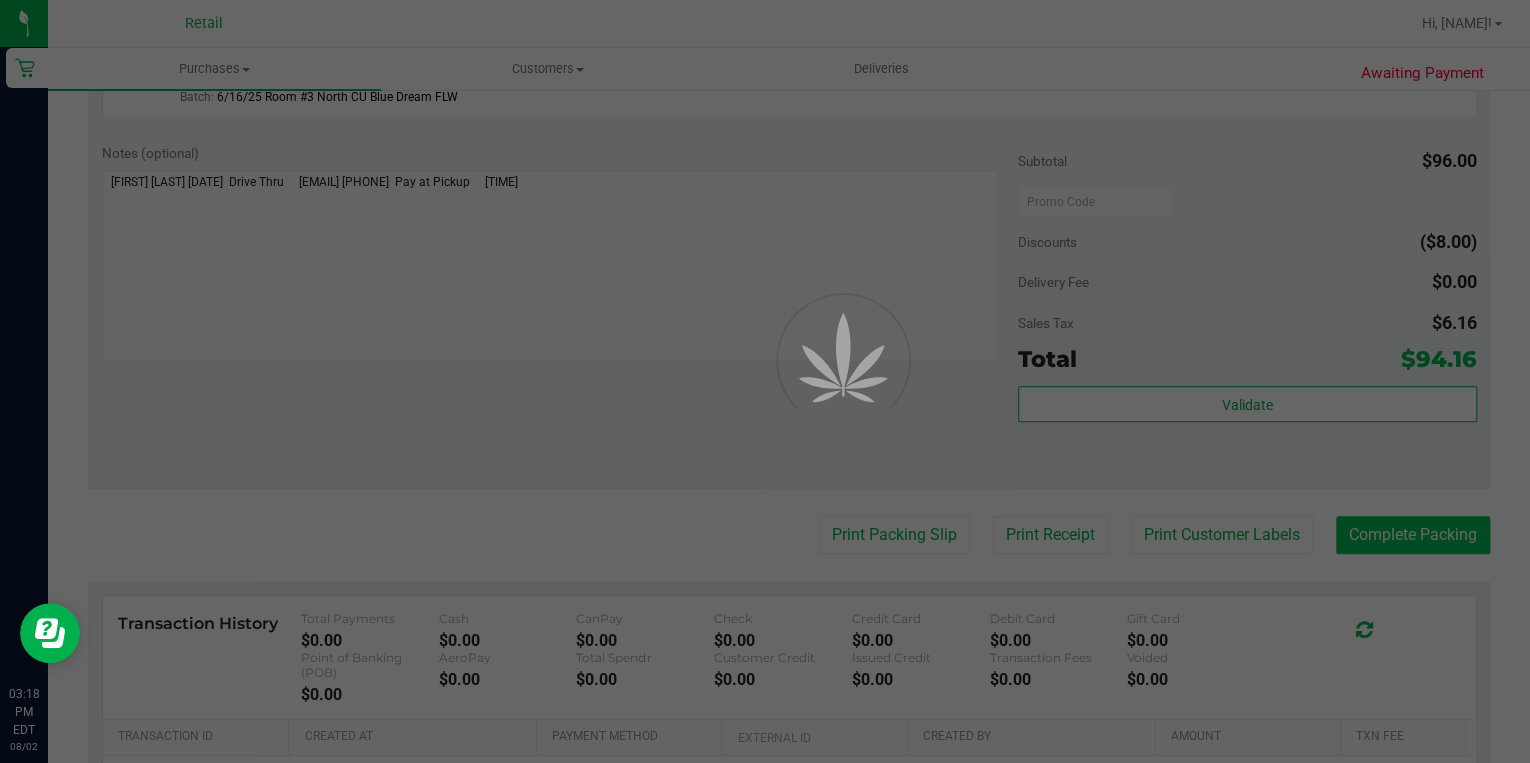 scroll, scrollTop: 0, scrollLeft: 0, axis: both 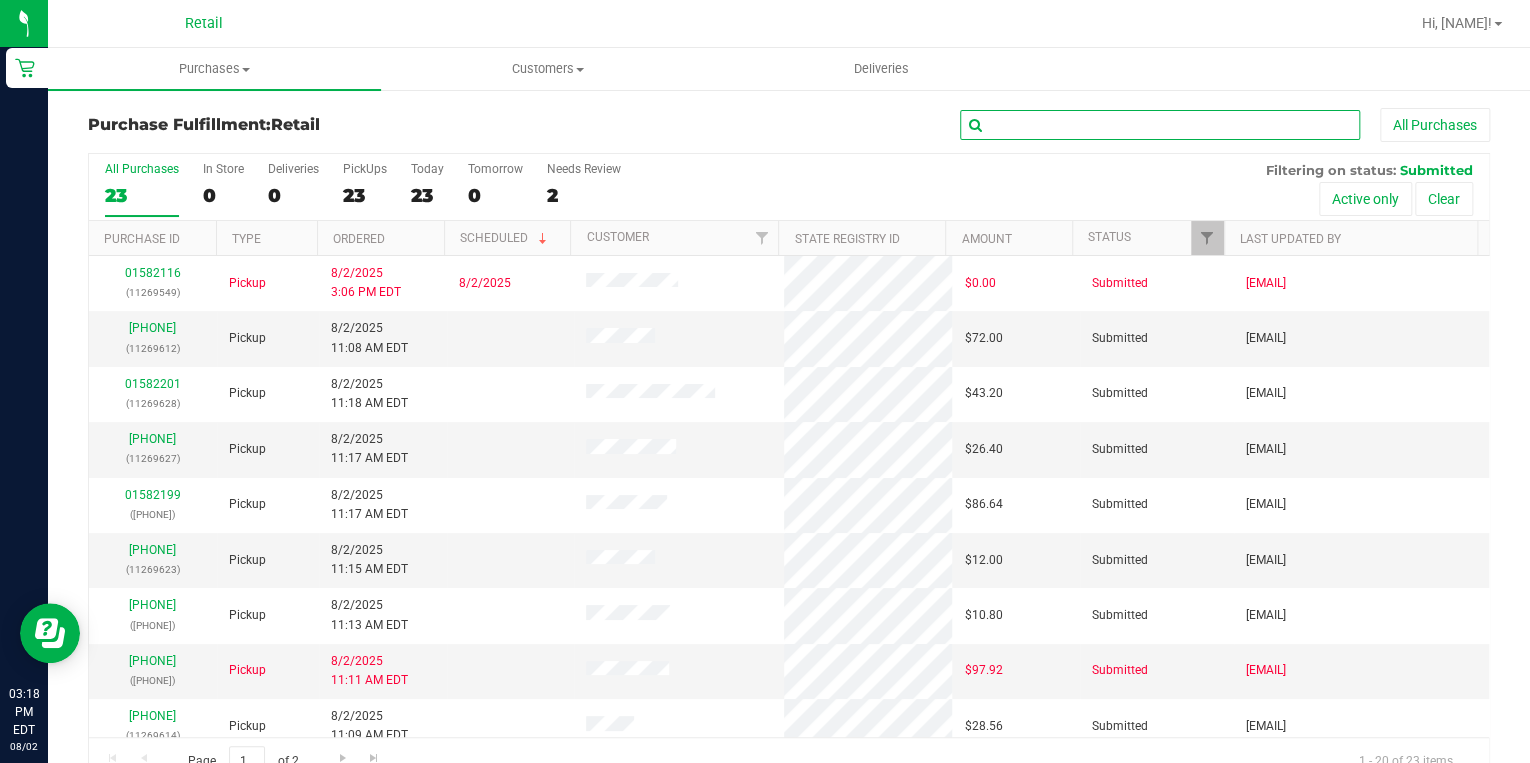 click at bounding box center (1160, 125) 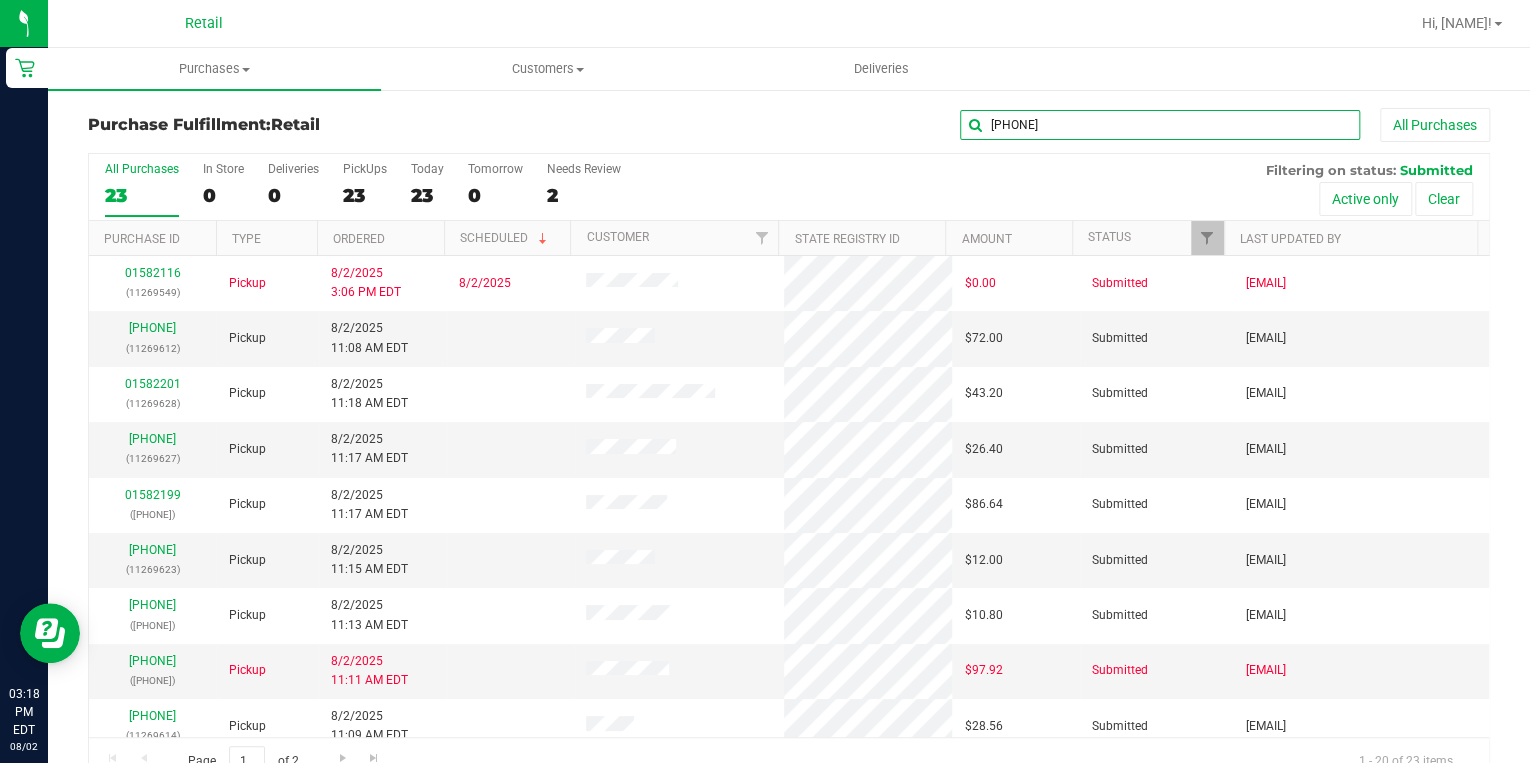 type on "[PHONE]" 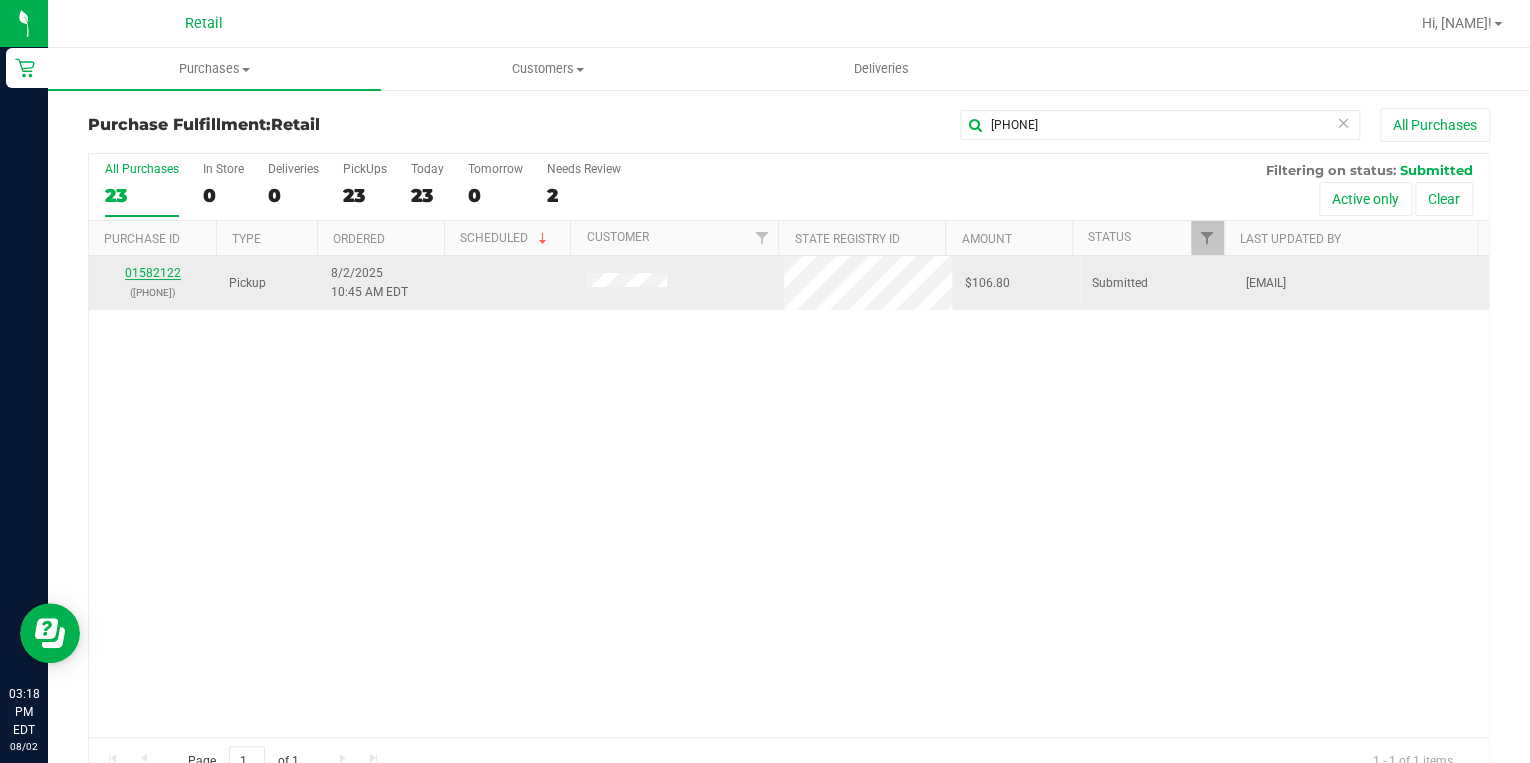 click on "01582122" at bounding box center [153, 273] 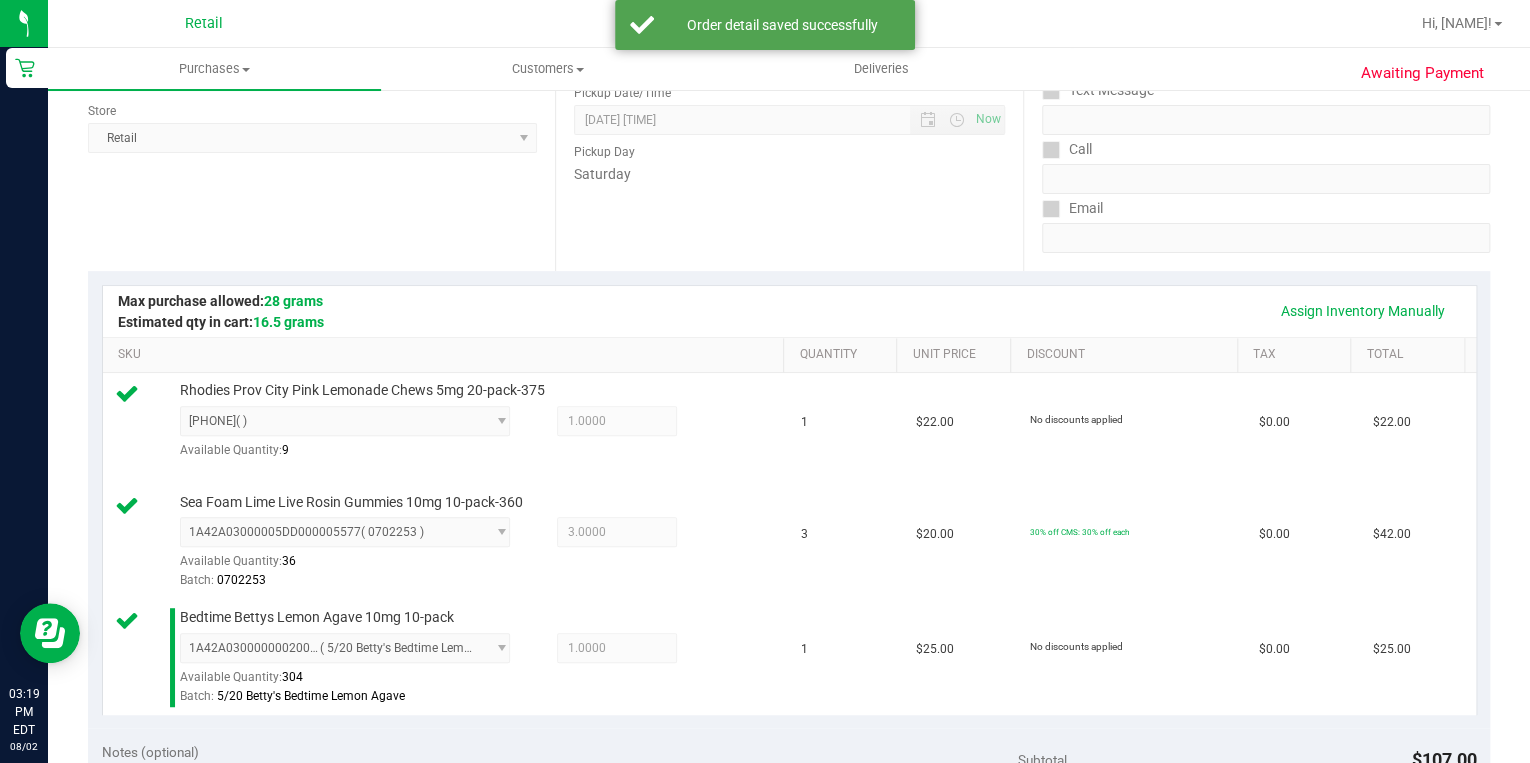 scroll, scrollTop: 0, scrollLeft: 0, axis: both 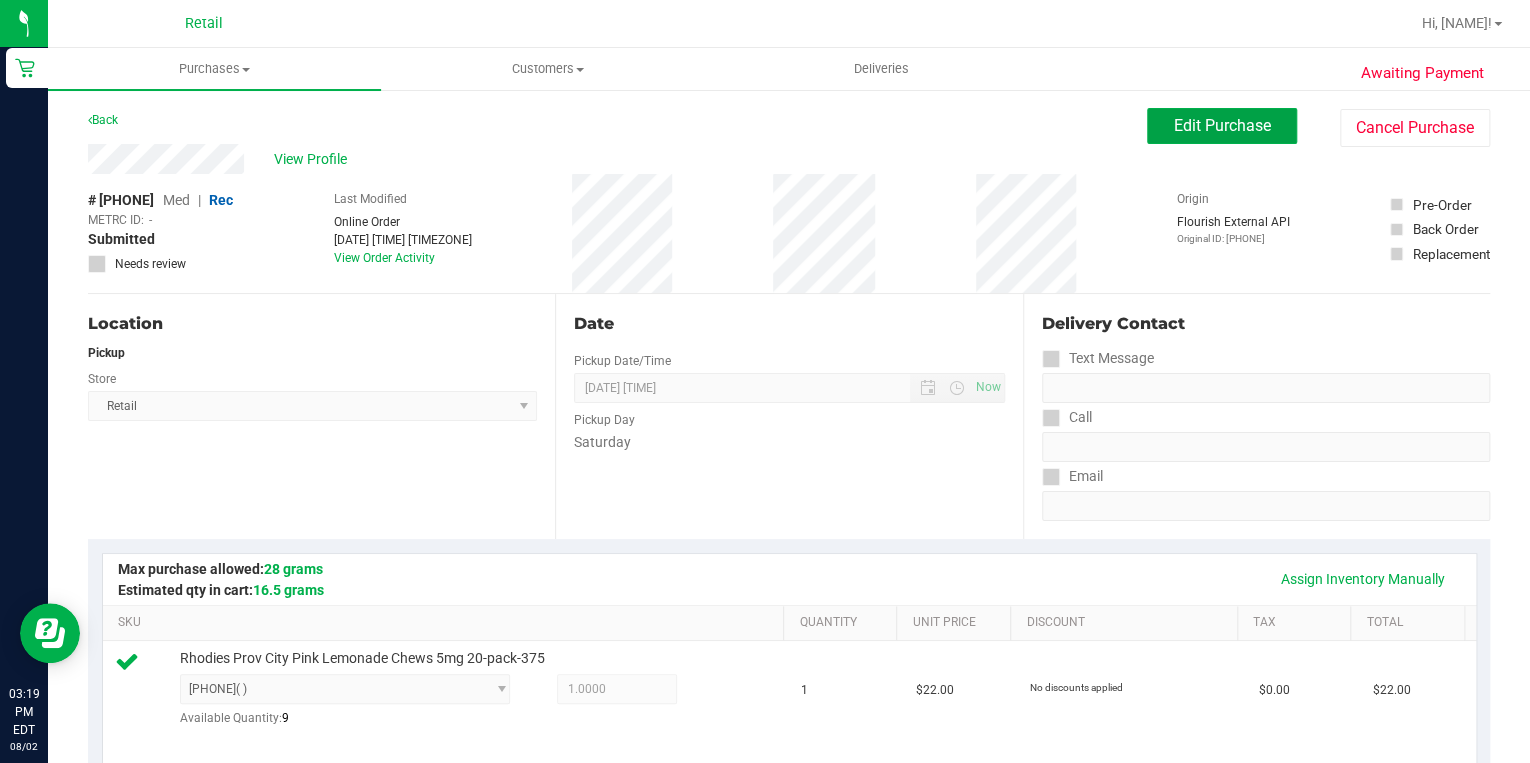 click on "Edit Purchase" at bounding box center [1222, 125] 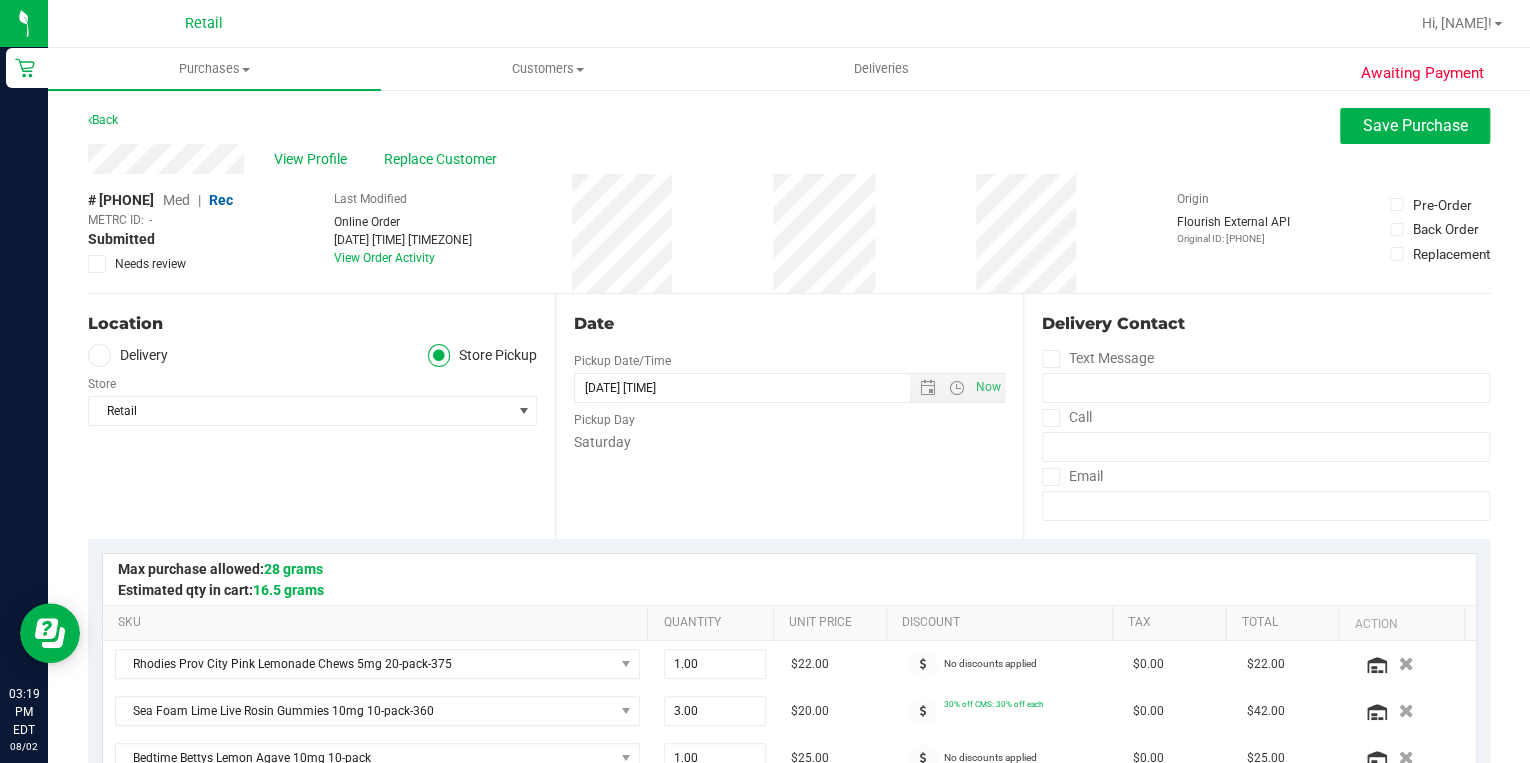 click on "Med" at bounding box center [176, 200] 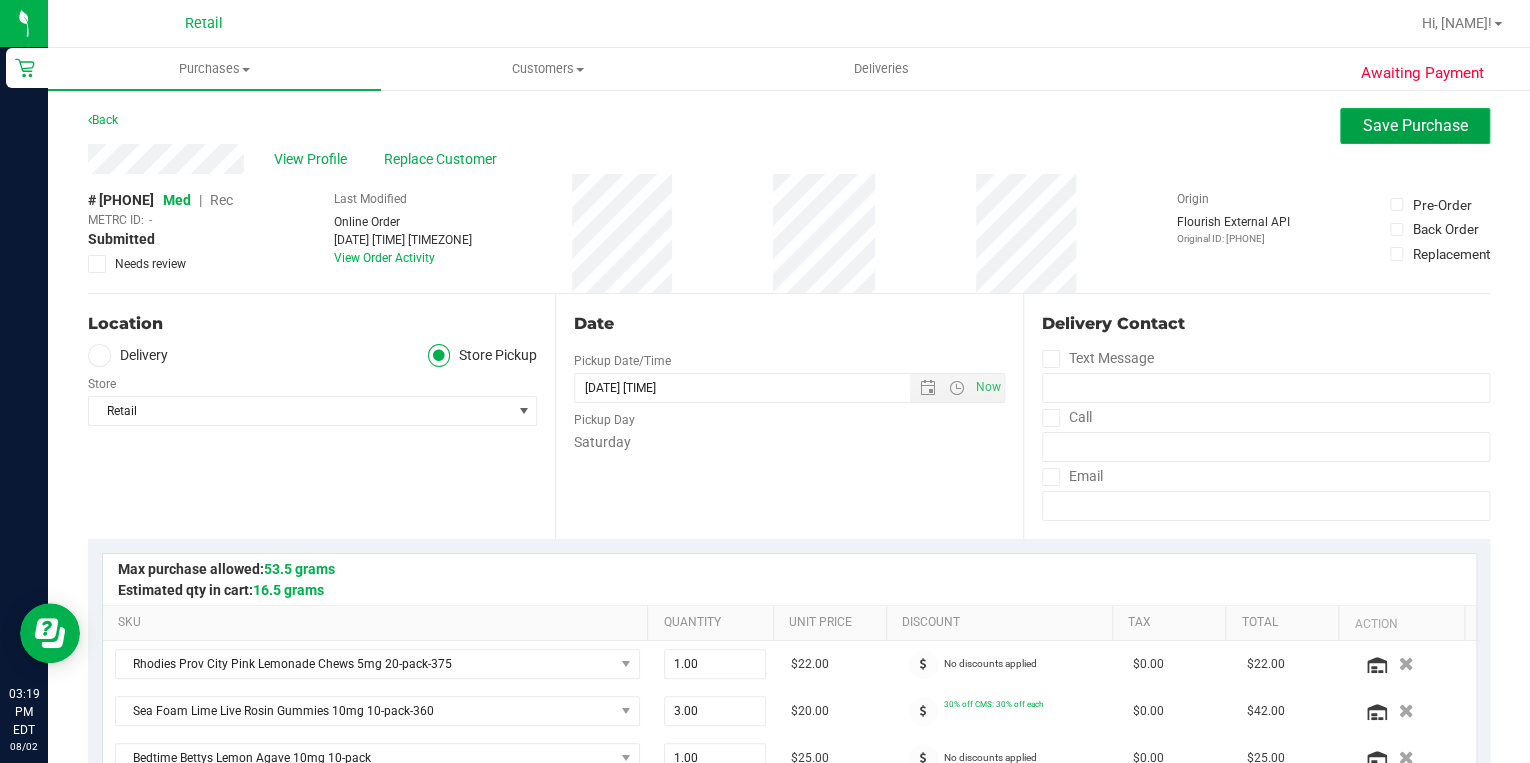 click on "Save Purchase" at bounding box center (1415, 125) 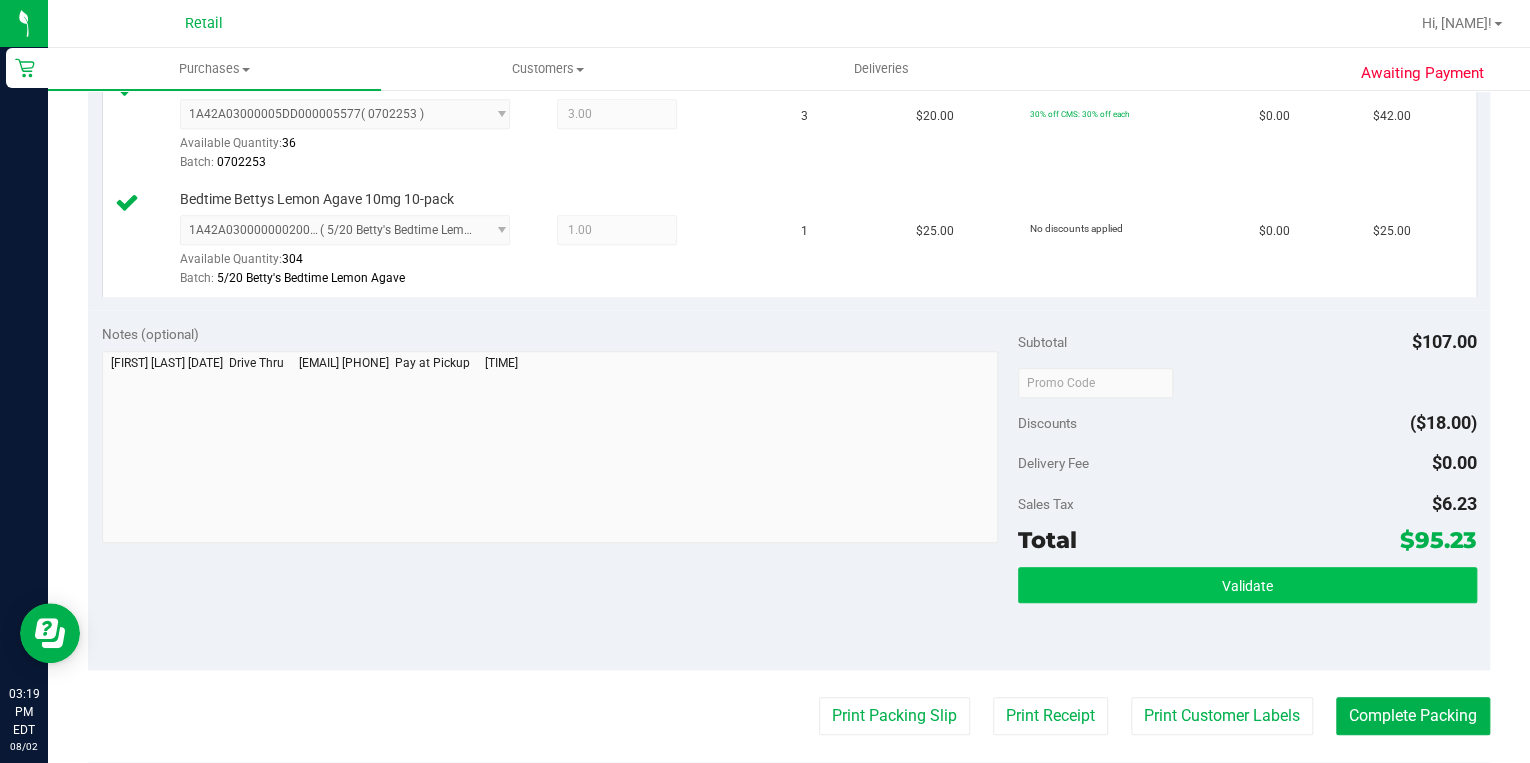 scroll, scrollTop: 720, scrollLeft: 0, axis: vertical 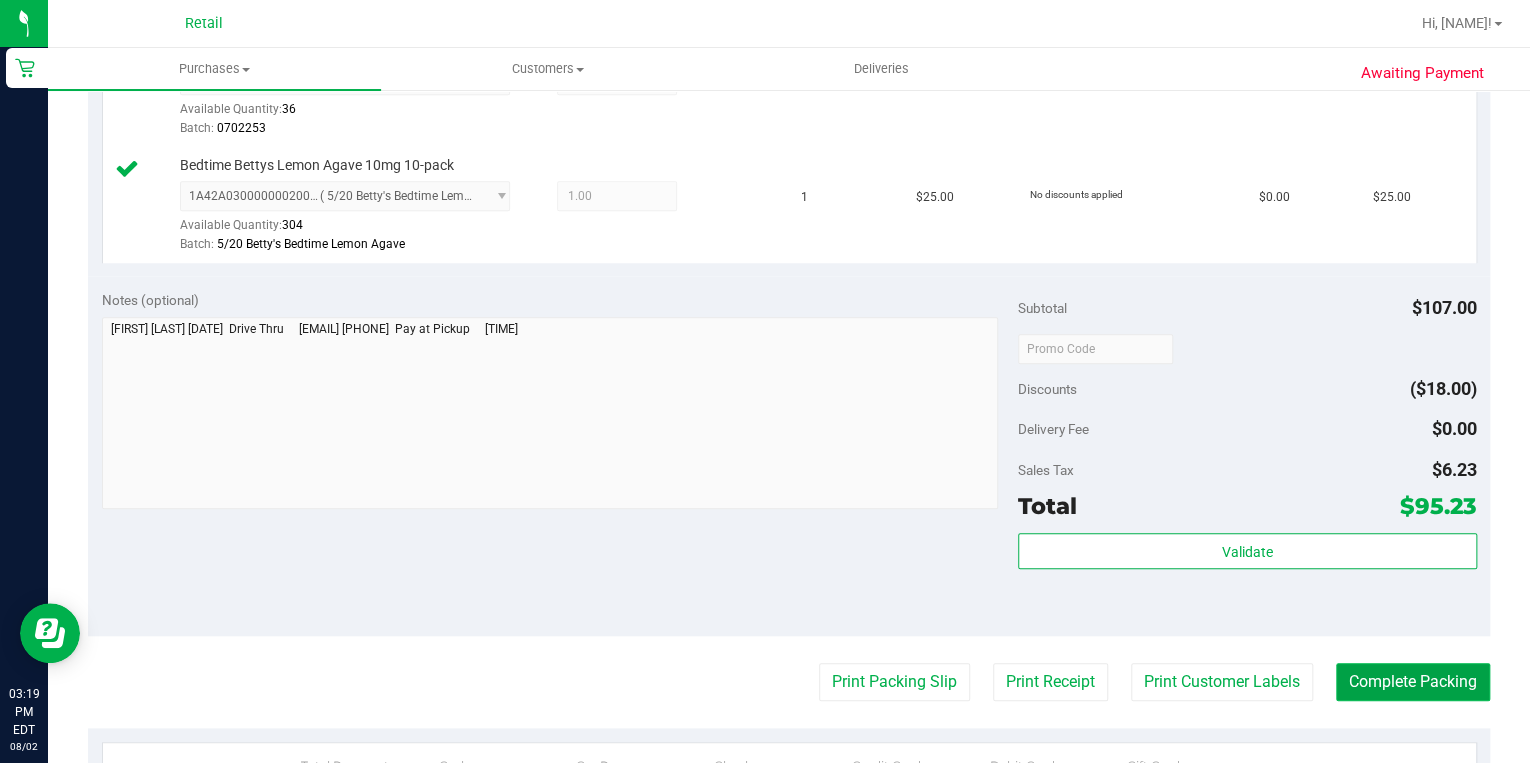 click on "Complete Packing" at bounding box center [1413, 682] 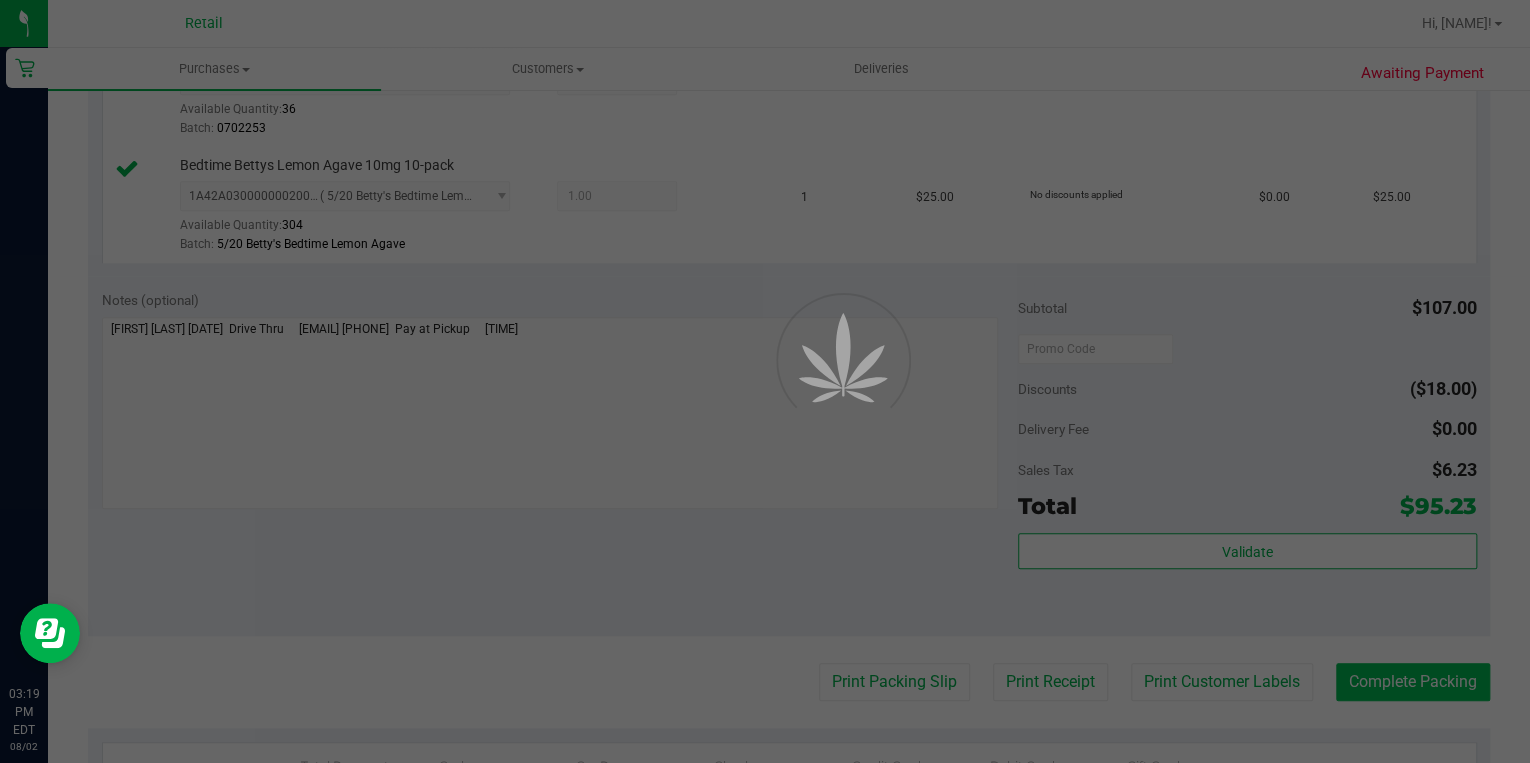 scroll, scrollTop: 0, scrollLeft: 0, axis: both 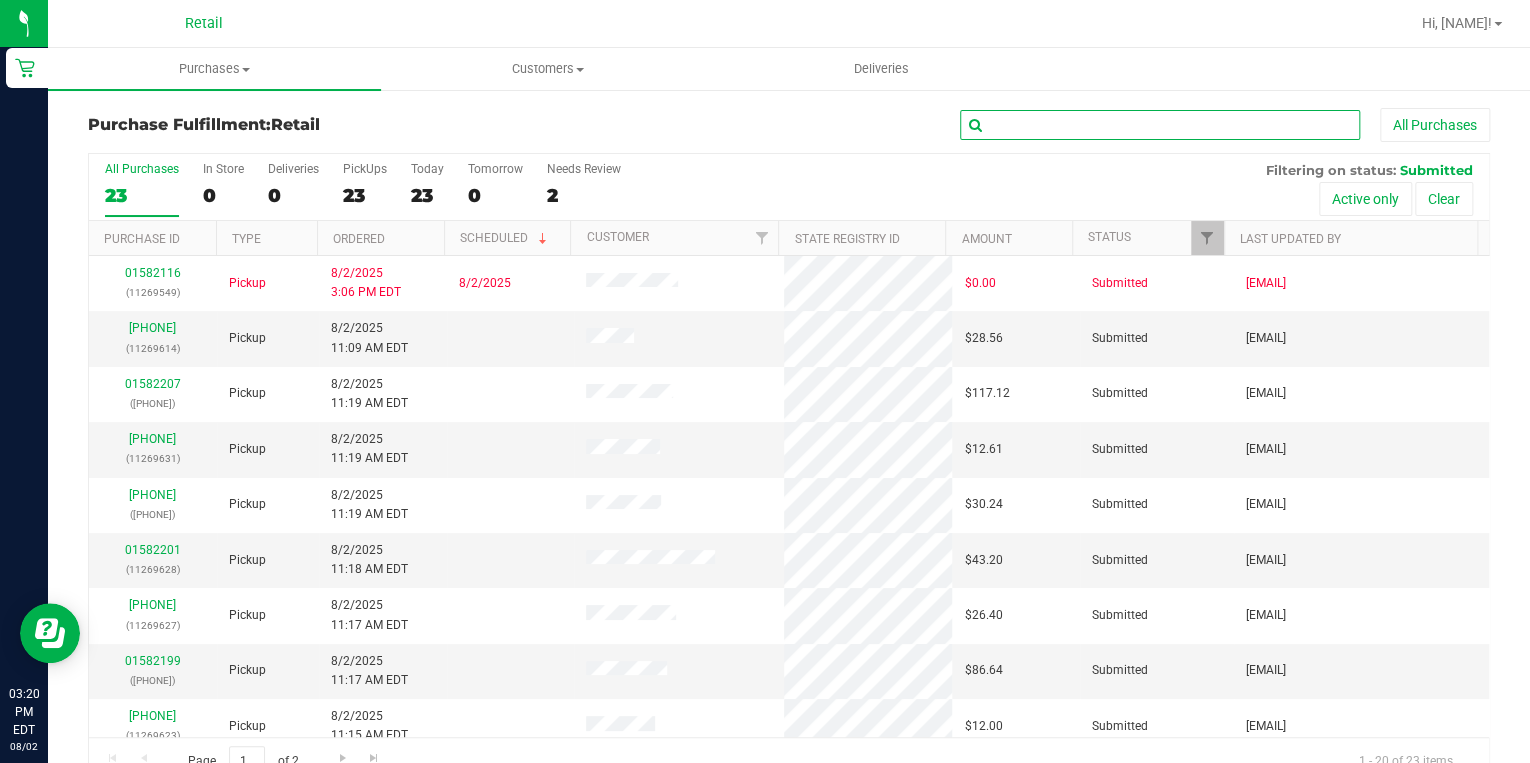 click at bounding box center (1160, 125) 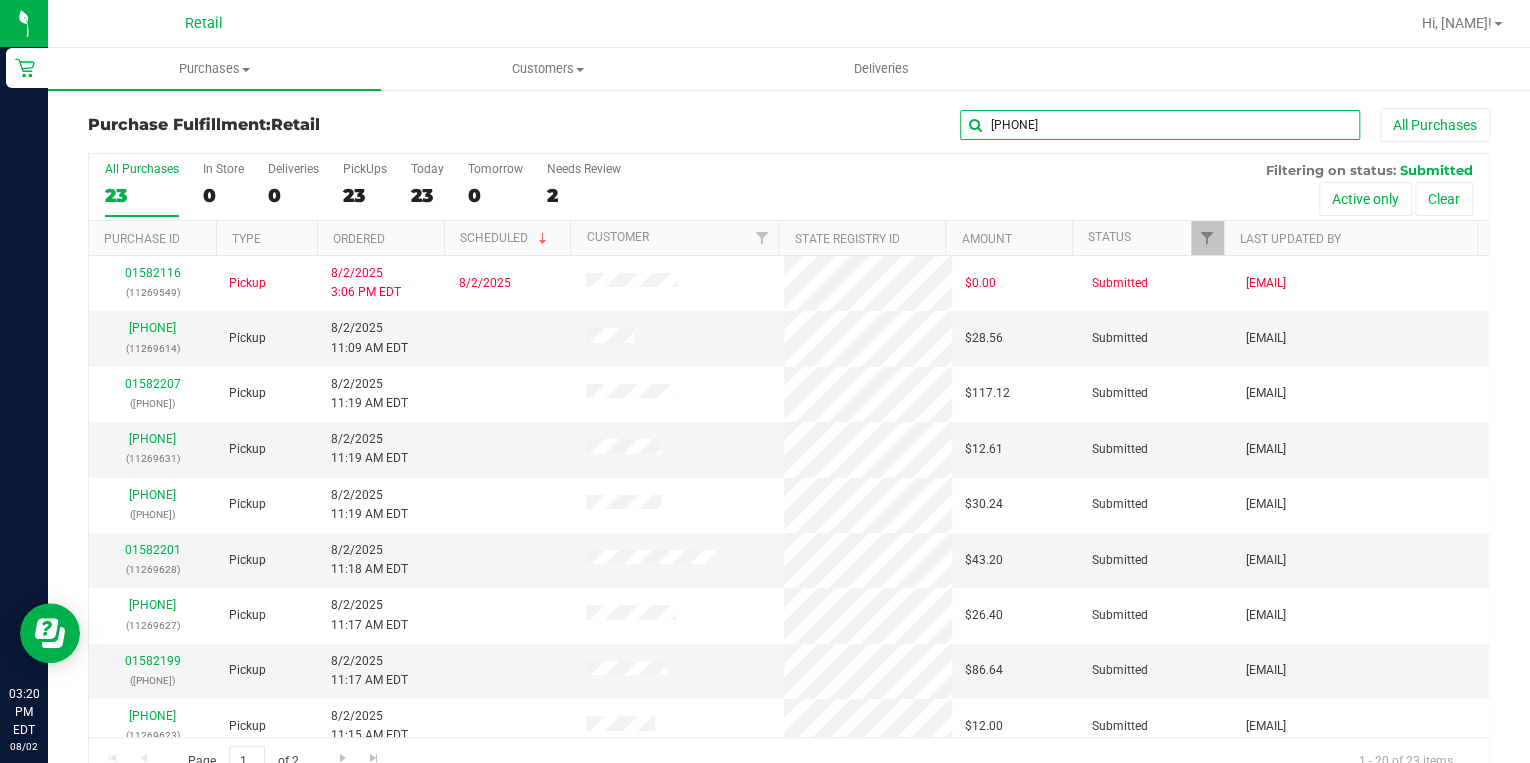 type on "[PHONE]" 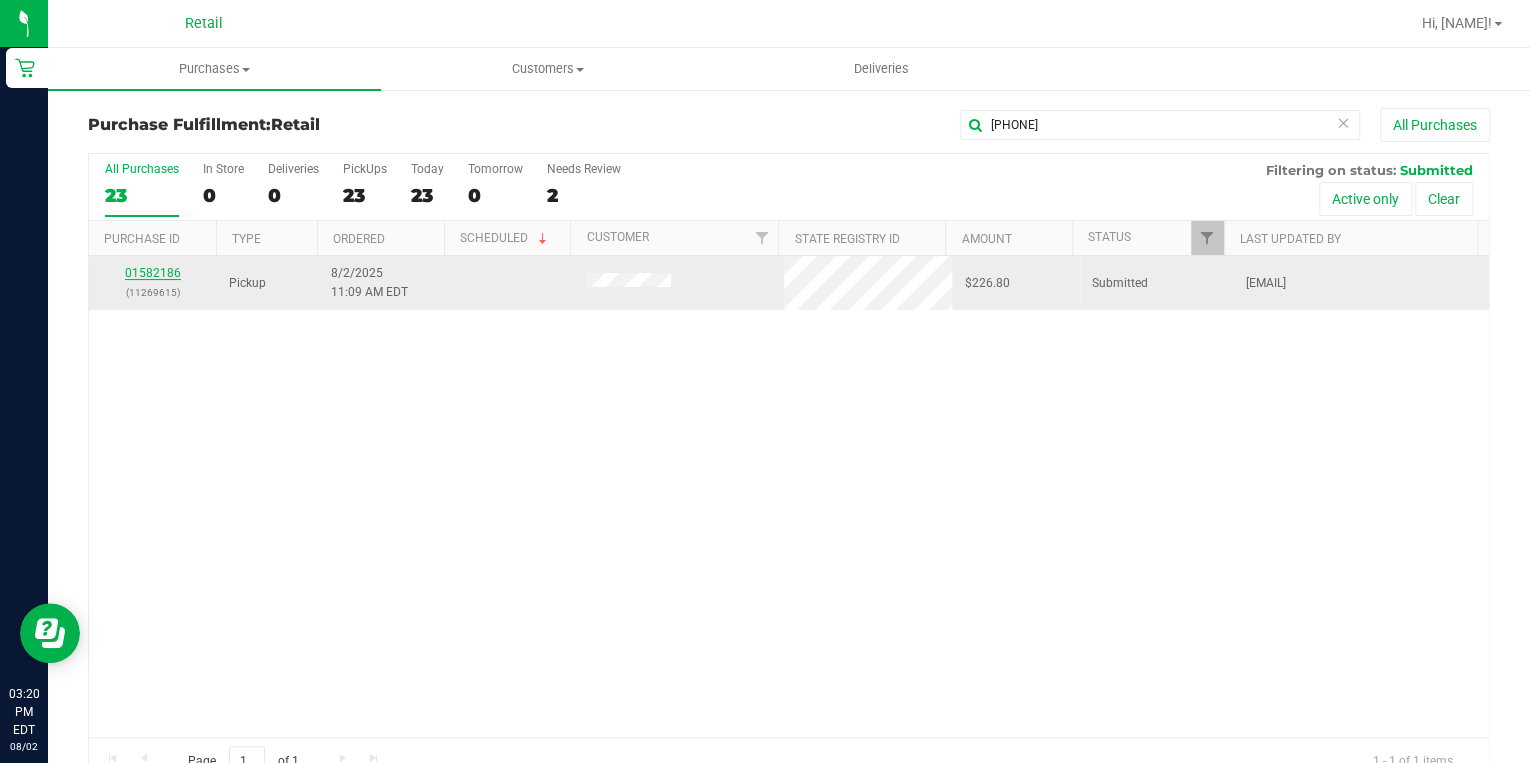 click on "01582186" at bounding box center [153, 273] 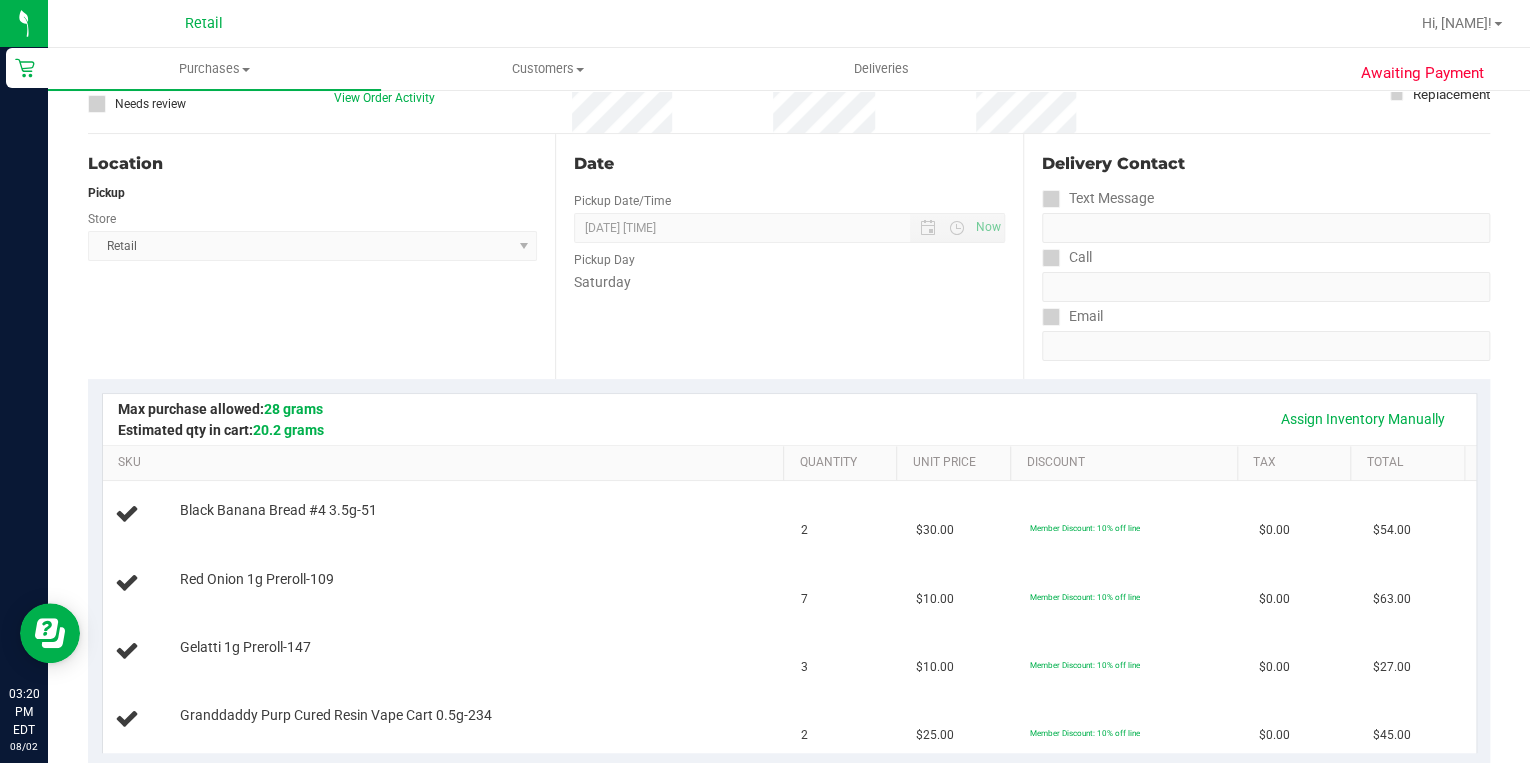scroll, scrollTop: 240, scrollLeft: 0, axis: vertical 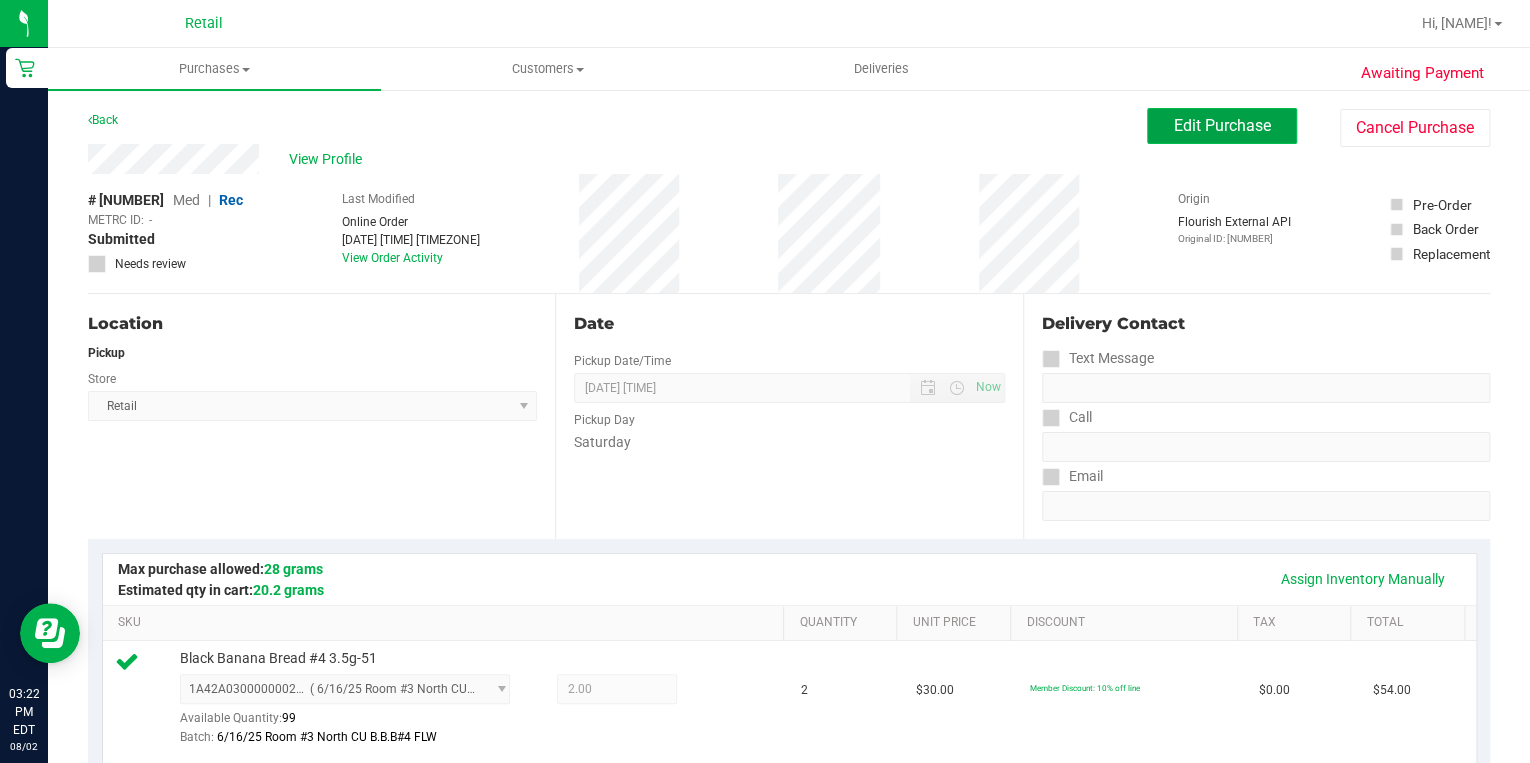 click on "Edit Purchase" at bounding box center [1222, 126] 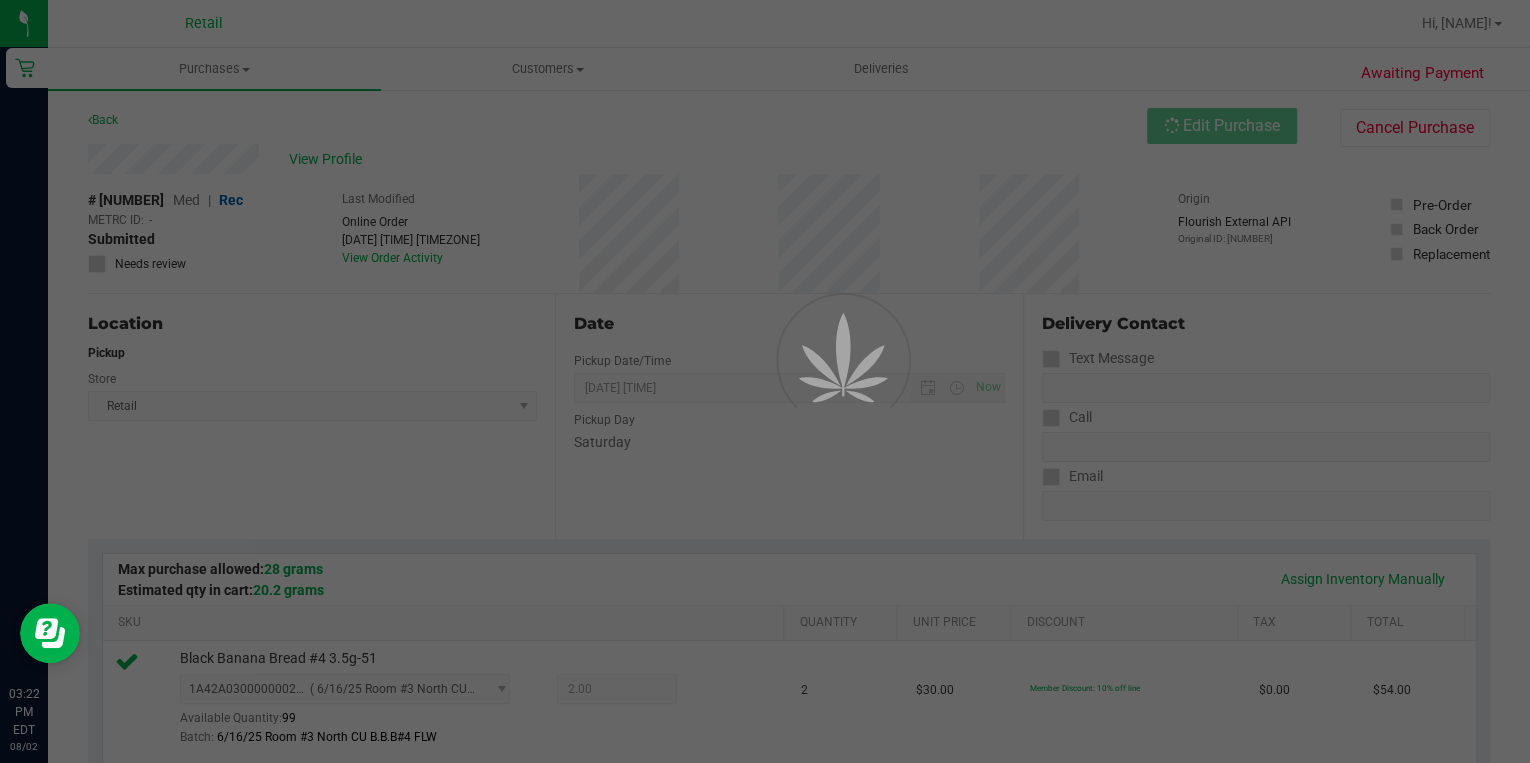 click at bounding box center [765, 381] 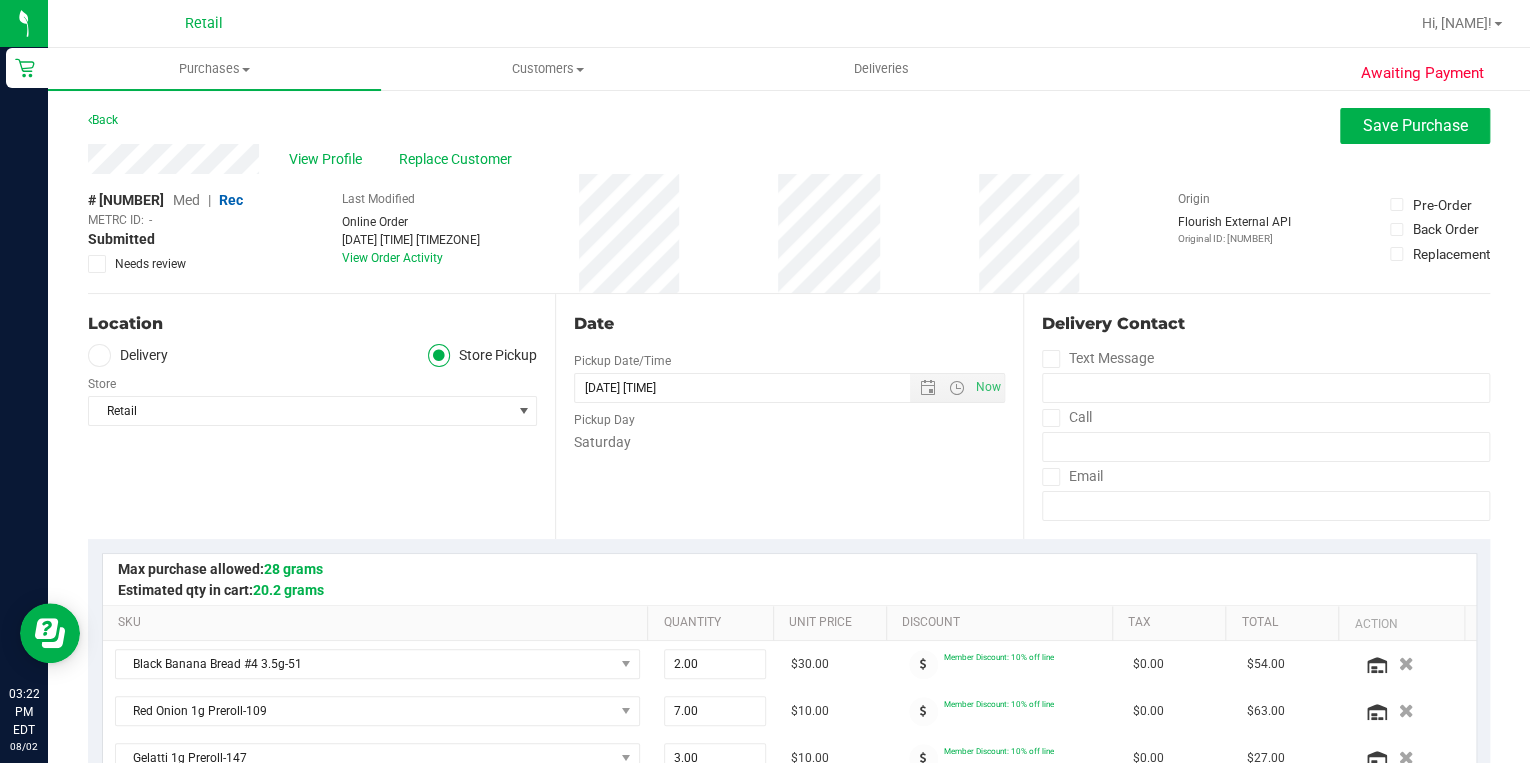 click on "Med" at bounding box center (186, 200) 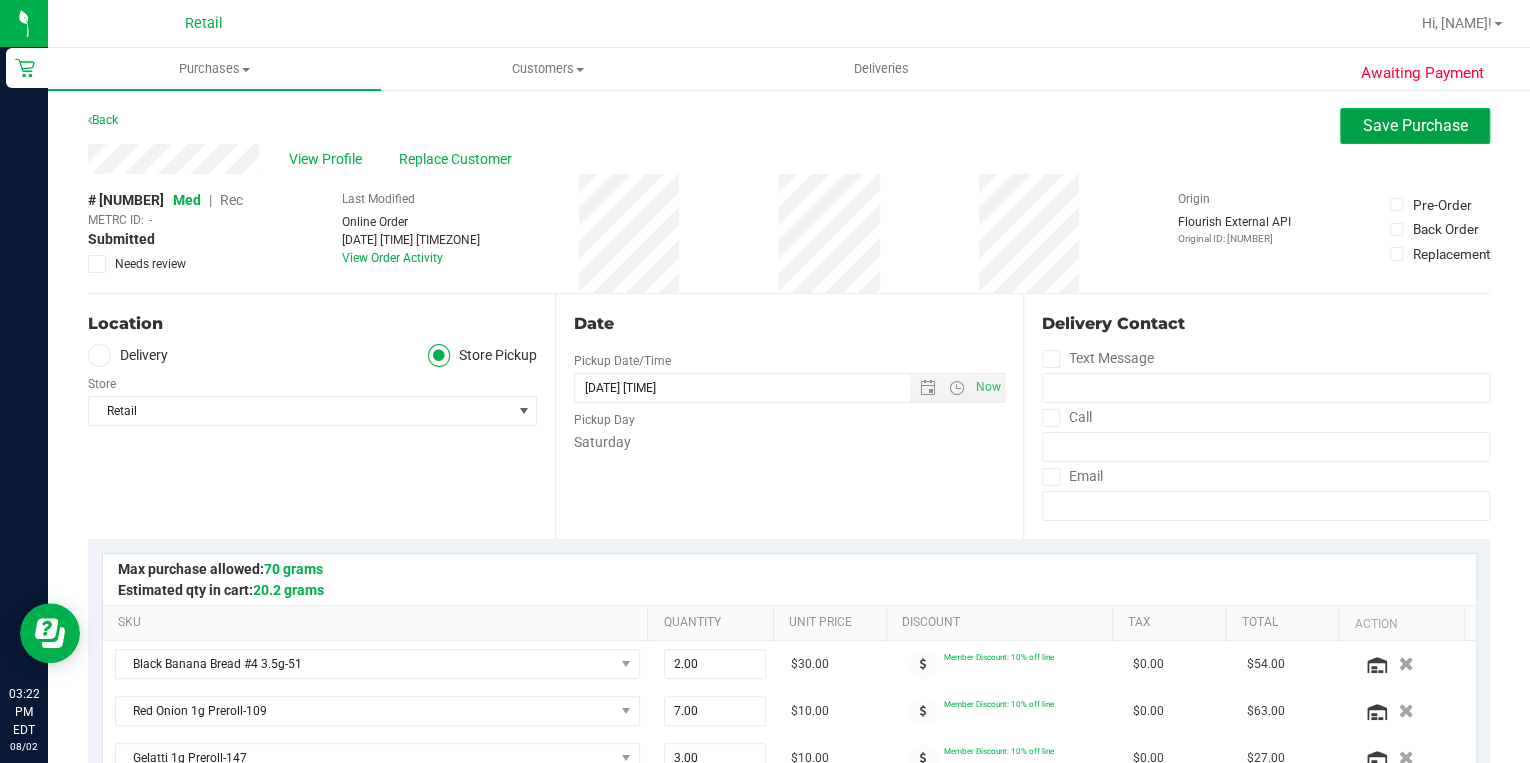 click on "Save Purchase" at bounding box center [1415, 125] 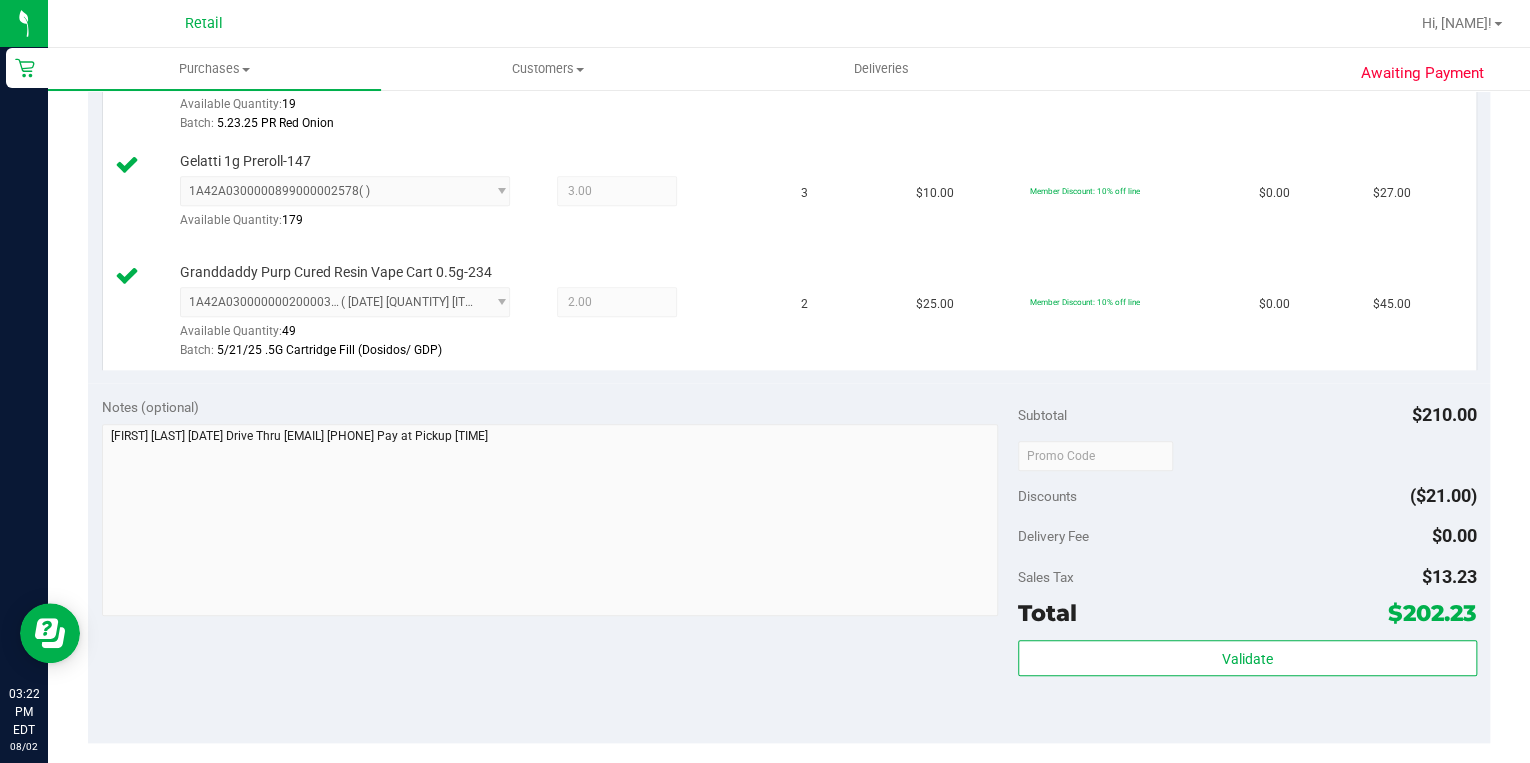 scroll, scrollTop: 800, scrollLeft: 0, axis: vertical 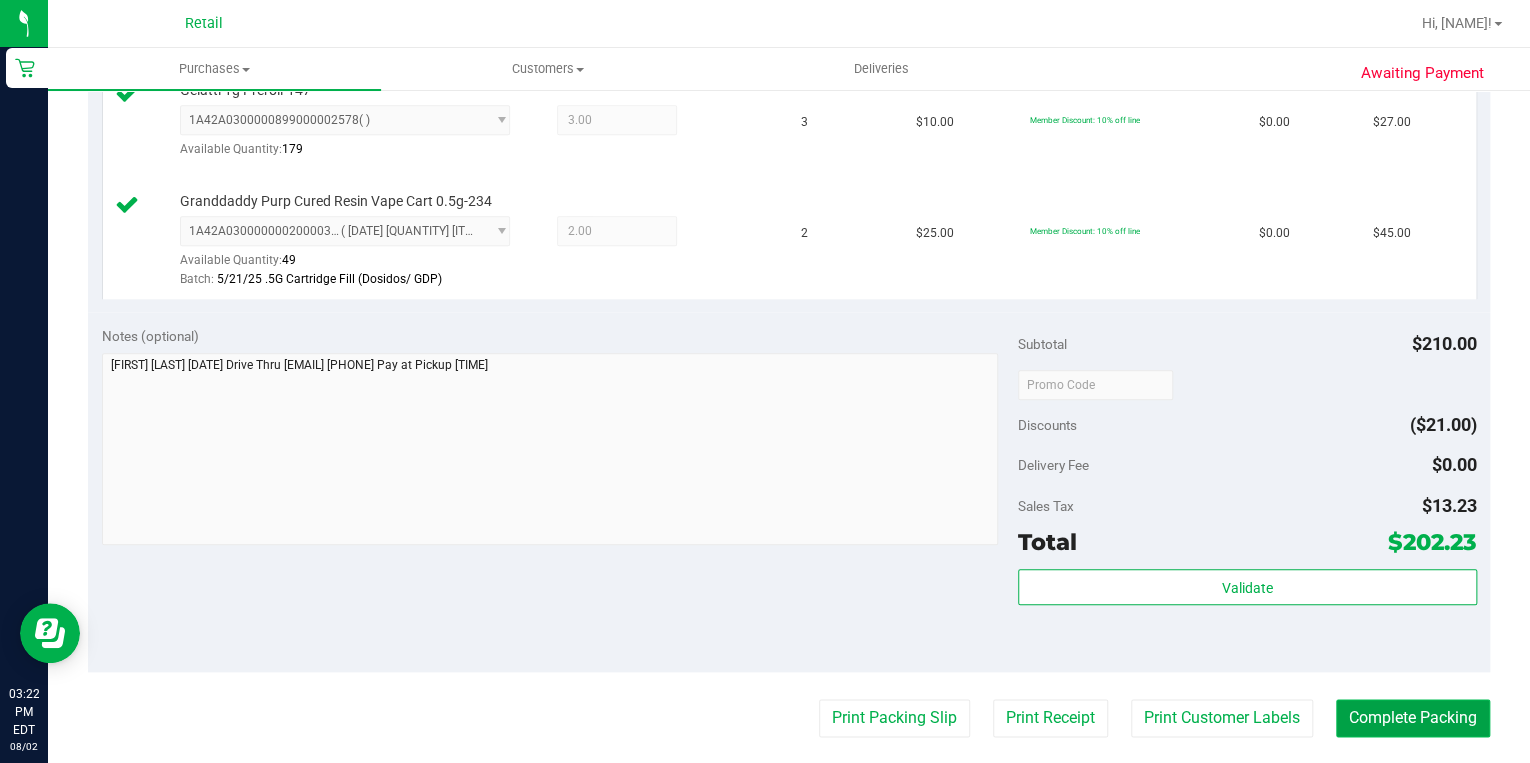 click on "Complete Packing" at bounding box center (1413, 718) 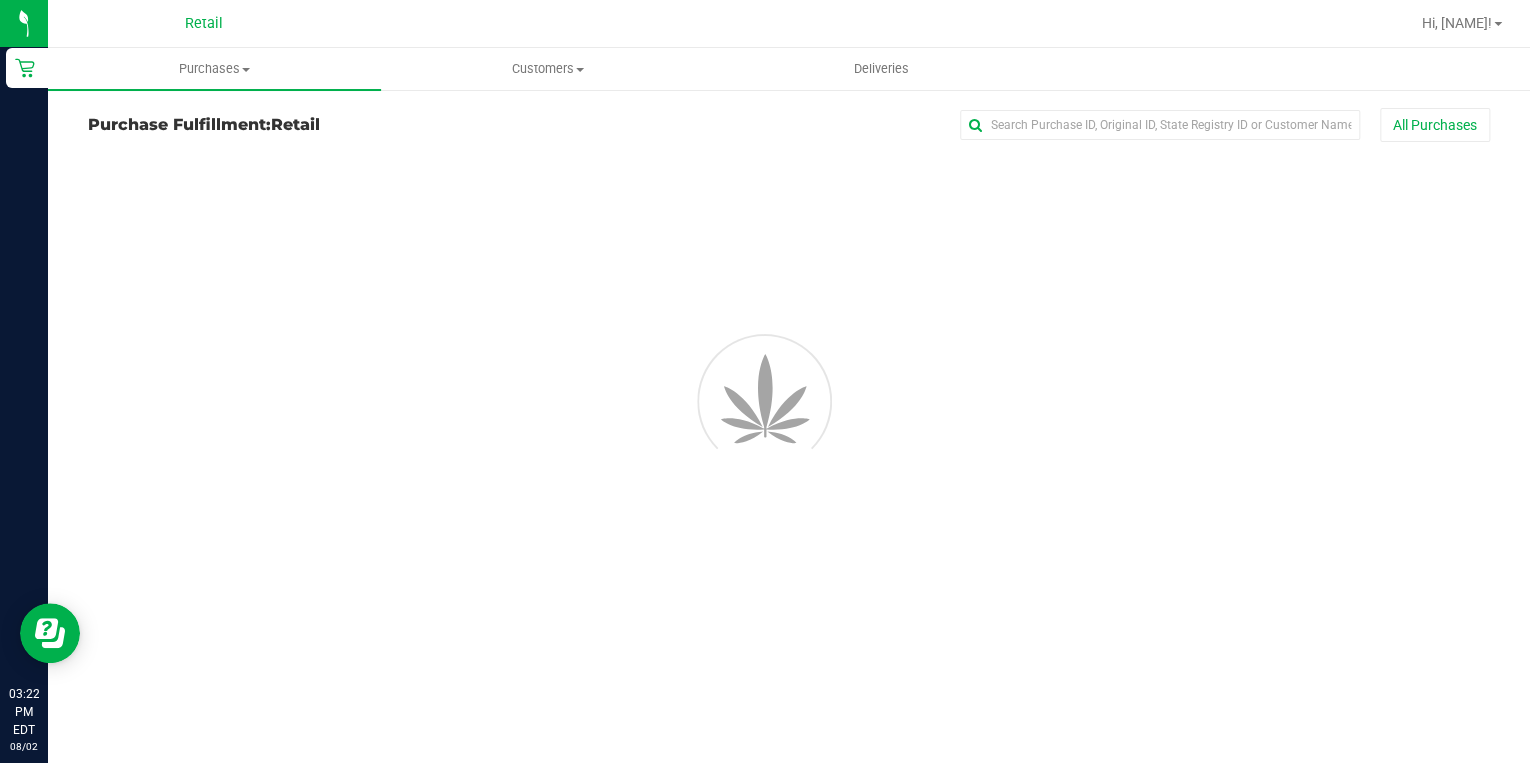 scroll, scrollTop: 0, scrollLeft: 0, axis: both 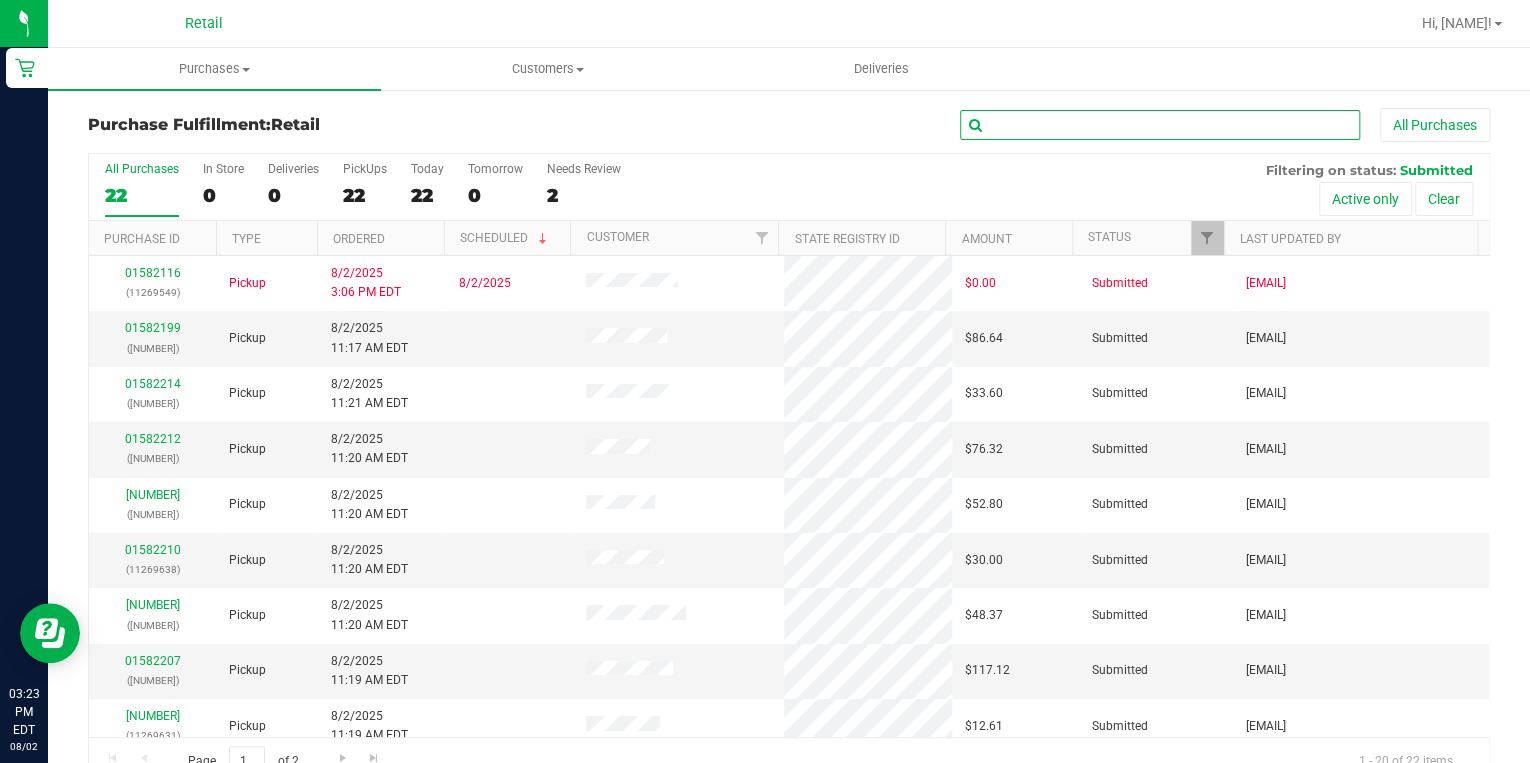 click at bounding box center (1160, 125) 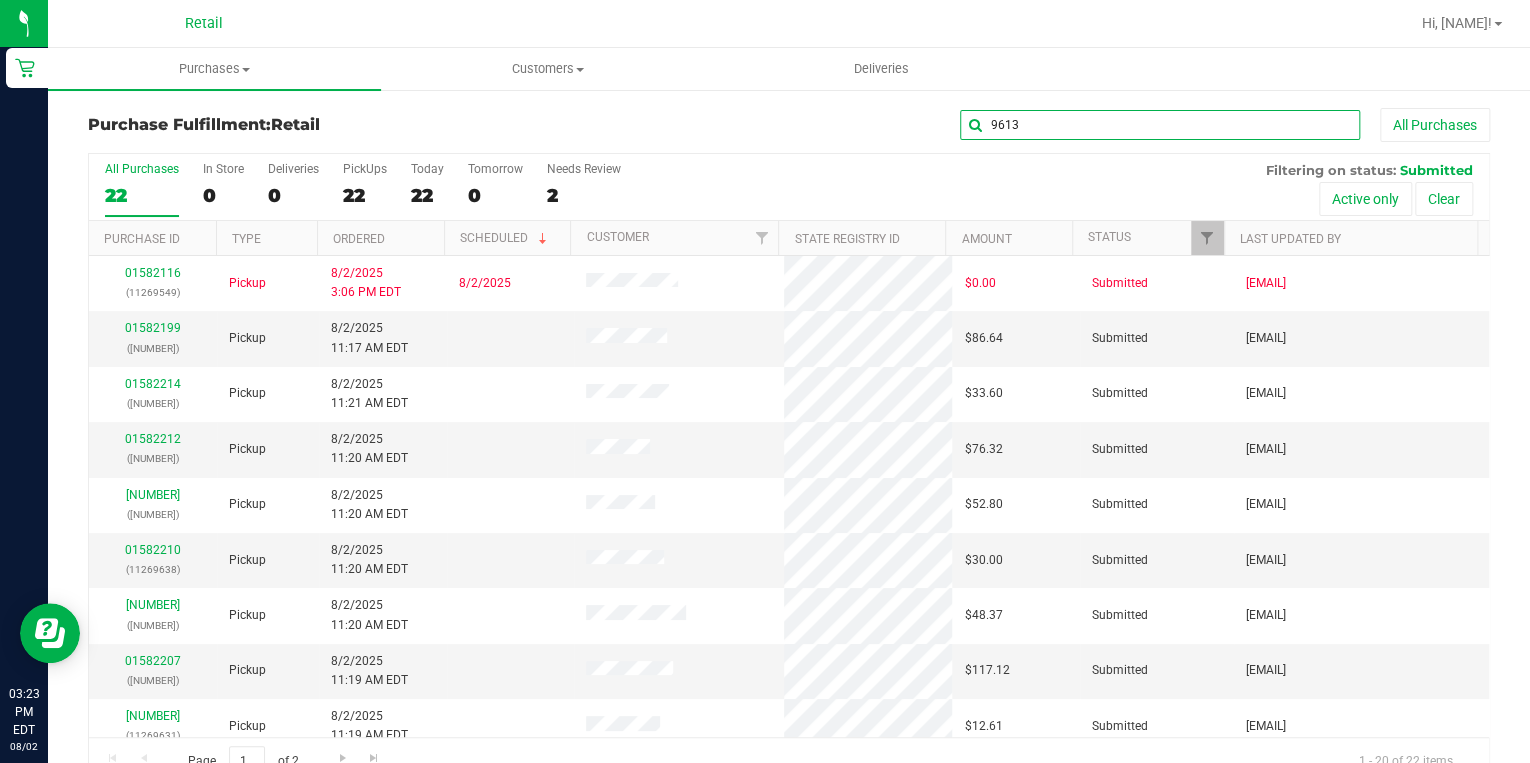 type on "9613" 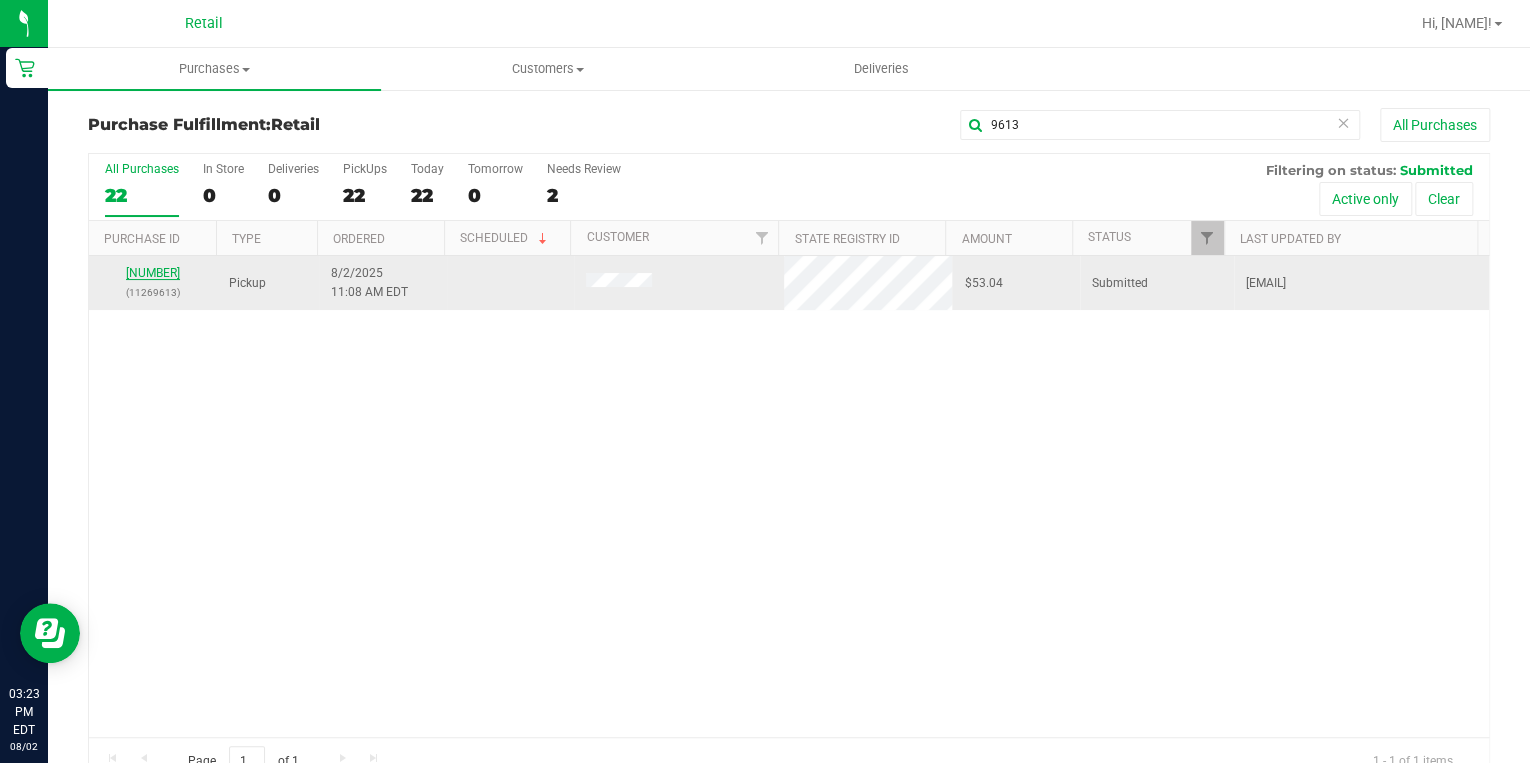 click on "01582185" at bounding box center [153, 273] 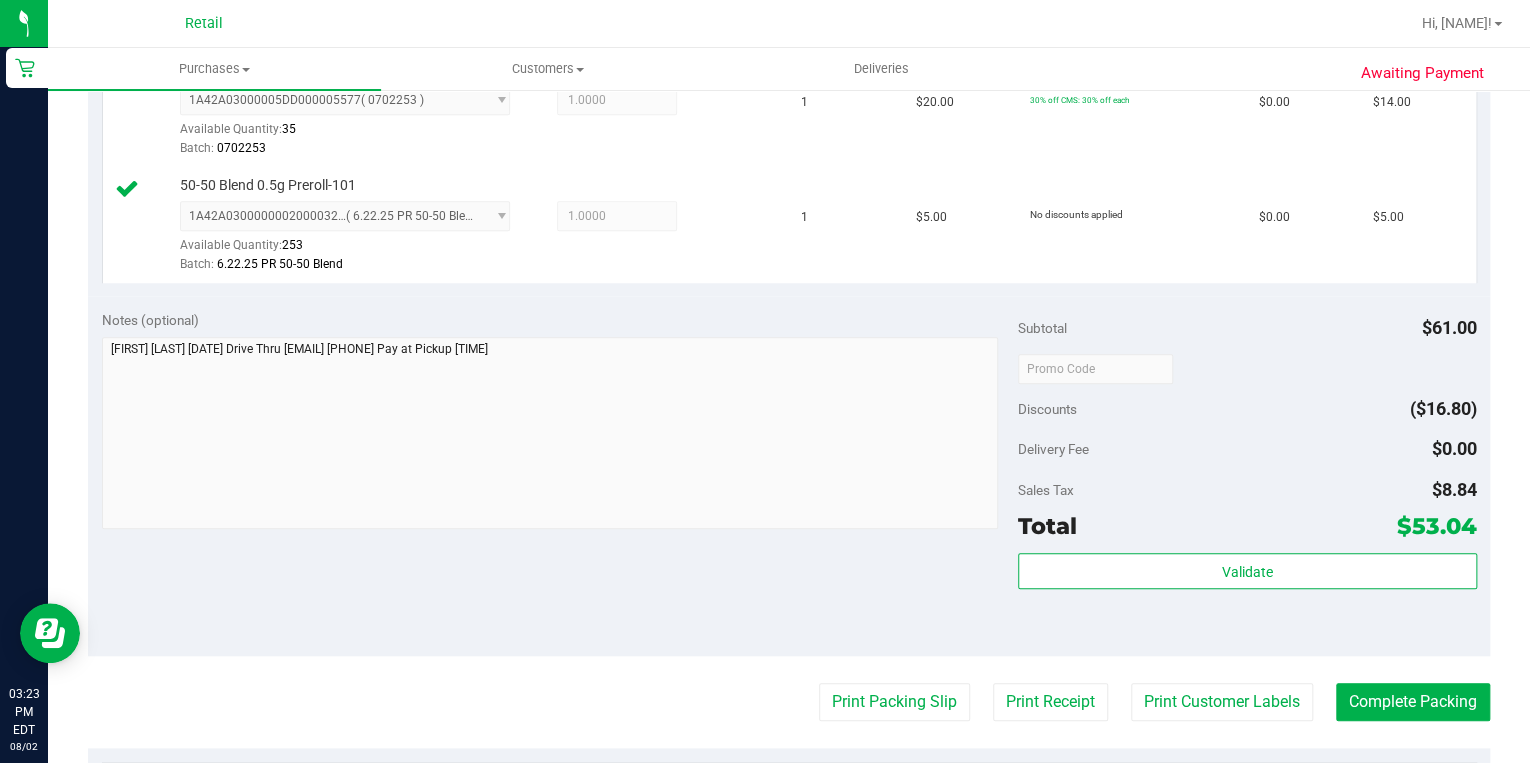 scroll, scrollTop: 800, scrollLeft: 0, axis: vertical 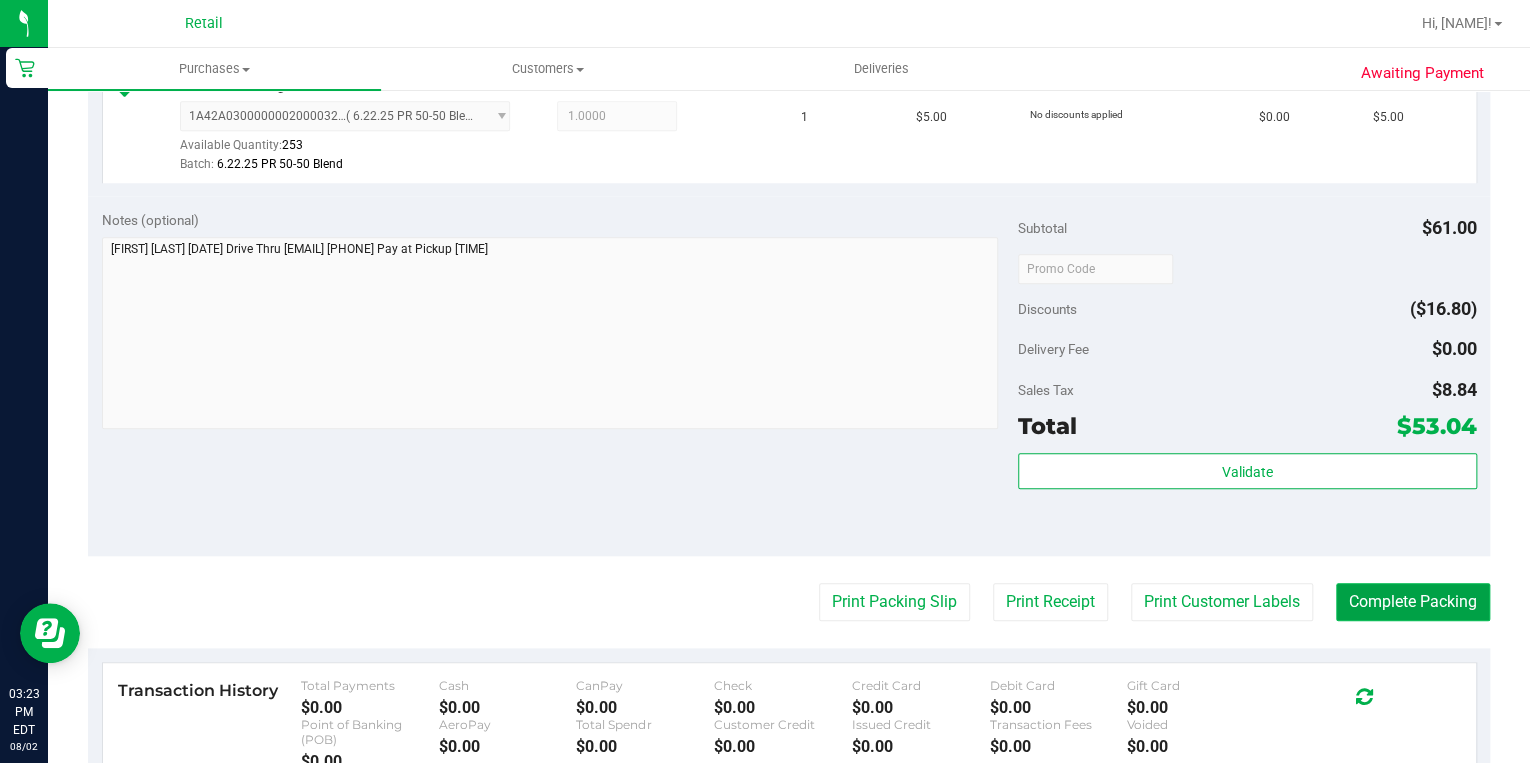 click on "Complete Packing" at bounding box center (1413, 602) 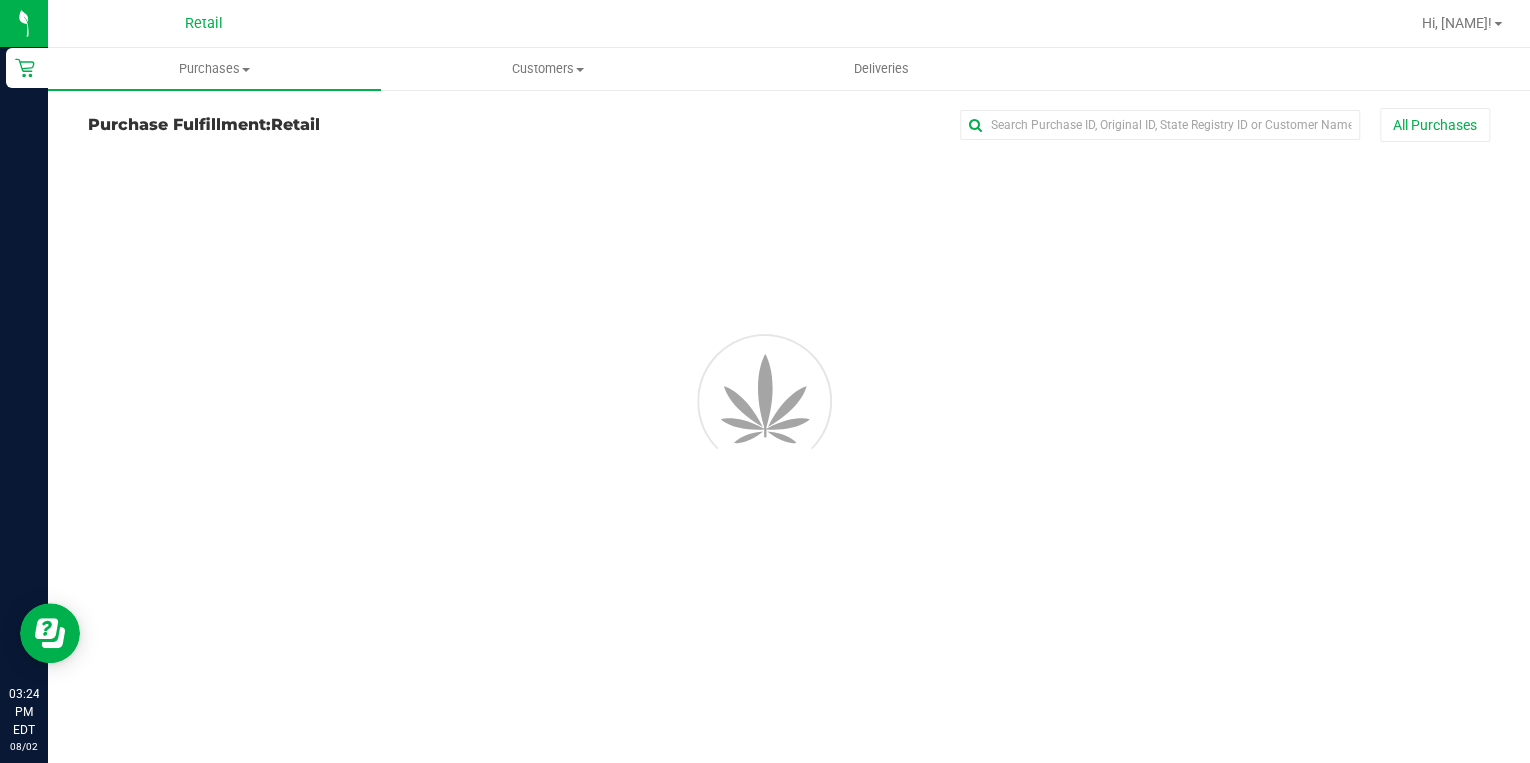 scroll, scrollTop: 0, scrollLeft: 0, axis: both 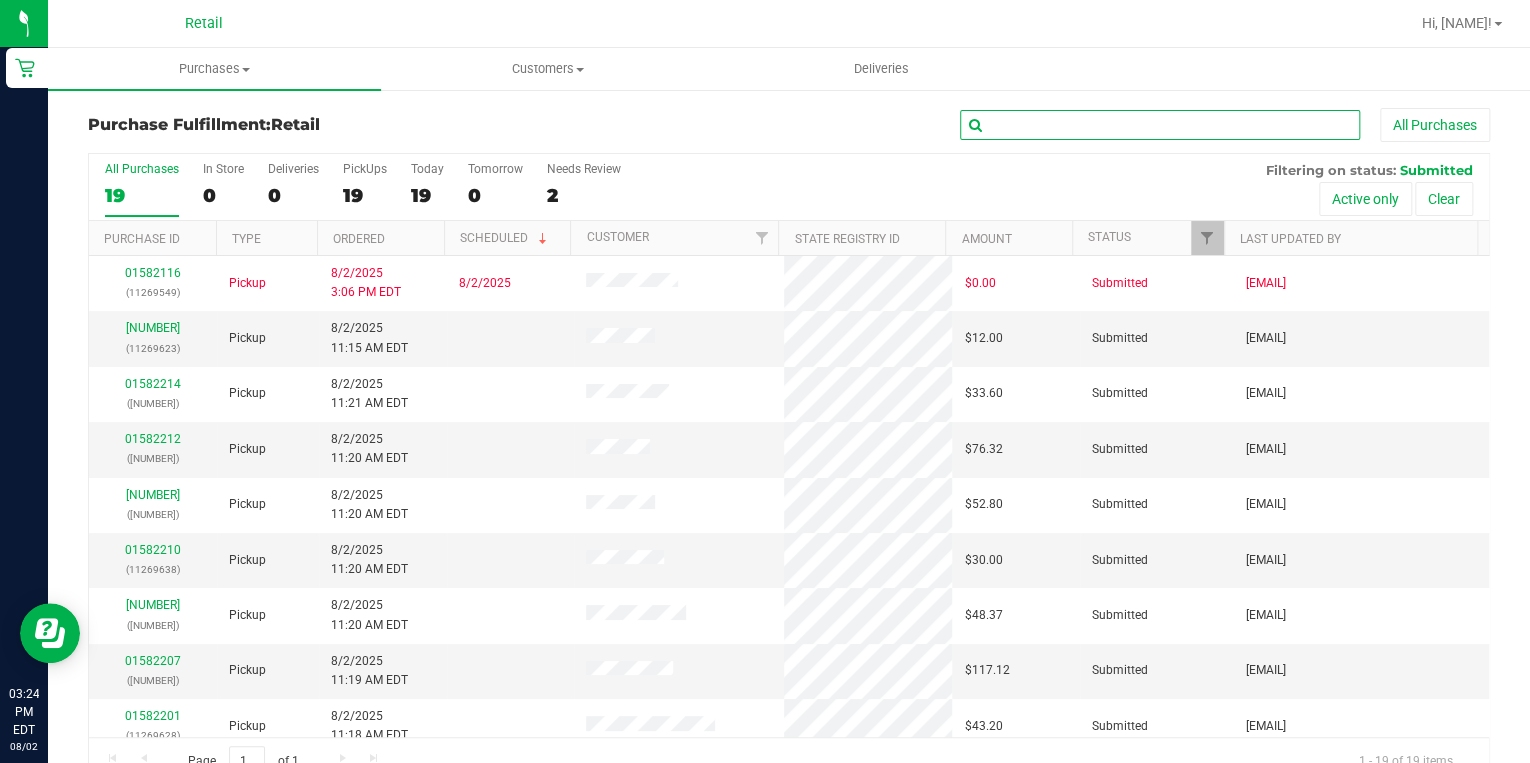 click at bounding box center [1160, 125] 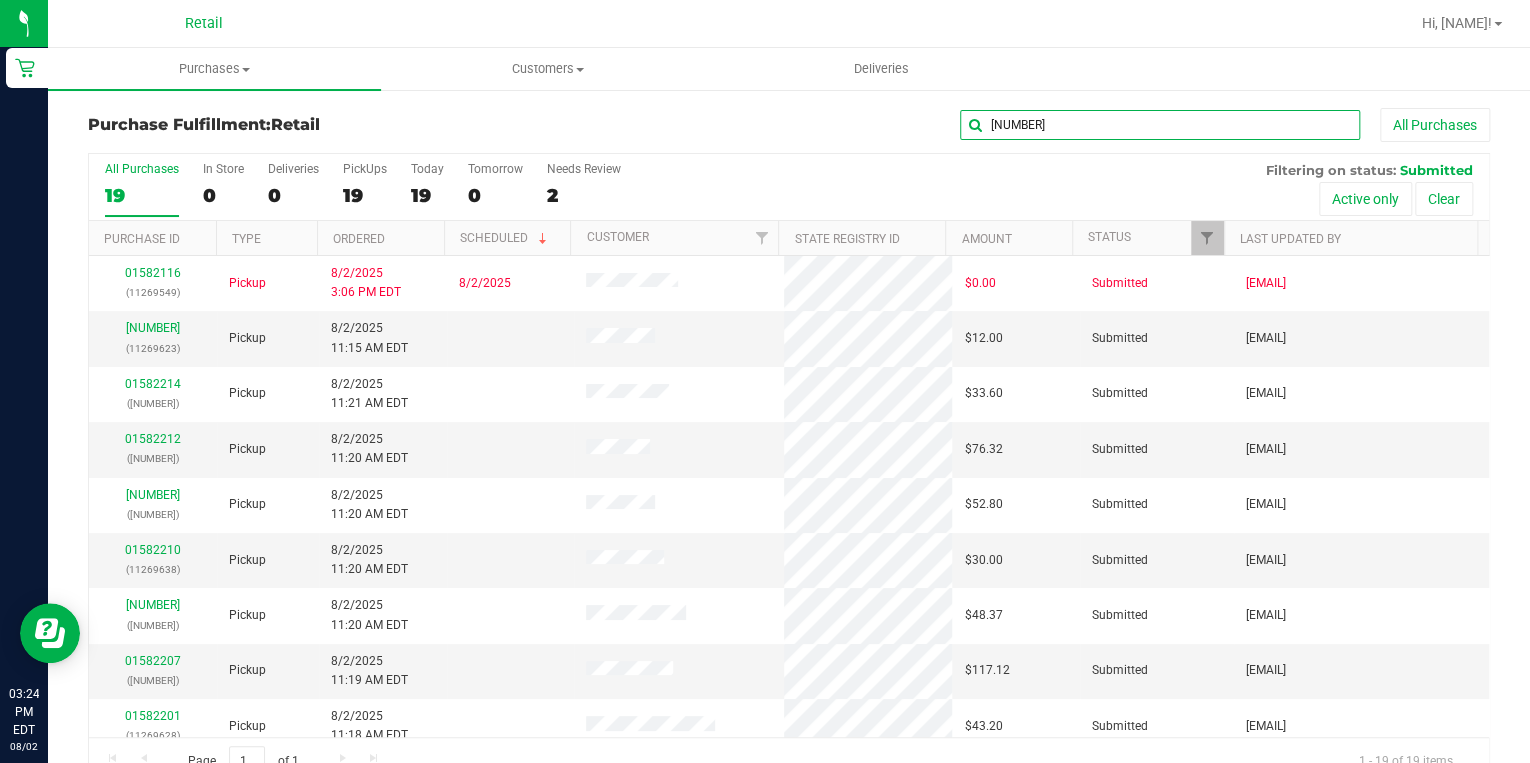 type on "9618" 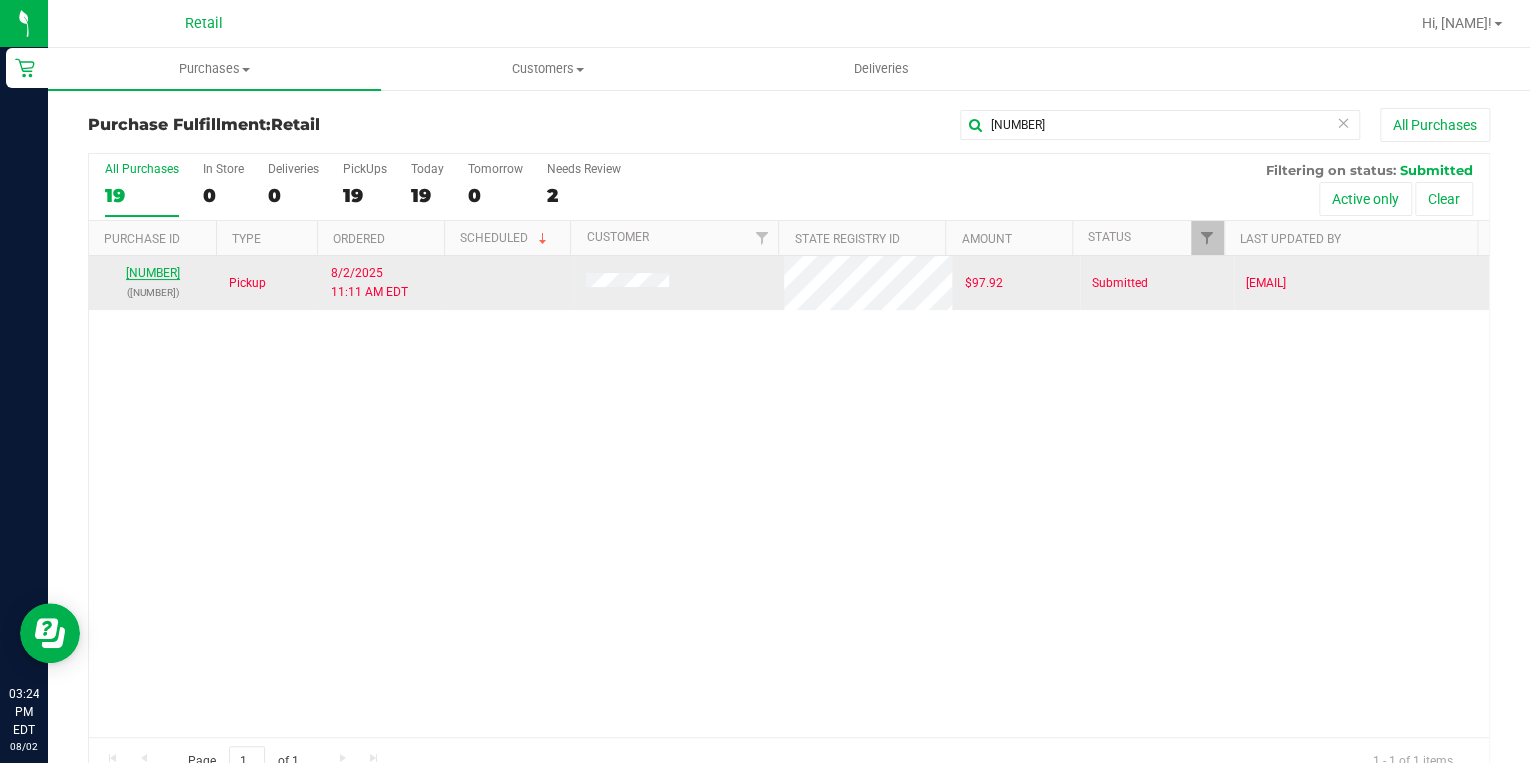 click on "01582191" at bounding box center [153, 273] 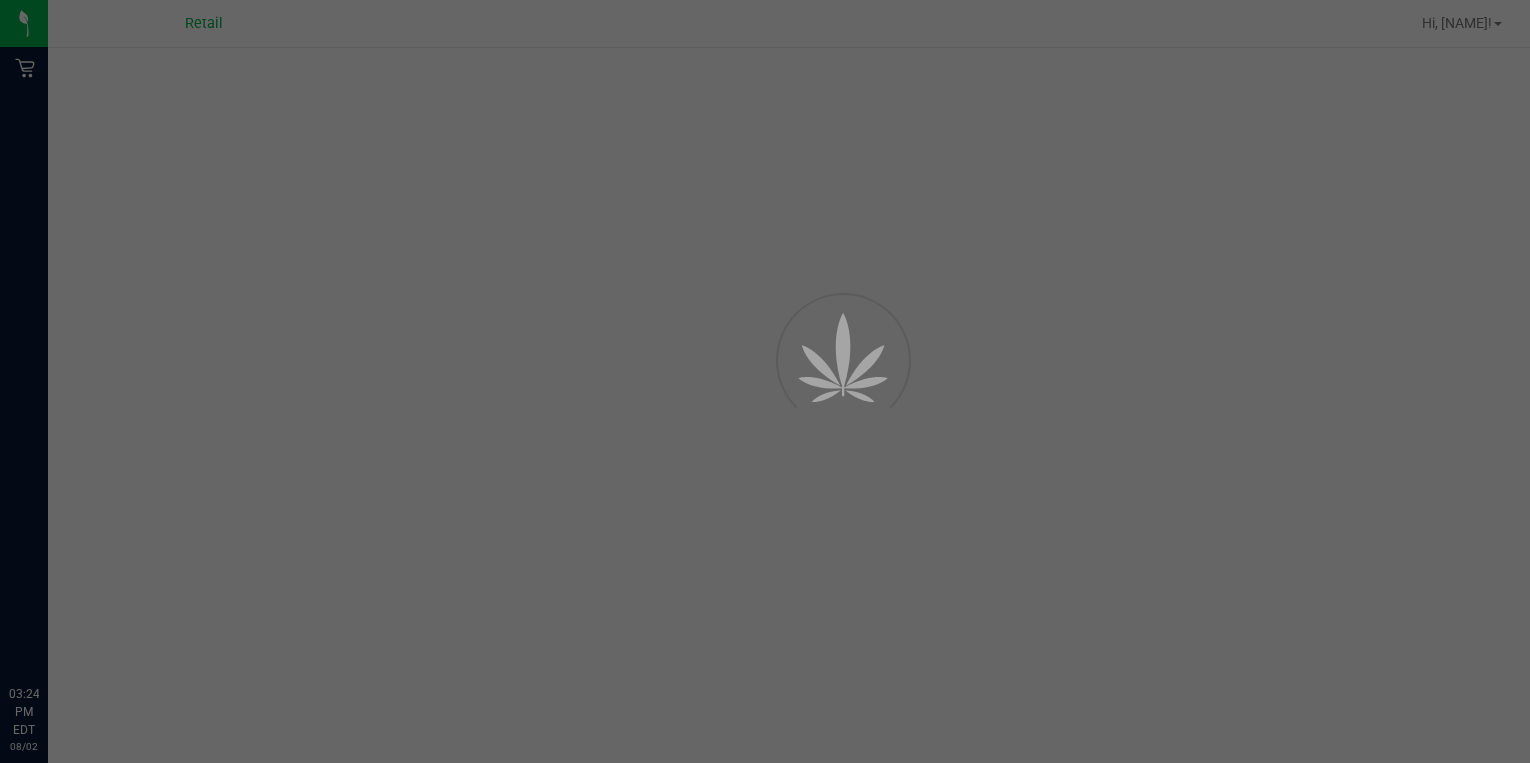 scroll, scrollTop: 0, scrollLeft: 0, axis: both 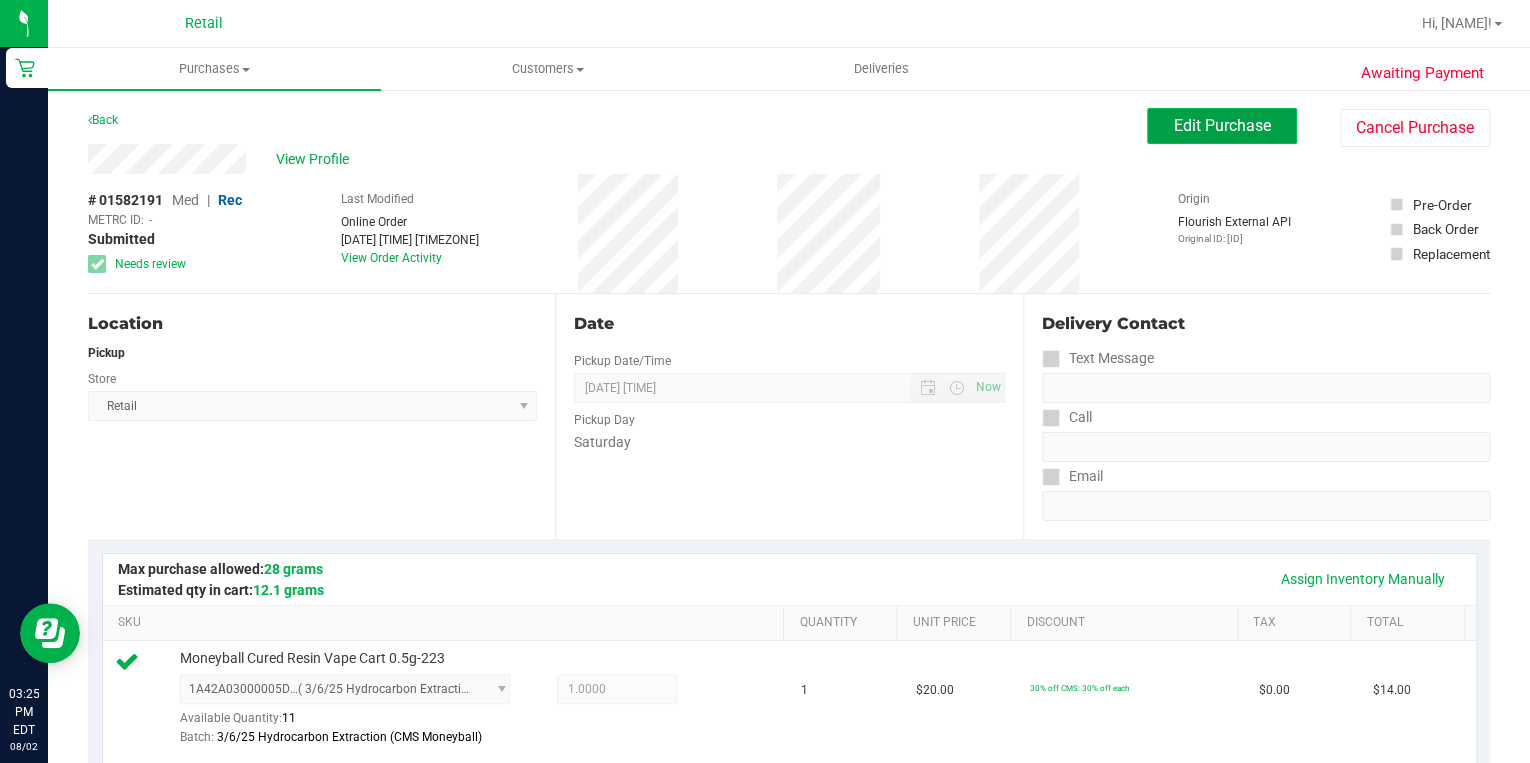 click on "Edit Purchase" at bounding box center [1222, 125] 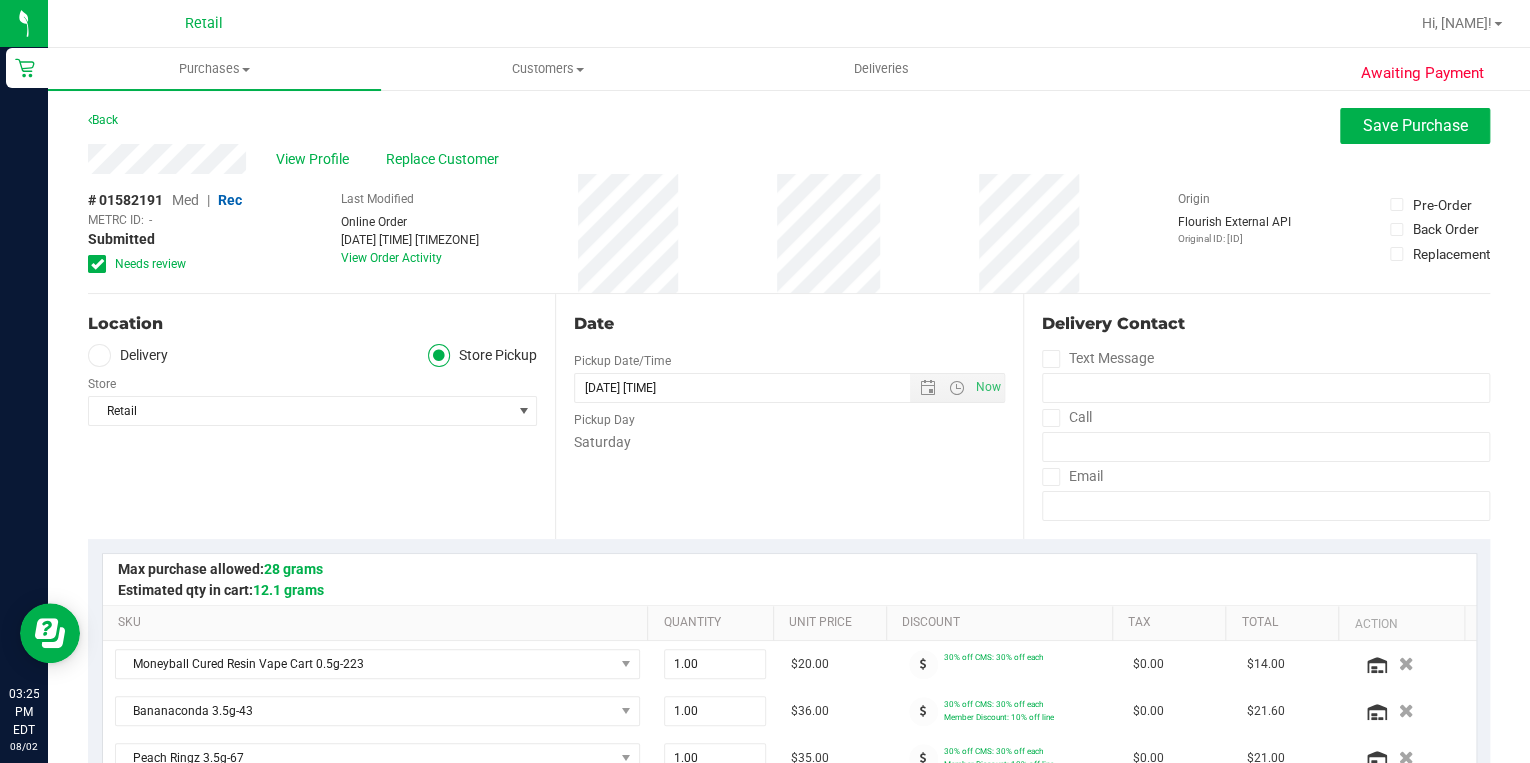 click on "Med" at bounding box center [185, 200] 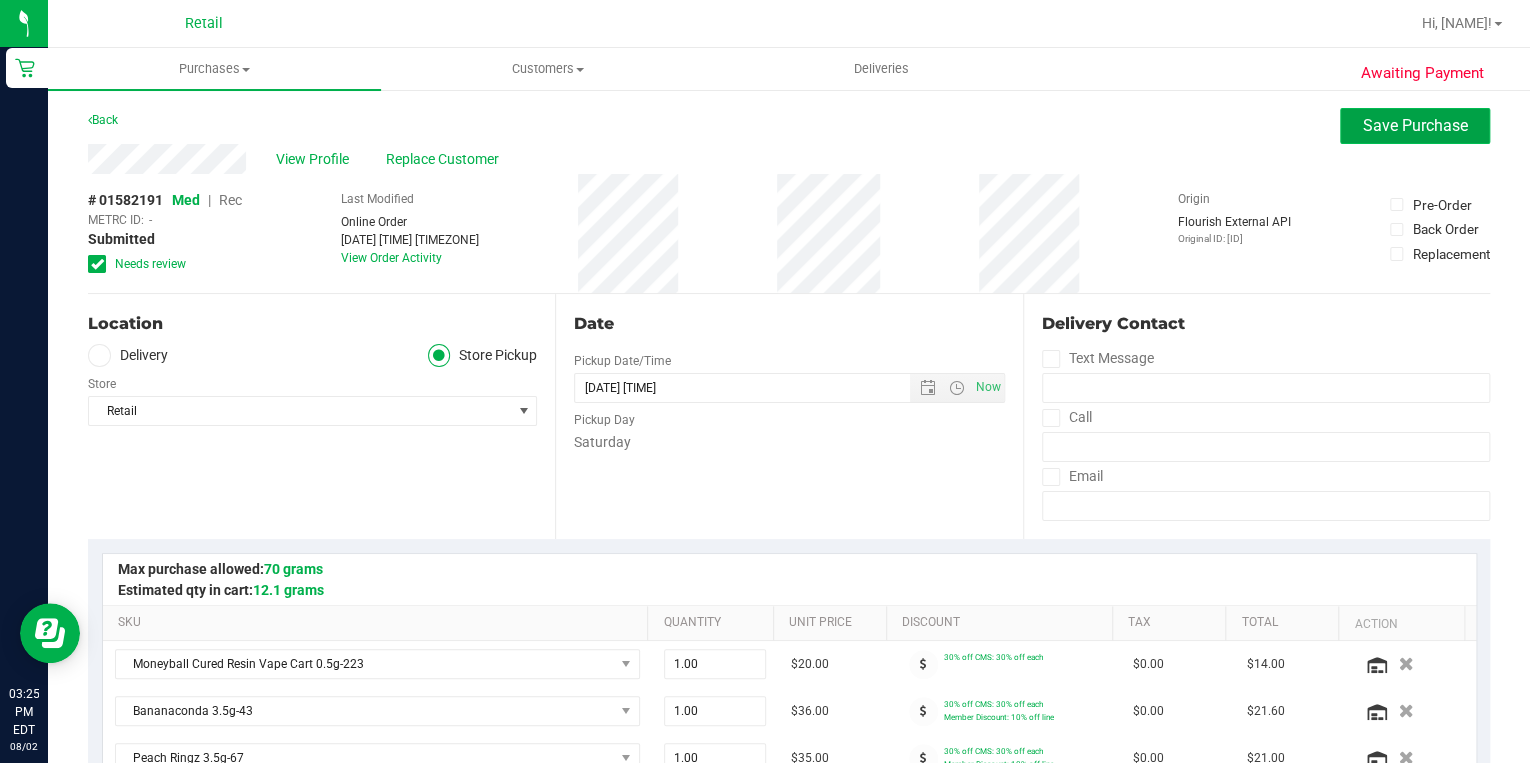 click on "Save Purchase" at bounding box center (1415, 125) 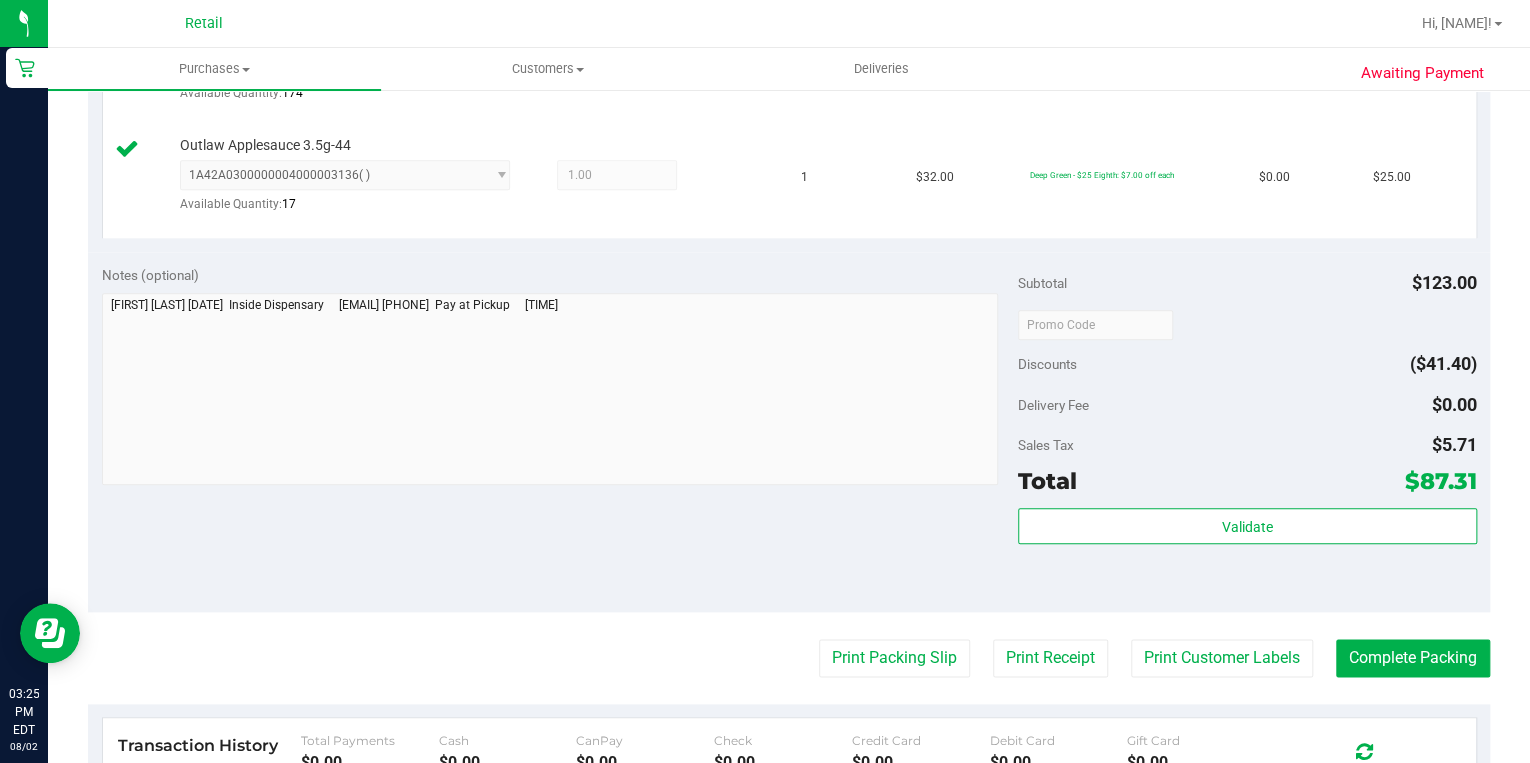 scroll, scrollTop: 880, scrollLeft: 0, axis: vertical 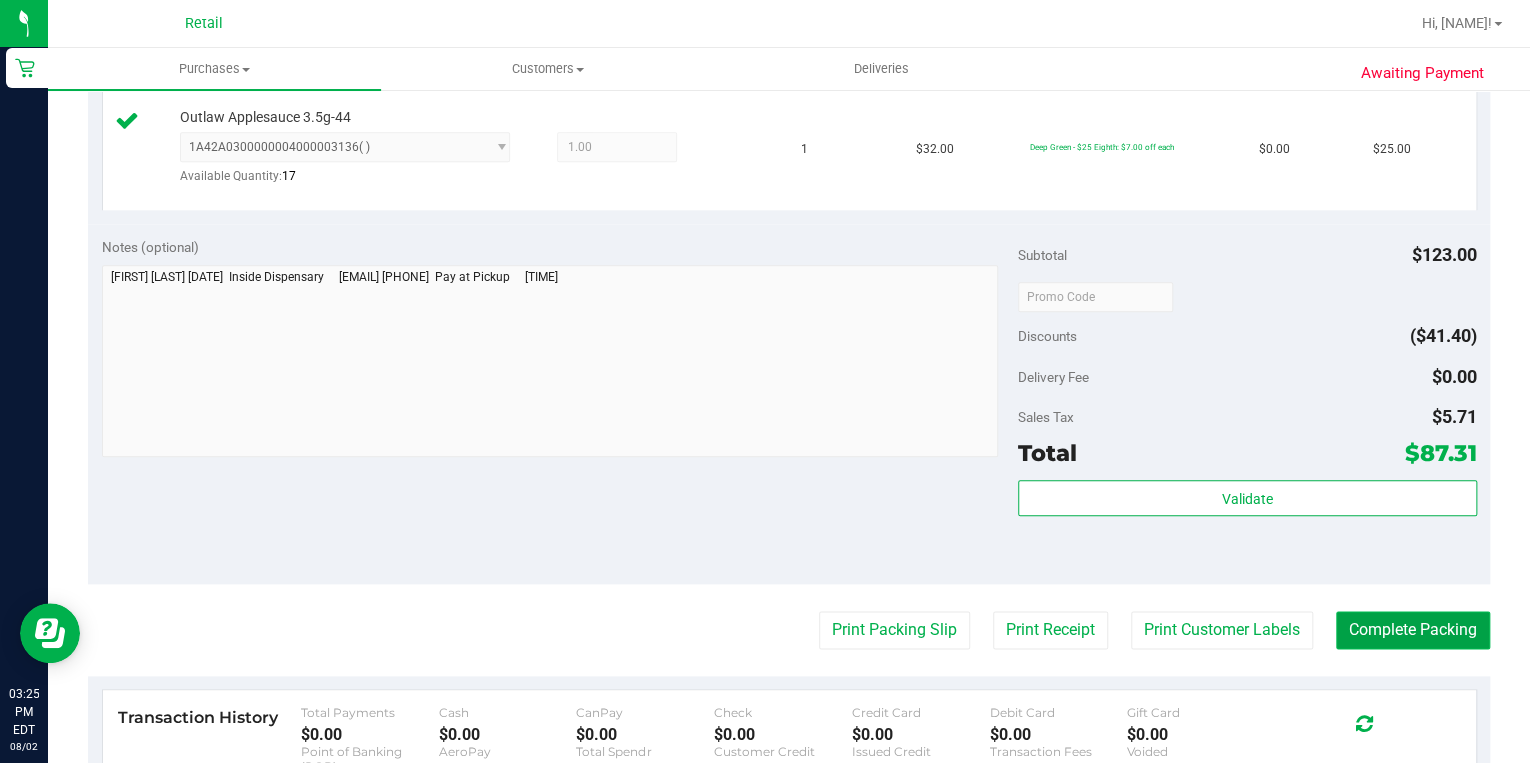 click on "Complete Packing" at bounding box center [1413, 630] 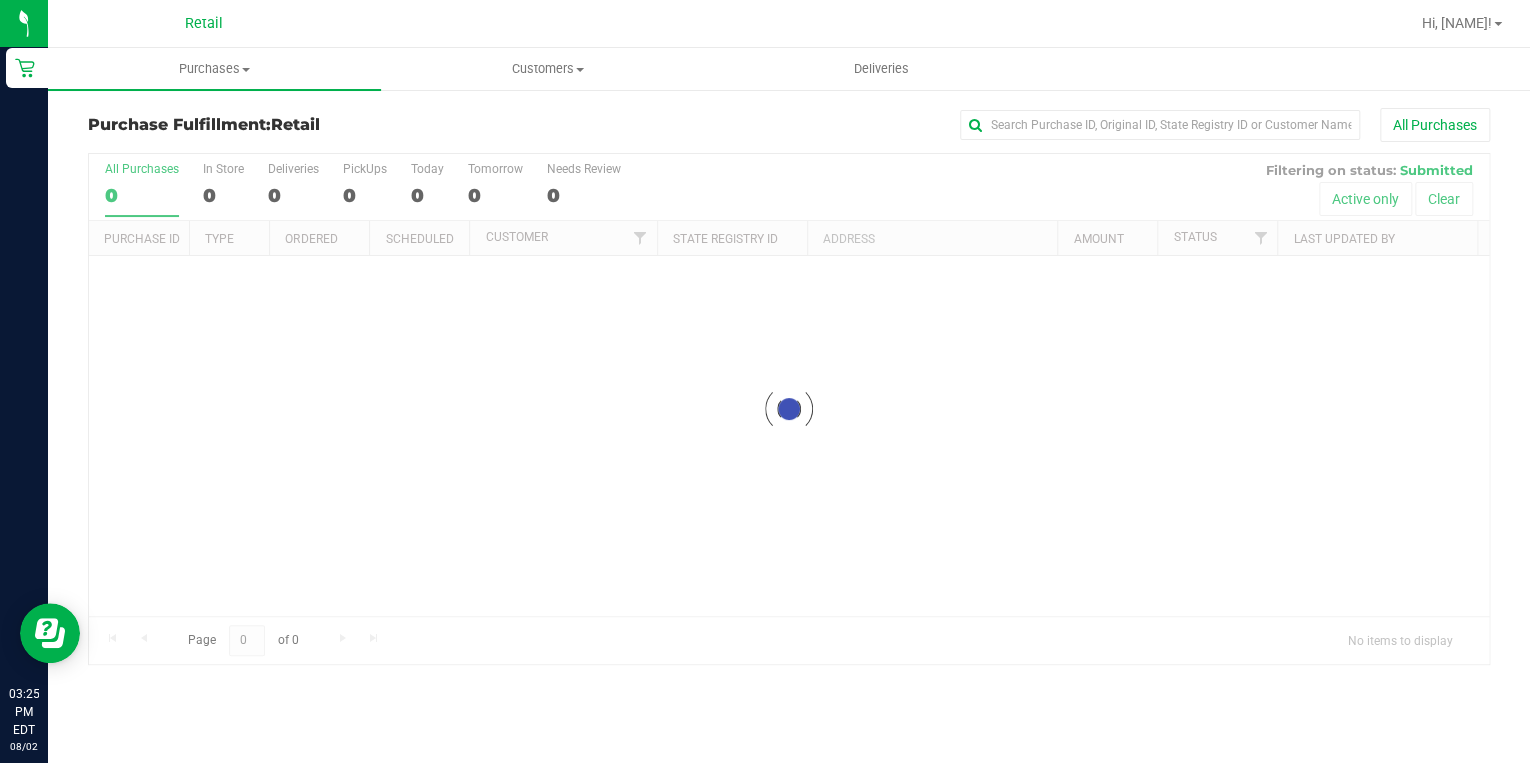 scroll, scrollTop: 0, scrollLeft: 0, axis: both 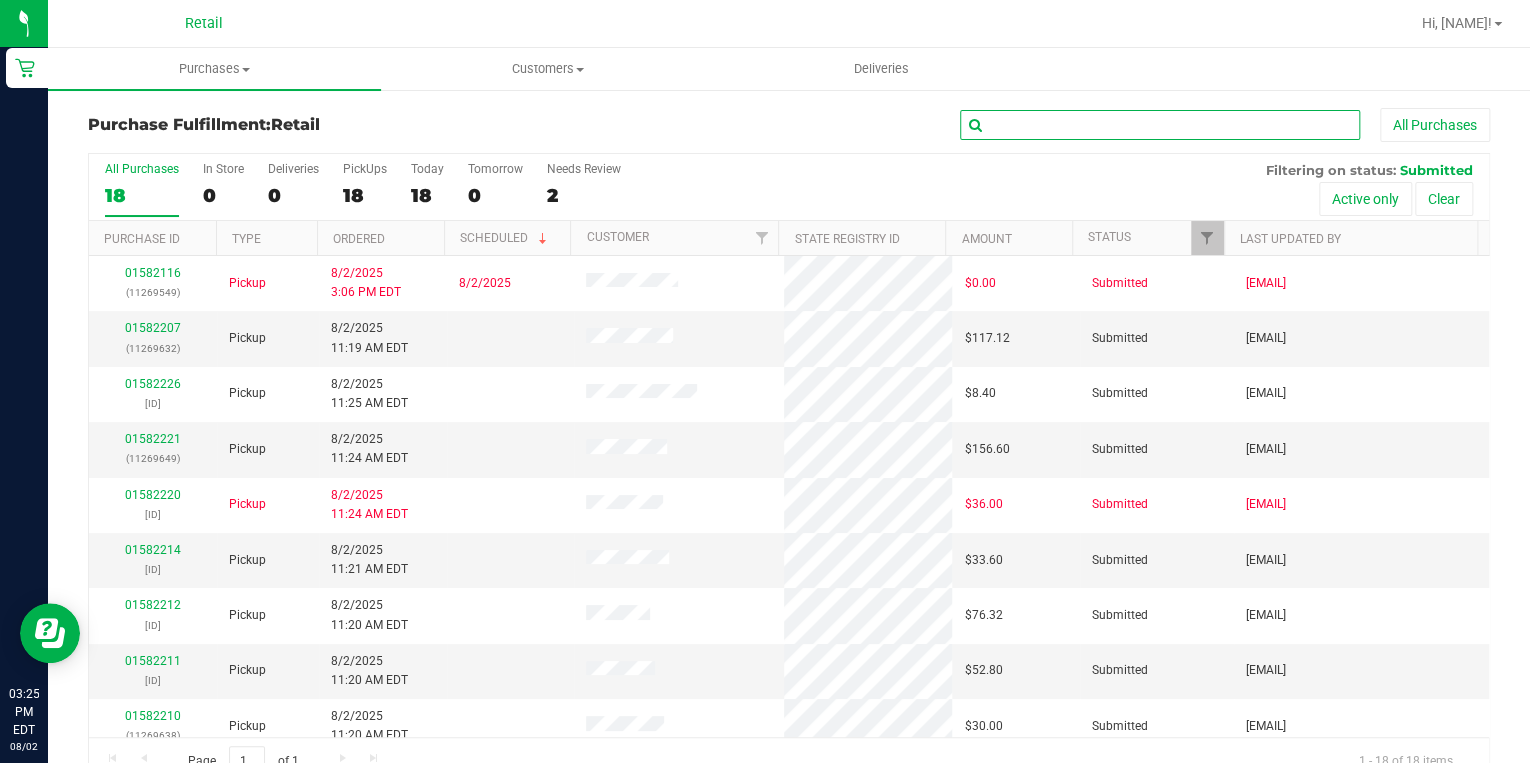 click at bounding box center [1160, 125] 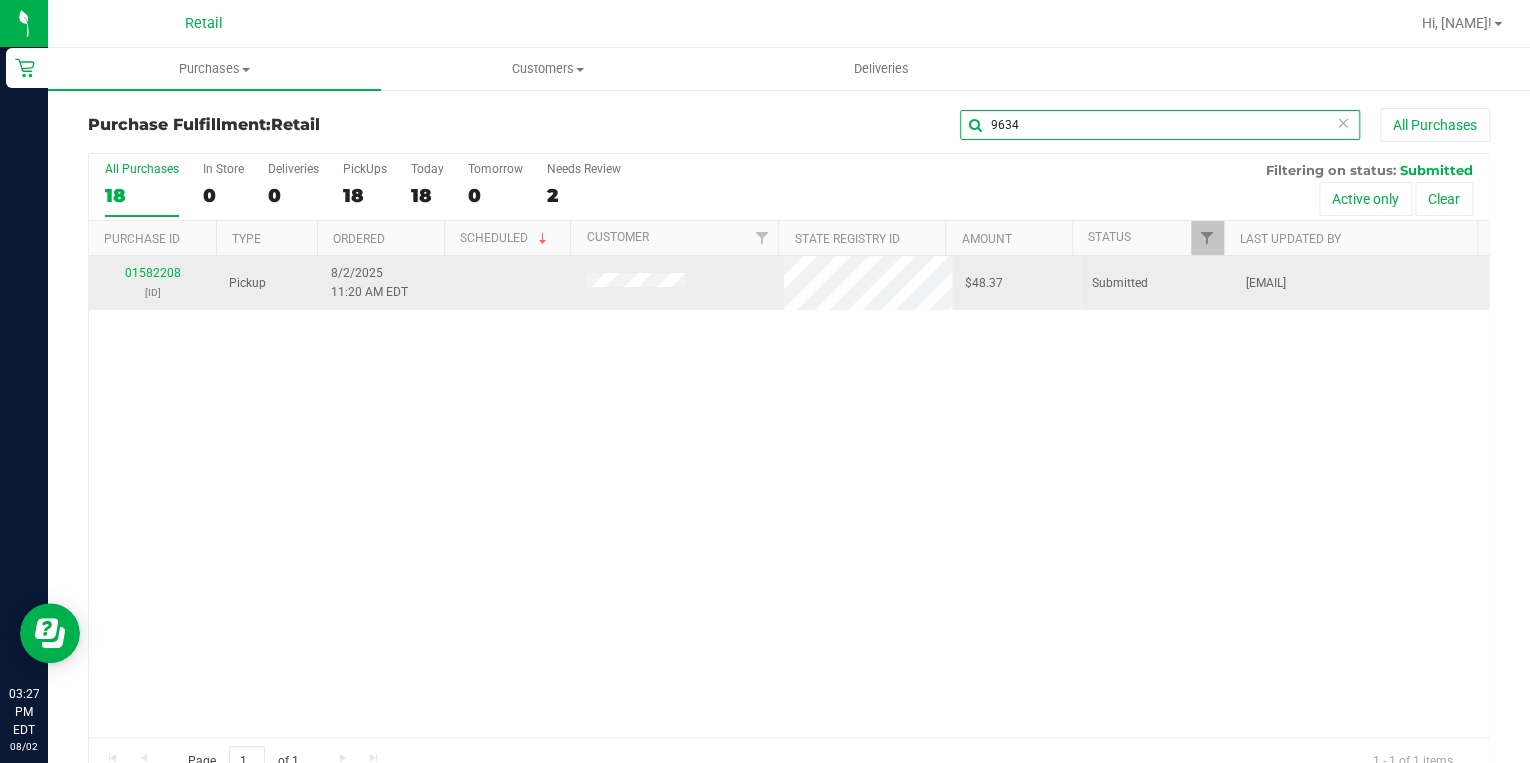 type on "9634" 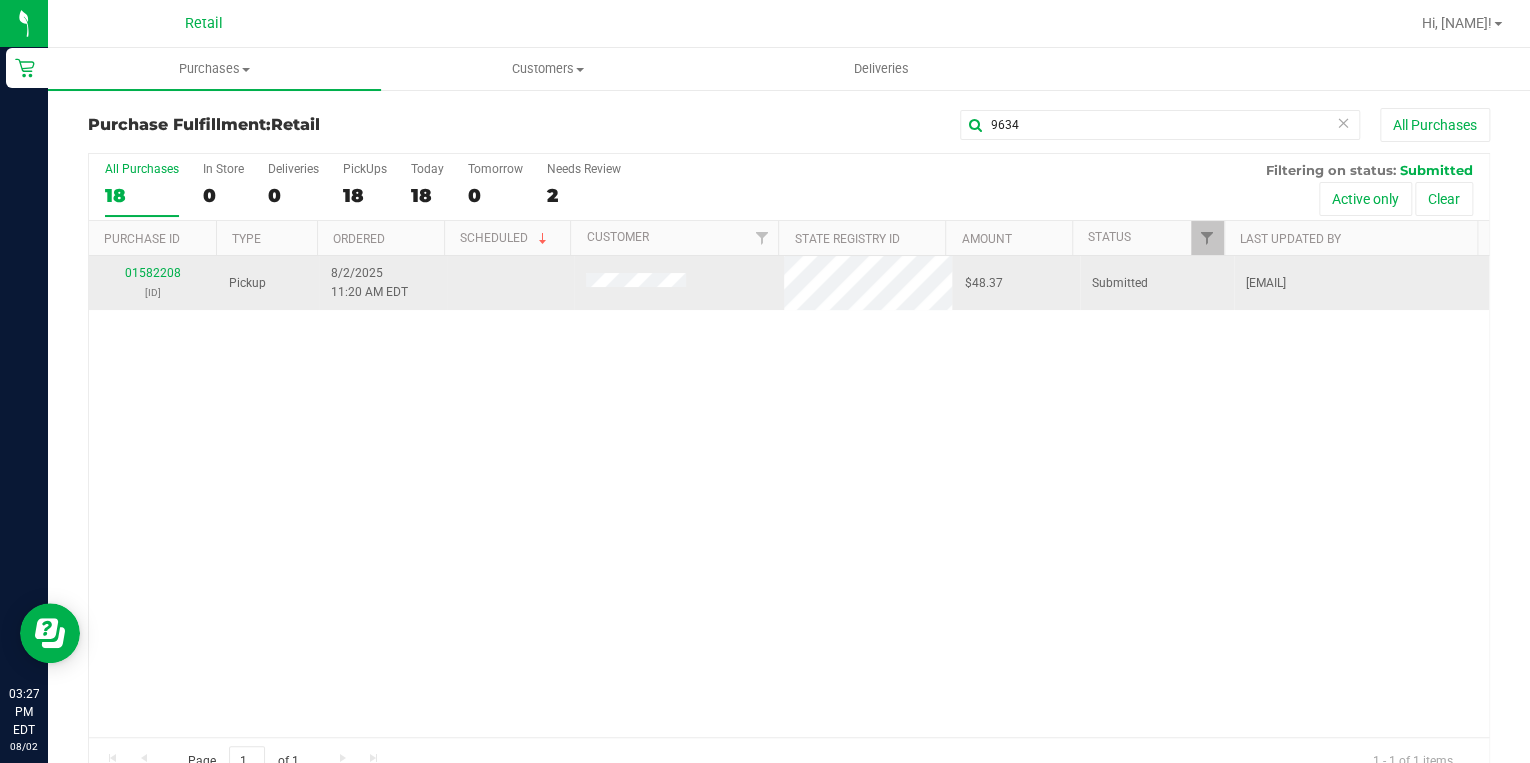 click on "[ORDER_ID]
[ID]" at bounding box center [153, 283] 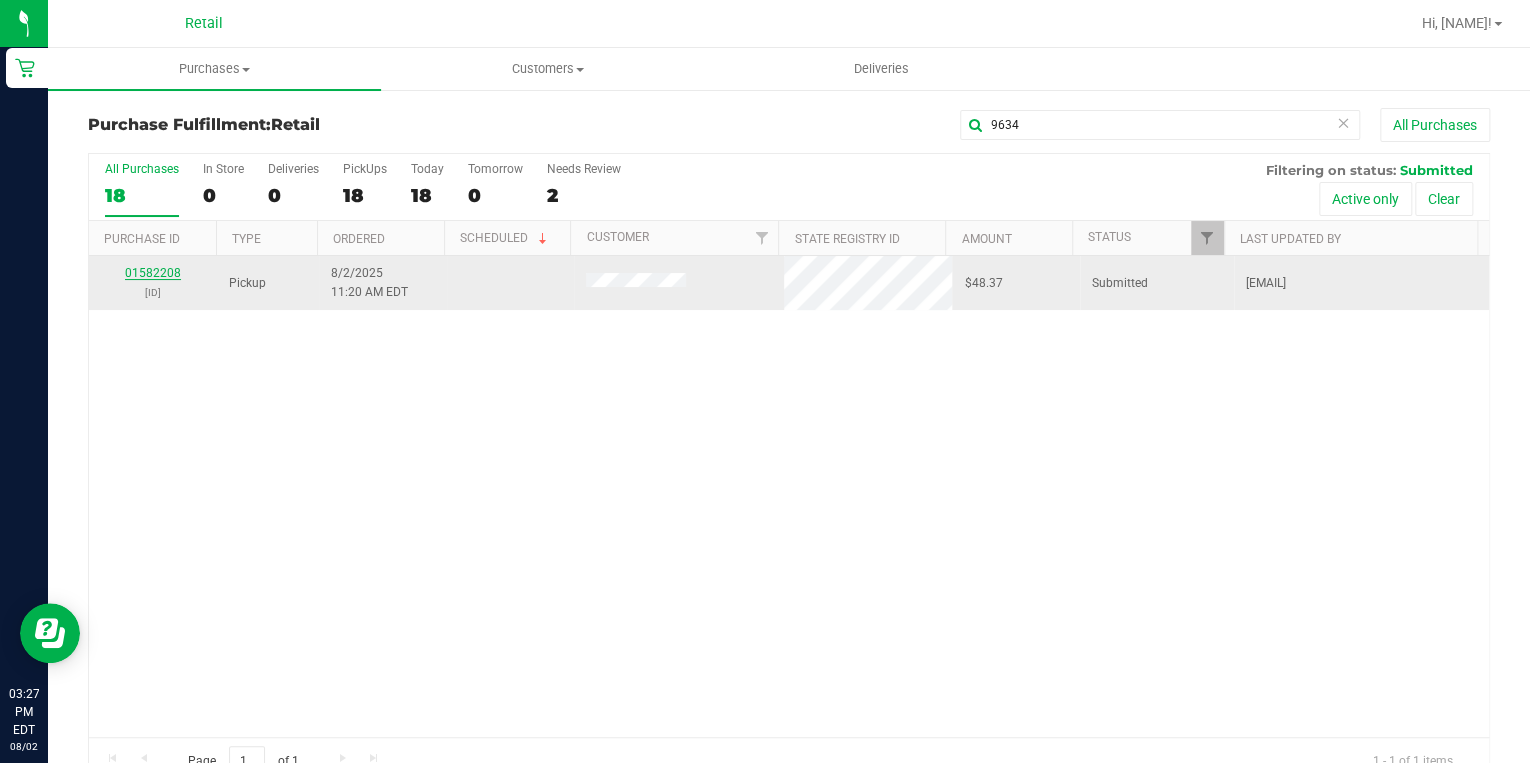 click on "01582208" at bounding box center [153, 273] 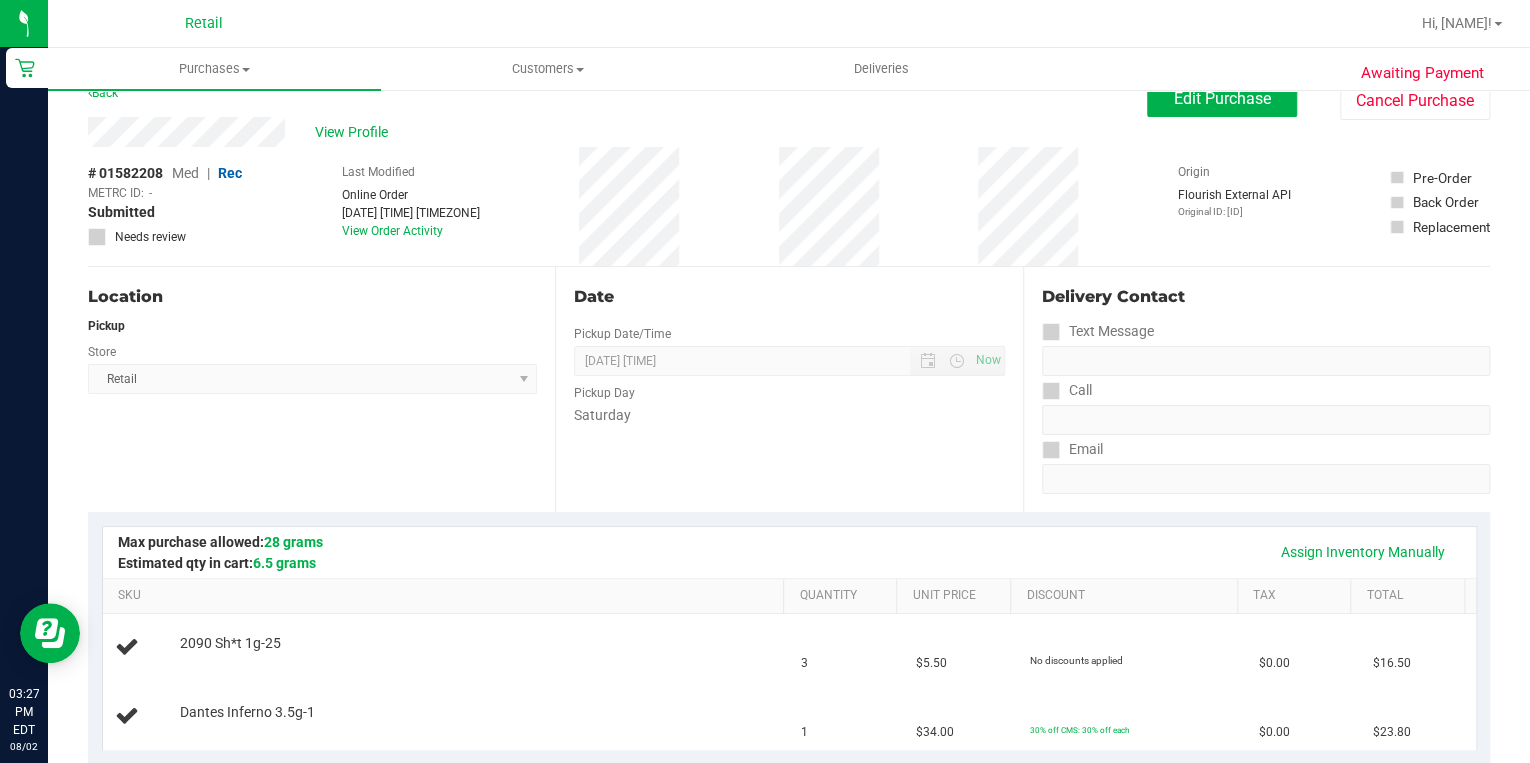 scroll, scrollTop: 0, scrollLeft: 0, axis: both 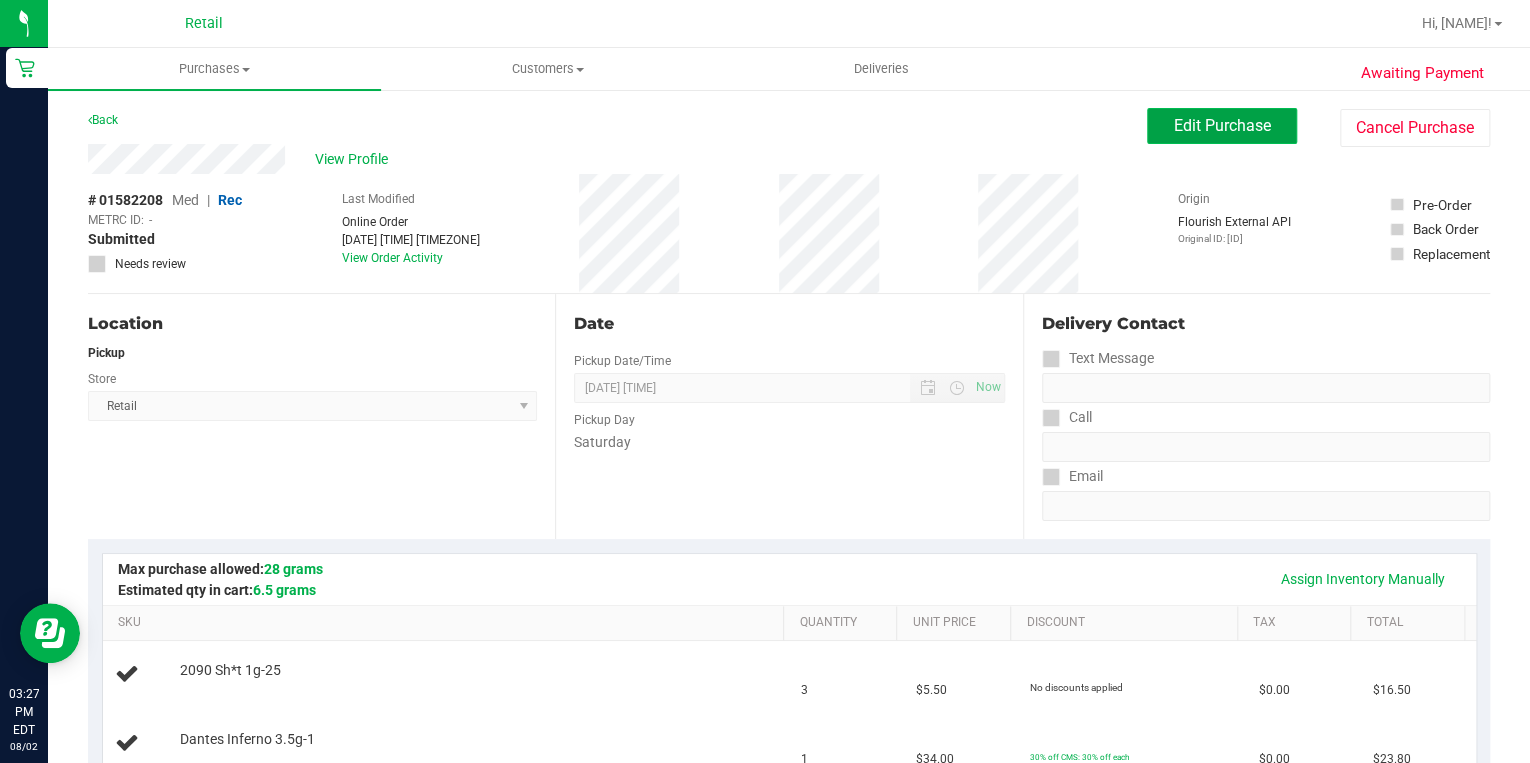 click on "Edit Purchase" at bounding box center [1222, 125] 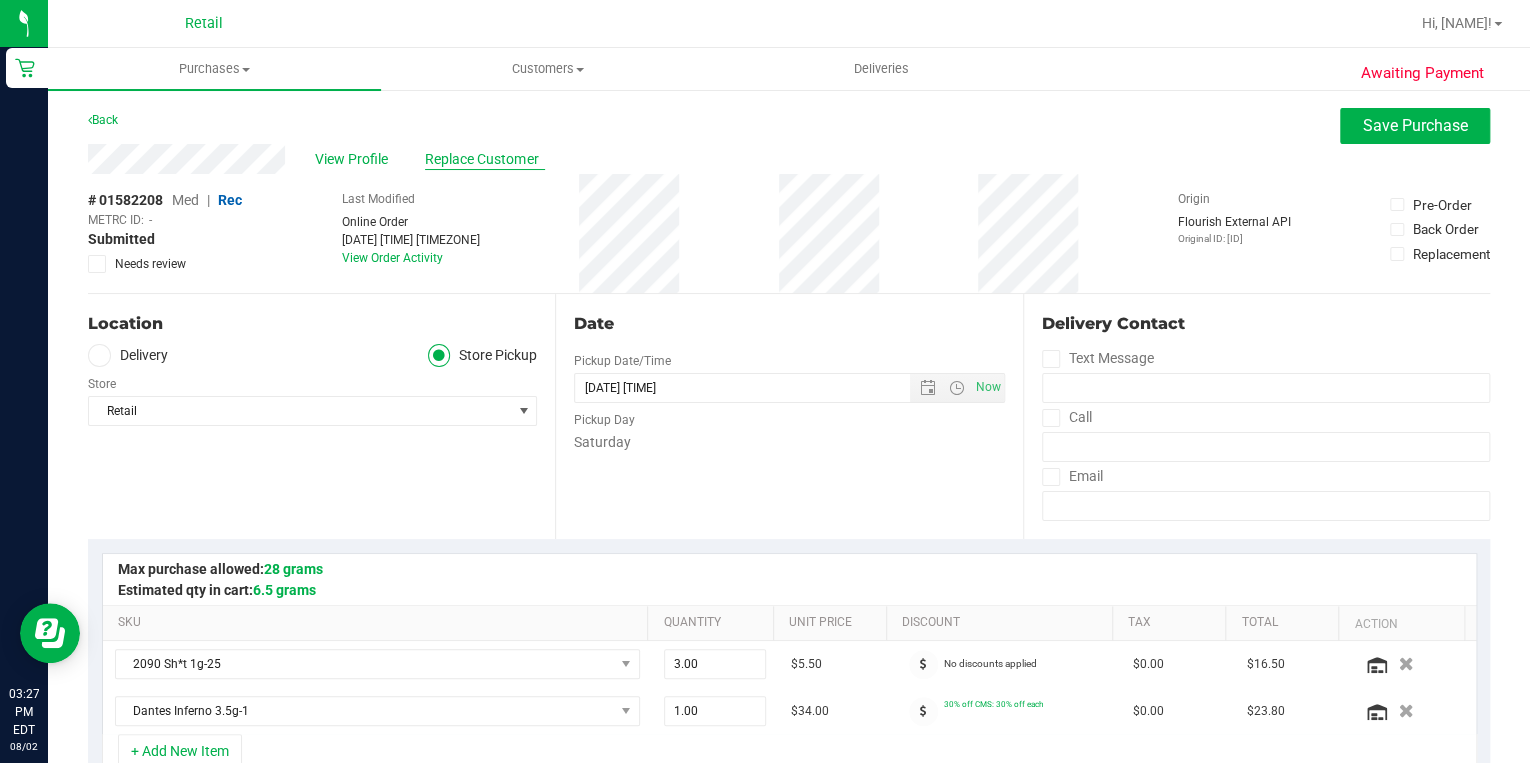 click on "Replace Customer" at bounding box center (485, 159) 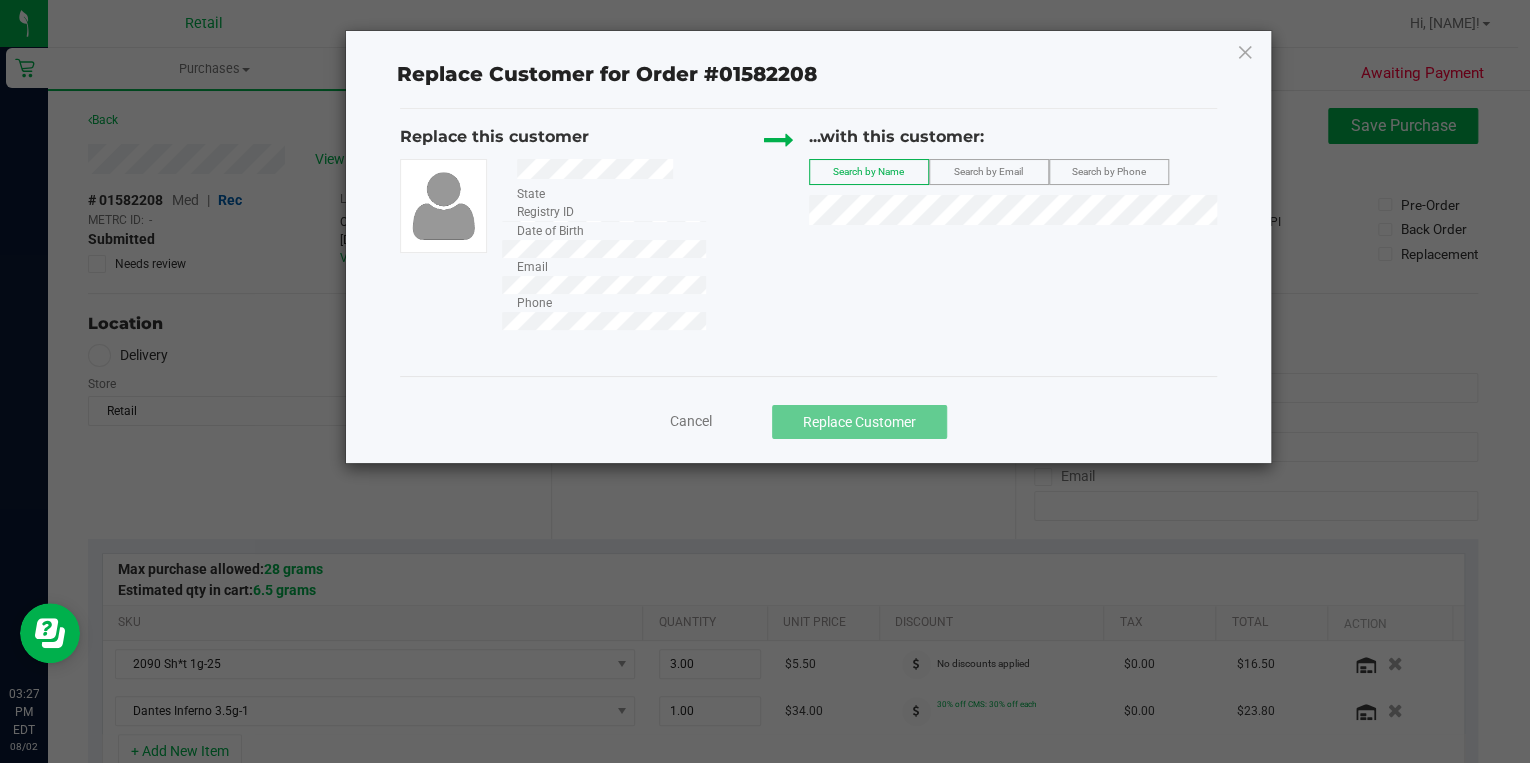 click on "Replace this customer" 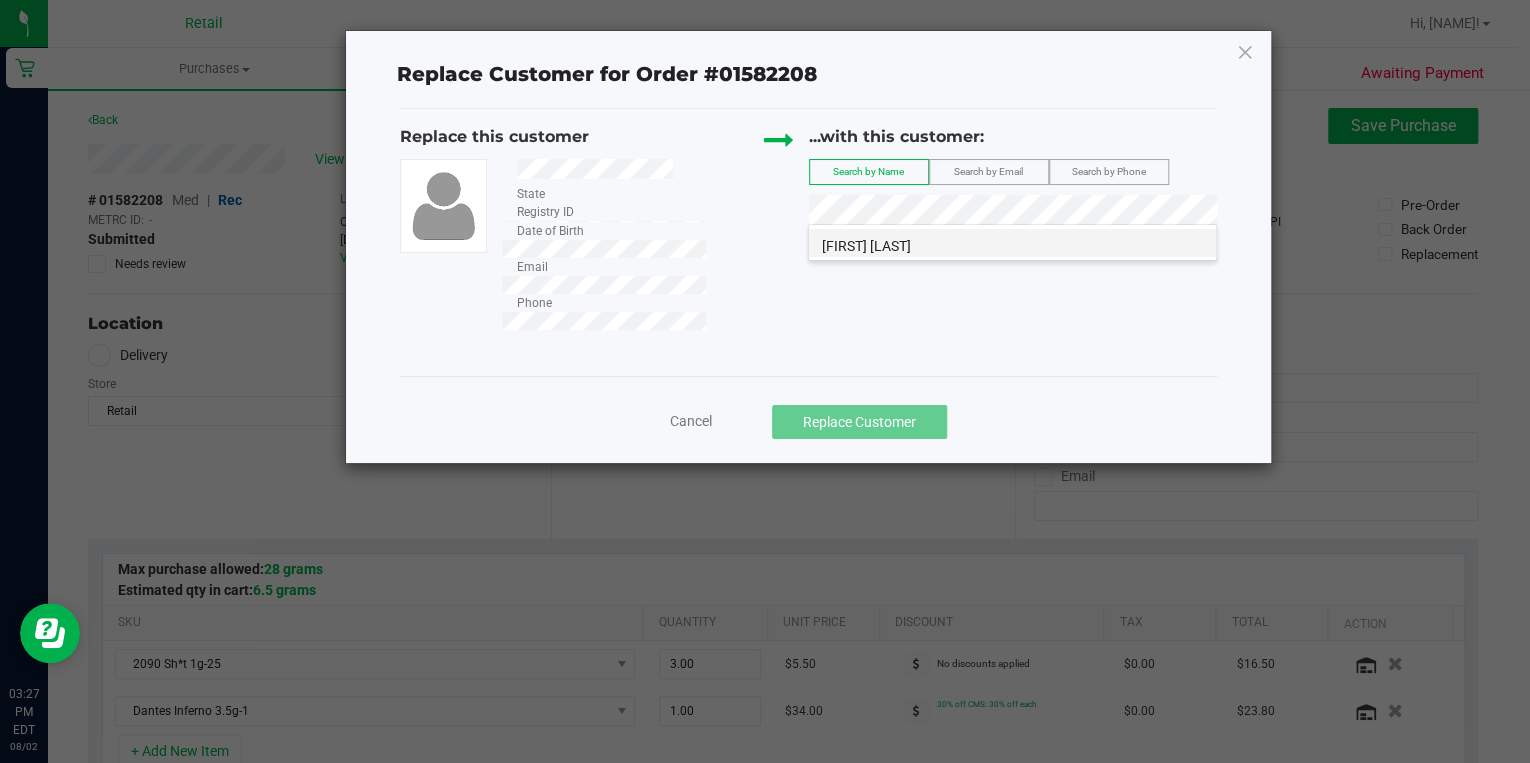 click on "[FIRST] [LAST]" at bounding box center [865, 246] 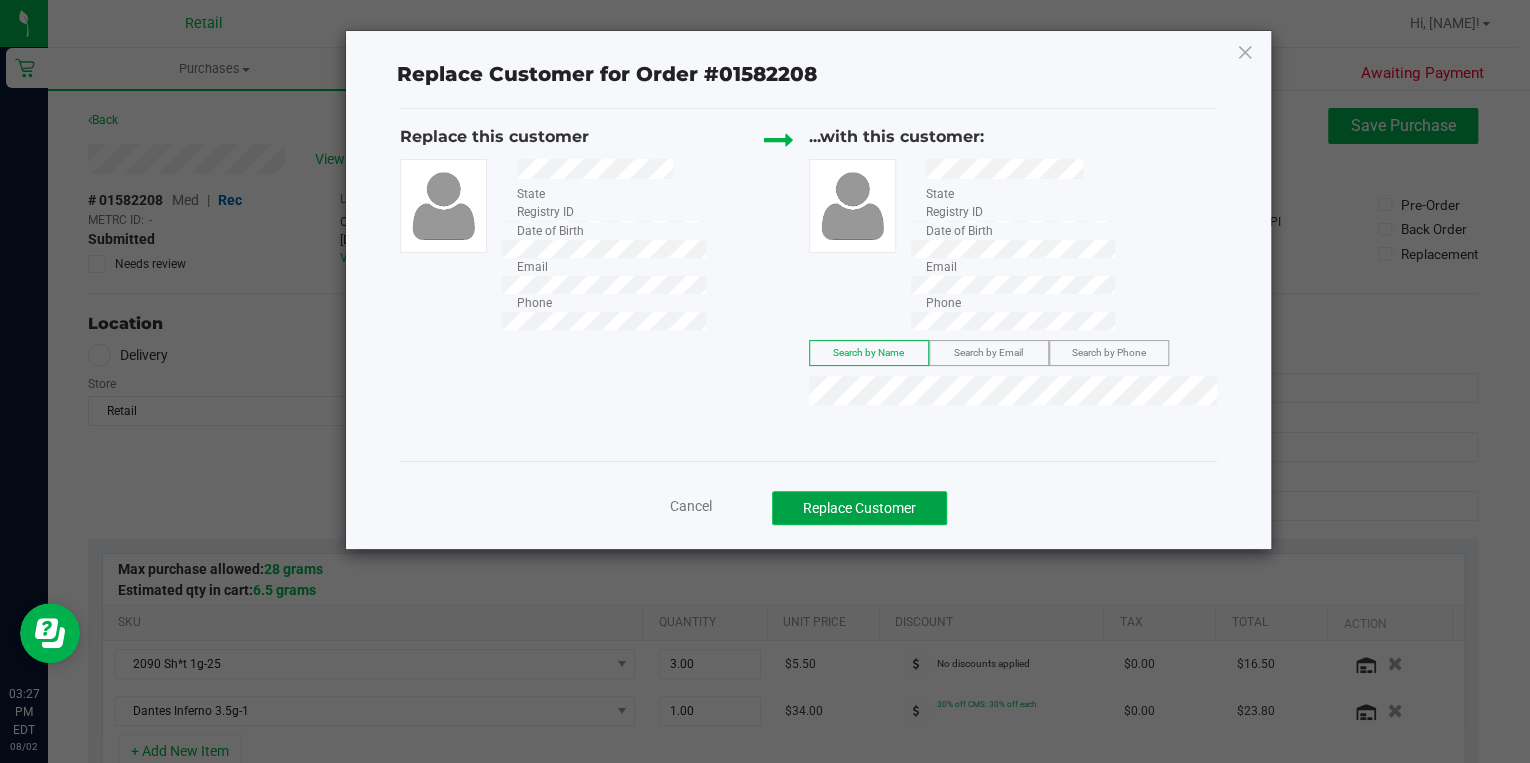click on "Replace Customer" 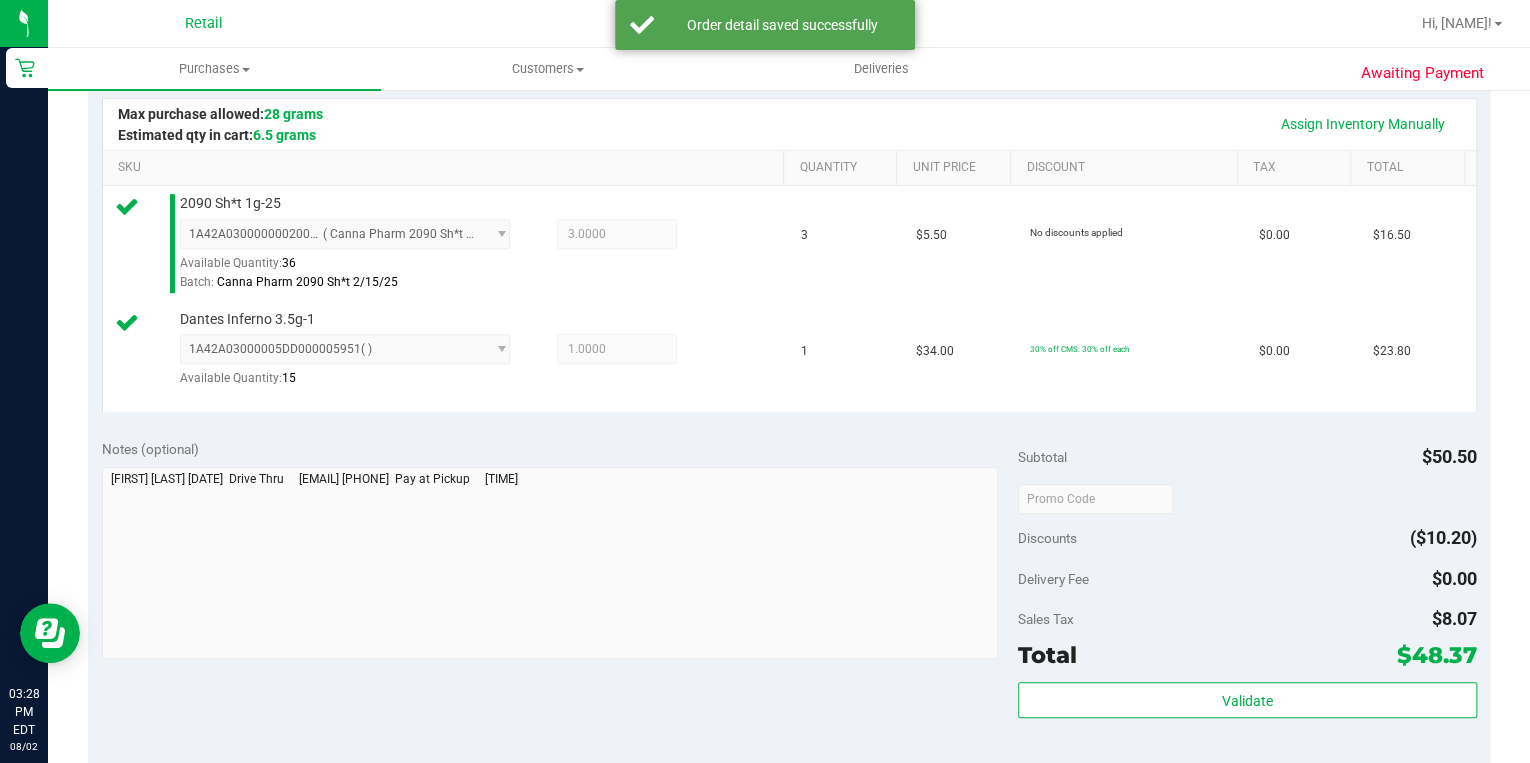 scroll, scrollTop: 640, scrollLeft: 0, axis: vertical 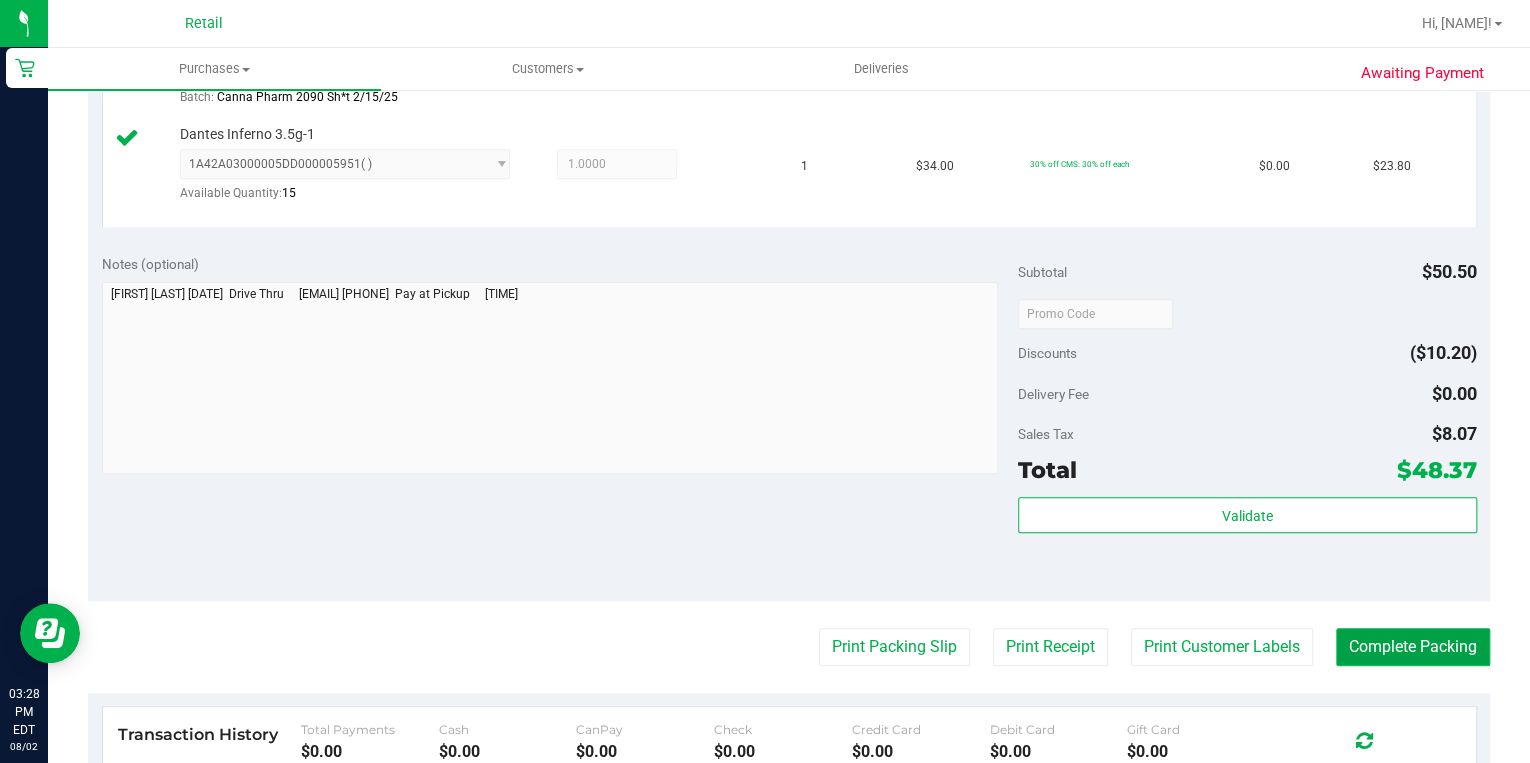 click on "Complete Packing" at bounding box center [1413, 647] 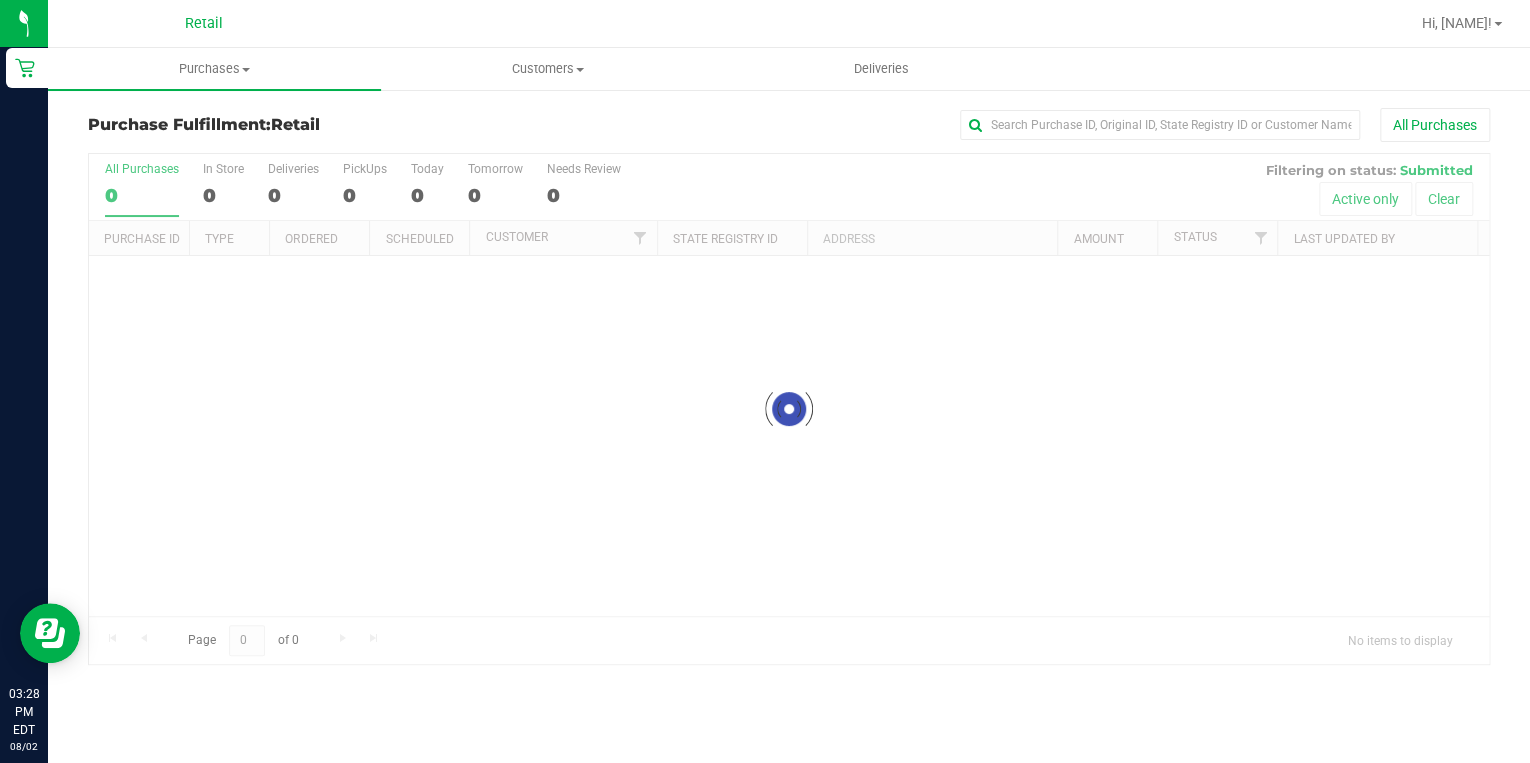 scroll, scrollTop: 0, scrollLeft: 0, axis: both 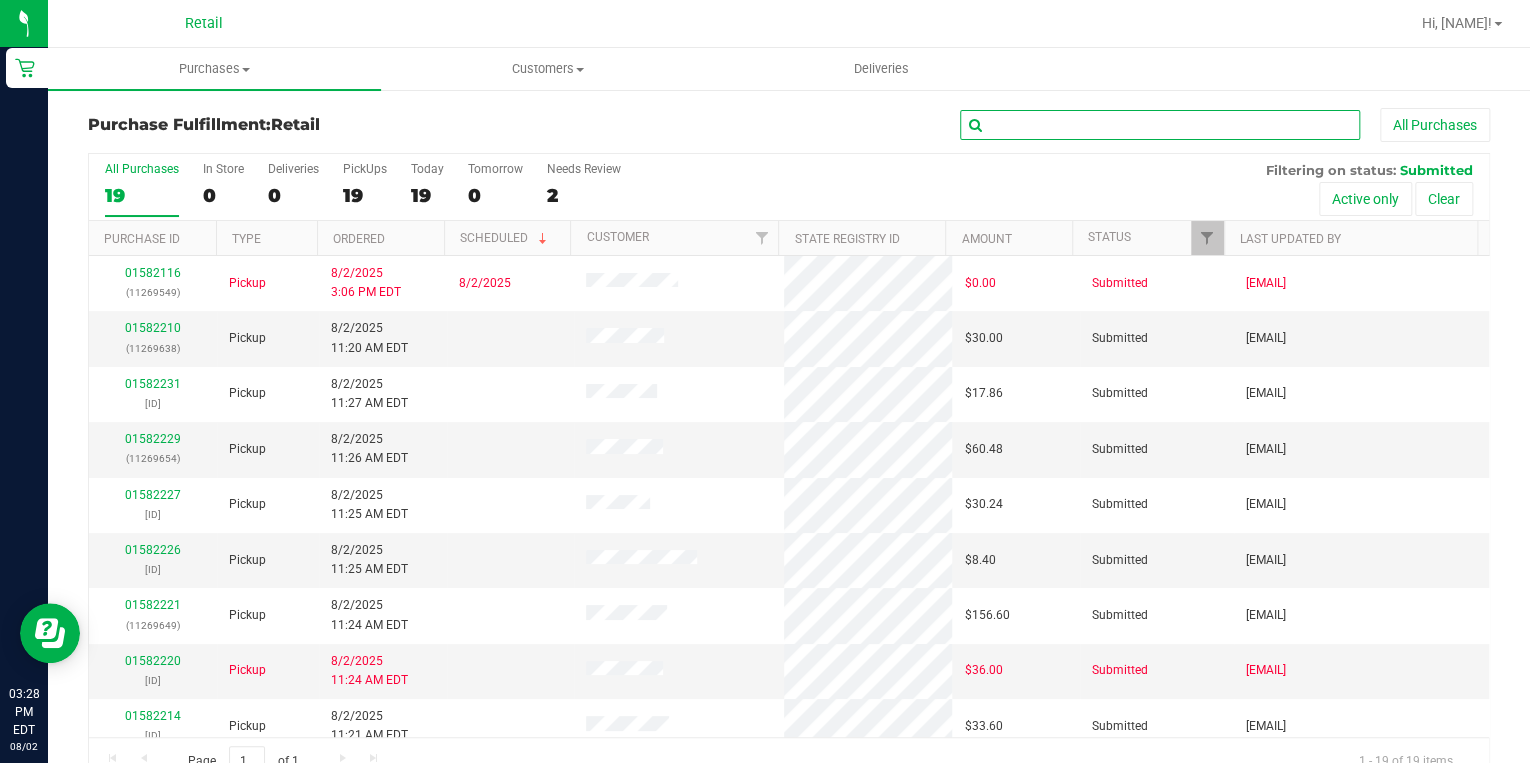 click at bounding box center (1160, 125) 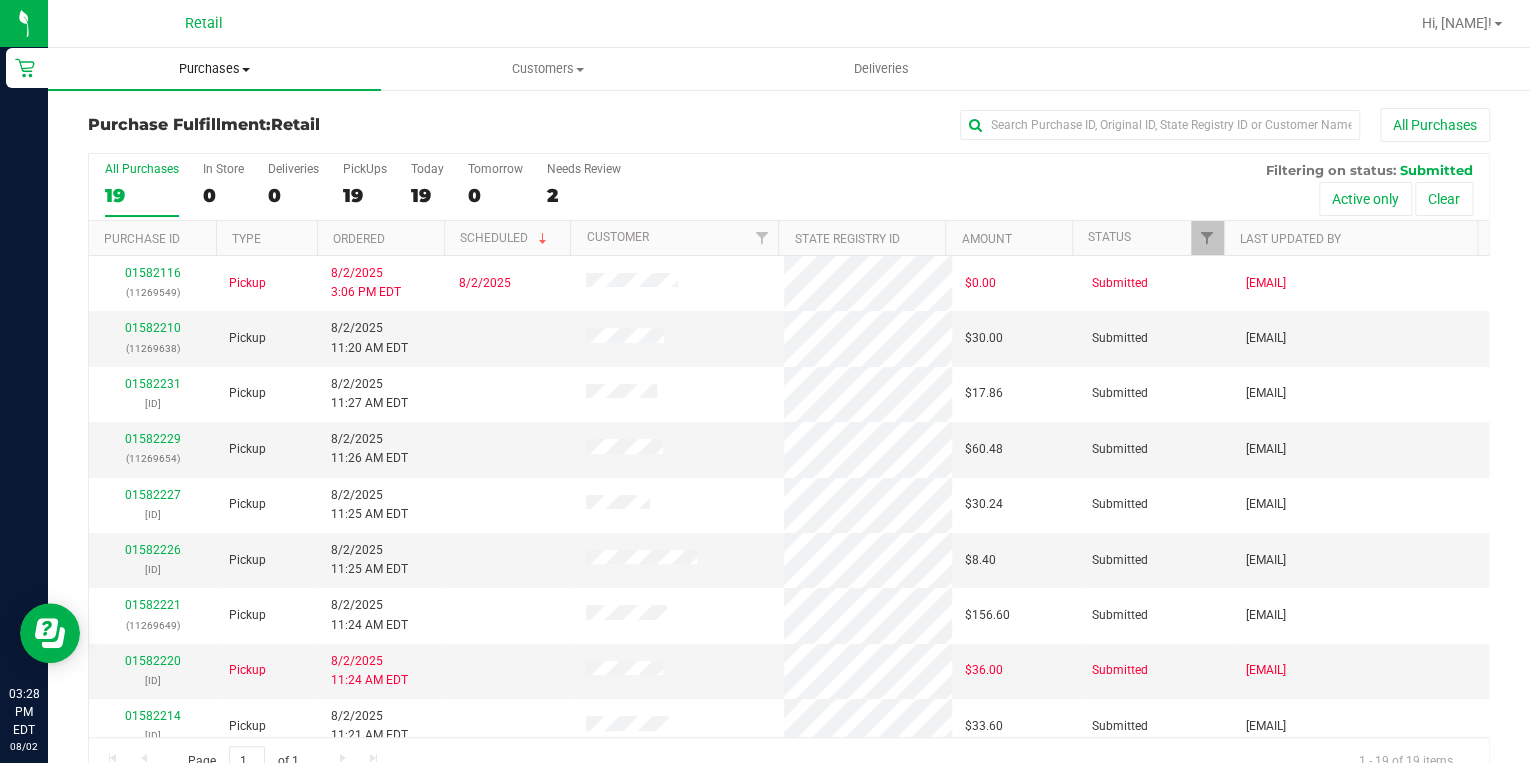 click on "Purchases" at bounding box center [214, 69] 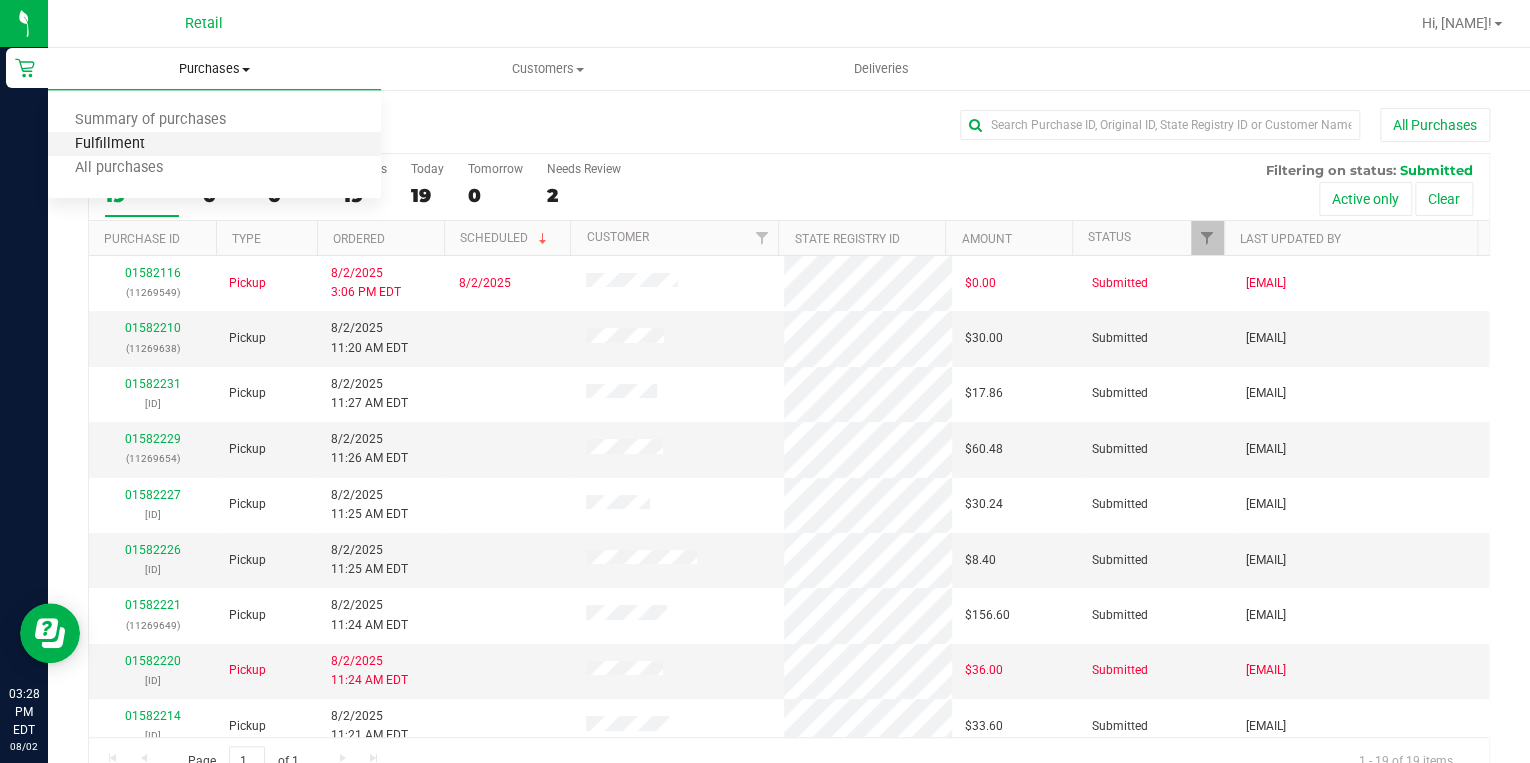 click on "Fulfillment" at bounding box center [110, 144] 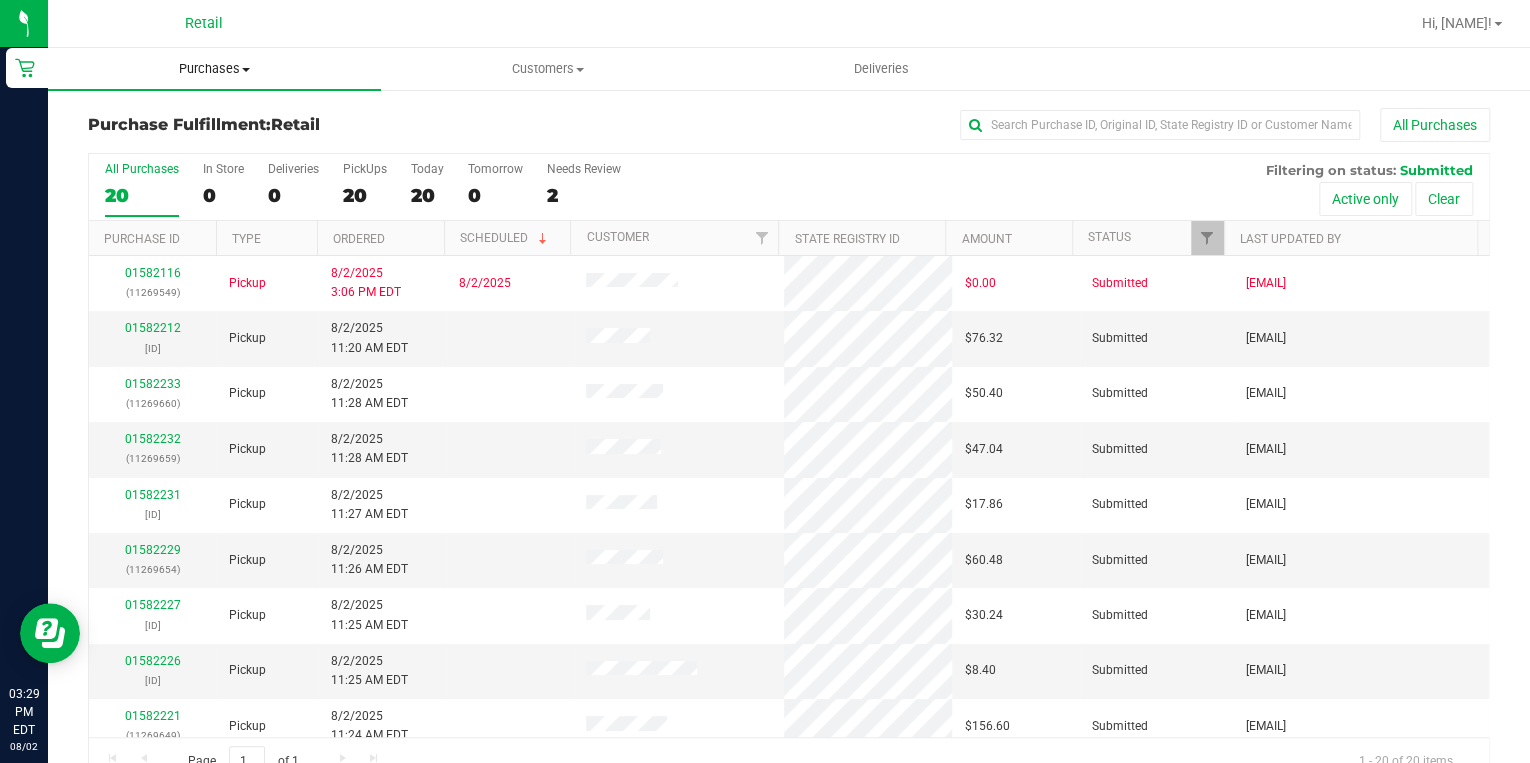 click on "Purchases" at bounding box center [214, 69] 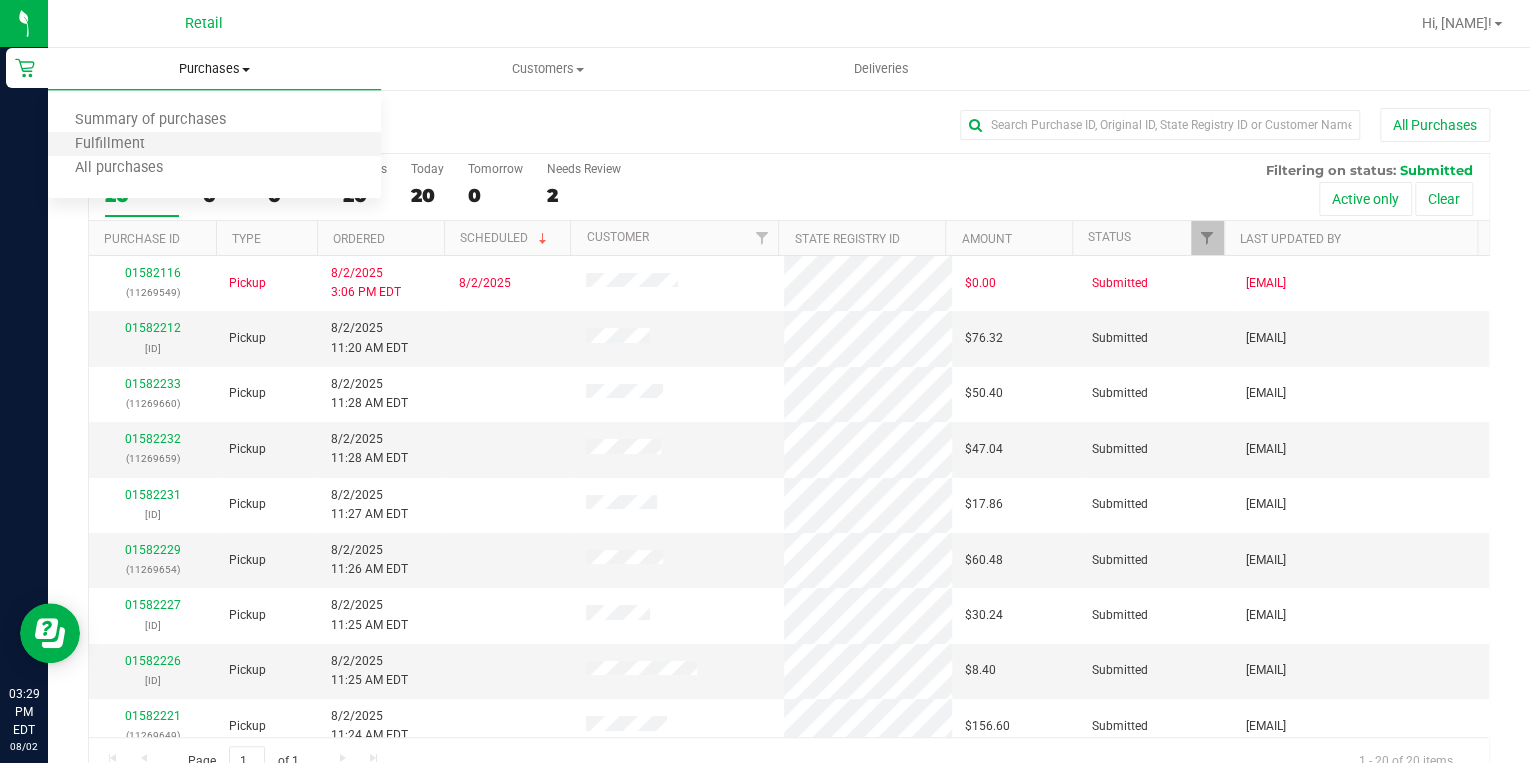 click on "Fulfillment" at bounding box center [214, 145] 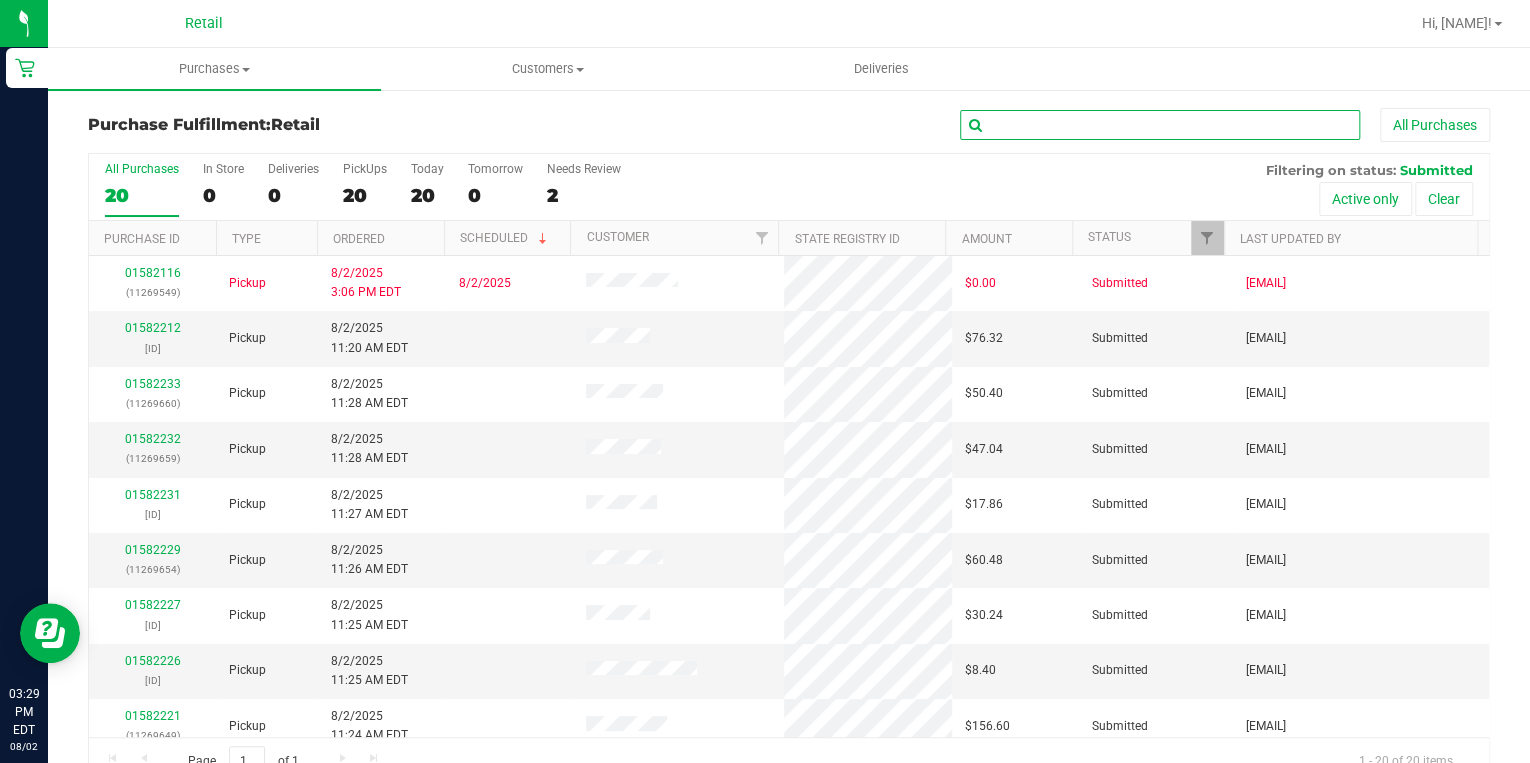 click at bounding box center (1160, 125) 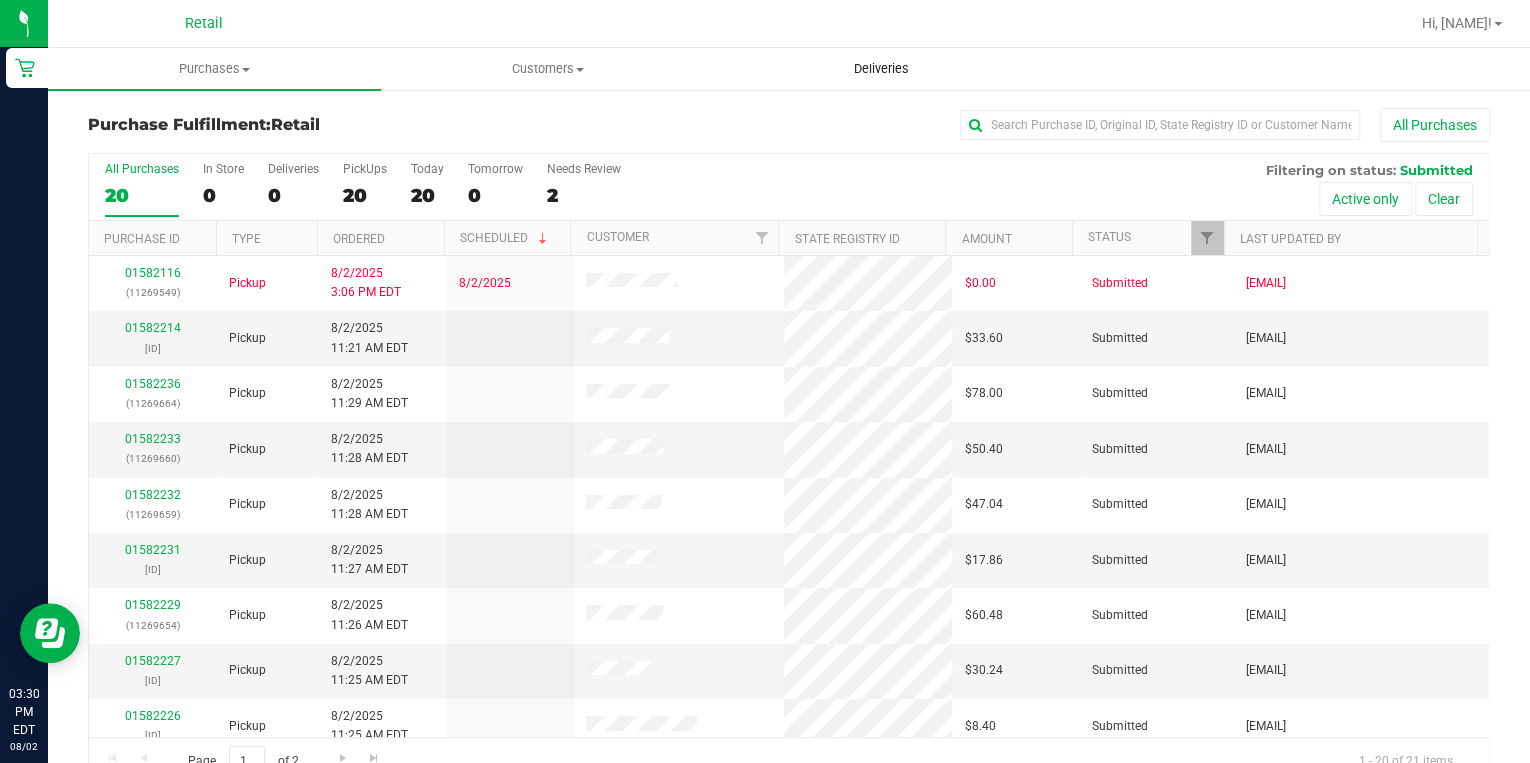click on "Deliveries" at bounding box center [881, 69] 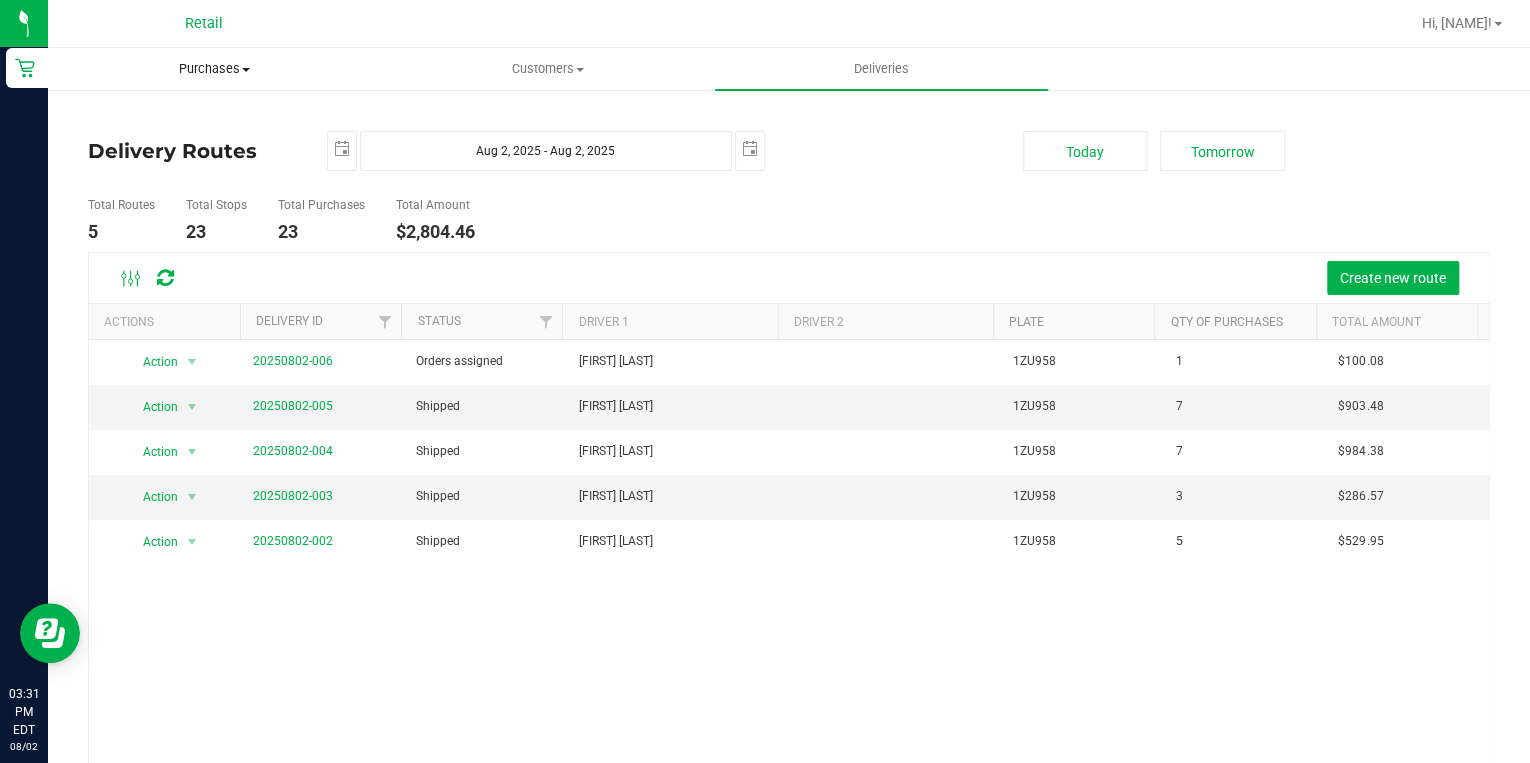 click on "Purchases" at bounding box center (214, 69) 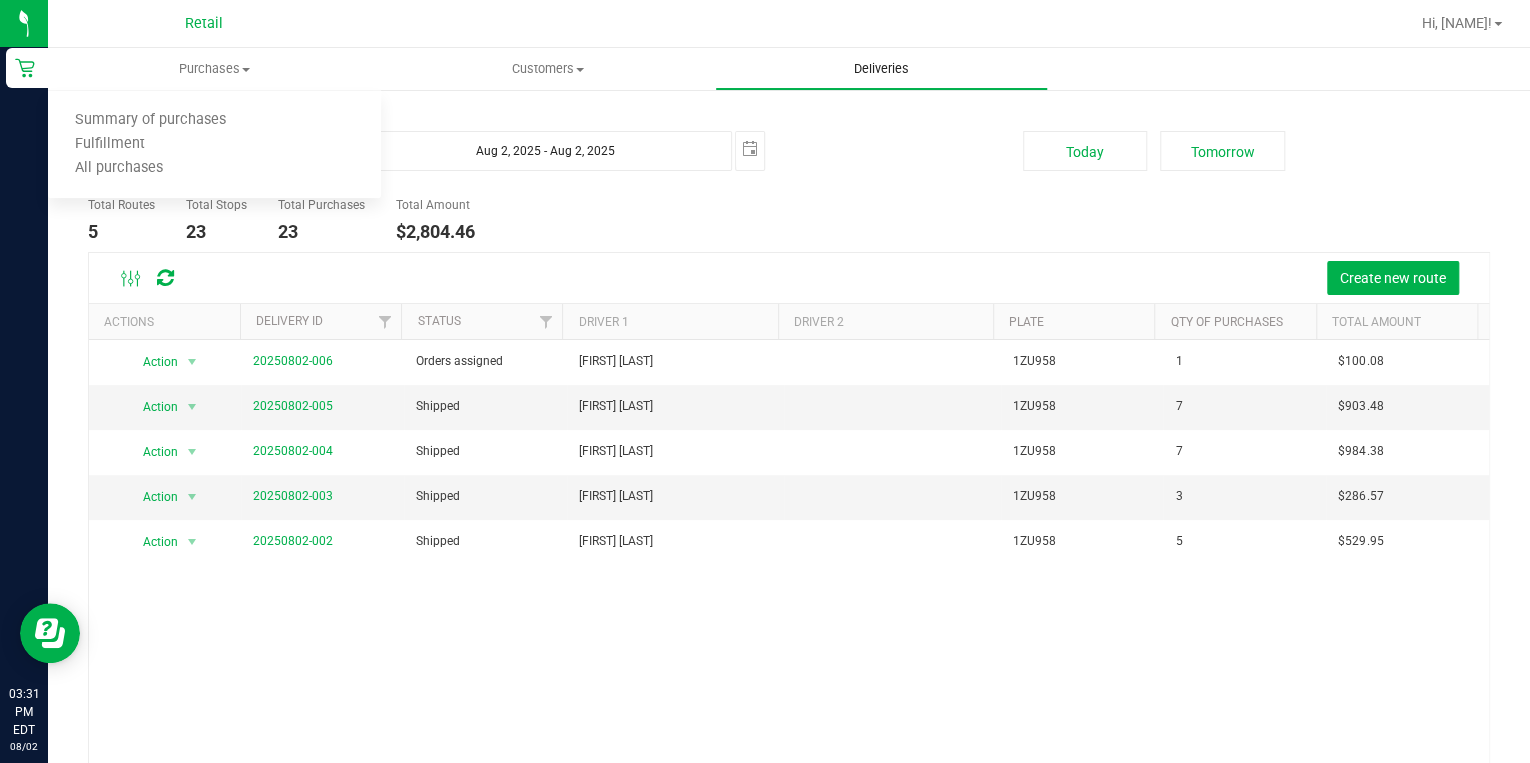 click on "Deliveries" at bounding box center (881, 69) 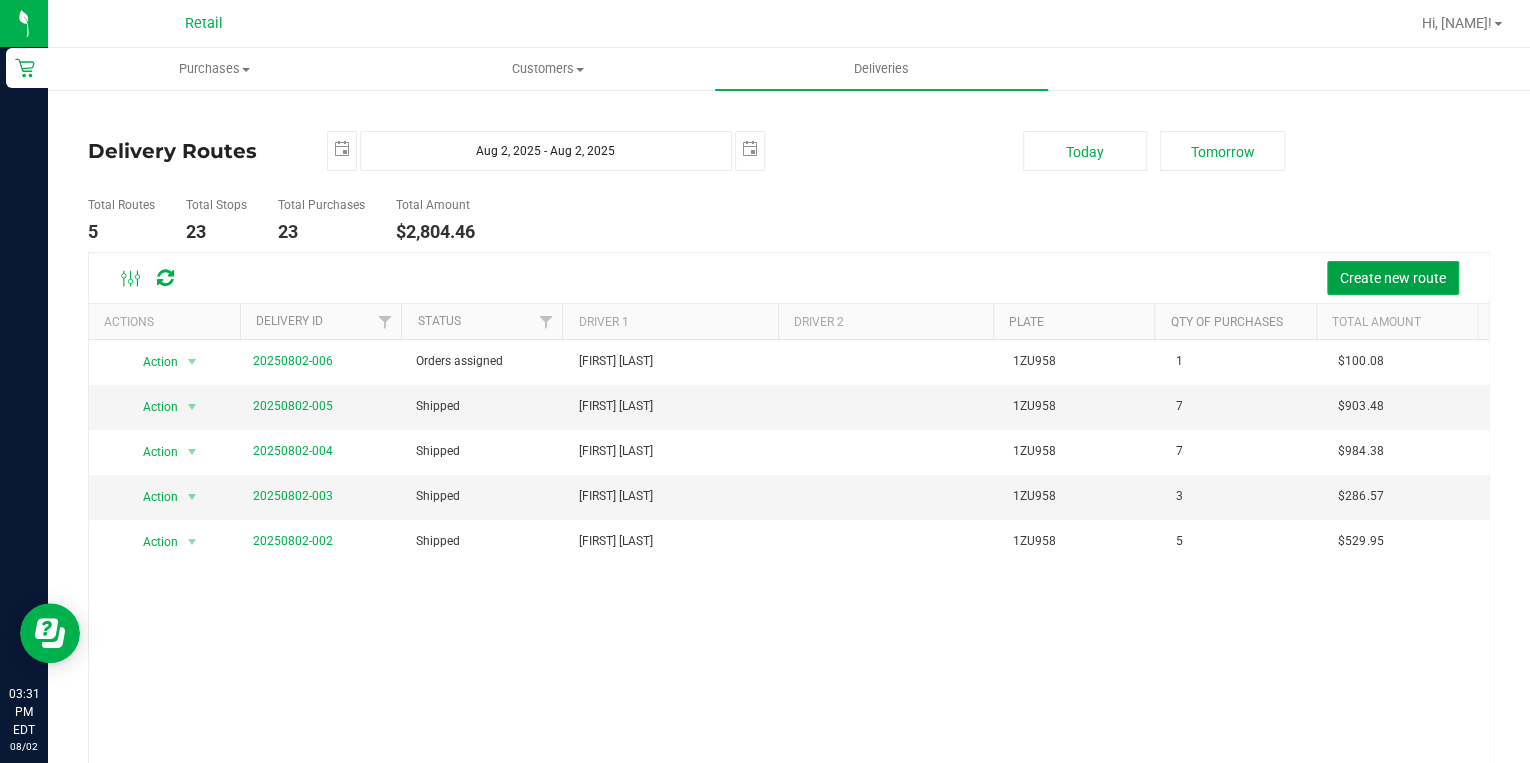click on "Create new route" at bounding box center [1393, 278] 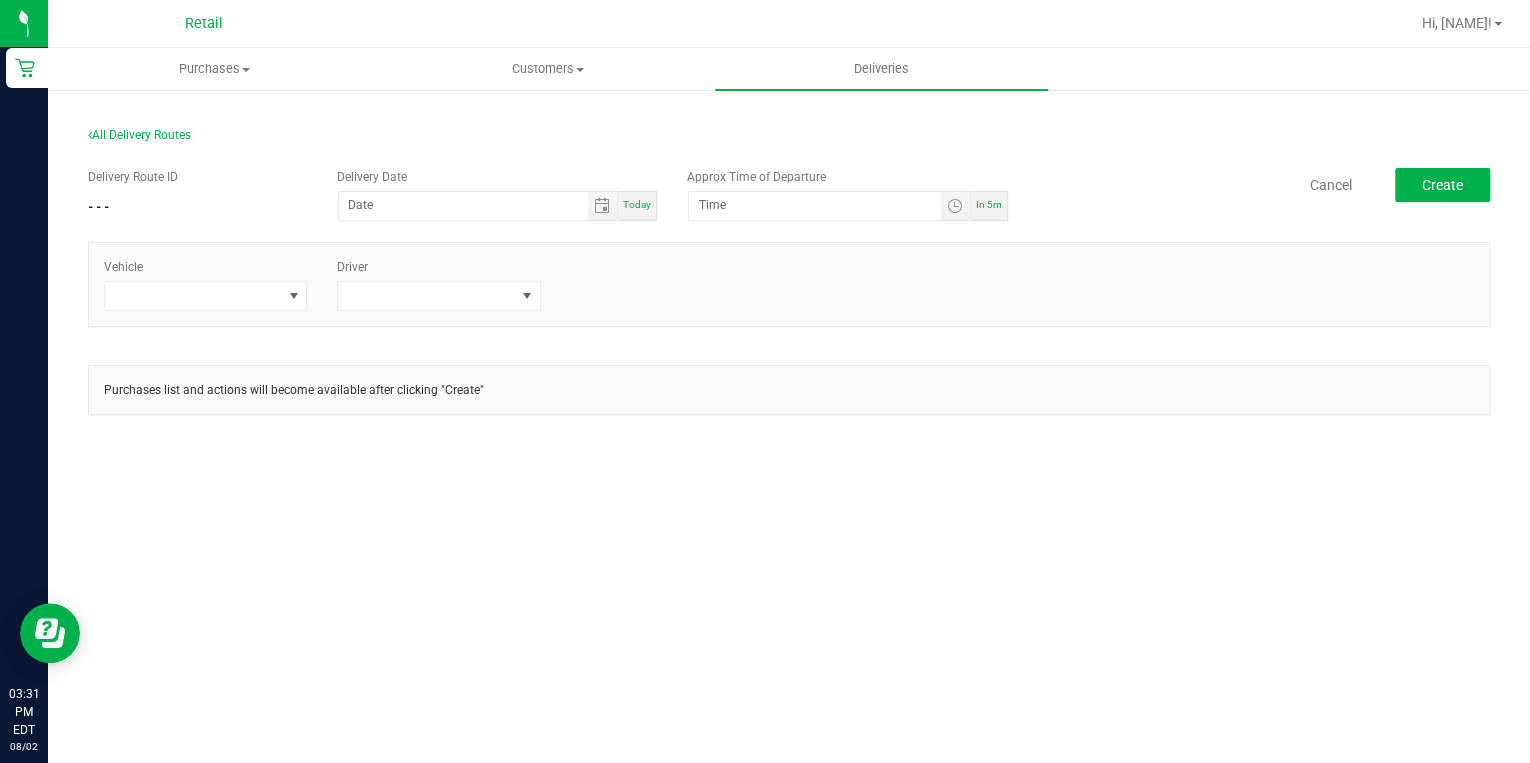 click on "Today" at bounding box center [637, 204] 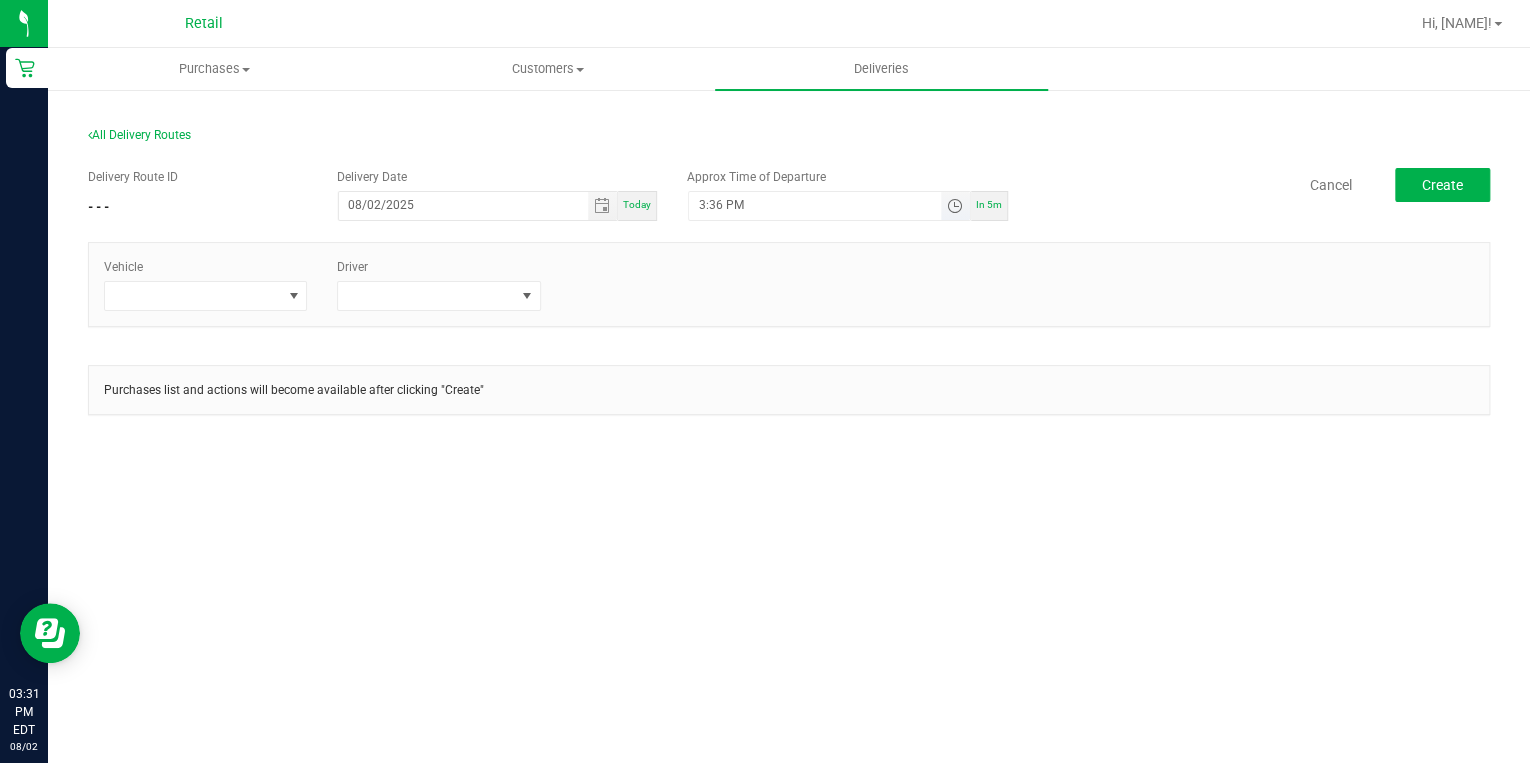 click at bounding box center (954, 206) 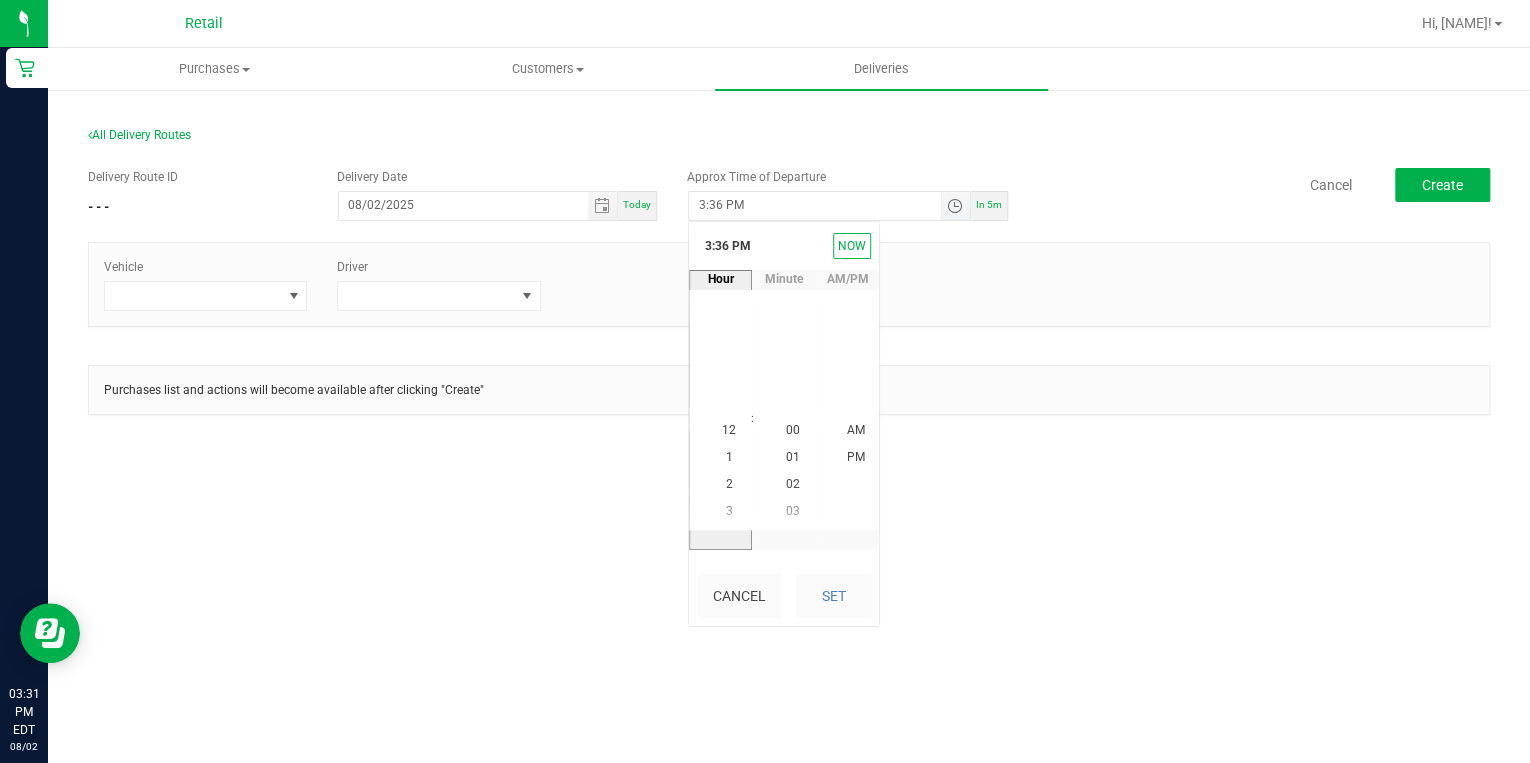 scroll, scrollTop: 407, scrollLeft: 0, axis: vertical 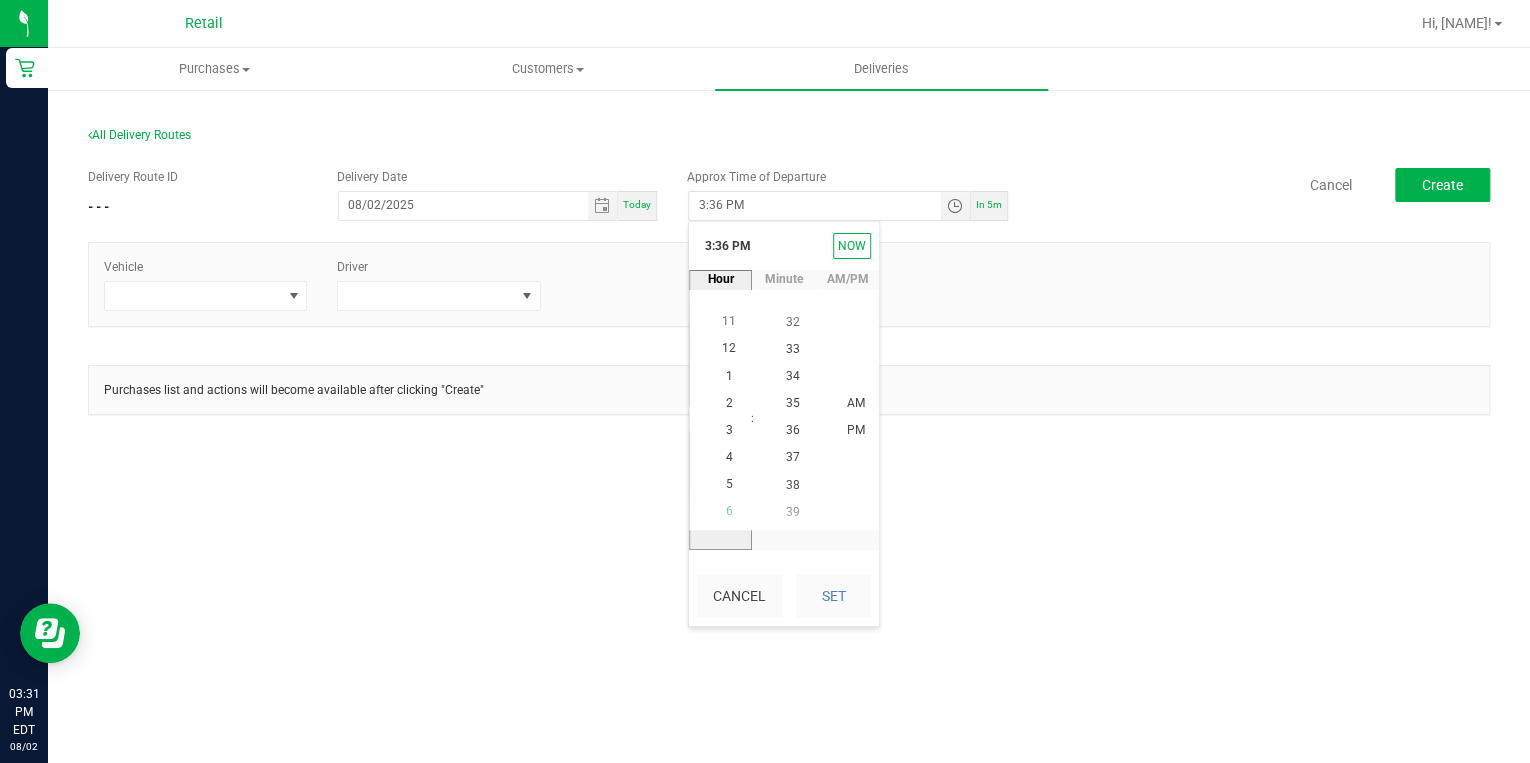 click on "6" at bounding box center (729, 511) 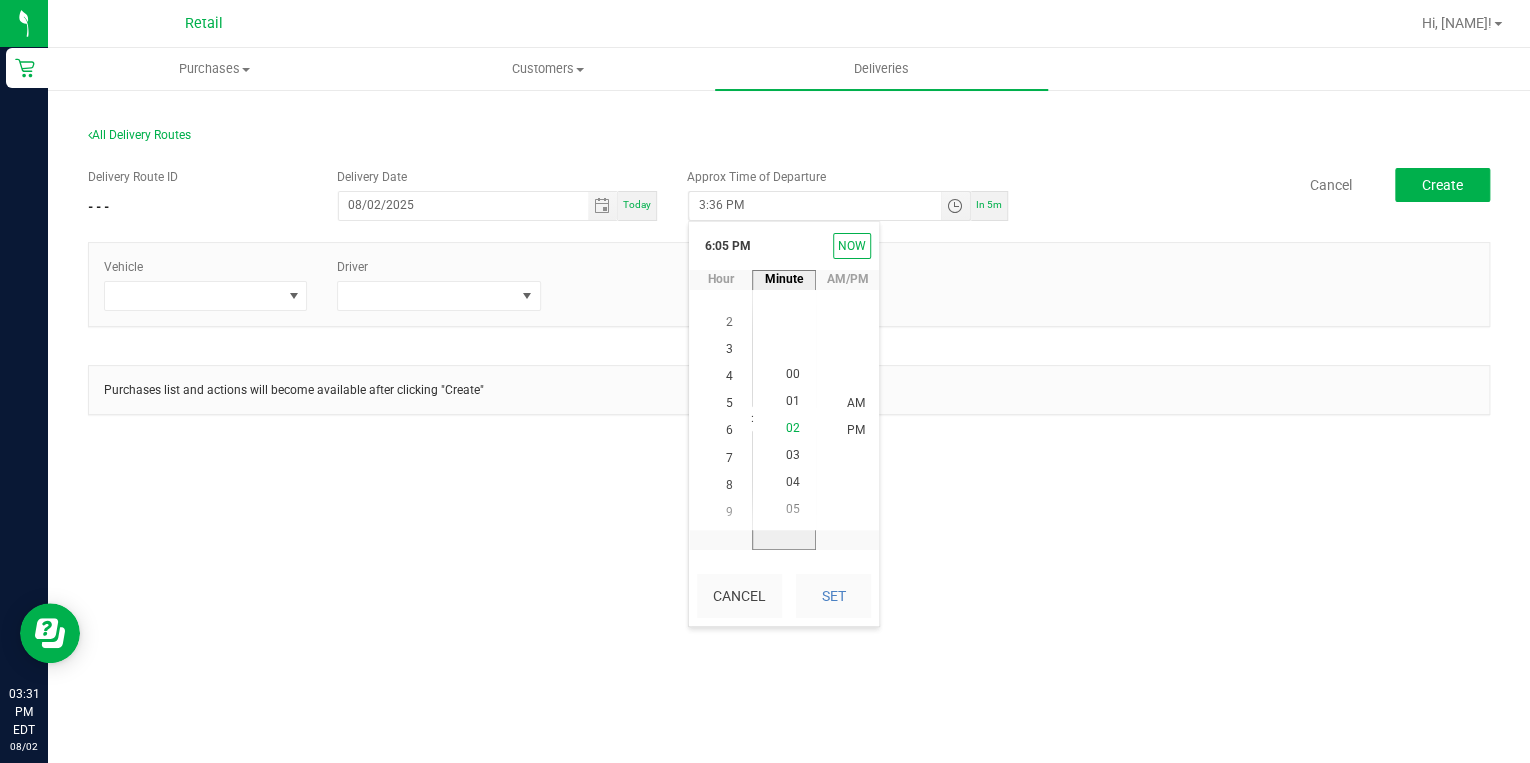 scroll, scrollTop: 0, scrollLeft: 0, axis: both 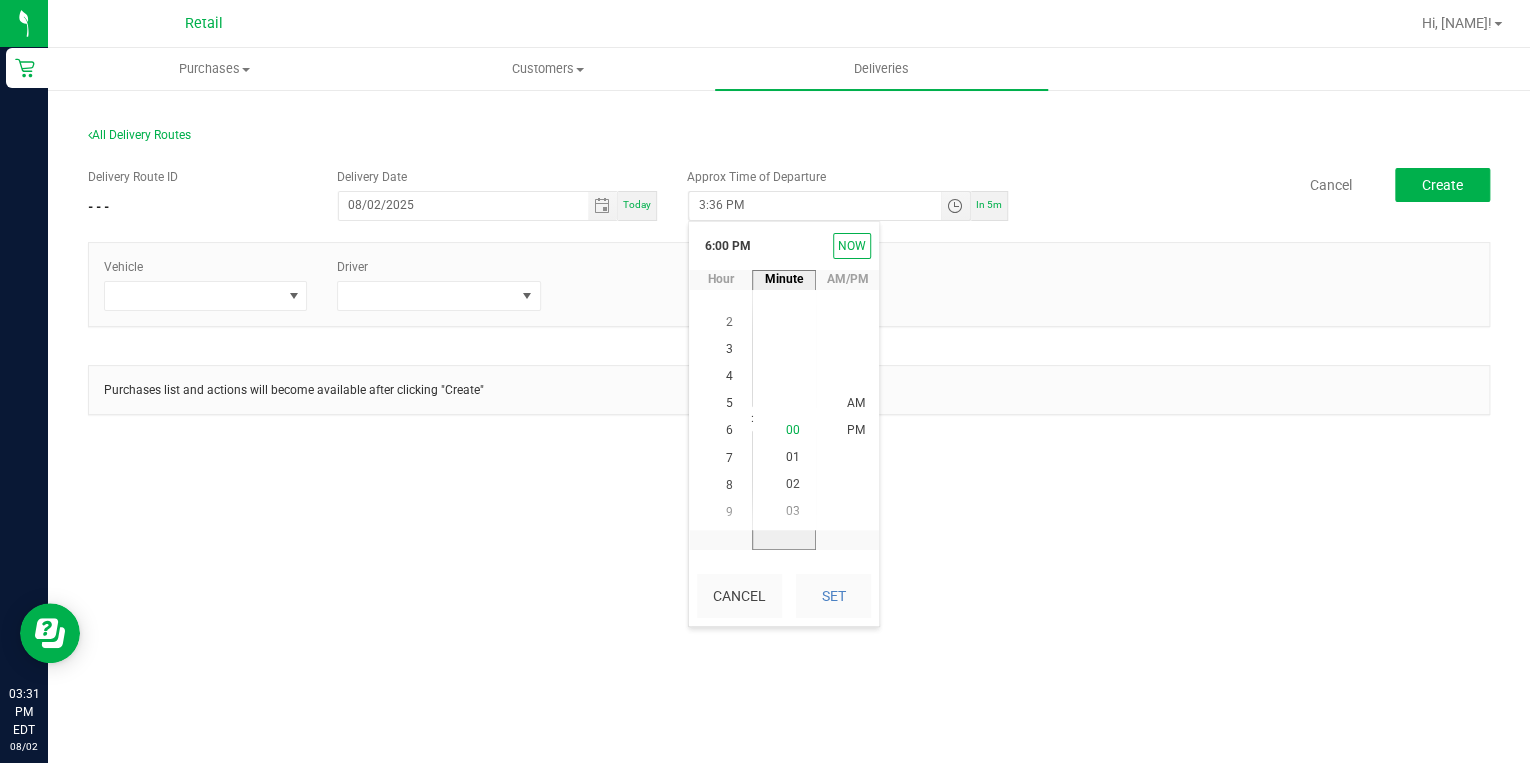 click on "00" at bounding box center (792, 429) 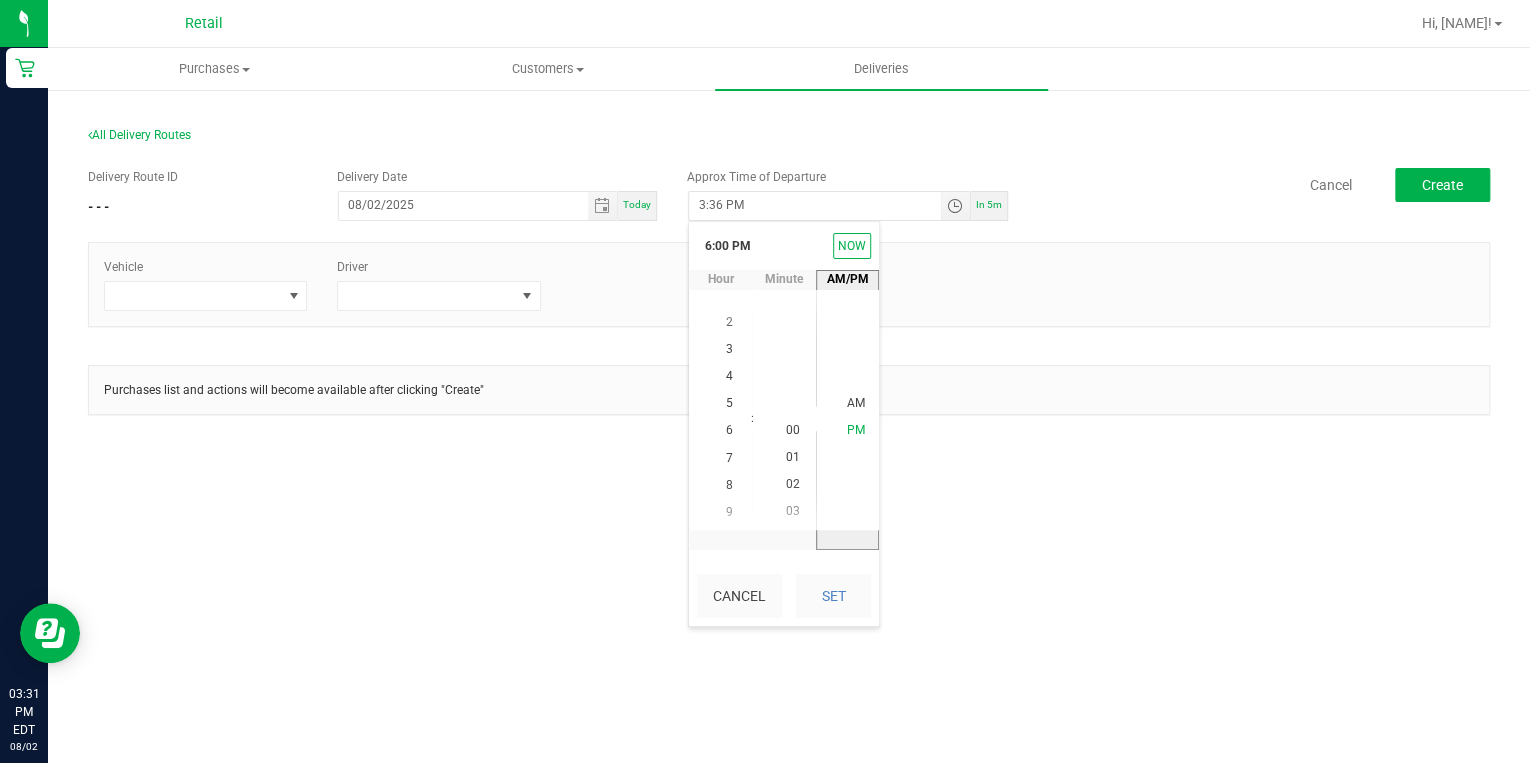 click on "PM" at bounding box center (856, 429) 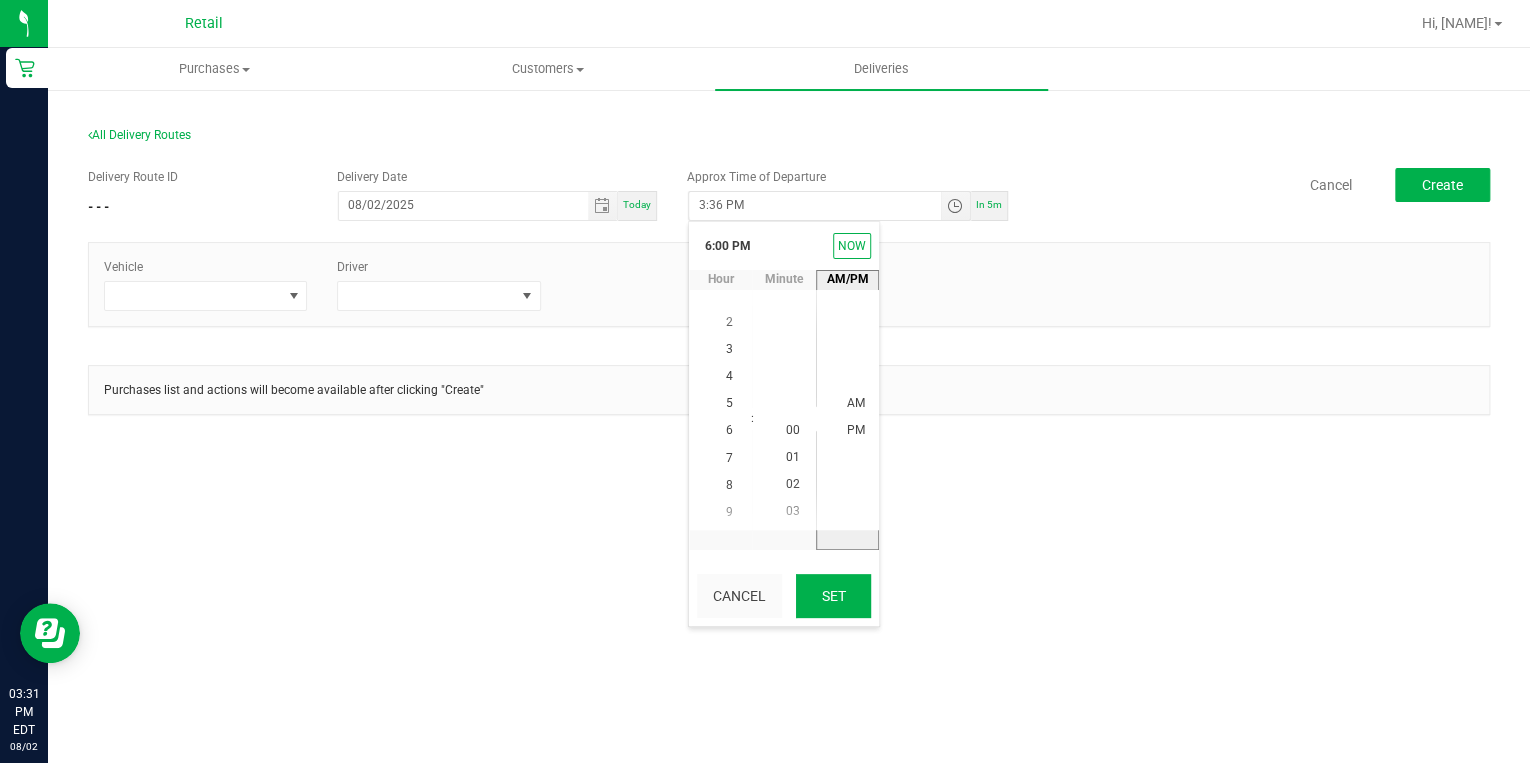click on "Set" at bounding box center [833, 596] 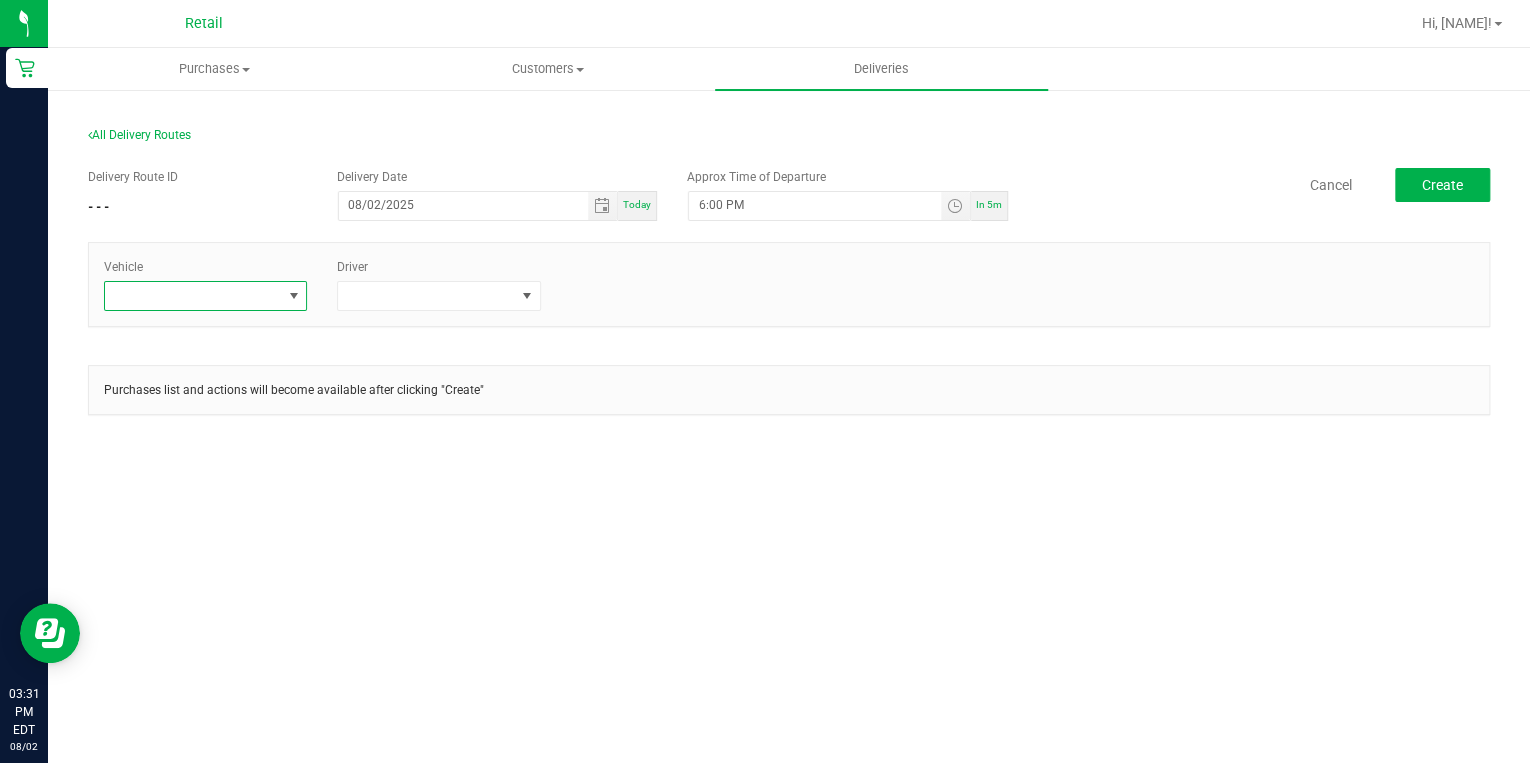 click at bounding box center (294, 296) 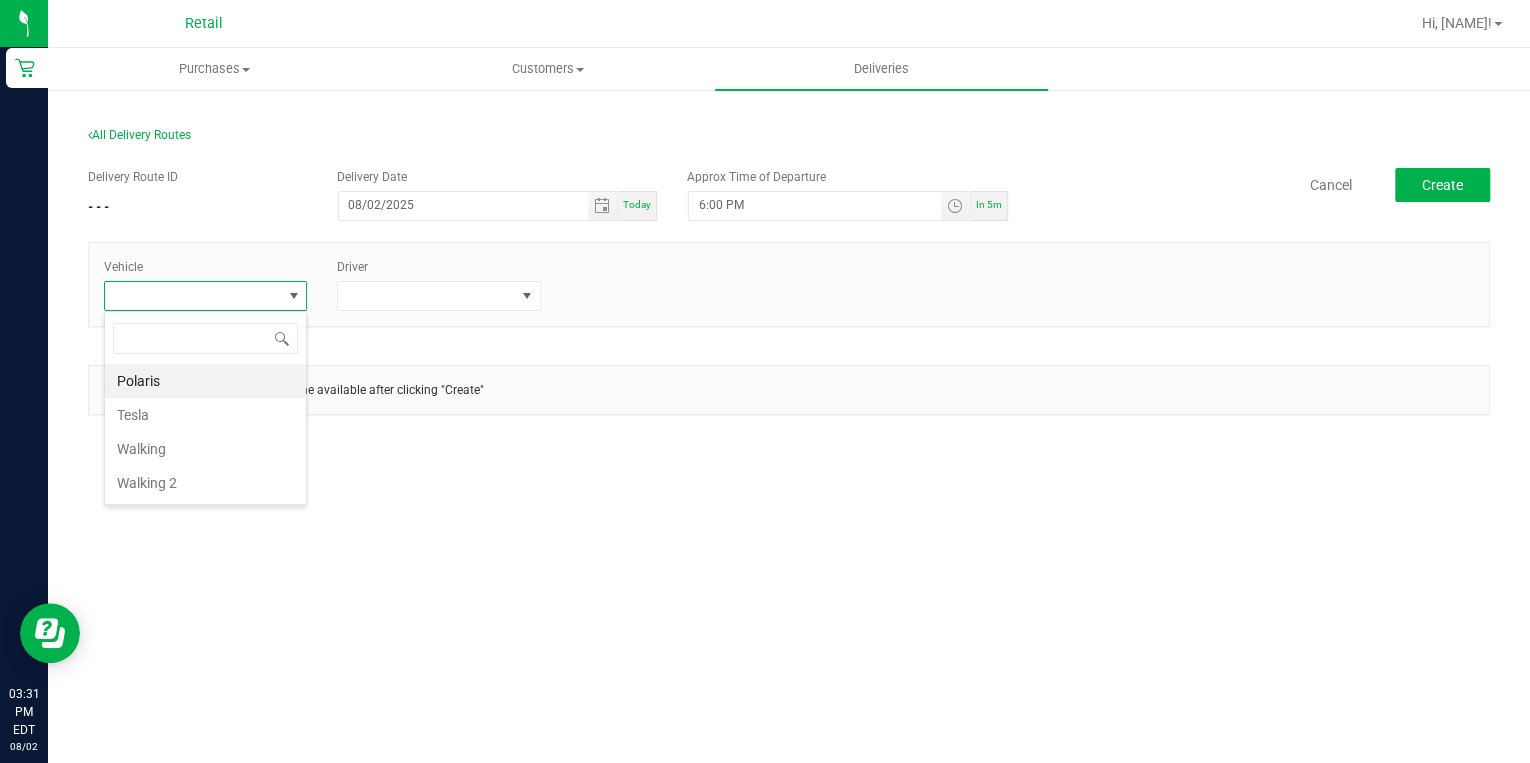 scroll, scrollTop: 99970, scrollLeft: 99796, axis: both 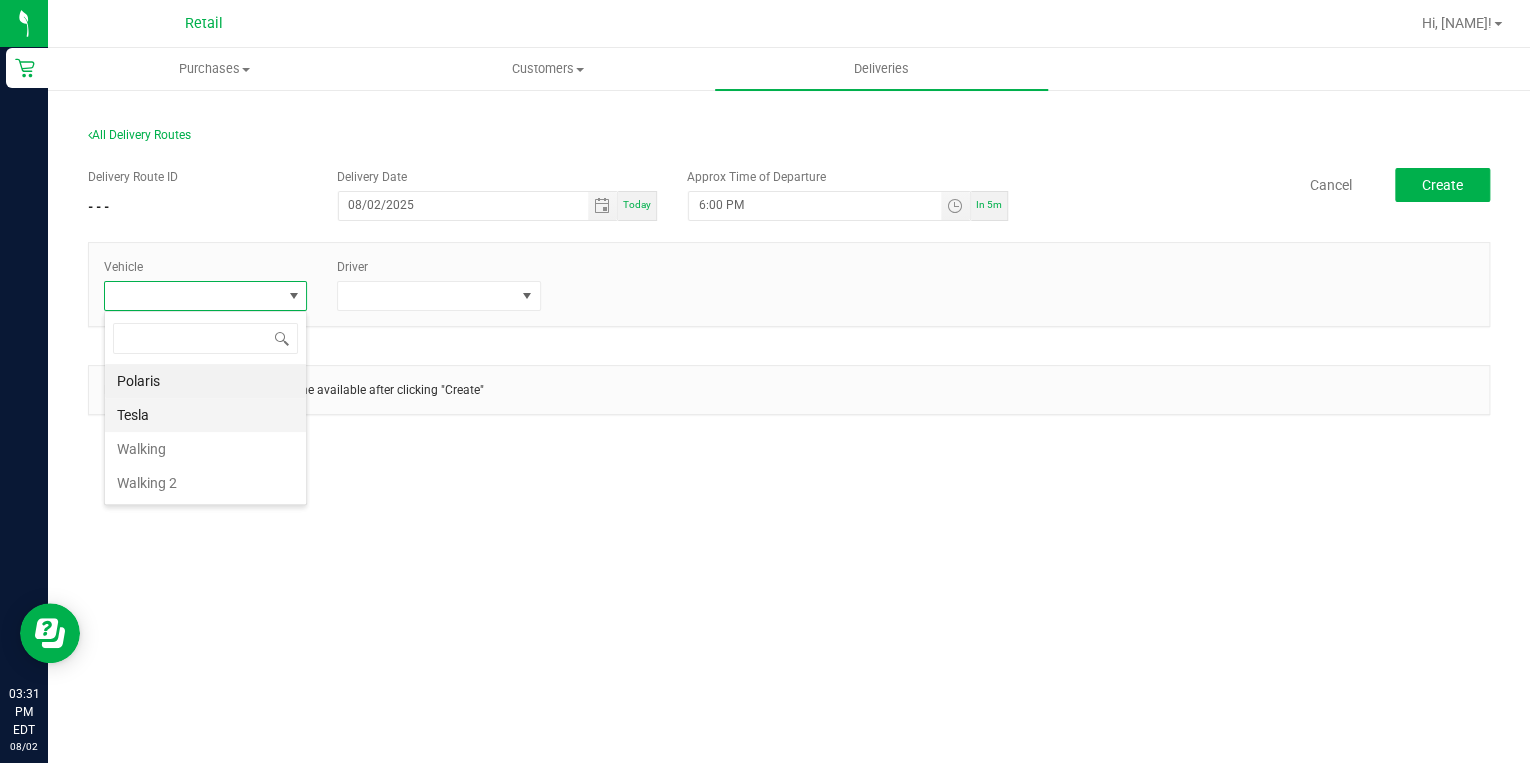 click on "Tesla" at bounding box center [205, 415] 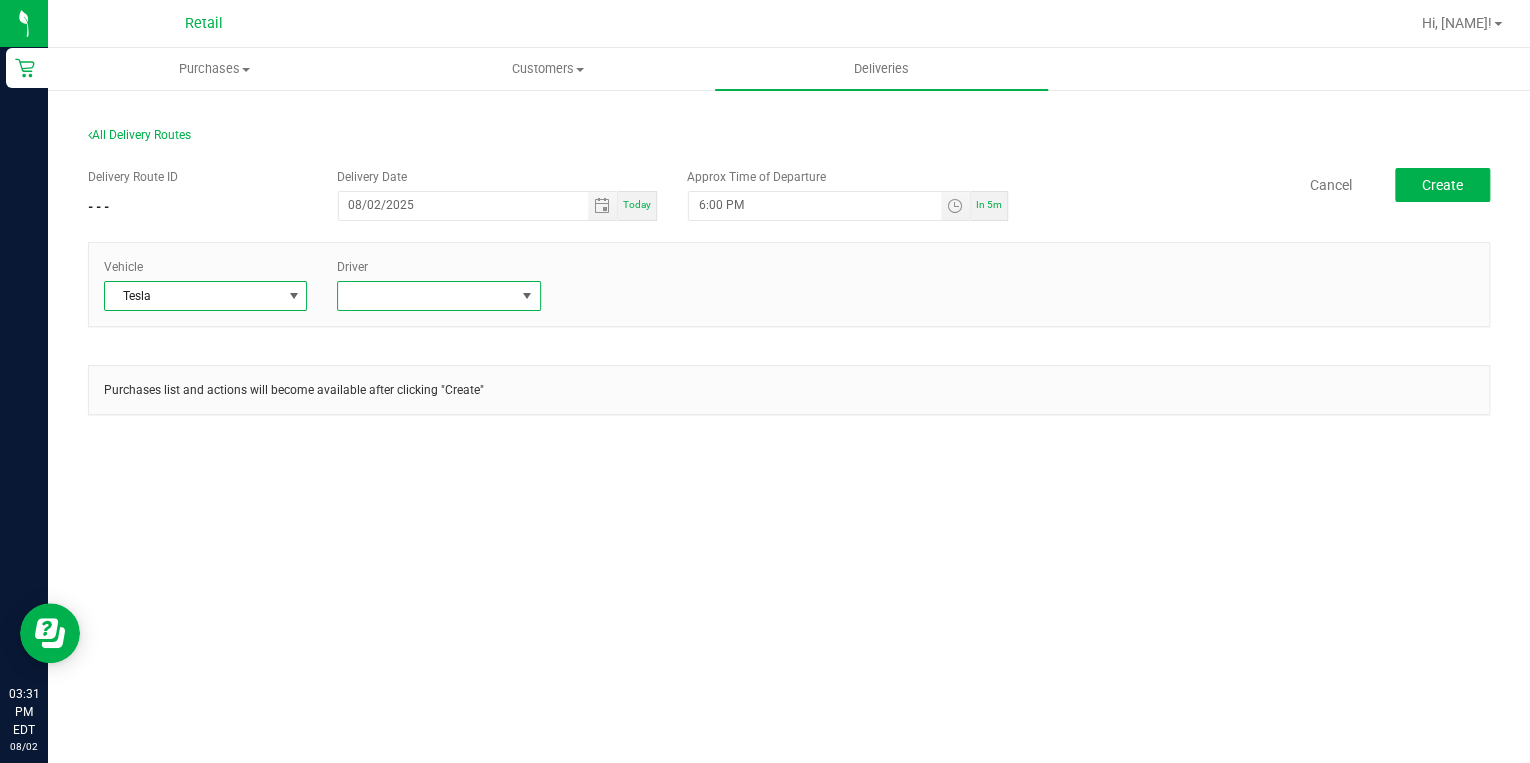 click at bounding box center (527, 296) 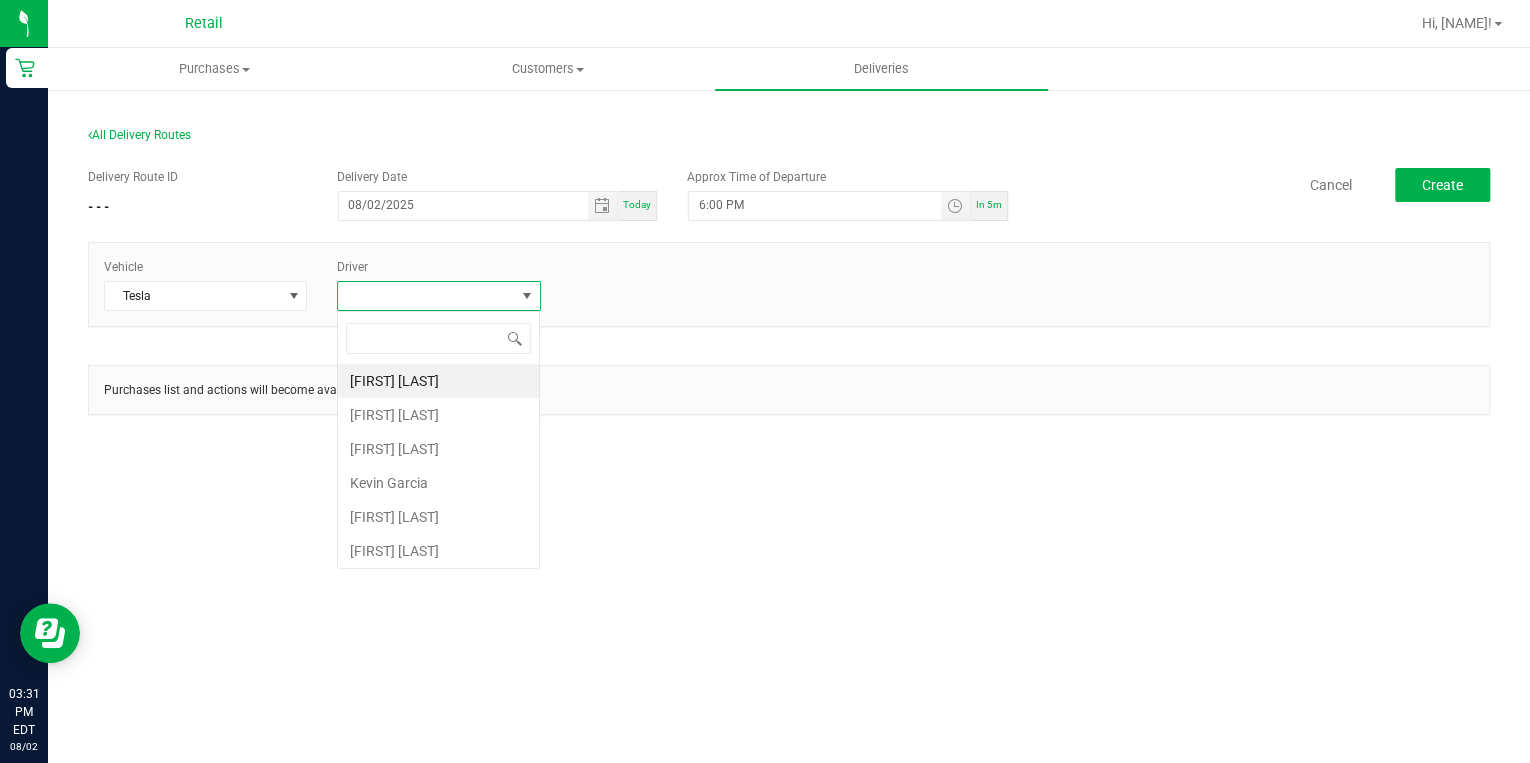scroll, scrollTop: 99970, scrollLeft: 99796, axis: both 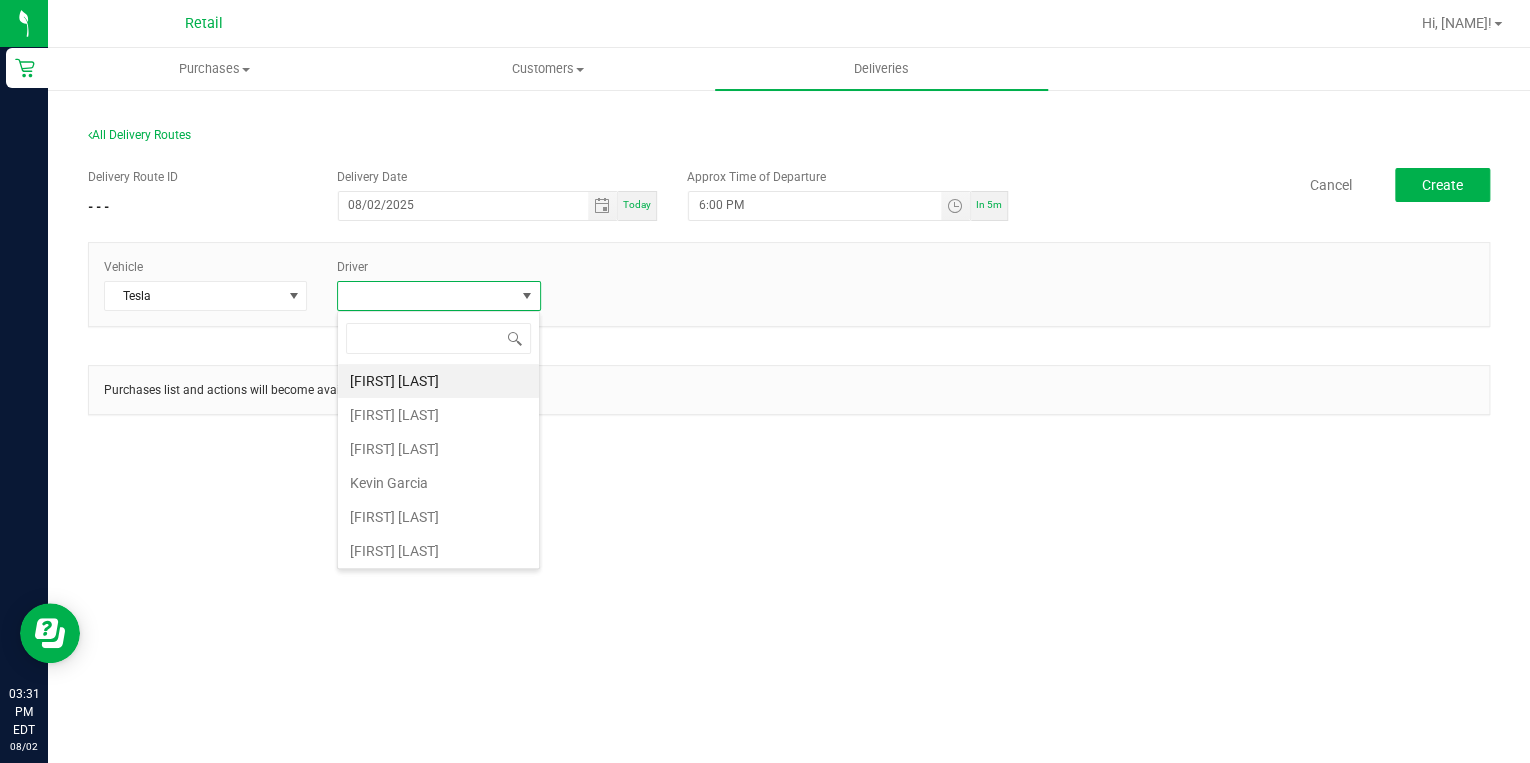 click on "[FIRST] [LAST]" at bounding box center [438, 381] 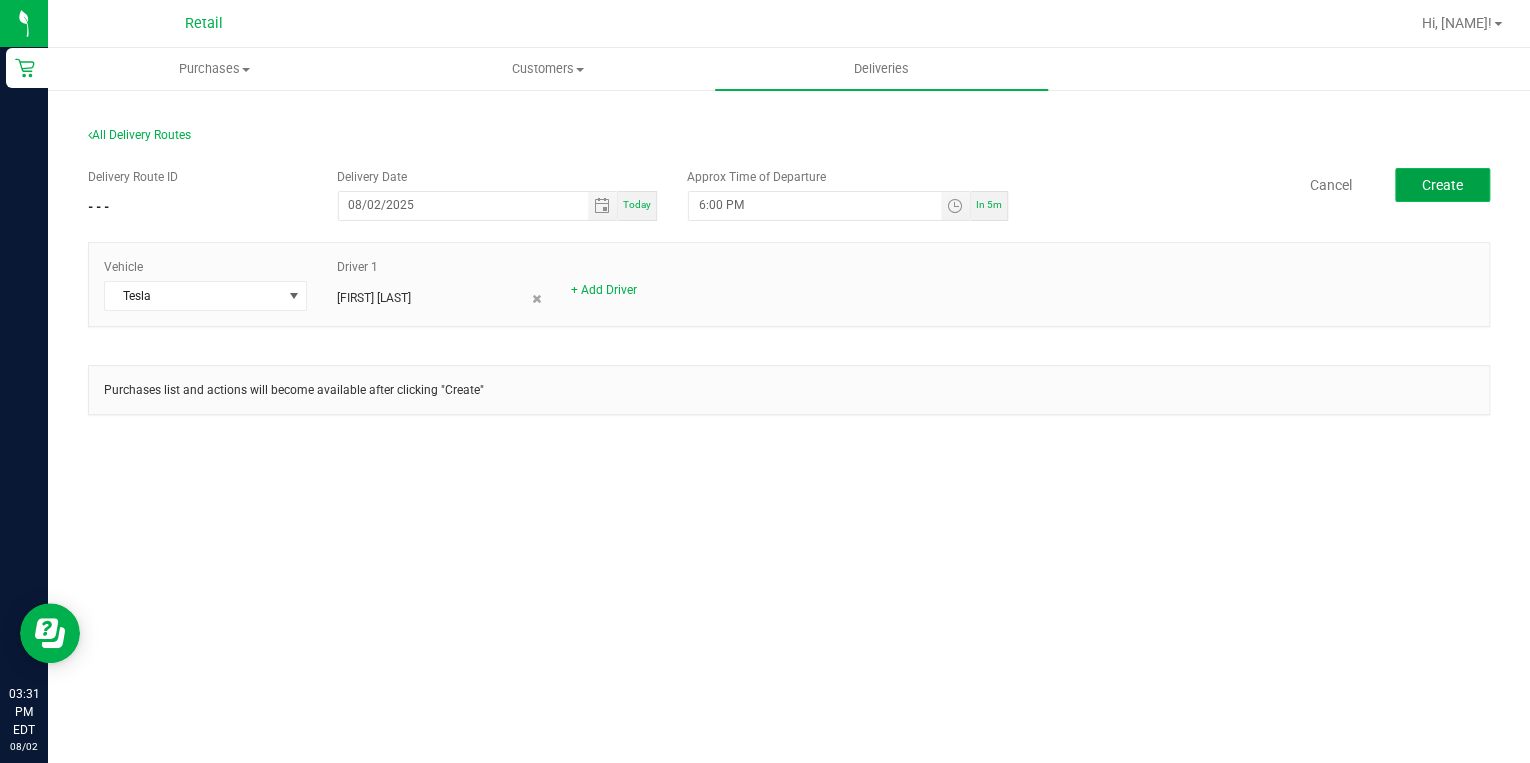 click on "Create" 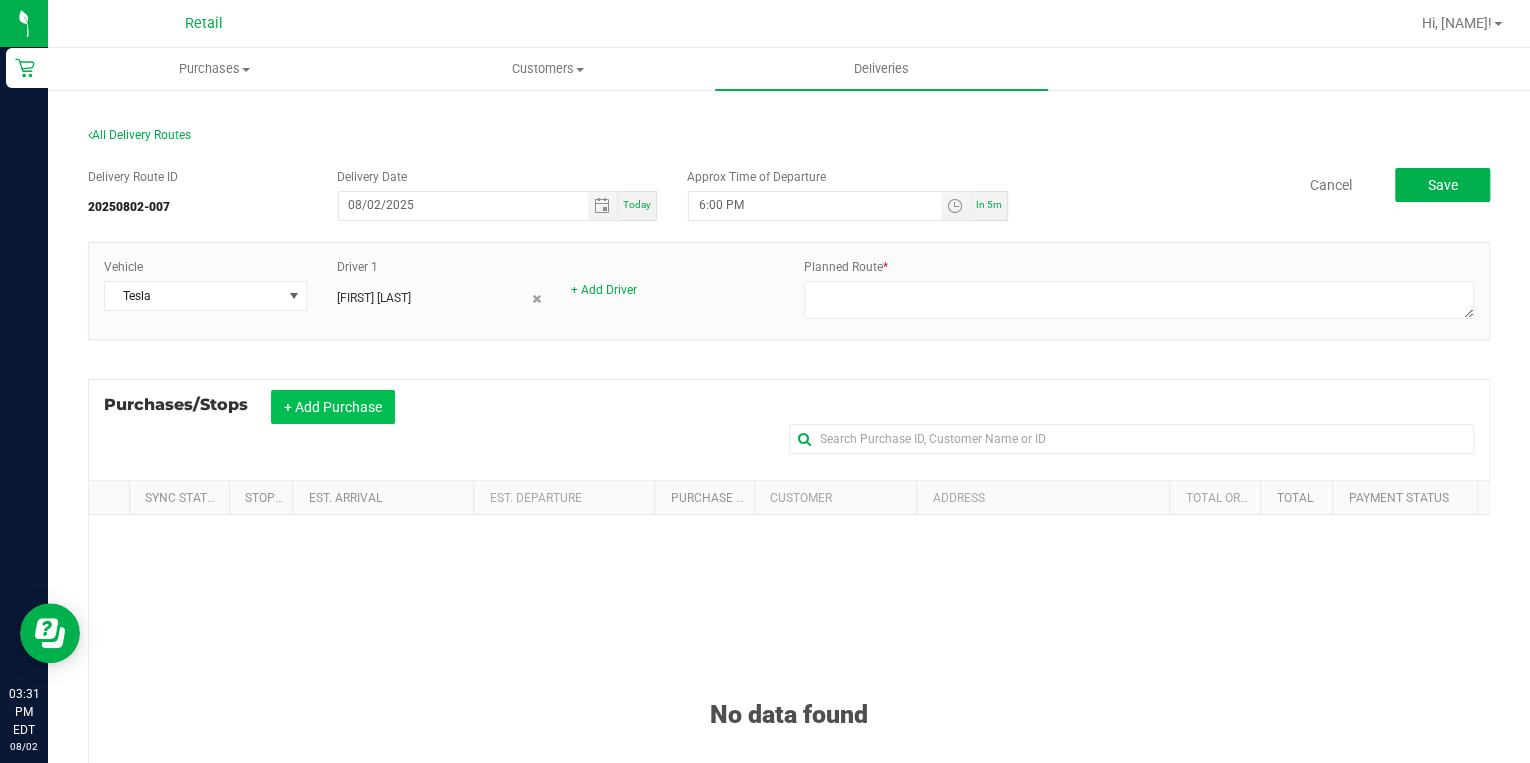 click on "+ Add Purchase" at bounding box center (333, 407) 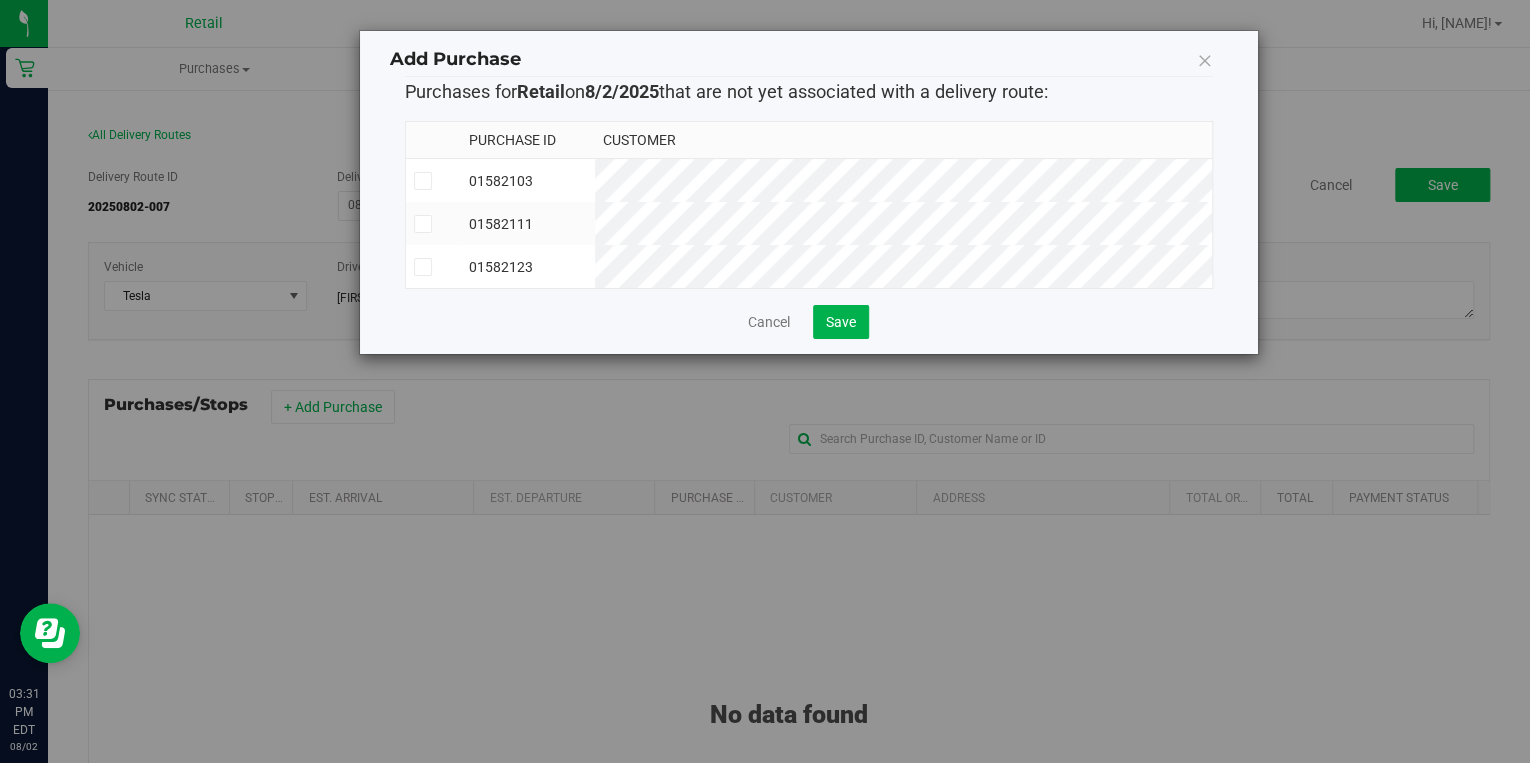 click at bounding box center [423, 181] 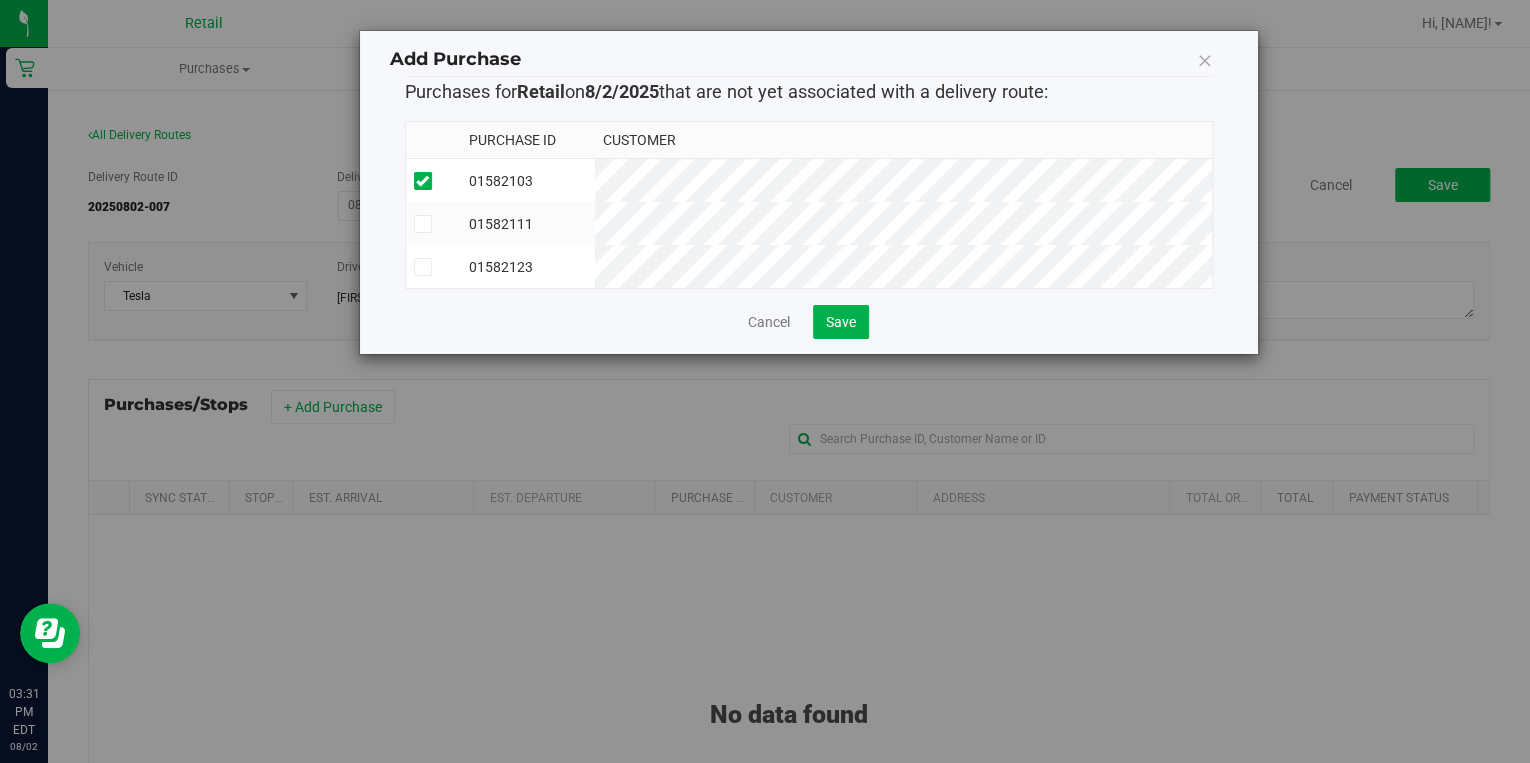 click at bounding box center (0, 0) 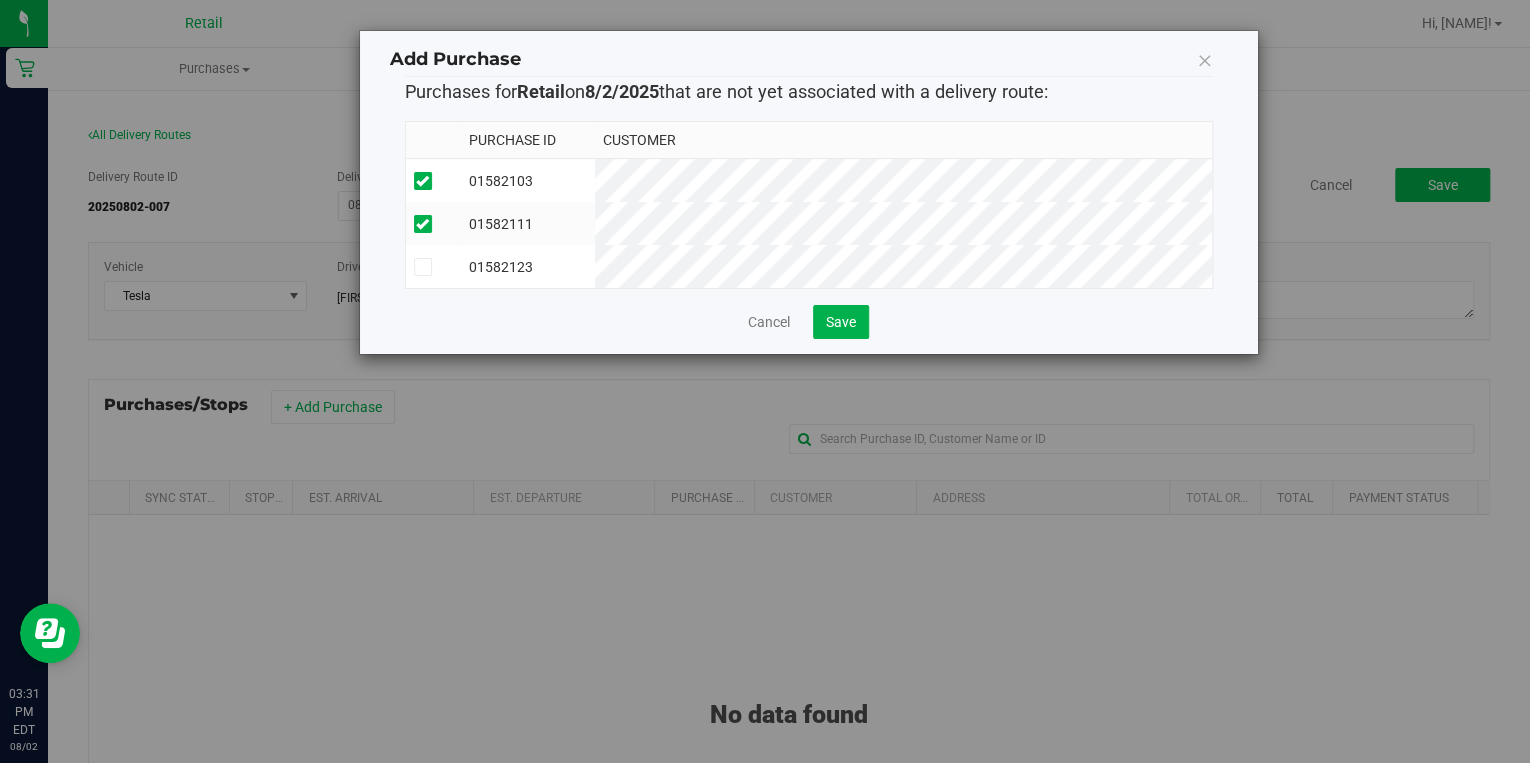 click at bounding box center (0, 0) 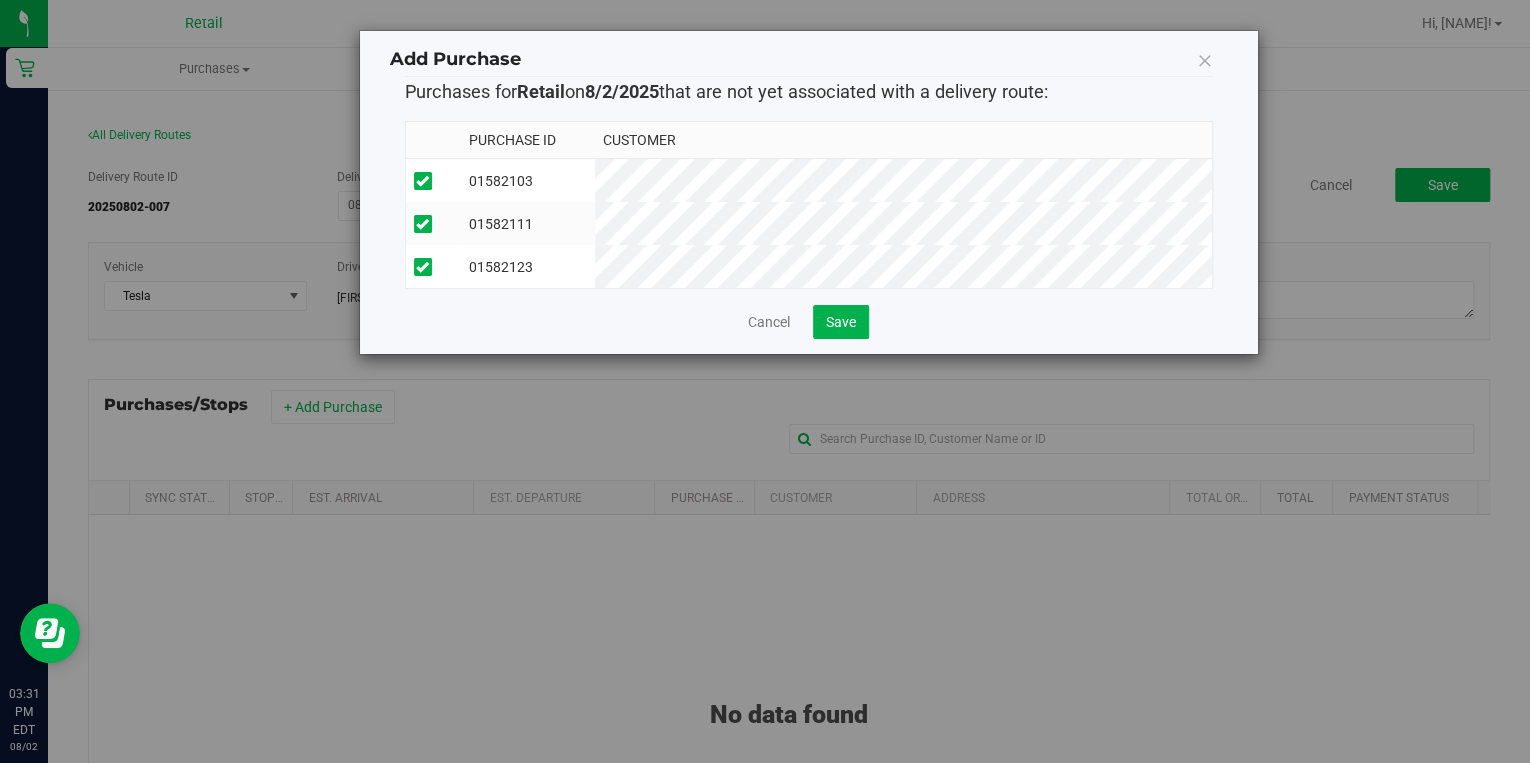 click at bounding box center [0, 0] 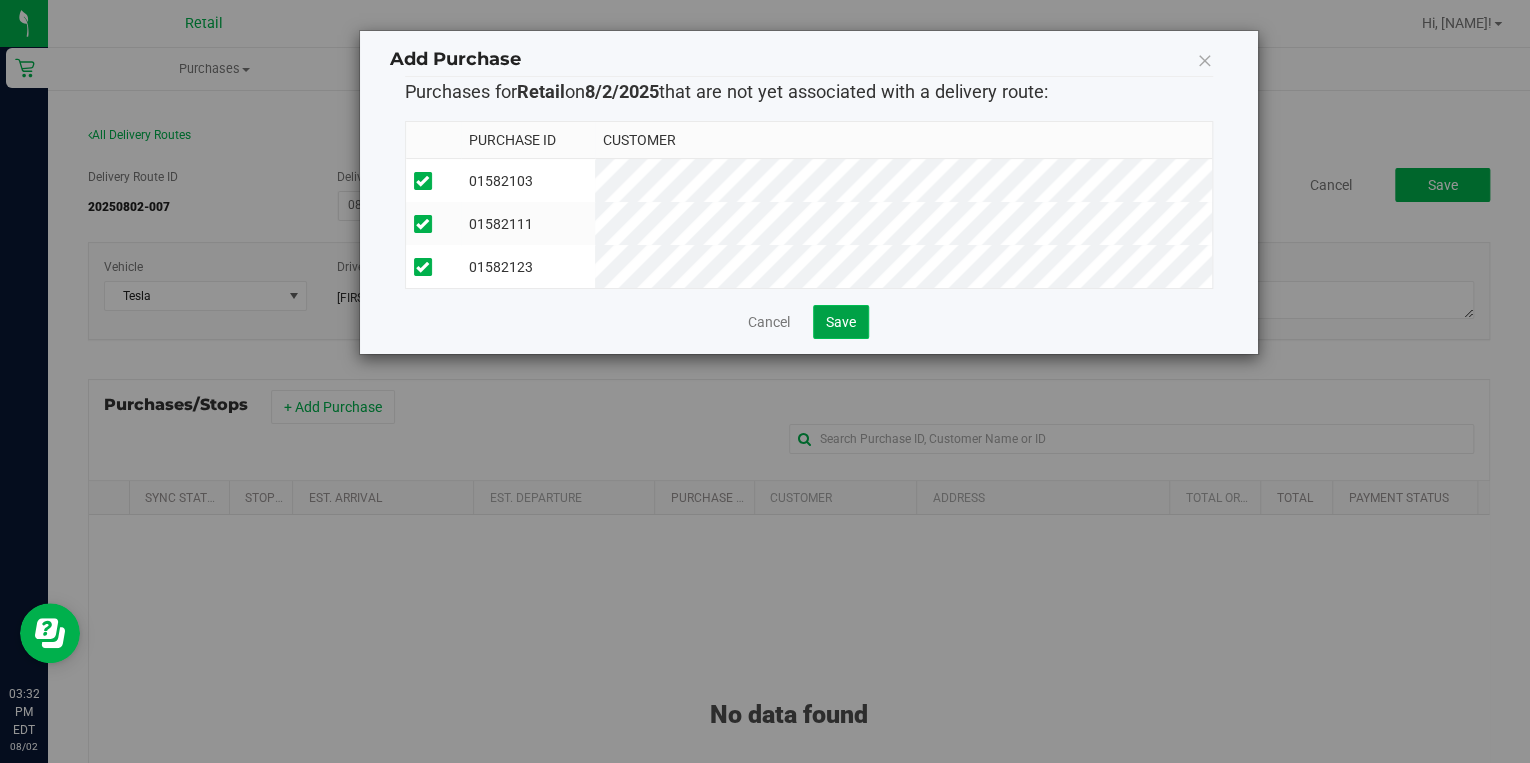 click on "Save" 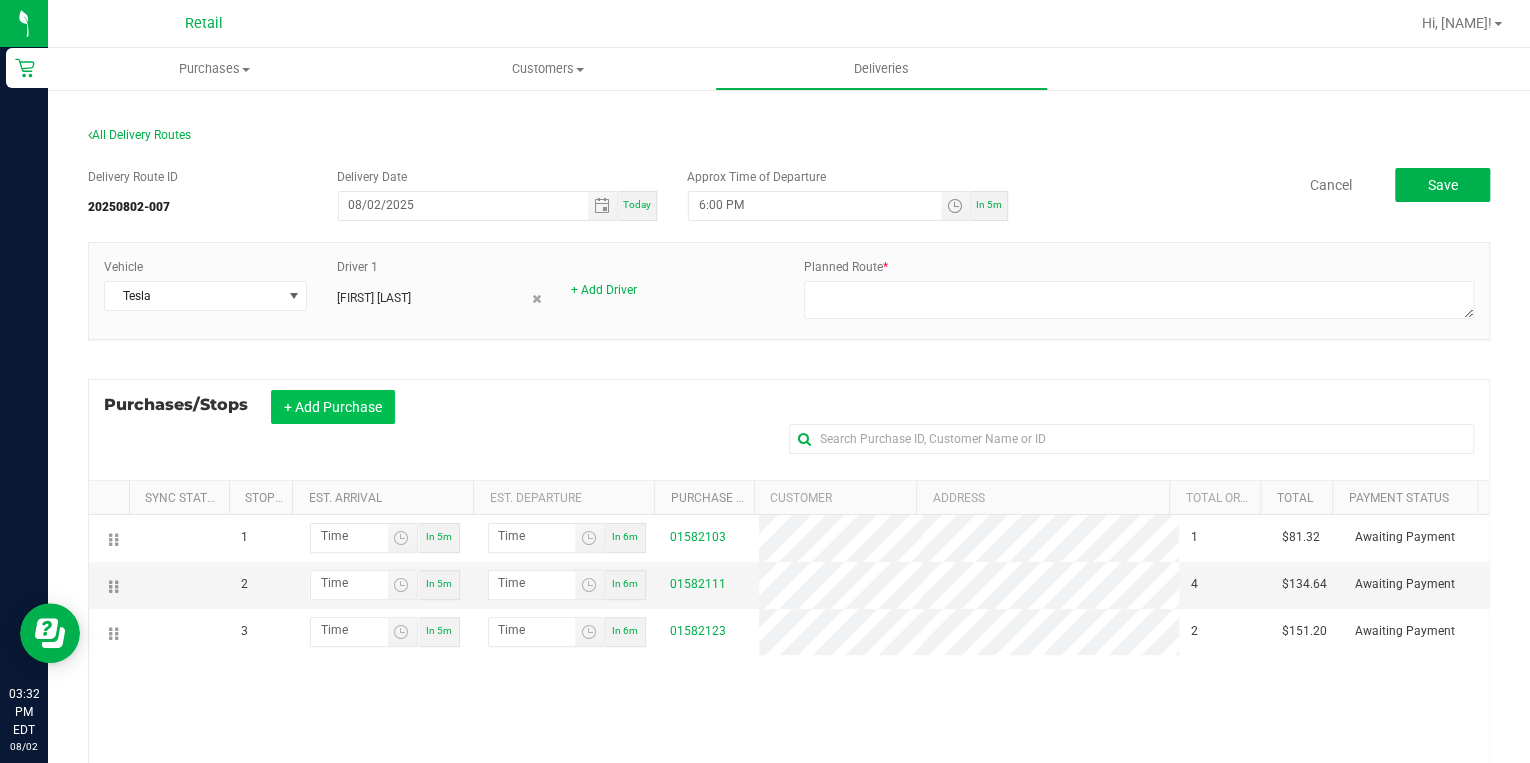 click on "+ Add Purchase" at bounding box center [333, 407] 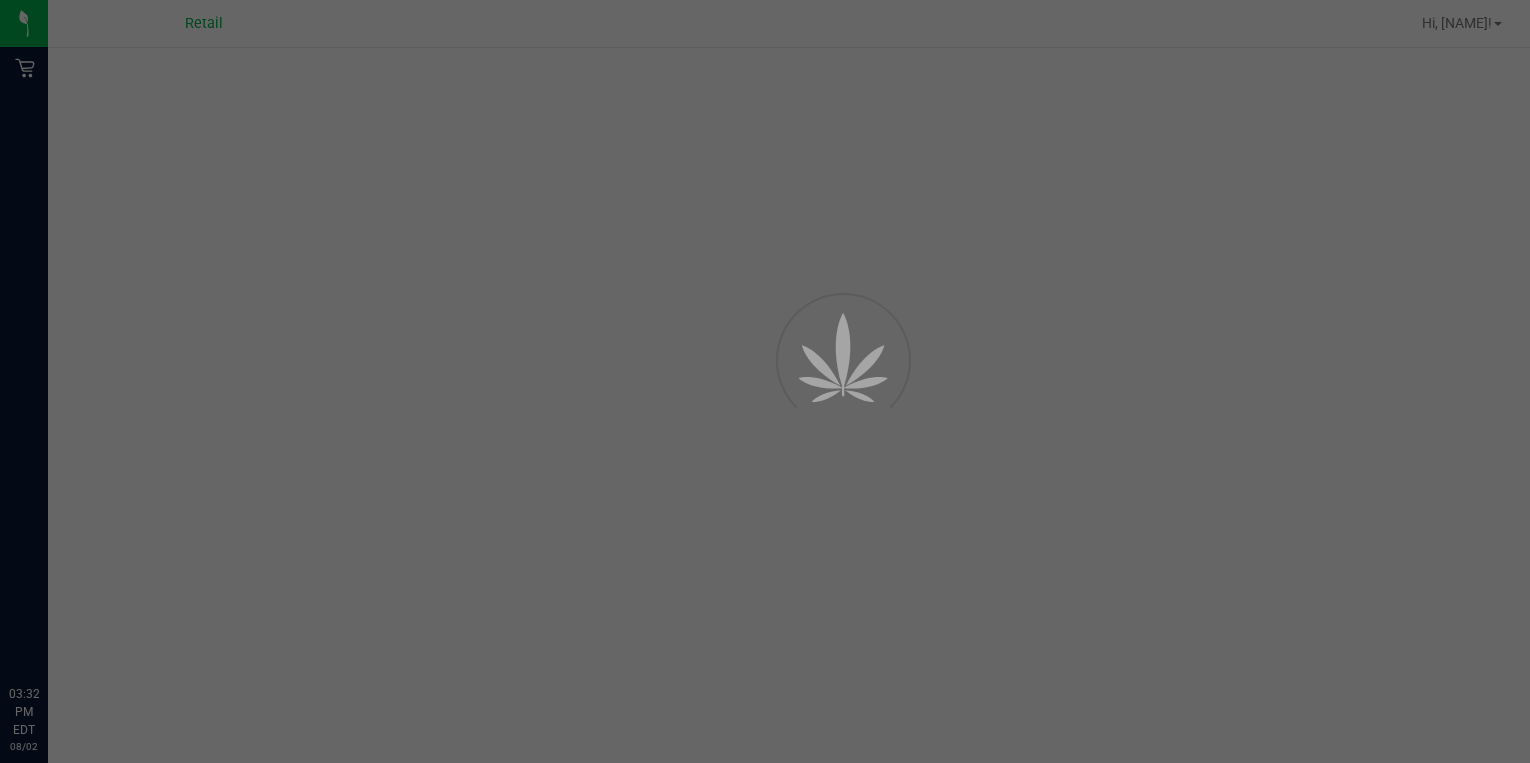 scroll, scrollTop: 0, scrollLeft: 0, axis: both 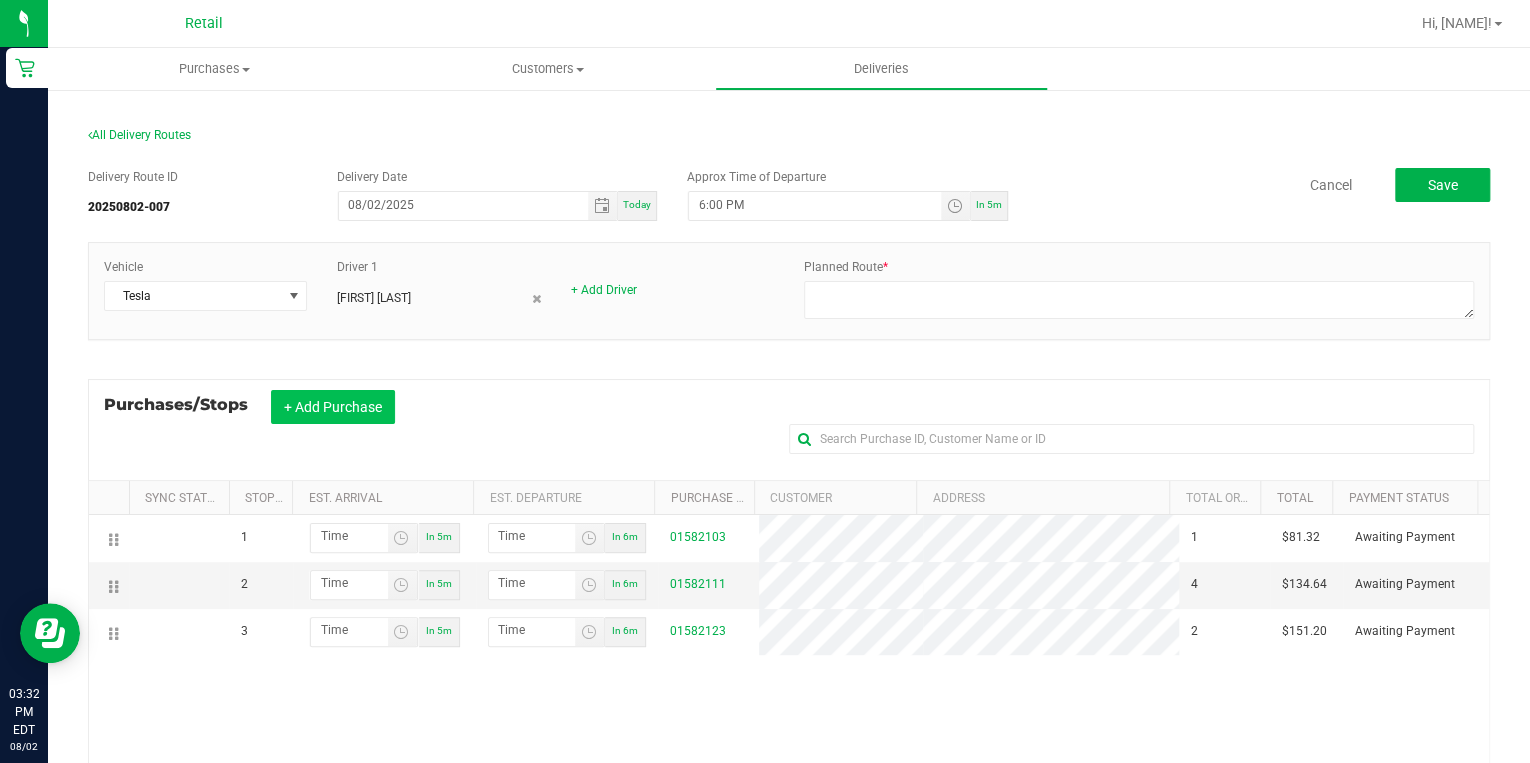 click on "+ Add Purchase" at bounding box center [333, 407] 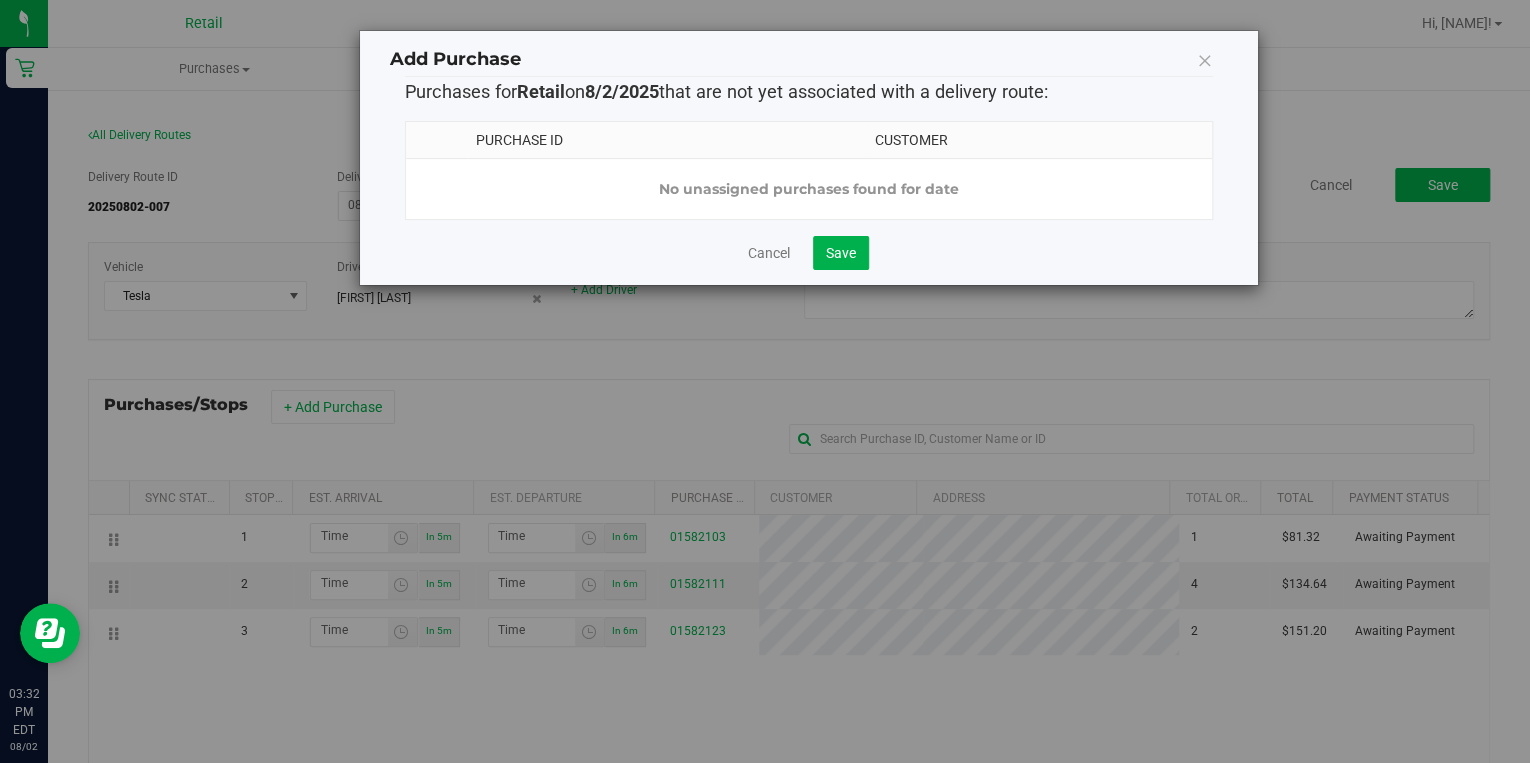 click at bounding box center [1205, 60] 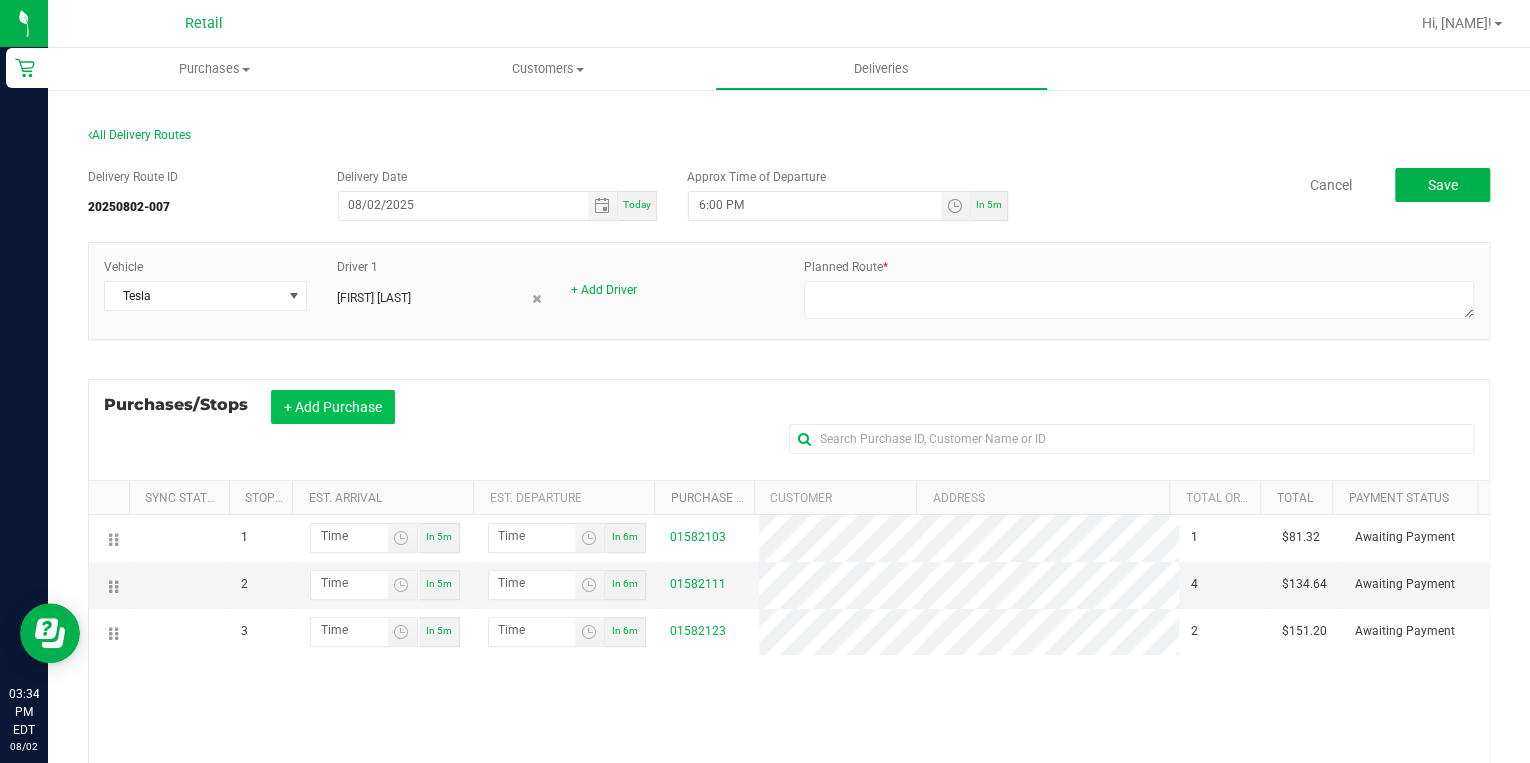 click on "+ Add Purchase" at bounding box center (333, 407) 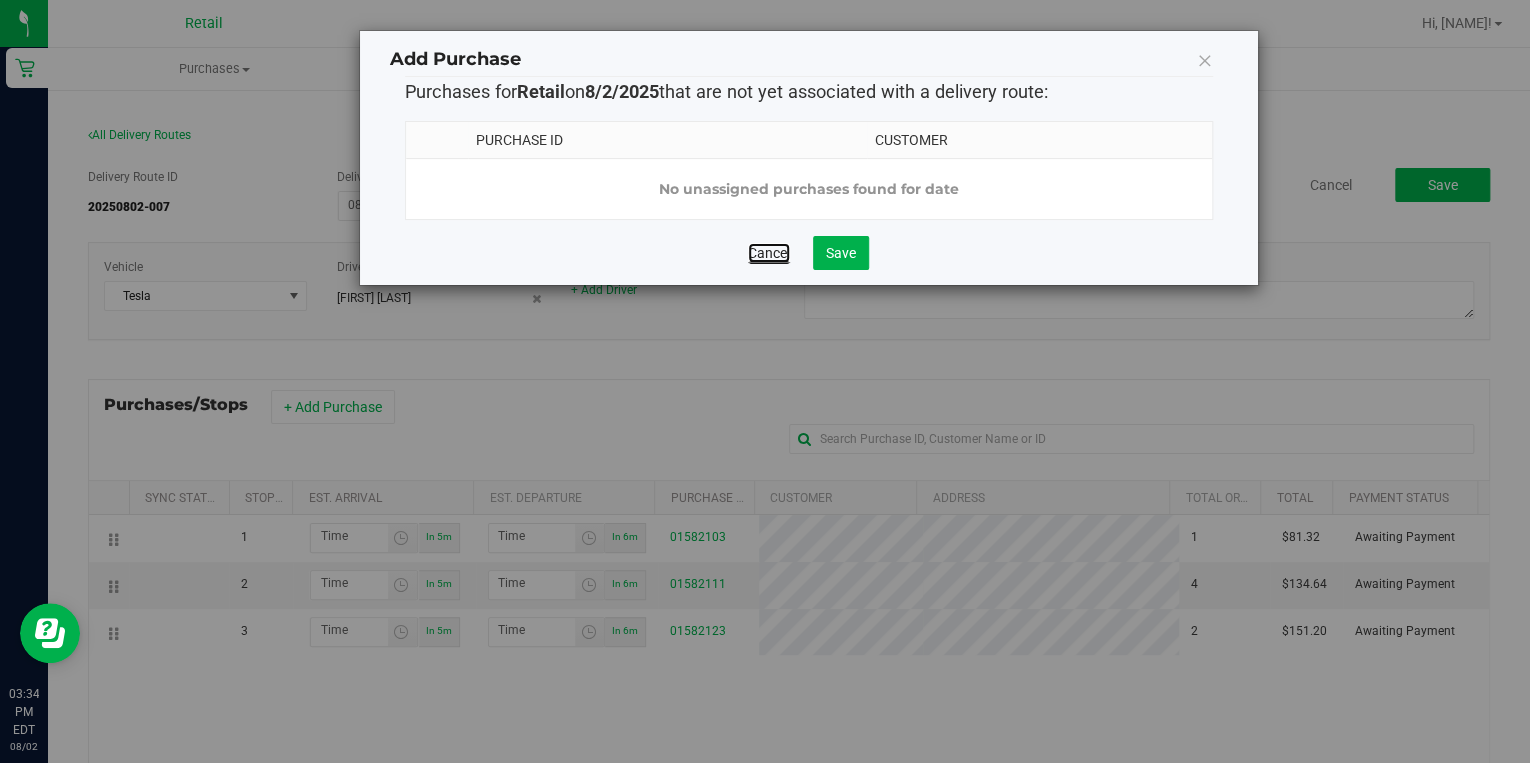 click on "Cancel" at bounding box center [769, 253] 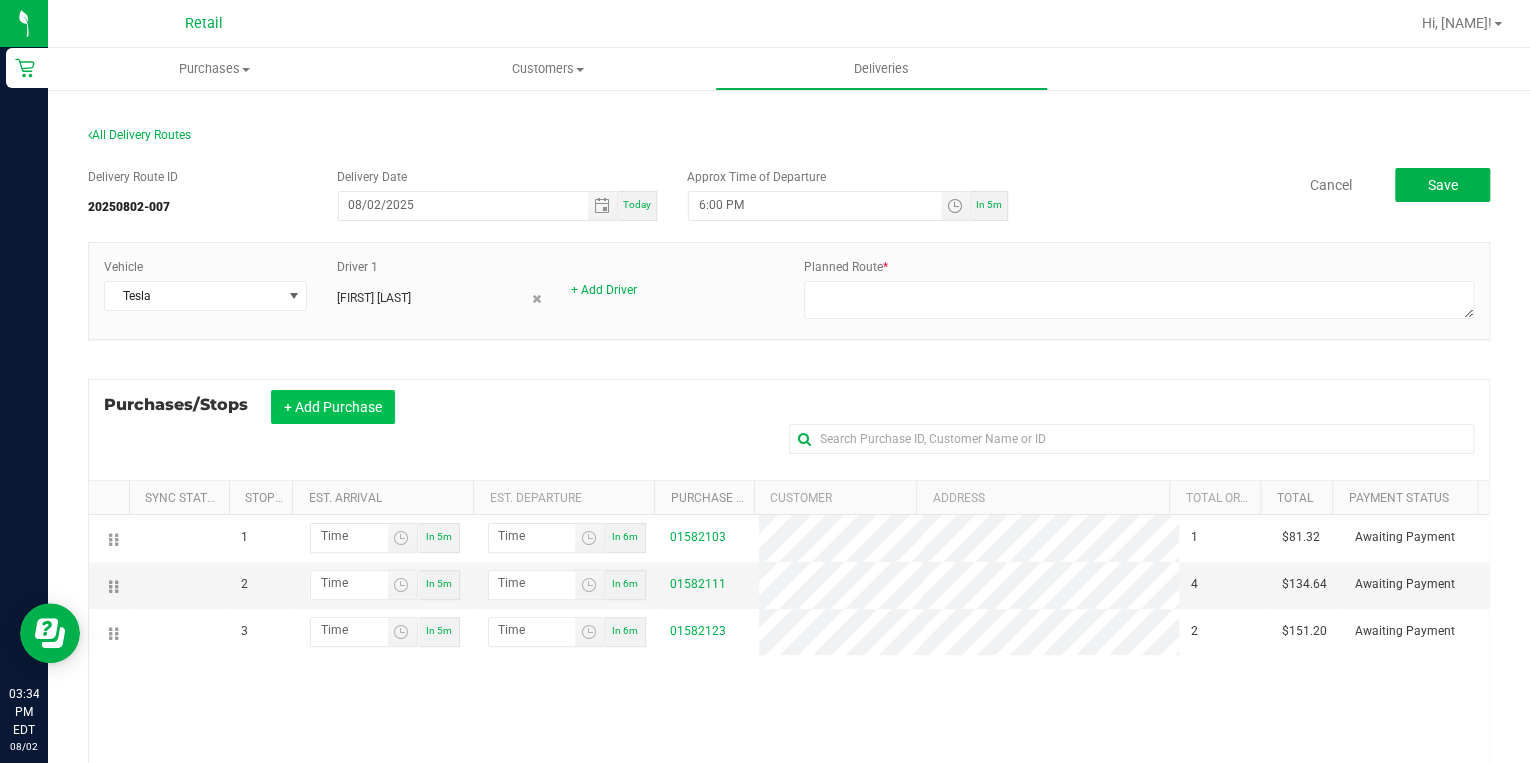 click on "+ Add Purchase" at bounding box center (333, 407) 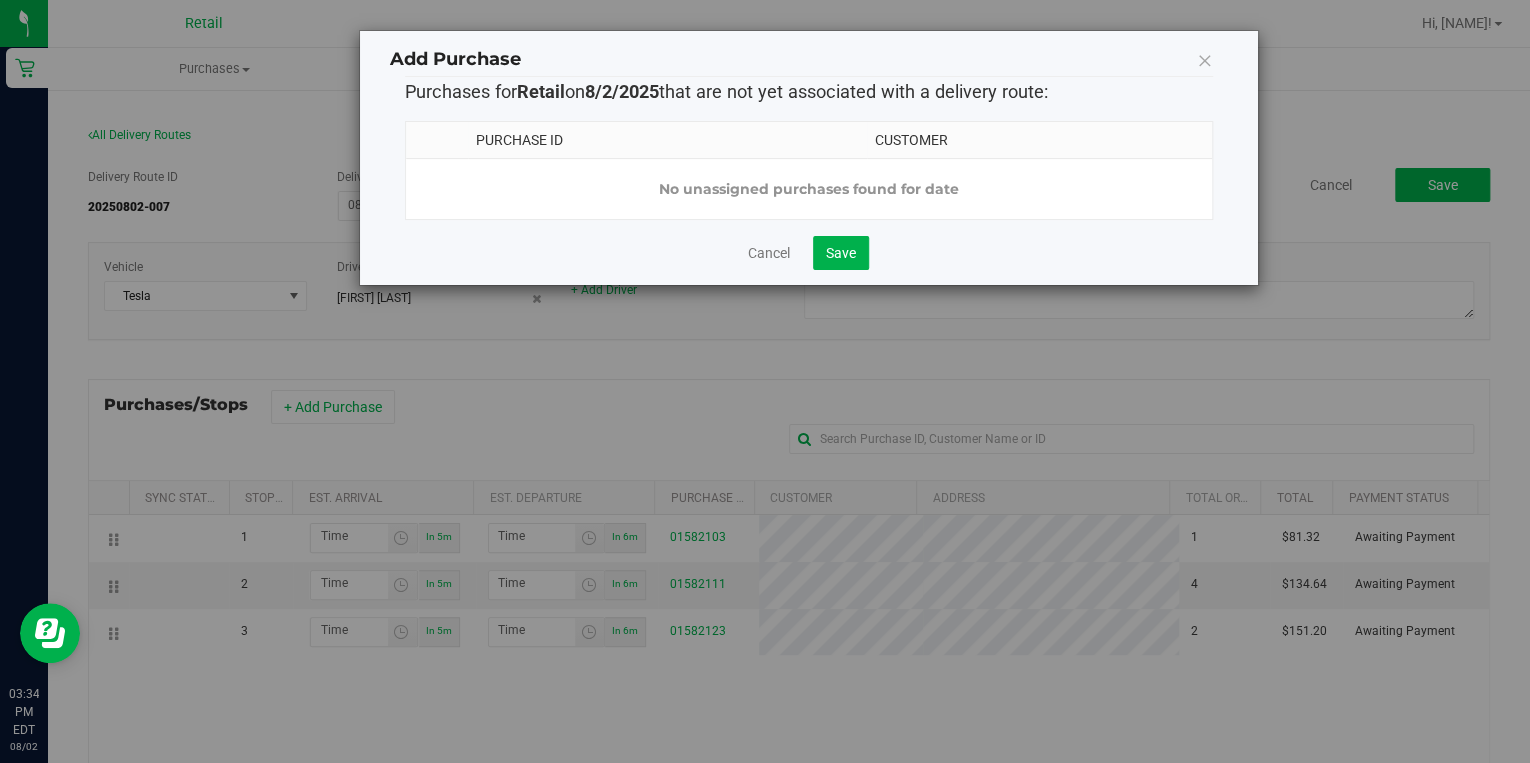 click at bounding box center (1205, 60) 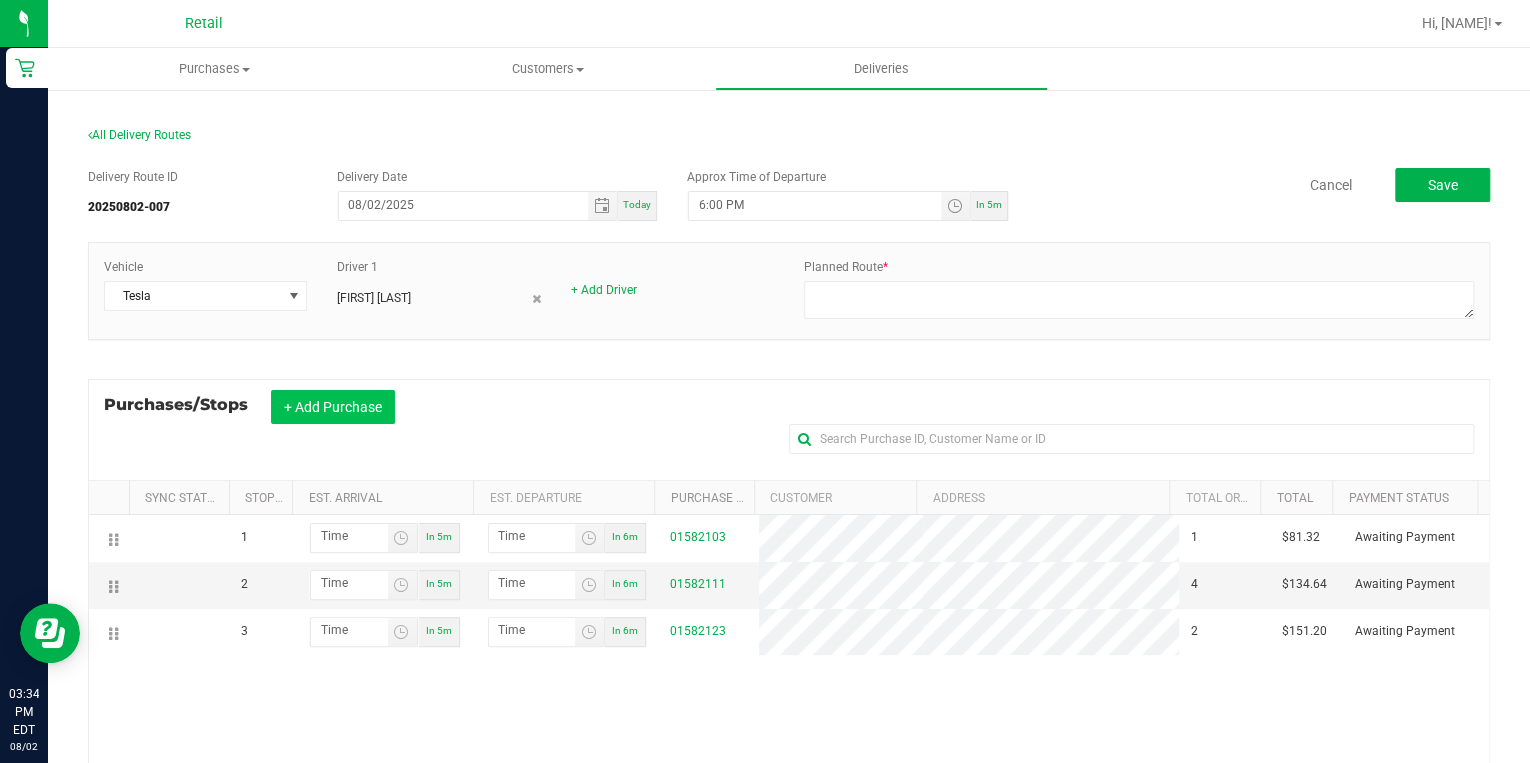click on "+ Add Purchase" at bounding box center [333, 407] 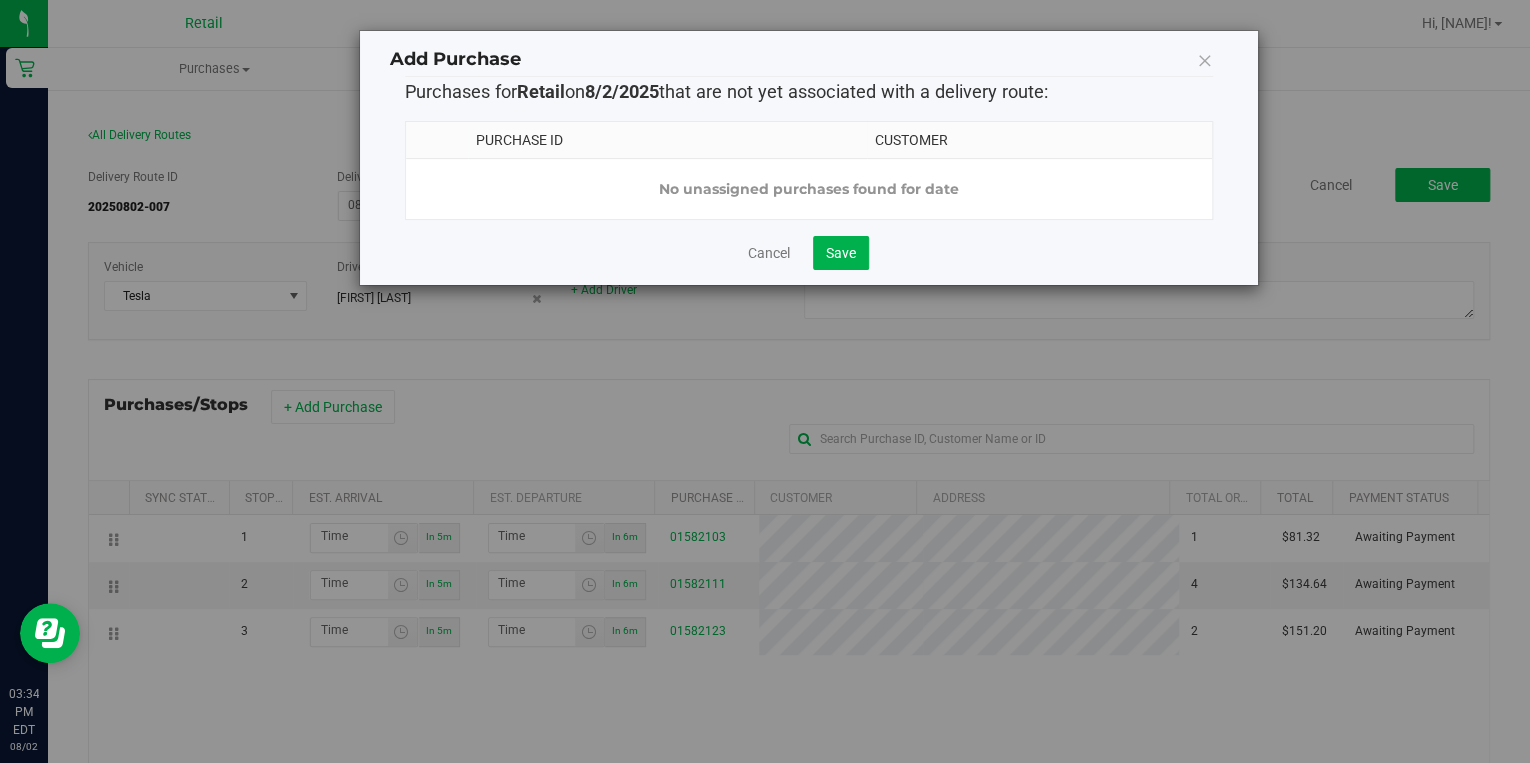 click on "Add Purchase
Purchases for  Retail  on  8/2/2025  that are not yet associated with a delivery route:
Purchase ID
Customer
No unassigned purchases found for date
Cancel
Save" at bounding box center [772, 381] 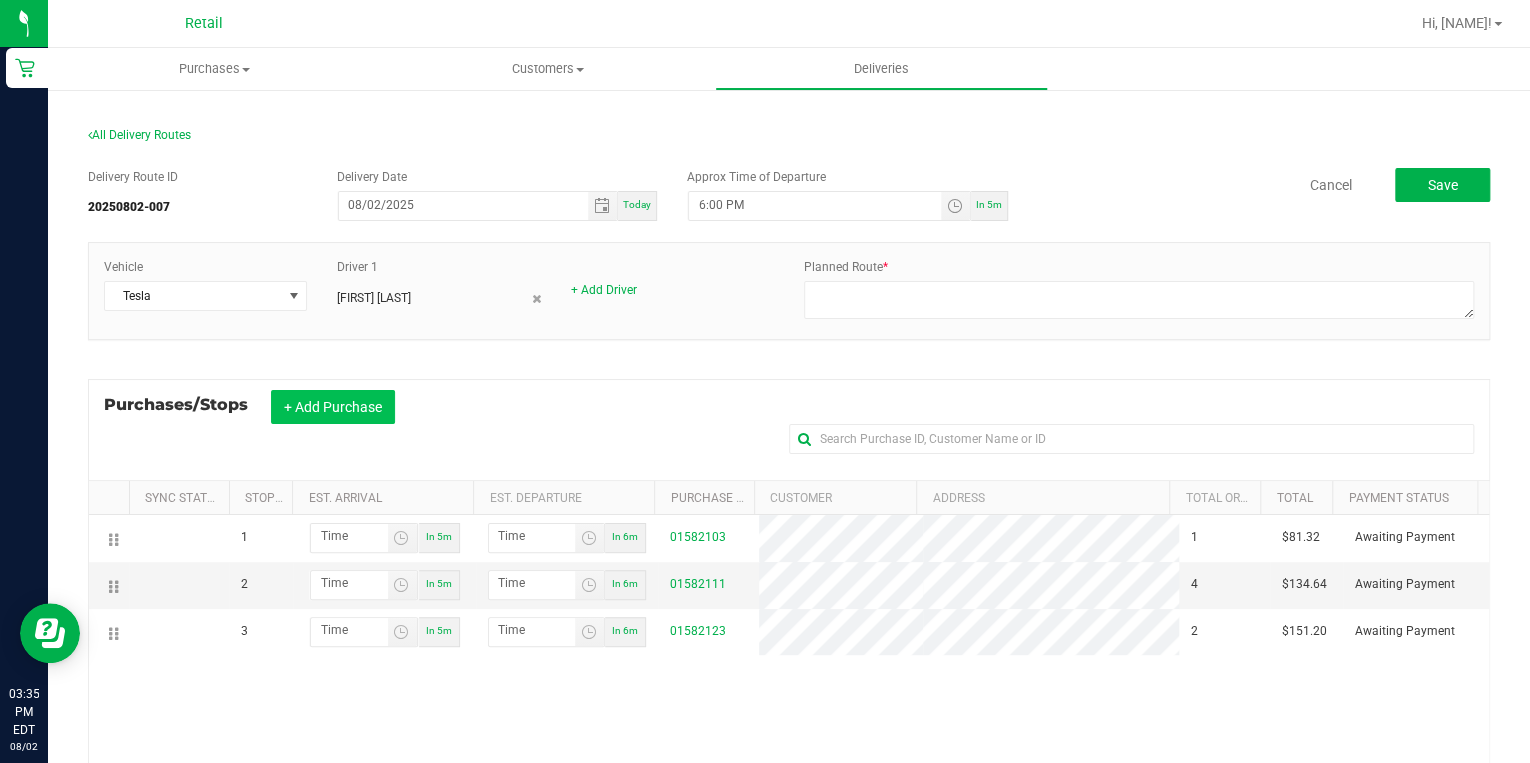 click on "+ Add Purchase" at bounding box center (333, 407) 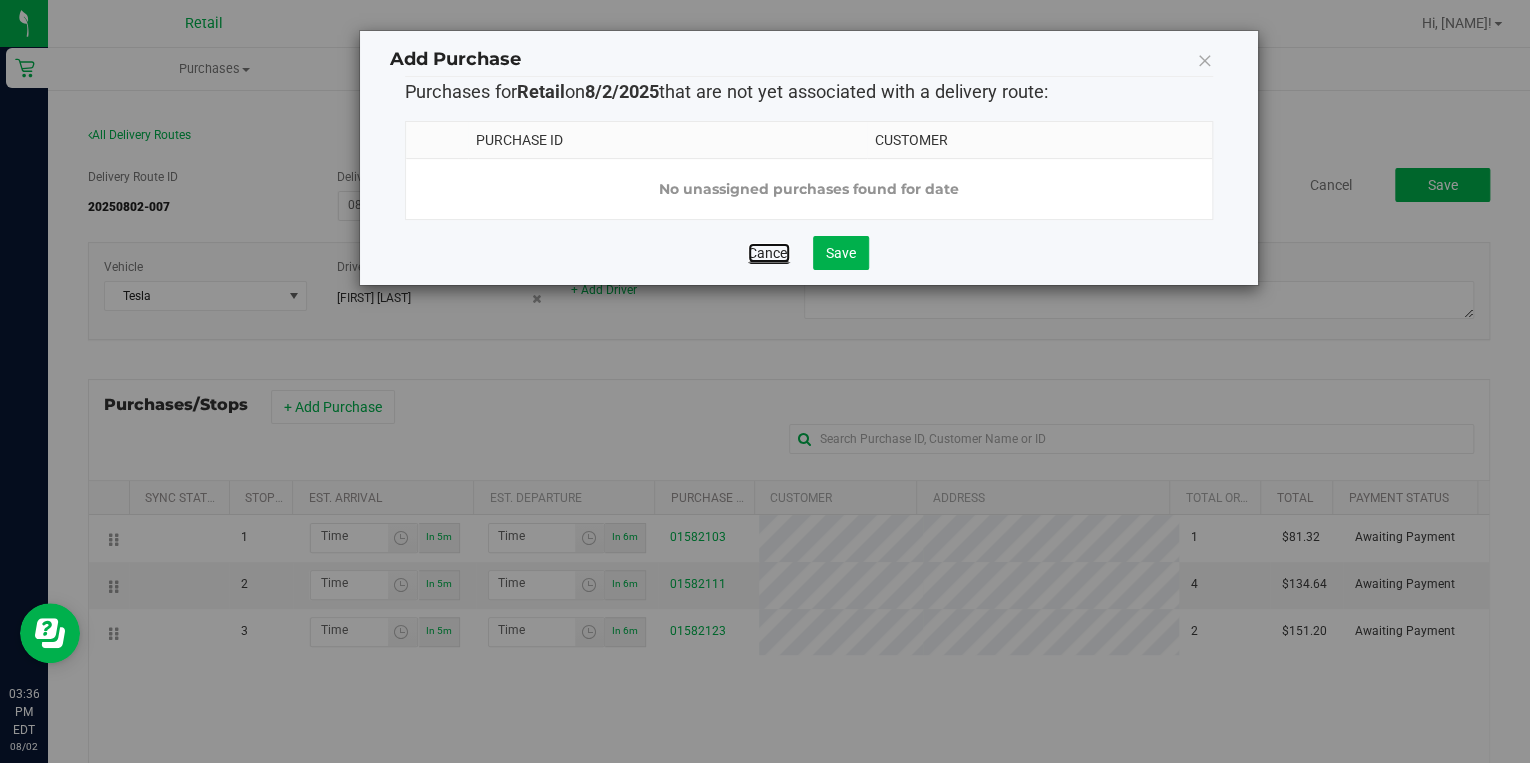 click on "Cancel" at bounding box center (769, 253) 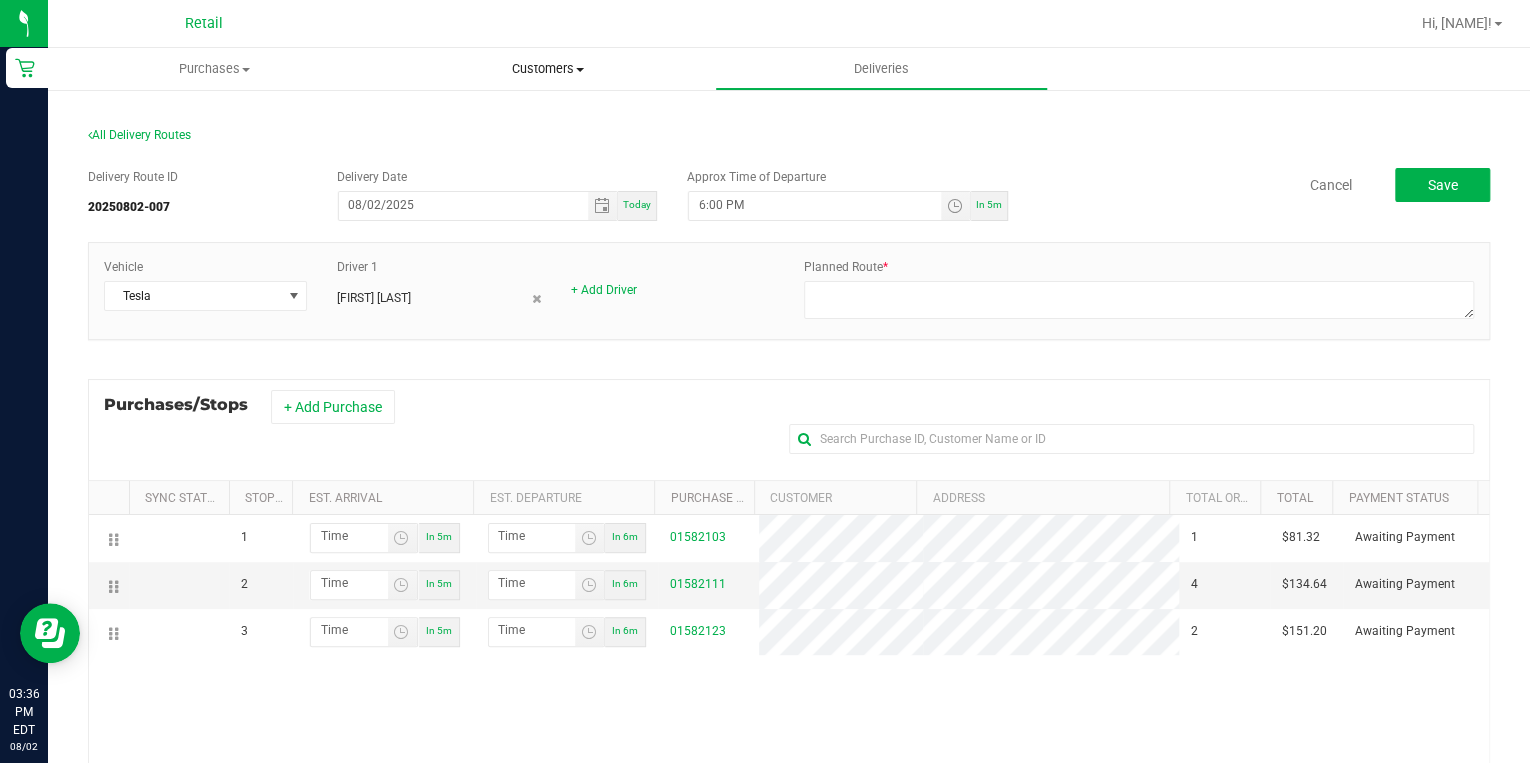 click on "Customers" at bounding box center (547, 69) 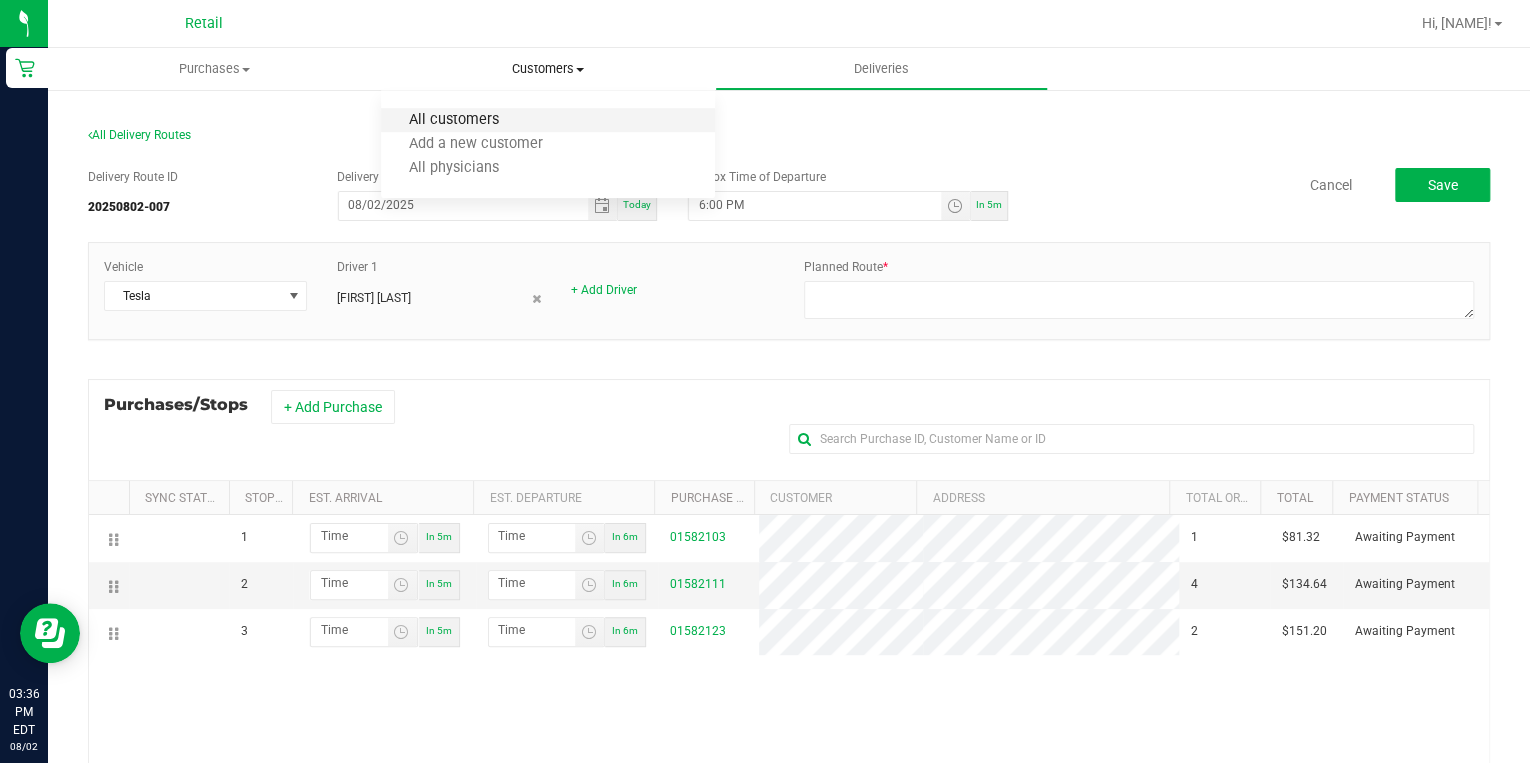 click on "All customers" at bounding box center (453, 120) 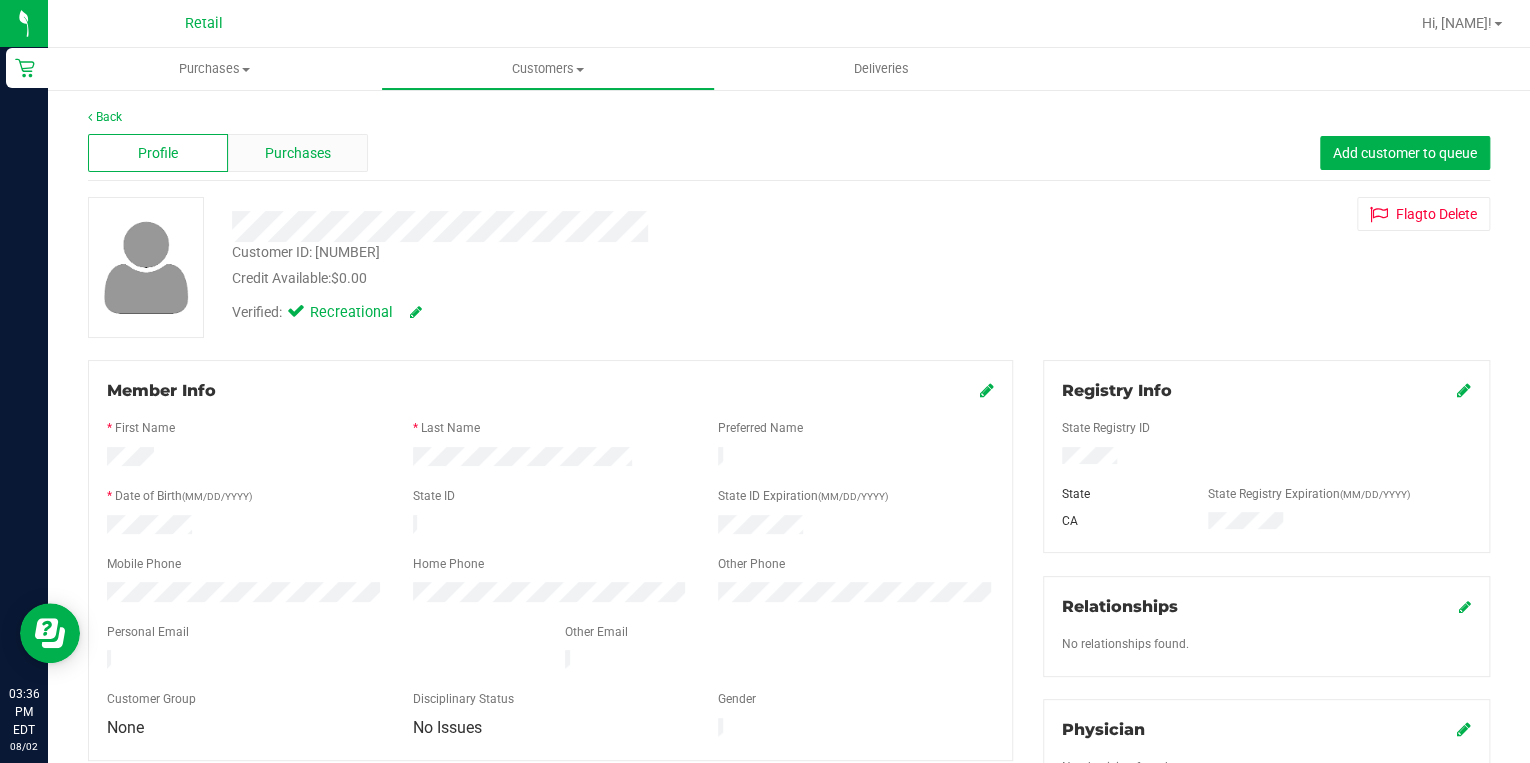 click on "Purchases" at bounding box center (298, 153) 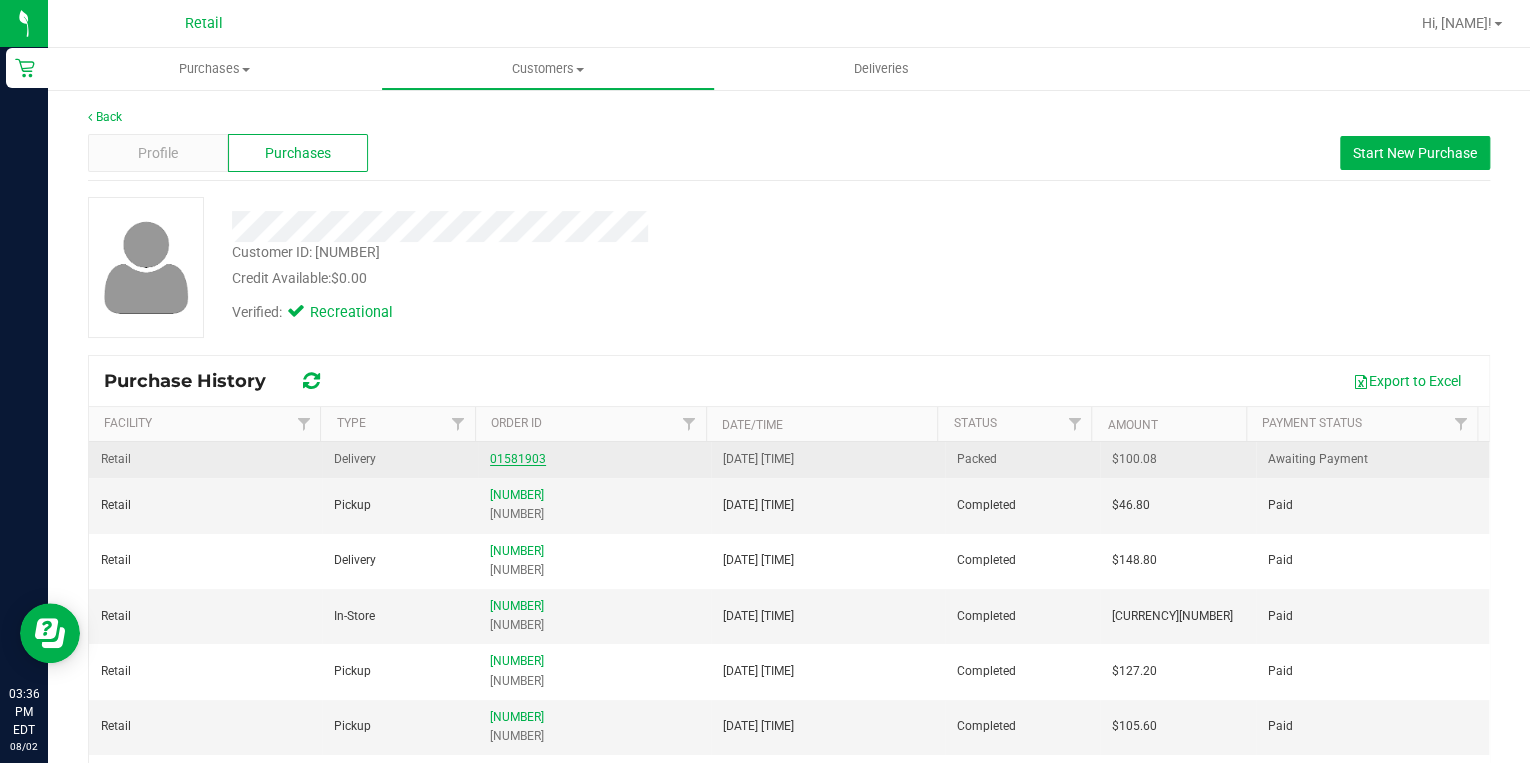 click on "01581903" at bounding box center (518, 459) 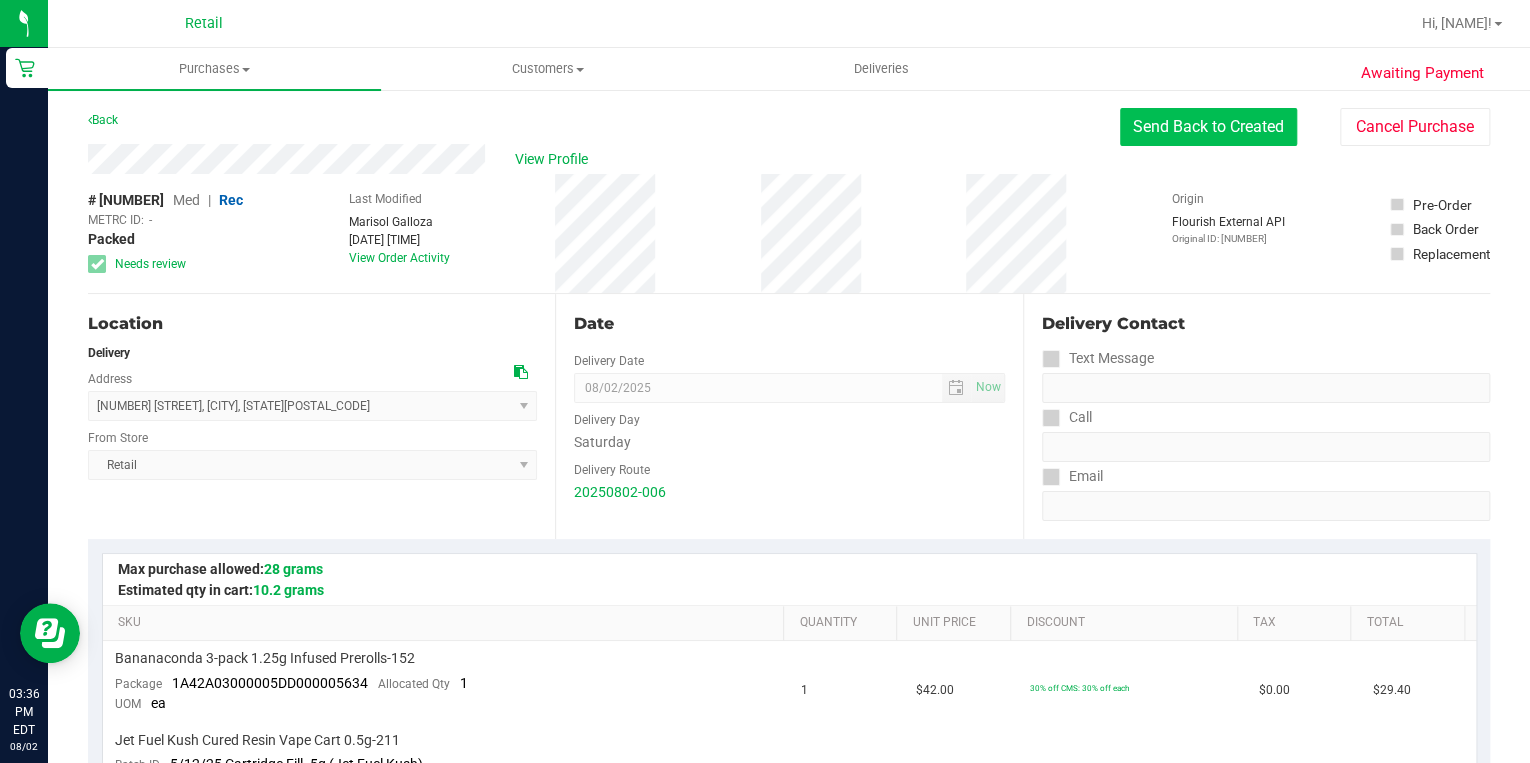 click on "Send Back to Created" at bounding box center (1208, 127) 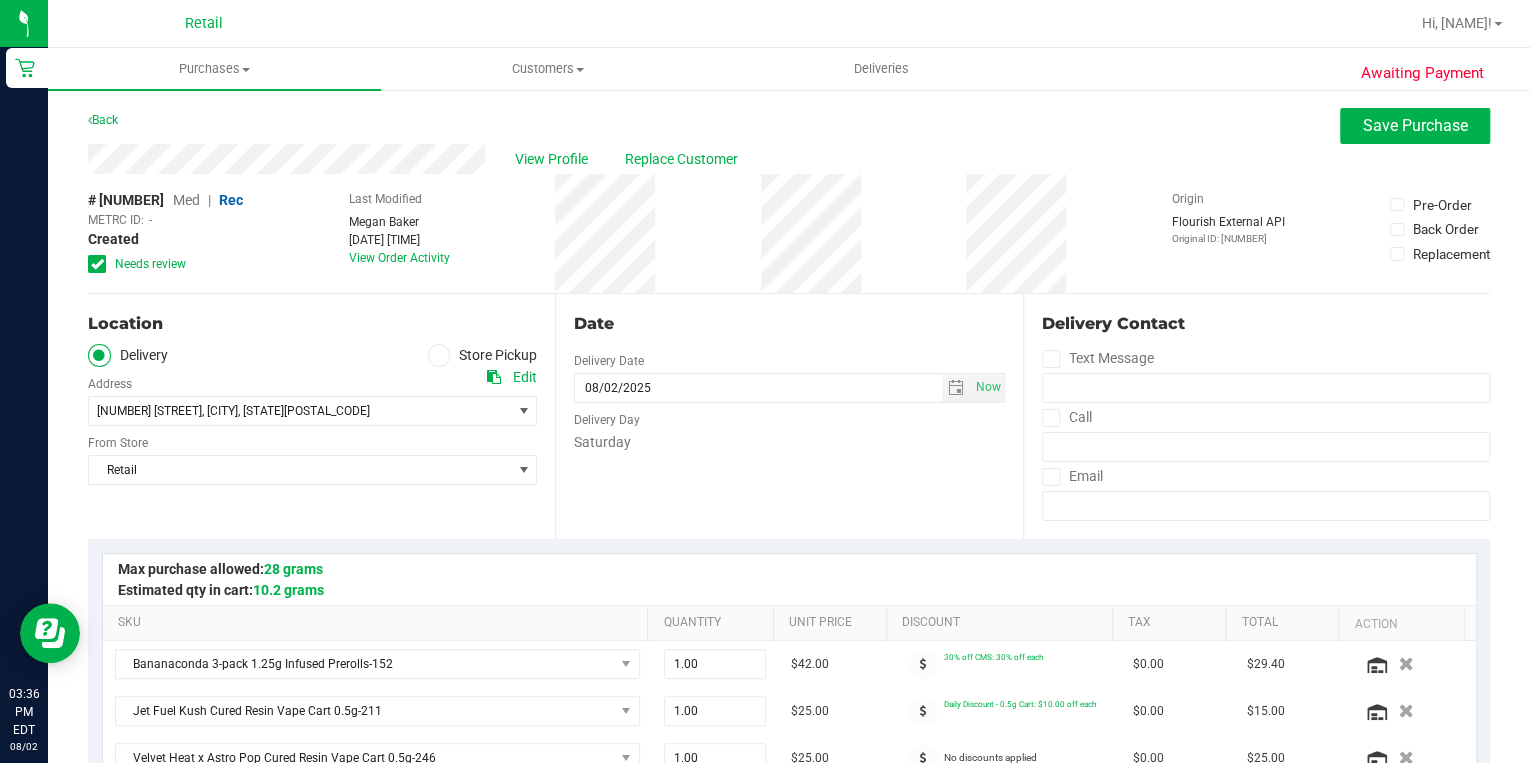 click on "Store Pickup" at bounding box center [483, 355] 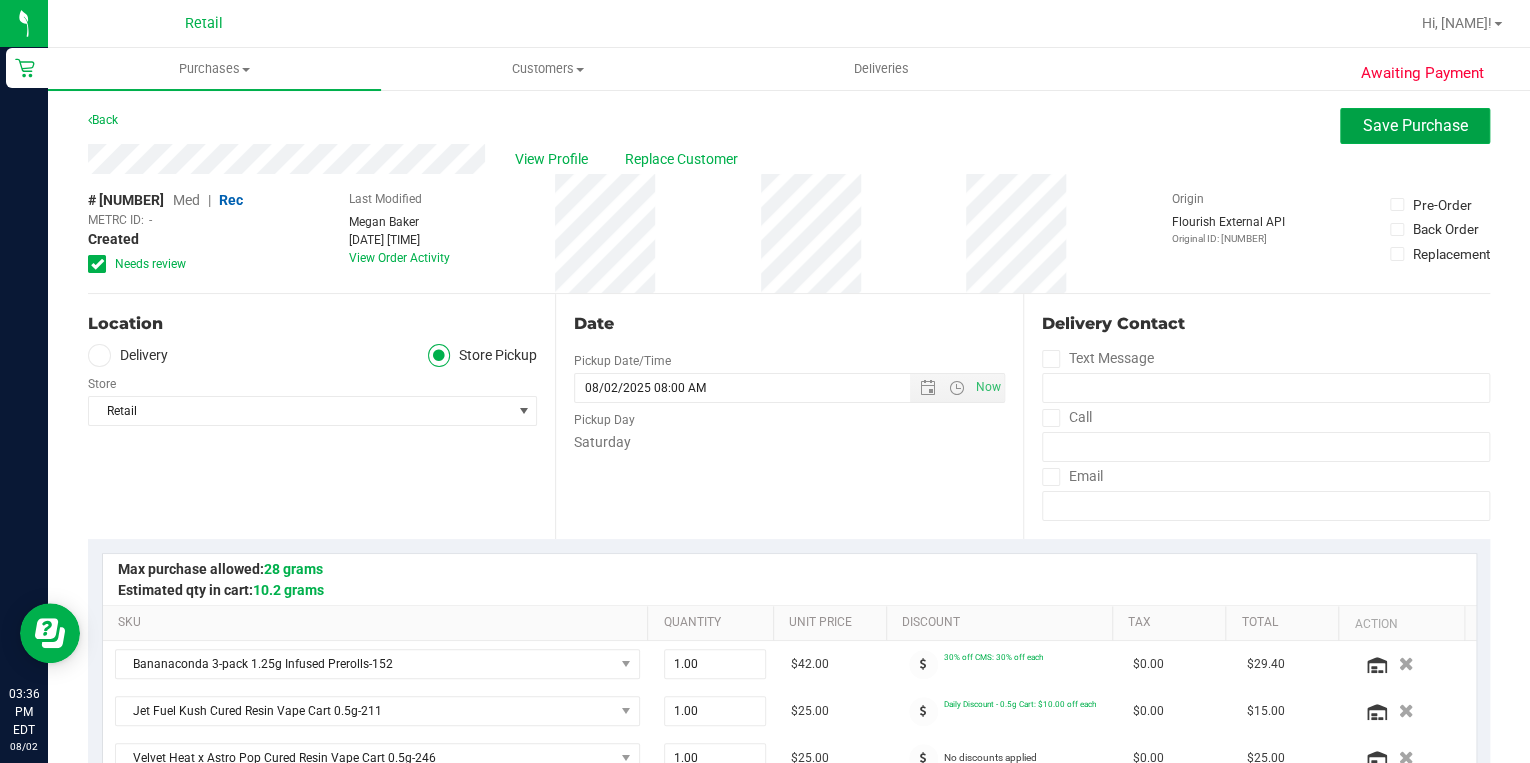 click on "Save Purchase" at bounding box center [1415, 125] 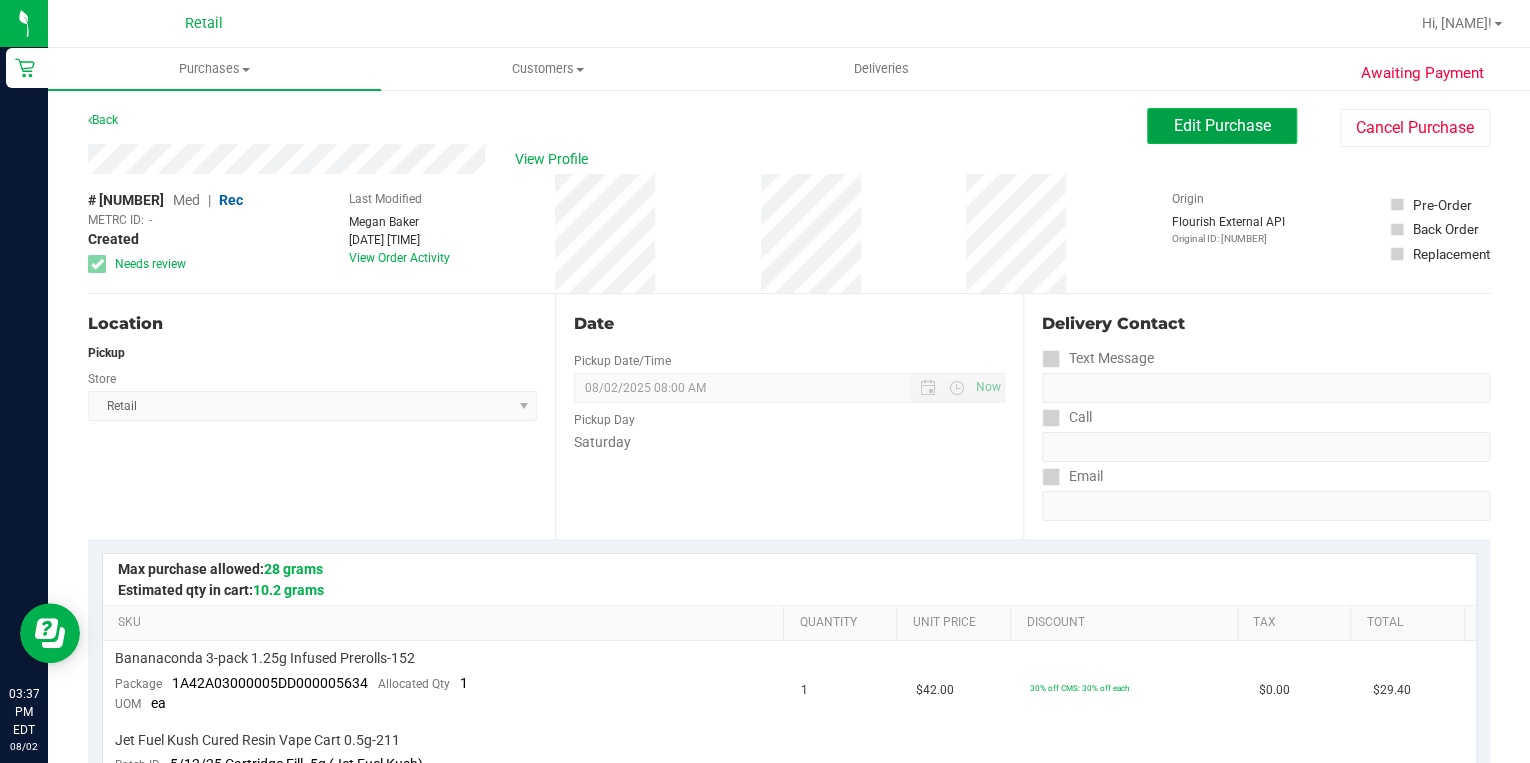 click on "Edit Purchase" at bounding box center [1222, 126] 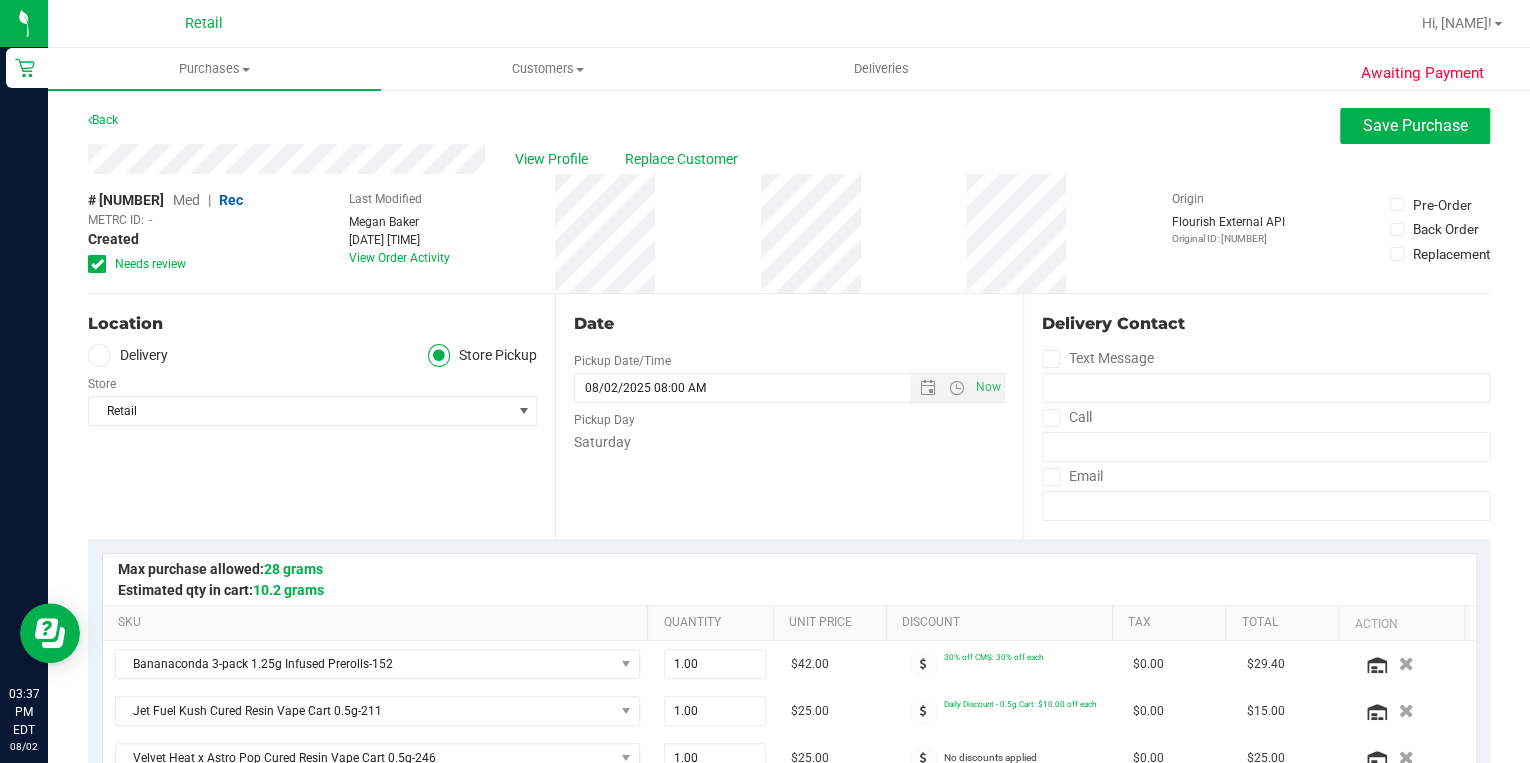 click at bounding box center (99, 355) 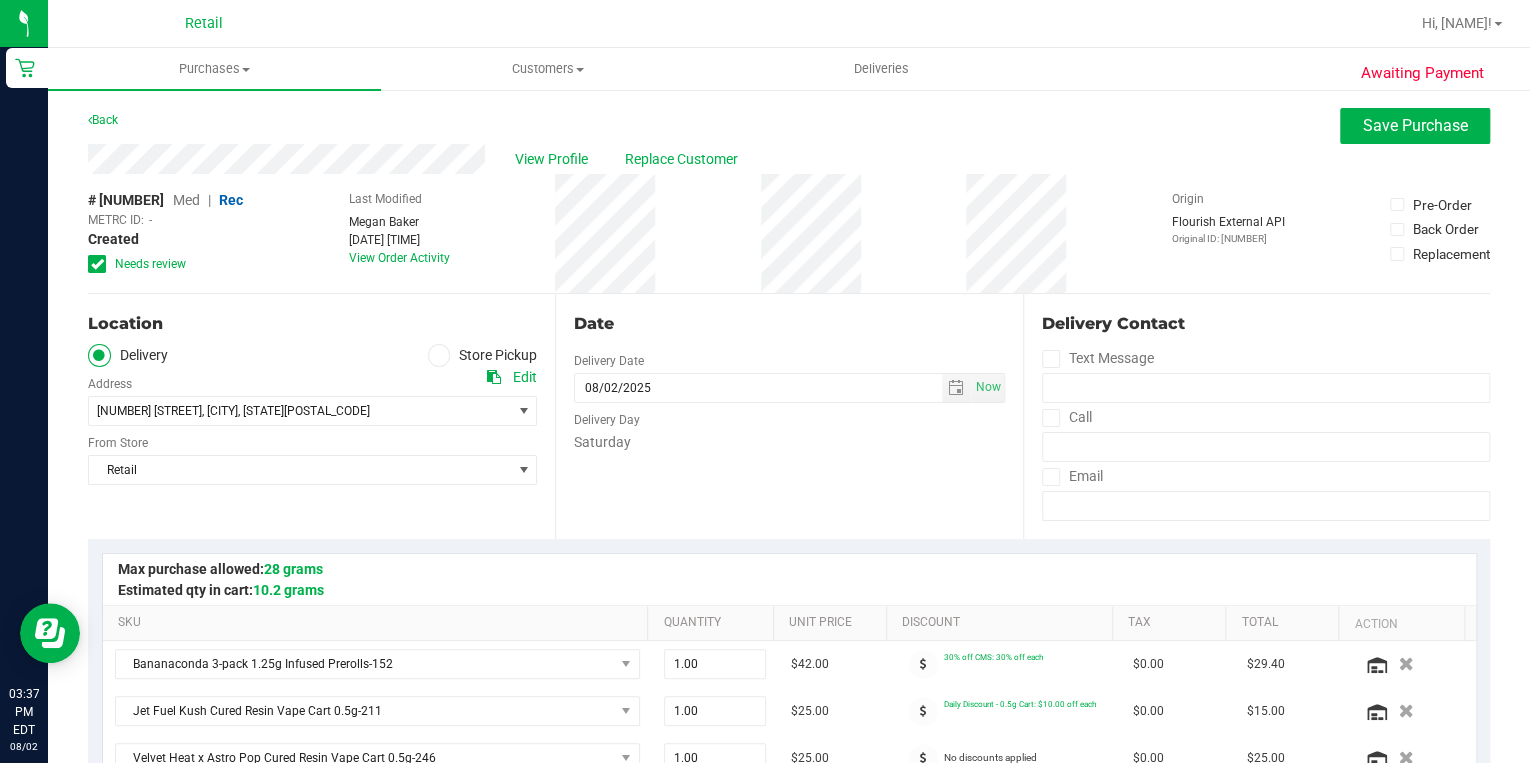 click at bounding box center [1051, 418] 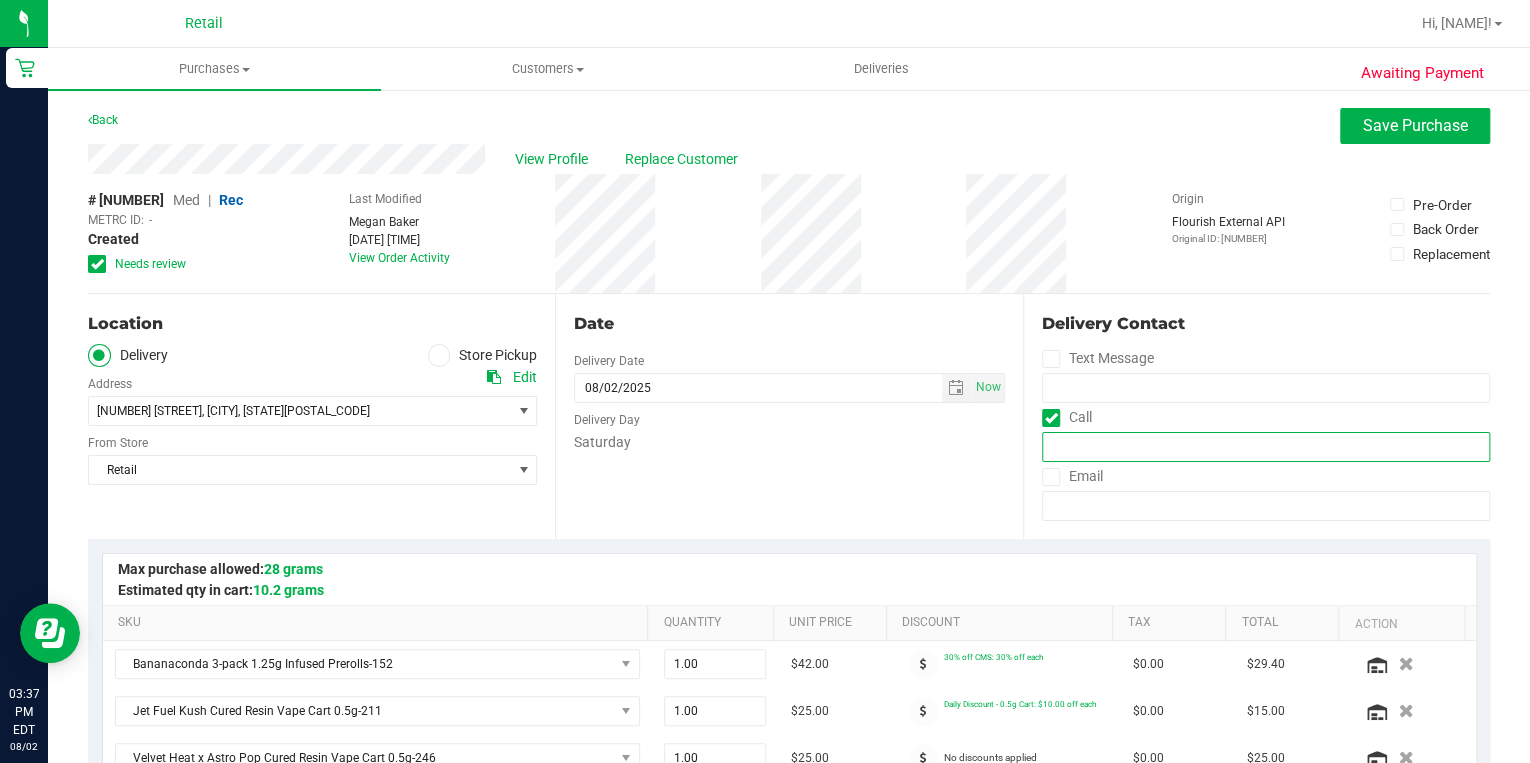 click at bounding box center (1266, 447) 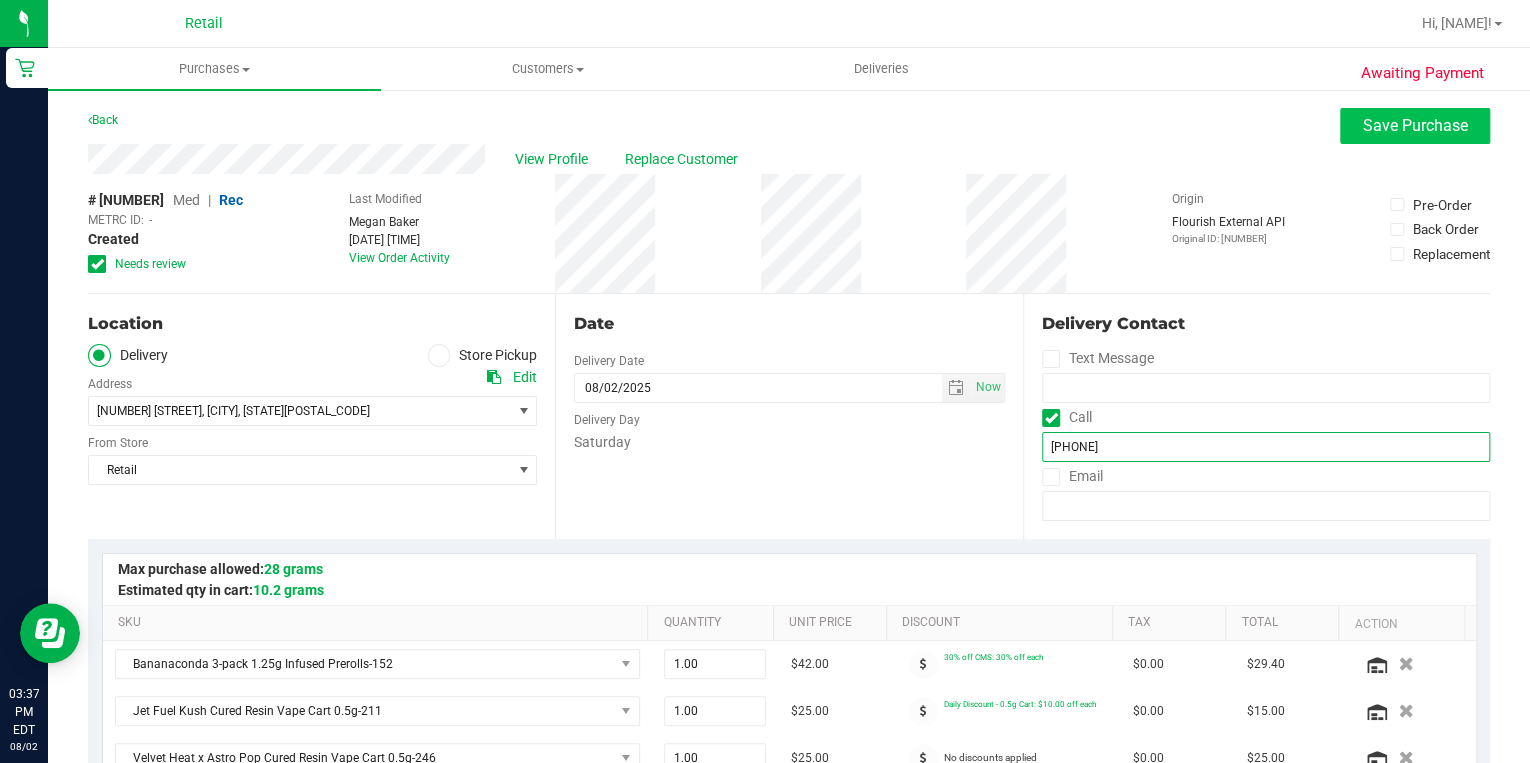type on "(401) 300-9415" 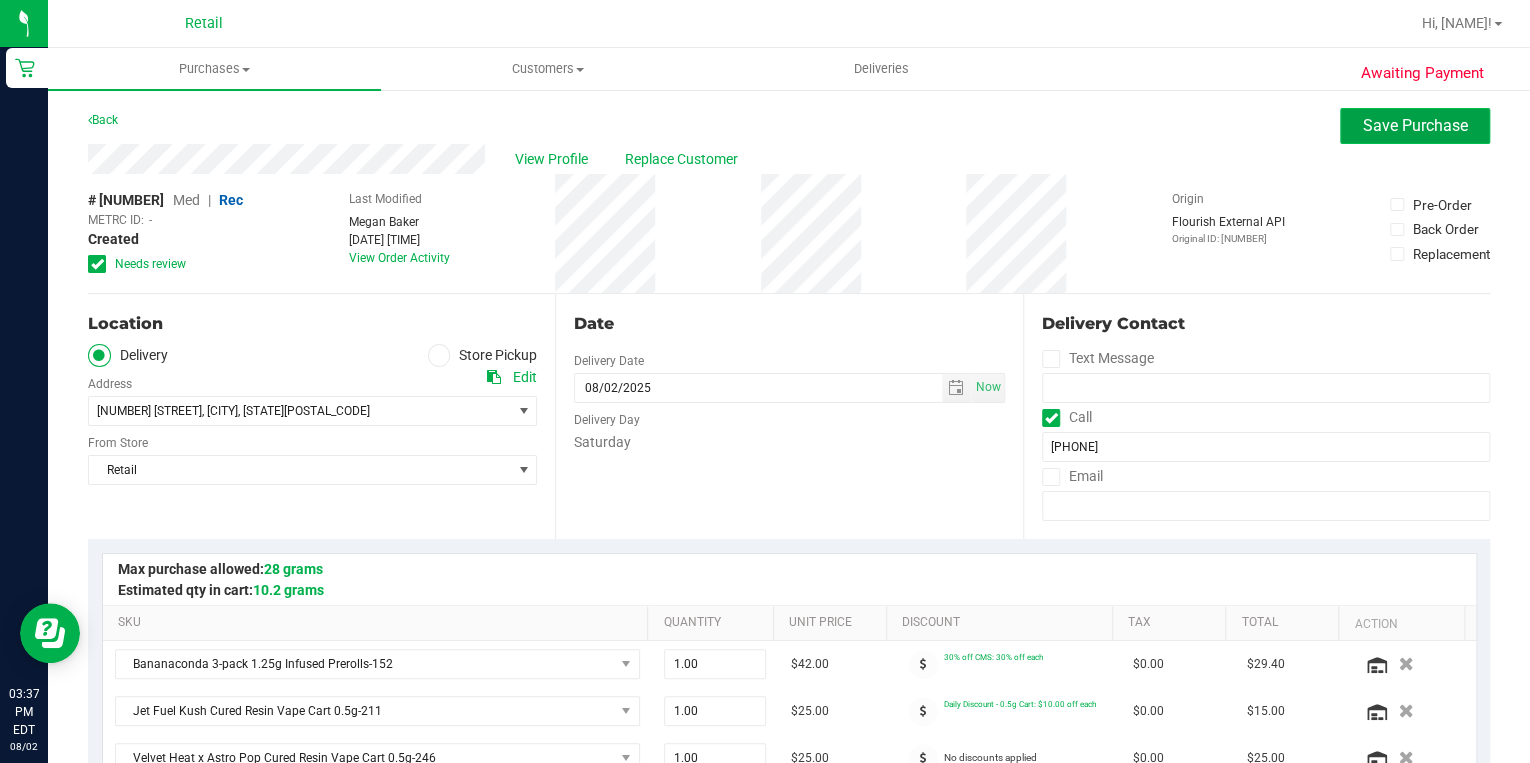 click on "Save Purchase" at bounding box center (1415, 125) 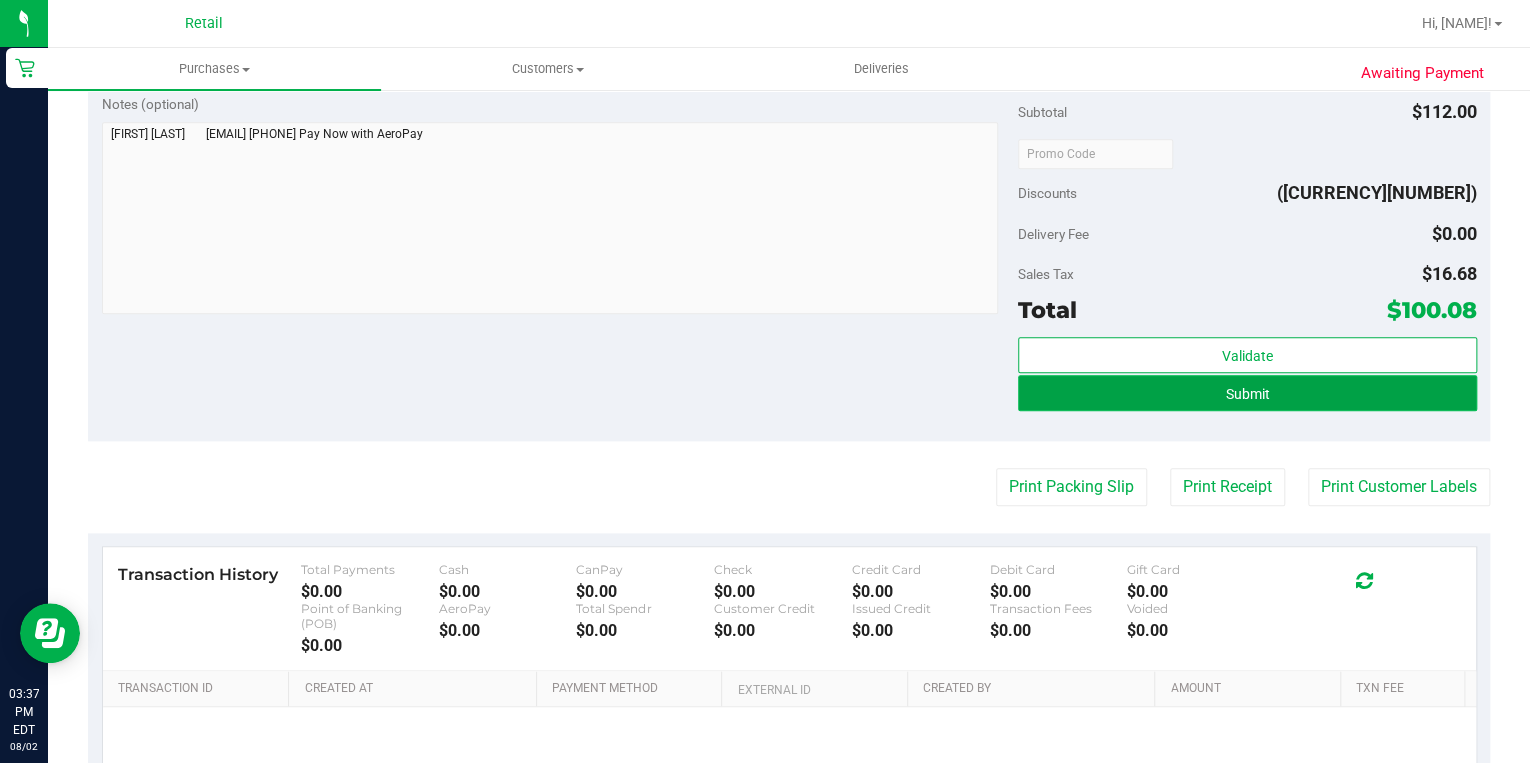 click on "Submit" at bounding box center (1247, 393) 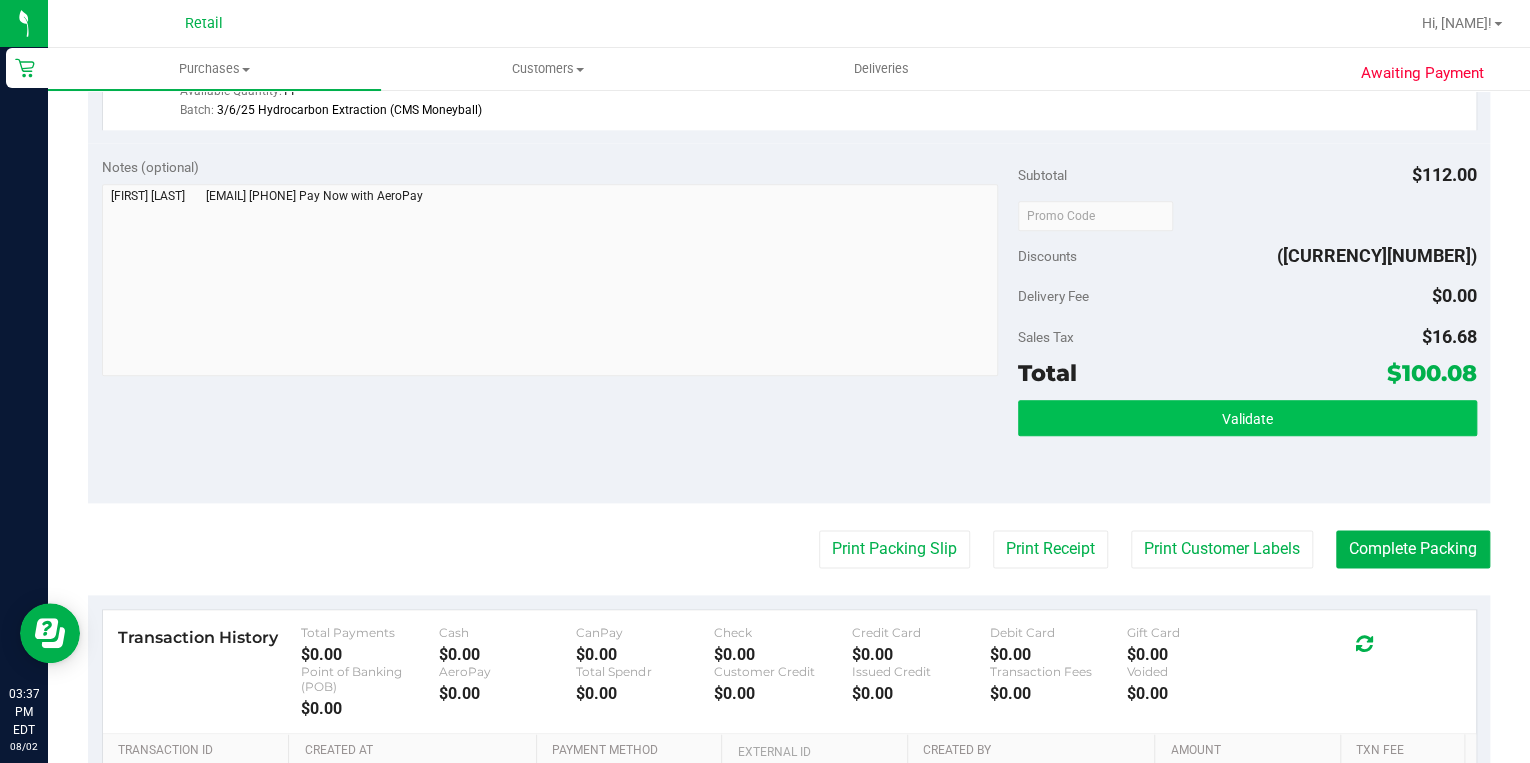 scroll, scrollTop: 1057, scrollLeft: 0, axis: vertical 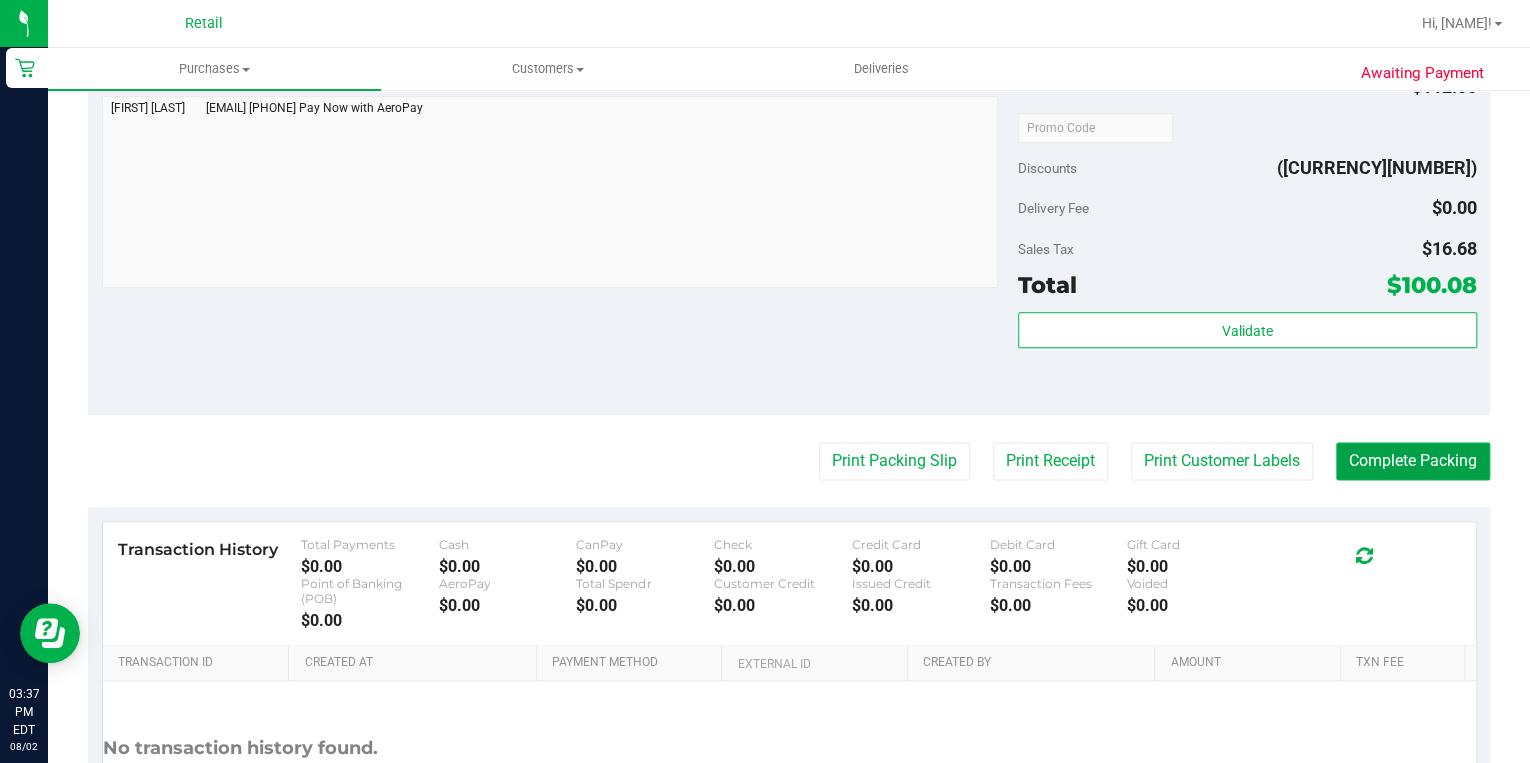 click on "Complete Packing" at bounding box center (1413, 461) 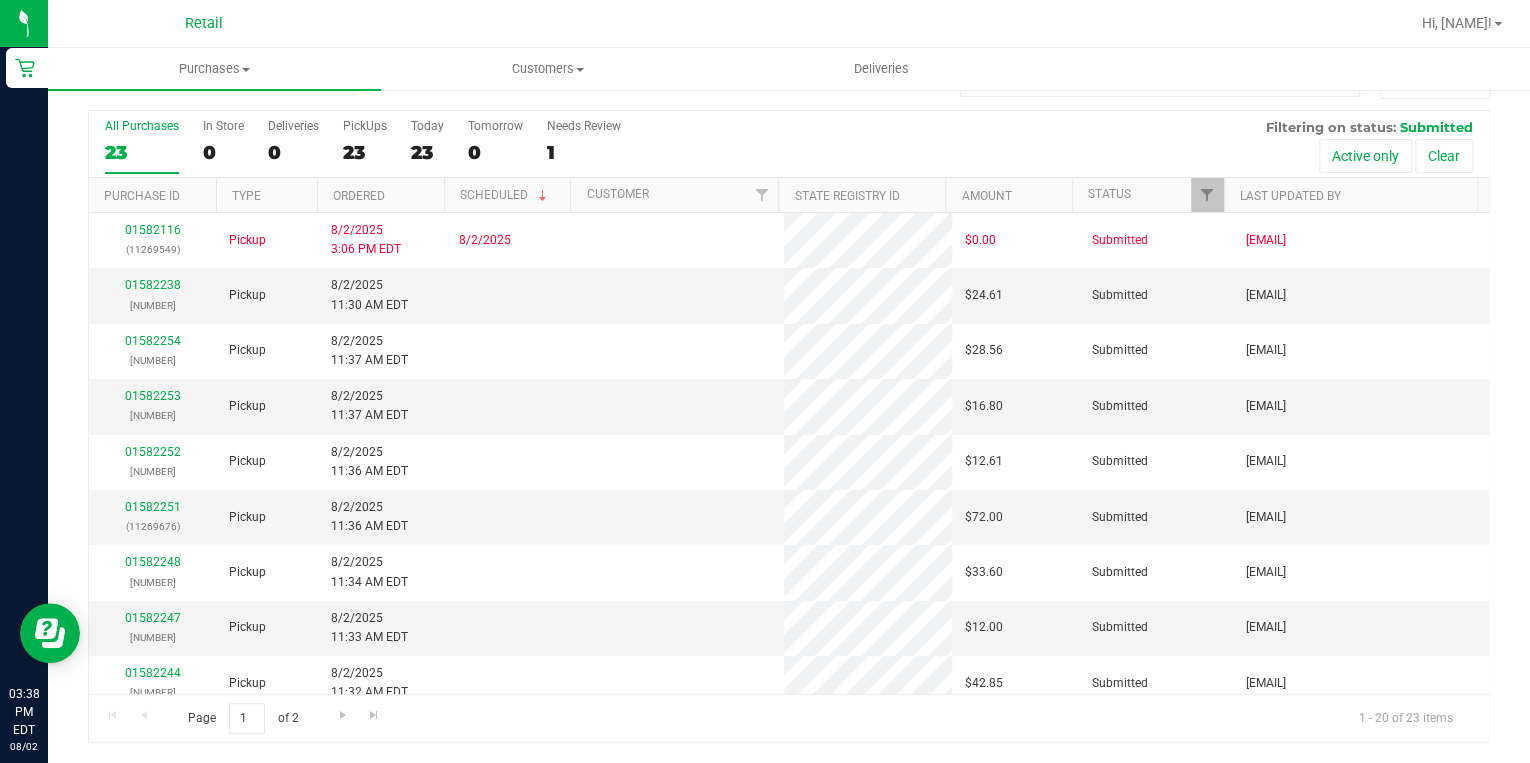 scroll, scrollTop: 0, scrollLeft: 0, axis: both 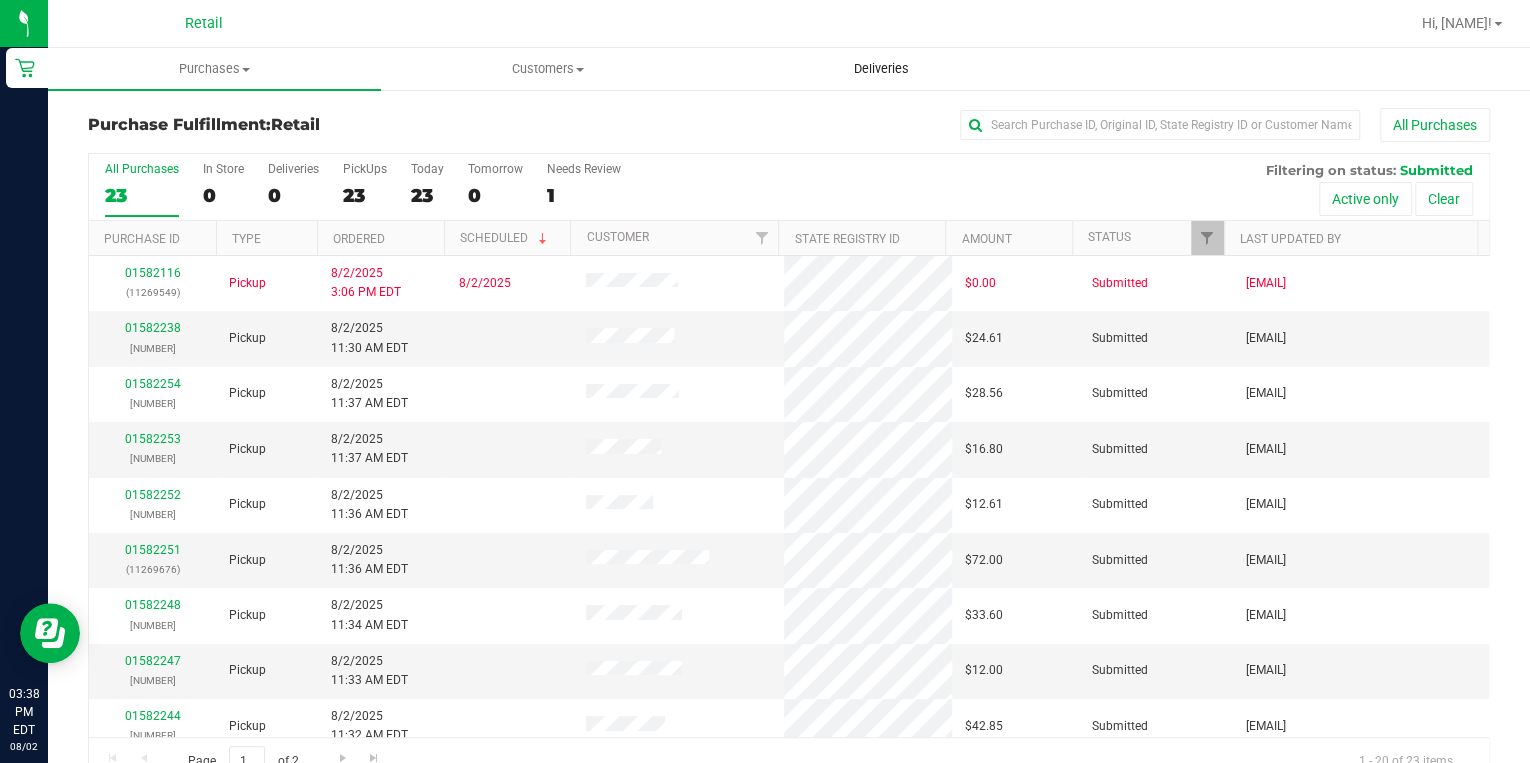 click on "Deliveries" at bounding box center [881, 69] 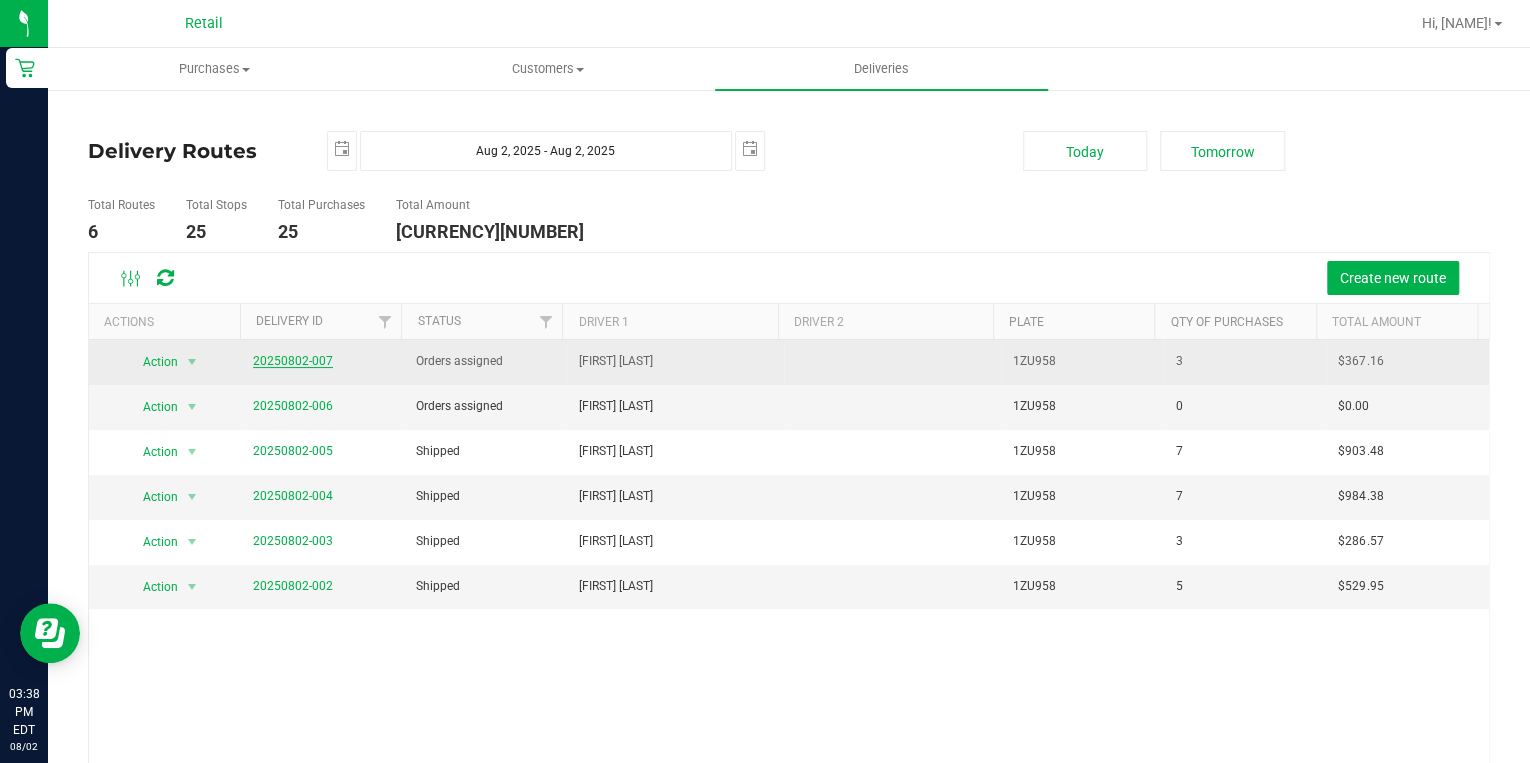 click on "20250802-007" at bounding box center (293, 361) 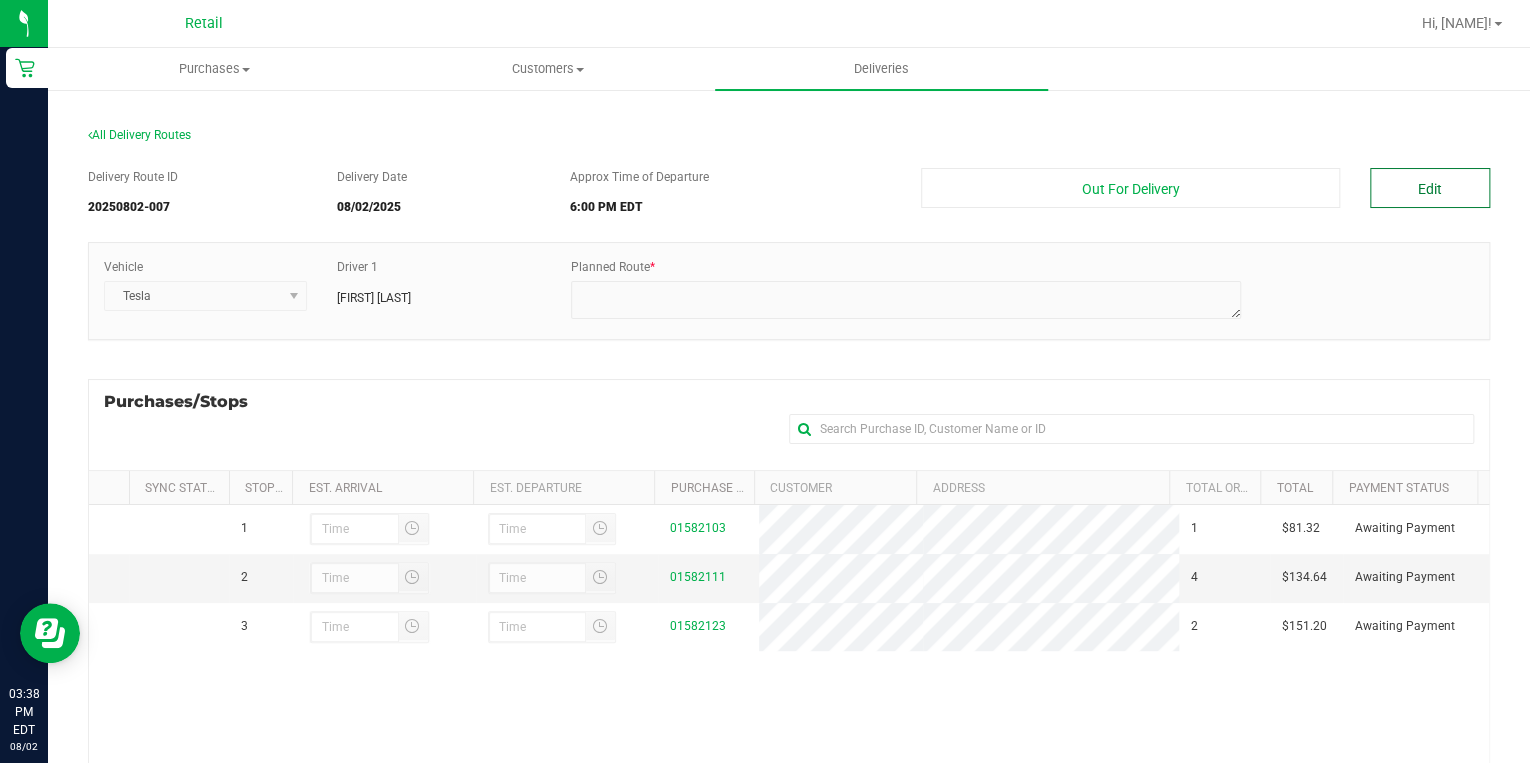 click on "Edit" at bounding box center (1430, 188) 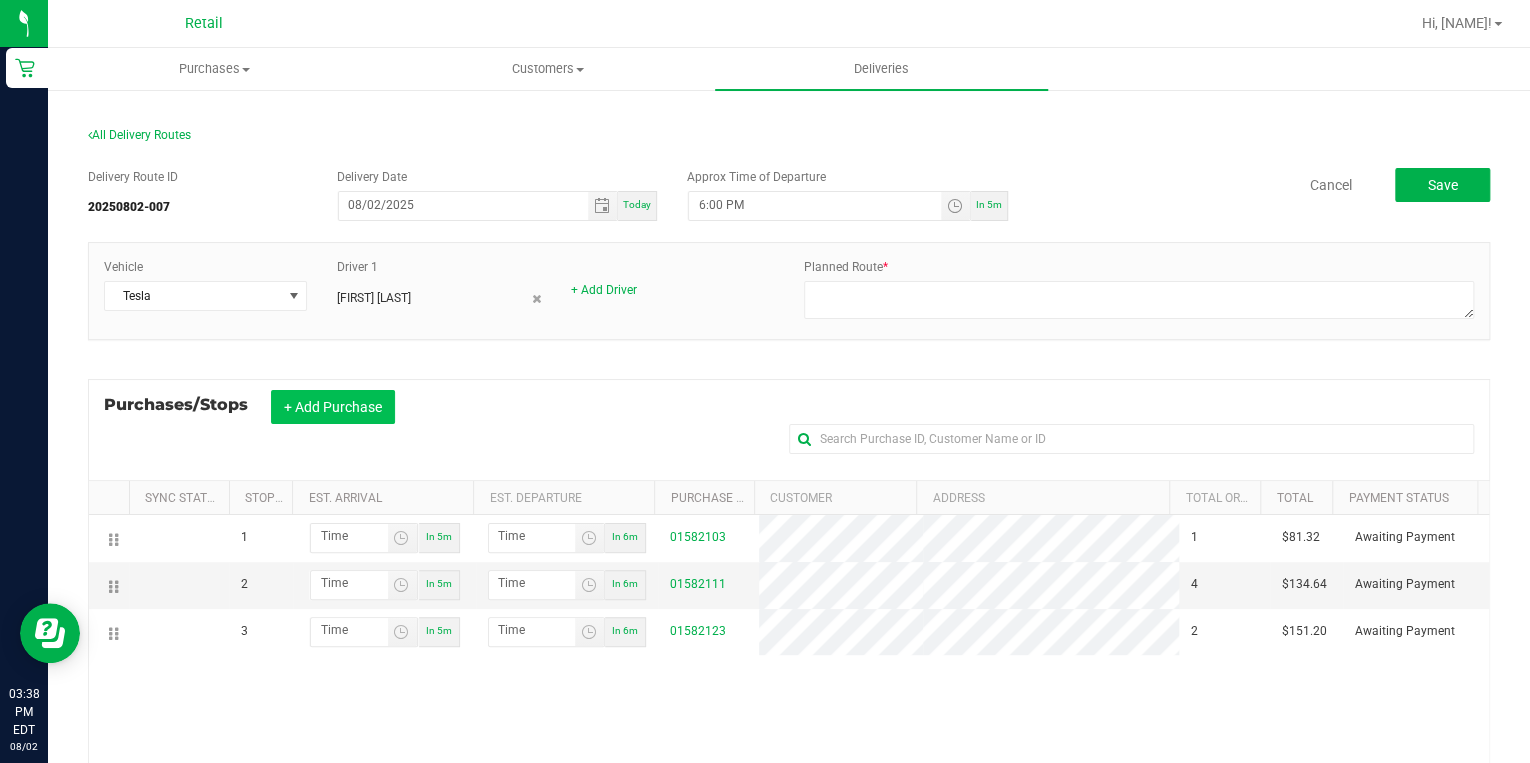 click on "+ Add Purchase" at bounding box center (333, 407) 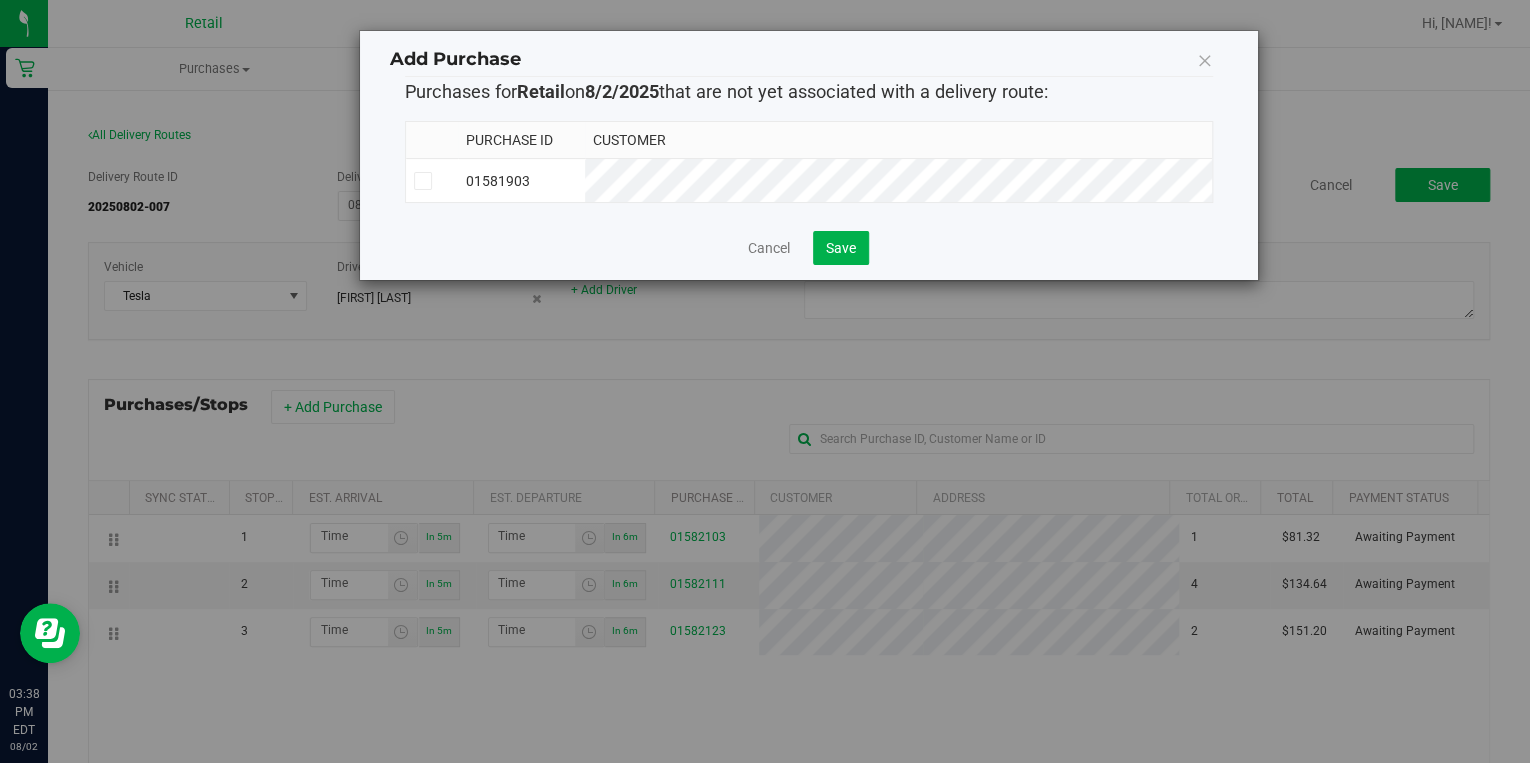 click at bounding box center (422, 181) 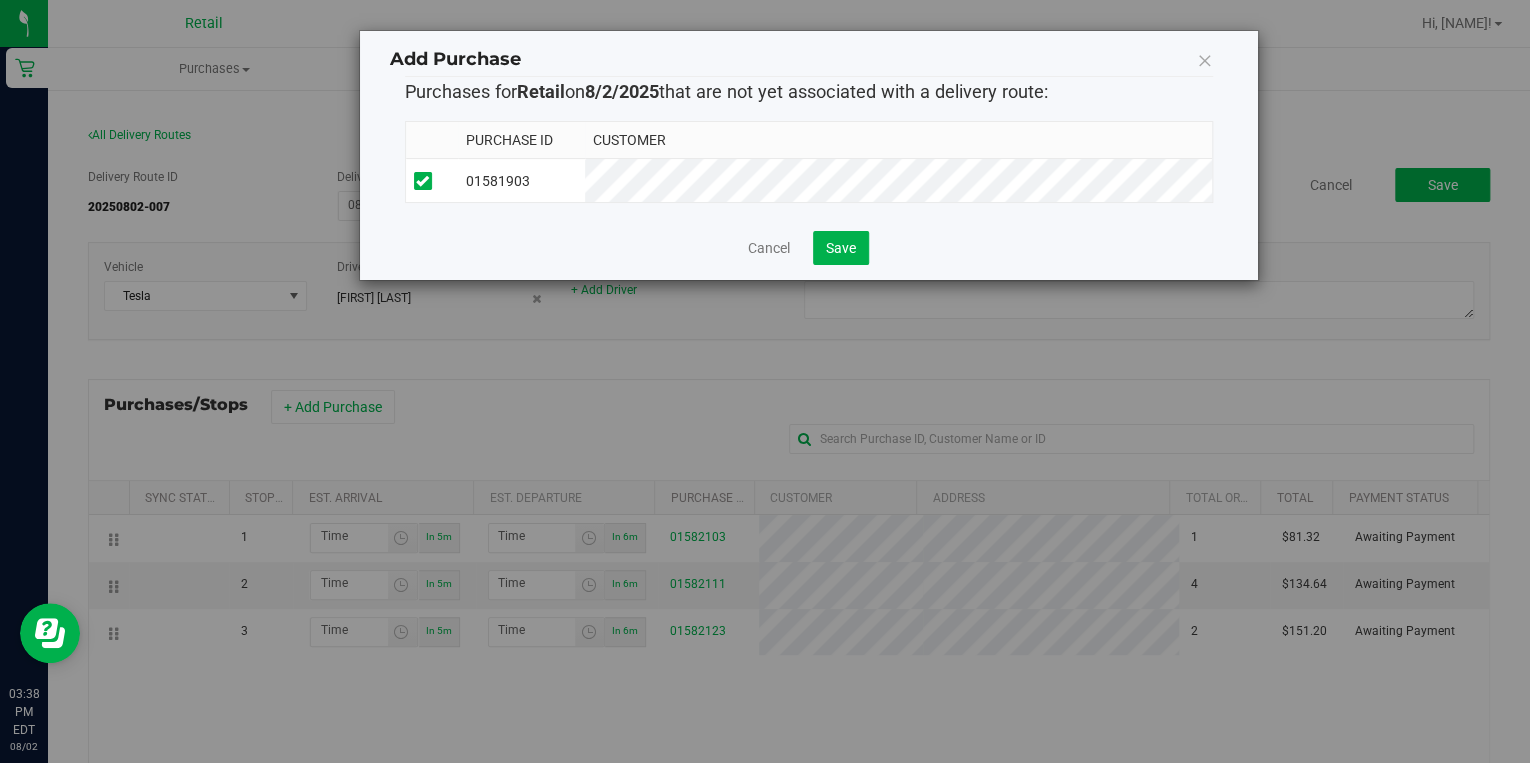 click at bounding box center (0, 0) 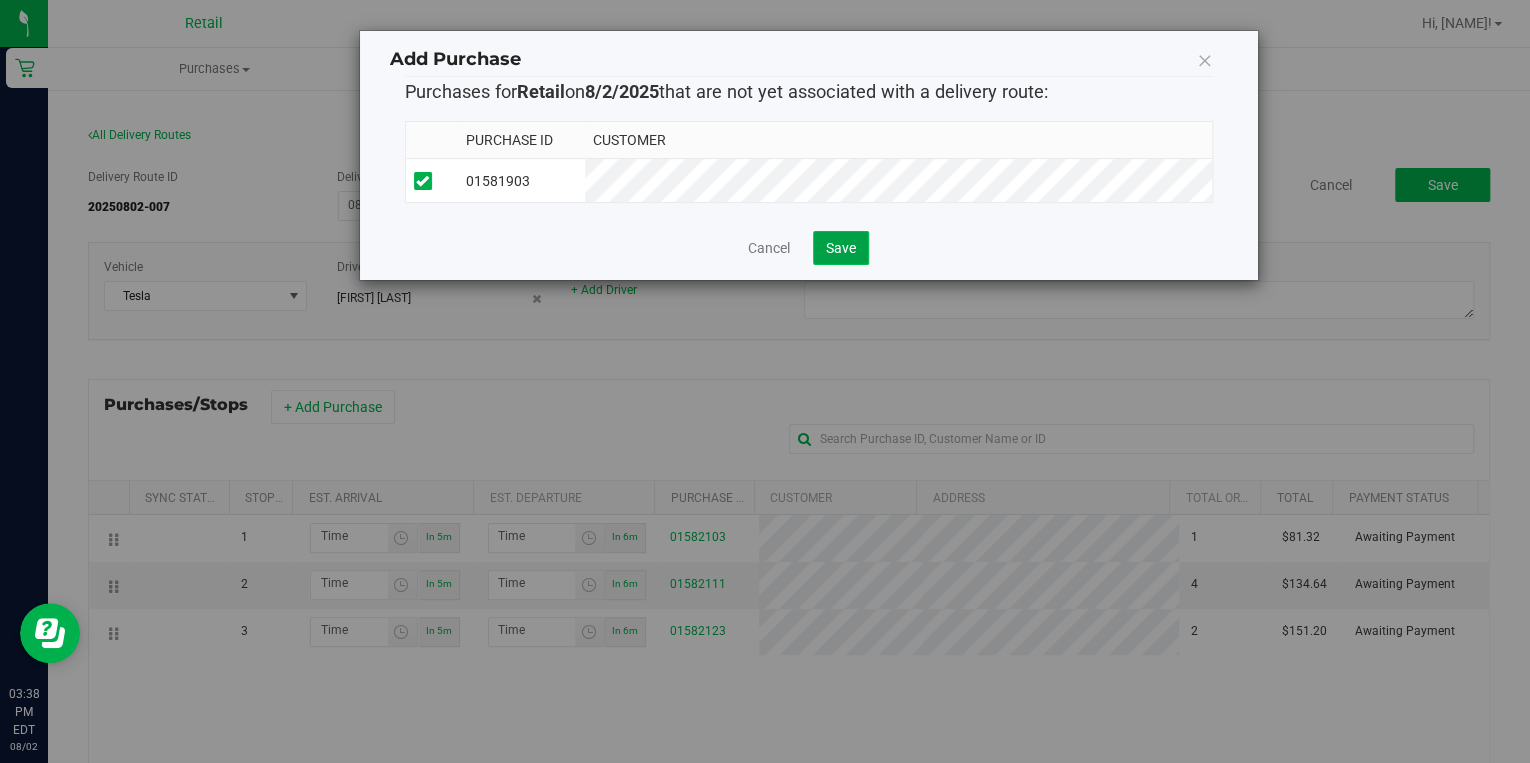 click on "Save" 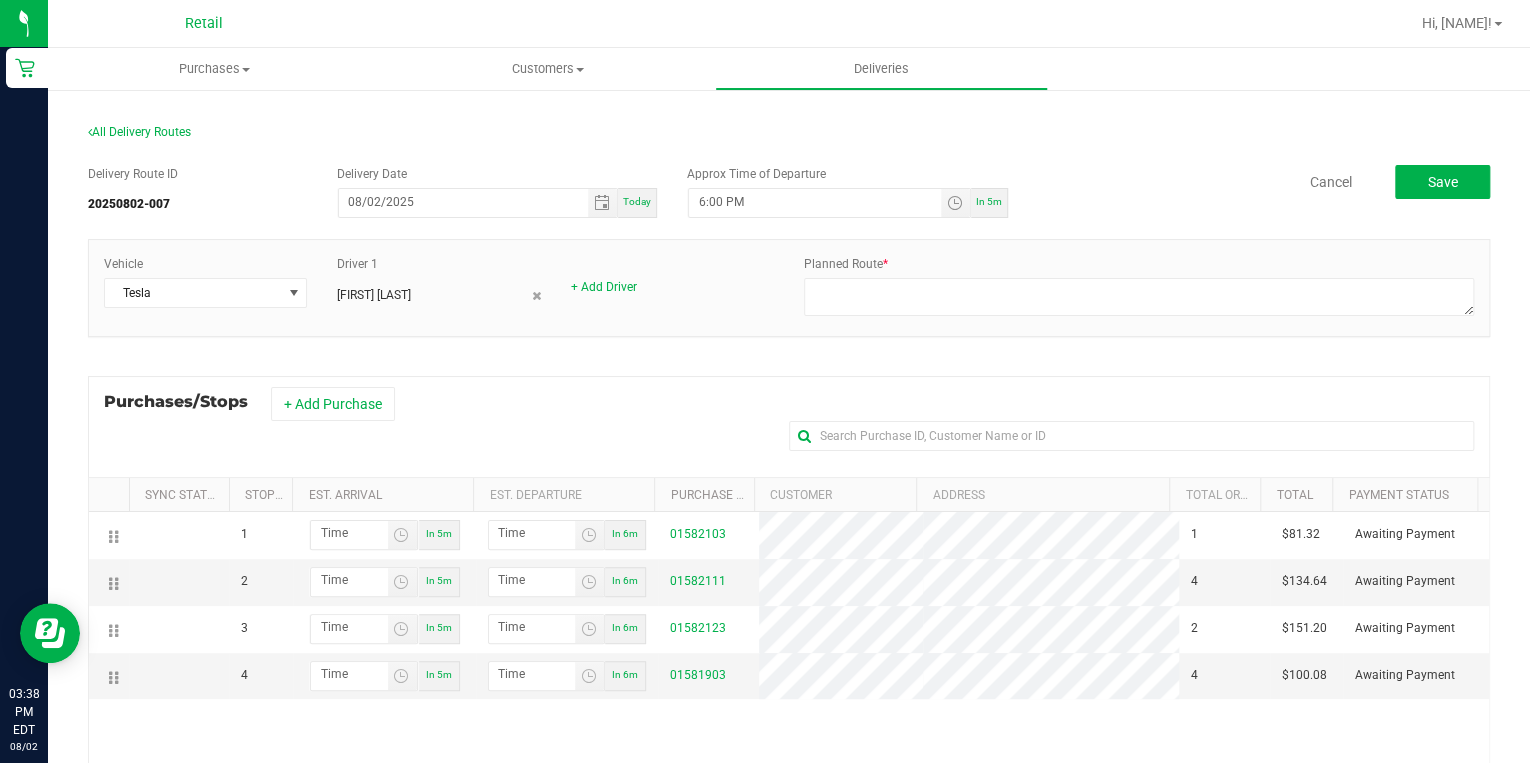 scroll, scrollTop: 0, scrollLeft: 0, axis: both 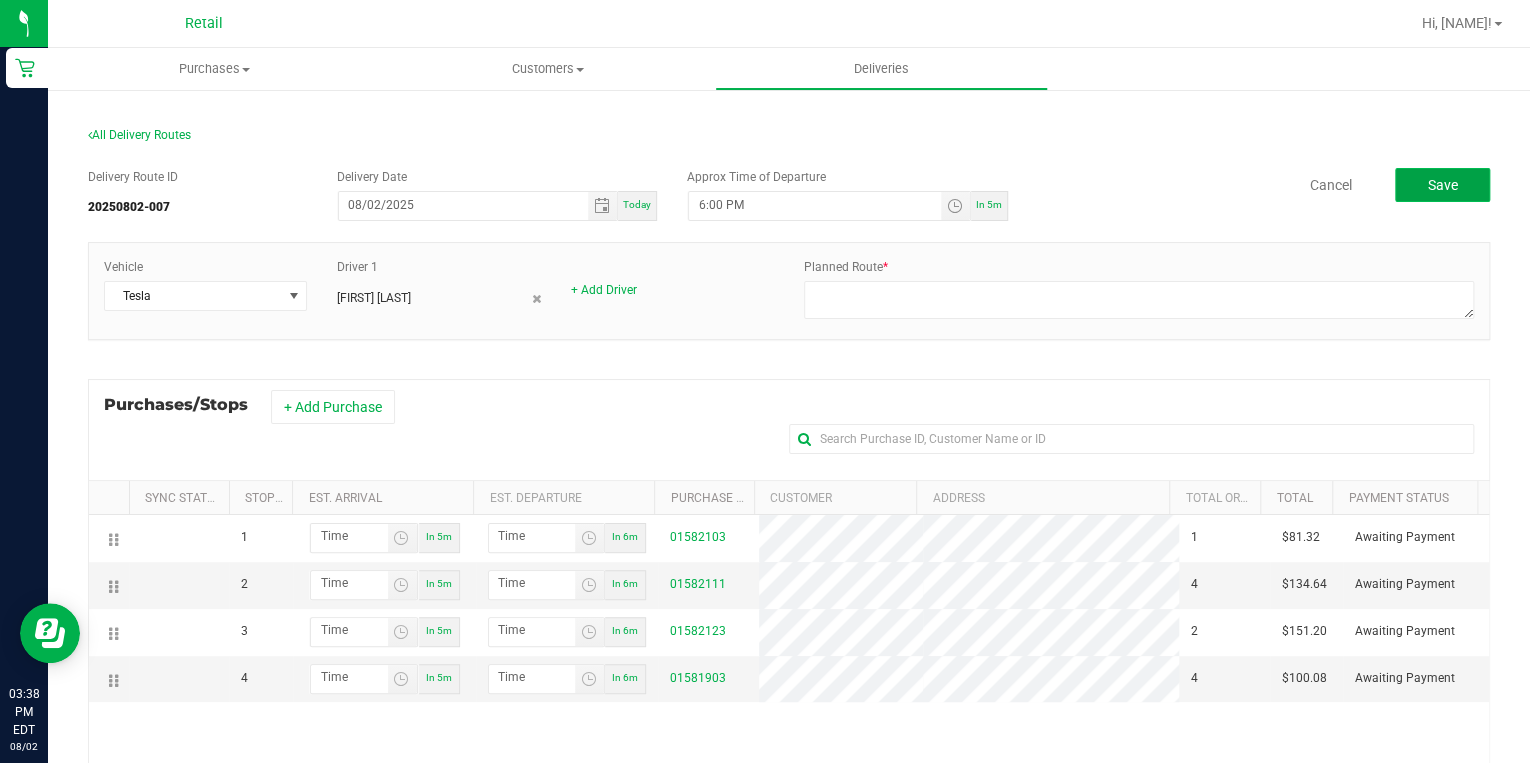 click on "Save" 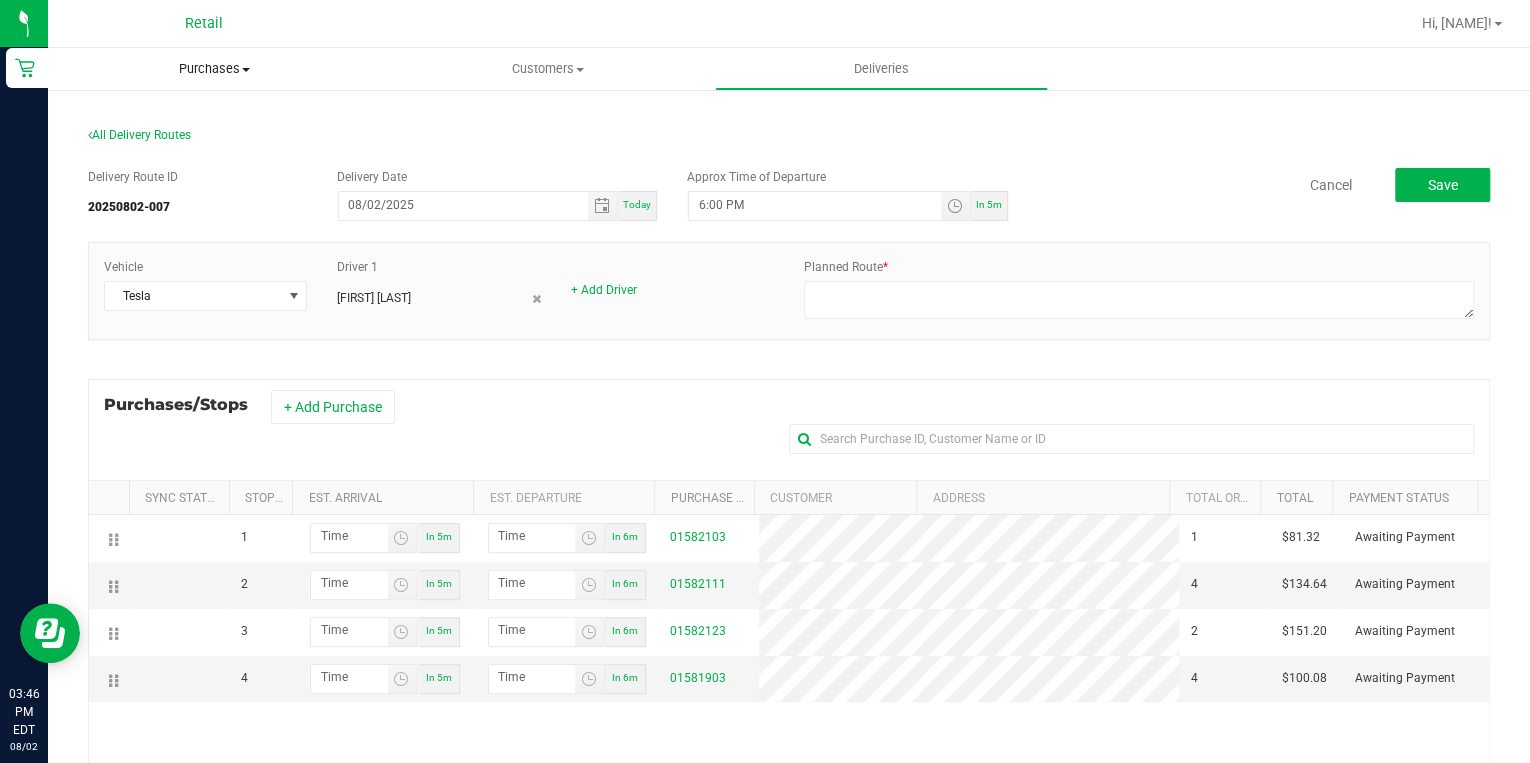 click on "Purchases
Summary of purchases
Fulfillment
All purchases" at bounding box center [214, 69] 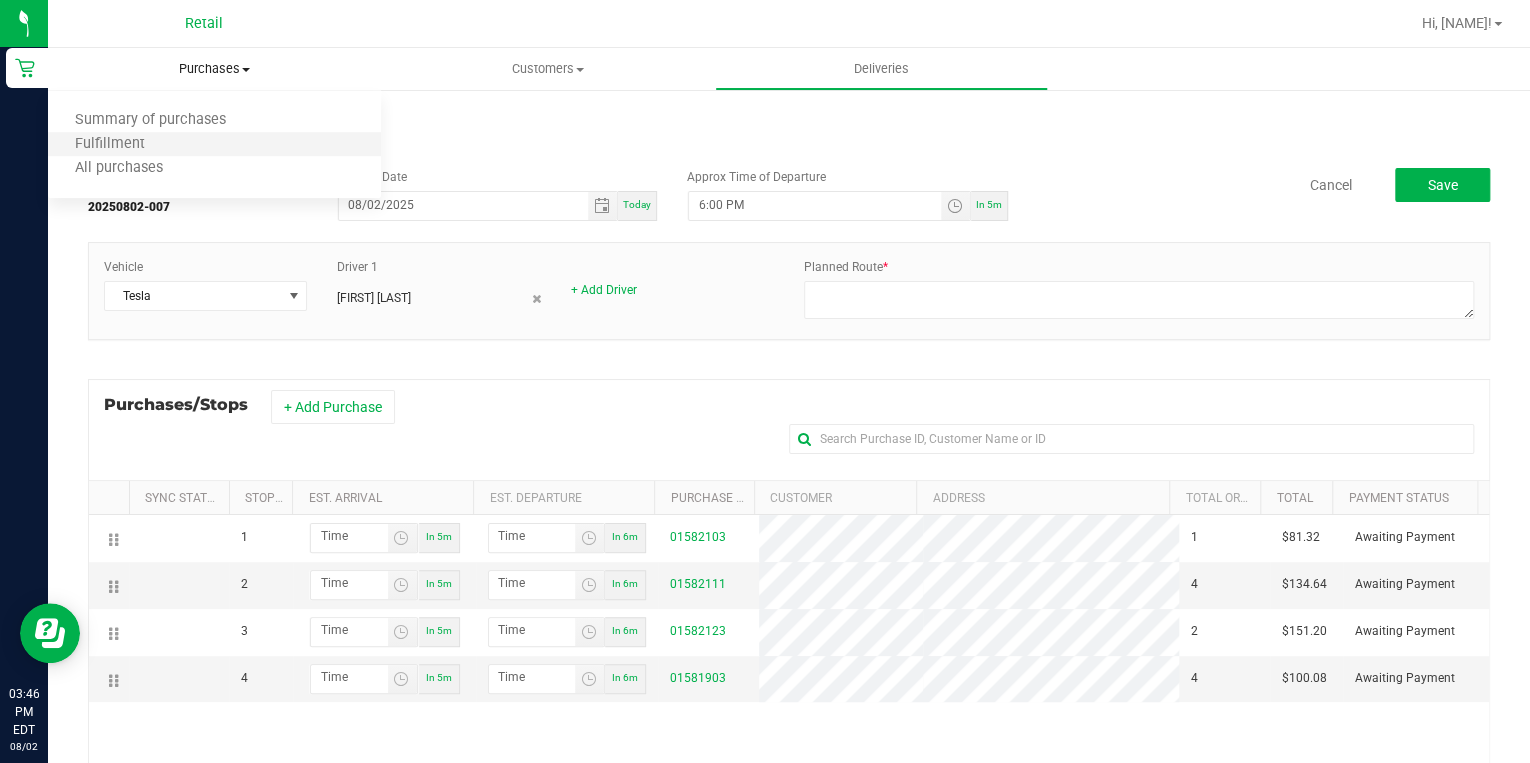 click on "Fulfillment" at bounding box center [214, 145] 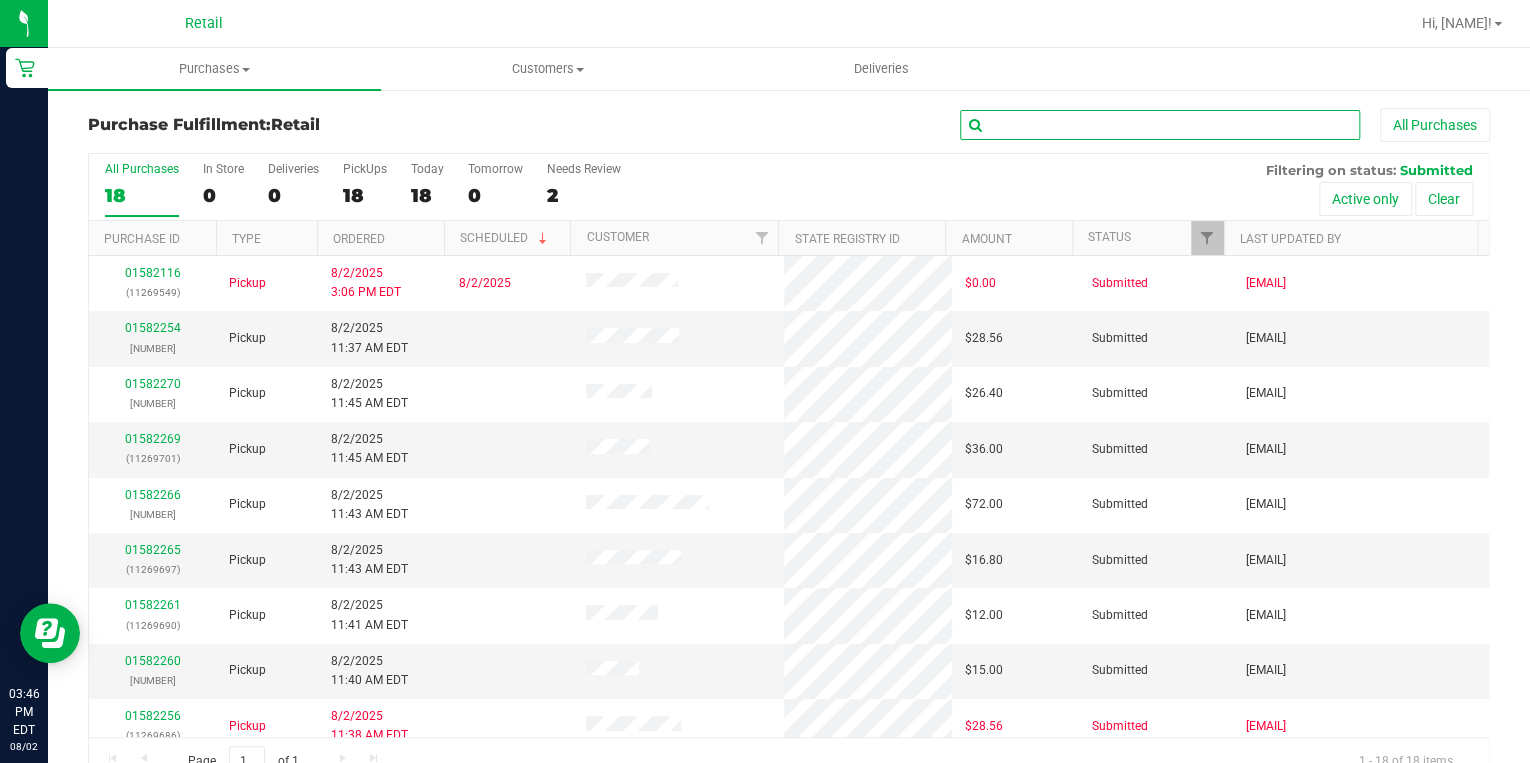 click at bounding box center (1160, 125) 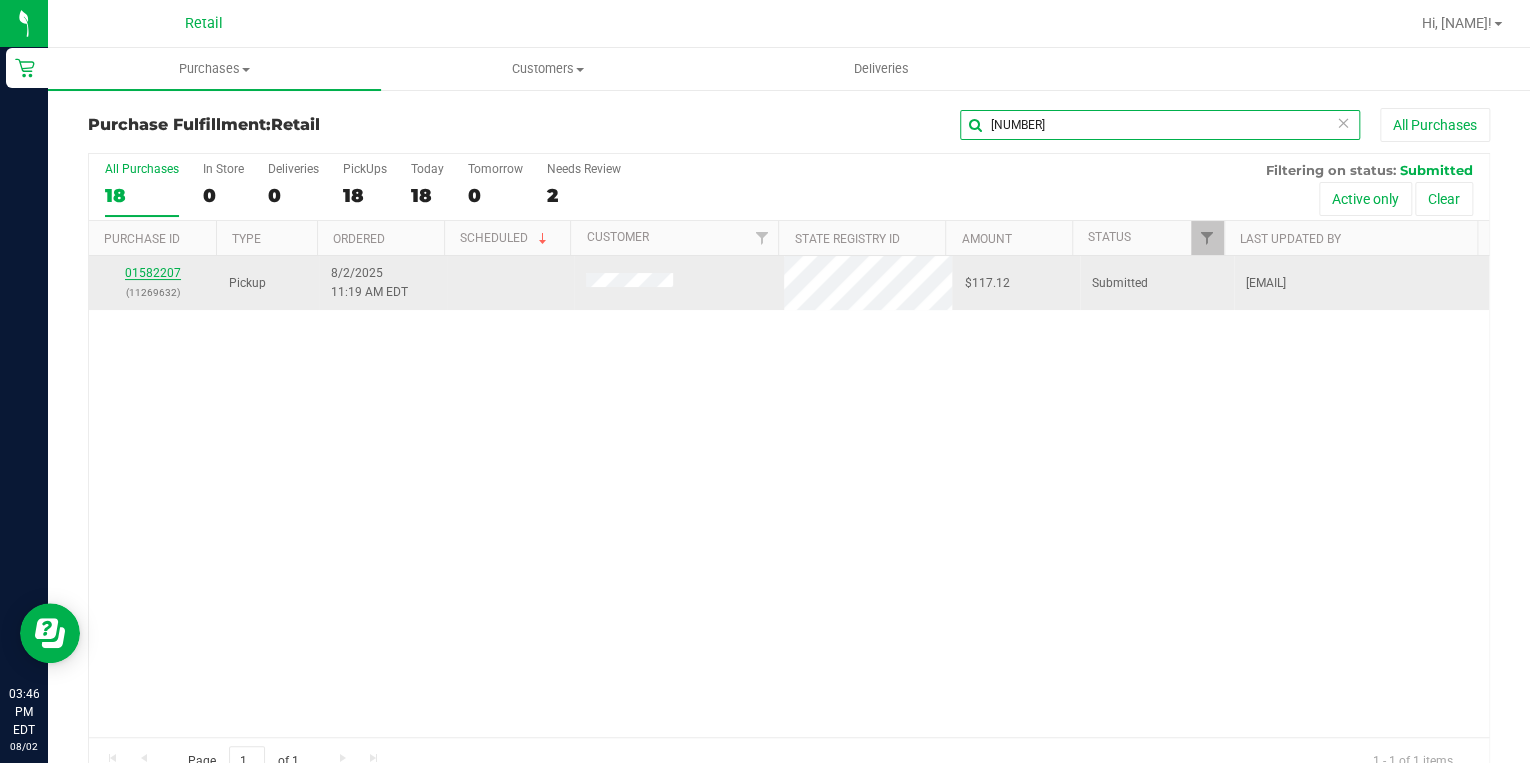 type on "9632" 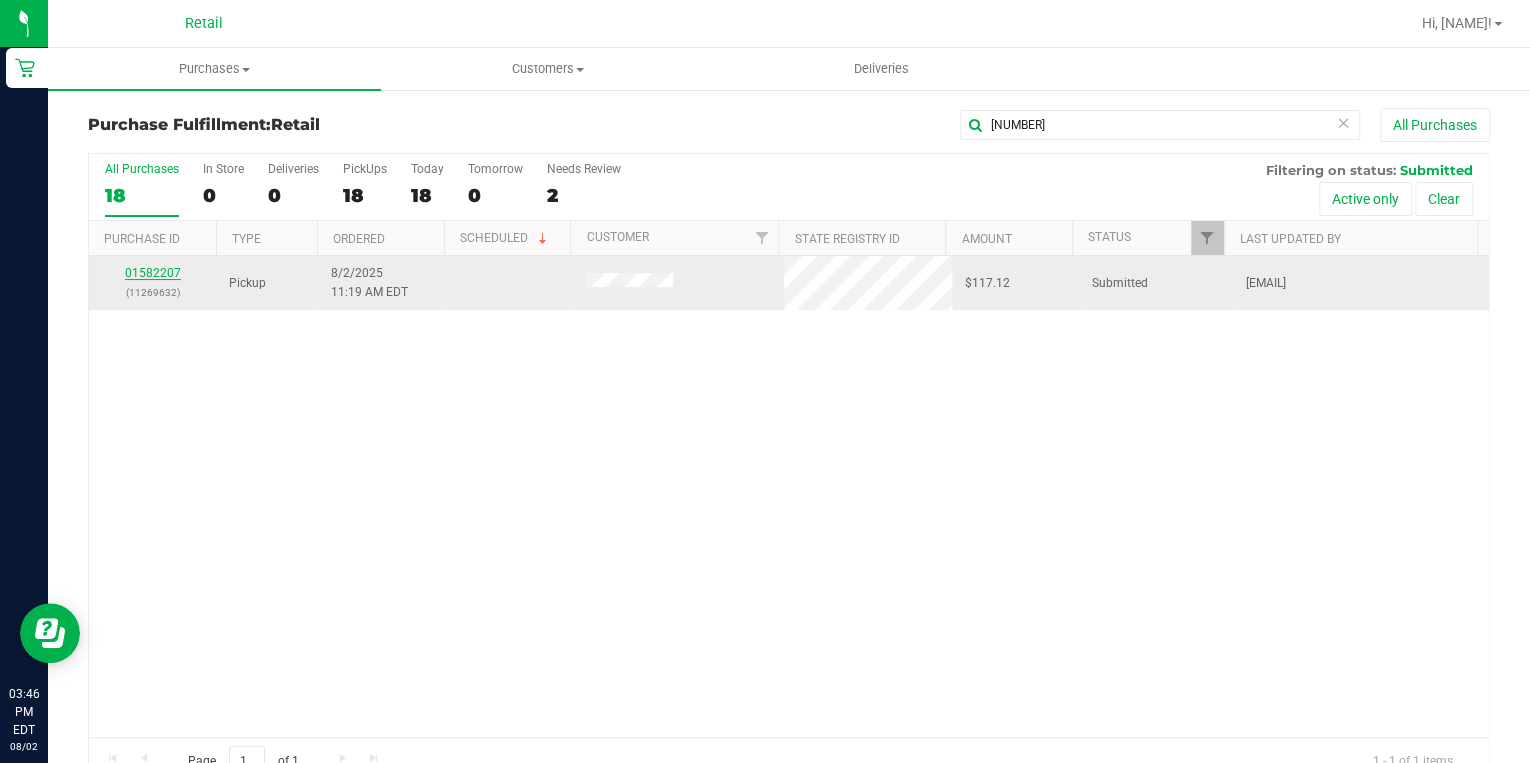 click on "01582207" at bounding box center [153, 273] 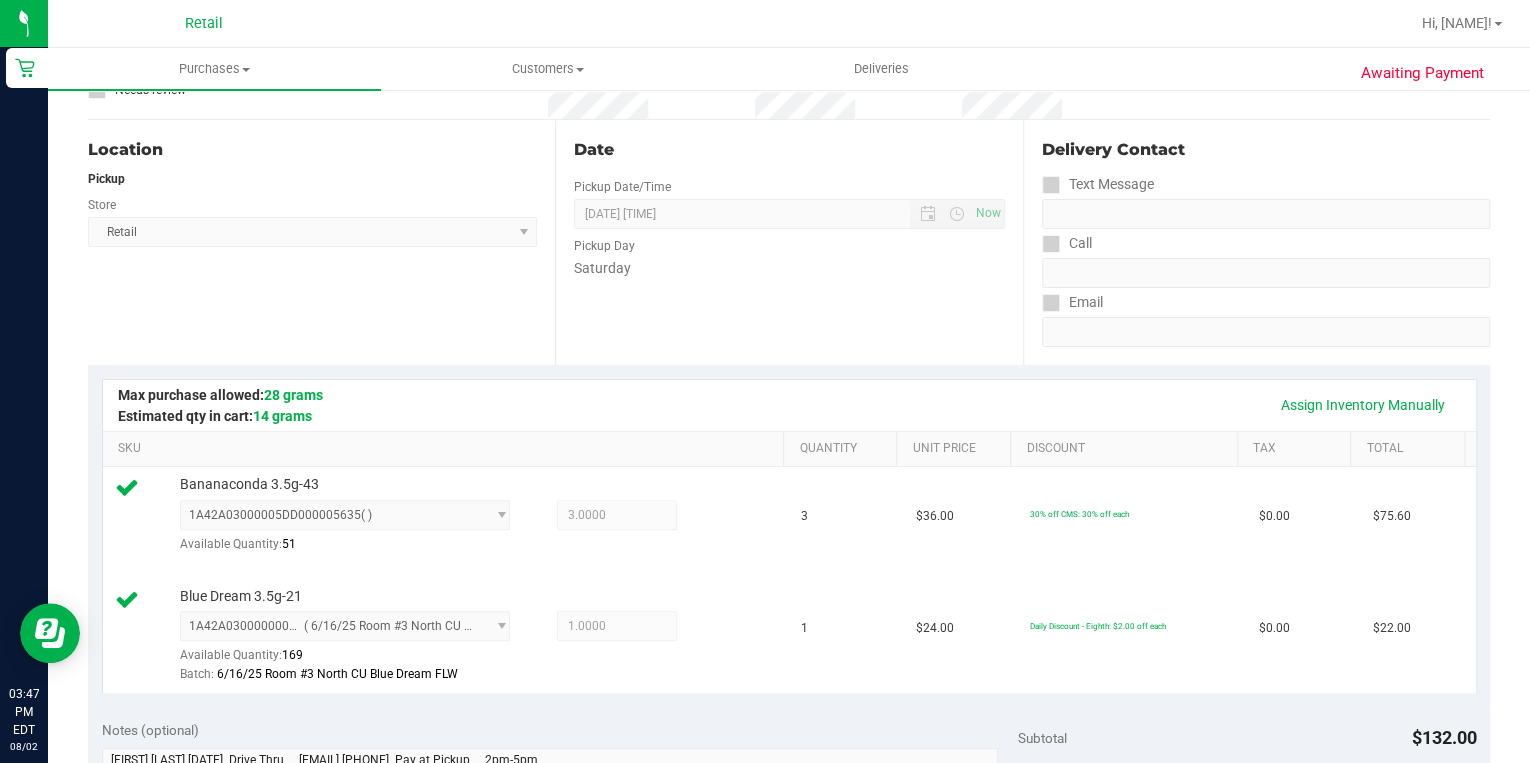 scroll, scrollTop: 0, scrollLeft: 0, axis: both 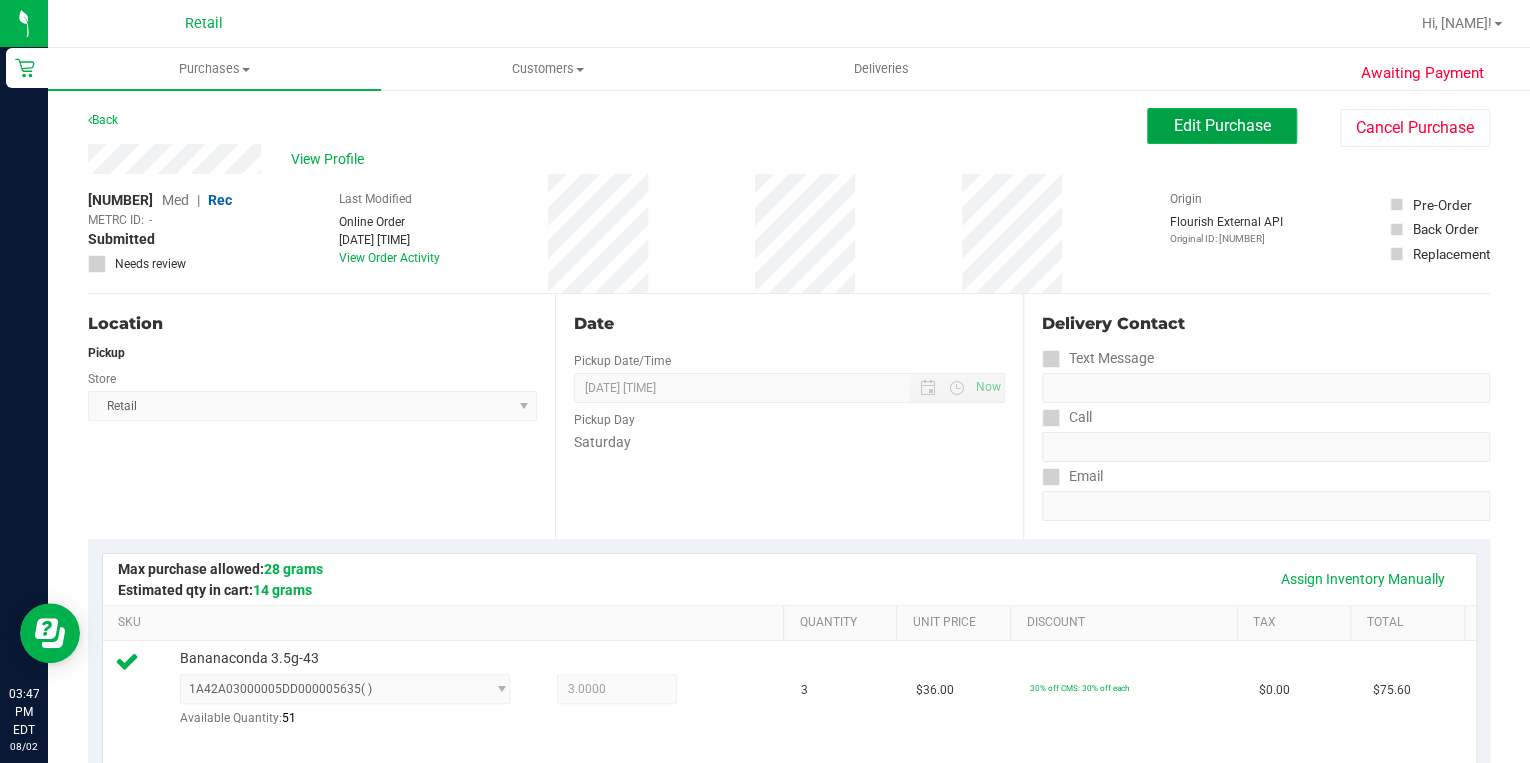 click on "Edit Purchase" at bounding box center (1222, 125) 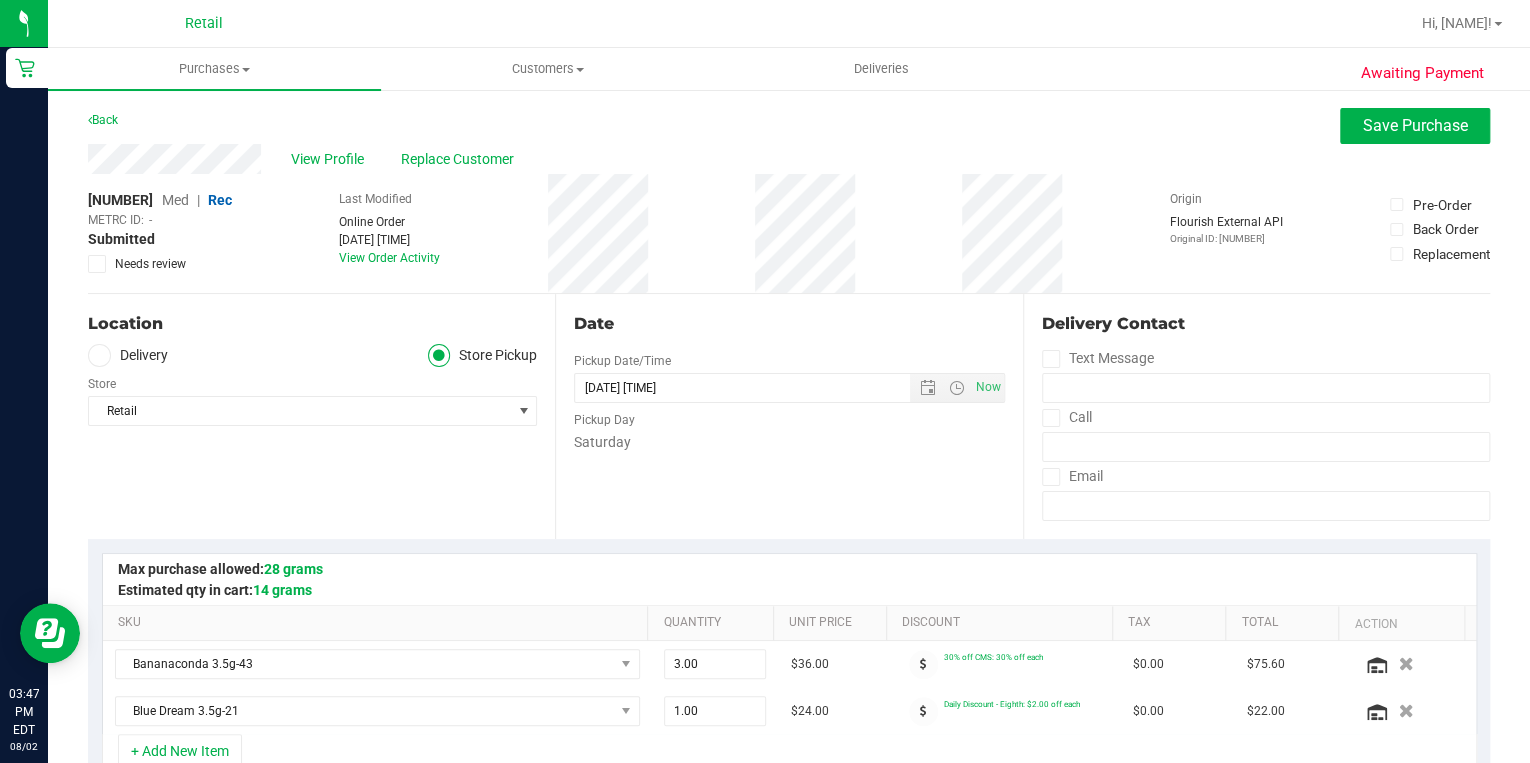 click on "Med" at bounding box center [175, 200] 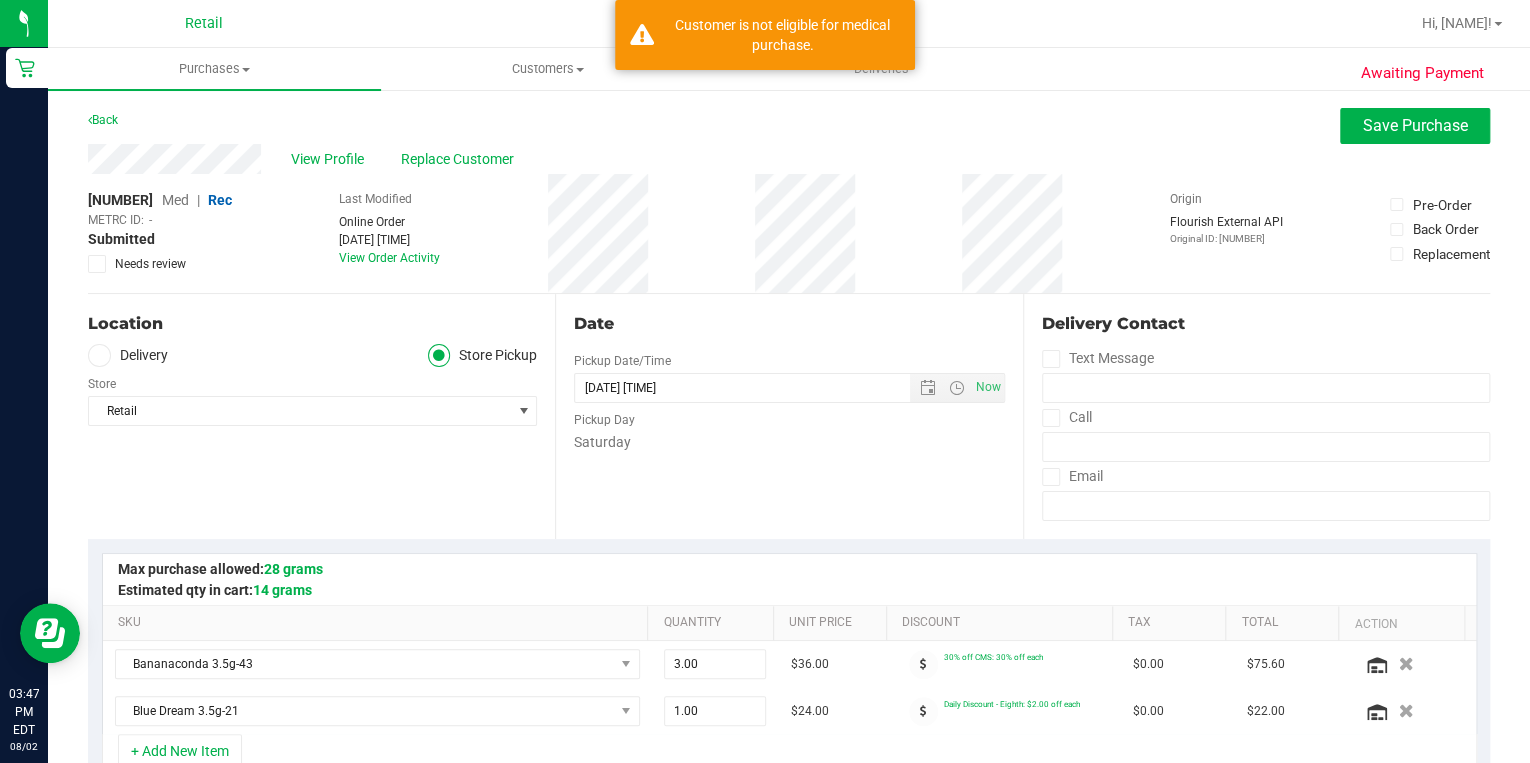 click on "Med" at bounding box center [175, 200] 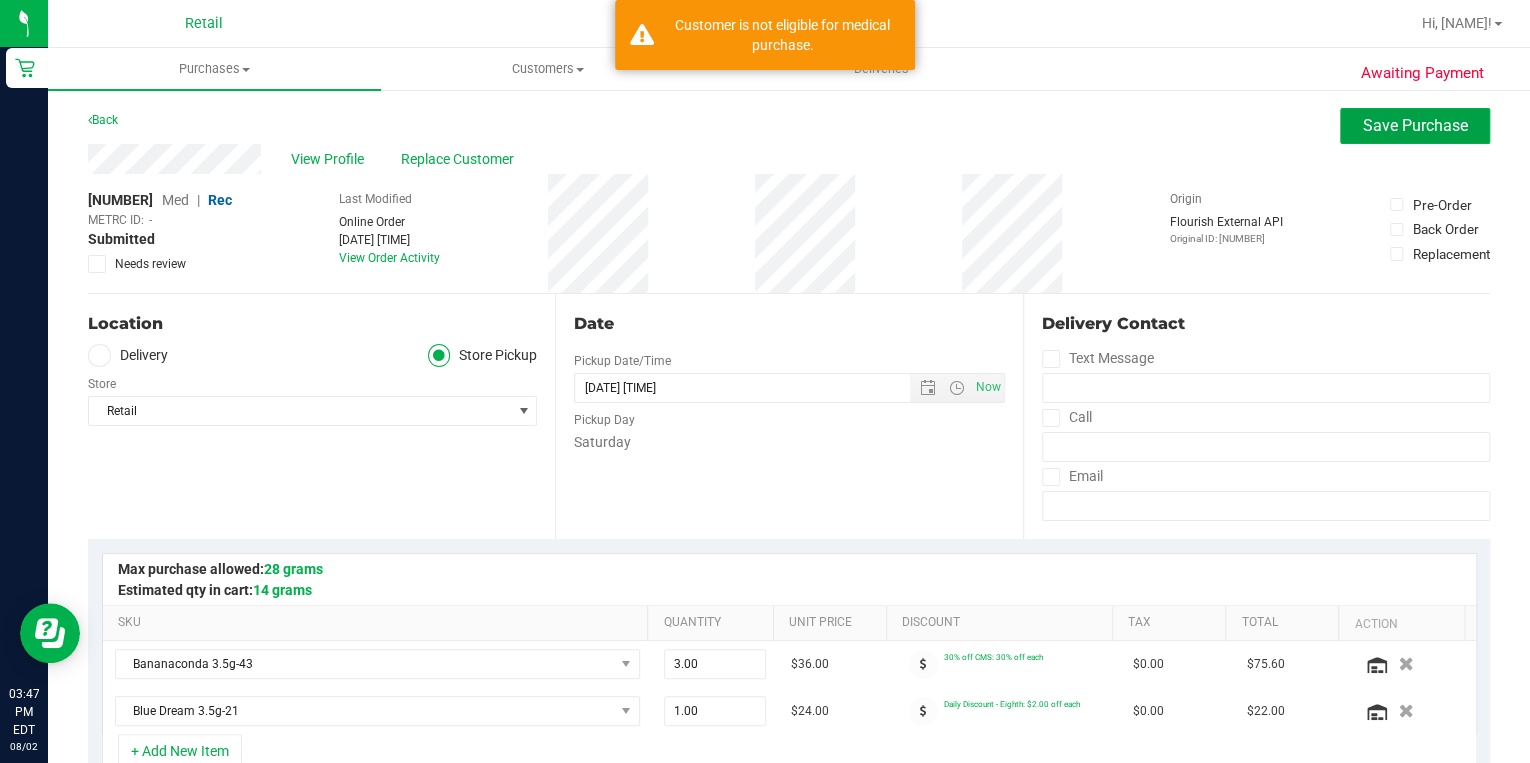 click on "Save Purchase" at bounding box center [1415, 125] 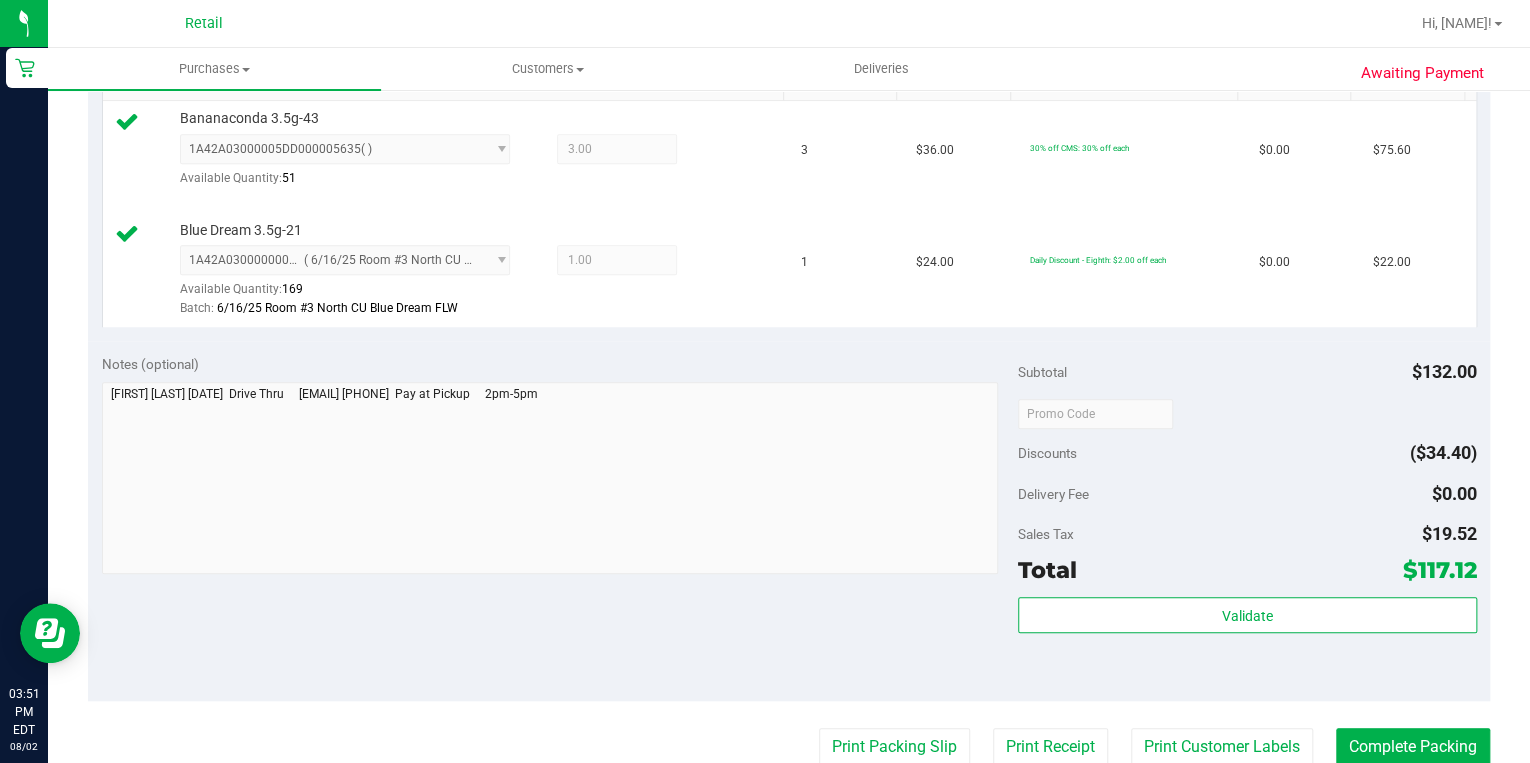scroll, scrollTop: 560, scrollLeft: 0, axis: vertical 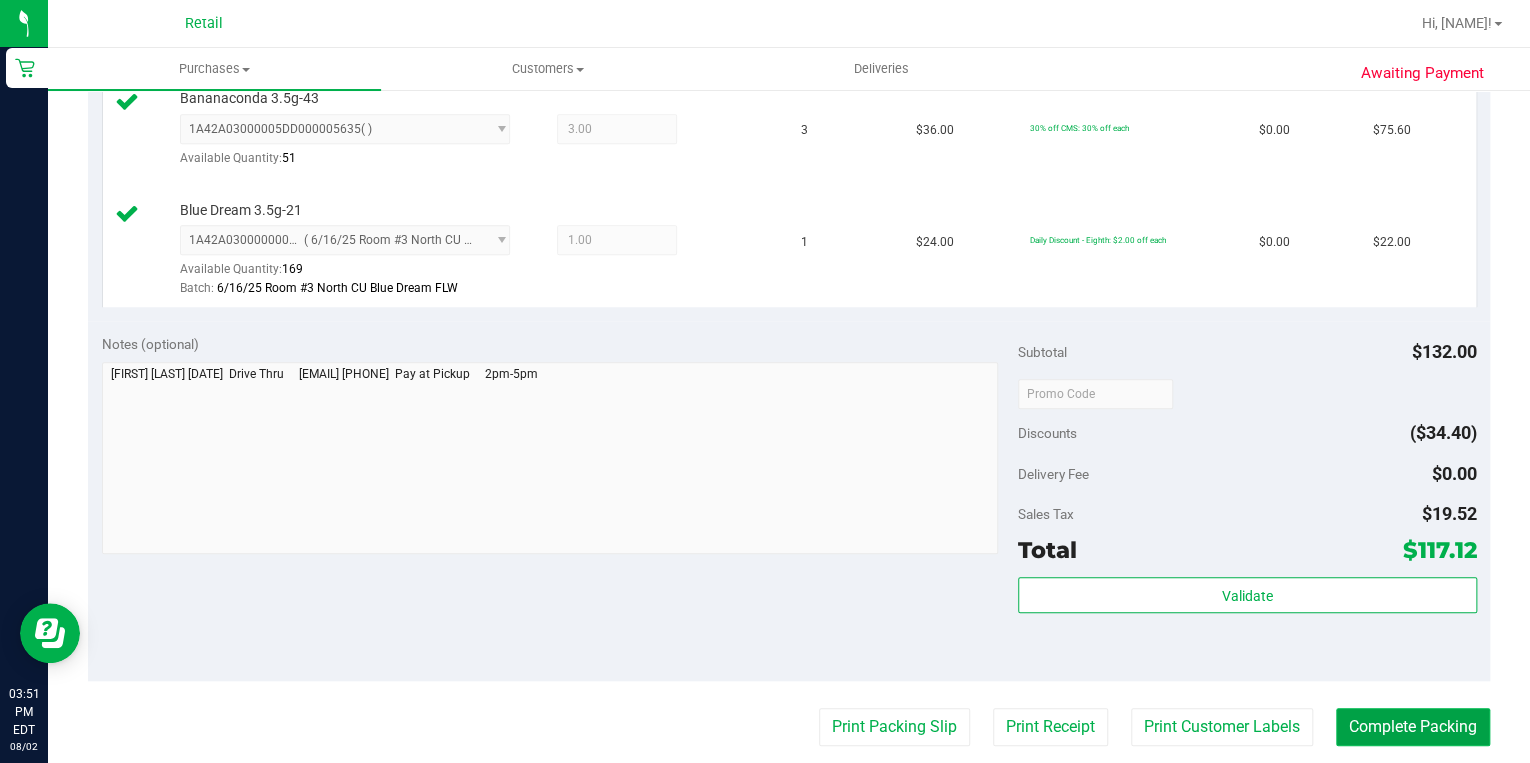 click on "Complete Packing" at bounding box center (1413, 727) 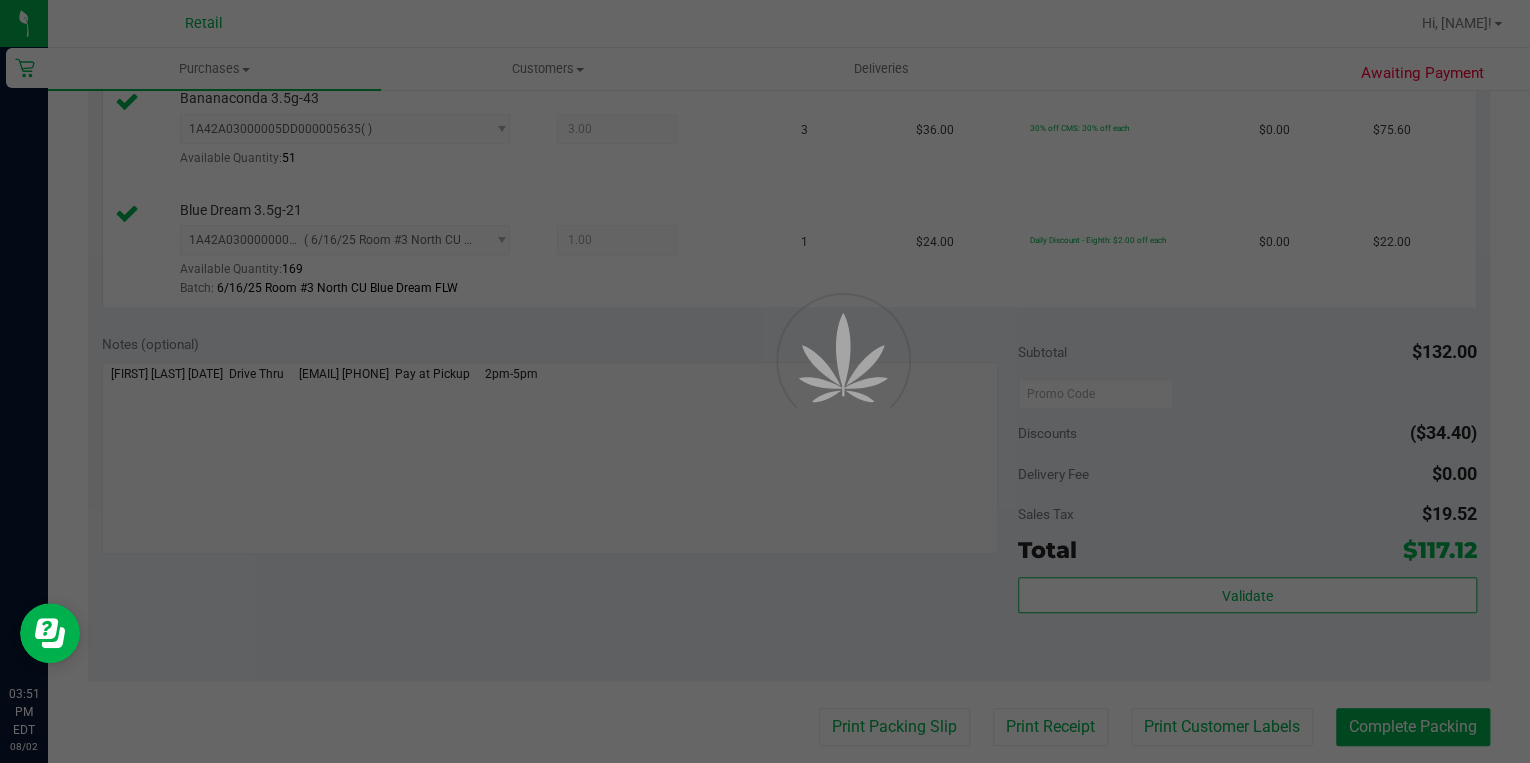 scroll, scrollTop: 0, scrollLeft: 0, axis: both 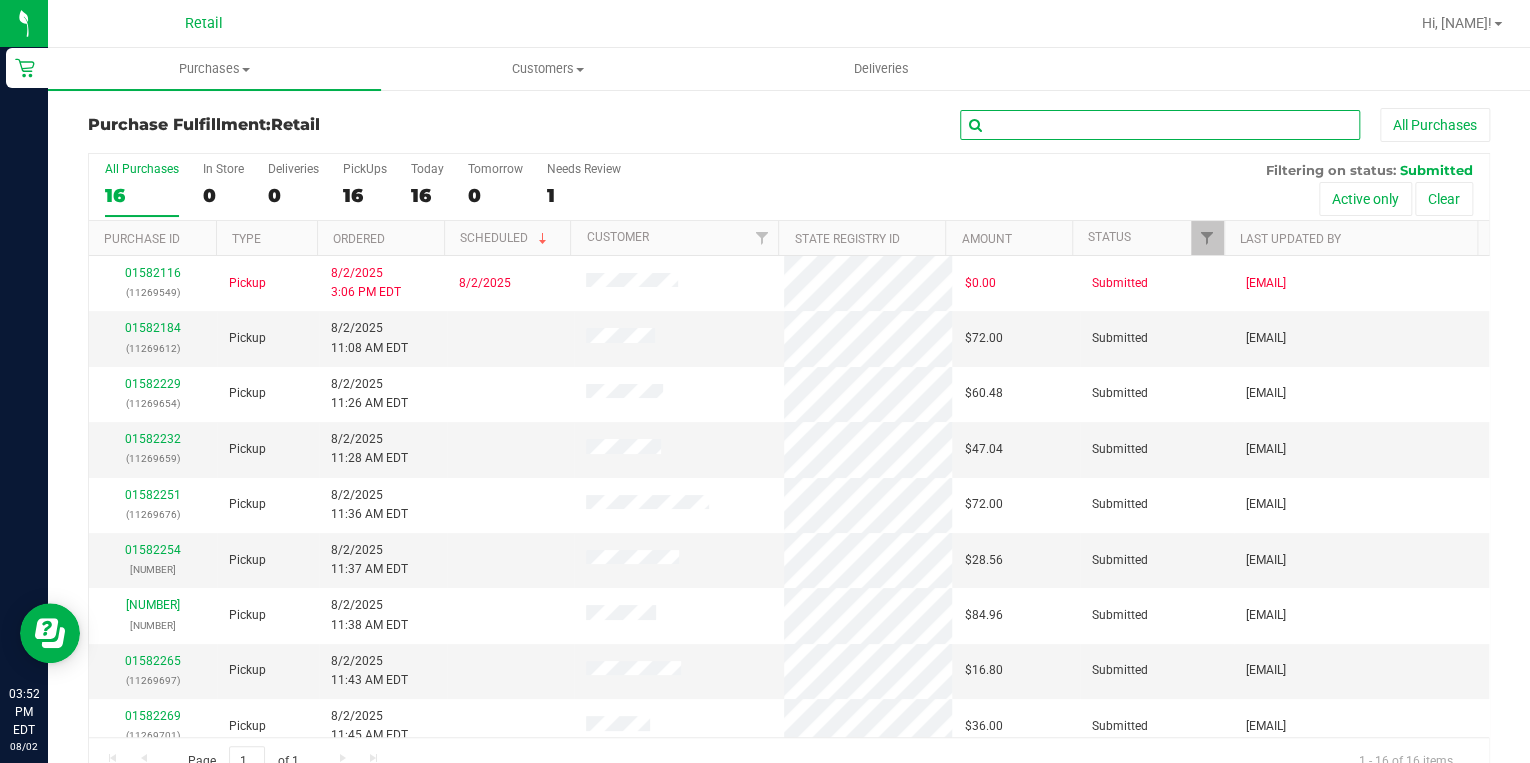 click at bounding box center [1160, 125] 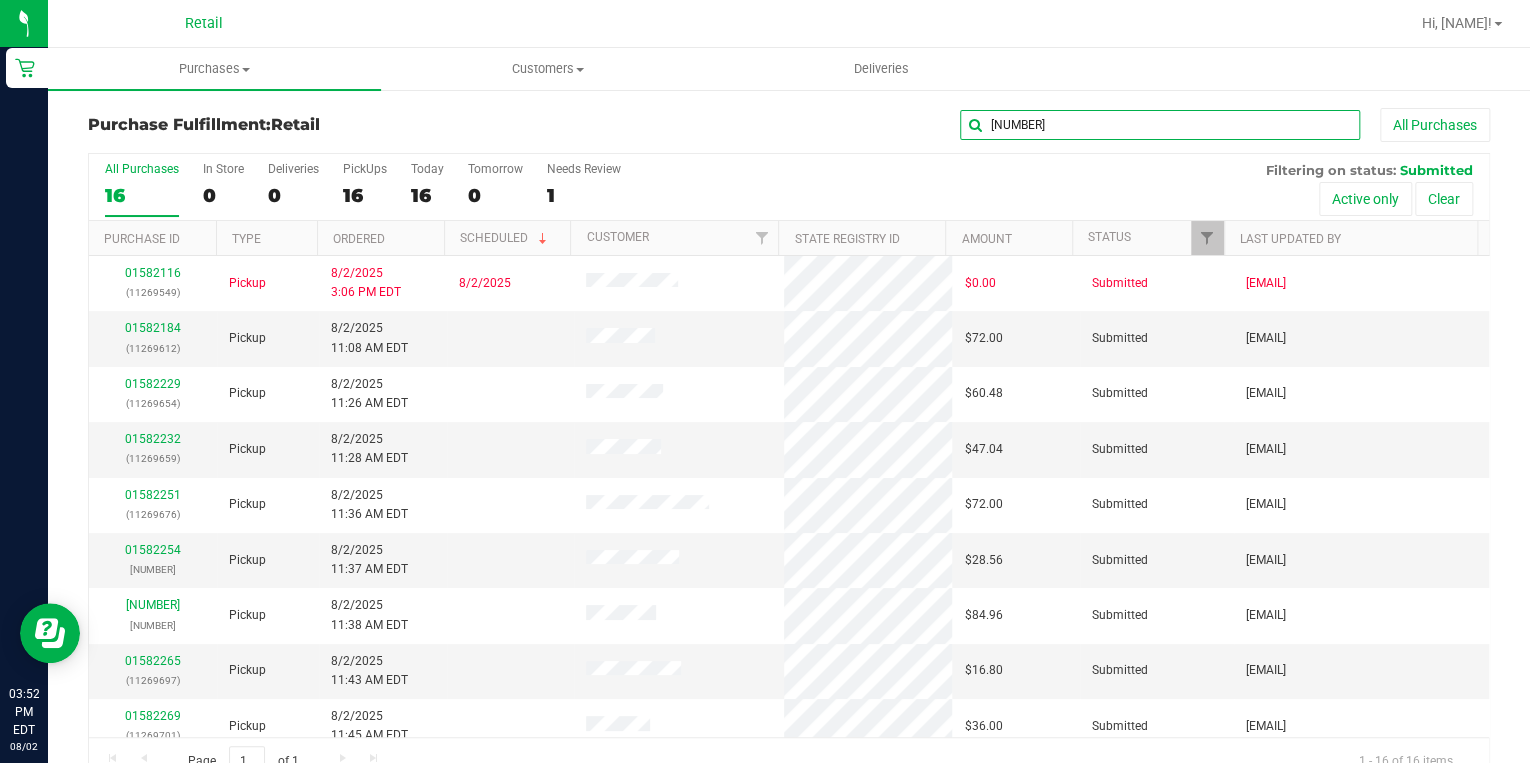 type on "9654" 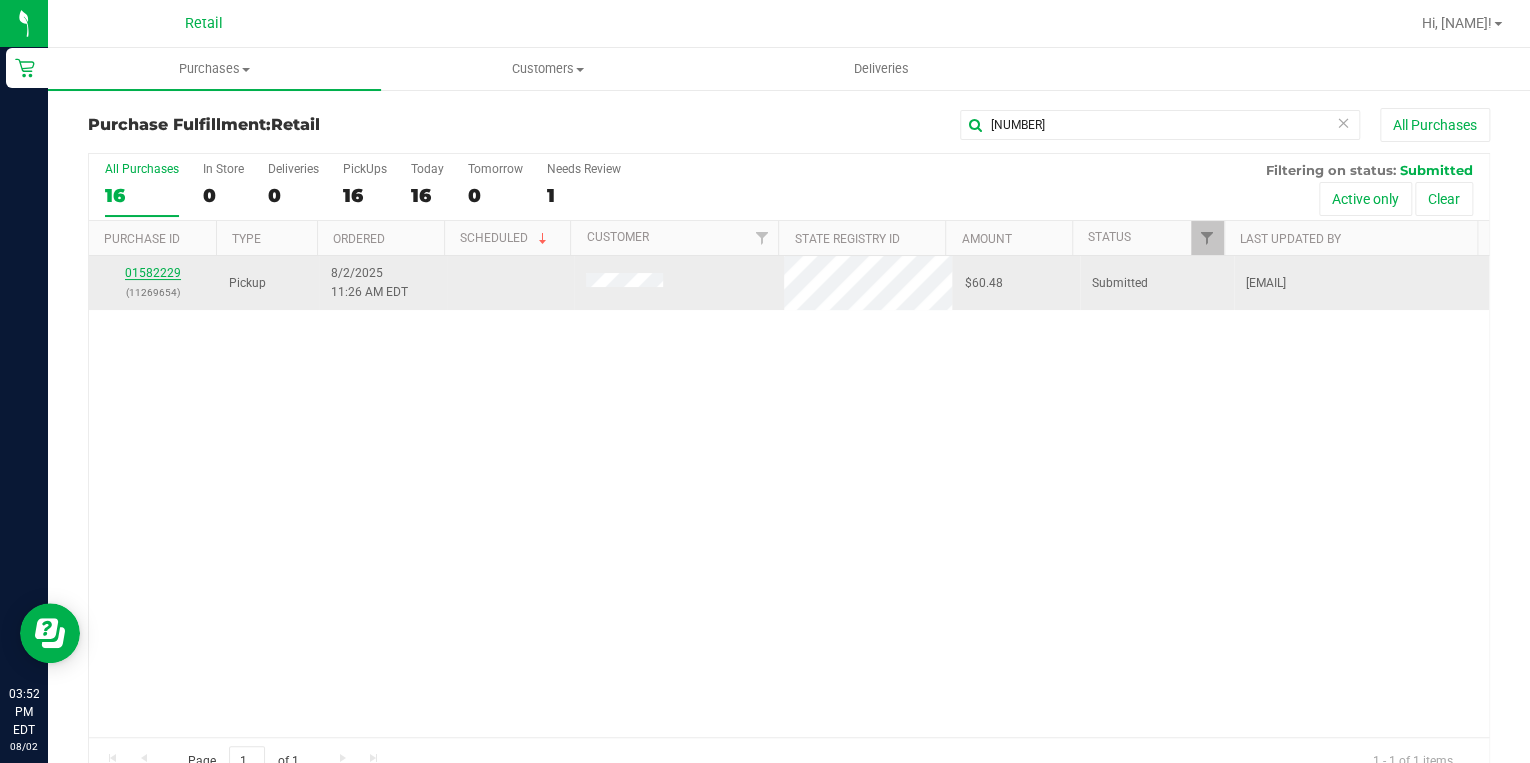 click on "01582229" at bounding box center (153, 273) 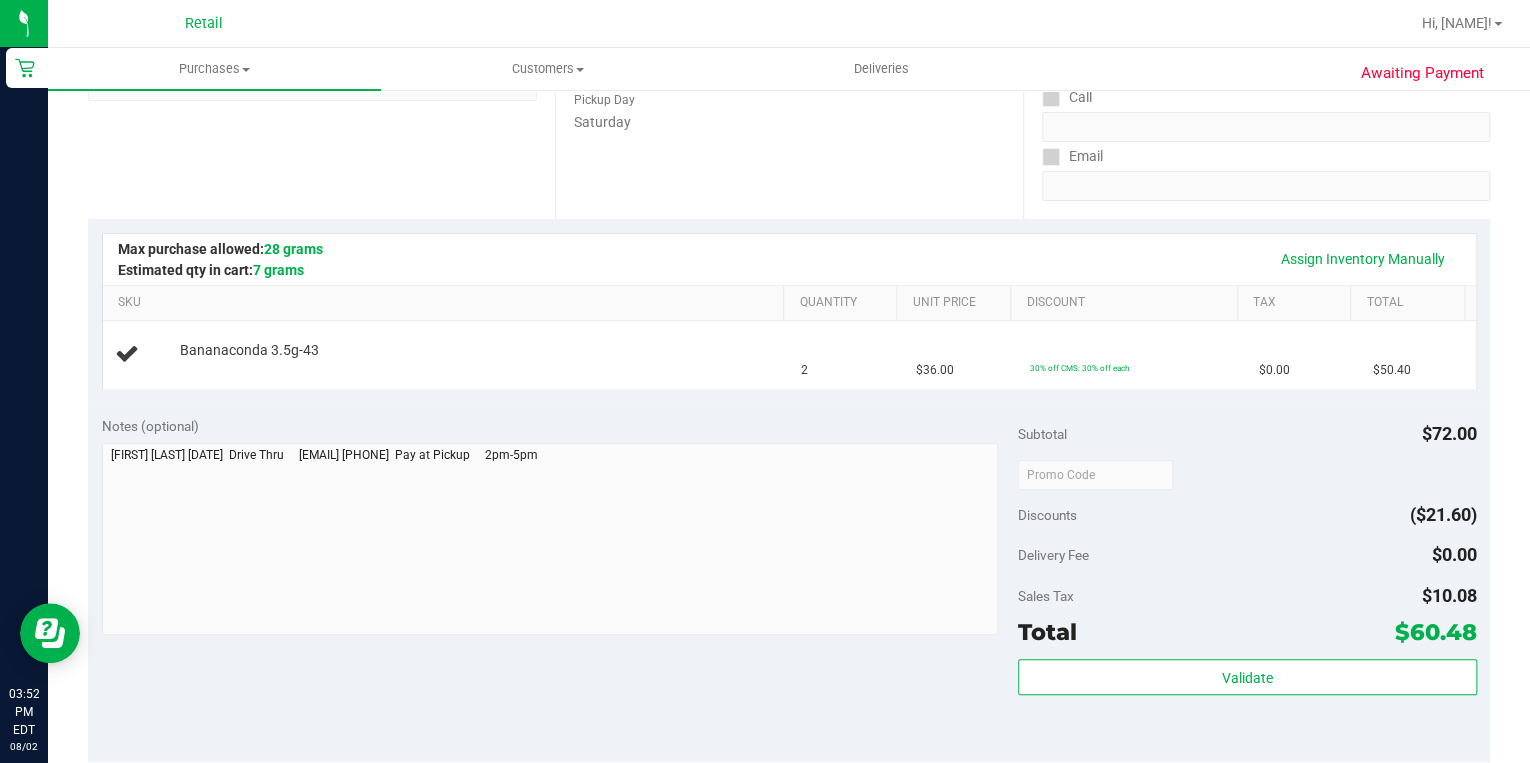 scroll, scrollTop: 0, scrollLeft: 0, axis: both 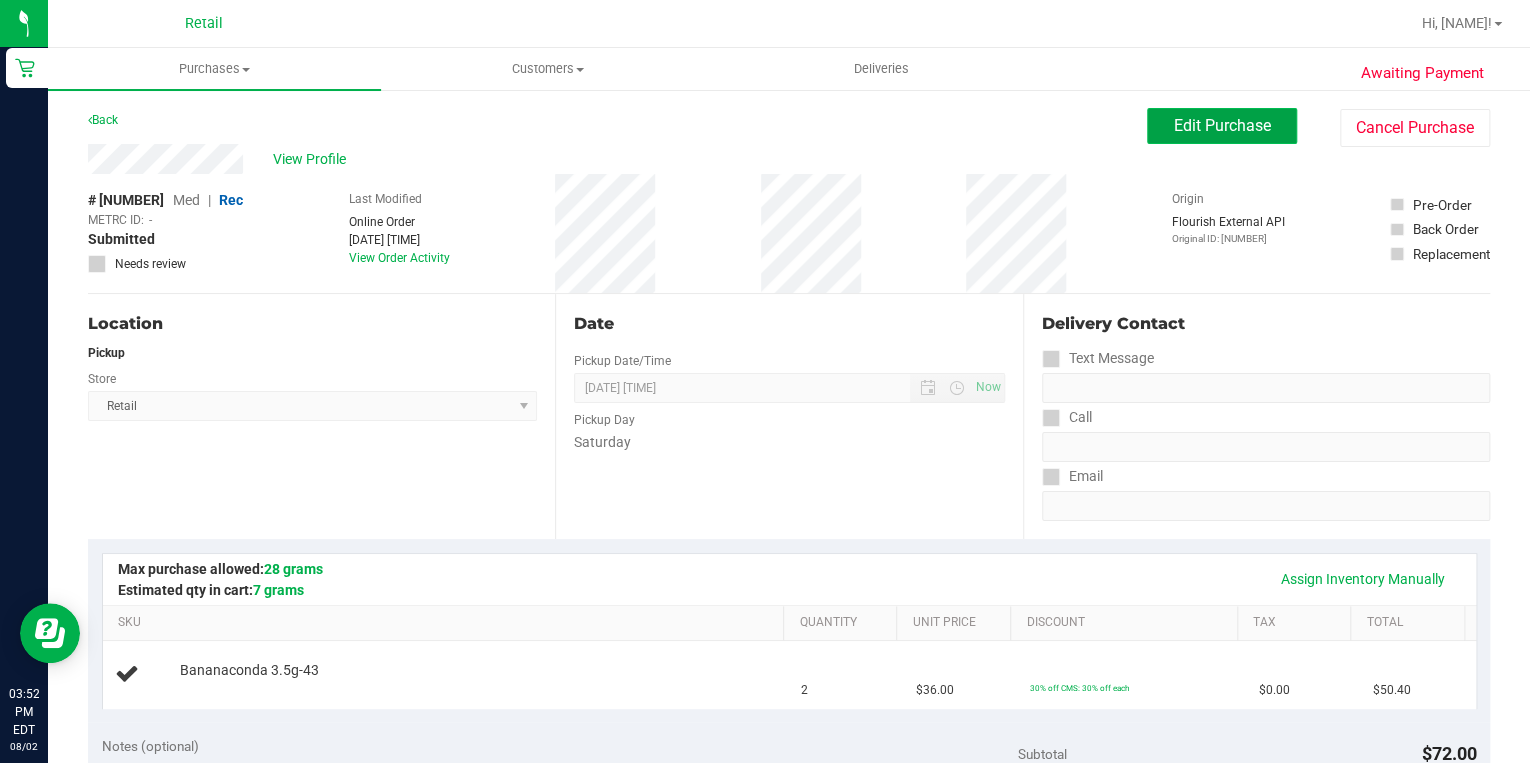 click on "Edit Purchase" at bounding box center (1222, 125) 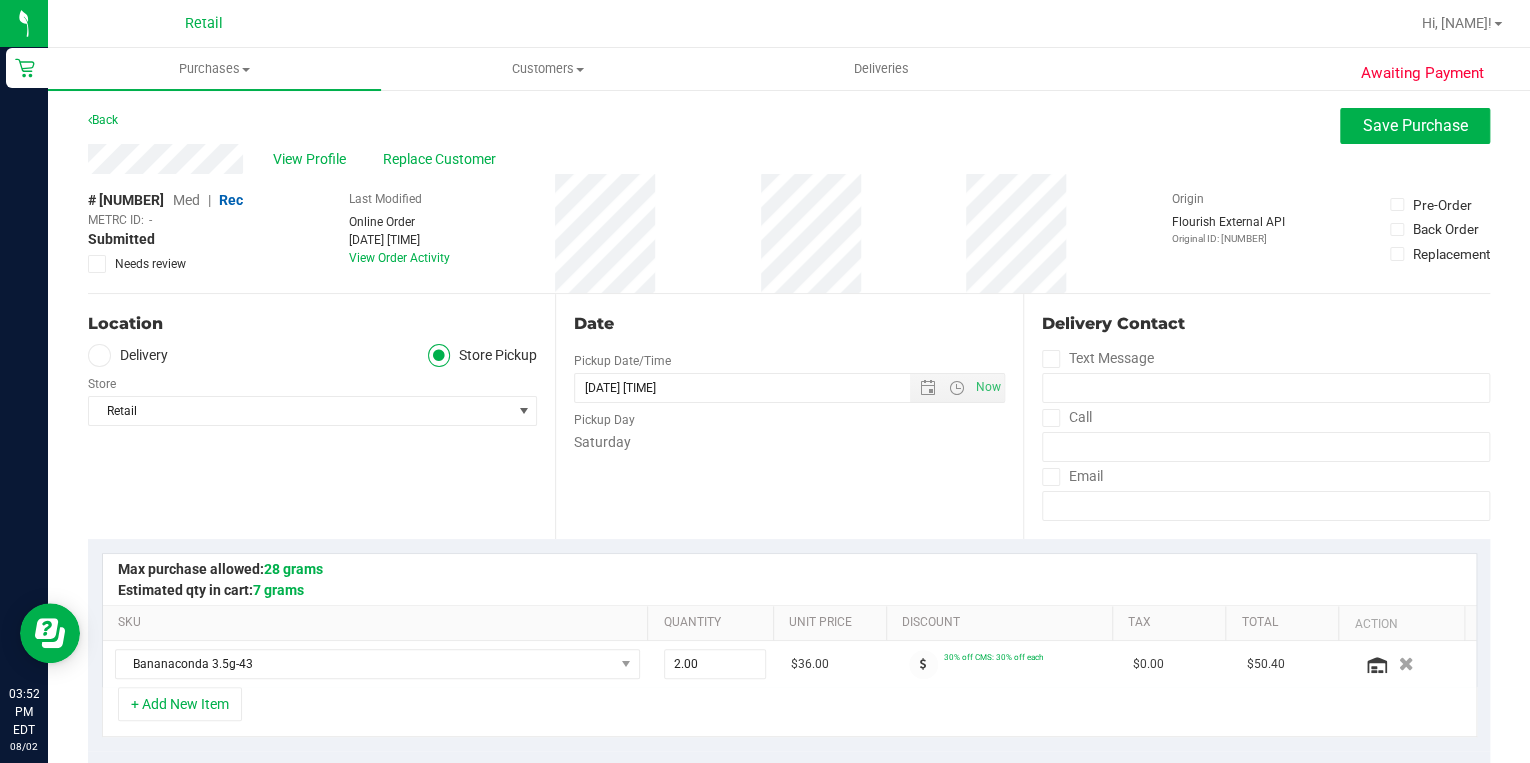 click on "Med" at bounding box center (186, 200) 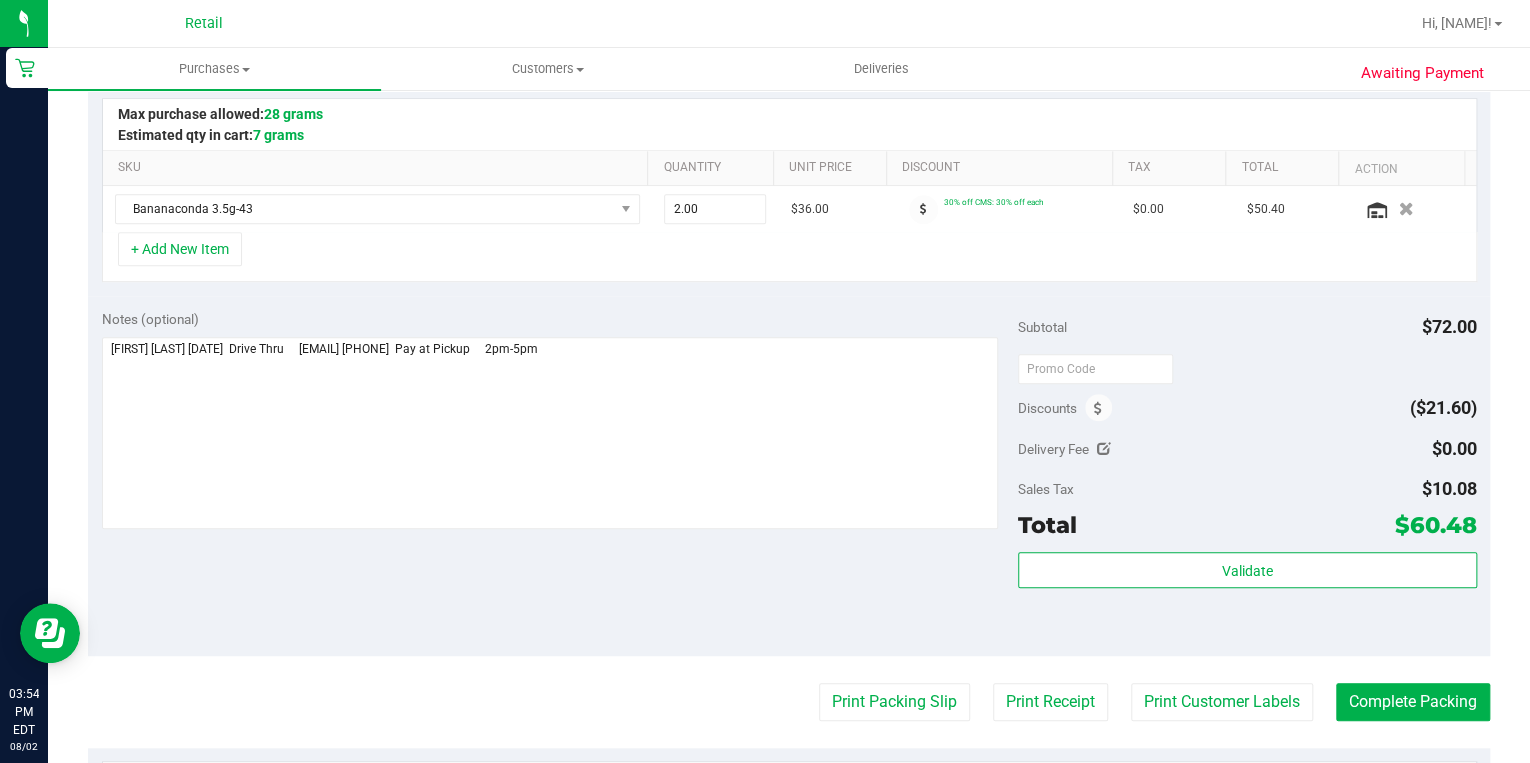 scroll, scrollTop: 560, scrollLeft: 0, axis: vertical 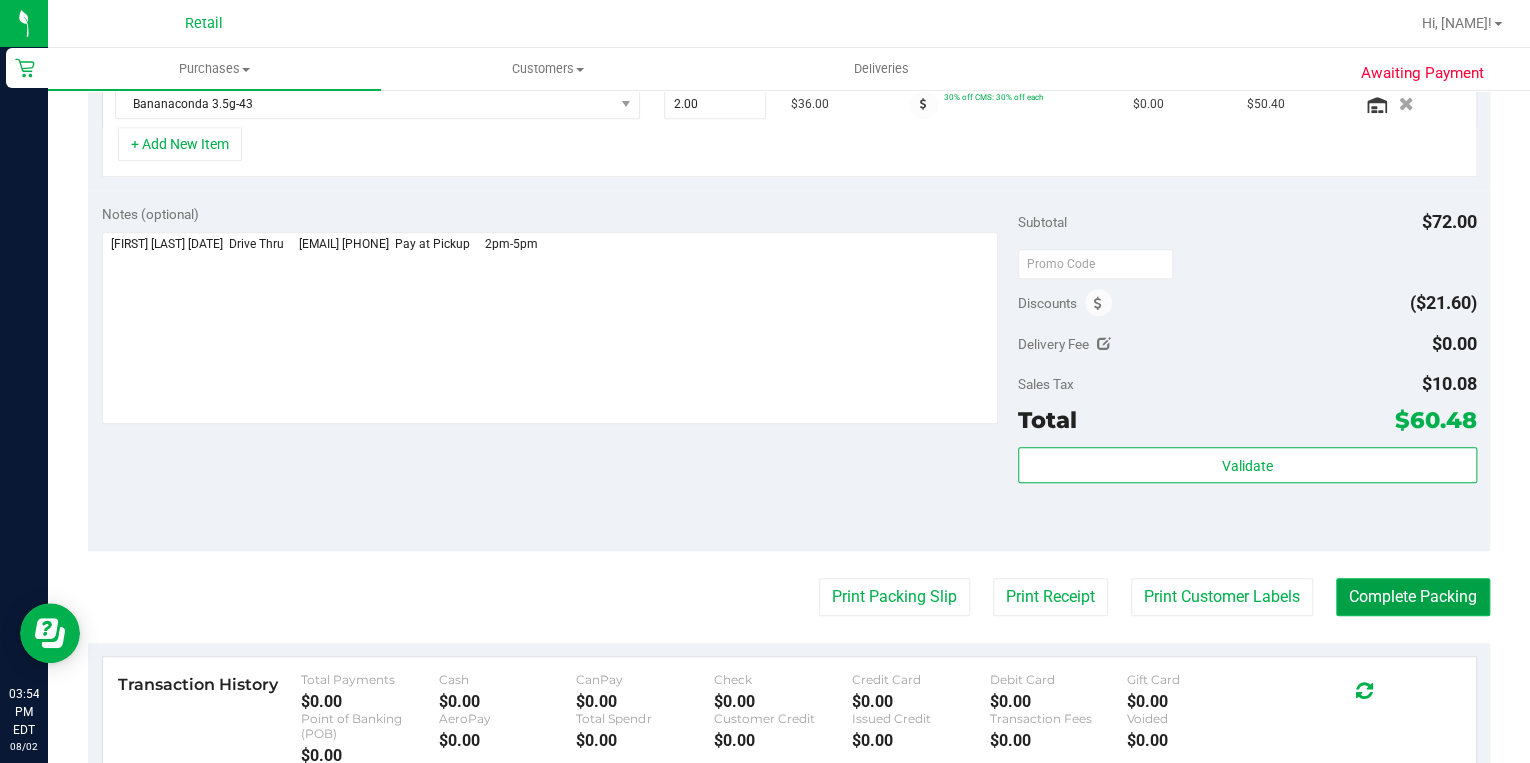 click on "Complete Packing" at bounding box center [1413, 597] 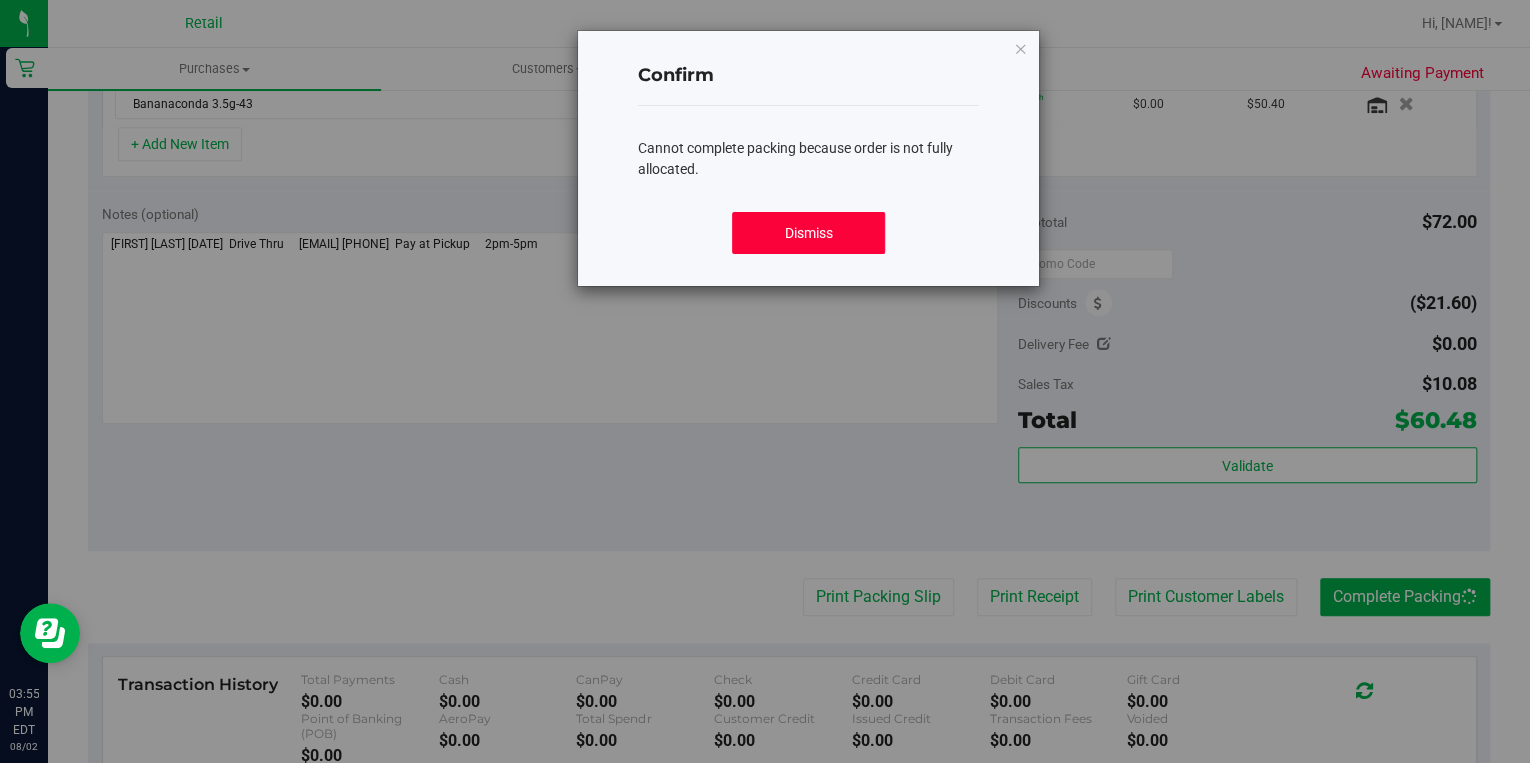click on "Dismiss" at bounding box center [809, 233] 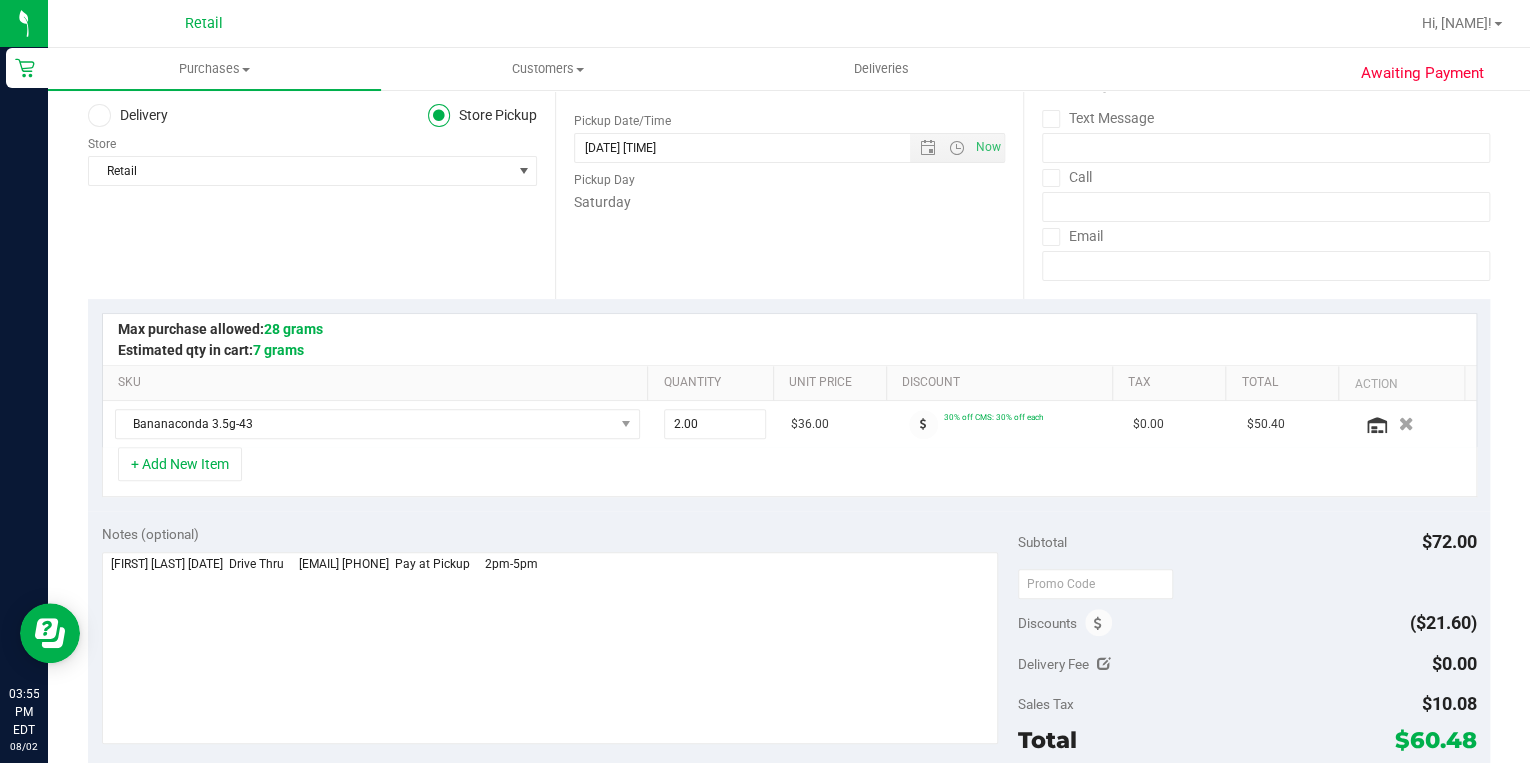 scroll, scrollTop: 0, scrollLeft: 0, axis: both 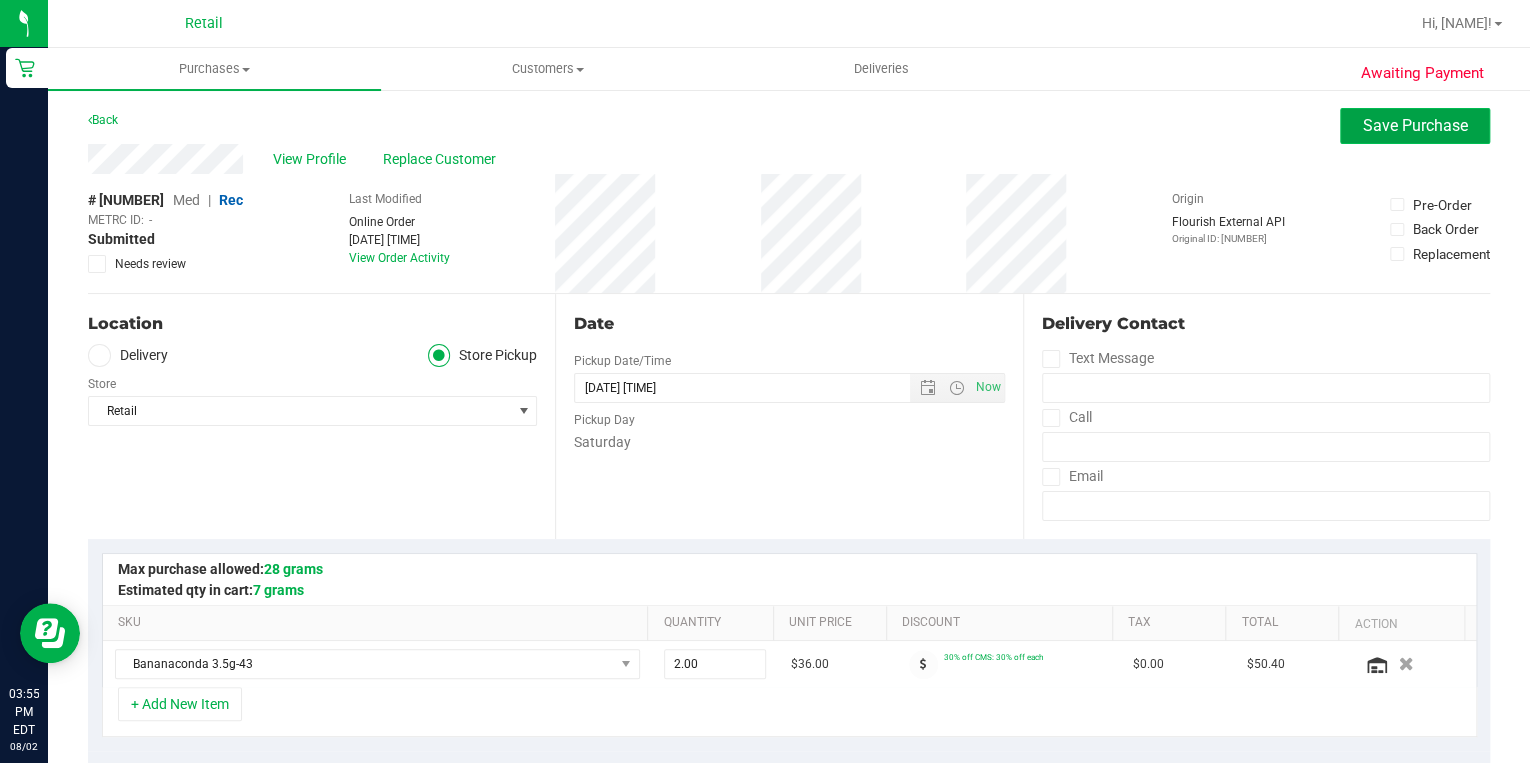 click on "Save Purchase" at bounding box center (1415, 126) 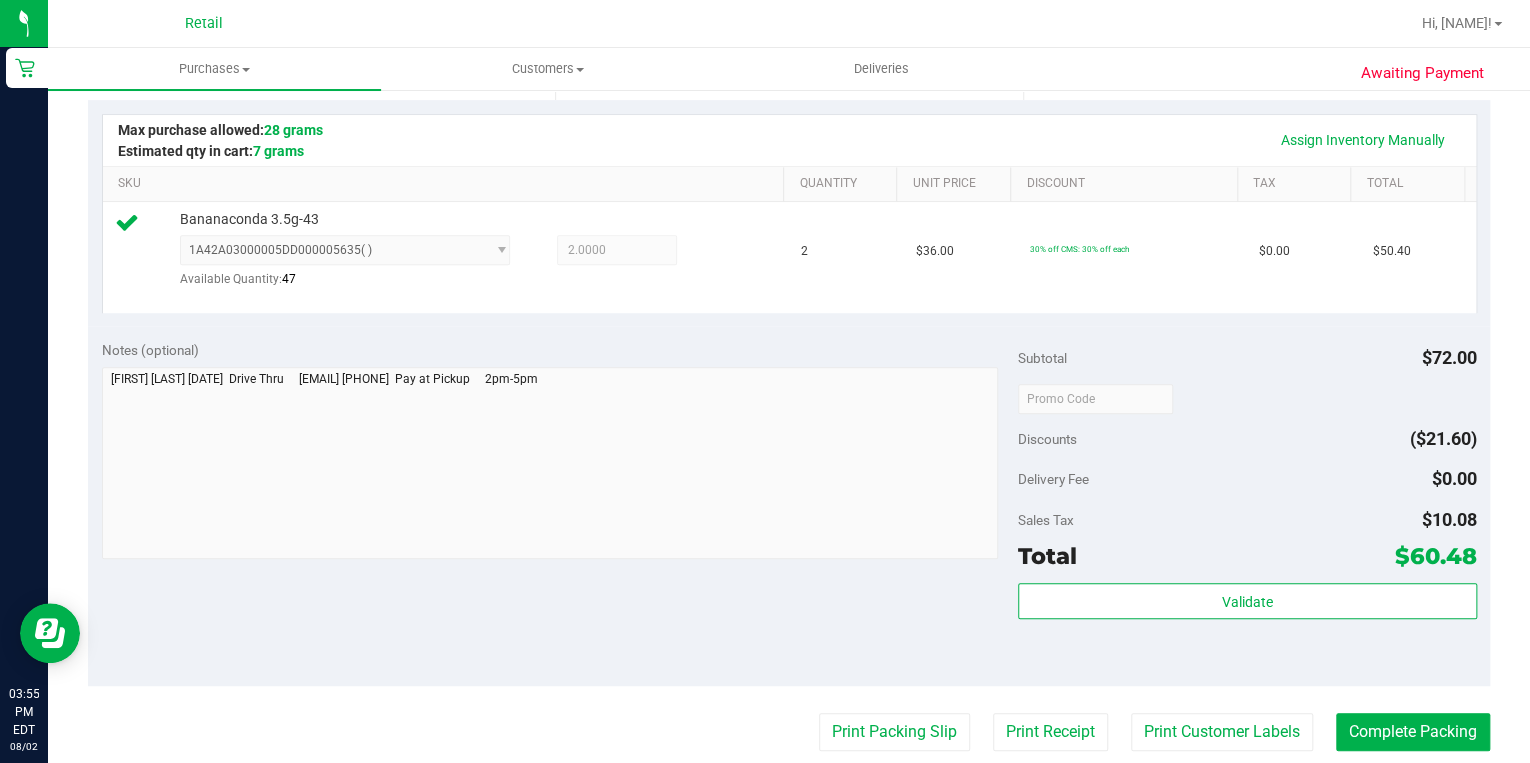 scroll, scrollTop: 560, scrollLeft: 0, axis: vertical 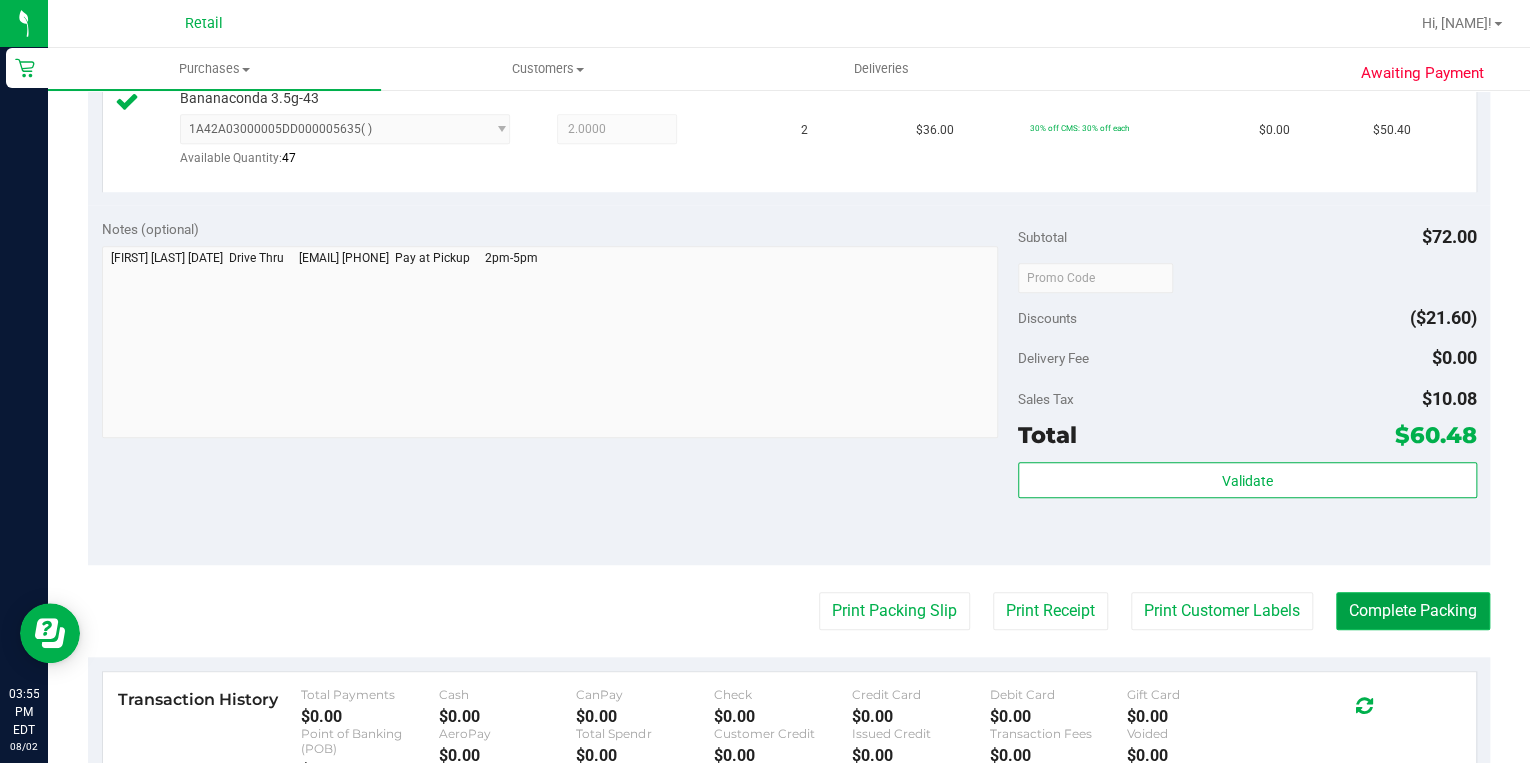 click on "Complete Packing" at bounding box center (1413, 611) 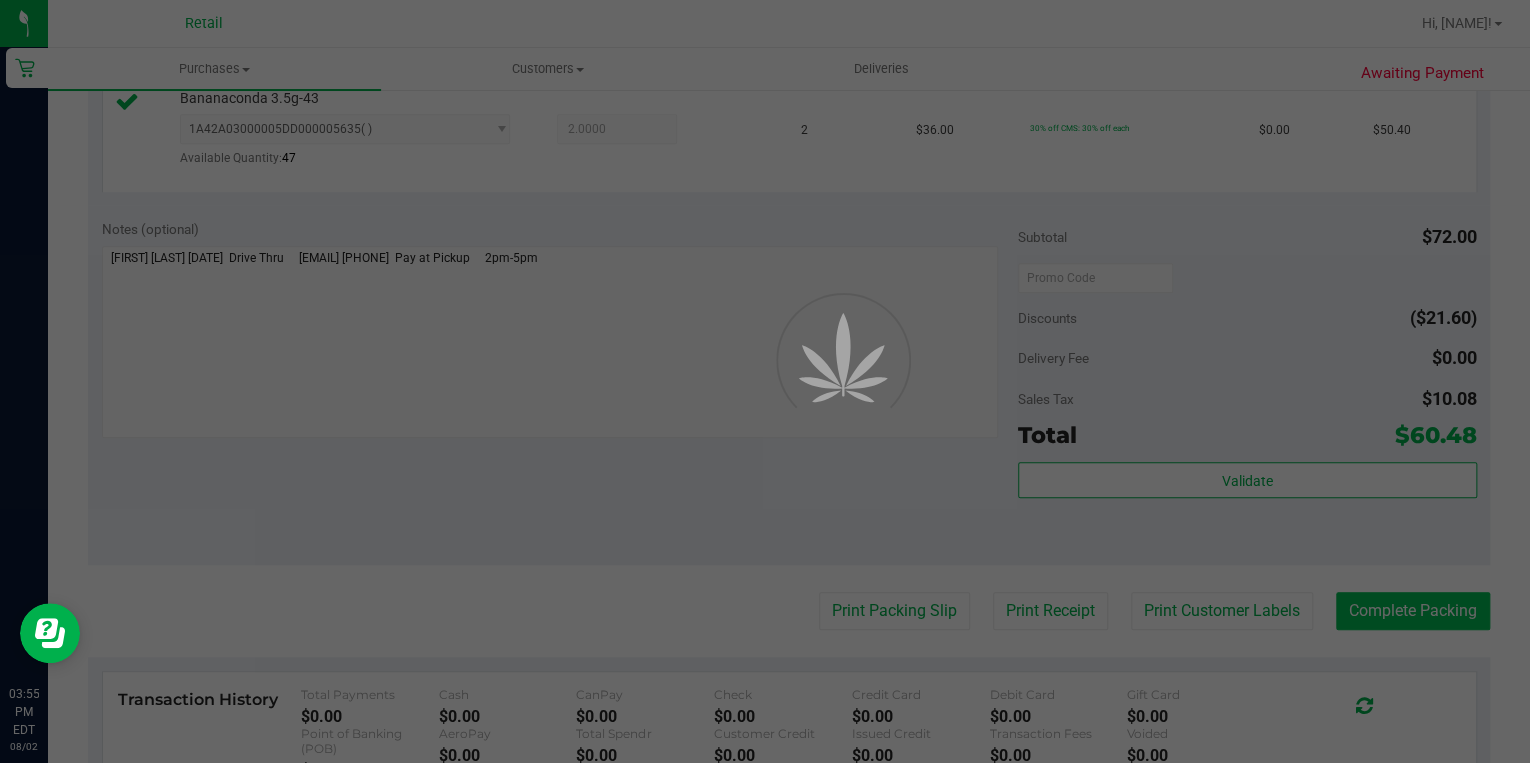 scroll, scrollTop: 0, scrollLeft: 0, axis: both 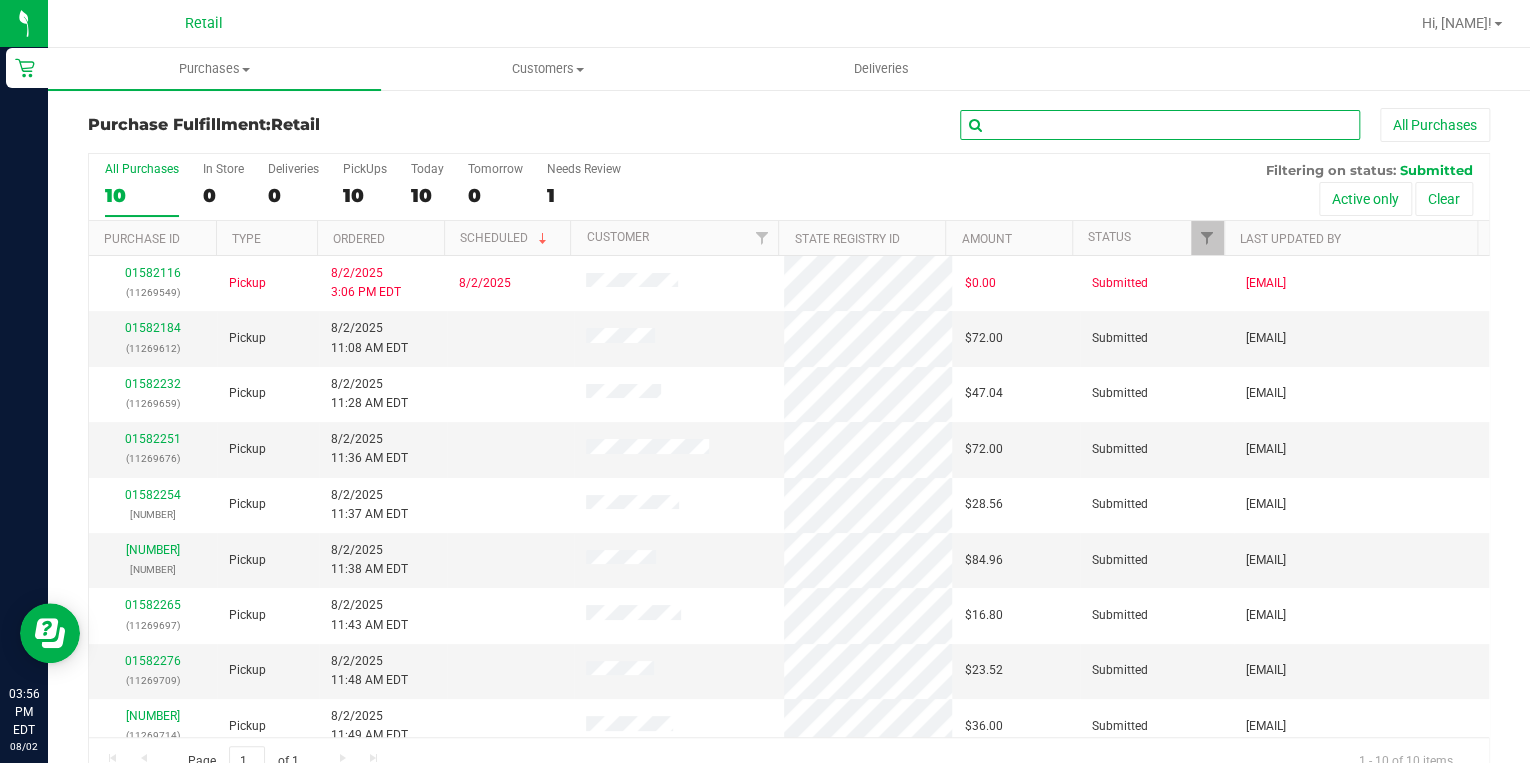 click at bounding box center [1160, 125] 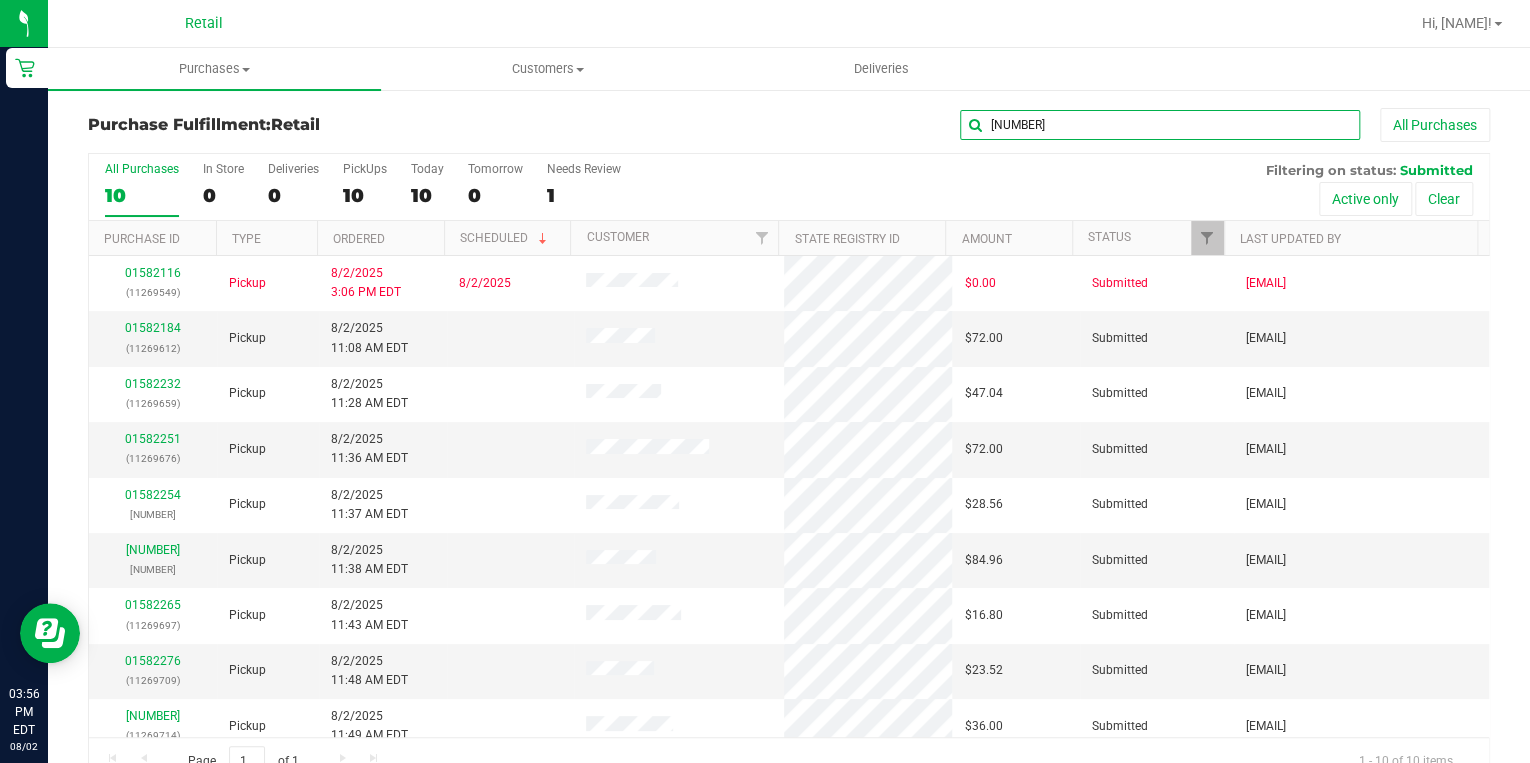 type on "9659" 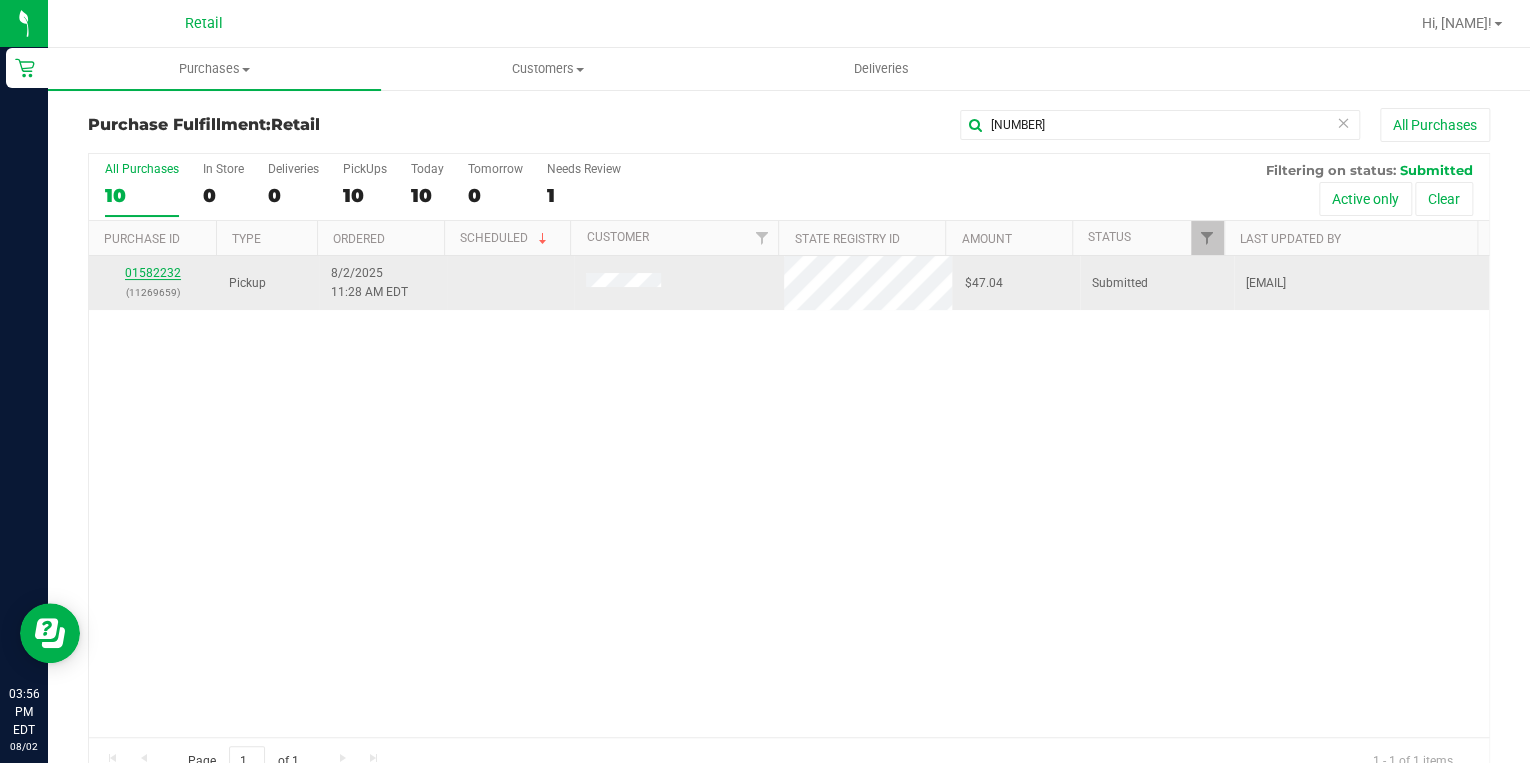 click on "01582232" at bounding box center (153, 273) 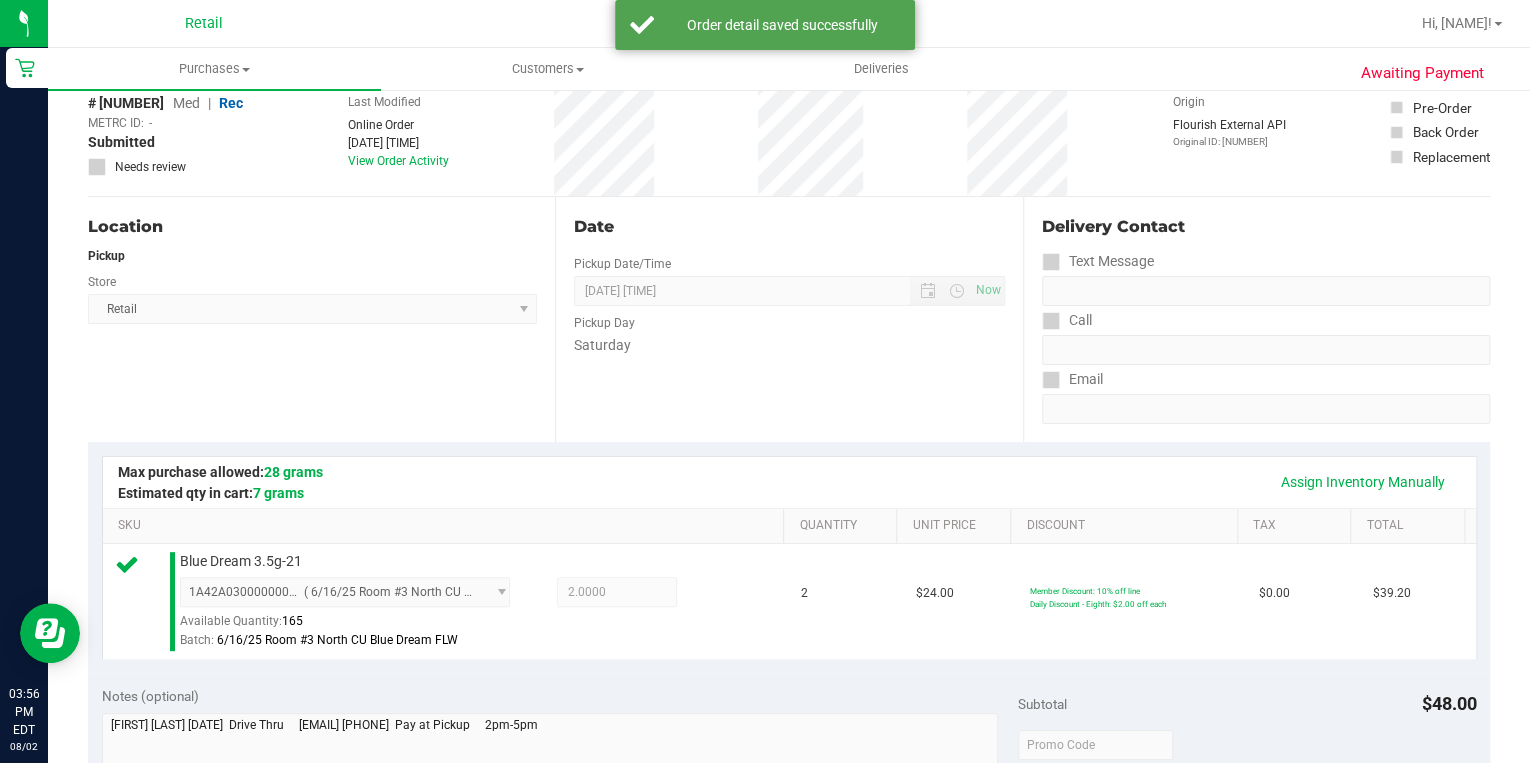scroll, scrollTop: 0, scrollLeft: 0, axis: both 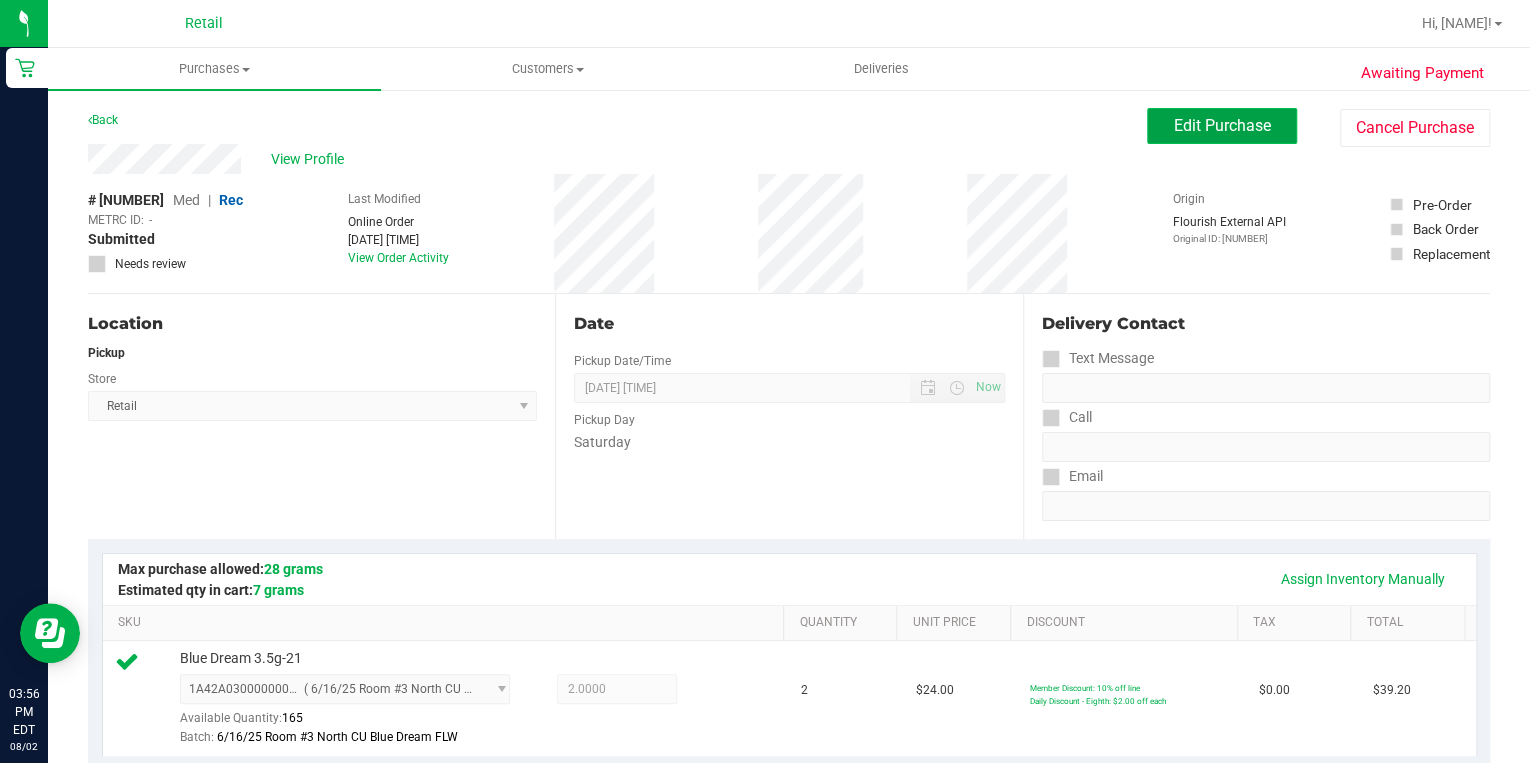click on "Edit Purchase" at bounding box center (1222, 126) 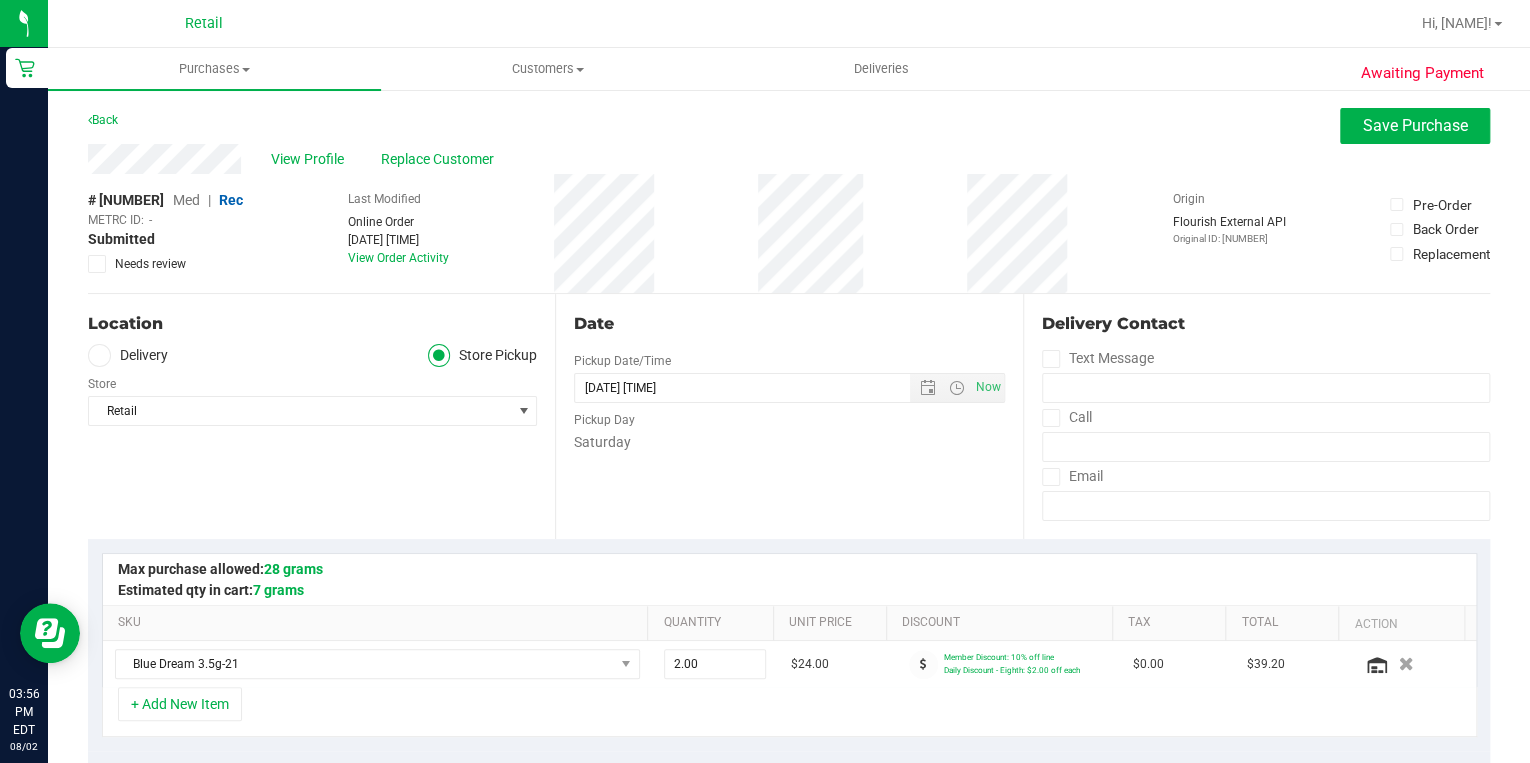 click on "Med" at bounding box center (186, 200) 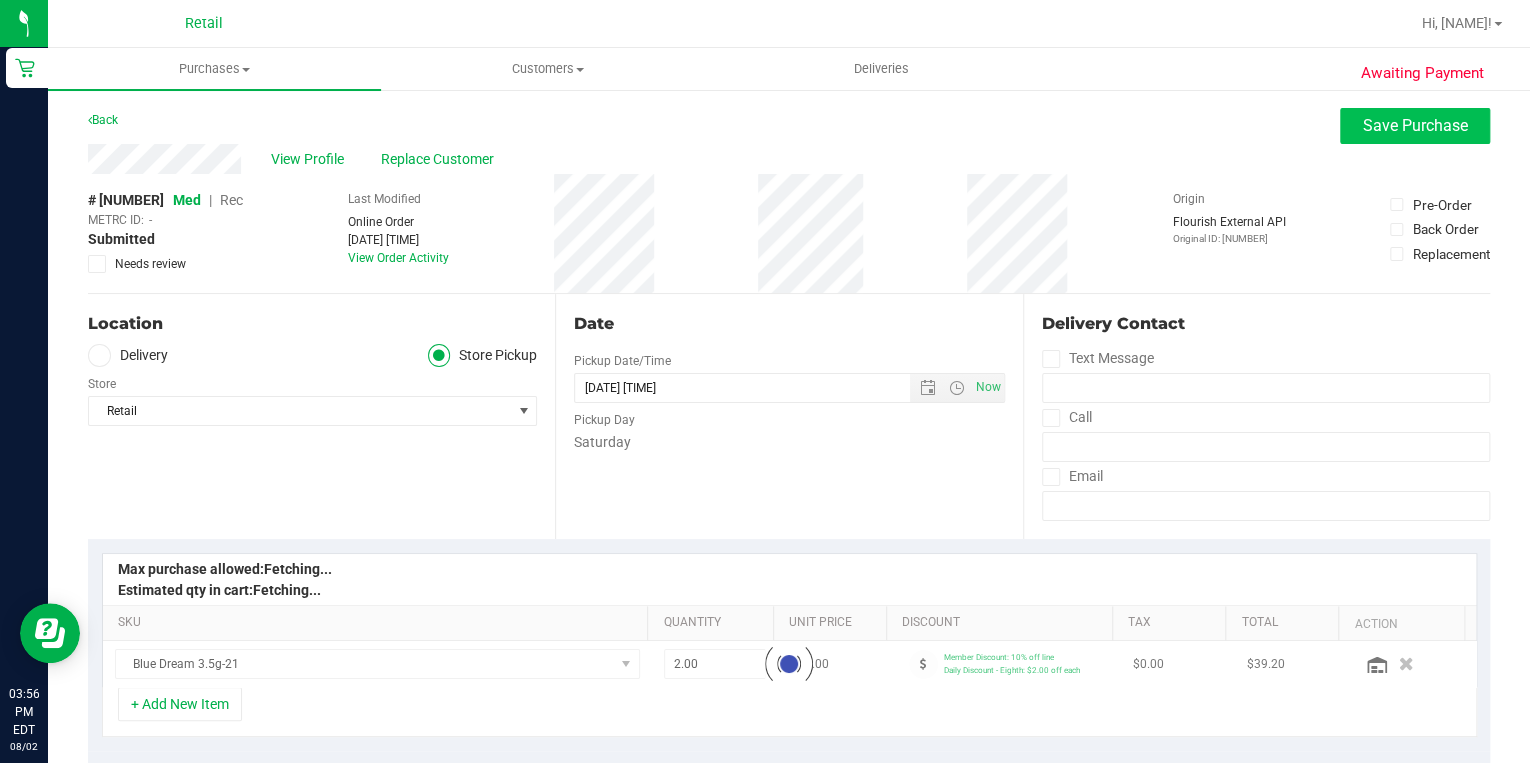 click on "Med" at bounding box center (187, 200) 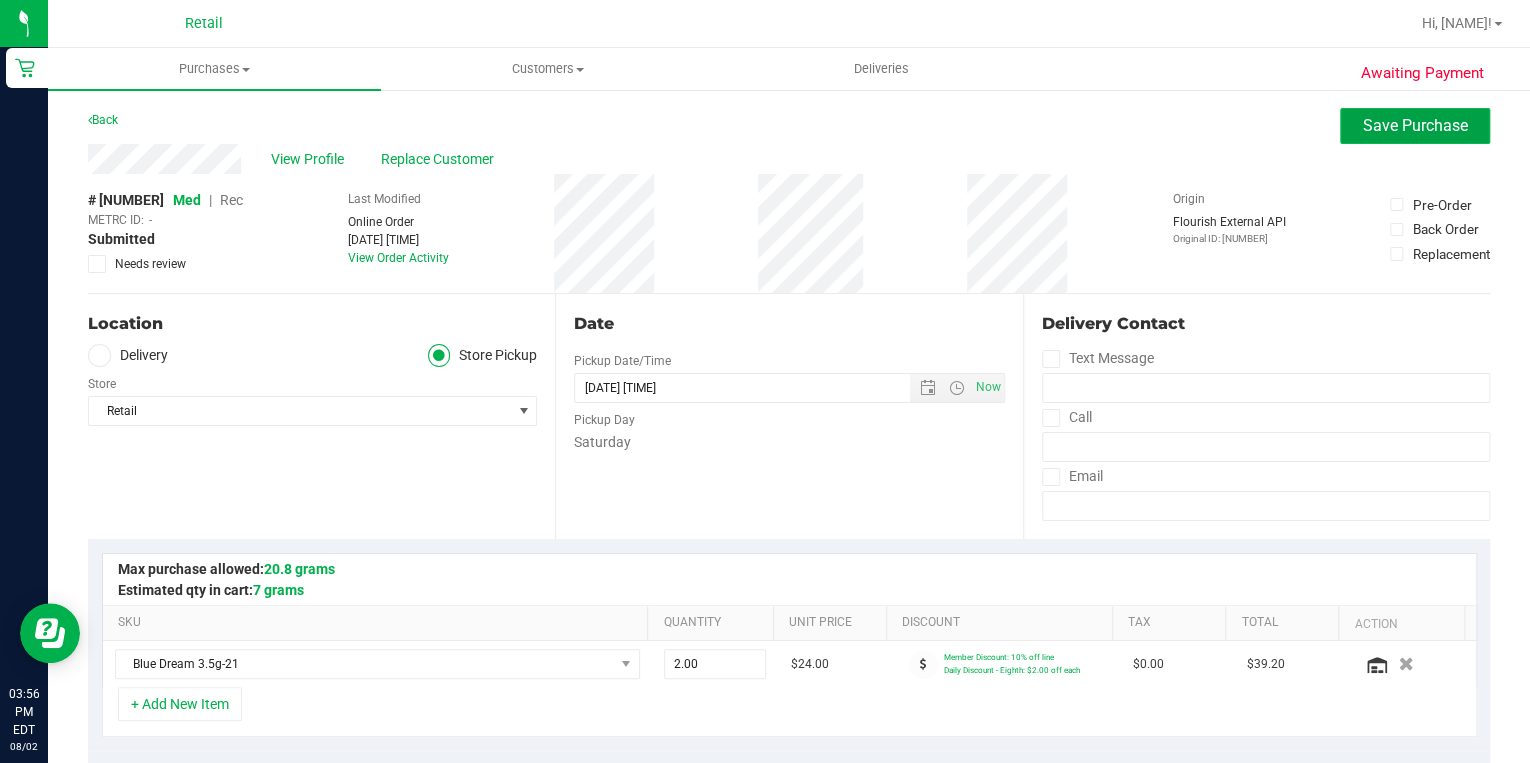 click on "Save Purchase" at bounding box center (1415, 125) 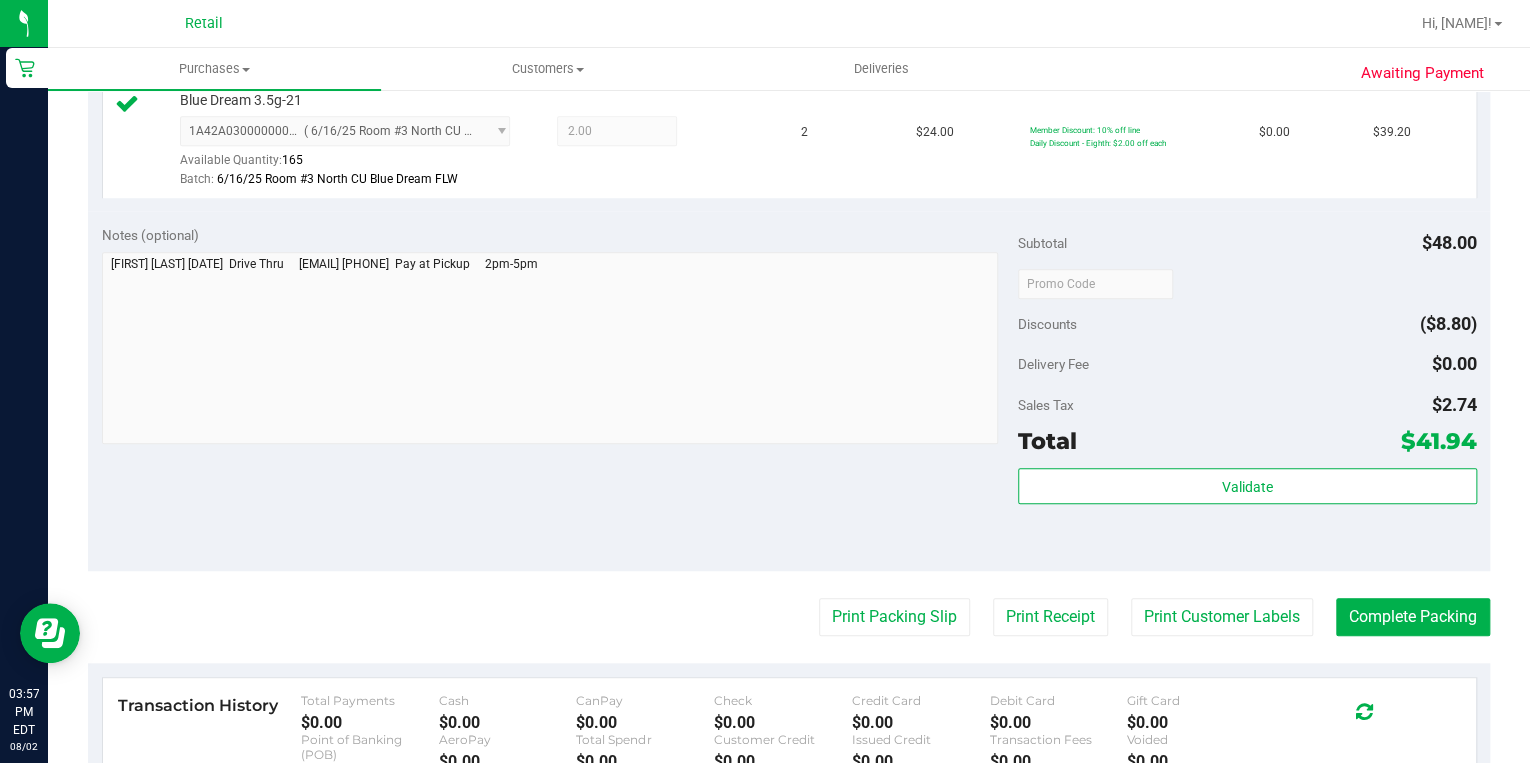 scroll, scrollTop: 560, scrollLeft: 0, axis: vertical 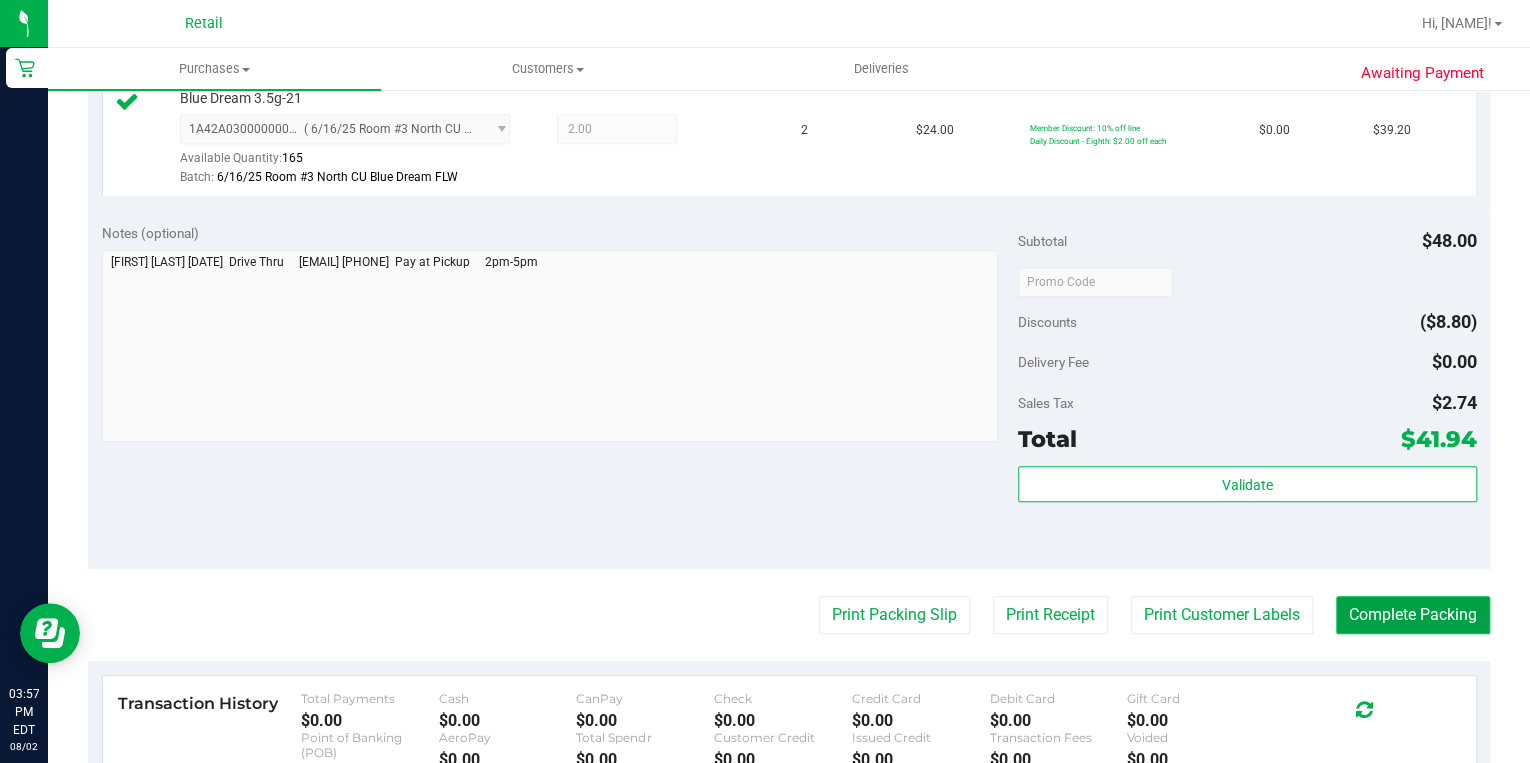 click on "Complete Packing" at bounding box center (1413, 615) 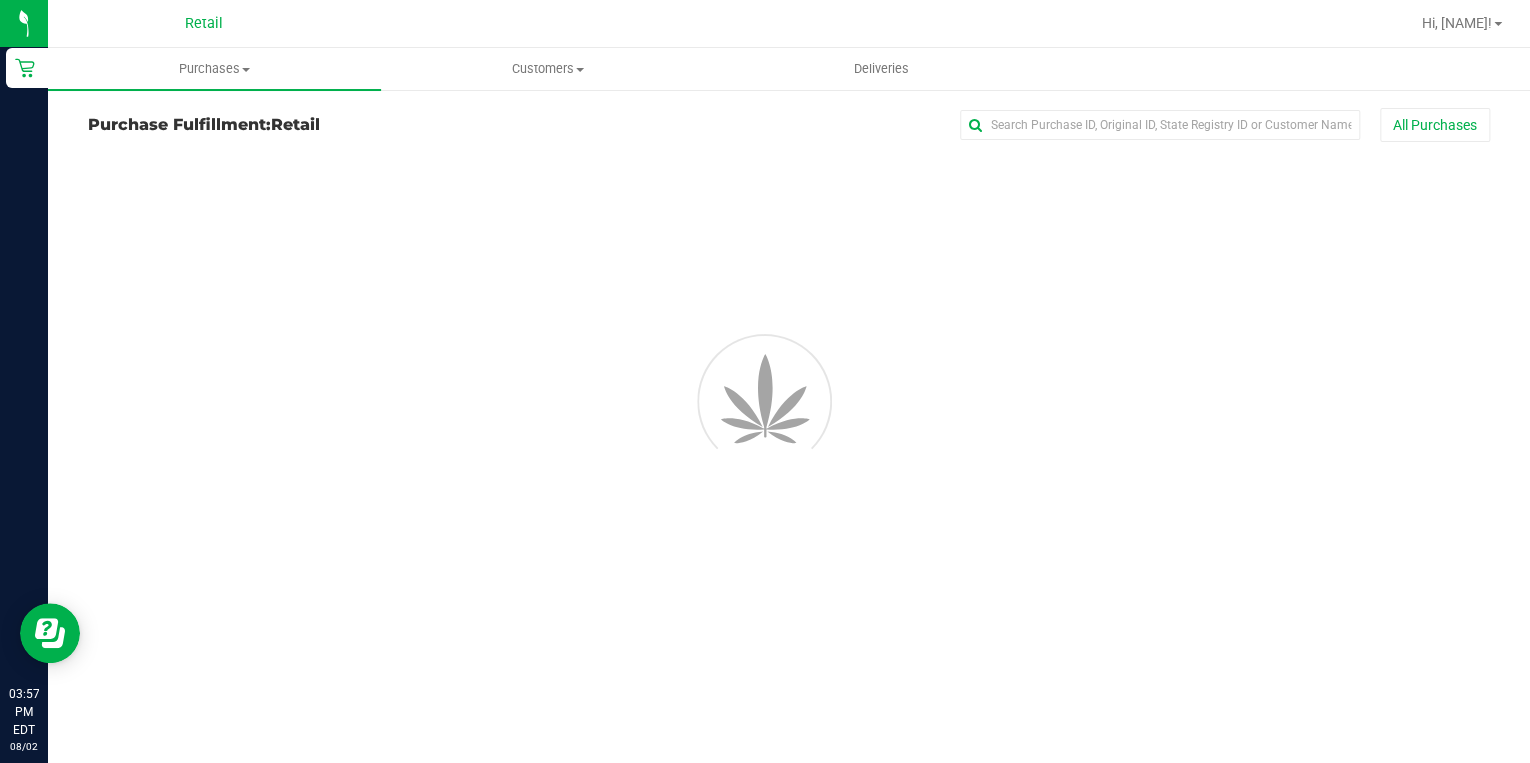 scroll, scrollTop: 0, scrollLeft: 0, axis: both 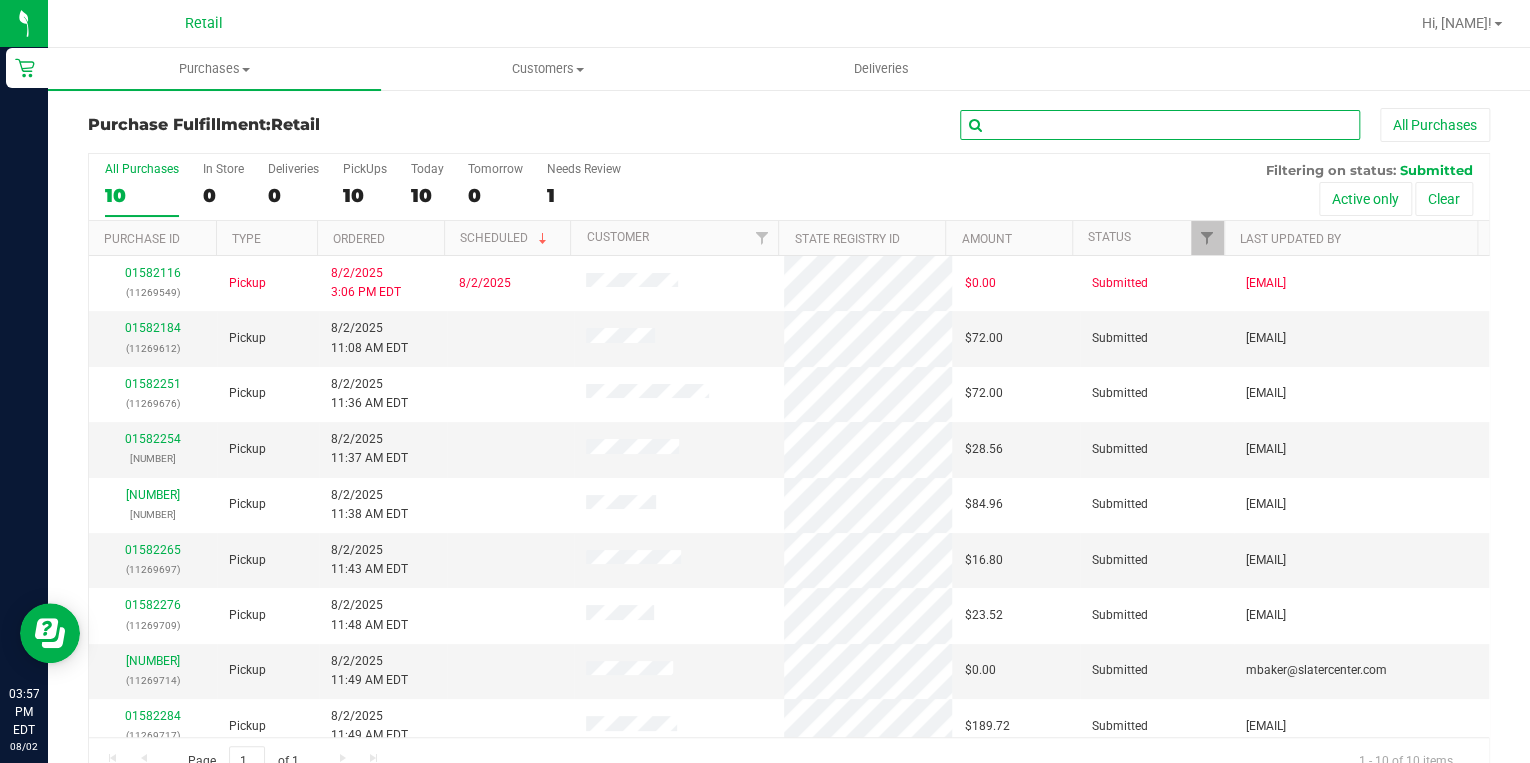 click at bounding box center (1160, 125) 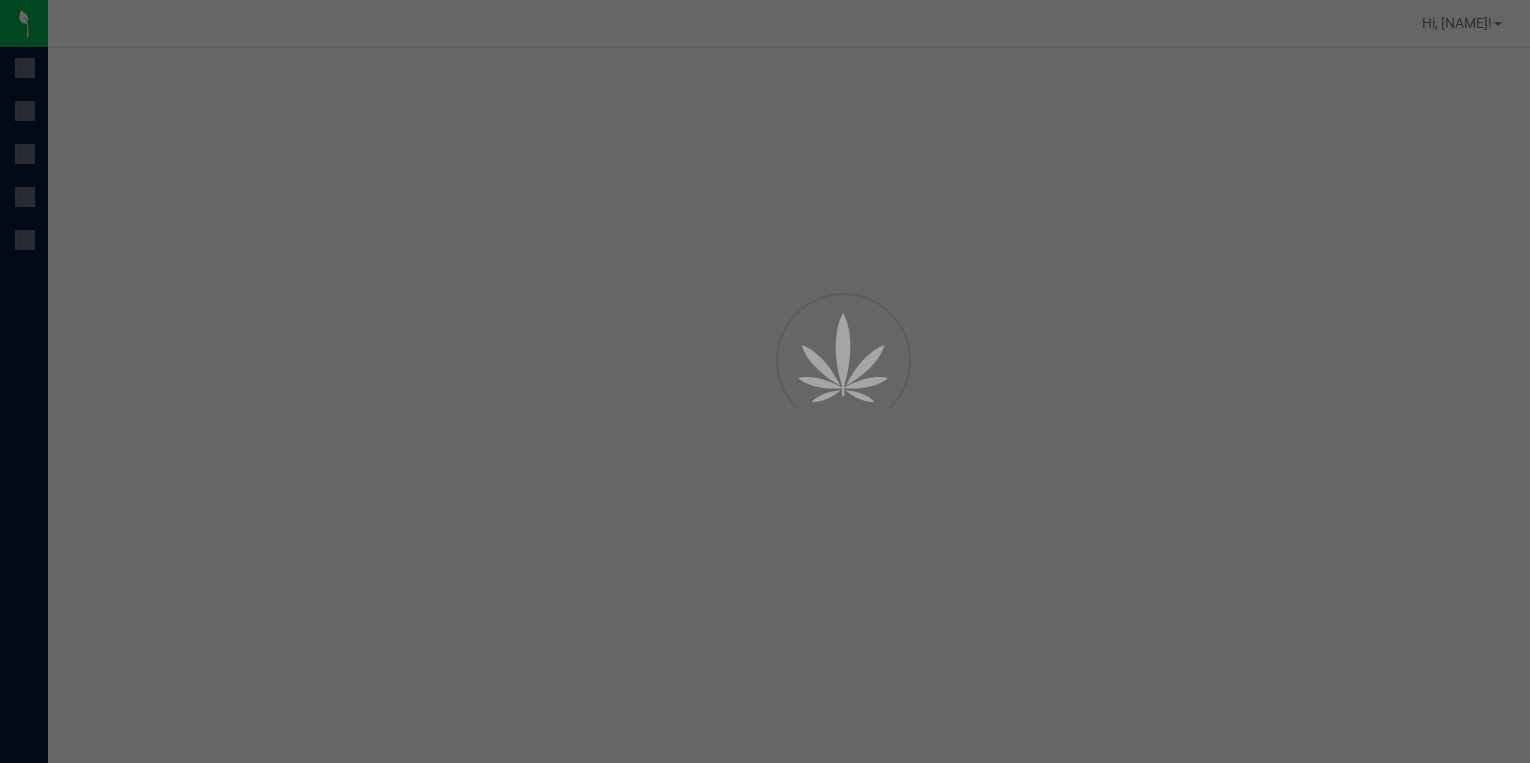 scroll, scrollTop: 0, scrollLeft: 0, axis: both 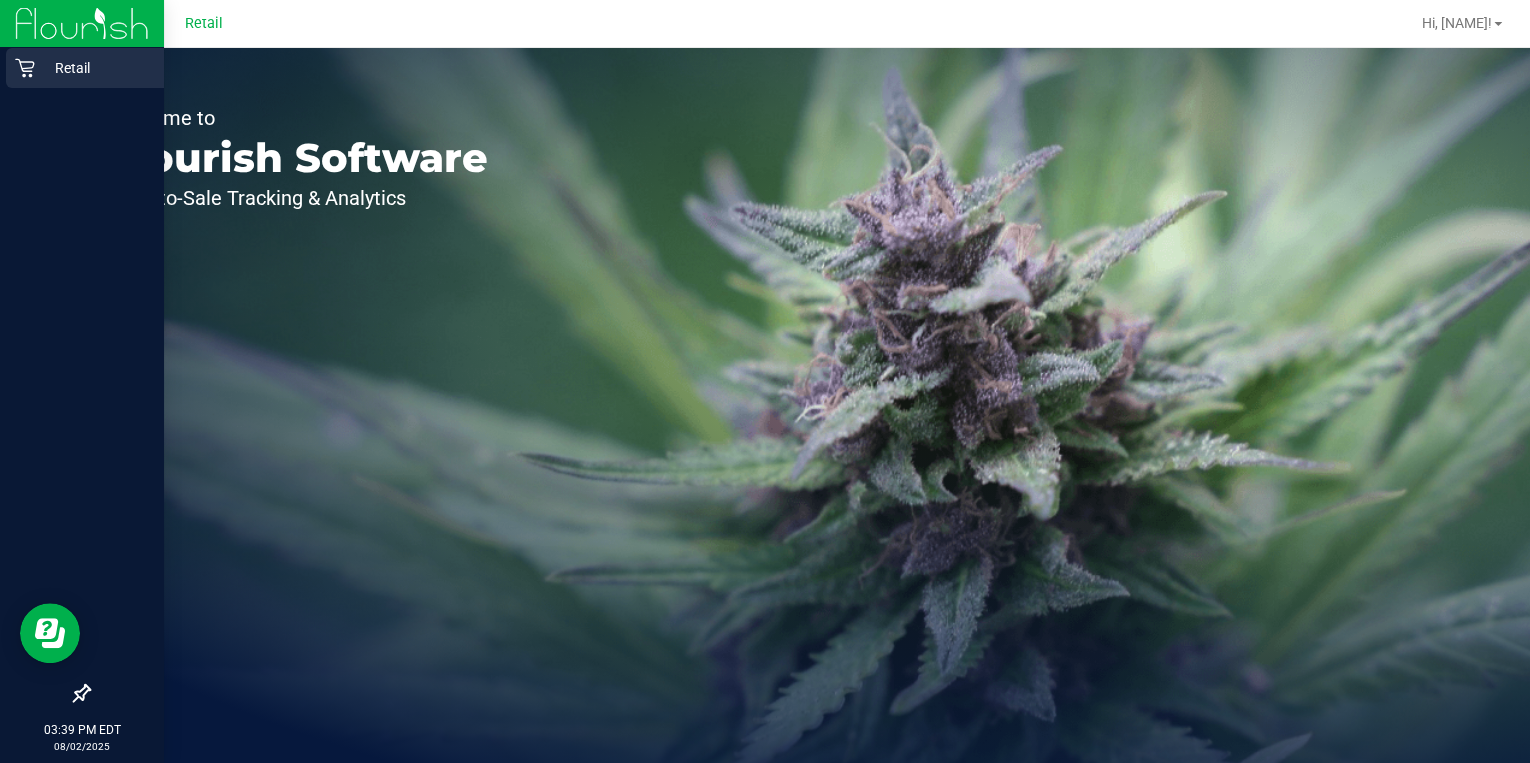 click 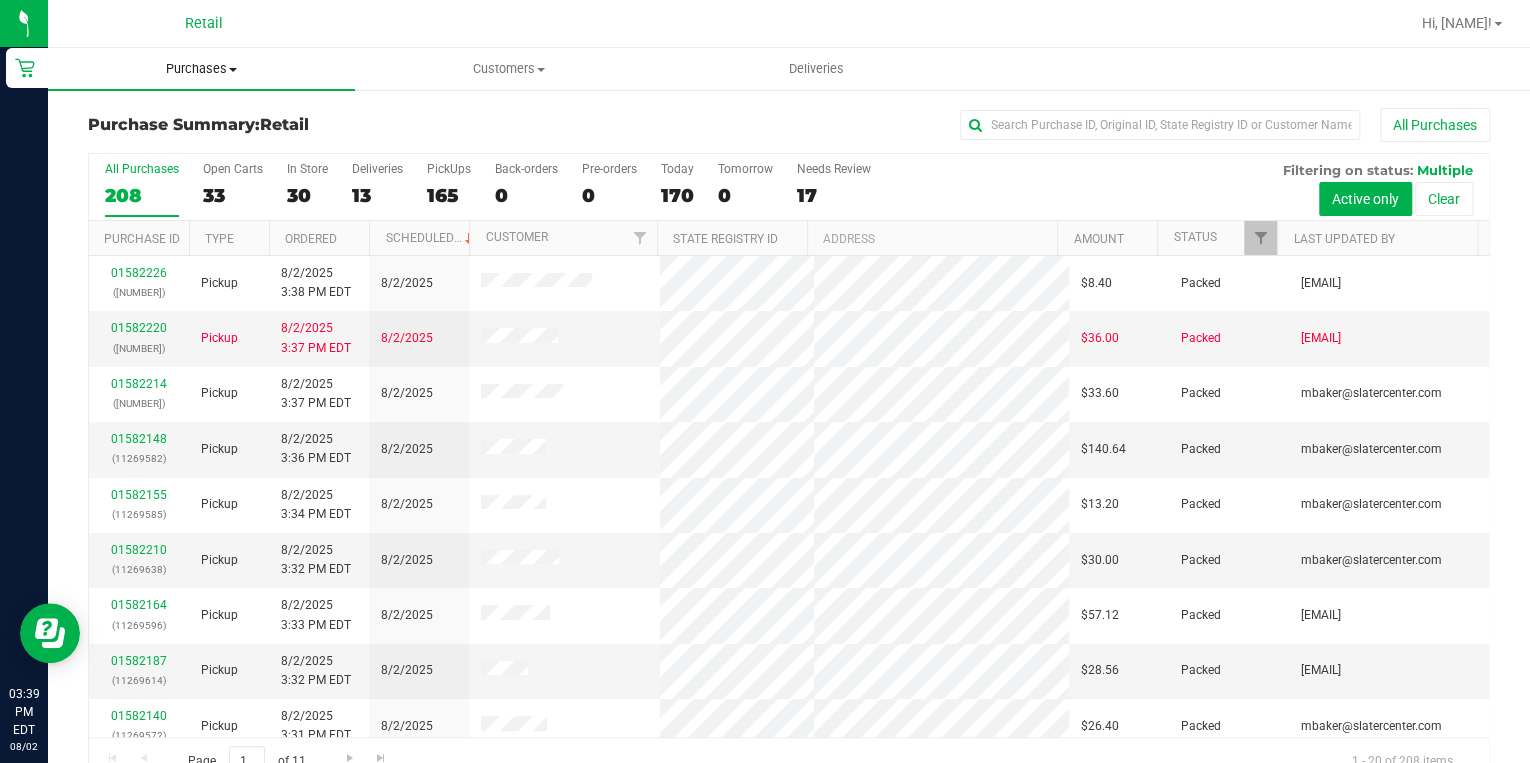 click on "Purchases" at bounding box center (201, 69) 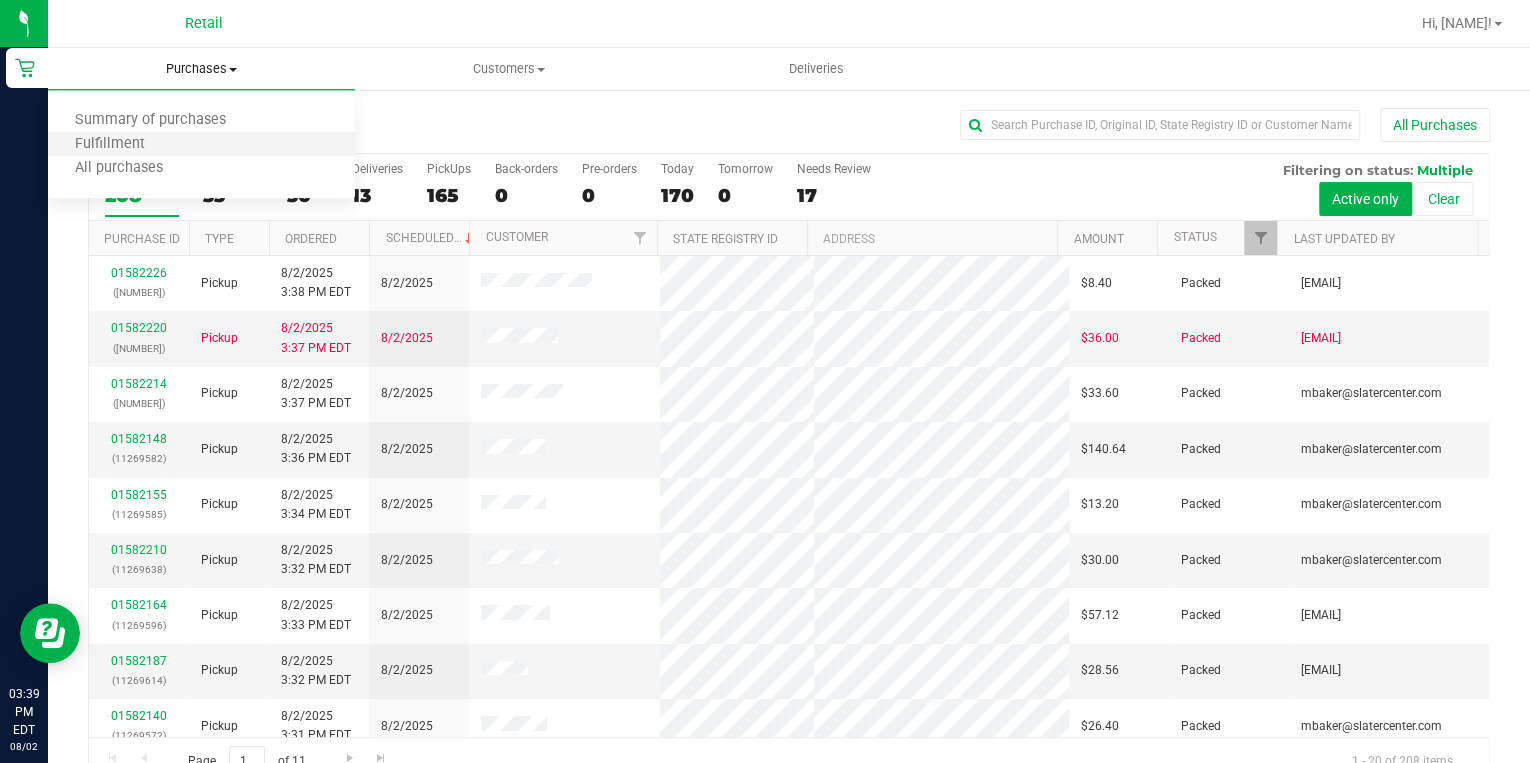 click on "Fulfillment" at bounding box center (201, 145) 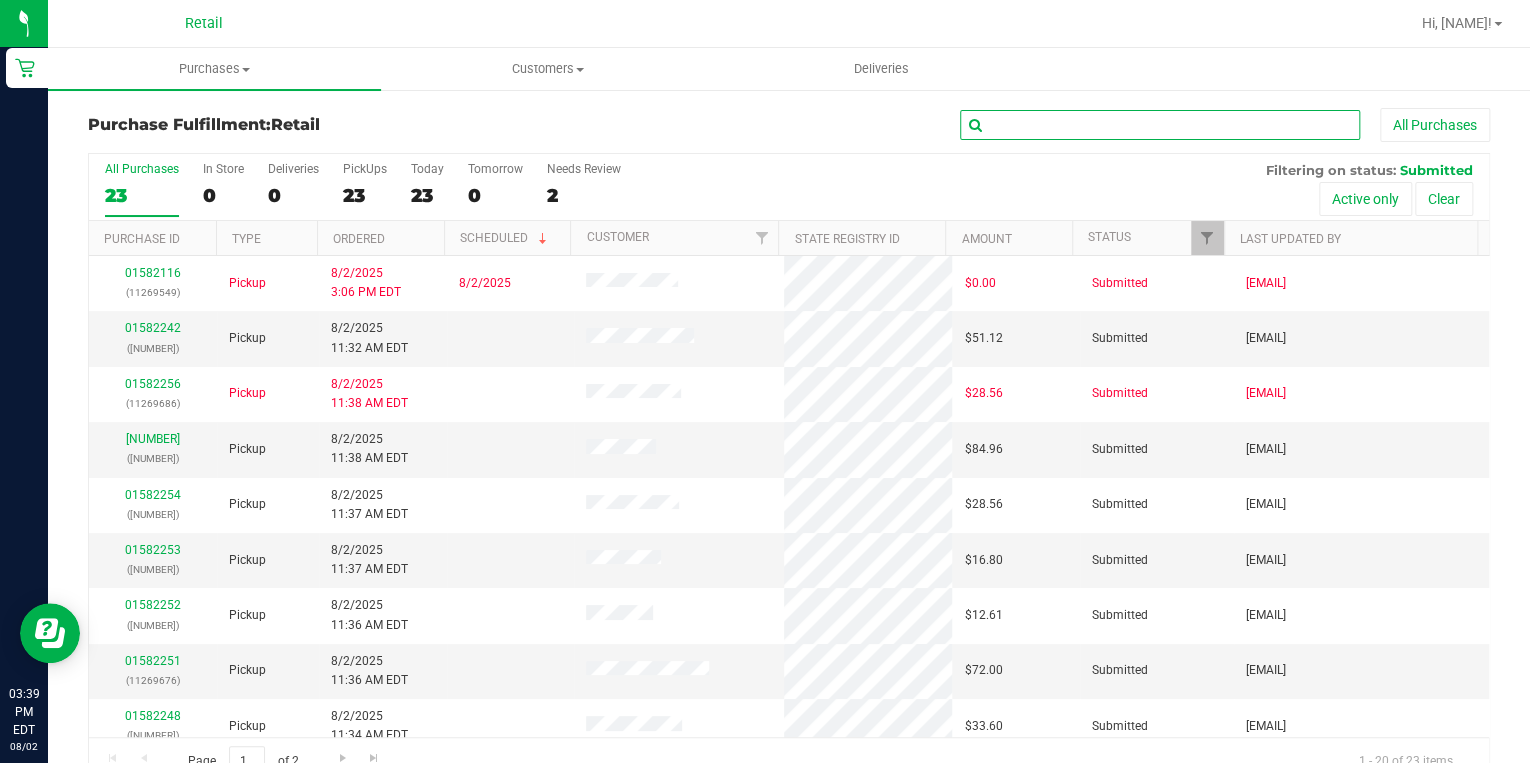 click at bounding box center (1160, 125) 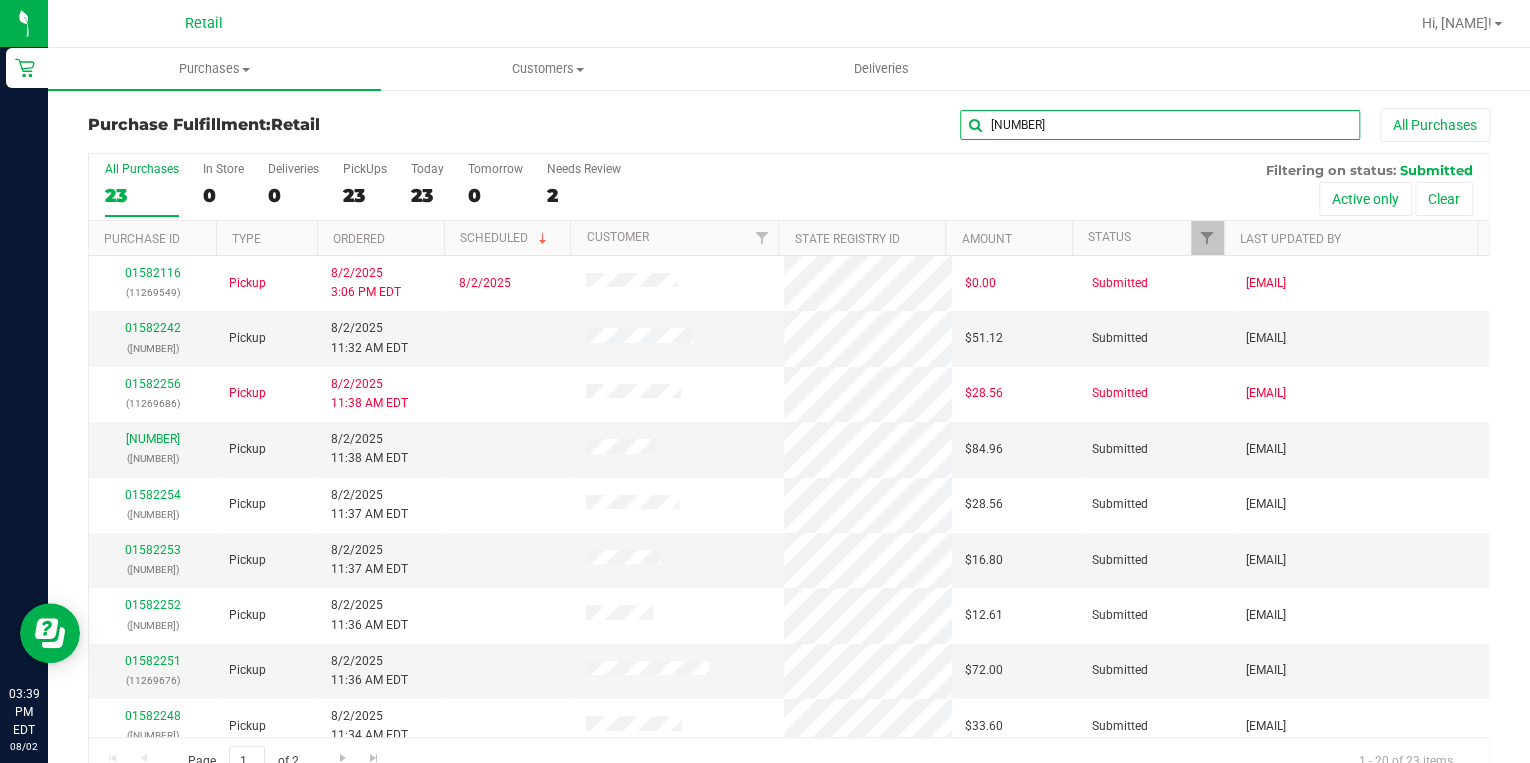 type on "[NUMBER]" 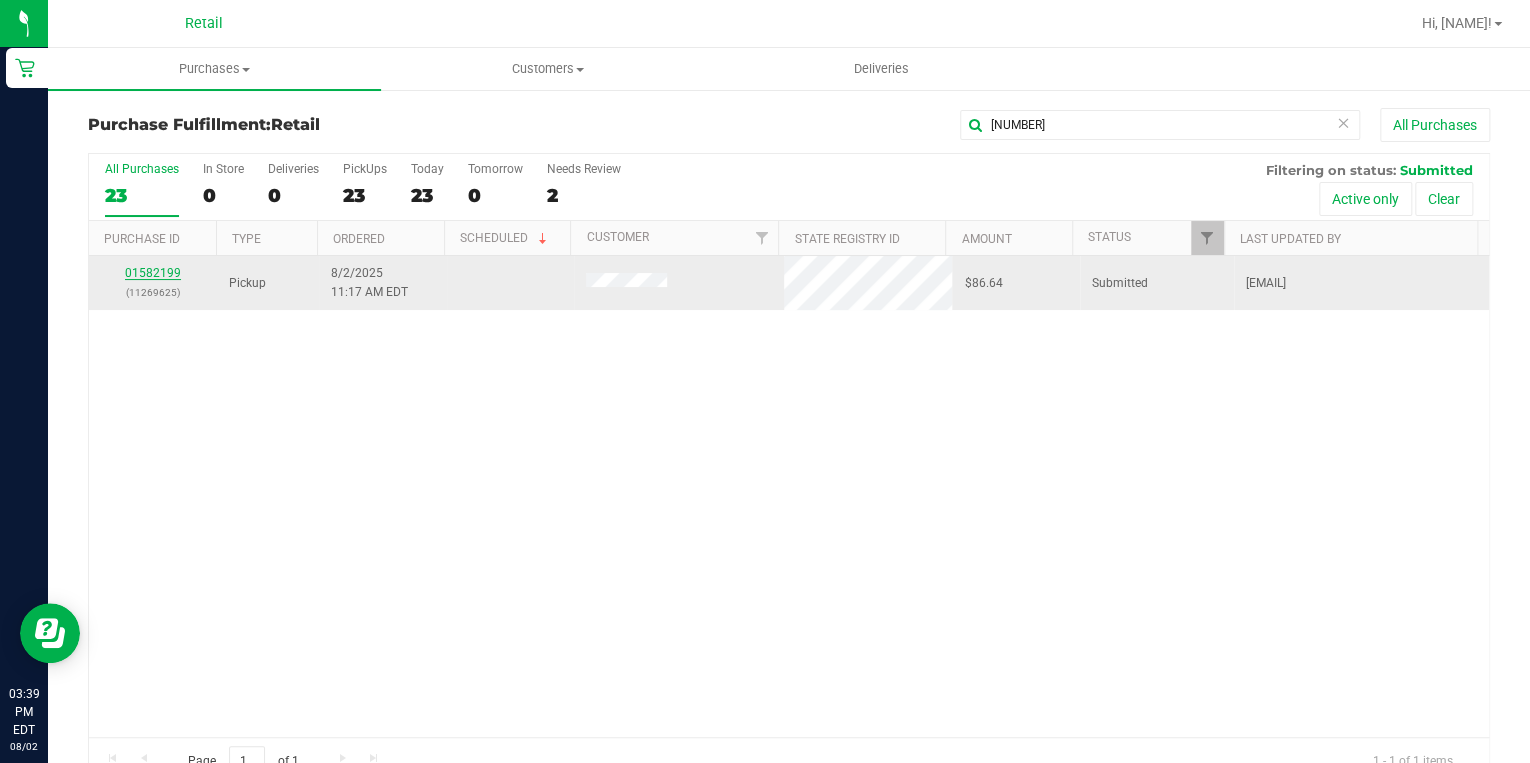 click on "01582199" at bounding box center (153, 273) 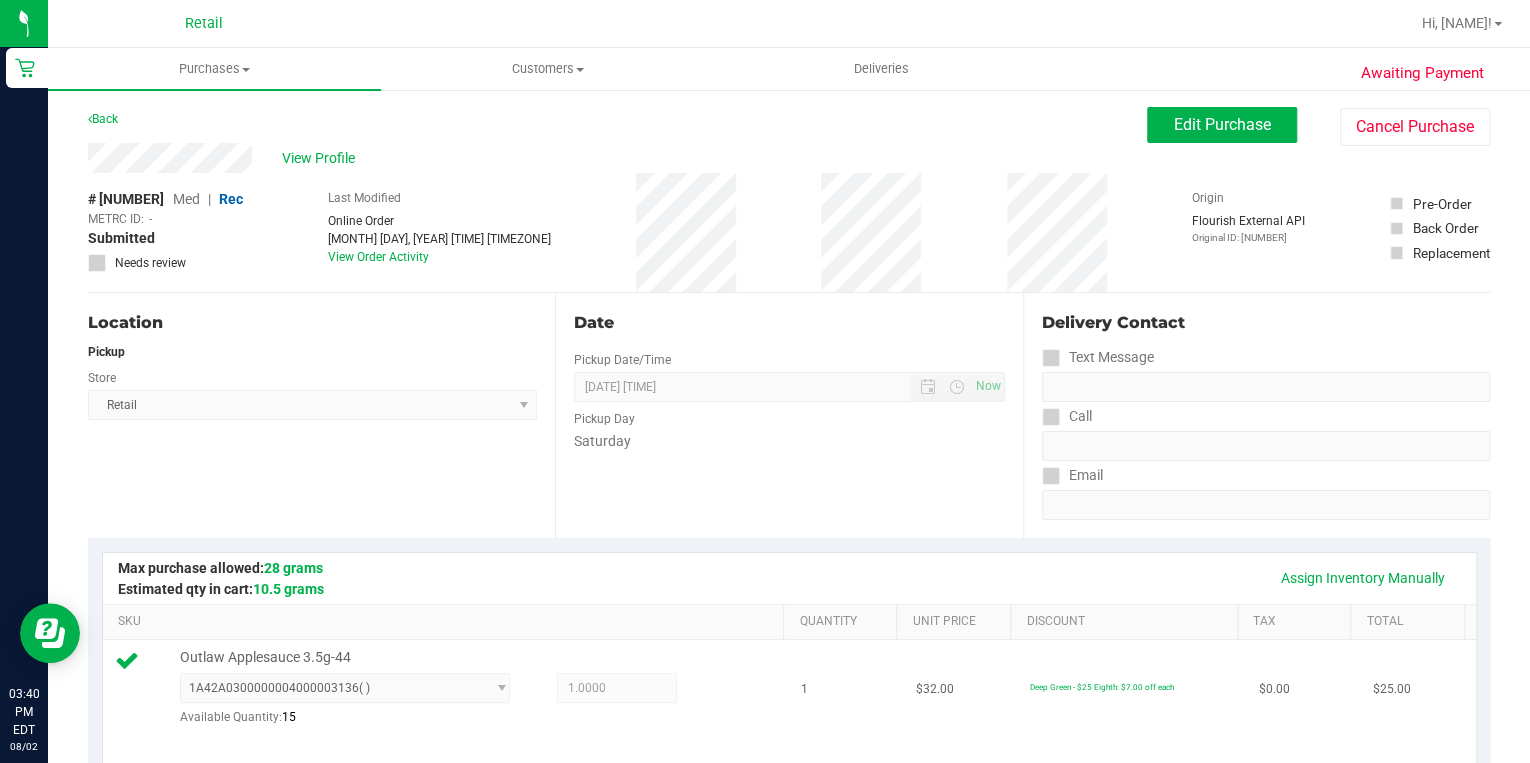 scroll, scrollTop: 0, scrollLeft: 0, axis: both 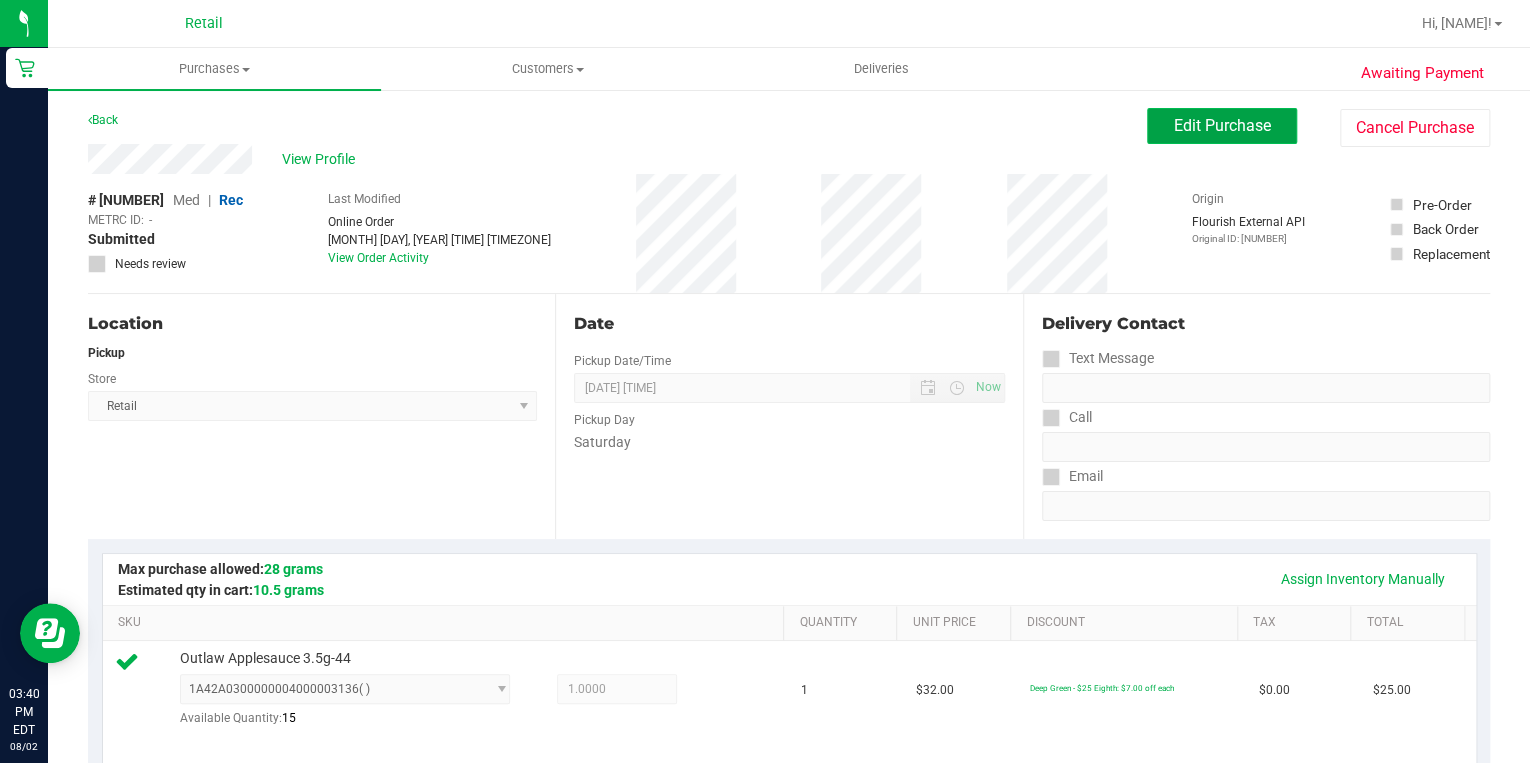 click on "Edit Purchase" at bounding box center (1222, 126) 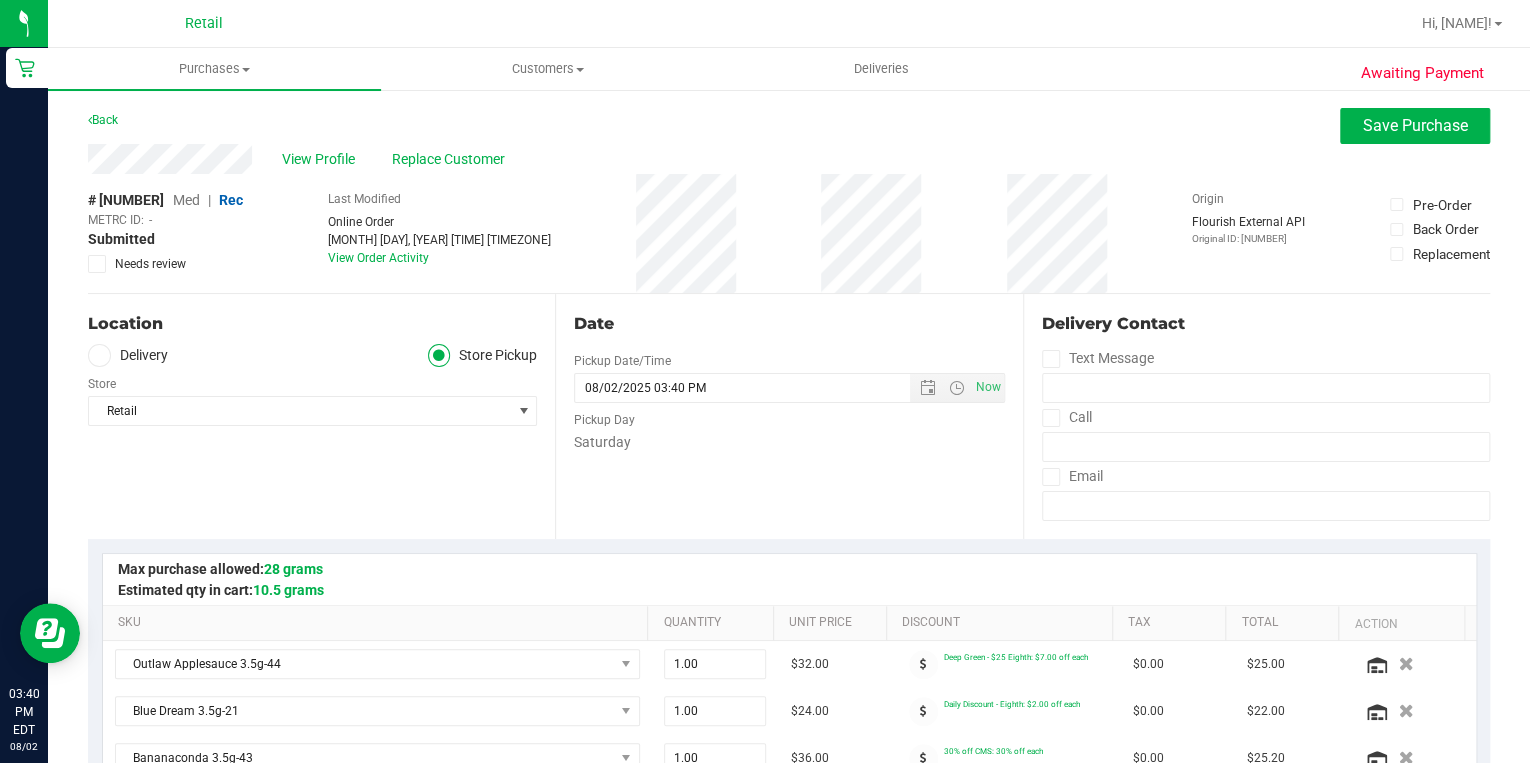 click at bounding box center [99, 355] 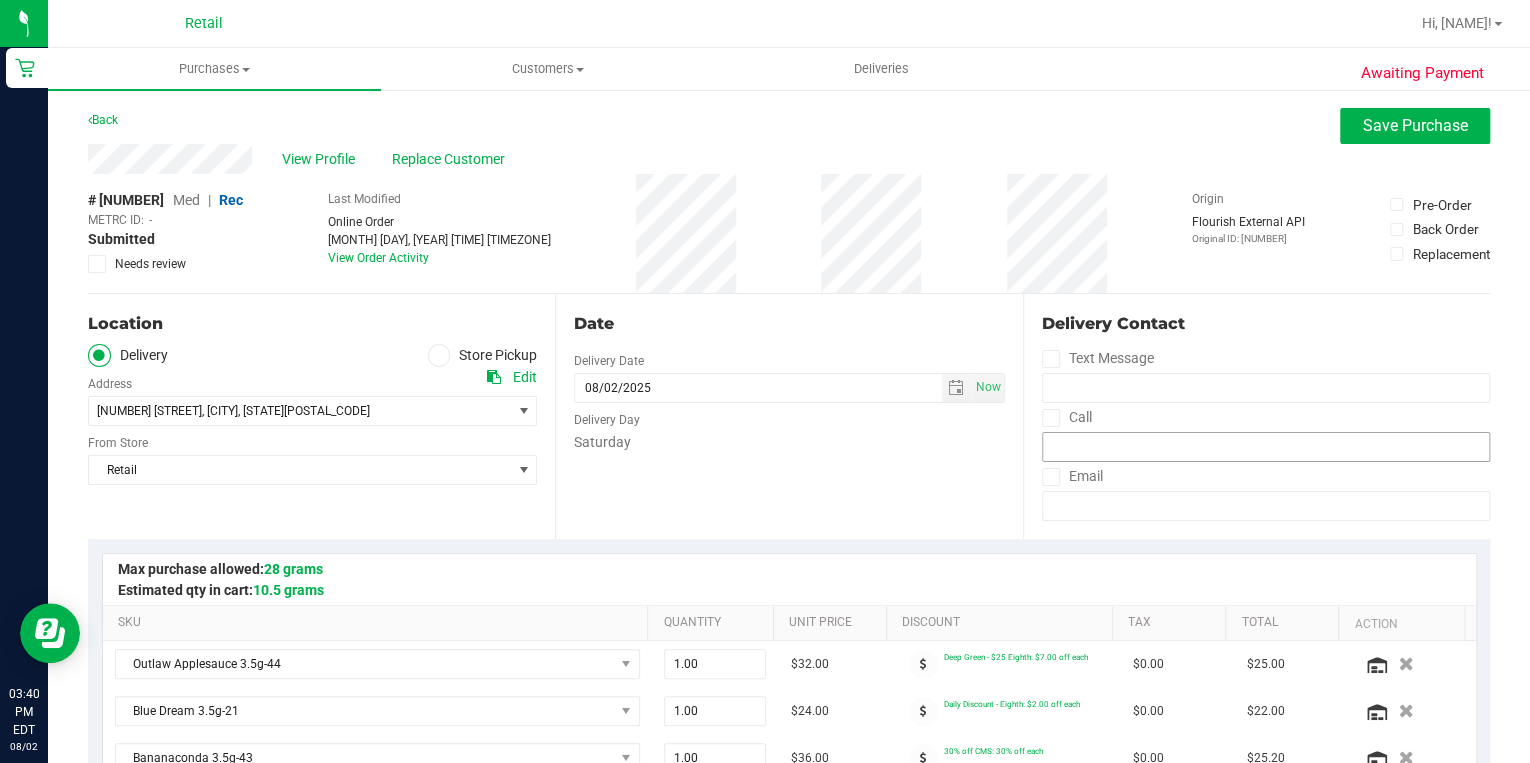 click at bounding box center [1050, 418] 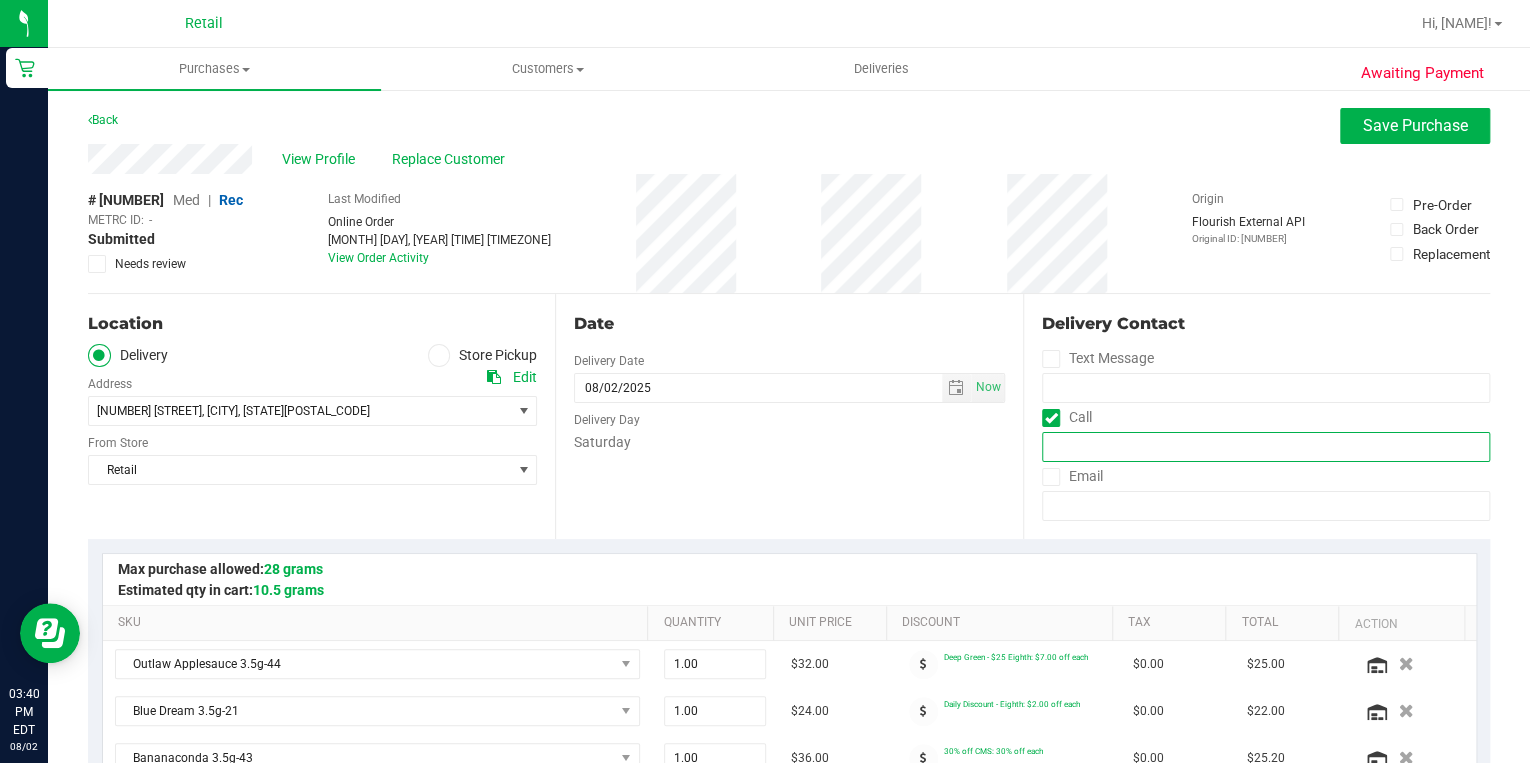 click at bounding box center (1266, 447) 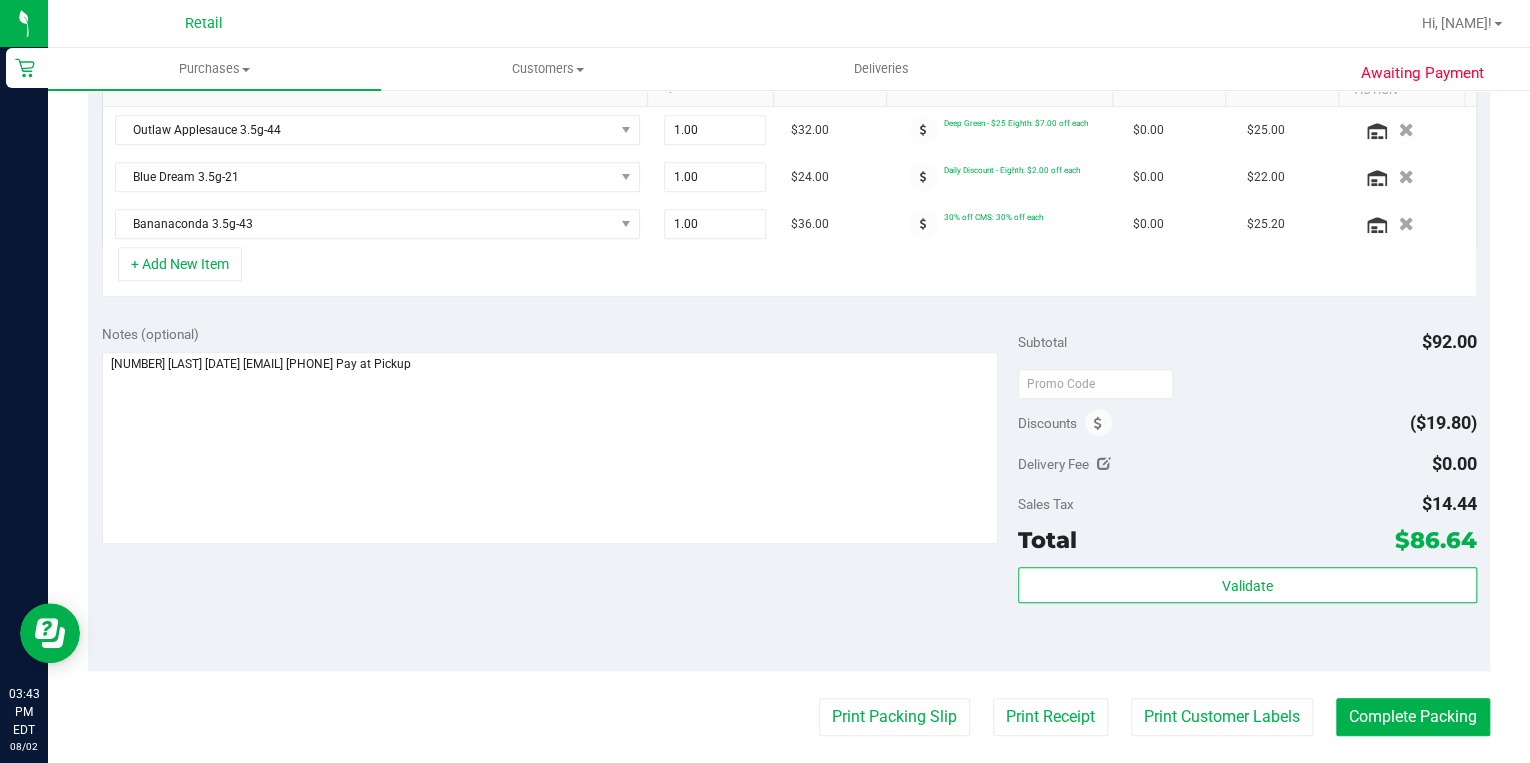 scroll, scrollTop: 560, scrollLeft: 0, axis: vertical 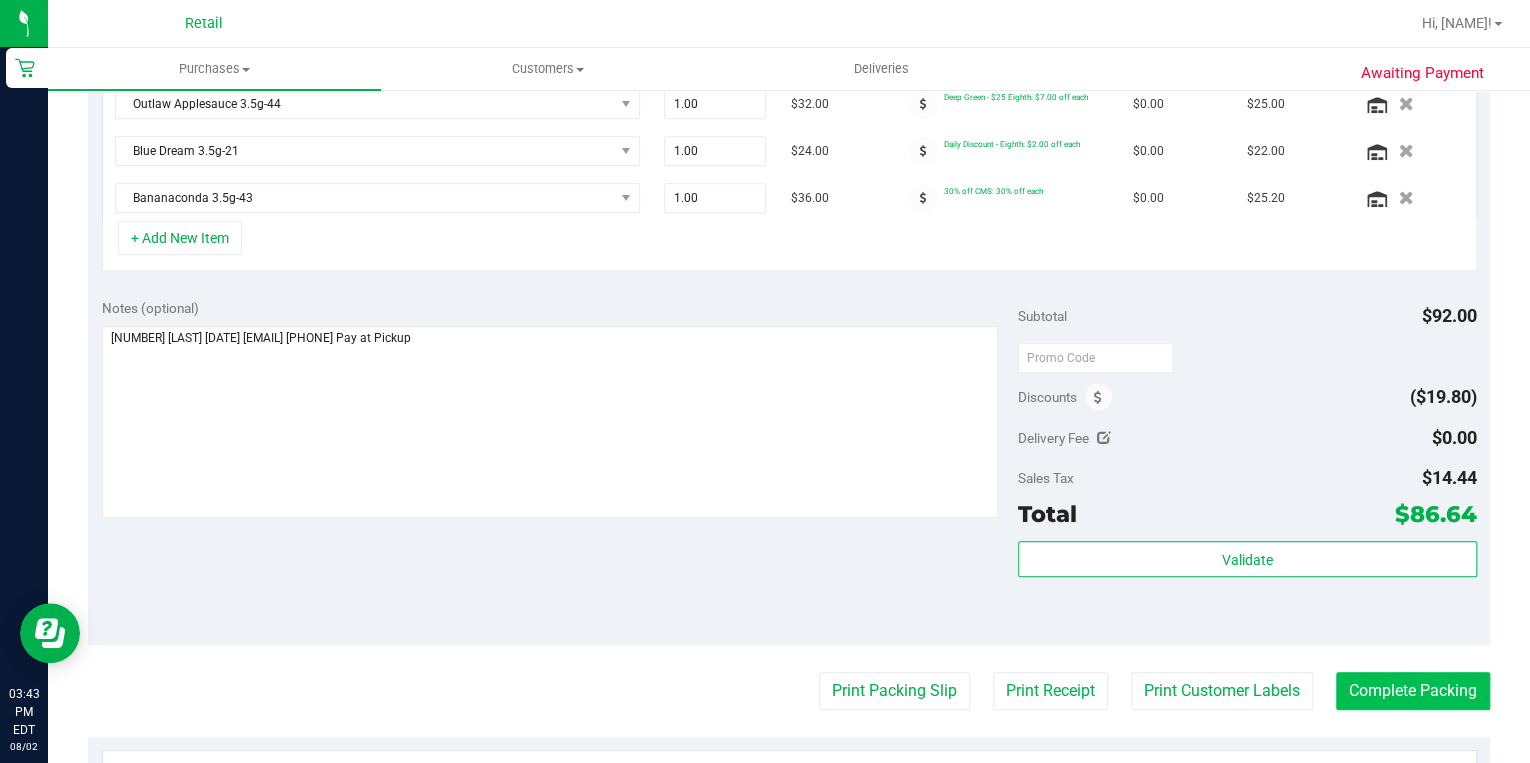type on "([PHONE])" 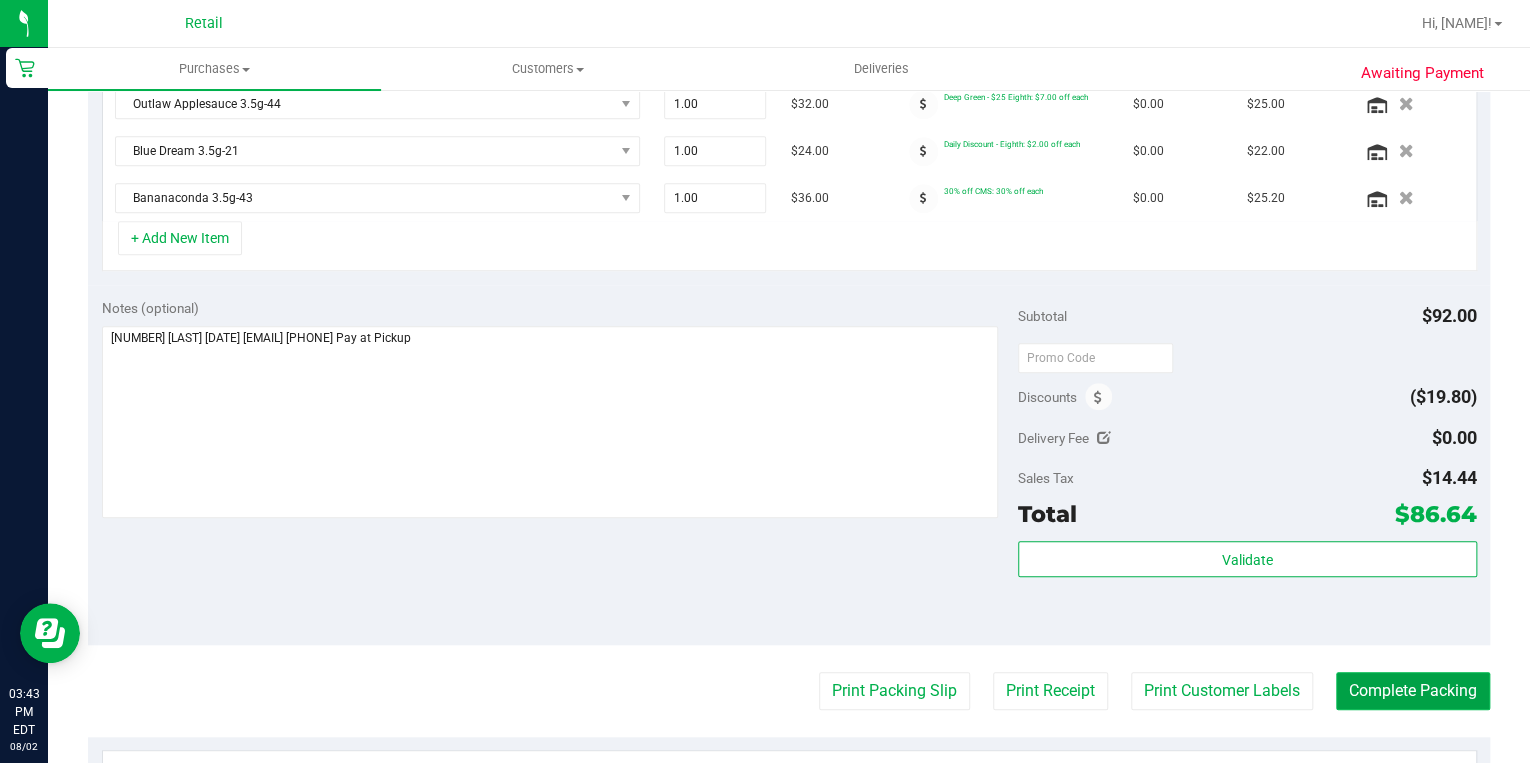 click on "Complete Packing" at bounding box center [1413, 691] 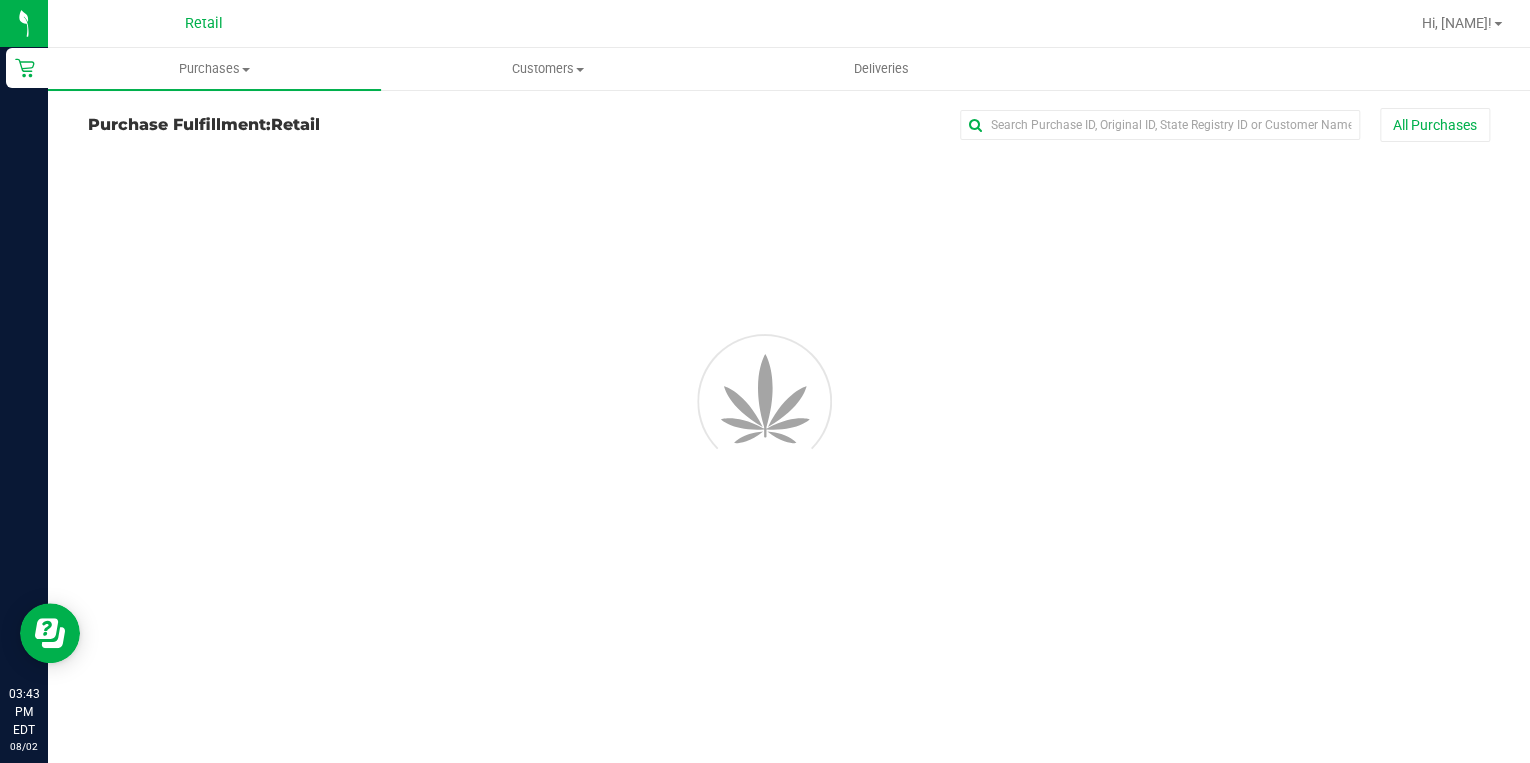 scroll, scrollTop: 0, scrollLeft: 0, axis: both 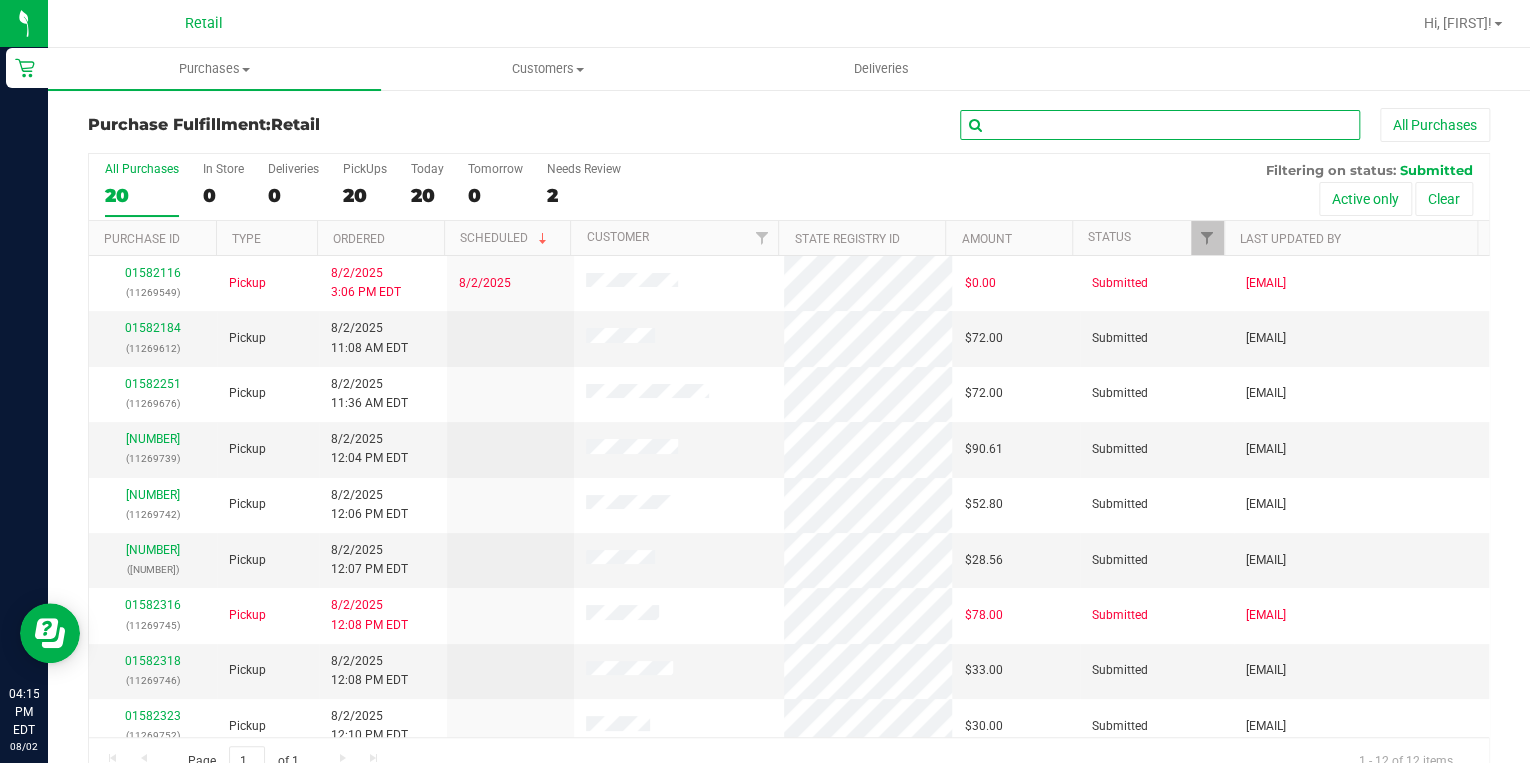 click at bounding box center (1160, 125) 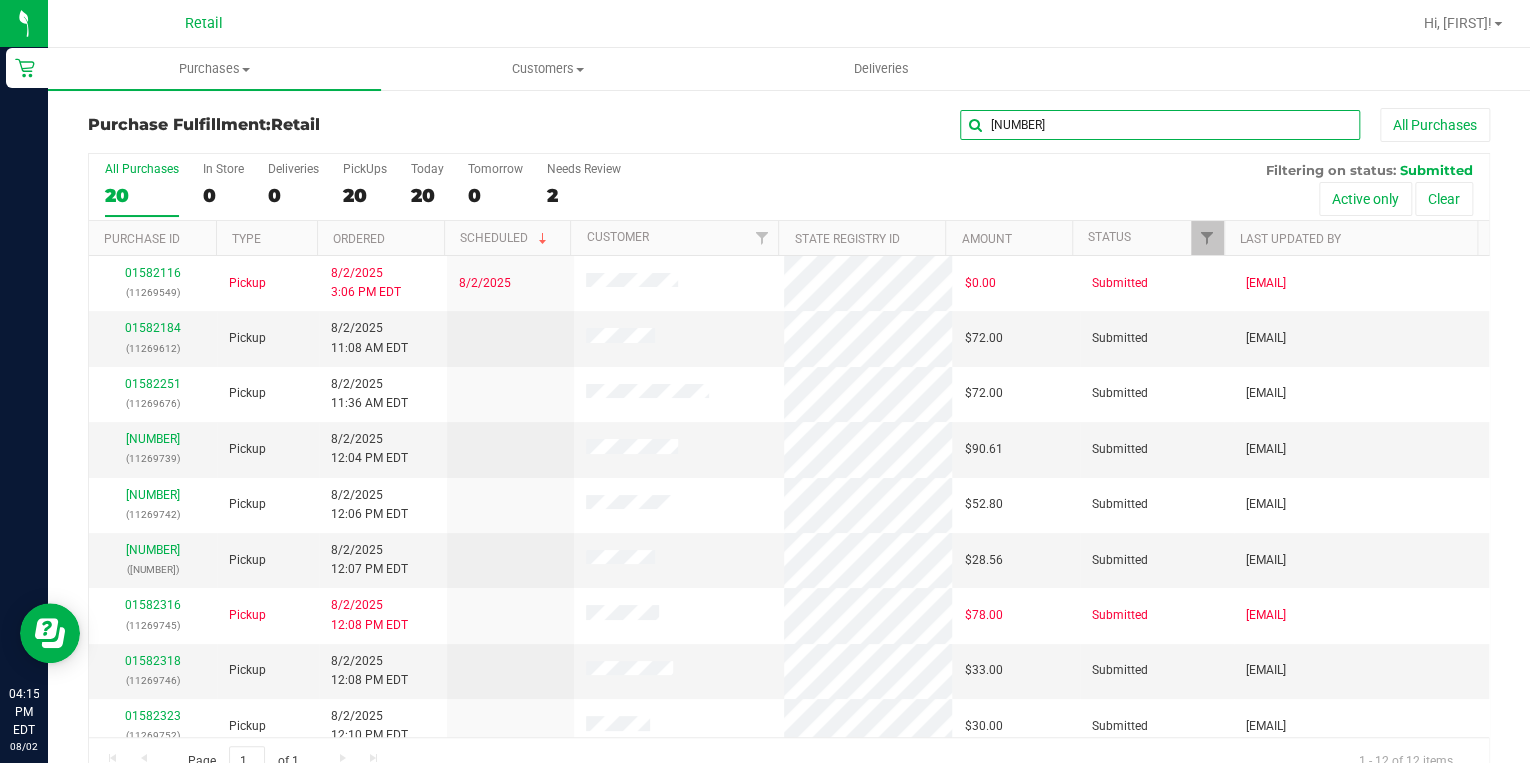 type on "[NUMBER]" 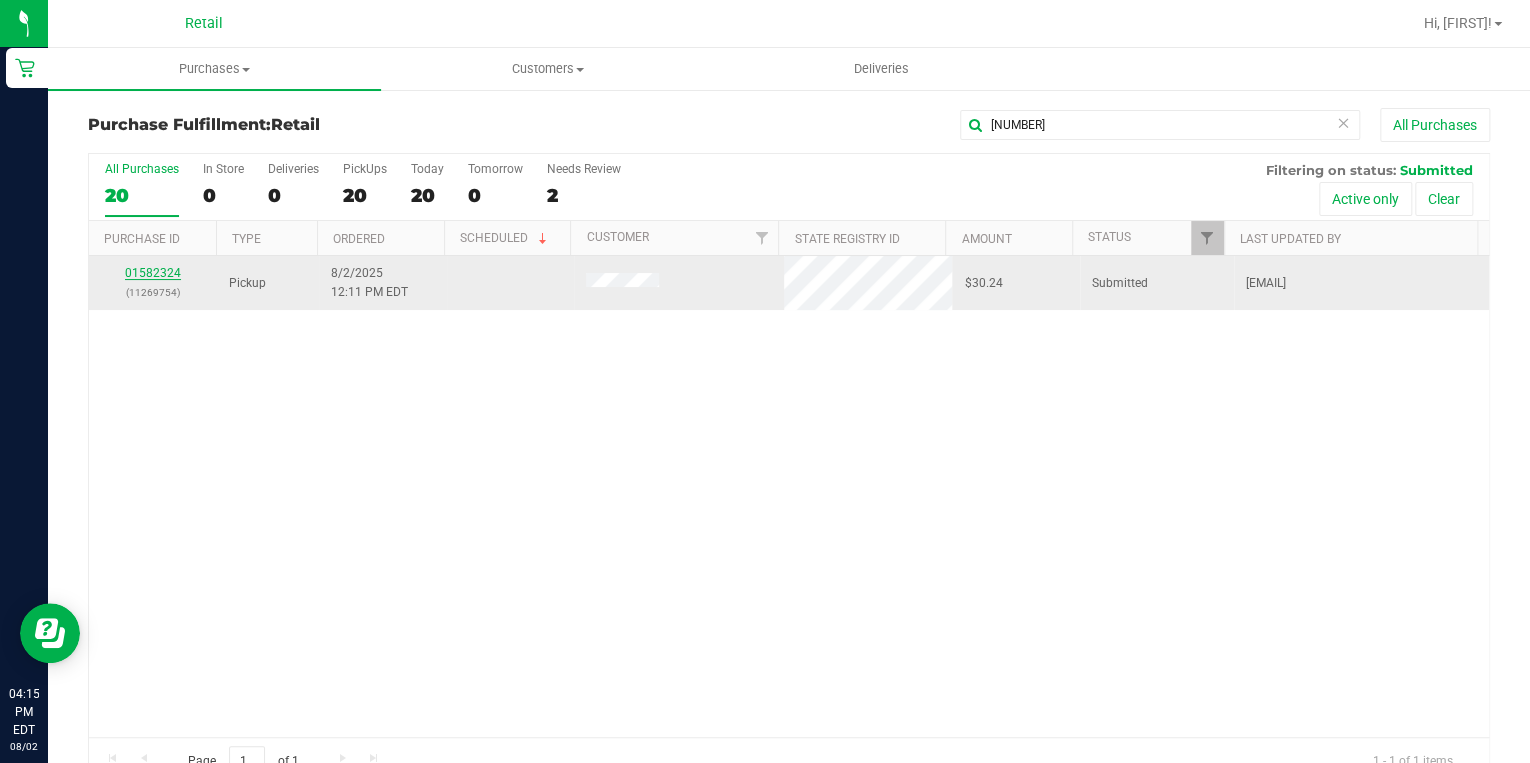 click on "01582324" at bounding box center [153, 273] 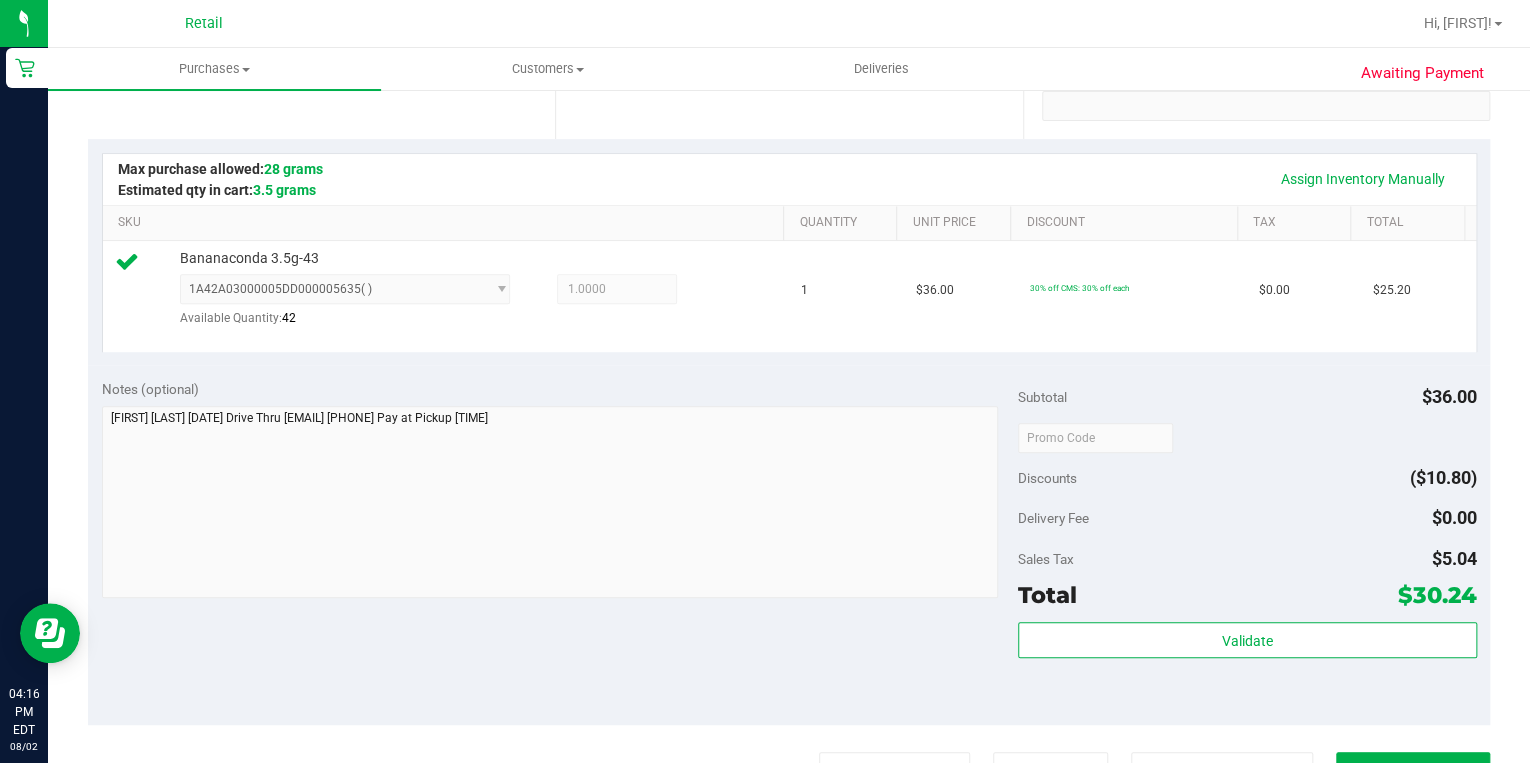 scroll, scrollTop: 560, scrollLeft: 0, axis: vertical 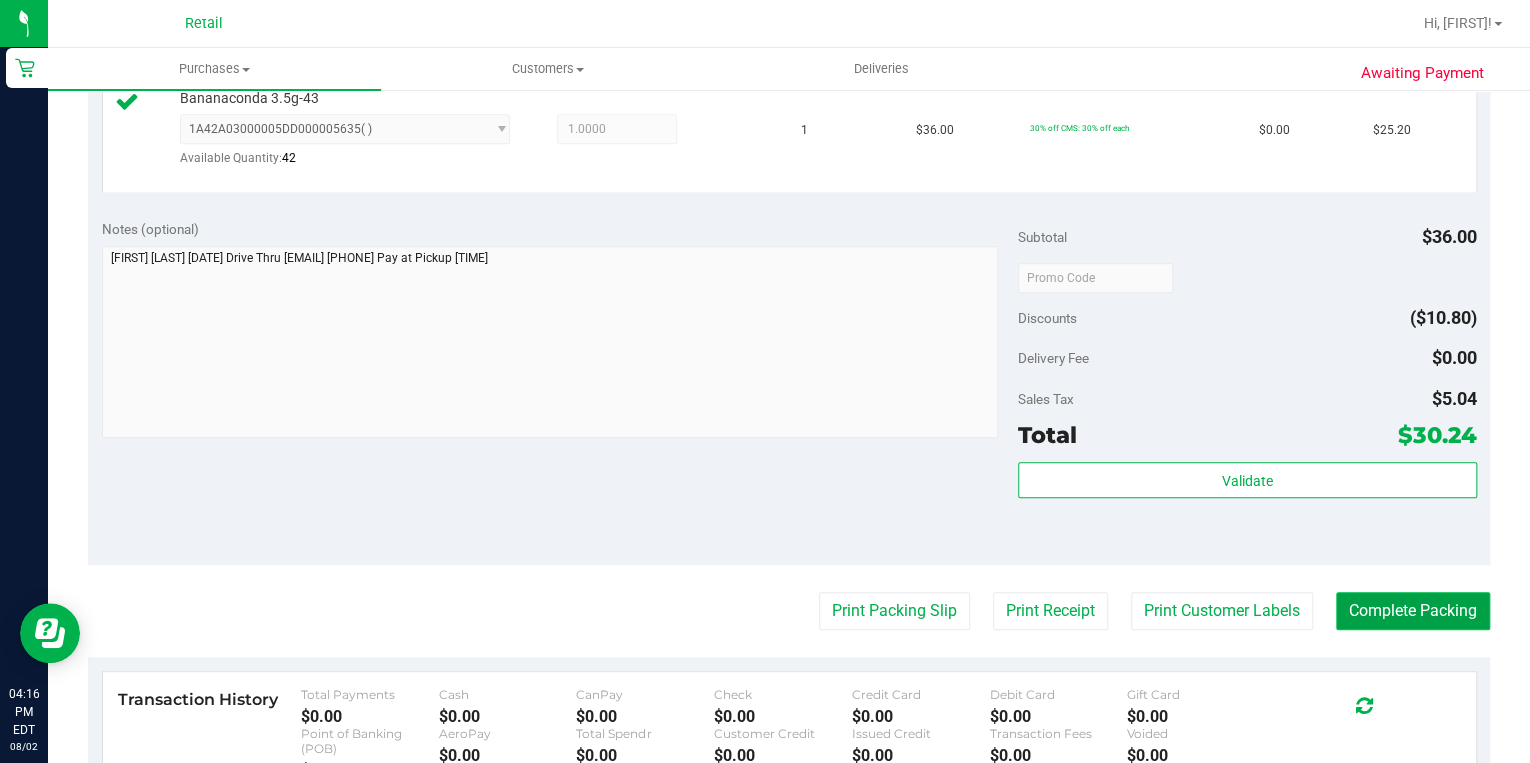 click on "Complete Packing" at bounding box center [1413, 611] 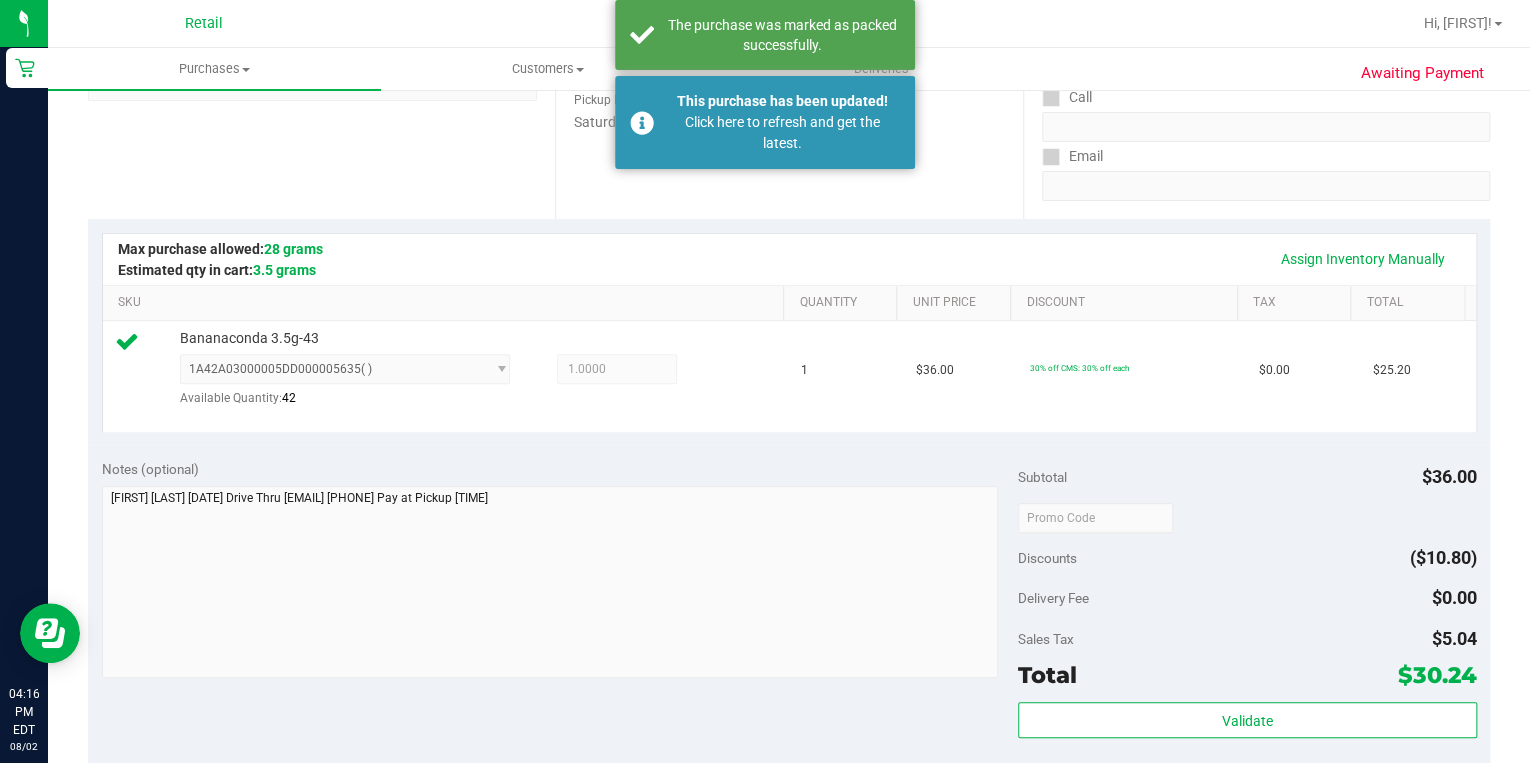 scroll, scrollTop: 0, scrollLeft: 0, axis: both 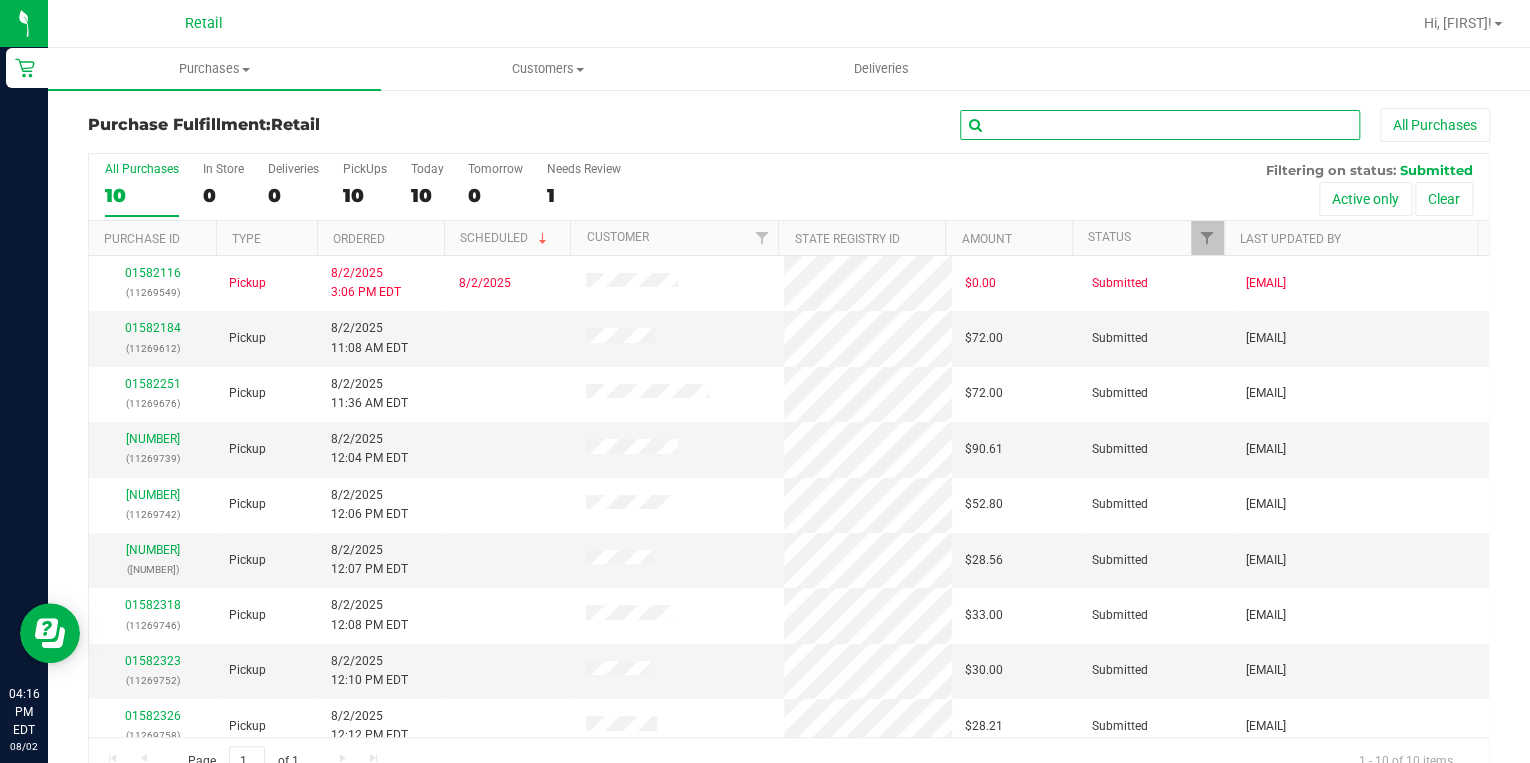 click at bounding box center (1160, 125) 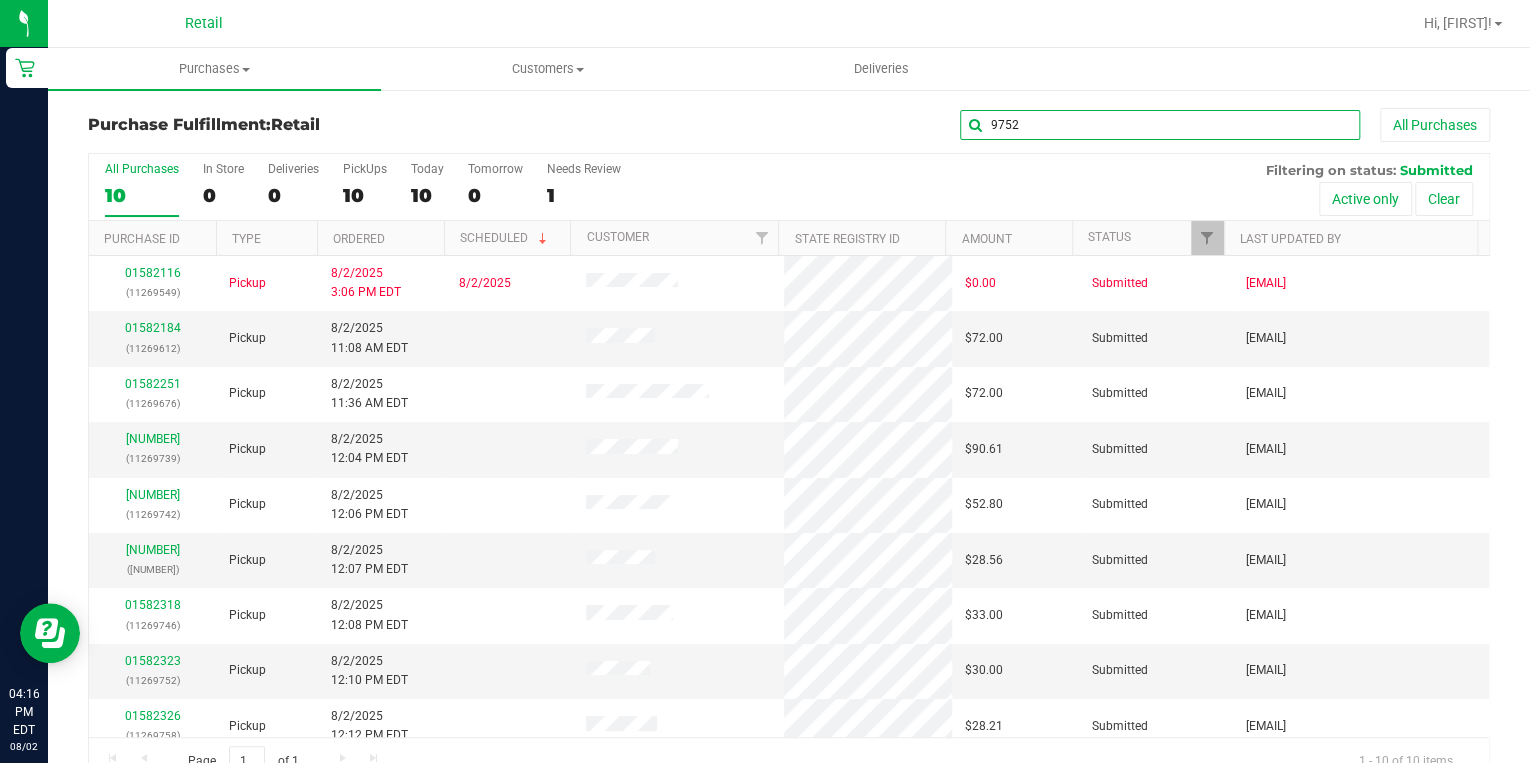 type on "9752" 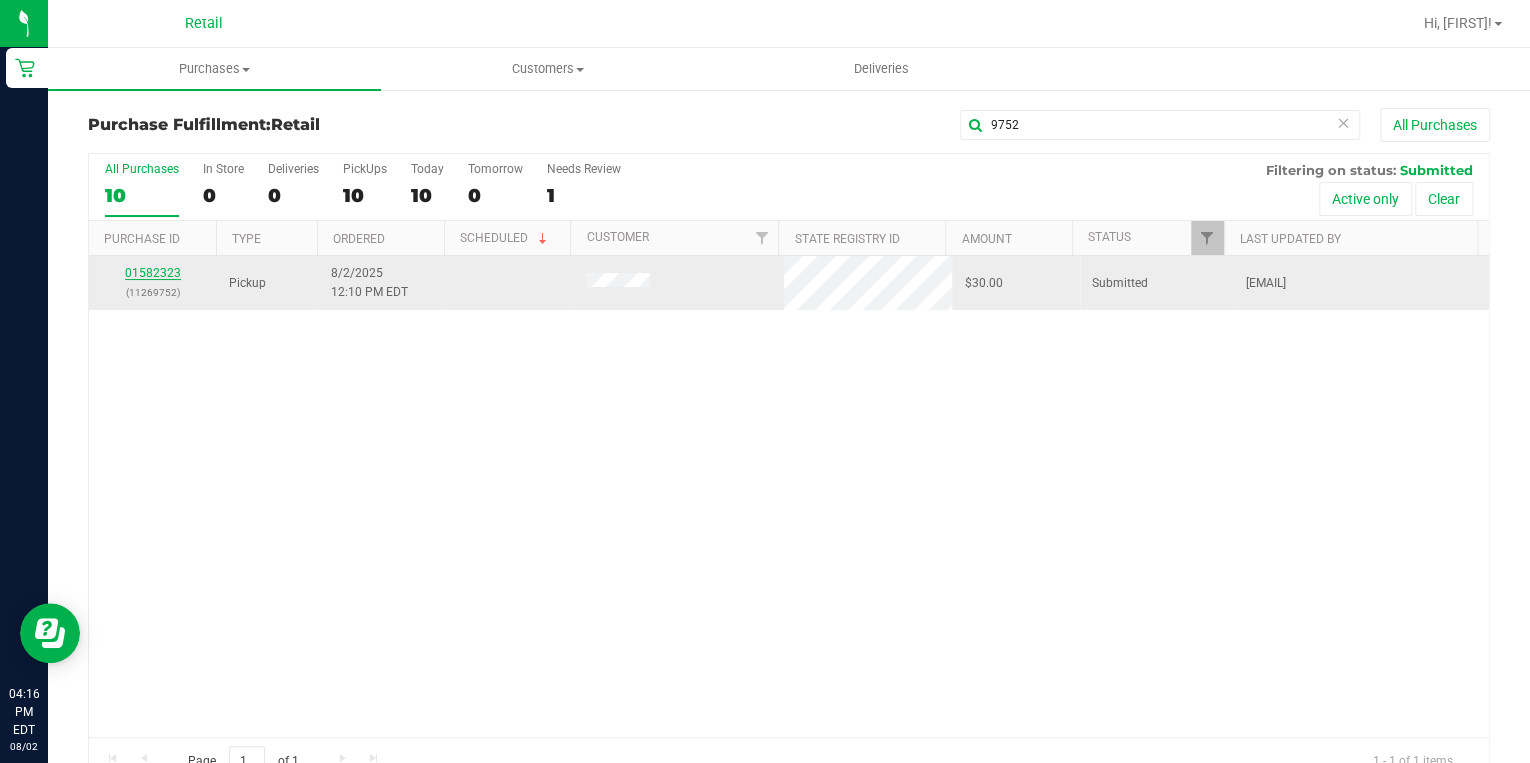 click on "01582323" at bounding box center [153, 273] 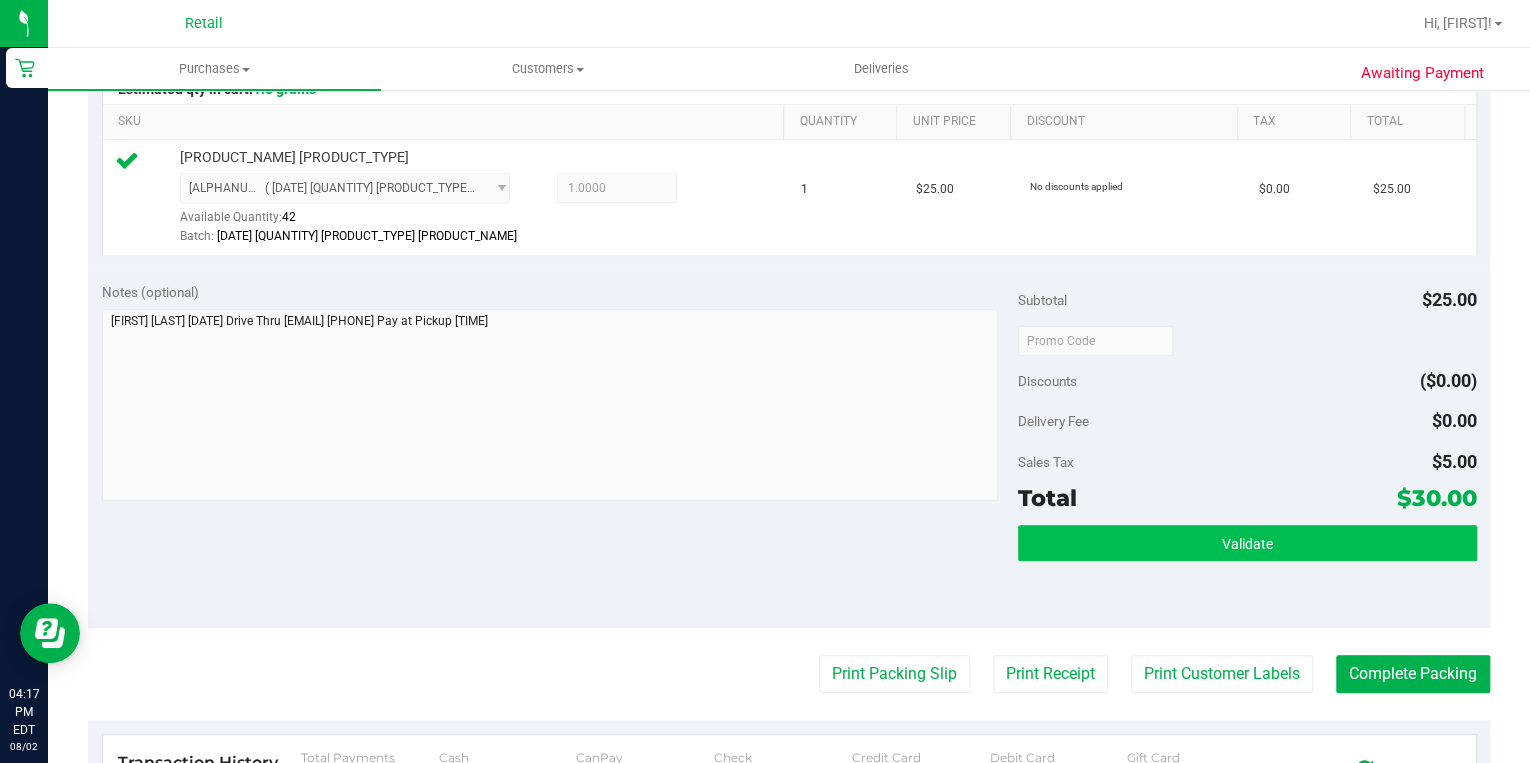 scroll, scrollTop: 560, scrollLeft: 0, axis: vertical 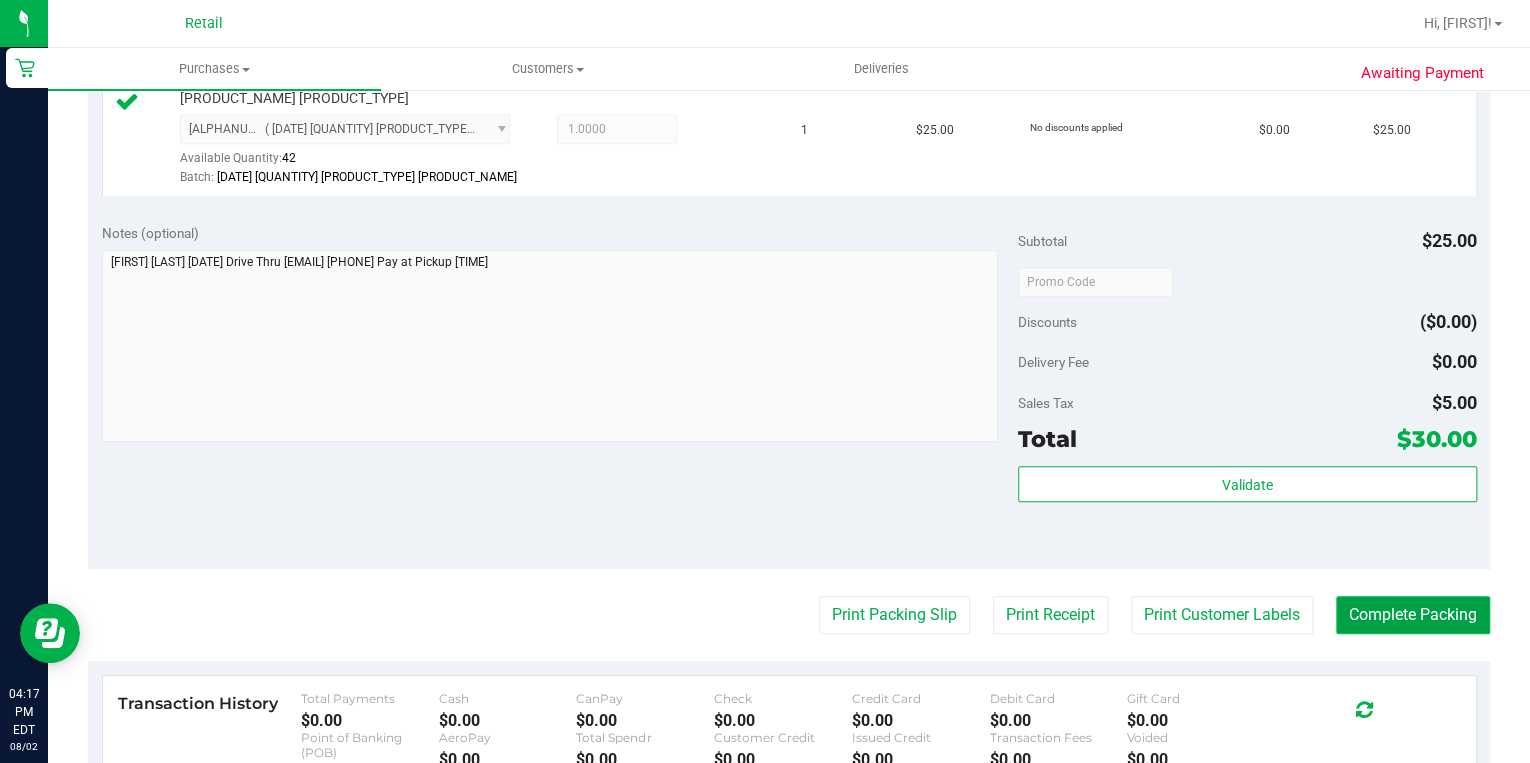 click on "Complete Packing" at bounding box center [1413, 615] 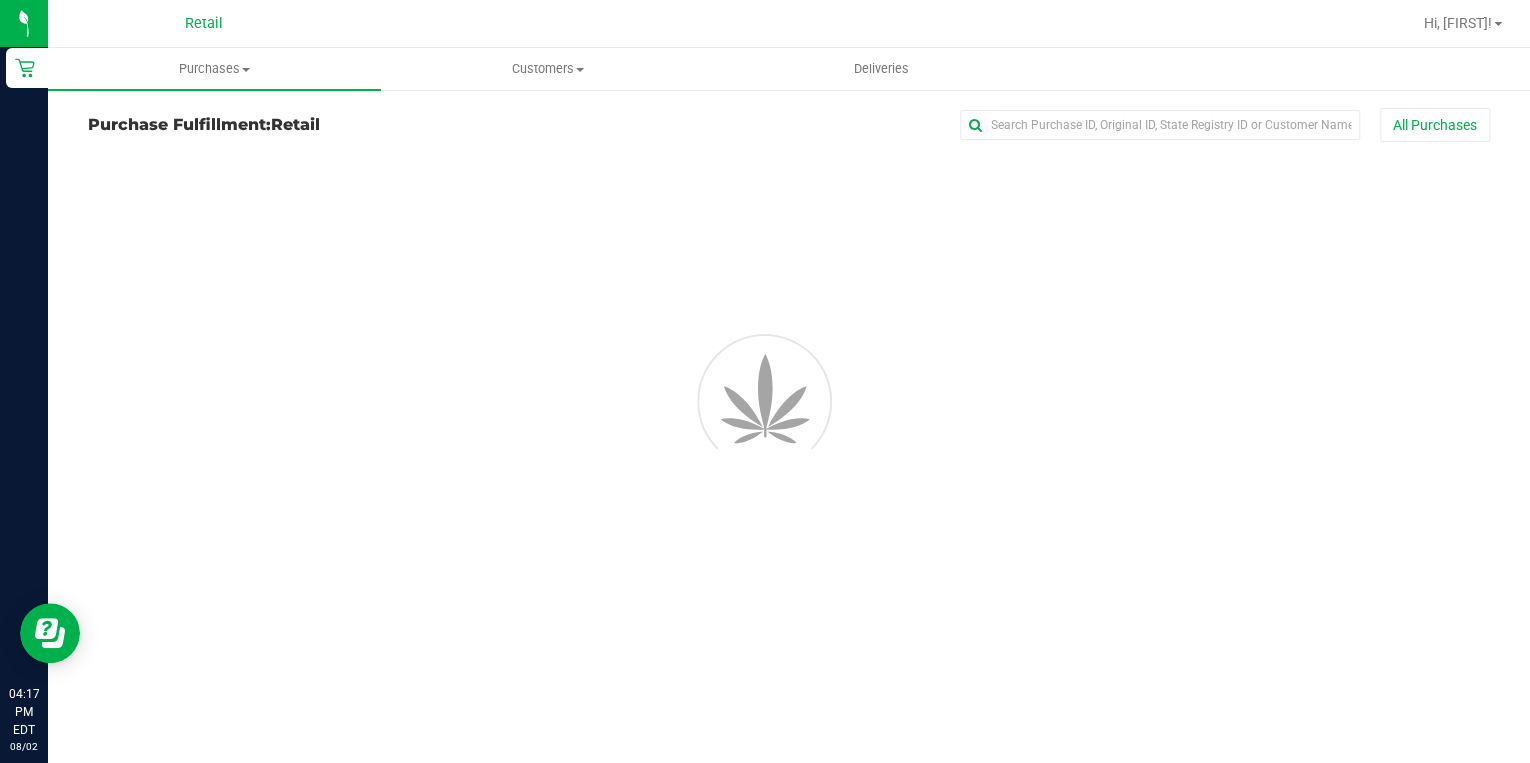 scroll, scrollTop: 0, scrollLeft: 0, axis: both 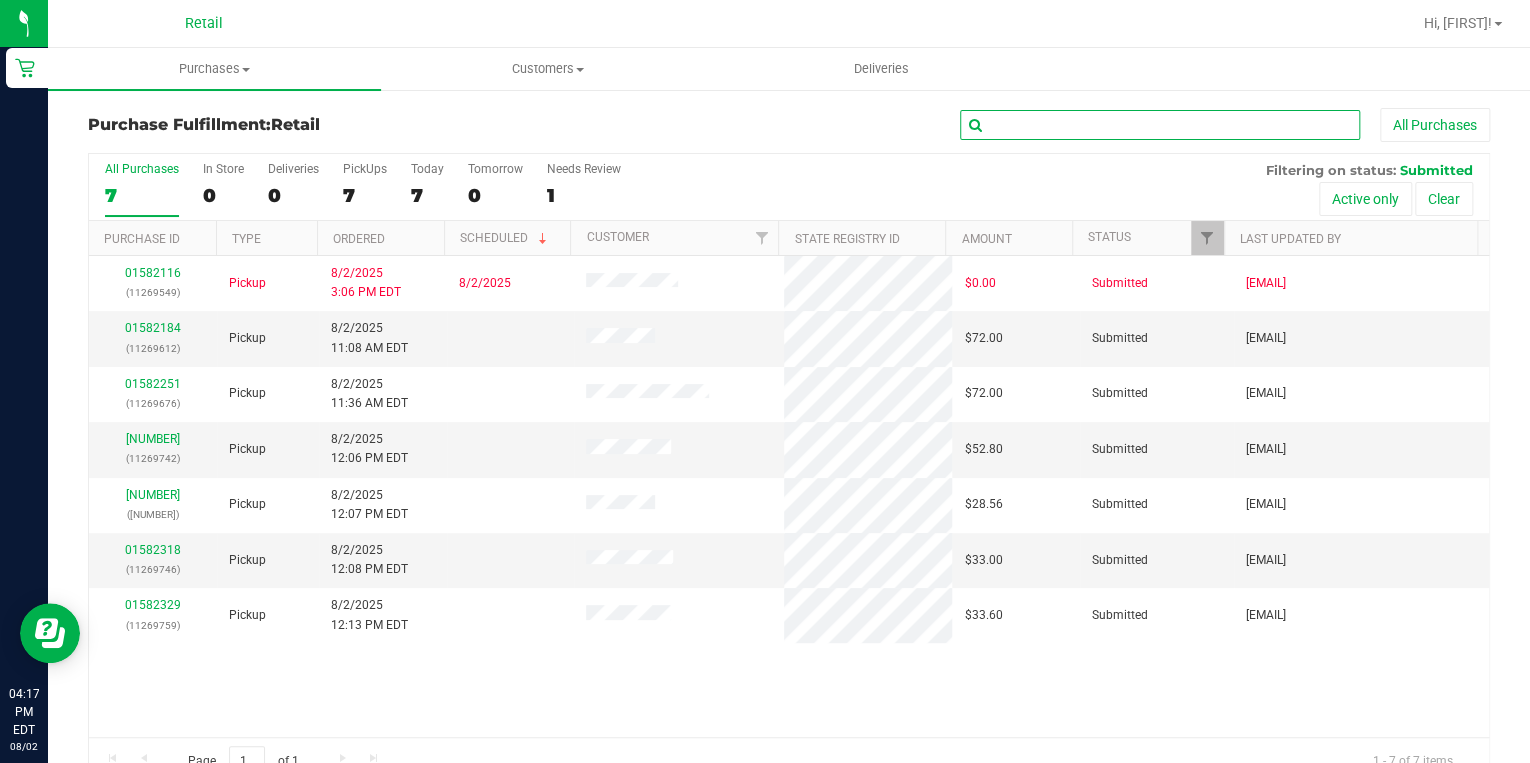 click at bounding box center [1160, 125] 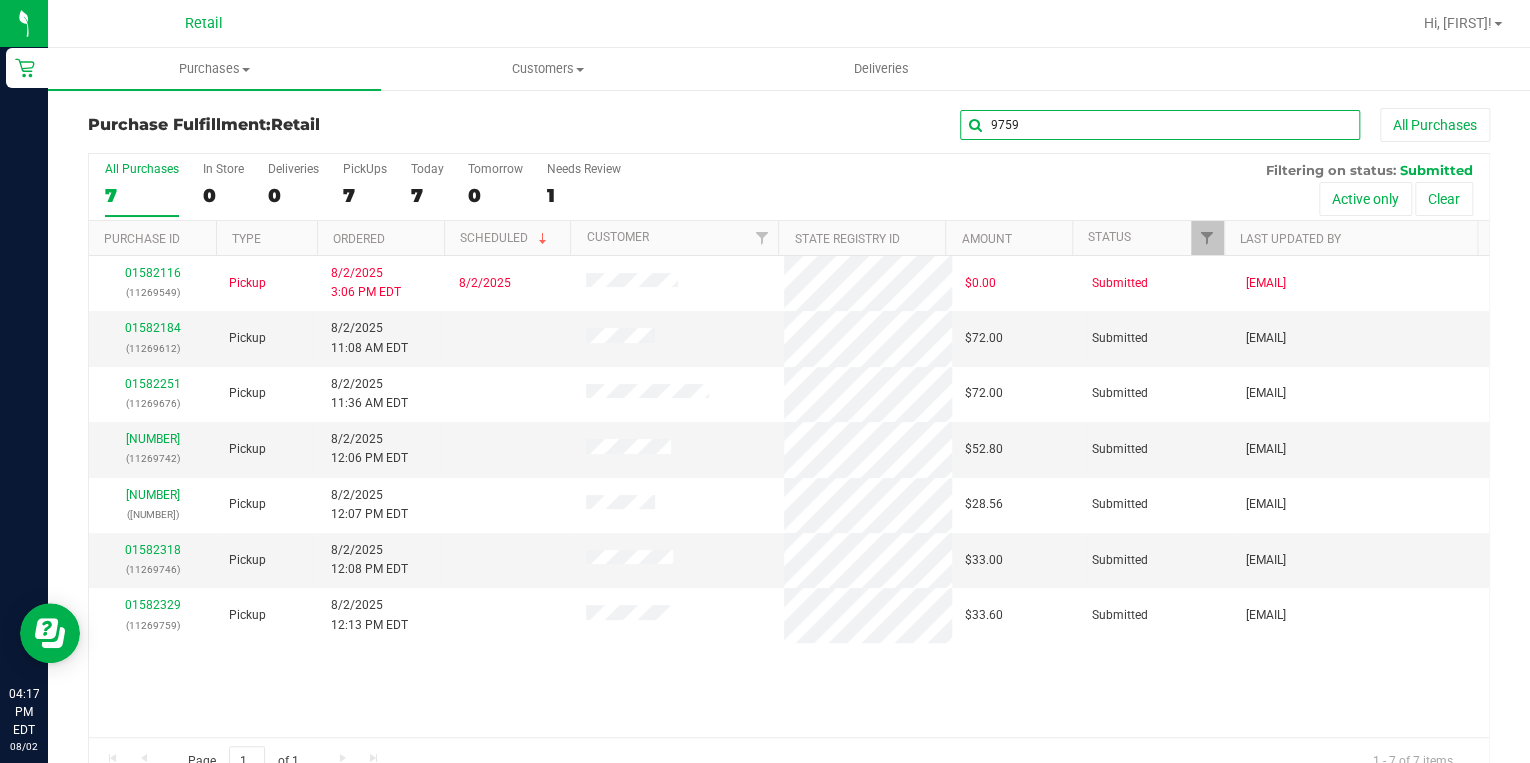 type on "9759" 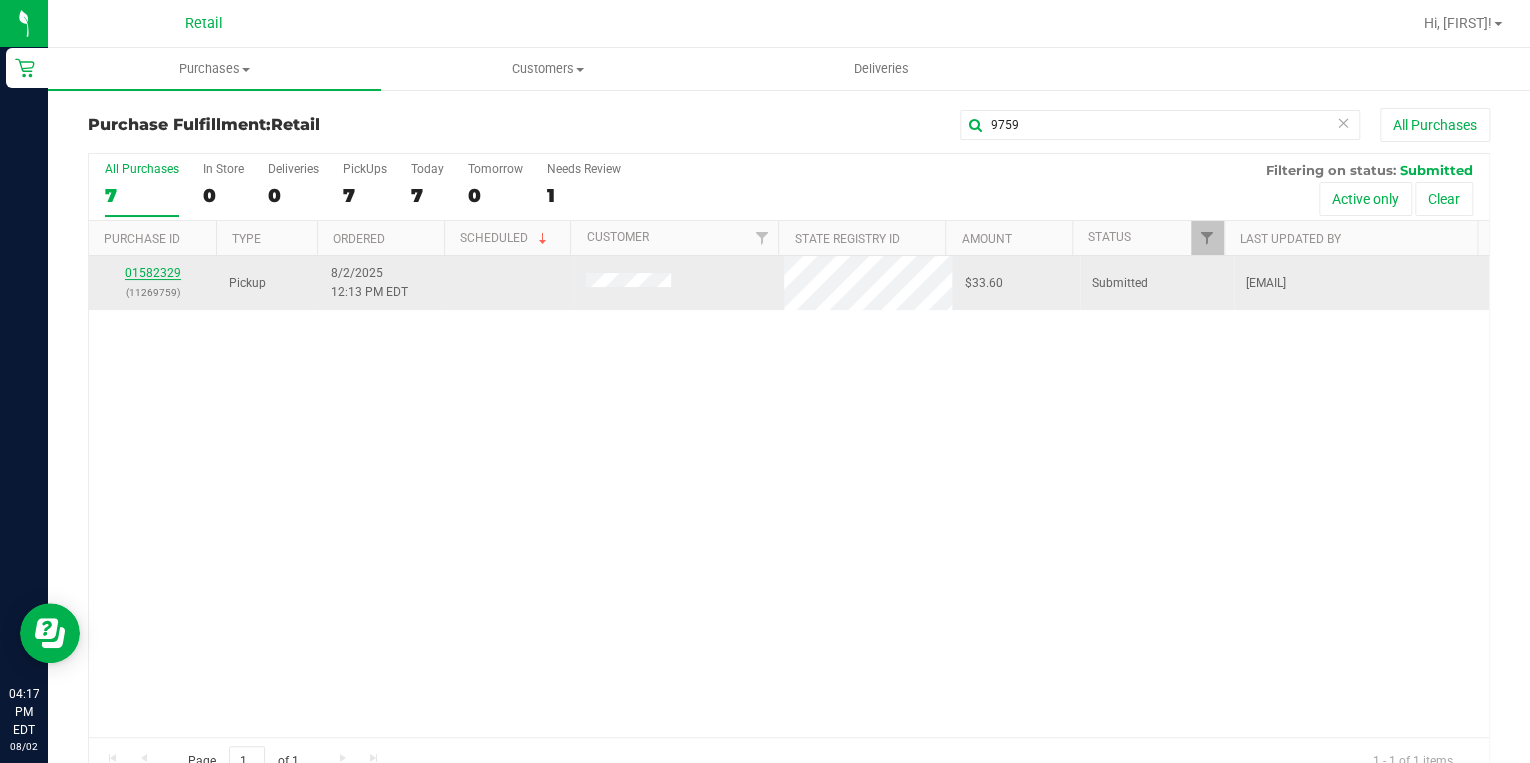 click on "01582329" at bounding box center (153, 273) 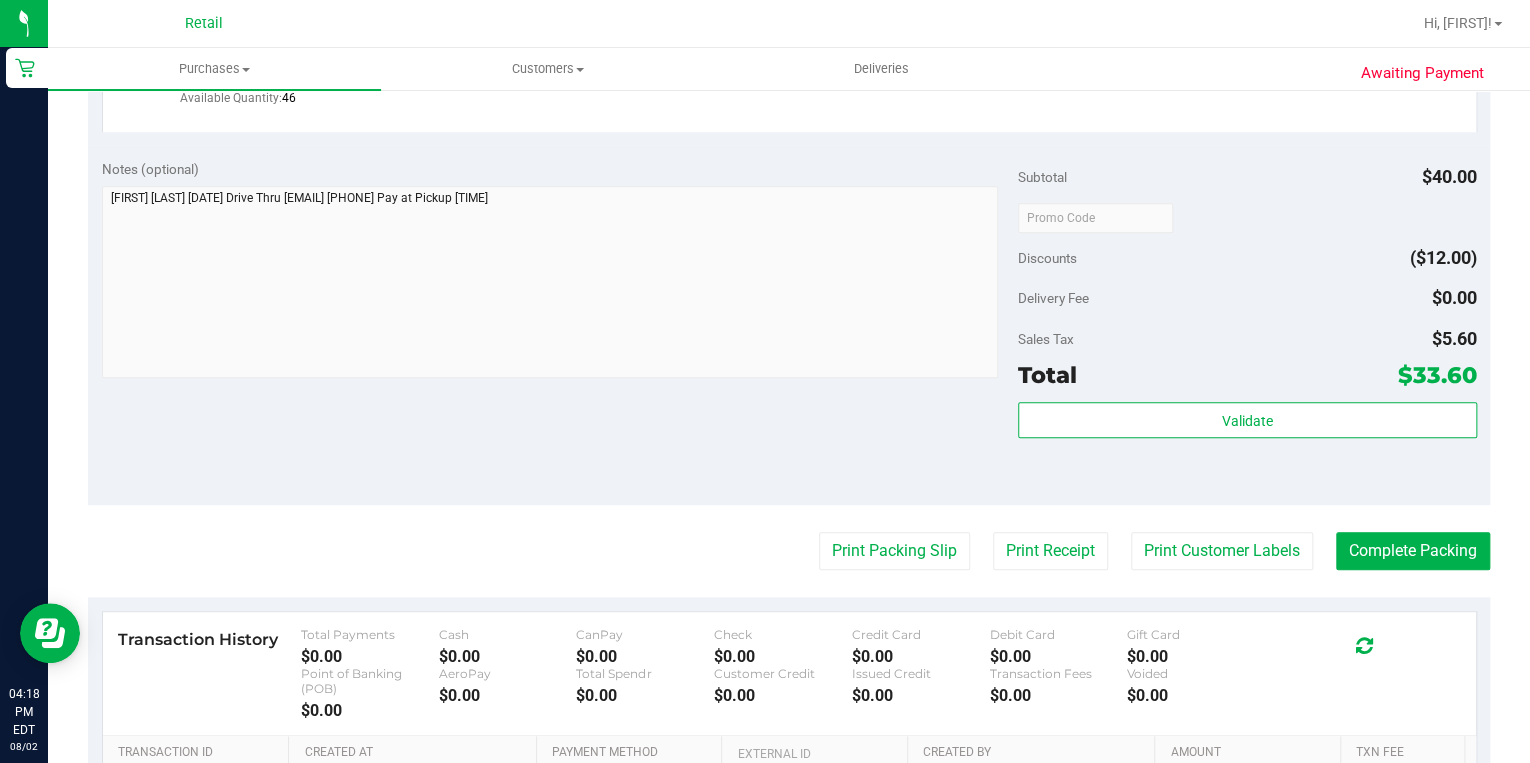 scroll, scrollTop: 800, scrollLeft: 0, axis: vertical 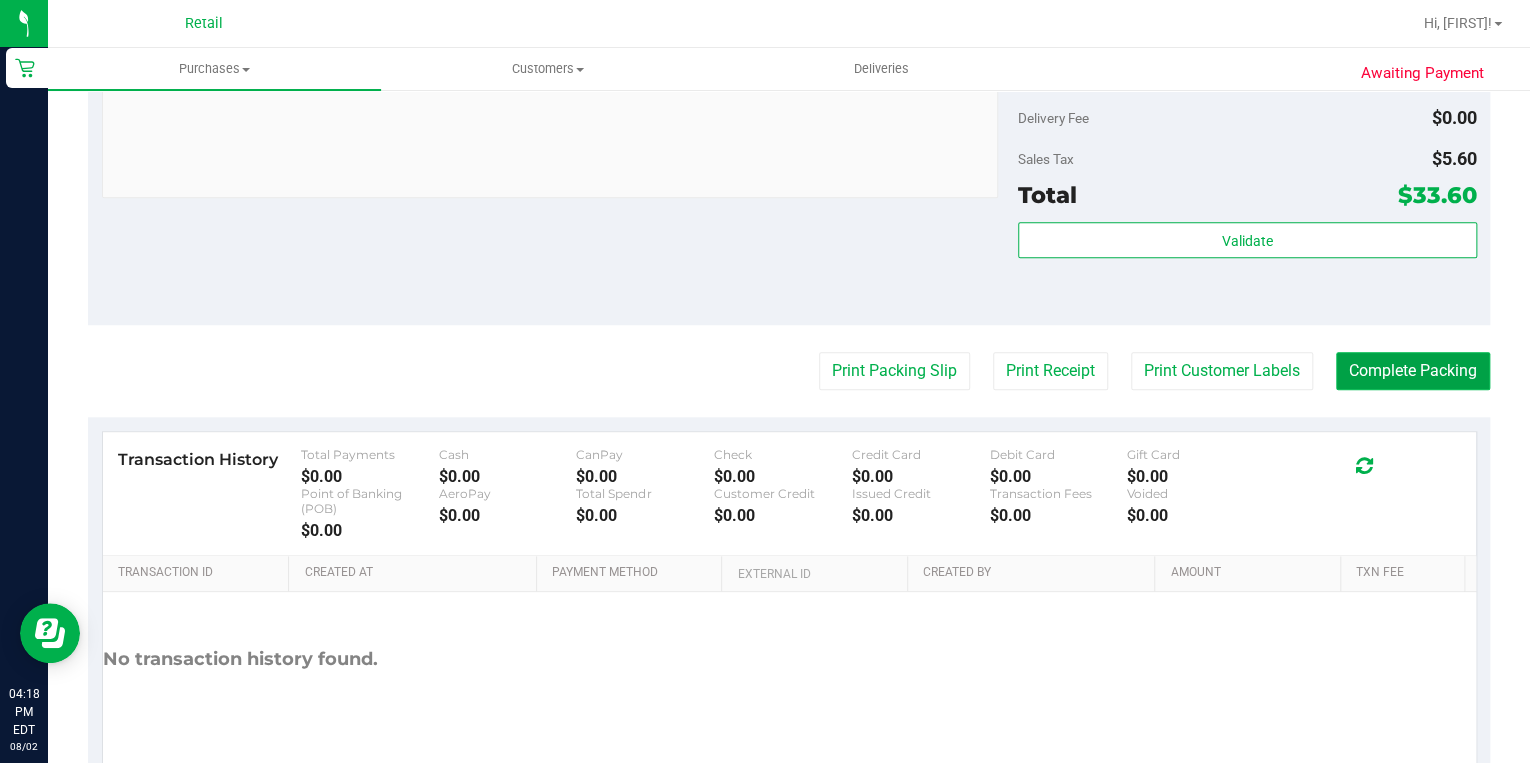 click on "Complete Packing" at bounding box center (1413, 371) 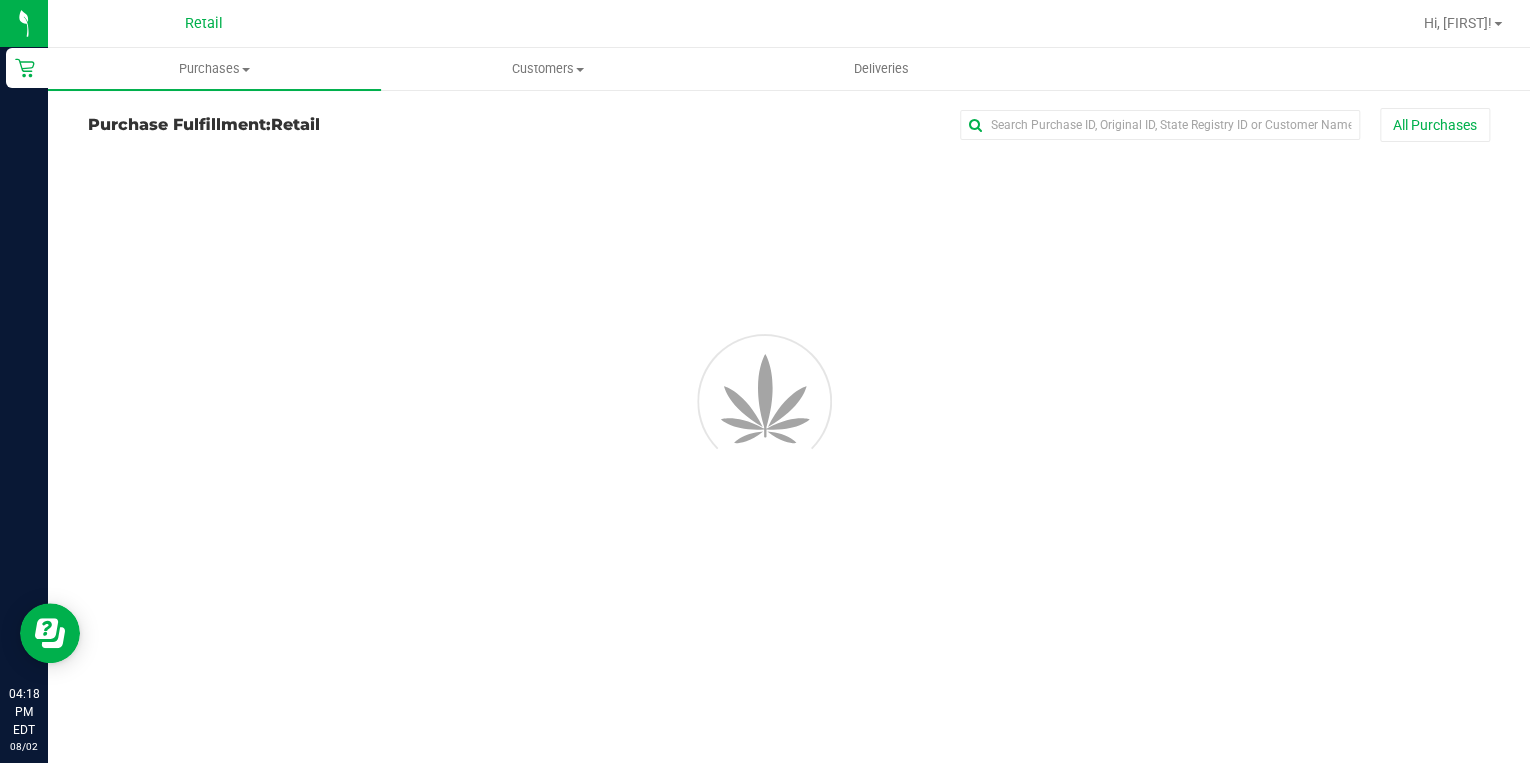 scroll, scrollTop: 0, scrollLeft: 0, axis: both 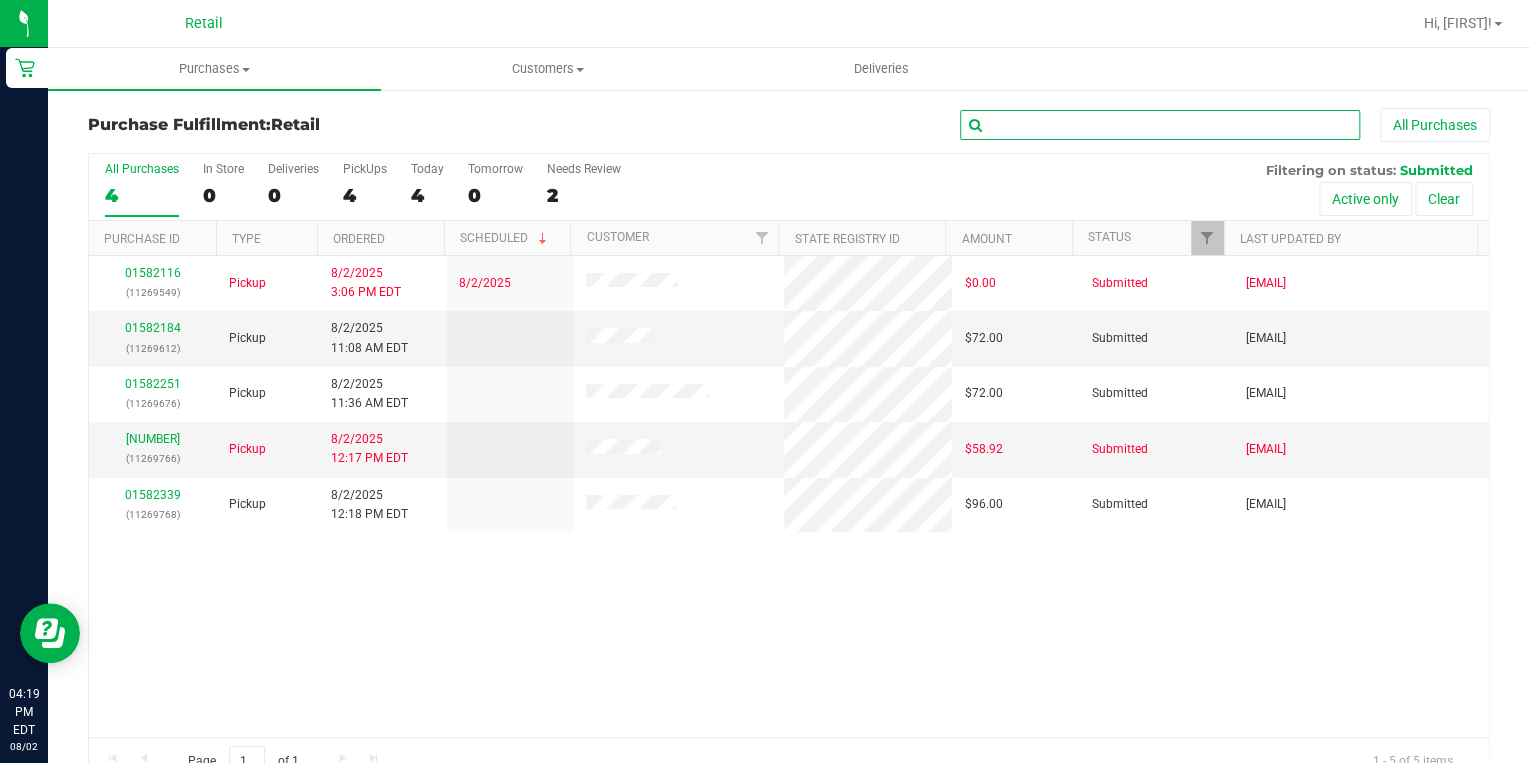 click at bounding box center [1160, 125] 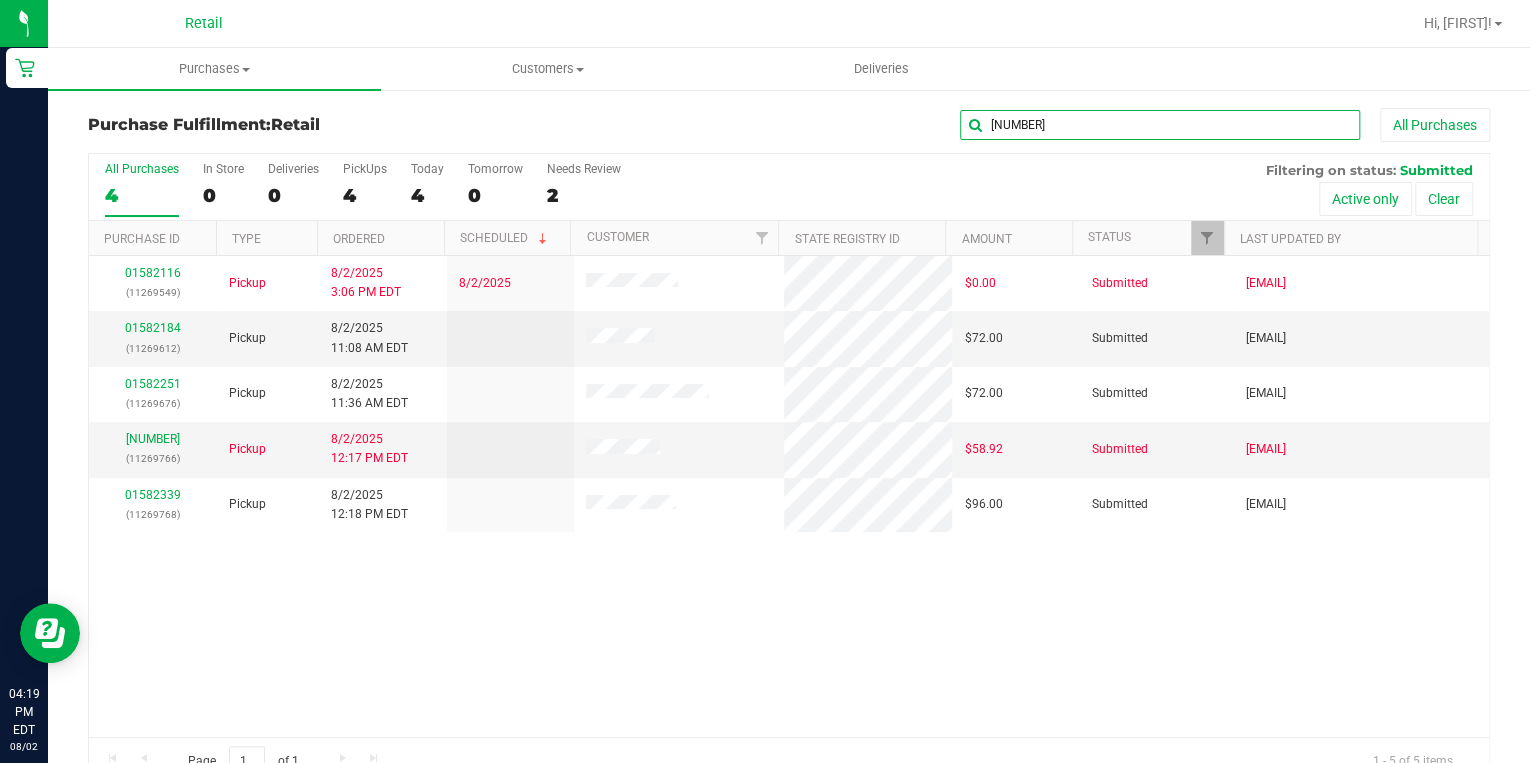 type on "[NUMBER]" 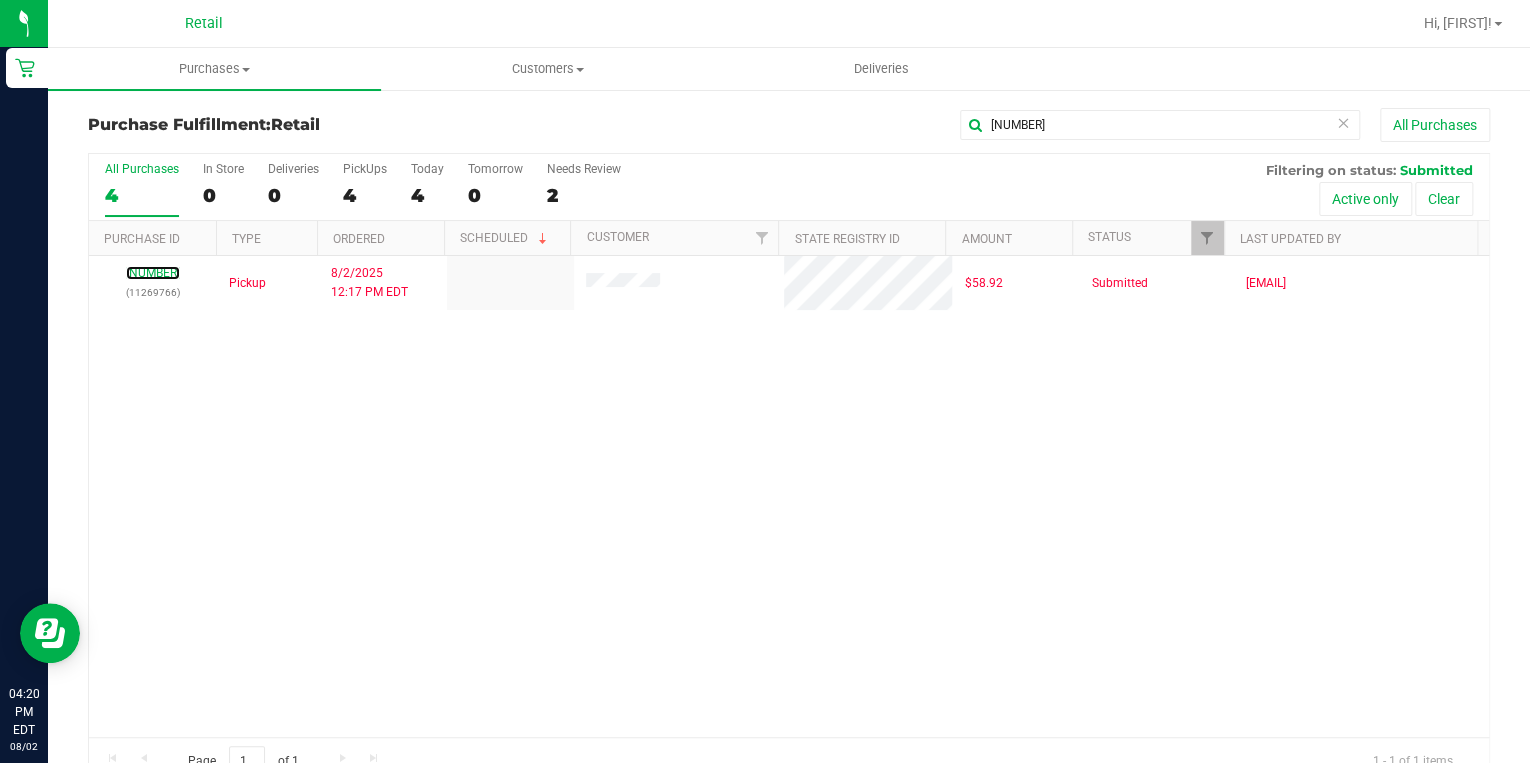 click on "[NUMBER]" at bounding box center [153, 273] 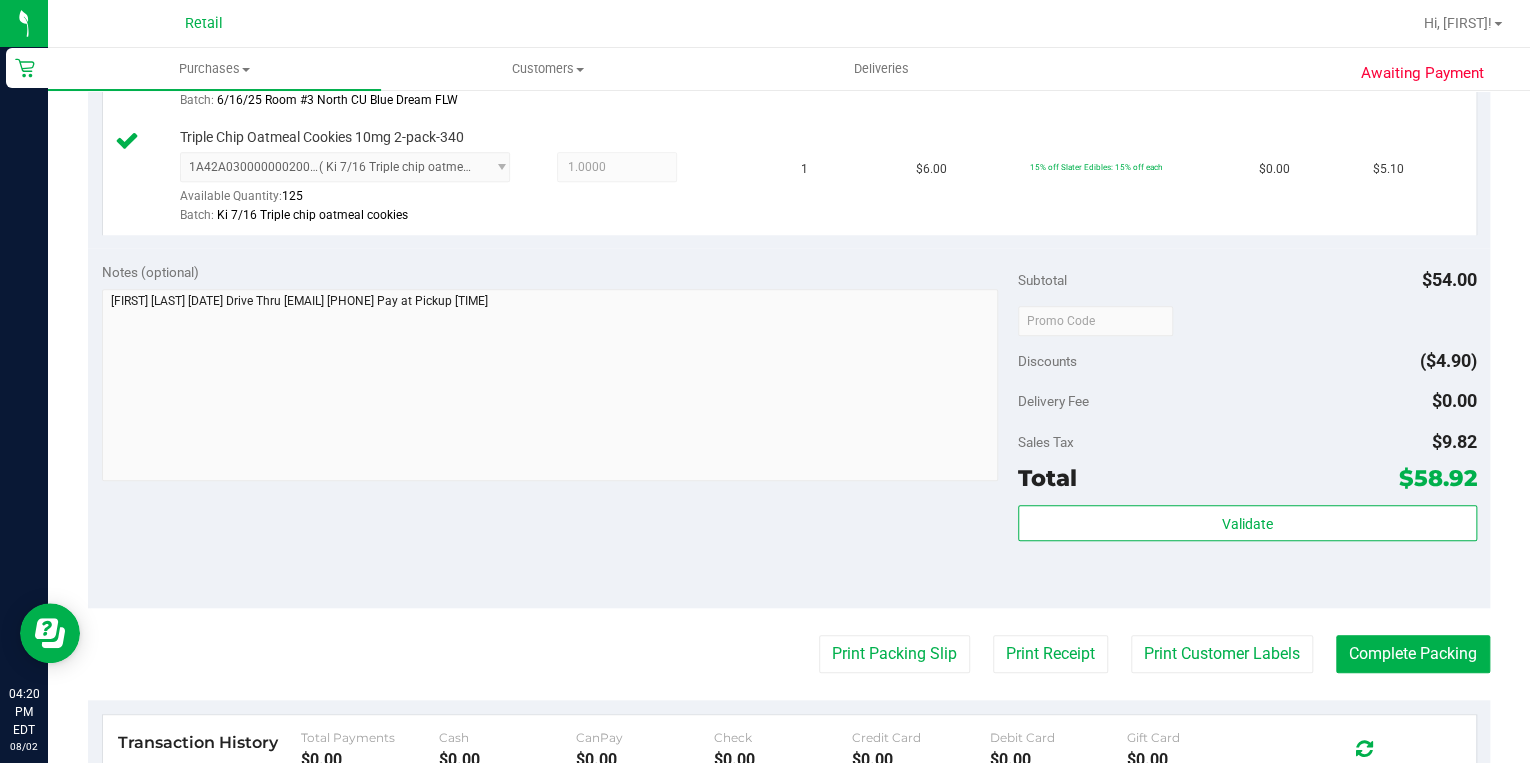 scroll, scrollTop: 640, scrollLeft: 0, axis: vertical 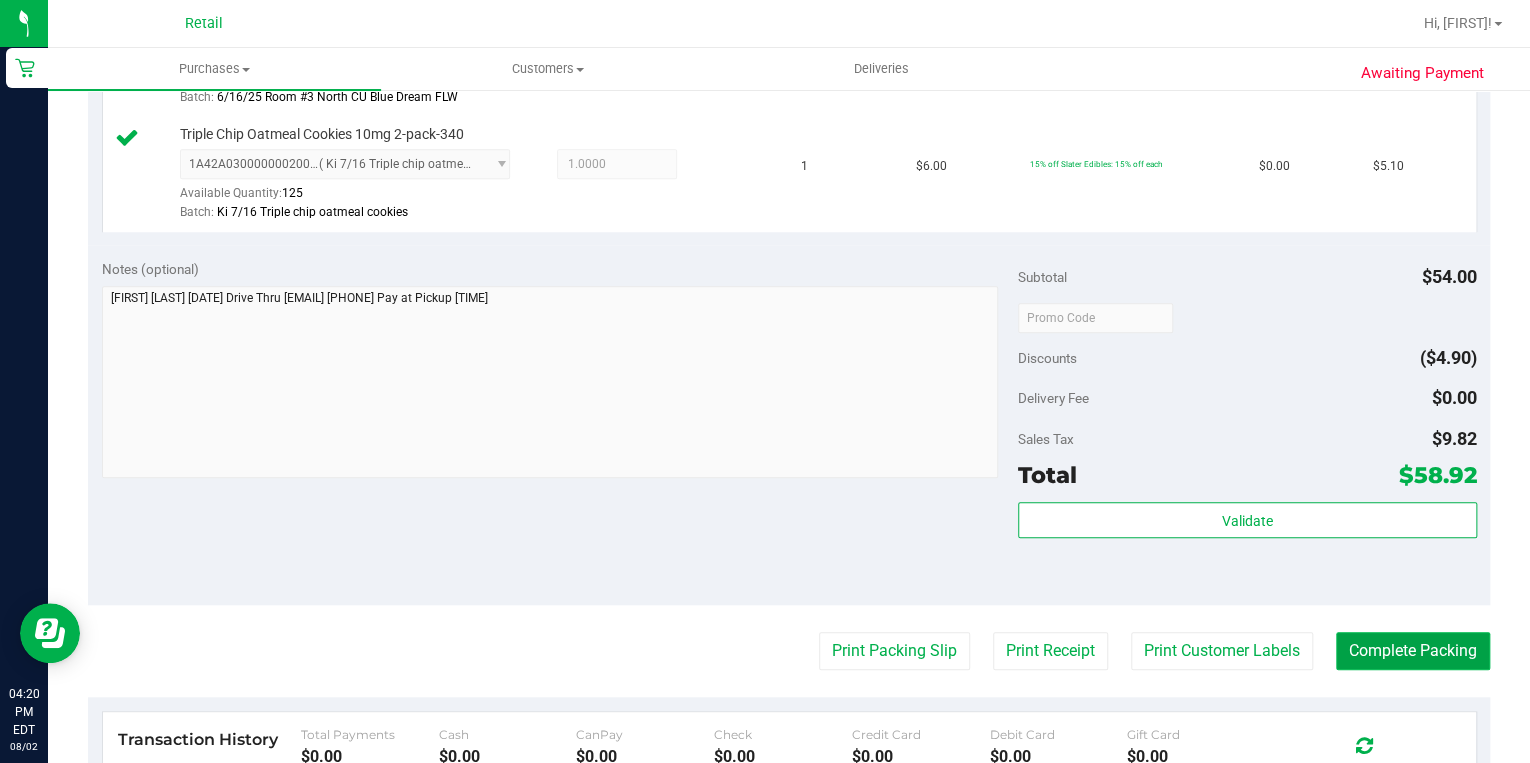 click on "Complete Packing" at bounding box center [1413, 651] 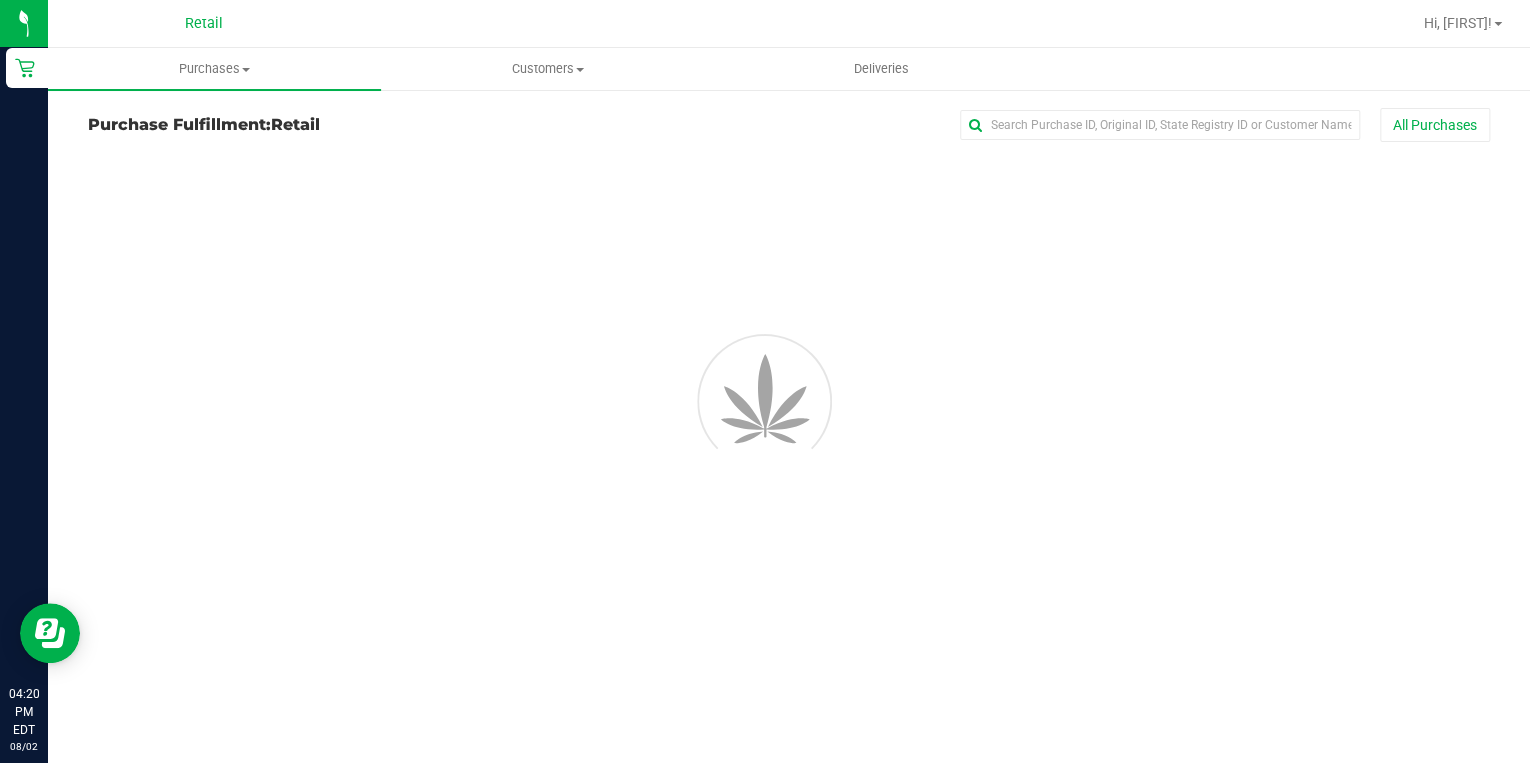 scroll, scrollTop: 0, scrollLeft: 0, axis: both 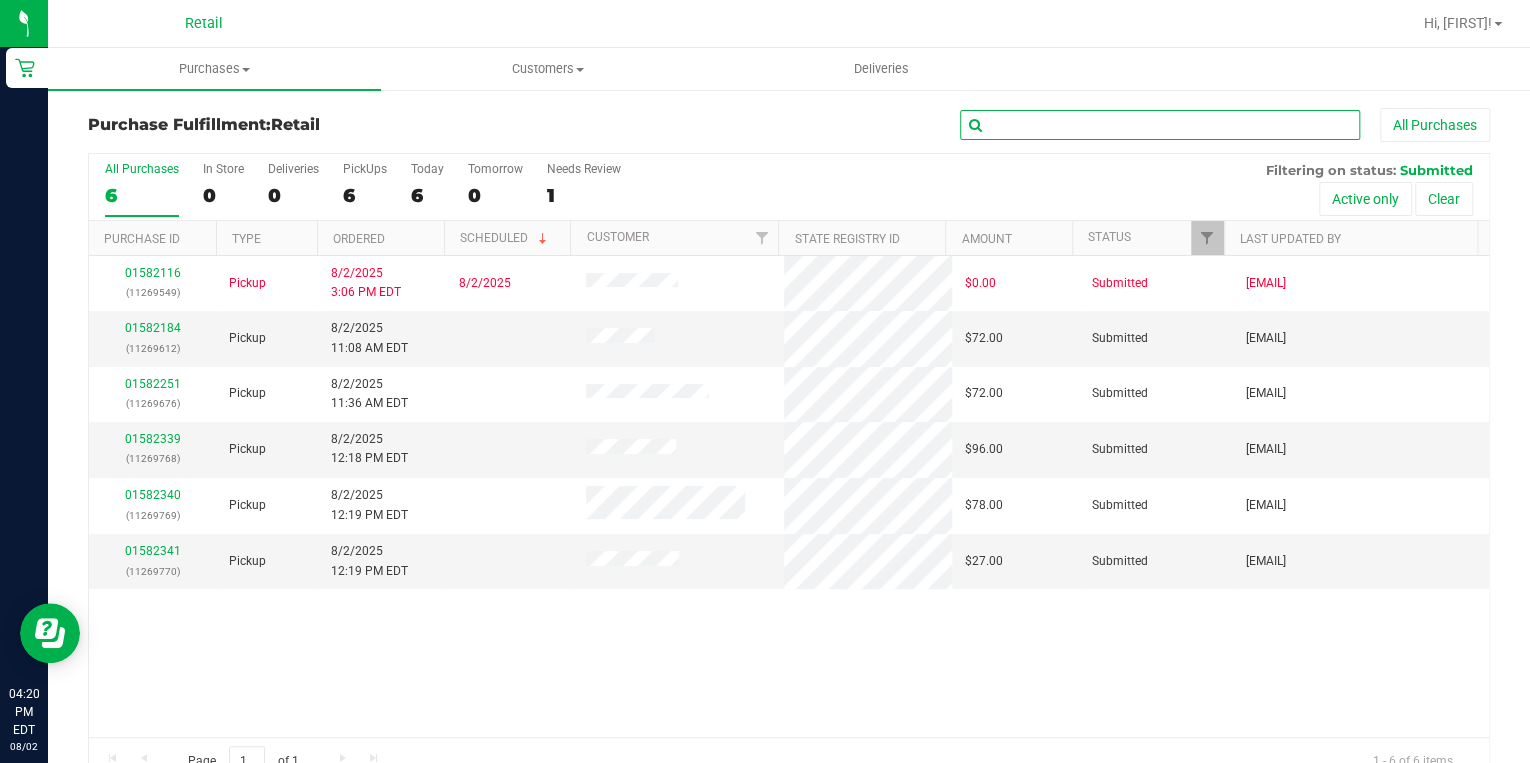 click at bounding box center [1160, 125] 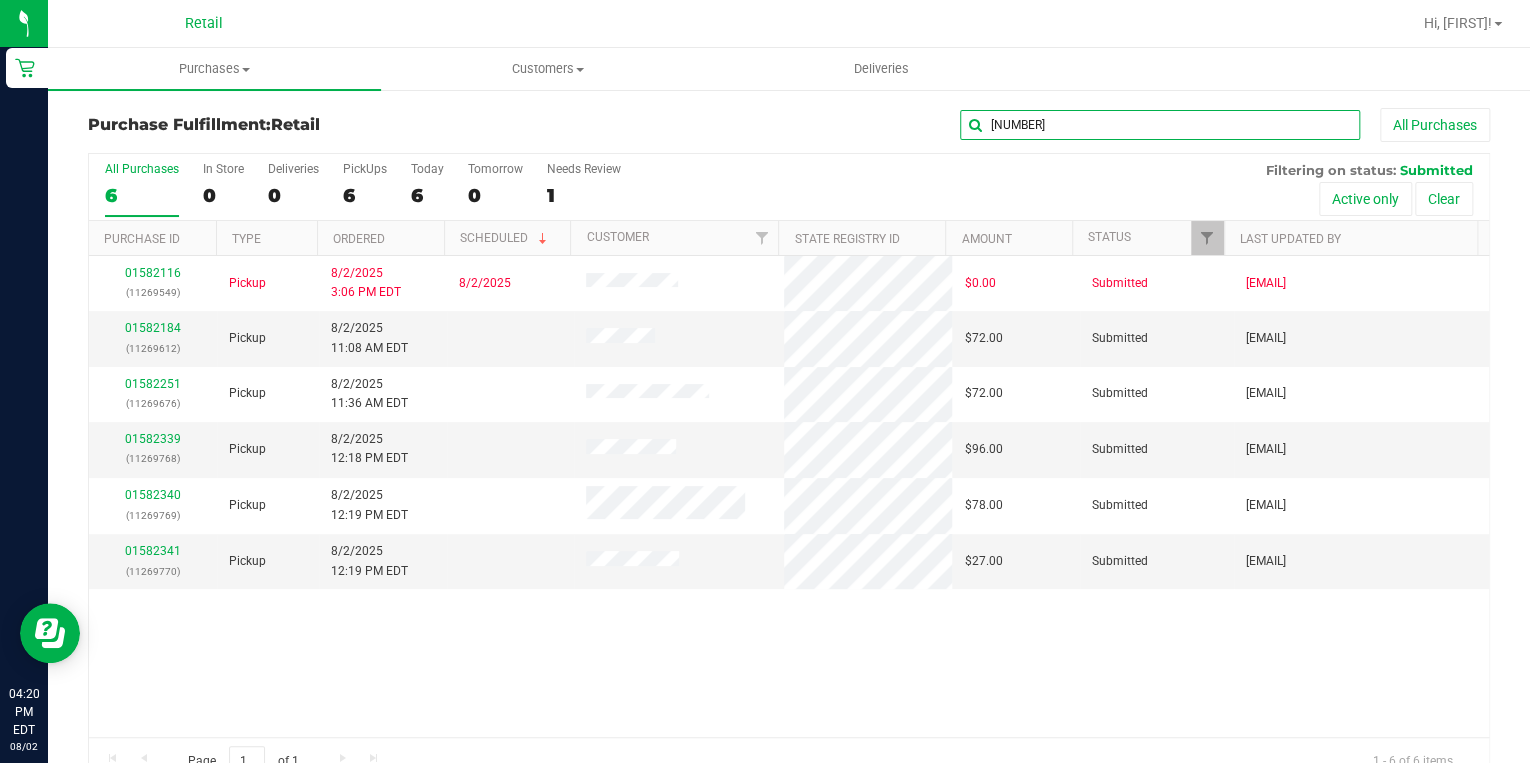 type on "[NUMBER]" 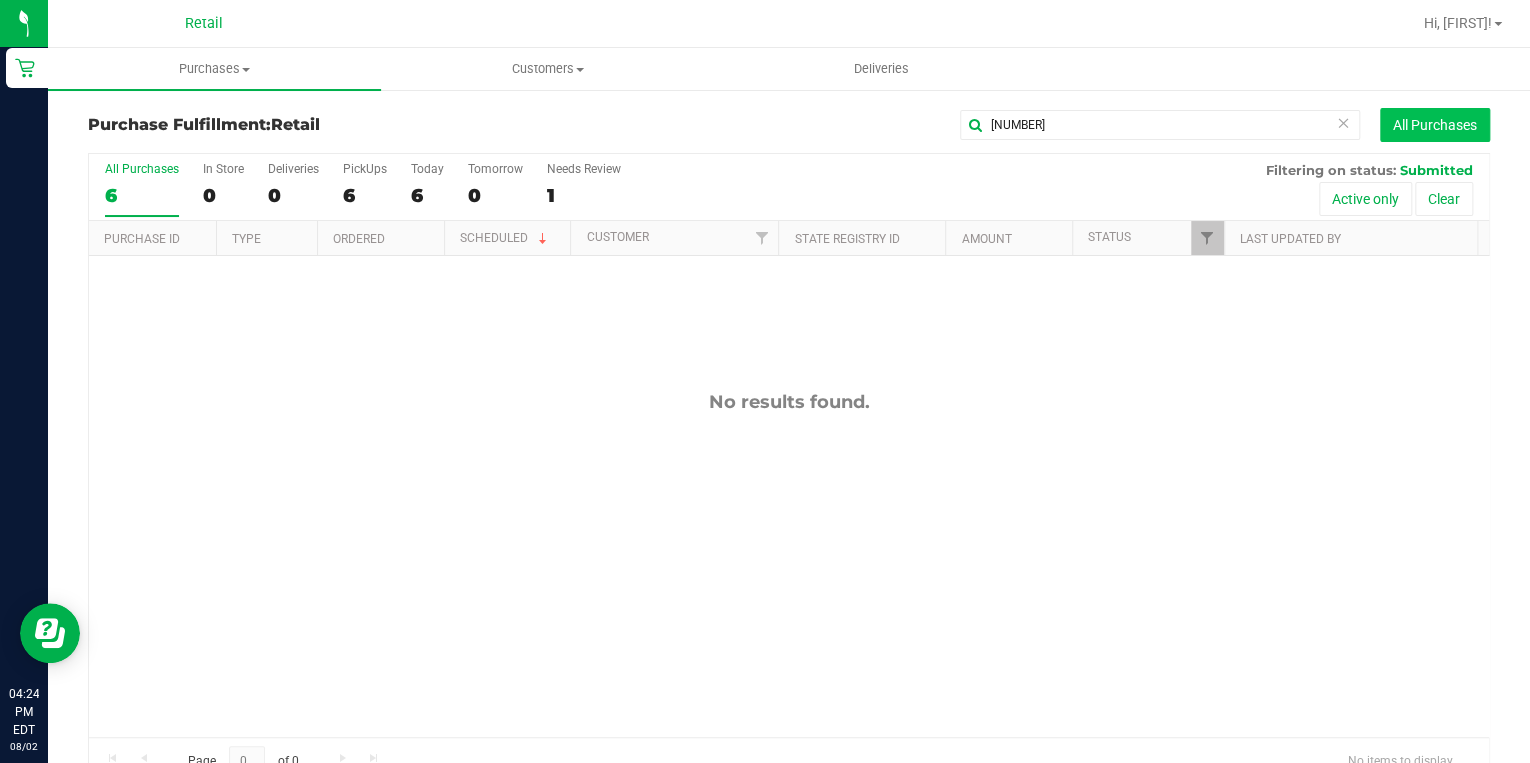 click on "All Purchases" at bounding box center (1435, 125) 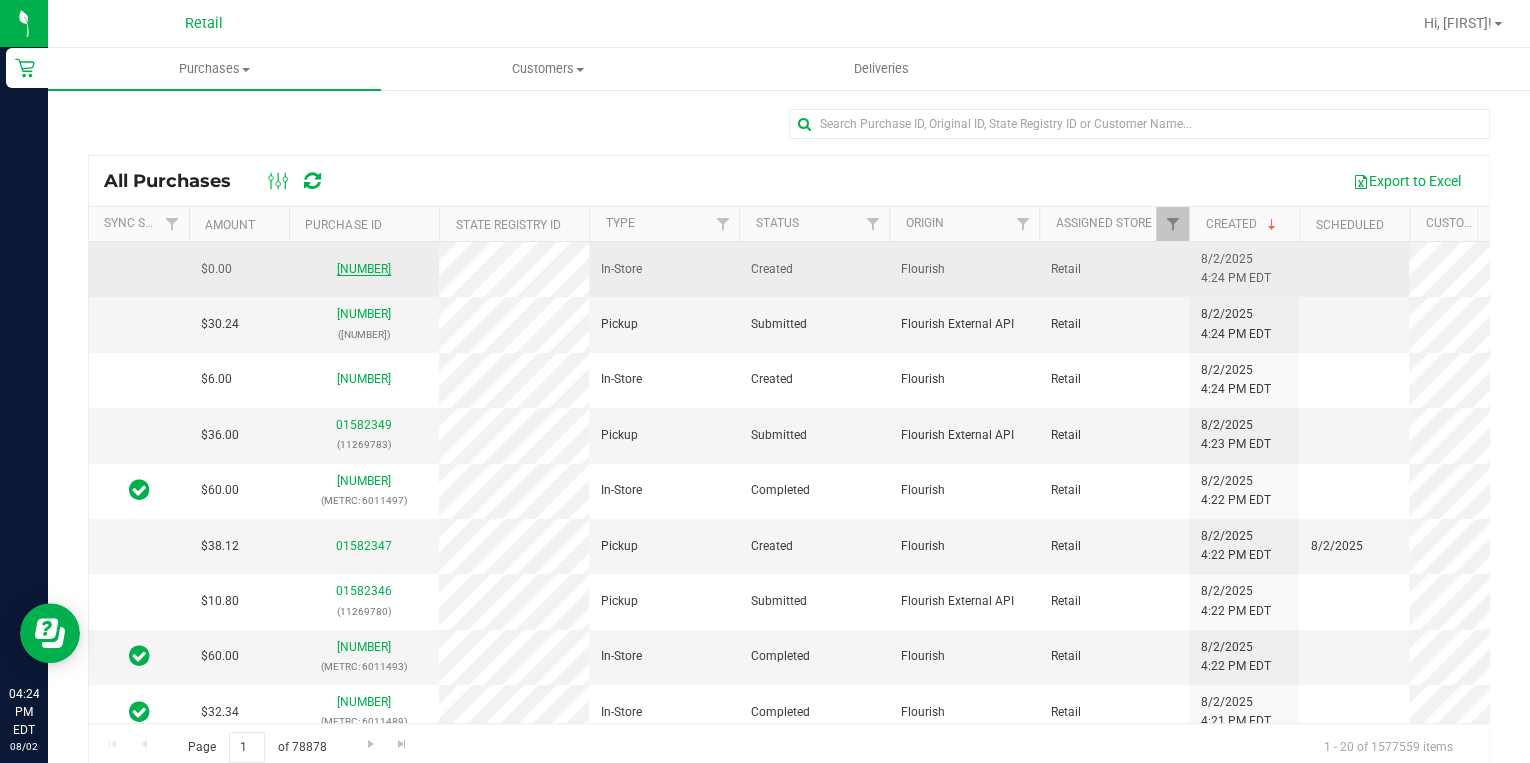 click on "[NUMBER]" at bounding box center [364, 269] 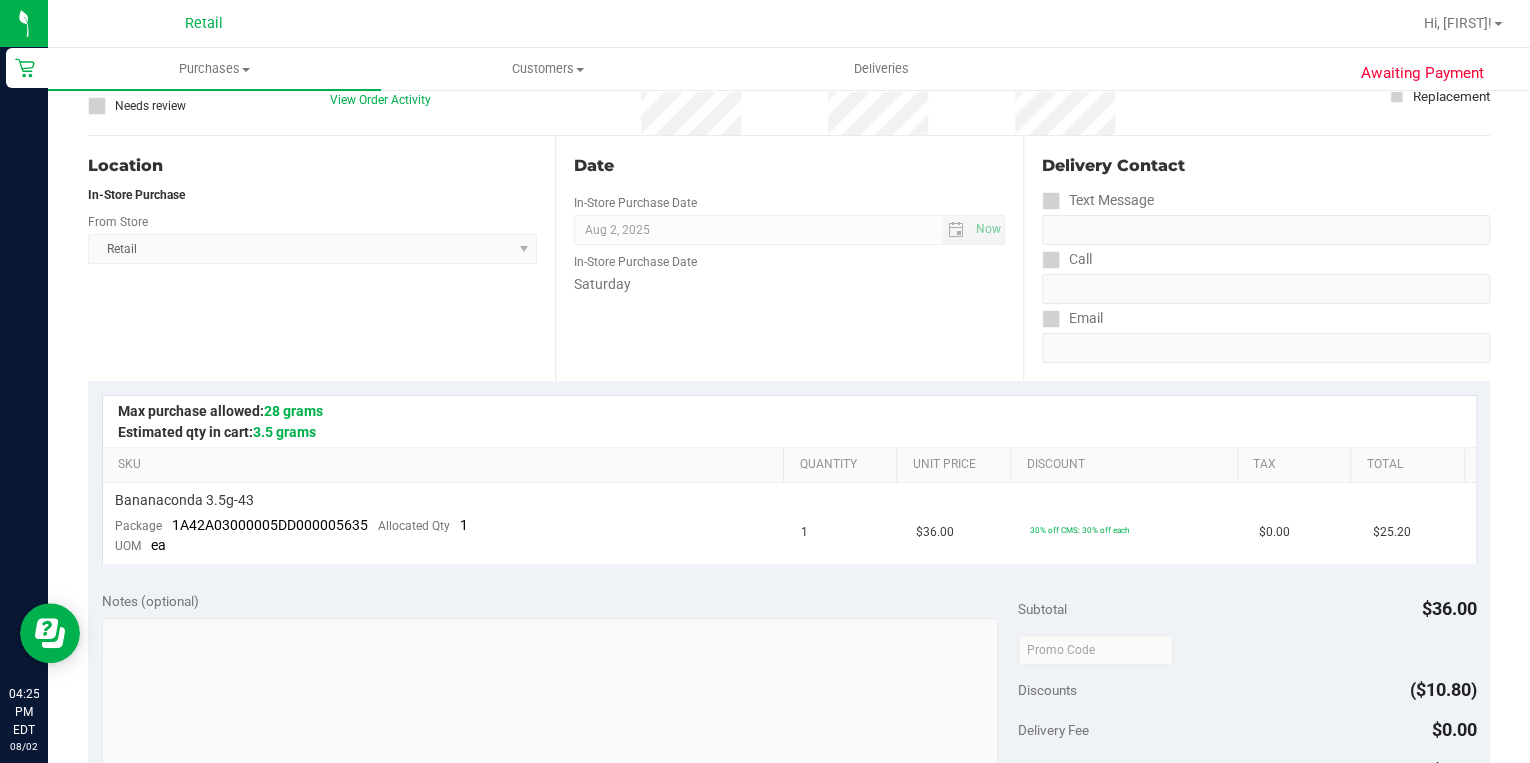 scroll, scrollTop: 0, scrollLeft: 0, axis: both 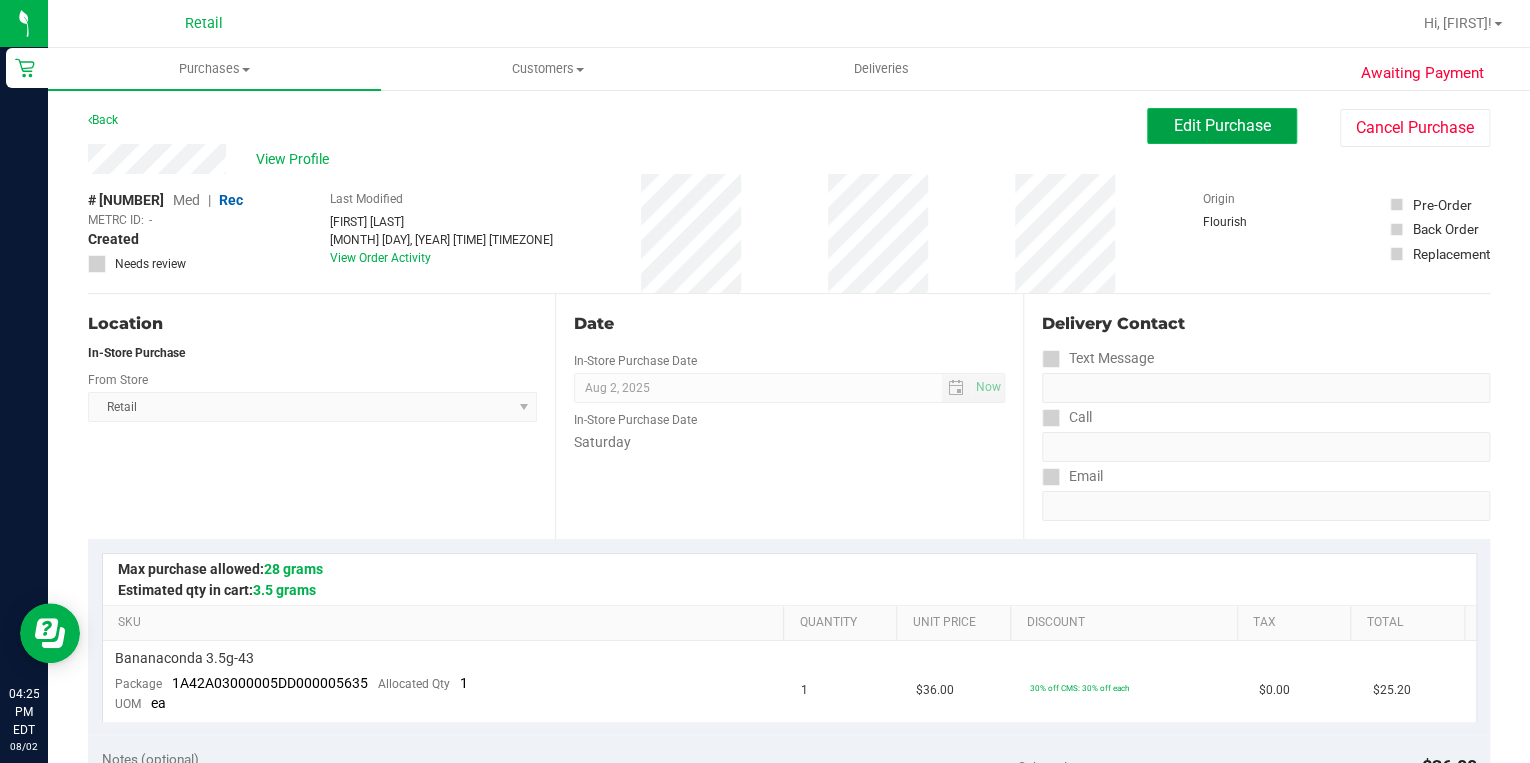 click on "Edit Purchase" at bounding box center (1222, 126) 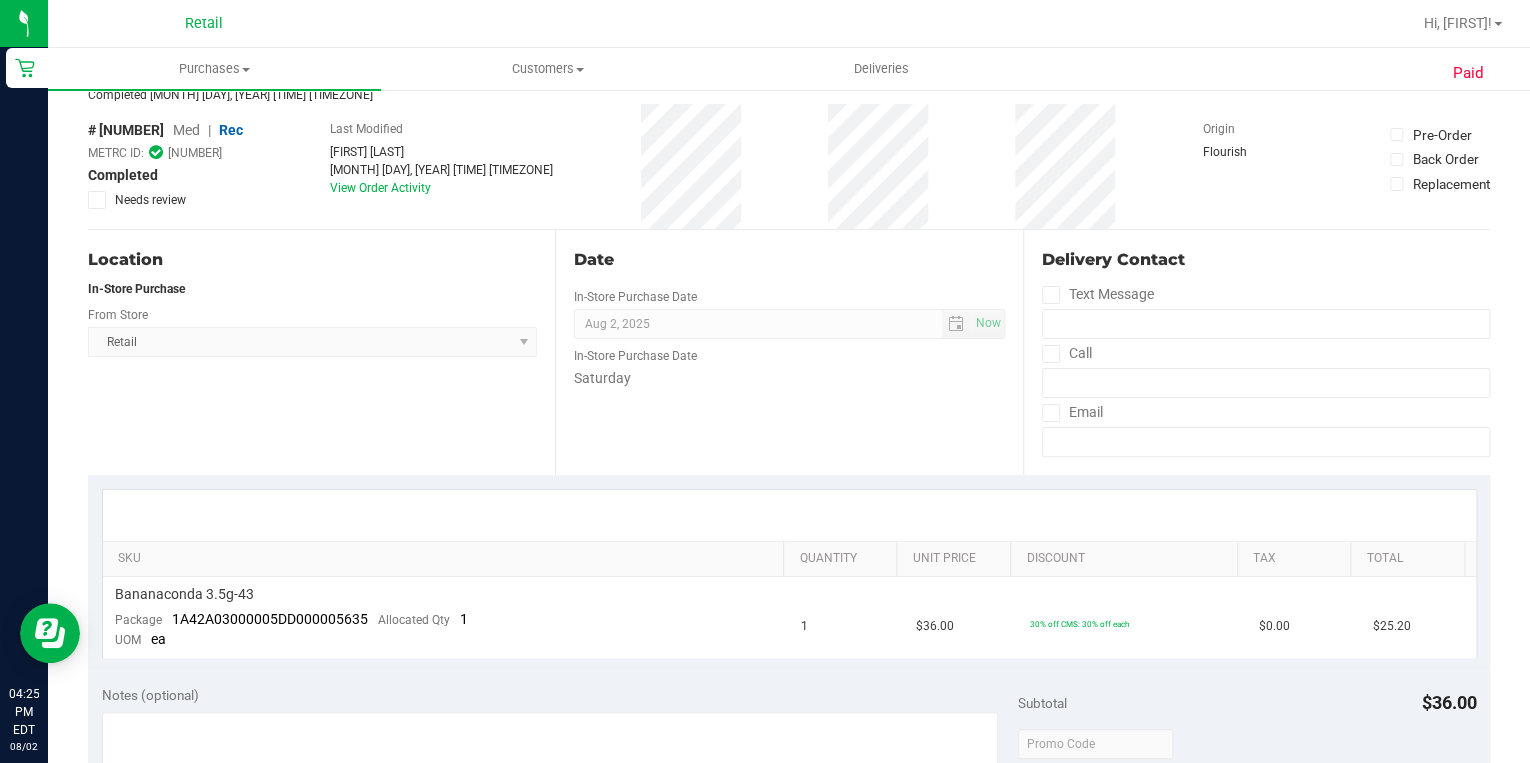 scroll, scrollTop: 0, scrollLeft: 0, axis: both 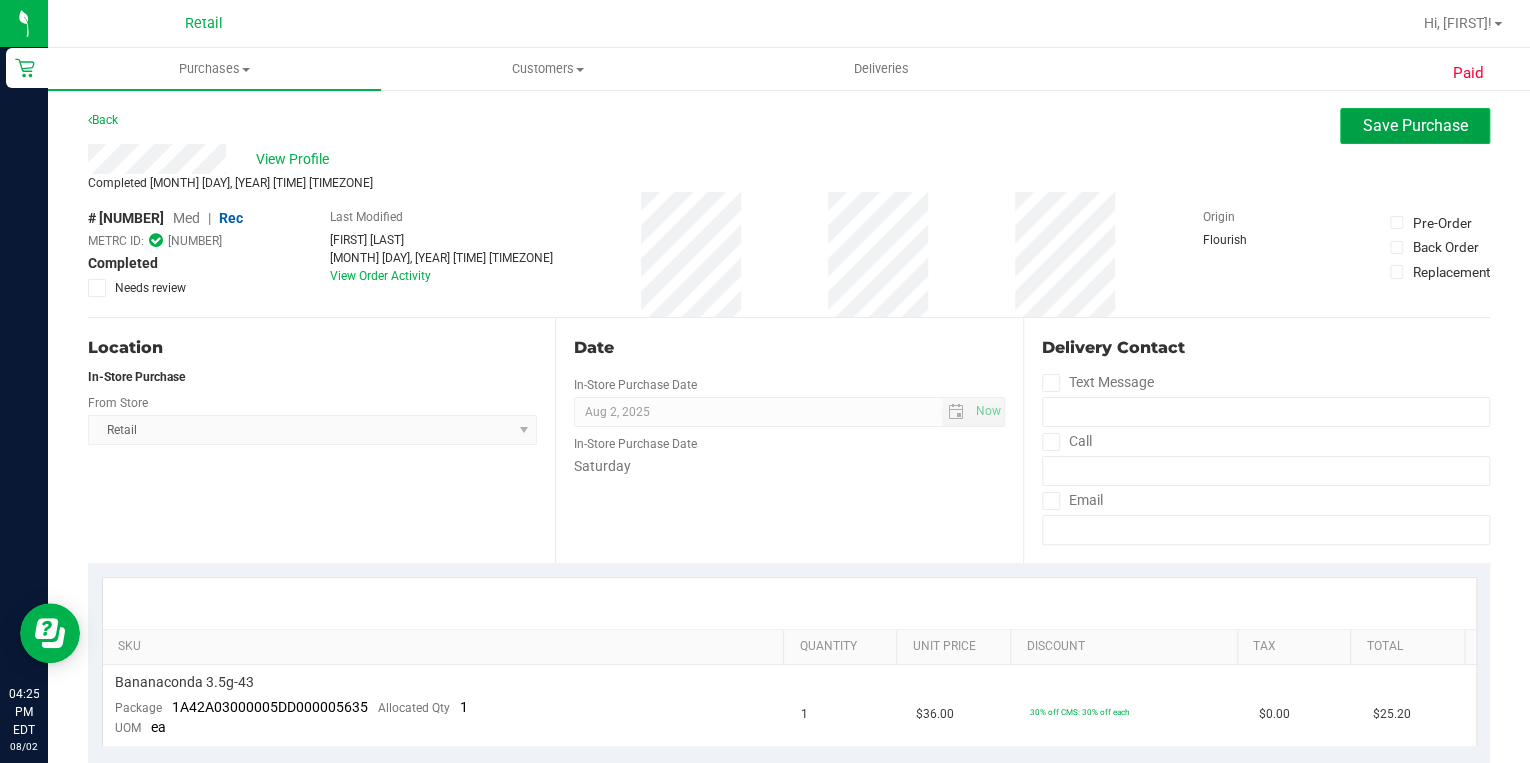 click on "Save Purchase" at bounding box center (1415, 125) 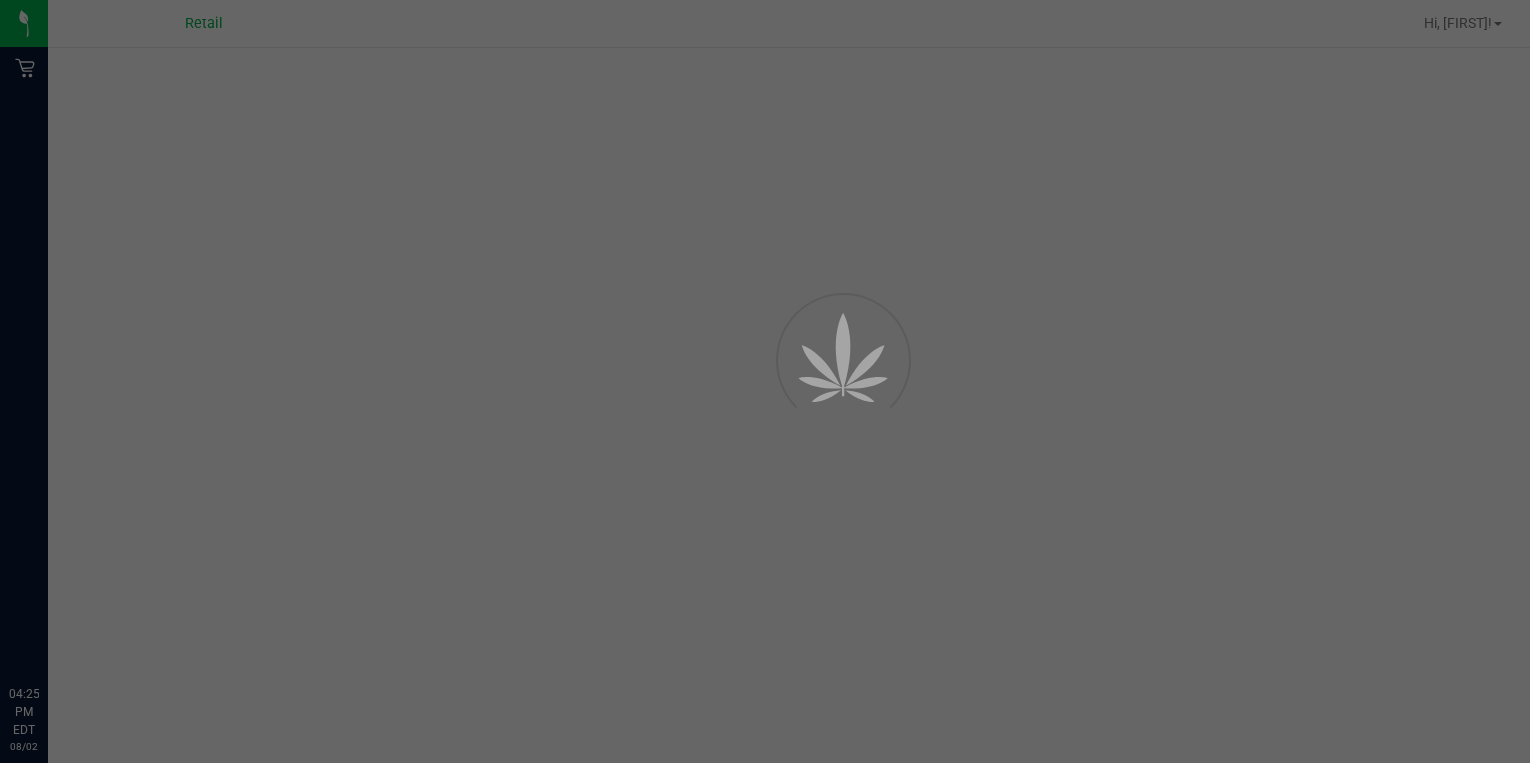 scroll, scrollTop: 0, scrollLeft: 0, axis: both 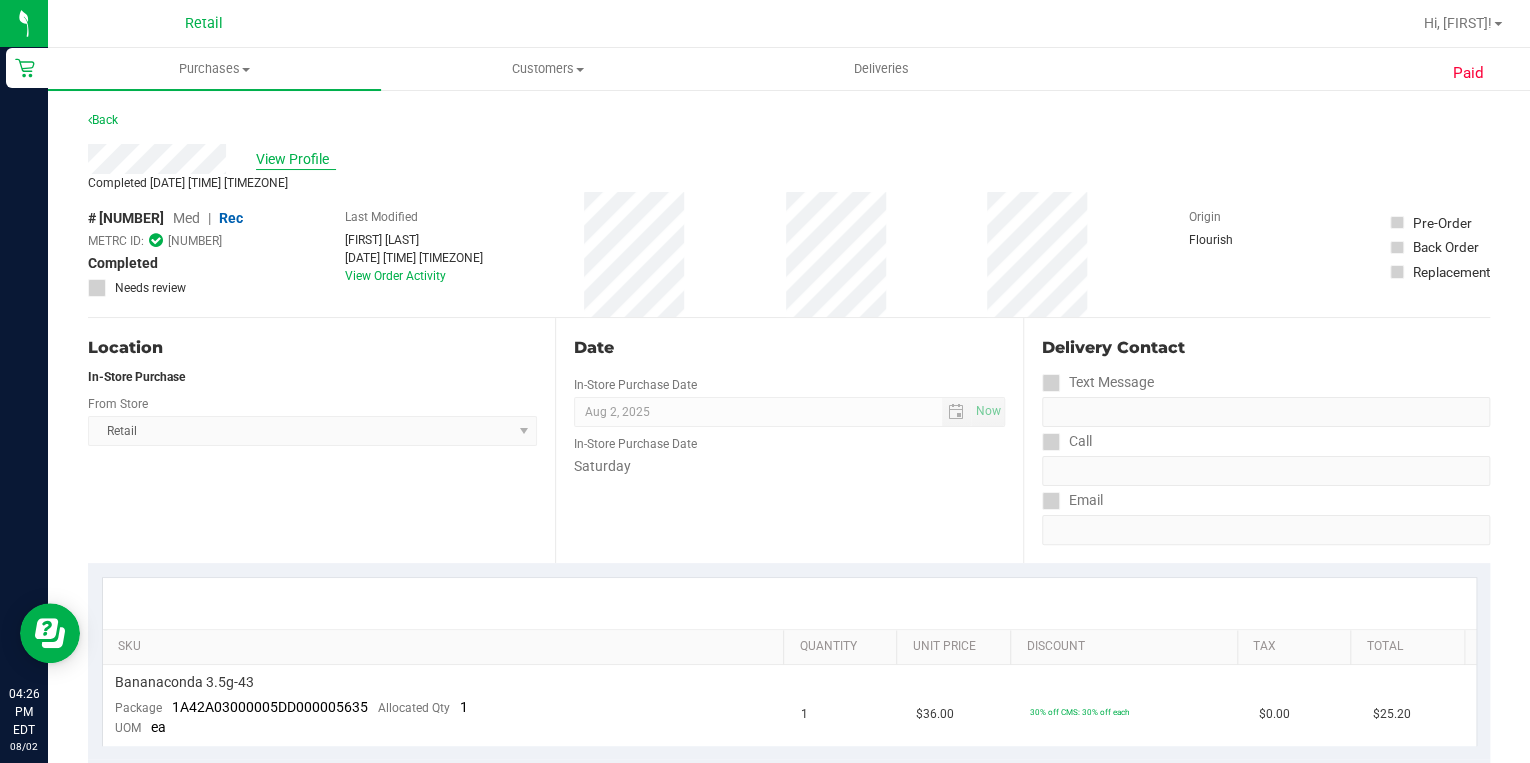 click on "View Profile" at bounding box center [296, 159] 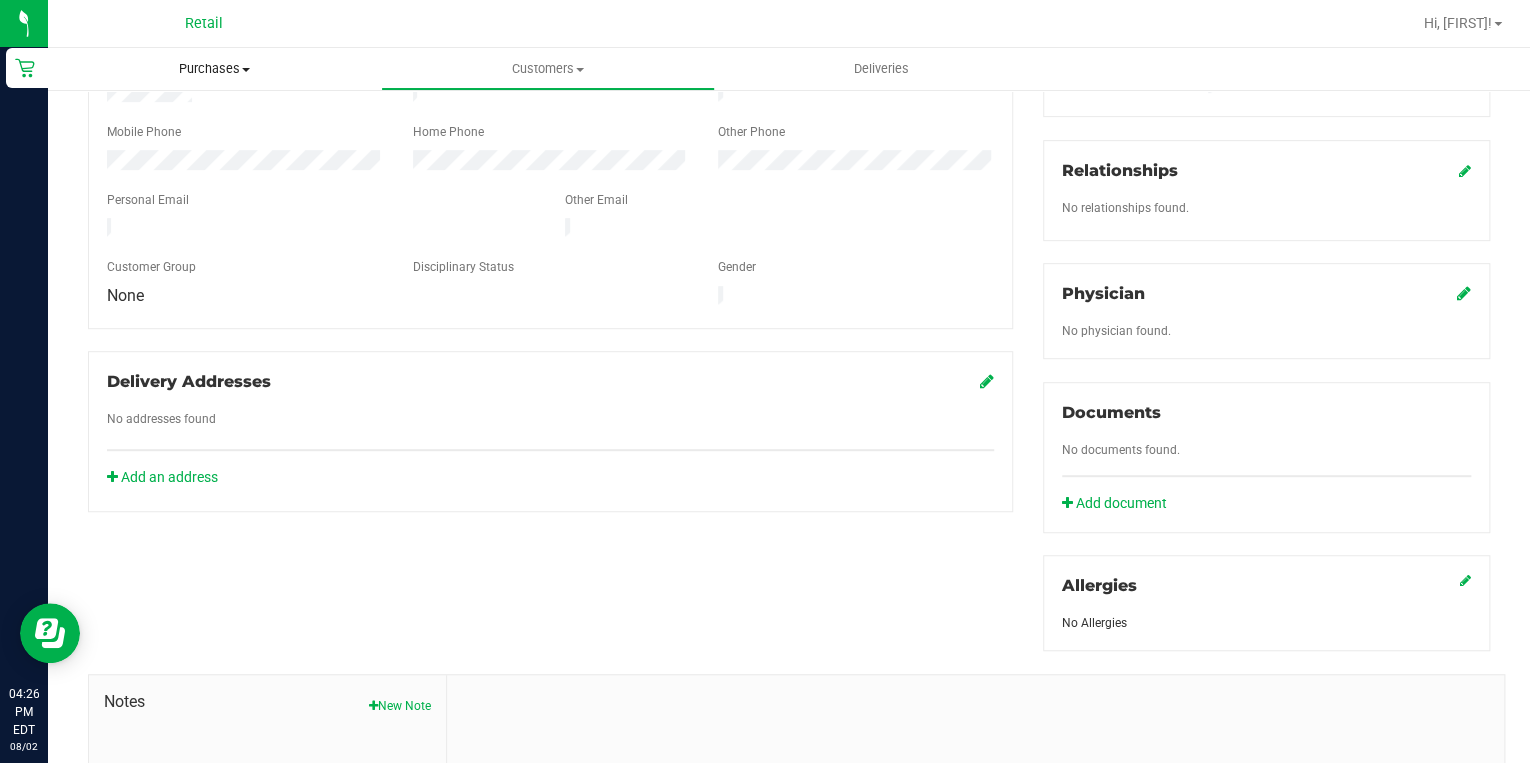 scroll, scrollTop: 80, scrollLeft: 0, axis: vertical 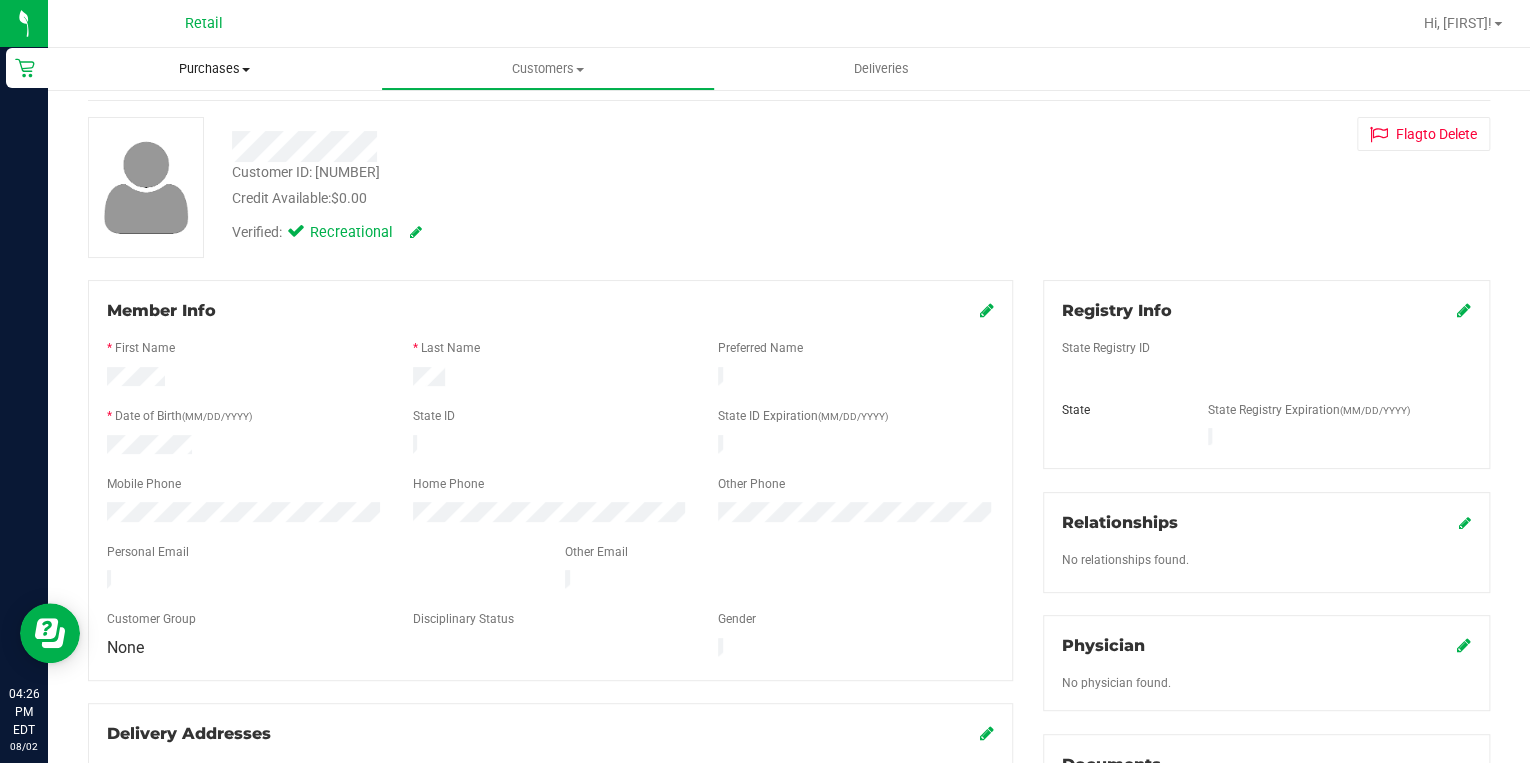 click on "Purchases" at bounding box center (214, 69) 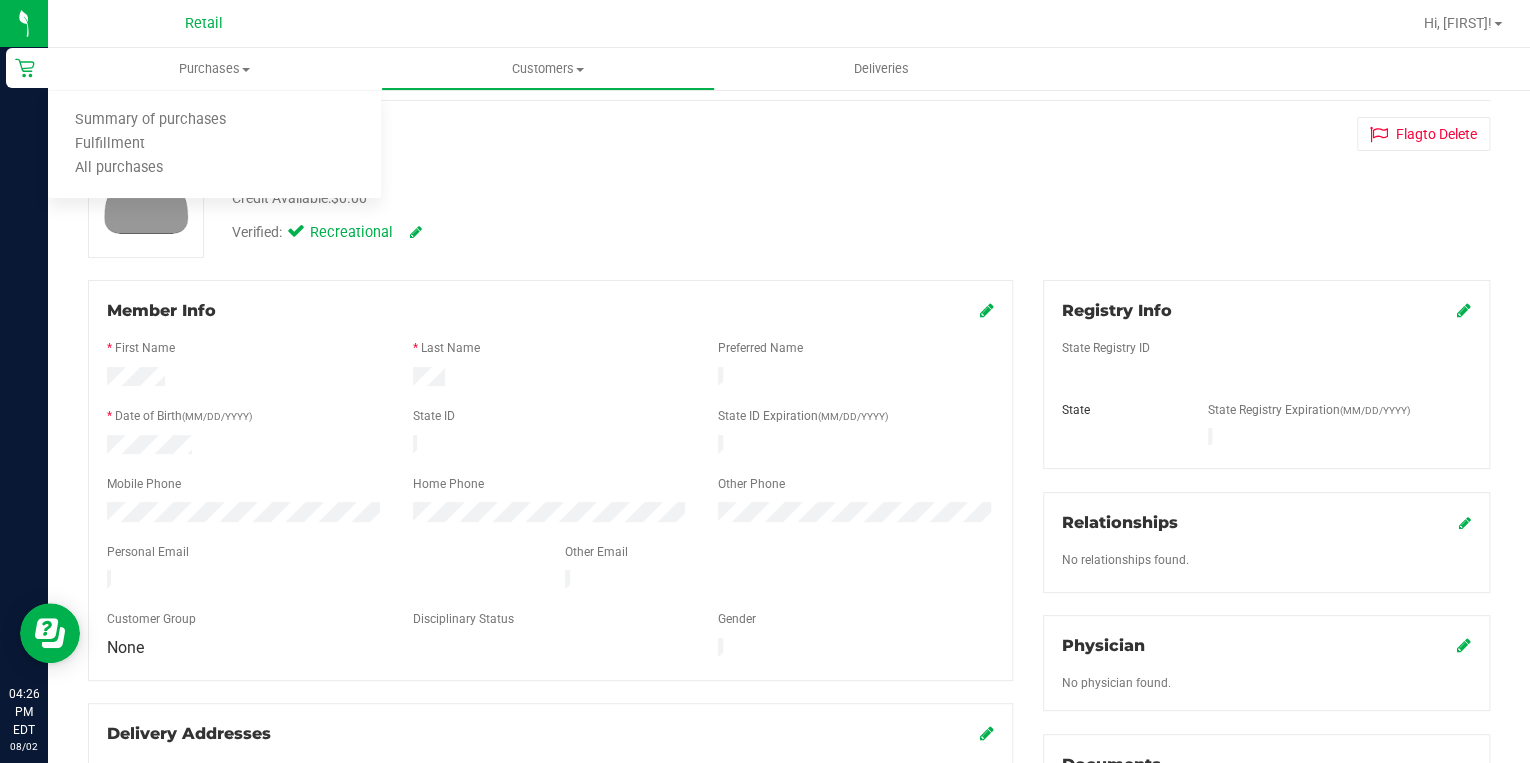 drag, startPoint x: 508, startPoint y: 191, endPoint x: 477, endPoint y: 191, distance: 31 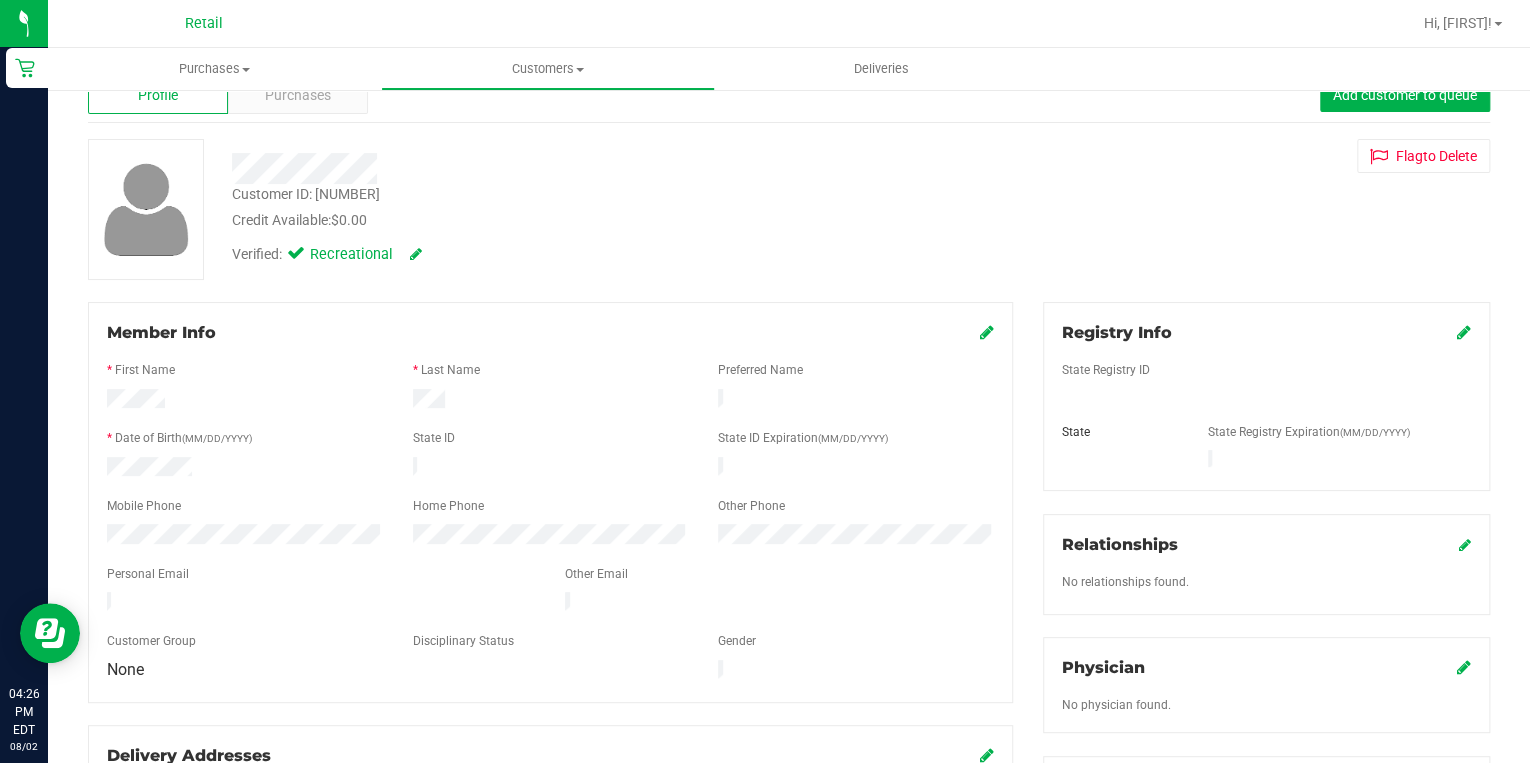 scroll, scrollTop: 0, scrollLeft: 0, axis: both 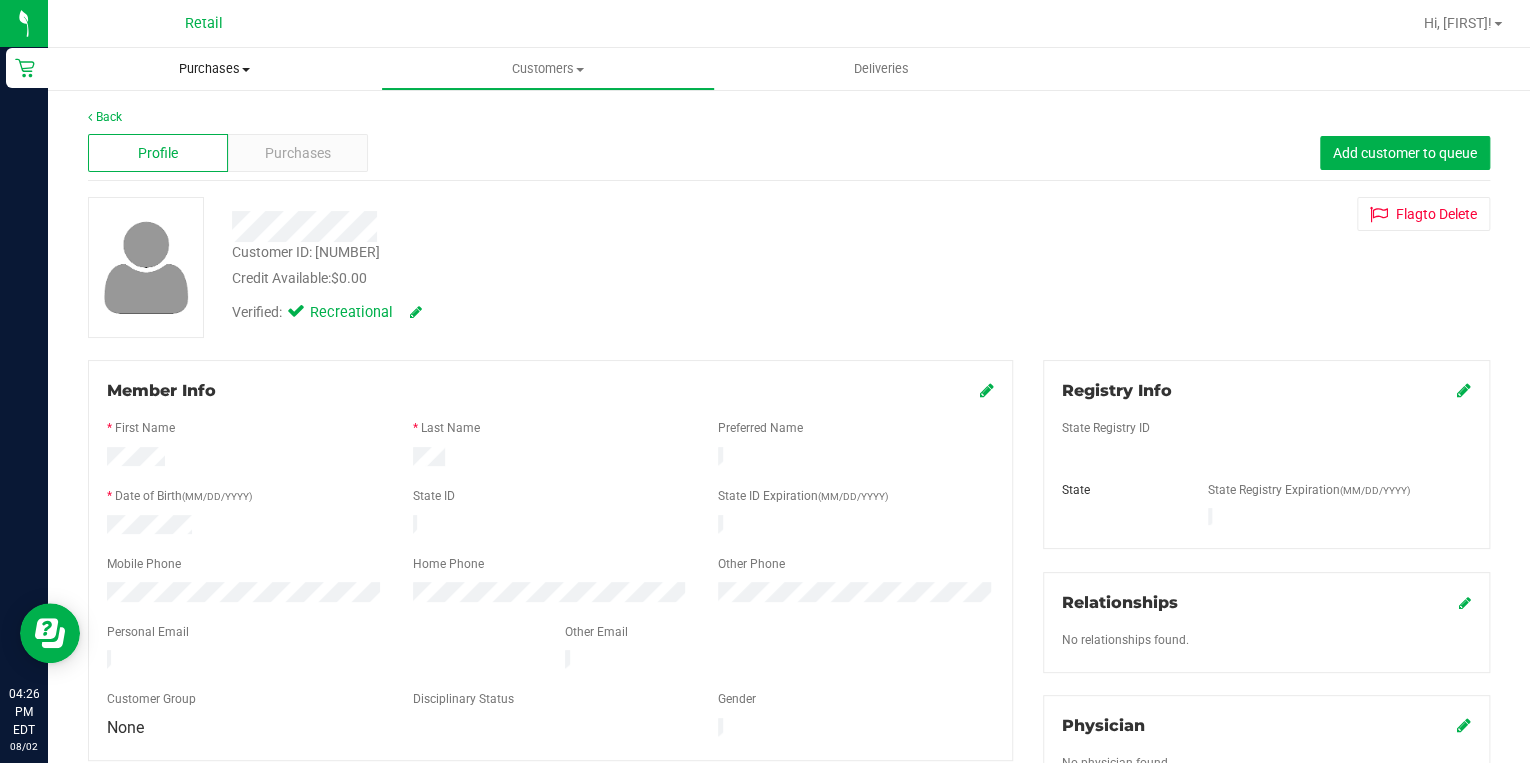 click on "Purchases
Summary of purchases
Fulfillment
All purchases" at bounding box center (214, 69) 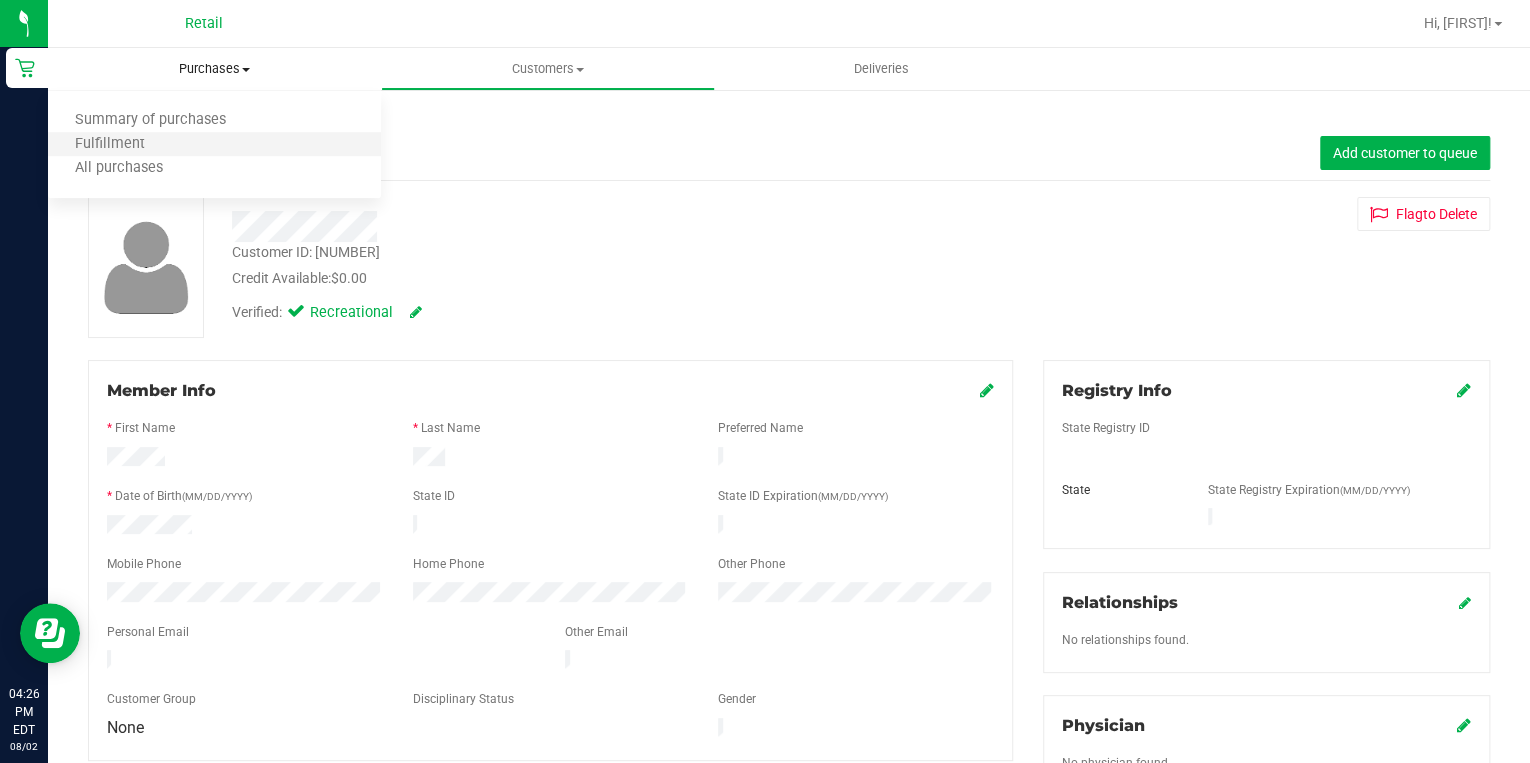 click on "Fulfillment" at bounding box center [214, 145] 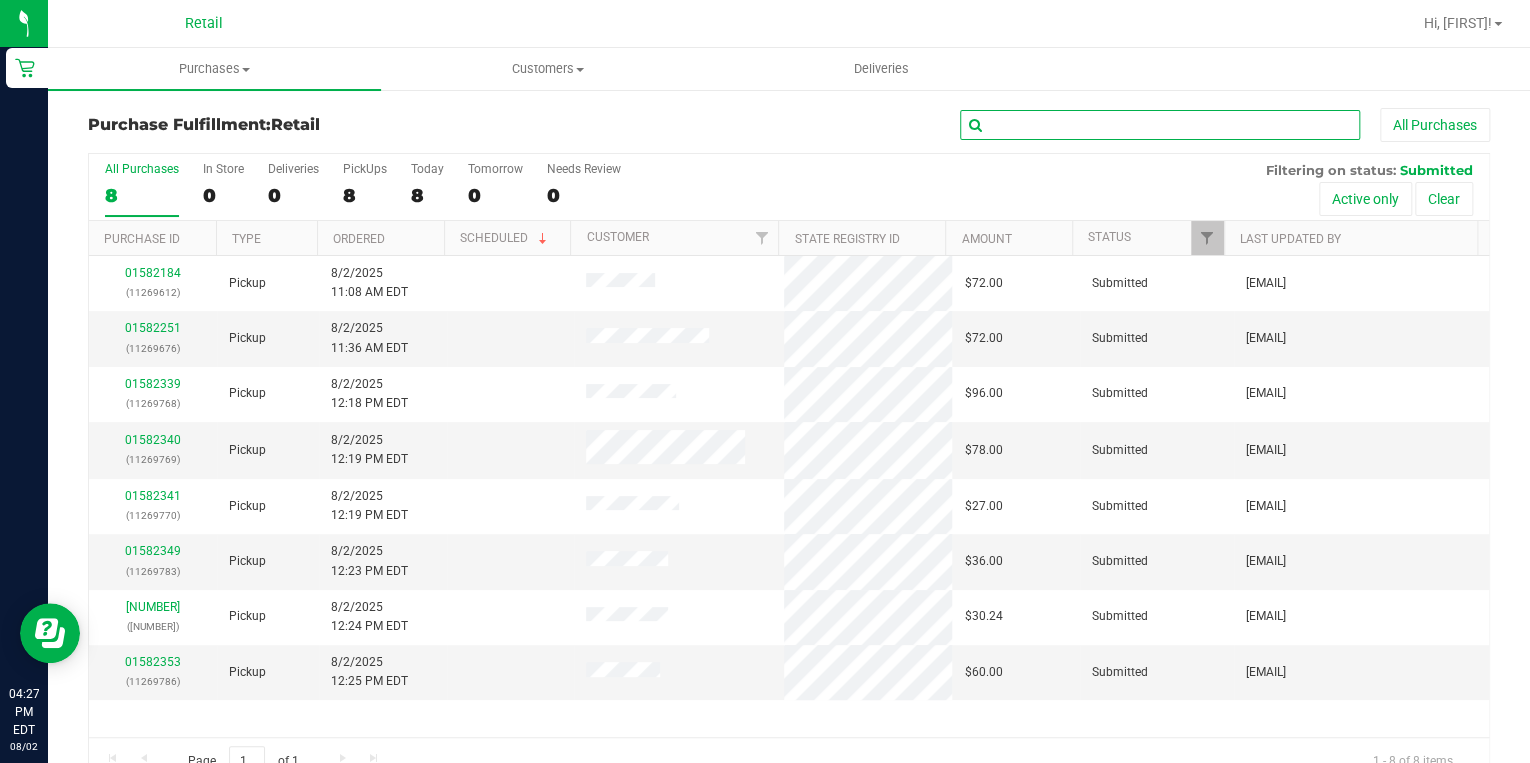 click at bounding box center (1160, 125) 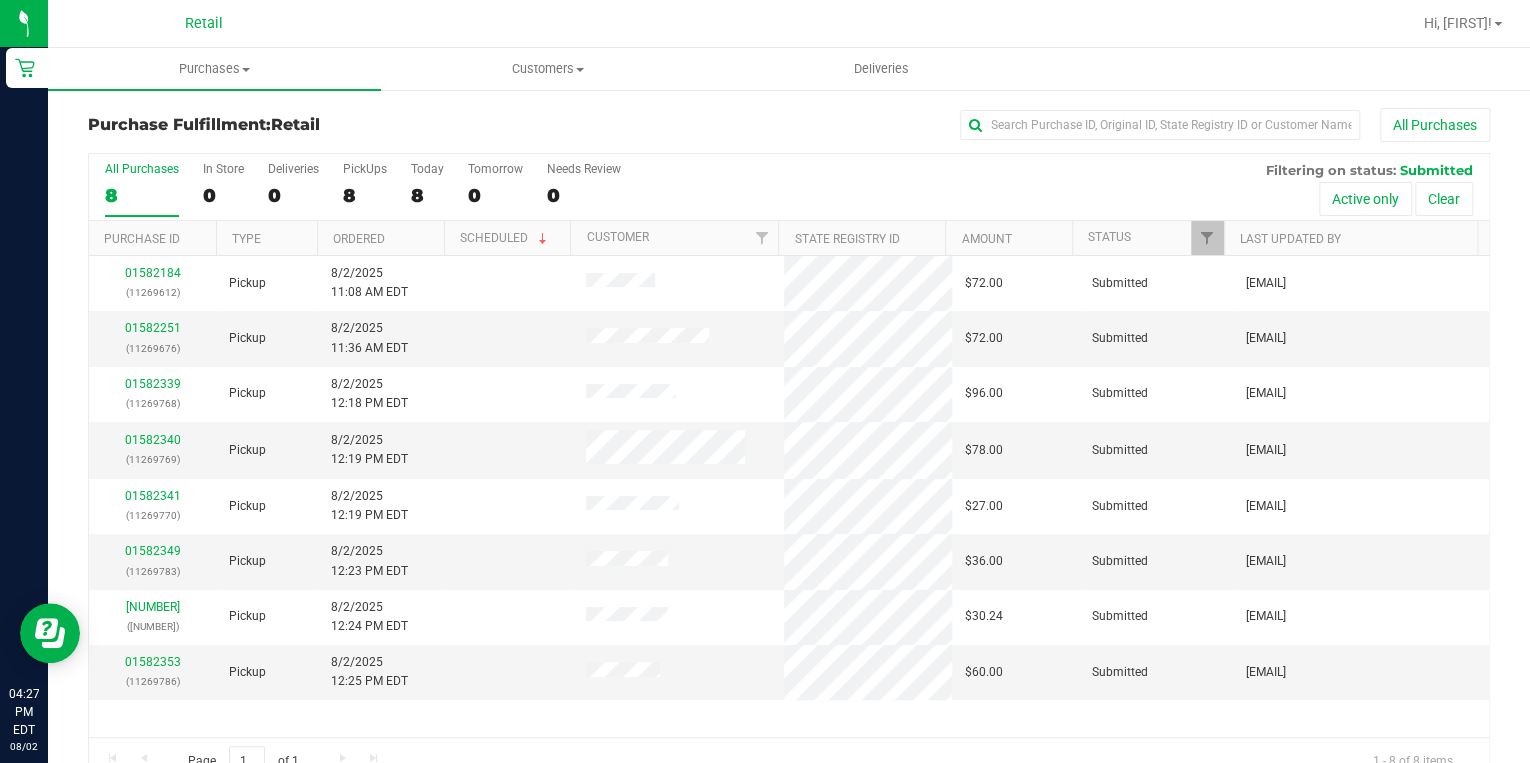 click on "All Purchases" at bounding box center [142, 169] 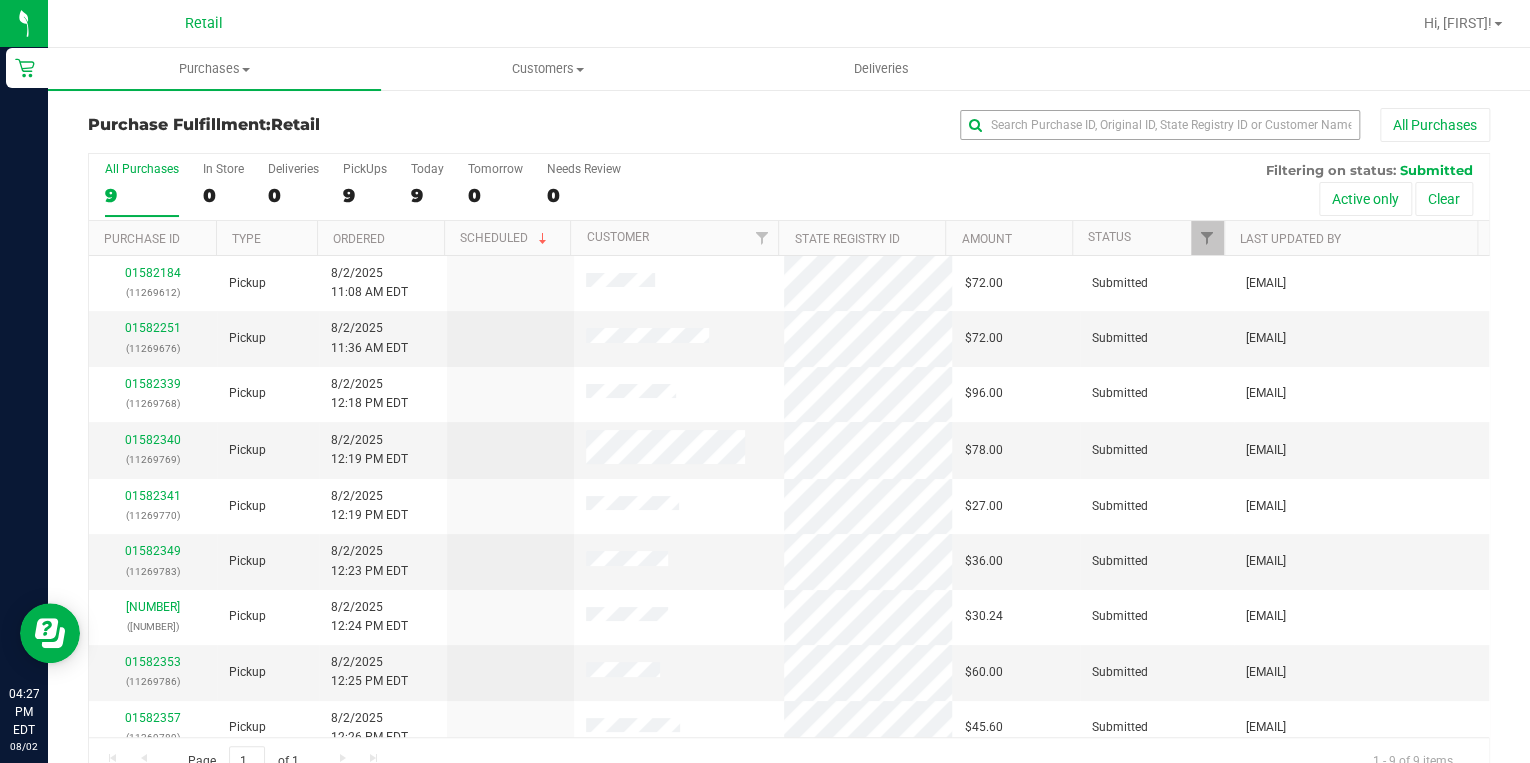 click on "All Purchases" at bounding box center [1022, 125] 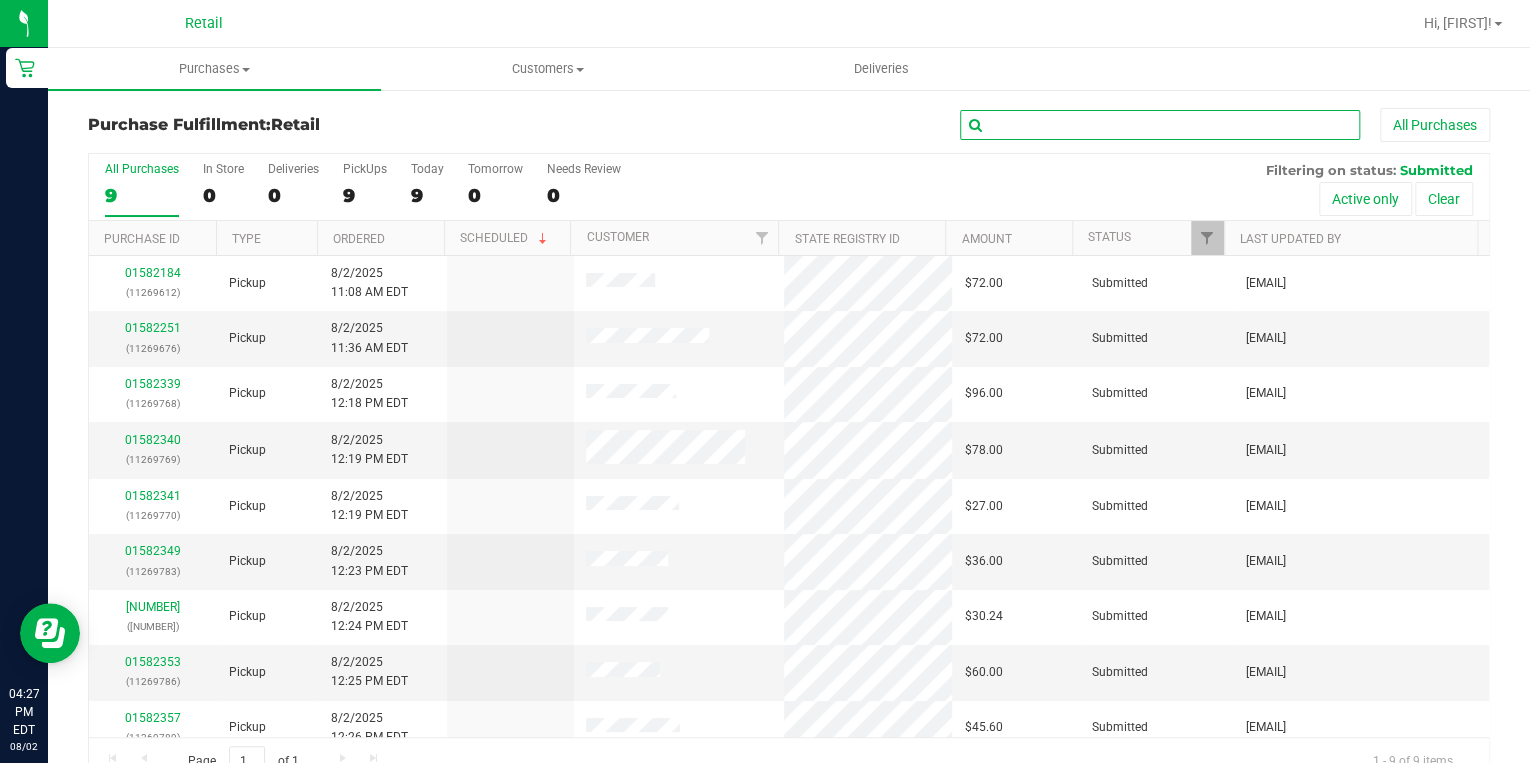 click at bounding box center [1160, 125] 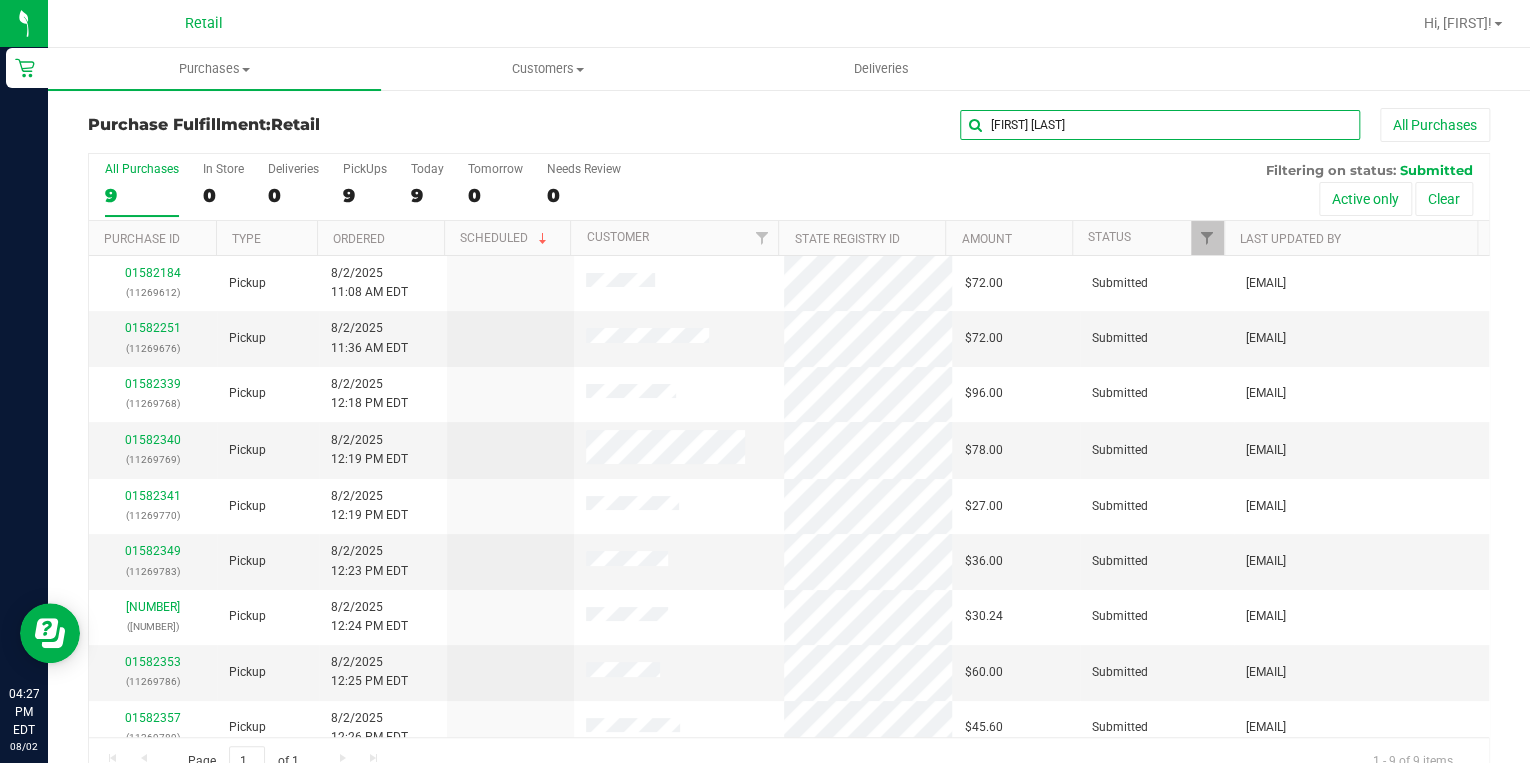 type on "[FIRST] [LAST]" 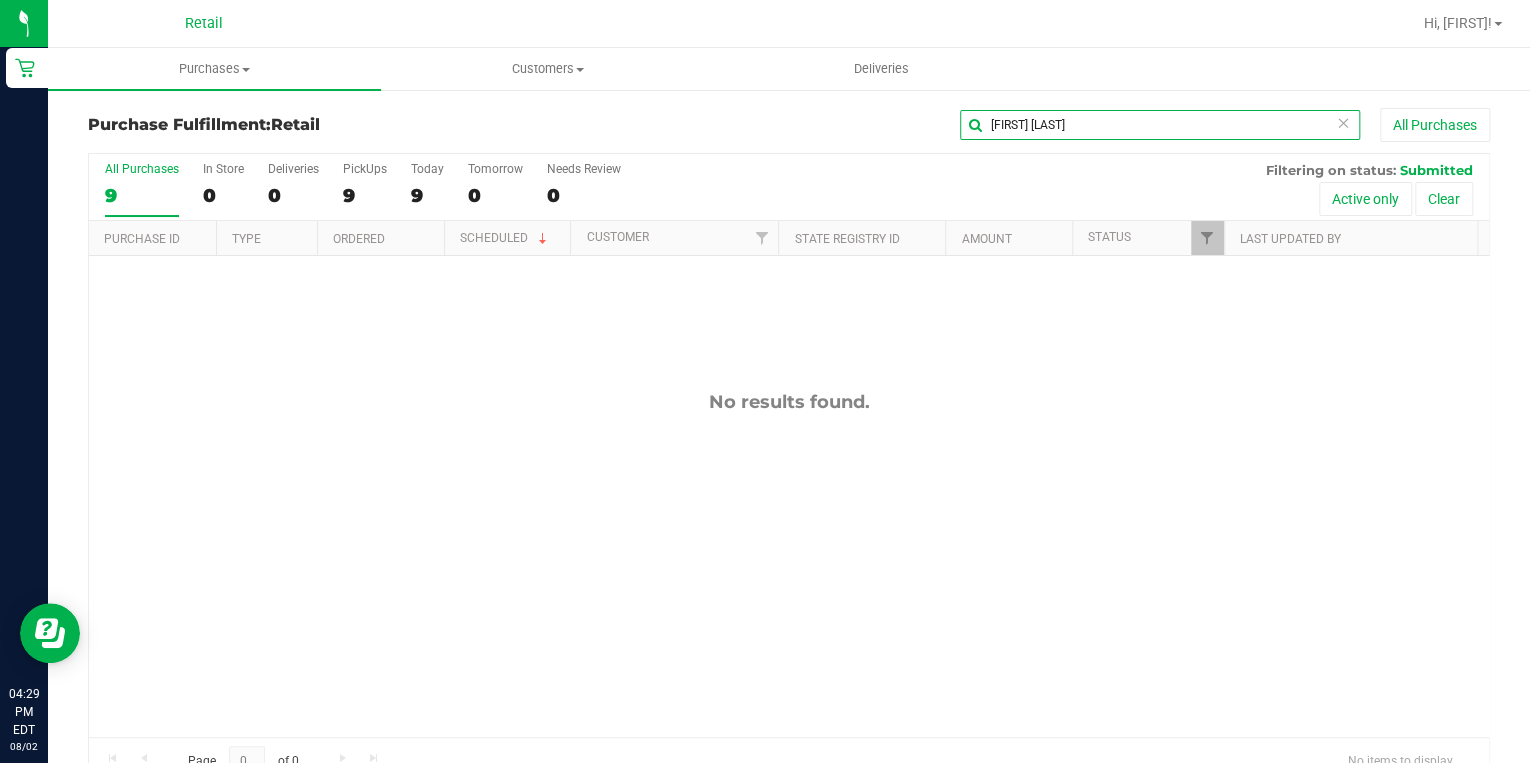 drag, startPoint x: 1068, startPoint y: 130, endPoint x: 948, endPoint y: 132, distance: 120.01666 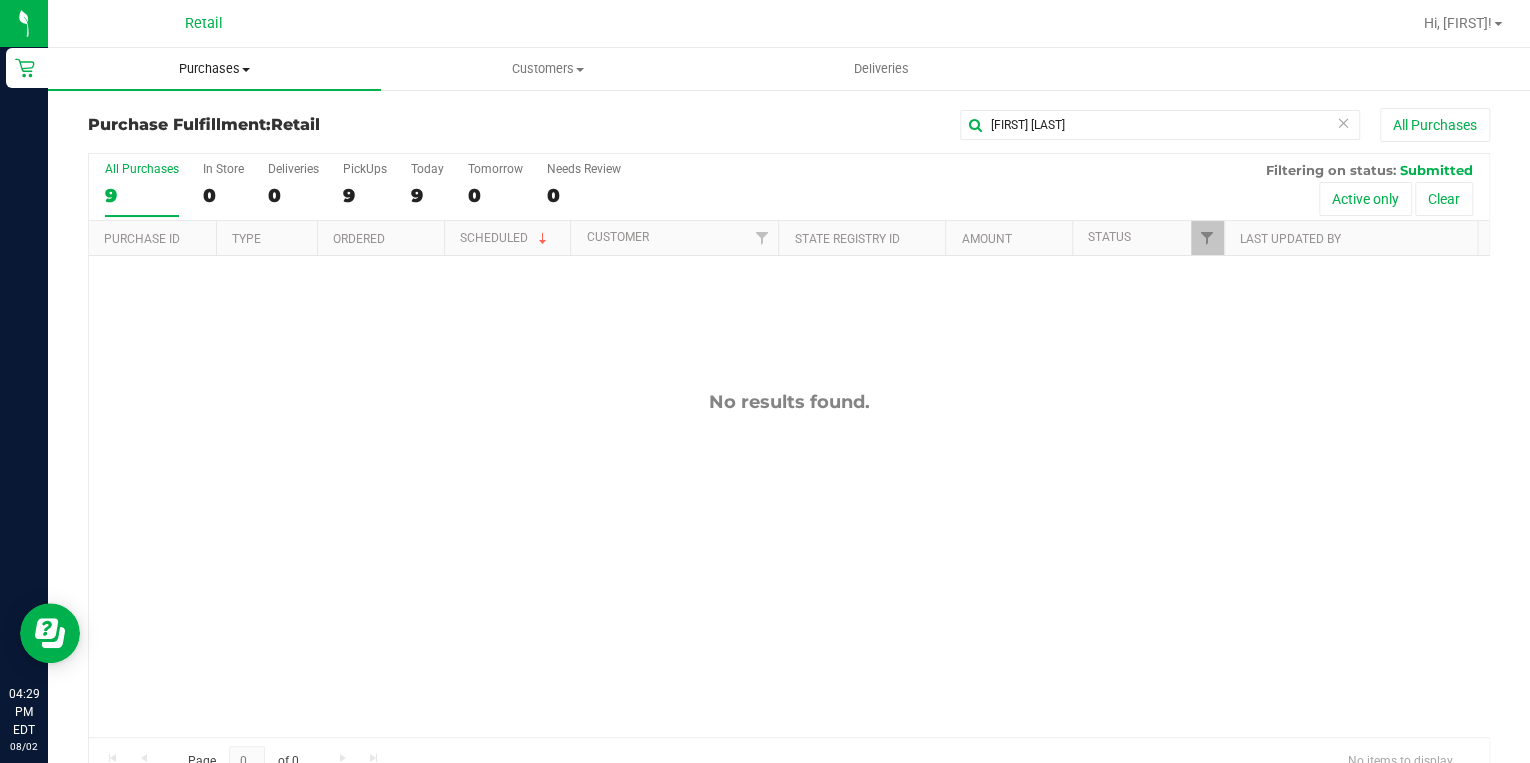 click on "Purchases" at bounding box center (214, 69) 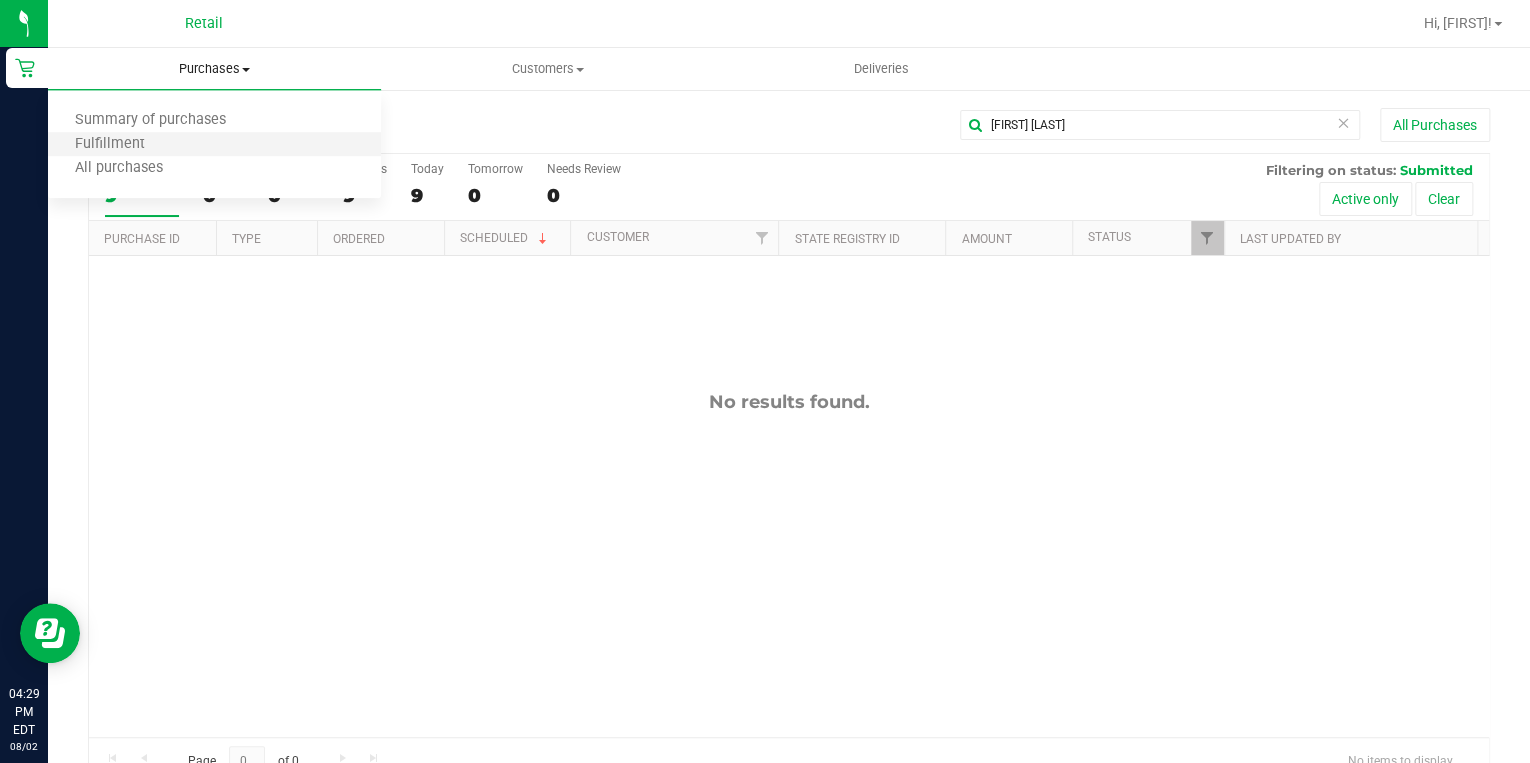 click on "Fulfillment" at bounding box center (214, 145) 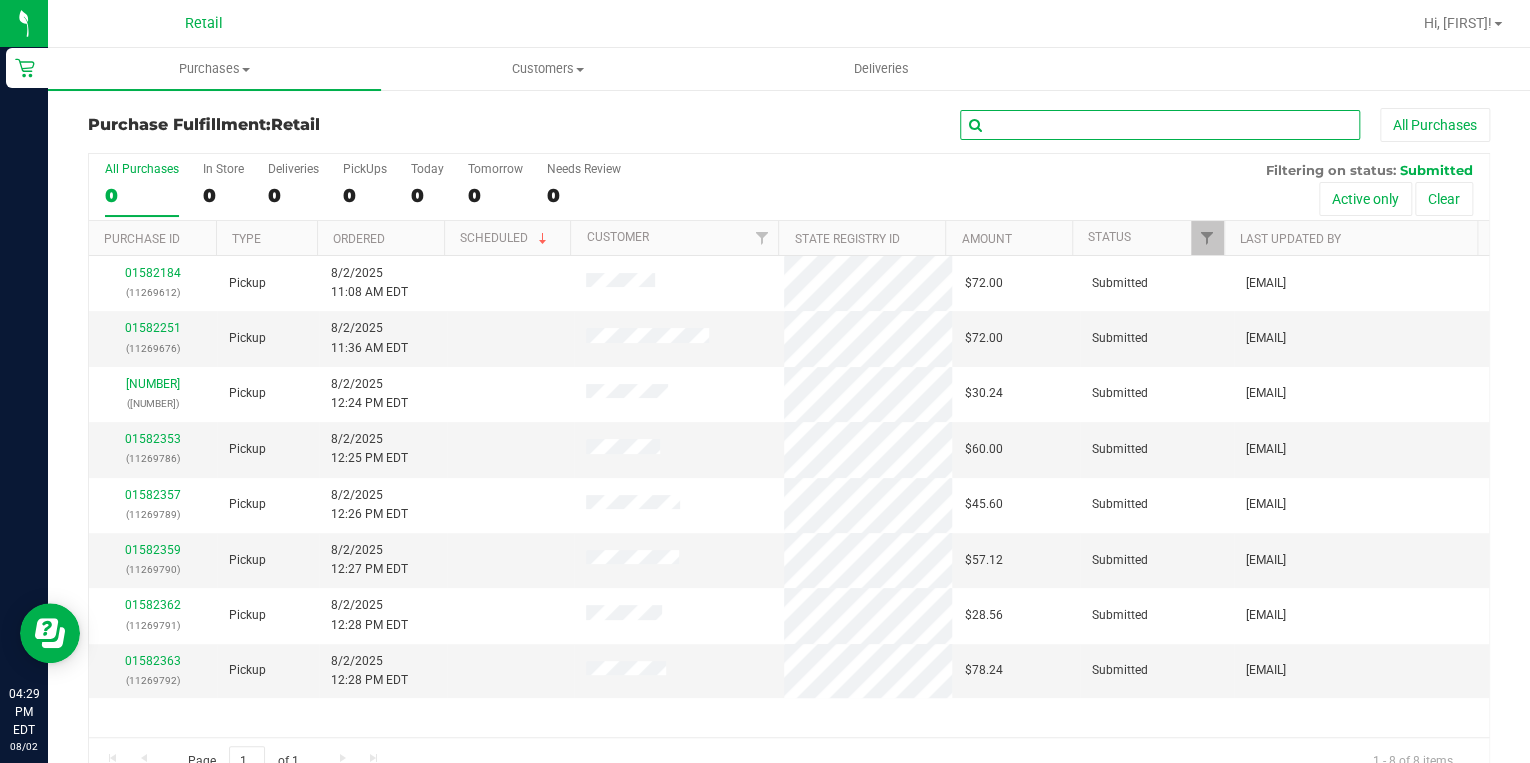 click at bounding box center [1160, 125] 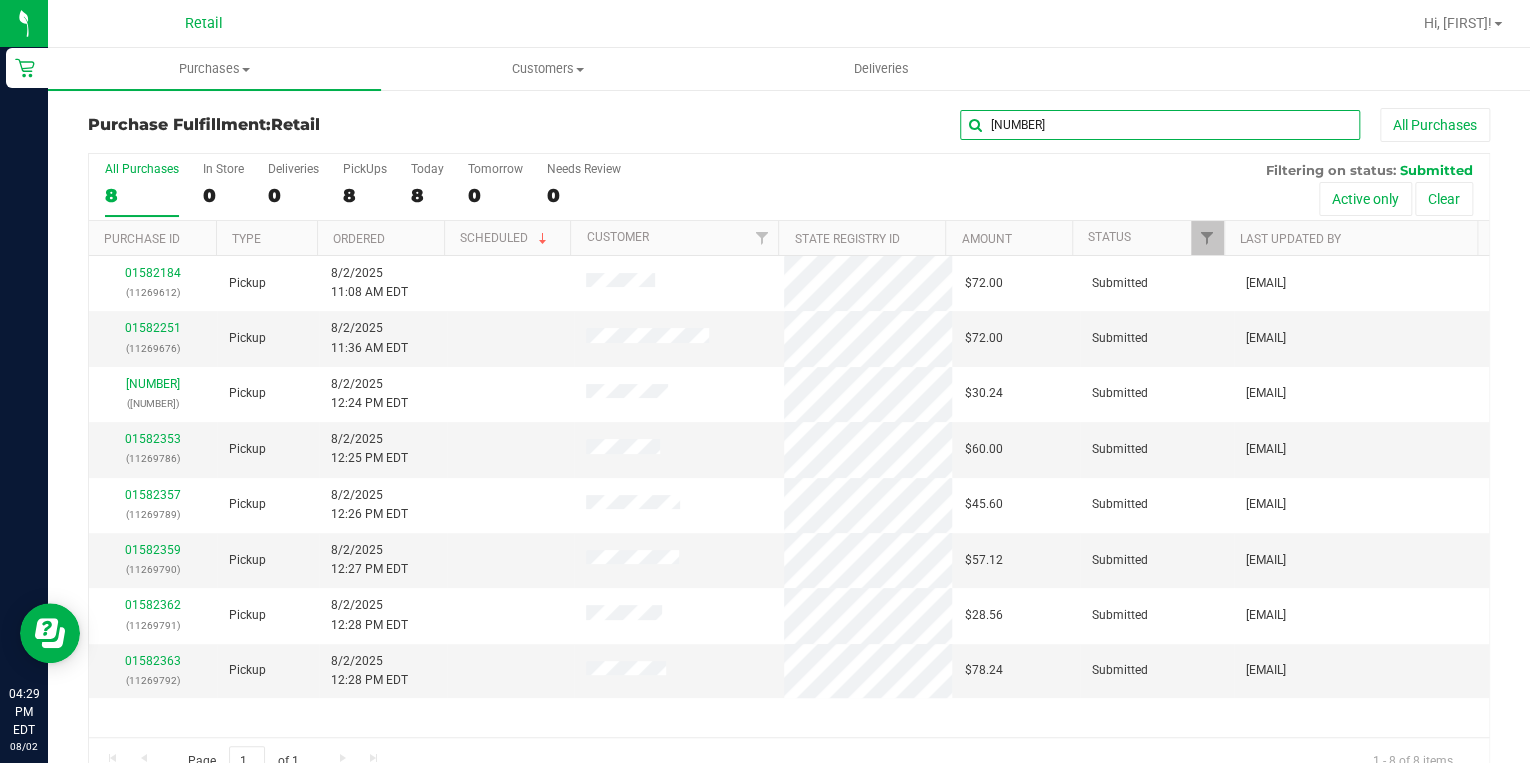 type on "[NUMBER]" 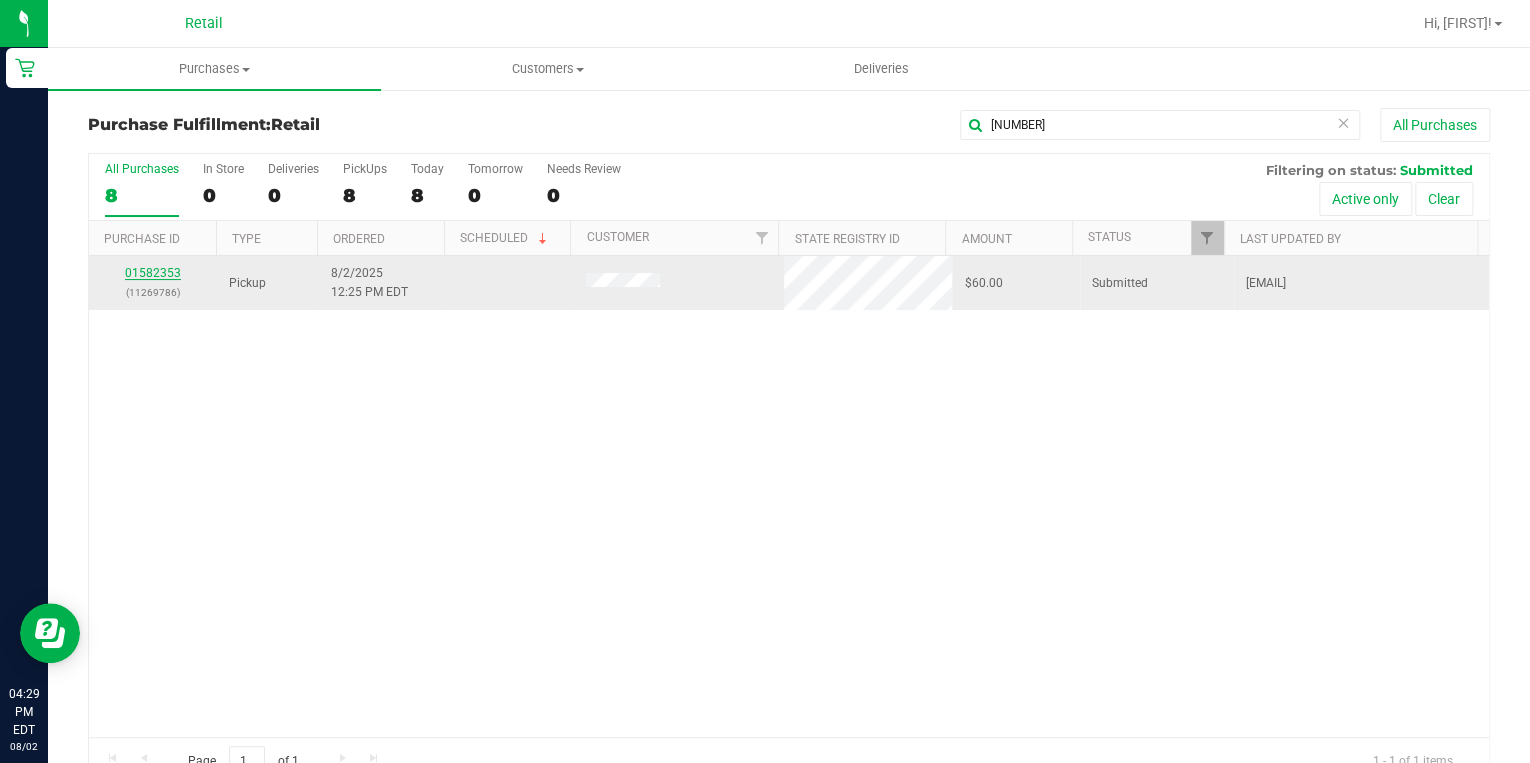 click on "01582353" at bounding box center [153, 273] 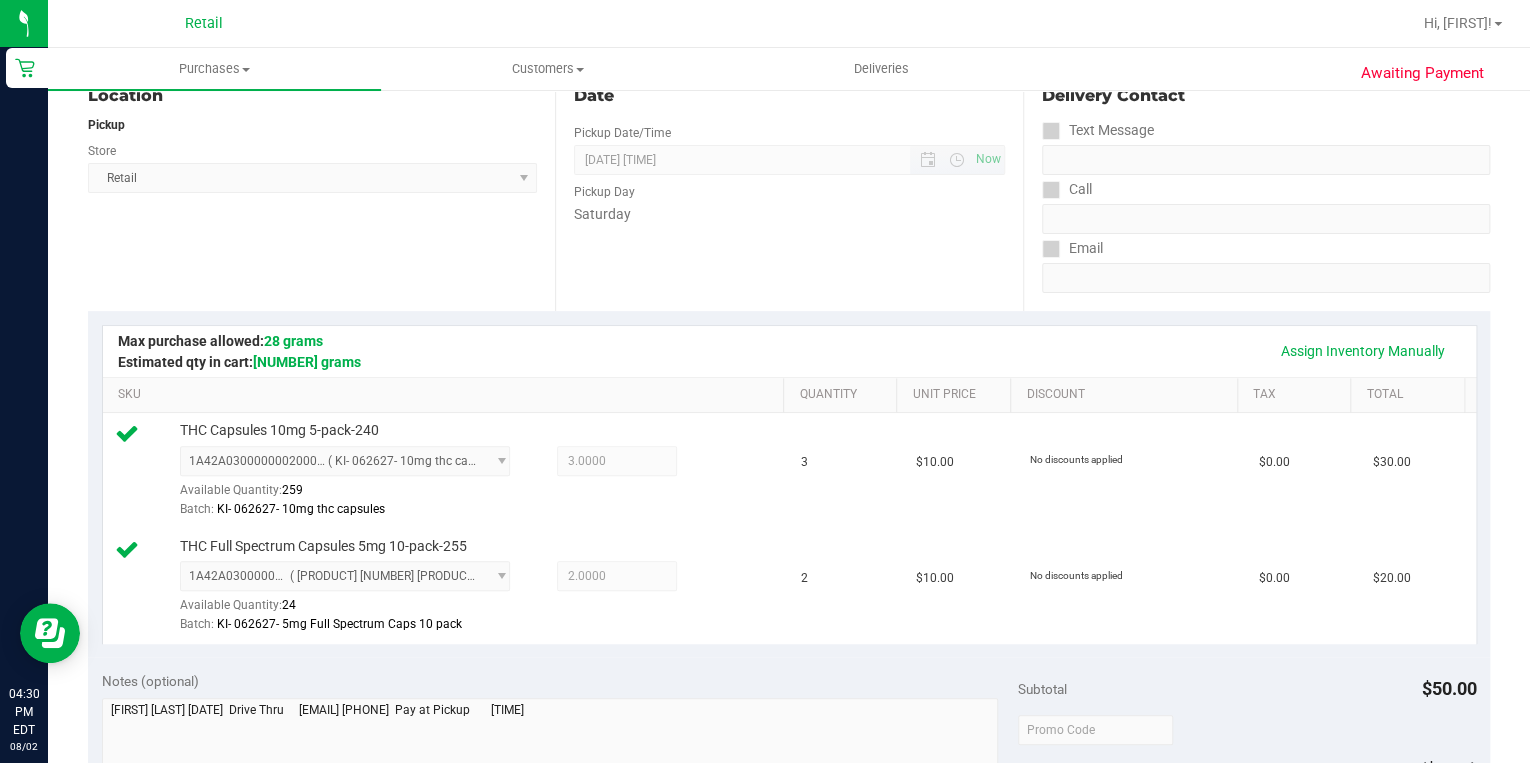 scroll, scrollTop: 0, scrollLeft: 0, axis: both 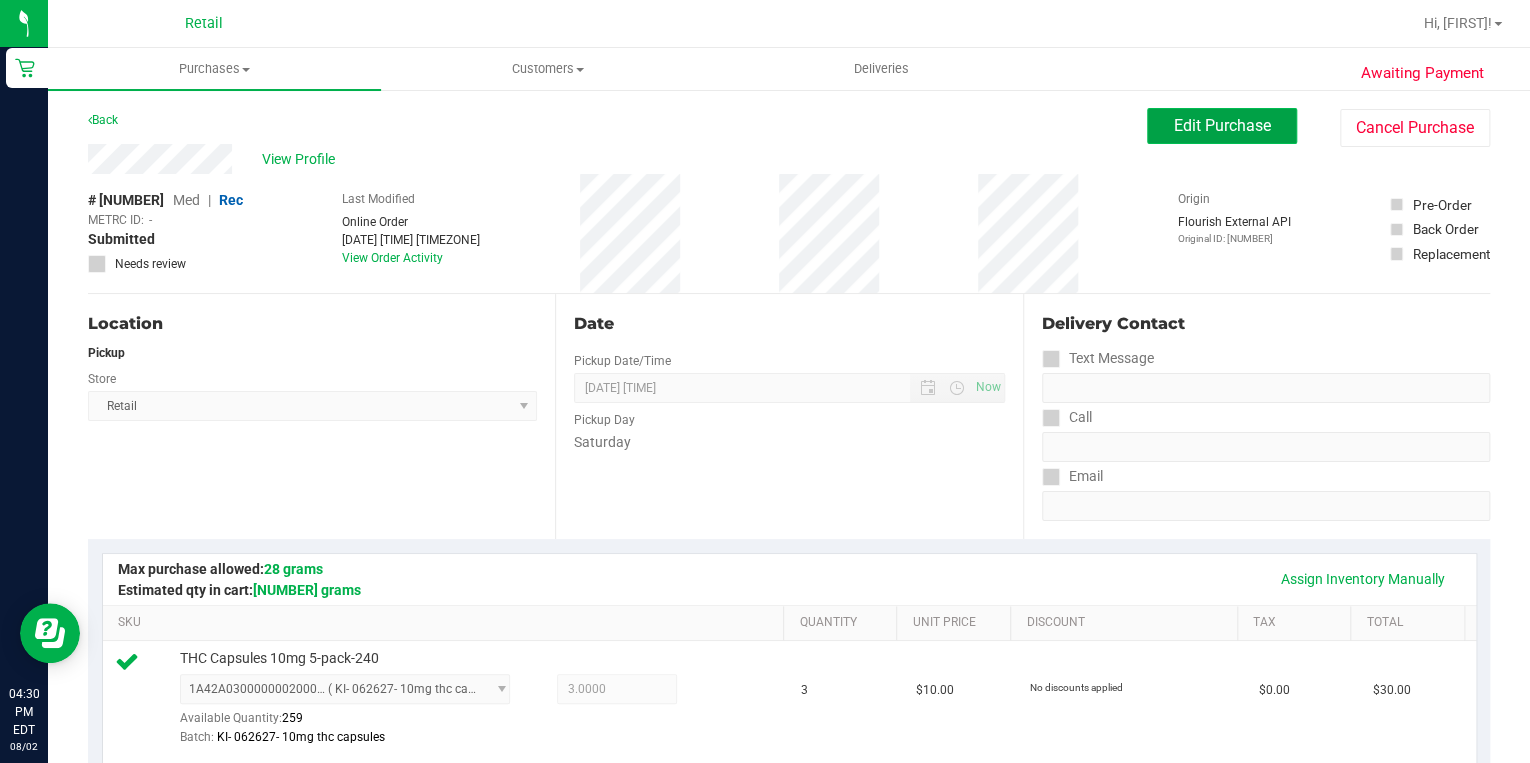 click on "Edit Purchase" at bounding box center [1222, 125] 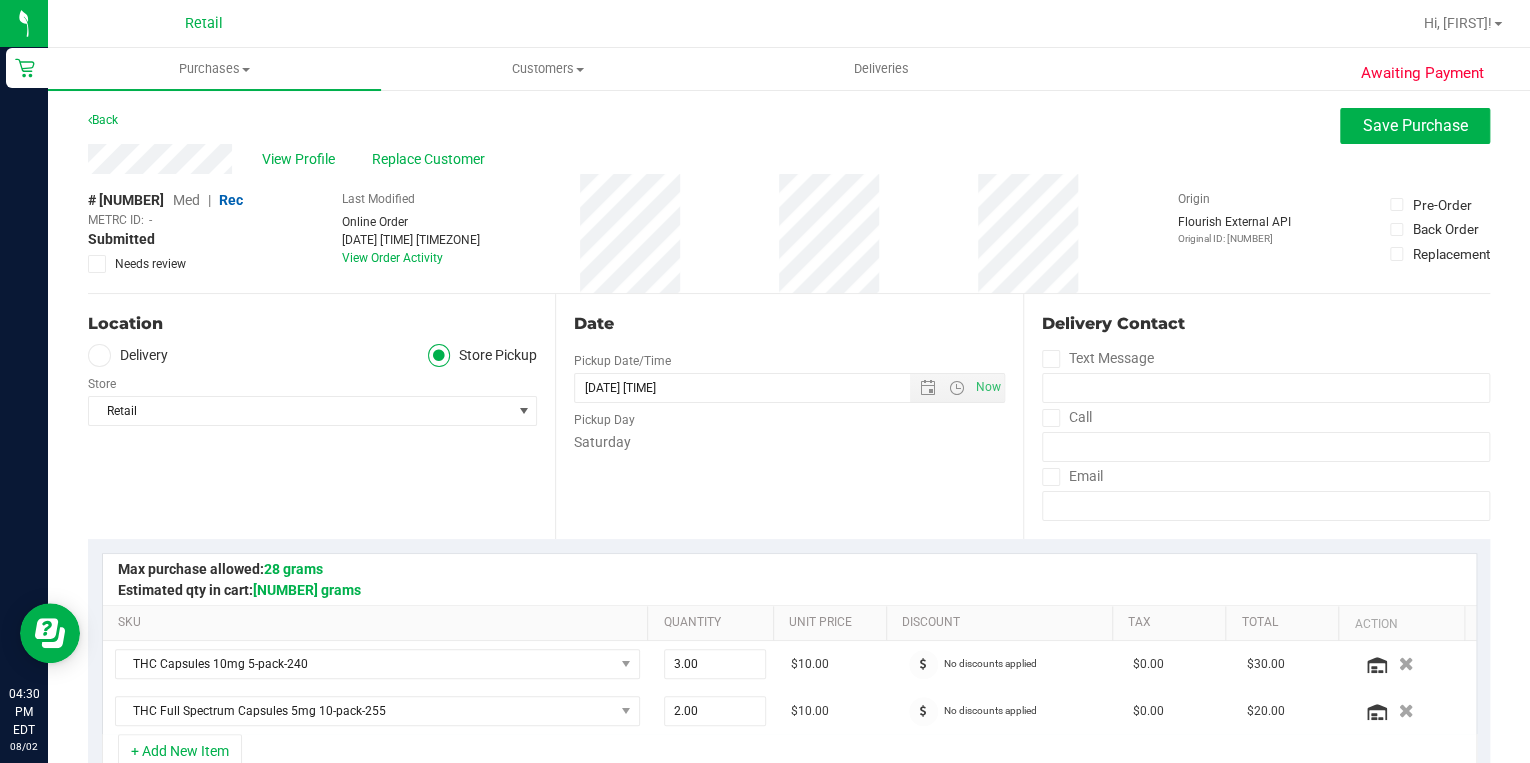 click on "Med" at bounding box center (186, 200) 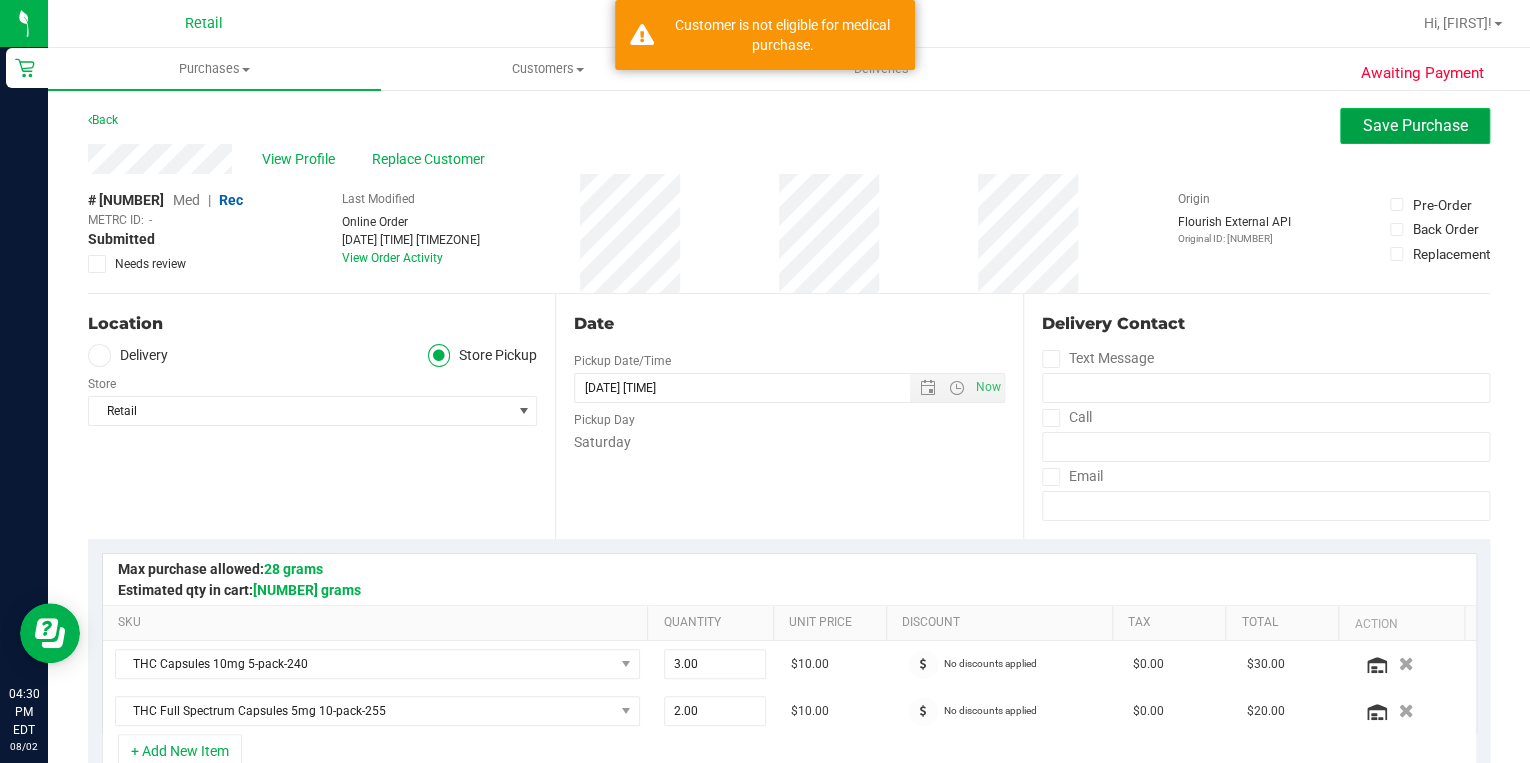 click on "Save Purchase" at bounding box center (1415, 125) 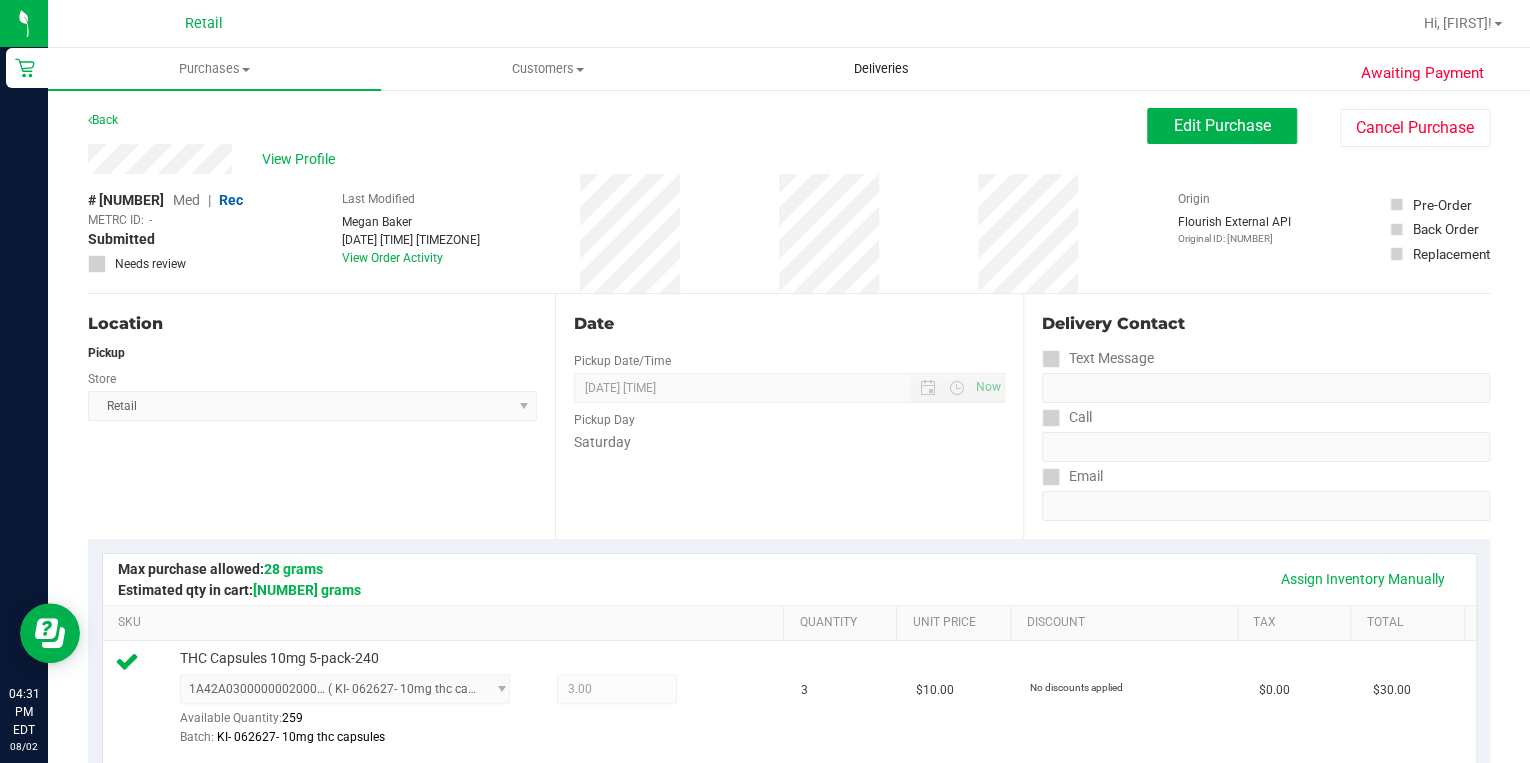 click on "Deliveries" at bounding box center (881, 69) 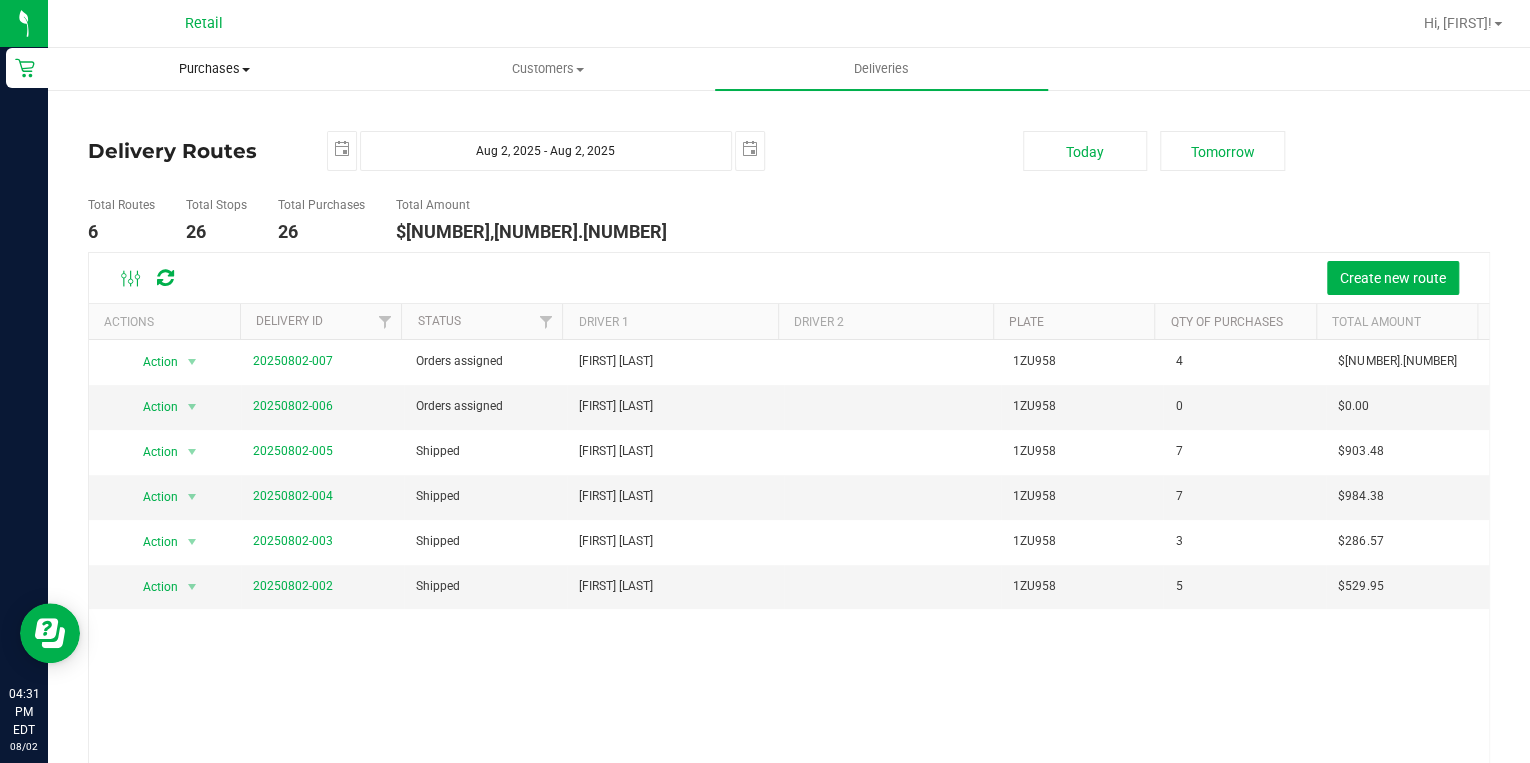 click on "Purchases" at bounding box center [214, 69] 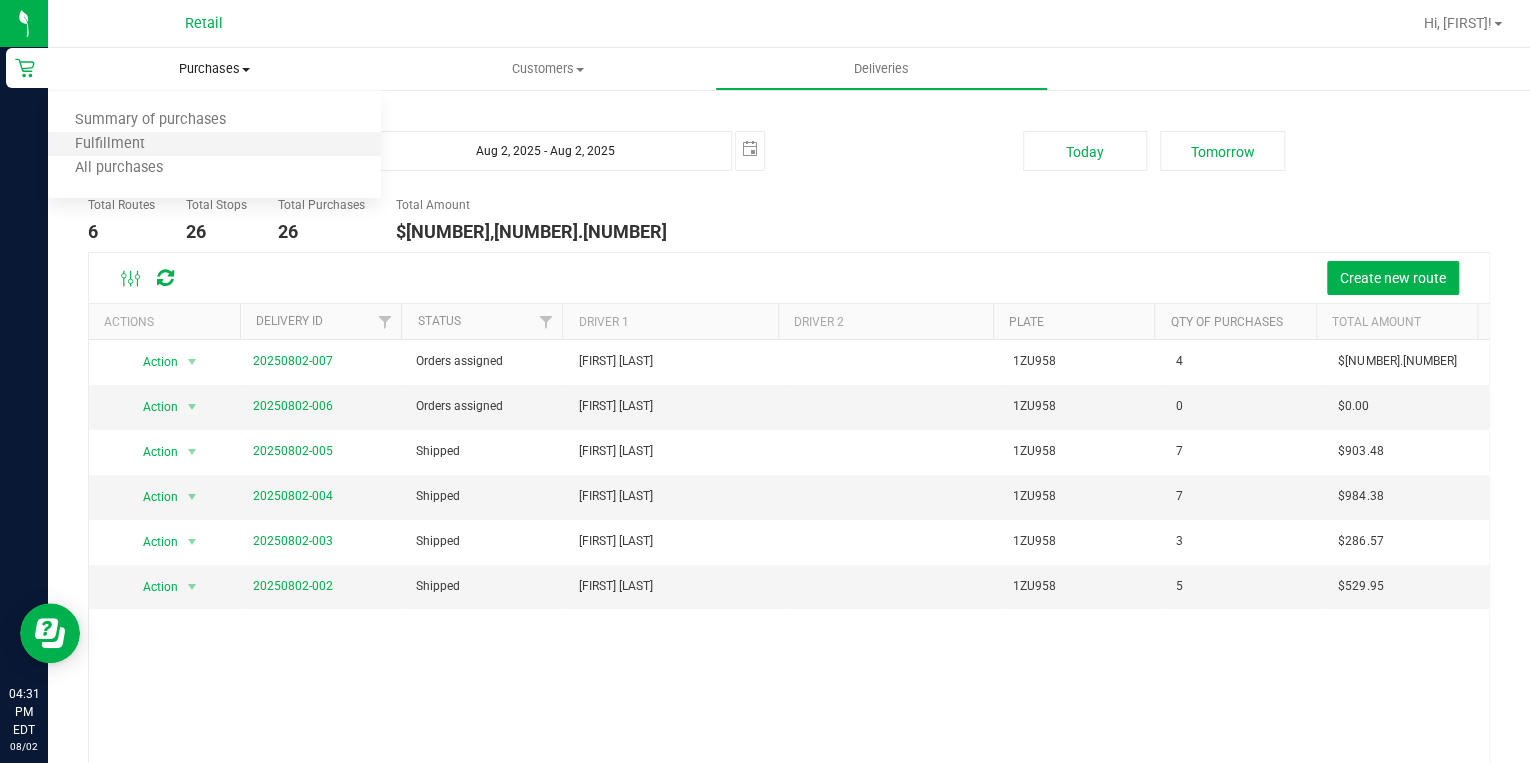click on "Fulfillment" at bounding box center (214, 145) 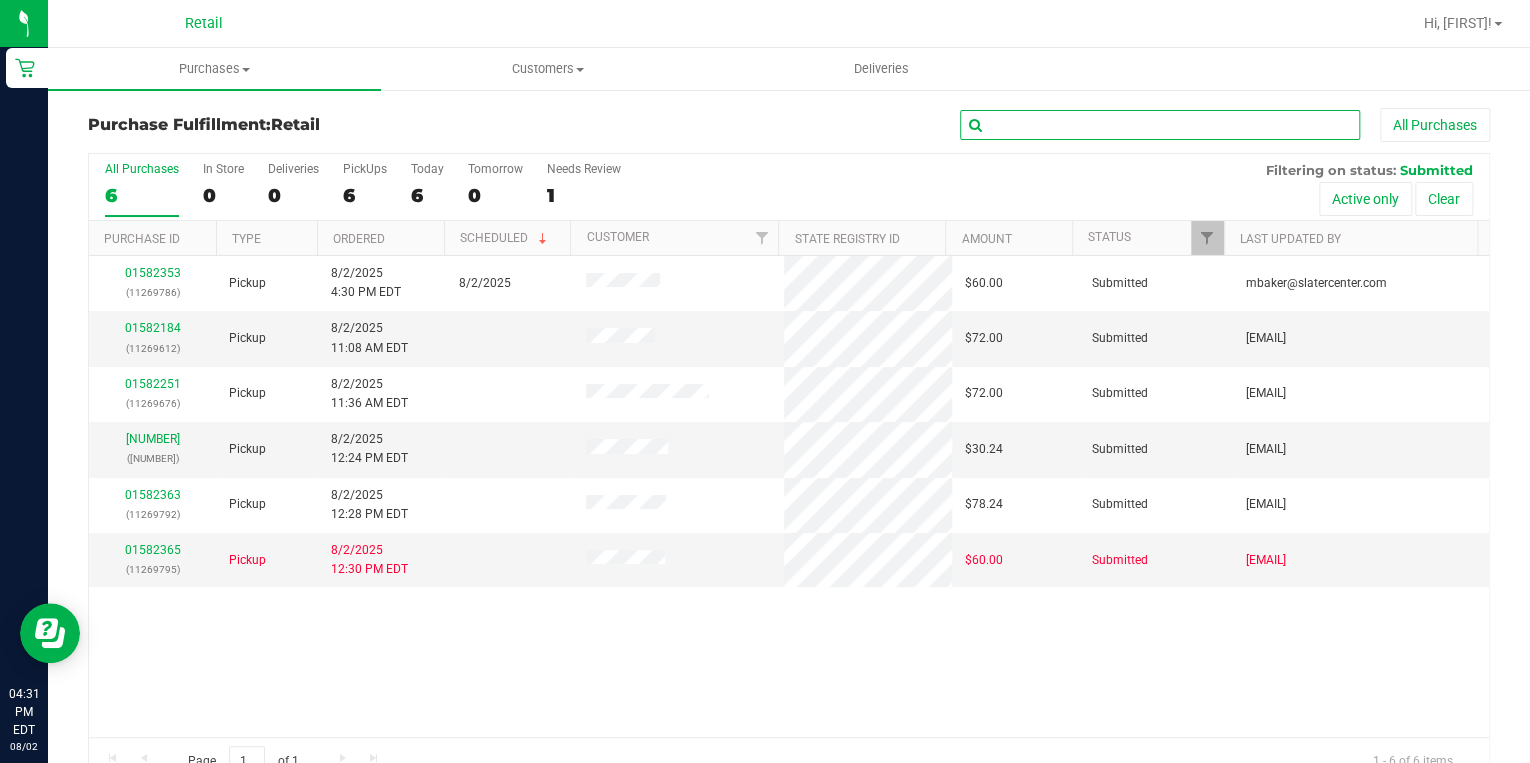 click at bounding box center (1160, 125) 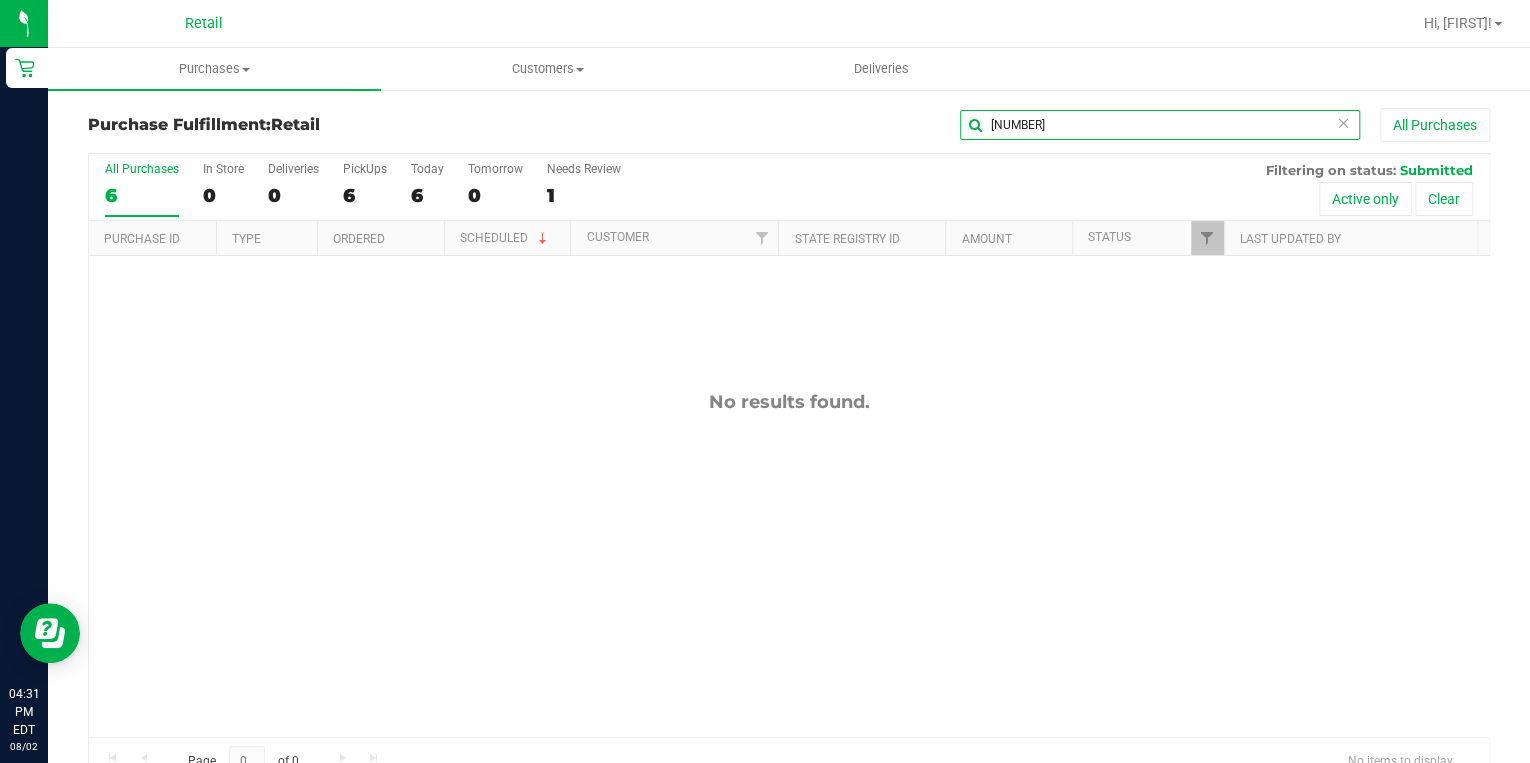 type on "[NUMBER]" 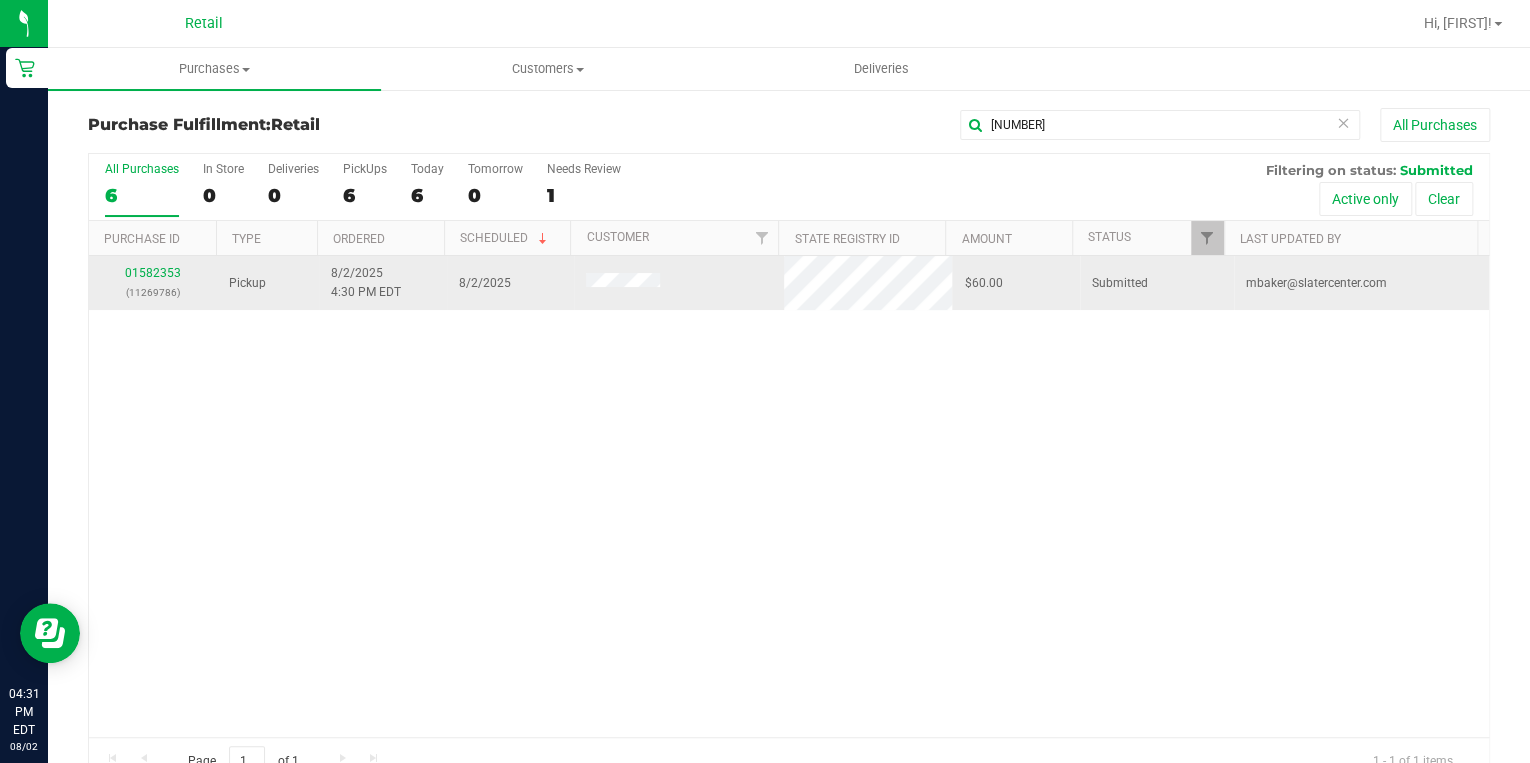 click on "[NUMBER]
([NUMBER])" at bounding box center (153, 283) 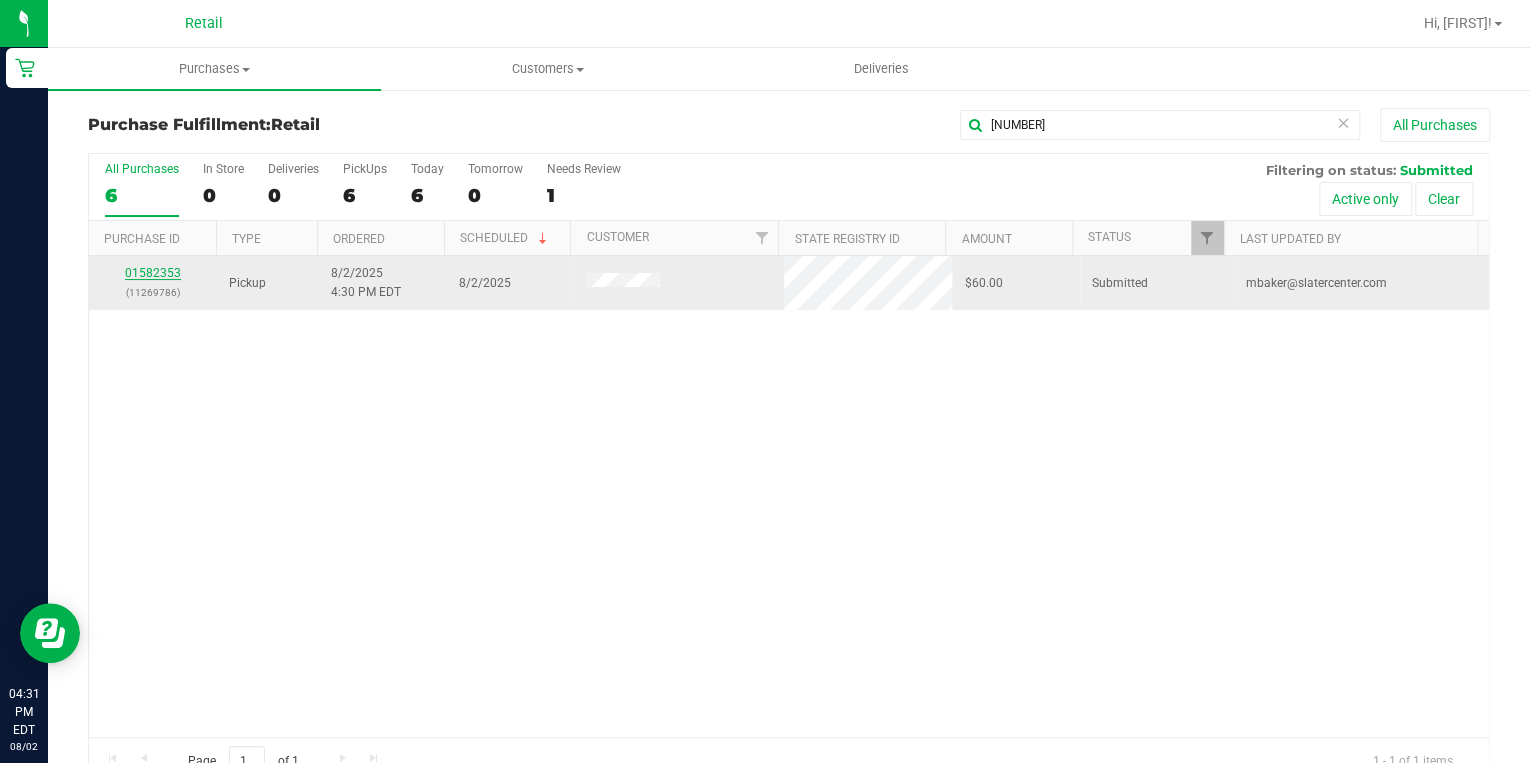 click on "01582353" at bounding box center (153, 273) 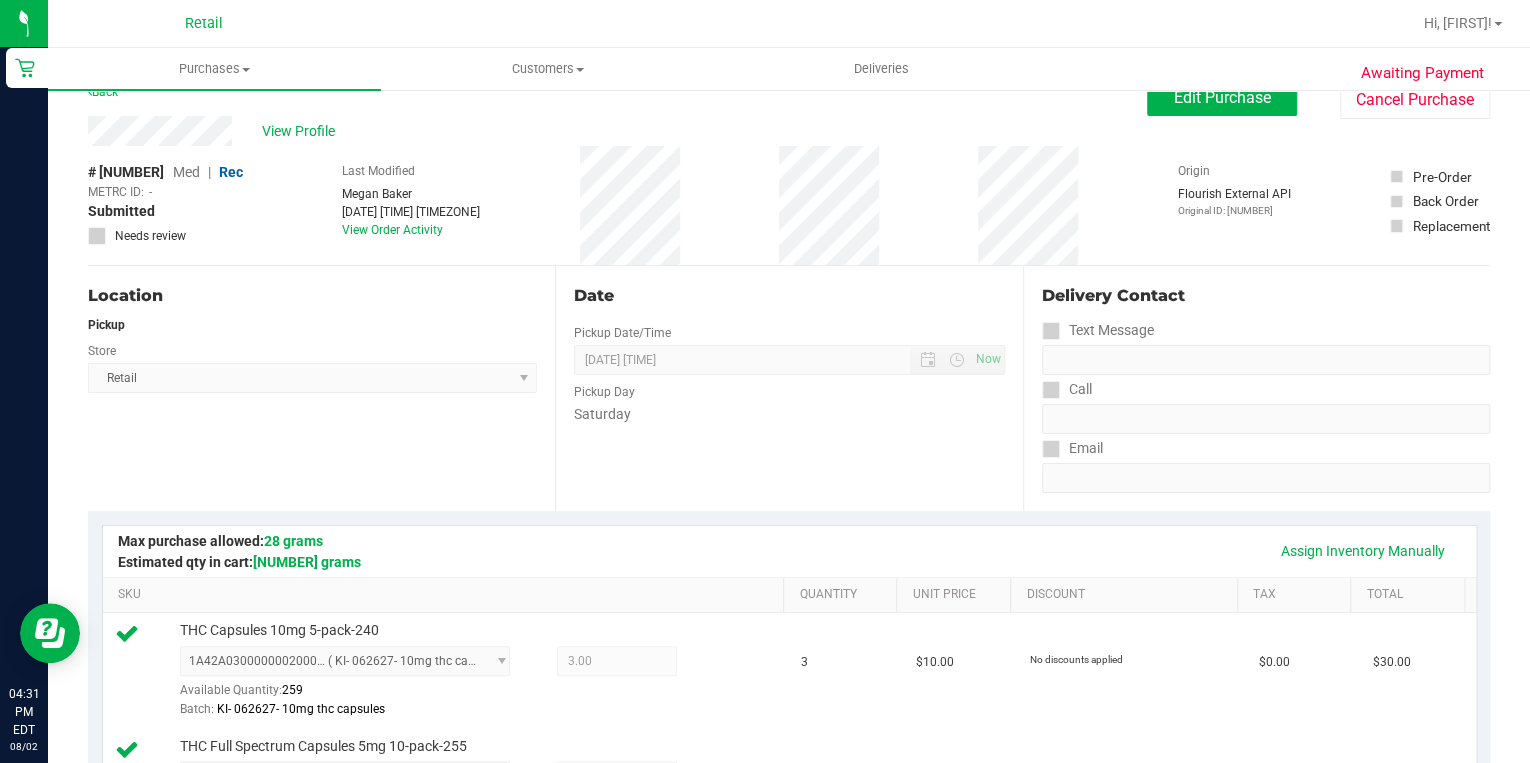 scroll, scrollTop: 0, scrollLeft: 0, axis: both 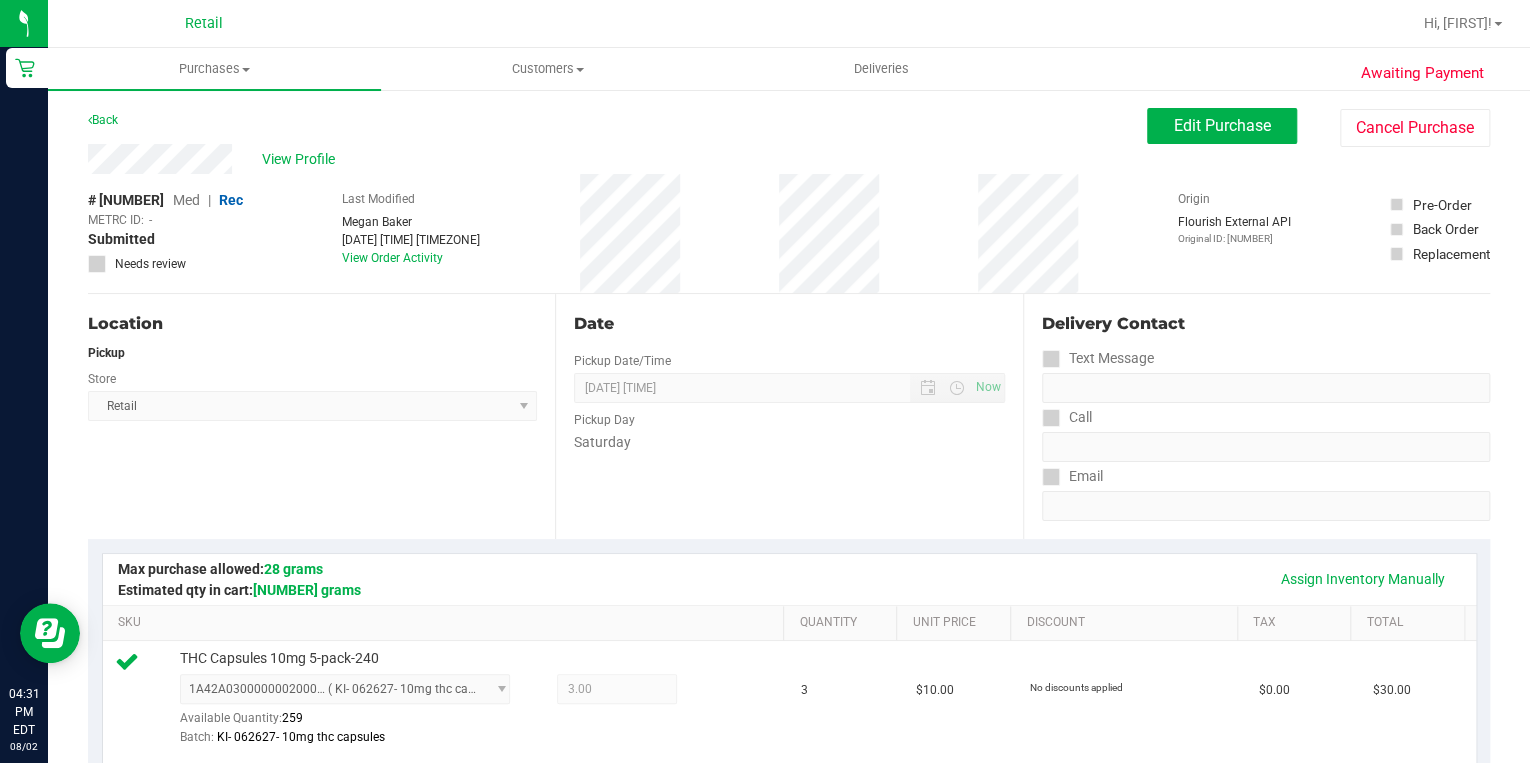 click at bounding box center (1050, 418) 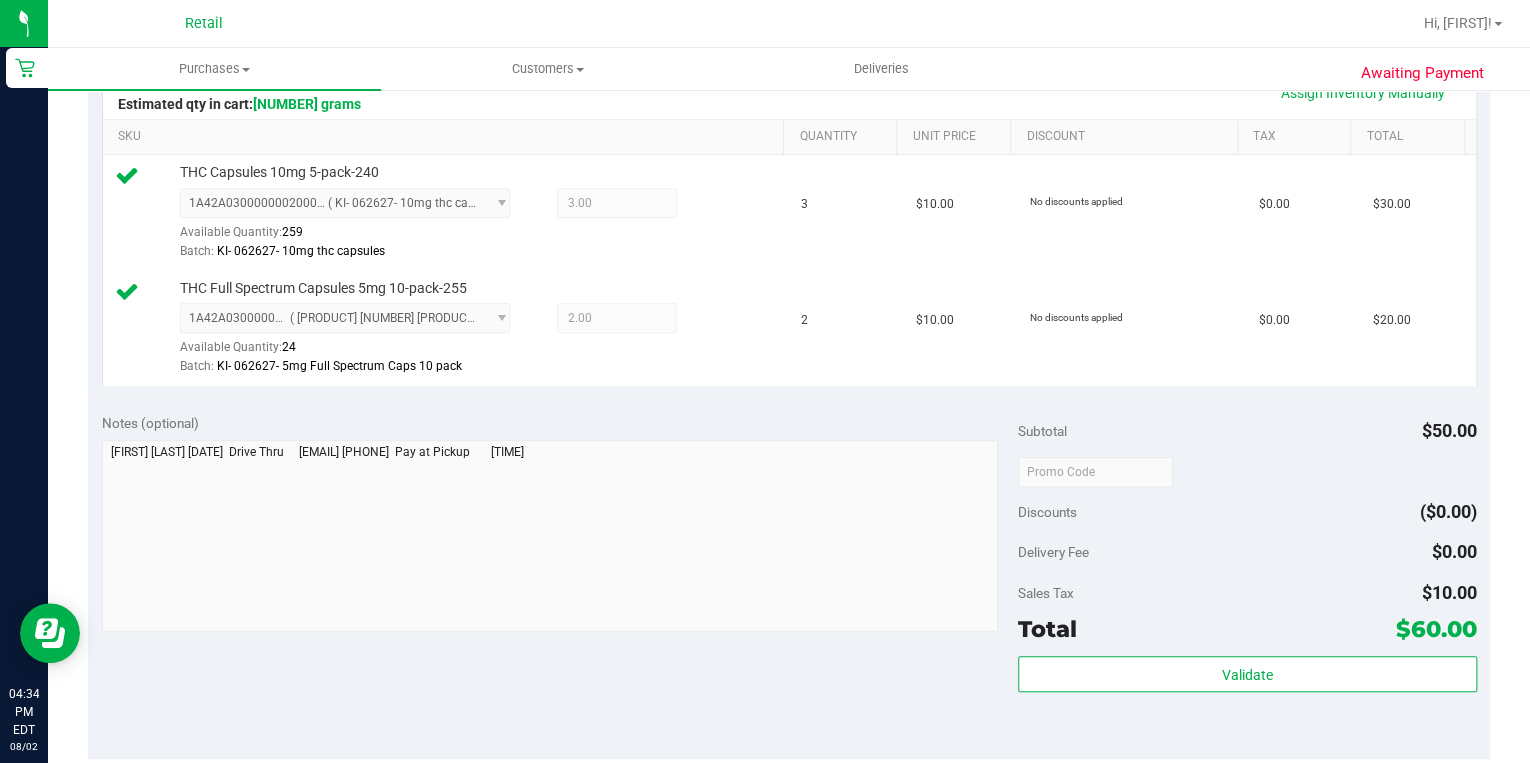 scroll, scrollTop: 640, scrollLeft: 0, axis: vertical 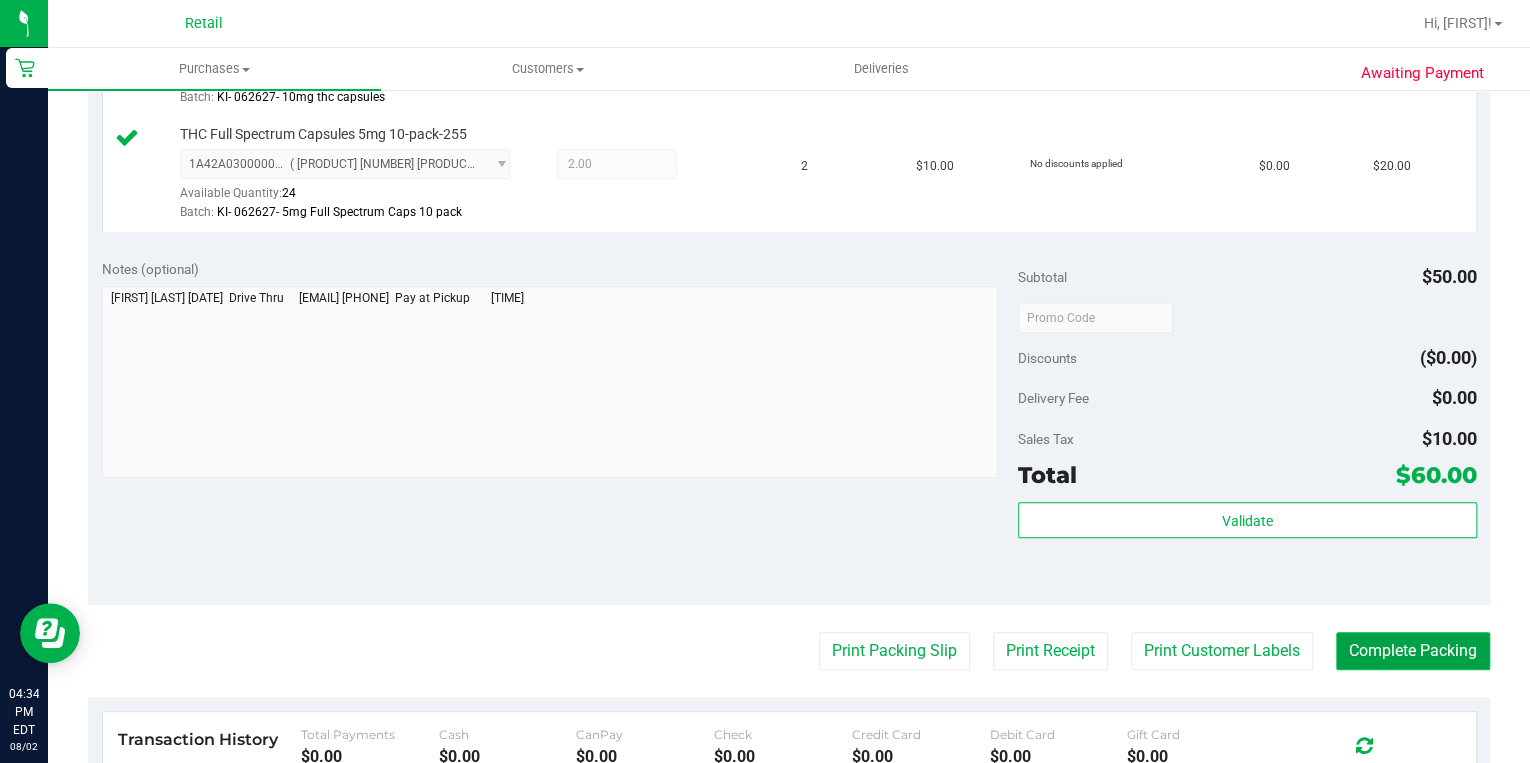click on "Complete Packing" at bounding box center [1413, 651] 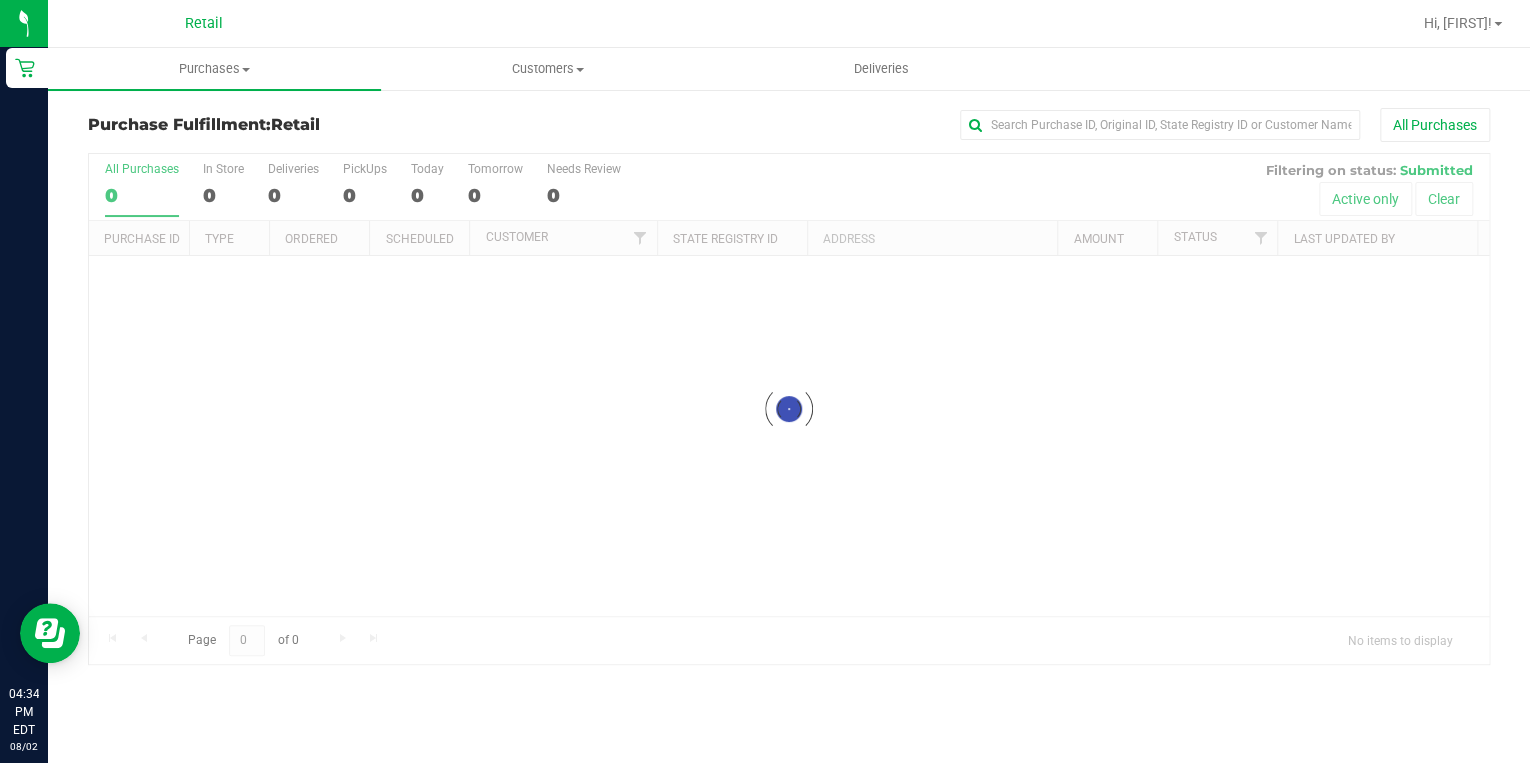 scroll, scrollTop: 0, scrollLeft: 0, axis: both 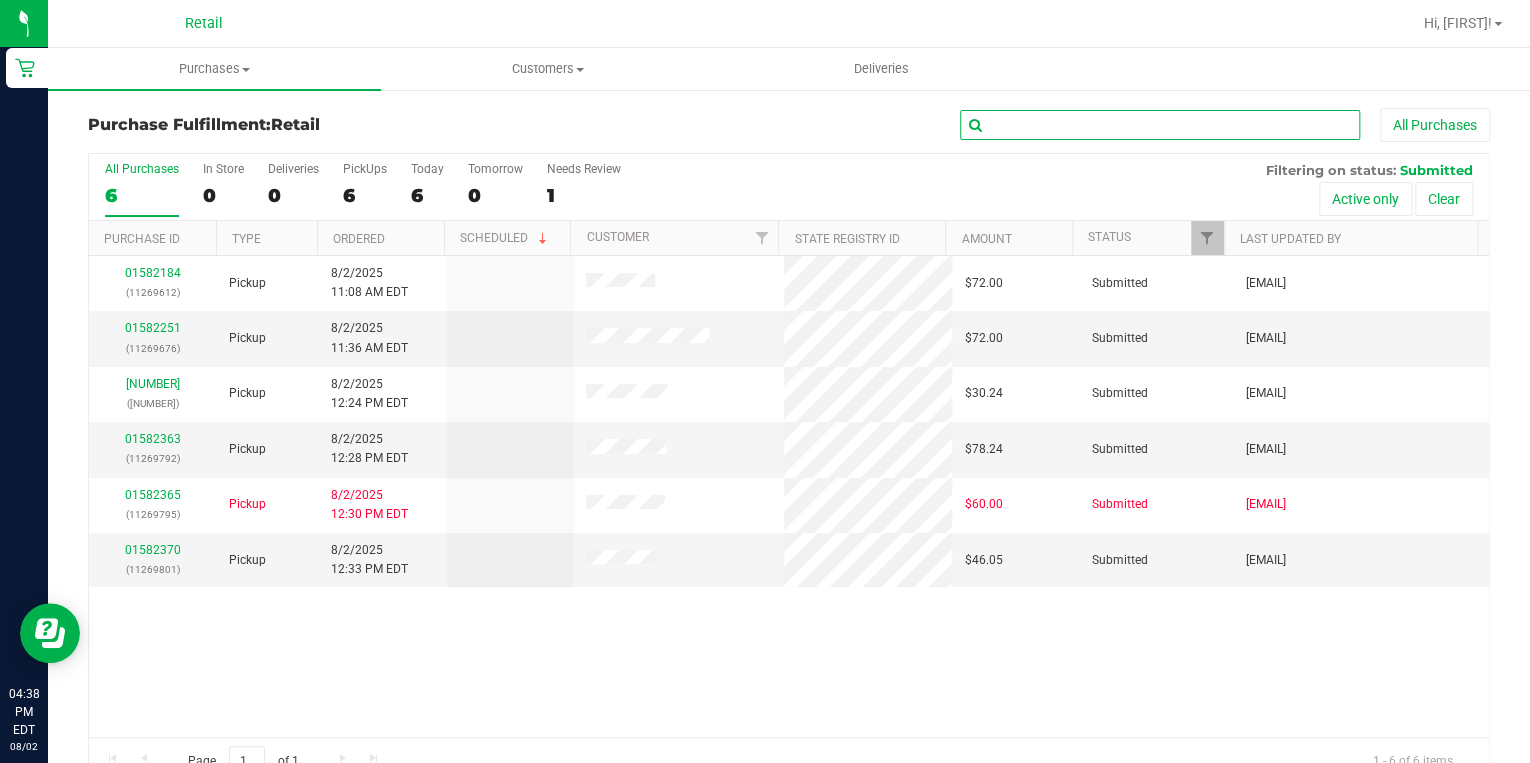 click at bounding box center (1160, 125) 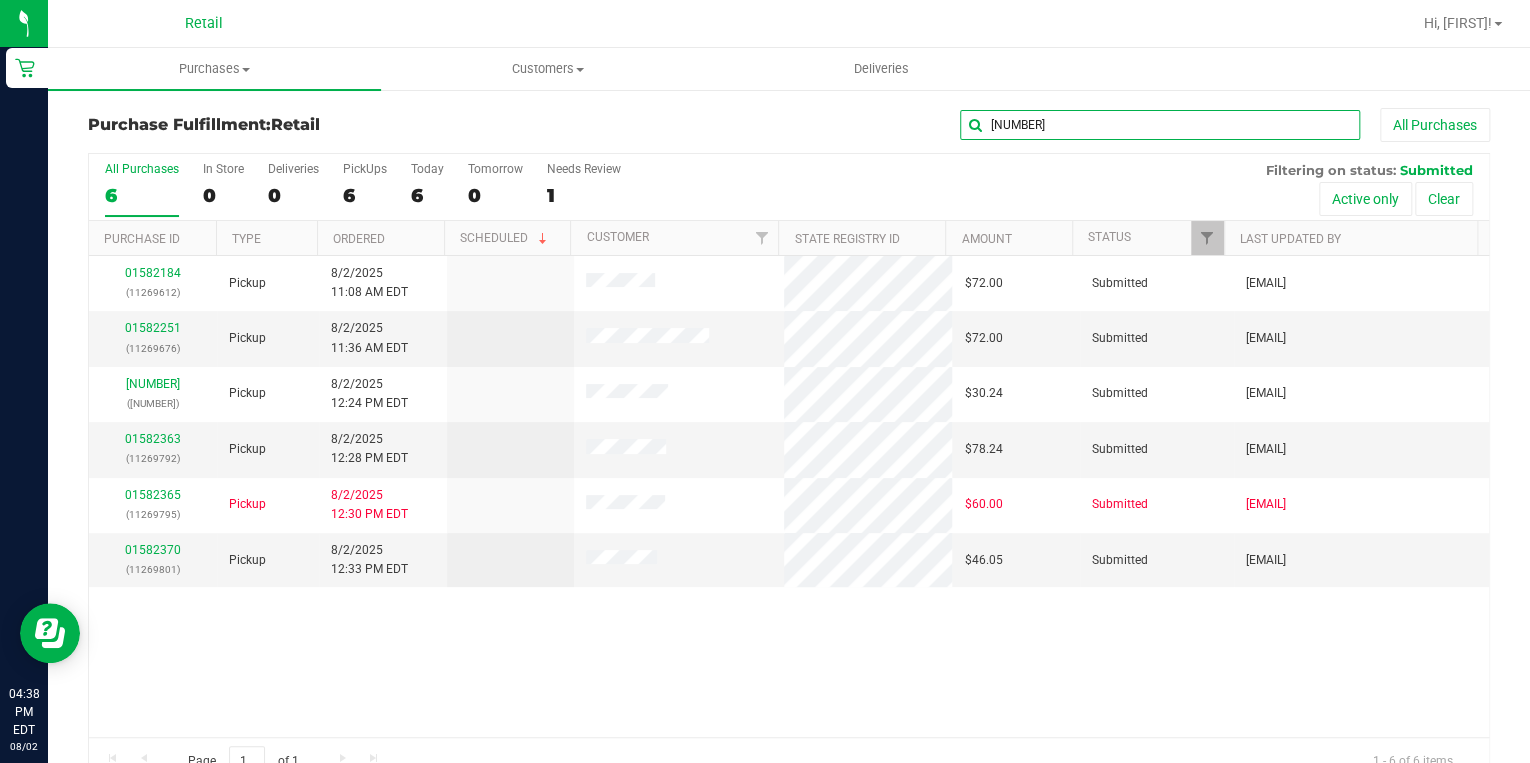 type on "[NUMBER]" 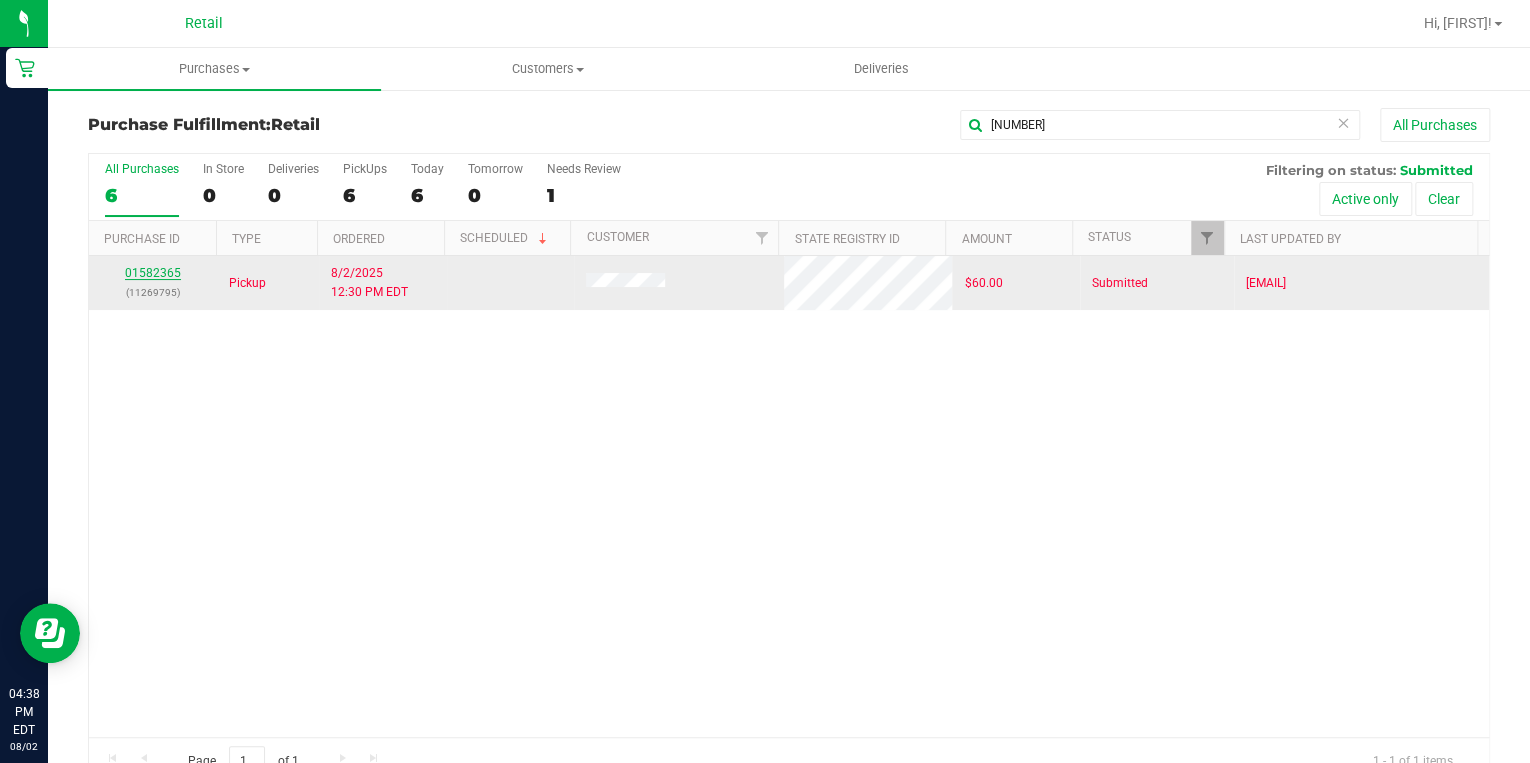 click on "01582365" at bounding box center [153, 273] 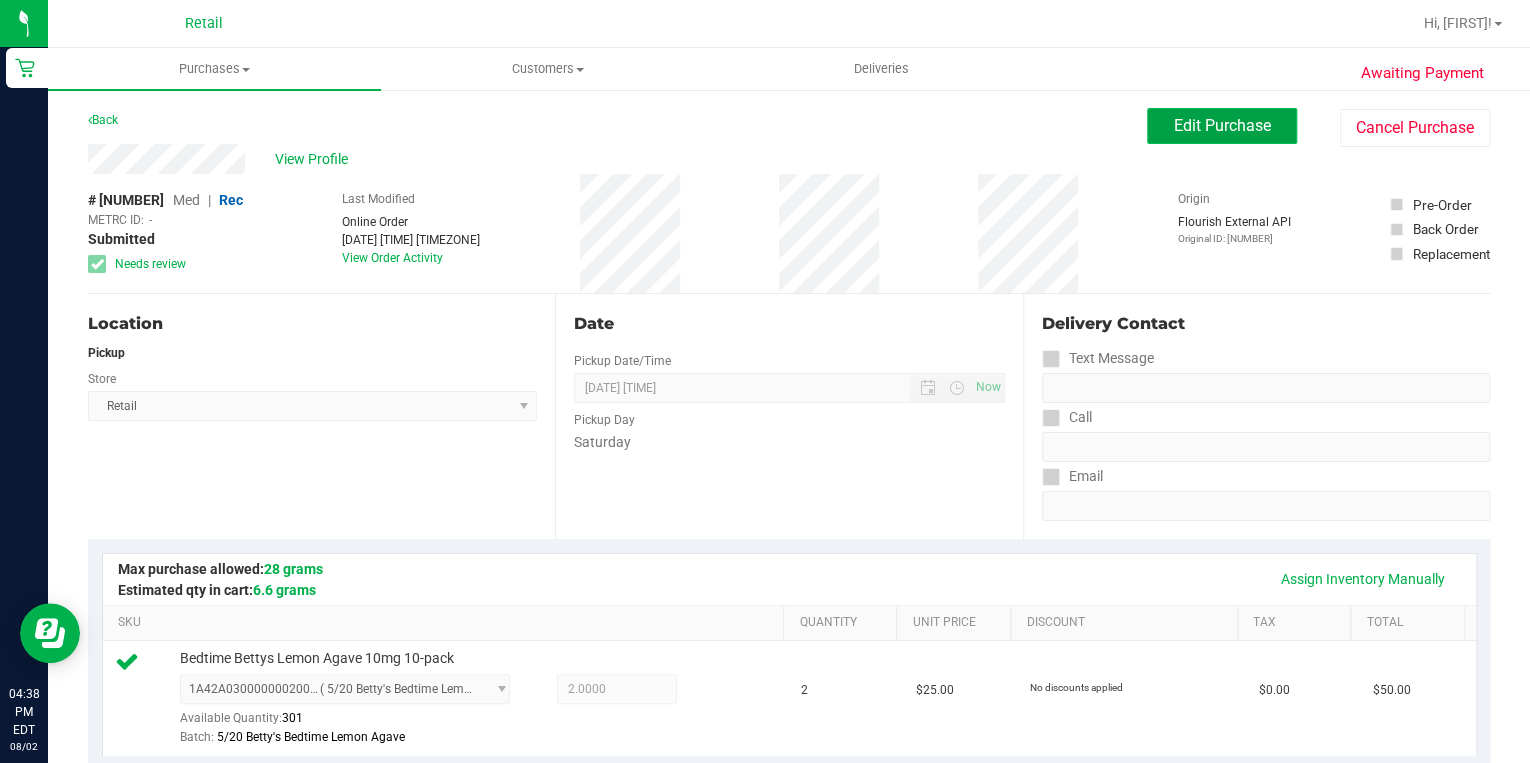 click on "Edit Purchase" at bounding box center [1222, 125] 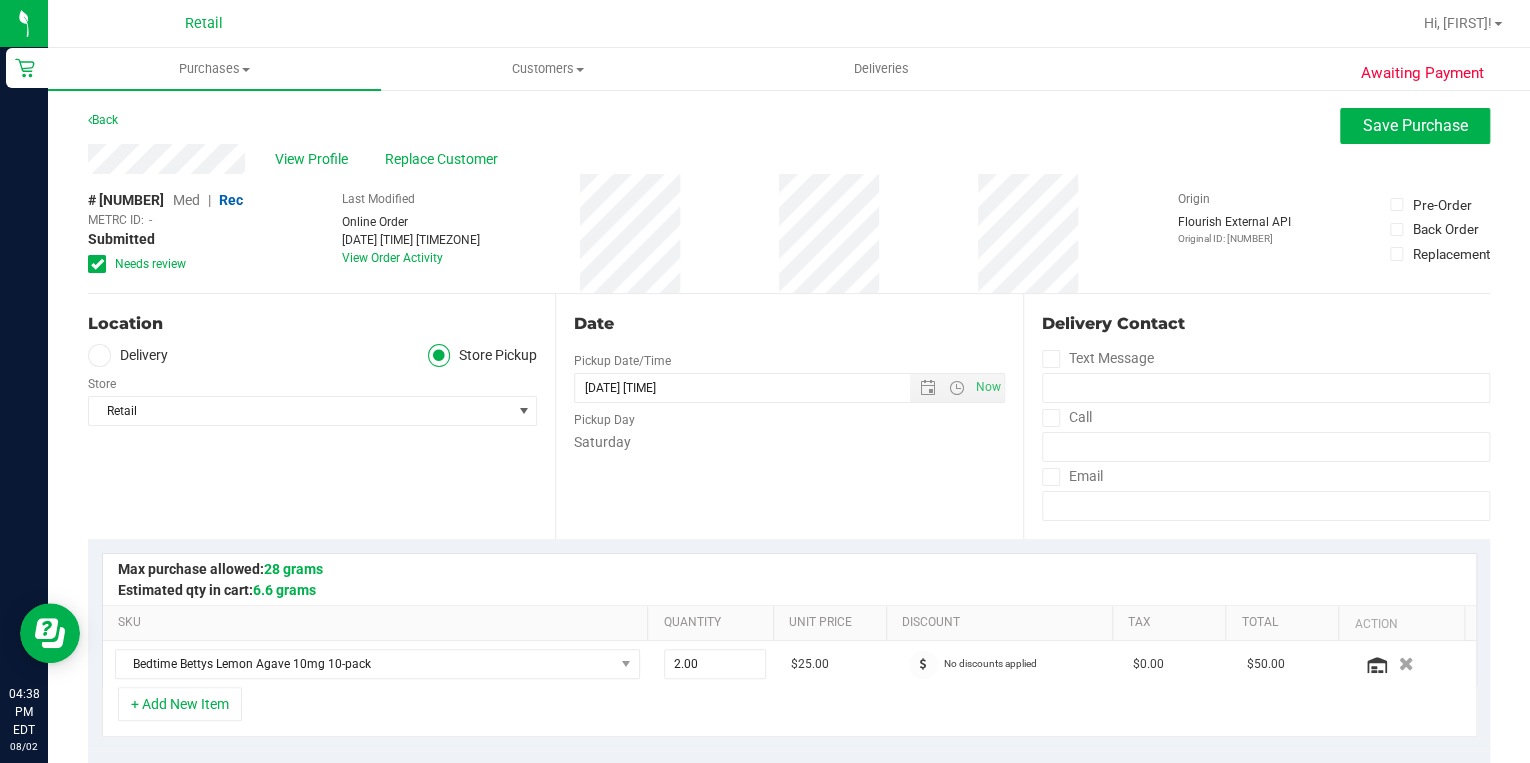 click on "Med" at bounding box center (186, 200) 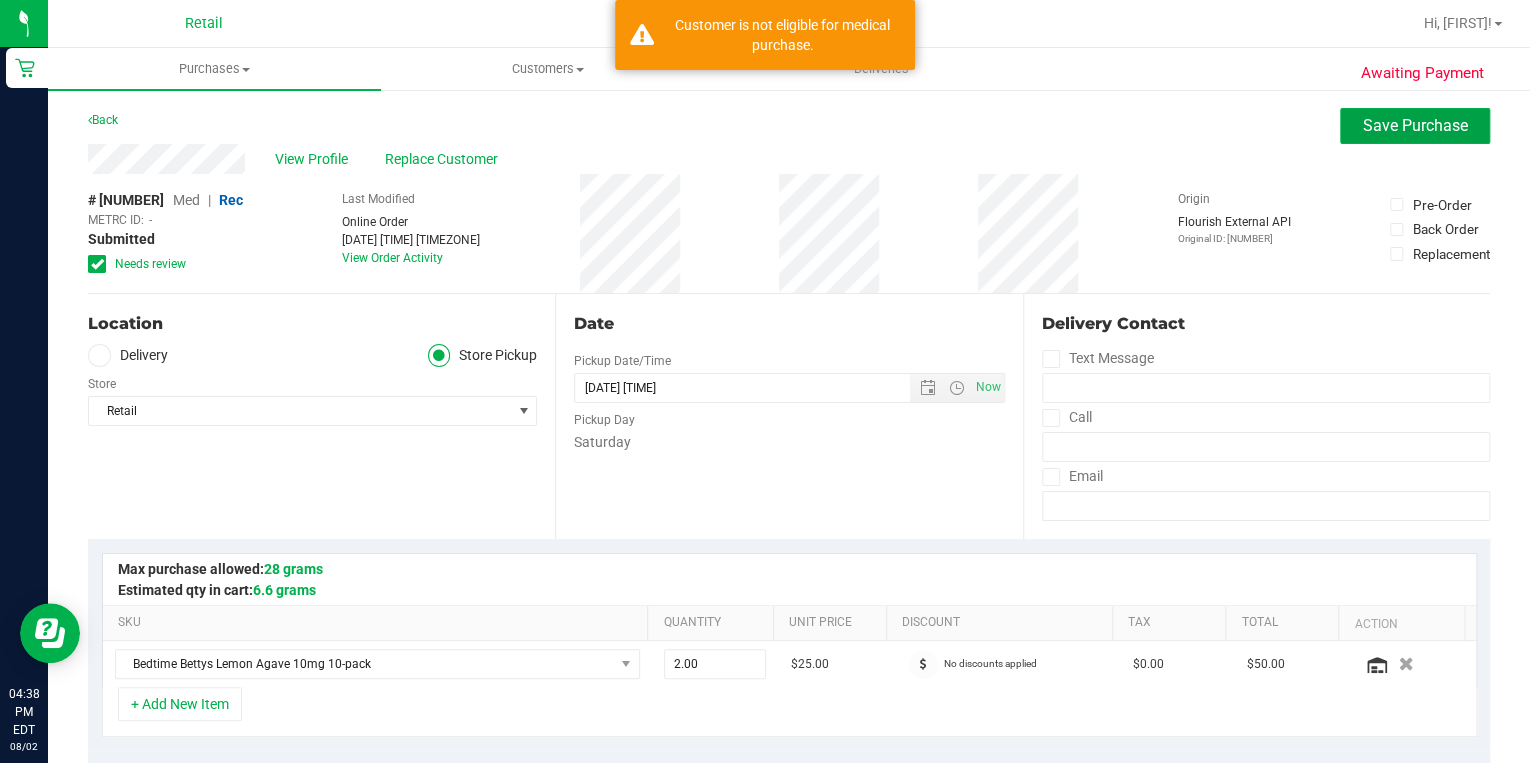 click on "Save Purchase" at bounding box center (1415, 125) 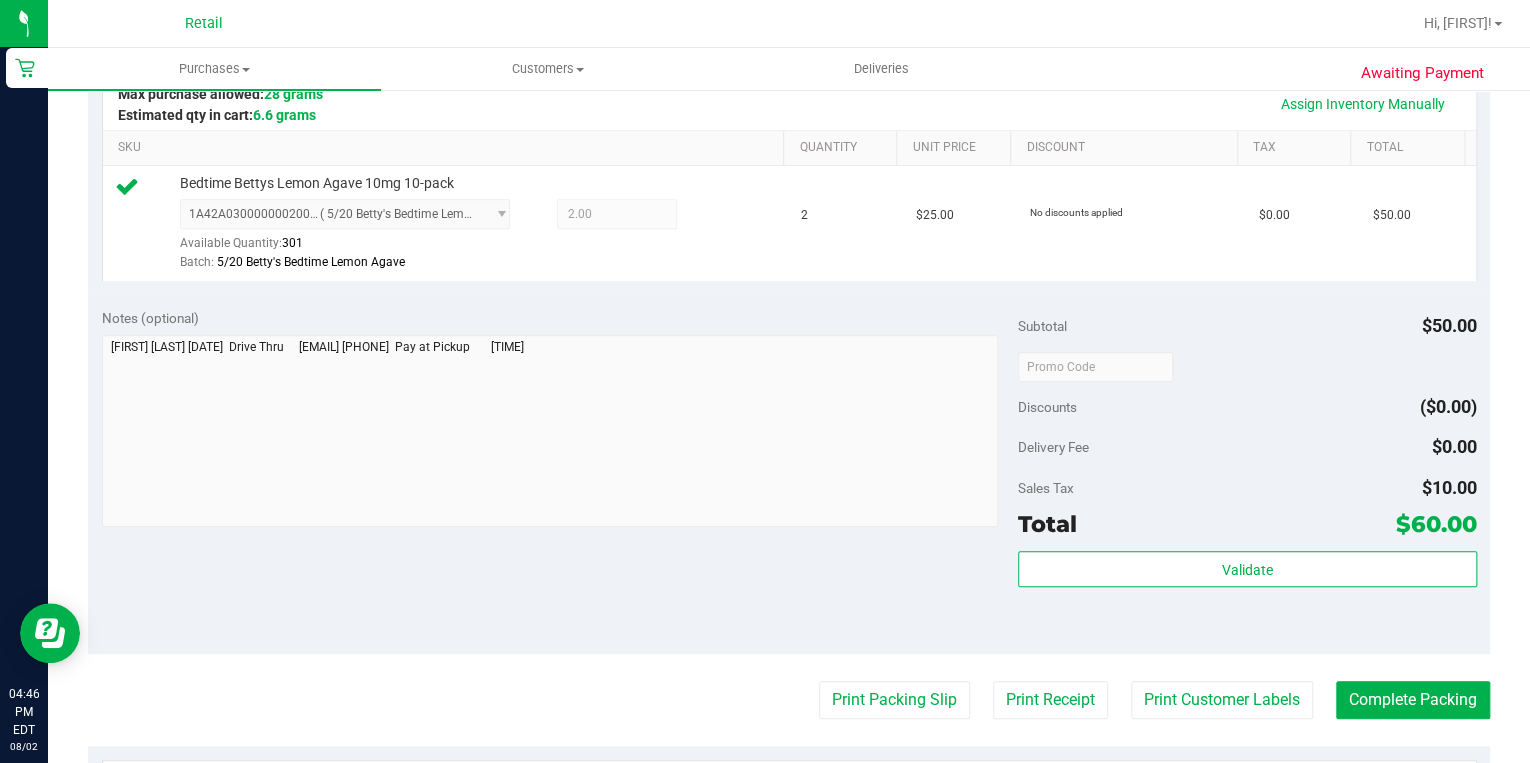 scroll, scrollTop: 480, scrollLeft: 0, axis: vertical 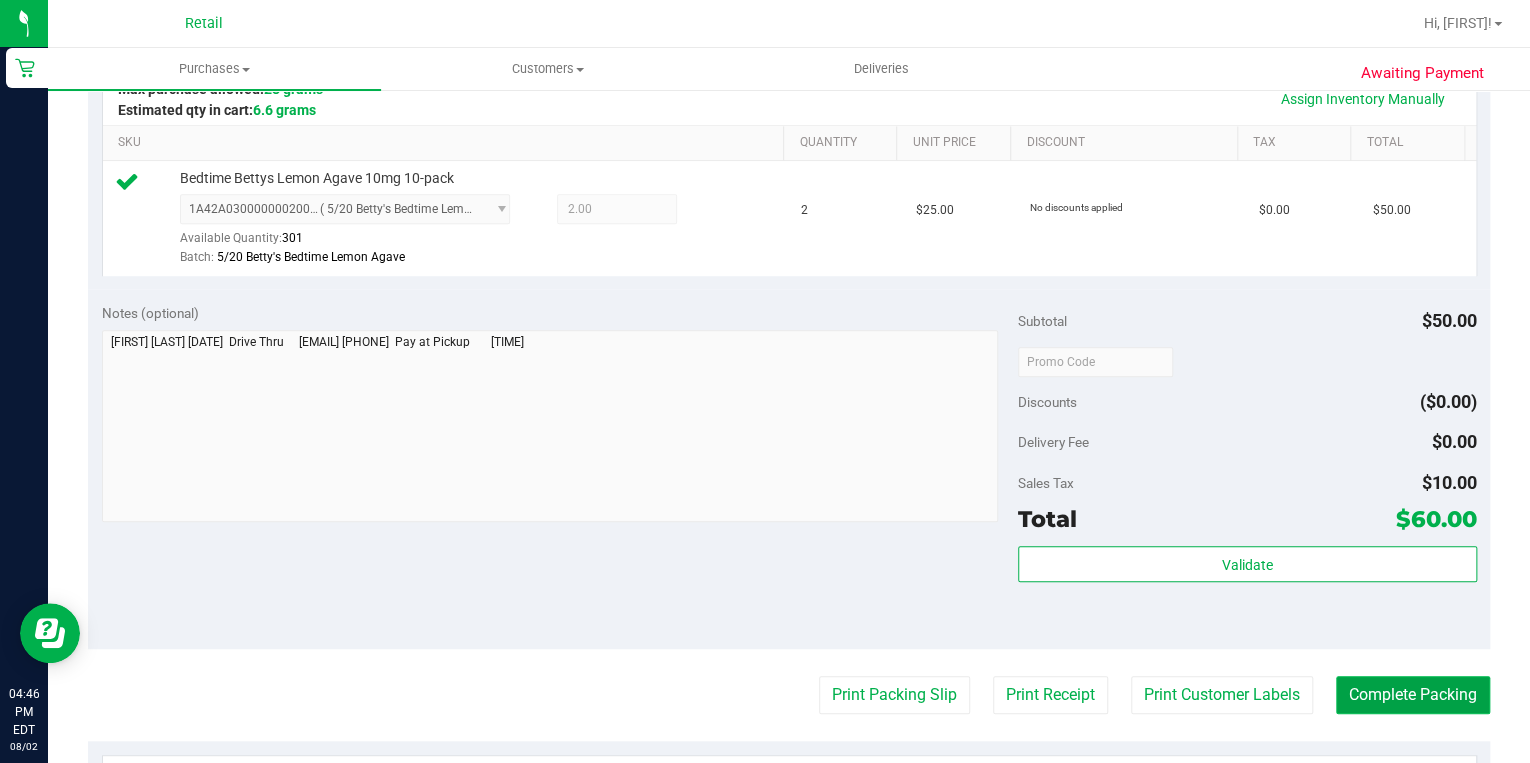 click on "Complete Packing" at bounding box center (1413, 695) 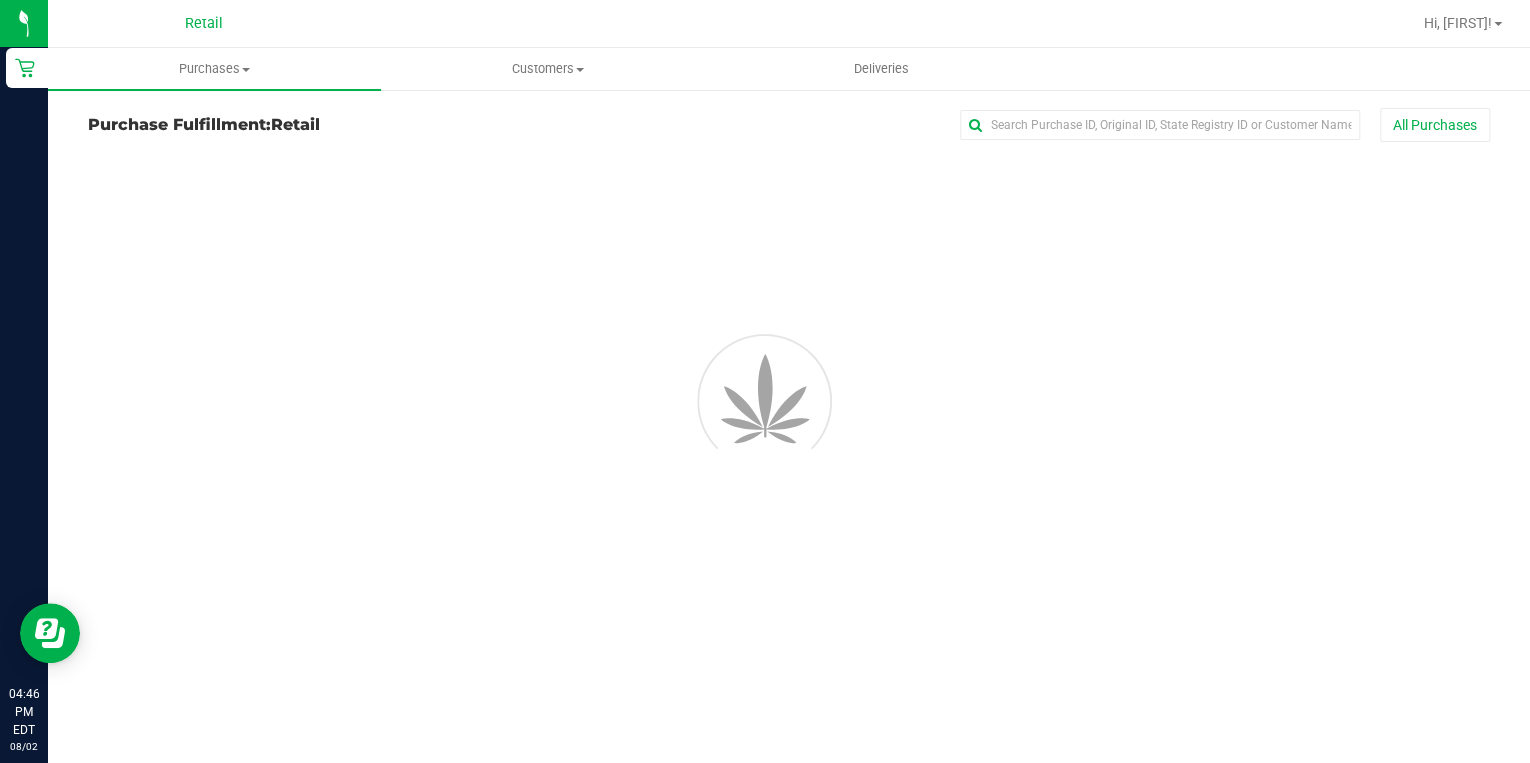 scroll, scrollTop: 0, scrollLeft: 0, axis: both 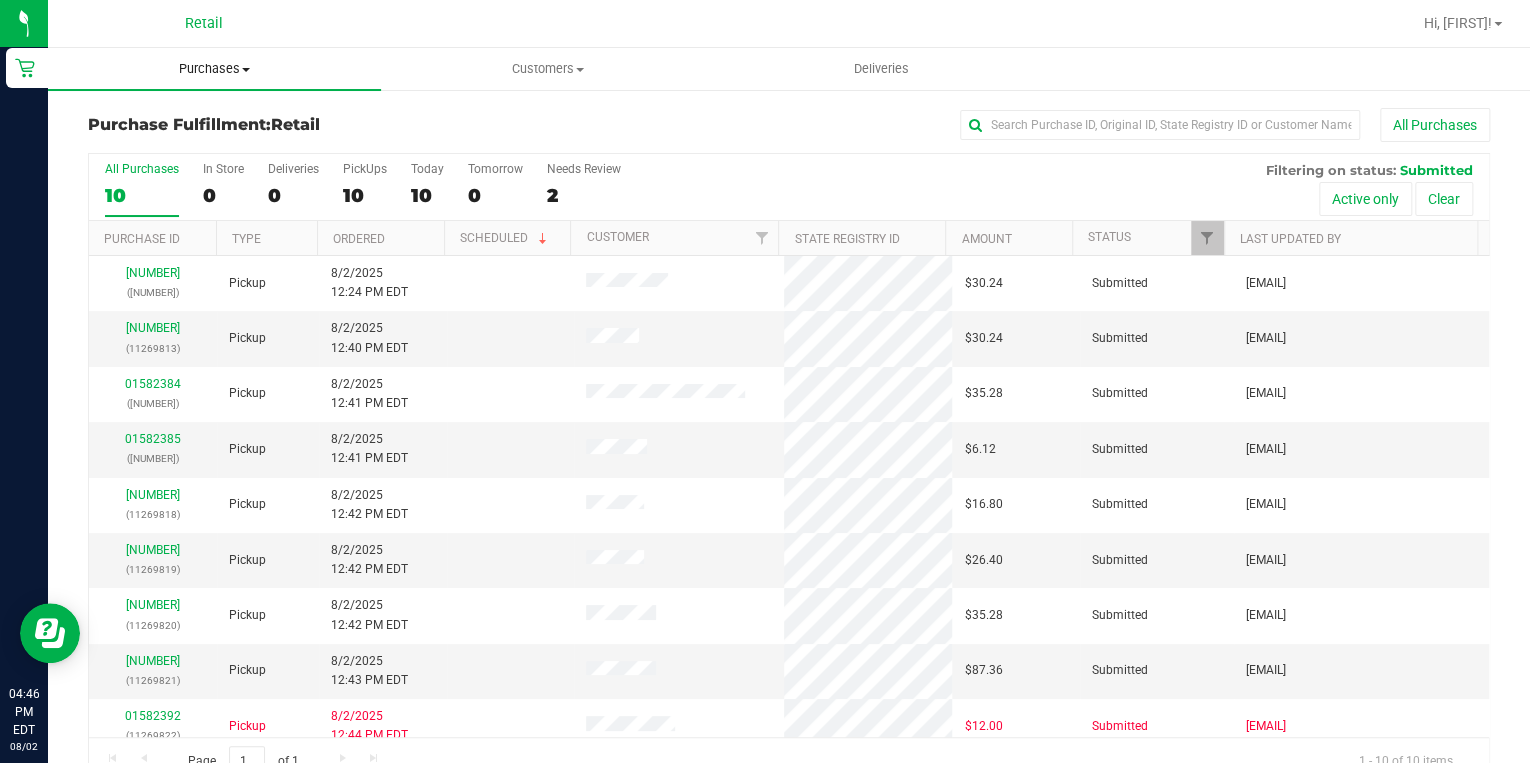 click on "Purchases" at bounding box center (214, 69) 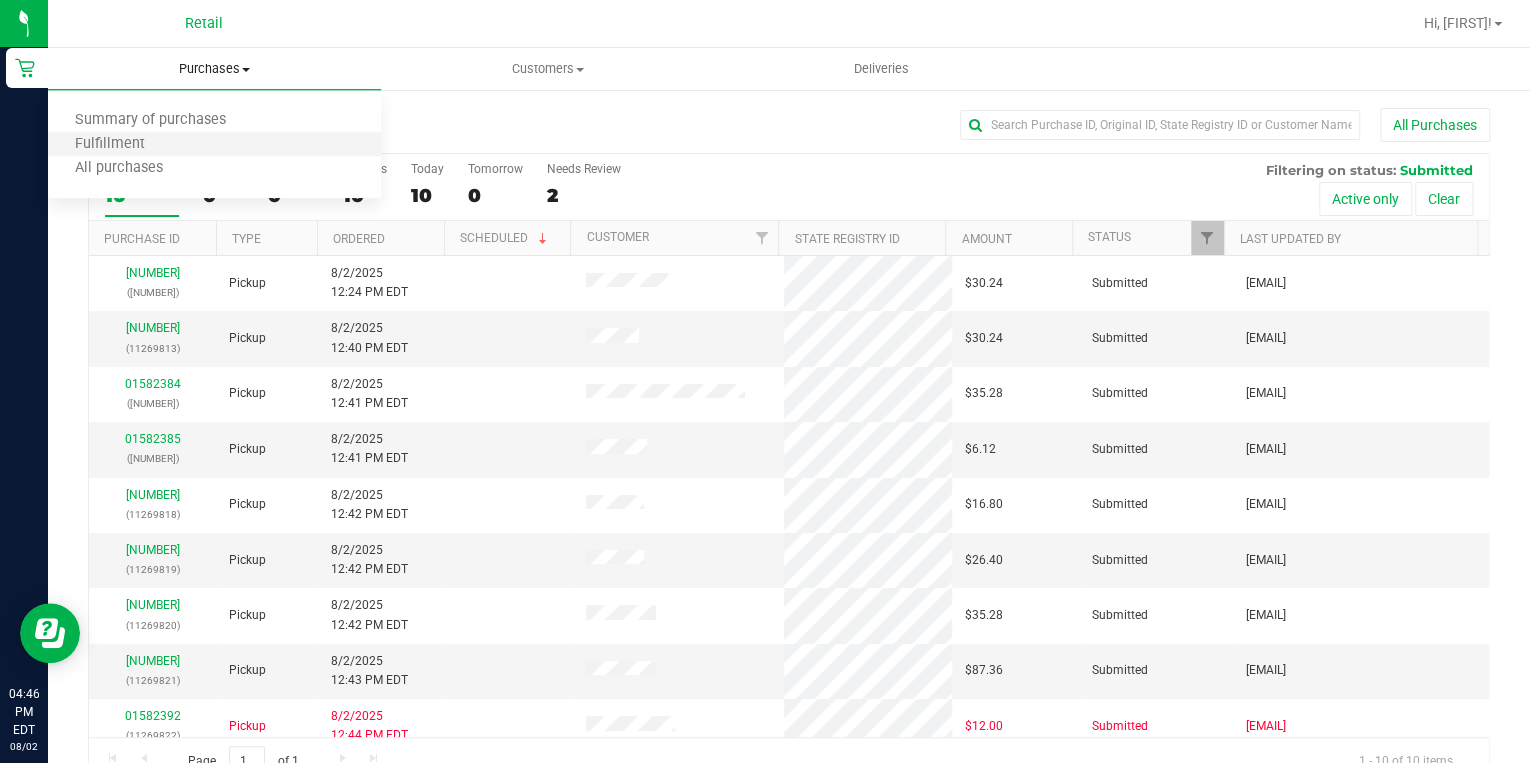 click on "Fulfillment" at bounding box center [214, 145] 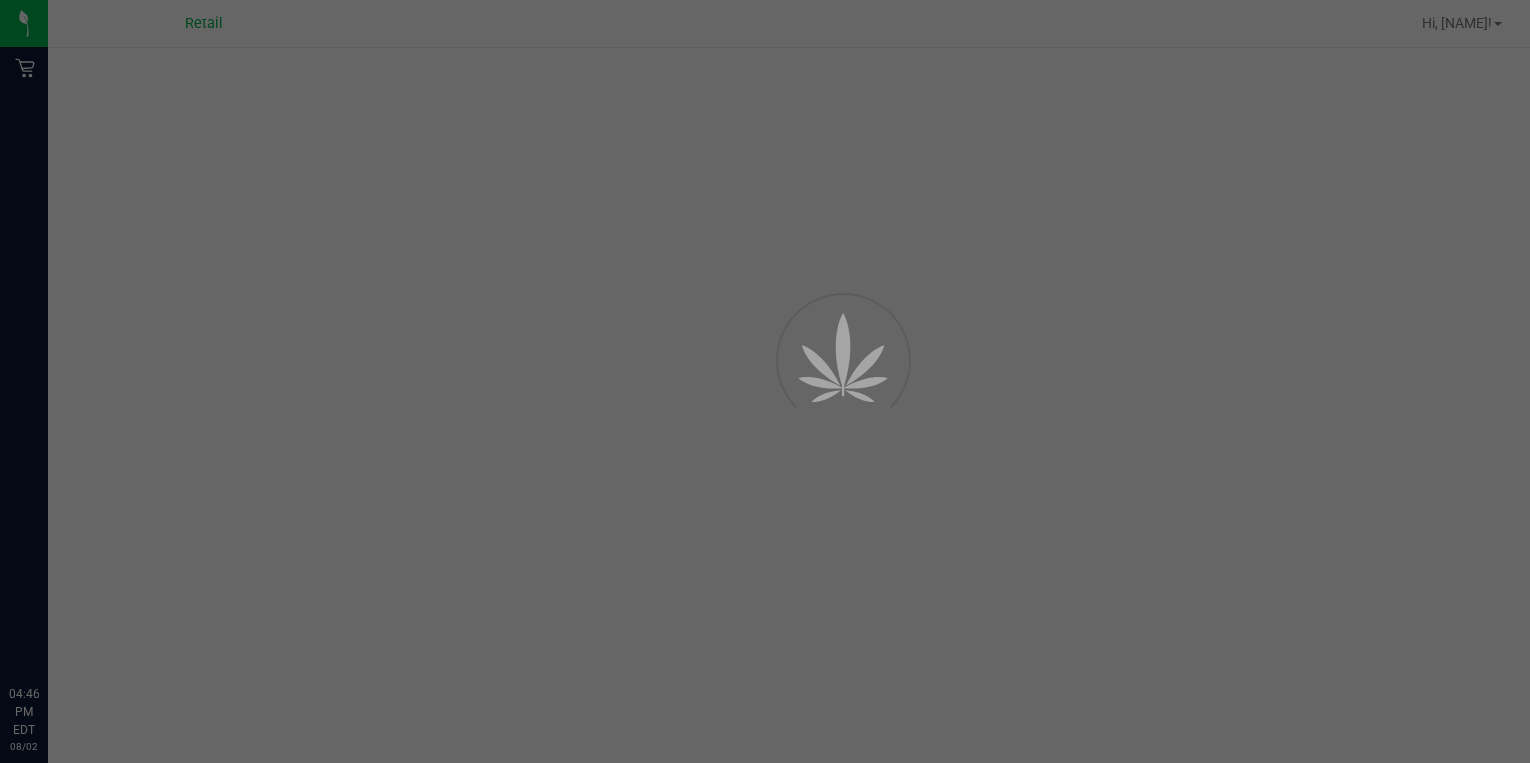 scroll, scrollTop: 0, scrollLeft: 0, axis: both 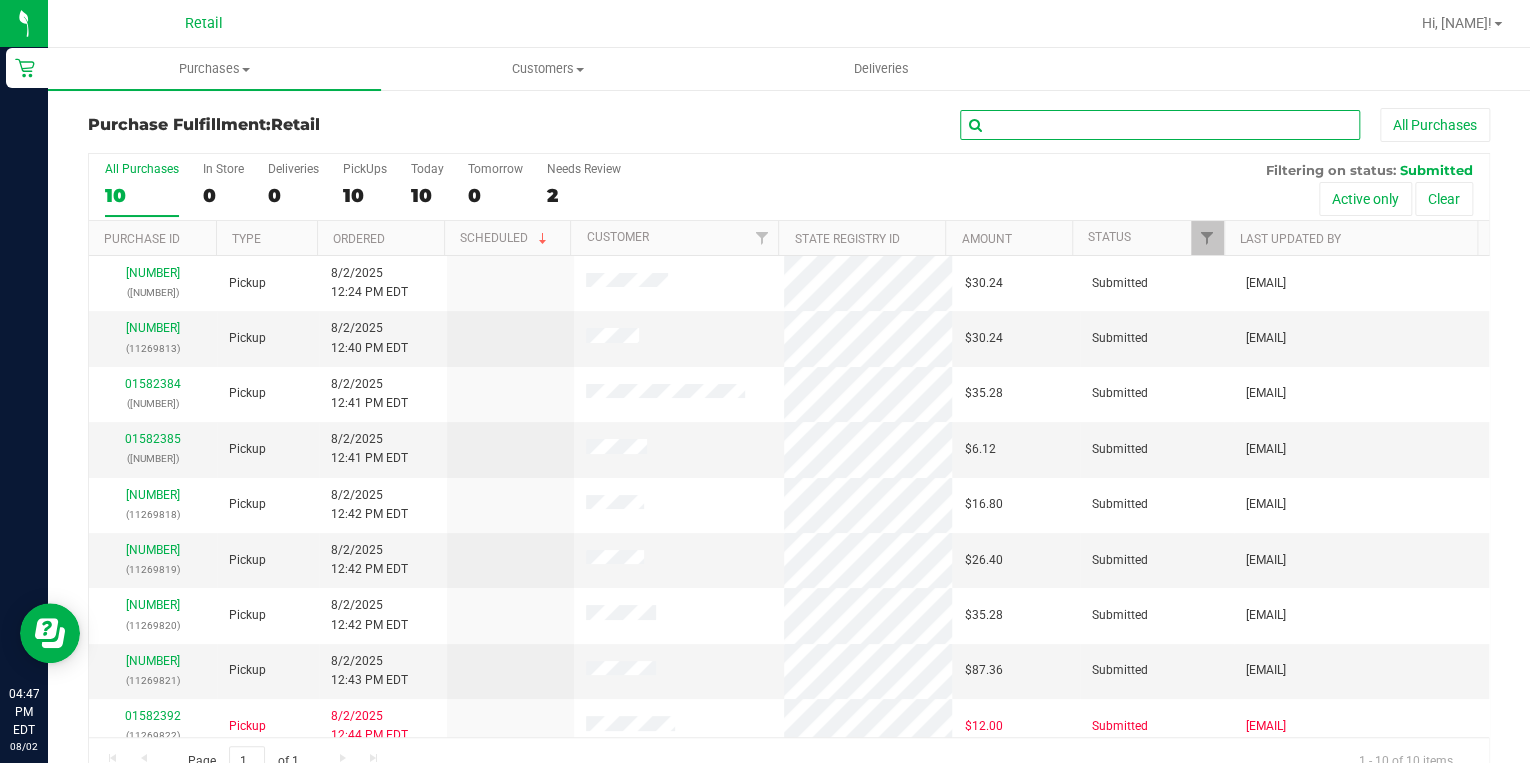 click at bounding box center [1160, 125] 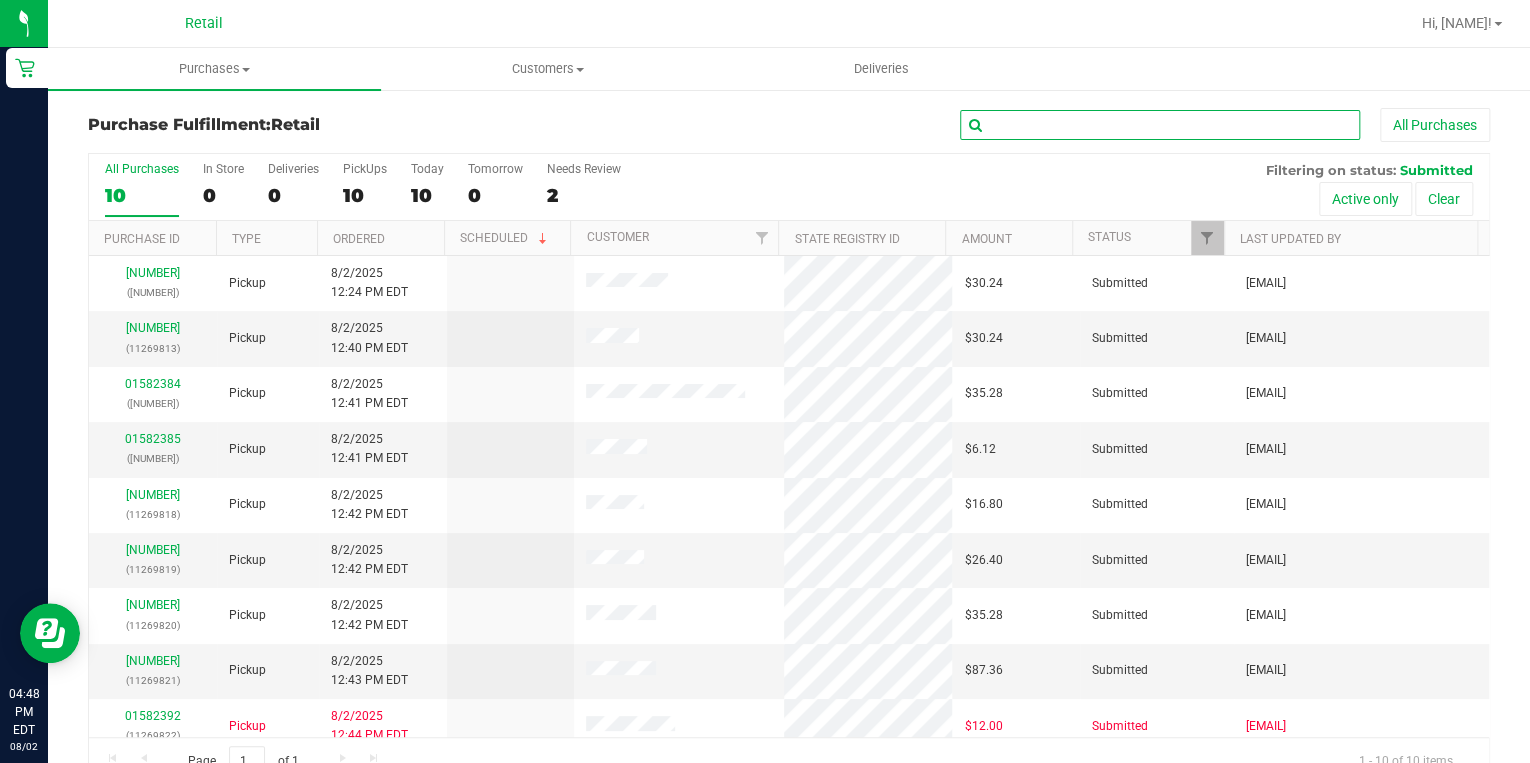 click at bounding box center [1160, 125] 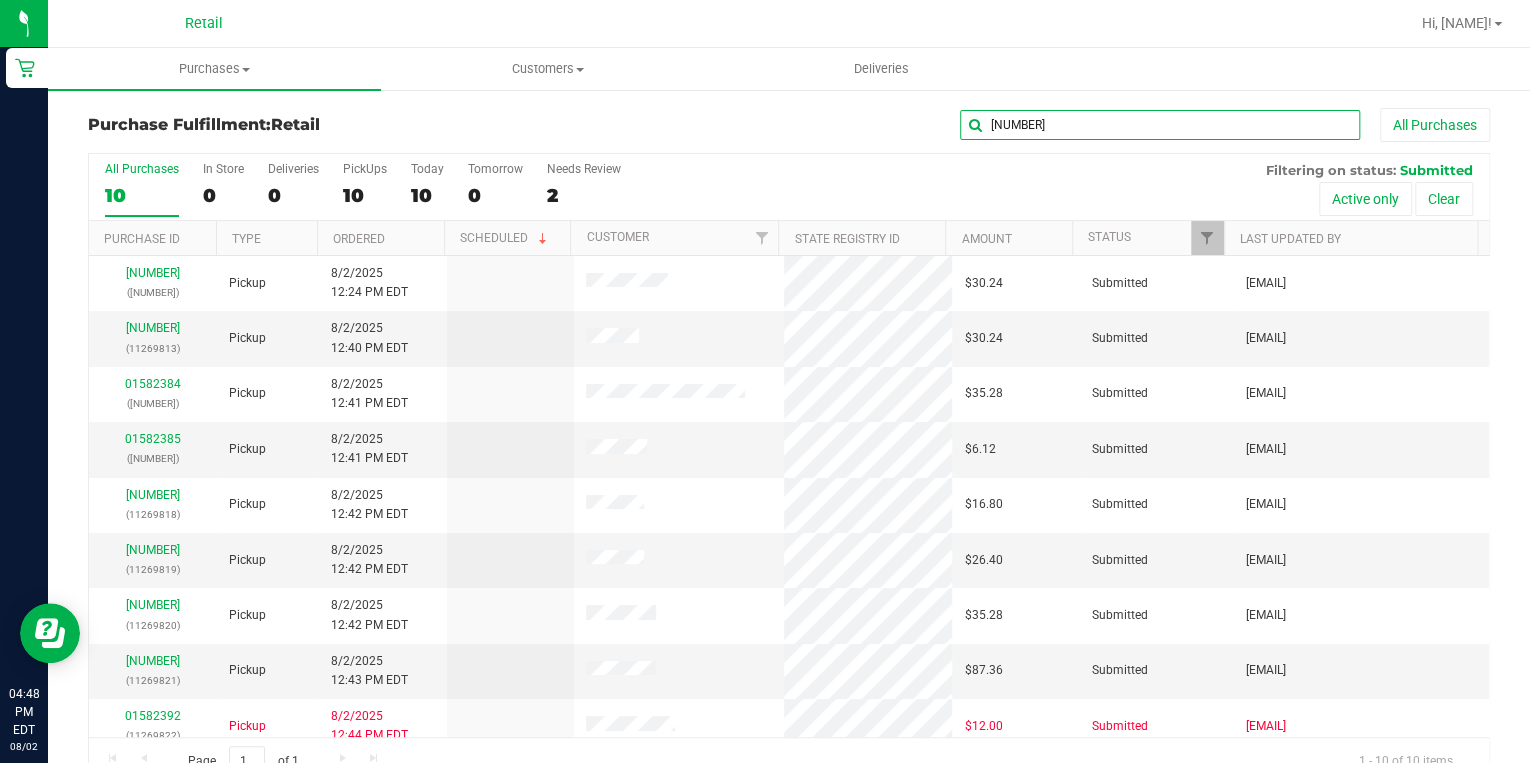 type on "[NUMBER]" 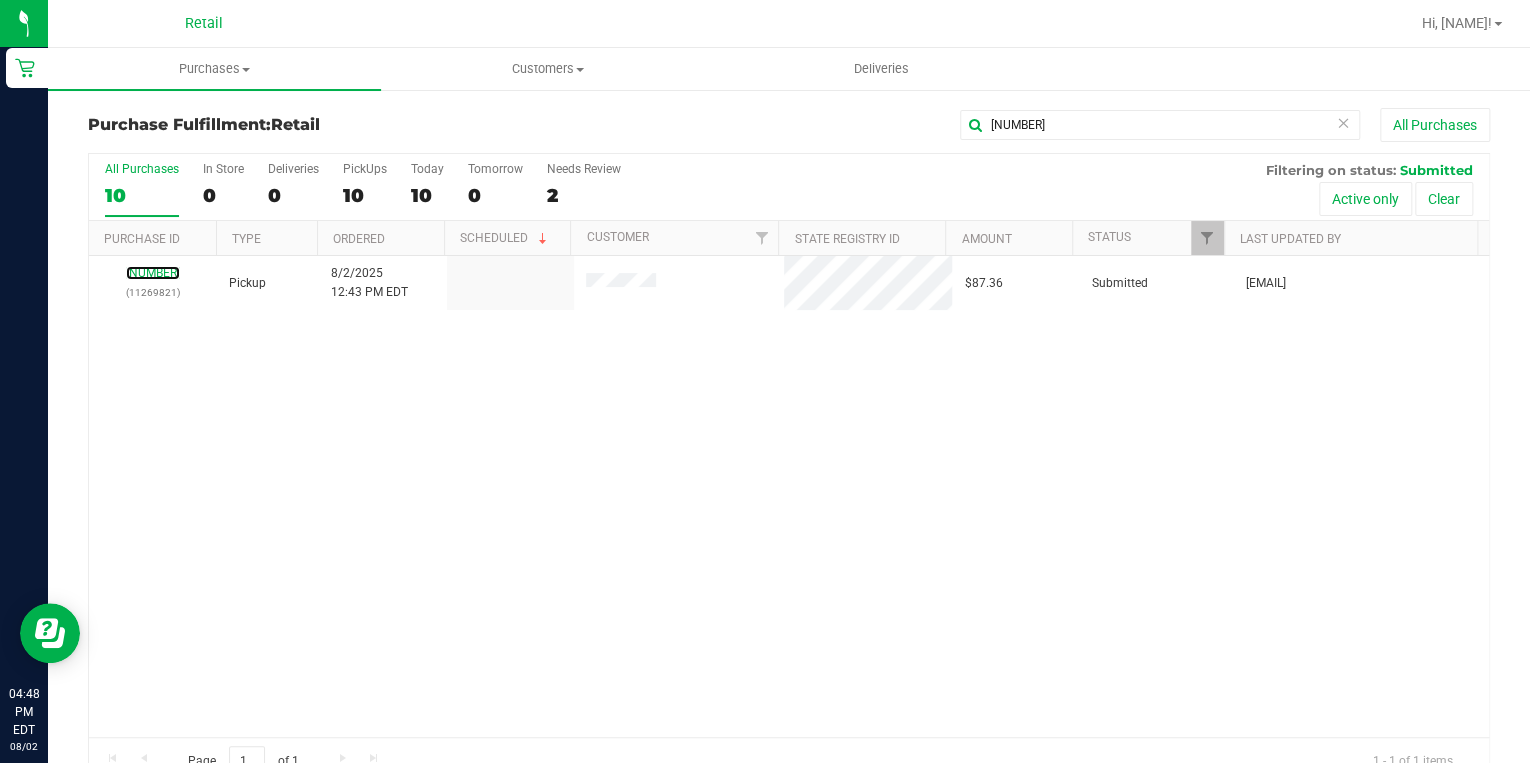 click on "[NUMBER]" at bounding box center (153, 273) 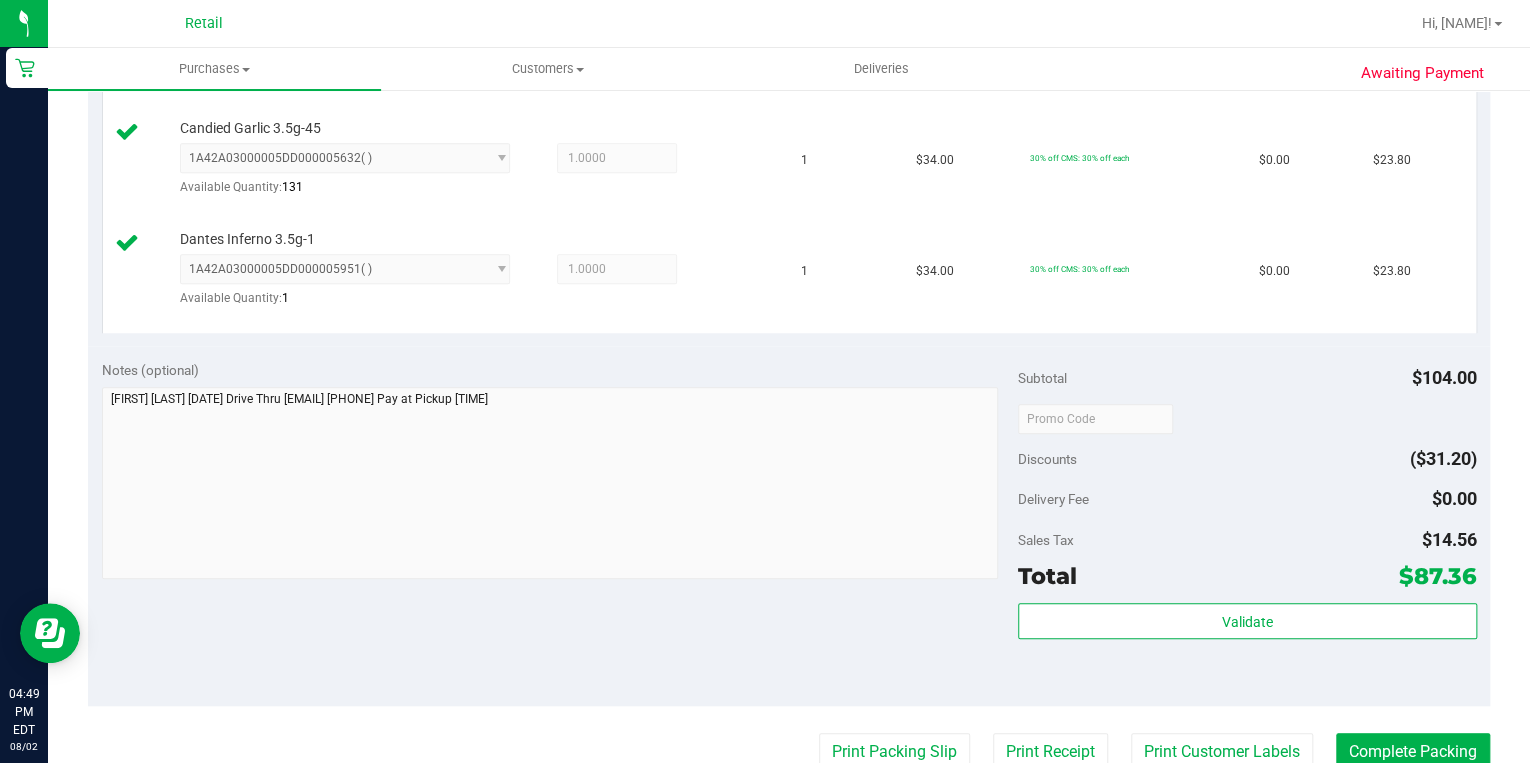 scroll, scrollTop: 720, scrollLeft: 0, axis: vertical 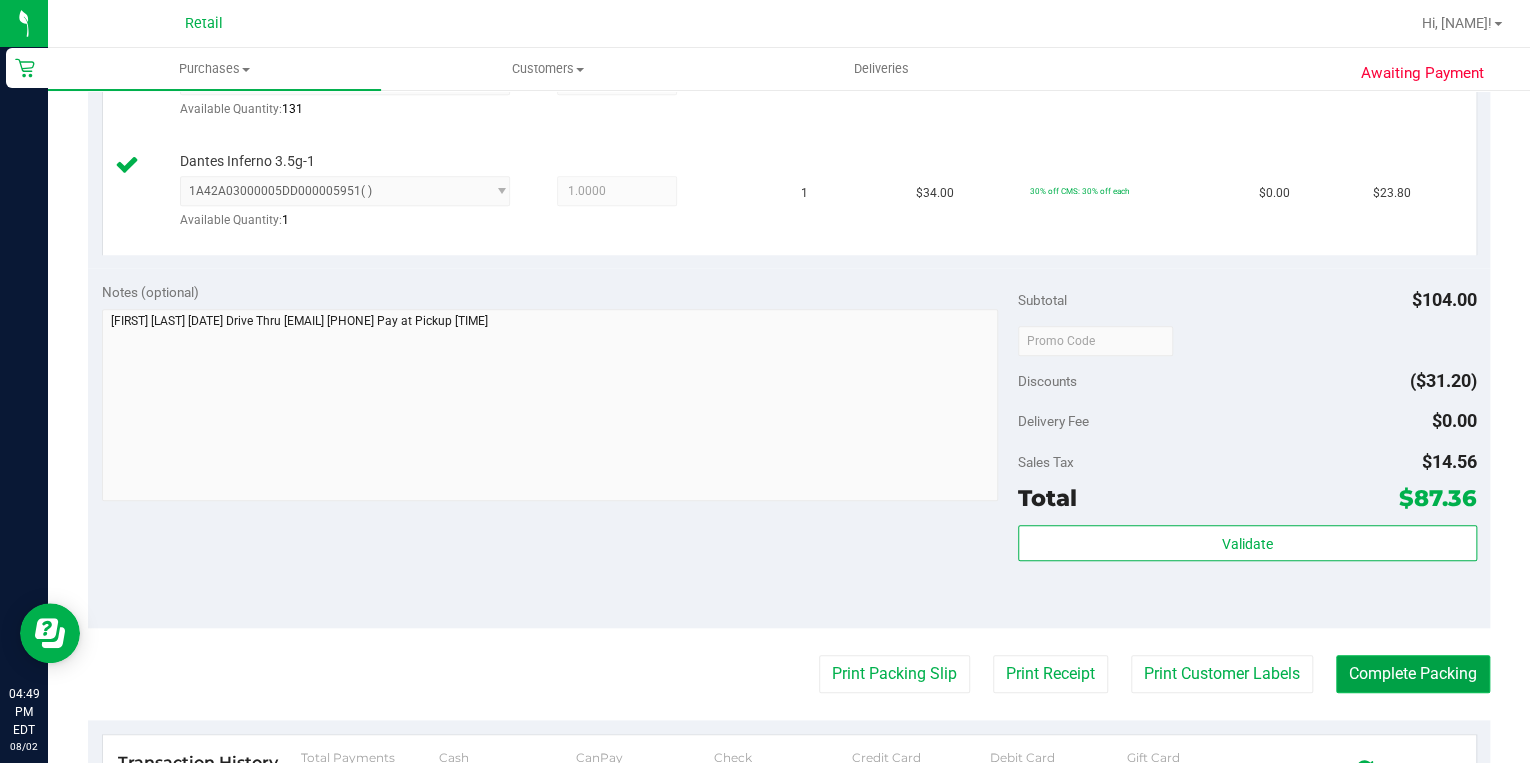 click on "Complete Packing" at bounding box center [1413, 674] 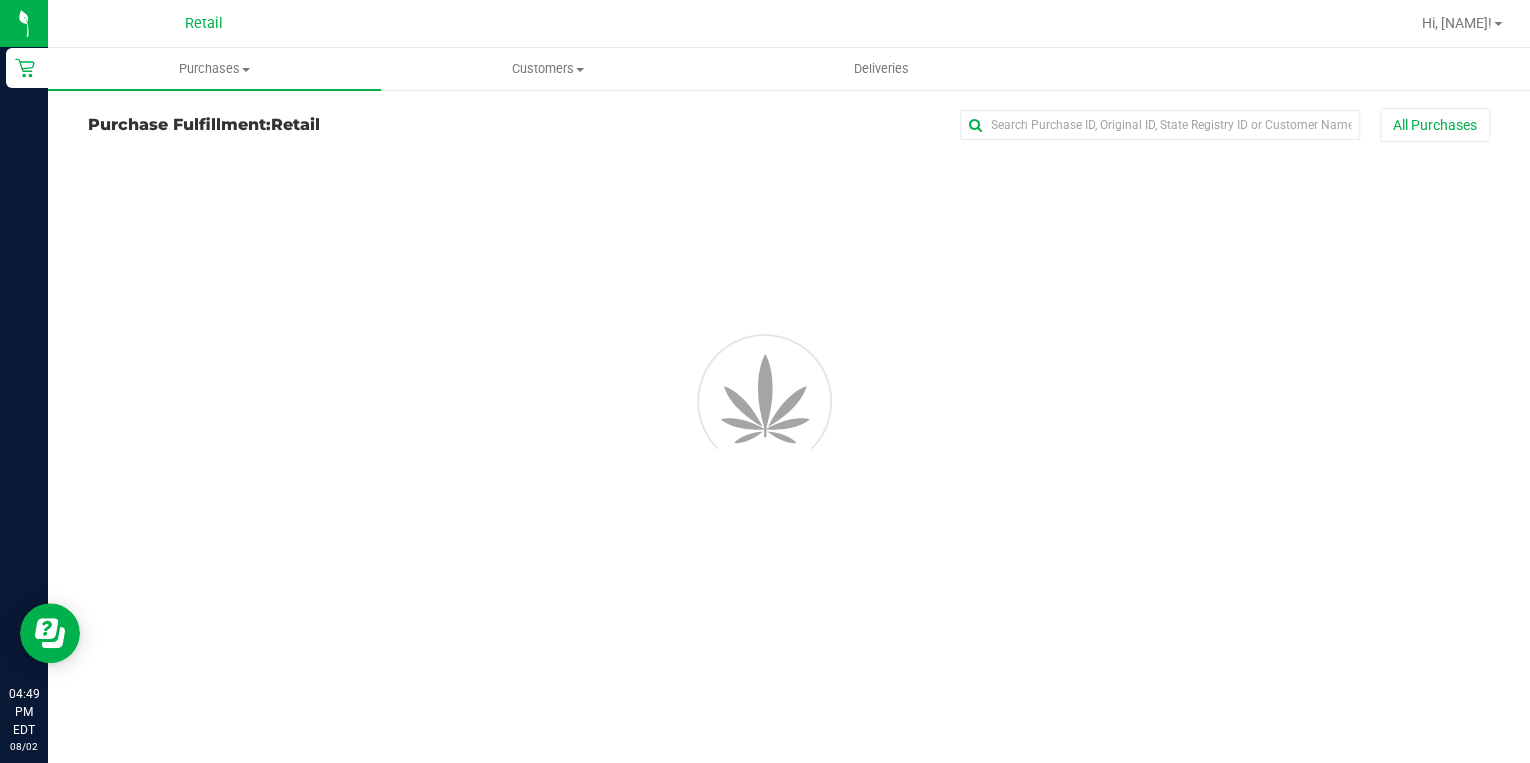 scroll, scrollTop: 0, scrollLeft: 0, axis: both 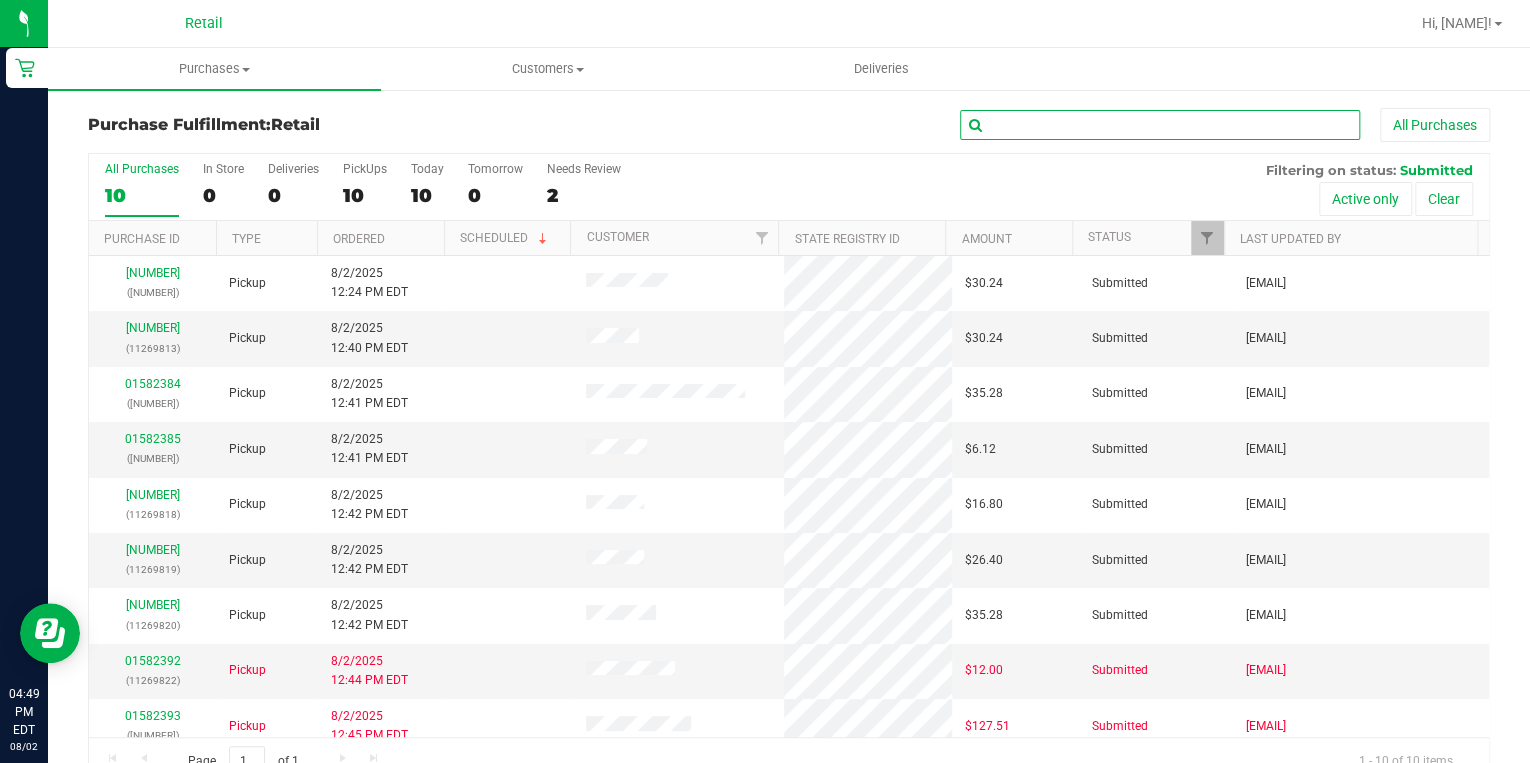 click at bounding box center (1160, 125) 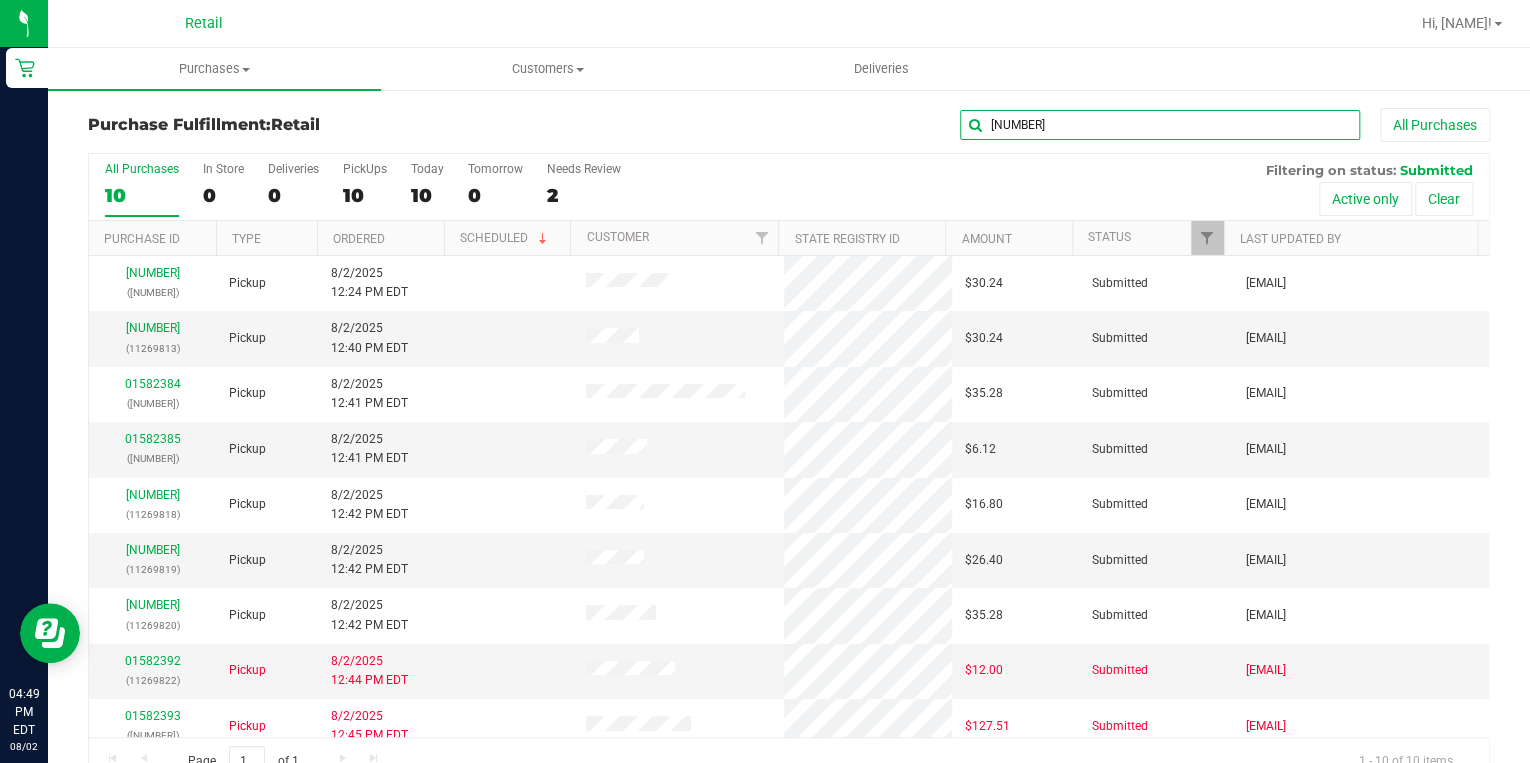 type on "[NUMBER]" 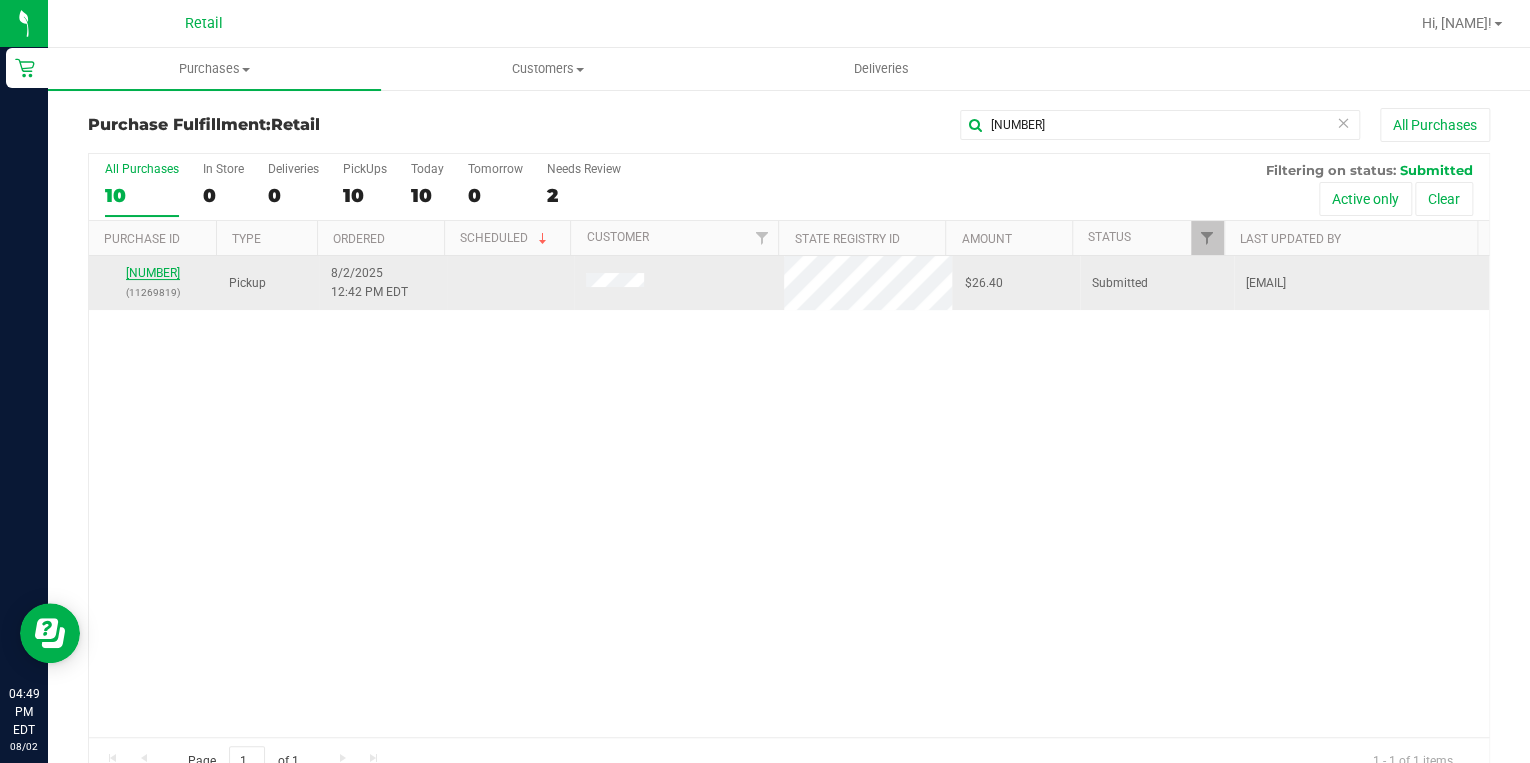 click on "[NUMBER]" at bounding box center [153, 273] 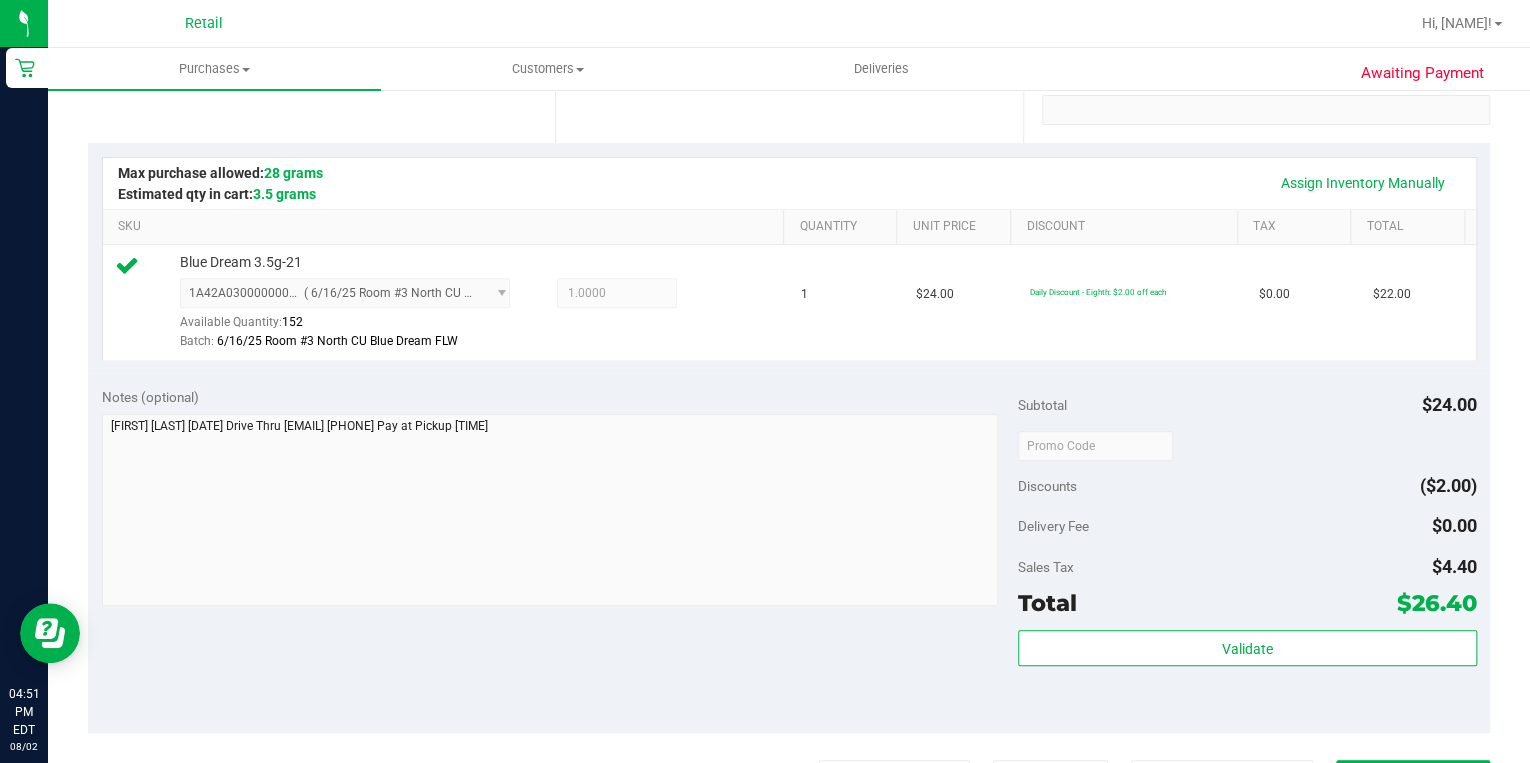 scroll, scrollTop: 560, scrollLeft: 0, axis: vertical 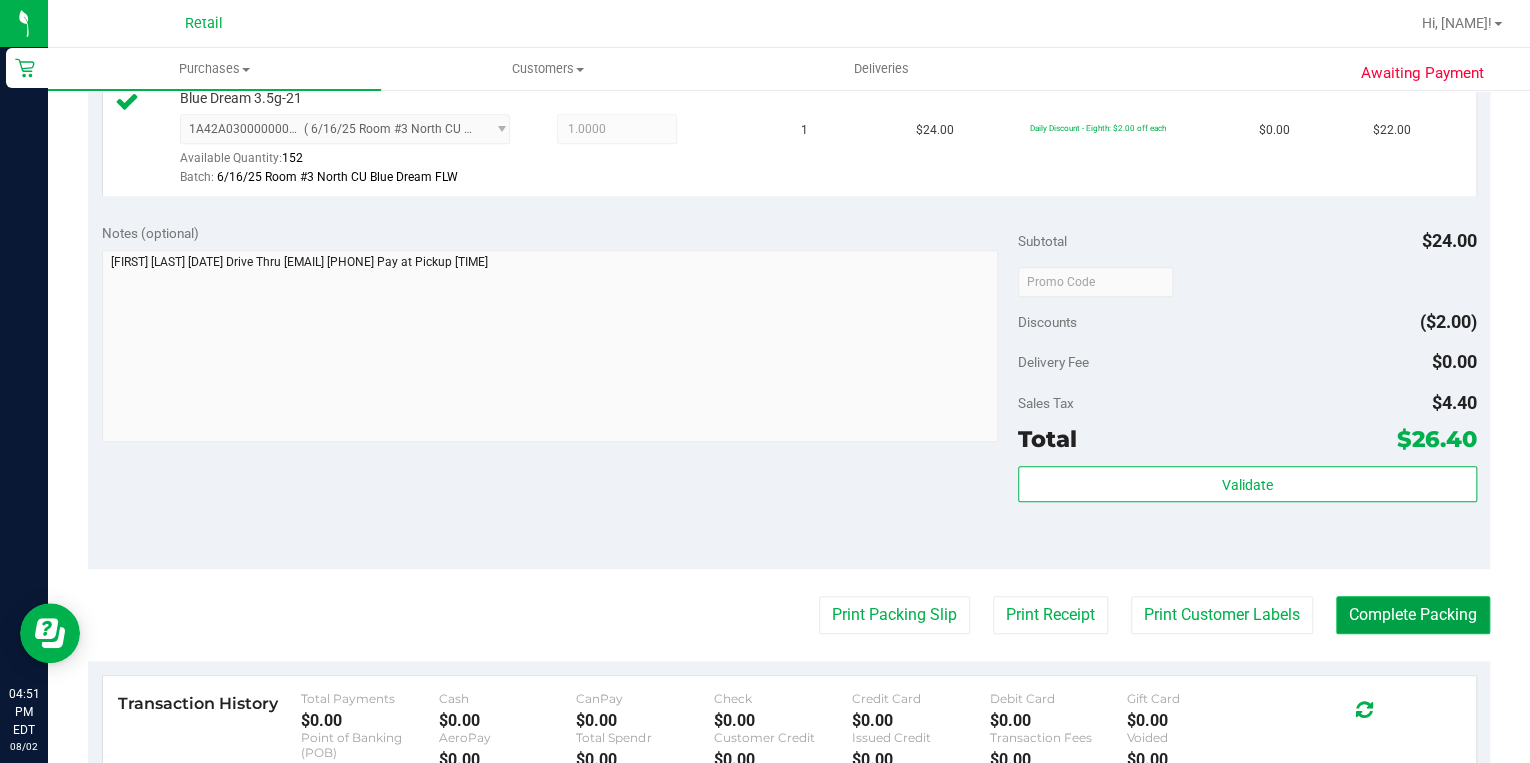 click on "Complete Packing" at bounding box center [1413, 615] 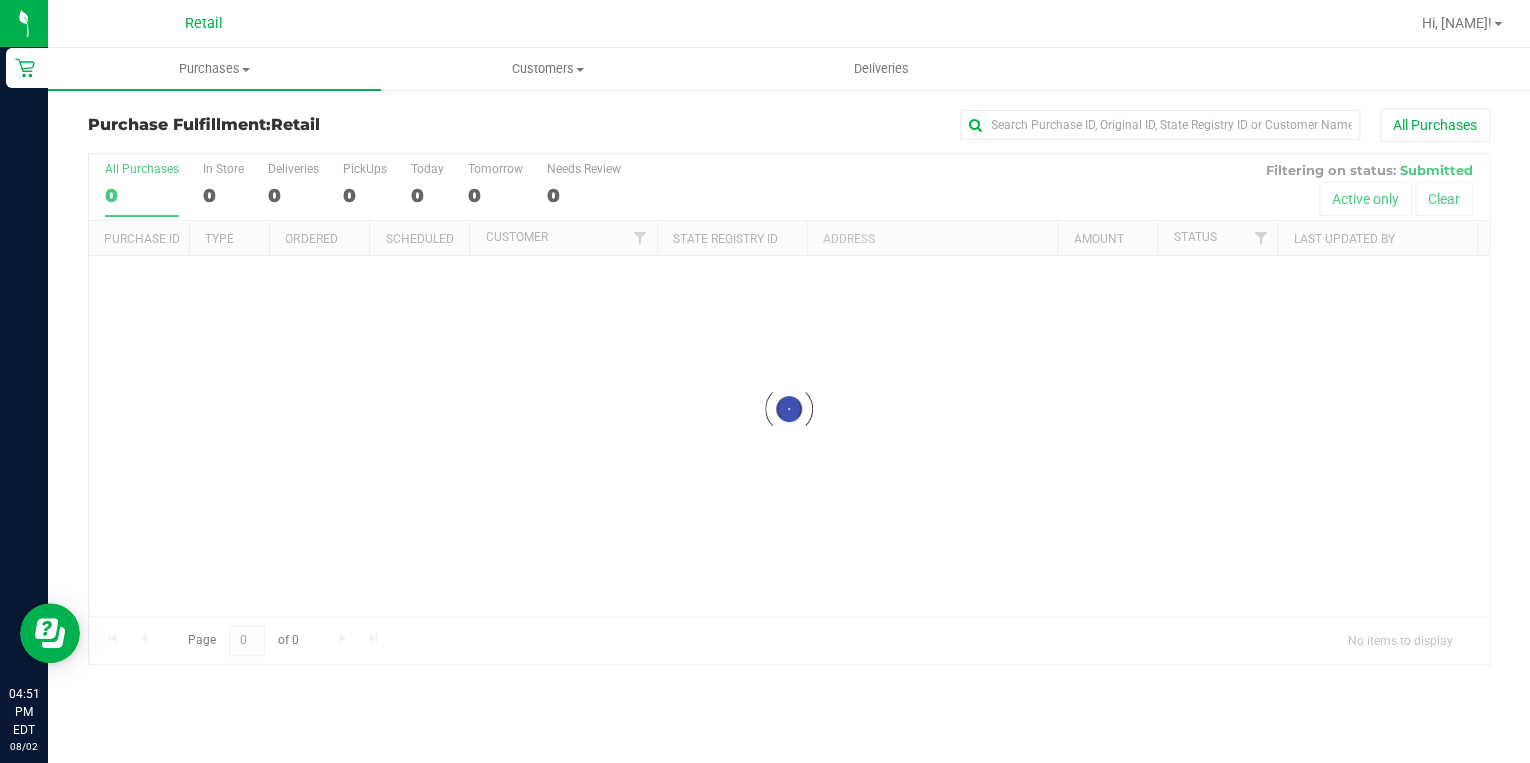 scroll, scrollTop: 0, scrollLeft: 0, axis: both 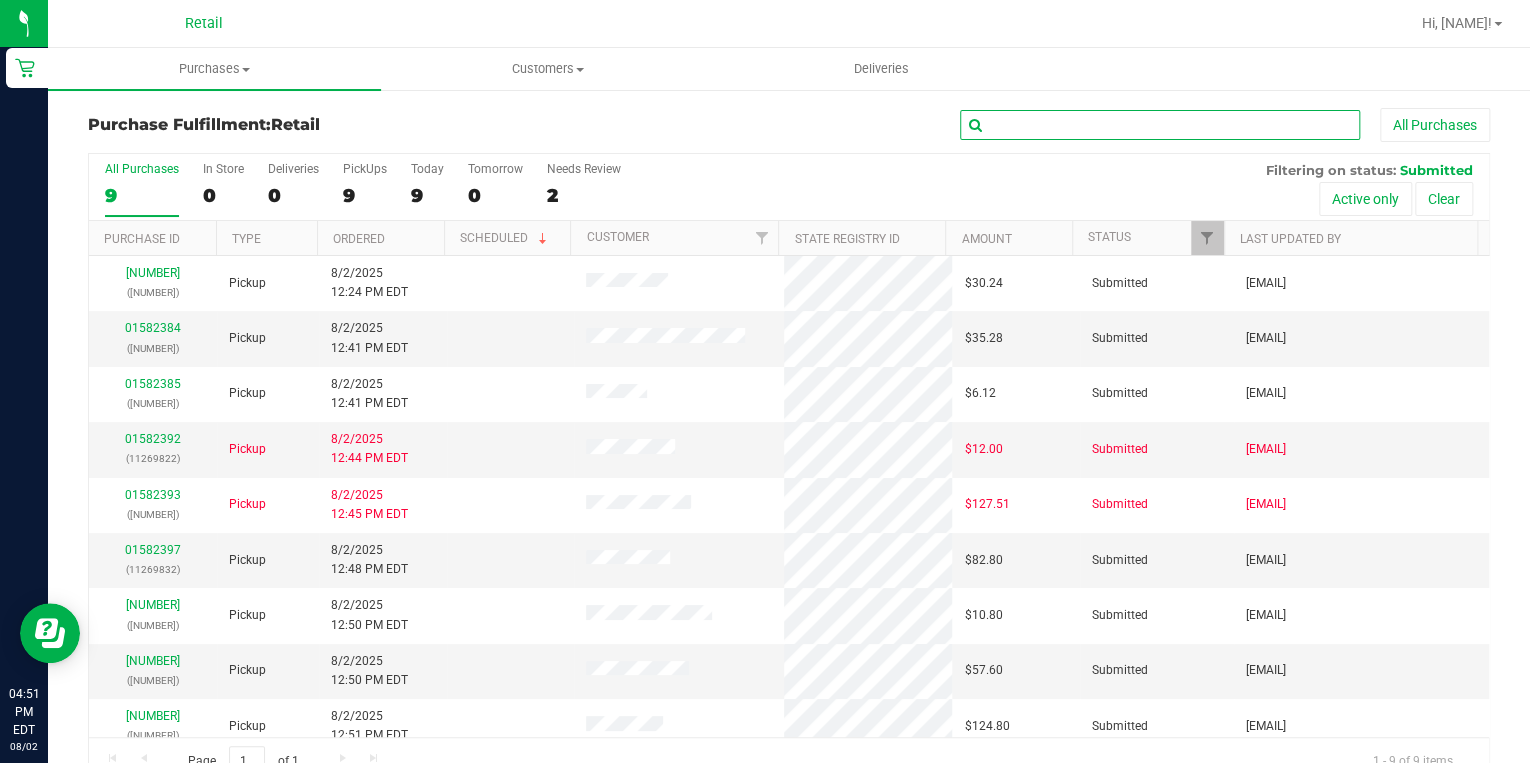 click at bounding box center [1160, 125] 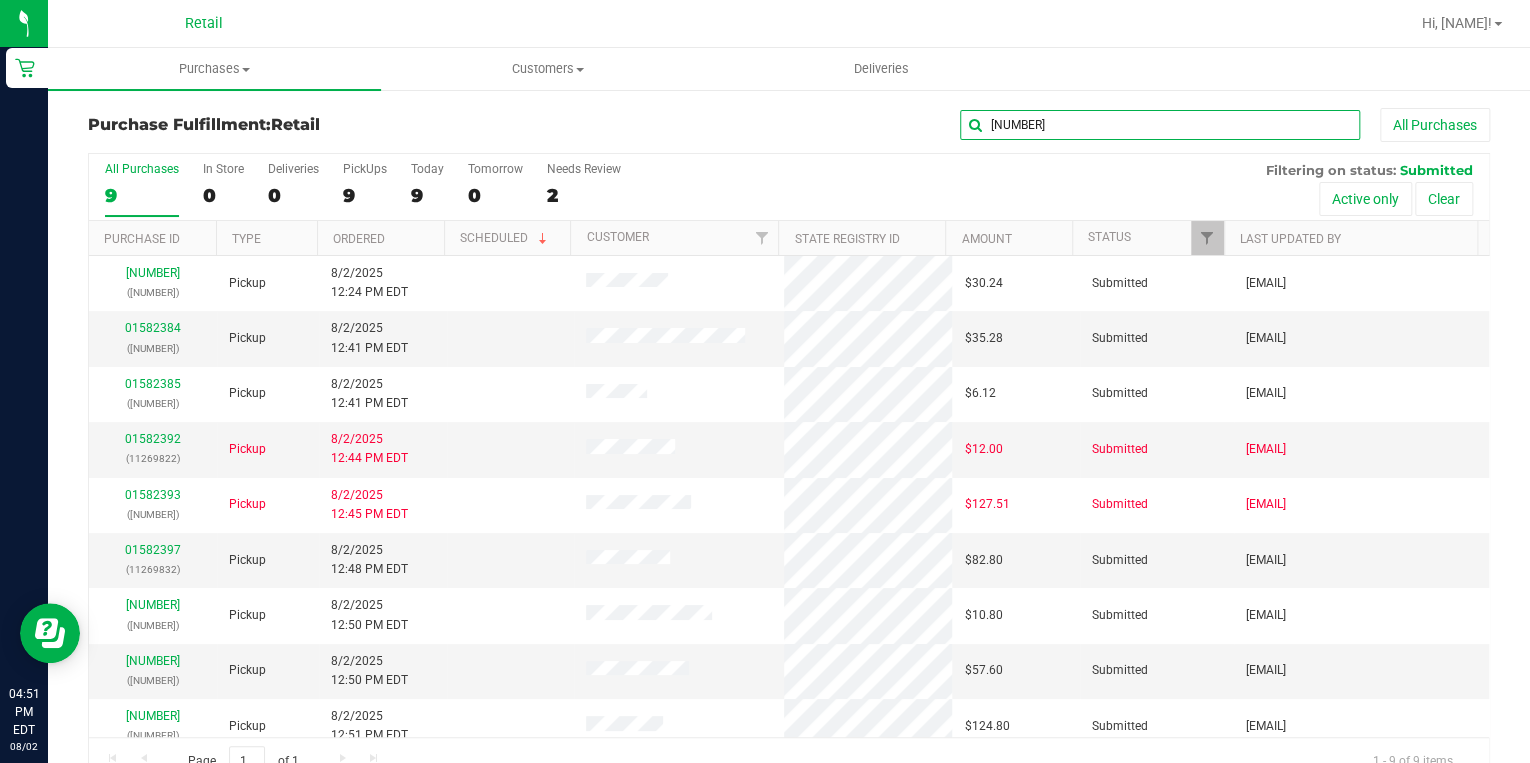 type on "[NUMBER]" 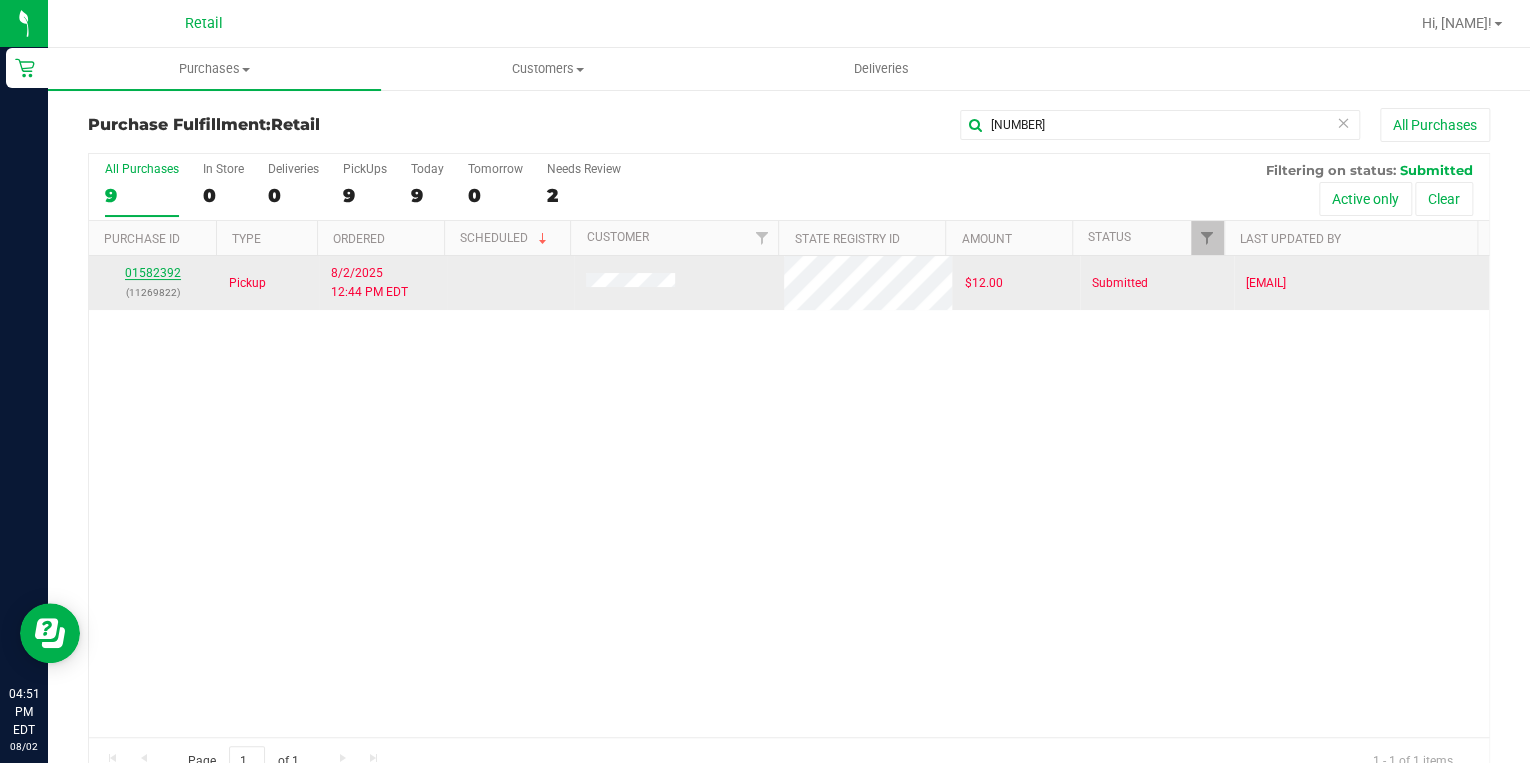 click on "01582392" at bounding box center [153, 273] 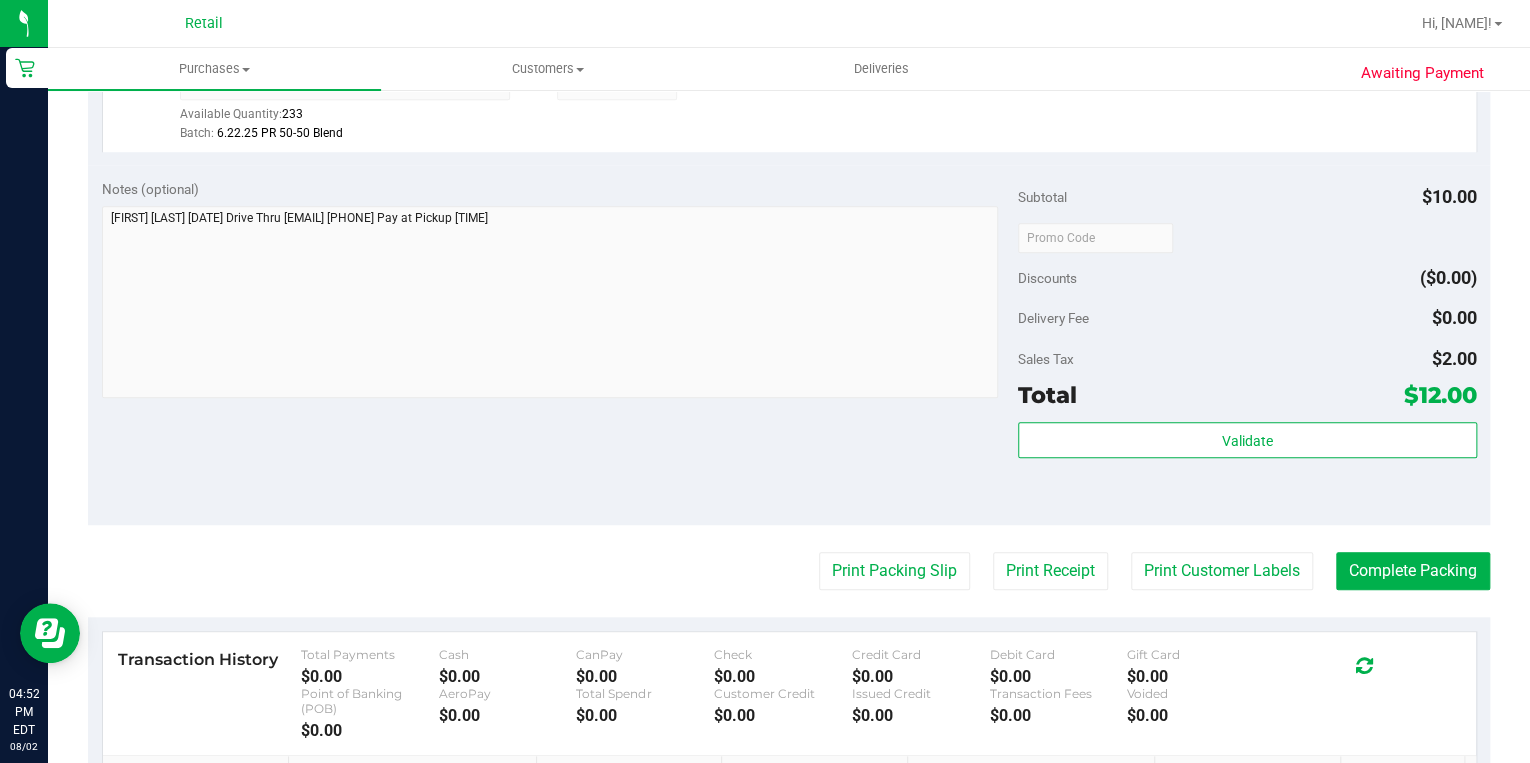scroll, scrollTop: 640, scrollLeft: 0, axis: vertical 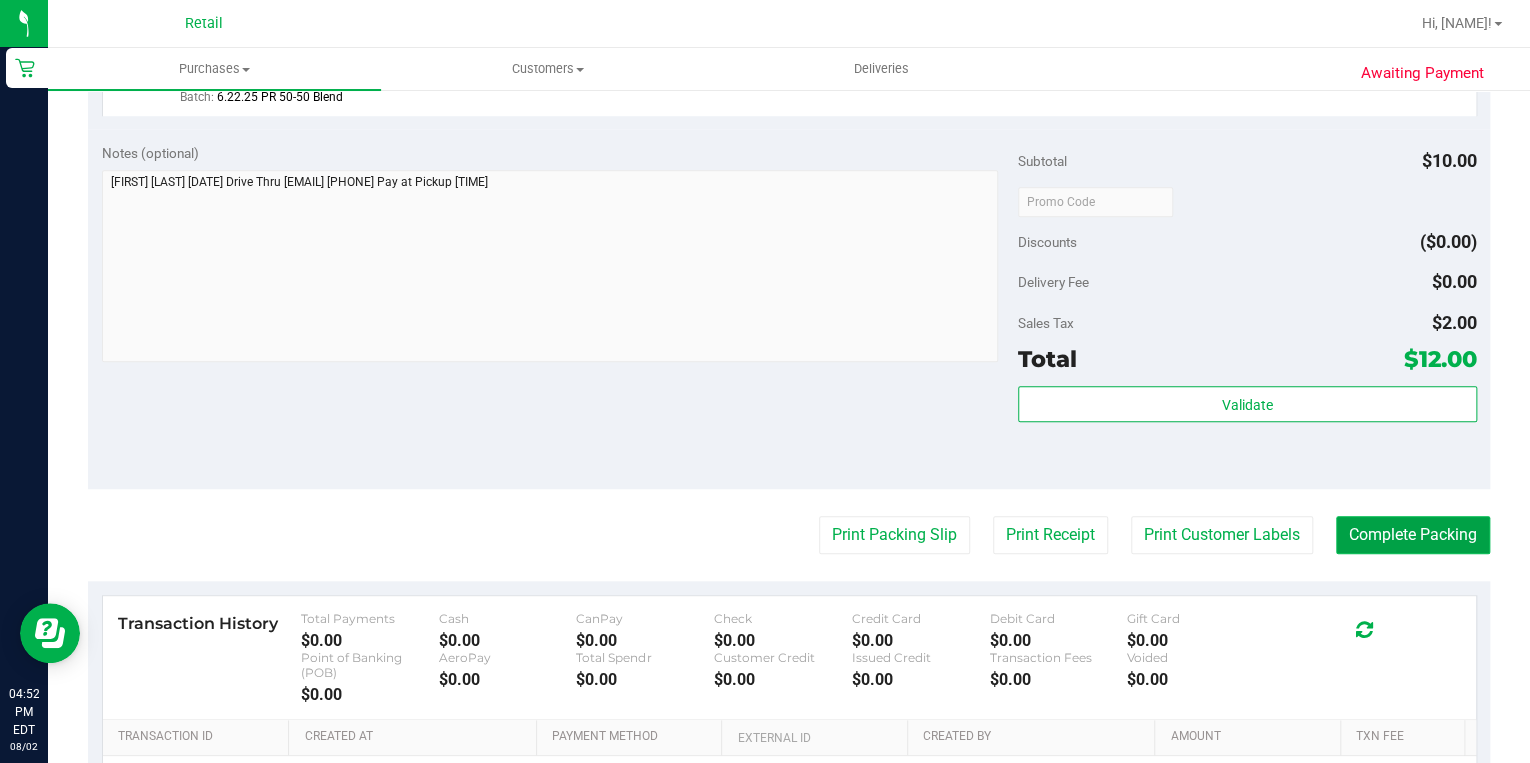 click on "Complete Packing" at bounding box center [1413, 535] 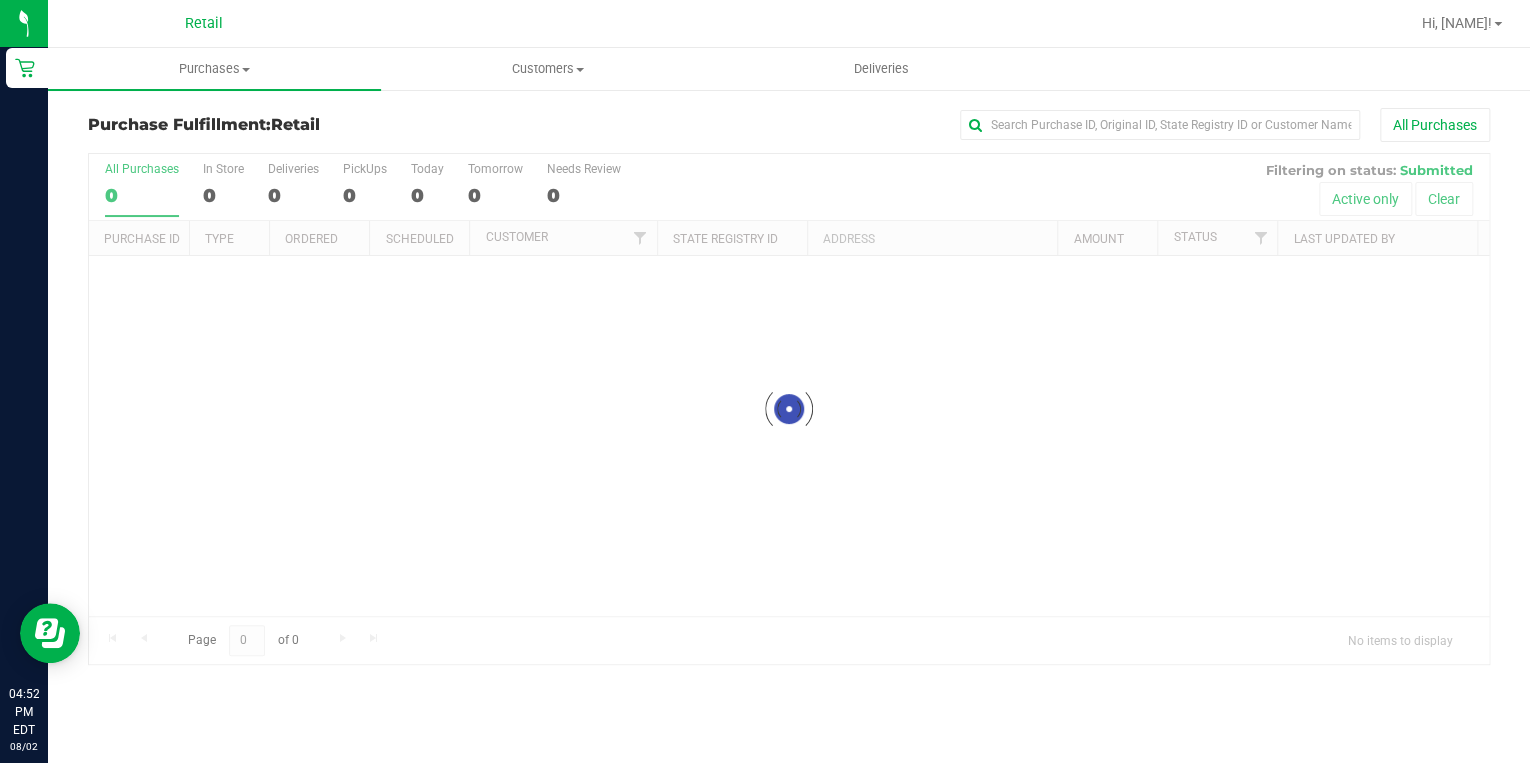 scroll, scrollTop: 0, scrollLeft: 0, axis: both 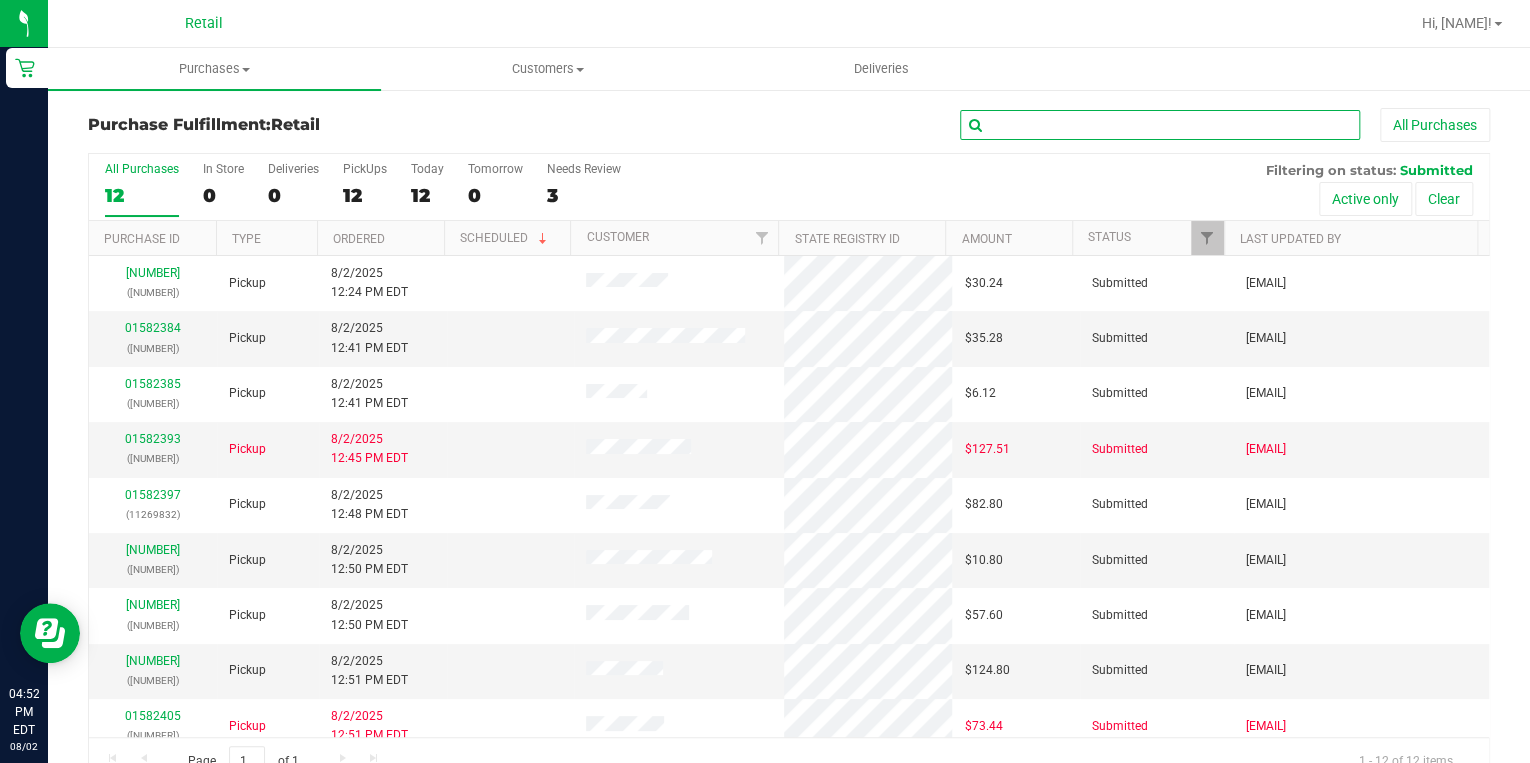 click at bounding box center (1160, 125) 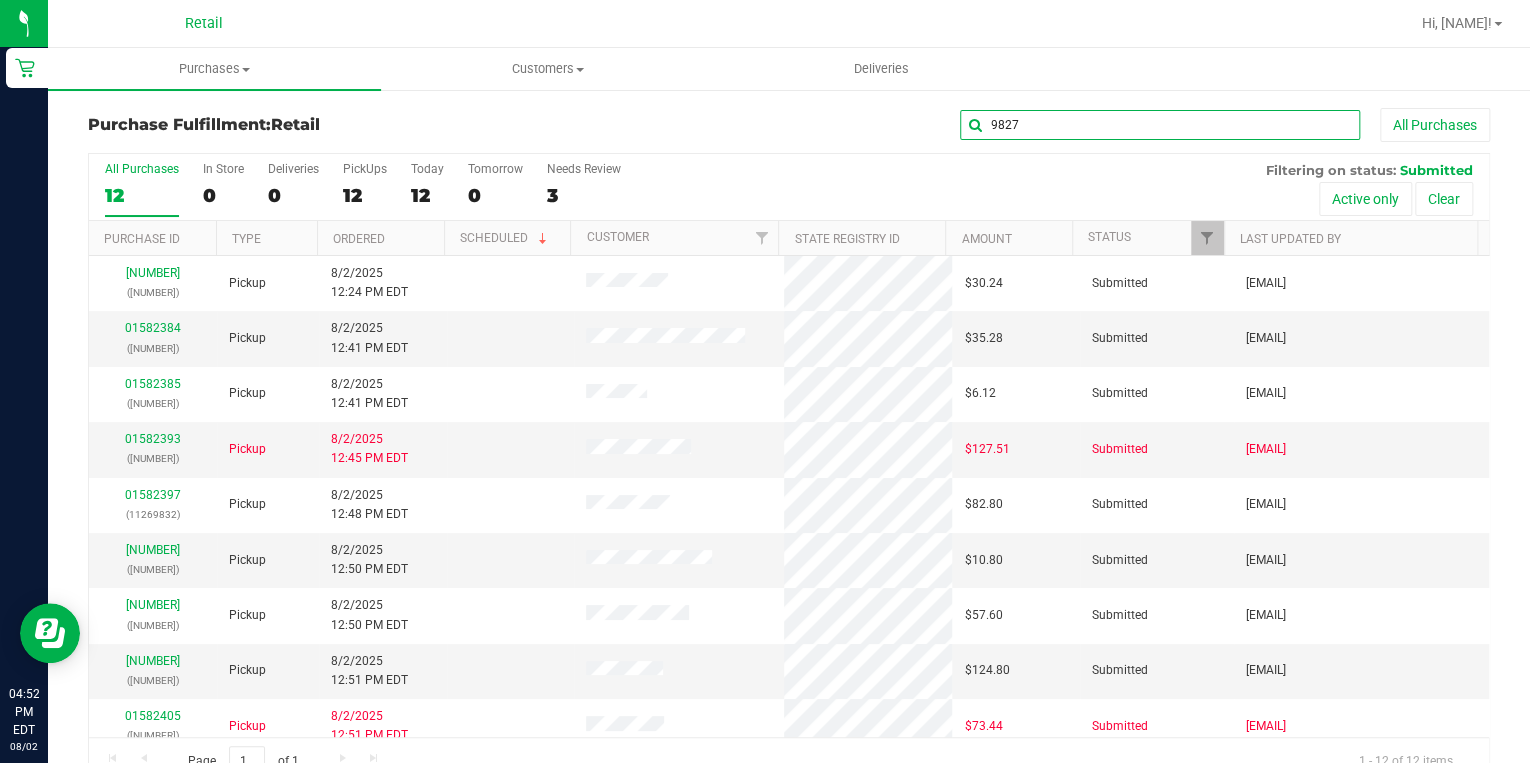 type on "9827" 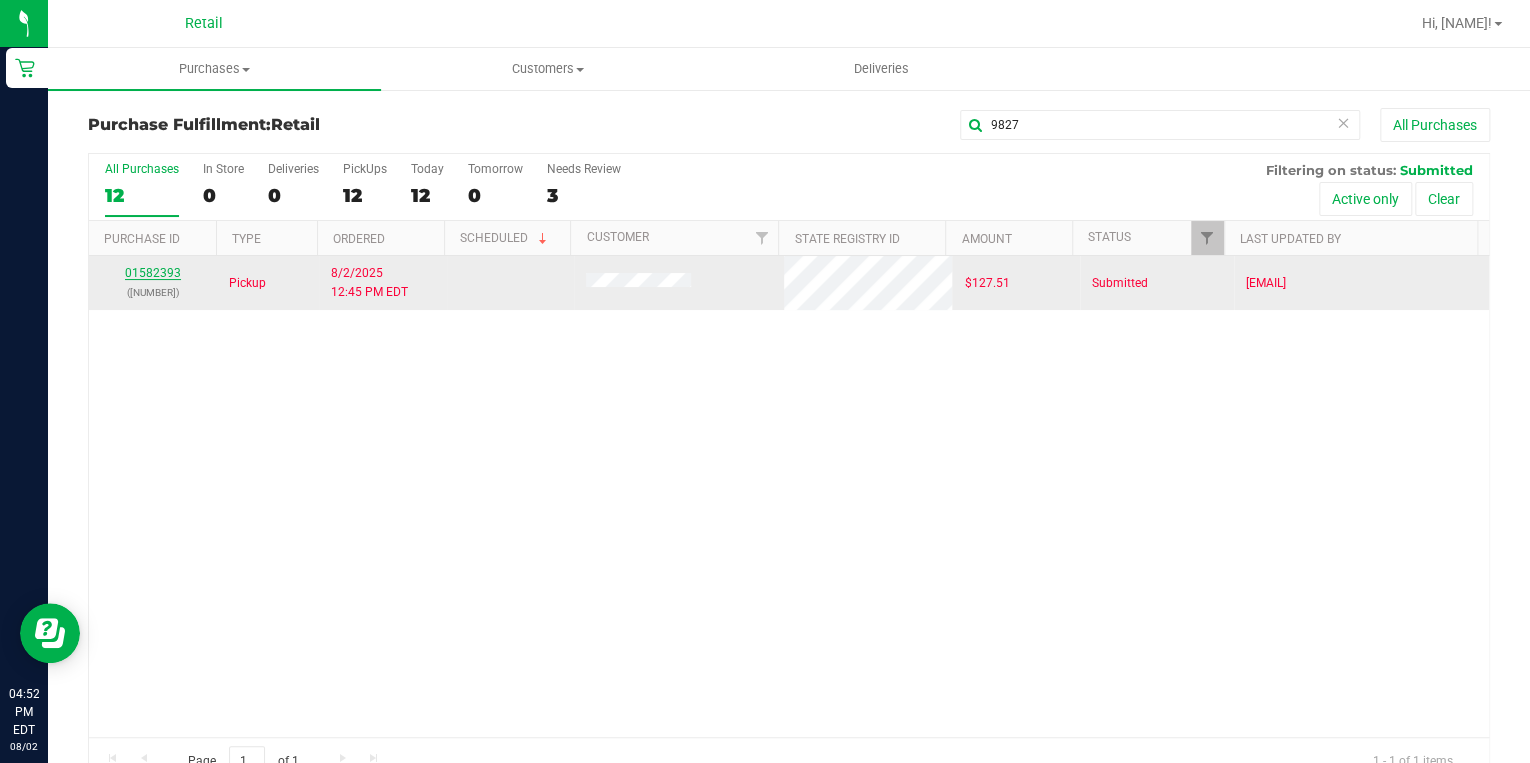 click on "01582393" at bounding box center [153, 273] 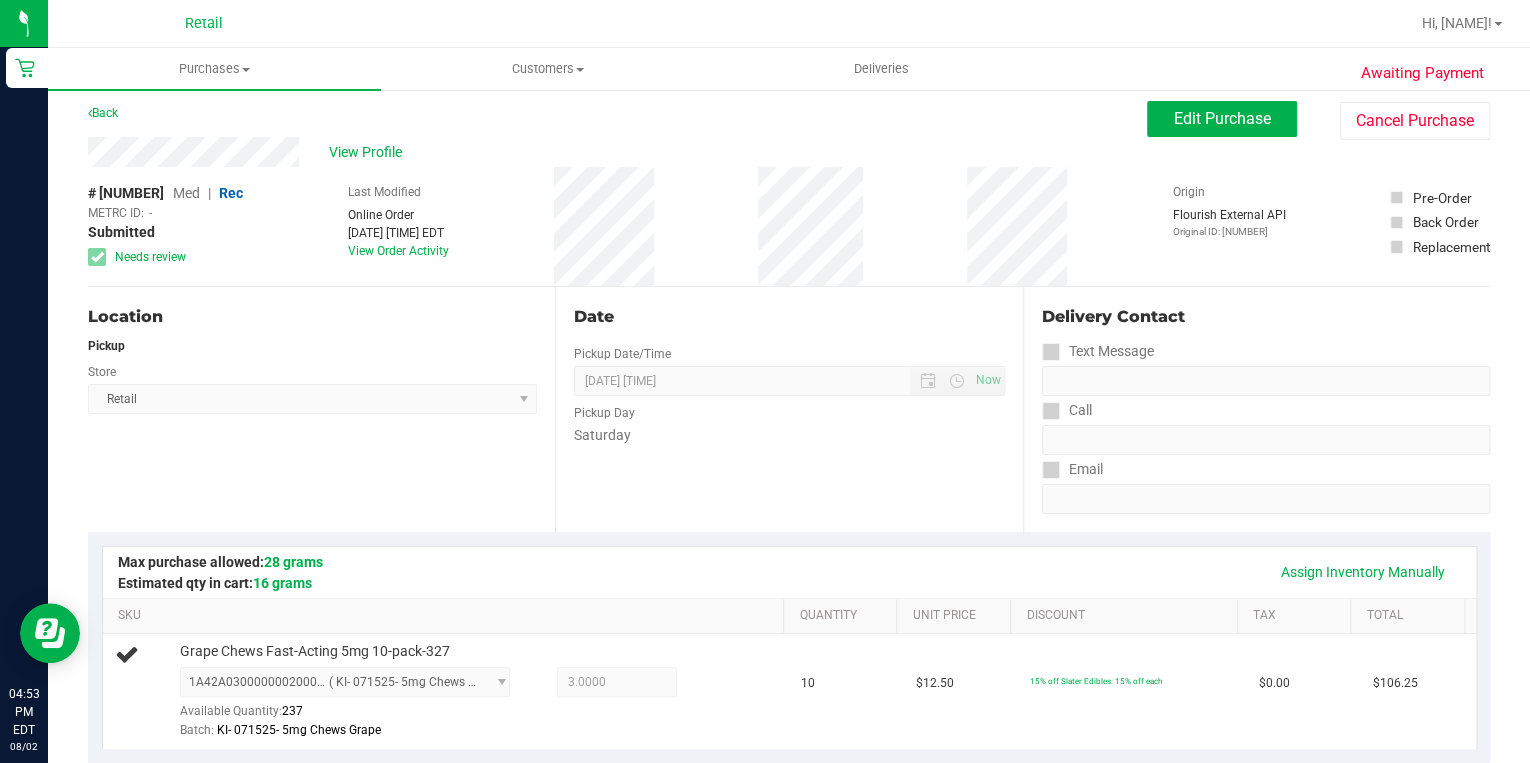 scroll, scrollTop: 0, scrollLeft: 0, axis: both 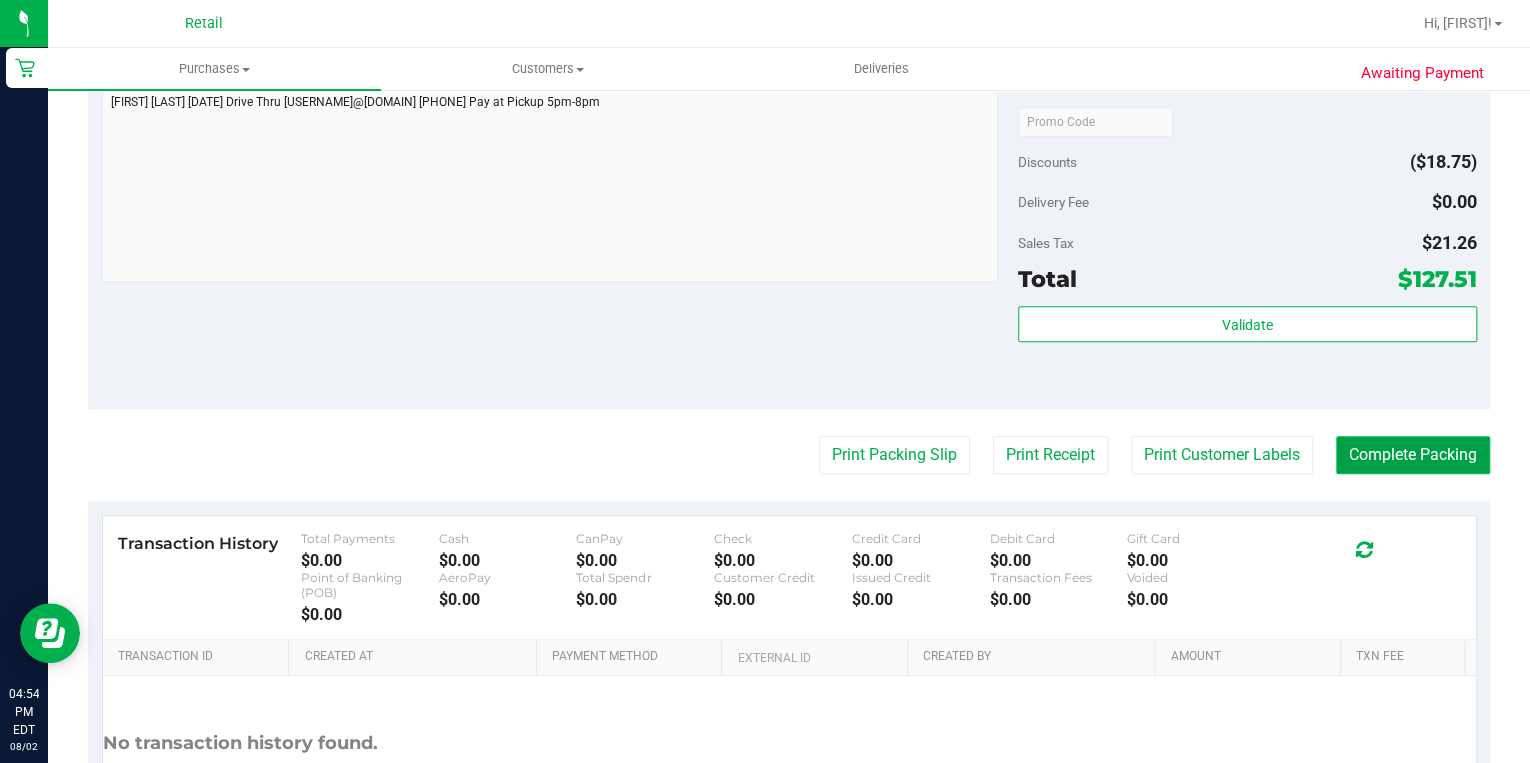 click on "Complete Packing" at bounding box center (1413, 455) 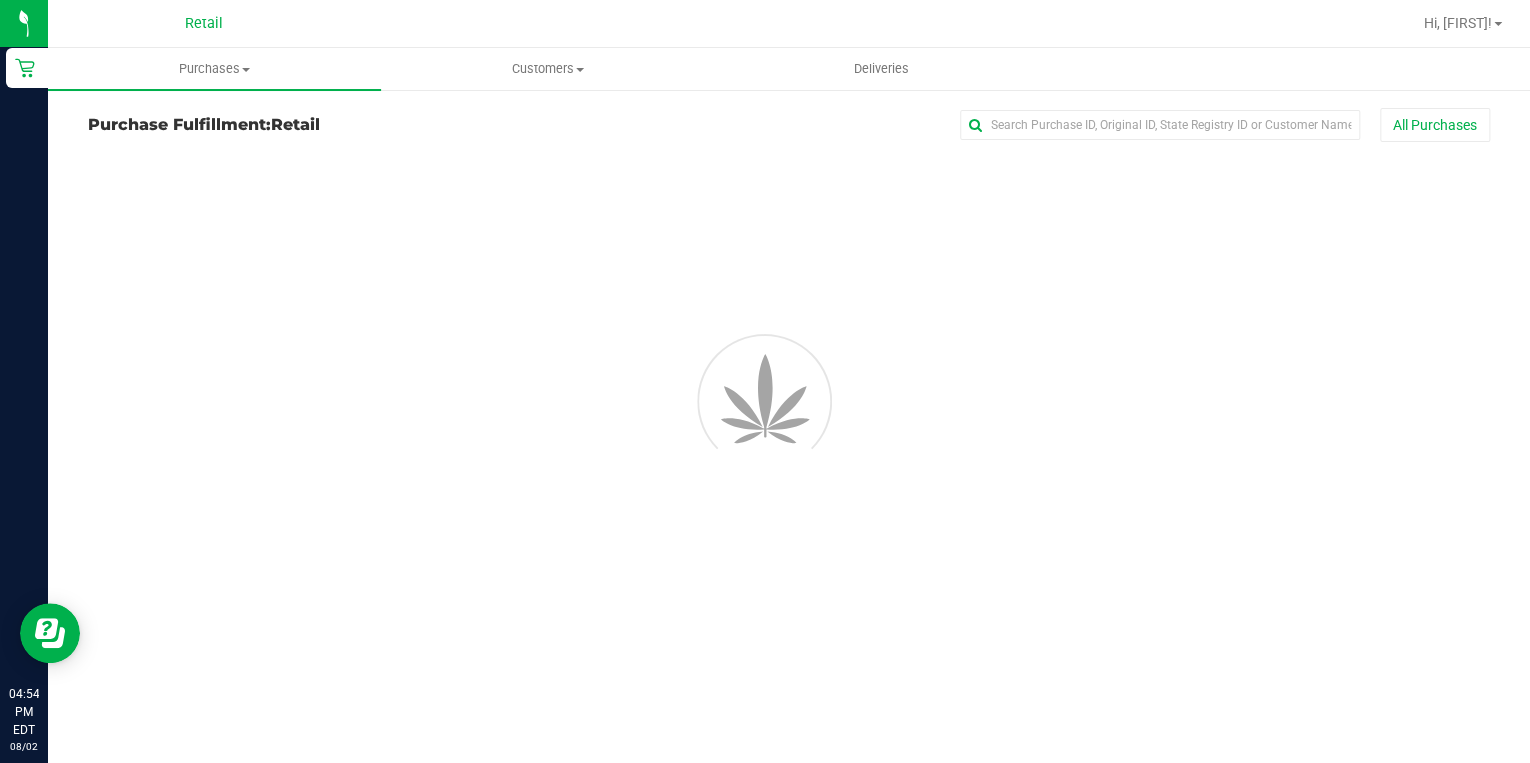 scroll, scrollTop: 0, scrollLeft: 0, axis: both 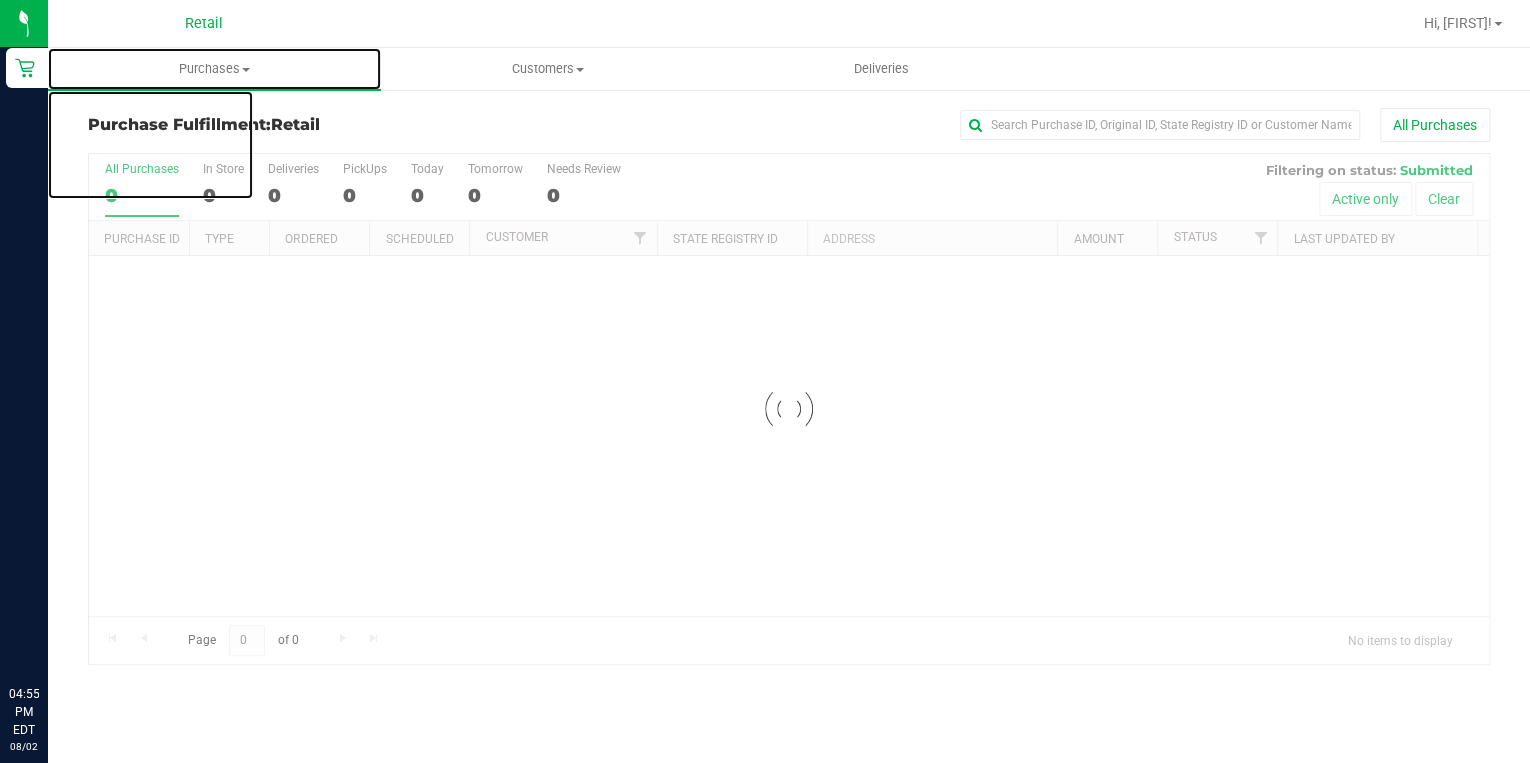 click on "Purchases" at bounding box center (214, 69) 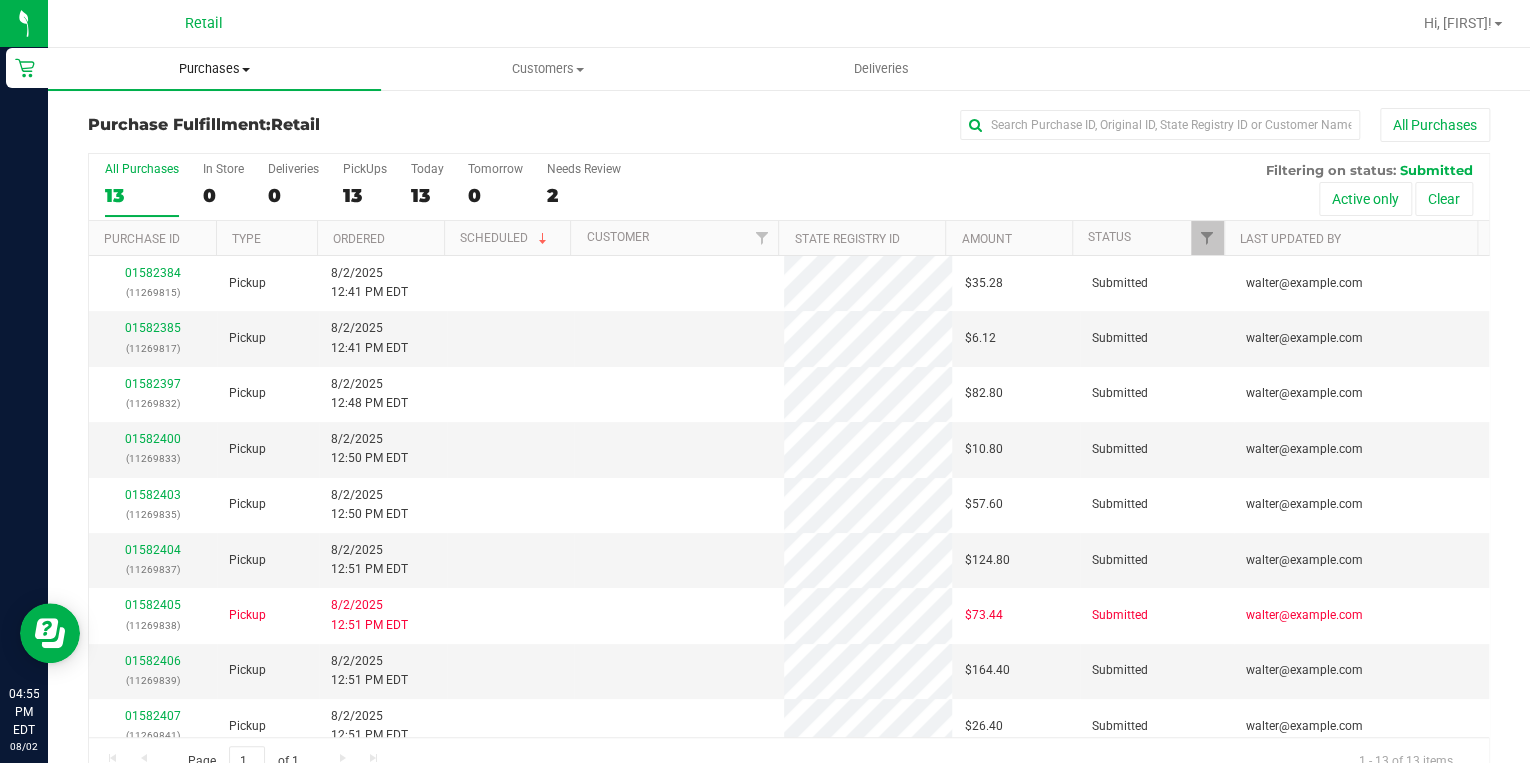 scroll, scrollTop: 0, scrollLeft: 0, axis: both 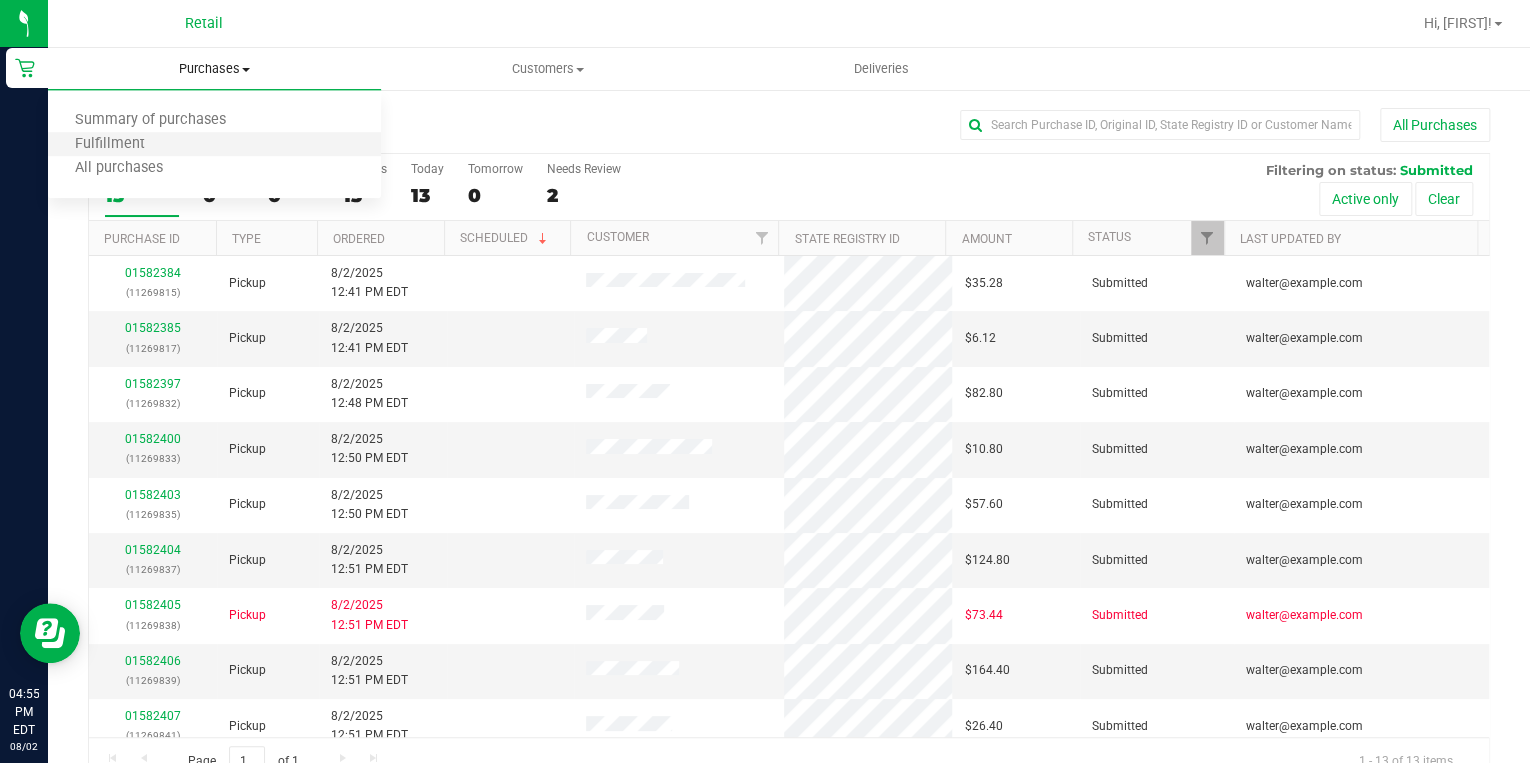 click on "Fulfillment" at bounding box center [214, 145] 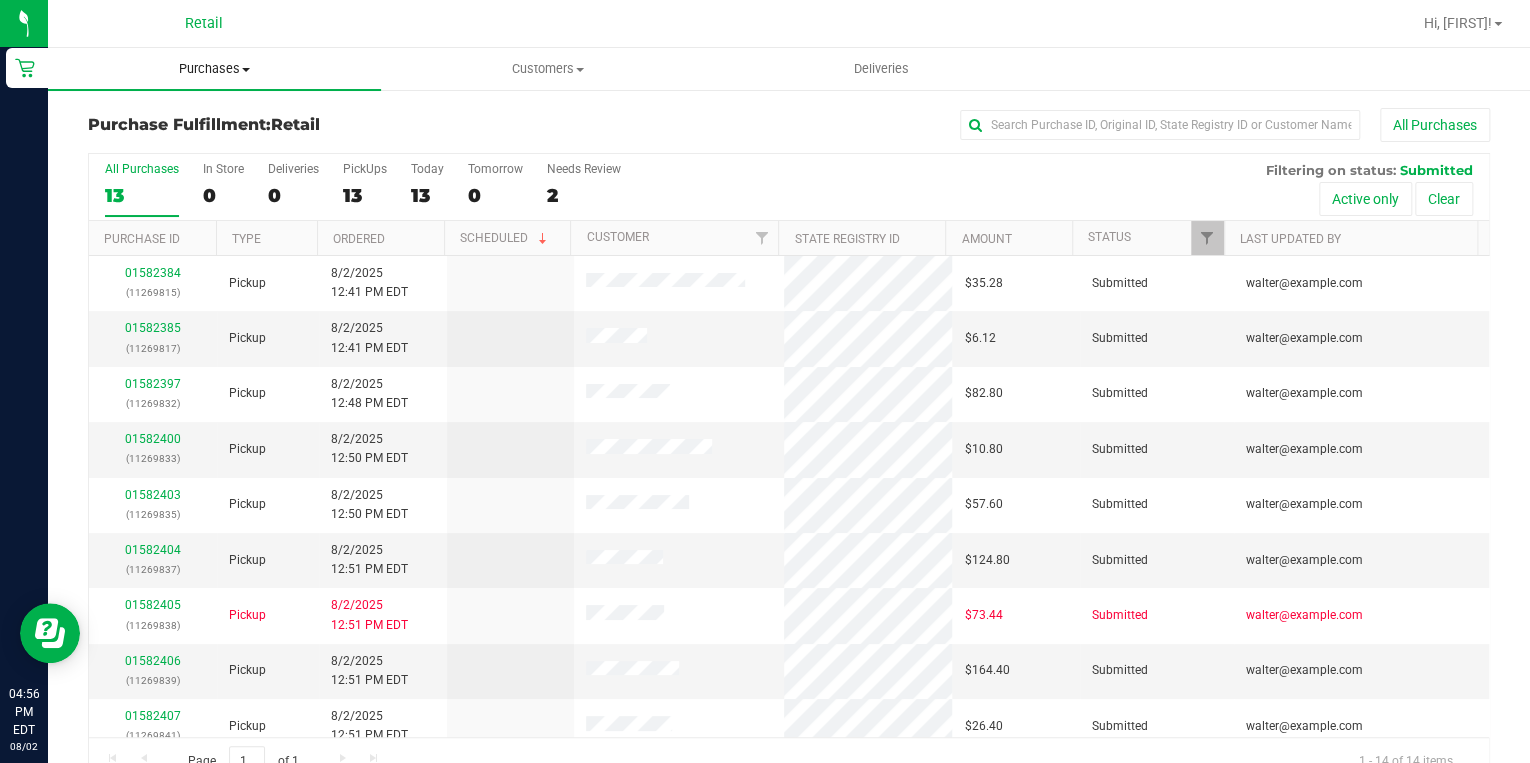 click on "Purchases" at bounding box center (214, 69) 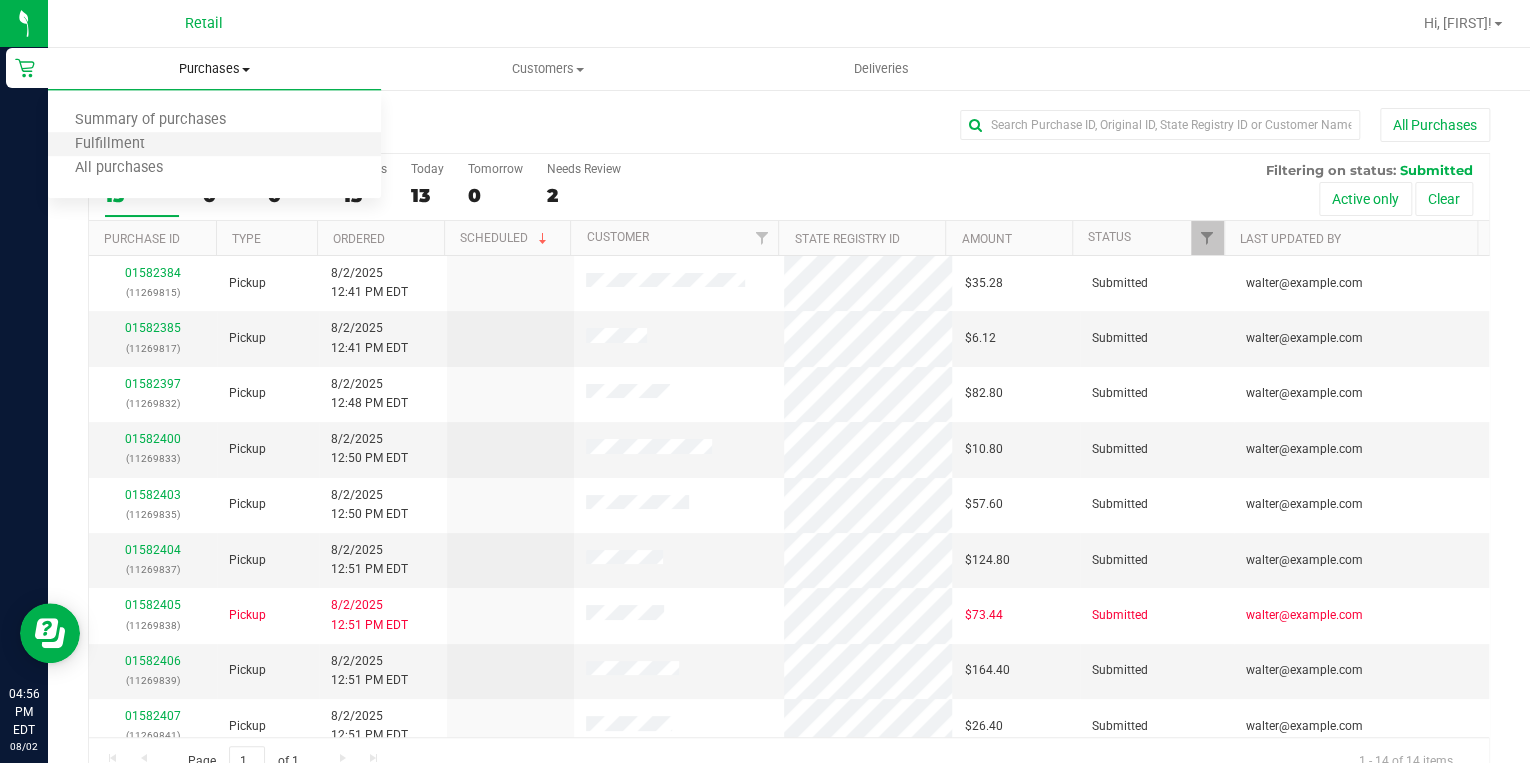 click on "Fulfillment" at bounding box center [214, 145] 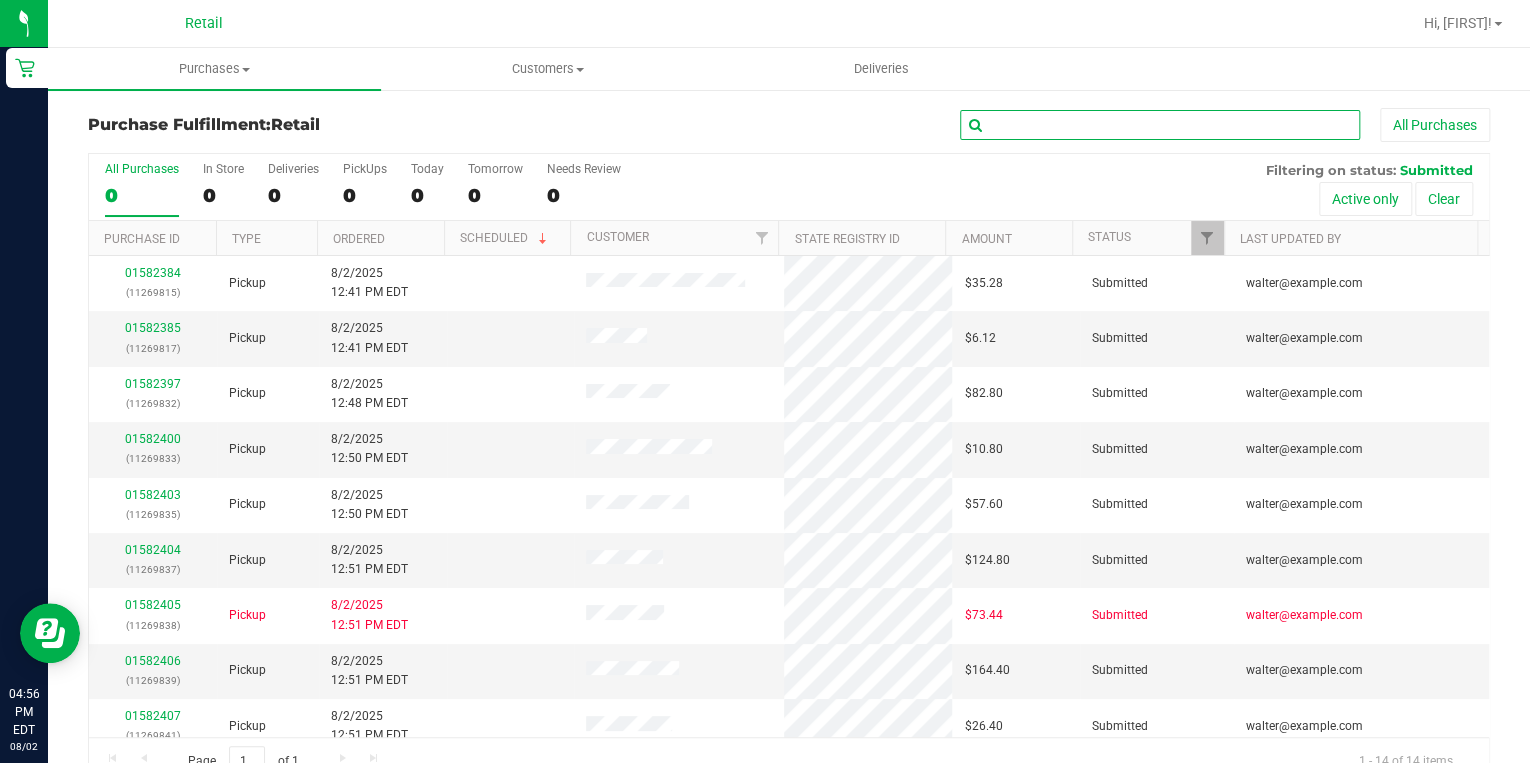 click at bounding box center [1160, 125] 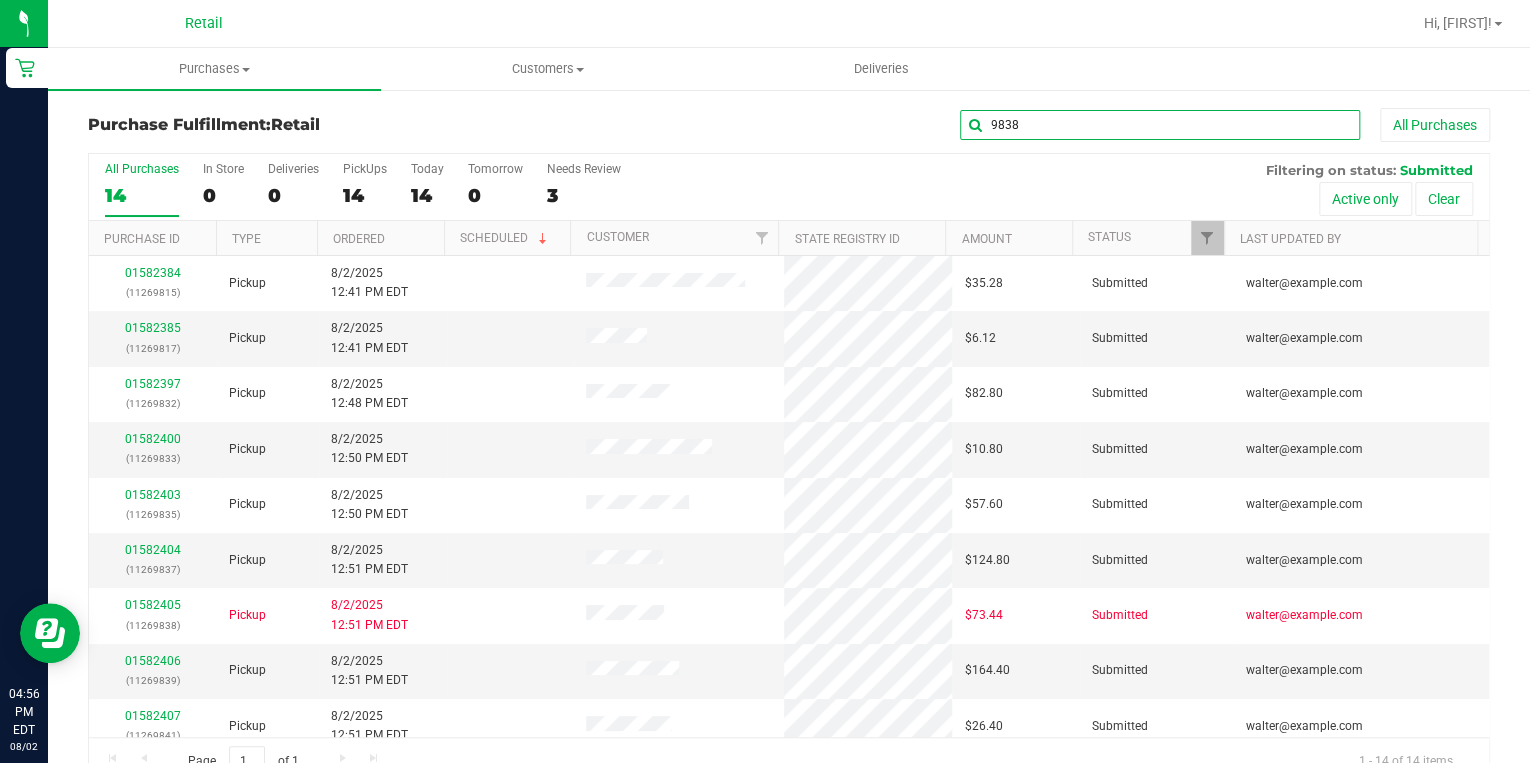 type on "9838" 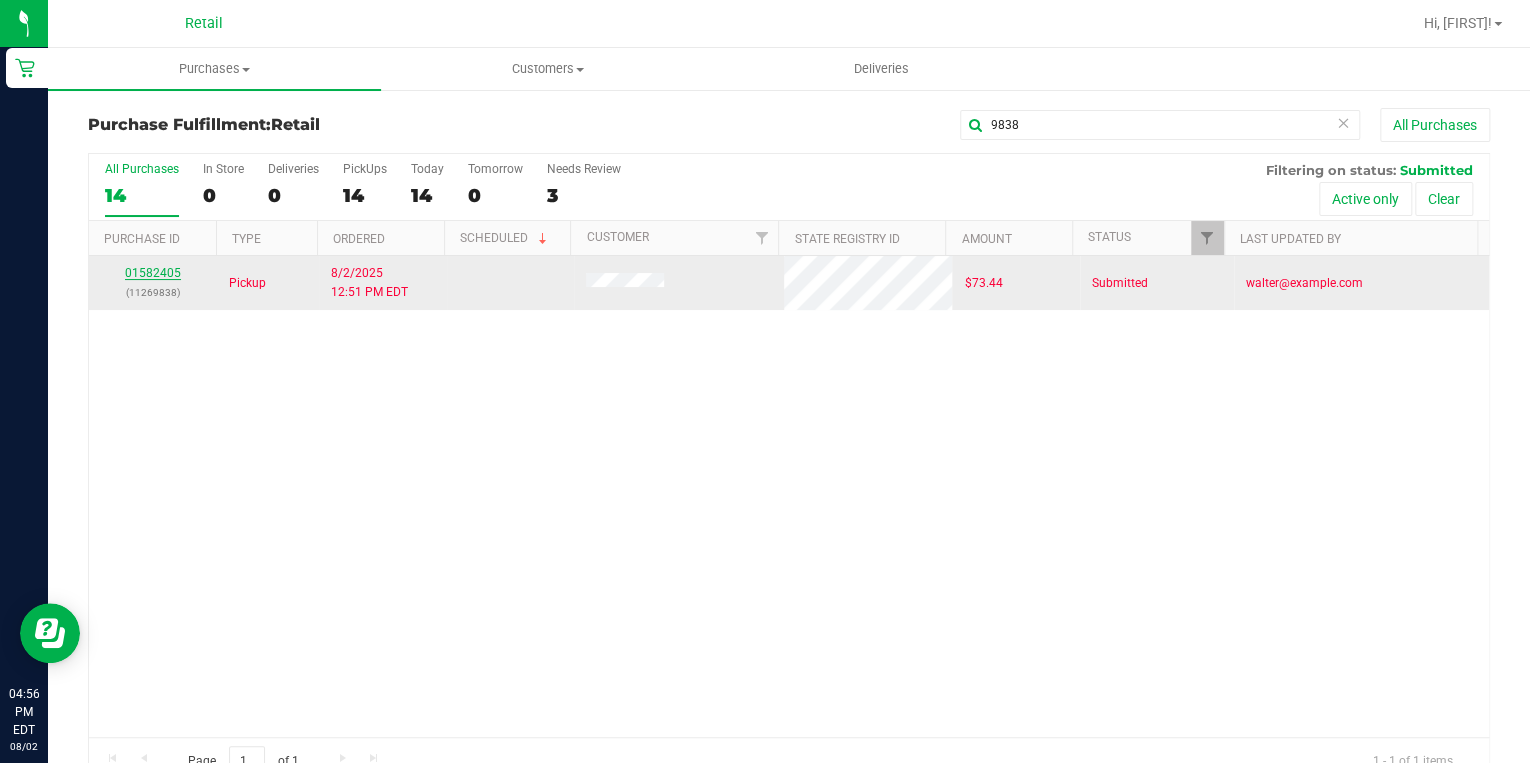 click on "01582405" at bounding box center (153, 273) 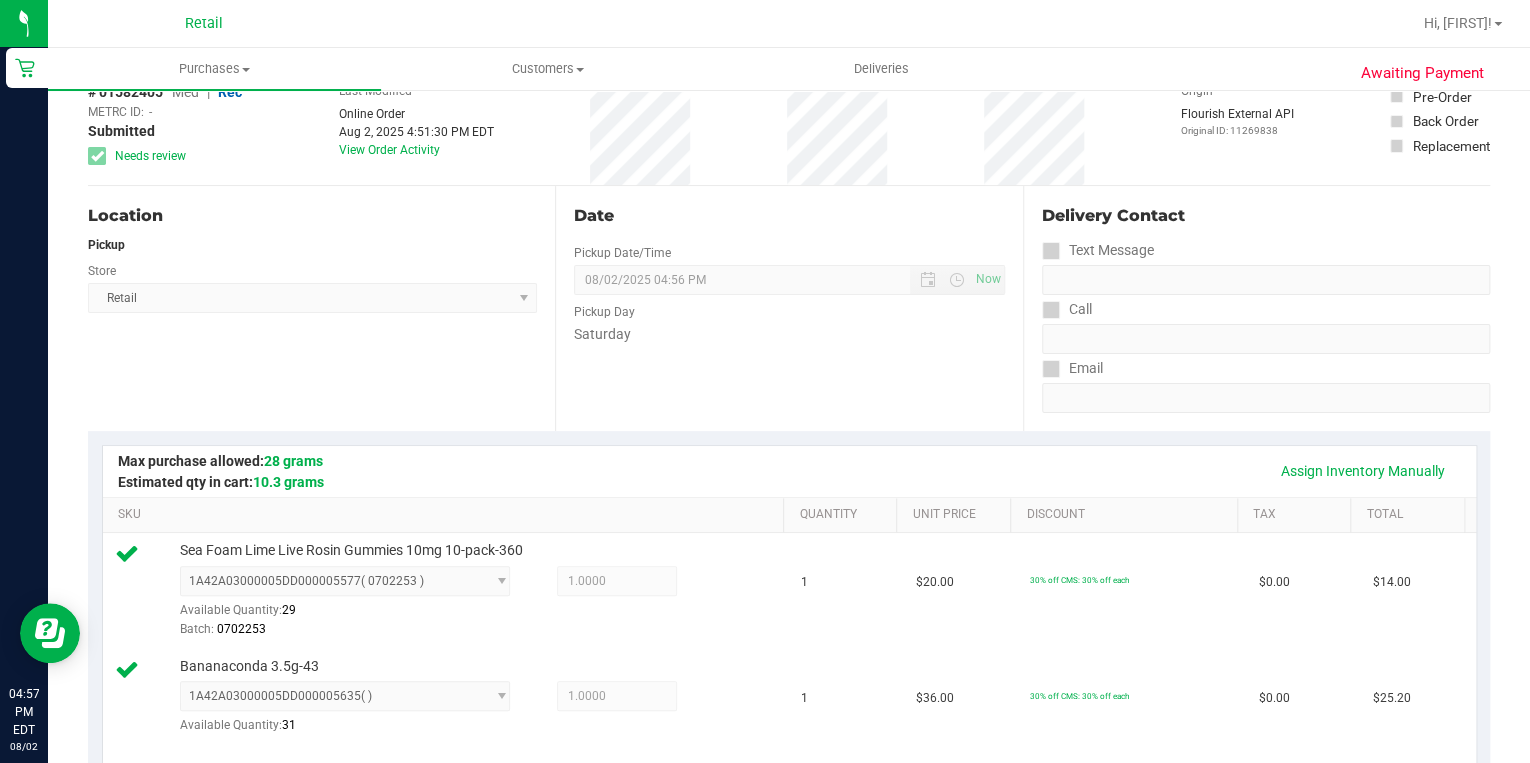 scroll, scrollTop: 0, scrollLeft: 0, axis: both 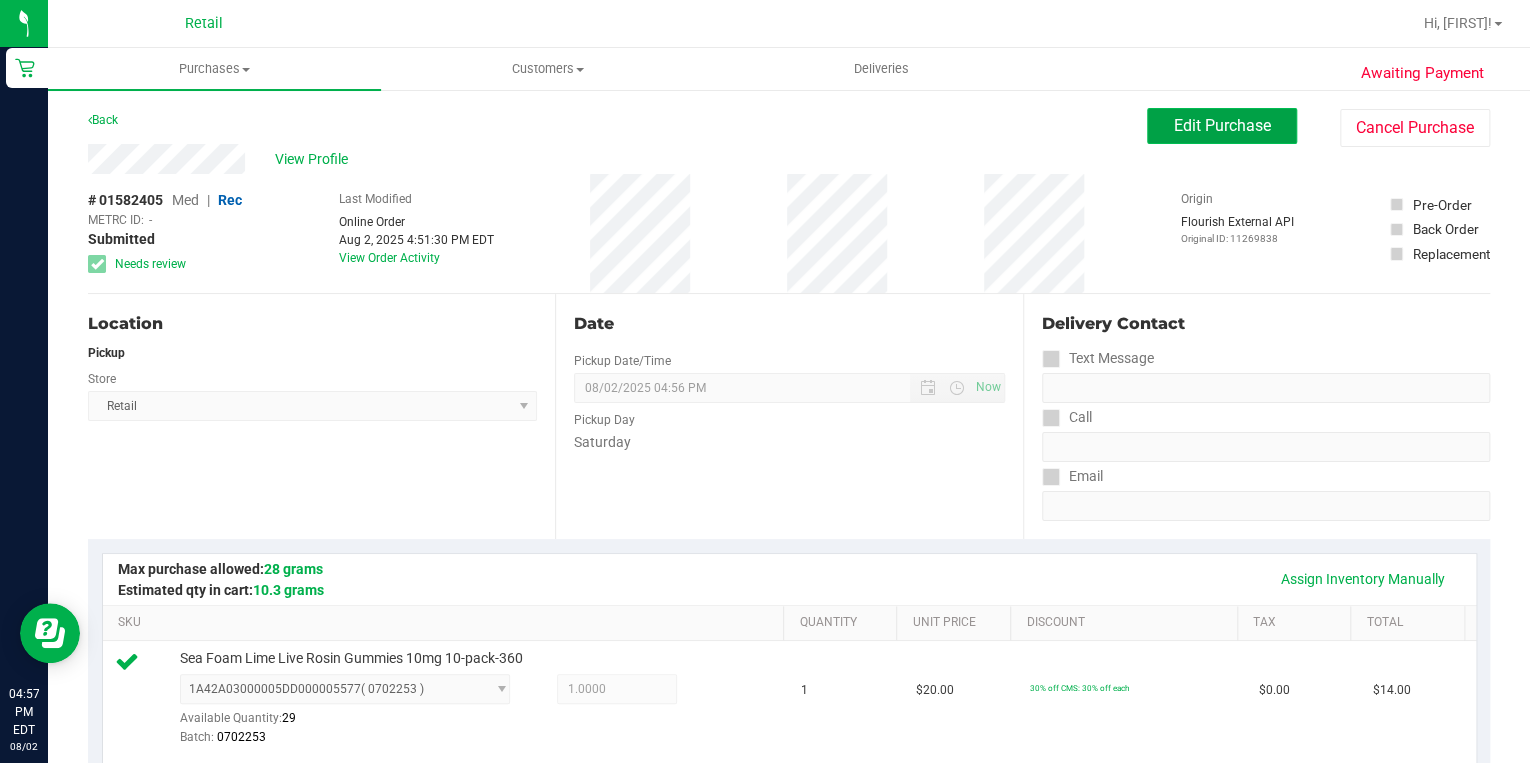 click on "Edit Purchase" at bounding box center (1222, 125) 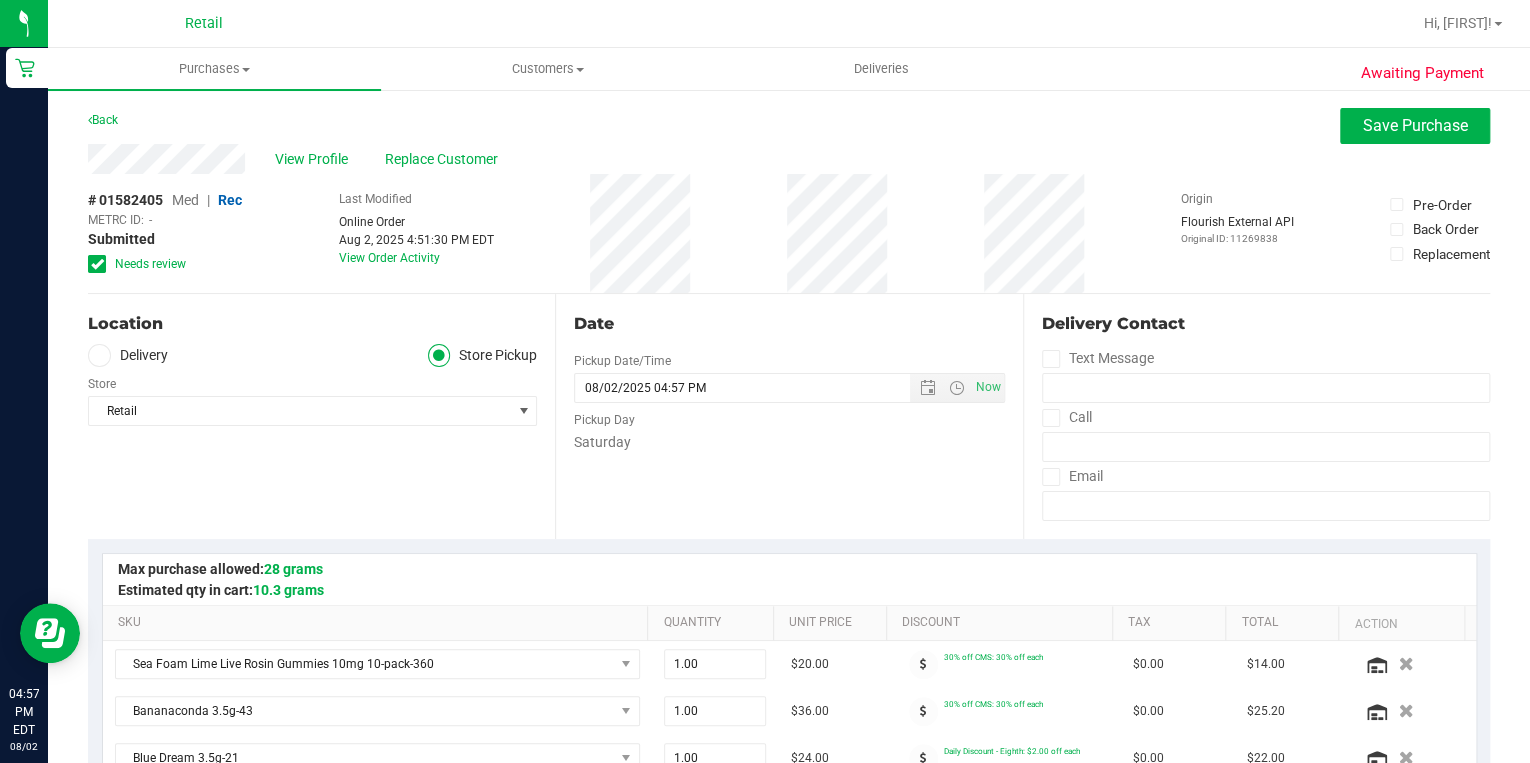 click at bounding box center [1050, 418] 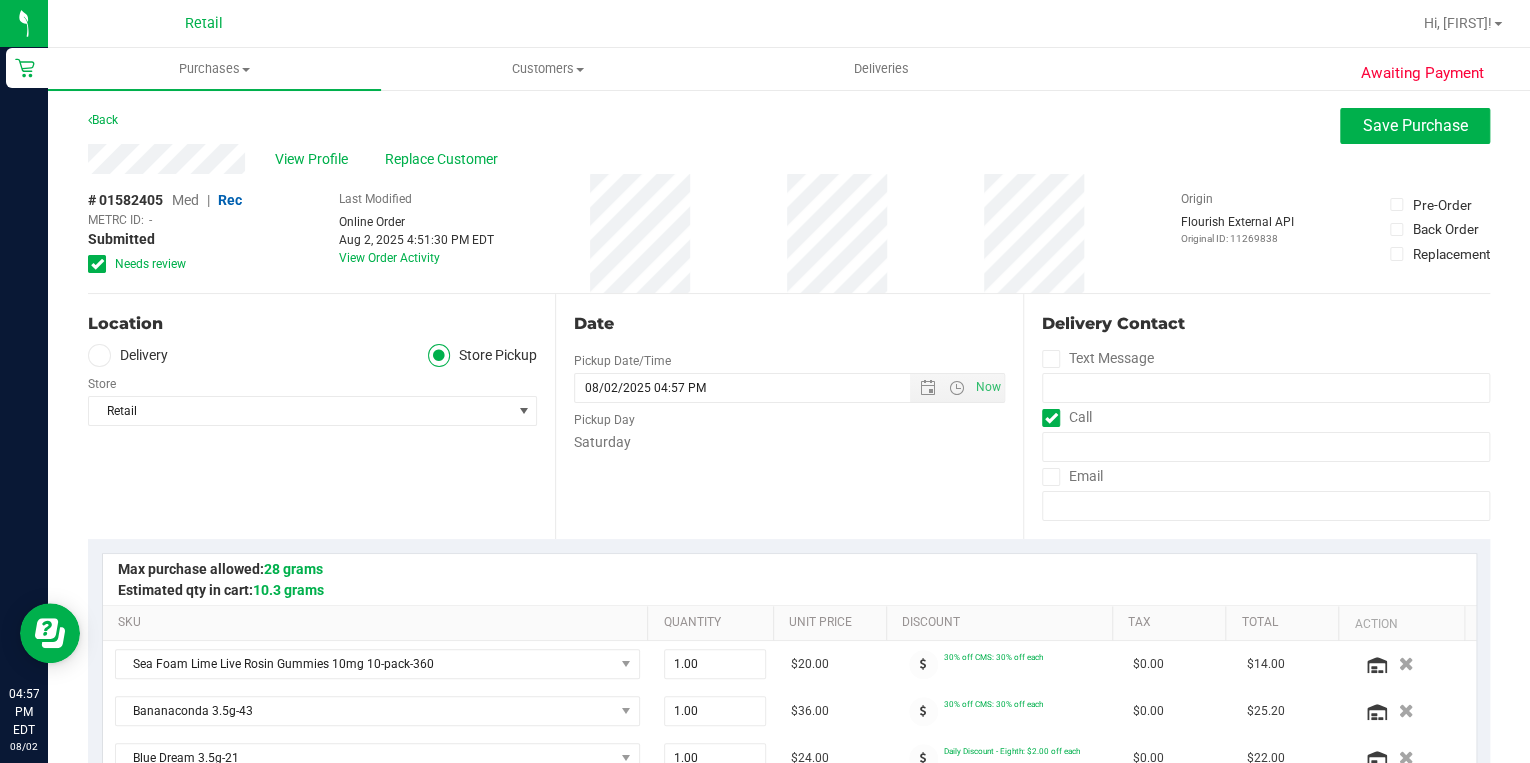 click at bounding box center (1050, 418) 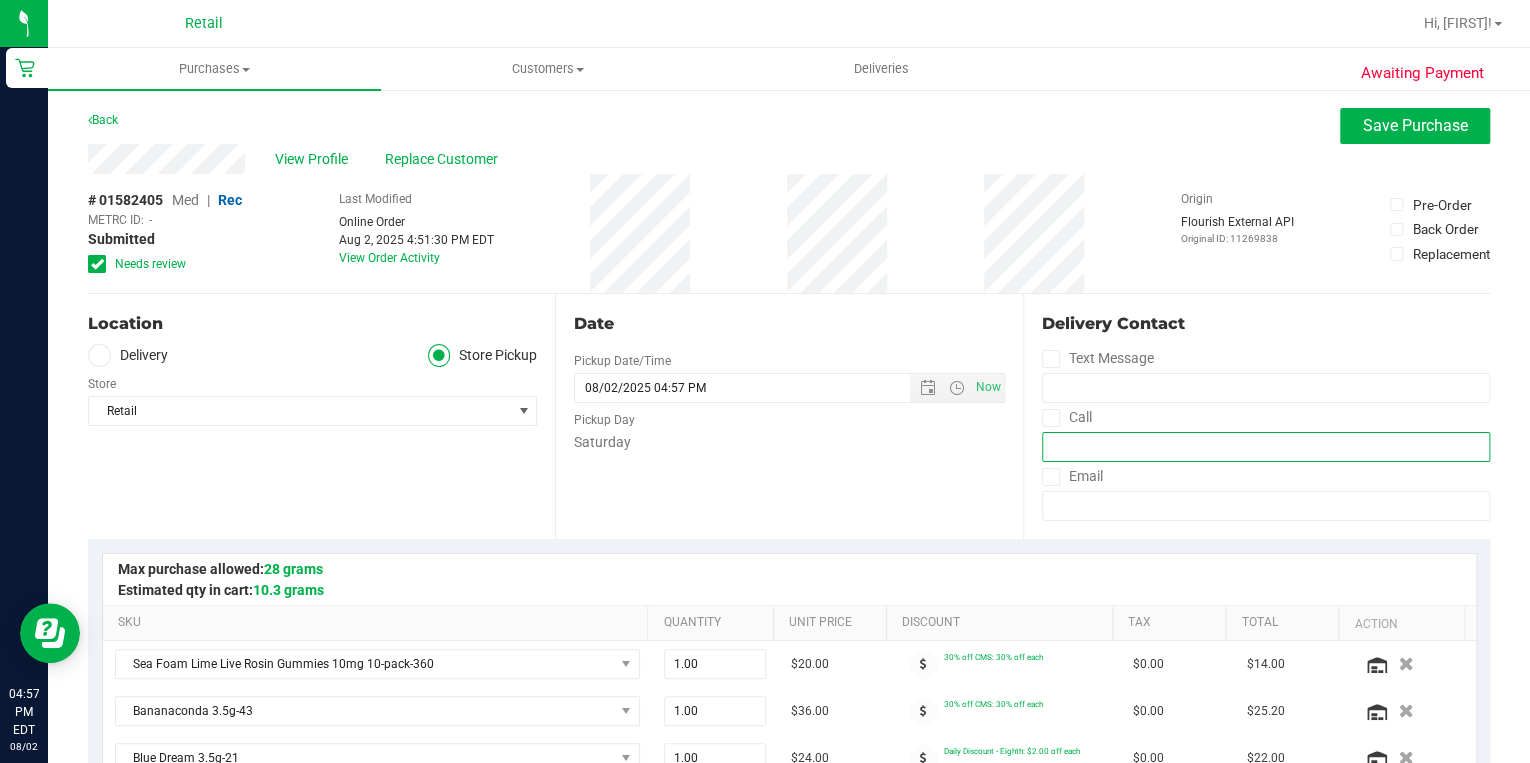 click at bounding box center [1266, 447] 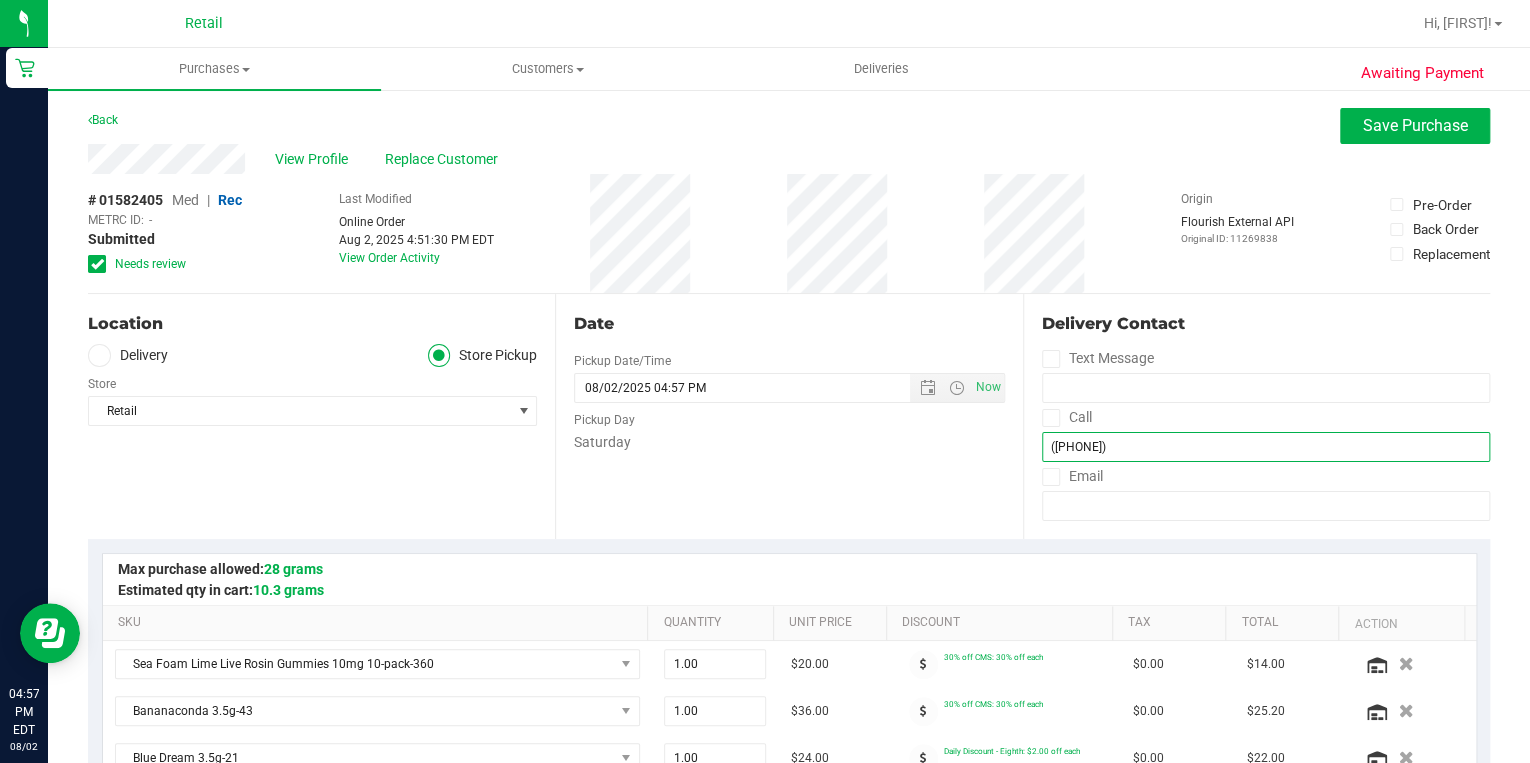 type on "([PHONE])" 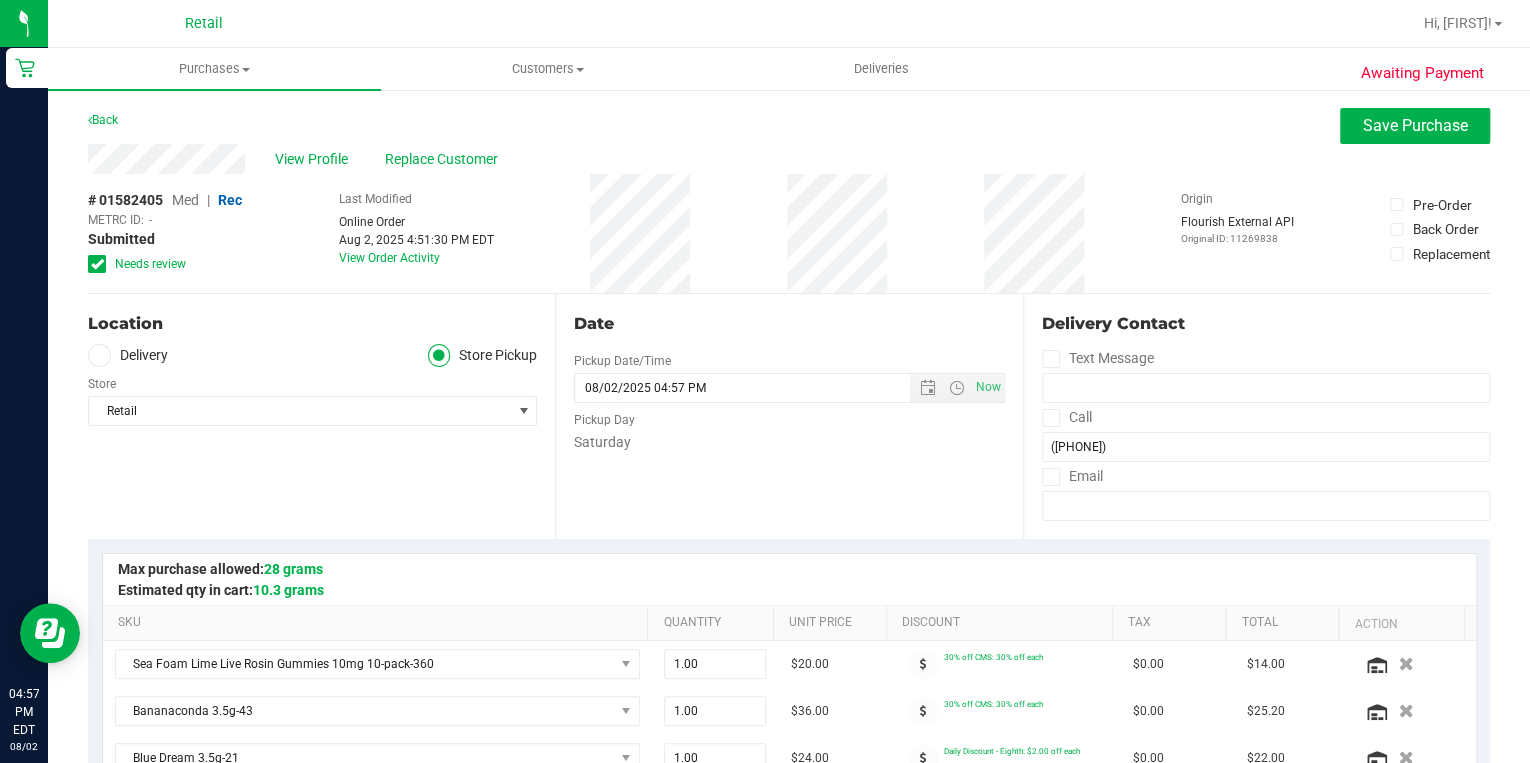 click at bounding box center [99, 355] 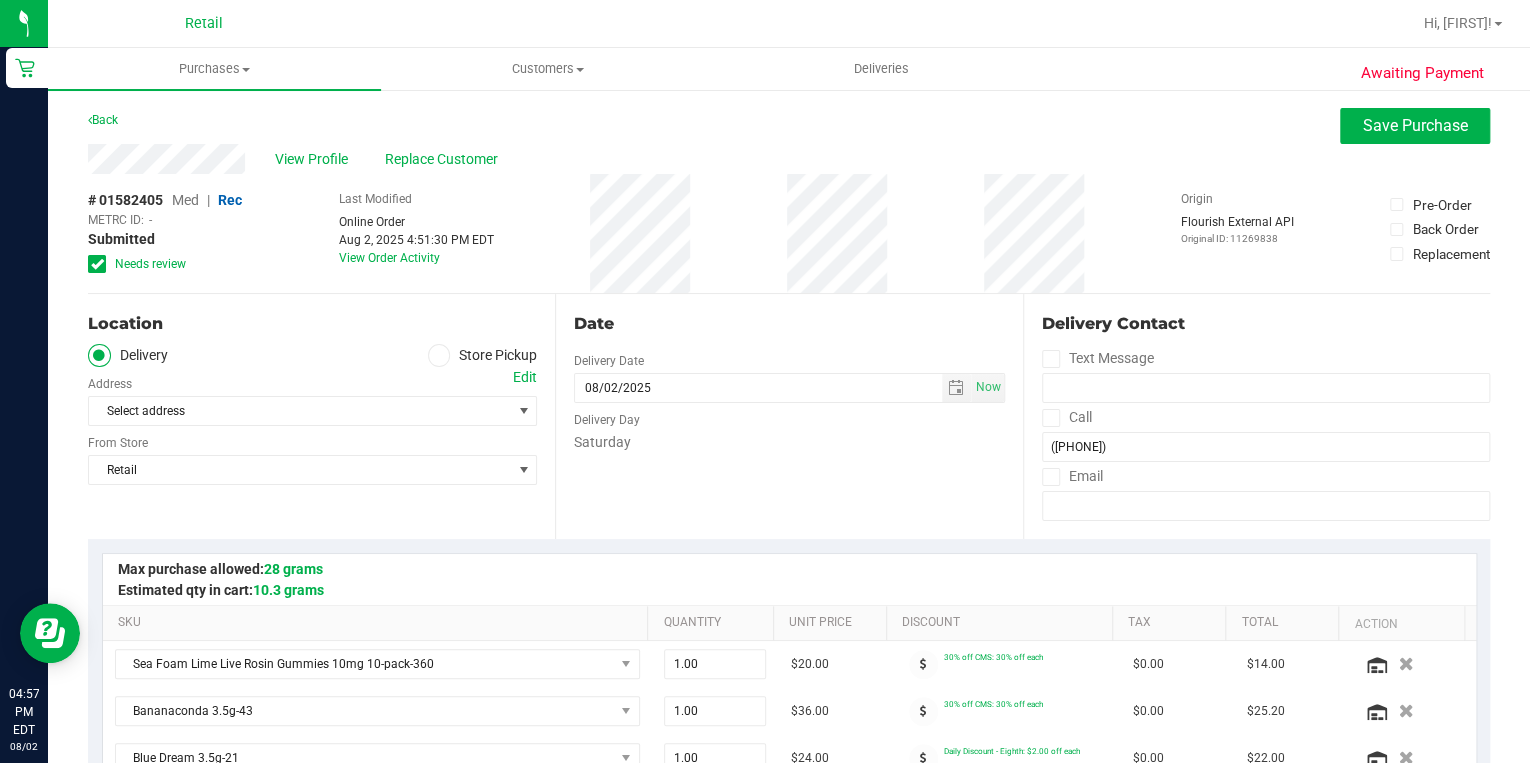 click on "Edit" at bounding box center (525, 377) 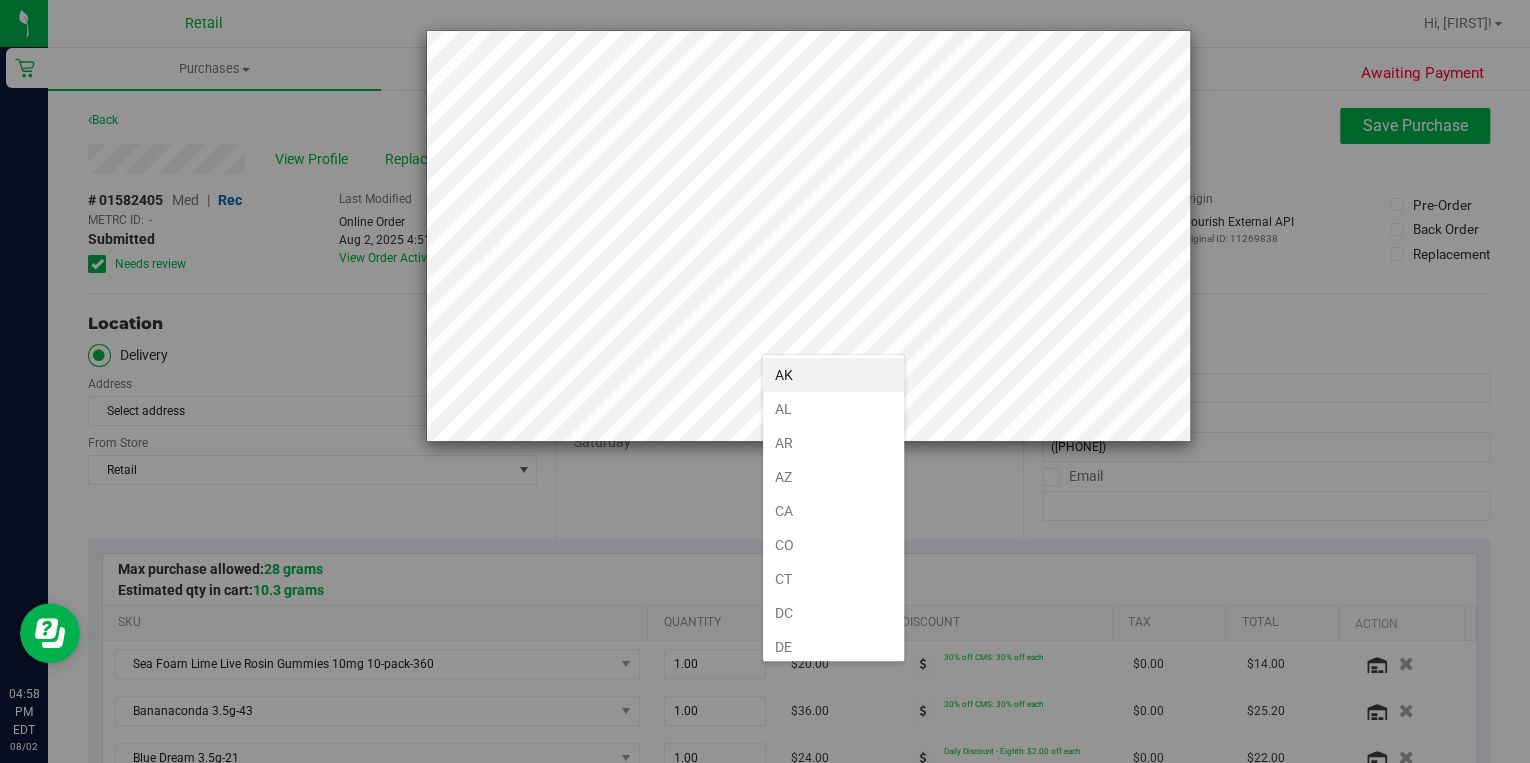 scroll, scrollTop: 1078, scrollLeft: 0, axis: vertical 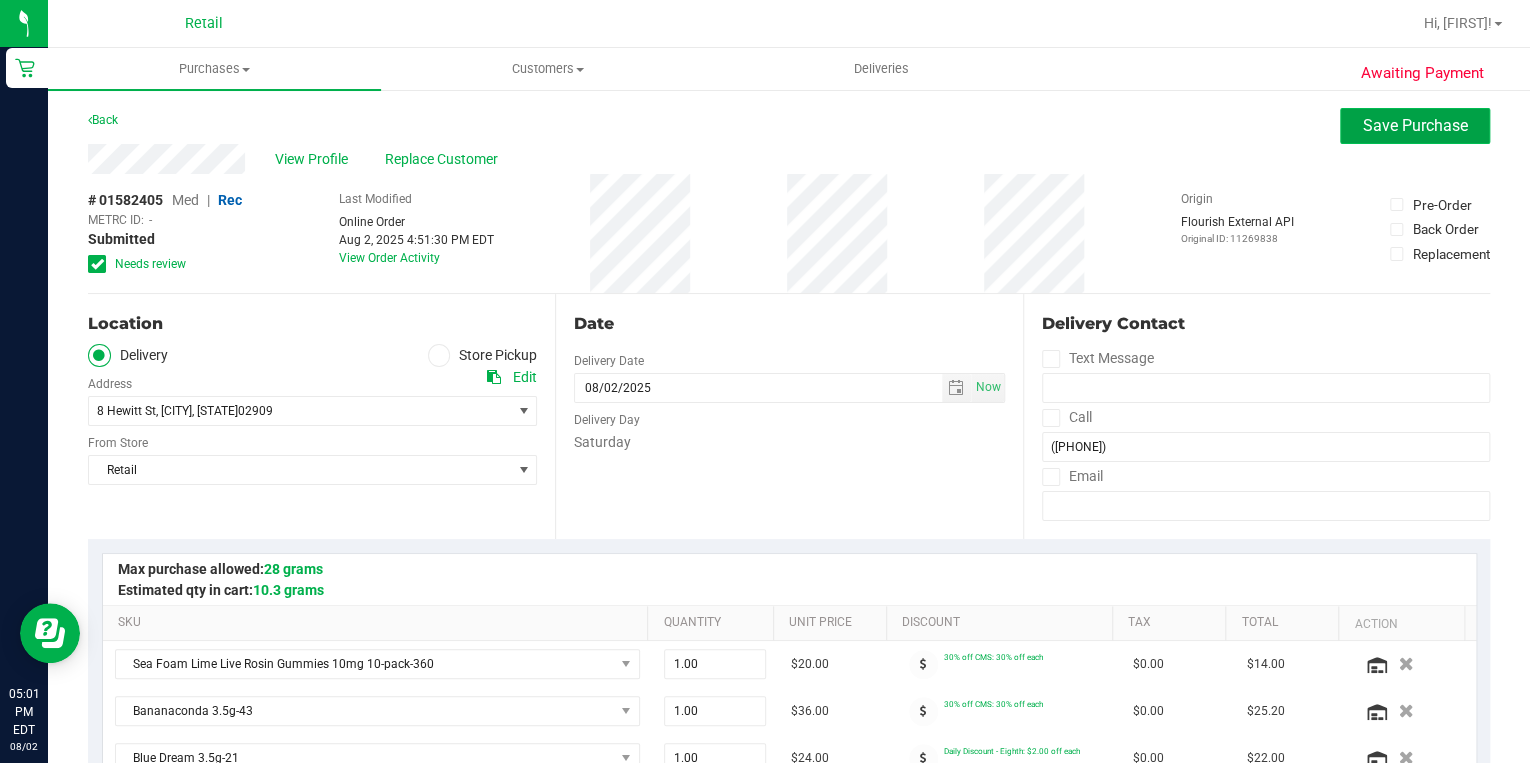 click on "Save Purchase" at bounding box center (1415, 125) 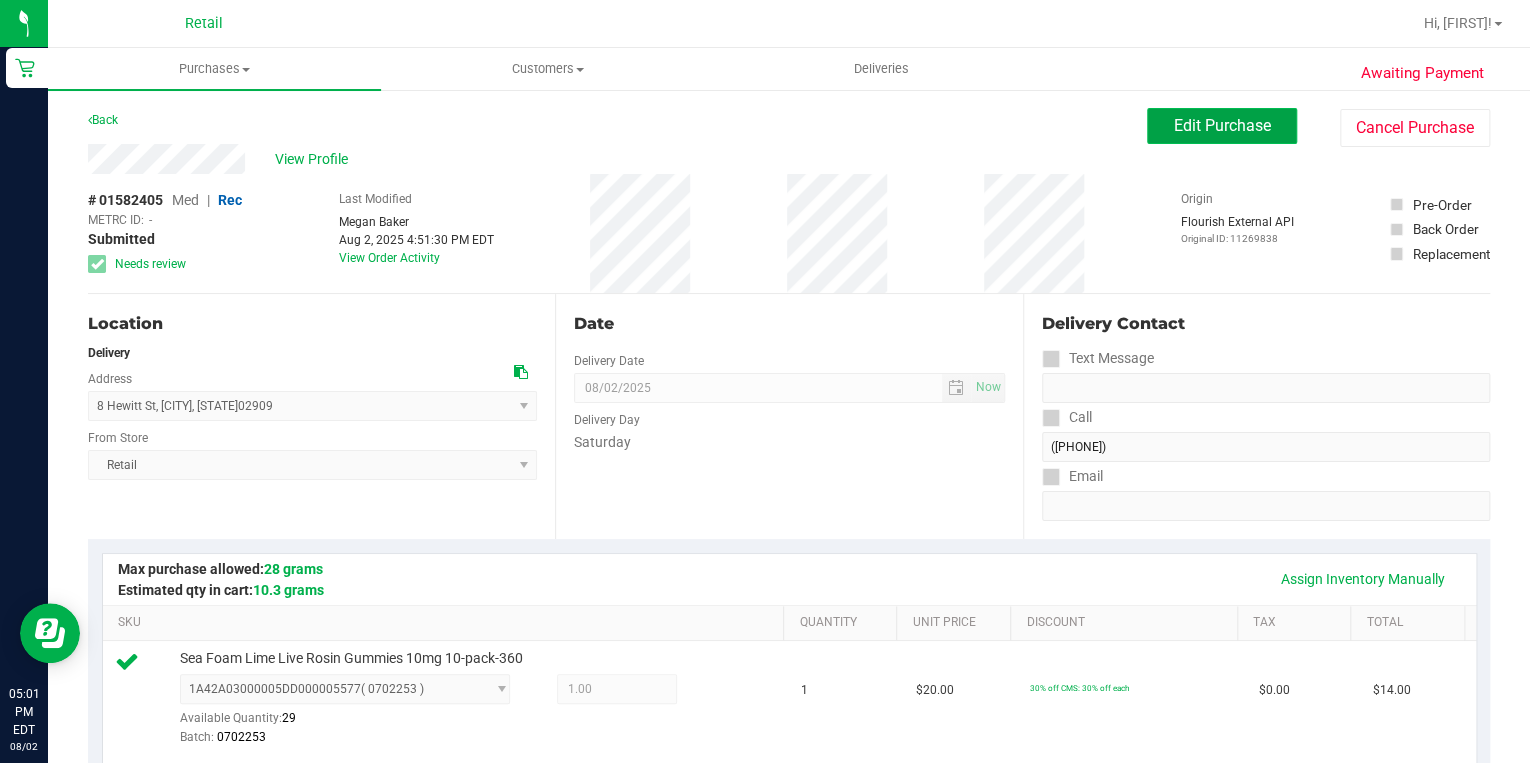 click on "Edit Purchase" at bounding box center [1222, 125] 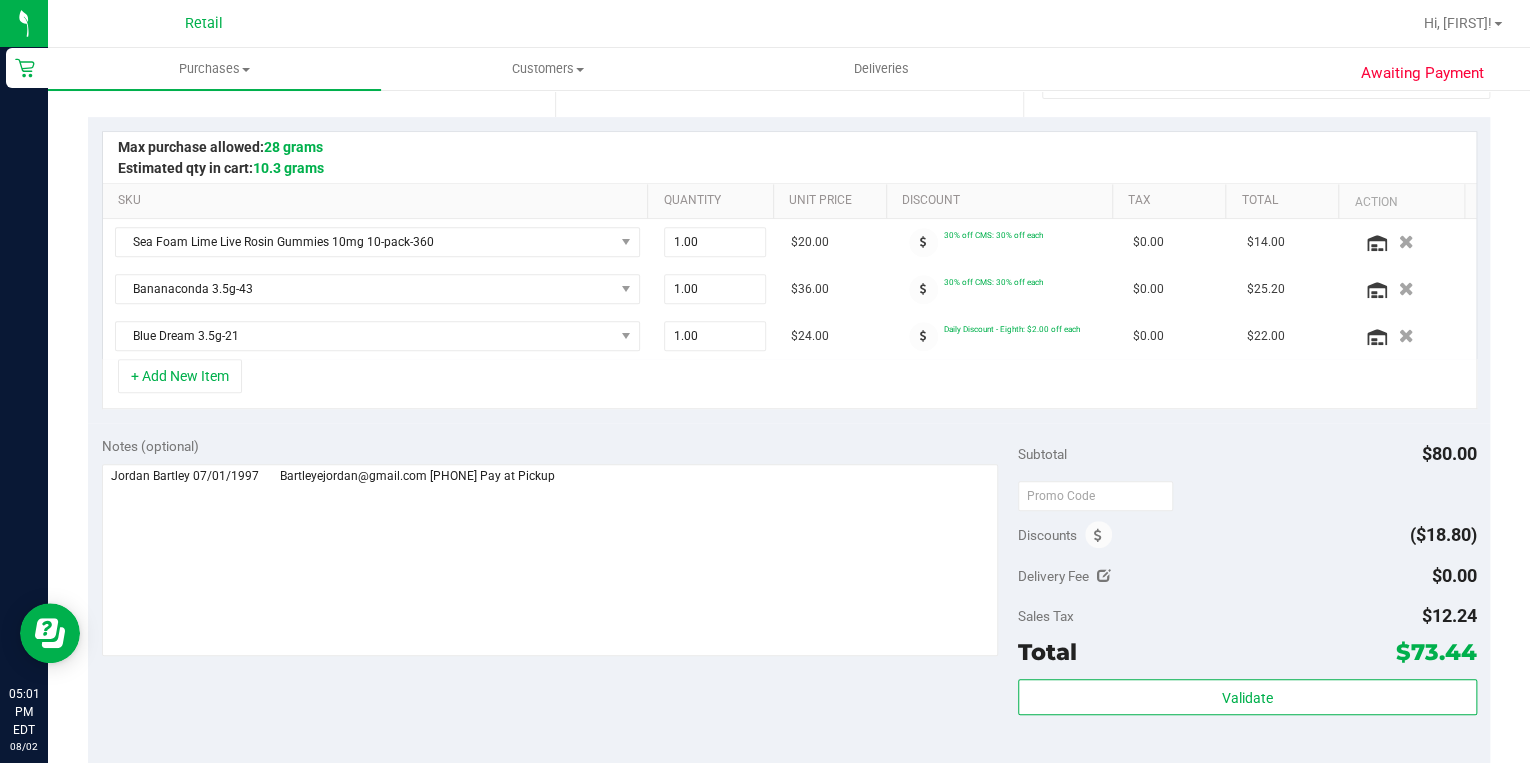 scroll, scrollTop: 560, scrollLeft: 0, axis: vertical 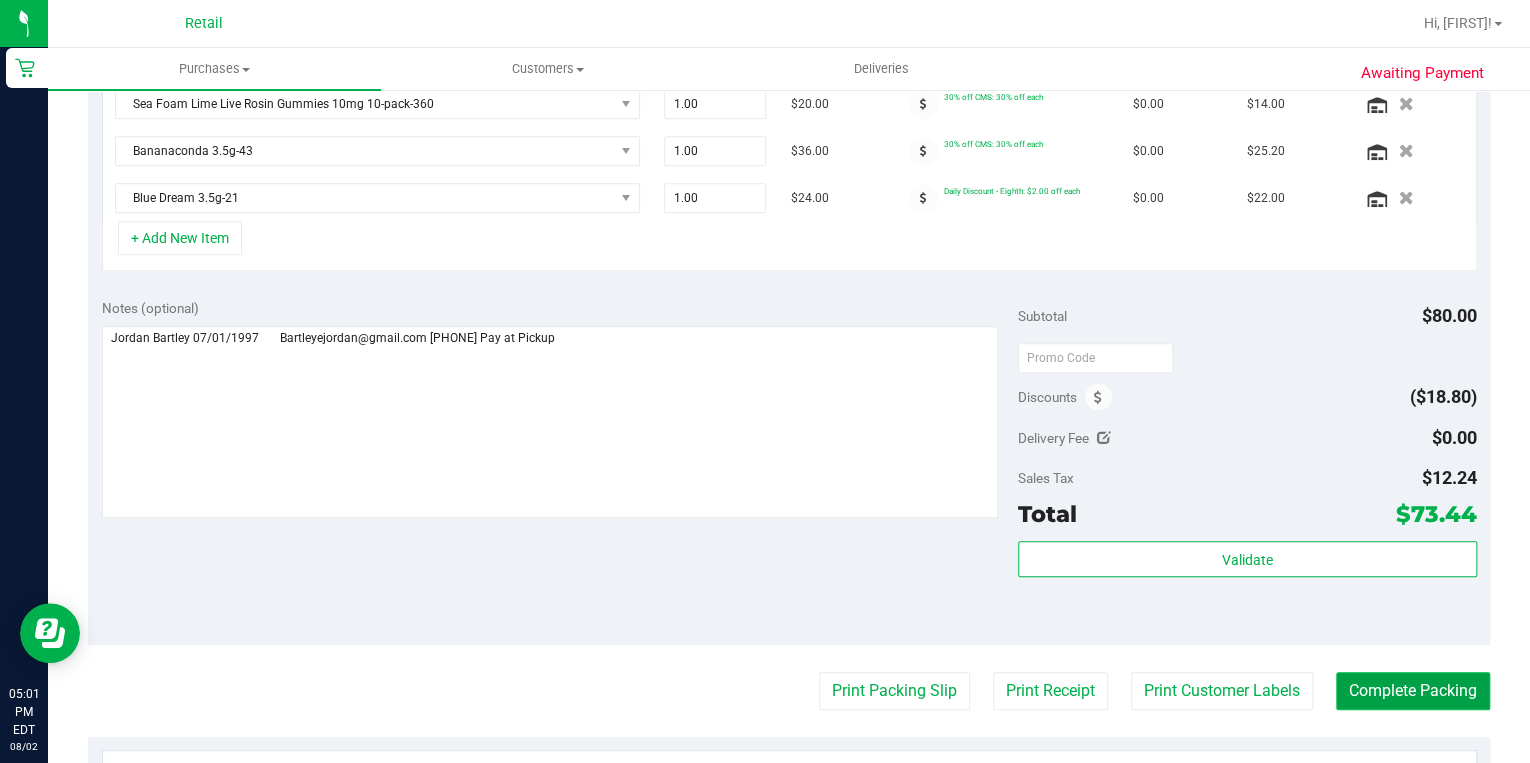 click on "Complete Packing" at bounding box center [1413, 691] 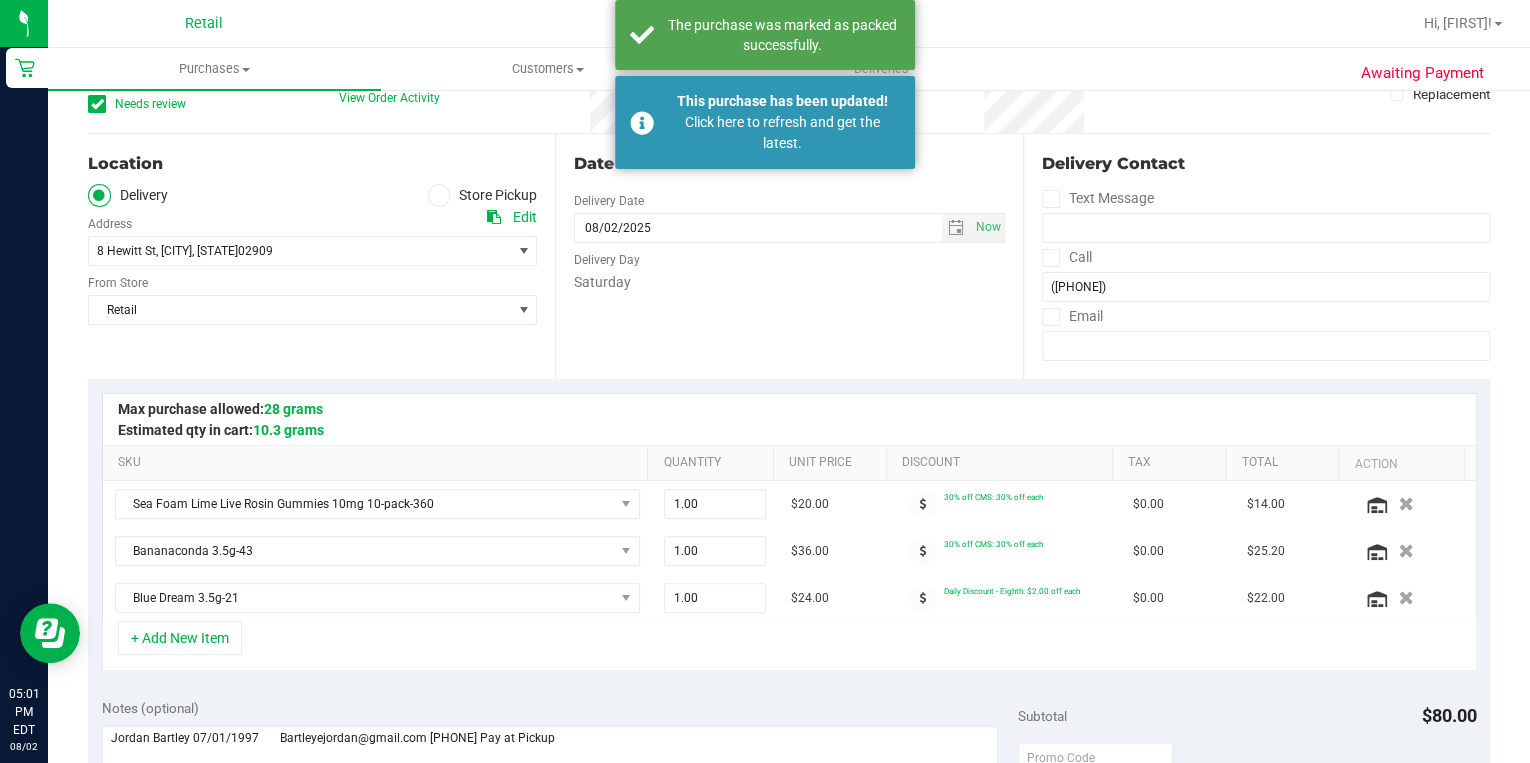 scroll, scrollTop: 0, scrollLeft: 0, axis: both 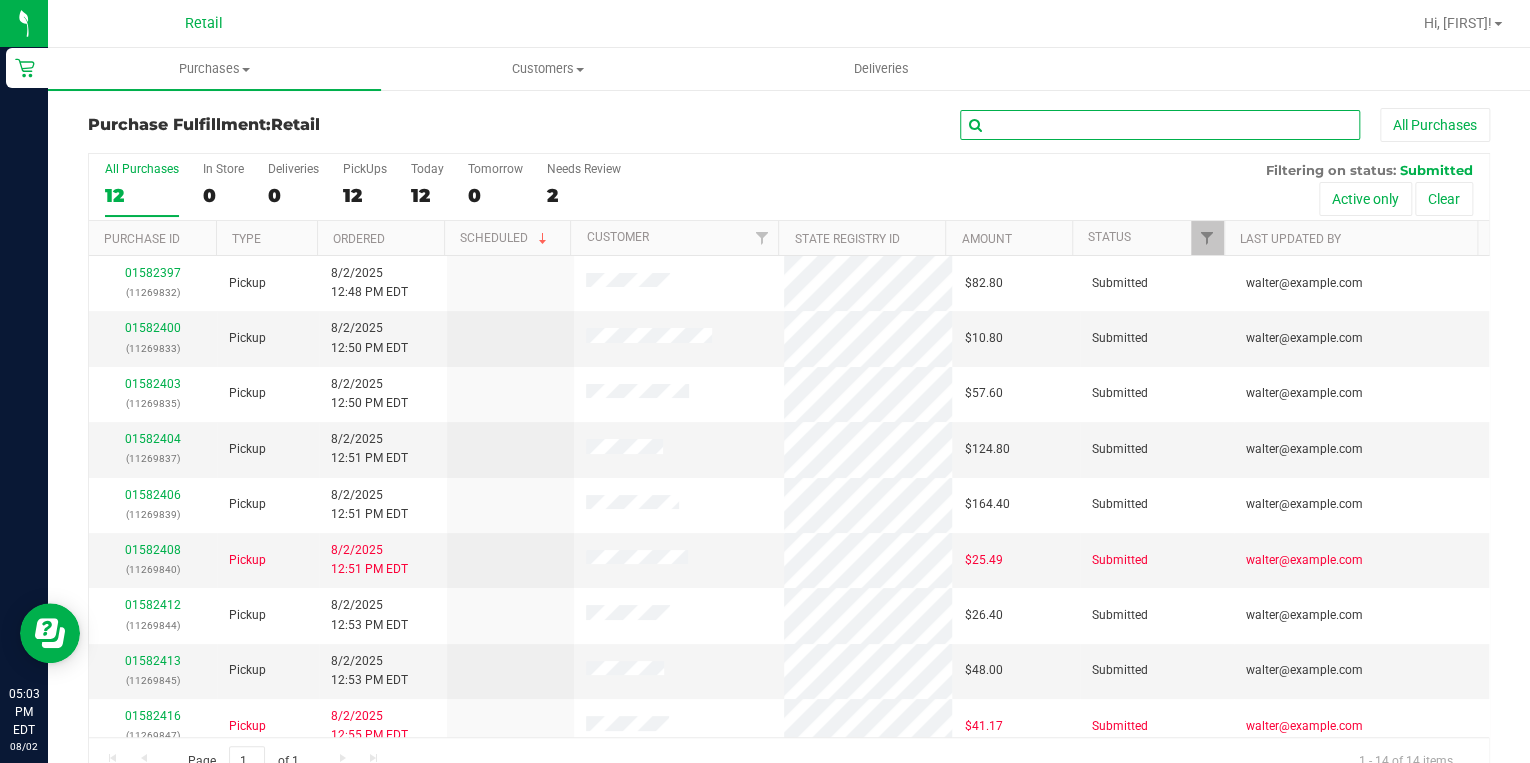 click at bounding box center (1160, 125) 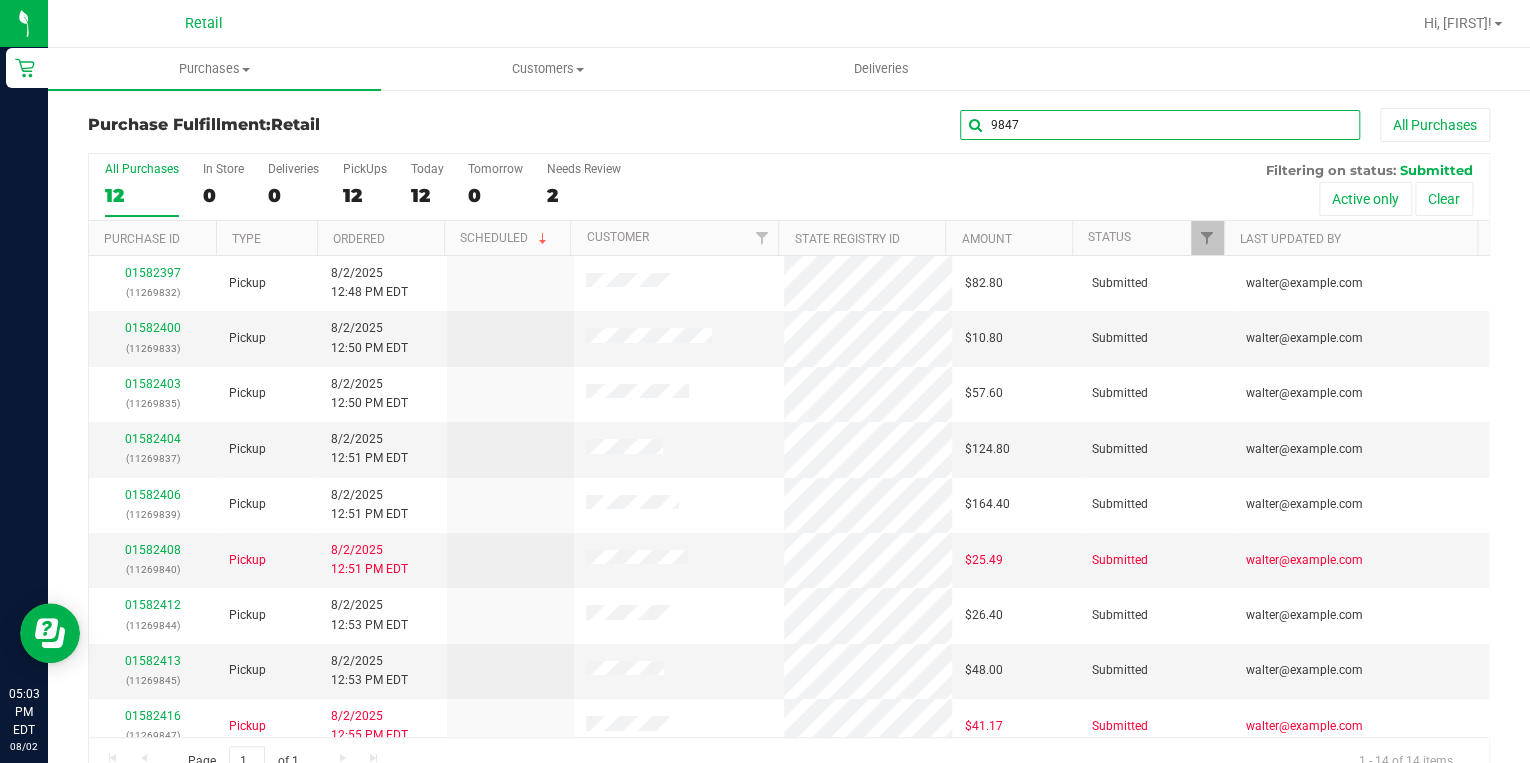 type on "9847" 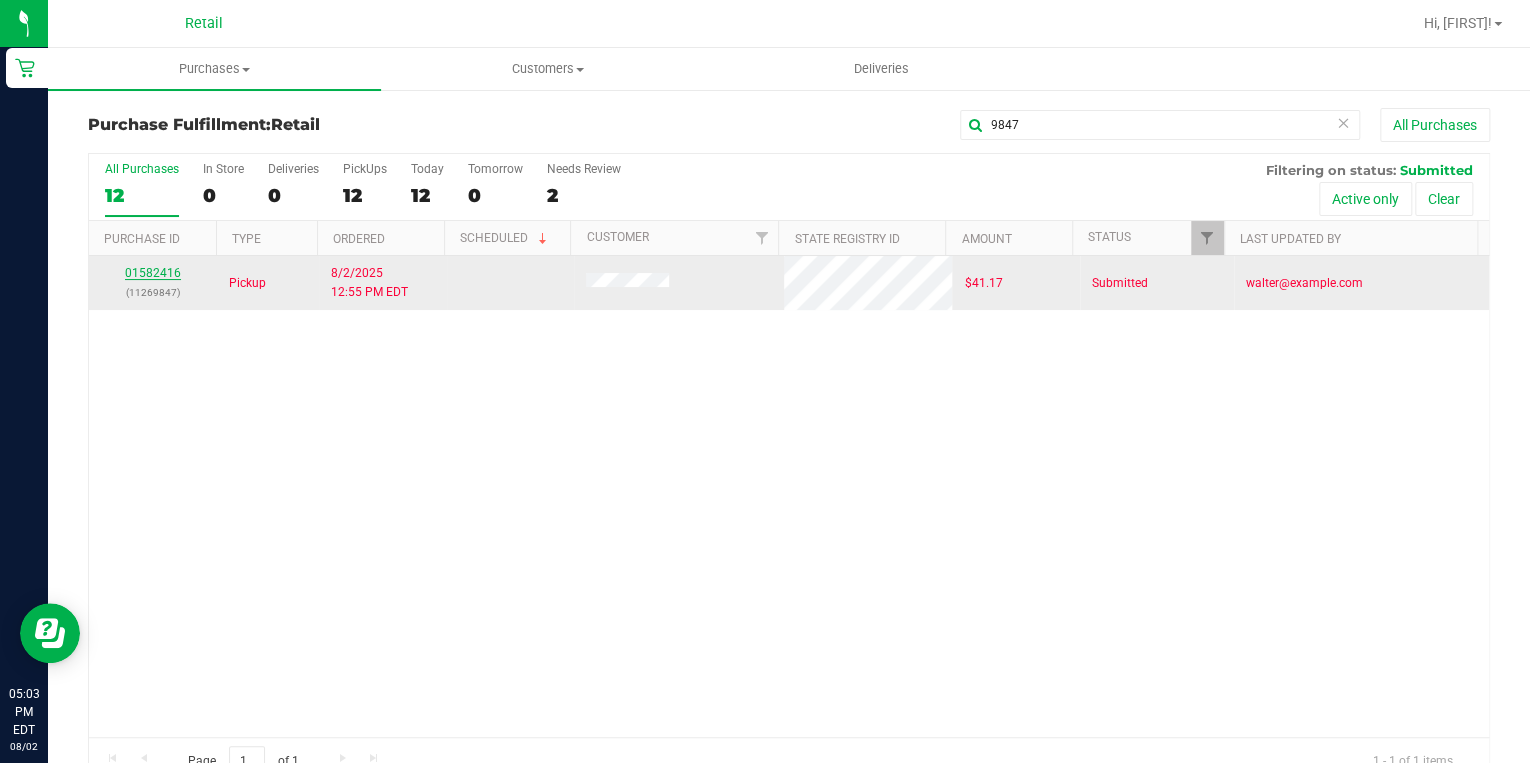 click on "01582416" at bounding box center (153, 273) 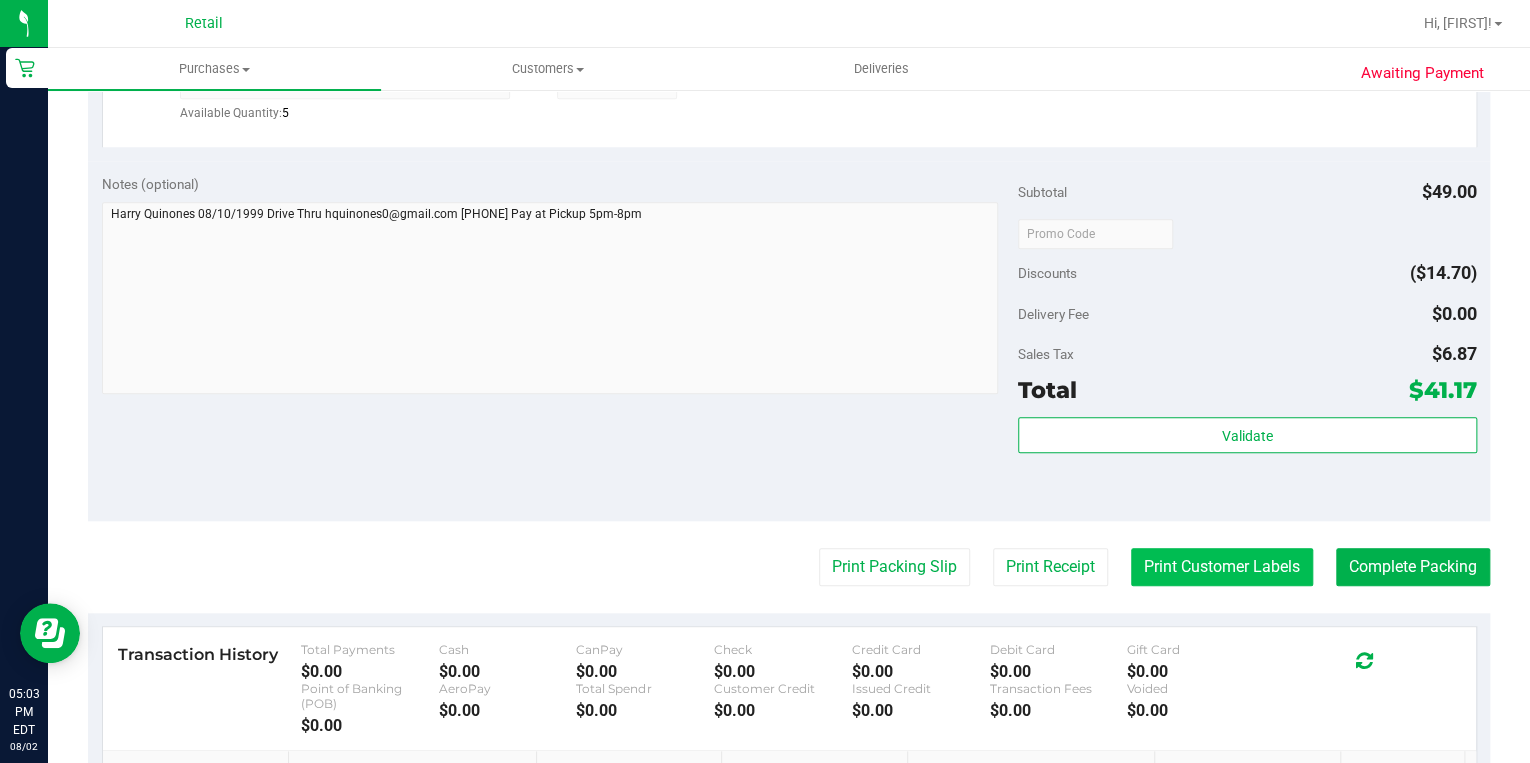 scroll, scrollTop: 720, scrollLeft: 0, axis: vertical 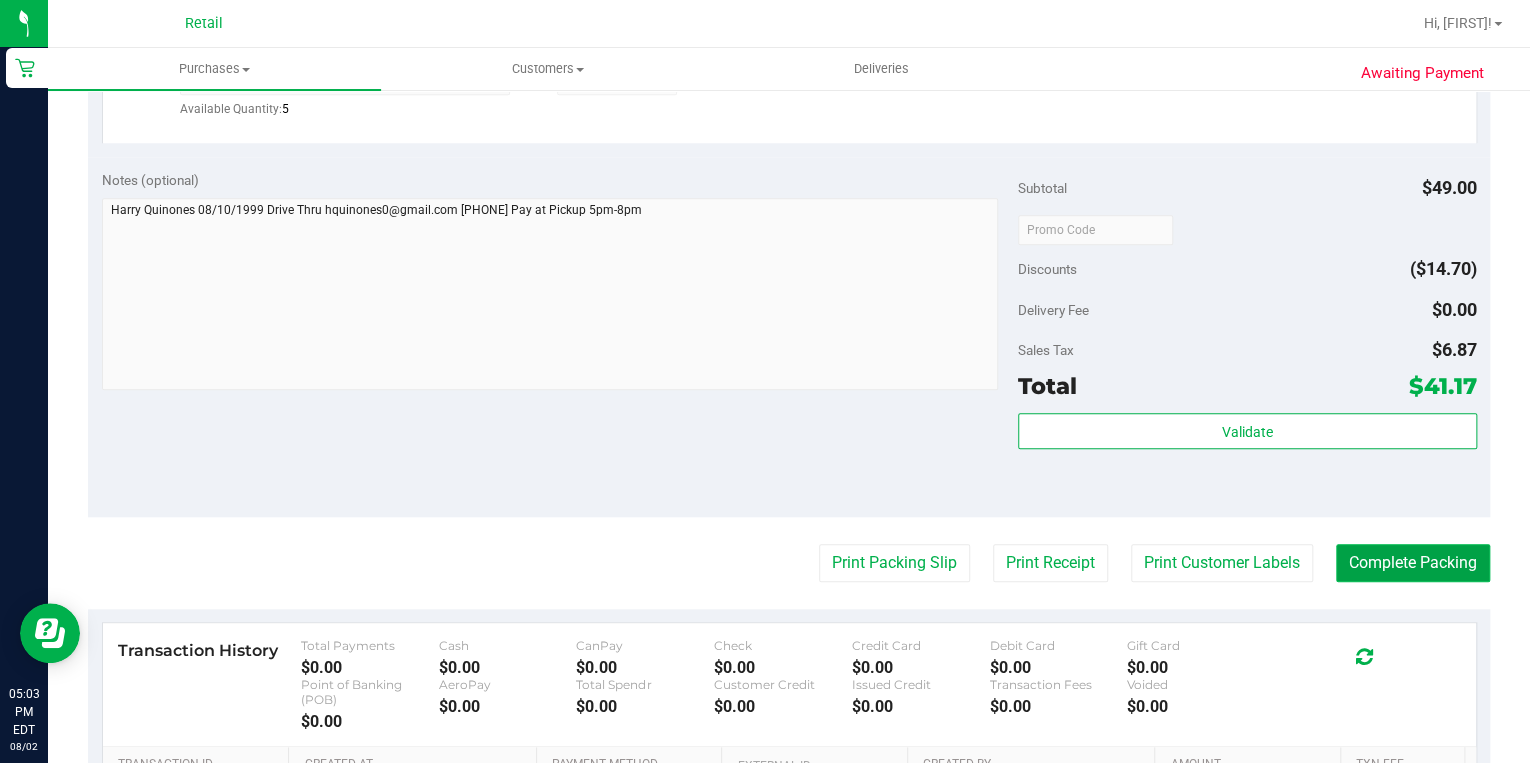 click on "Complete Packing" at bounding box center (1413, 563) 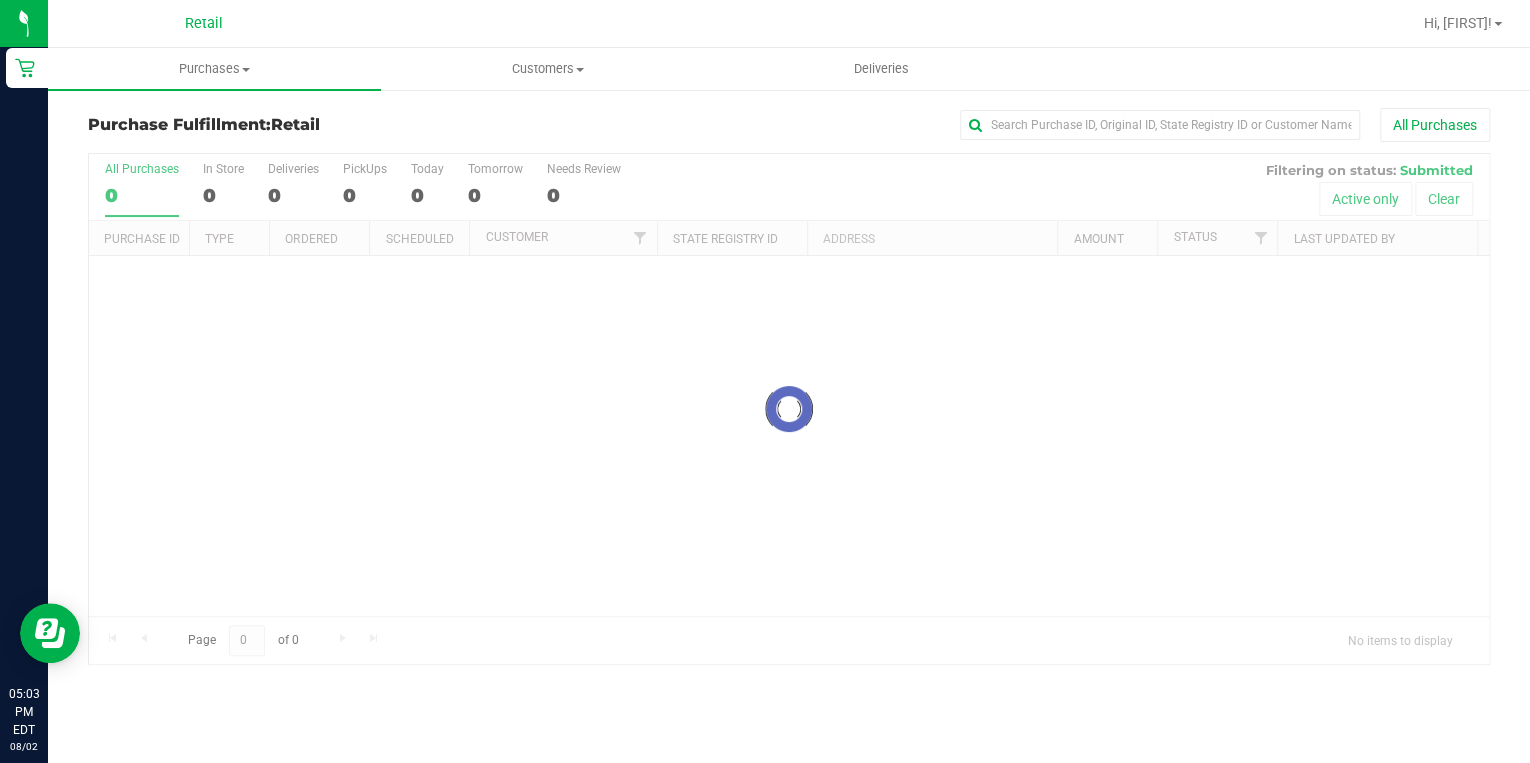 scroll, scrollTop: 0, scrollLeft: 0, axis: both 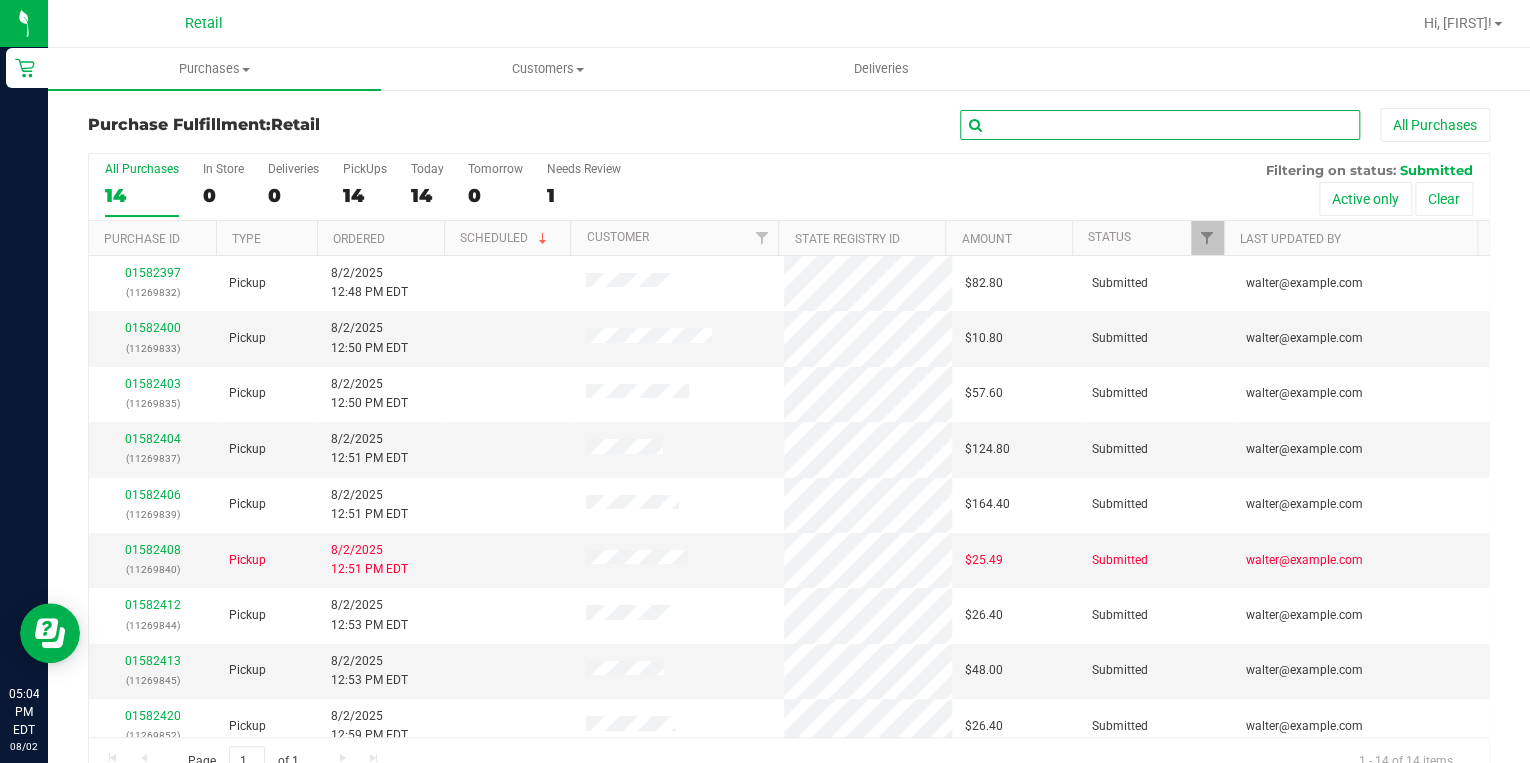 click at bounding box center (1160, 125) 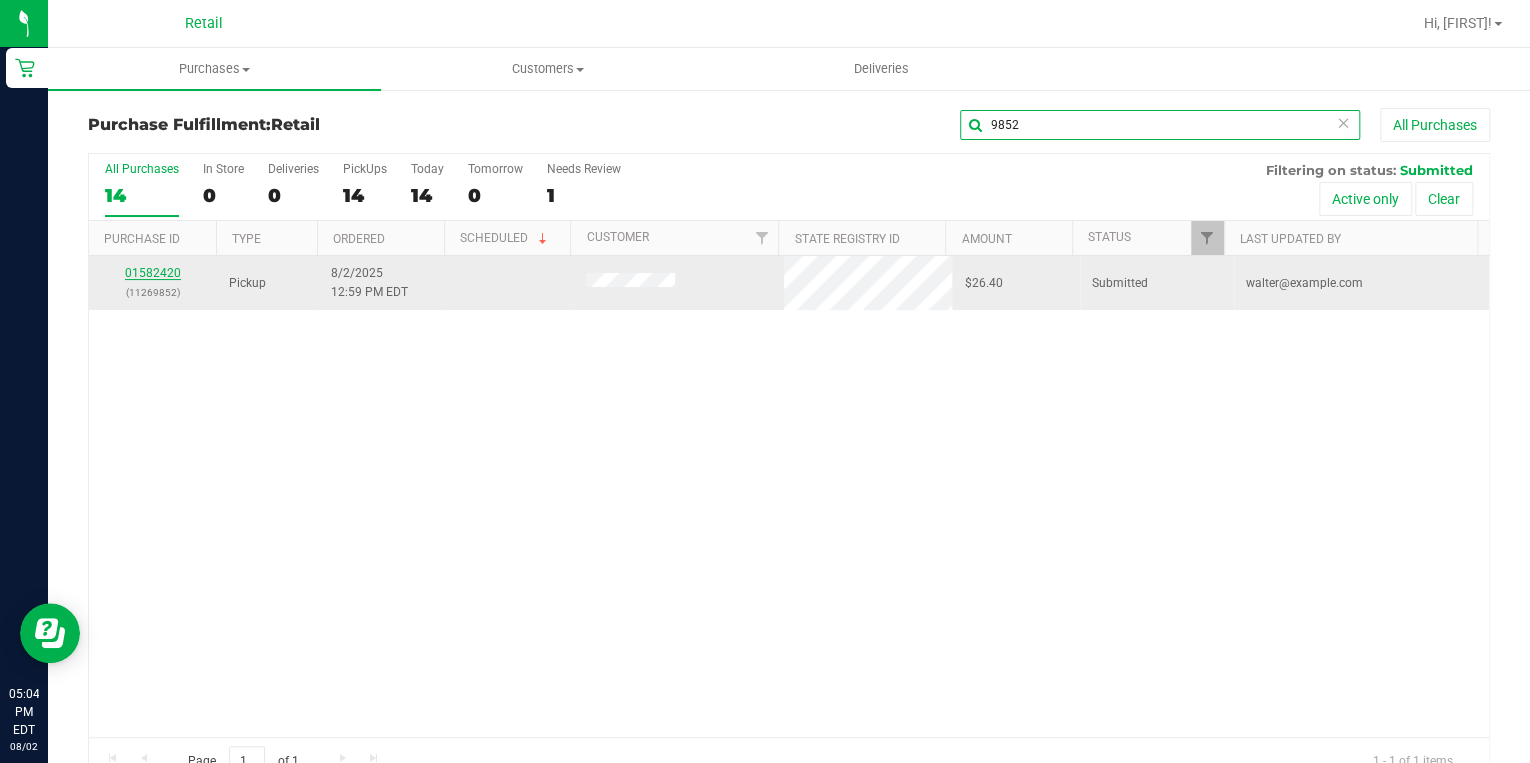 type on "9852" 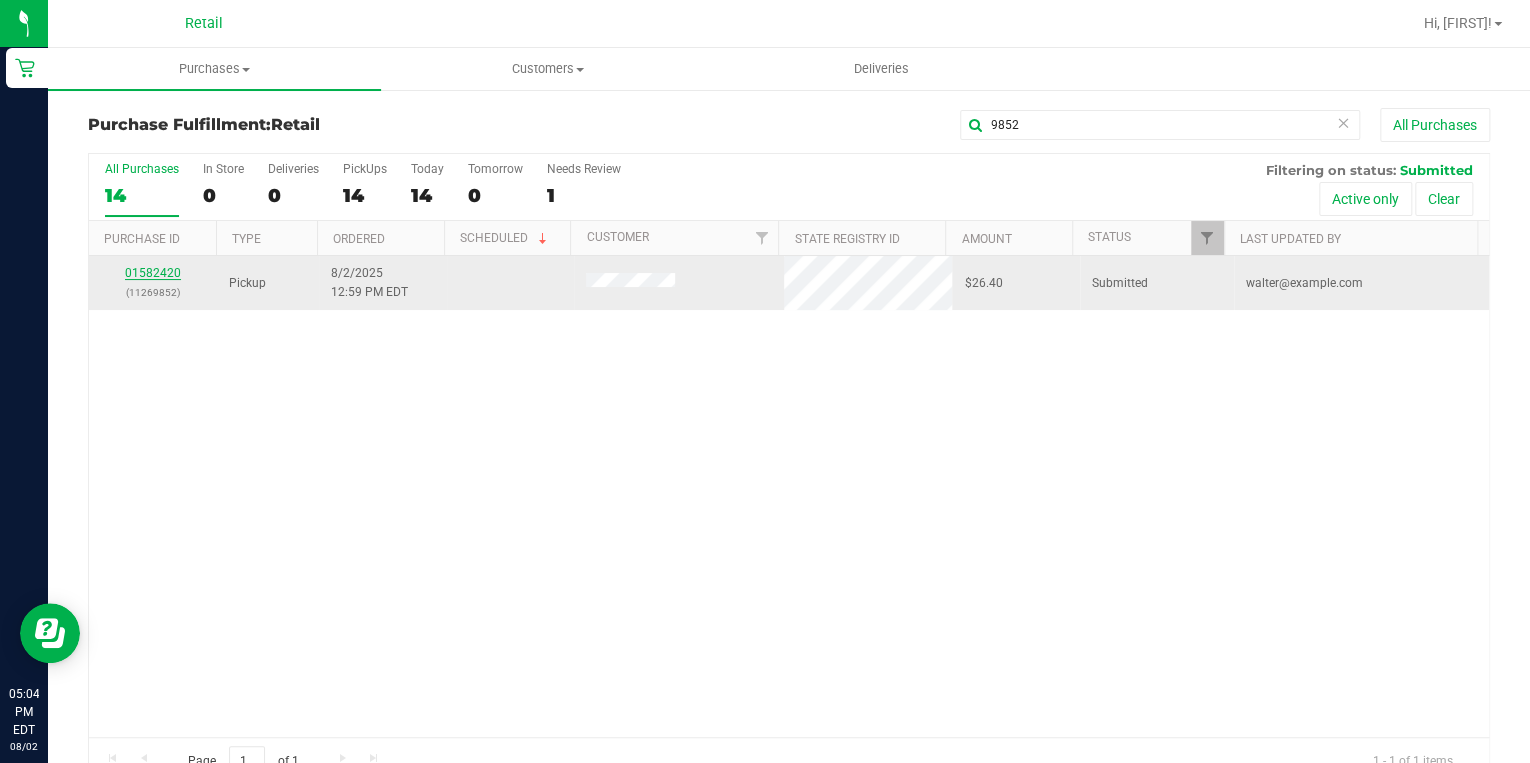 click on "01582420" at bounding box center [153, 273] 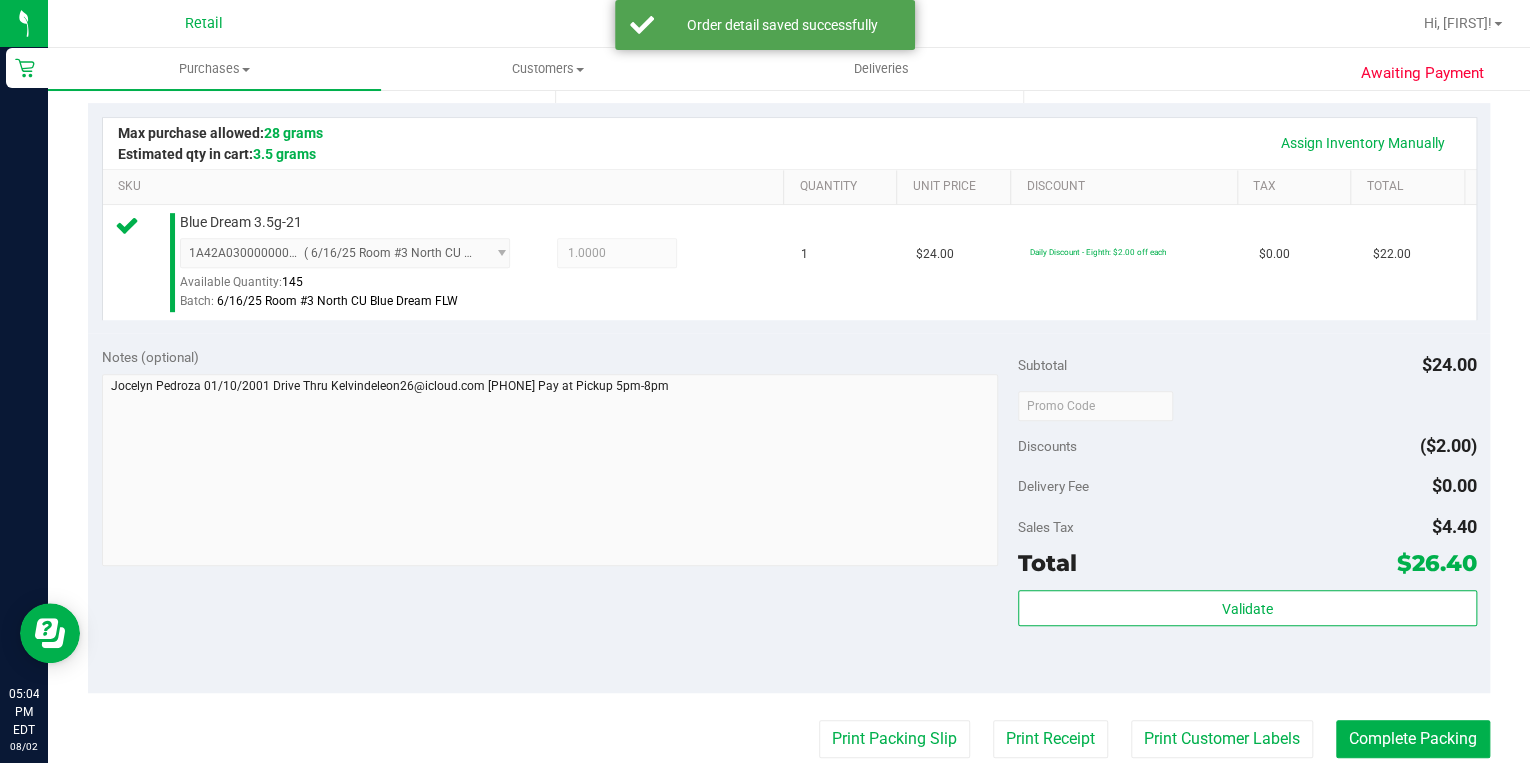 scroll, scrollTop: 480, scrollLeft: 0, axis: vertical 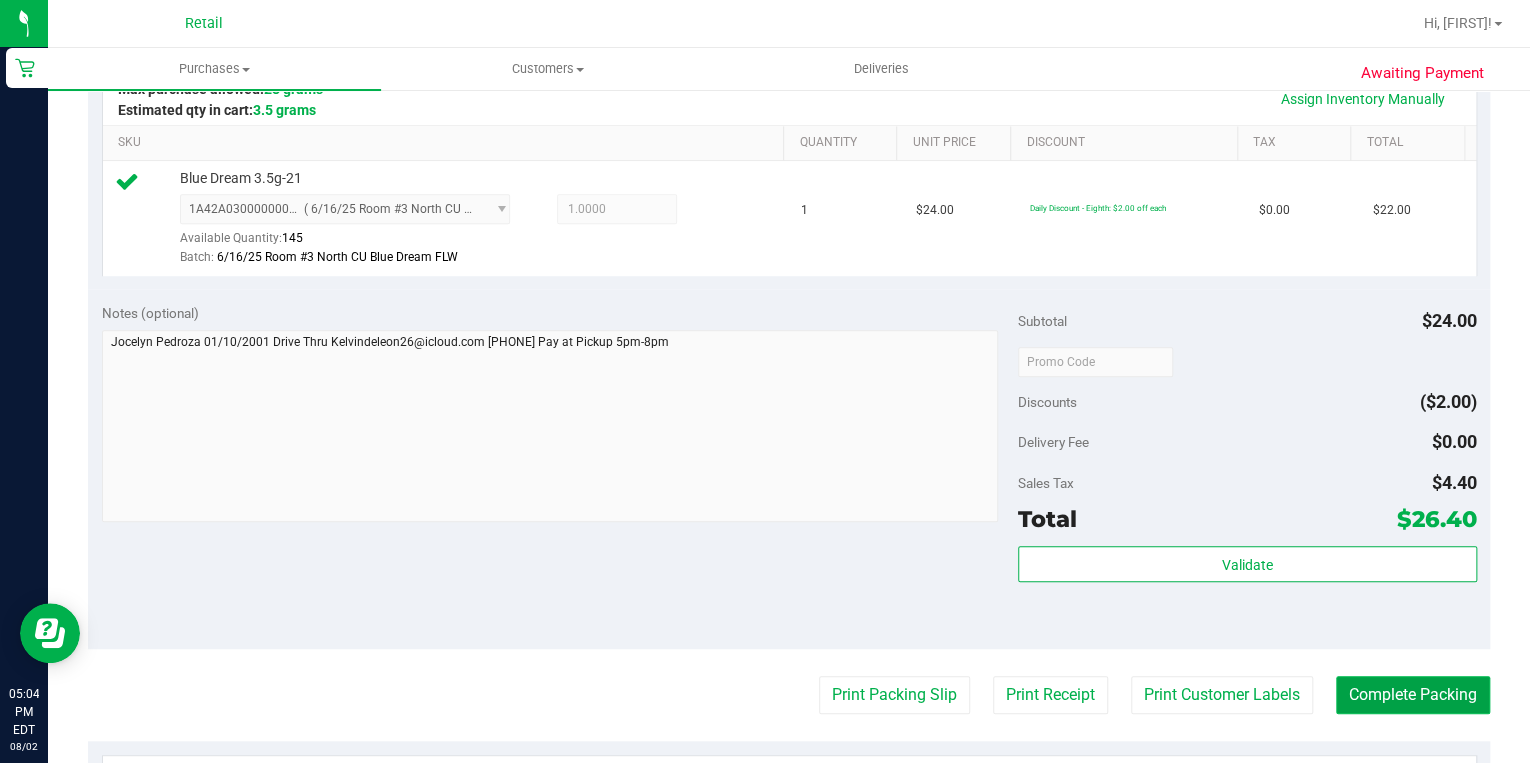 click on "Complete Packing" at bounding box center (1413, 695) 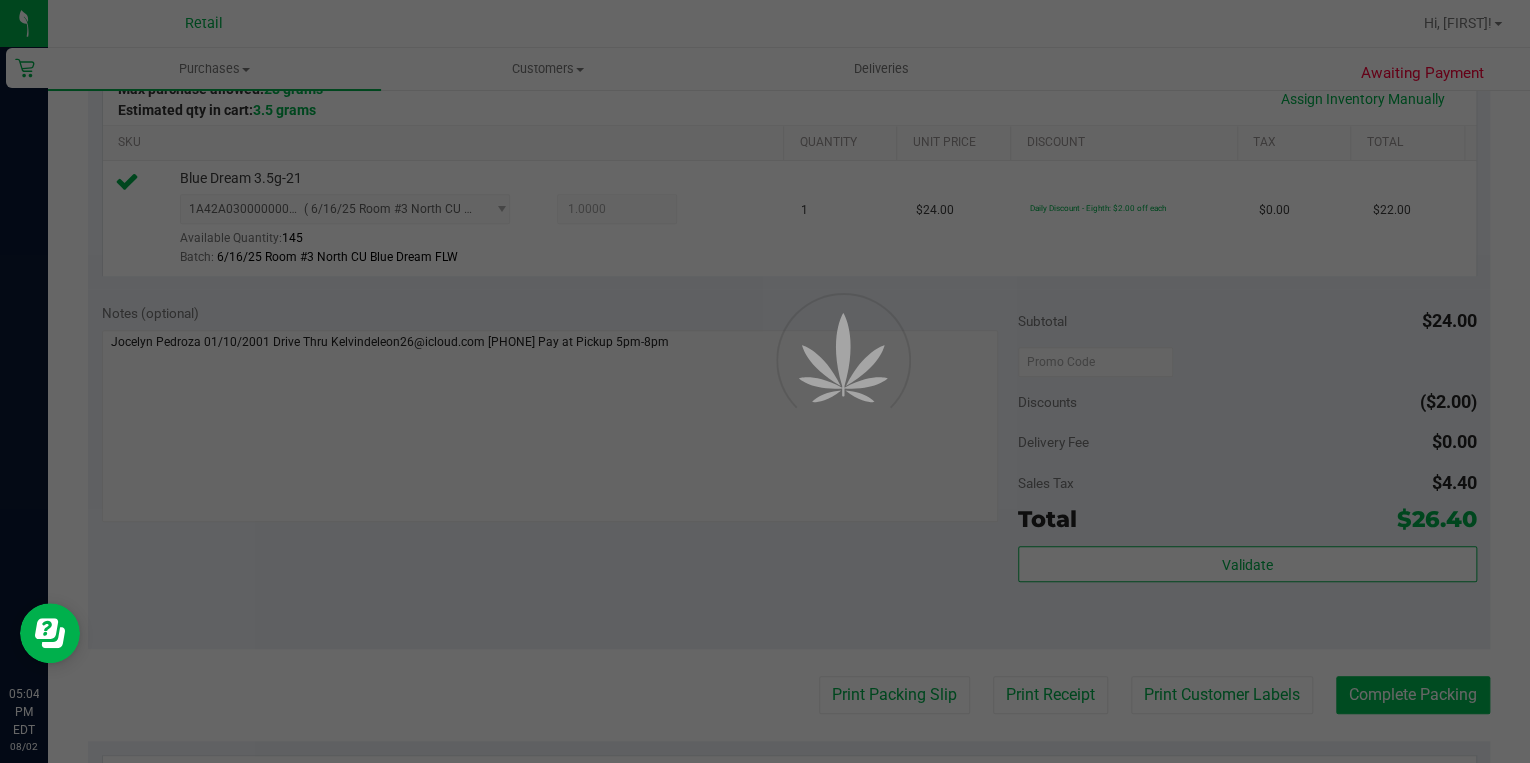 scroll, scrollTop: 0, scrollLeft: 0, axis: both 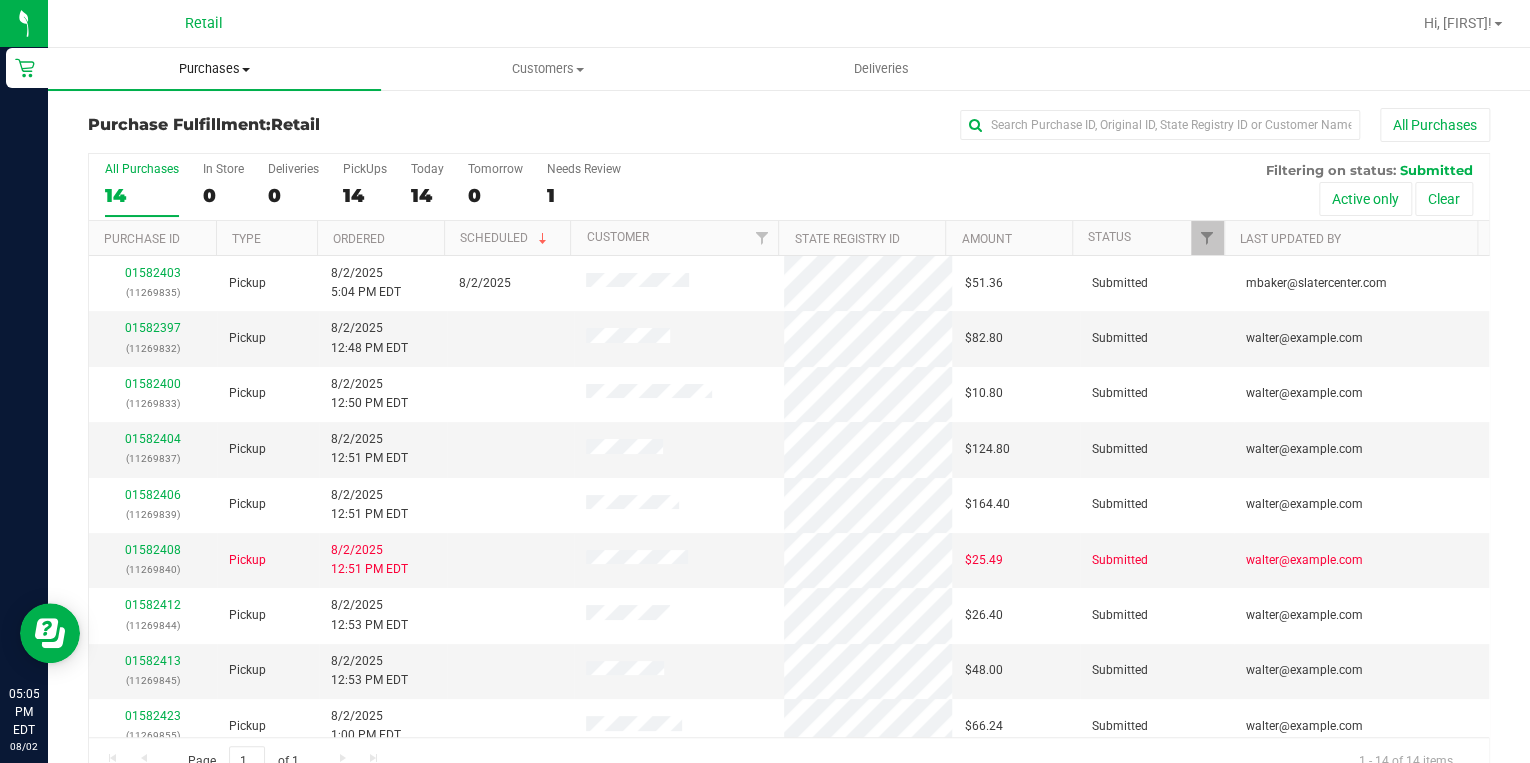 click on "Purchases
Summary of purchases
Fulfillment
All purchases" at bounding box center (214, 69) 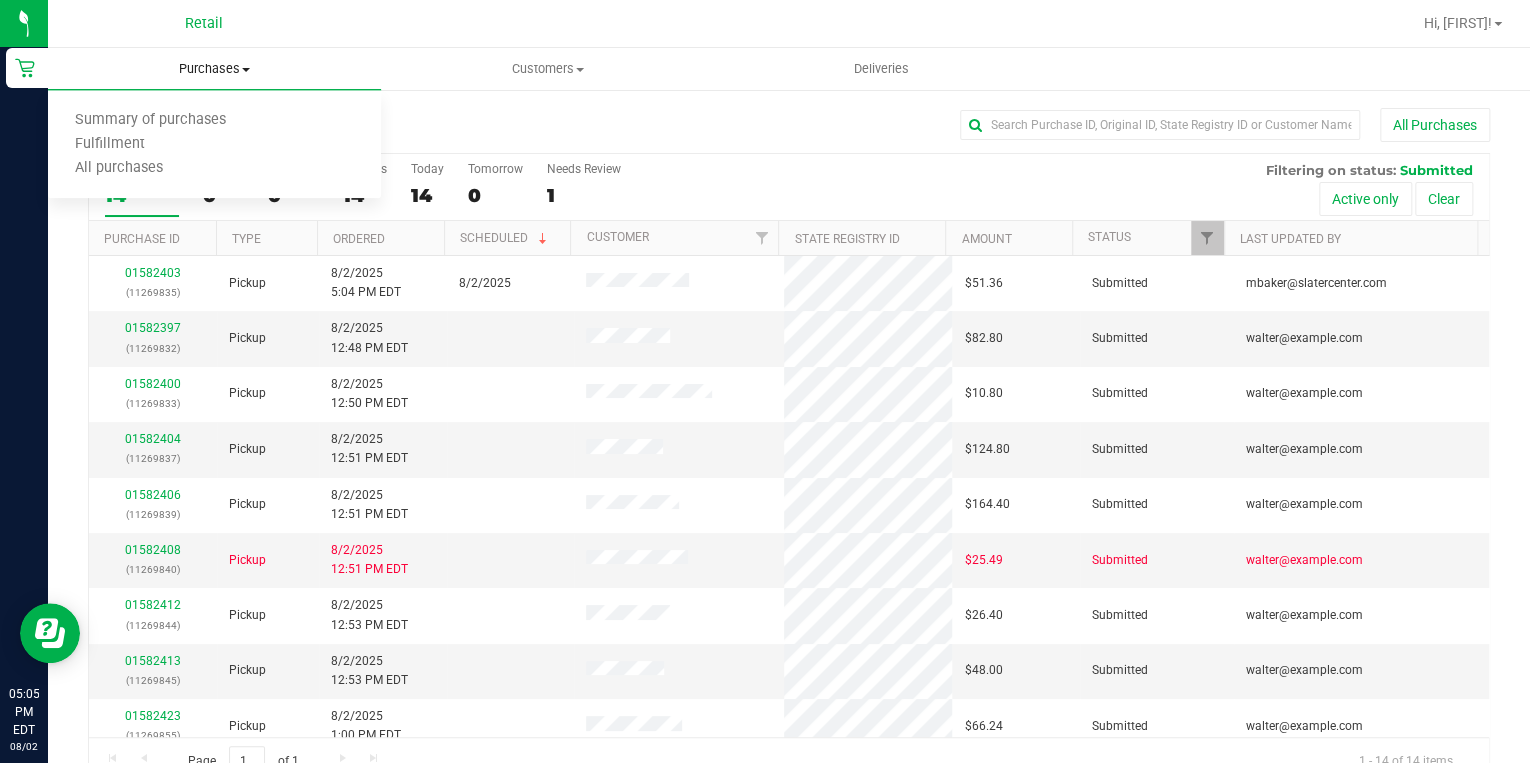 click on "Purchases" at bounding box center [214, 69] 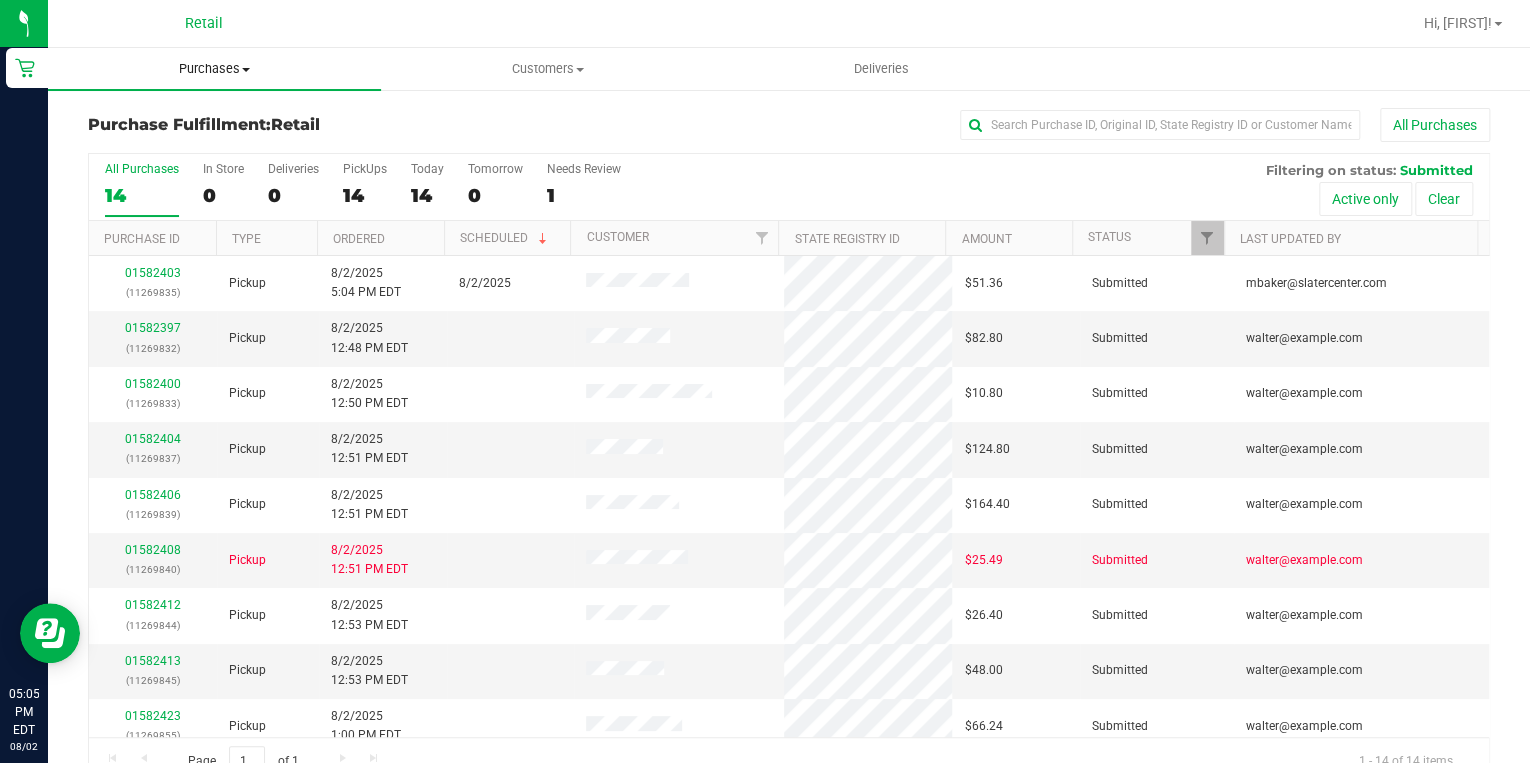 click on "Purchases" at bounding box center [214, 69] 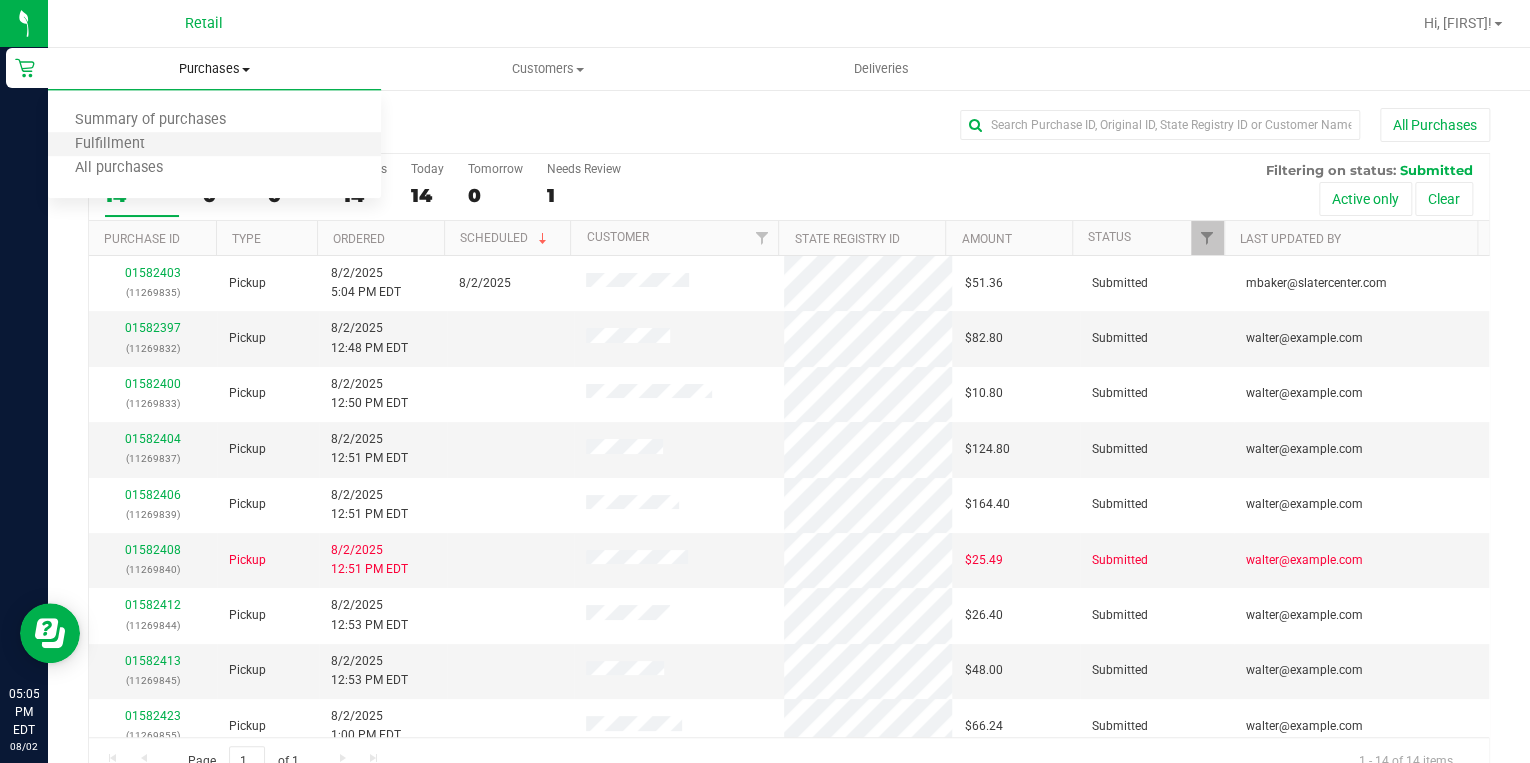 click on "Fulfillment" at bounding box center [214, 145] 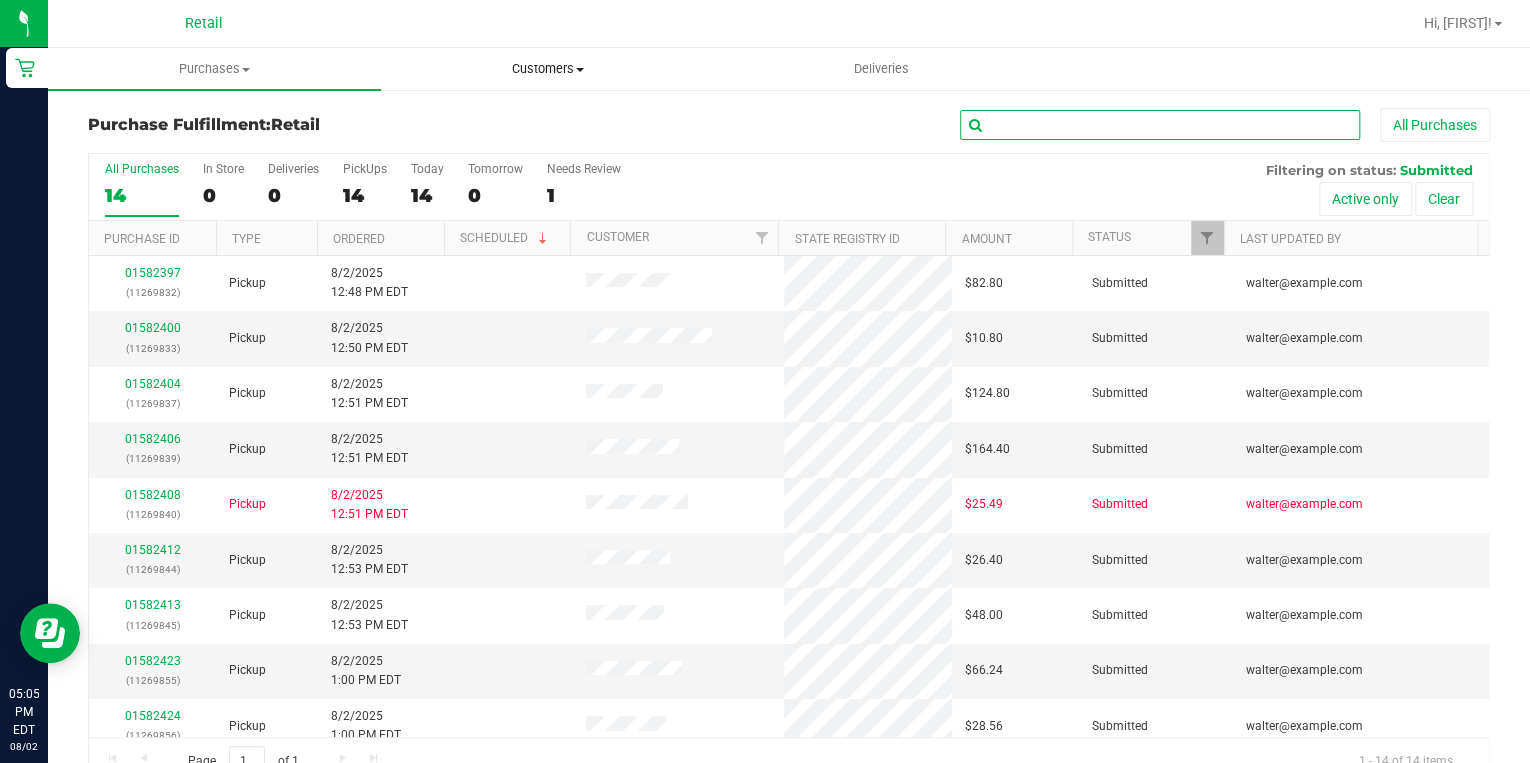 click at bounding box center (1160, 125) 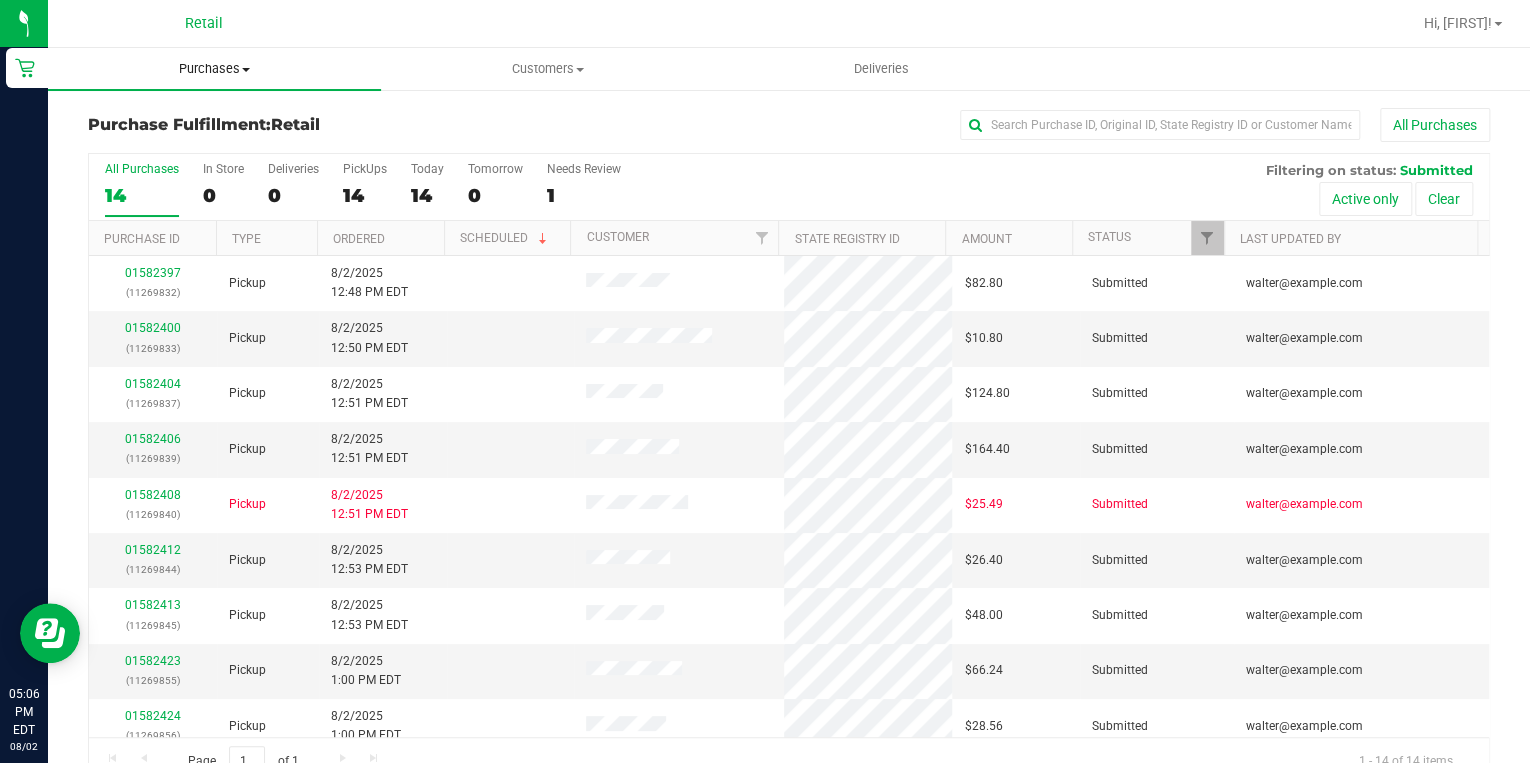 click on "Purchases" at bounding box center (214, 69) 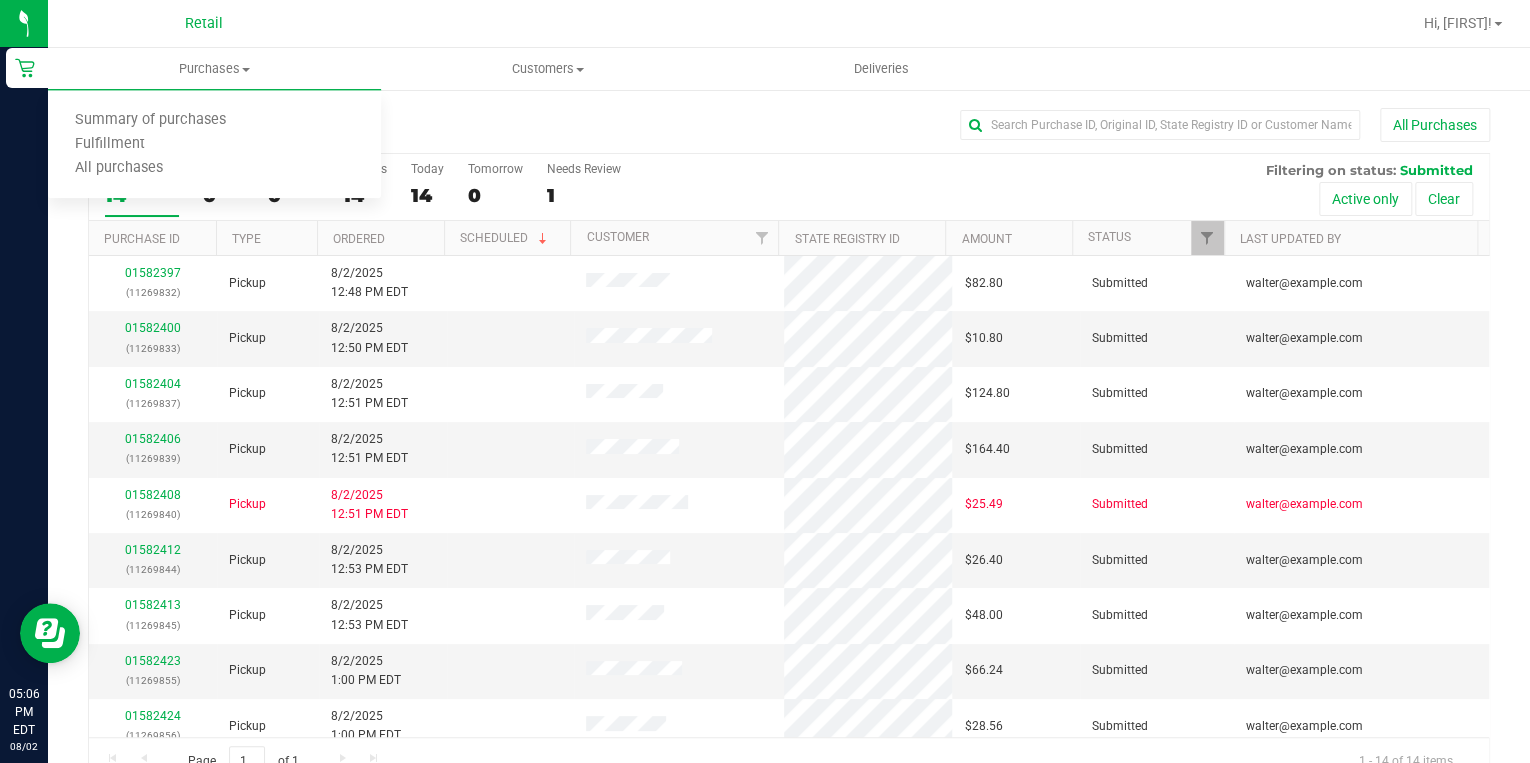 click on "Purchase Fulfillment:
Retail
All Purchases" at bounding box center [789, 130] 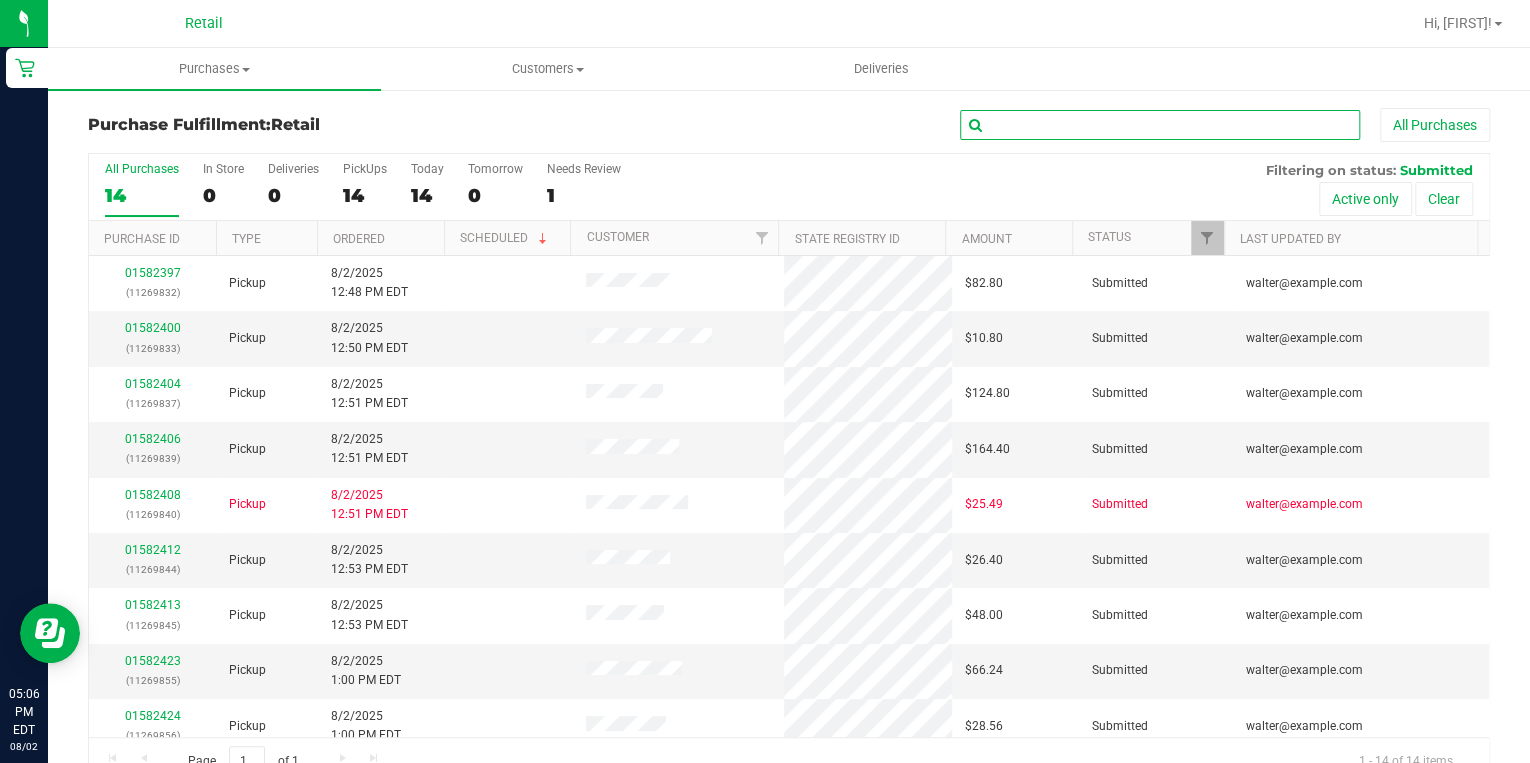 click at bounding box center (1160, 125) 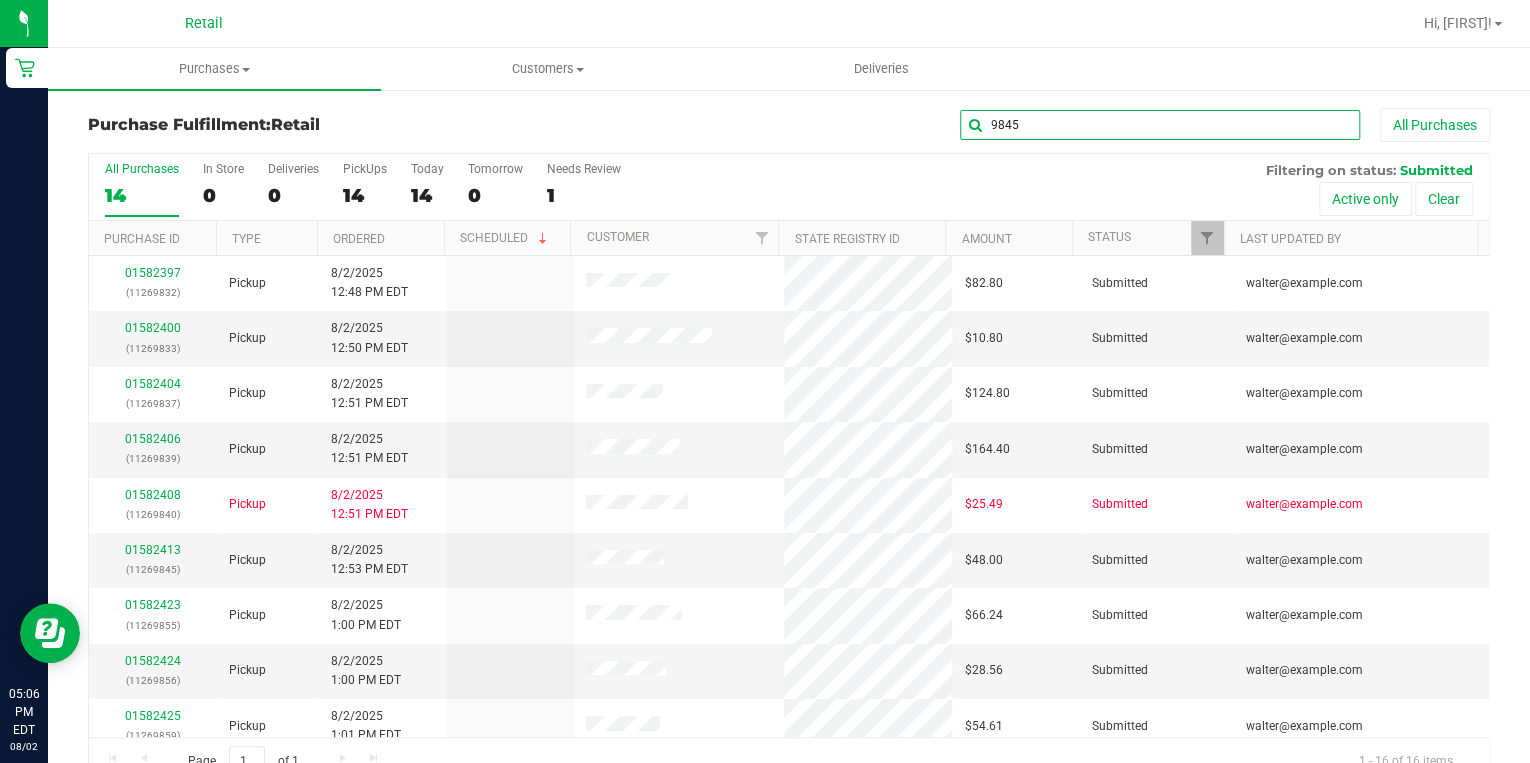 type on "9845" 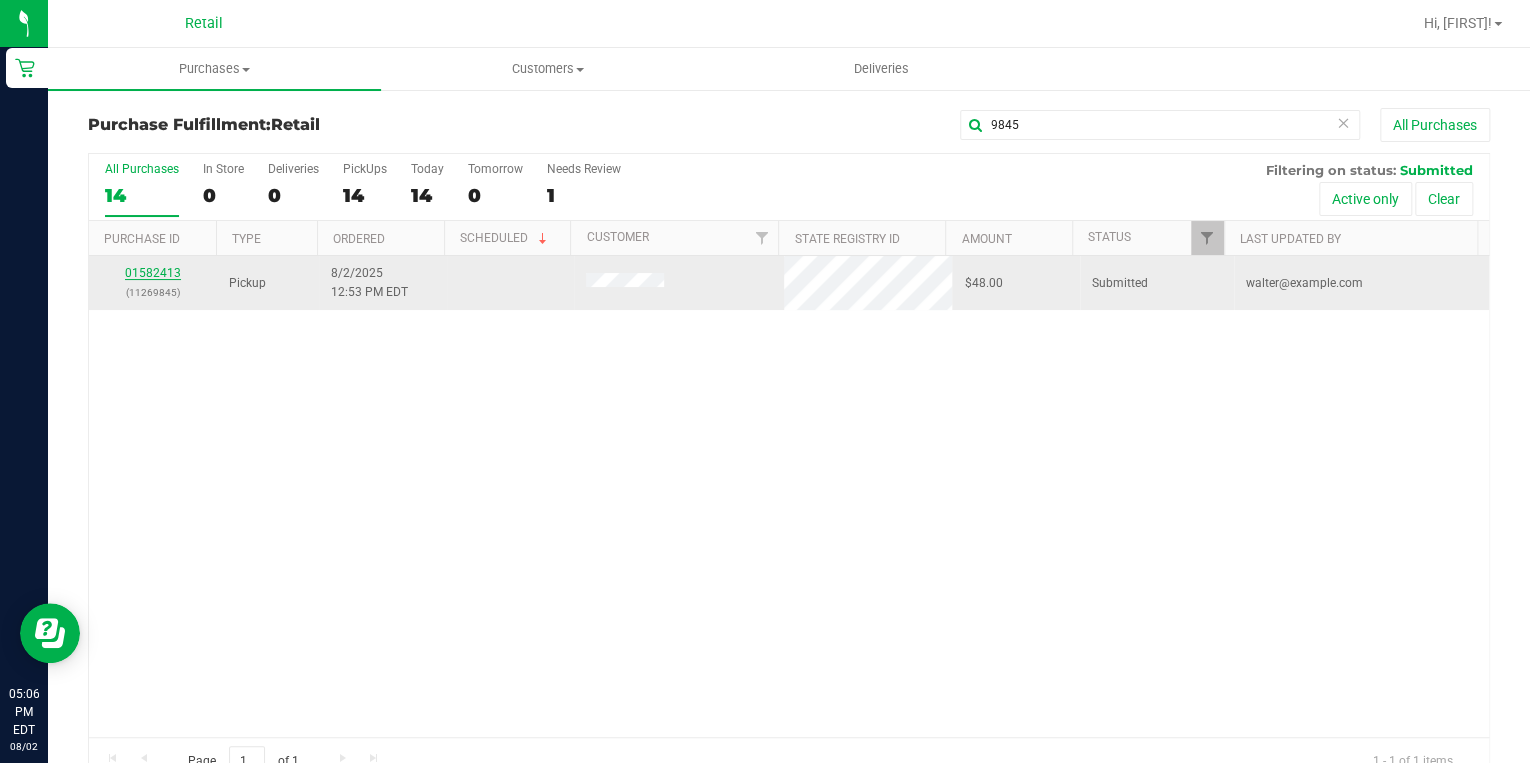 click on "01582413" at bounding box center [153, 273] 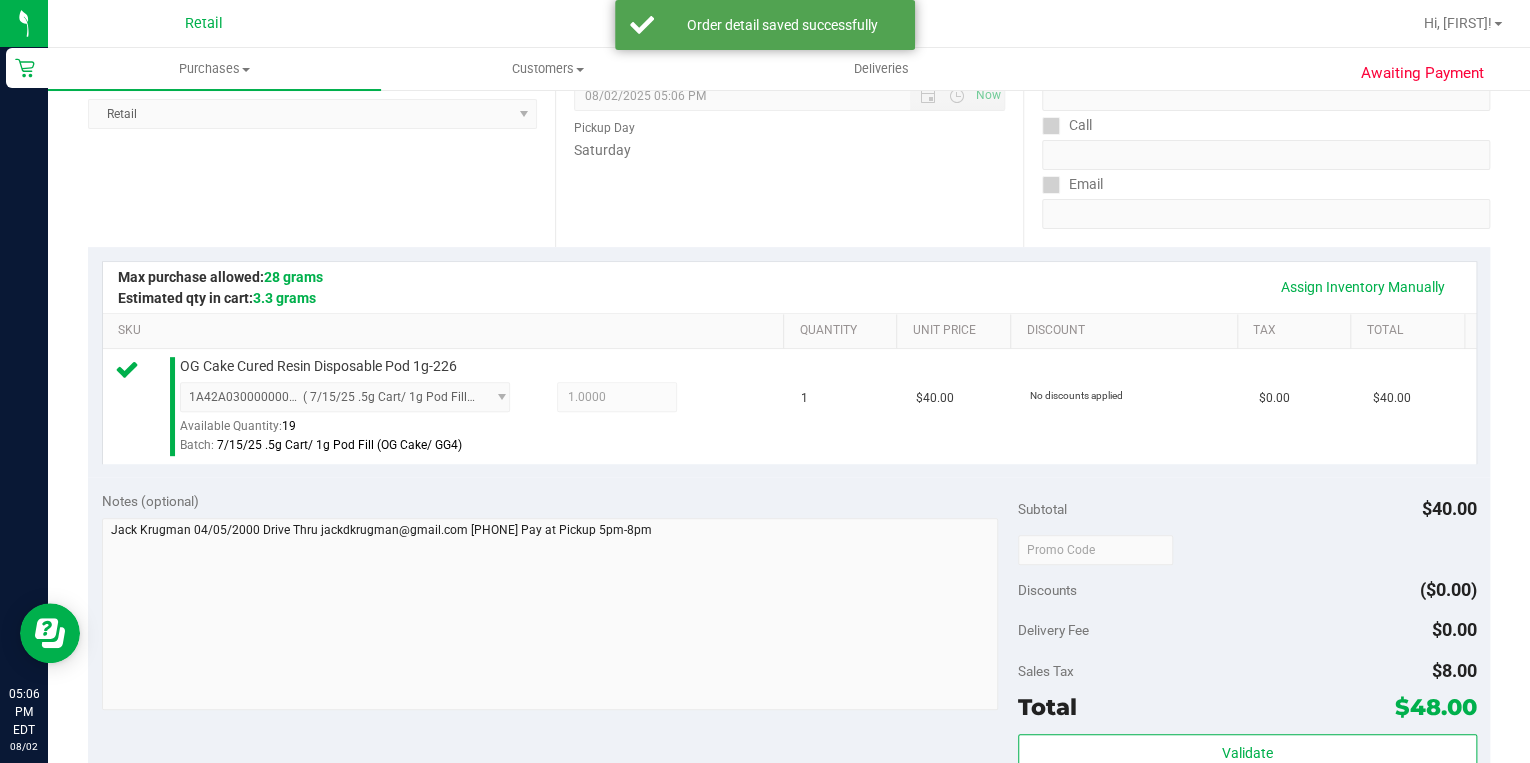 scroll, scrollTop: 640, scrollLeft: 0, axis: vertical 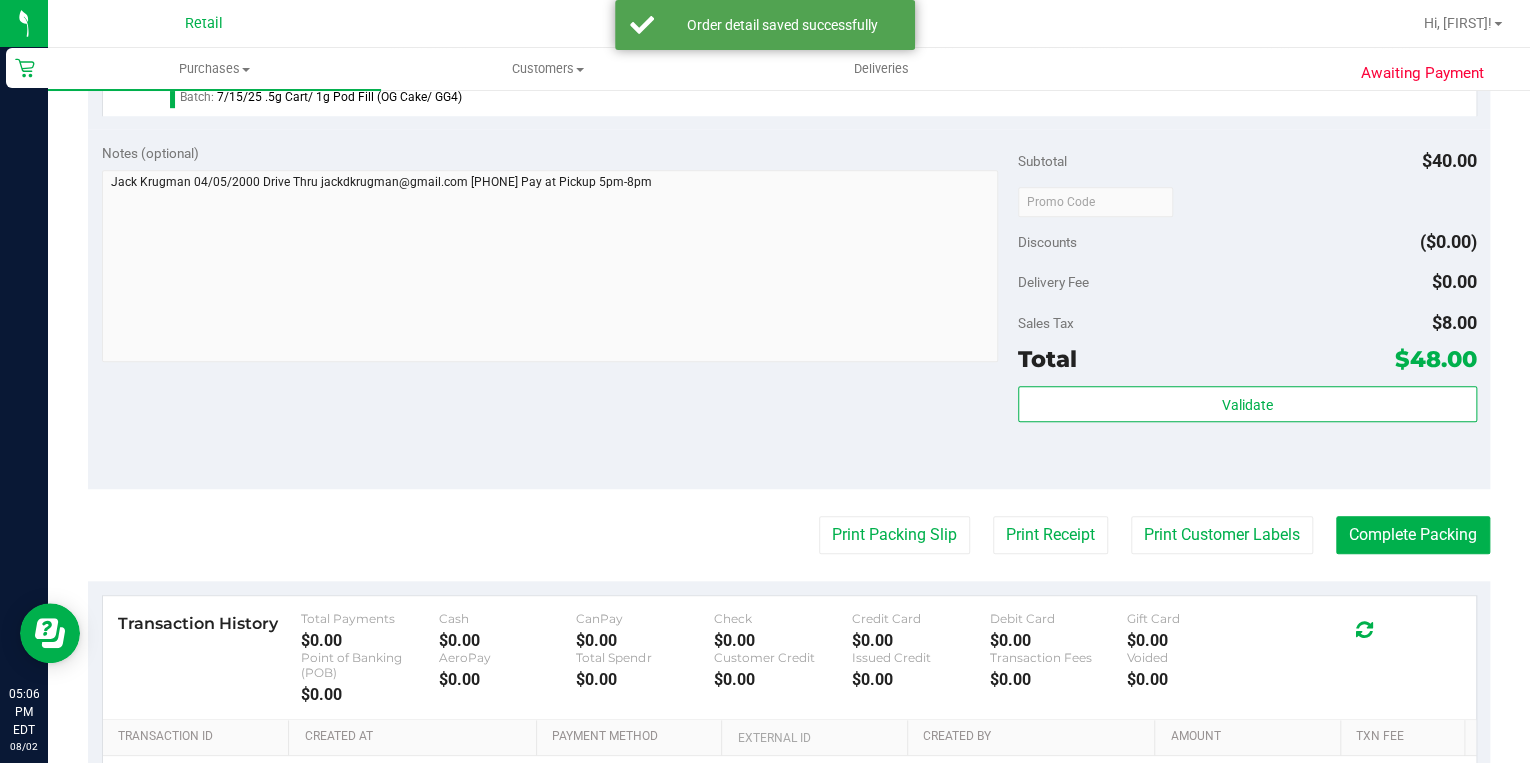 click on "Back
Edit Purchase
Cancel Purchase
View Profile
# 01582413
Med
|
Rec
METRC ID:
-
Submitted
Needs review" at bounding box center (789, 219) 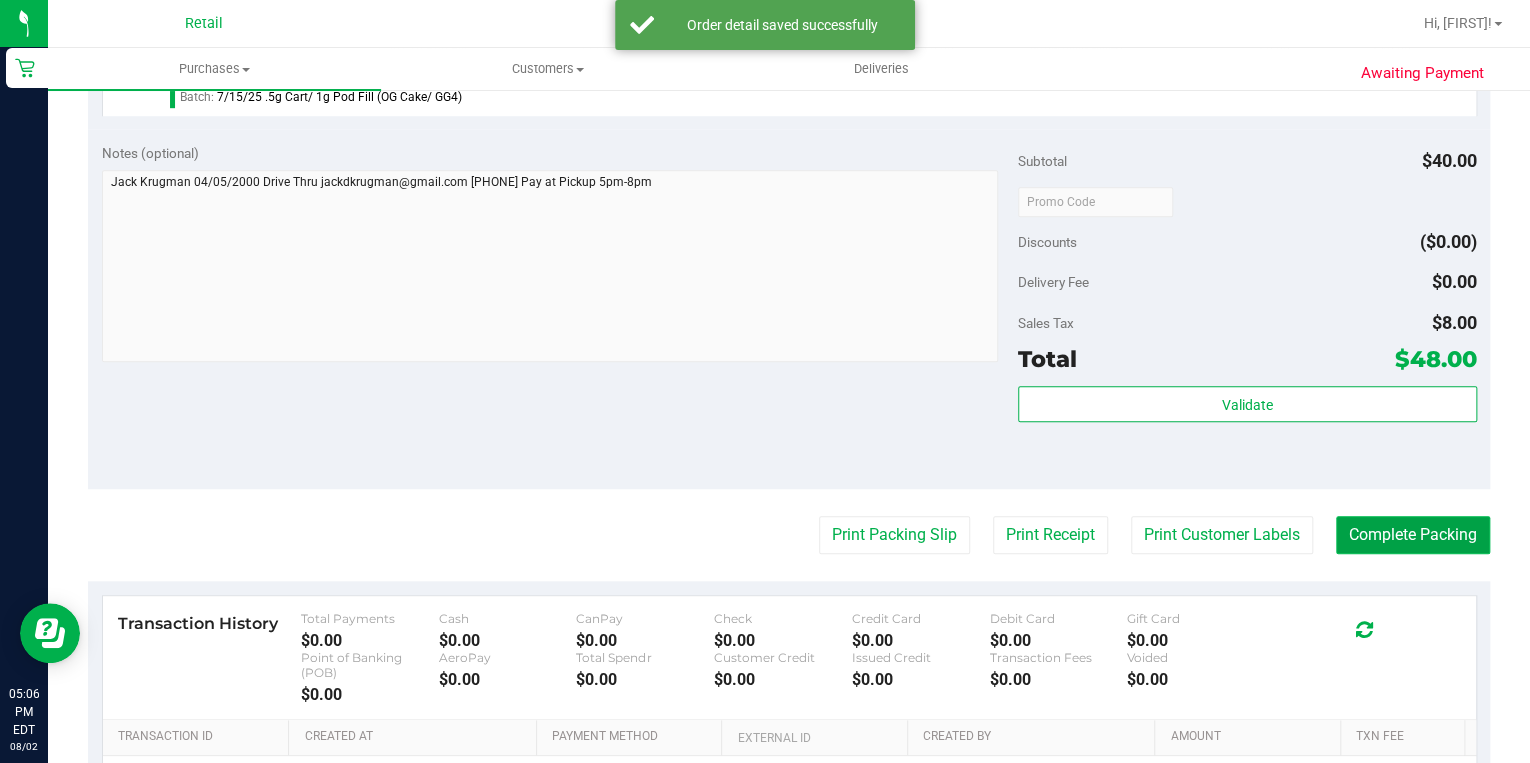 click on "Complete Packing" at bounding box center (1413, 535) 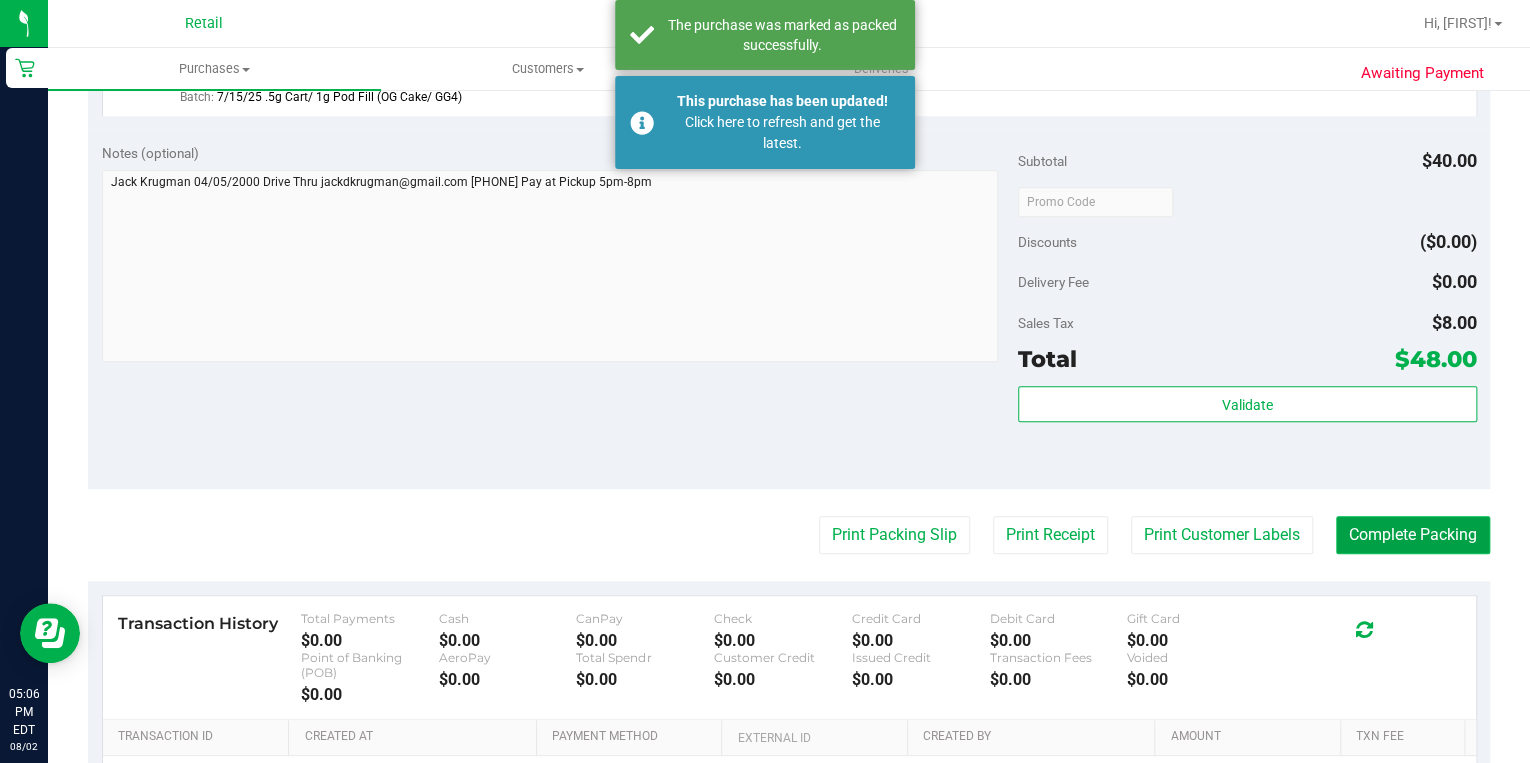 scroll, scrollTop: 576, scrollLeft: 0, axis: vertical 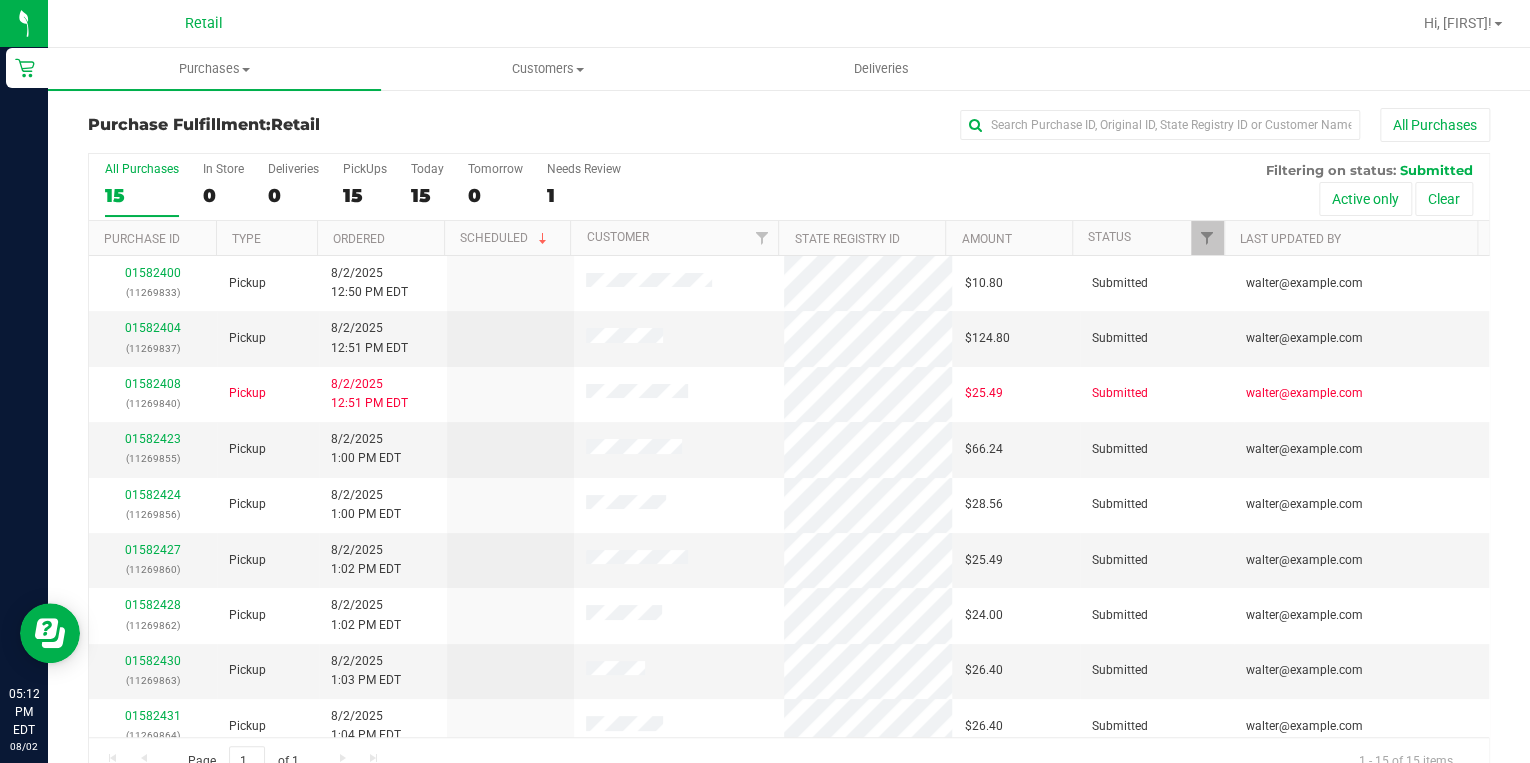 click on "Purchase Fulfillment:
Retail
All Purchases
All Purchases
15
In Store
0
Deliveries
0
PickUps
15
Today
15
Tomorrow
0" at bounding box center [789, 447] 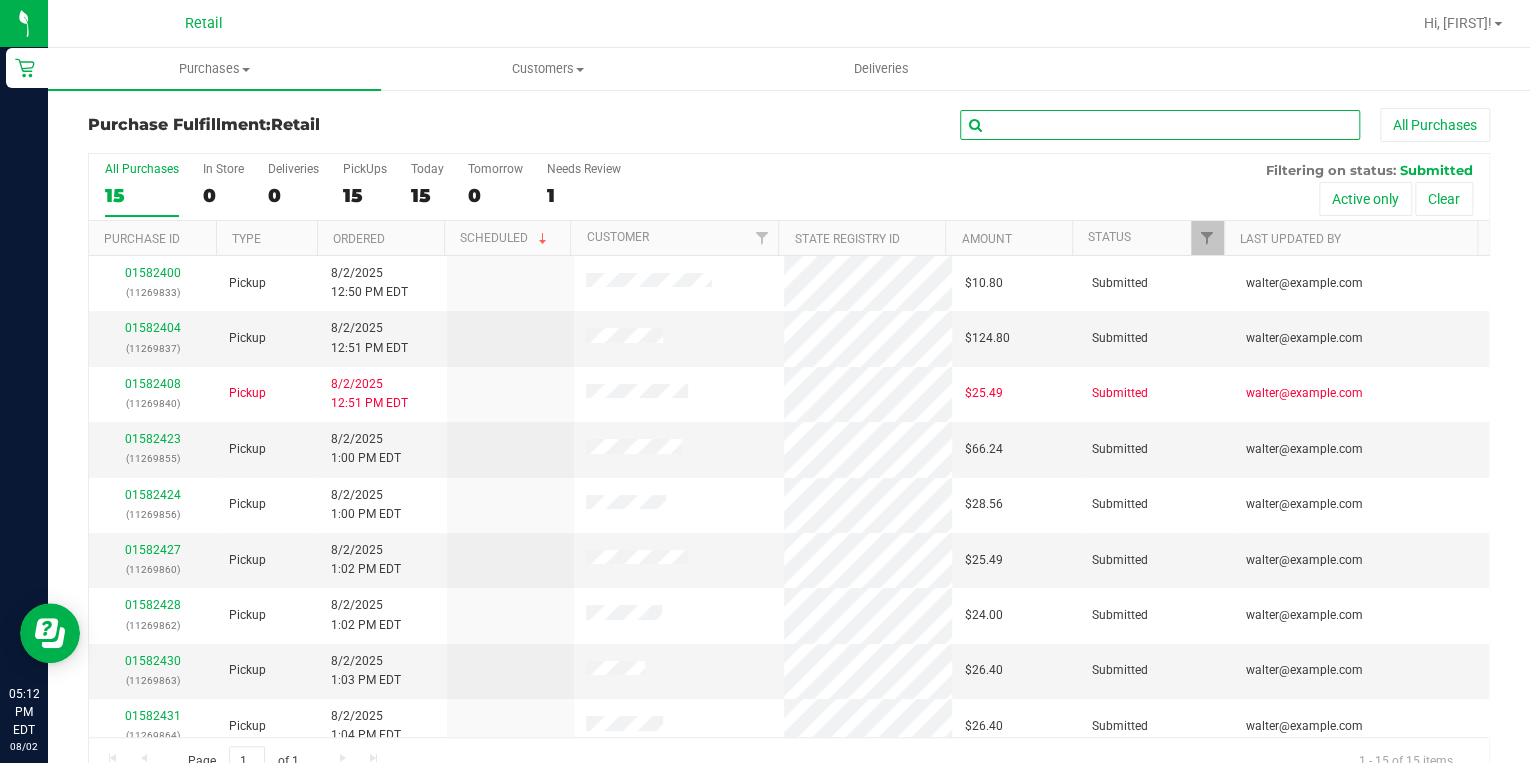 click at bounding box center [1160, 125] 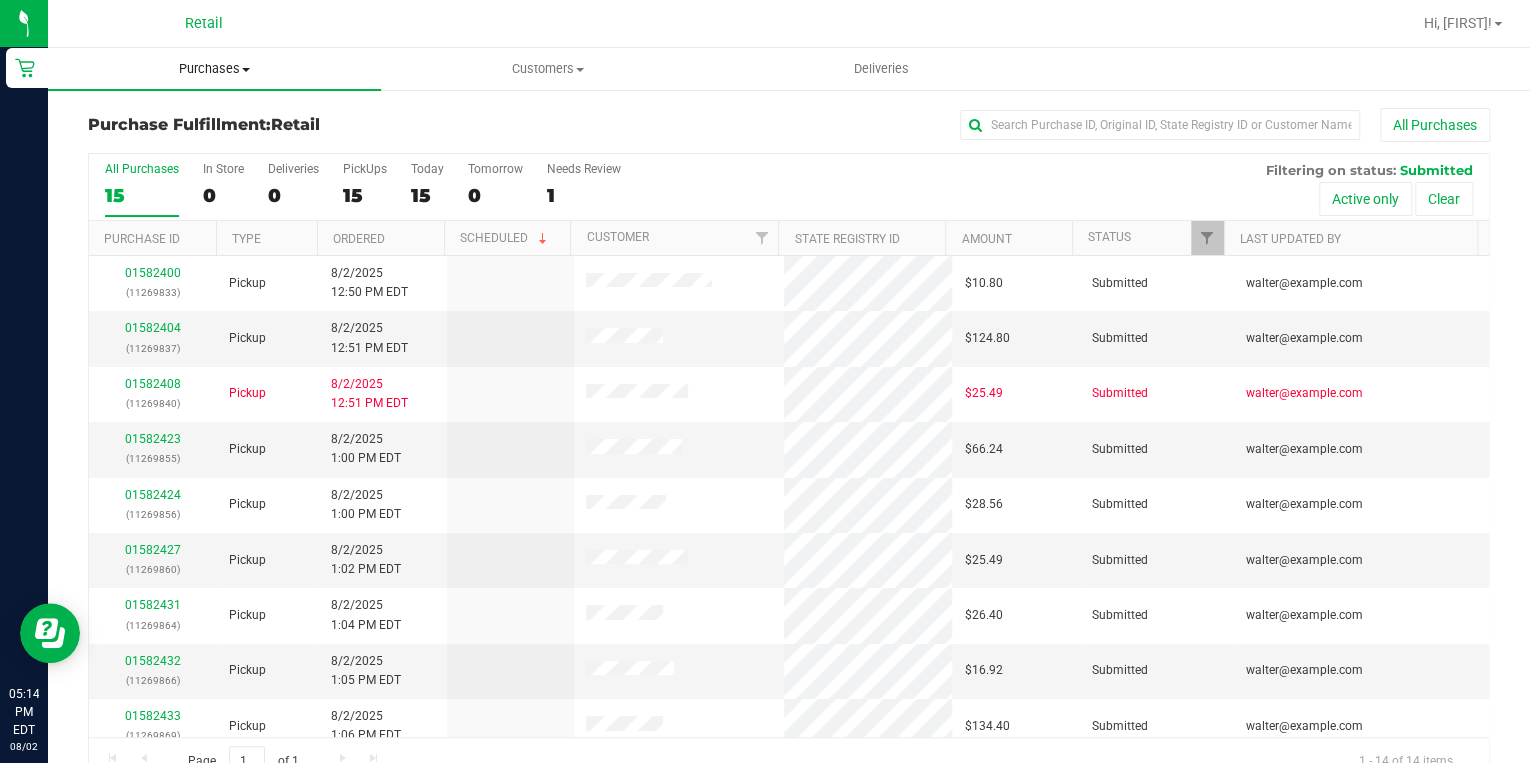 click on "Purchases" at bounding box center (214, 69) 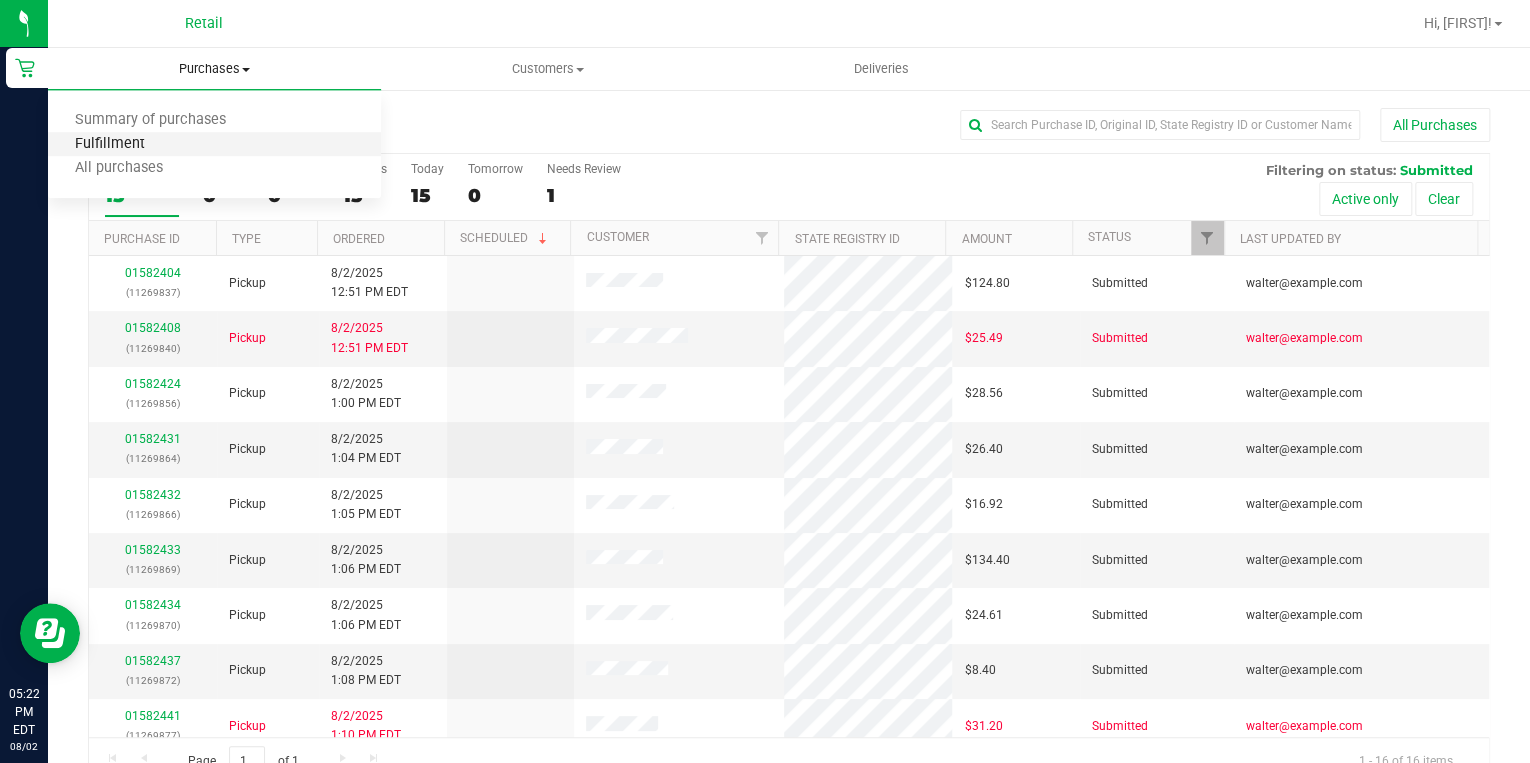 click on "Fulfillment" at bounding box center (110, 144) 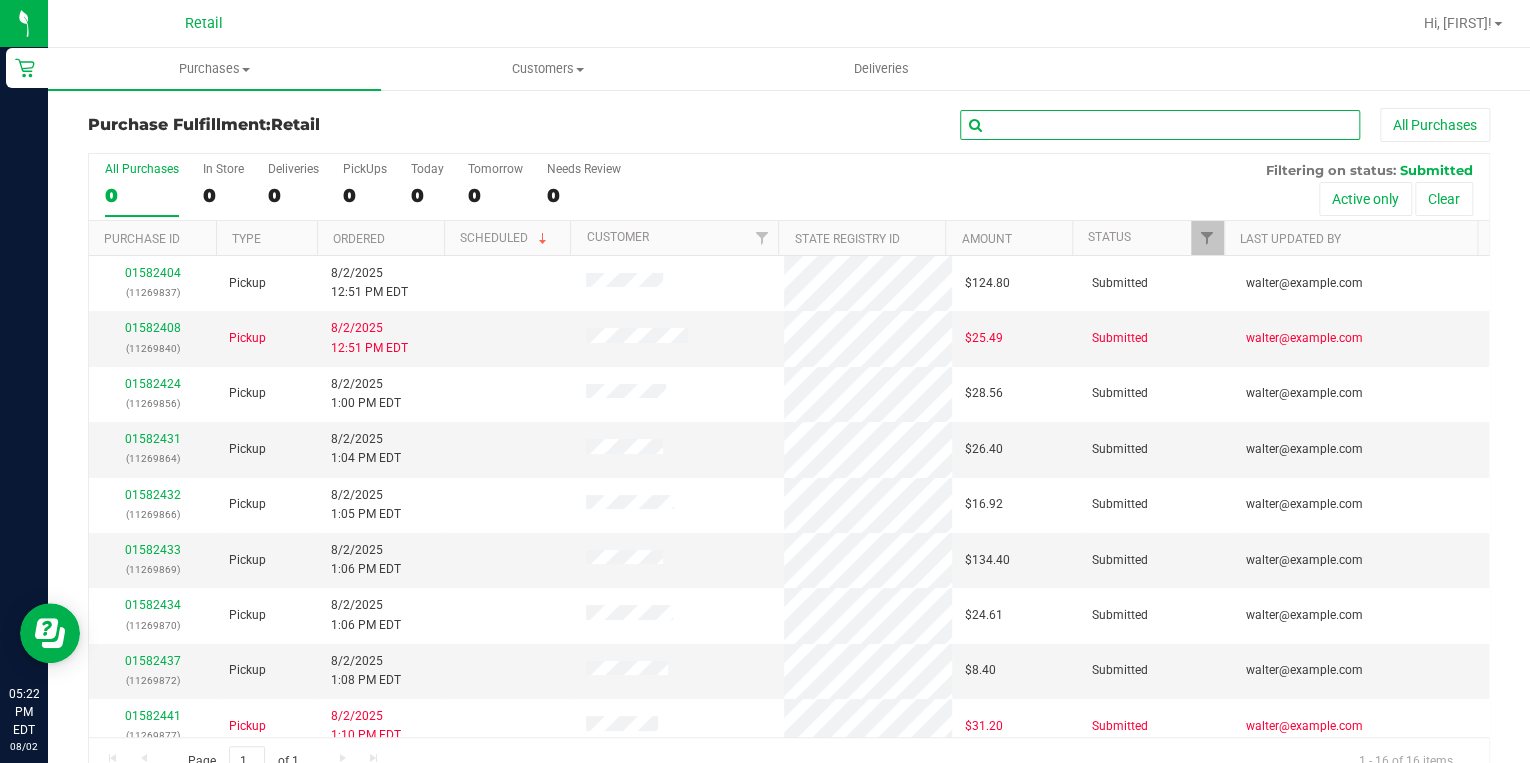 click at bounding box center (1160, 125) 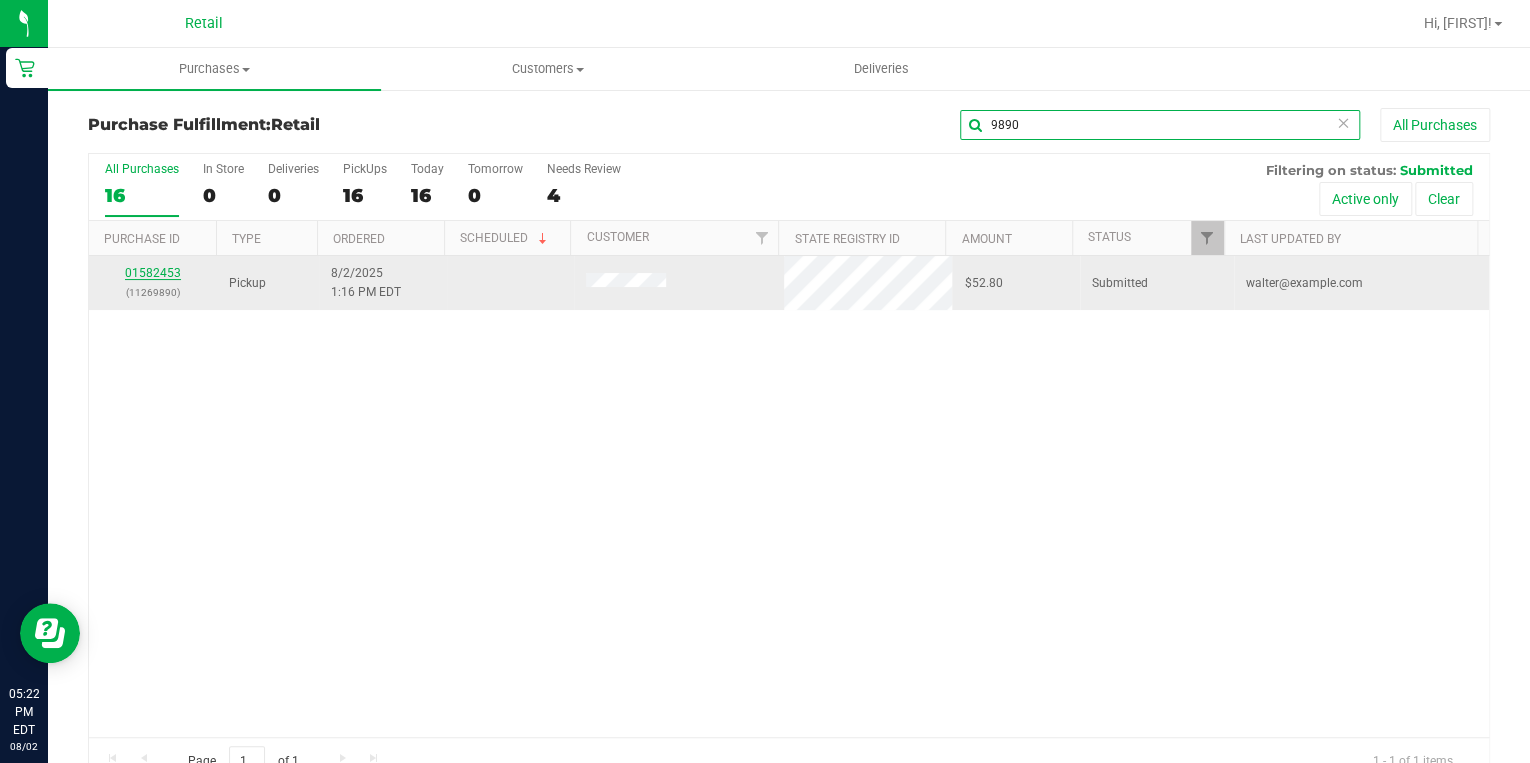 type on "9890" 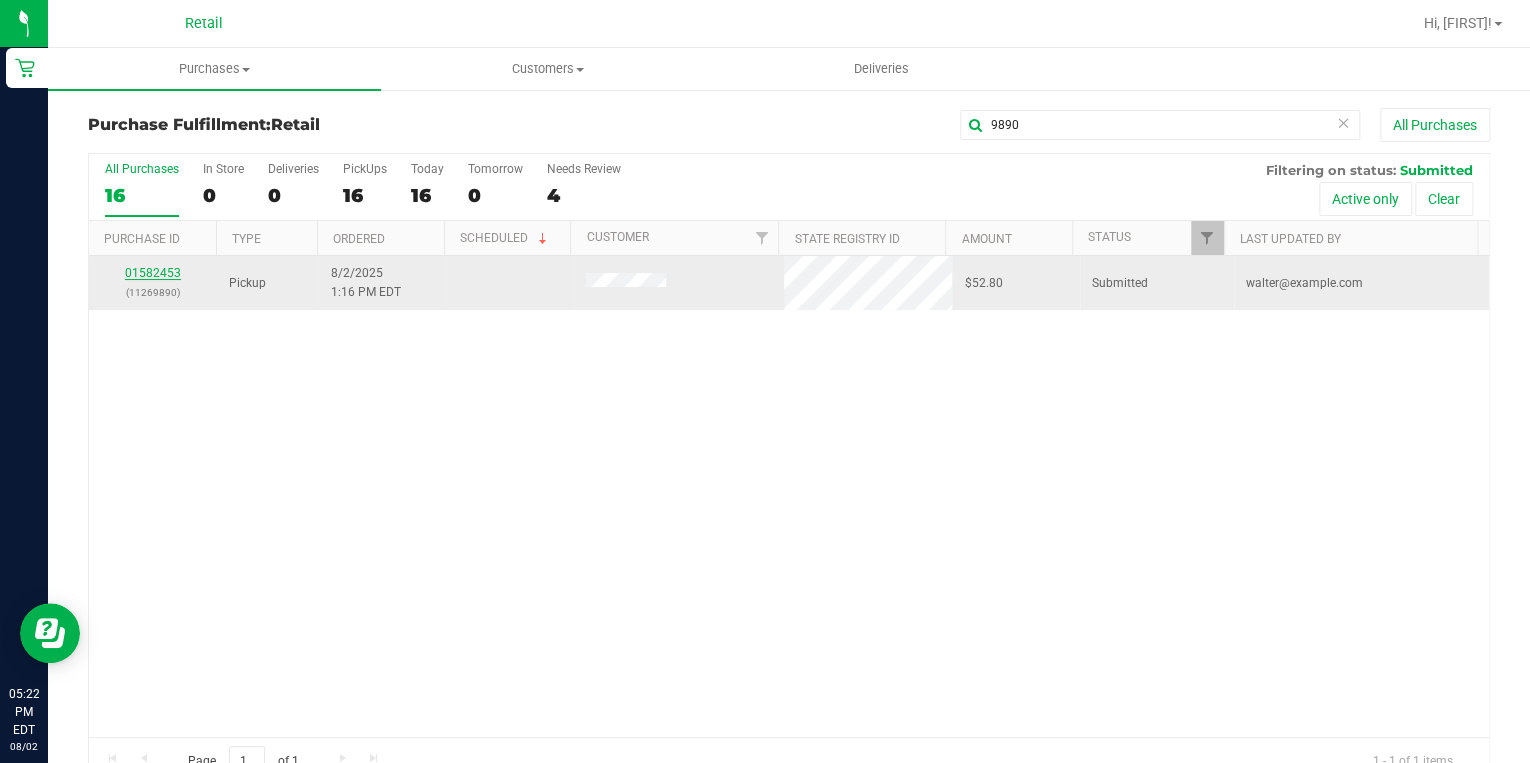 click on "01582453" at bounding box center (153, 273) 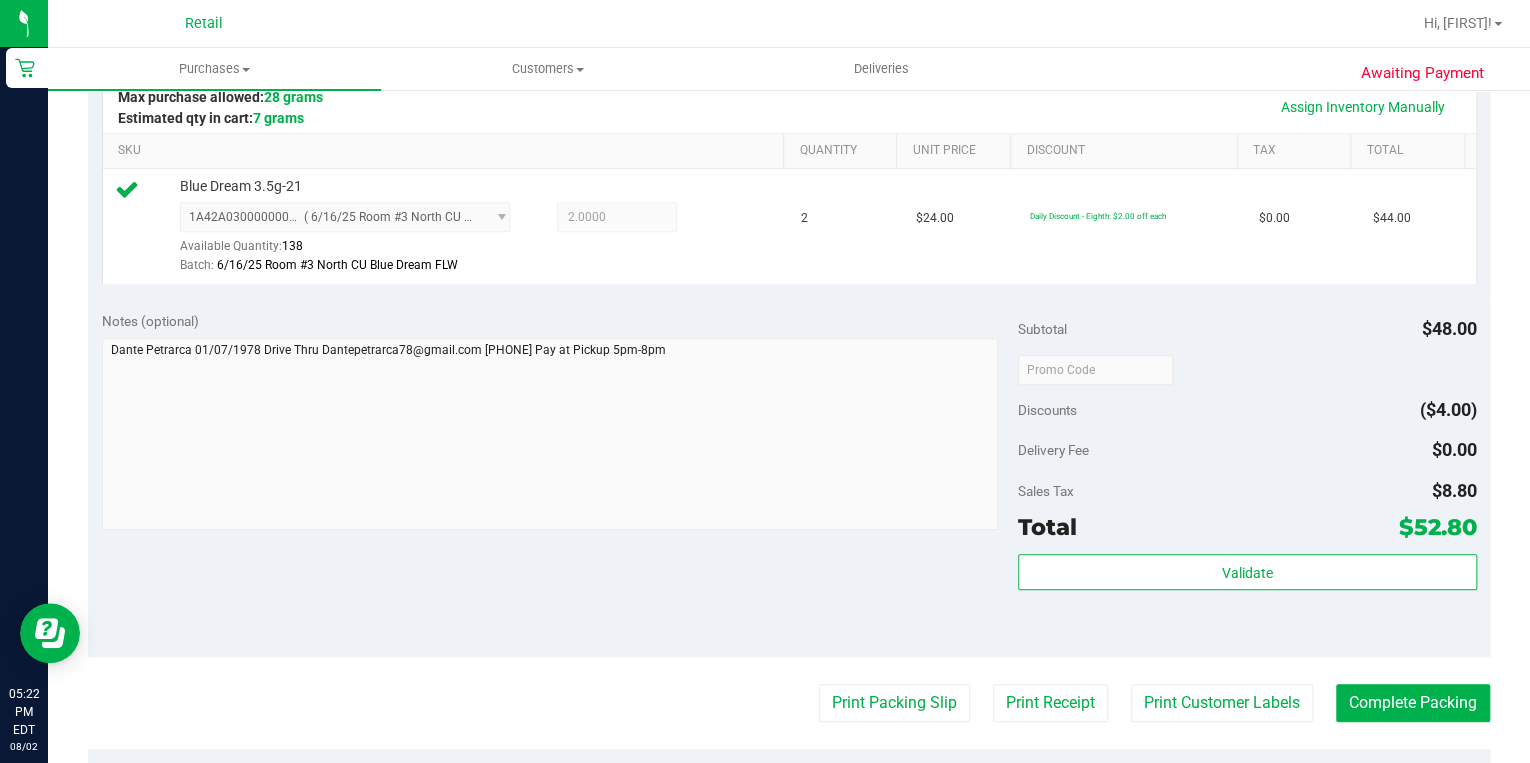 scroll, scrollTop: 640, scrollLeft: 0, axis: vertical 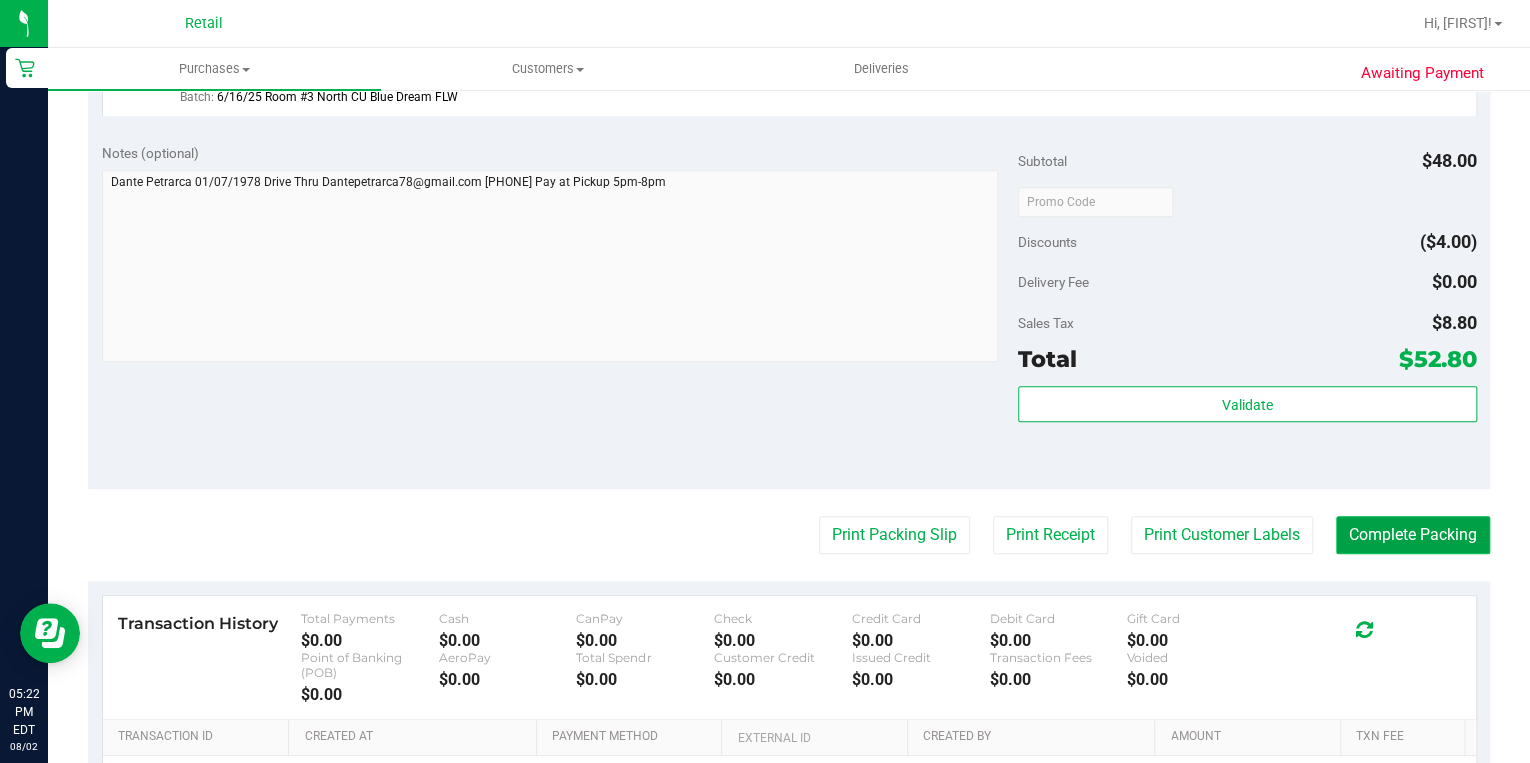 click on "Complete Packing" at bounding box center [1413, 535] 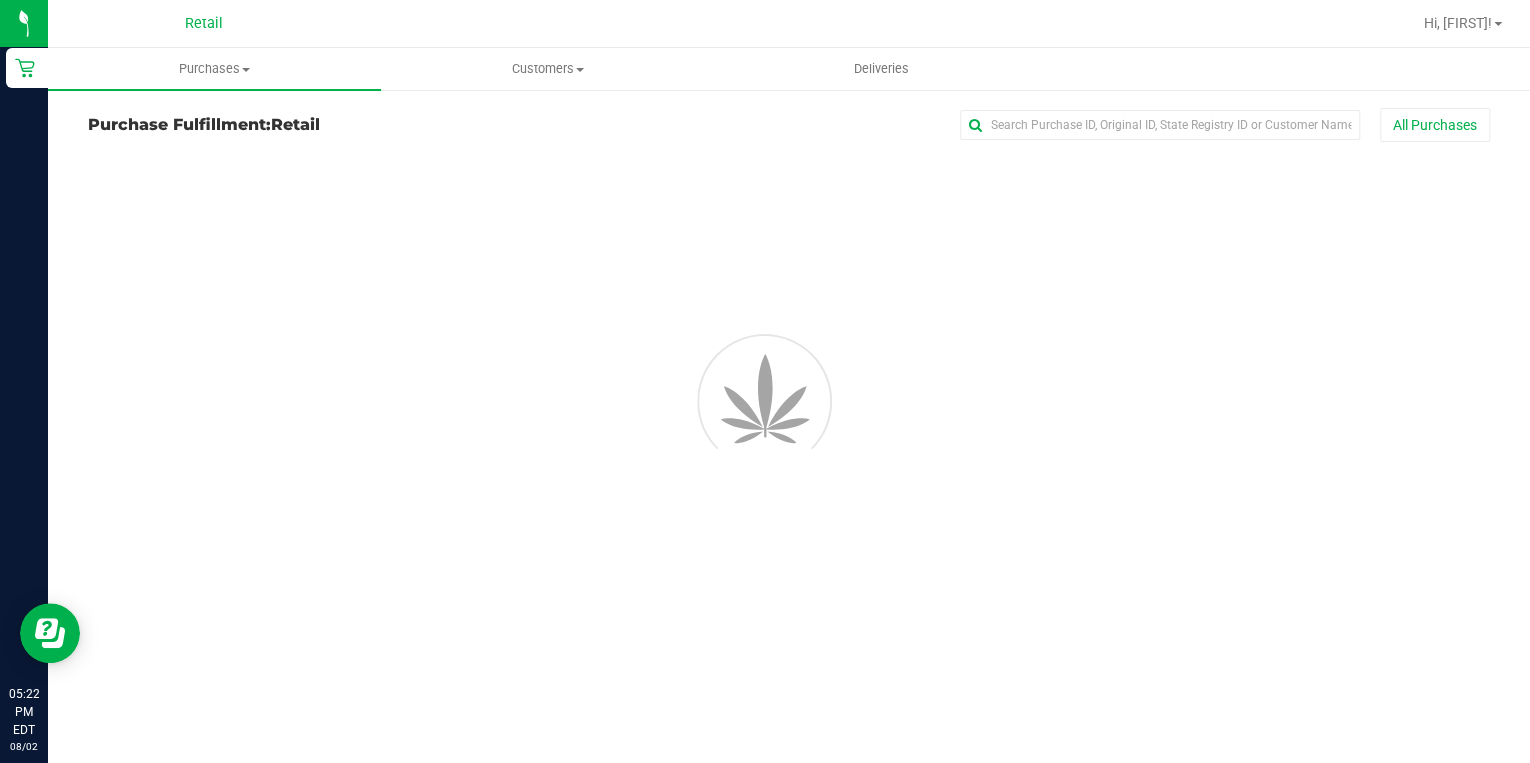 scroll, scrollTop: 0, scrollLeft: 0, axis: both 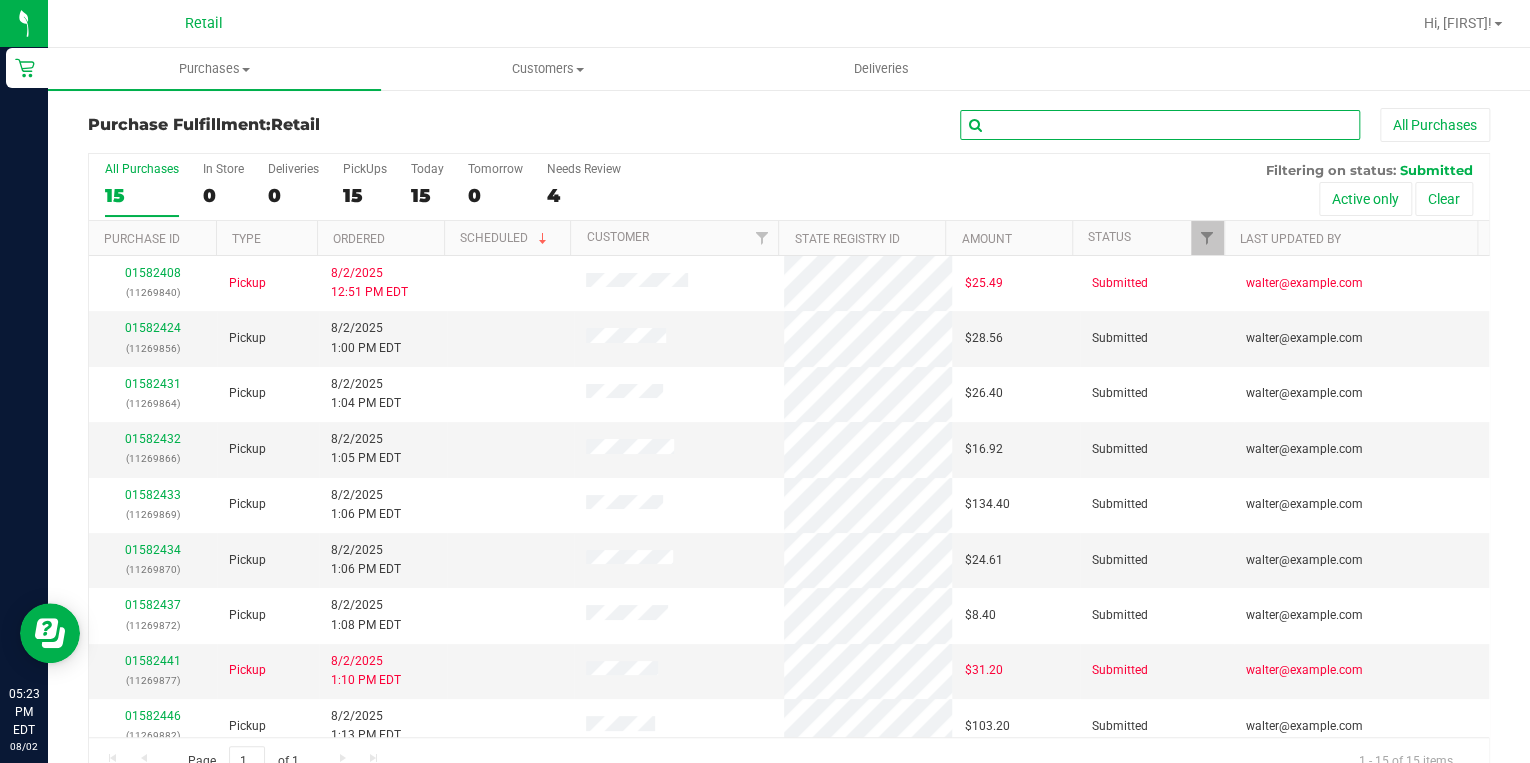 click at bounding box center (1160, 125) 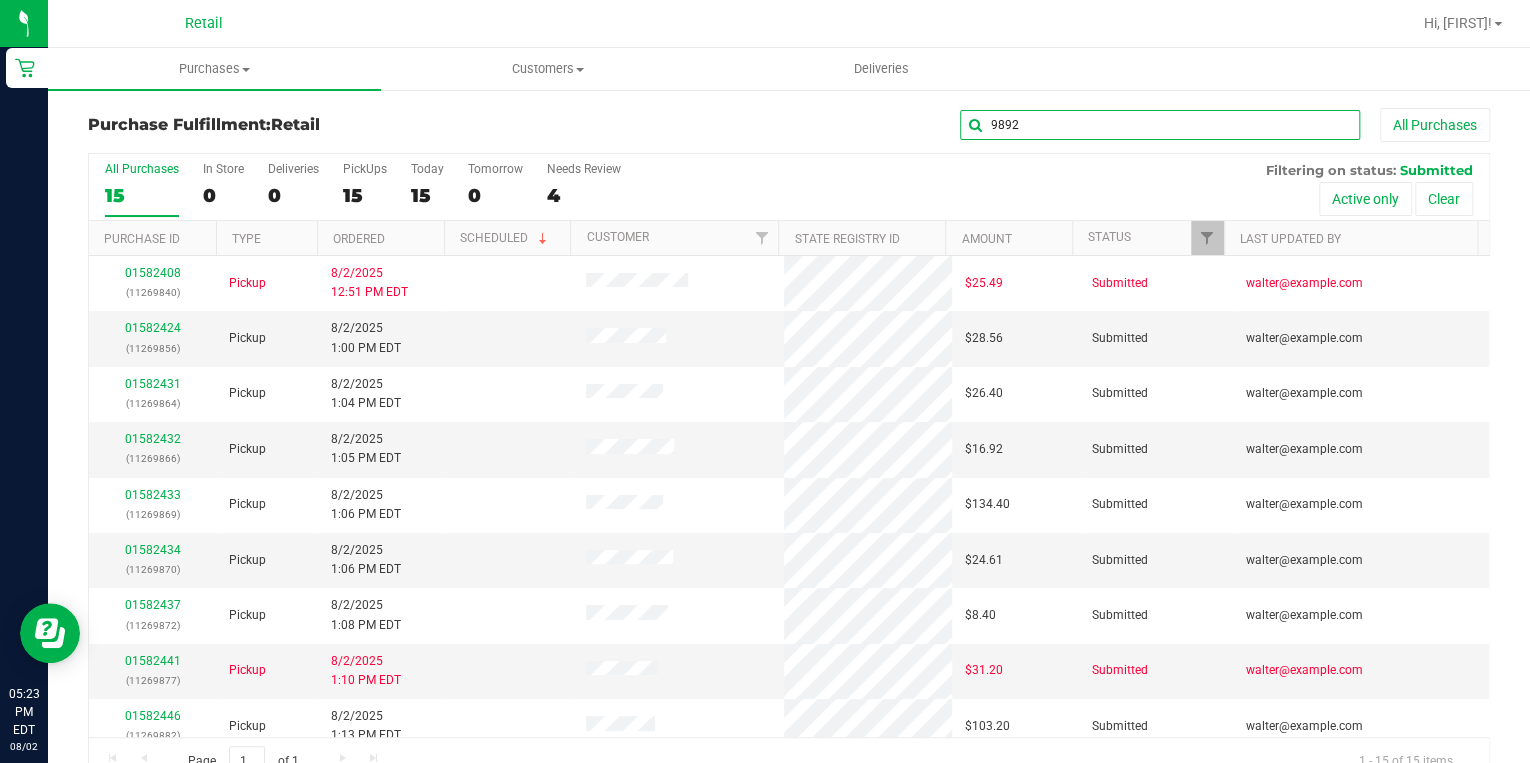 type on "9892" 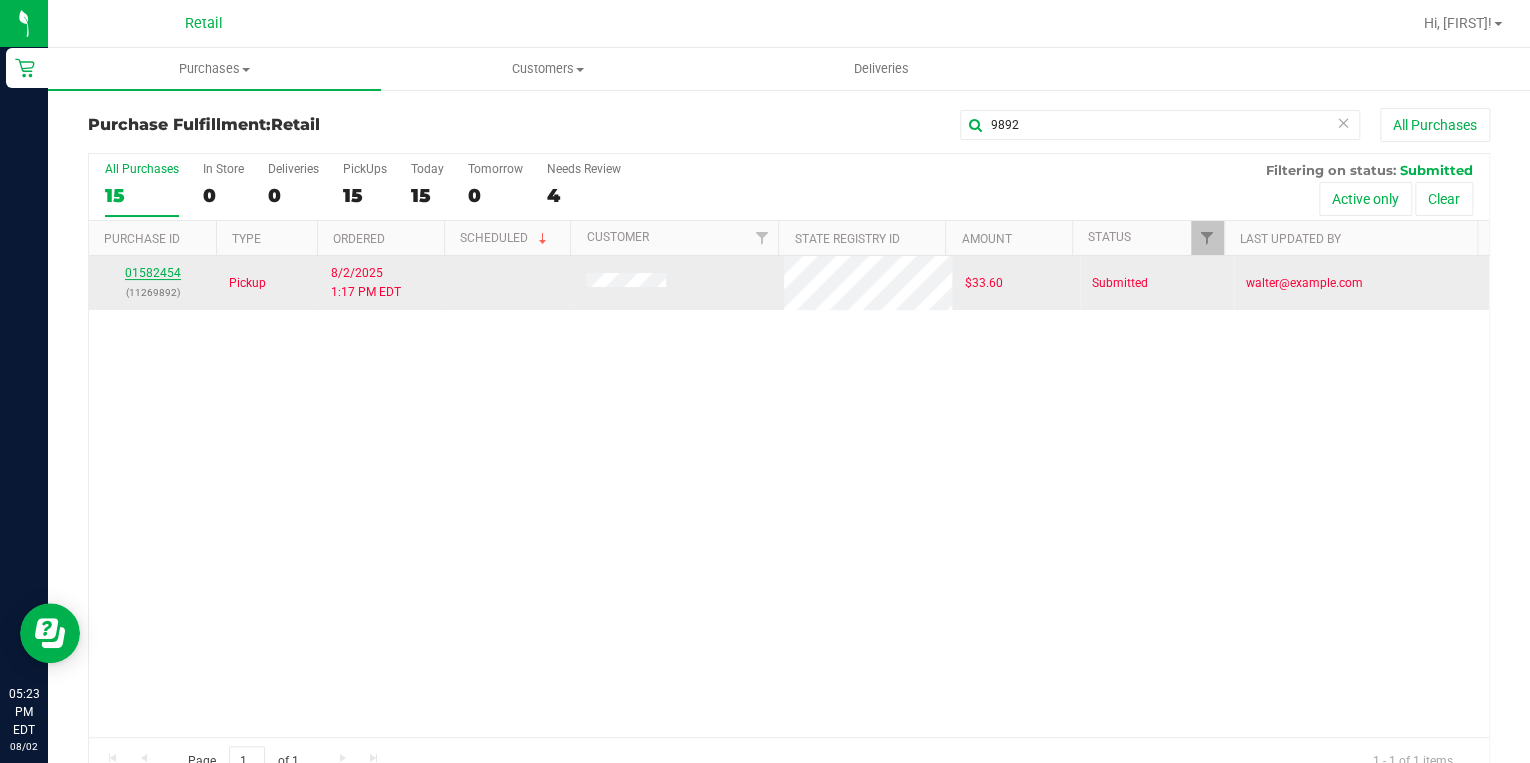 click on "01582454" at bounding box center (153, 273) 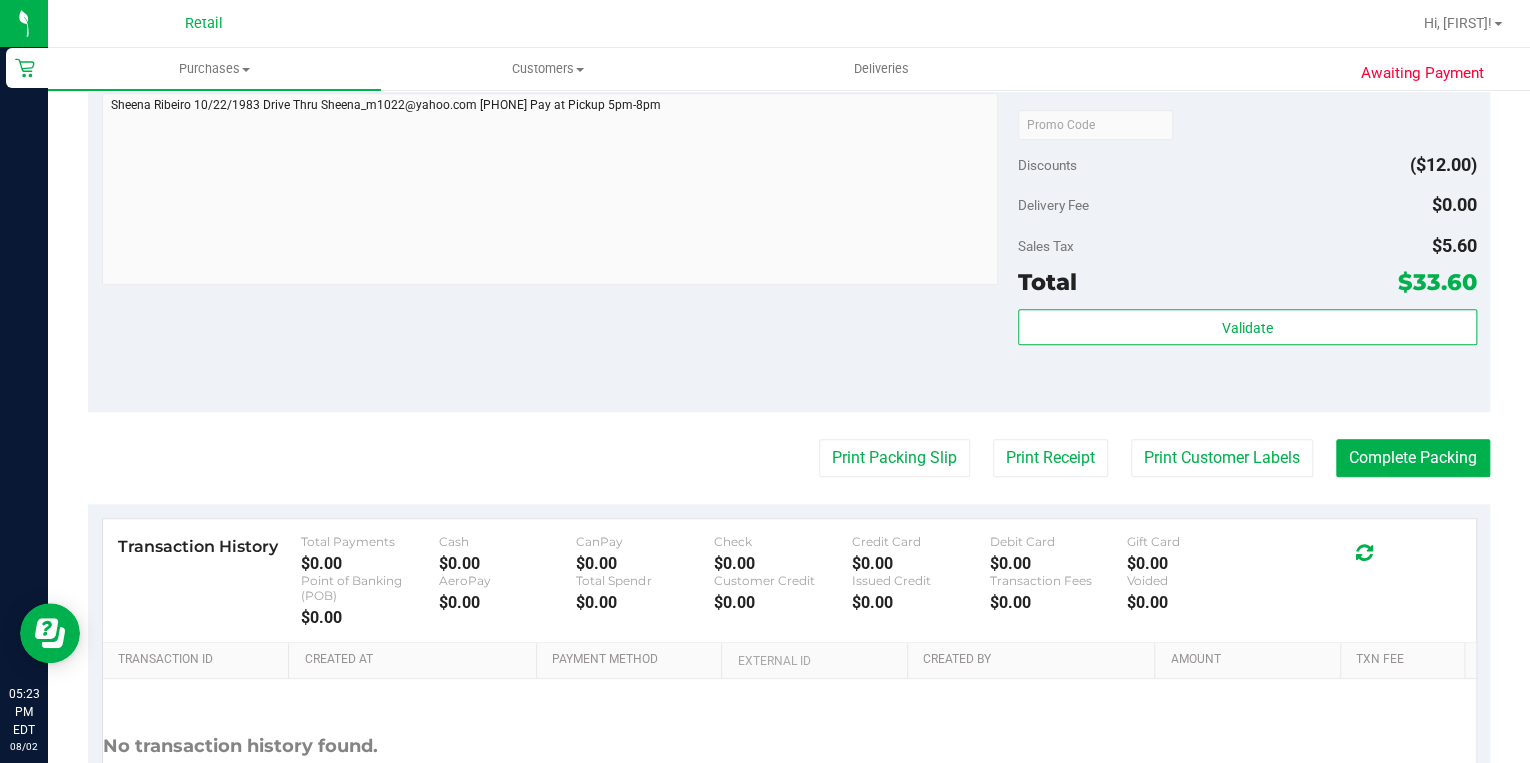 scroll, scrollTop: 720, scrollLeft: 0, axis: vertical 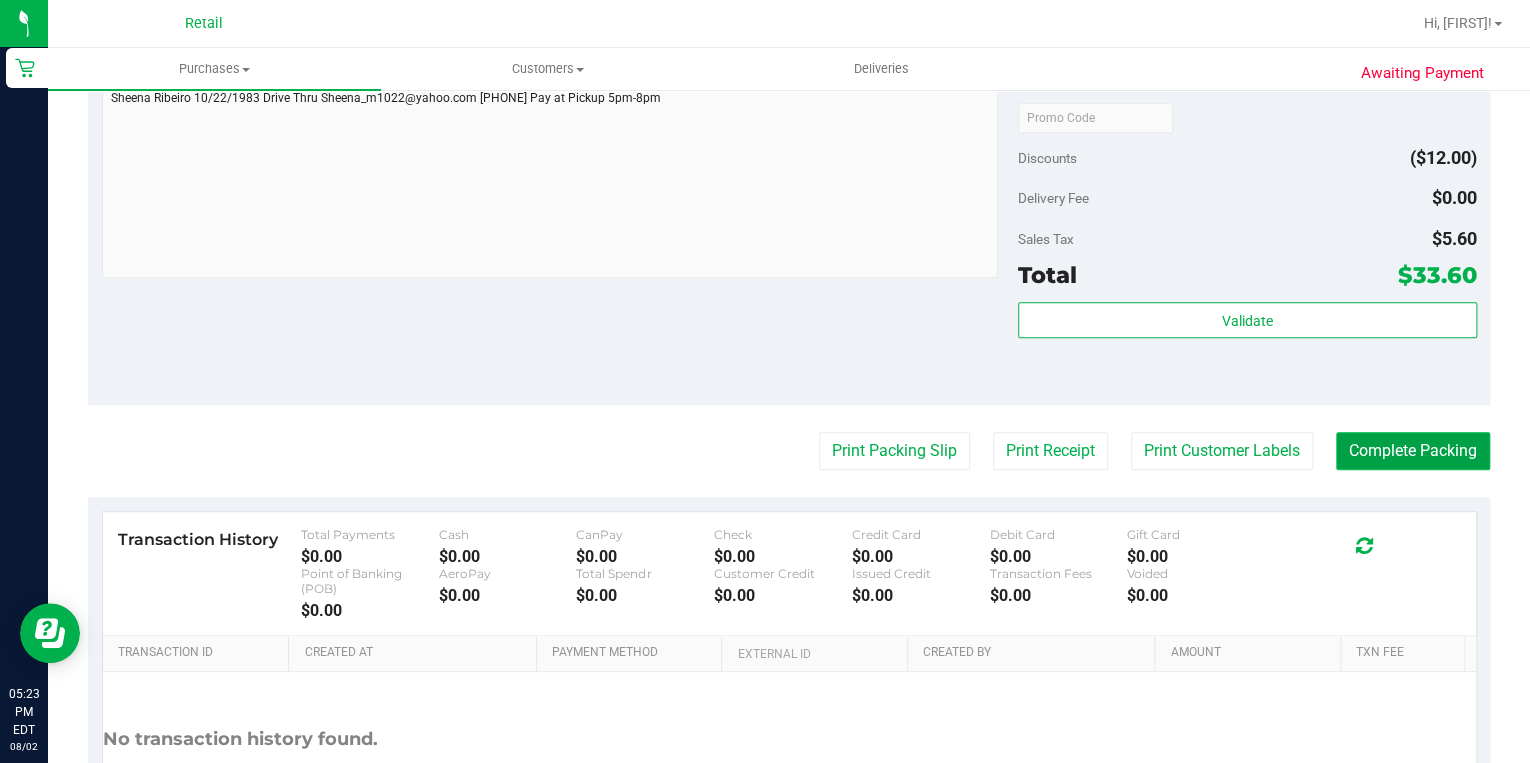 click on "Complete Packing" at bounding box center (1413, 451) 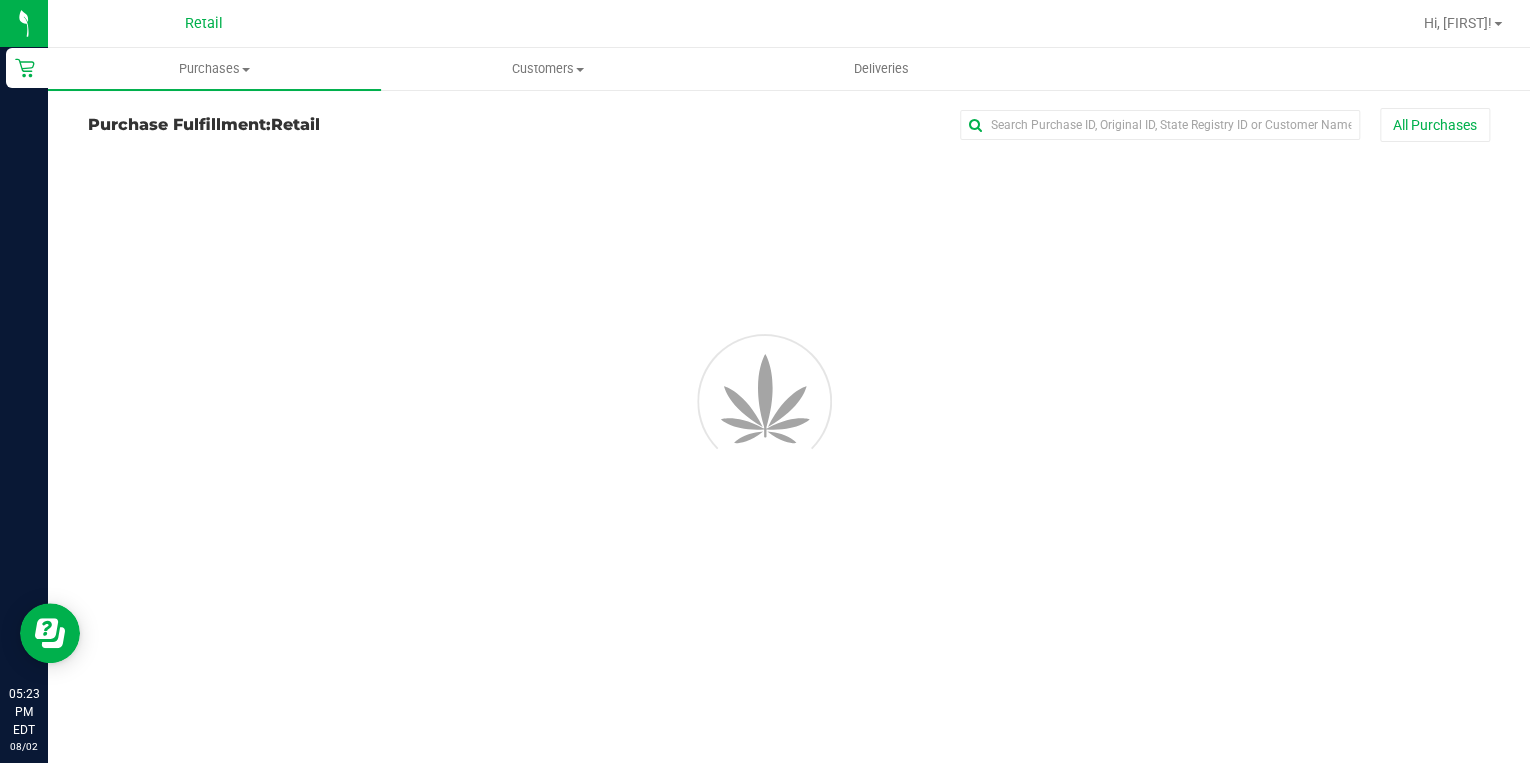 scroll, scrollTop: 0, scrollLeft: 0, axis: both 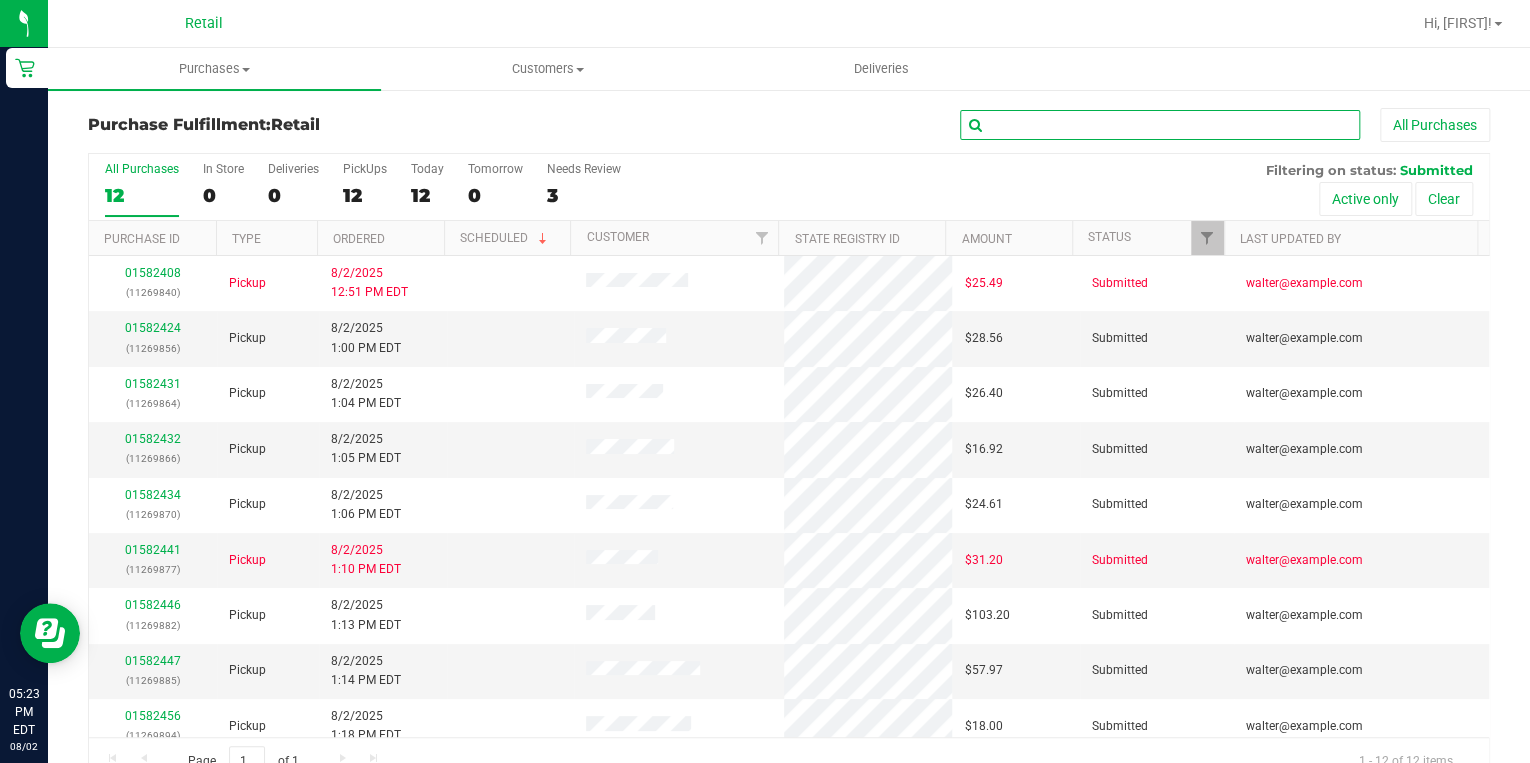 click at bounding box center (1160, 125) 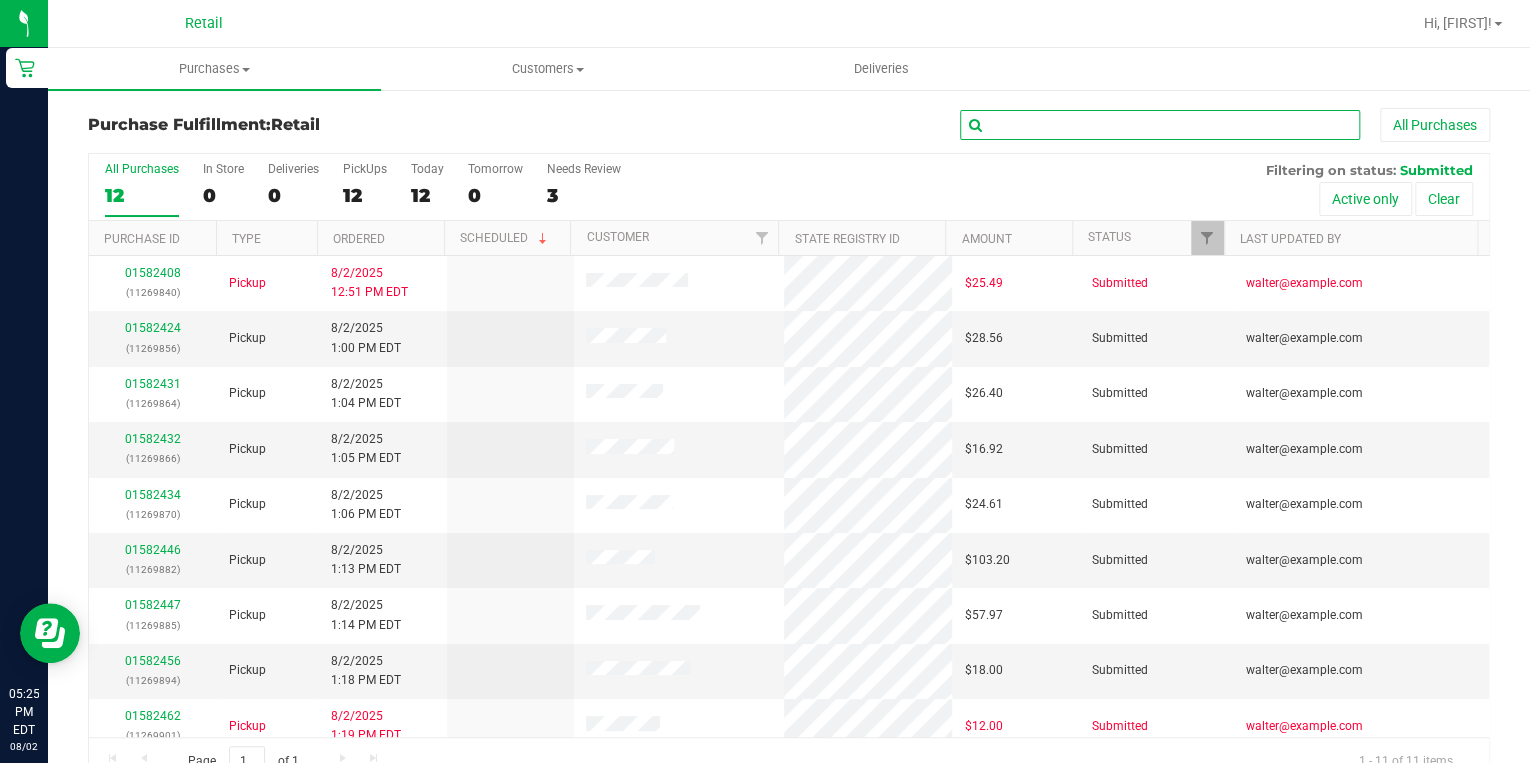click at bounding box center [1160, 125] 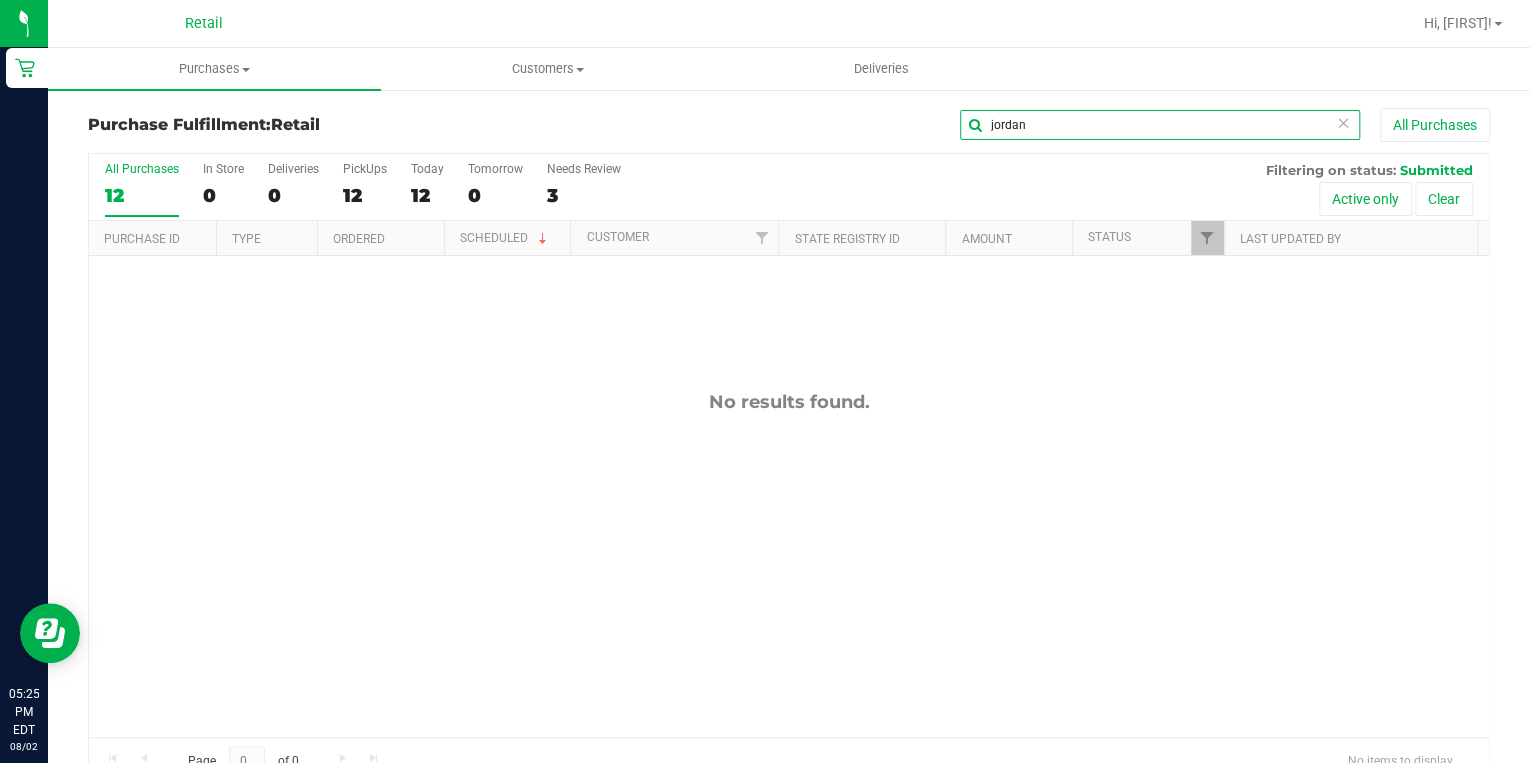 type on "jordan" 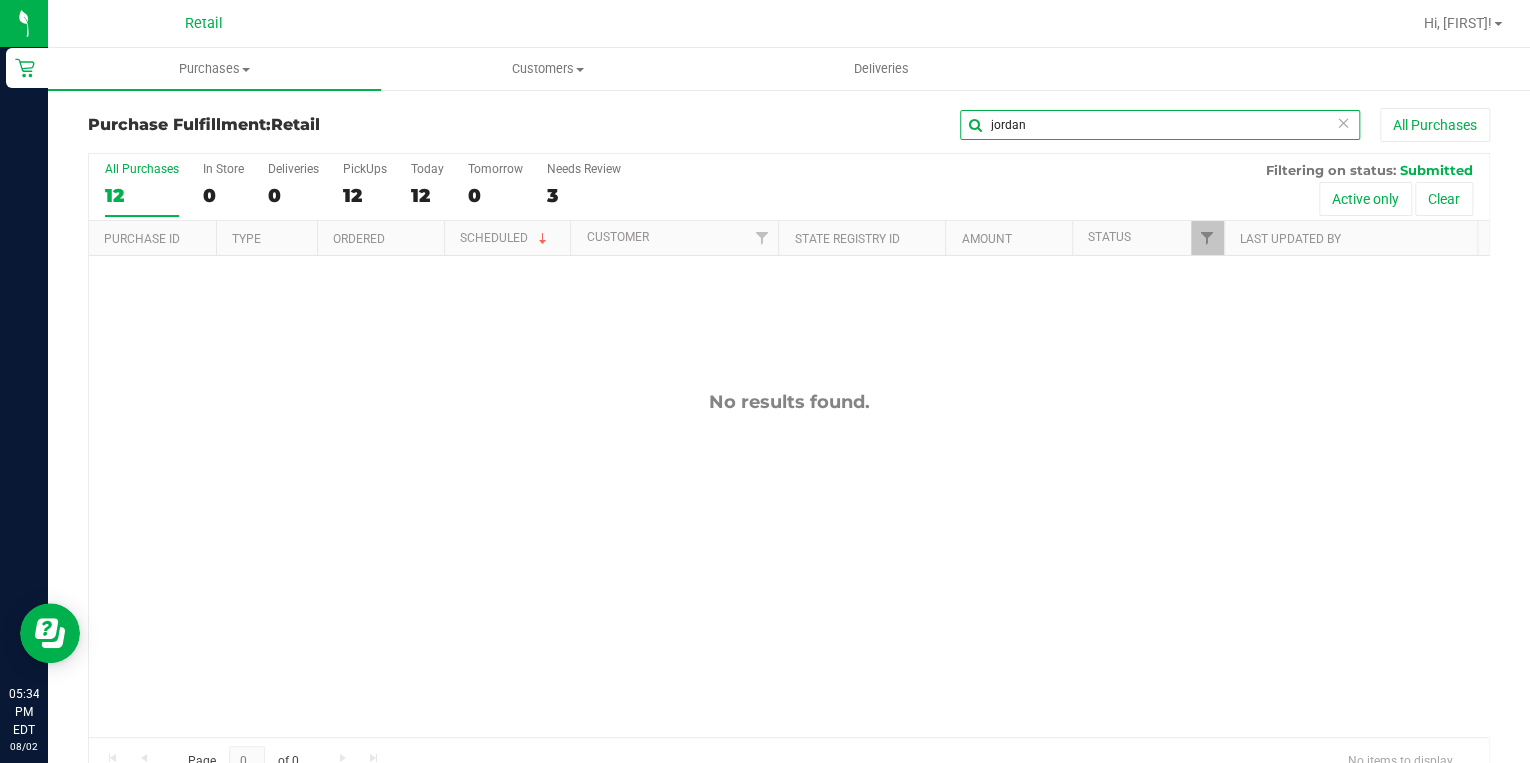 drag, startPoint x: 1080, startPoint y: 127, endPoint x: 945, endPoint y: 127, distance: 135 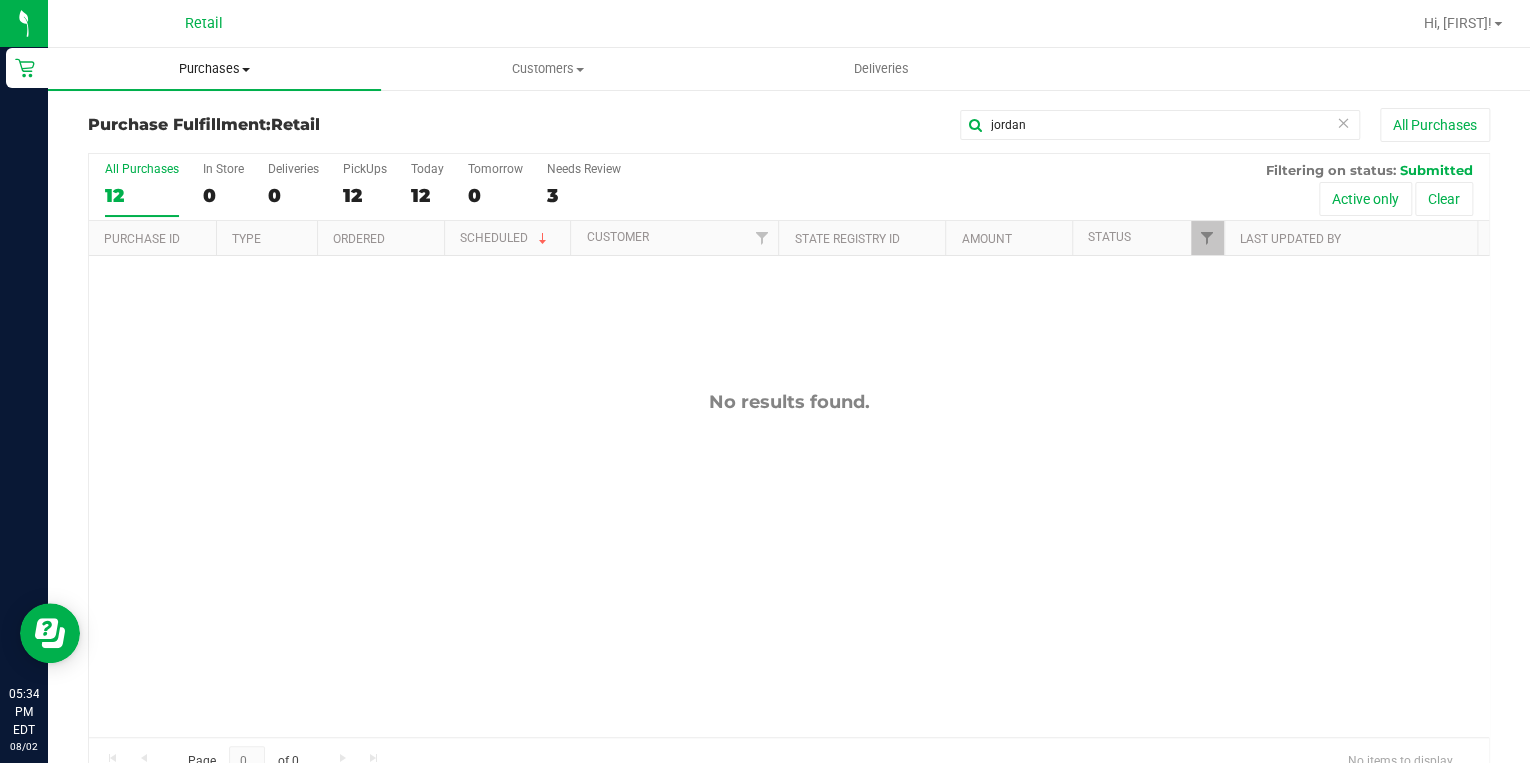 click on "Purchases" at bounding box center [214, 69] 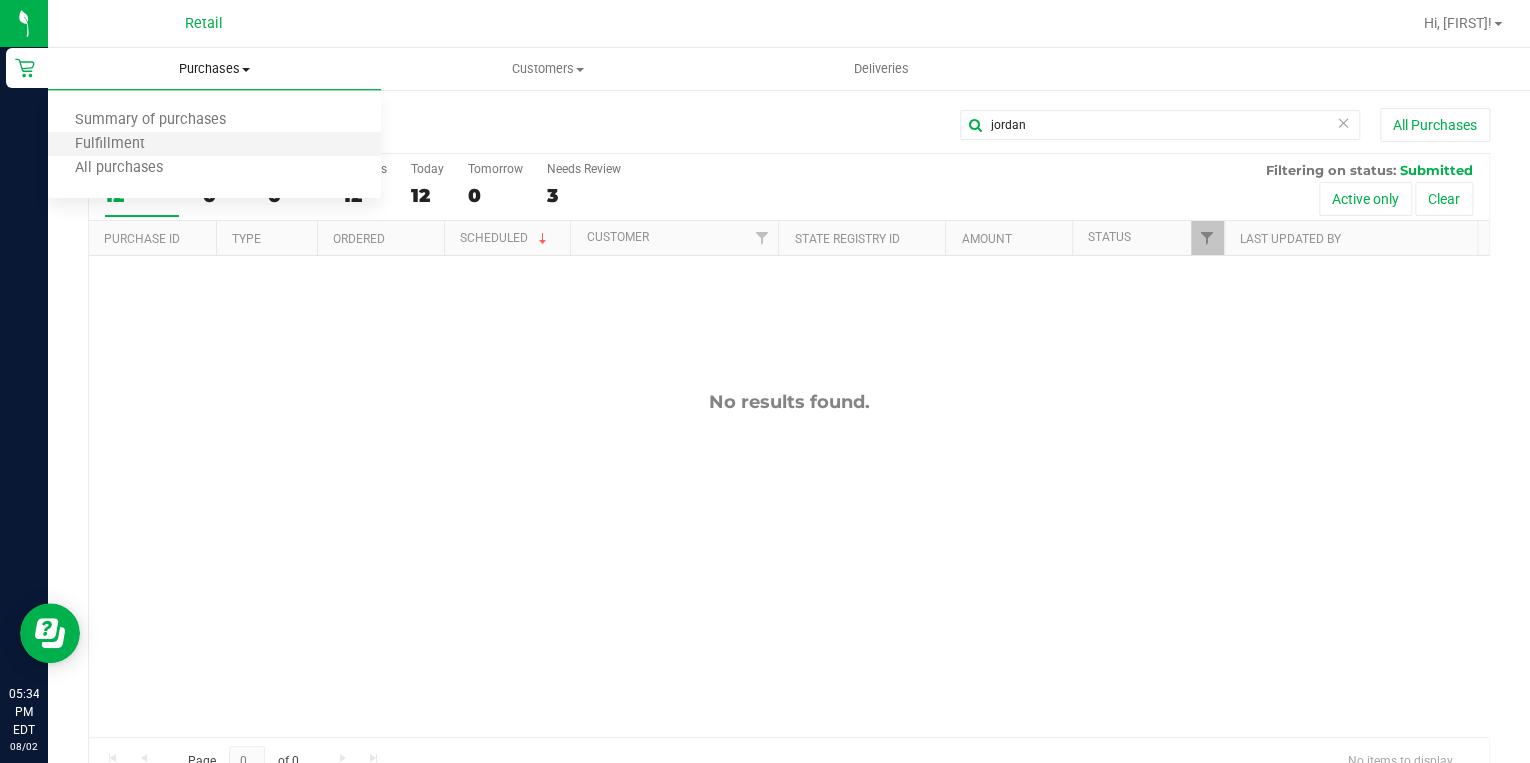 click on "Fulfillment" at bounding box center [214, 145] 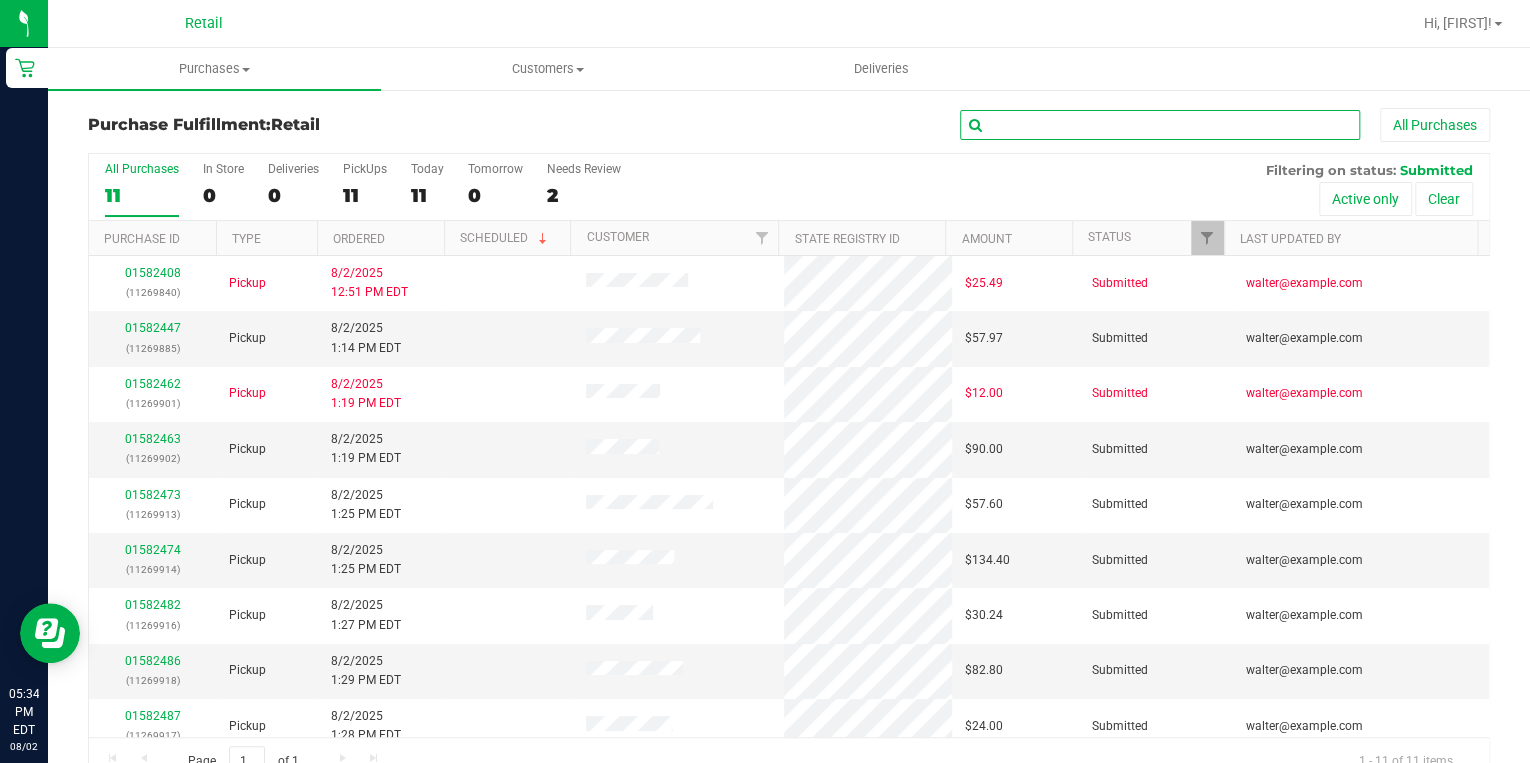 click at bounding box center [1160, 125] 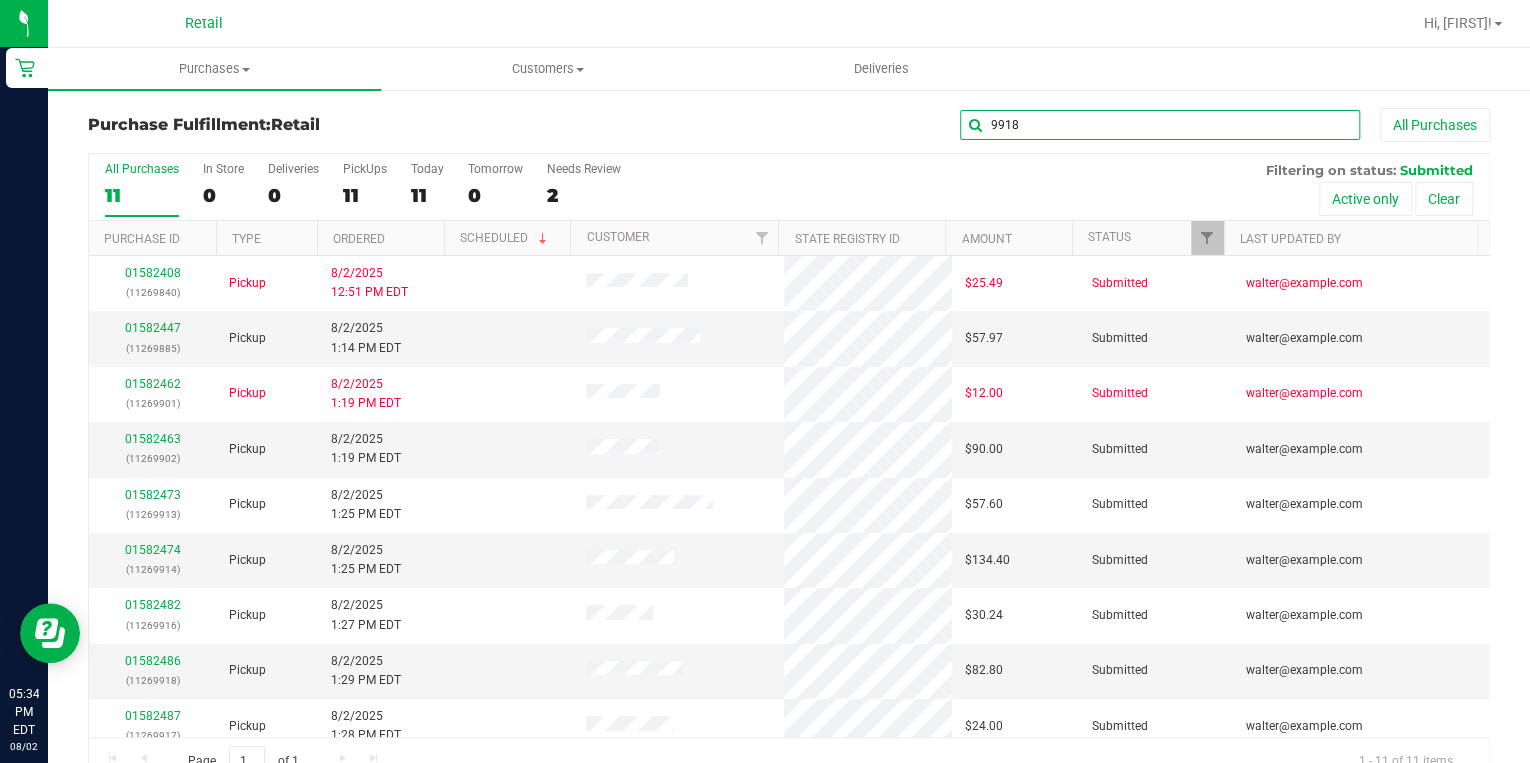 type on "9918" 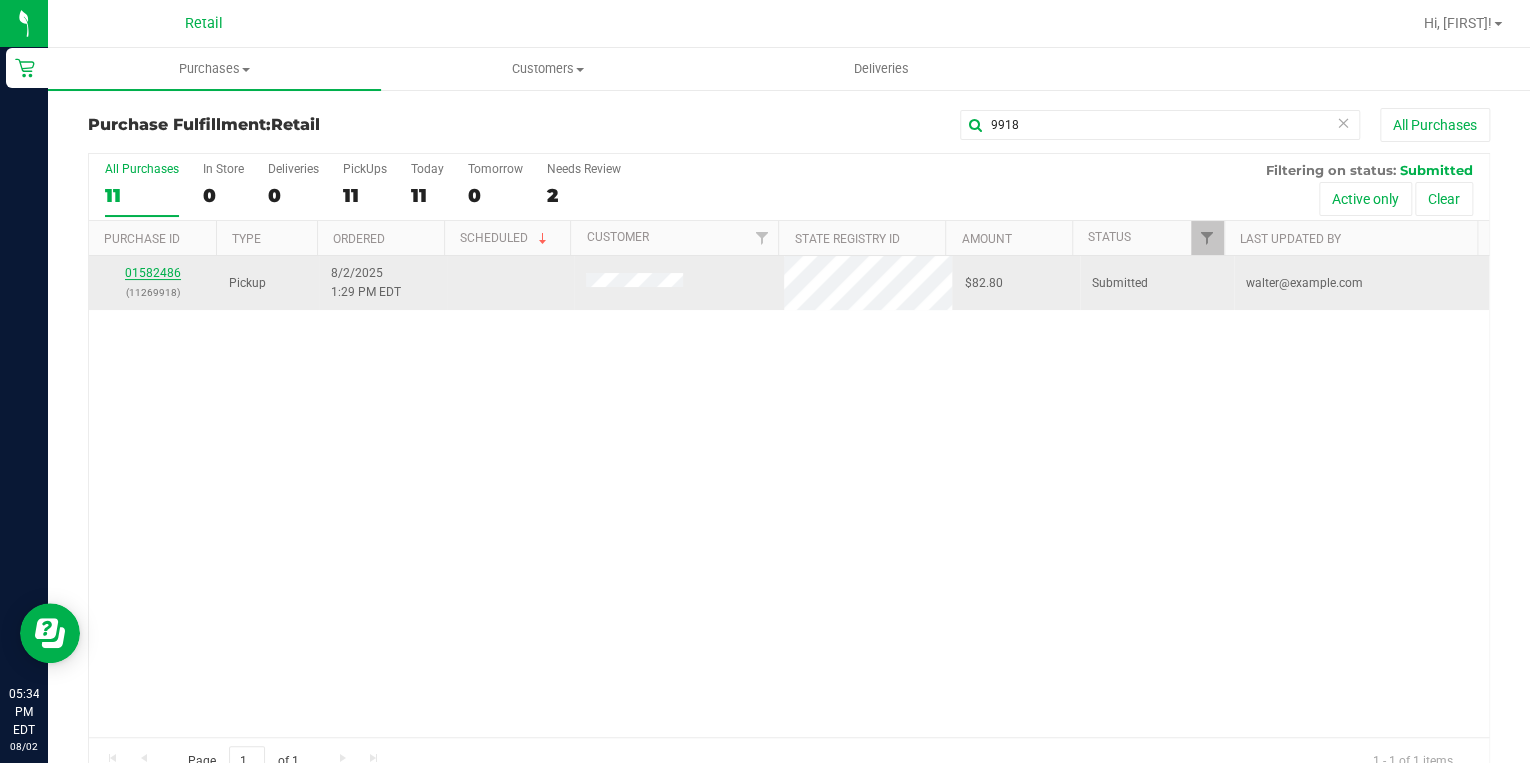 click on "01582486" at bounding box center (153, 273) 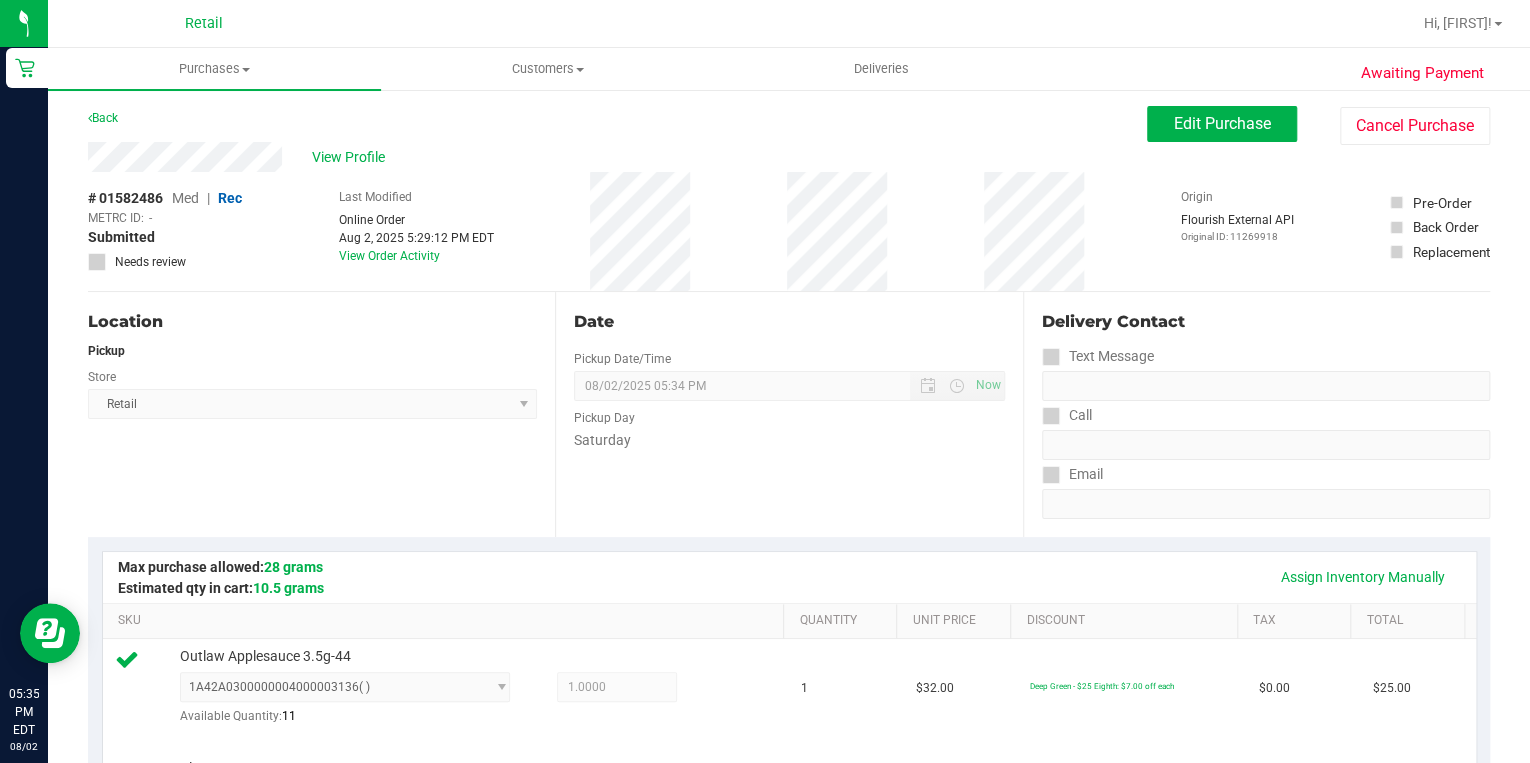 scroll, scrollTop: 0, scrollLeft: 0, axis: both 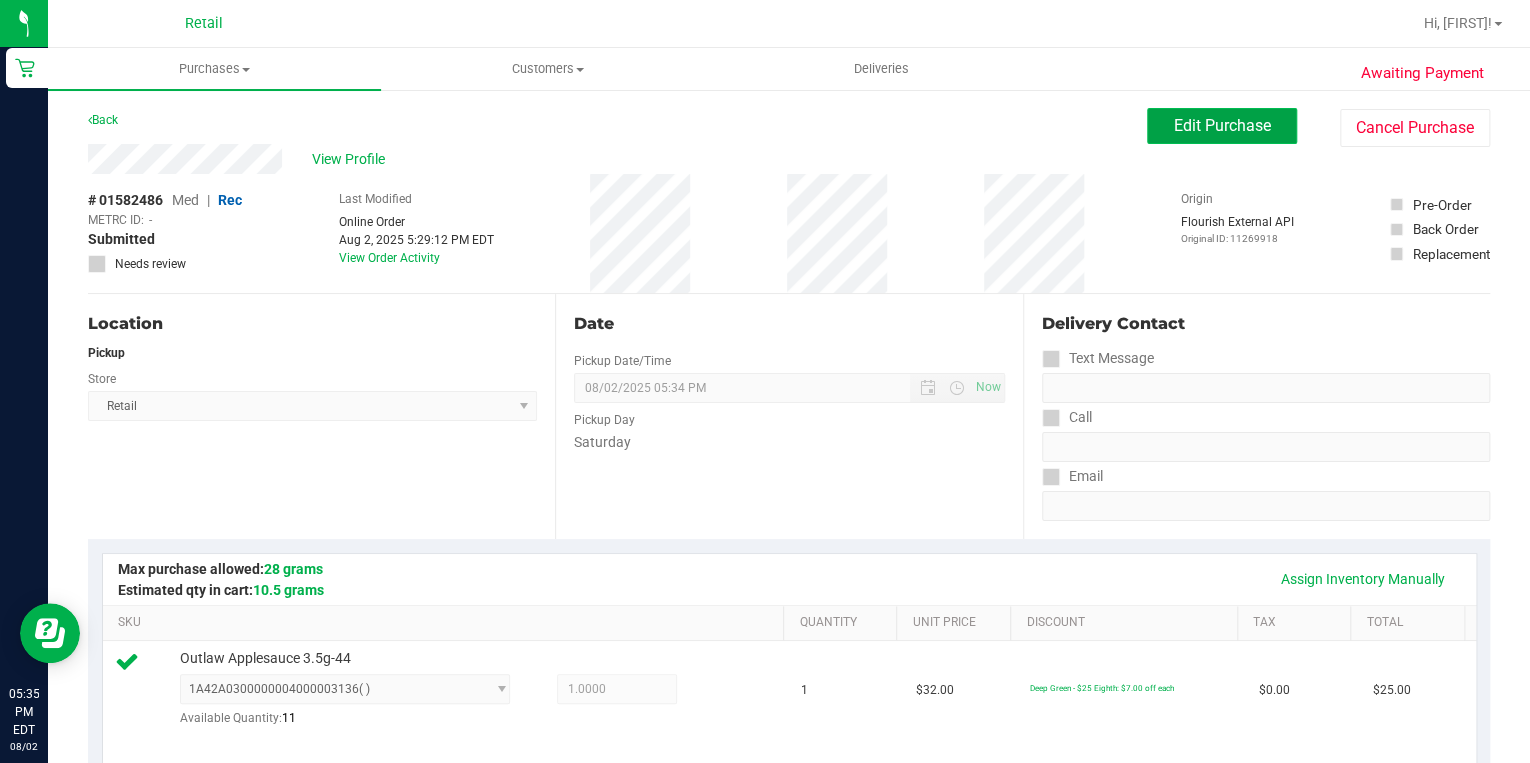 click on "Edit Purchase" at bounding box center (1222, 125) 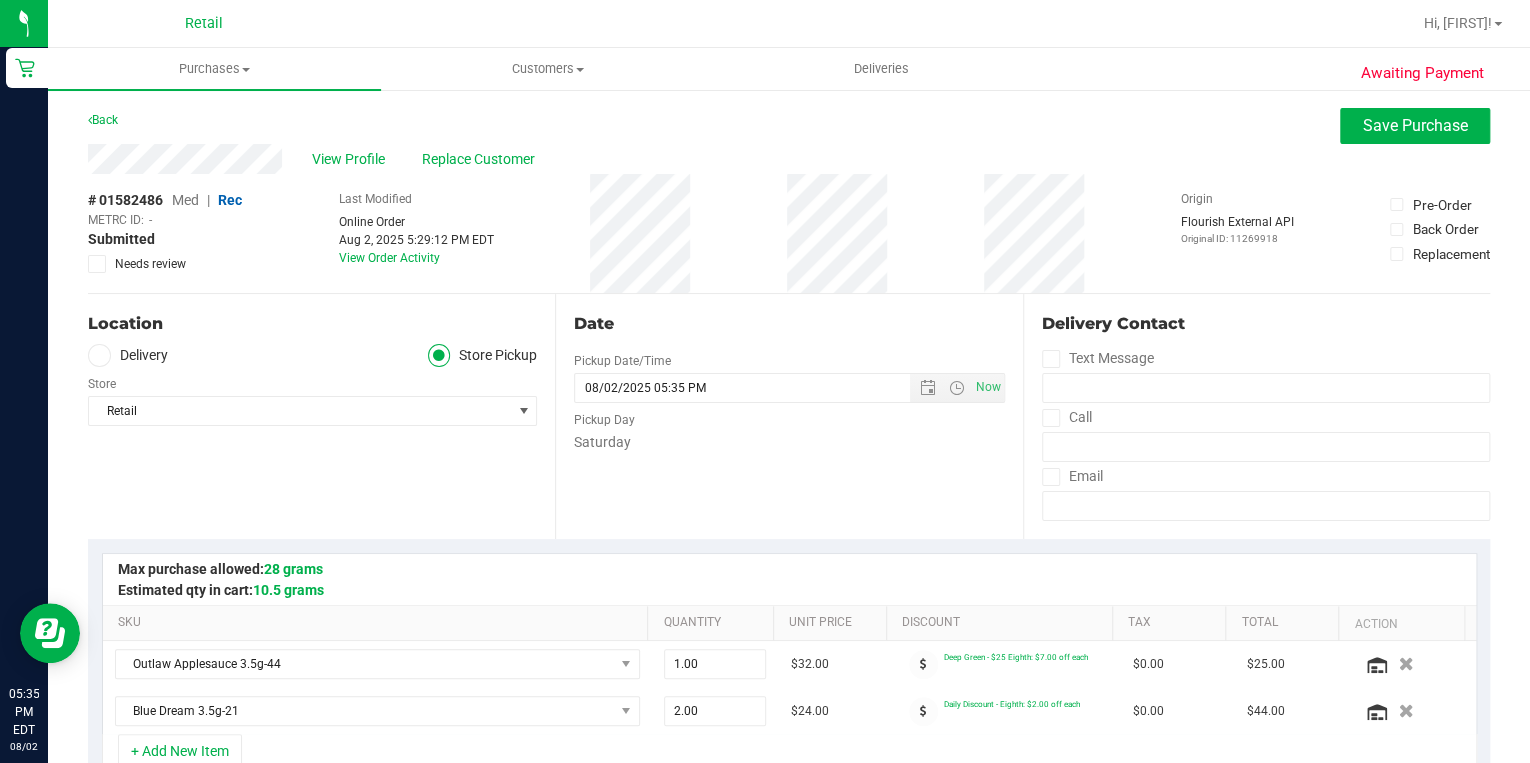 click at bounding box center [1050, 418] 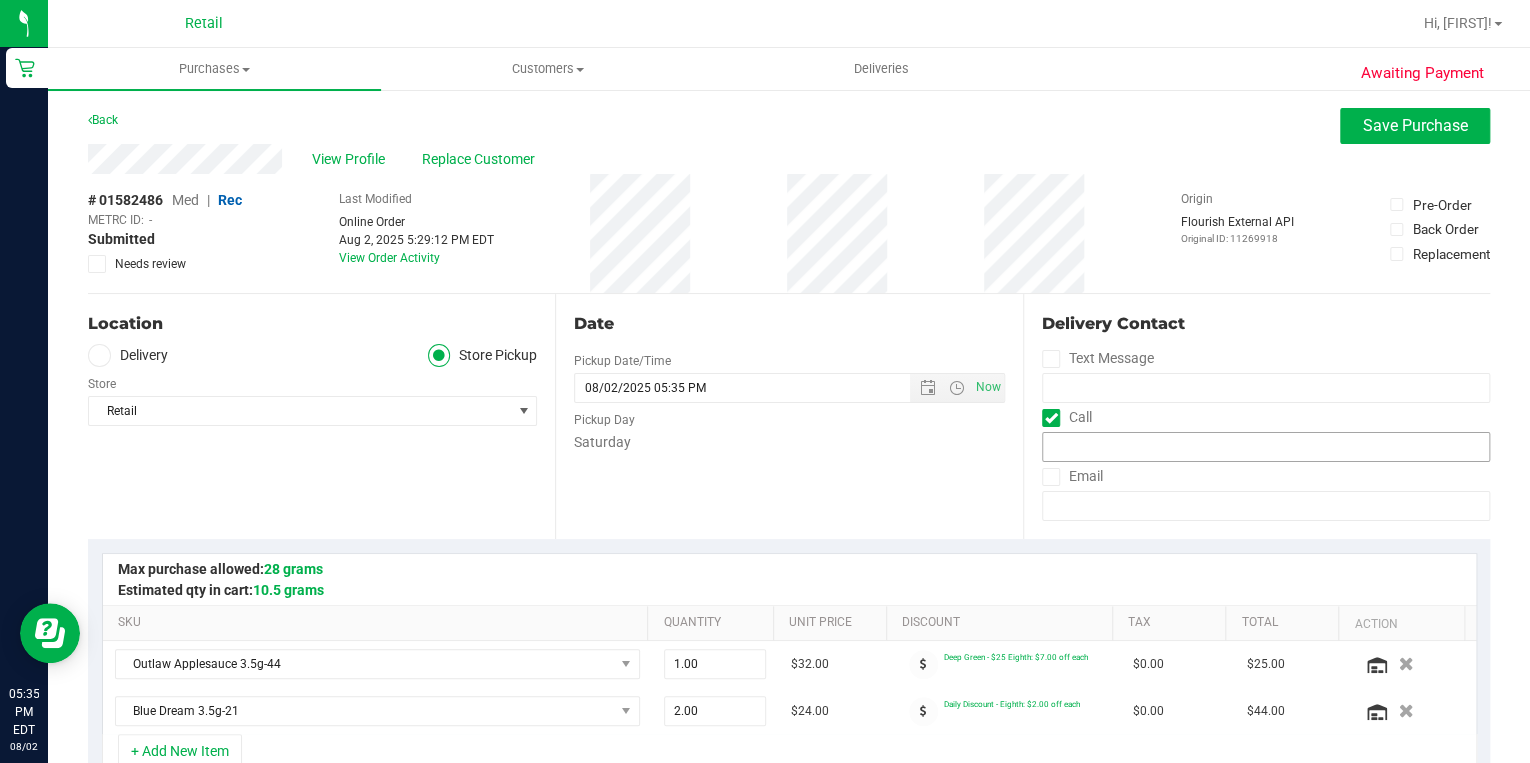 click at bounding box center (1050, 418) 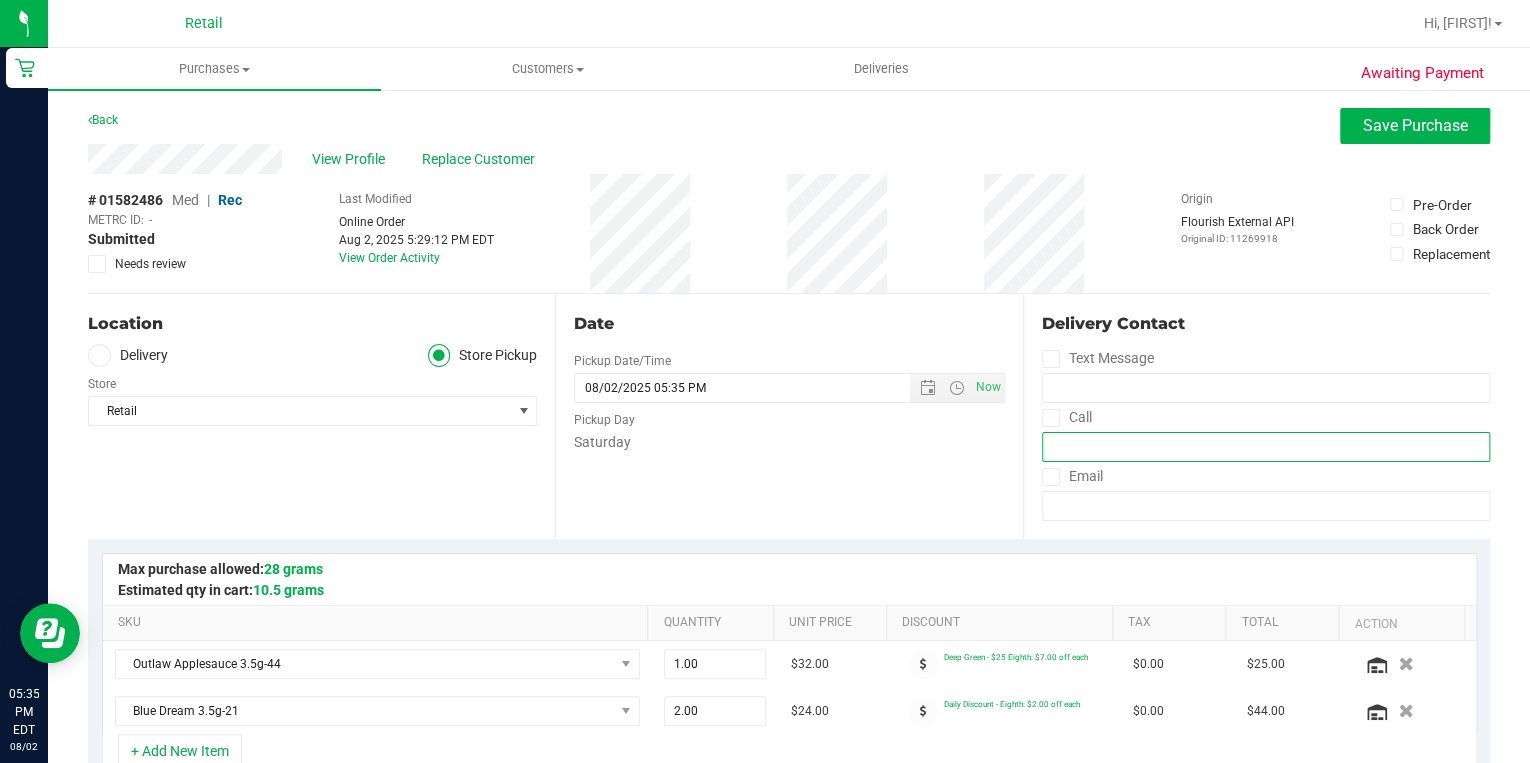 click at bounding box center (1266, 447) 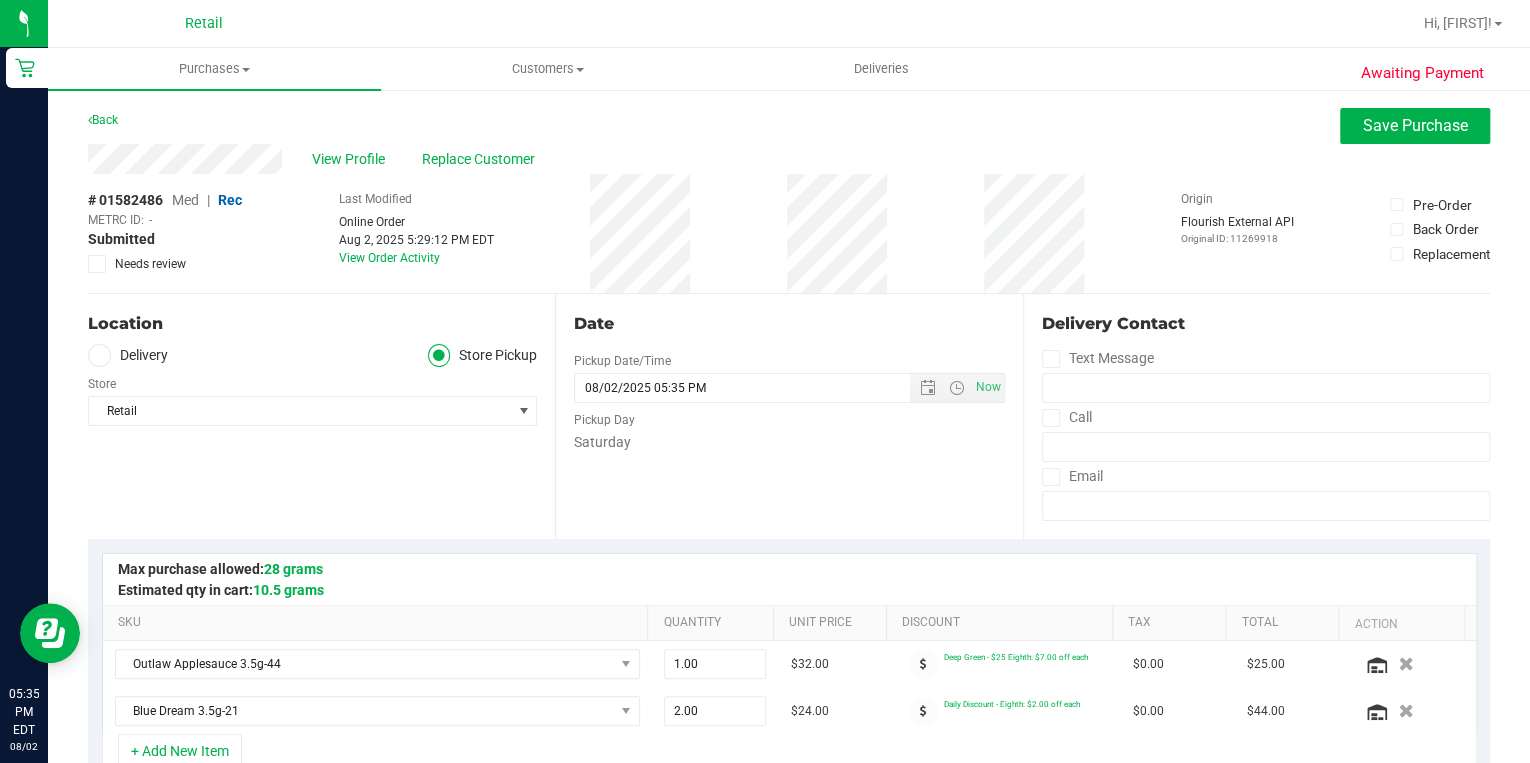 click at bounding box center (1050, 418) 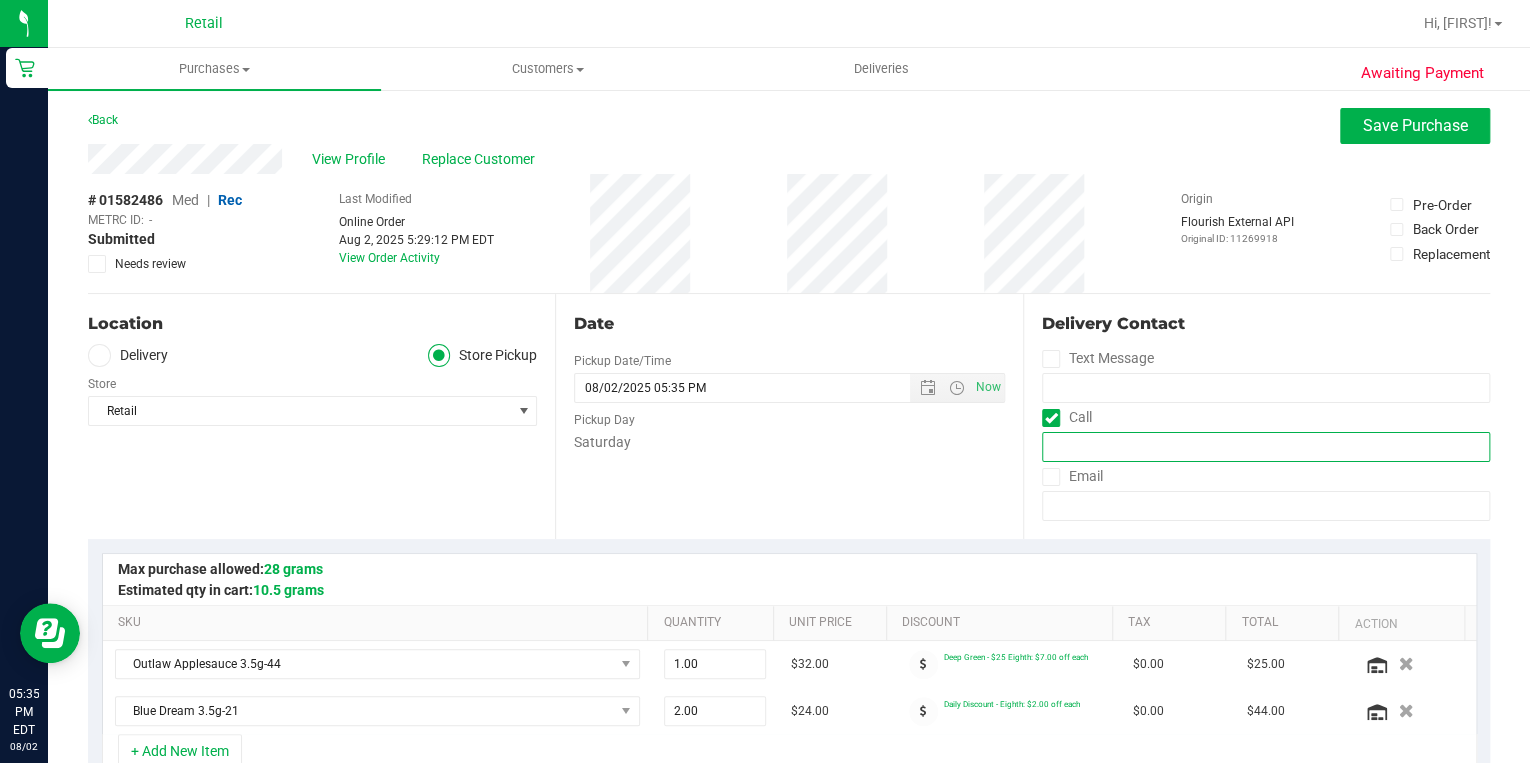 click at bounding box center (1266, 447) 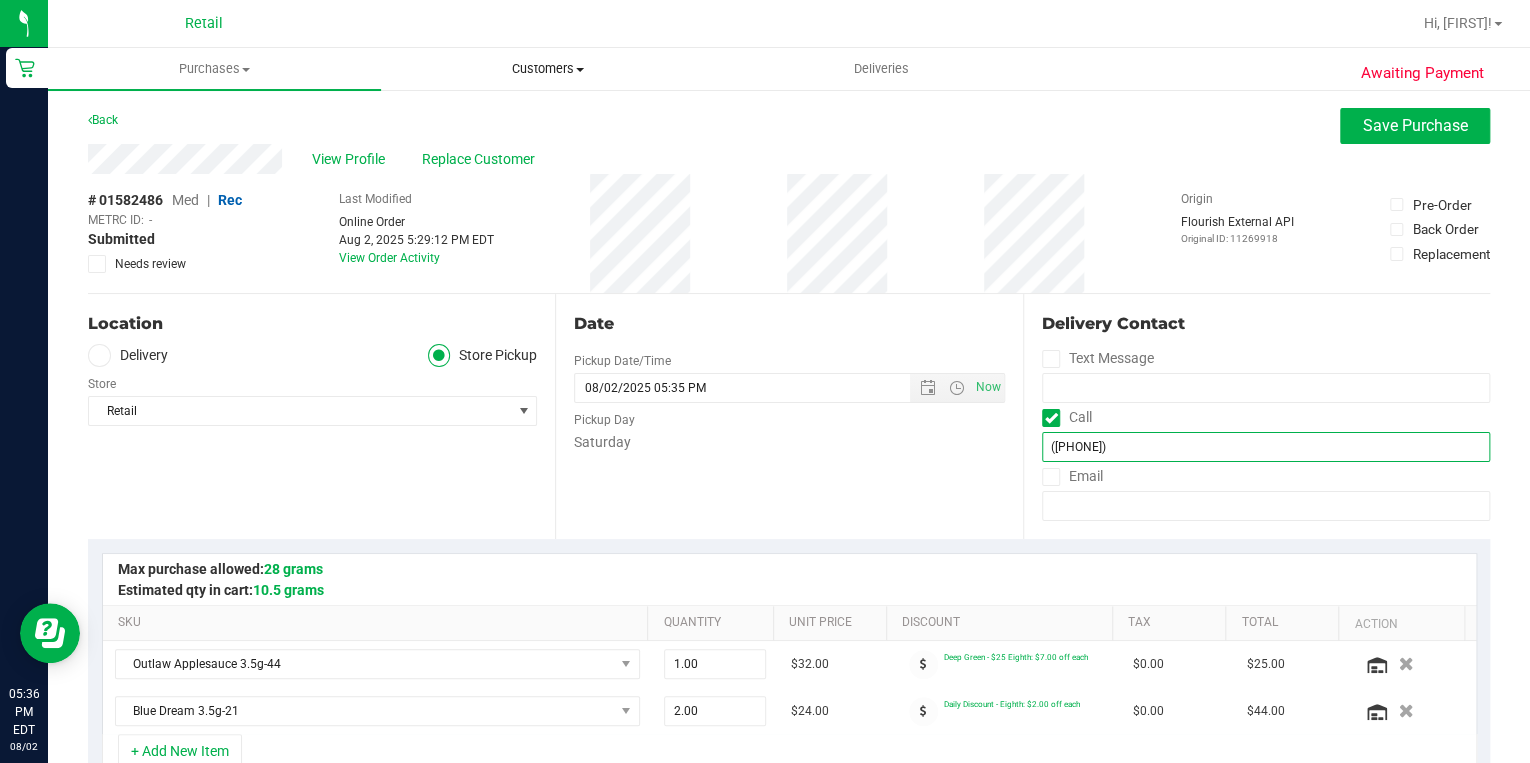 type on "([PHONE])" 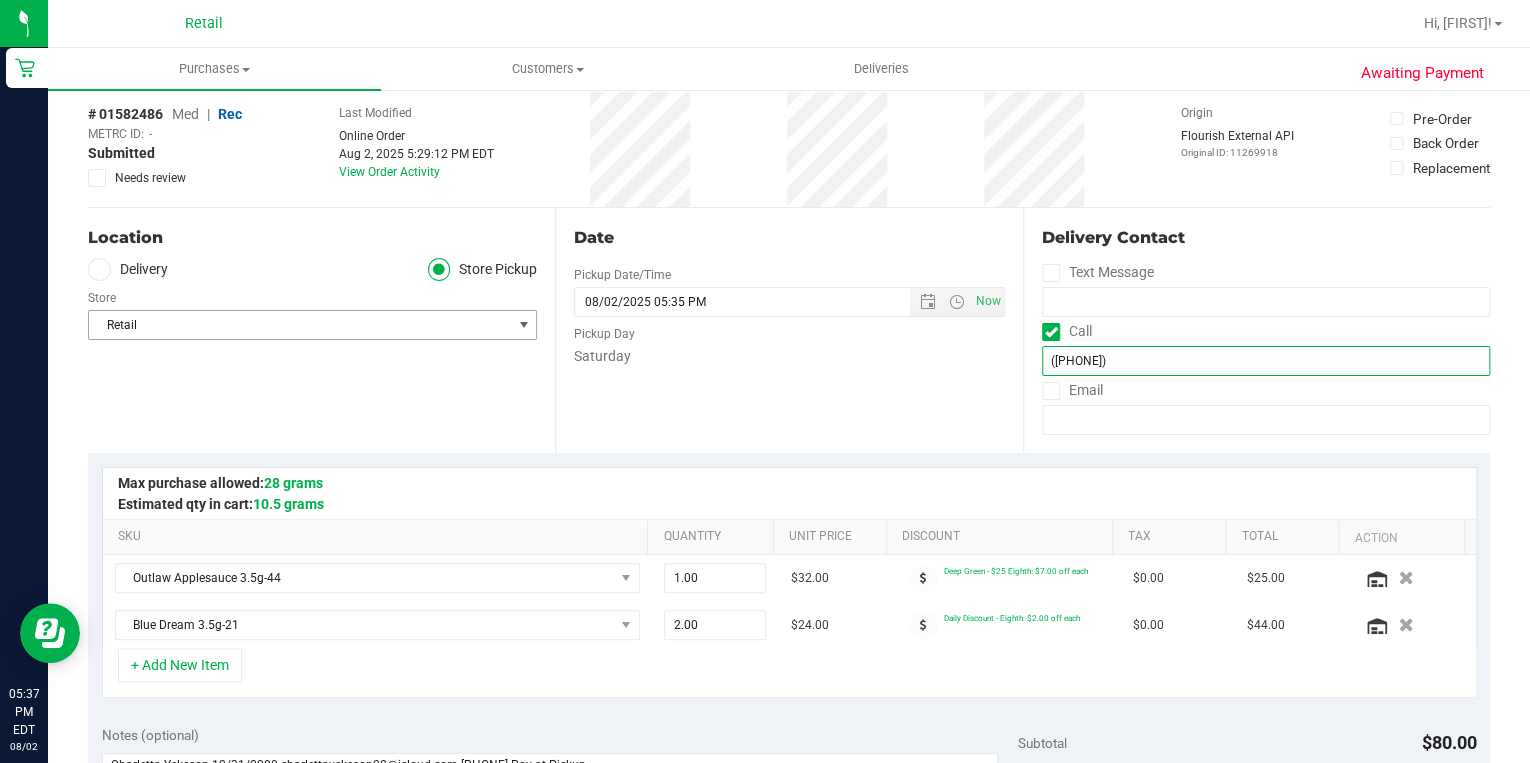scroll, scrollTop: 0, scrollLeft: 0, axis: both 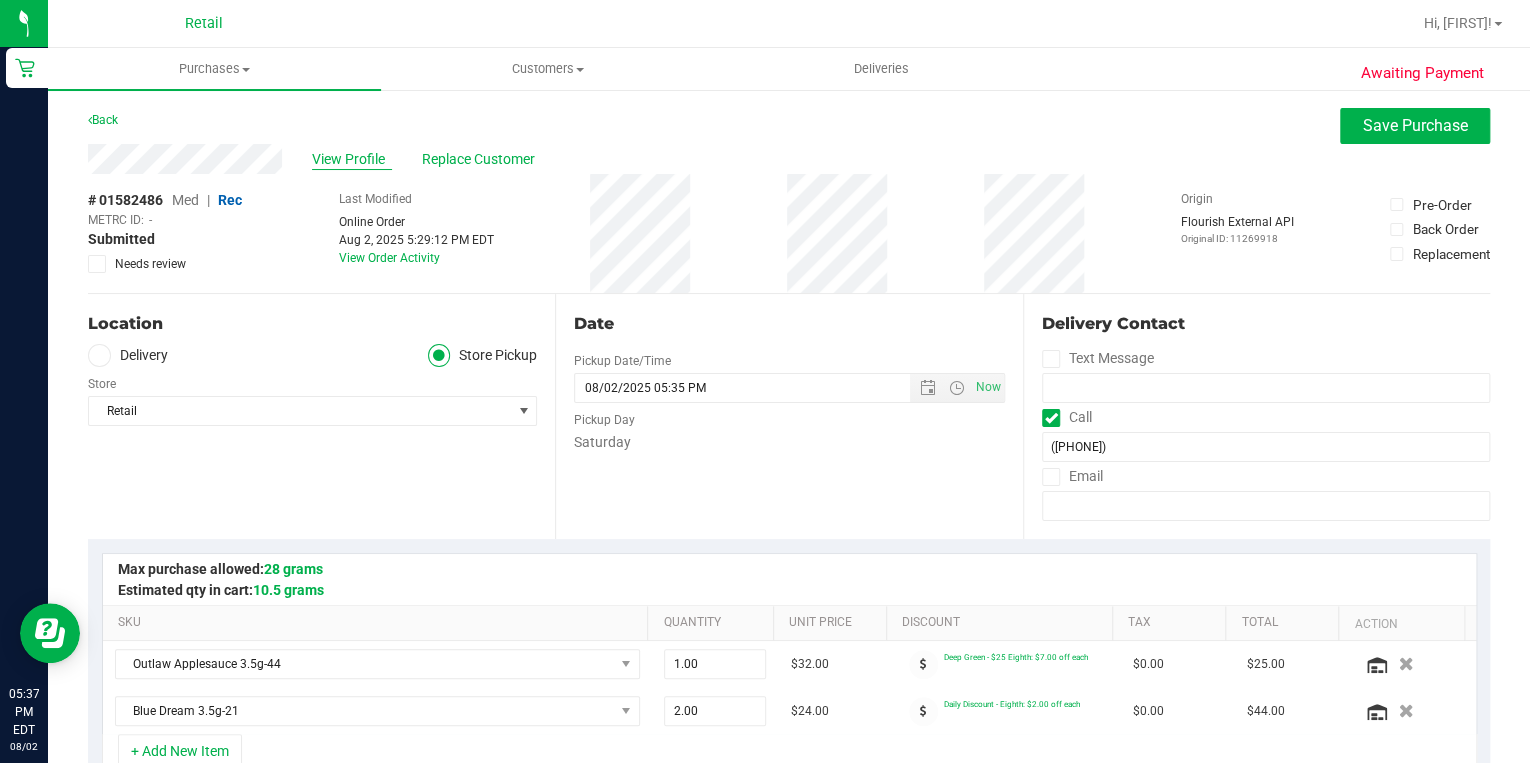 click on "View Profile" at bounding box center [352, 159] 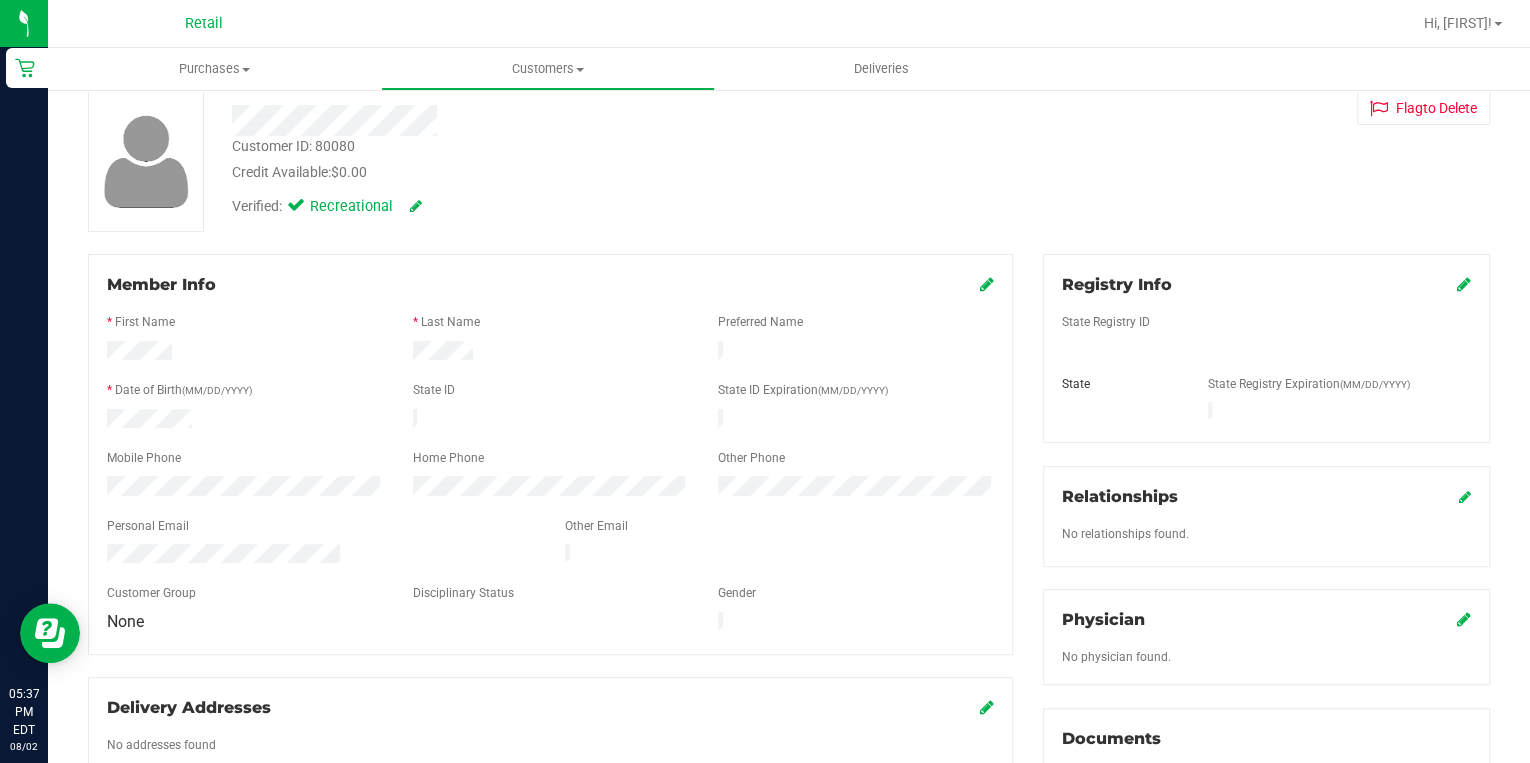 scroll, scrollTop: 160, scrollLeft: 0, axis: vertical 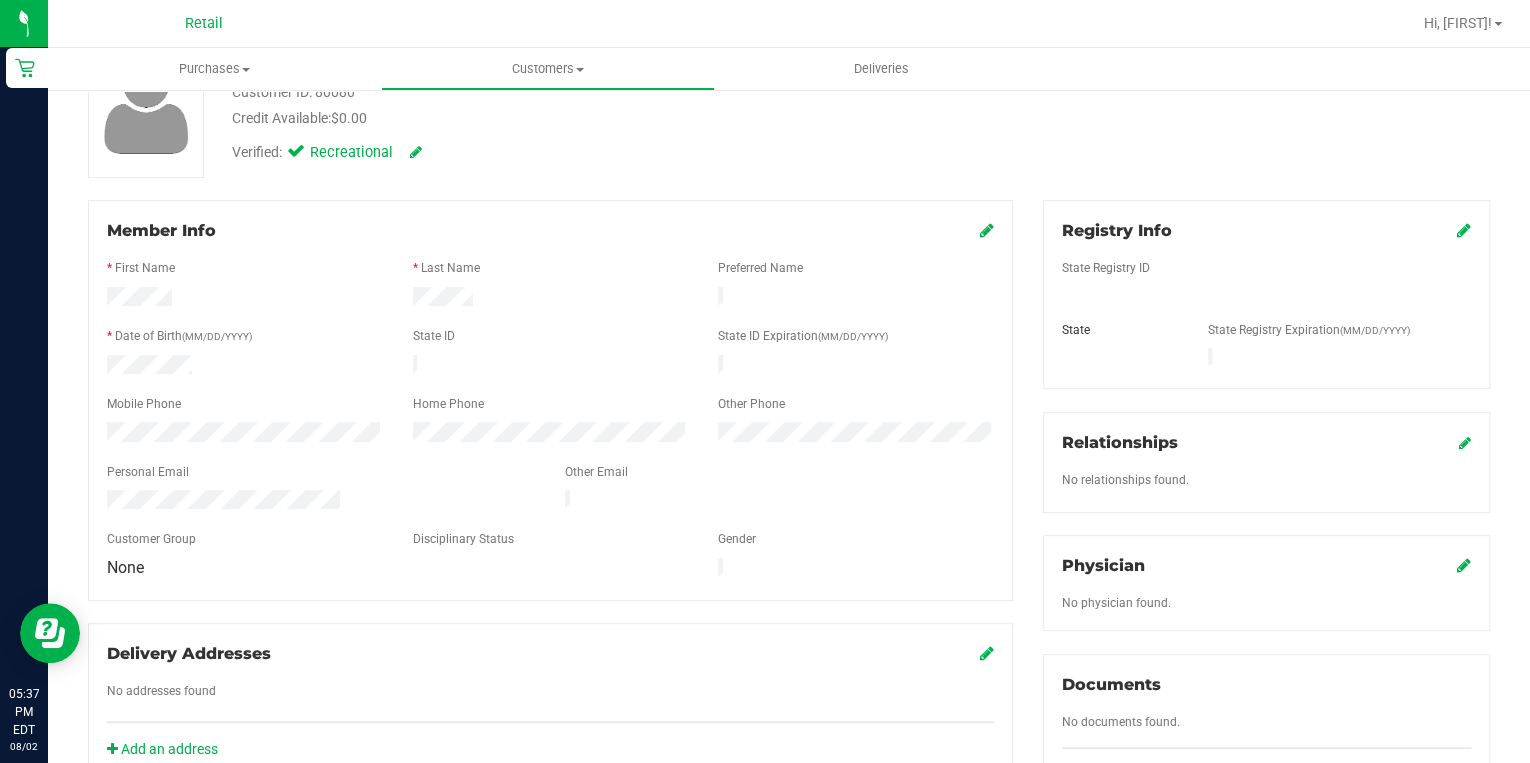 drag, startPoint x: 202, startPoint y: 358, endPoint x: 96, endPoint y: 367, distance: 106.381386 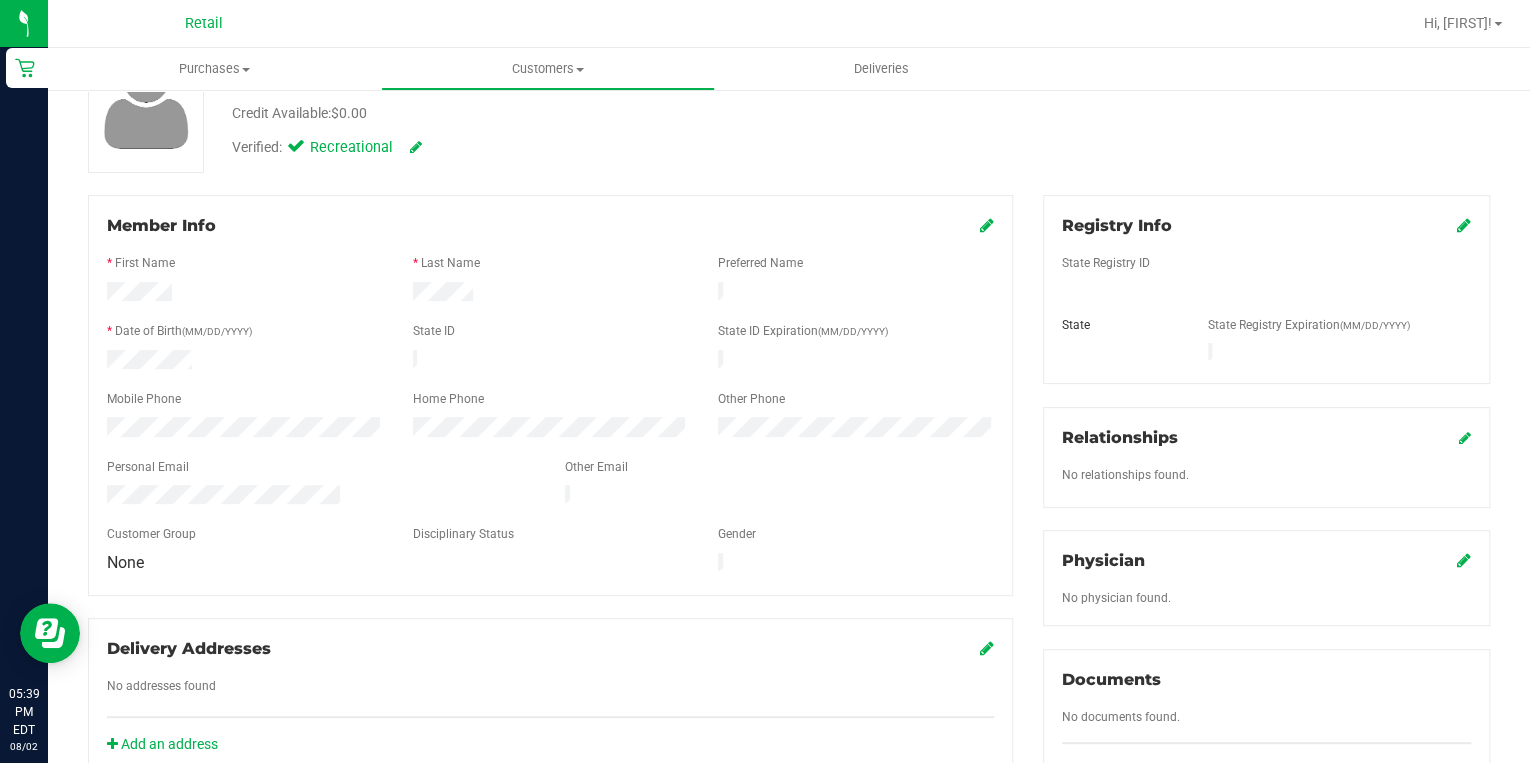 scroll, scrollTop: 0, scrollLeft: 0, axis: both 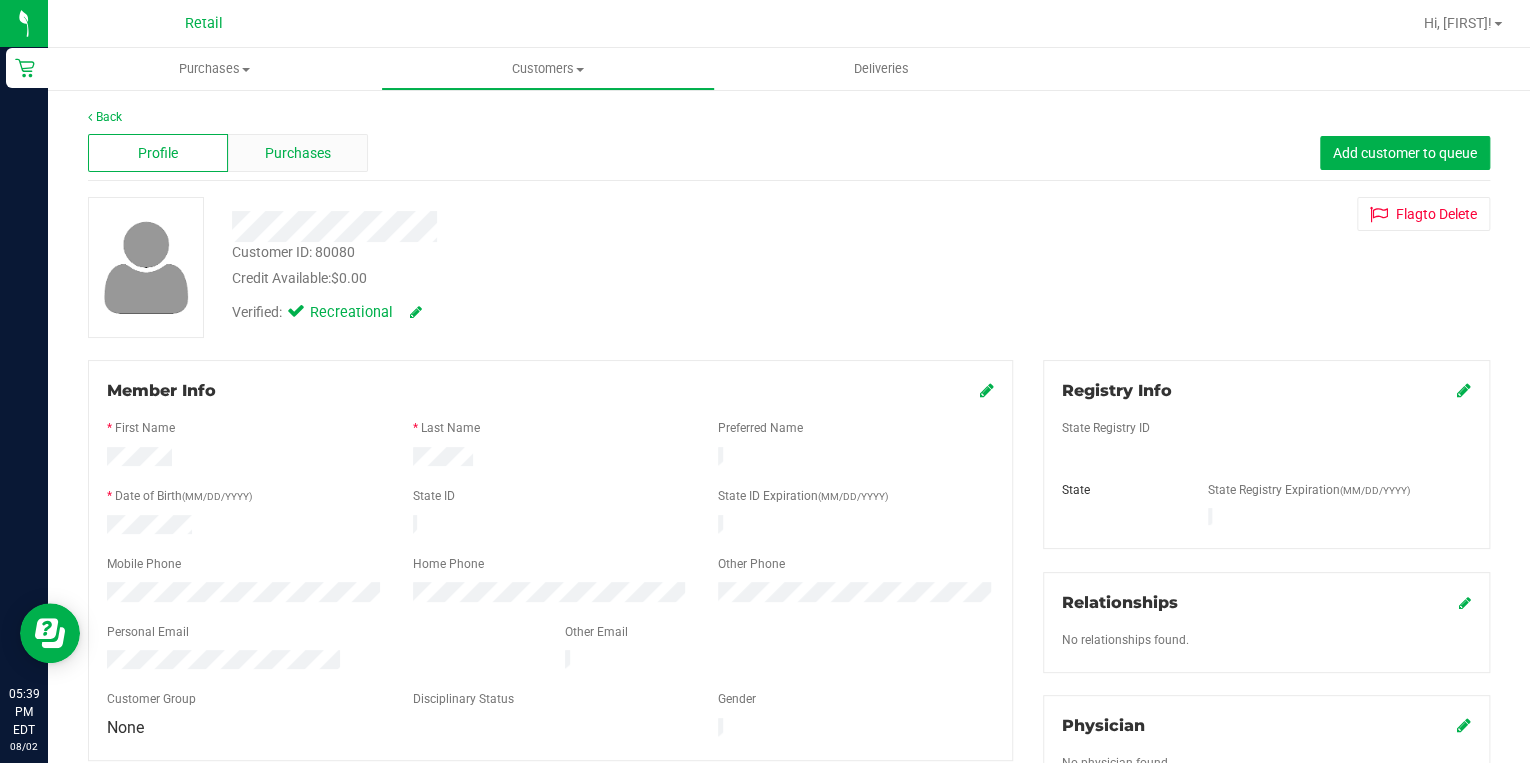 click on "Purchases" at bounding box center [298, 153] 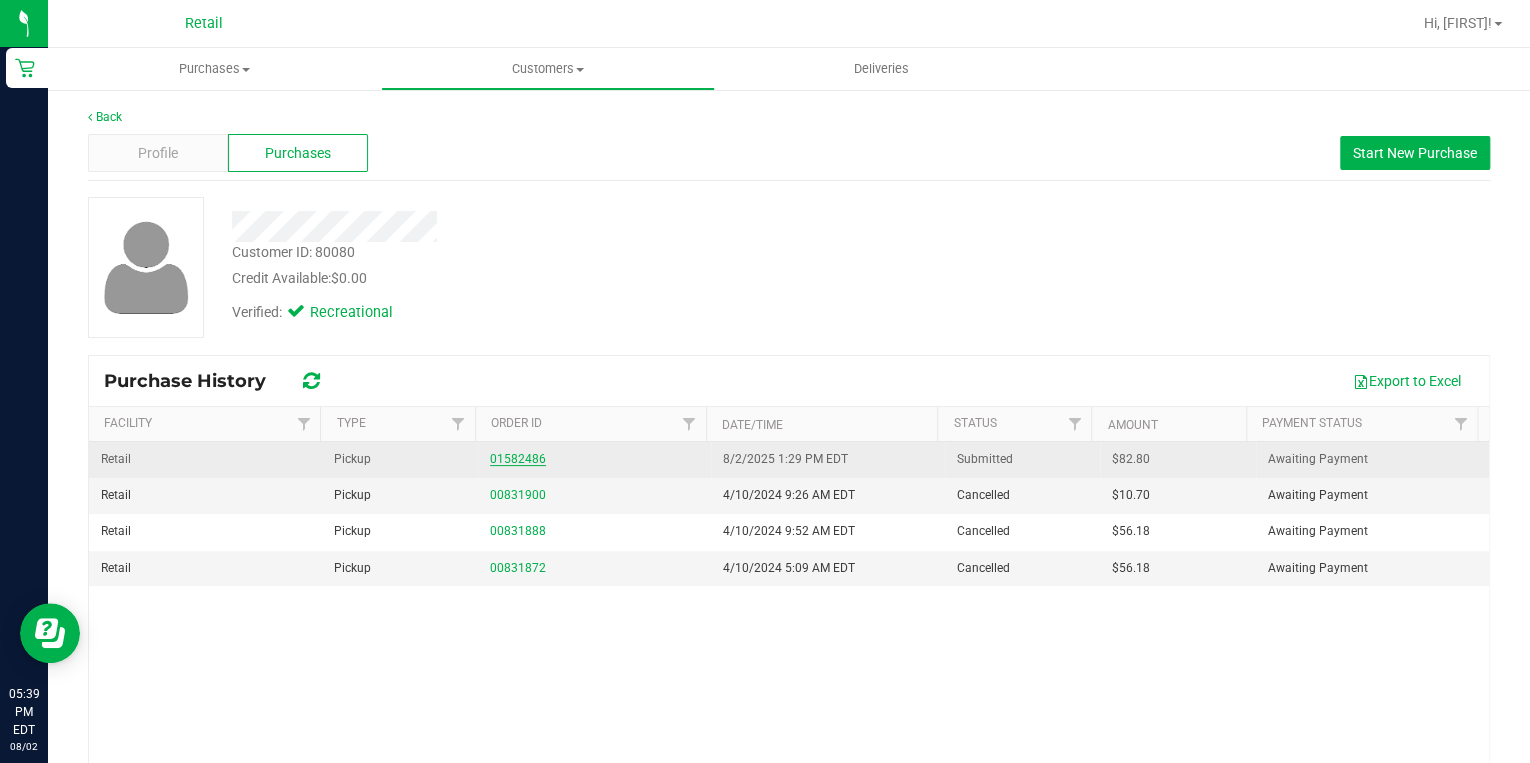 click on "01582486" at bounding box center [518, 459] 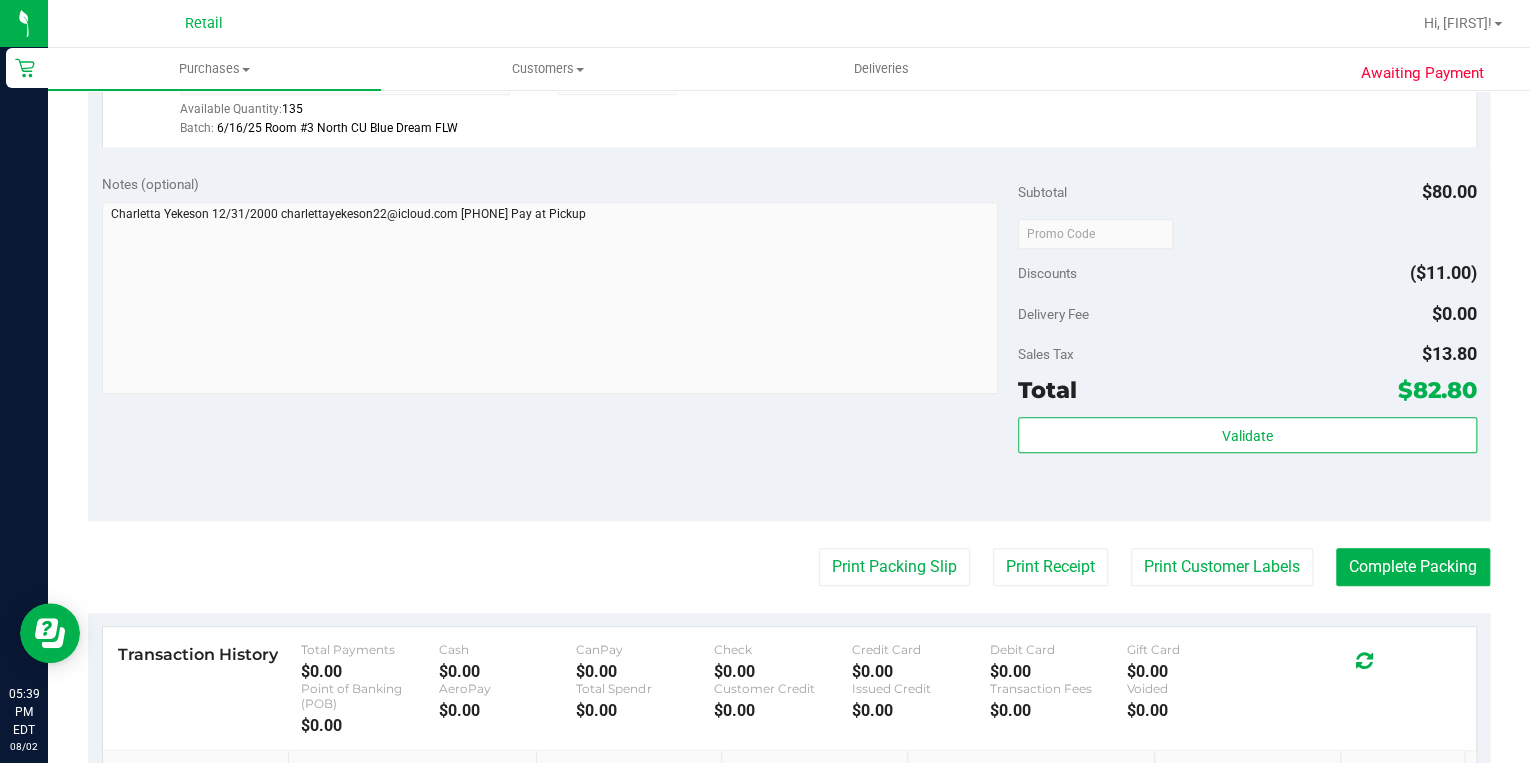 scroll, scrollTop: 0, scrollLeft: 0, axis: both 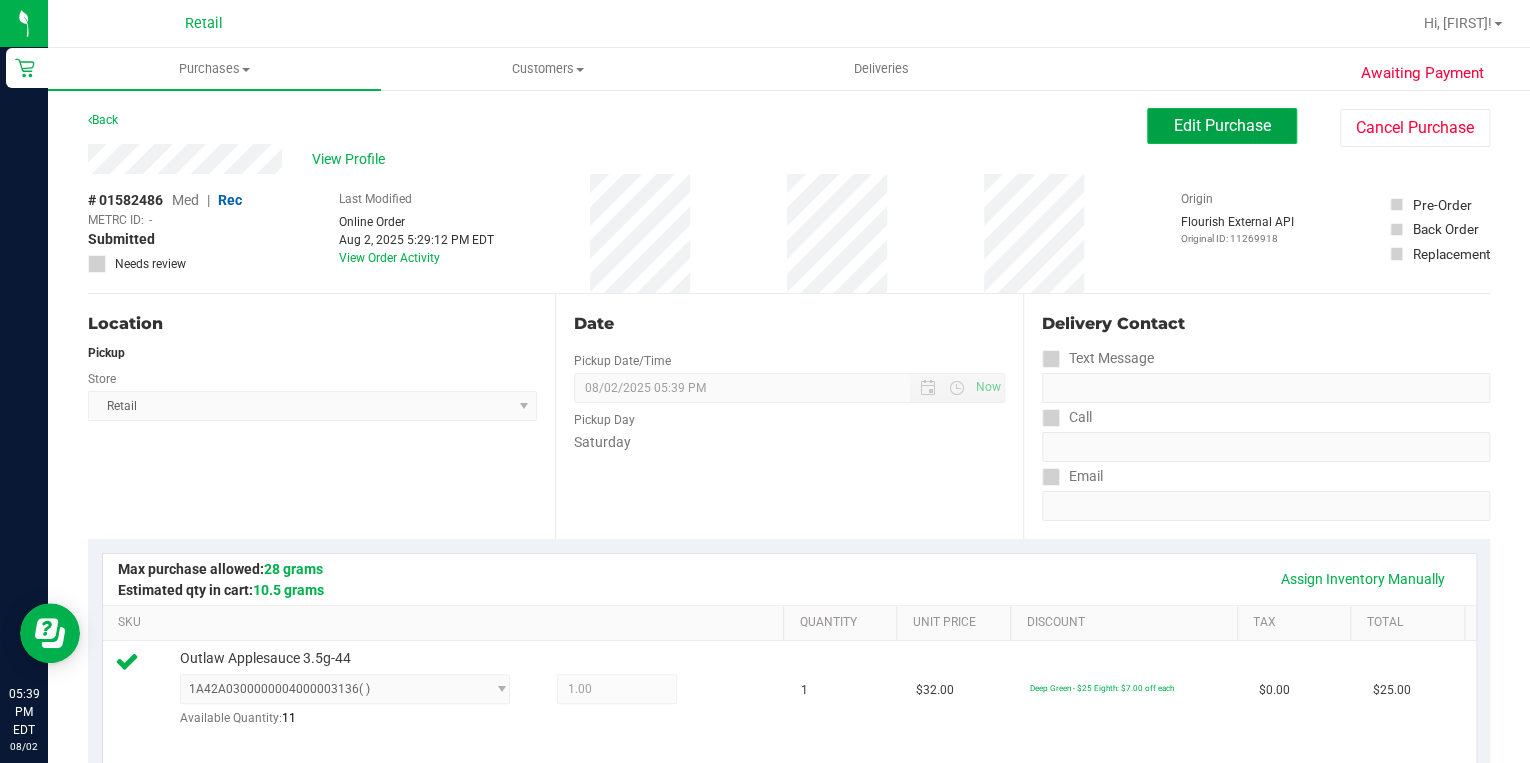 click on "Edit Purchase" at bounding box center (1222, 125) 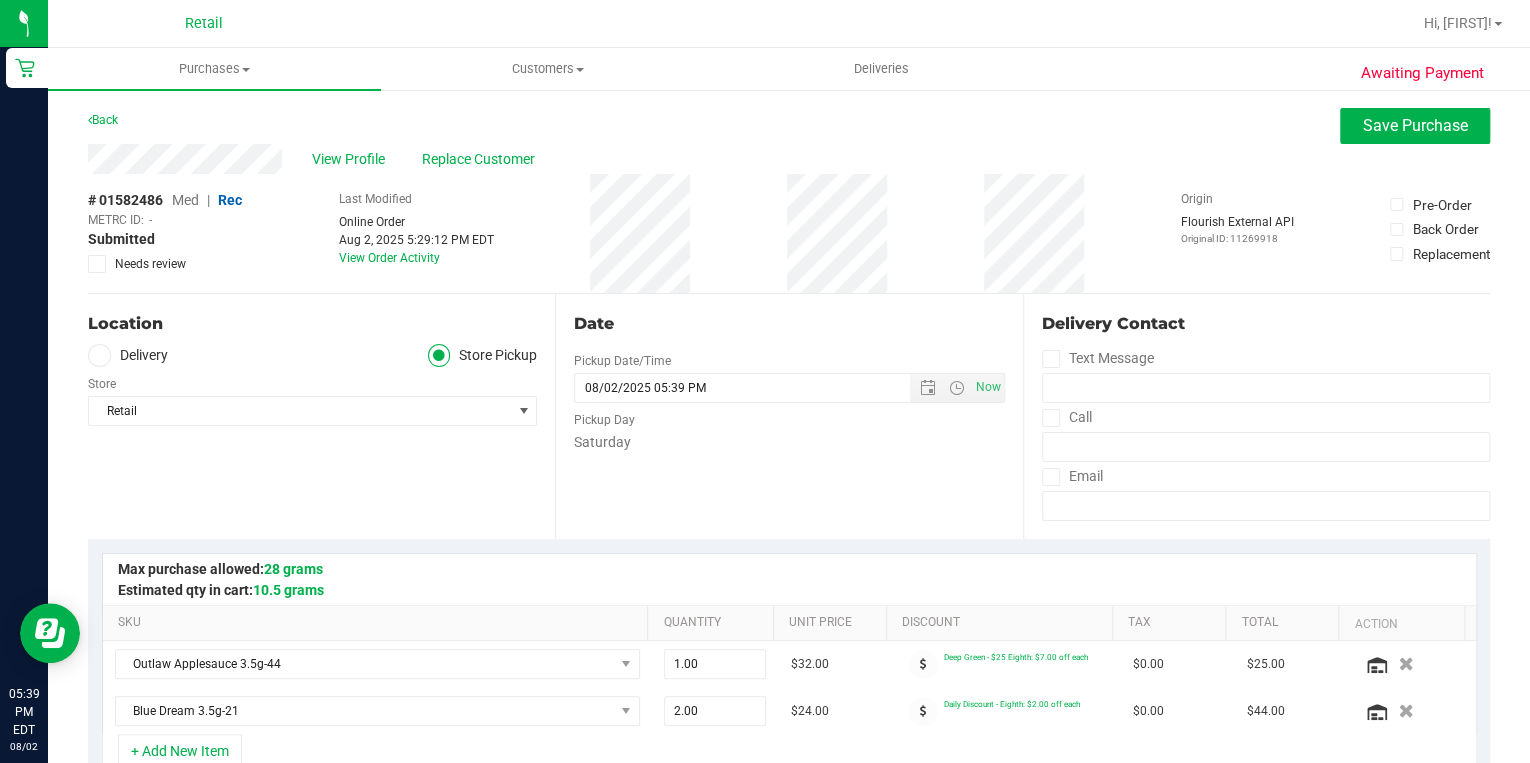 click at bounding box center (1051, 418) 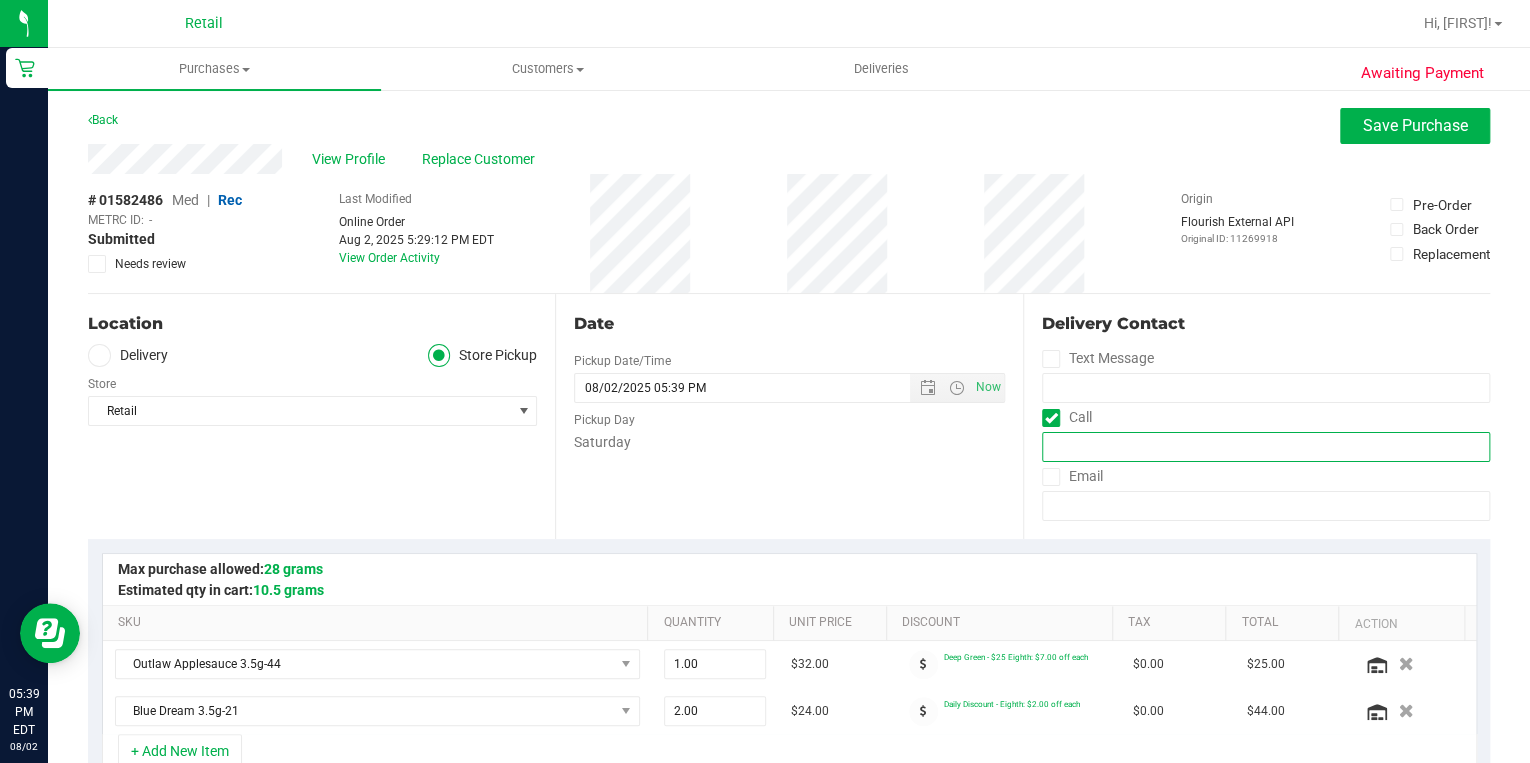 click at bounding box center [1266, 447] 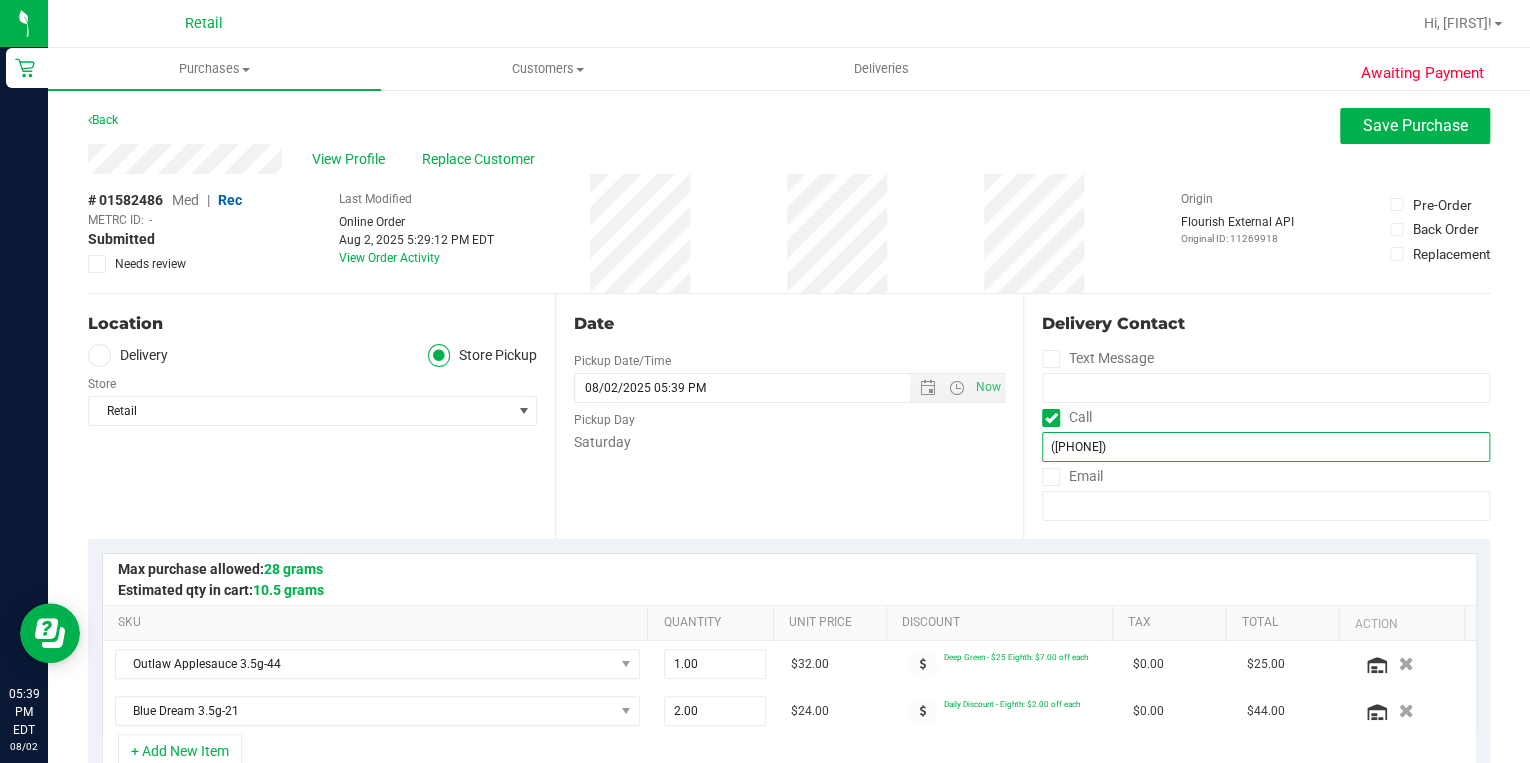 type on "([PHONE])" 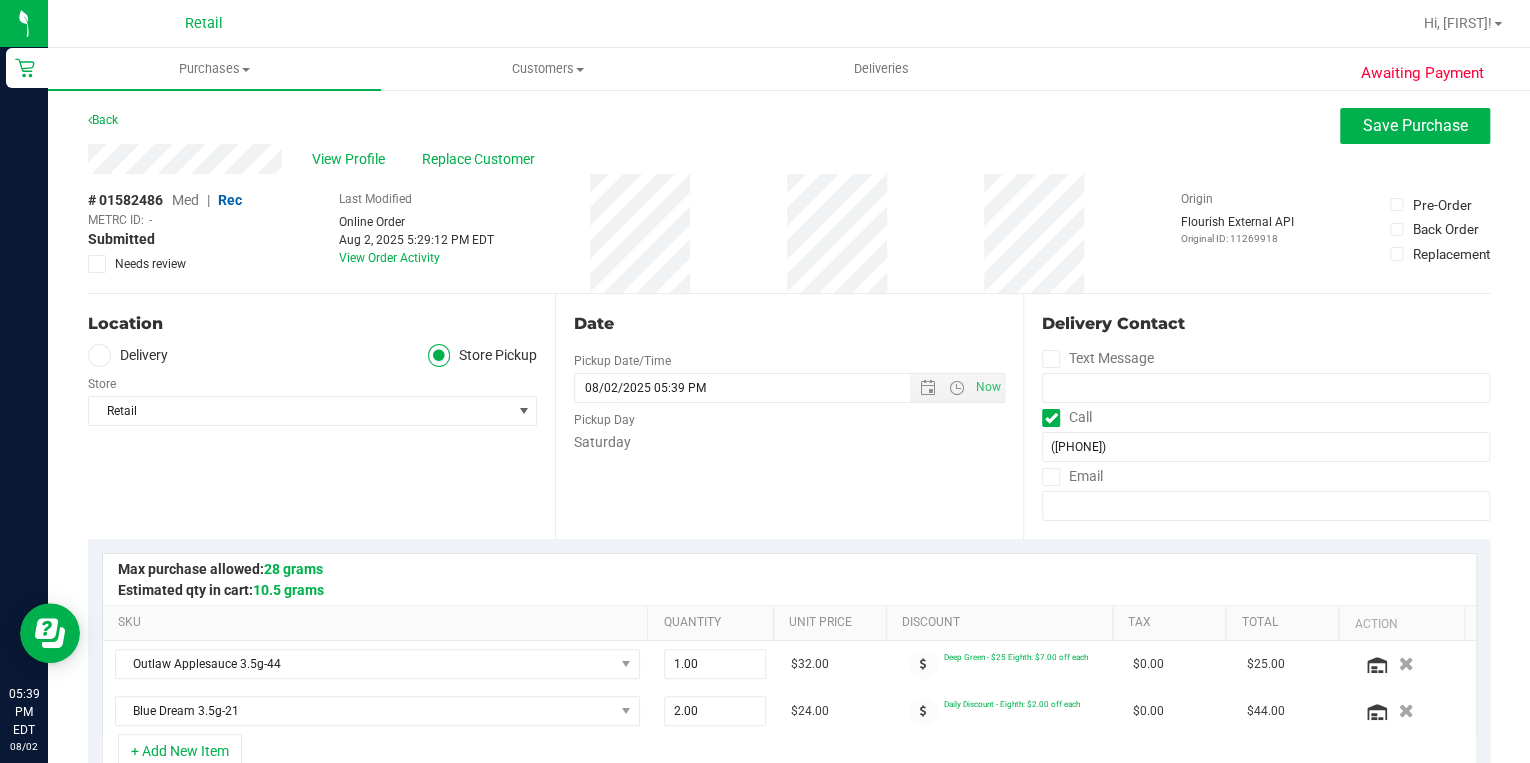 click at bounding box center [99, 355] 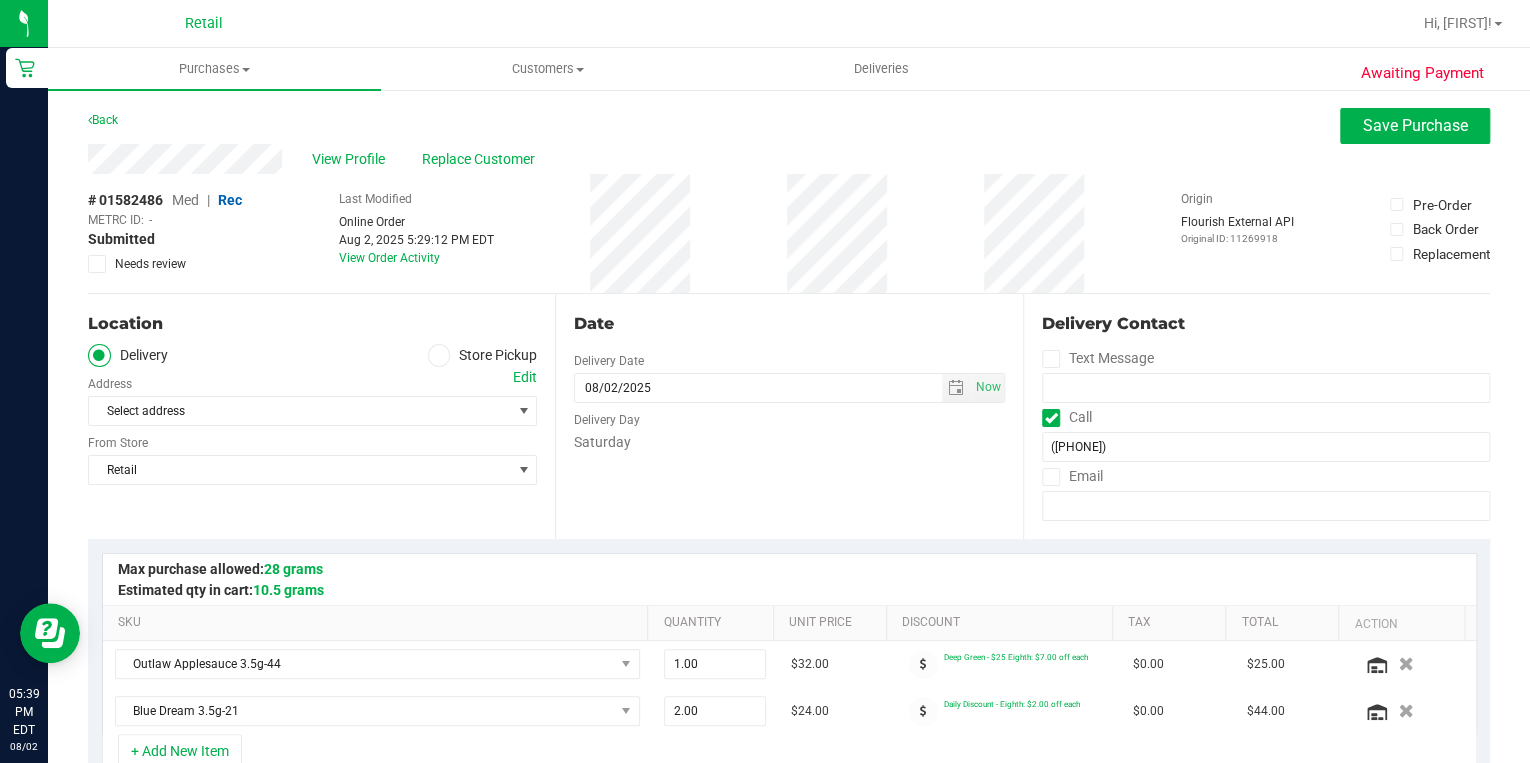 click on "Edit" at bounding box center (525, 377) 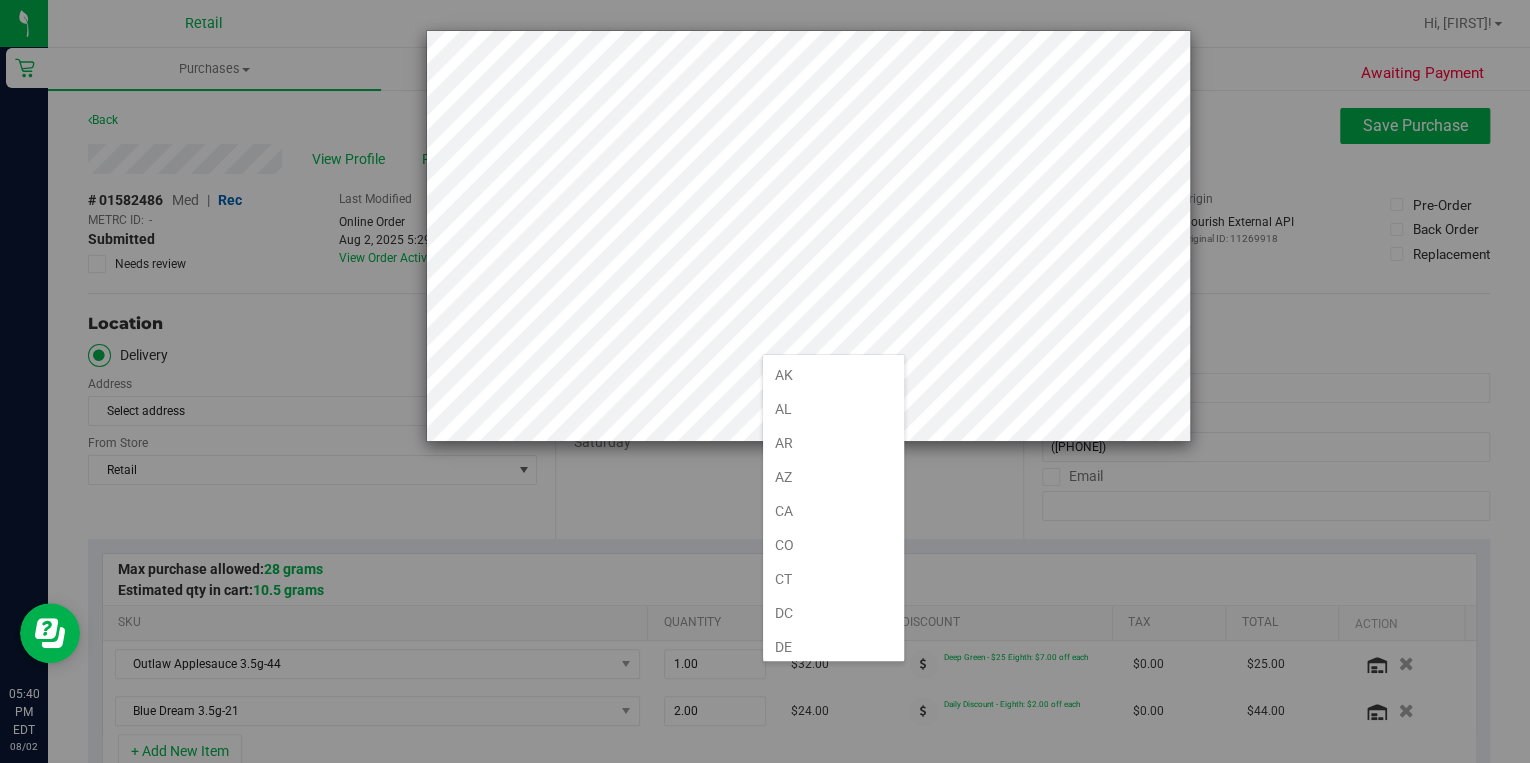 scroll, scrollTop: 1078, scrollLeft: 0, axis: vertical 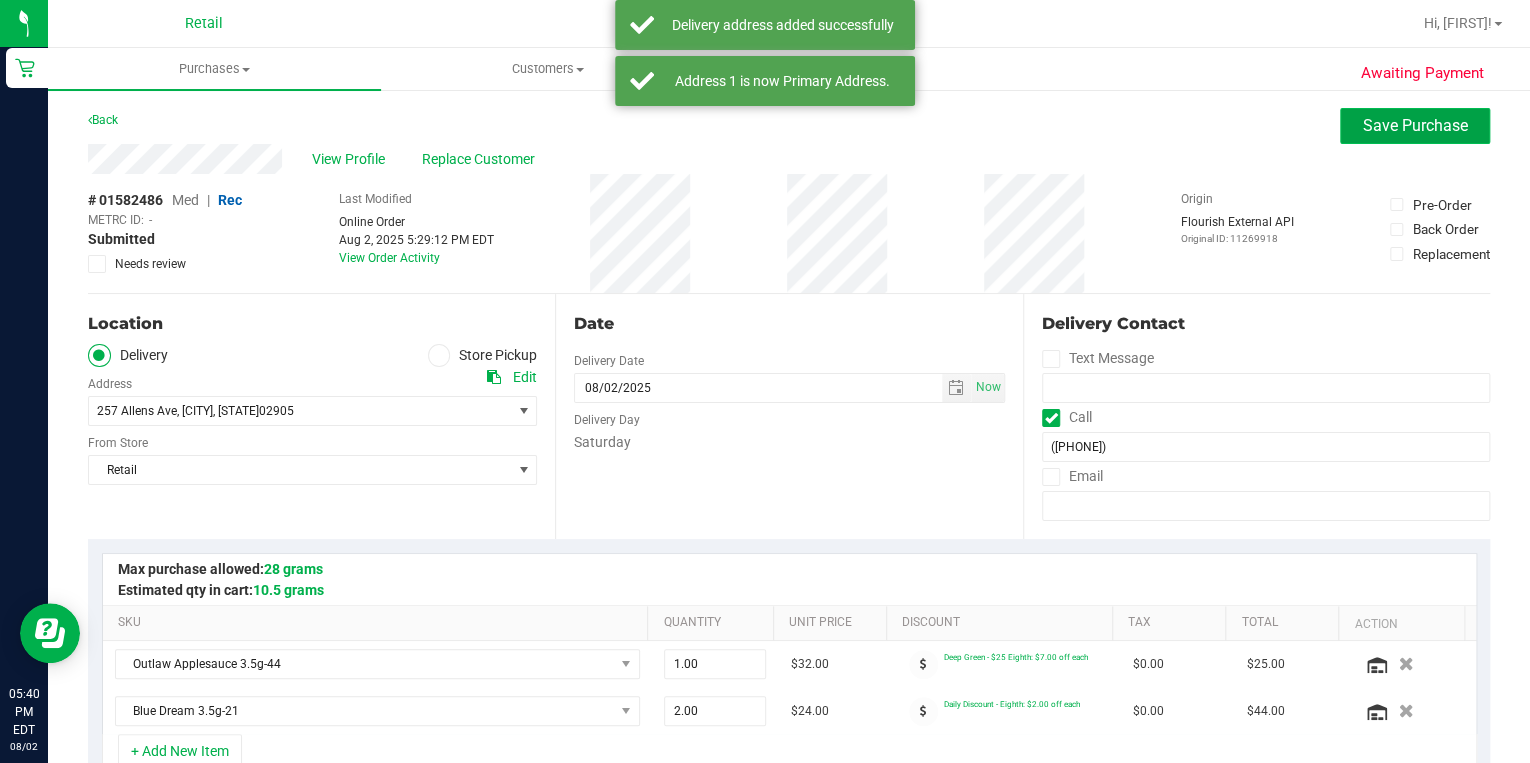 click on "Save Purchase" at bounding box center (1415, 125) 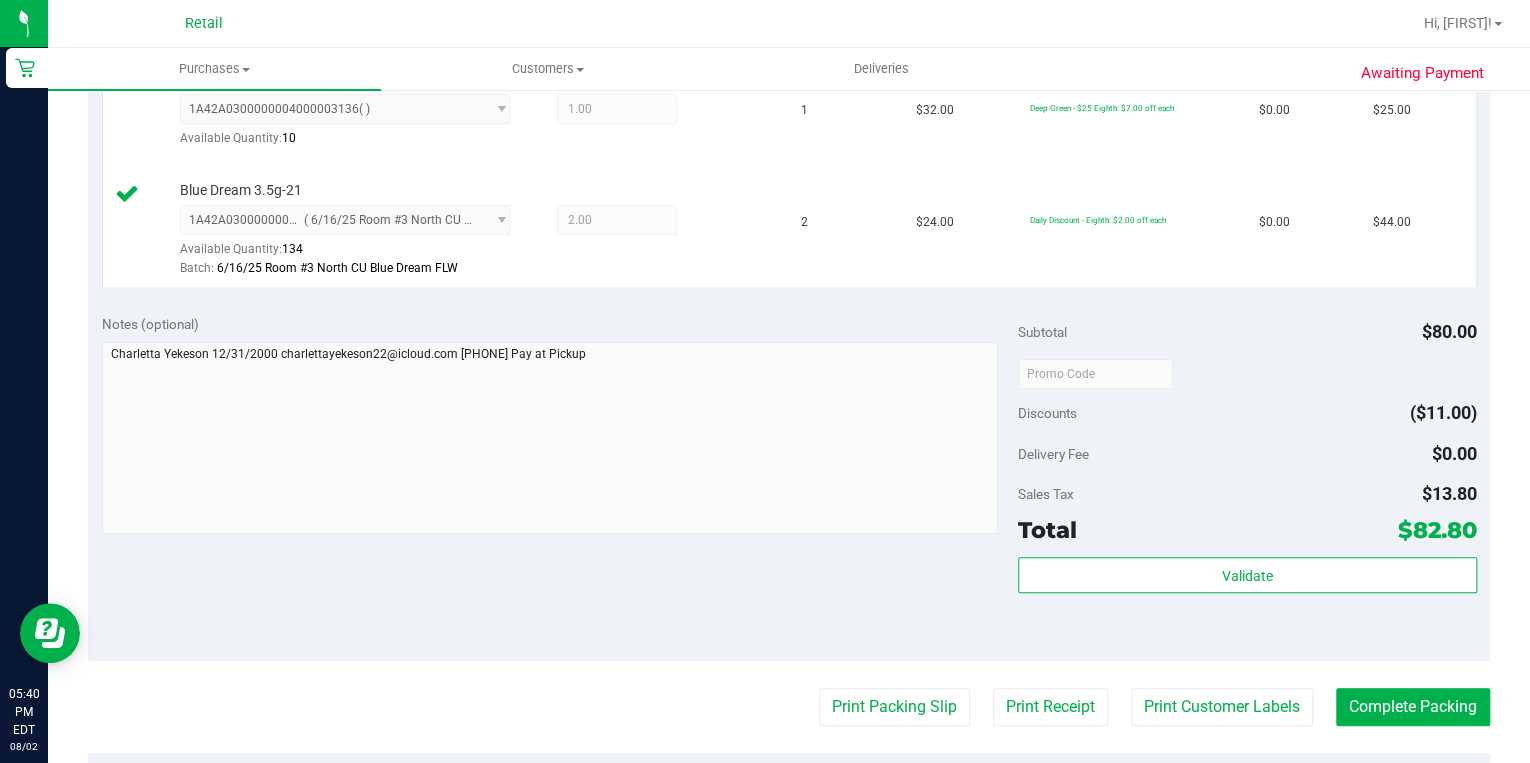 scroll, scrollTop: 756, scrollLeft: 0, axis: vertical 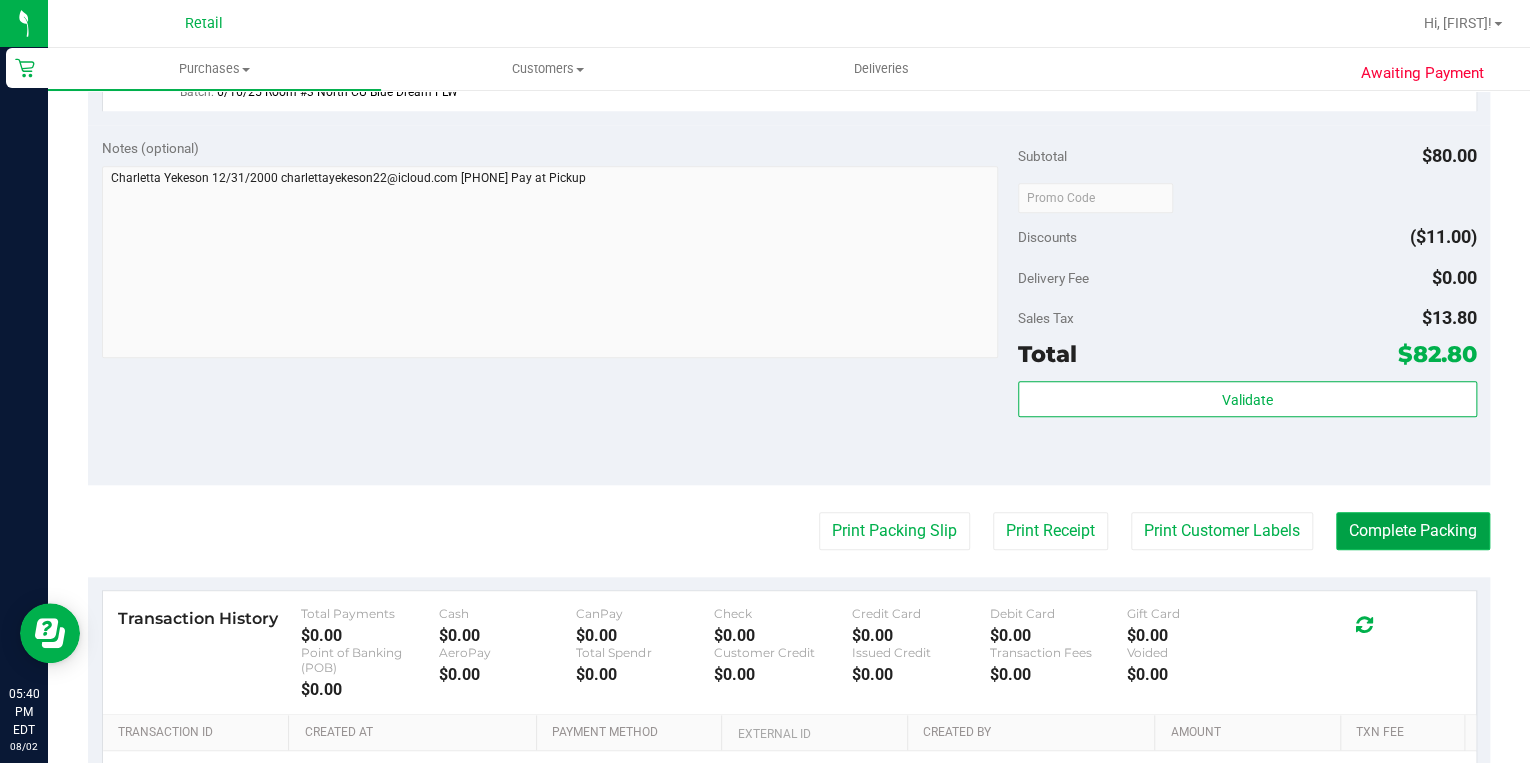click on "Complete Packing" at bounding box center [1413, 531] 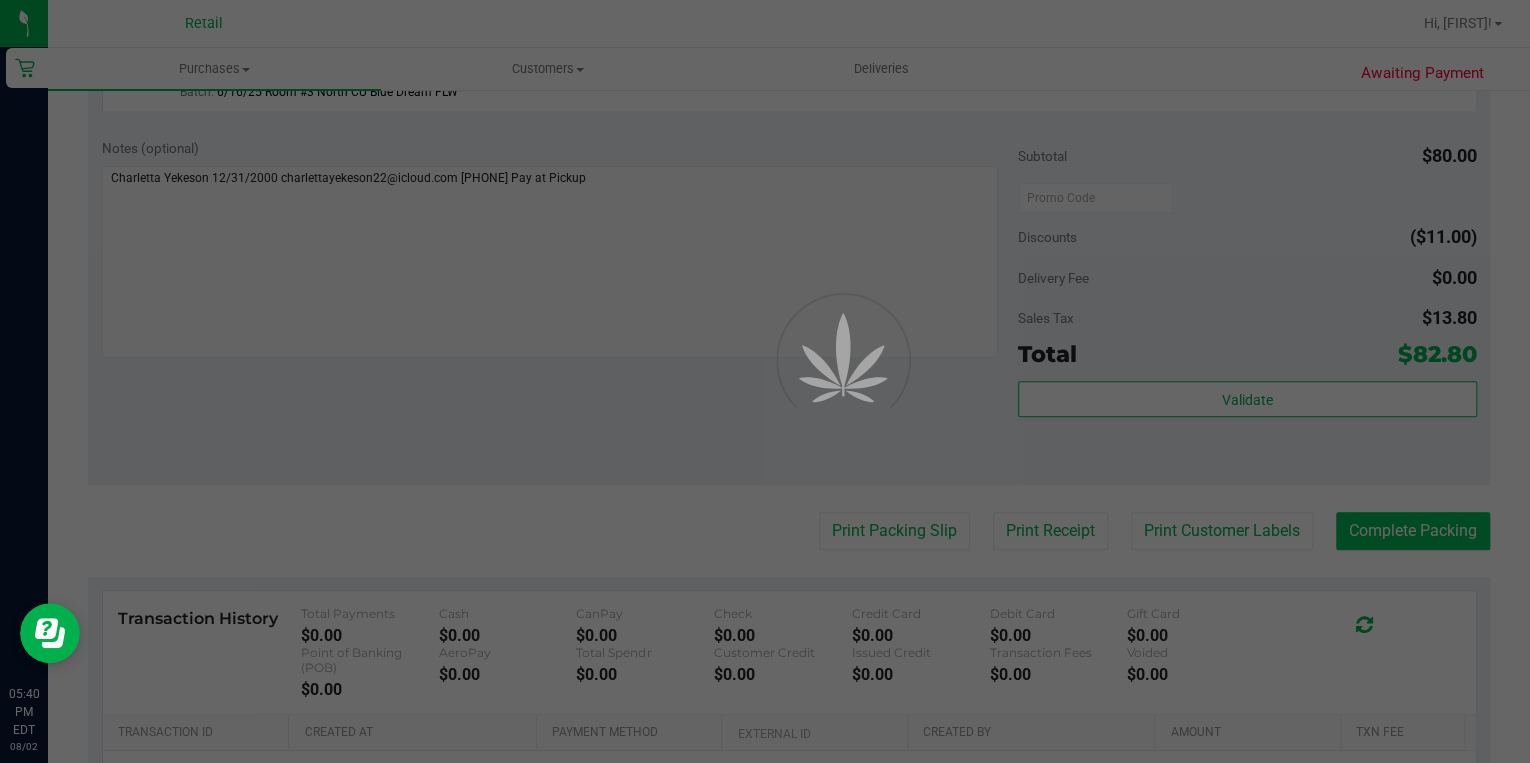 scroll, scrollTop: 0, scrollLeft: 0, axis: both 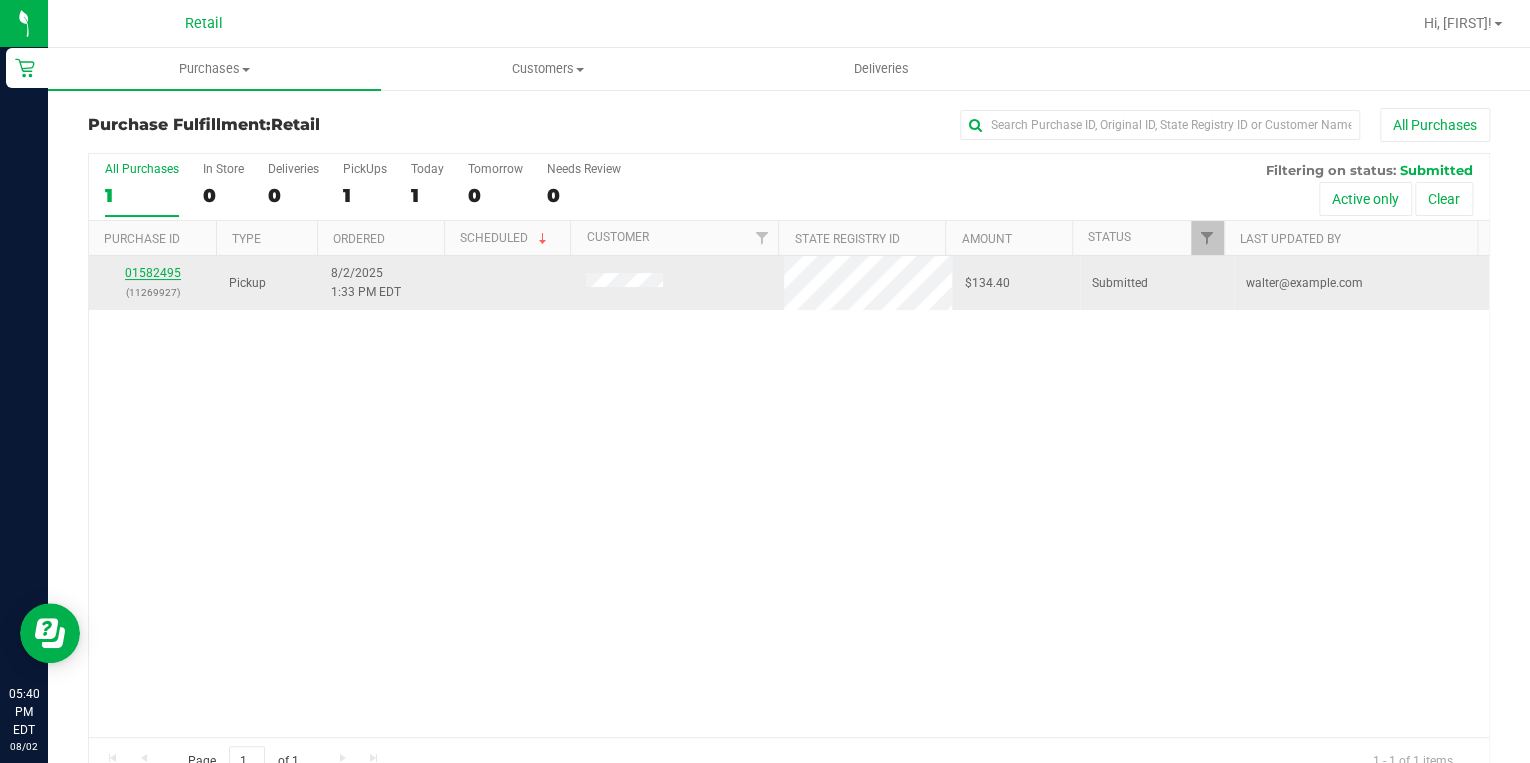 click on "01582495" at bounding box center (153, 273) 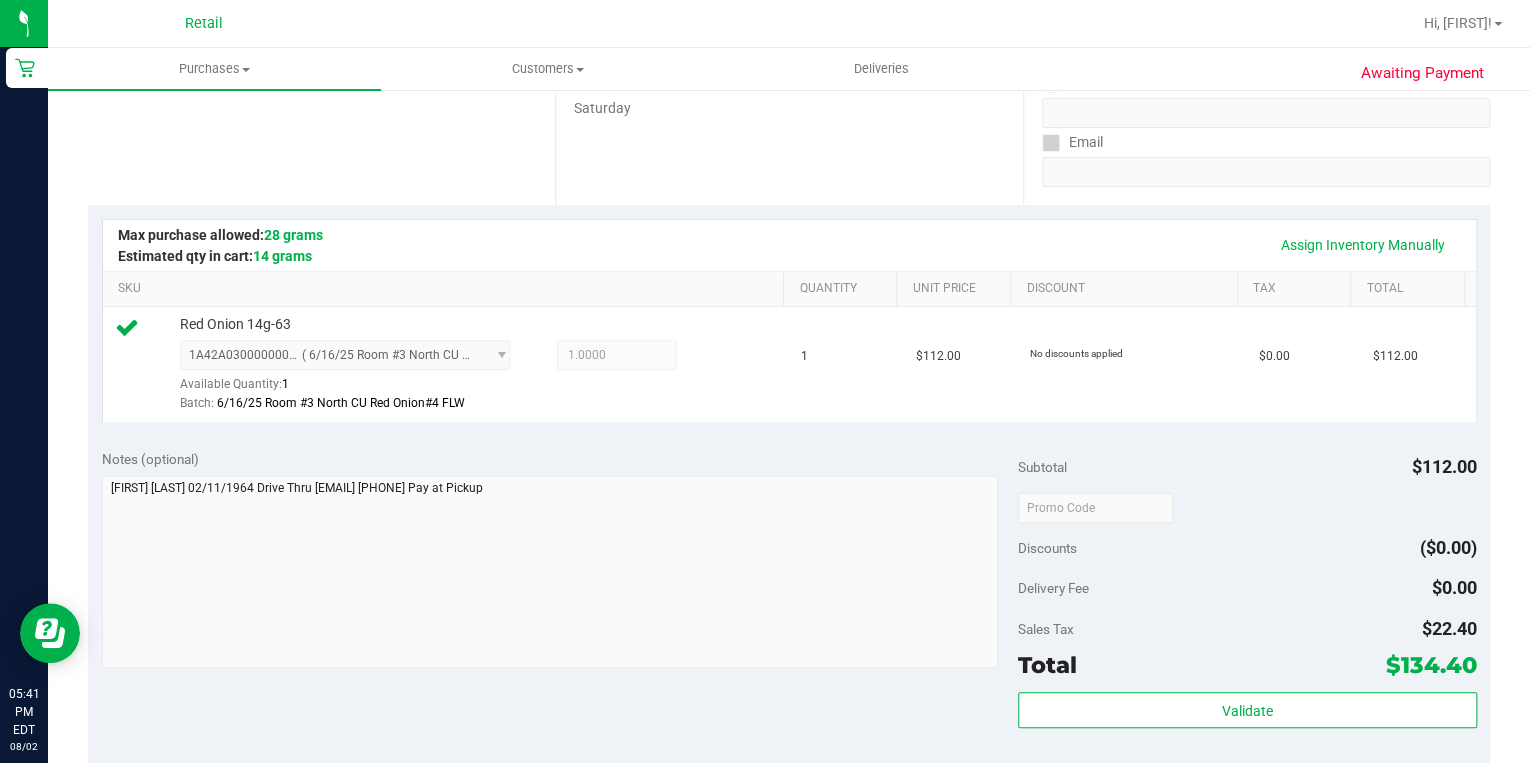 scroll, scrollTop: 5, scrollLeft: 0, axis: vertical 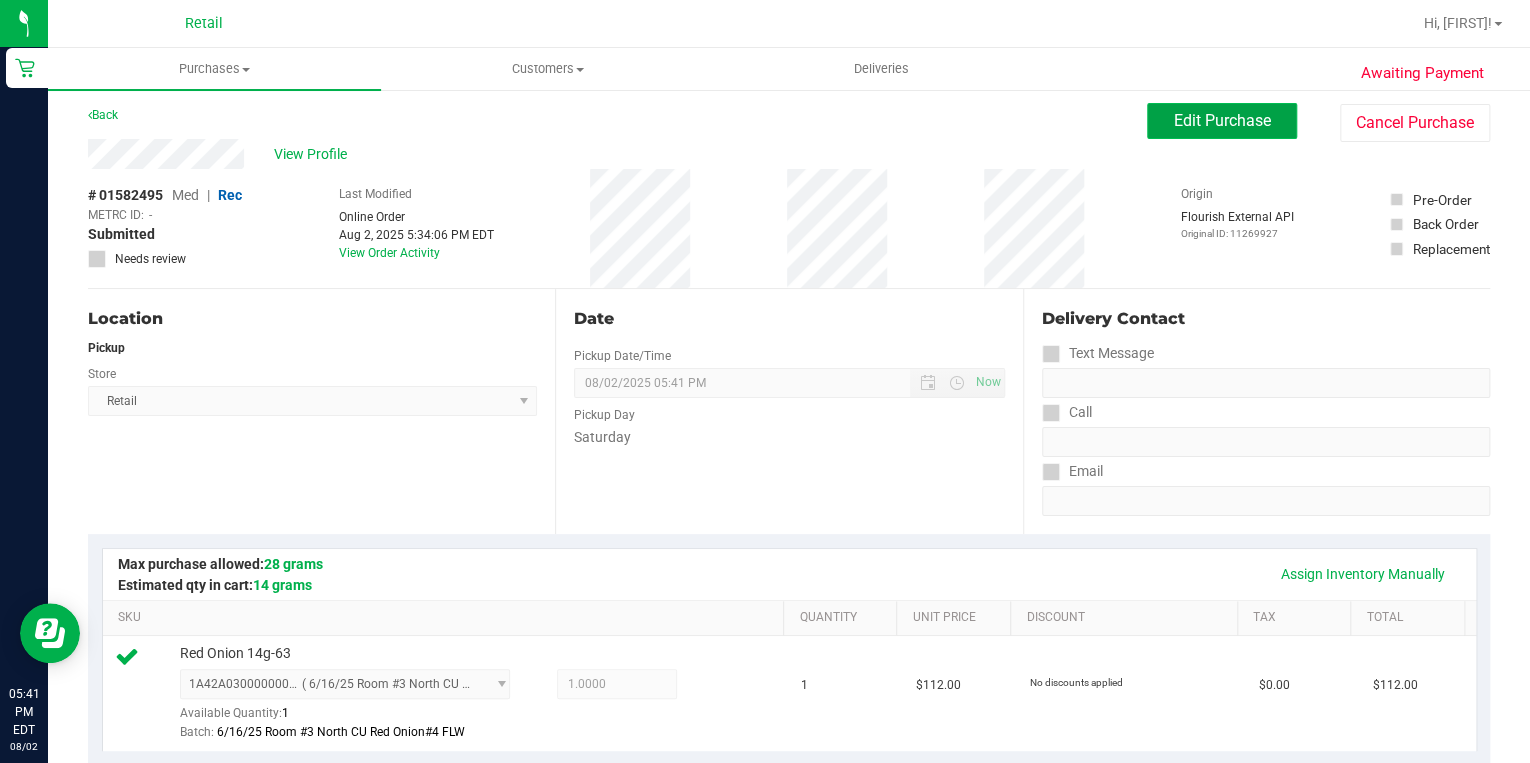 click on "Edit Purchase" at bounding box center [1222, 120] 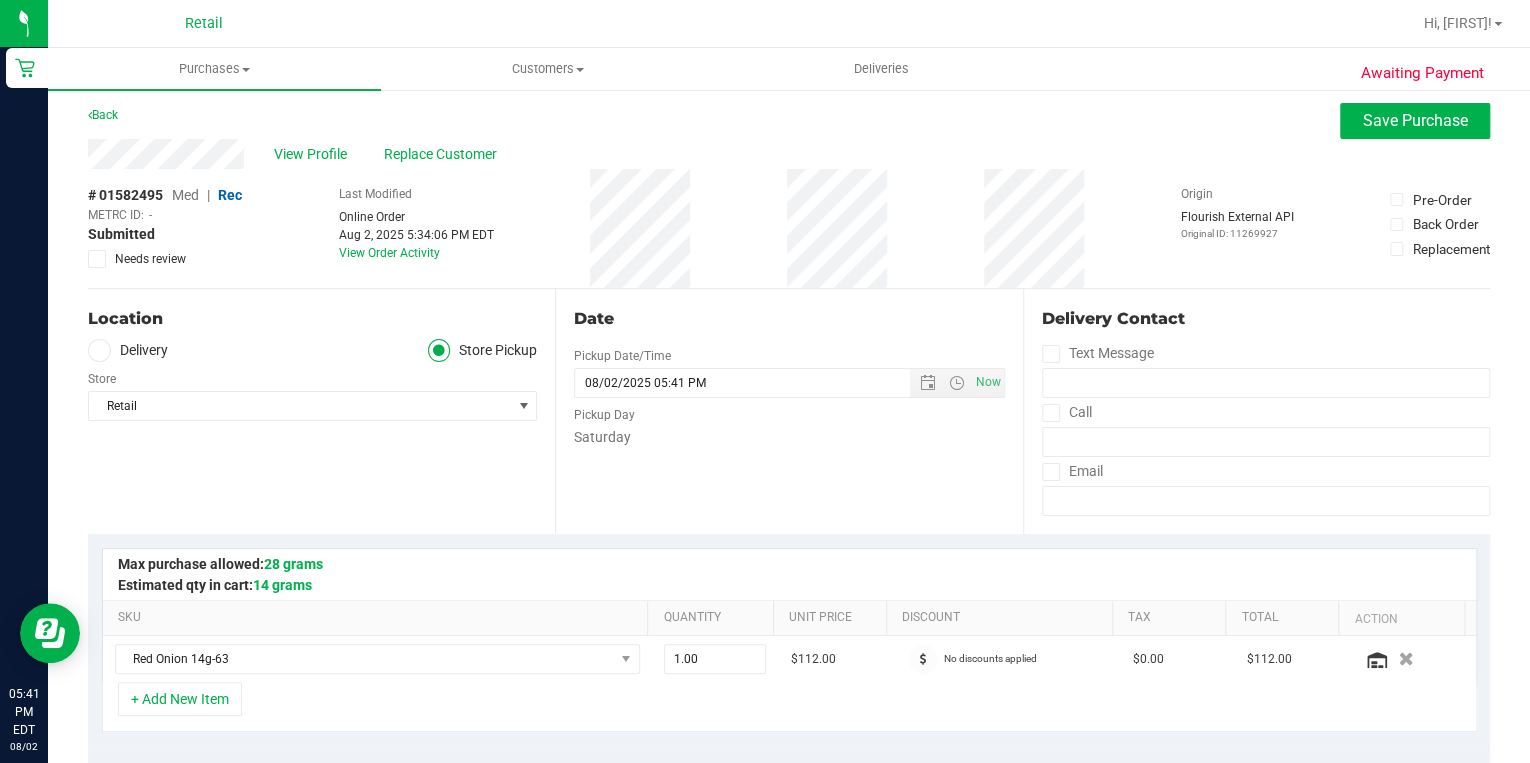 click on "Delivery Contact
Text Message
Call
Email" at bounding box center [1256, 411] 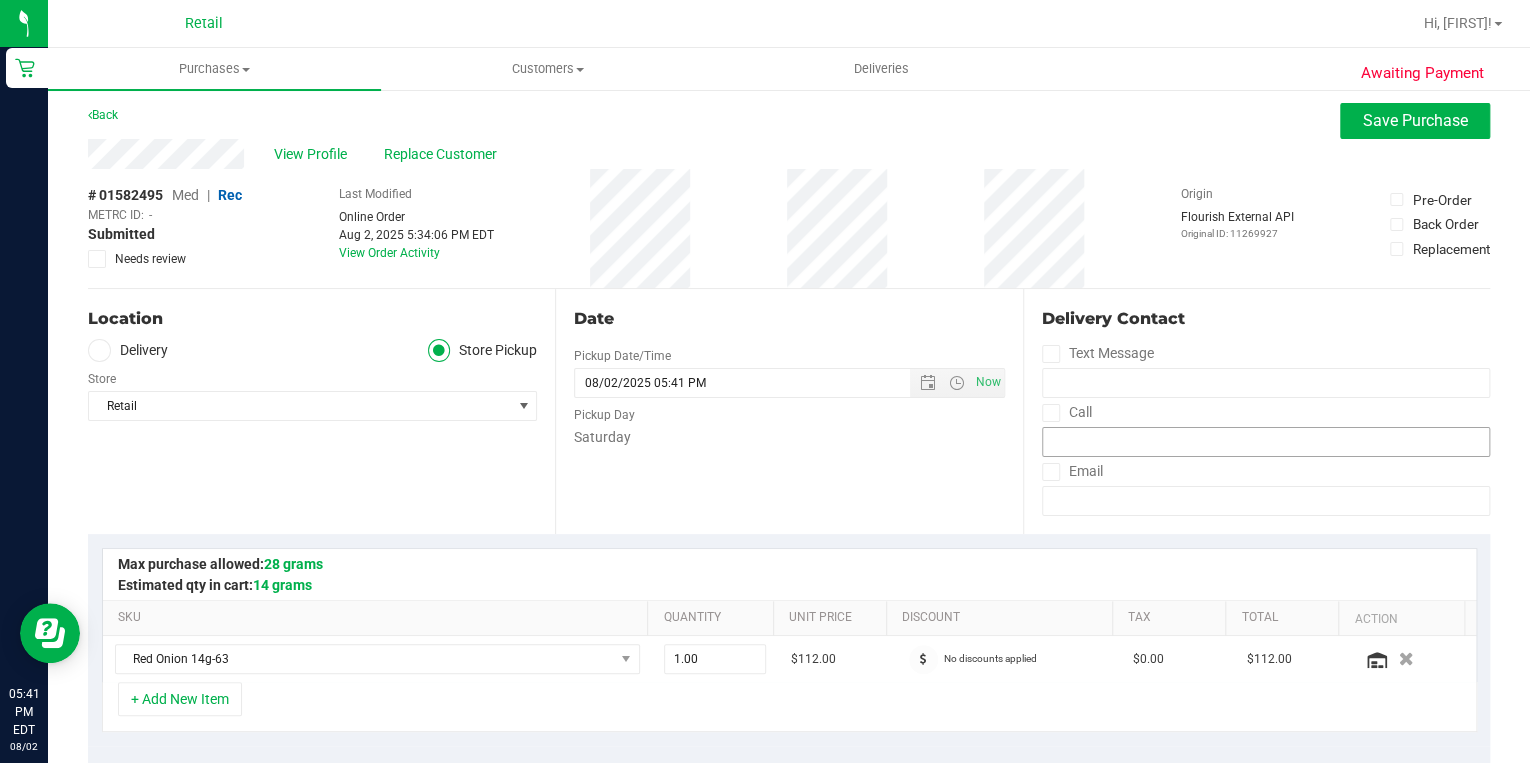click at bounding box center [1050, 413] 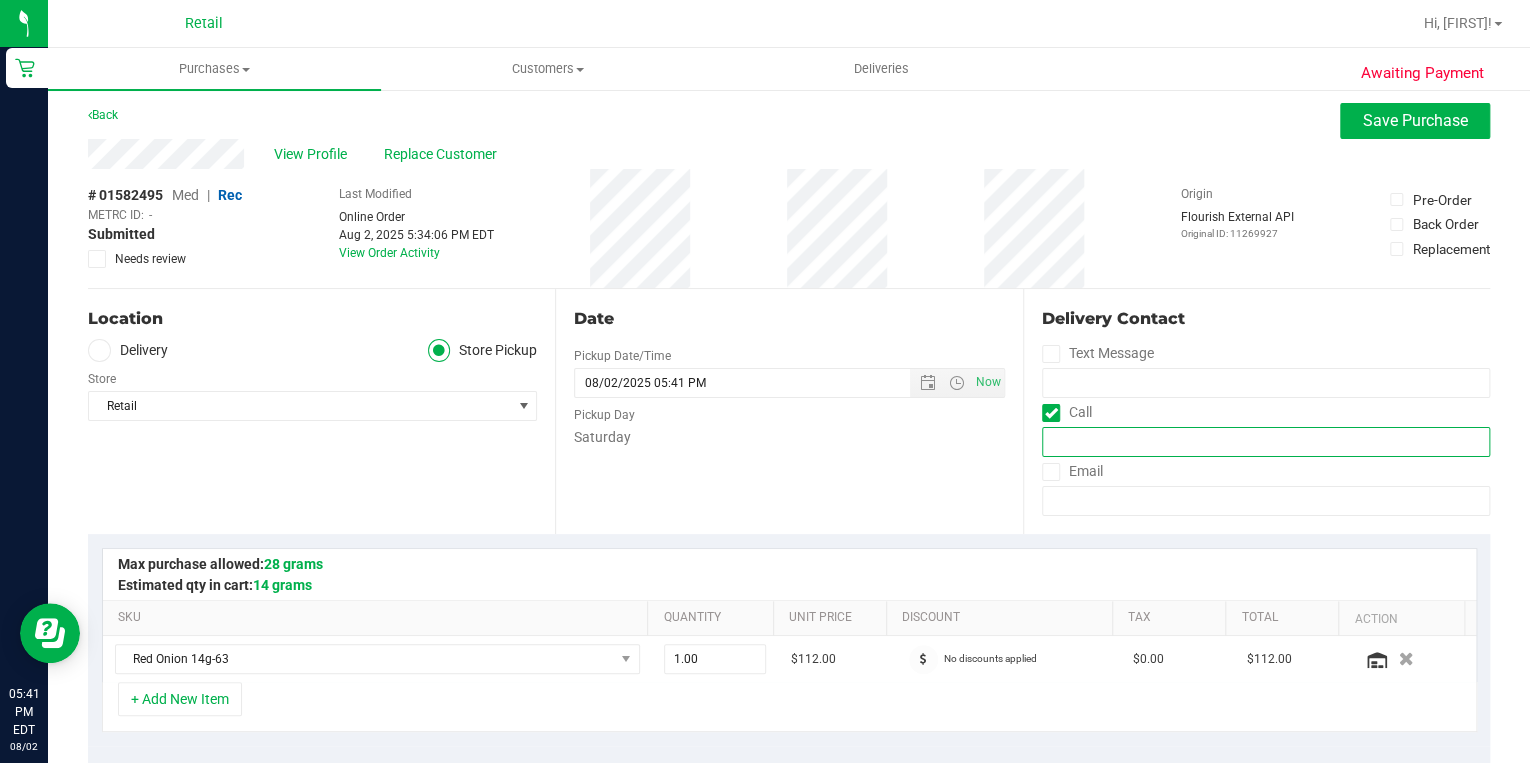click at bounding box center [1266, 442] 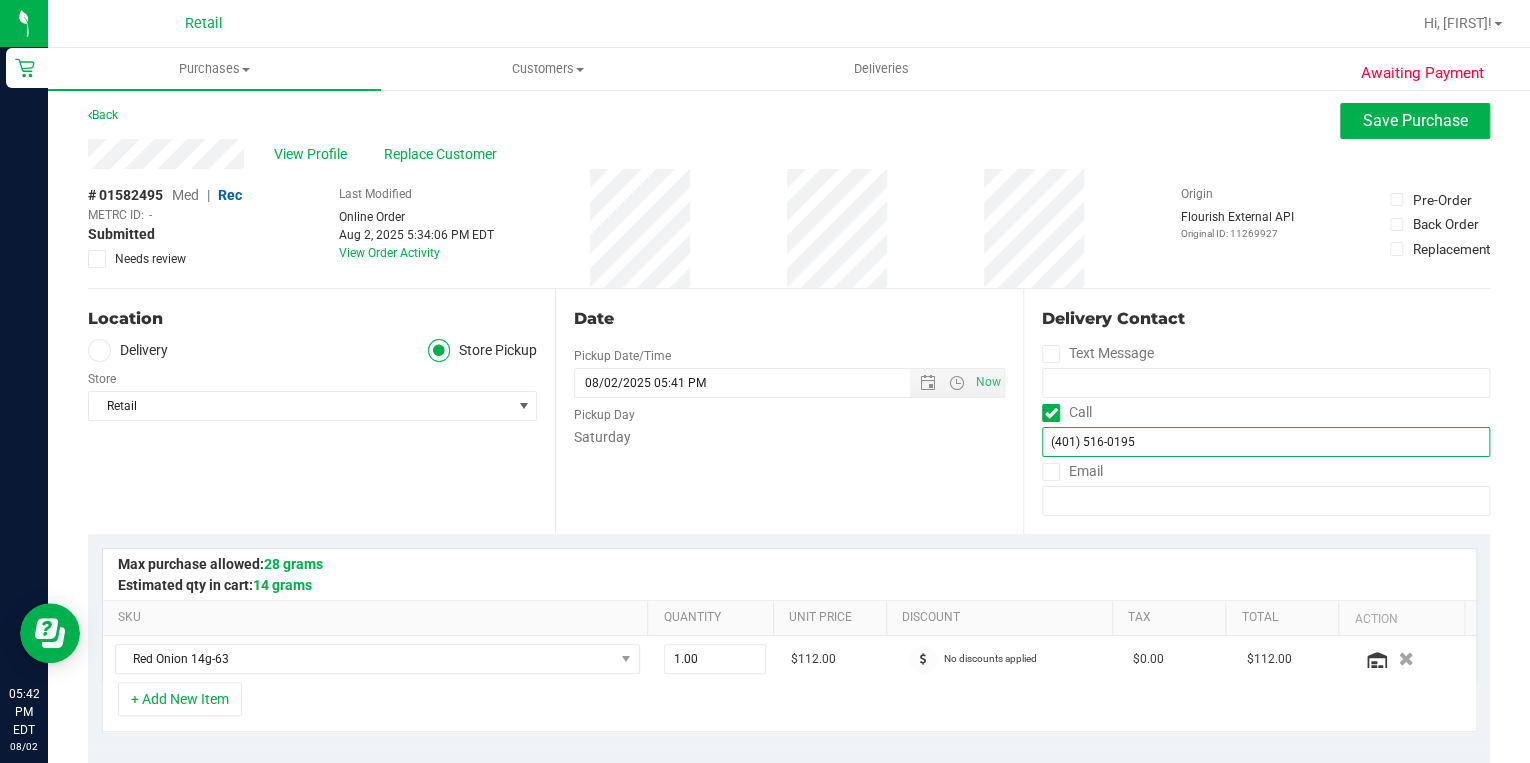 type on "(401) 516-0195" 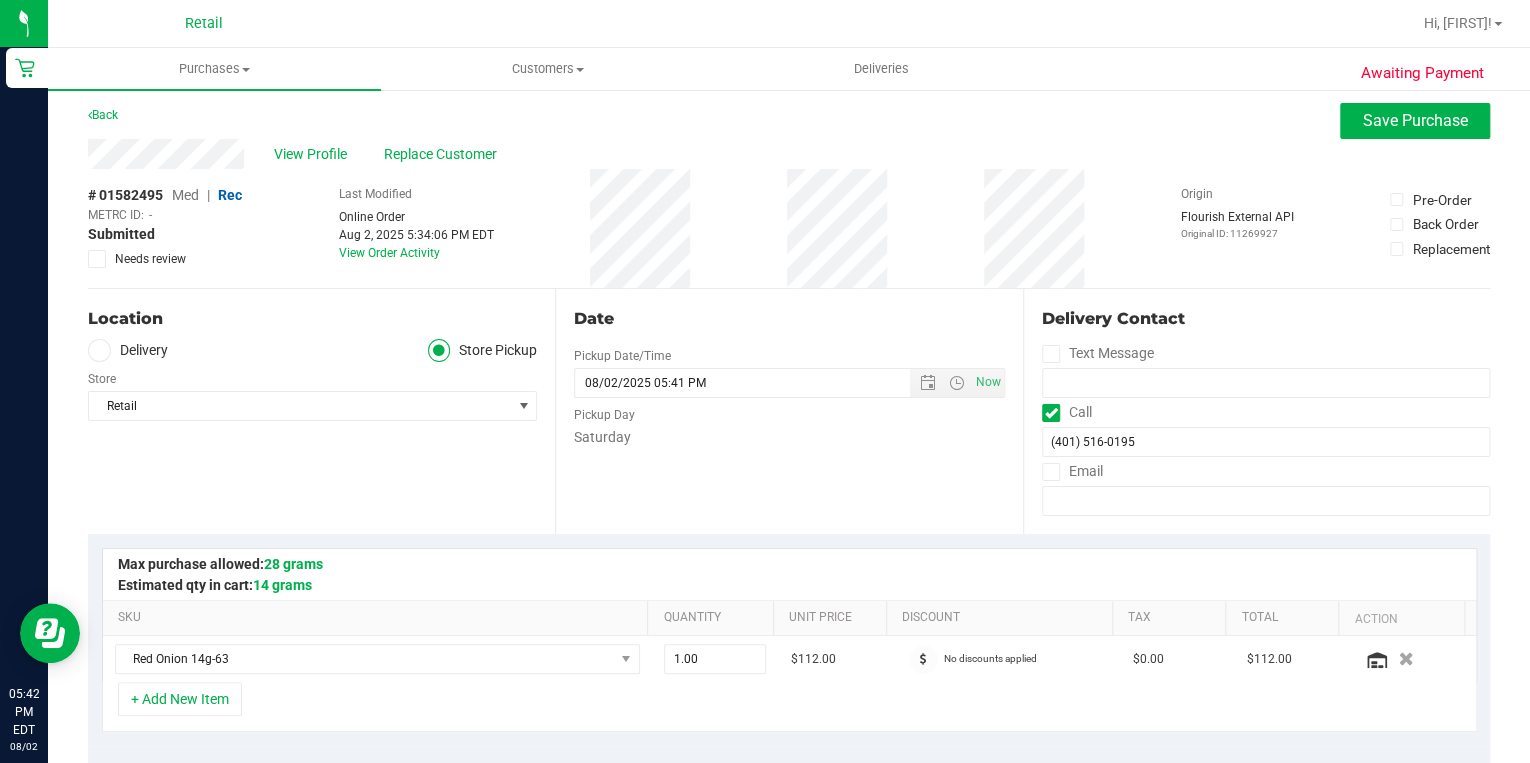 click at bounding box center (99, 350) 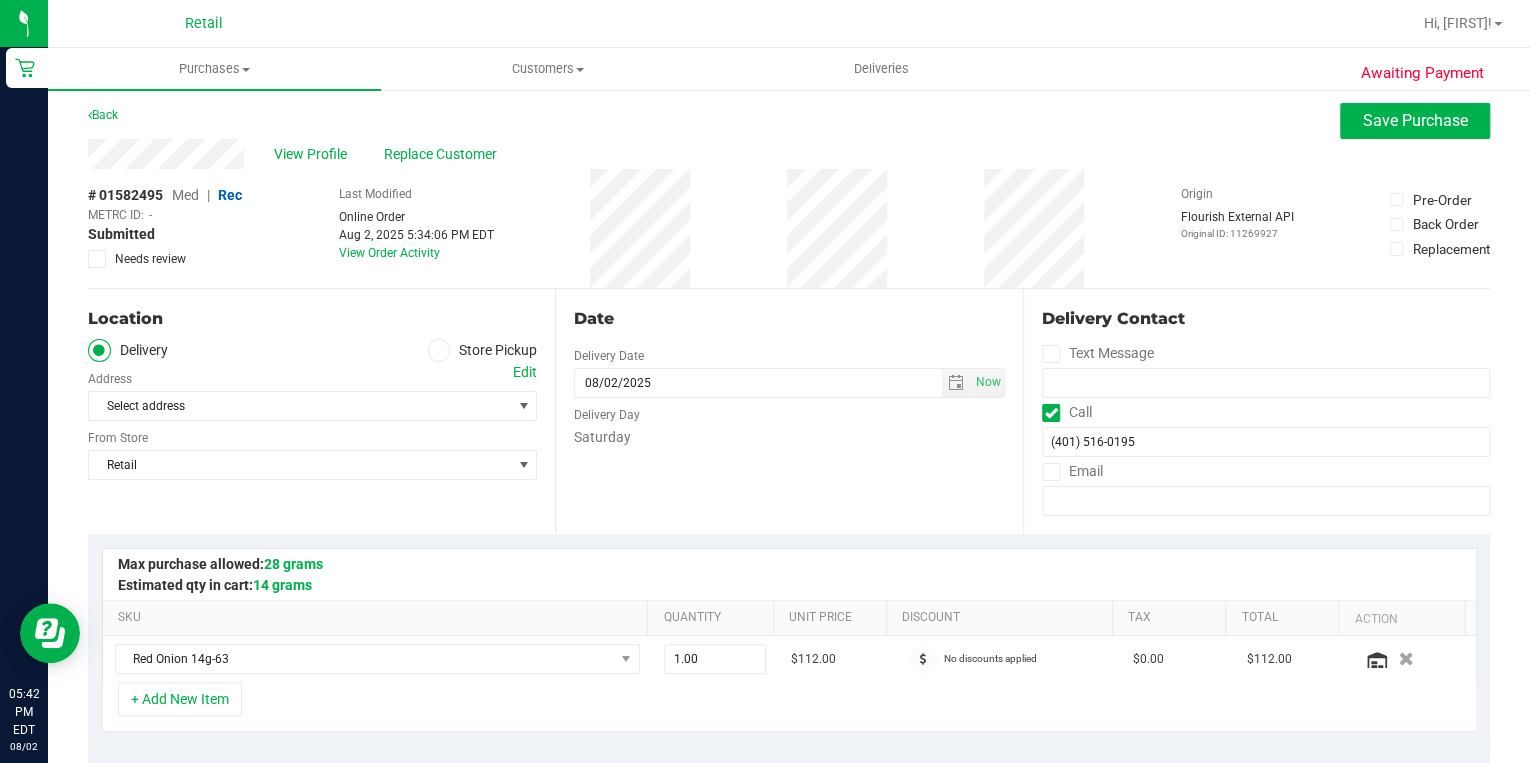 click on "Edit" at bounding box center (525, 372) 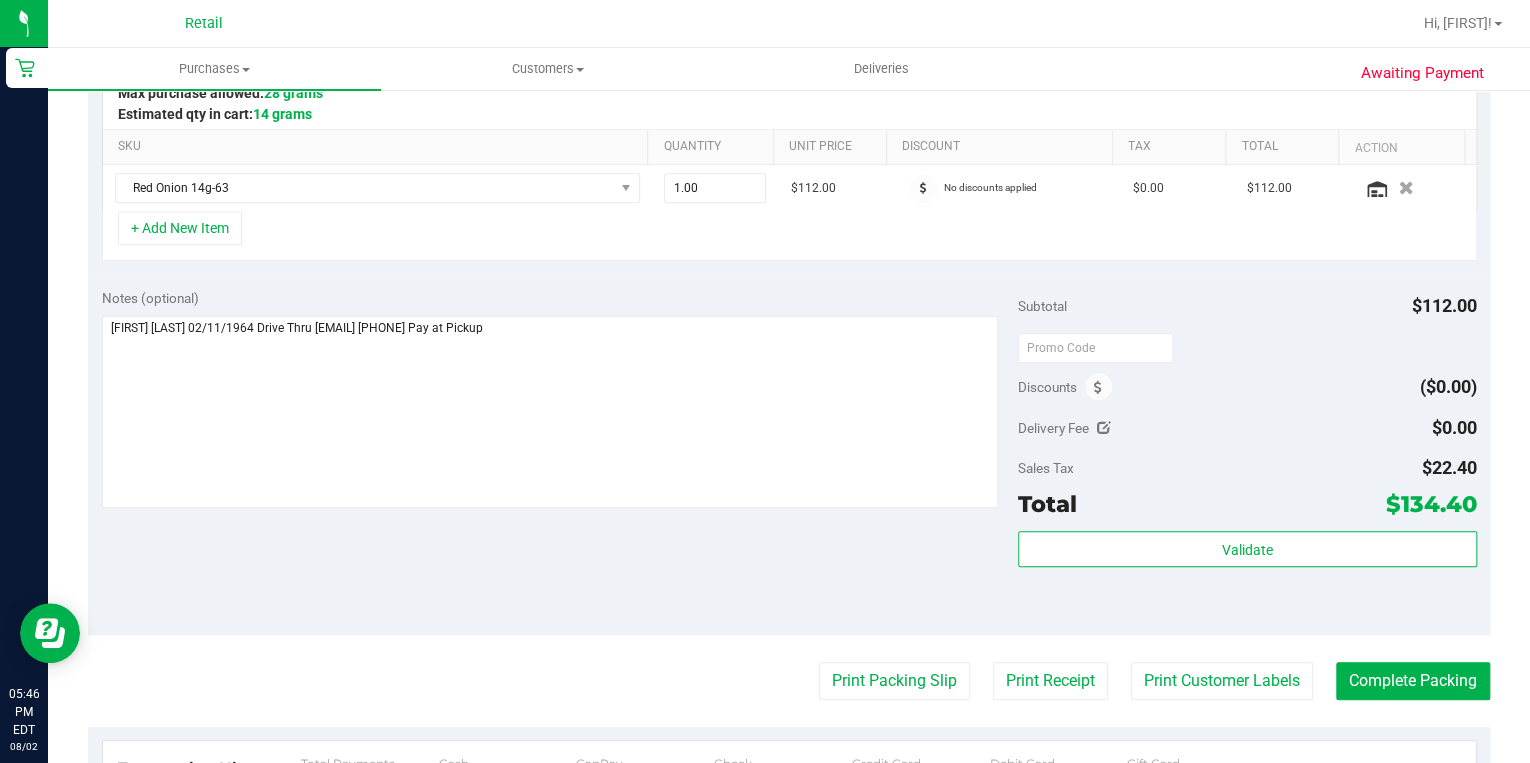 scroll, scrollTop: 480, scrollLeft: 0, axis: vertical 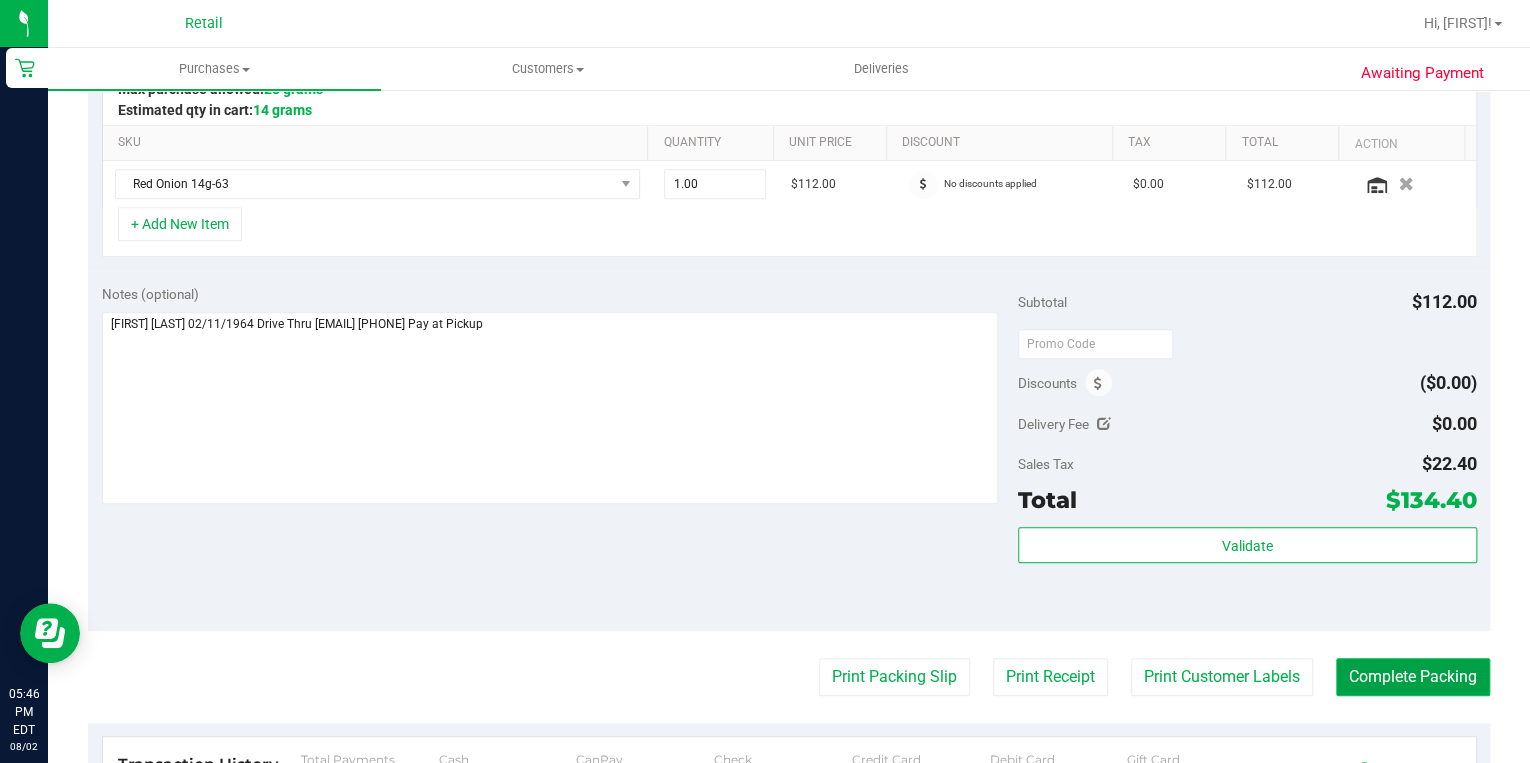 click on "Complete Packing" at bounding box center [1413, 677] 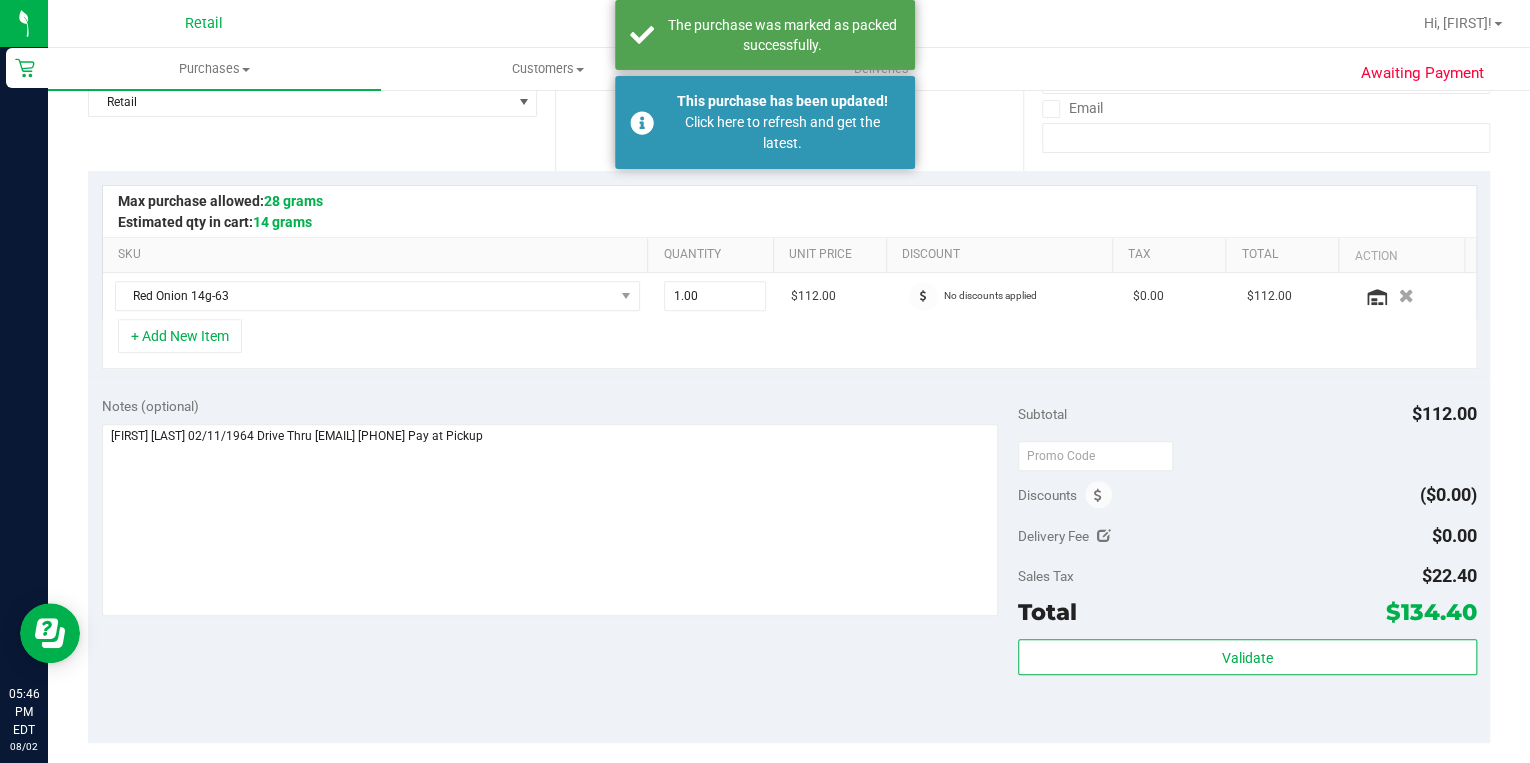 scroll, scrollTop: 320, scrollLeft: 0, axis: vertical 